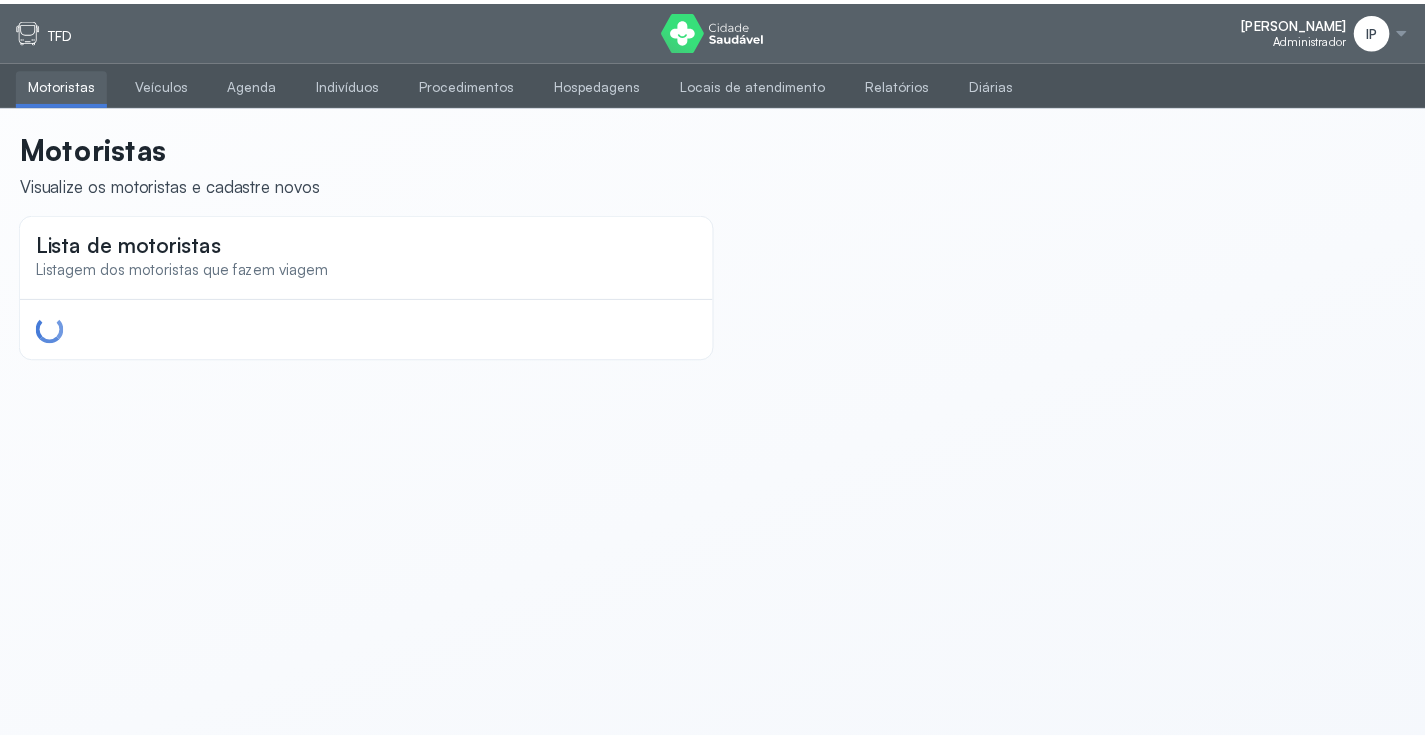 scroll, scrollTop: 0, scrollLeft: 0, axis: both 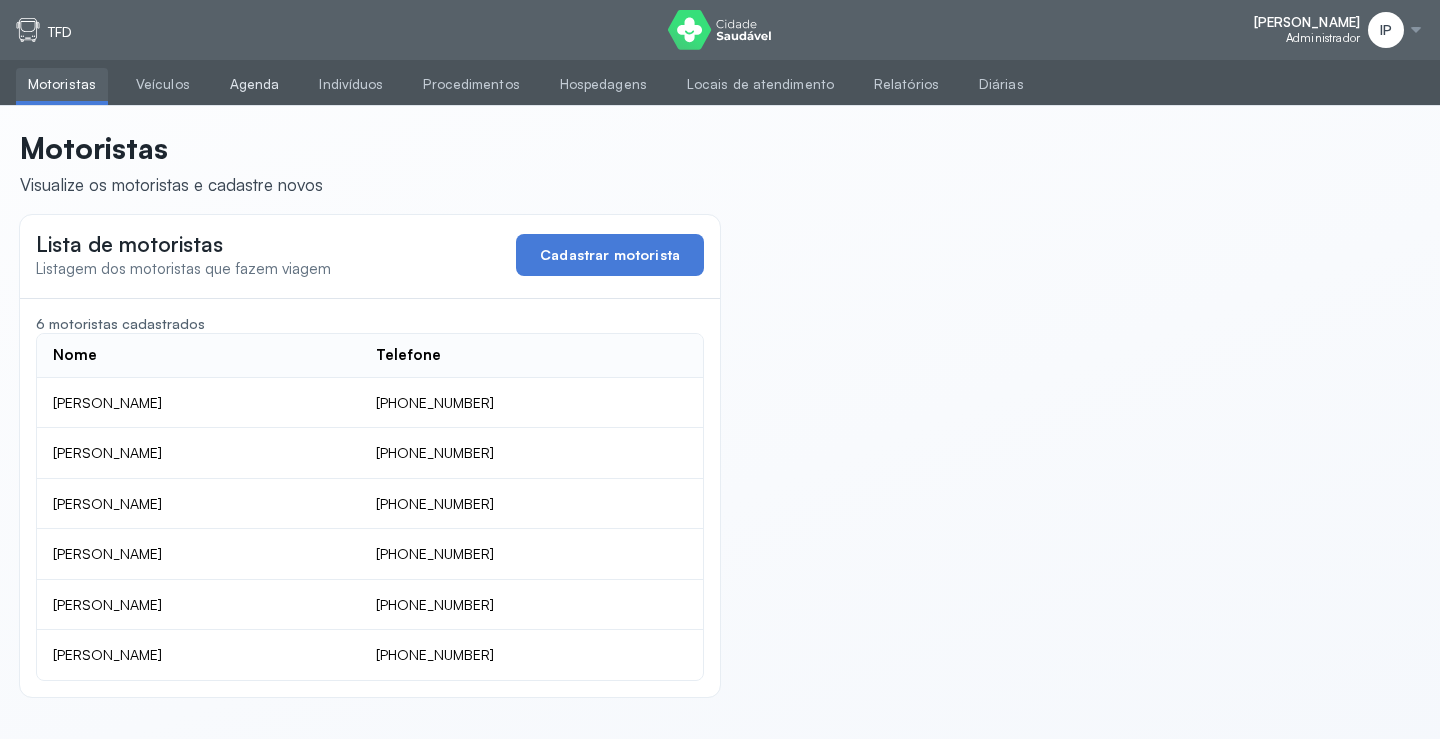 click on "Agenda" at bounding box center [255, 84] 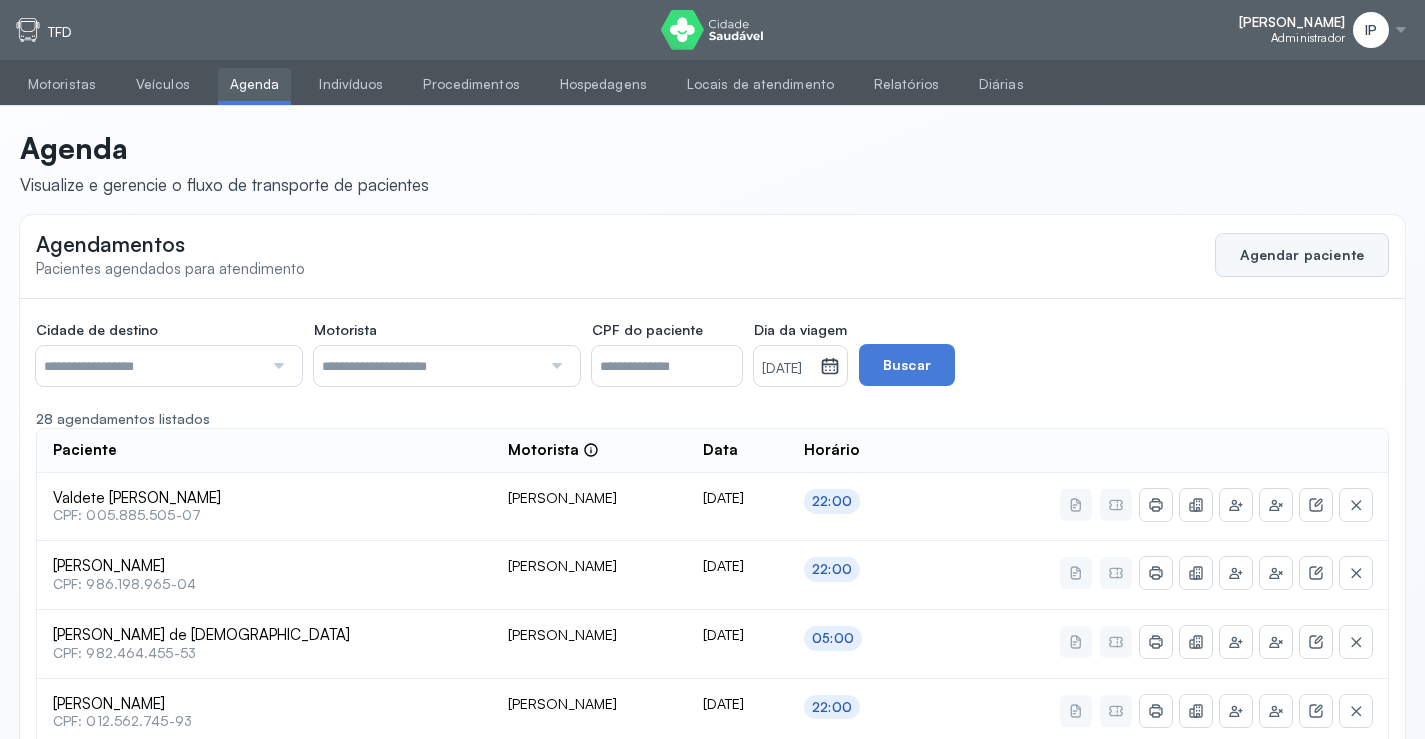 click on "Agendar paciente" 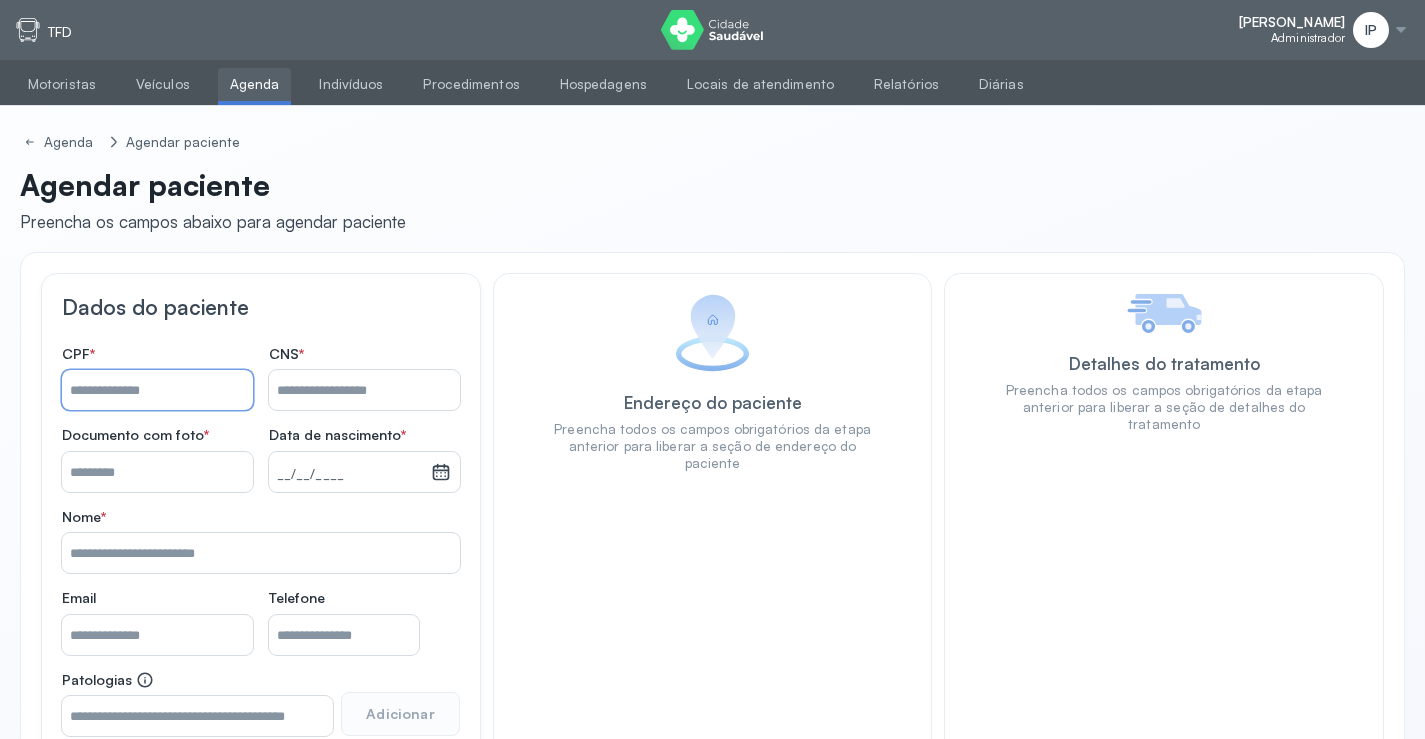 click on "Nome   *" at bounding box center (157, 390) 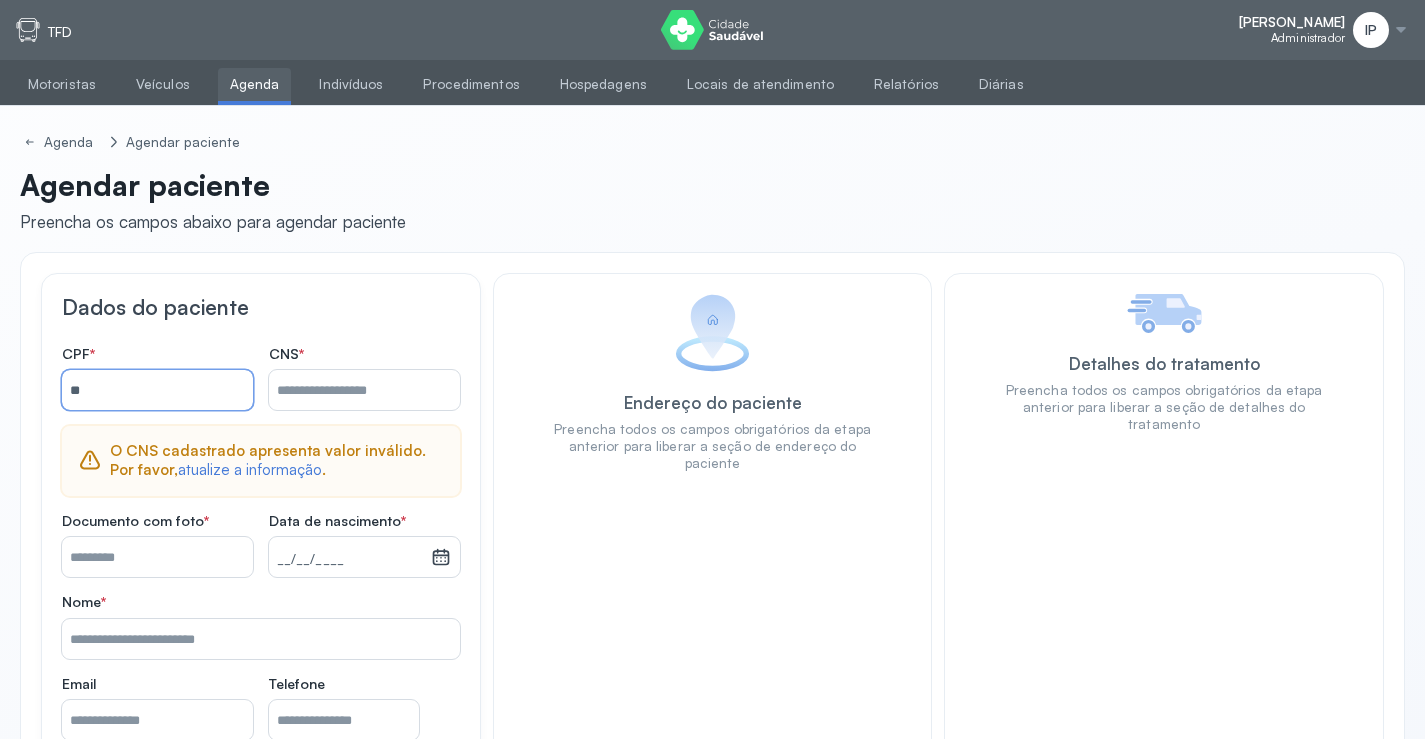 type on "*" 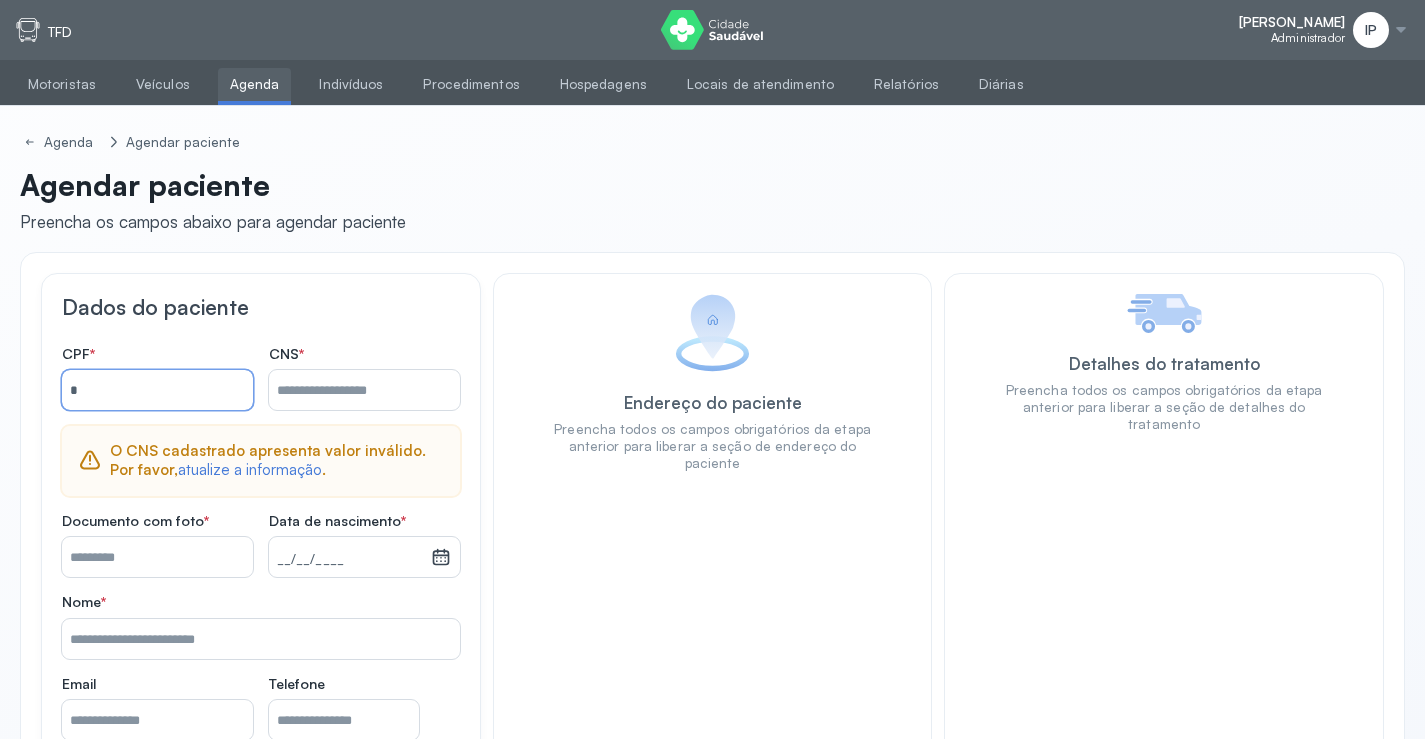 type 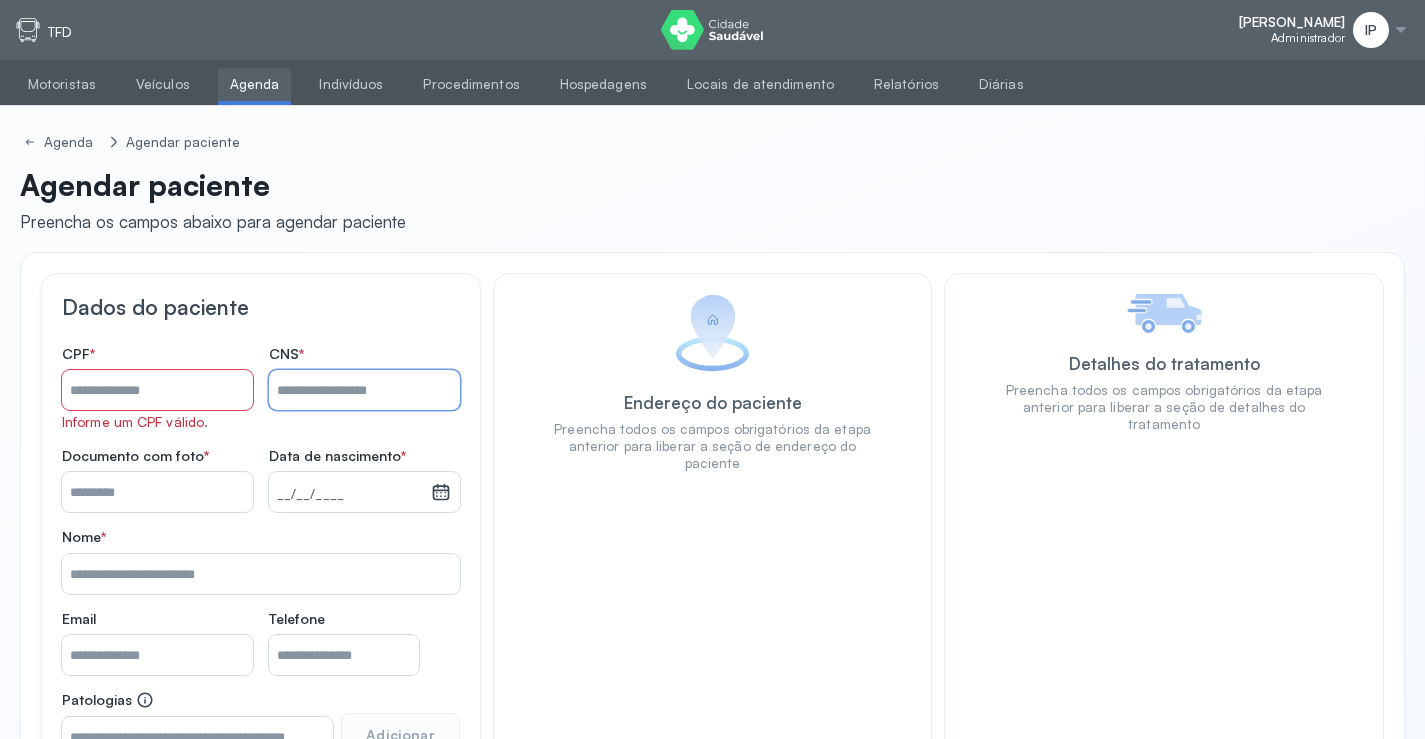 click on "Nome   *" at bounding box center (364, 390) 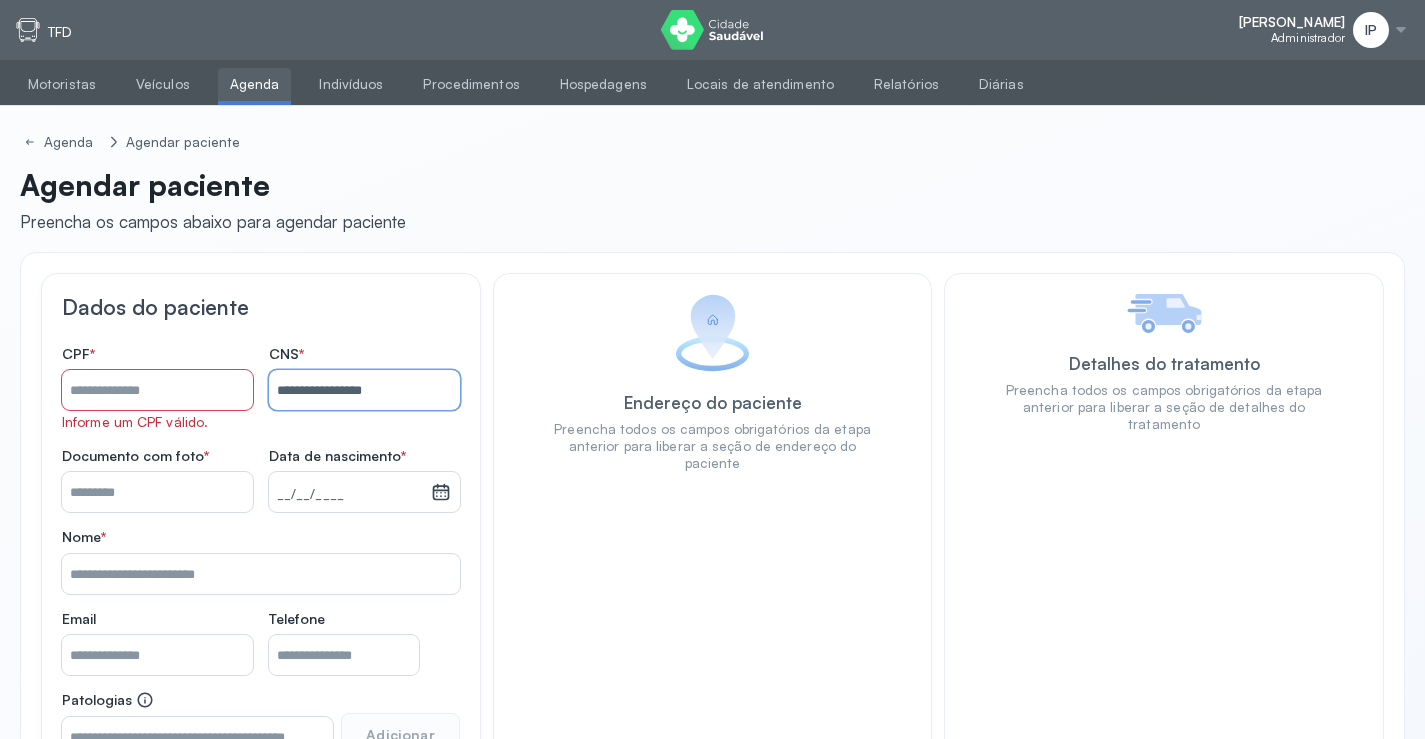 type on "**********" 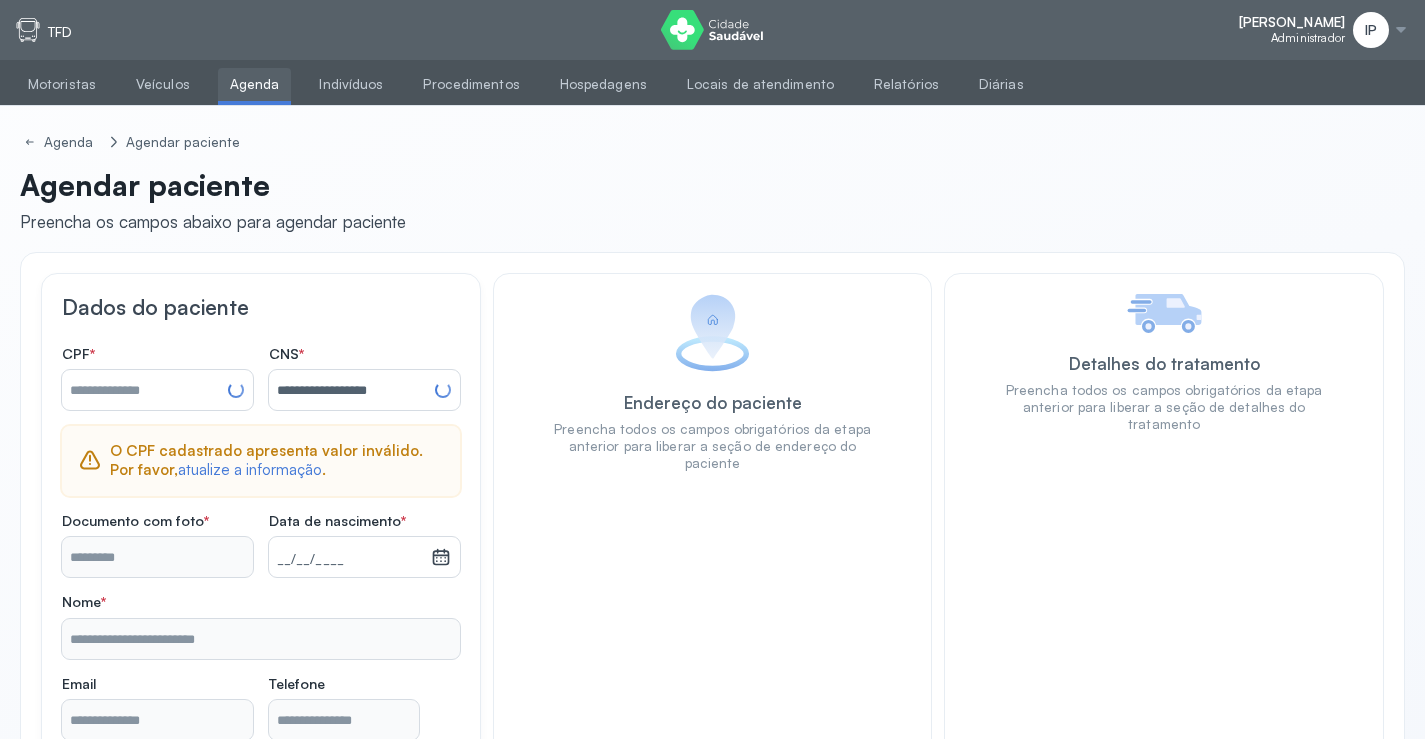 type on "**********" 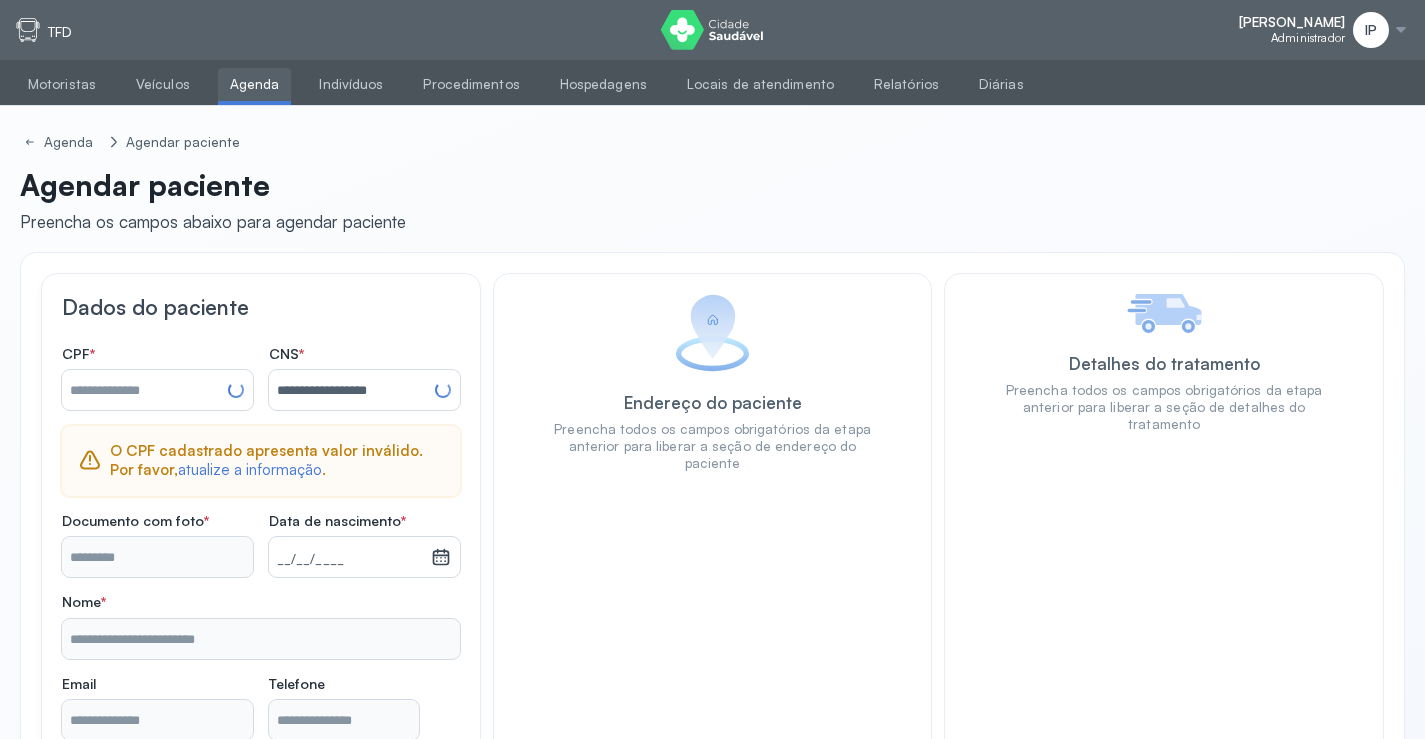 type on "**********" 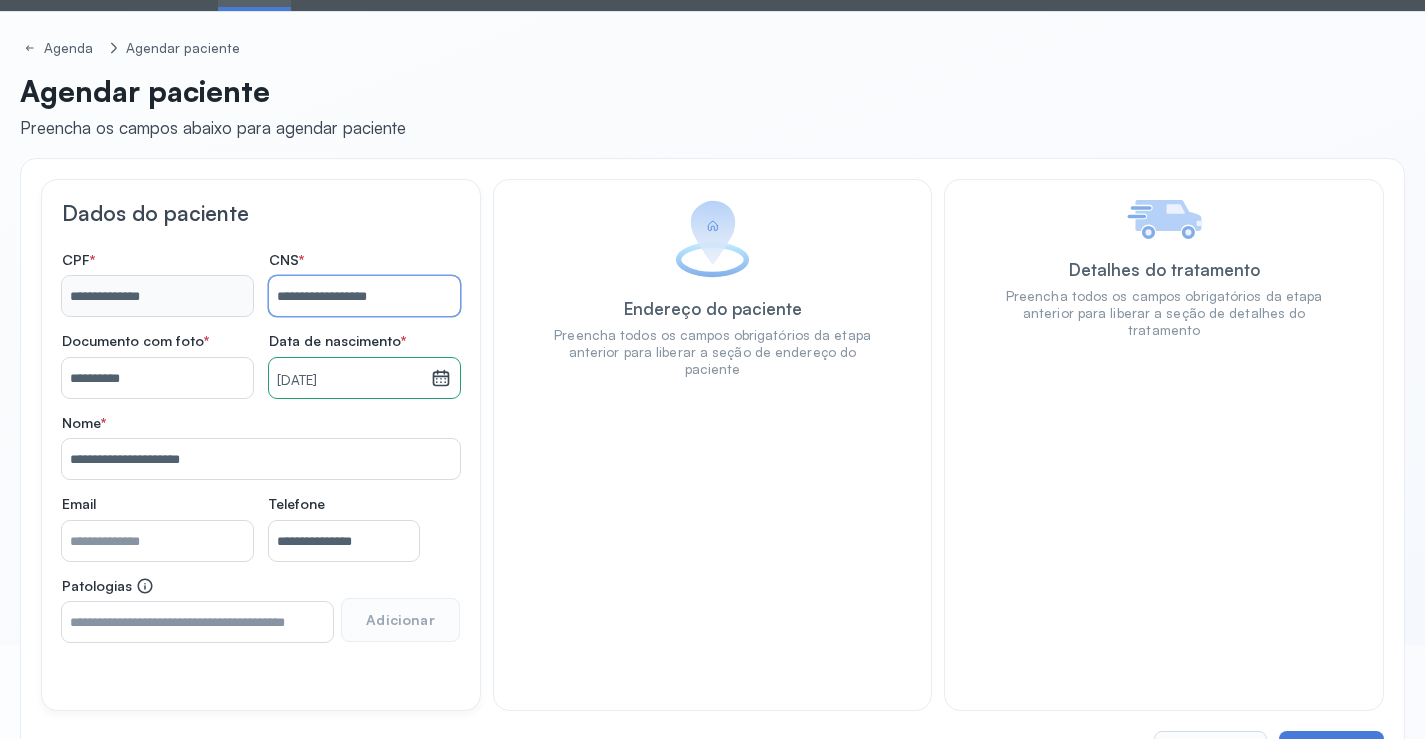 scroll, scrollTop: 171, scrollLeft: 0, axis: vertical 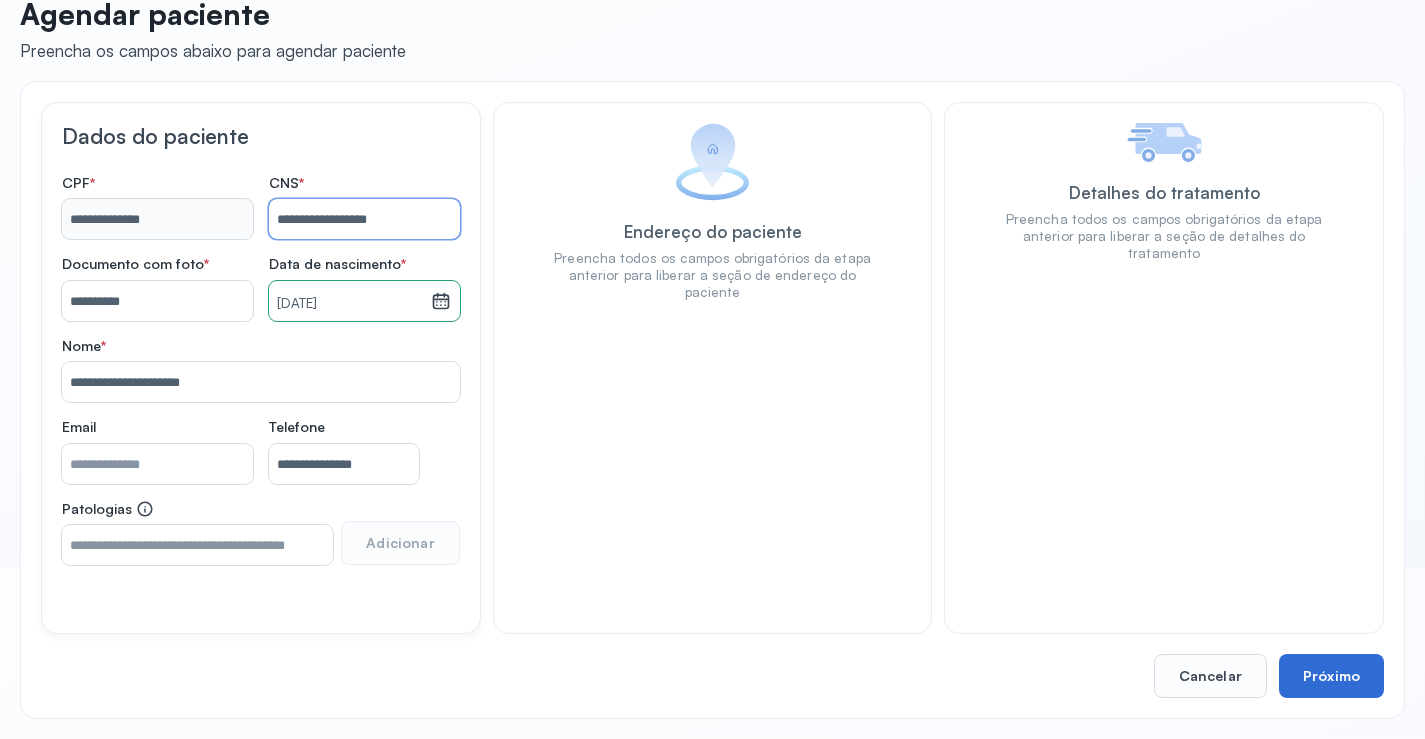 type on "**********" 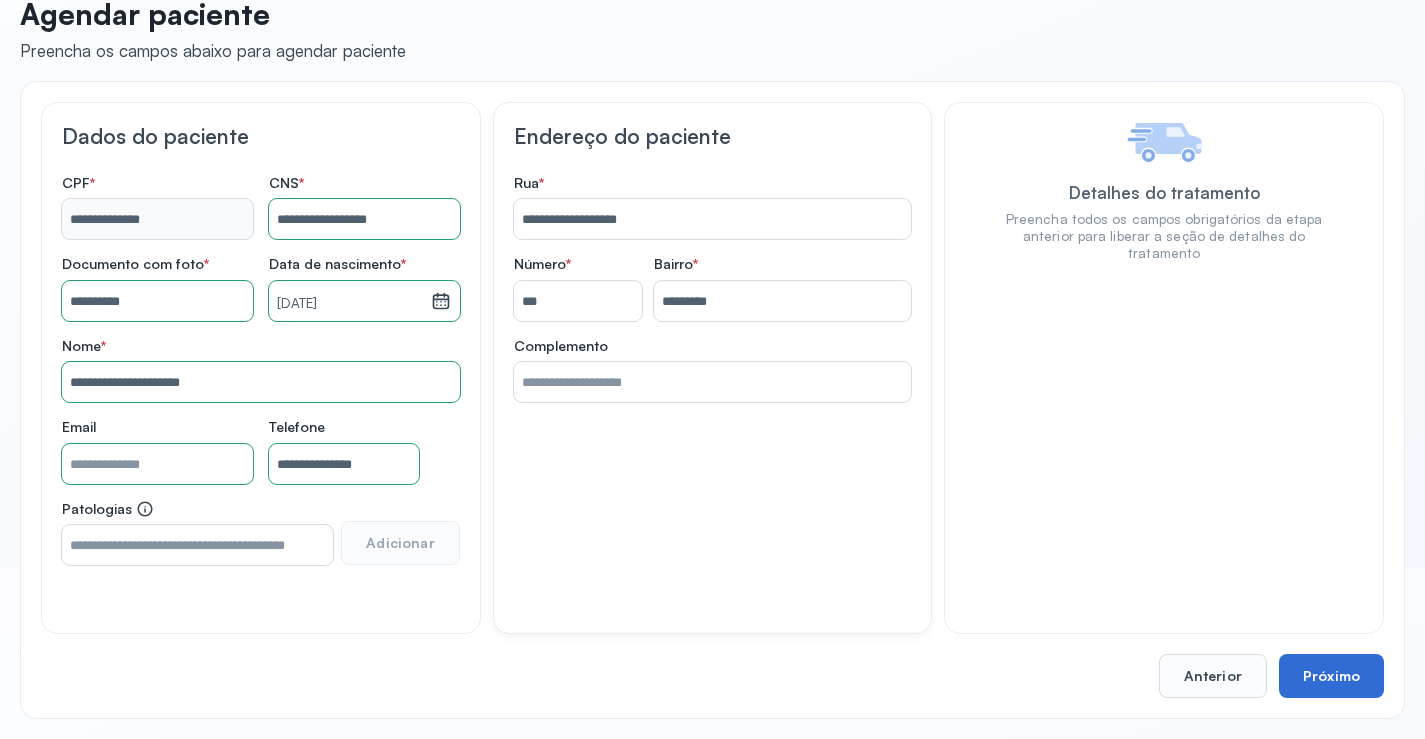 click on "Próximo" at bounding box center [1331, 676] 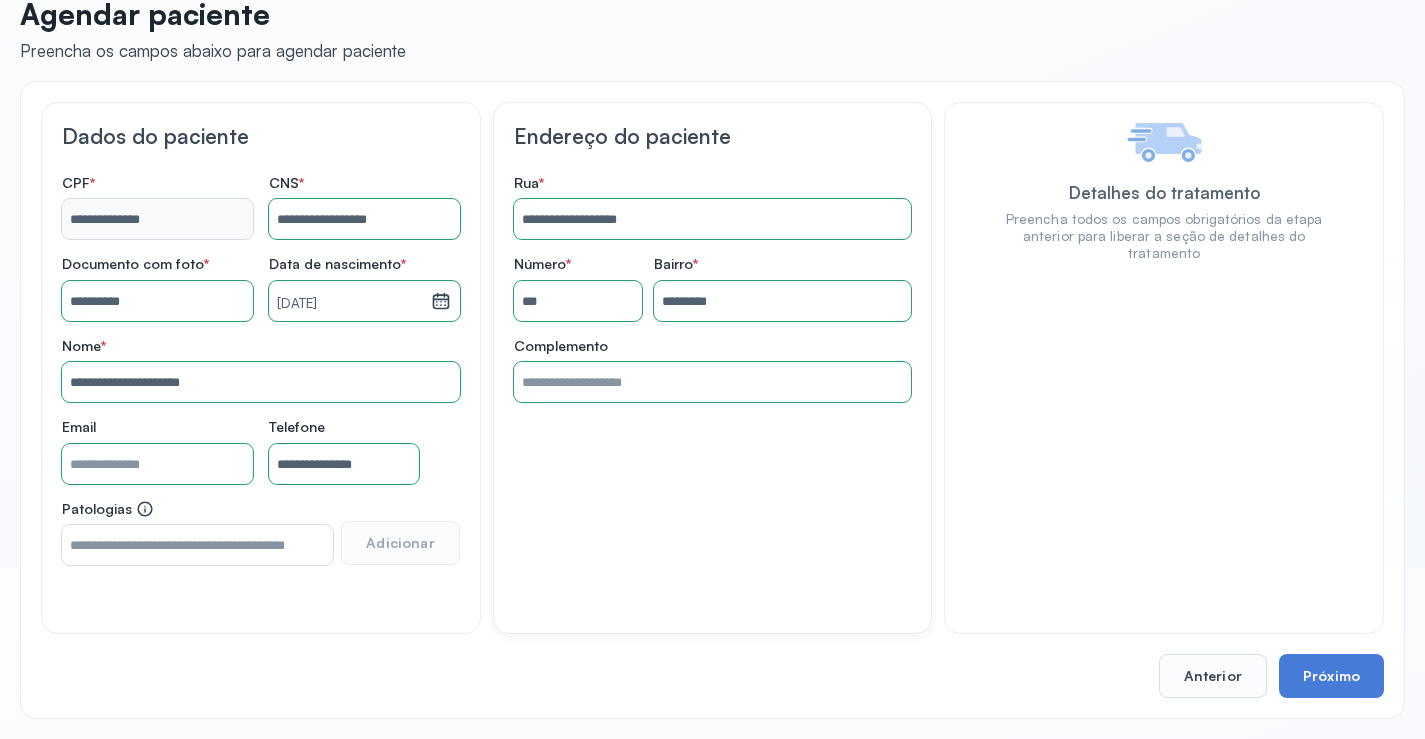 click on "Próximo" at bounding box center (1331, 676) 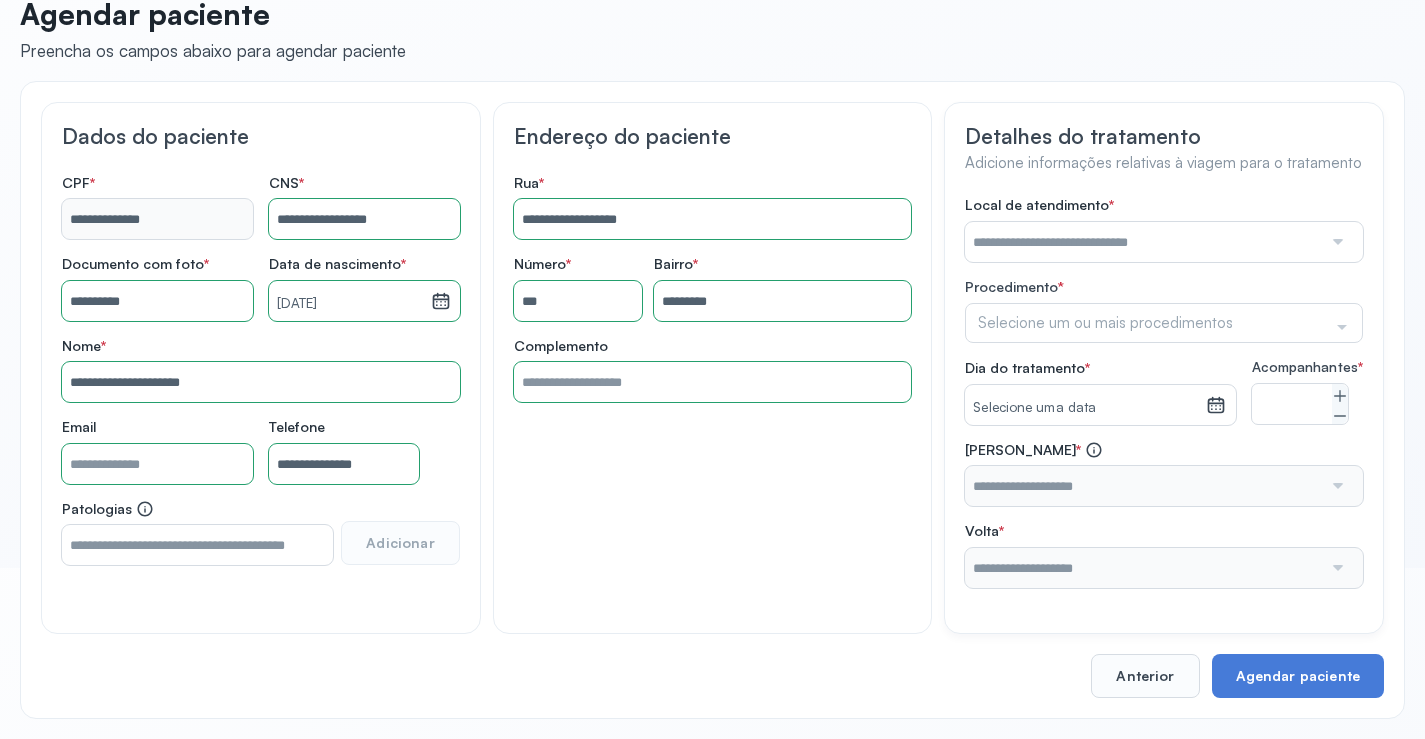 click at bounding box center (1143, 242) 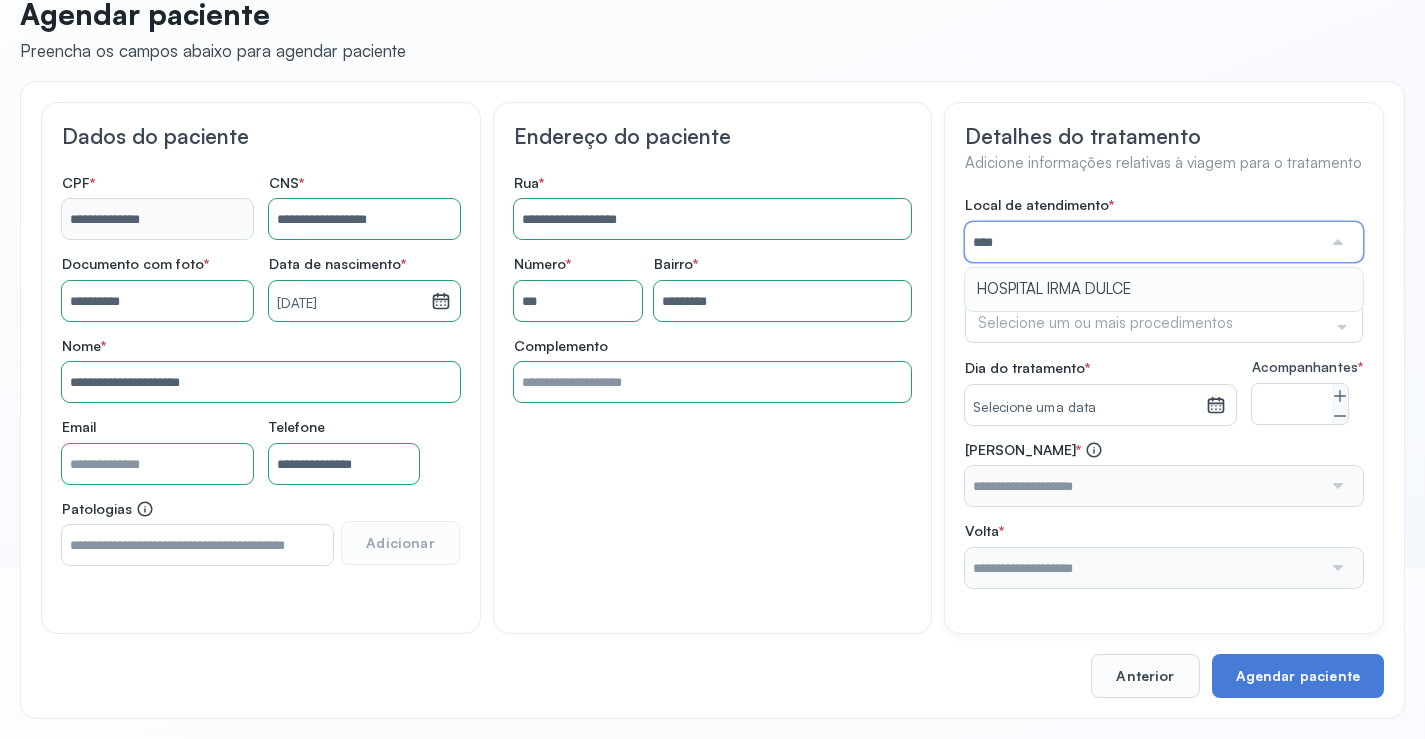 type on "**********" 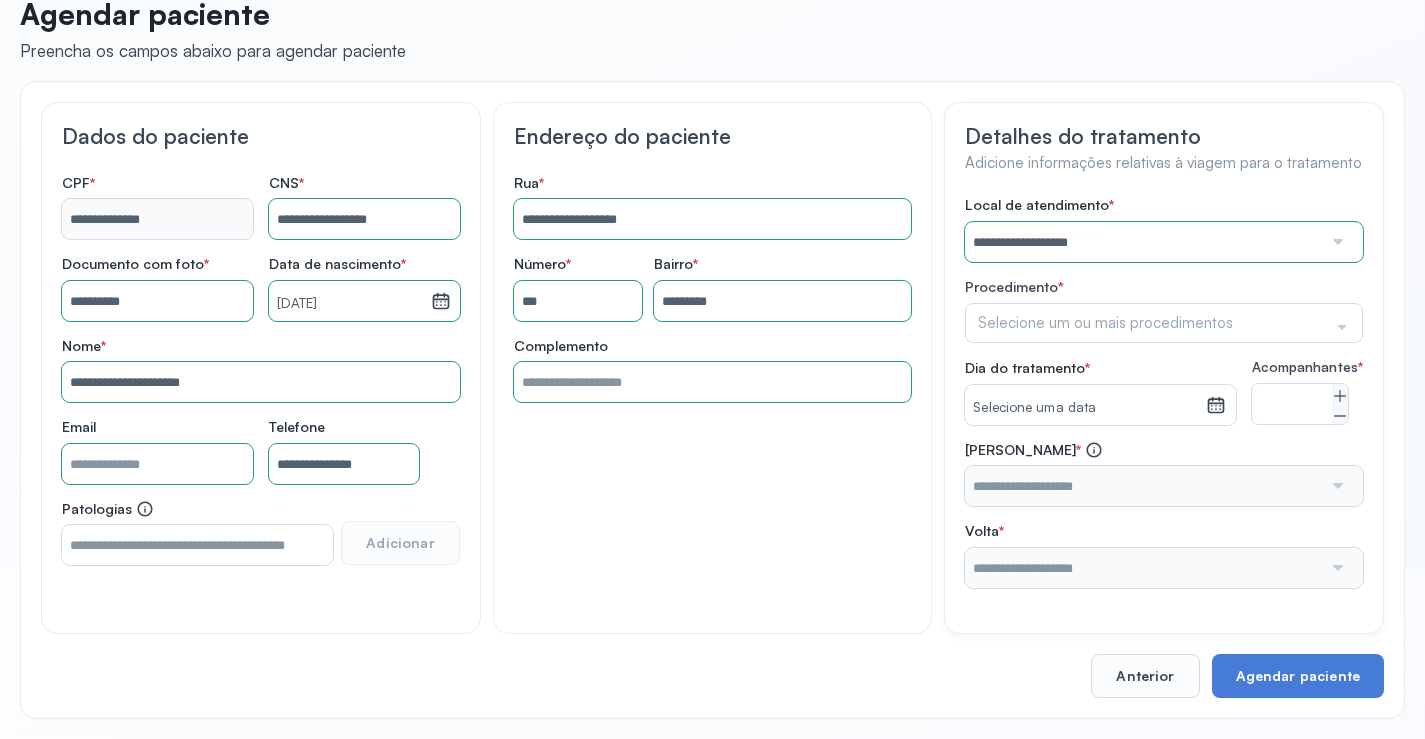 click on "**********" at bounding box center [1164, 392] 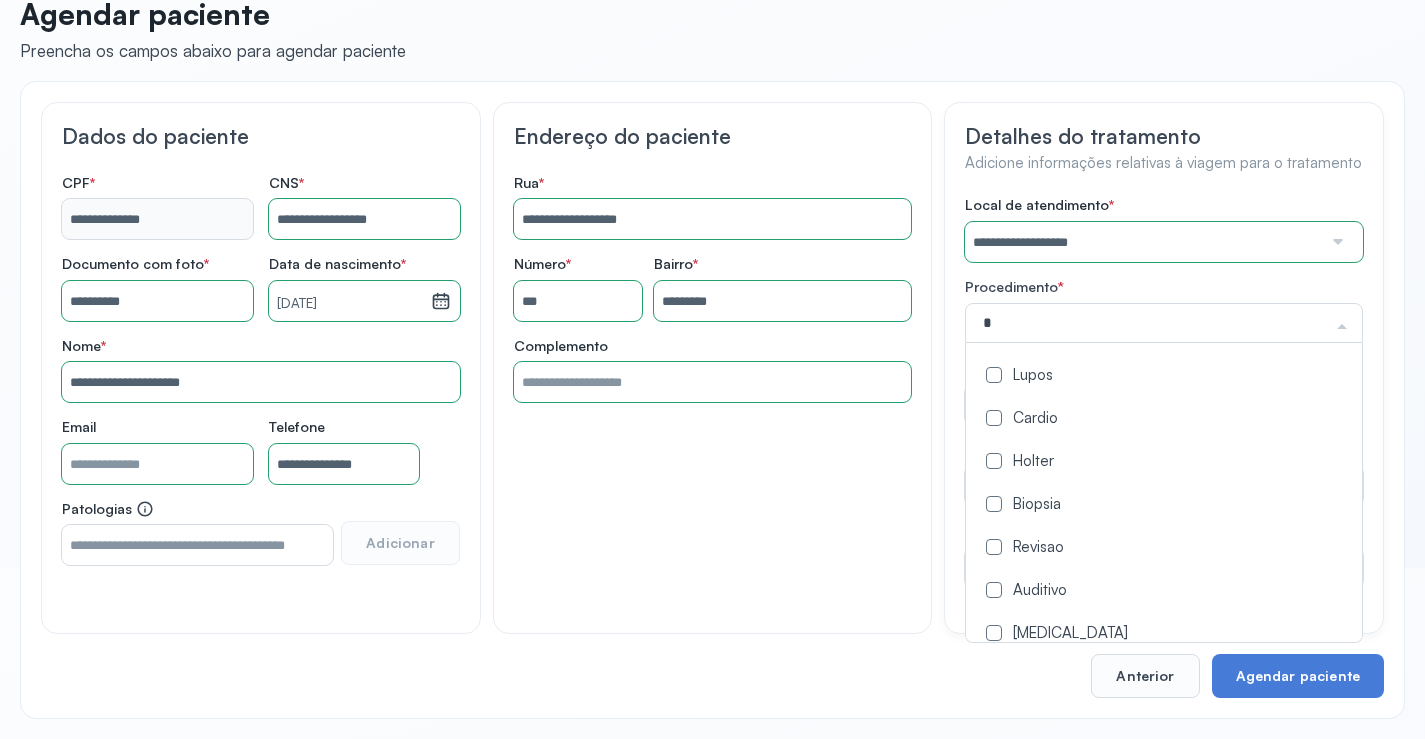 type on "**" 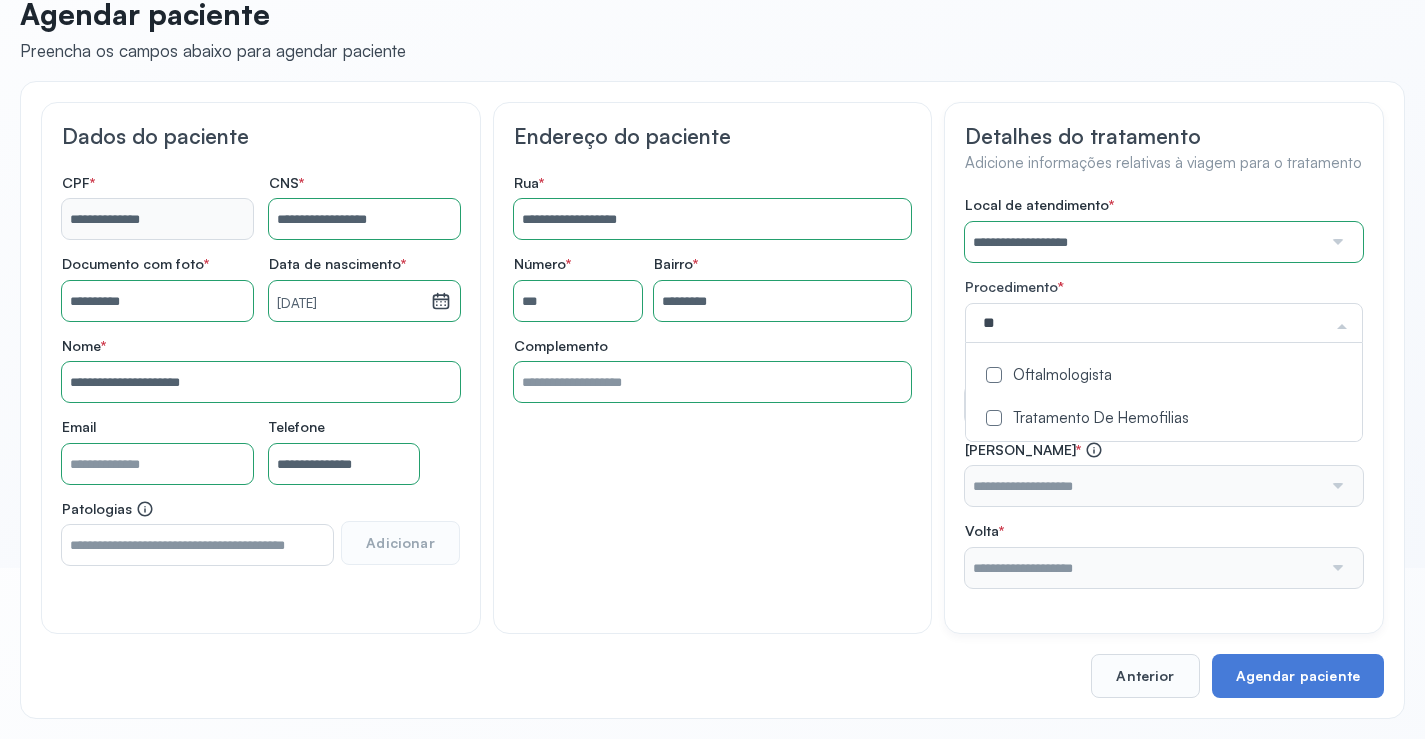 click on "Oftalmologista" 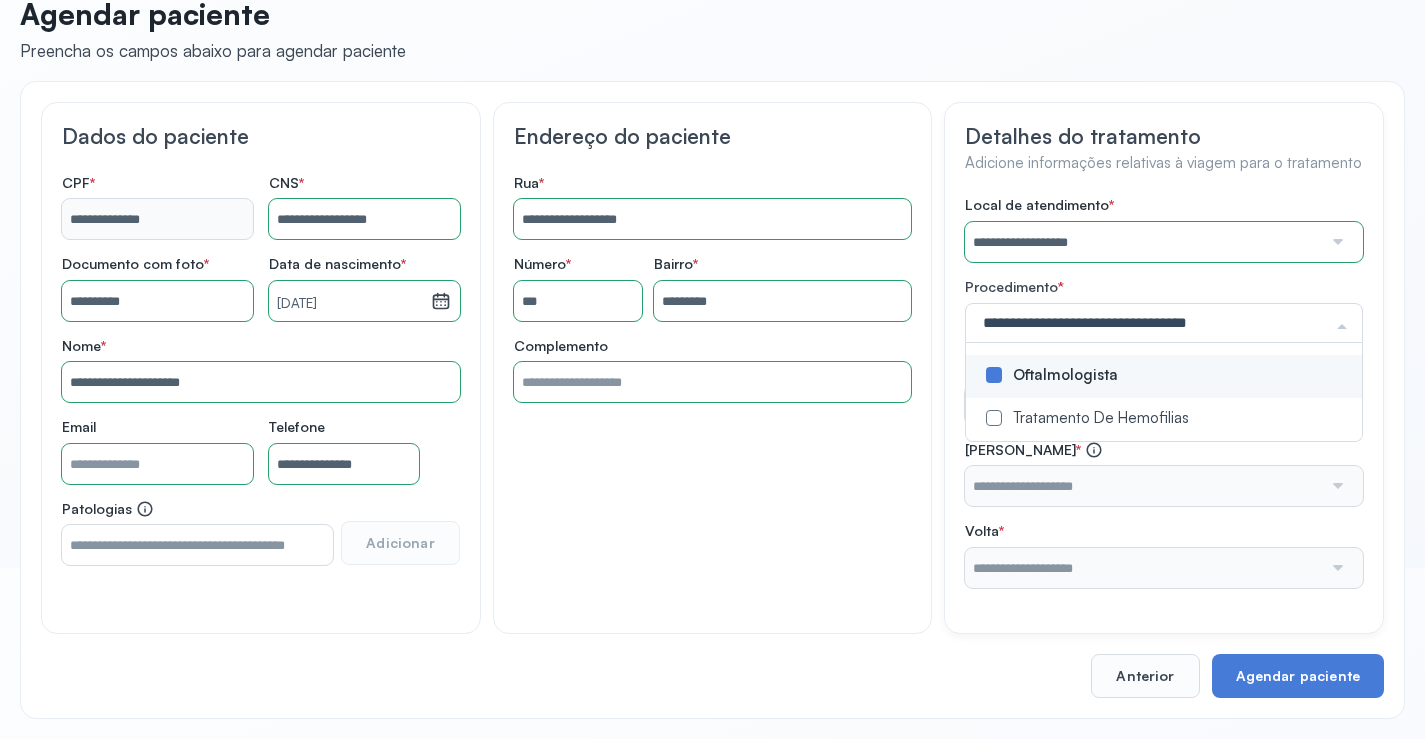click on "**********" 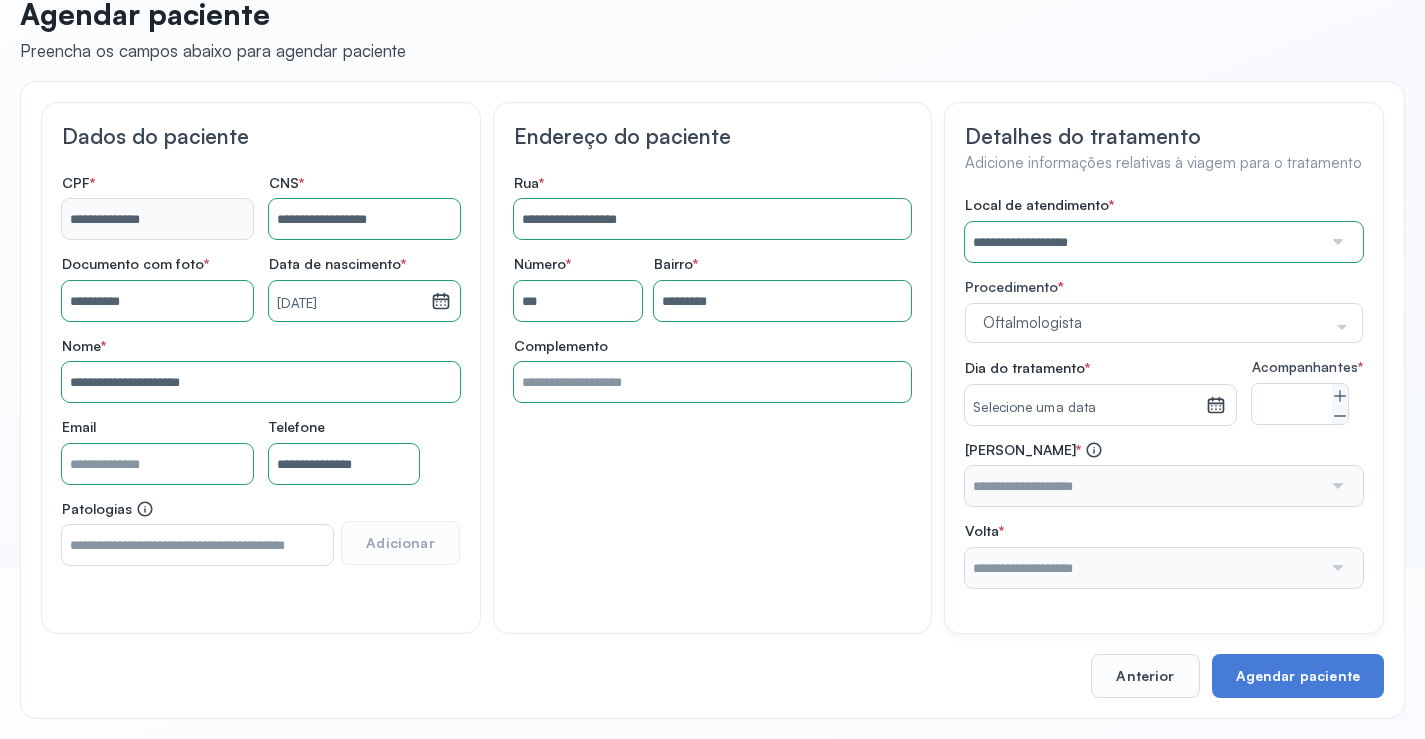click on "Selecione uma data" at bounding box center (1085, 408) 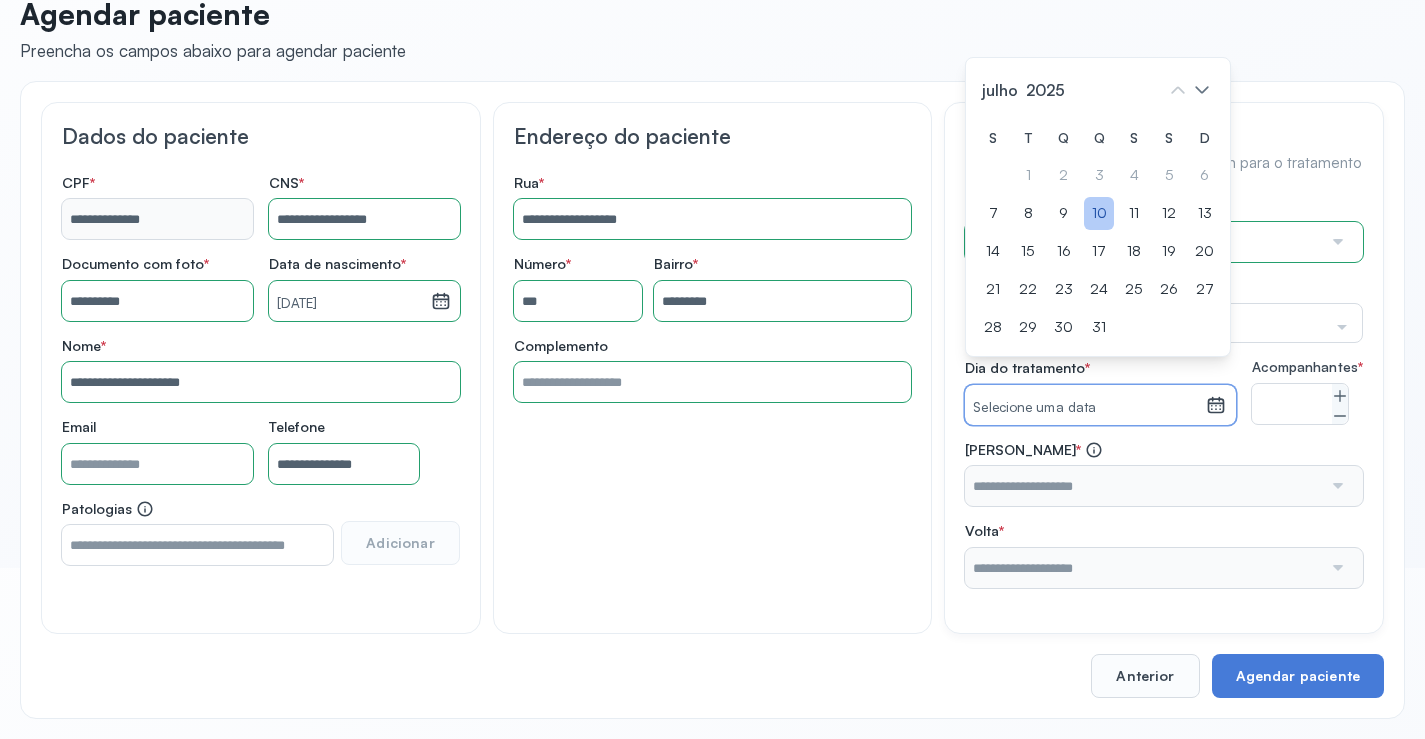 click on "10" 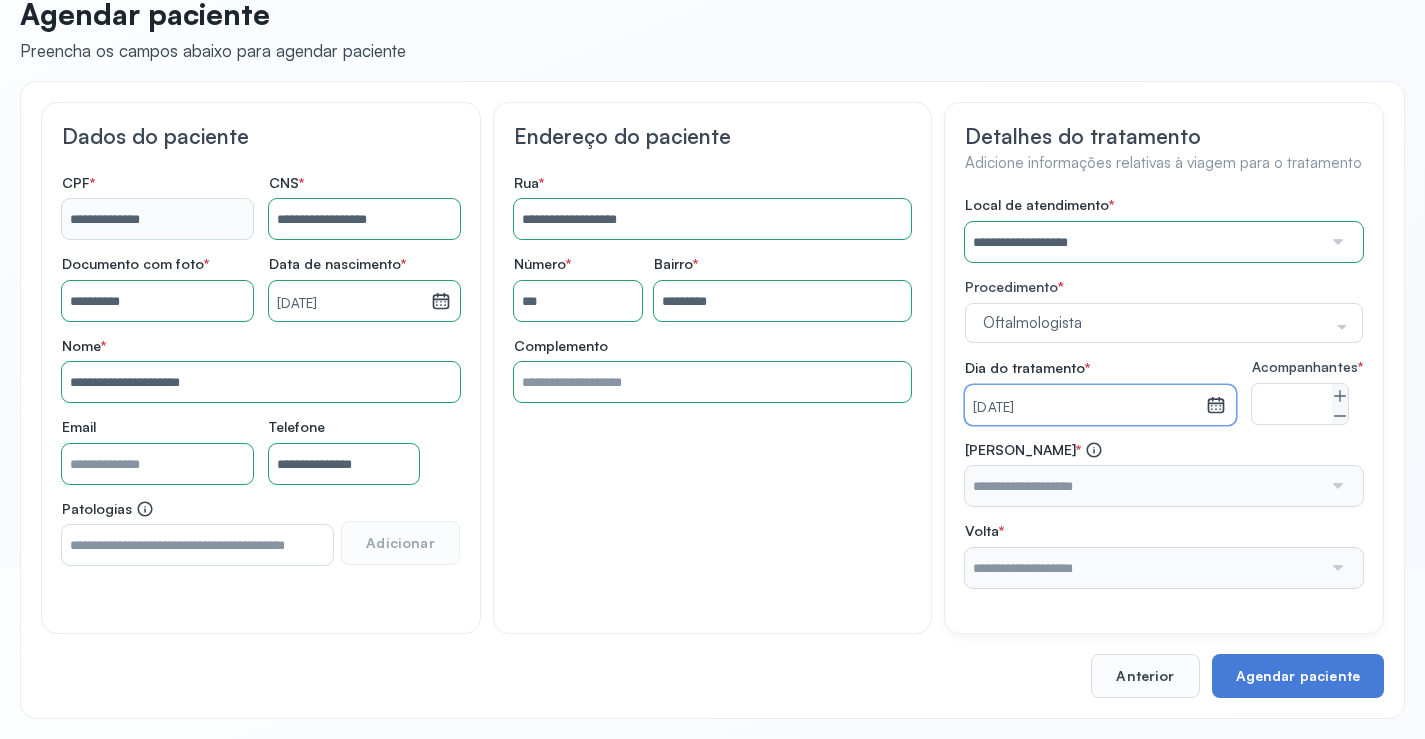 click at bounding box center (1143, 486) 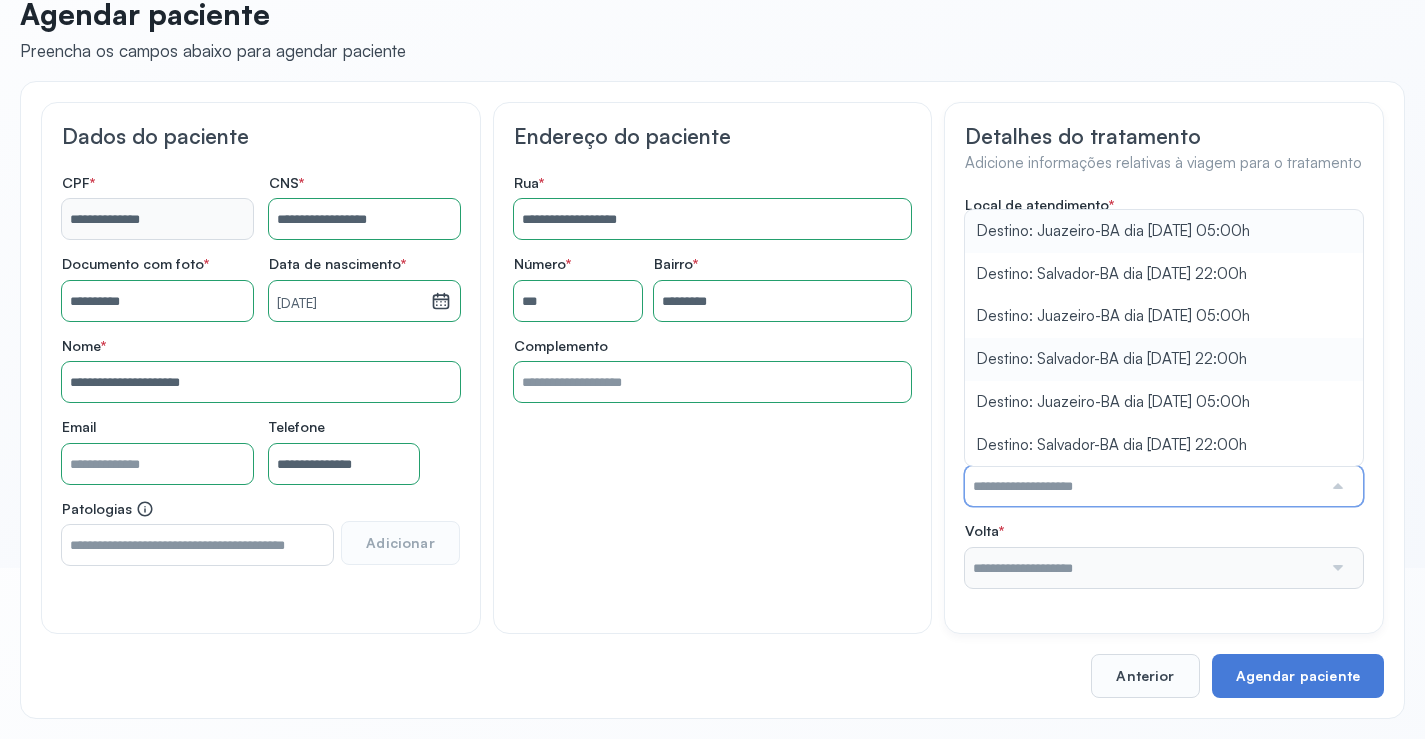 type on "**********" 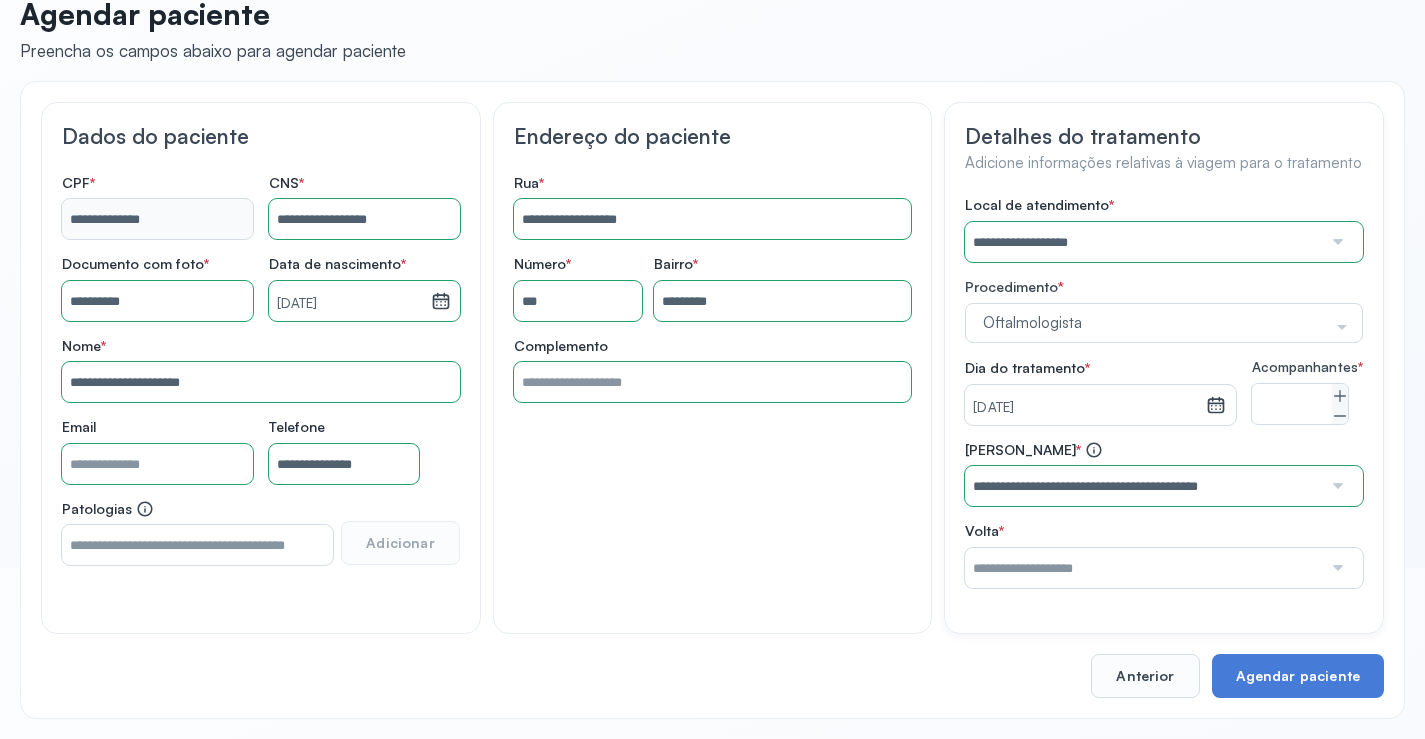 click on "**********" at bounding box center [1164, 392] 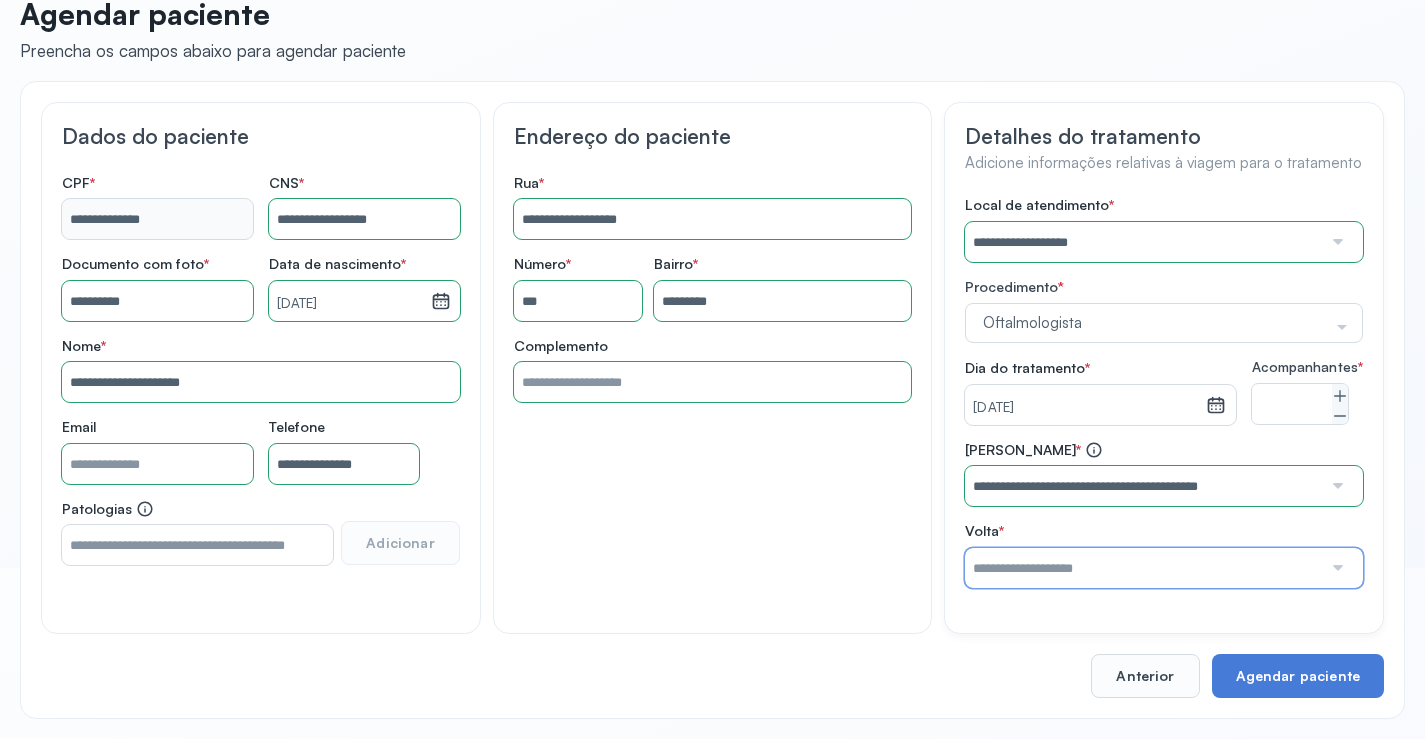 click at bounding box center (1143, 568) 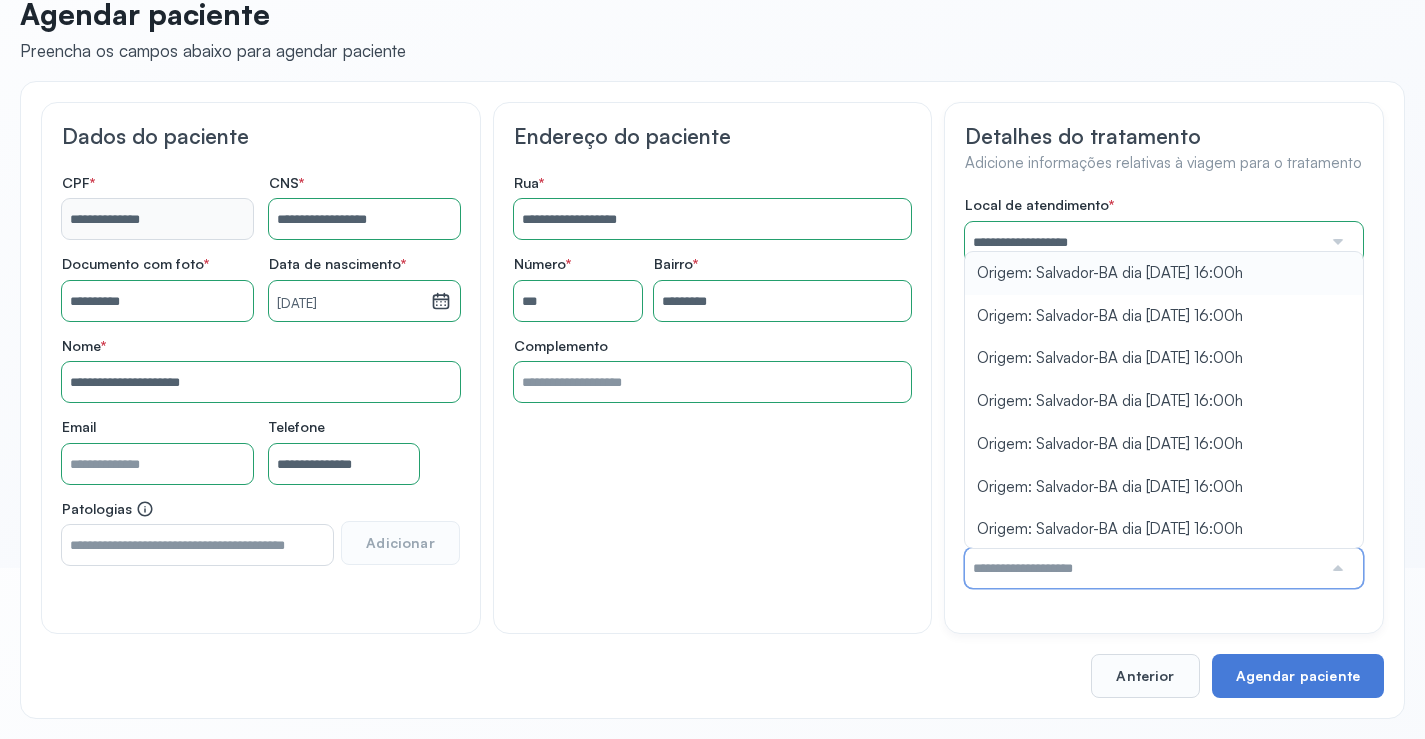 type on "**********" 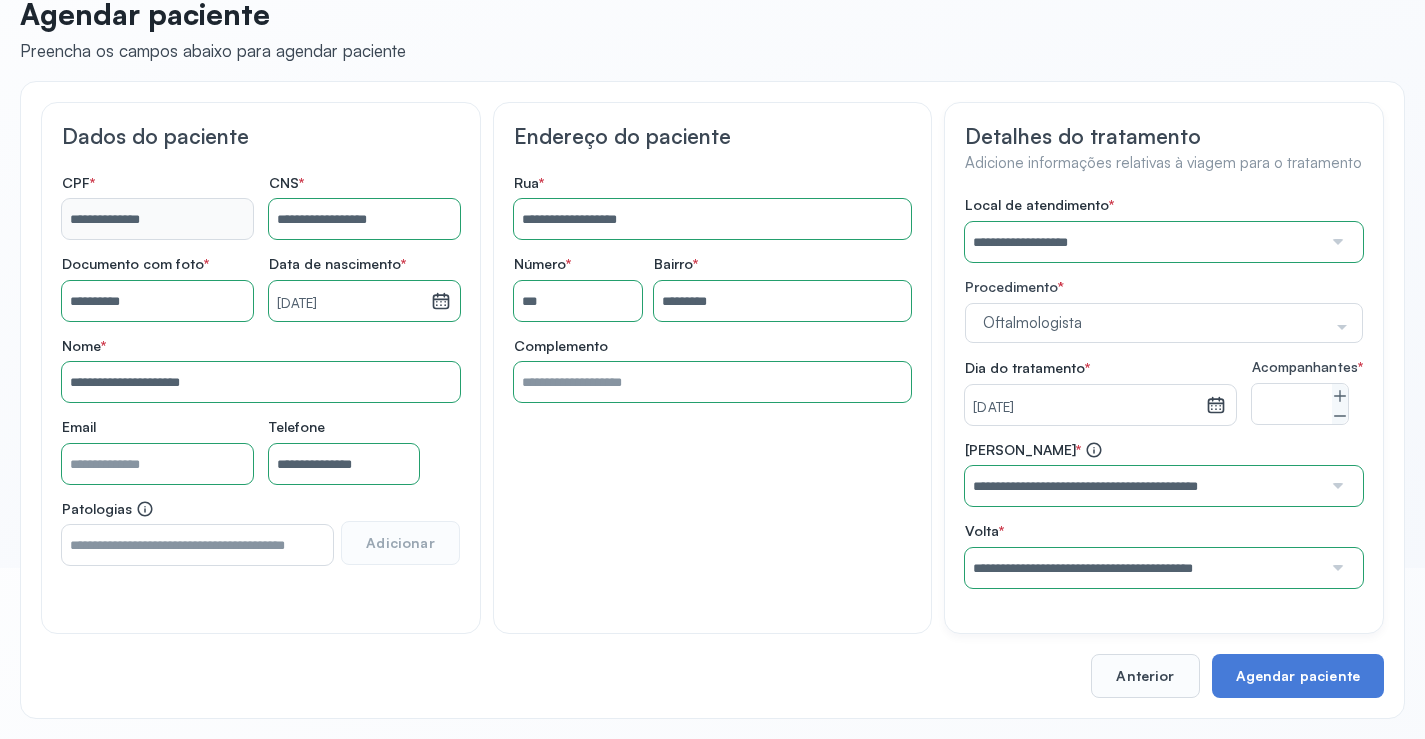 click on "**********" at bounding box center (1164, 392) 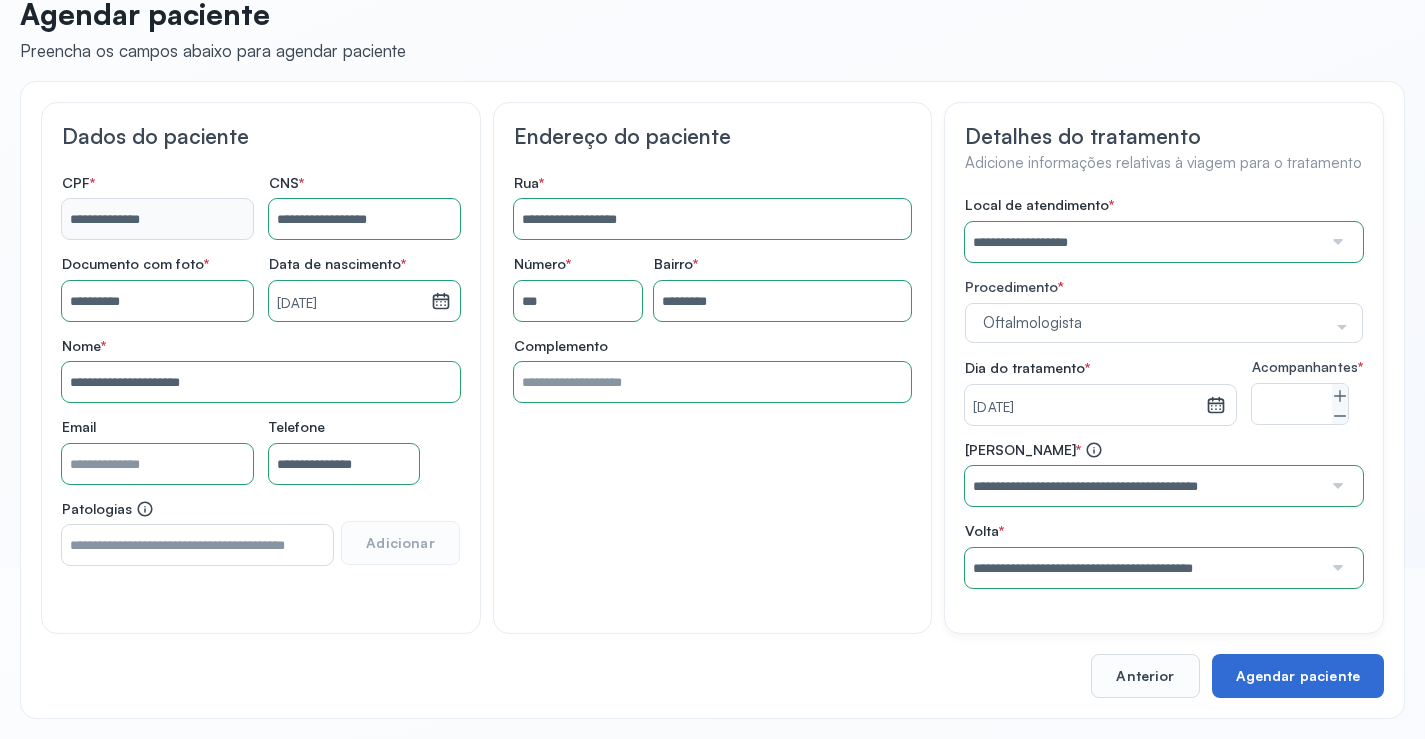 click on "Agendar paciente" at bounding box center (1298, 676) 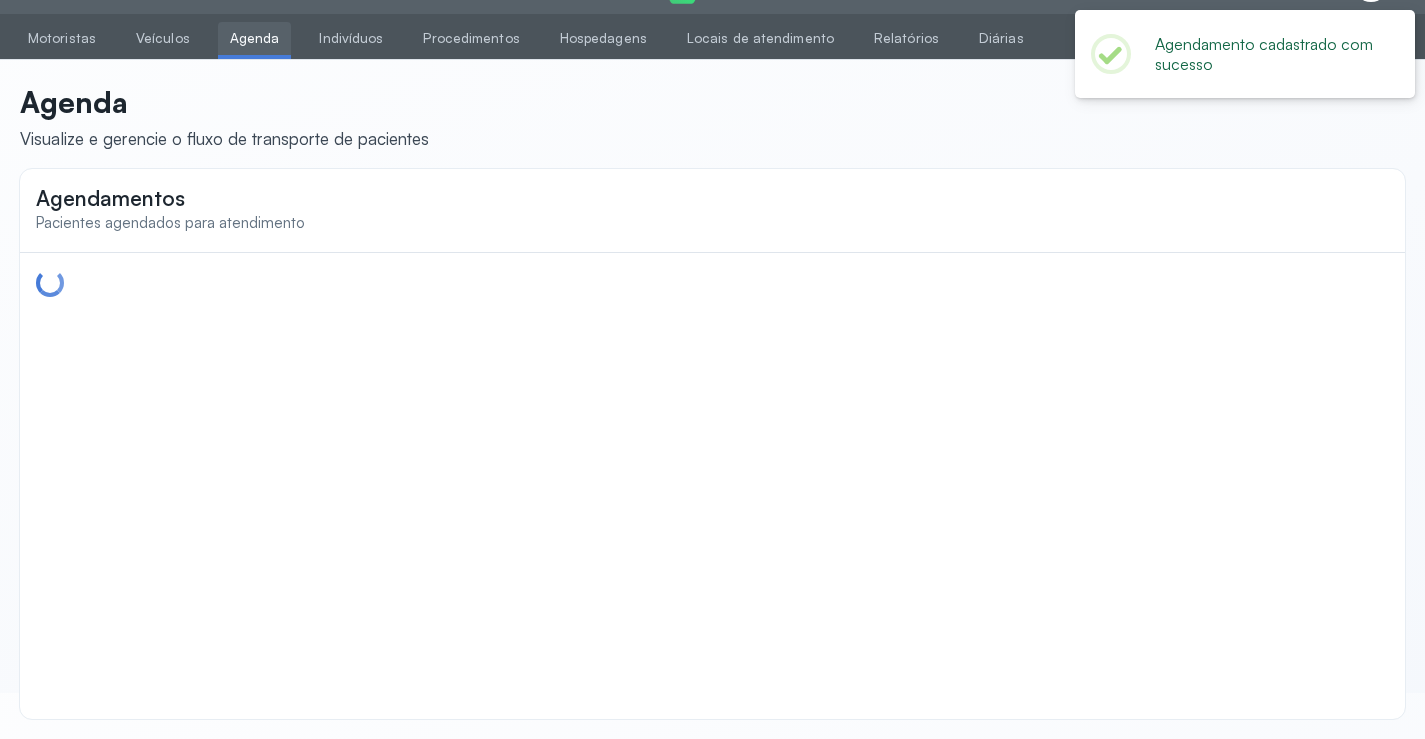 scroll, scrollTop: 0, scrollLeft: 0, axis: both 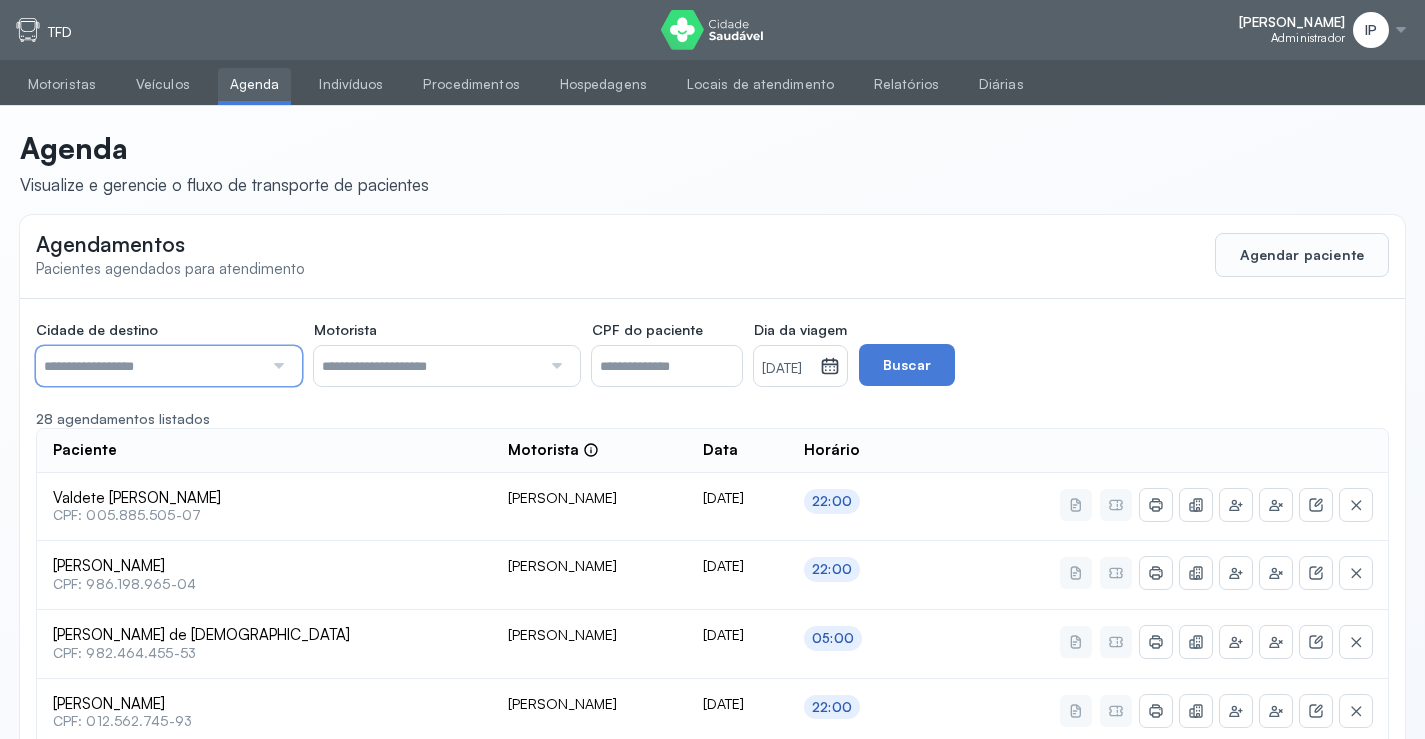 click at bounding box center (149, 366) 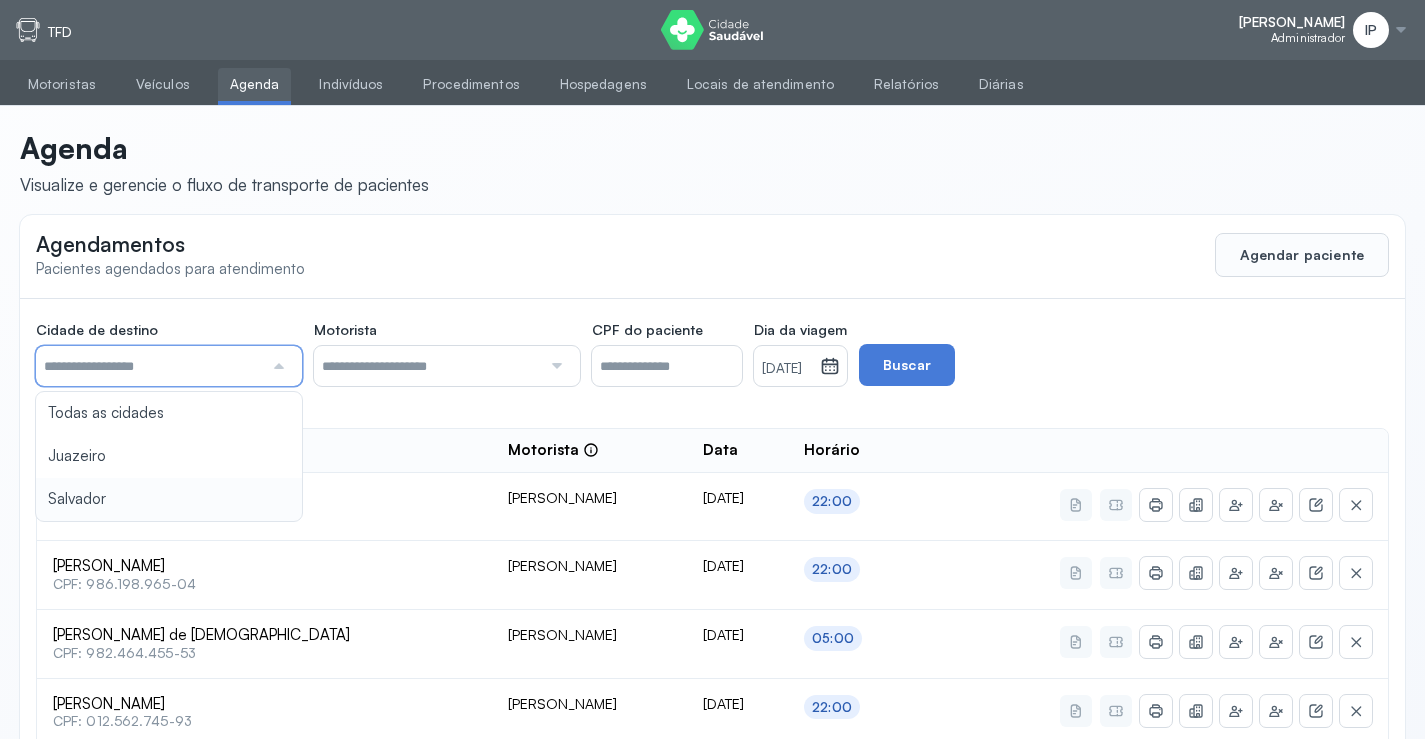 type on "********" 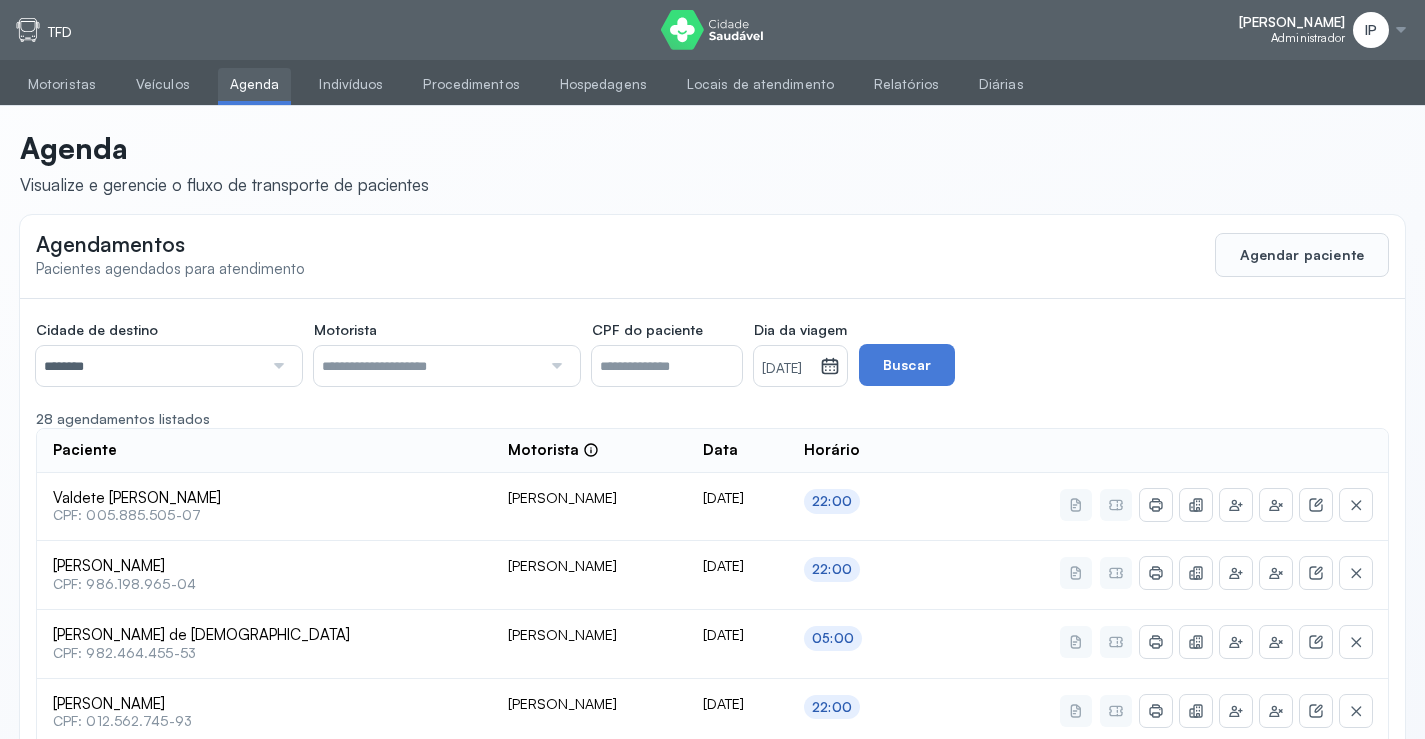 click on "Cidade de destino  ******** Todas as cidades Juazeiro Salvador Motorista  Todos os motoristas Diego dos Santos Edevon dos Santos Souza Edevon dos Santos Souza Elto Lima de Almeida Genivaldo Rodrigues da Silva Jozenilson Santos da Silva CPF do paciente  Dia da viagem  07/07/2025 julho 2025 S T Q Q S S D 1 2 3 4 5 6 7 8 9 10 11 12 13 14 15 16 17 18 19 20 21 22 23 24 25 26 27 28 29 30 31 jan fev mar abr maio jun jul ago set out nov dez 2018 2019 2020 2021 2022 2023 2024 2025 2026 2027 2028 2029  Buscar  28 agendamentos listados Paciente  Motorista  Data Horário Valdete Freitas da Silva  CPF: 005.885.505-07 Edevon dos Santos Souza 07/07/2025 22:00 Joselita Batista Pereira Silva  CPF: 986.198.965-04 Edevon dos Santos Souza 07/07/2025 22:00 Joao Catarino de Jesus  CPF: 982.464.455-53 Genivaldo Rodrigues da Silva 07/07/2025 05:00 Jociana Felix Oliveira Santos  CPF: 012.562.745-93 Edevon dos Santos Souza 07/07/2025 22:00 Donato Miranda de Spuza  CPF: 427.259.765-53 Edevon dos Santos Souza 07/07/2025 22:00 07/07/2025" 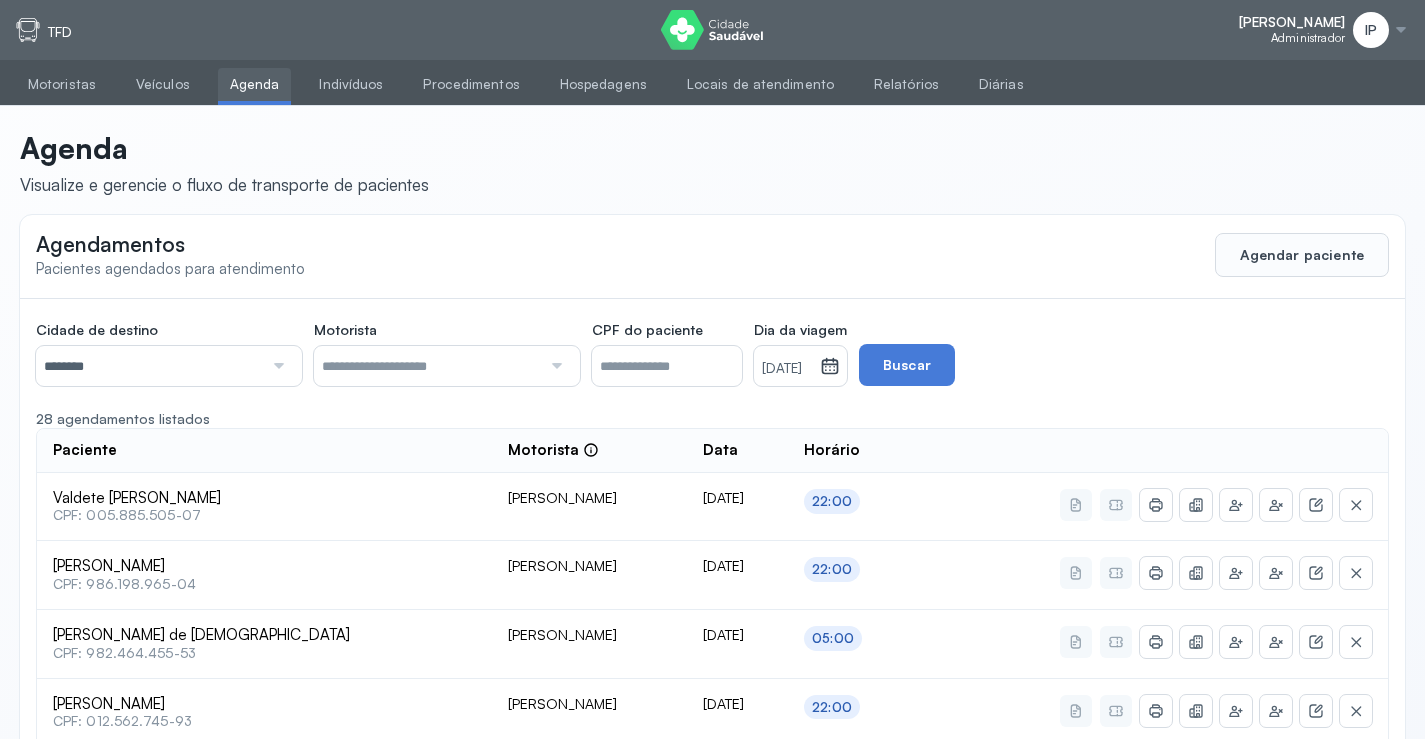 click on "[DATE]" at bounding box center (787, 369) 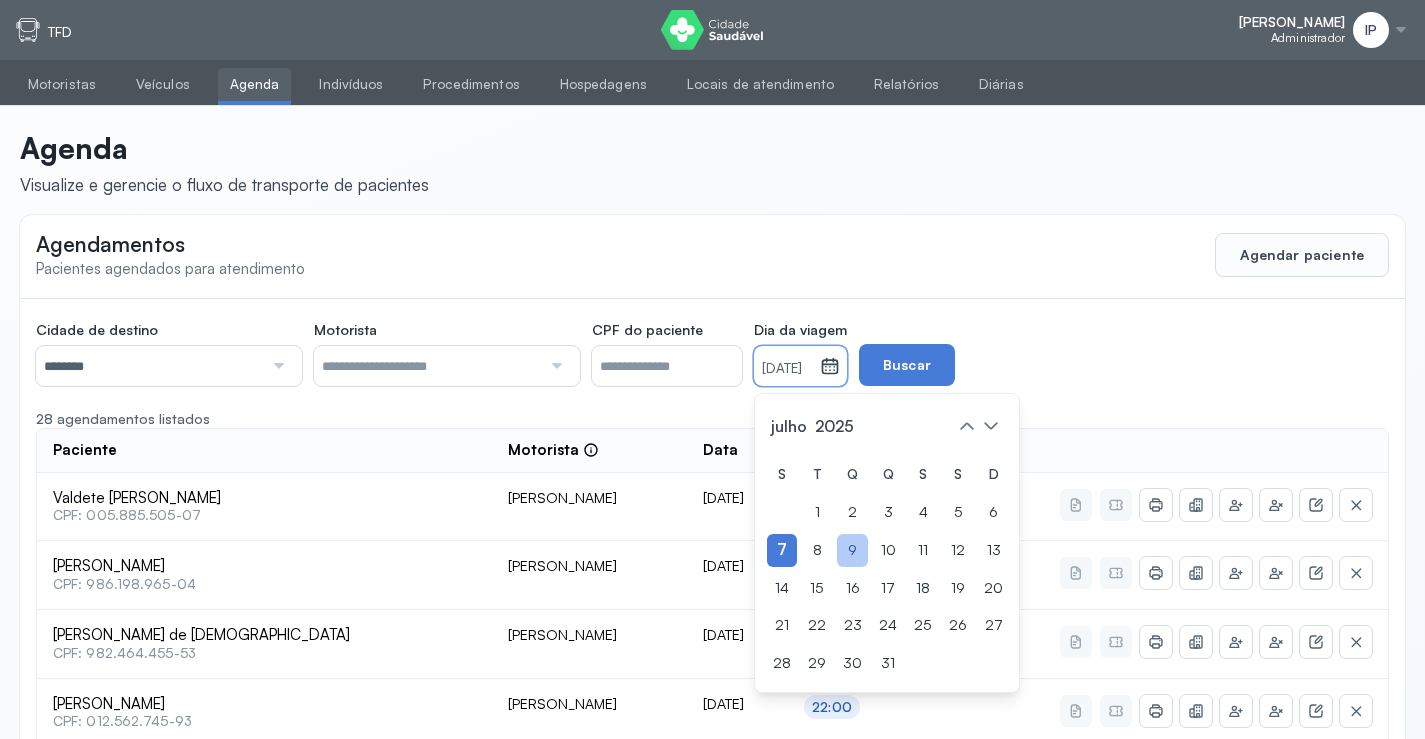click on "9" 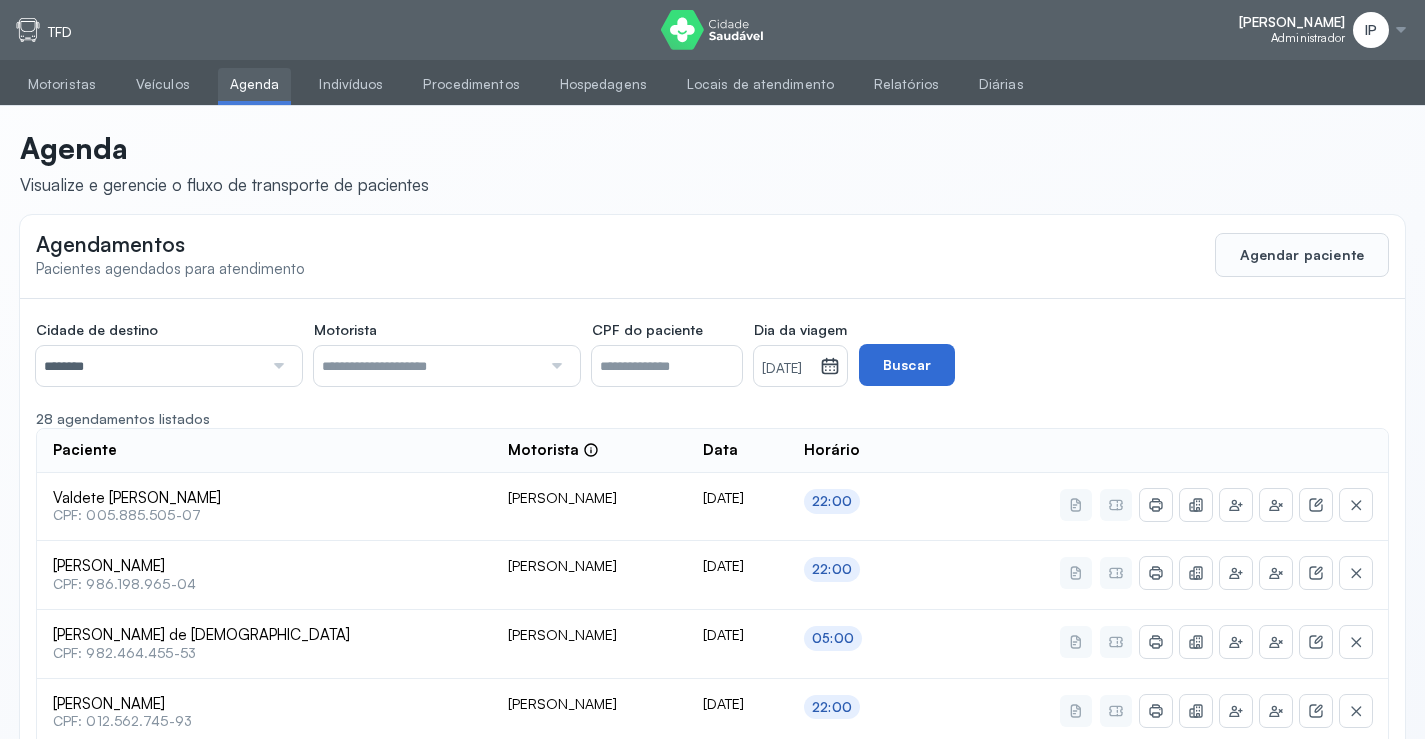 click on "Buscar" at bounding box center [907, 365] 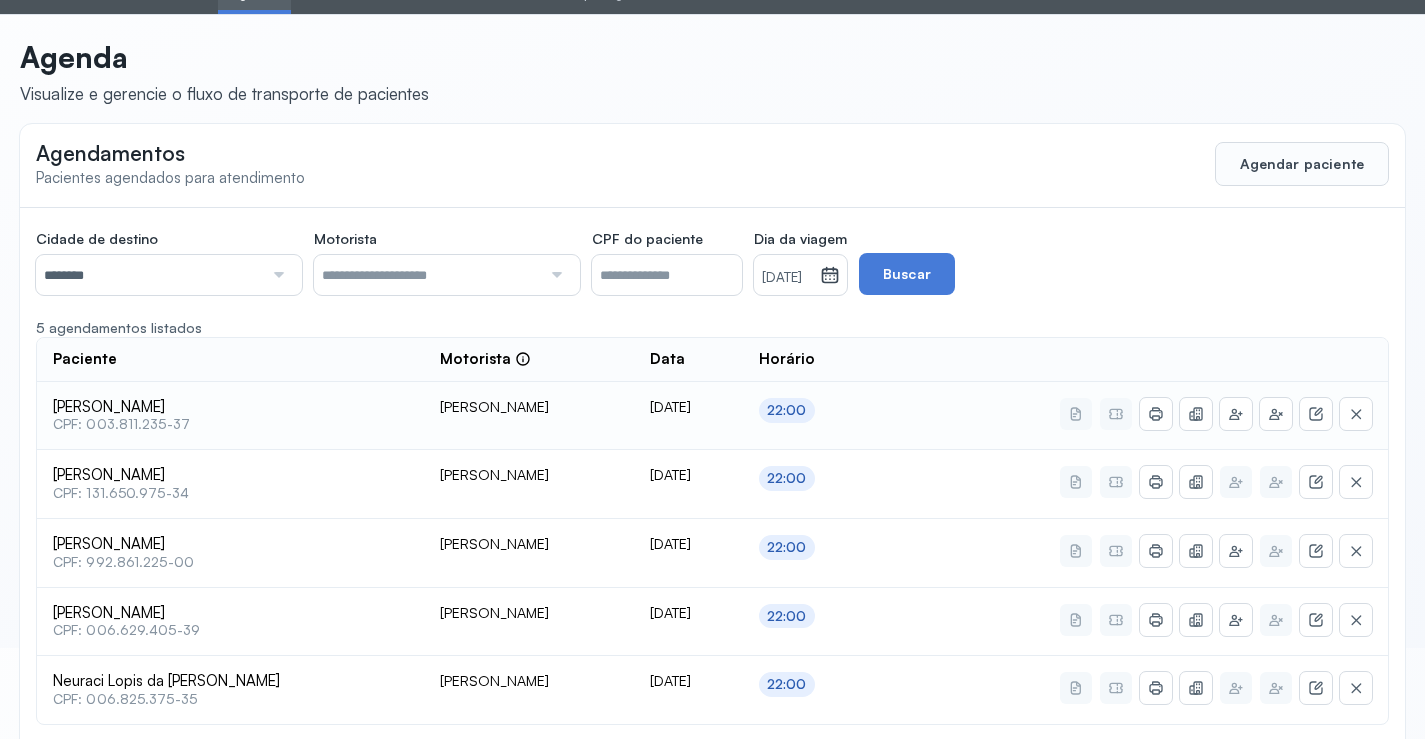 scroll, scrollTop: 179, scrollLeft: 0, axis: vertical 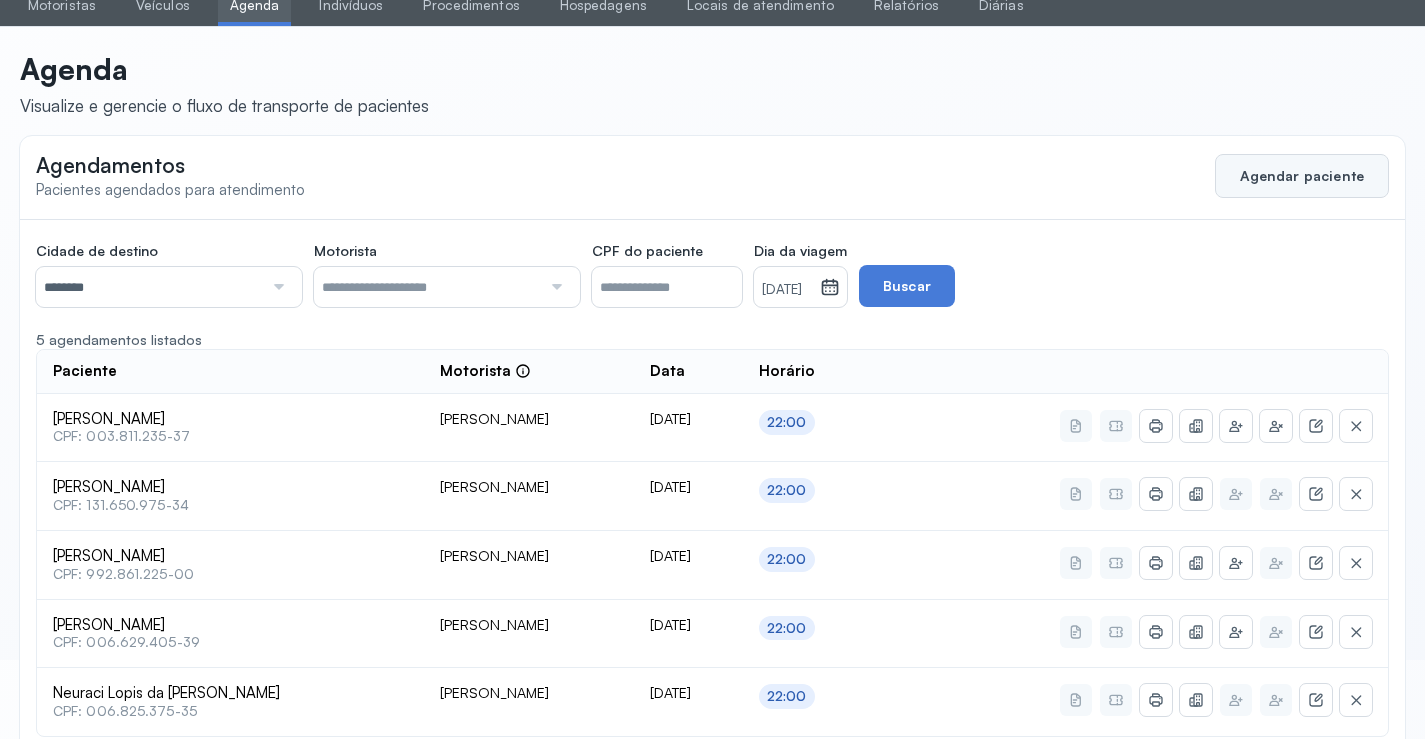 click on "Agendar paciente" 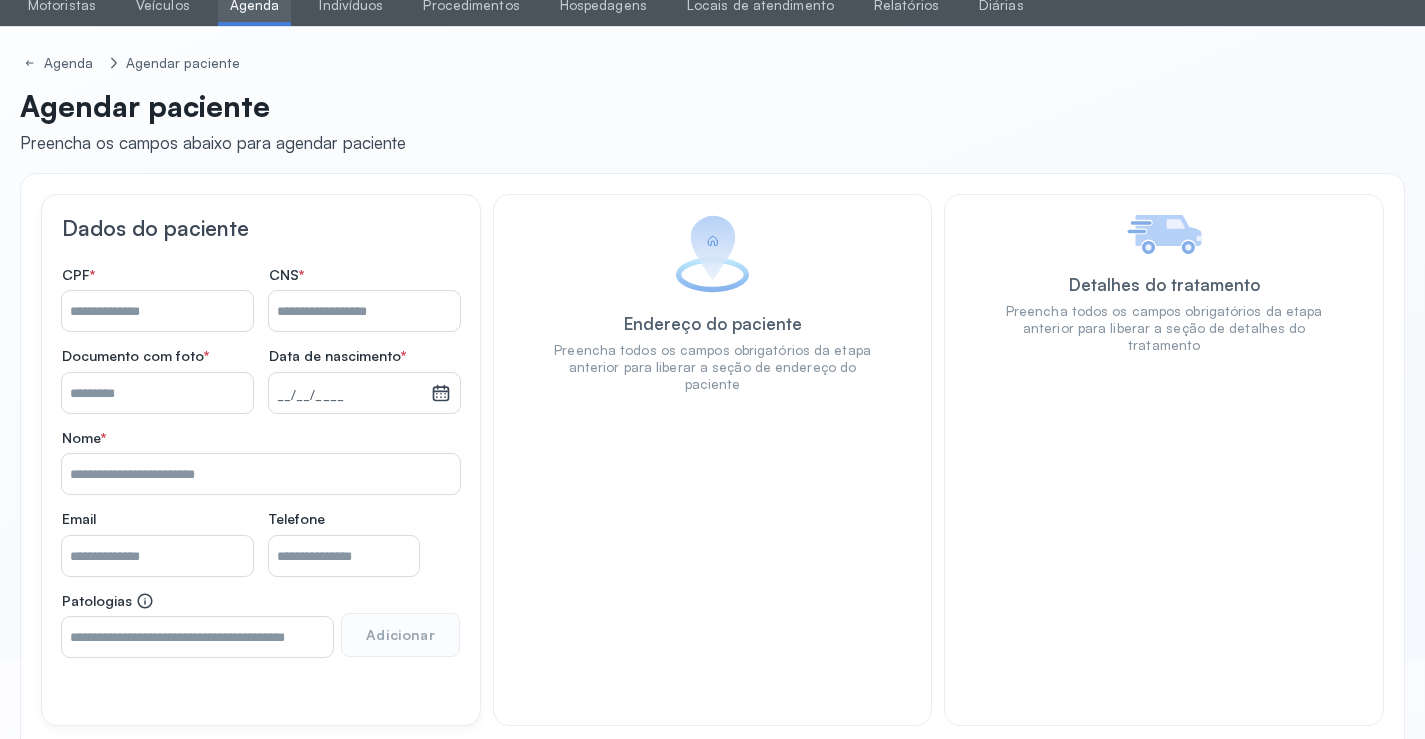 click on "Nome   *" at bounding box center (364, 311) 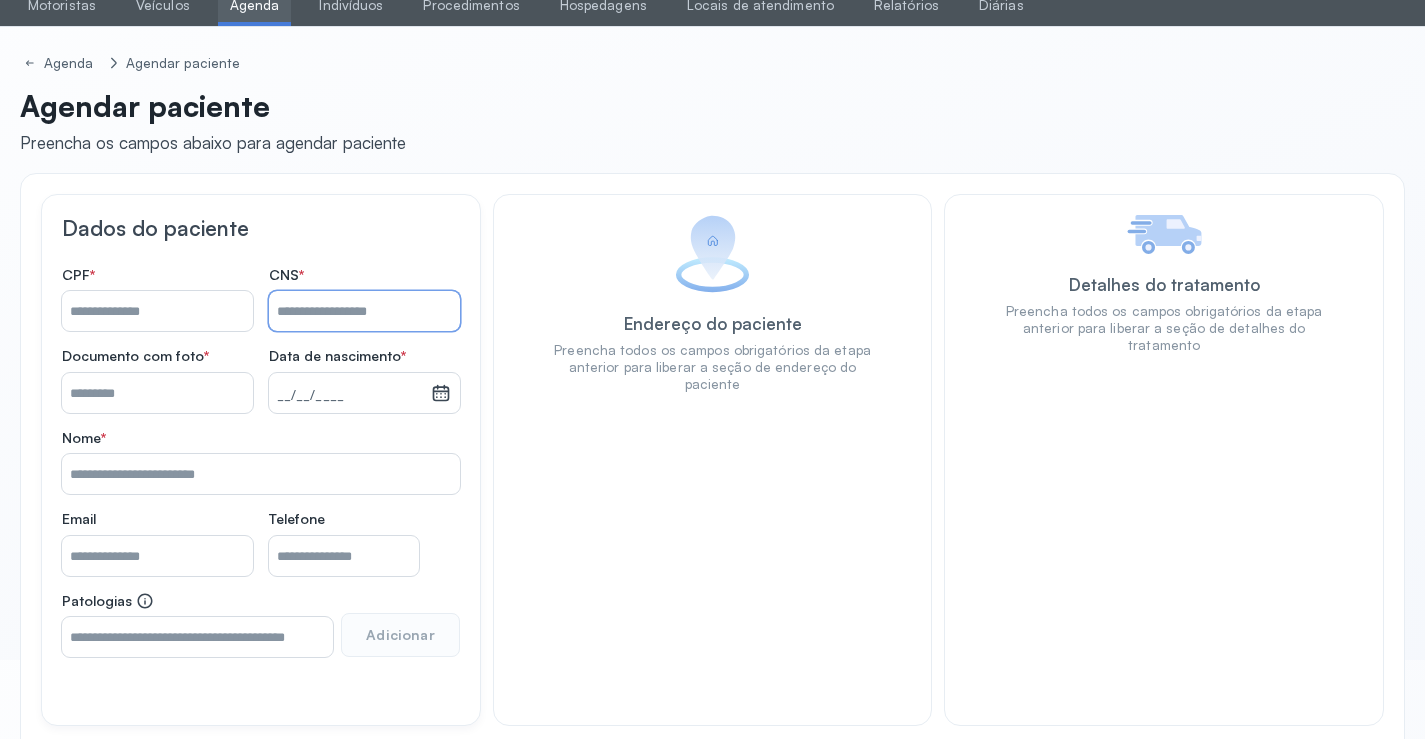 click on "CPF   *  CNS   *  Documento com foto   *  Data de nascimento   *  __/__/____ julho 2025 S T Q Q S S D 1 2 3 4 5 6 7 8 9 10 11 12 13 14 15 16 17 18 19 20 21 22 23 24 25 26 27 28 29 30 31 jan fev mar abr maio jun jul ago set out nov dez 2018 2019 2020 2021 2022 2023 2024 2025 2026 2027 2028 2029 Nome   *  Email  Telefone  Patologias  Adicionar" at bounding box center (261, 474) 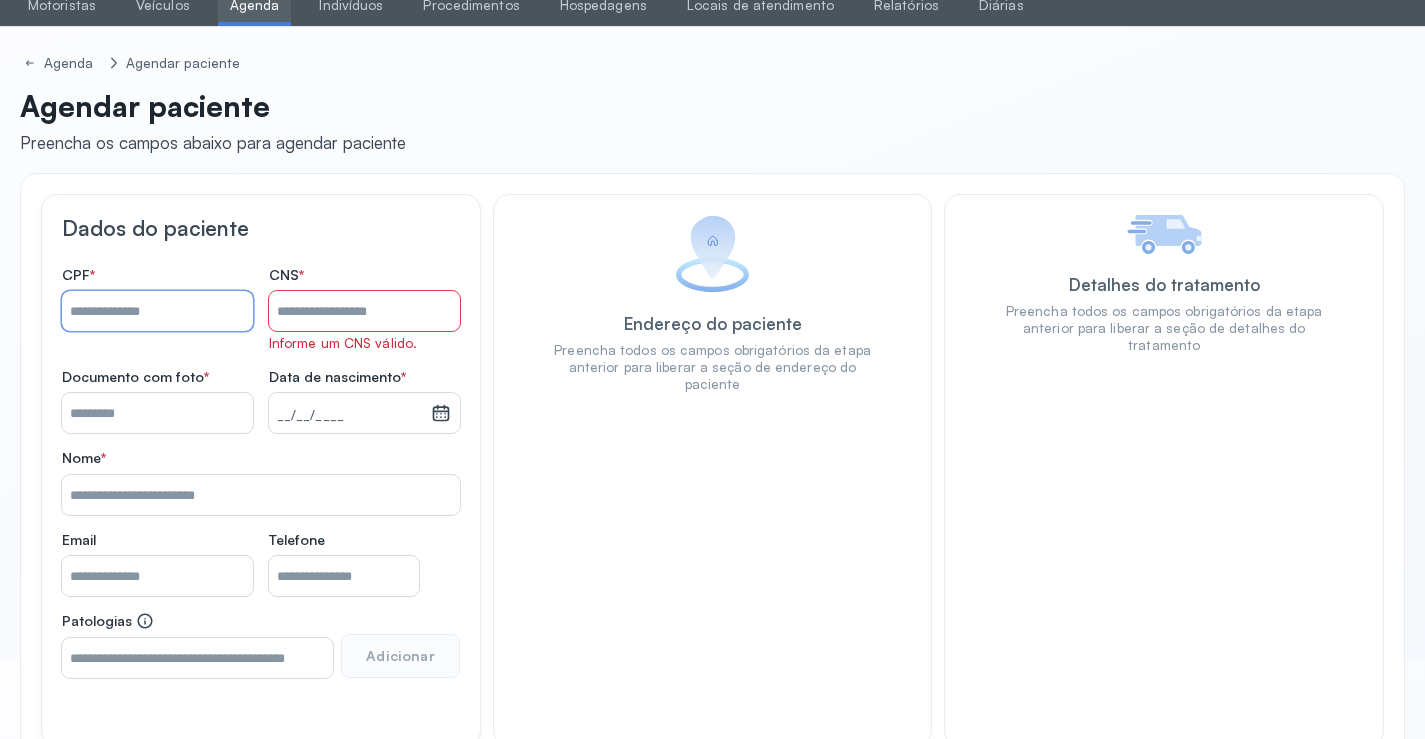 click on "Nome   *" at bounding box center [157, 311] 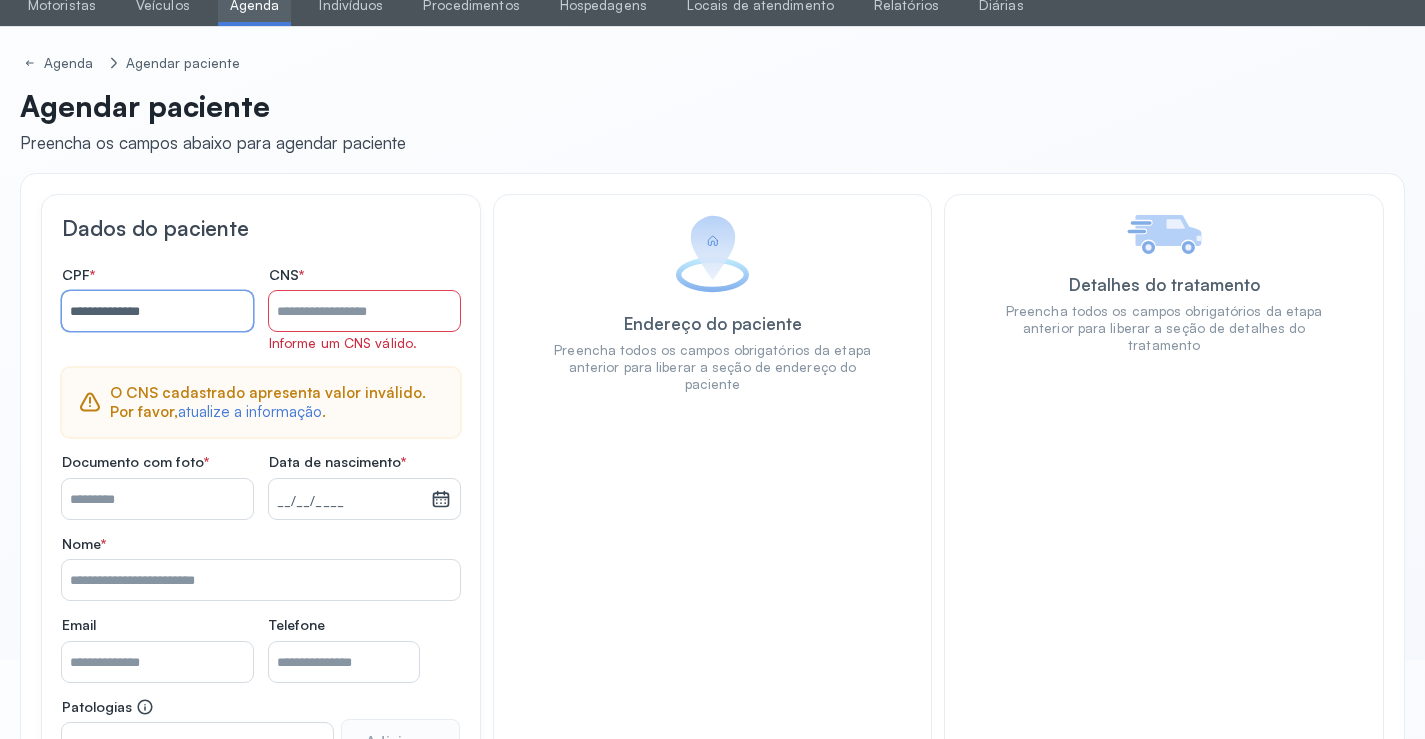 type on "**********" 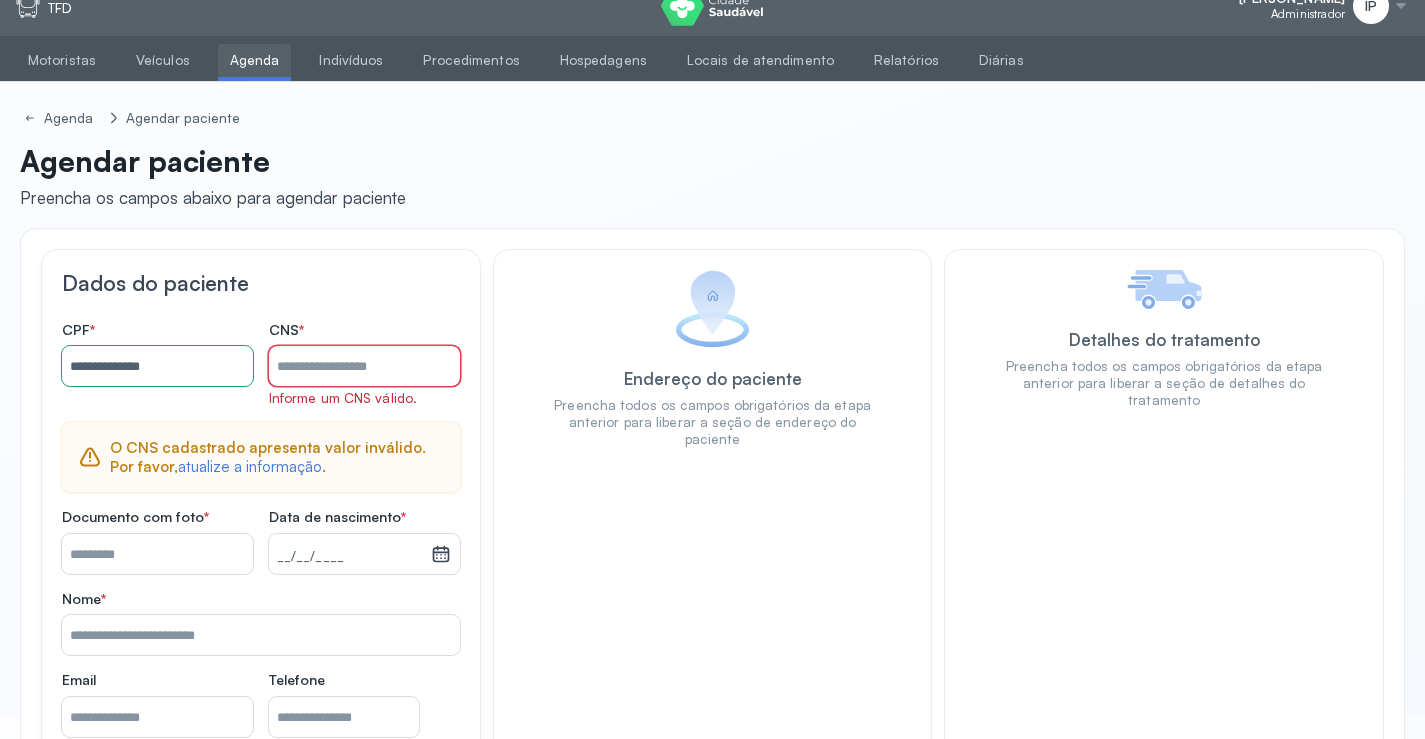 scroll, scrollTop: 0, scrollLeft: 0, axis: both 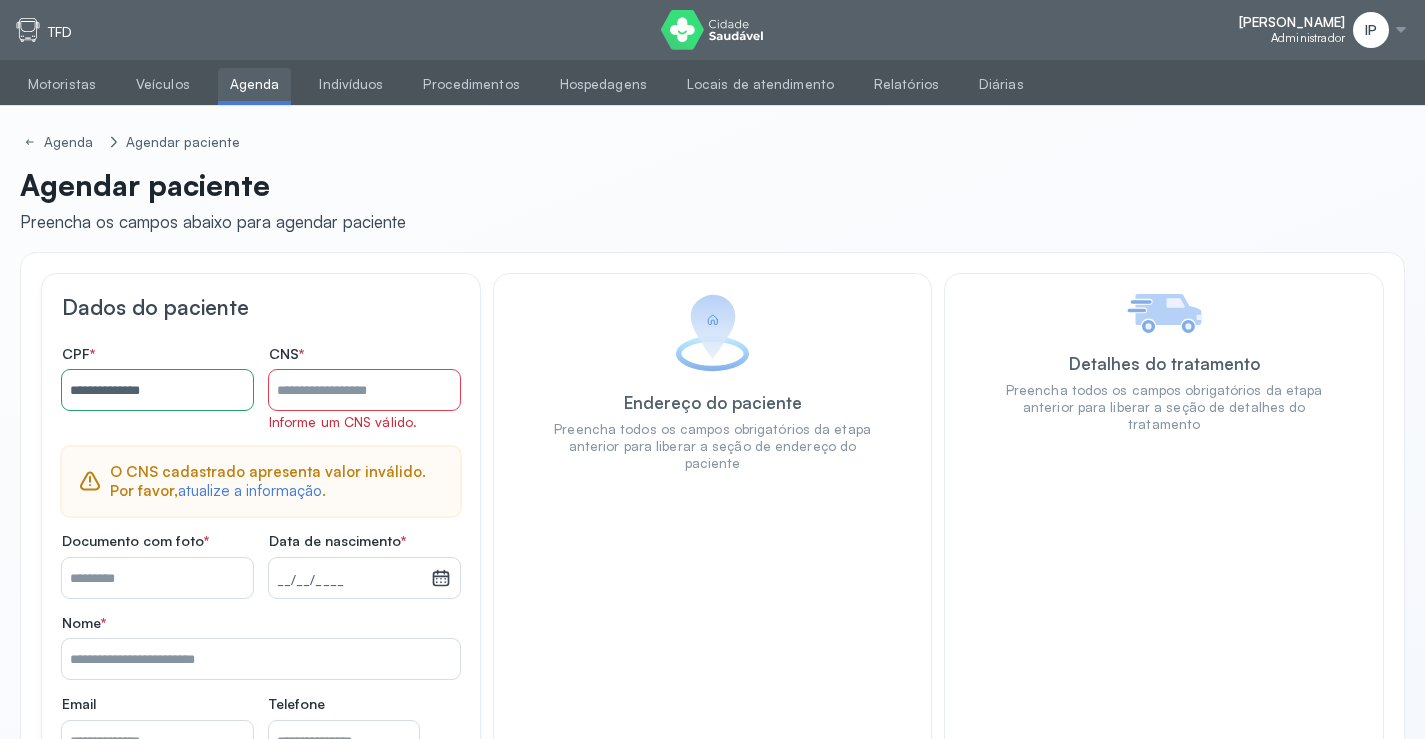 click on "Agenda" at bounding box center [255, 84] 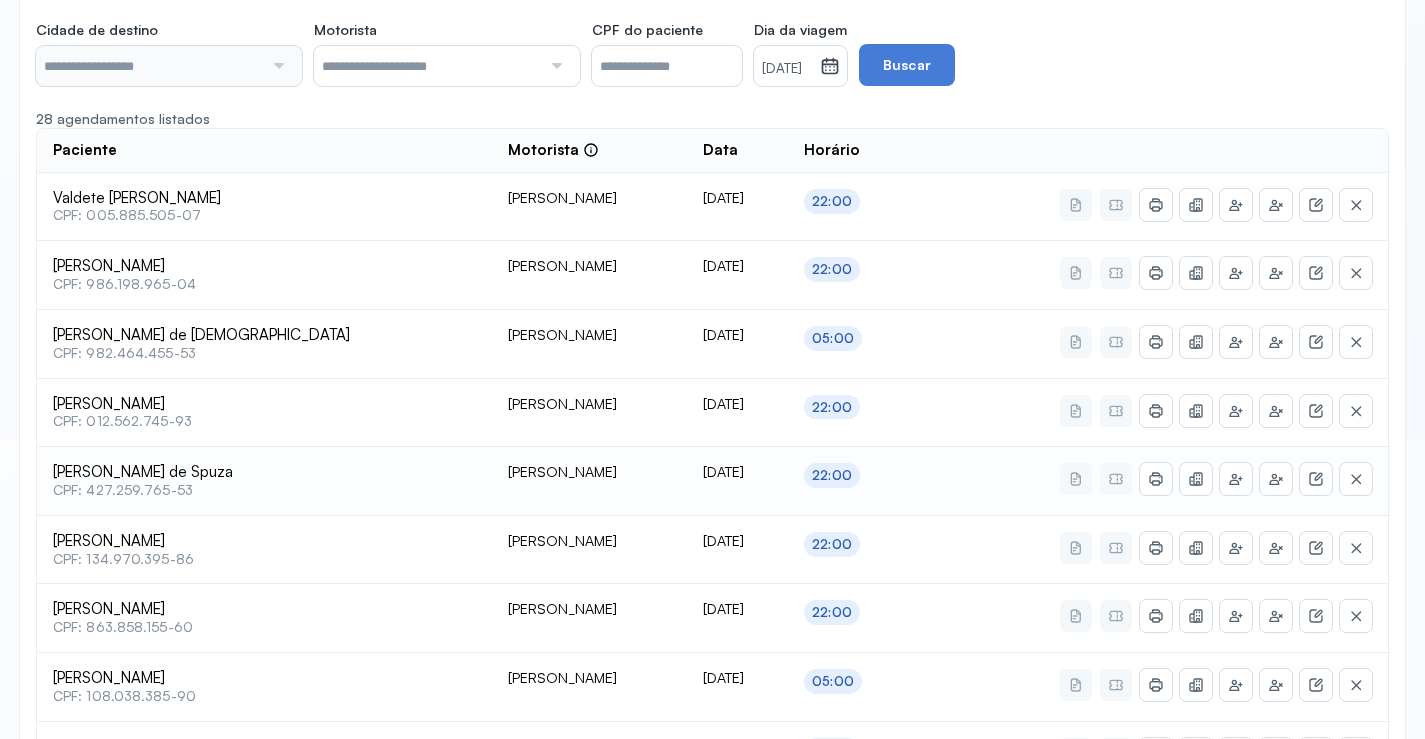 type on "********" 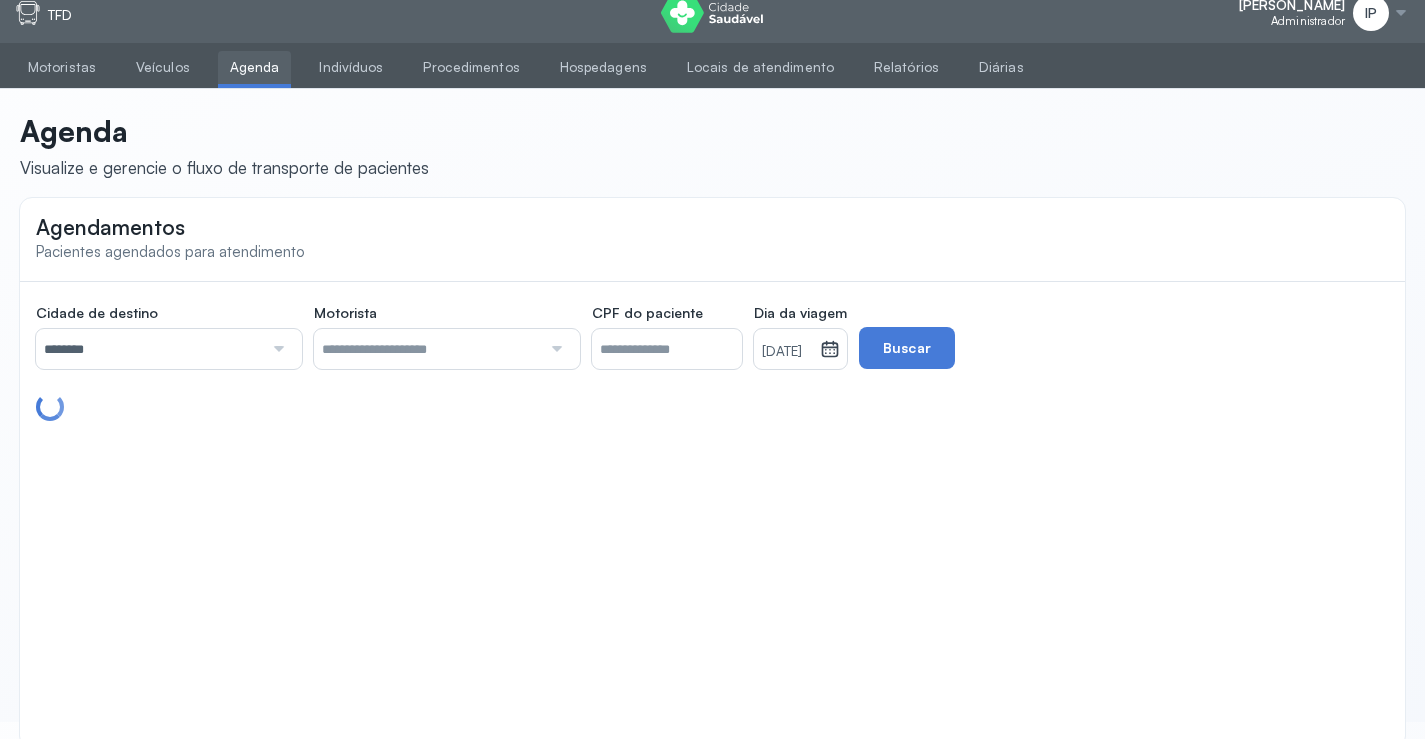 scroll, scrollTop: 0, scrollLeft: 0, axis: both 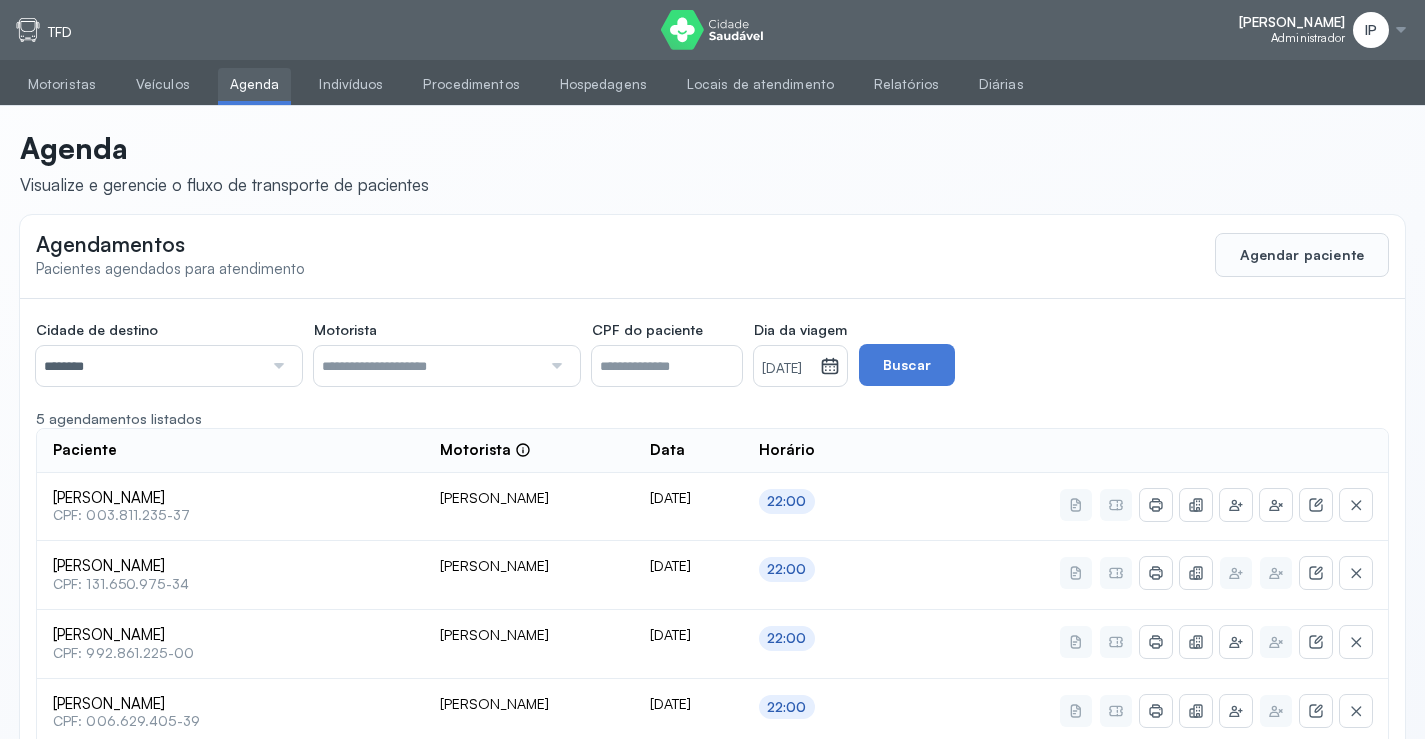 click on "[DATE]" at bounding box center (787, 366) 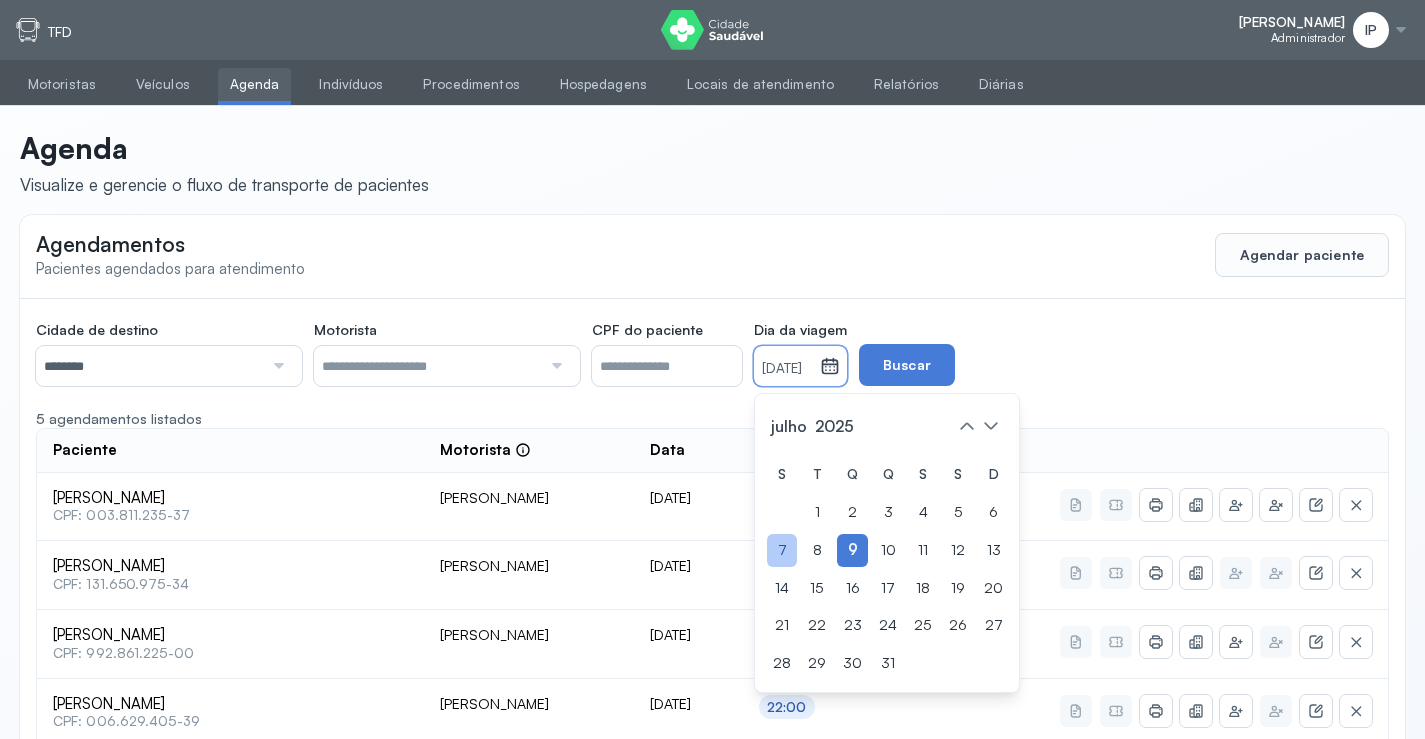 click on "7" 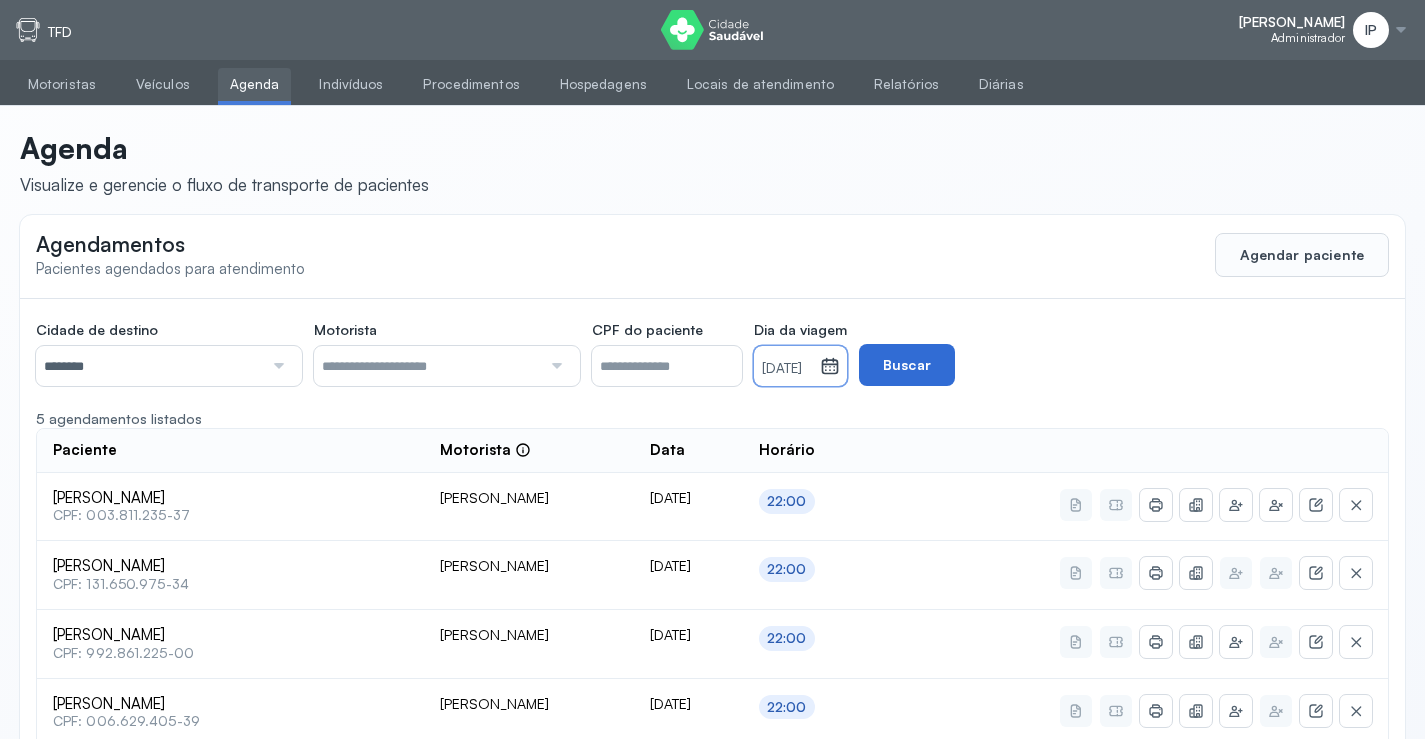 click on "Buscar" at bounding box center (907, 365) 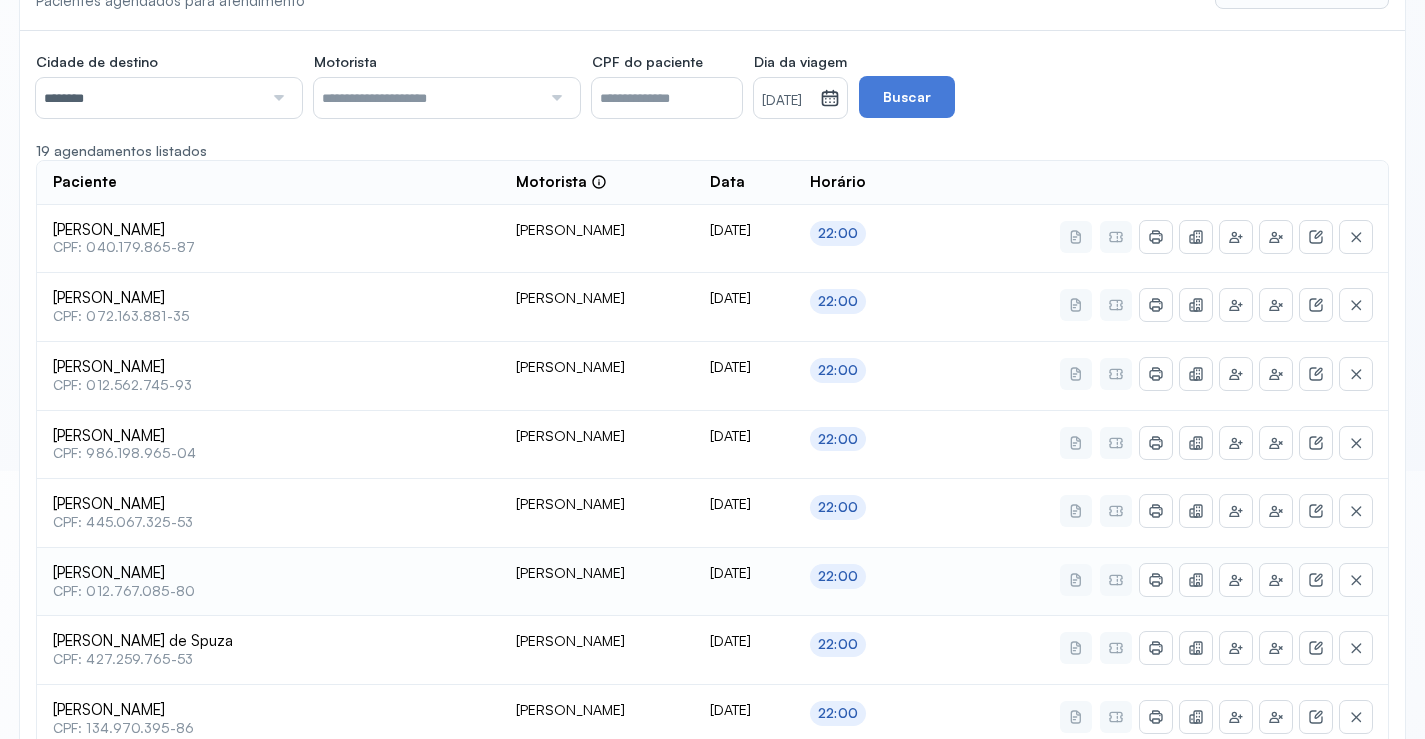 scroll, scrollTop: 300, scrollLeft: 0, axis: vertical 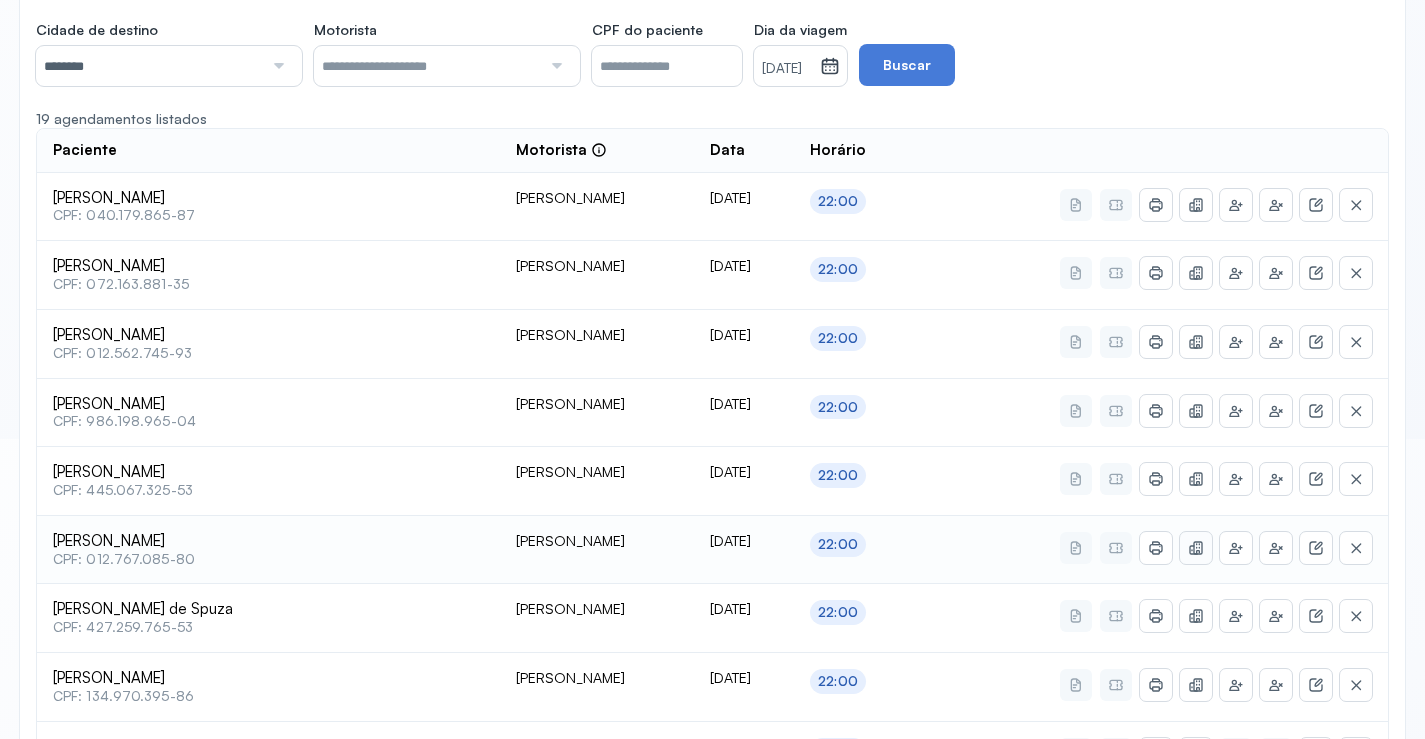 click 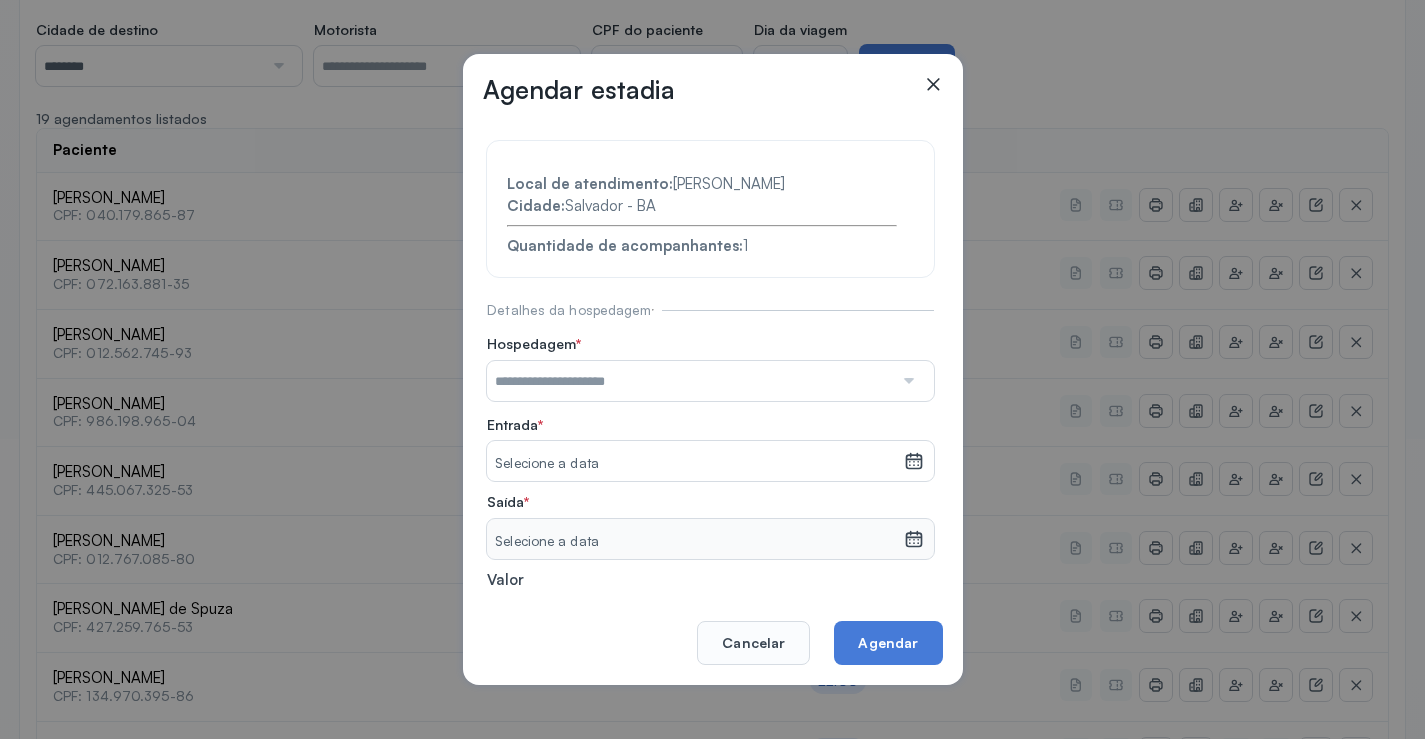 click at bounding box center (690, 381) 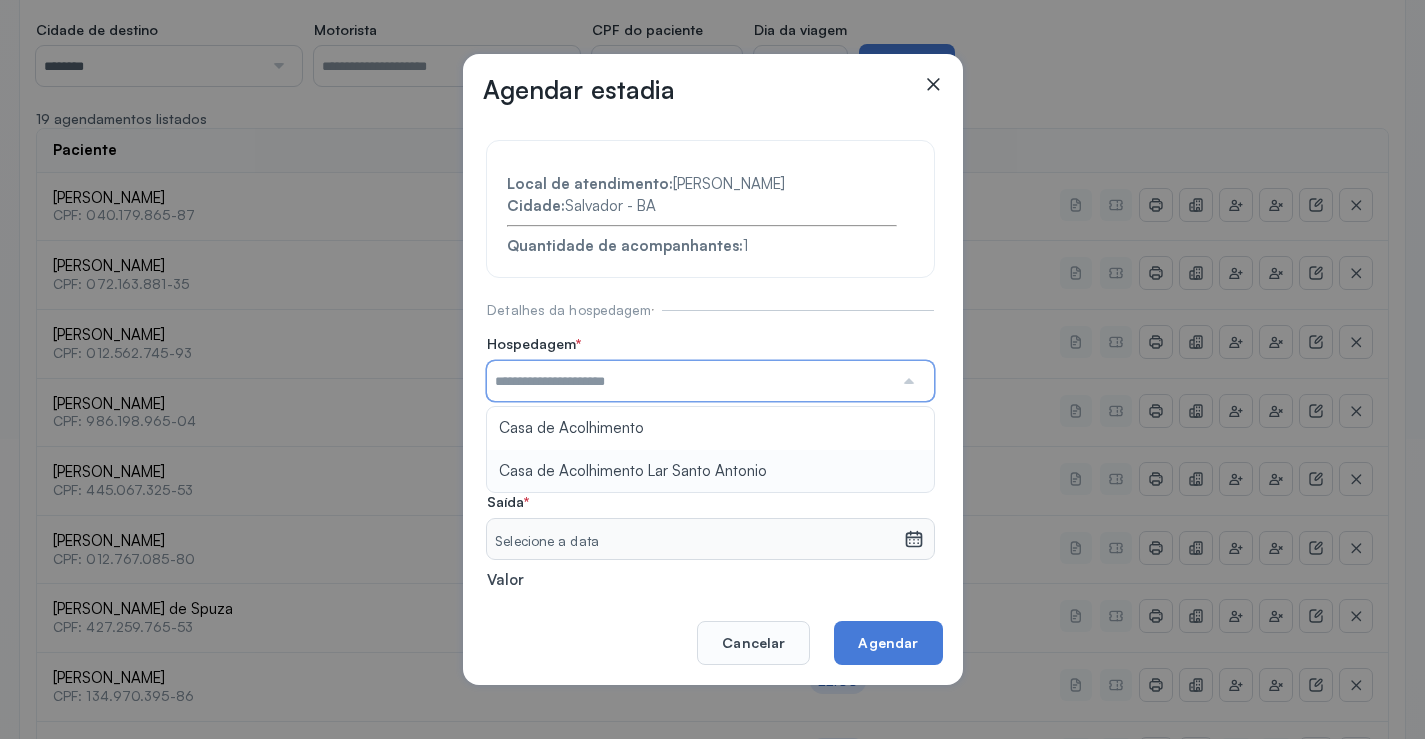 type on "**********" 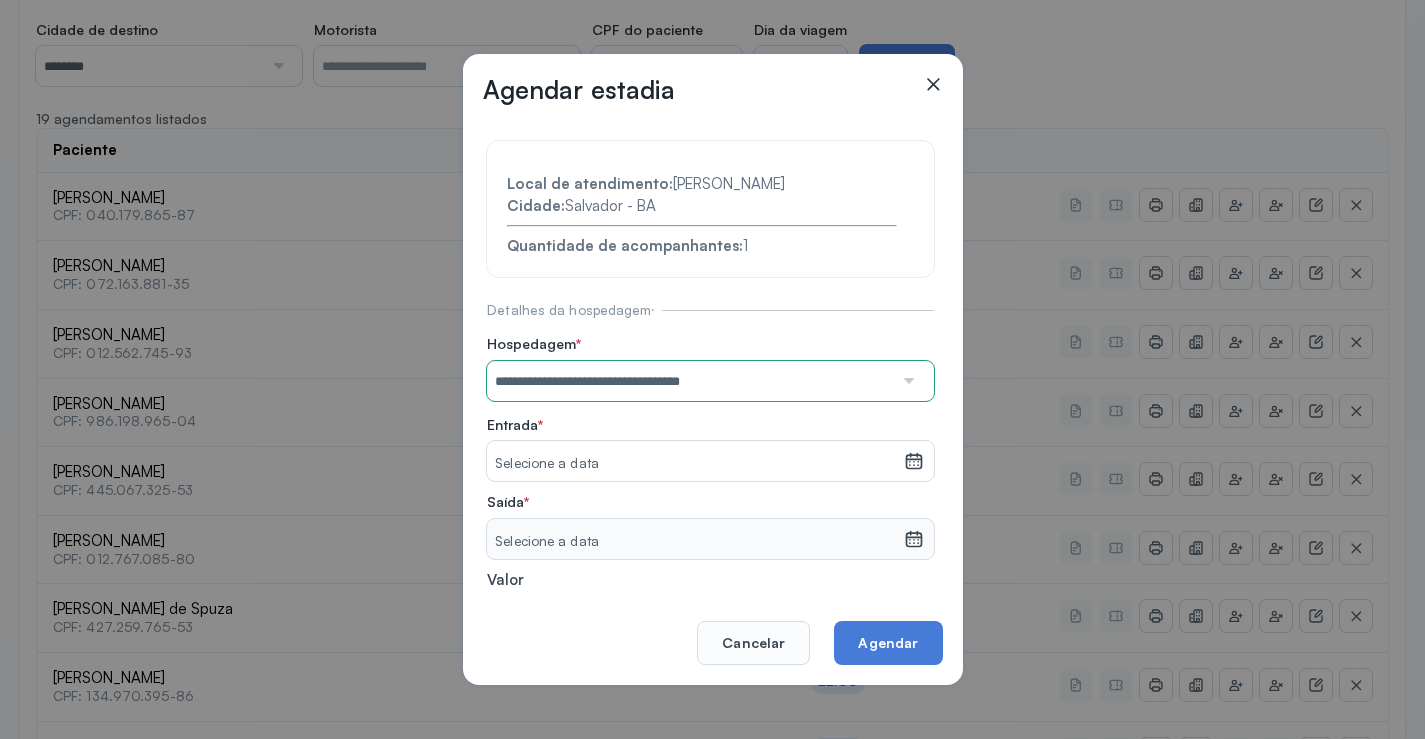 click on "**********" at bounding box center (710, 436) 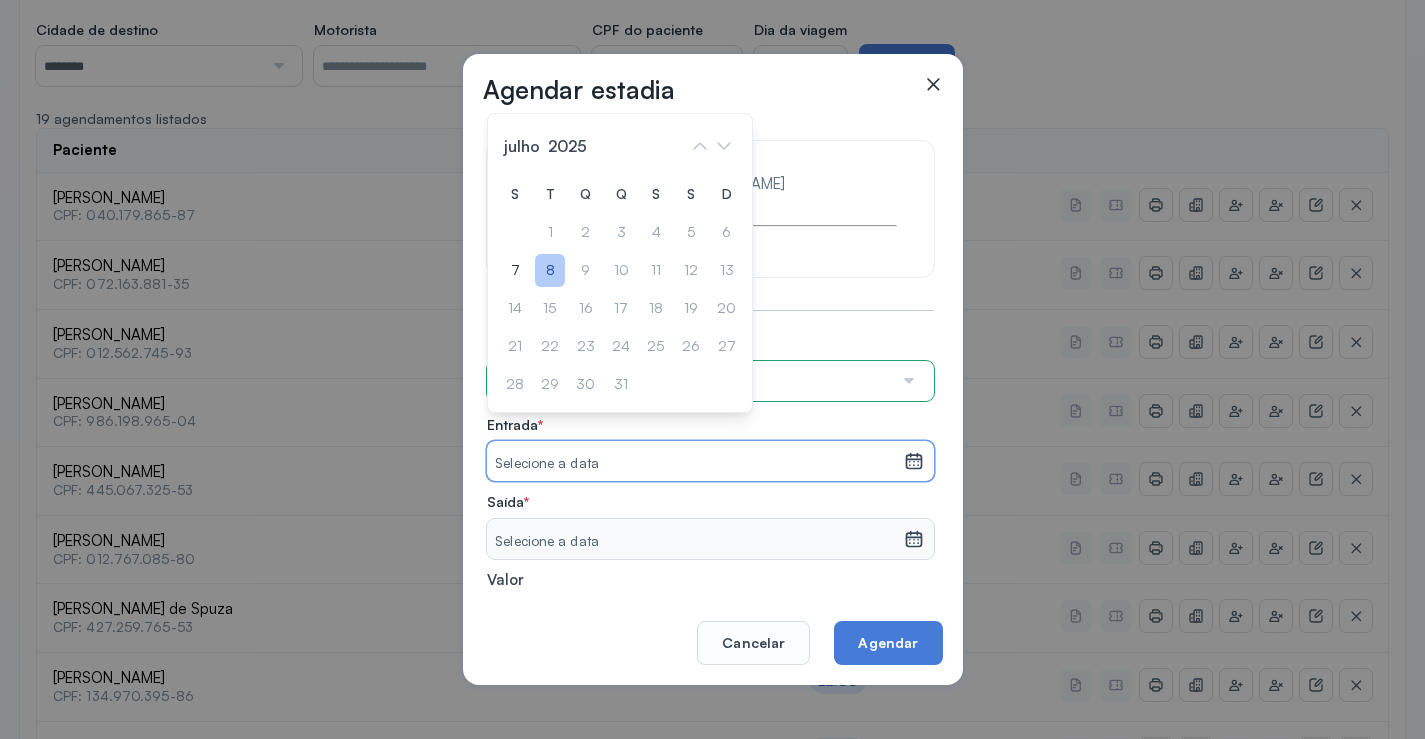 click on "8" 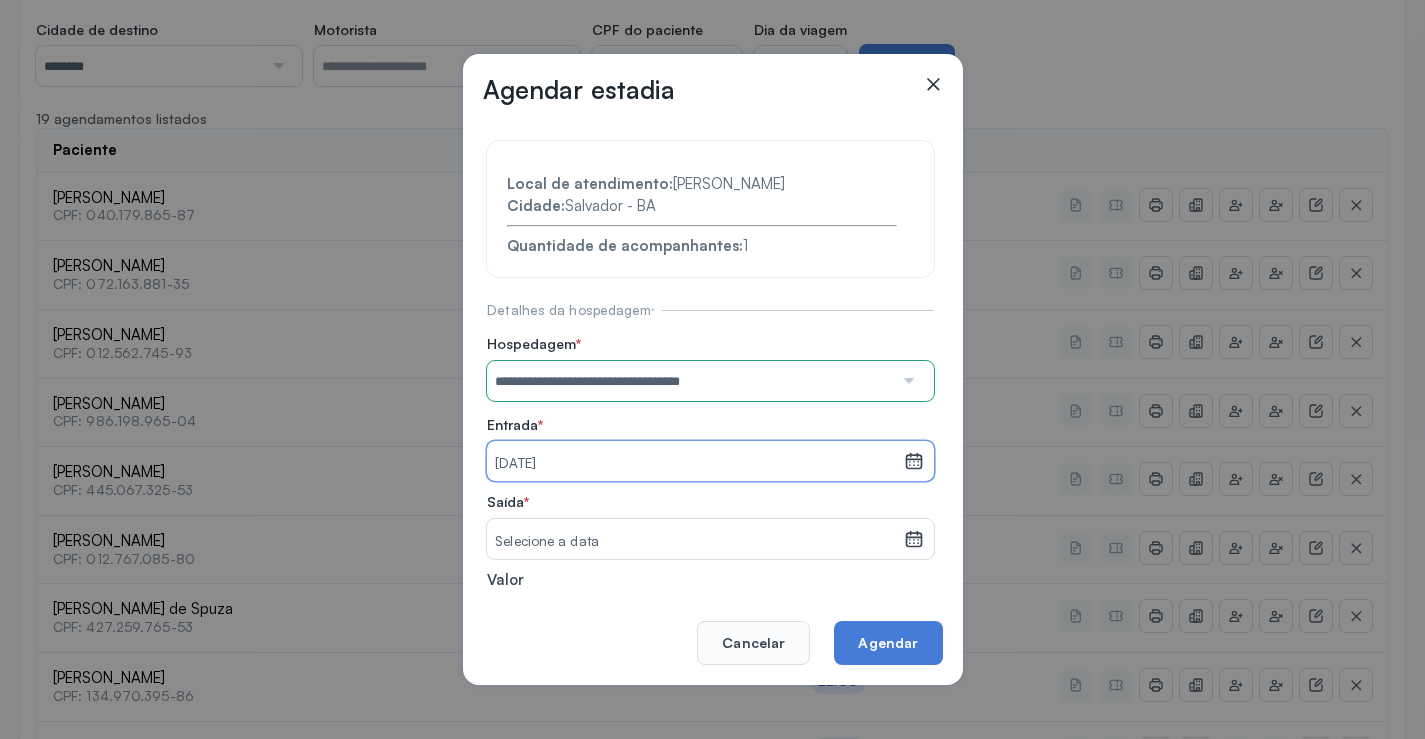 click on "Selecione a data" at bounding box center (695, 542) 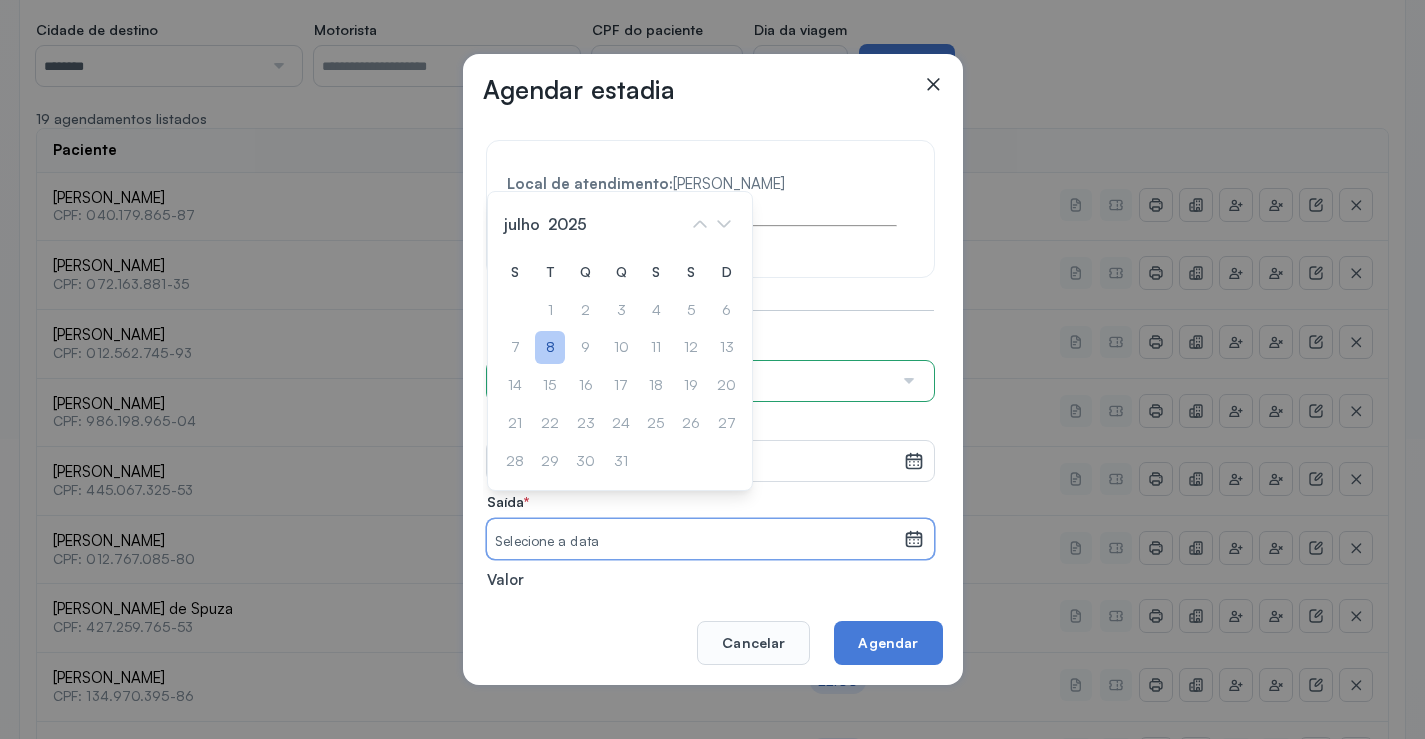 click on "8" 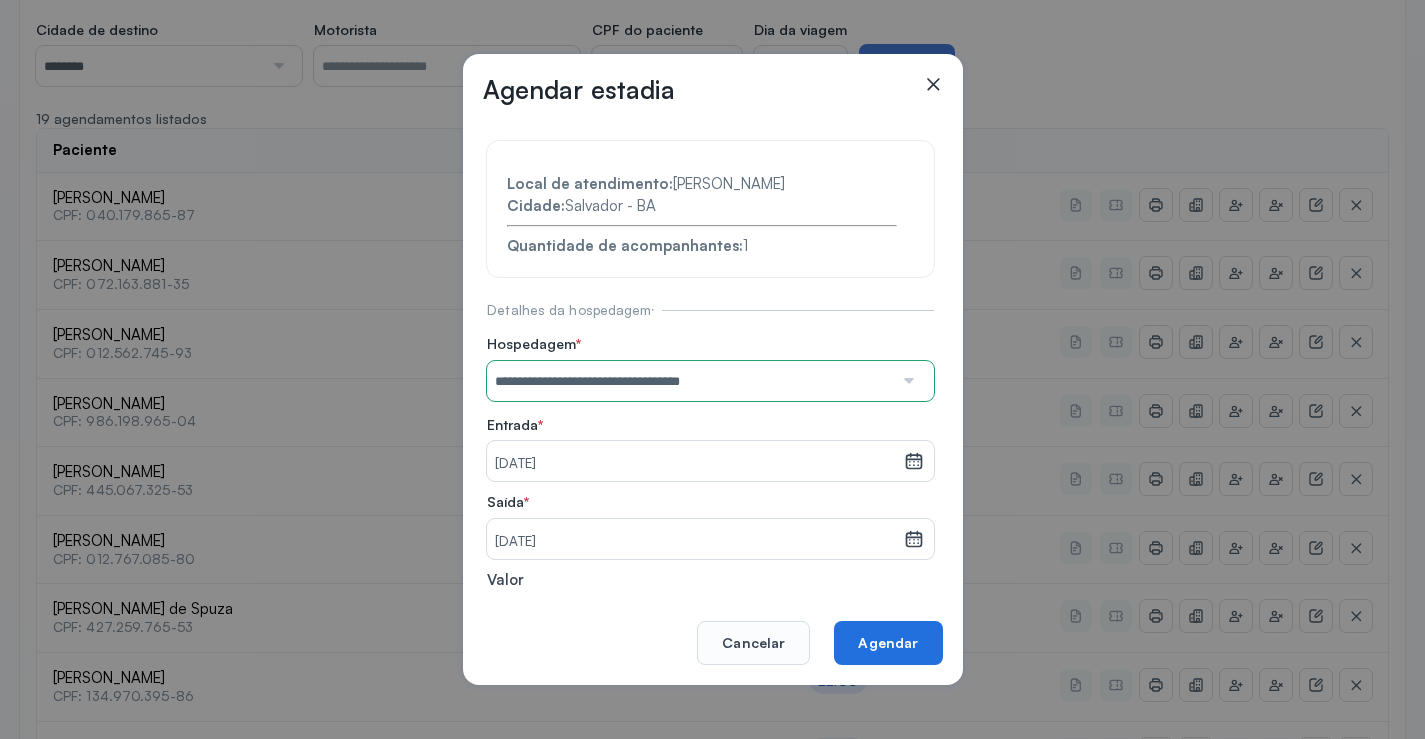 click on "Agendar" 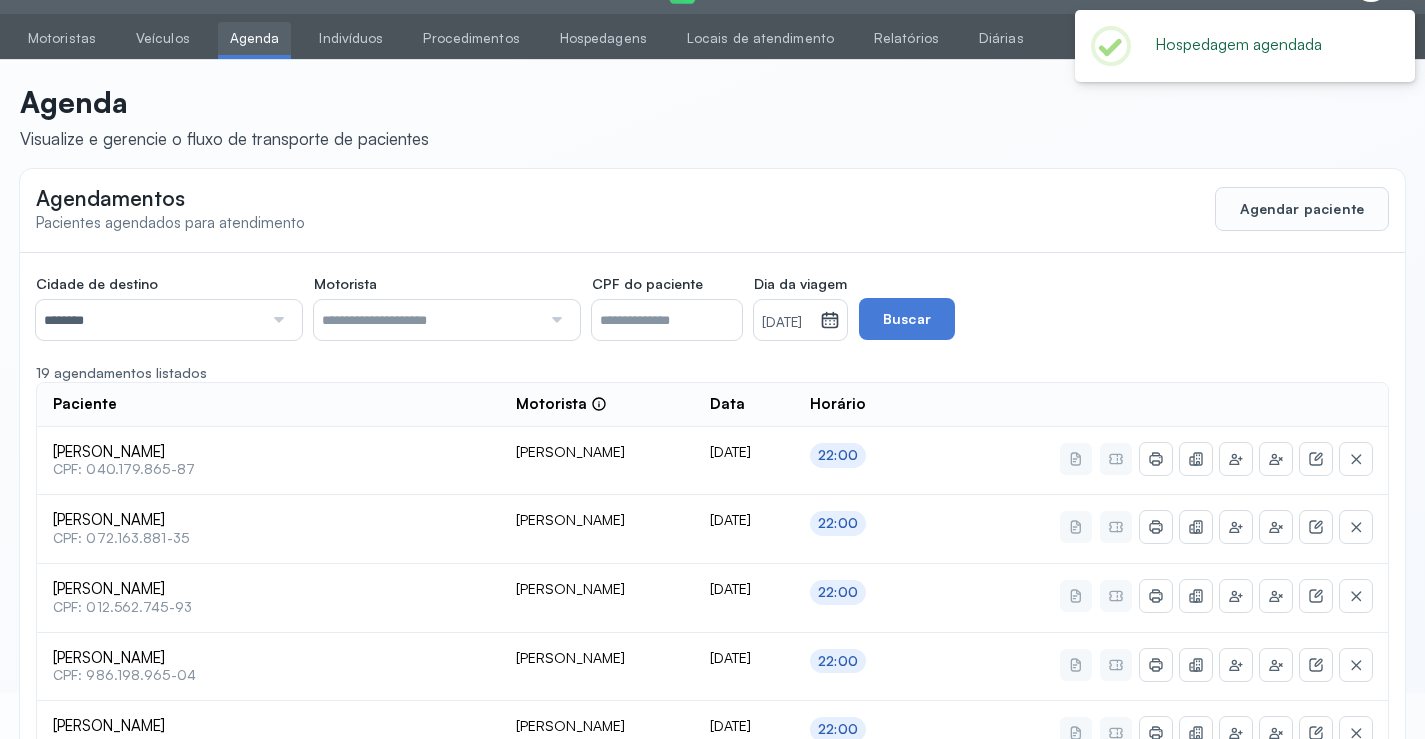 scroll, scrollTop: 300, scrollLeft: 0, axis: vertical 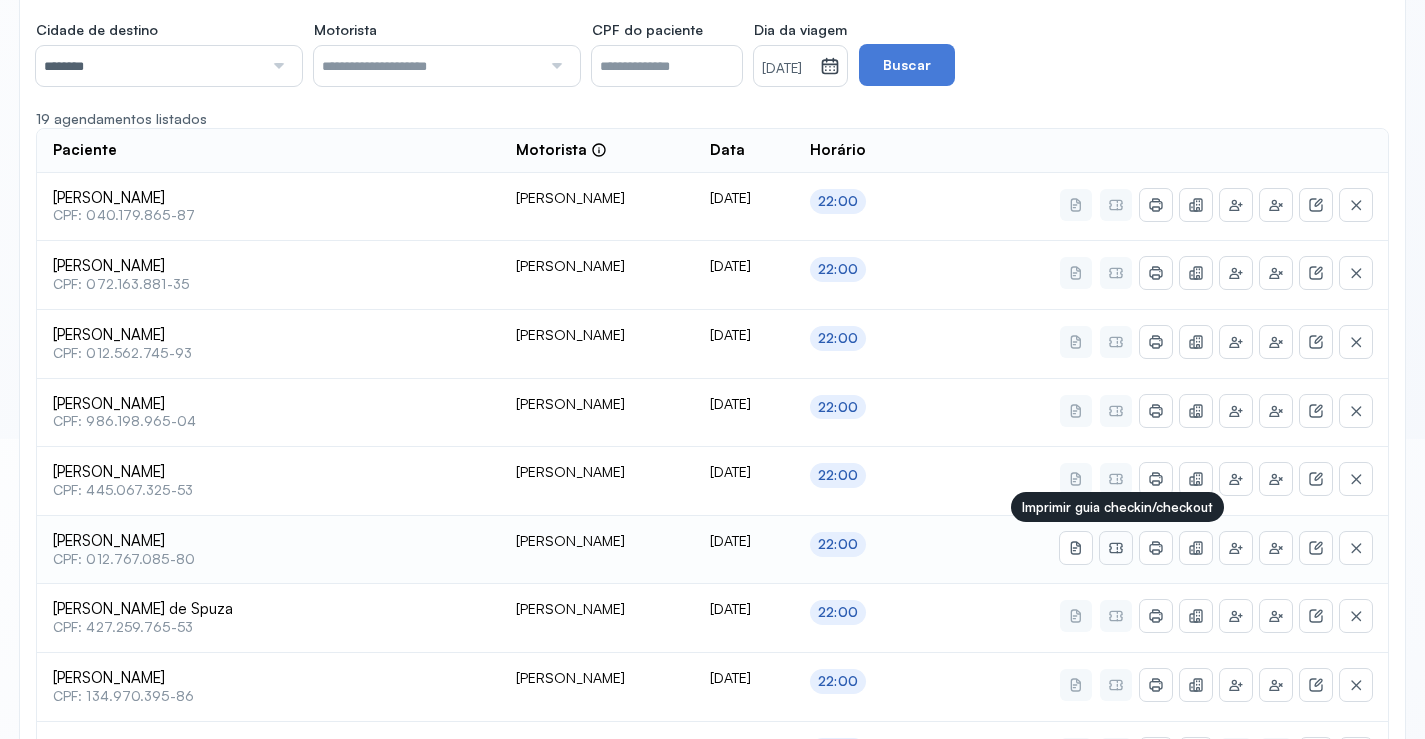 click 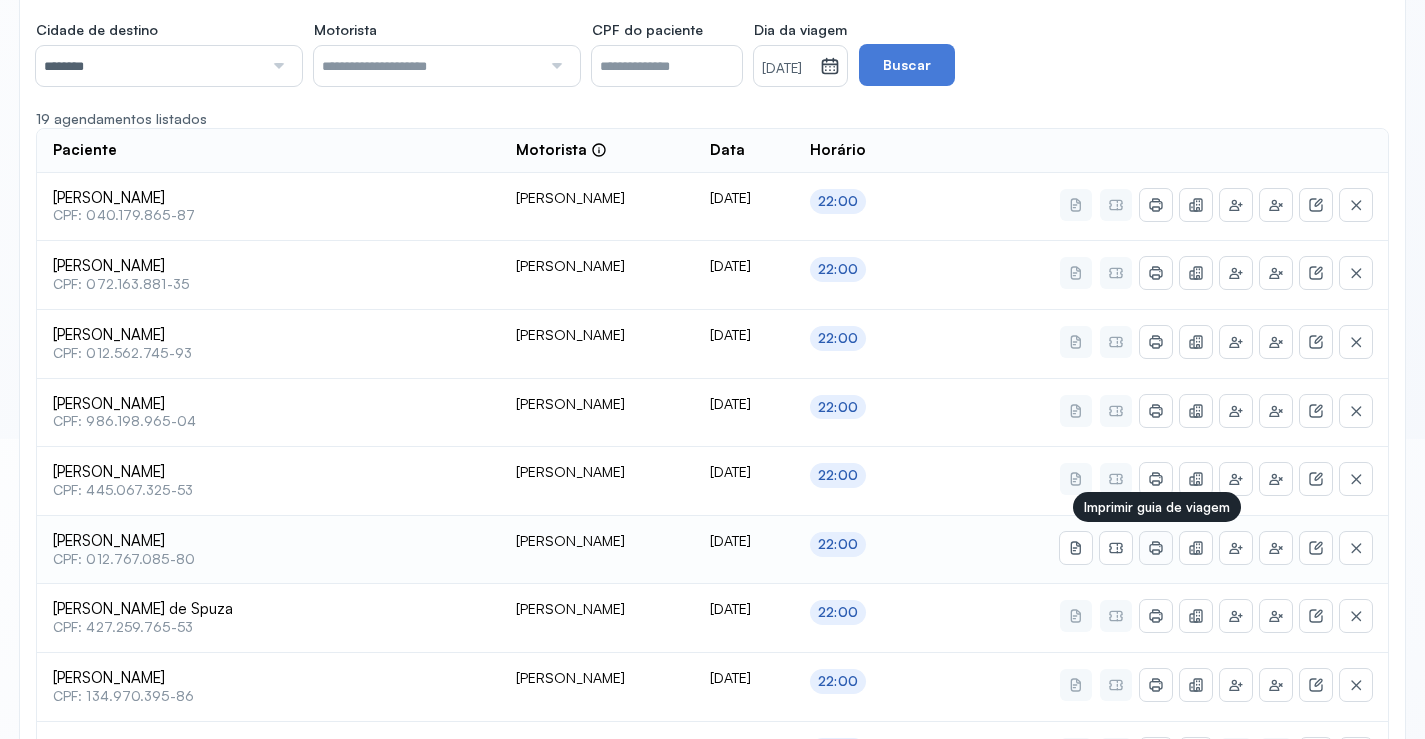 click 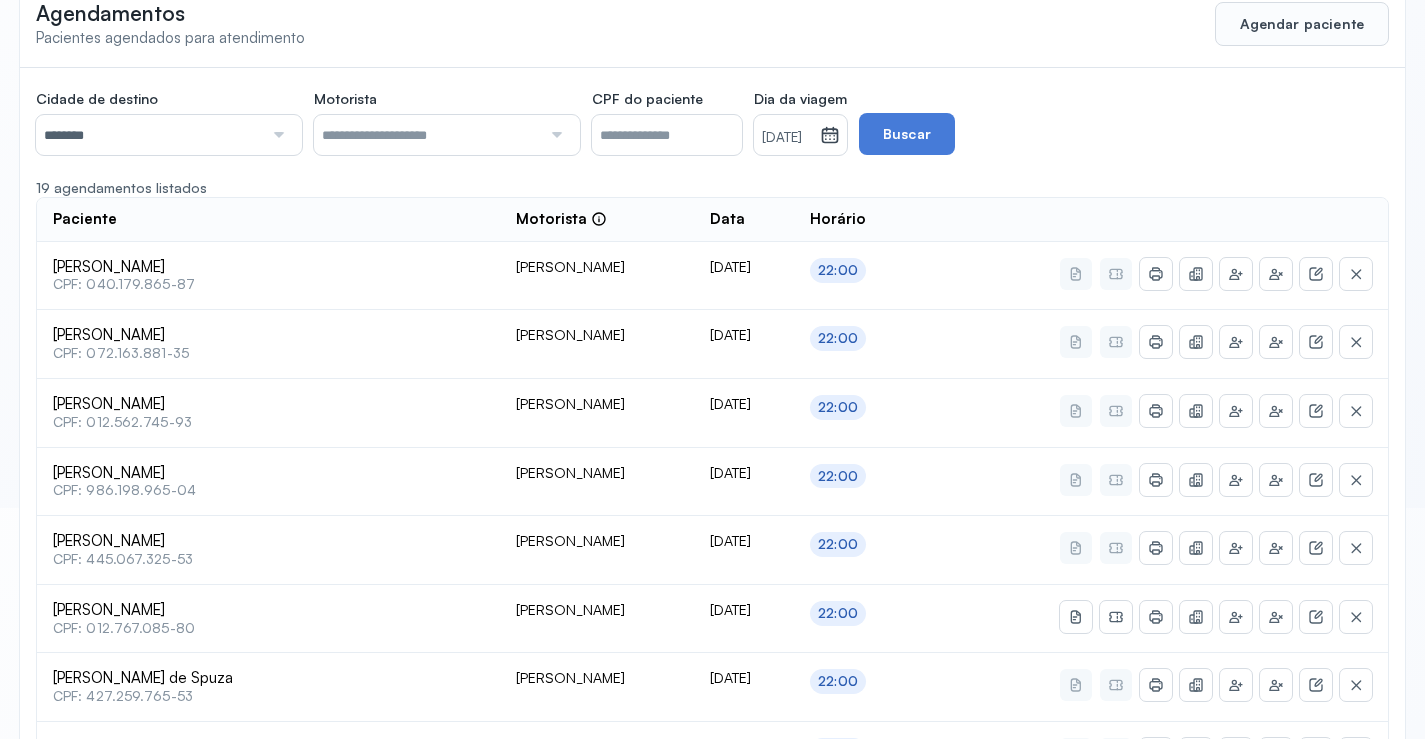 scroll, scrollTop: 200, scrollLeft: 0, axis: vertical 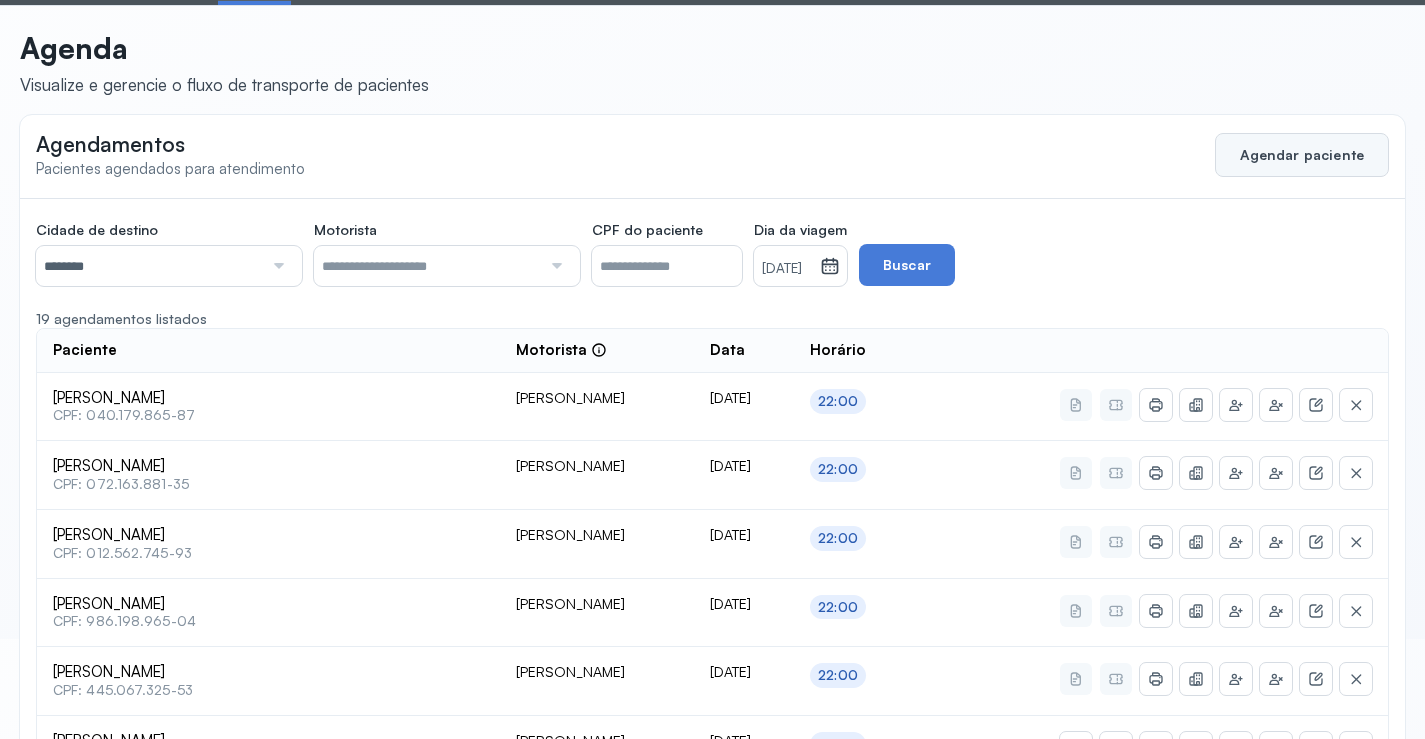 click on "Agendar paciente" 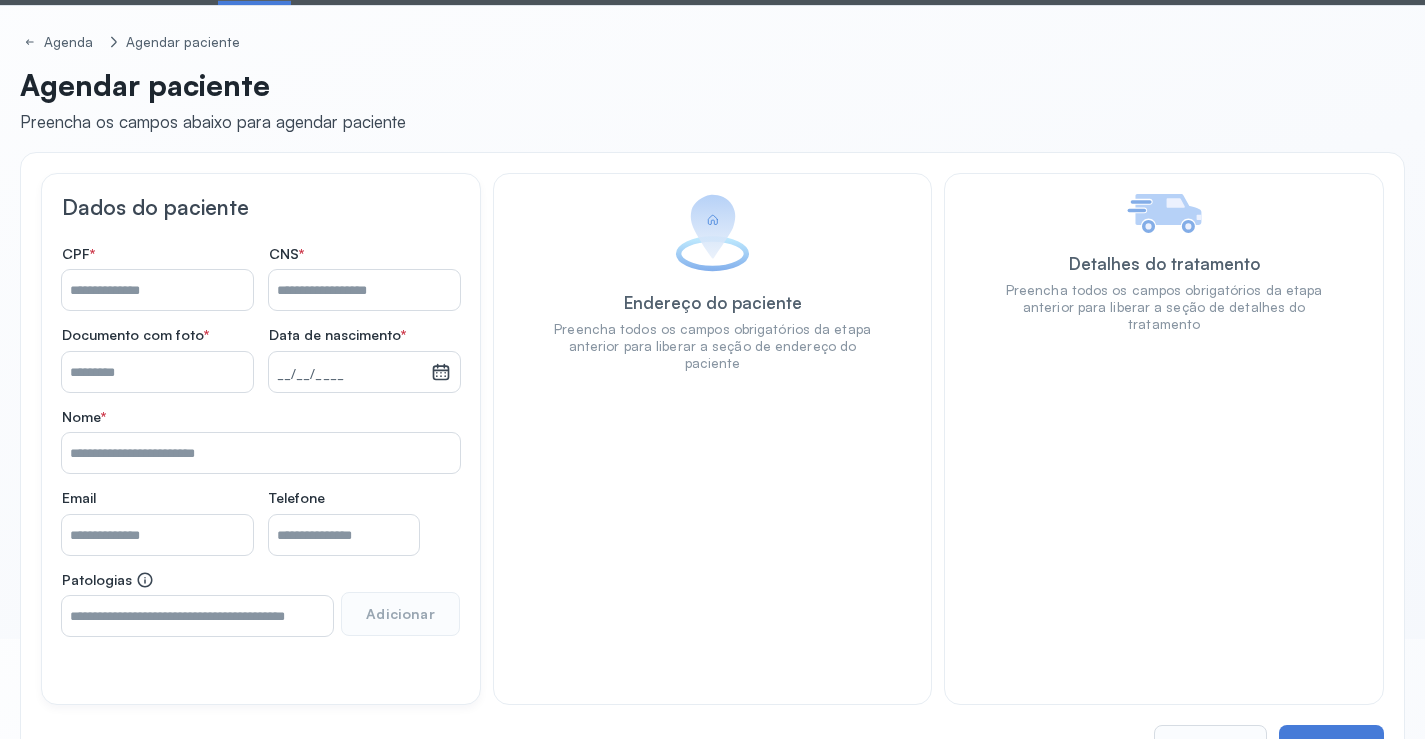 click on "Nome   *" at bounding box center (364, 290) 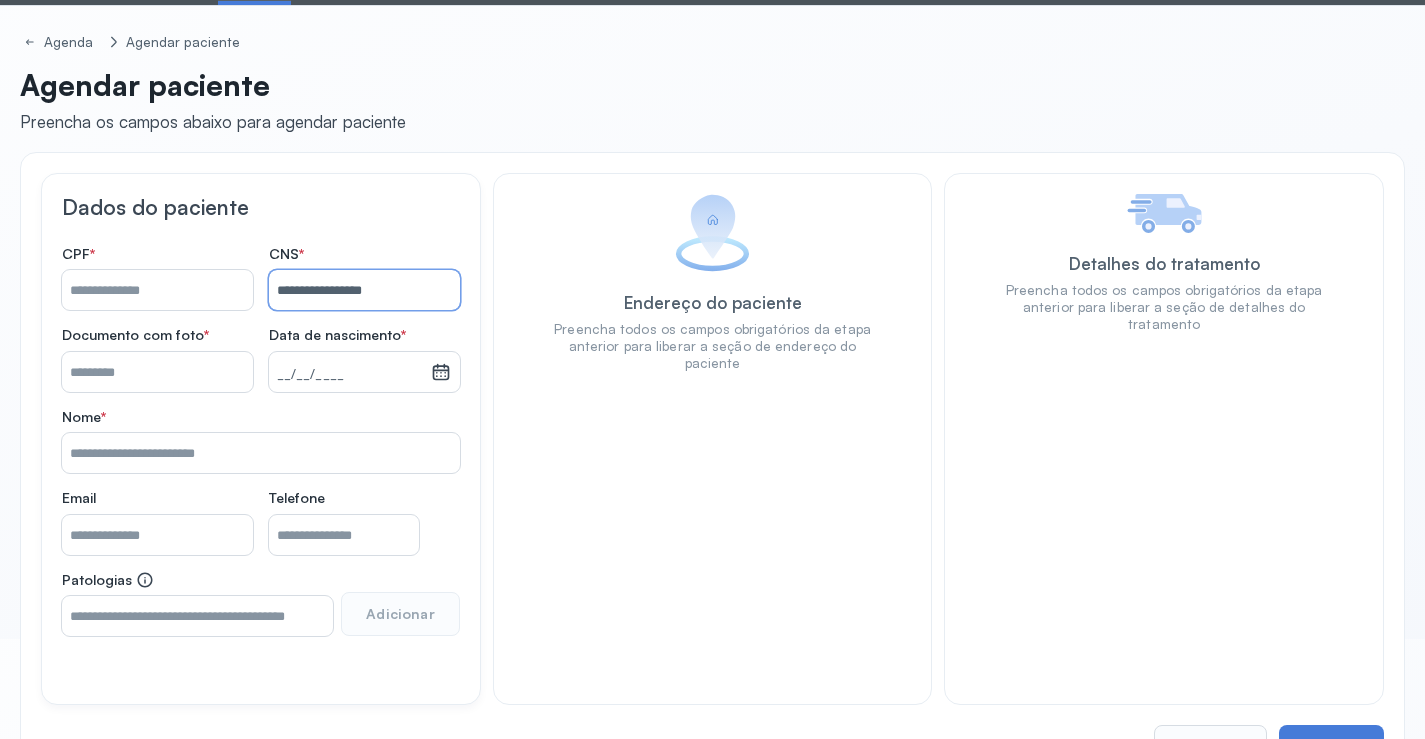 type on "**********" 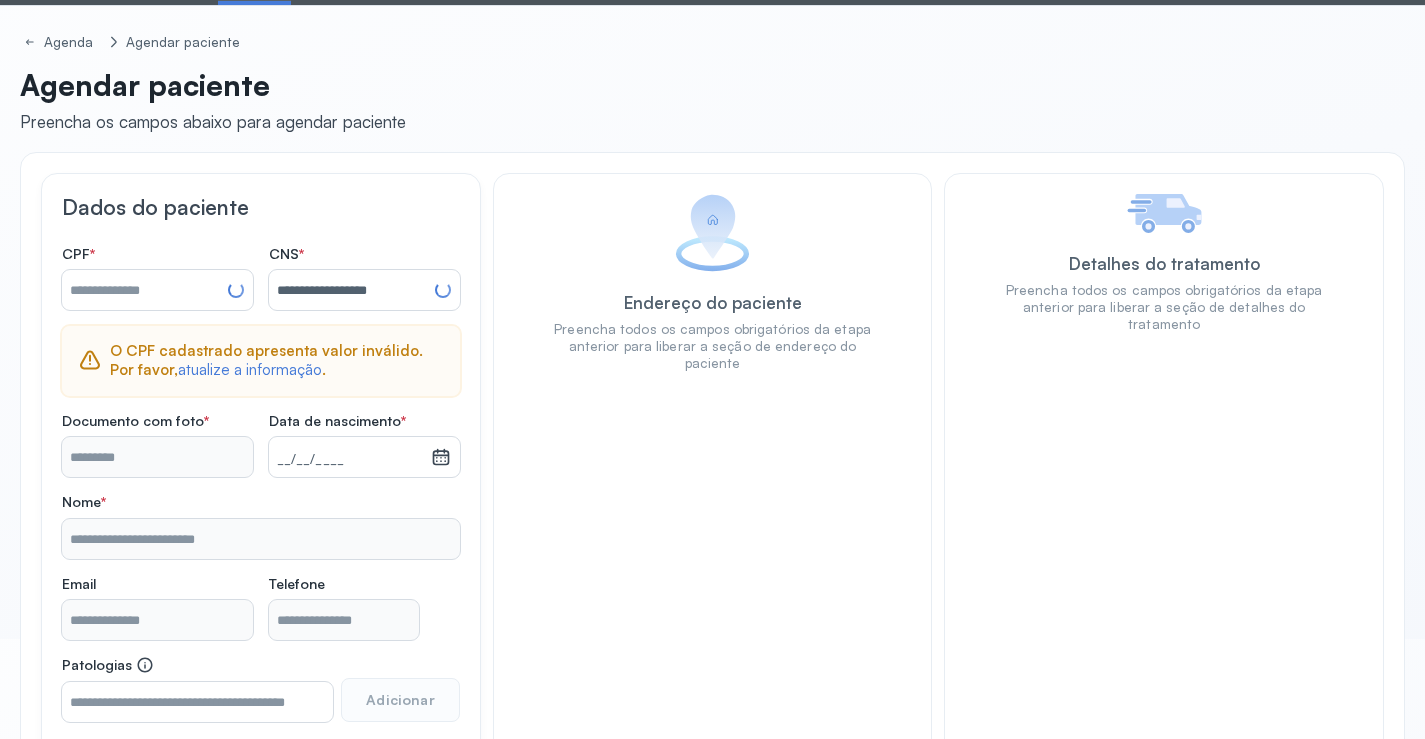 type on "**********" 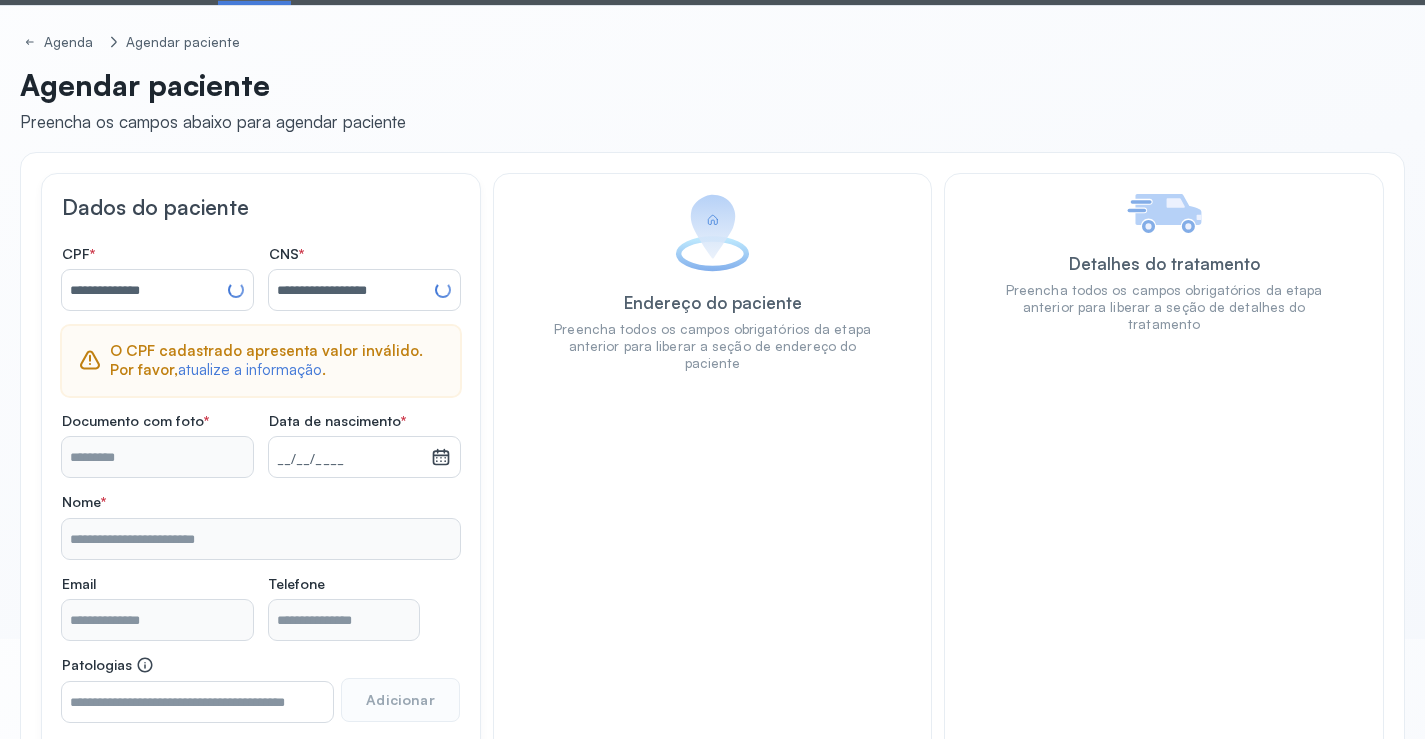 type on "**********" 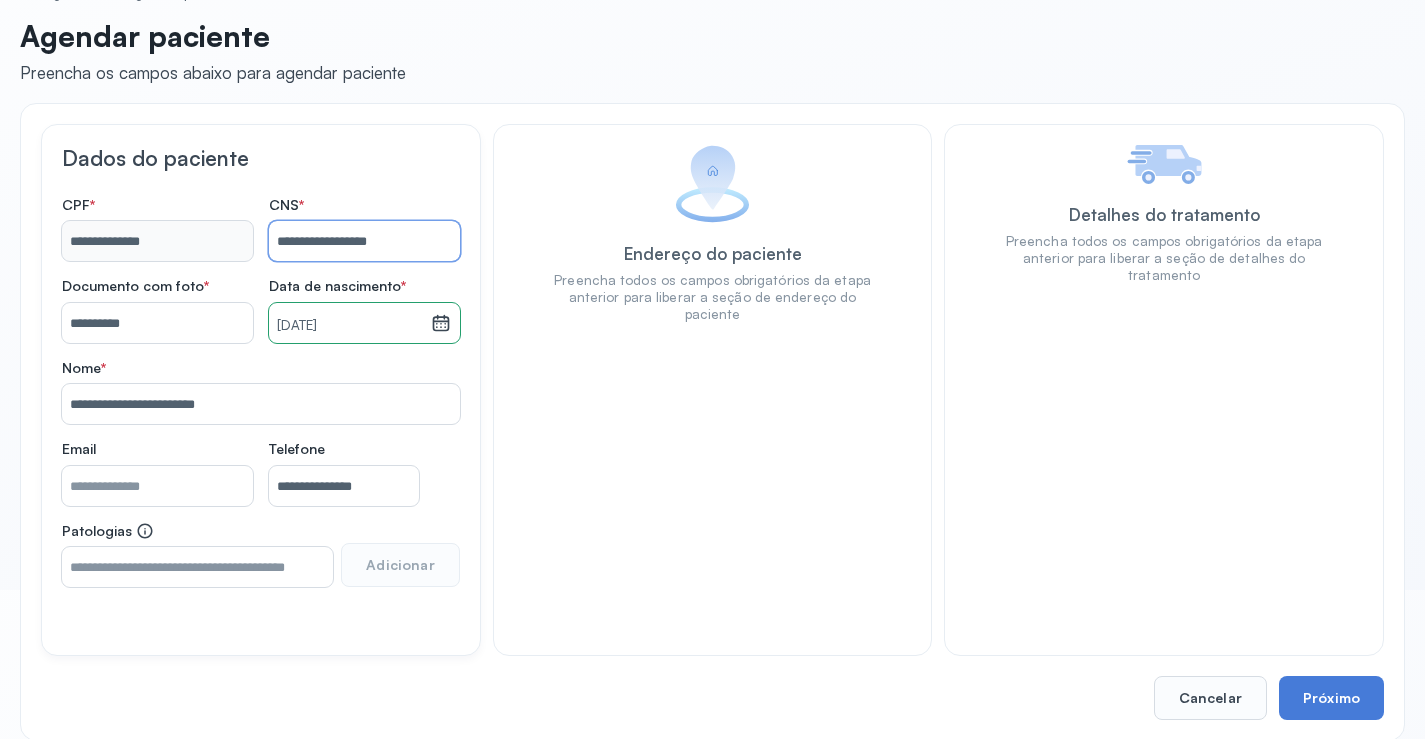 scroll, scrollTop: 171, scrollLeft: 0, axis: vertical 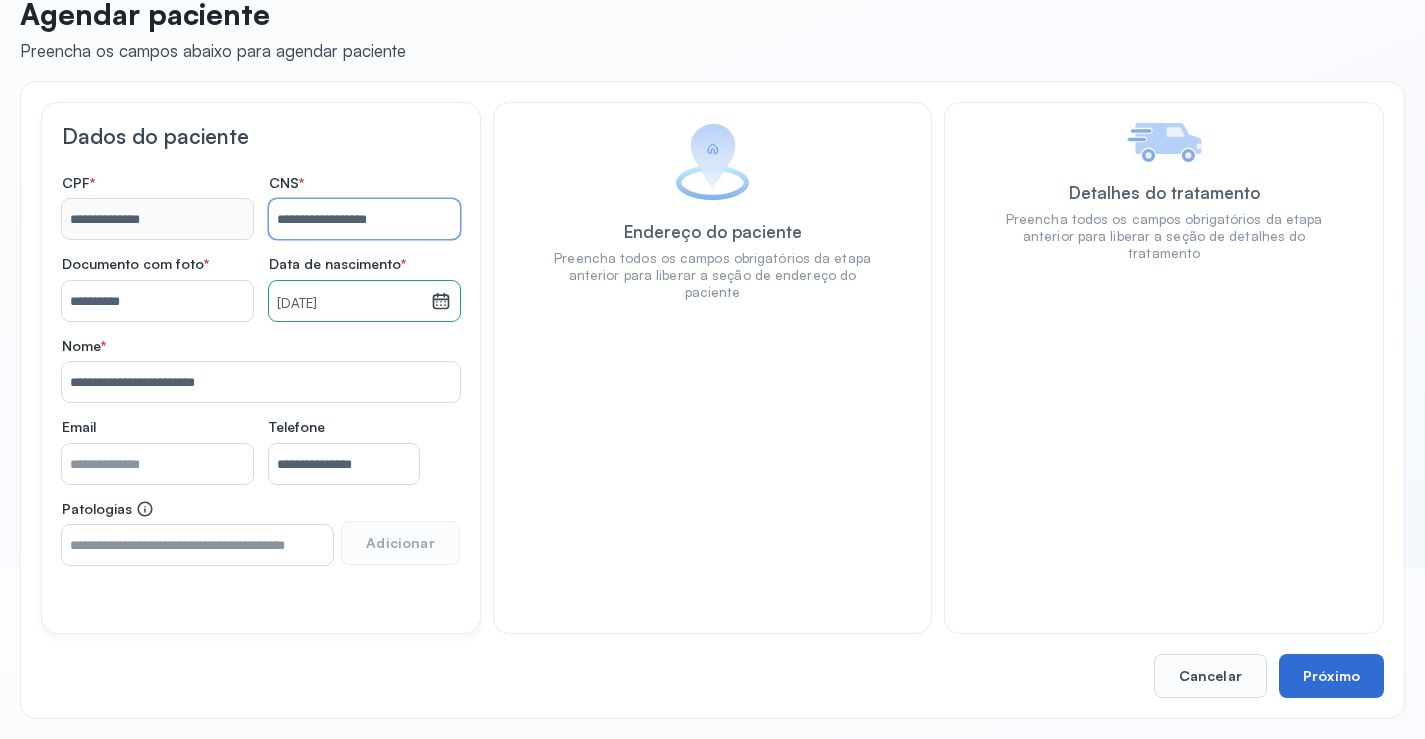 type on "**********" 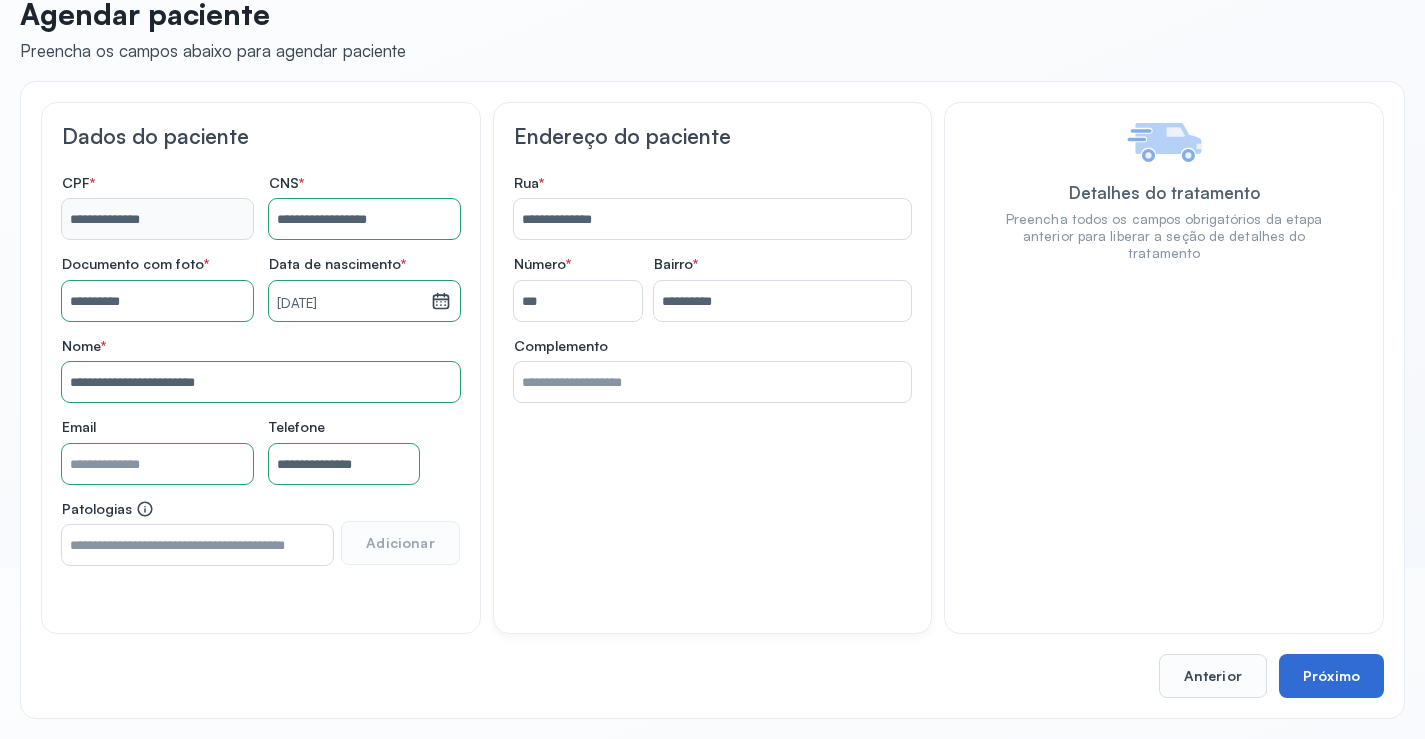 click on "Próximo" at bounding box center [1331, 676] 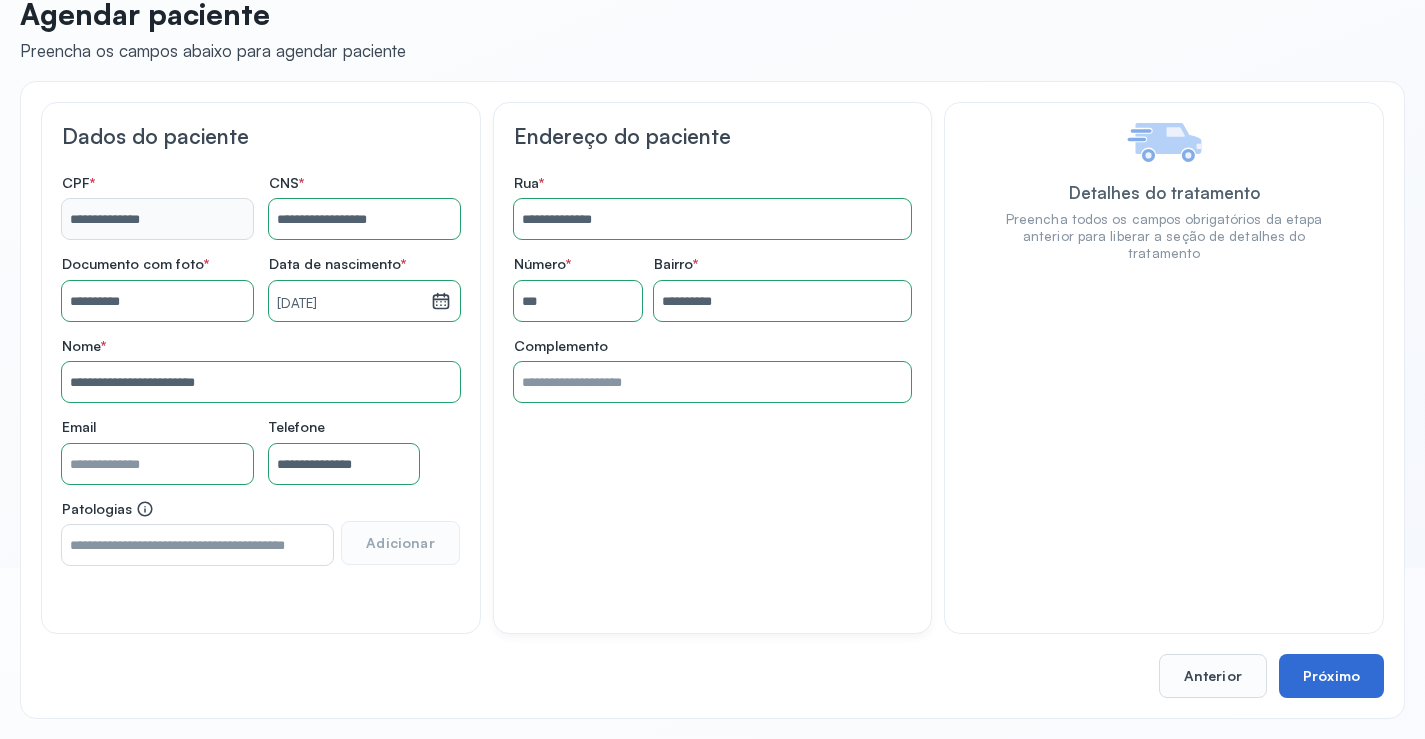 click on "Próximo" at bounding box center (1331, 676) 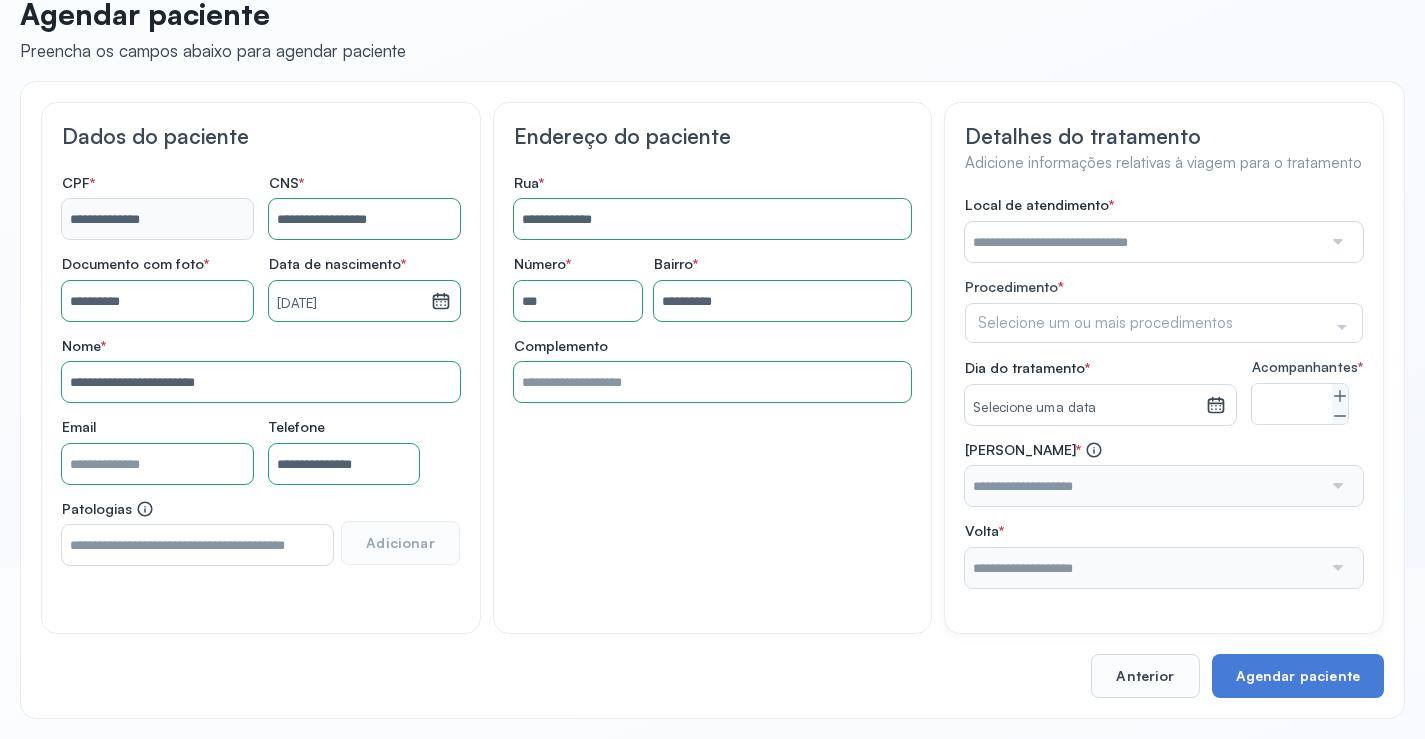 click at bounding box center [1143, 242] 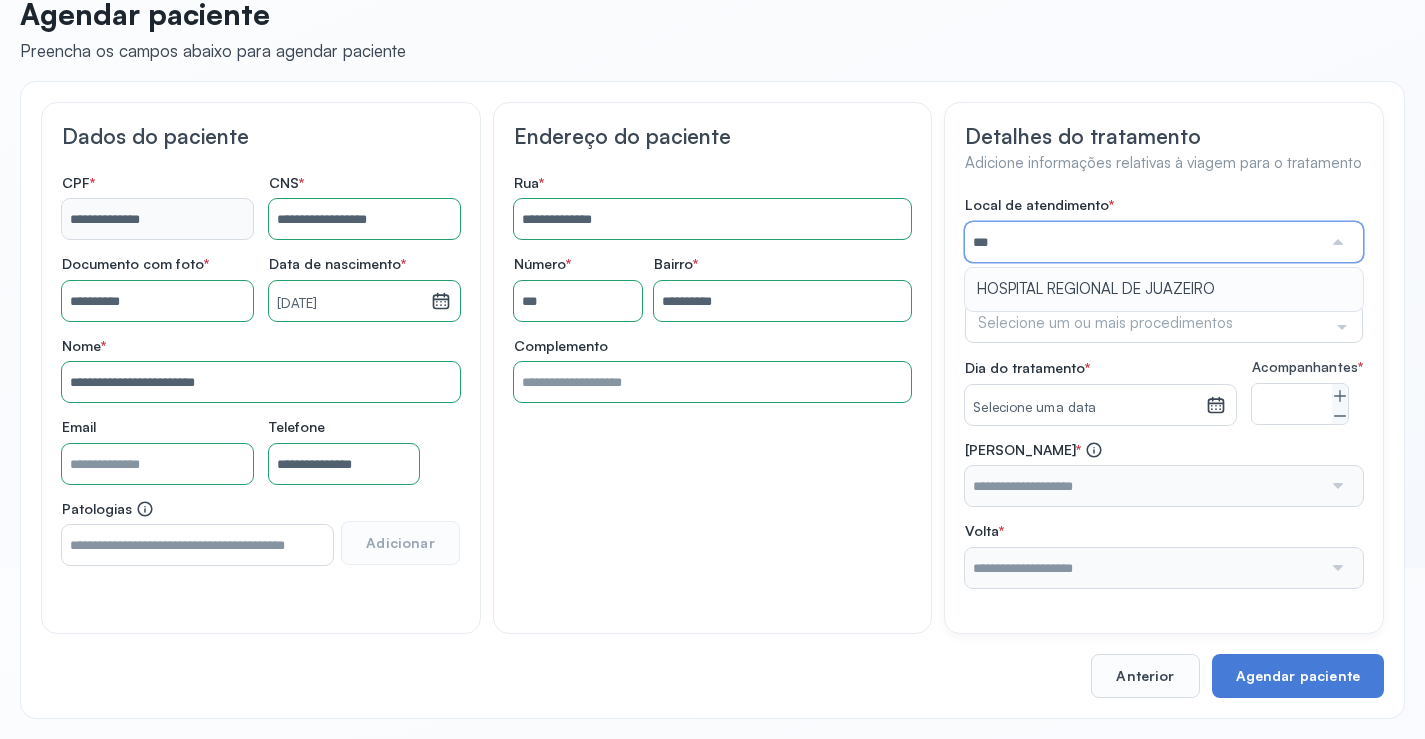 type on "**********" 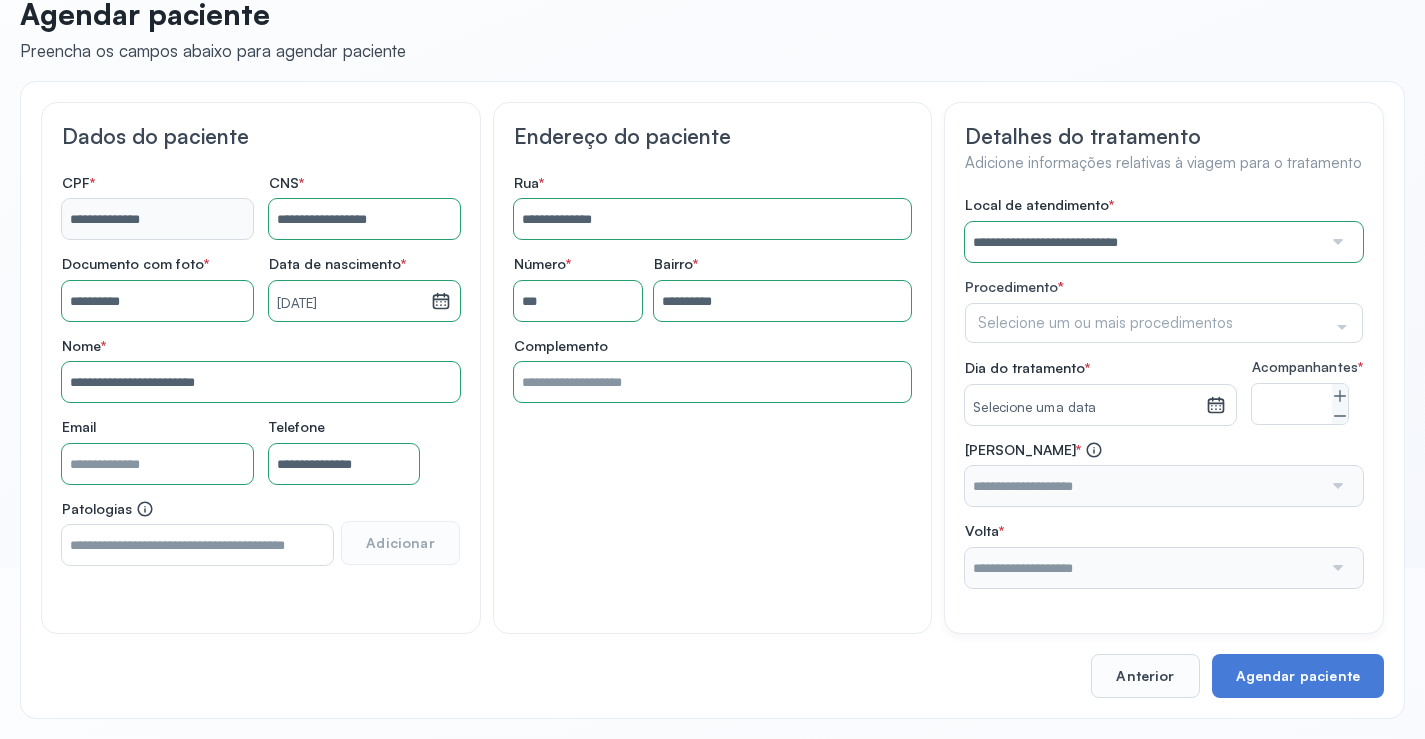 click on "**********" at bounding box center (1164, 392) 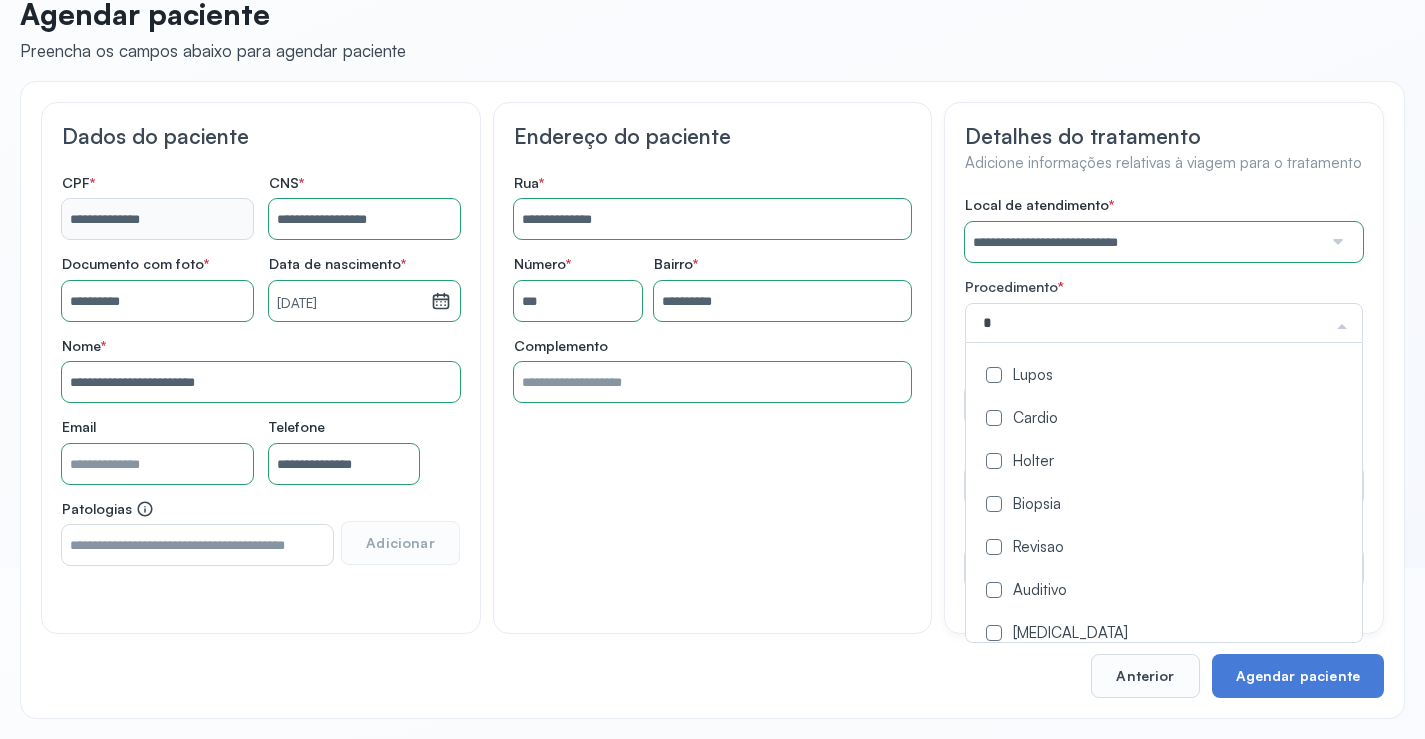 type on "**" 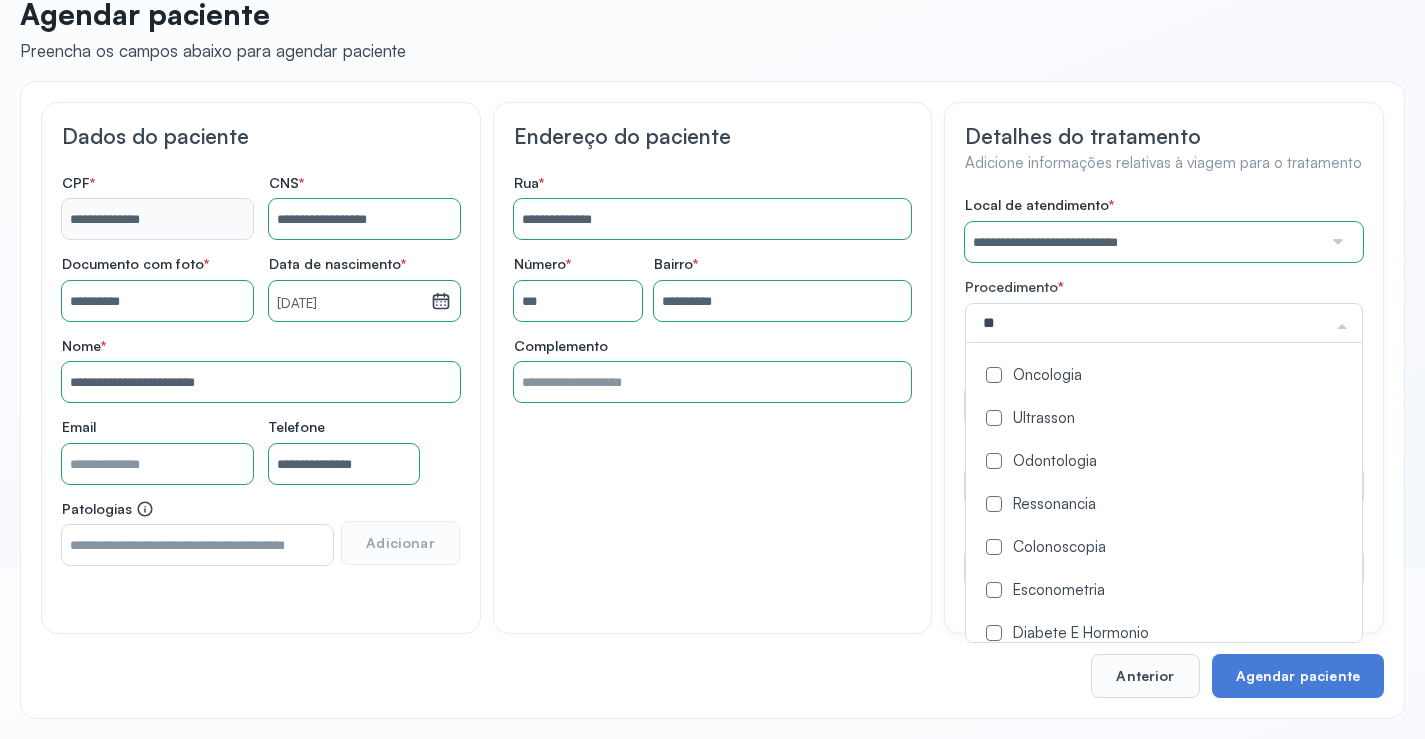 click on "Oncologia" 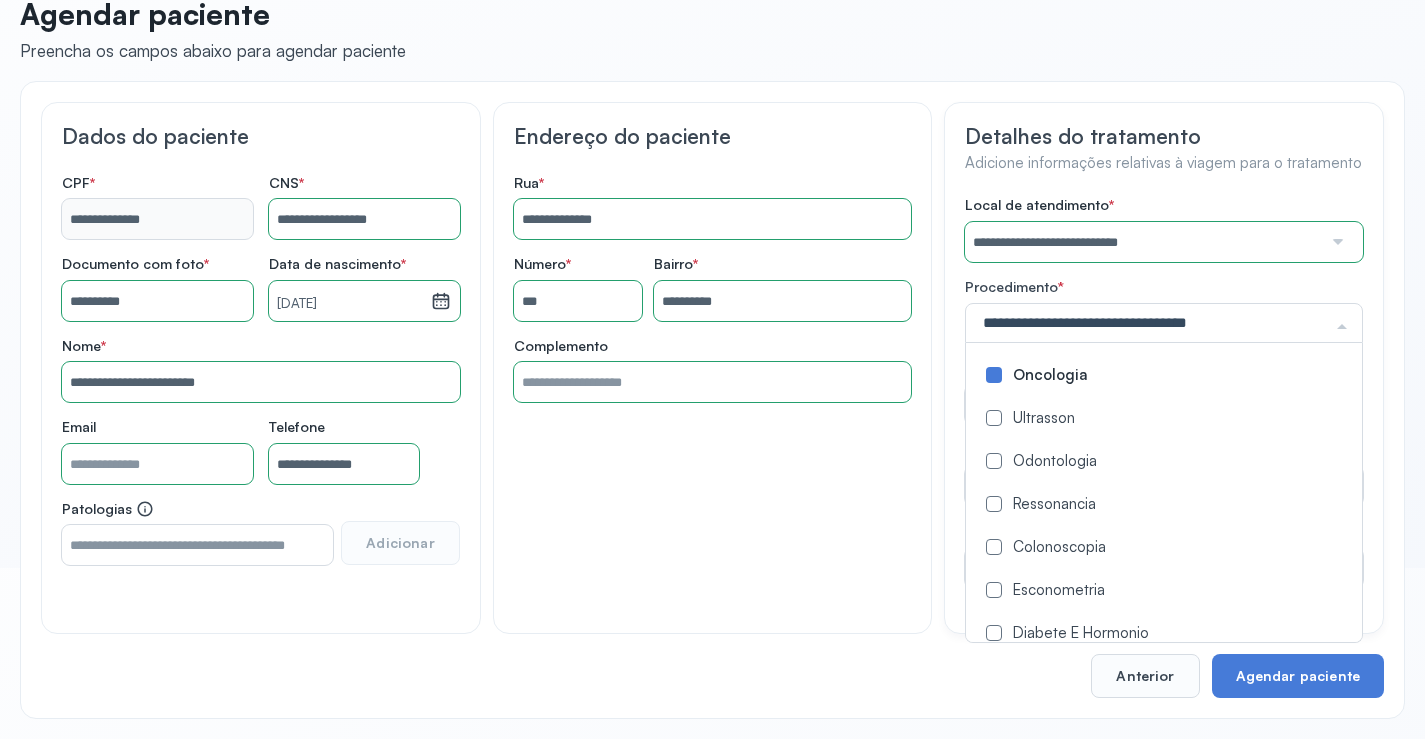 click on "**********" 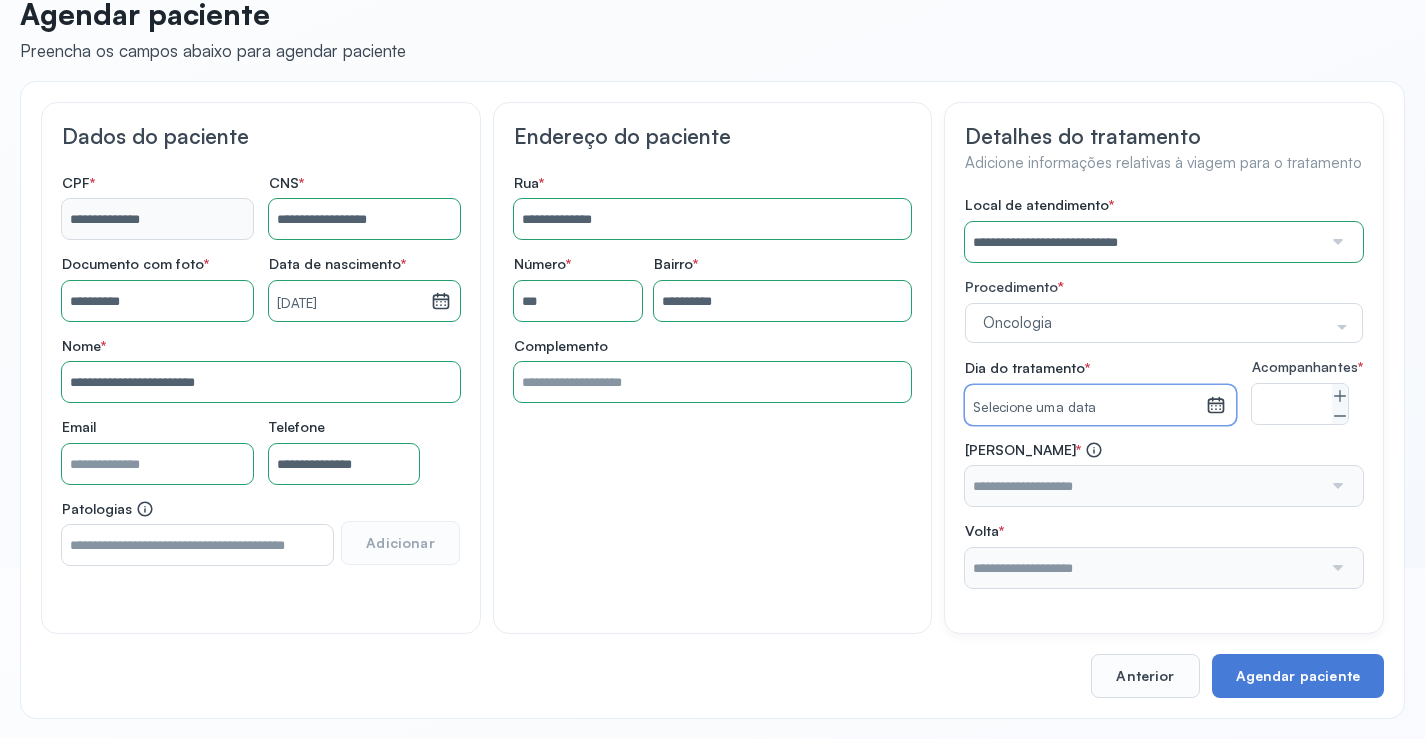 click on "Selecione uma data" at bounding box center [1085, 408] 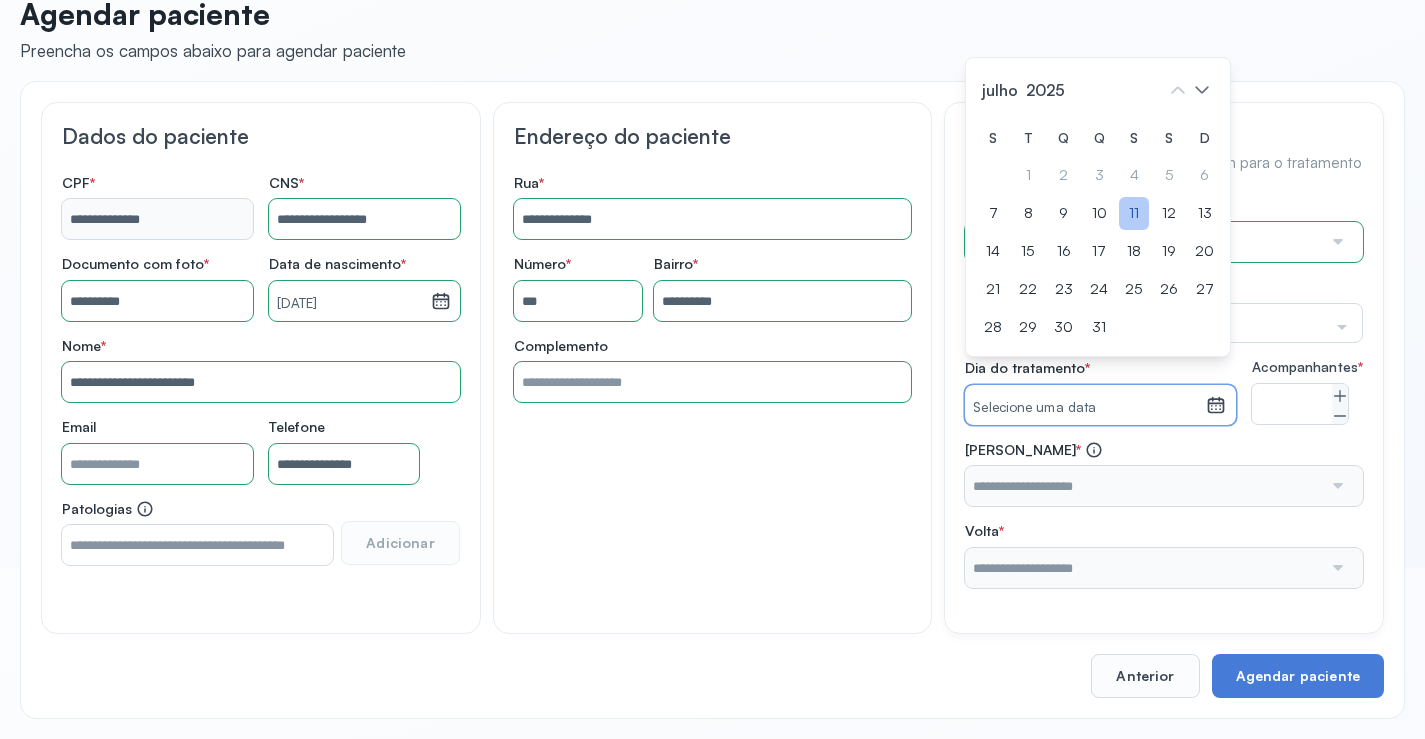 click on "11" 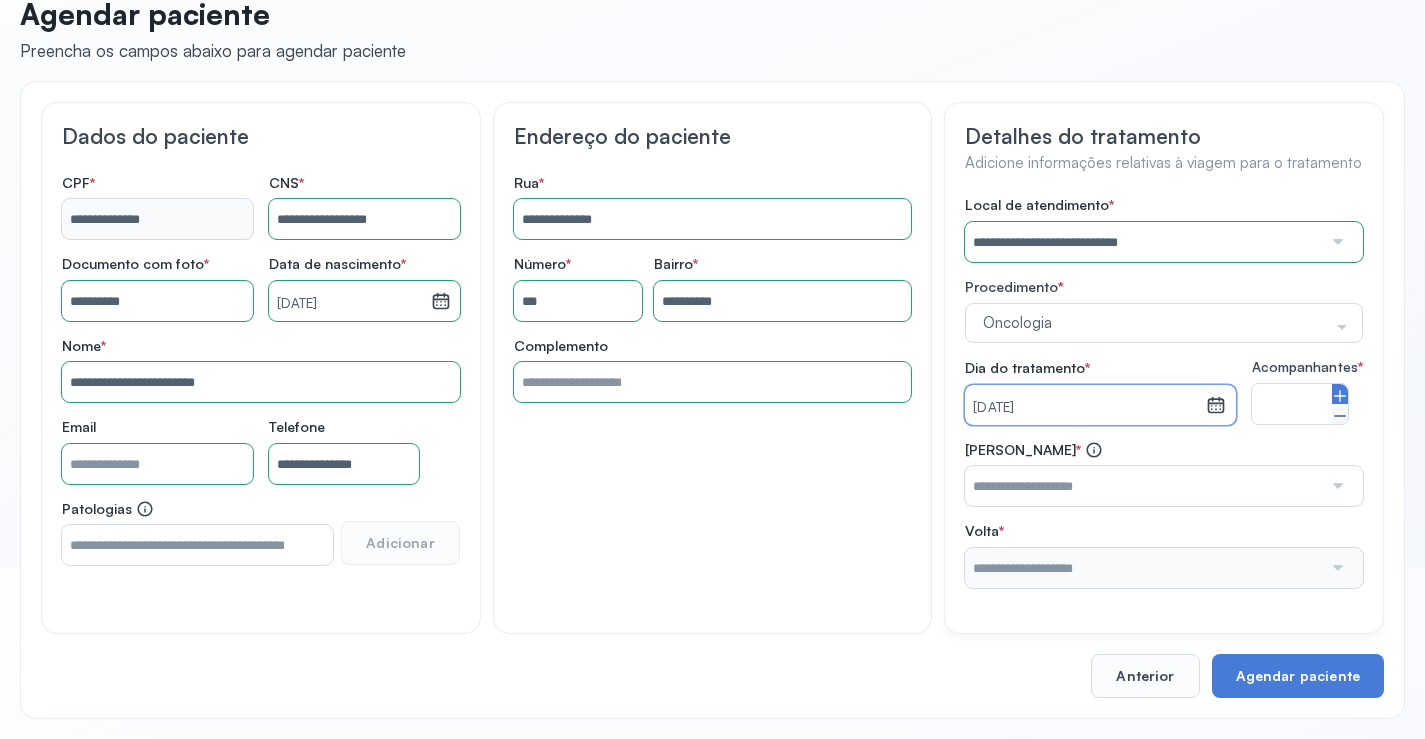 click 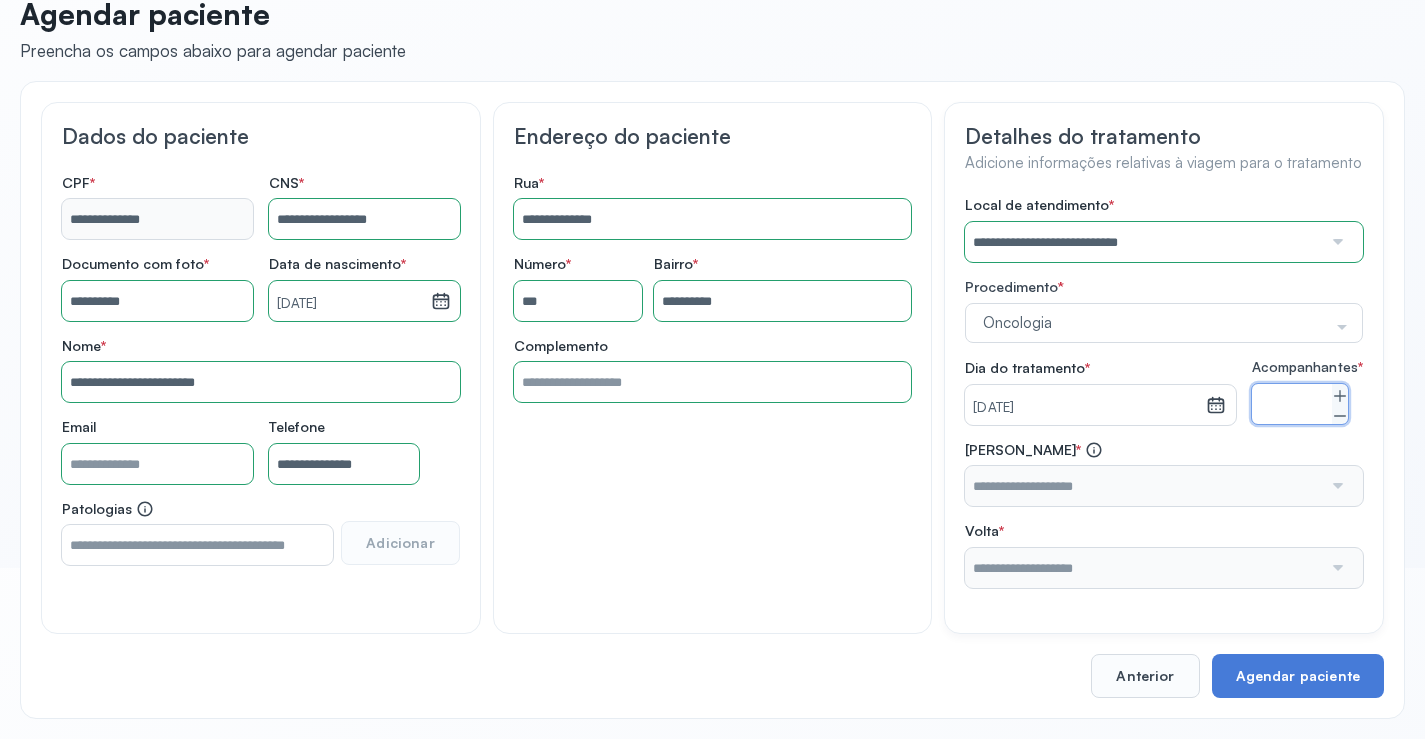 click at bounding box center (1336, 486) 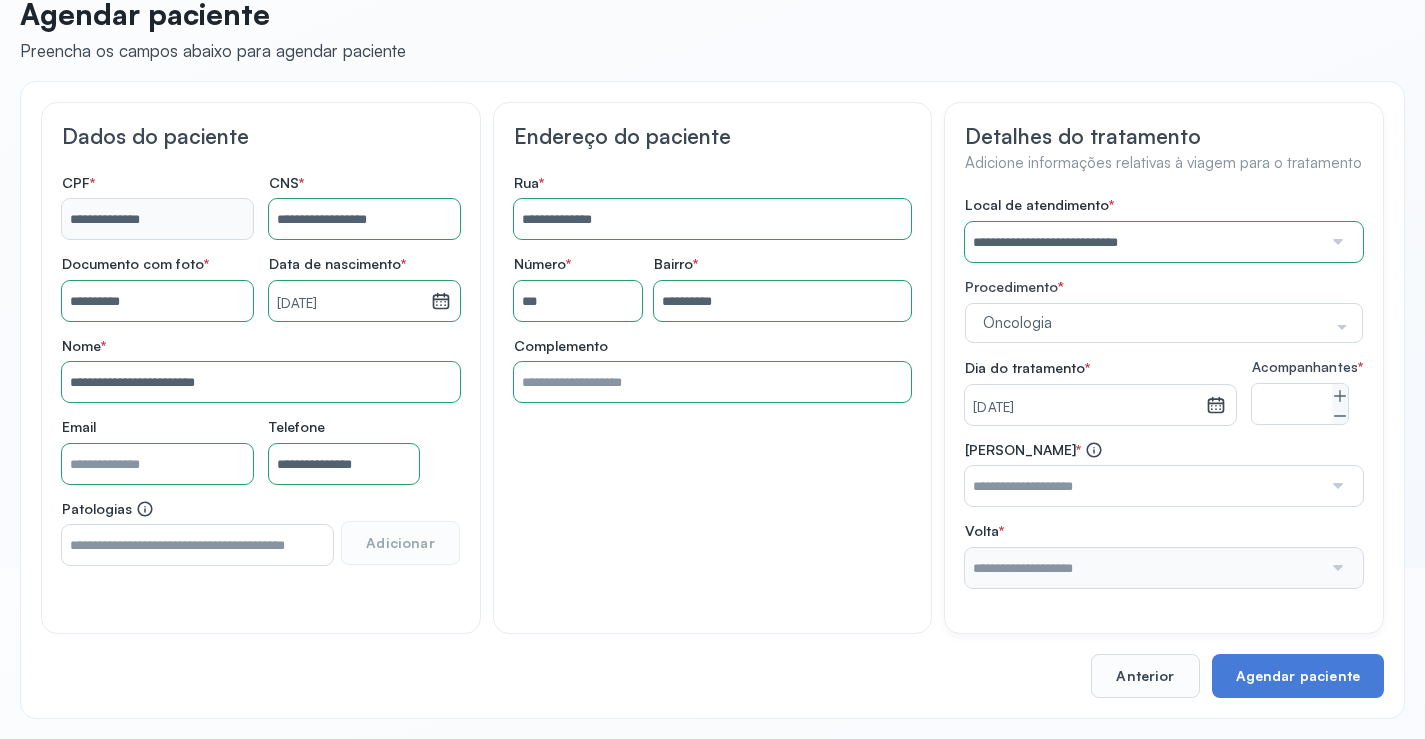 click at bounding box center (1143, 486) 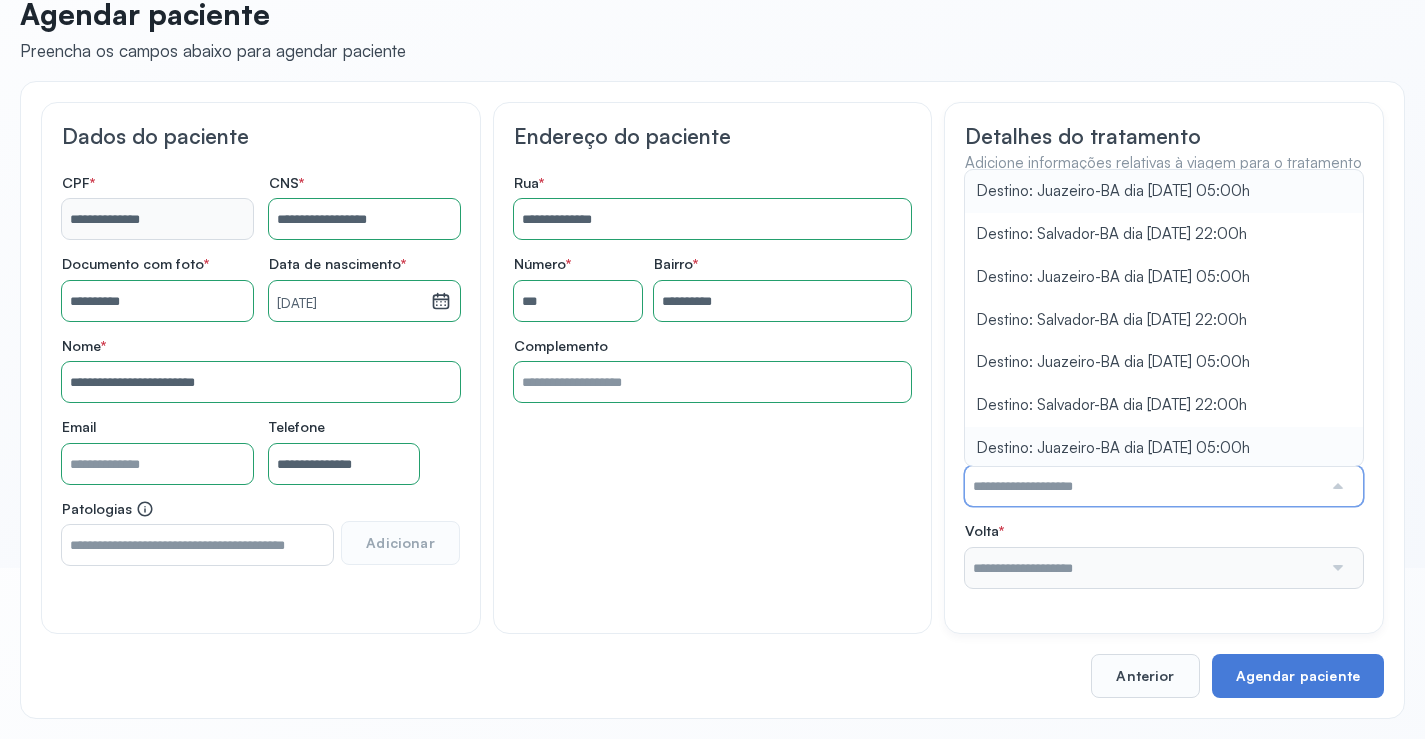 type on "**********" 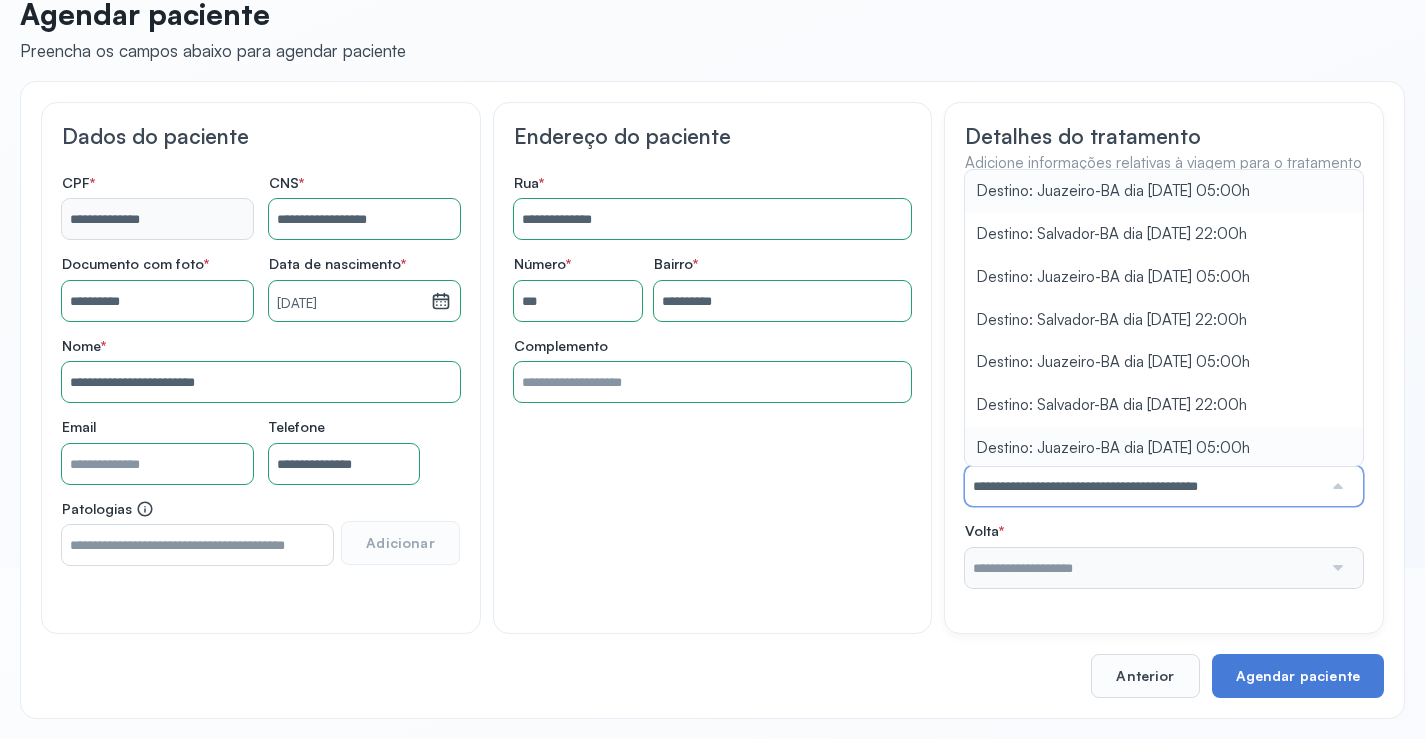 click on "**********" at bounding box center (1164, 474) 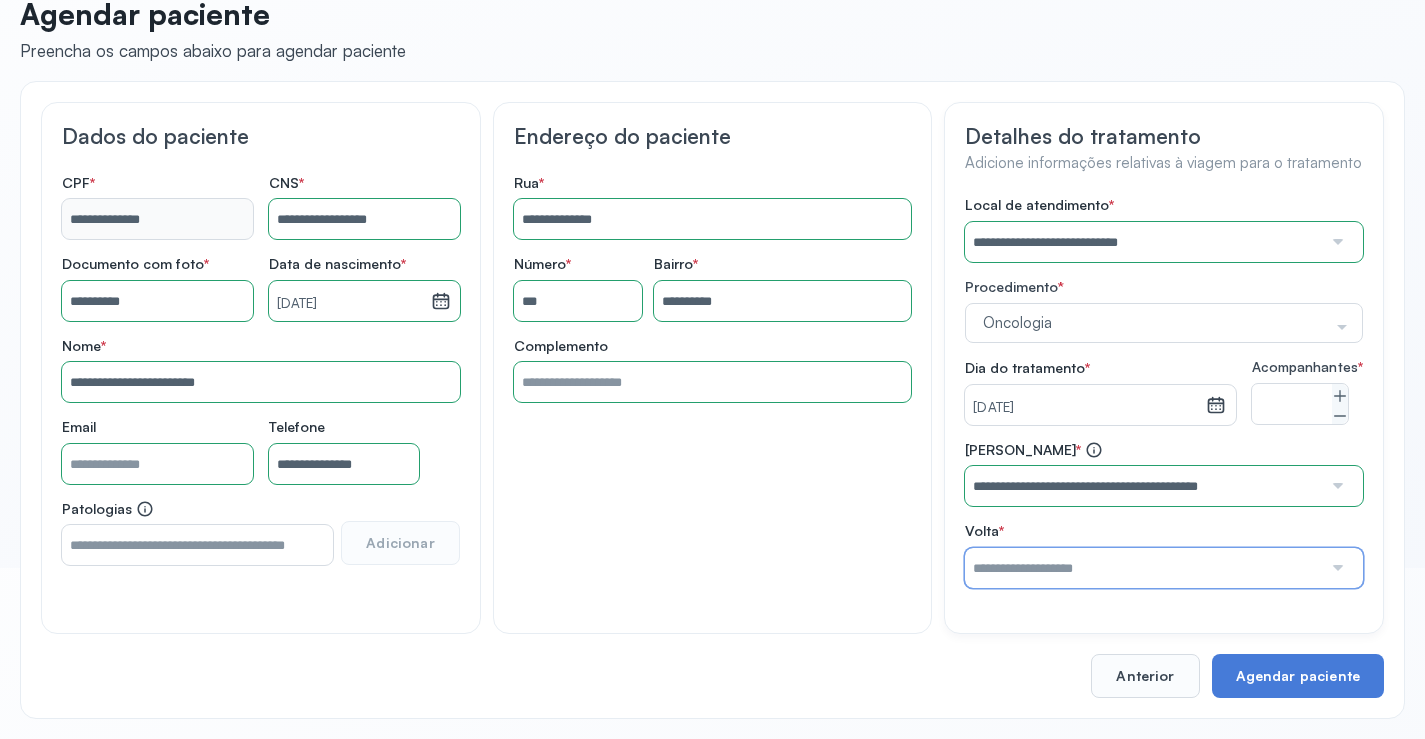 drag, startPoint x: 1193, startPoint y: 581, endPoint x: 1170, endPoint y: 541, distance: 46.141087 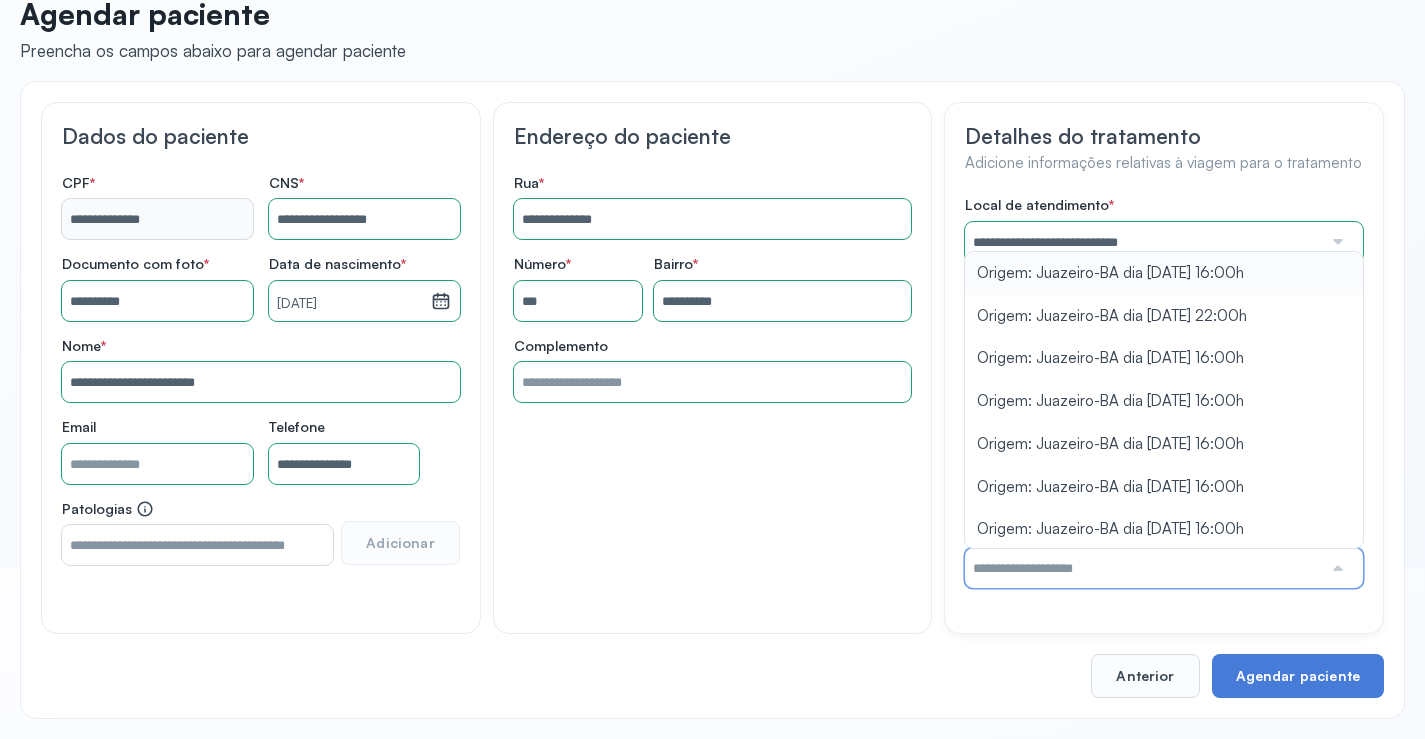 type on "**********" 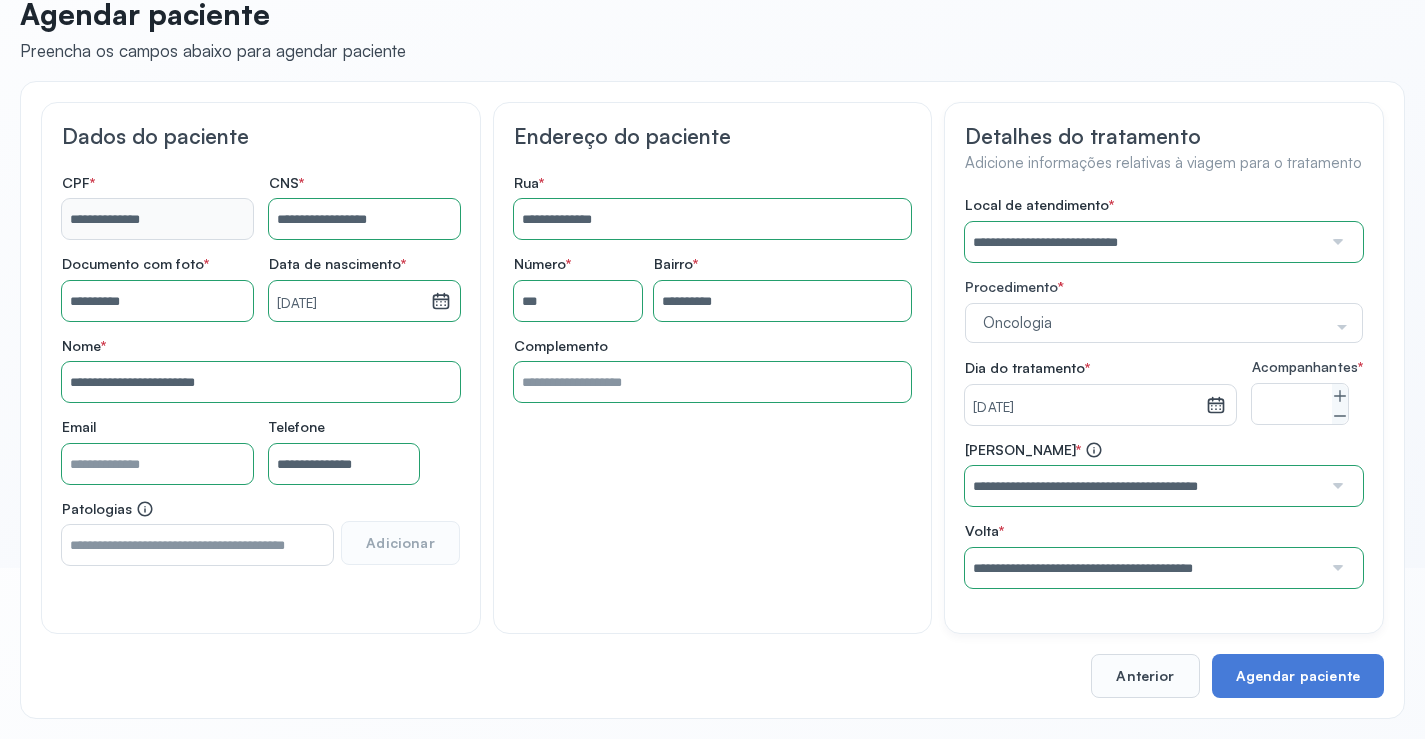 click on "**********" at bounding box center (1164, 392) 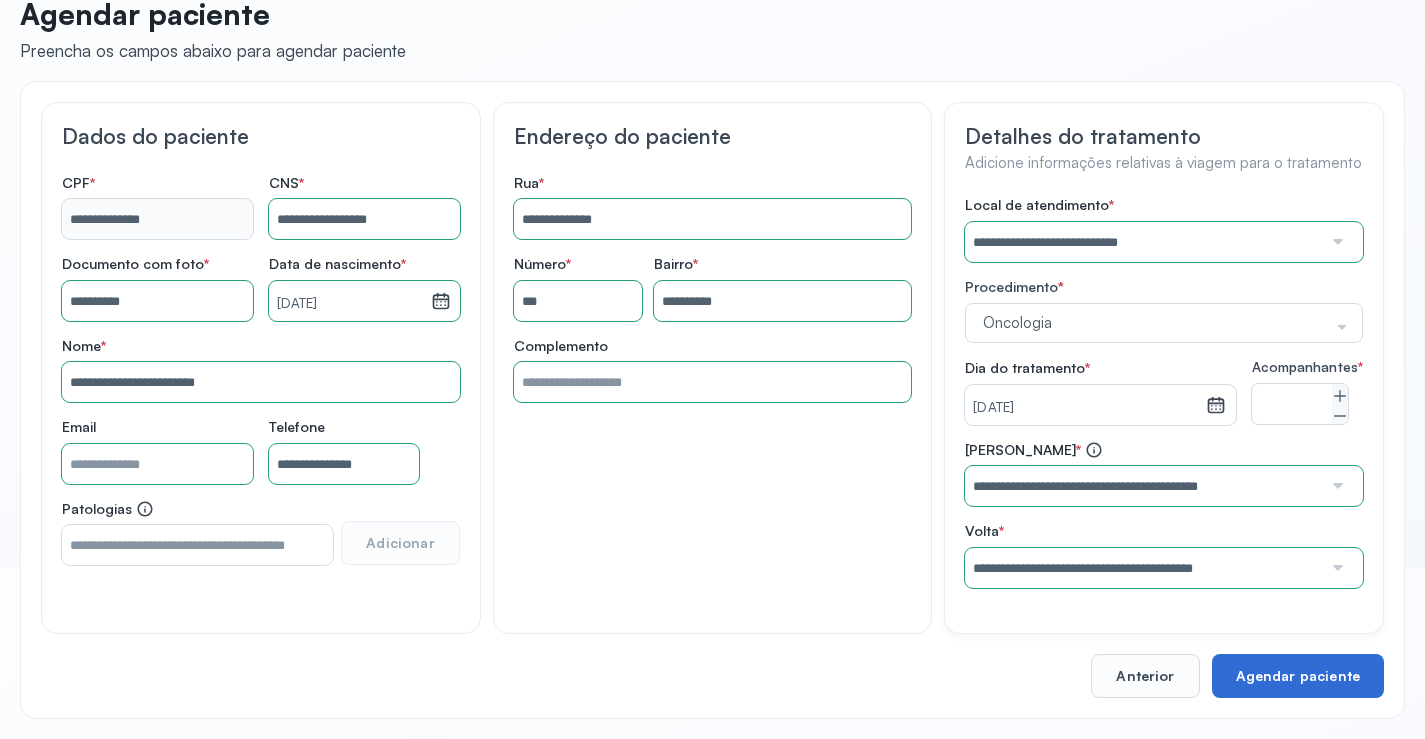 click on "Agendar paciente" at bounding box center [1298, 676] 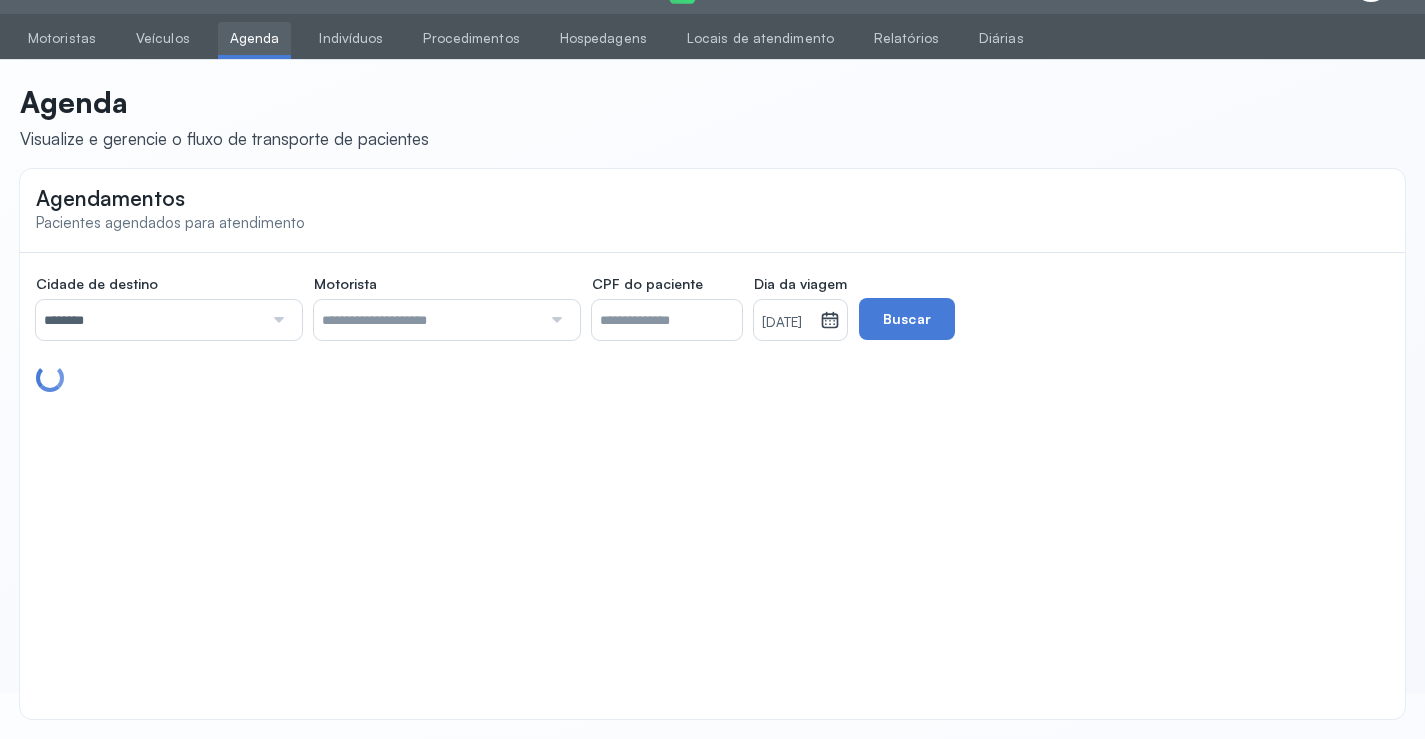 scroll, scrollTop: 46, scrollLeft: 0, axis: vertical 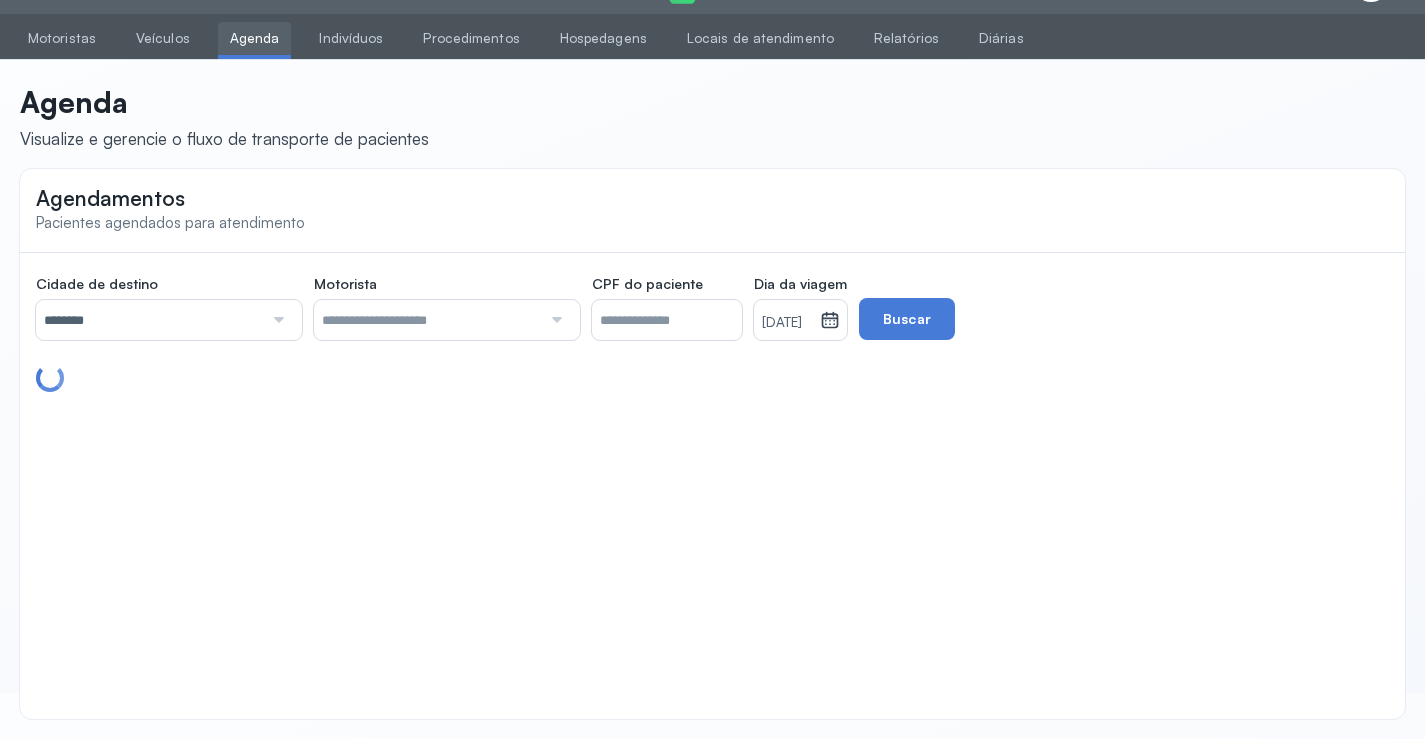 click on "Agendamentos Pacientes agendados para atendimento Cidade de destino  ******** Todas as cidades [GEOGRAPHIC_DATA] Salvador Motorista  Todos os motoristas [PERSON_NAME] [PERSON_NAME] [PERSON_NAME] CPF do paciente  Dia da viagem  [DATE] [DATE] S T Q Q S S D 1 2 3 4 5 6 7 8 9 10 11 12 13 14 15 16 17 18 19 20 21 22 23 24 25 26 27 28 29 30 [DATE][PERSON_NAME] mar abr maio jun [DATE] ago set out nov [DATE] 2019 2020 2021 2022 2023 2024 2025 2026 2027 2028 2029  Buscar" 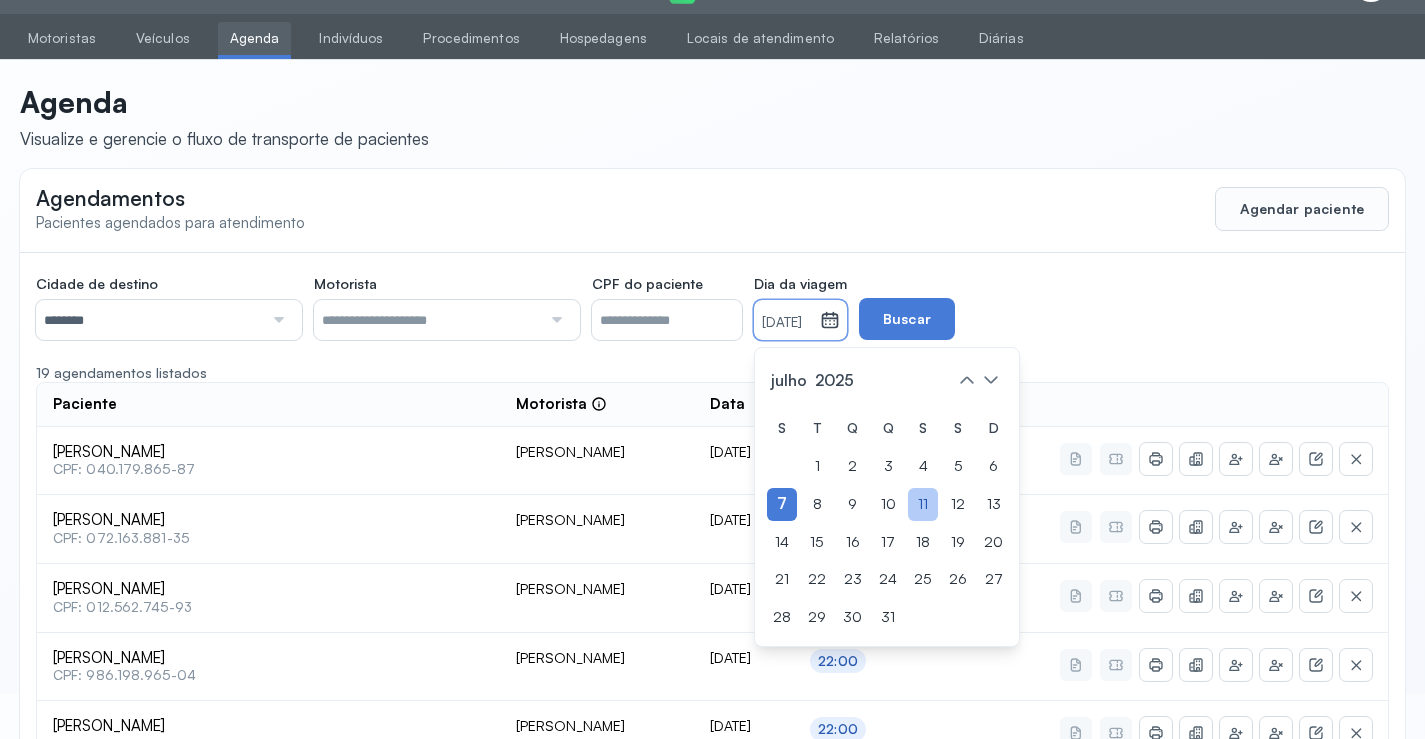 click on "11" 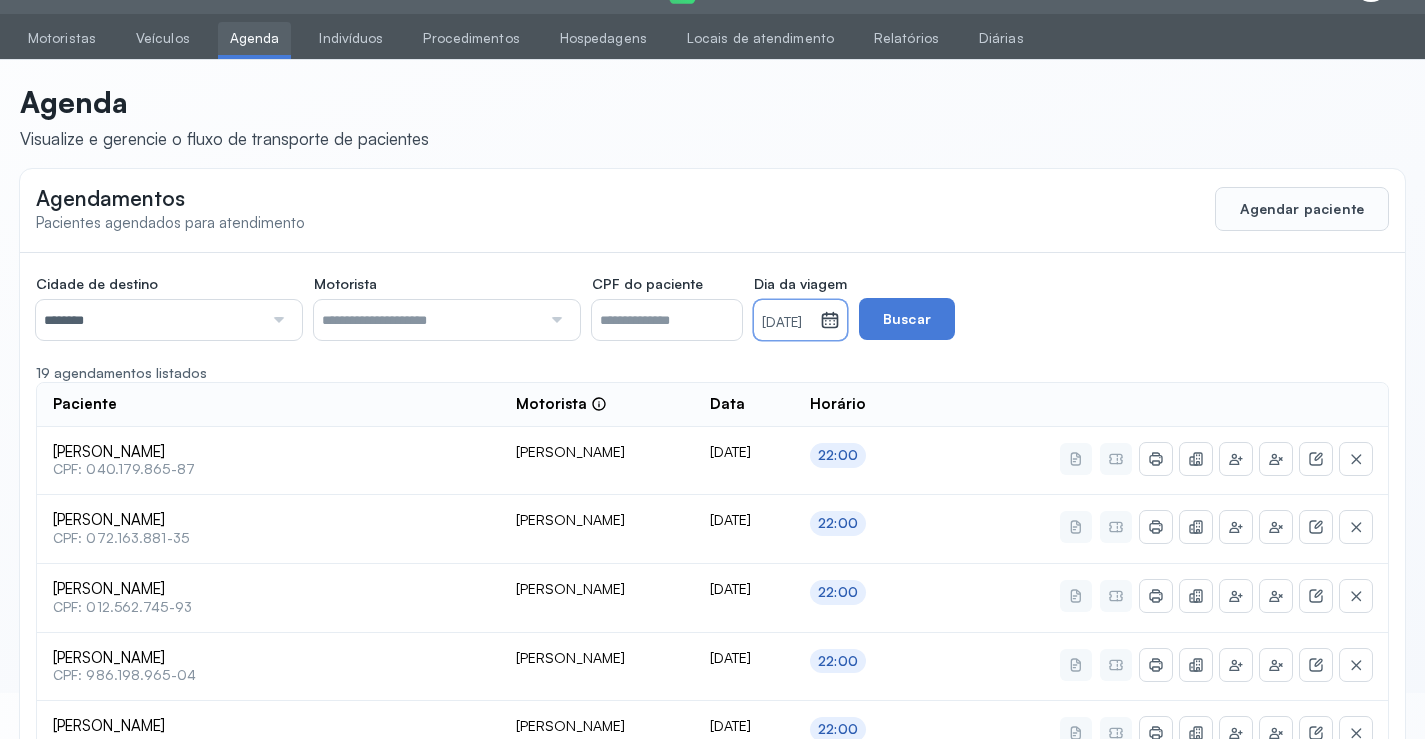 drag, startPoint x: 253, startPoint y: 308, endPoint x: 262, endPoint y: 336, distance: 29.410883 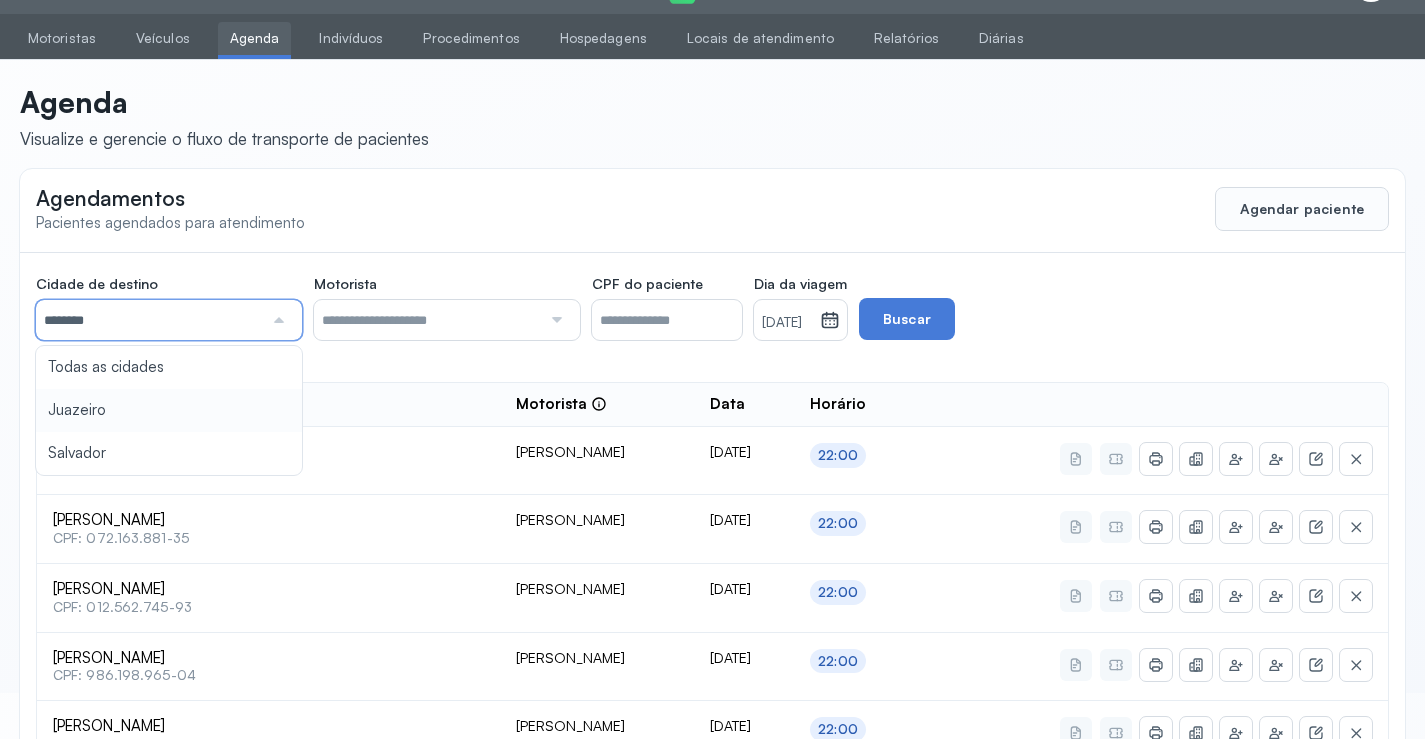 type on "********" 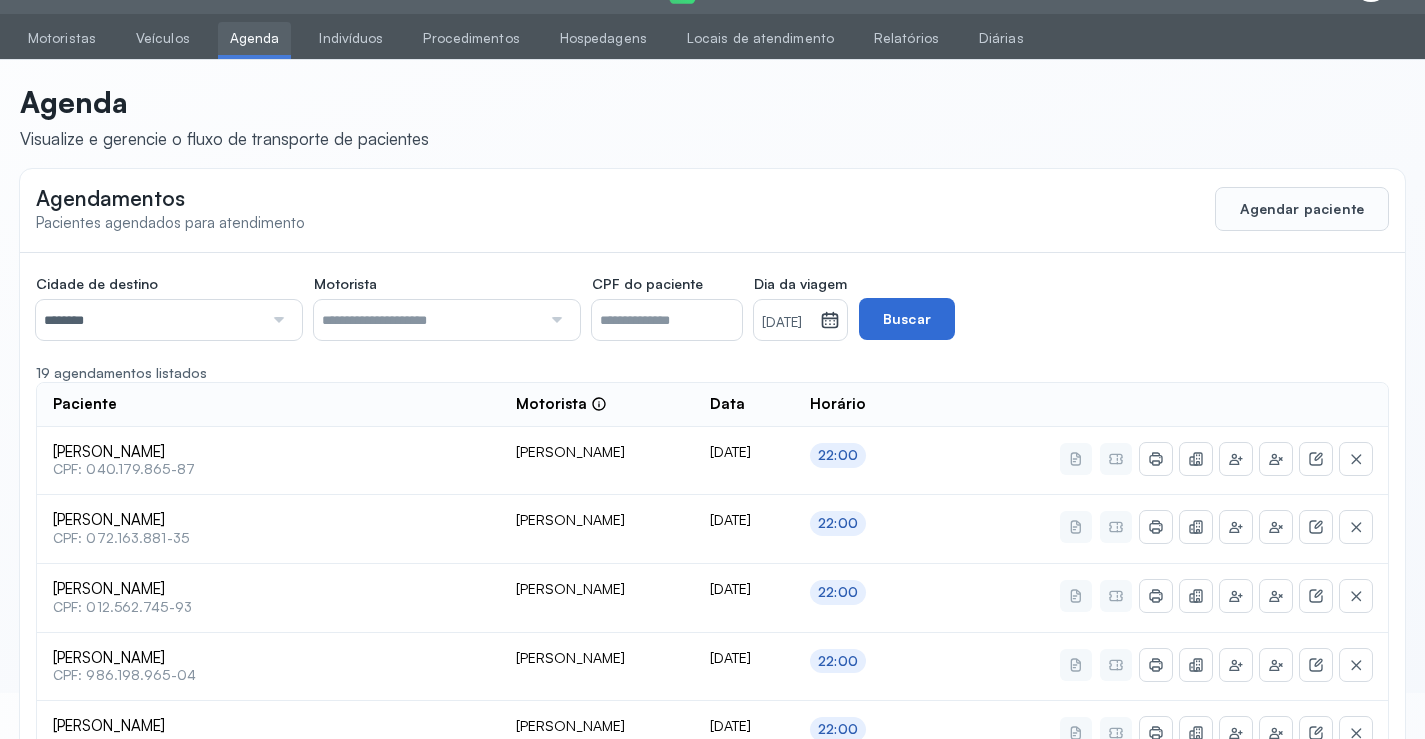click on "Buscar" at bounding box center (907, 319) 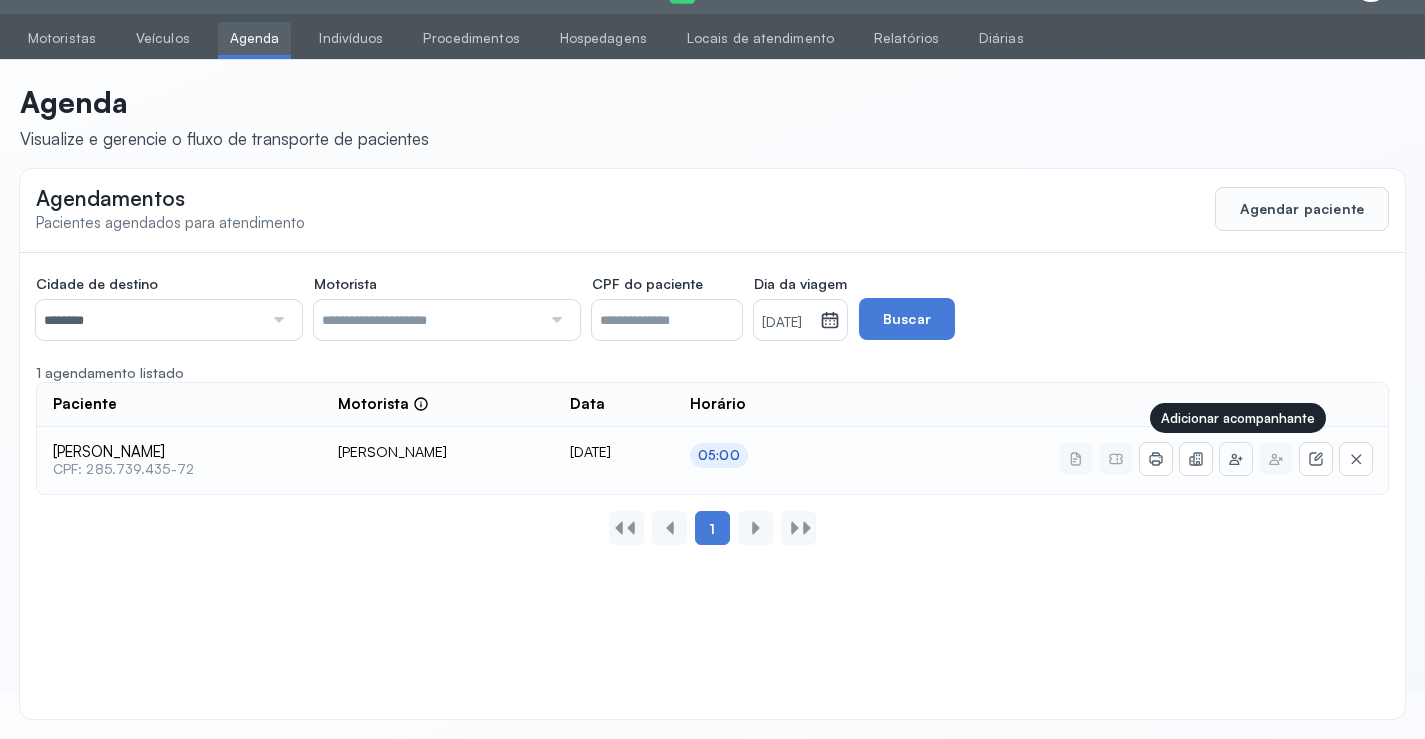 click 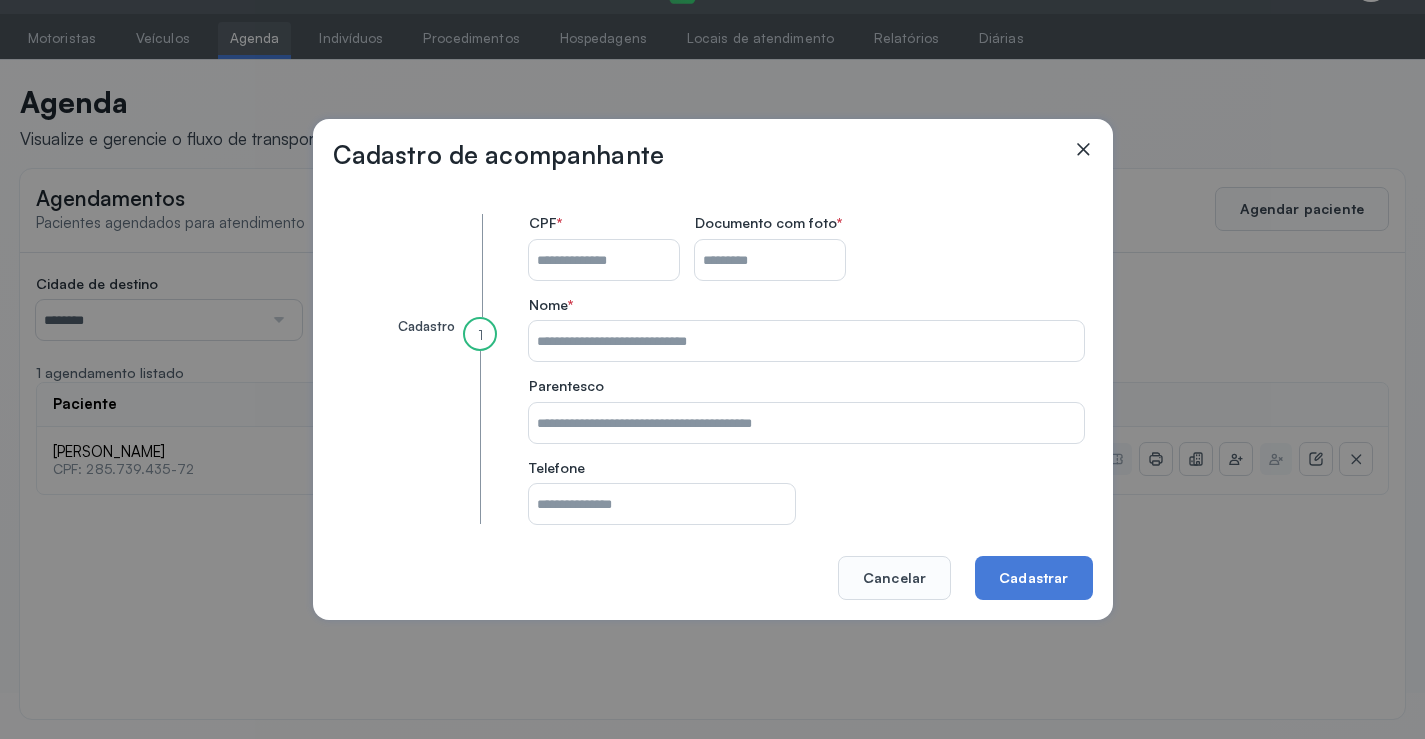 click on "CPF do paciente" at bounding box center [604, 260] 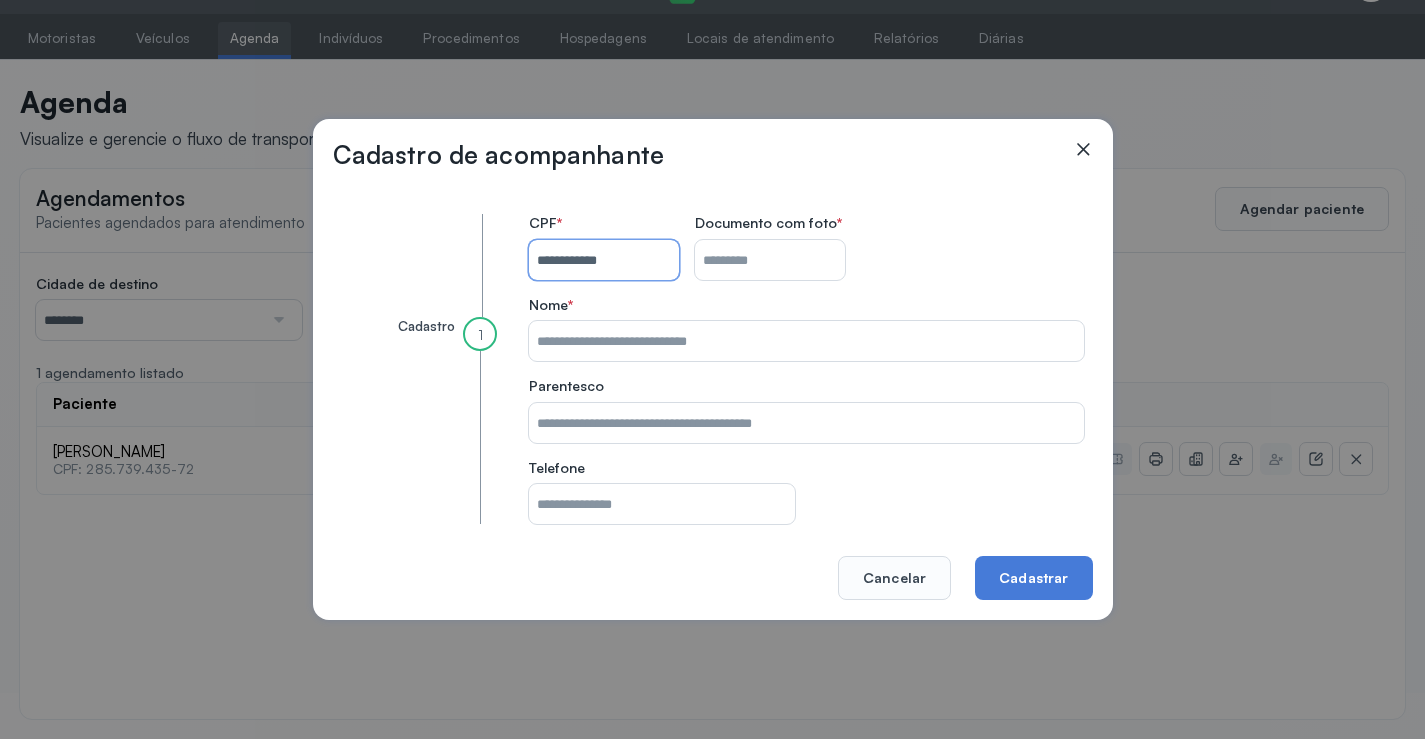 type on "**********" 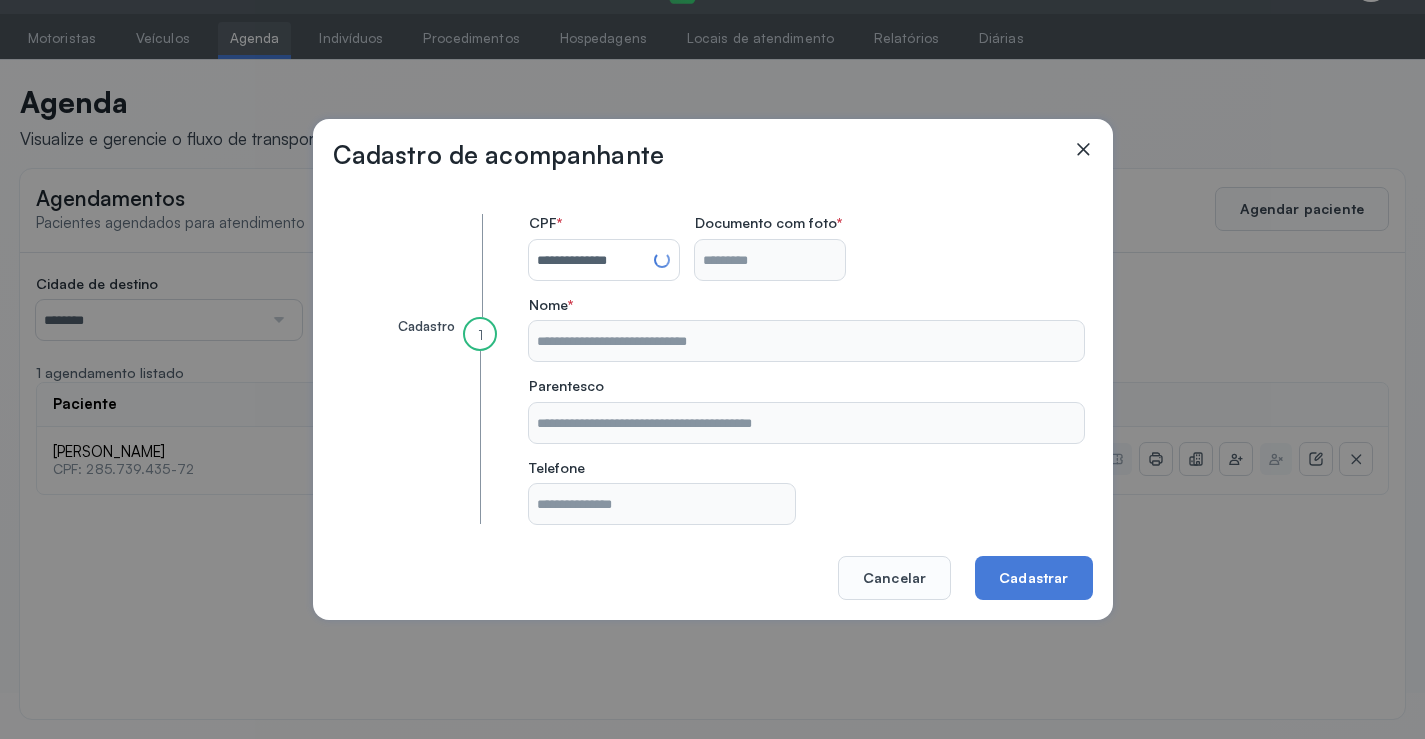 type on "**********" 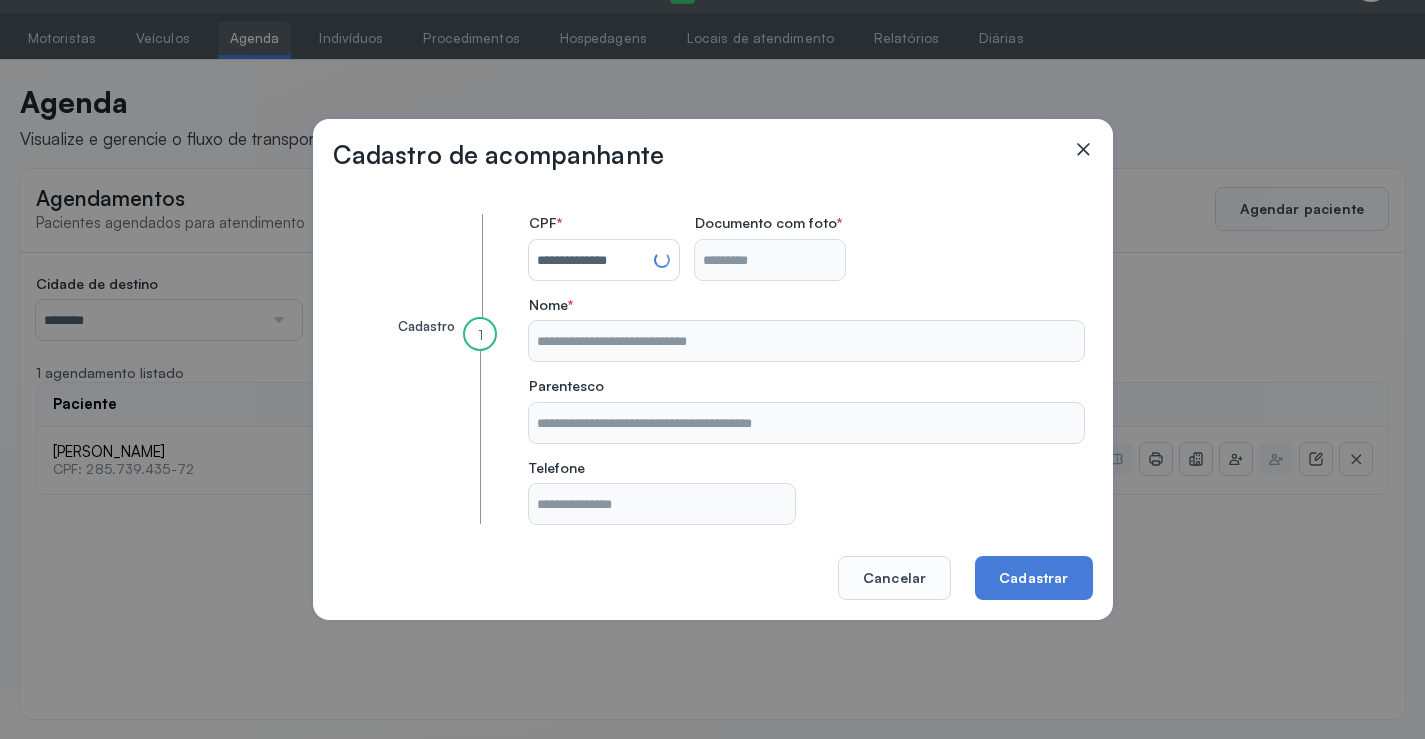 type on "**********" 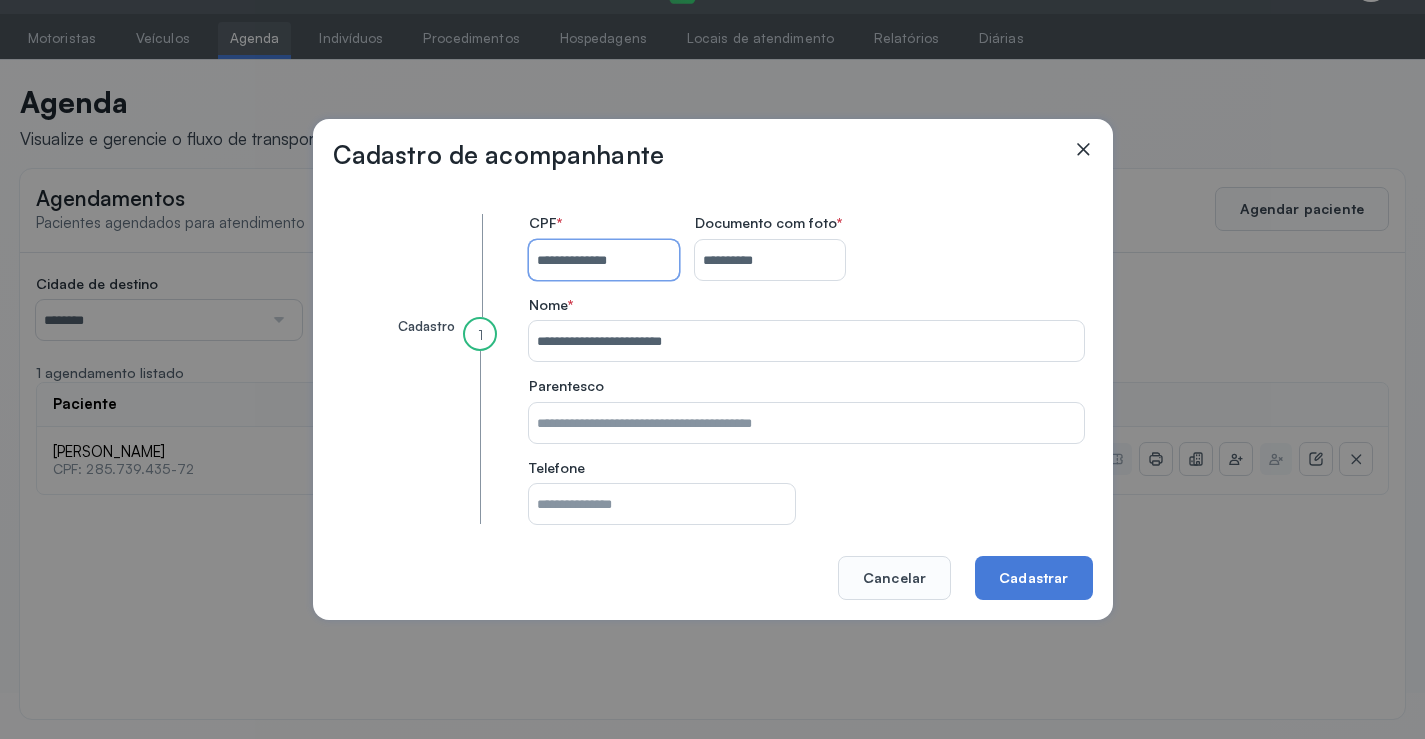 type 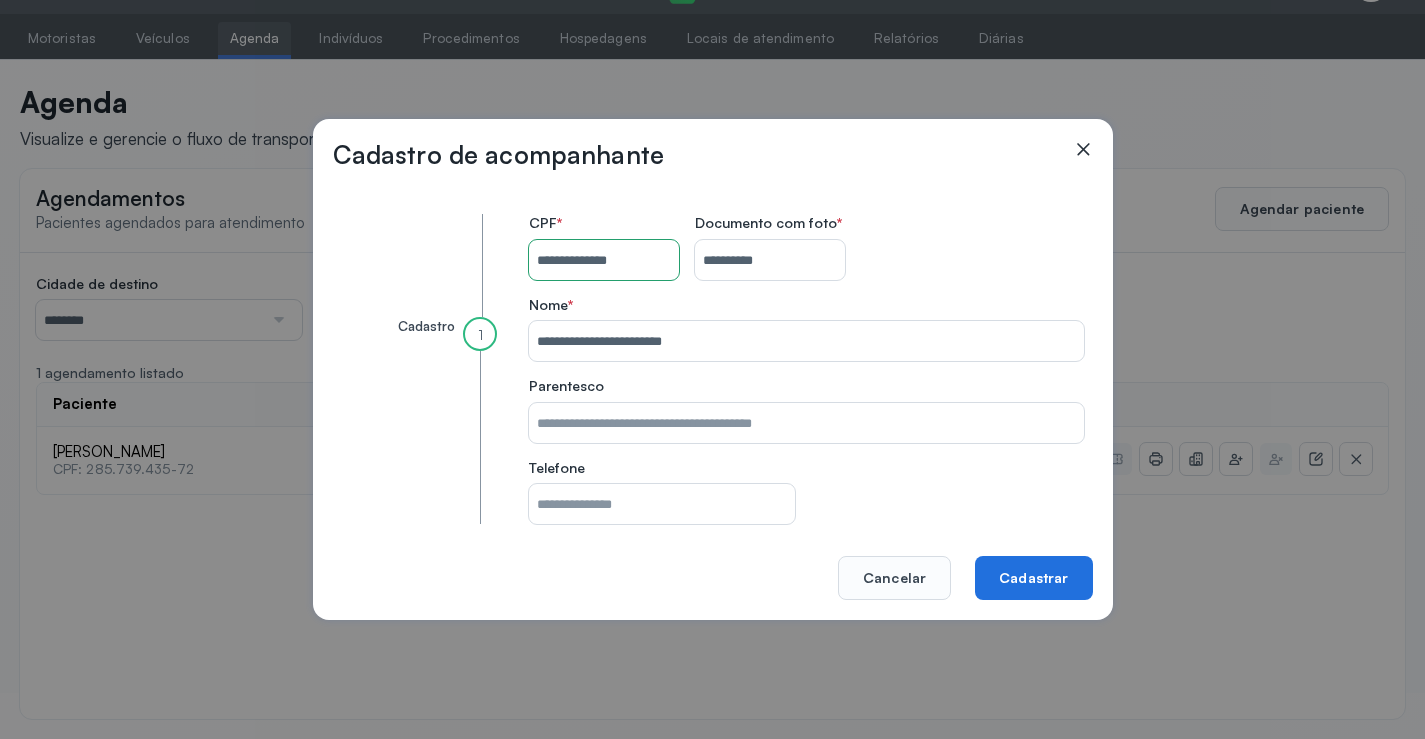click on "Cadastrar" 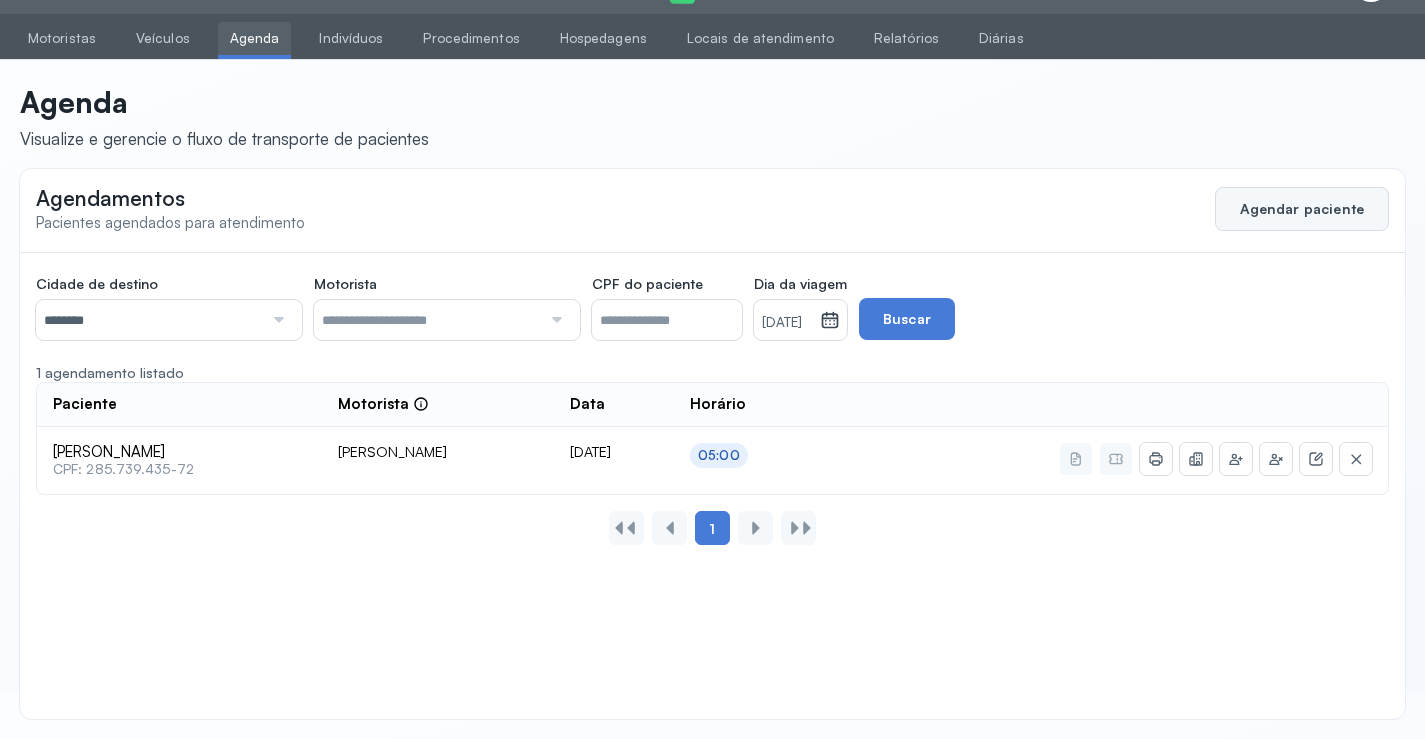 click on "Agendar paciente" 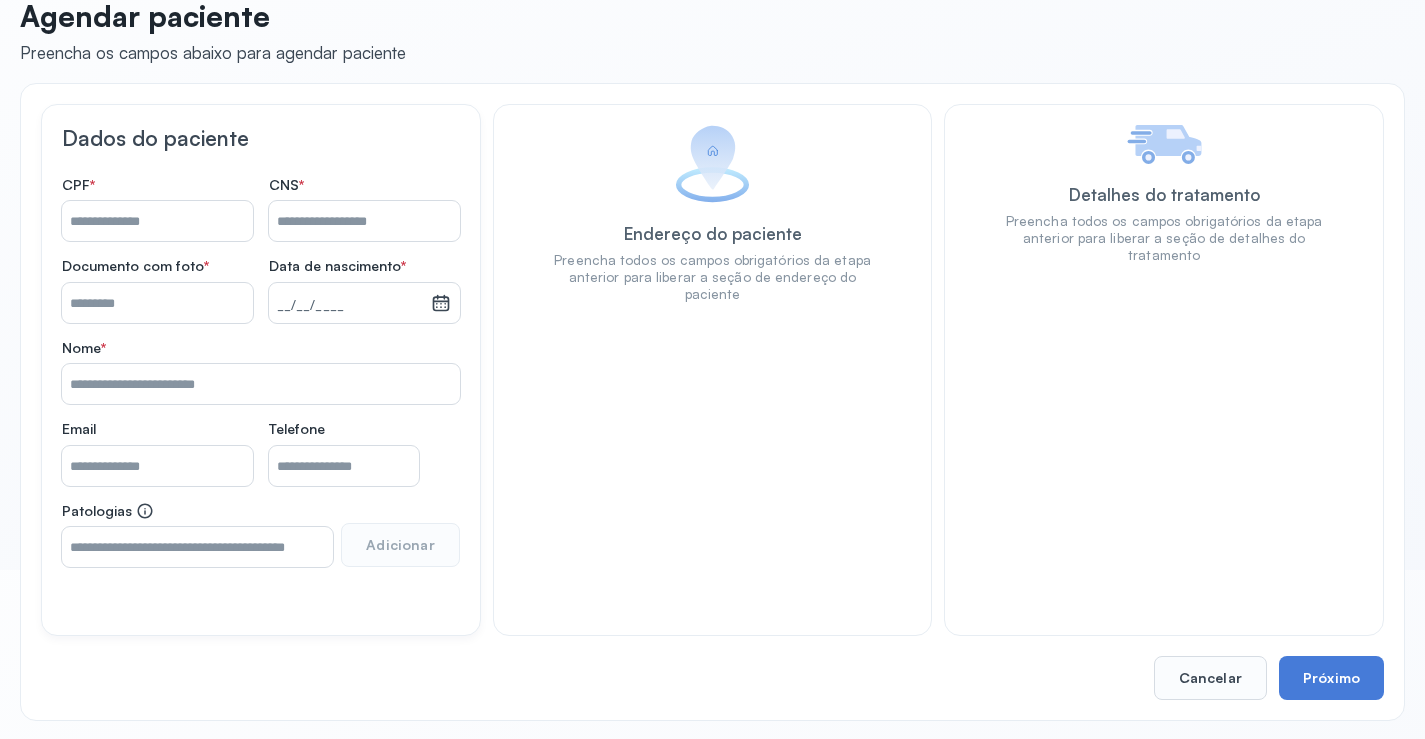 scroll, scrollTop: 171, scrollLeft: 0, axis: vertical 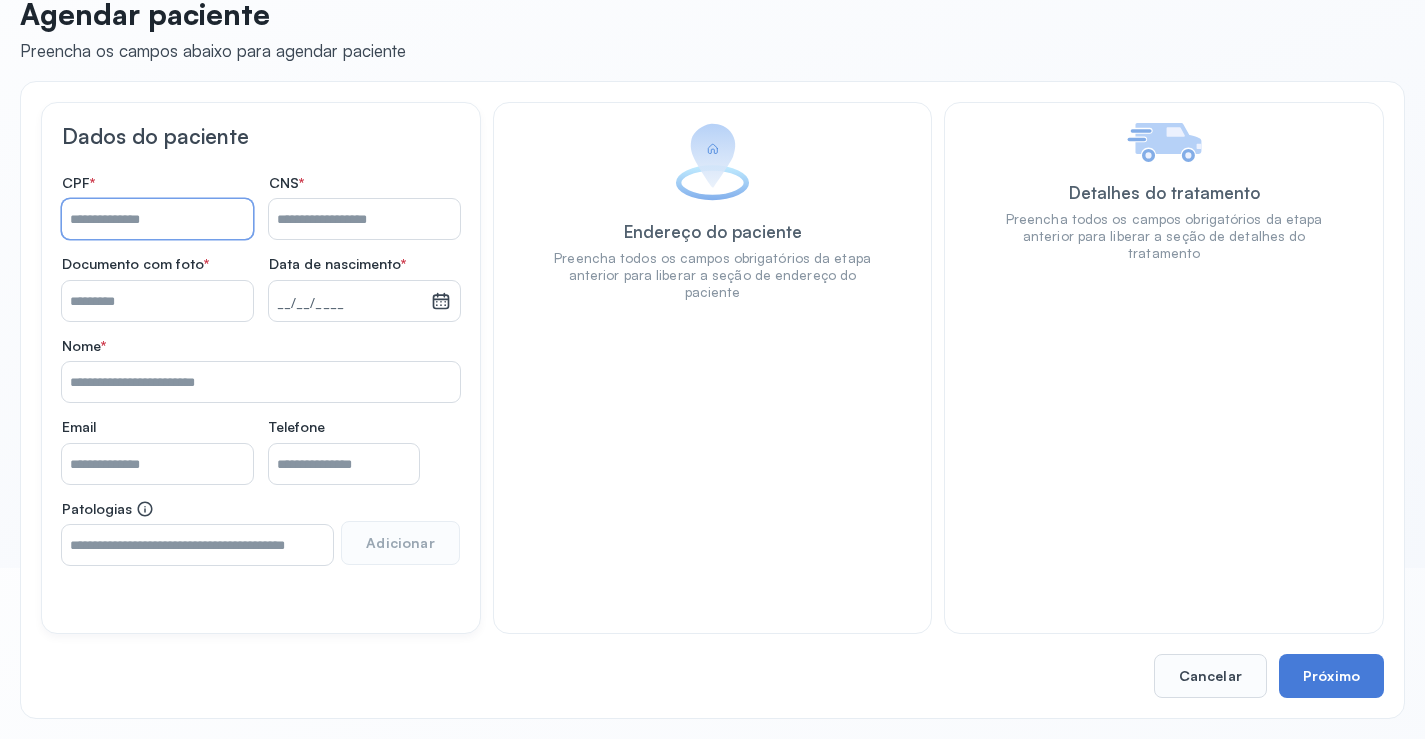 click on "Nome   *" at bounding box center (157, 219) 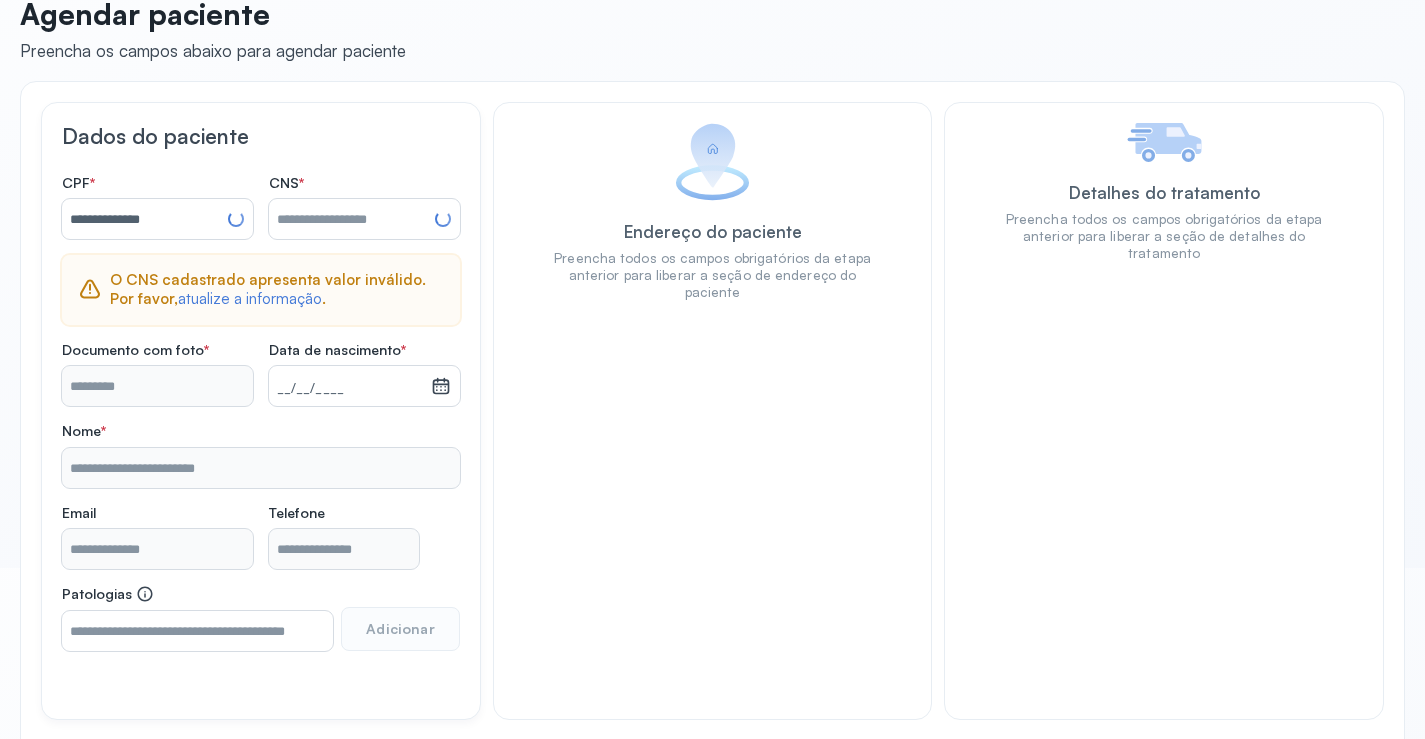type on "**********" 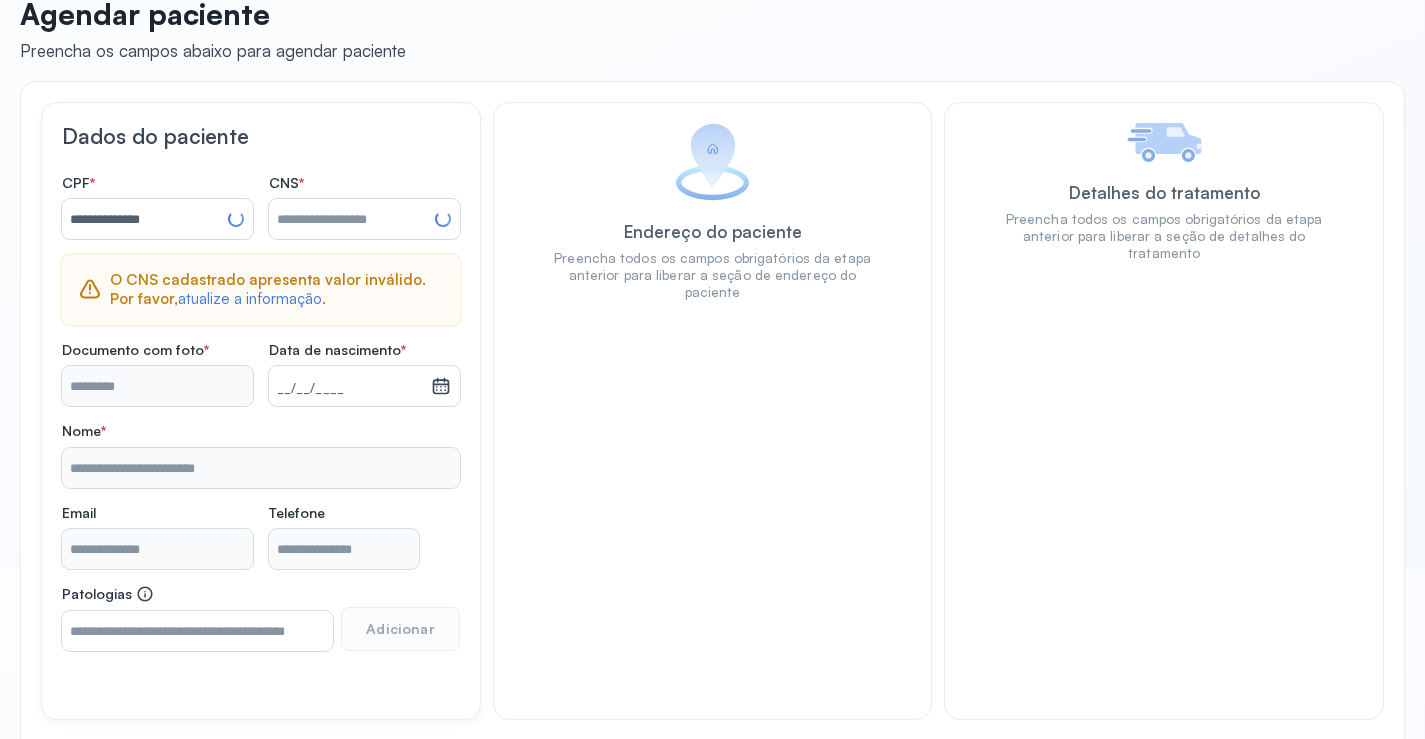 type on "**********" 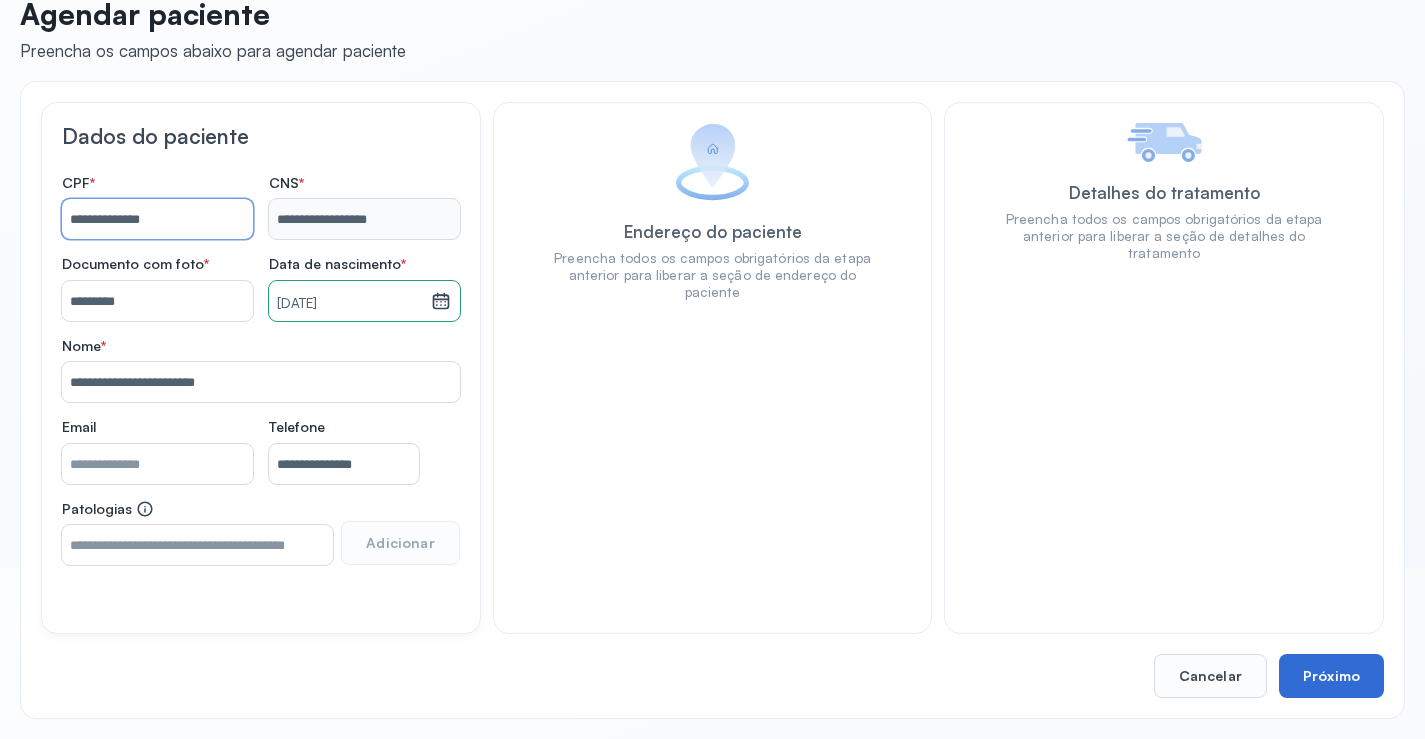 type on "**********" 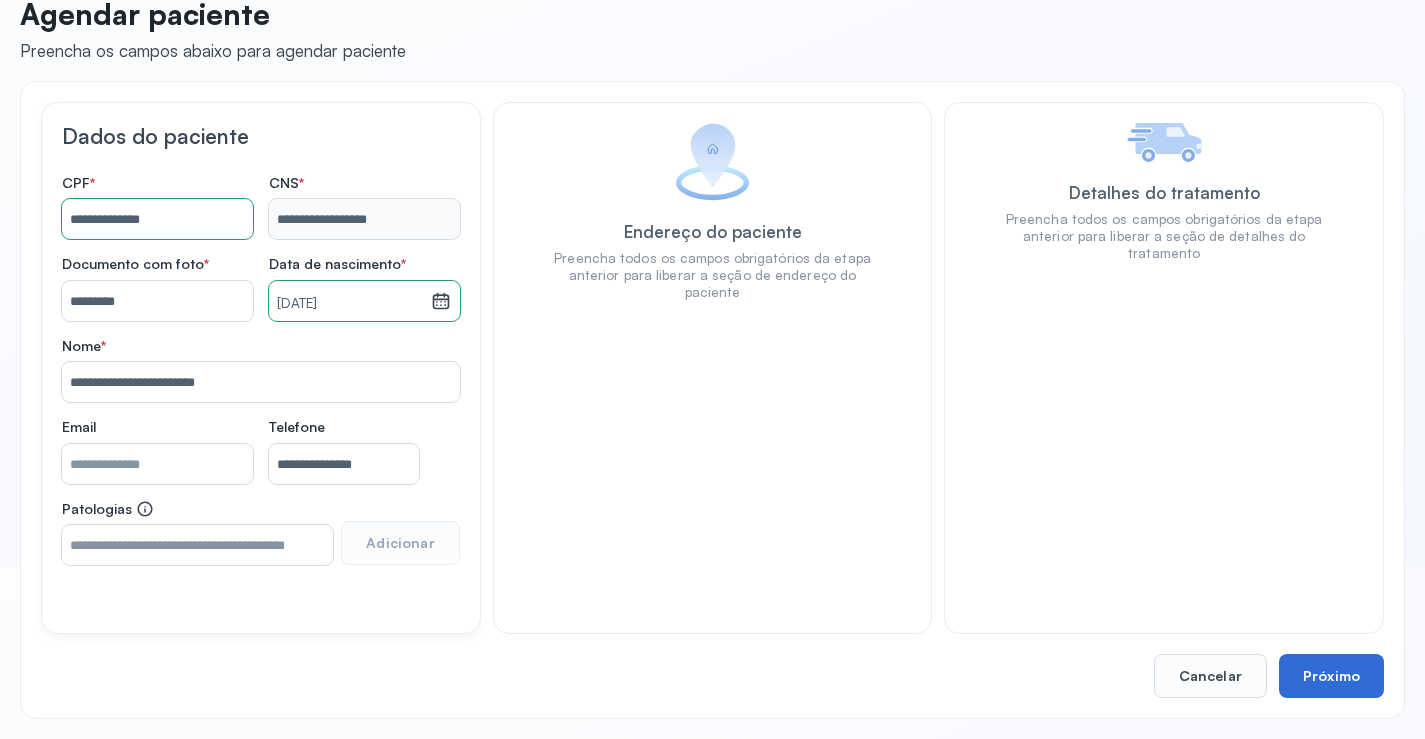 click on "Próximo" at bounding box center [1331, 676] 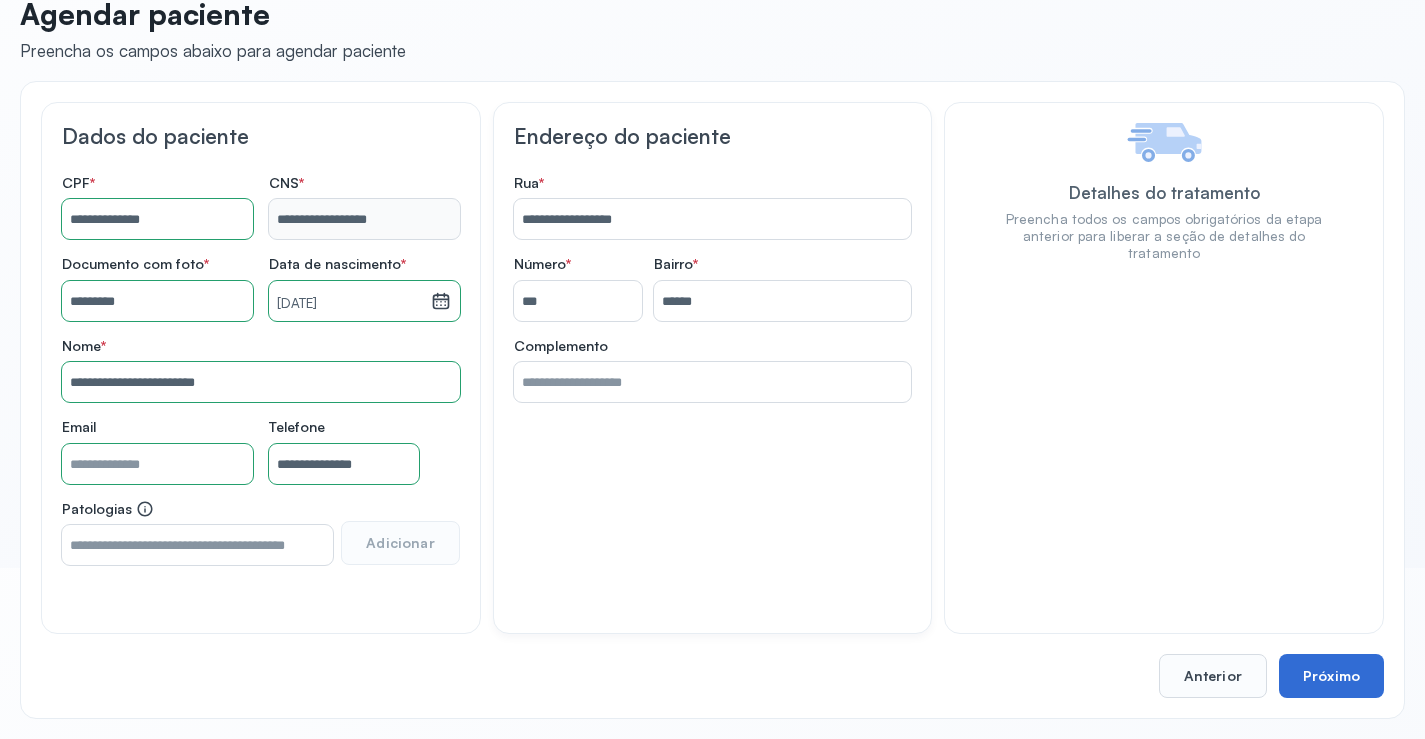 click on "Próximo" at bounding box center (1331, 676) 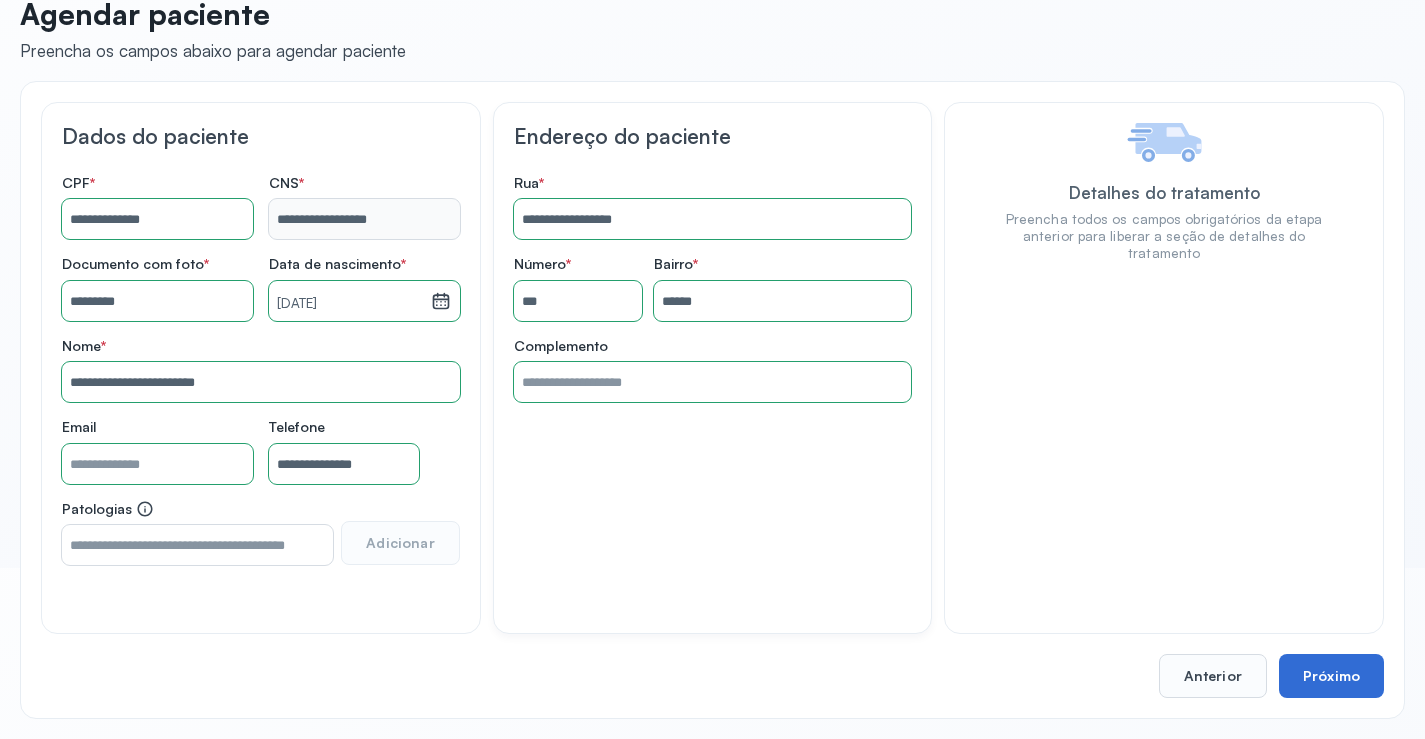 click on "Próximo" at bounding box center (1331, 676) 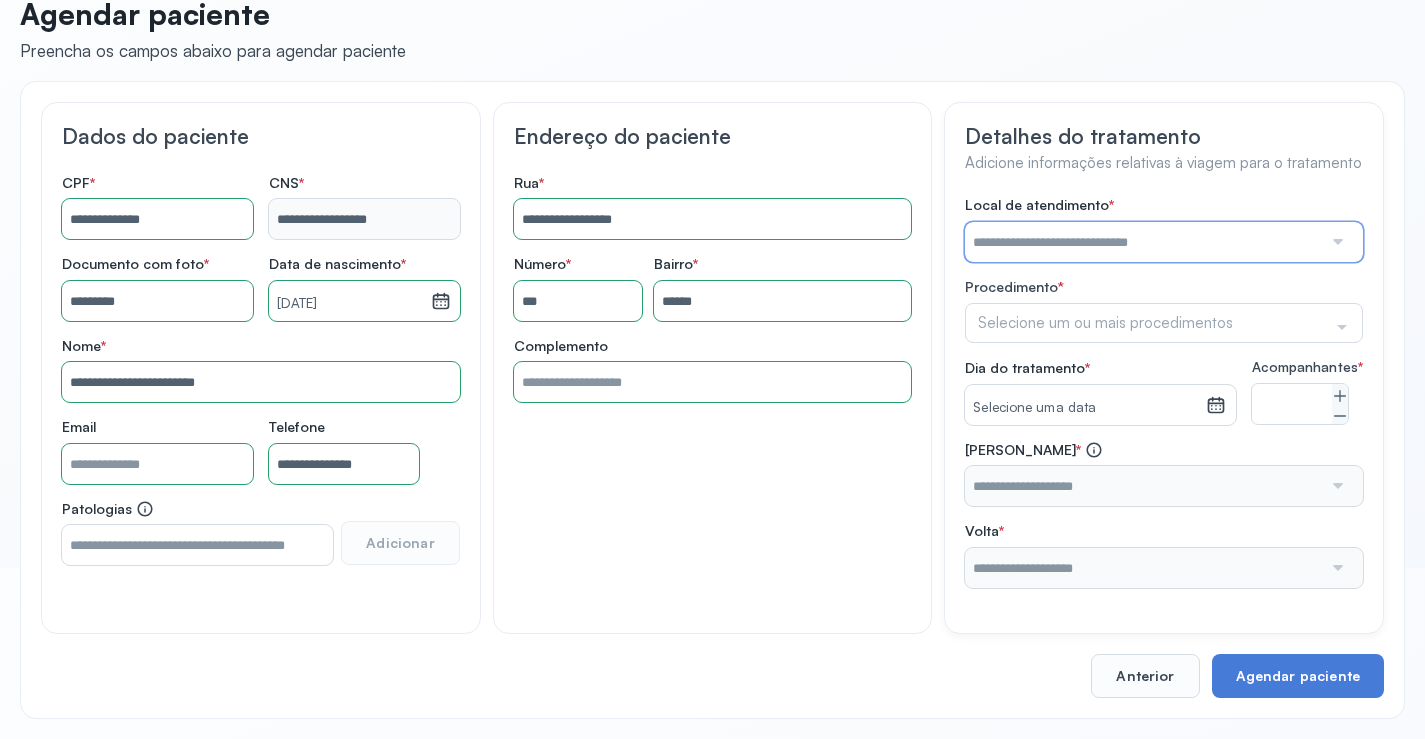 click at bounding box center [1143, 242] 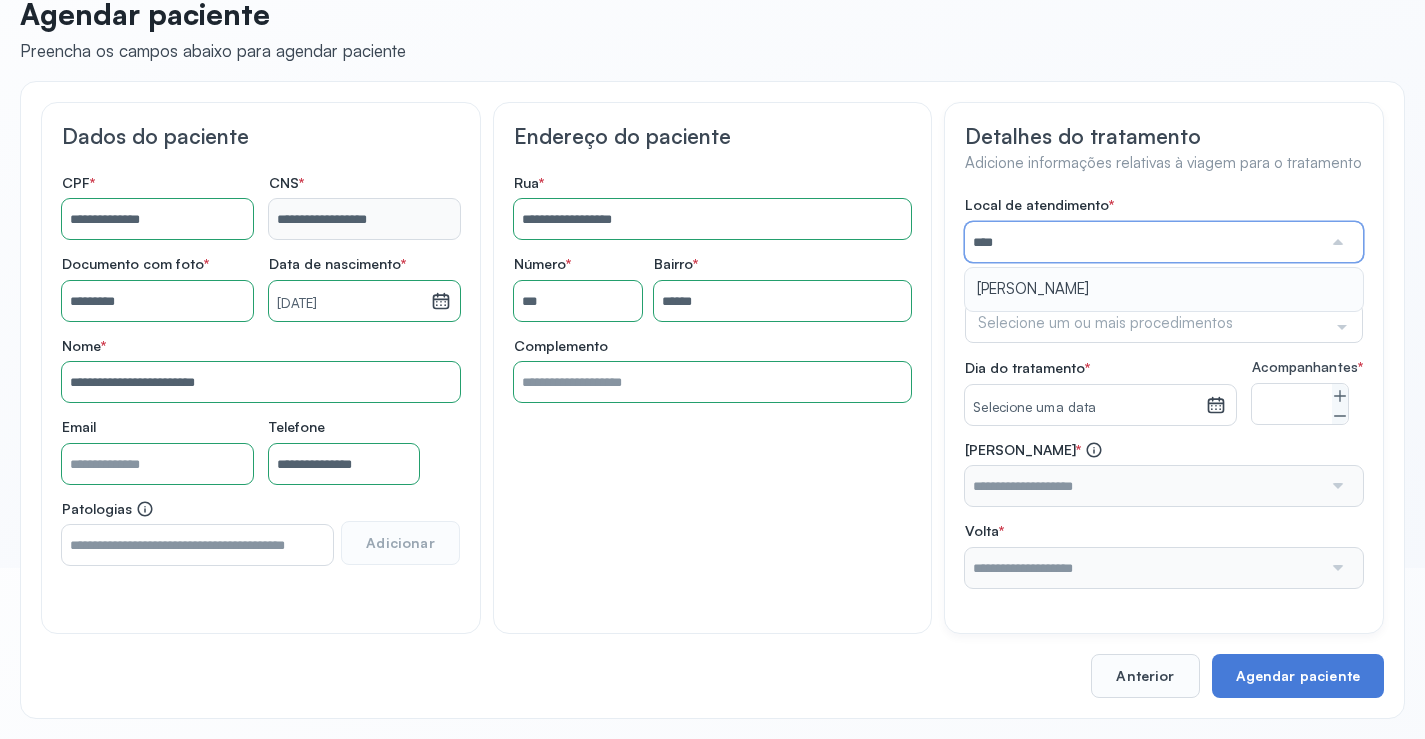 type on "*****" 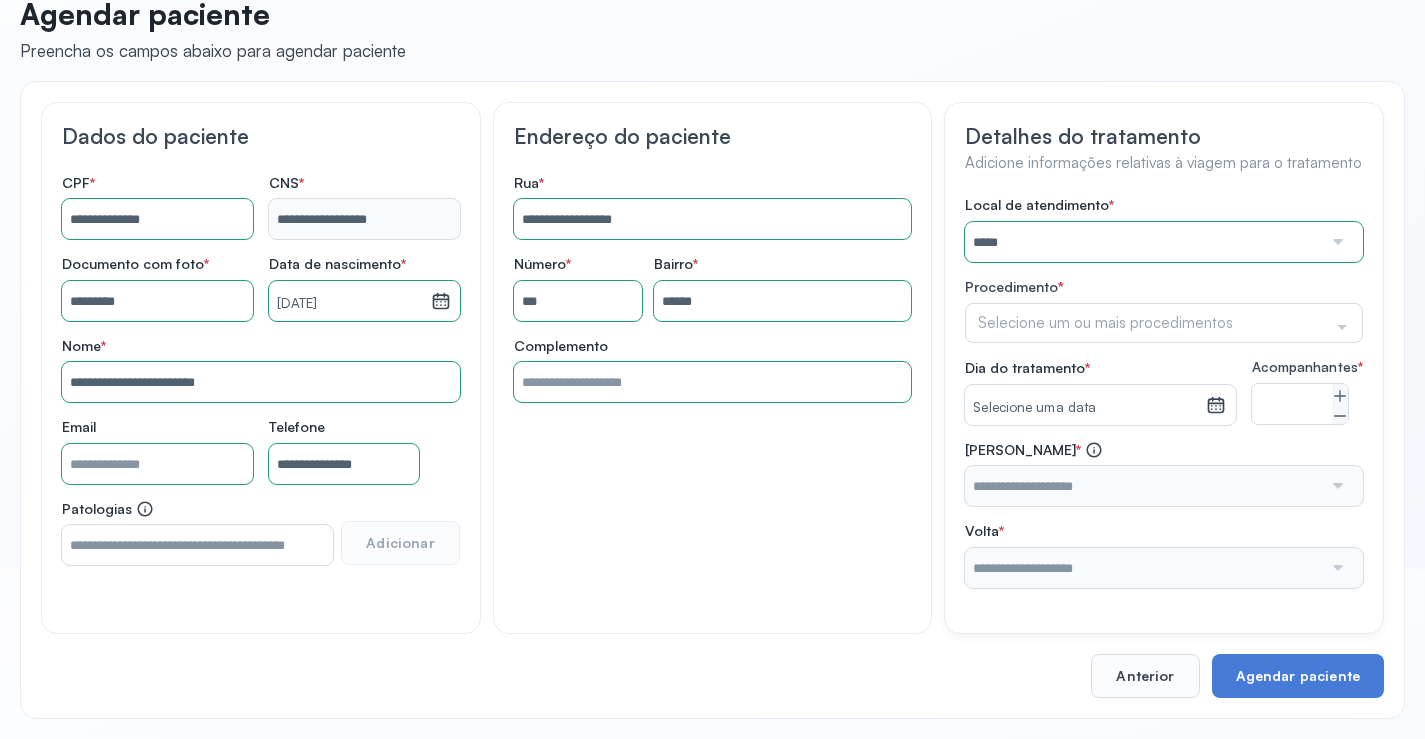 click on "Local de atendimento   *  ***** A CLINICA DA MULHER ABO AMOR SAUDE ANACON ANDRE PRINCIPE ANGIO CLINICA APAE APAME DE PETROLINA APAMI PETROLINA ARISTIDES AUDIBEM AUDIBEM AUDICENTRO AUDIFON PETROLINA AZZO SAUDE PETROLINA BRINCARE CABULA CALIPER ESCOLA DE IMAGEM CAPS CDI CDTO CEDAP CEDEBA CENTRO BAIANO DE ESTUDOS CENTRO DE APOIO A AUDIÇAO CENTRO DE MEDICINA NUCLEAR DE PETROLINA CENTRO DE SAUDE CLEMENTINO FRAGA CENTRO INTEGRADO DA COLUNA VERTEBRAL CENTRO MEDICO ANTONIO BALBINO CENTRO OFTALMOLOGICO CASTELO BRANCO CEPARH CEPRED CEPRIS CERPRIS CIDI CIMED CLIMED CLINATA CLINEFRO CLINICA  AFETUS PETROLINA CLINICA  ALFA CLINICA  ALFA CENTRO MÉDICO CLINICA  SHOPPING DA BAHIA CLINICA  URBANO SAMPAIO FILHO CLINICA AGEUS CLINICA AMO CLINICA AMOR A SAUDE CLINICA AMOR E SAUDE PETROLINA CLINICA ANGICLIN CLINICA BIOCHEK UP CLINICA CAM CLINICA CARDIO PULMONAR CLINICA CASA GERIATRICA DE PETROLINA CLINICA CASTELO BRANCO CLINICA CDTO CLINICA CENTRO MEDICO VITRAUX CLINICA CINTILO PETROLINA CLINICA CLIMED BRASIL CLINICA CLIVALE "" at bounding box center [1164, 392] 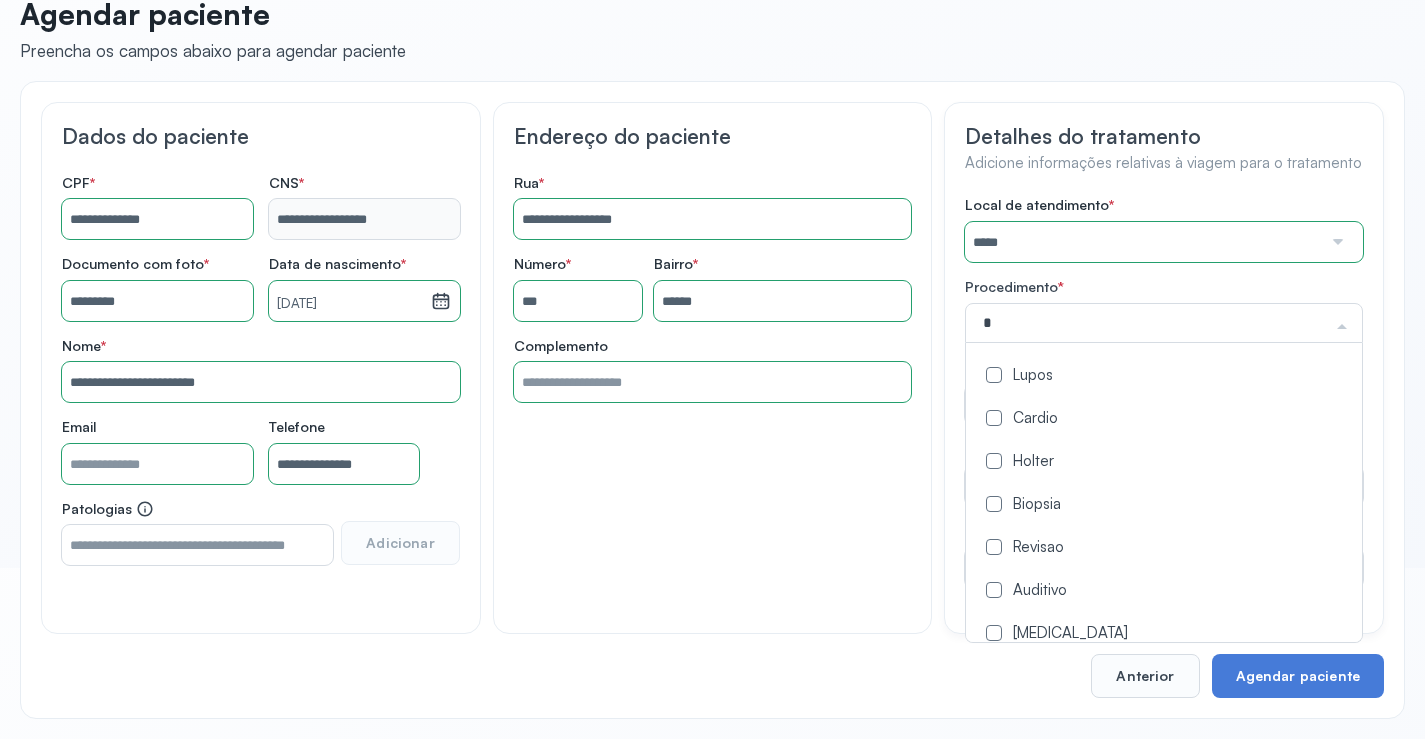 type on "**" 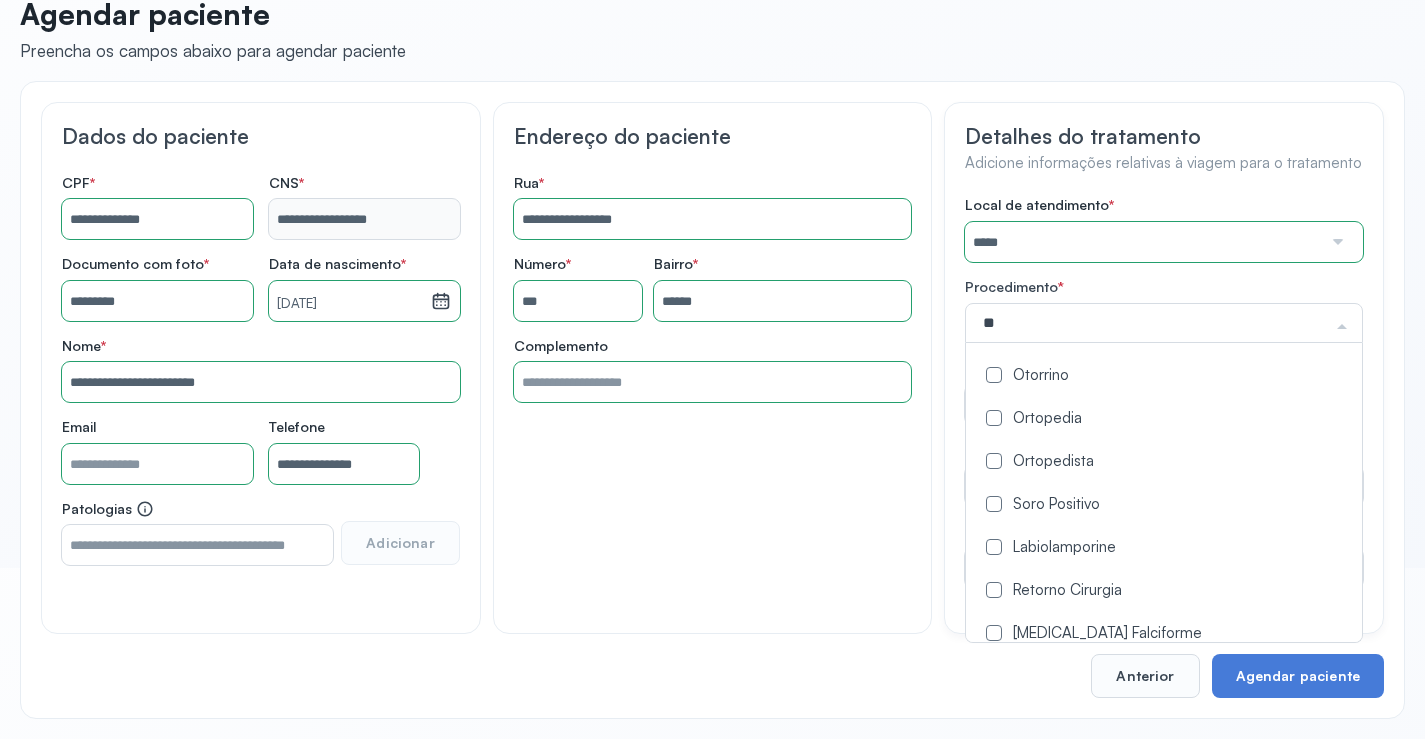 drag, startPoint x: 1039, startPoint y: 431, endPoint x: 1032, endPoint y: 423, distance: 10.630146 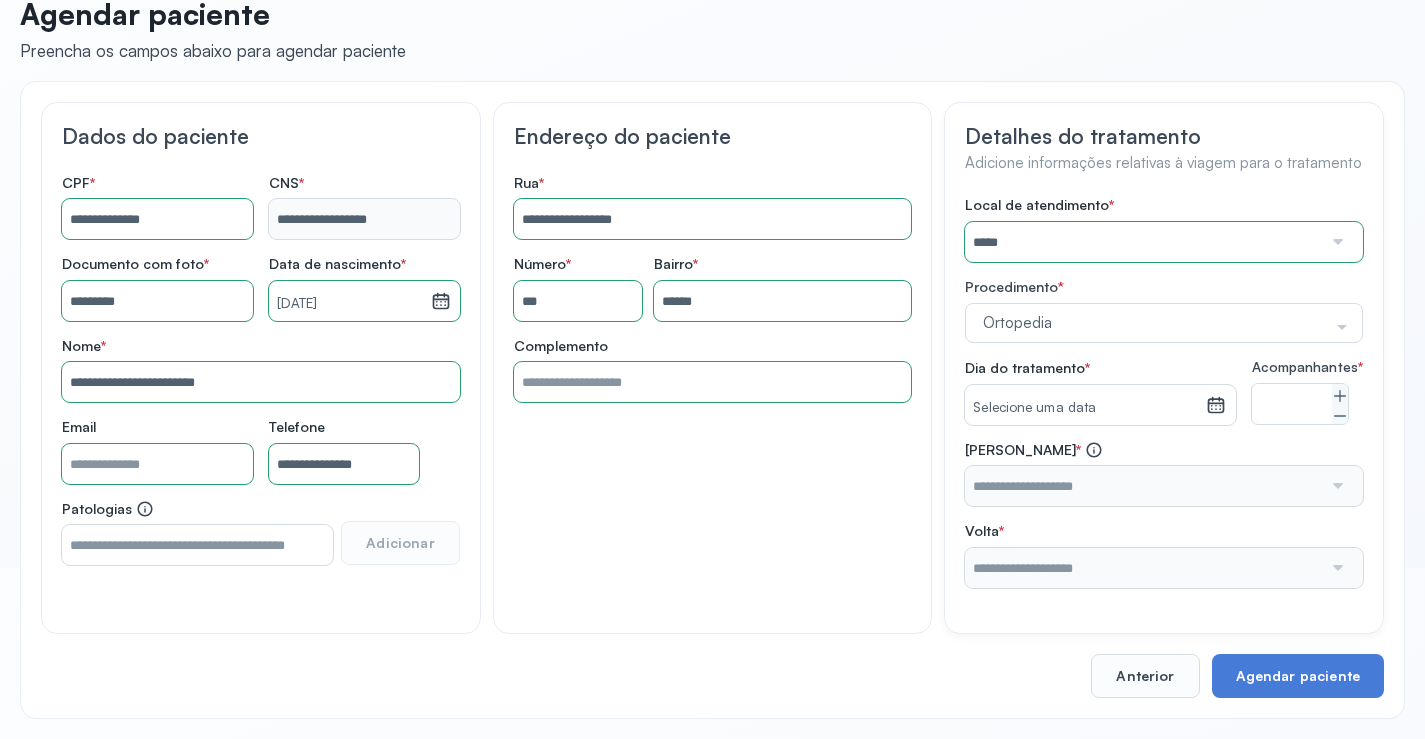 click on "Detalhes do tratamento Adicione informações relativas à viagem para o tratamento Local de atendimento   *  ***** A CLINICA DA MULHER ABO AMOR SAUDE ANACON ANDRE PRINCIPE ANGIO CLINICA APAE APAME DE PETROLINA APAMI PETROLINA ARISTIDES AUDIBEM AUDIBEM AUDICENTRO AUDIFON PETROLINA AZZO SAUDE PETROLINA BRINCARE CABULA CALIPER ESCOLA DE IMAGEM CAPS CDI CDTO CEDAP CEDEBA CENTRO BAIANO DE ESTUDOS CENTRO DE APOIO A AUDIÇAO CENTRO DE MEDICINA NUCLEAR DE PETROLINA CENTRO DE SAUDE CLEMENTINO FRAGA CENTRO INTEGRADO DA COLUNA VERTEBRAL CENTRO MEDICO ANTONIO BALBINO CENTRO OFTALMOLOGICO CASTELO BRANCO CEPARH CEPRED CEPRIS CERPRIS CIDI CIMED CLIMED CLINATA CLINEFRO CLINICA  AFETUS PETROLINA CLINICA  ALFA CLINICA  ALFA CENTRO MÉDICO CLINICA  SHOPPING DA BAHIA CLINICA  URBANO SAMPAIO FILHO CLINICA AGEUS CLINICA AMO CLINICA AMOR A SAUDE CLINICA AMOR E SAUDE PETROLINA CLINICA ANGICLIN CLINICA BIOCHEK UP CLINICA CAM CLINICA CARDIO PULMONAR CLINICA CASA GERIATRICA DE PETROLINA CLINICA CASTELO BRANCO CLINICA CDTO CLINICA COLP" 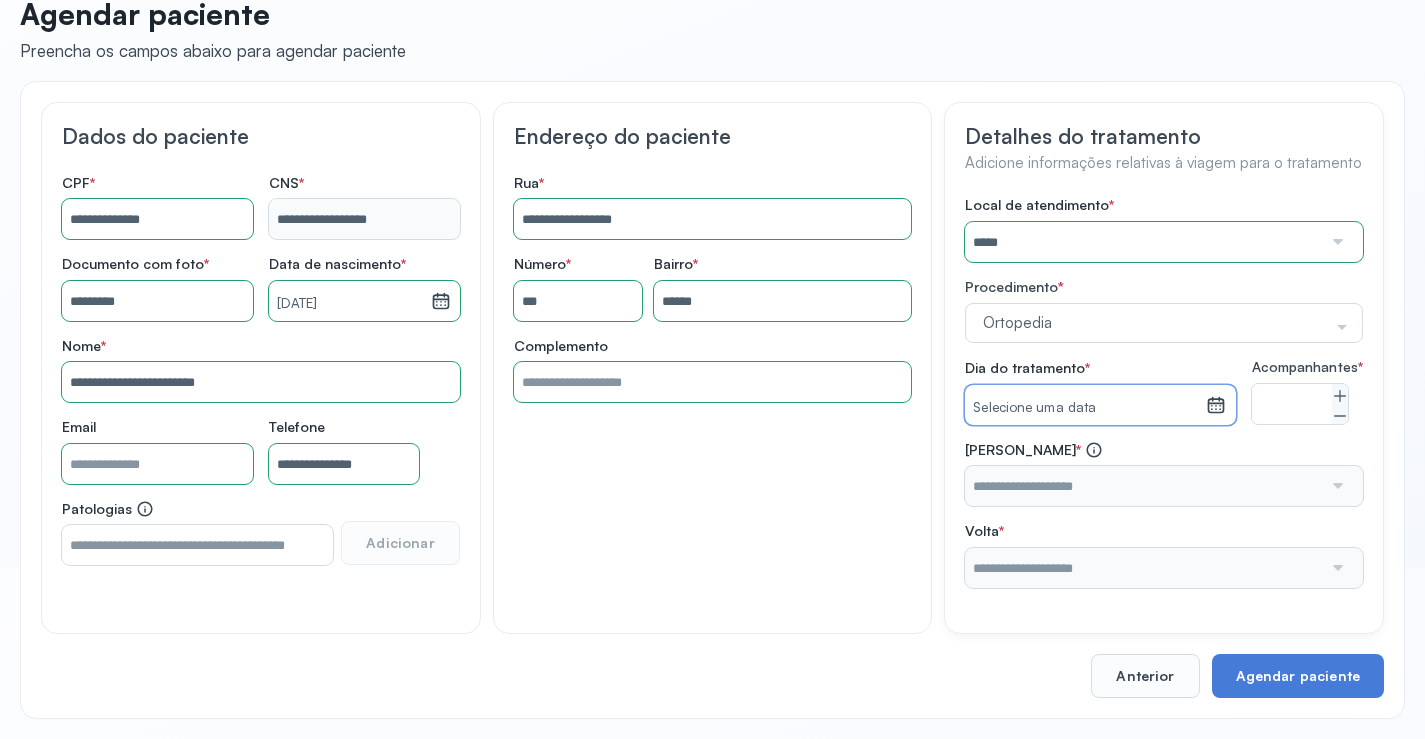 click on "Selecione uma data" at bounding box center [1085, 408] 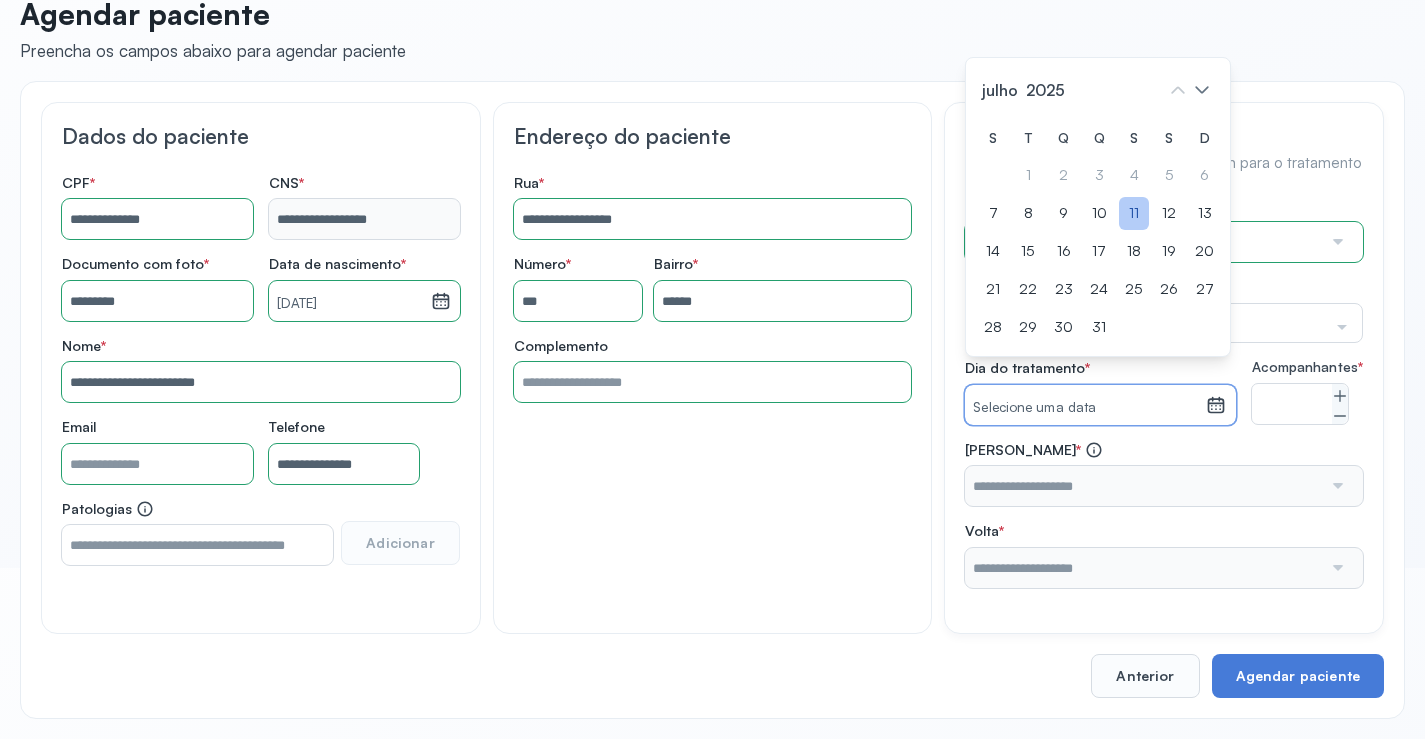 click on "11" 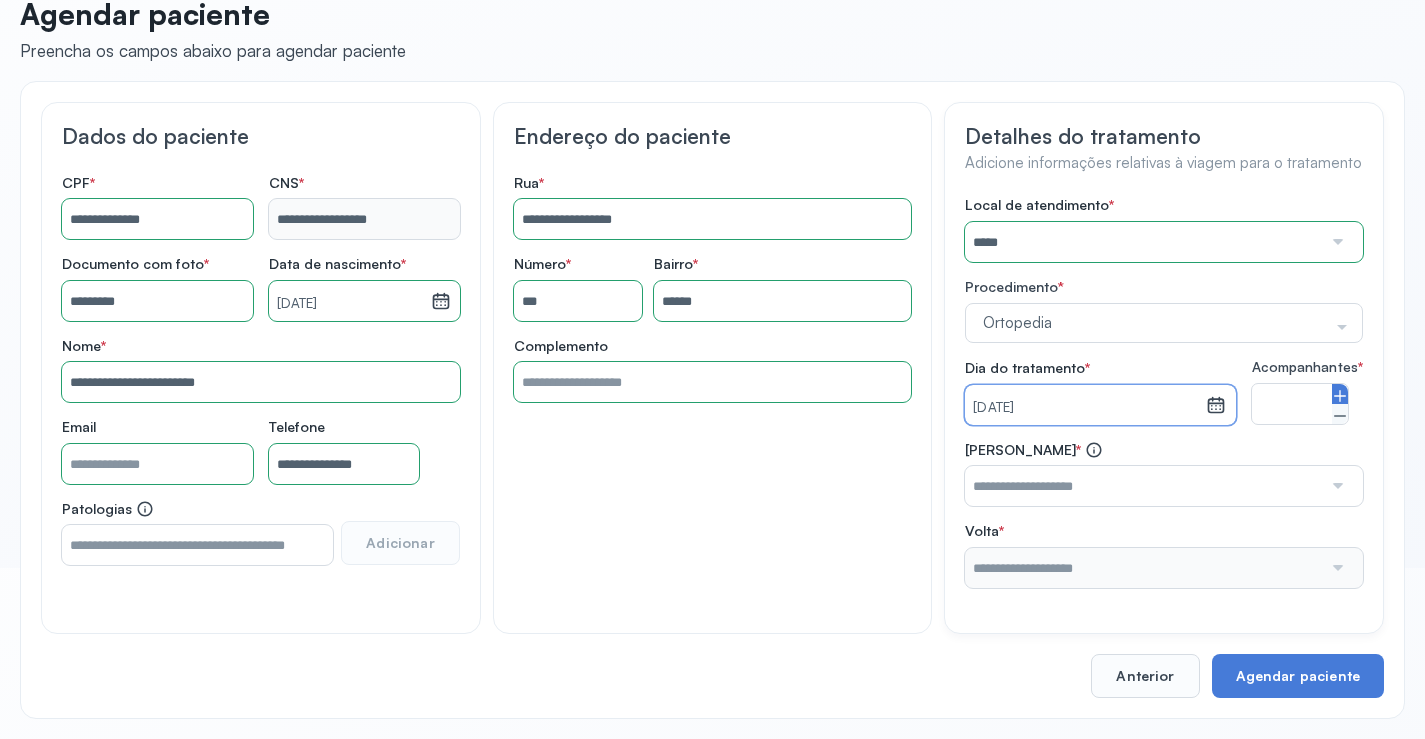 click 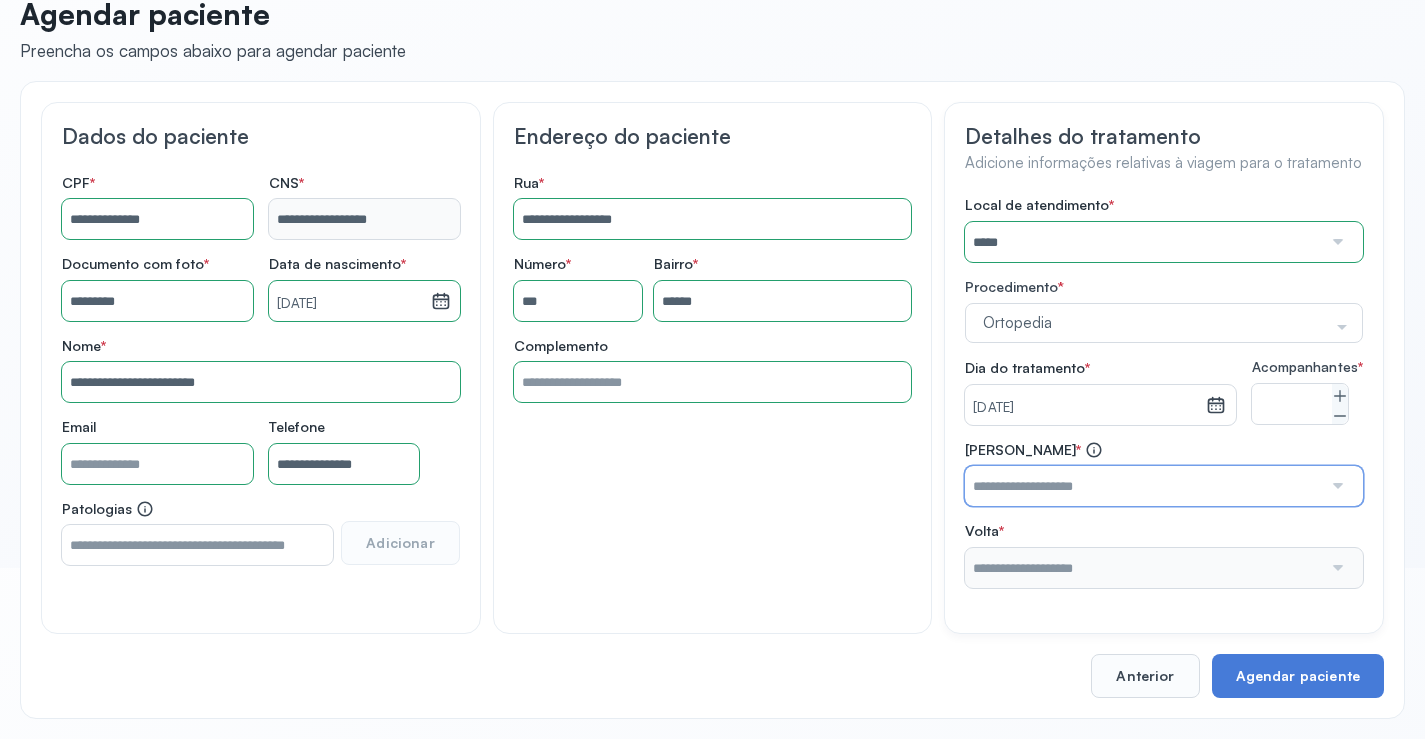 click at bounding box center [1143, 486] 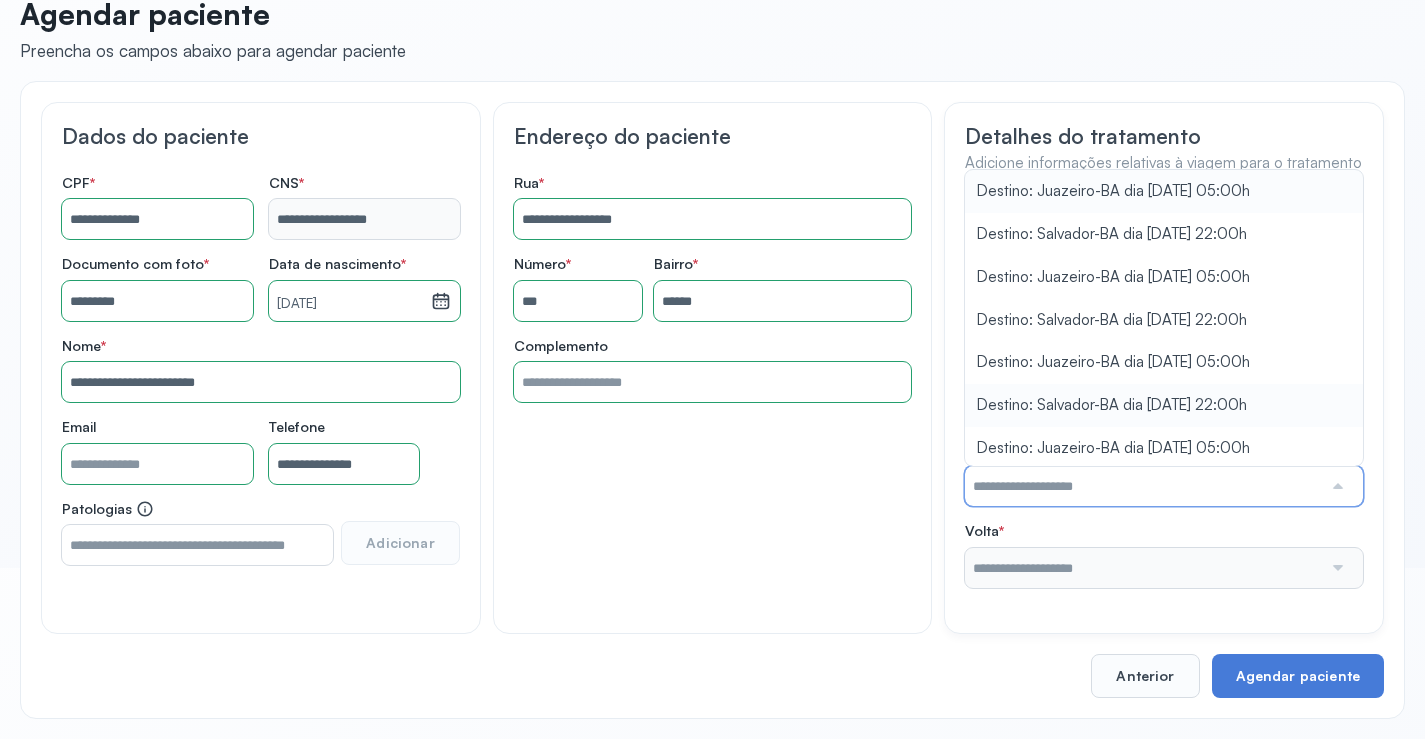 type on "**********" 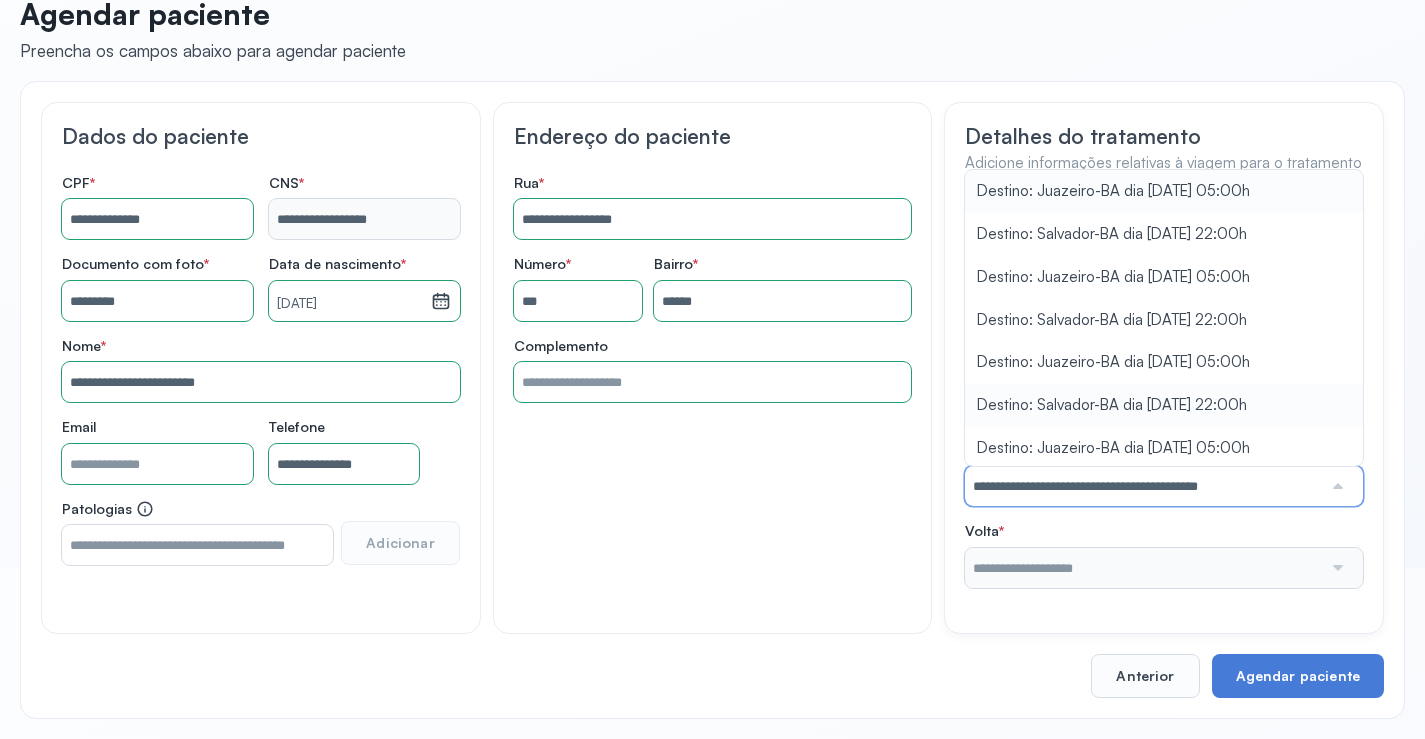 click on "Local de atendimento   *  ***** A CLINICA DA MULHER ABO AMOR SAUDE ANACON ANDRE PRINCIPE ANGIO CLINICA APAE APAME DE PETROLINA APAMI PETROLINA ARISTIDES AUDIBEM AUDIBEM AUDICENTRO AUDIFON PETROLINA AZZO SAUDE PETROLINA BRINCARE CABULA CALIPER ESCOLA DE IMAGEM CAPS CDI CDTO CEDAP CEDEBA CENTRO BAIANO DE ESTUDOS CENTRO DE APOIO A AUDIÇAO CENTRO DE MEDICINA NUCLEAR DE PETROLINA CENTRO DE SAUDE CLEMENTINO FRAGA CENTRO INTEGRADO DA COLUNA VERTEBRAL CENTRO MEDICO ANTONIO BALBINO CENTRO OFTALMOLOGICO CASTELO BRANCO CEPARH CEPRED CEPRIS CERPRIS CIDI CIMED CLIMED CLINATA CLINEFRO CLINICA  AFETUS PETROLINA CLINICA  ALFA CLINICA  ALFA CENTRO MÉDICO CLINICA  SHOPPING DA BAHIA CLINICA  URBANO SAMPAIO FILHO CLINICA AGEUS CLINICA AMO CLINICA AMOR A SAUDE CLINICA AMOR E SAUDE PETROLINA CLINICA ANGICLIN CLINICA BIOCHEK UP CLINICA CAM CLINICA CARDIO PULMONAR CLINICA CASA GERIATRICA DE PETROLINA CLINICA CASTELO BRANCO CLINICA CDTO CLINICA CENTRO MEDICO VITRAUX CLINICA CINTILO PETROLINA CLINICA CLIMED BRASIL CLINICA CLIVALE "" at bounding box center (1164, 392) 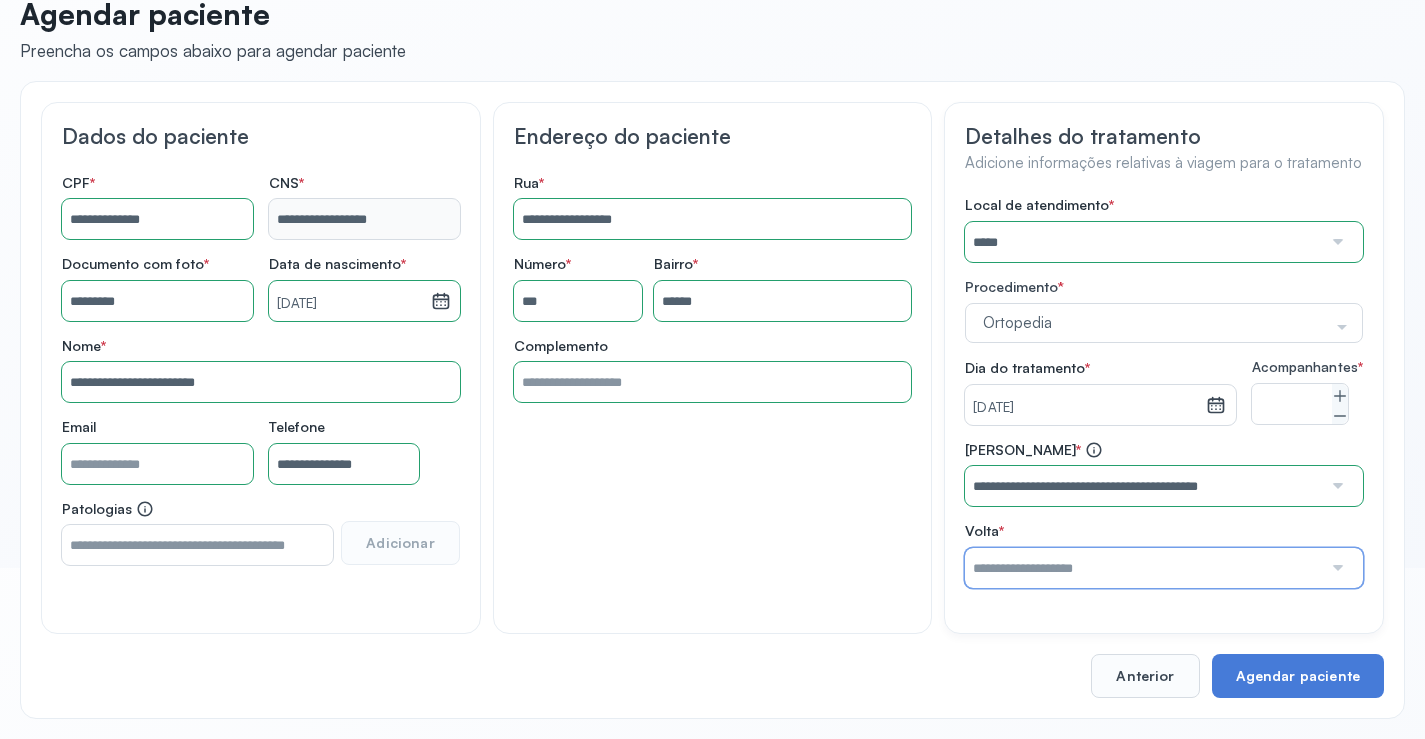 click at bounding box center (1143, 568) 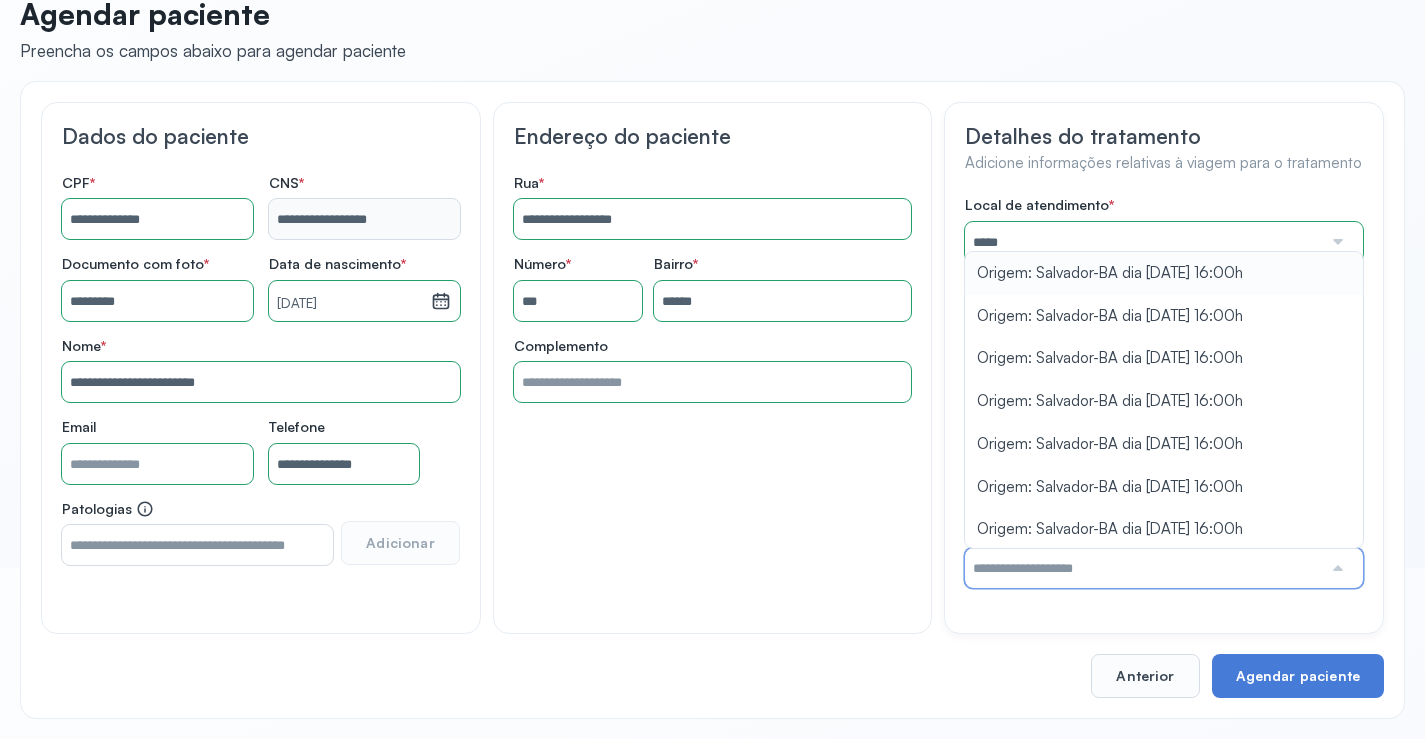 type on "**********" 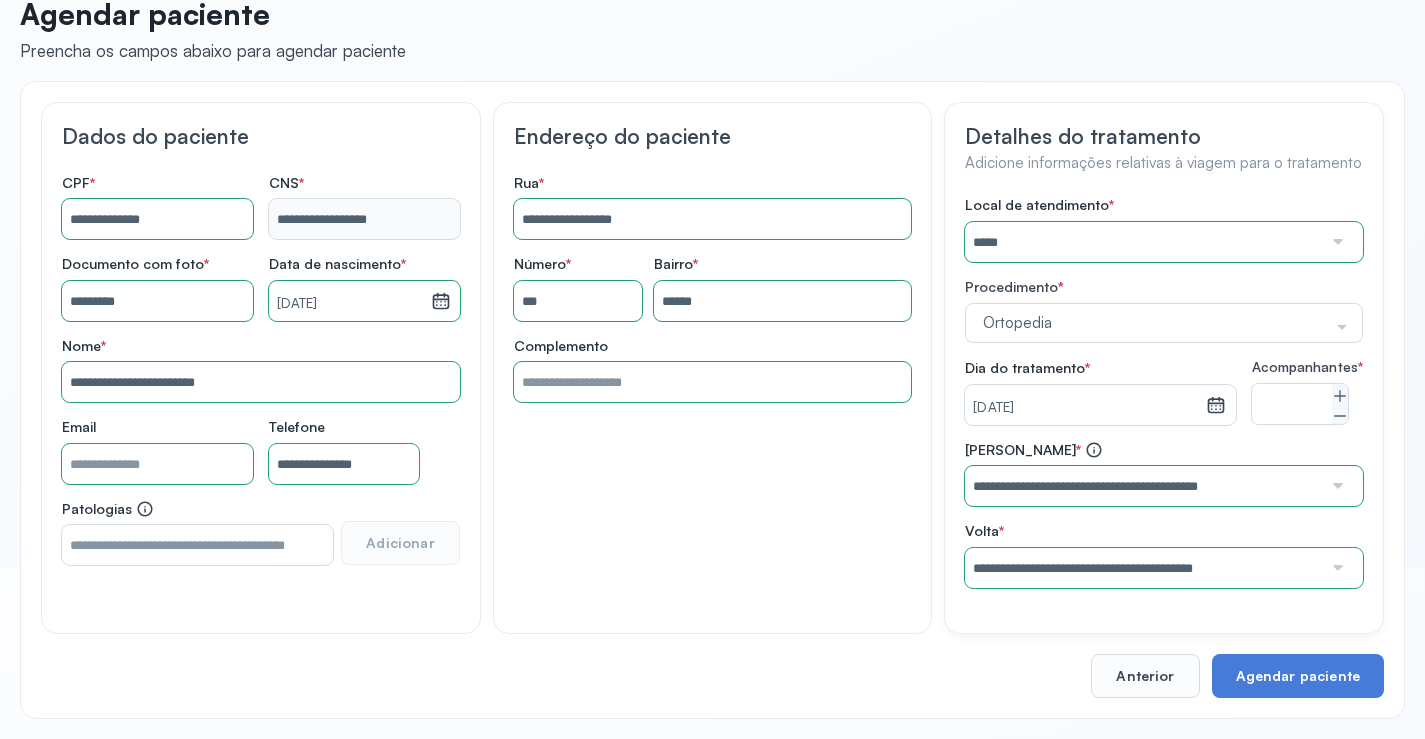click on "Local de atendimento   *  ***** A CLINICA DA MULHER ABO AMOR SAUDE ANACON ANDRE PRINCIPE ANGIO CLINICA APAE APAME DE PETROLINA APAMI PETROLINA ARISTIDES AUDIBEM AUDIBEM AUDICENTRO AUDIFON PETROLINA AZZO SAUDE PETROLINA BRINCARE CABULA CALIPER ESCOLA DE IMAGEM CAPS CDI CDTO CEDAP CEDEBA CENTRO BAIANO DE ESTUDOS CENTRO DE APOIO A AUDIÇAO CENTRO DE MEDICINA NUCLEAR DE PETROLINA CENTRO DE SAUDE CLEMENTINO FRAGA CENTRO INTEGRADO DA COLUNA VERTEBRAL CENTRO MEDICO ANTONIO BALBINO CENTRO OFTALMOLOGICO CASTELO BRANCO CEPARH CEPRED CEPRIS CERPRIS CIDI CIMED CLIMED CLINATA CLINEFRO CLINICA  AFETUS PETROLINA CLINICA  ALFA CLINICA  ALFA CENTRO MÉDICO CLINICA  SHOPPING DA BAHIA CLINICA  URBANO SAMPAIO FILHO CLINICA AGEUS CLINICA AMO CLINICA AMOR A SAUDE CLINICA AMOR E SAUDE PETROLINA CLINICA ANGICLIN CLINICA BIOCHEK UP CLINICA CAM CLINICA CARDIO PULMONAR CLINICA CASA GERIATRICA DE PETROLINA CLINICA CASTELO BRANCO CLINICA CDTO CLINICA CENTRO MEDICO VITRAUX CLINICA CINTILO PETROLINA CLINICA CLIMED BRASIL CLINICA CLIVALE "" at bounding box center (1164, 392) 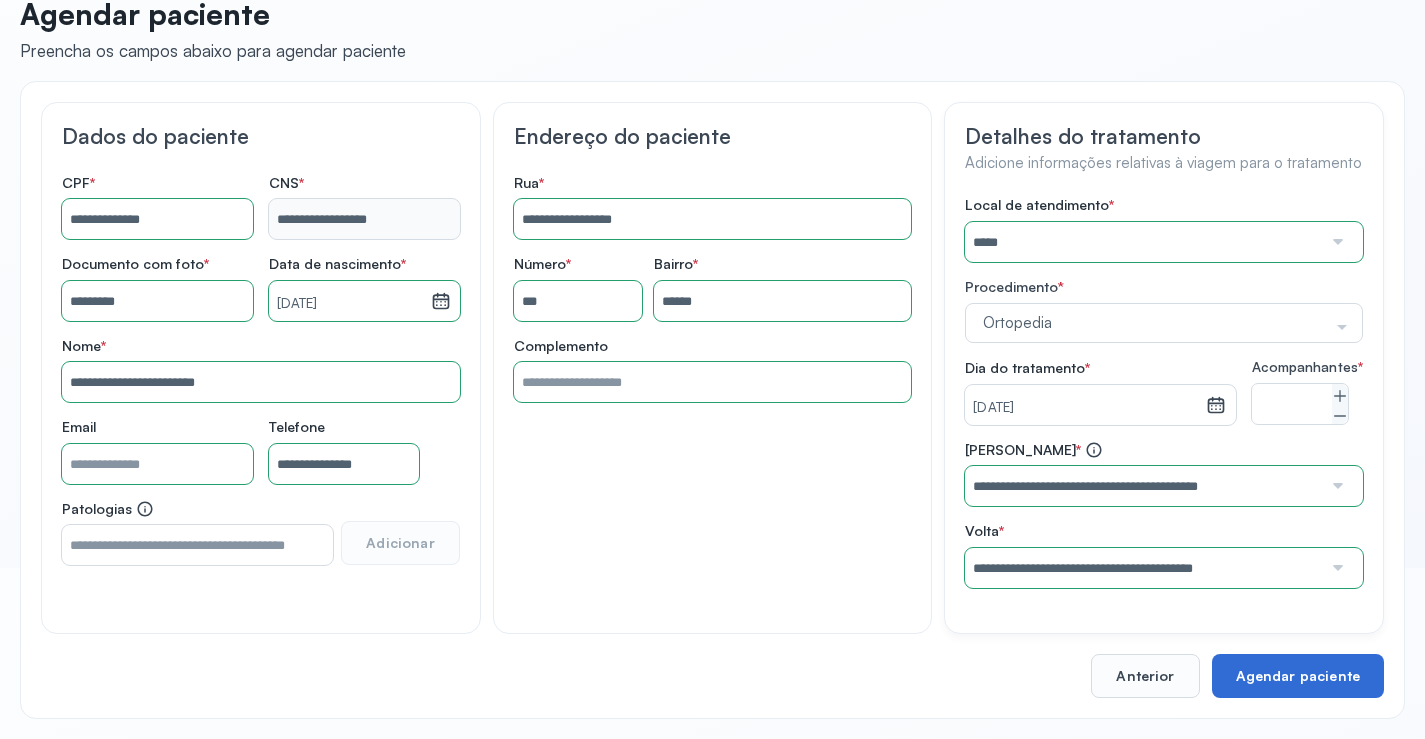 click on "Agendar paciente" at bounding box center (1298, 676) 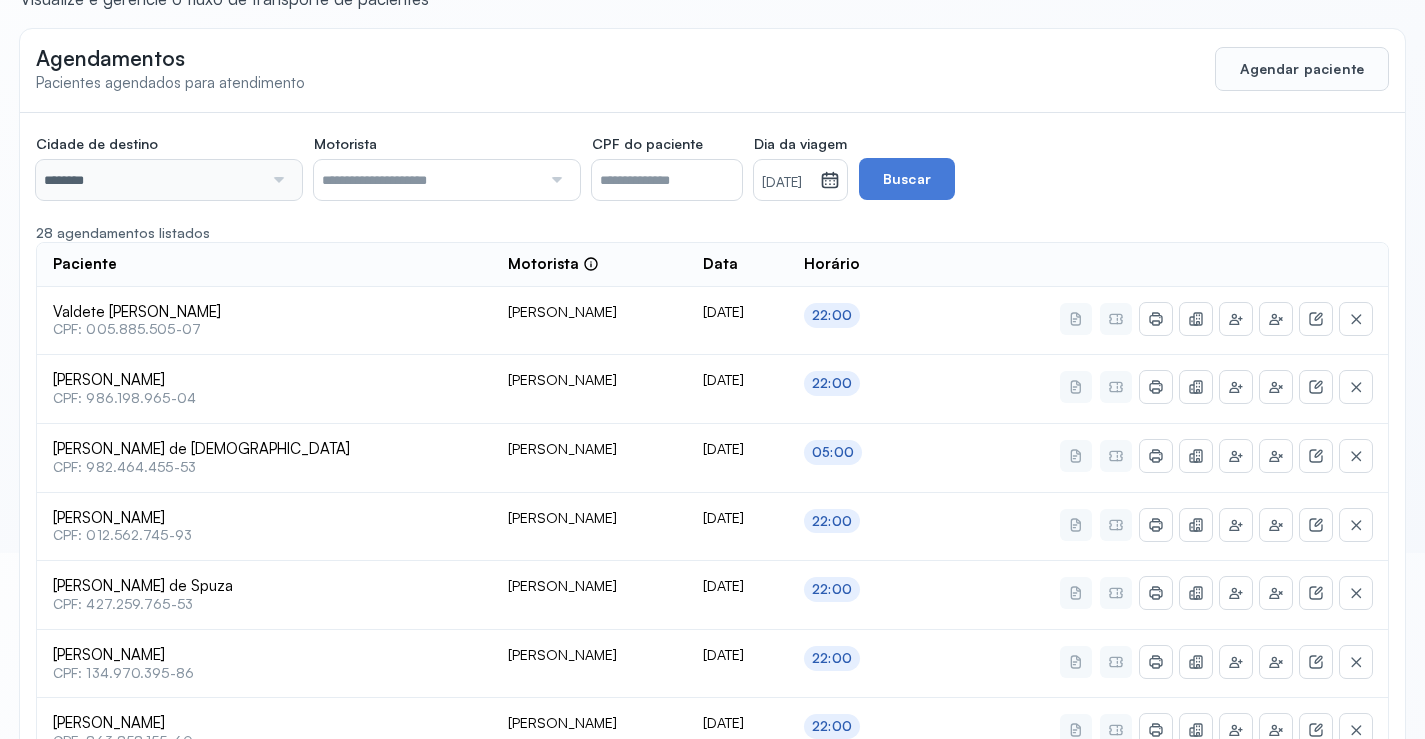 scroll, scrollTop: 46, scrollLeft: 0, axis: vertical 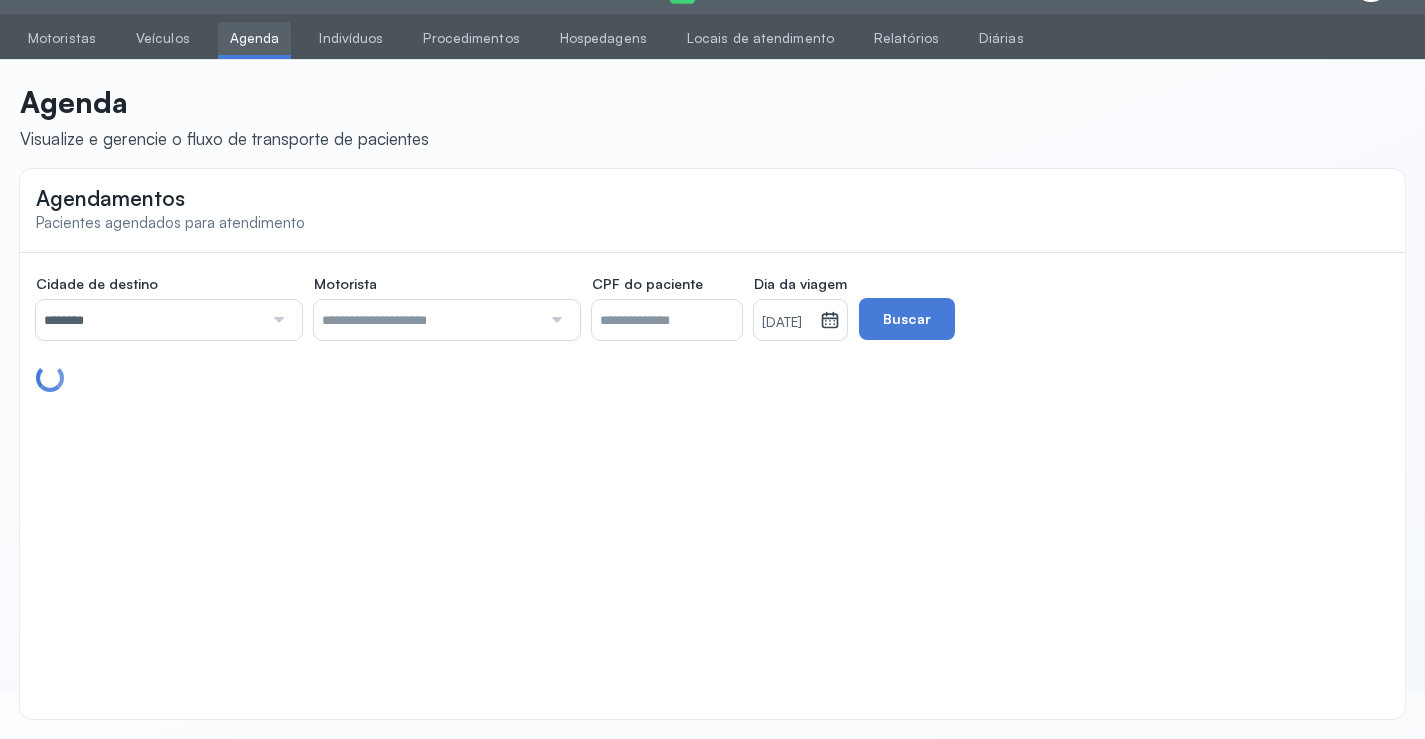 click on "Agendamentos Pacientes agendados para atendimento" 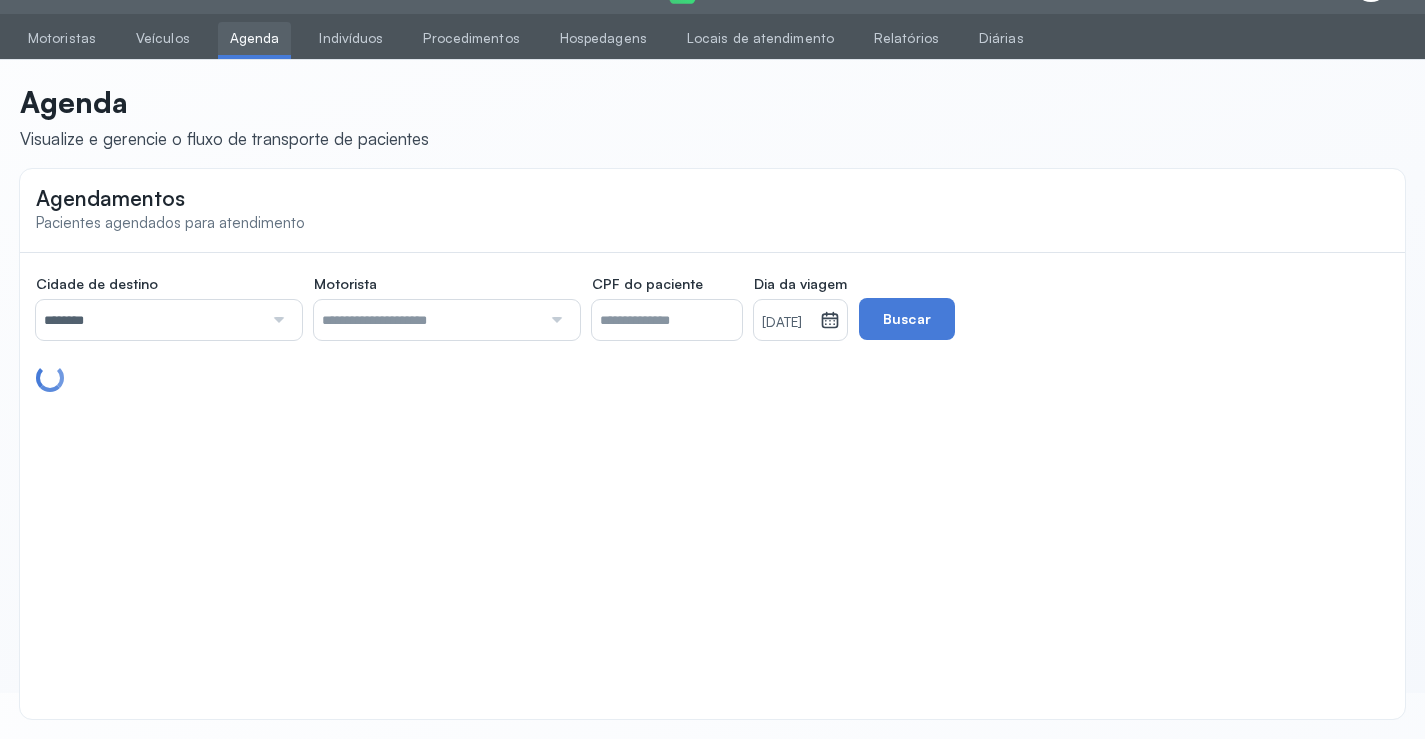 click on "********" at bounding box center [149, 320] 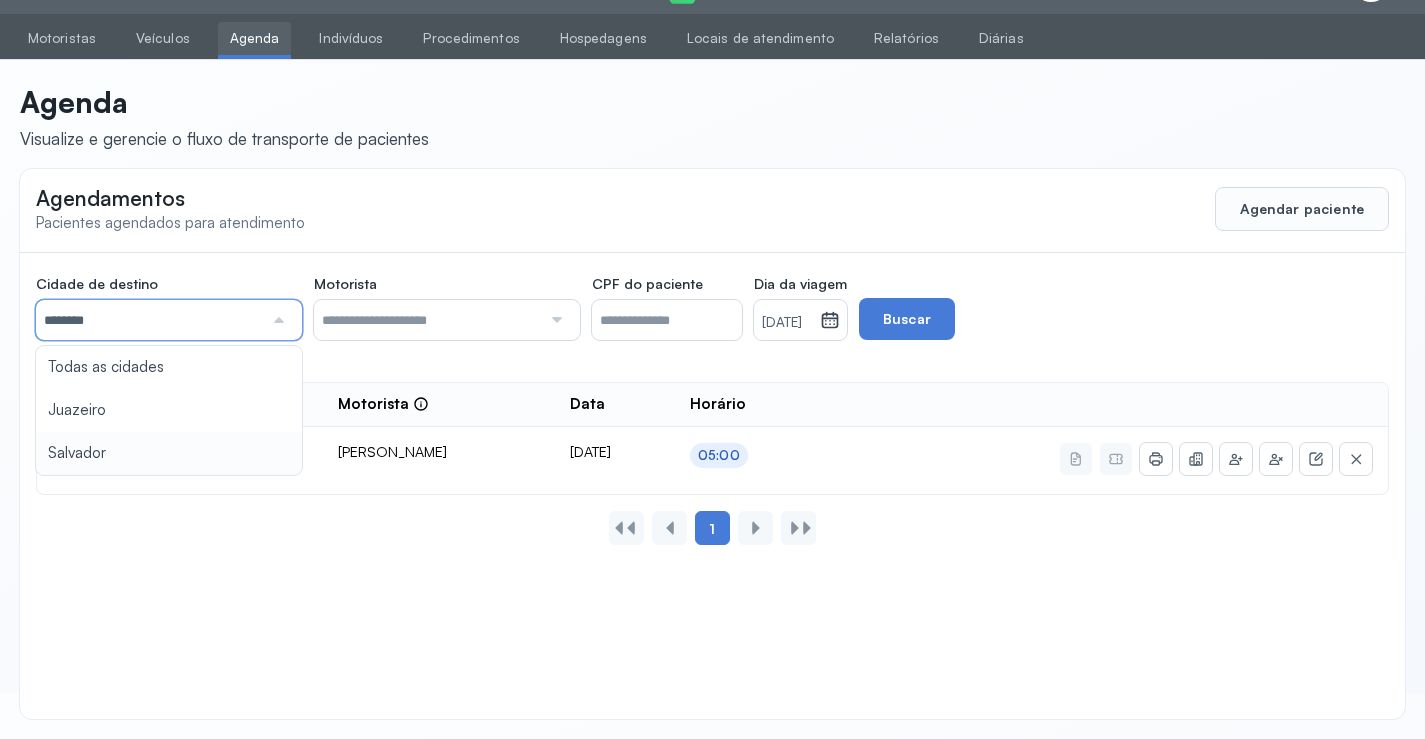 type on "********" 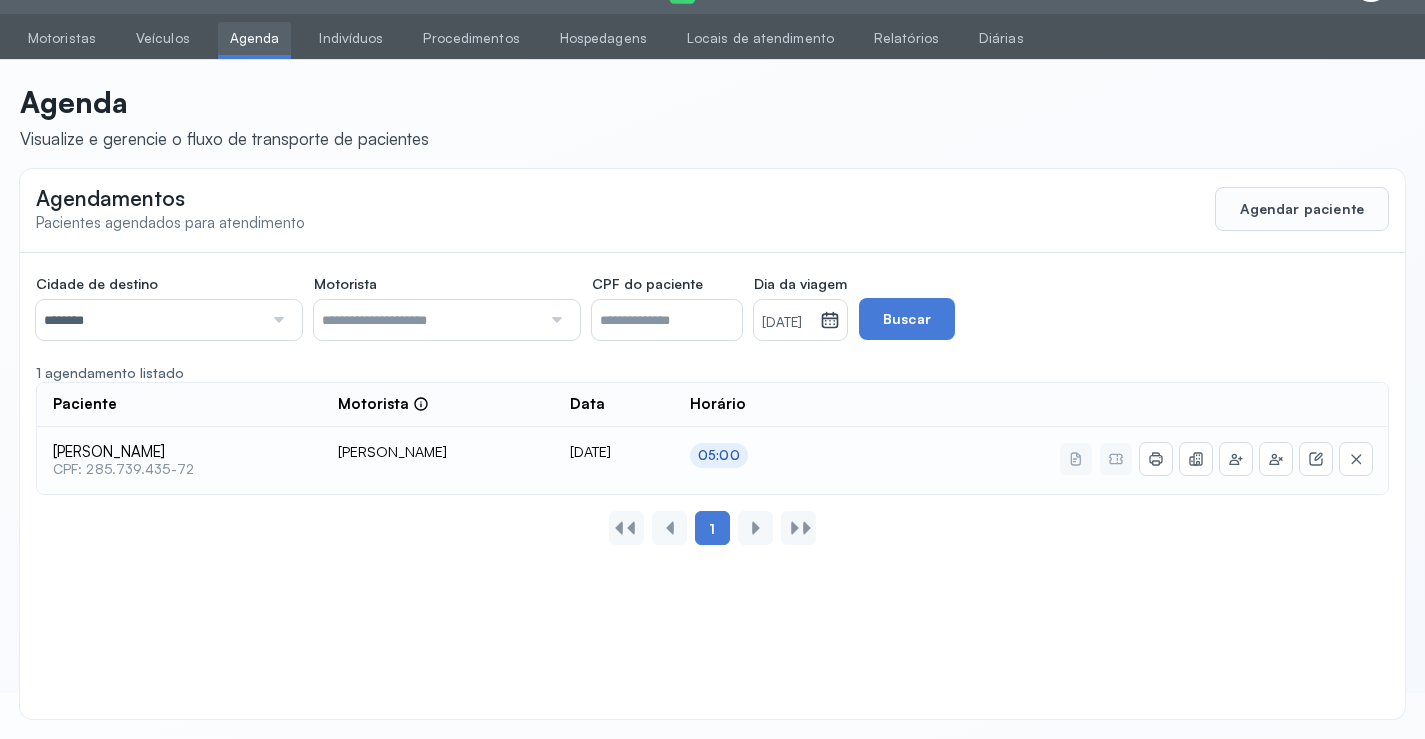 drag, startPoint x: 91, startPoint y: 464, endPoint x: 87, endPoint y: 452, distance: 12.649111 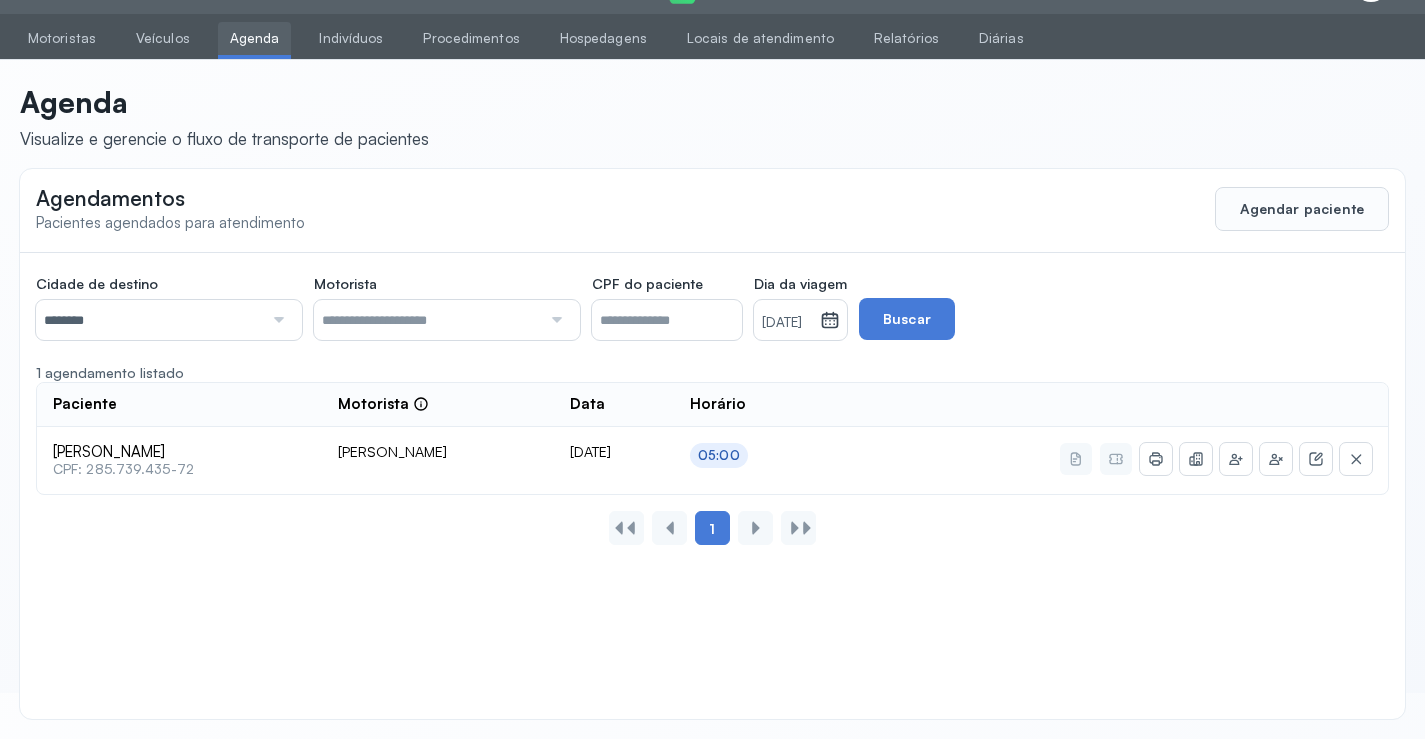drag, startPoint x: 894, startPoint y: 326, endPoint x: 870, endPoint y: 318, distance: 25.298222 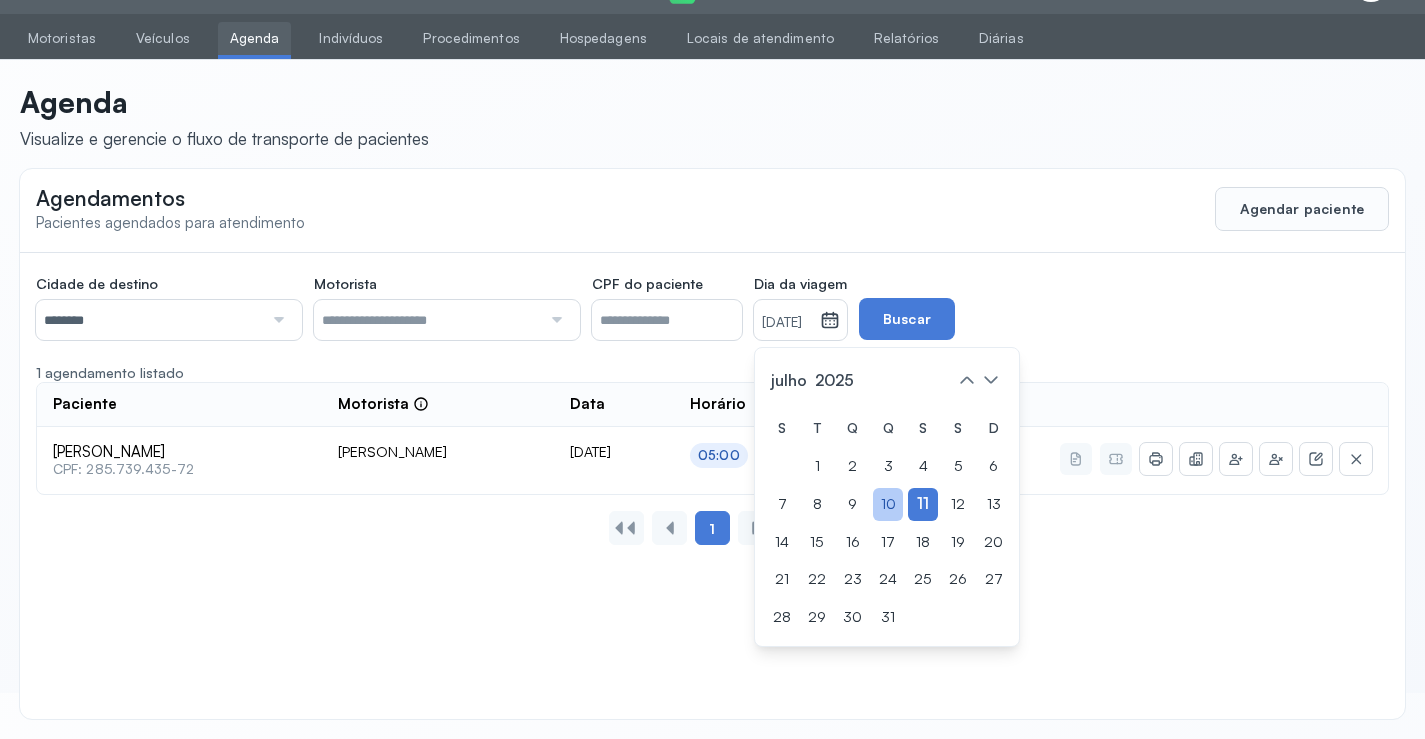 click on "10" 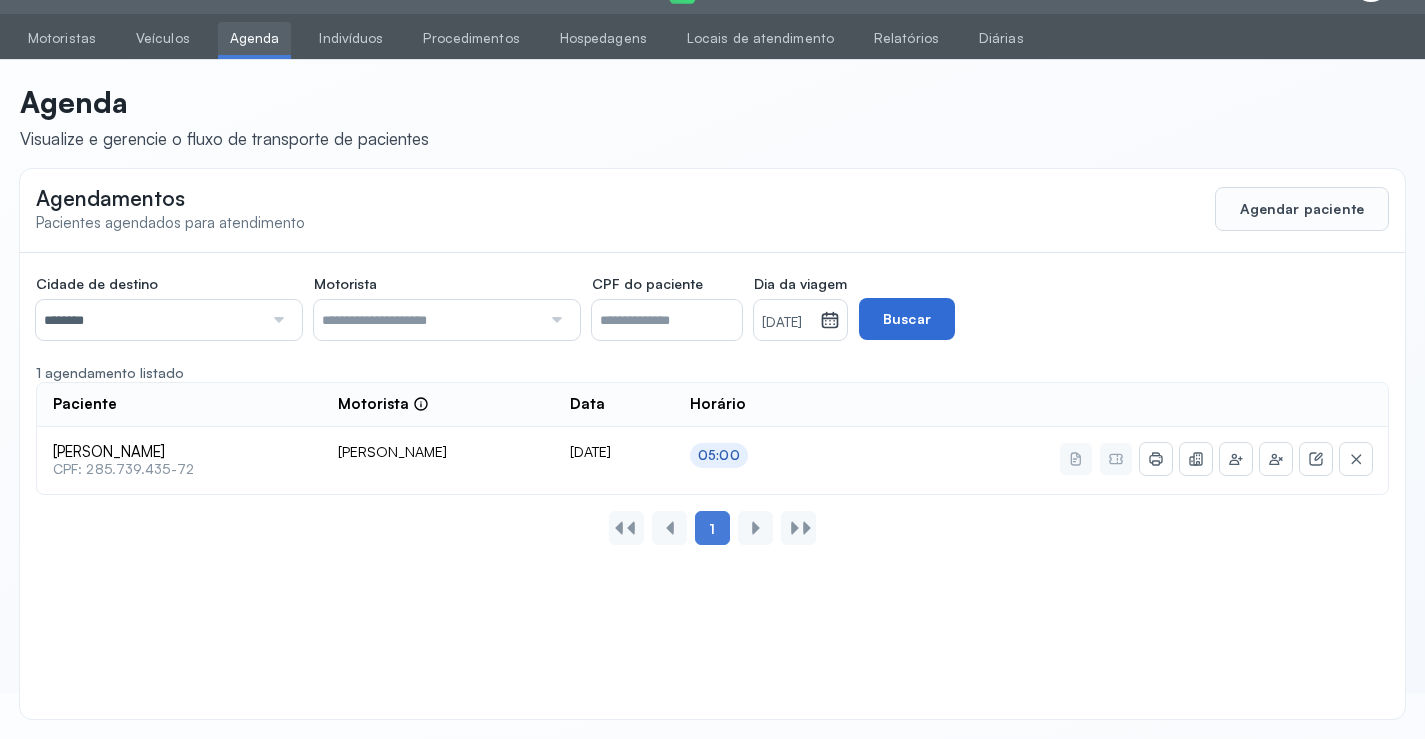 click on "Buscar" at bounding box center (907, 319) 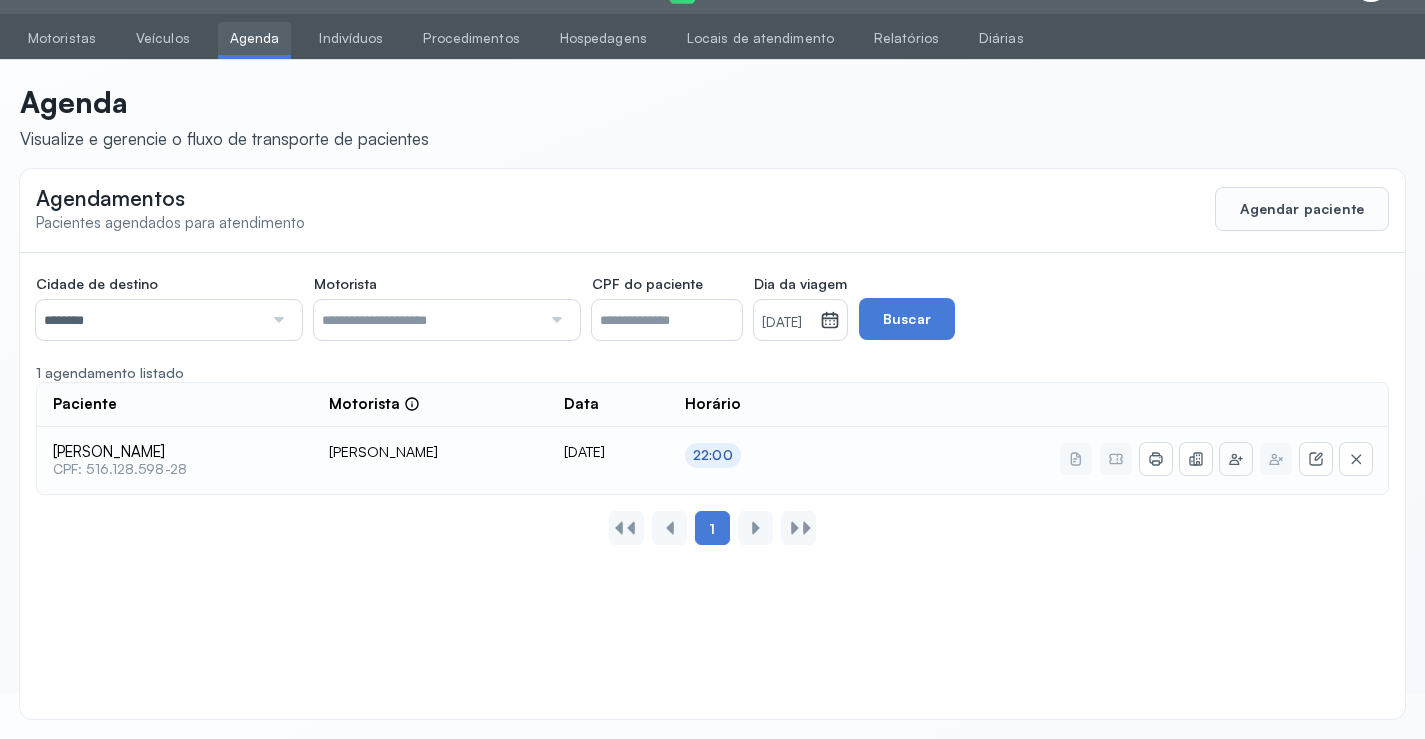 click 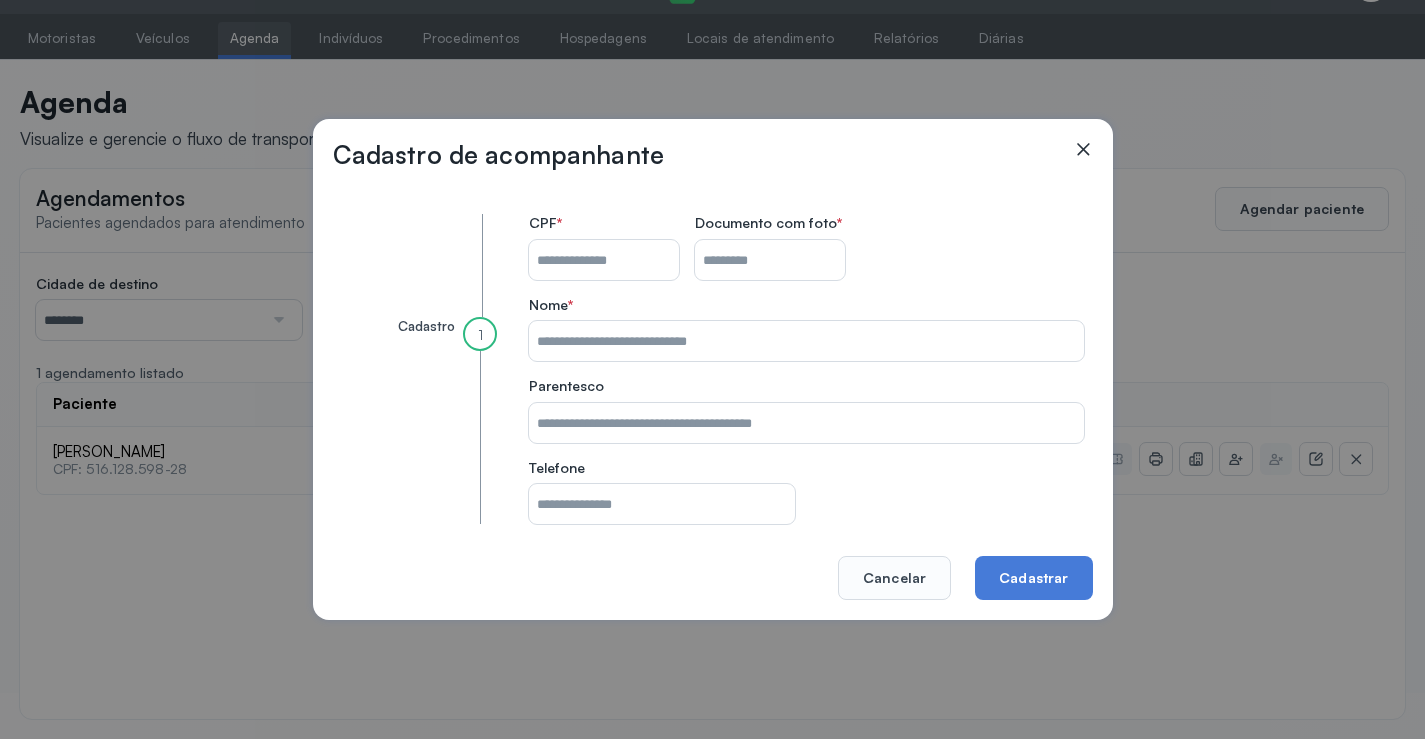 click on "CPF do paciente" at bounding box center (604, 260) 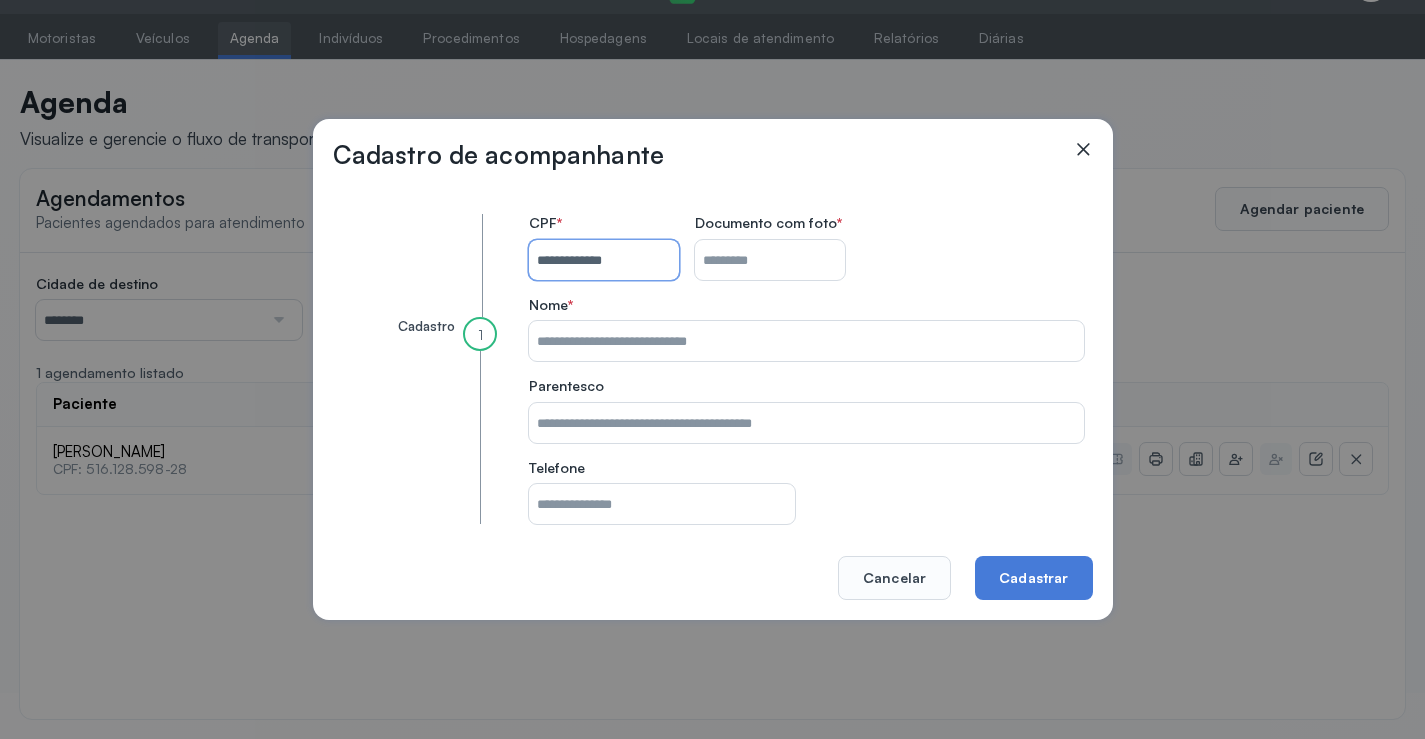 type on "**********" 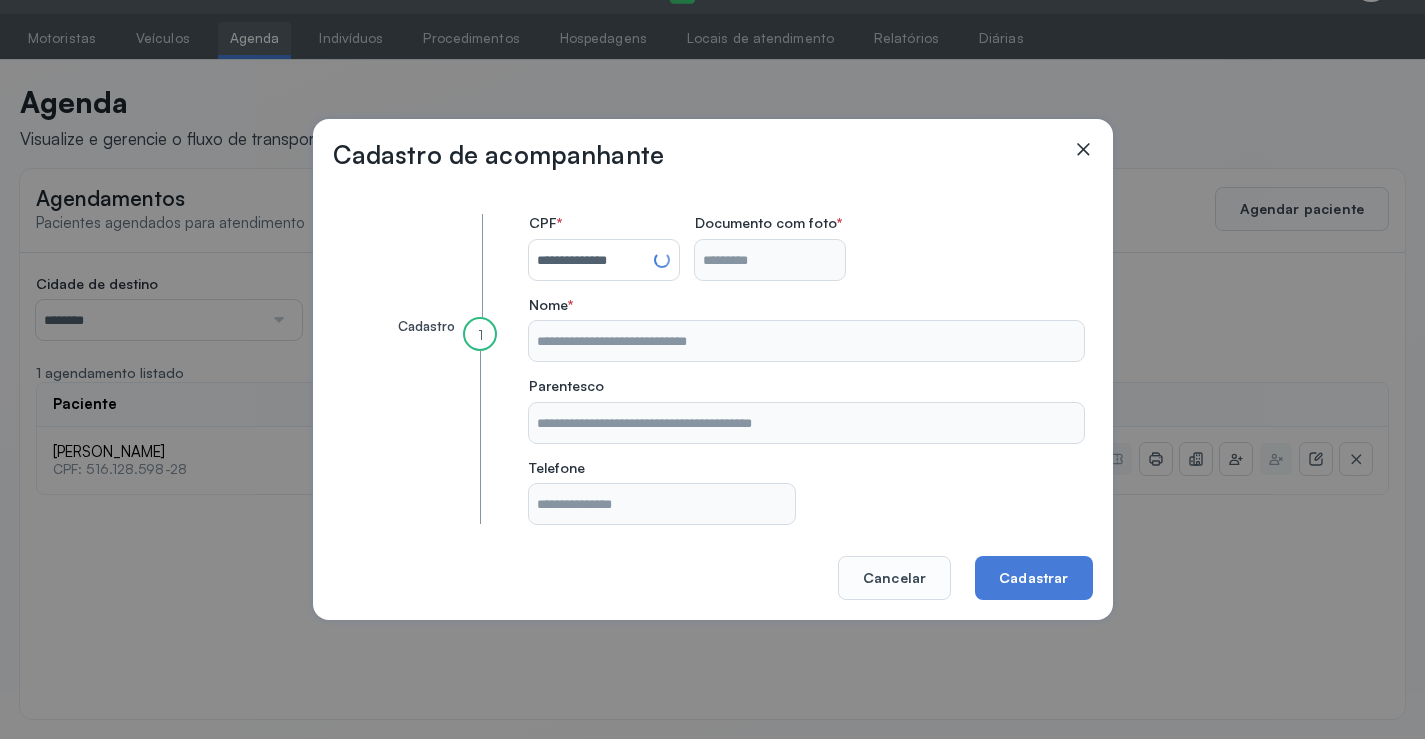 type on "**********" 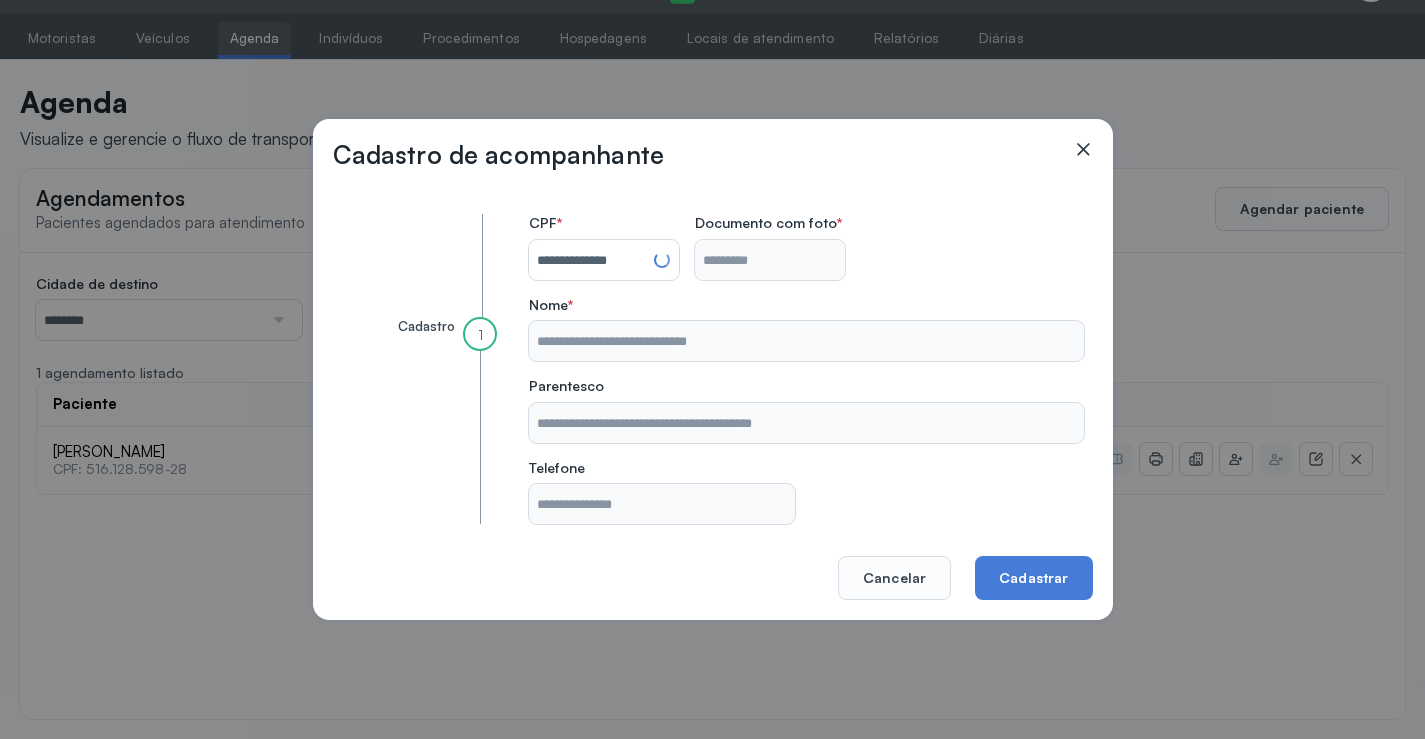 type on "**********" 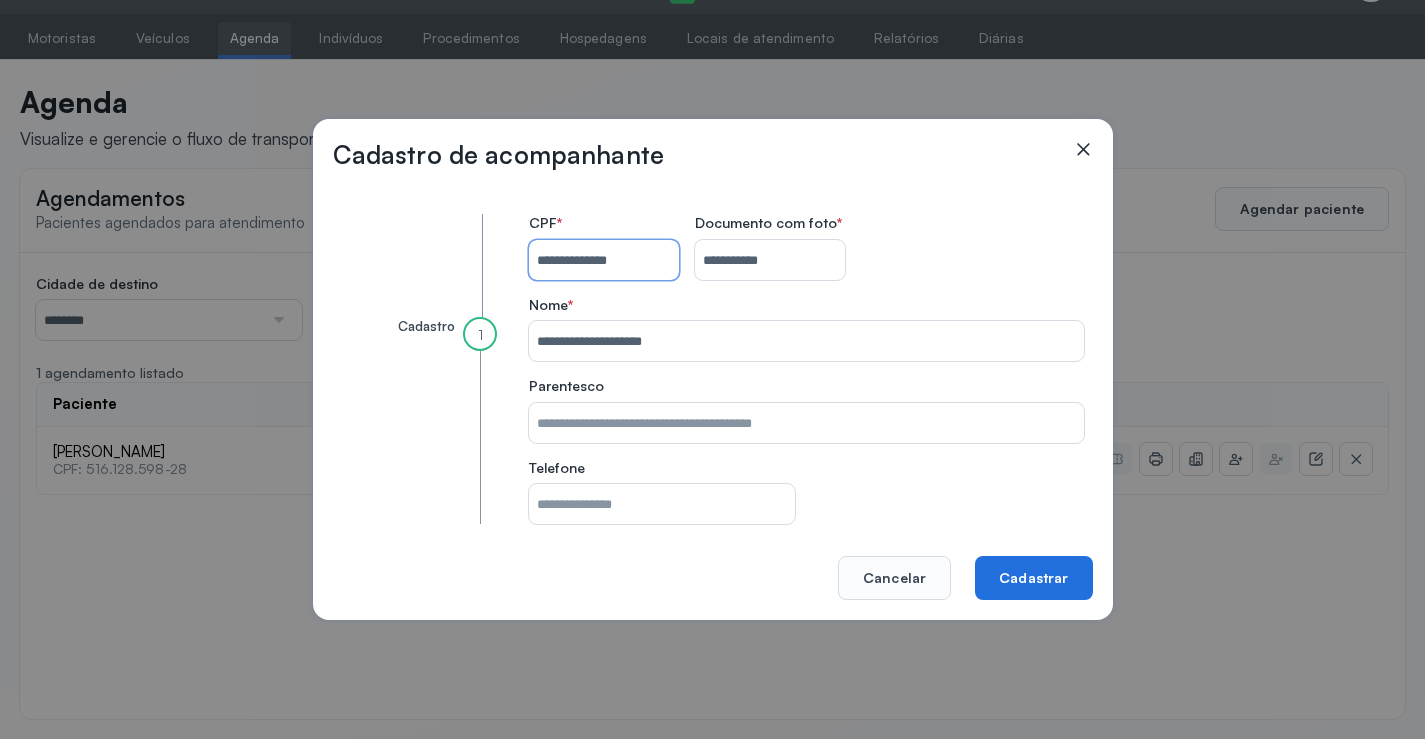type 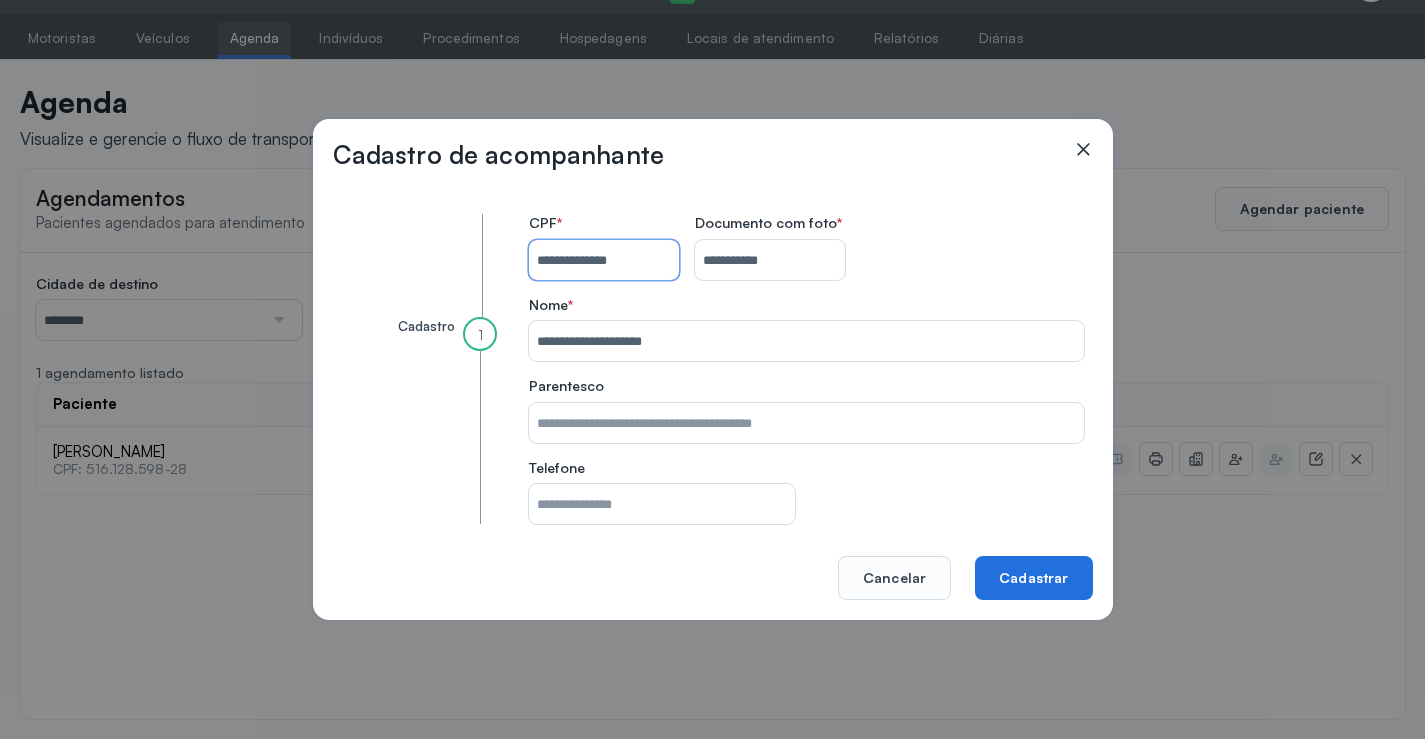 type on "**********" 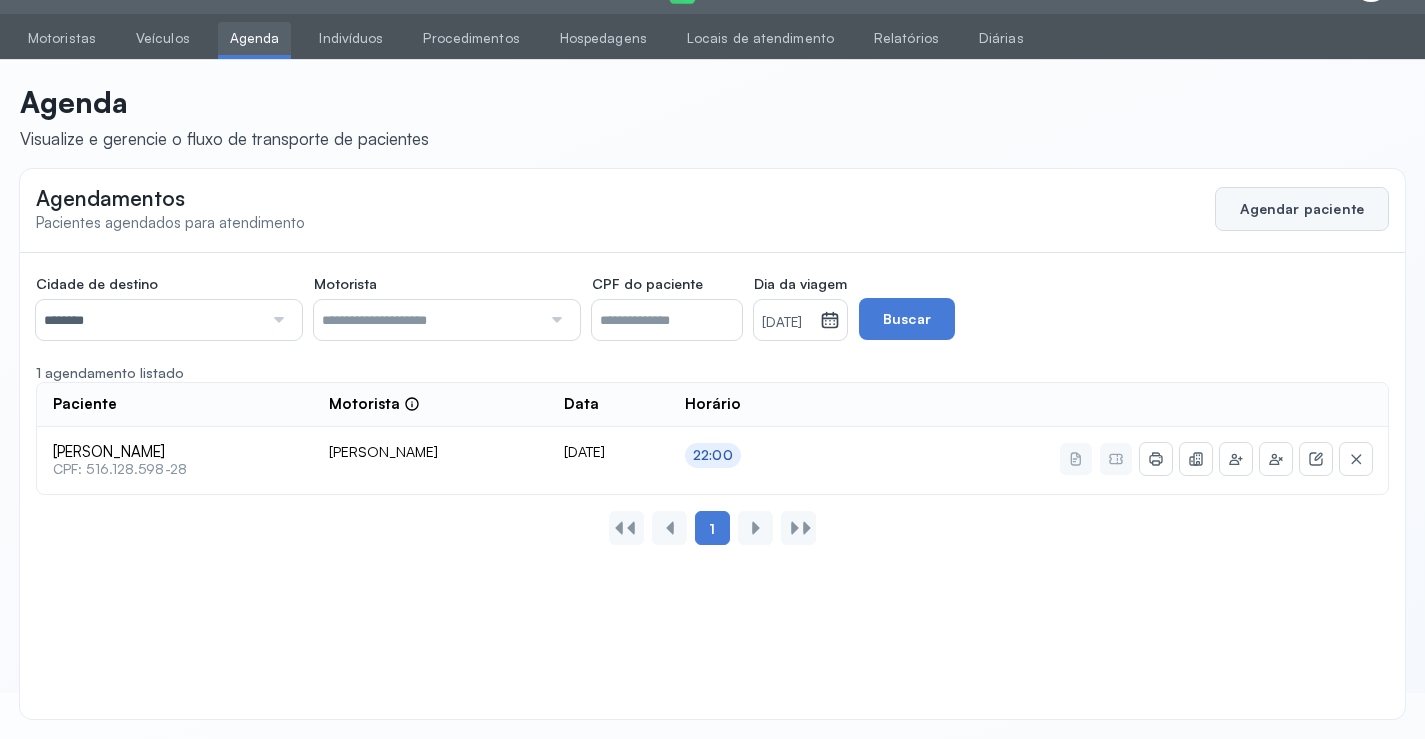 click on "Agendar paciente" 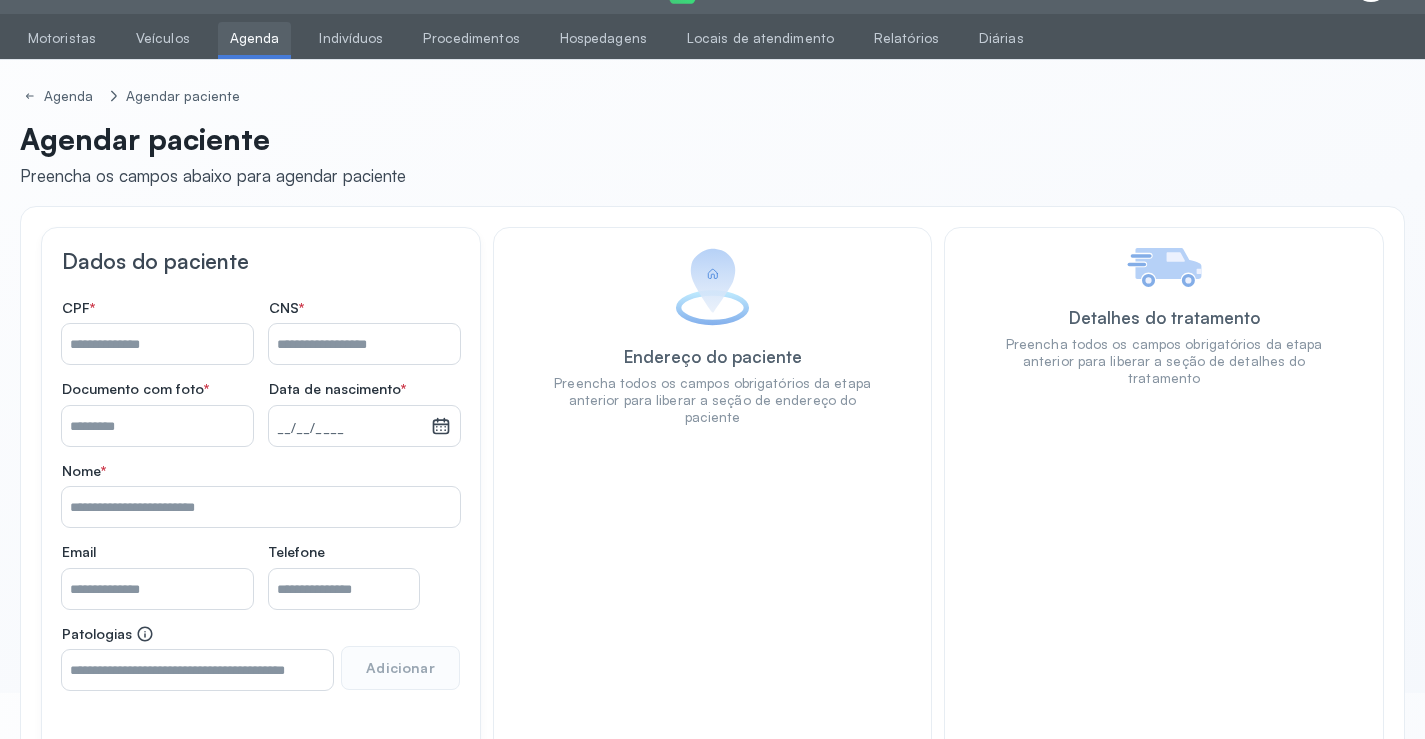 click on "Nome   *" at bounding box center (364, 344) 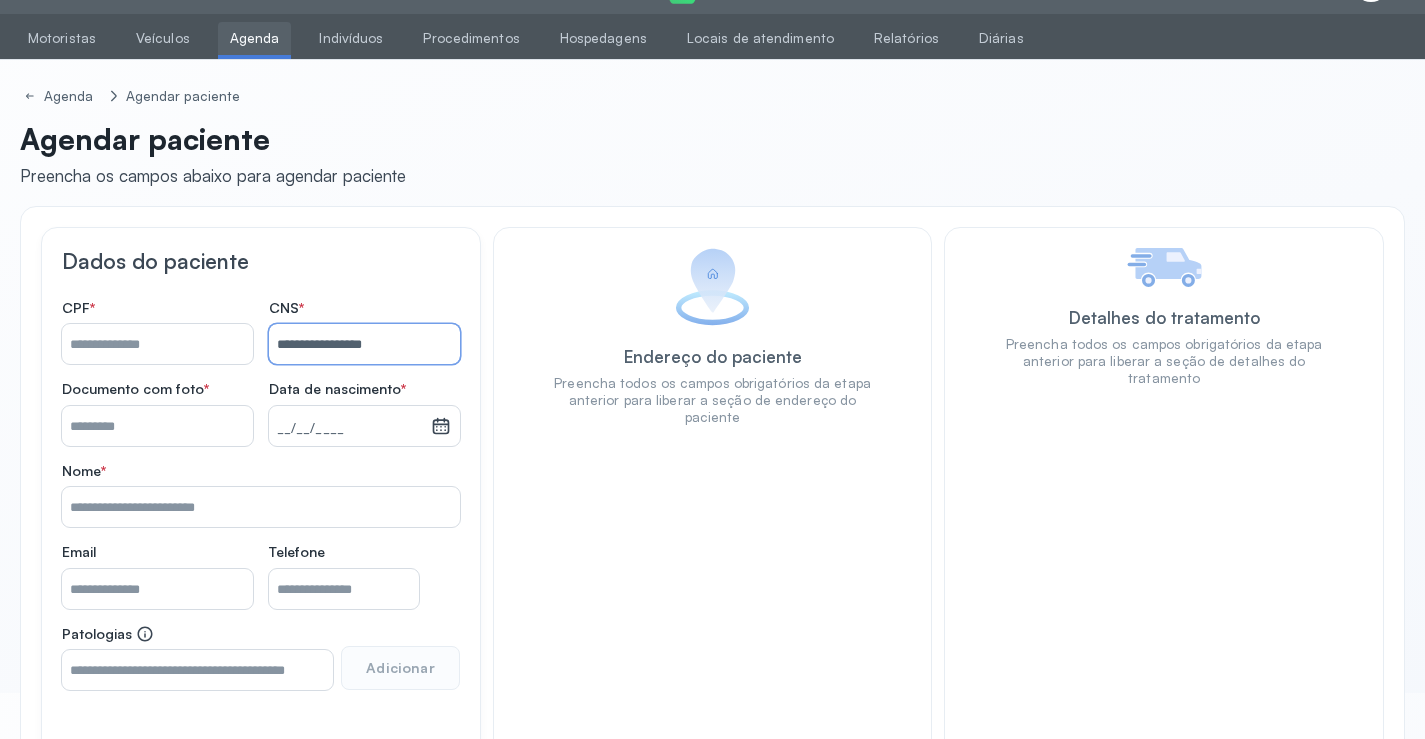 type on "**********" 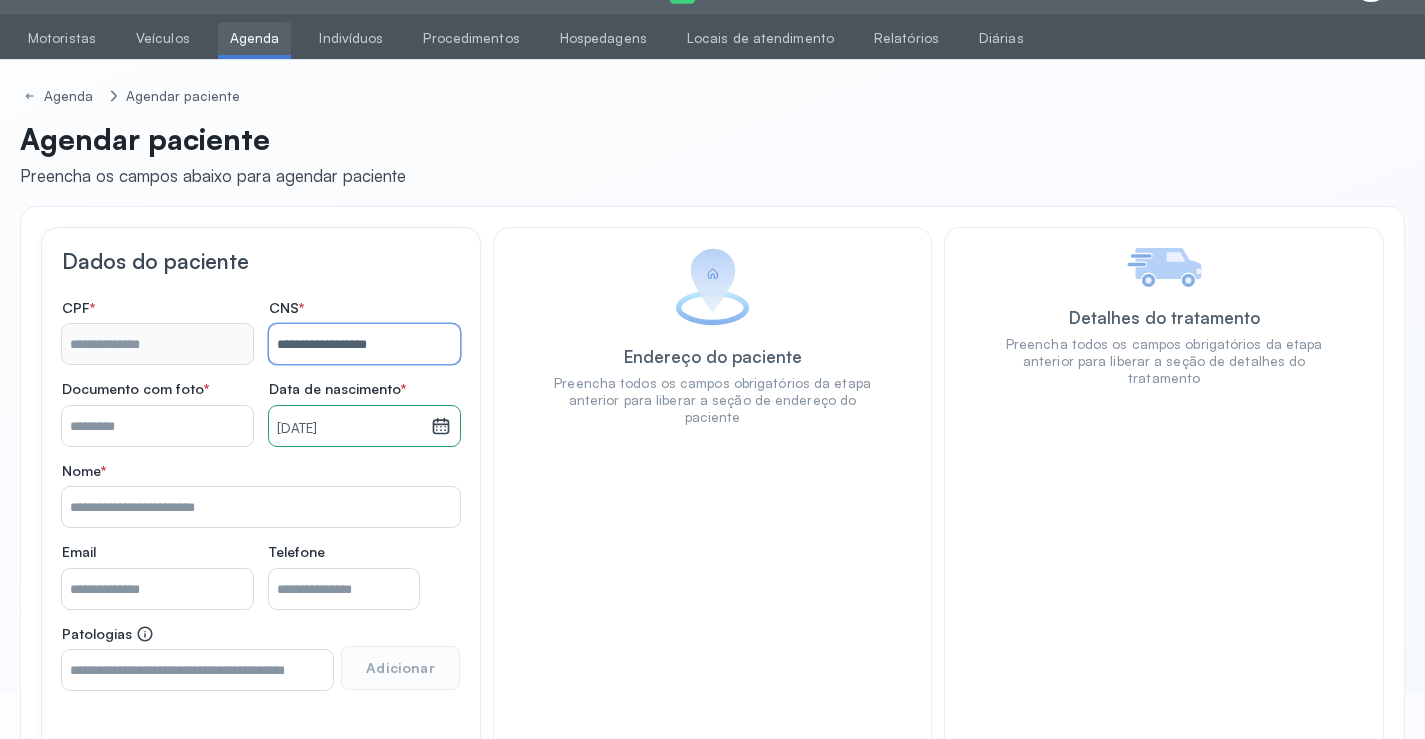 type on "**********" 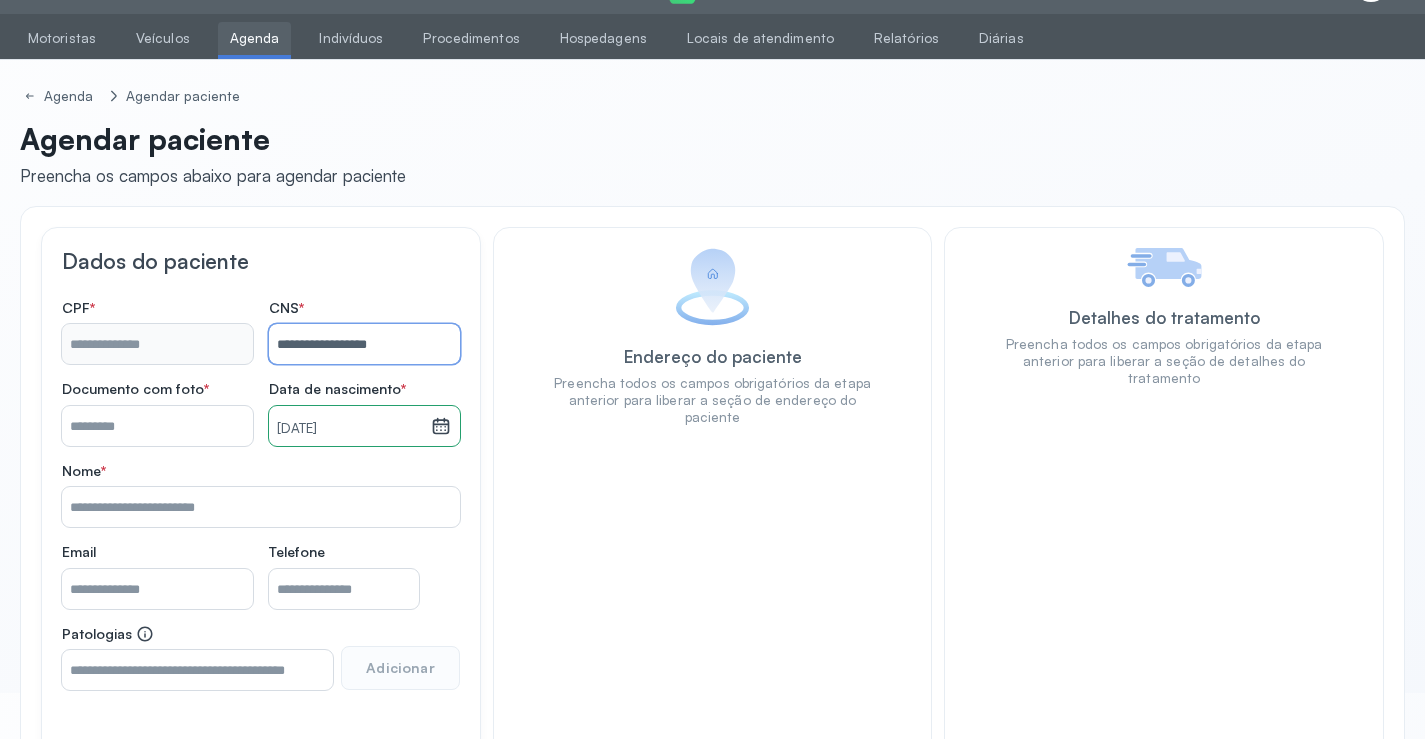type on "**********" 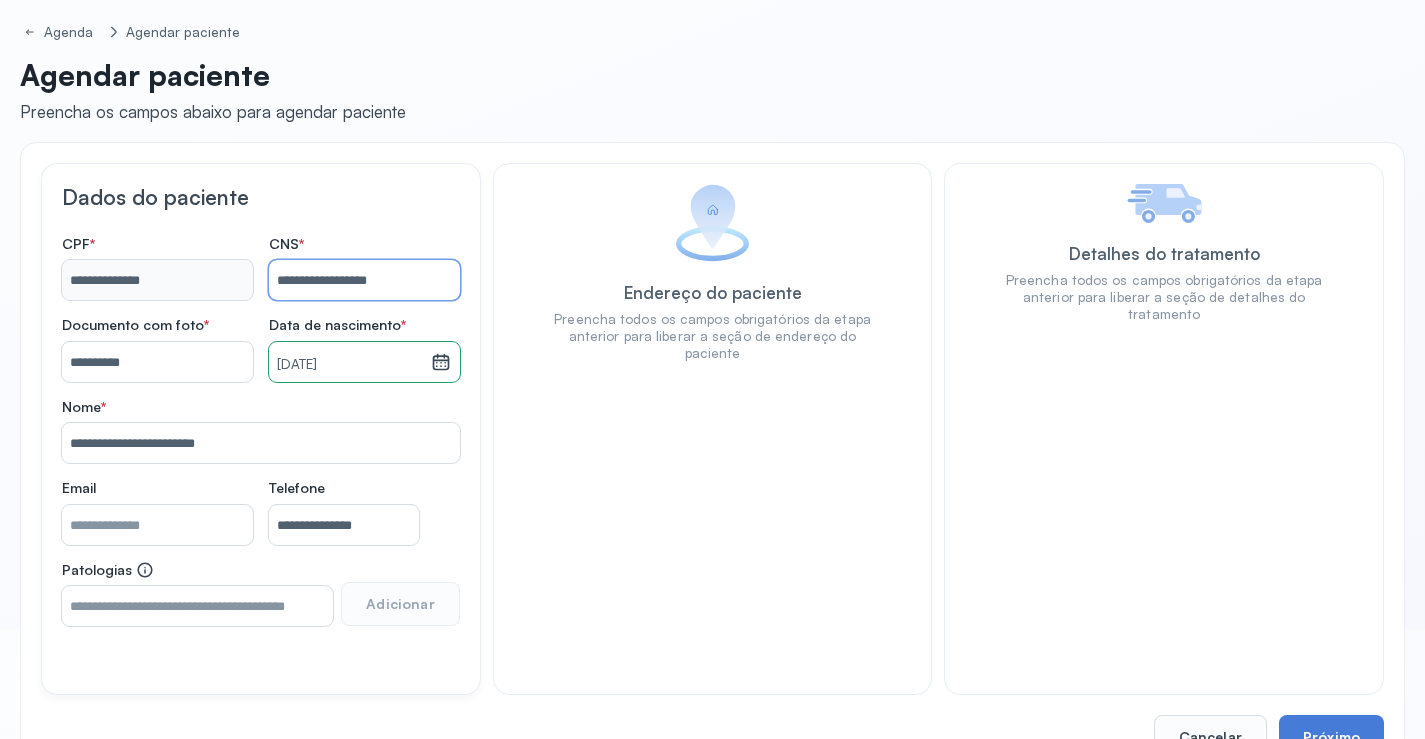 scroll, scrollTop: 171, scrollLeft: 0, axis: vertical 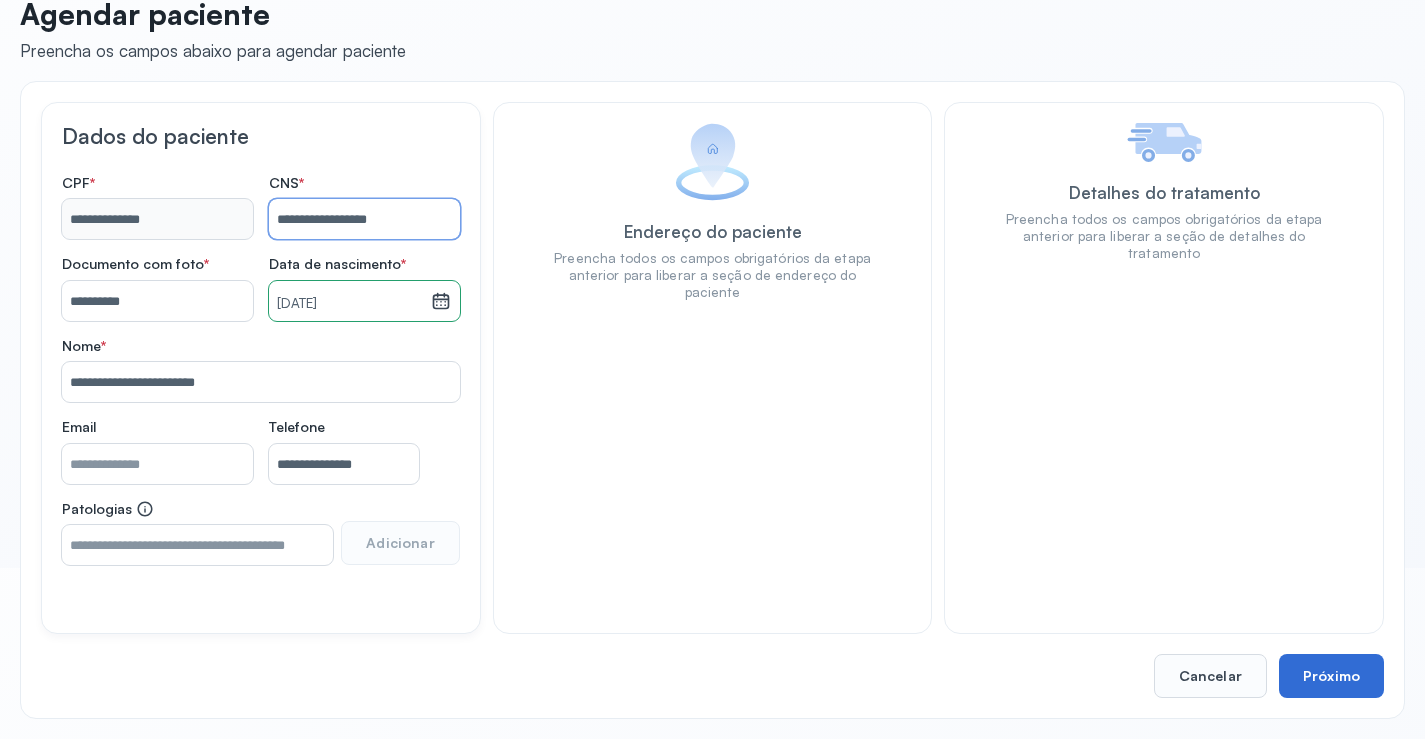 type on "**********" 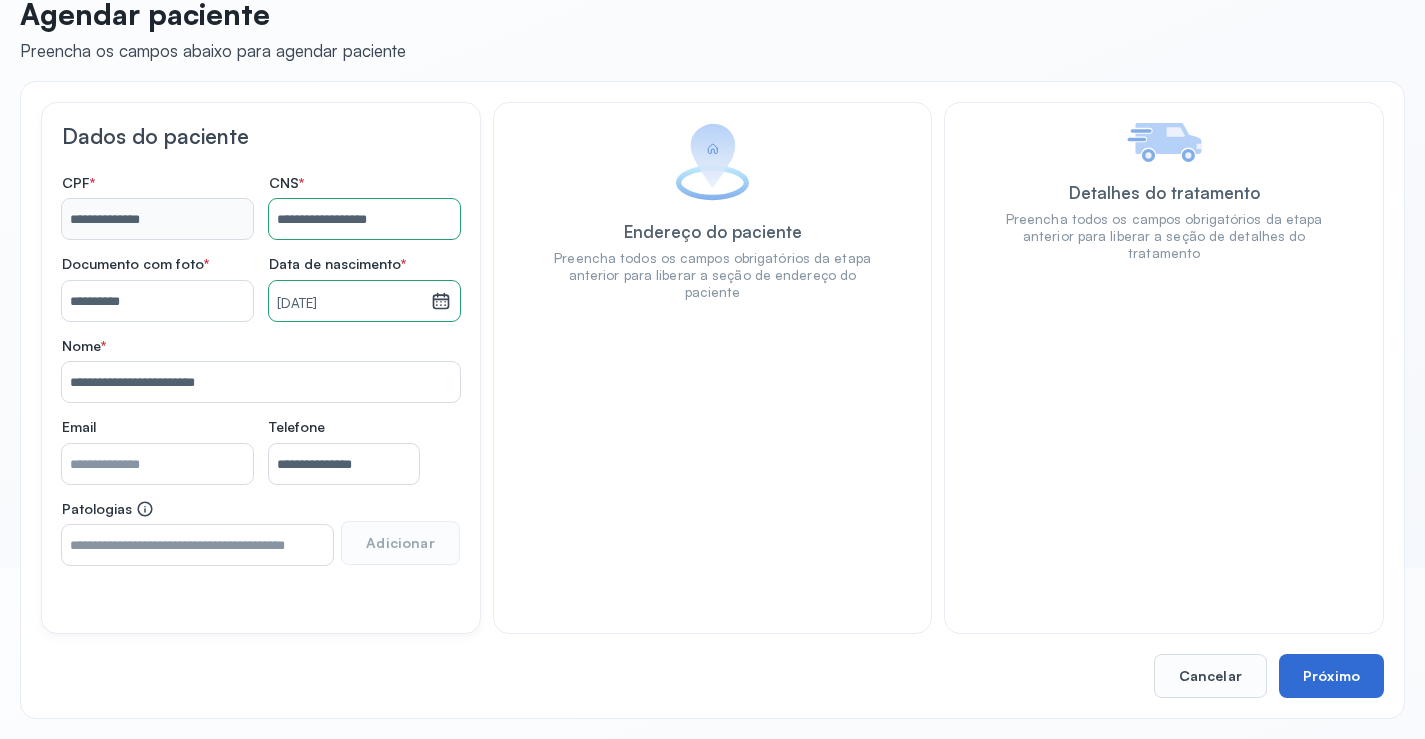click on "Próximo" at bounding box center [1331, 676] 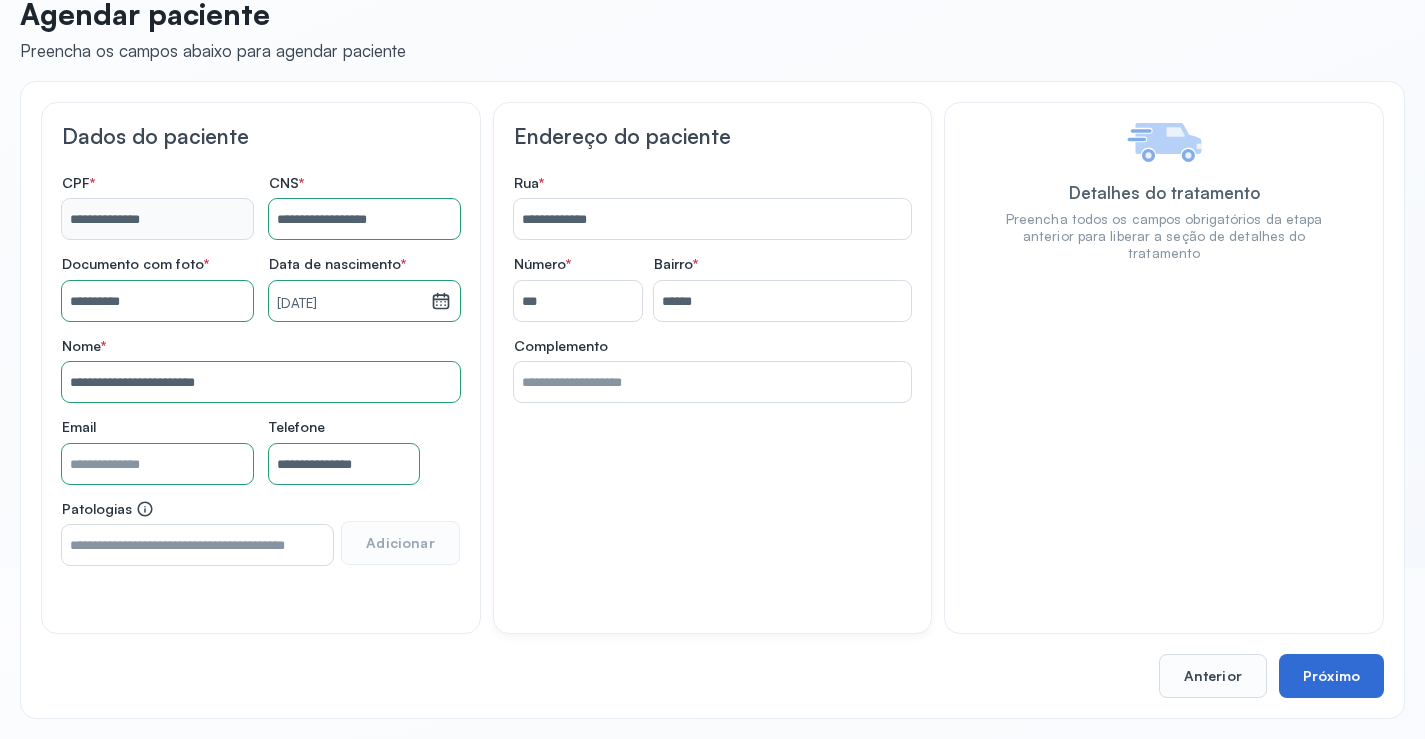 click on "Próximo" at bounding box center (1331, 676) 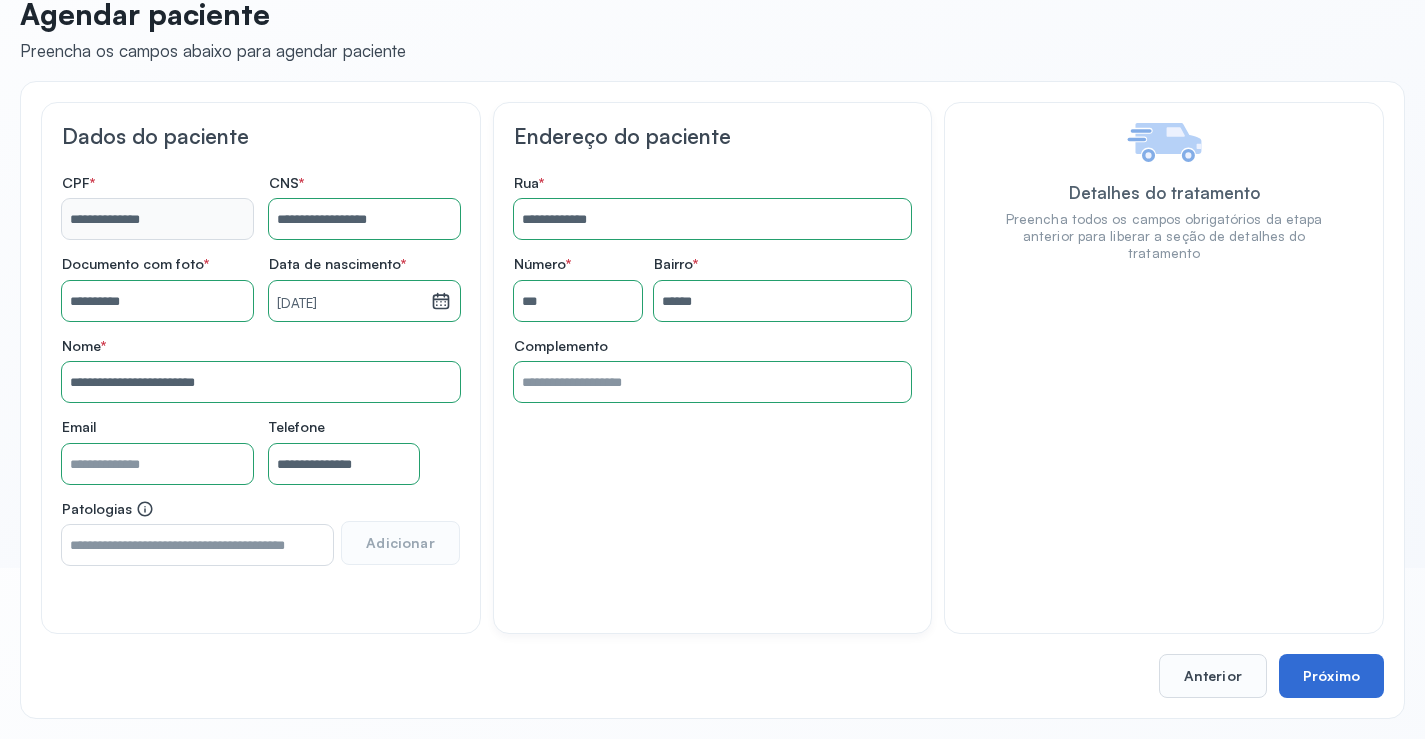 click on "Próximo" at bounding box center (1331, 676) 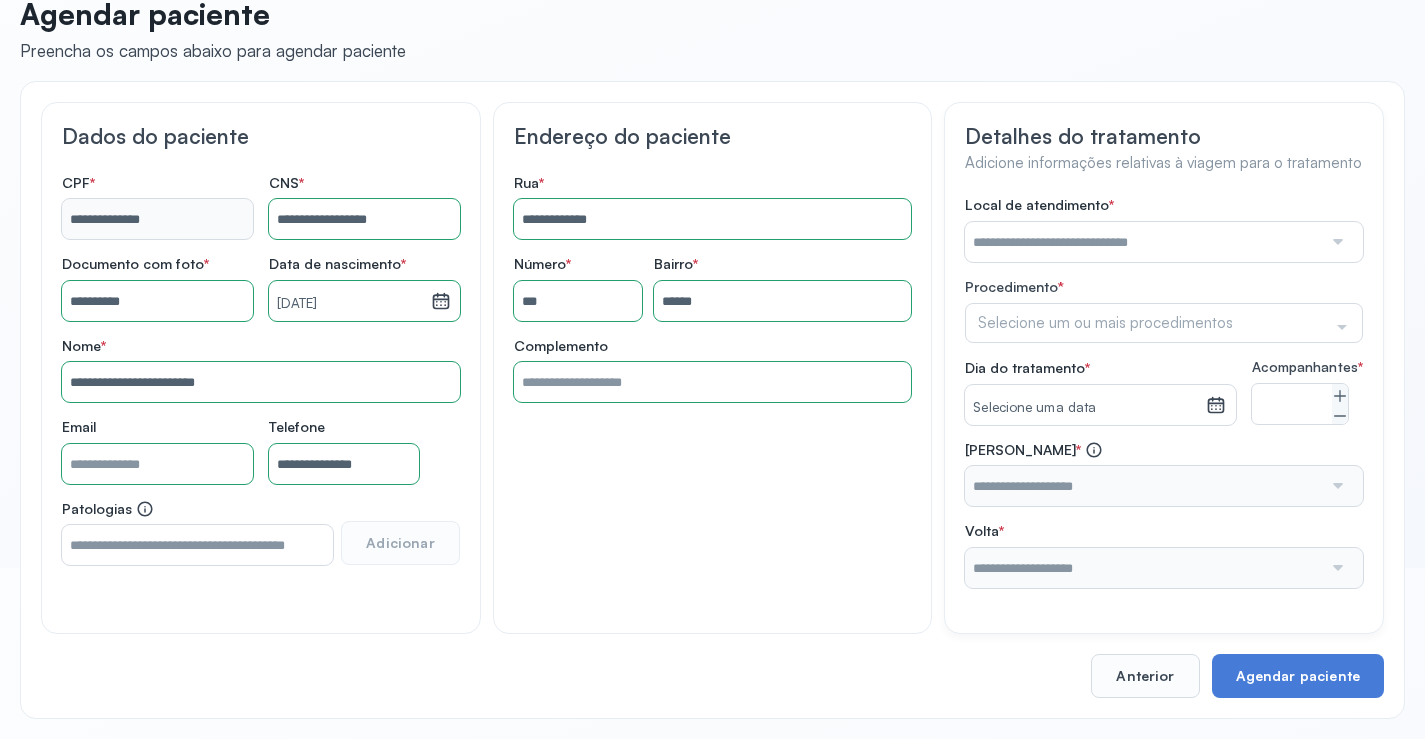 click at bounding box center [1143, 242] 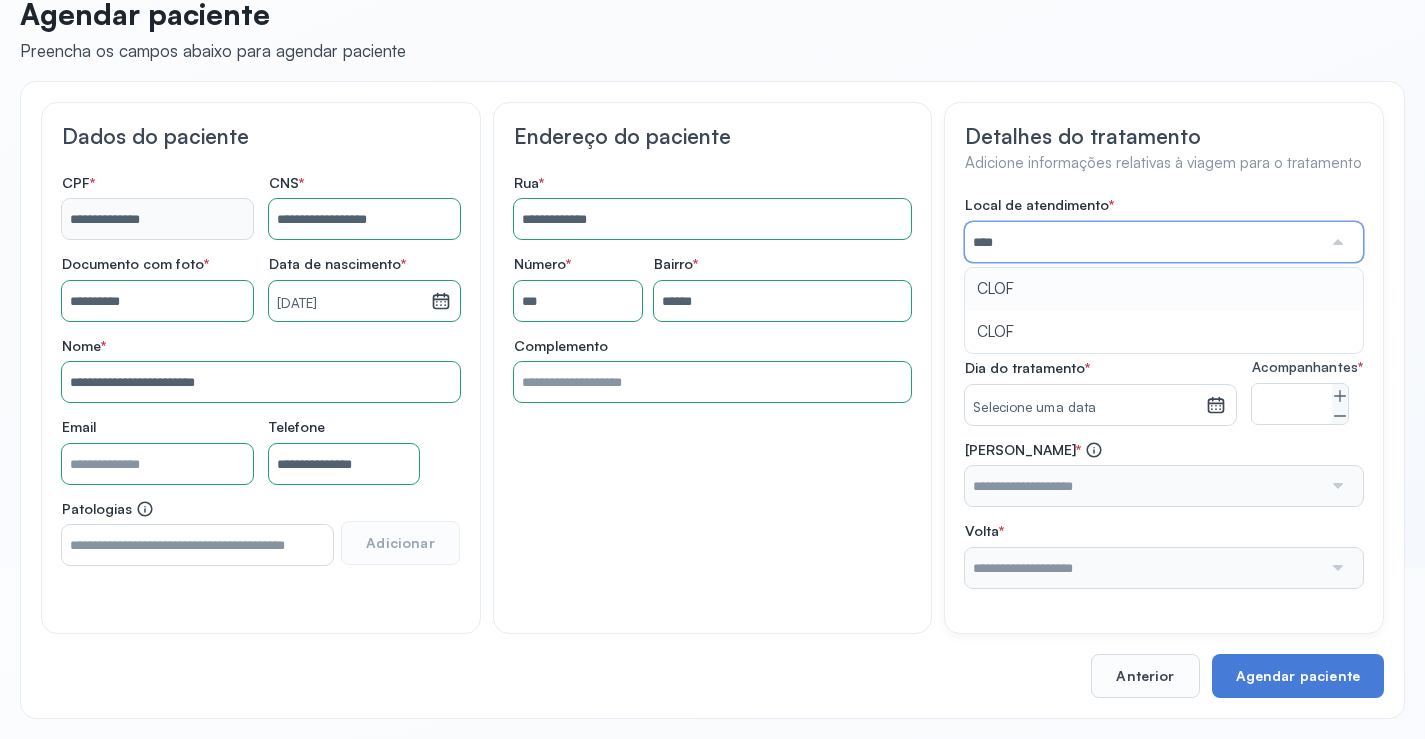 type on "****" 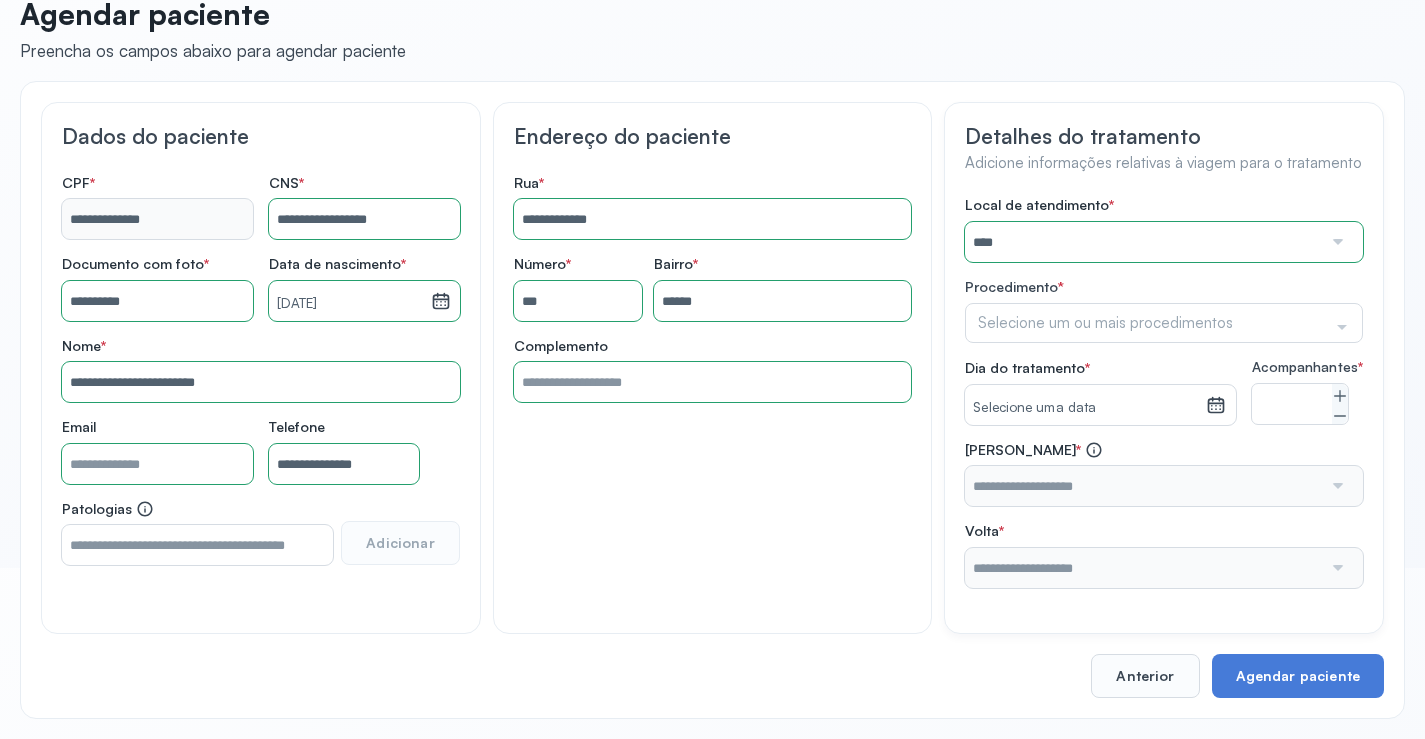 click on "Local de atendimento   *  **** A CLINICA DA MULHER ABO AMOR SAUDE ANACON ANDRE PRINCIPE ANGIO CLINICA APAE APAME DE PETROLINA APAMI PETROLINA ARISTIDES AUDIBEM AUDIBEM AUDICENTRO AUDIFON PETROLINA AZZO SAUDE PETROLINA BRINCARE CABULA CALIPER ESCOLA DE IMAGEM CAPS CDI CDTO CEDAP CEDEBA CENTRO BAIANO DE ESTUDOS CENTRO DE APOIO A AUDIÇAO CENTRO DE MEDICINA NUCLEAR DE PETROLINA CENTRO DE SAUDE CLEMENTINO FRAGA CENTRO INTEGRADO DA COLUNA VERTEBRAL CENTRO MEDICO [PERSON_NAME] CENTRO OFTALMOLOGICO [GEOGRAPHIC_DATA] CEPARH CEPRED CEPRIS CERPRIS CIDI CIMED CLIMED CLINATA CLINEFRO CLINICA  AFETUS PETROLINA CLINICA  ALFA CLINICA  ALFA [GEOGRAPHIC_DATA]  SHOPPING DA [GEOGRAPHIC_DATA]  [PERSON_NAME] CLINICA AGEUS CLINICA AMO CLINICA AMOR A SAUDE CLINICA AMOR E SAUDE PETROLINA CLINICA ANGICLIN CLINICA BIOCHEK UP CLINICA CAM CLINICA CARDIO PULMONAR CLINICA CASA GERIATRICA DE PETROLINA CLINICA [GEOGRAPHIC_DATA] CENTRO MEDICO VITRAUX CLINICA CINTILO PETROLINA CLINICA CLIMED BRASIL CLINICA CLIVALE HGE" at bounding box center (1164, 392) 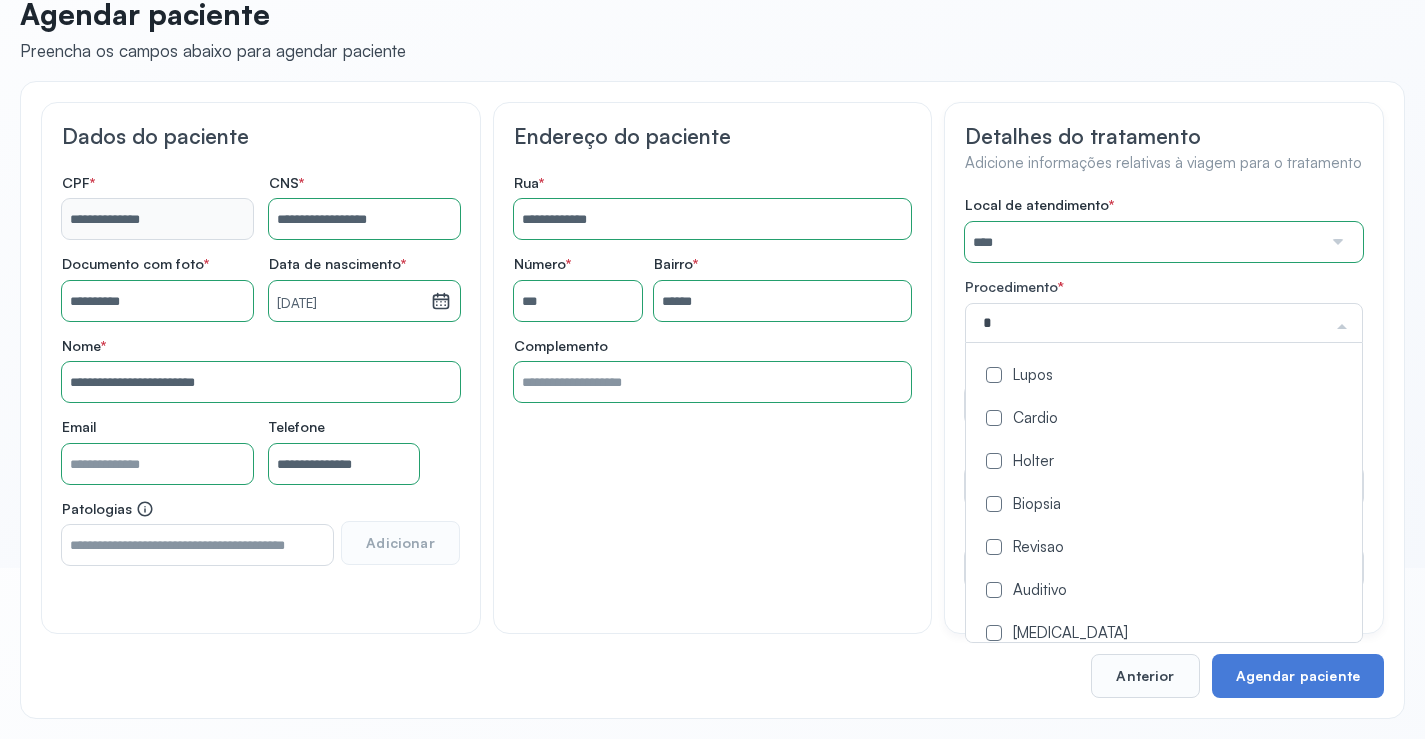 type on "**" 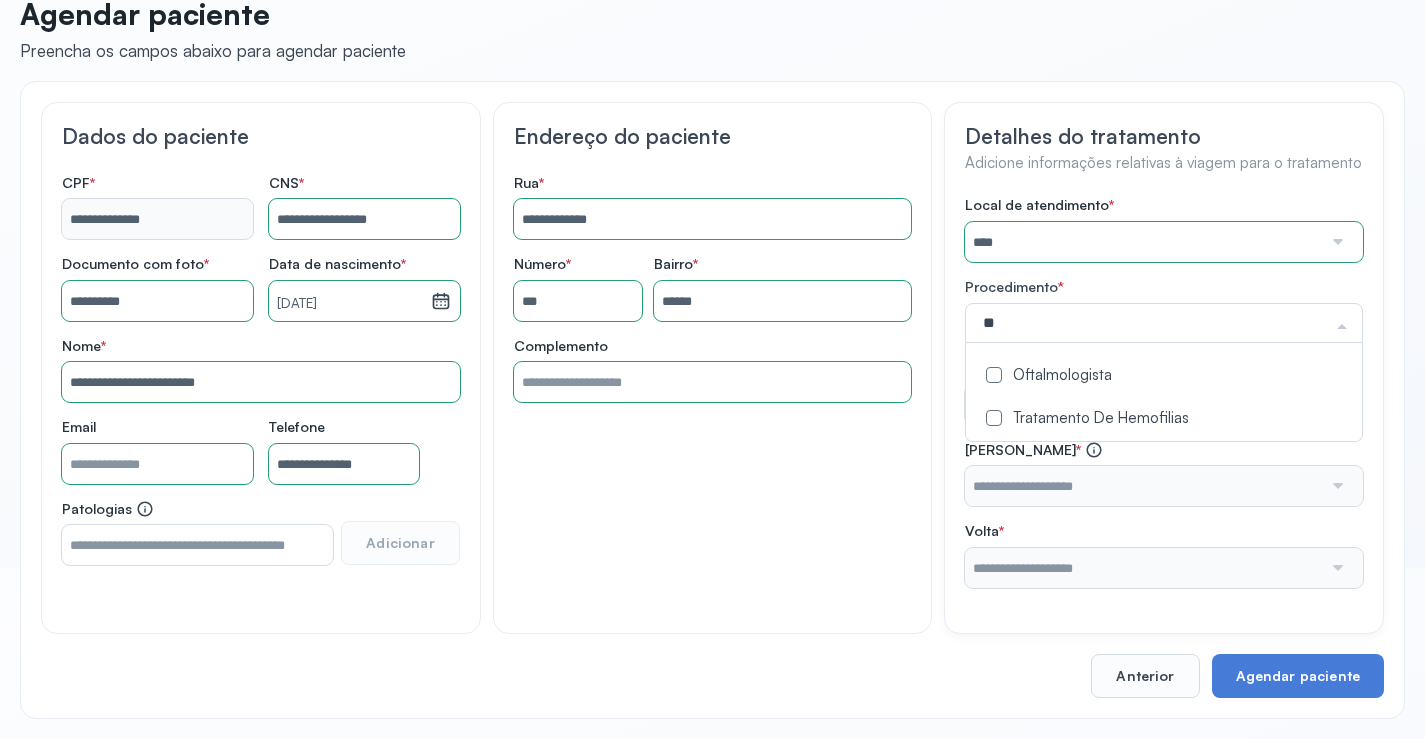 click on "Oftalmologista" 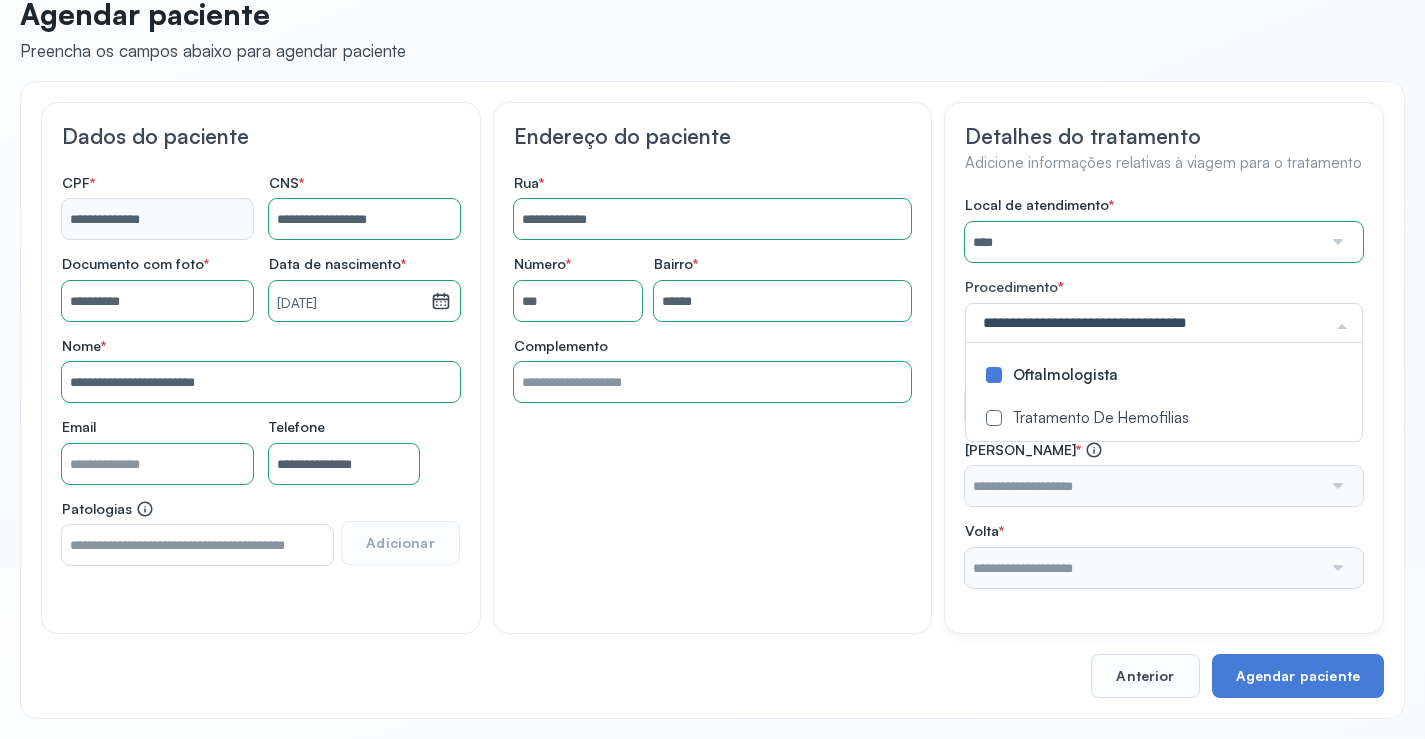 click on "Detalhes do tratamento Adicione informações relativas à viagem para o tratamento Local de atendimento   *  **** A CLINICA DA MULHER ABO AMOR SAUDE ANACON ANDRE PRINCIPE ANGIO CLINICA APAE APAME DE PETROLINA APAMI PETROLINA ARISTIDES AUDIBEM AUDIBEM AUDICENTRO AUDIFON PETROLINA AZZO SAUDE PETROLINA BRINCARE CABULA CALIPER ESCOLA DE IMAGEM CAPS CDI CDTO CEDAP CEDEBA CENTRO BAIANO DE ESTUDOS CENTRO DE APOIO A AUDIÇAO CENTRO DE MEDICINA NUCLEAR DE PETROLINA CENTRO DE SAUDE CLEMENTINO FRAGA CENTRO INTEGRADO DA COLUNA VERTEBRAL CENTRO MEDICO ANTONIO BALBINO CENTRO OFTALMOLOGICO CASTELO BRANCO CEPARH CEPRED CEPRIS CERPRIS CIDI CIMED CLIMED CLINATA CLINEFRO CLINICA  AFETUS PETROLINA CLINICA  ALFA CLINICA  ALFA CENTRO MÉDICO CLINICA  SHOPPING DA BAHIA CLINICA  URBANO SAMPAIO FILHO CLINICA AGEUS CLINICA AMO CLINICA AMOR A SAUDE CLINICA AMOR E SAUDE PETROLINA CLINICA ANGICLIN CLINICA BIOCHEK UP CLINICA CAM CLINICA CARDIO PULMONAR CLINICA CASA GERIATRICA DE PETROLINA CLINICA CASTELO BRANCO CLINICA CDTO CLINICA COLP" 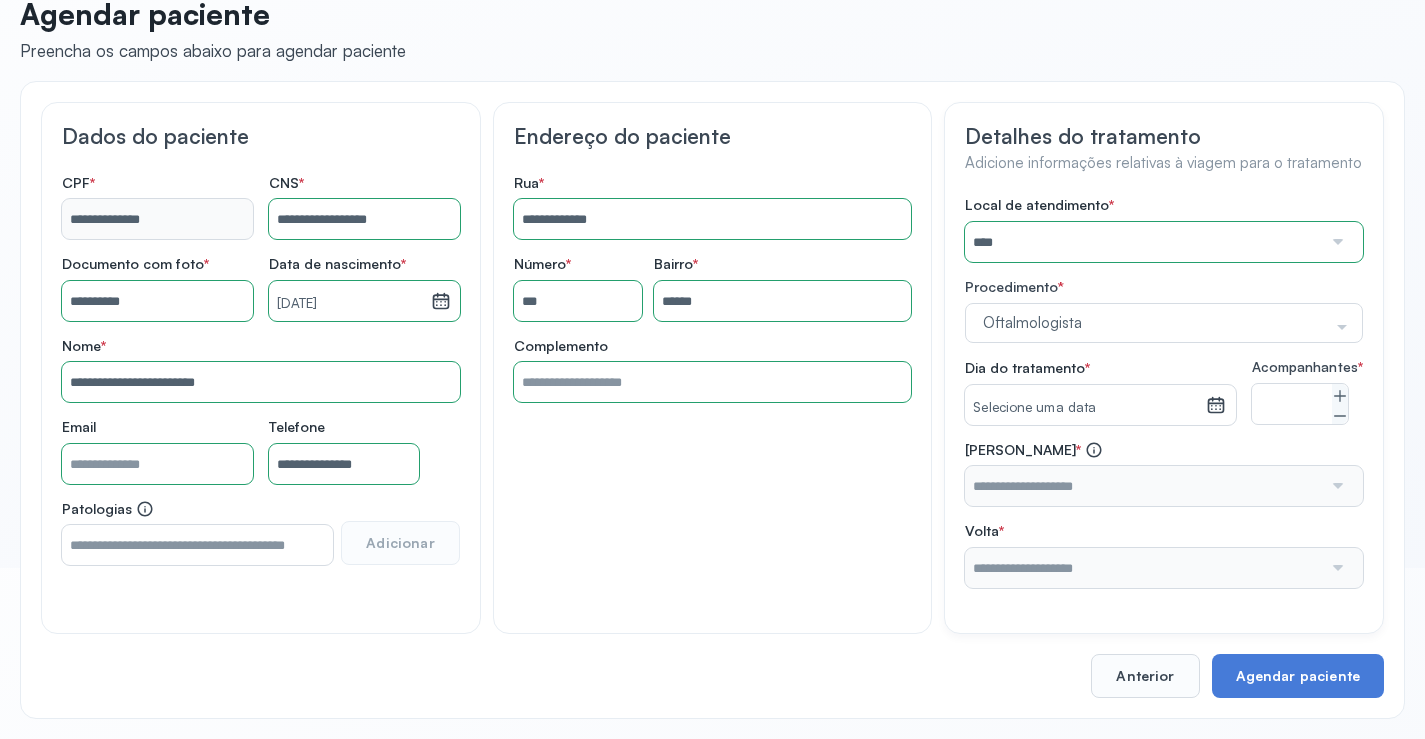 click on "Selecione uma data" at bounding box center [1085, 408] 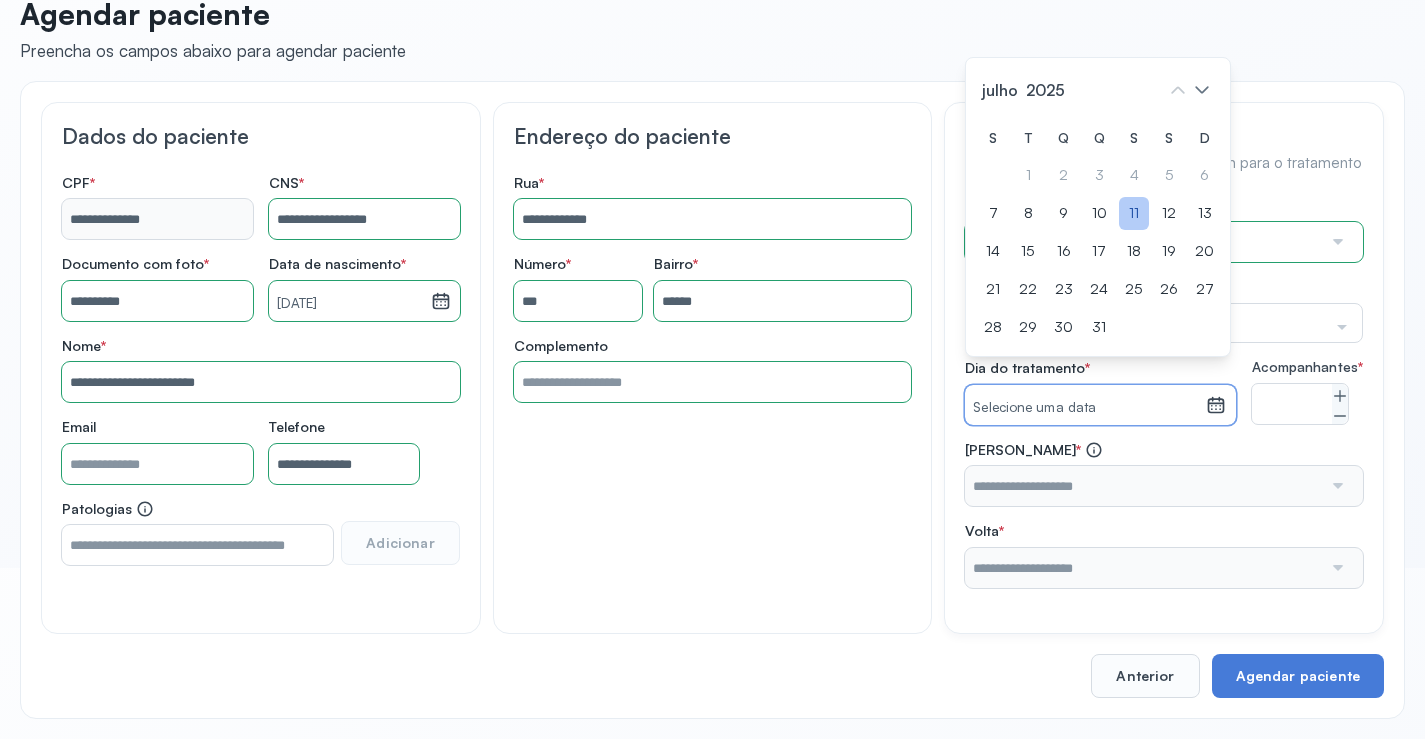 click on "11" 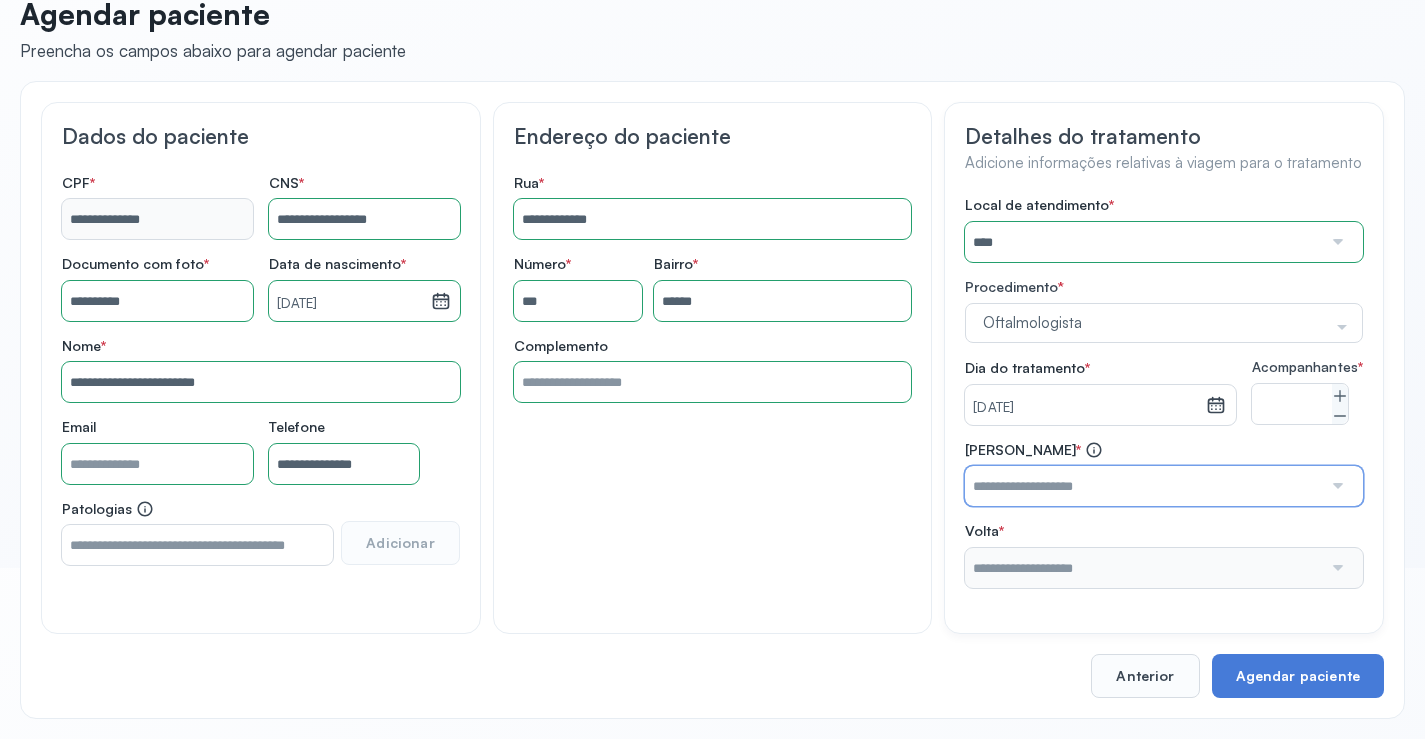 click at bounding box center (1143, 486) 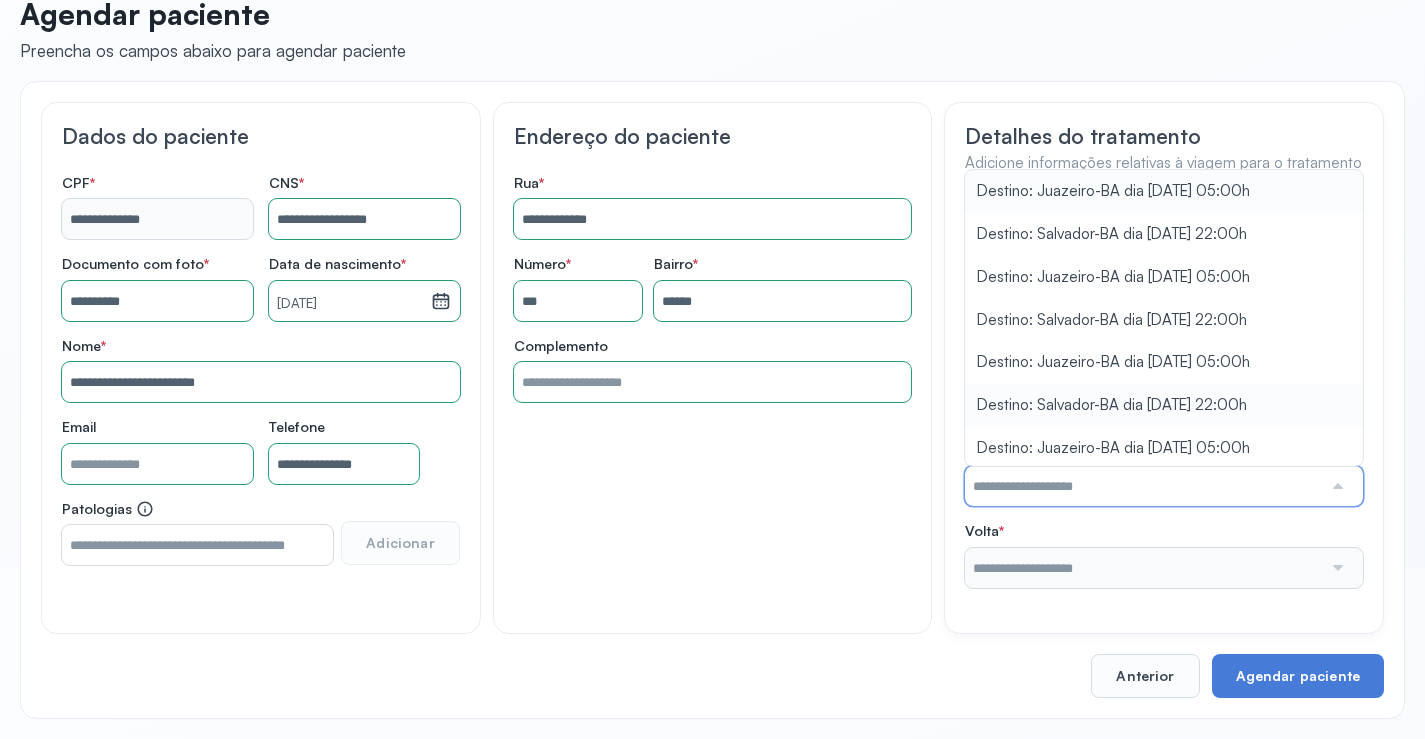 type on "**********" 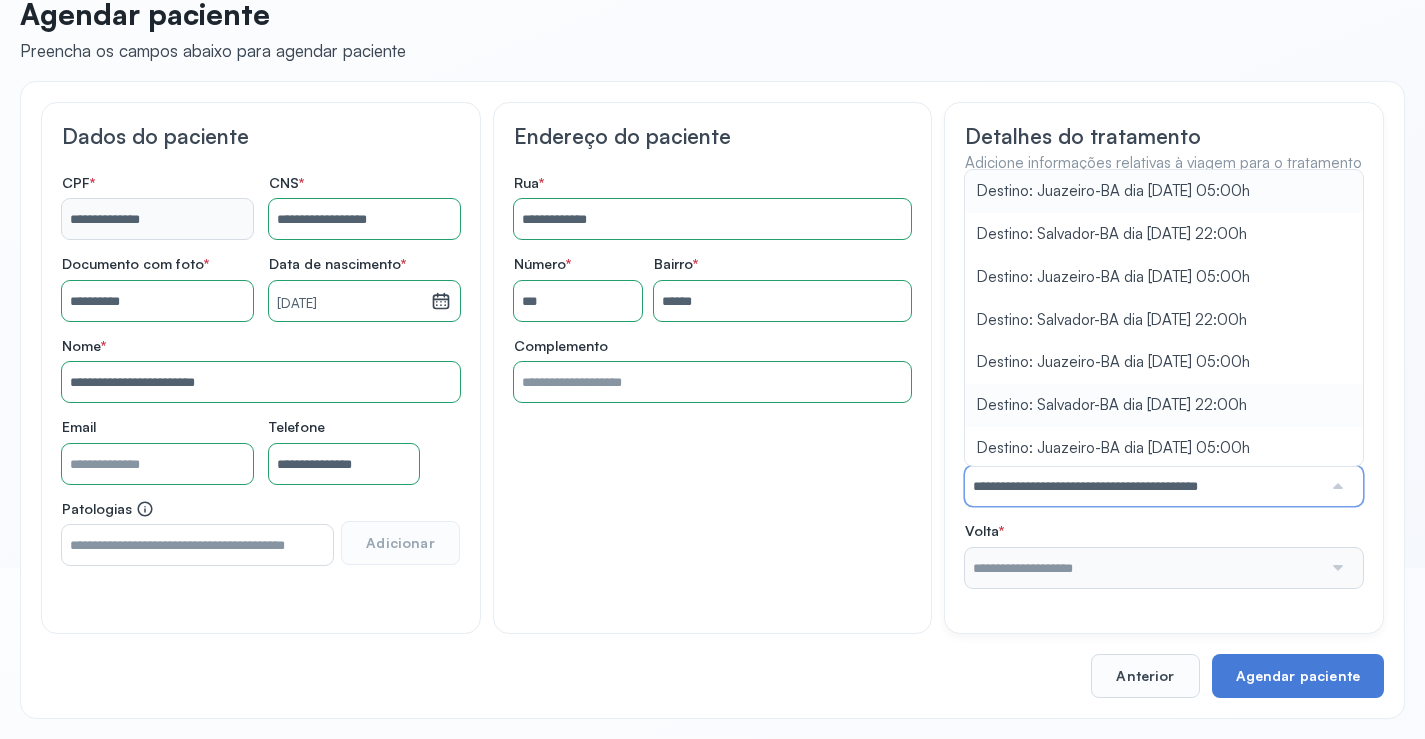 click on "Local de atendimento   *  **** A CLINICA DA MULHER ABO AMOR SAUDE ANACON ANDRE PRINCIPE ANGIO CLINICA APAE APAME DE PETROLINA APAMI PETROLINA ARISTIDES AUDIBEM AUDIBEM AUDICENTRO AUDIFON PETROLINA AZZO SAUDE PETROLINA BRINCARE CABULA CALIPER ESCOLA DE IMAGEM CAPS CDI CDTO CEDAP CEDEBA CENTRO BAIANO DE ESTUDOS CENTRO DE APOIO A AUDIÇAO CENTRO DE MEDICINA NUCLEAR DE PETROLINA CENTRO DE SAUDE CLEMENTINO FRAGA CENTRO INTEGRADO DA COLUNA VERTEBRAL CENTRO MEDICO [PERSON_NAME] CENTRO OFTALMOLOGICO [GEOGRAPHIC_DATA] CEPARH CEPRED CEPRIS CERPRIS CIDI CIMED CLIMED CLINATA CLINEFRO CLINICA  AFETUS PETROLINA CLINICA  ALFA CLINICA  ALFA [GEOGRAPHIC_DATA]  SHOPPING DA [GEOGRAPHIC_DATA]  [PERSON_NAME] CLINICA AGEUS CLINICA AMO CLINICA AMOR A SAUDE CLINICA AMOR E SAUDE PETROLINA CLINICA ANGICLIN CLINICA BIOCHEK UP CLINICA CAM CLINICA CARDIO PULMONAR CLINICA CASA GERIATRICA DE PETROLINA CLINICA [GEOGRAPHIC_DATA] CENTRO MEDICO VITRAUX CLINICA CINTILO PETROLINA CLINICA CLIMED BRASIL CLINICA CLIVALE HGE" at bounding box center [1164, 392] 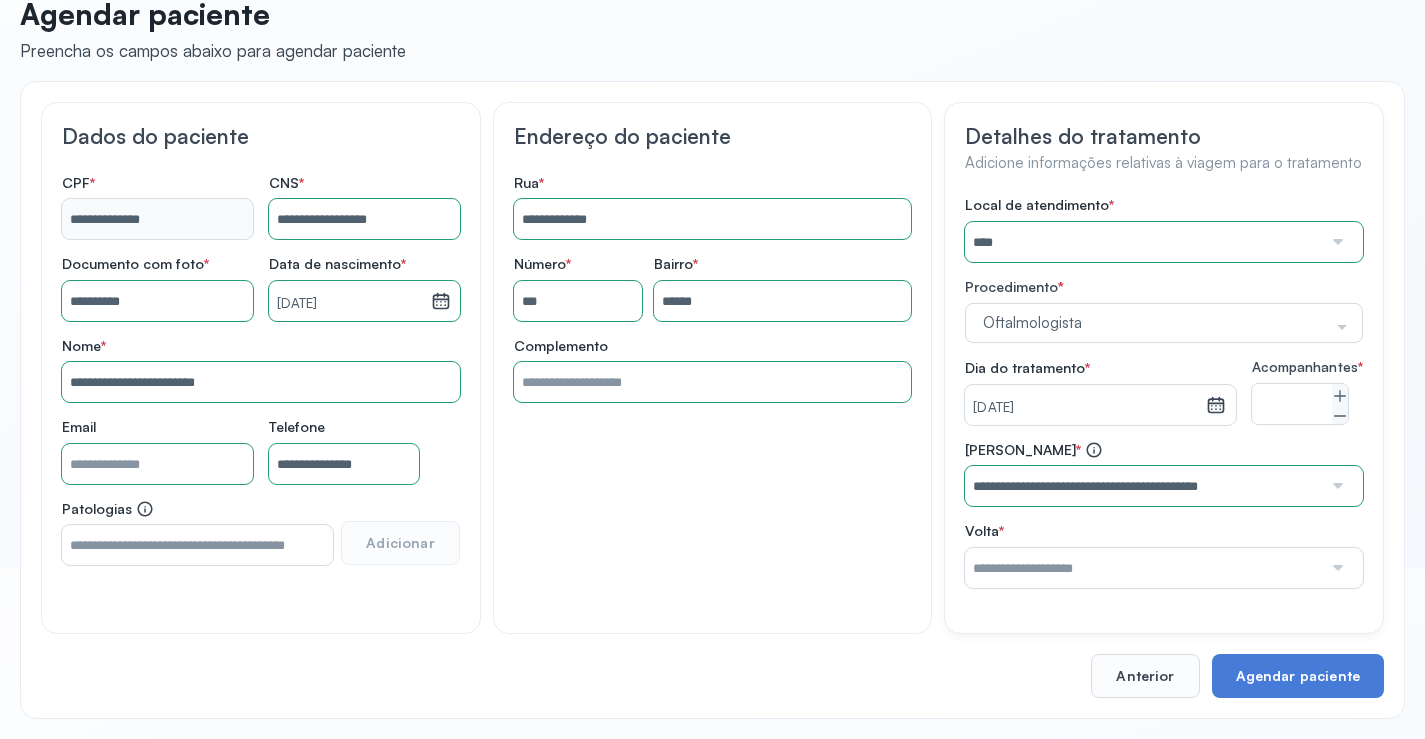 click at bounding box center (1143, 568) 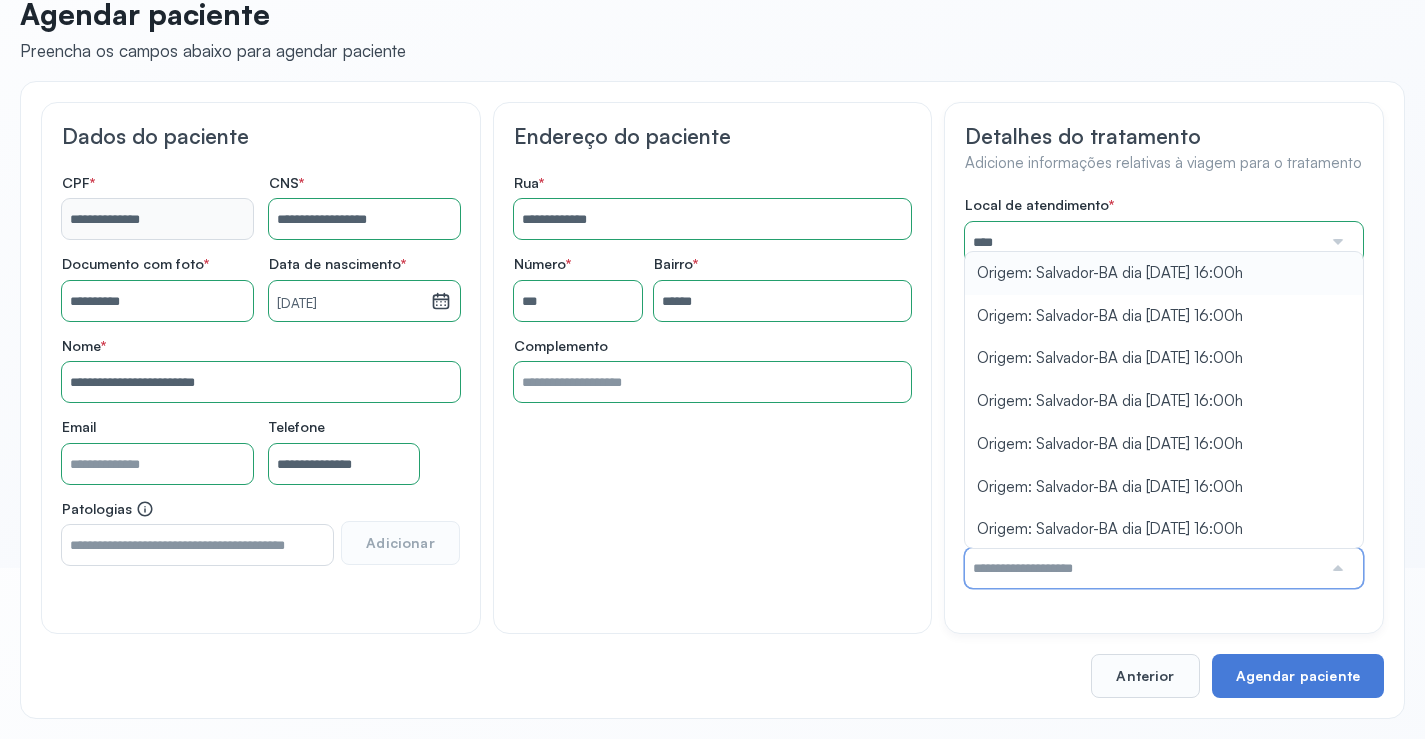 type on "**********" 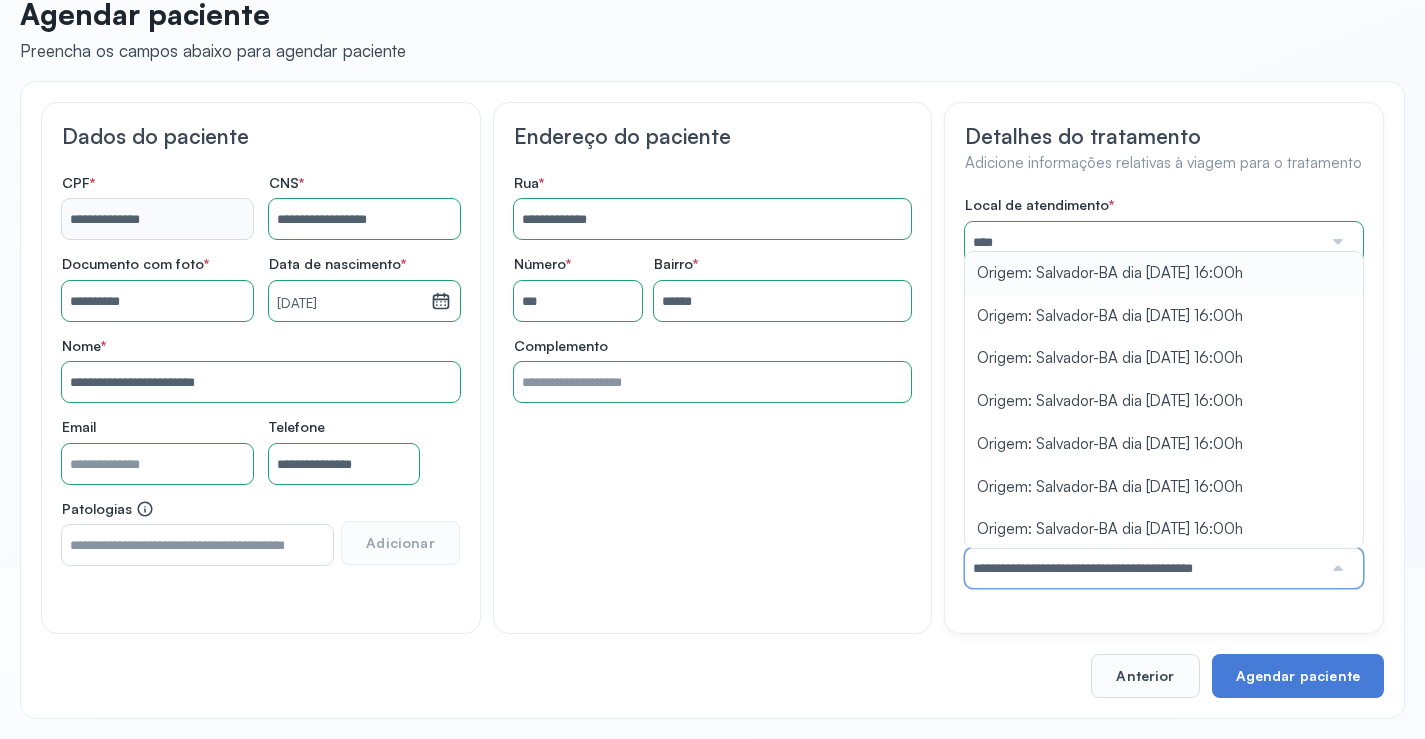 click on "Local de atendimento   *  **** A CLINICA DA MULHER ABO AMOR SAUDE ANACON ANDRE PRINCIPE ANGIO CLINICA APAE APAME DE PETROLINA APAMI PETROLINA ARISTIDES AUDIBEM AUDIBEM AUDICENTRO AUDIFON PETROLINA AZZO SAUDE PETROLINA BRINCARE CABULA CALIPER ESCOLA DE IMAGEM CAPS CDI CDTO CEDAP CEDEBA CENTRO BAIANO DE ESTUDOS CENTRO DE APOIO A AUDIÇAO CENTRO DE MEDICINA NUCLEAR DE PETROLINA CENTRO DE SAUDE CLEMENTINO FRAGA CENTRO INTEGRADO DA COLUNA VERTEBRAL CENTRO MEDICO [PERSON_NAME] CENTRO OFTALMOLOGICO [GEOGRAPHIC_DATA] CEPARH CEPRED CEPRIS CERPRIS CIDI CIMED CLIMED CLINATA CLINEFRO CLINICA  AFETUS PETROLINA CLINICA  ALFA CLINICA  ALFA [GEOGRAPHIC_DATA]  SHOPPING DA [GEOGRAPHIC_DATA]  [PERSON_NAME] CLINICA AGEUS CLINICA AMO CLINICA AMOR A SAUDE CLINICA AMOR E SAUDE PETROLINA CLINICA ANGICLIN CLINICA BIOCHEK UP CLINICA CAM CLINICA CARDIO PULMONAR CLINICA CASA GERIATRICA DE PETROLINA CLINICA [GEOGRAPHIC_DATA] CENTRO MEDICO VITRAUX CLINICA CINTILO PETROLINA CLINICA CLIMED BRASIL CLINICA CLIVALE HGE" at bounding box center (1164, 392) 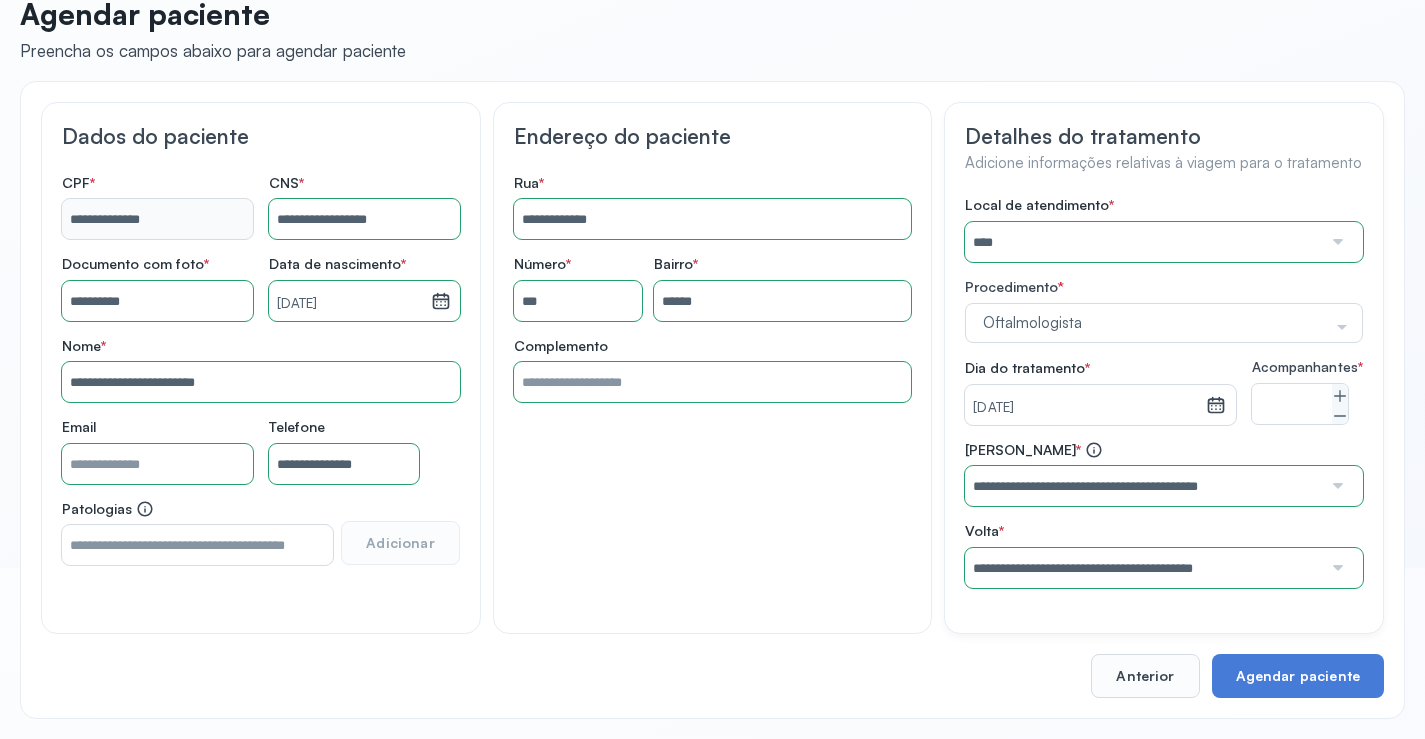 scroll, scrollTop: 186, scrollLeft: 0, axis: vertical 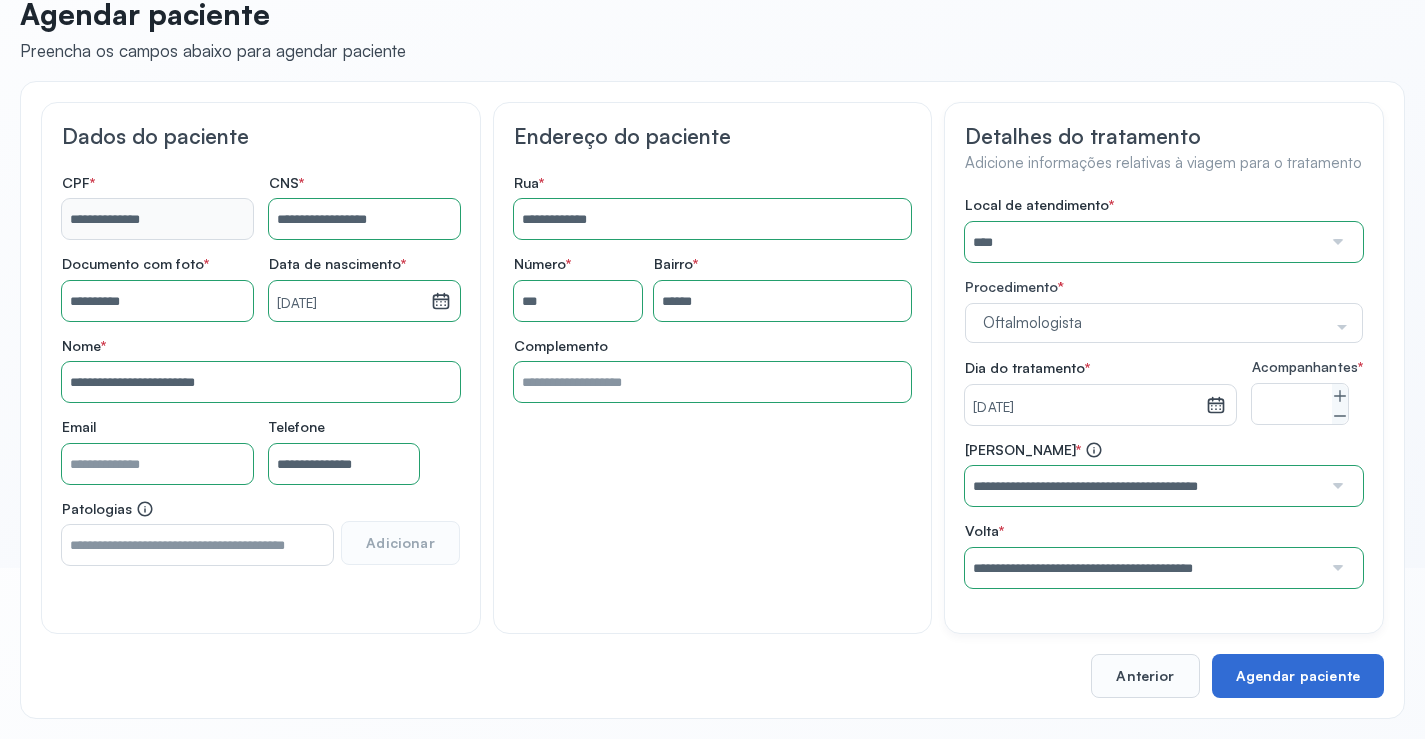 click on "Agendar paciente" at bounding box center (1298, 676) 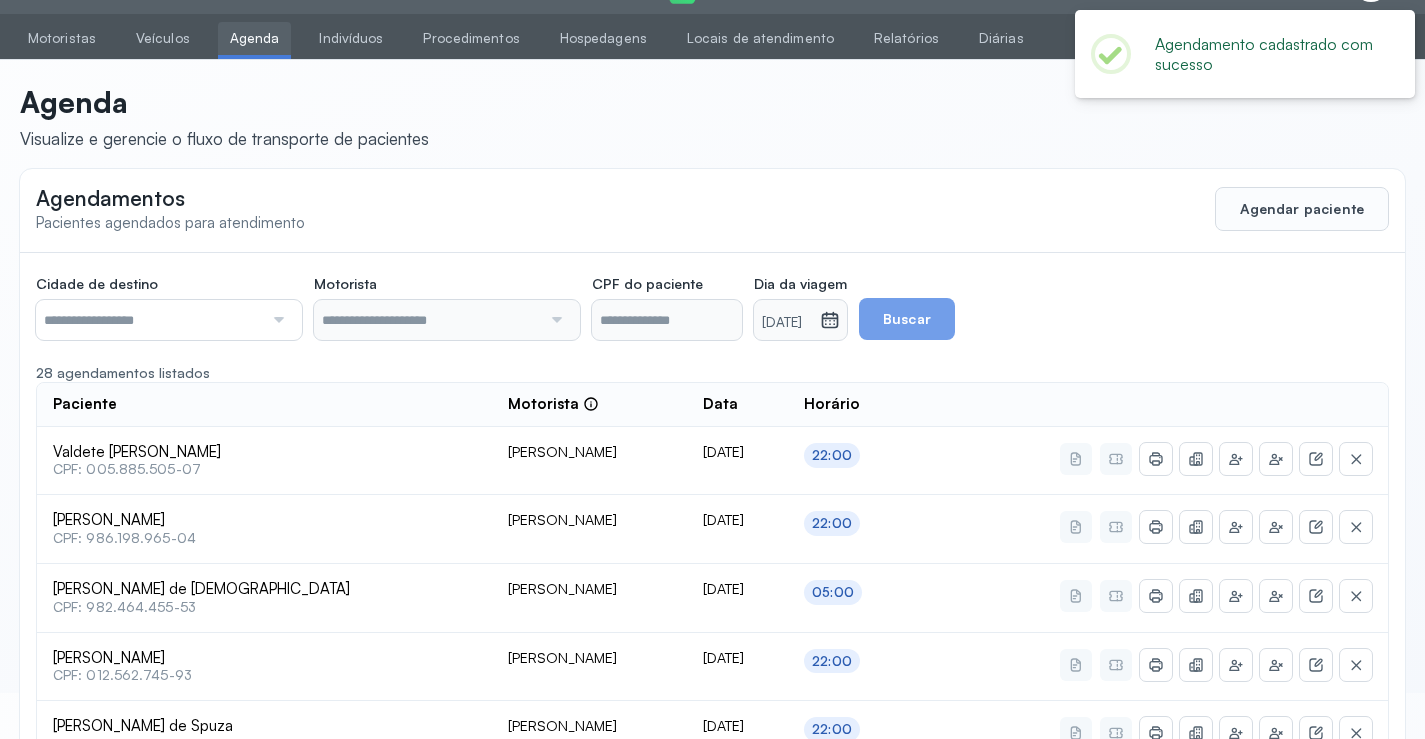 scroll, scrollTop: 186, scrollLeft: 0, axis: vertical 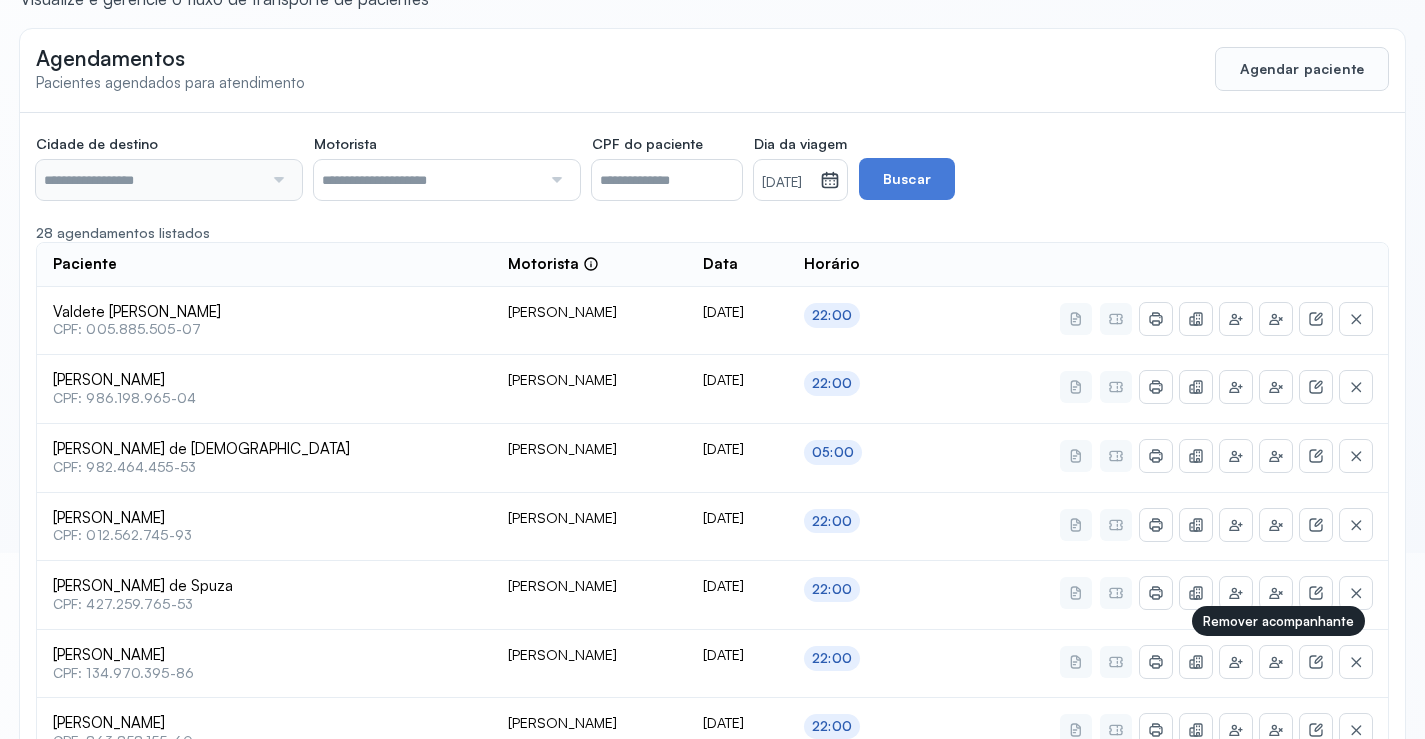 type on "********" 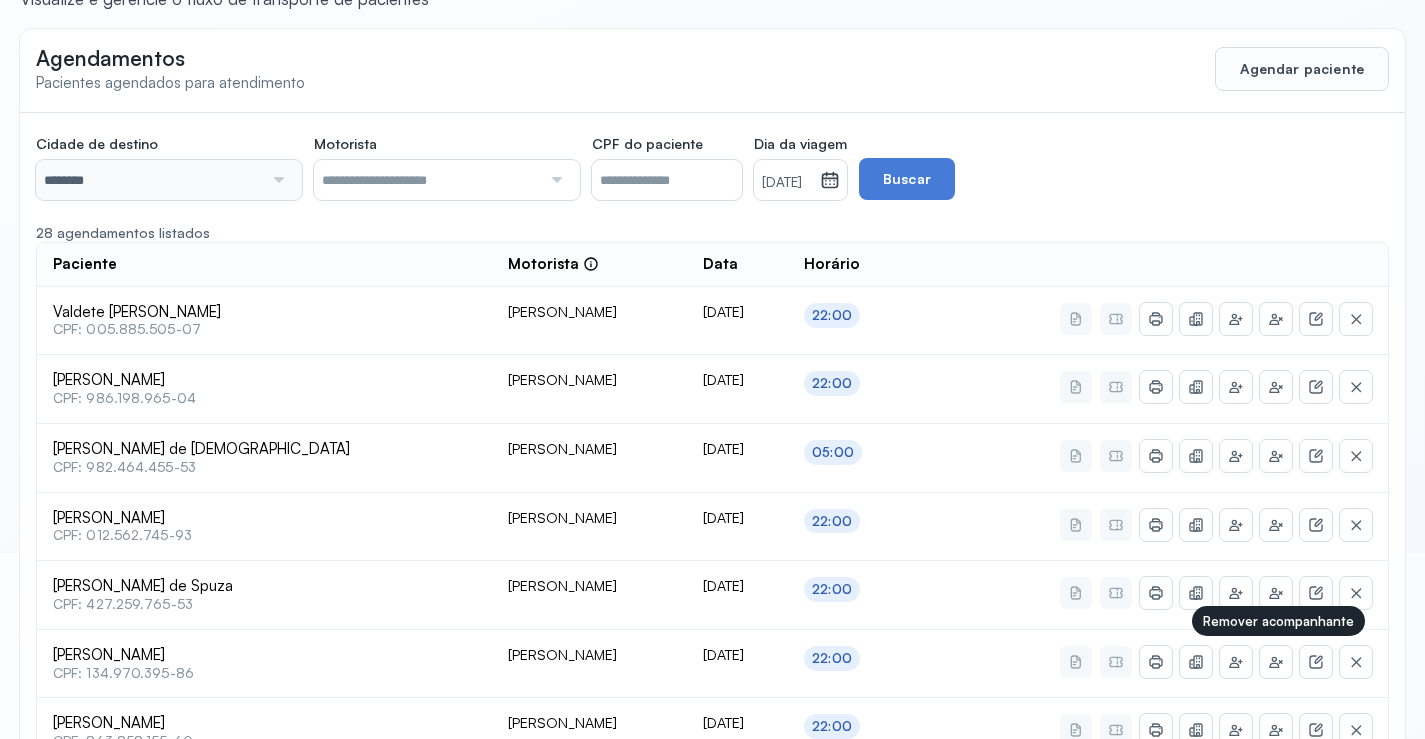 scroll, scrollTop: 46, scrollLeft: 0, axis: vertical 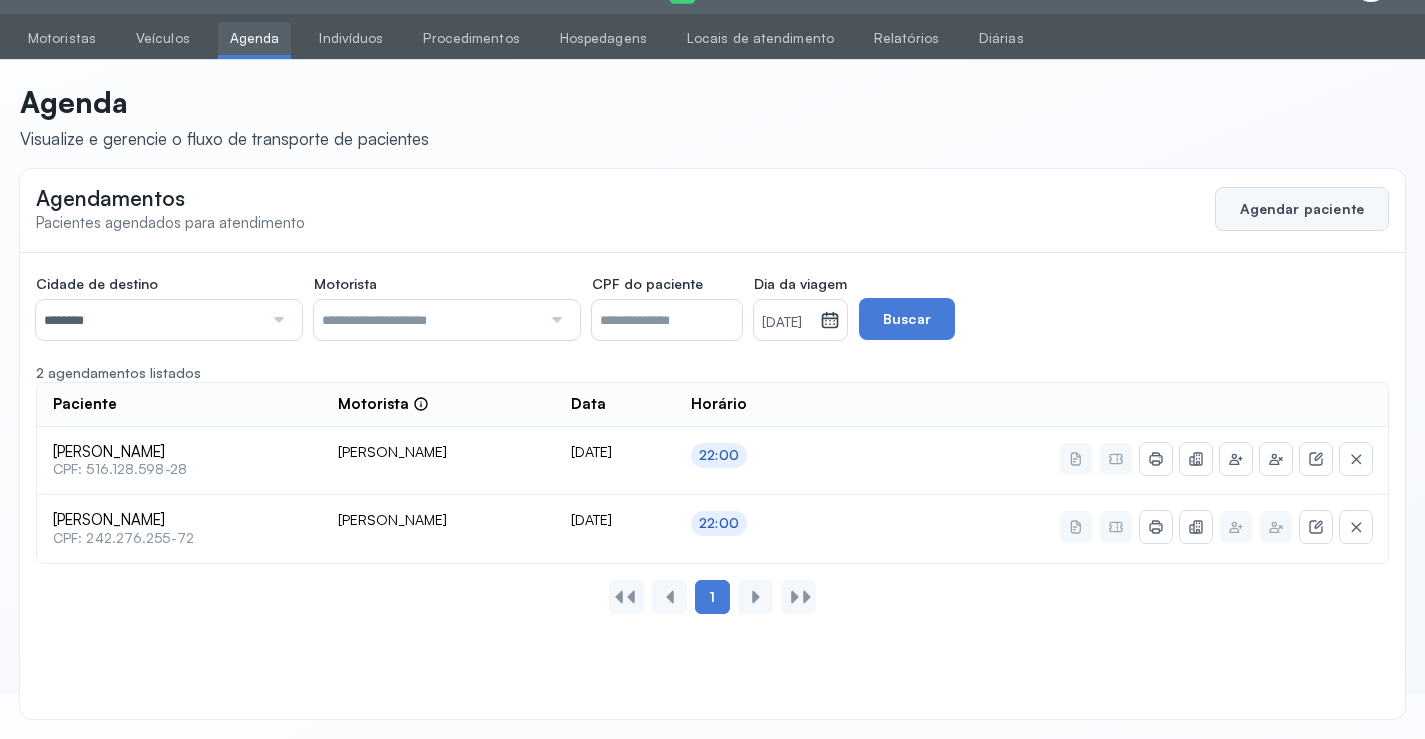 click on "Agendar paciente" 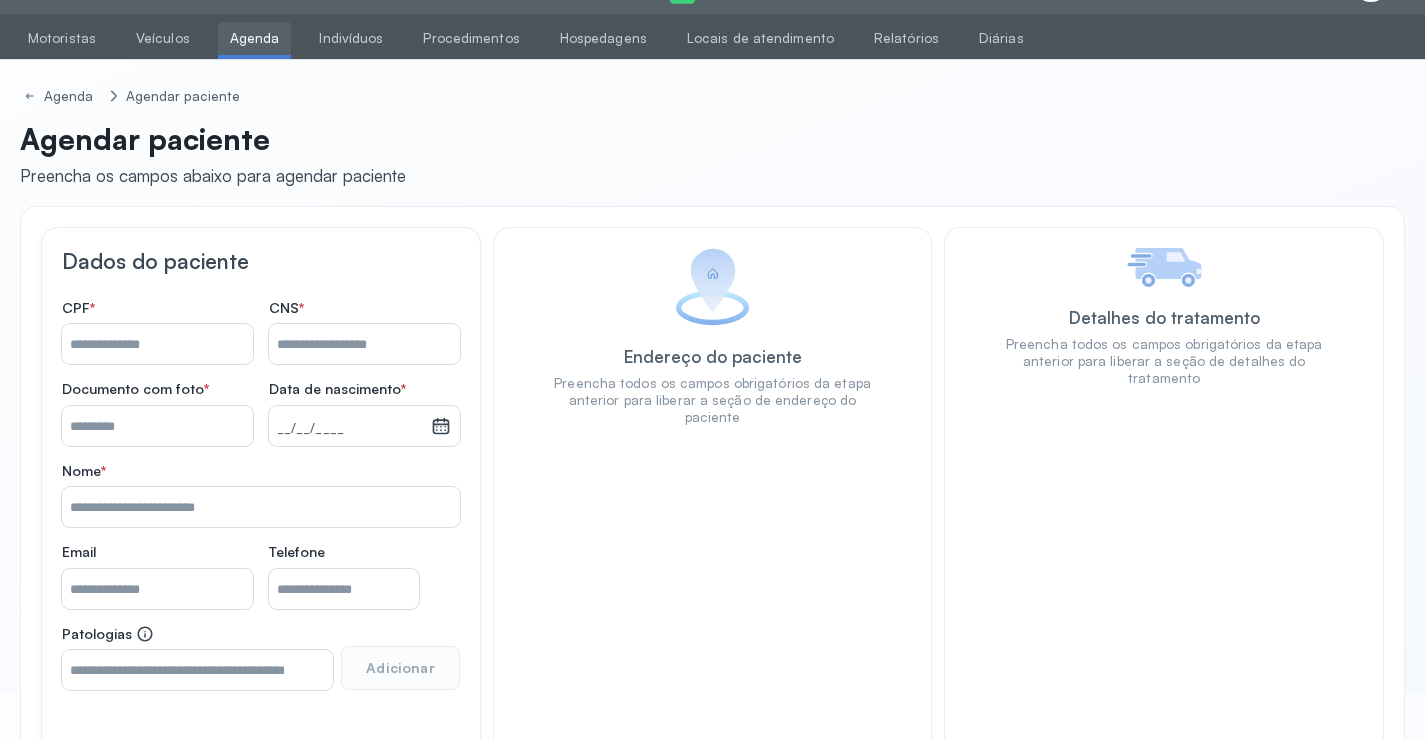 click on "Nome   *" at bounding box center (364, 344) 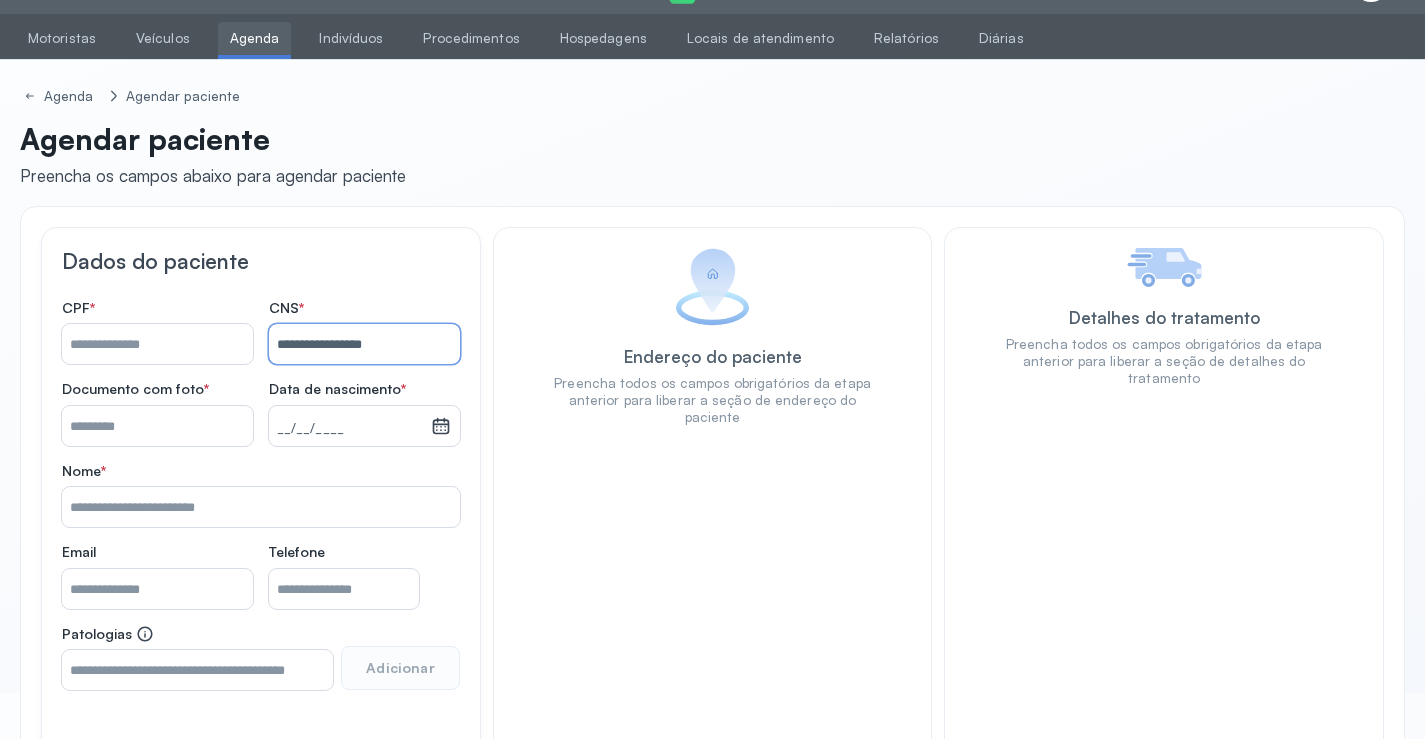 type on "**********" 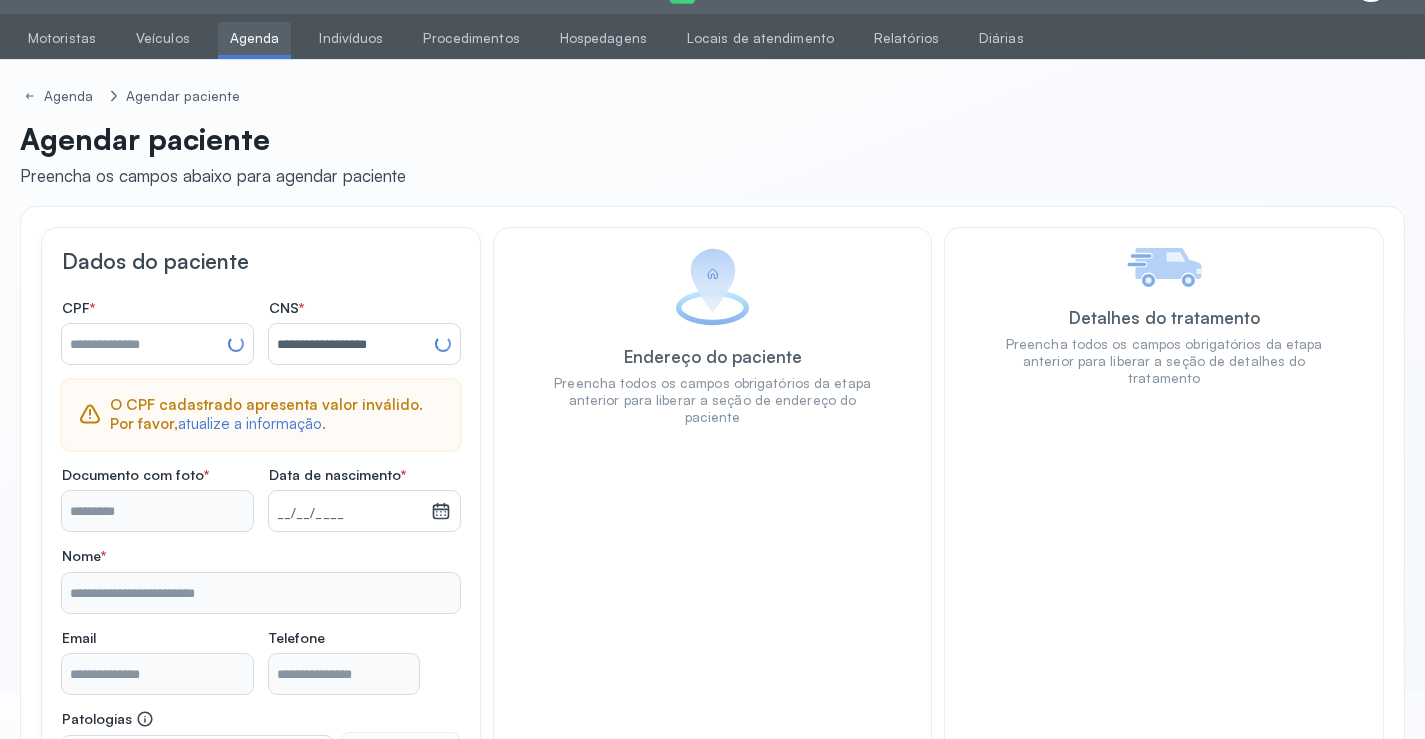 type on "**********" 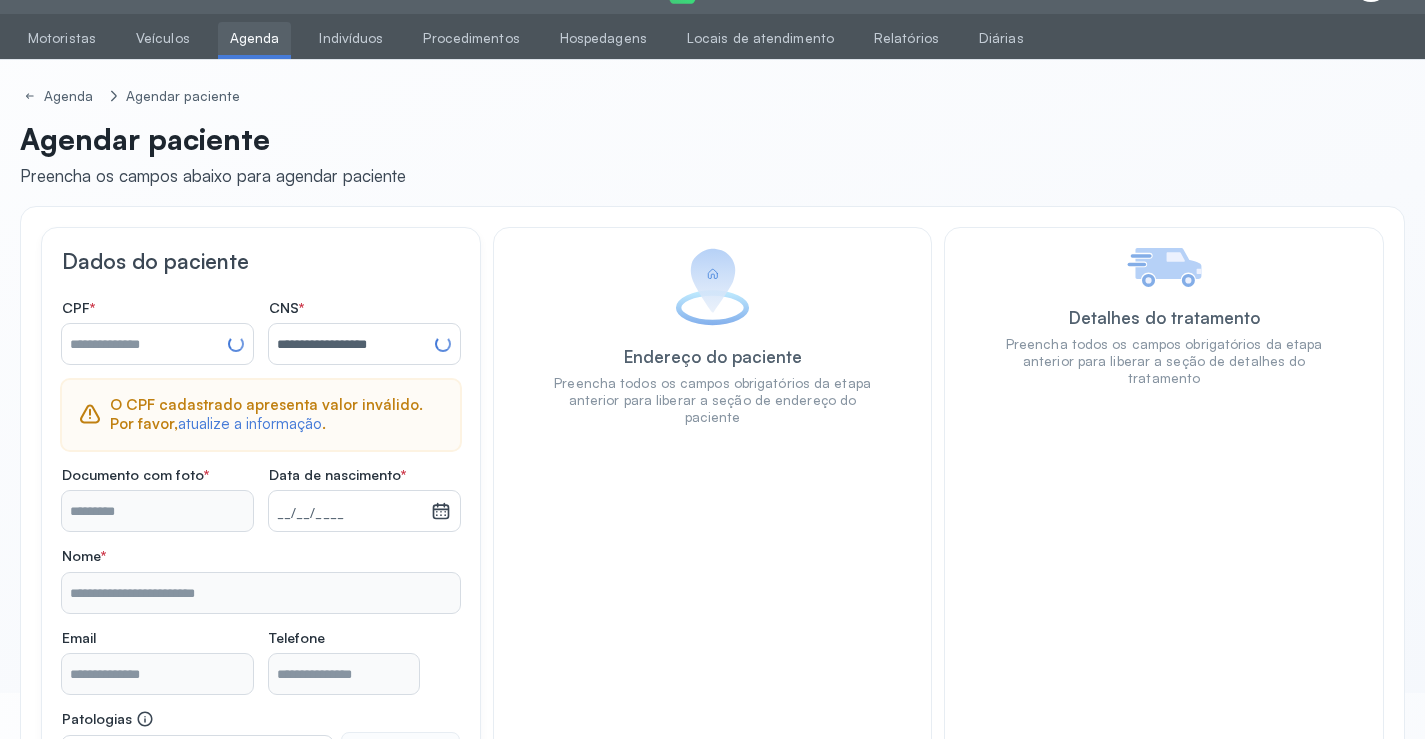 type on "**********" 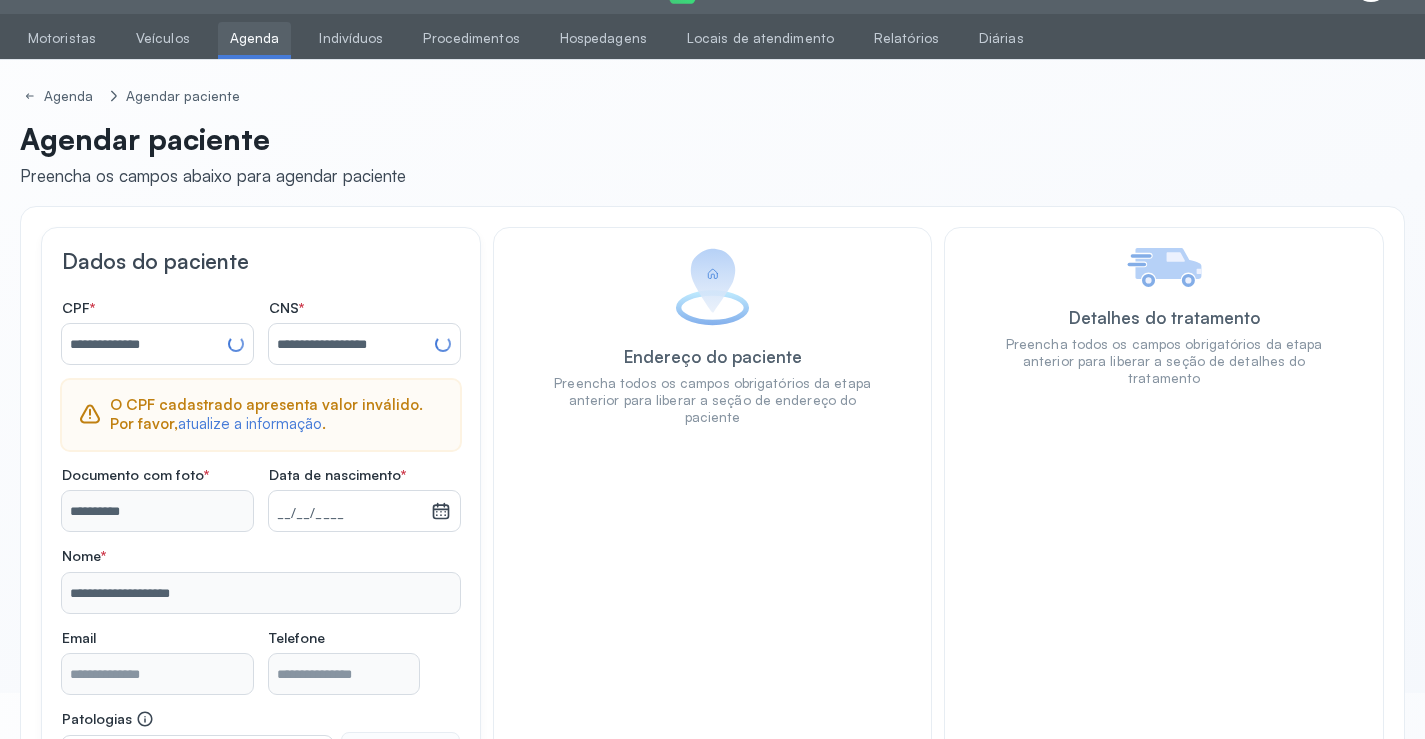 type on "**********" 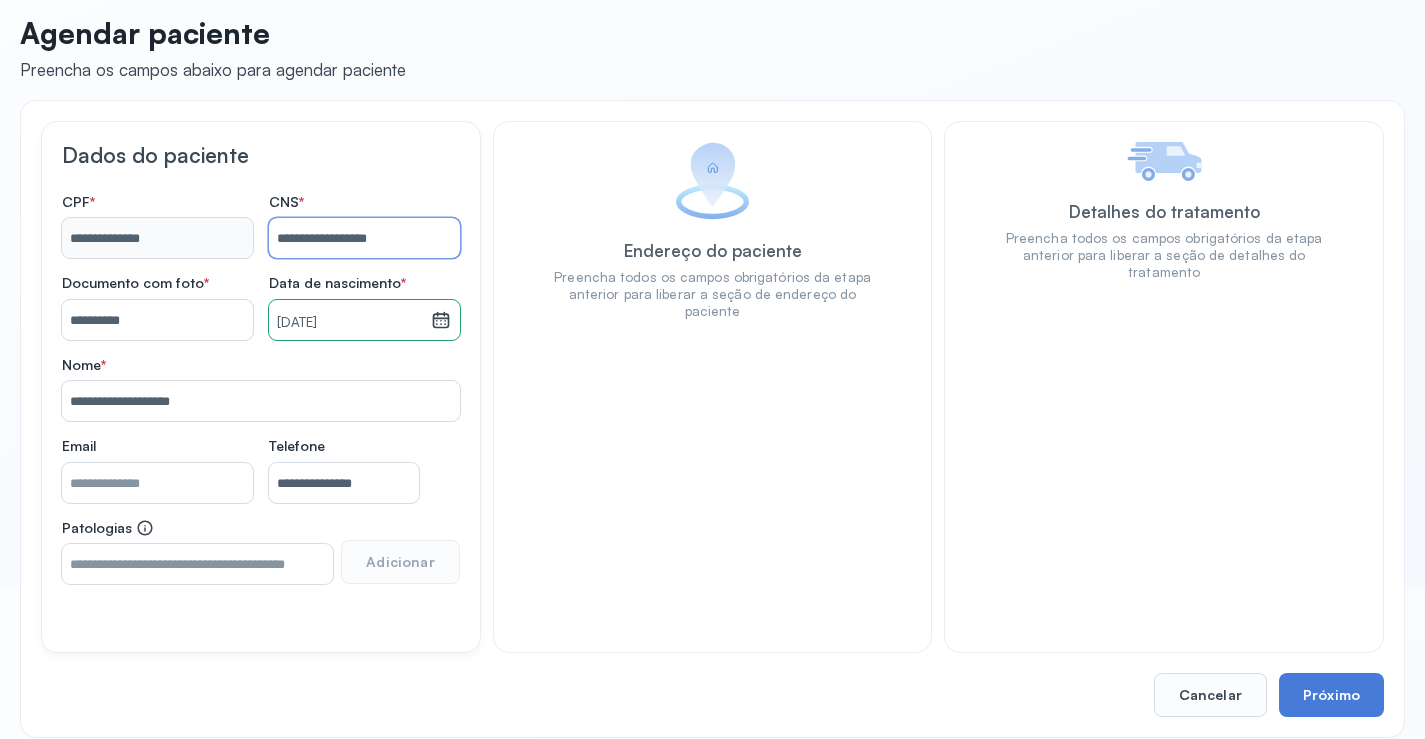 scroll, scrollTop: 171, scrollLeft: 0, axis: vertical 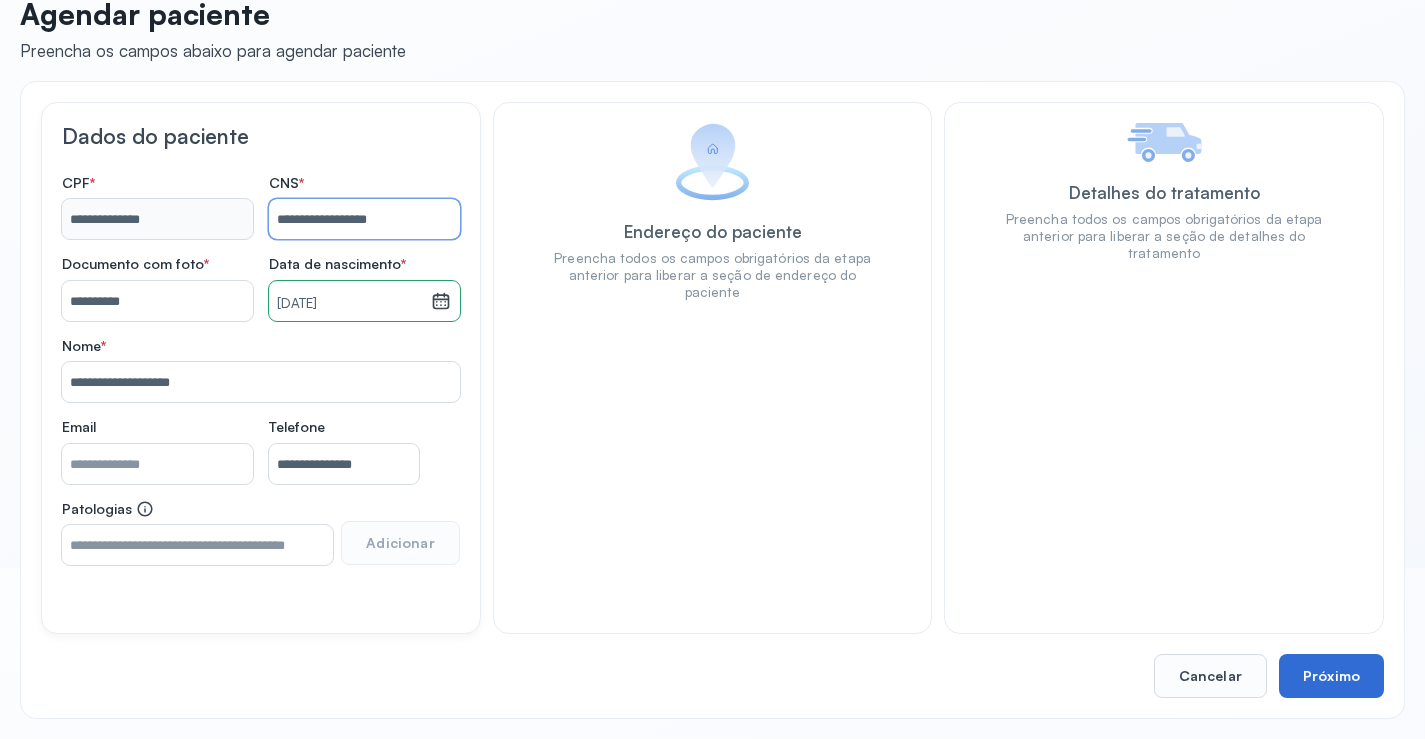 type on "**********" 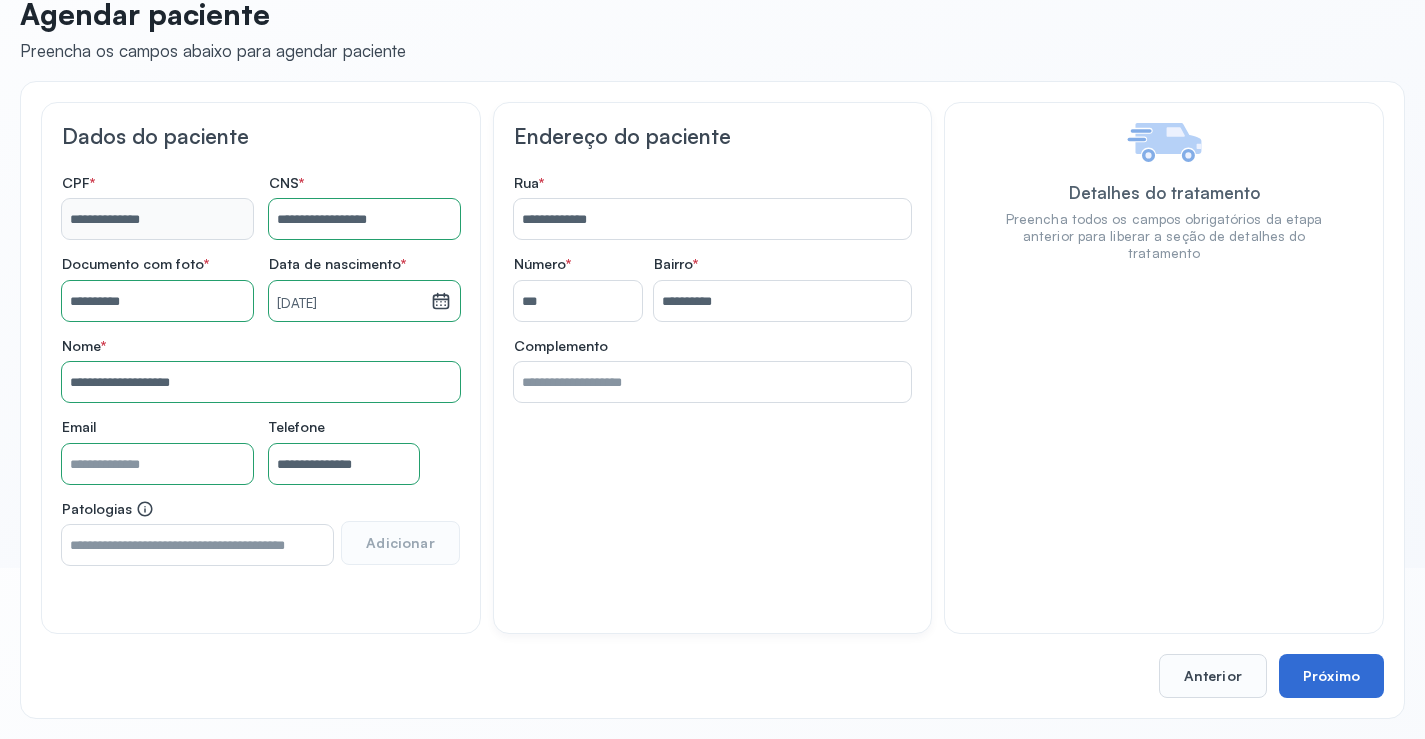 click on "Próximo" at bounding box center [1331, 676] 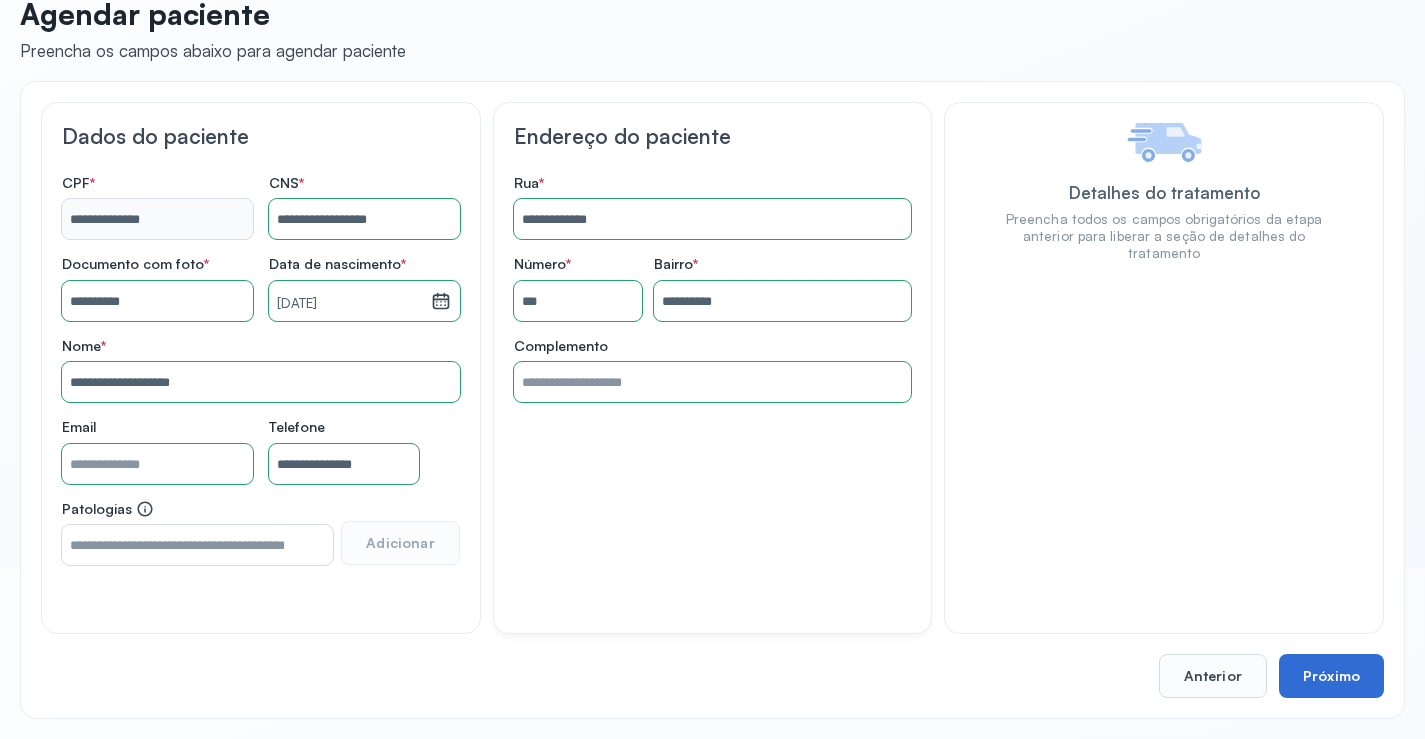 click on "Próximo" at bounding box center (1331, 676) 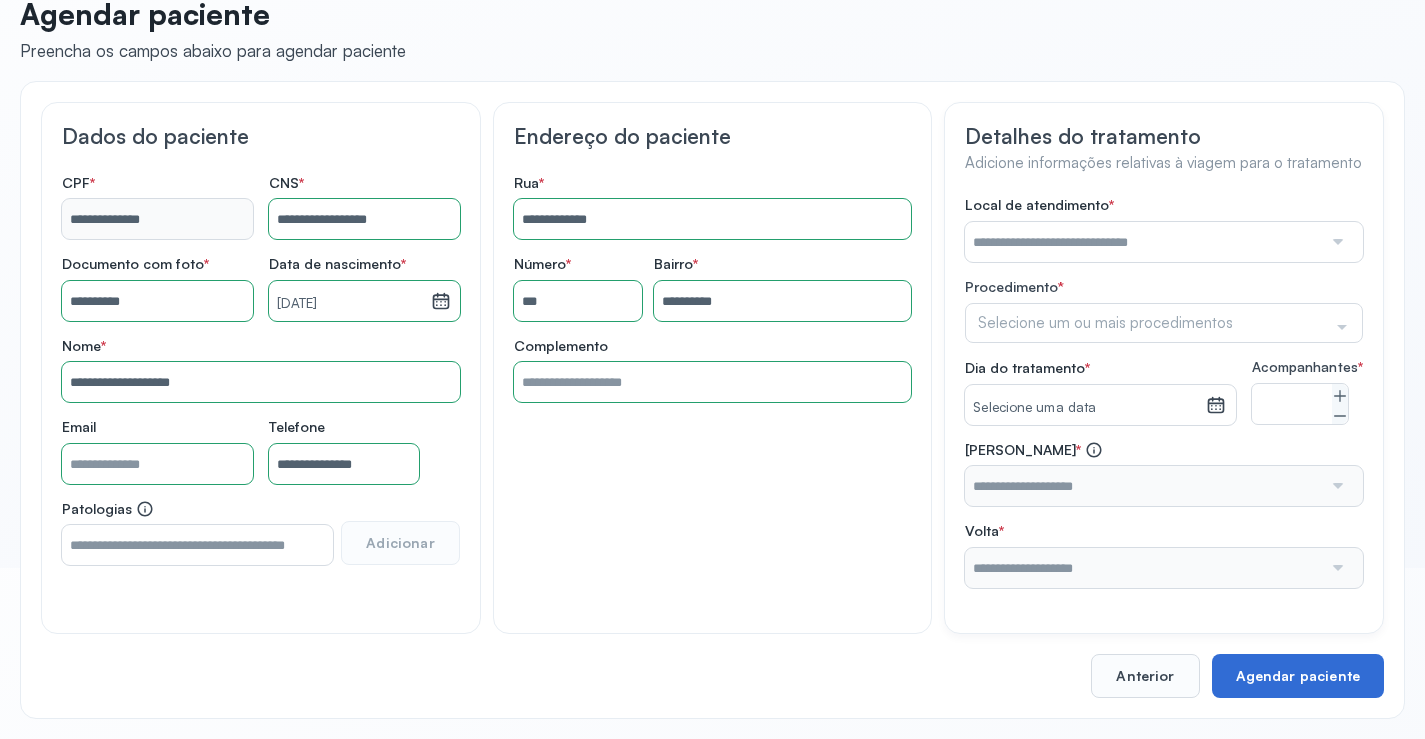 click on "Agendar paciente" at bounding box center [1298, 676] 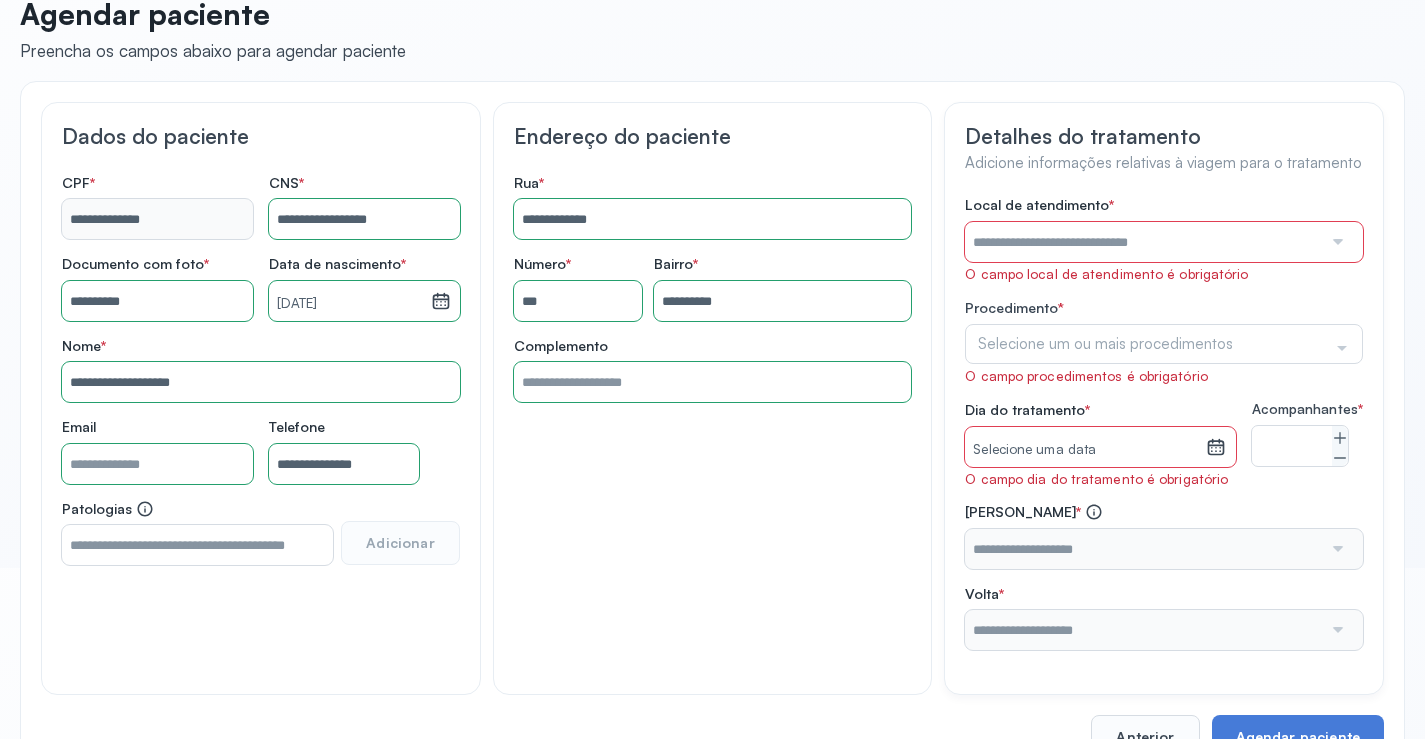 click at bounding box center [1143, 242] 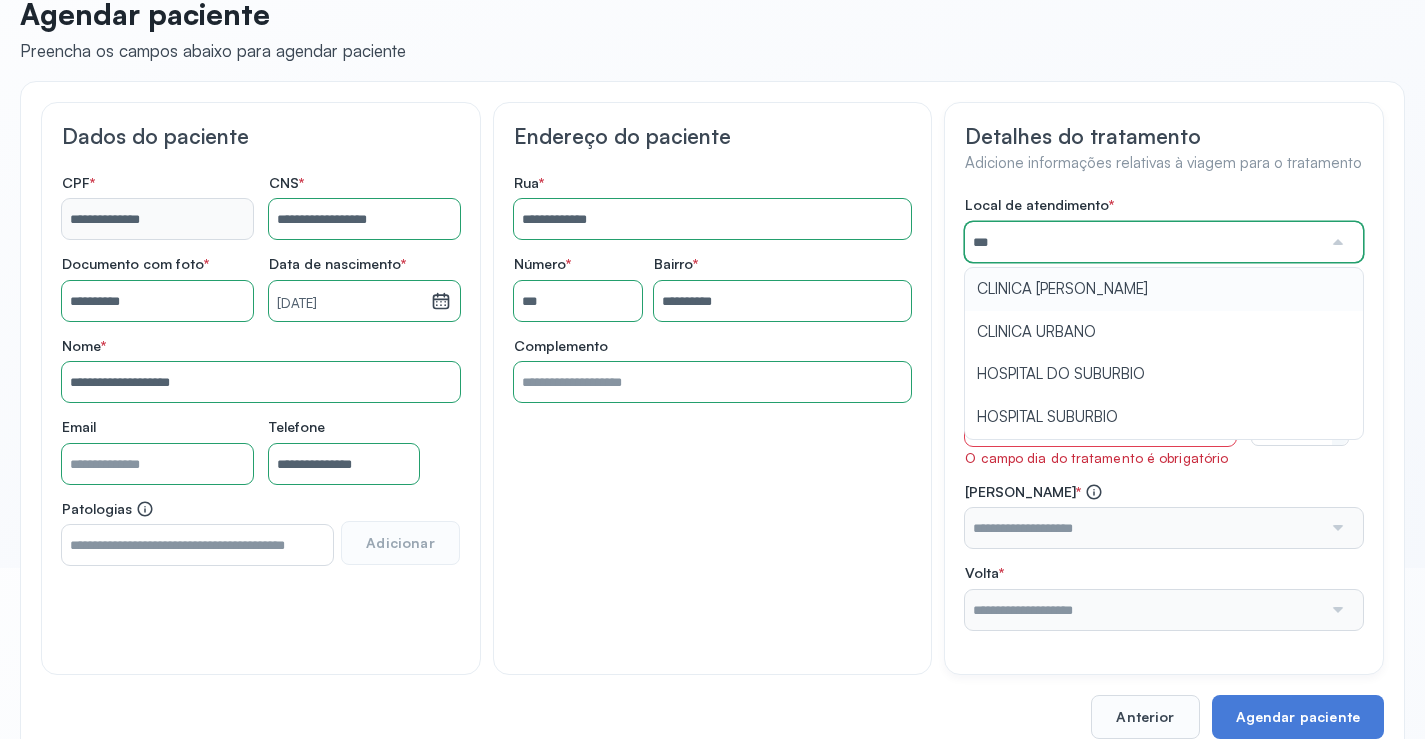 type on "**********" 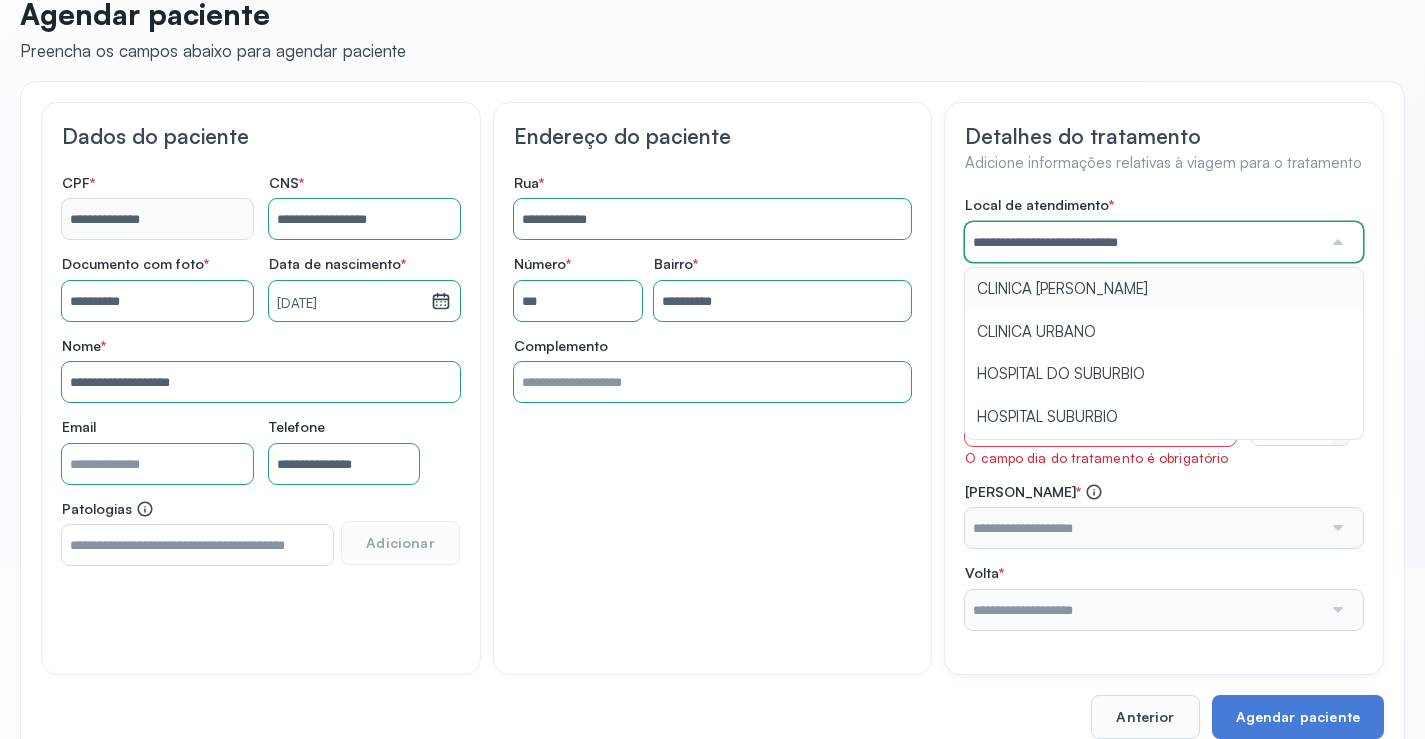 drag, startPoint x: 1129, startPoint y: 291, endPoint x: 1096, endPoint y: 314, distance: 40.22437 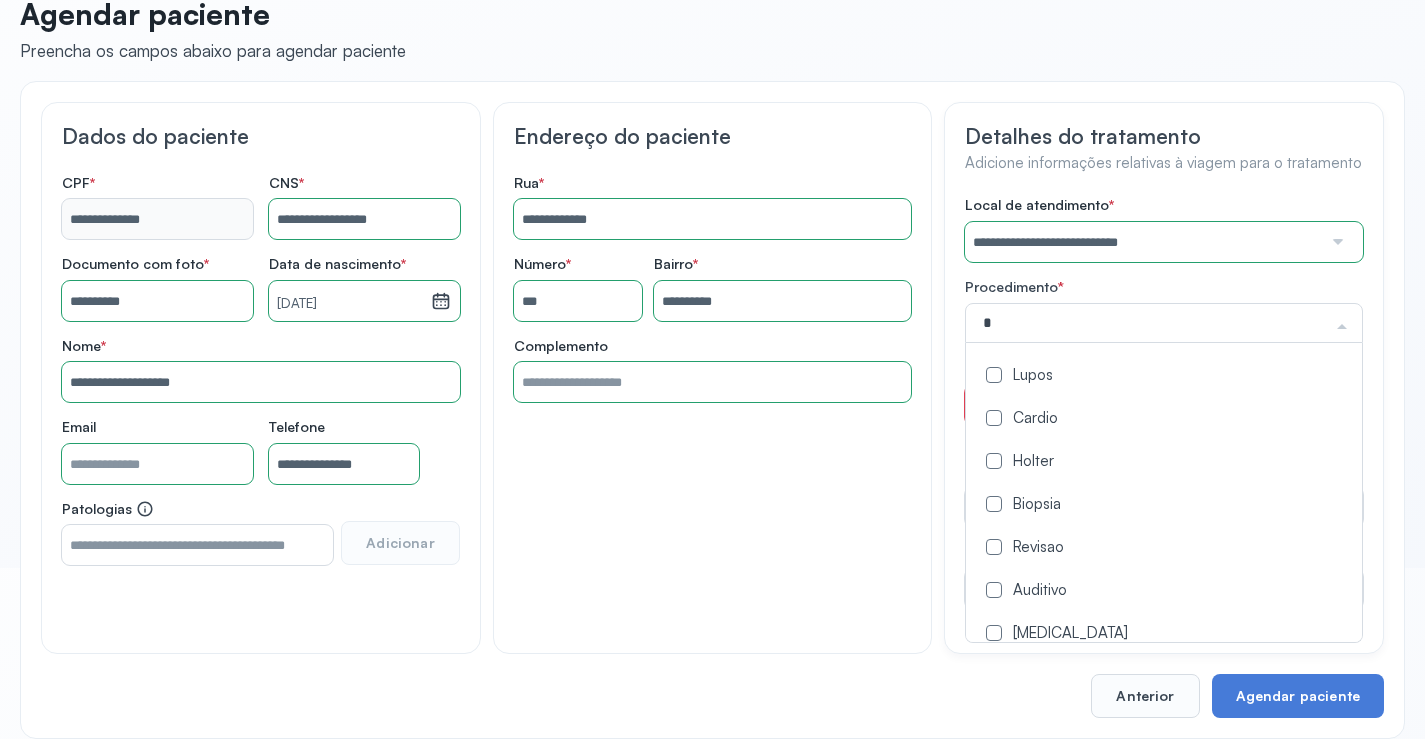 type on "**" 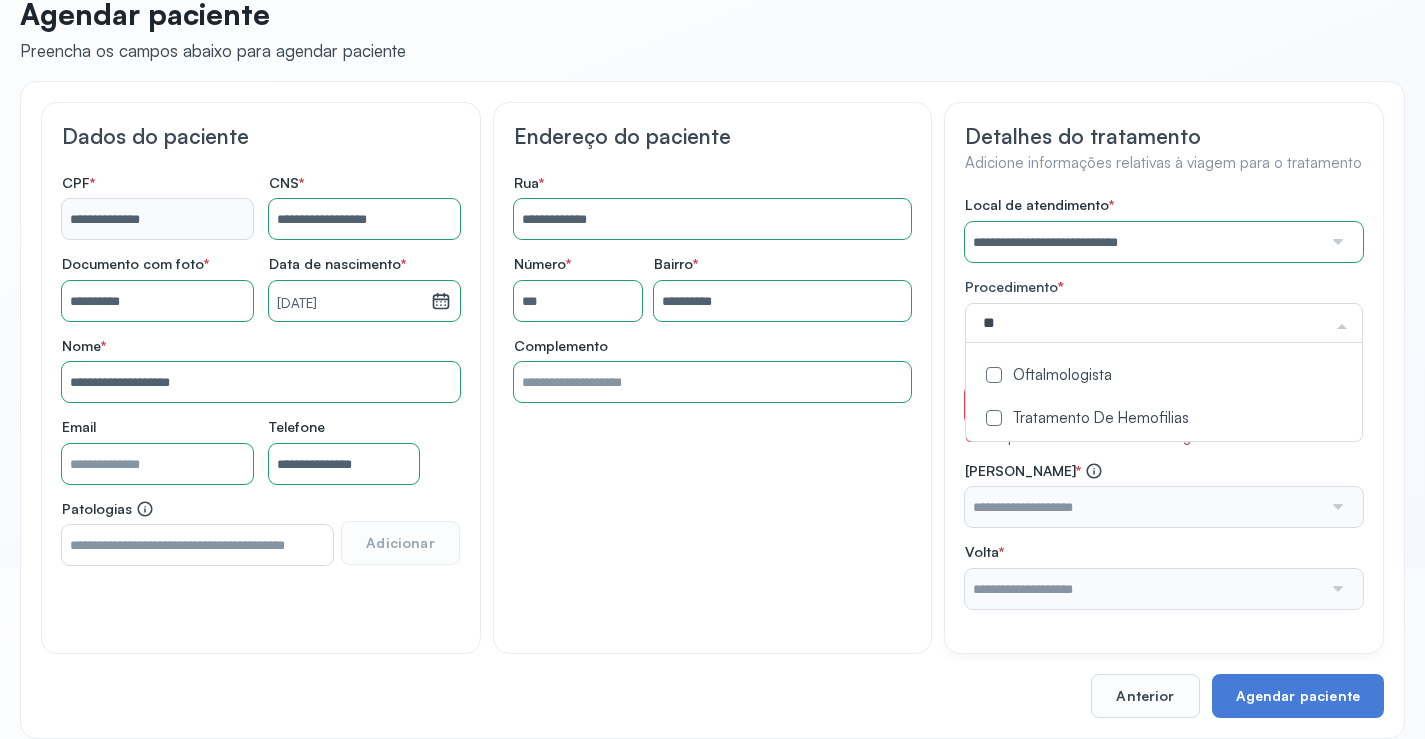 click on "Oftalmologista" 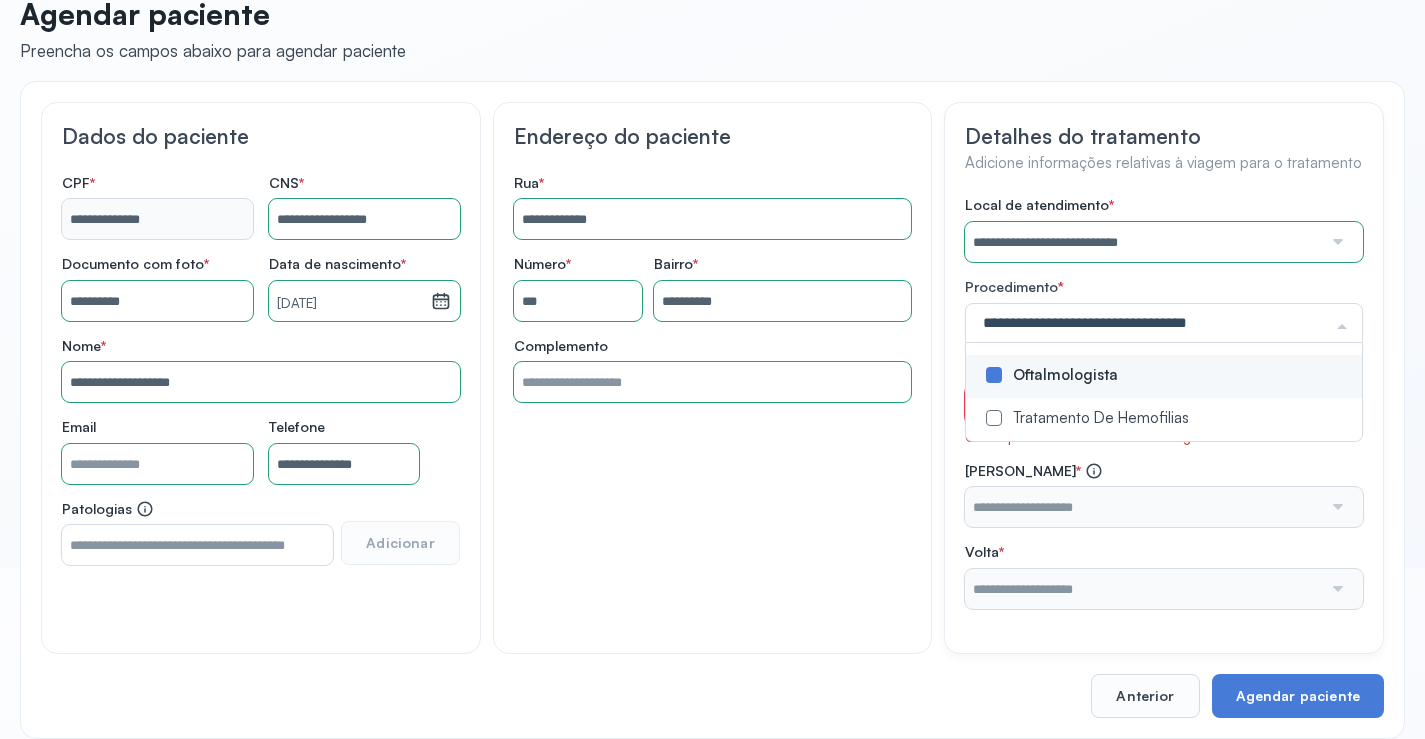 click on "**********" at bounding box center (712, 377) 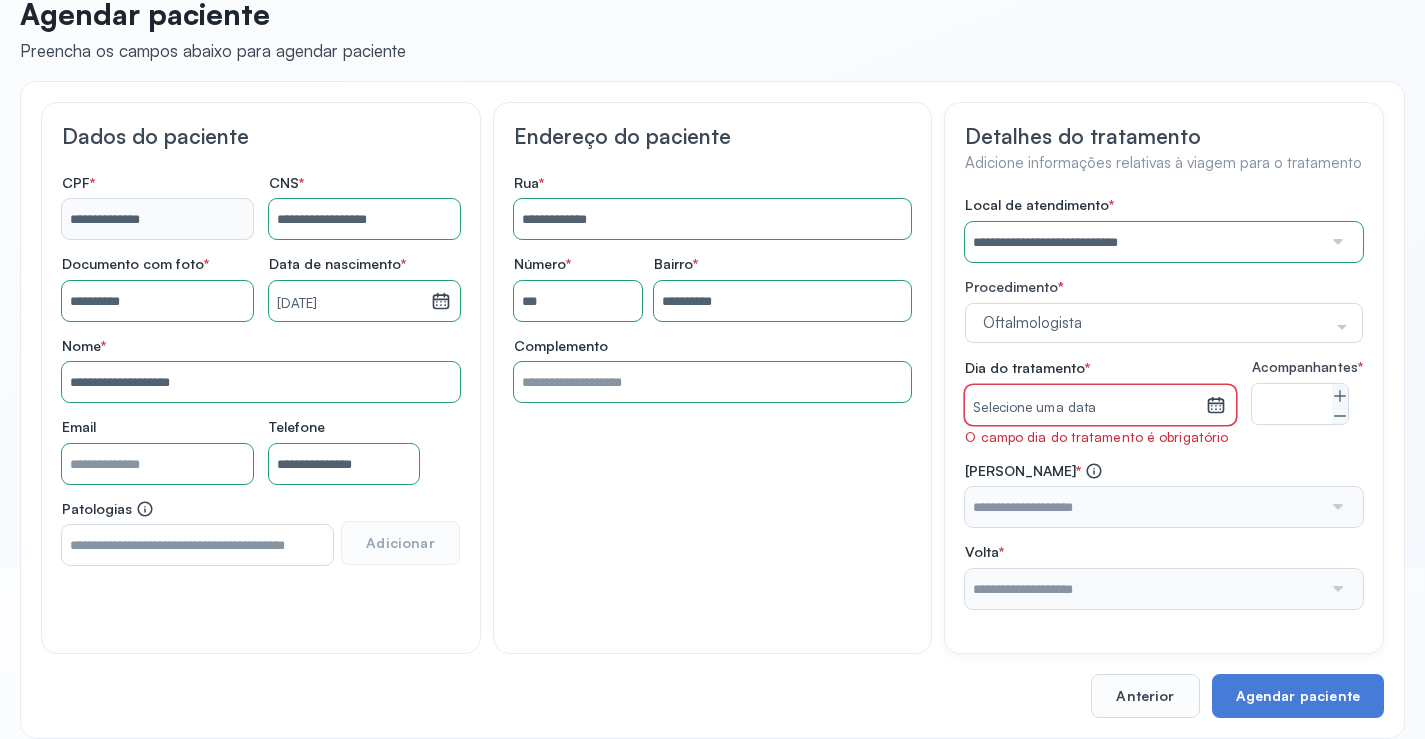 click on "Selecione uma data" at bounding box center (1085, 408) 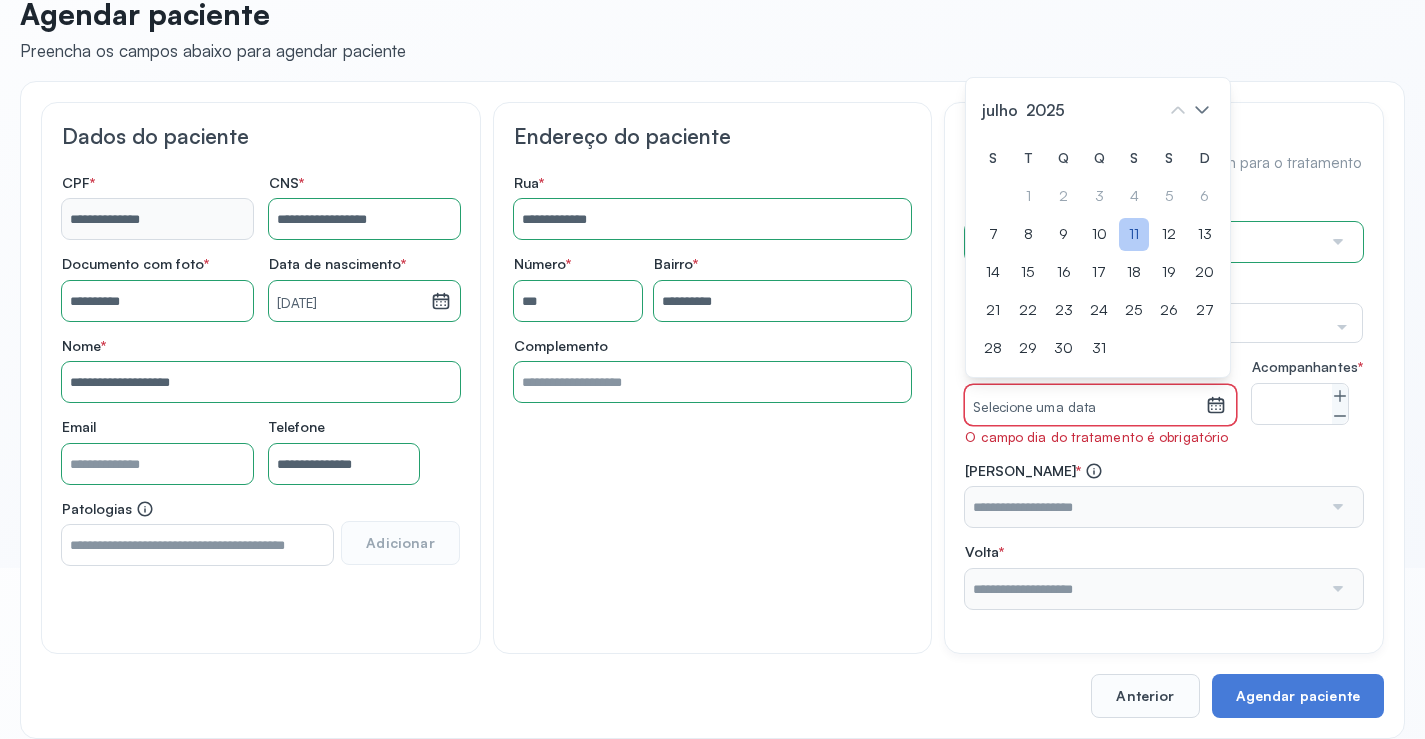 click on "11" 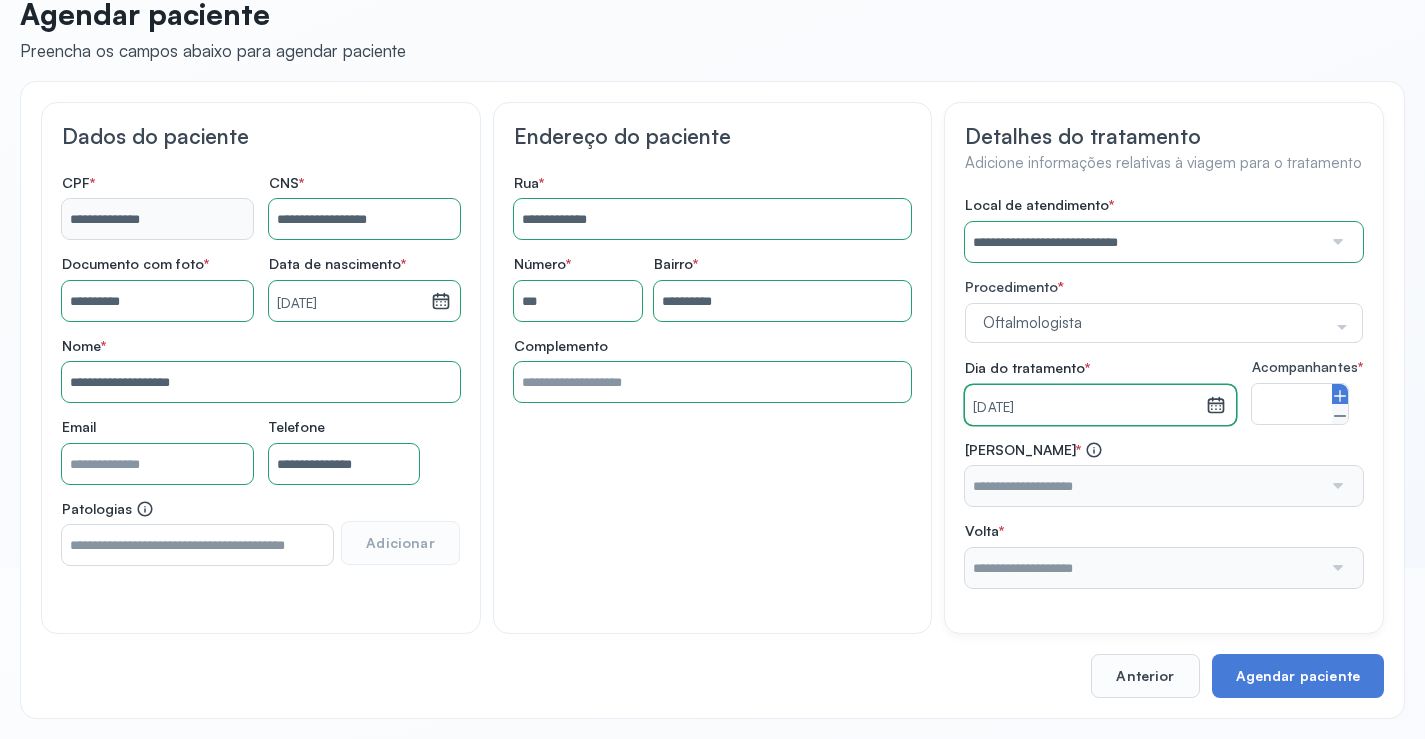 click 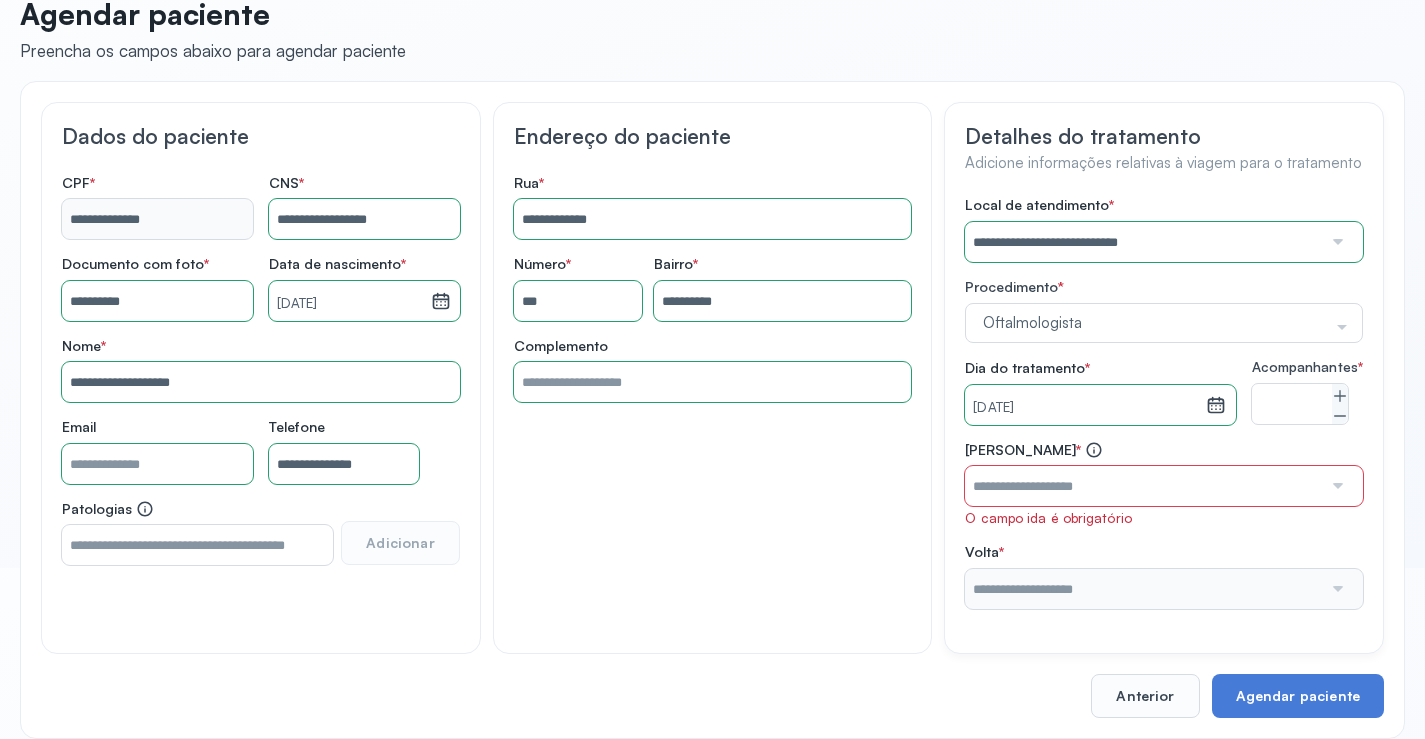 drag, startPoint x: 1334, startPoint y: 508, endPoint x: 1320, endPoint y: 503, distance: 14.866069 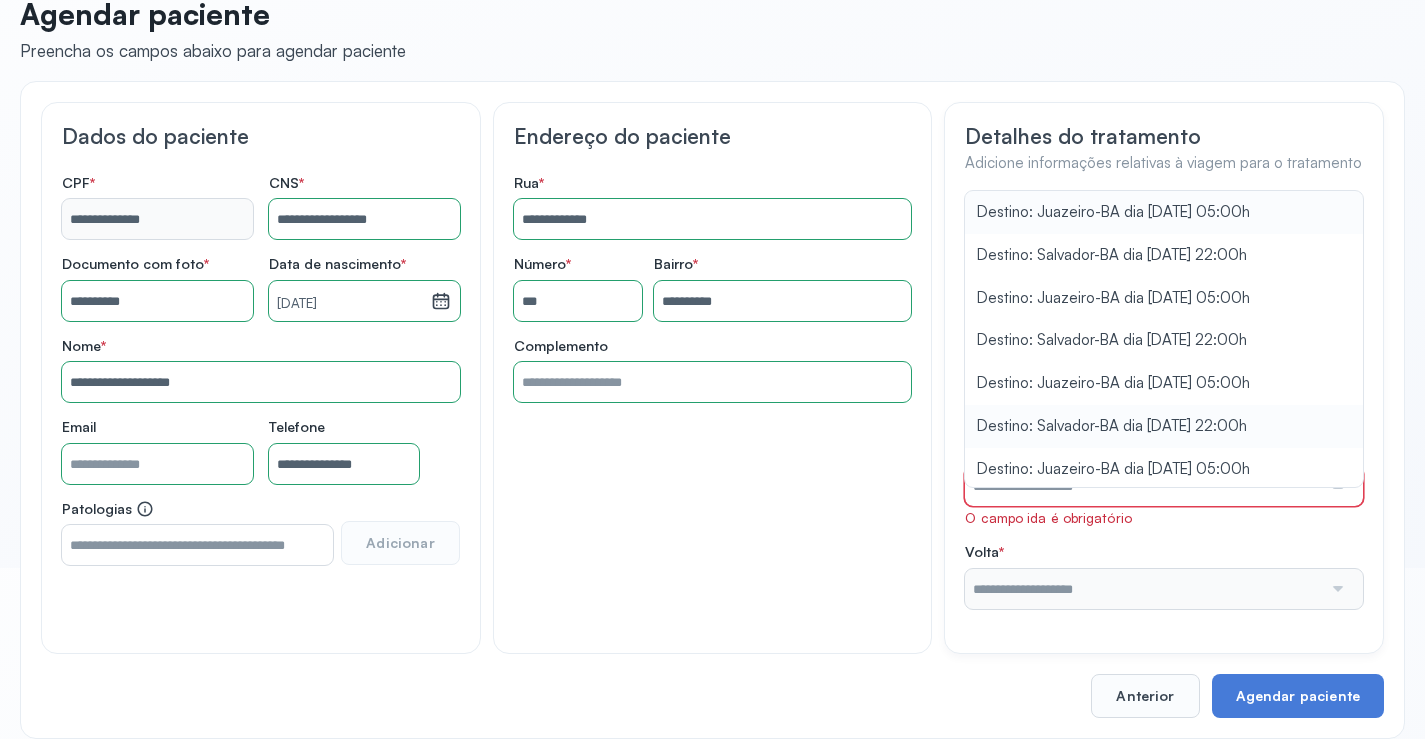 type on "**********" 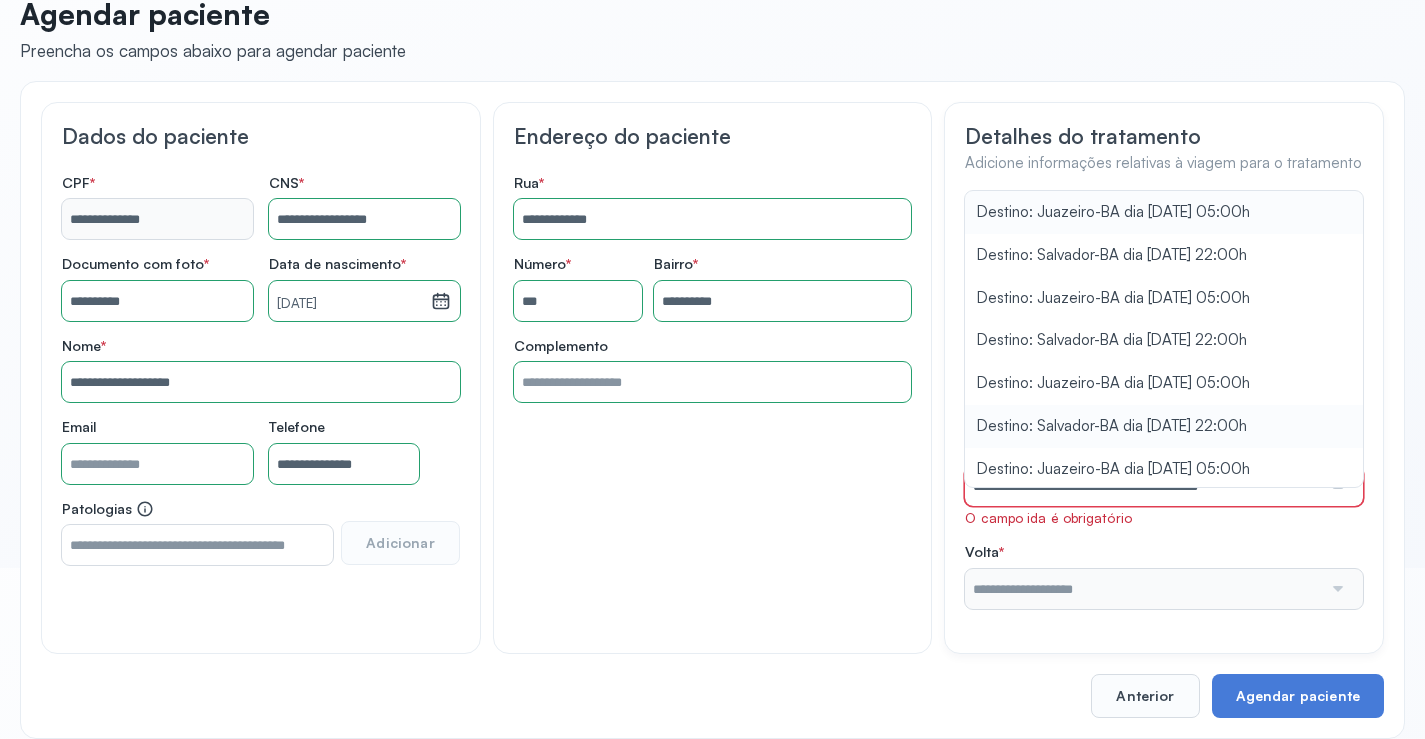 click on "**********" at bounding box center [1164, 402] 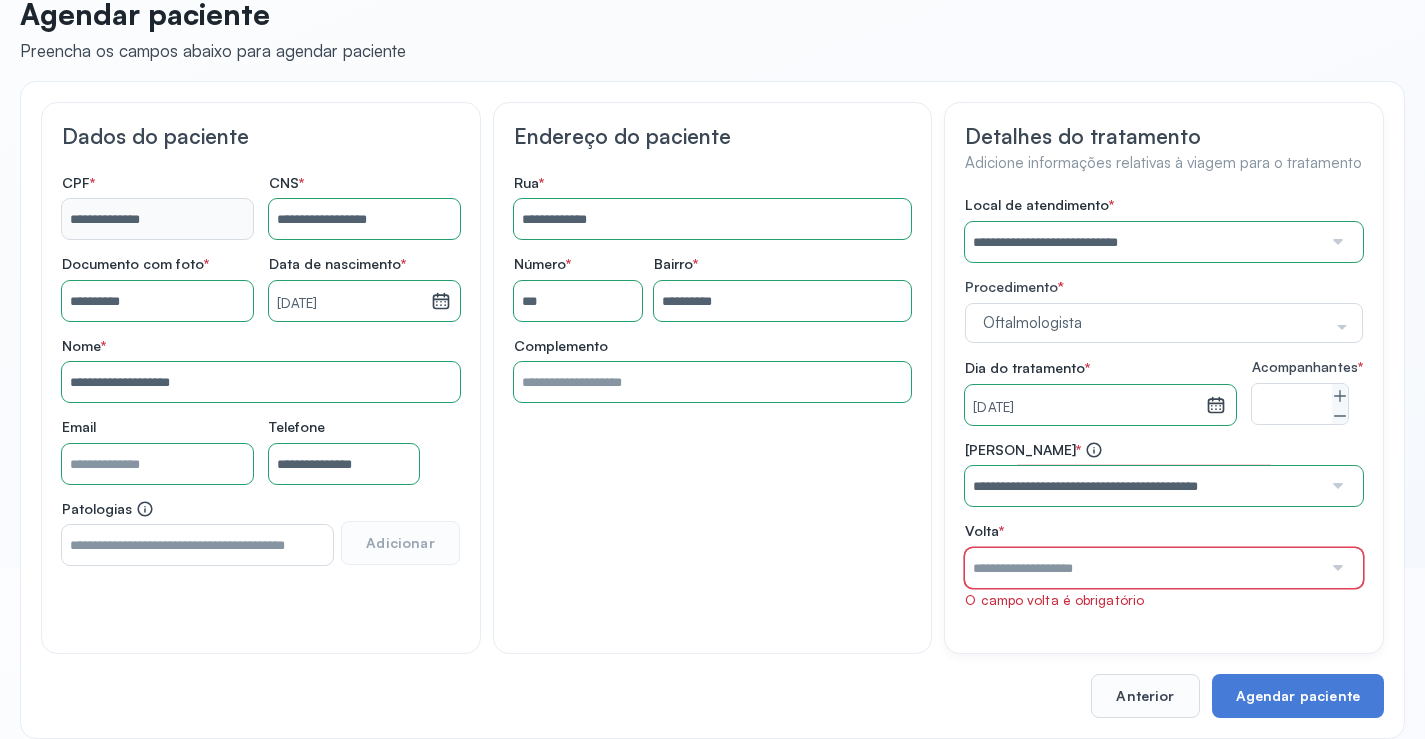 click at bounding box center (1143, 568) 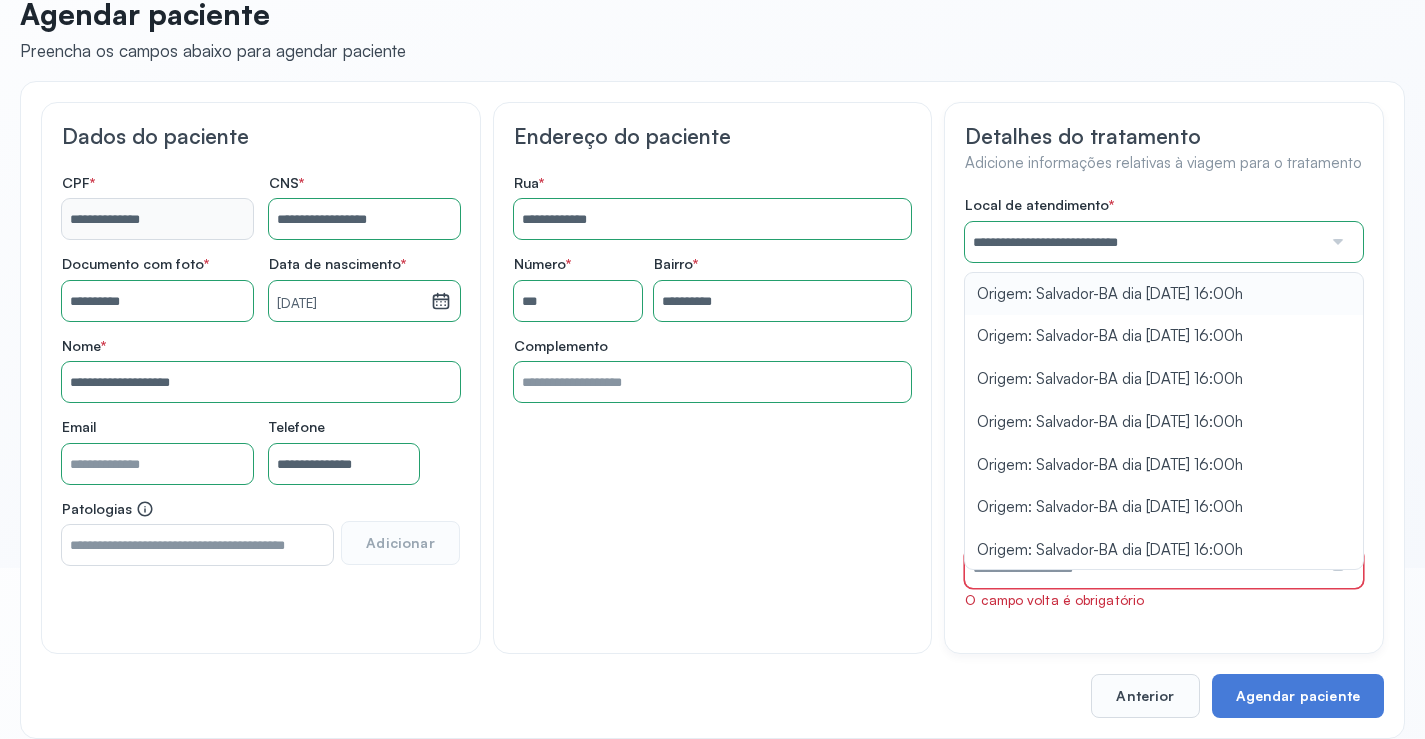 type on "**********" 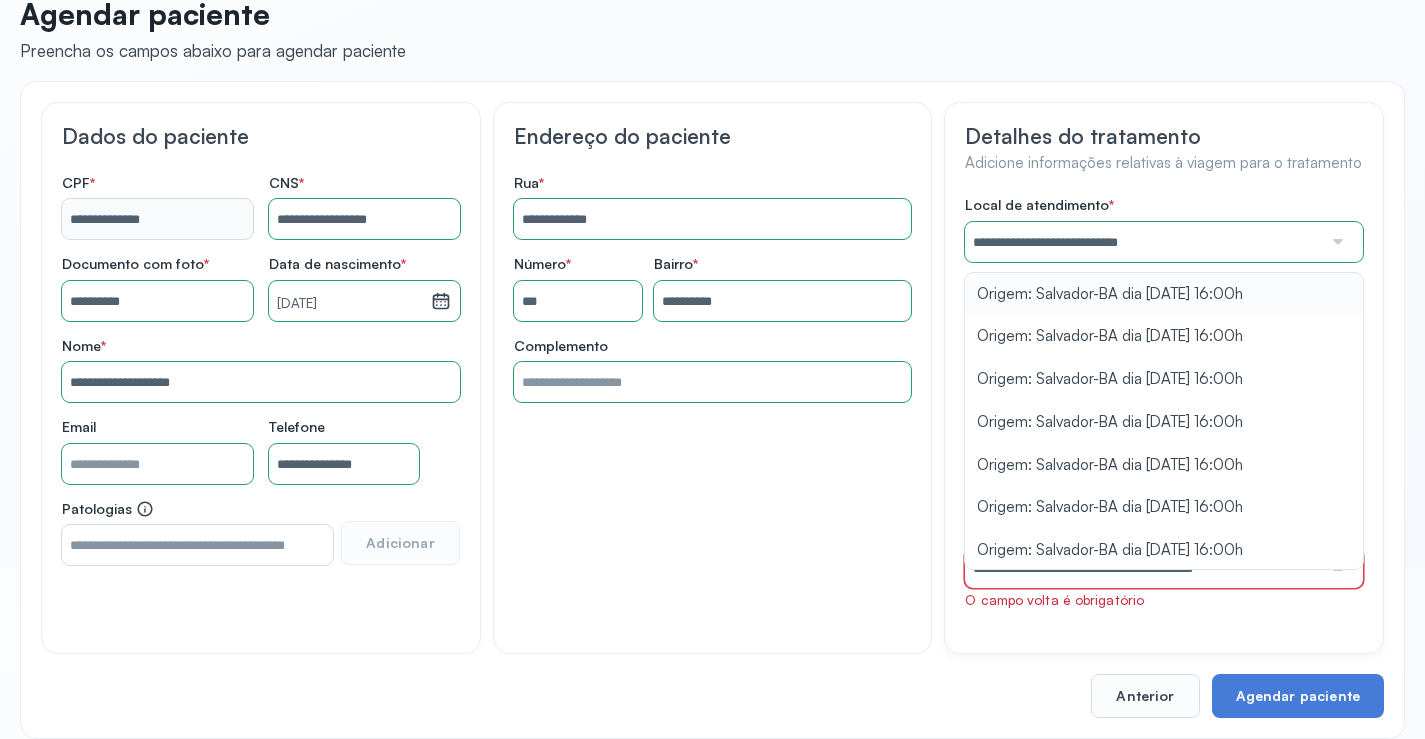 click on "**********" at bounding box center (1164, 402) 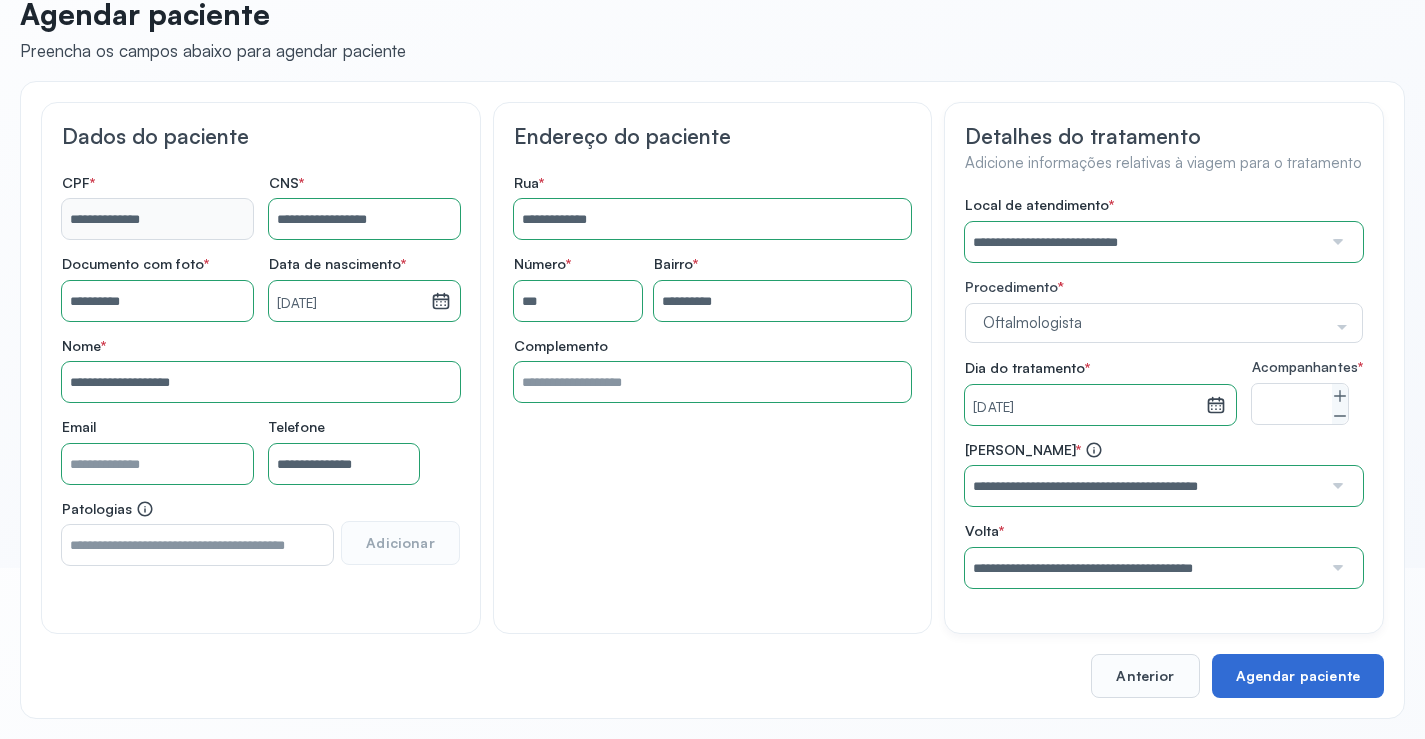 click on "Agendar paciente" at bounding box center (1298, 676) 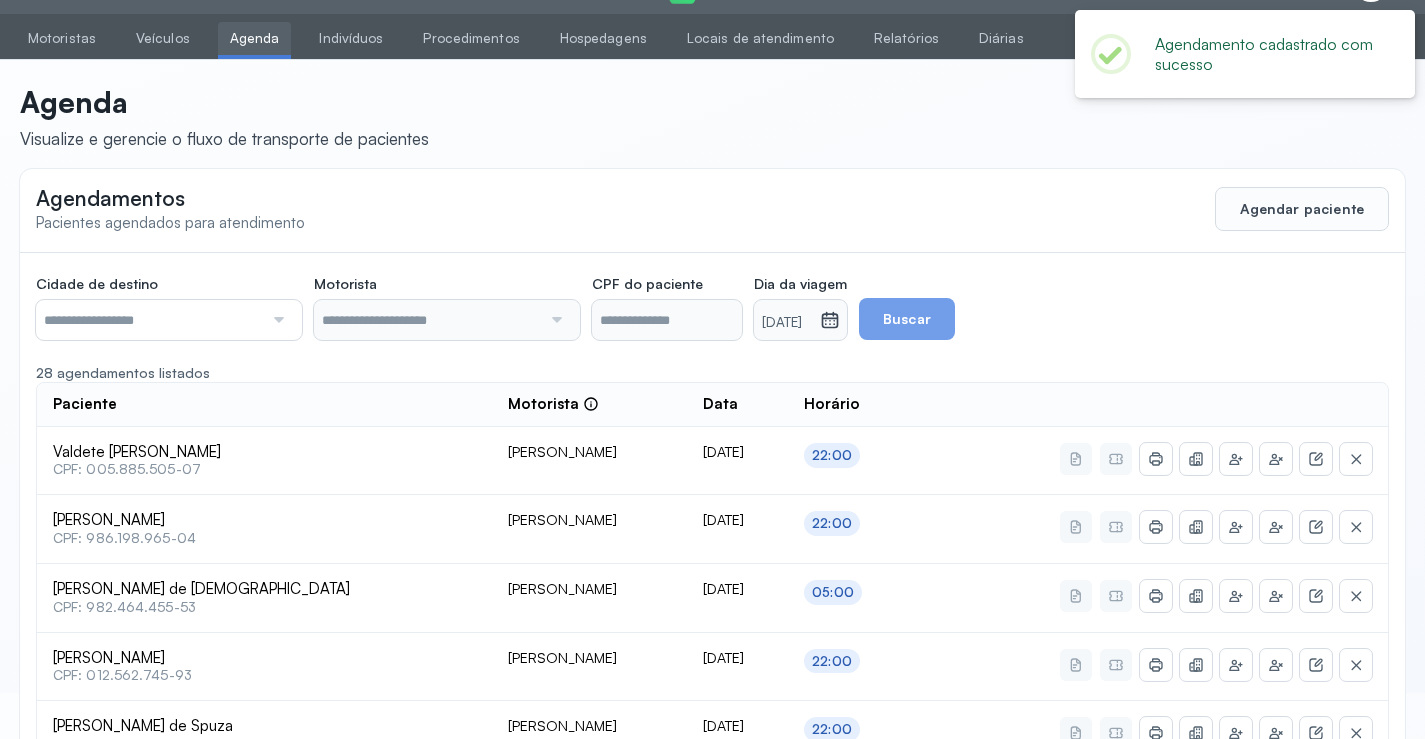 scroll, scrollTop: 171, scrollLeft: 0, axis: vertical 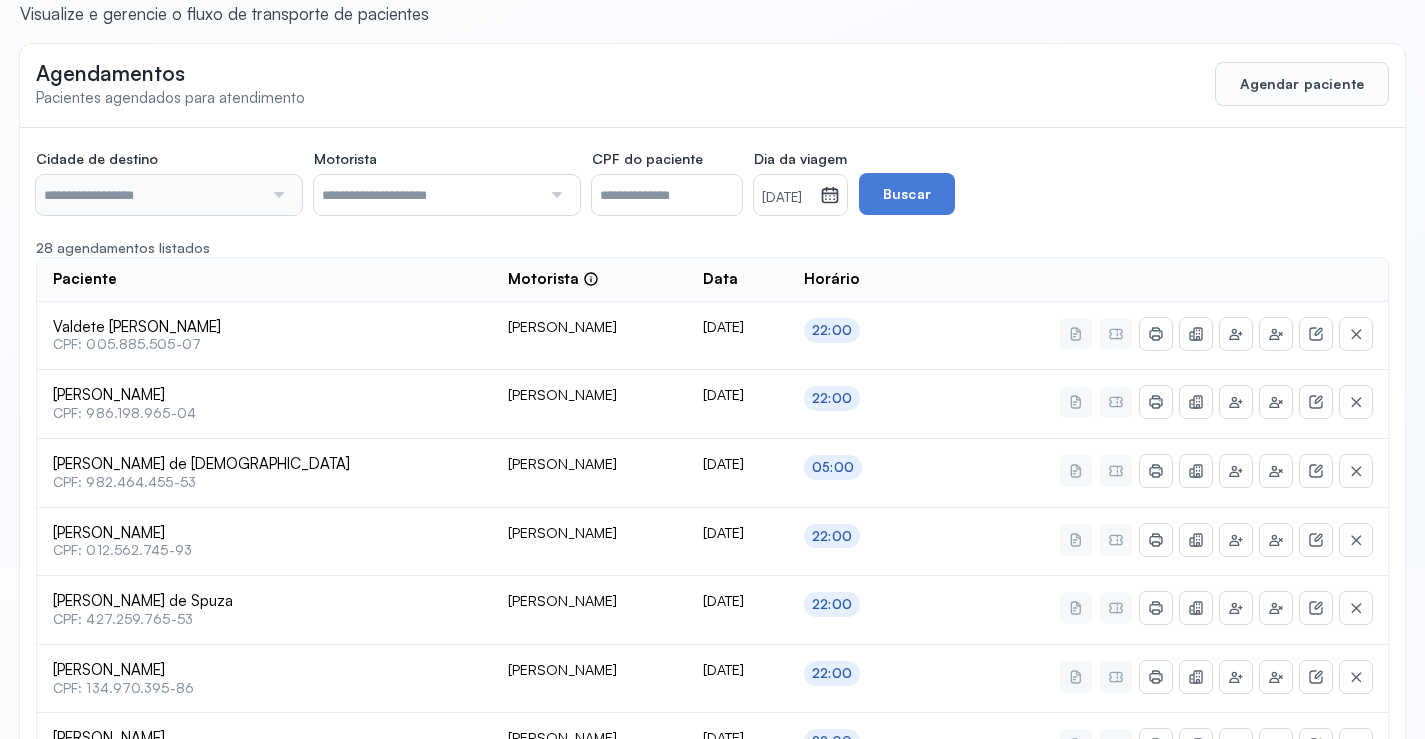 type on "********" 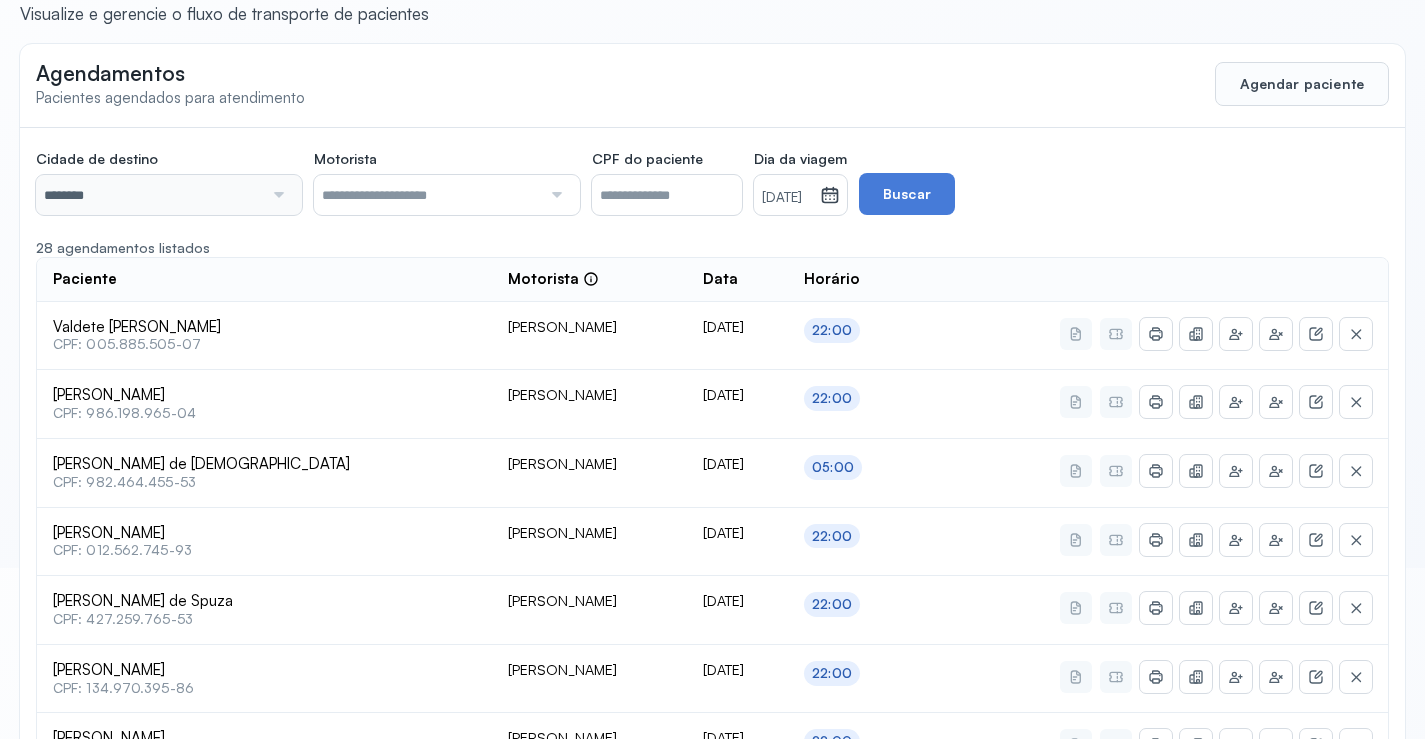 scroll, scrollTop: 46, scrollLeft: 0, axis: vertical 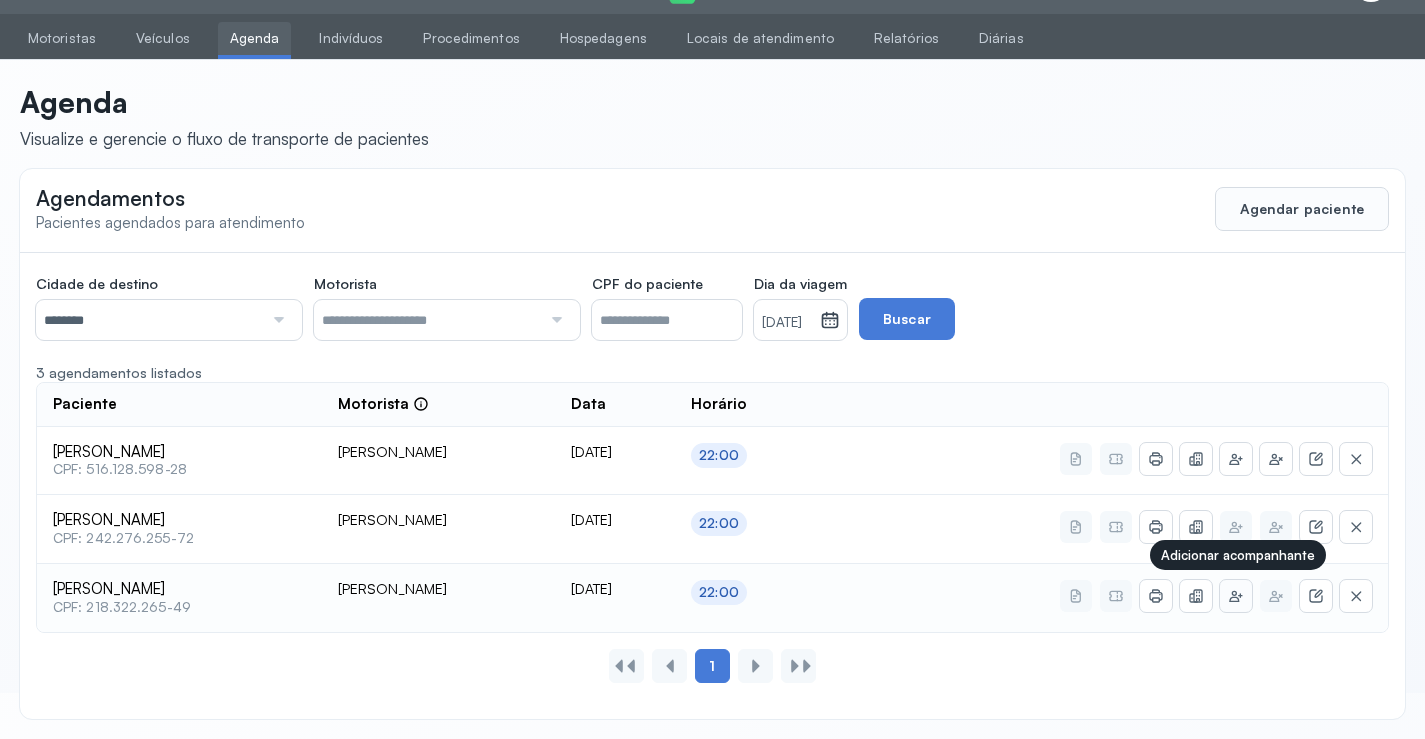 click 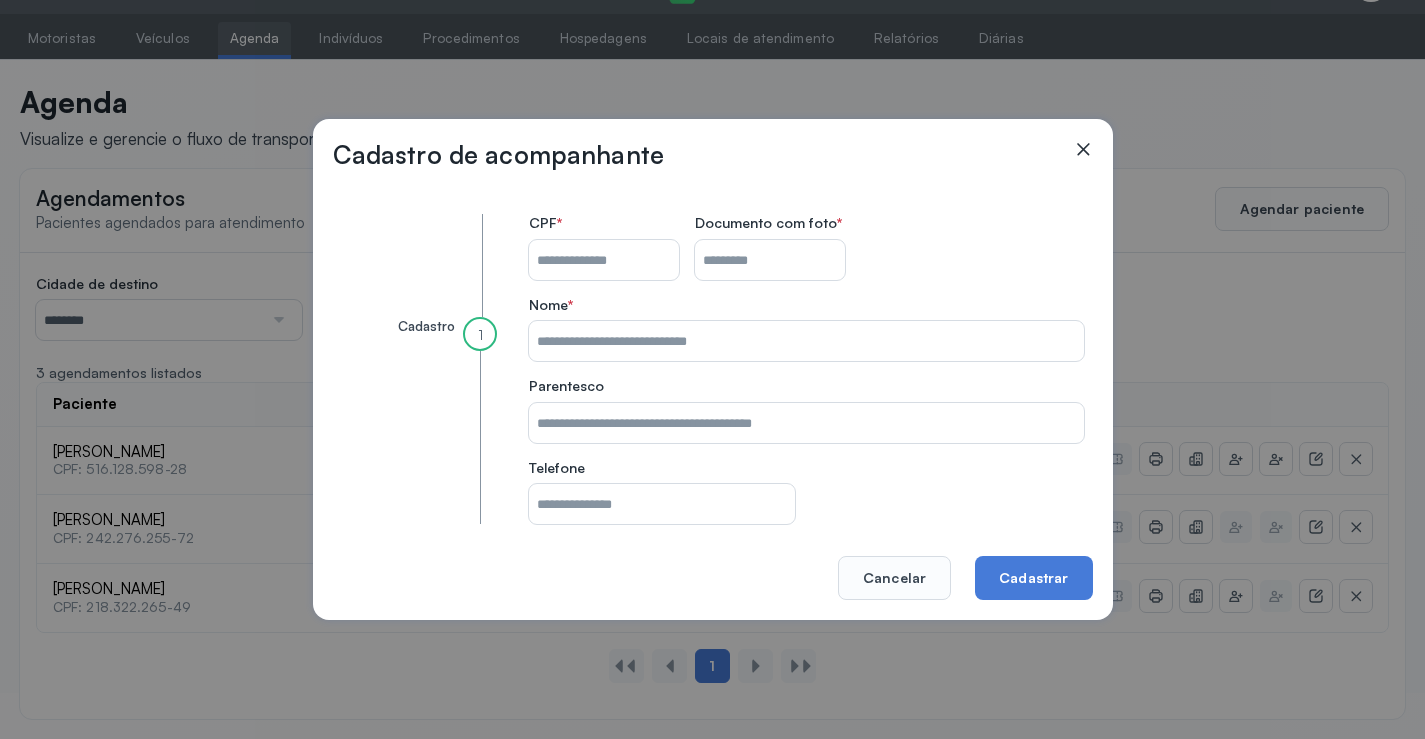 click on "CPF do paciente" at bounding box center (604, 260) 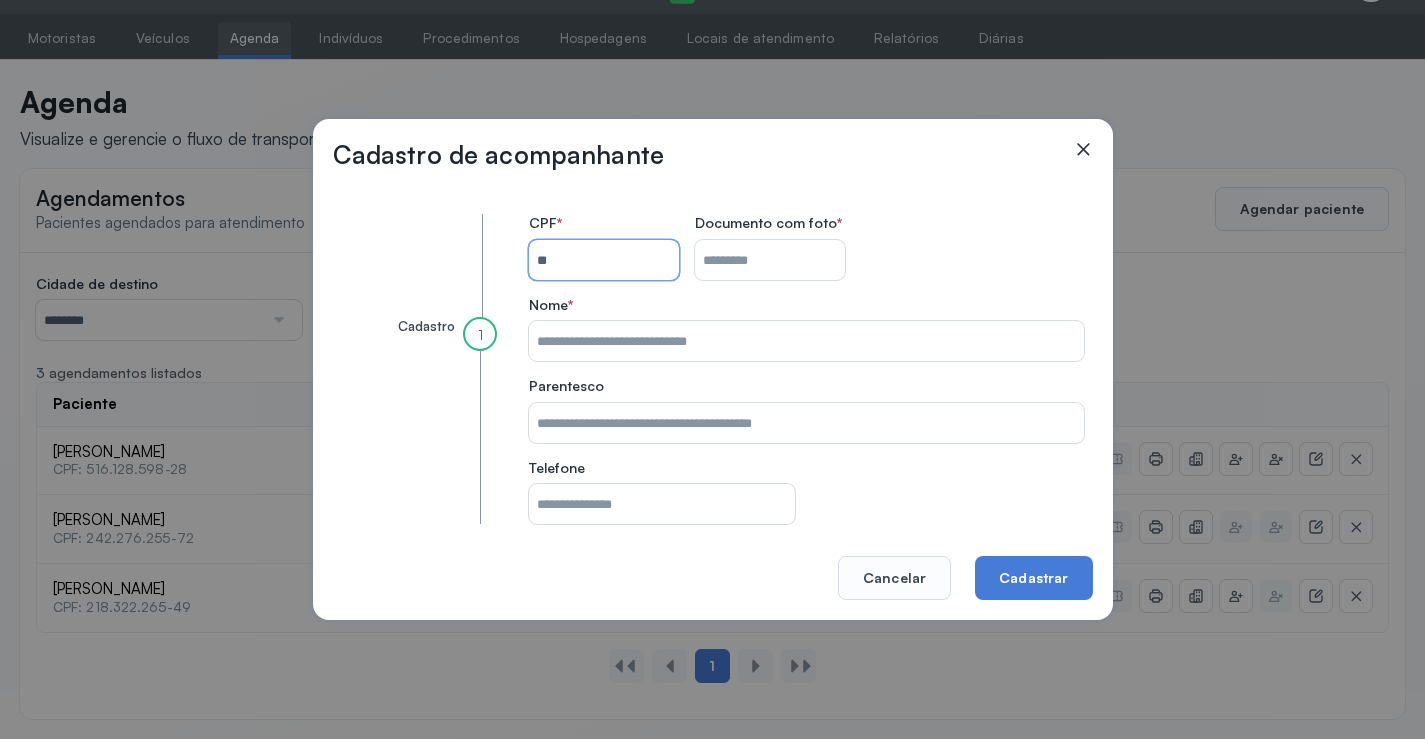 type on "*" 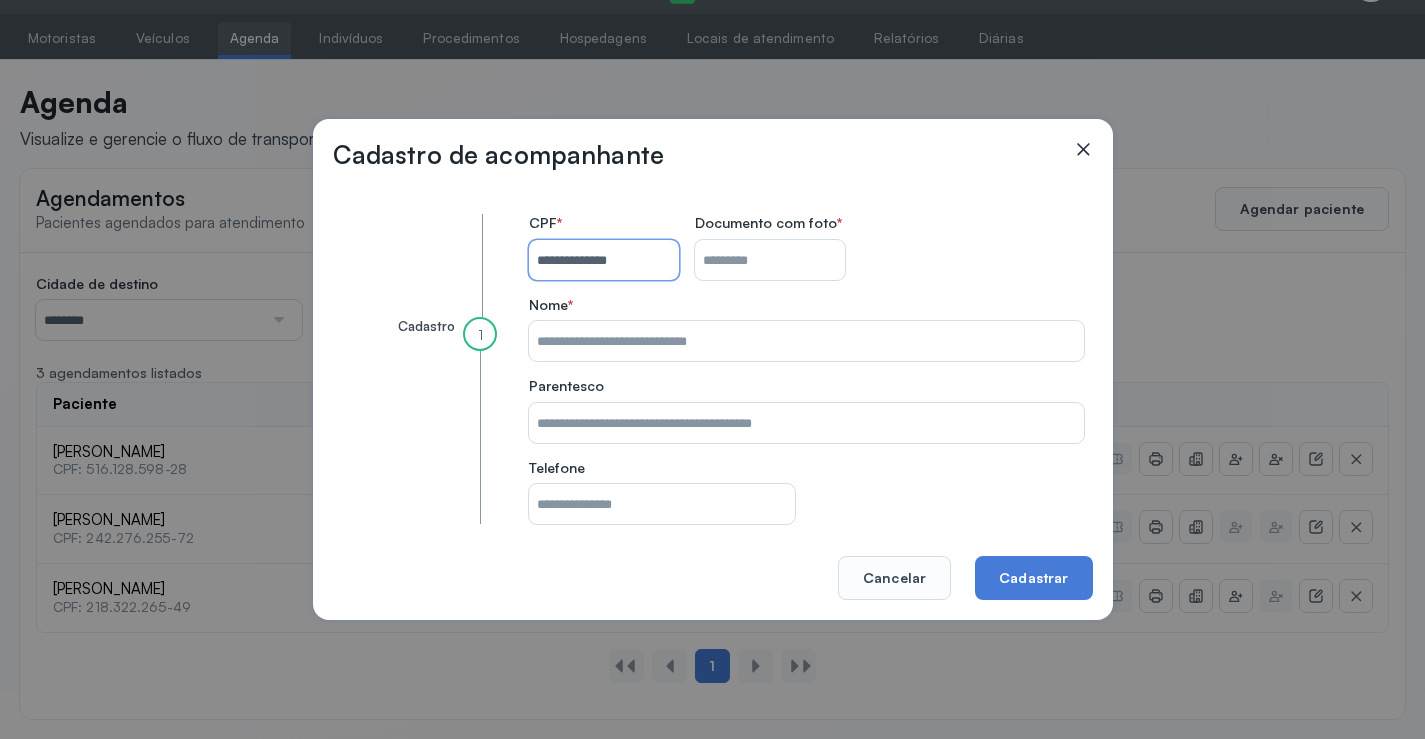 click on "CPF do paciente" at bounding box center [770, 260] 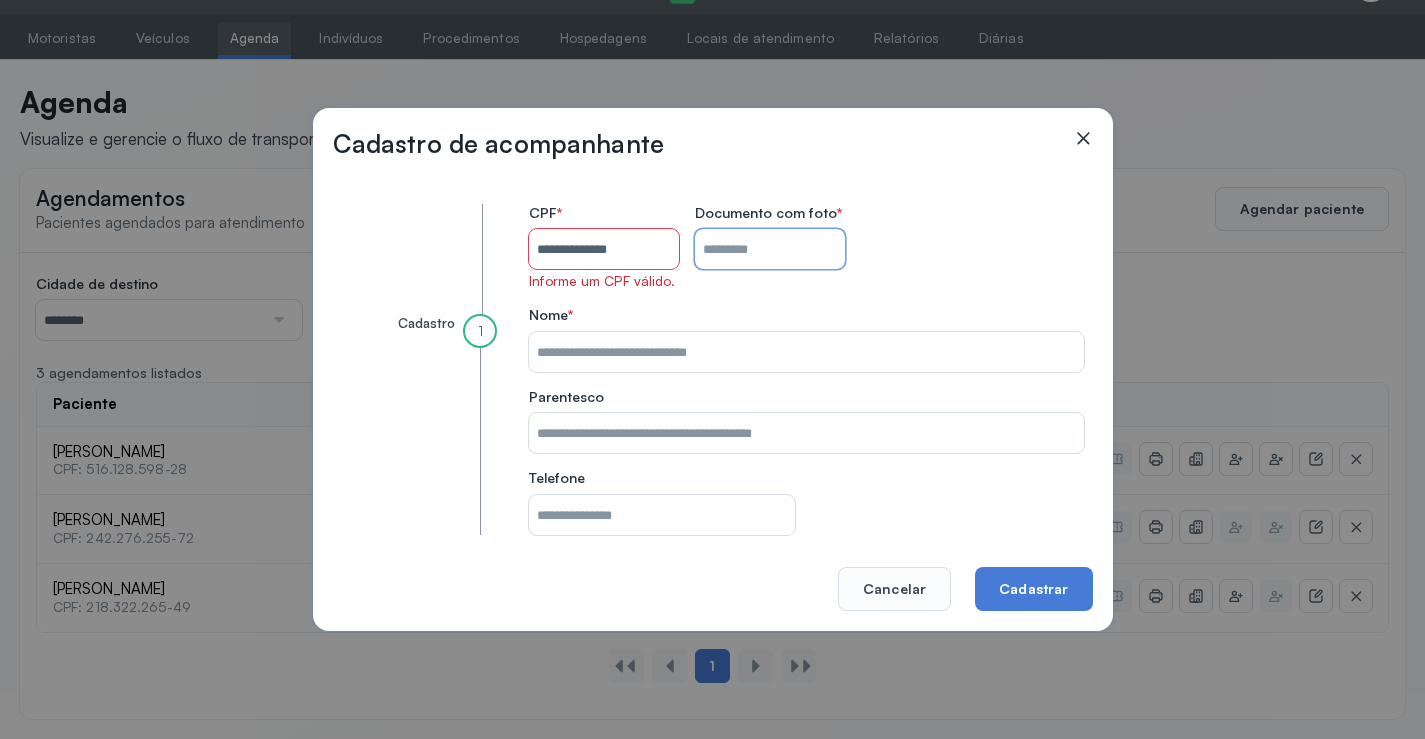 click on "**********" at bounding box center [604, 249] 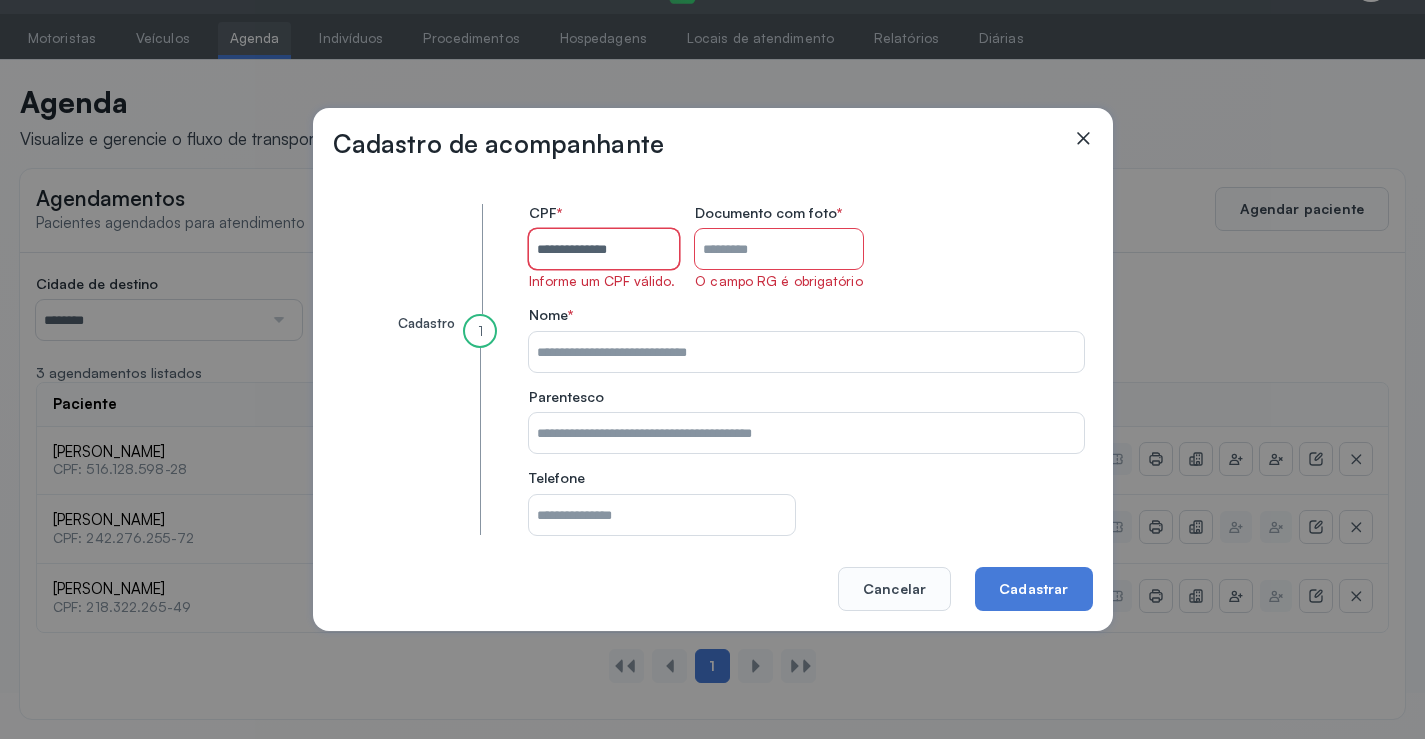 click on "**********" at bounding box center [604, 249] 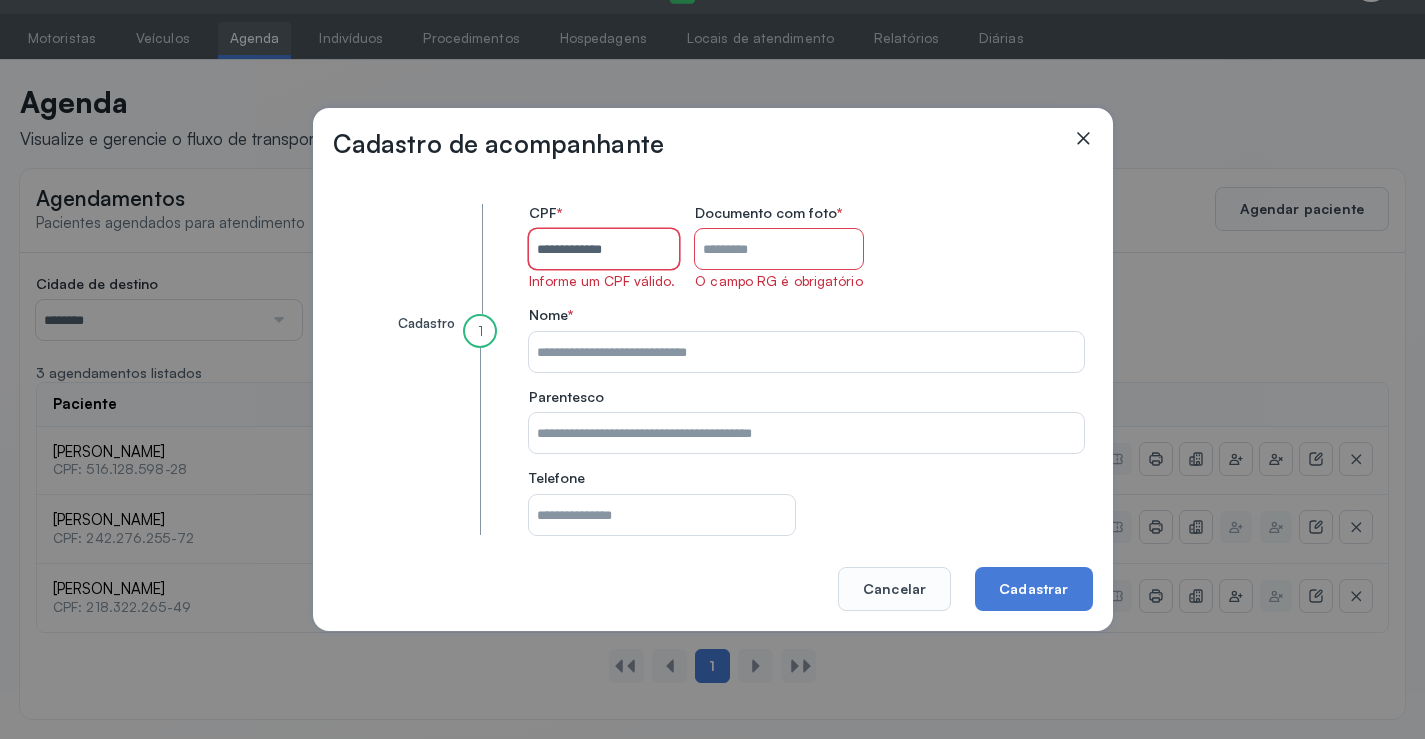 type on "**********" 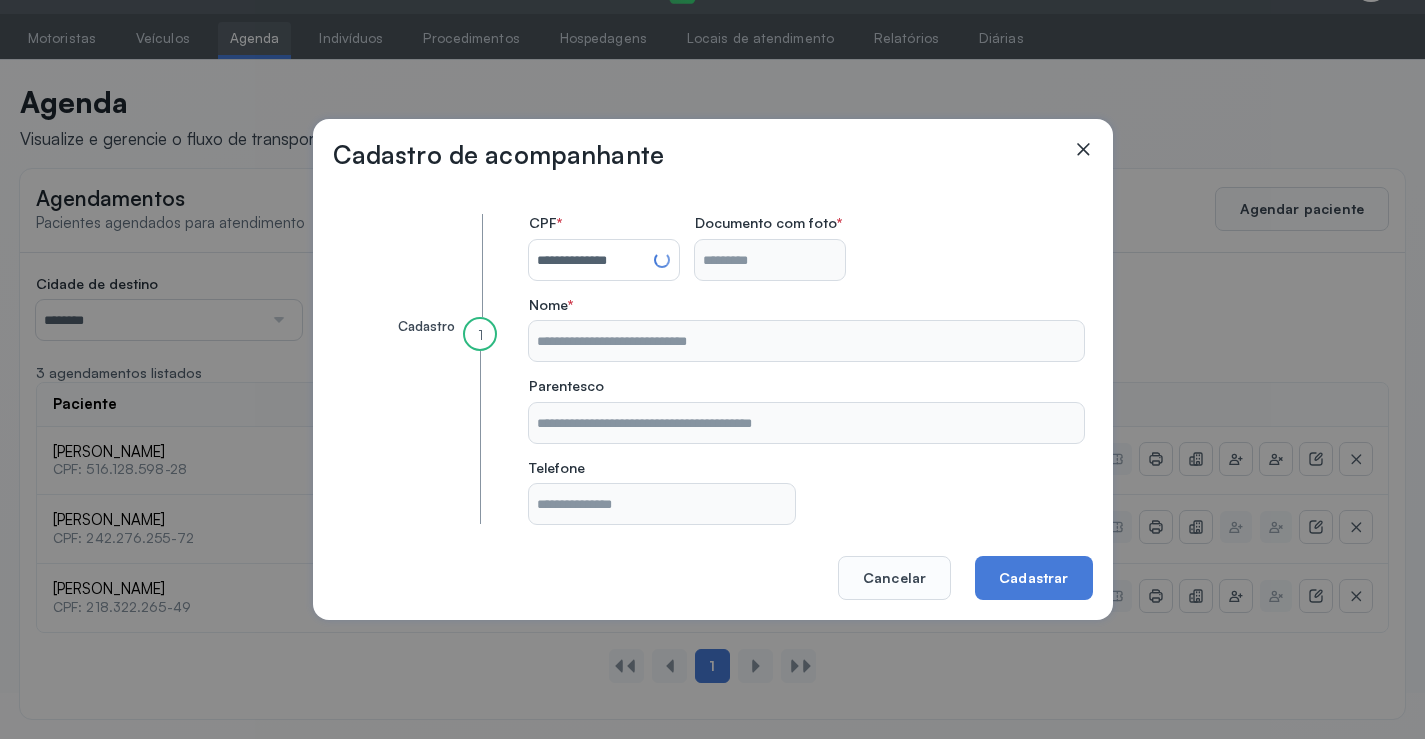 type on "**********" 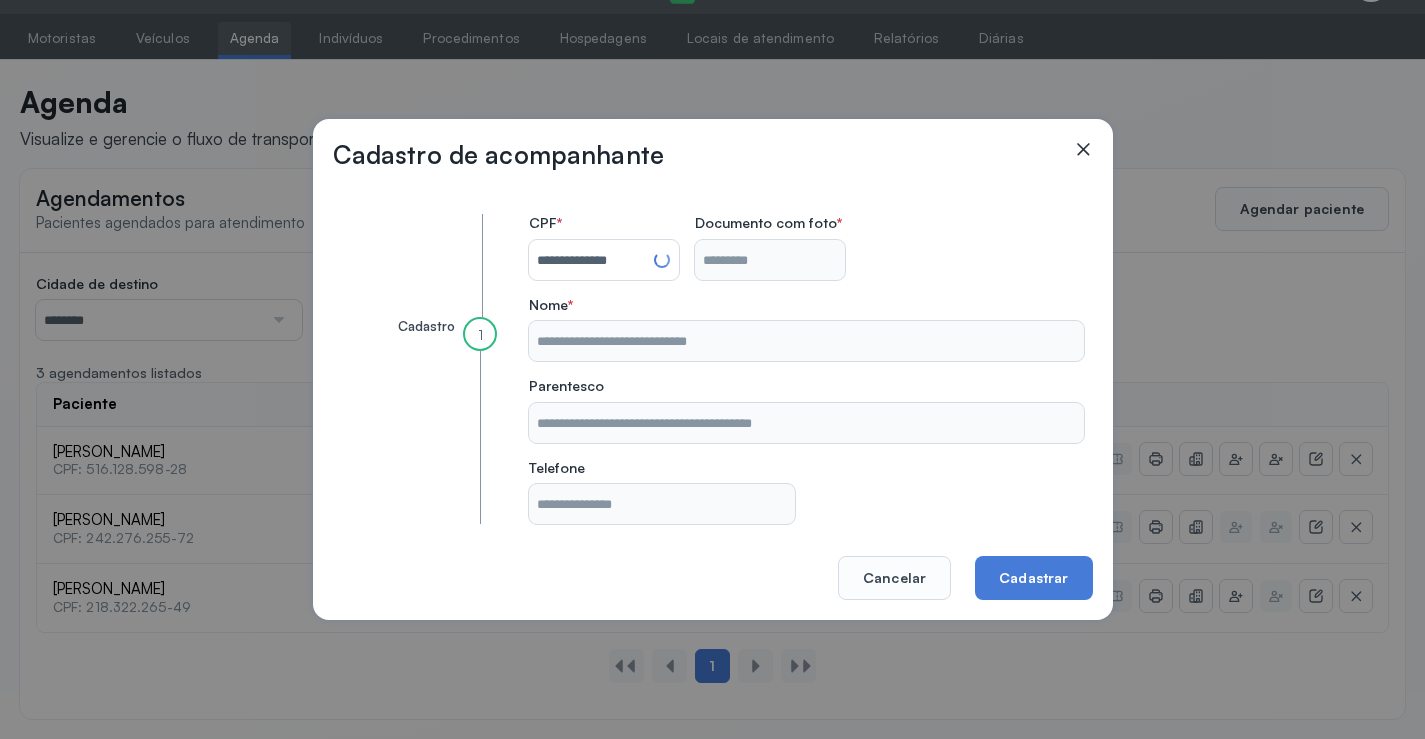 type on "**********" 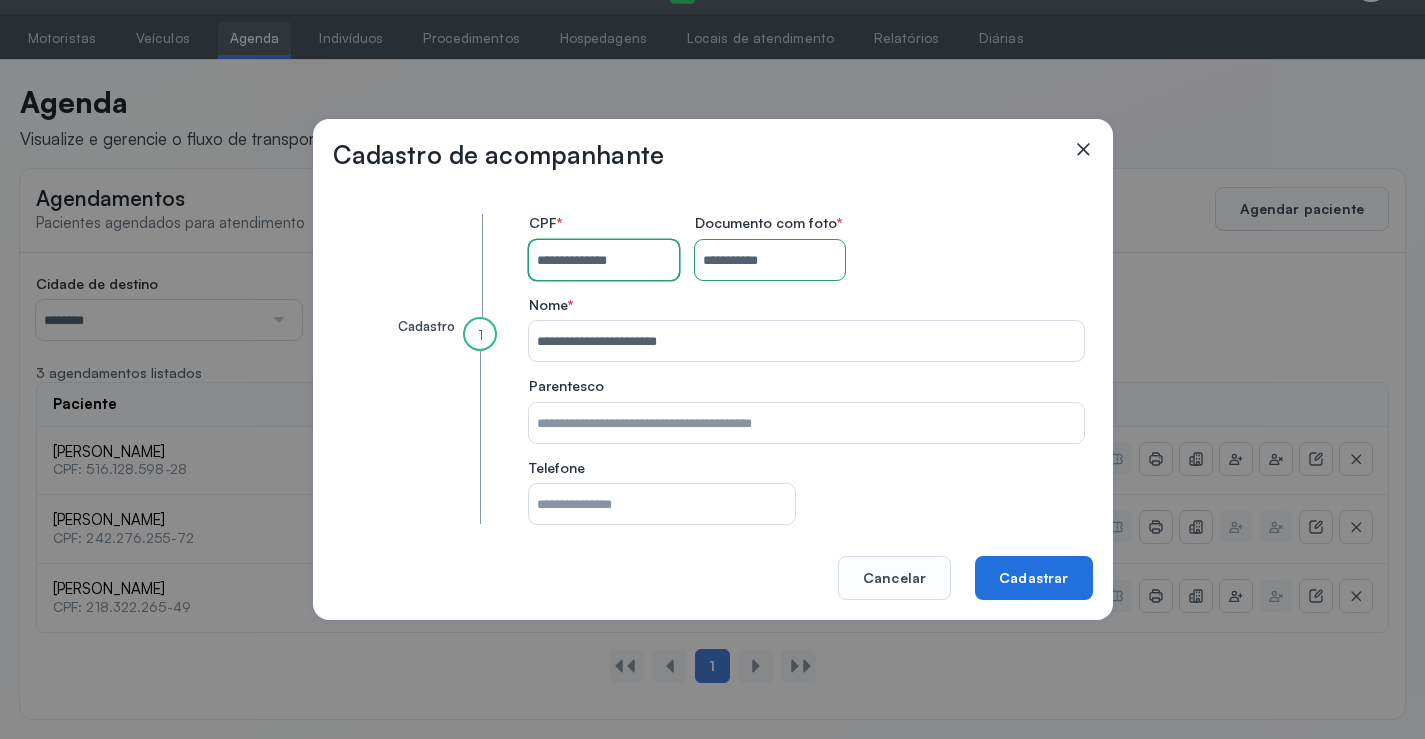 type on "**********" 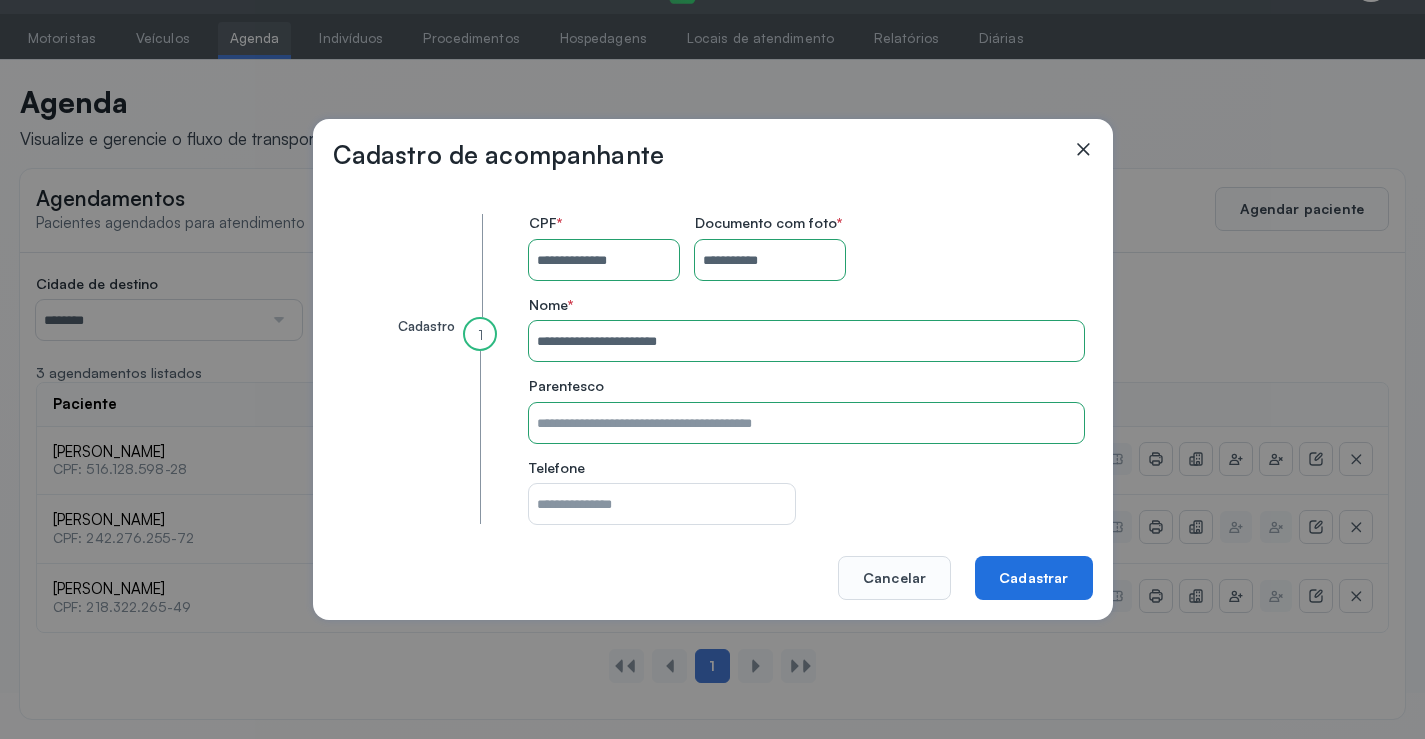 type 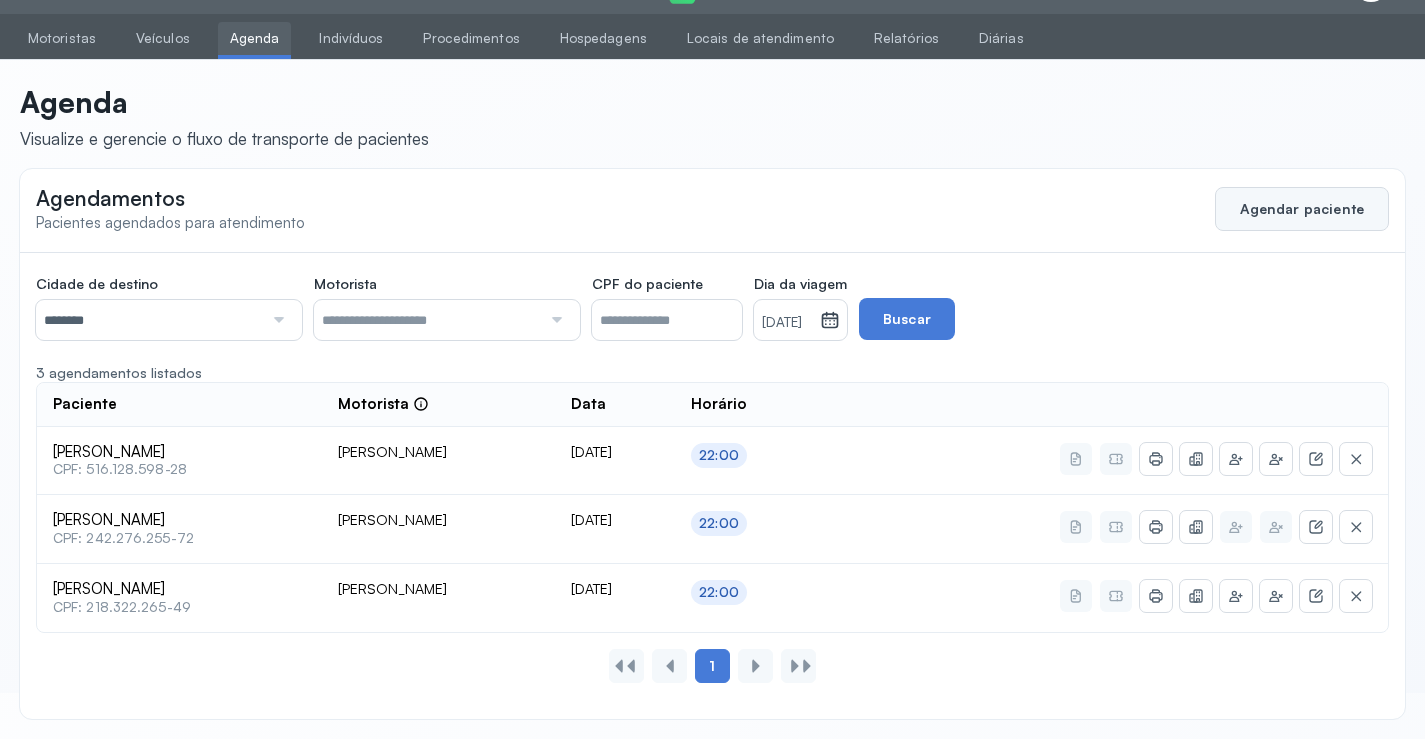 click on "Agendar paciente" 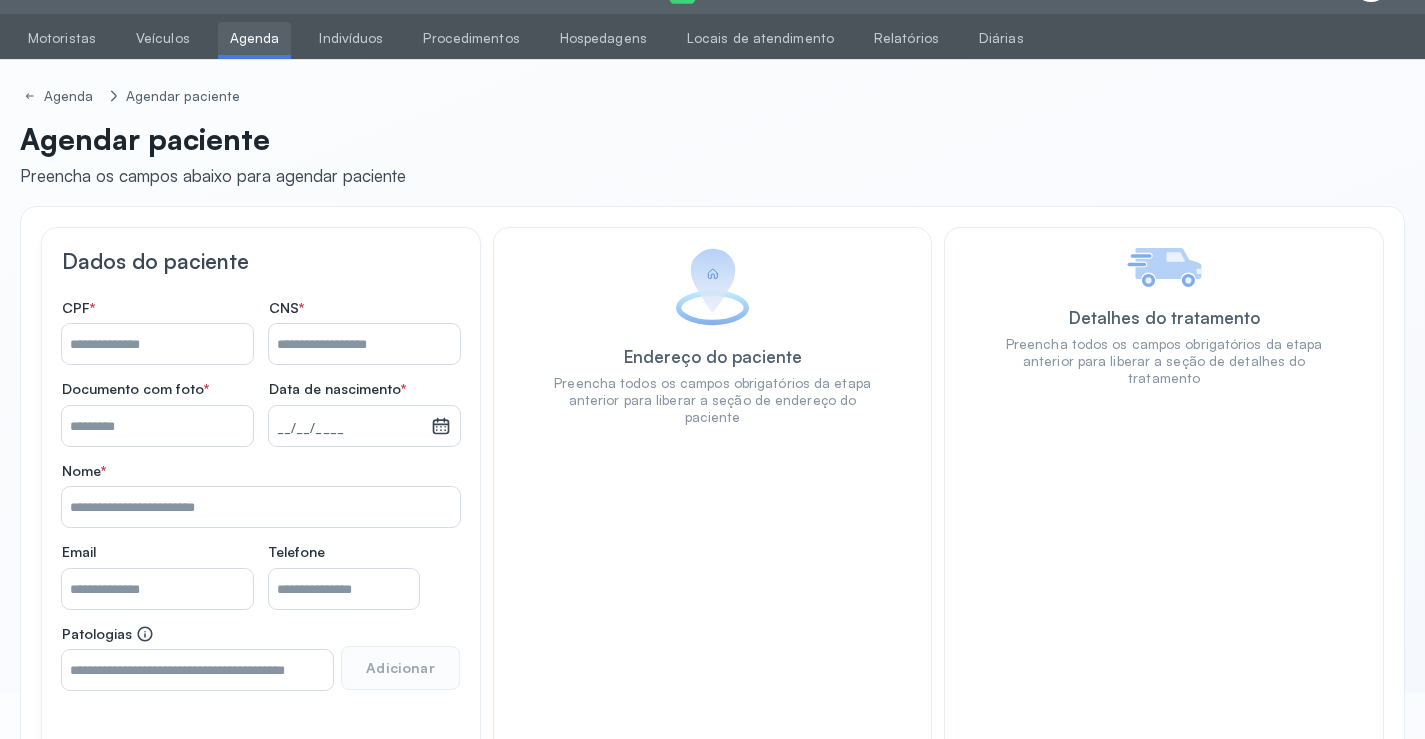click on "Nome   *" at bounding box center [364, 344] 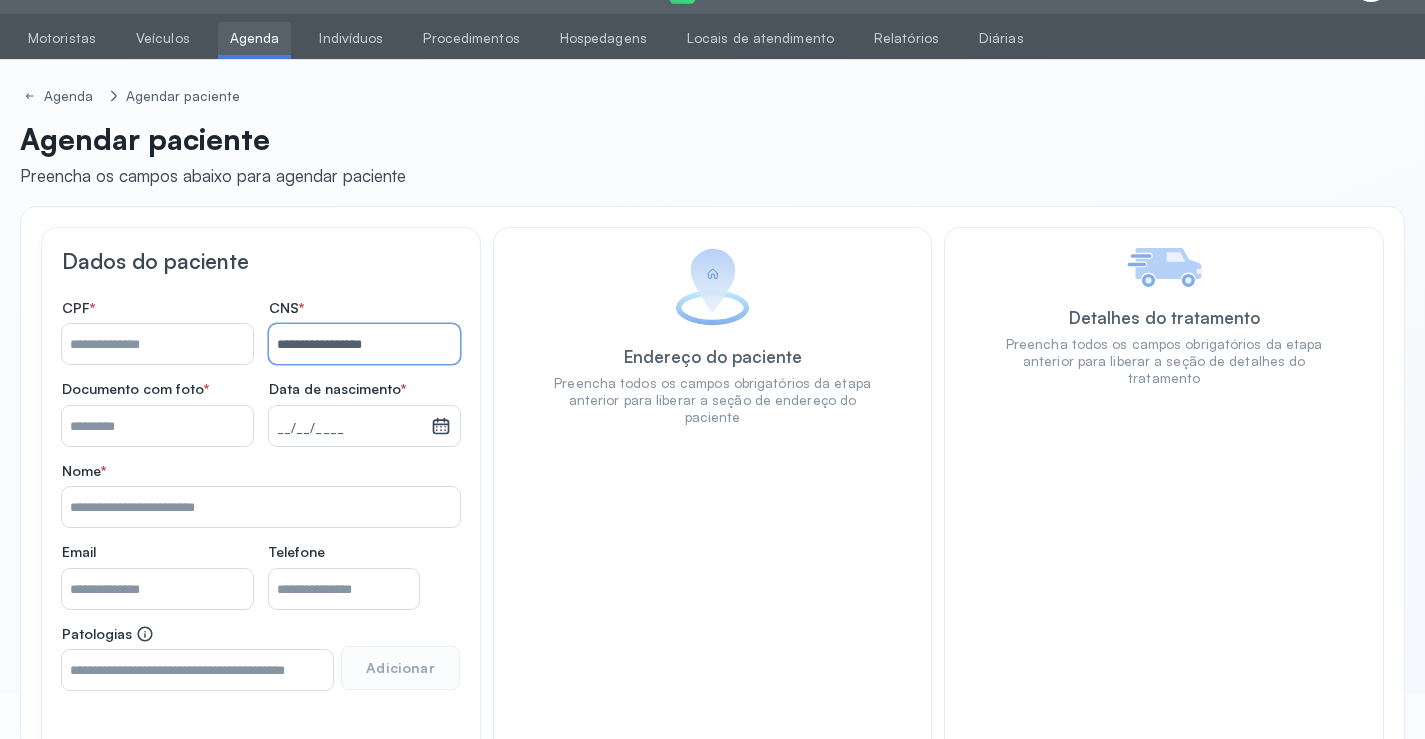 type on "**********" 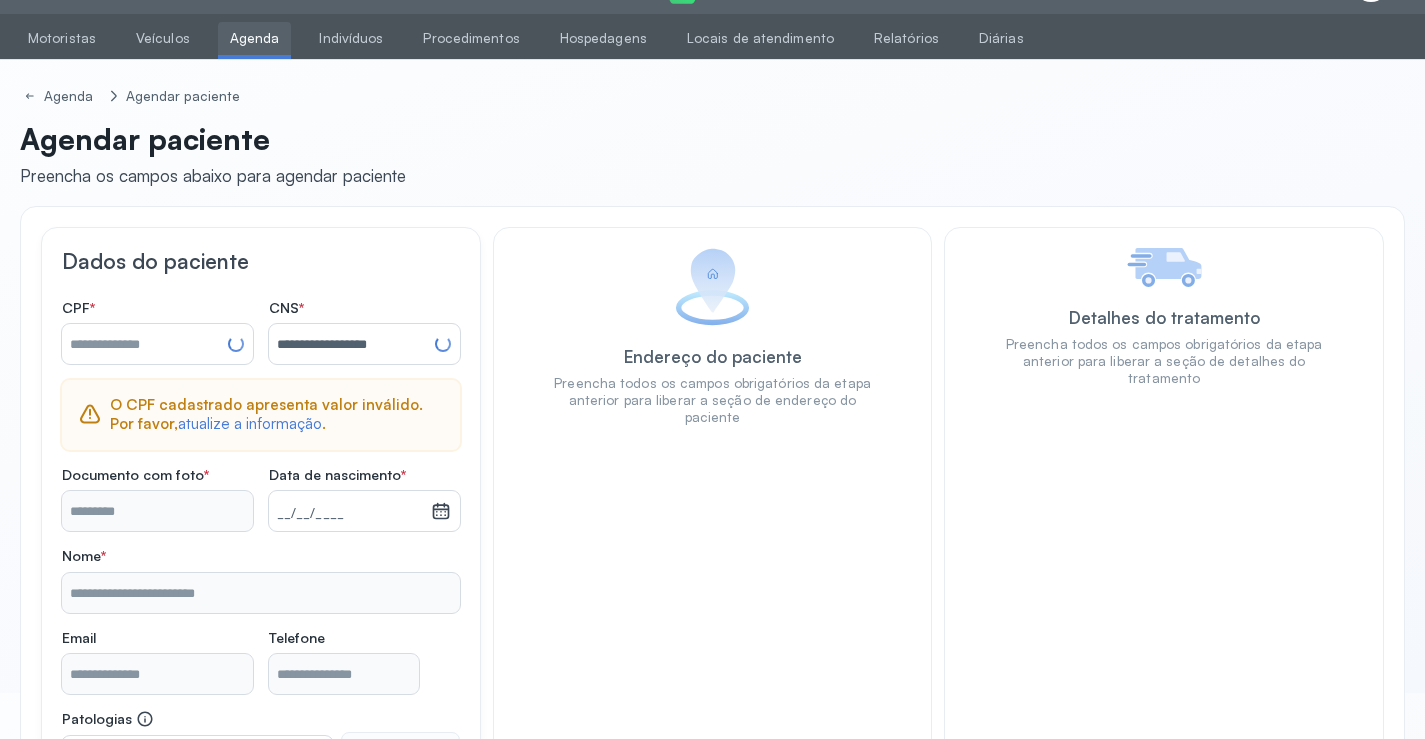 type on "**********" 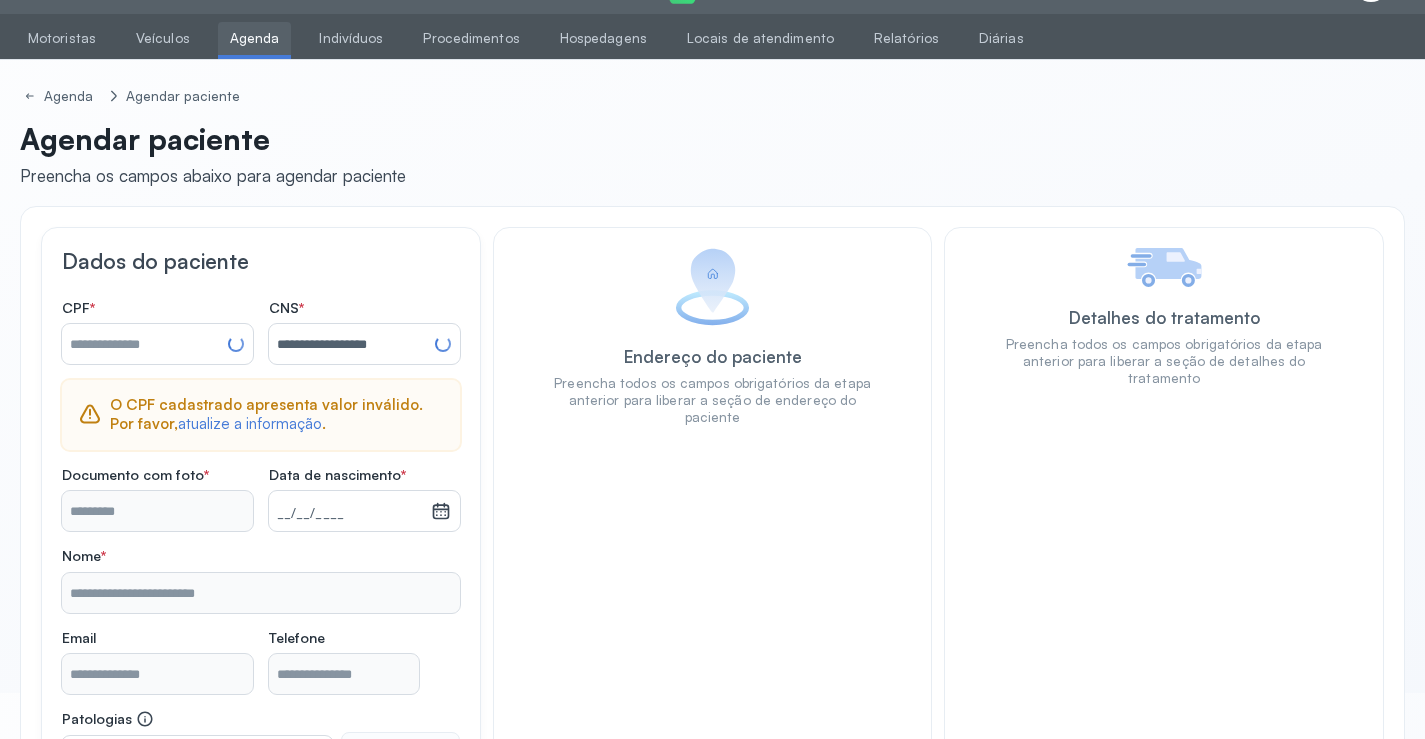 type on "**********" 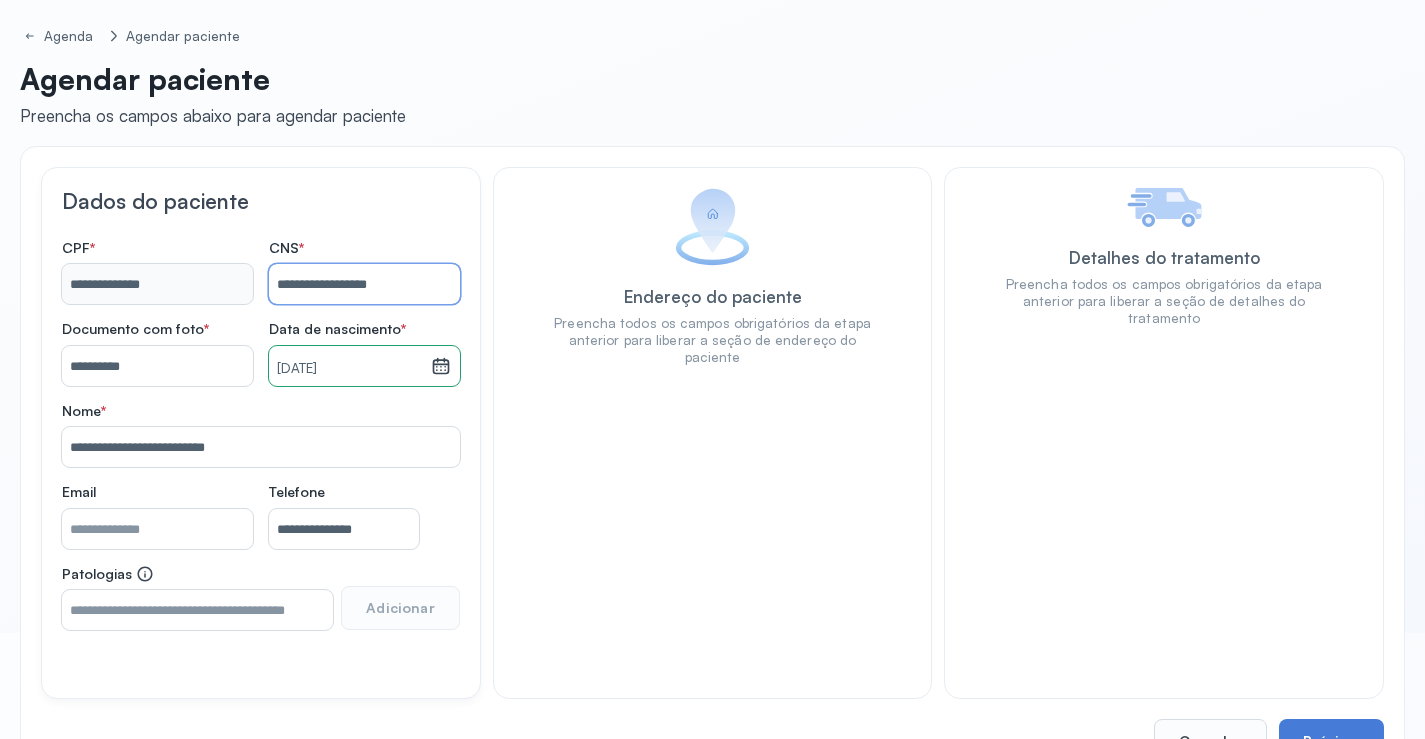 scroll, scrollTop: 171, scrollLeft: 0, axis: vertical 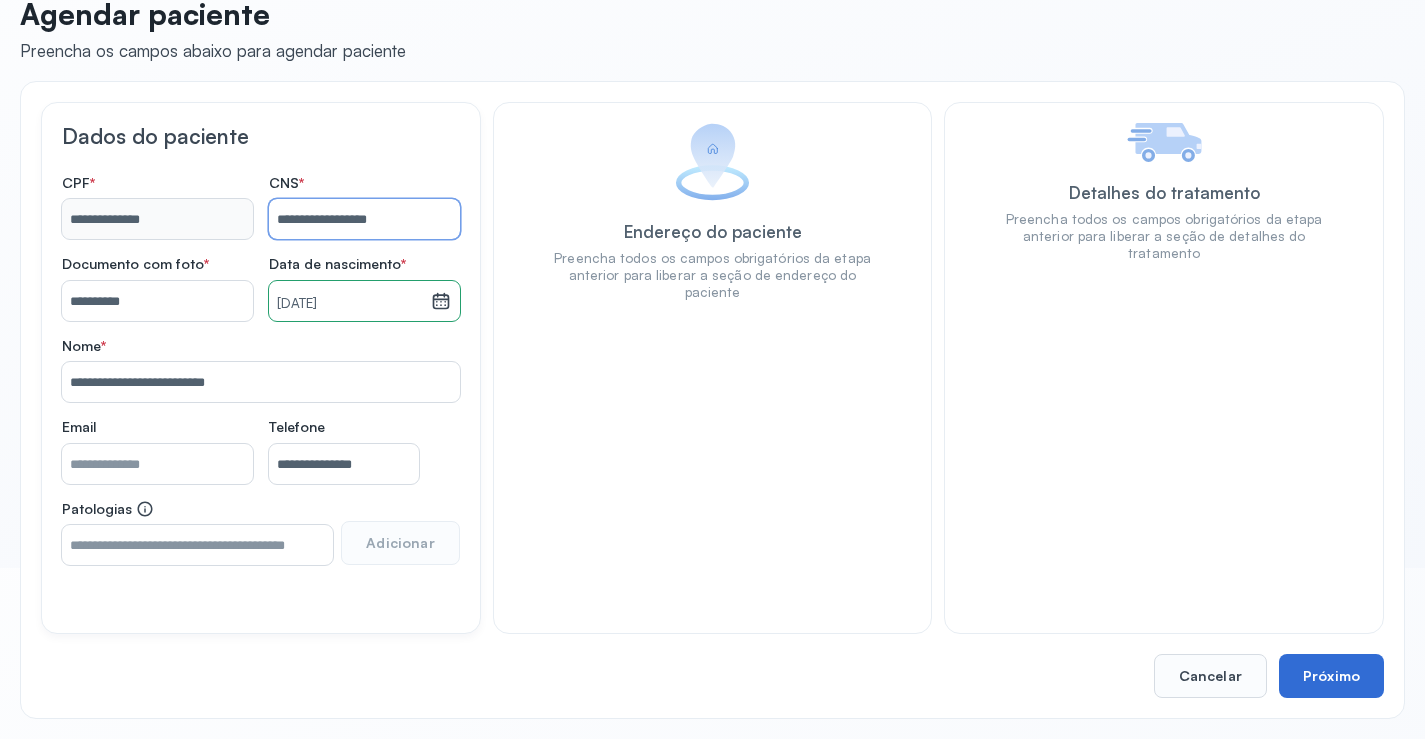 type on "**********" 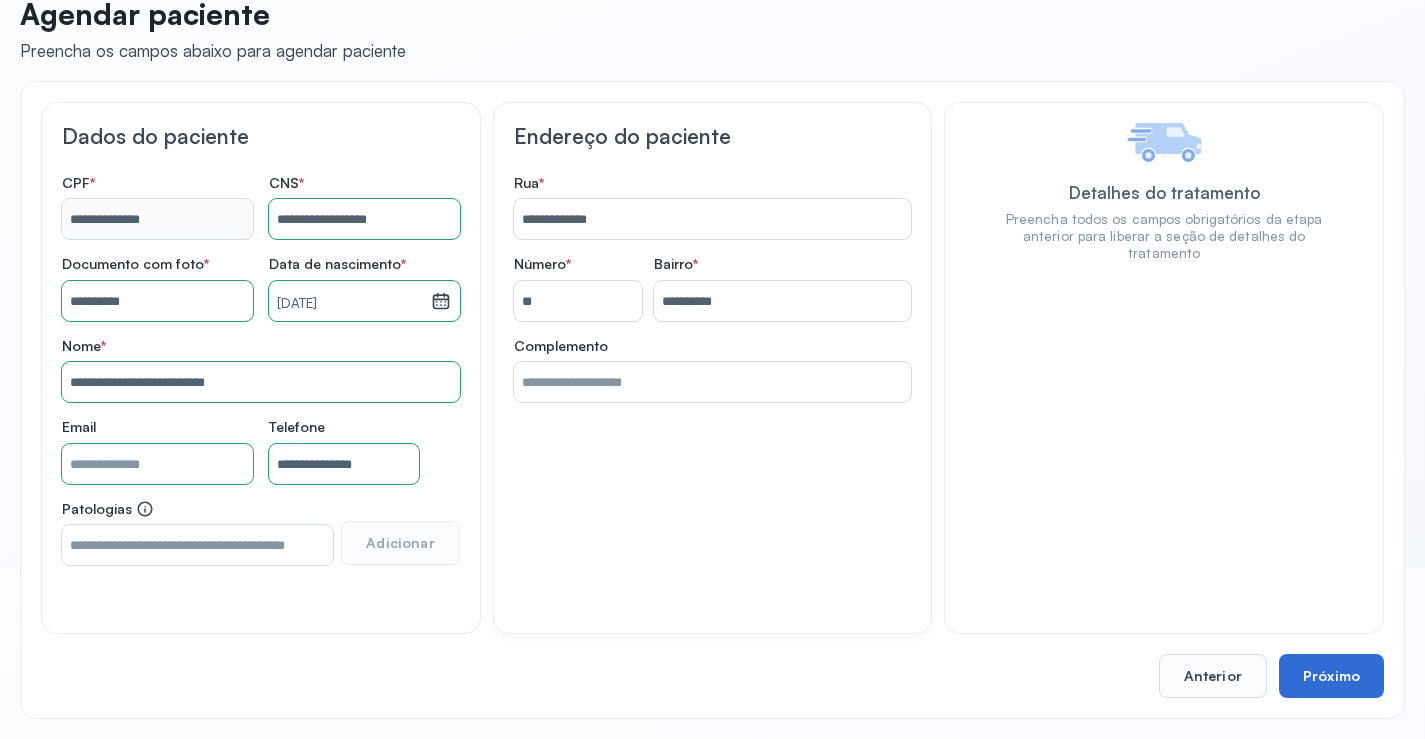 click on "Próximo" at bounding box center [1331, 676] 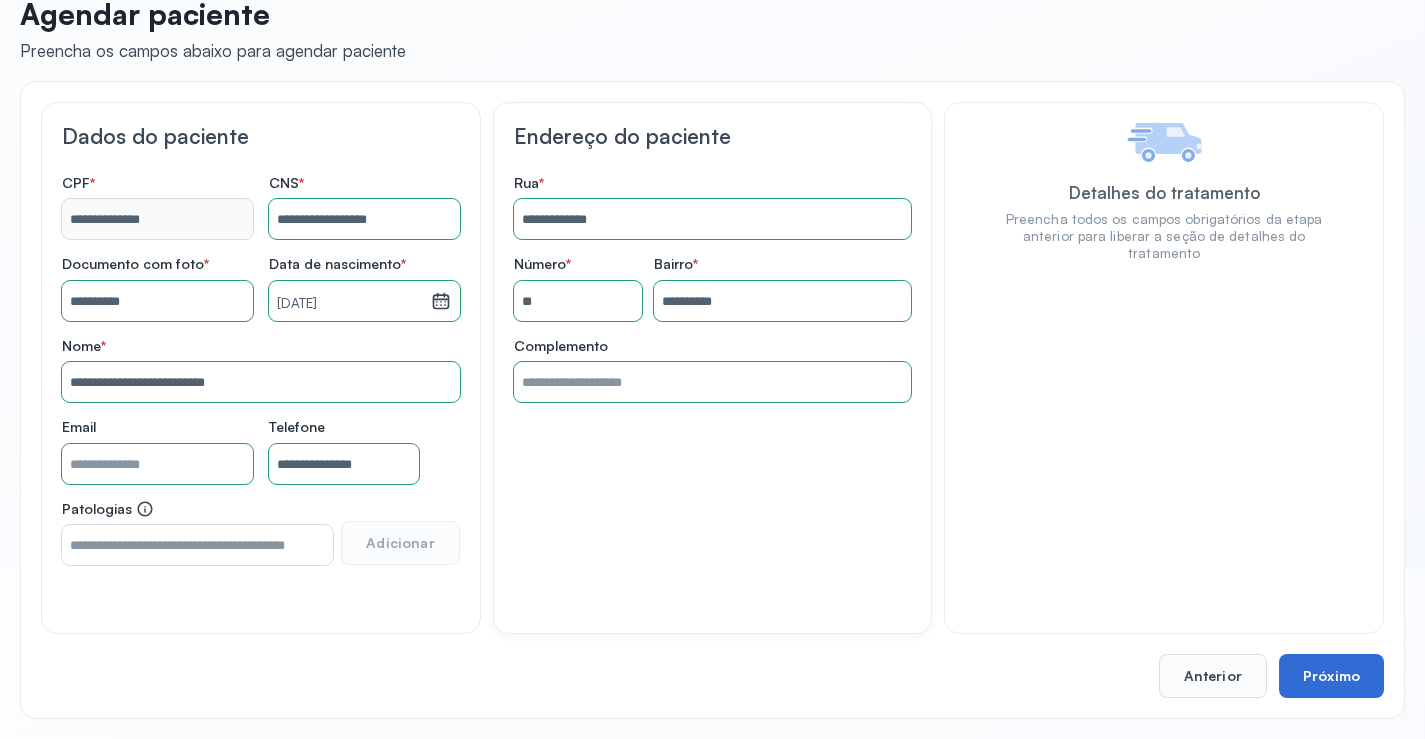 click on "Próximo" at bounding box center (1331, 676) 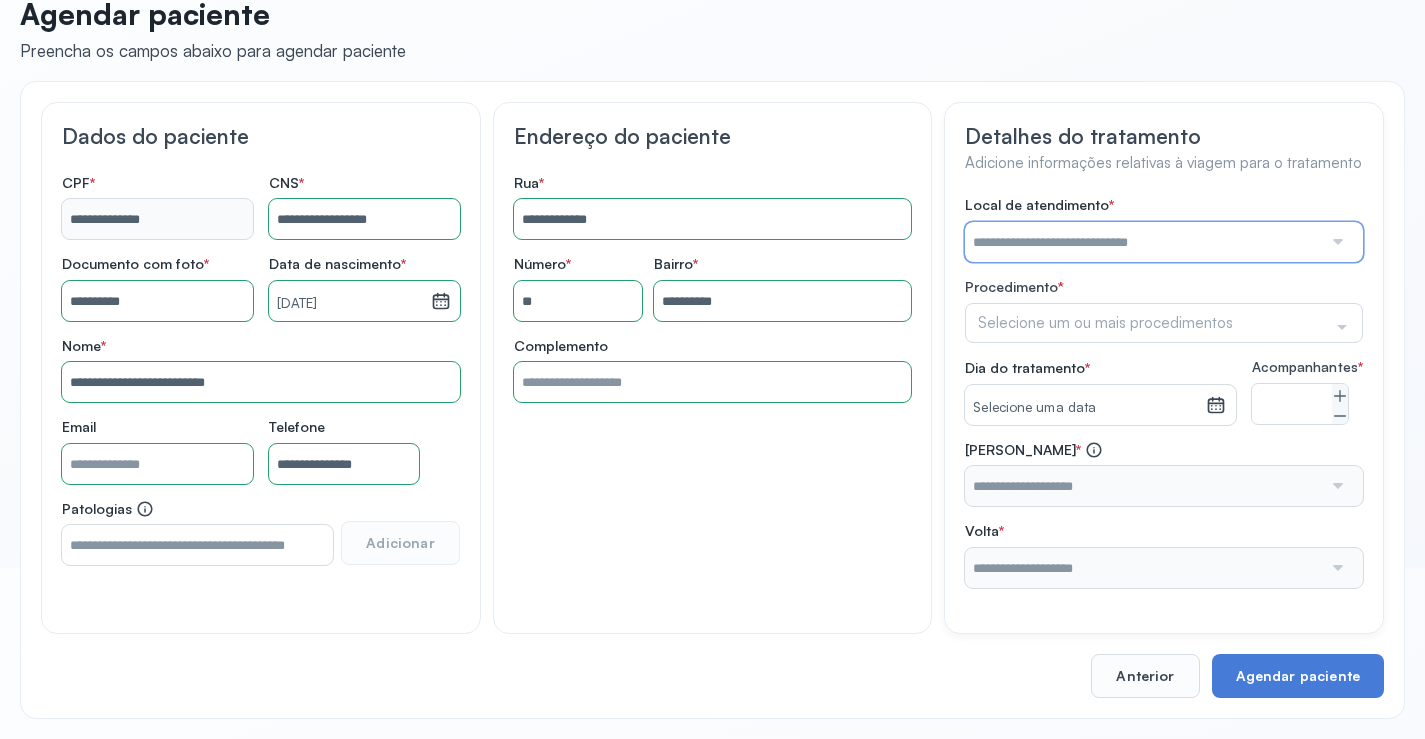 click at bounding box center [1143, 242] 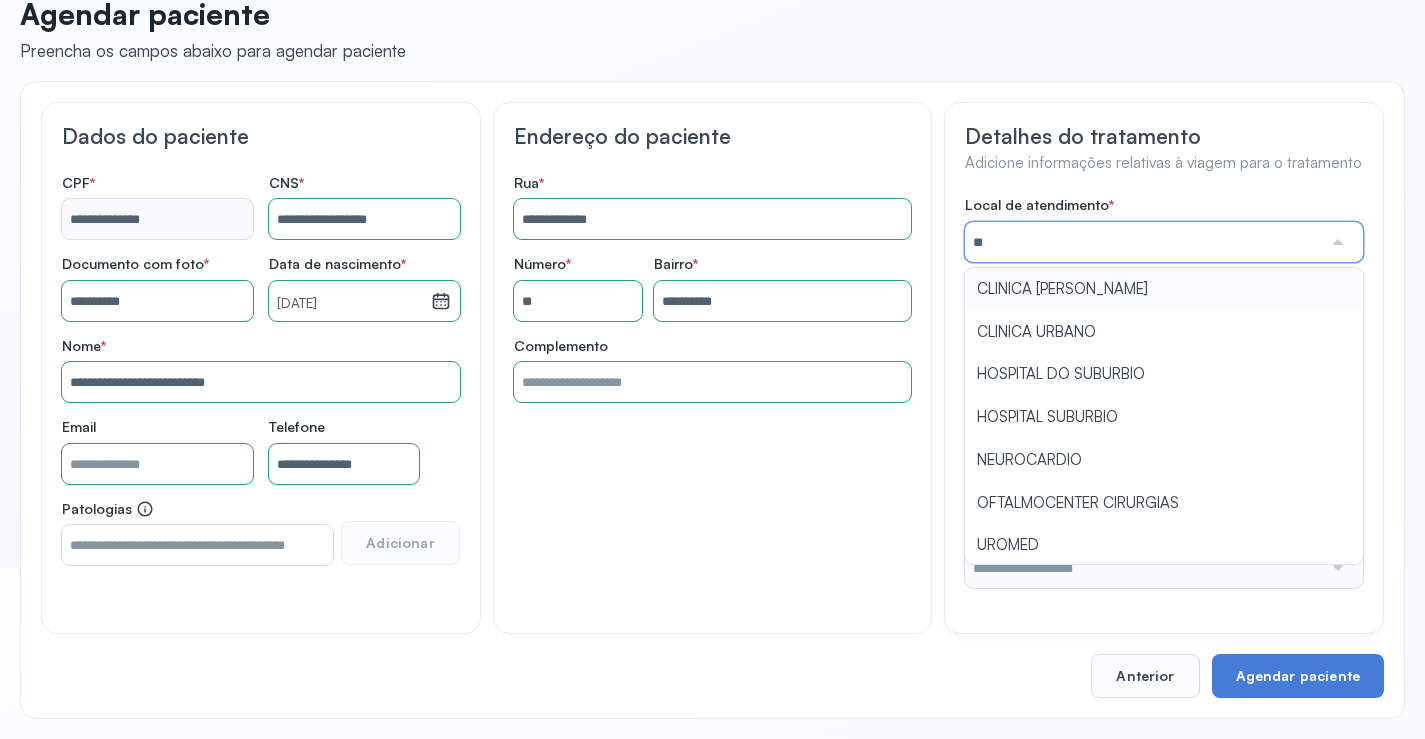 type on "**********" 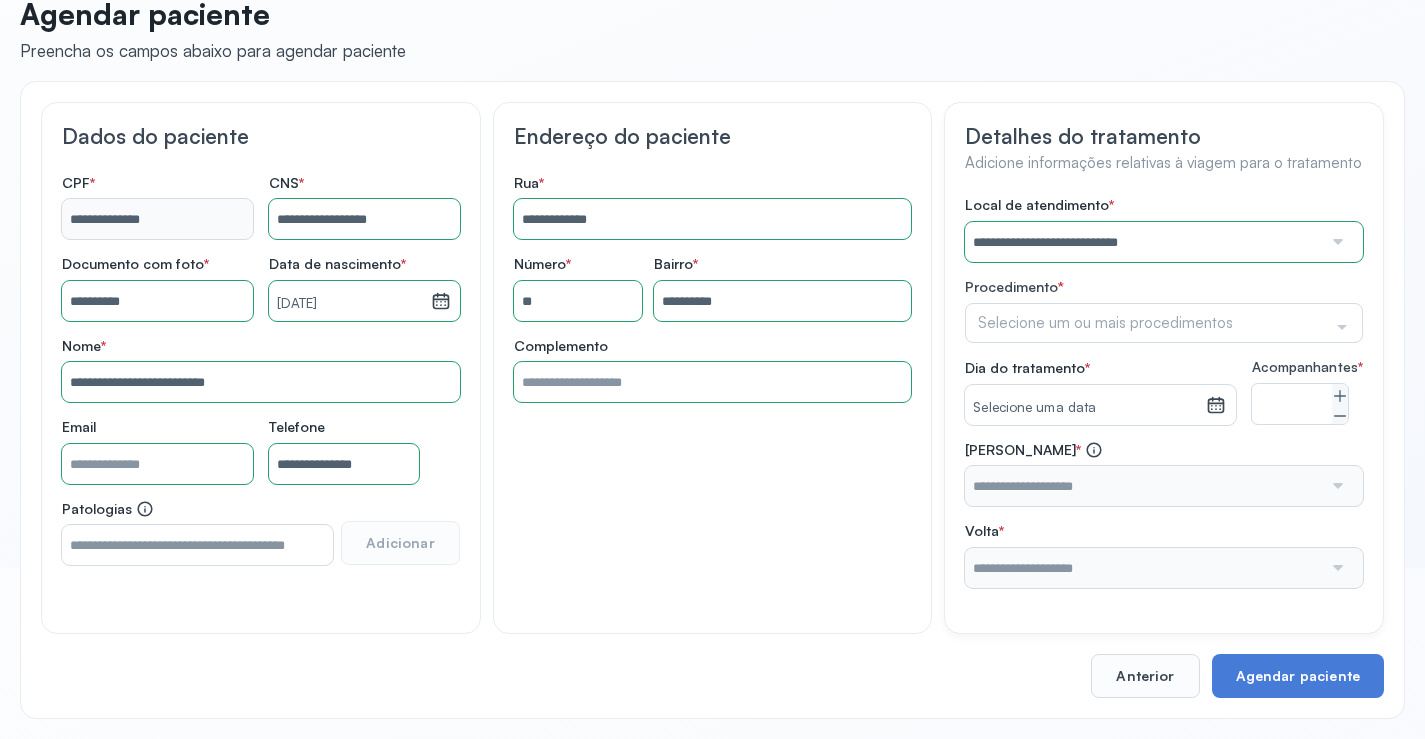 click on "**********" at bounding box center (1164, 392) 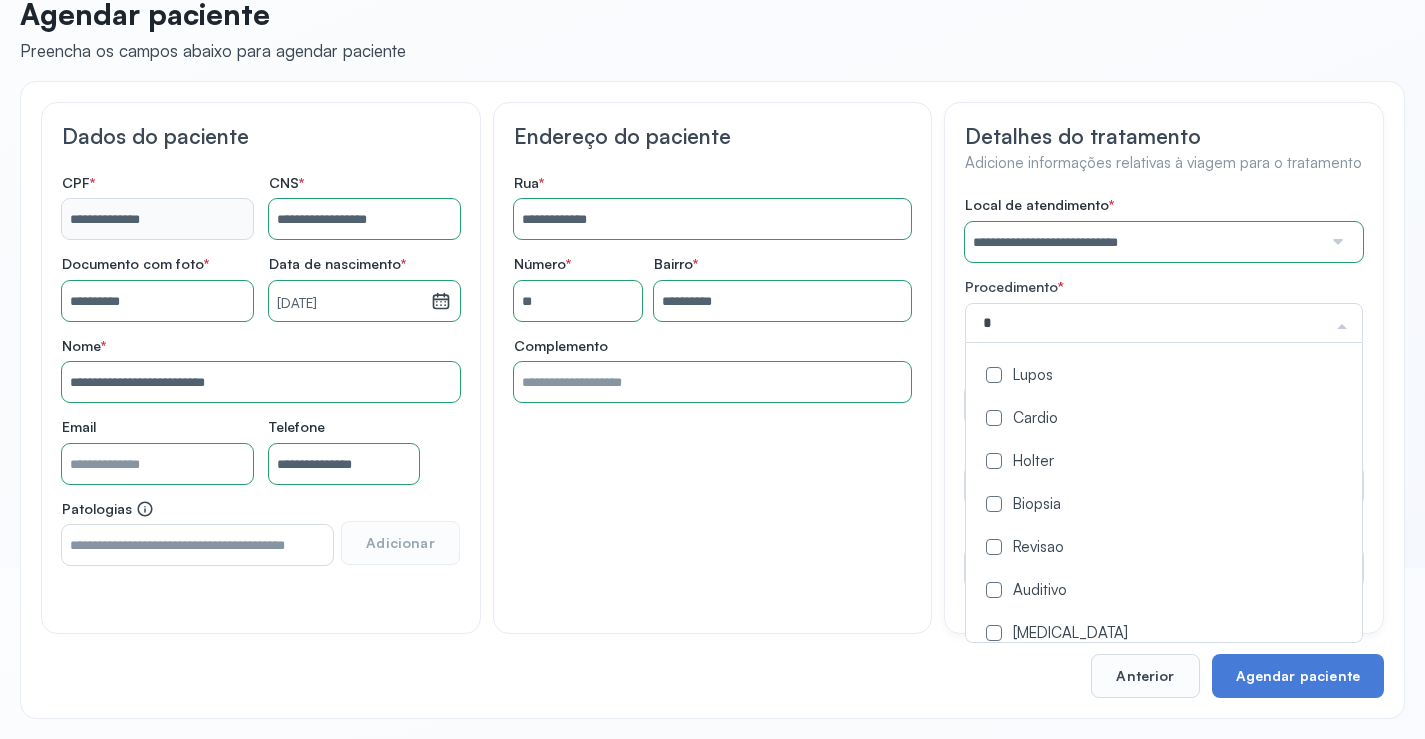 type on "**" 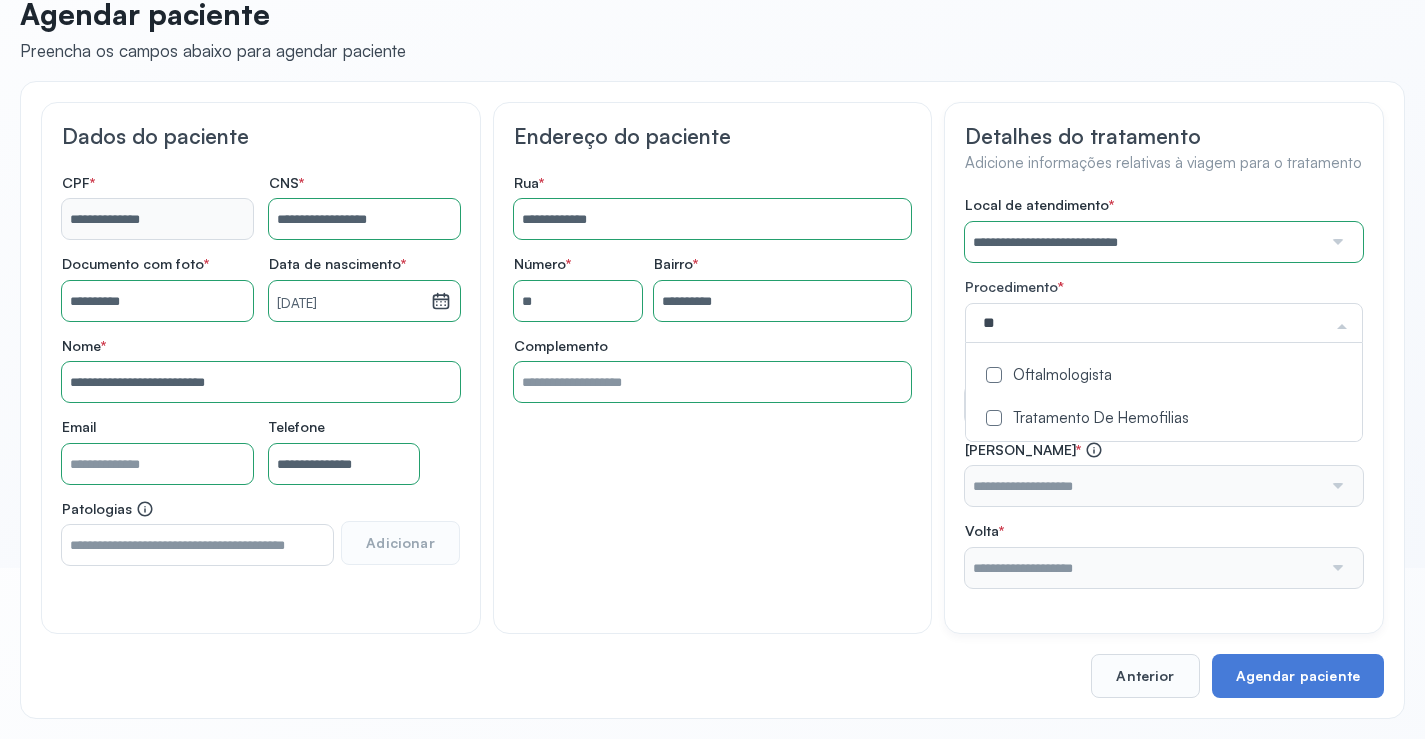 click on "Oftalmologista" 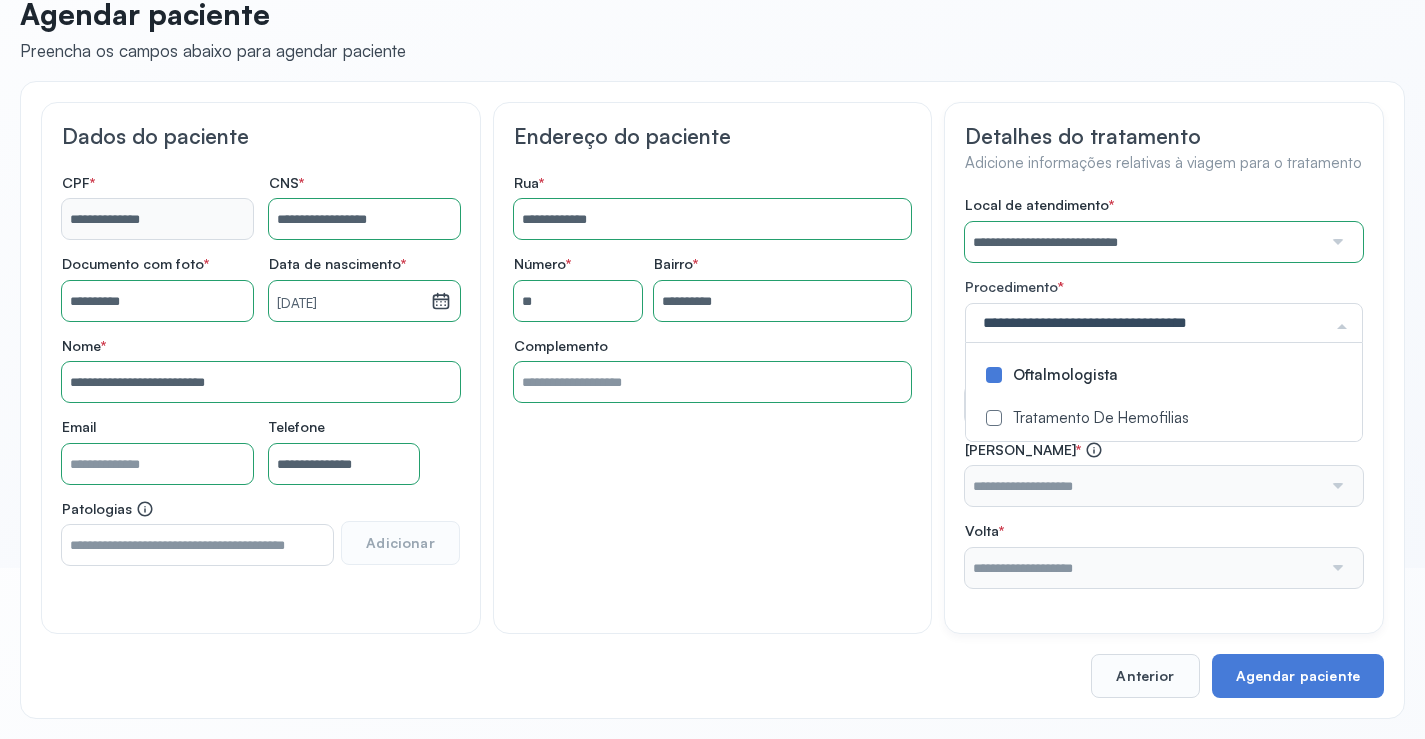 click on "**********" 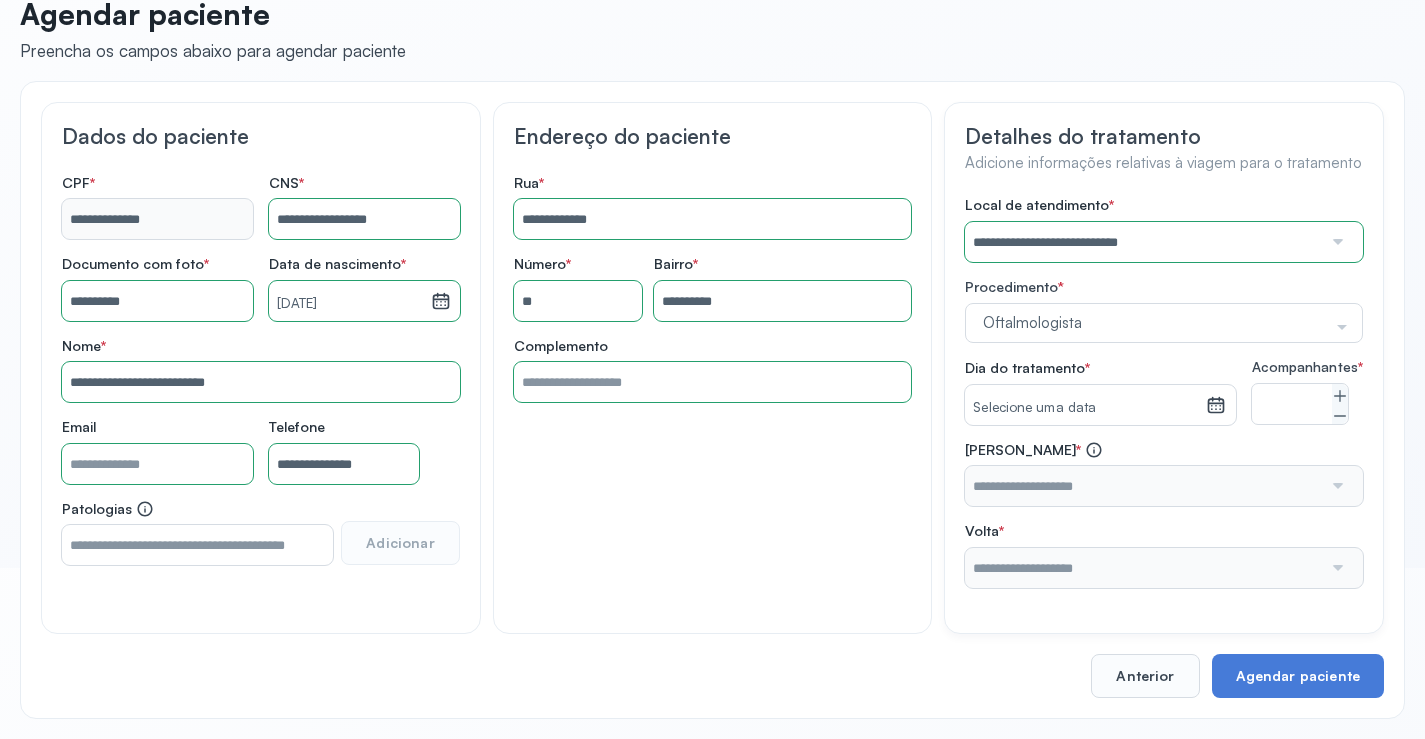 click on "Selecione uma data" at bounding box center (1085, 408) 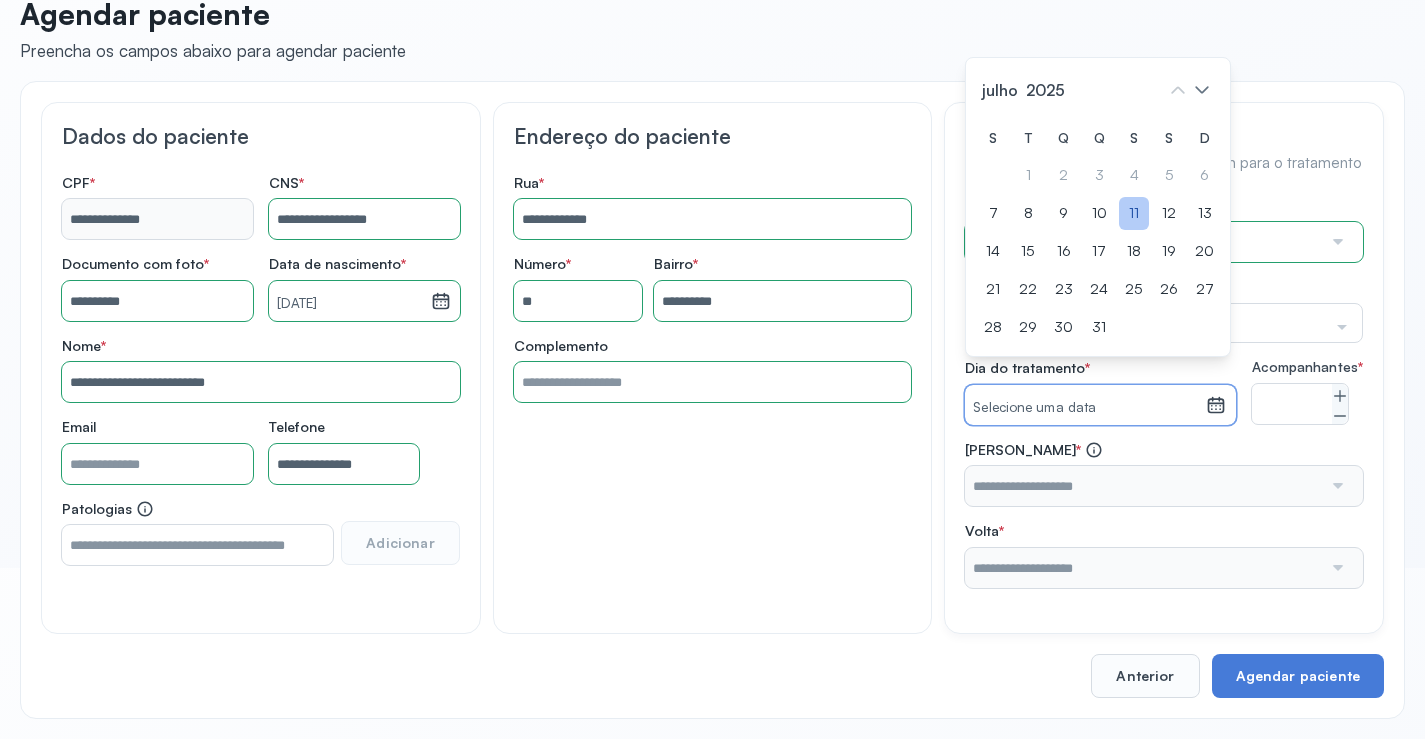 click on "11" 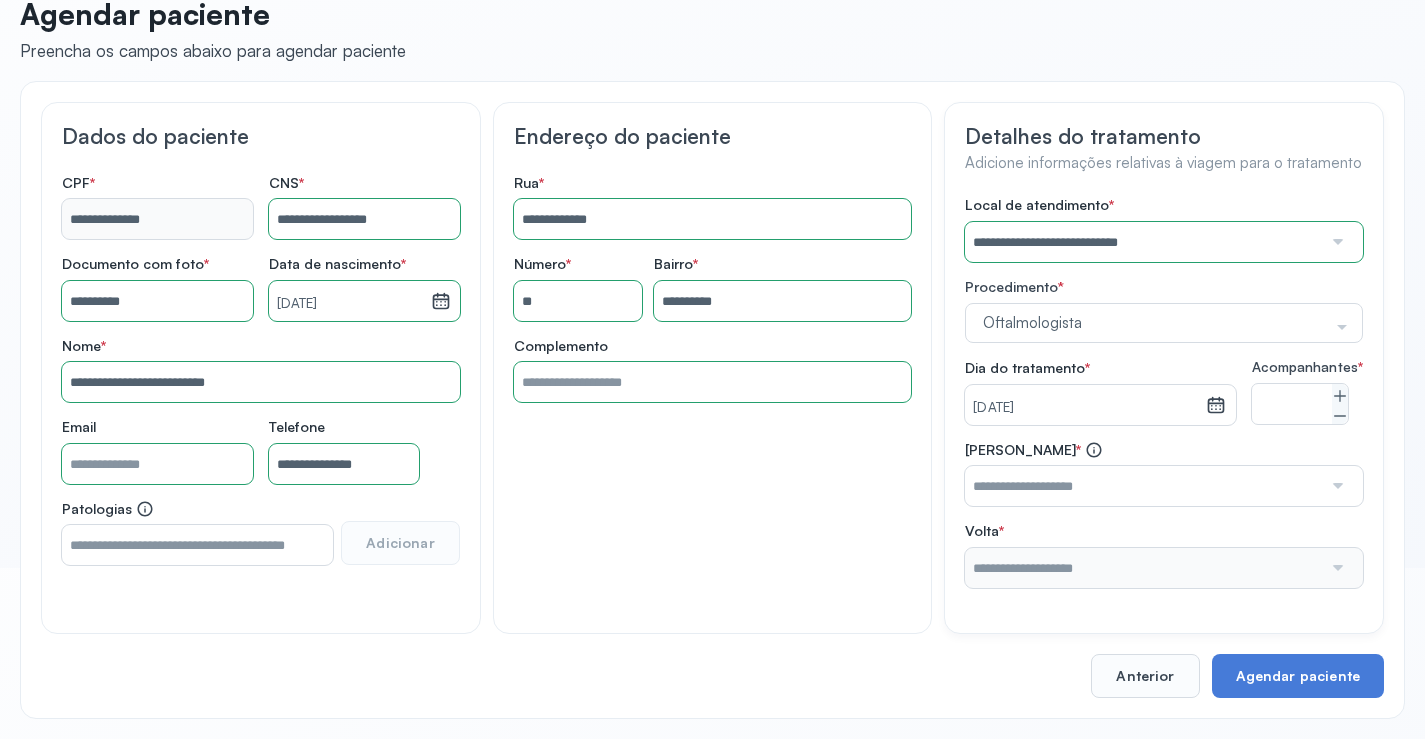 click at bounding box center (1143, 486) 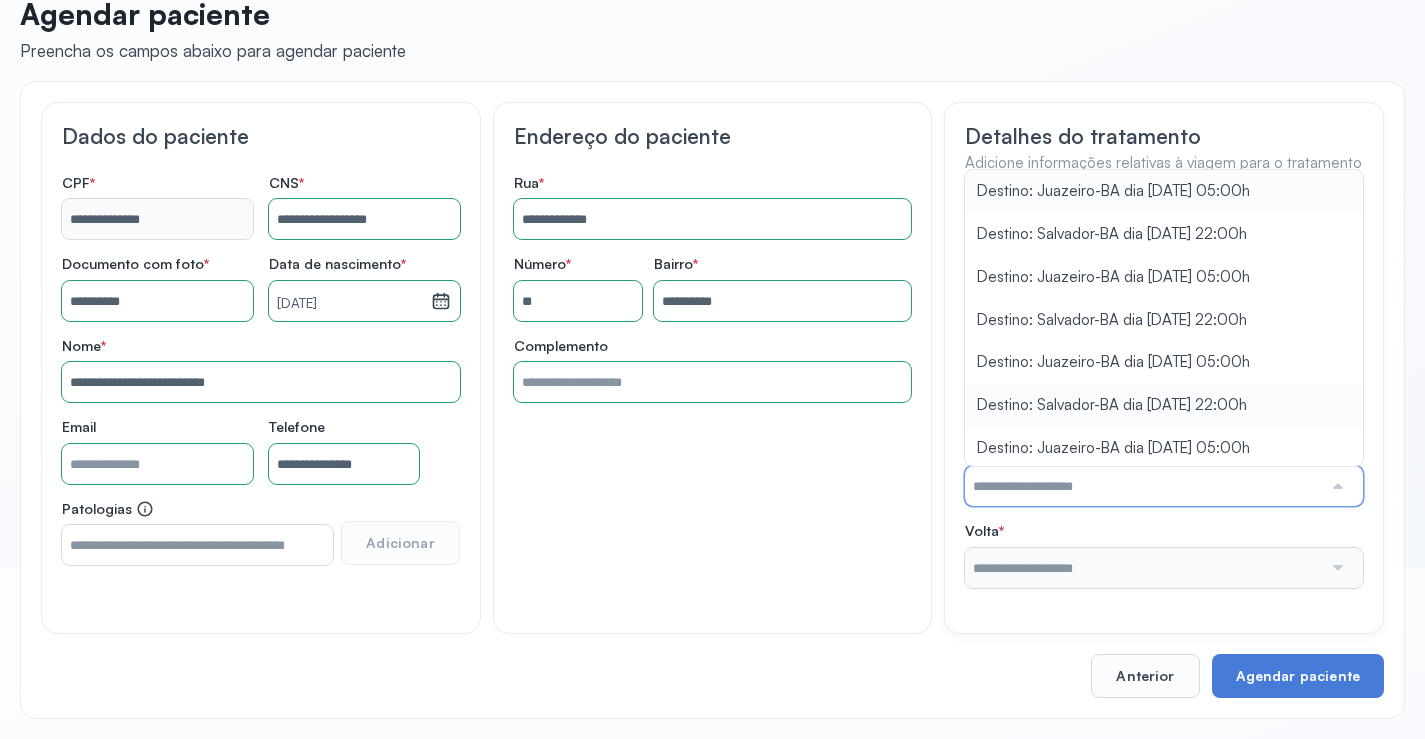 type on "**********" 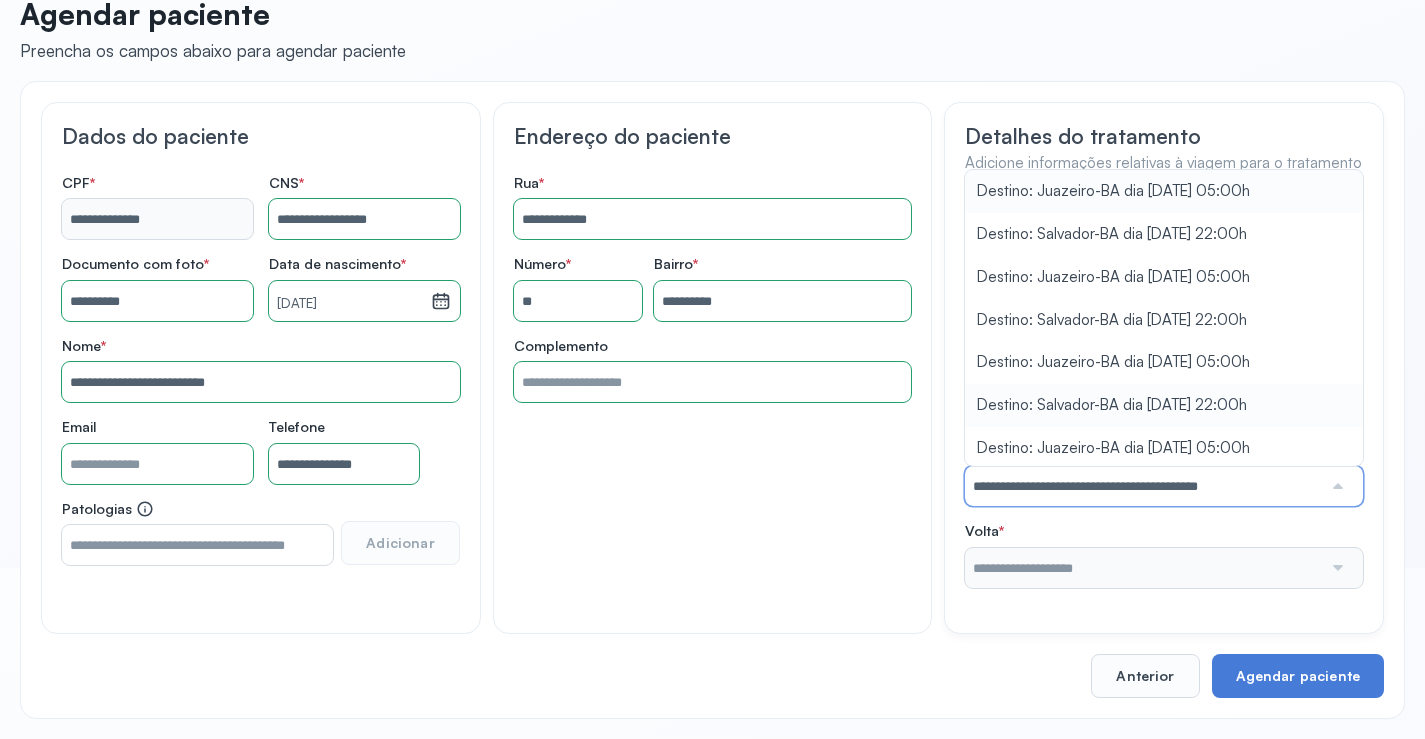 click on "**********" at bounding box center [1164, 392] 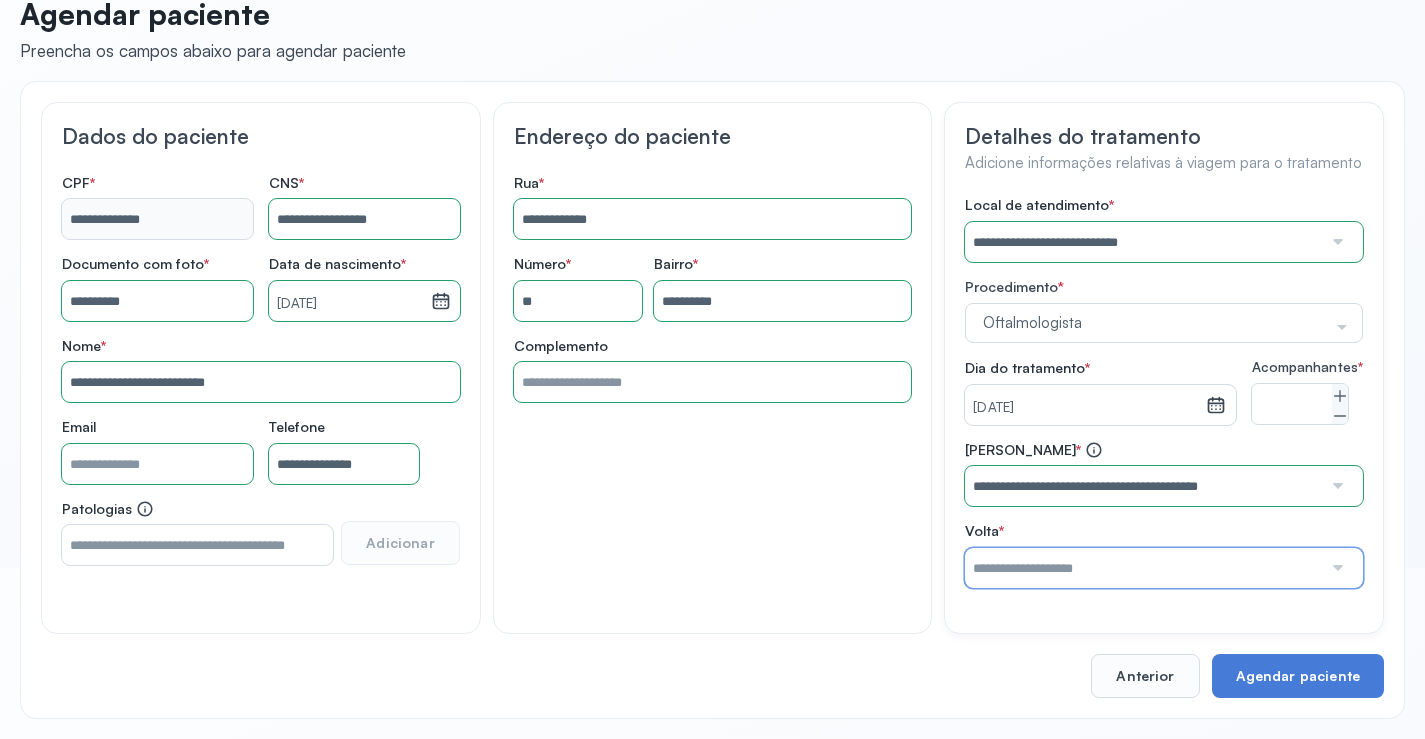 click at bounding box center (1143, 568) 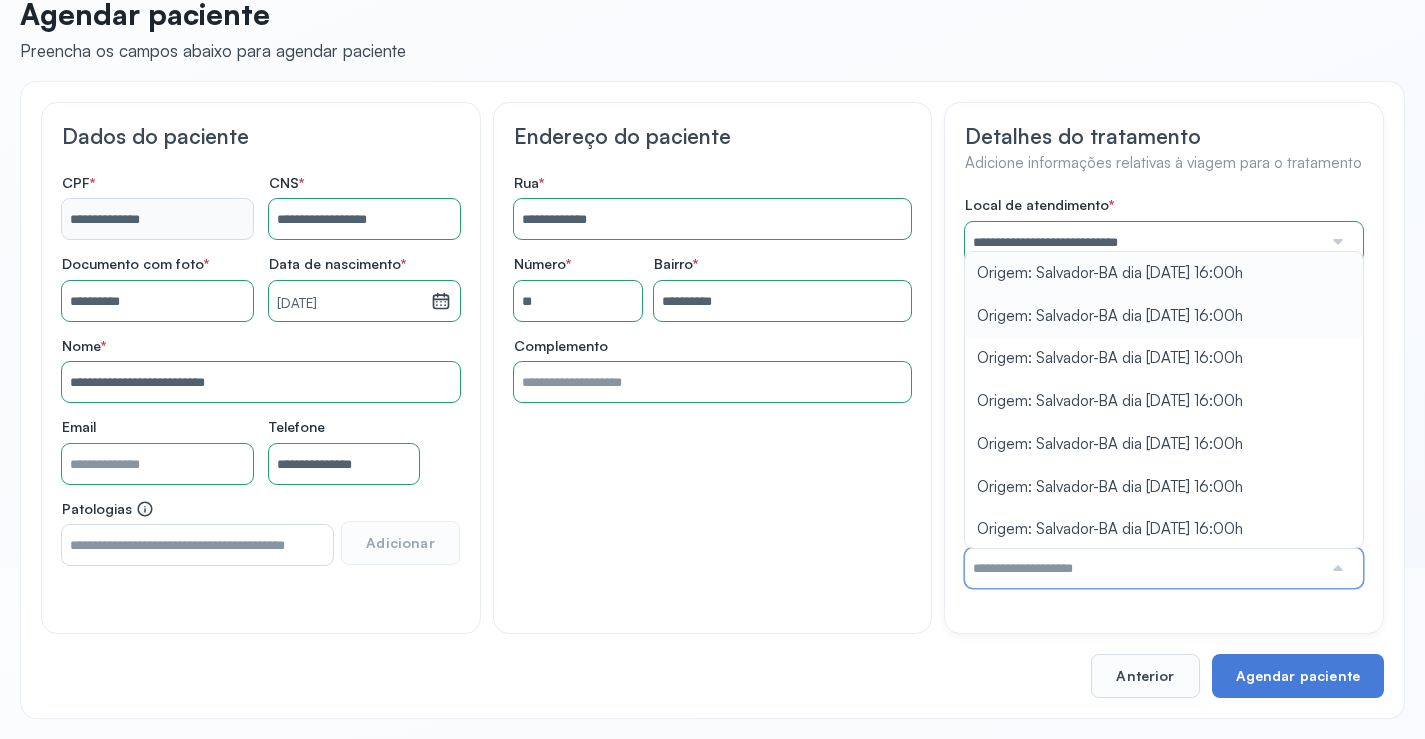 type on "**********" 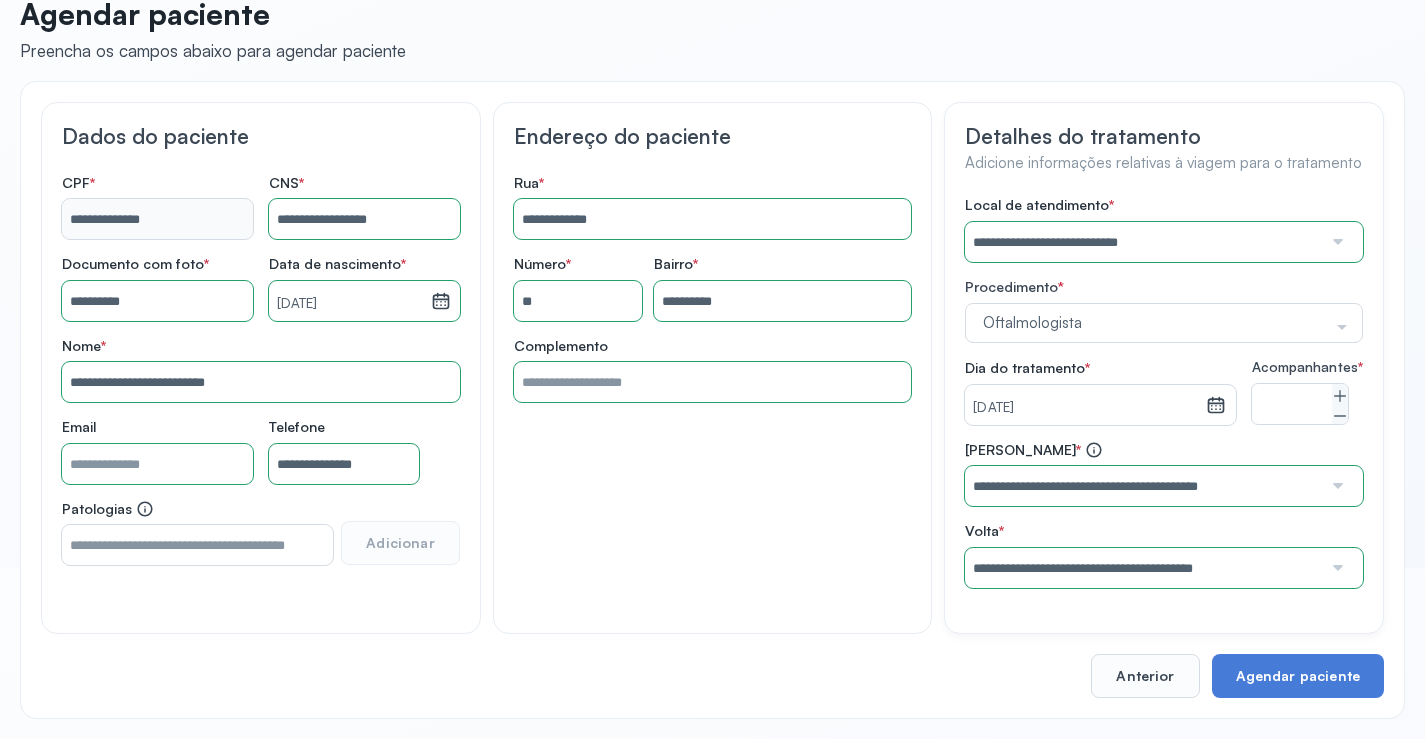 click on "**********" at bounding box center [1164, 392] 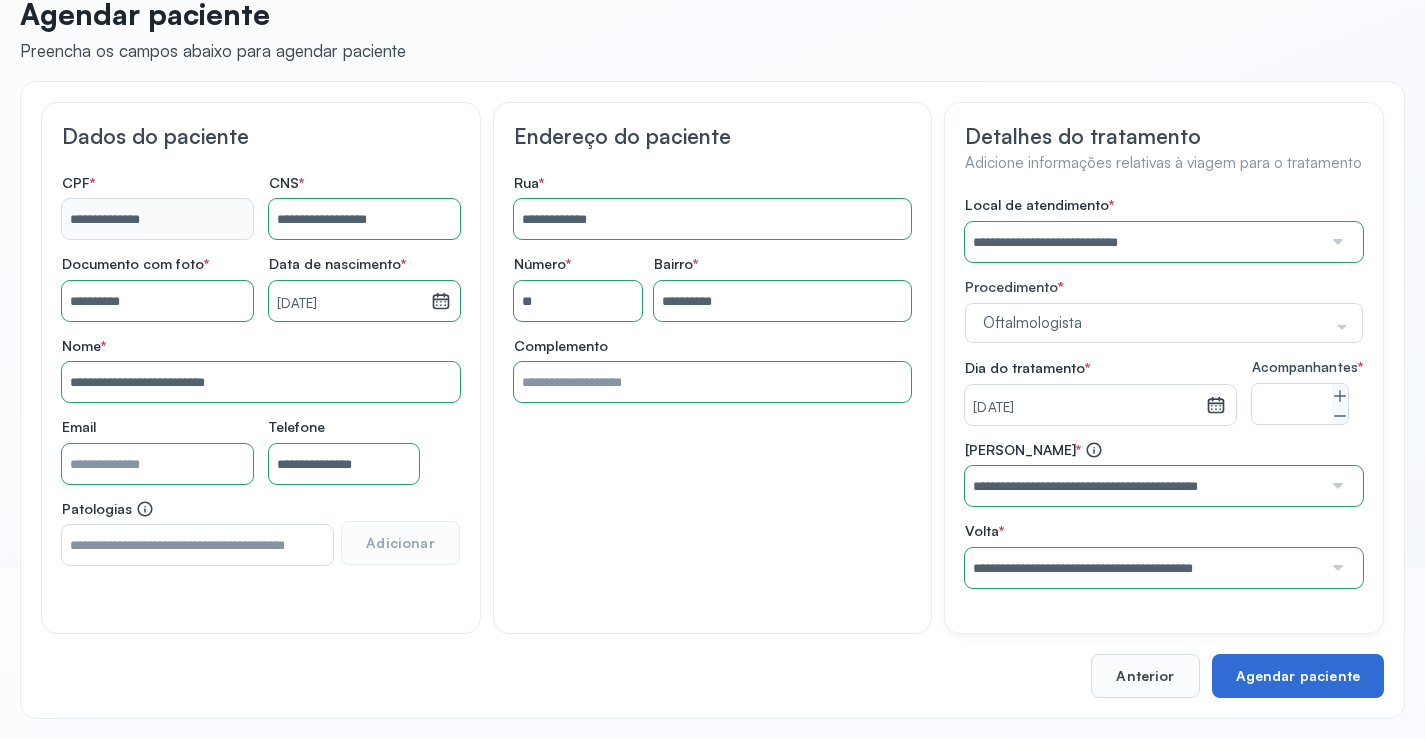 click on "Agendar paciente" at bounding box center [1298, 676] 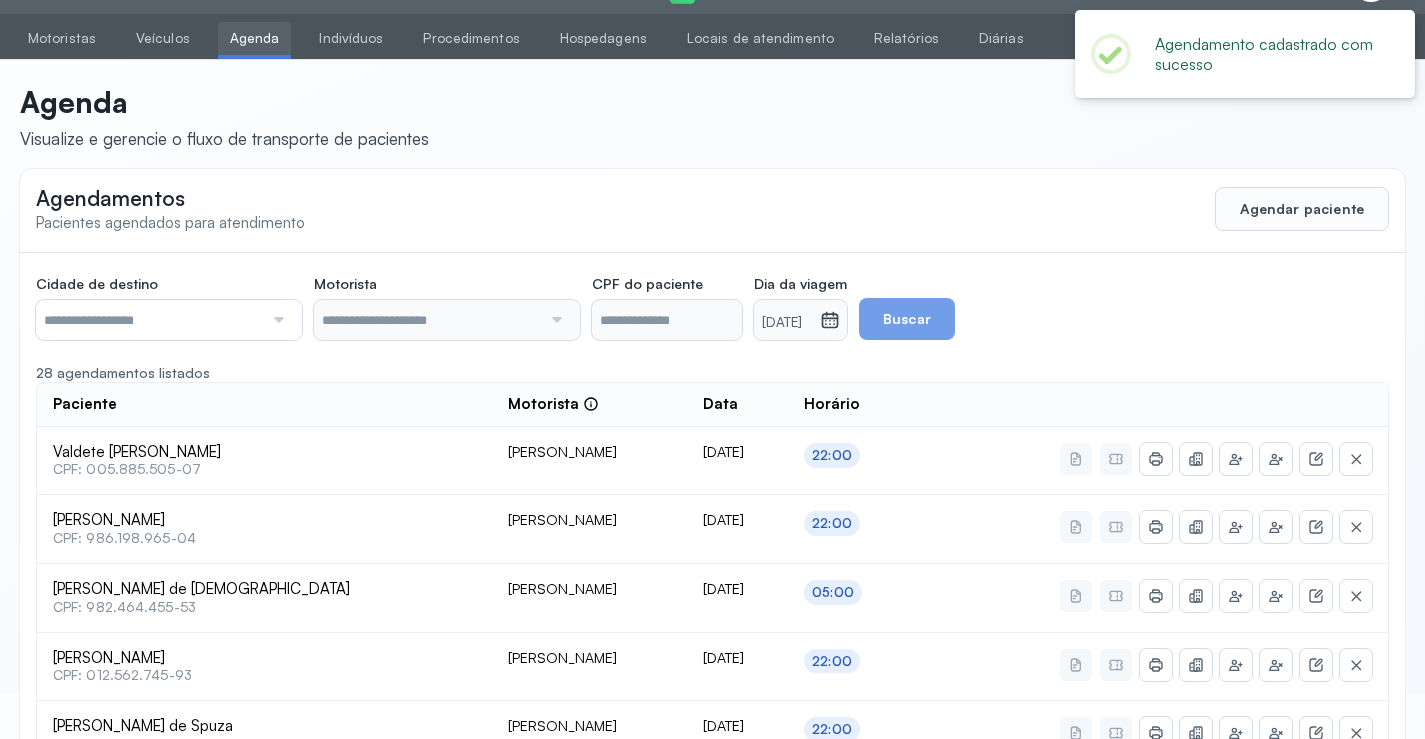 scroll, scrollTop: 186, scrollLeft: 0, axis: vertical 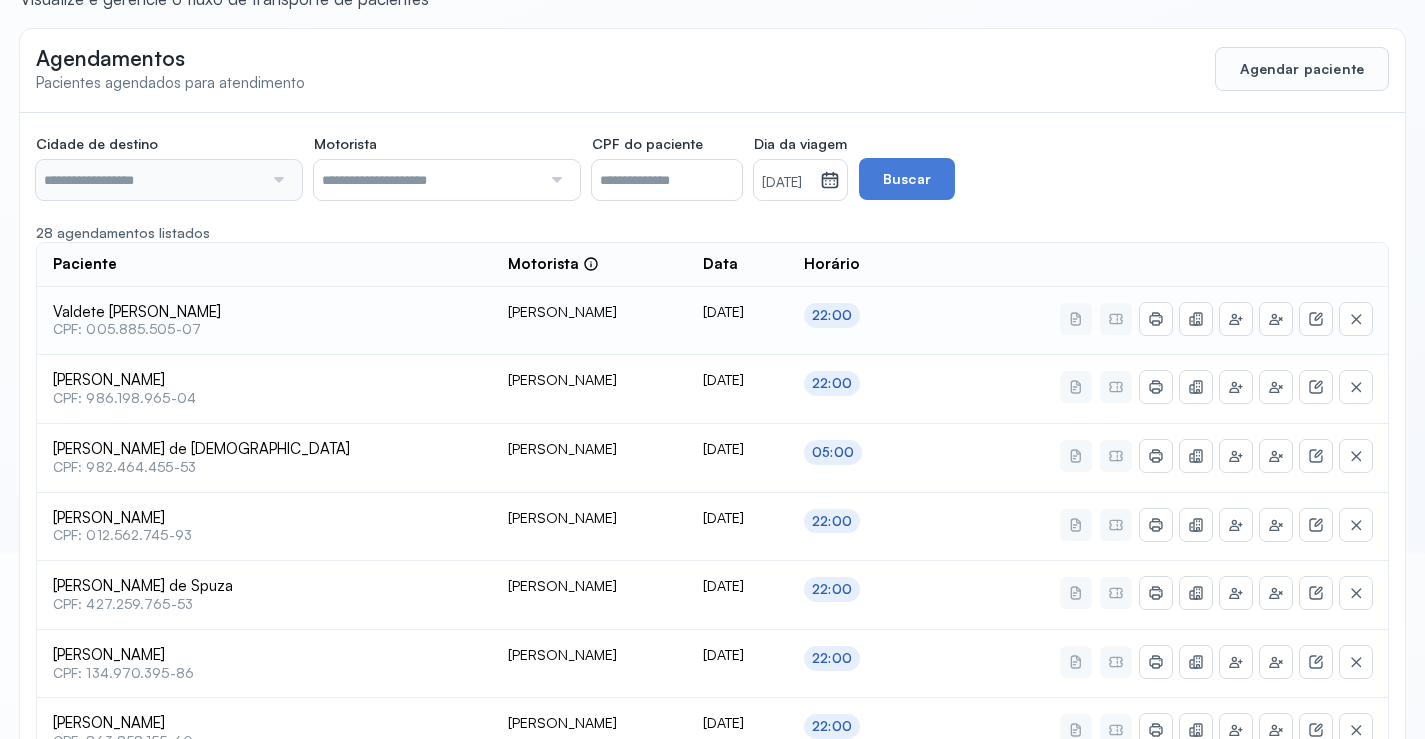 type on "********" 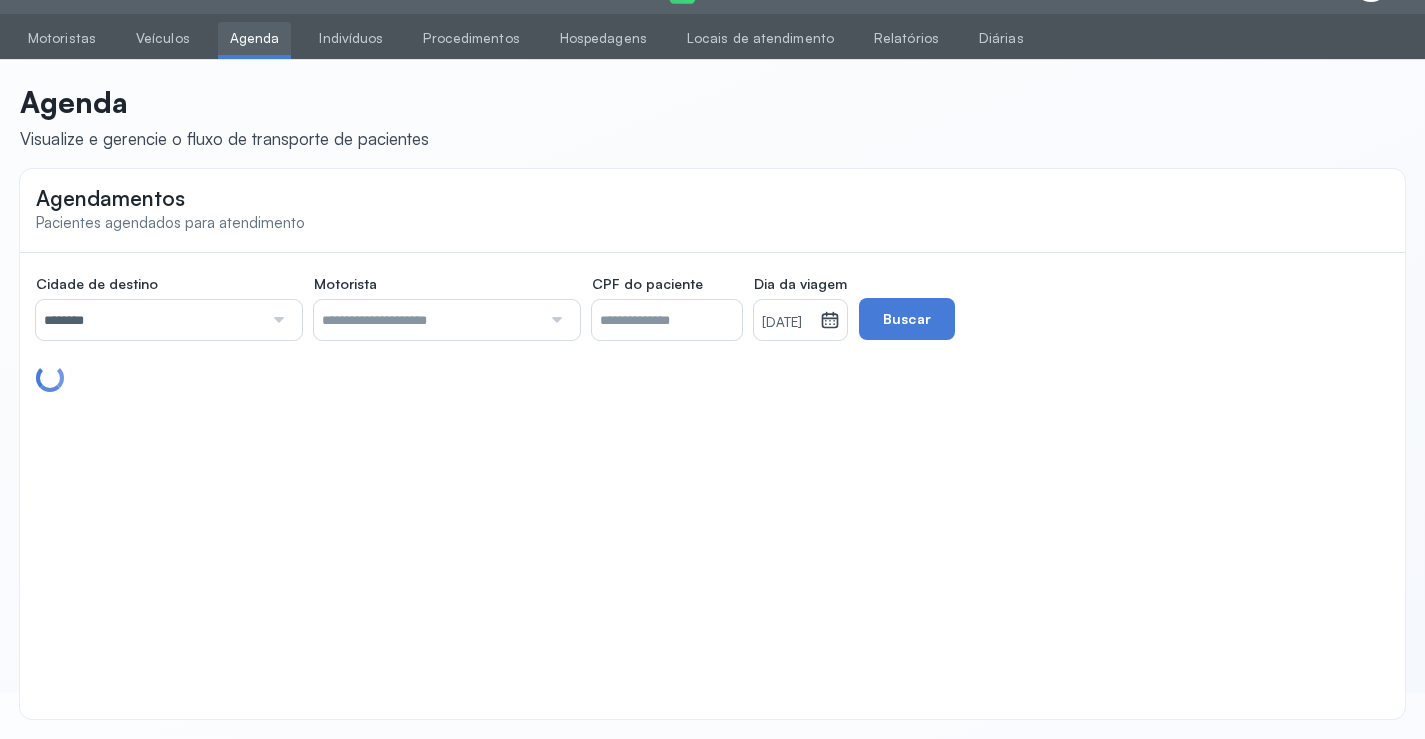 scroll, scrollTop: 110, scrollLeft: 0, axis: vertical 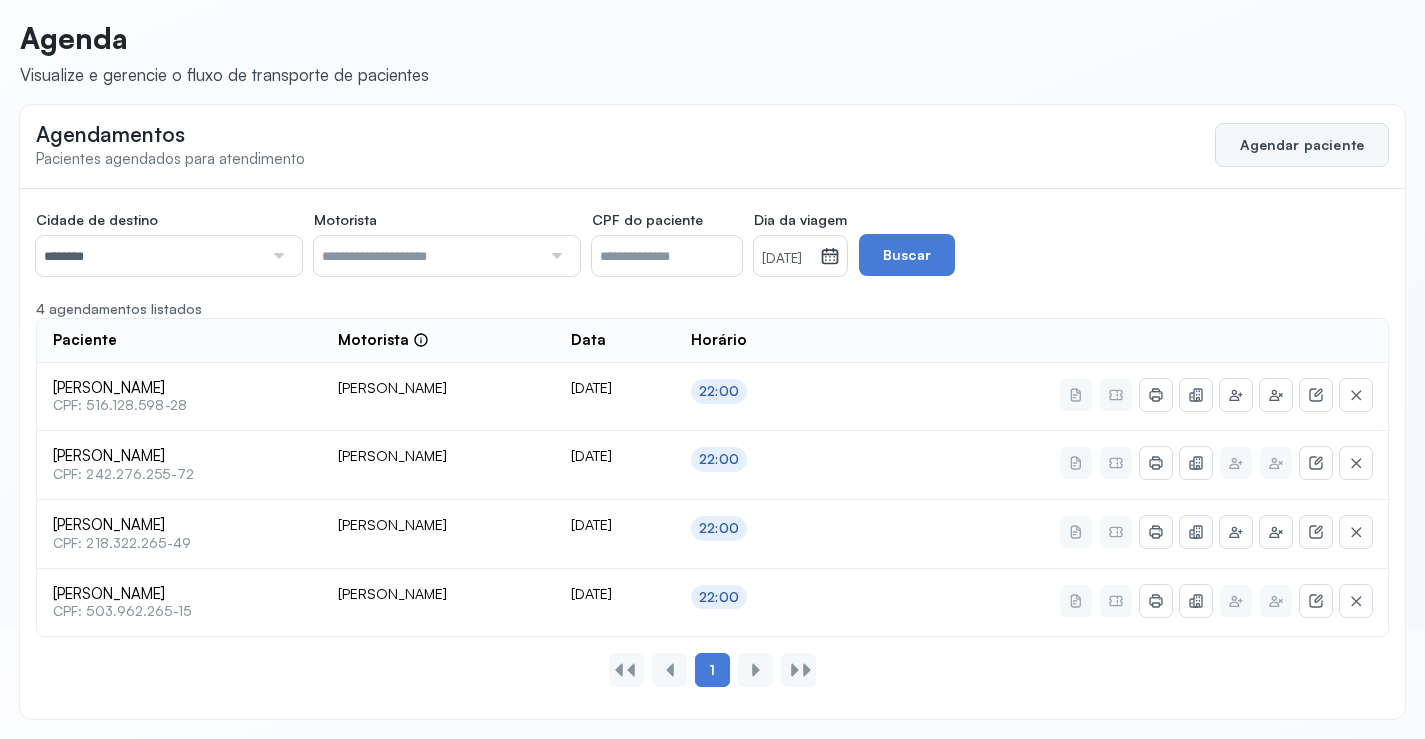 click on "Agendar paciente" 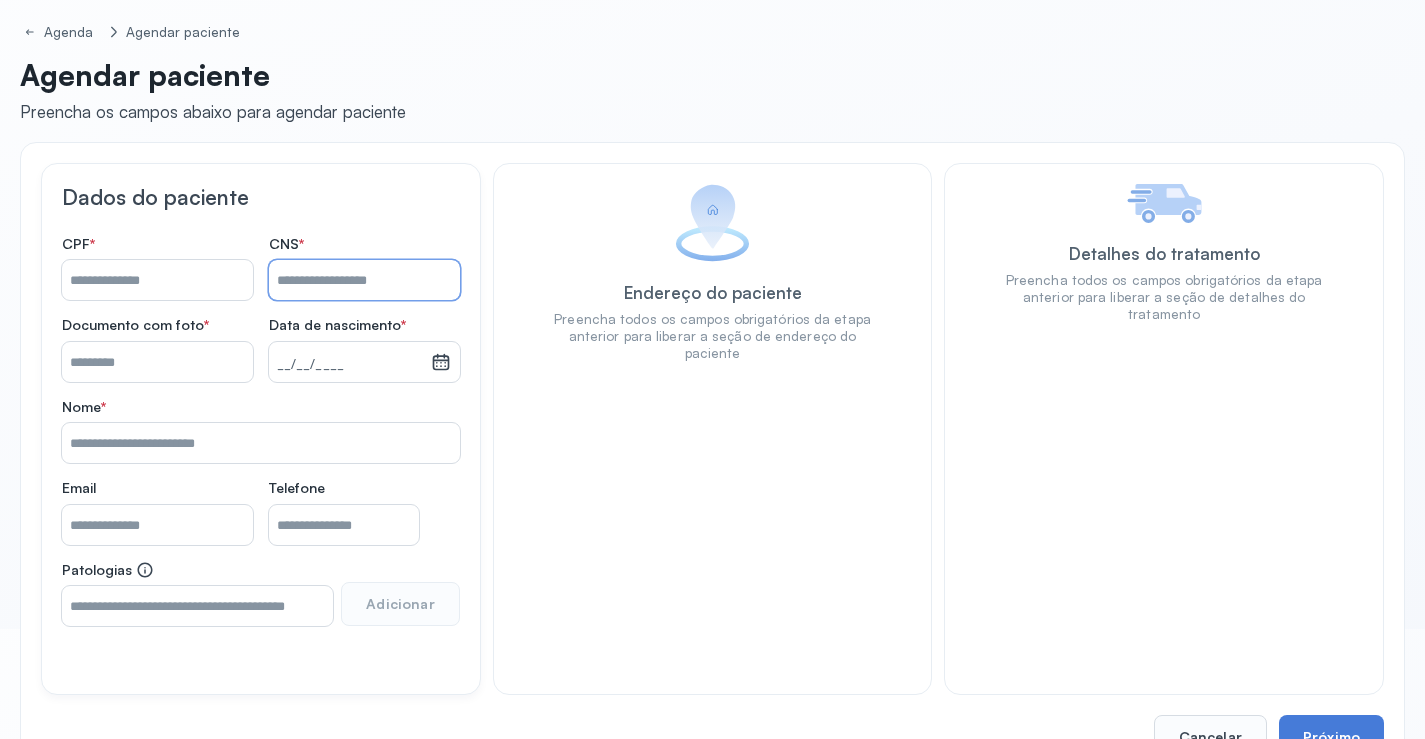 click on "Nome   *" at bounding box center [364, 280] 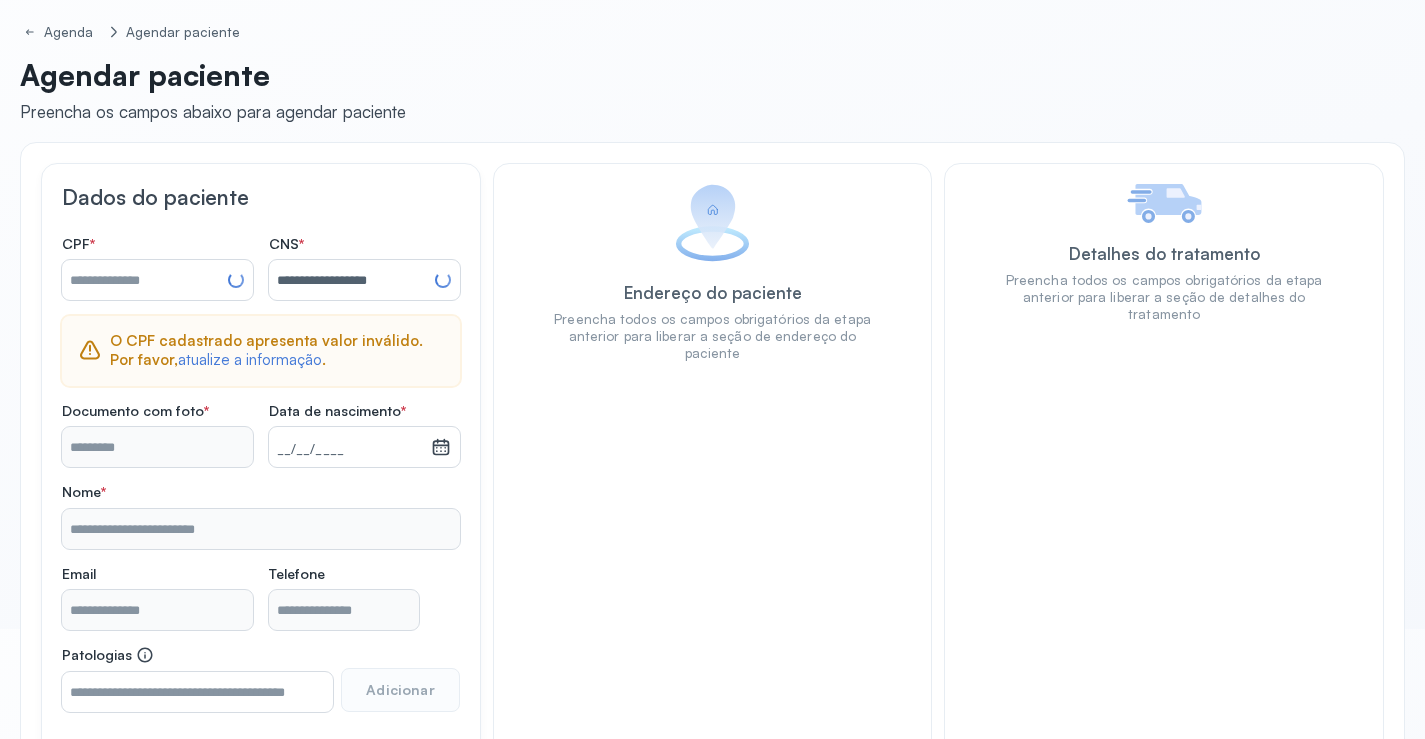 type on "**********" 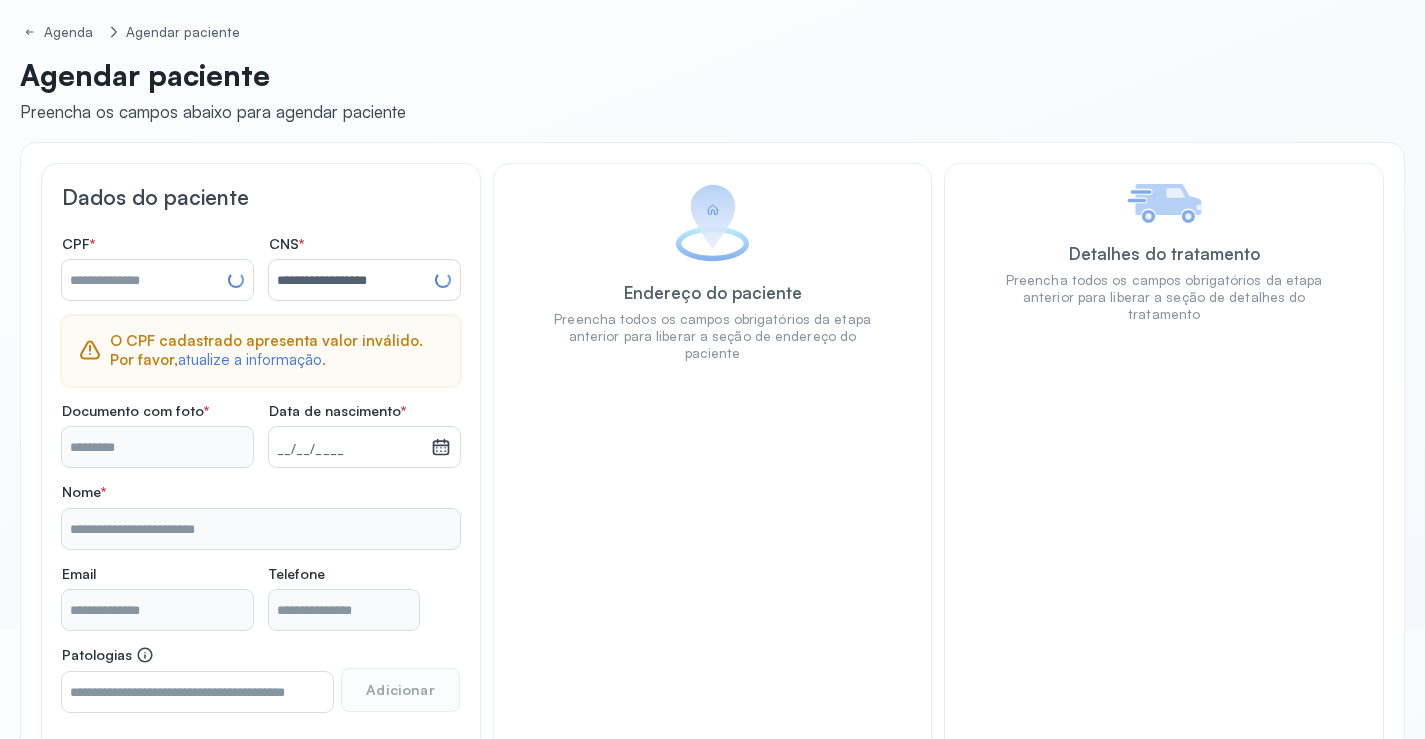 type on "*******" 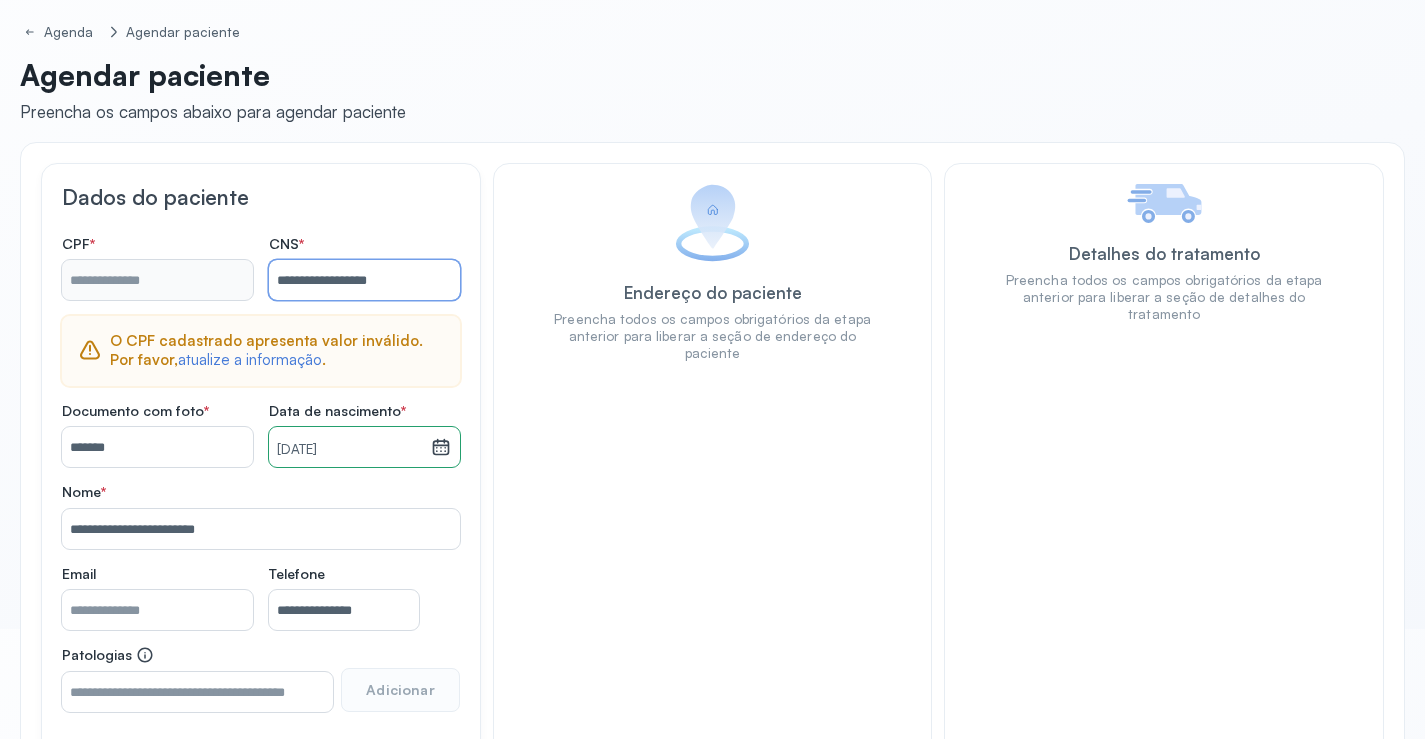 scroll, scrollTop: 257, scrollLeft: 0, axis: vertical 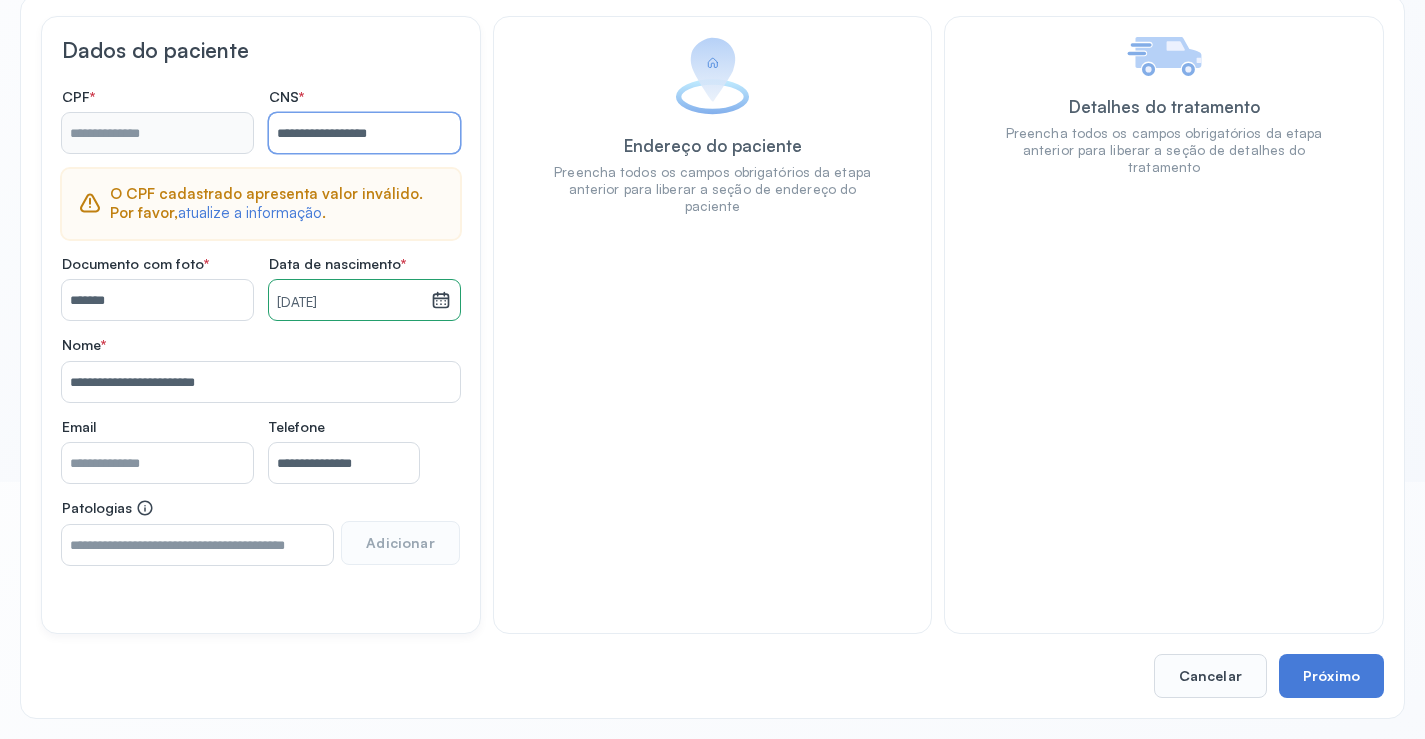 type on "**********" 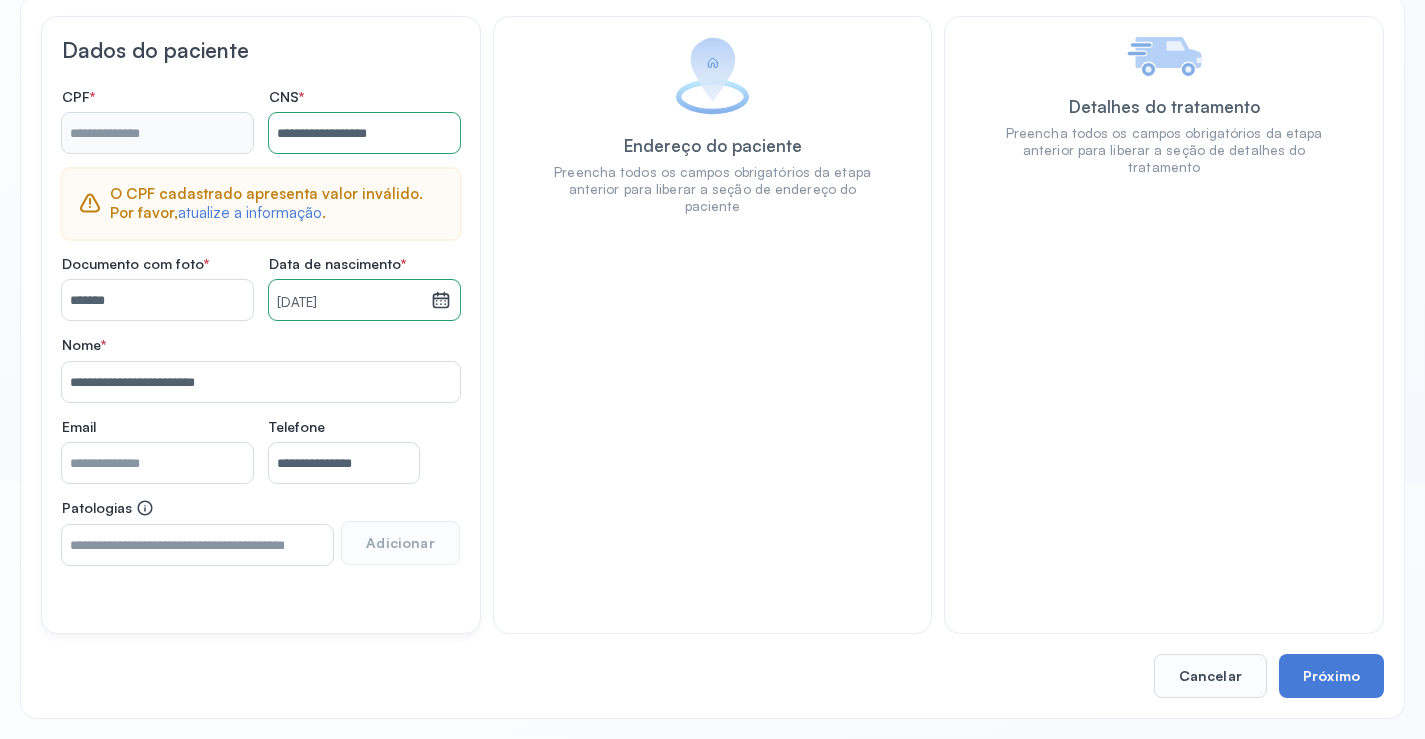 click on "atualize a informação" 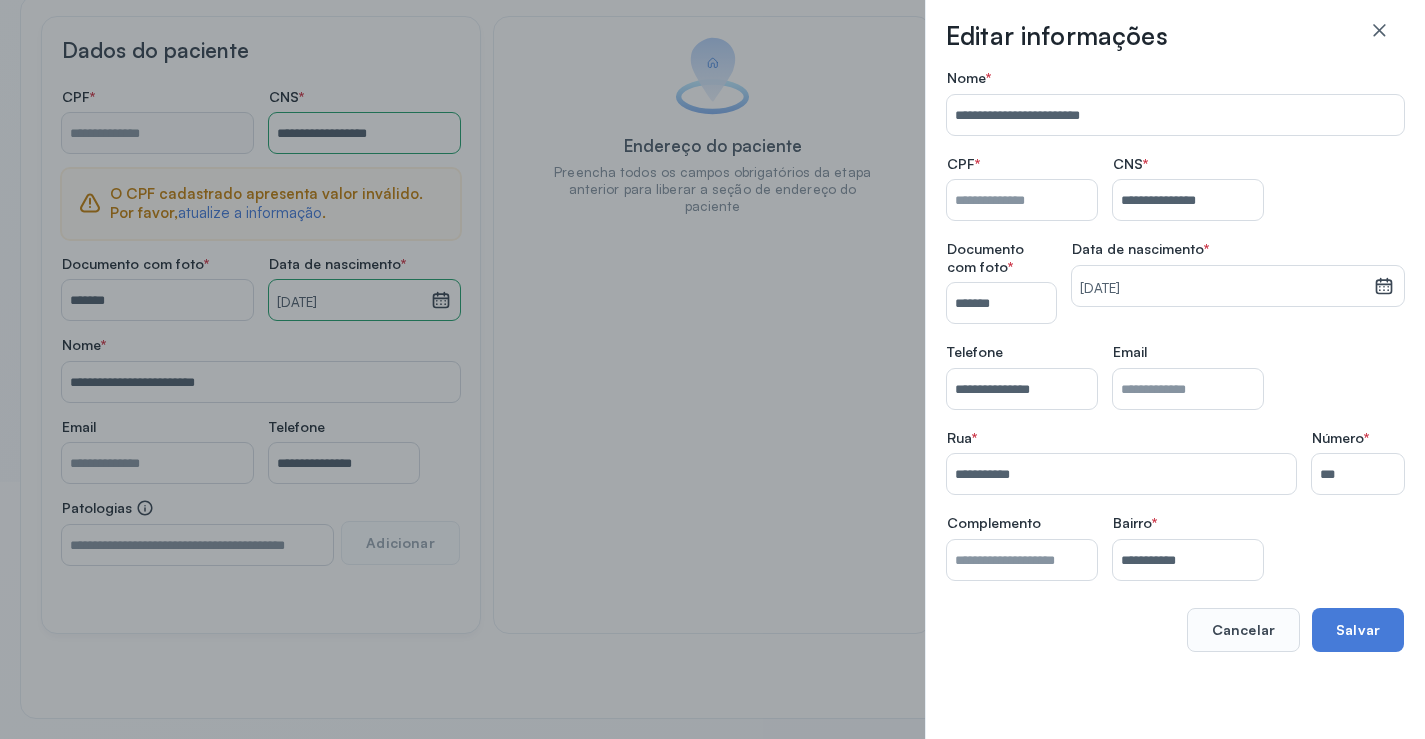 click on "Nome   *" at bounding box center [1022, 200] 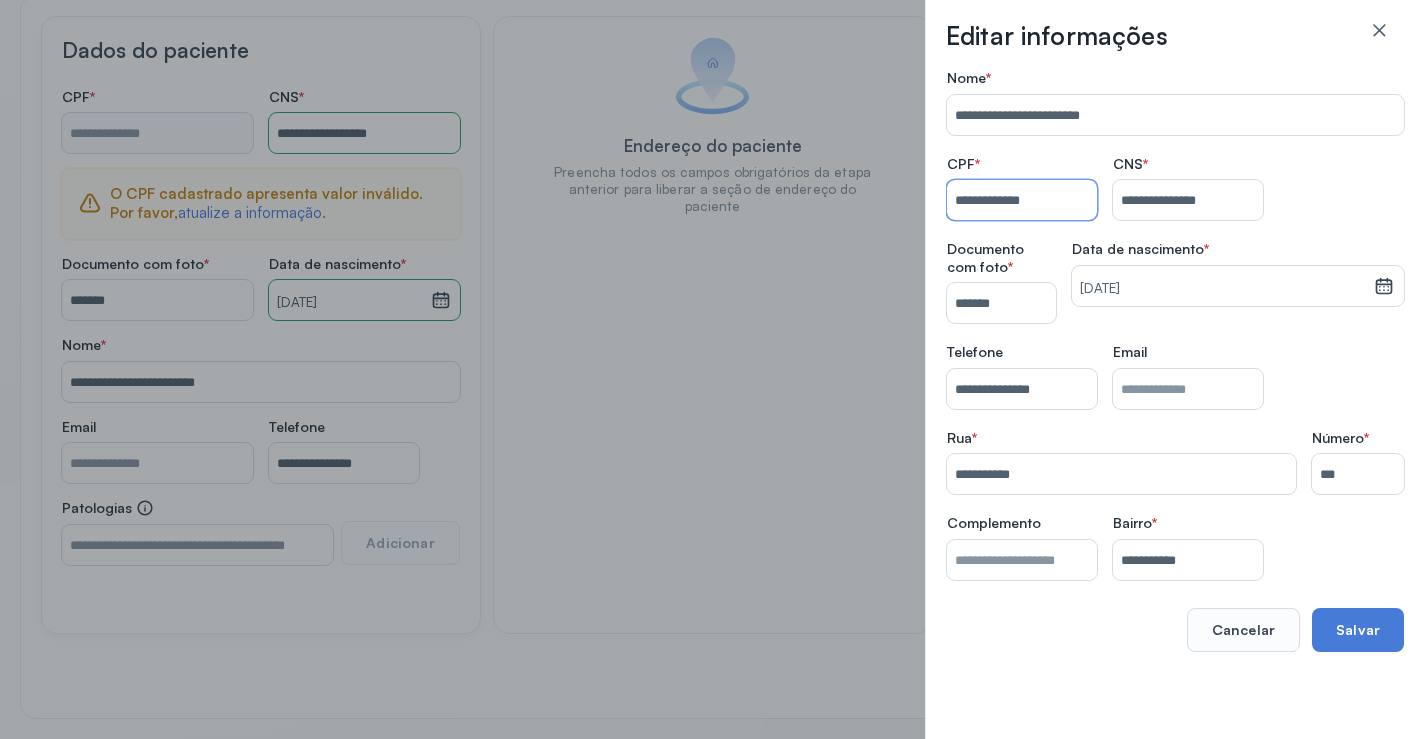 type on "**********" 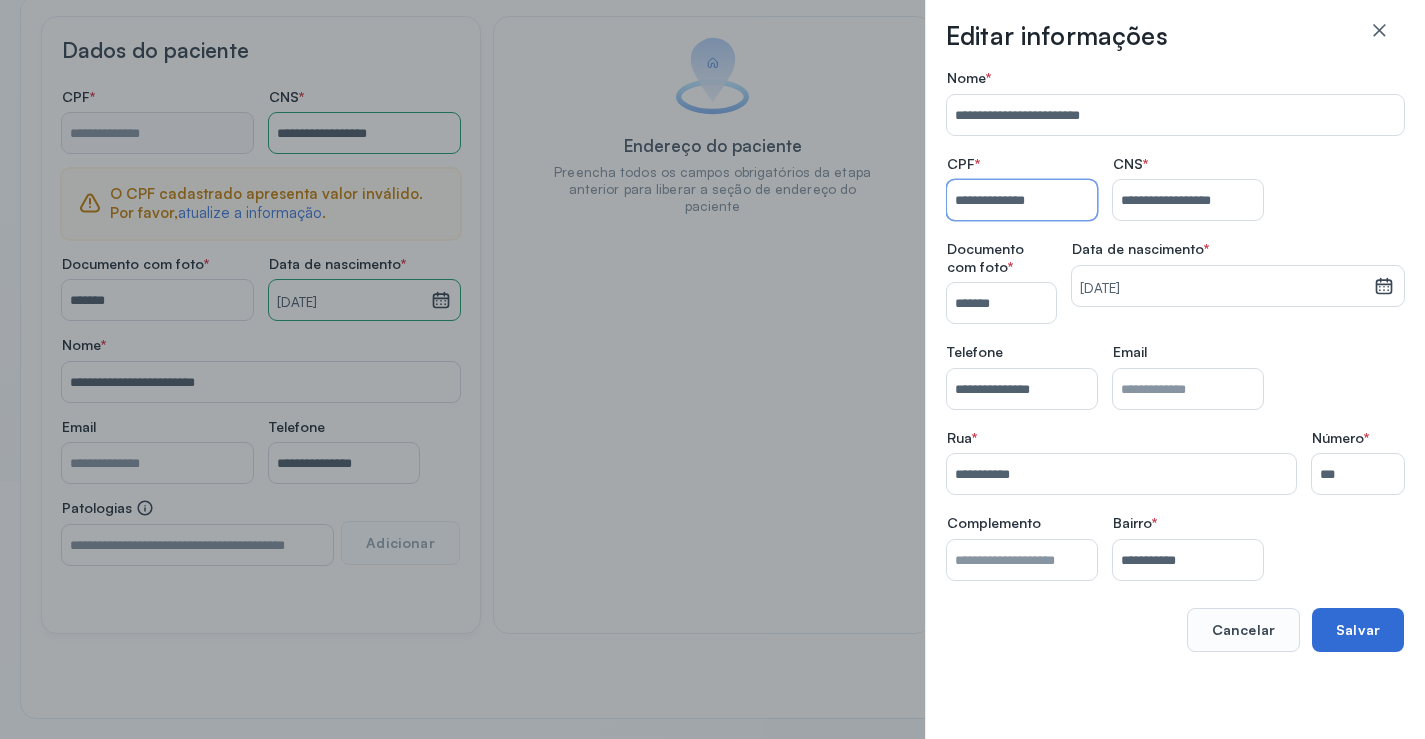 click on "Salvar" at bounding box center [1358, 630] 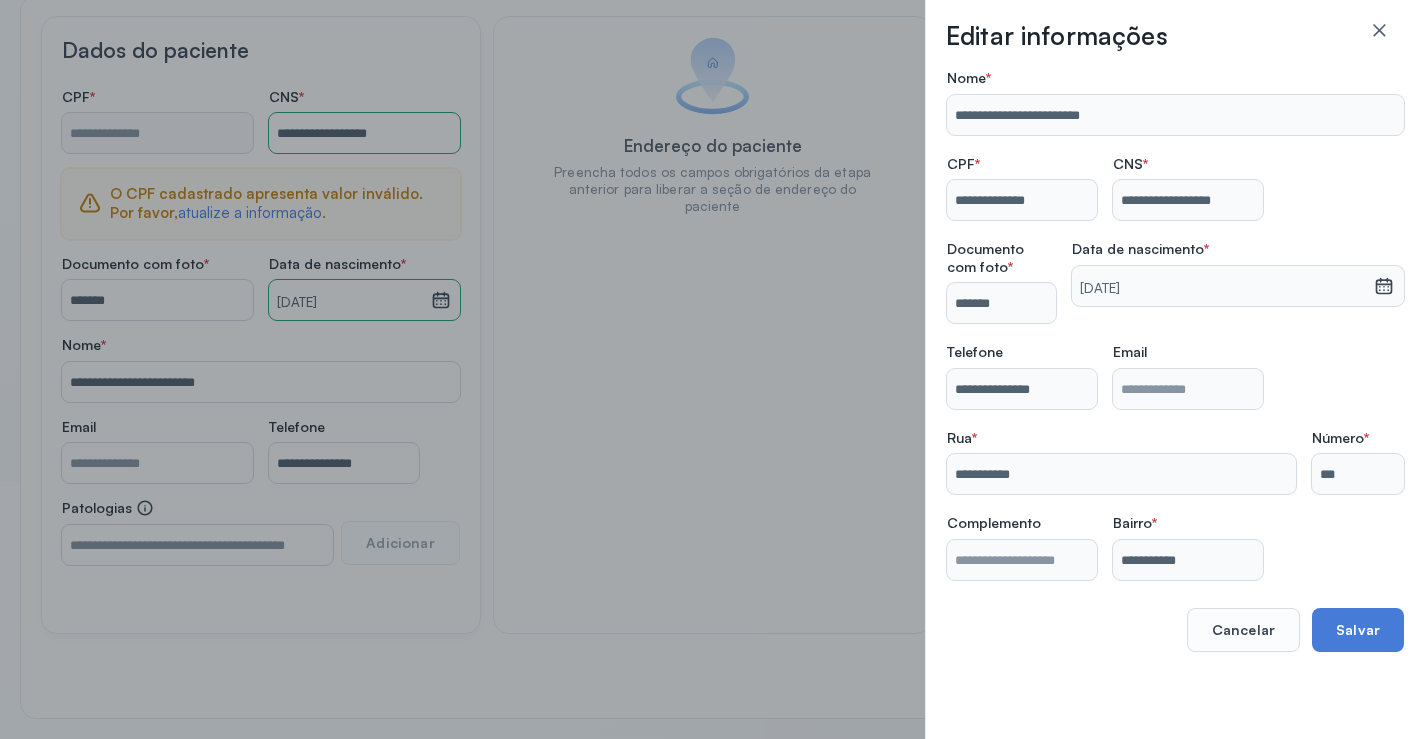 type on "**********" 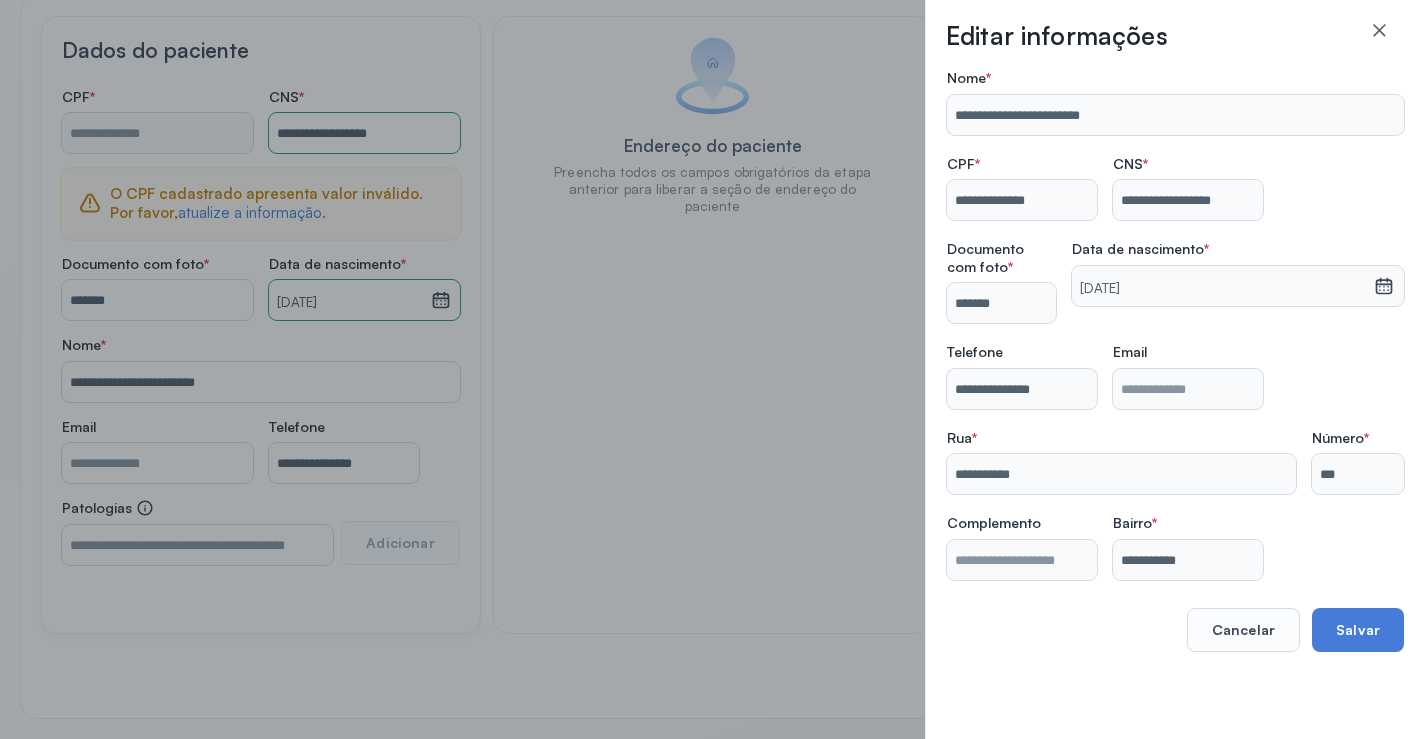 type on "**********" 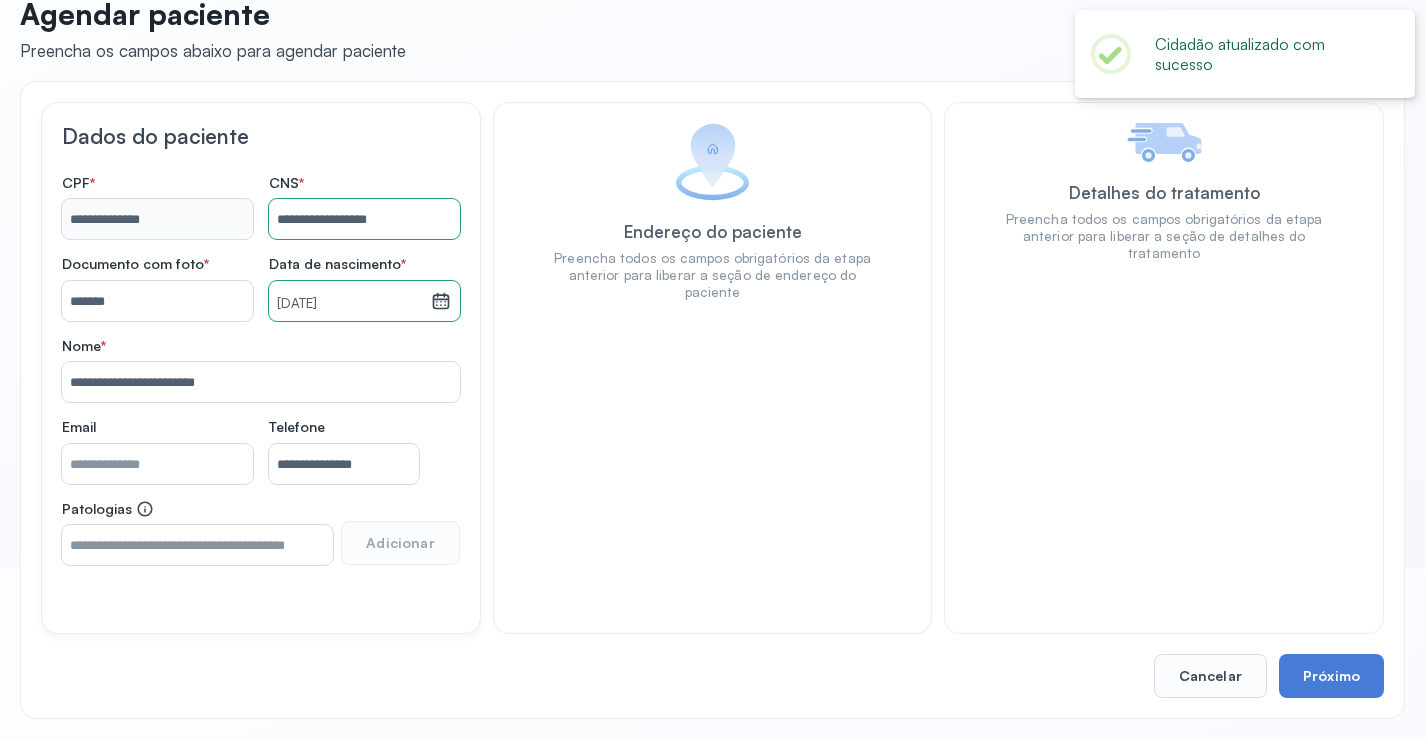 scroll, scrollTop: 171, scrollLeft: 0, axis: vertical 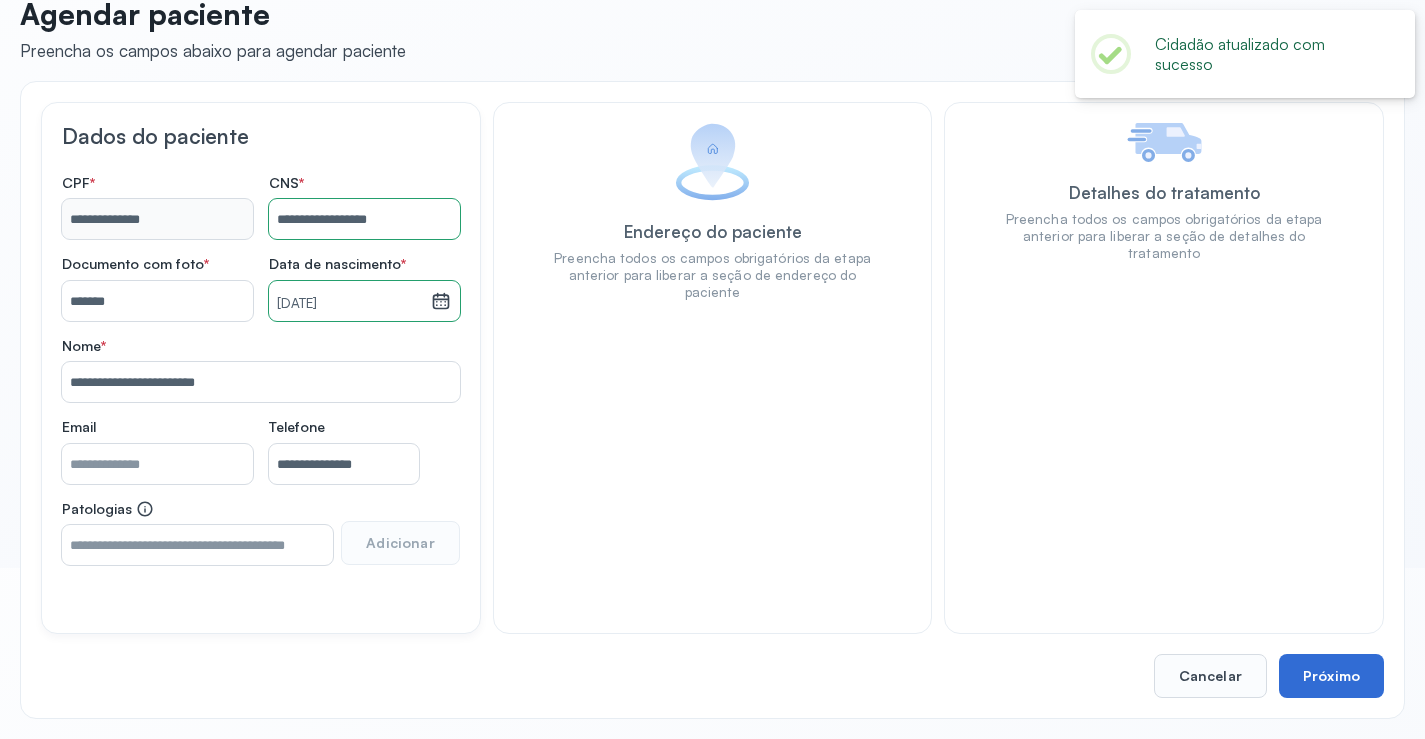 click on "Próximo" at bounding box center (1331, 676) 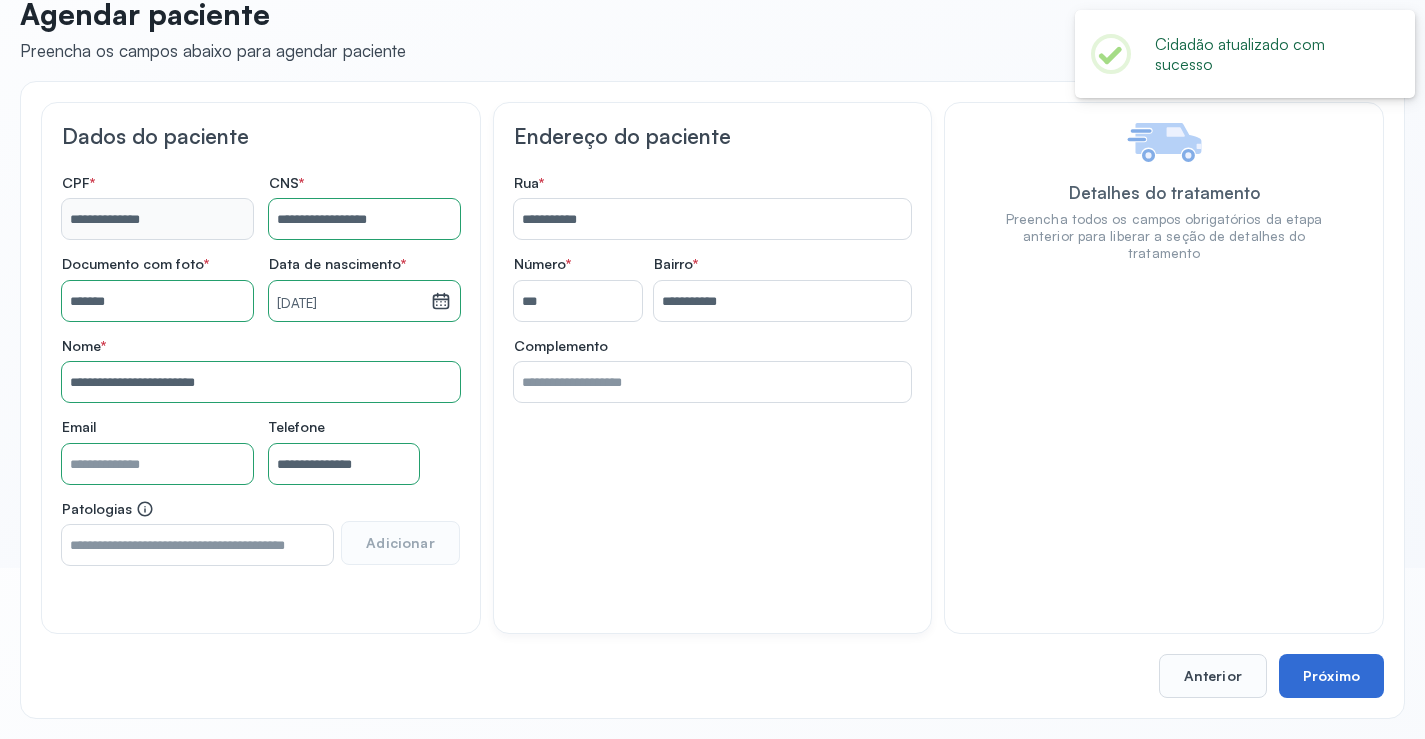 click on "Próximo" at bounding box center (1331, 676) 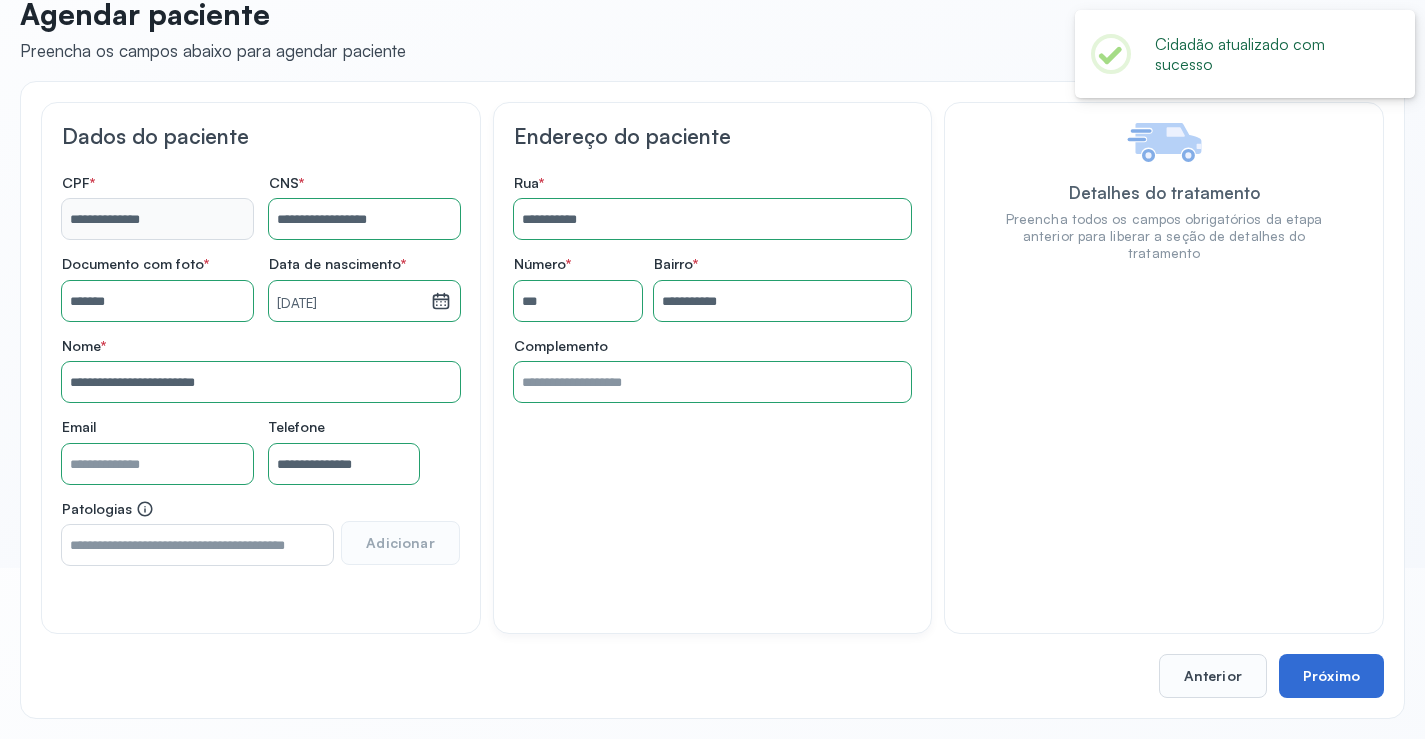 click on "Próximo" at bounding box center (1331, 676) 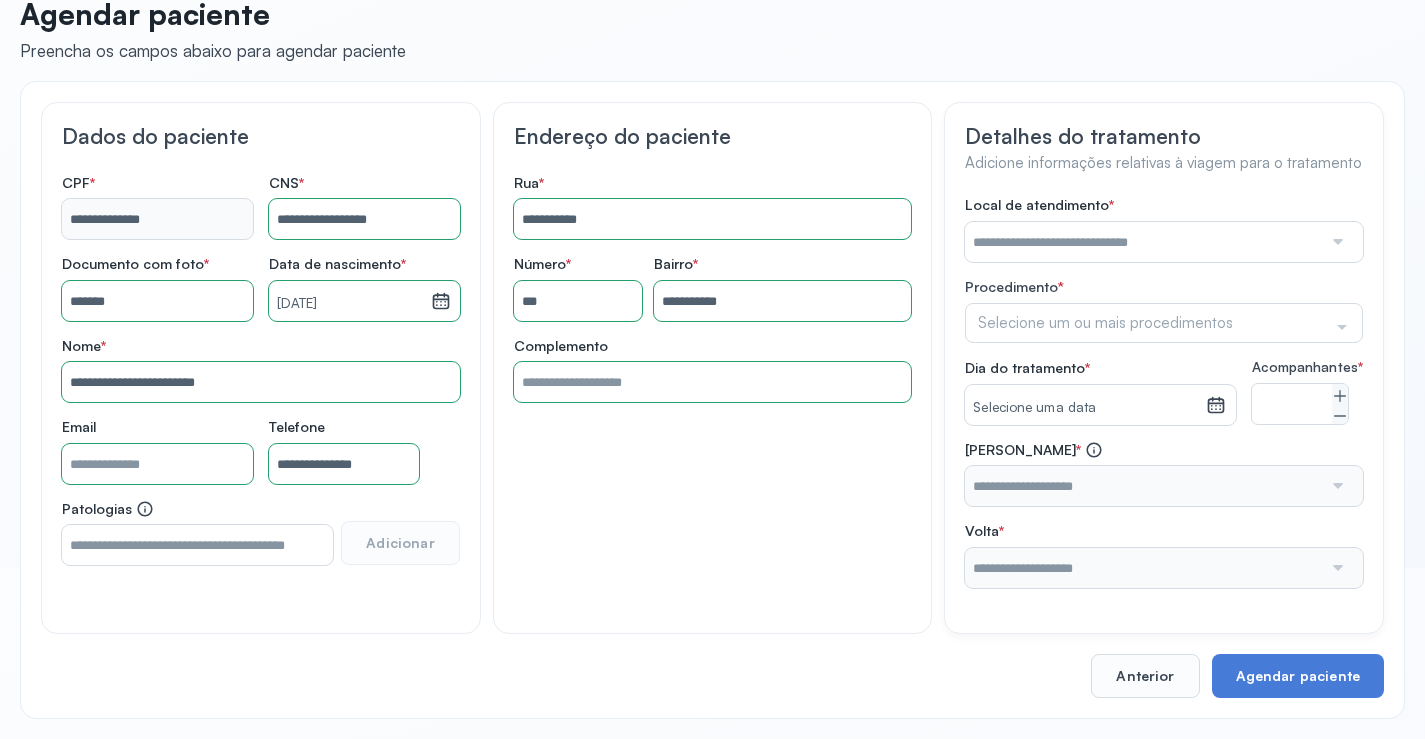 click at bounding box center [1143, 242] 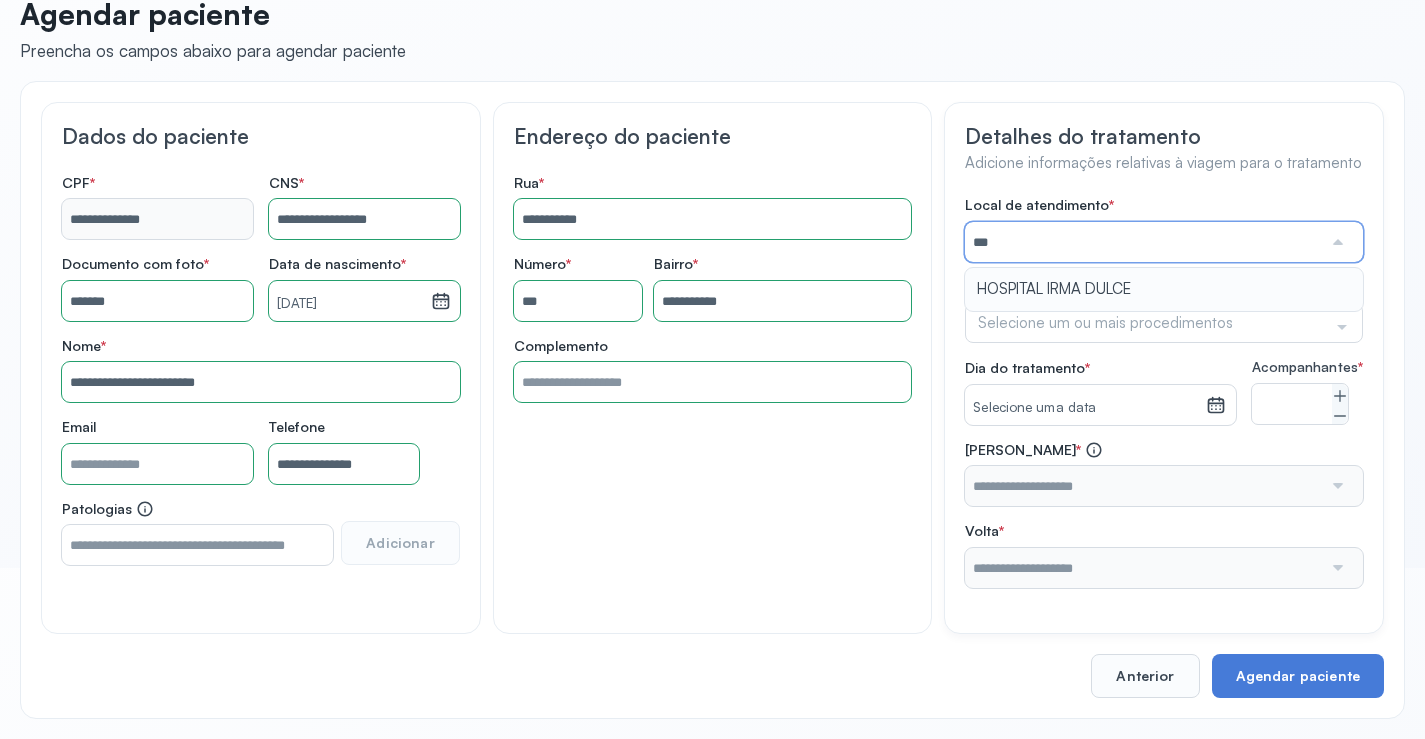 type on "**********" 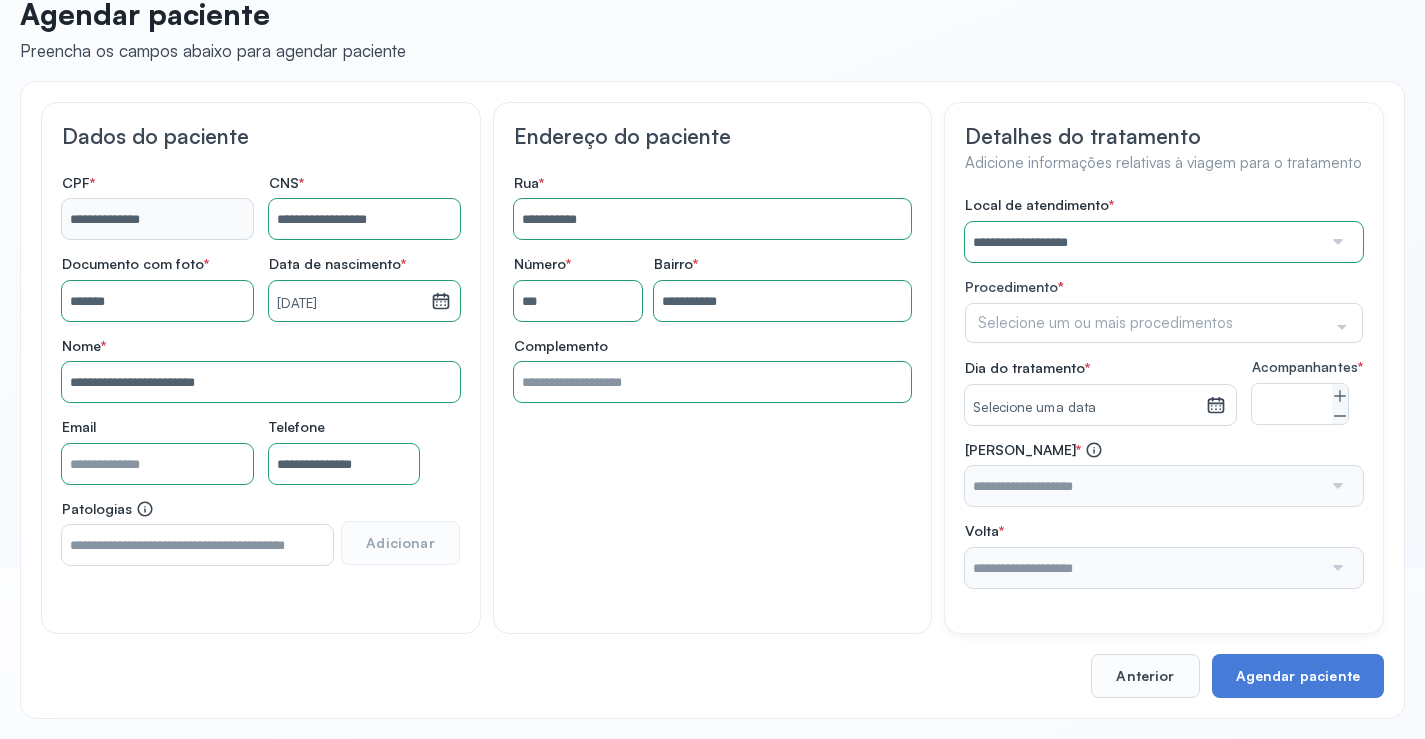 click on "**********" at bounding box center [1164, 392] 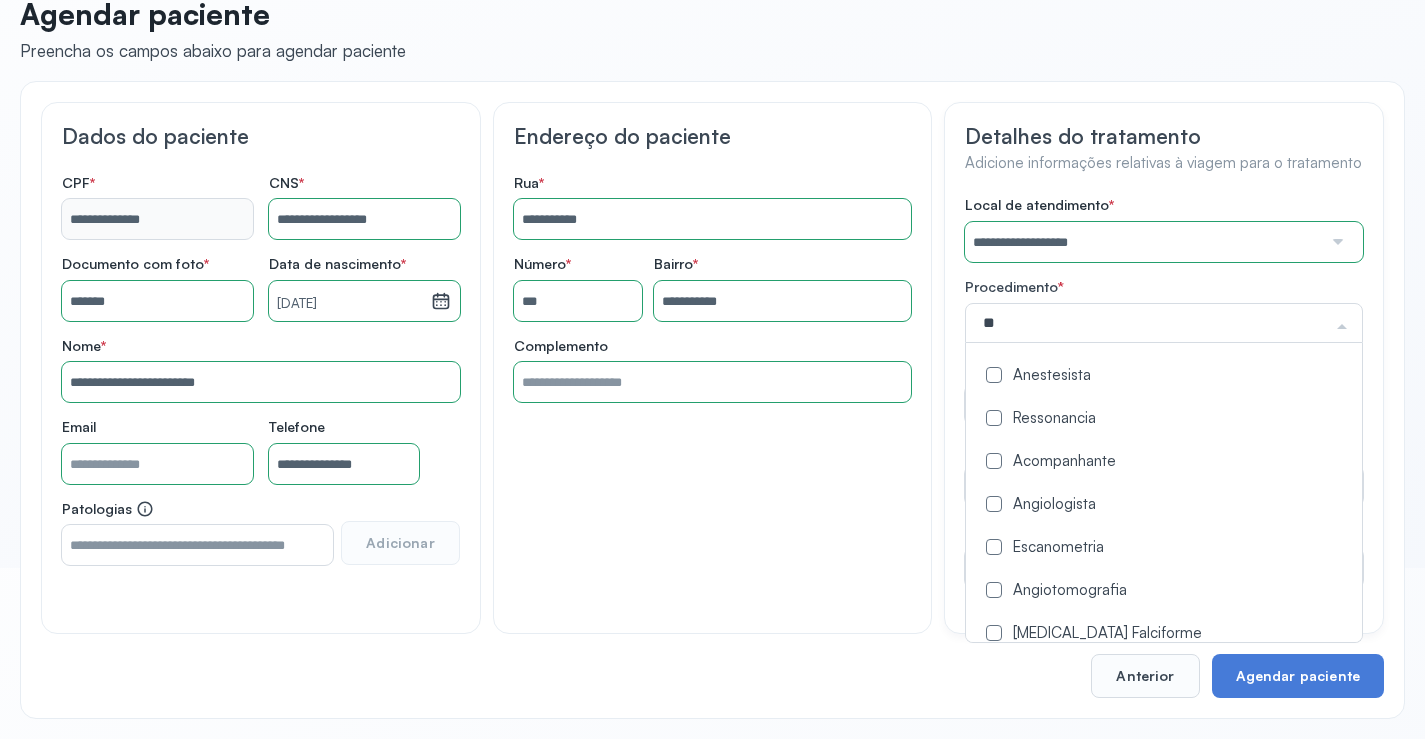 type on "***" 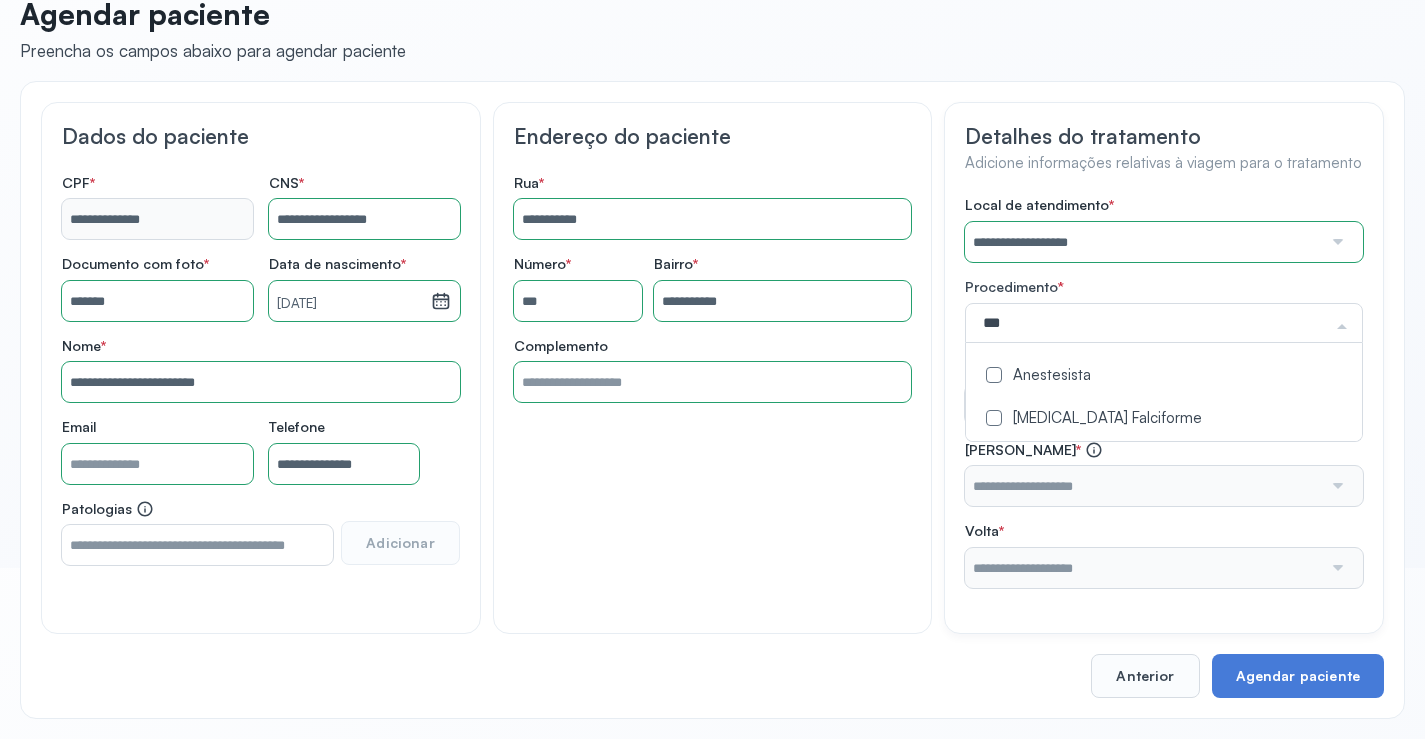 click on "Anestesista" 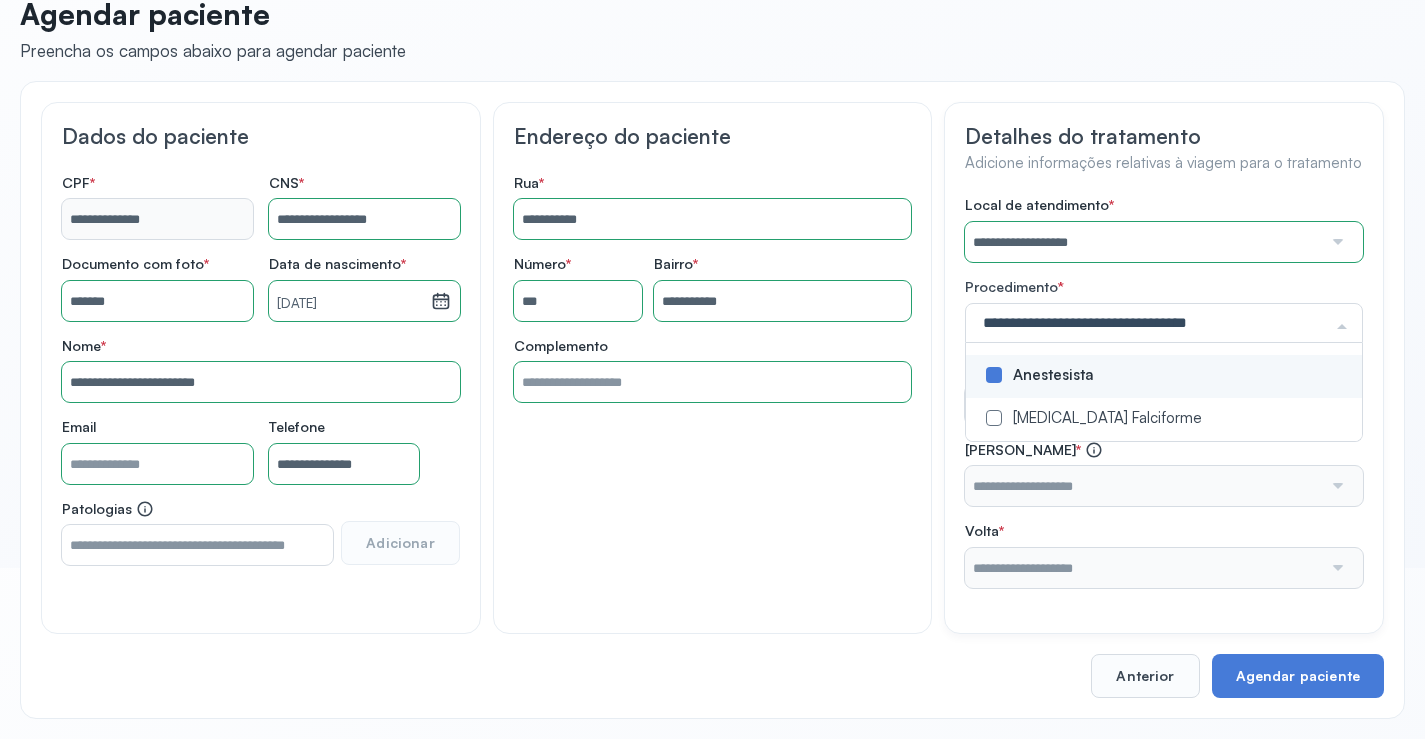 click on "**********" 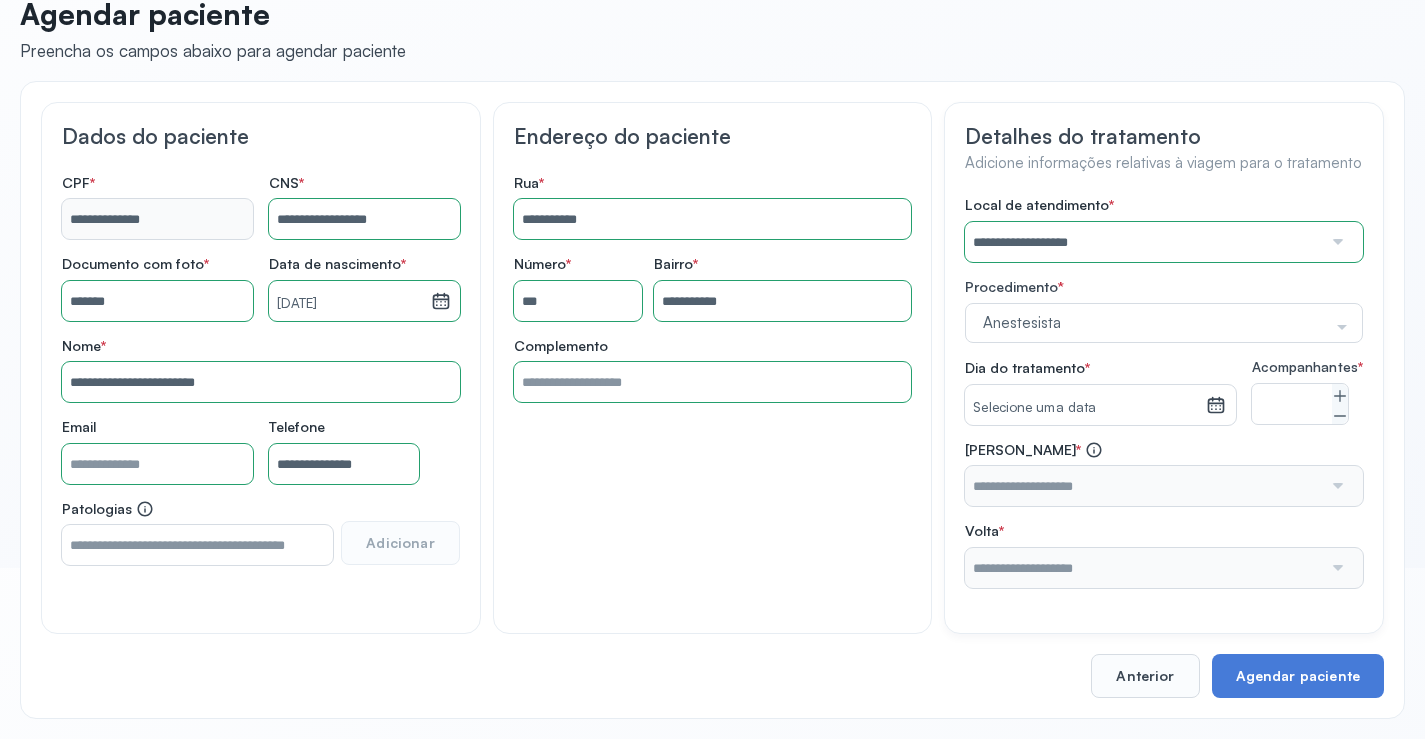 click on "Selecione uma data" at bounding box center [1085, 408] 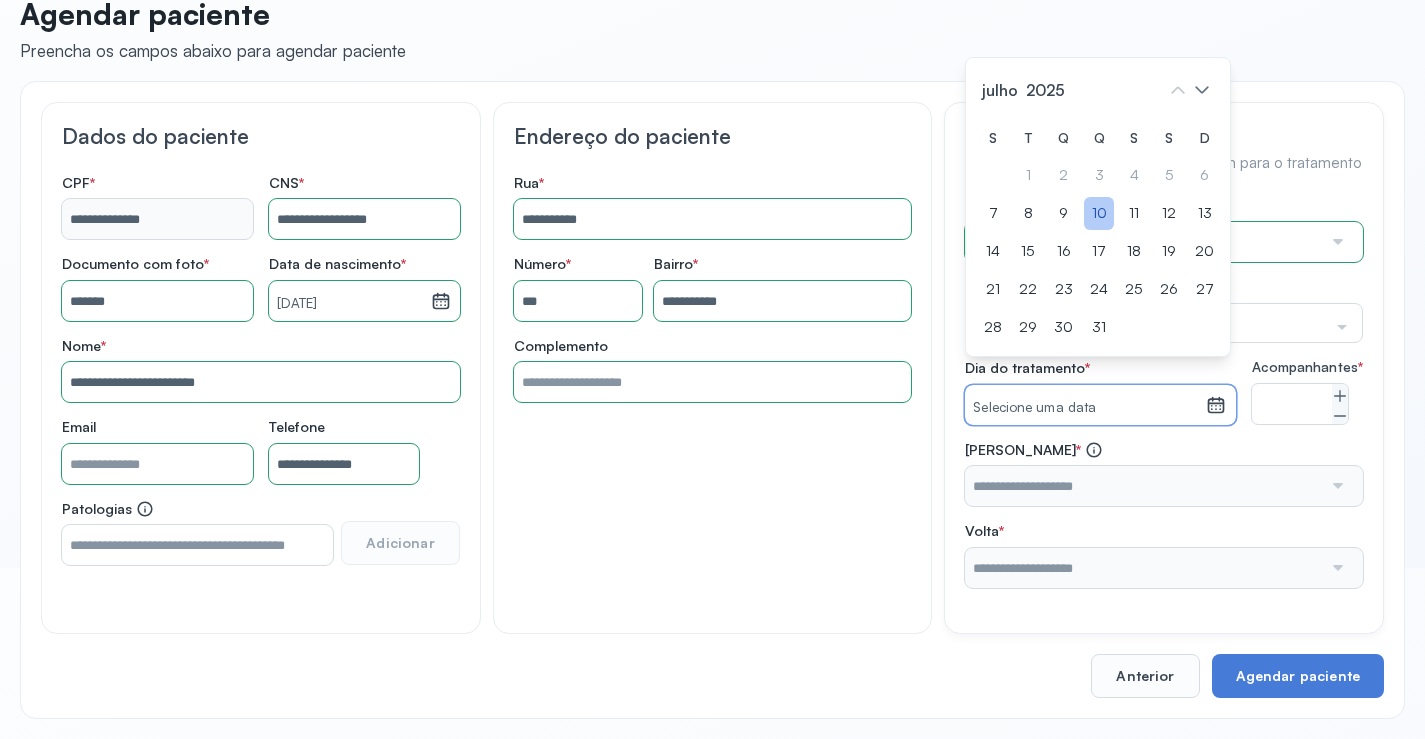 click on "10" 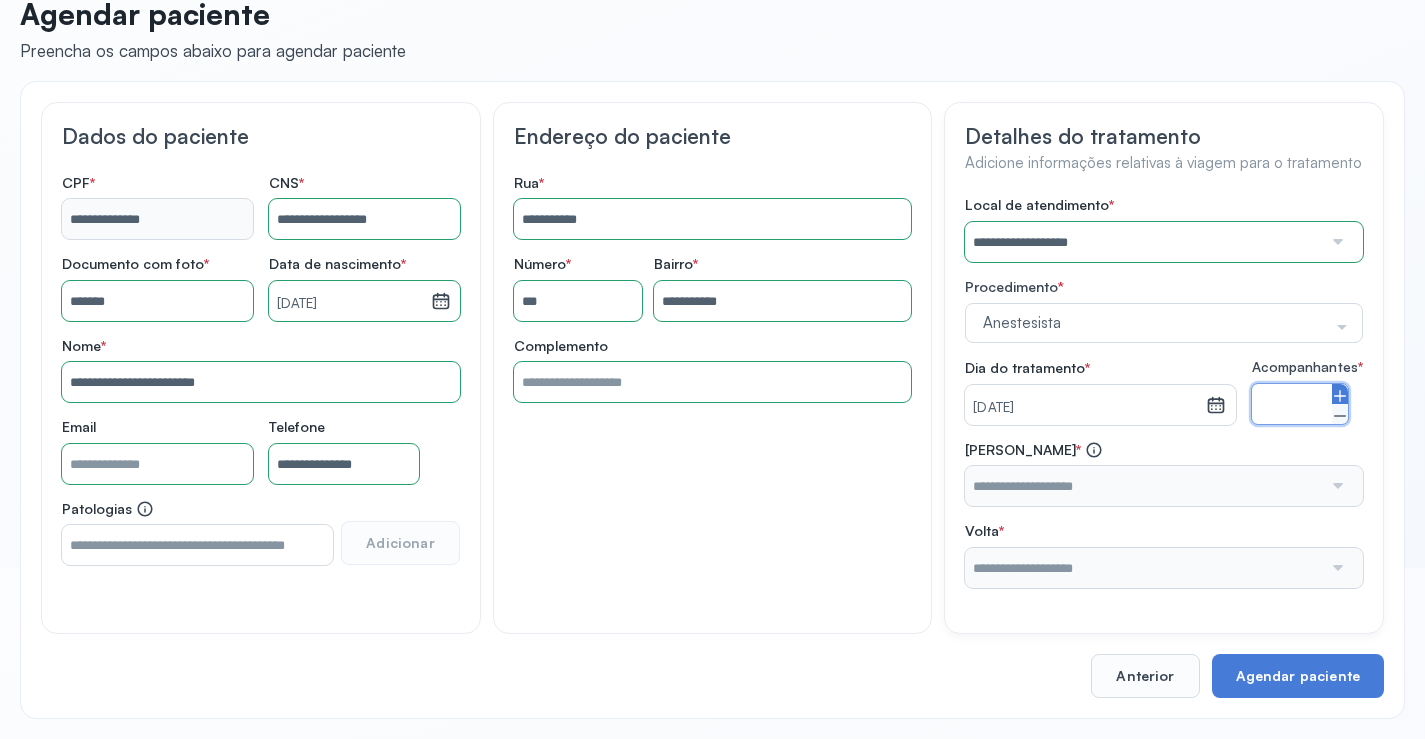 click 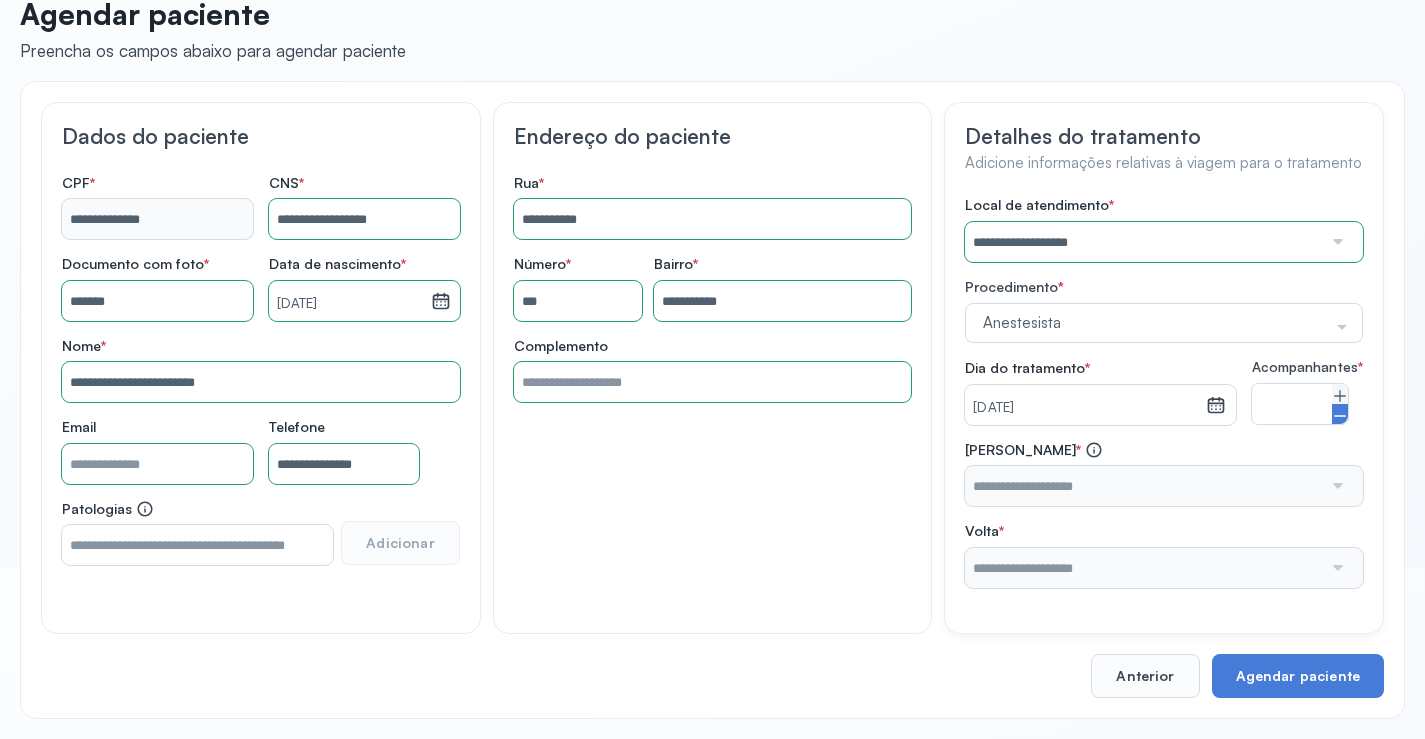 click 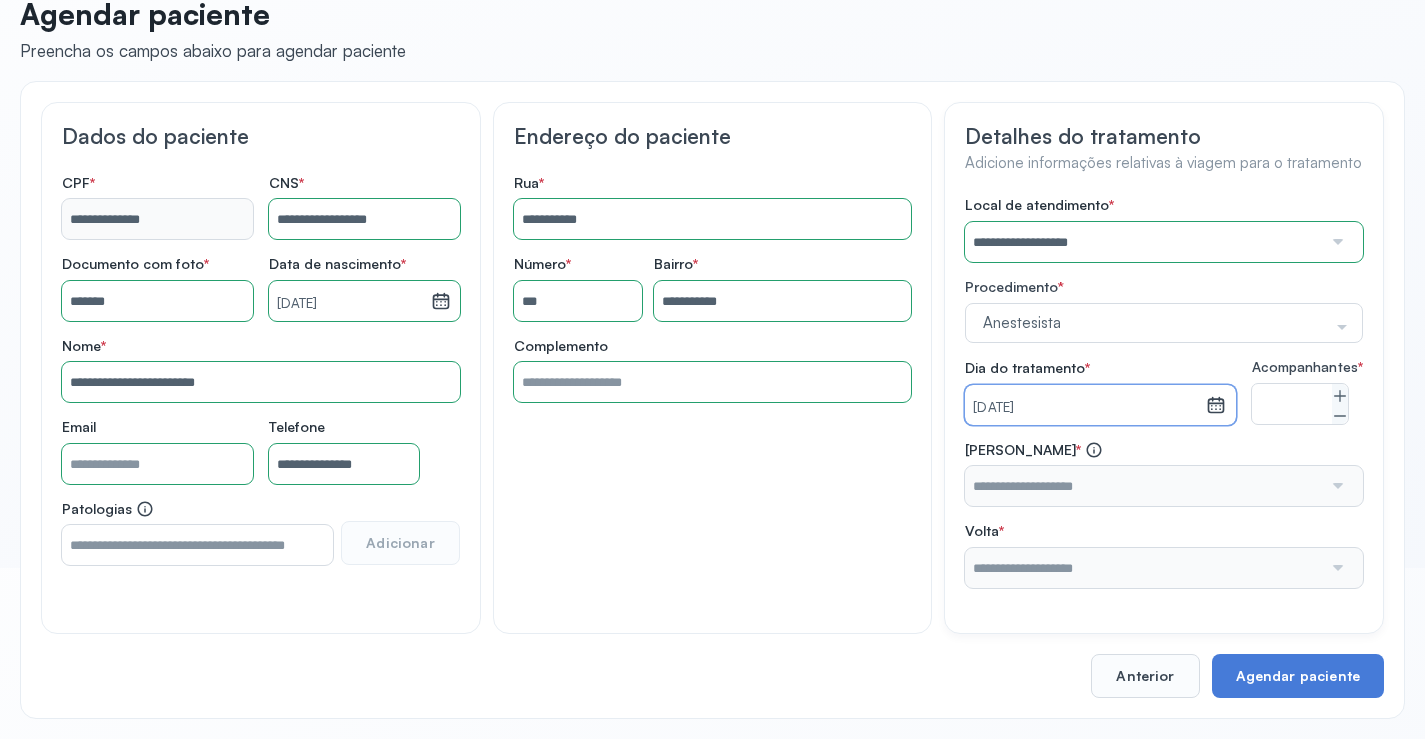 click on "[DATE]" at bounding box center (1085, 405) 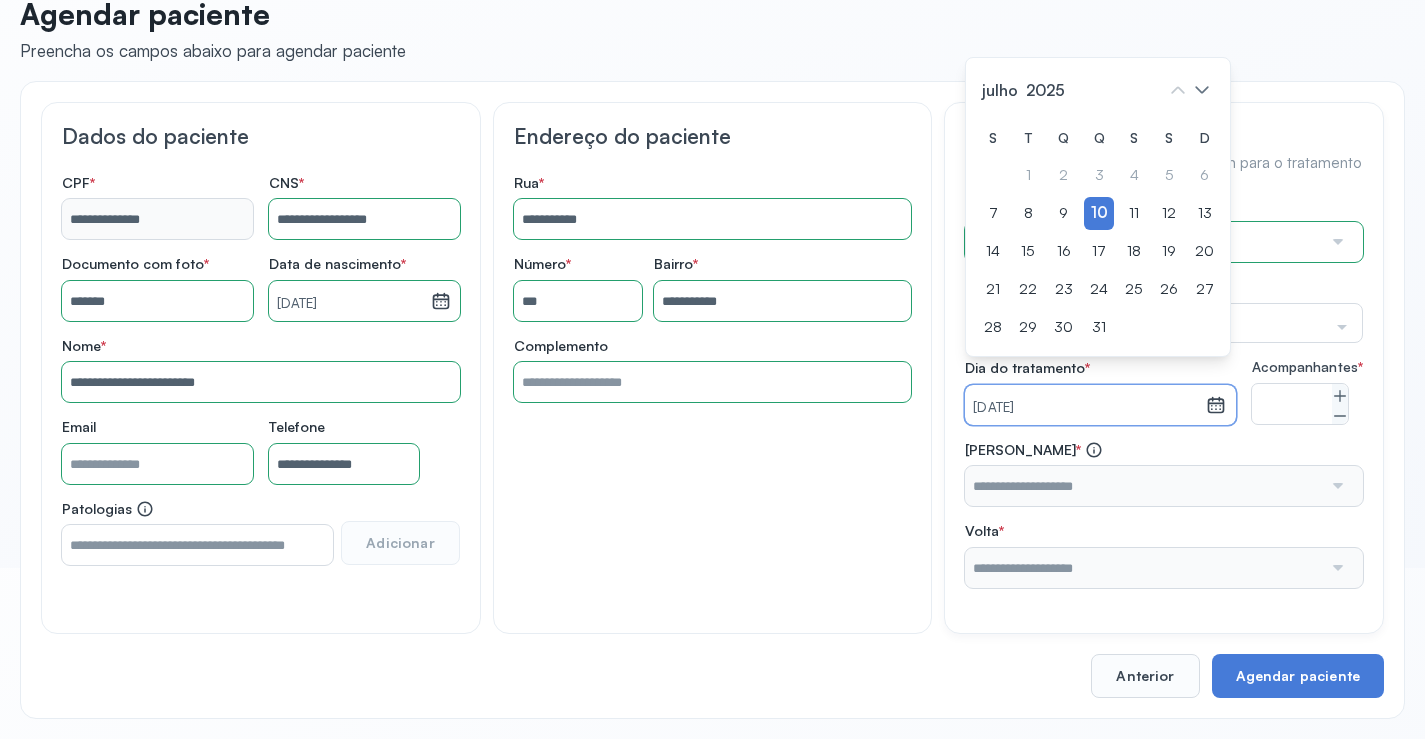 click on "S T Q Q S S D 1 2 3 4 5 6 7 8 9 10 11 12 13 14 15 16 17 18 19 20 21 22 23 24 25 26 27 28 29 30 31" at bounding box center (1098, 233) 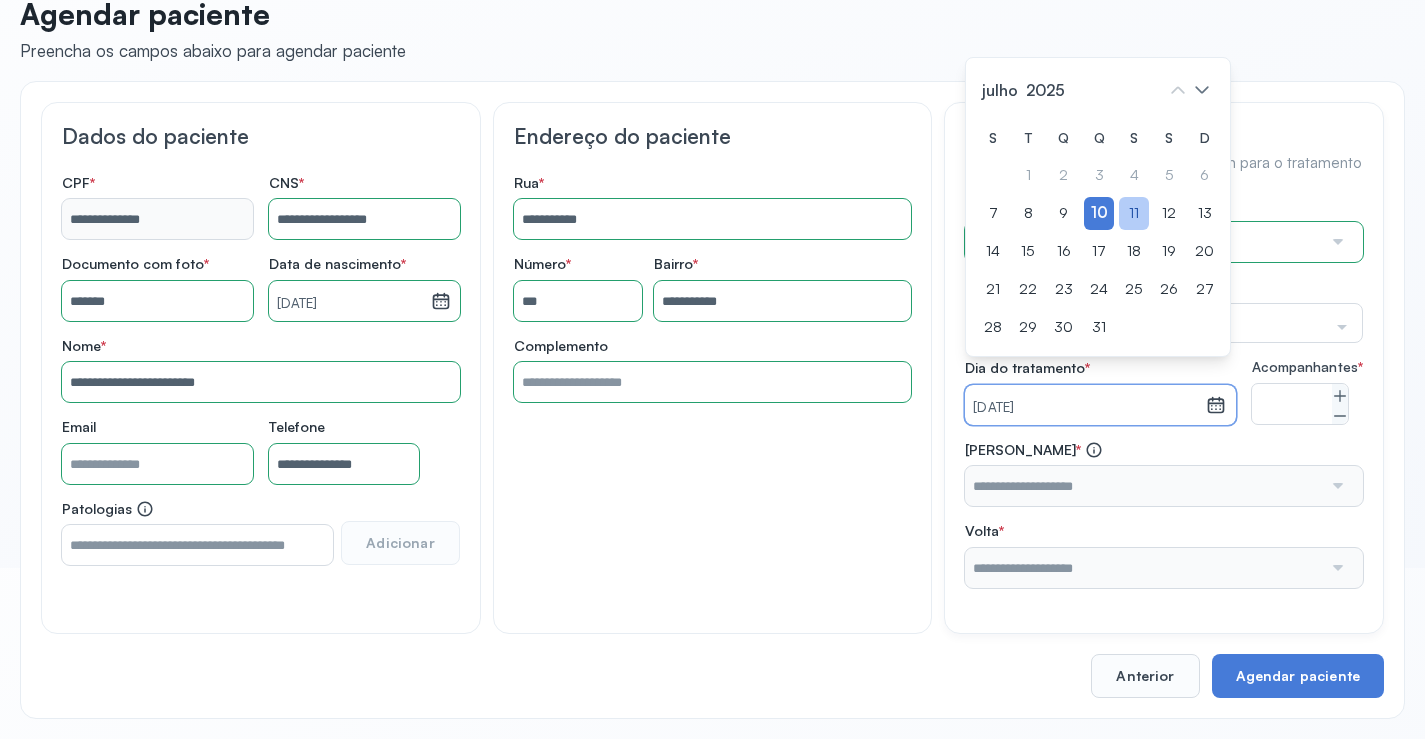 click on "11" 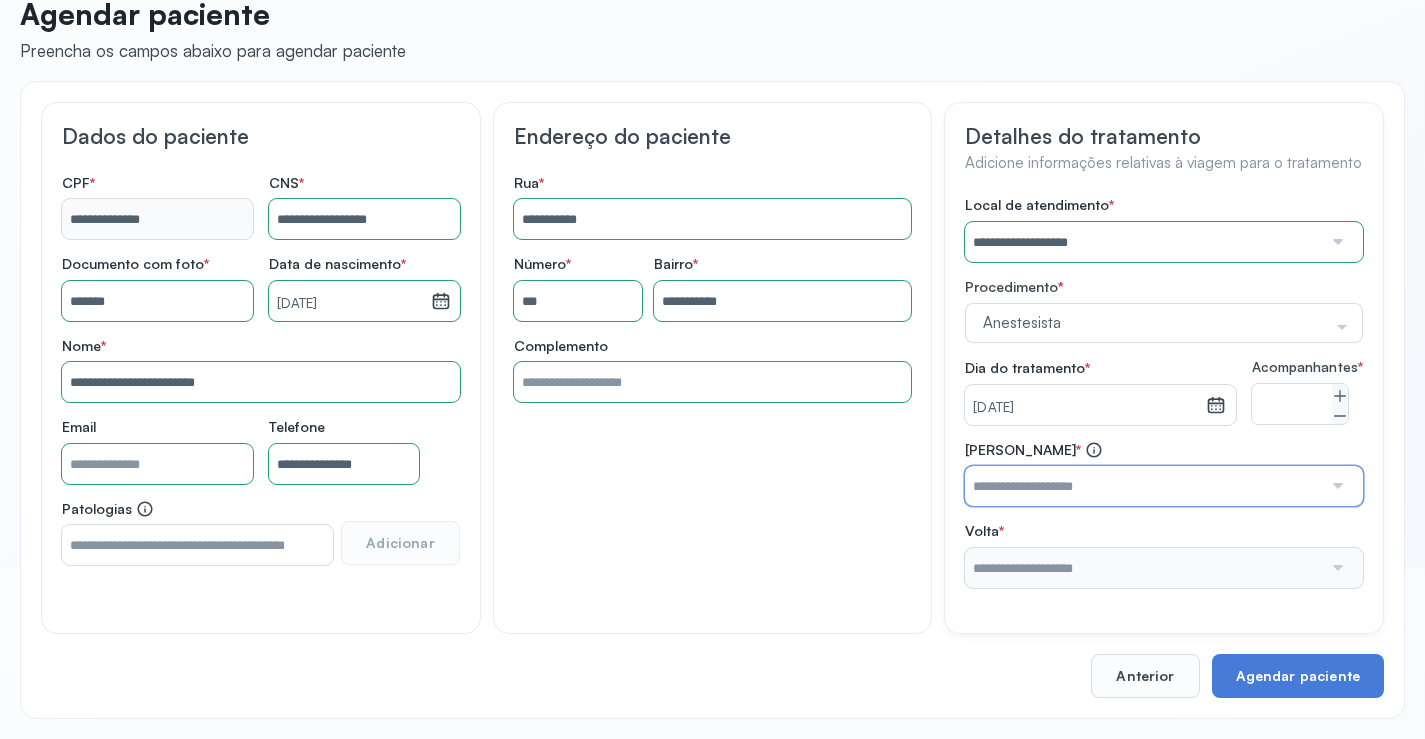 click at bounding box center [1143, 486] 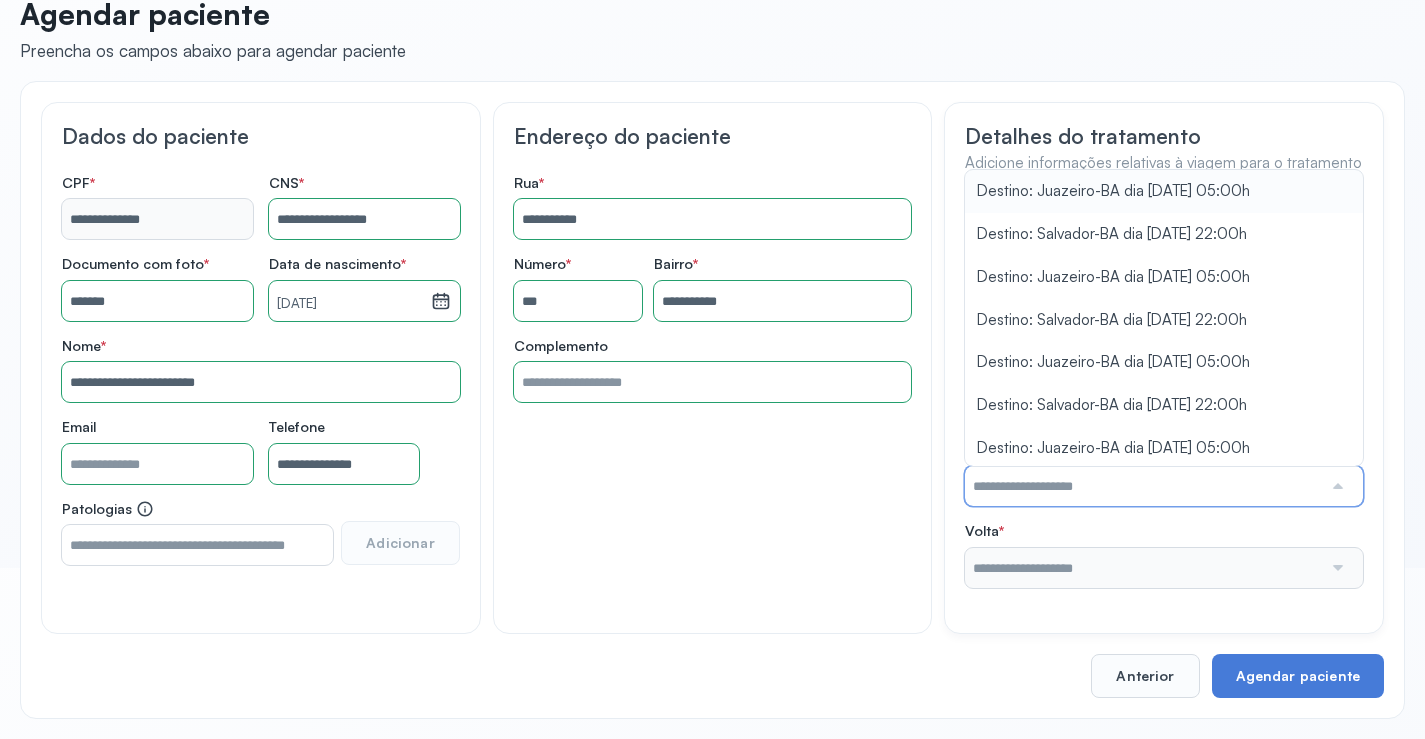 drag, startPoint x: 1062, startPoint y: 498, endPoint x: 1057, endPoint y: 470, distance: 28.442924 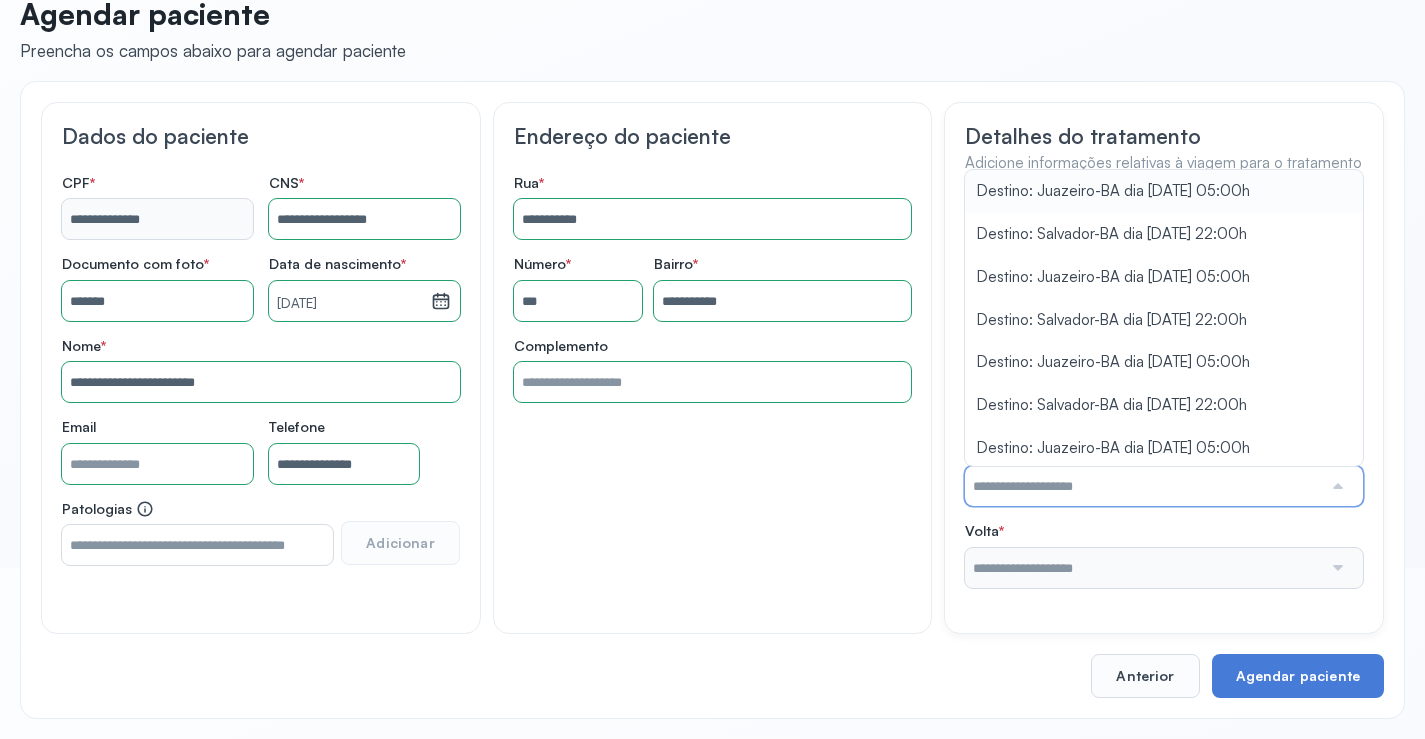 click at bounding box center [1143, 486] 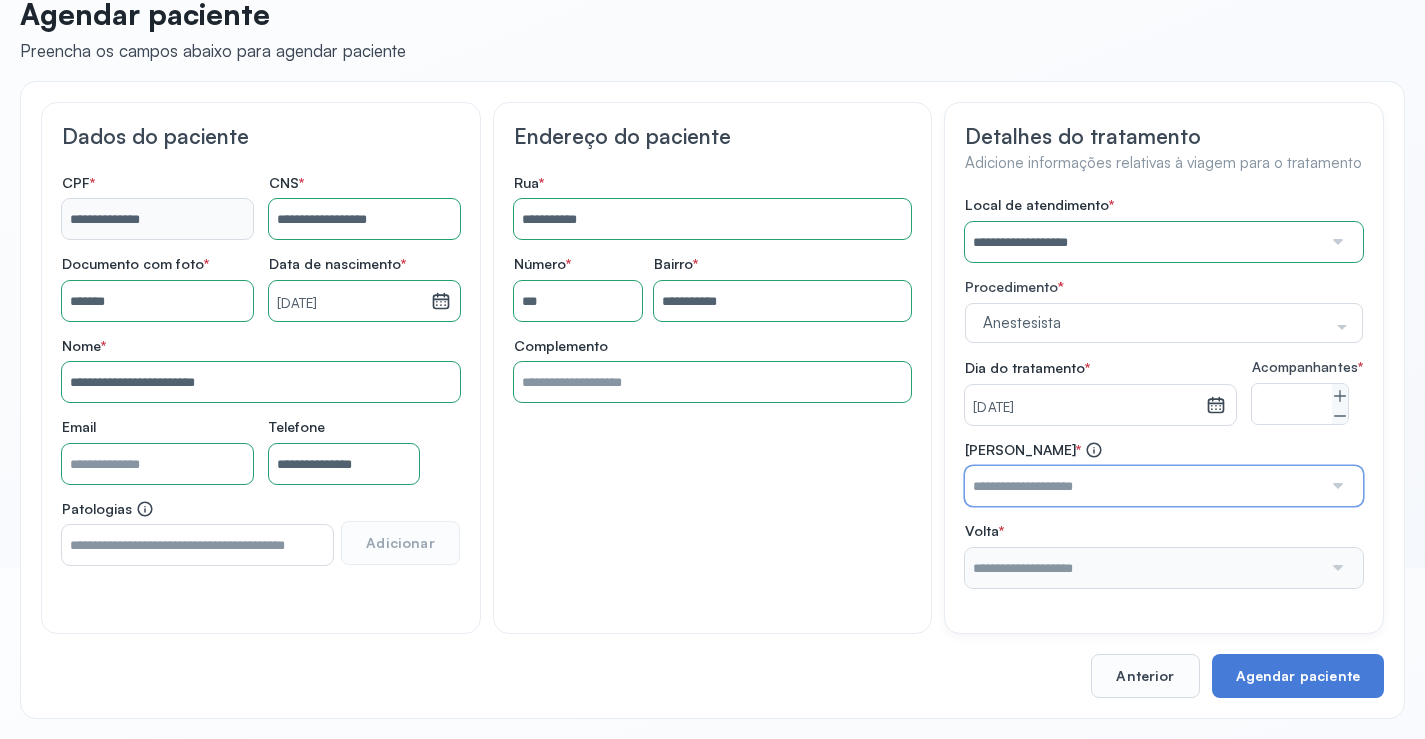 click on "[DATE]" at bounding box center [1085, 408] 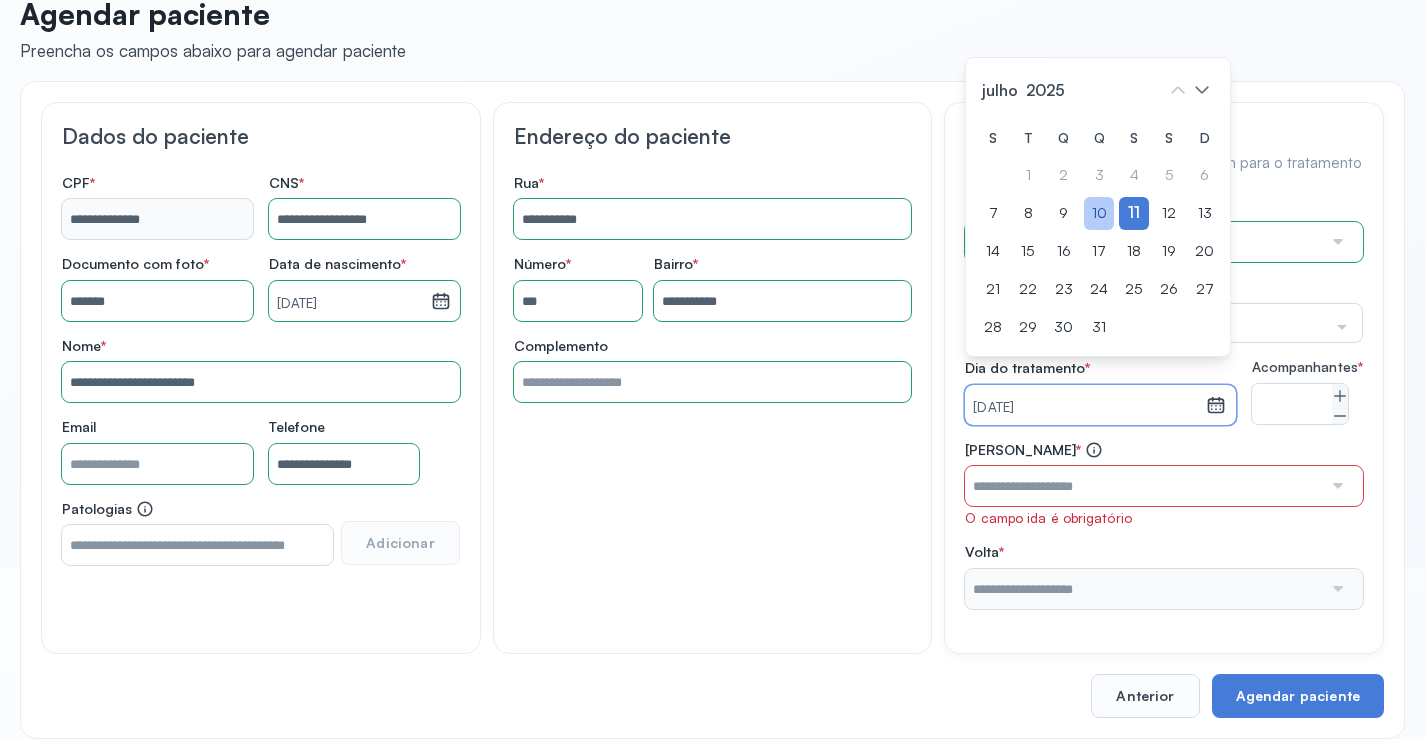click on "10" 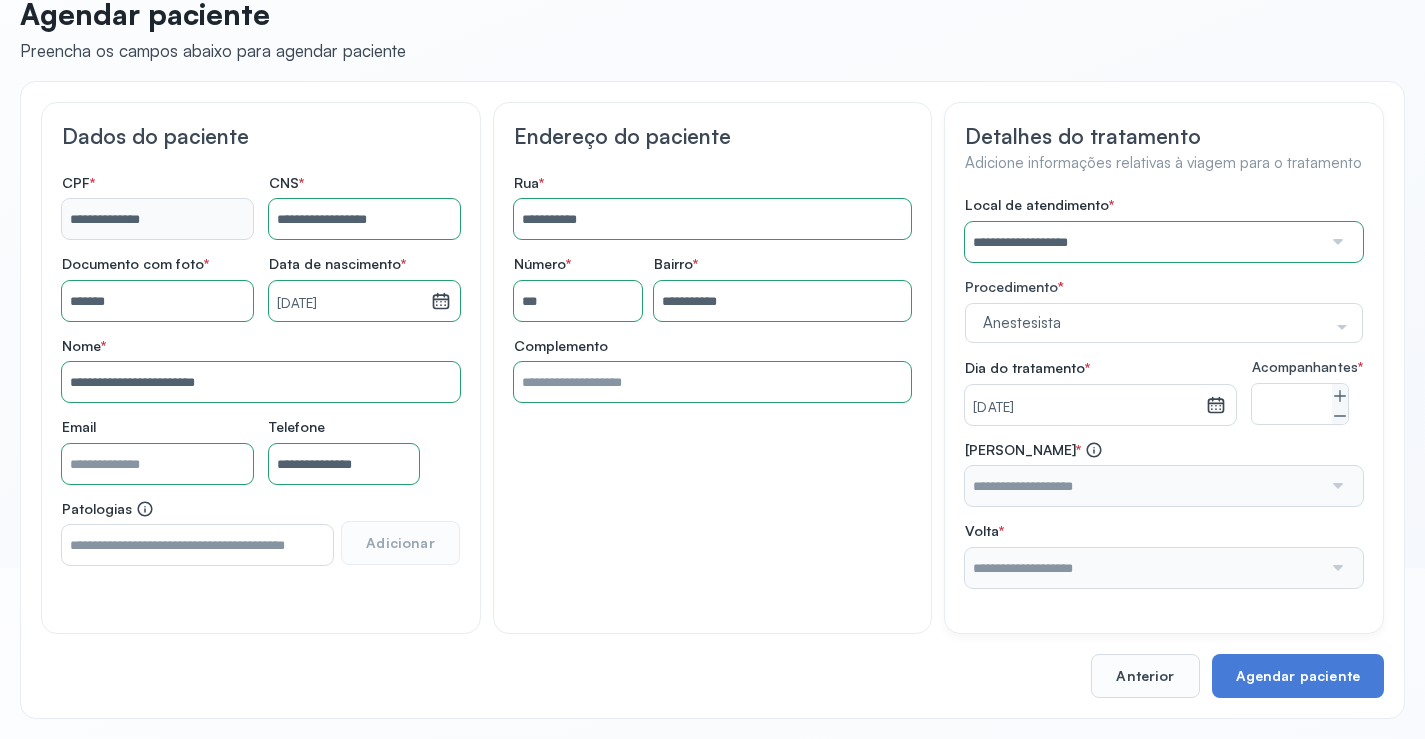 click at bounding box center (1143, 486) 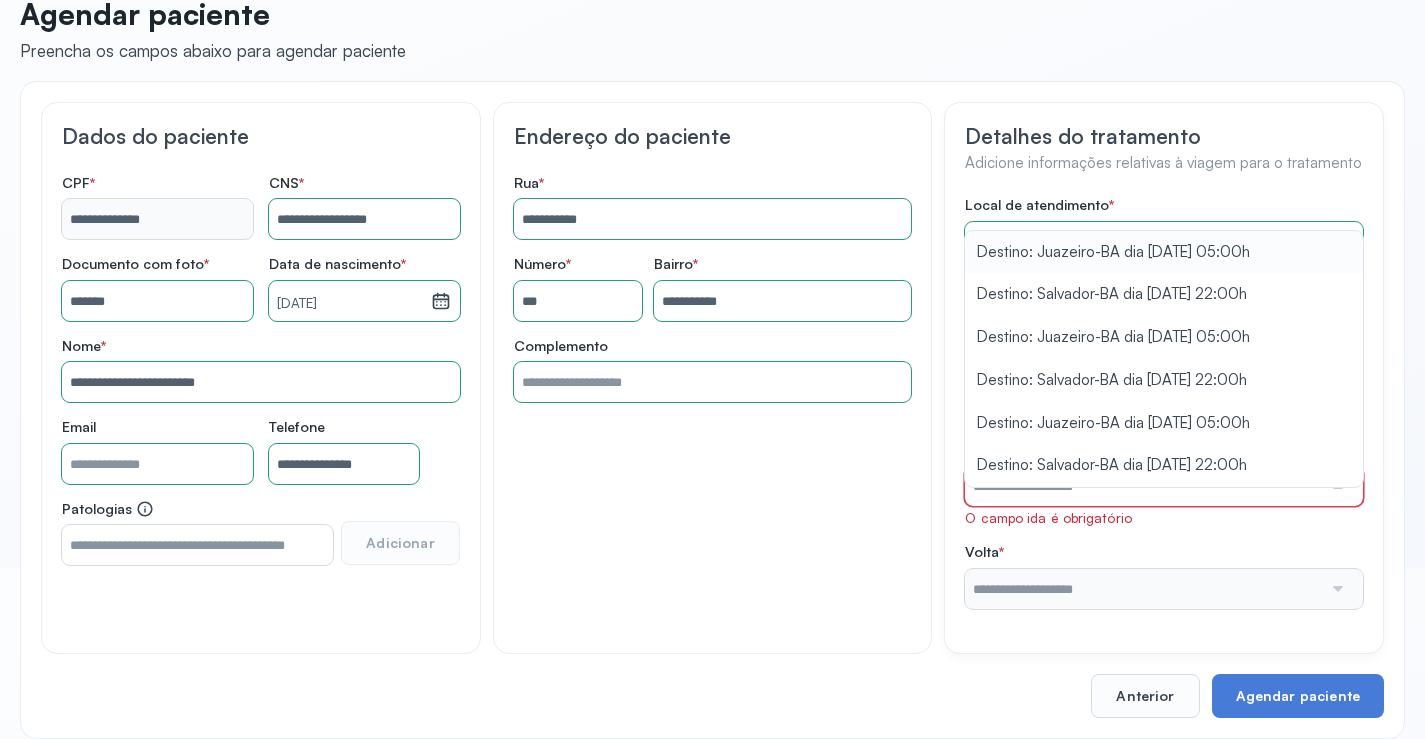 click at bounding box center (1143, 486) 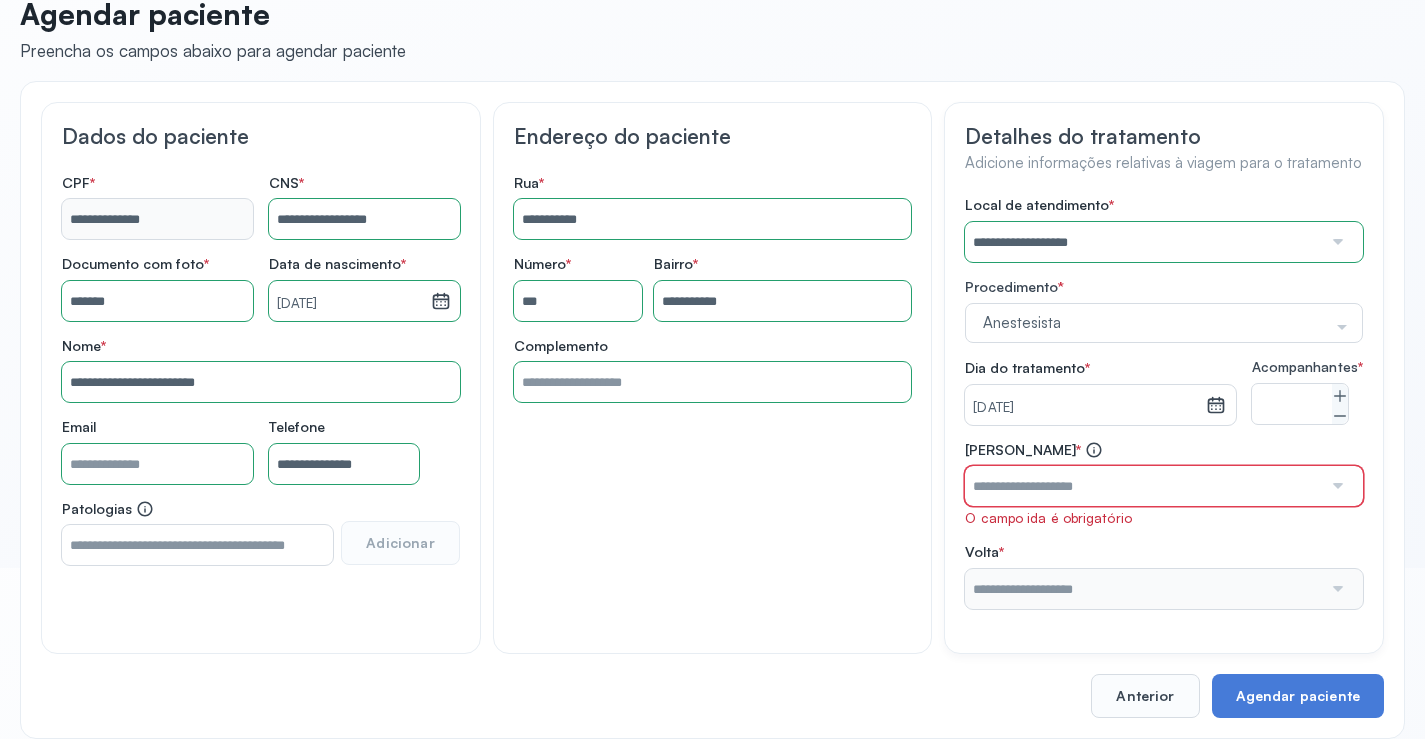 click at bounding box center [1143, 486] 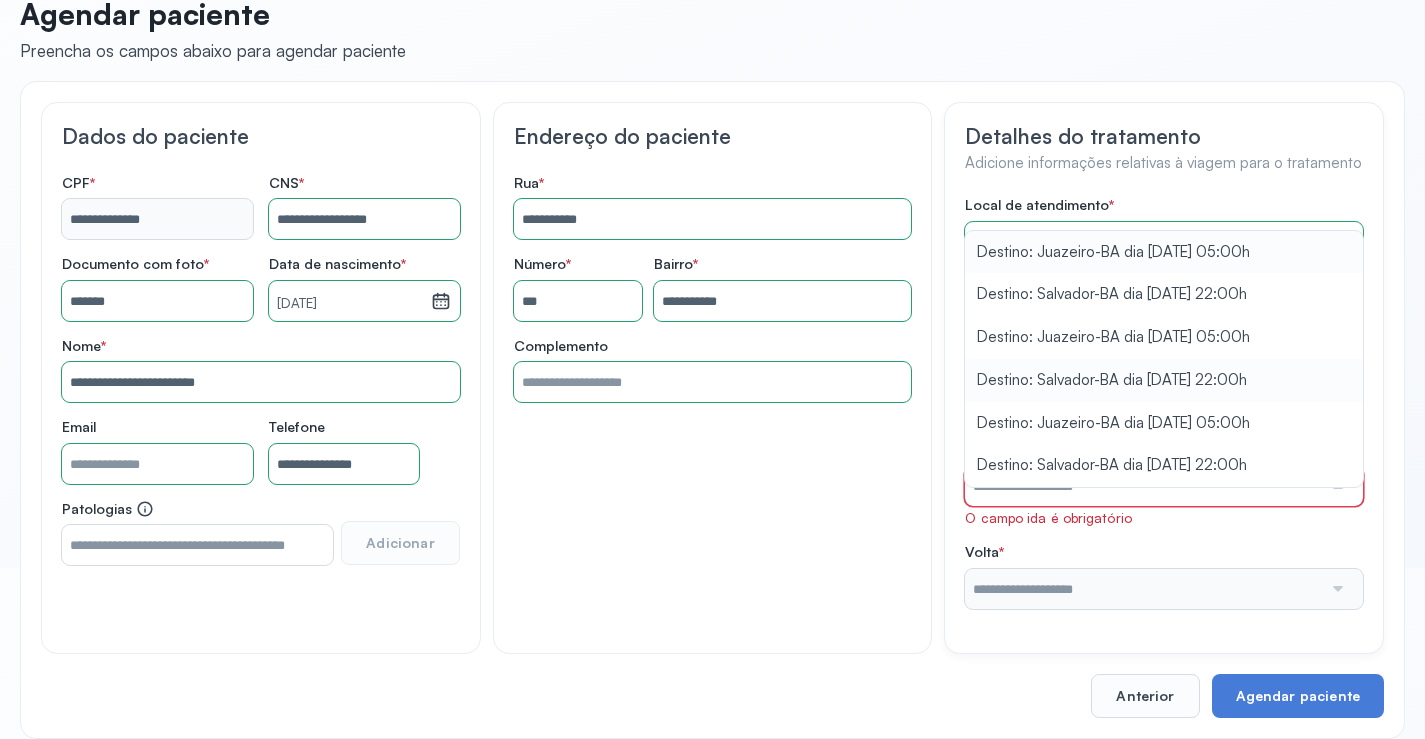 type on "**********" 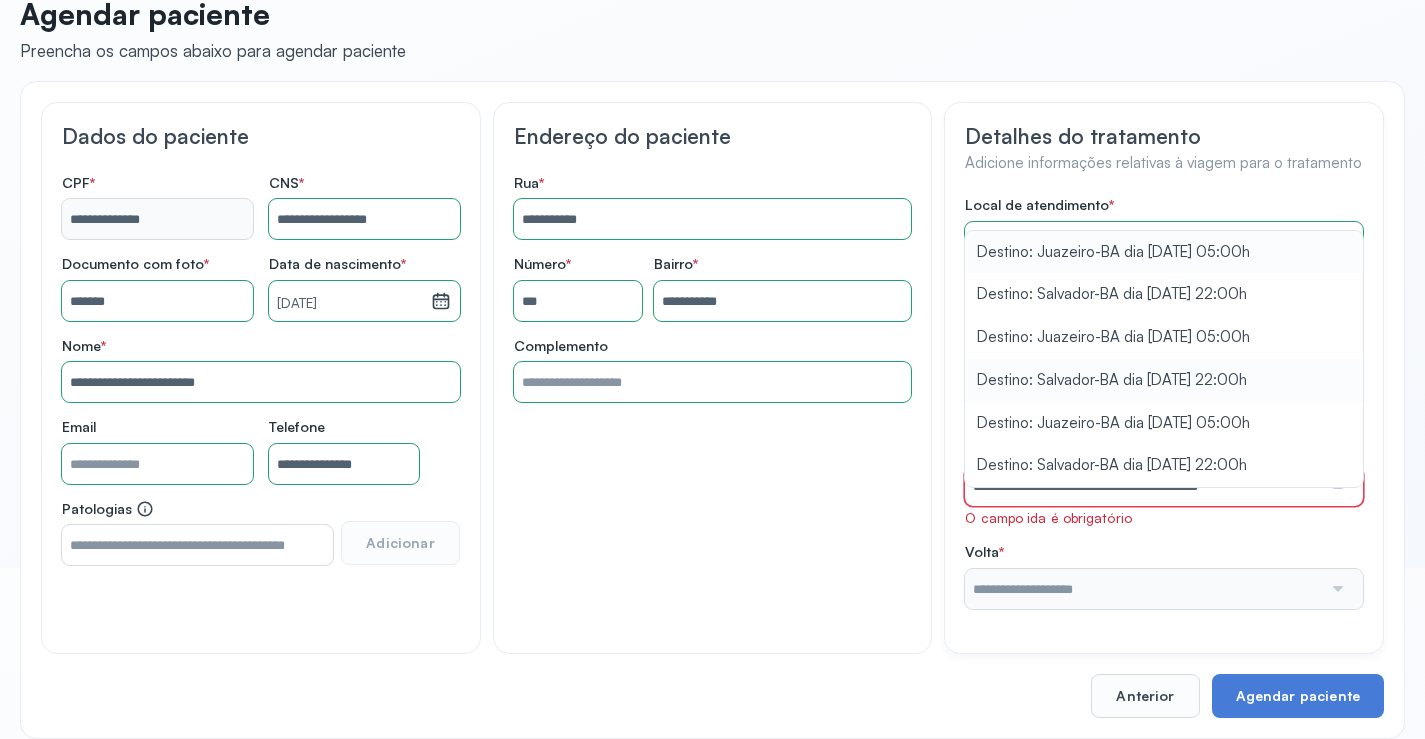 click on "**********" at bounding box center [1164, 402] 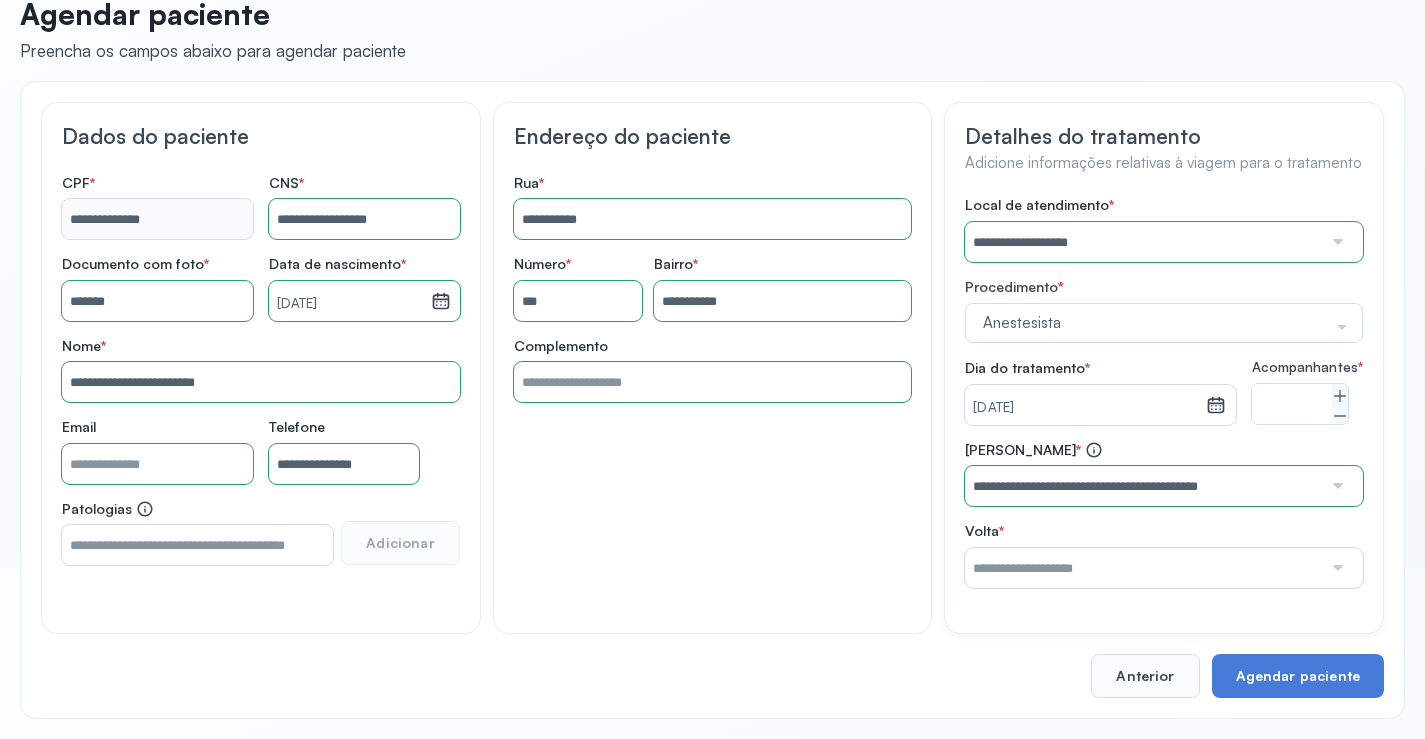 click at bounding box center [1143, 568] 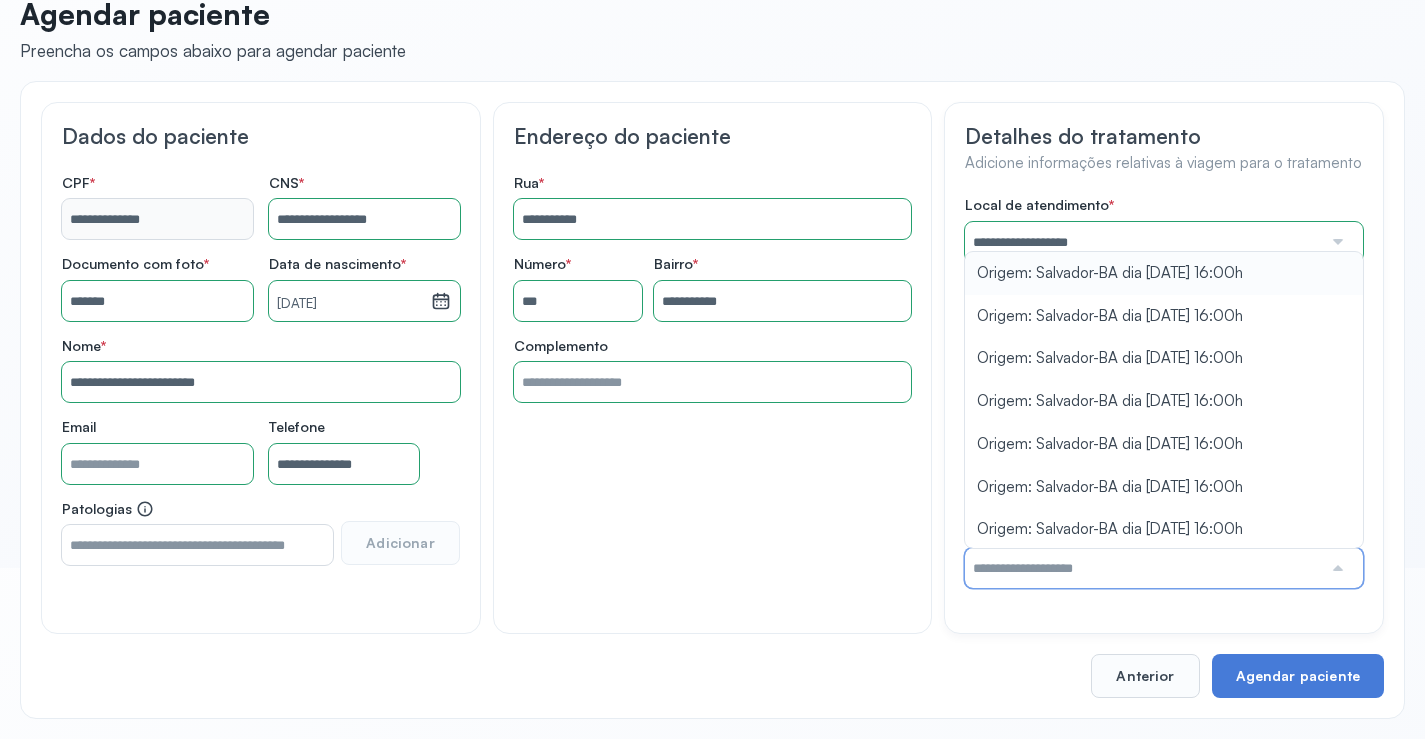 type on "**********" 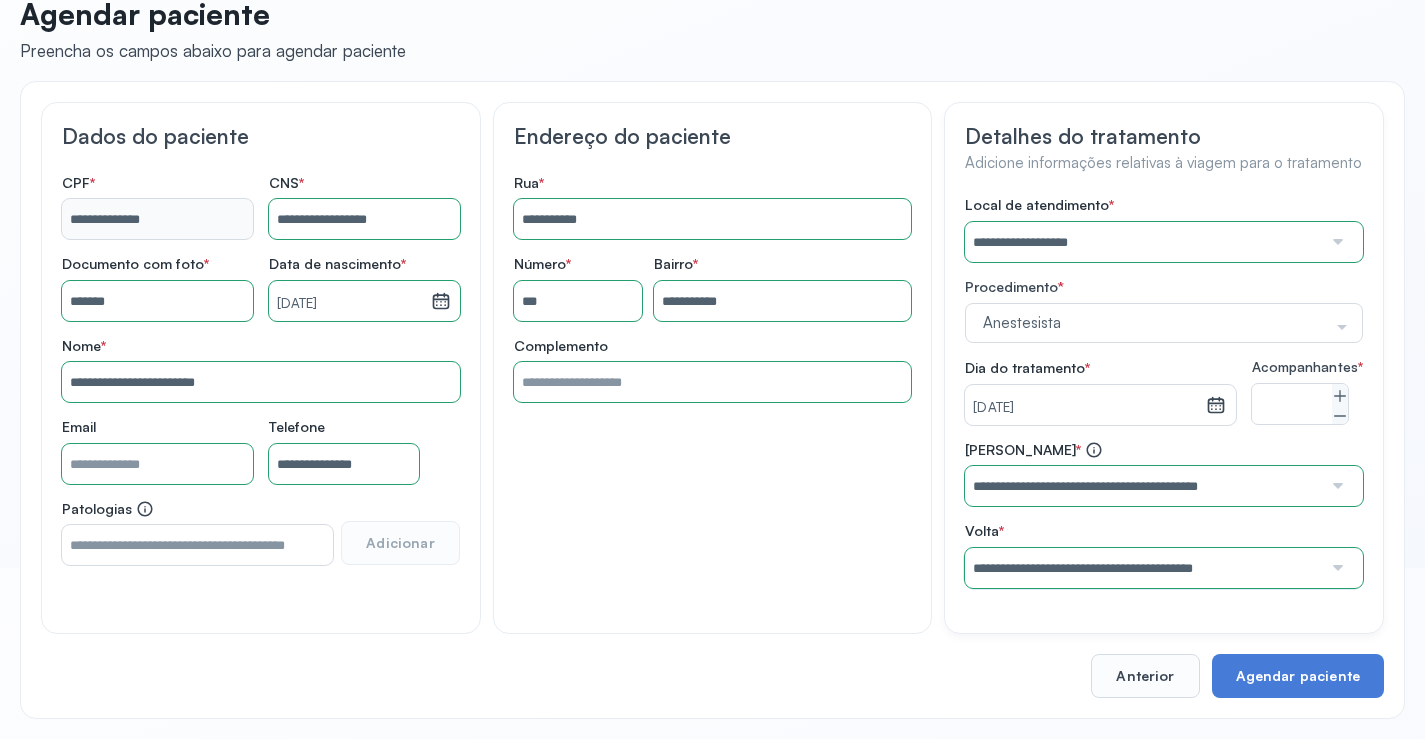 drag, startPoint x: 1164, startPoint y: 277, endPoint x: 1156, endPoint y: 376, distance: 99.32271 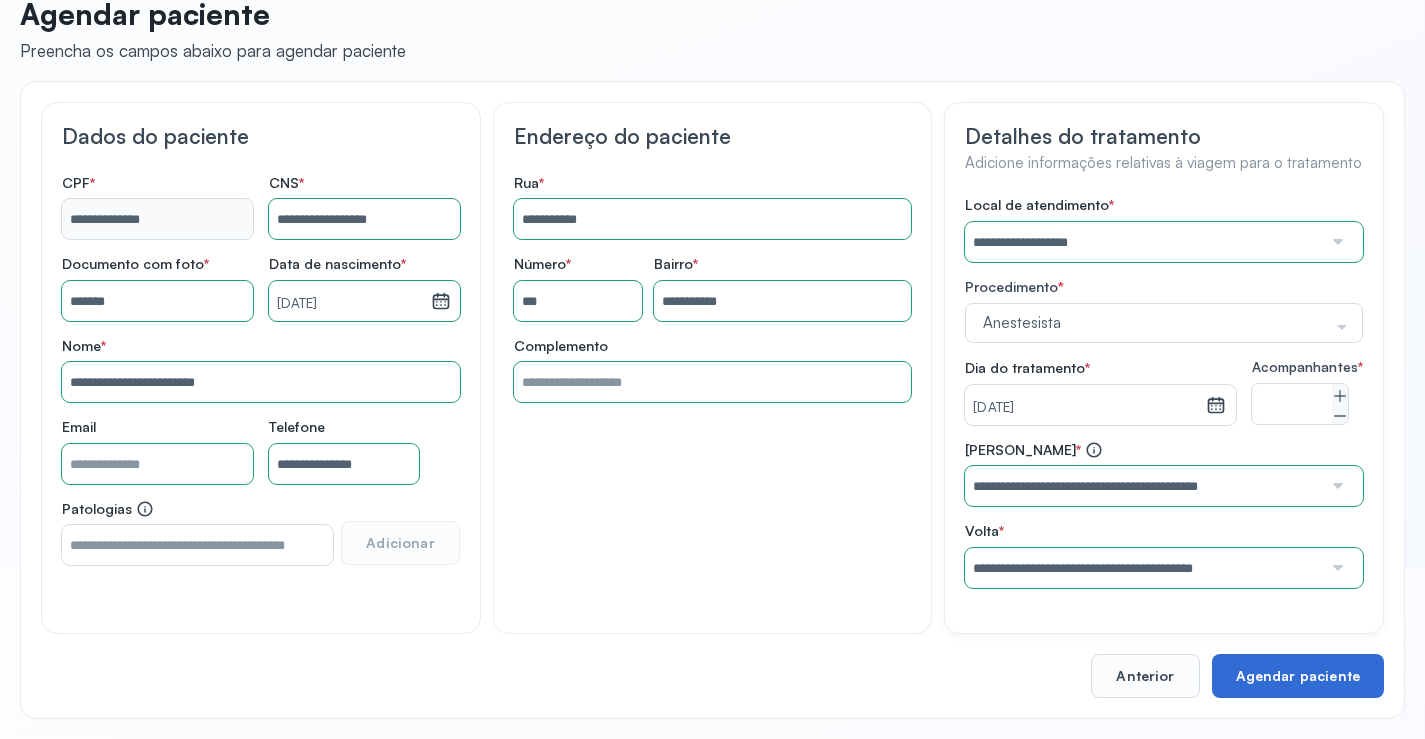 click on "Agendar paciente" at bounding box center [1298, 676] 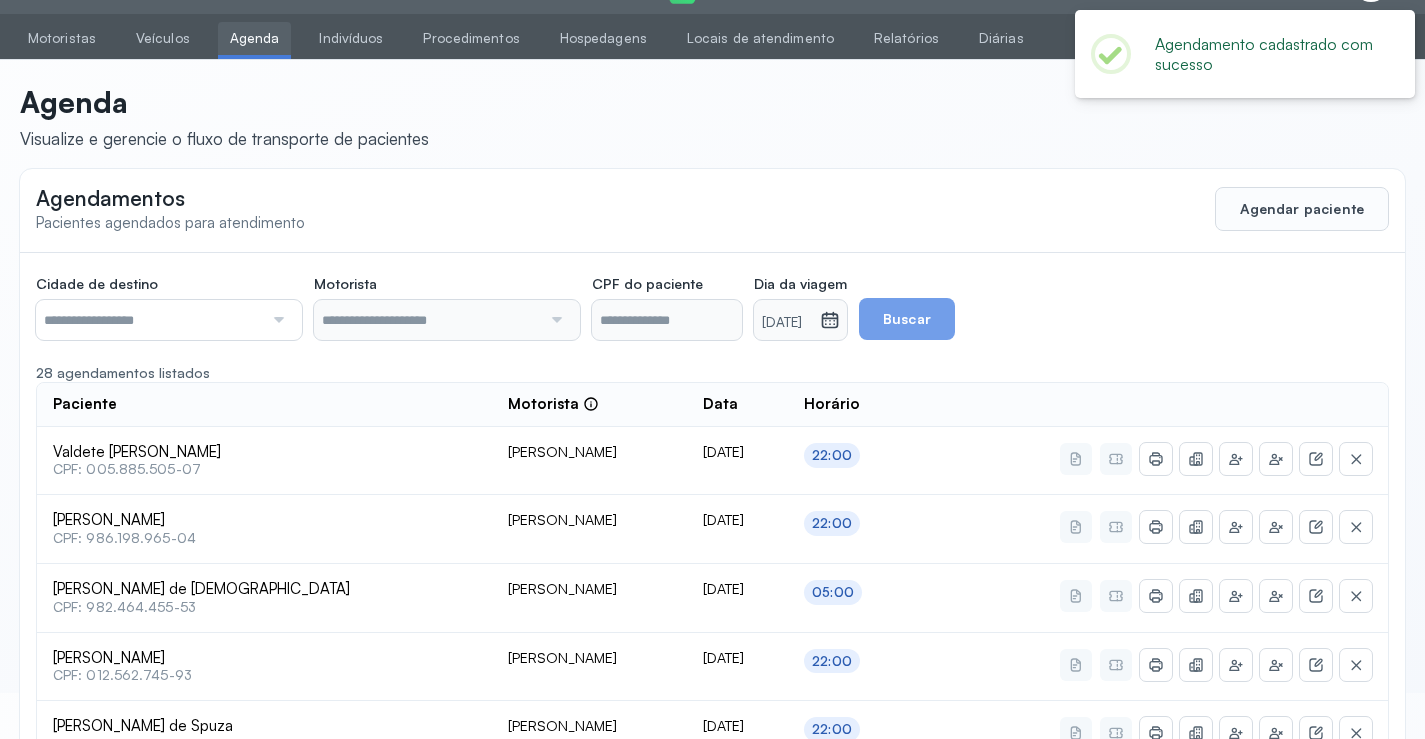 scroll, scrollTop: 171, scrollLeft: 0, axis: vertical 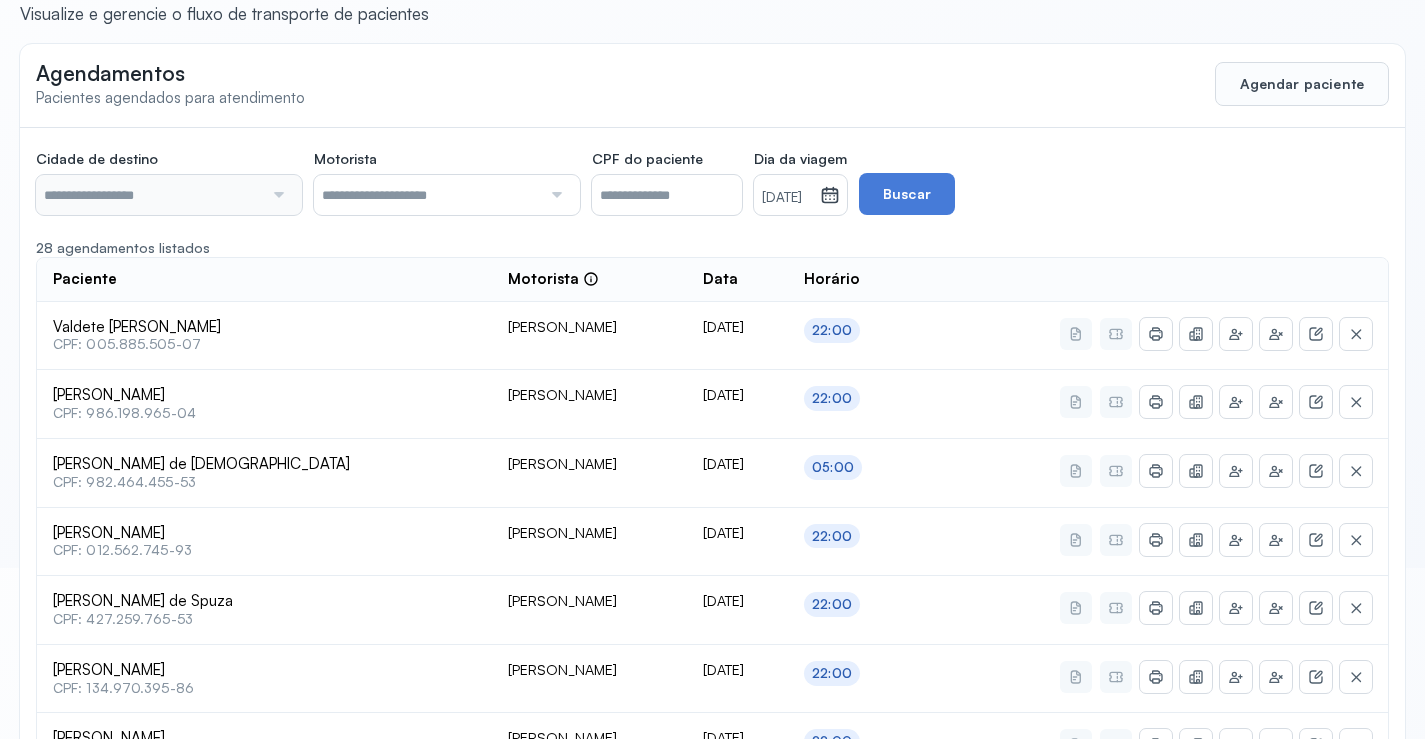 type on "********" 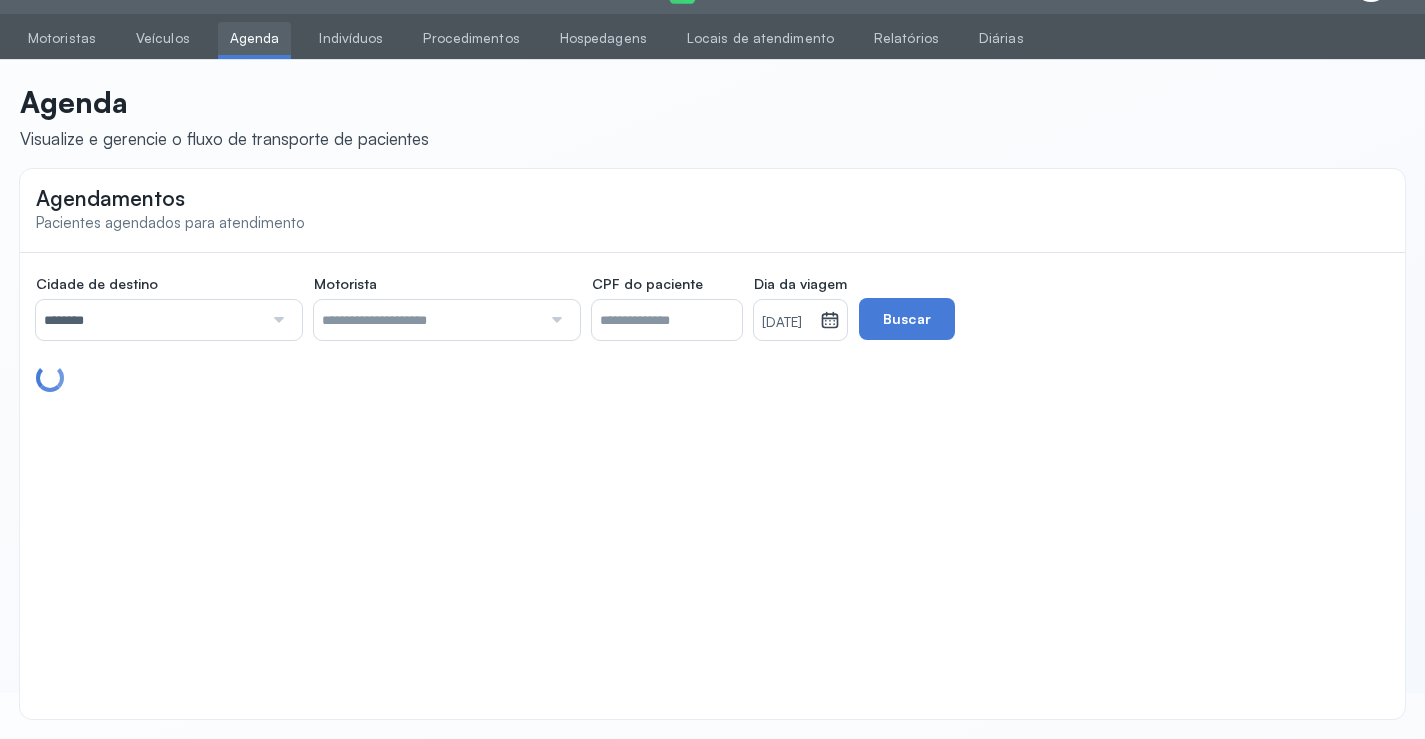 scroll, scrollTop: 110, scrollLeft: 0, axis: vertical 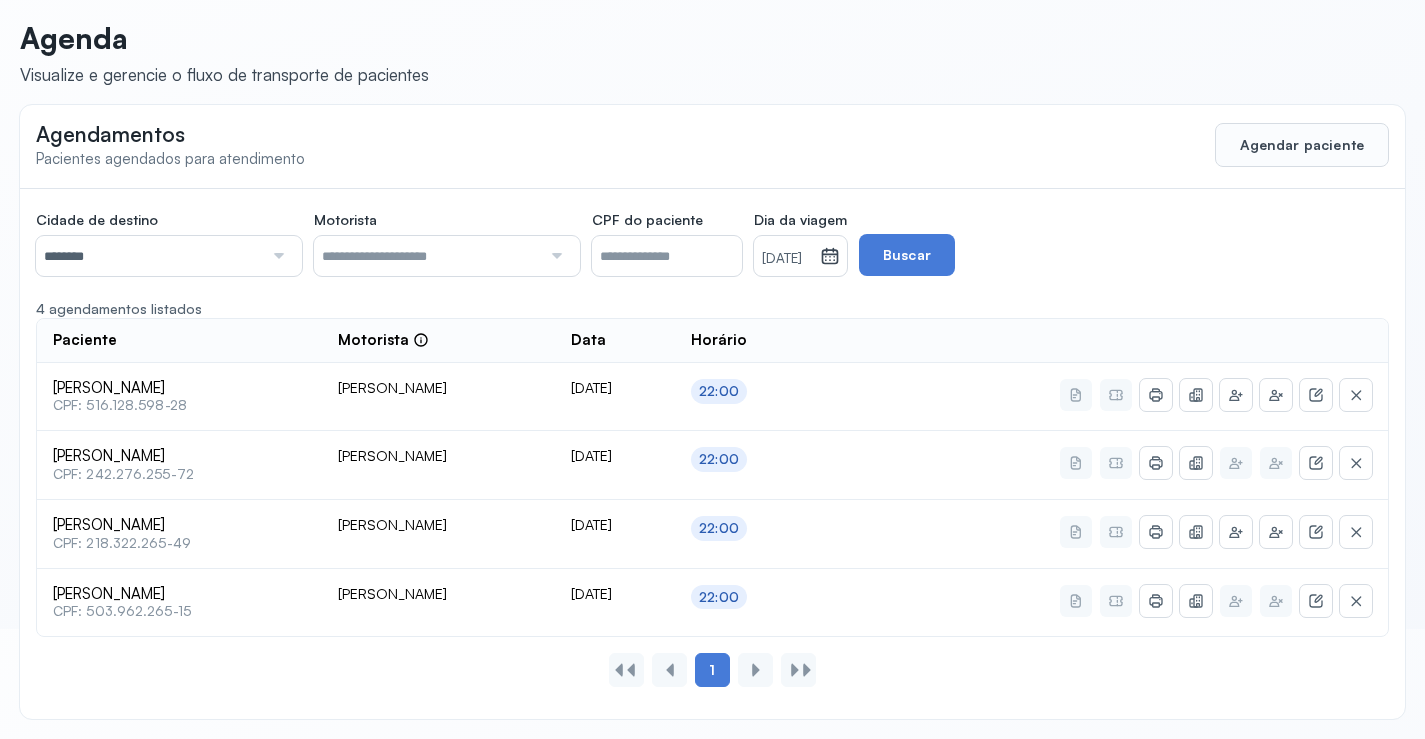 click on "[DATE]" at bounding box center (787, 259) 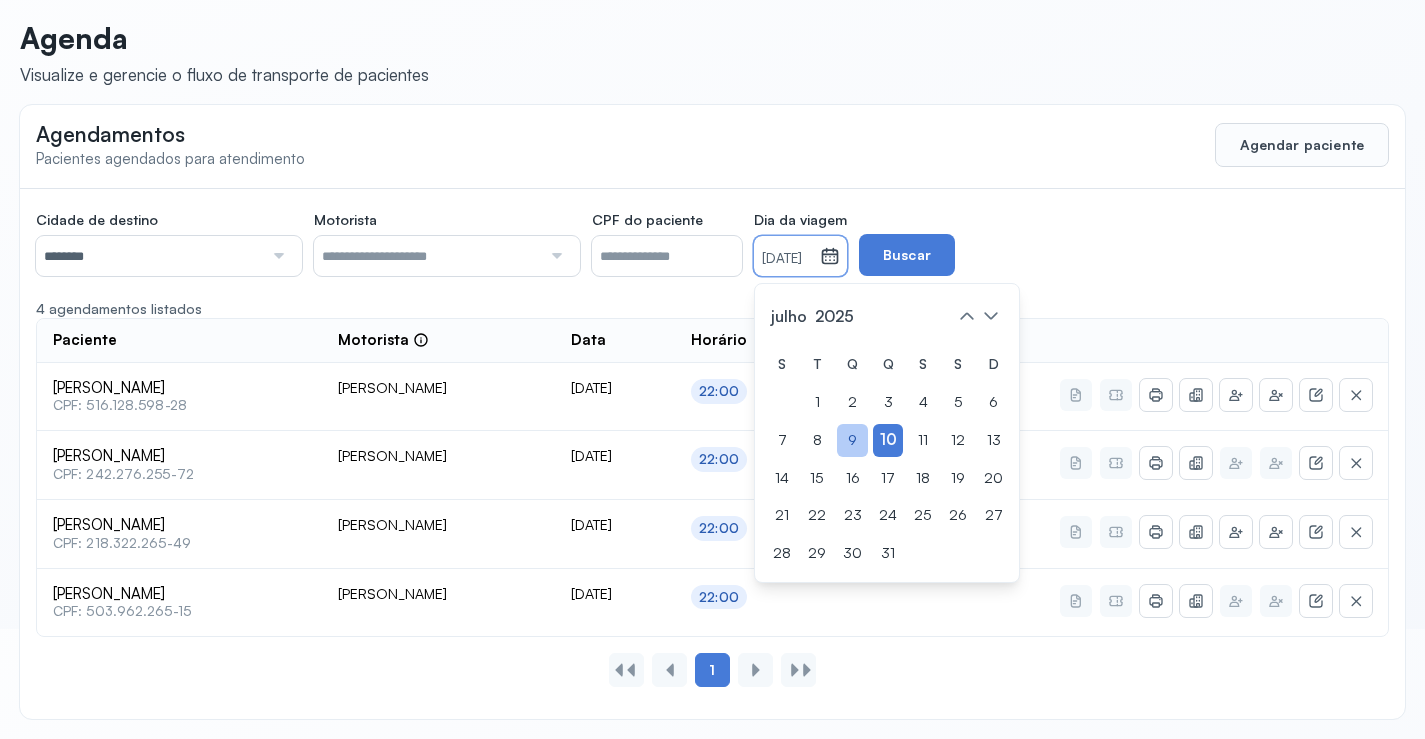 click on "9" 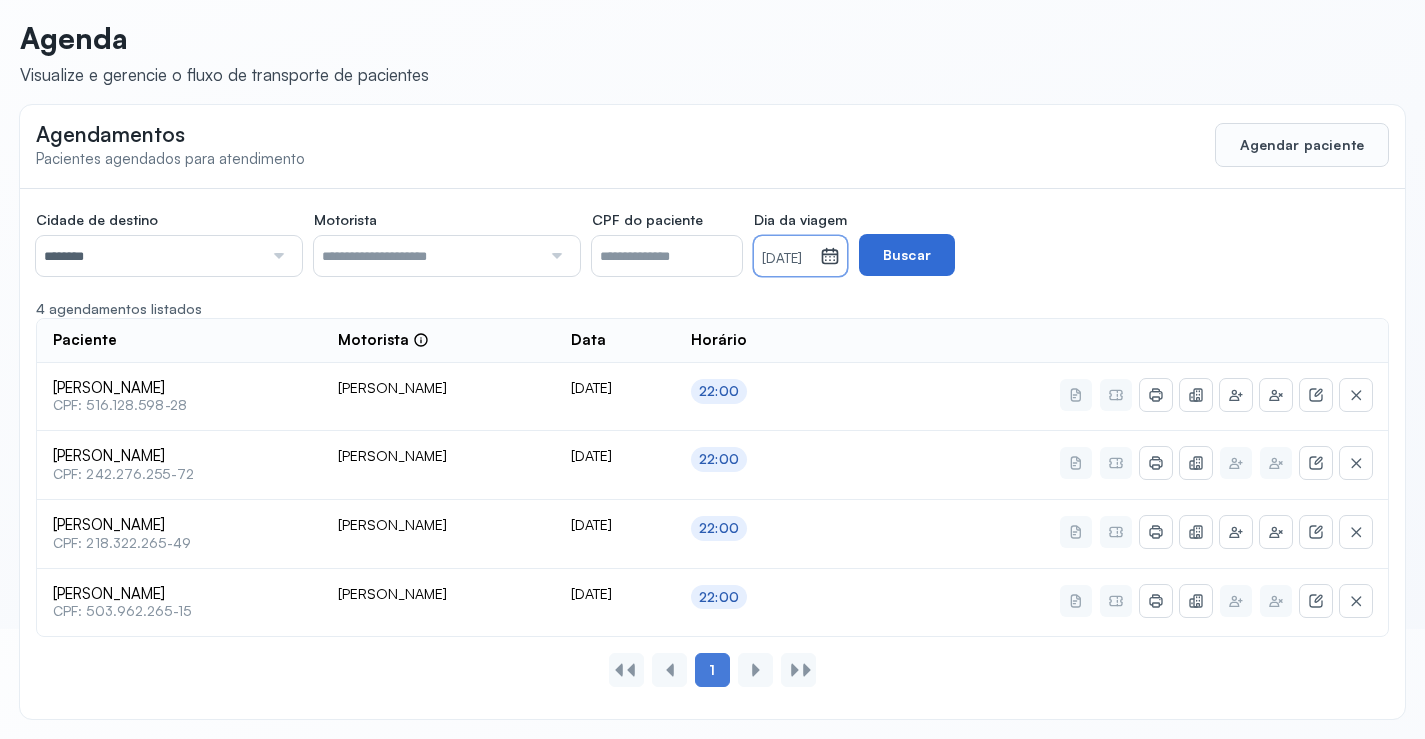 click on "Buscar" at bounding box center (907, 255) 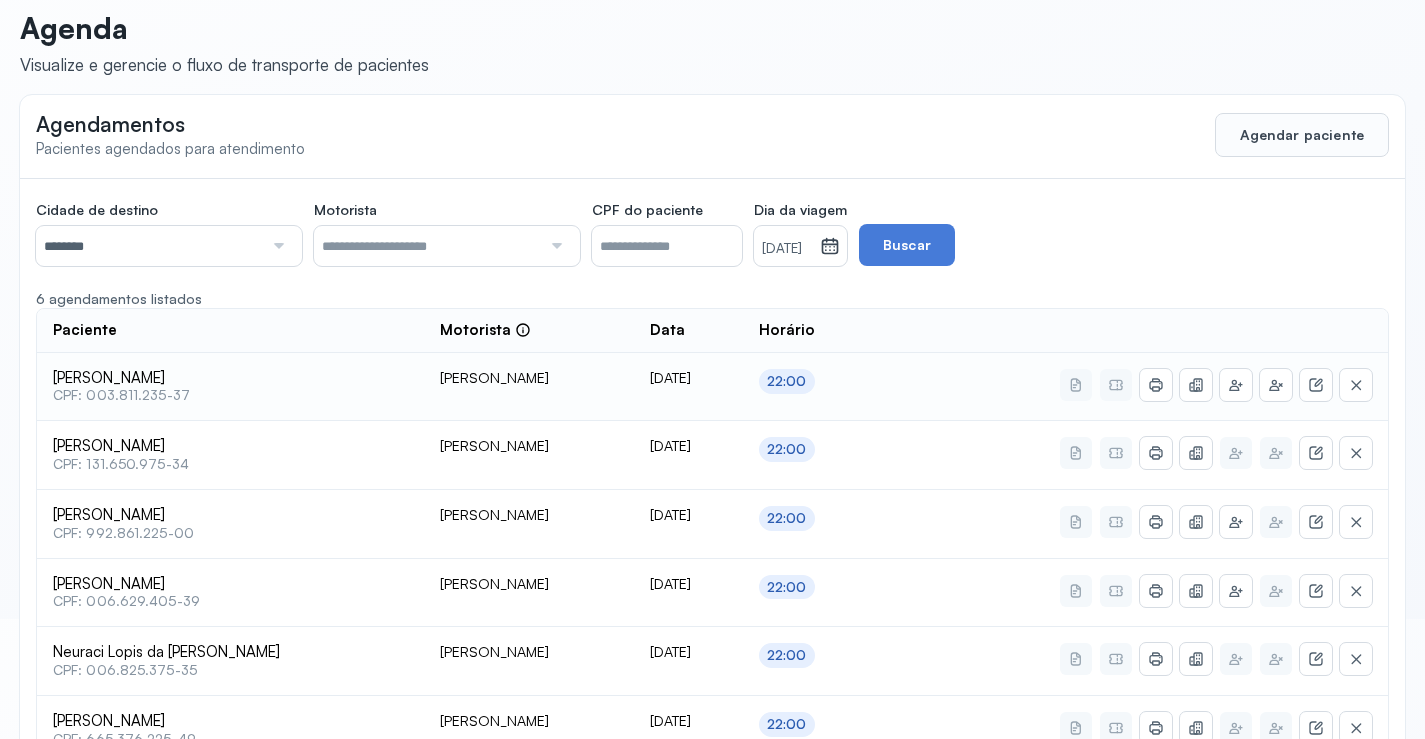 scroll, scrollTop: 0, scrollLeft: 0, axis: both 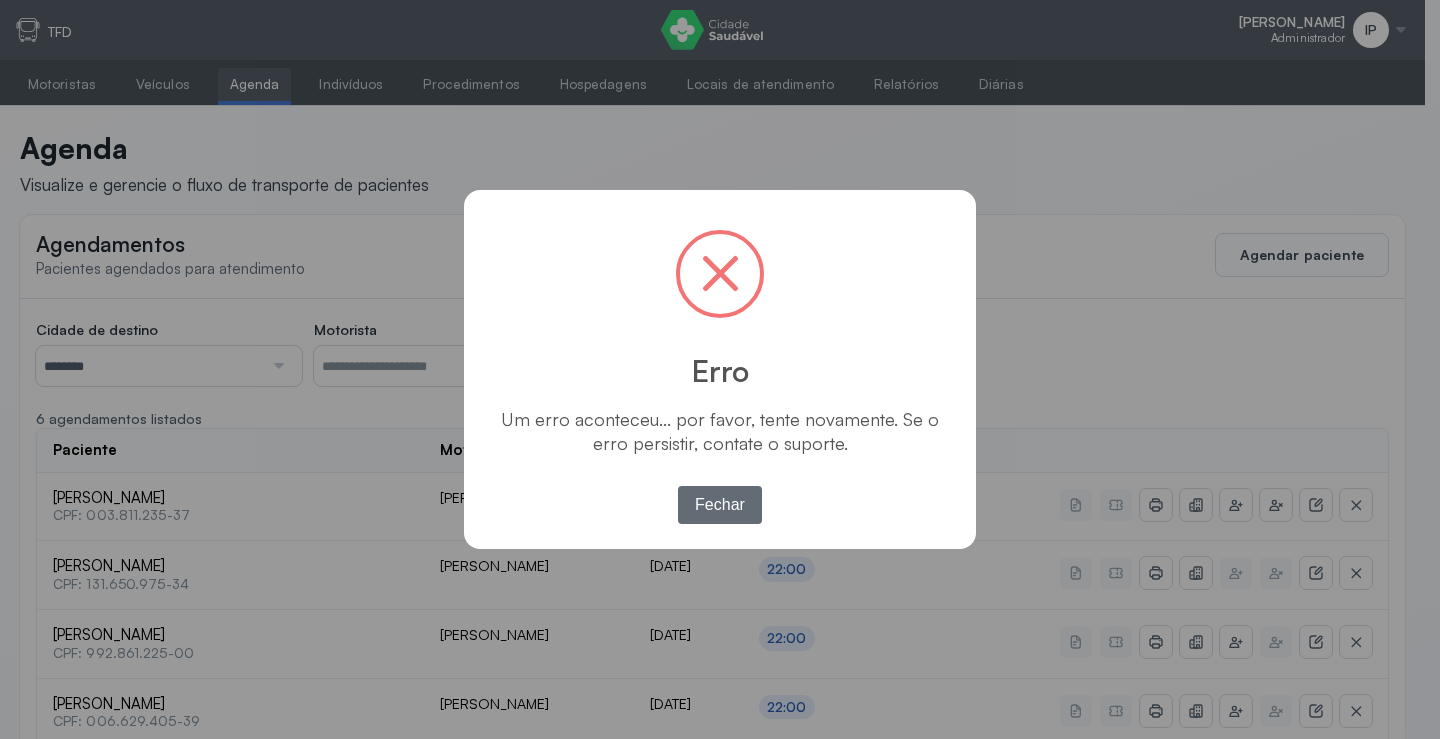 click on "Fechar" at bounding box center [720, 505] 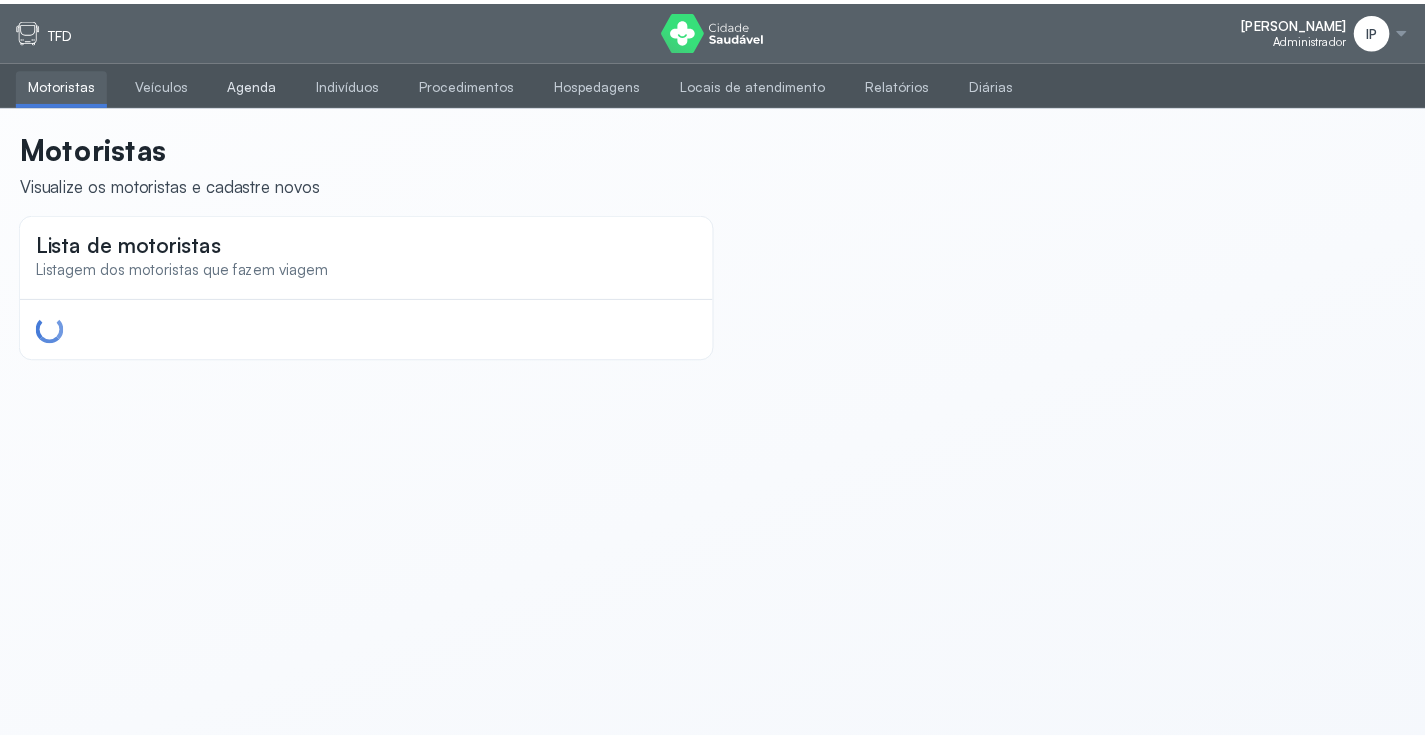 scroll, scrollTop: 0, scrollLeft: 0, axis: both 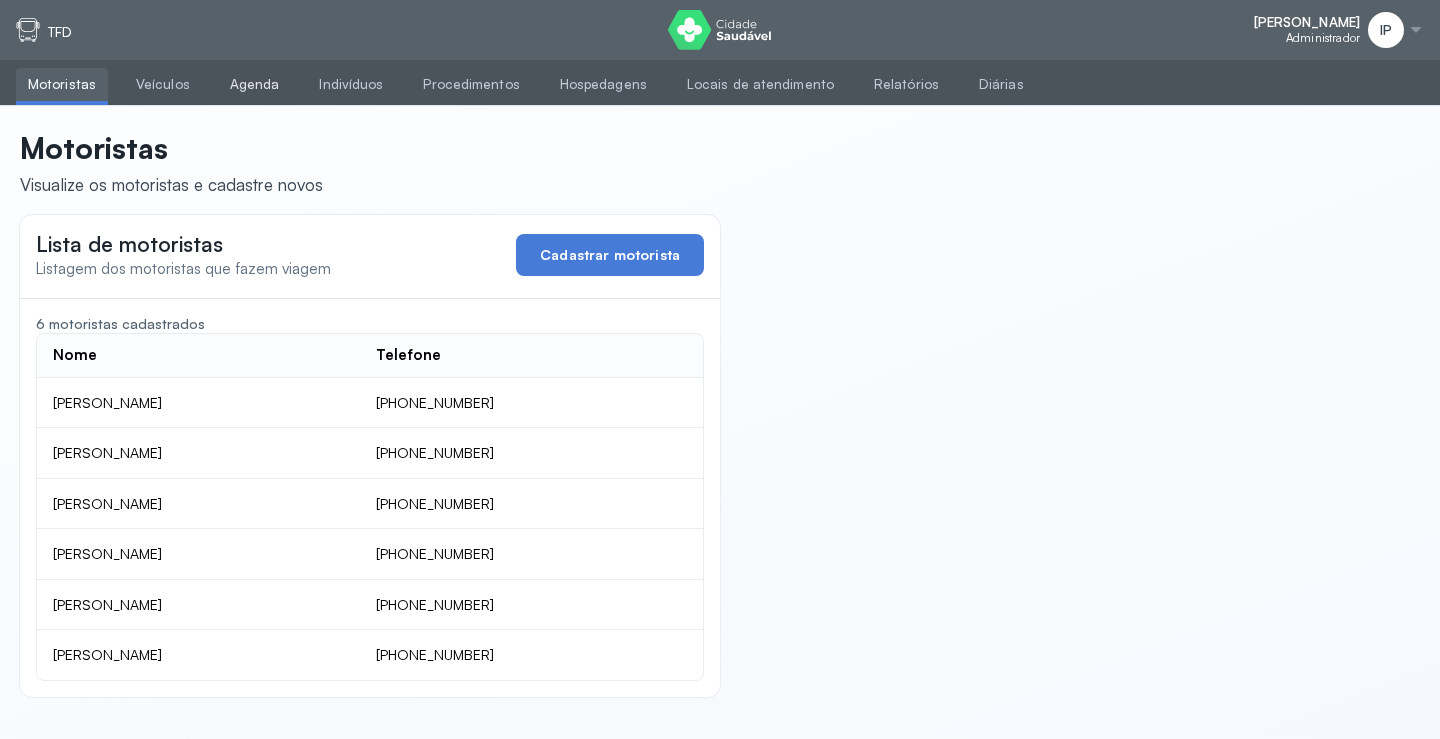 click on "Agenda" at bounding box center [255, 84] 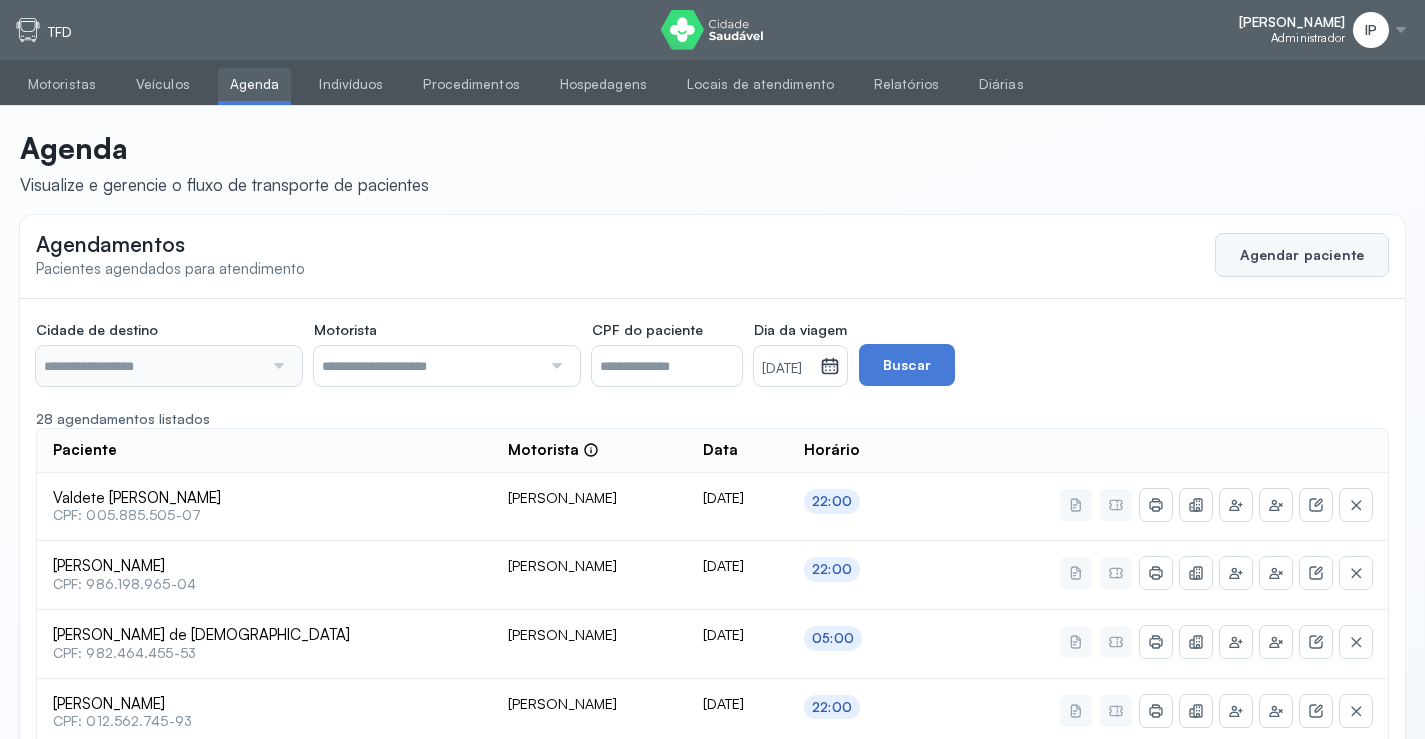 click on "Agendar paciente" 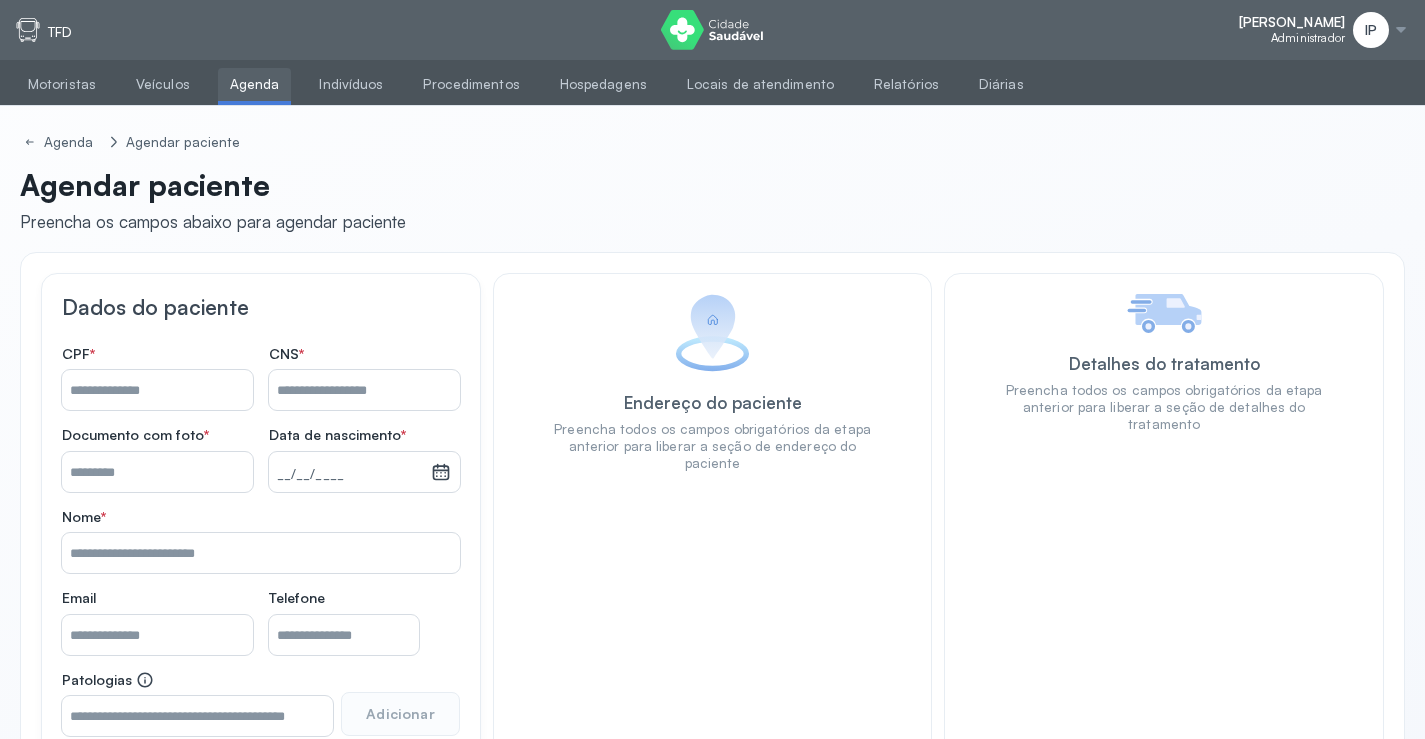 click on "Nome   *" at bounding box center (364, 390) 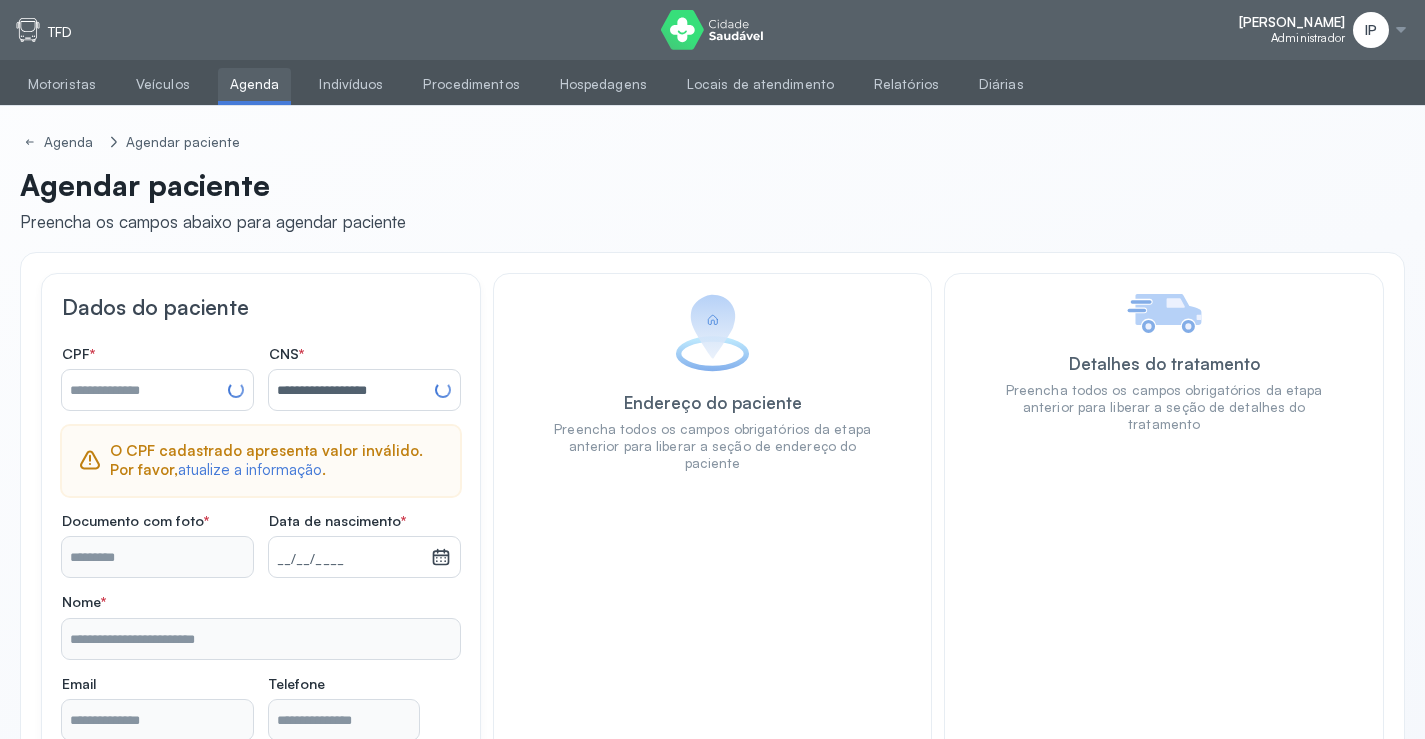 type on "**********" 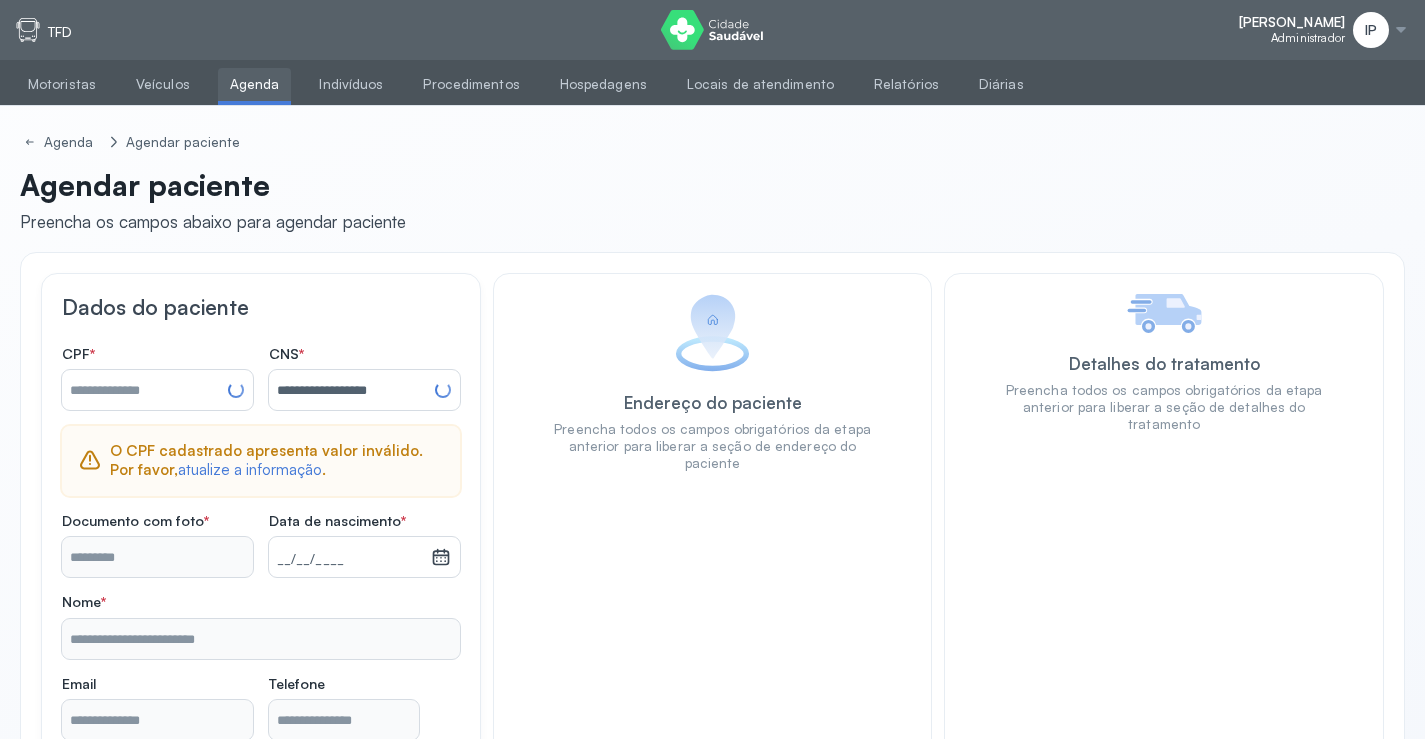 type on "********" 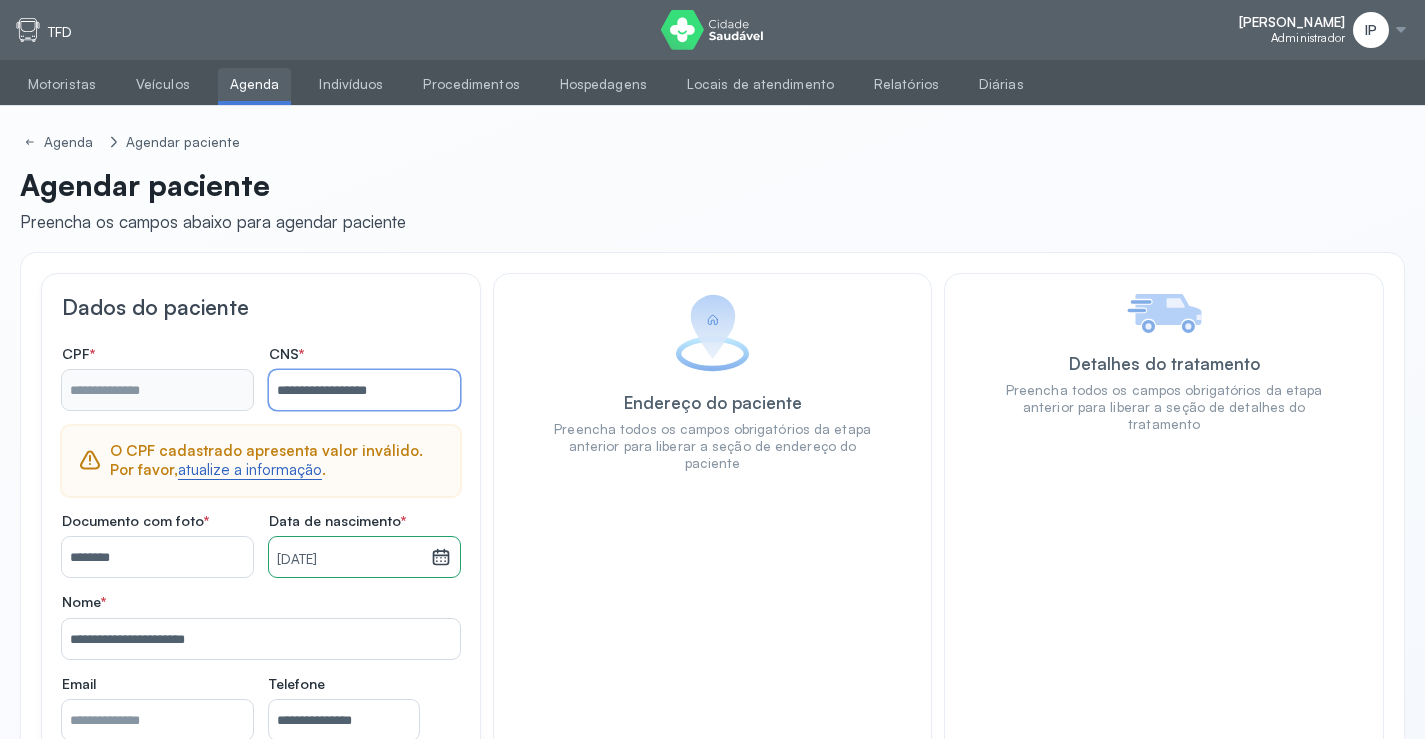 type on "**********" 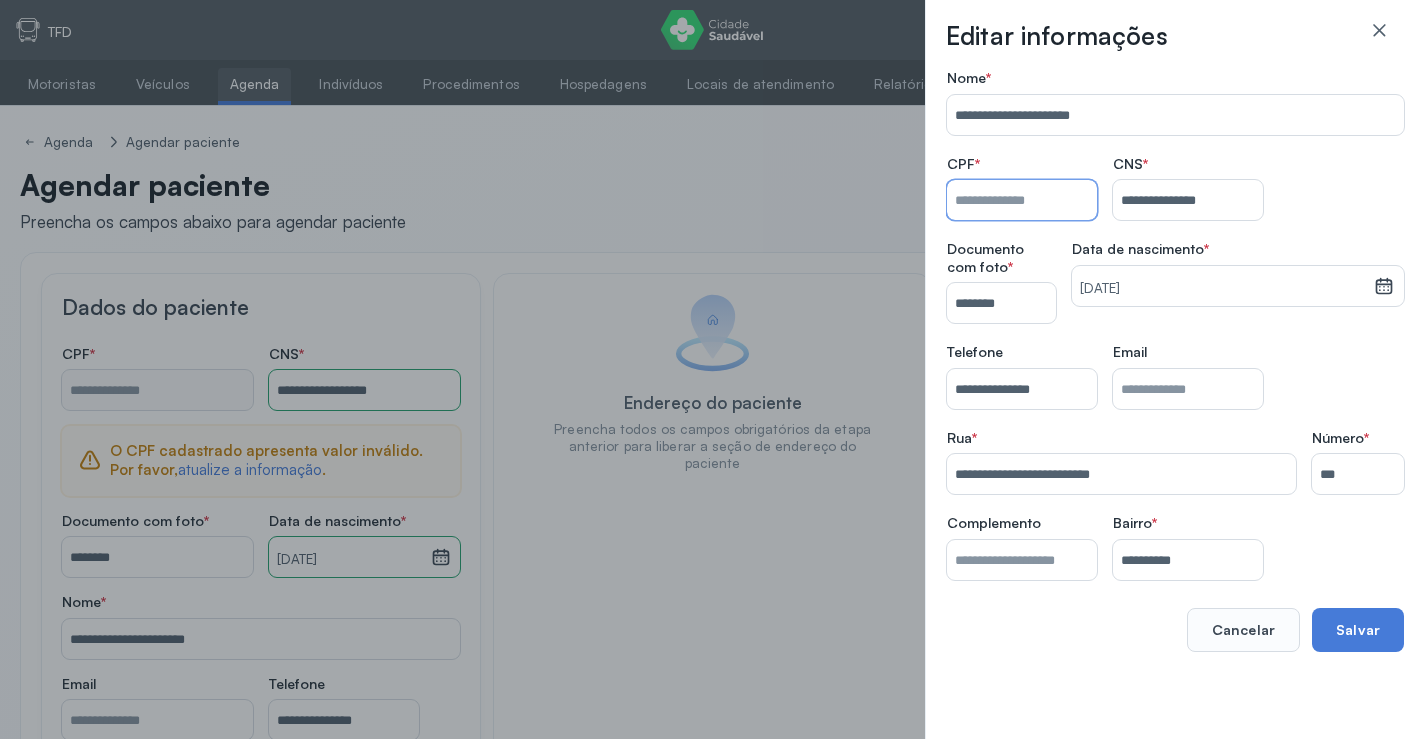 click on "Nome   *" at bounding box center (1022, 200) 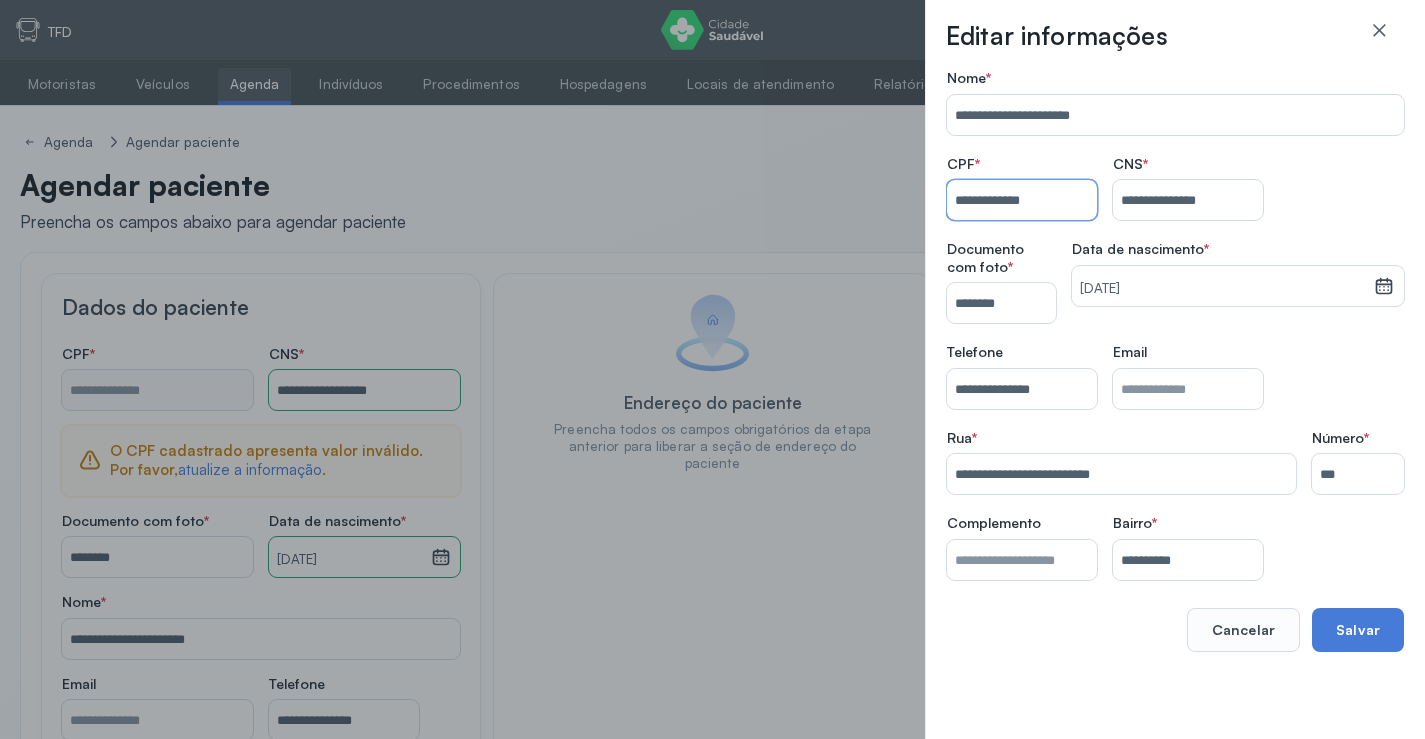 type on "**********" 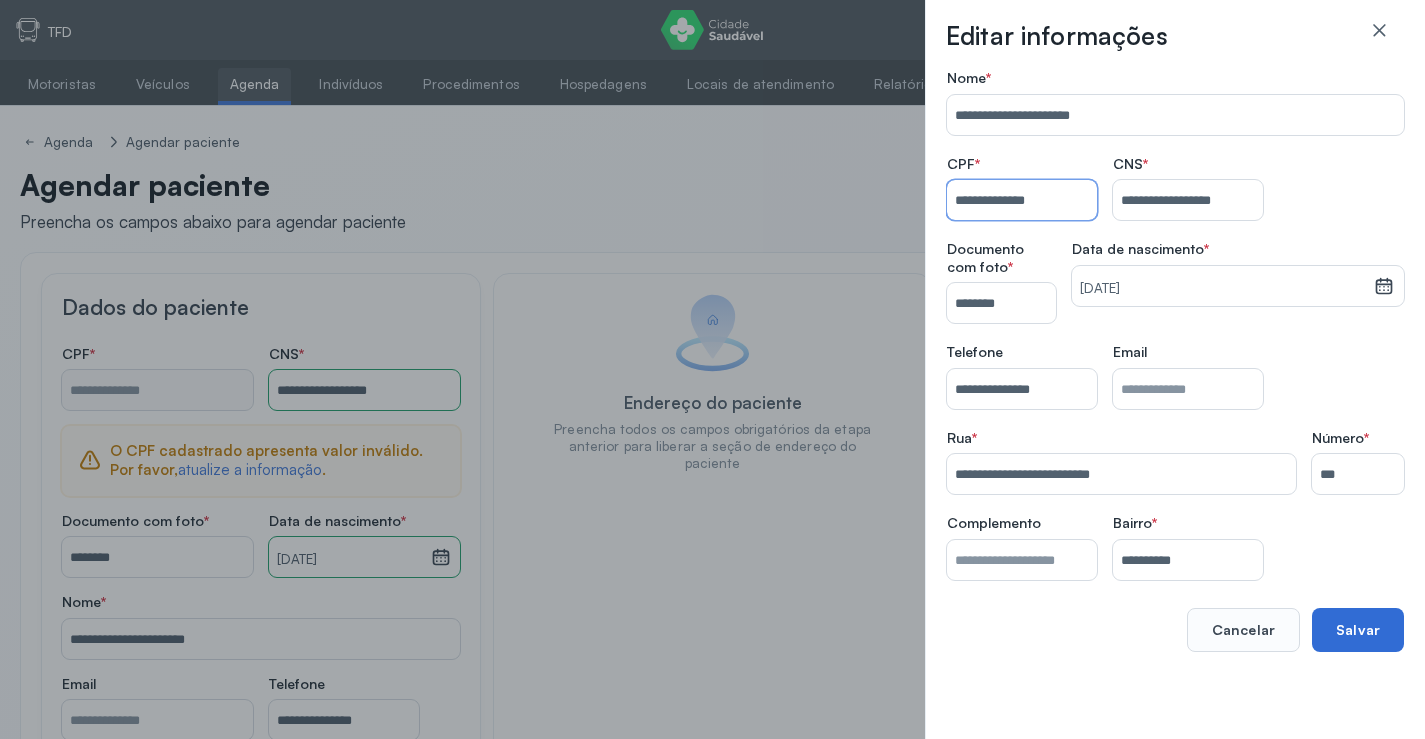 click on "Salvar" at bounding box center (1358, 630) 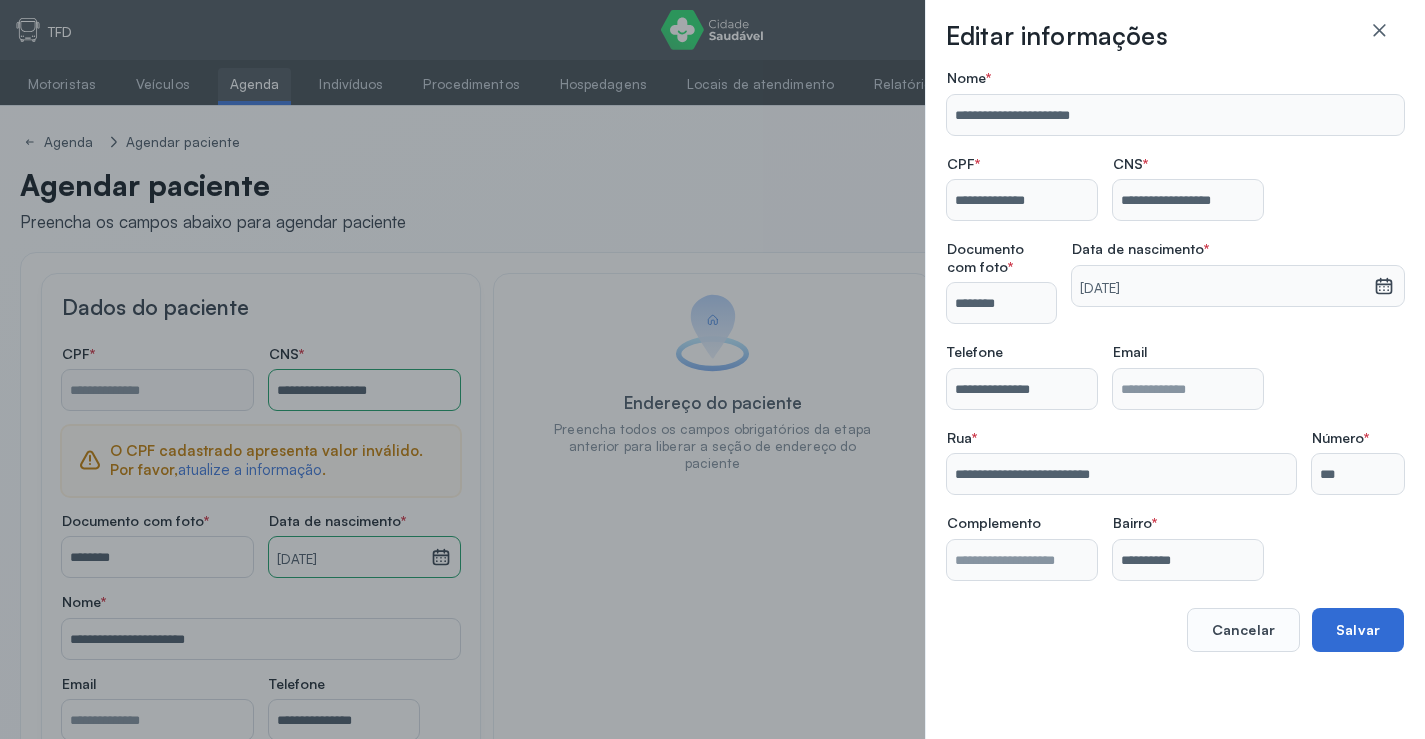 click on "Salvar" at bounding box center (1358, 630) 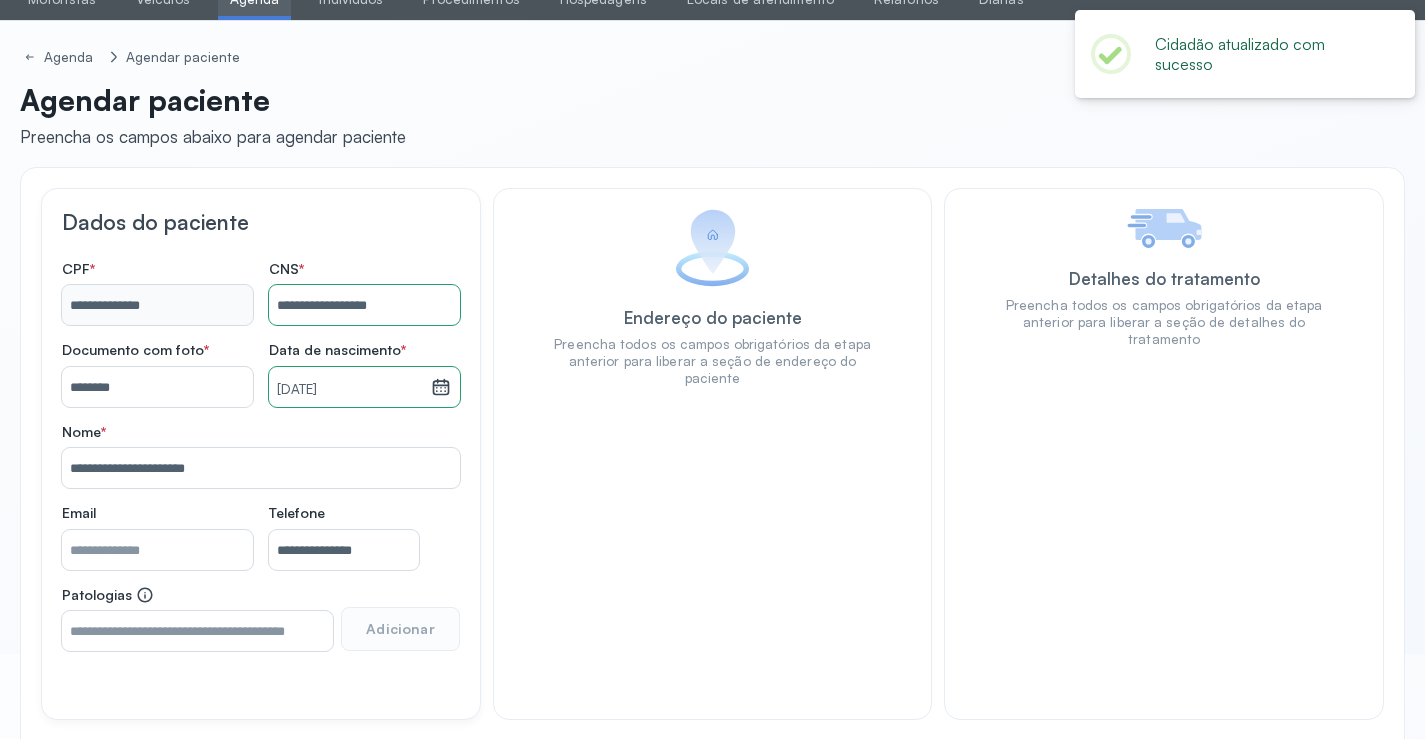 scroll, scrollTop: 171, scrollLeft: 0, axis: vertical 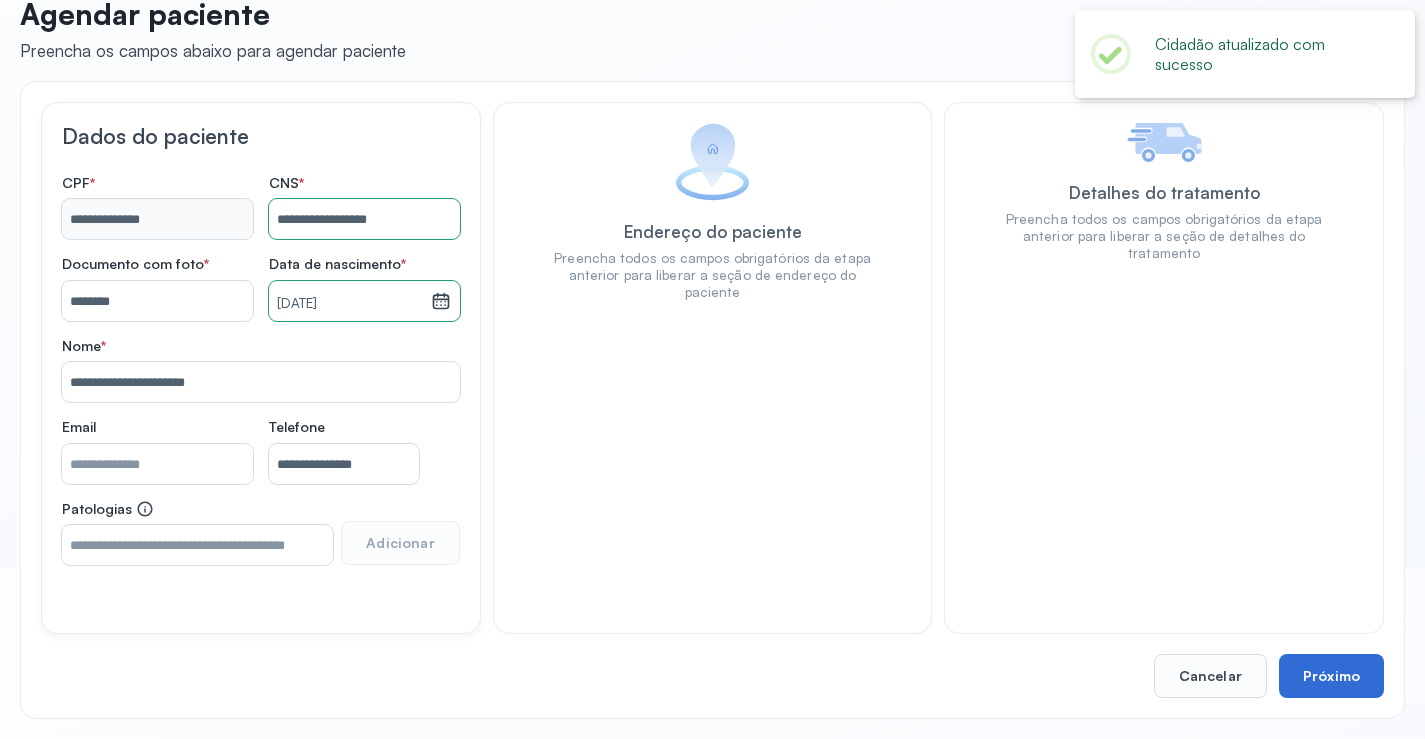 click on "Próximo" at bounding box center [1331, 676] 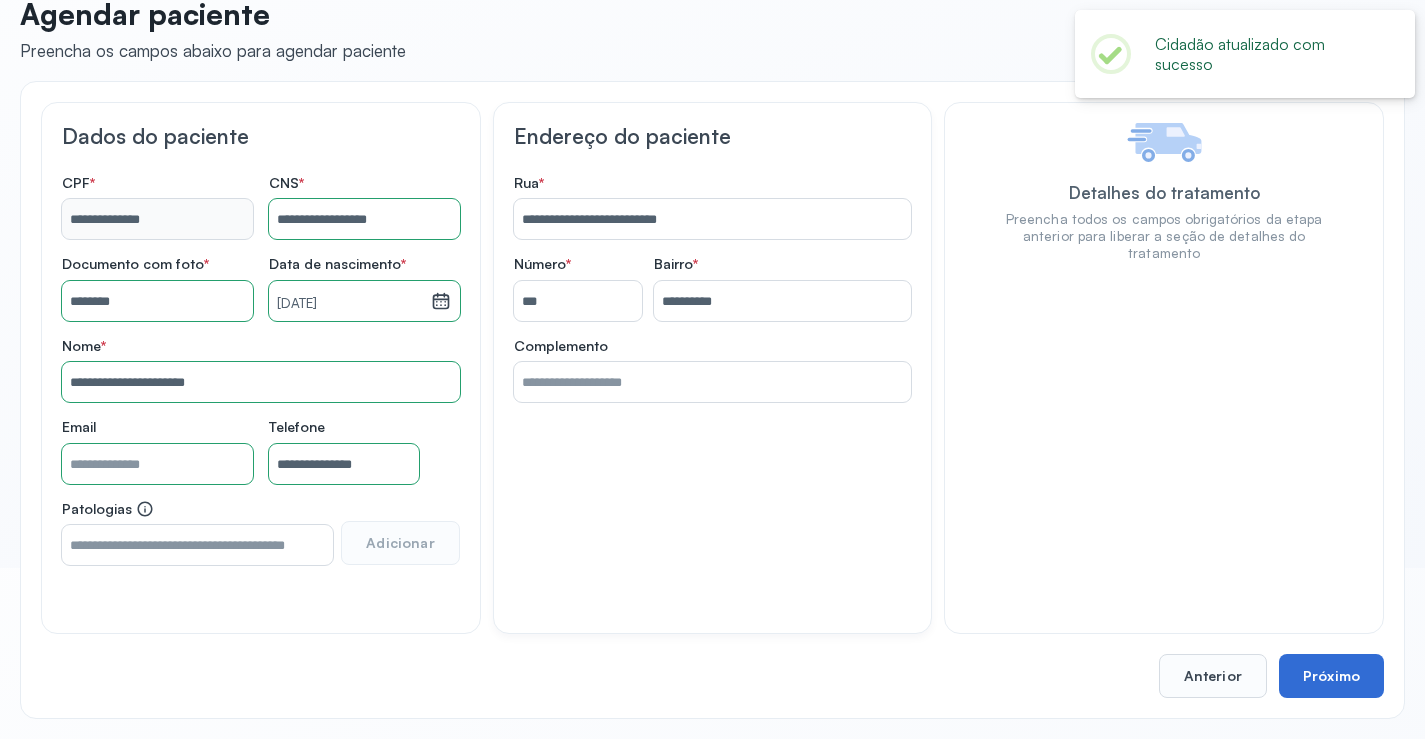 click on "Próximo" at bounding box center [1331, 676] 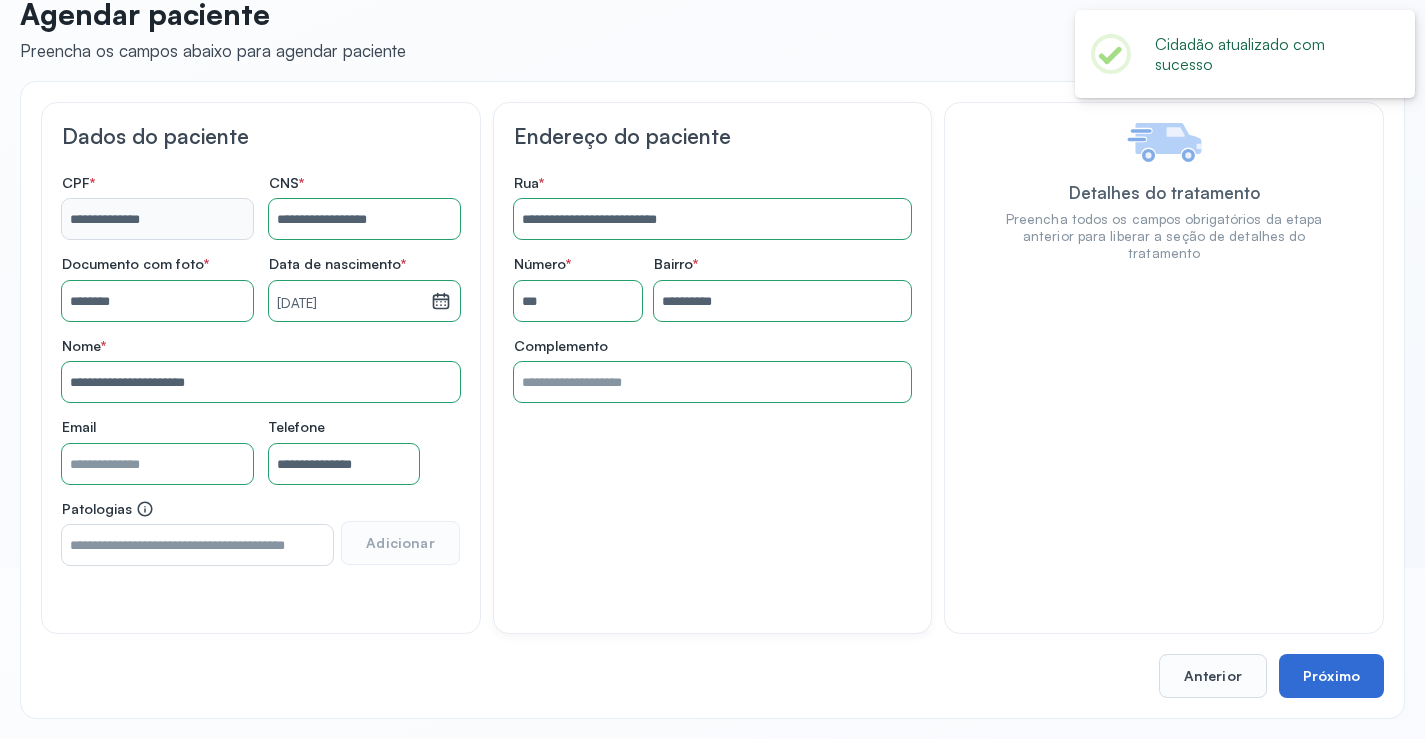 click on "Próximo" at bounding box center [1331, 676] 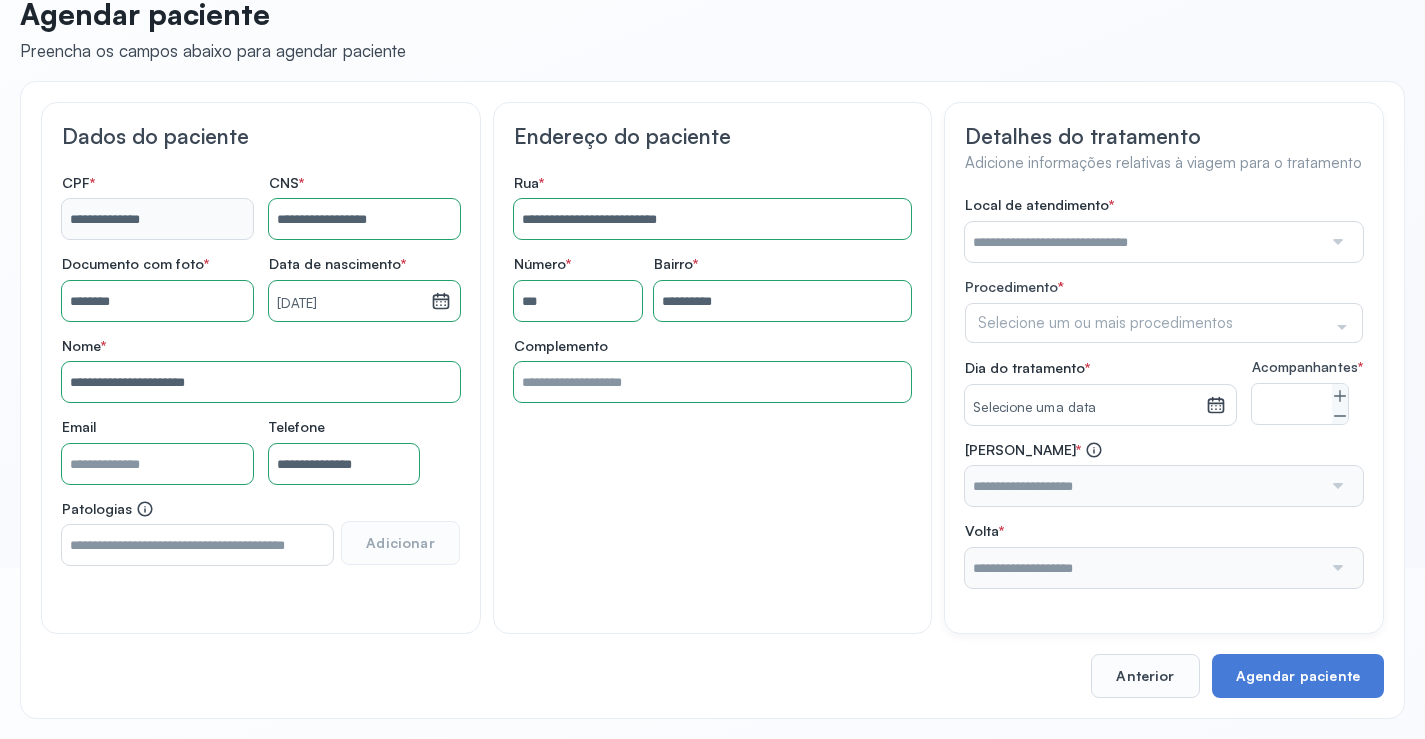 click at bounding box center [1143, 242] 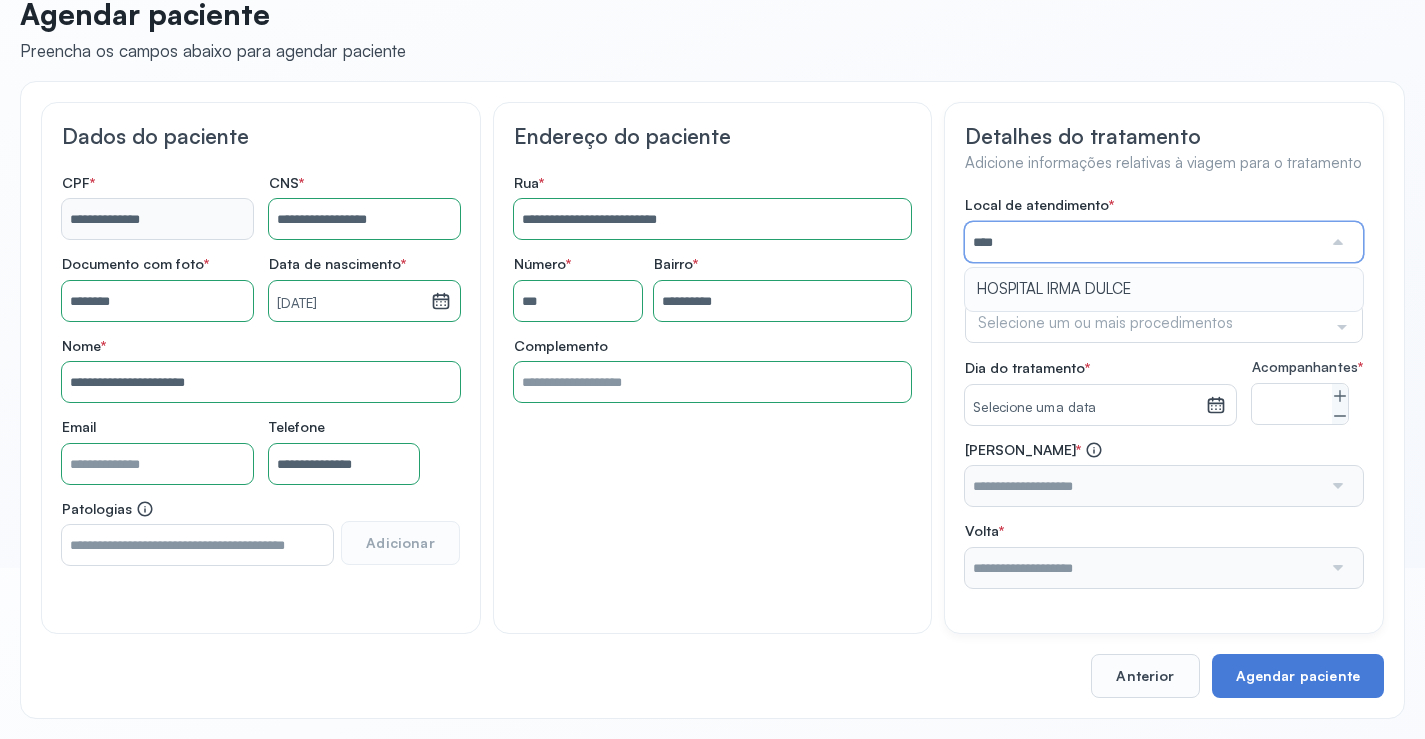 type on "**********" 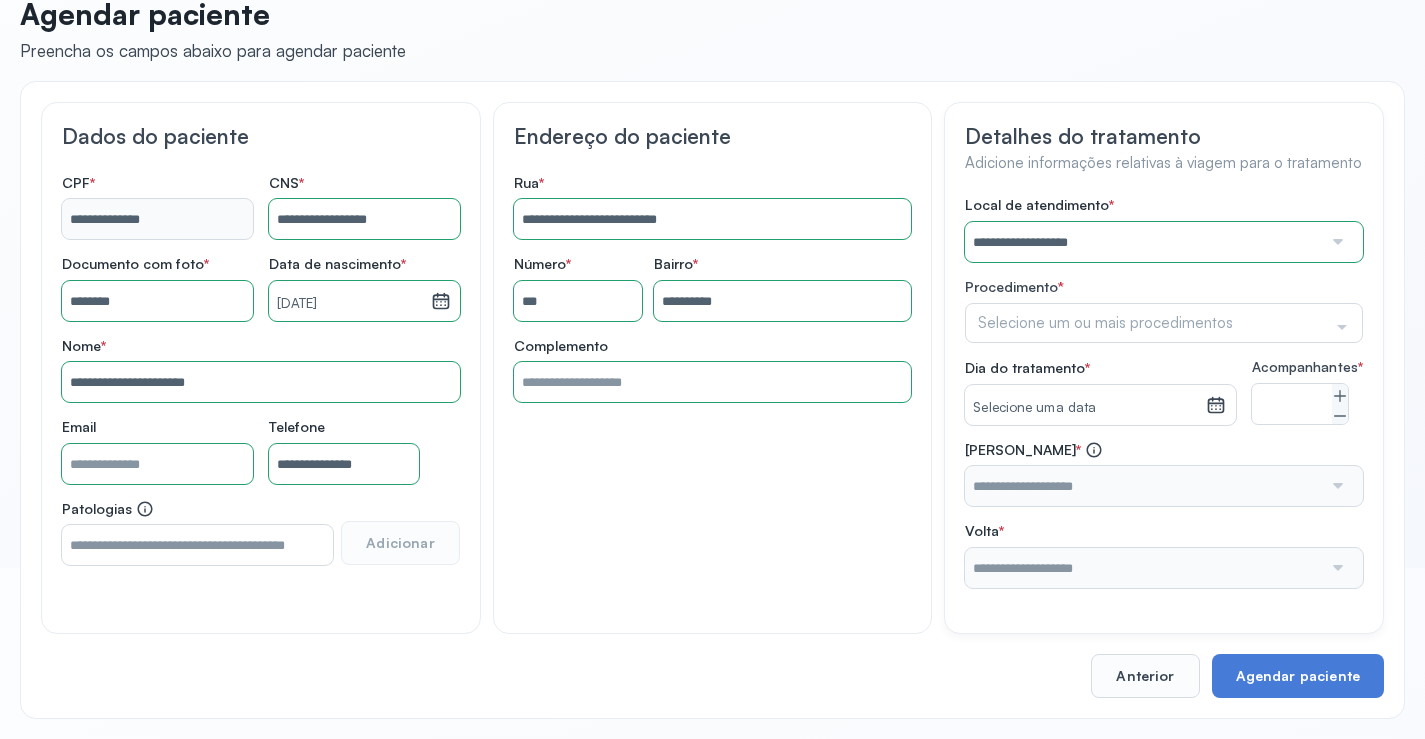 click on "**********" at bounding box center (1164, 392) 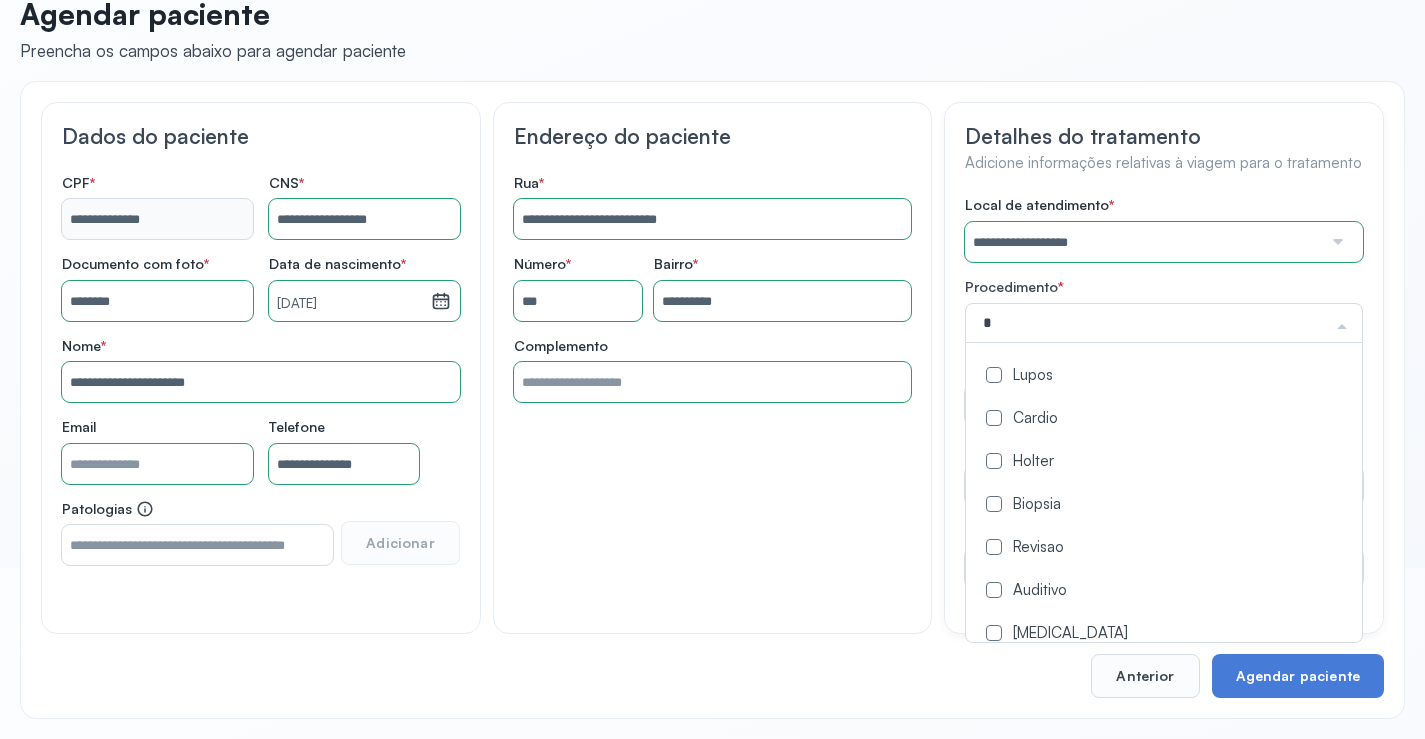 type on "**" 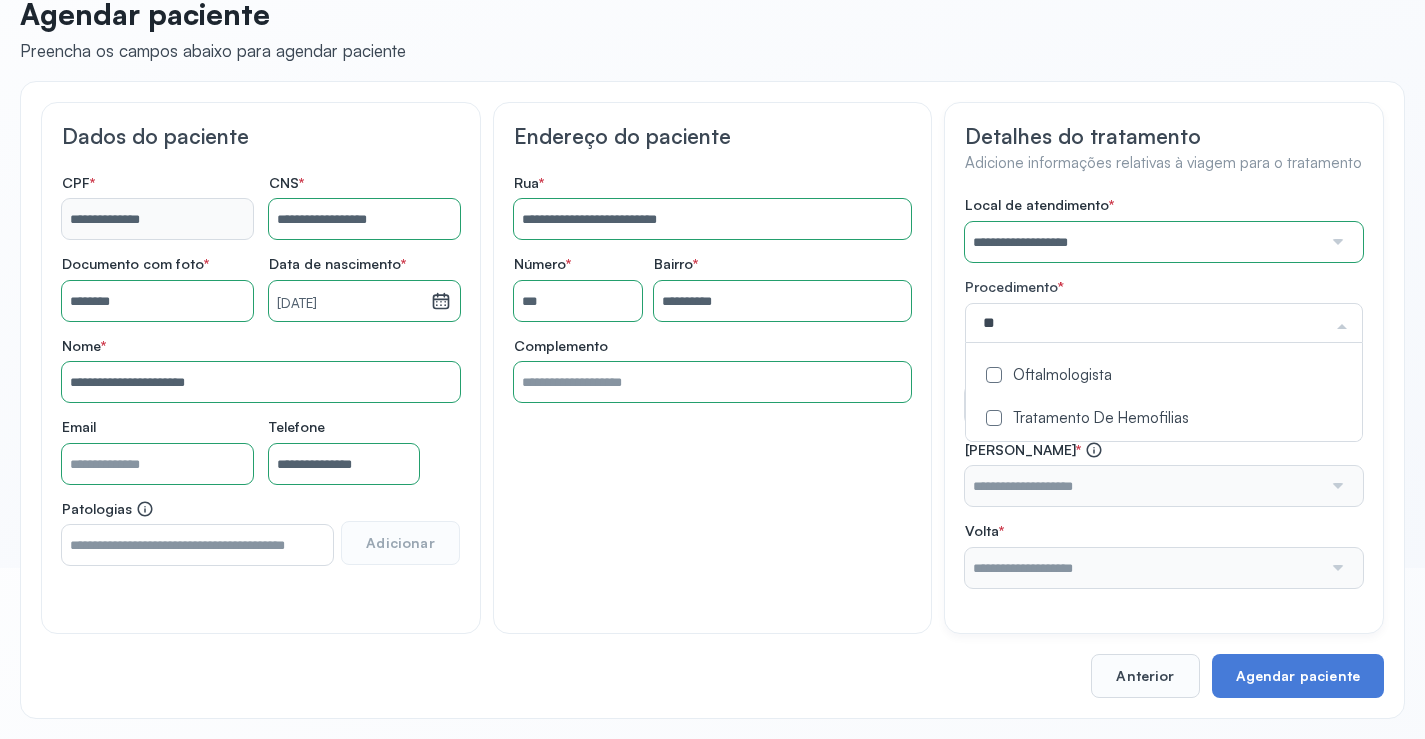 click at bounding box center (994, 375) 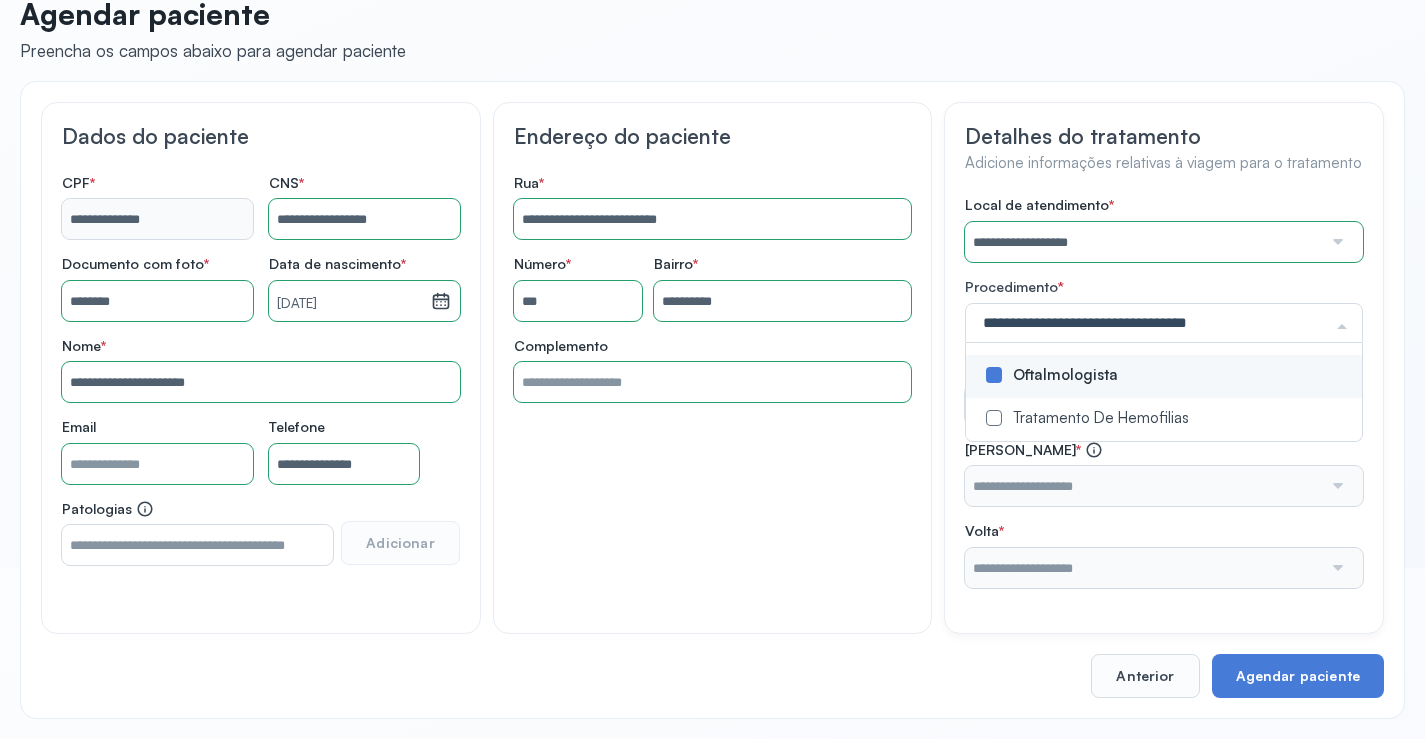 click on "**********" 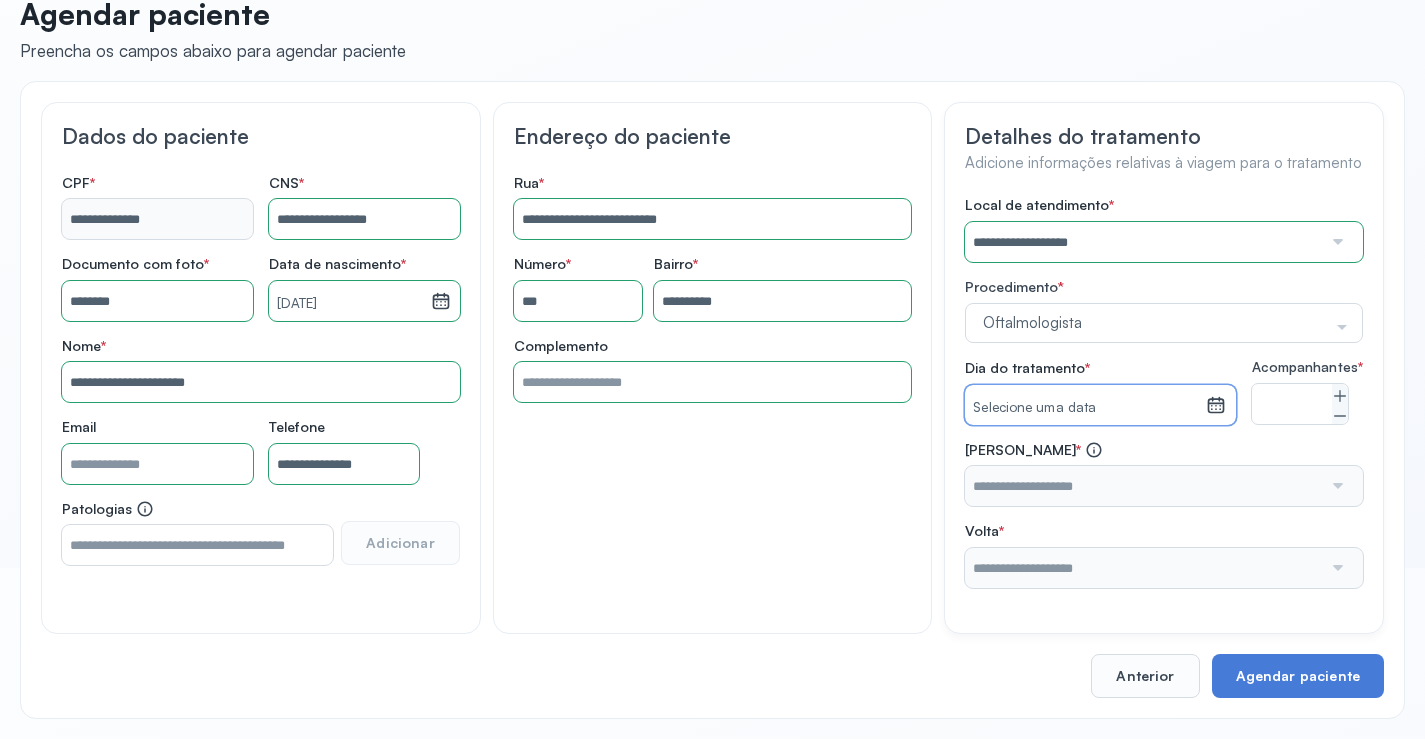 click on "Selecione uma data" at bounding box center [1085, 408] 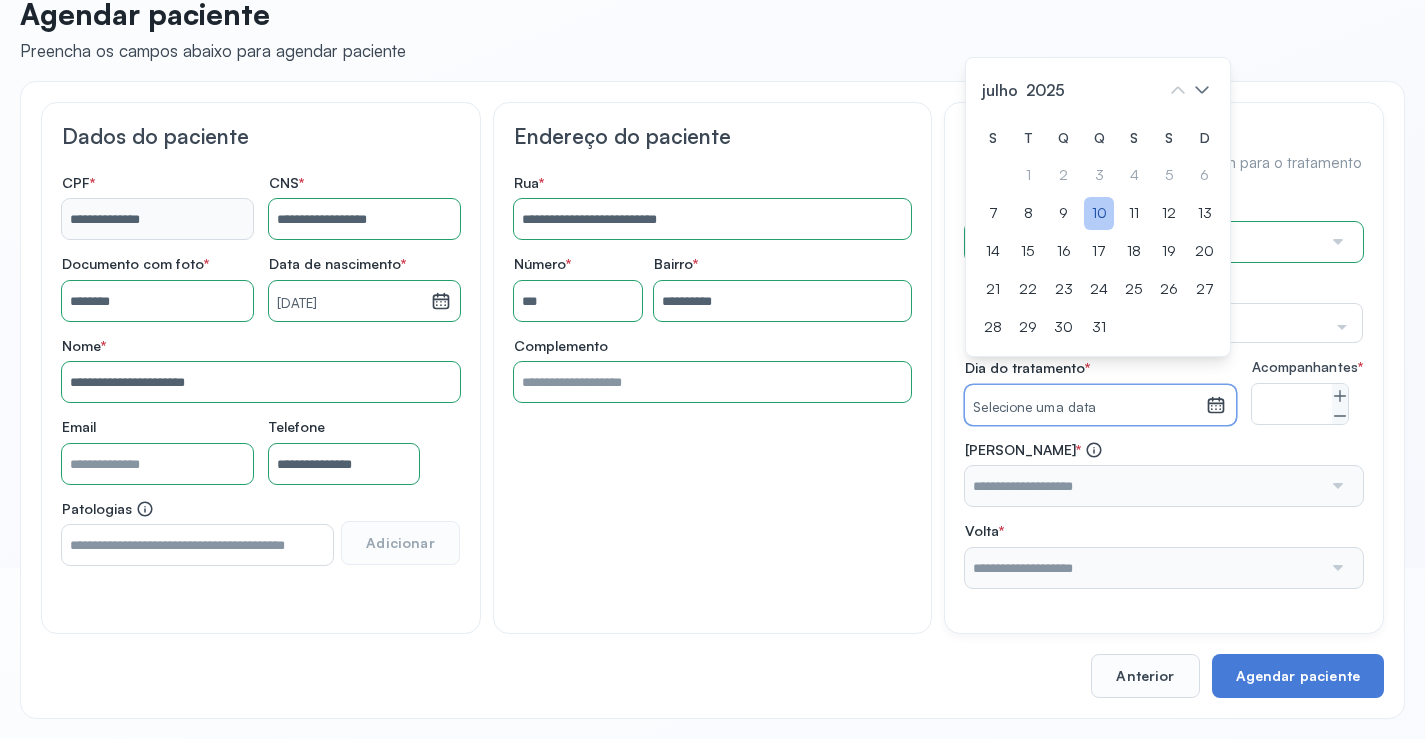 click on "10" 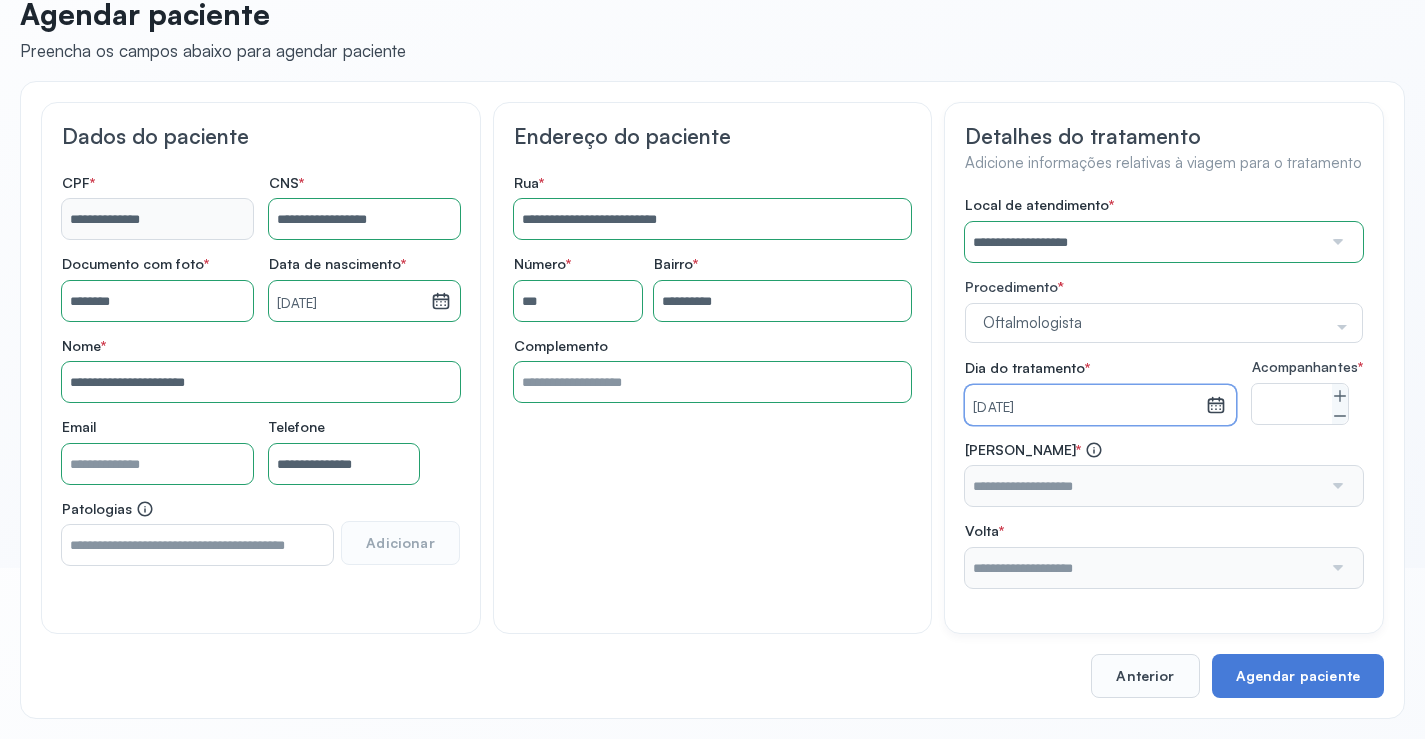 click on "[DATE]" at bounding box center [1085, 408] 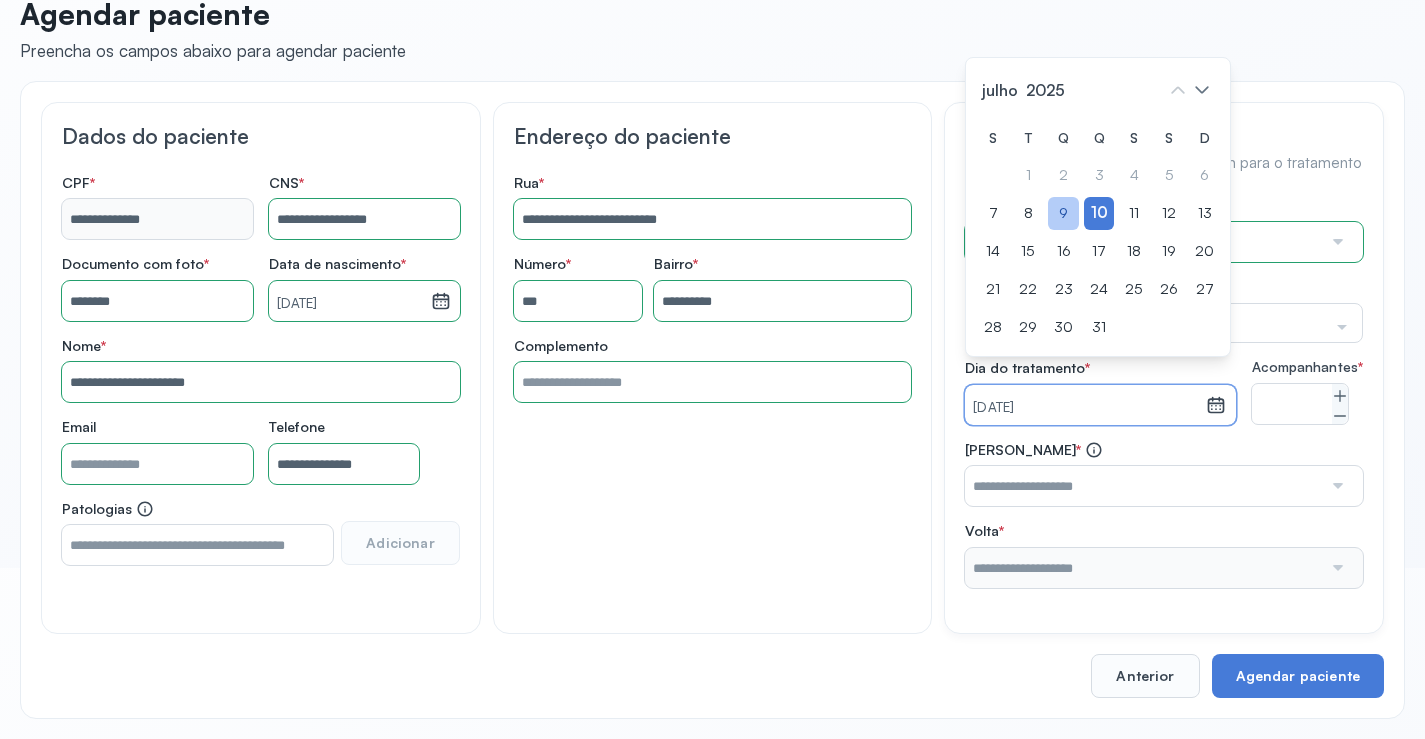 click on "9" 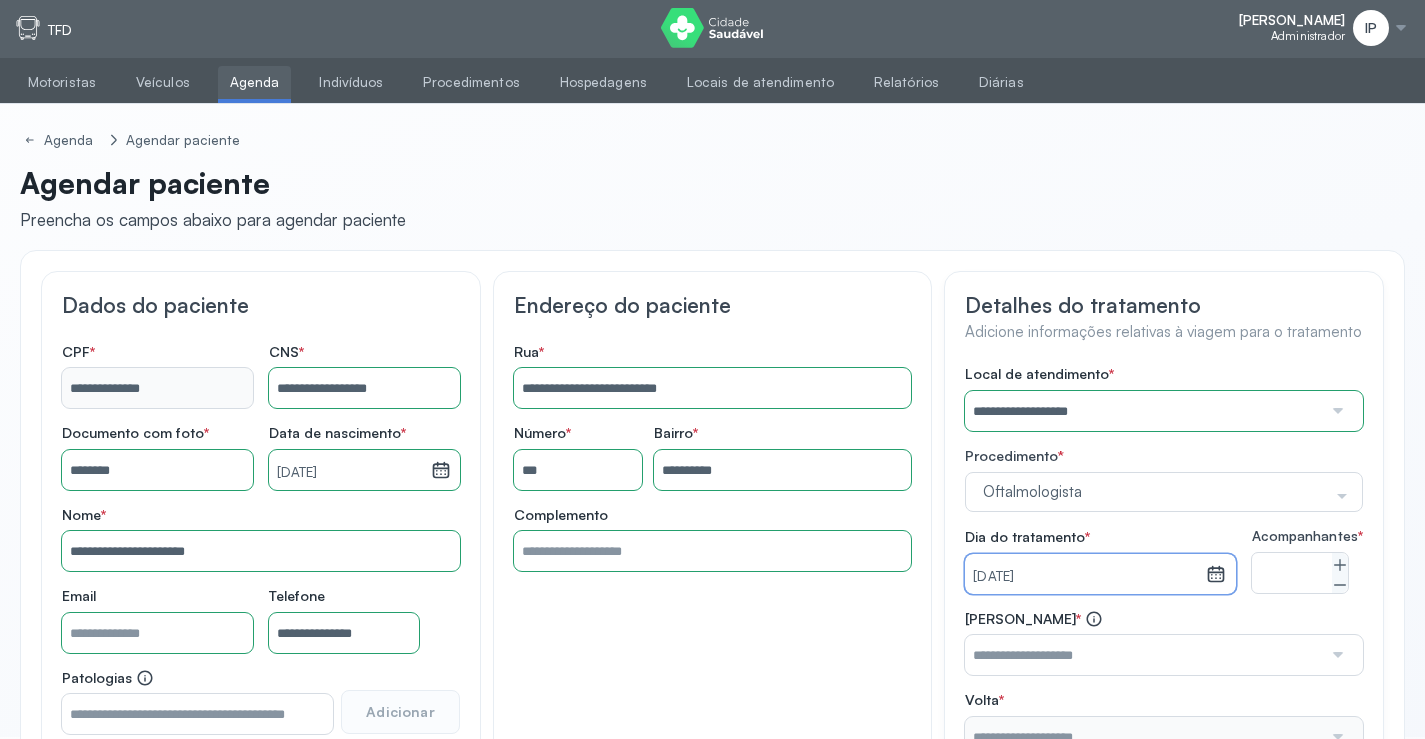 scroll, scrollTop: 0, scrollLeft: 0, axis: both 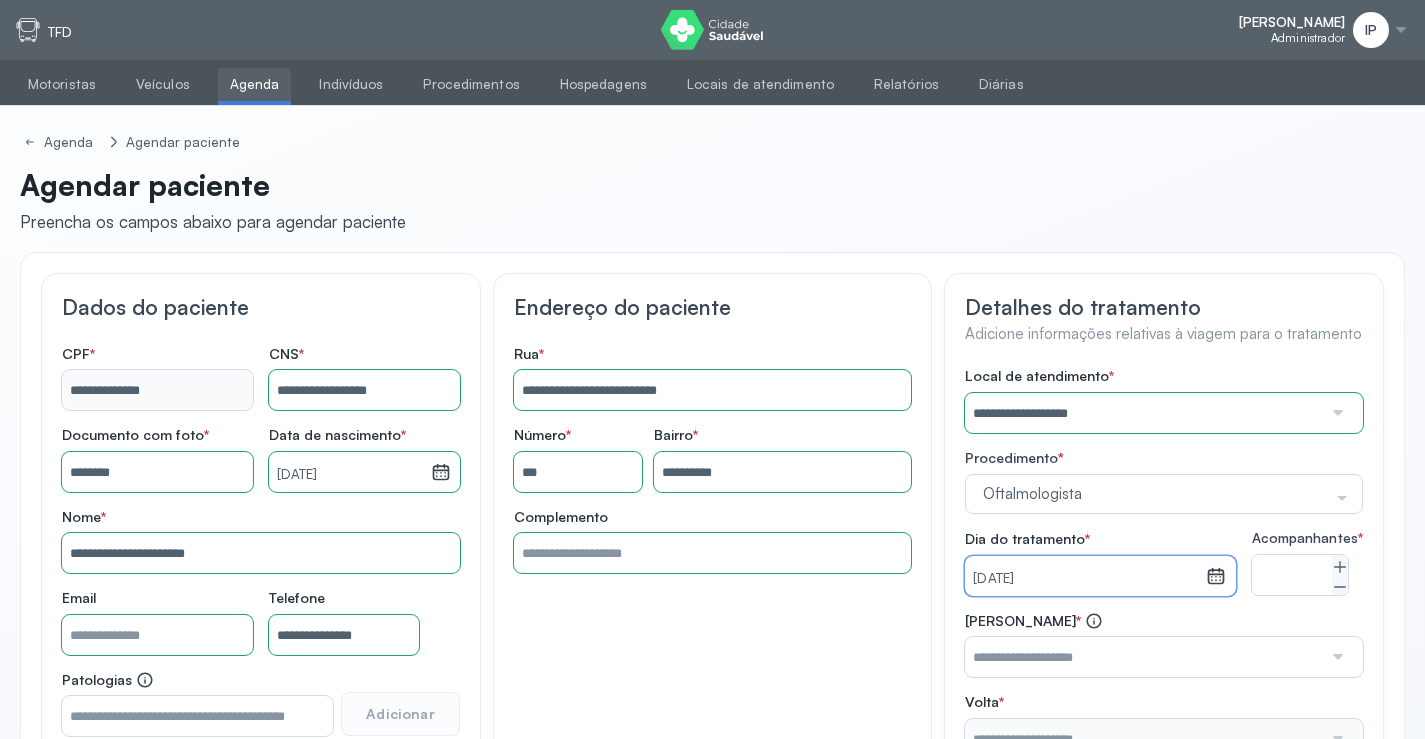 click on "Agenda" at bounding box center (255, 84) 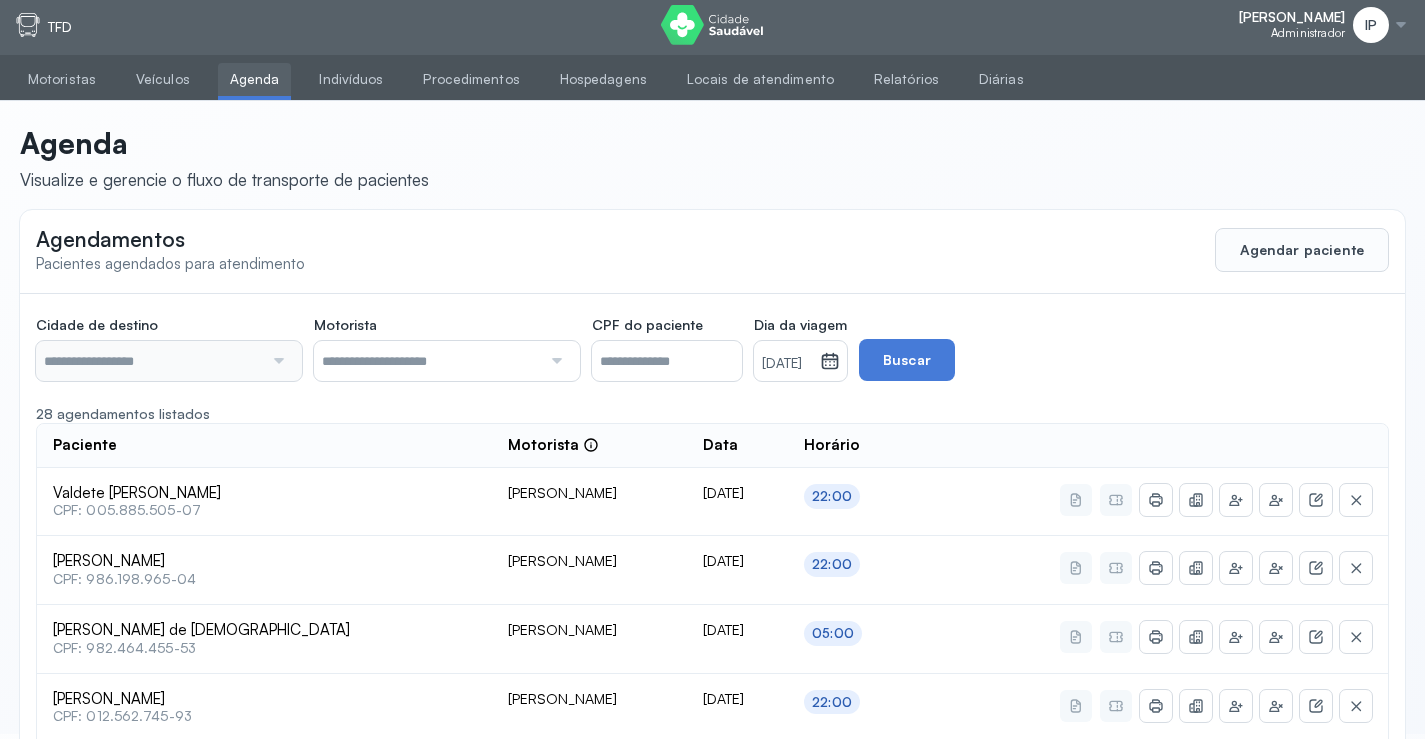 scroll, scrollTop: 0, scrollLeft: 0, axis: both 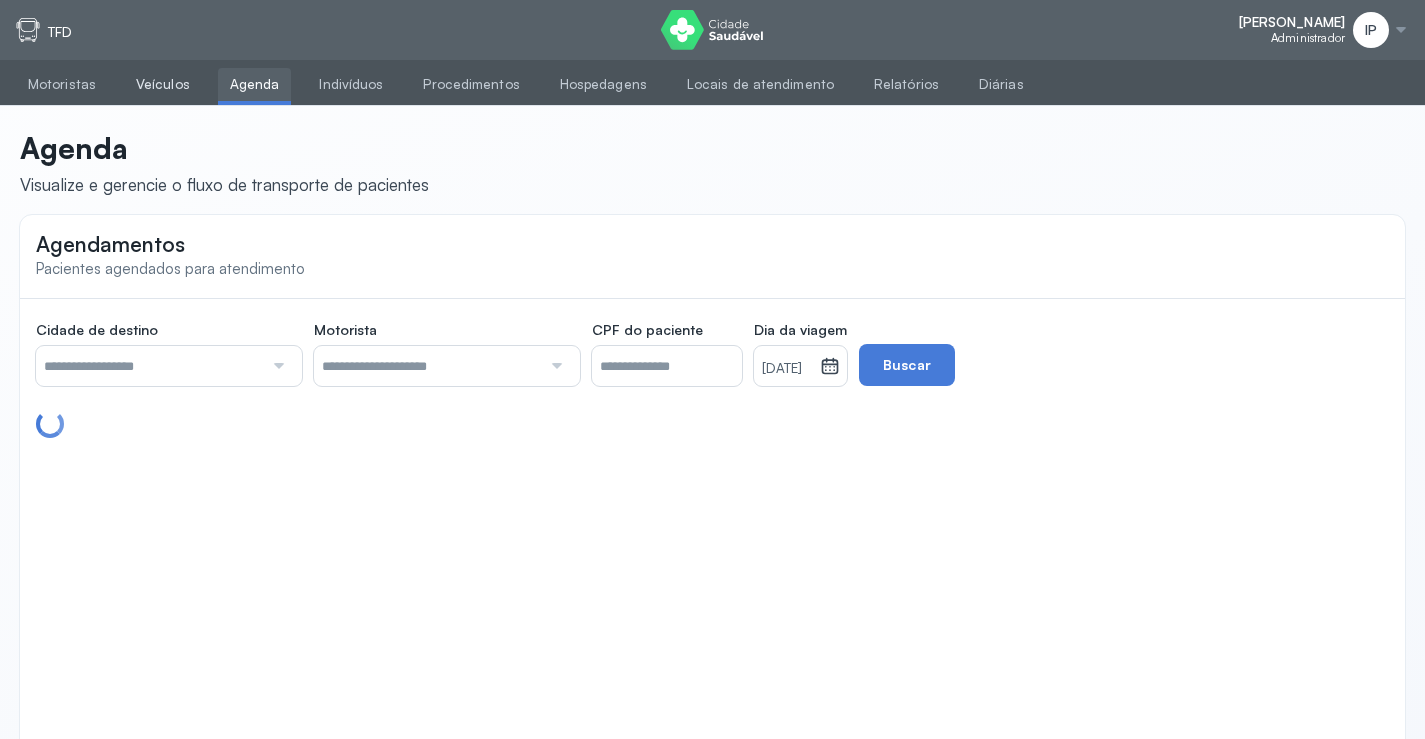 click on "Veículos" at bounding box center (163, 84) 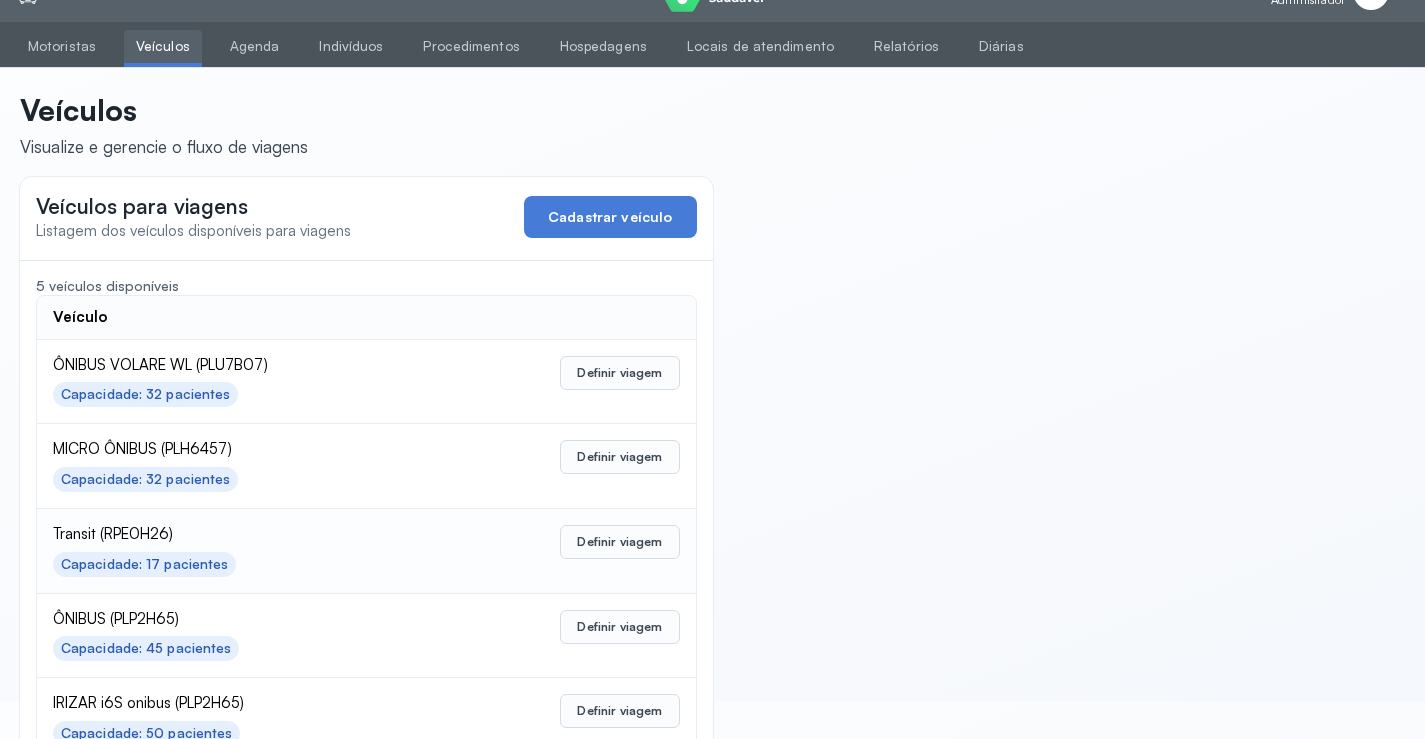 scroll, scrollTop: 98, scrollLeft: 0, axis: vertical 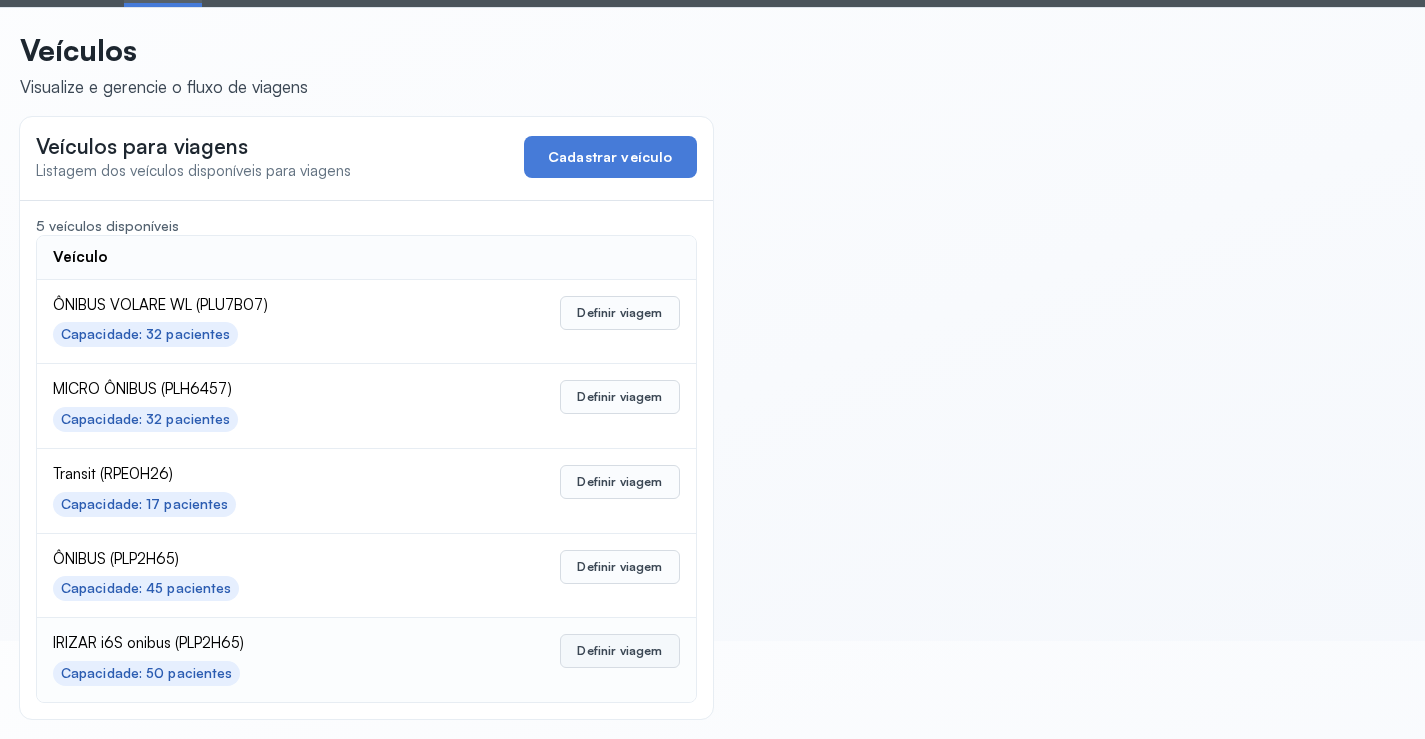 click on "Definir viagem" at bounding box center (619, 651) 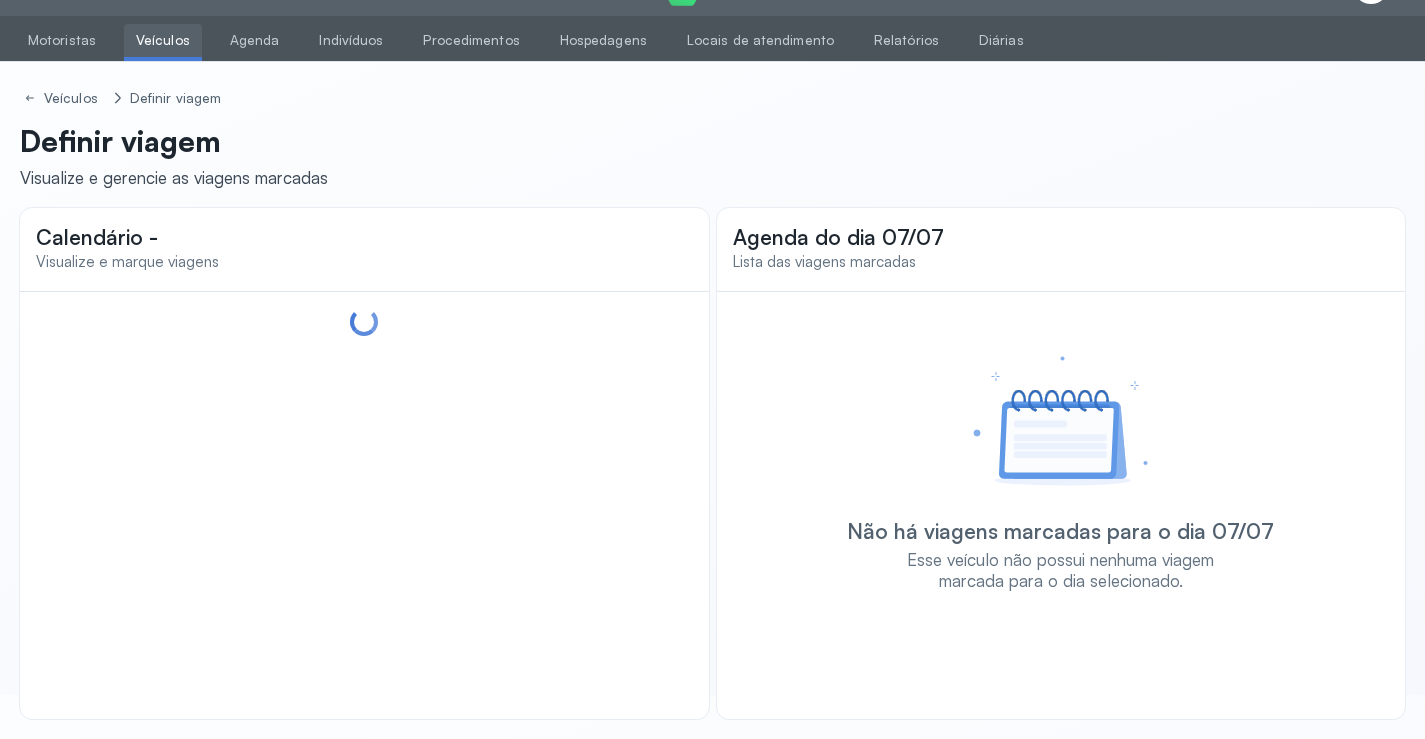 scroll, scrollTop: 44, scrollLeft: 0, axis: vertical 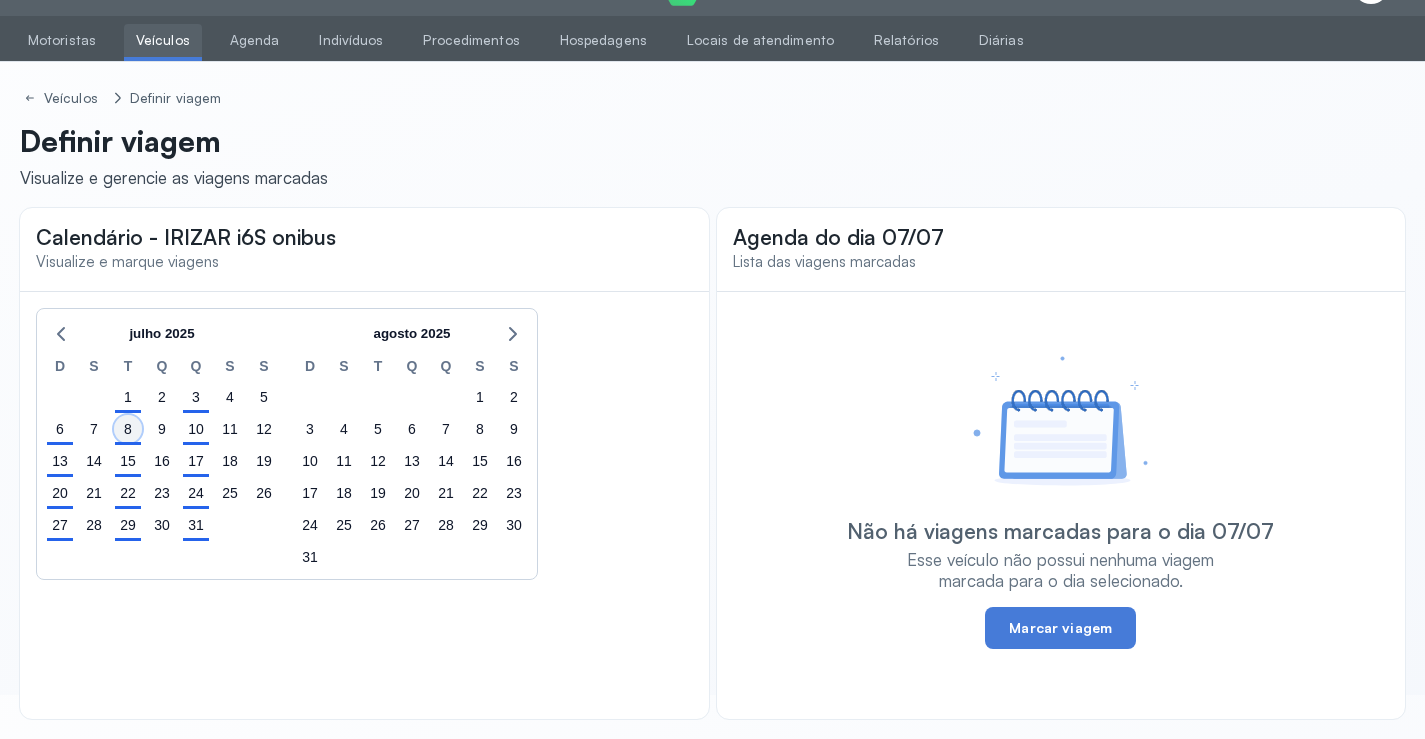 click on "8" 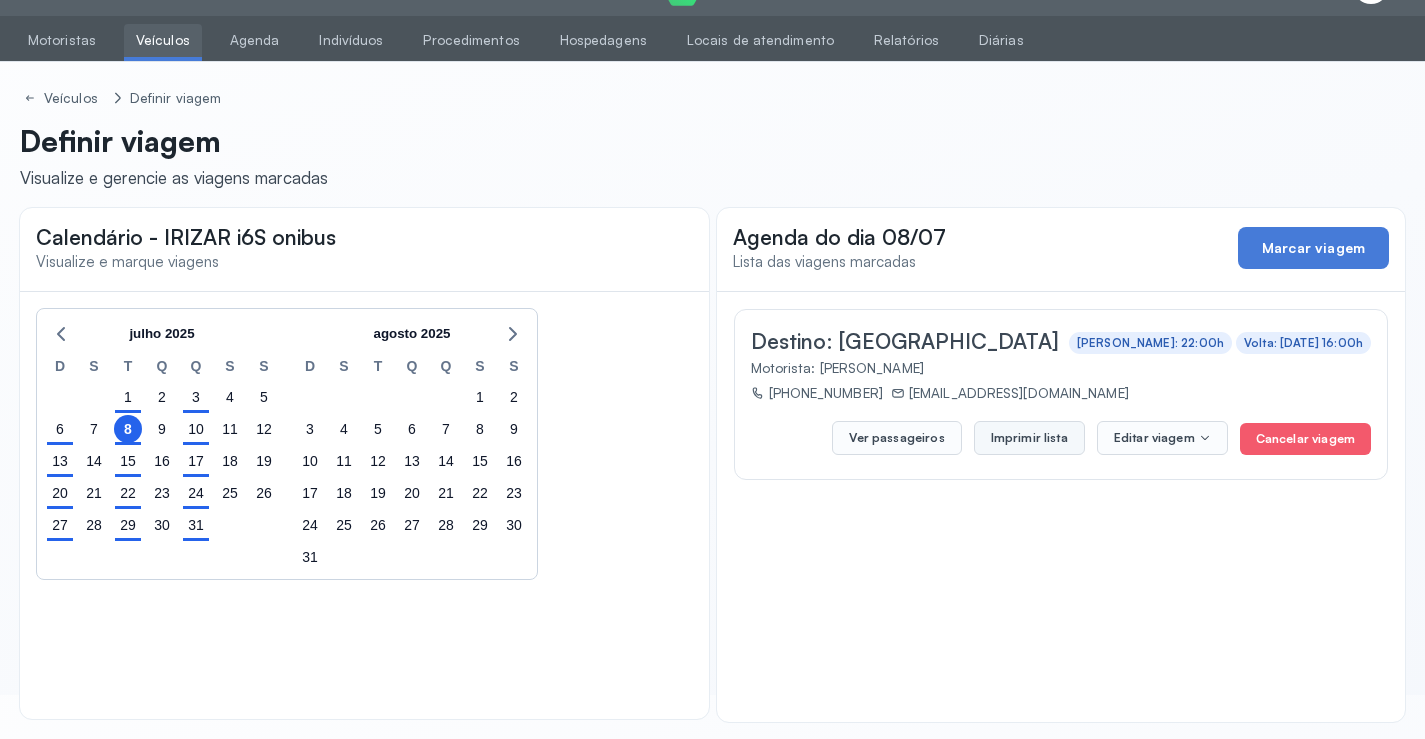 click on "Imprimir lista" at bounding box center (1029, 438) 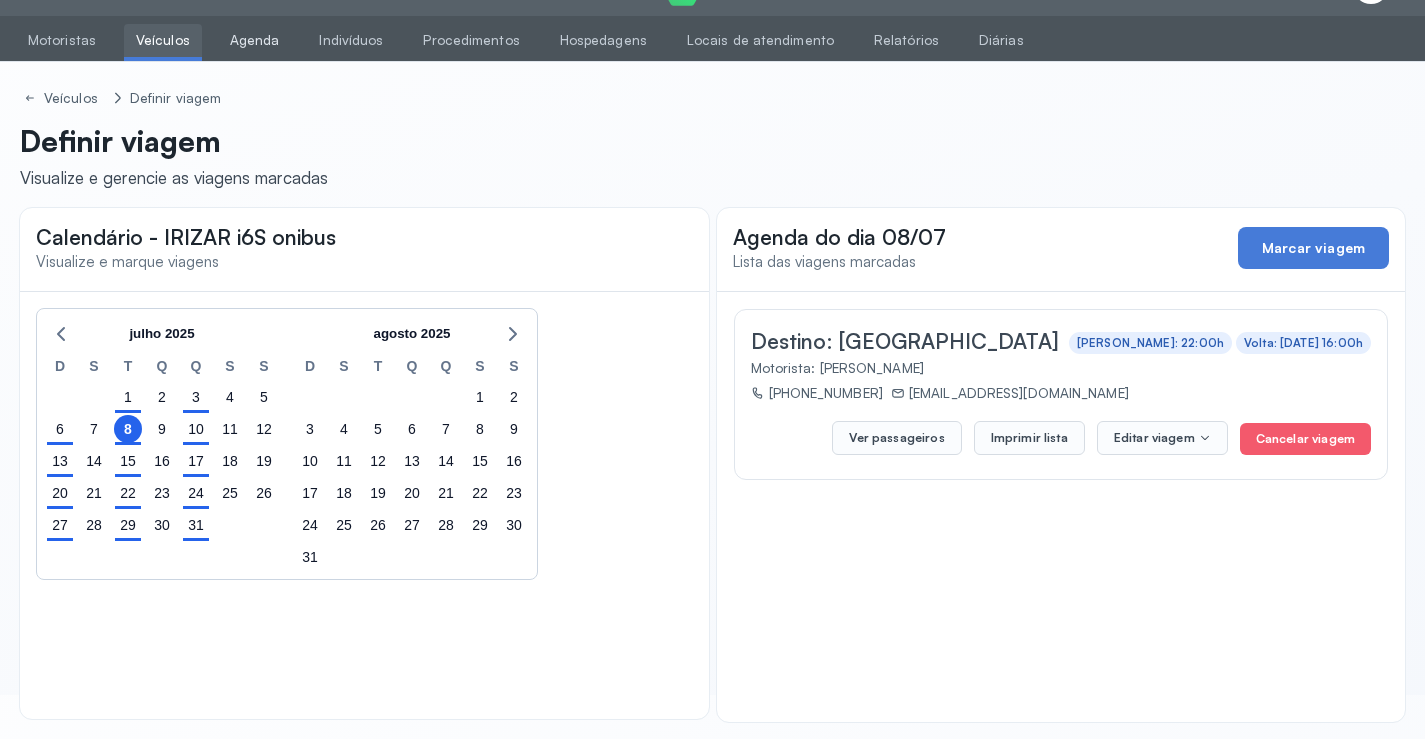click on "Agenda" at bounding box center (255, 40) 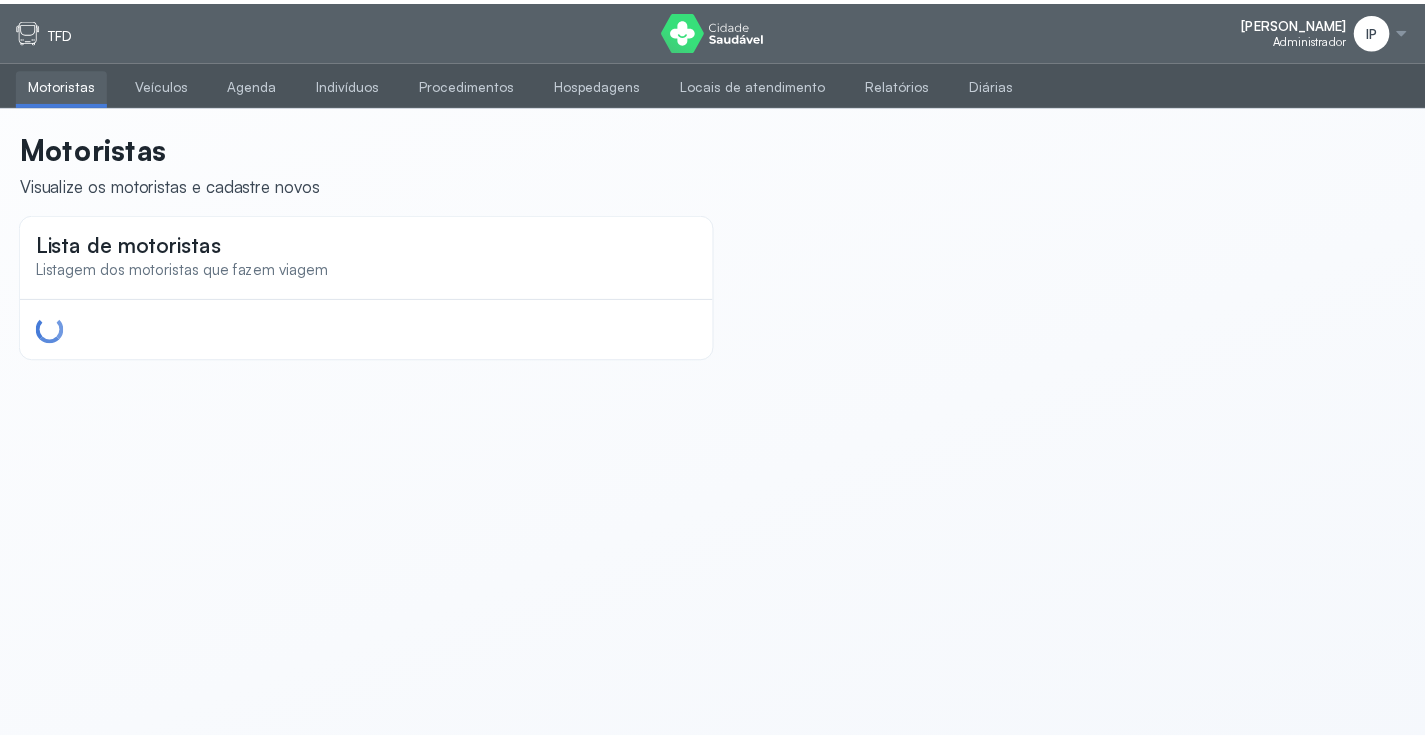 scroll, scrollTop: 0, scrollLeft: 0, axis: both 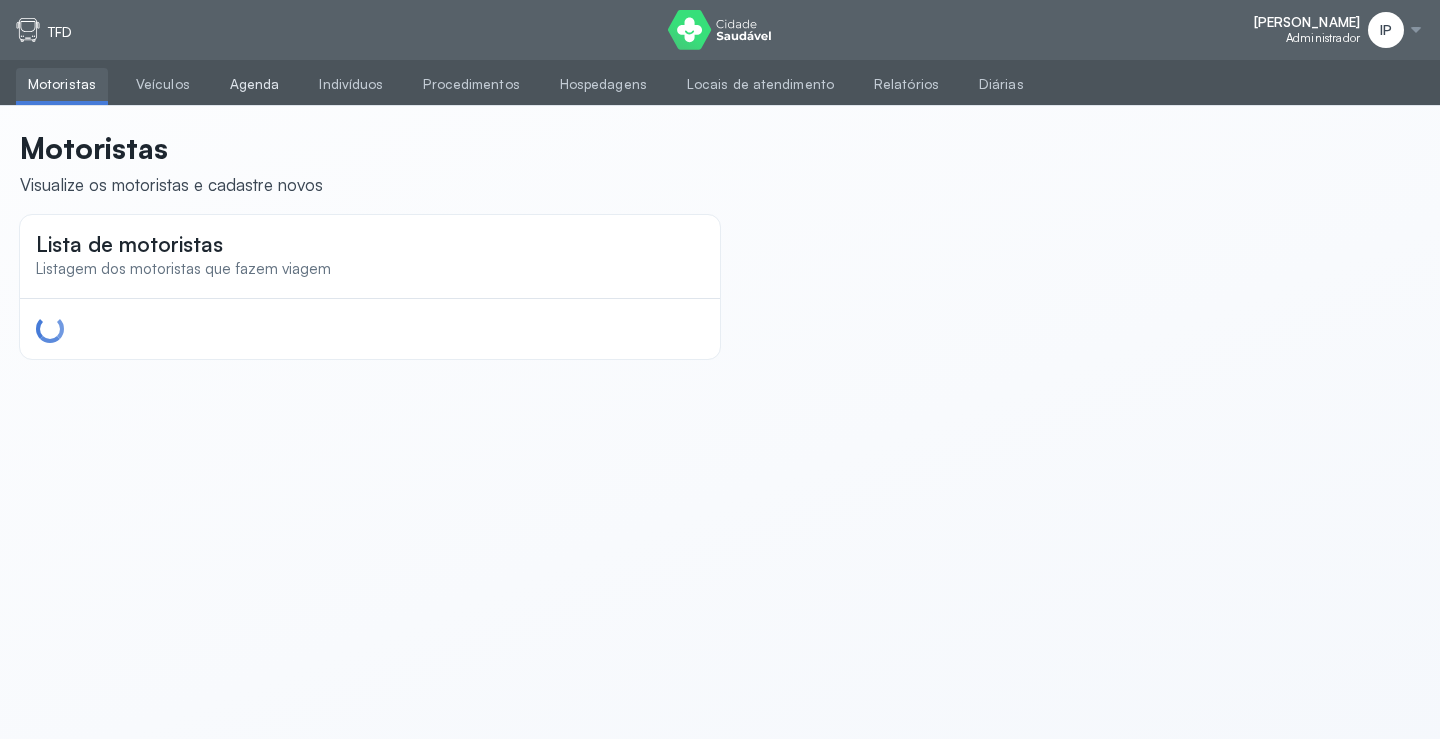 click on "Agenda" at bounding box center [255, 84] 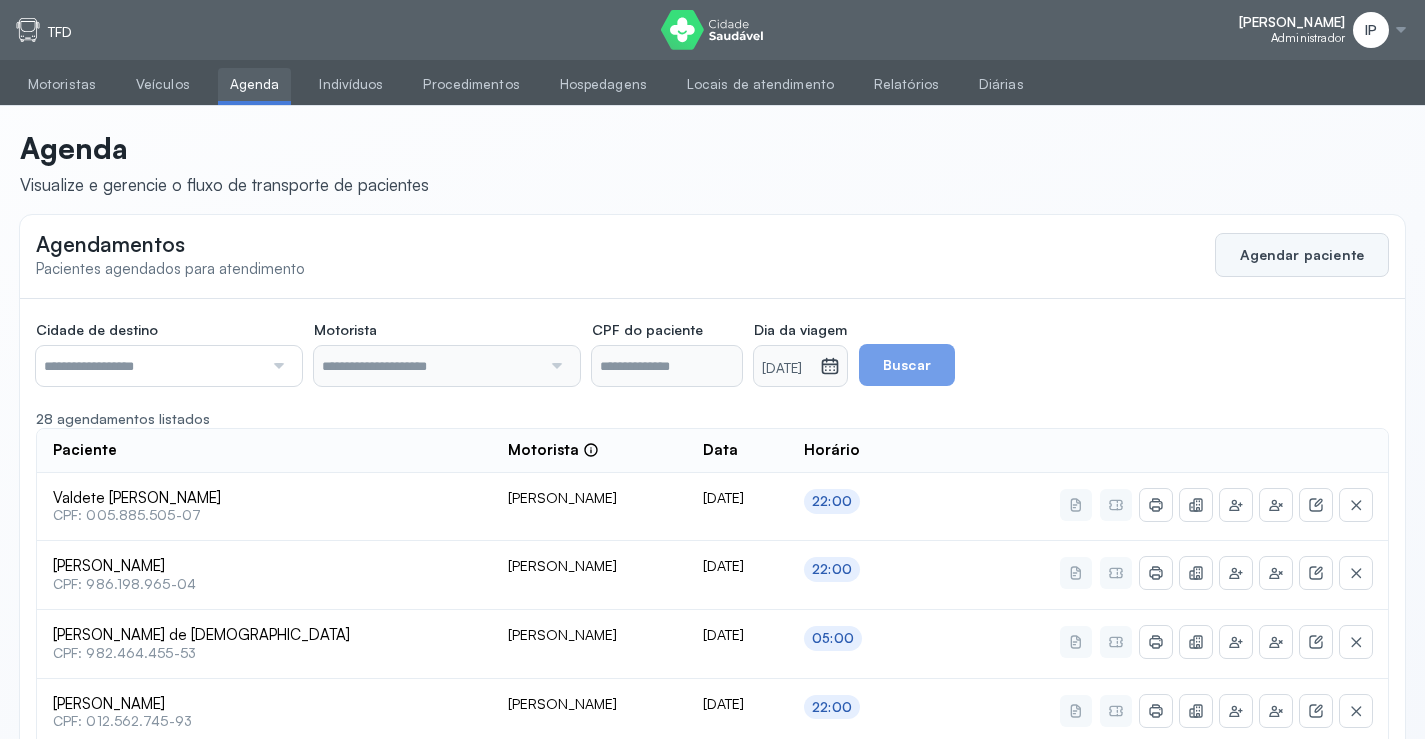 click on "Agendar paciente" 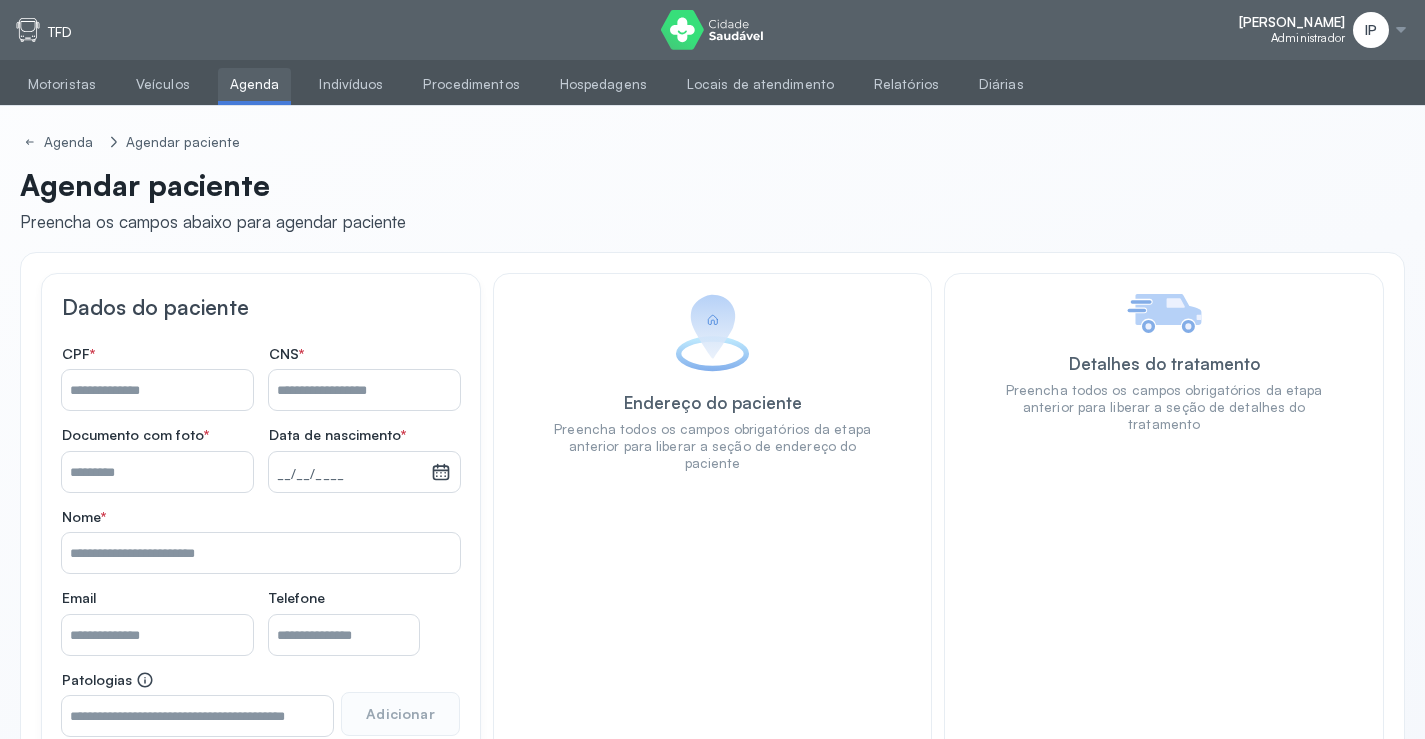 click on "Nome   *" at bounding box center (364, 390) 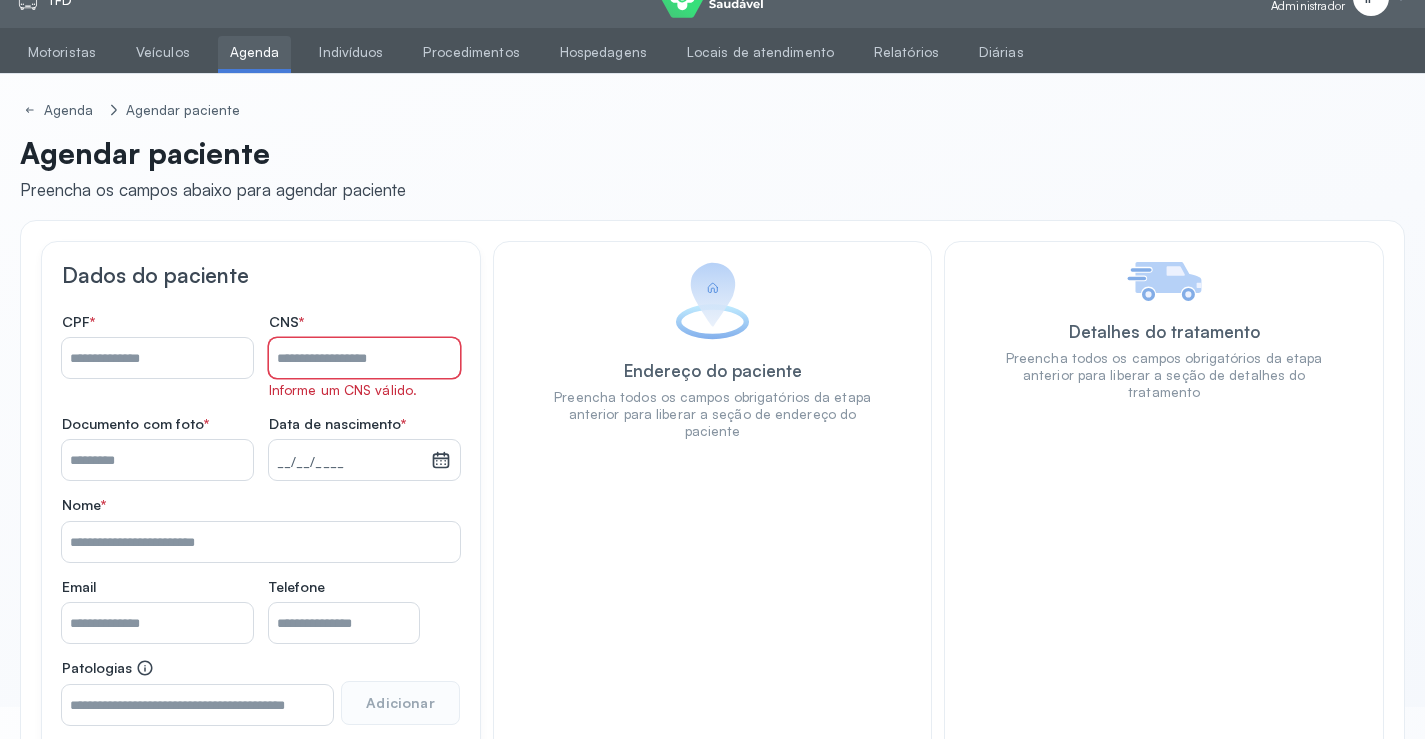 scroll, scrollTop: 0, scrollLeft: 0, axis: both 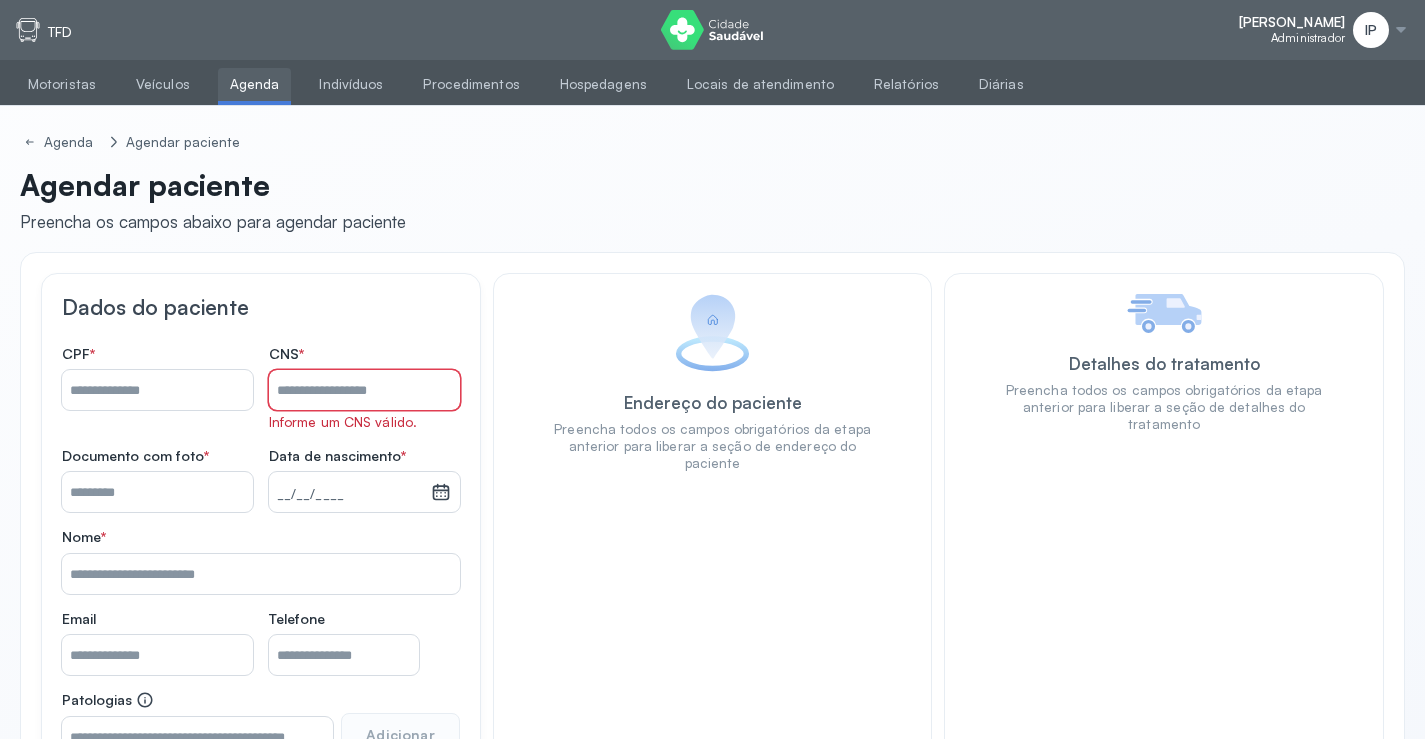 click on "Nome   *" at bounding box center (364, 390) 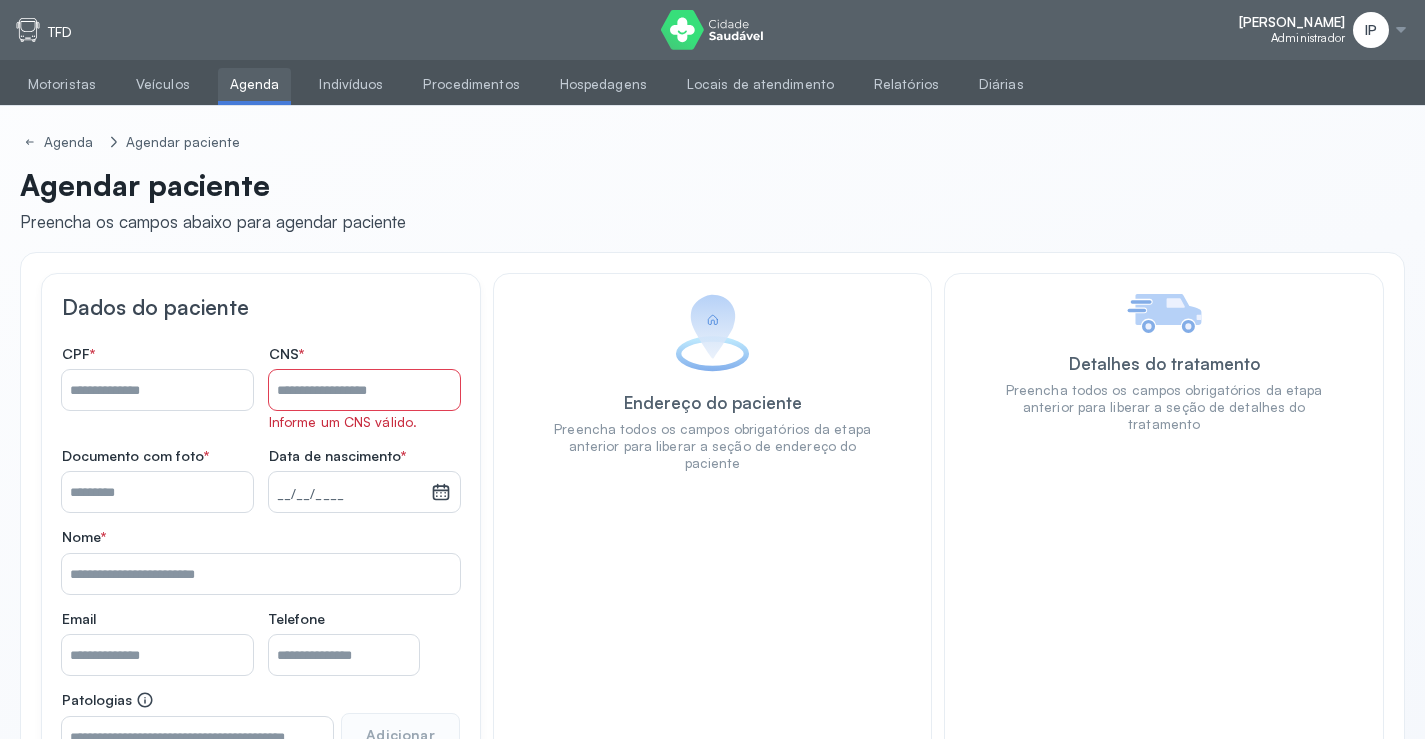 click on "Agenda" at bounding box center (255, 84) 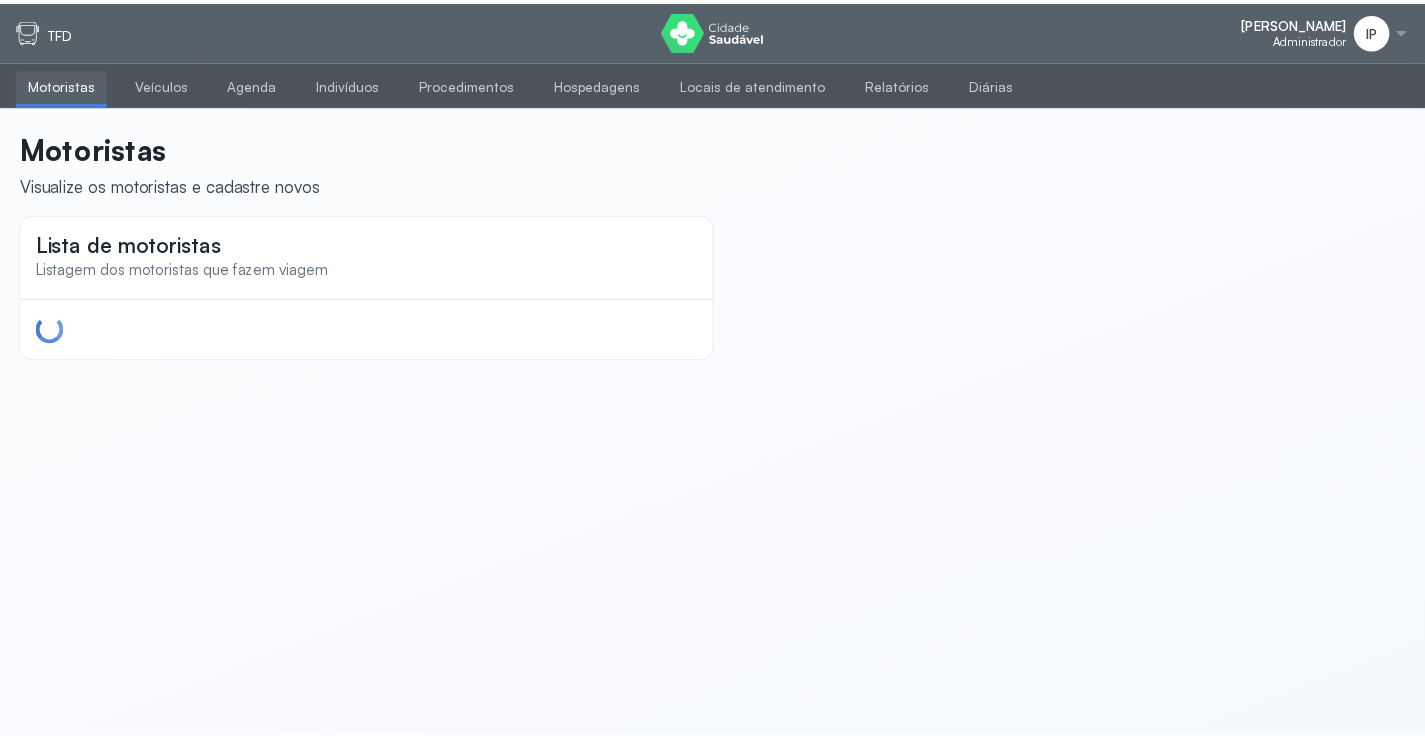 scroll, scrollTop: 0, scrollLeft: 0, axis: both 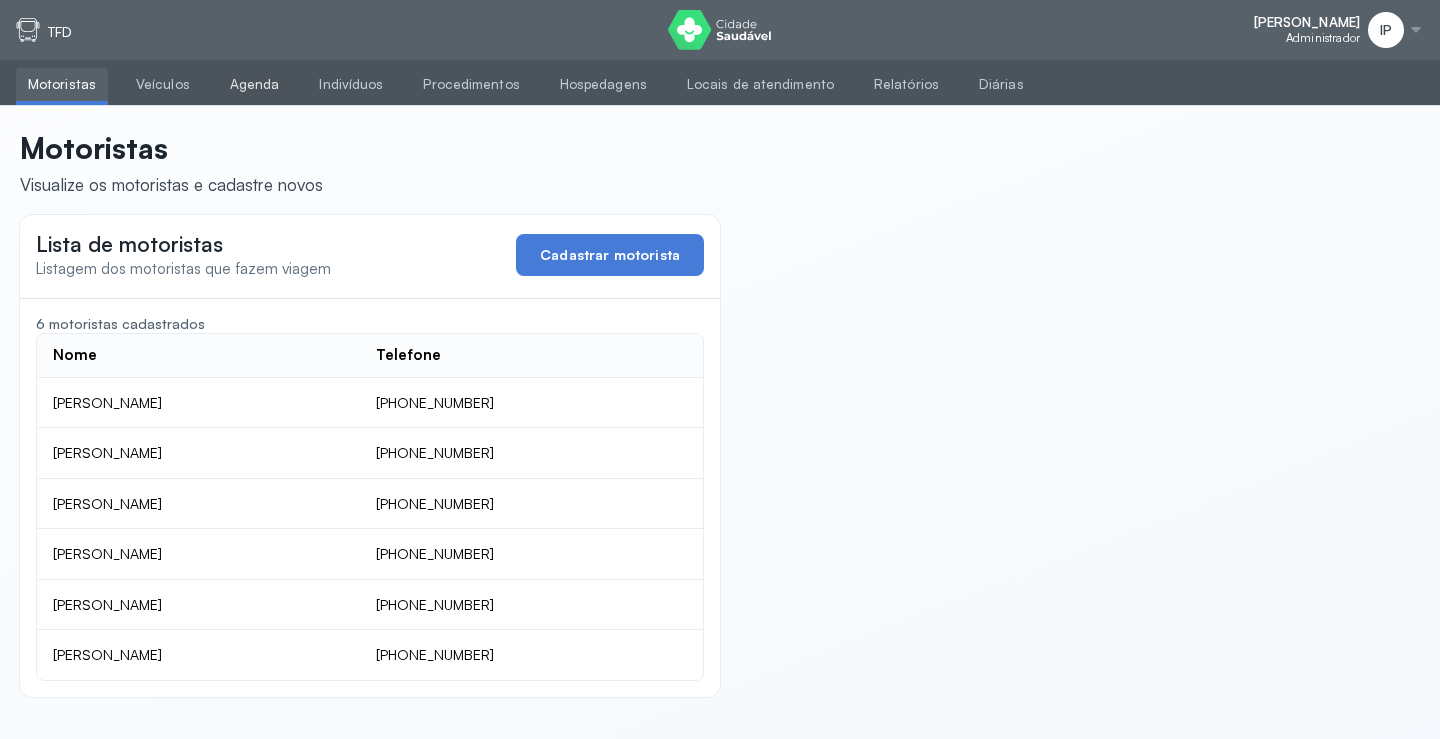 click on "Agenda" at bounding box center (255, 84) 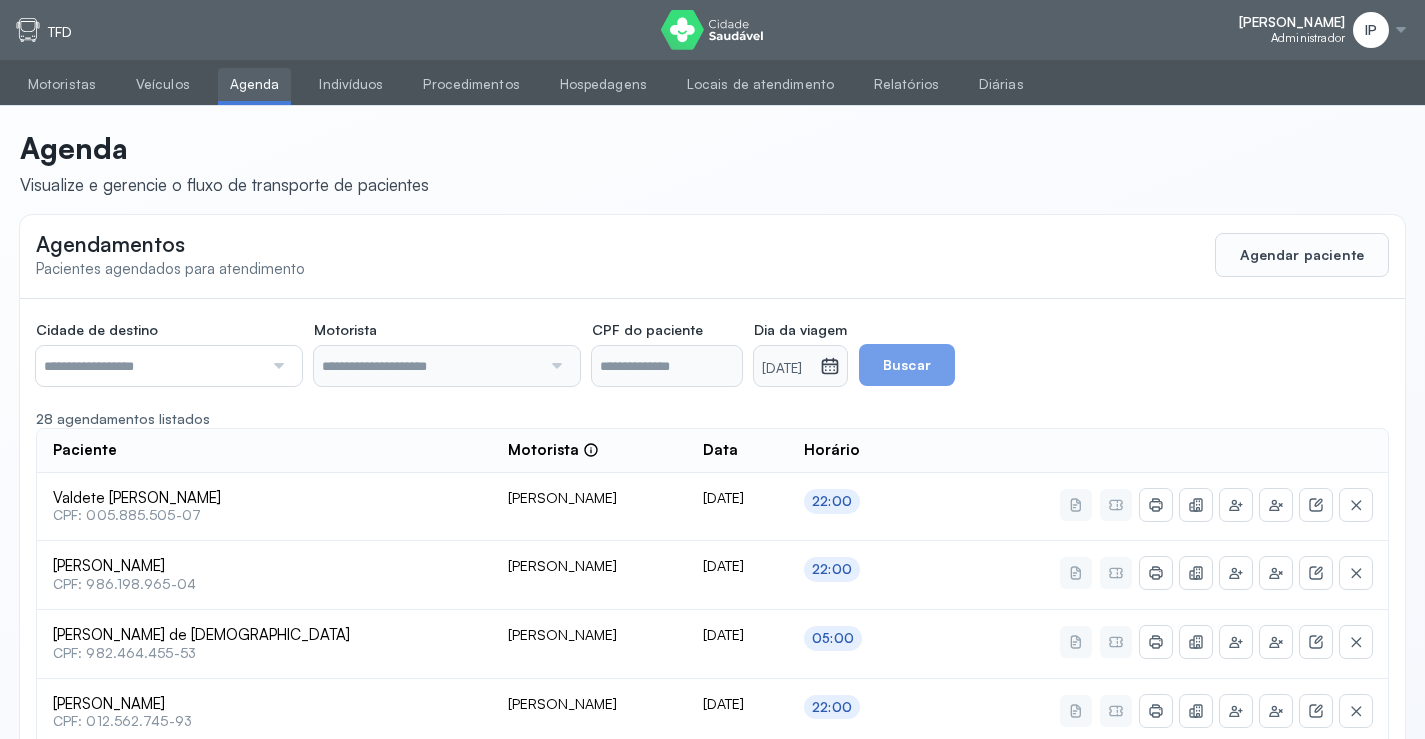 click at bounding box center (149, 366) 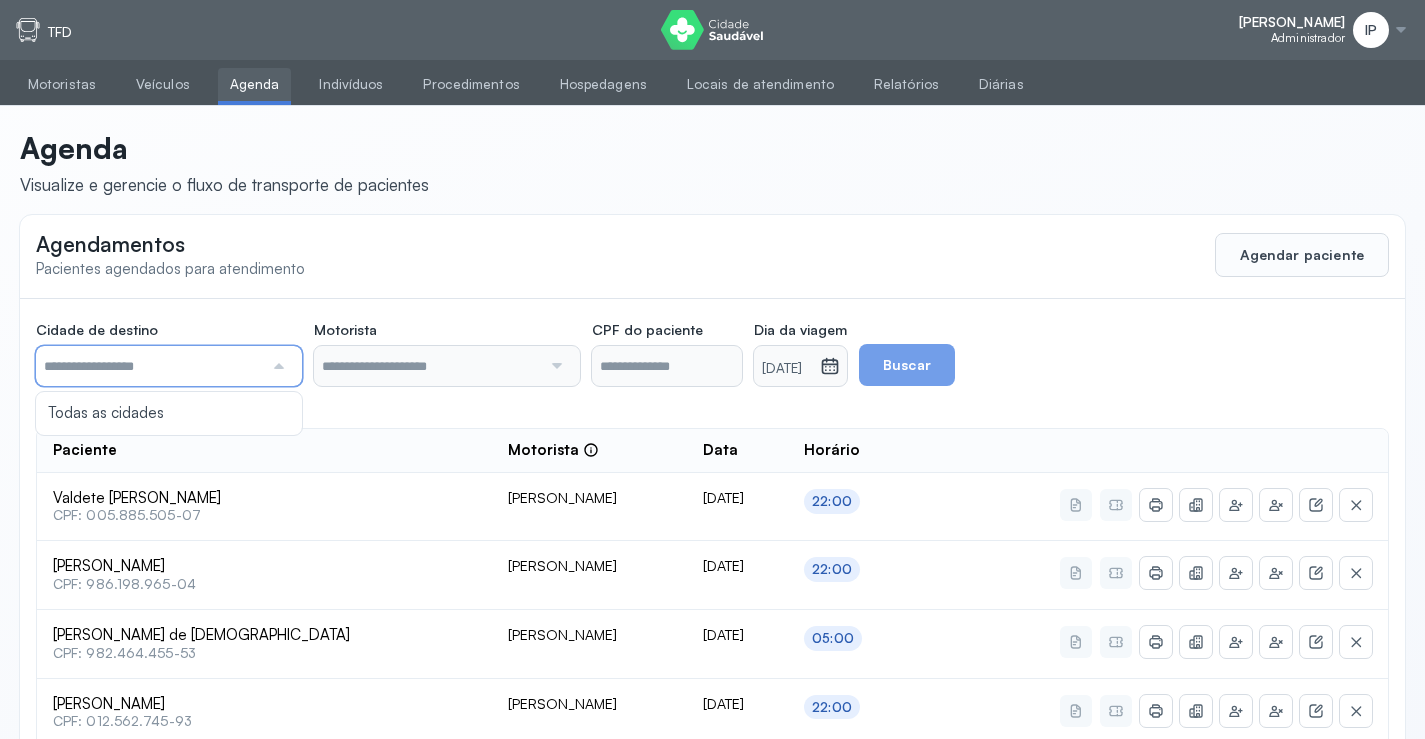 click at bounding box center (149, 366) 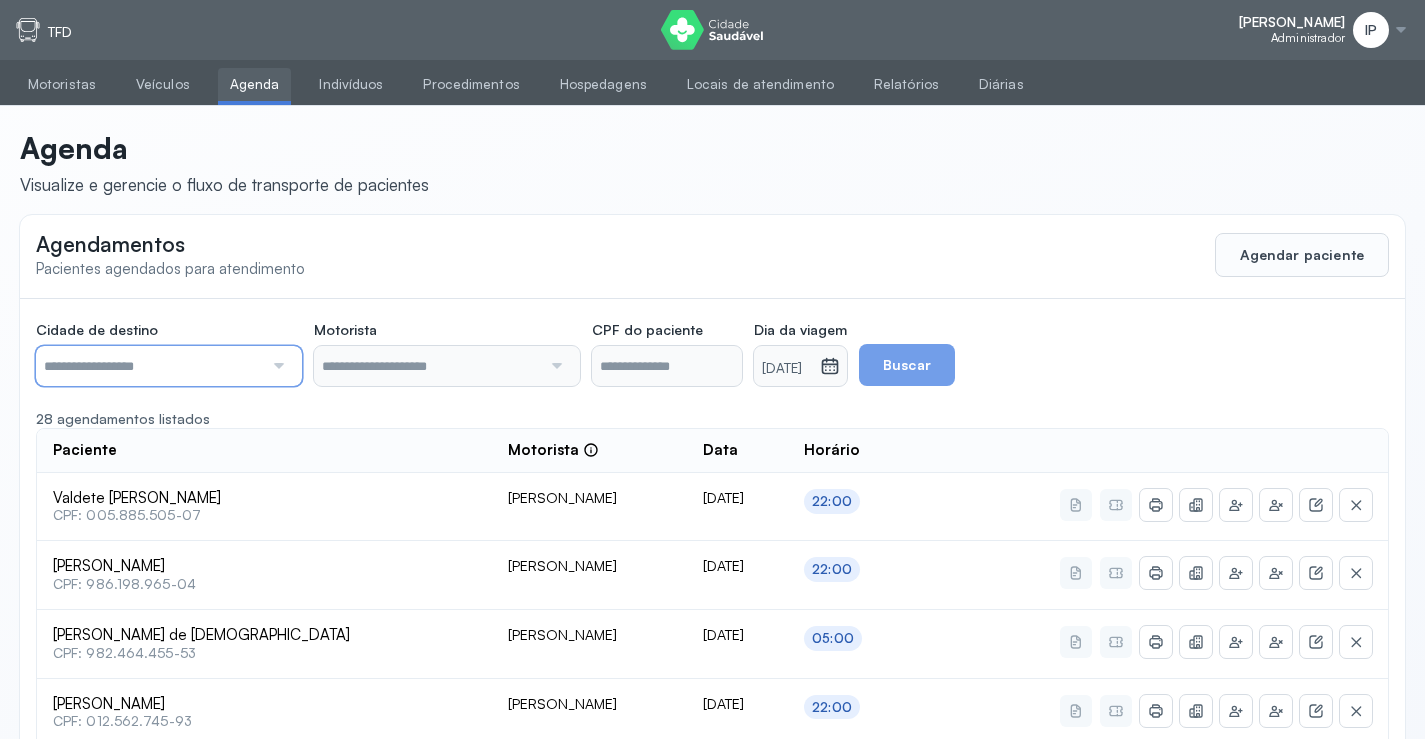 click at bounding box center [149, 366] 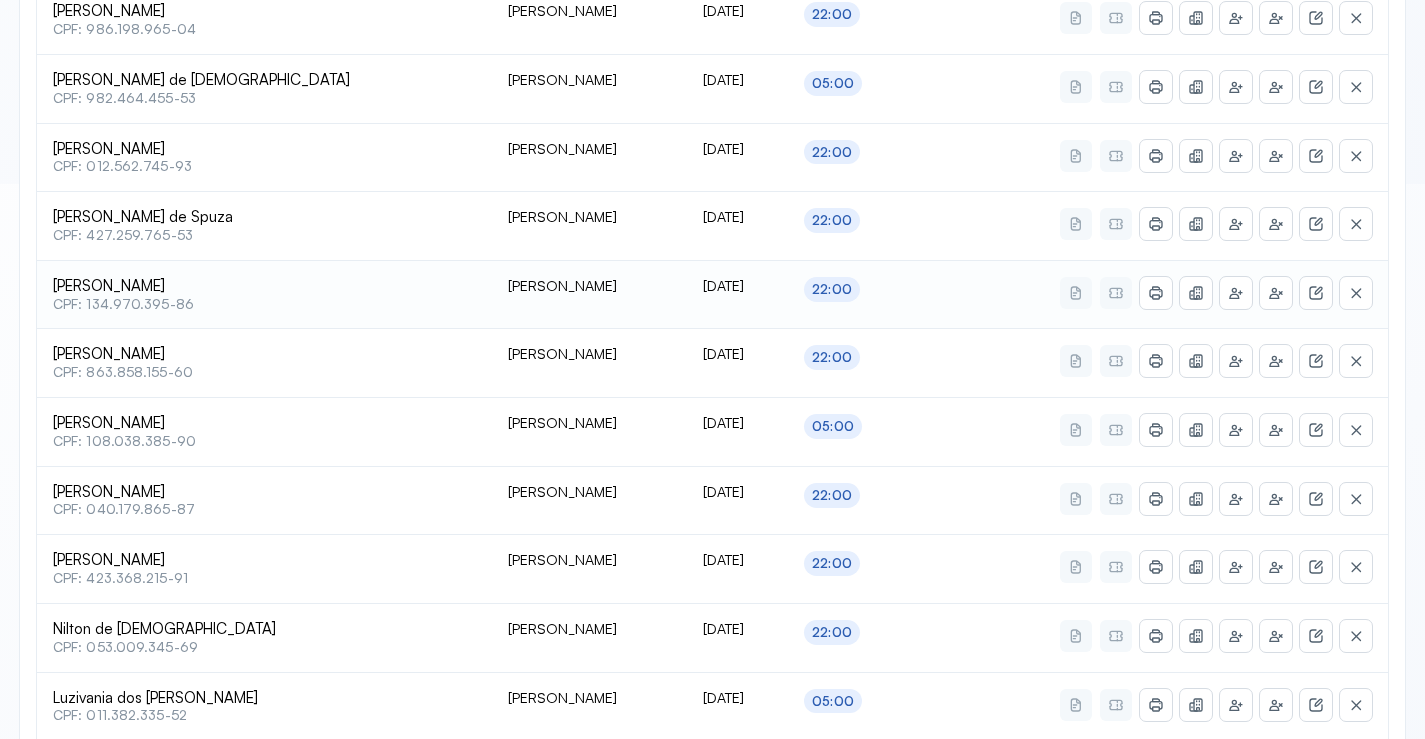 scroll, scrollTop: 600, scrollLeft: 0, axis: vertical 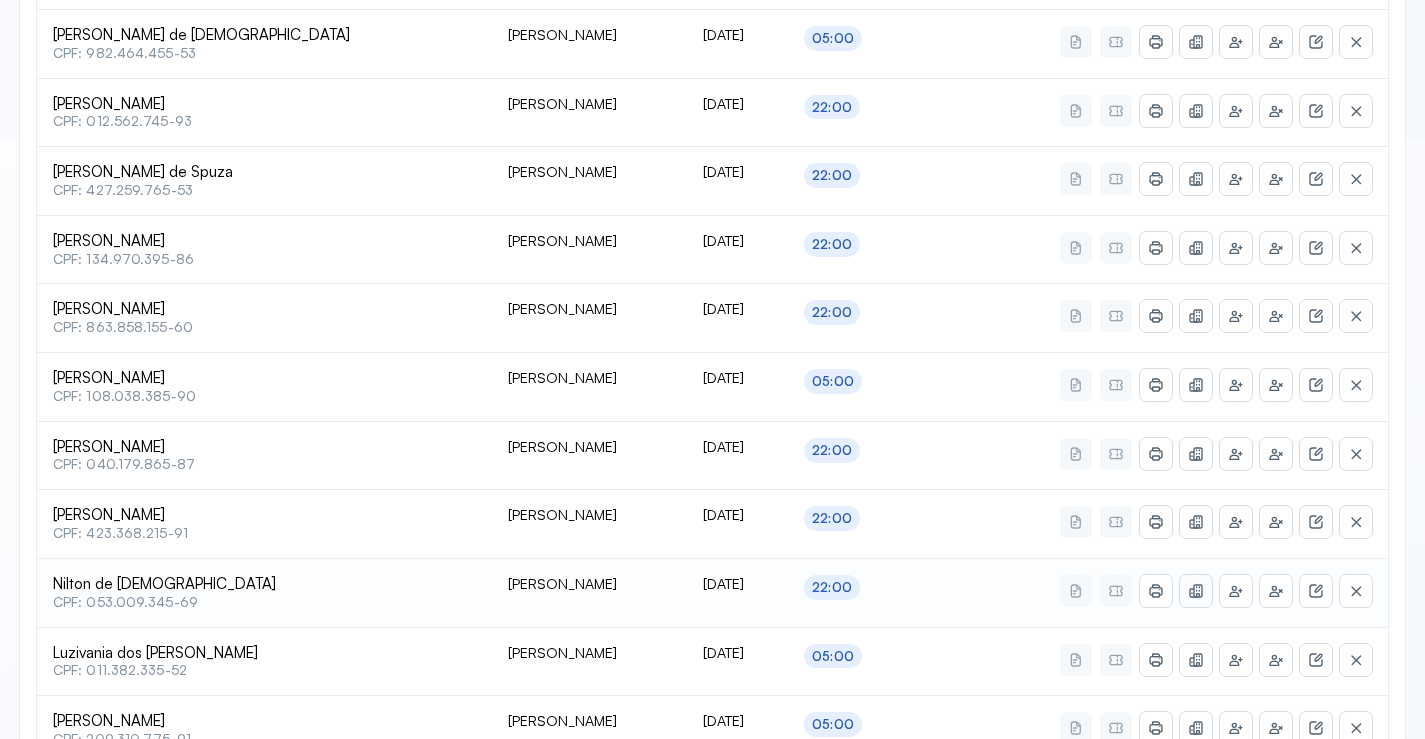 click 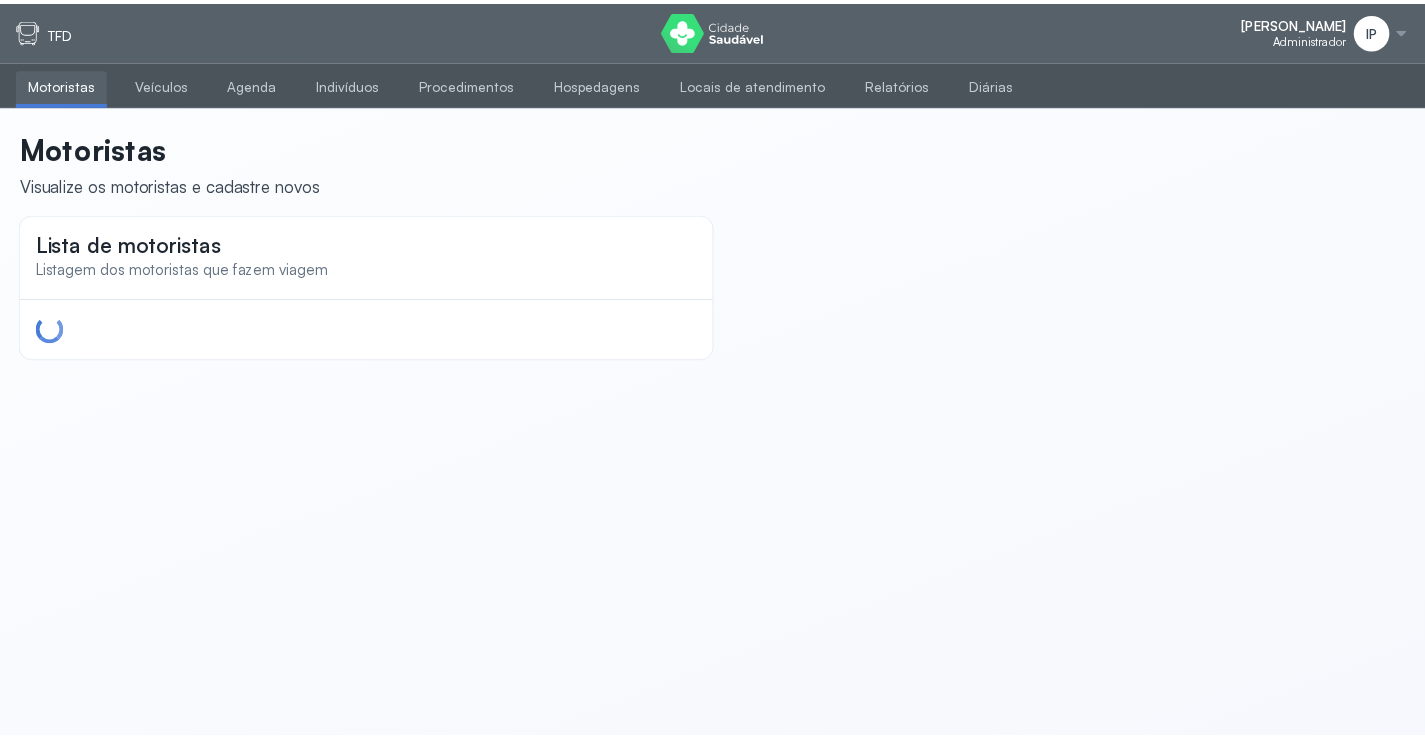 scroll, scrollTop: 0, scrollLeft: 0, axis: both 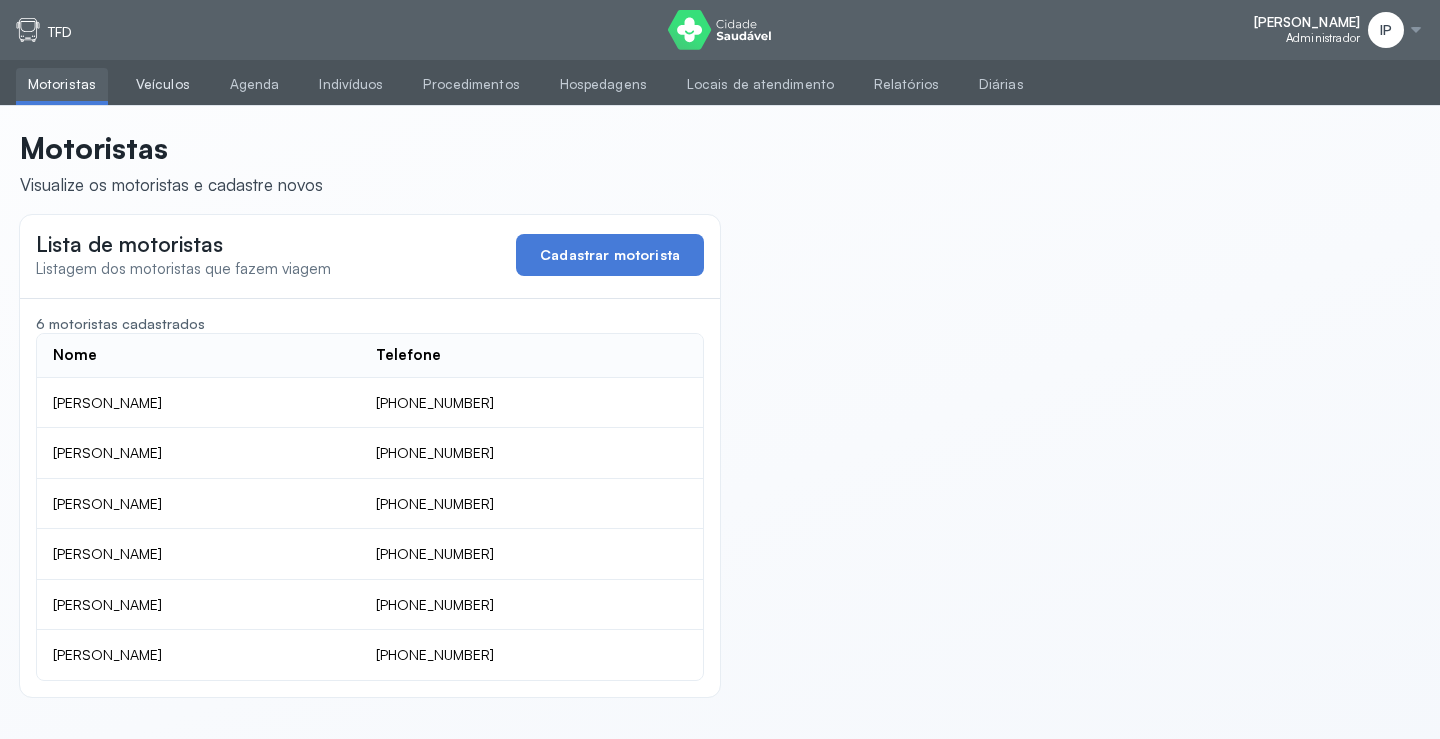 click on "Veículos" at bounding box center (163, 84) 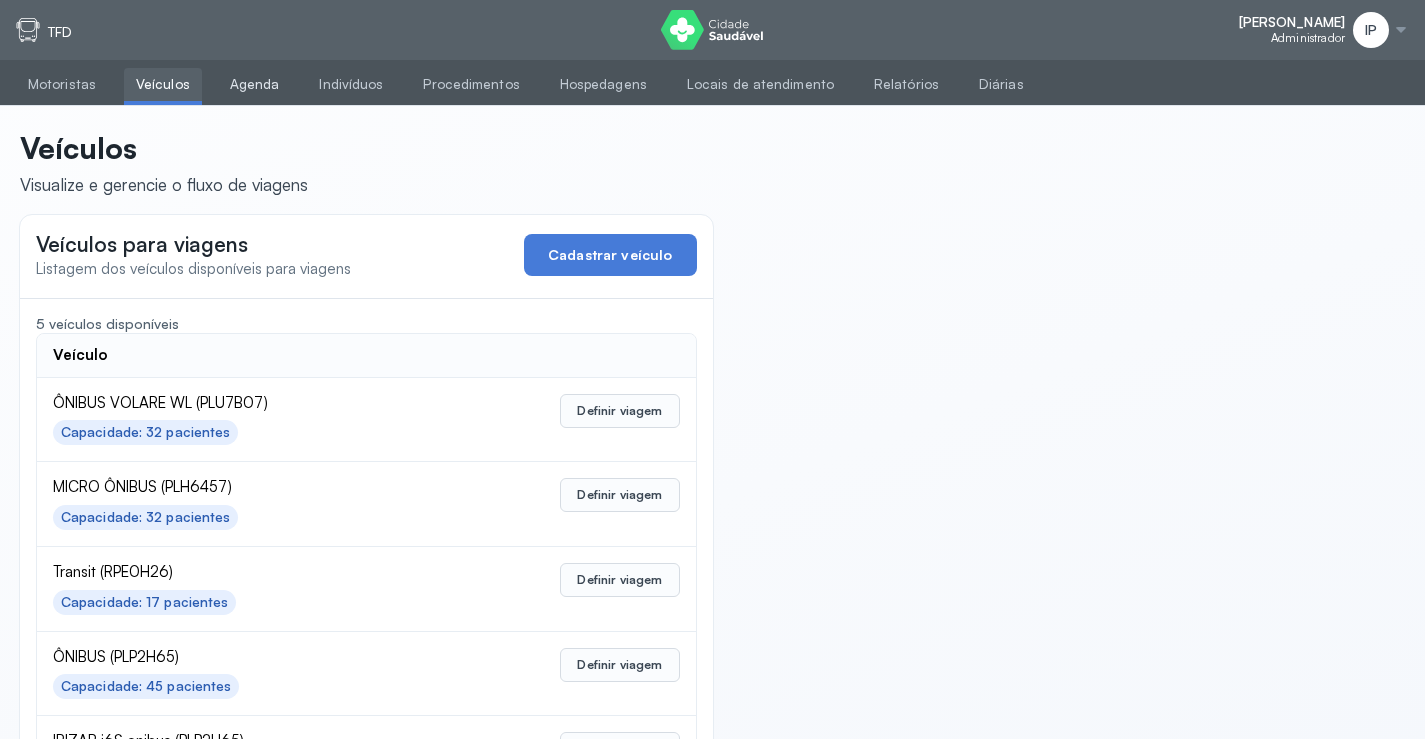 click on "Agenda" at bounding box center [255, 84] 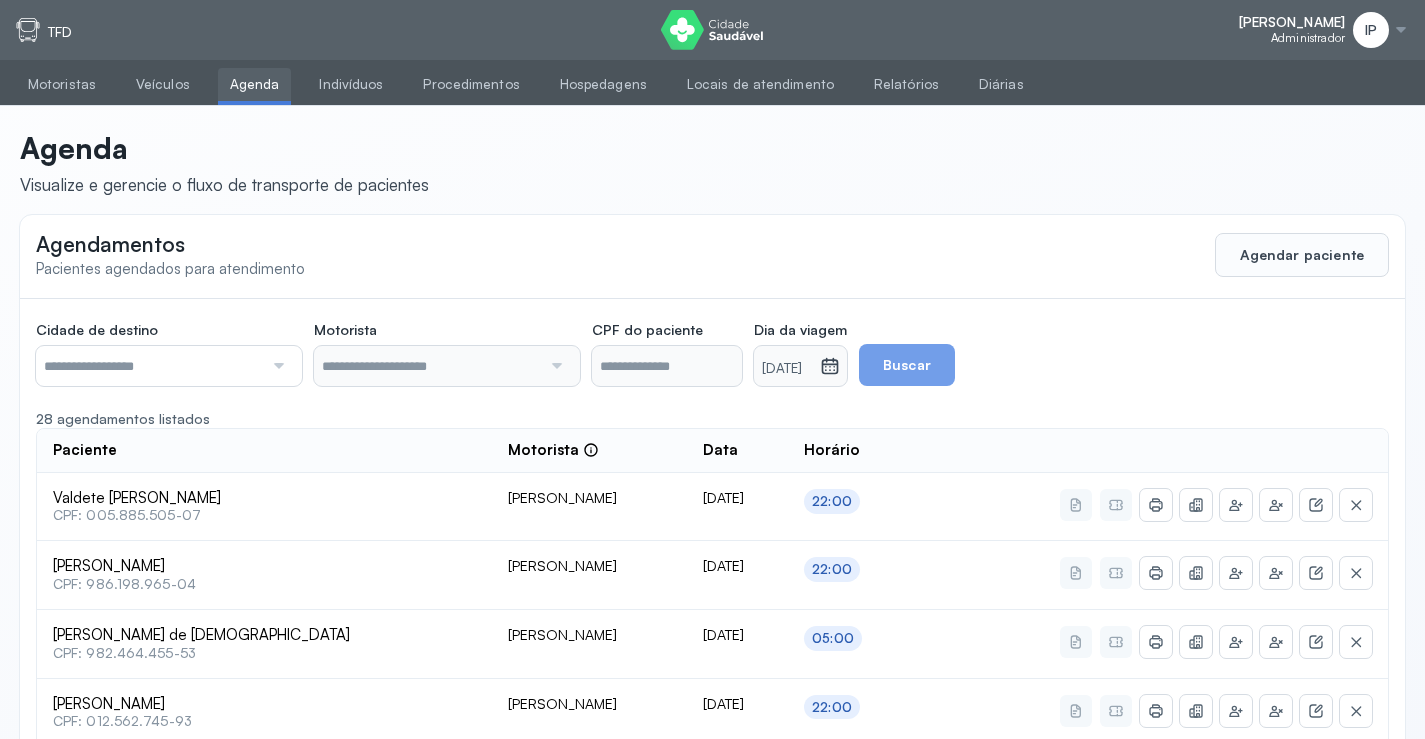 click at bounding box center (149, 366) 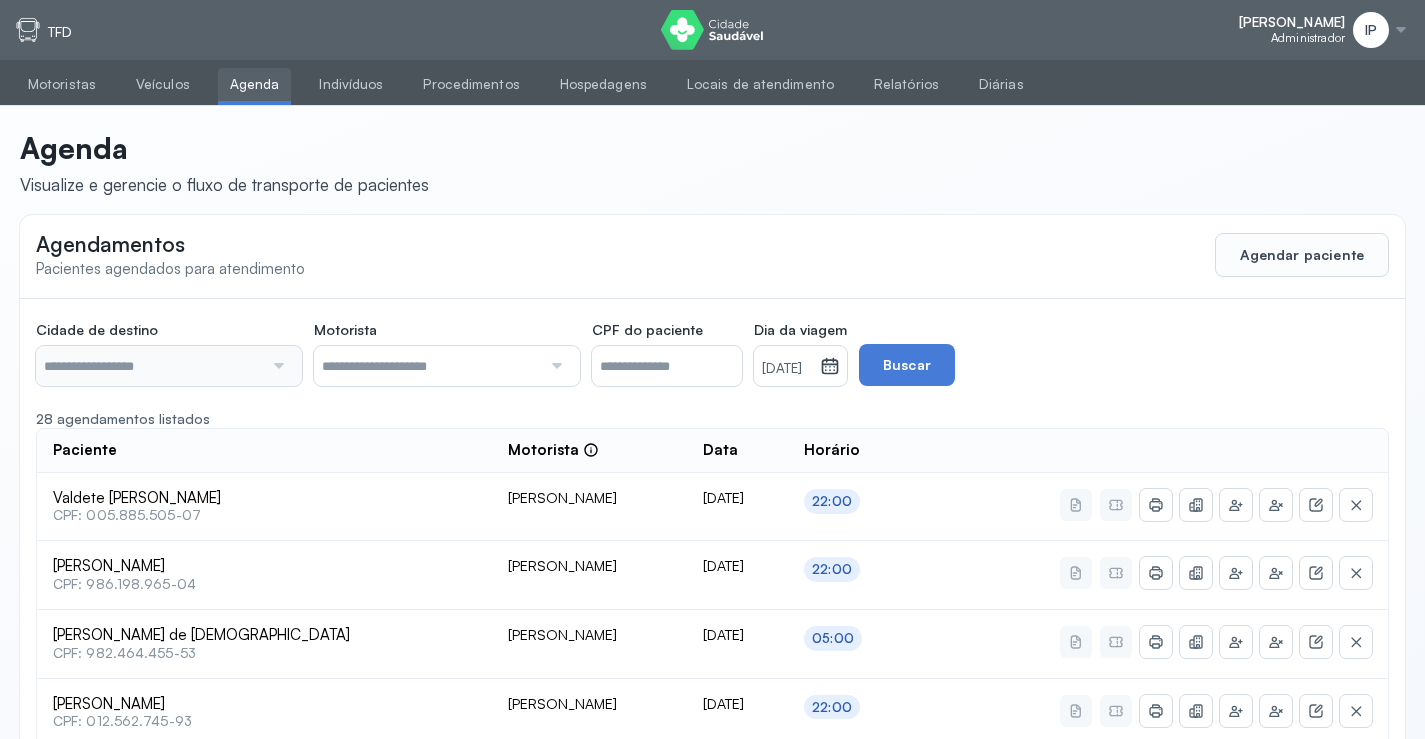 click at bounding box center (149, 366) 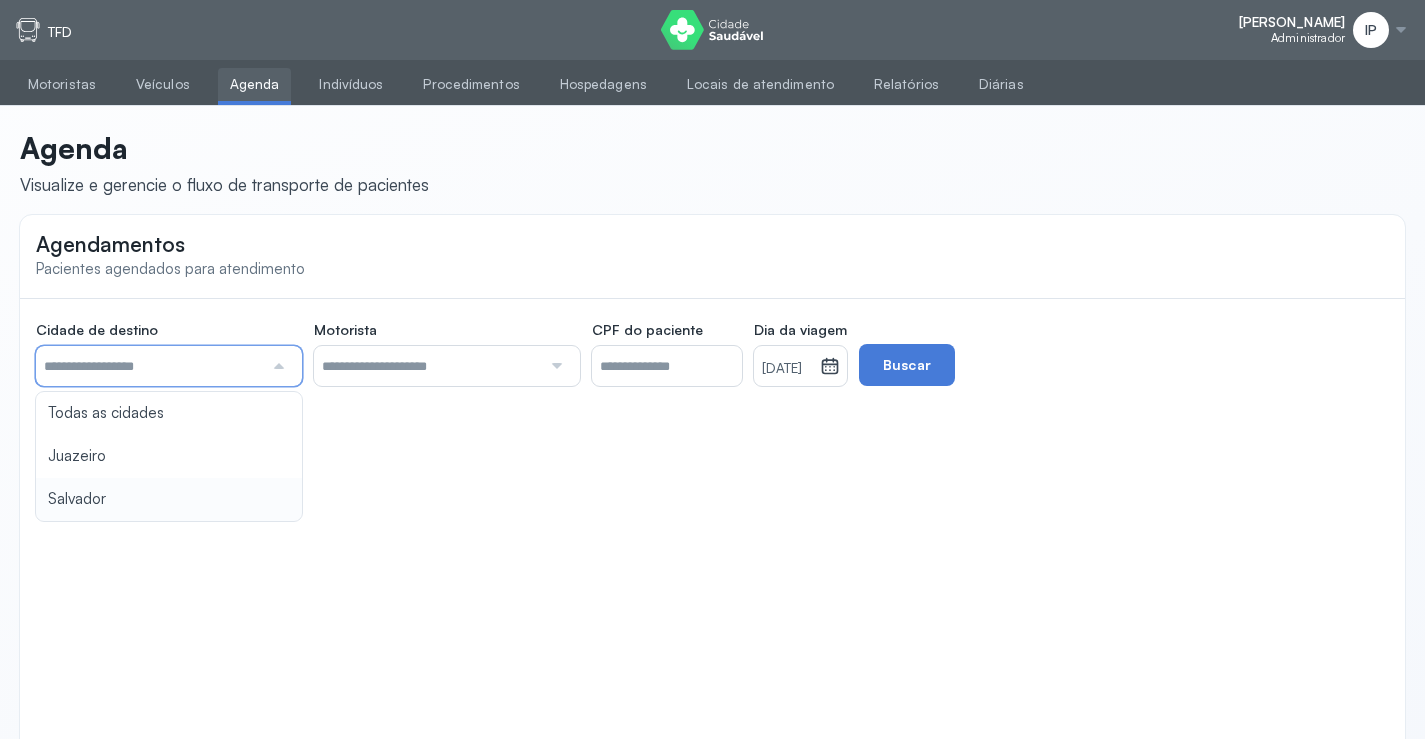 type on "********" 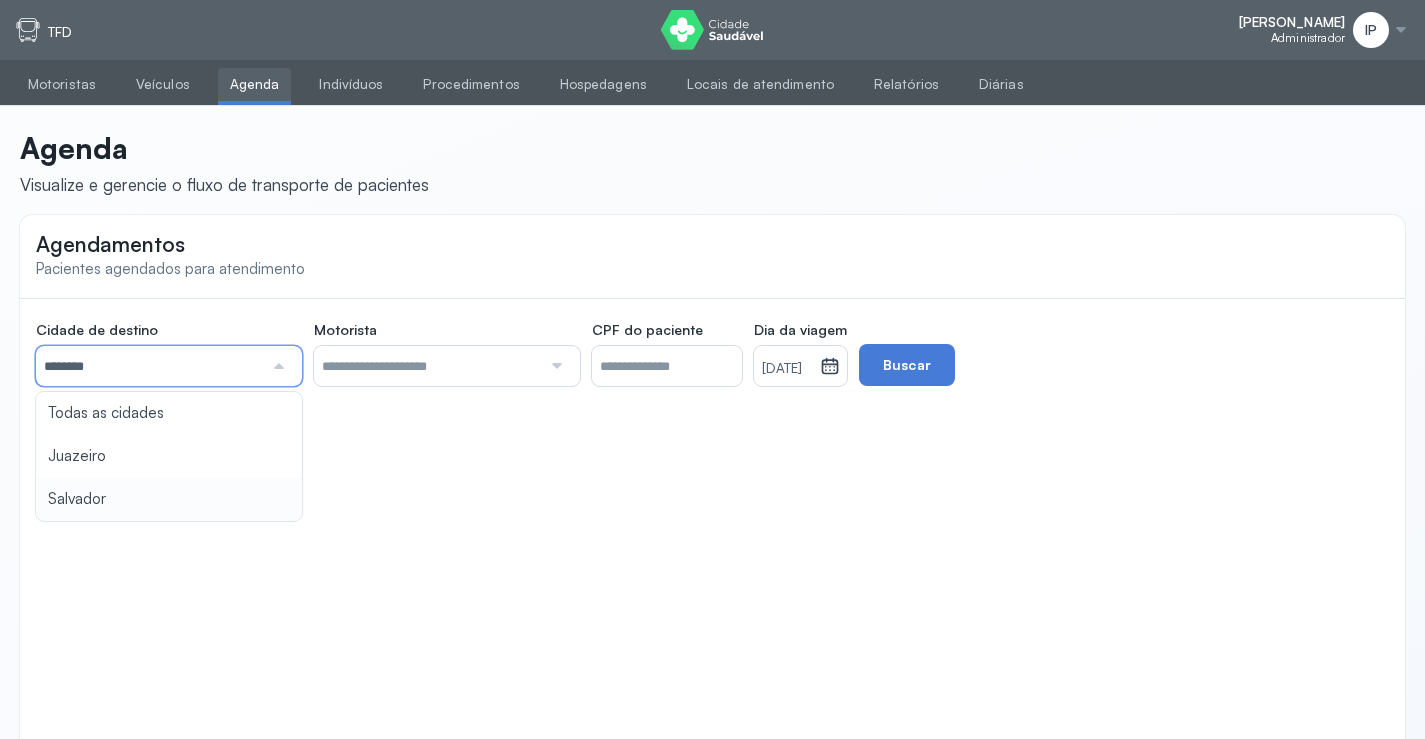 click on "Agendamentos Pacientes agendados para atendimento Cidade de destino  ******** Todas as cidades [GEOGRAPHIC_DATA] Salvador Motorista  Todos os motoristas [PERSON_NAME] [PERSON_NAME] [PERSON_NAME] CPF do paciente  Dia da viagem  [DATE] [DATE] S T Q Q S S D 1 2 3 4 5 6 7 8 9 10 11 12 13 14 15 16 17 18 19 20 21 22 23 24 25 26 27 28 29 30 [DATE][PERSON_NAME] mar abr maio jun [DATE] ago set out nov [DATE] 2019 2020 2021 2022 2023 2024 2025 2026 2027 2028 2029  Buscar" at bounding box center [712, 490] 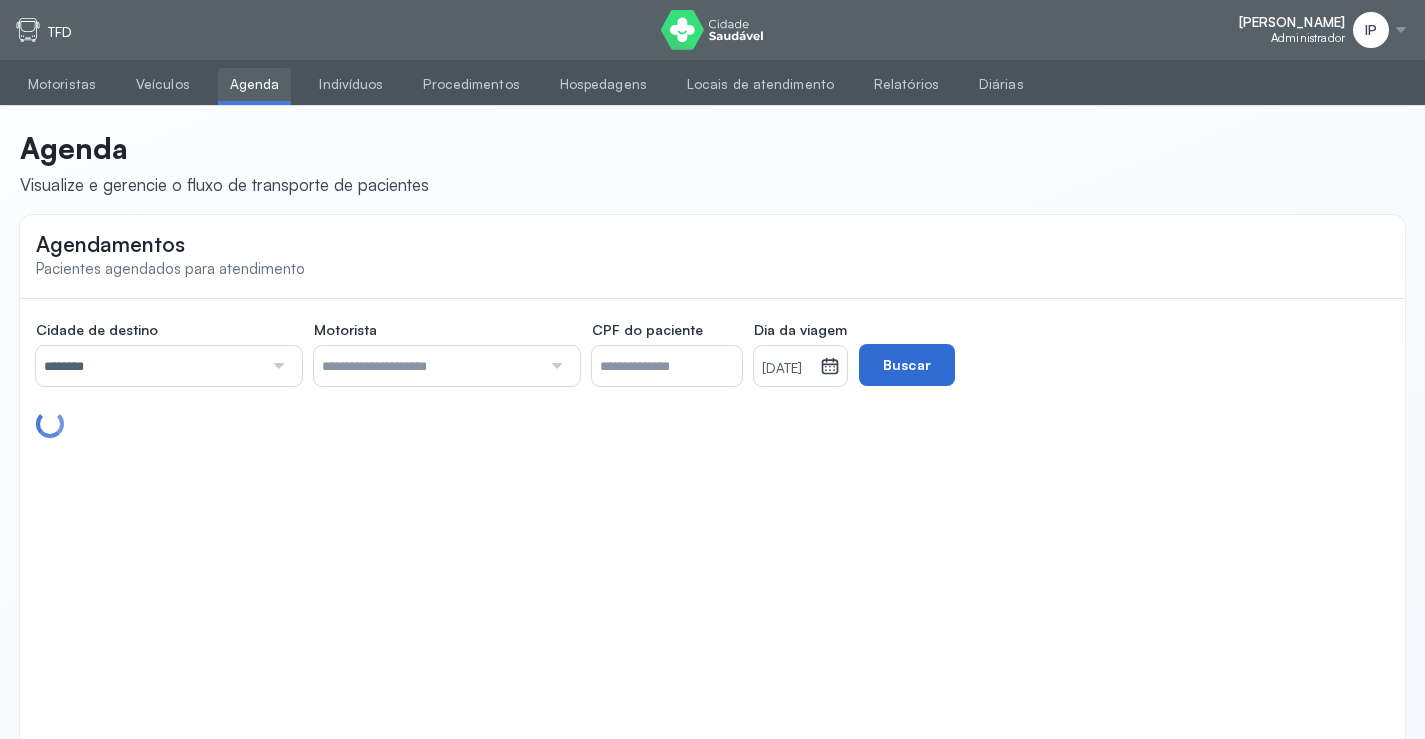 click on "Buscar" at bounding box center [907, 365] 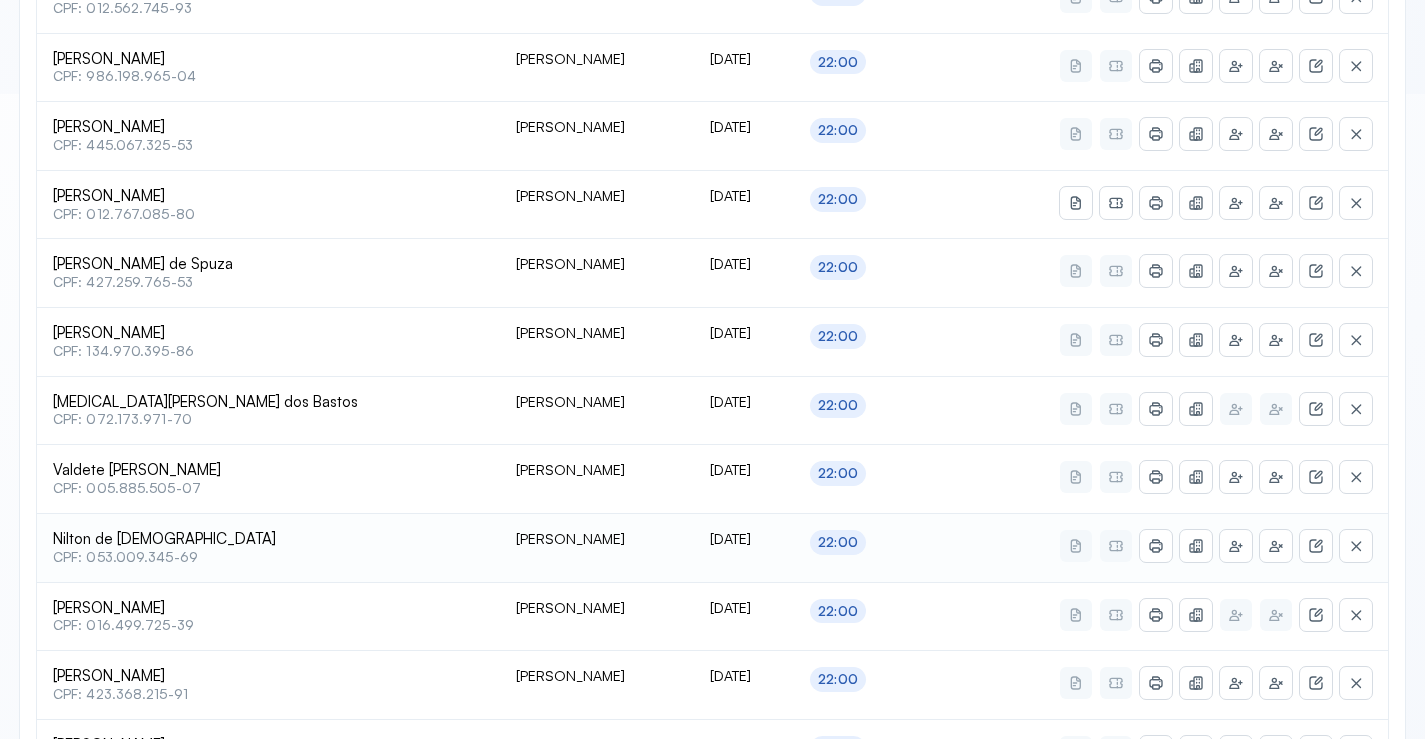 scroll, scrollTop: 646, scrollLeft: 0, axis: vertical 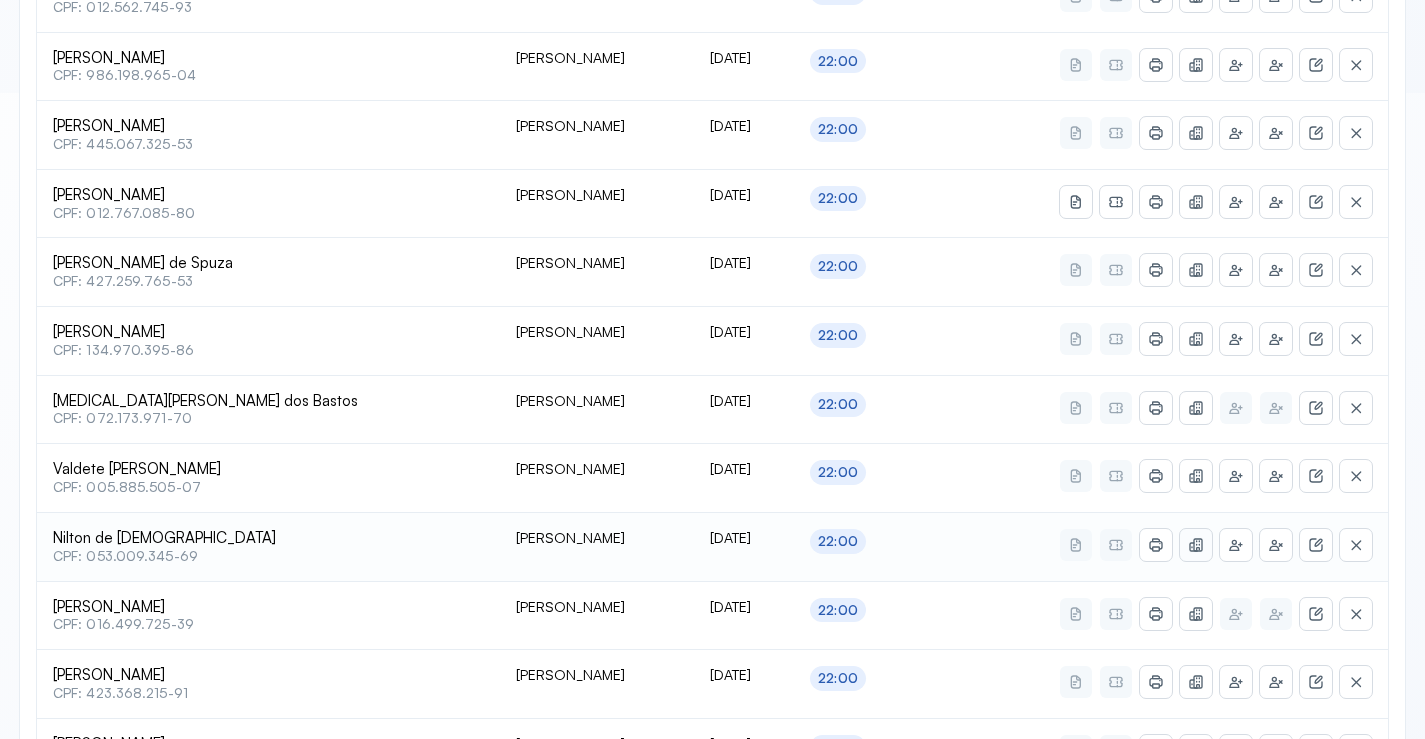 click 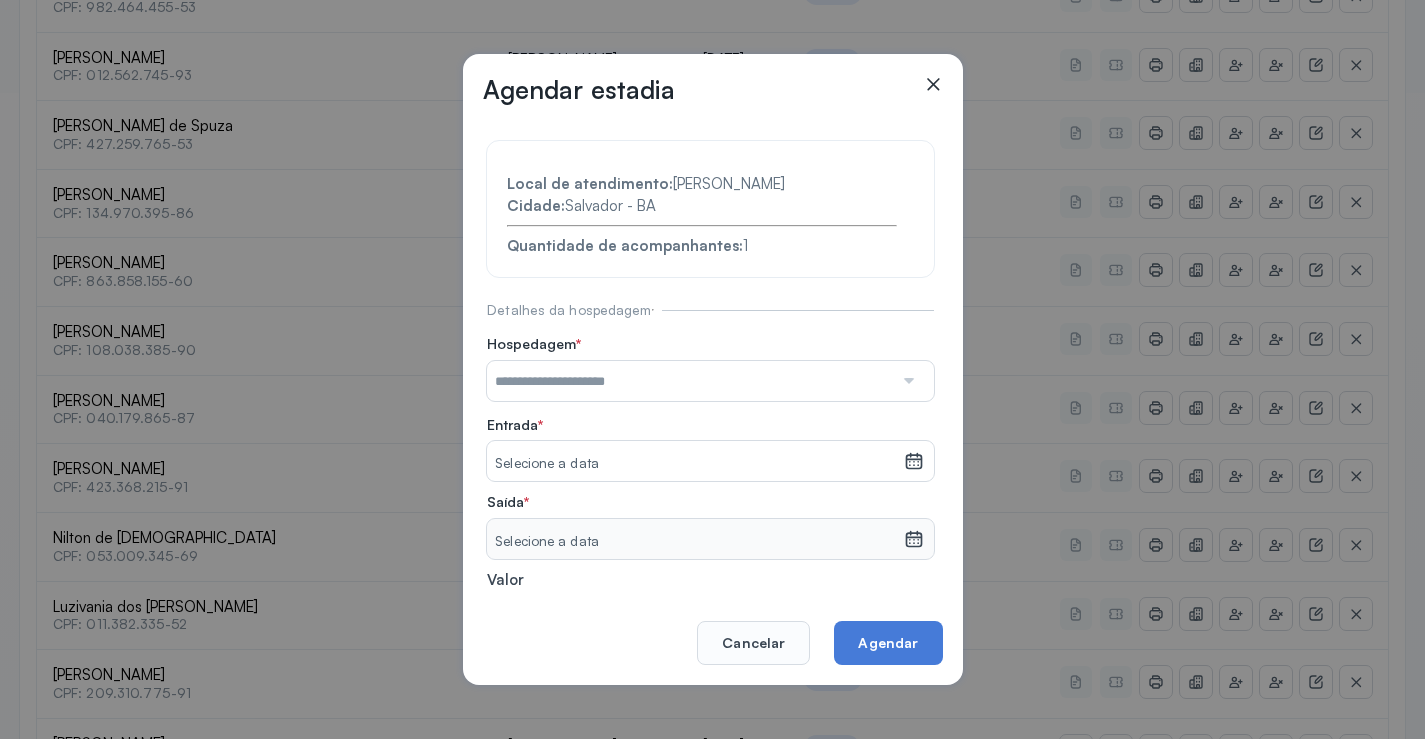 click at bounding box center (690, 381) 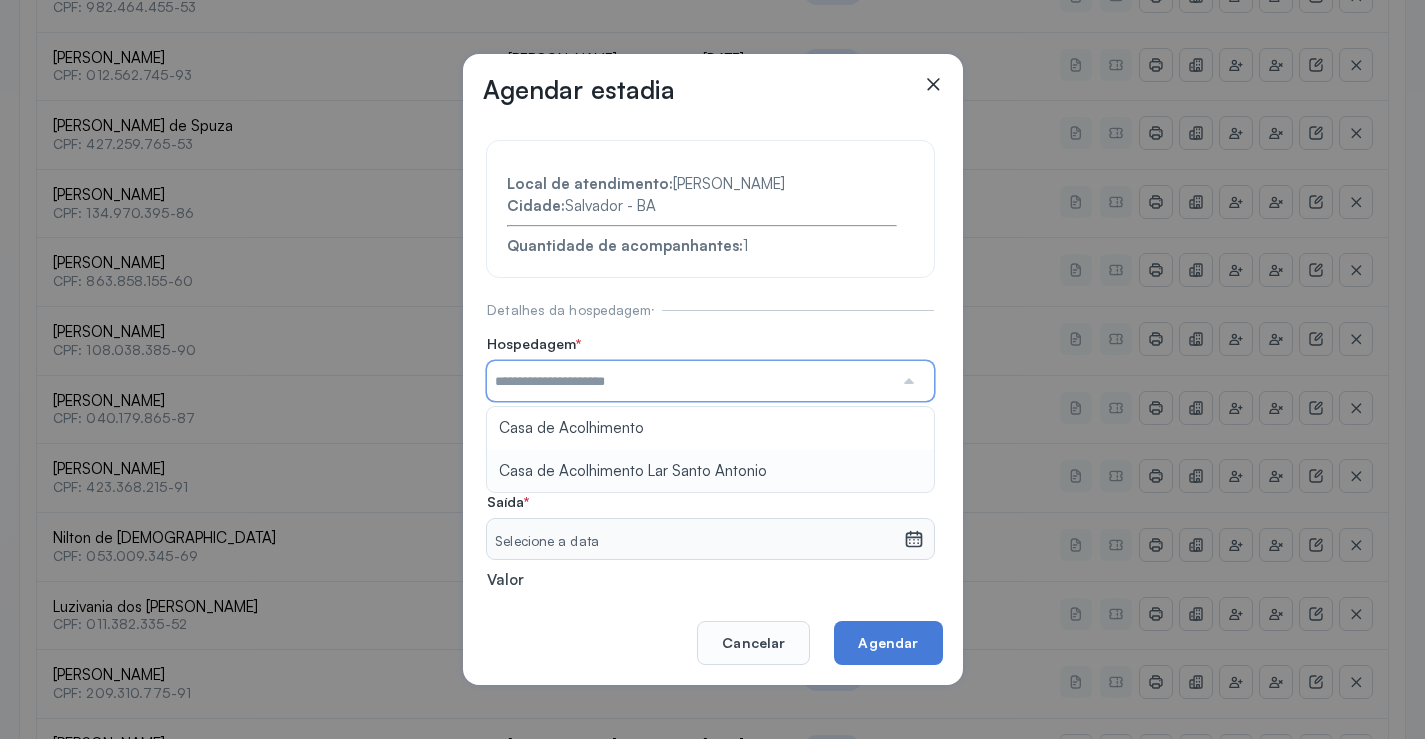 type on "**********" 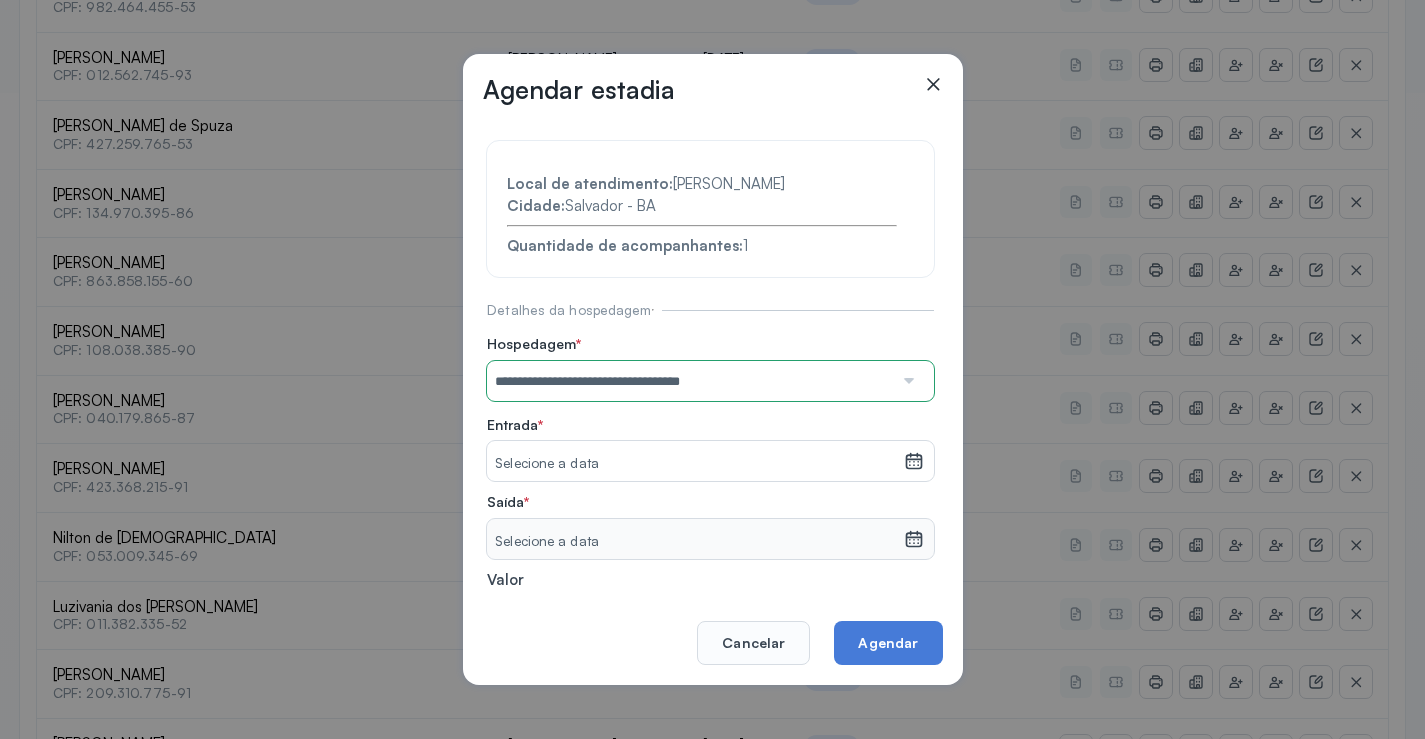 click on "**********" at bounding box center [710, 436] 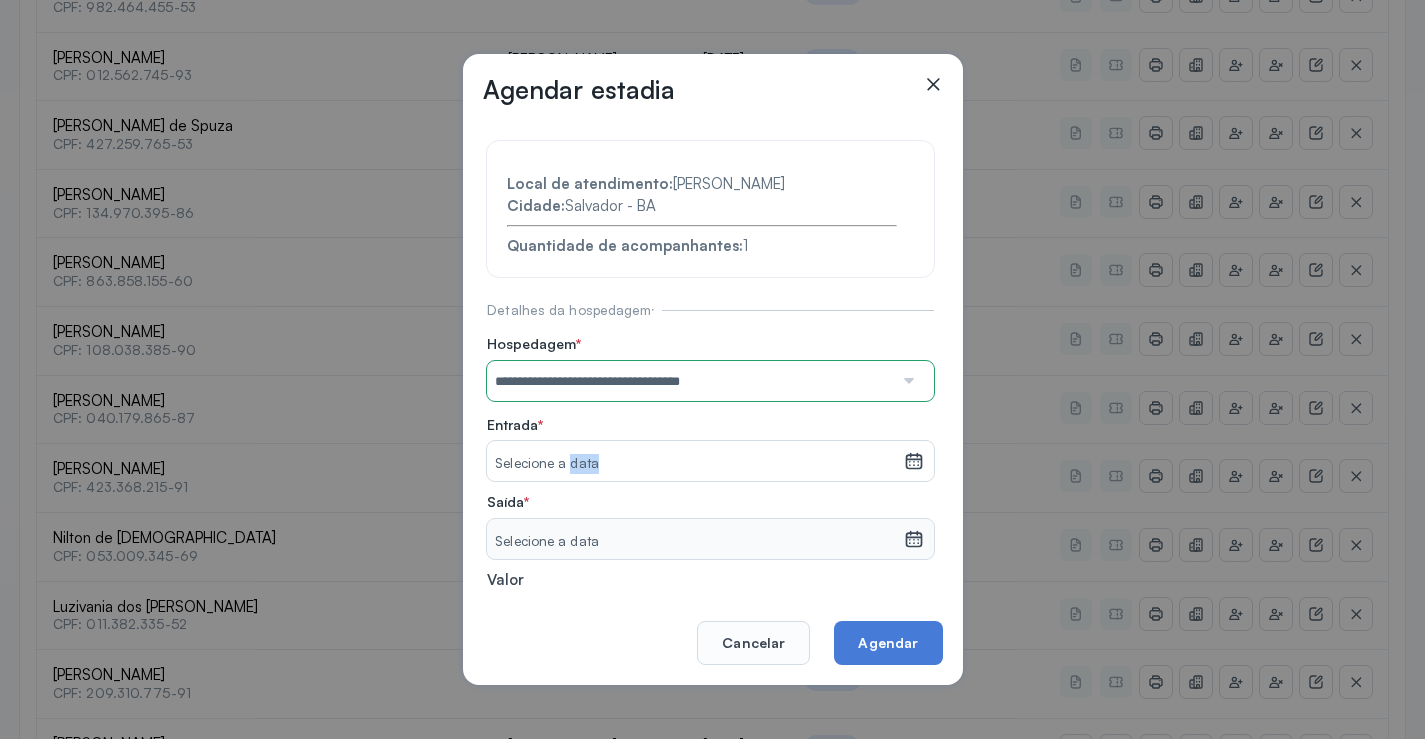 click on "Selecione a data" at bounding box center (695, 464) 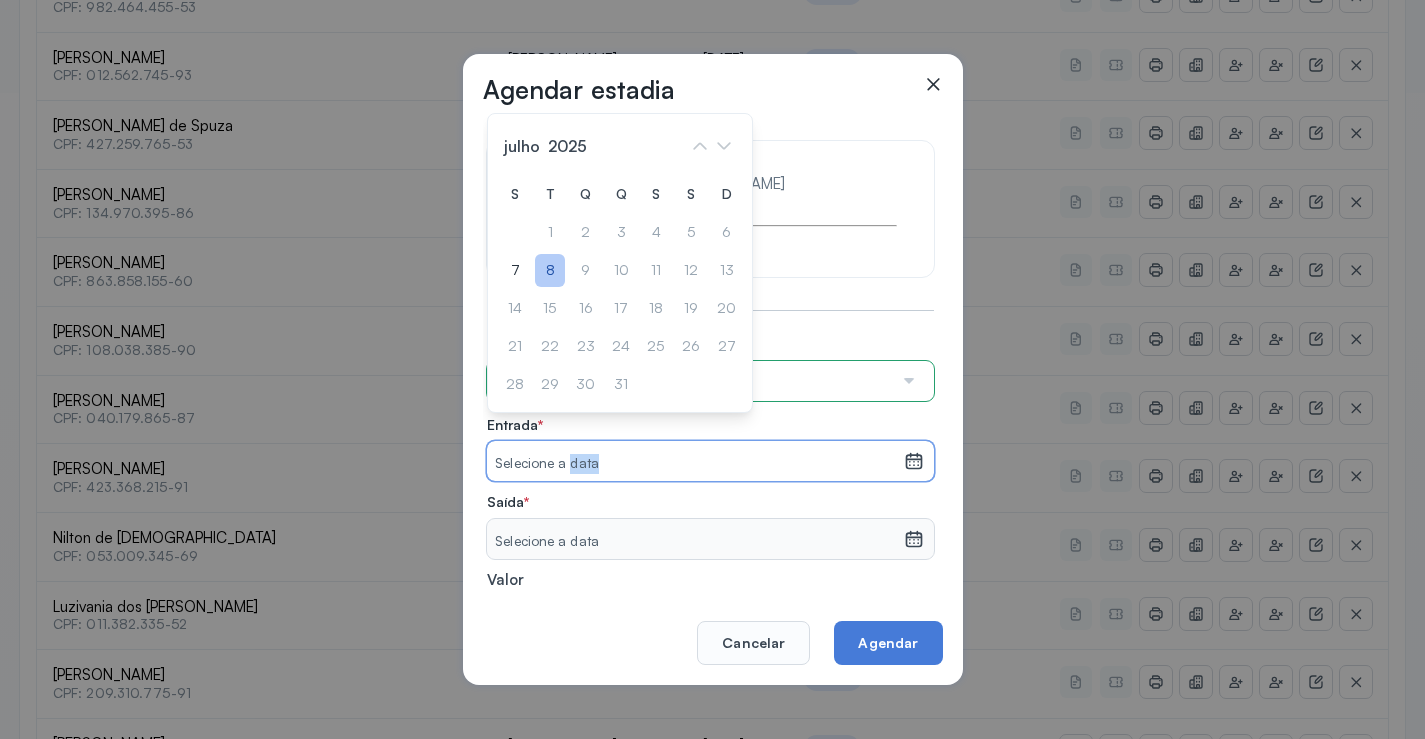 click on "8" 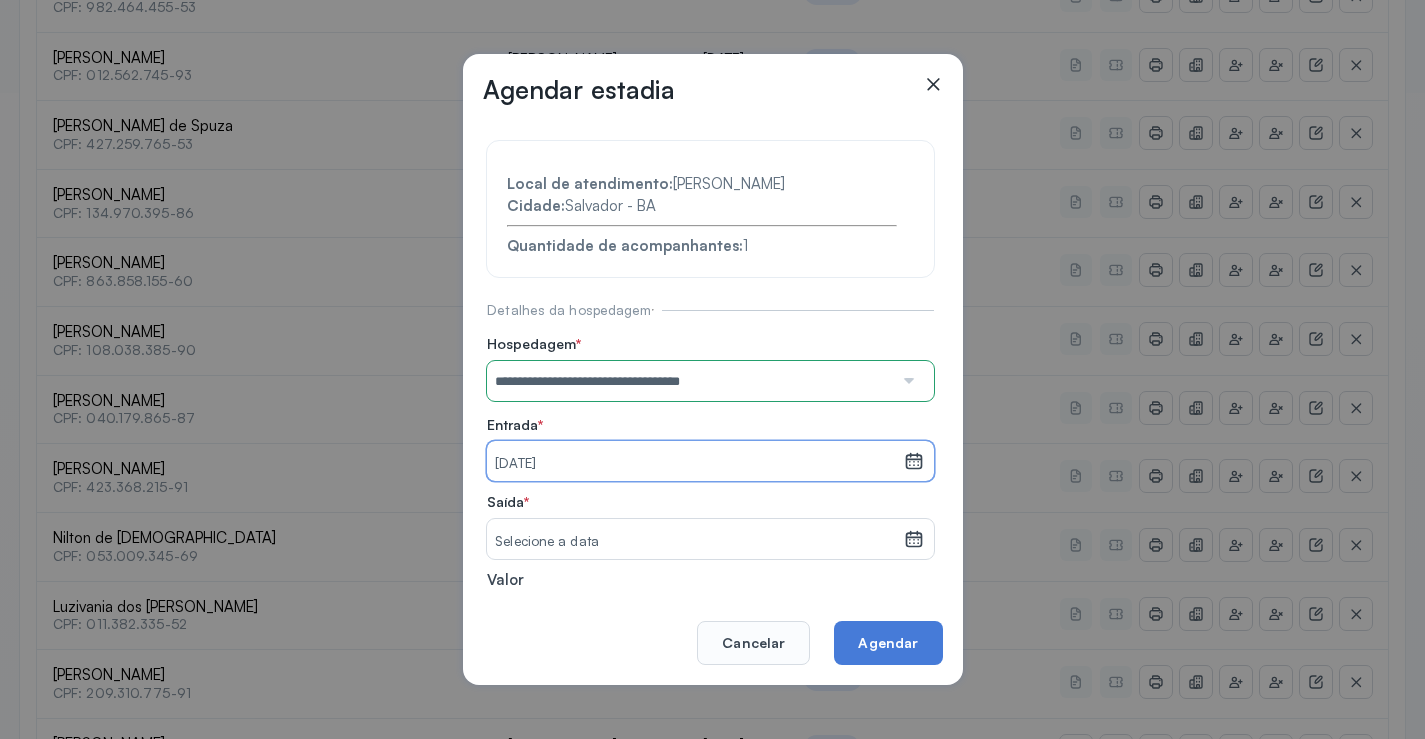 click on "Selecione a data" at bounding box center [695, 542] 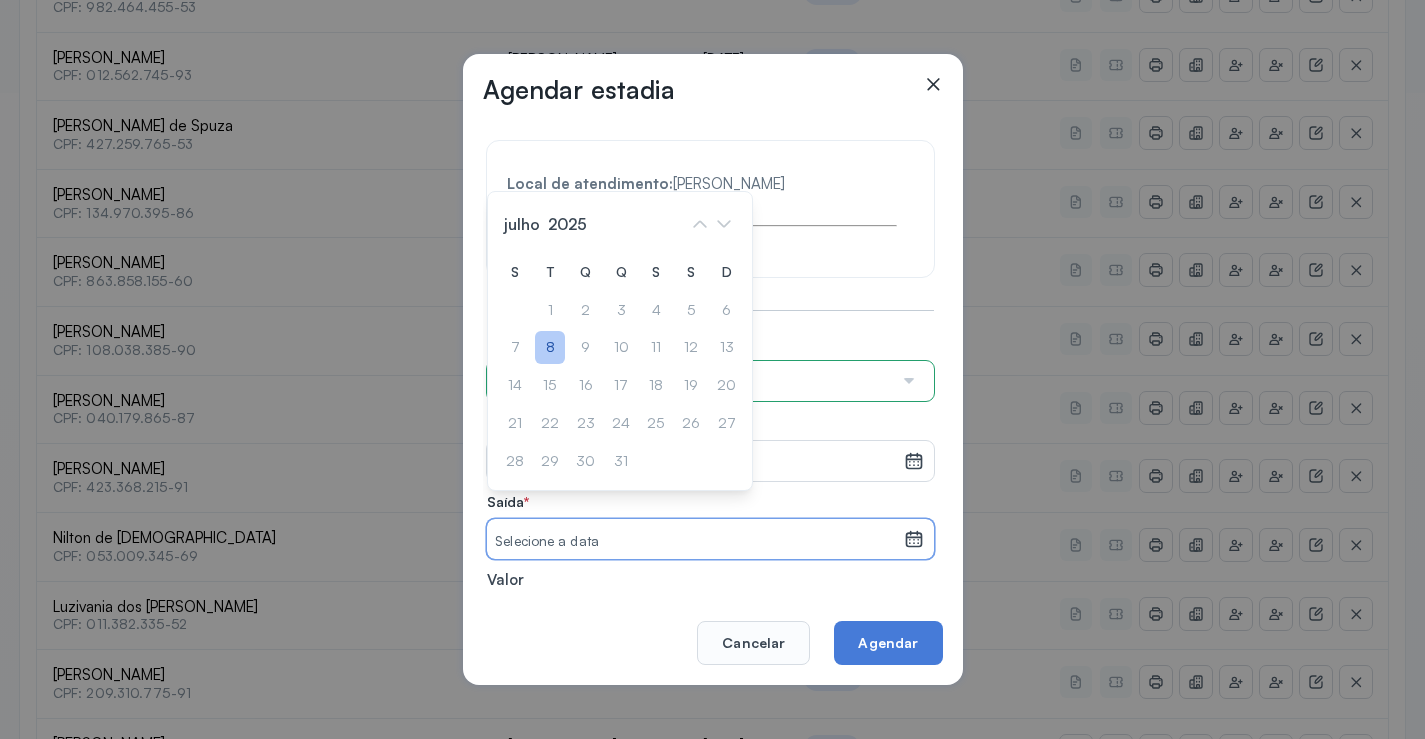 click on "8" 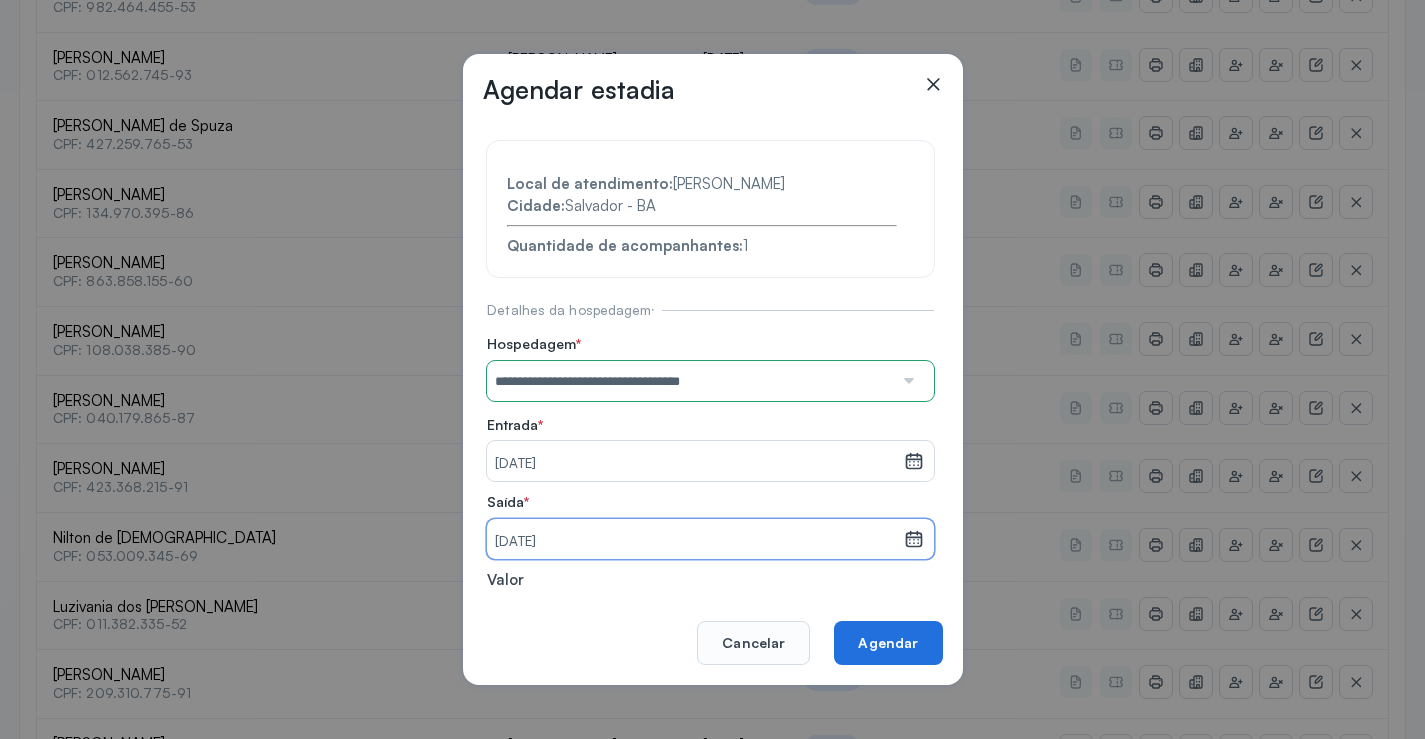 click on "Agendar" 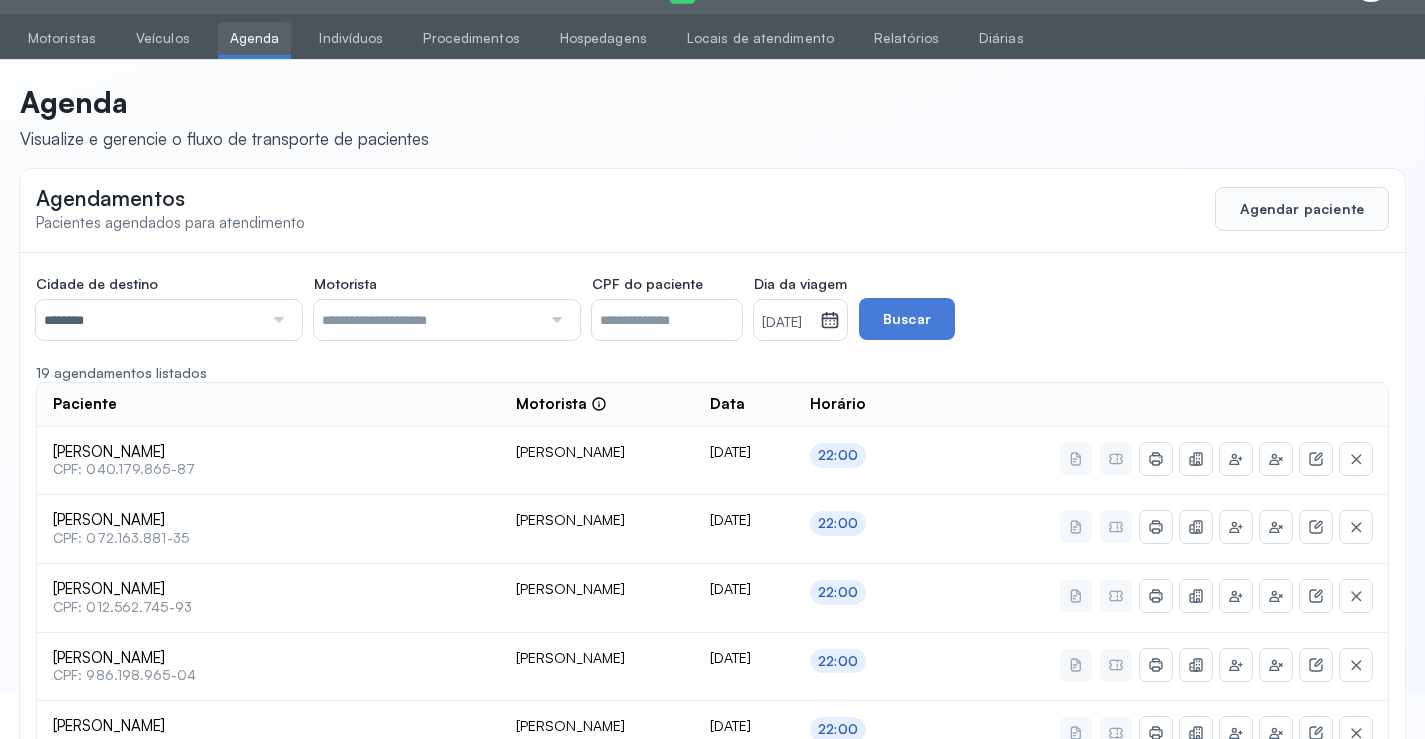scroll, scrollTop: 646, scrollLeft: 0, axis: vertical 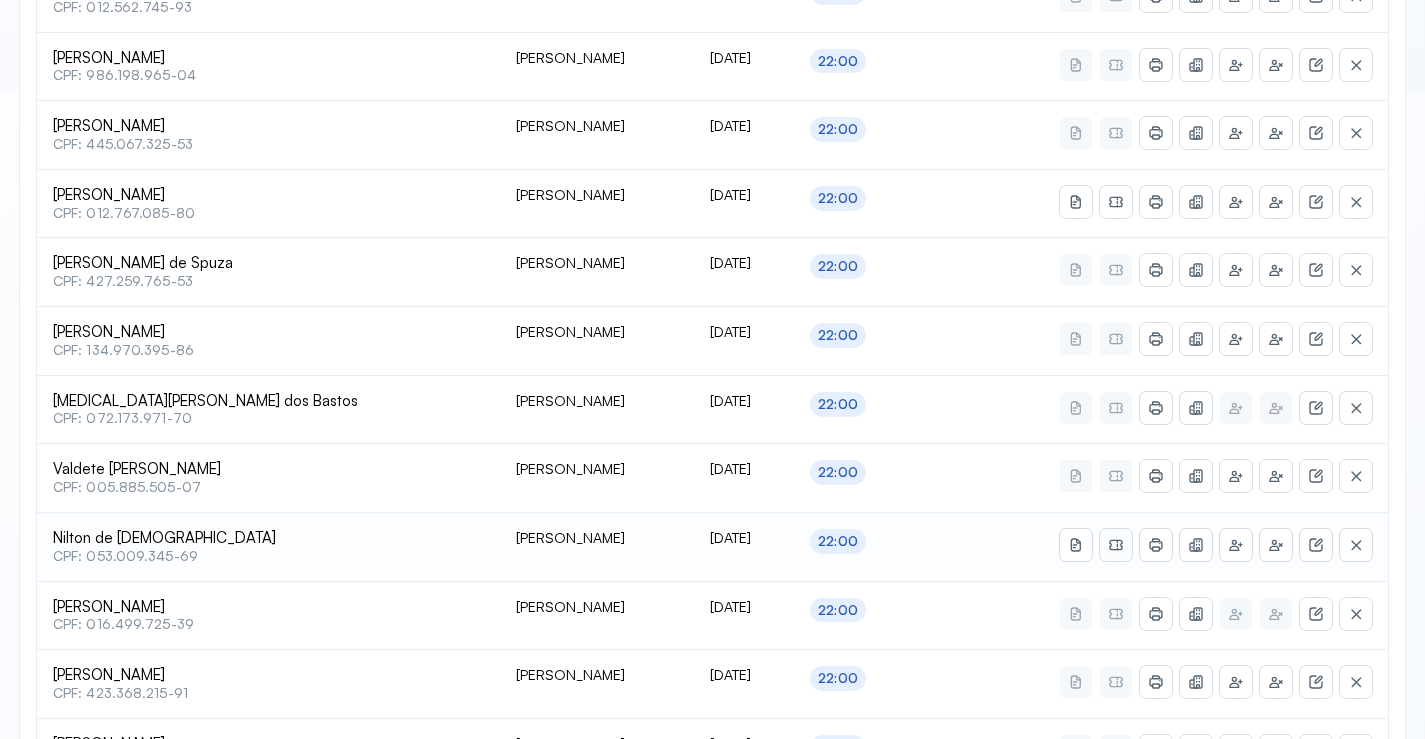 click 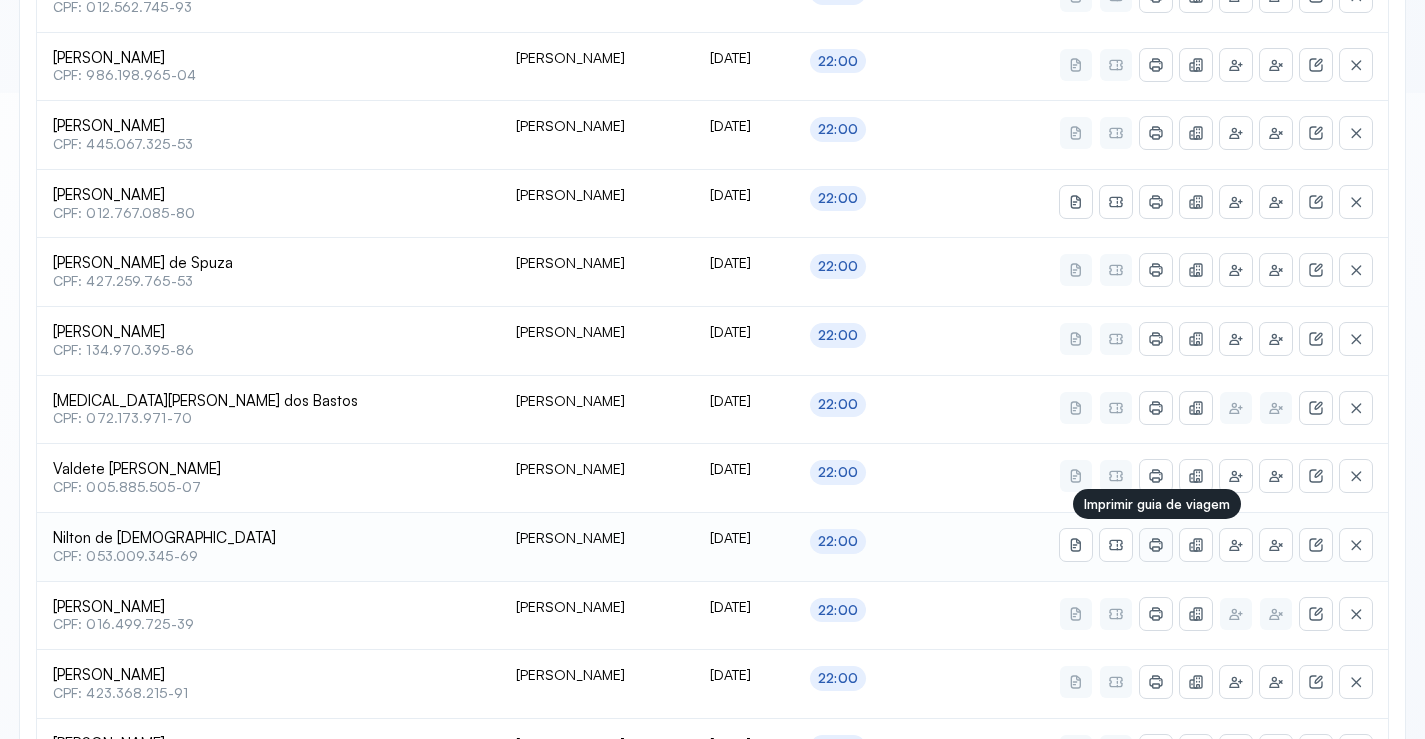 click 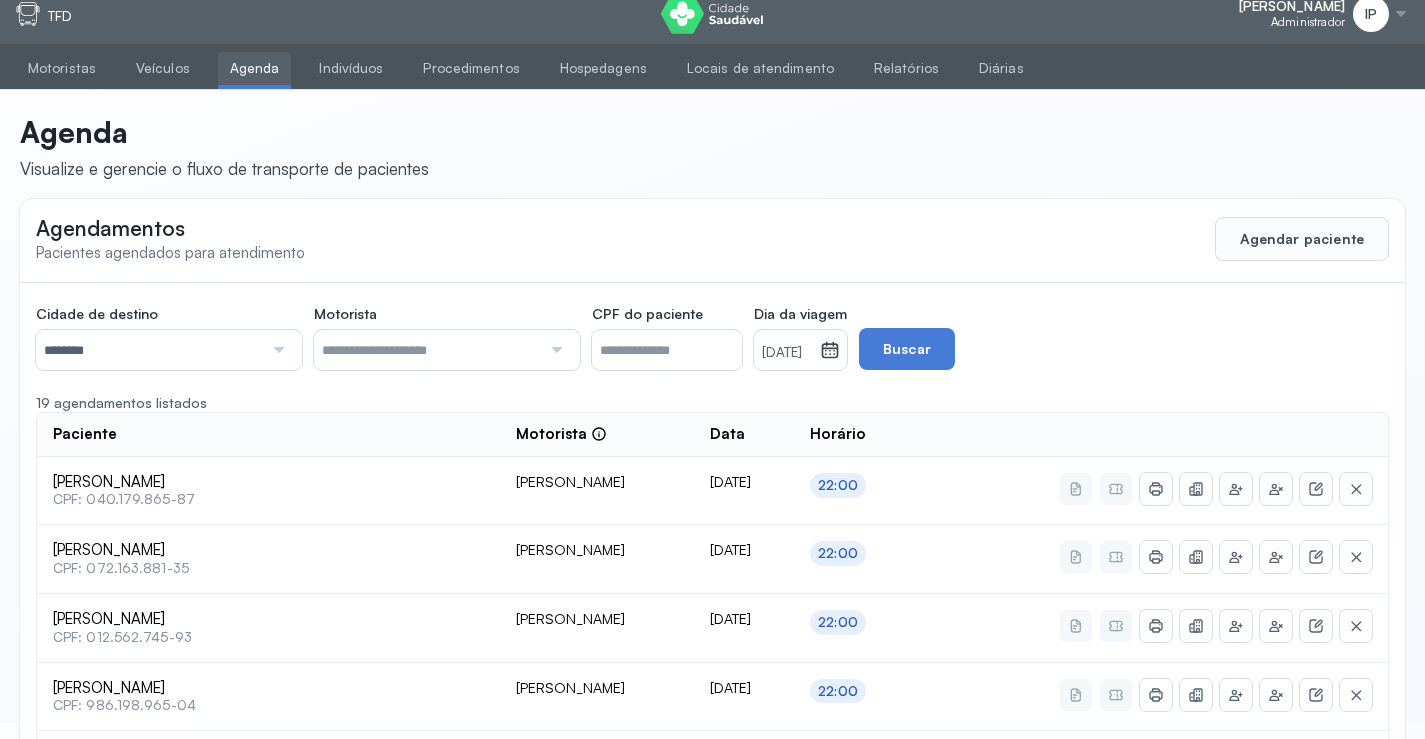scroll, scrollTop: 0, scrollLeft: 0, axis: both 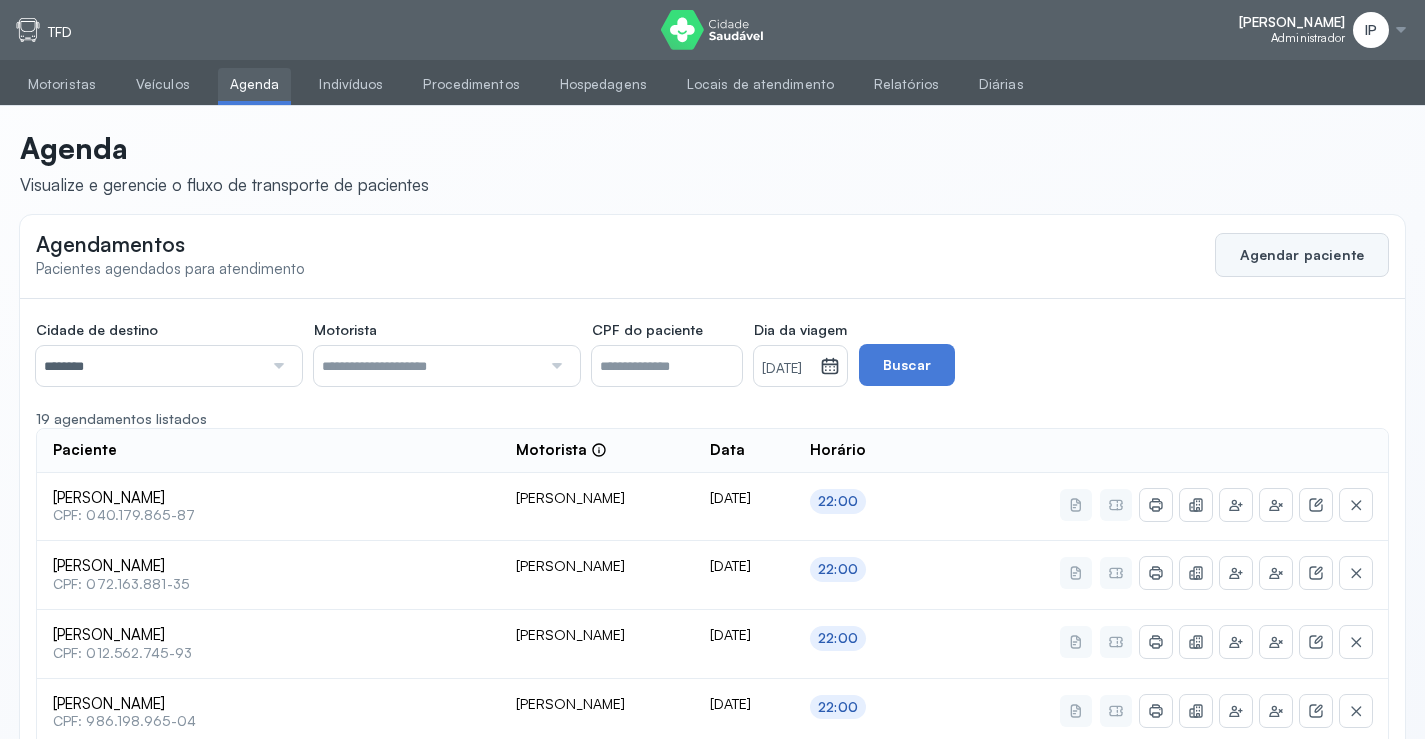 click on "Agendar paciente" 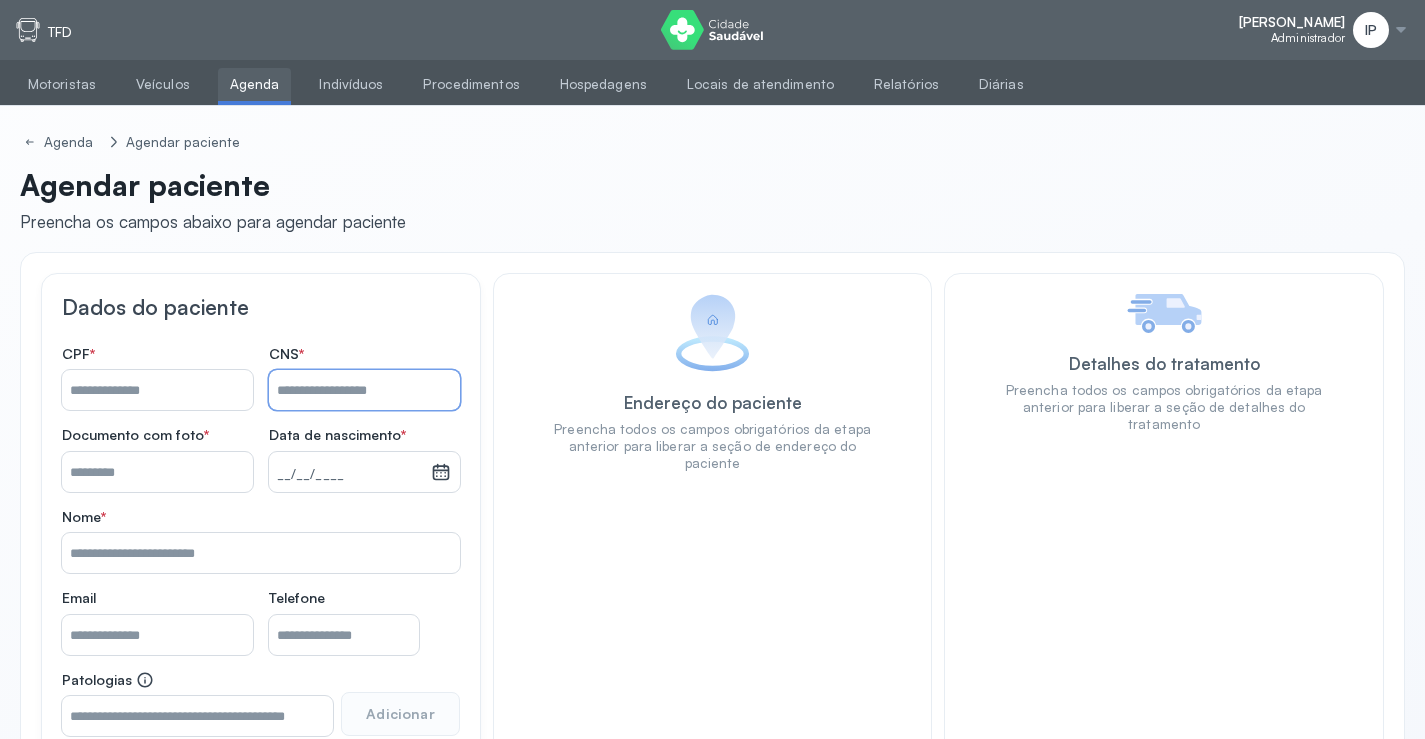 click on "Nome   *" at bounding box center [364, 390] 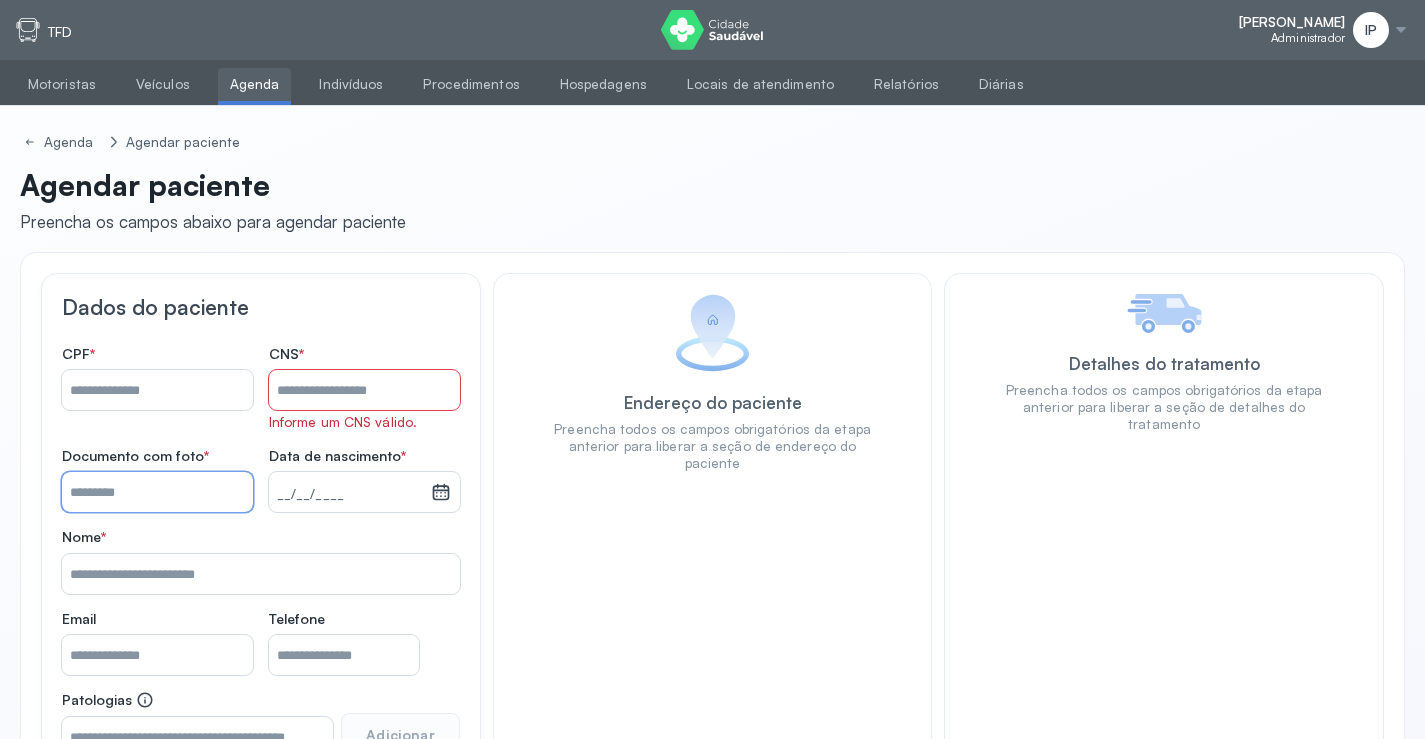 click on "Nome   *" at bounding box center (364, 390) 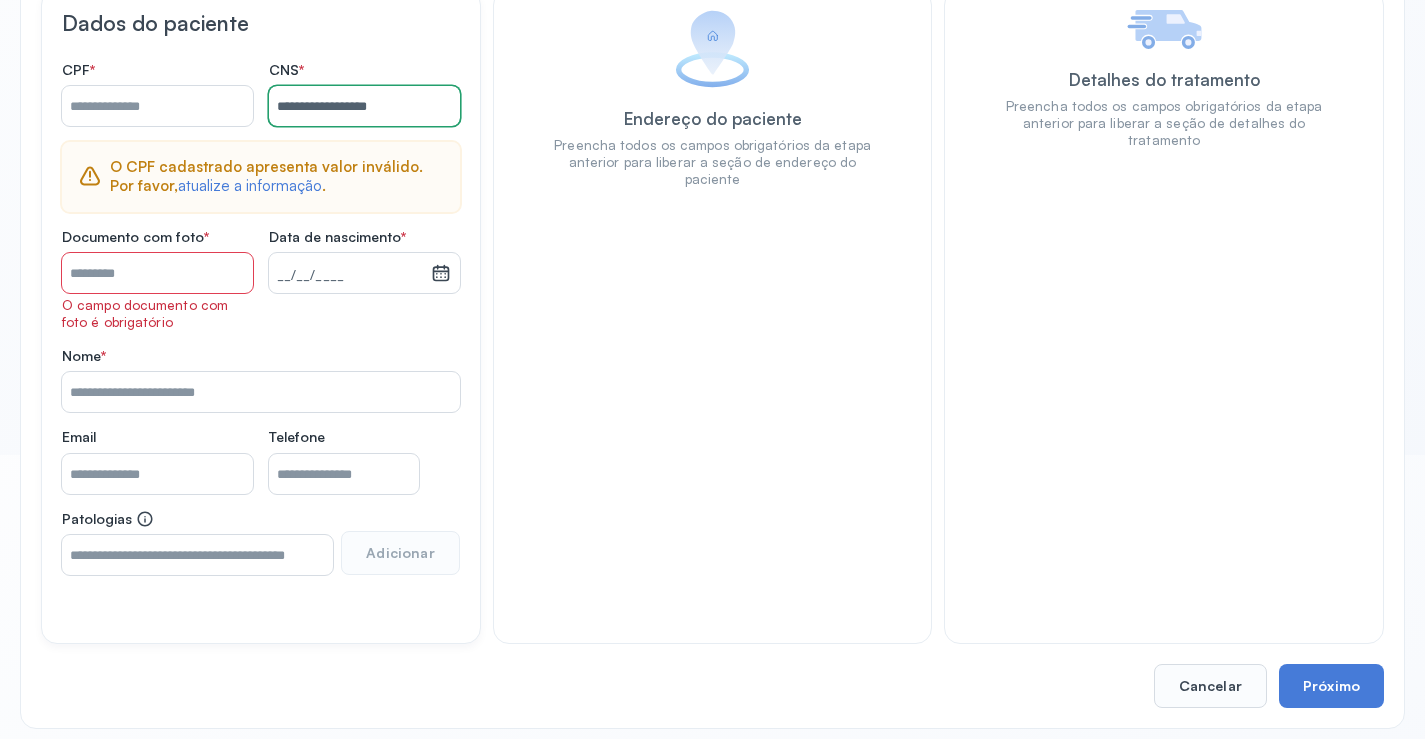 scroll, scrollTop: 294, scrollLeft: 0, axis: vertical 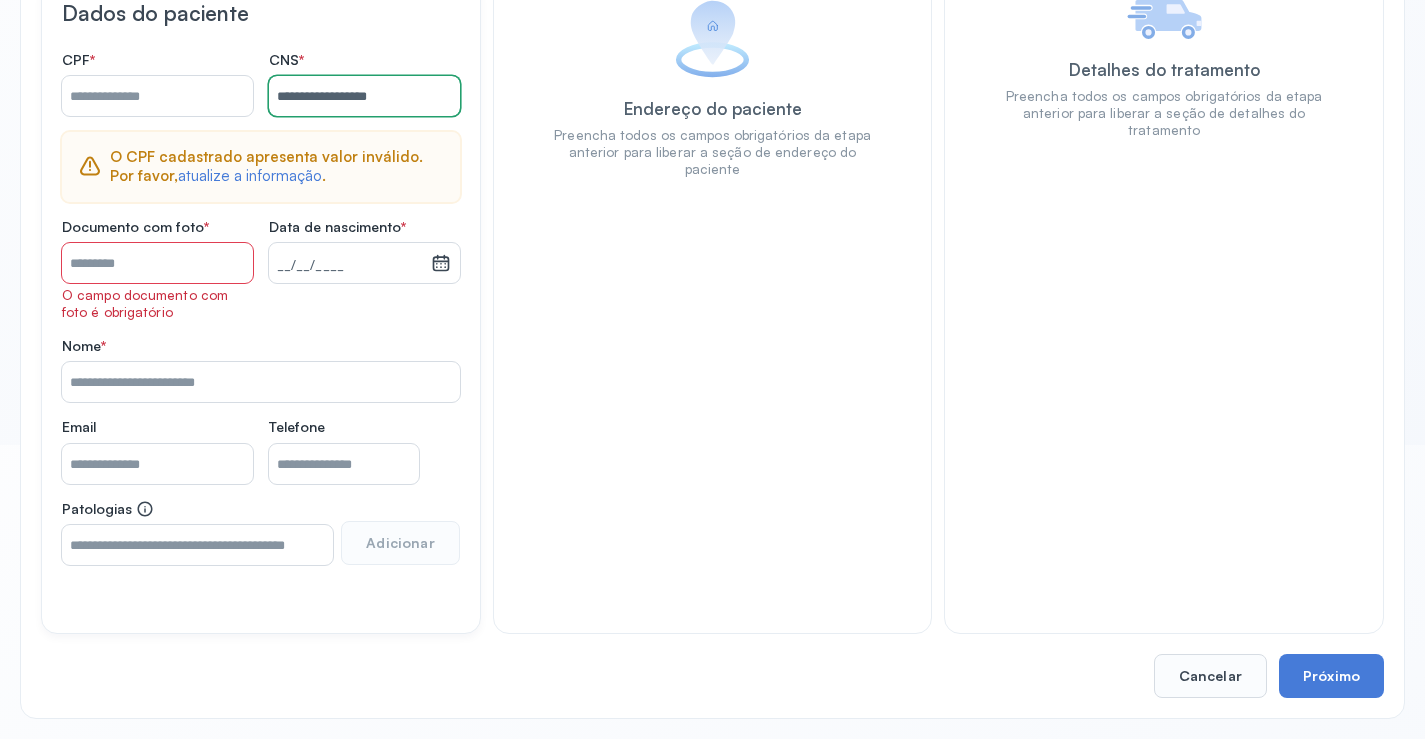 type on "**********" 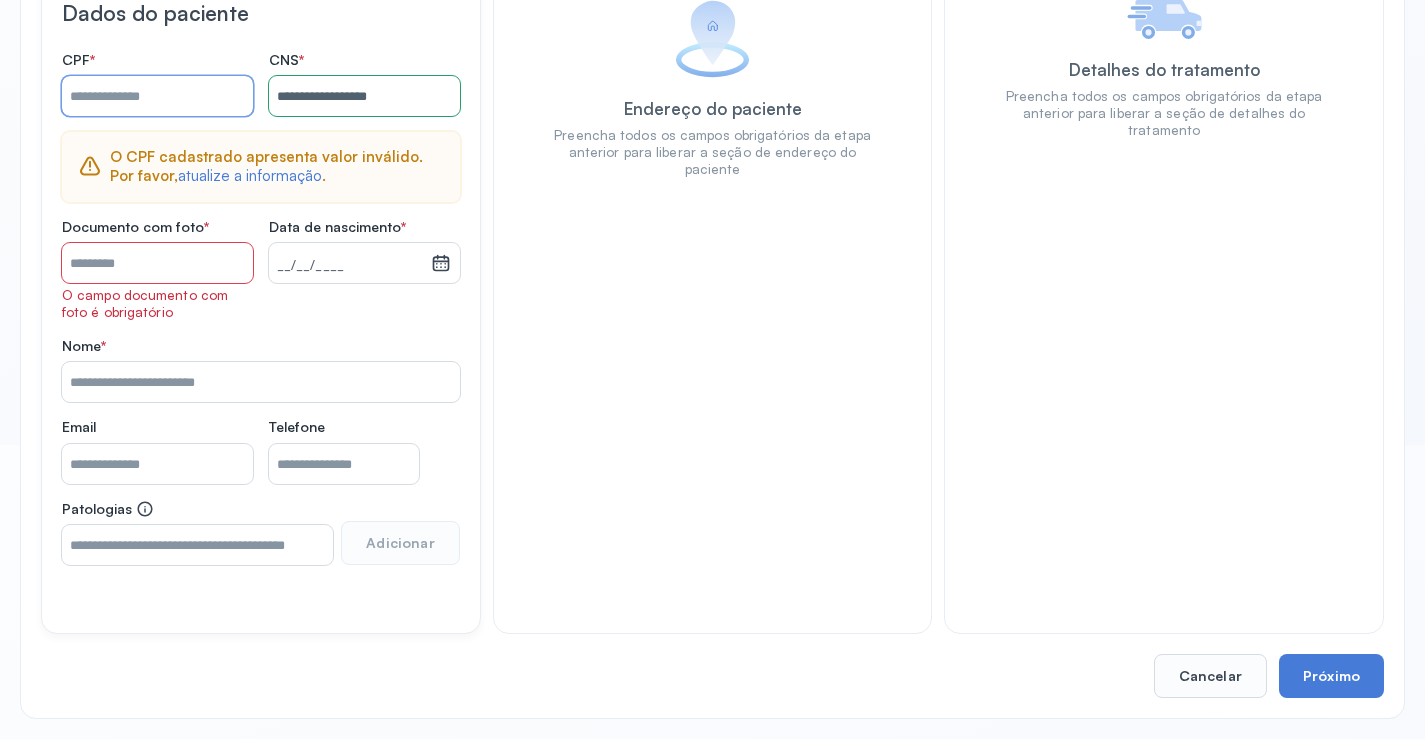 type on "*" 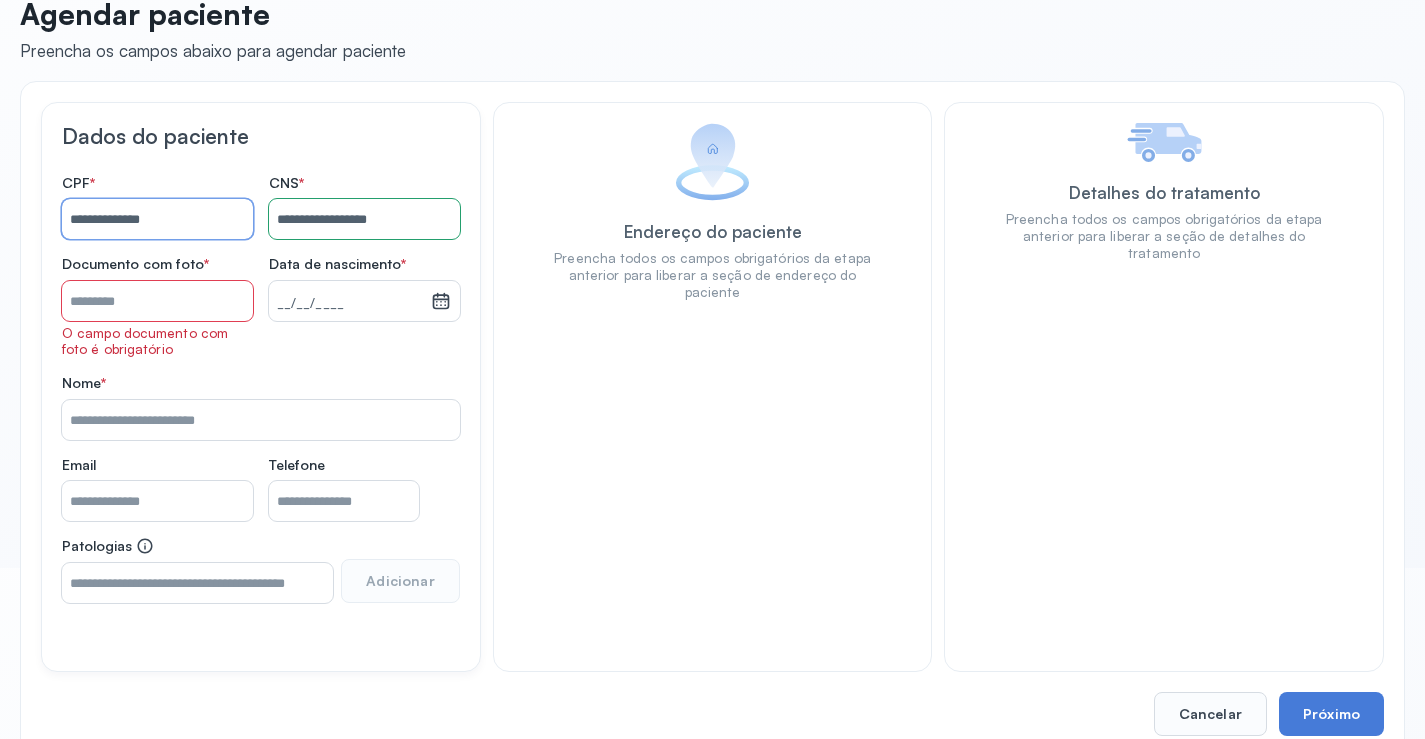 scroll, scrollTop: 209, scrollLeft: 0, axis: vertical 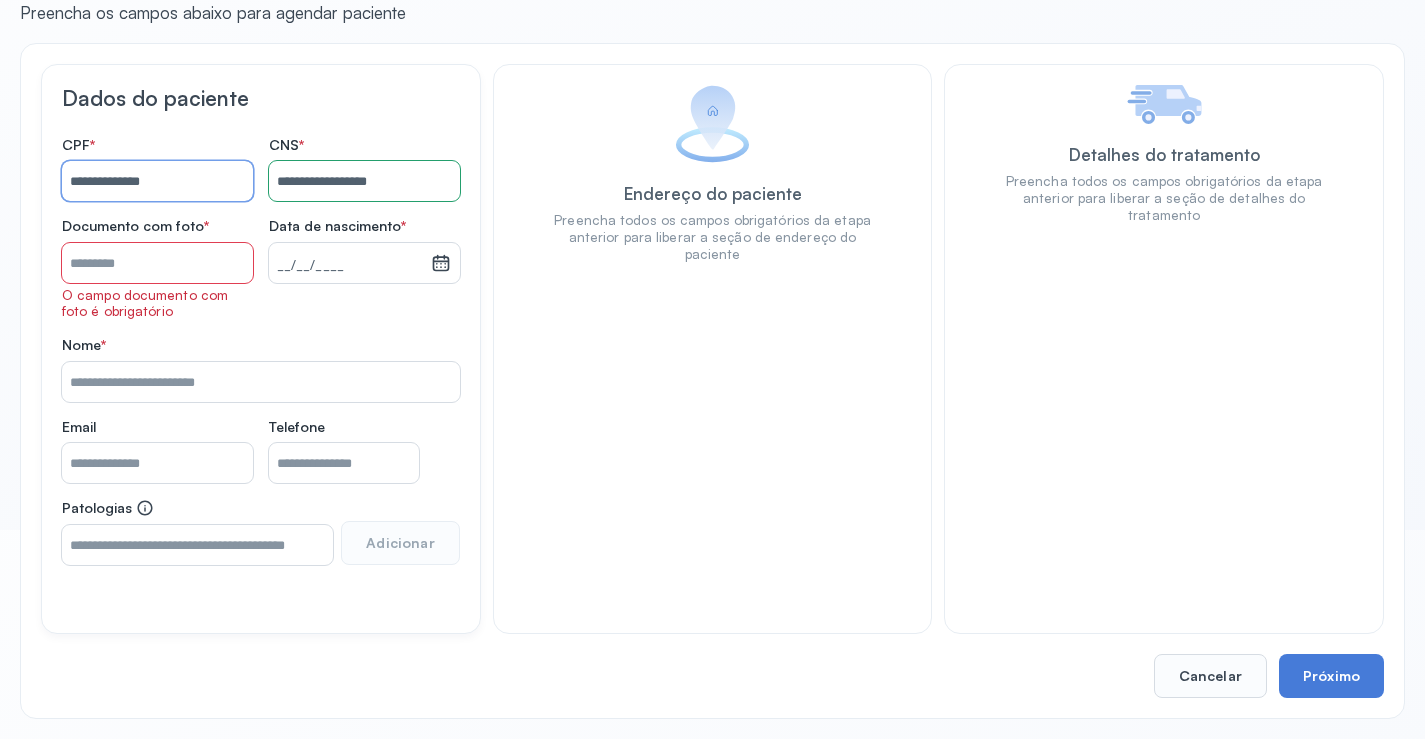 type on "**********" 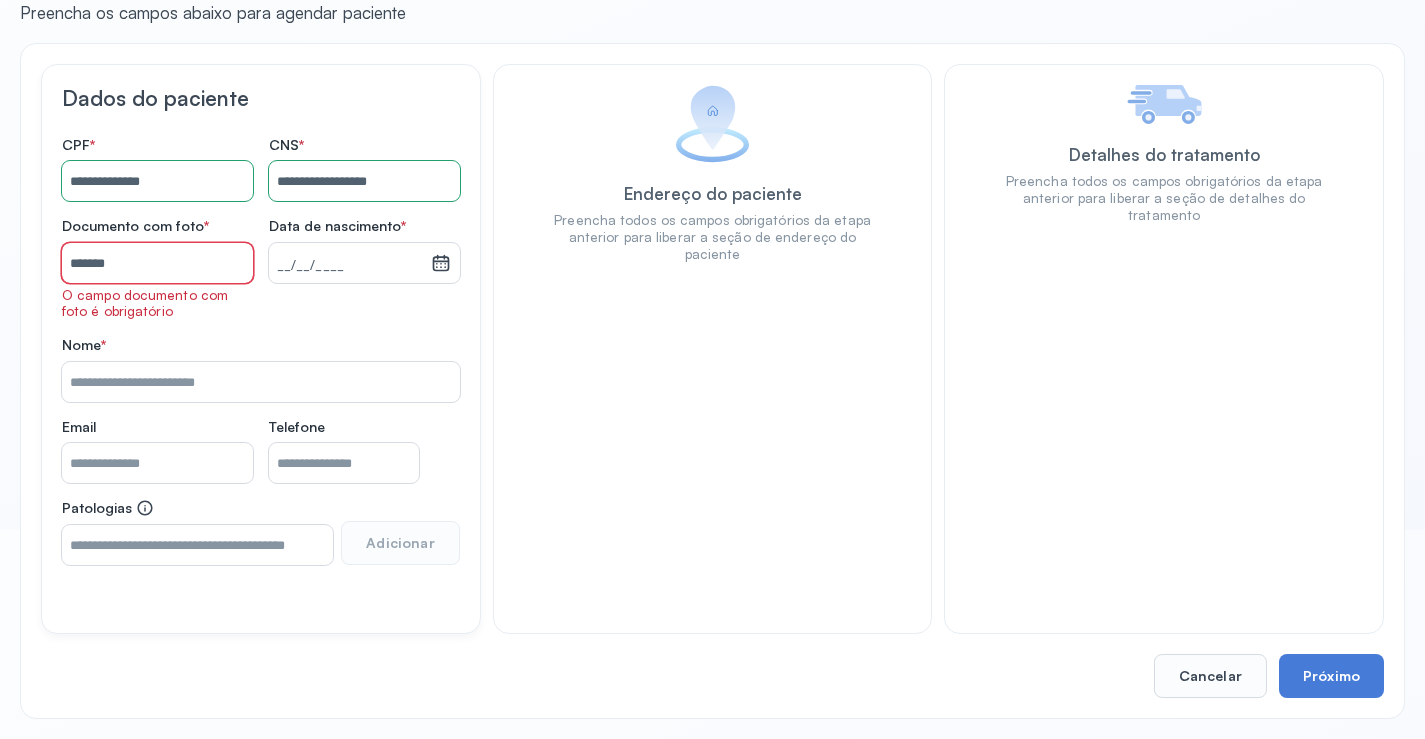 scroll, scrollTop: 171, scrollLeft: 0, axis: vertical 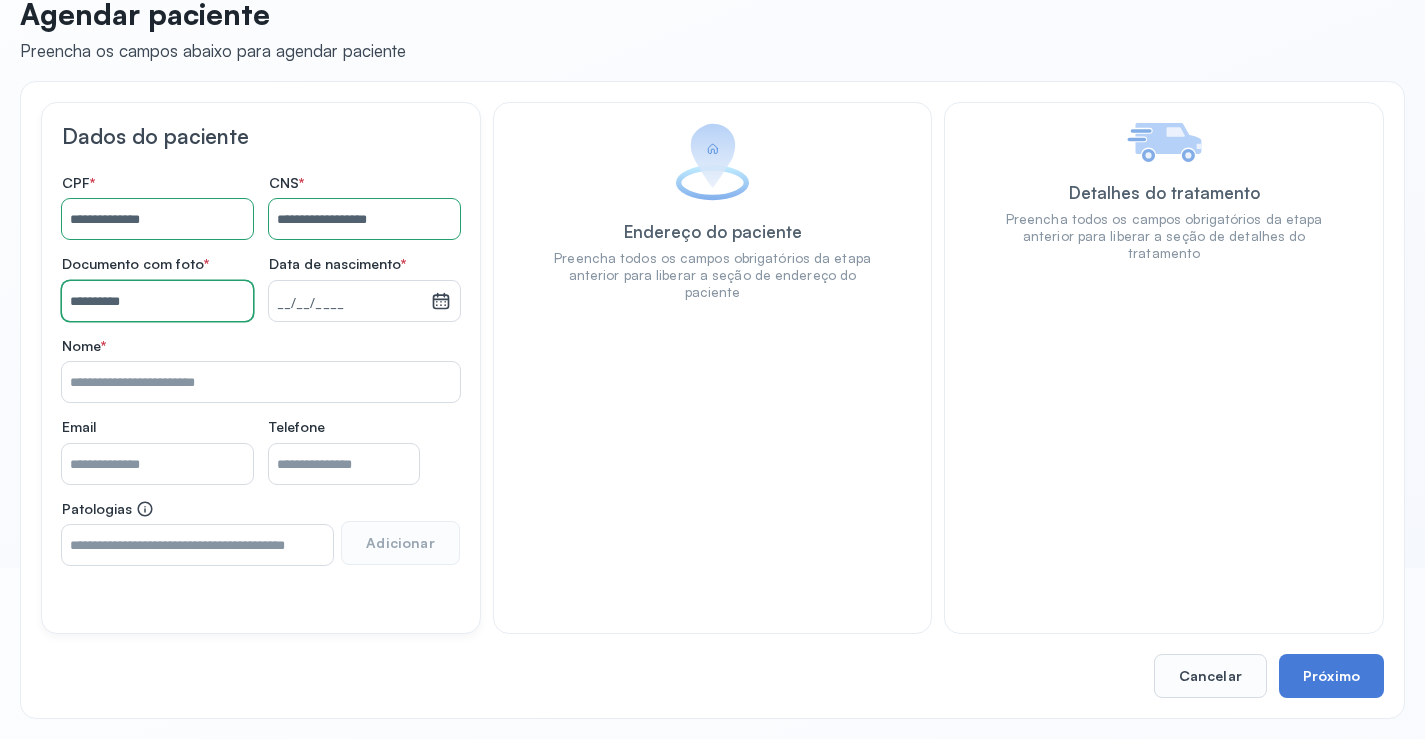 type on "**********" 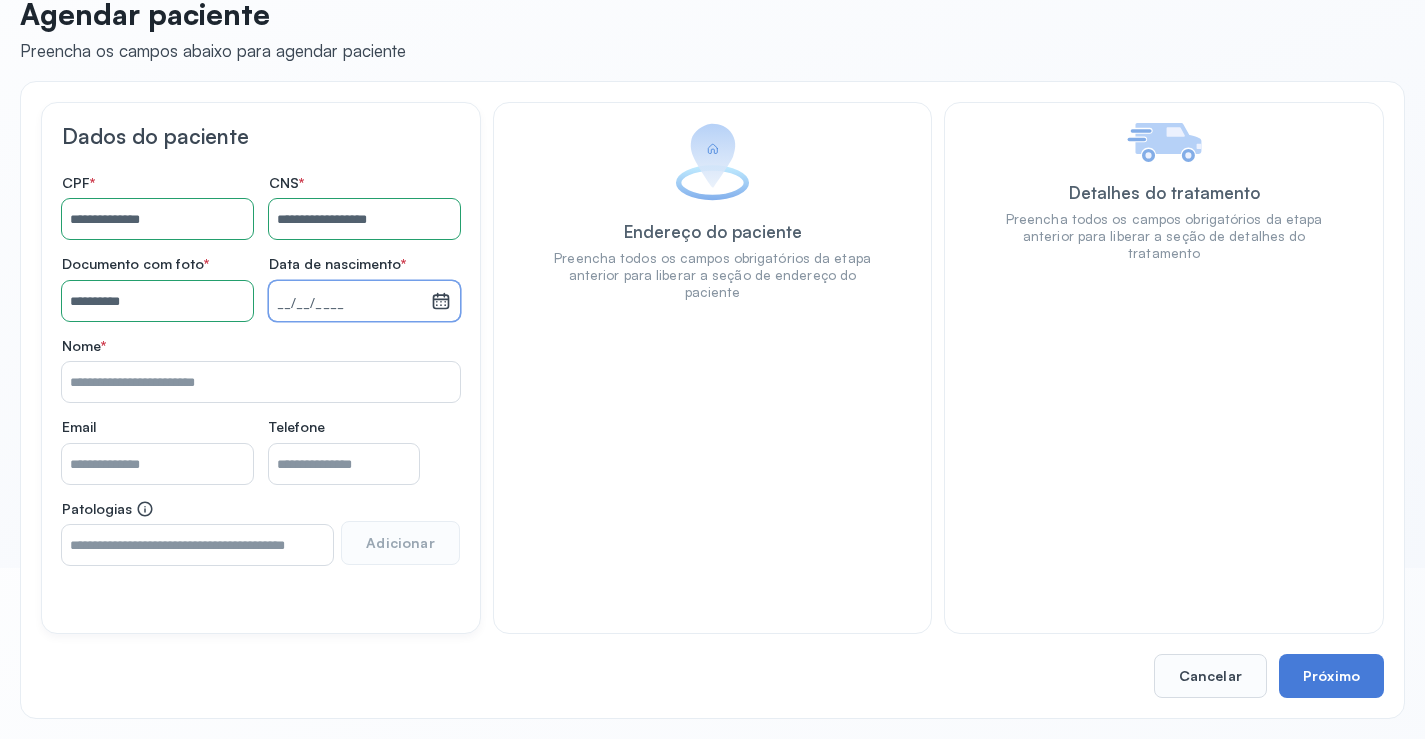 click on "__/__/____" at bounding box center [350, 304] 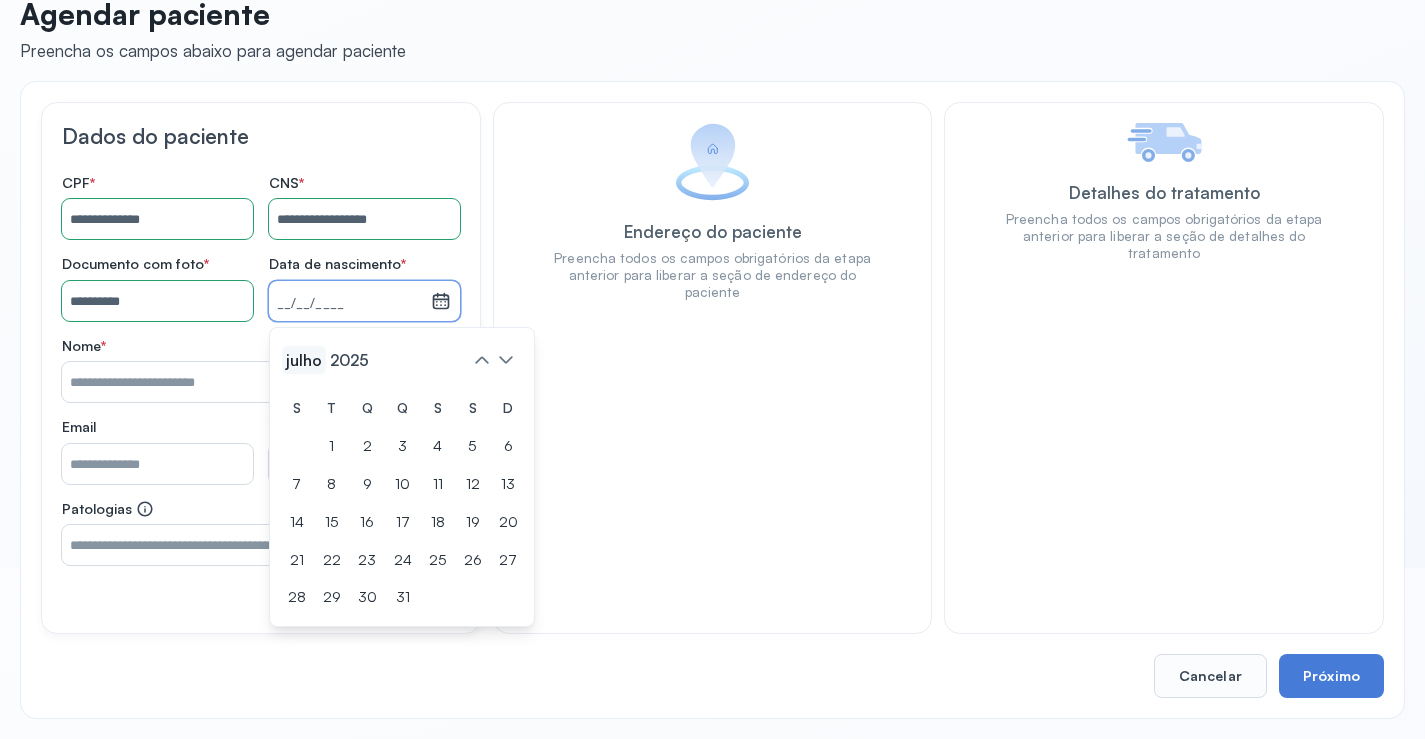 click on "julho" 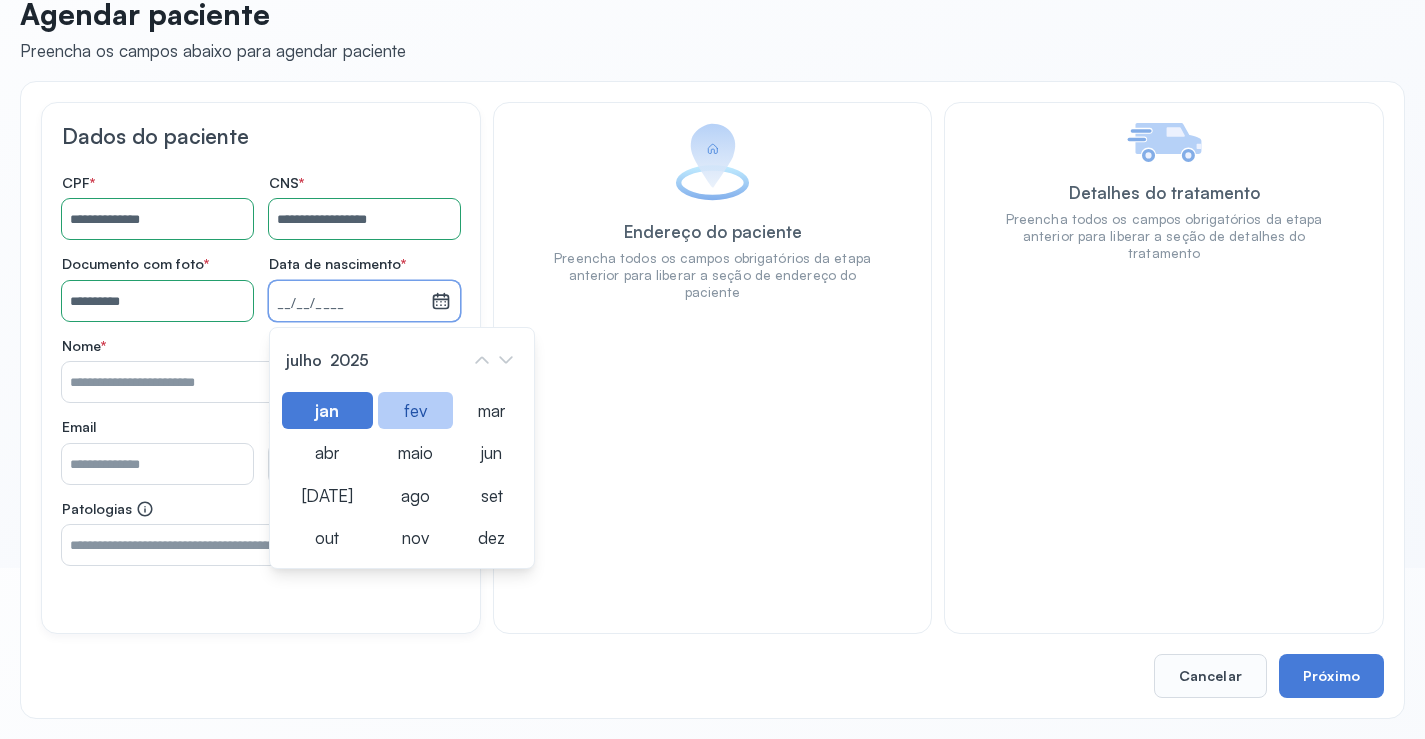 click on "fev" 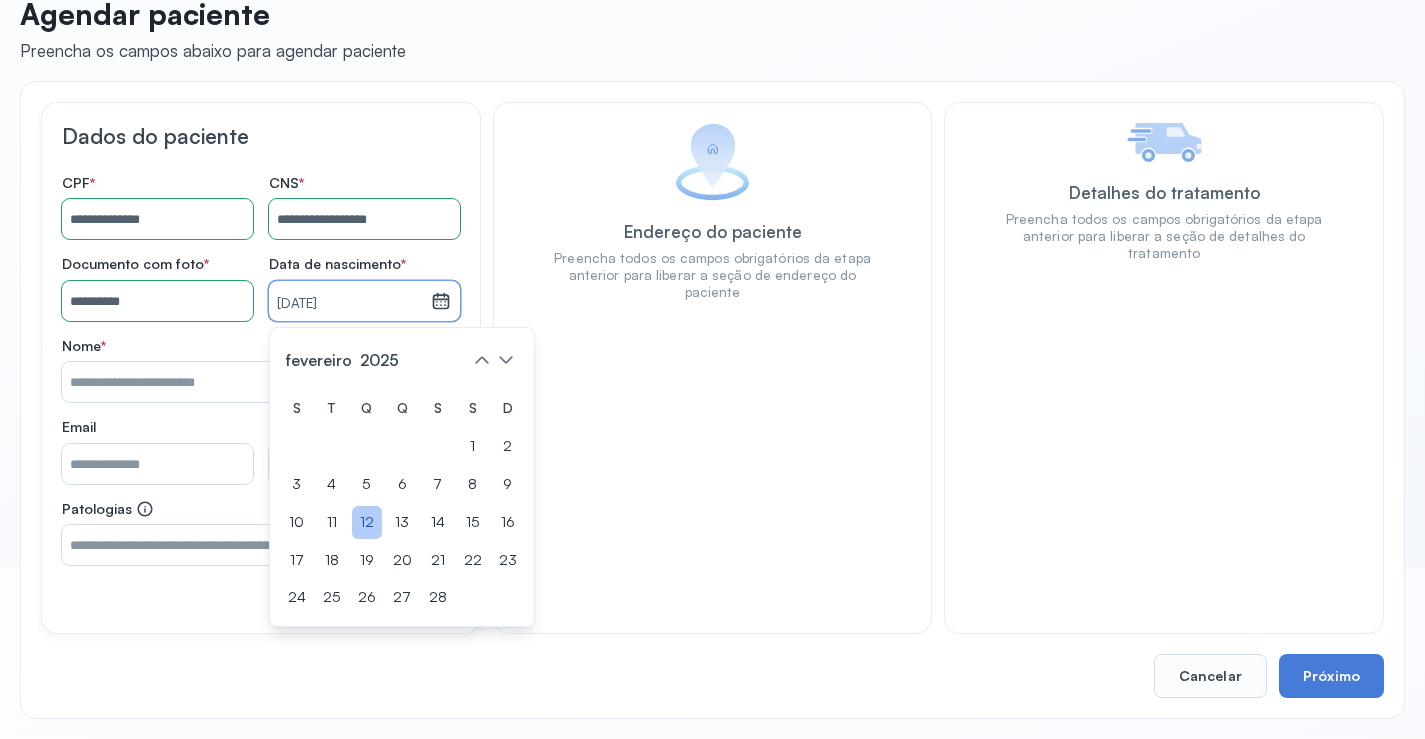 click on "12" 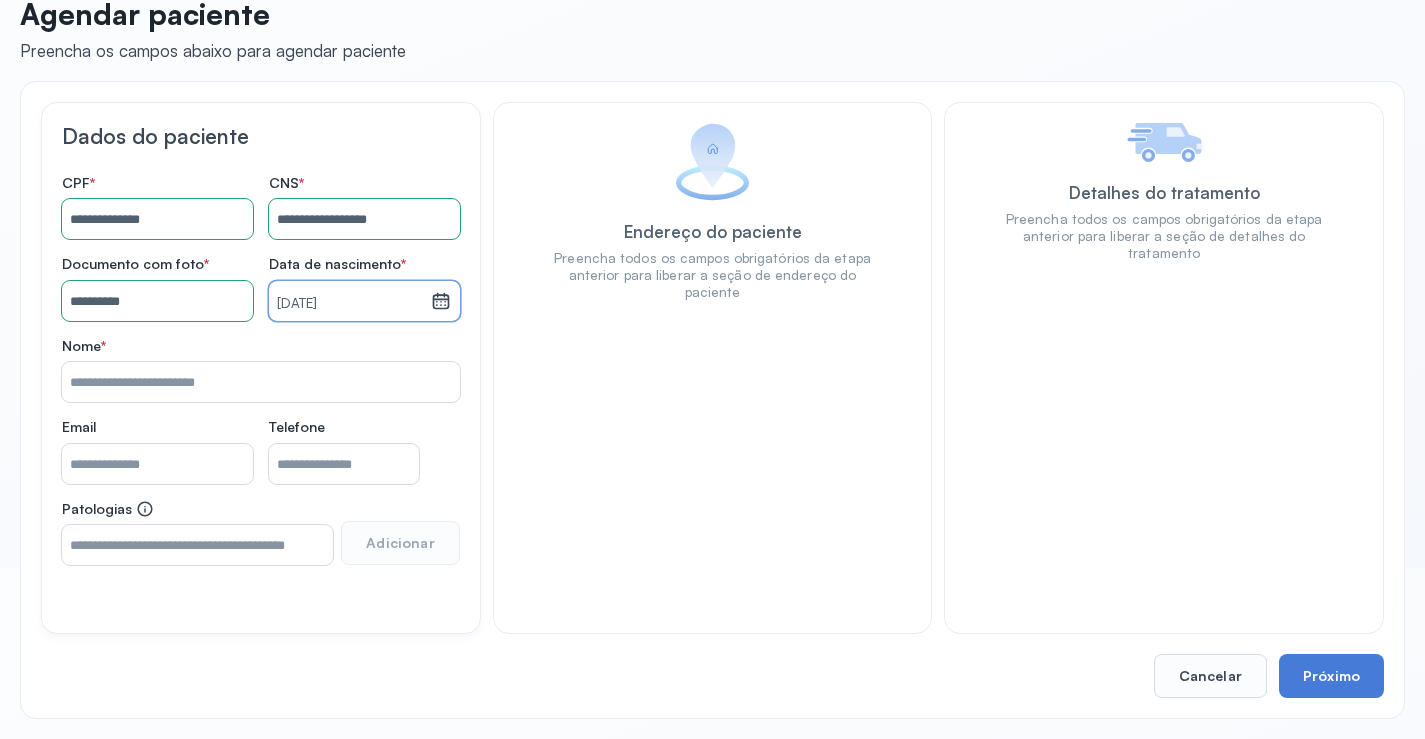 click on "12/02/2025" at bounding box center (350, 304) 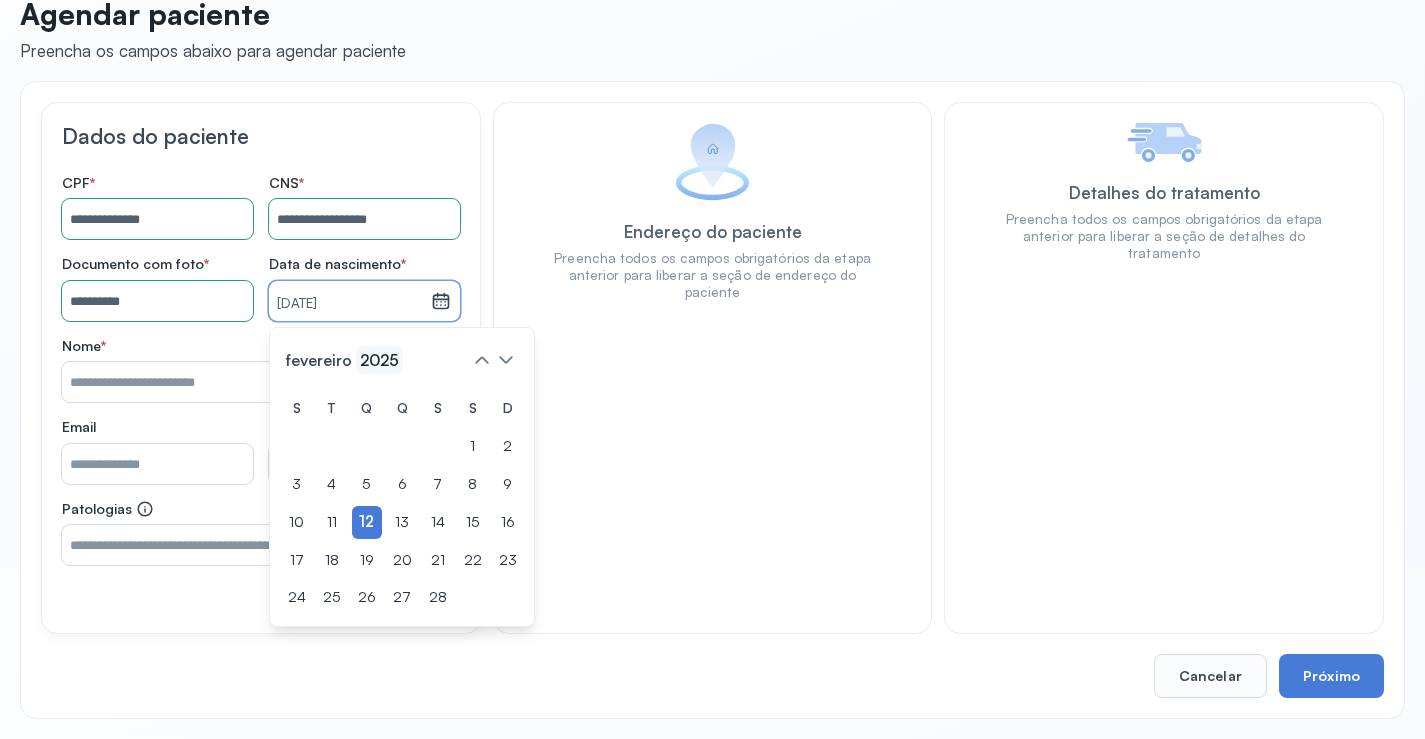 click on "2025" 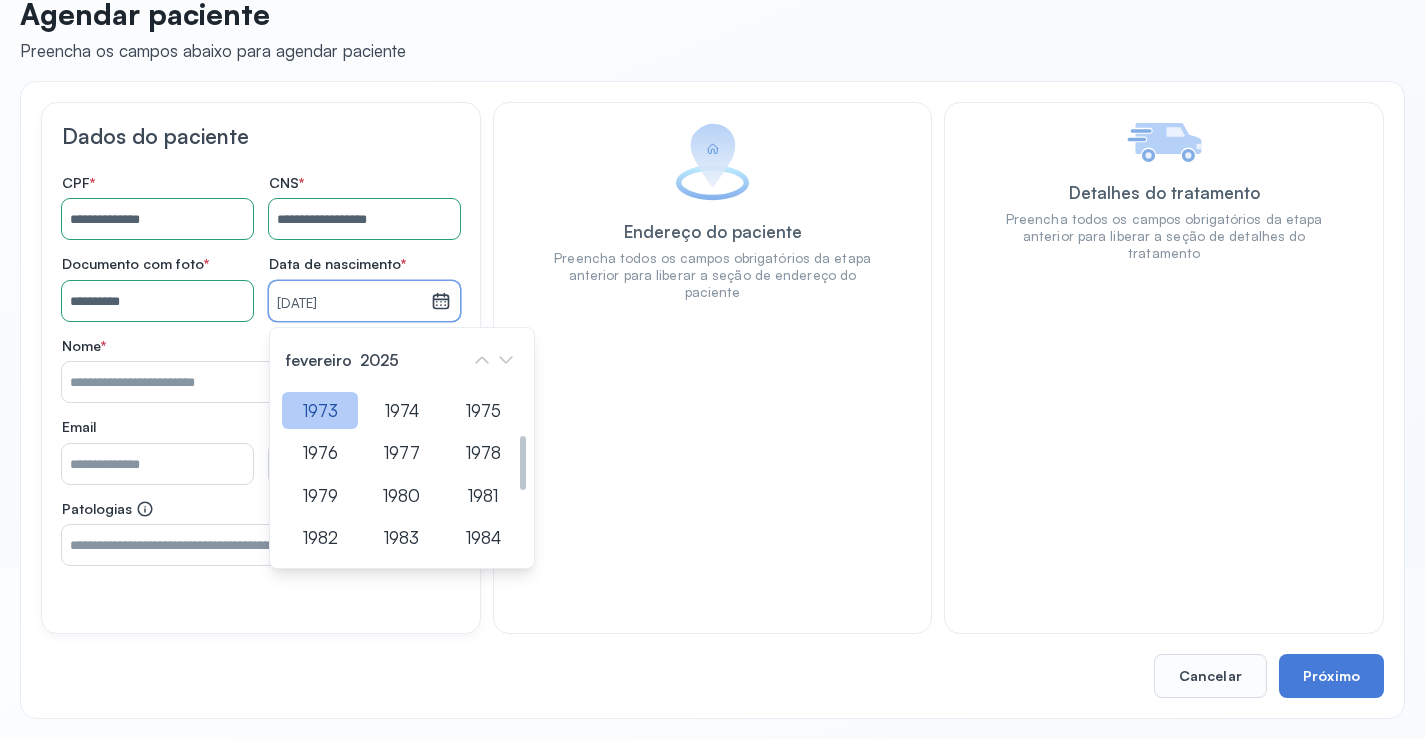 click on "1973" 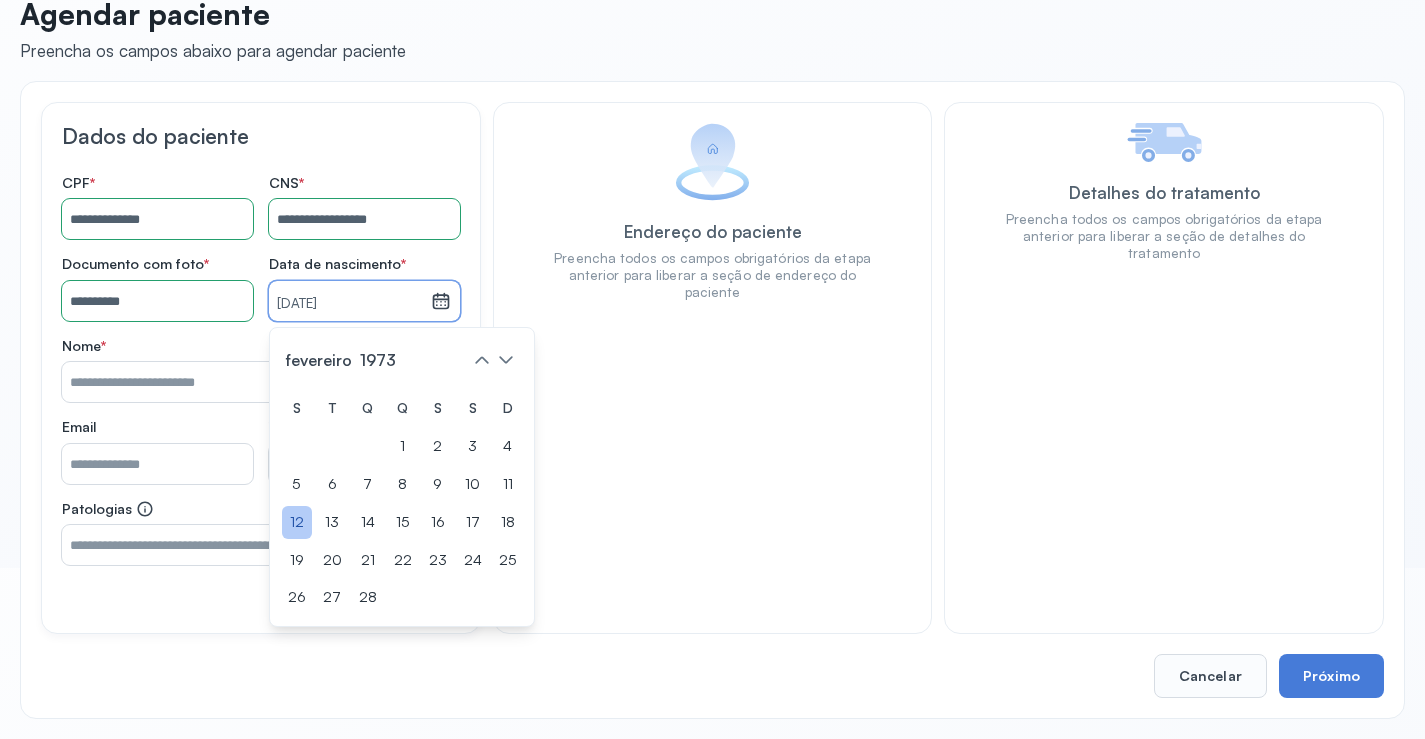 click on "12" 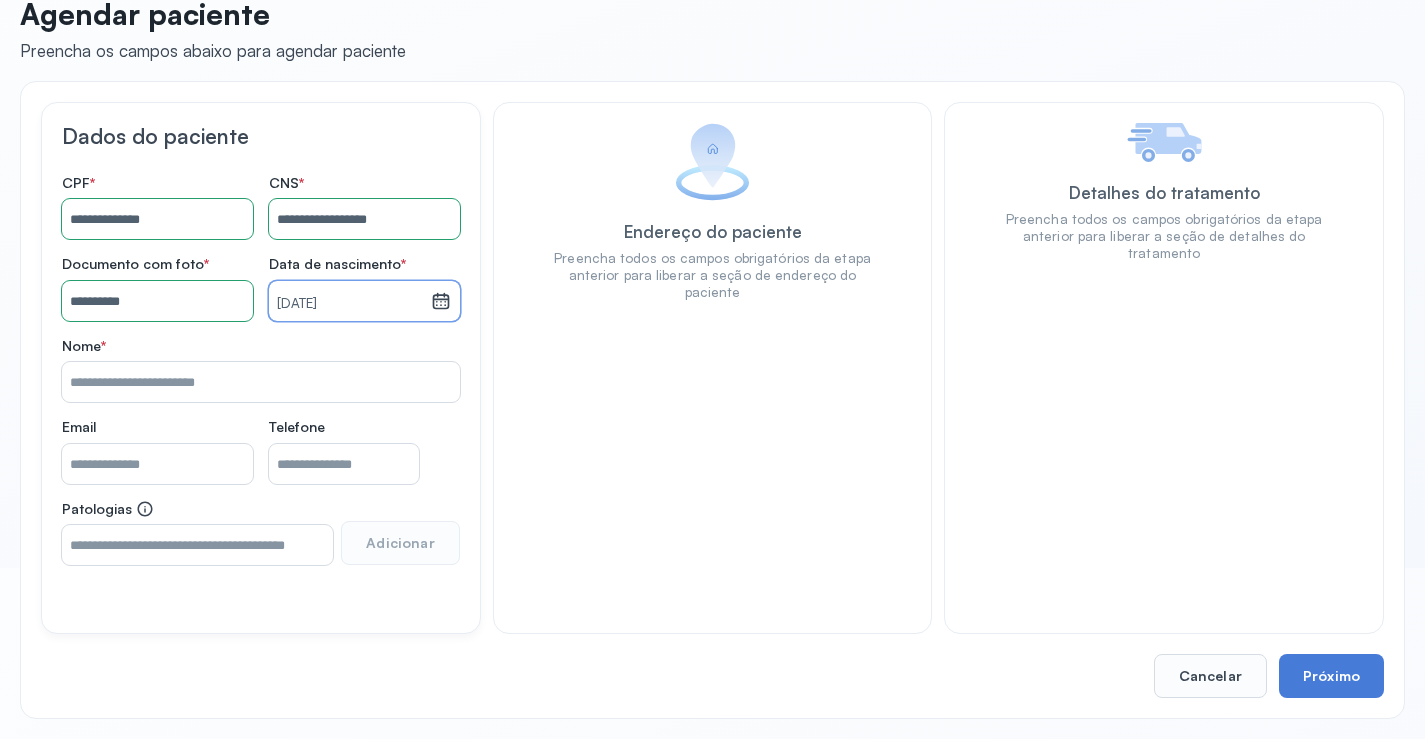 click on "Nome   *" at bounding box center [261, 382] 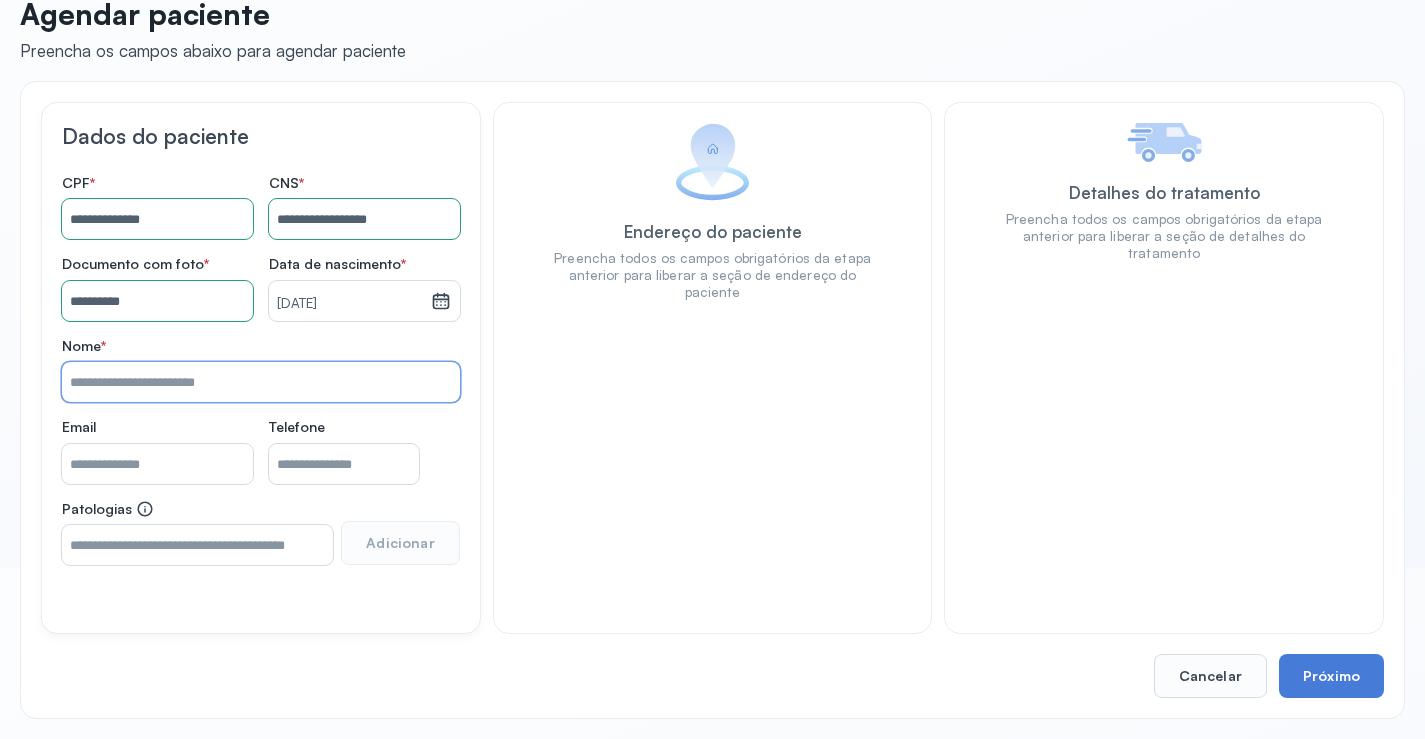 type on "*" 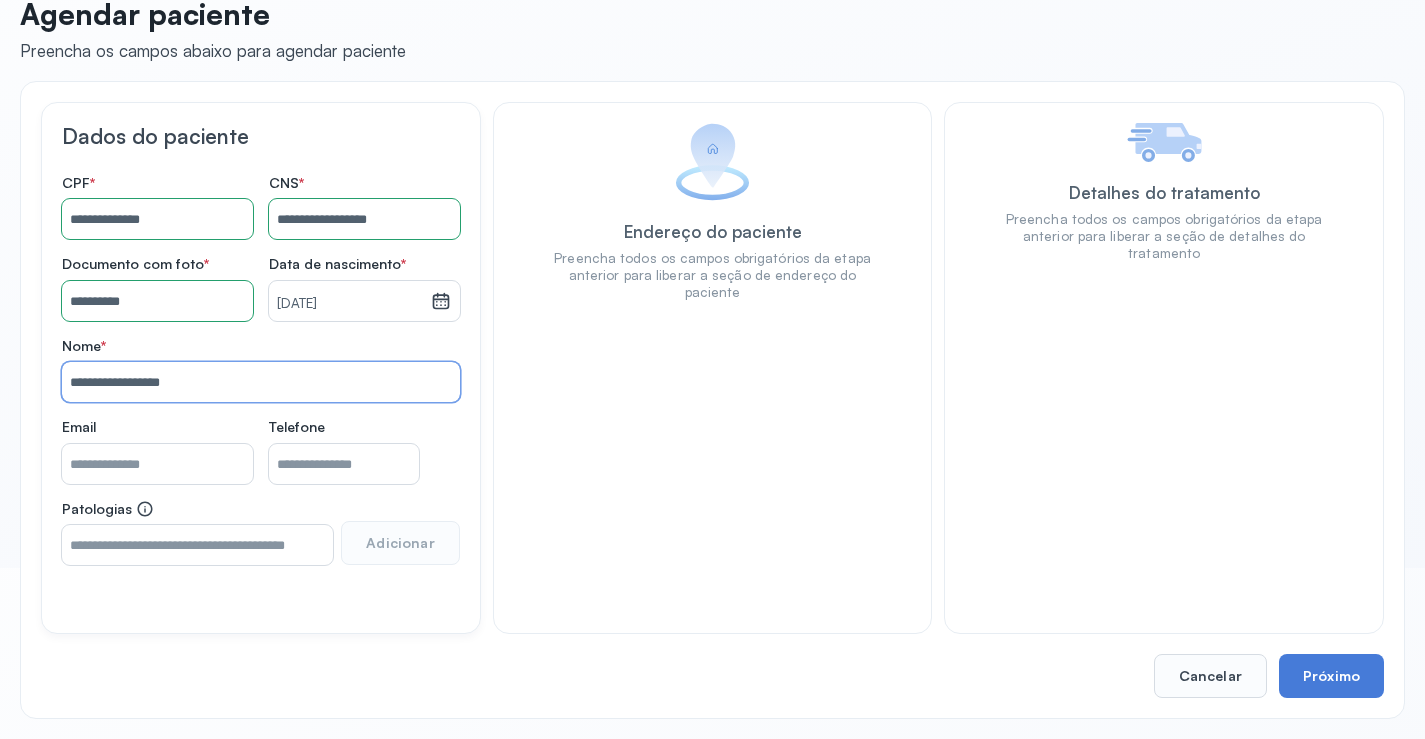 type on "**********" 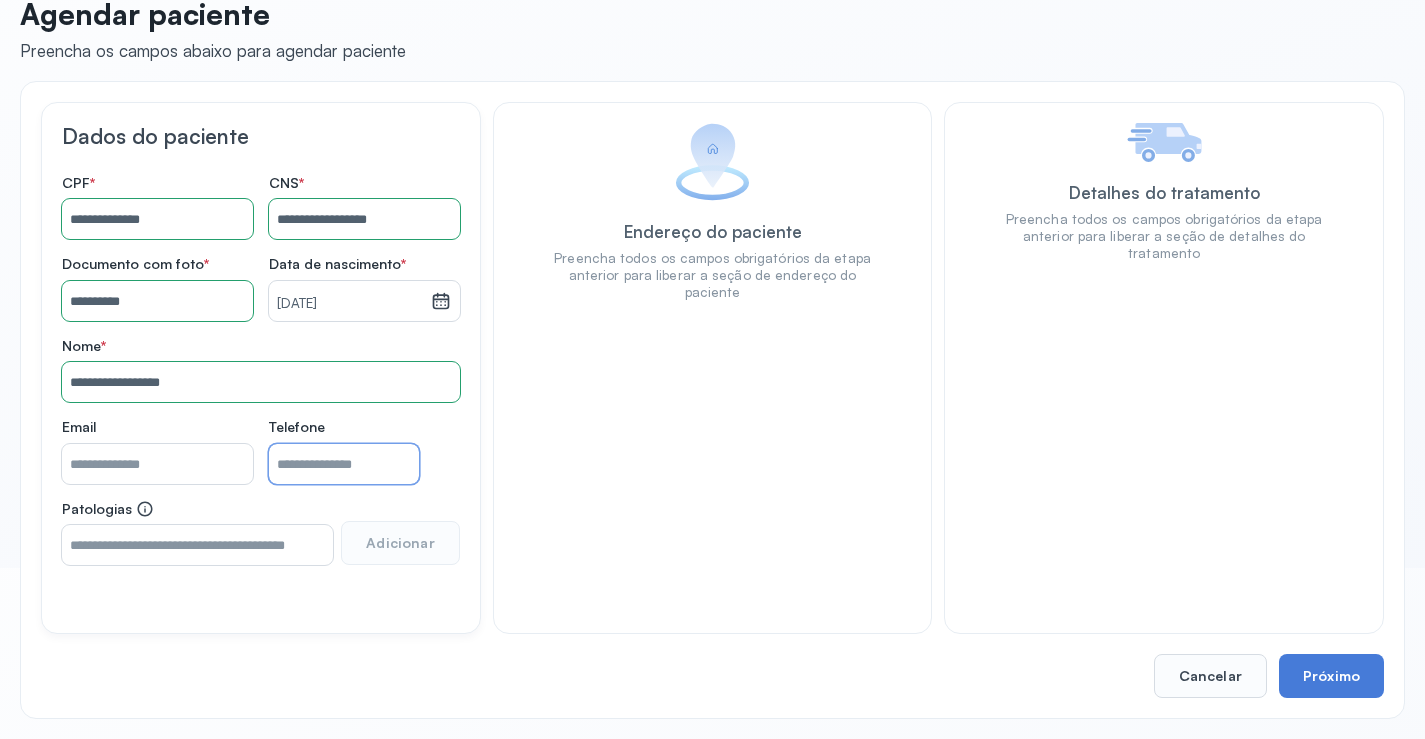 click on "Nome   *" at bounding box center [344, 464] 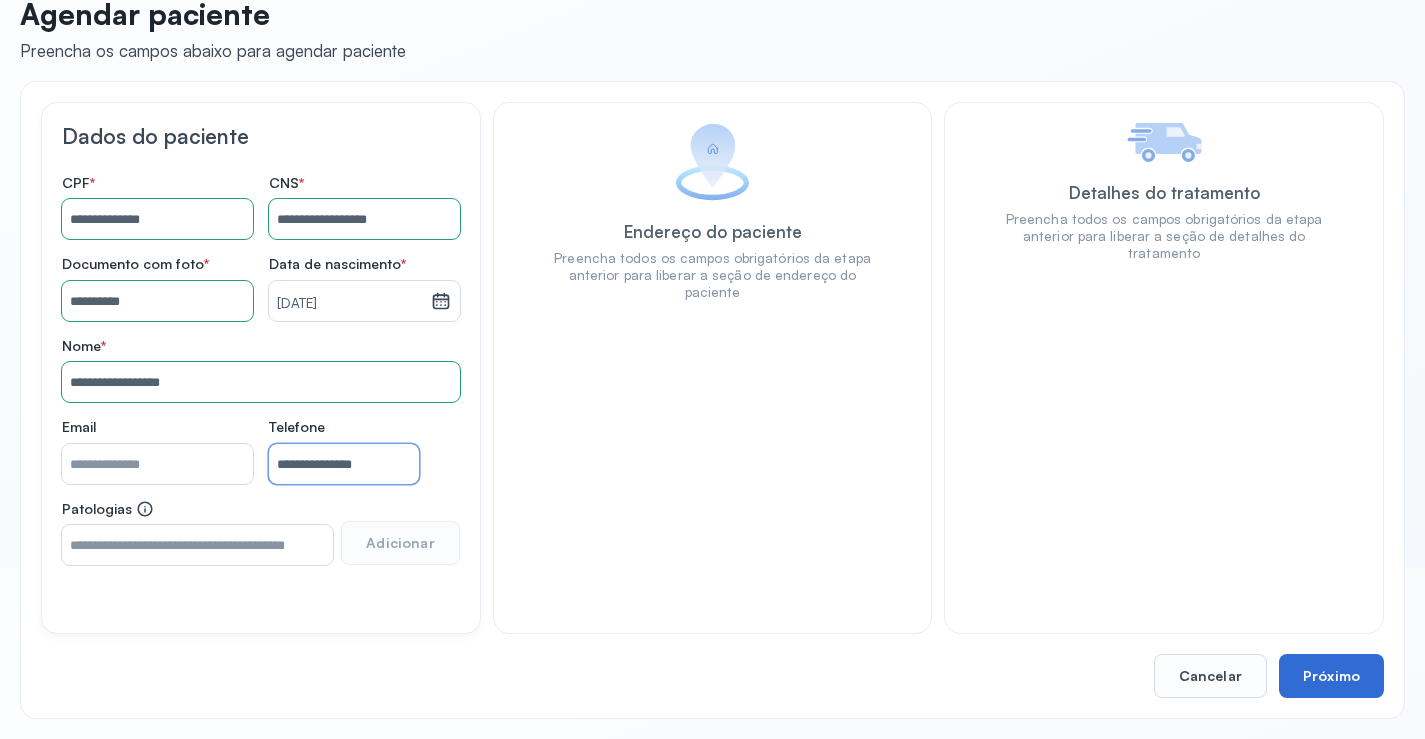 type on "**********" 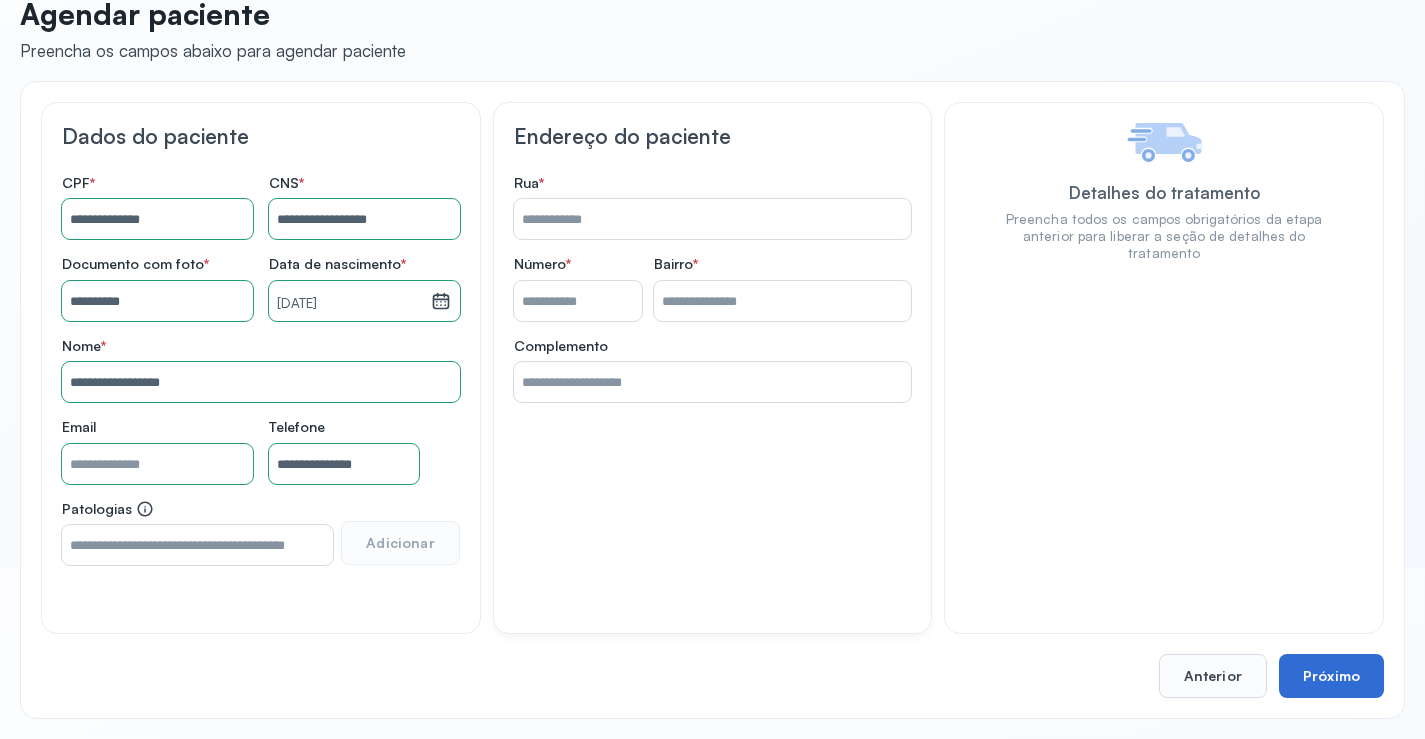 click on "Próximo" at bounding box center (1331, 676) 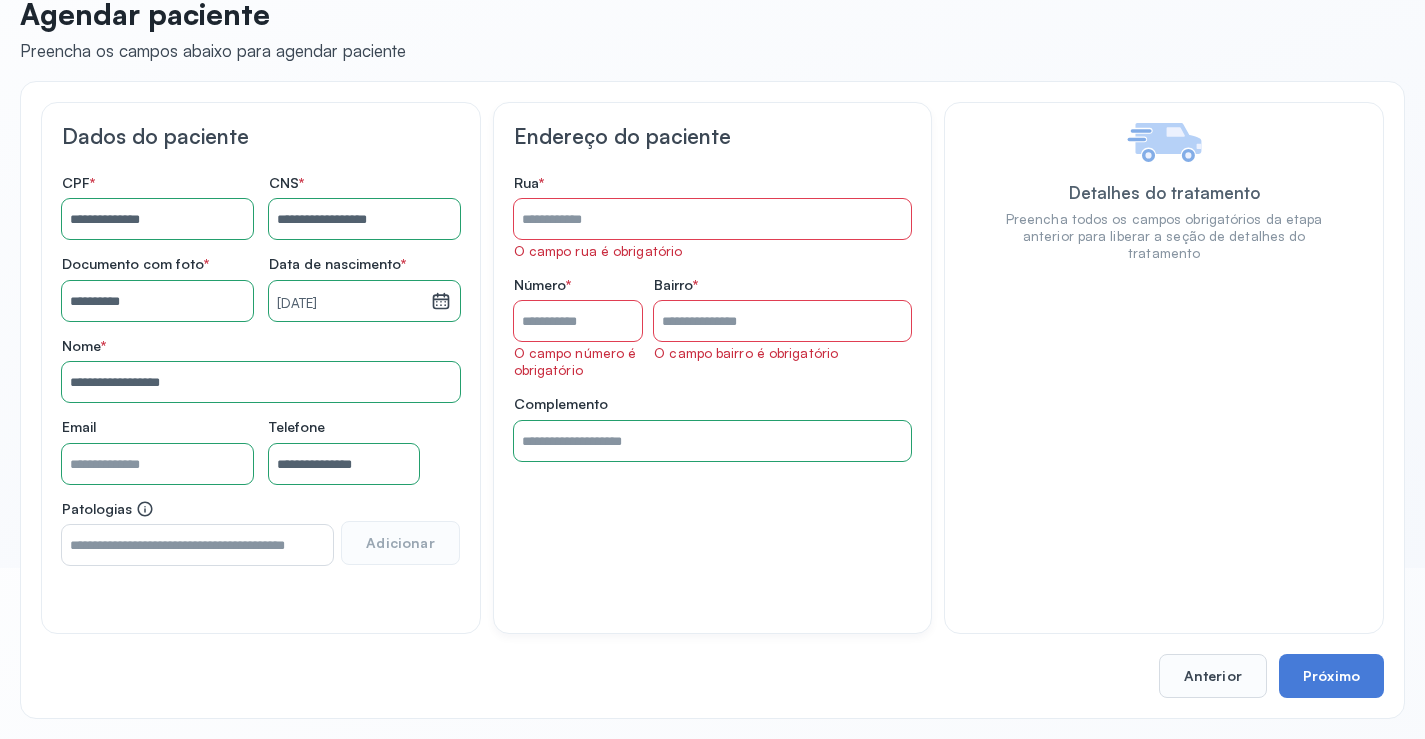 click on "Rua   *" at bounding box center [713, 219] 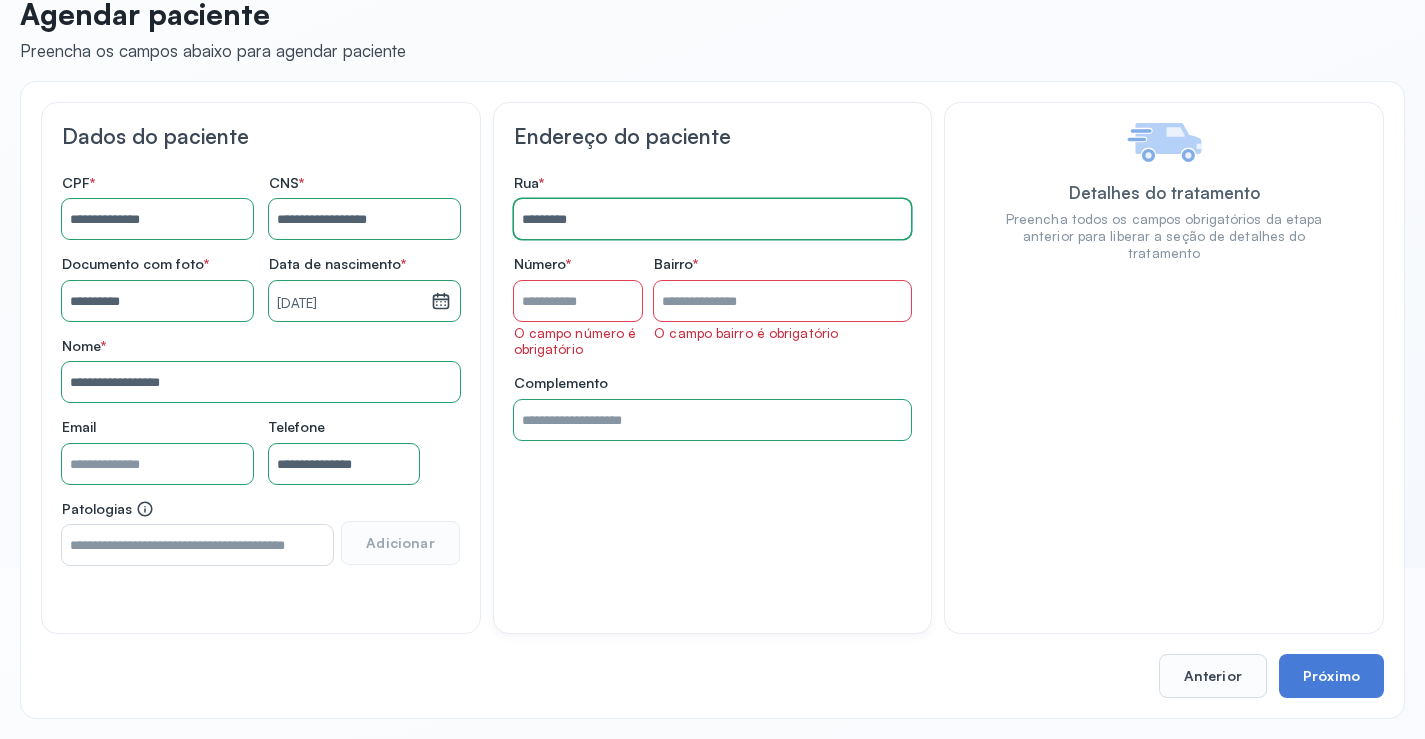 click on "********" at bounding box center (713, 219) 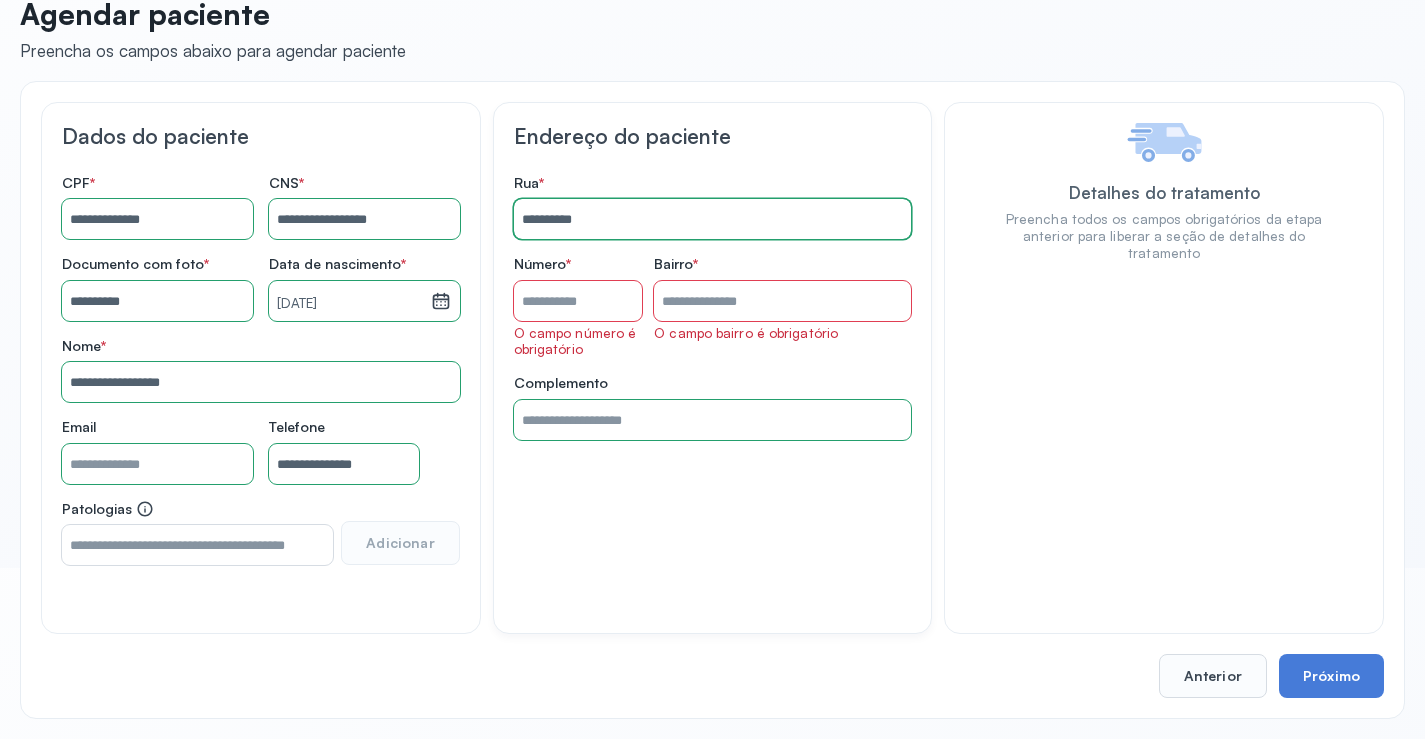 type on "*********" 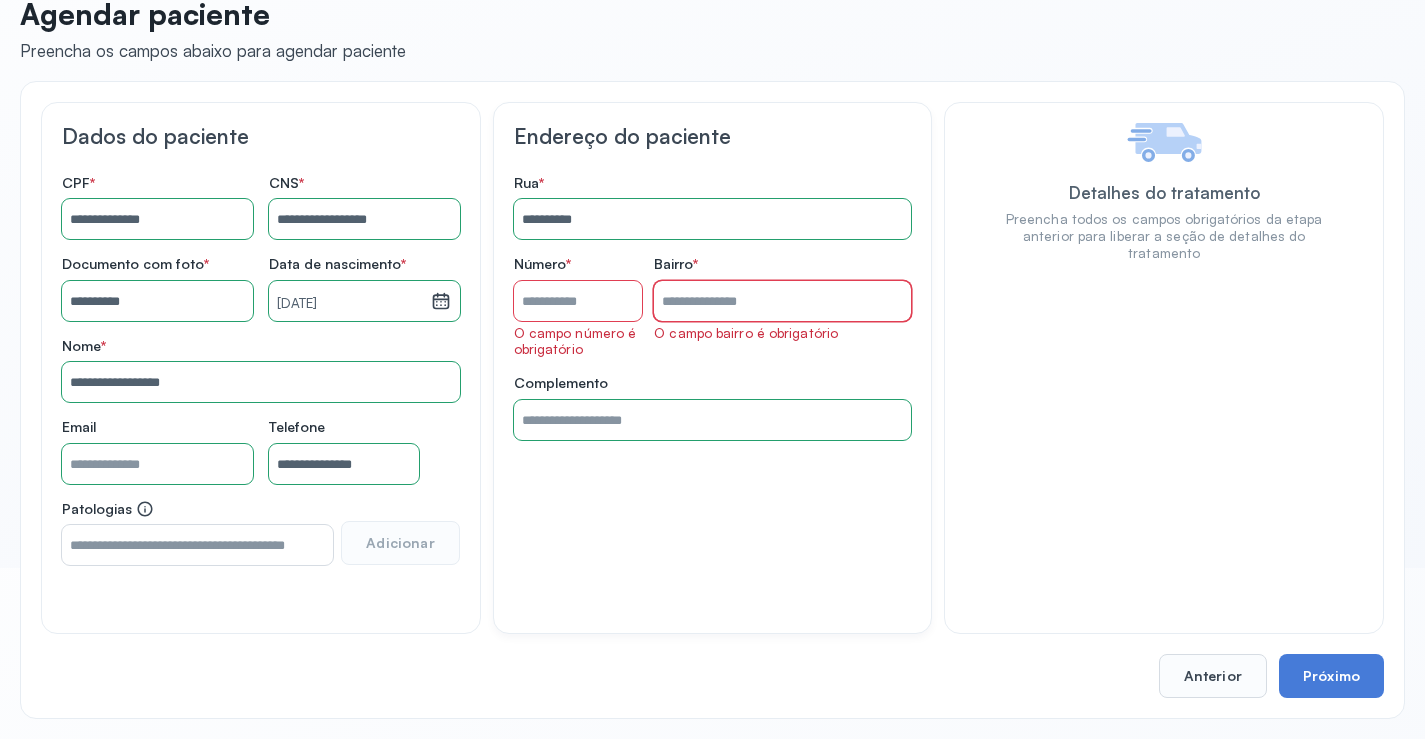 click on "Rua   *" at bounding box center (782, 301) 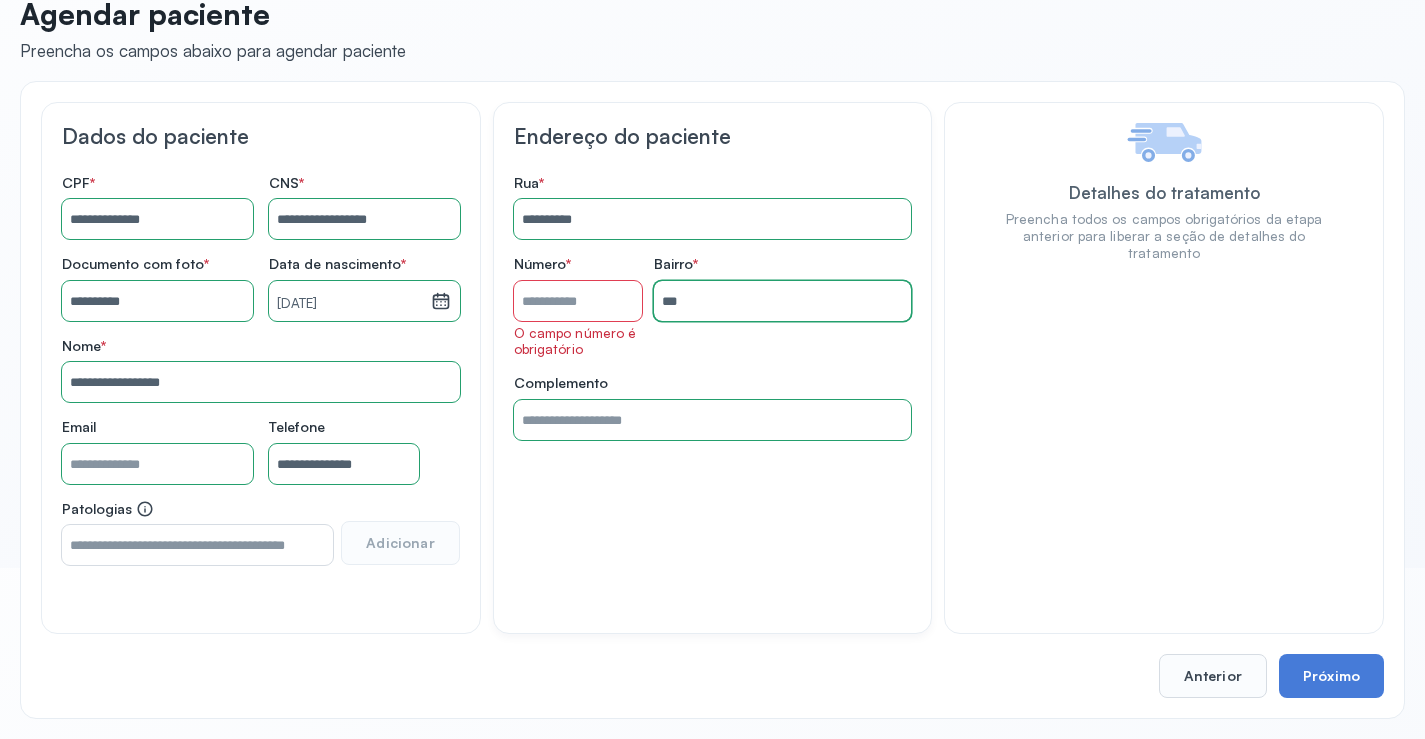 type on "*********" 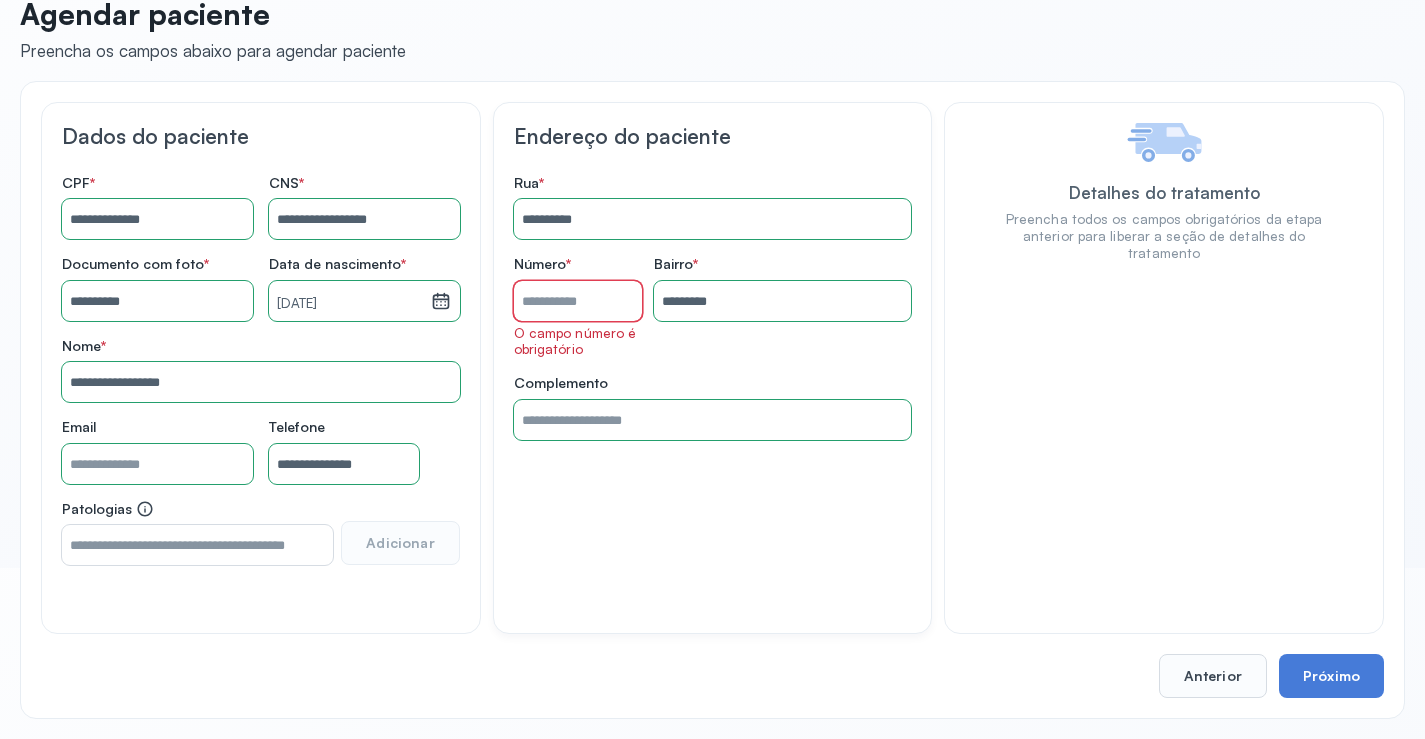 click on "Rua   *" at bounding box center (578, 301) 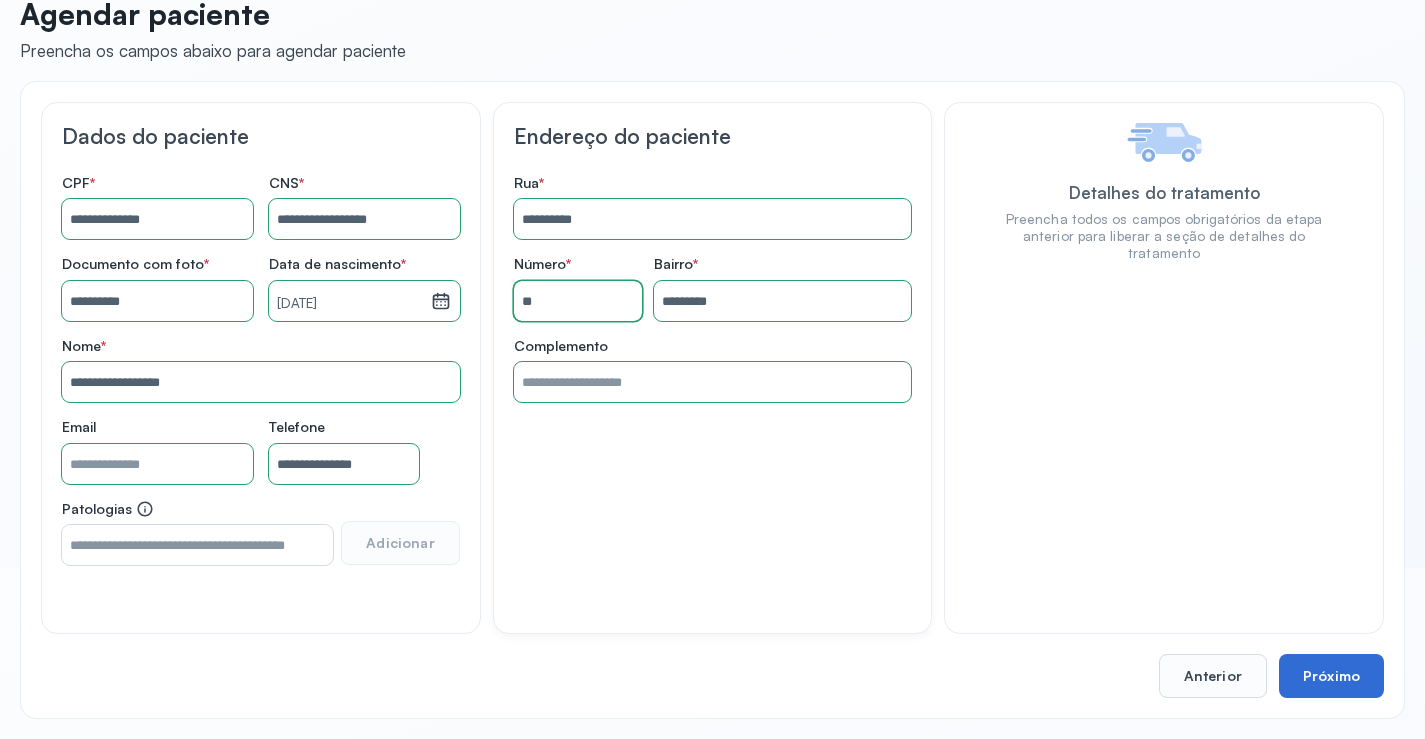 type on "**" 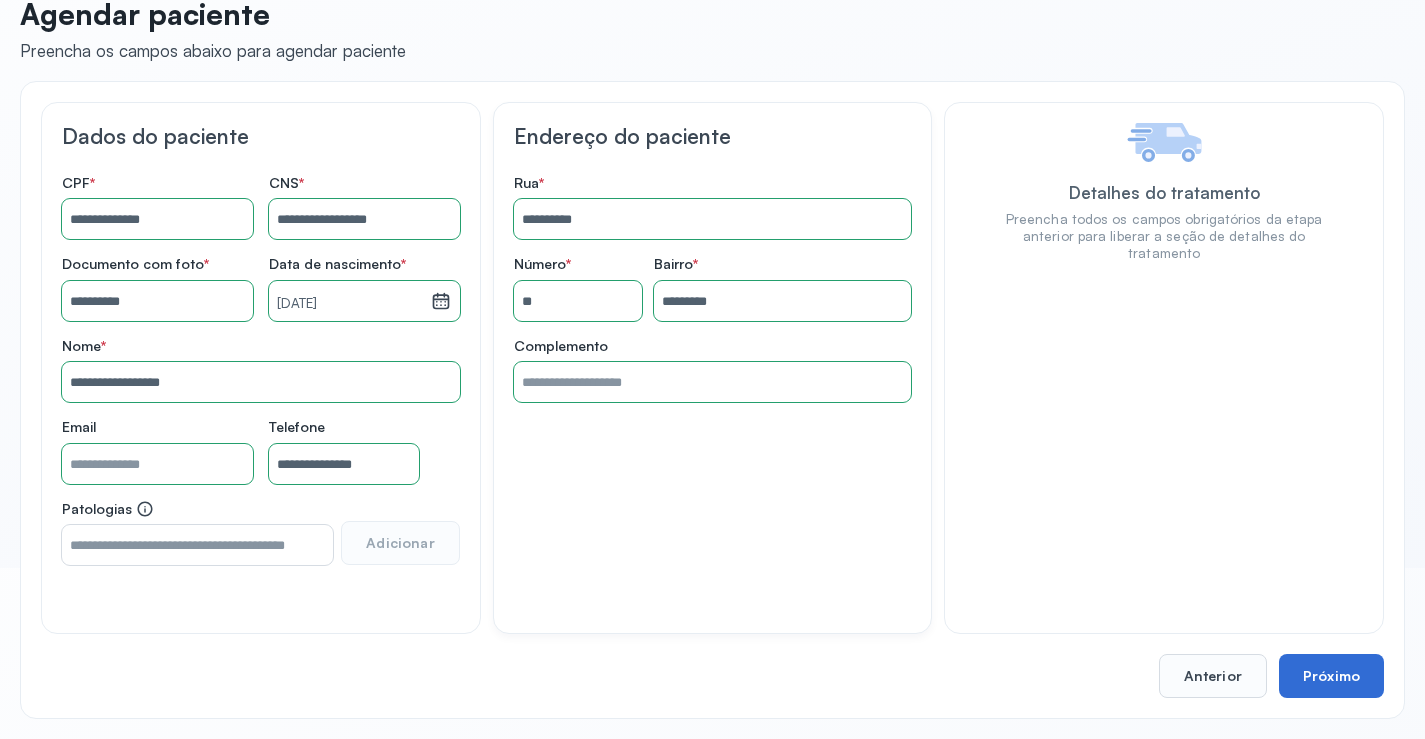 click on "Próximo" at bounding box center [1331, 676] 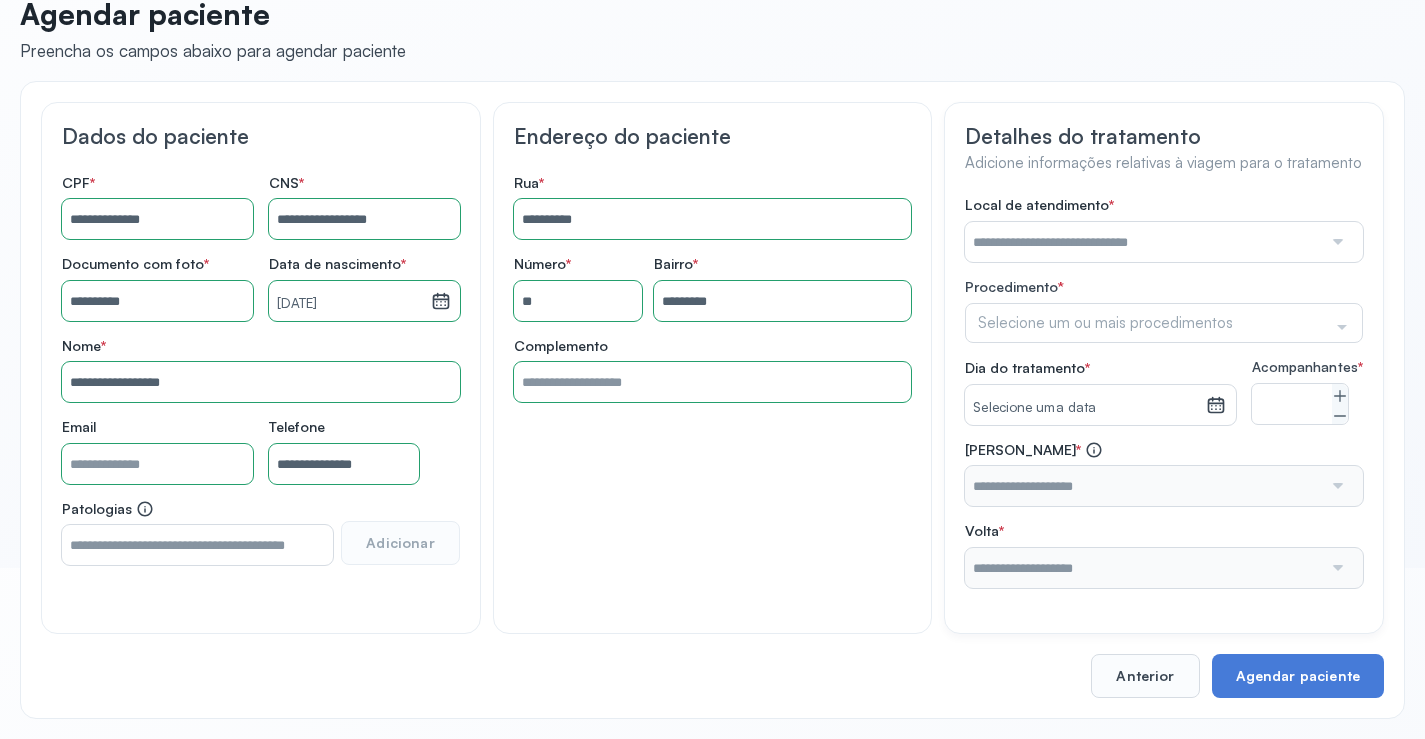 click at bounding box center [1143, 242] 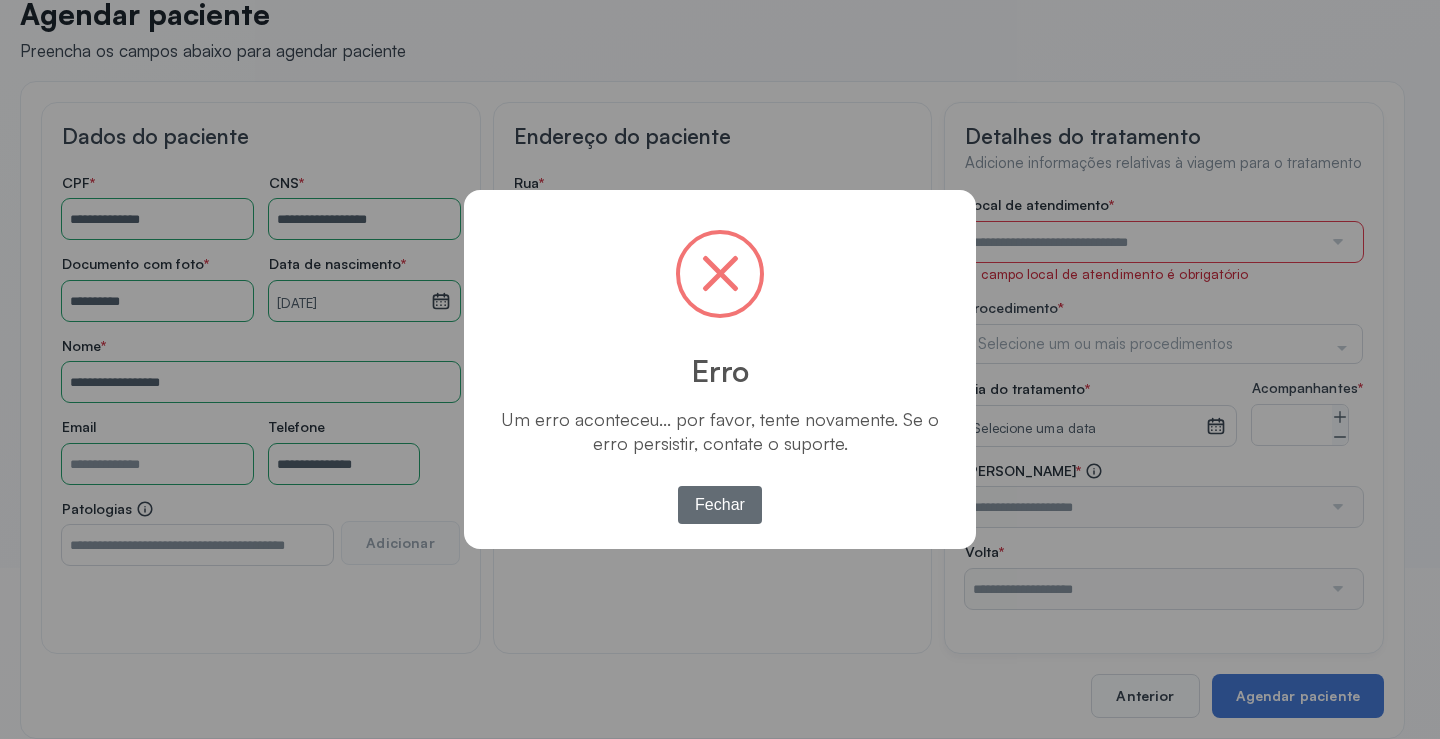 click on "Fechar" at bounding box center [720, 505] 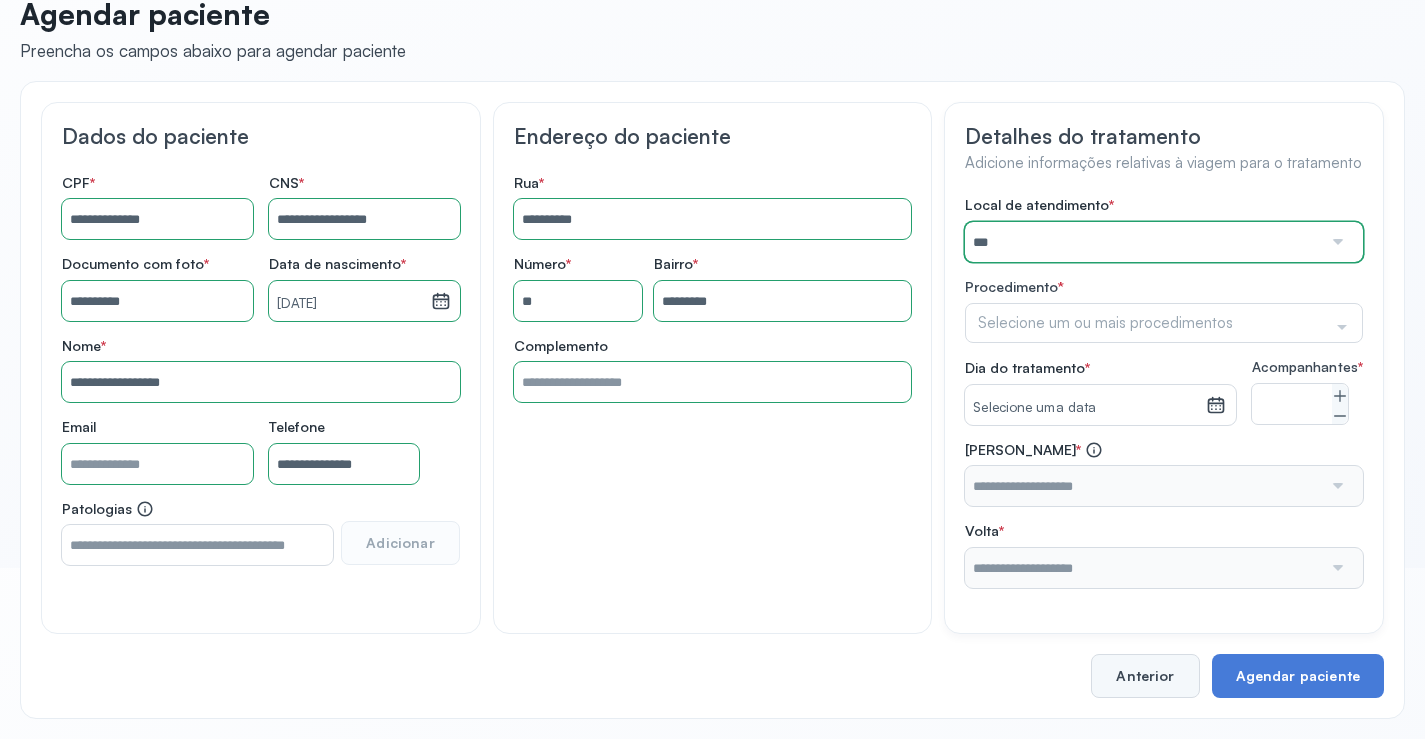 type on "***" 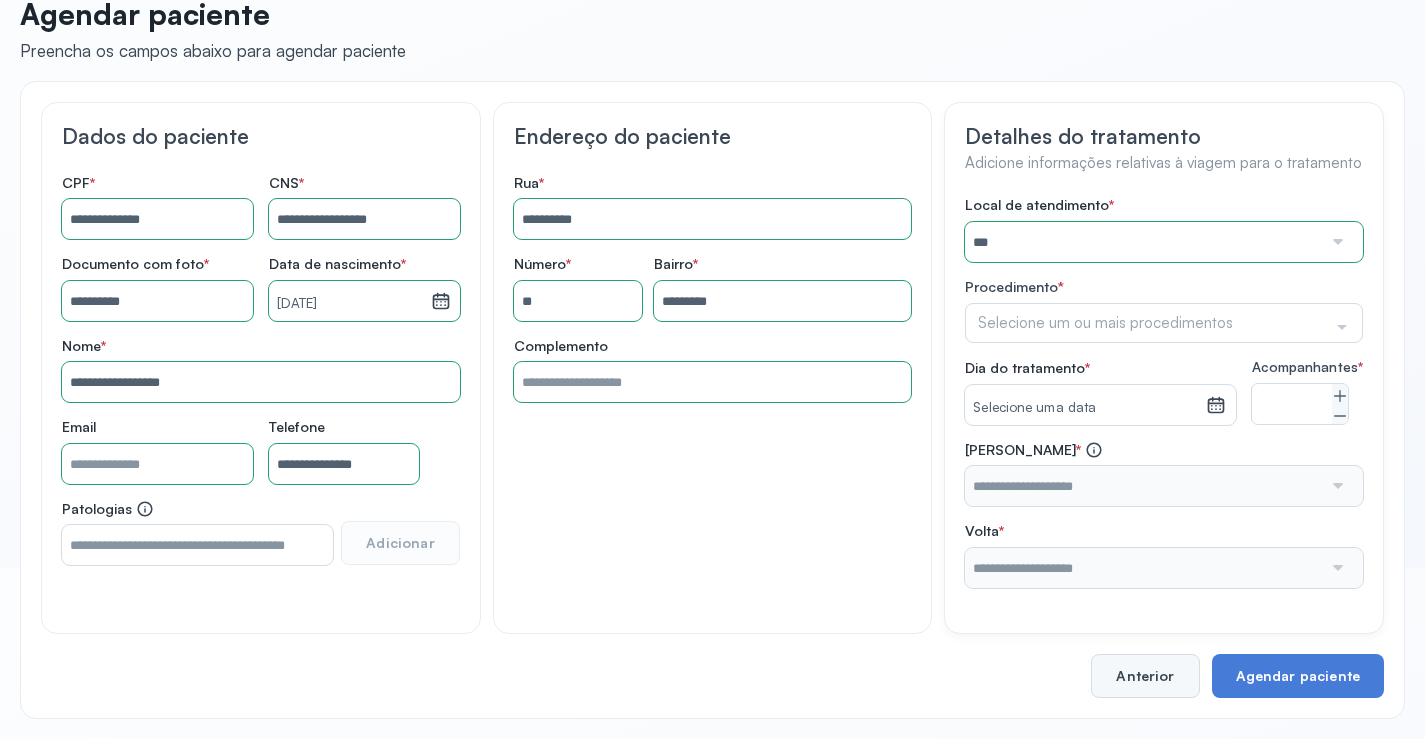 click on "Anterior" at bounding box center [1145, 676] 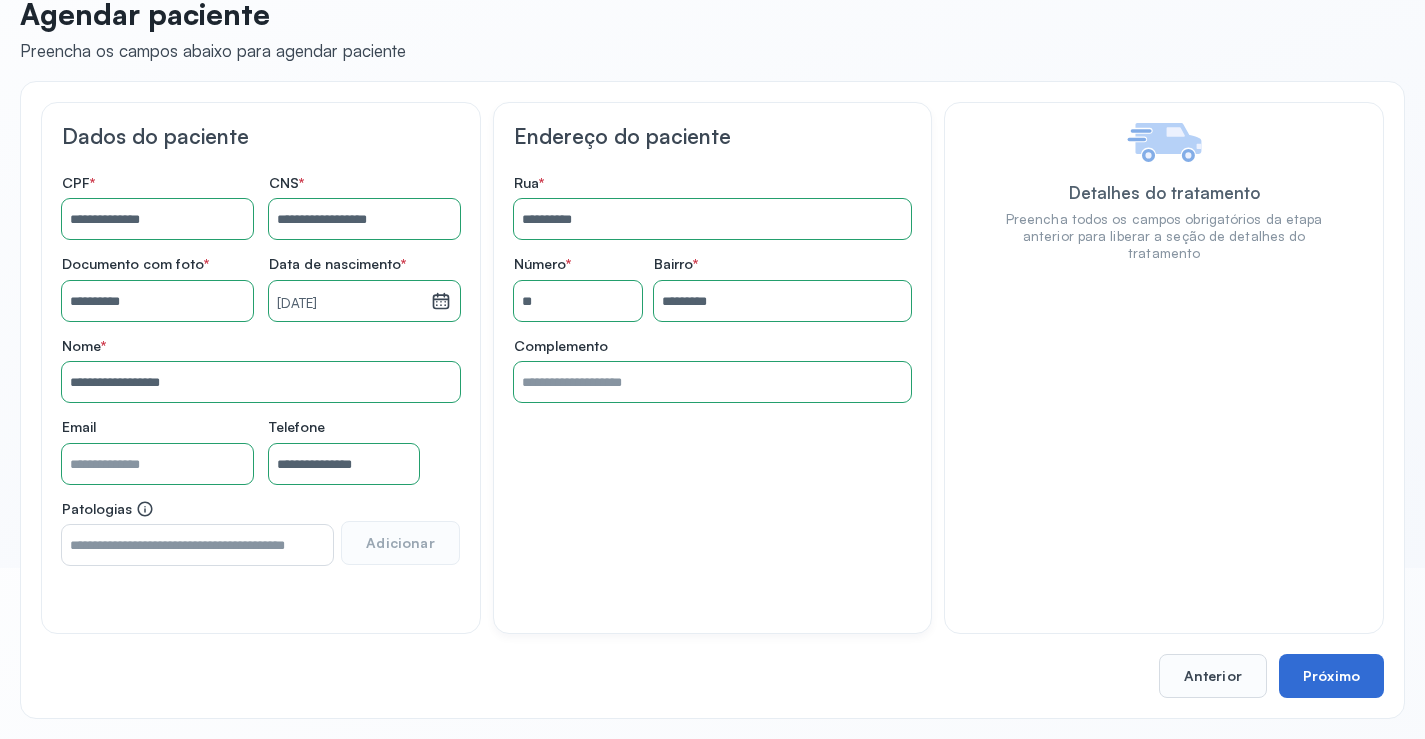 click on "Próximo" at bounding box center [1331, 676] 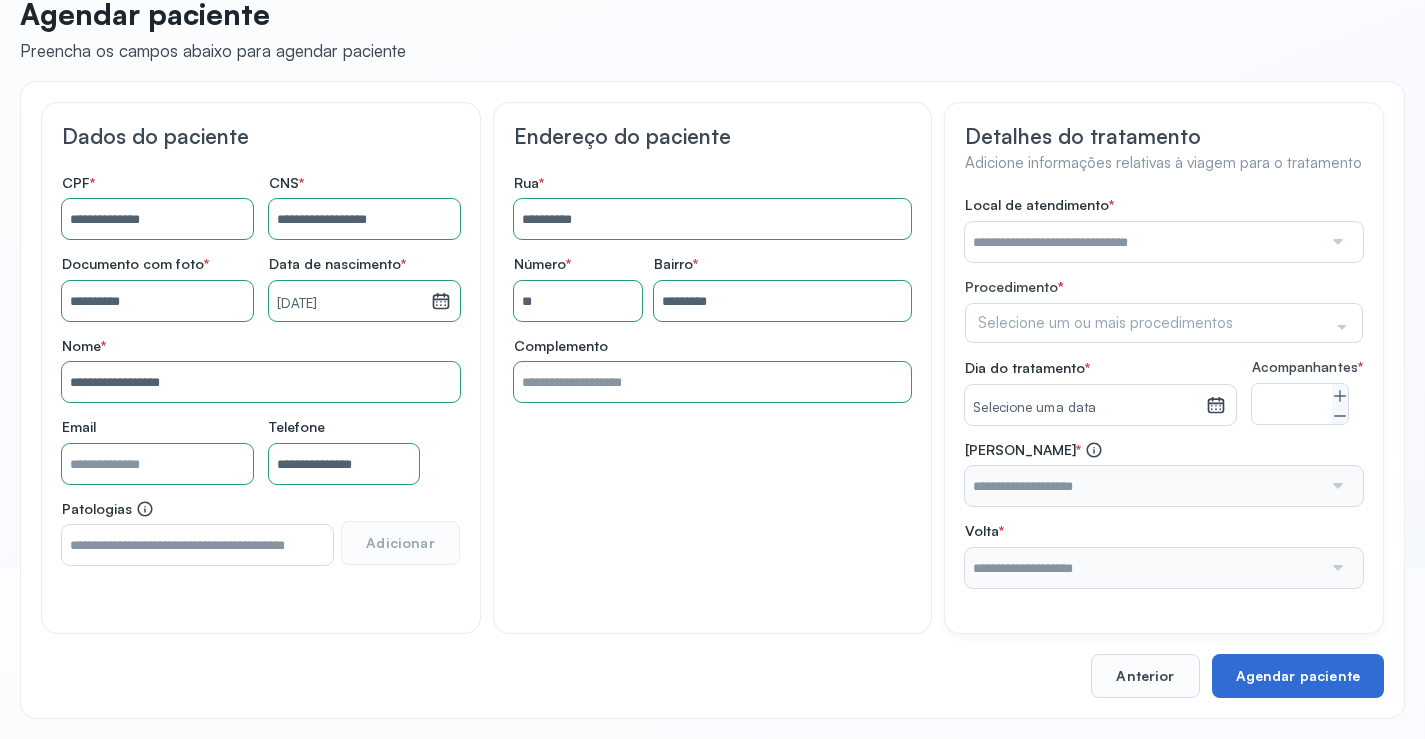 click on "Agendar paciente" at bounding box center [1298, 676] 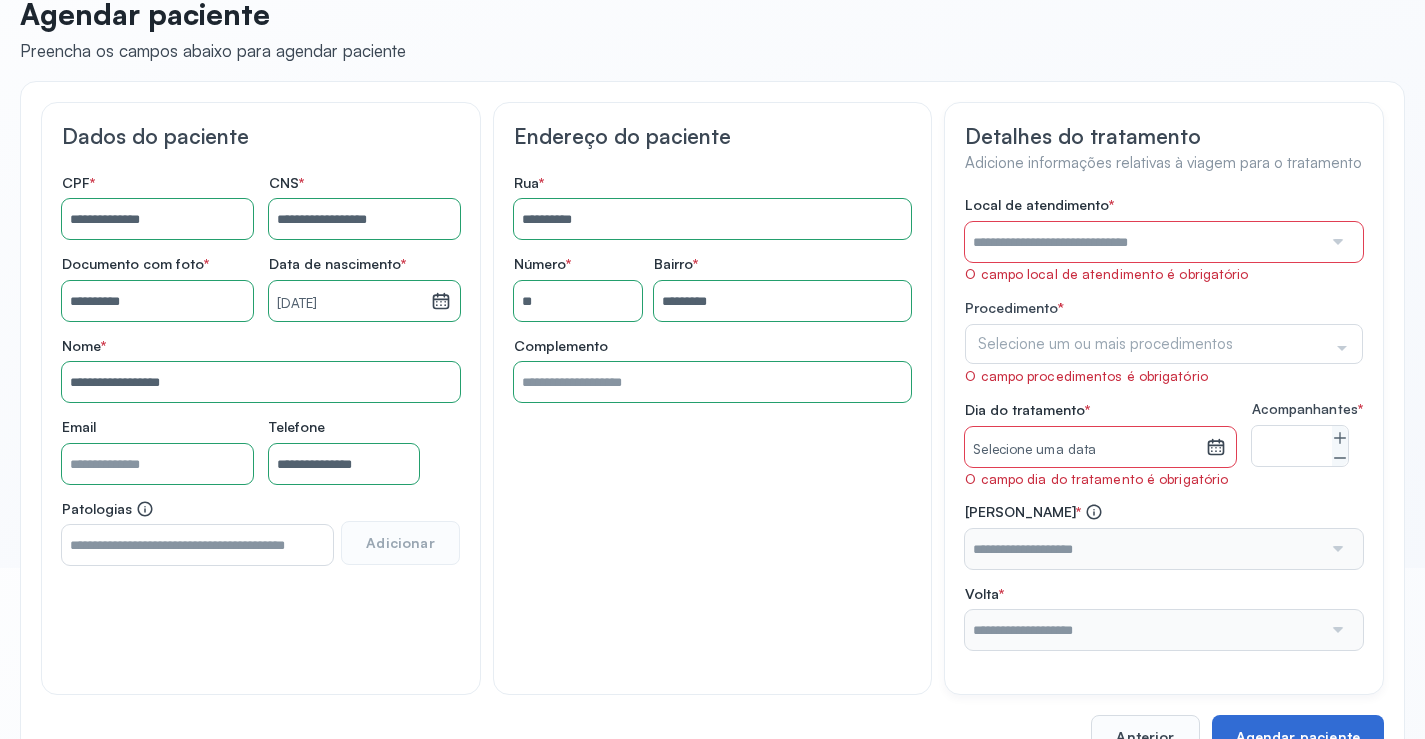click on "Detalhes do tratamento Adicione informações relativas à viagem para o tratamento Local de atendimento   *  O campo local de atendimento é obrigatório  Nenhuma opção encontrada  Procedimento  *  Selecione um ou mais procedimentos Selecionar todos  Nenhum resultado encontrado para: " "   Não há nenhuma opção para ser exibida.  O campo procedimentos é obrigatório Dia do tratamento   *  Selecione uma data O campo dia do tratamento é obrigatório julho 2025 S T Q Q S S D 1 2 3 4 5 6 7 8 9 10 11 12 13 14 15 16 17 18 19 20 21 22 23 24 25 26 27 28 29 30 31 jan fev mar abr maio jun jul ago set out nov dez 2018 2019 2020 2021 2022 2023 2024 2025 2026 2027 2028 2029 Acompanhantes   *  * Ida   *   Nenhuma opção encontrada  Volta   *   Nenhuma opção encontrada" 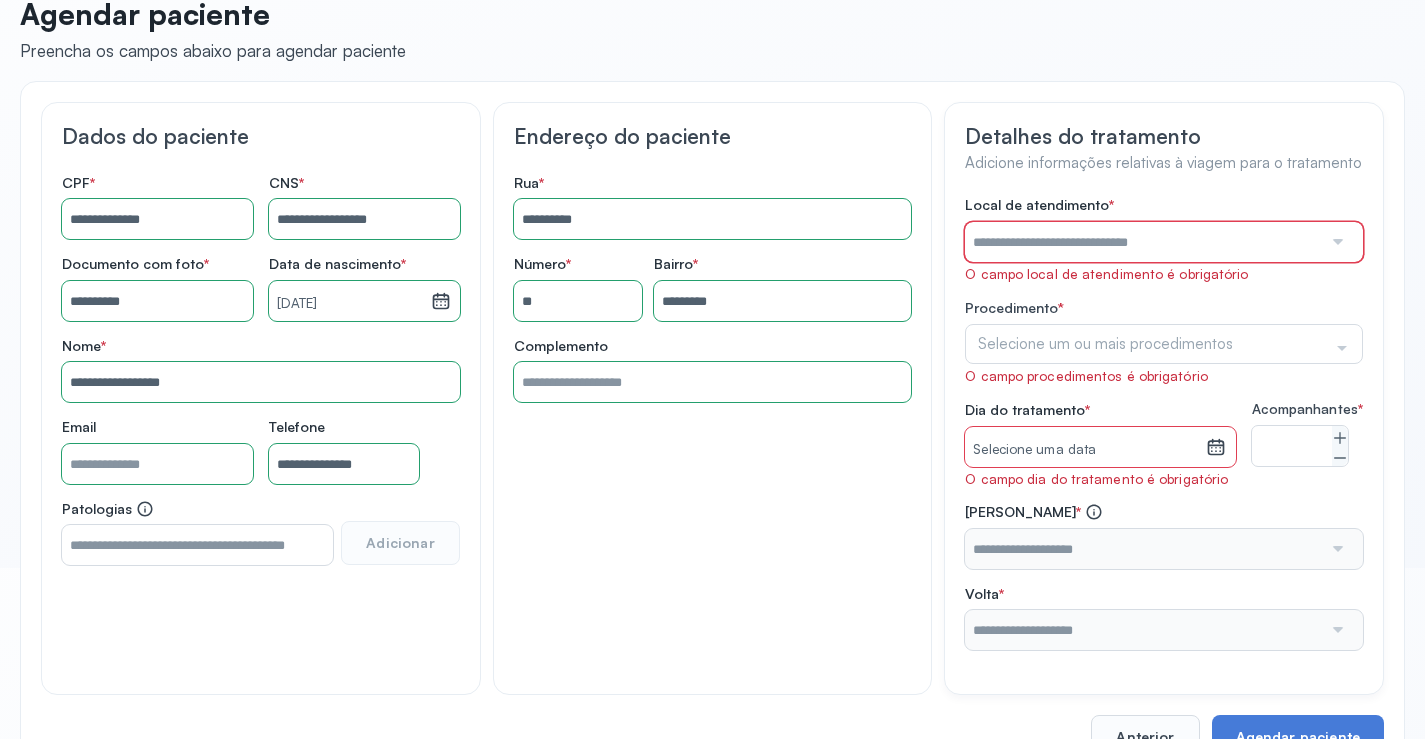 click at bounding box center (1143, 242) 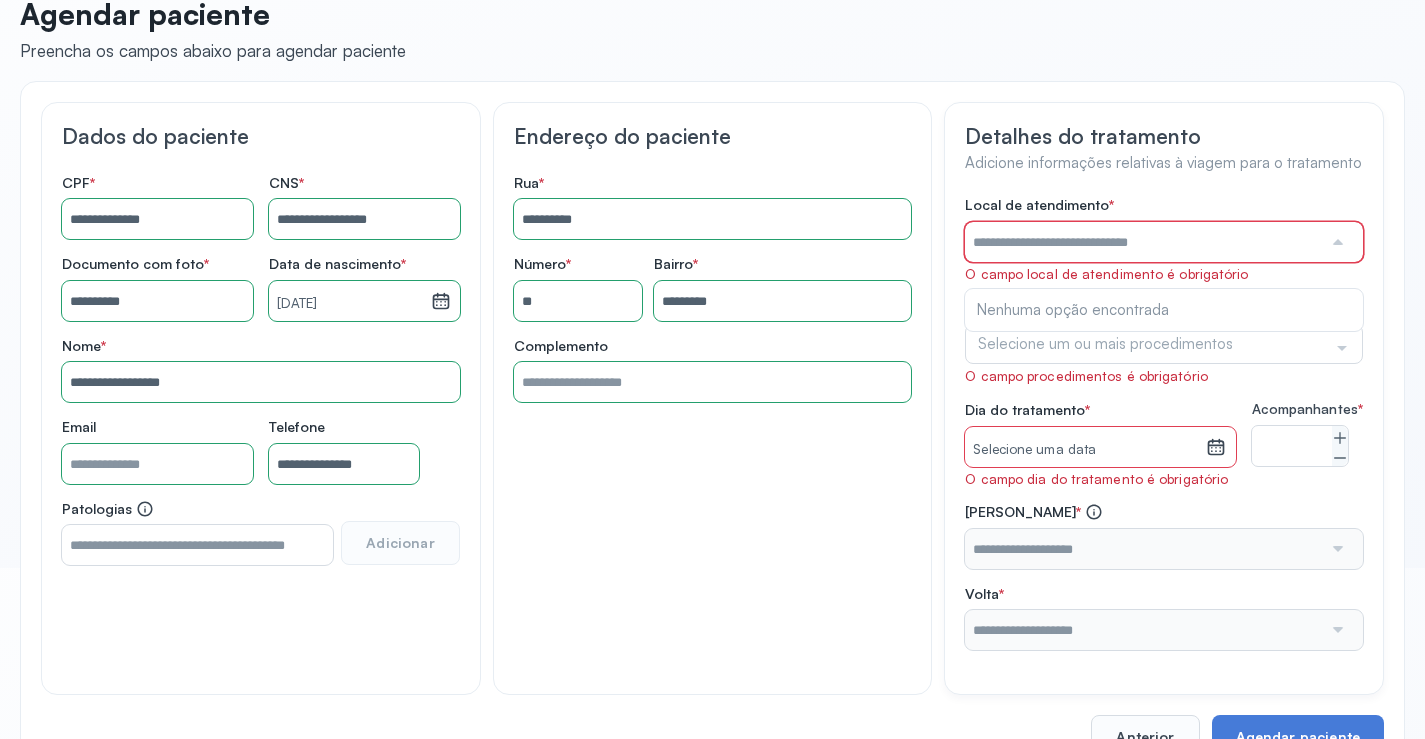 click on "**********" at bounding box center [712, 314] 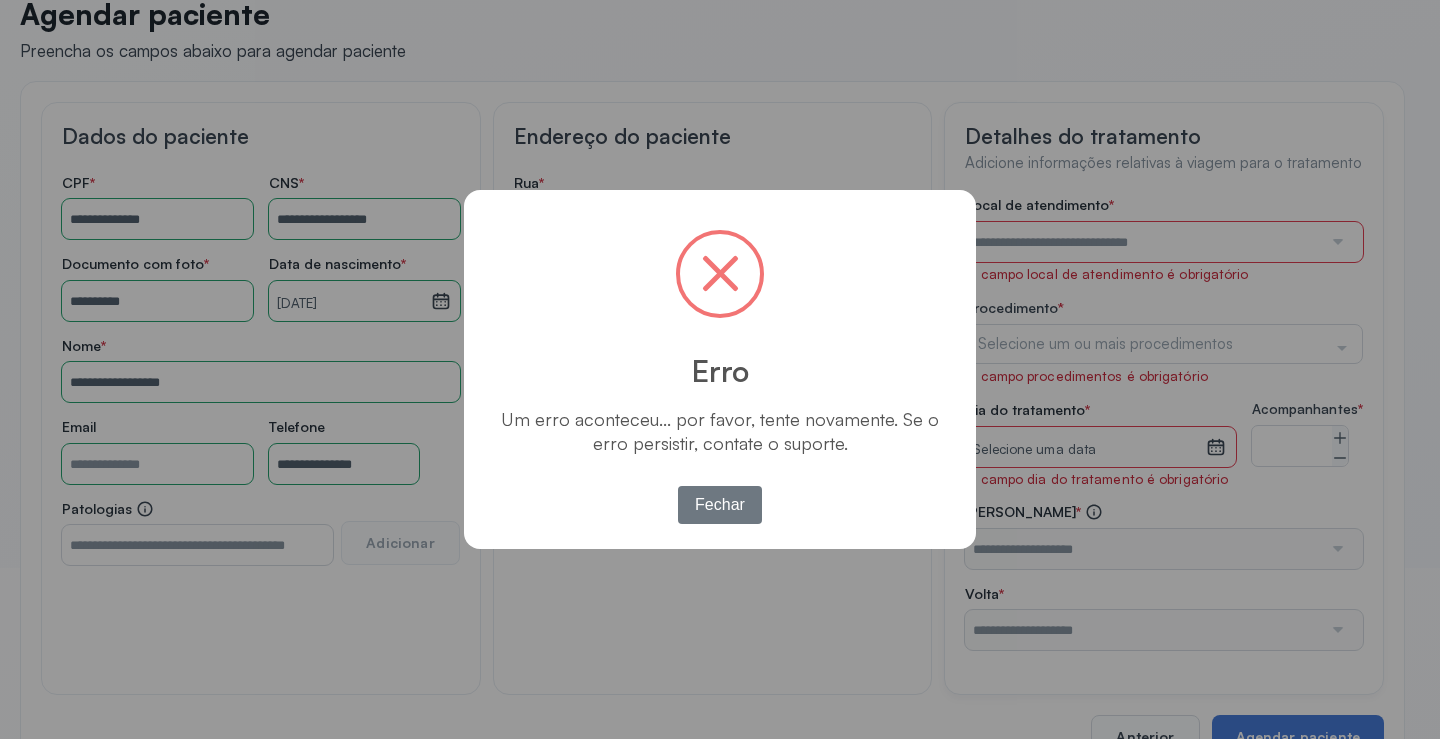 click on "×
Erro Um erro aconteceu... por favor, tente novamente. Se o erro persistir, contate o suporte. OK No Fechar" at bounding box center (720, 369) 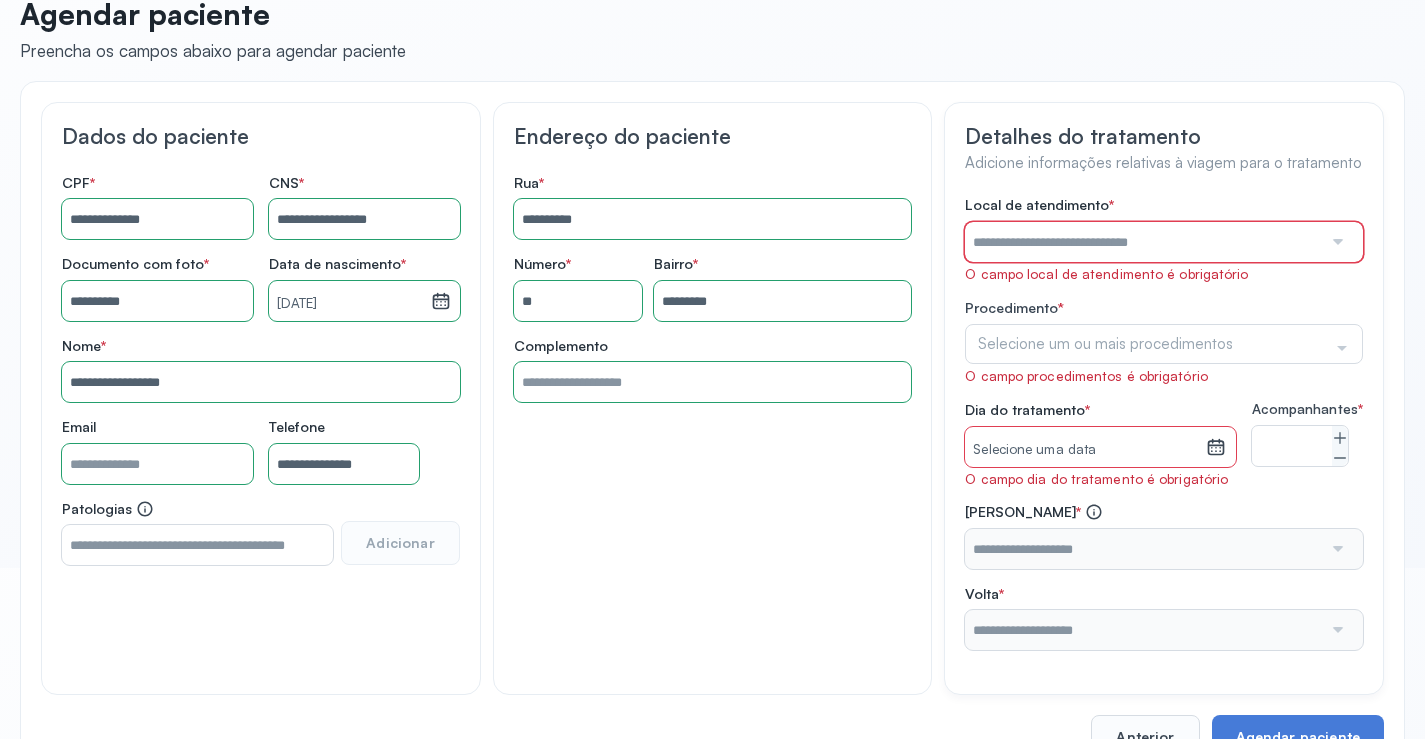 click at bounding box center (1143, 242) 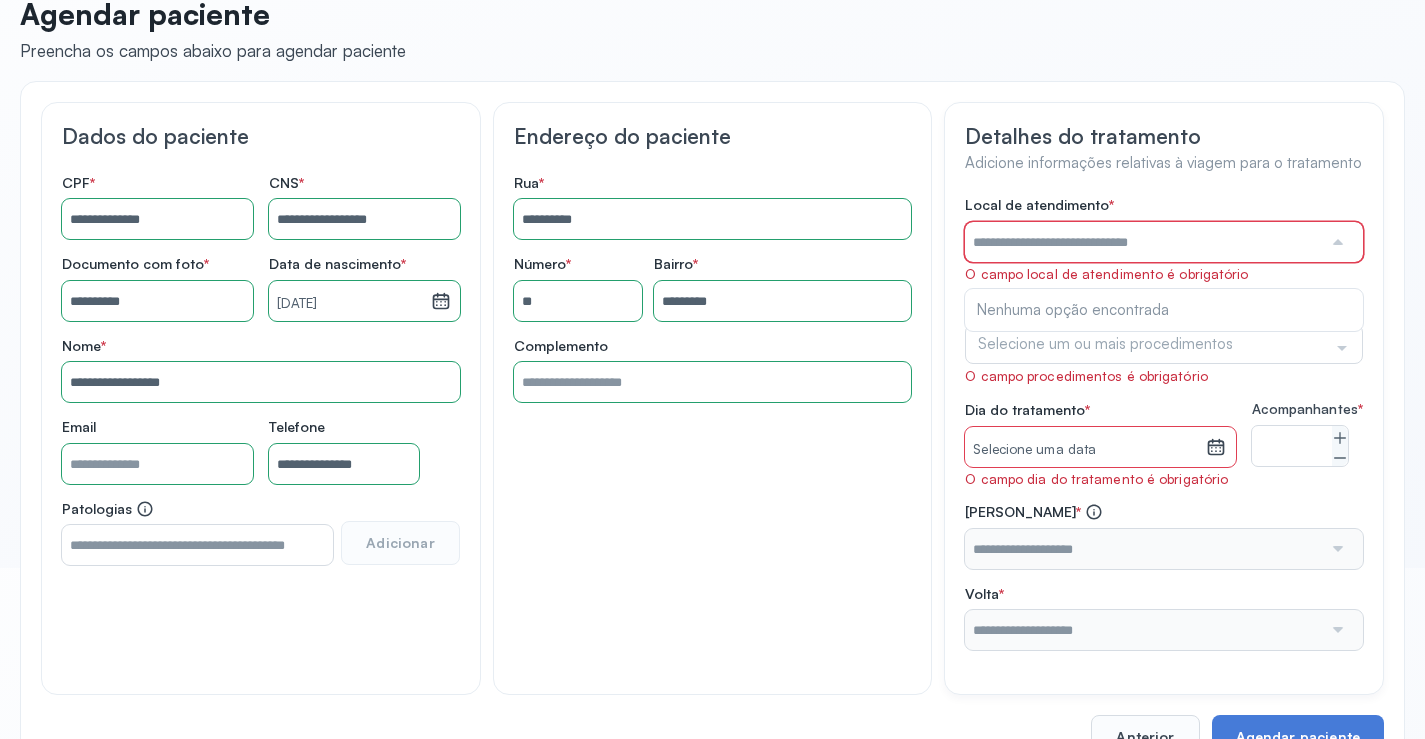 click at bounding box center [1143, 242] 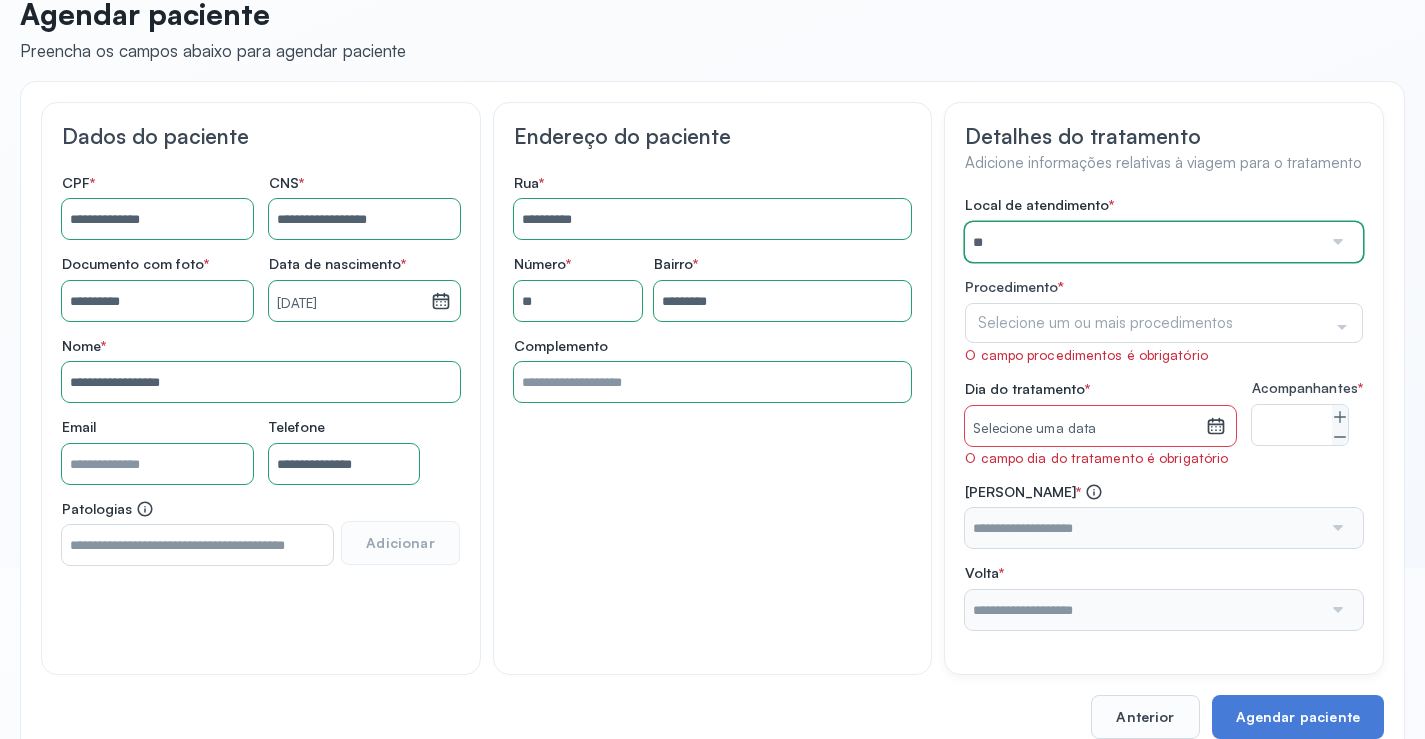 type on "**" 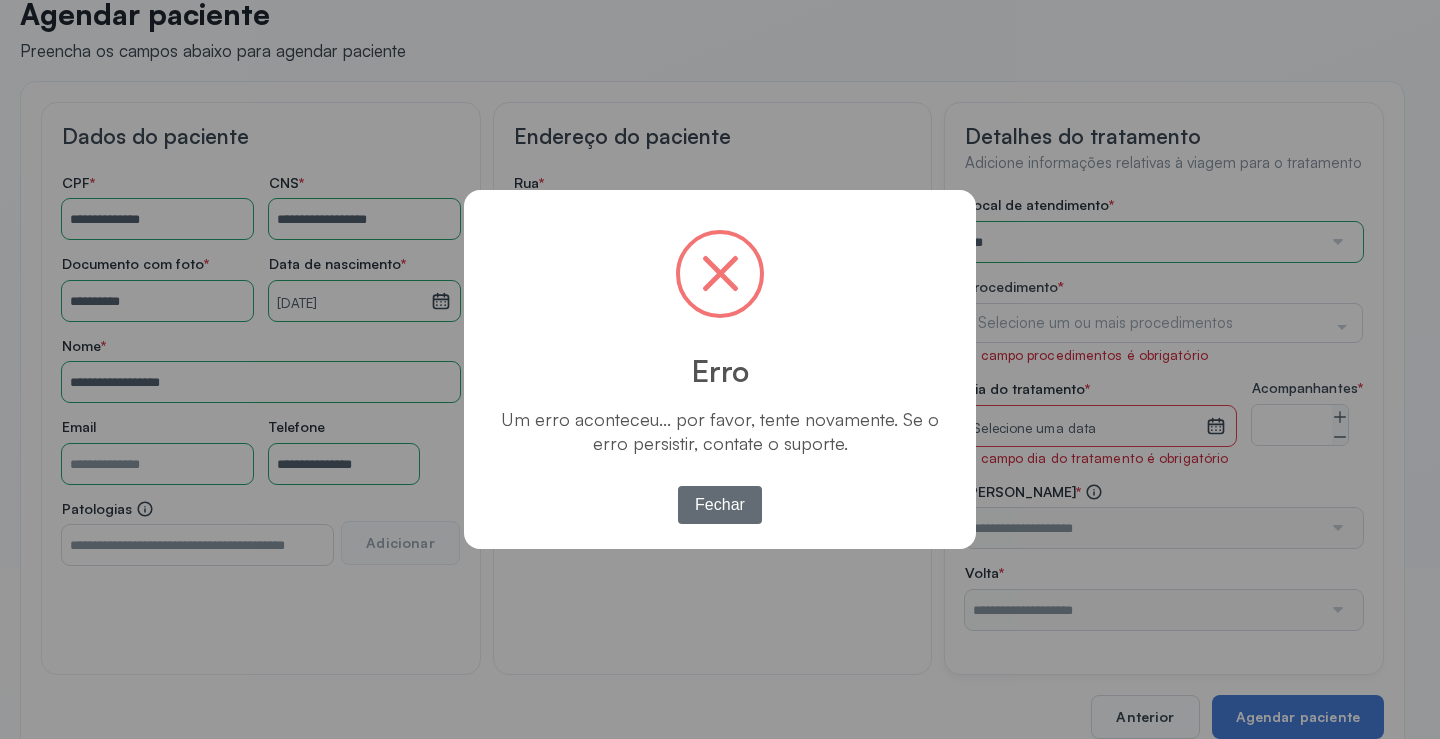 click on "Fechar" at bounding box center (720, 505) 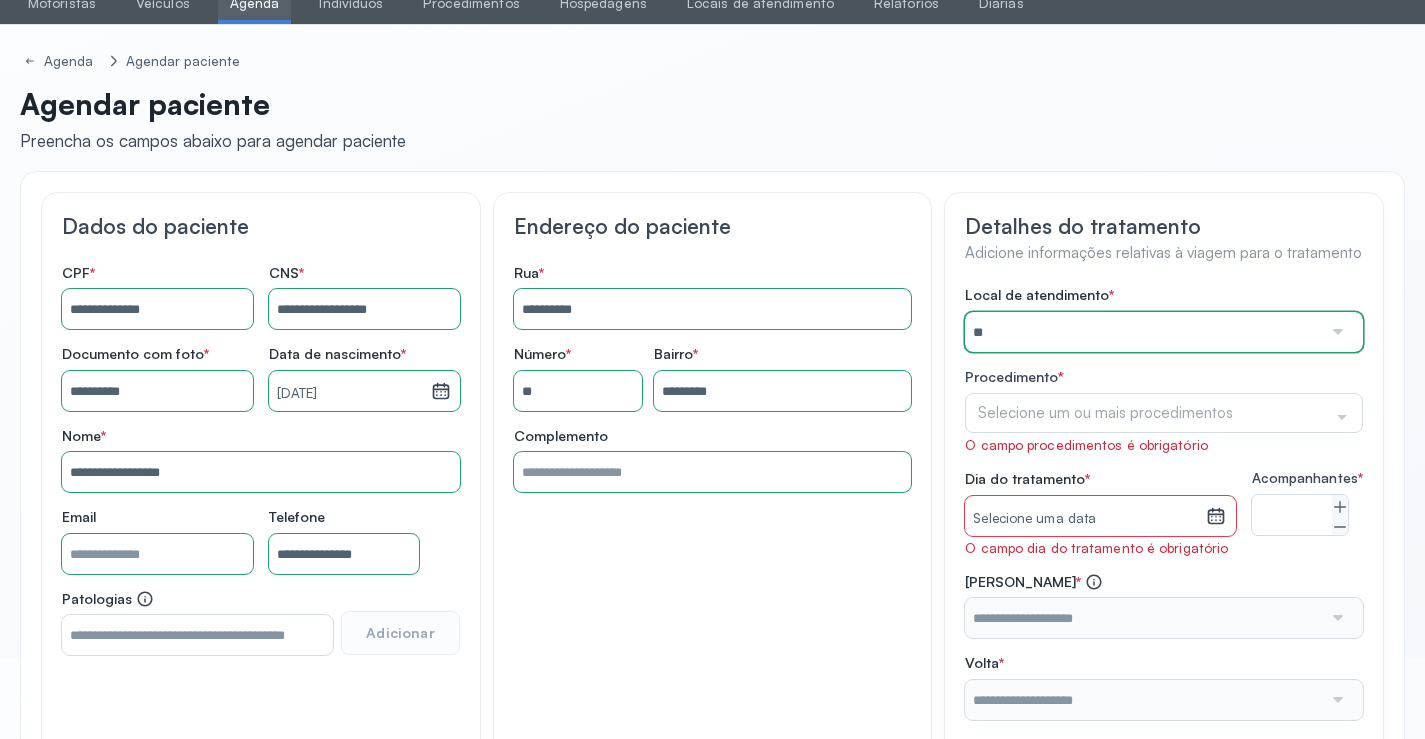 scroll, scrollTop: 0, scrollLeft: 0, axis: both 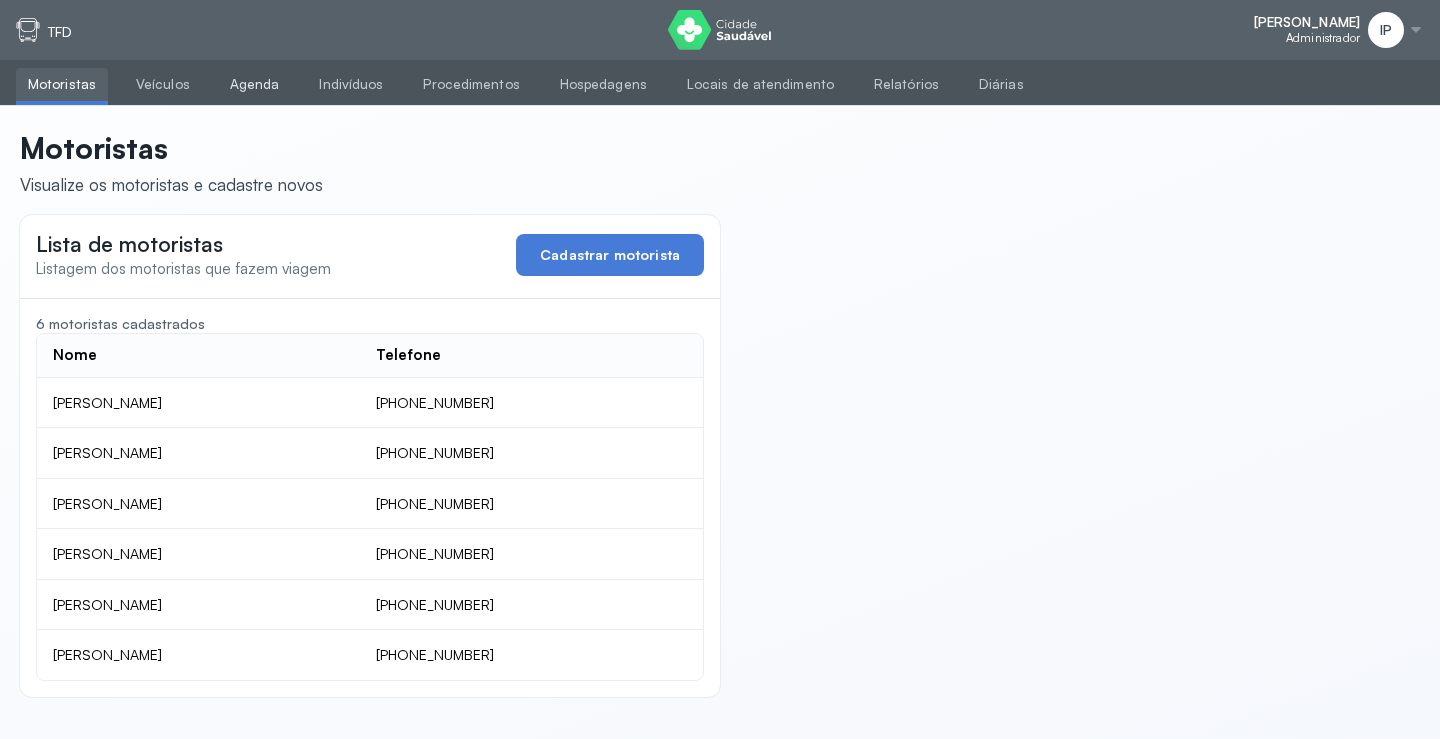 click on "Agenda" at bounding box center [255, 84] 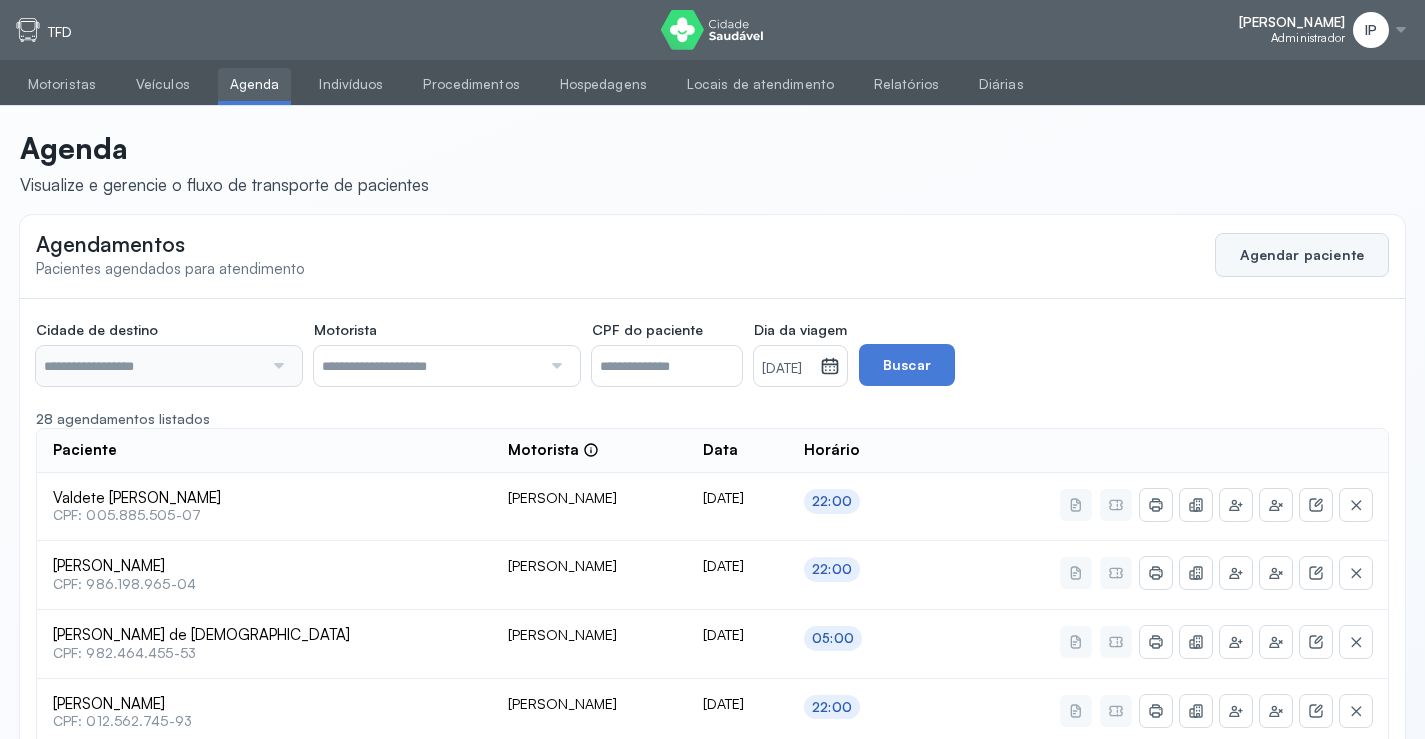 click on "Agendar paciente" 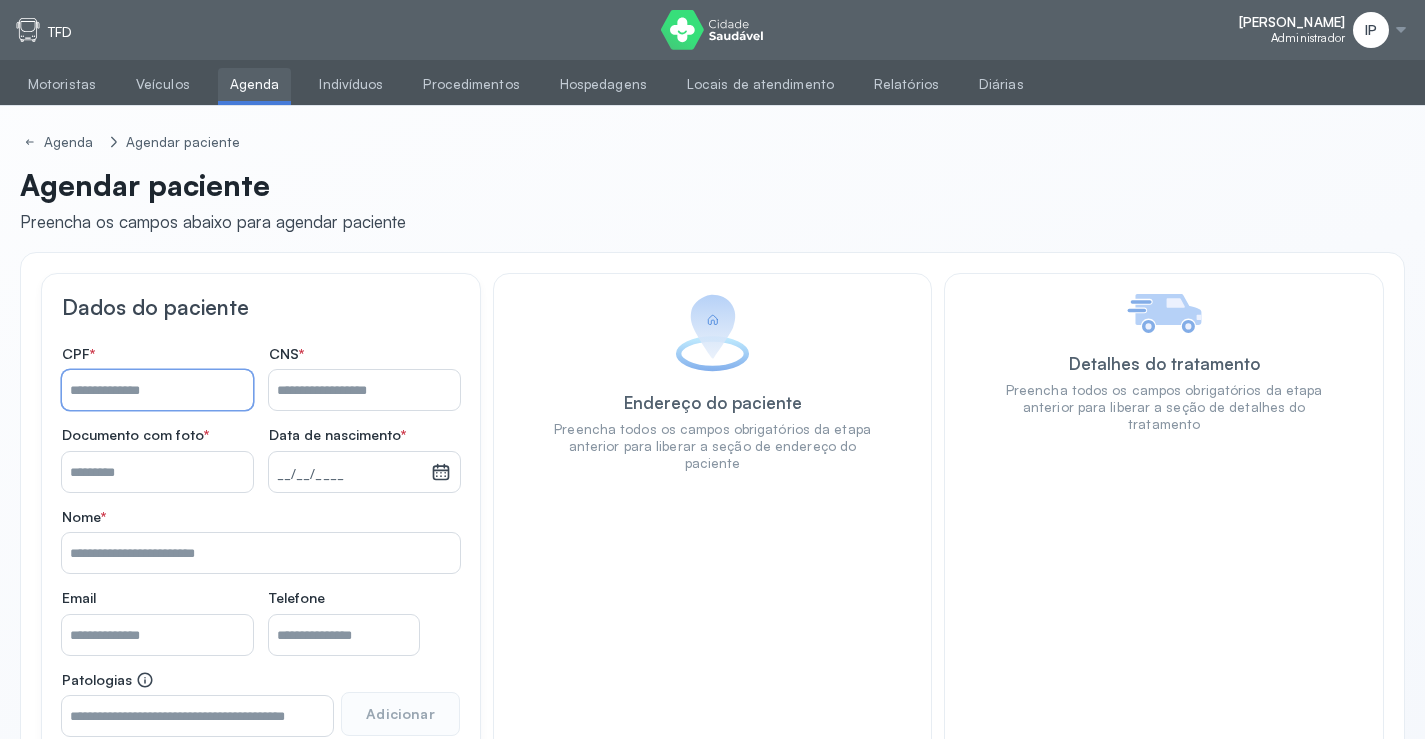click on "Nome   *" at bounding box center (157, 390) 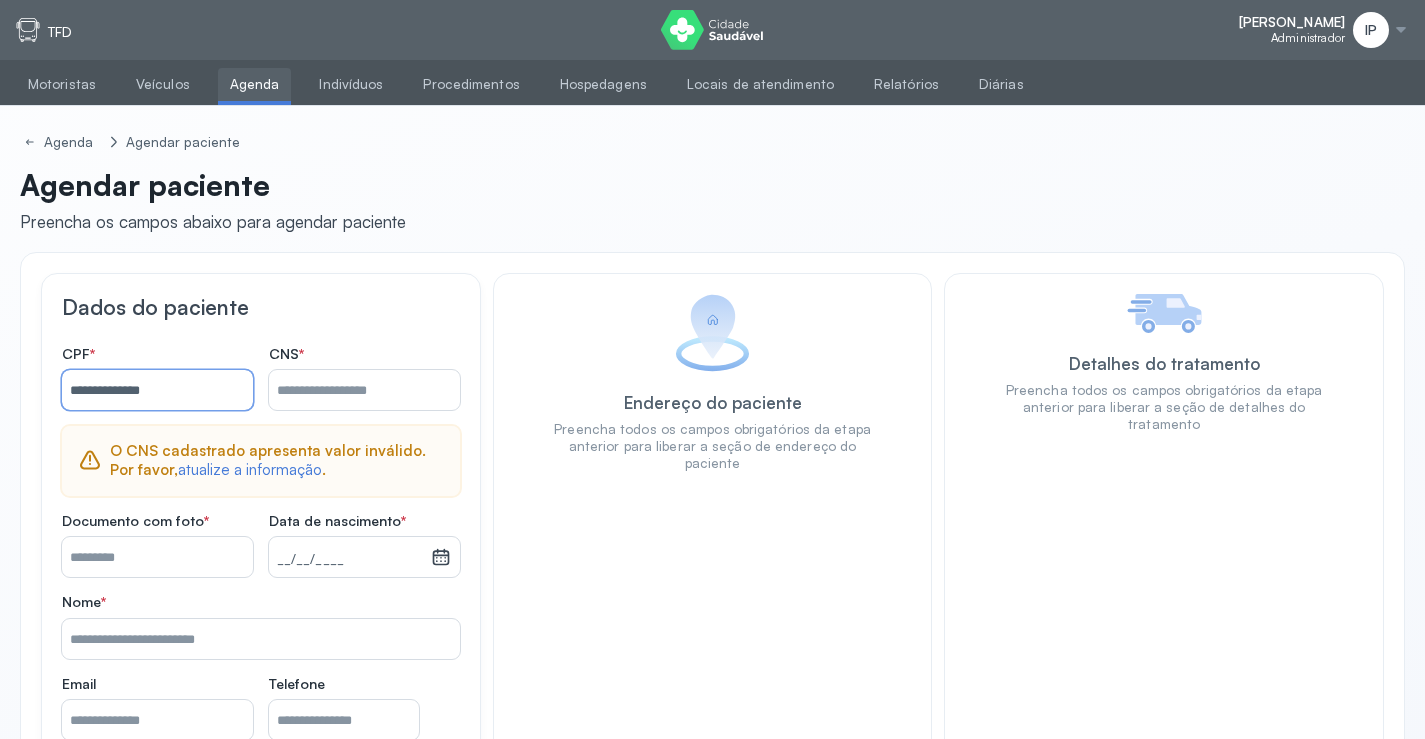 type on "**********" 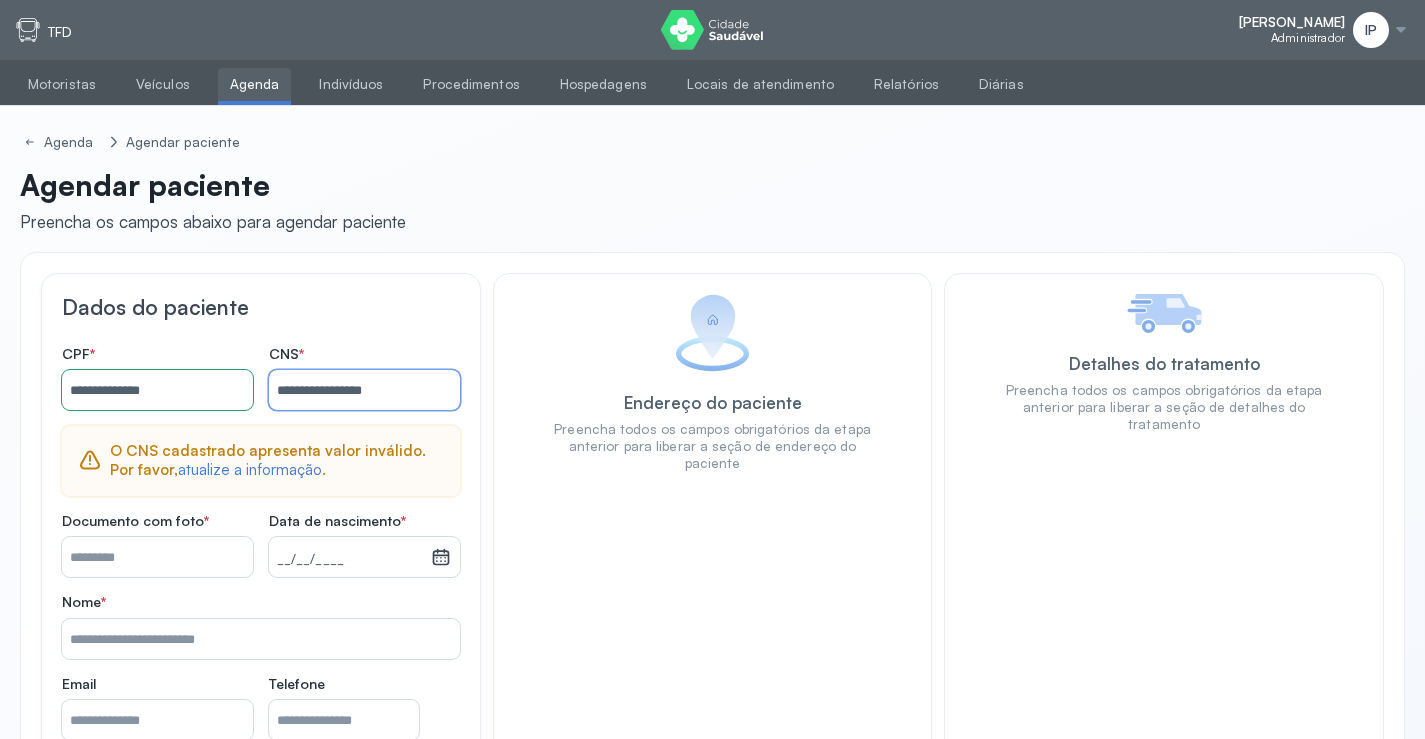 type on "**********" 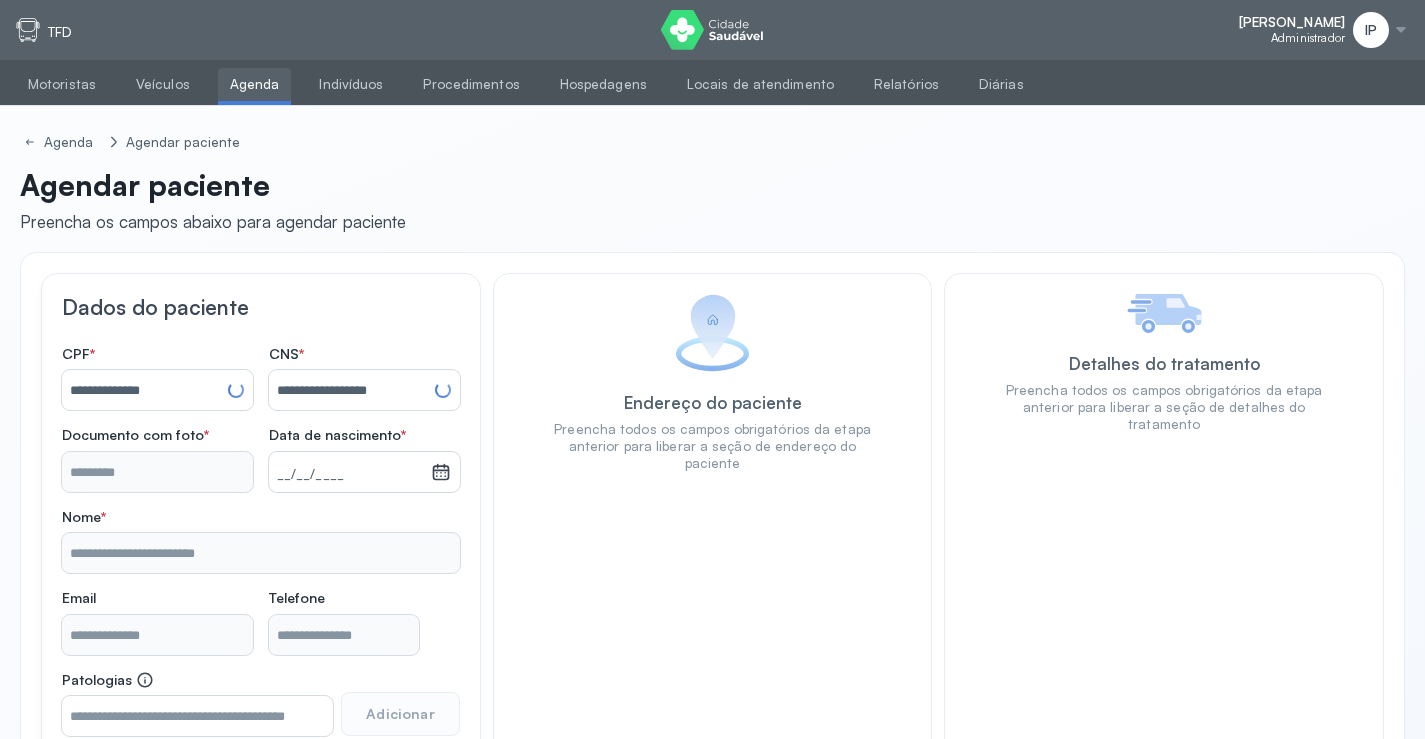 type 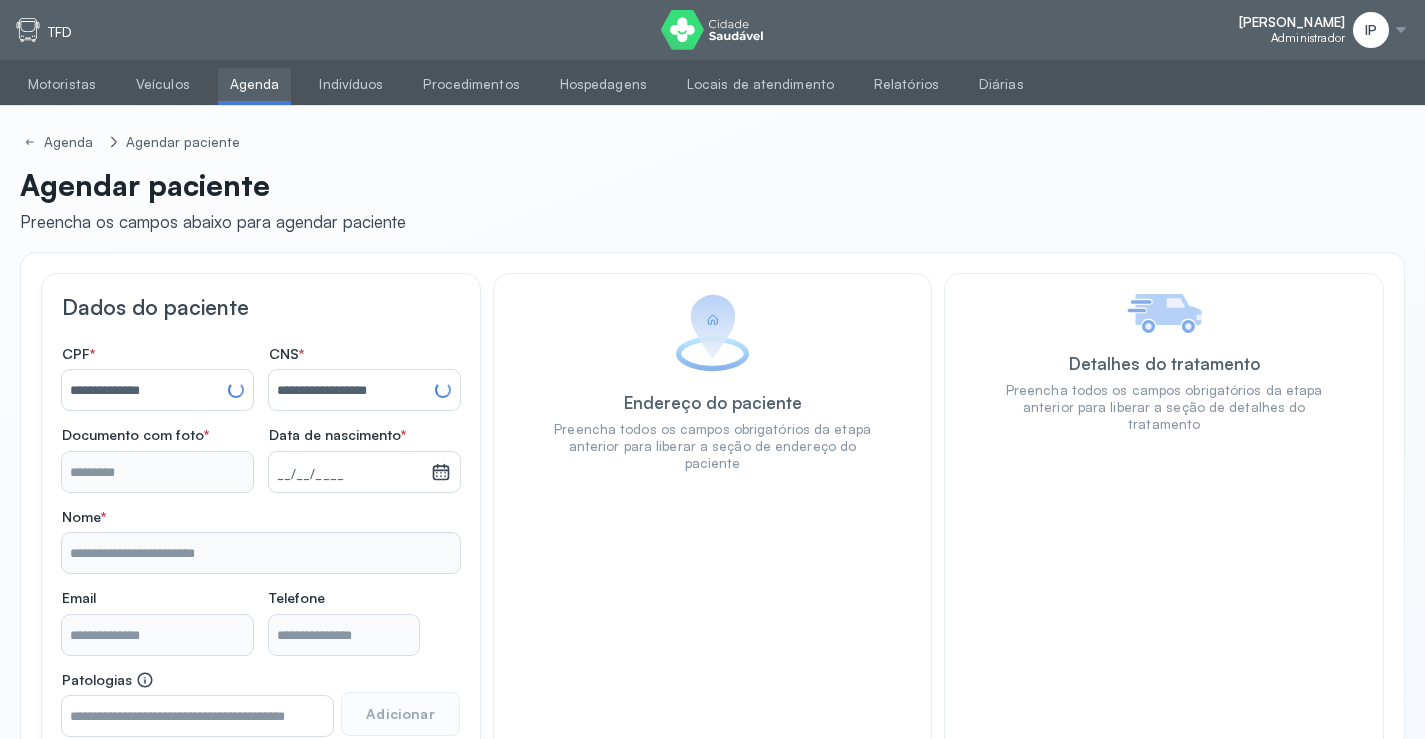 type on "**********" 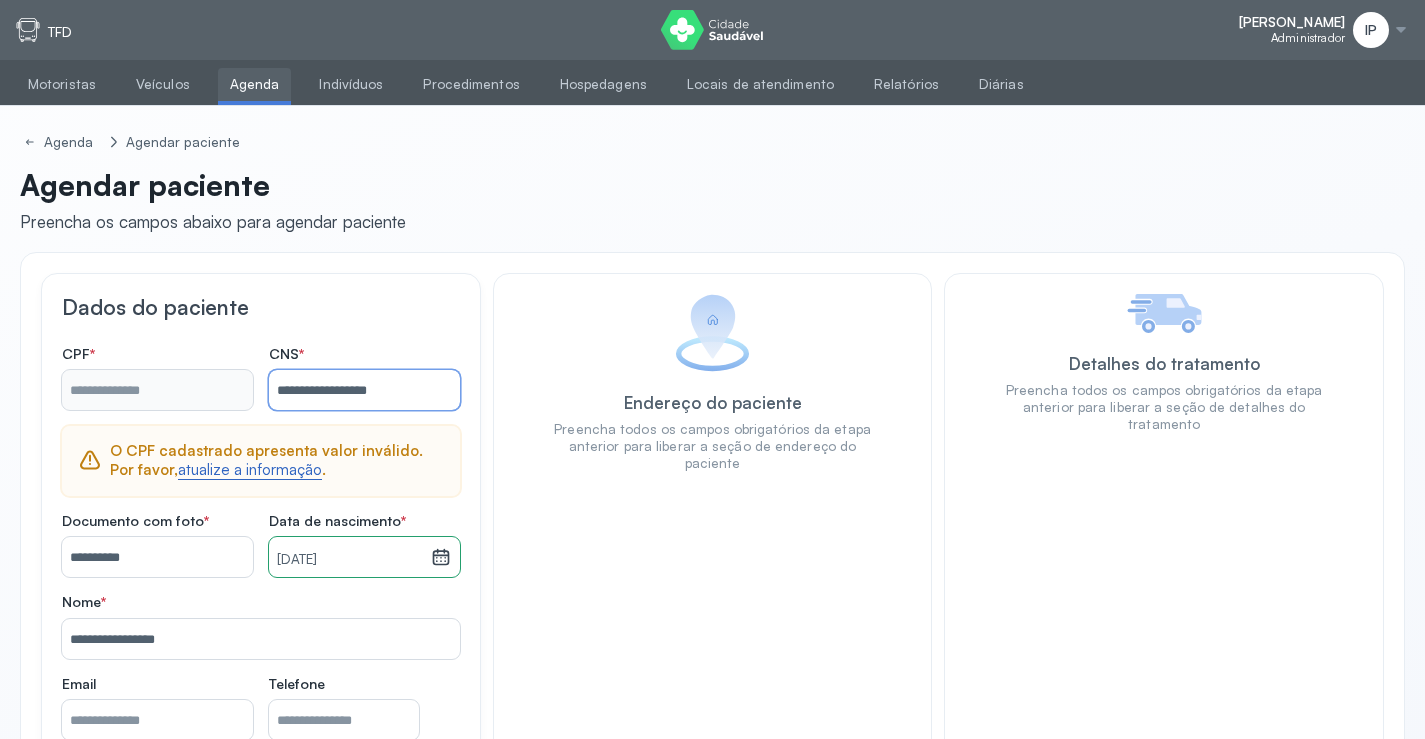 type on "**********" 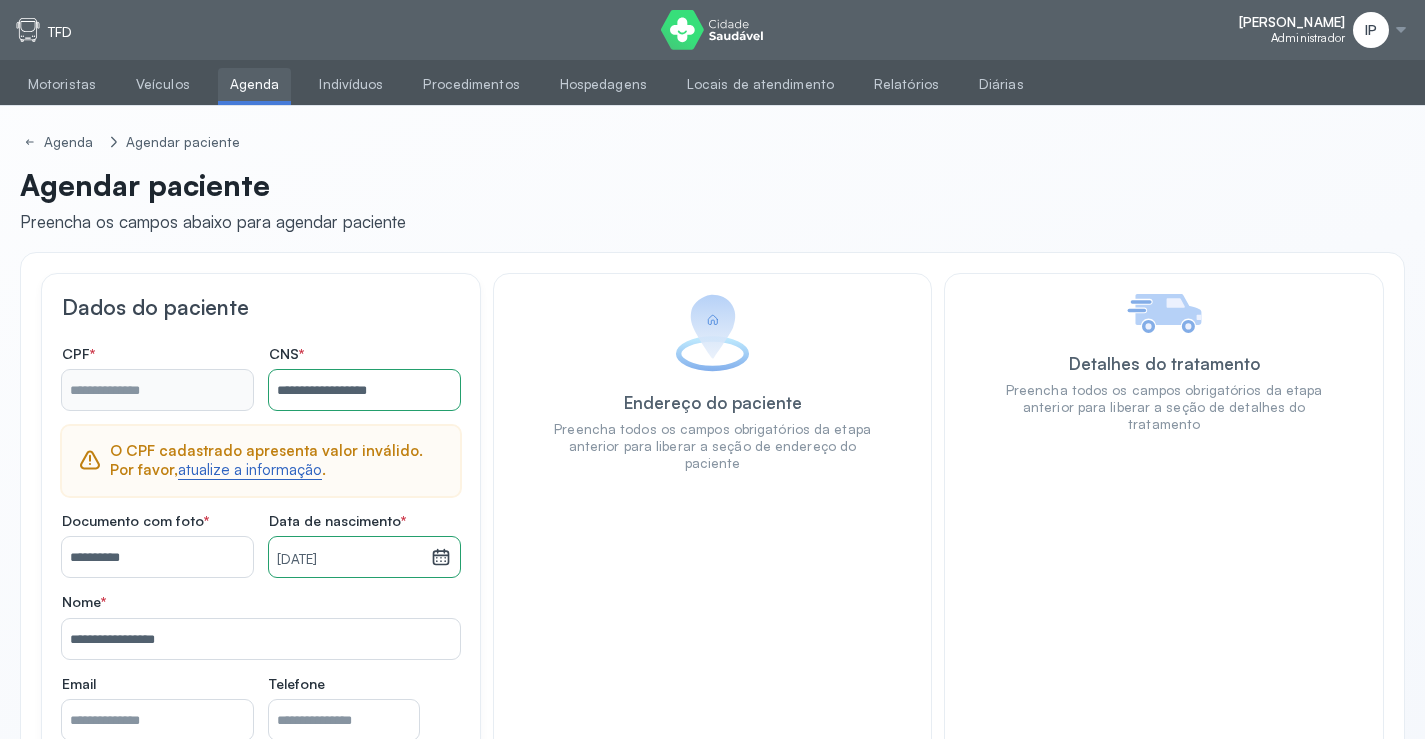 click on "atualize a informação" at bounding box center (250, 470) 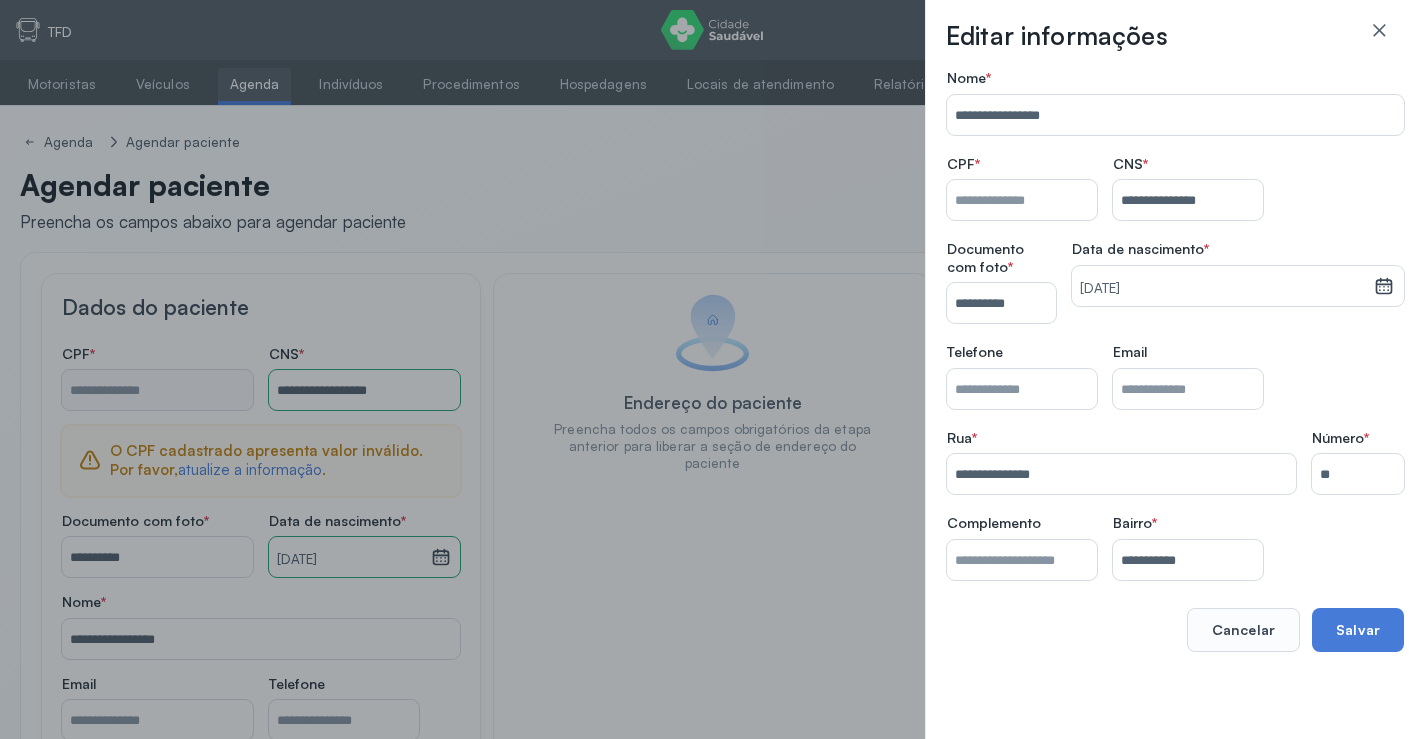 click on "Nome   *" at bounding box center [1022, 200] 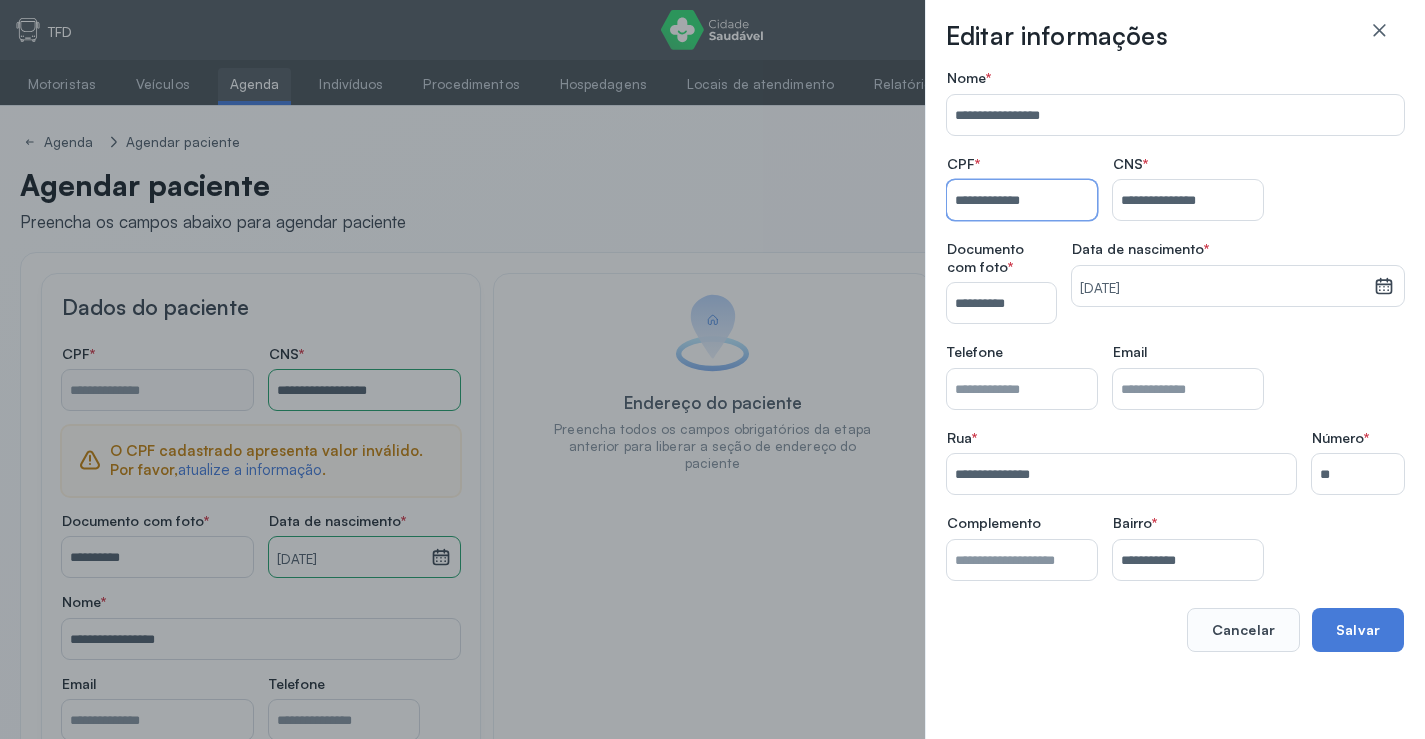 type on "**********" 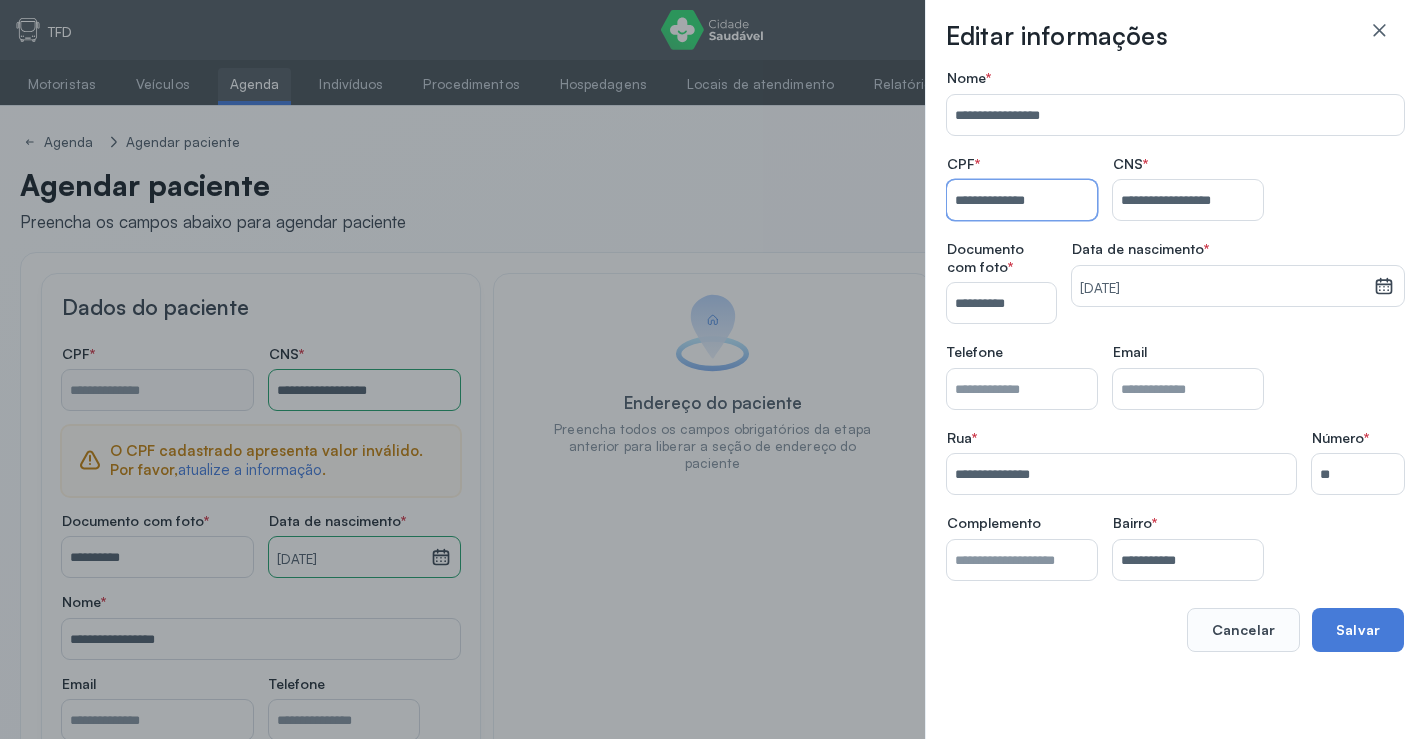 type on "**********" 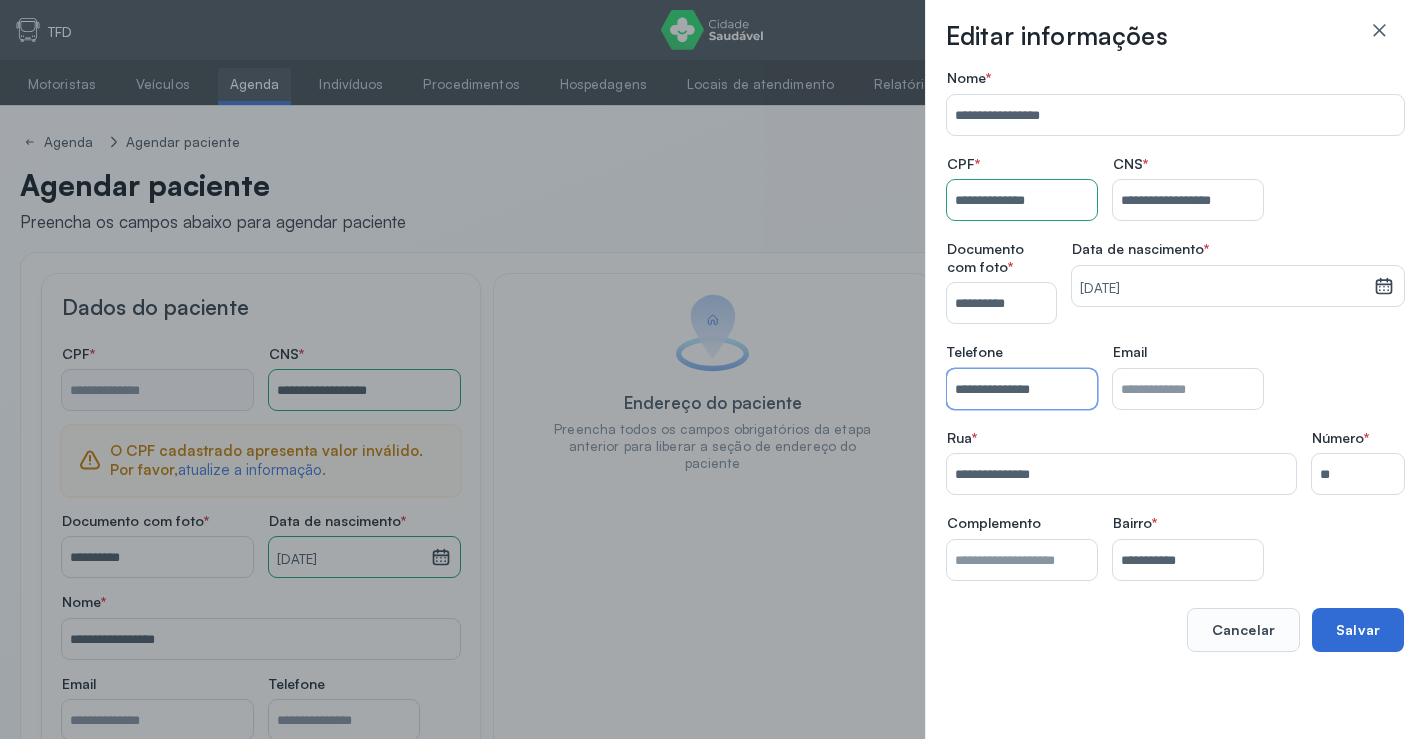 type on "**********" 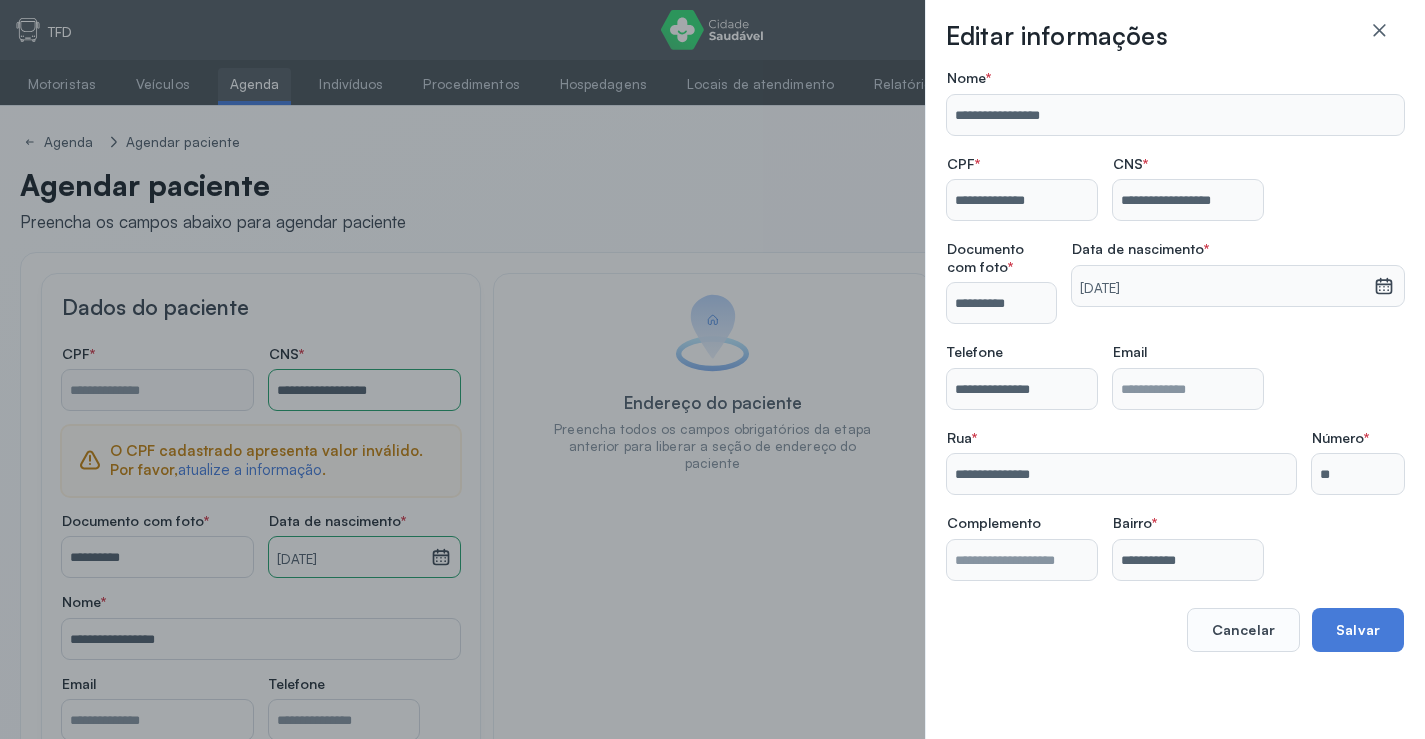 type on "**********" 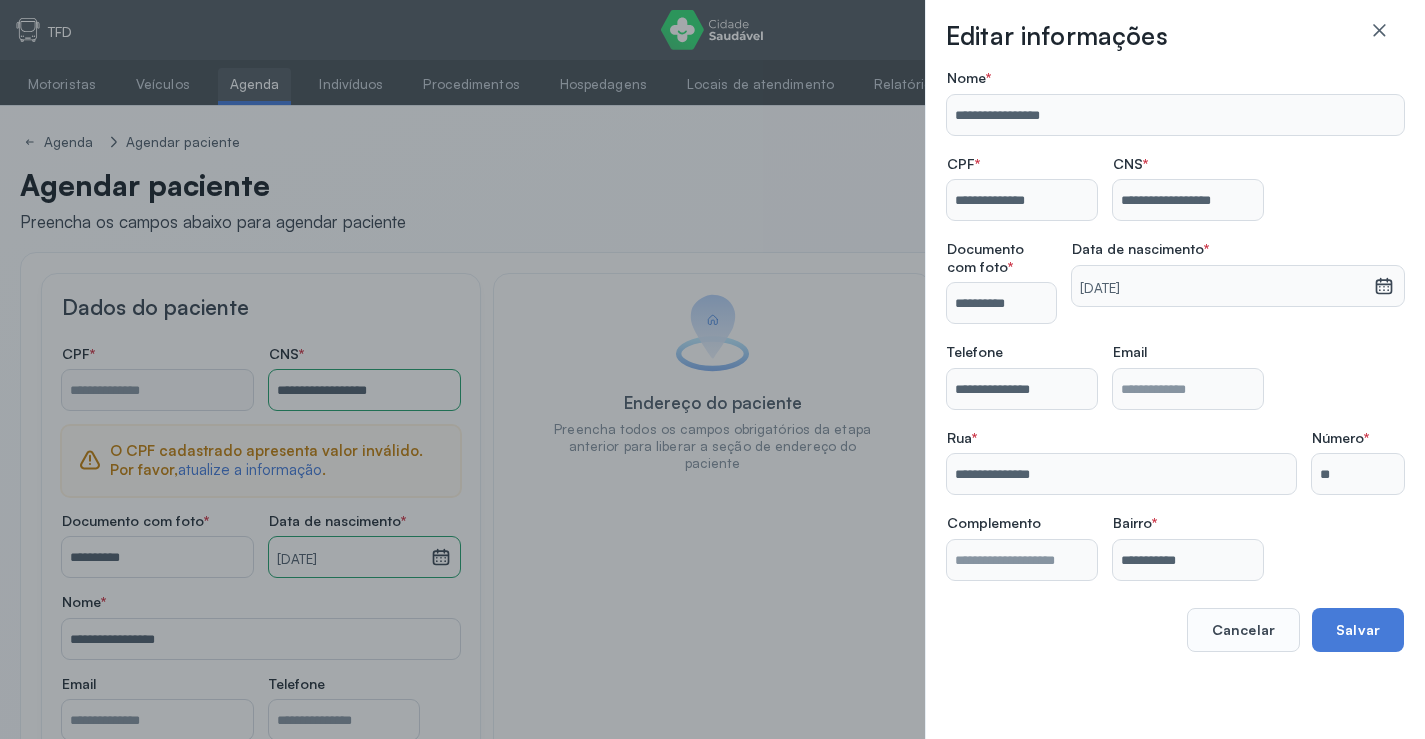 type on "**********" 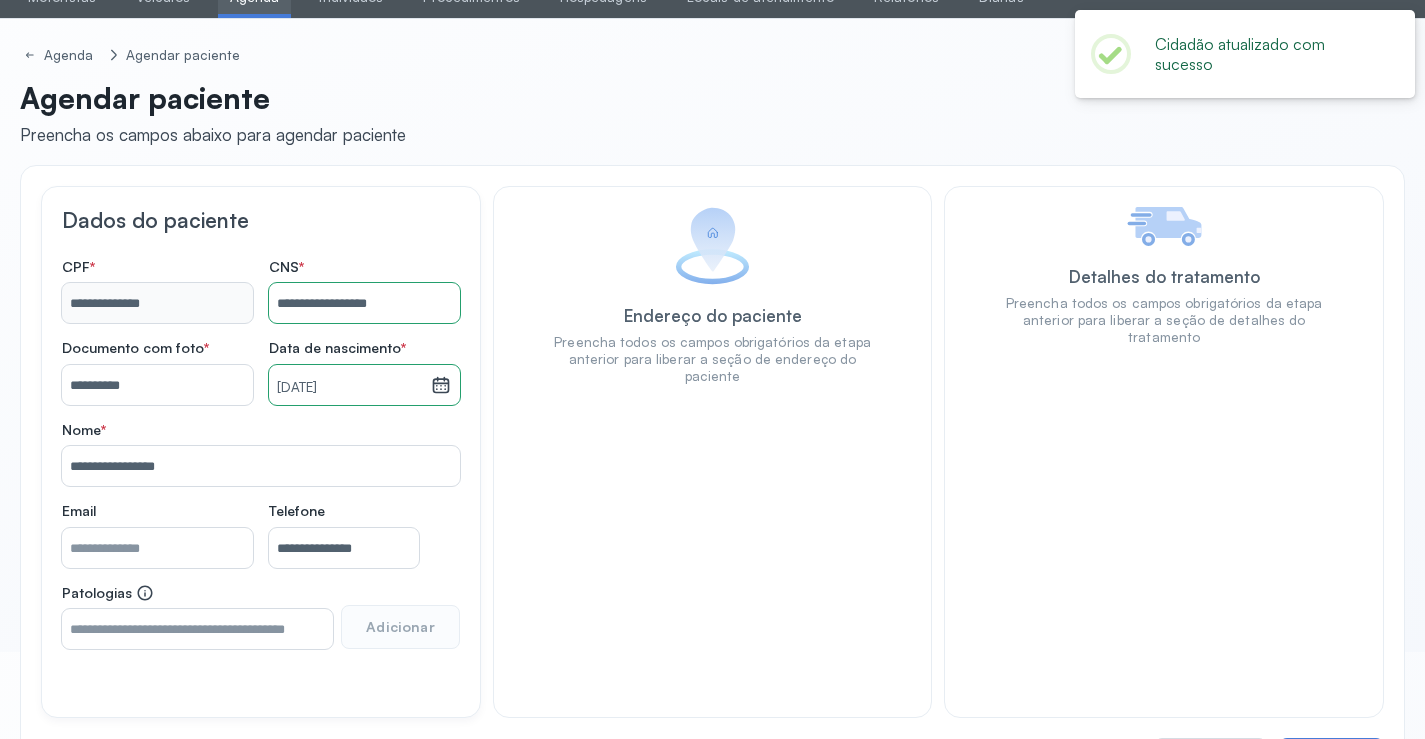 scroll, scrollTop: 171, scrollLeft: 0, axis: vertical 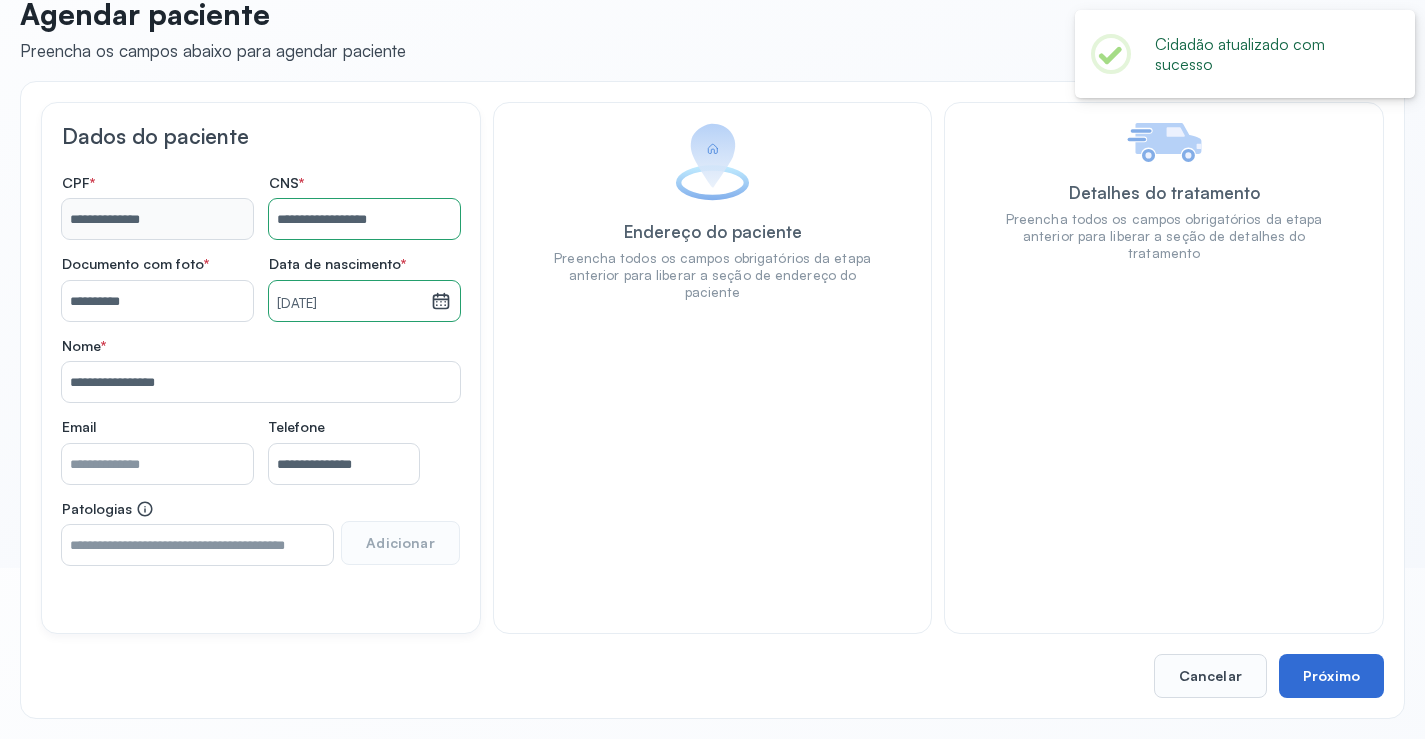 click on "Próximo" at bounding box center [1331, 676] 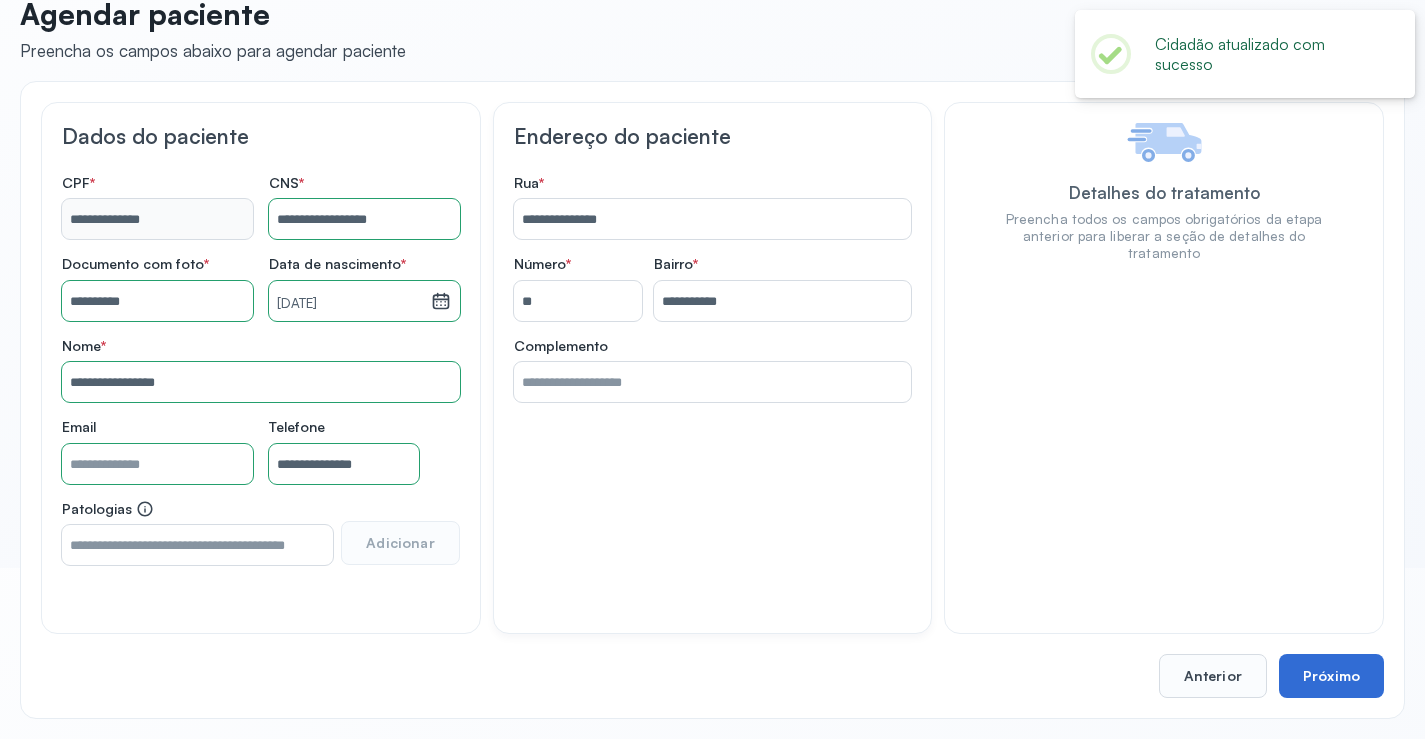 click on "Próximo" at bounding box center [1331, 676] 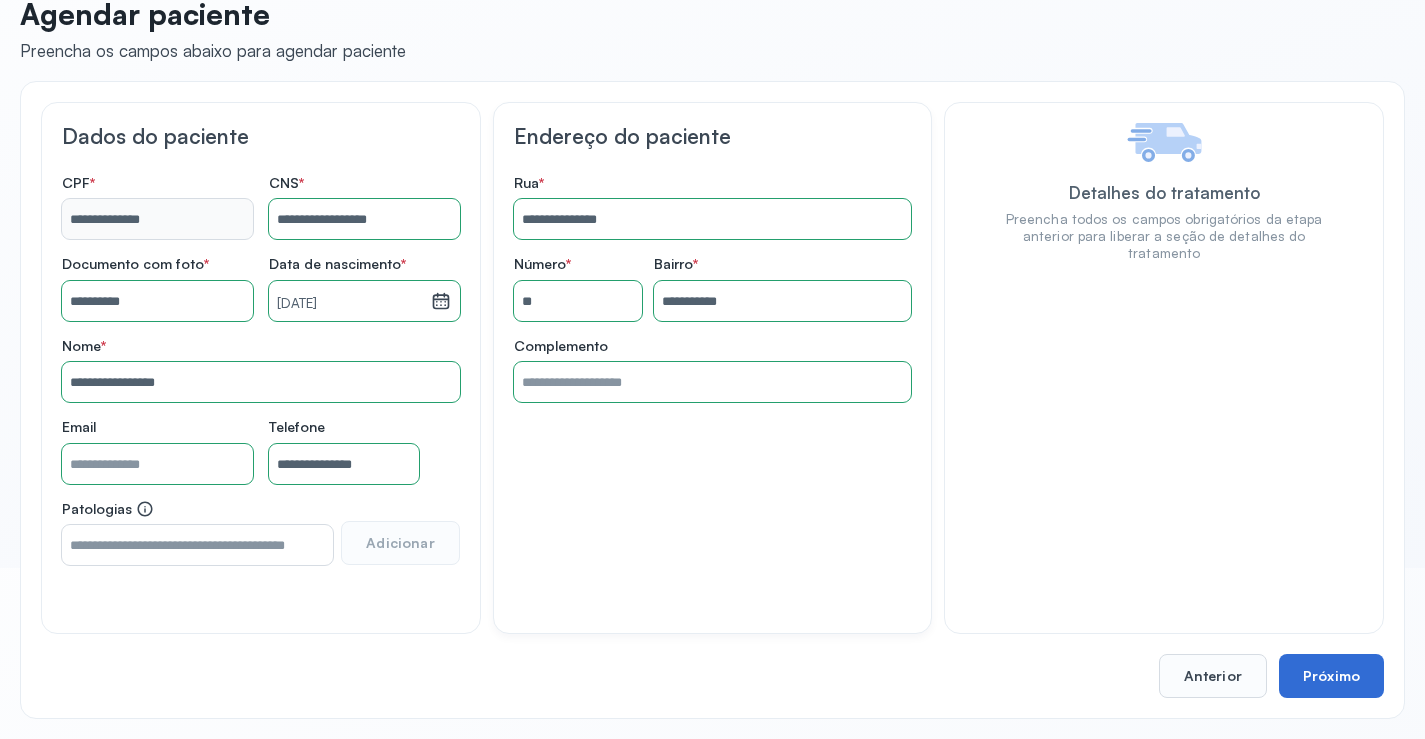 click on "Próximo" at bounding box center [1331, 676] 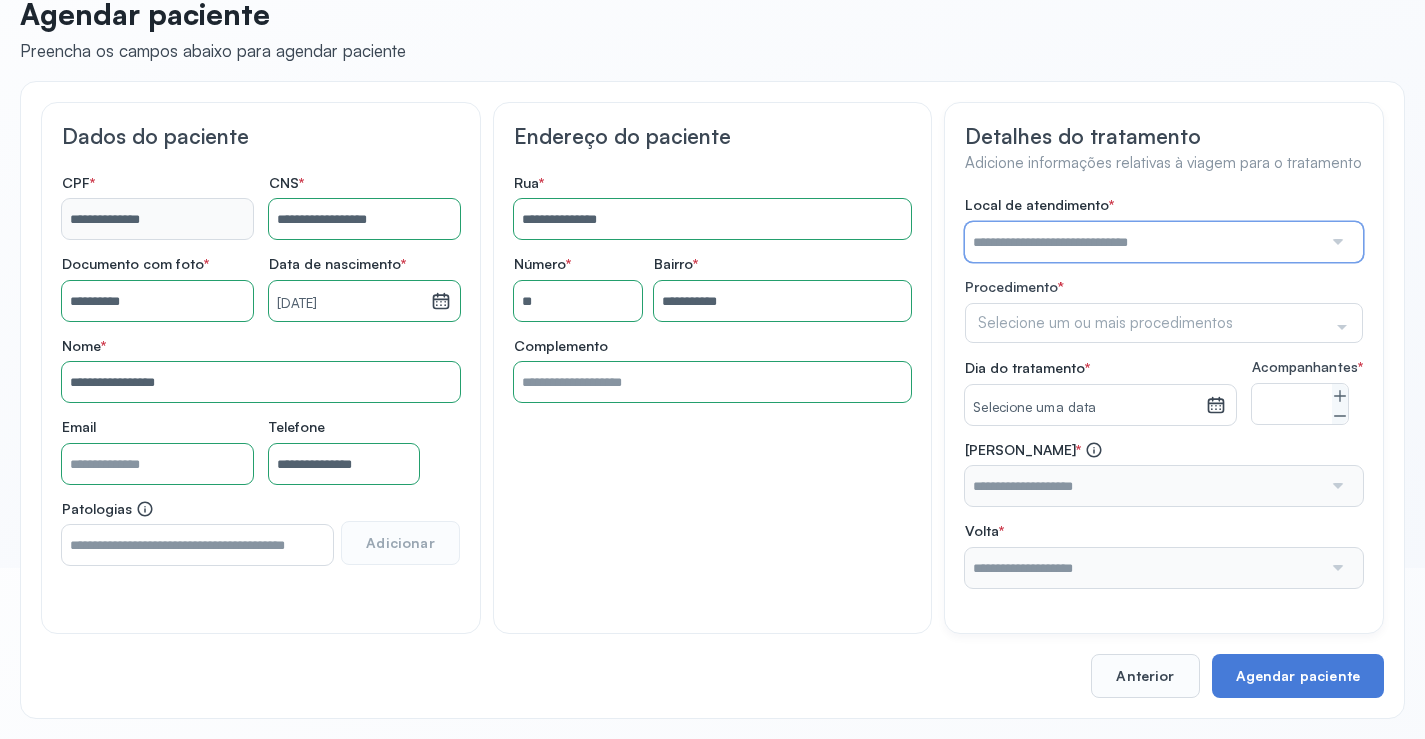 click at bounding box center (1143, 242) 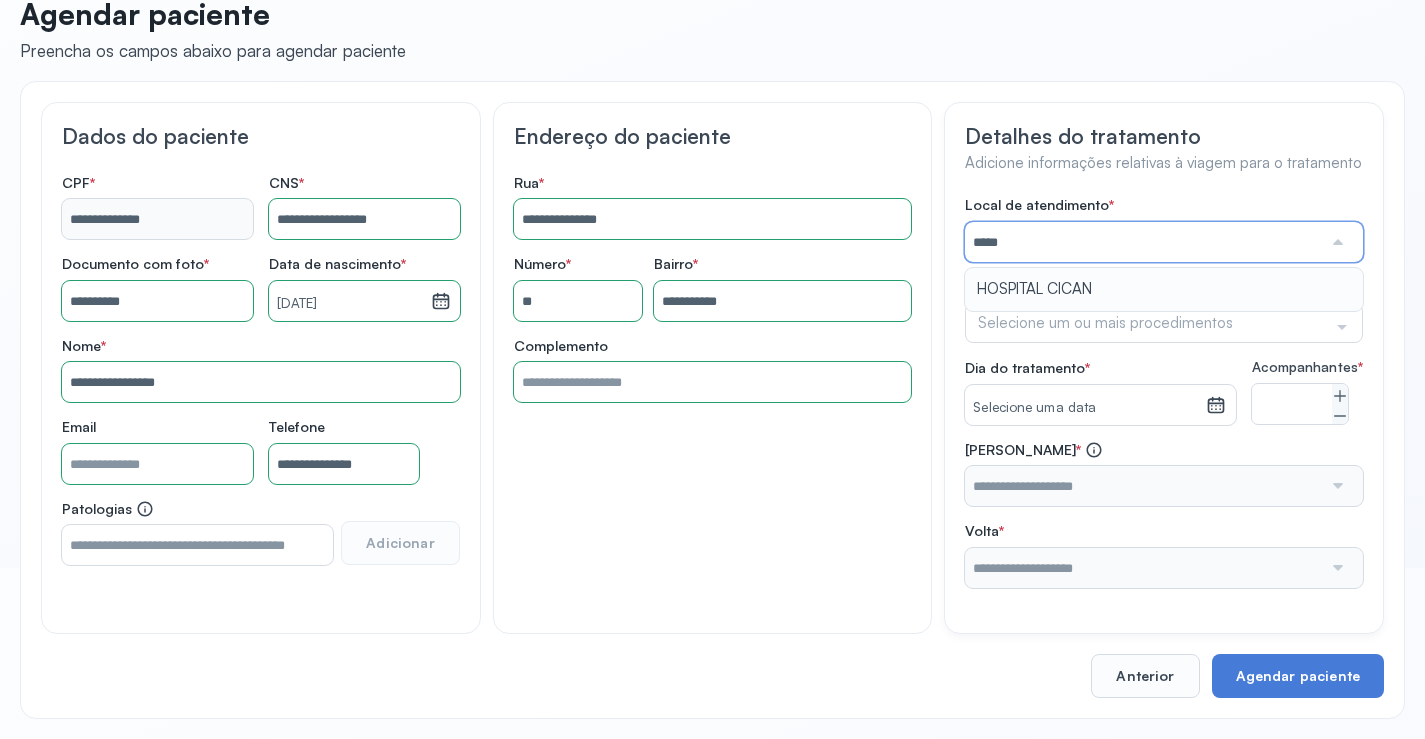 type on "**********" 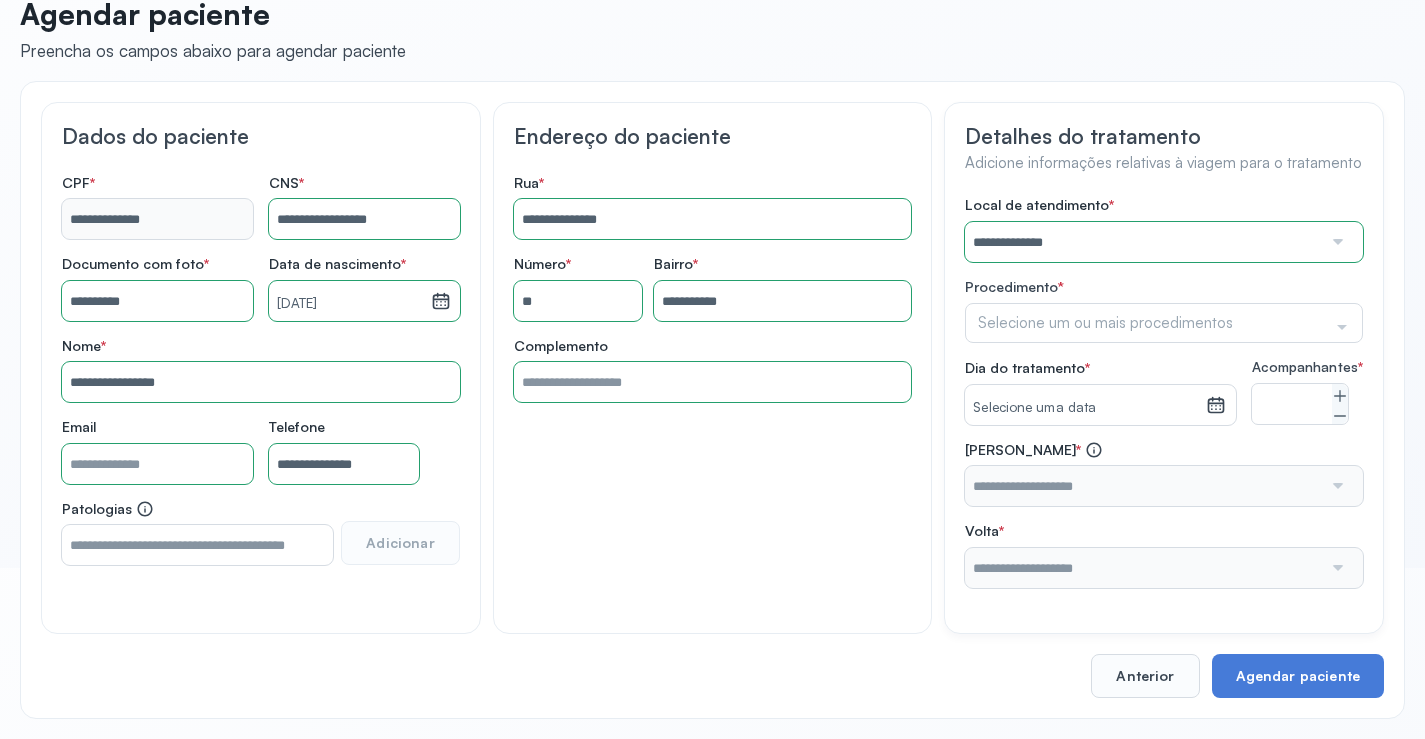 click on "**********" at bounding box center (1164, 392) 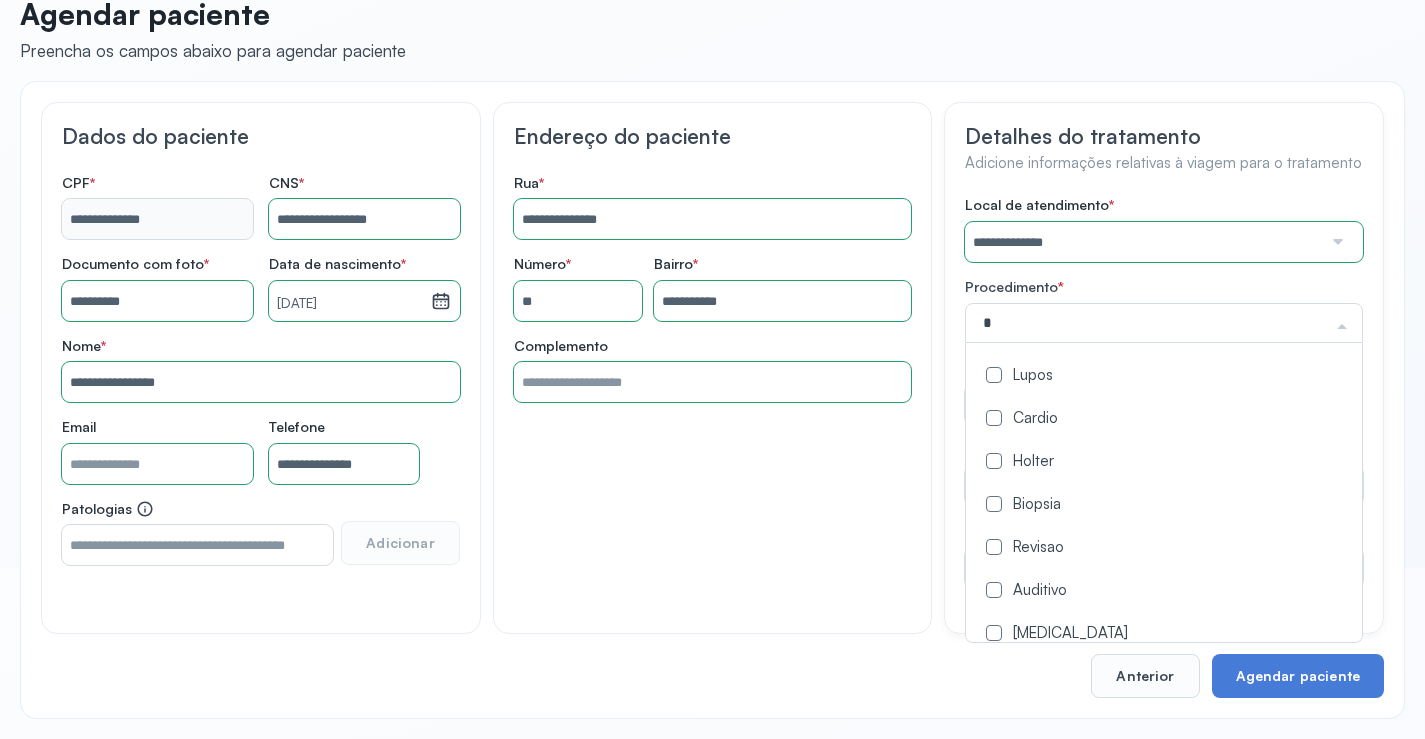 type on "**" 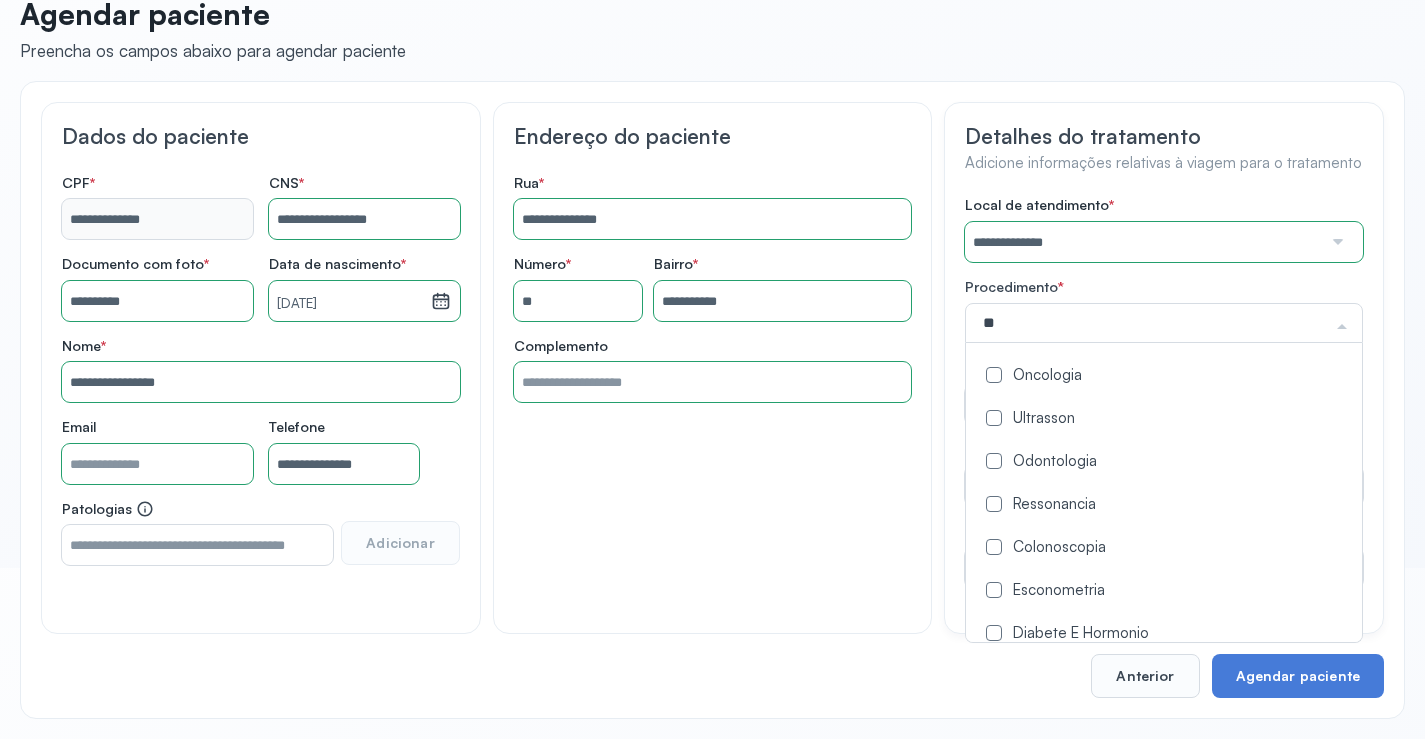 click on "Oncologia" 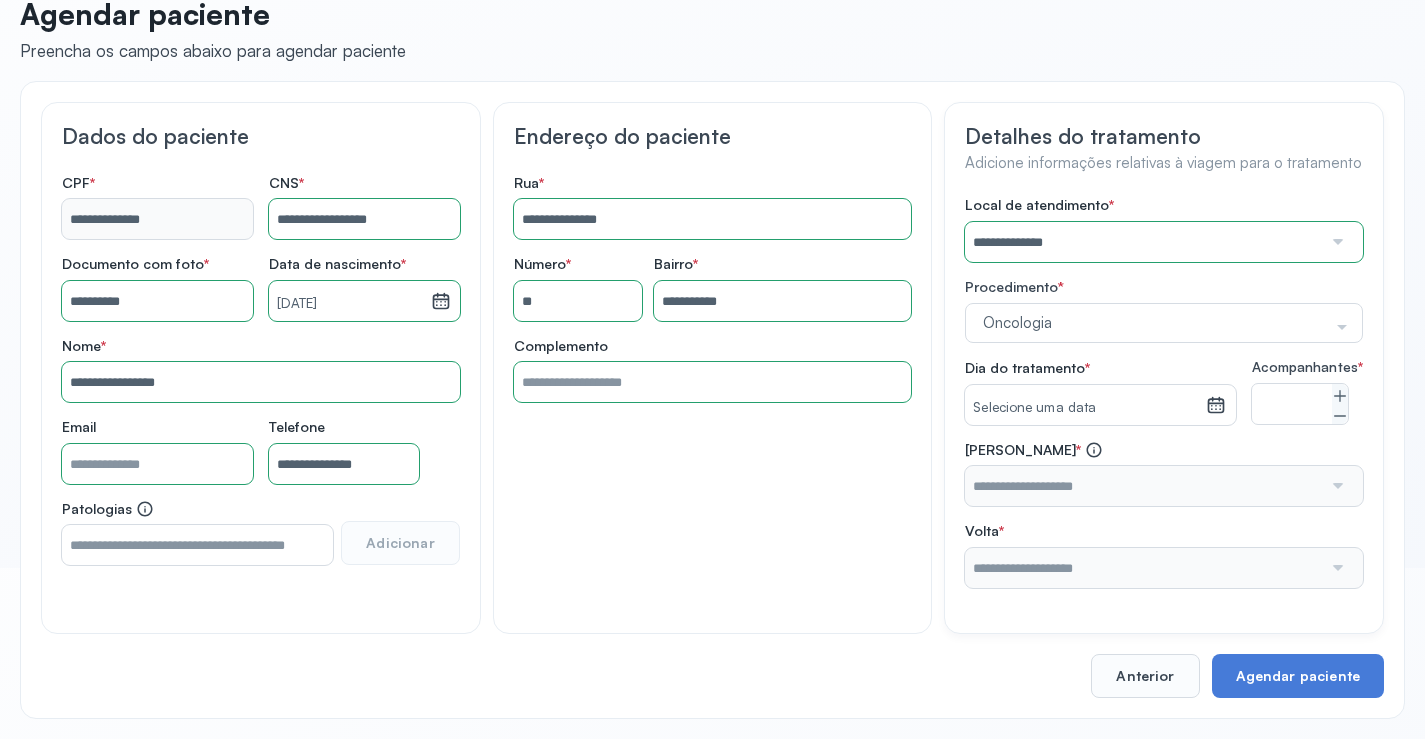 click on "**********" 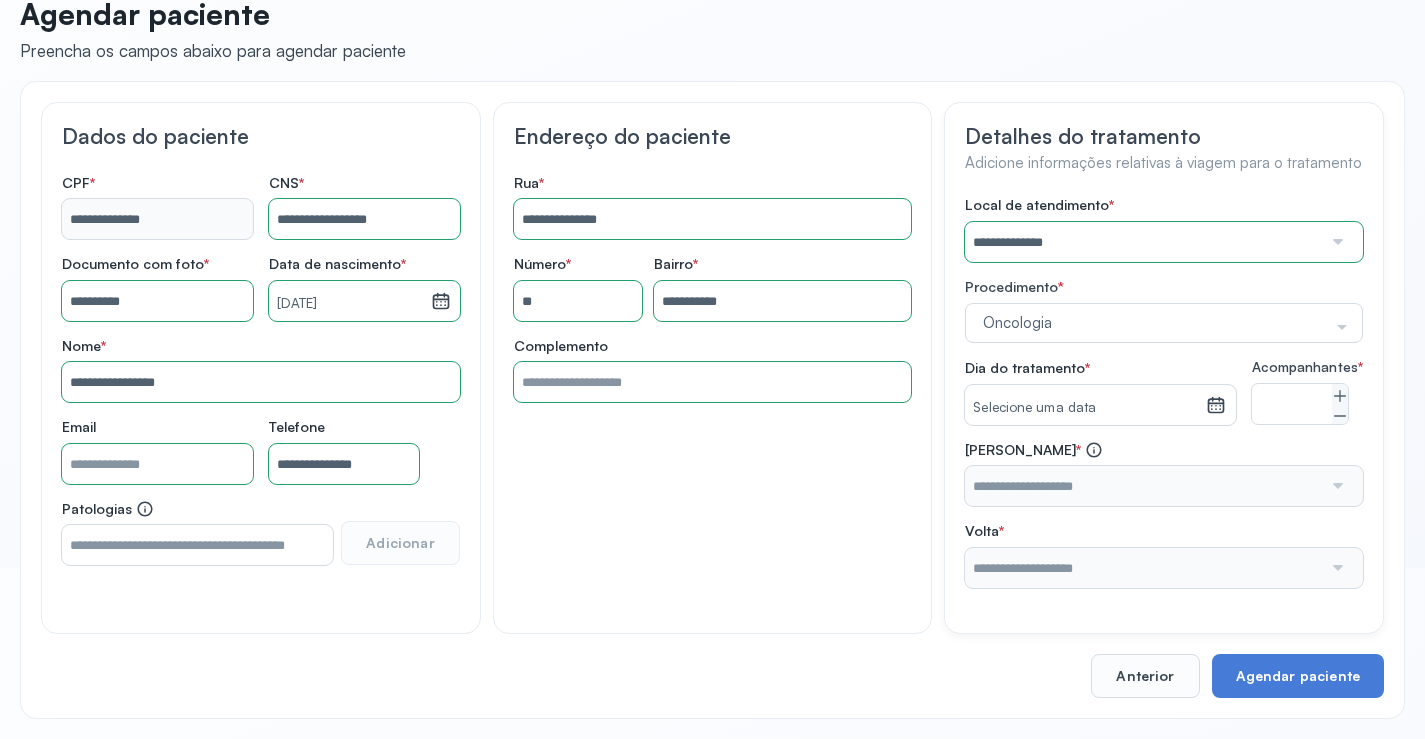 click on "Selecione uma data" at bounding box center [1085, 408] 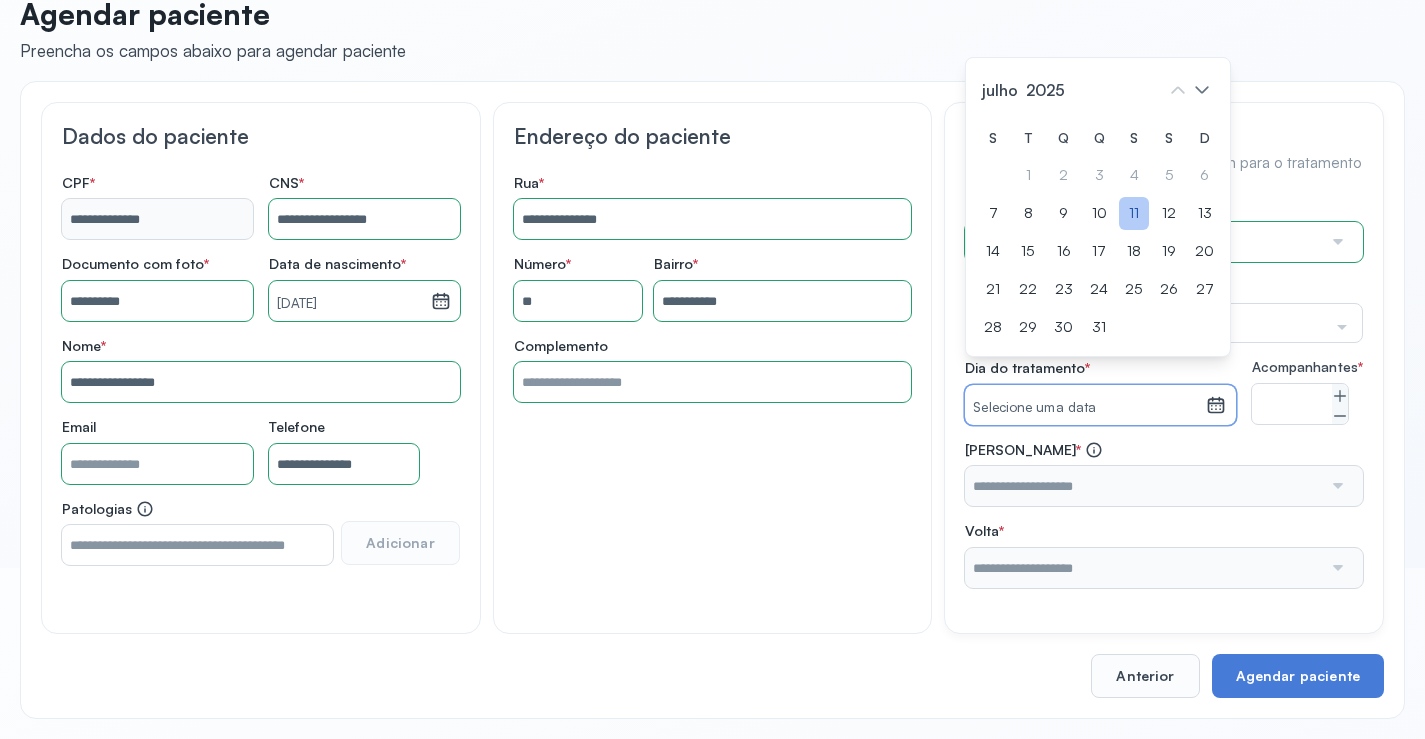 click on "11" 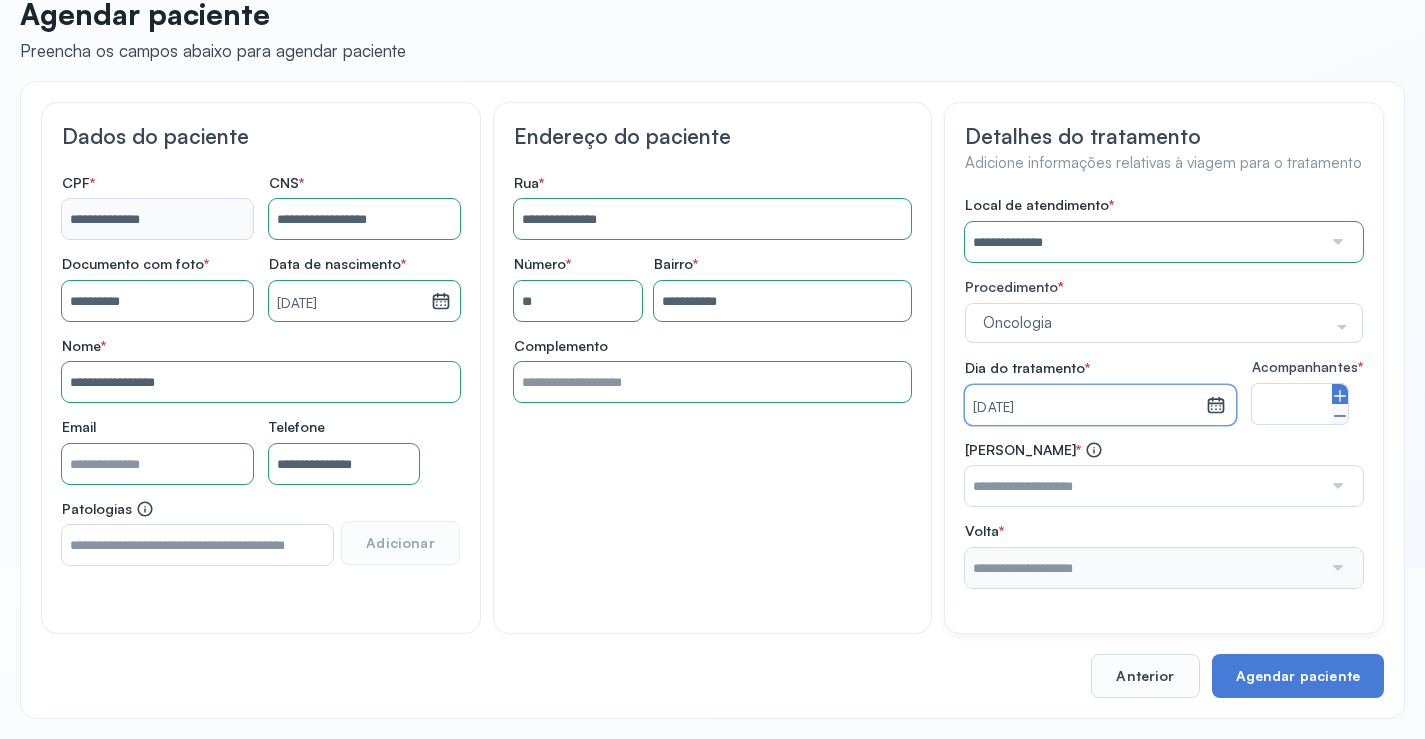 click 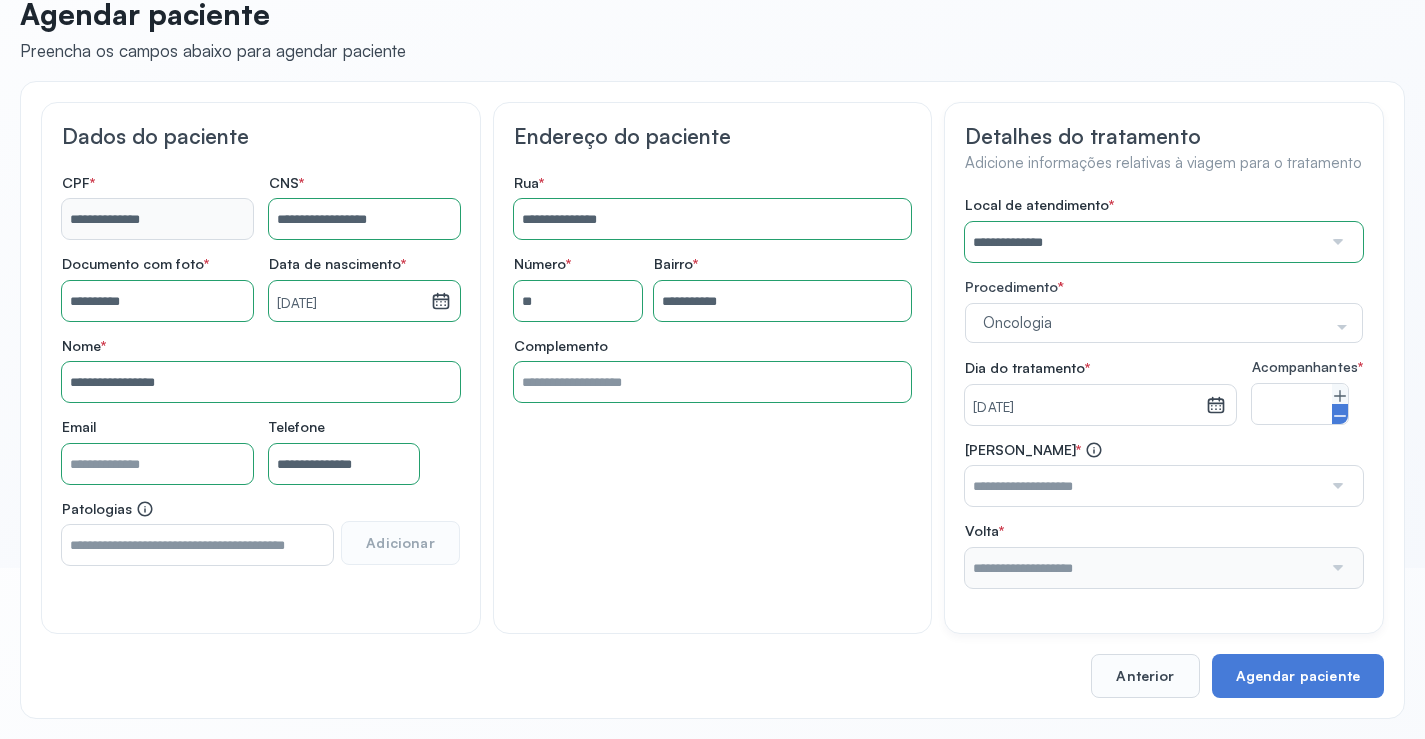 click 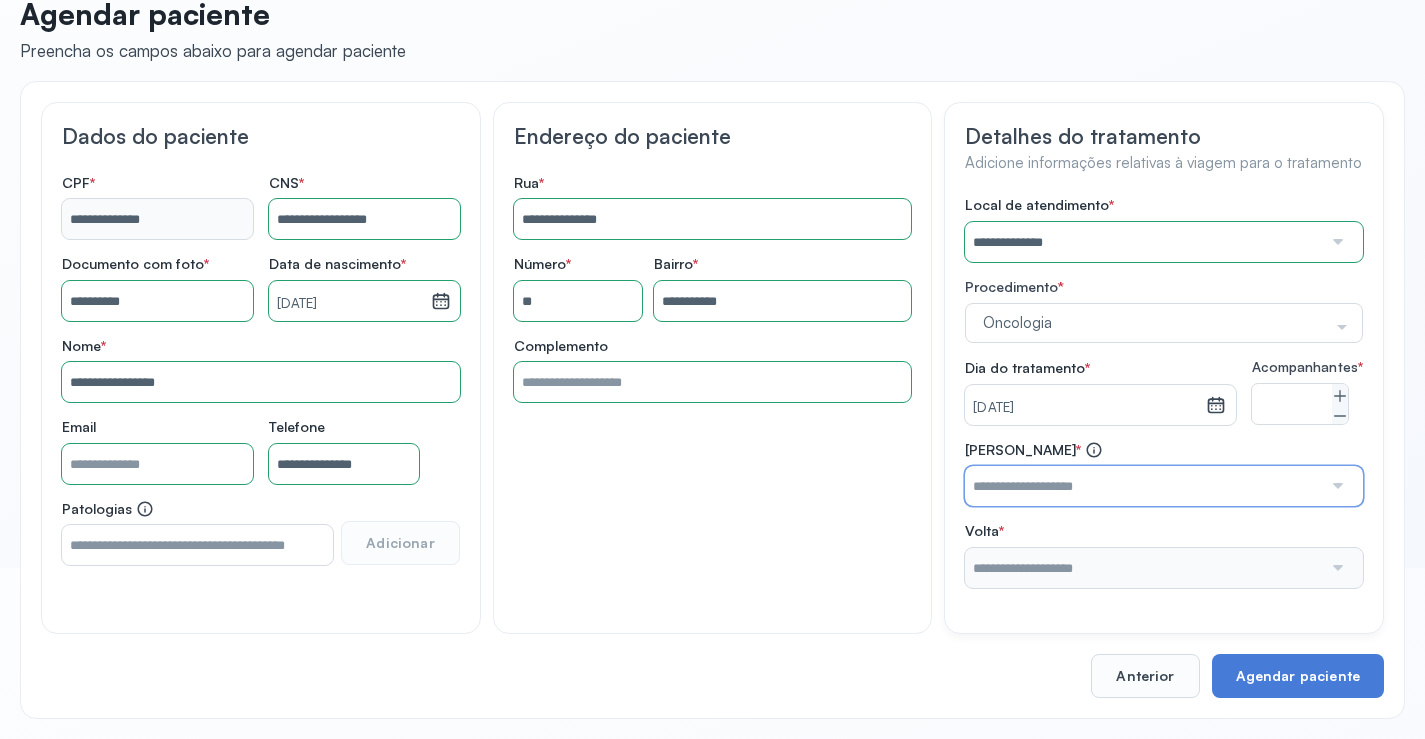 click at bounding box center (1143, 486) 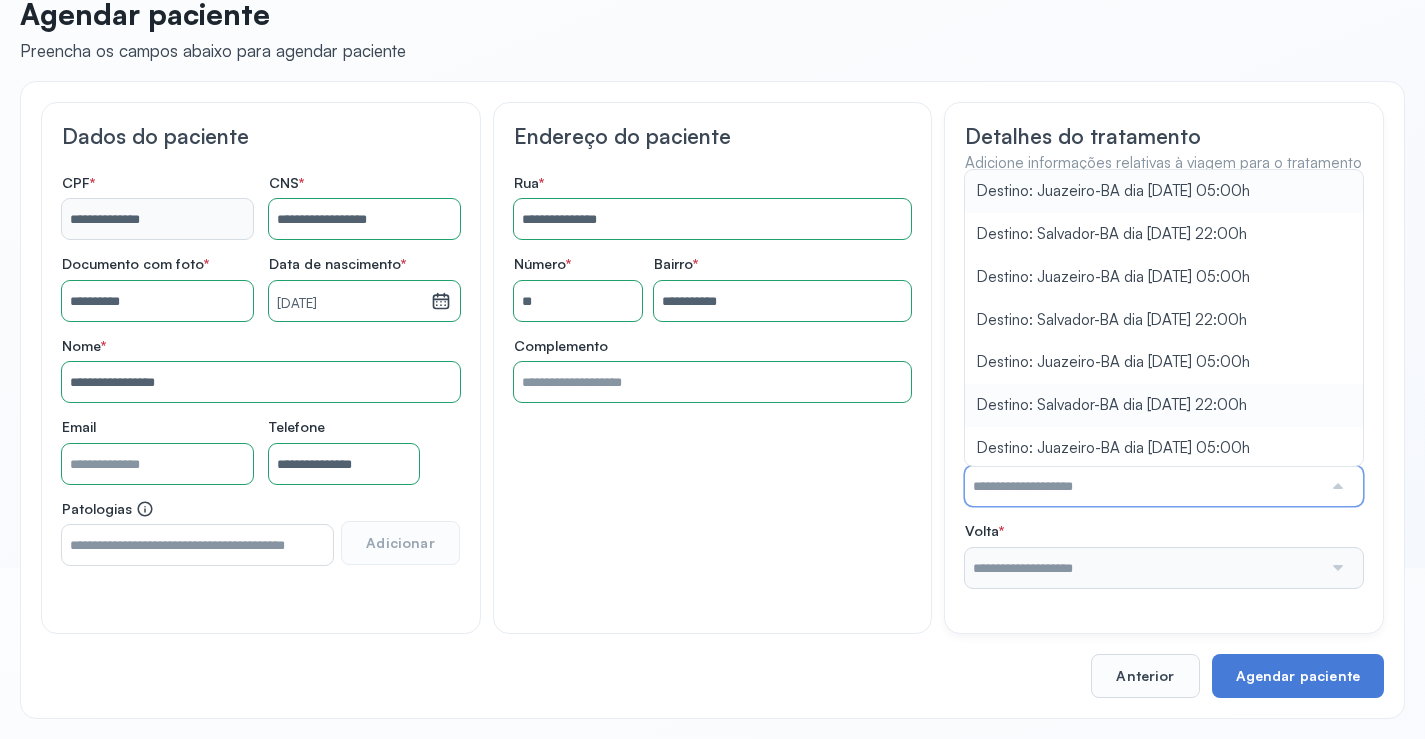 type on "**********" 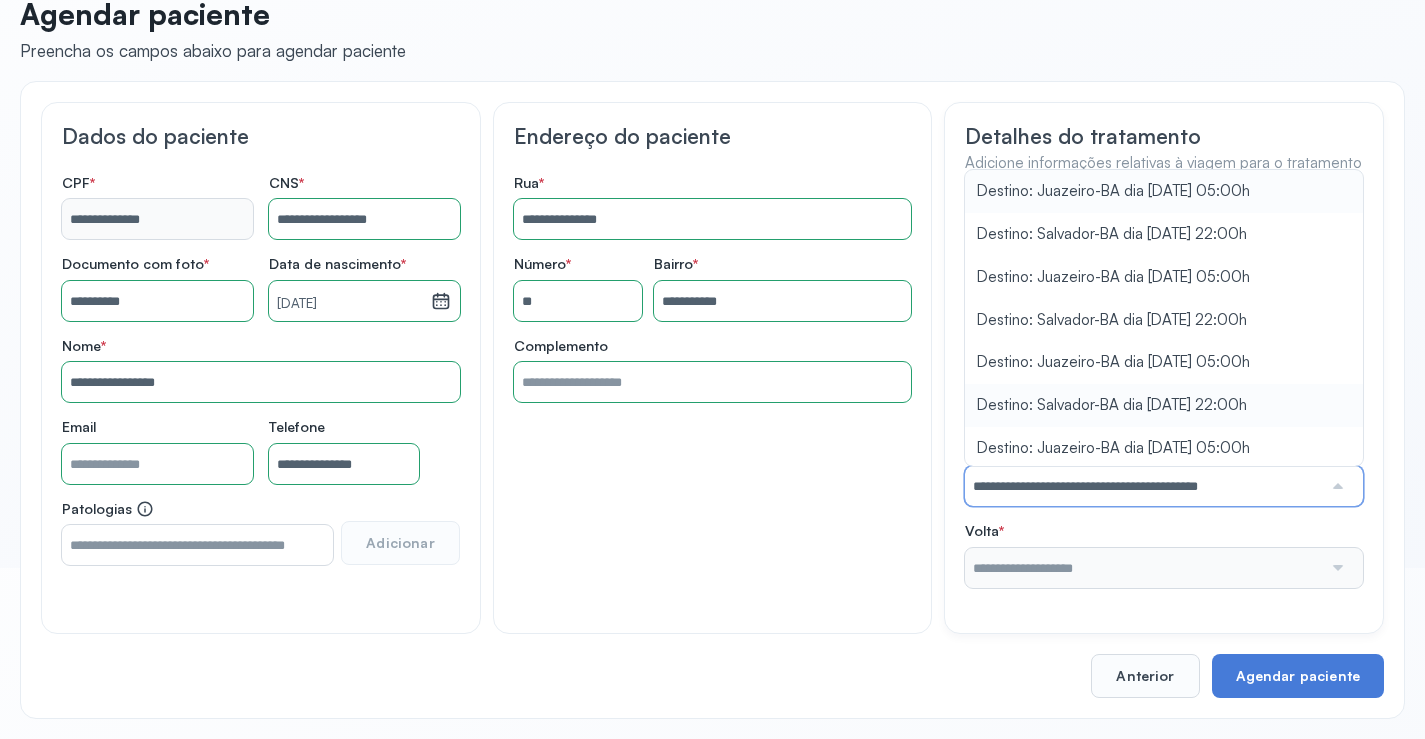 click on "**********" at bounding box center (1164, 392) 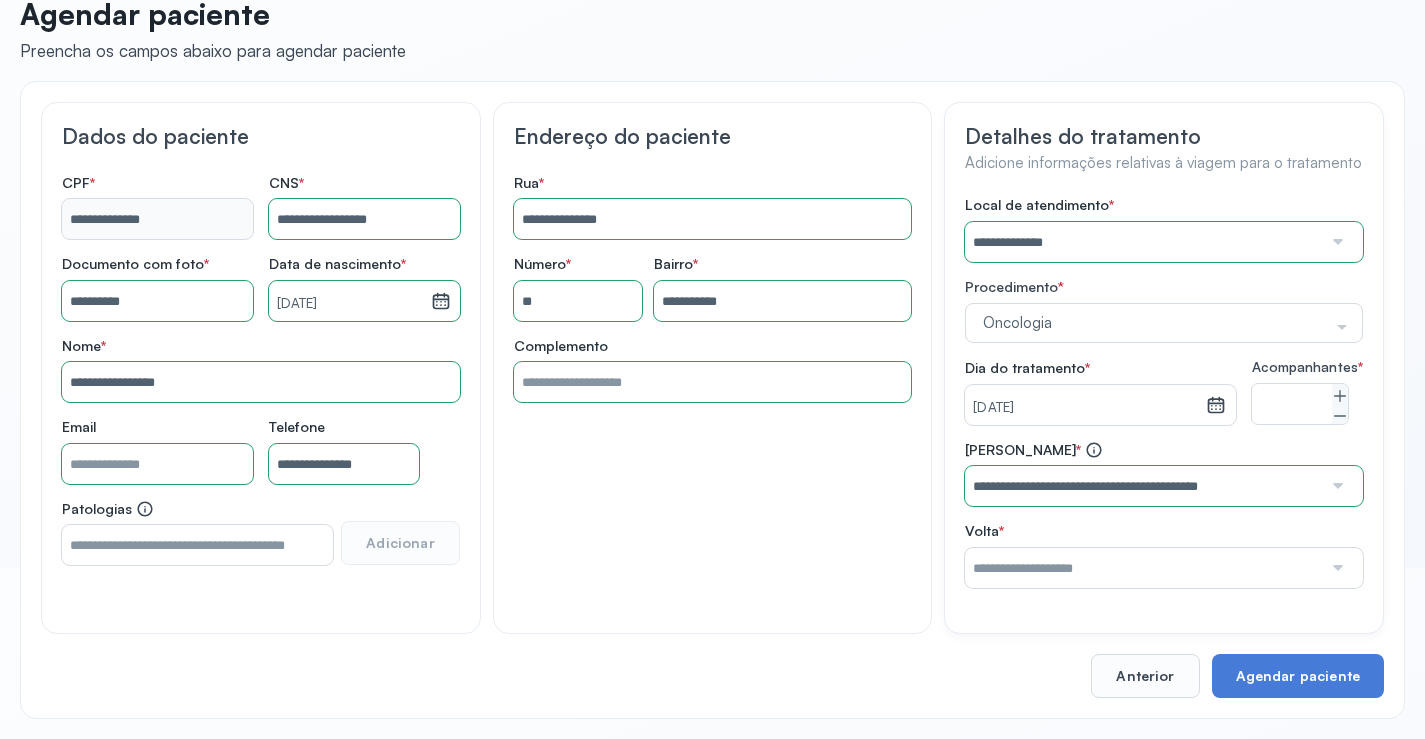 drag, startPoint x: 1165, startPoint y: 583, endPoint x: 1150, endPoint y: 565, distance: 23.43075 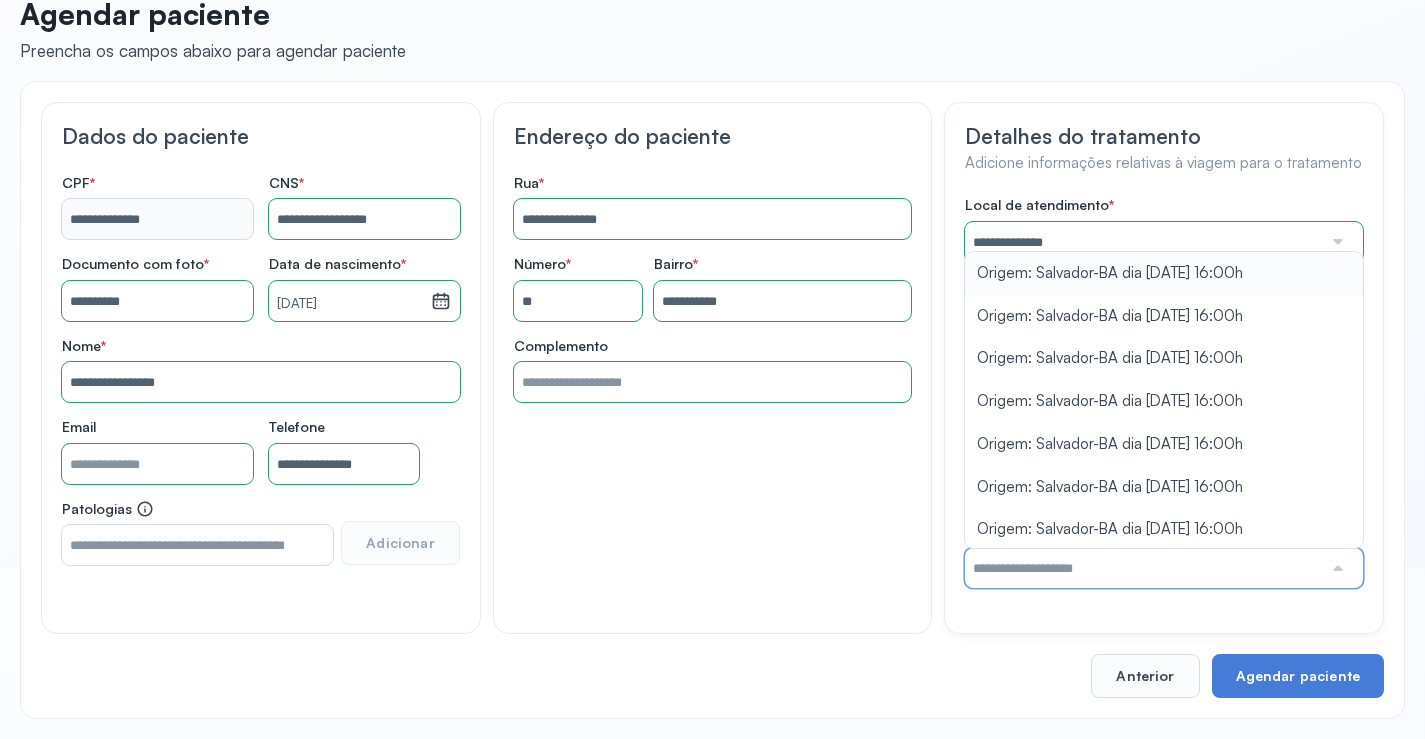 type on "**********" 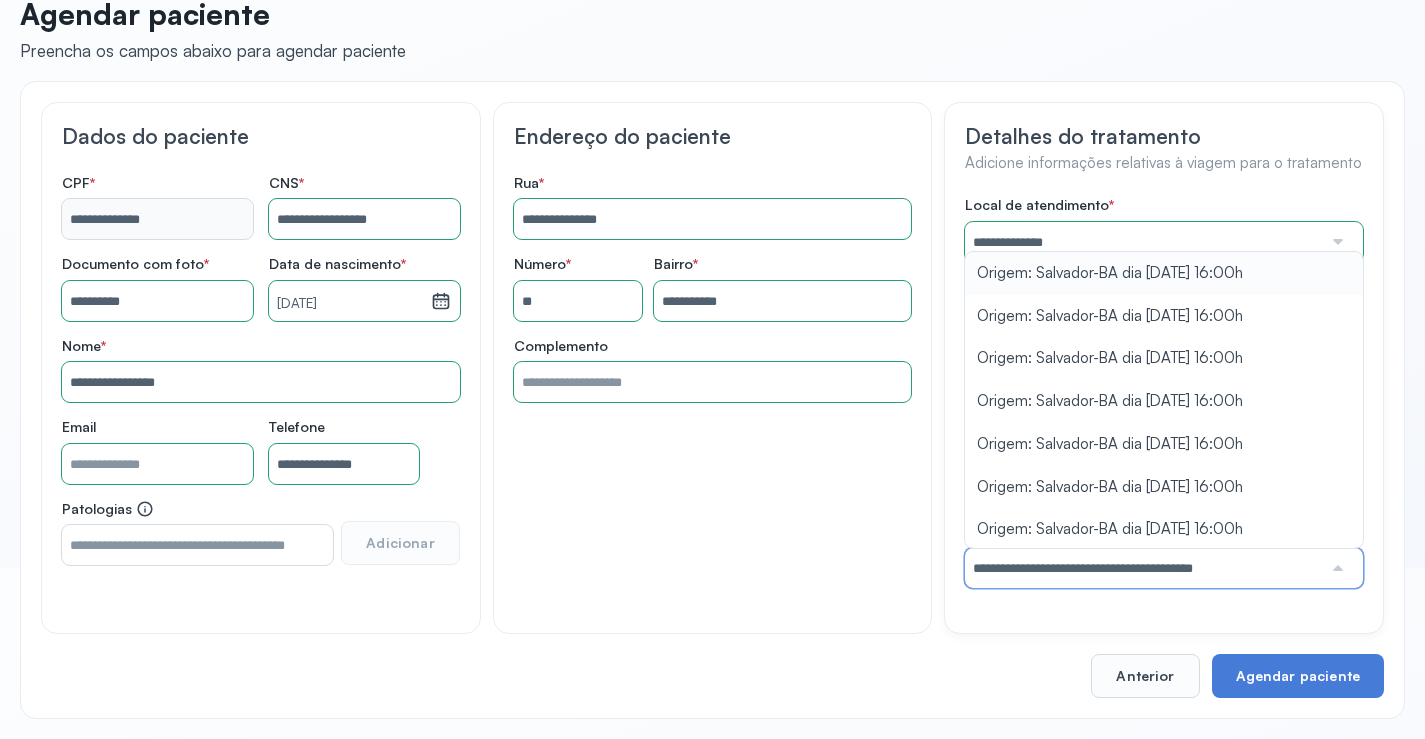 click on "**********" at bounding box center (1164, 392) 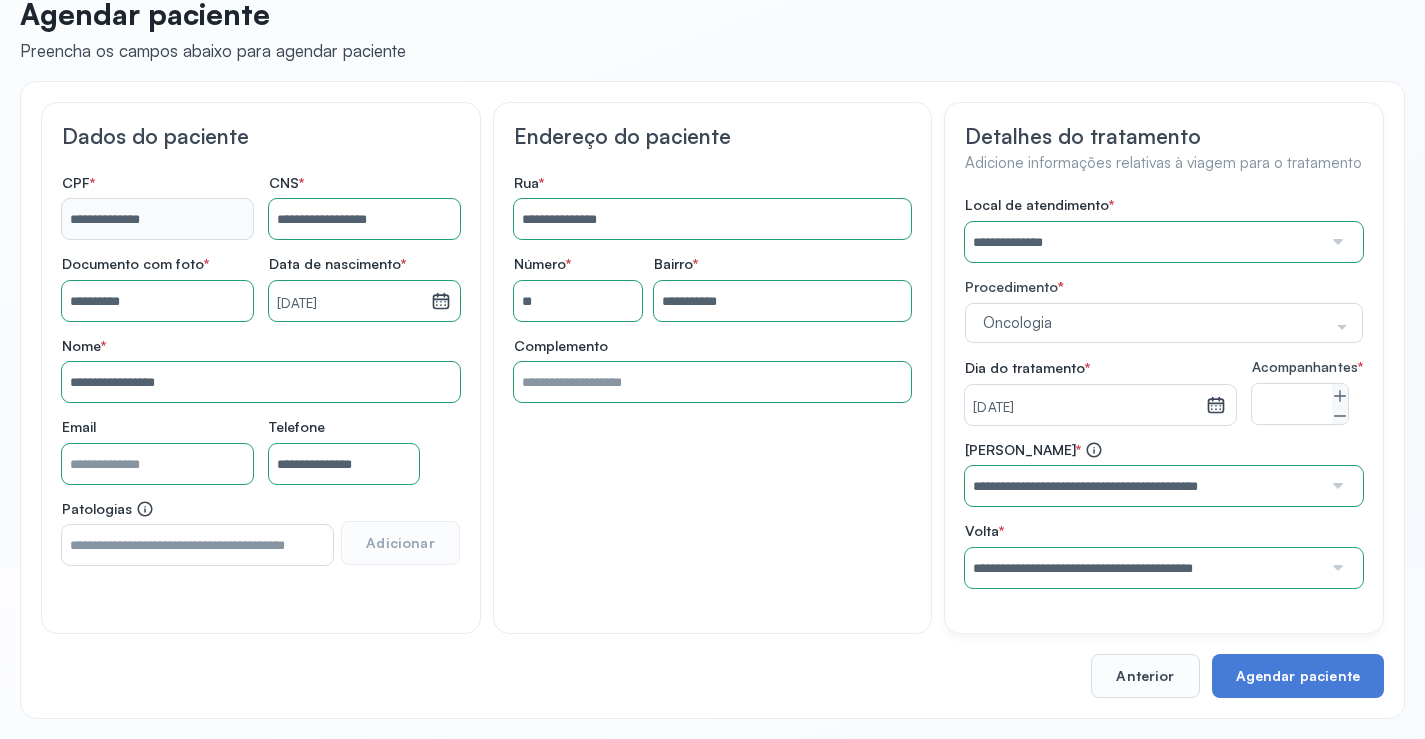 scroll, scrollTop: 186, scrollLeft: 0, axis: vertical 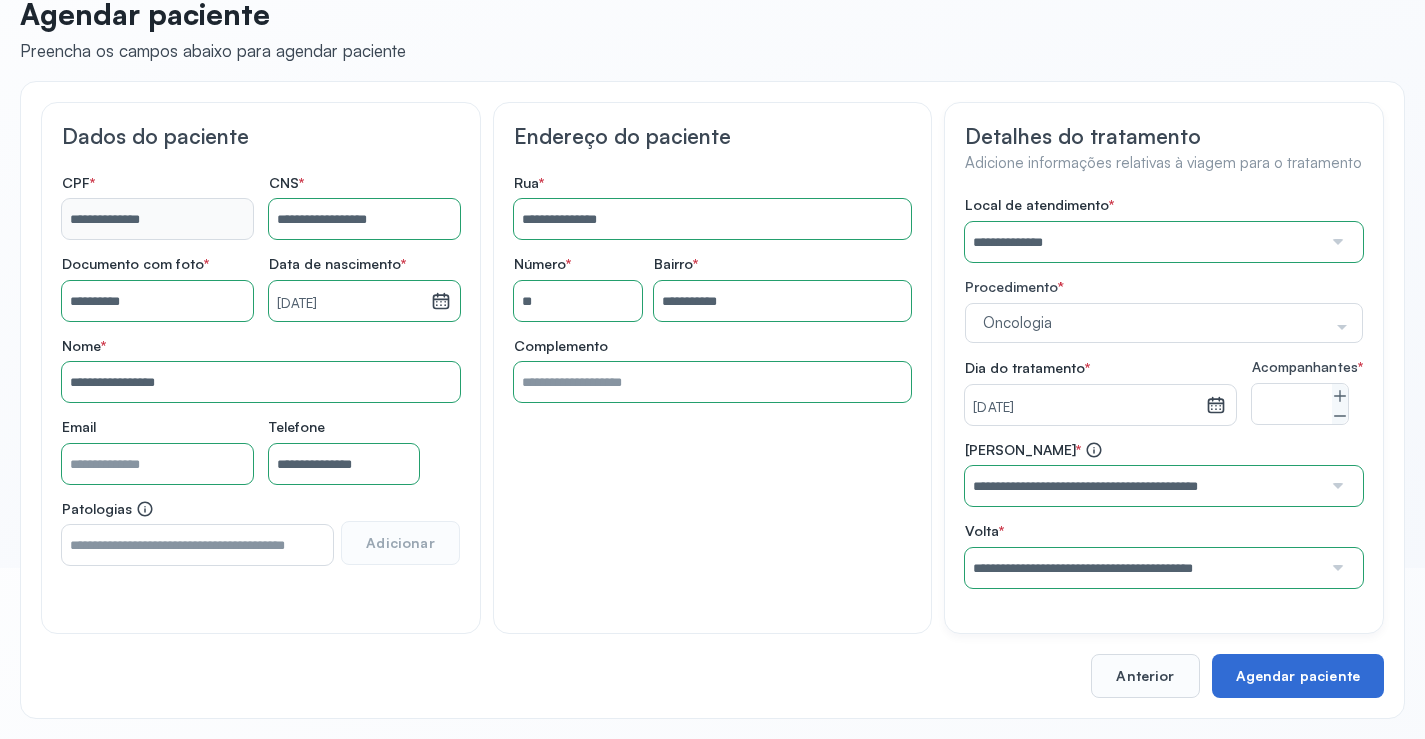 click on "Agendar paciente" at bounding box center (1298, 676) 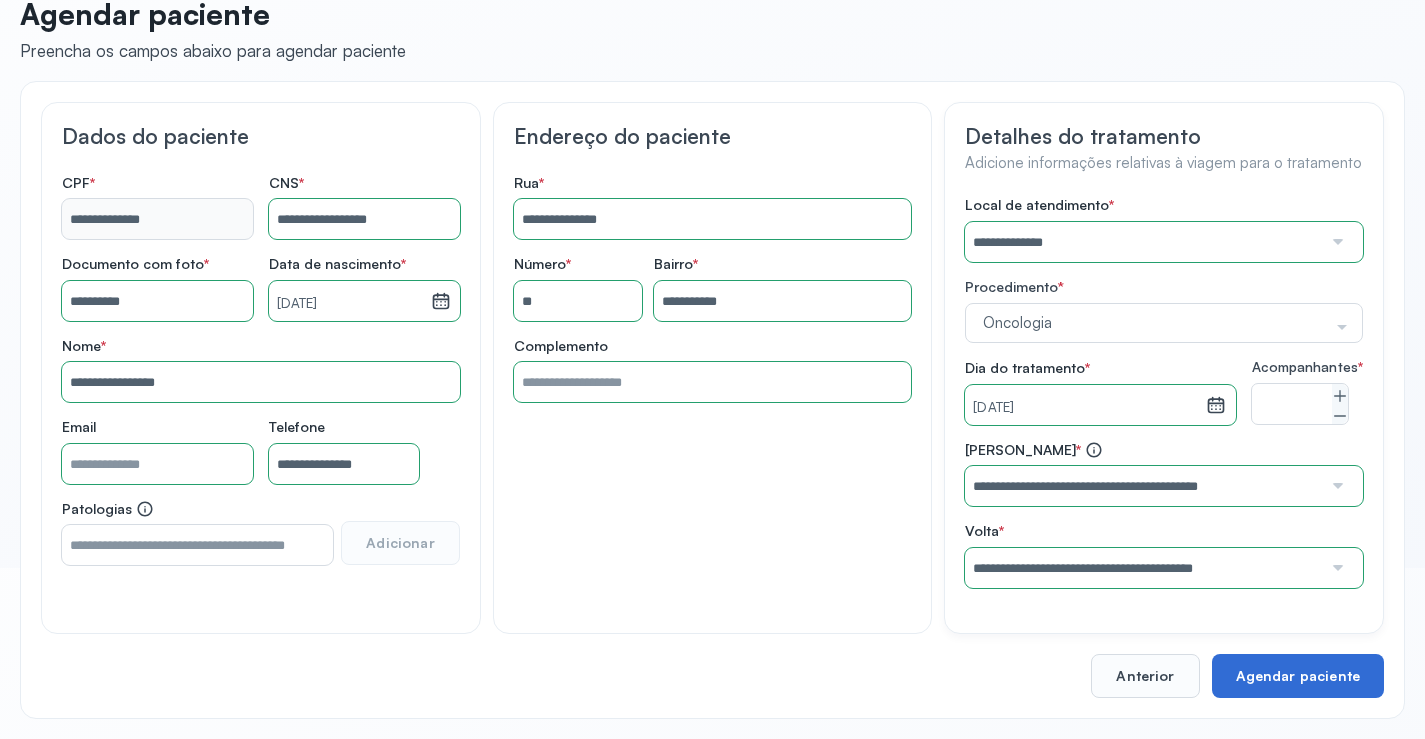 scroll, scrollTop: 0, scrollLeft: 0, axis: both 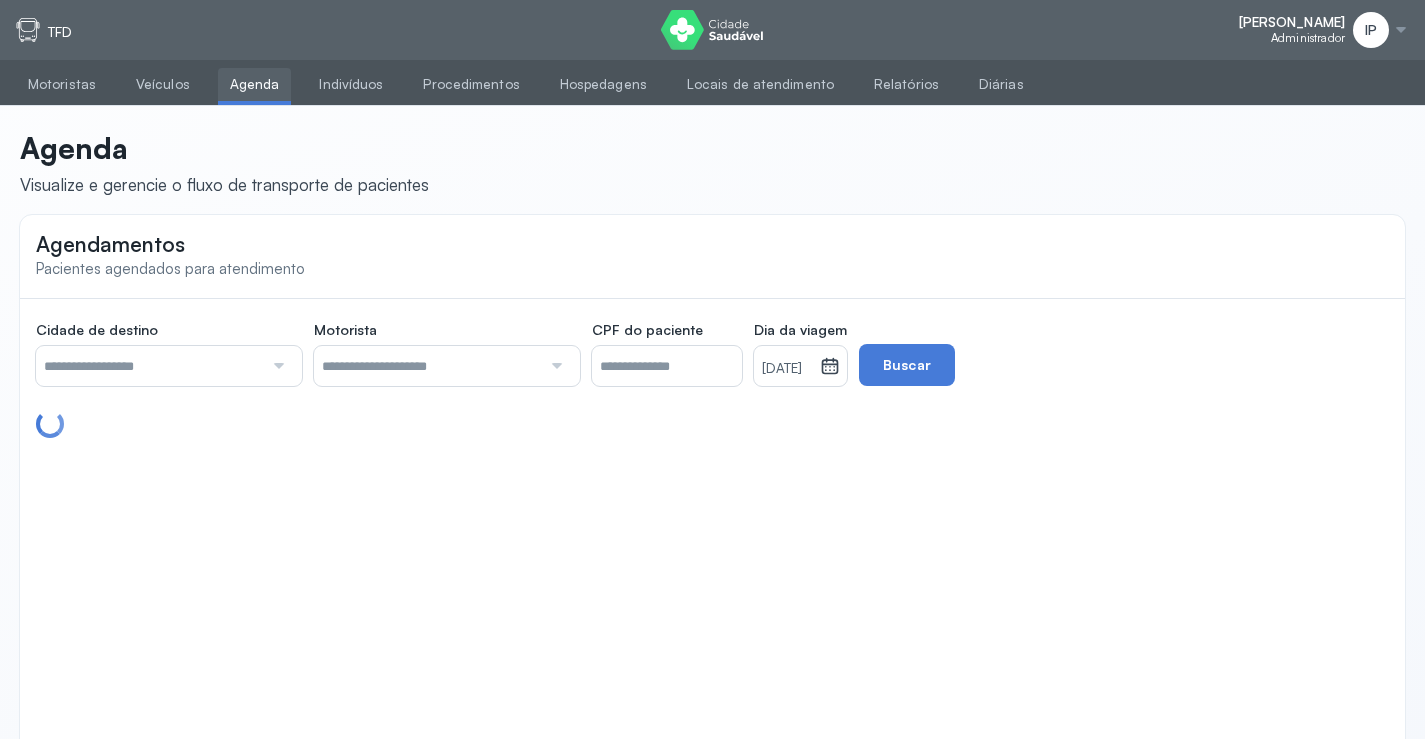 click at bounding box center [149, 366] 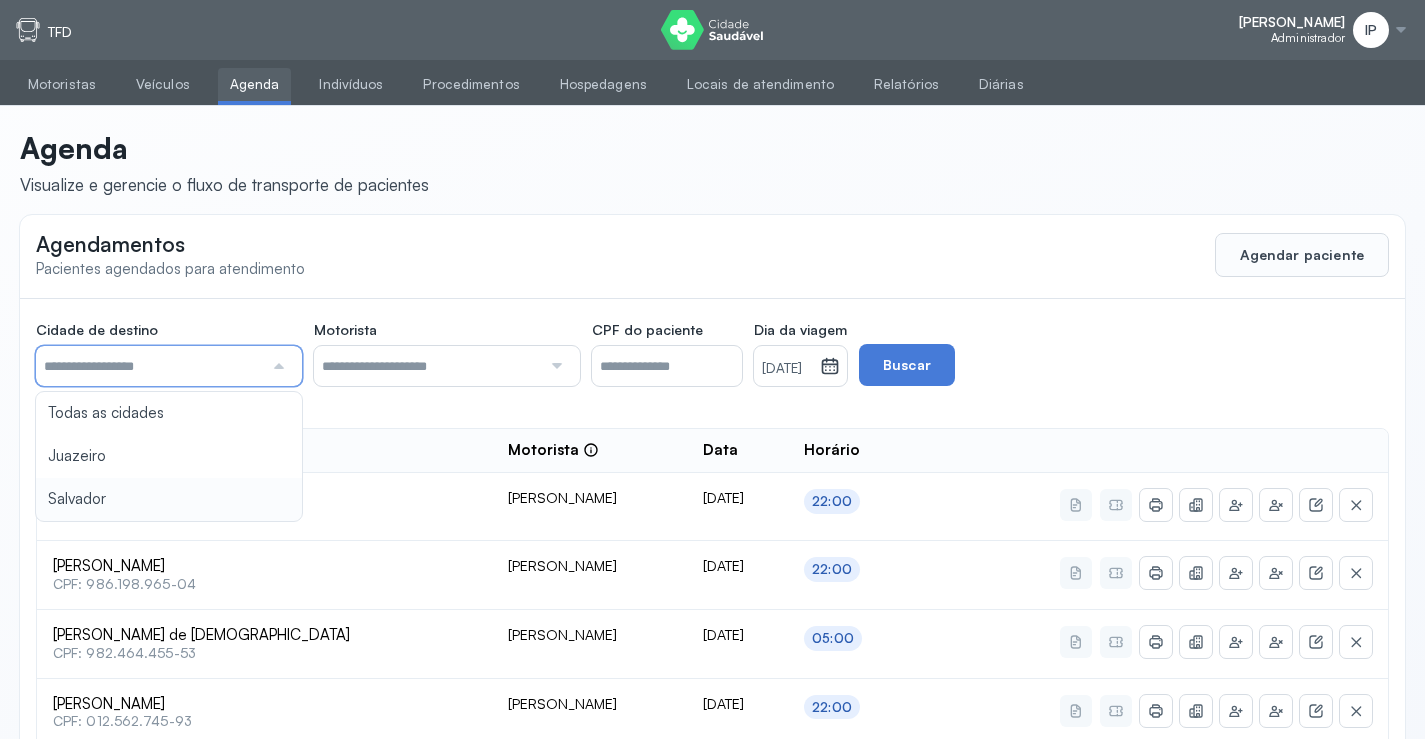 type on "********" 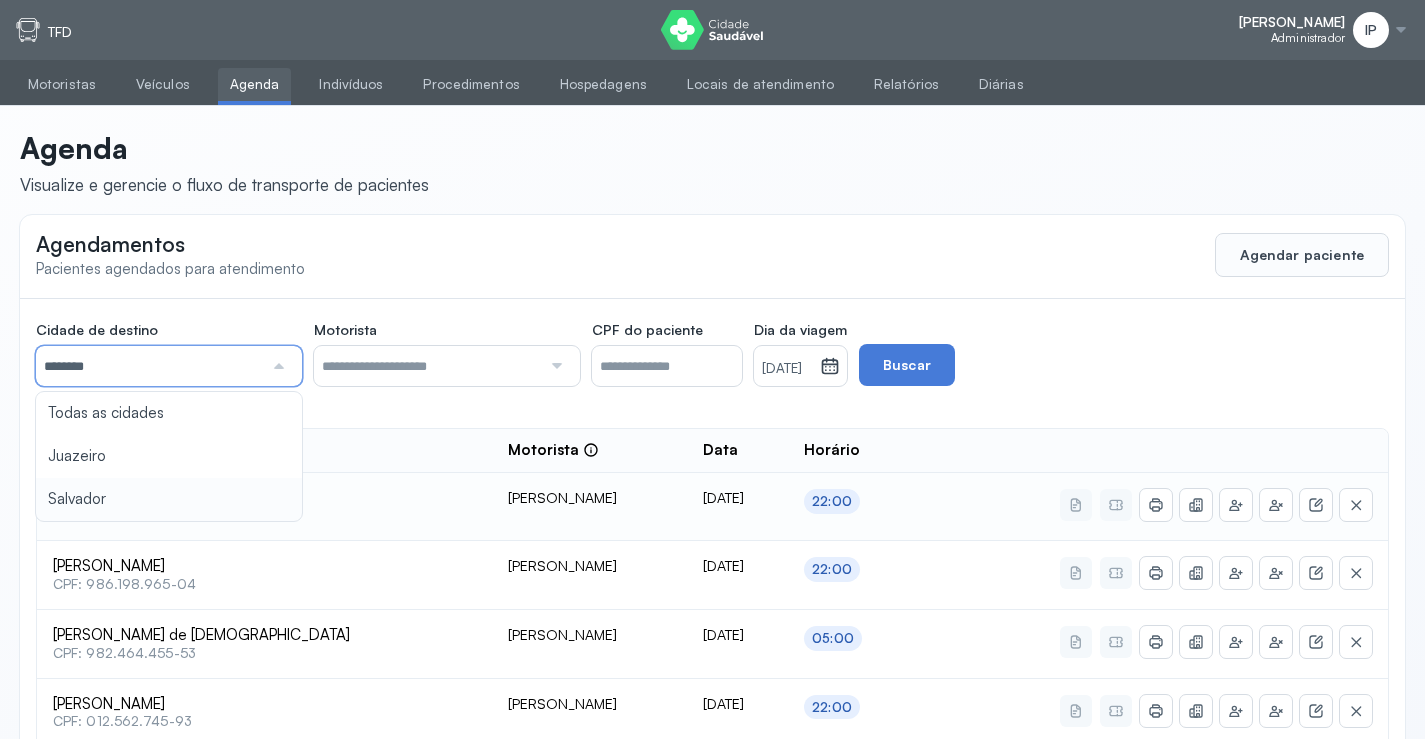 drag, startPoint x: 114, startPoint y: 501, endPoint x: 153, endPoint y: 477, distance: 45.79301 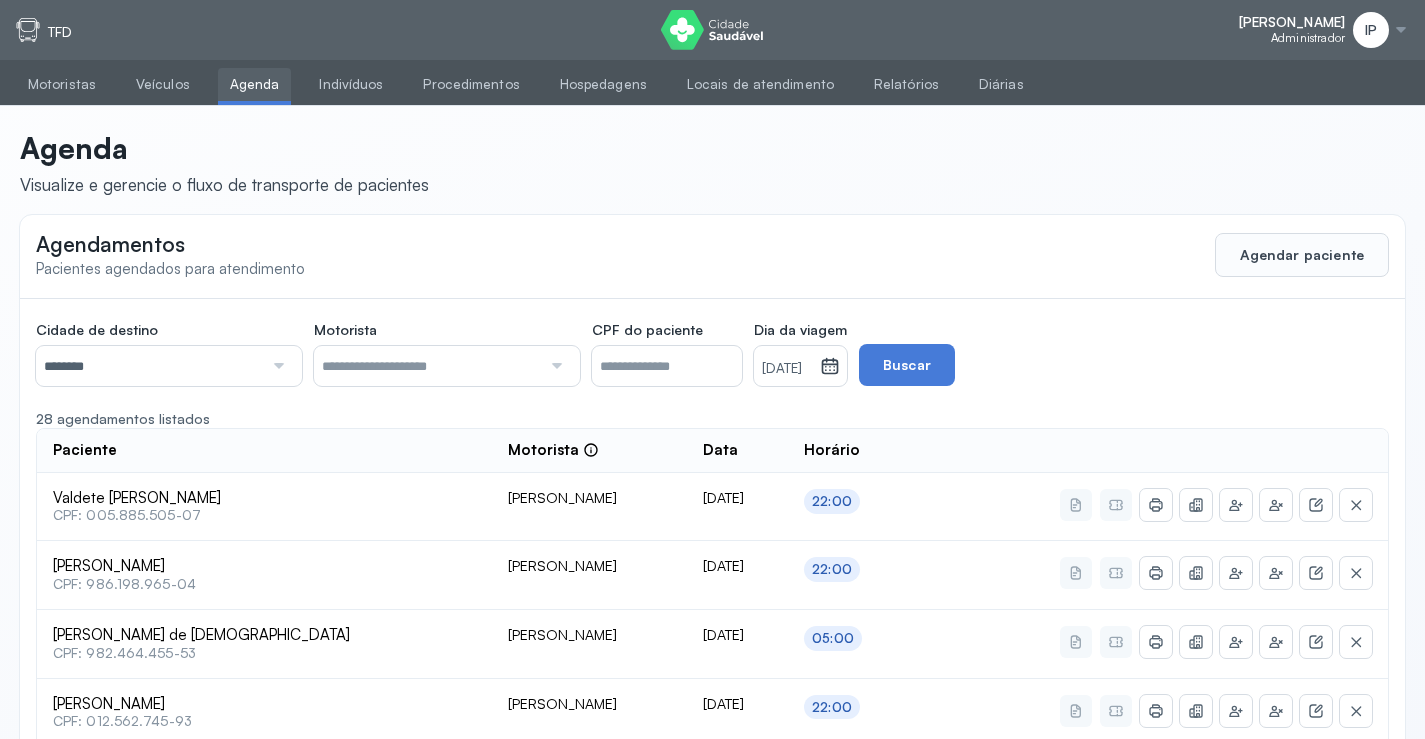 drag, startPoint x: 803, startPoint y: 356, endPoint x: 831, endPoint y: 387, distance: 41.773197 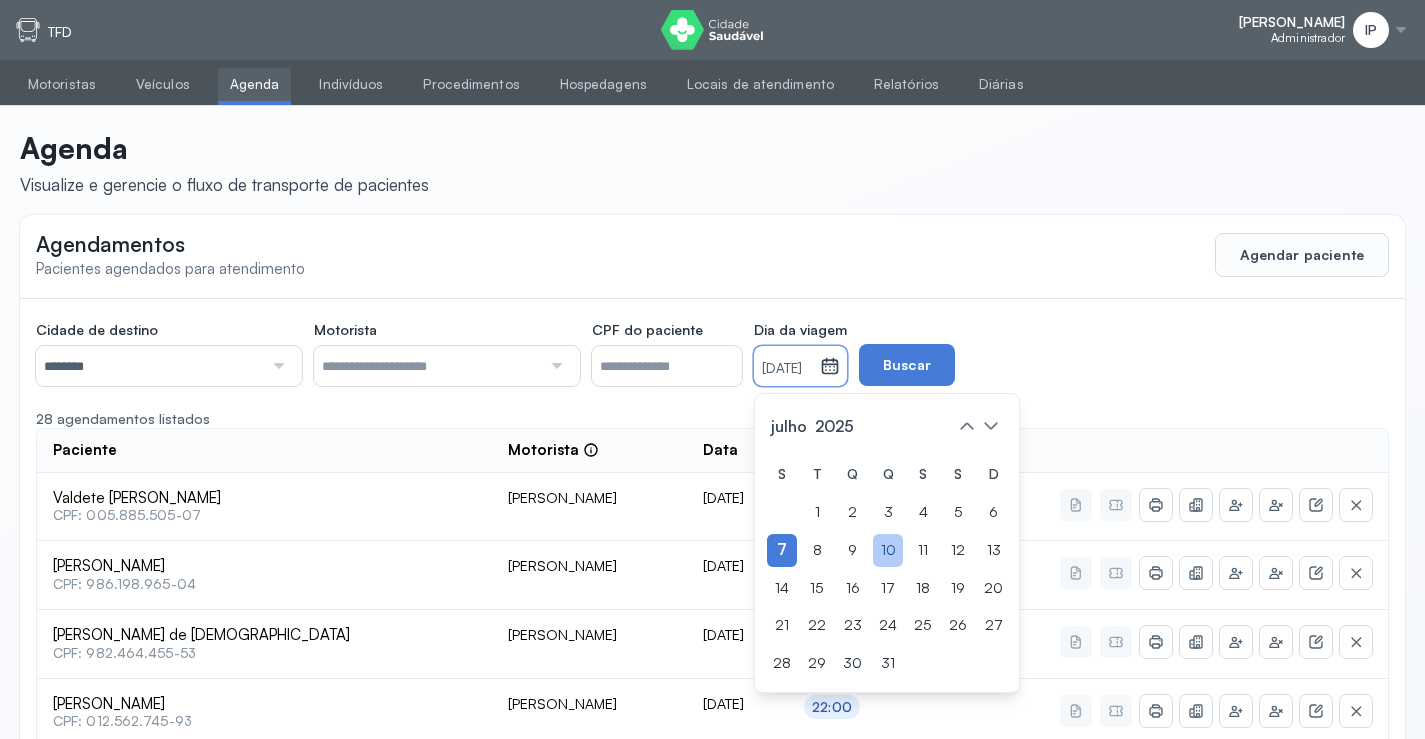 drag, startPoint x: 909, startPoint y: 553, endPoint x: 910, endPoint y: 543, distance: 10.049875 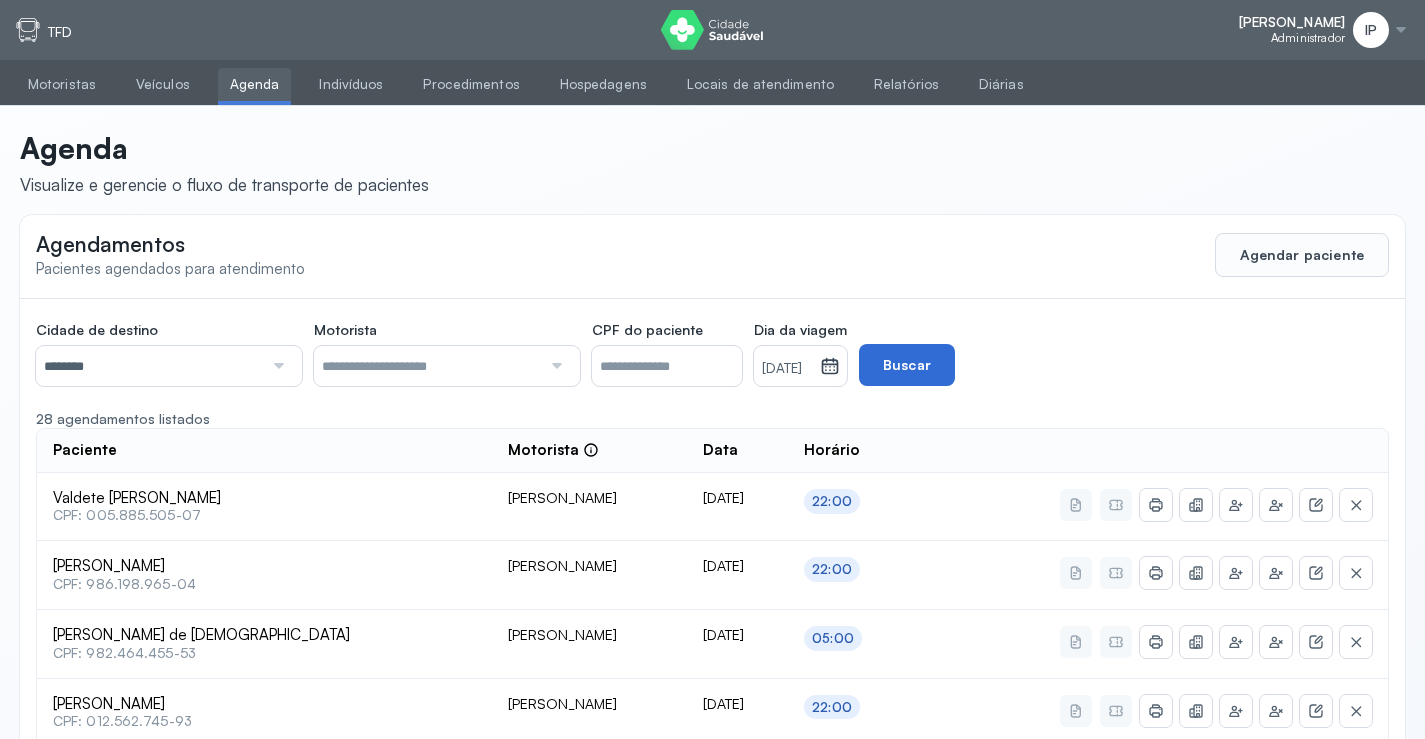 click on "Buscar" at bounding box center (907, 365) 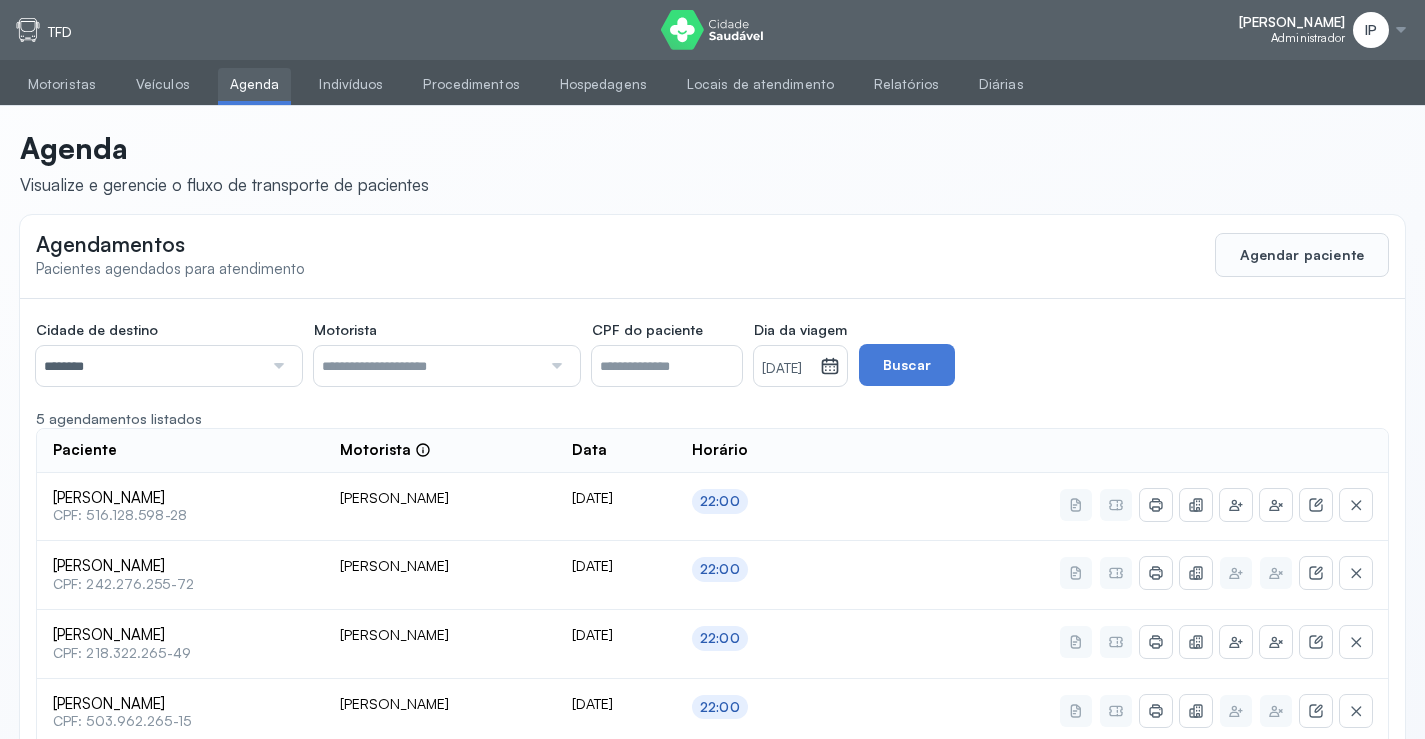 scroll, scrollTop: 179, scrollLeft: 0, axis: vertical 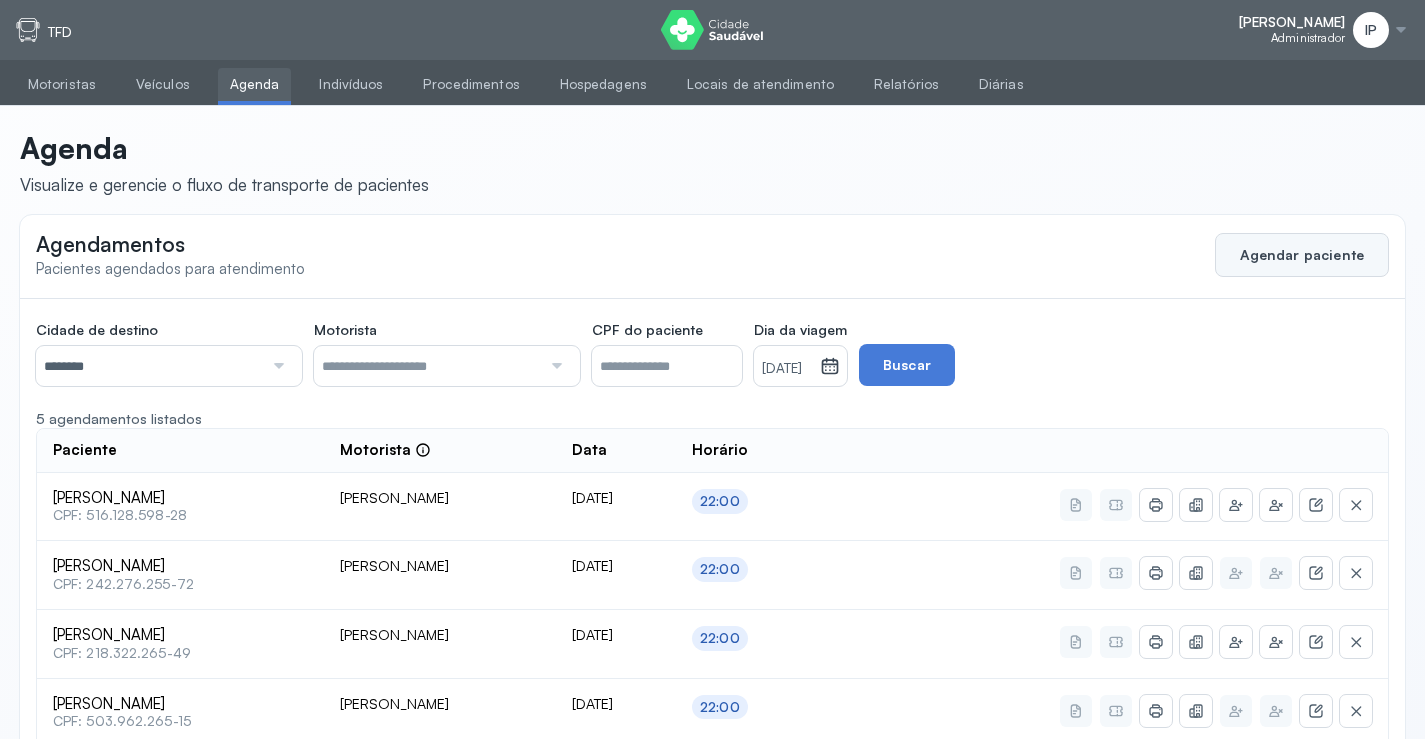 drag, startPoint x: 1337, startPoint y: 242, endPoint x: 1317, endPoint y: 251, distance: 21.931713 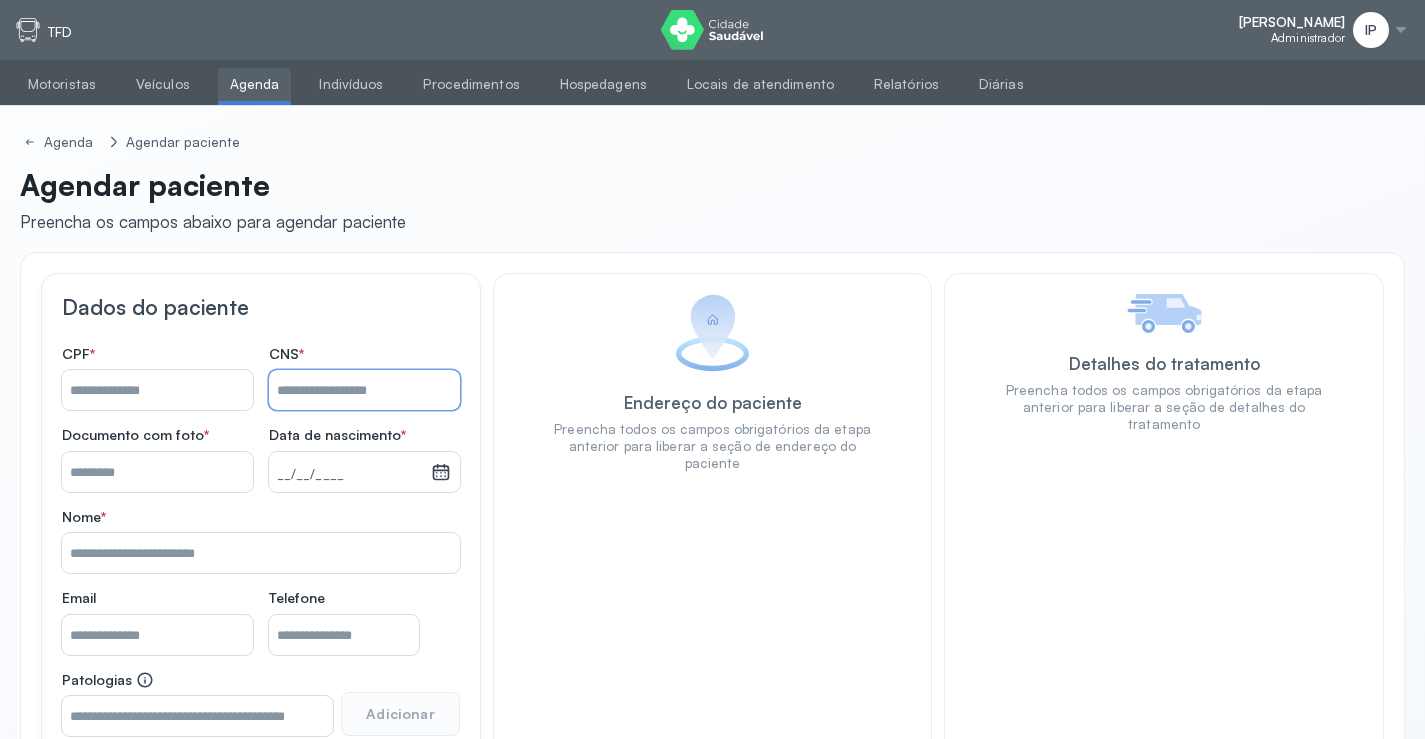 click on "Nome   *" at bounding box center [364, 390] 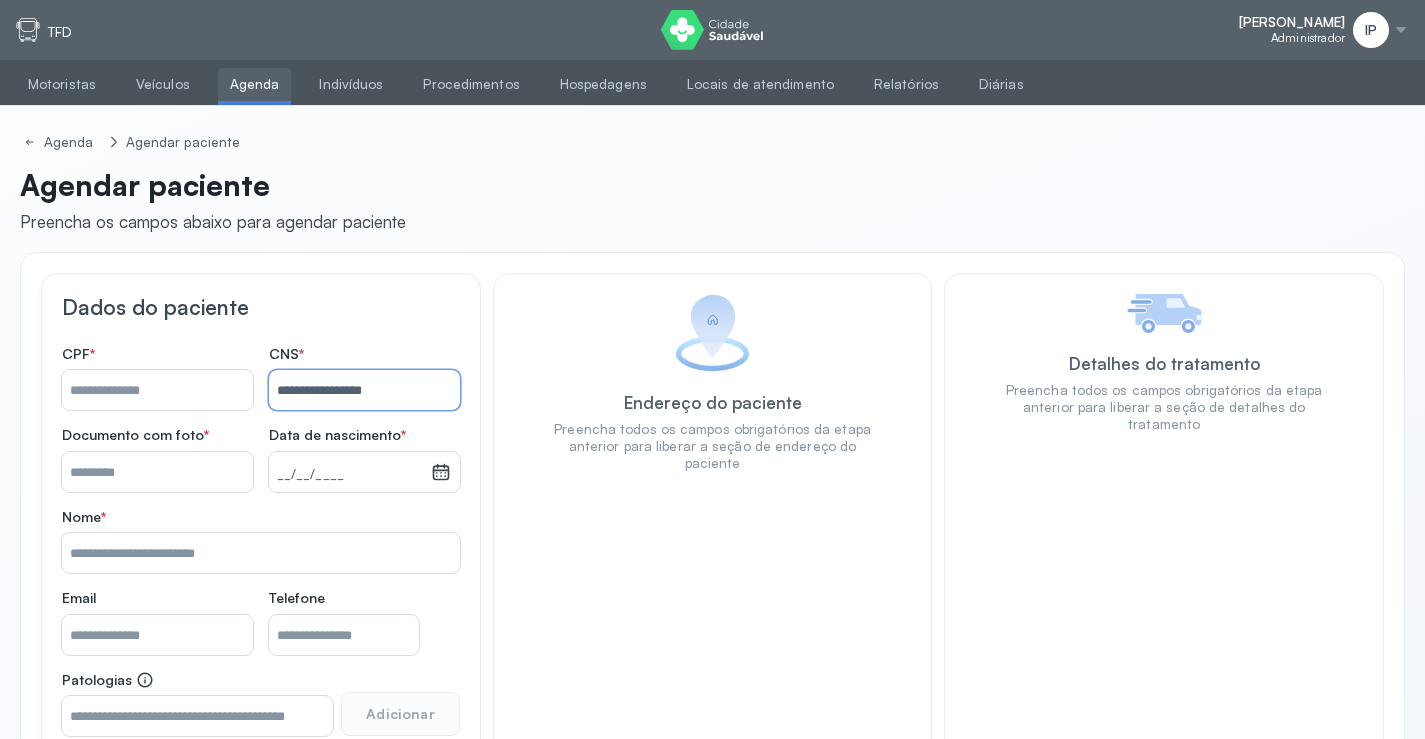 type on "**********" 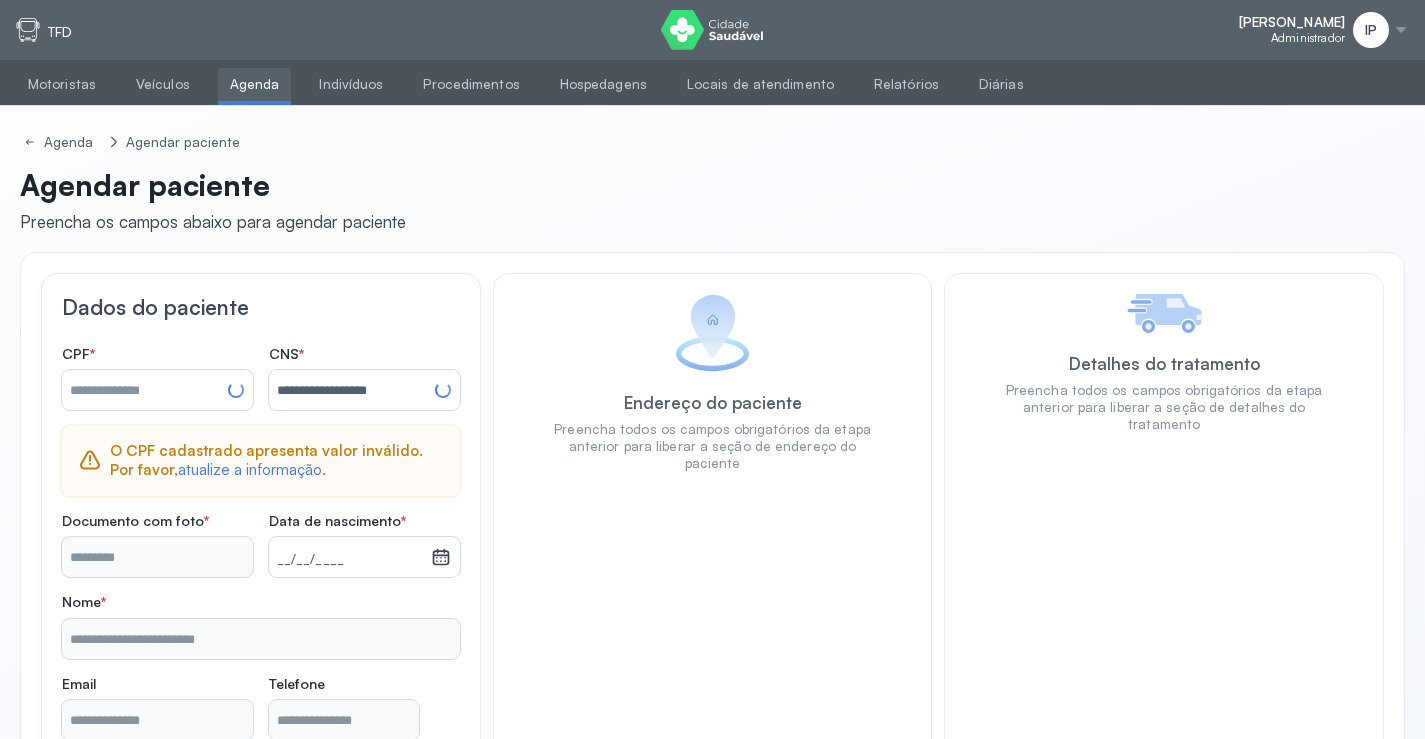 type on "**********" 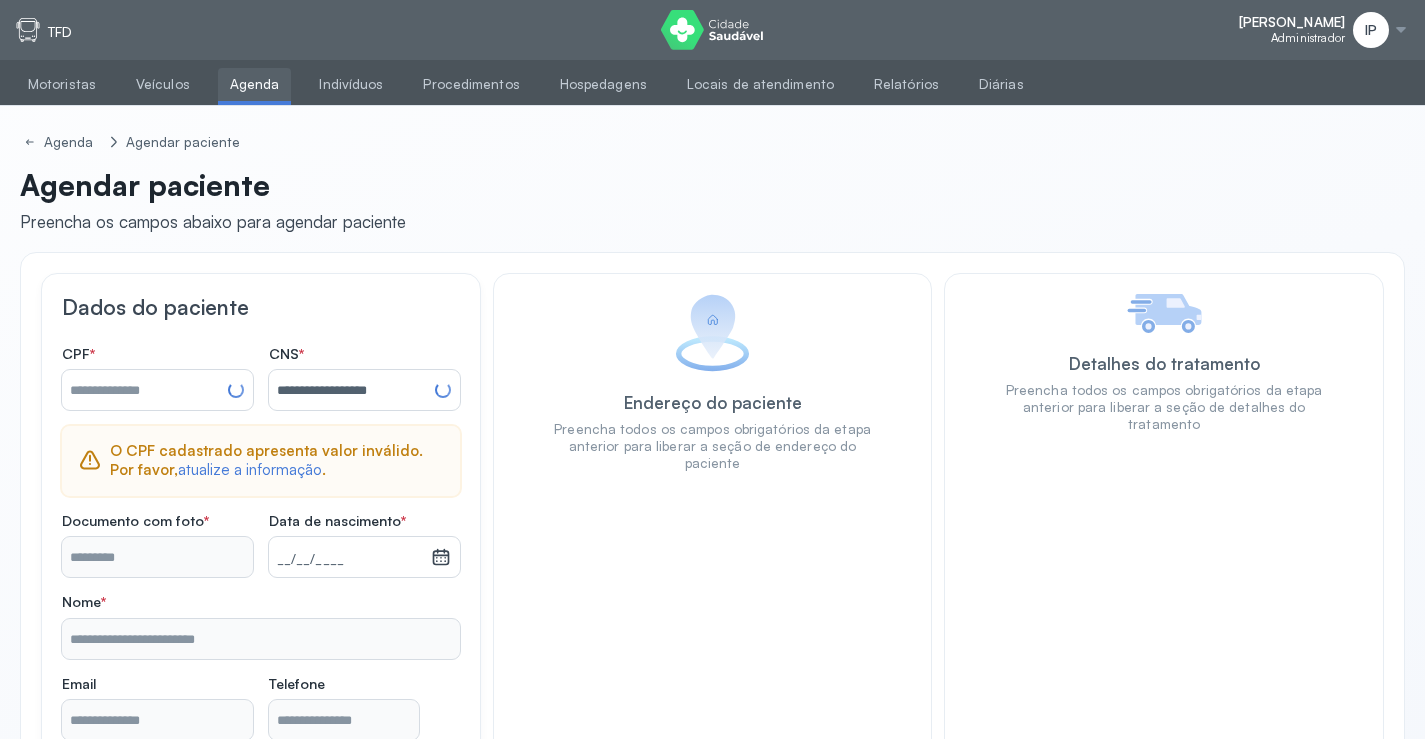 type on "**********" 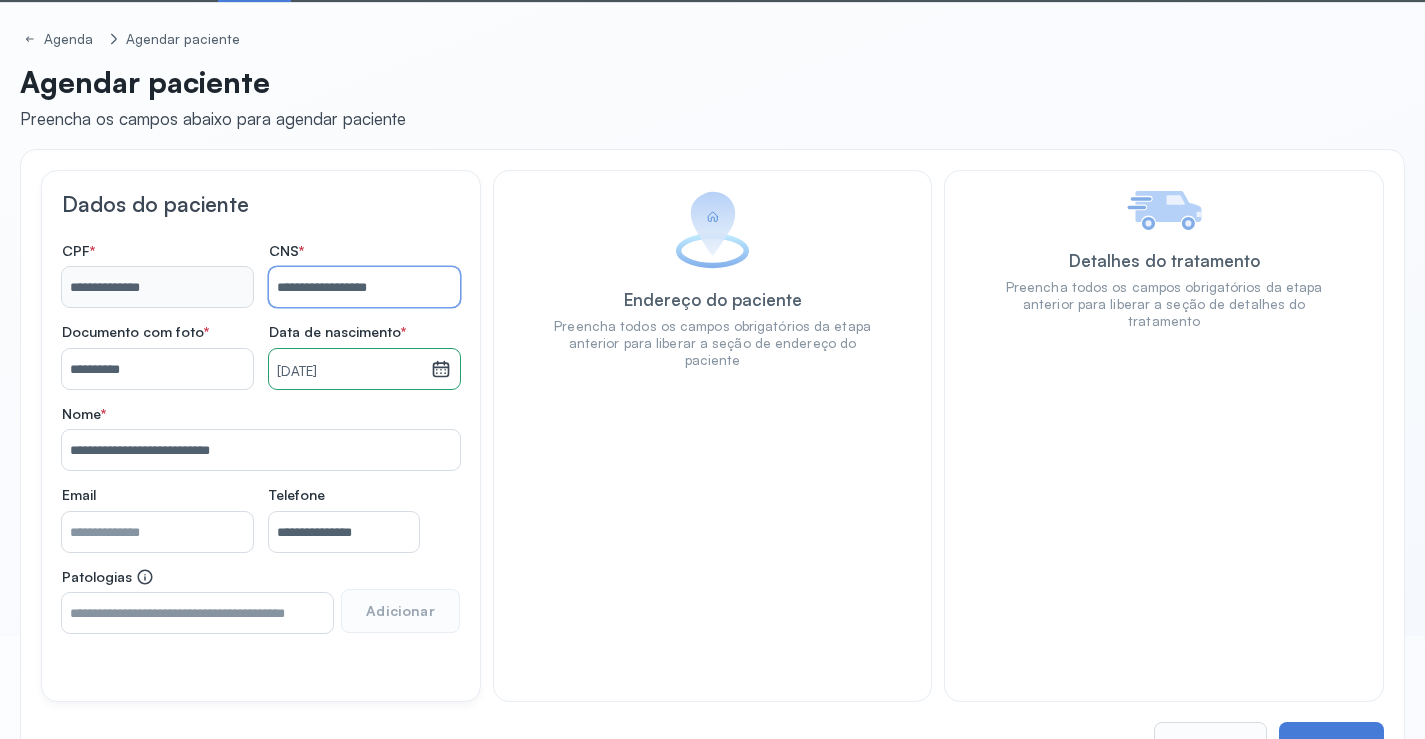 scroll, scrollTop: 171, scrollLeft: 0, axis: vertical 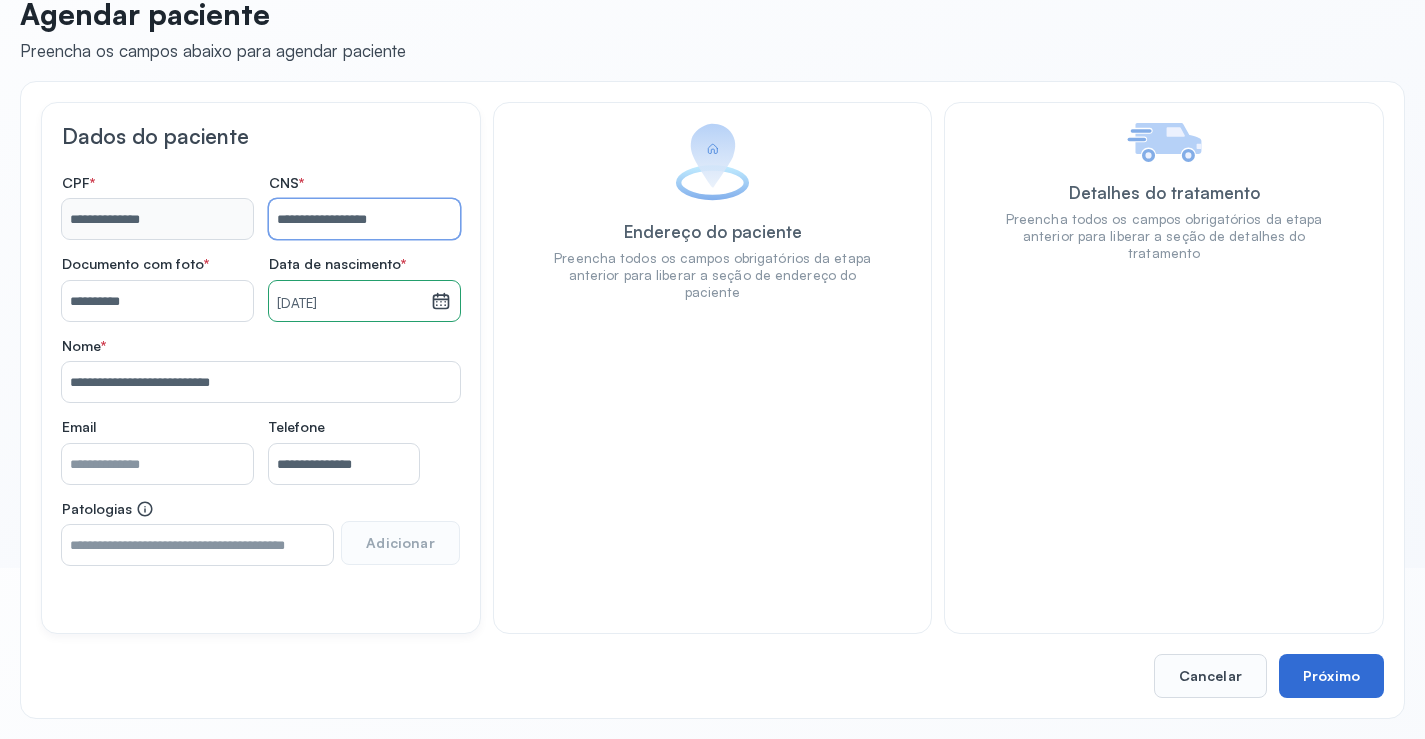type on "**********" 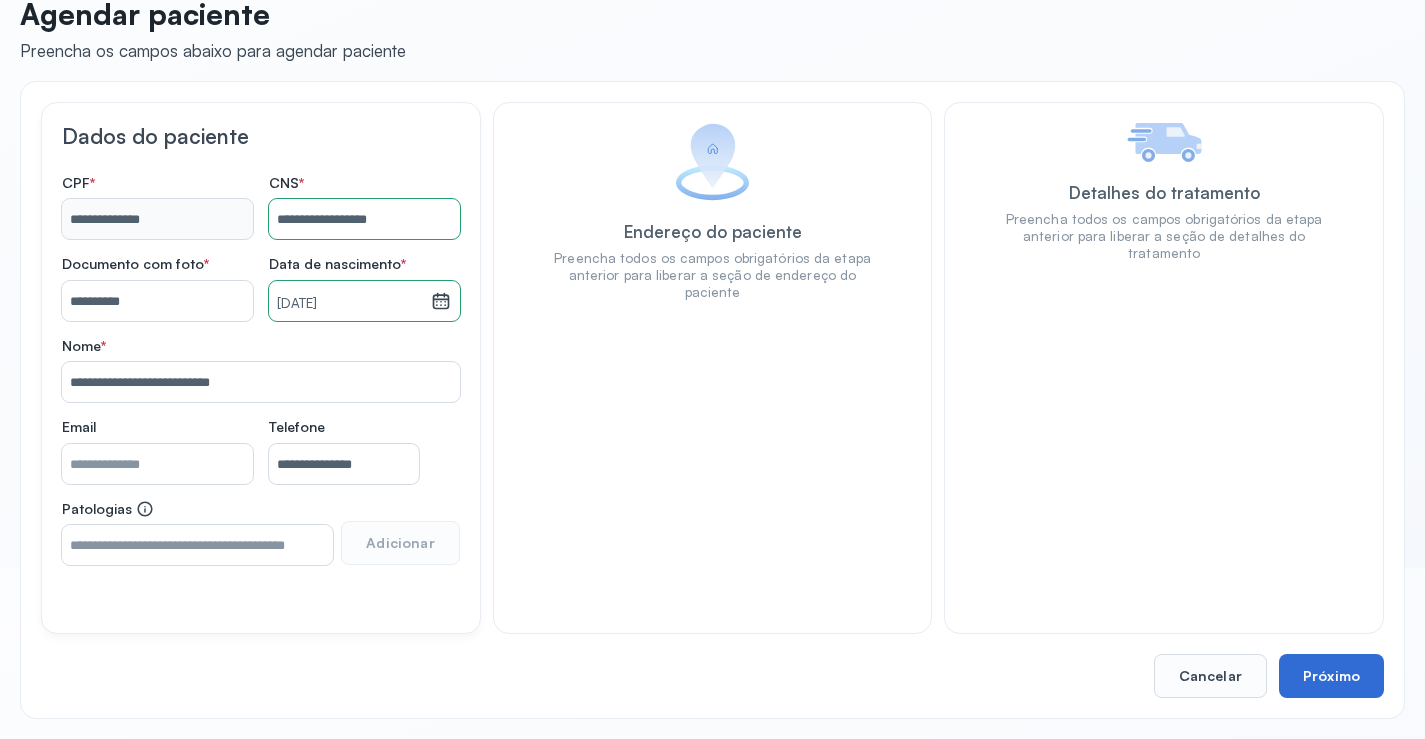 click on "Próximo" at bounding box center (1331, 676) 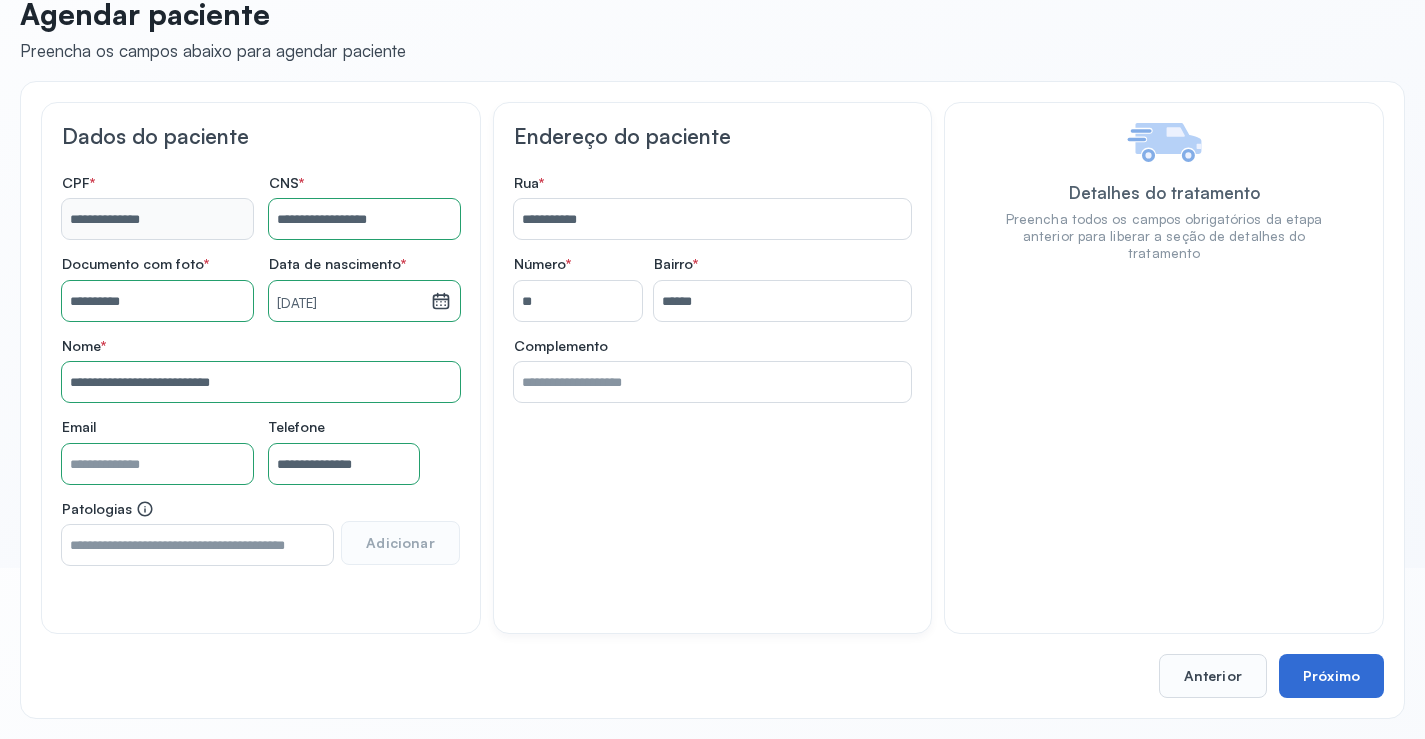 click on "Próximo" at bounding box center [1331, 676] 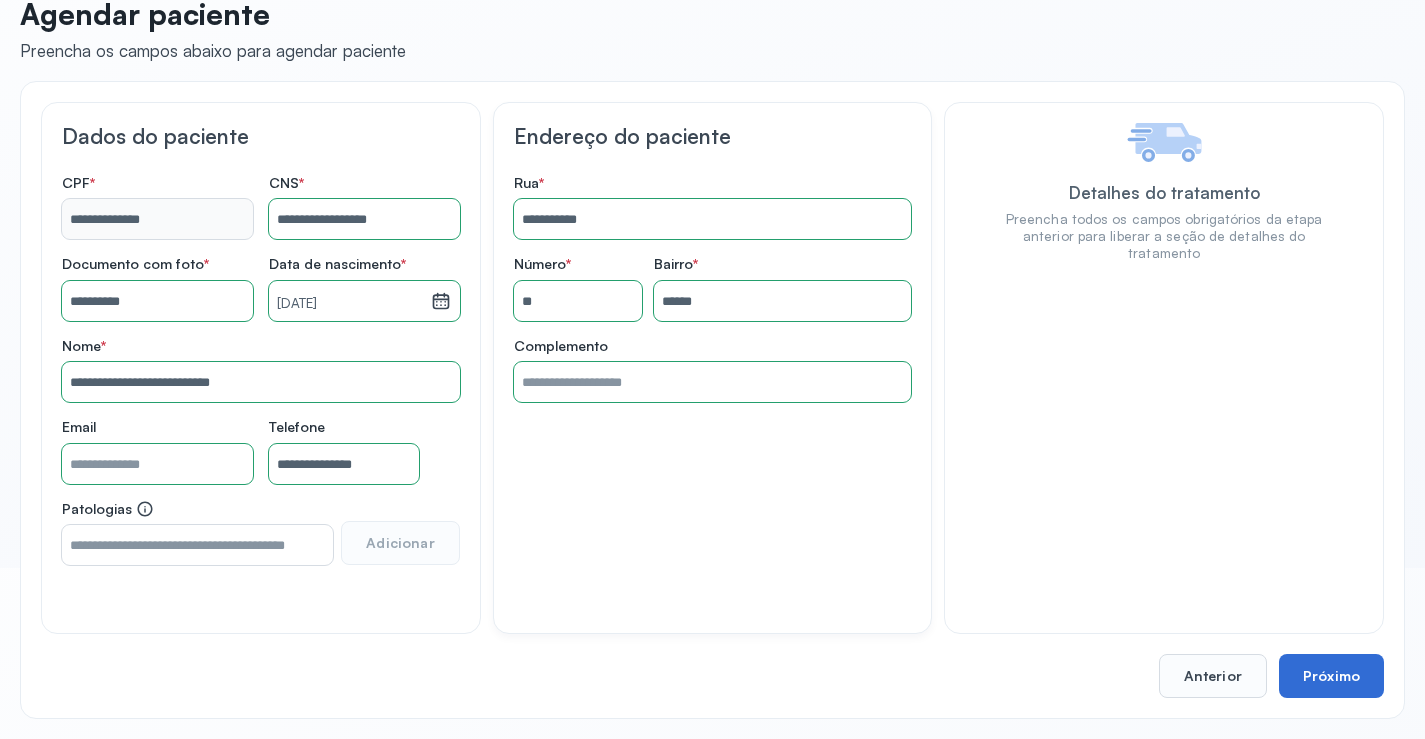 click on "Próximo" at bounding box center [1331, 676] 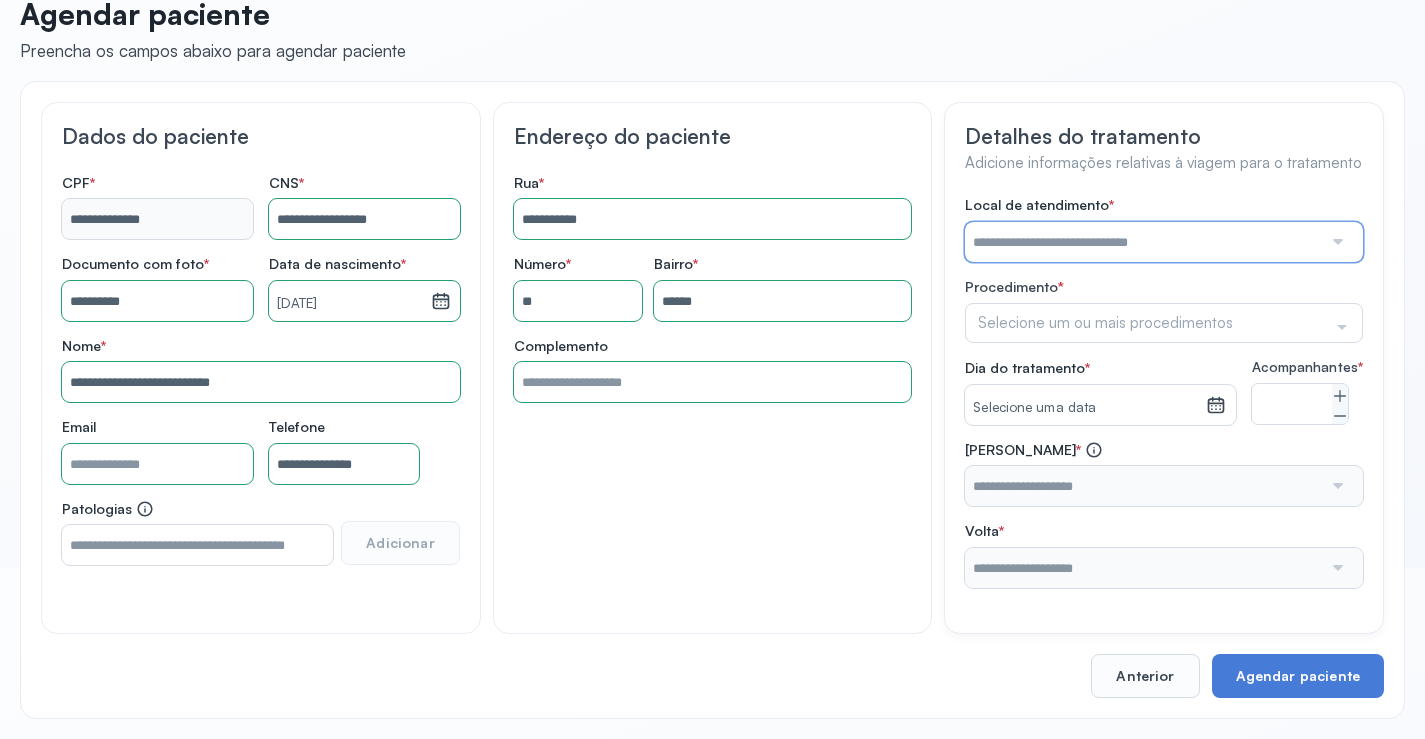 click at bounding box center (1143, 242) 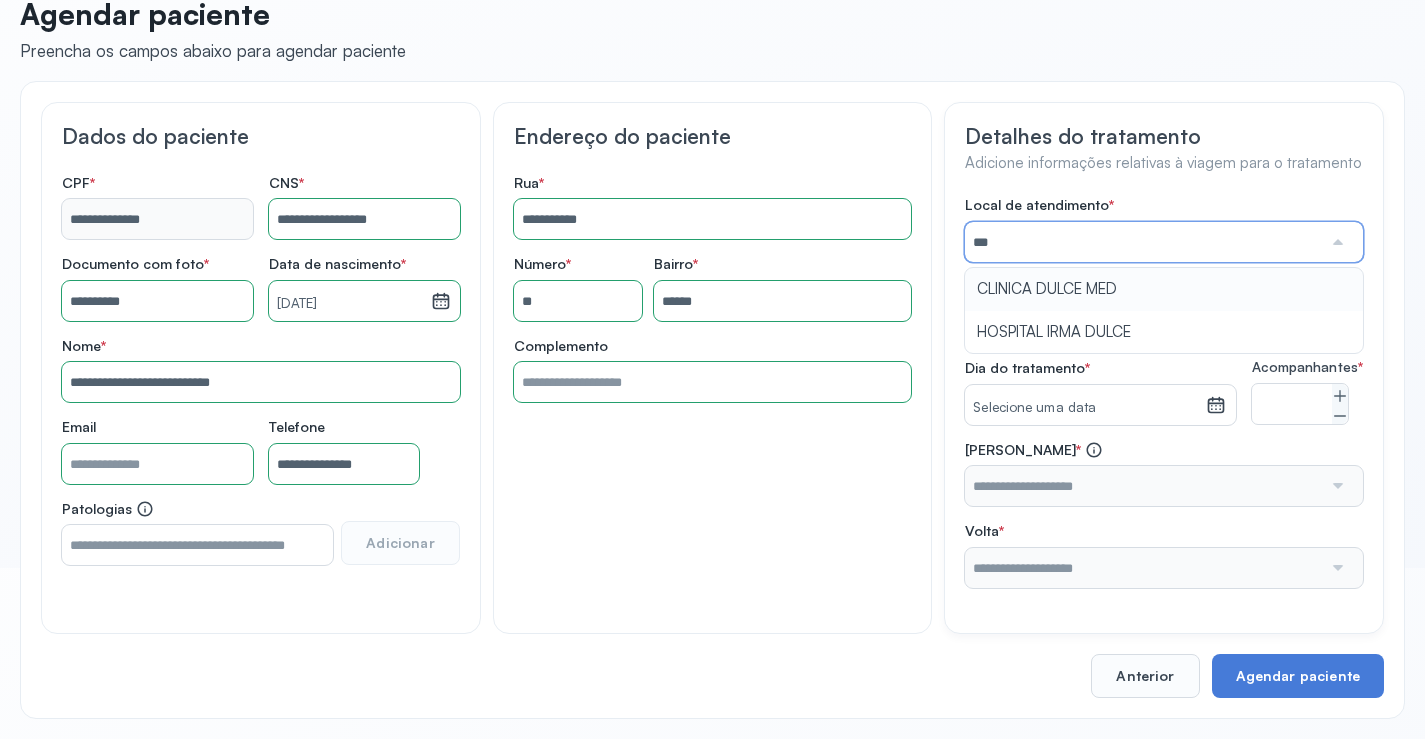type on "**********" 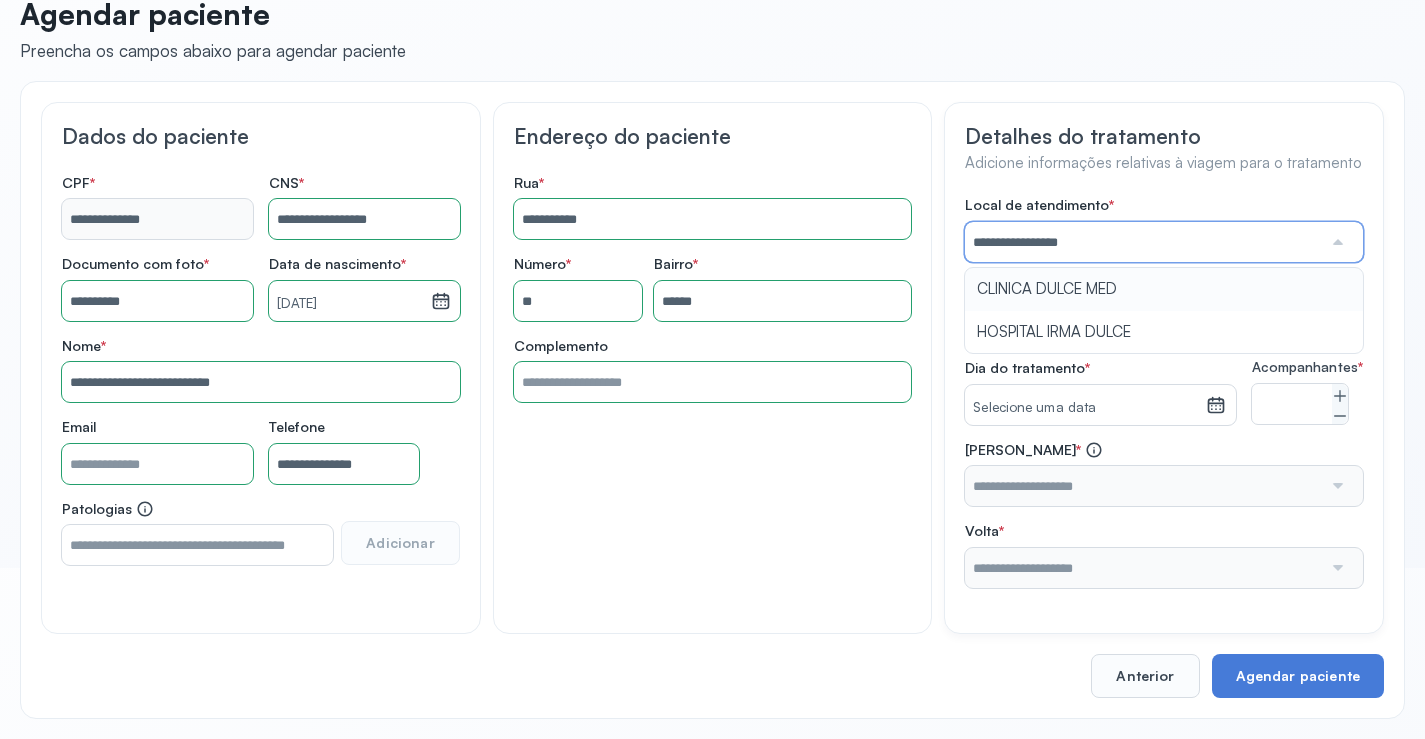 click on "**********" at bounding box center [1164, 392] 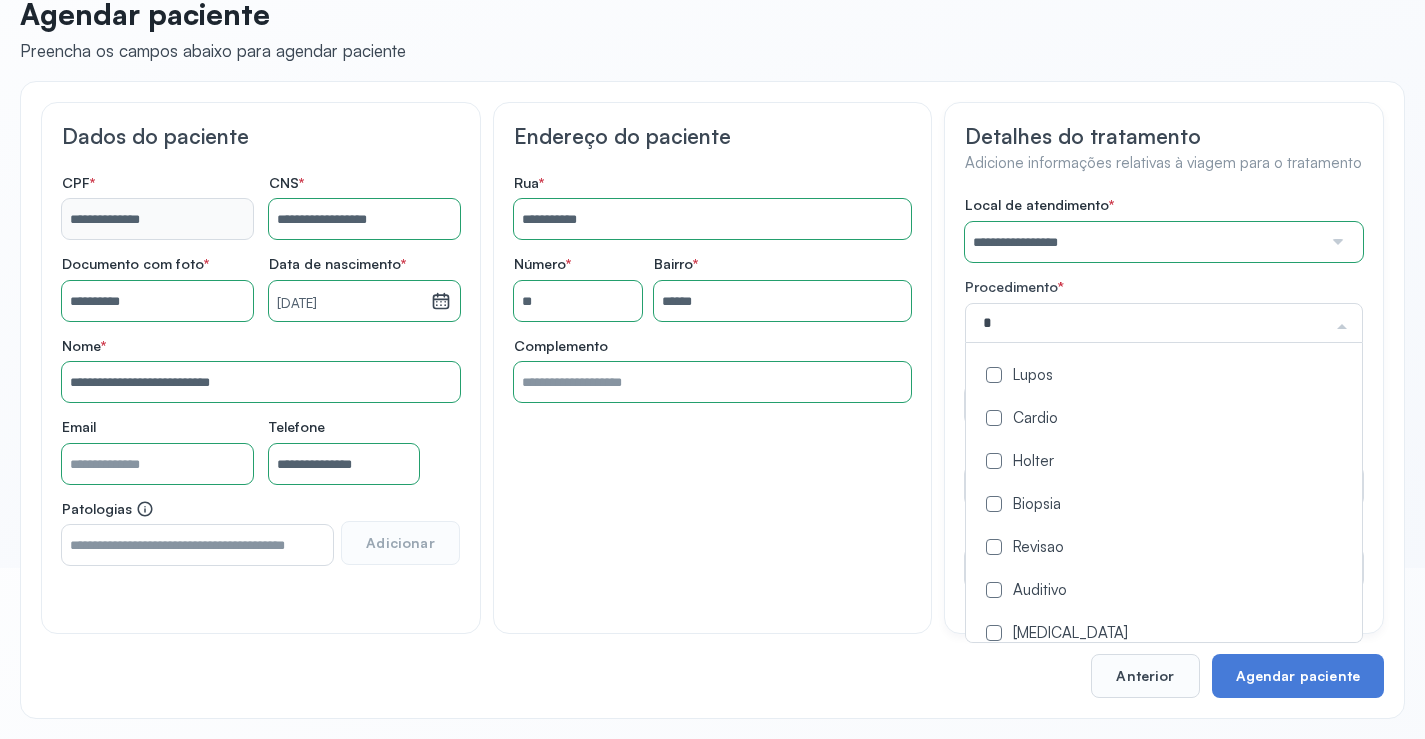 type on "**" 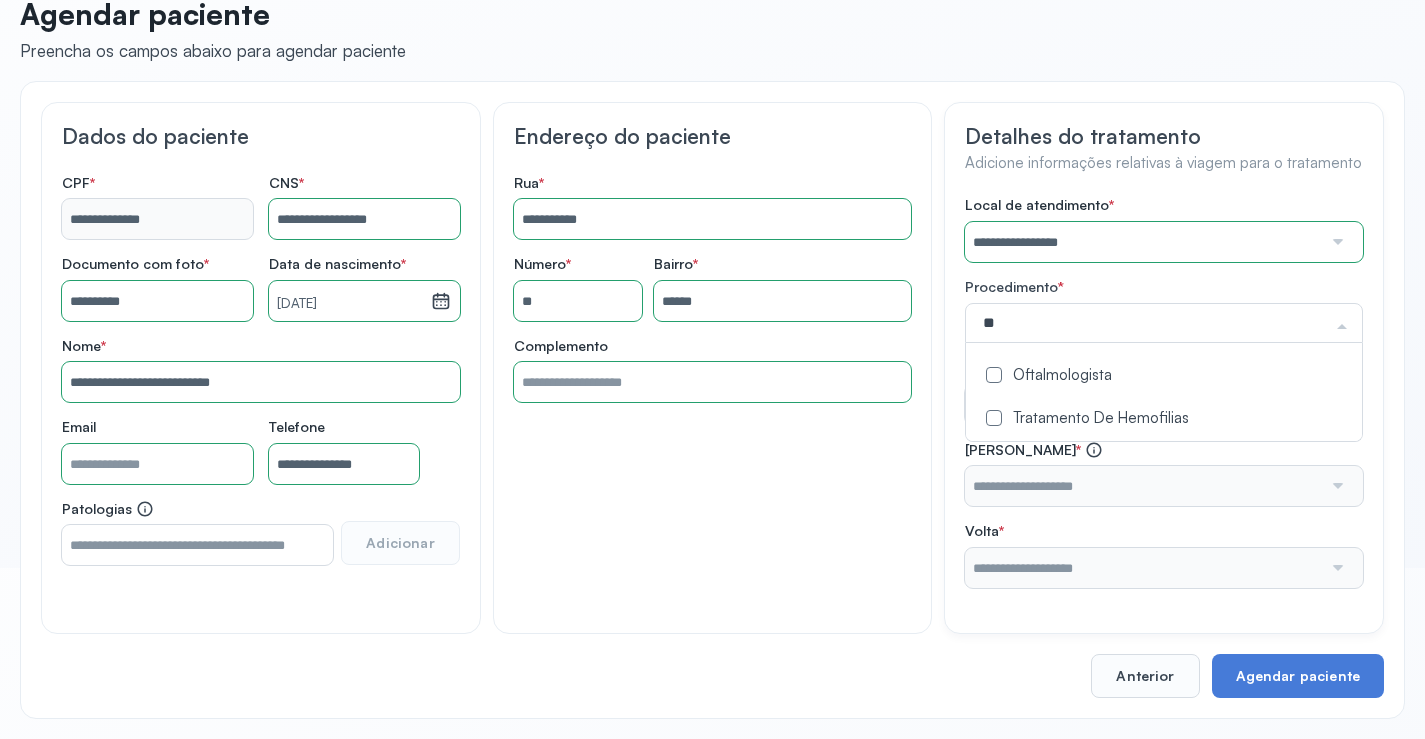 click at bounding box center [994, 375] 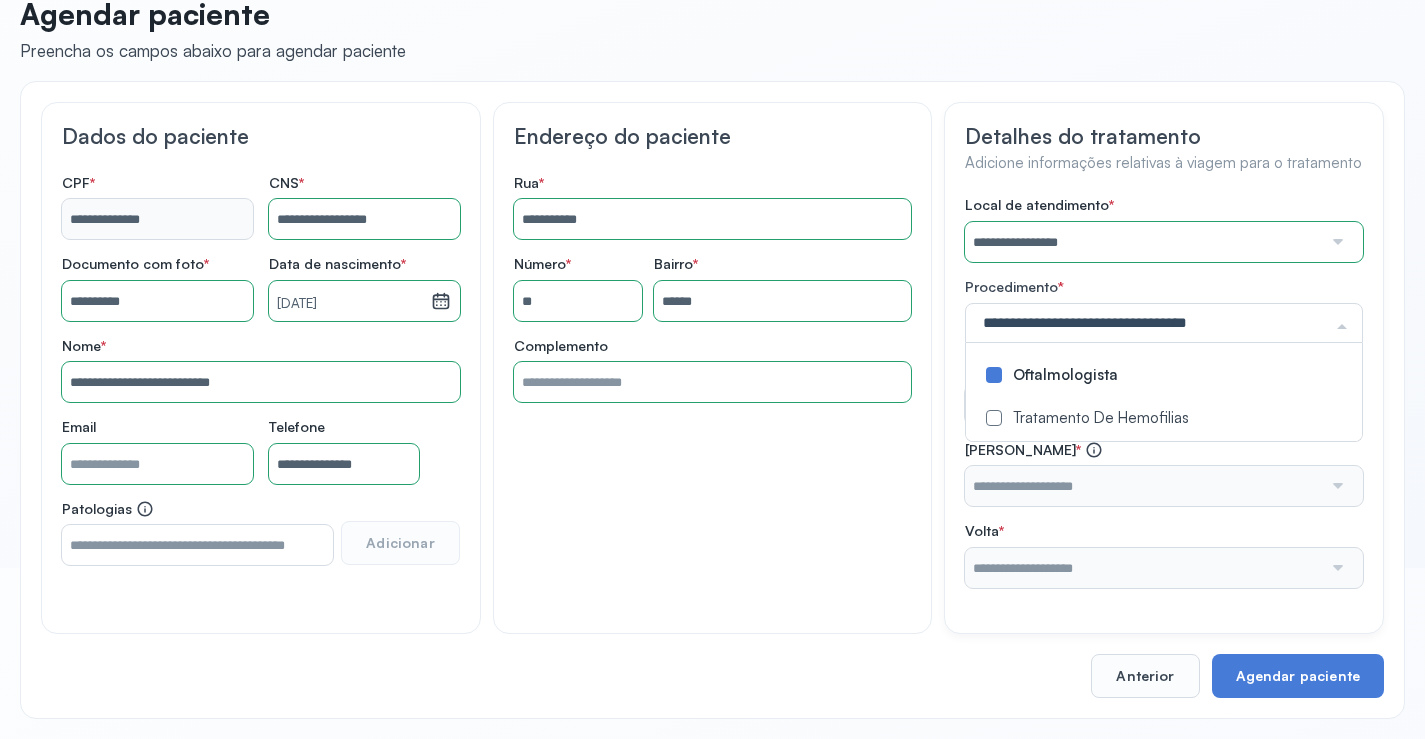 click on "**********" 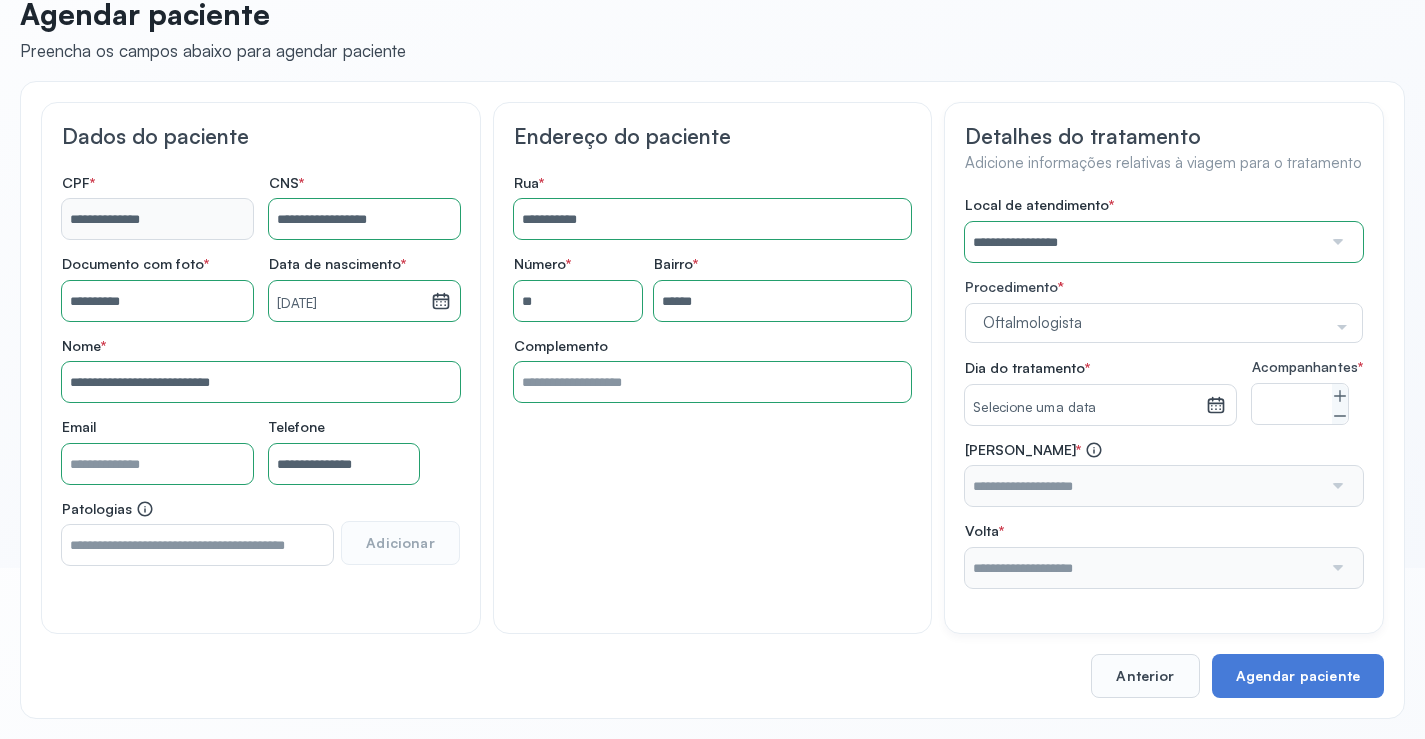 click on "Selecione uma data" at bounding box center [1085, 408] 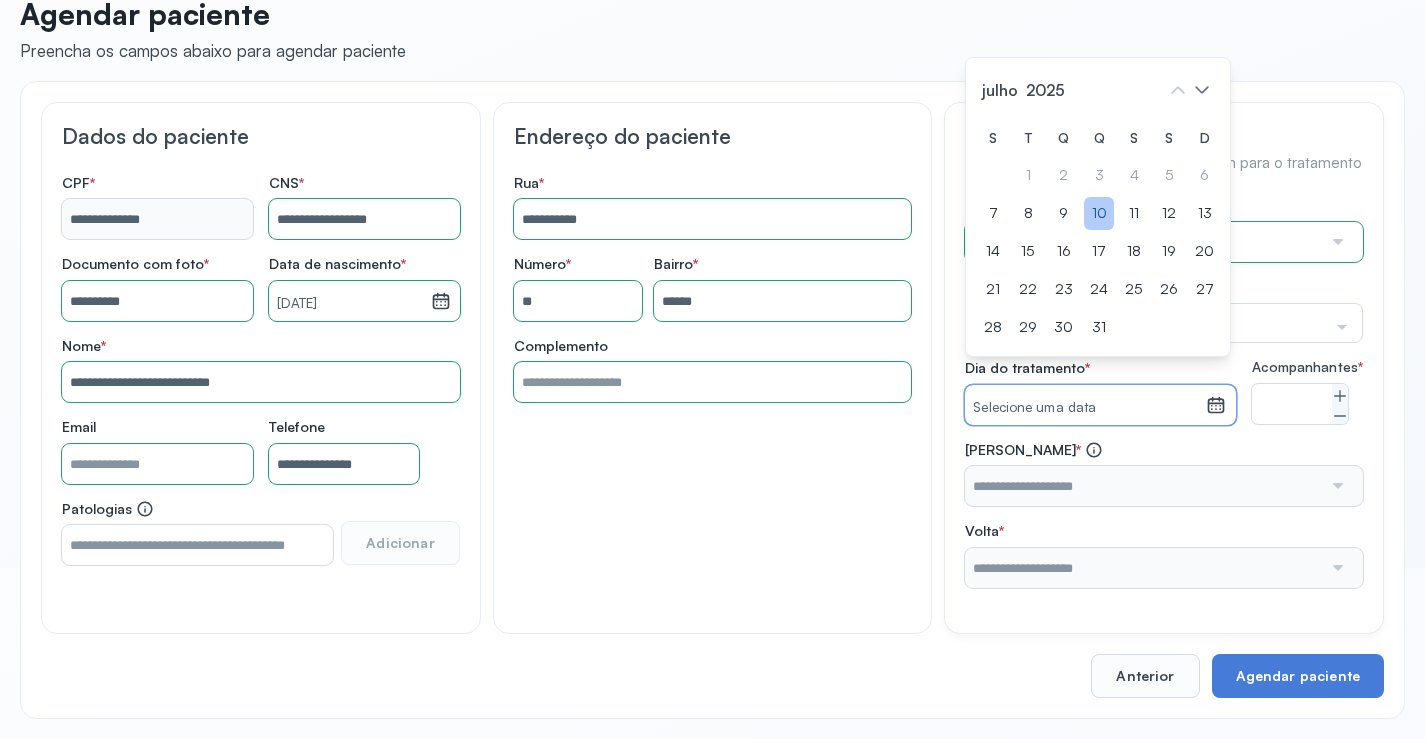 click on "10" 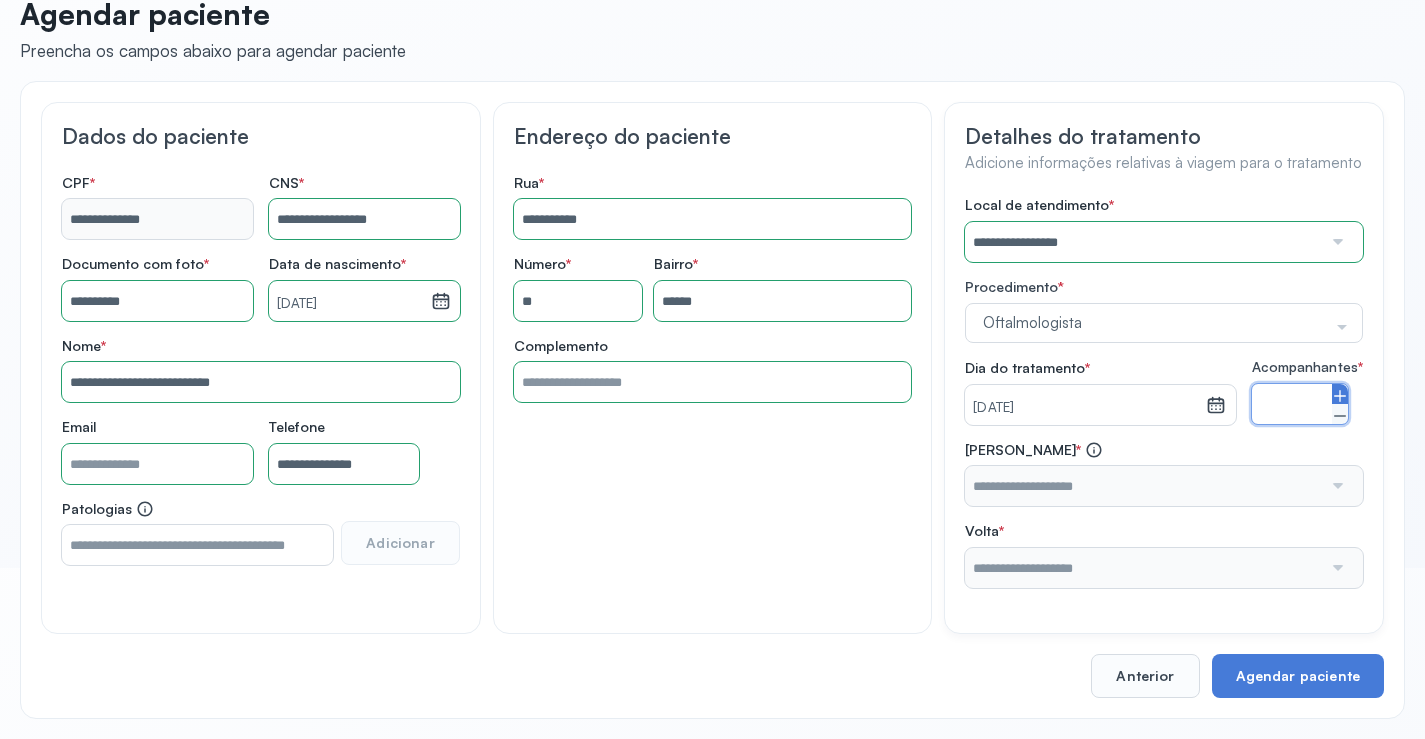 click 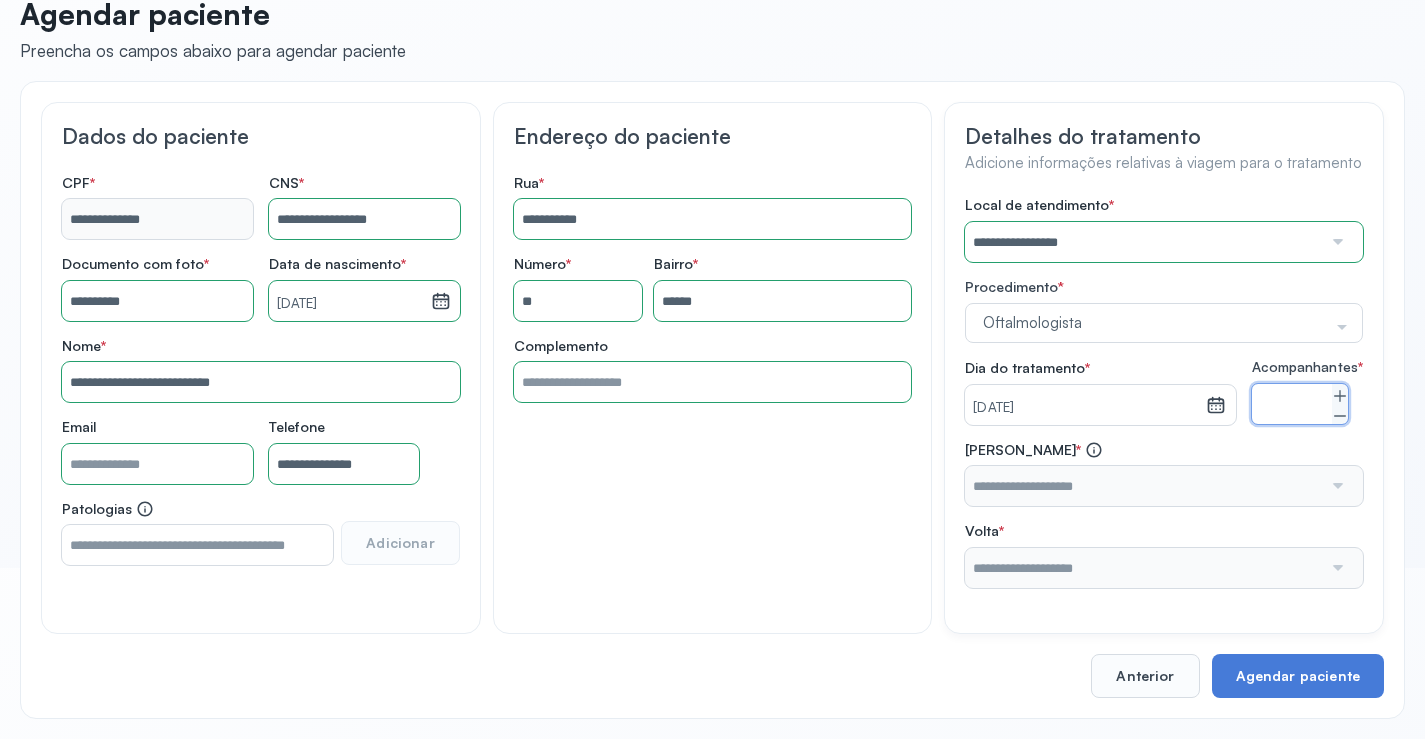 click at bounding box center (1143, 486) 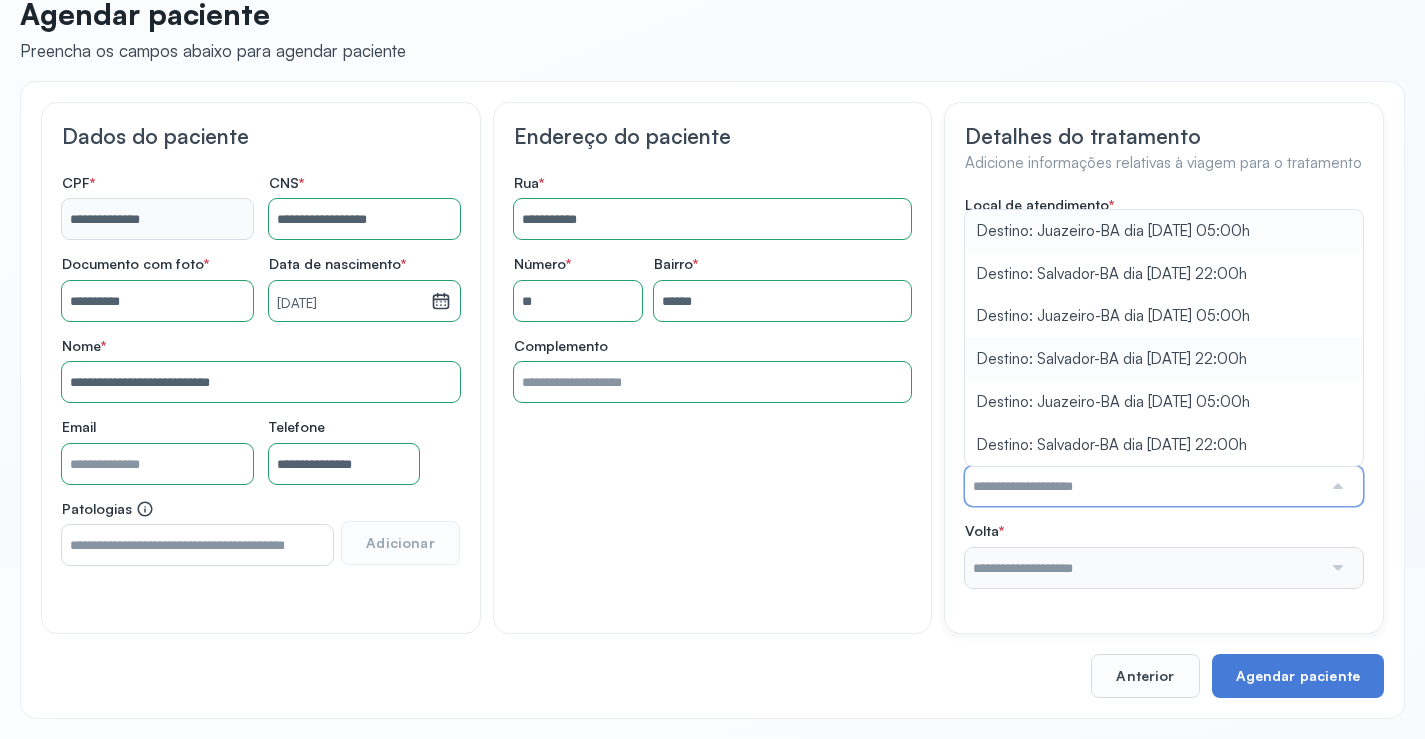 type on "**********" 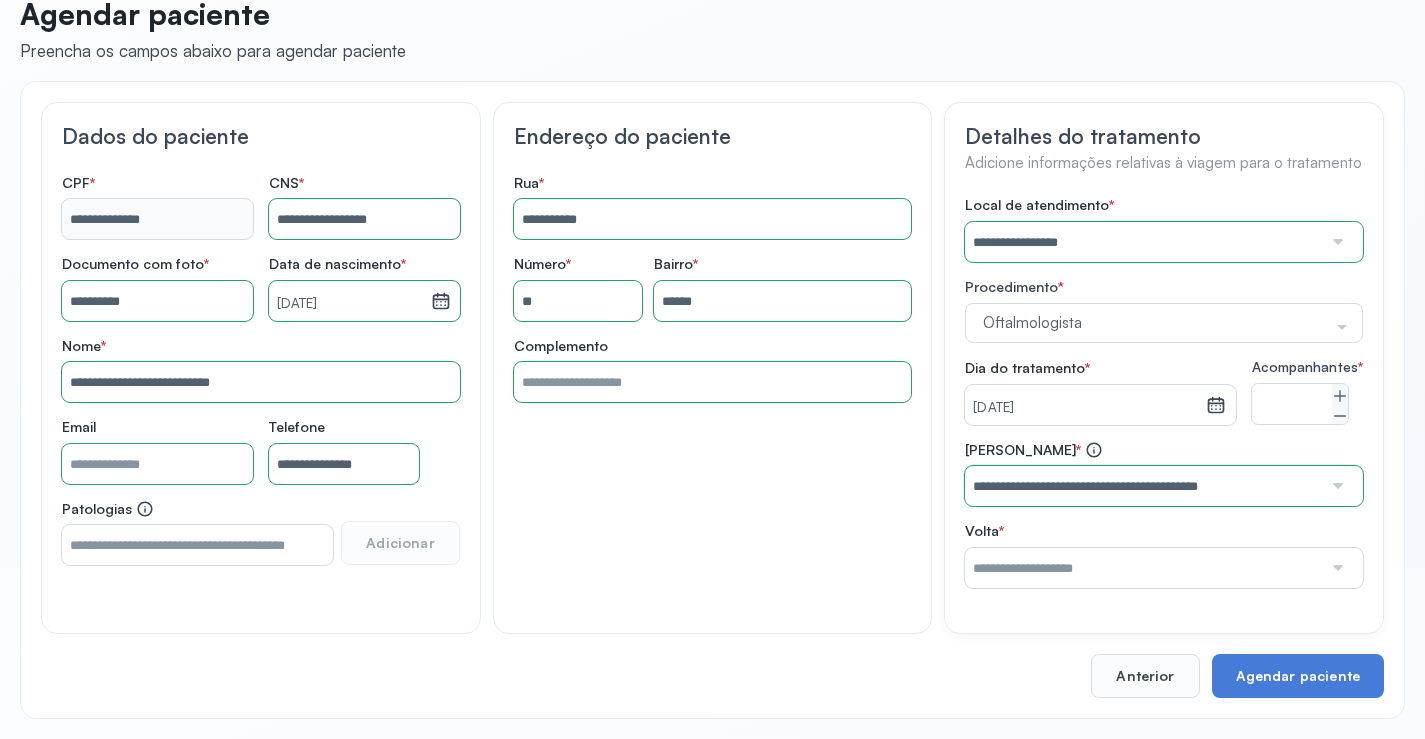 click on "**********" at bounding box center (1164, 392) 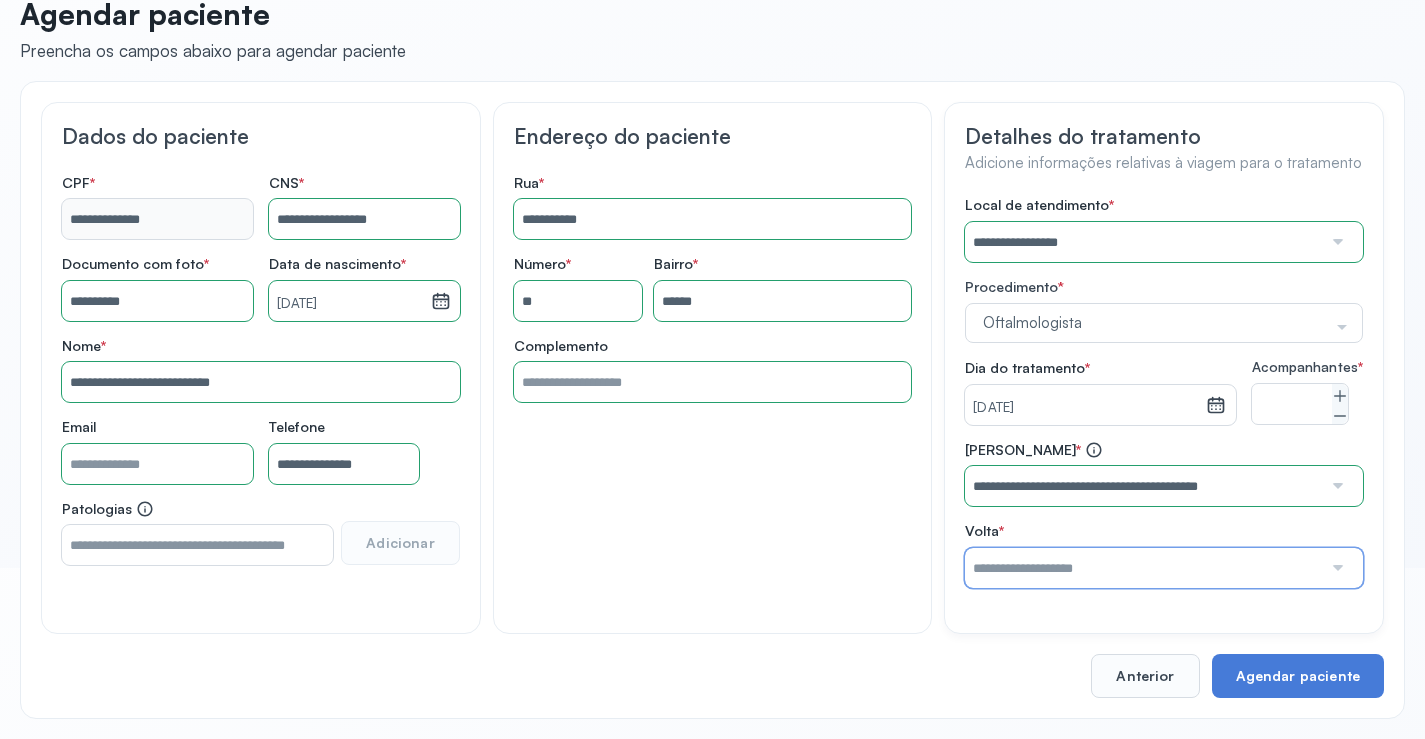 drag, startPoint x: 1155, startPoint y: 572, endPoint x: 1159, endPoint y: 582, distance: 10.770329 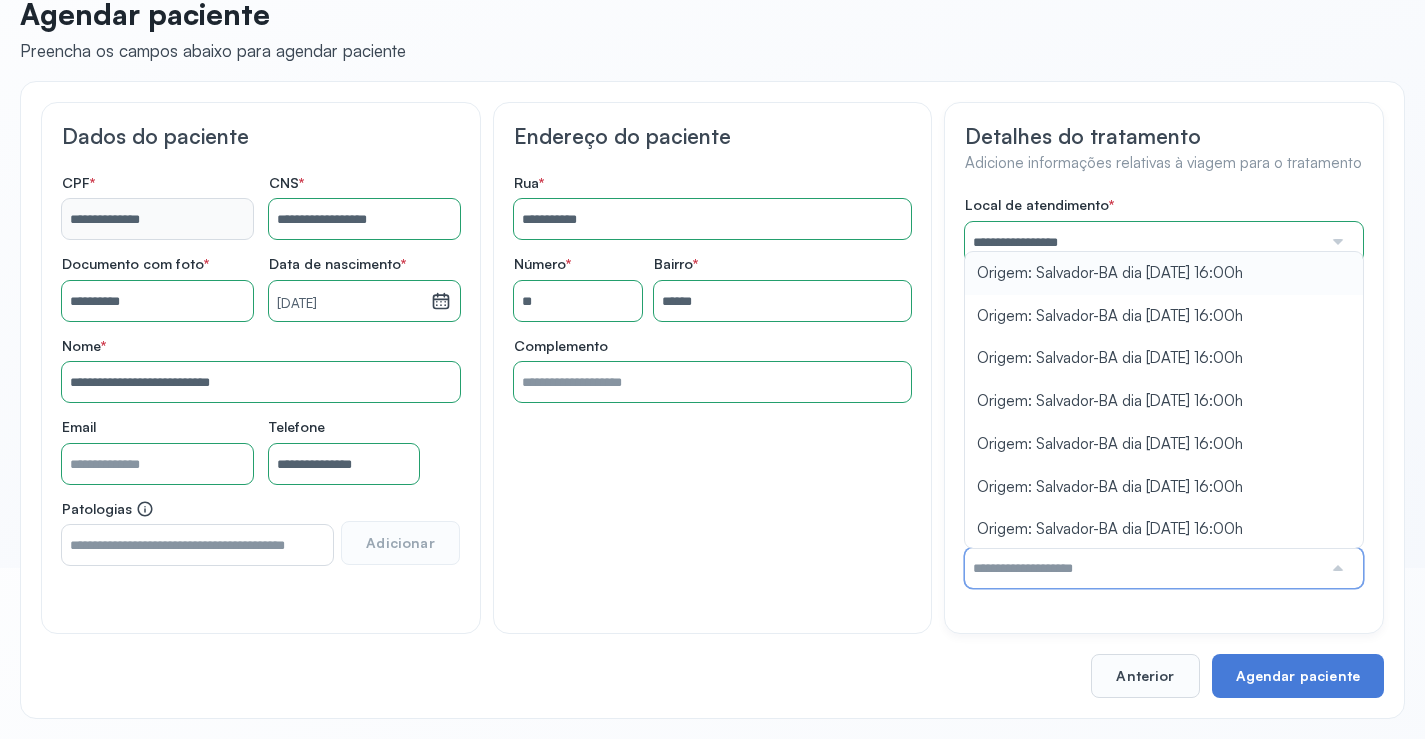 type on "**********" 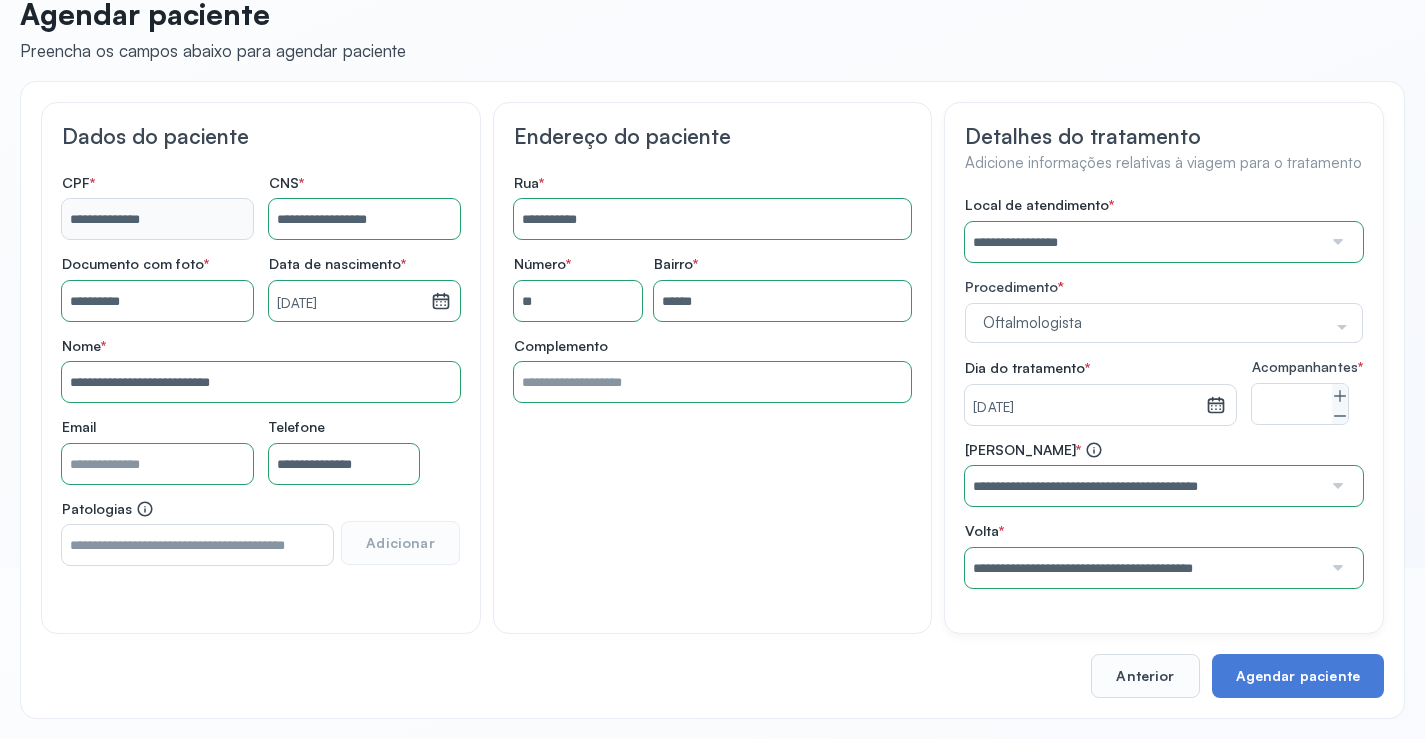 click on "**********" at bounding box center [1164, 392] 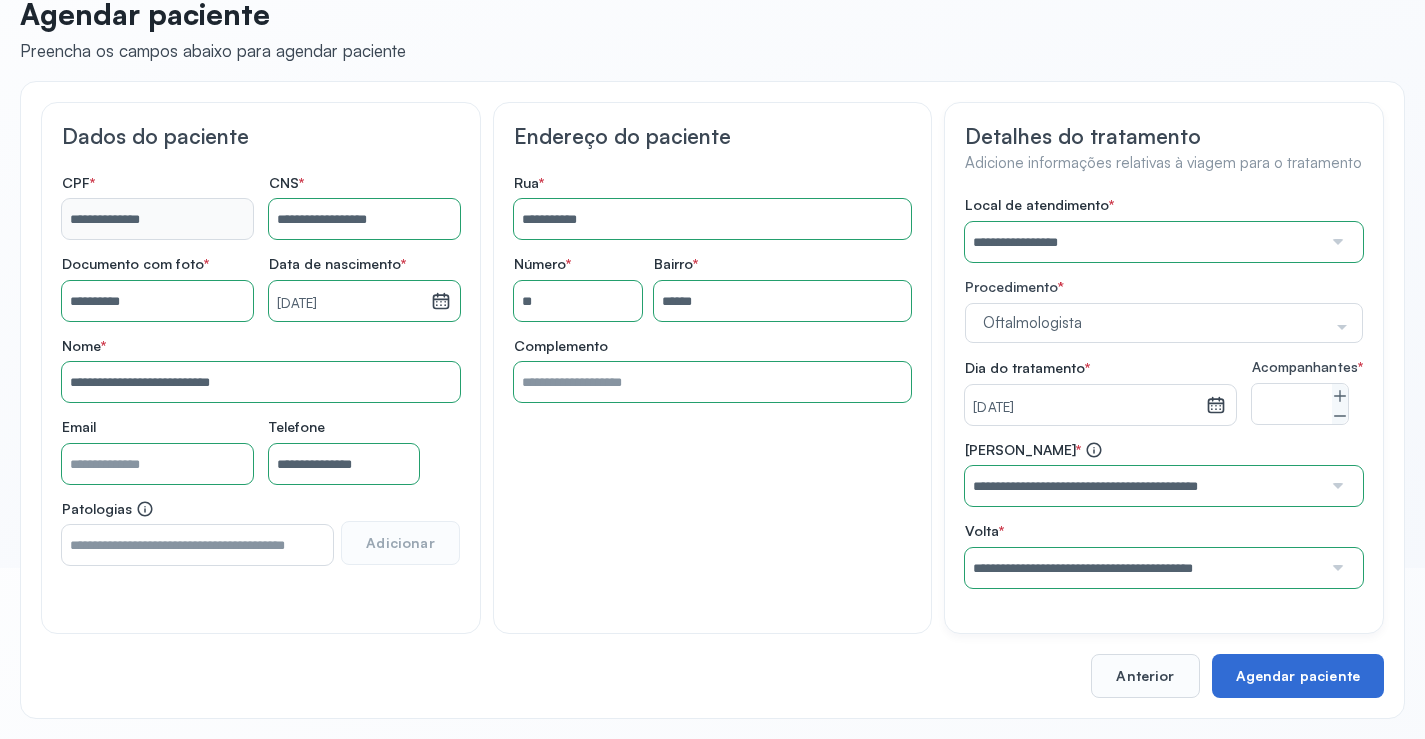 click on "Agendar paciente" at bounding box center [1298, 676] 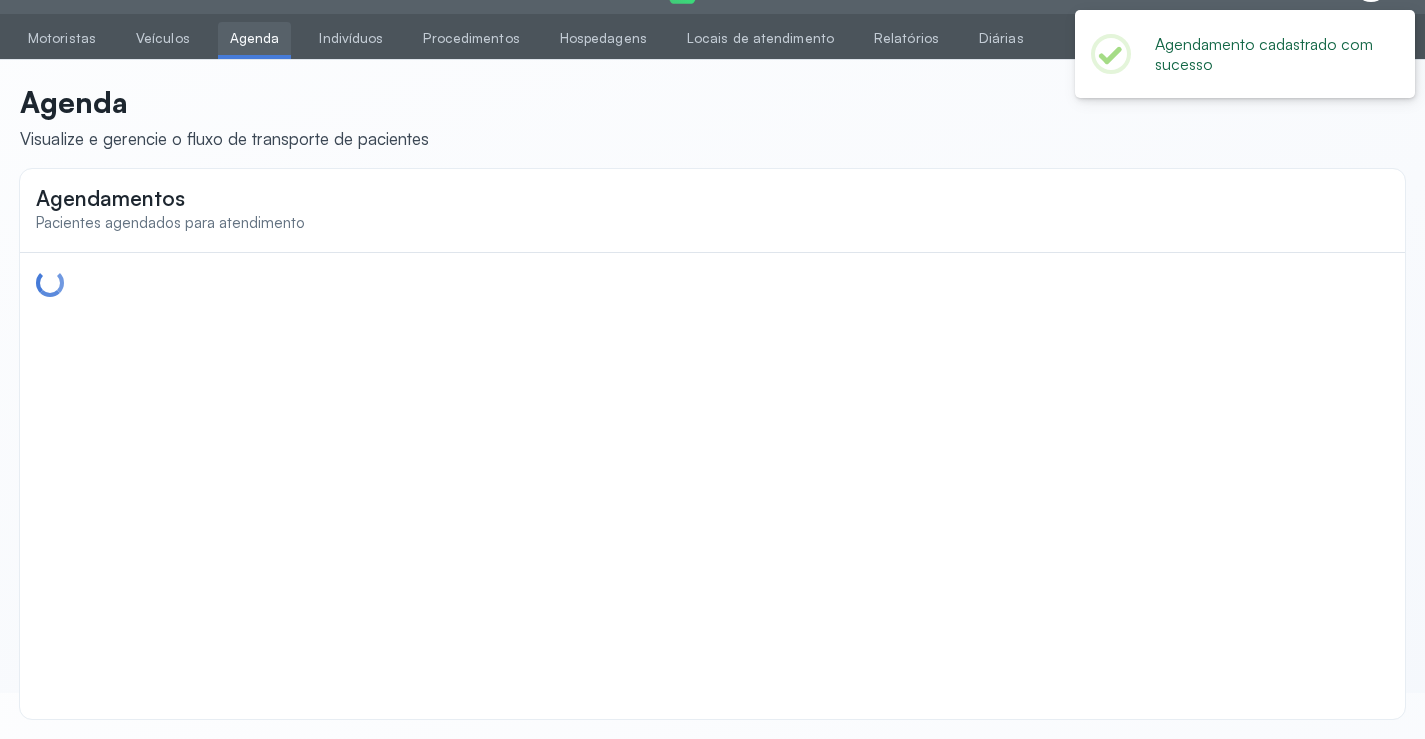 scroll, scrollTop: 0, scrollLeft: 0, axis: both 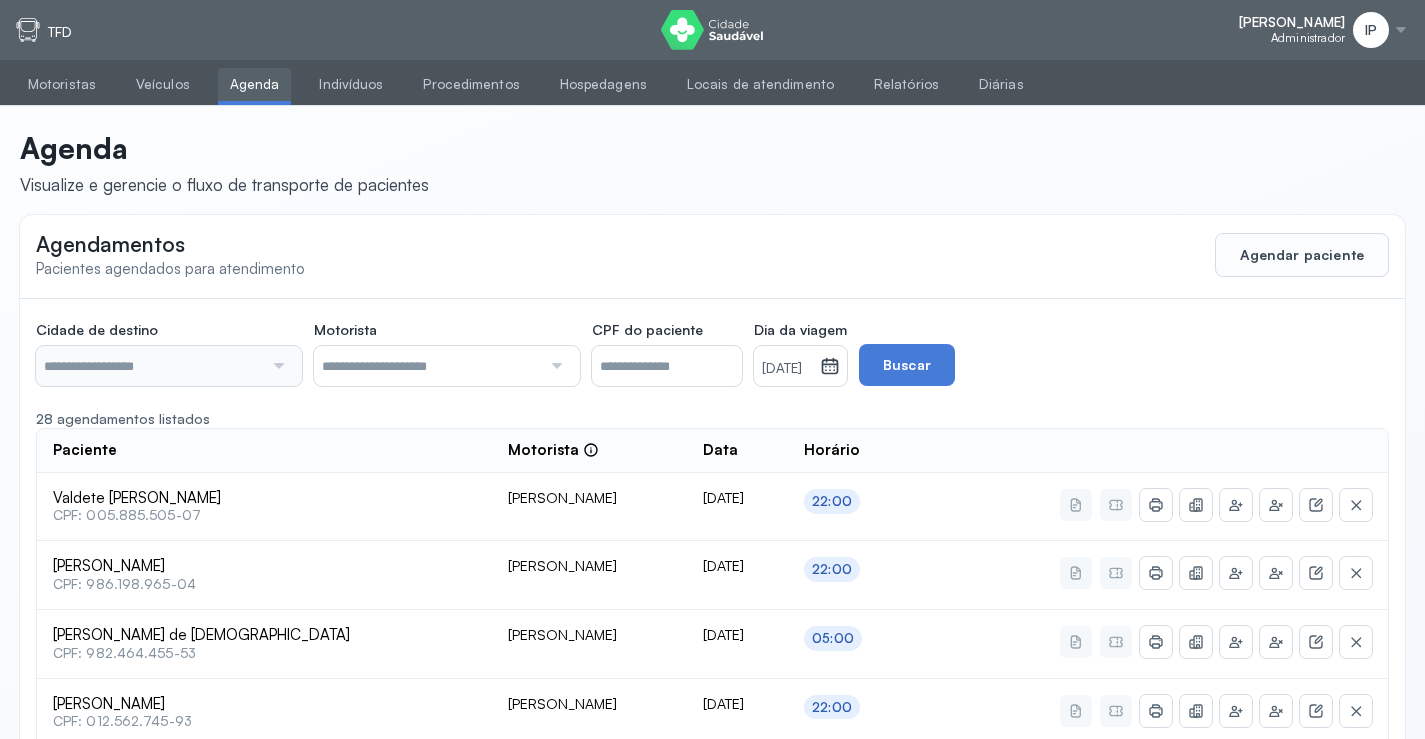 type on "********" 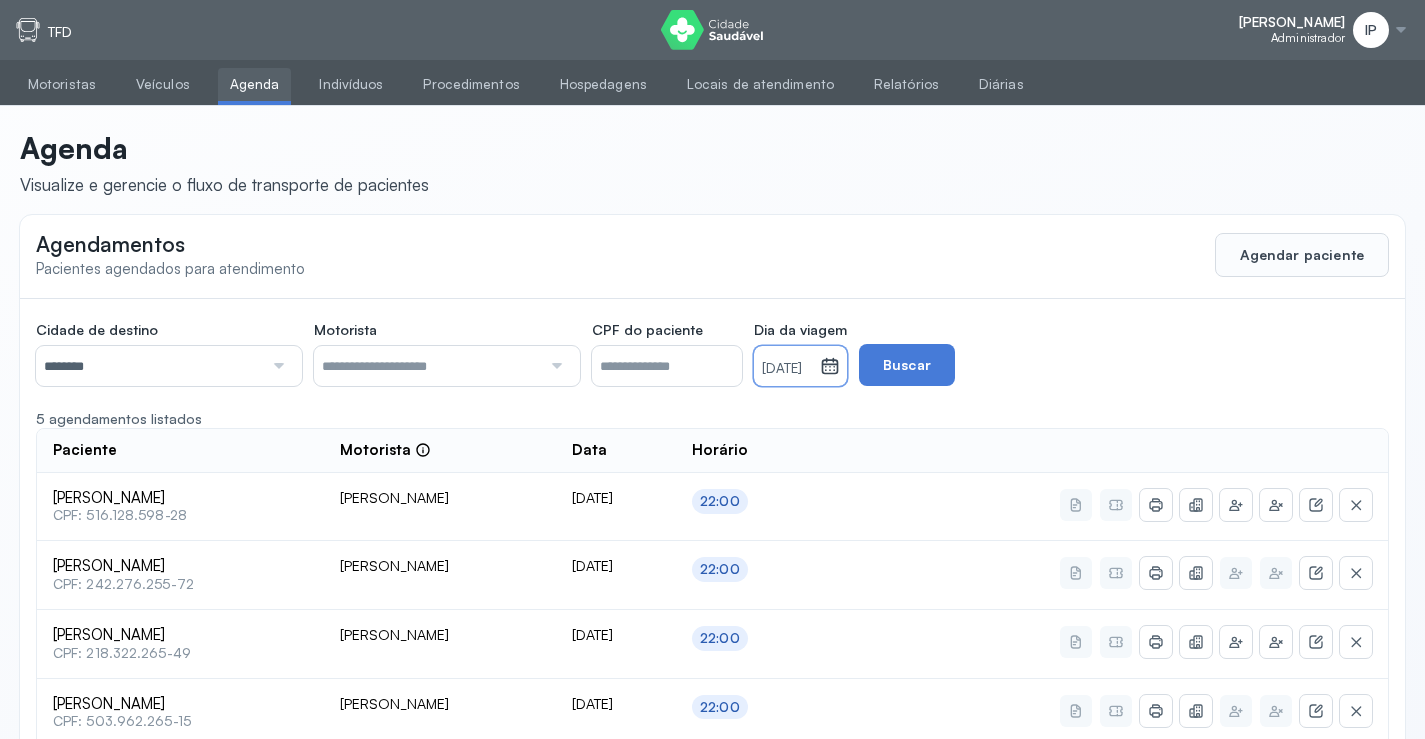 click on "[DATE]" at bounding box center [787, 369] 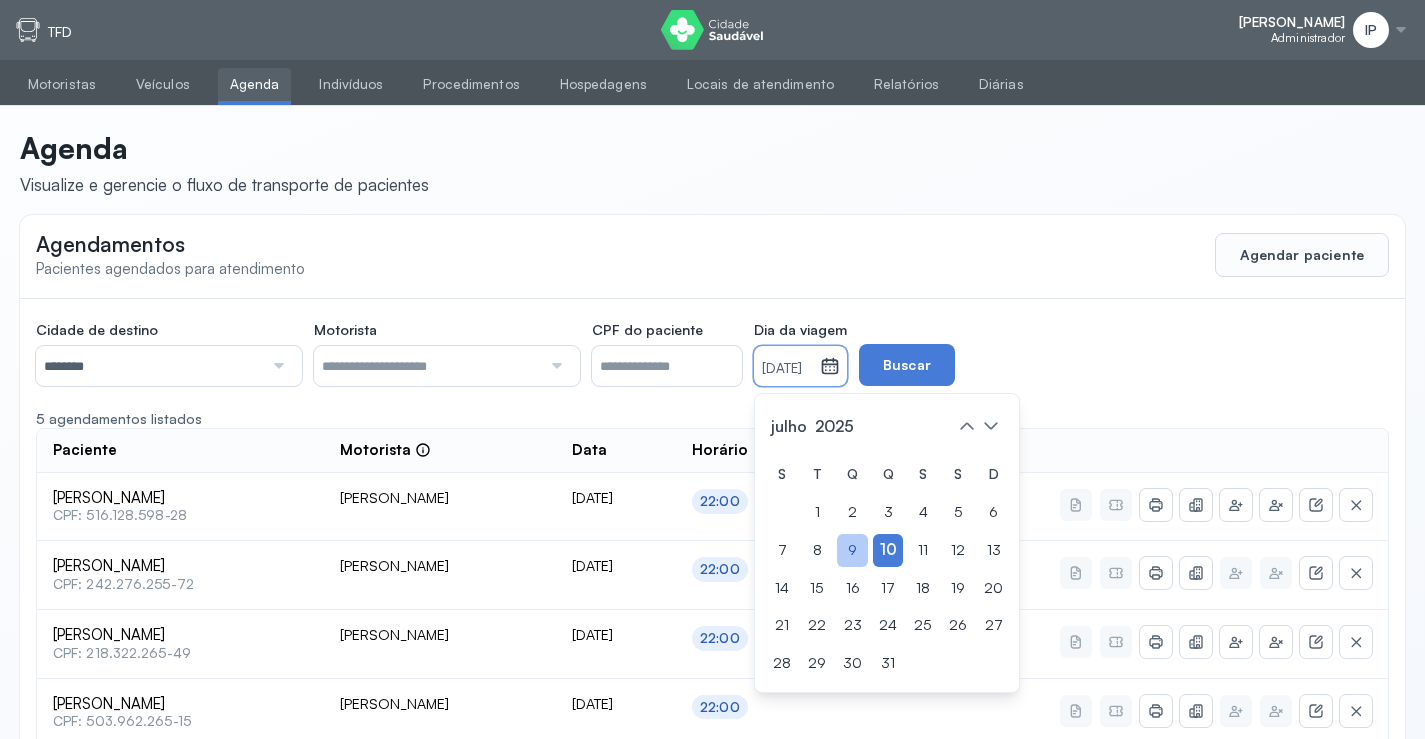 click on "9" 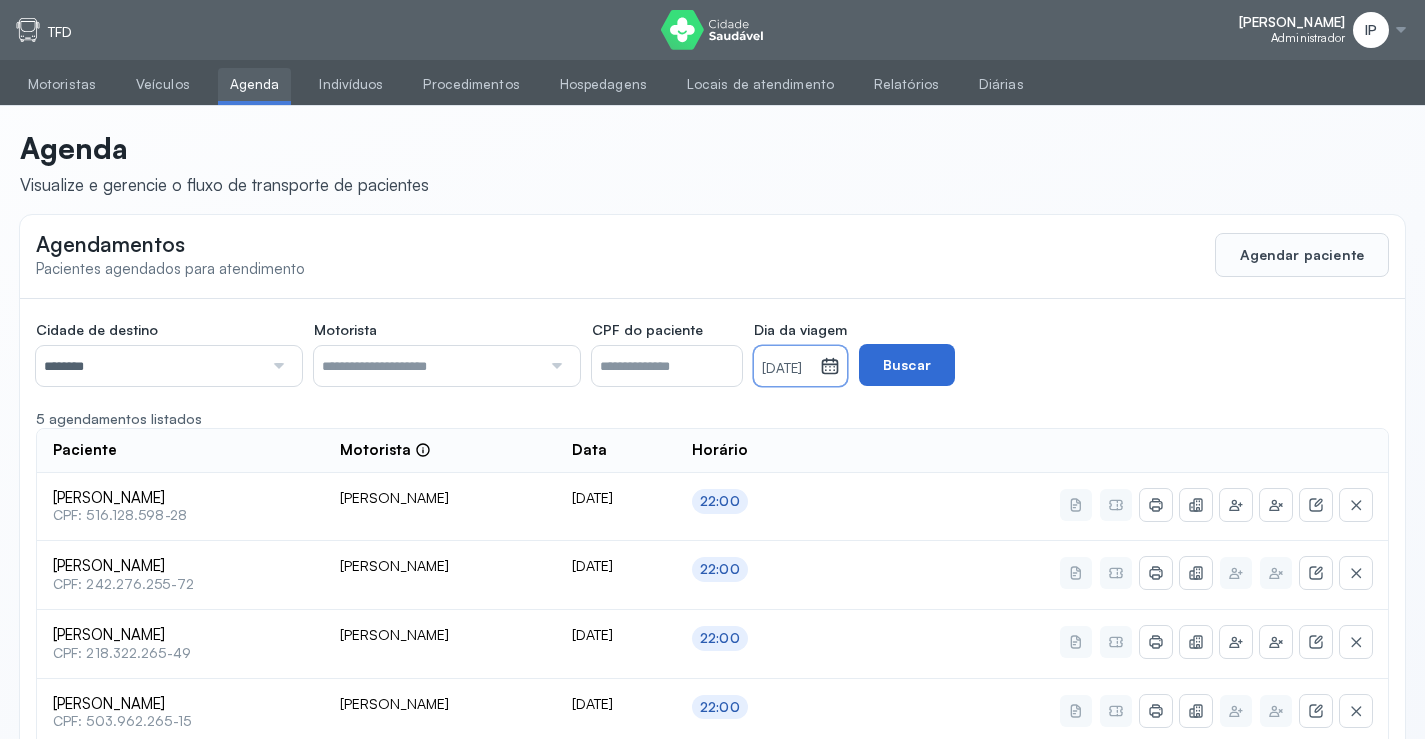 click on "Buscar" at bounding box center [907, 365] 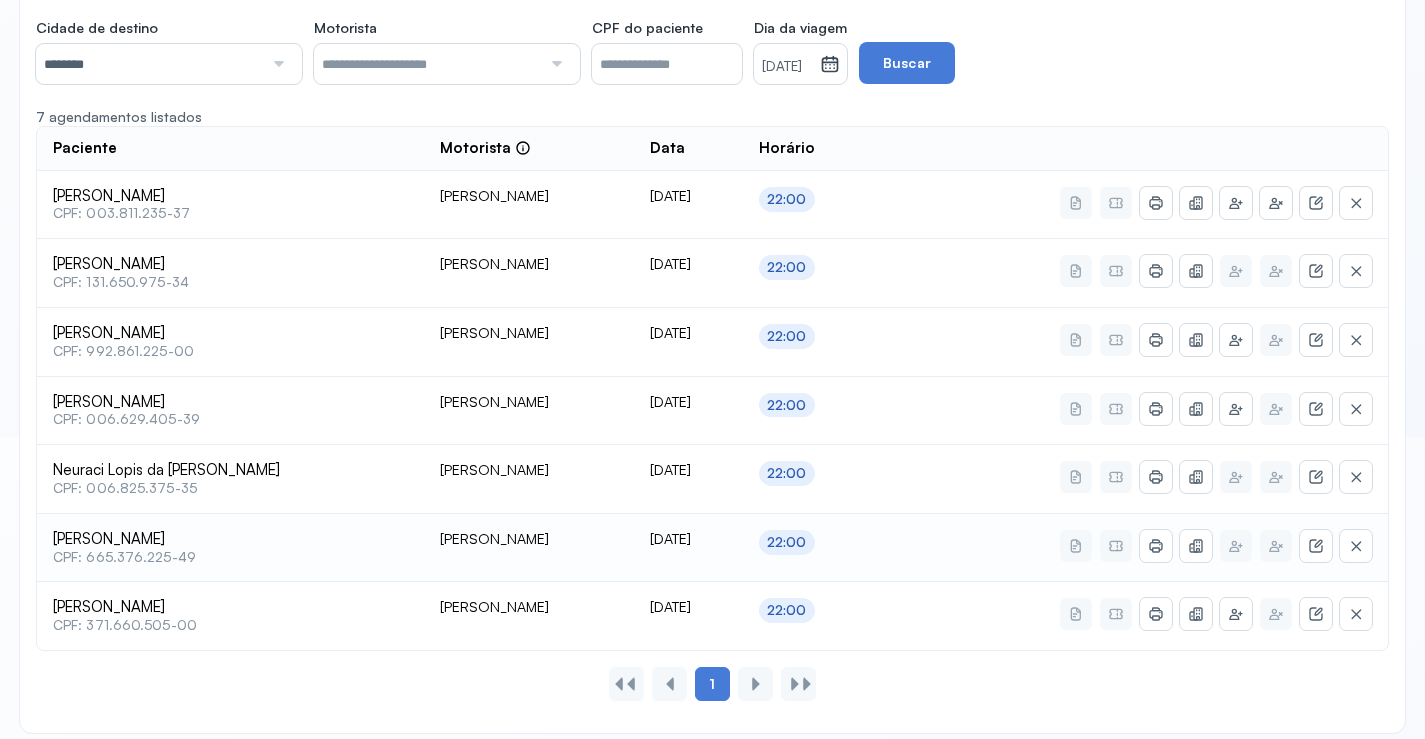 scroll, scrollTop: 316, scrollLeft: 0, axis: vertical 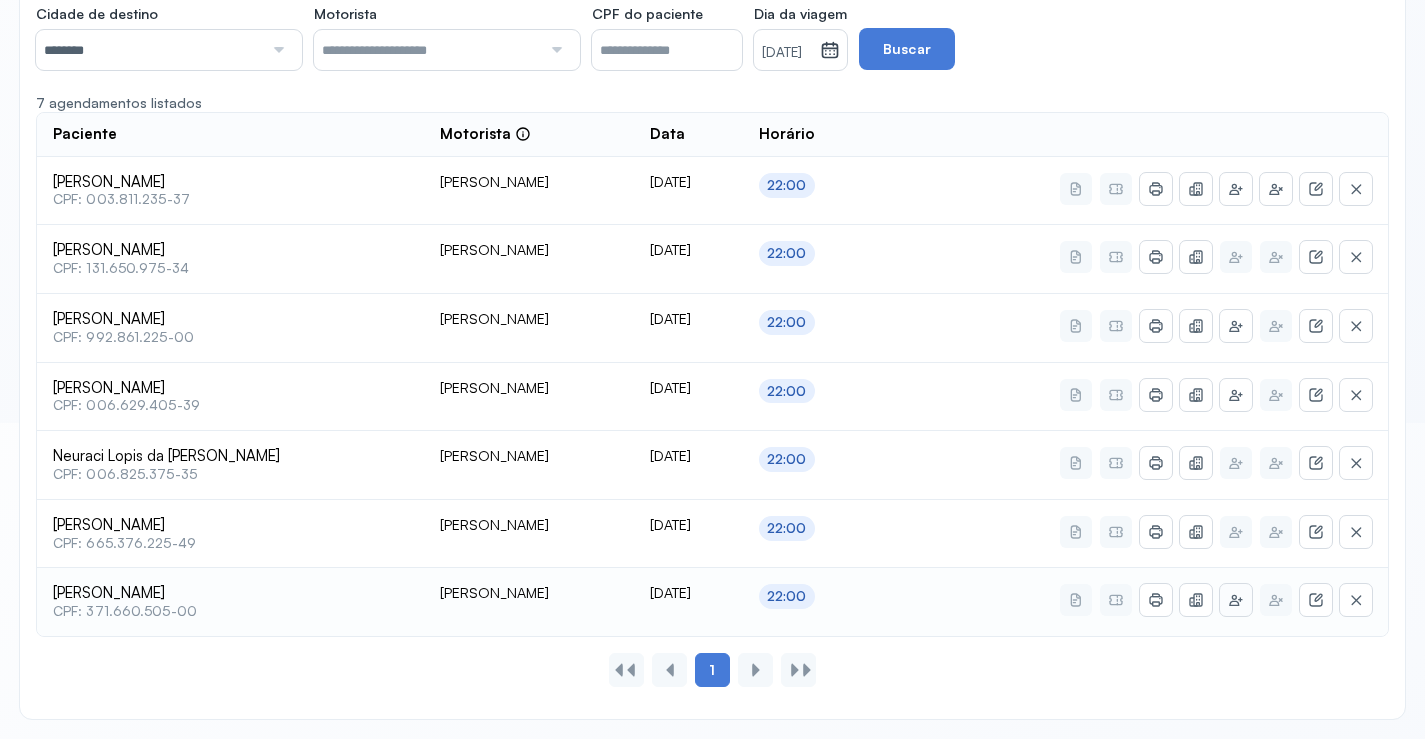 click 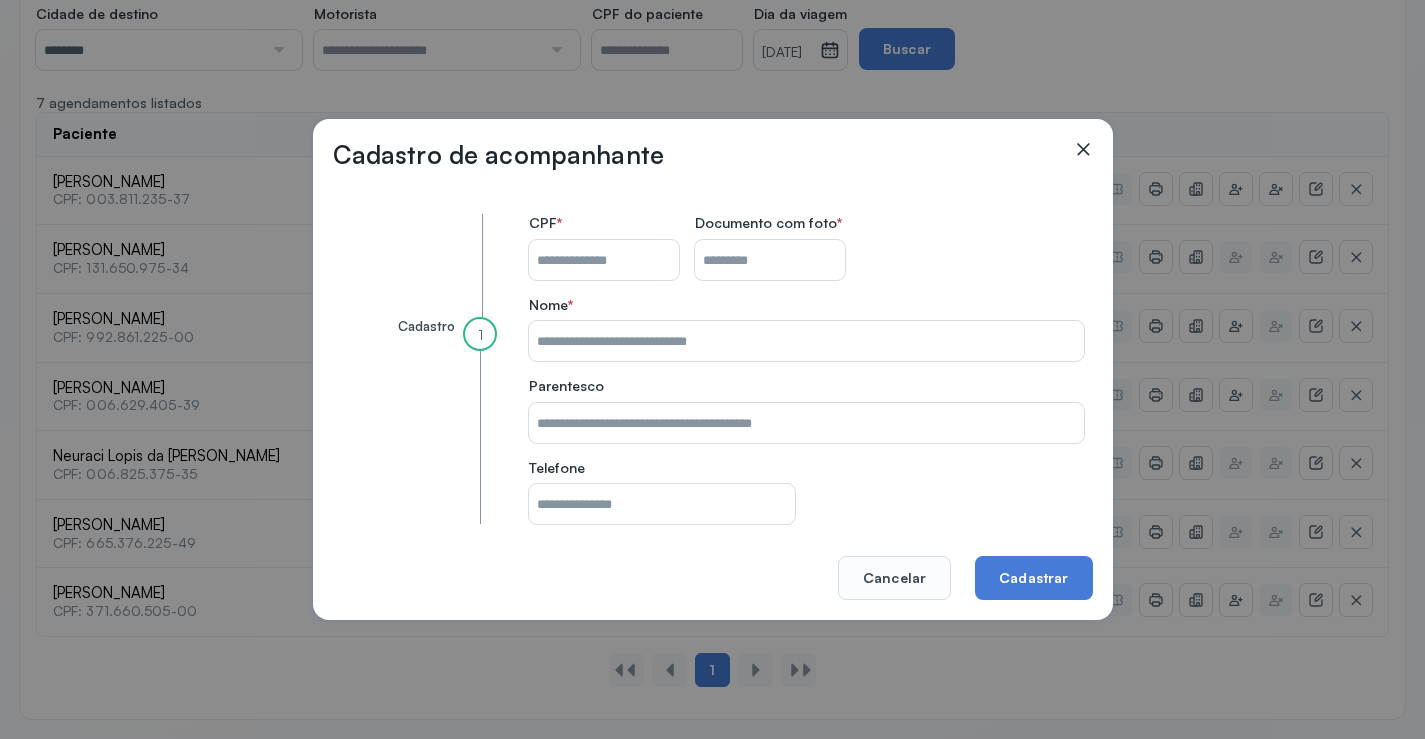 click on "CPF do paciente" at bounding box center (604, 260) 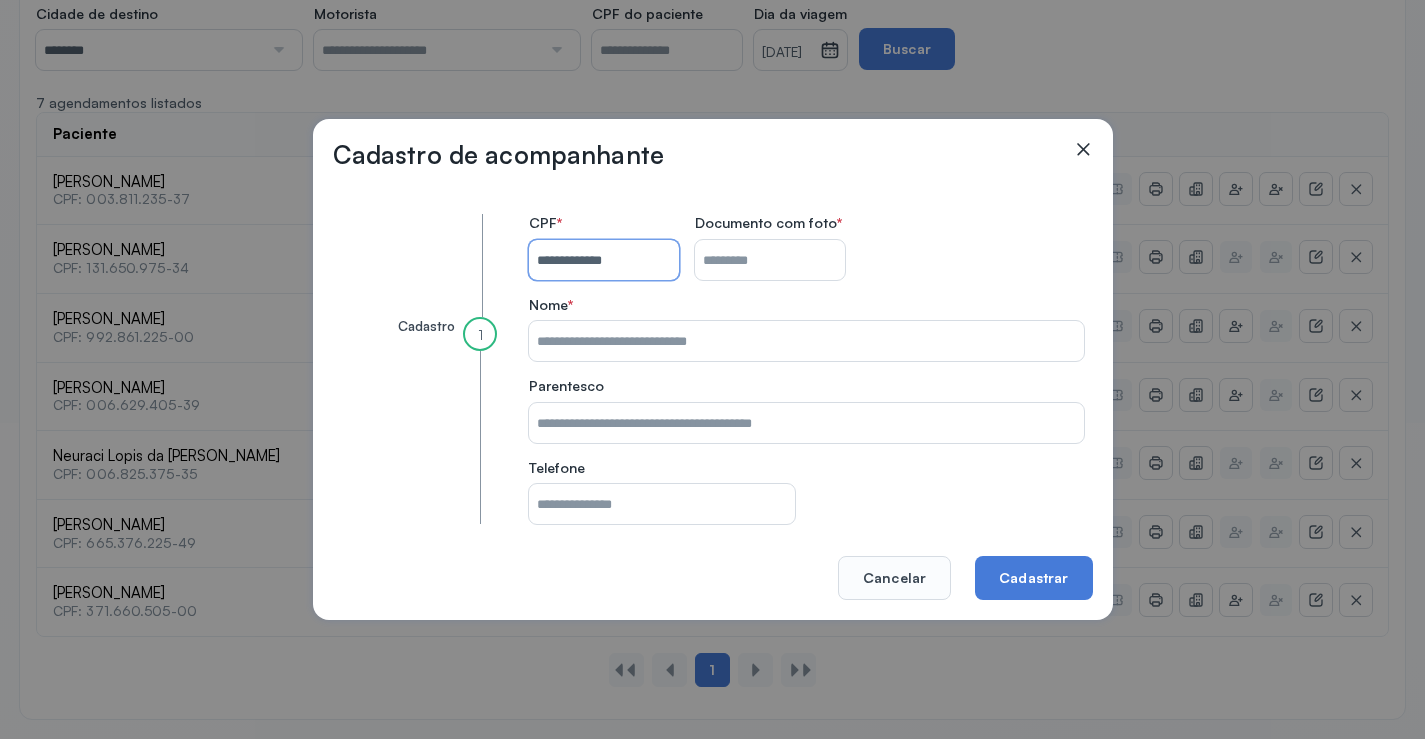 type on "**********" 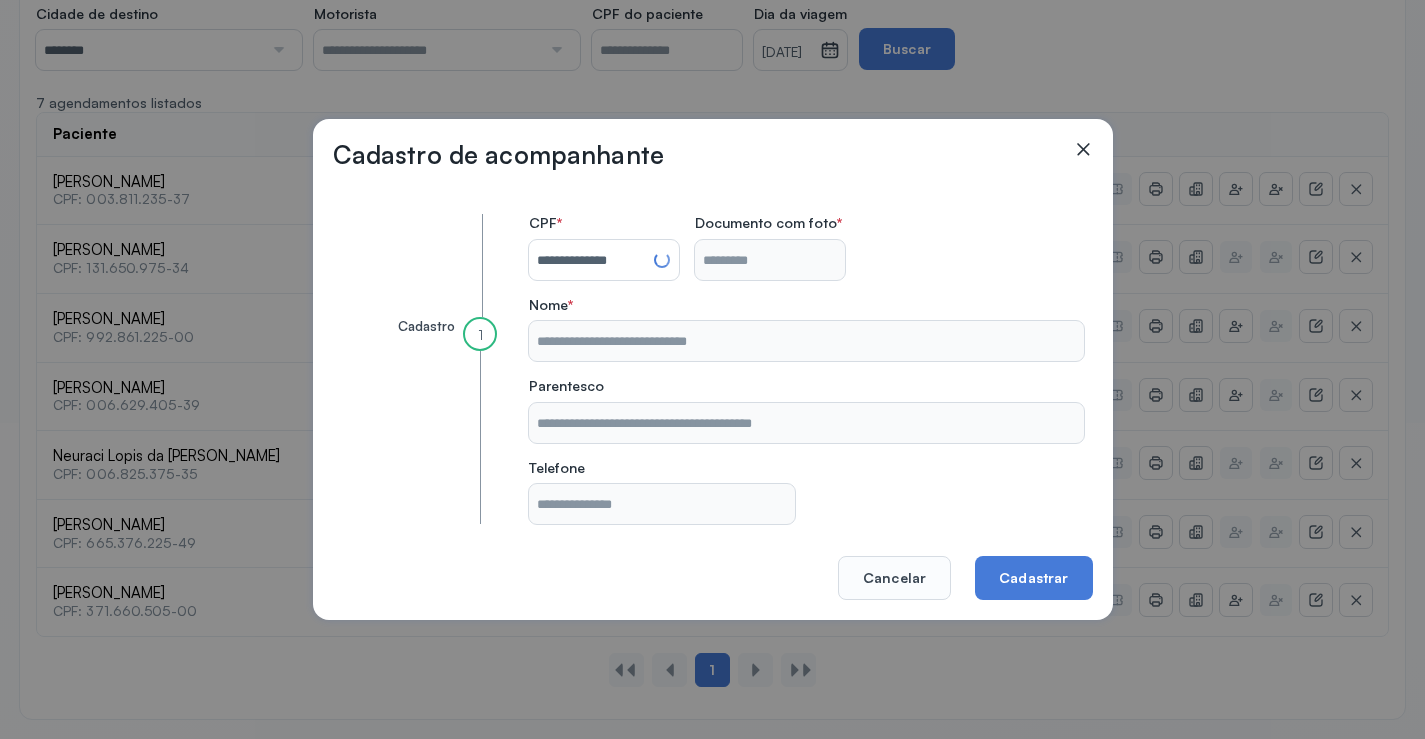 type on "**********" 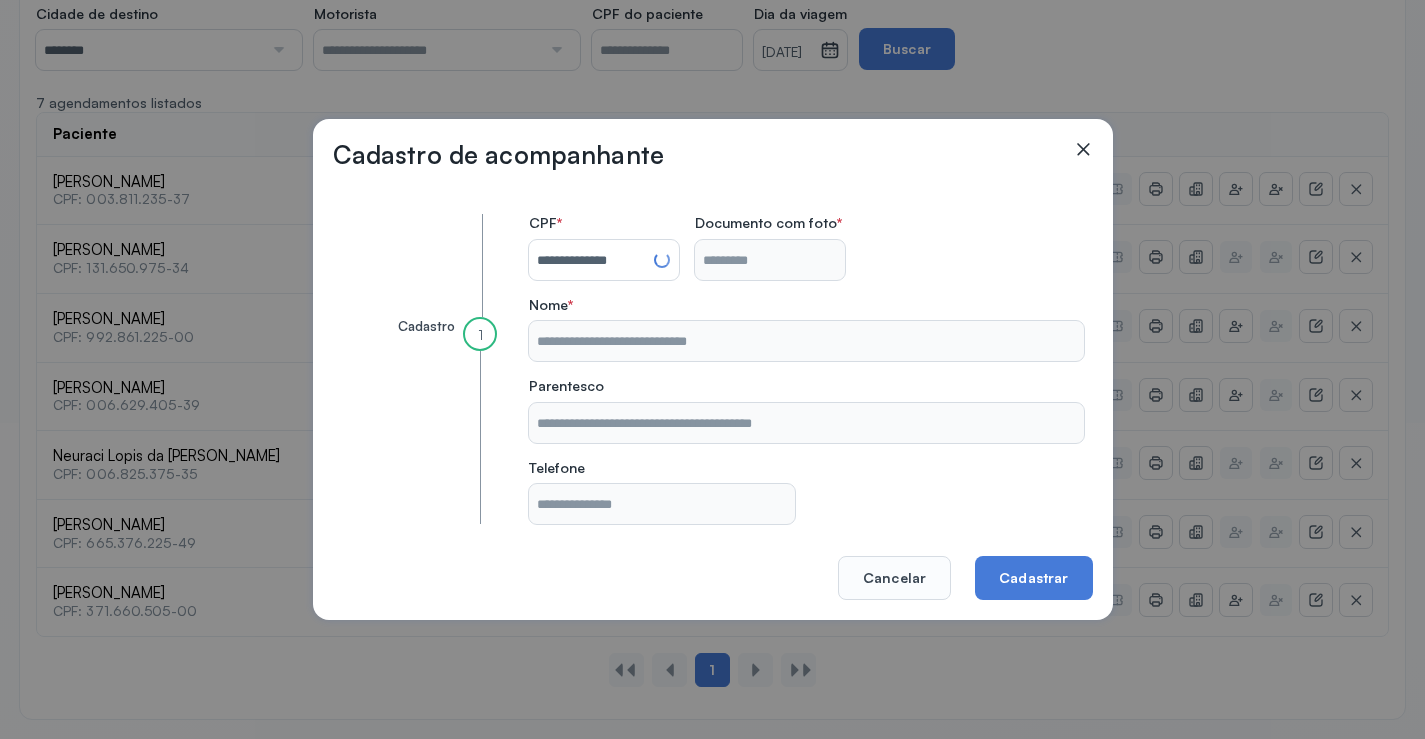 type on "**********" 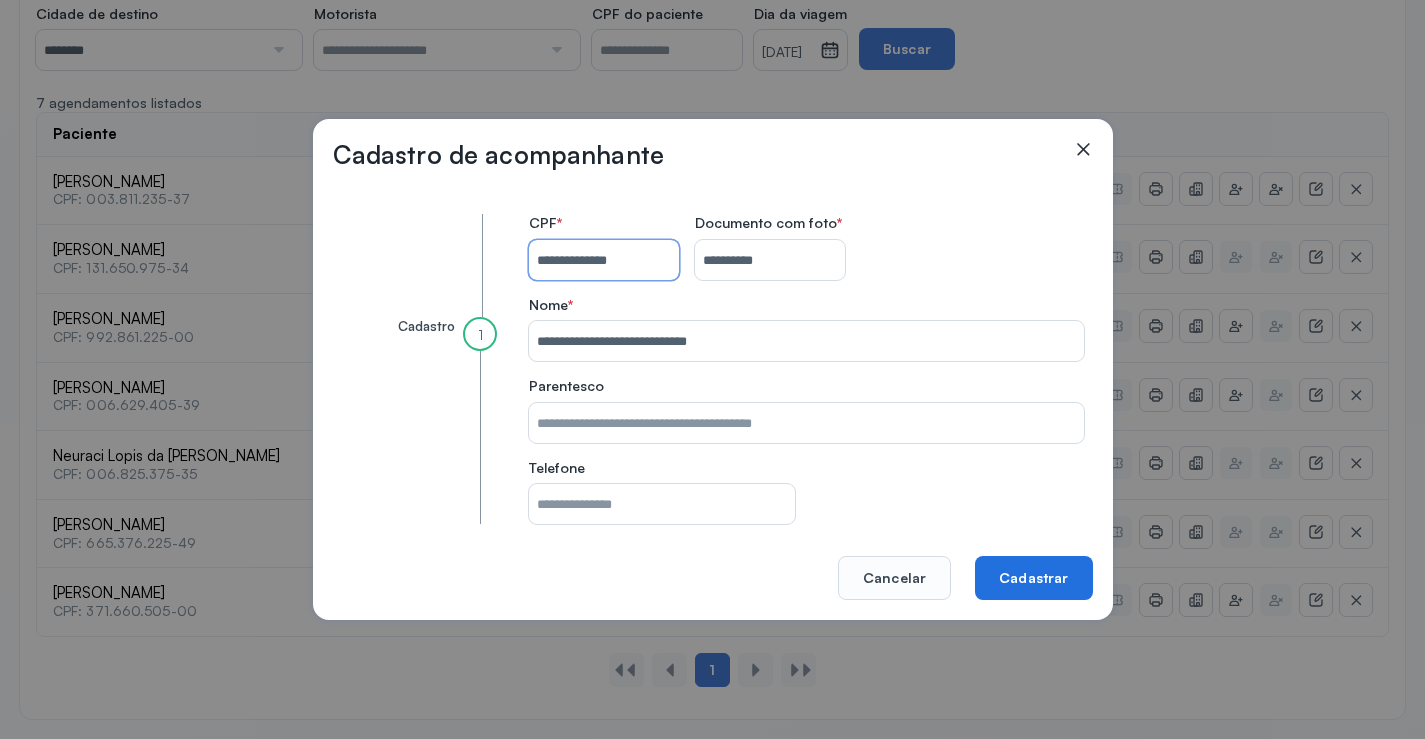 type on "**********" 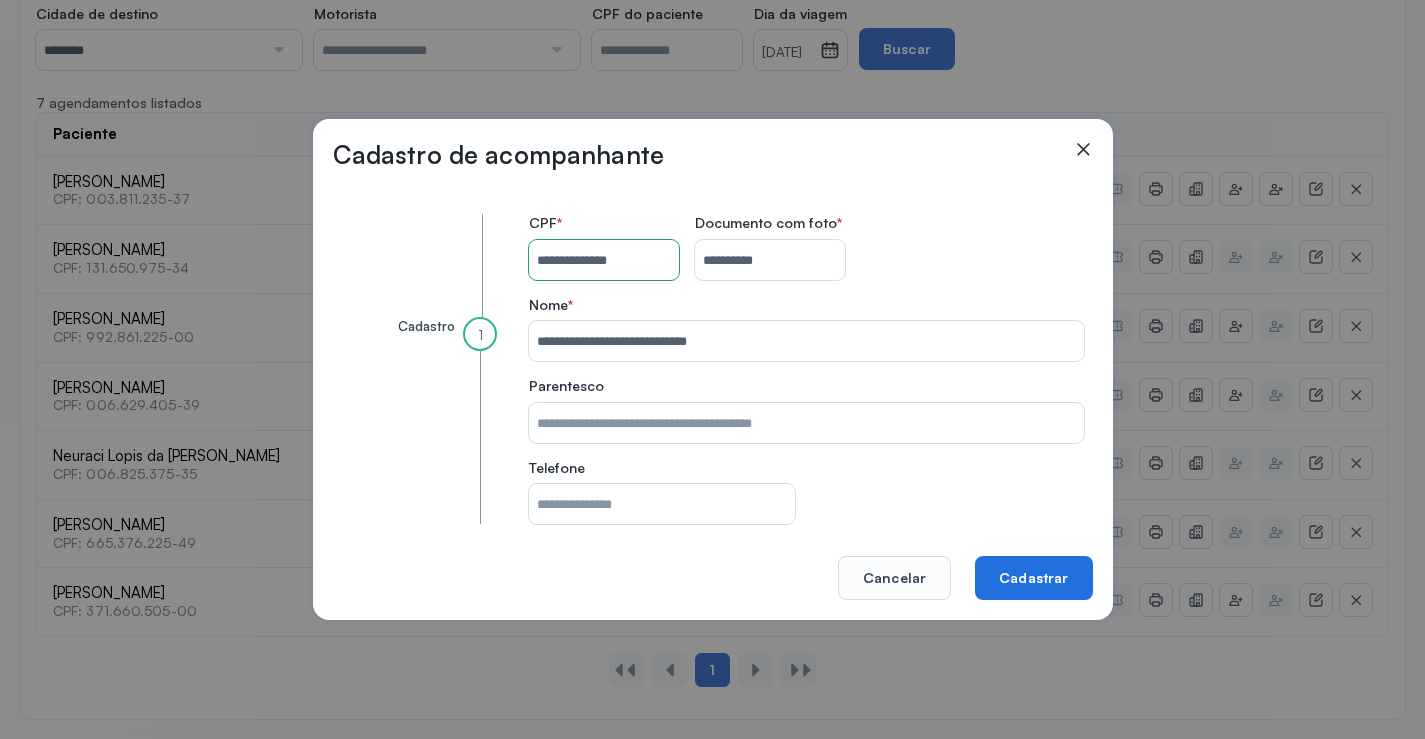 click on "Cadastrar" 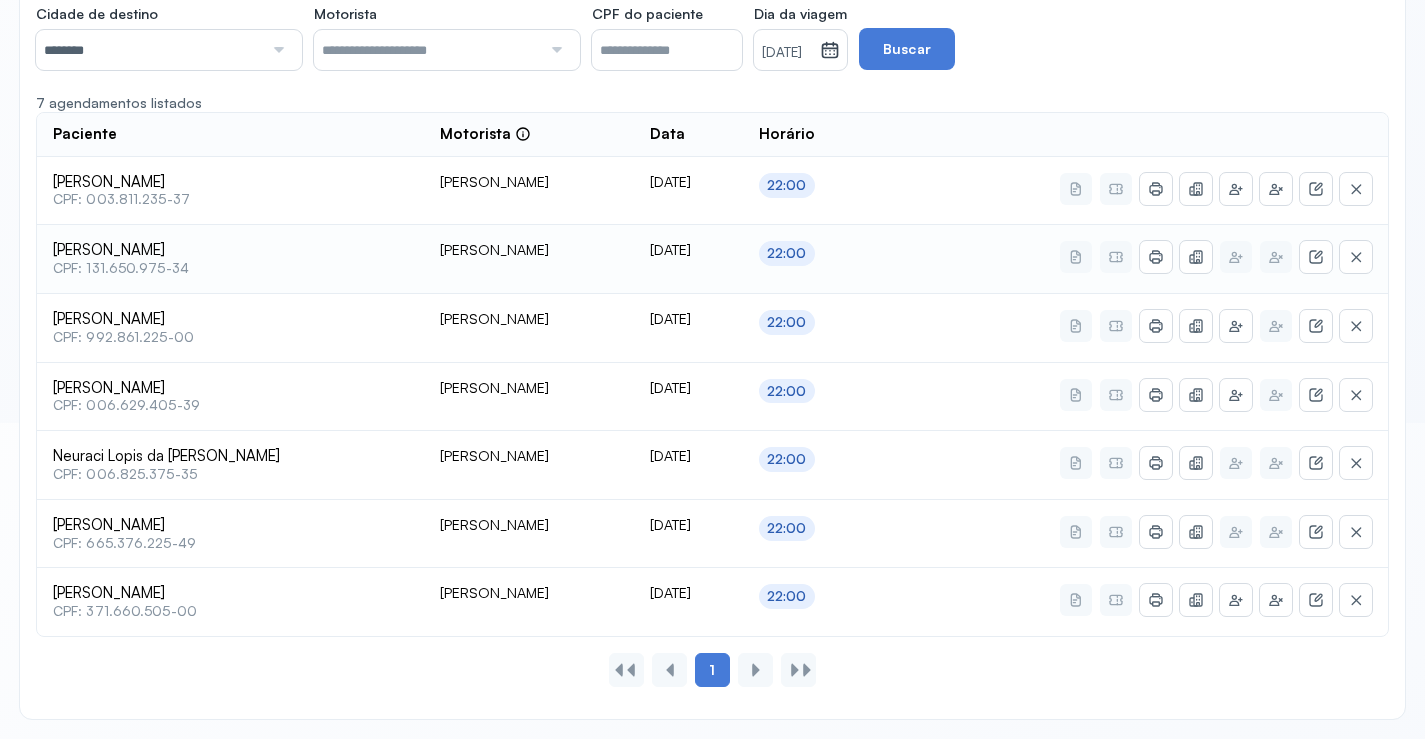 scroll, scrollTop: 116, scrollLeft: 0, axis: vertical 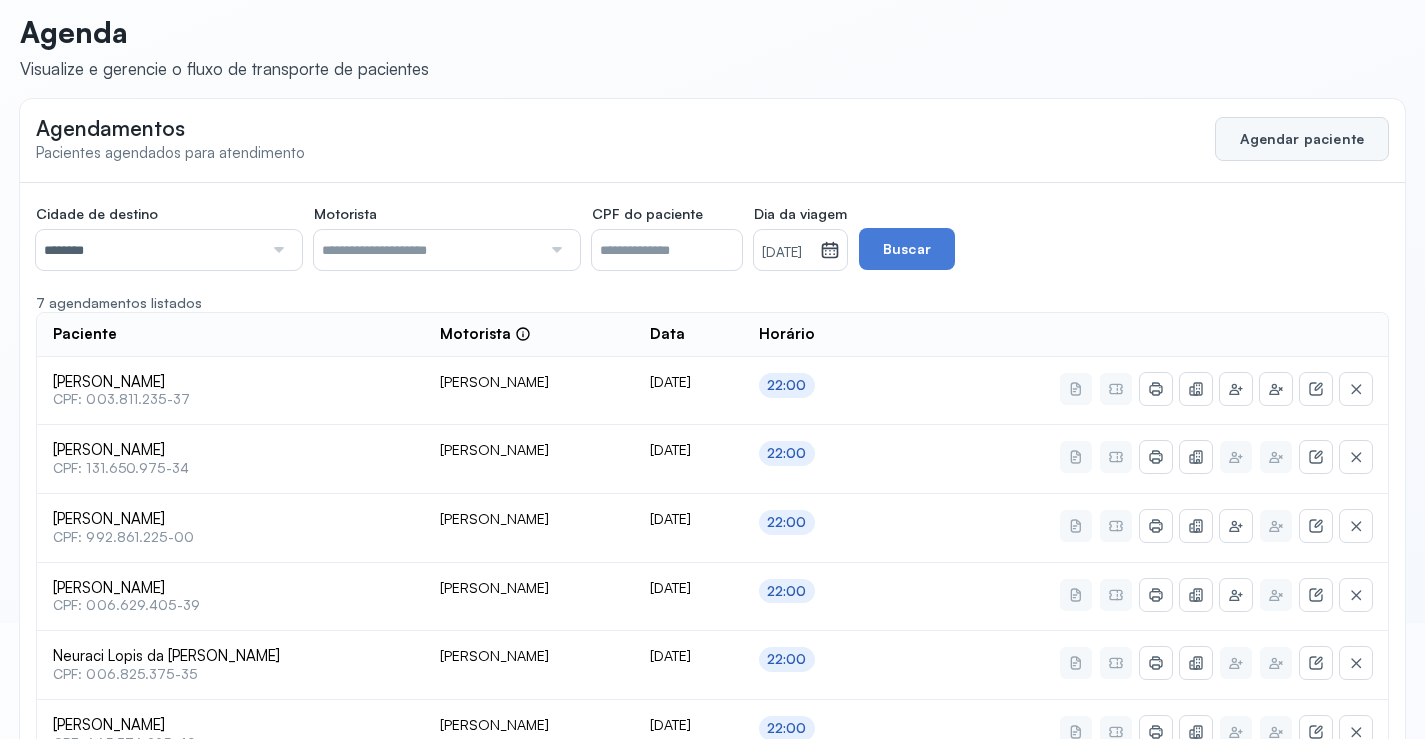 click on "Agendar paciente" 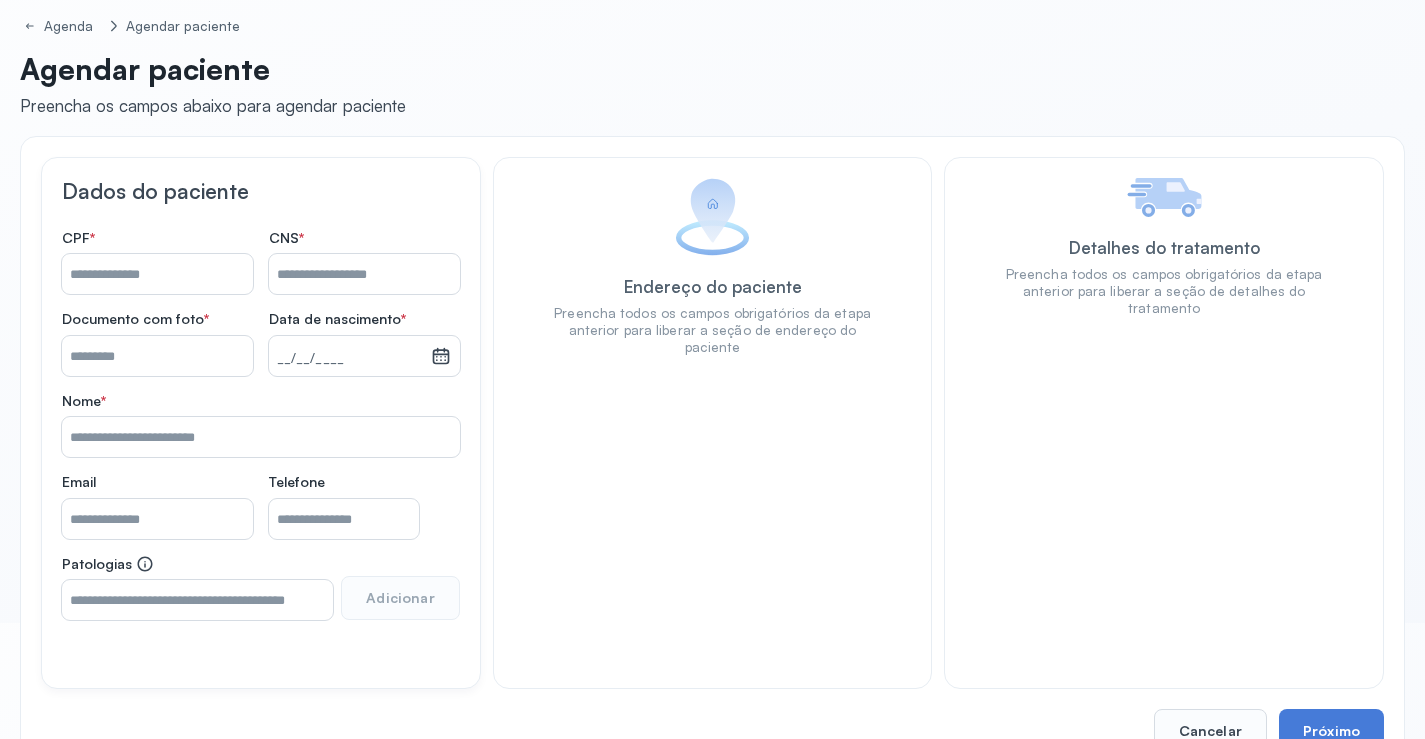 click on "Nome   *" at bounding box center [364, 274] 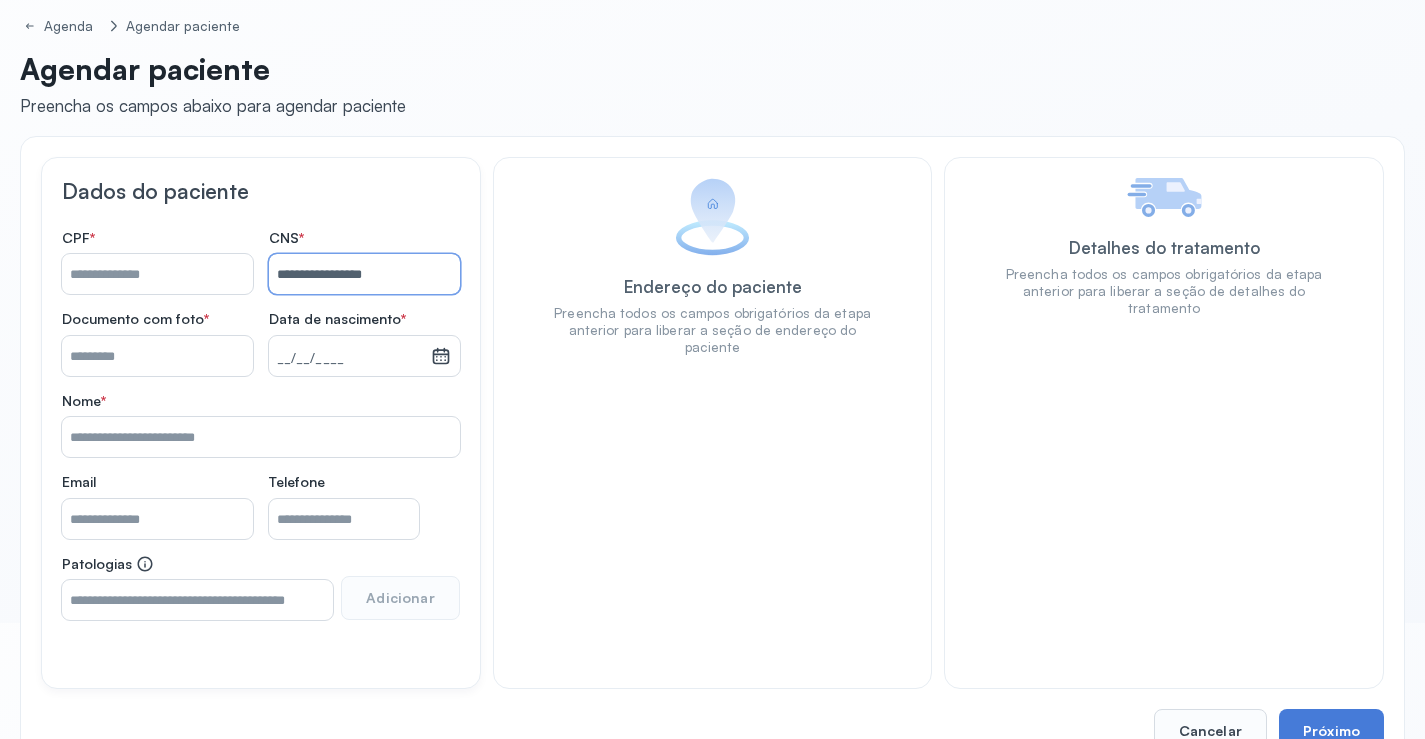 type on "**********" 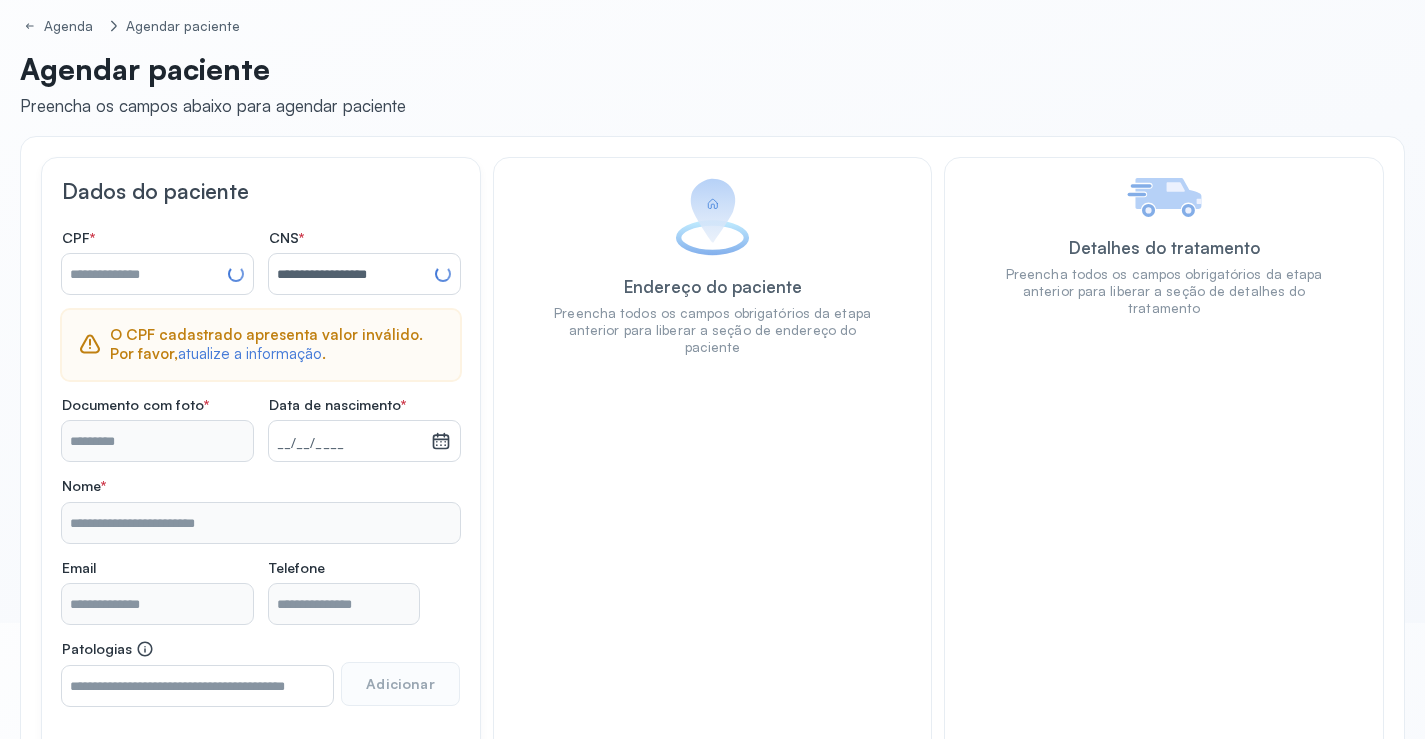 type on "**********" 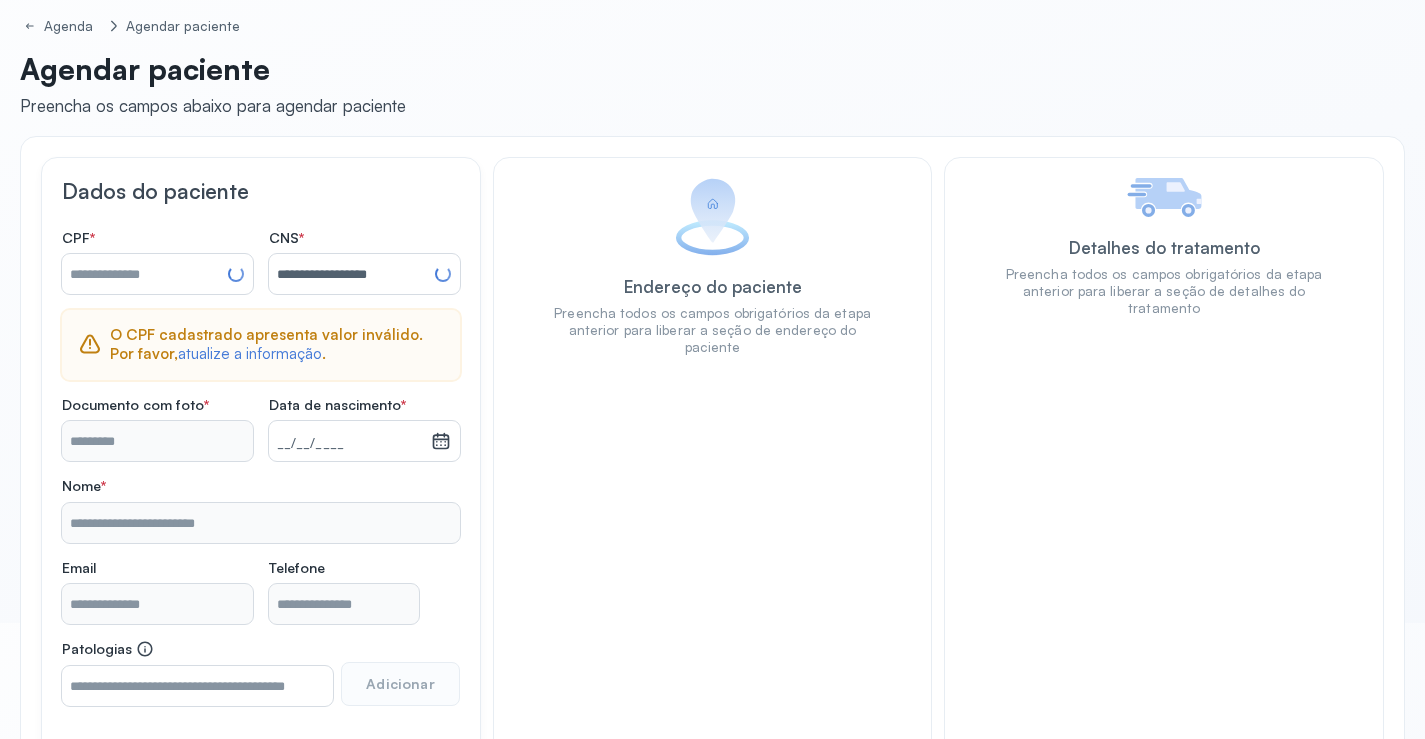 type on "**********" 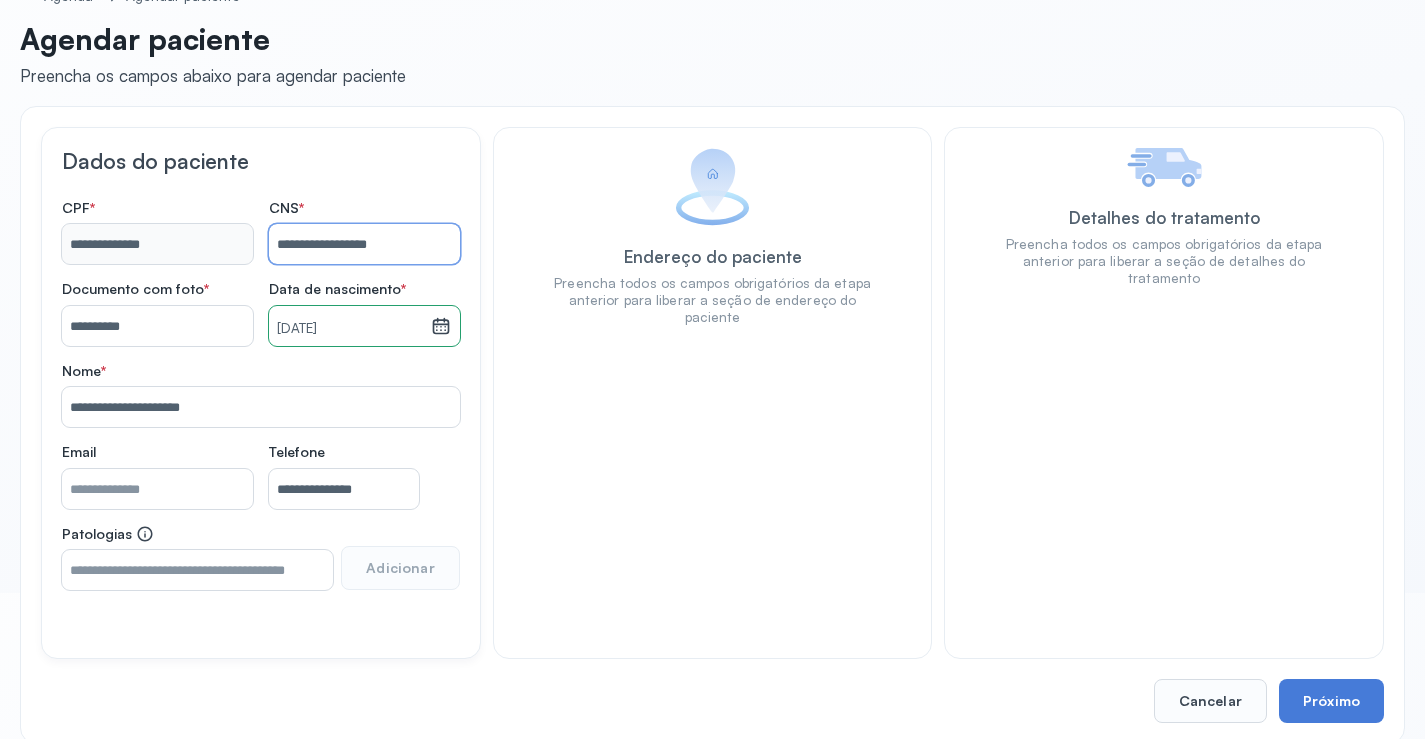 scroll, scrollTop: 171, scrollLeft: 0, axis: vertical 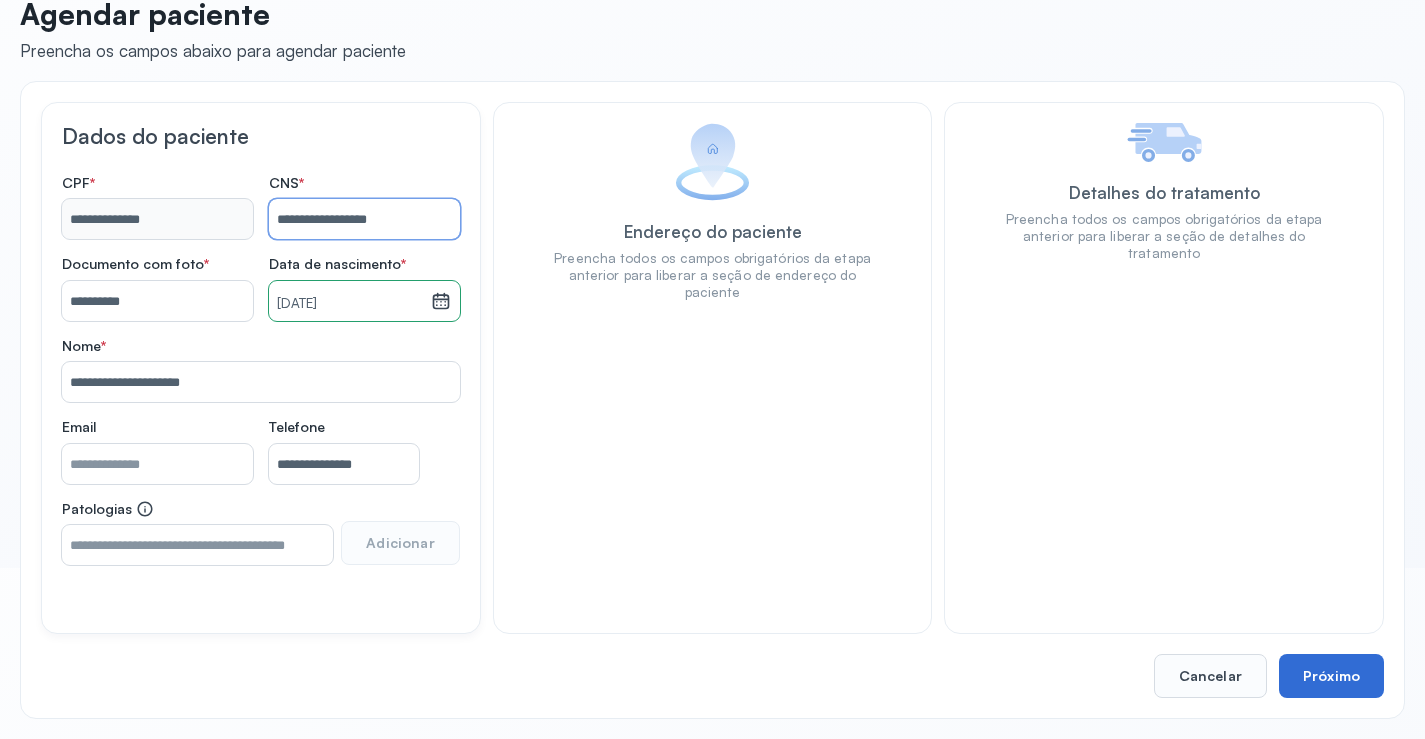 type on "**********" 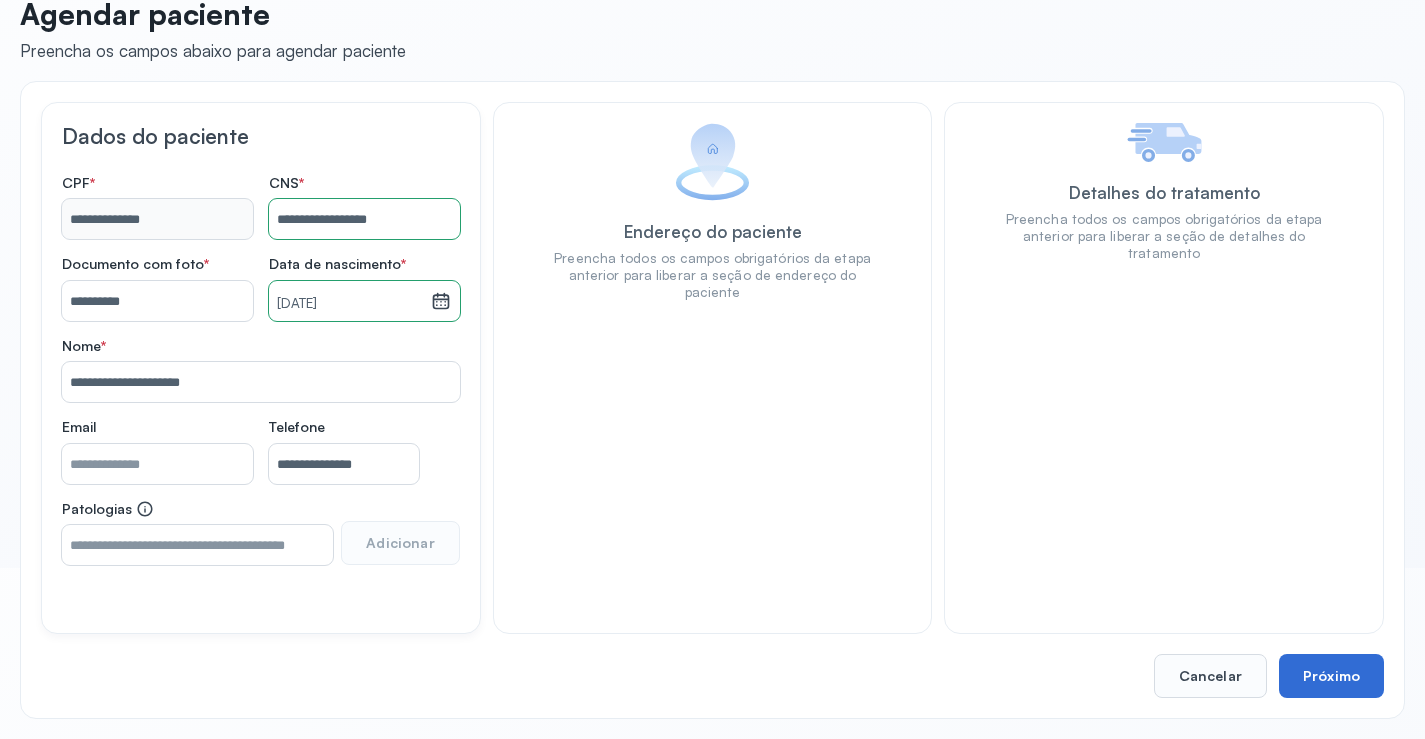 click on "Próximo" at bounding box center [1331, 676] 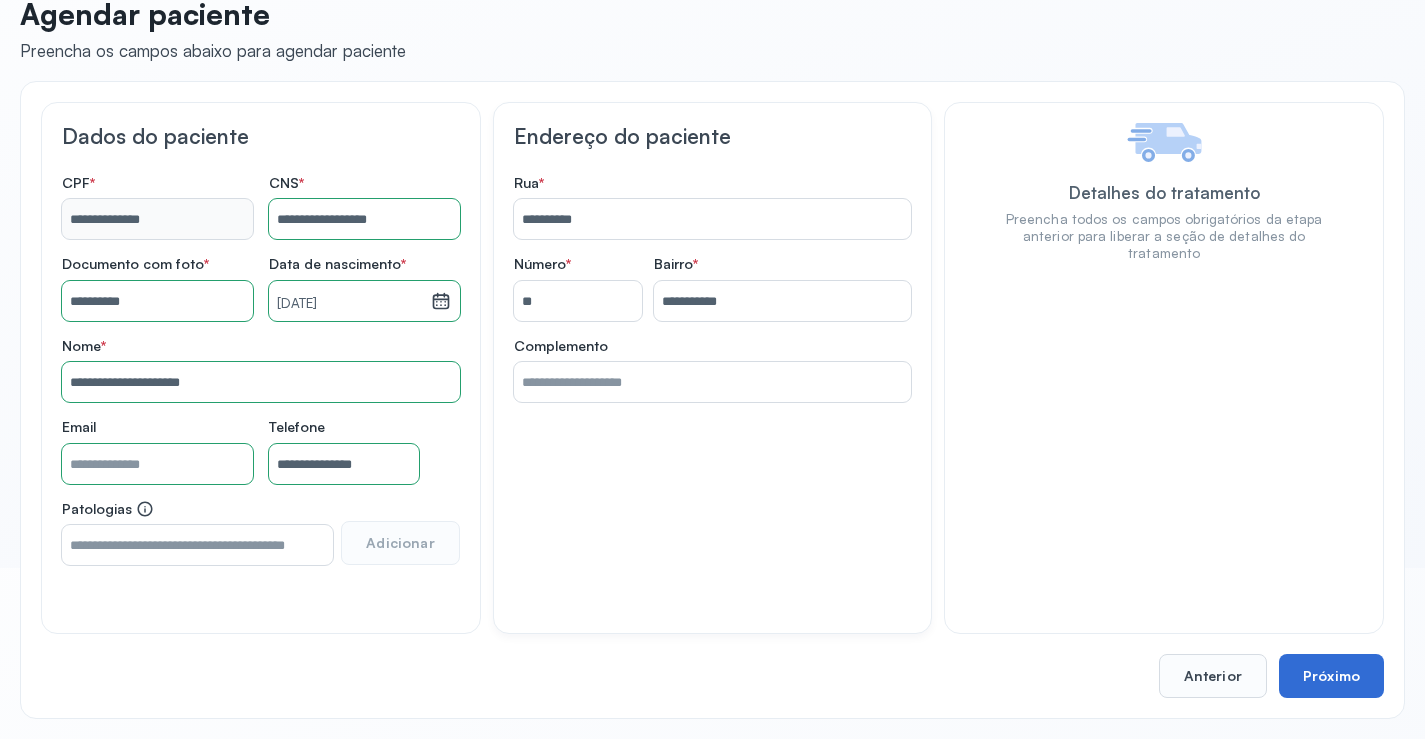 click on "Próximo" at bounding box center [1331, 676] 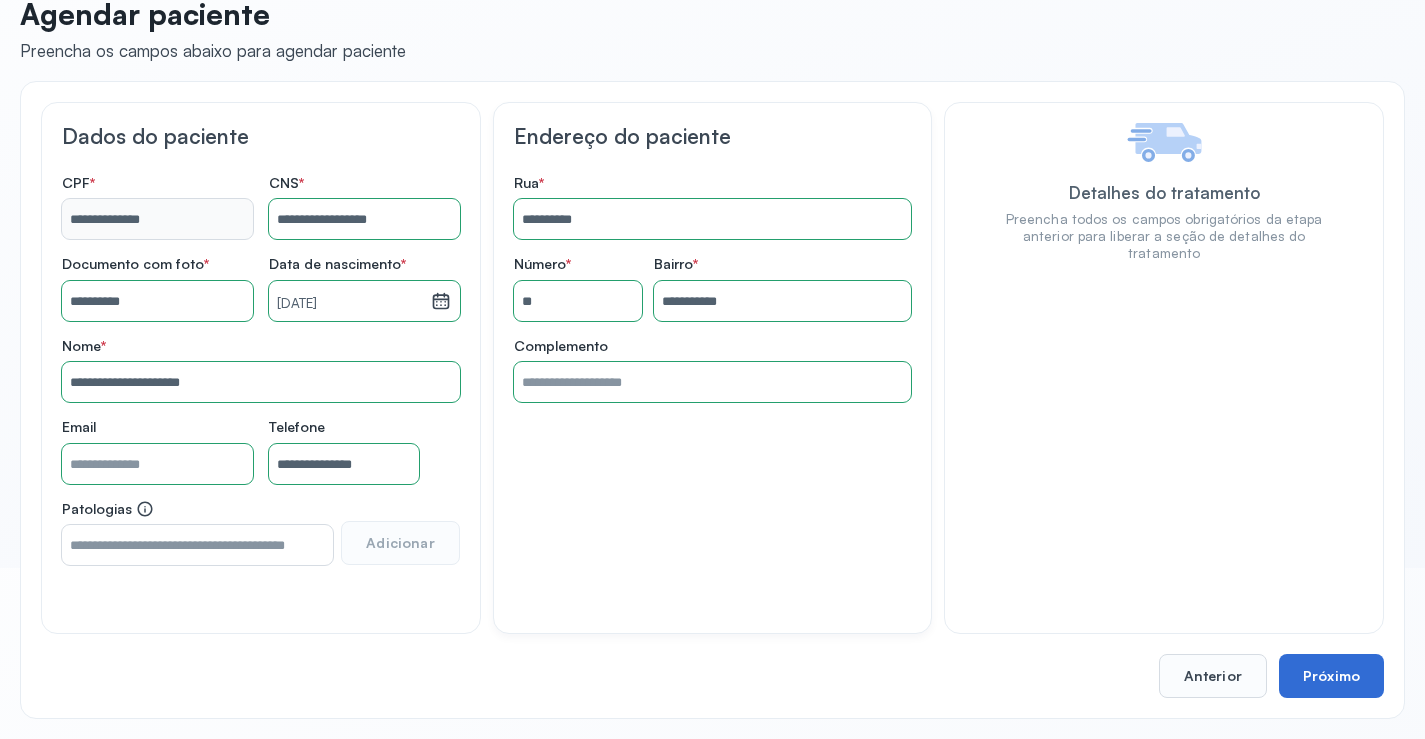 click on "Próximo" at bounding box center [1331, 676] 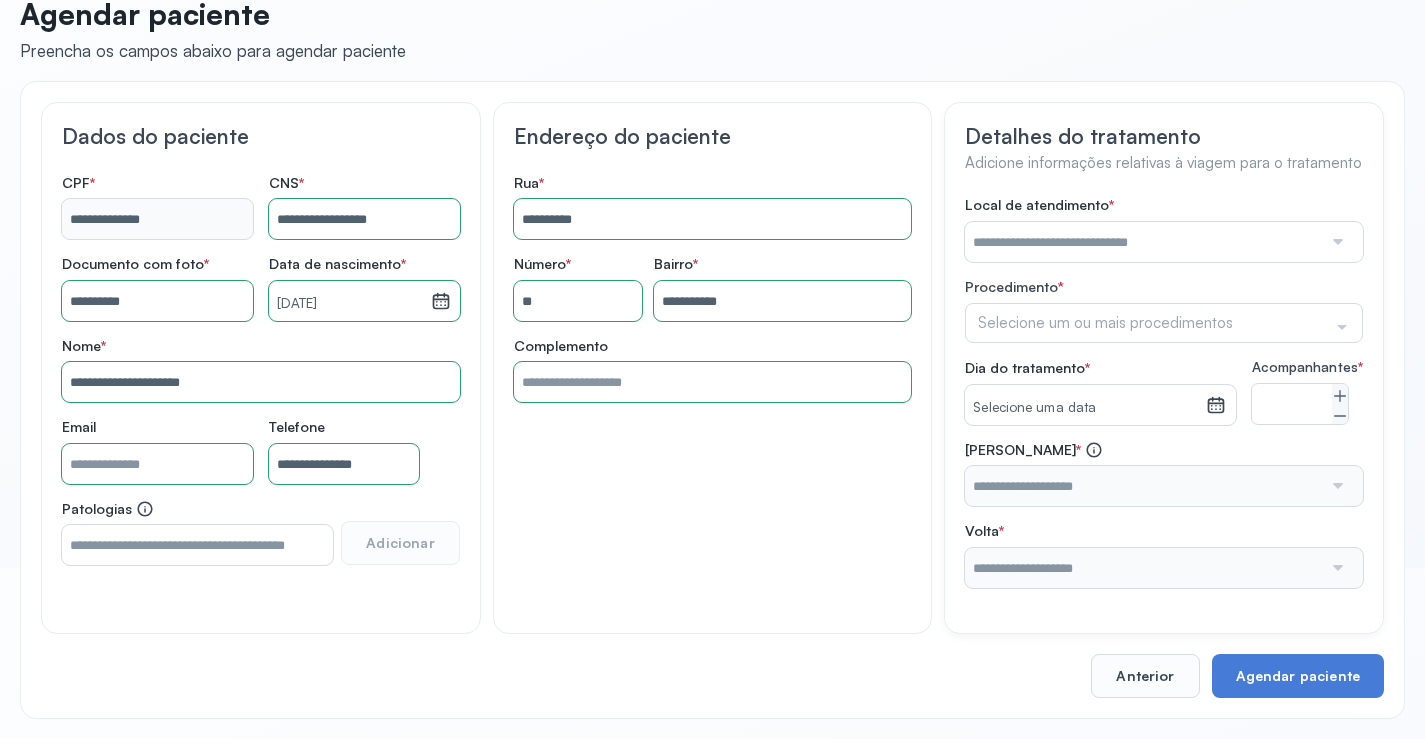 click at bounding box center [1143, 242] 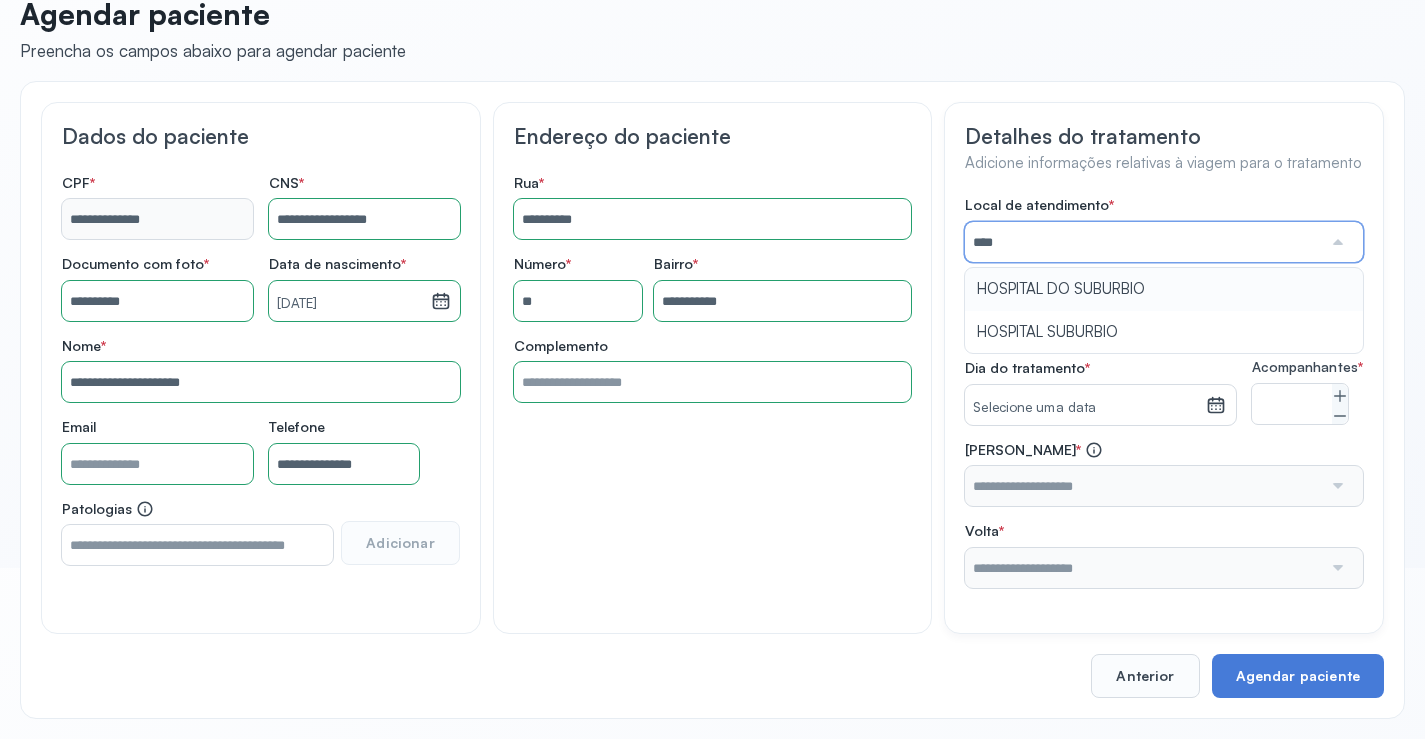 type on "**********" 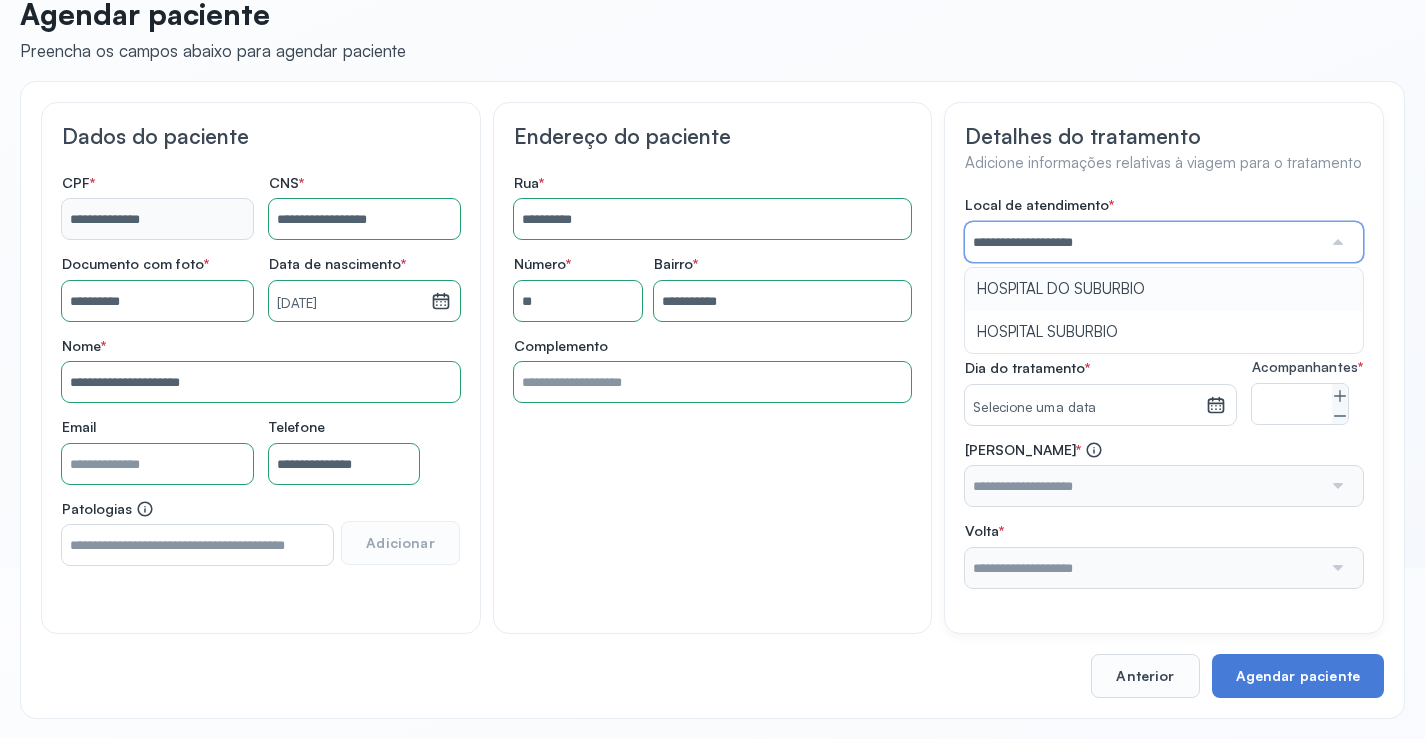 click on "**********" at bounding box center (1164, 392) 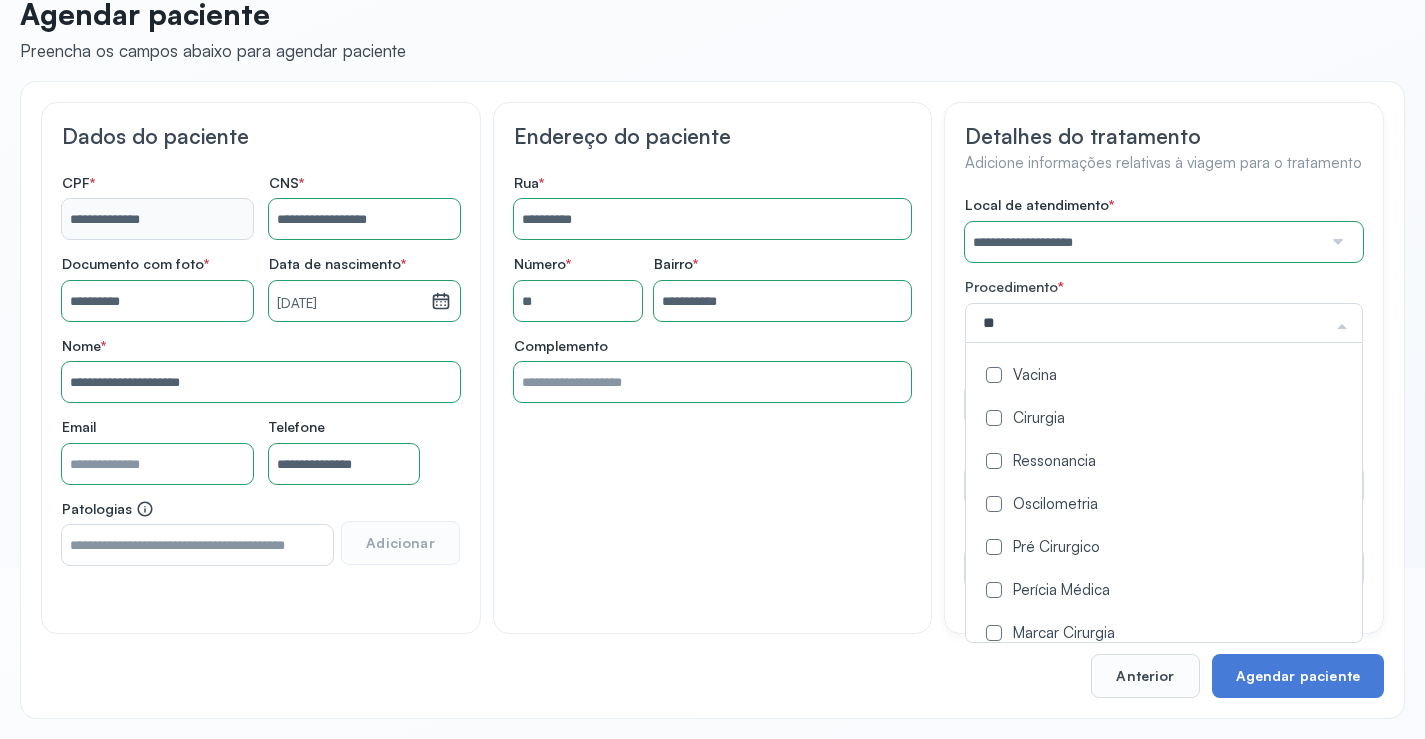 type on "***" 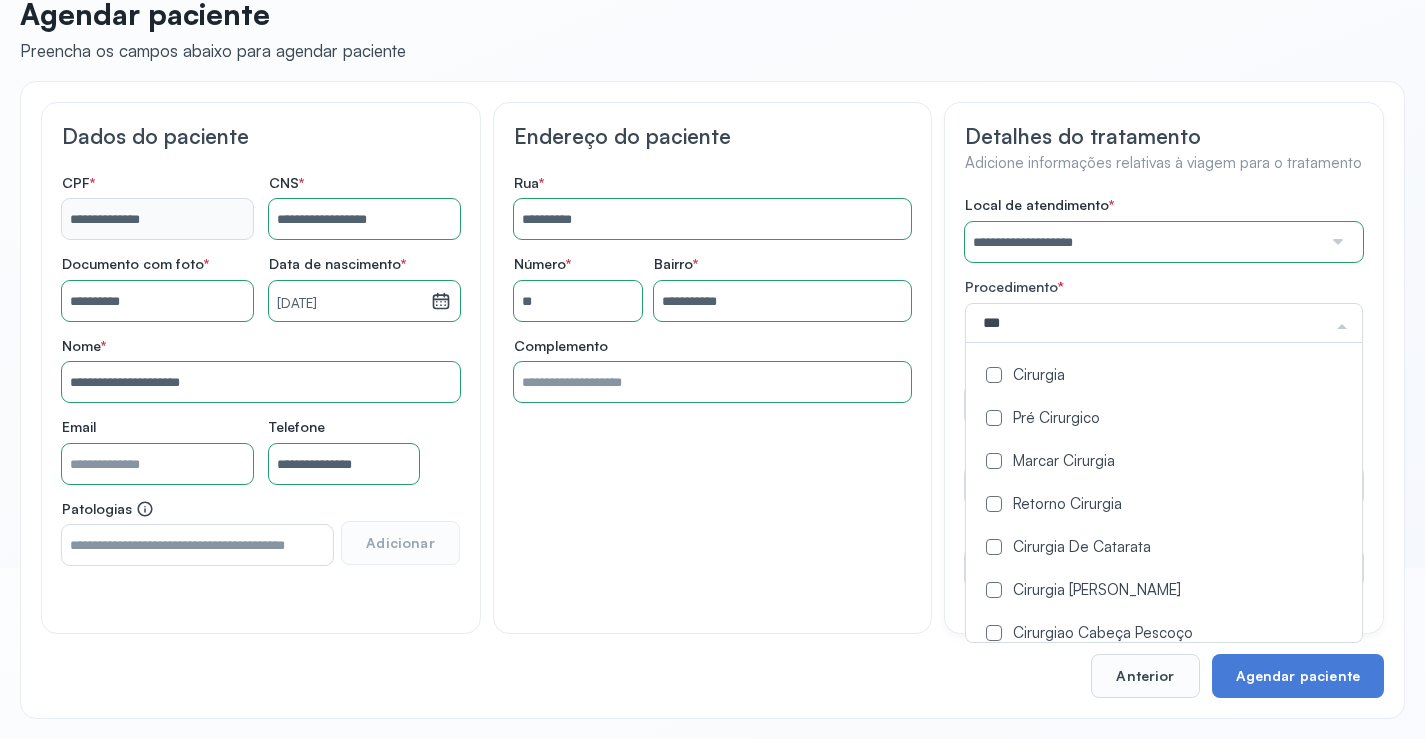 click on "Cirurgia" 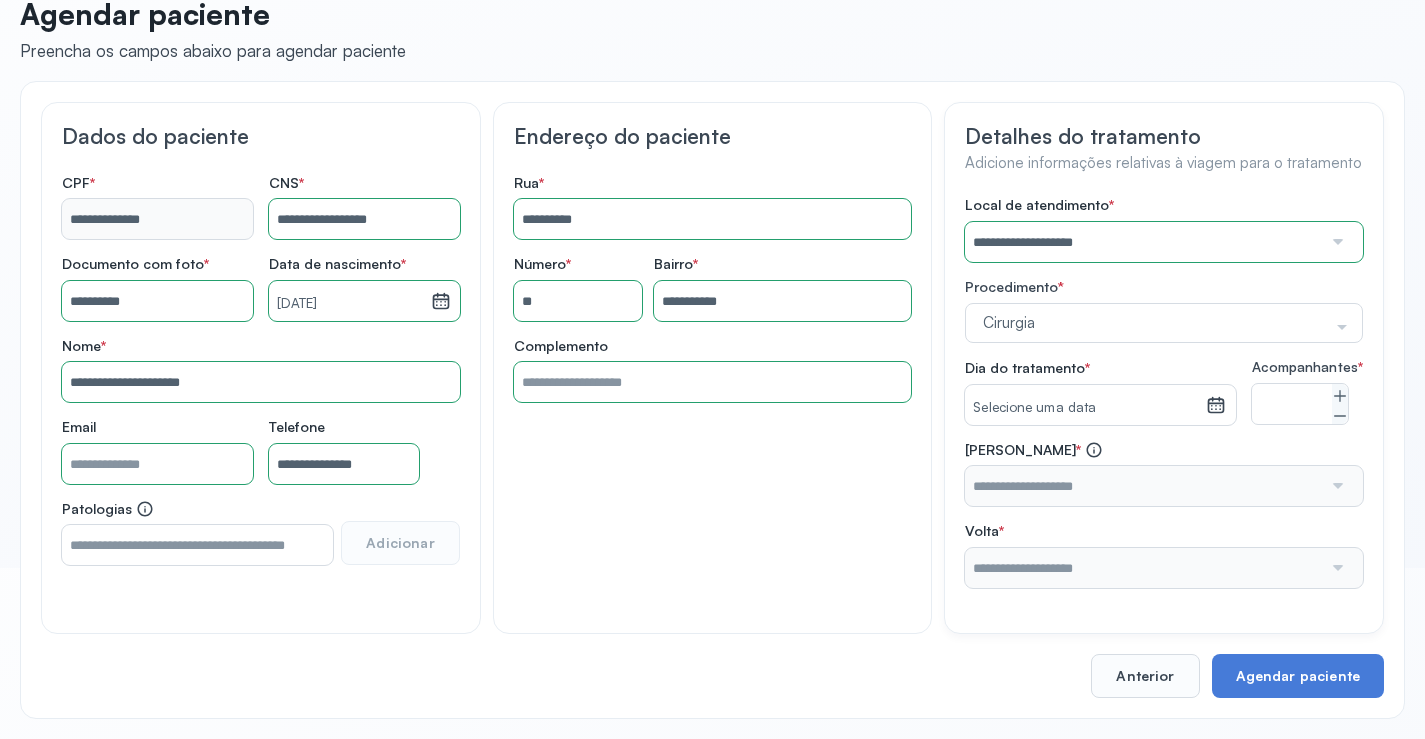 click on "**********" 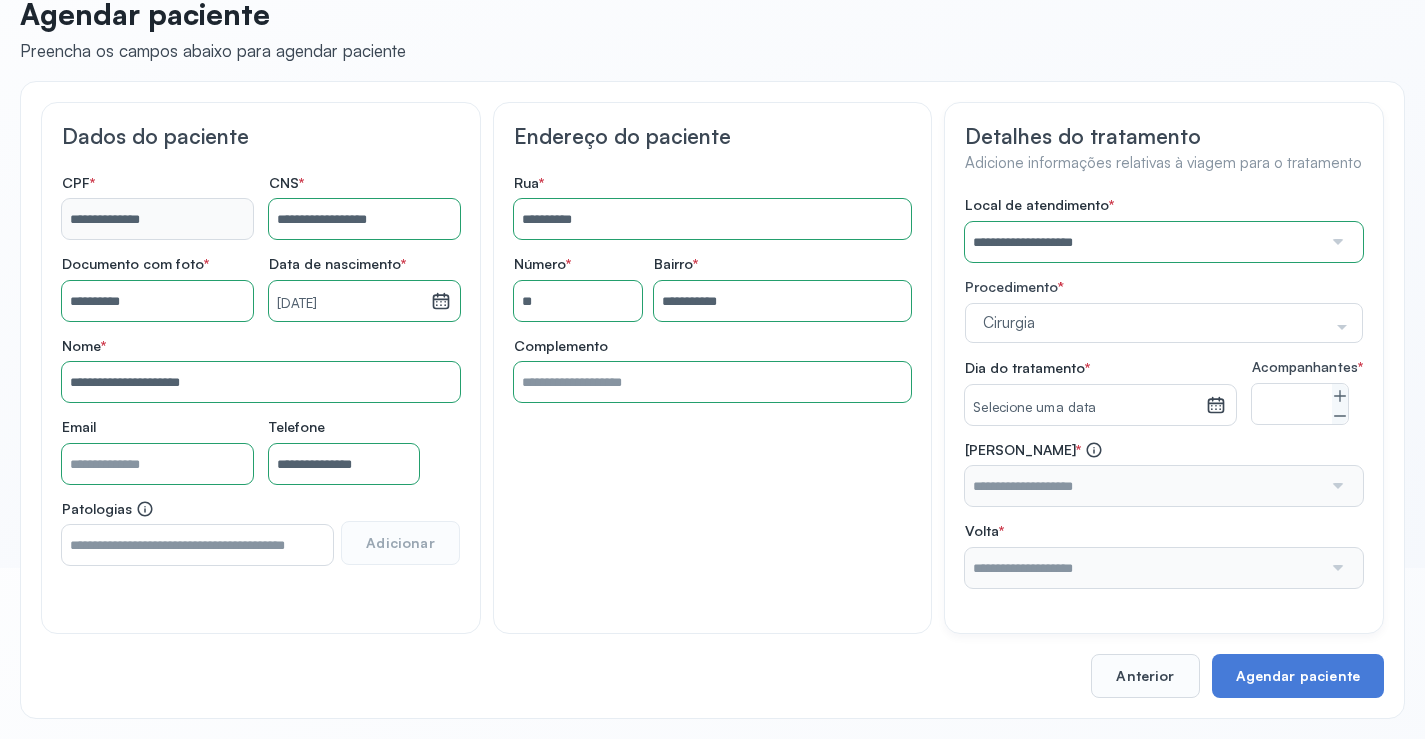 click on "Selecione uma data" at bounding box center [1085, 408] 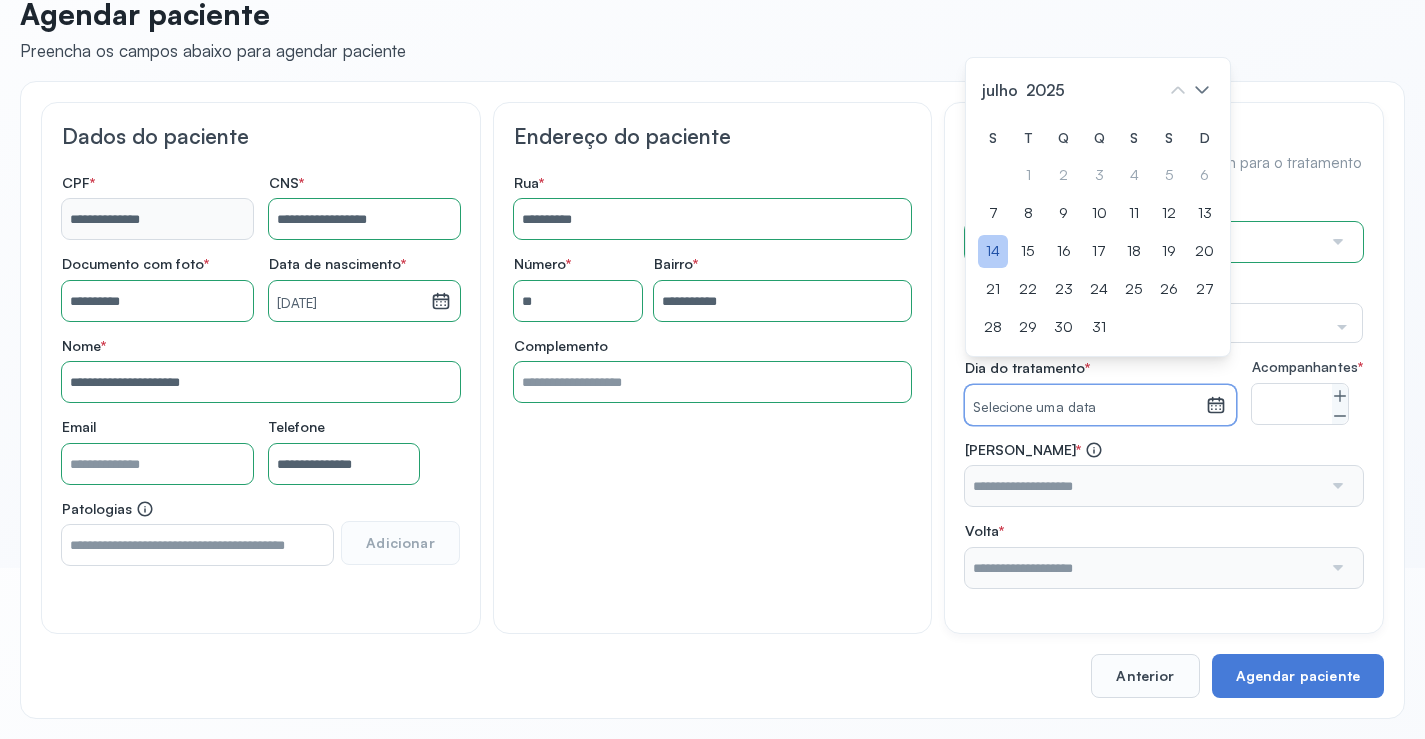 click on "14" 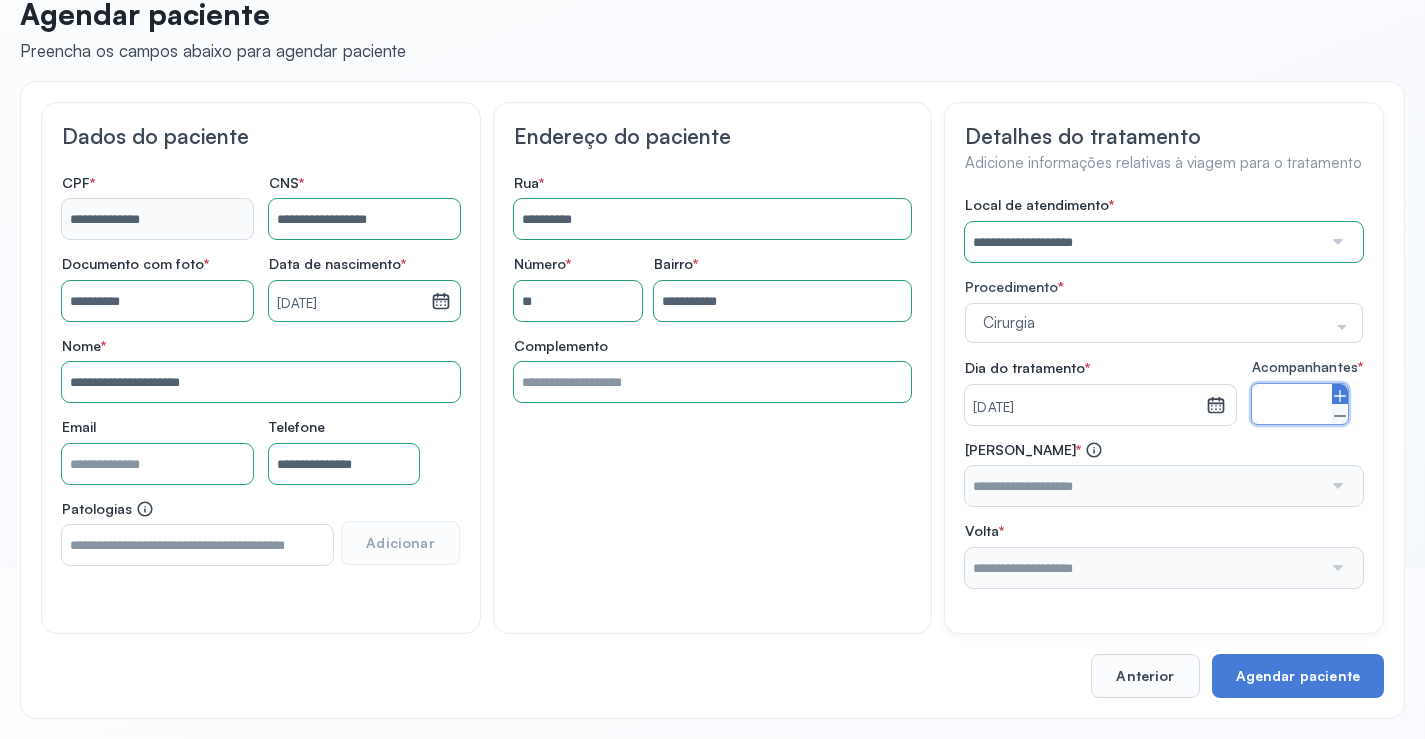 click 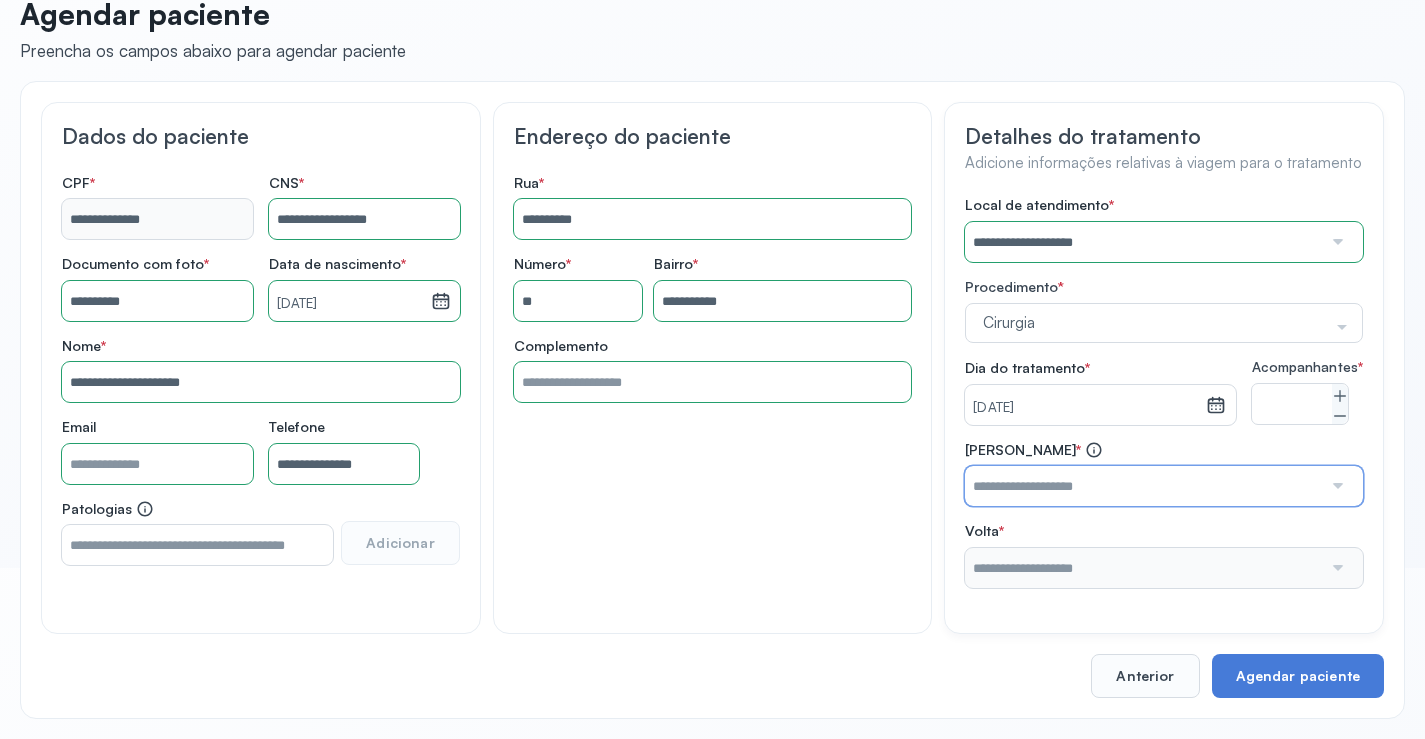 click at bounding box center [1143, 486] 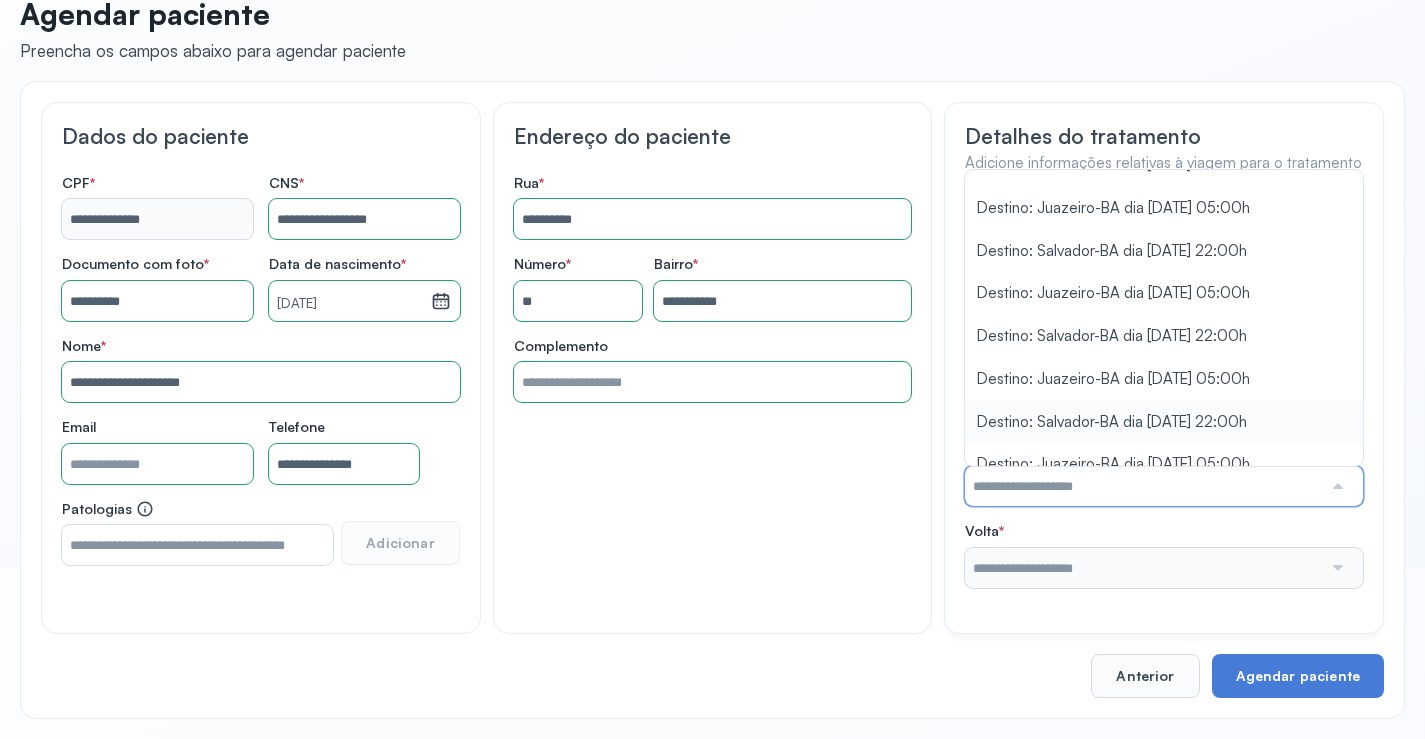 scroll, scrollTop: 131, scrollLeft: 0, axis: vertical 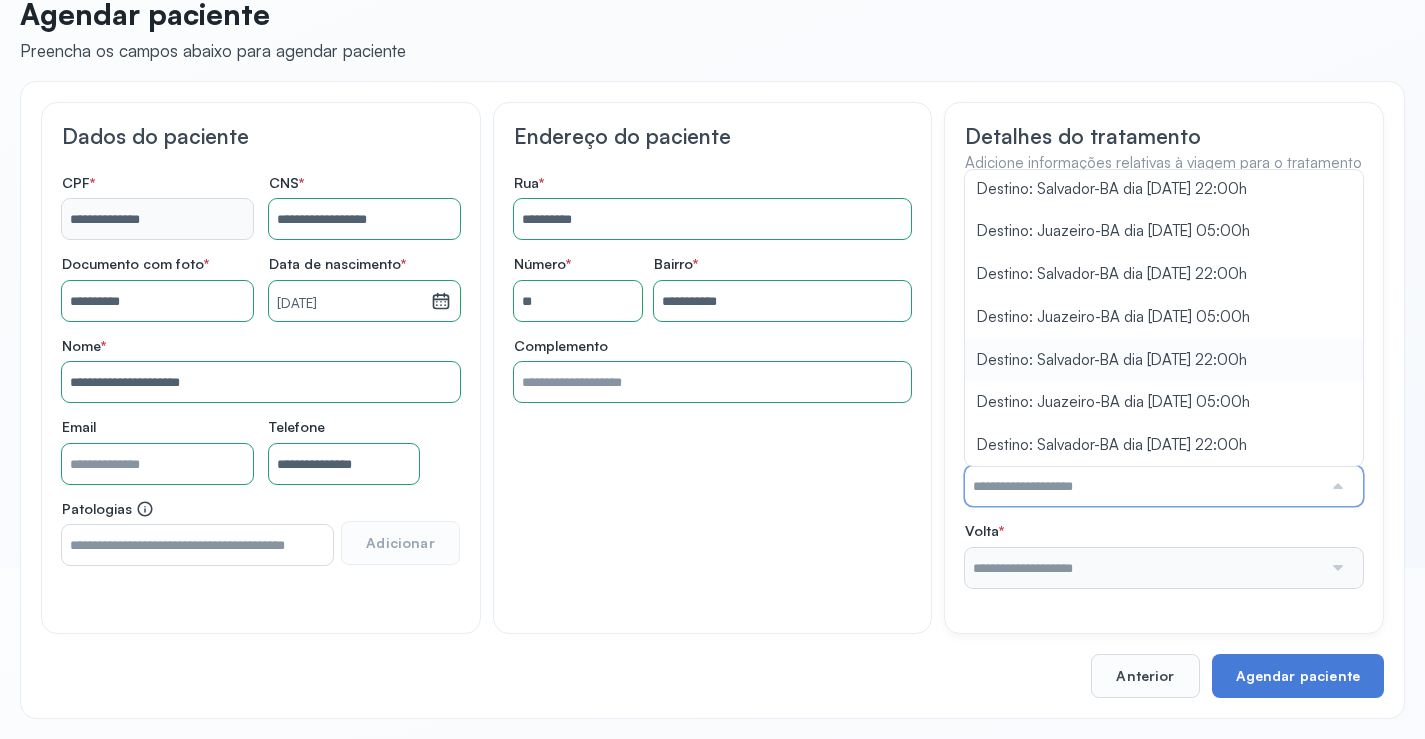 type on "**********" 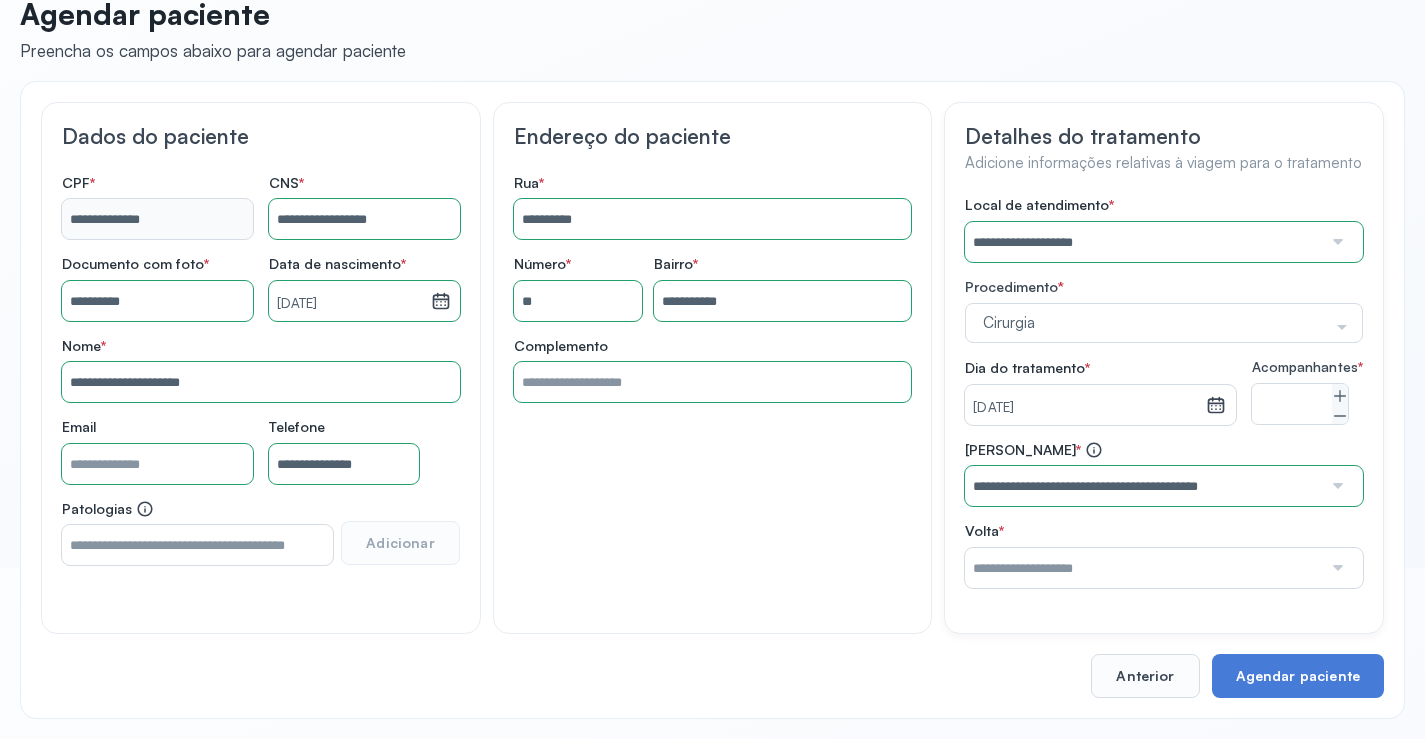 click on "**********" at bounding box center [1164, 392] 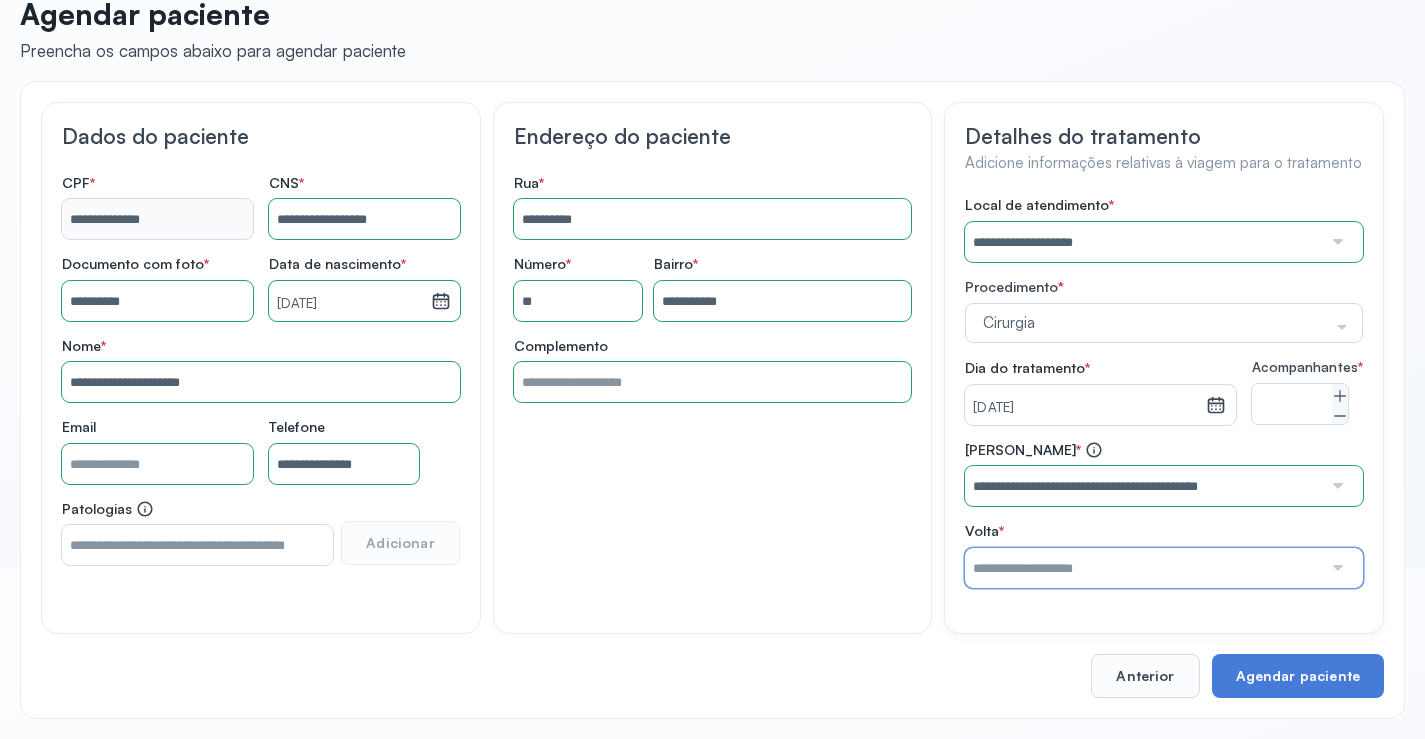 click at bounding box center (1143, 568) 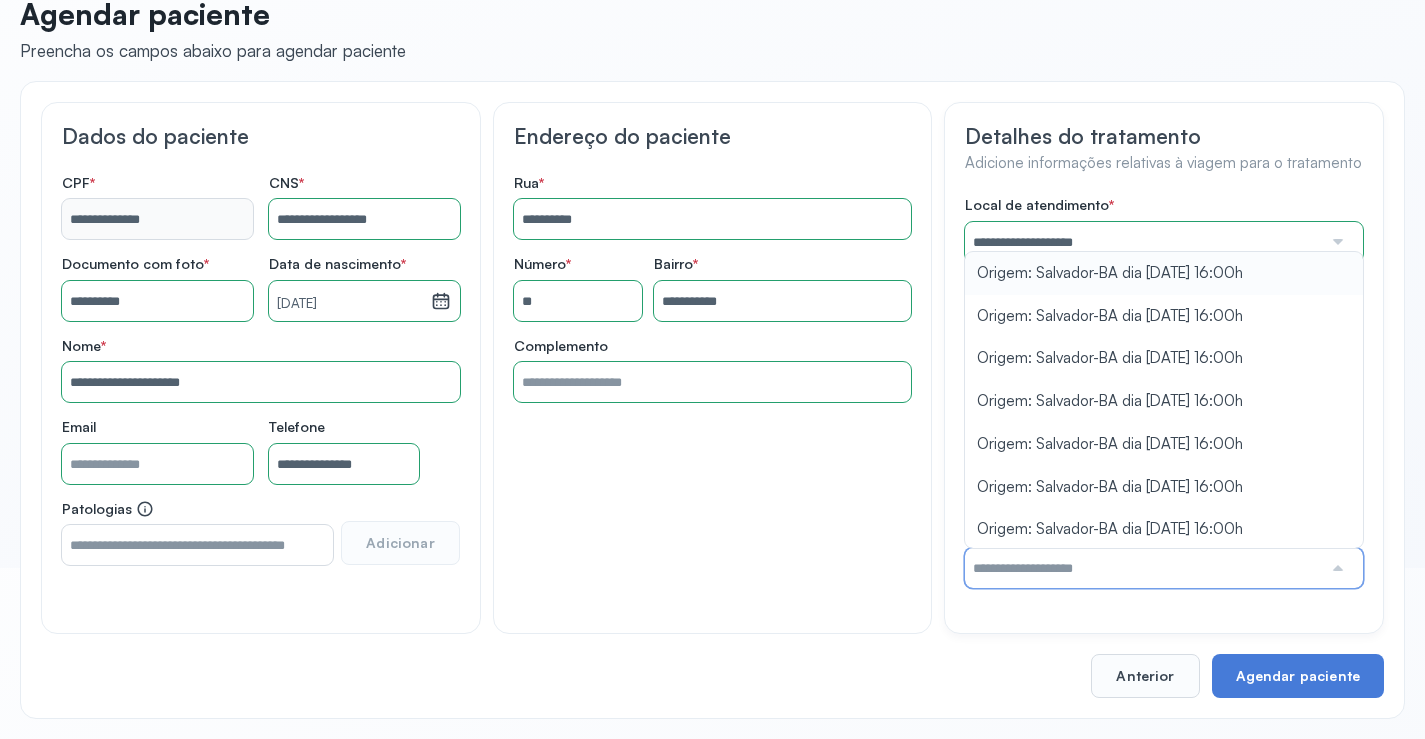 type on "**********" 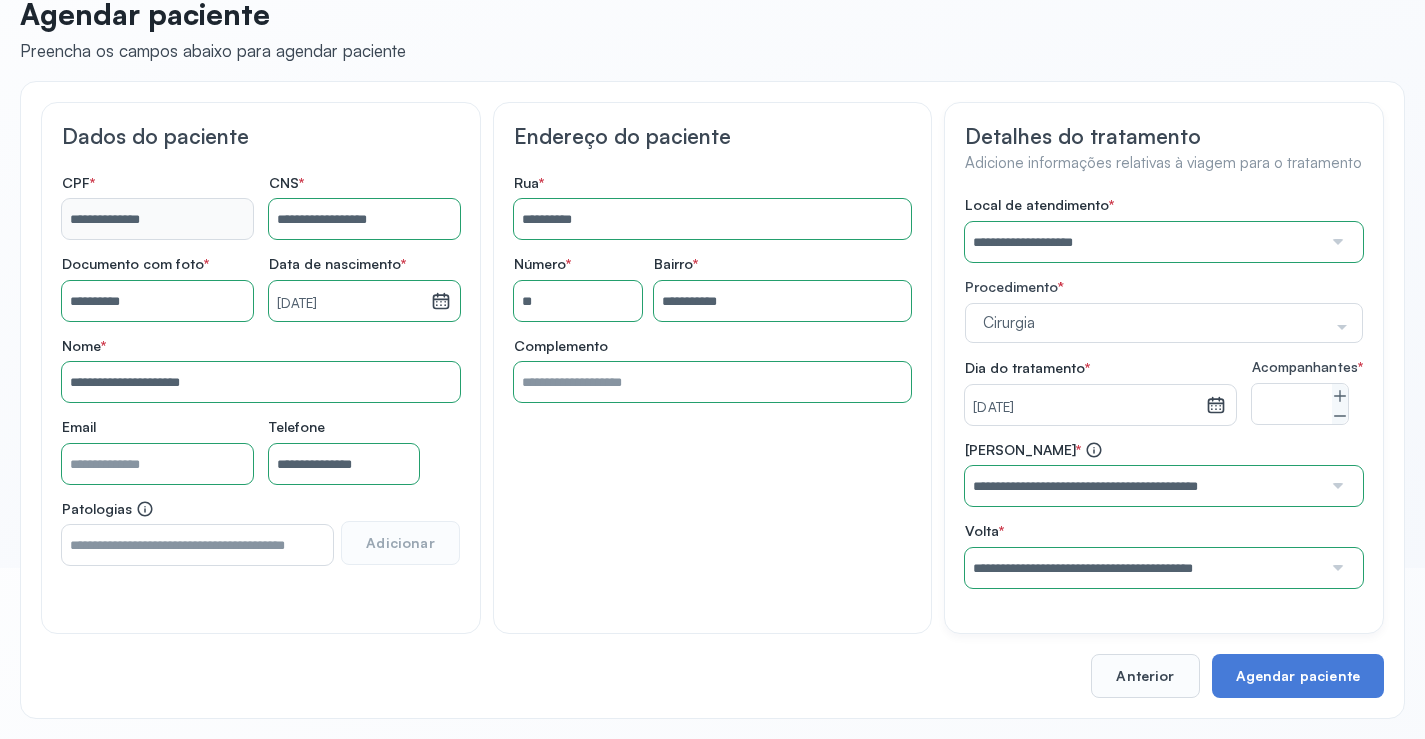 click on "**********" at bounding box center (1164, 392) 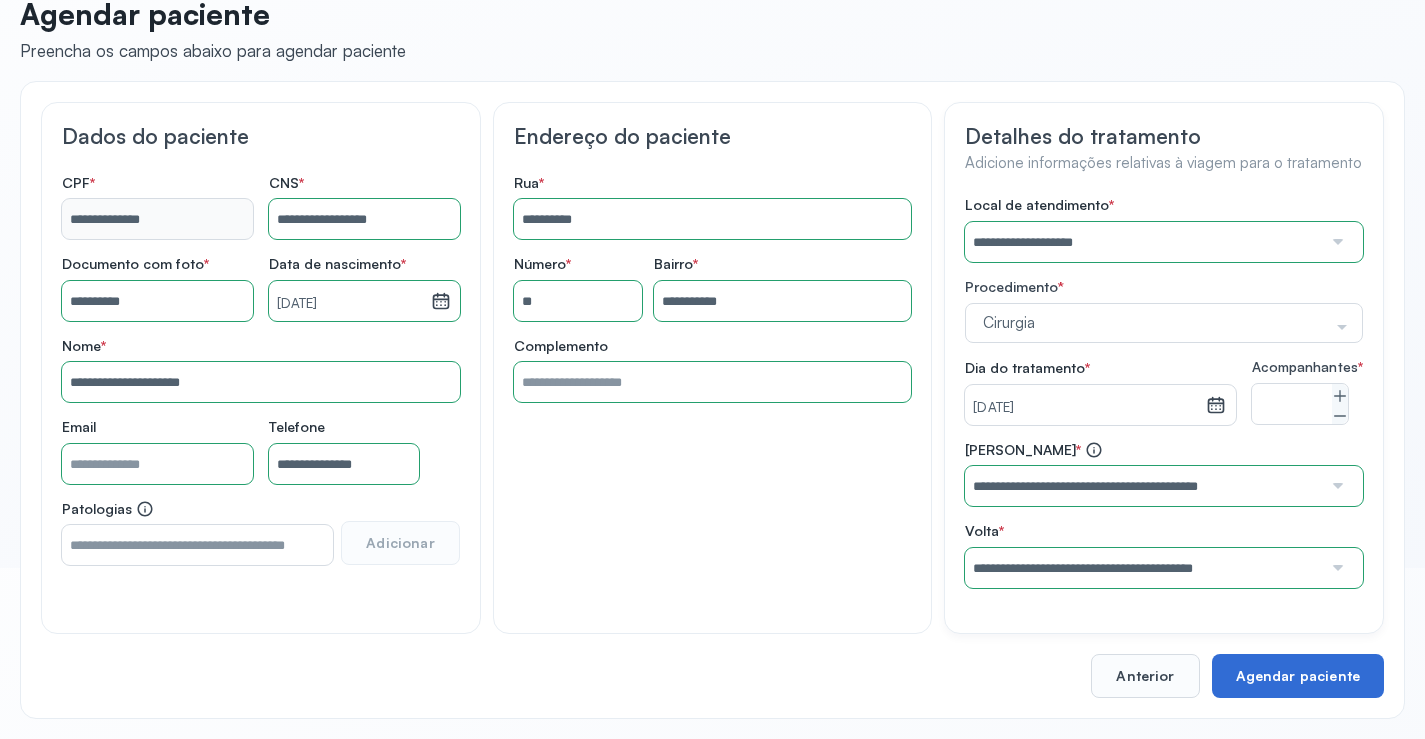 click on "Agendar paciente" at bounding box center [1298, 676] 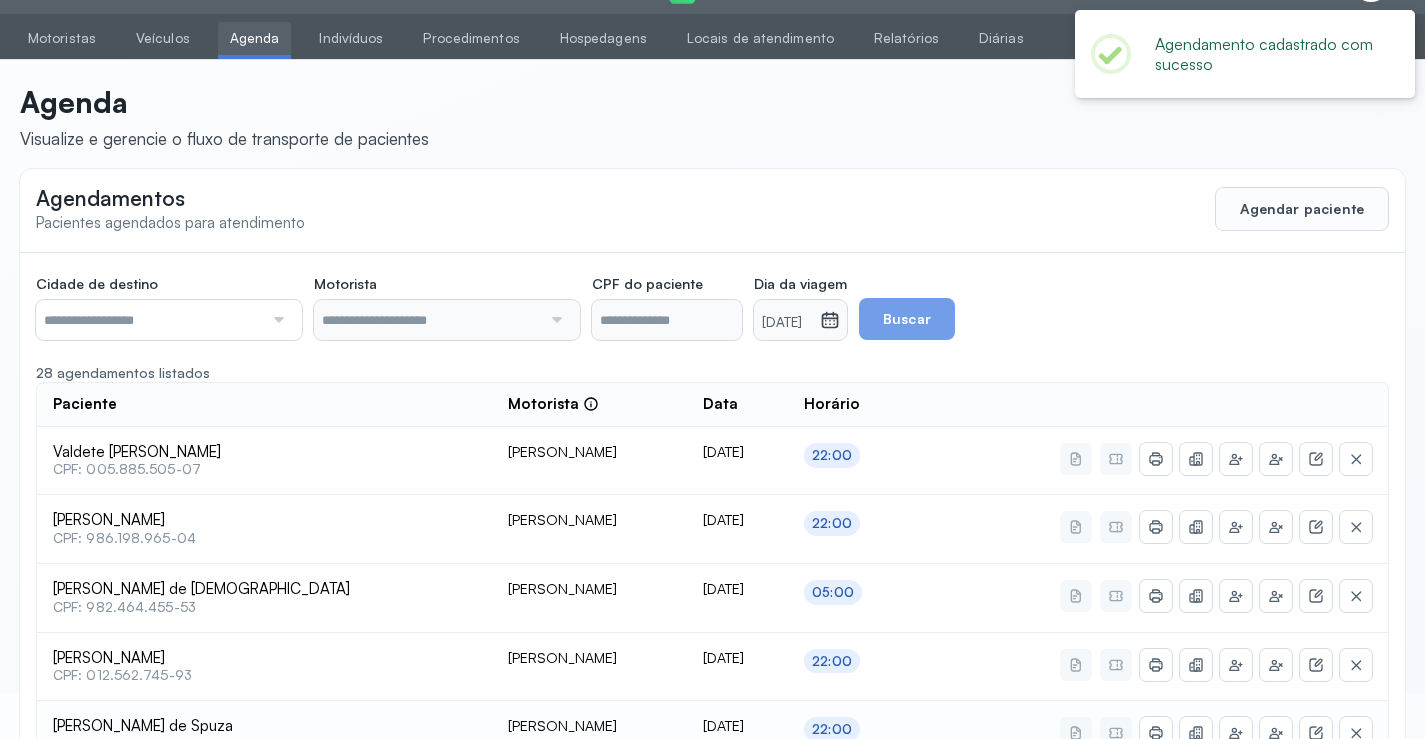 scroll, scrollTop: 186, scrollLeft: 0, axis: vertical 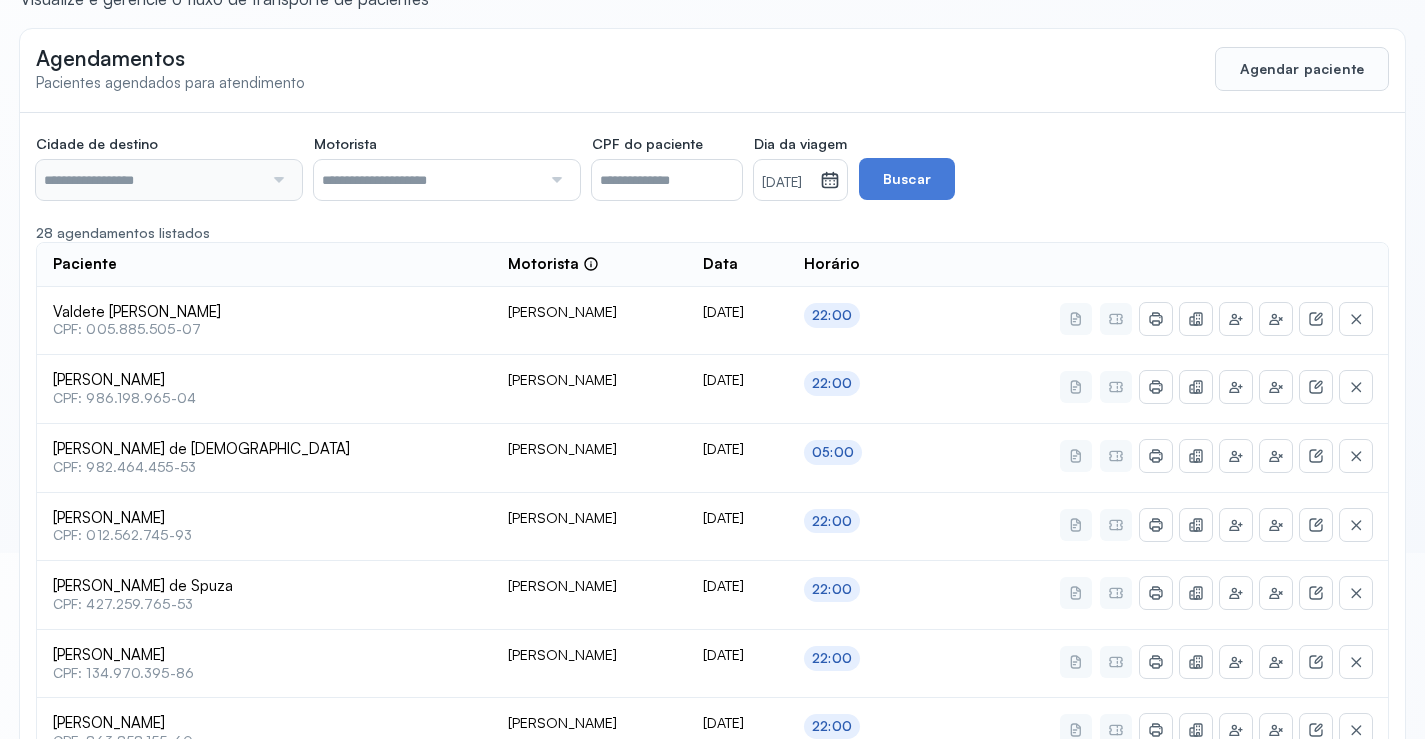 type on "********" 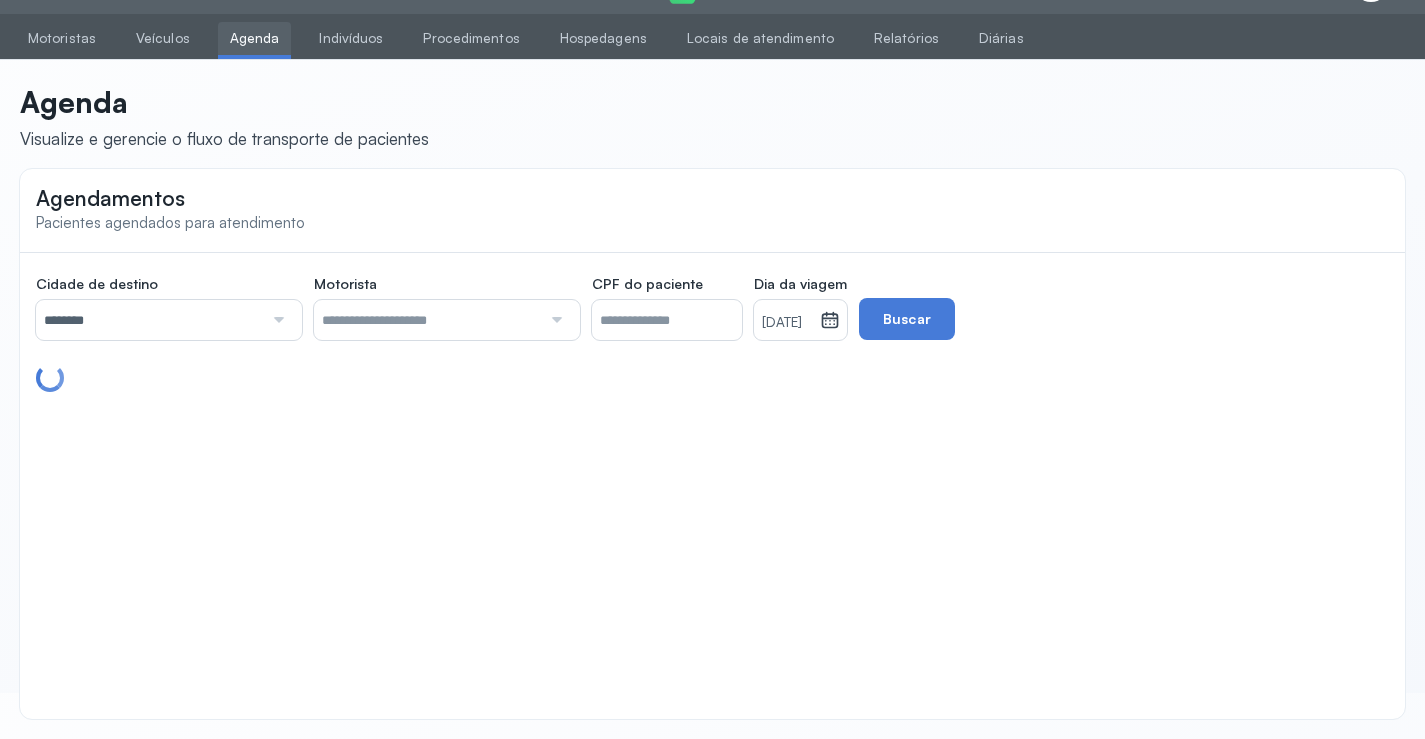 scroll, scrollTop: 46, scrollLeft: 0, axis: vertical 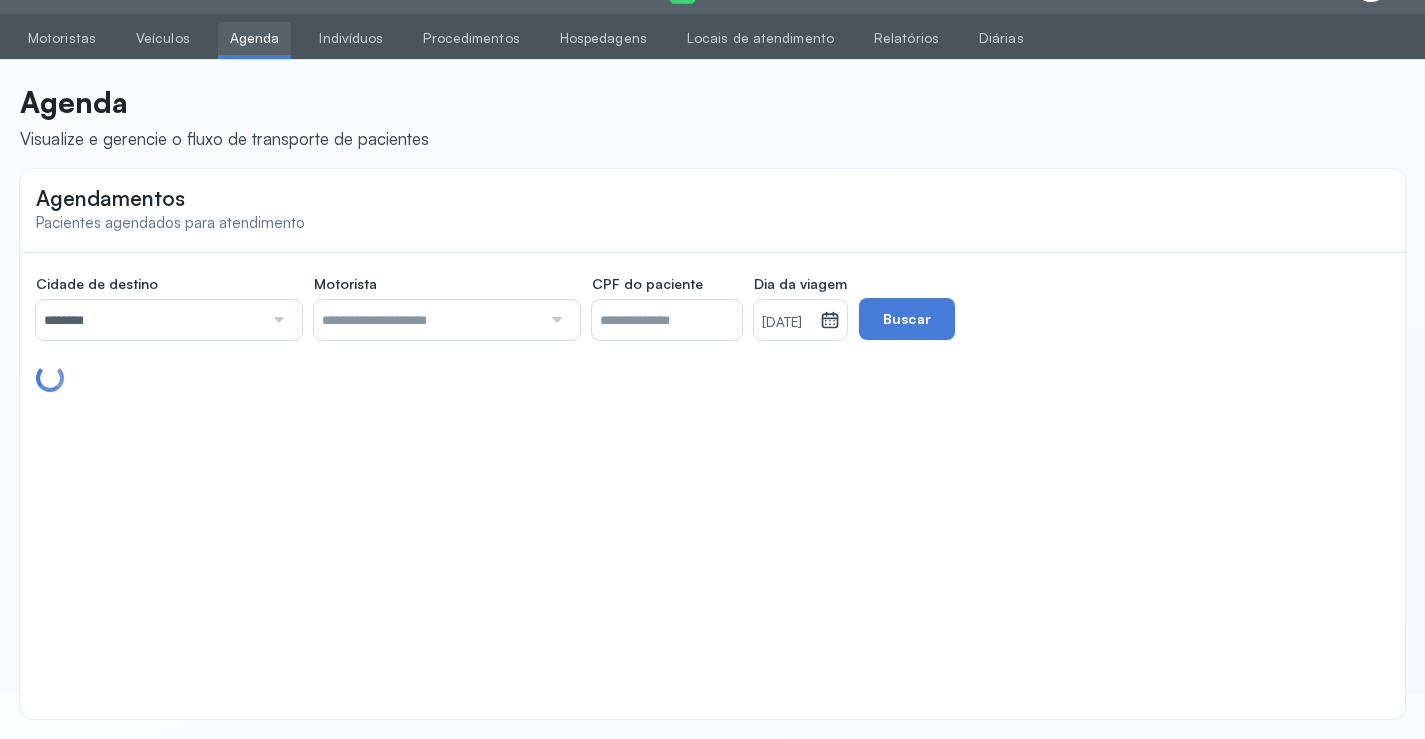 click on "Agenda Visualize e gerencie o fluxo de transporte de pacientes" at bounding box center [712, 115] 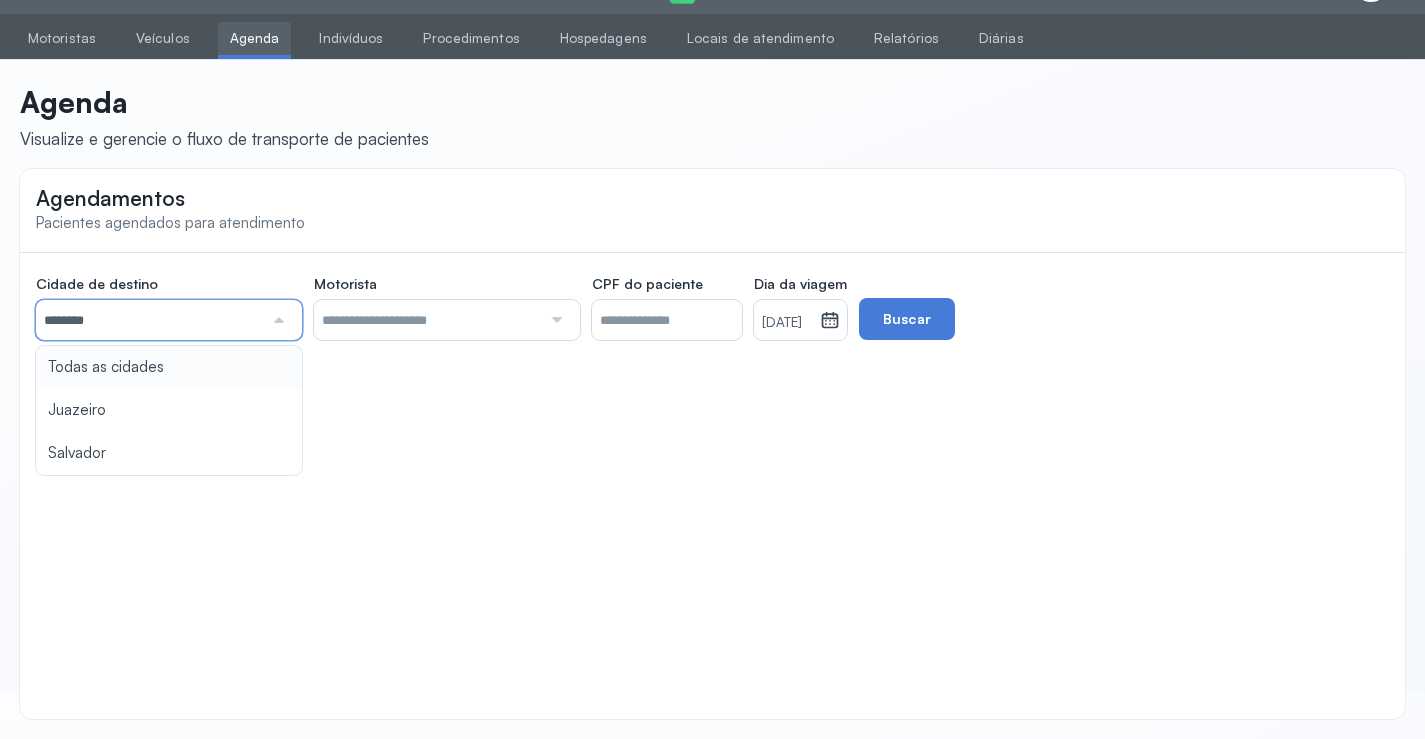 drag, startPoint x: 813, startPoint y: 328, endPoint x: 829, endPoint y: 337, distance: 18.35756 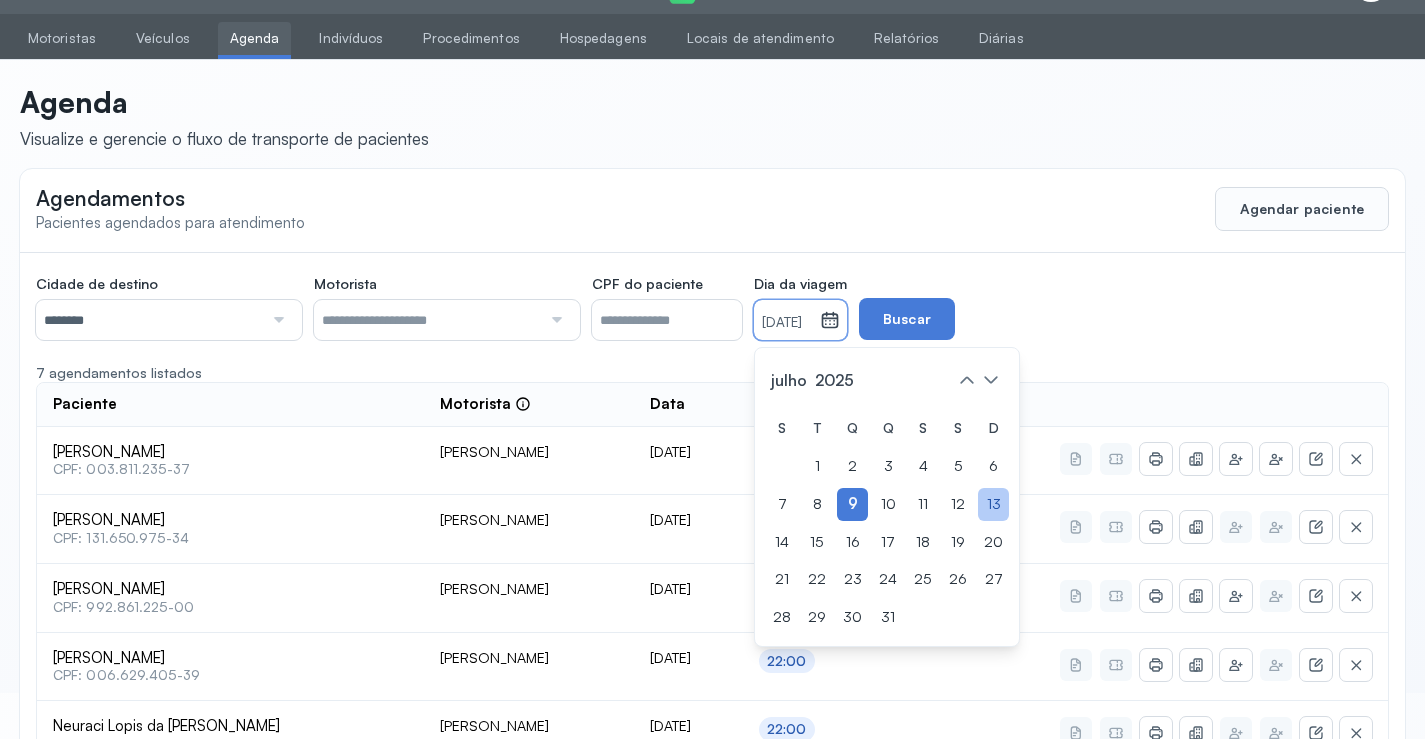 click on "13" 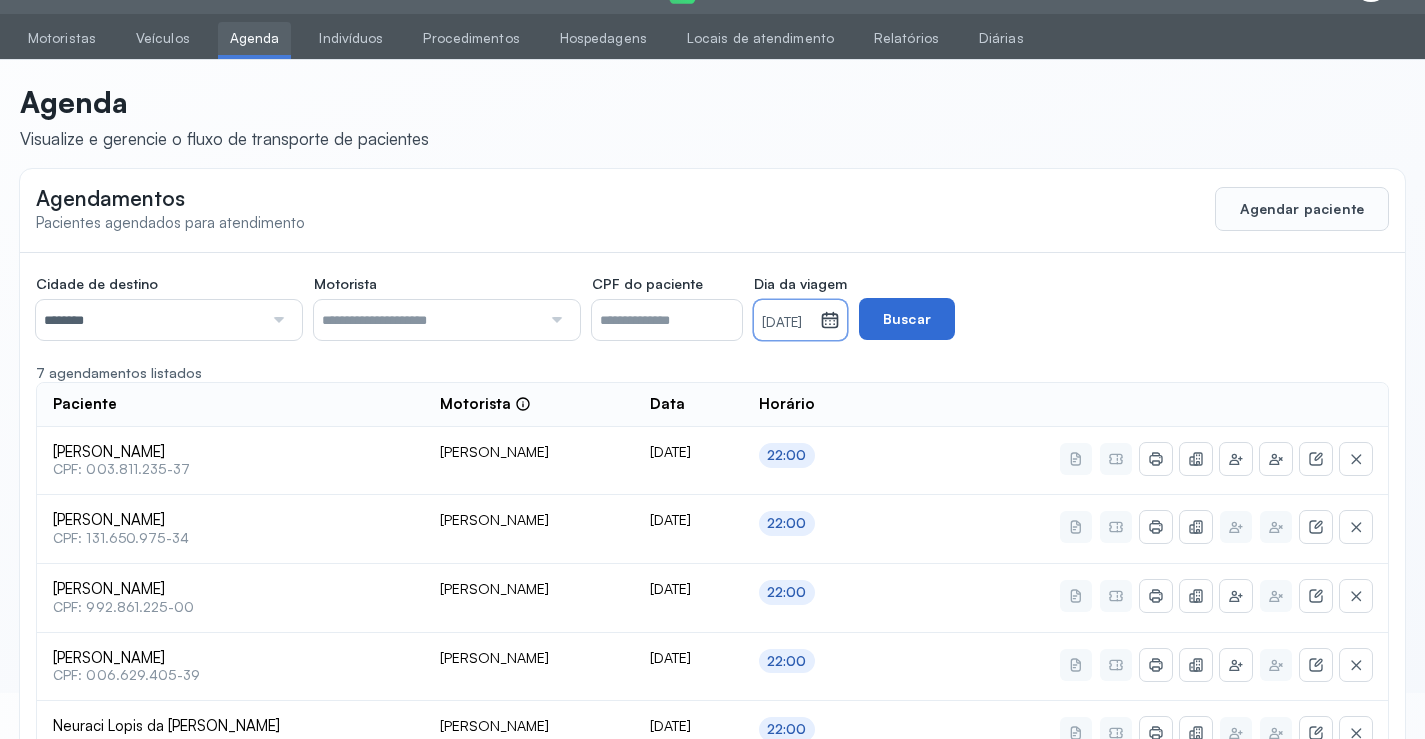 click on "Buscar" at bounding box center [907, 319] 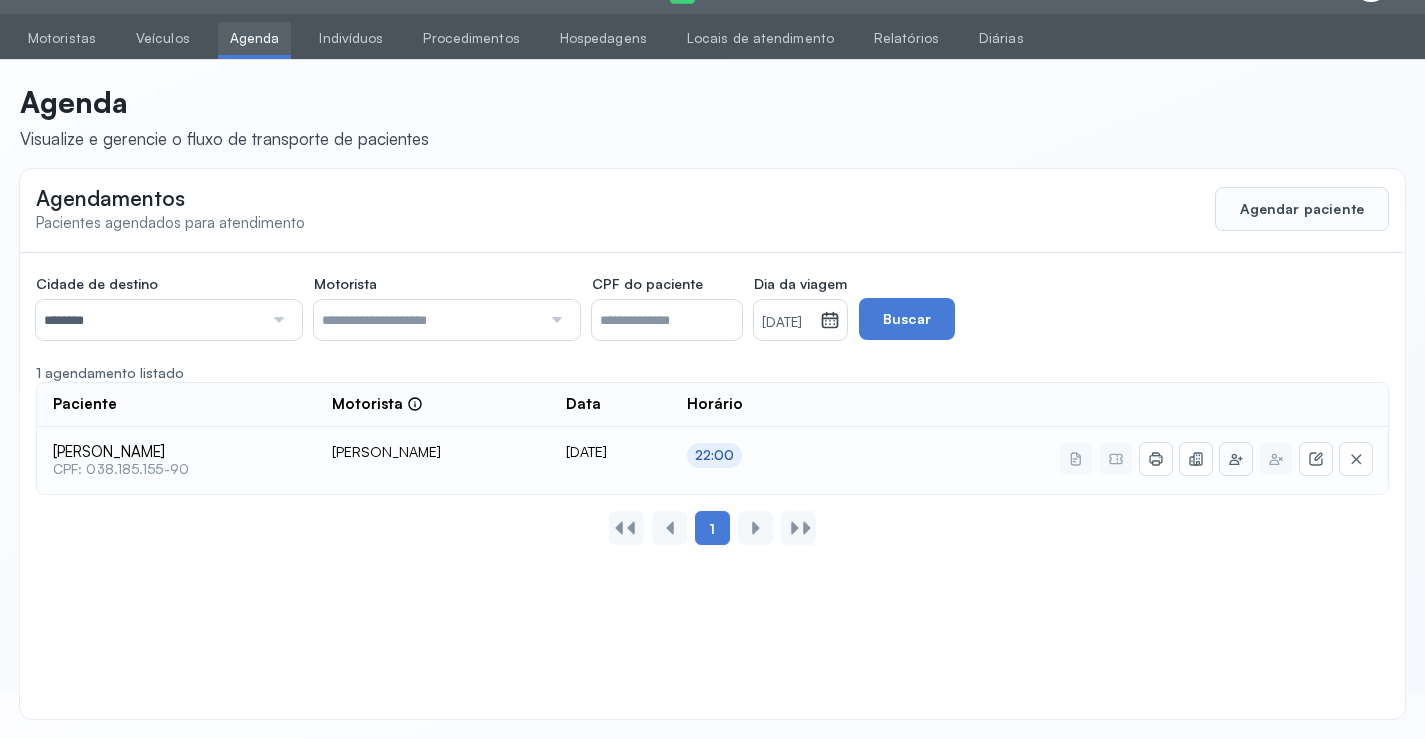 click 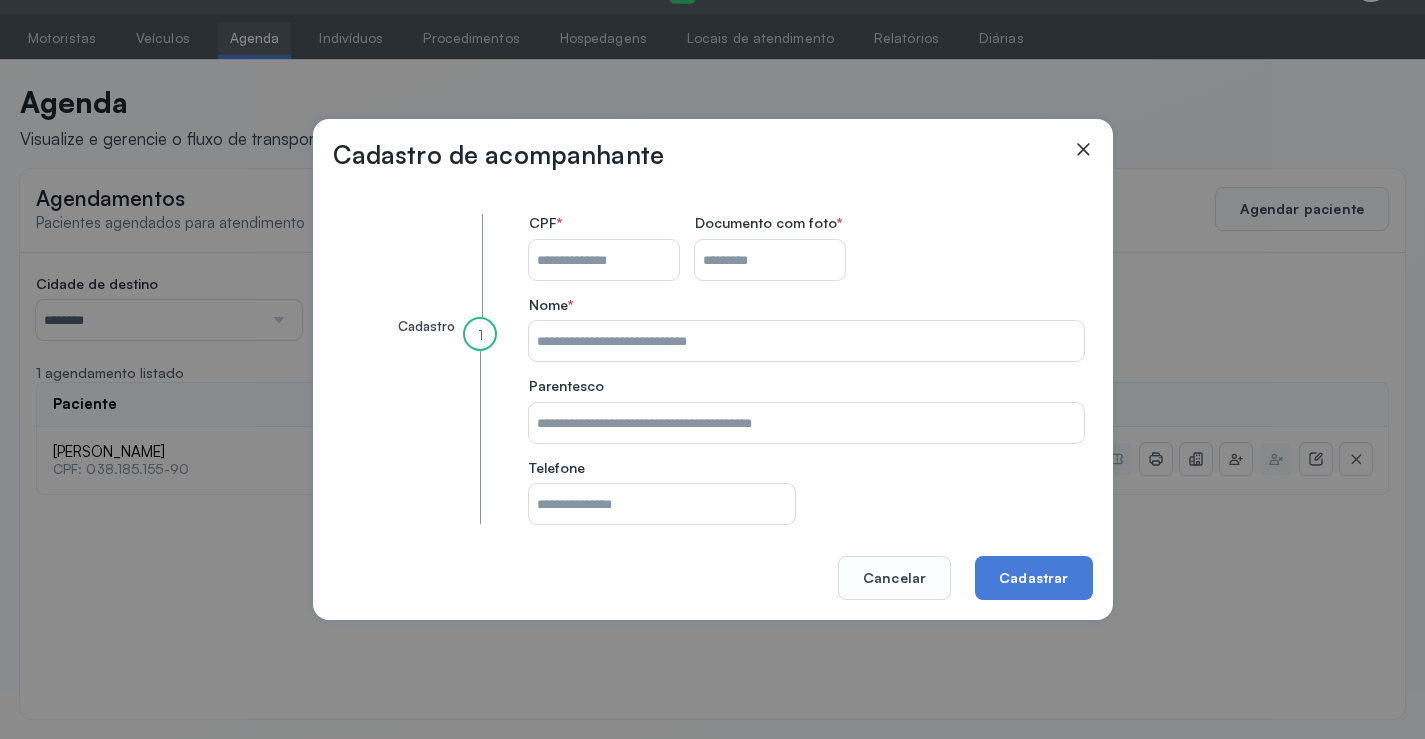 drag, startPoint x: 549, startPoint y: 240, endPoint x: 577, endPoint y: 278, distance: 47.201694 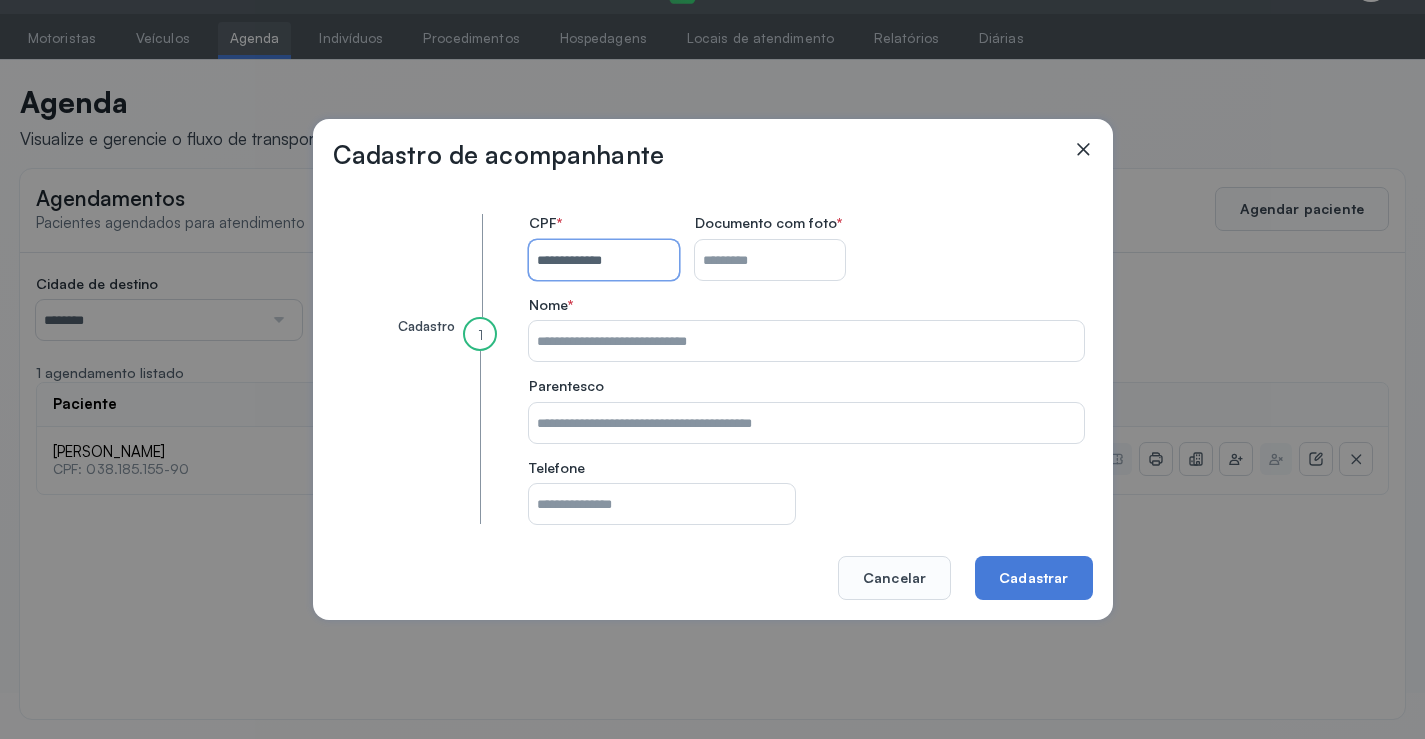 type on "**********" 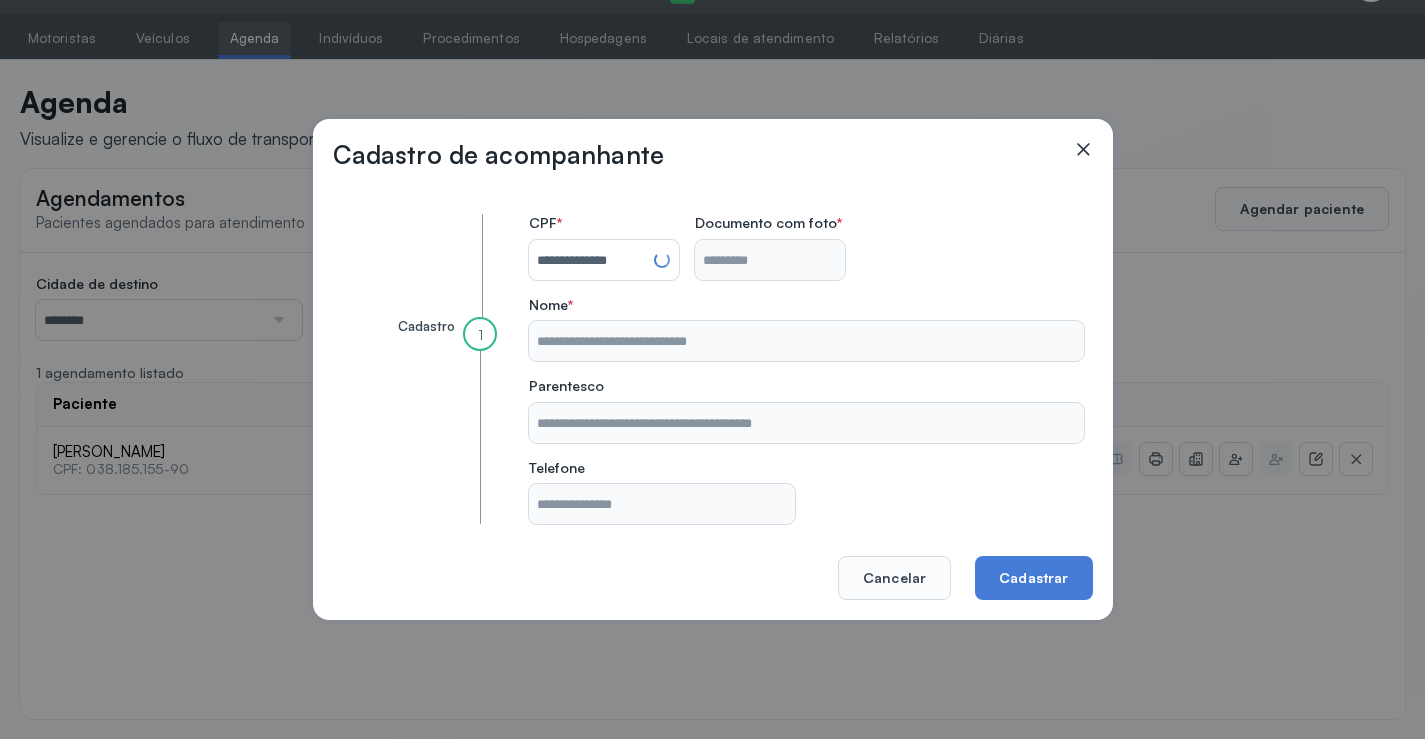 type on "**********" 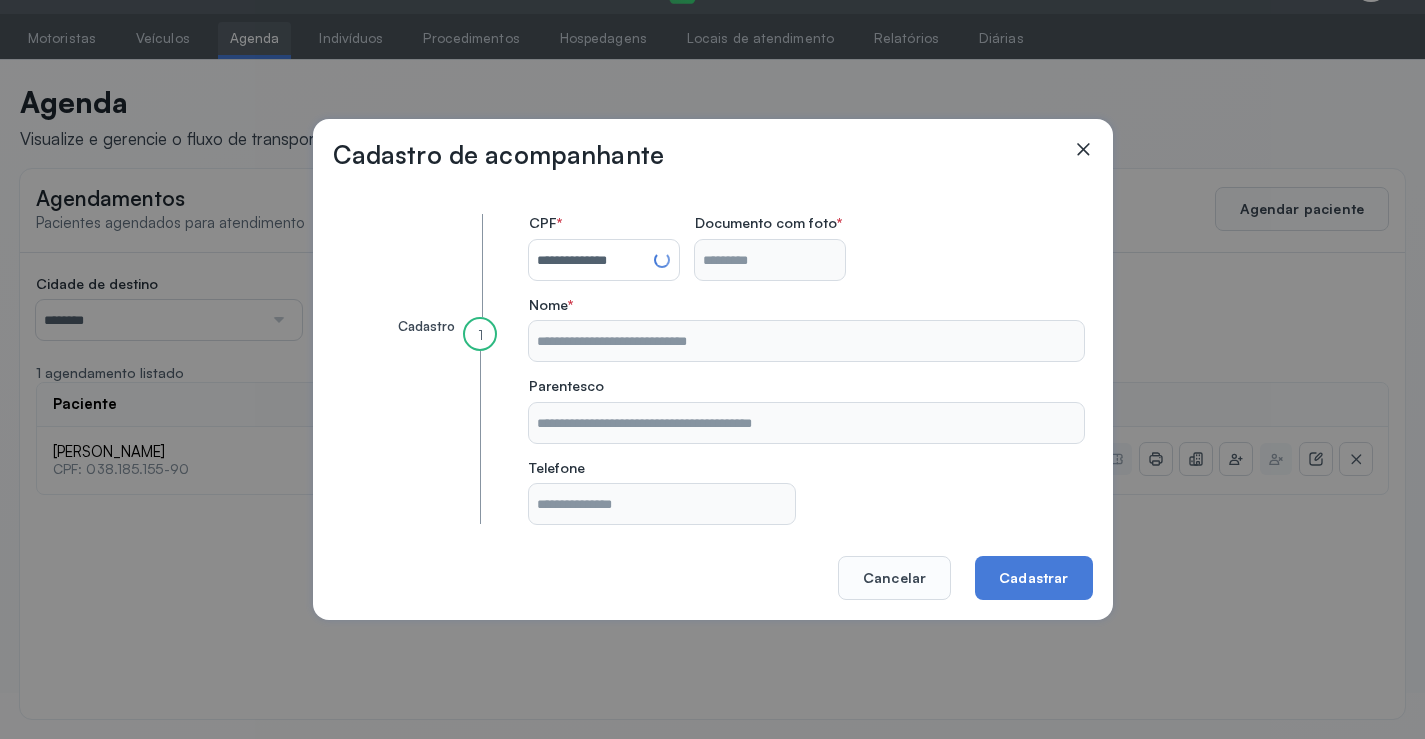 type on "**********" 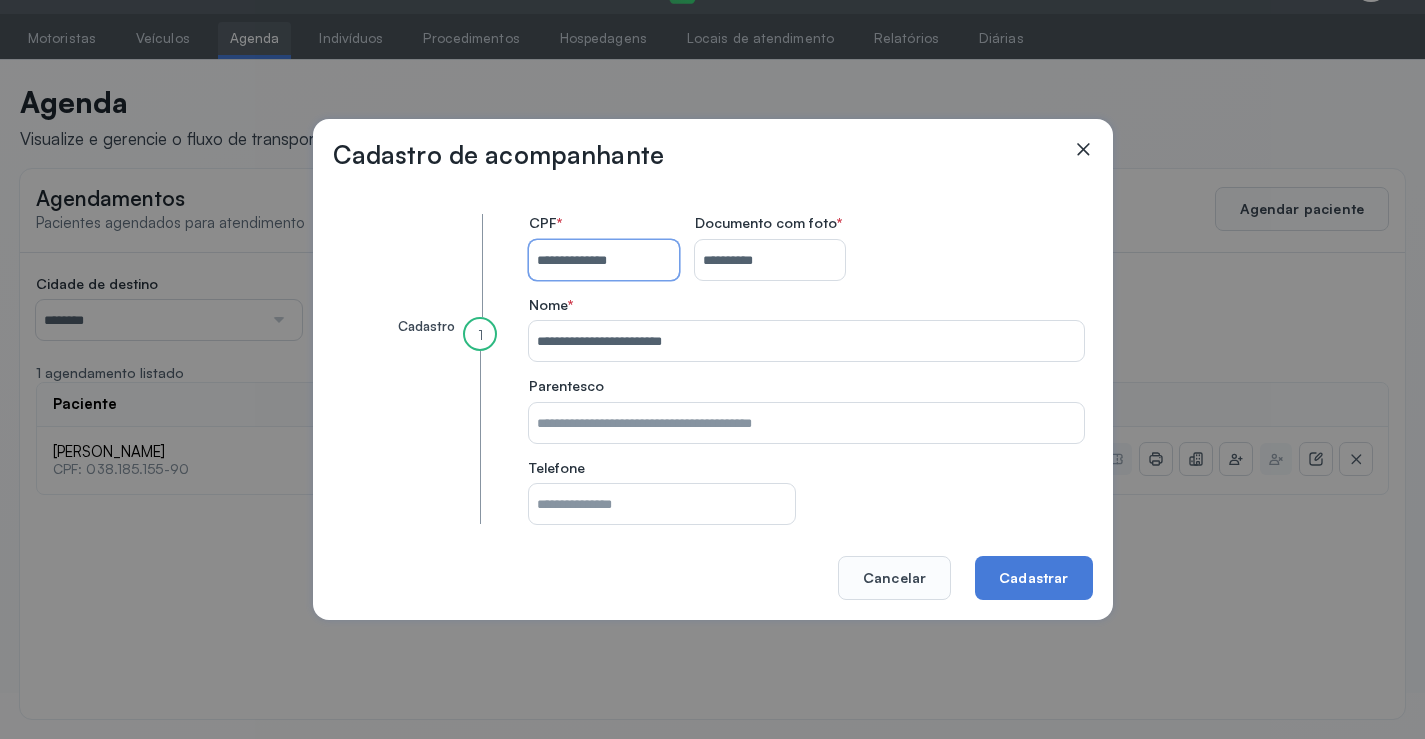 type 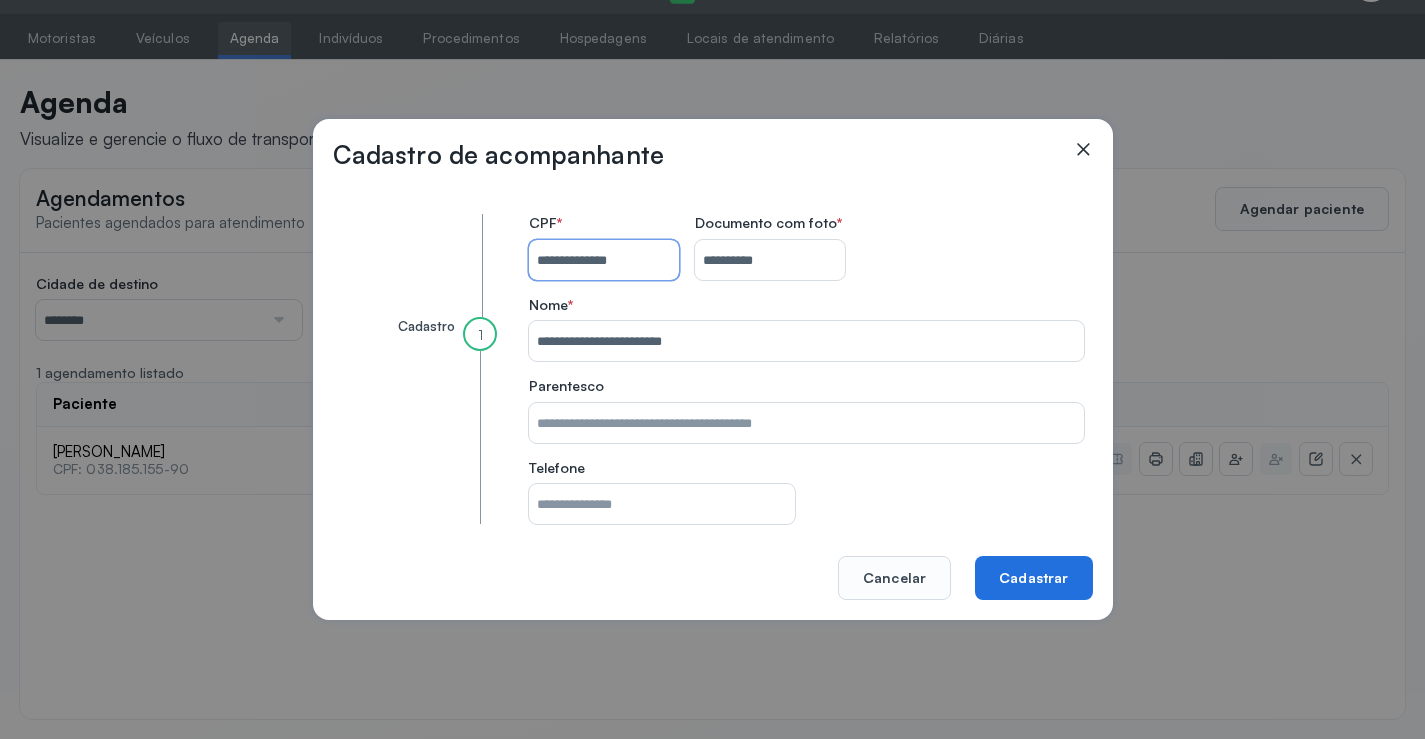 type on "**********" 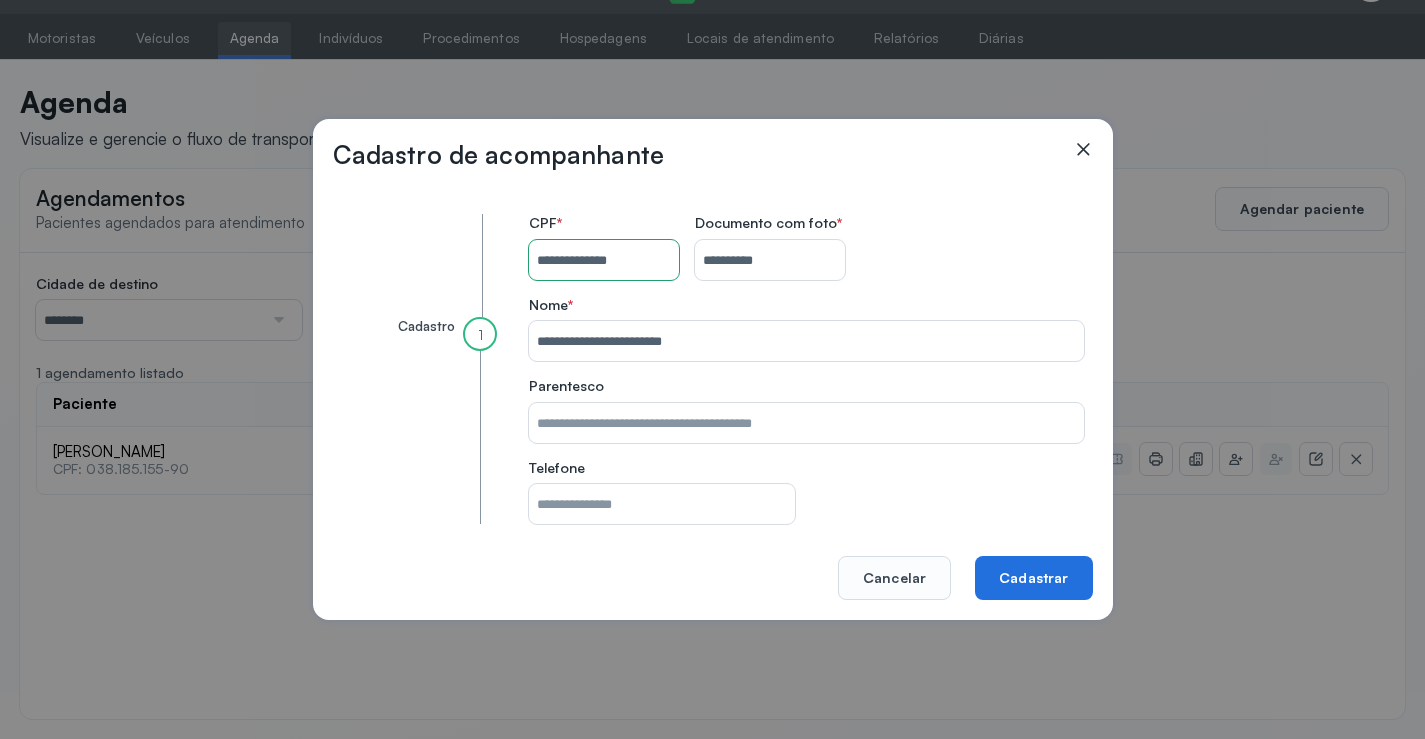 click on "Cadastrar" 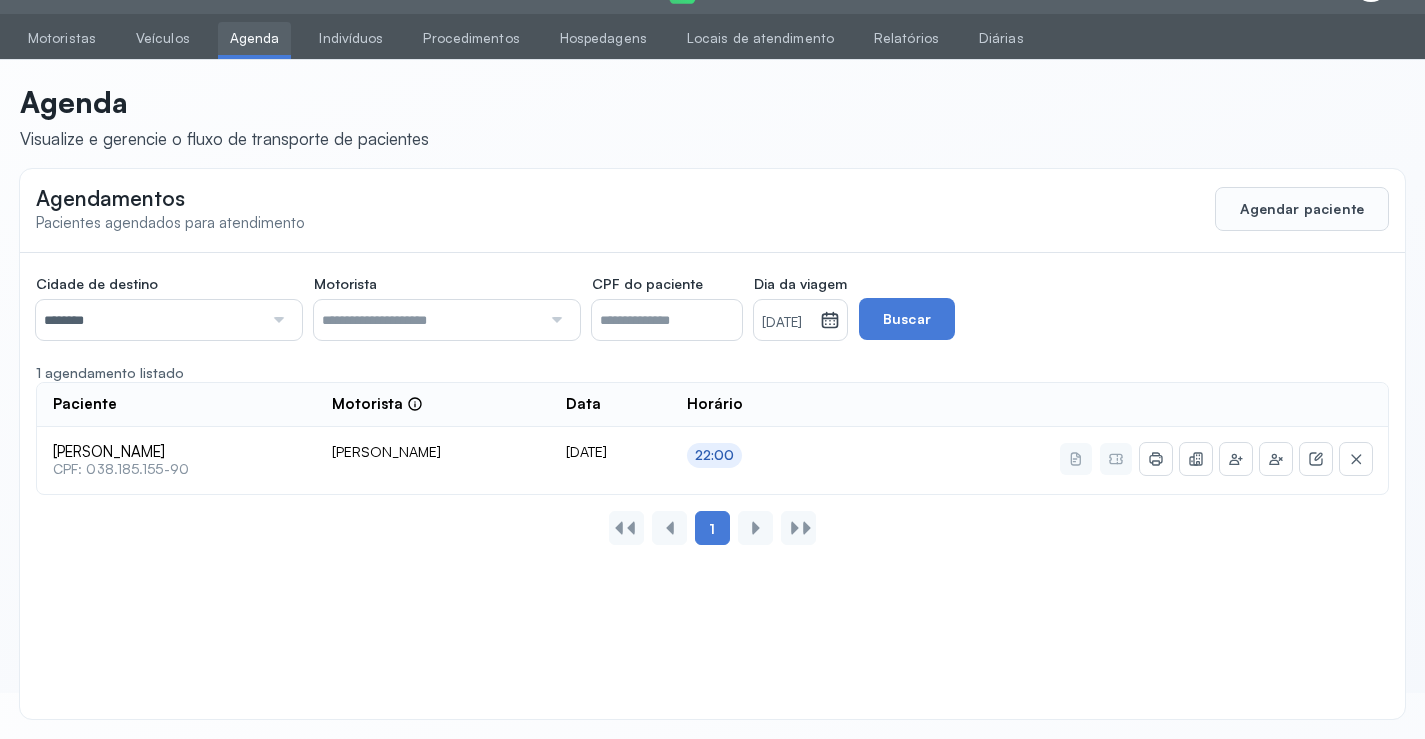 scroll, scrollTop: 0, scrollLeft: 0, axis: both 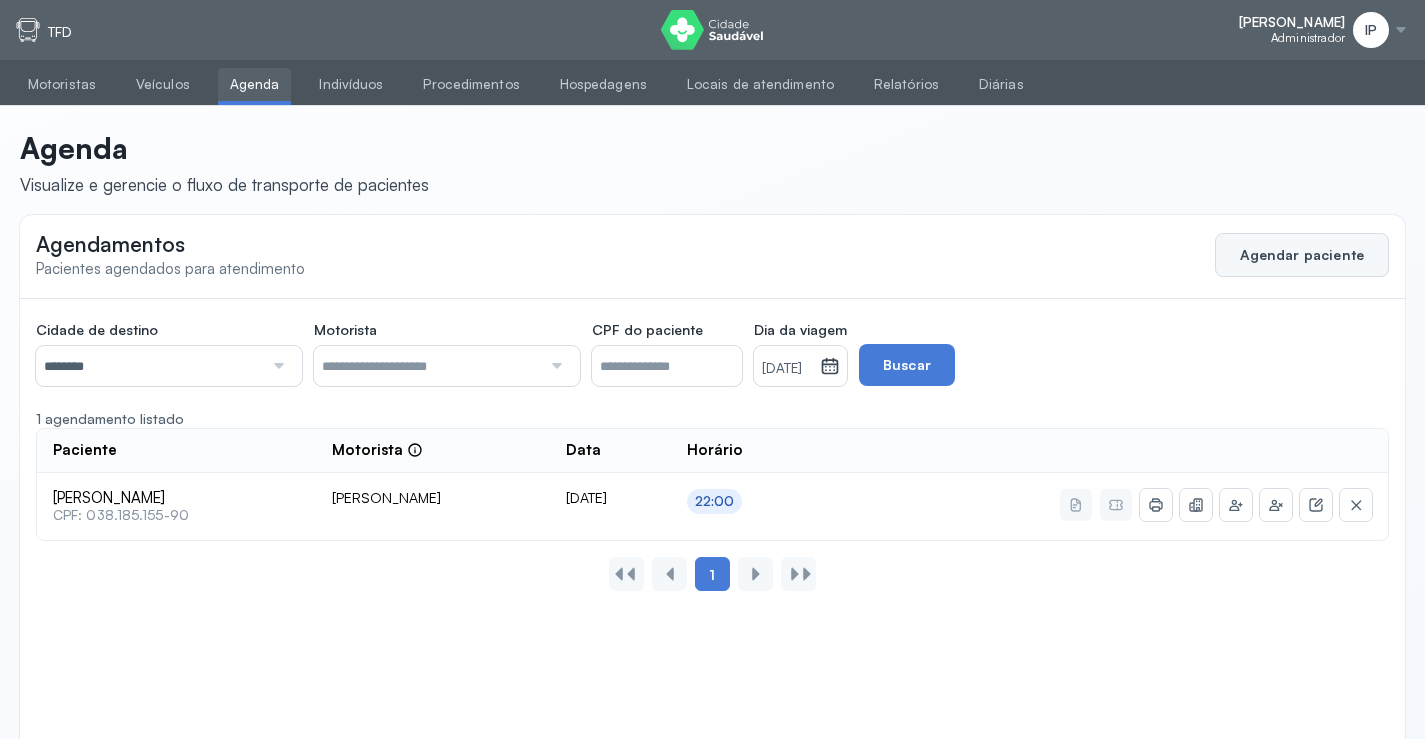 click on "Agendar paciente" 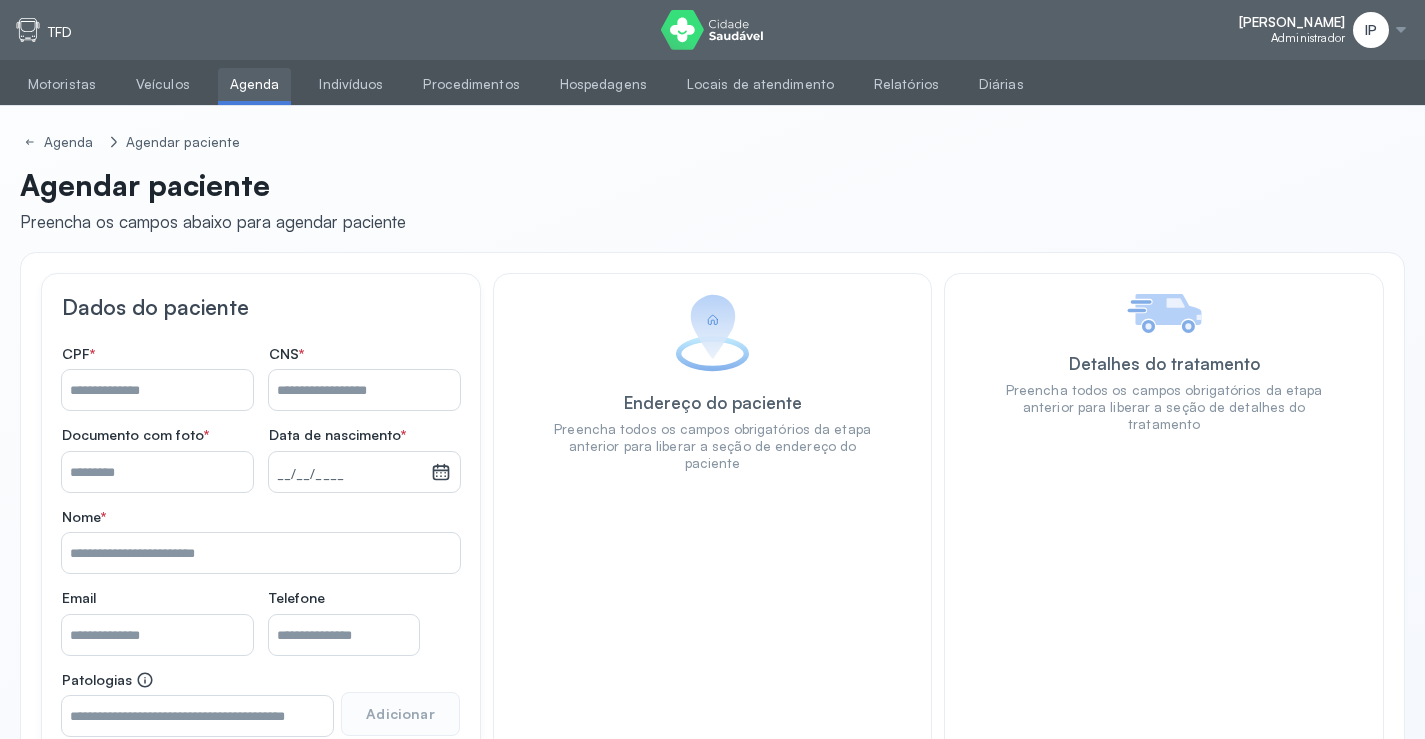 click on "Agenda" at bounding box center [255, 84] 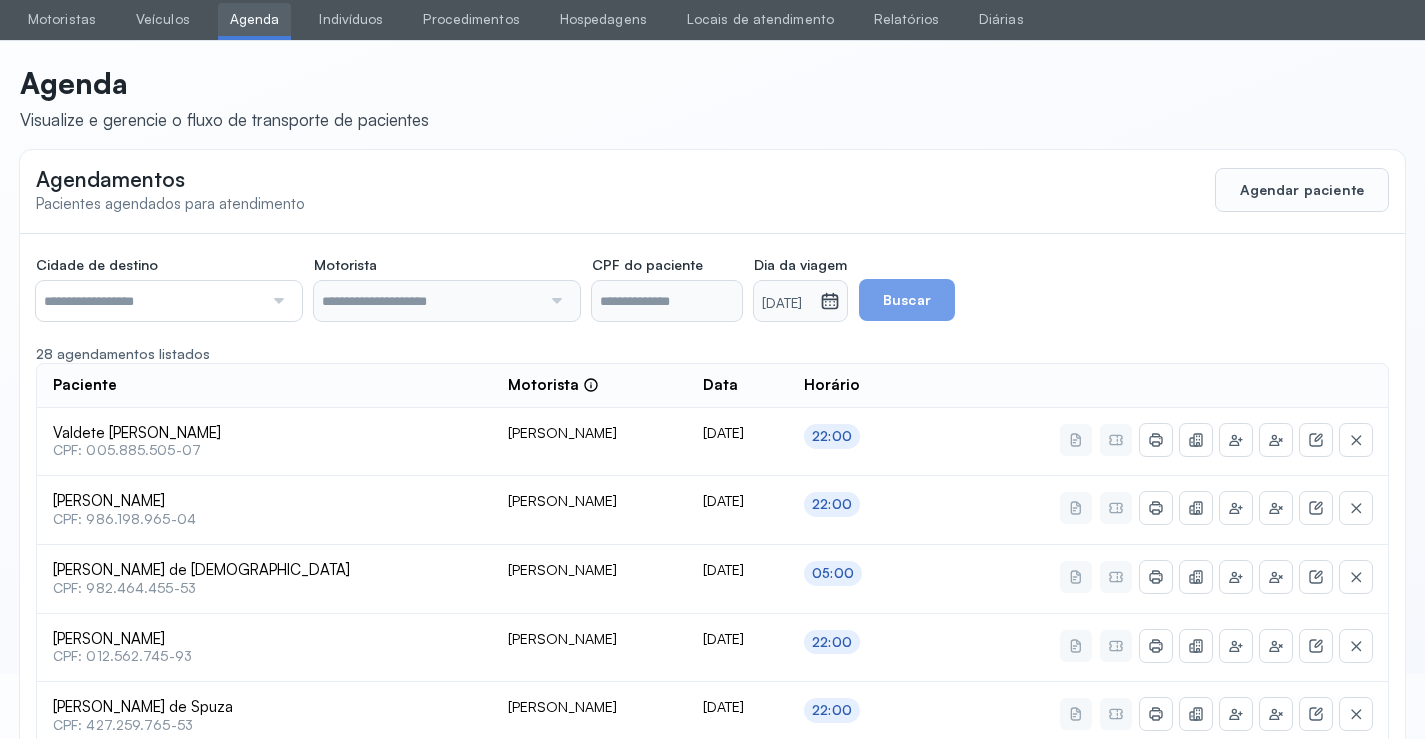scroll, scrollTop: 100, scrollLeft: 0, axis: vertical 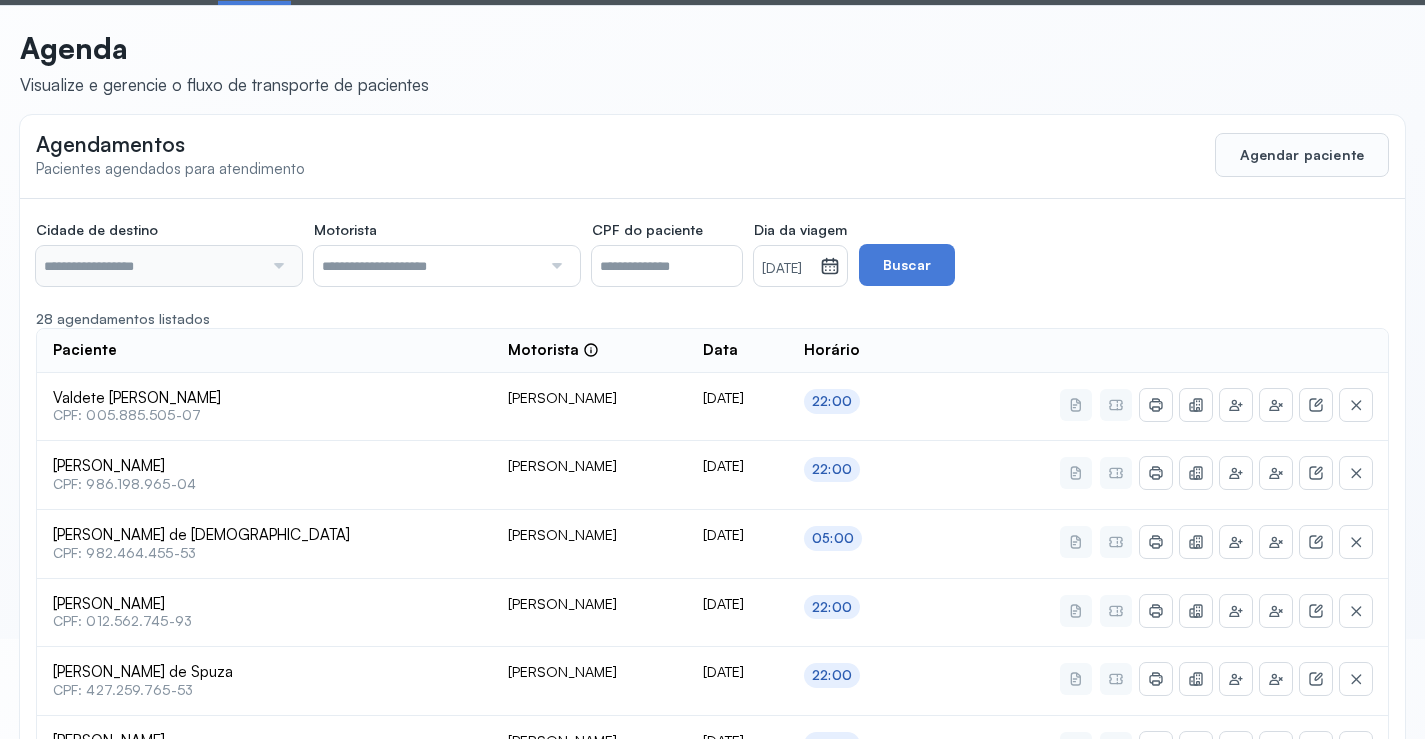 type on "********" 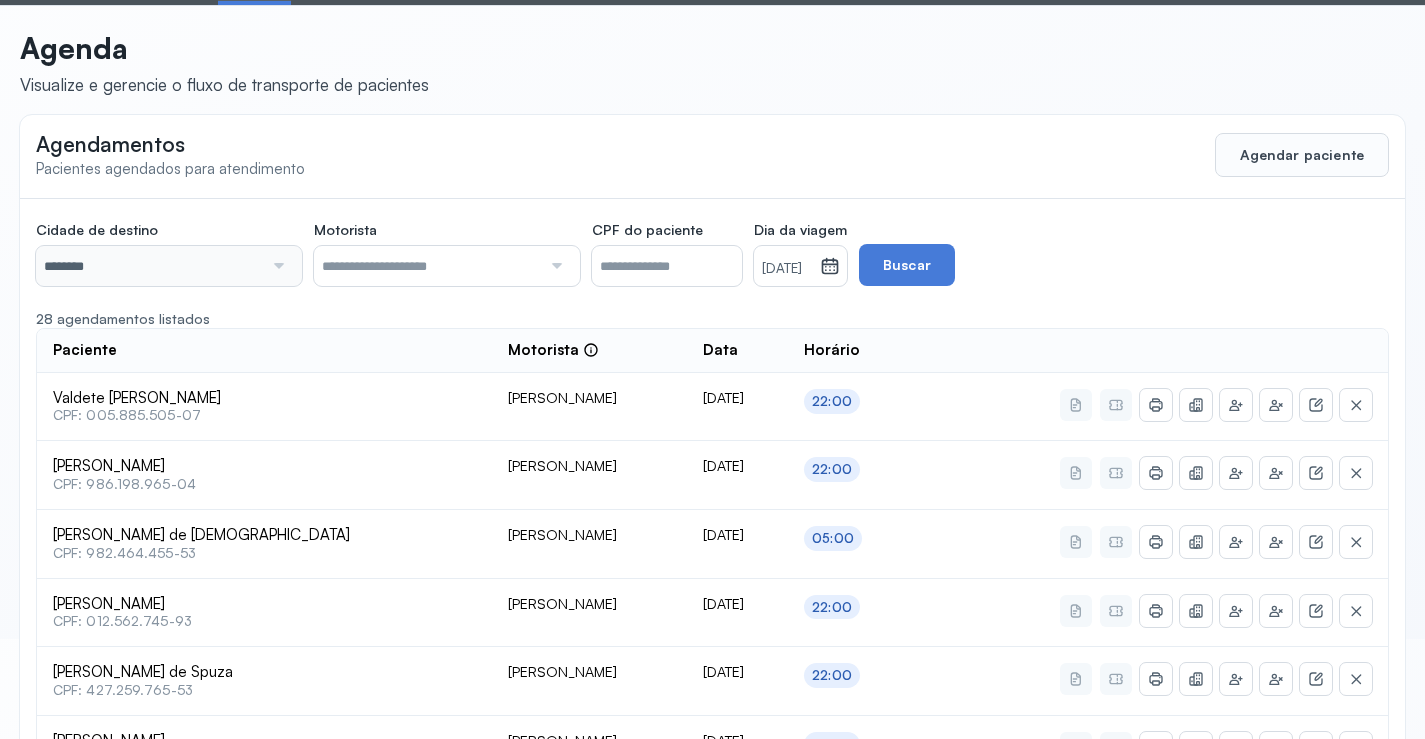 scroll, scrollTop: 46, scrollLeft: 0, axis: vertical 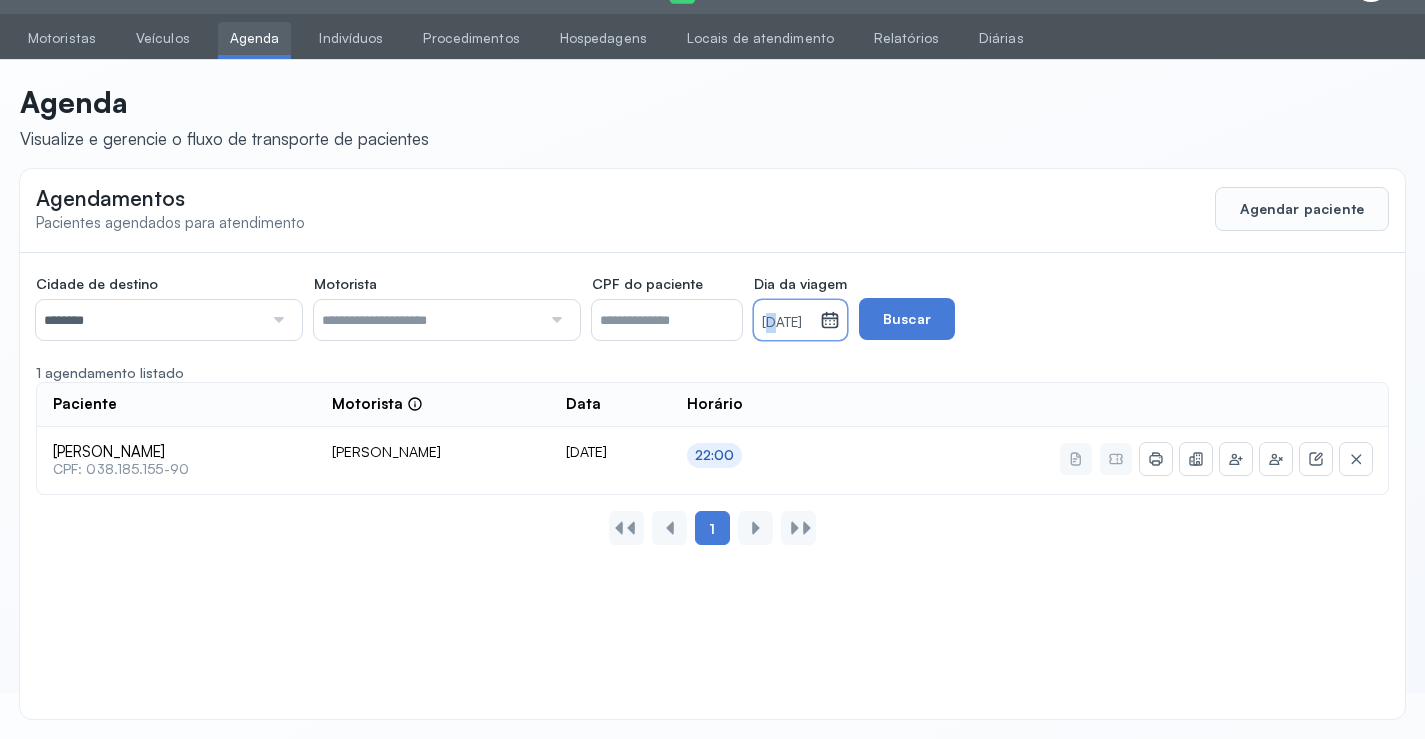 click on "[DATE]" at bounding box center [787, 323] 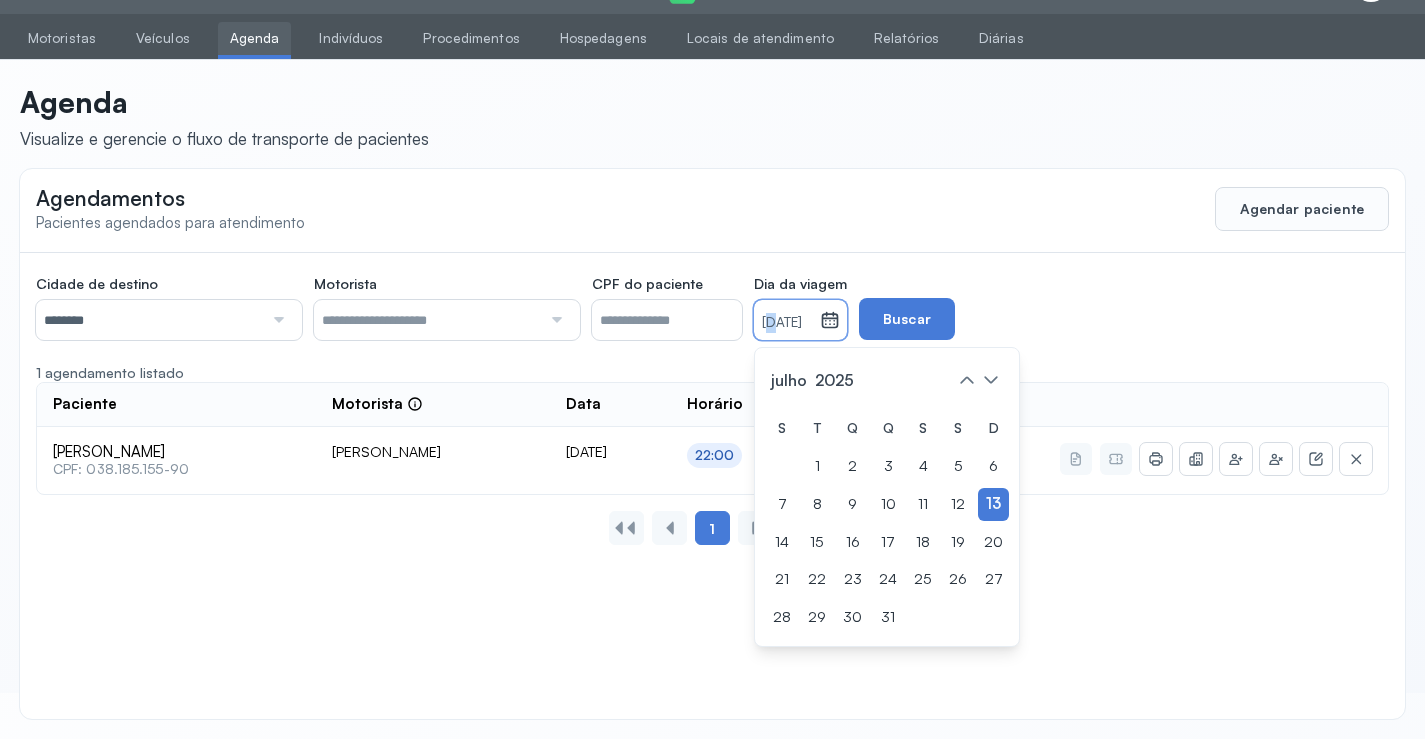 click on "7" 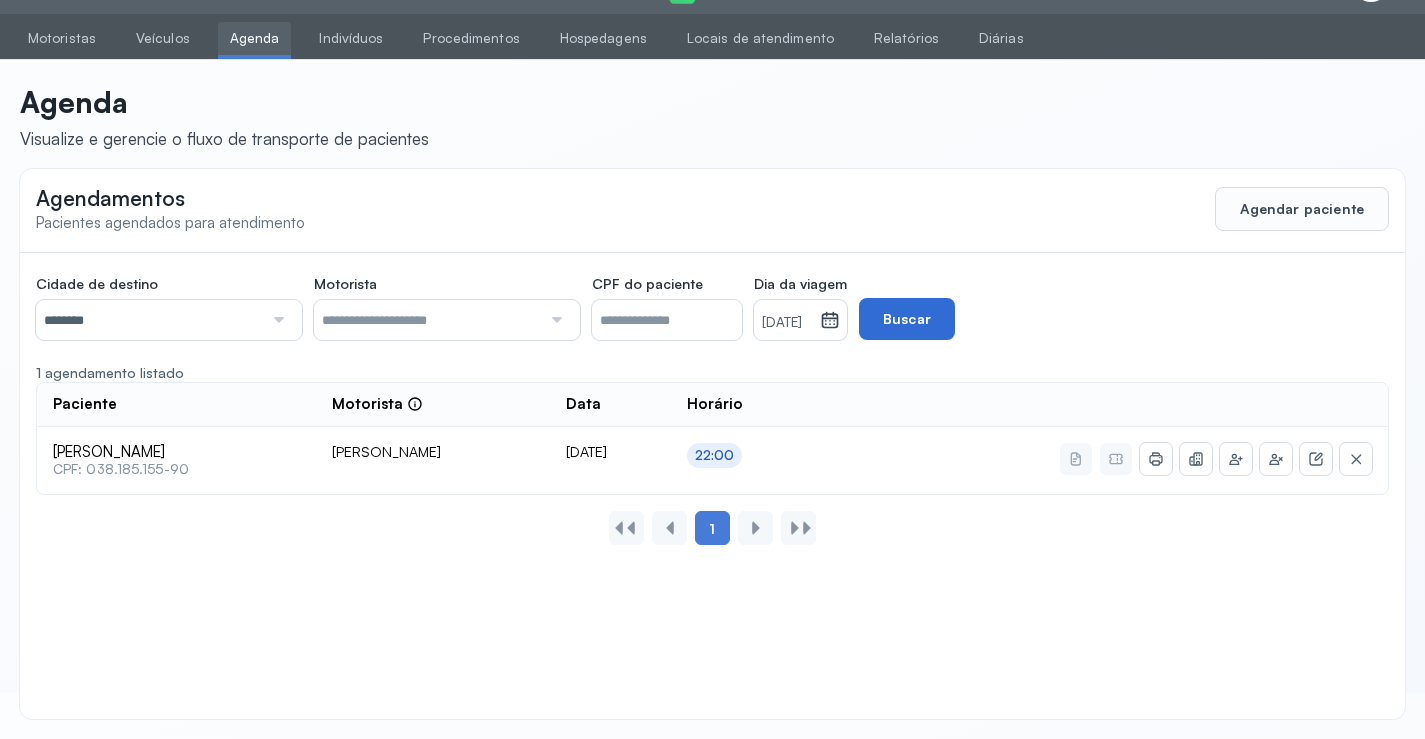 click on "Buscar" at bounding box center (907, 319) 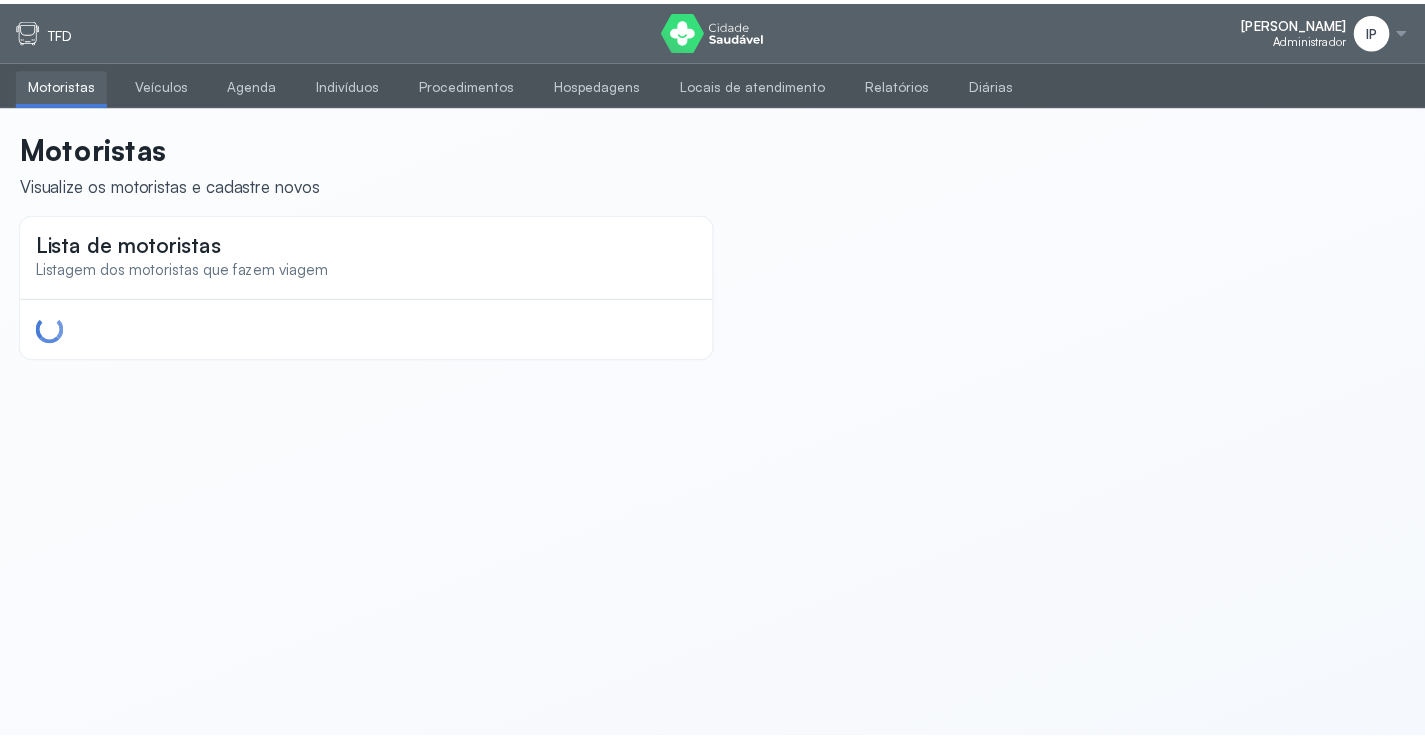 scroll, scrollTop: 0, scrollLeft: 0, axis: both 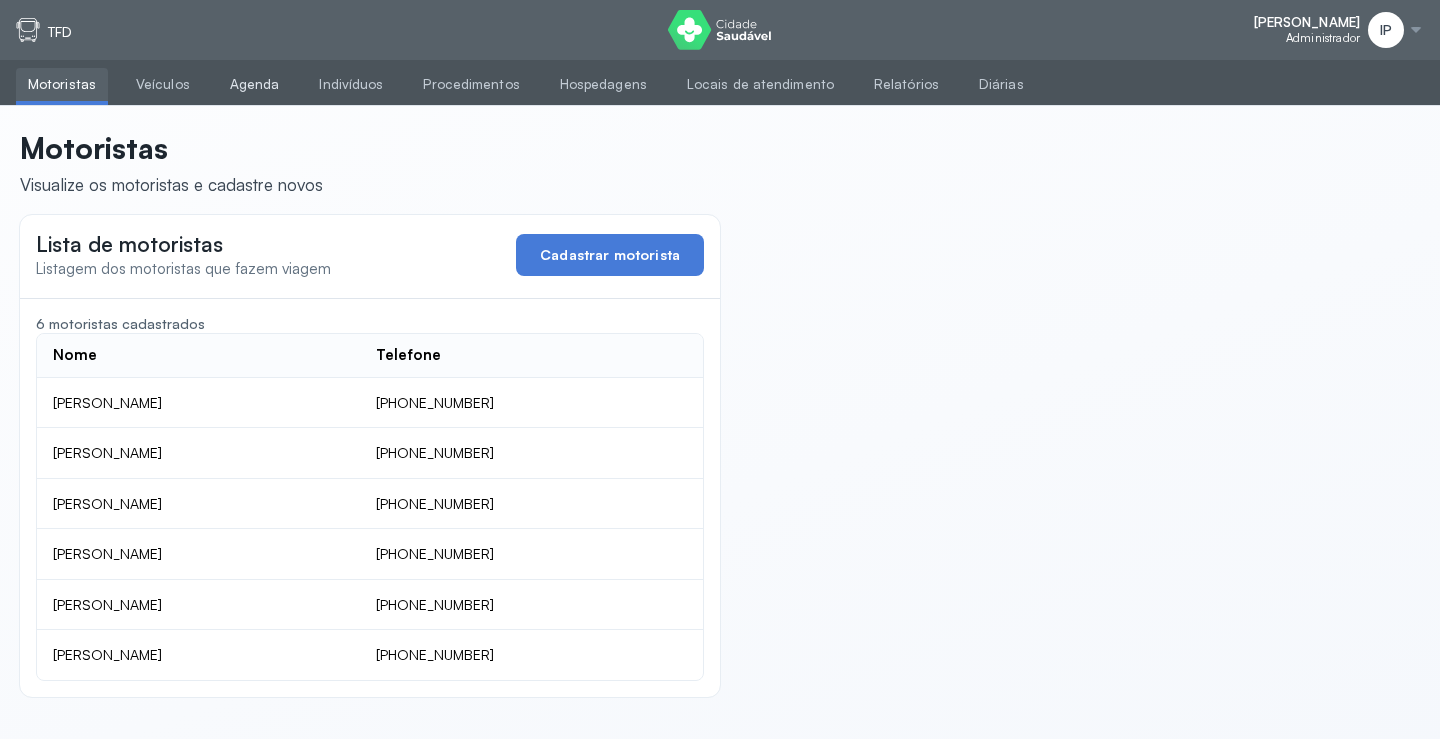 click on "Agenda" at bounding box center (255, 84) 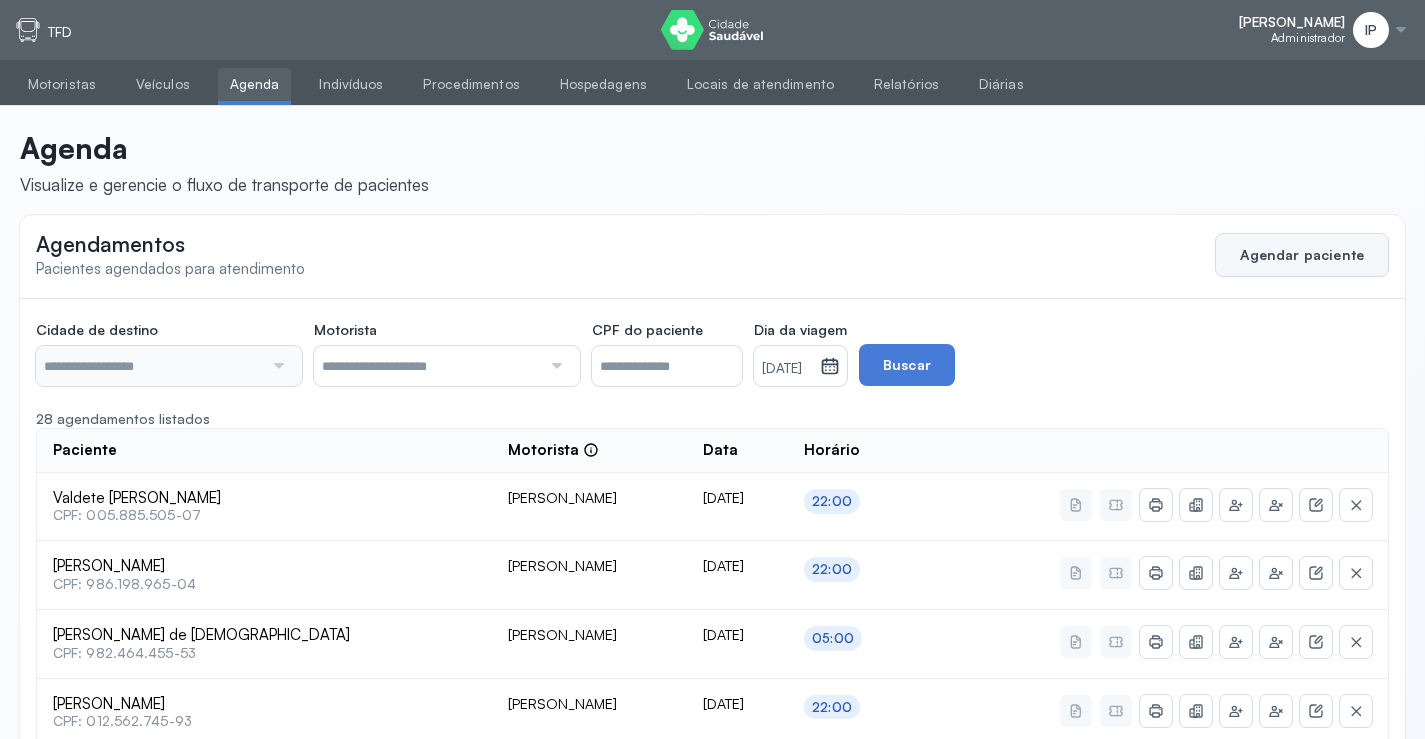 click on "Agendar paciente" 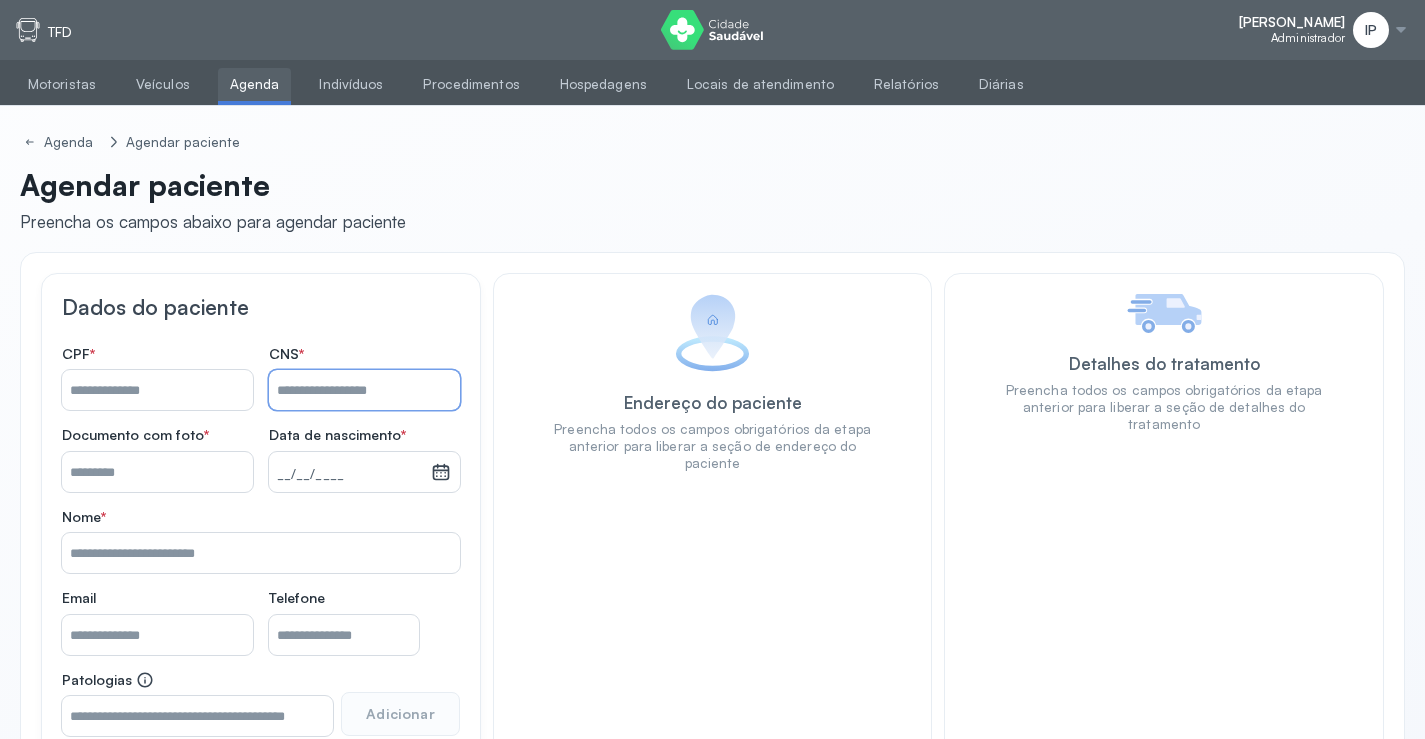 click on "Nome   *" at bounding box center [364, 390] 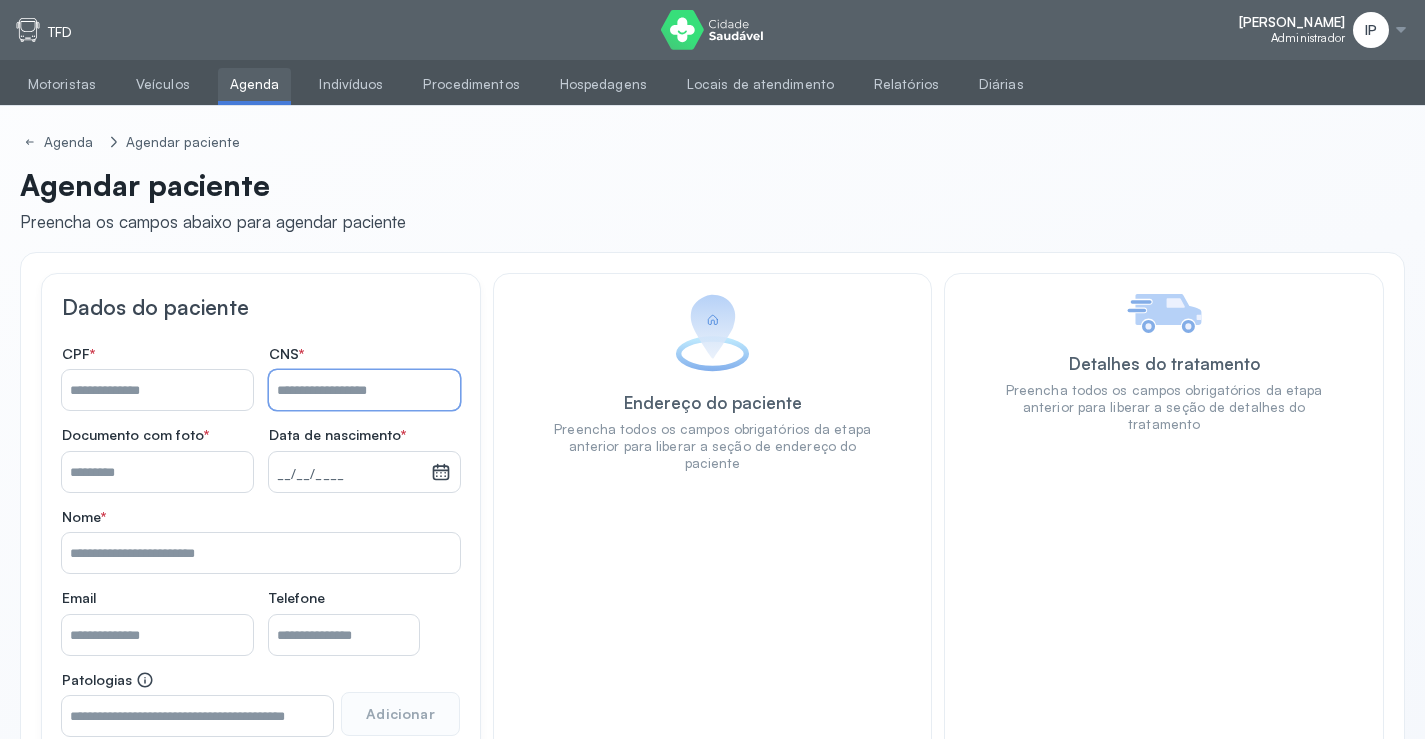 click on "Motoristas Veículos Agenda Indivíduos Procedimentos Hospedagens Locais de atendimento Relatórios Diárias" at bounding box center [712, 83] 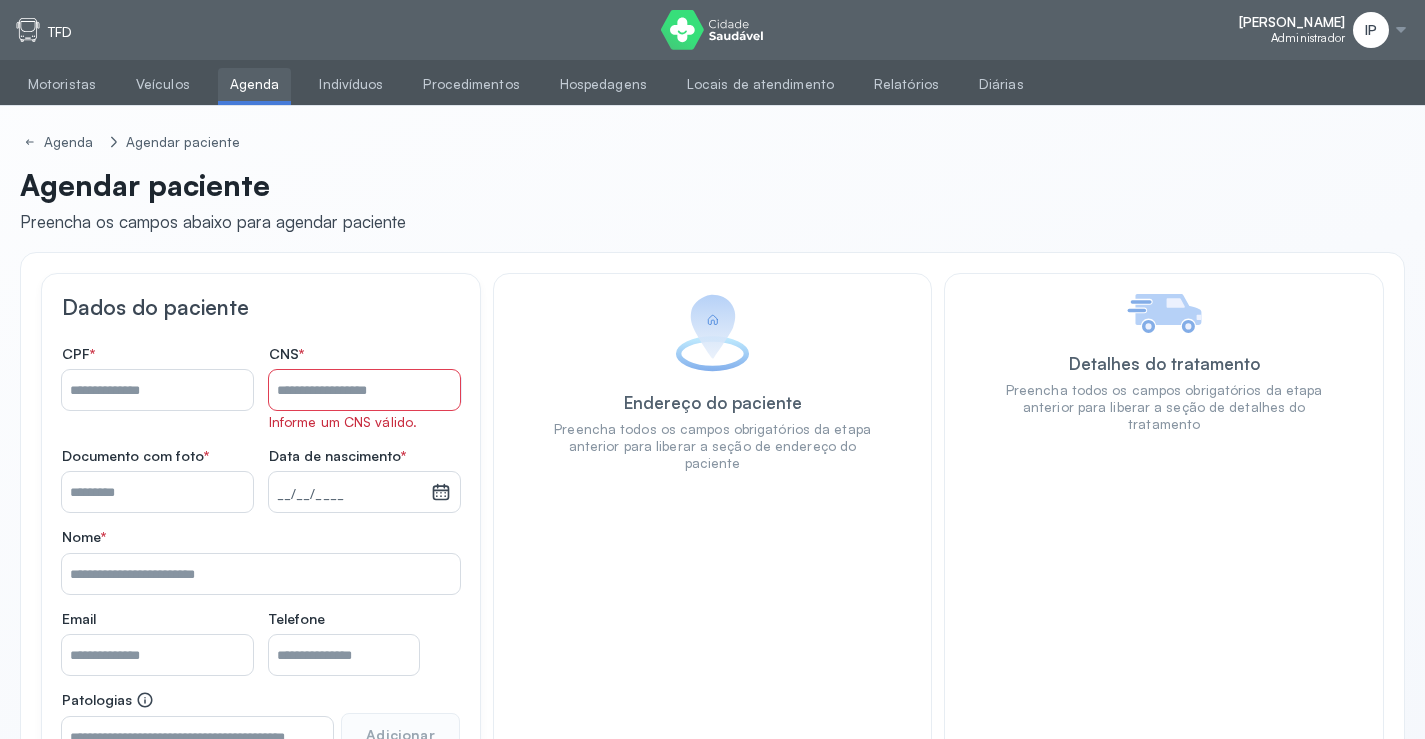 click on "Agenda" at bounding box center (255, 84) 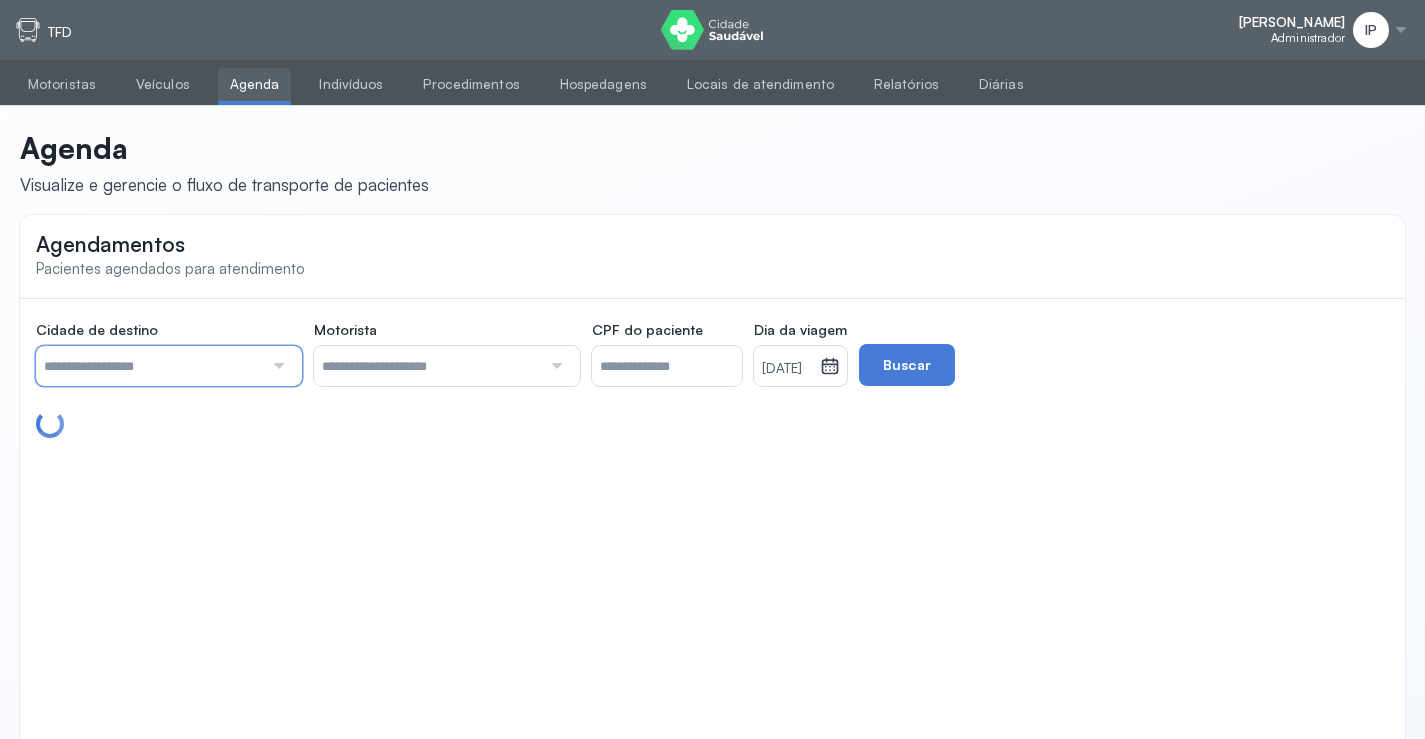 click at bounding box center [149, 366] 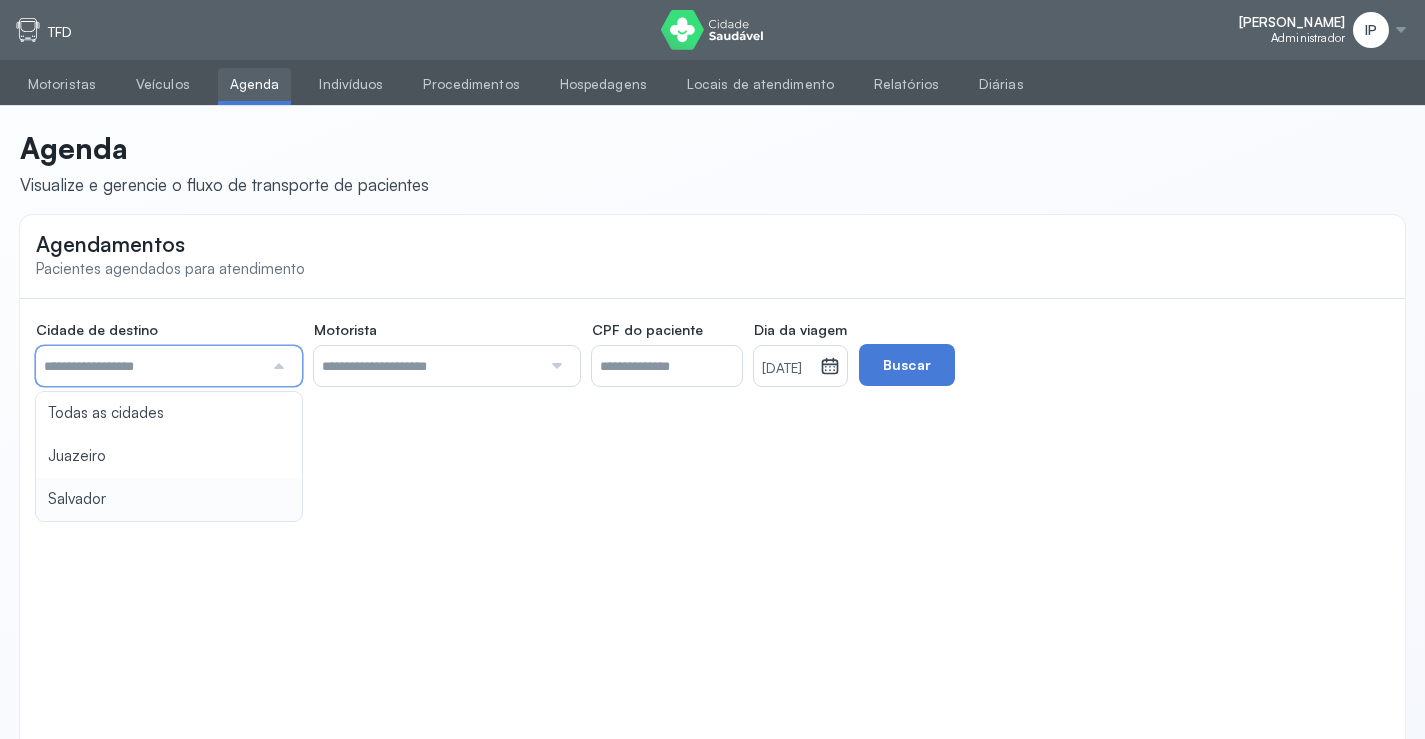 type on "********" 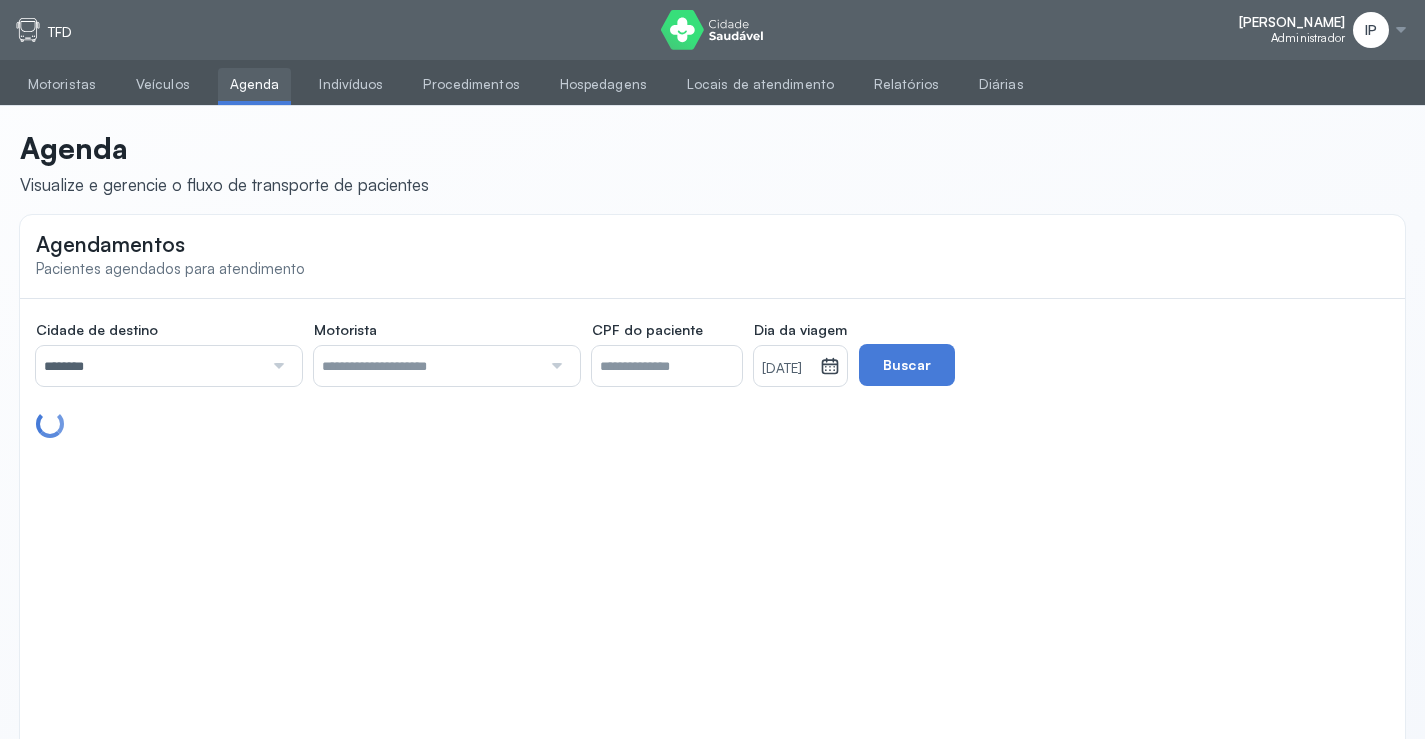 click on "Agendamentos Pacientes agendados para atendimento Cidade de destino  ******** Todas as cidades [GEOGRAPHIC_DATA] Salvador Motorista  Todos os motoristas [PERSON_NAME] [PERSON_NAME] [PERSON_NAME] CPF do paciente  Dia da viagem  [DATE] [DATE] S T Q Q S S D 1 2 3 4 5 6 7 8 9 10 11 12 13 14 15 16 17 18 19 20 21 22 23 24 25 26 27 28 29 30 [DATE][PERSON_NAME] mar abr maio jun [DATE] ago set out nov [DATE] 2019 2020 2021 2022 2023 2024 2025 2026 2027 2028 2029  Buscar" at bounding box center (712, 490) 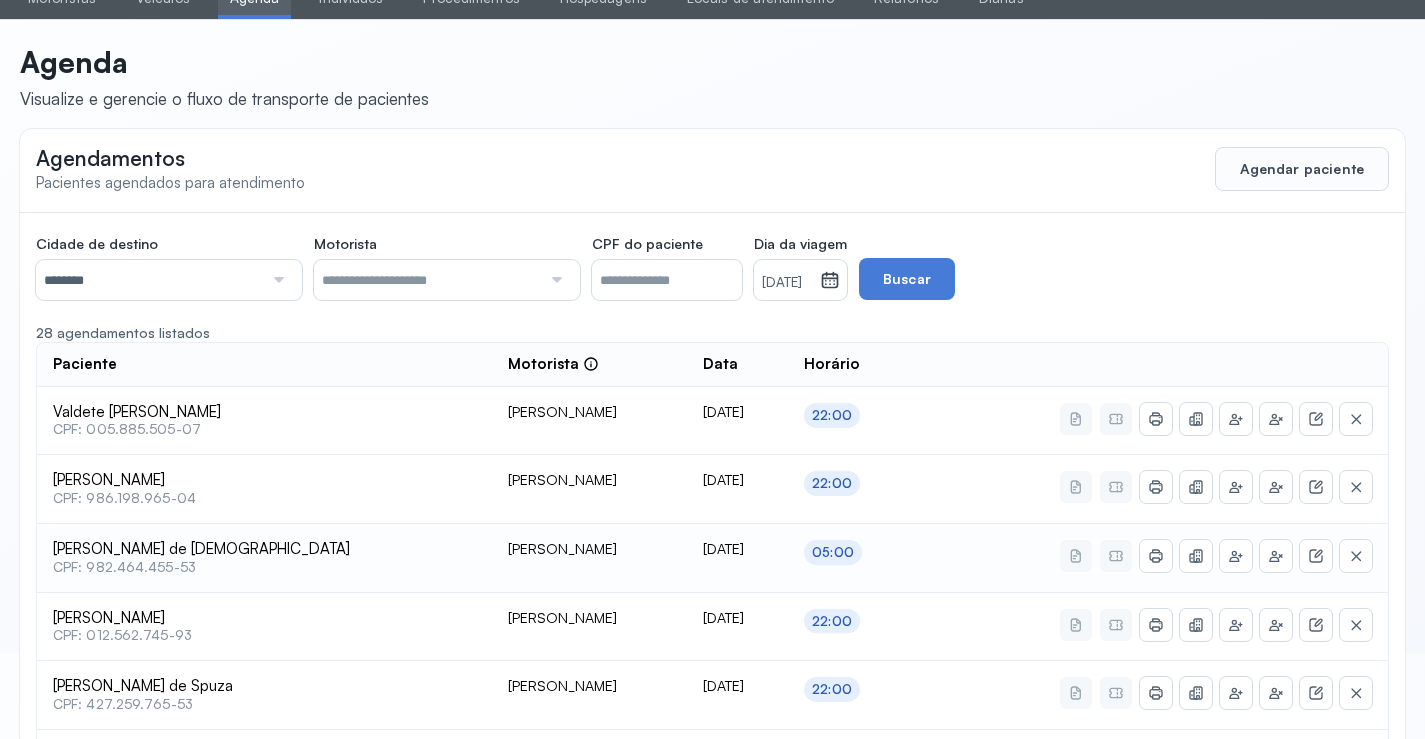 scroll, scrollTop: 200, scrollLeft: 0, axis: vertical 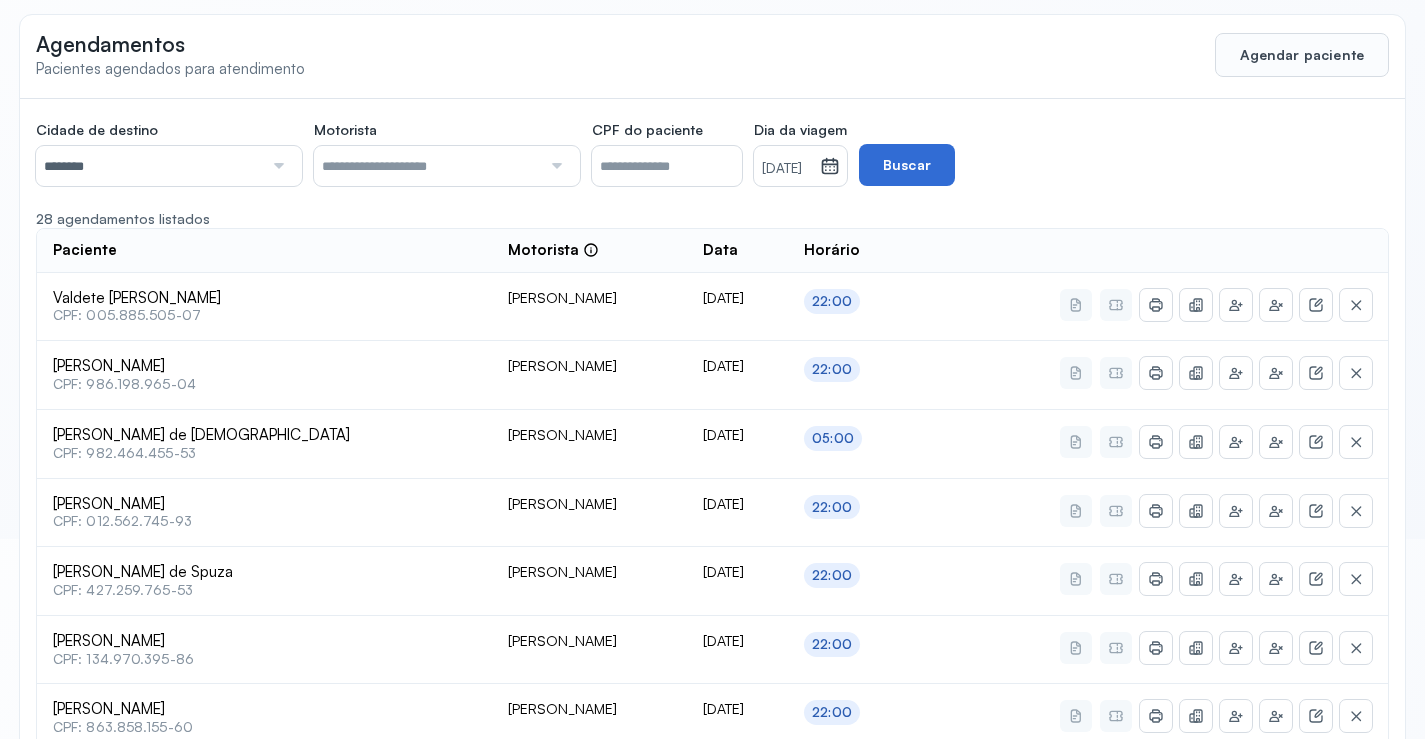 click on "Buscar" at bounding box center [907, 165] 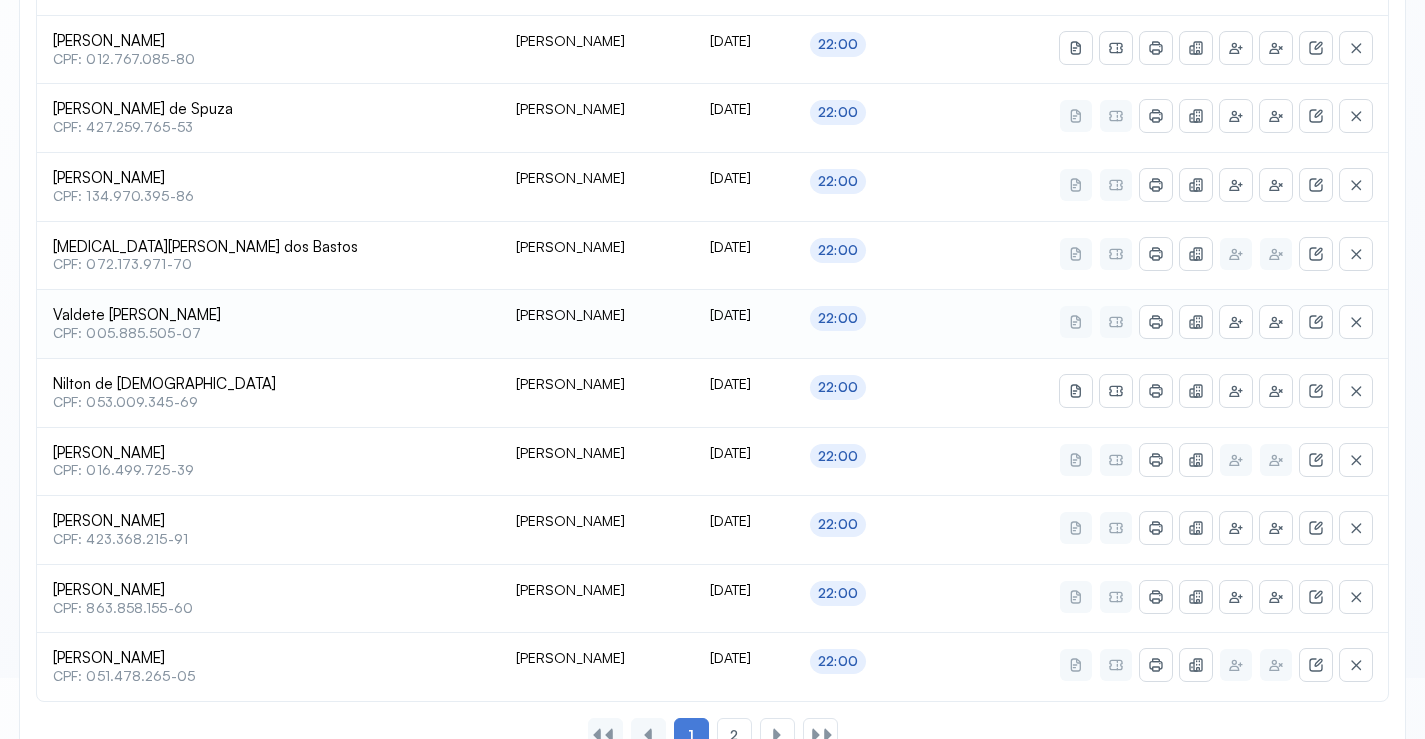 scroll, scrollTop: 865, scrollLeft: 0, axis: vertical 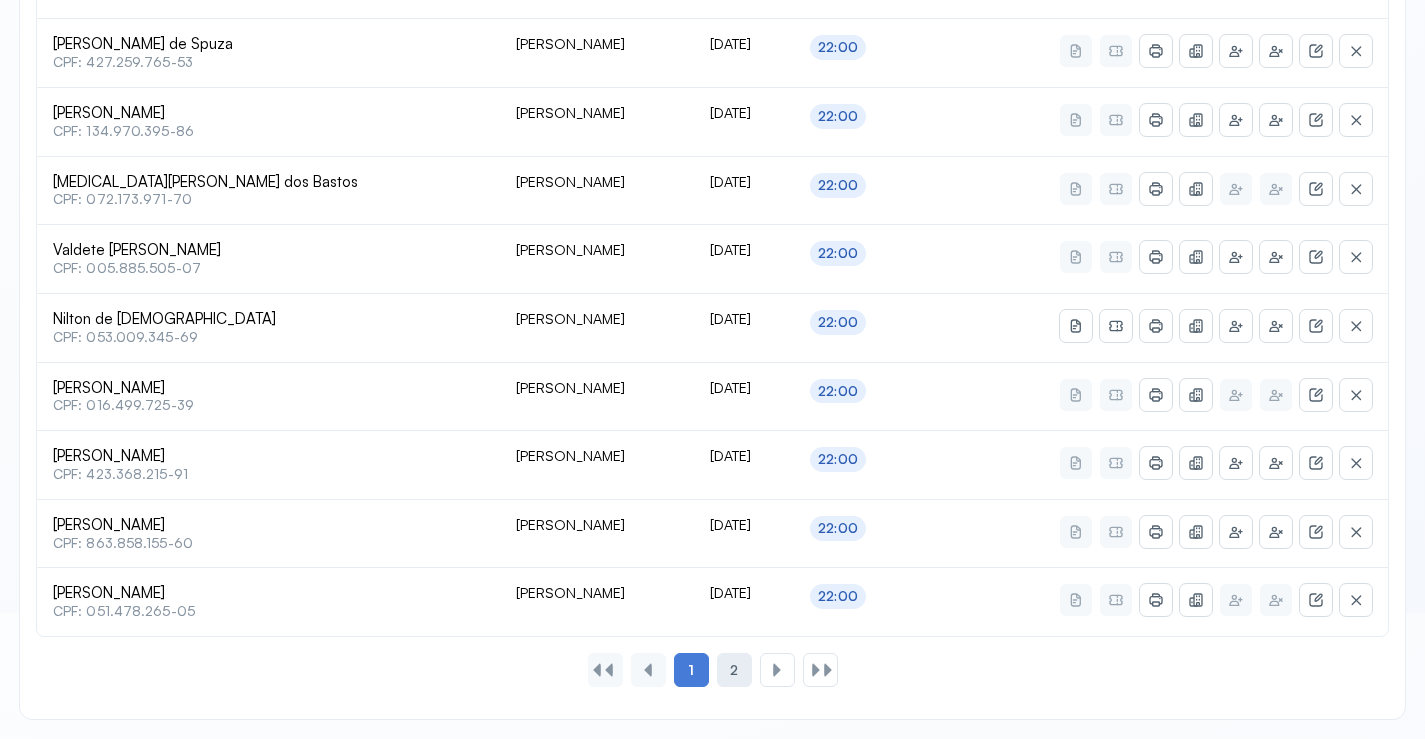 click on "2" at bounding box center [734, 670] 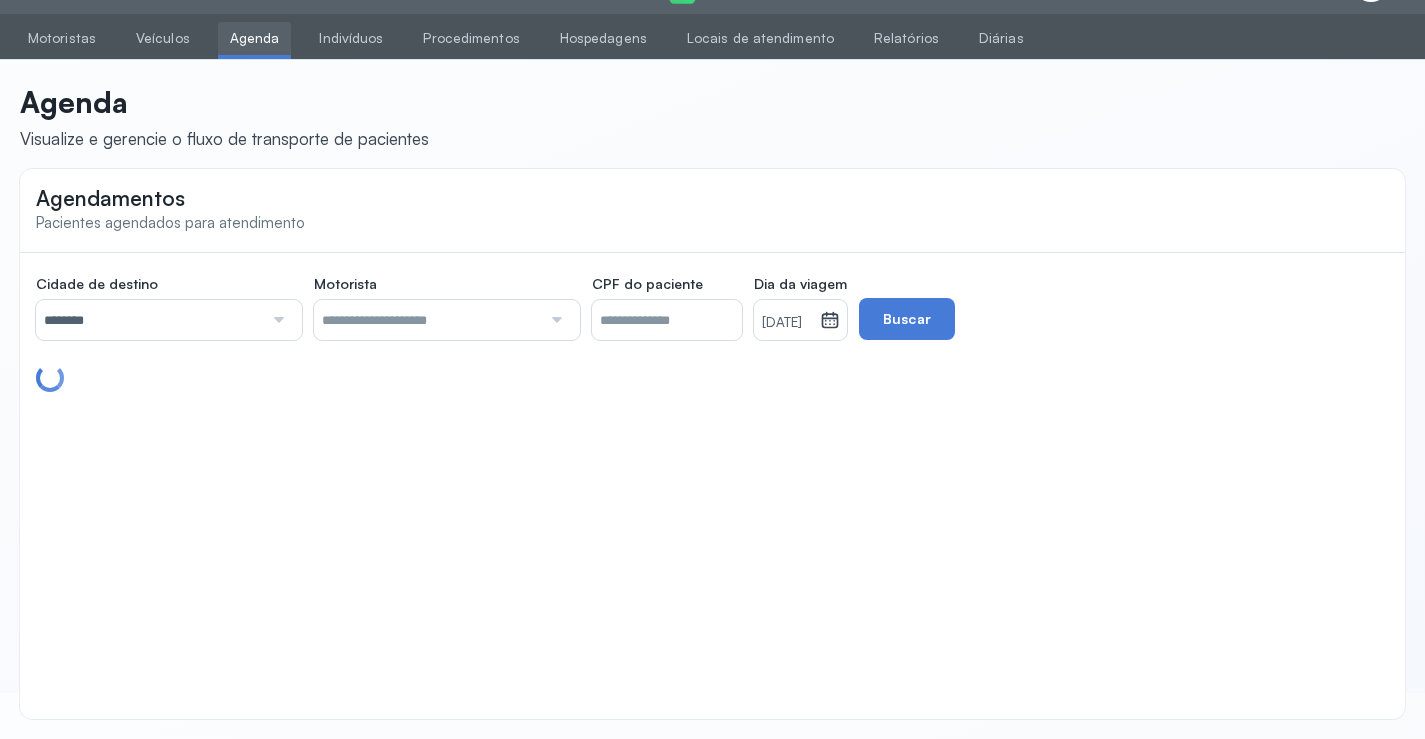 scroll, scrollTop: 110, scrollLeft: 0, axis: vertical 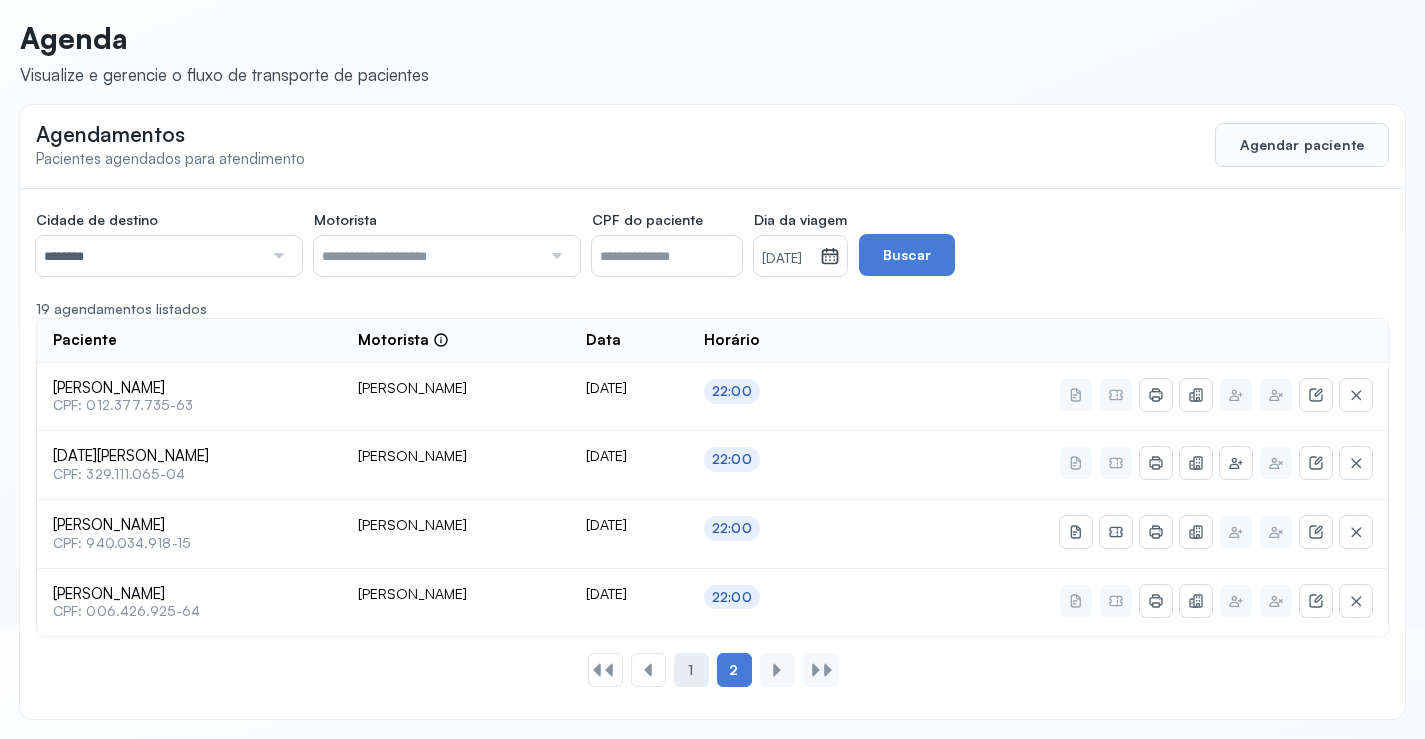 click on "1" at bounding box center [690, 670] 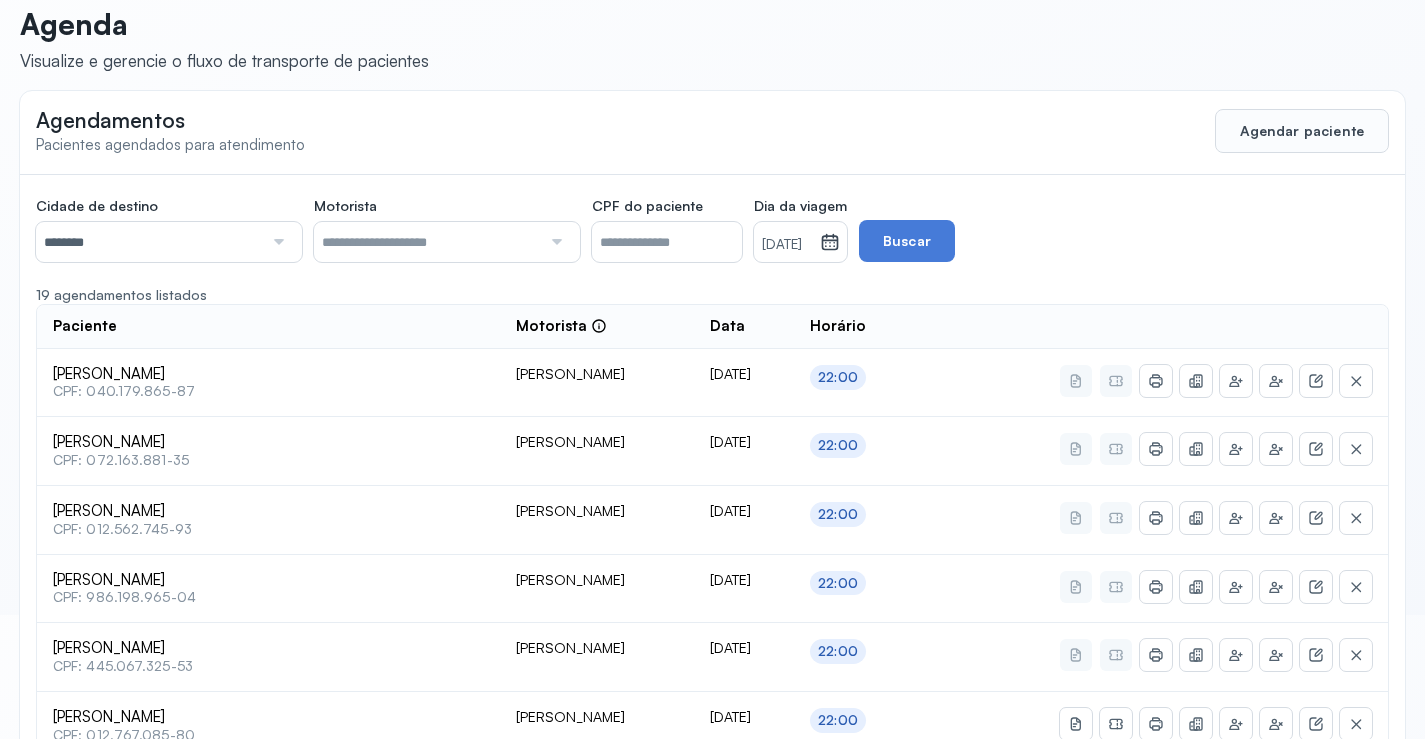 scroll, scrollTop: 0, scrollLeft: 0, axis: both 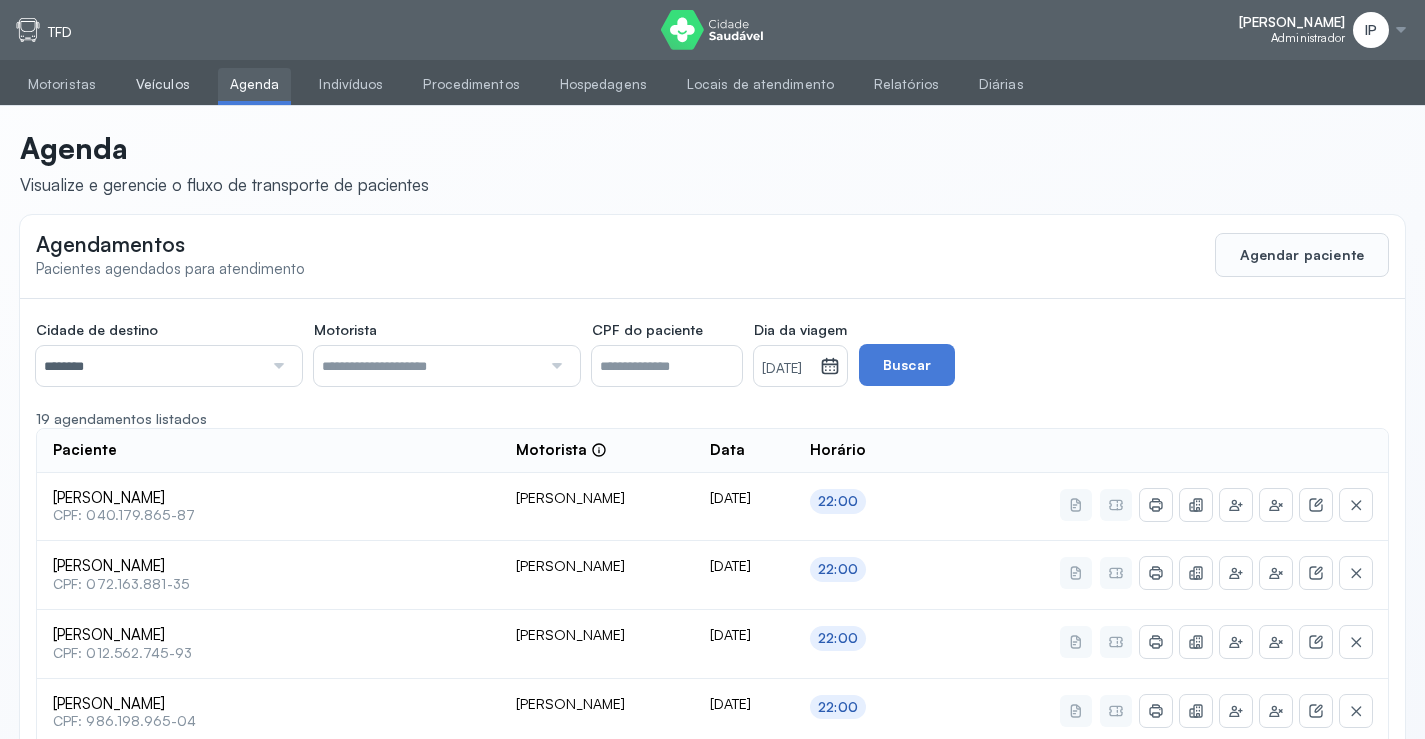click on "Veículos" at bounding box center [163, 84] 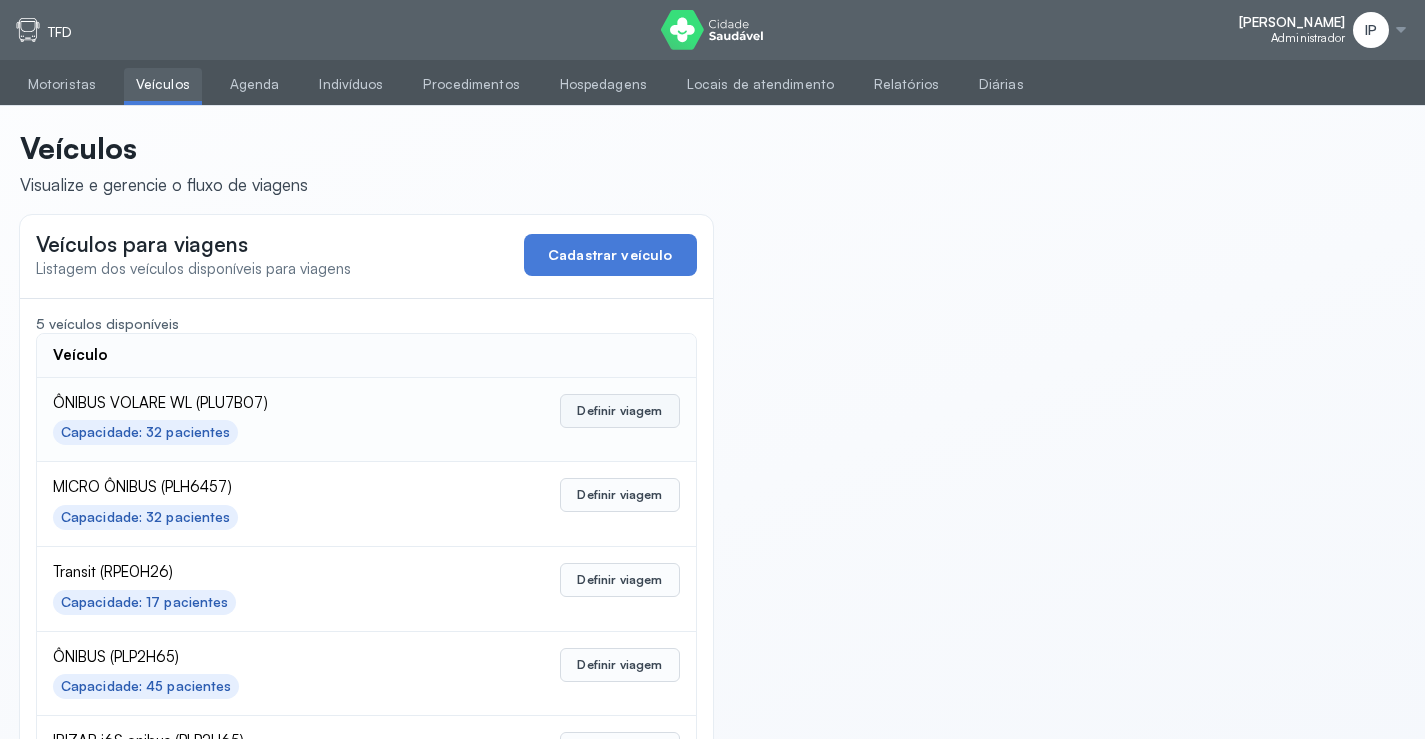 click on "Definir viagem" at bounding box center [619, 411] 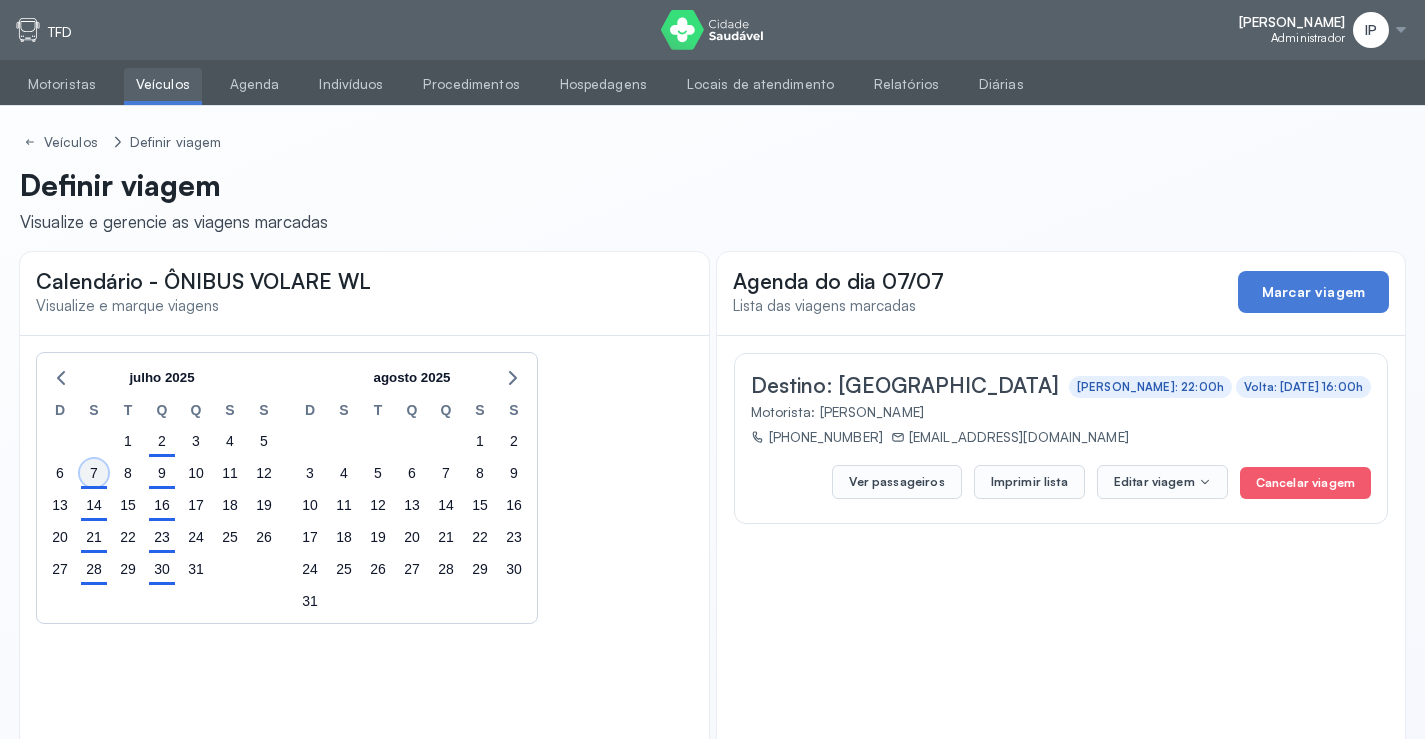 click on "7" 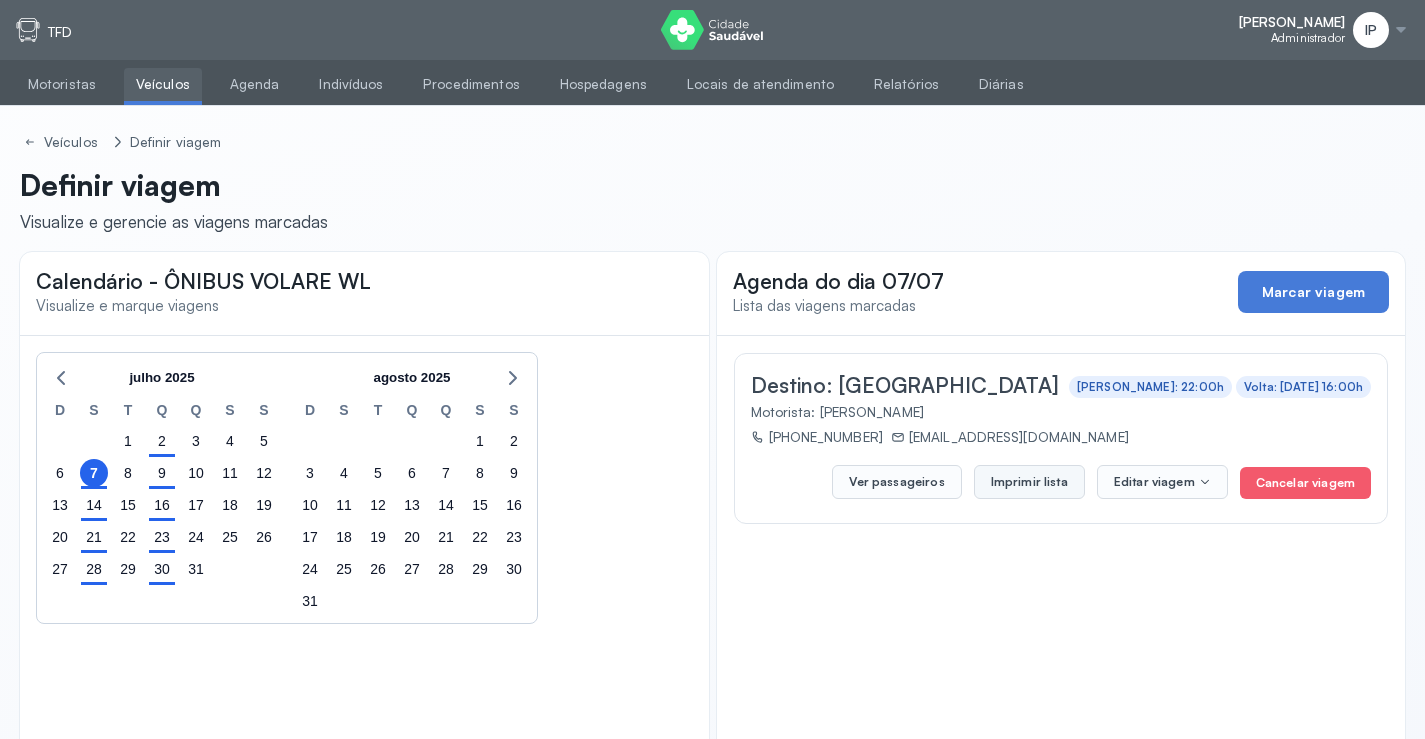 click on "Imprimir lista" at bounding box center (1029, 482) 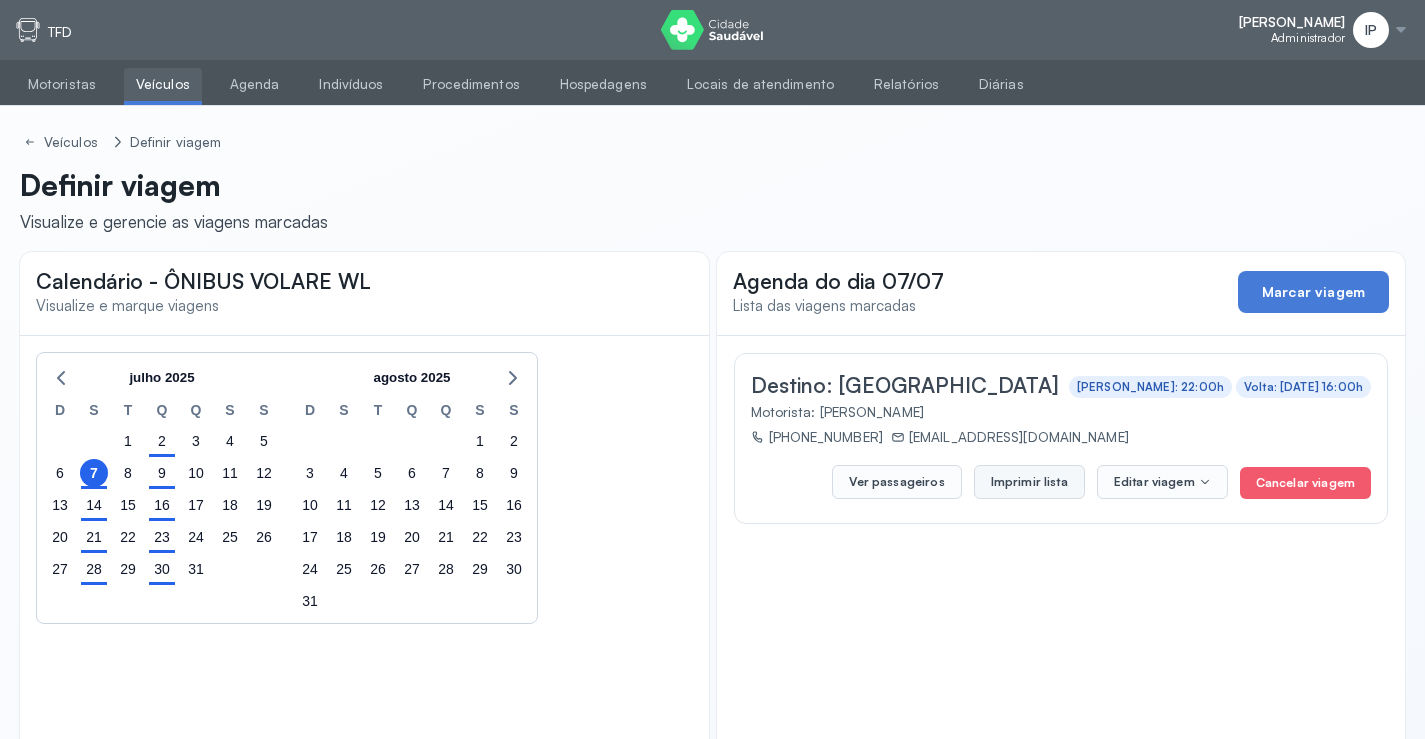 click on "Imprimir lista" at bounding box center [1029, 482] 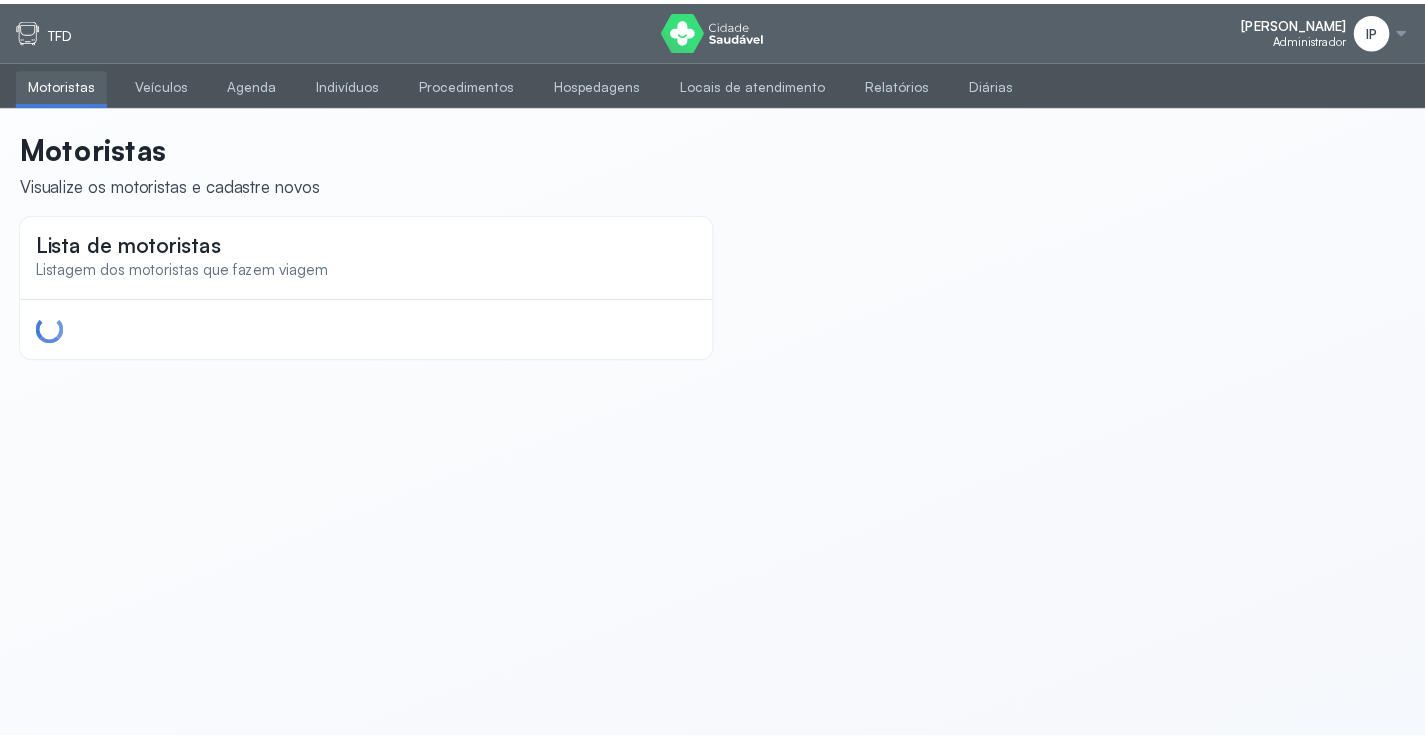 scroll, scrollTop: 0, scrollLeft: 0, axis: both 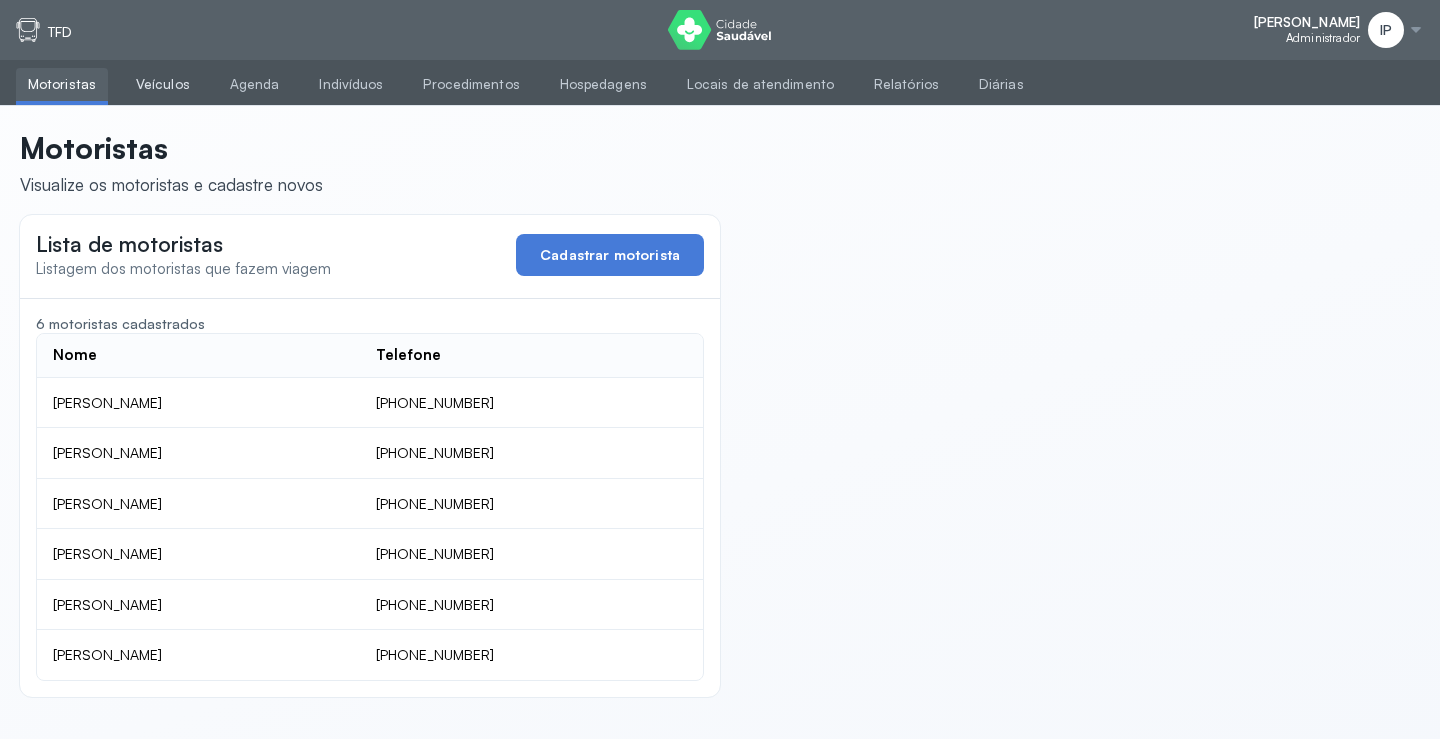 click on "Veículos" at bounding box center (163, 84) 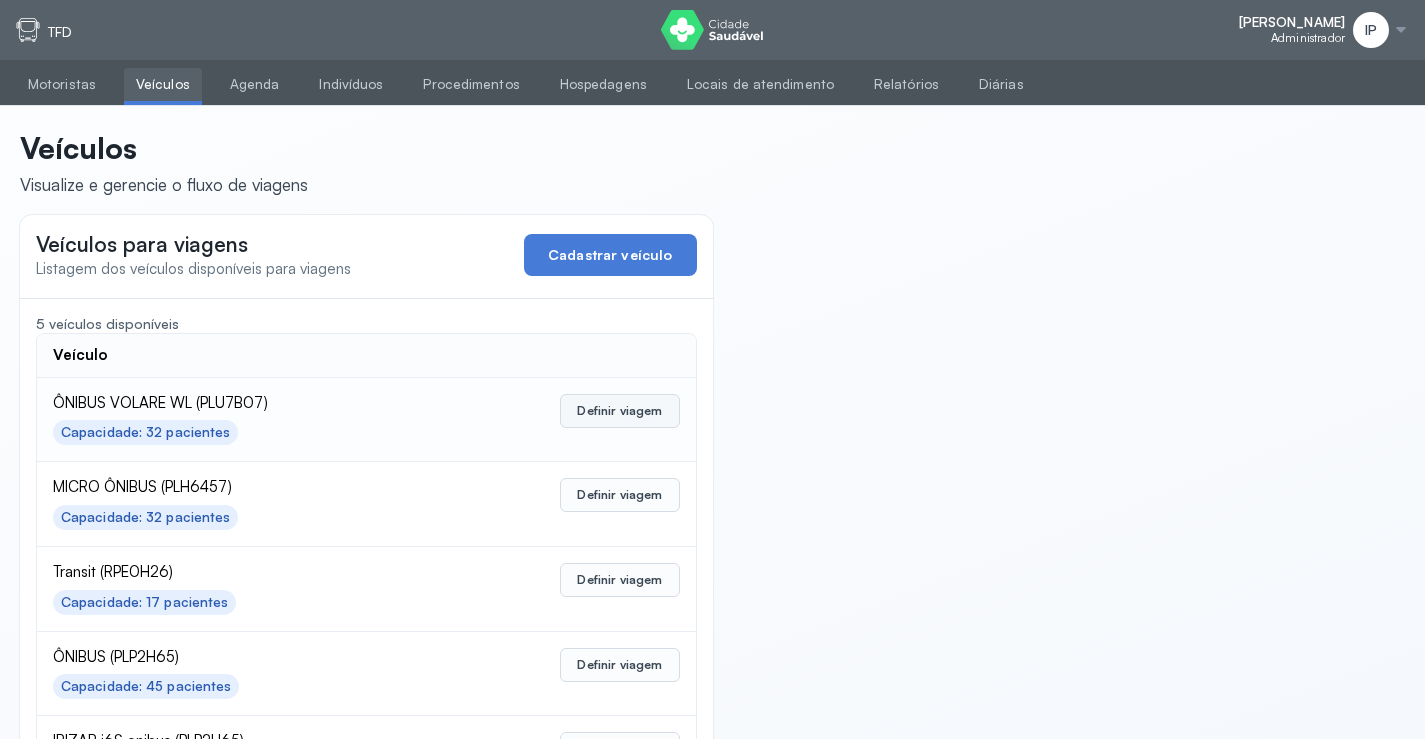 click on "Definir viagem" at bounding box center (619, 411) 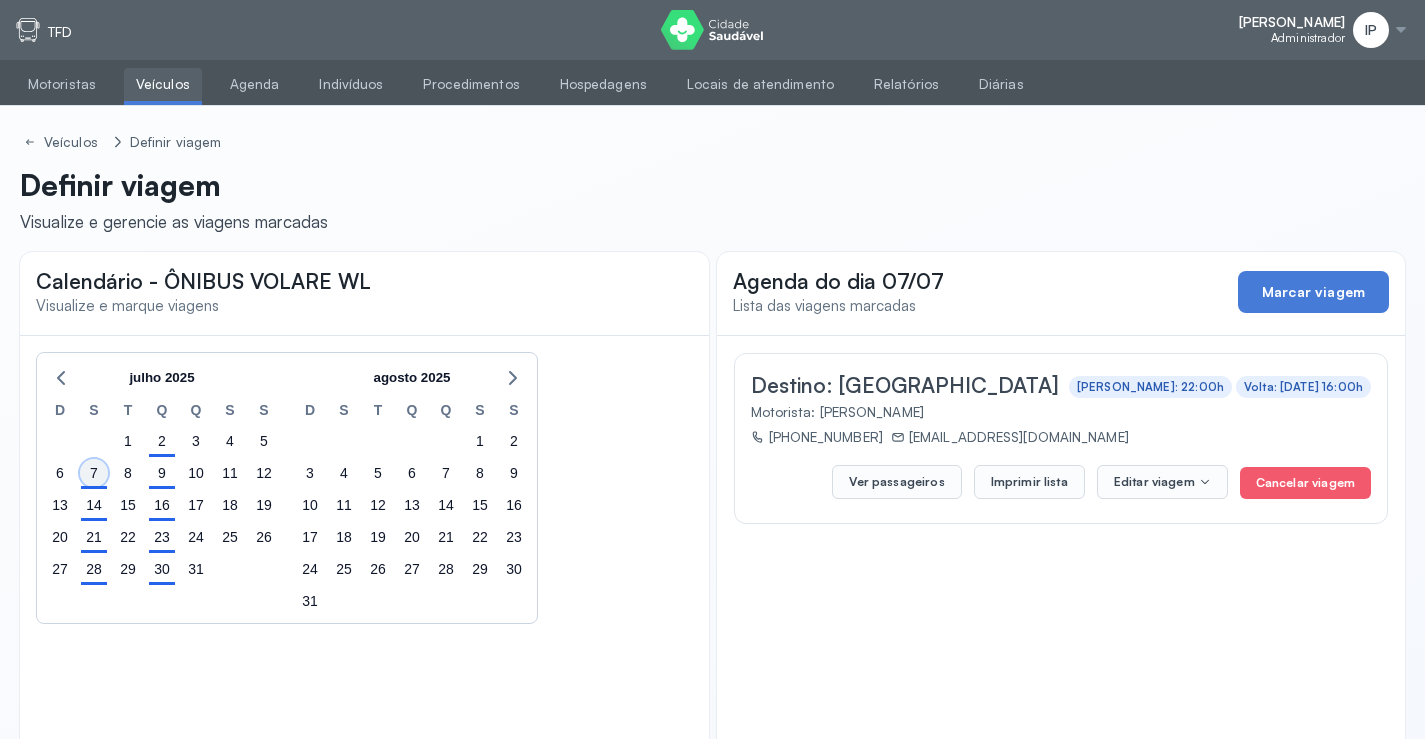 click on "7" 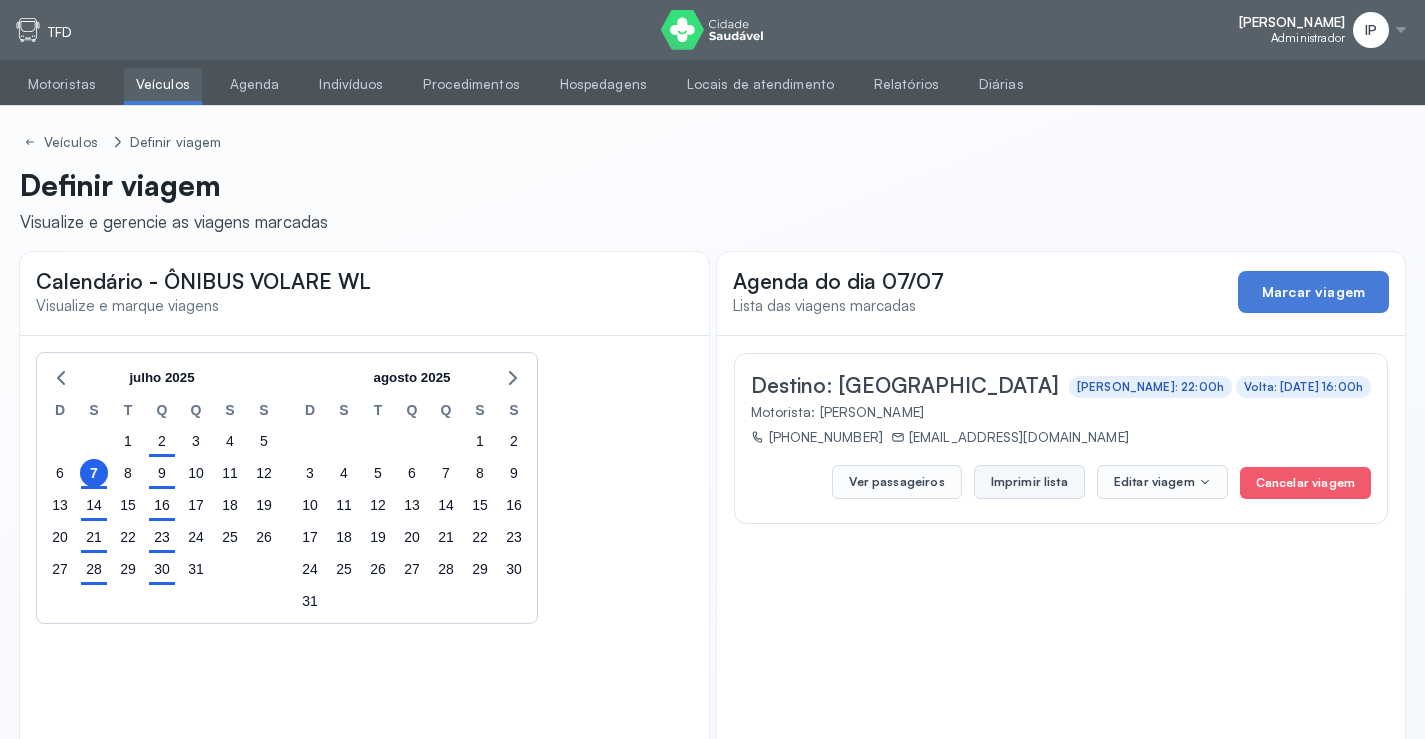 click on "Imprimir lista" at bounding box center (1029, 482) 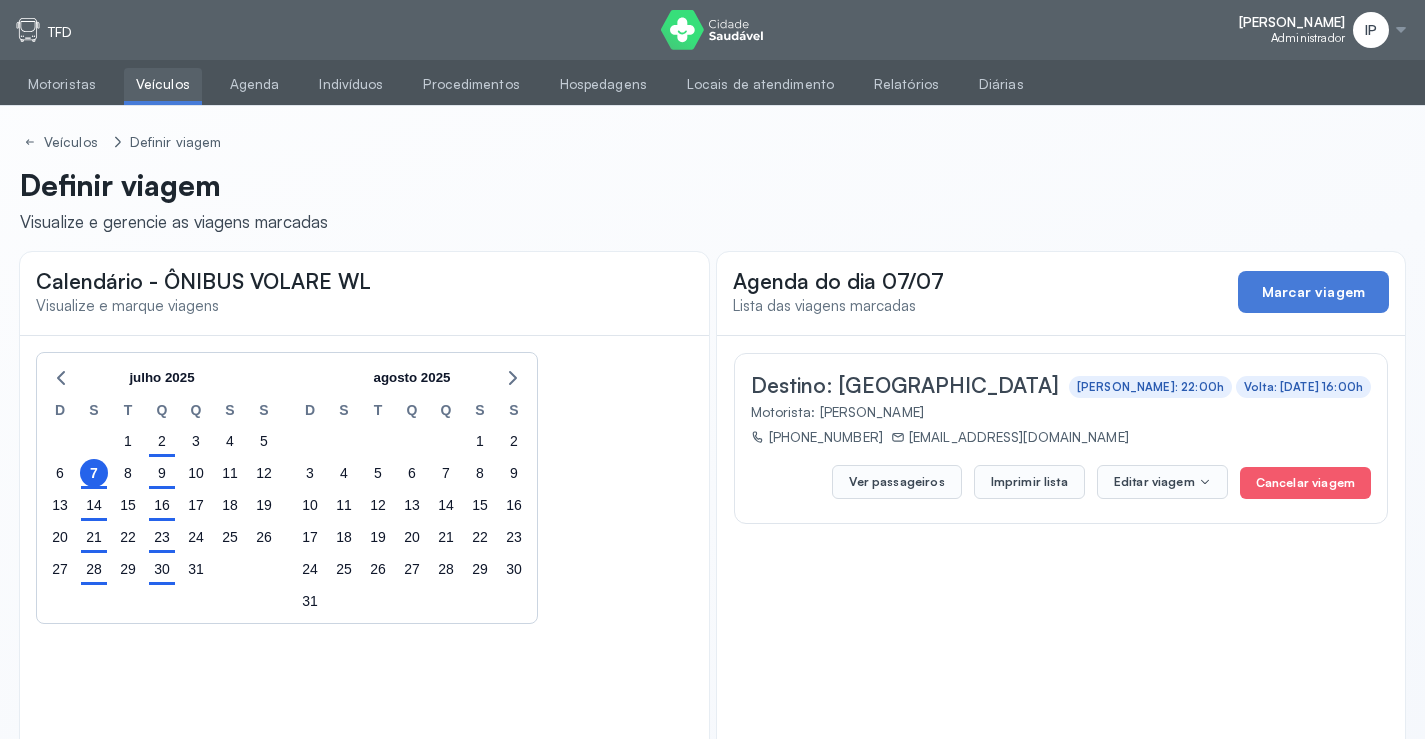 click on "Veículos" at bounding box center (163, 84) 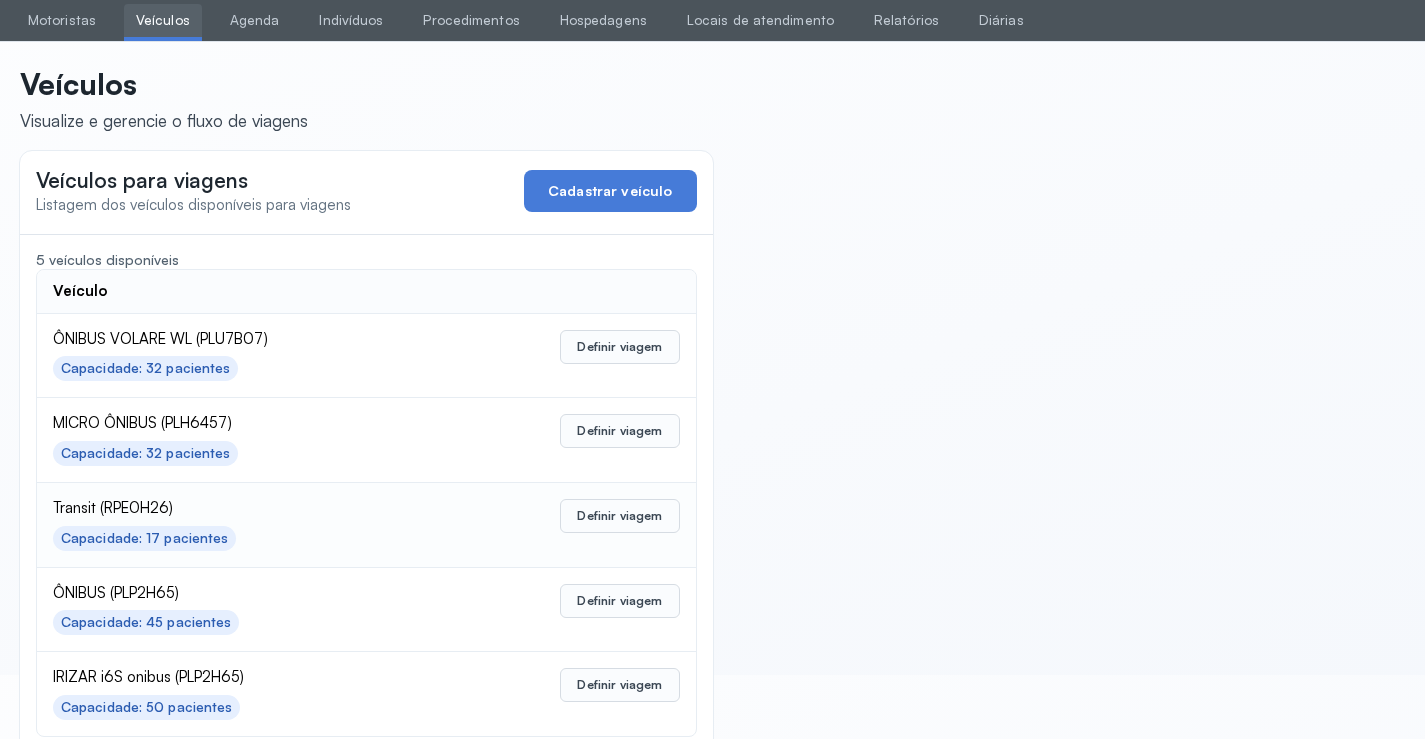 scroll, scrollTop: 98, scrollLeft: 0, axis: vertical 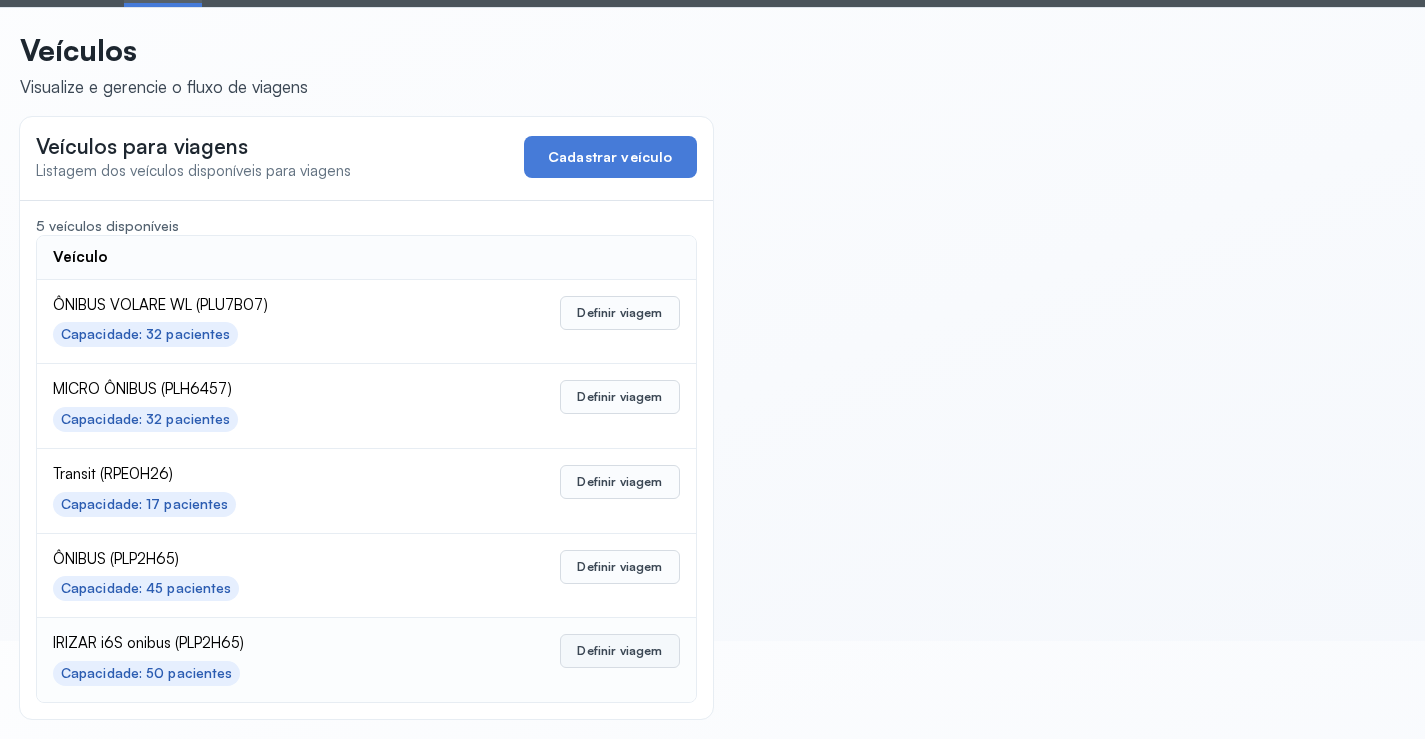 click on "Definir viagem" at bounding box center [619, 651] 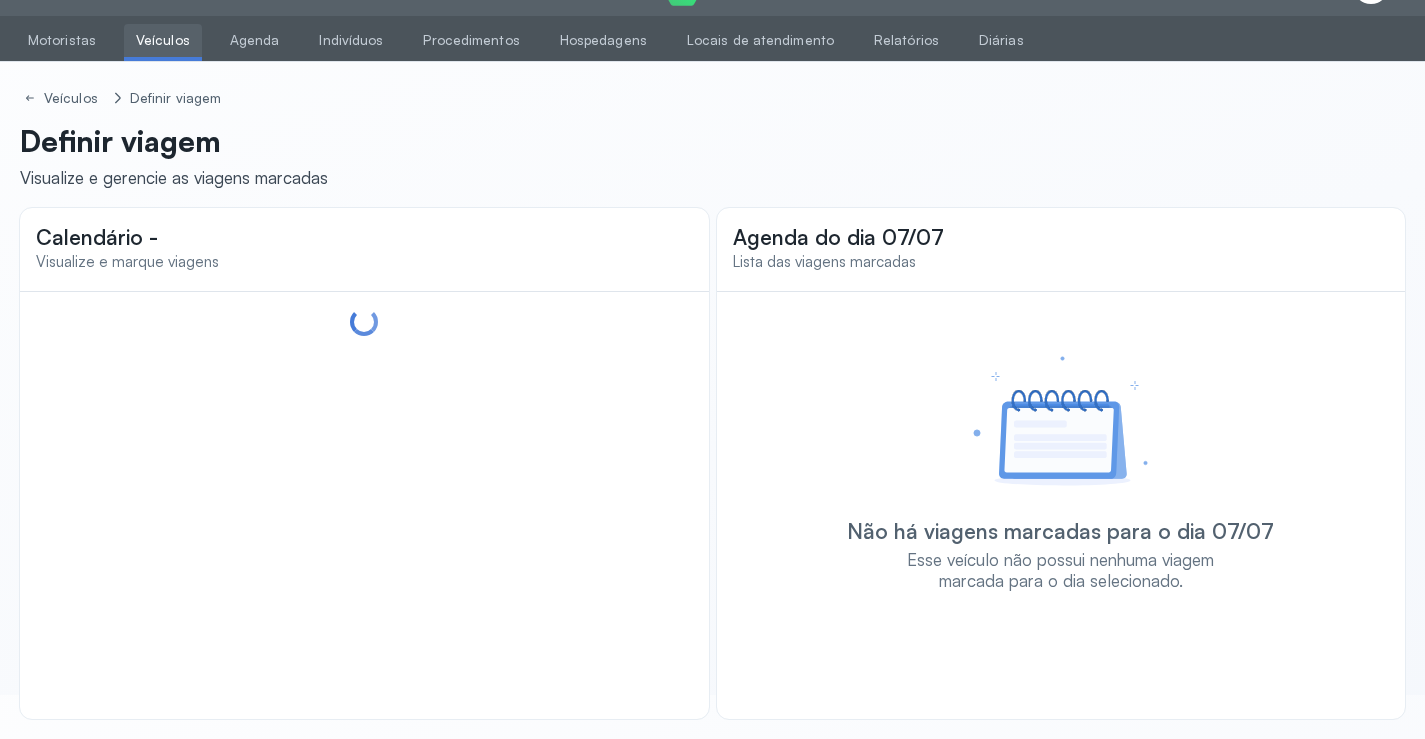 scroll, scrollTop: 44, scrollLeft: 0, axis: vertical 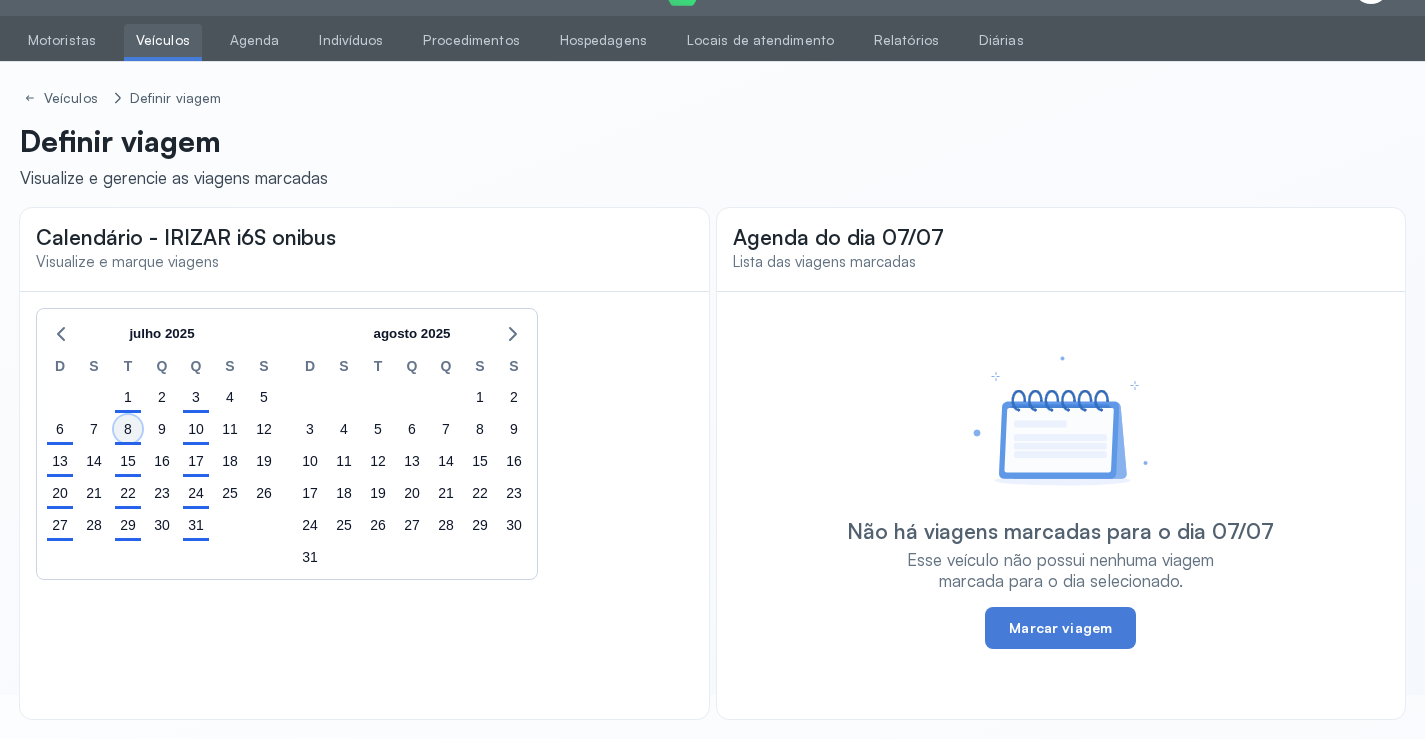 drag, startPoint x: 125, startPoint y: 427, endPoint x: 158, endPoint y: 436, distance: 34.20526 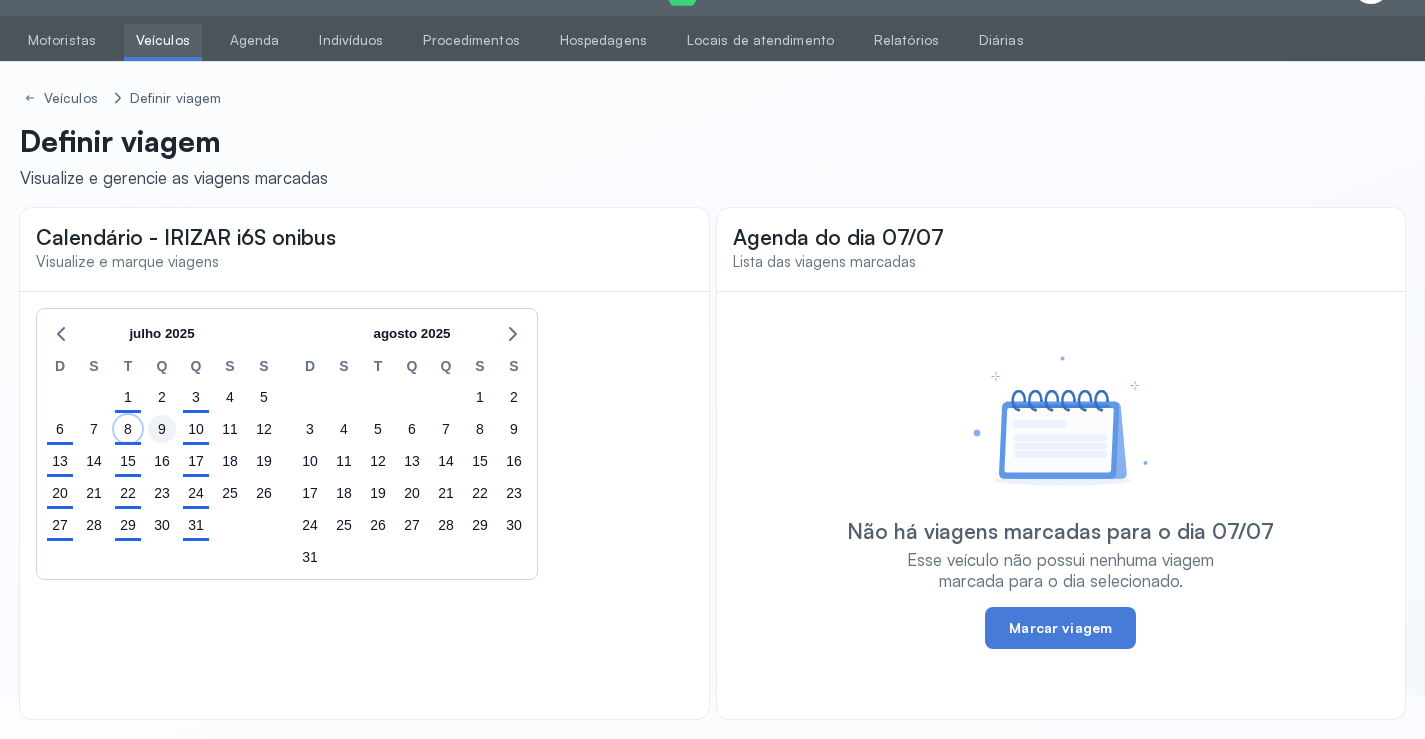 click on "8" 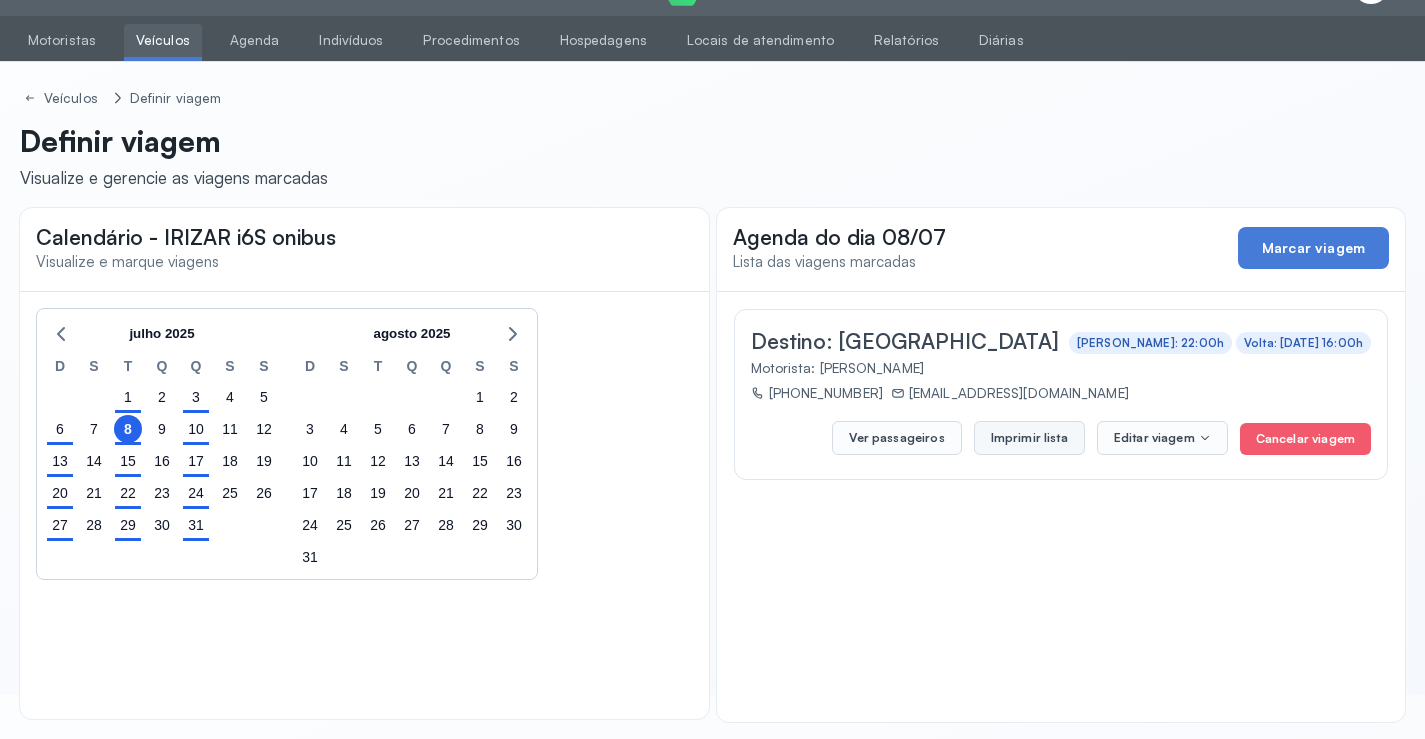click on "Imprimir lista" at bounding box center (1029, 438) 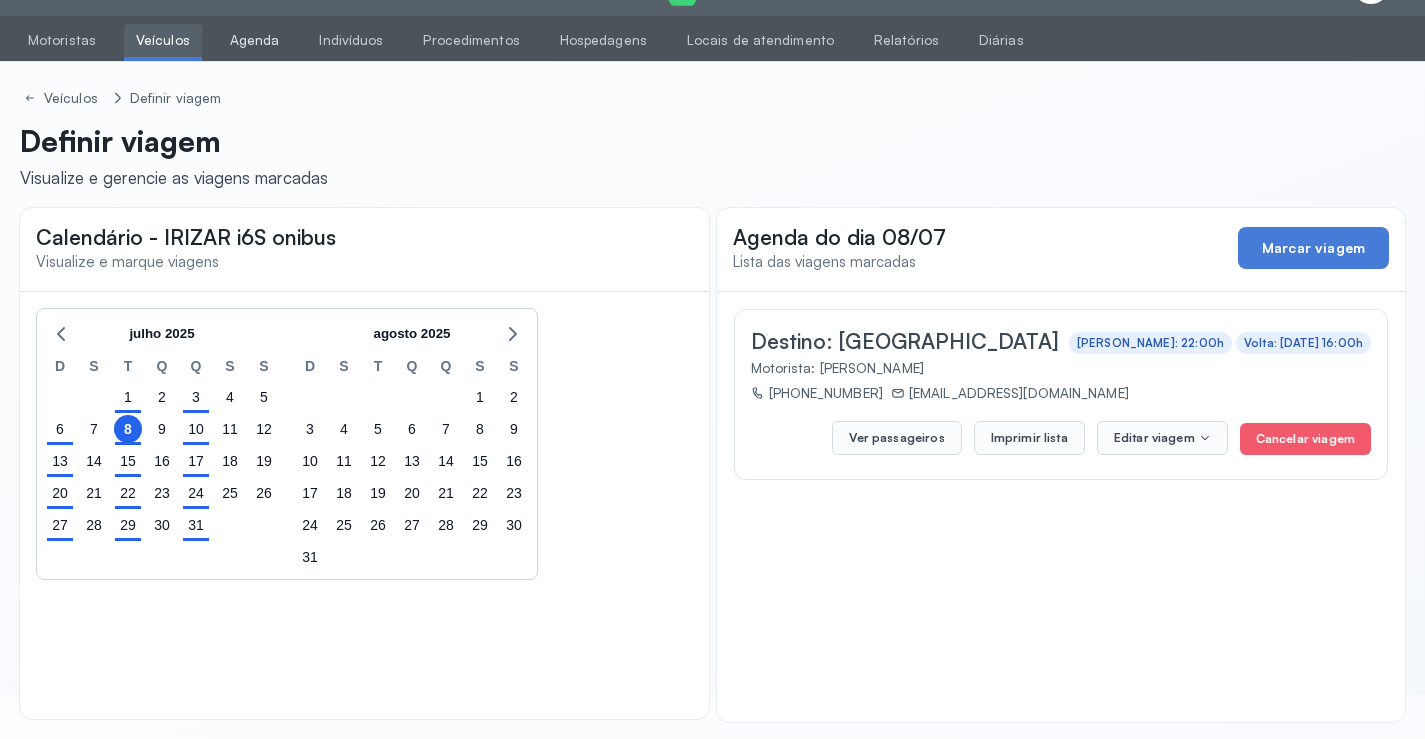 click on "Agenda" at bounding box center (255, 40) 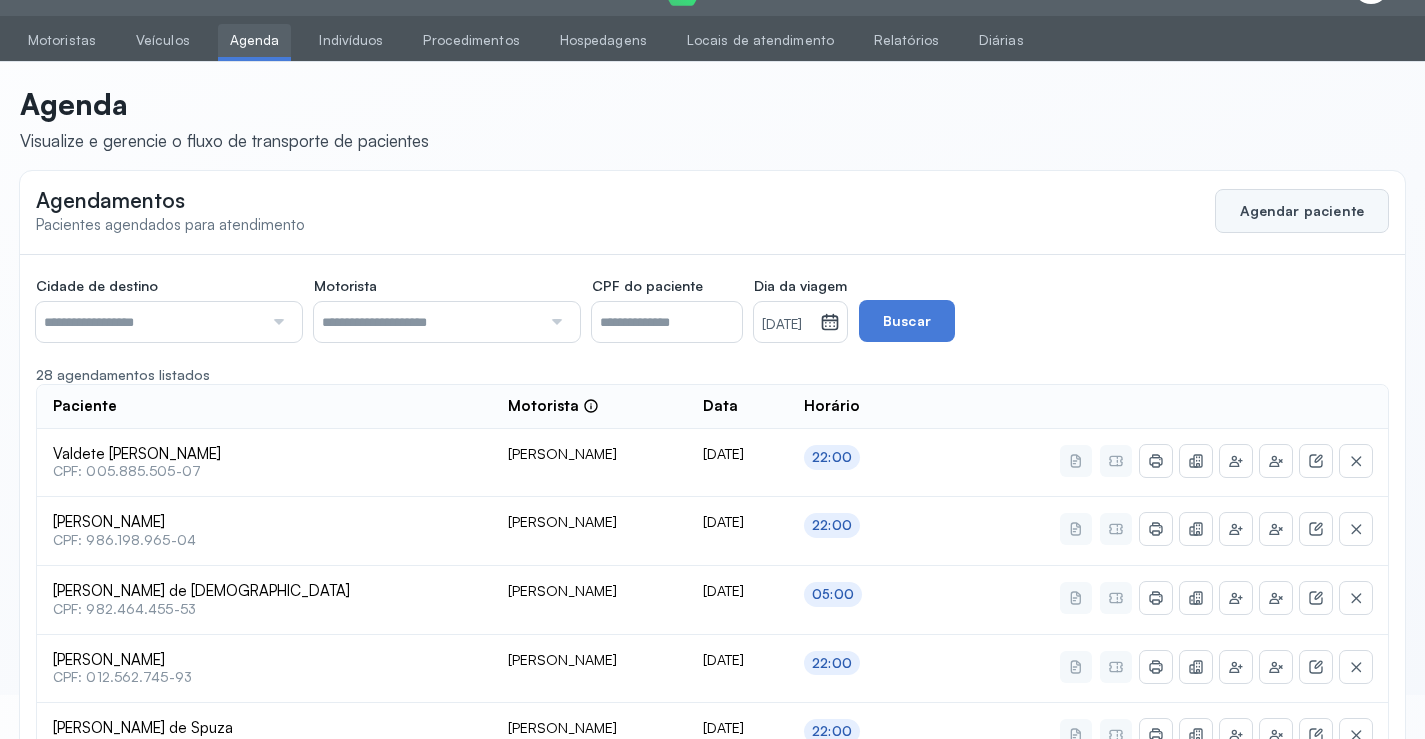 click on "Agendar paciente" 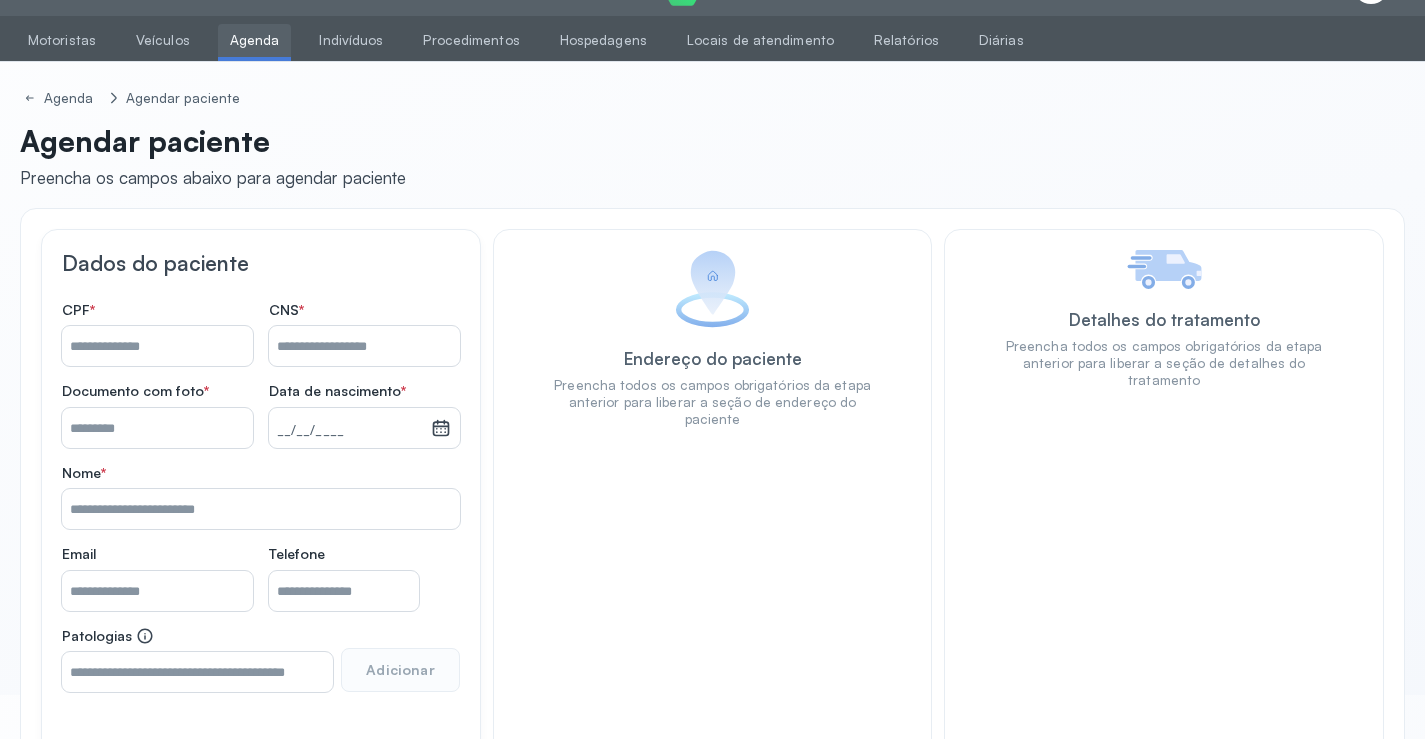 click on "Nome   *" at bounding box center (364, 346) 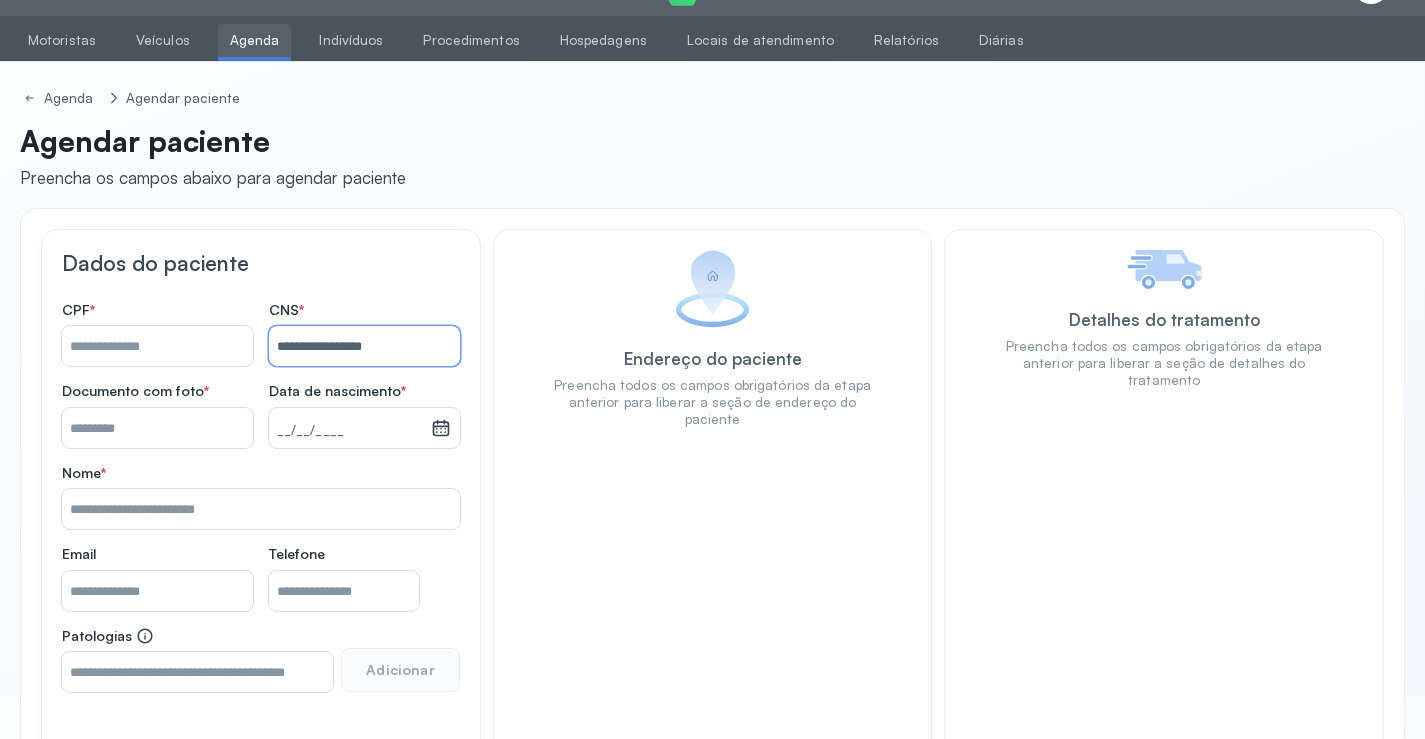 type on "**********" 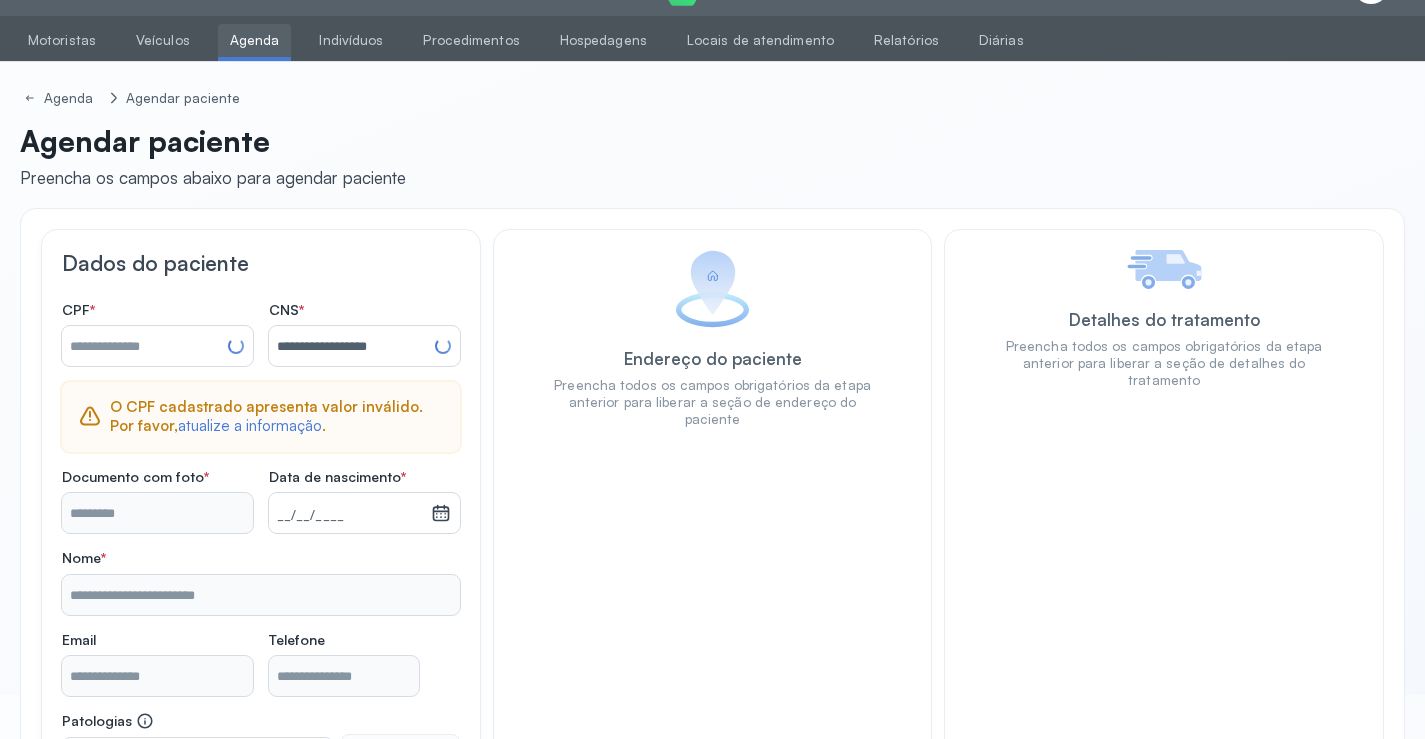 type on "**********" 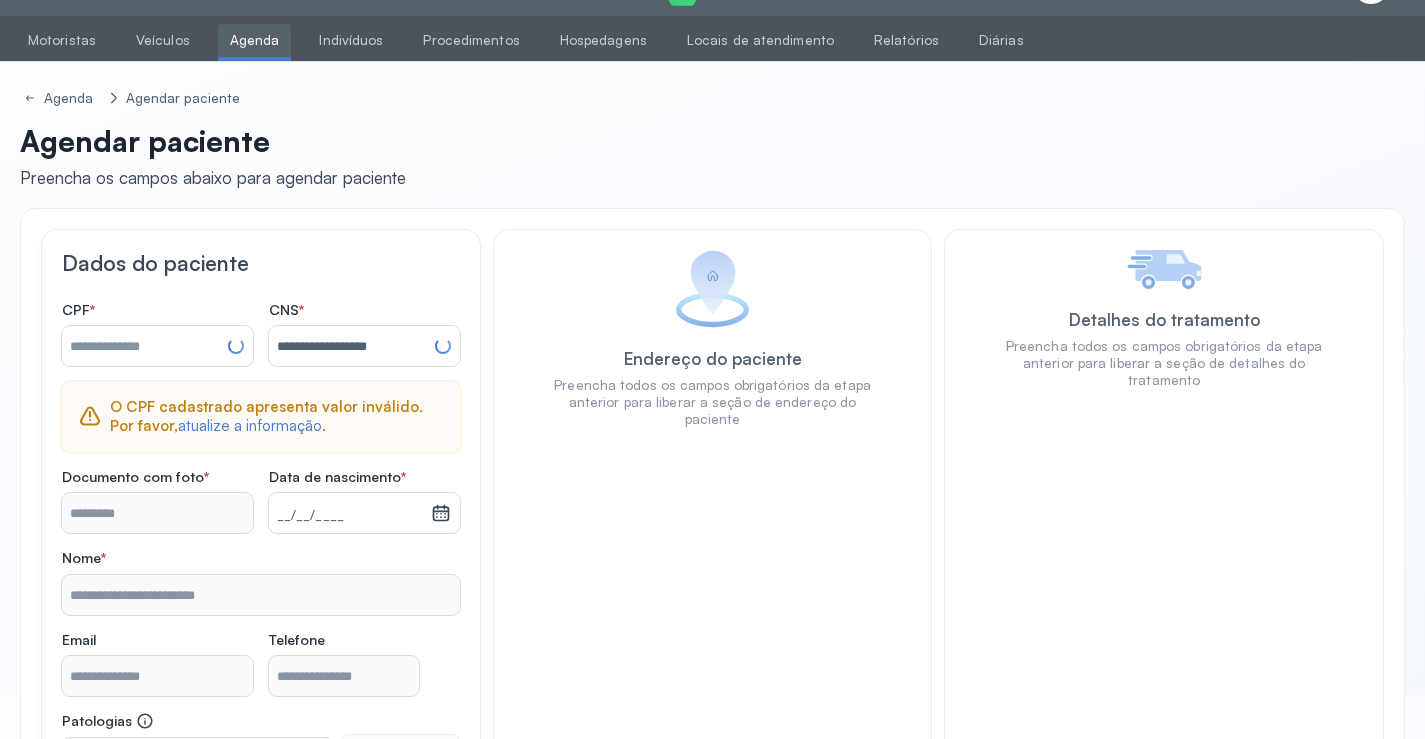 type on "**********" 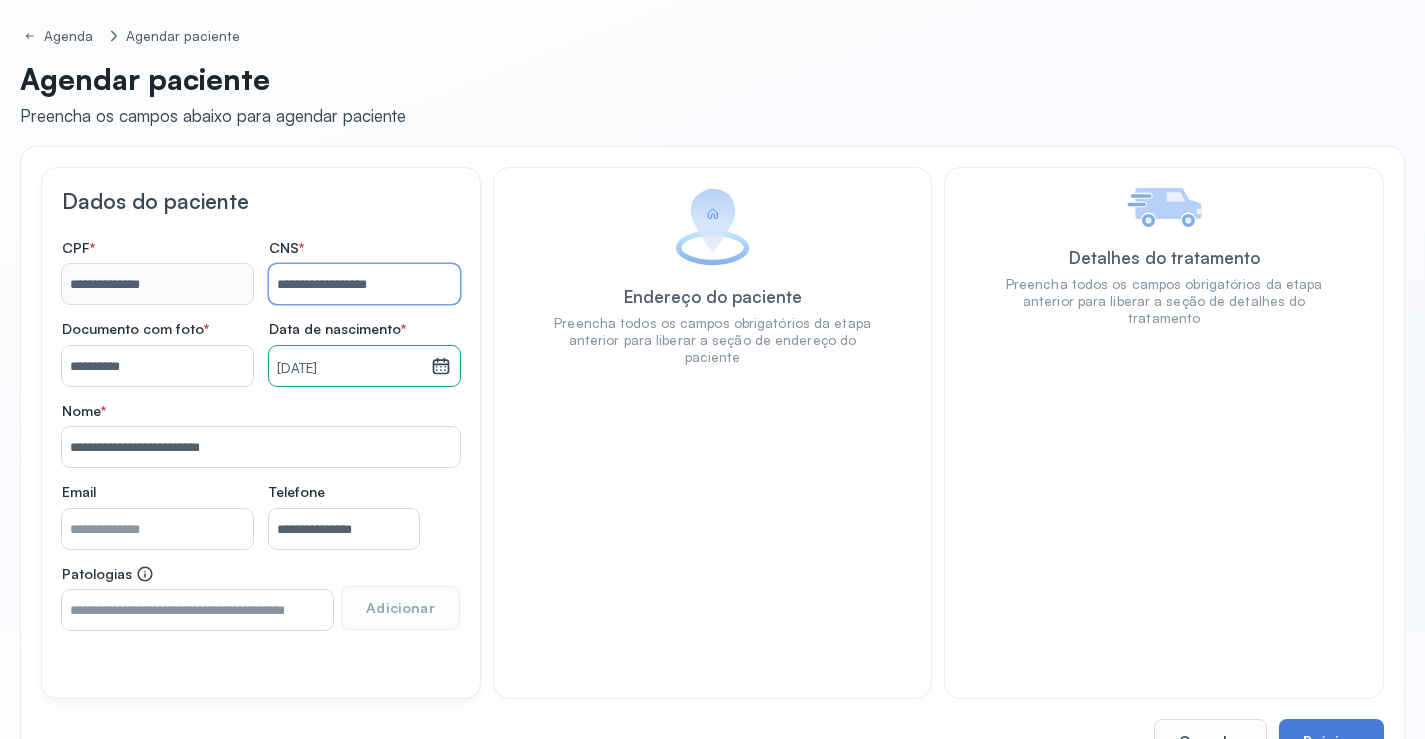 scroll, scrollTop: 171, scrollLeft: 0, axis: vertical 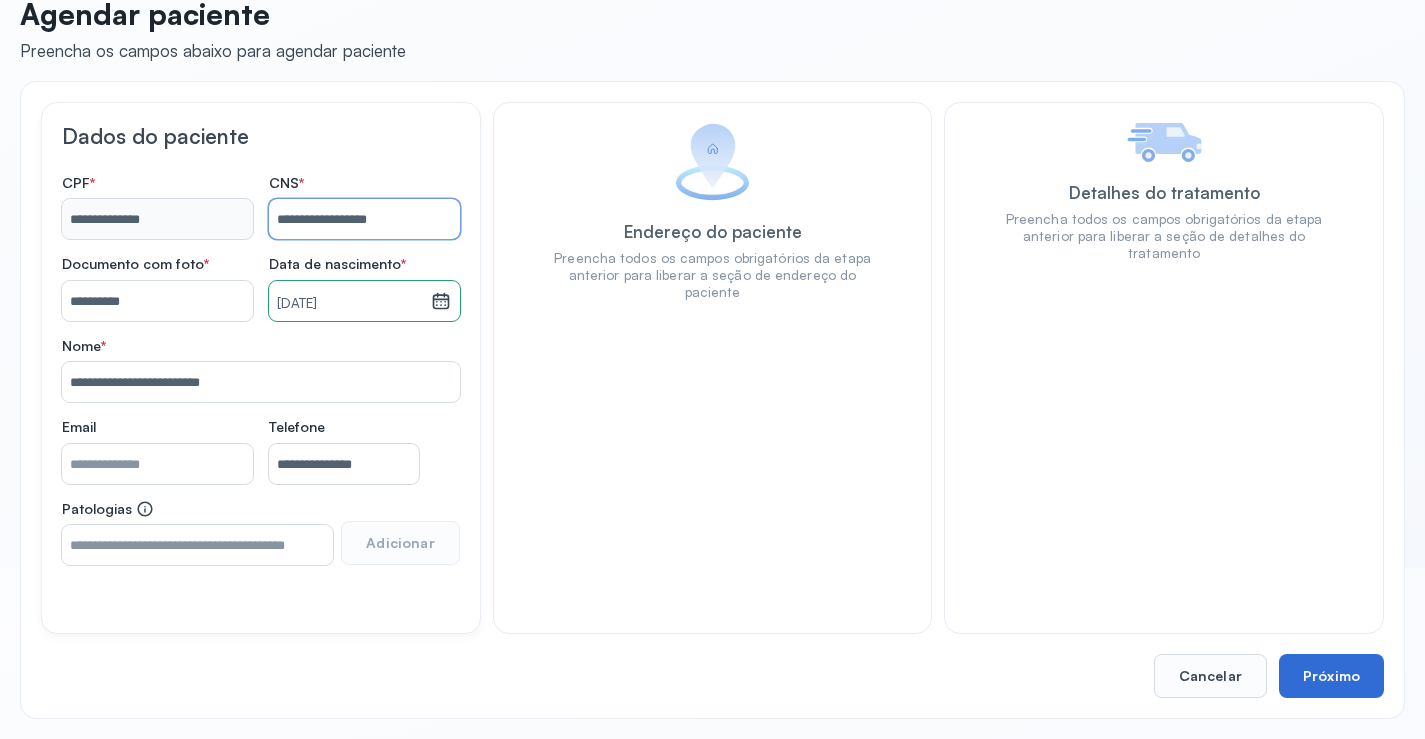type on "**********" 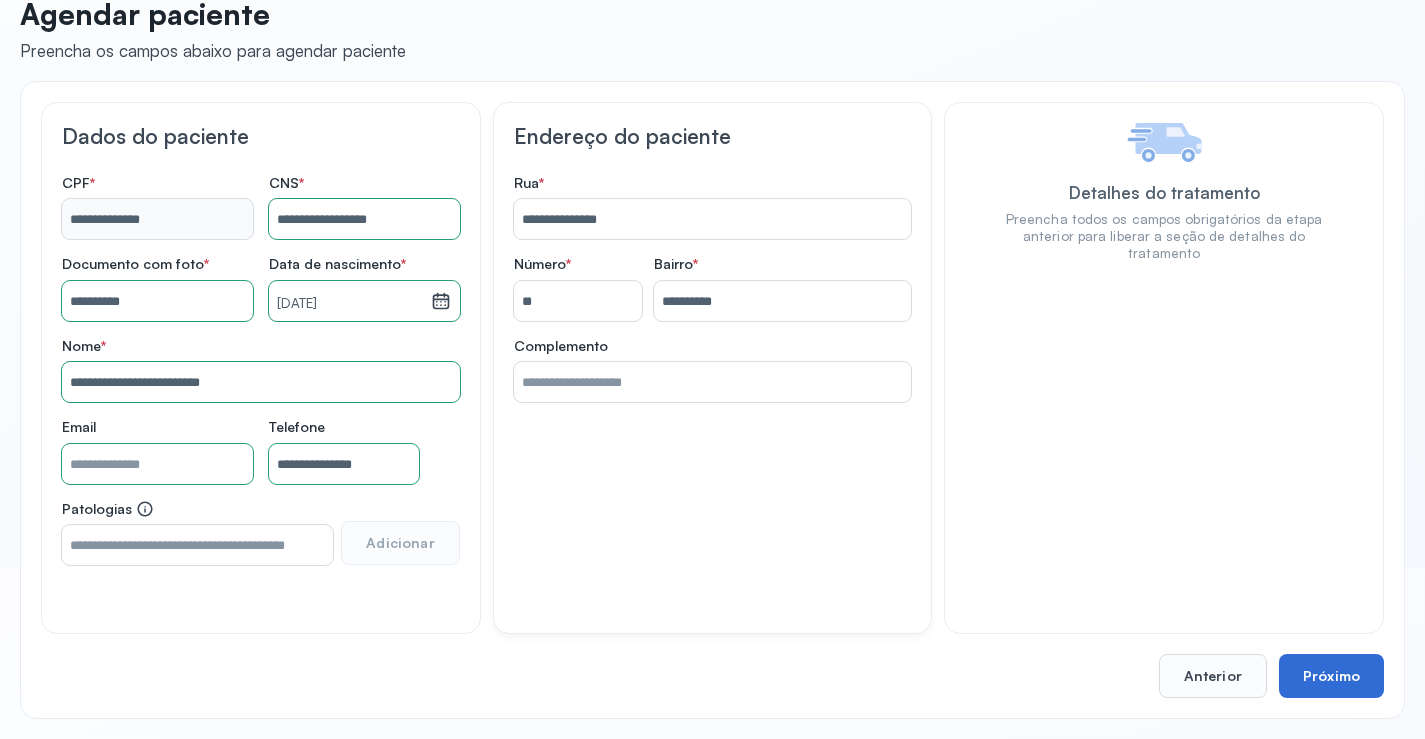click on "Próximo" at bounding box center (1331, 676) 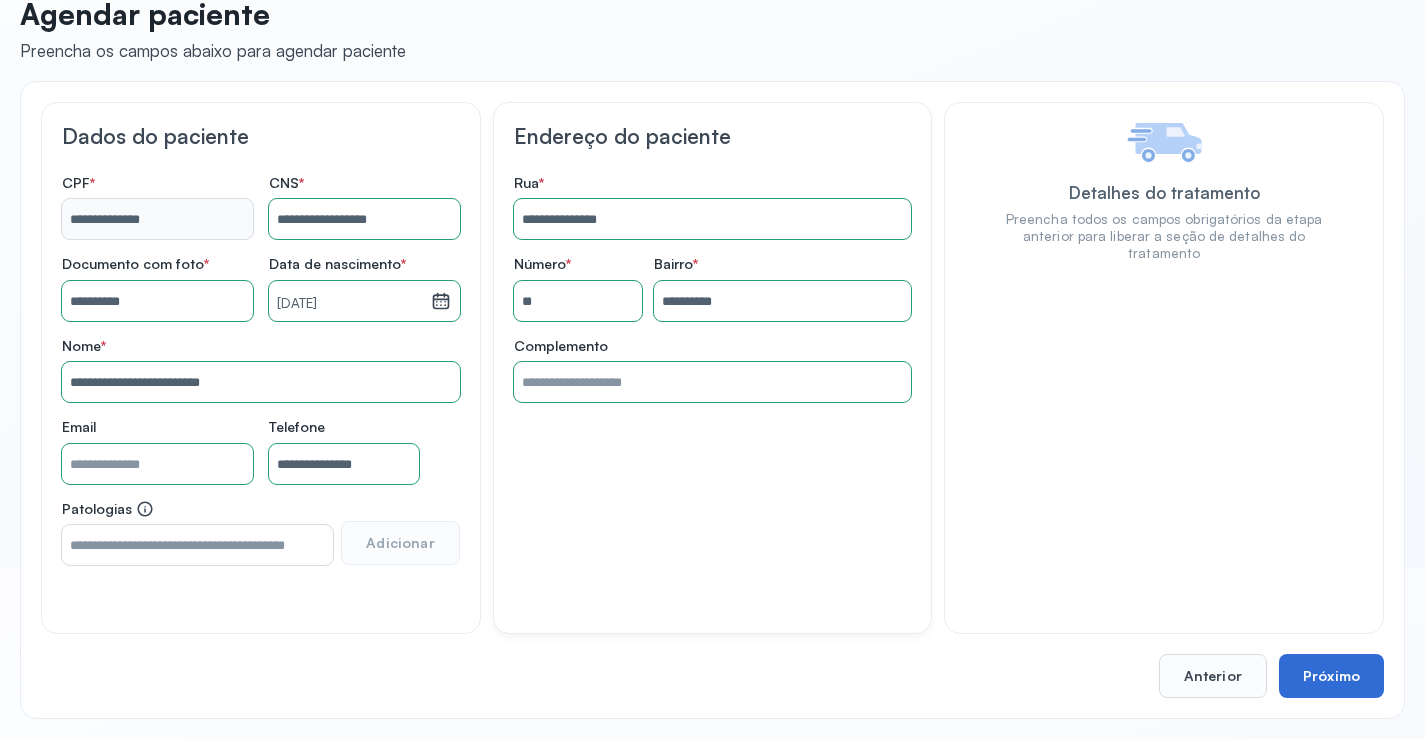 click on "Próximo" at bounding box center (1331, 676) 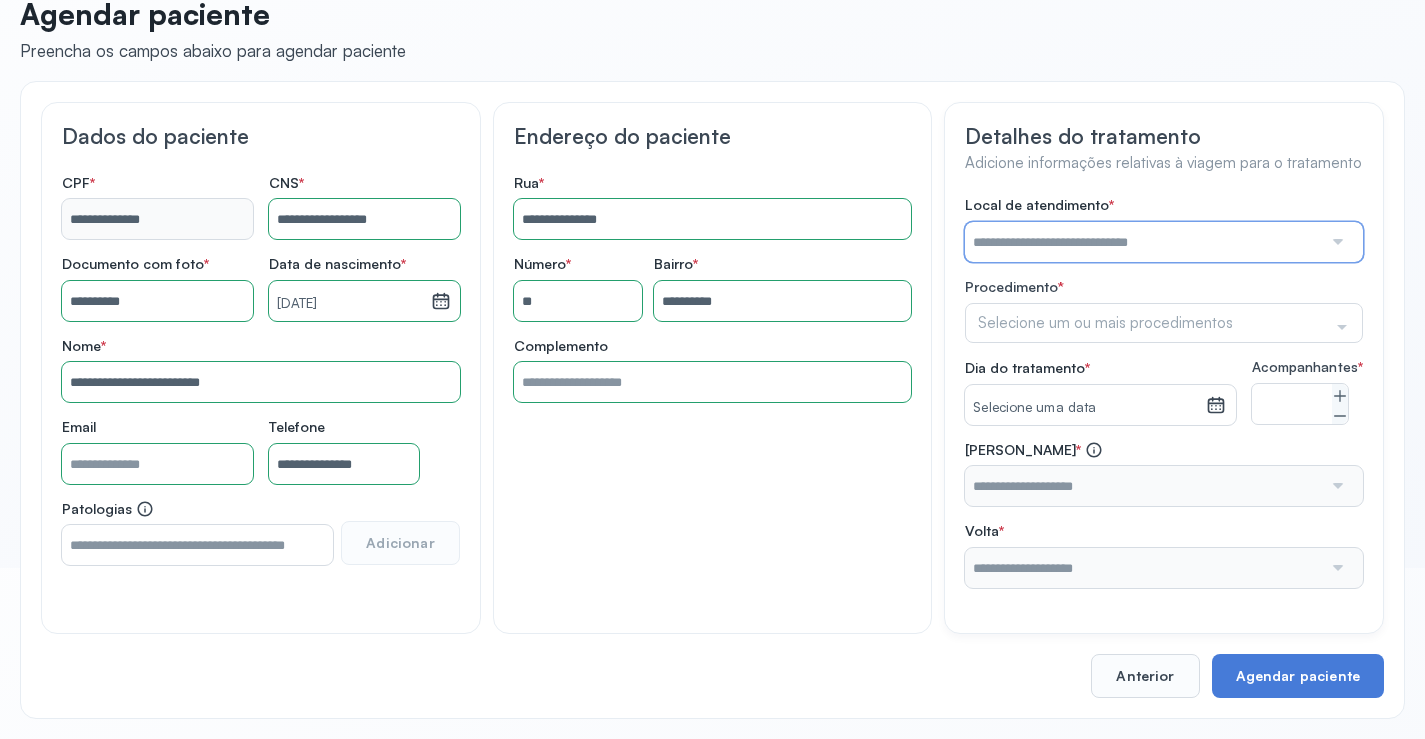click at bounding box center (1143, 242) 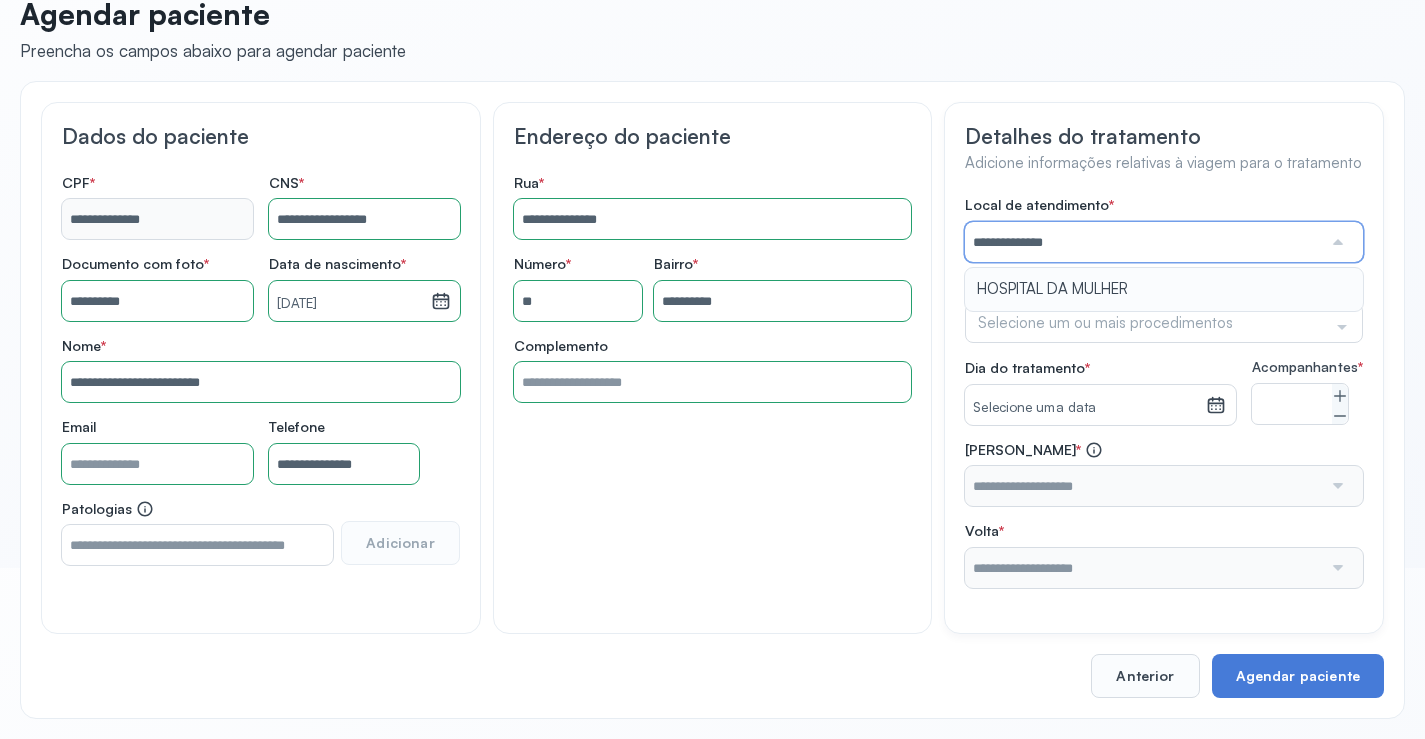 type on "**********" 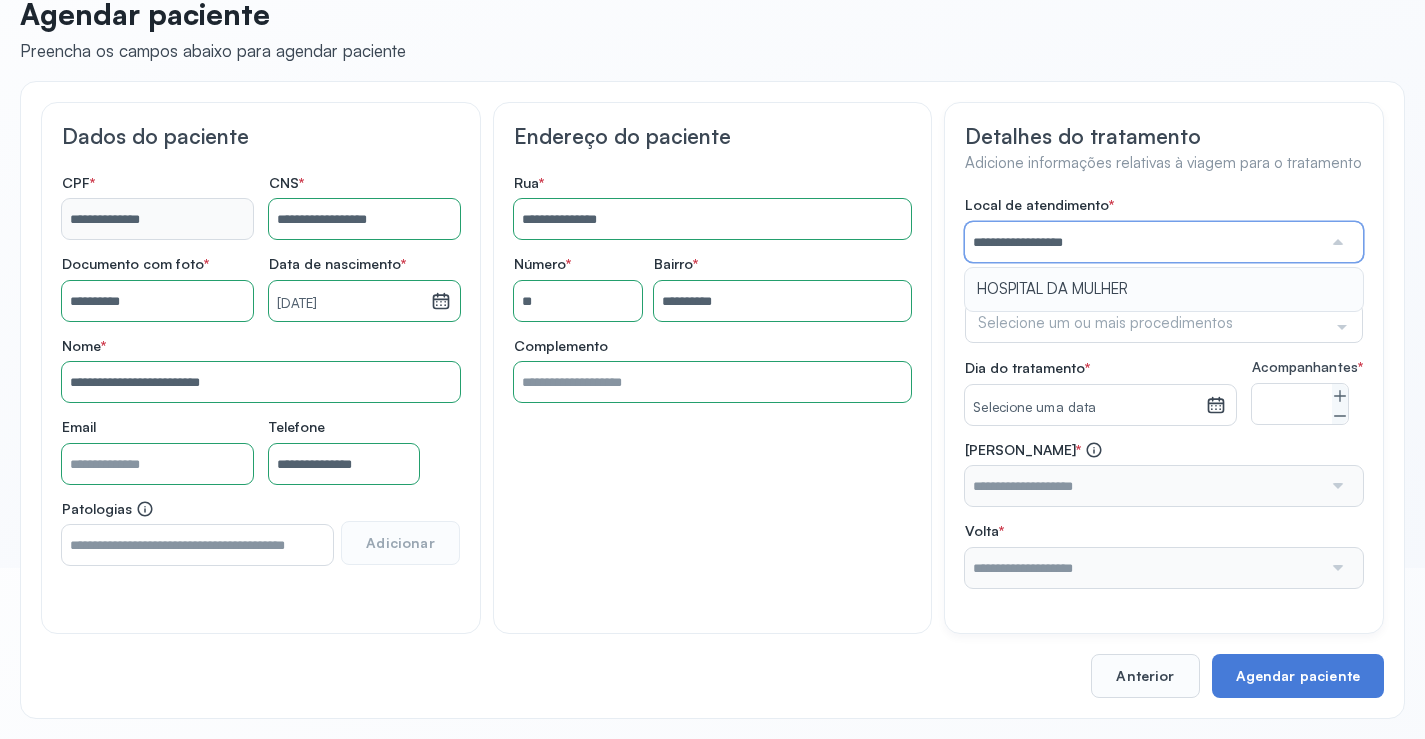 click on "**********" at bounding box center [1164, 392] 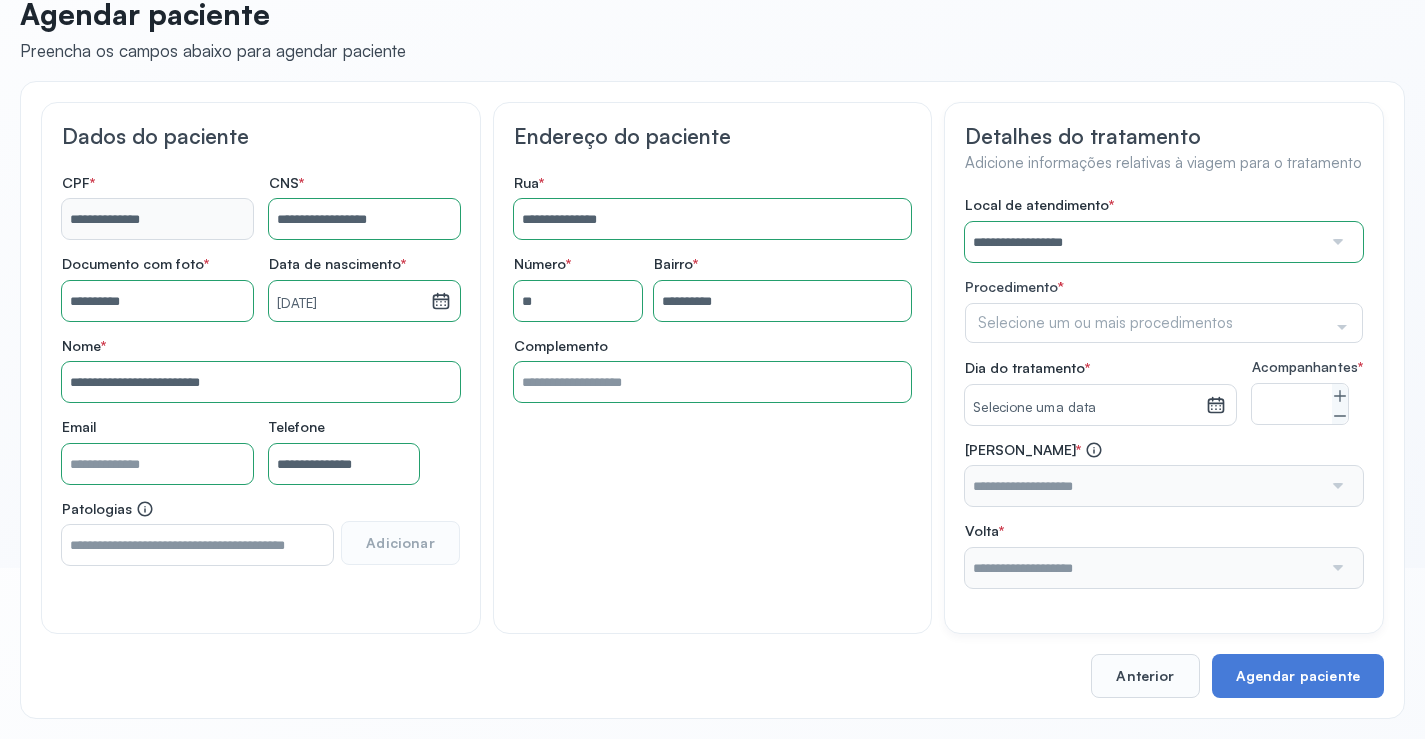 click on "Selecione um ou mais procedimentos" 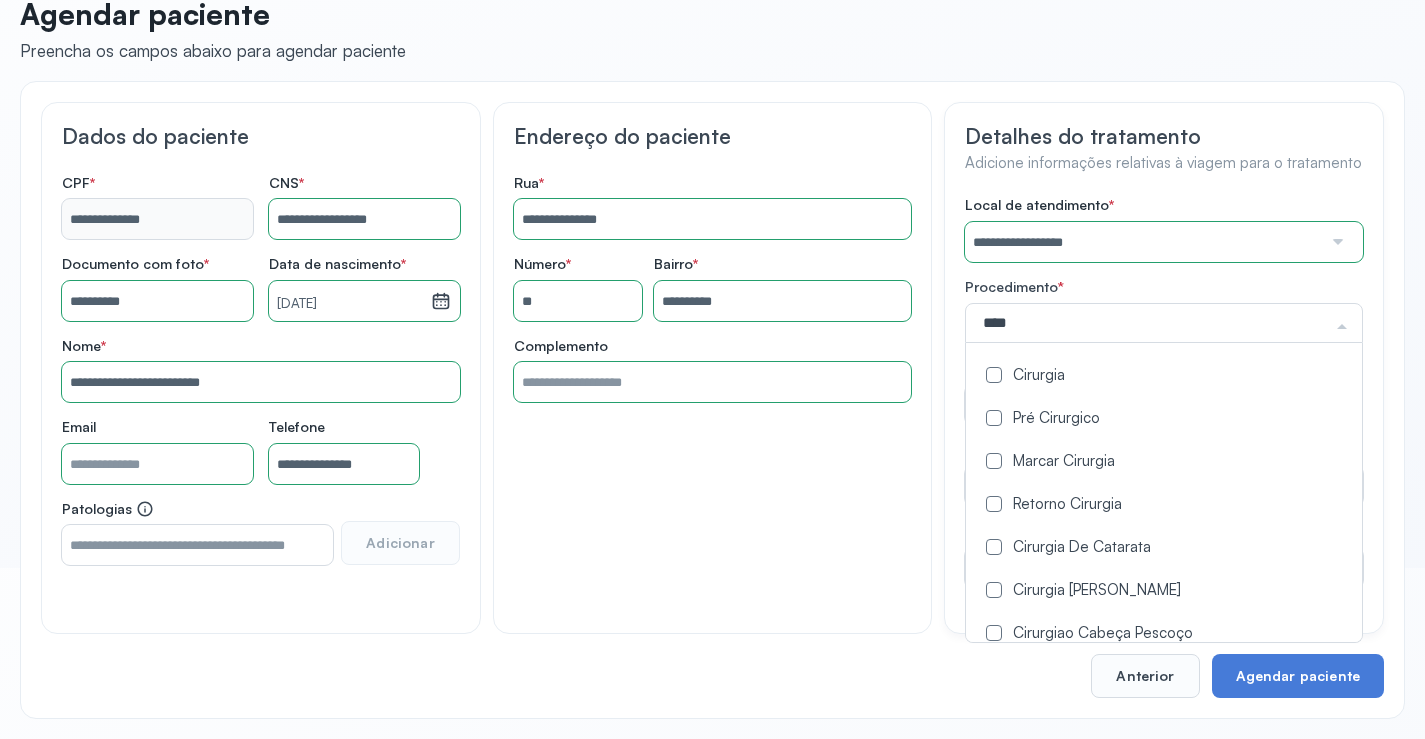 type on "*****" 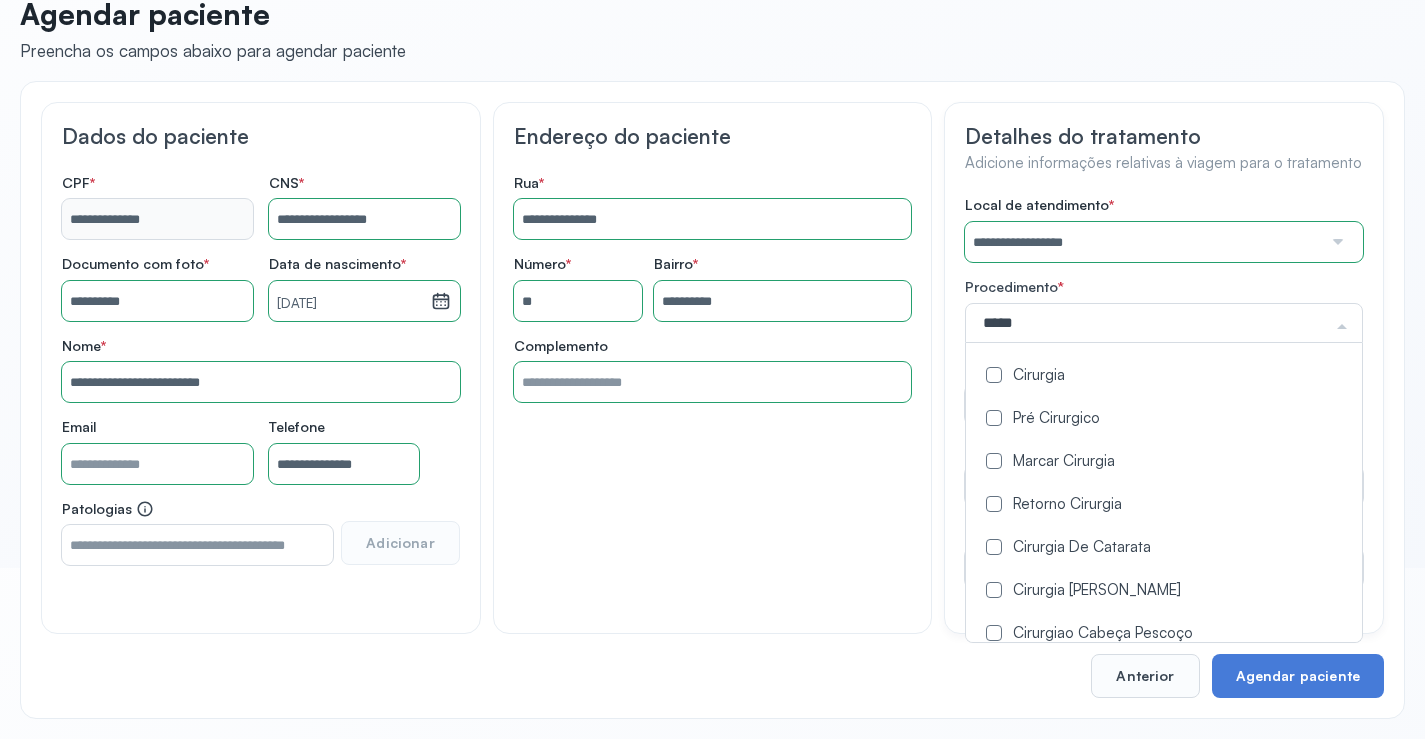 click at bounding box center [994, 375] 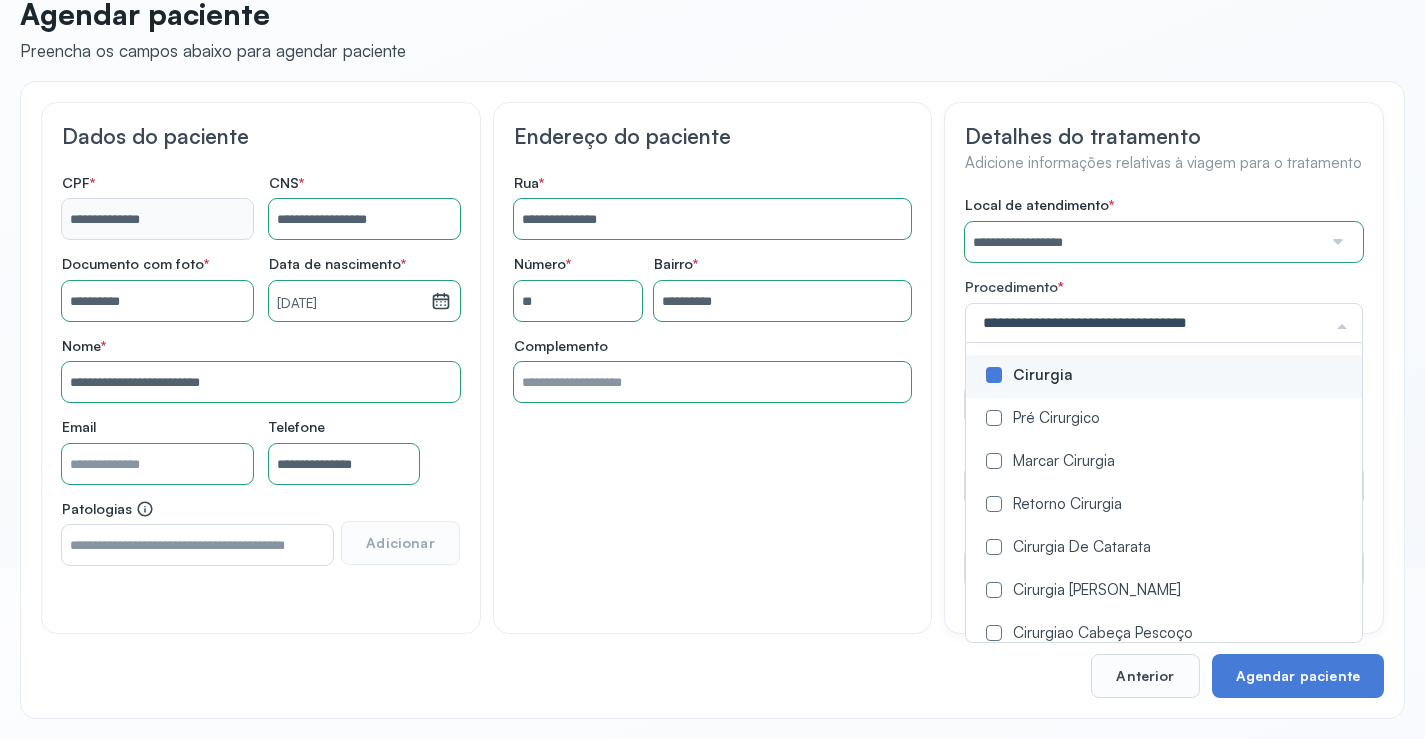 click on "**********" 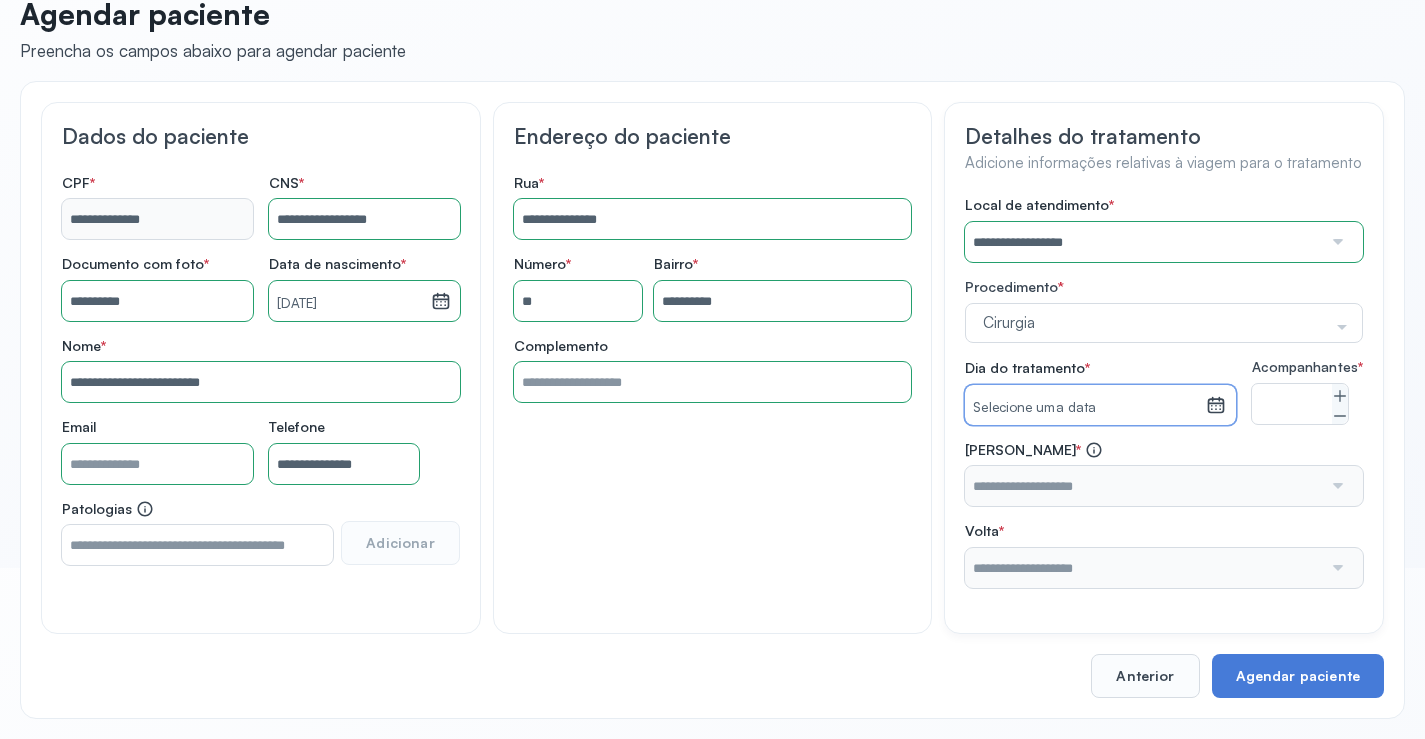 click on "Selecione uma data" at bounding box center (1085, 405) 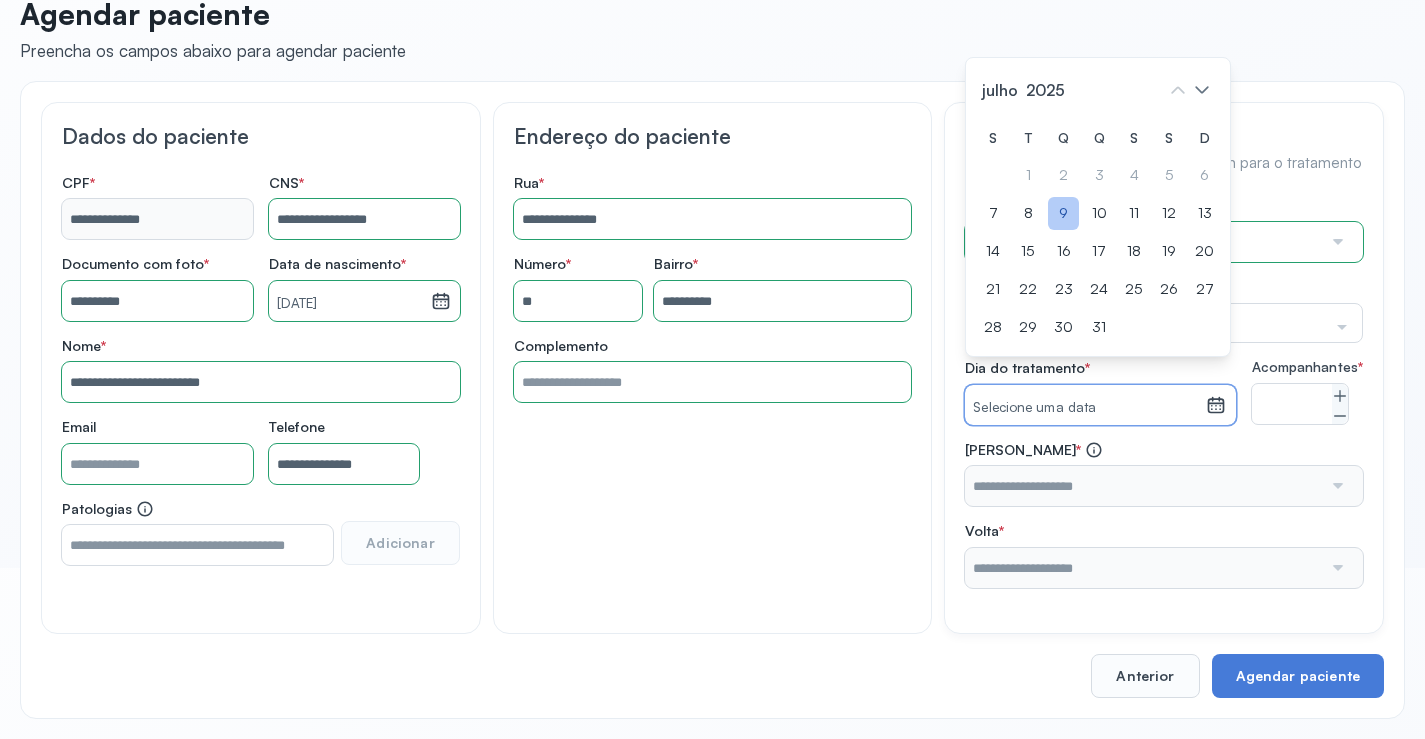 click on "9" 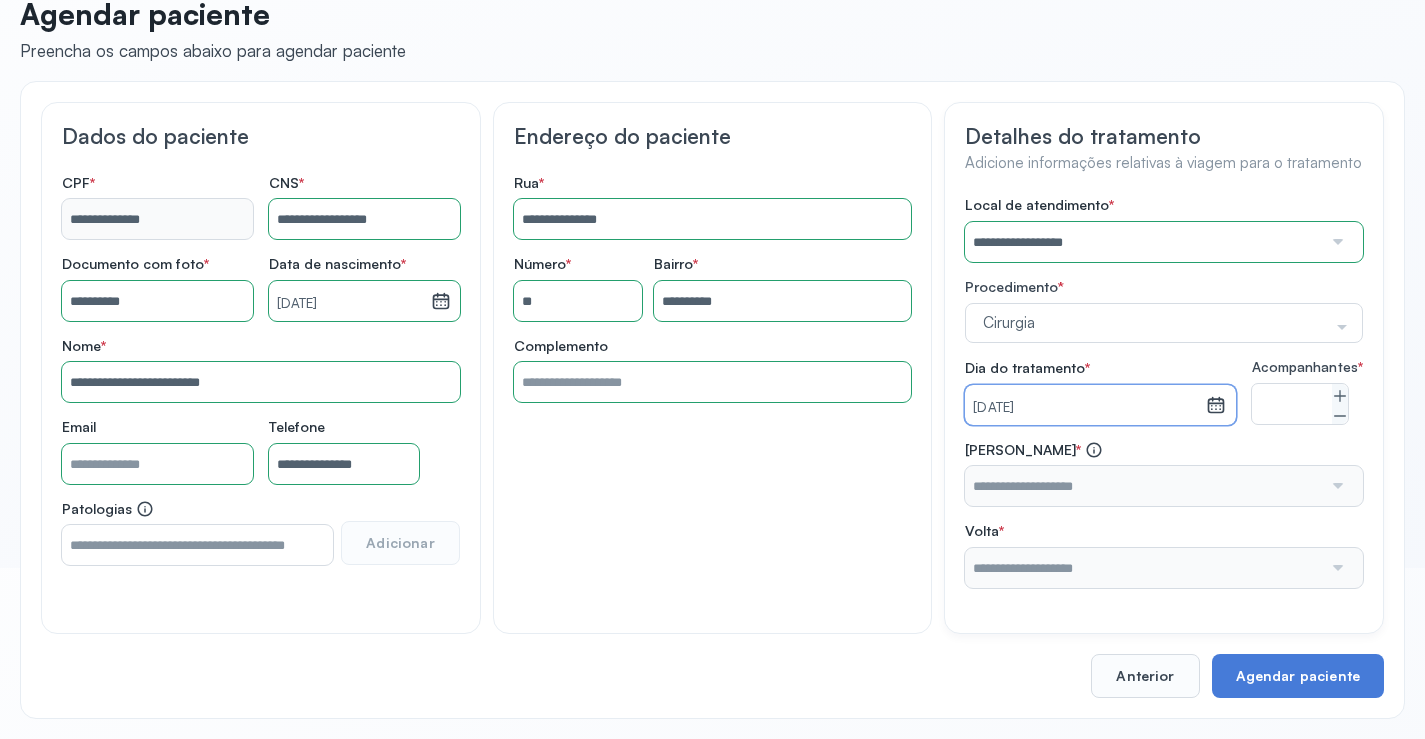 drag, startPoint x: 1119, startPoint y: 406, endPoint x: 1088, endPoint y: 349, distance: 64.884514 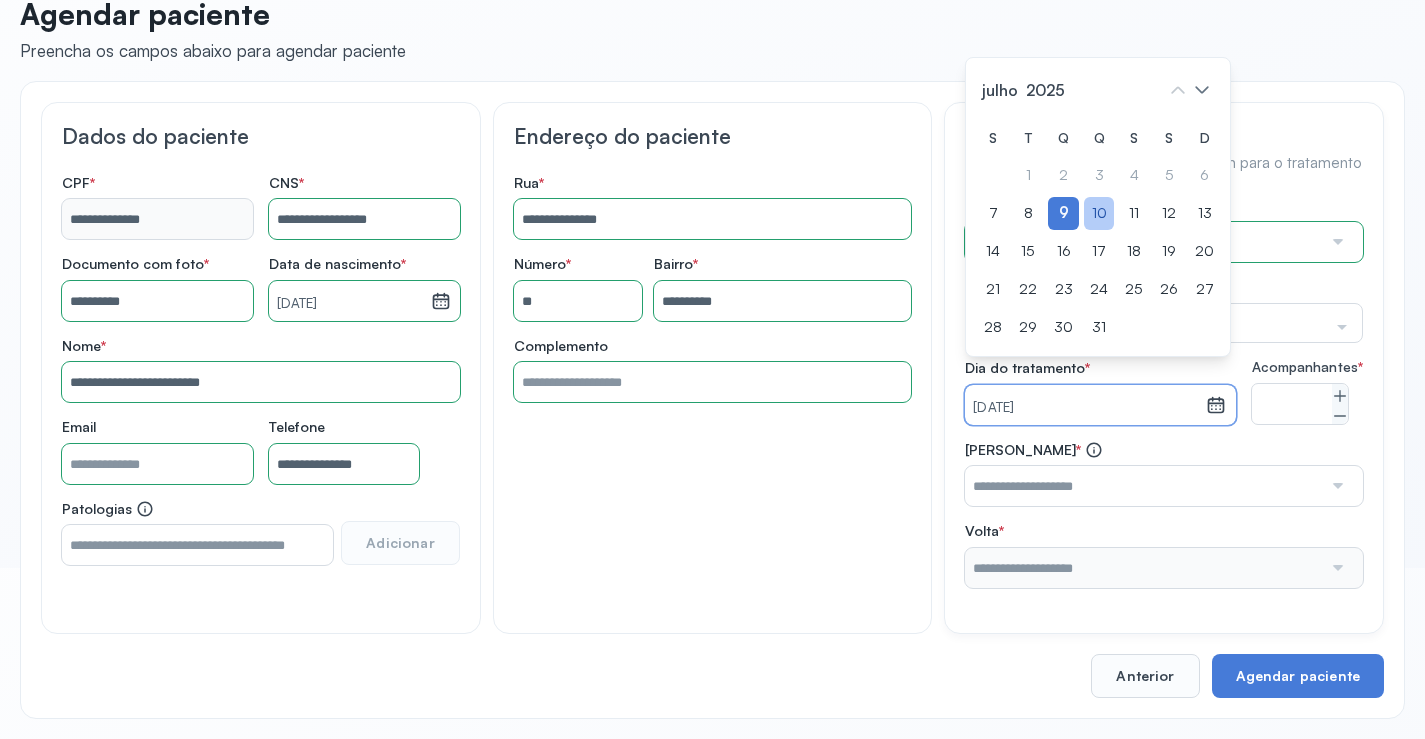 click on "10" 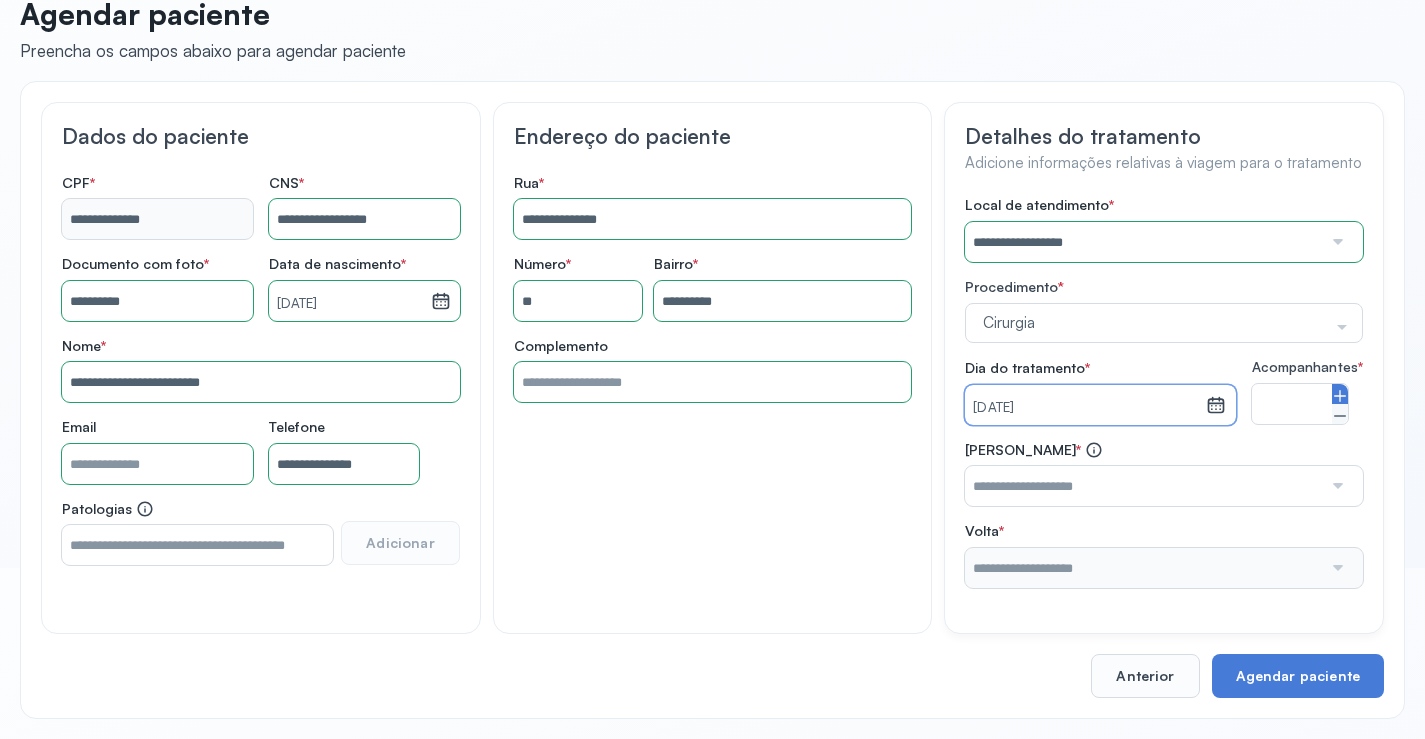click 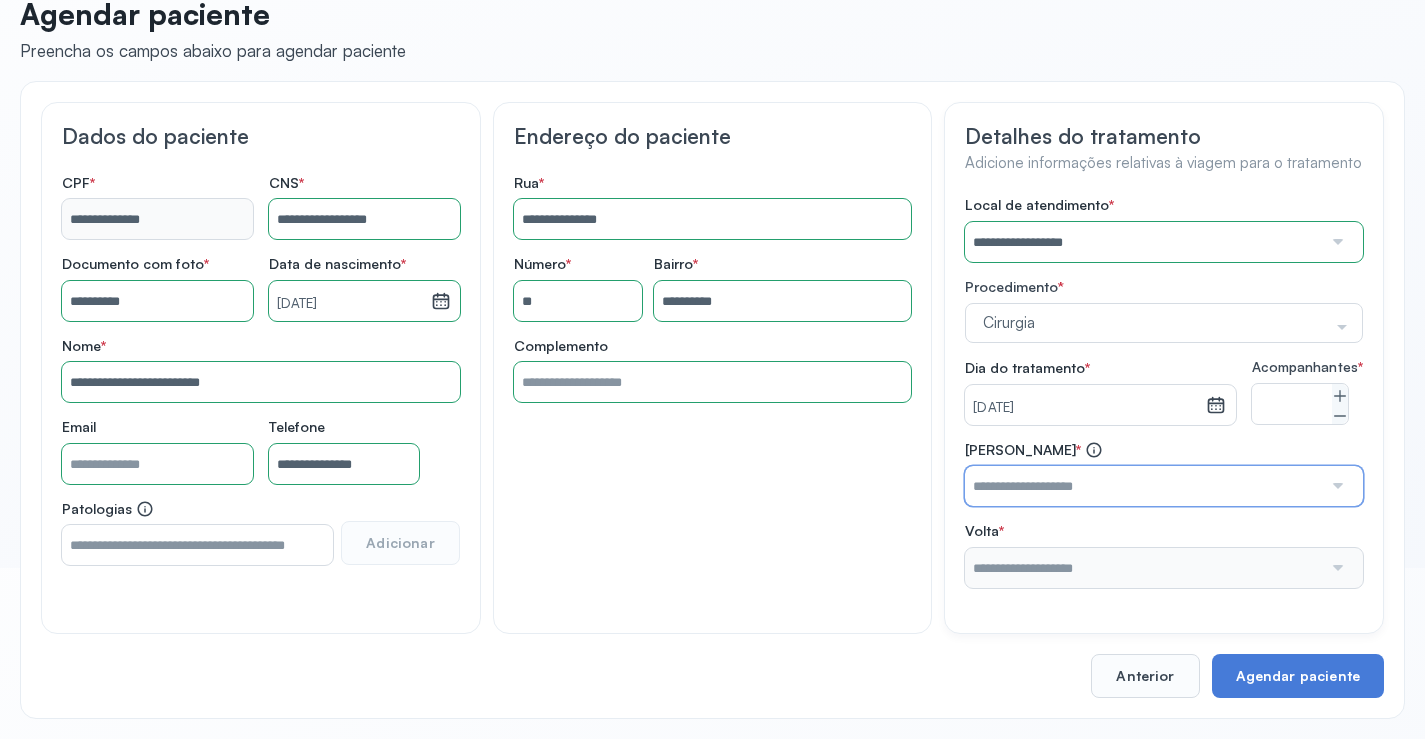 click at bounding box center [1143, 486] 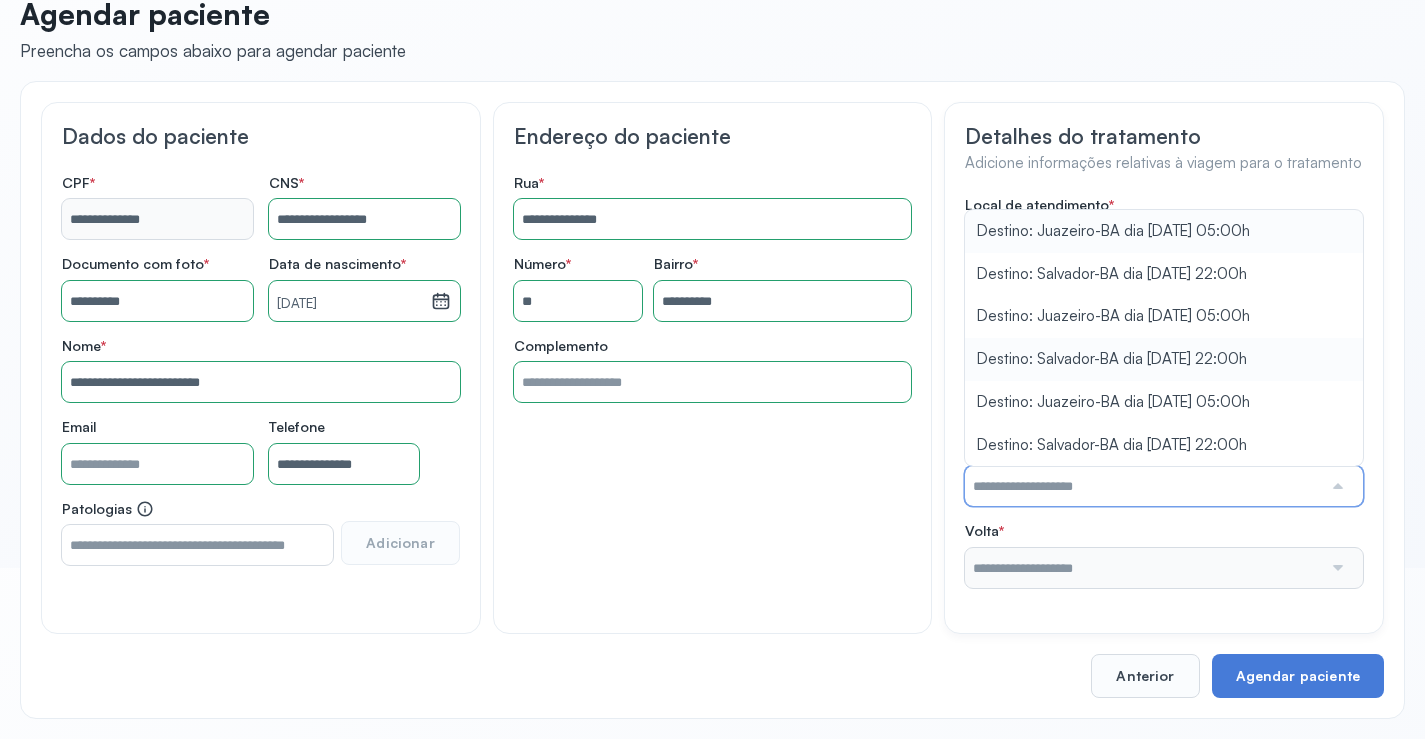 type on "**********" 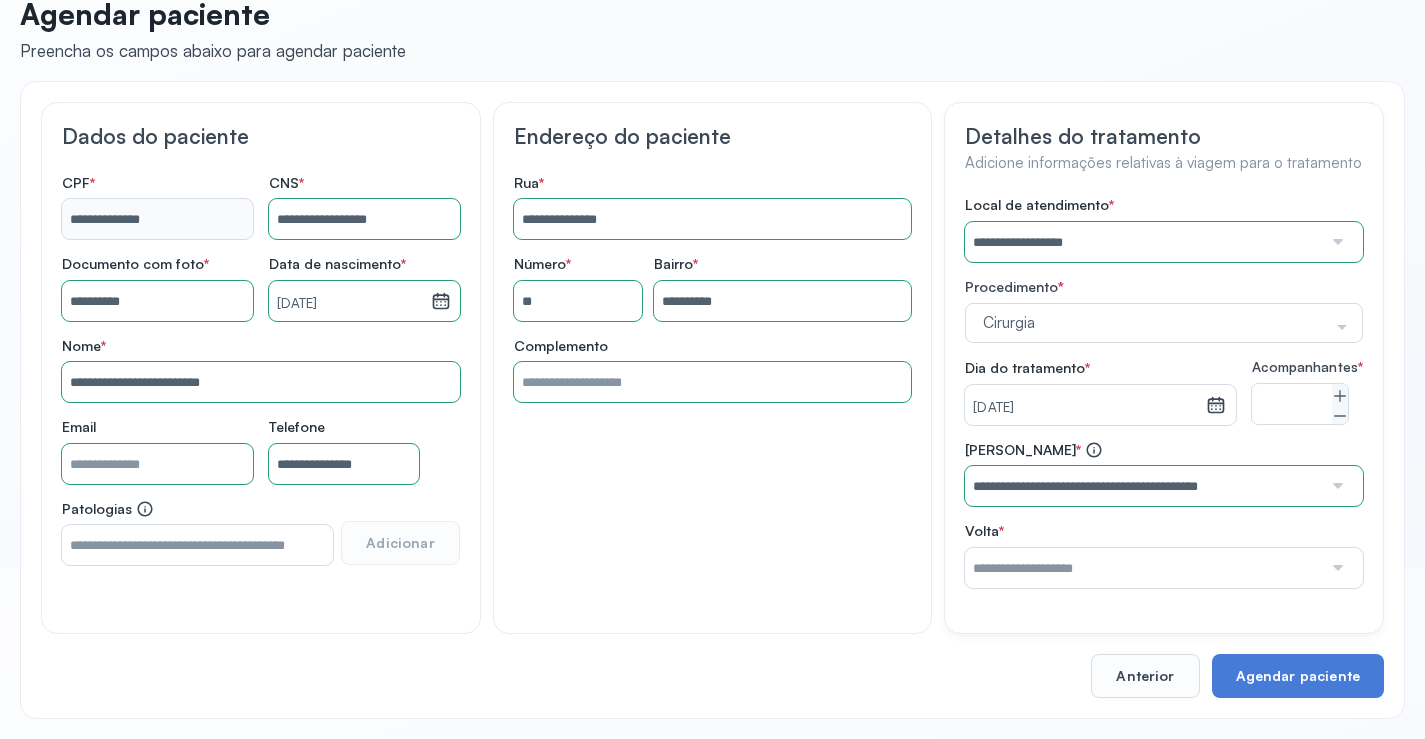 click on "**********" at bounding box center [1164, 392] 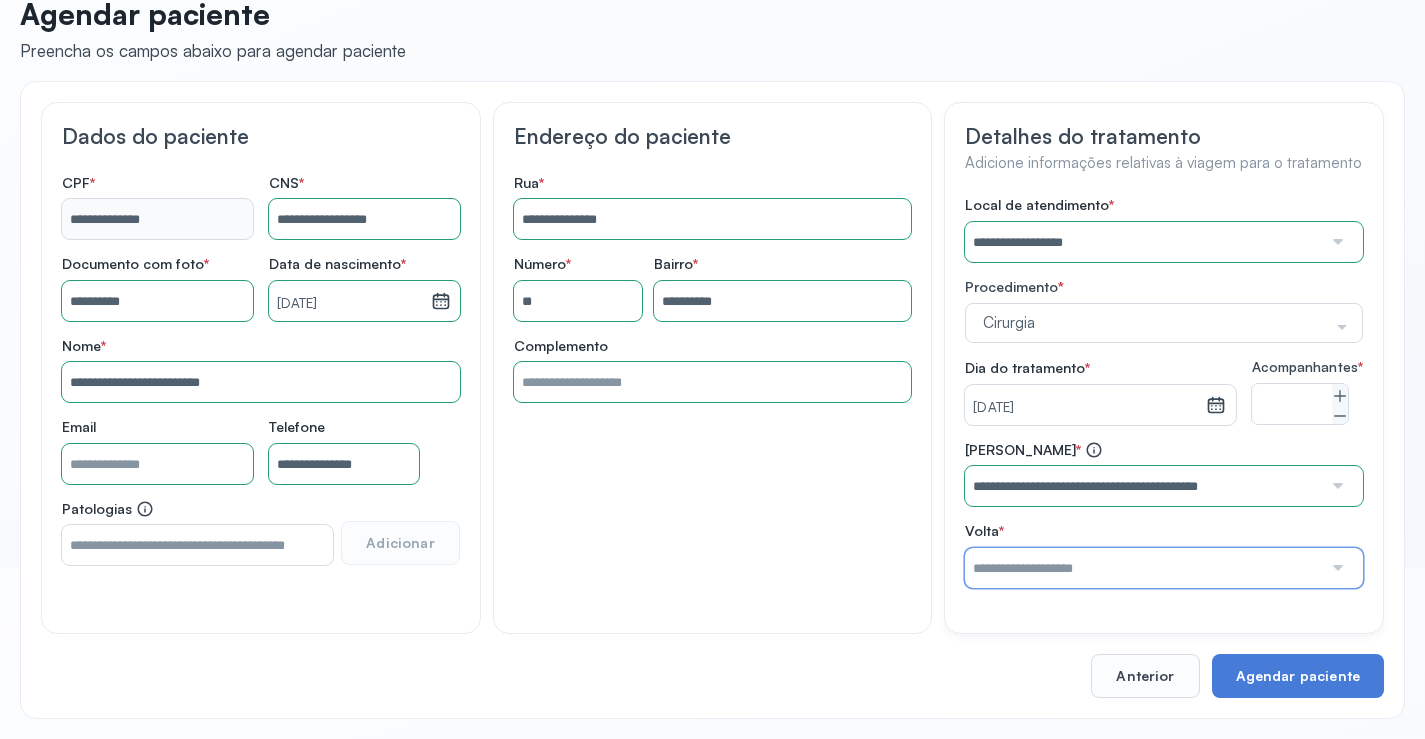 click at bounding box center [1143, 568] 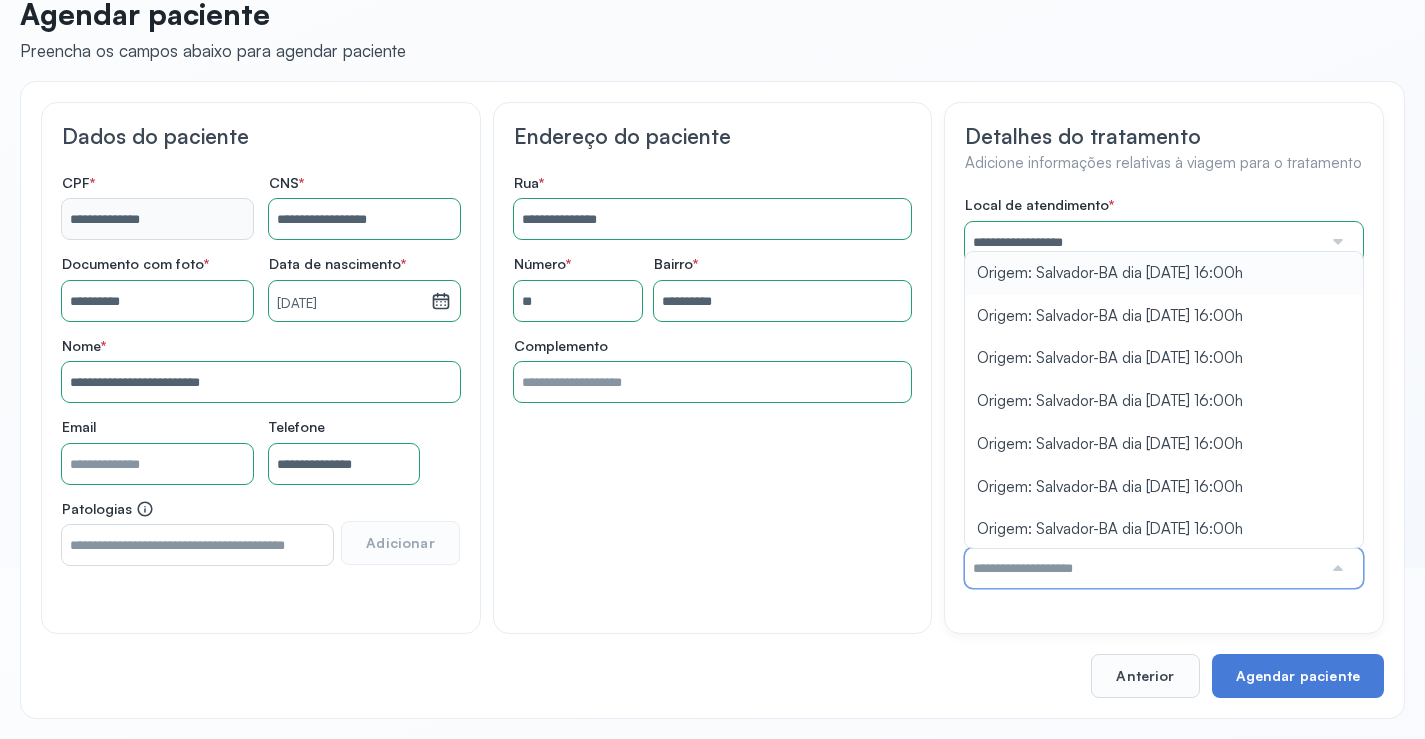 type on "**********" 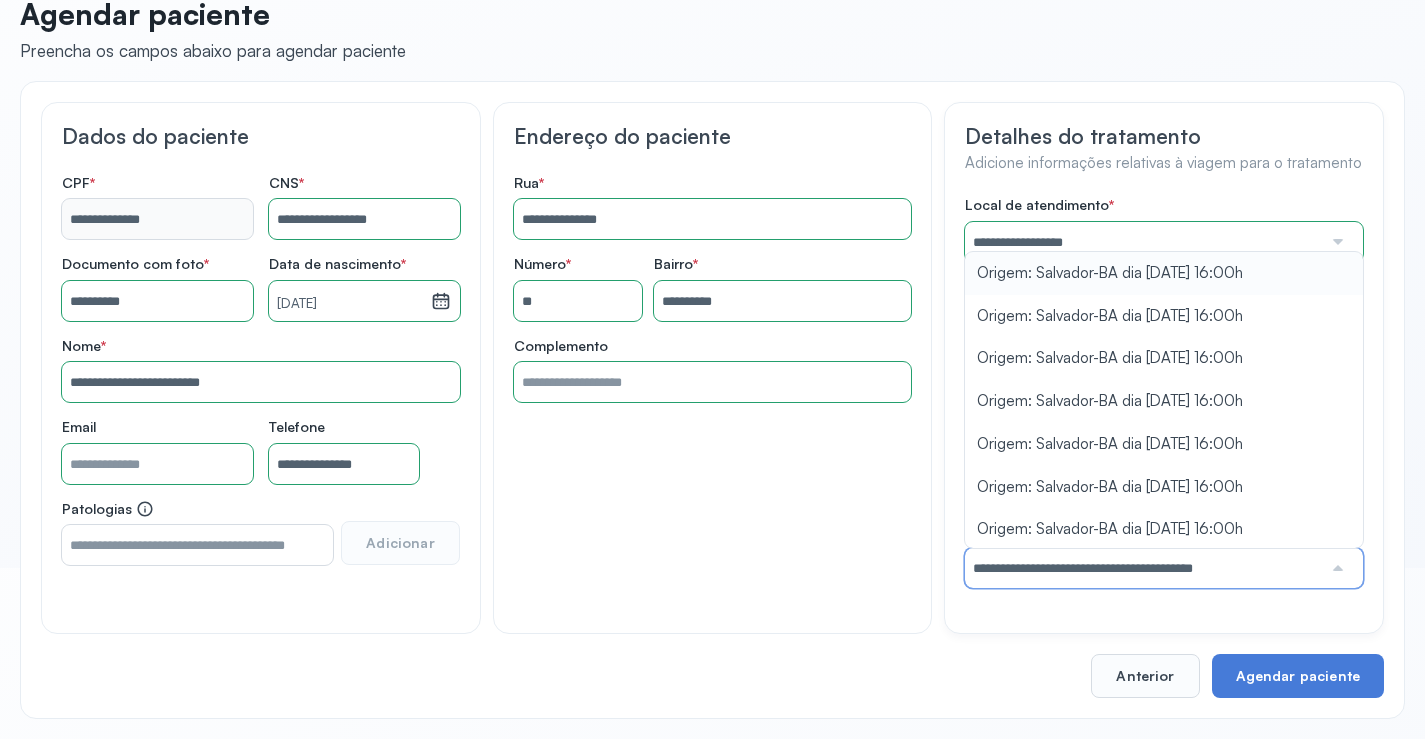 click on "**********" at bounding box center [1164, 392] 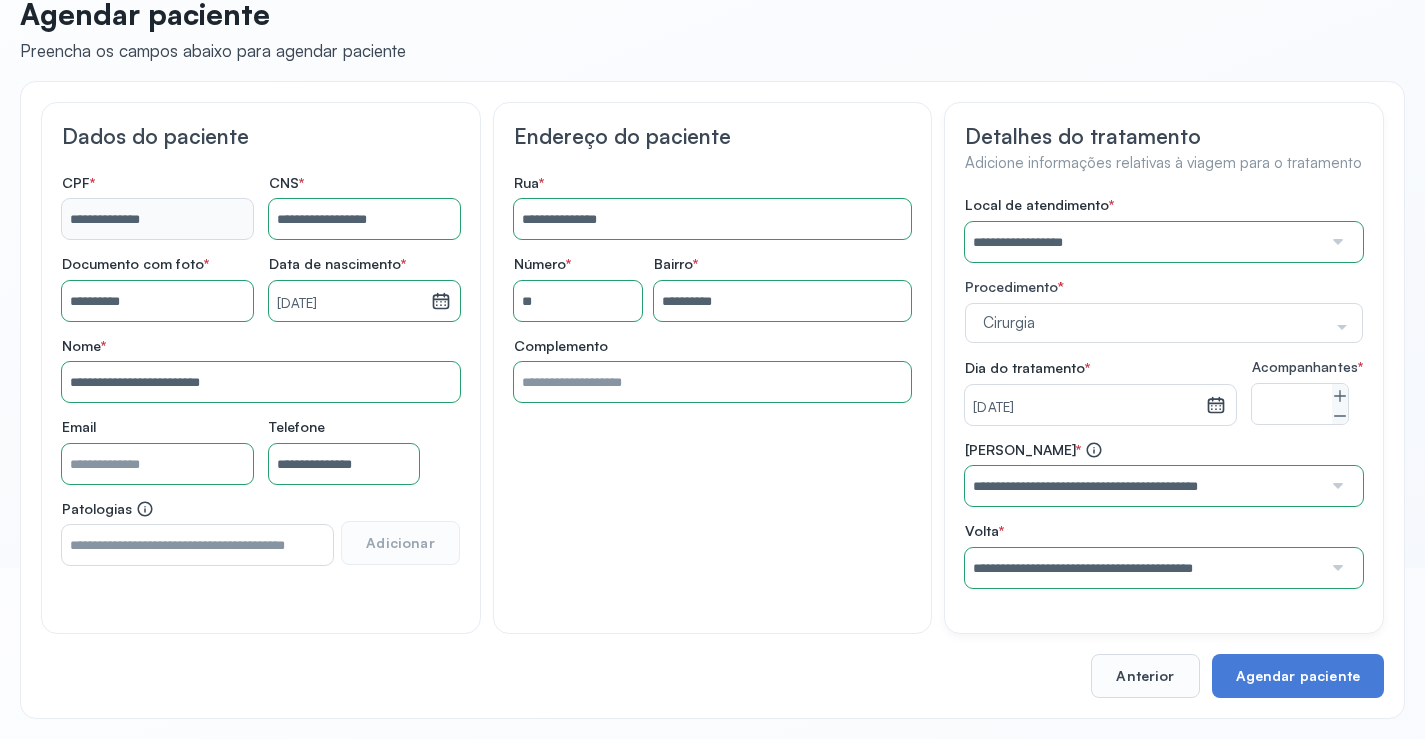 scroll, scrollTop: 186, scrollLeft: 0, axis: vertical 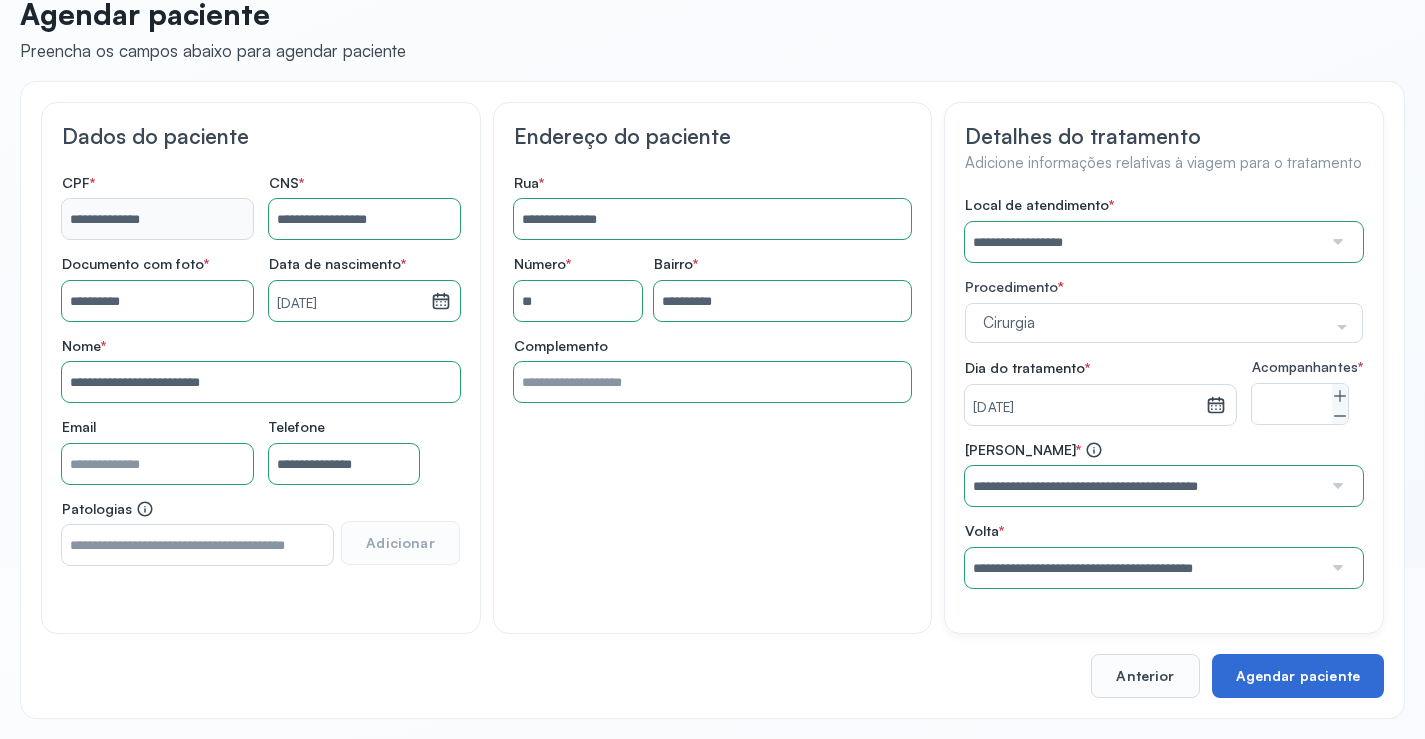 click on "Agendar paciente" at bounding box center [1298, 676] 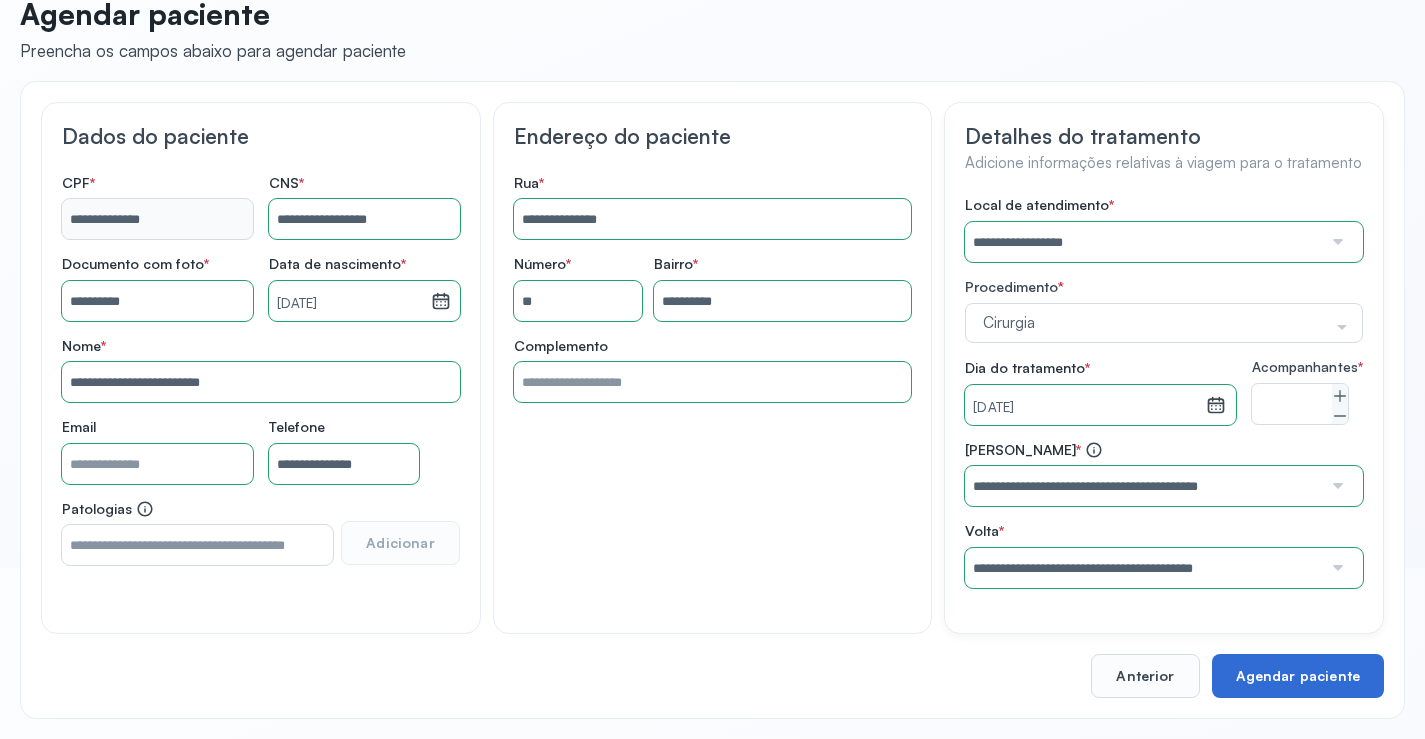 scroll, scrollTop: 44, scrollLeft: 0, axis: vertical 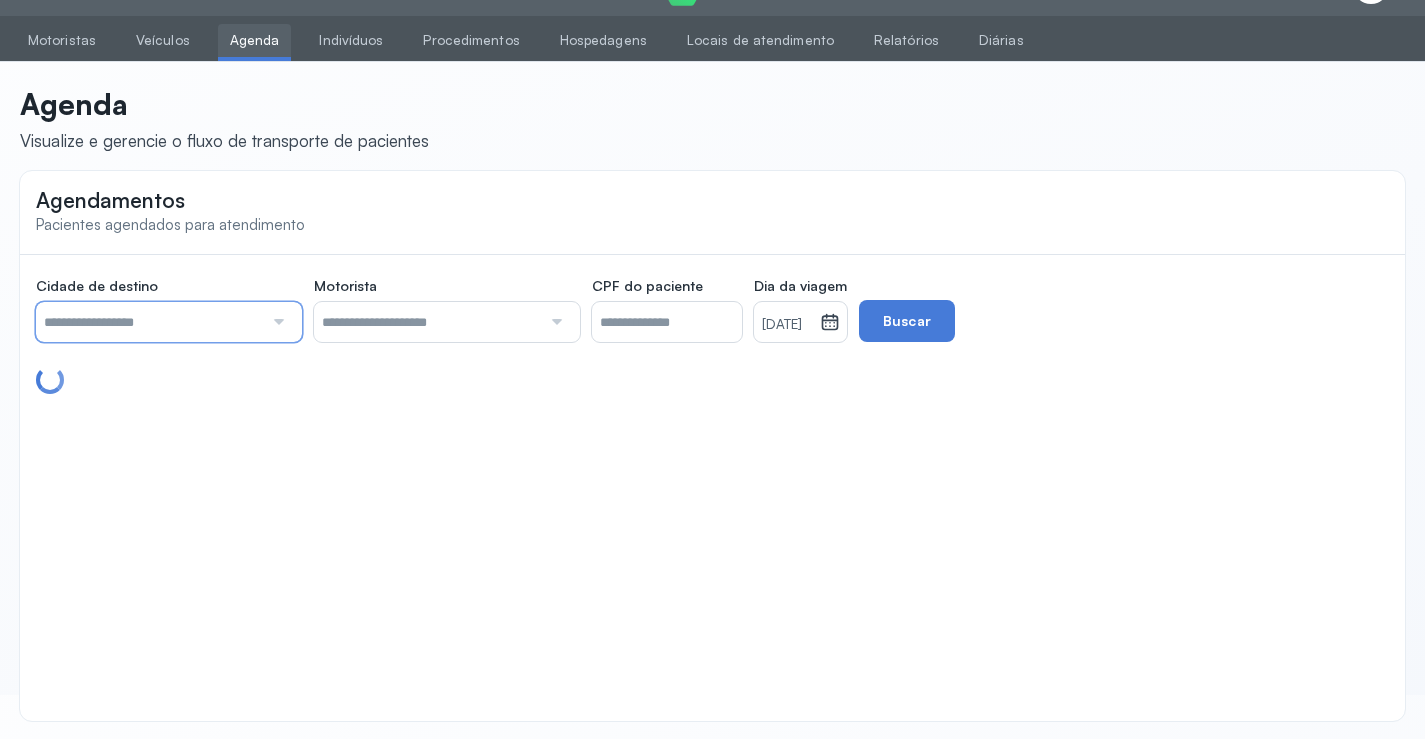 click at bounding box center [149, 322] 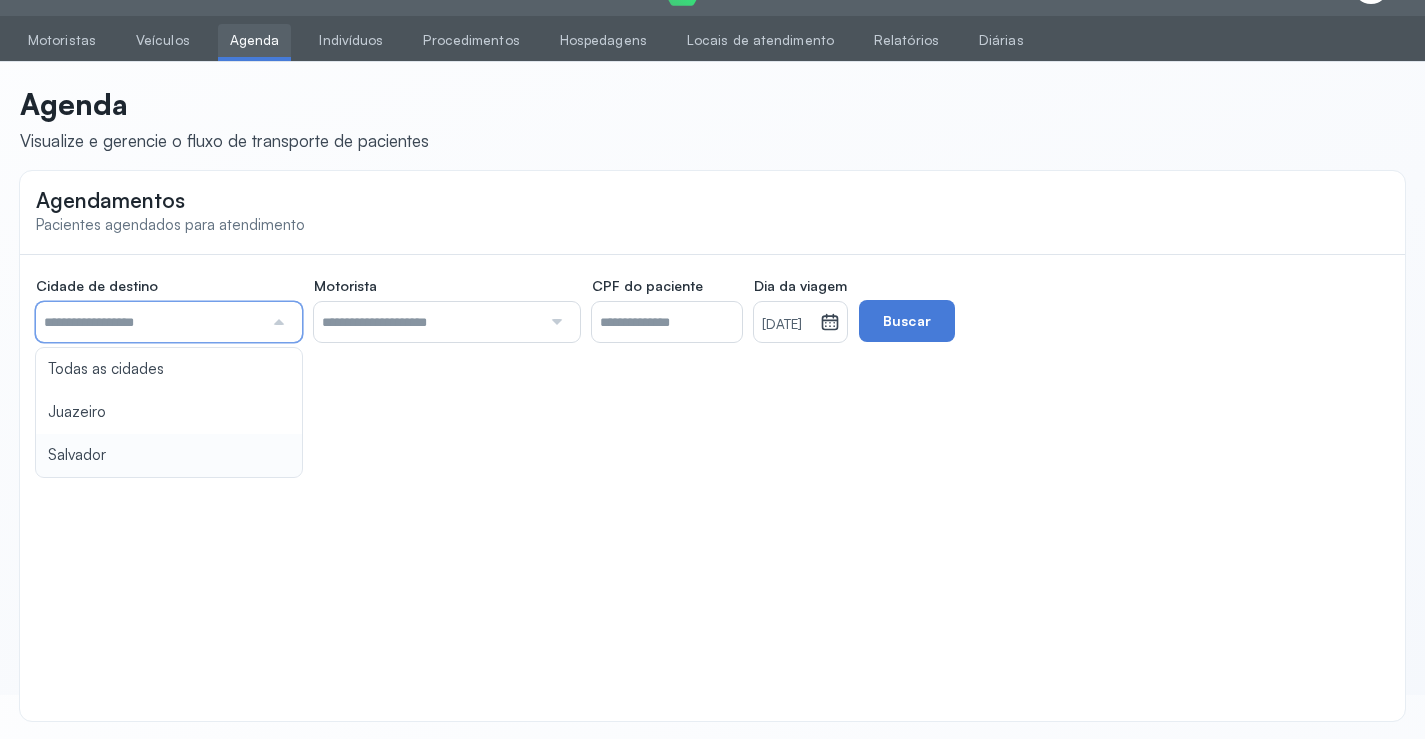 type on "********" 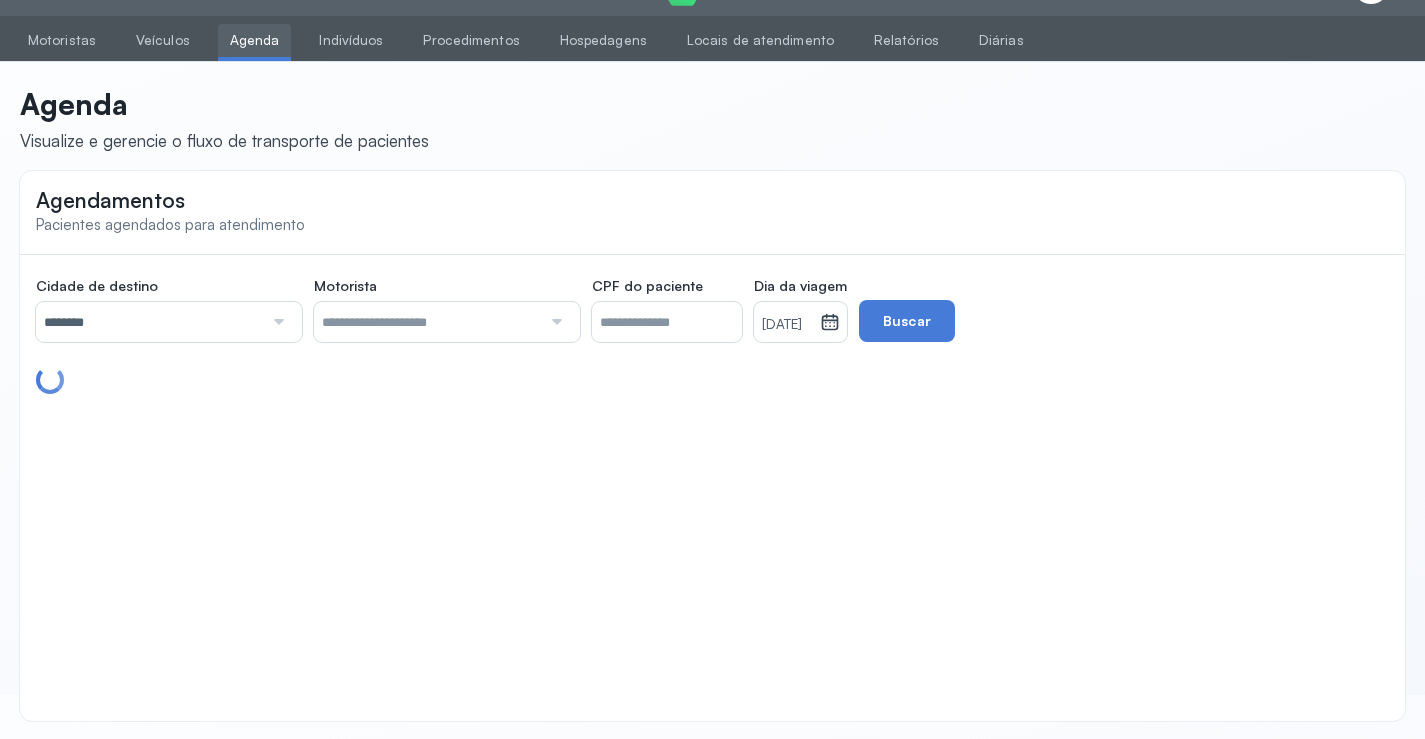 click on "Agendamentos Pacientes agendados para atendimento Cidade de destino  ******** Todas as cidades [GEOGRAPHIC_DATA] Salvador Motorista  Todos os motoristas [PERSON_NAME] [PERSON_NAME] [PERSON_NAME] CPF do paciente  Dia da viagem  [DATE] [DATE] S T Q Q S S D 1 2 3 4 5 6 7 8 9 10 11 12 13 14 15 16 17 18 19 20 21 22 23 24 25 26 27 28 29 30 [DATE][PERSON_NAME] mar abr maio jun [DATE] ago set out nov [DATE] 2019 2020 2021 2022 2023 2024 2025 2026 2027 2028 2029  Buscar" at bounding box center (712, 446) 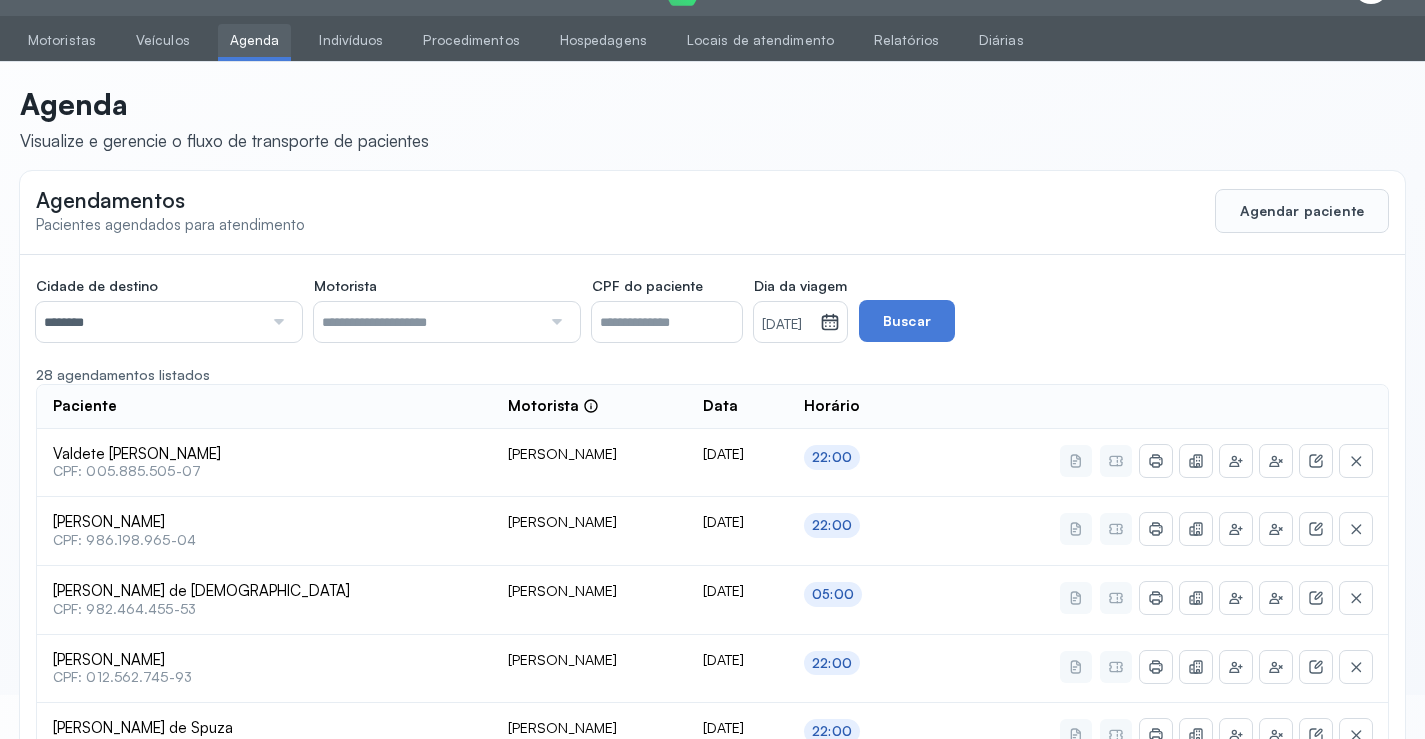click on "[DATE]" at bounding box center [787, 325] 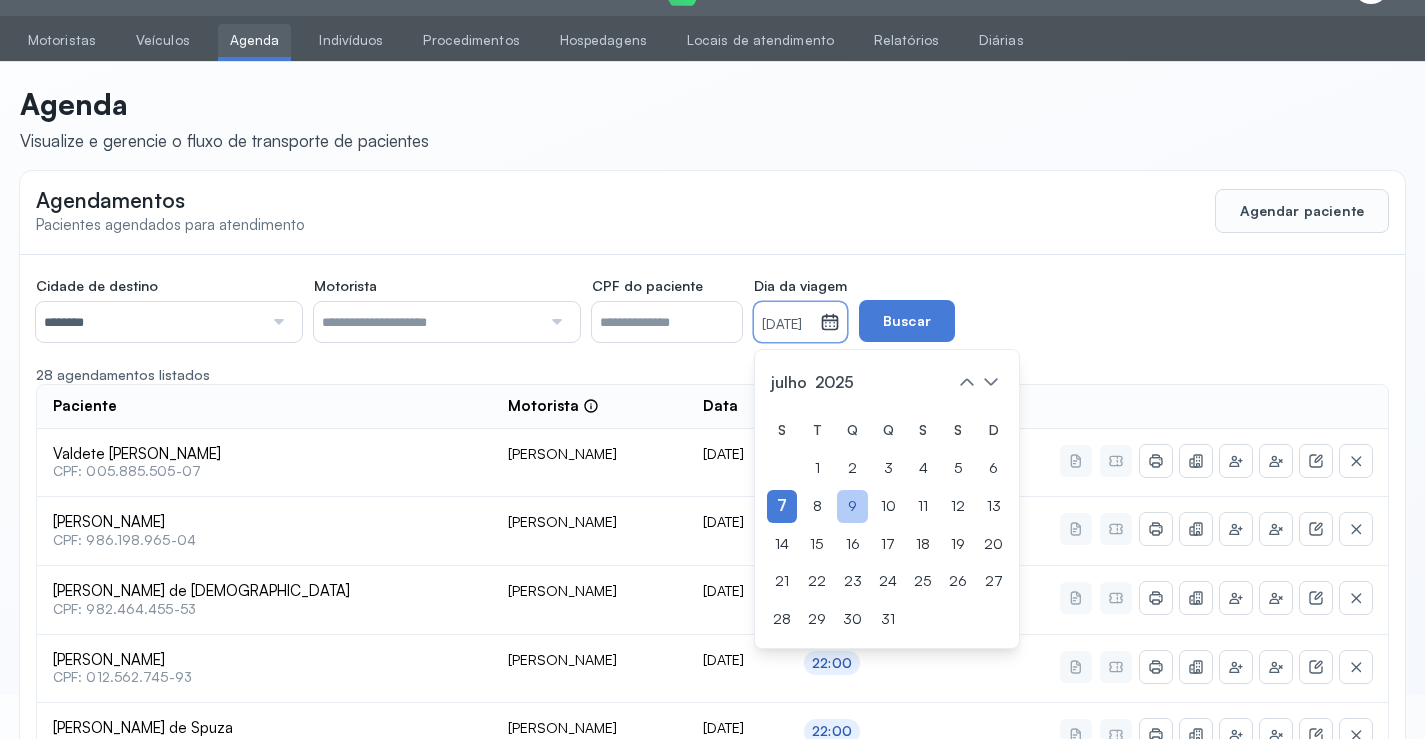 drag, startPoint x: 889, startPoint y: 505, endPoint x: 892, endPoint y: 495, distance: 10.440307 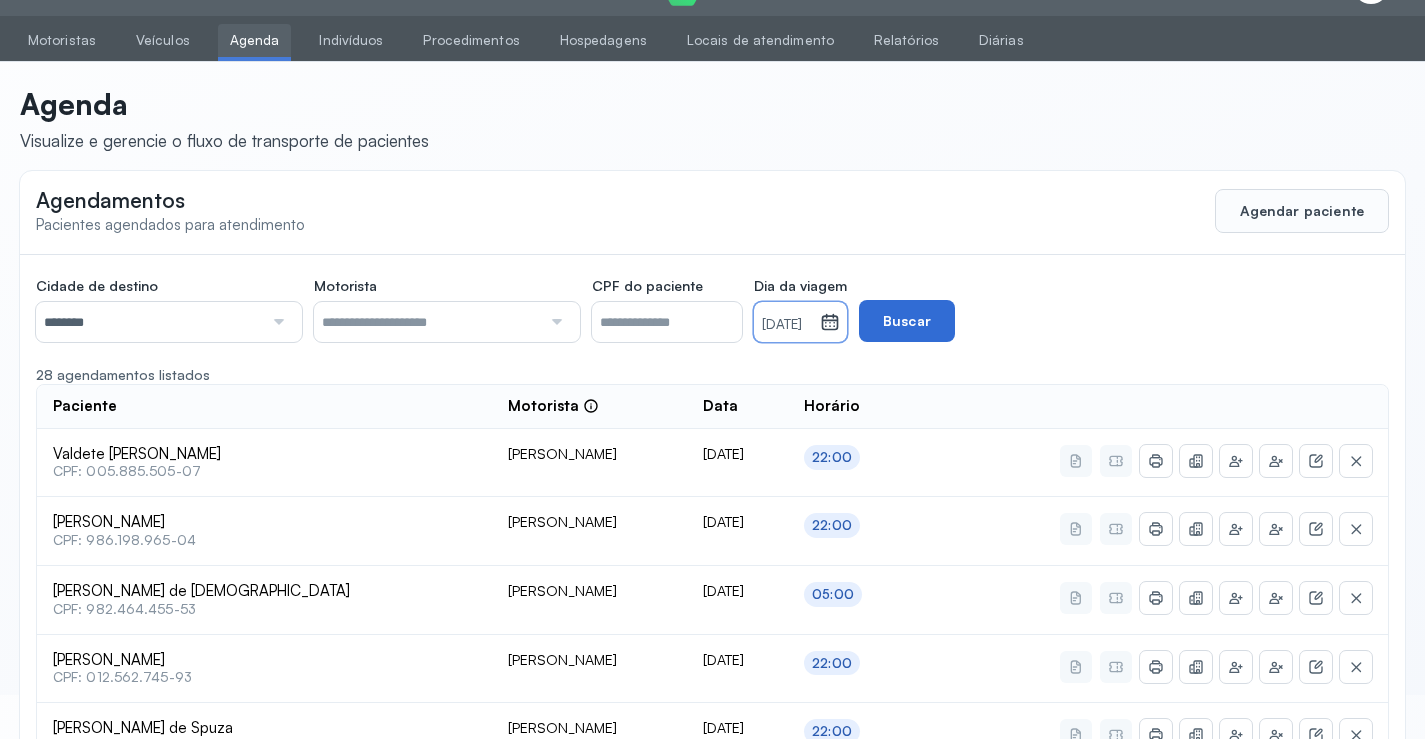 click on "Buscar" at bounding box center [907, 321] 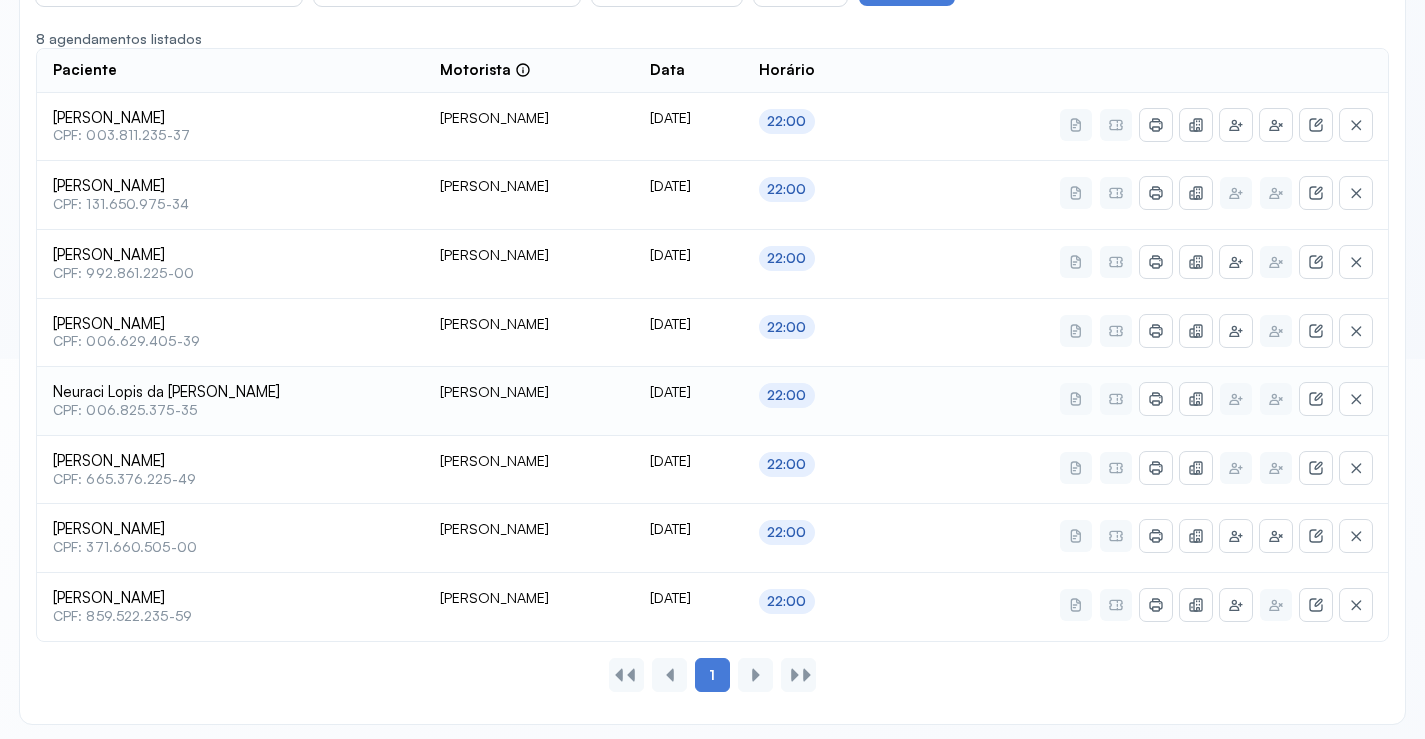 scroll, scrollTop: 385, scrollLeft: 0, axis: vertical 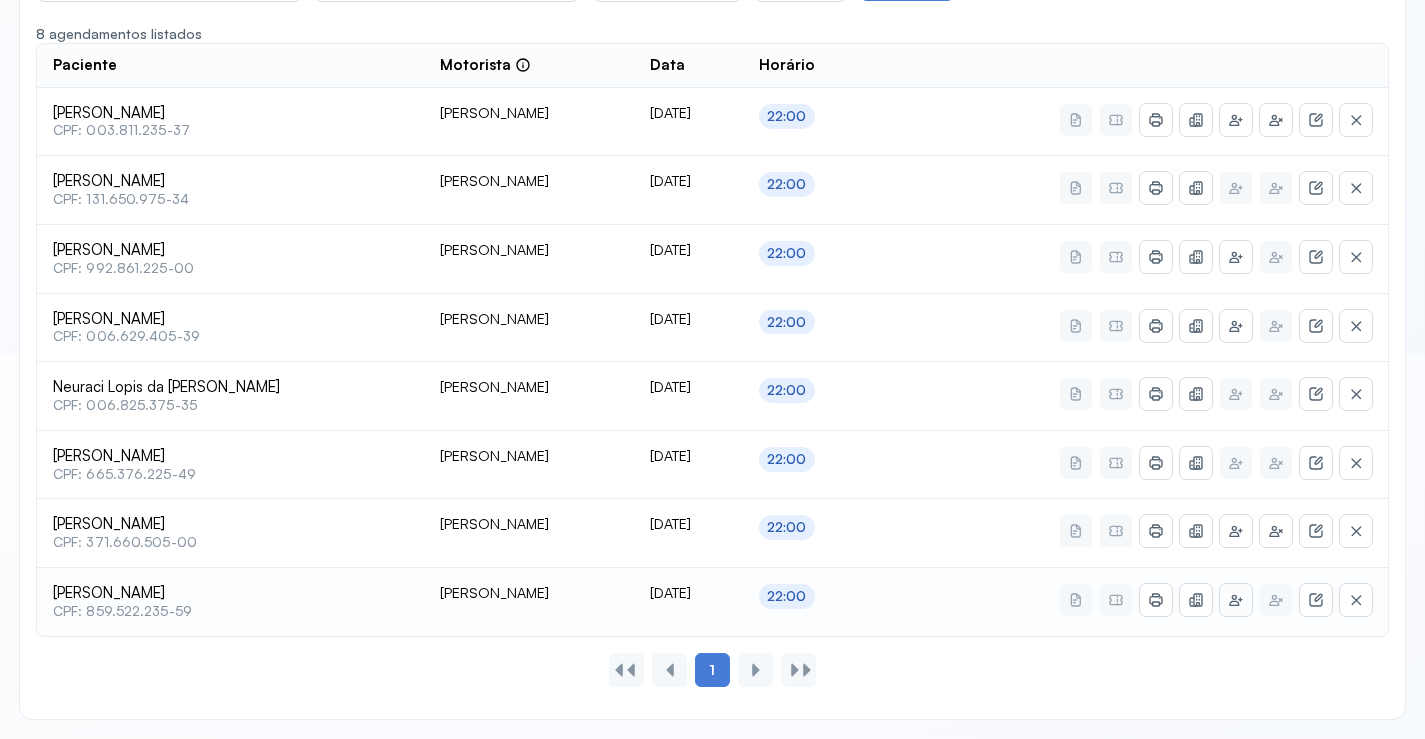 click 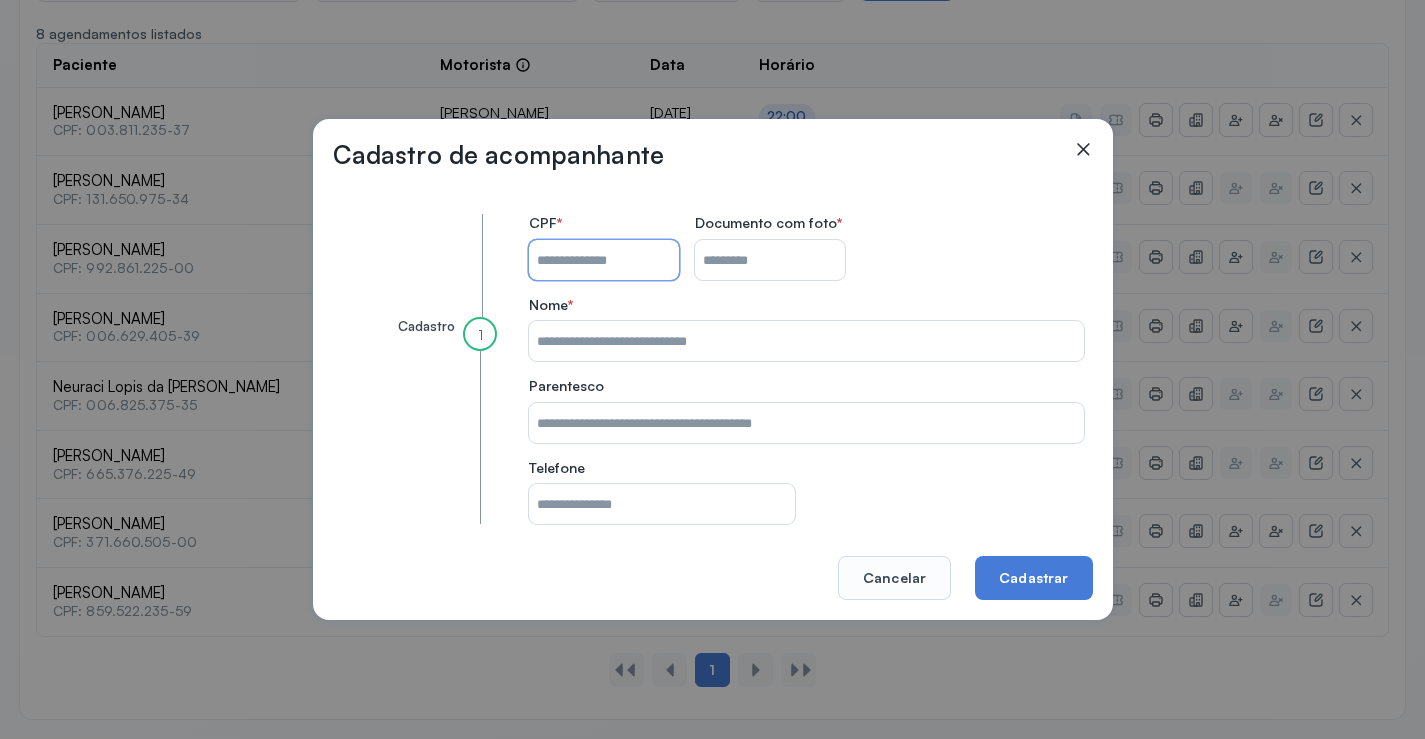 drag, startPoint x: 572, startPoint y: 249, endPoint x: 597, endPoint y: 268, distance: 31.400637 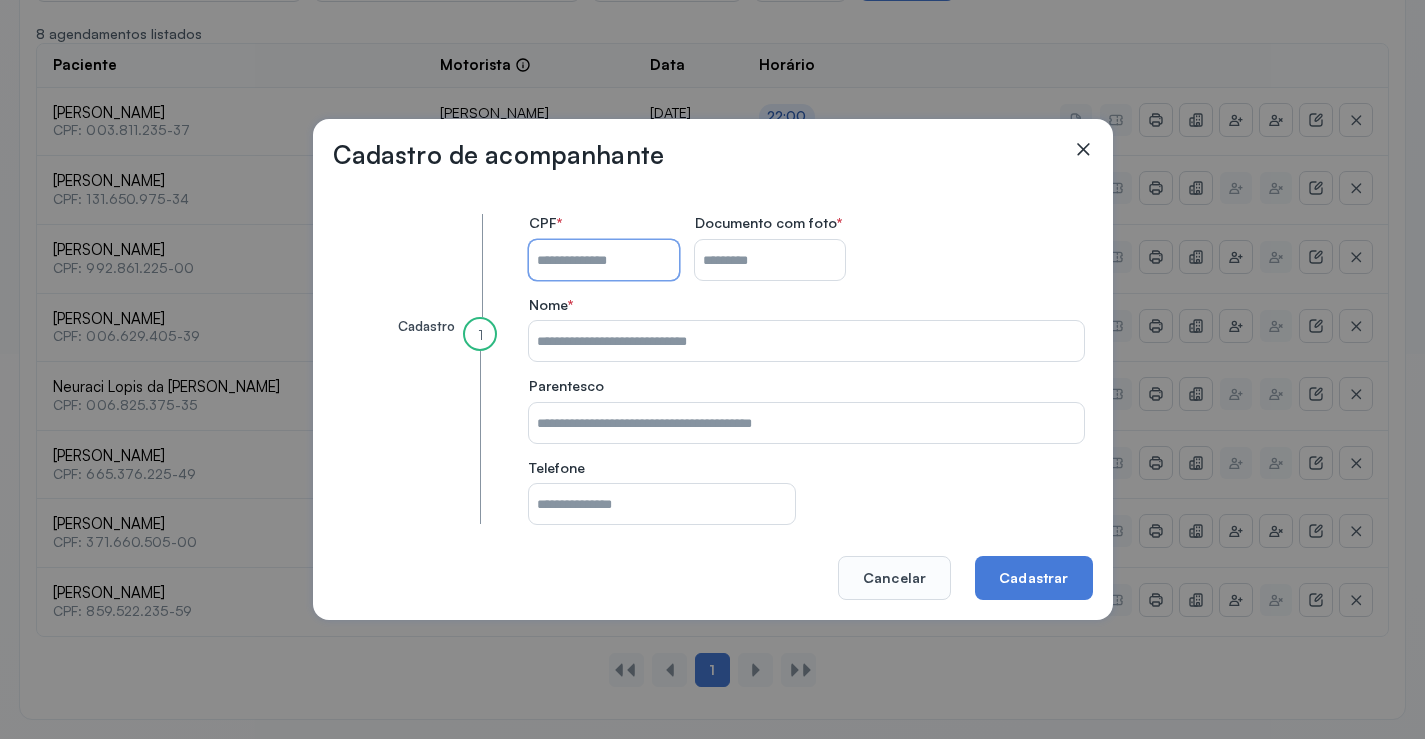click on "CPF do paciente" at bounding box center [604, 260] 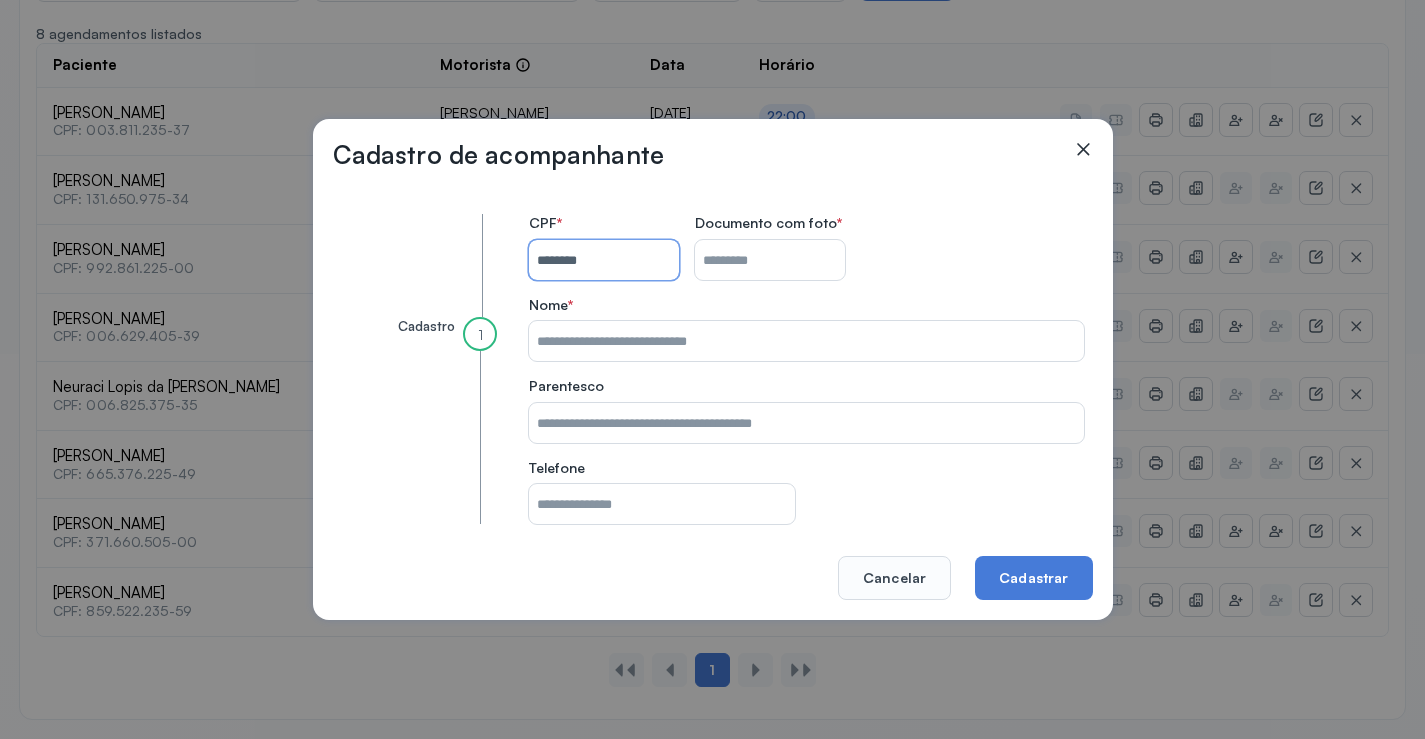 type on "**********" 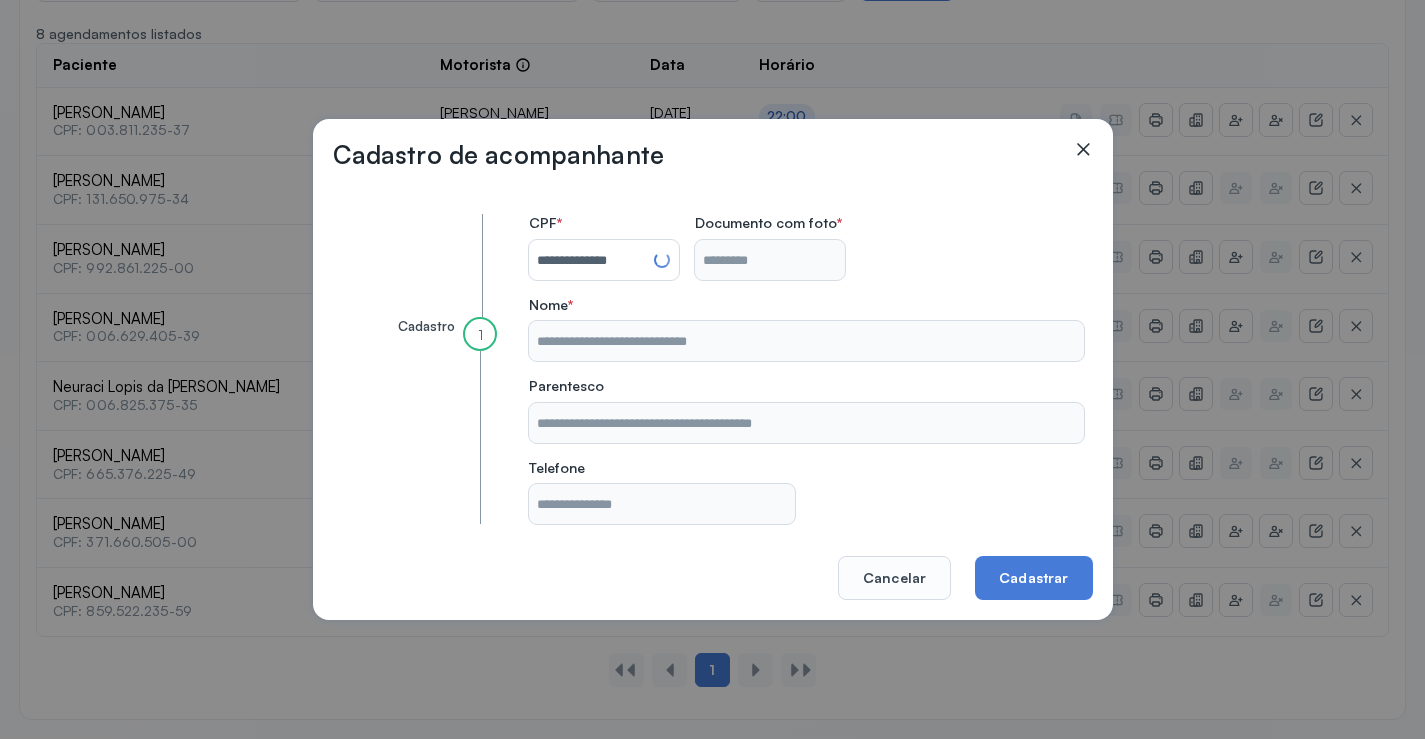 type on "**********" 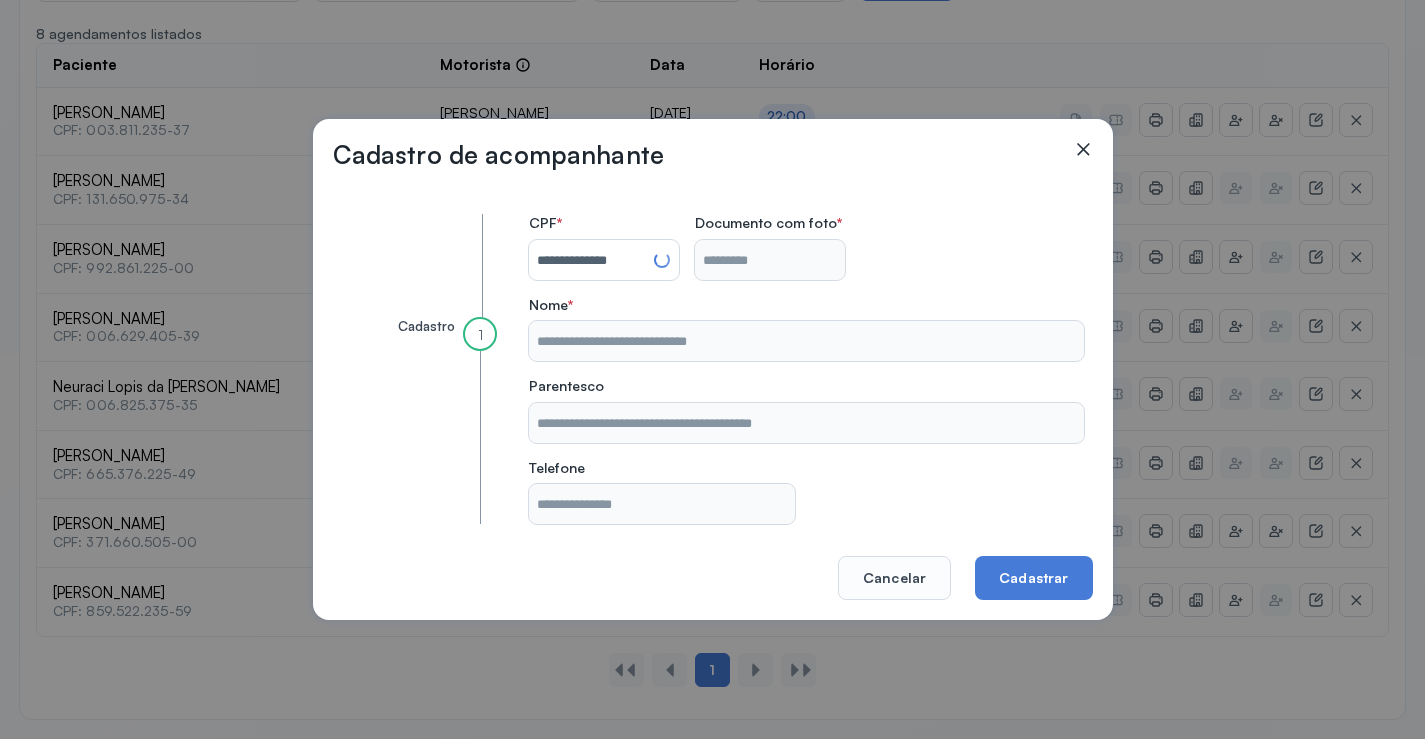 type on "**********" 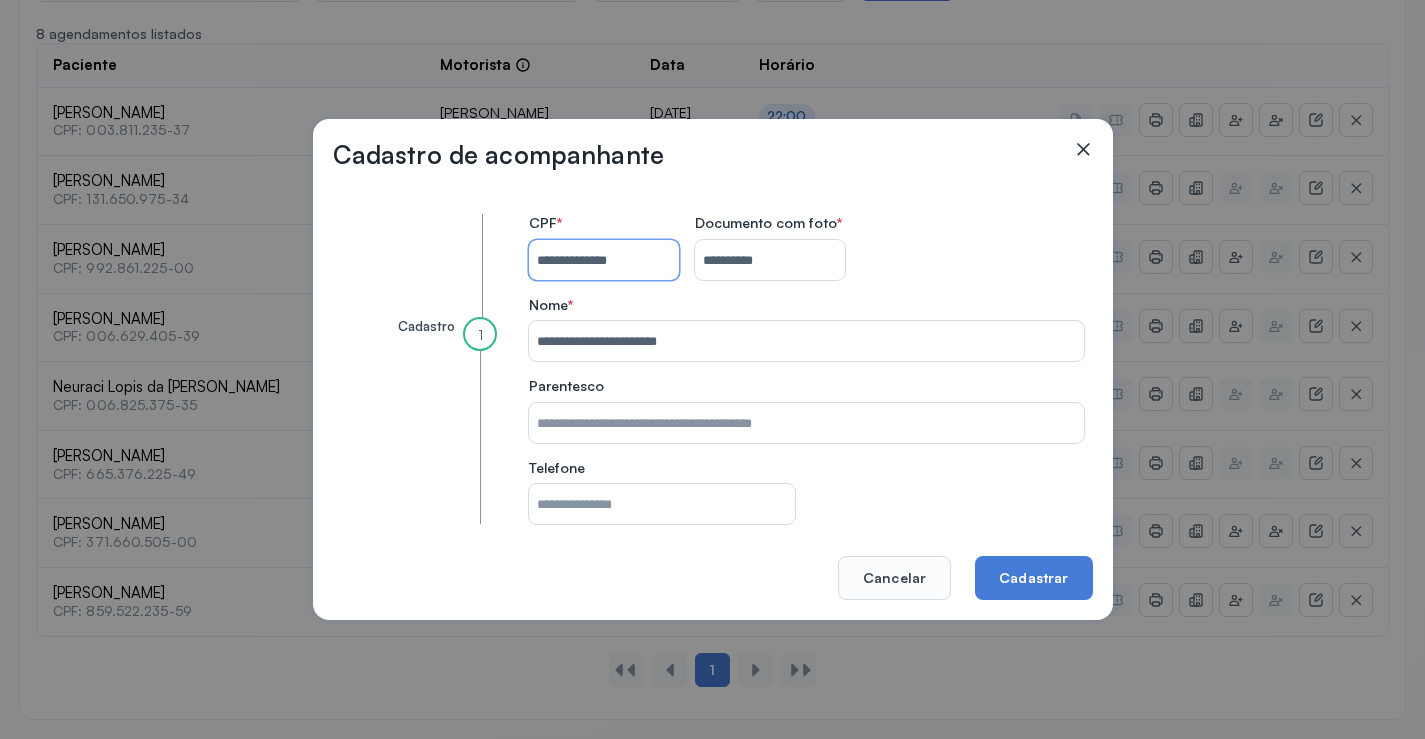type 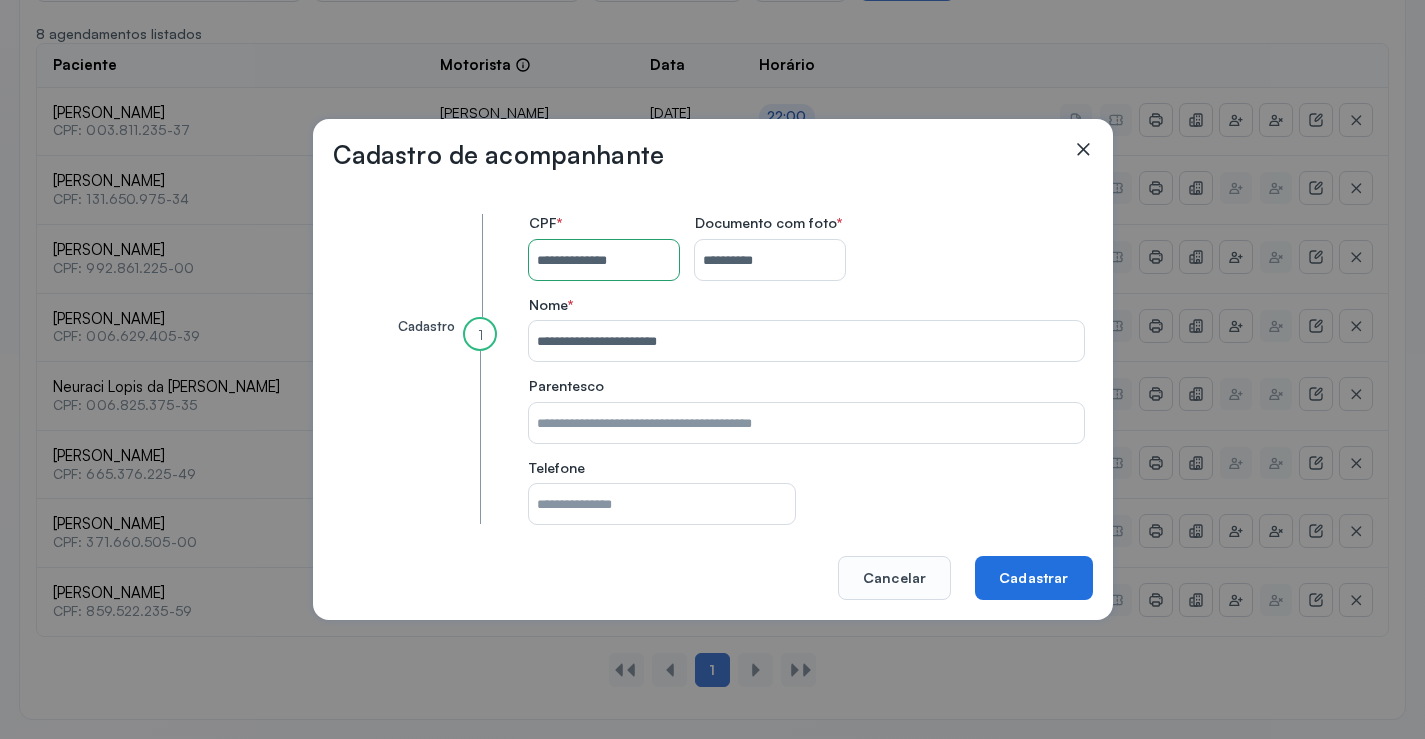 click on "Cadastrar" 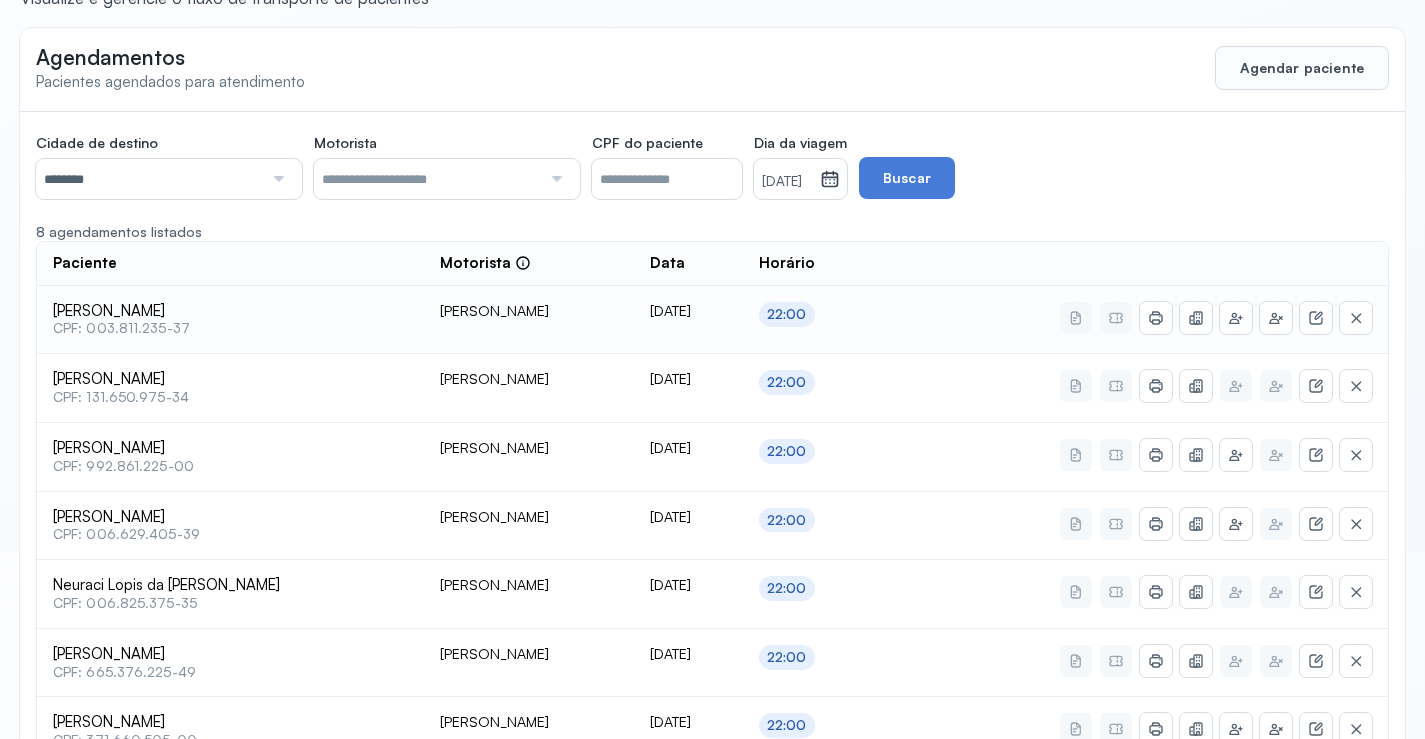 scroll, scrollTop: 185, scrollLeft: 0, axis: vertical 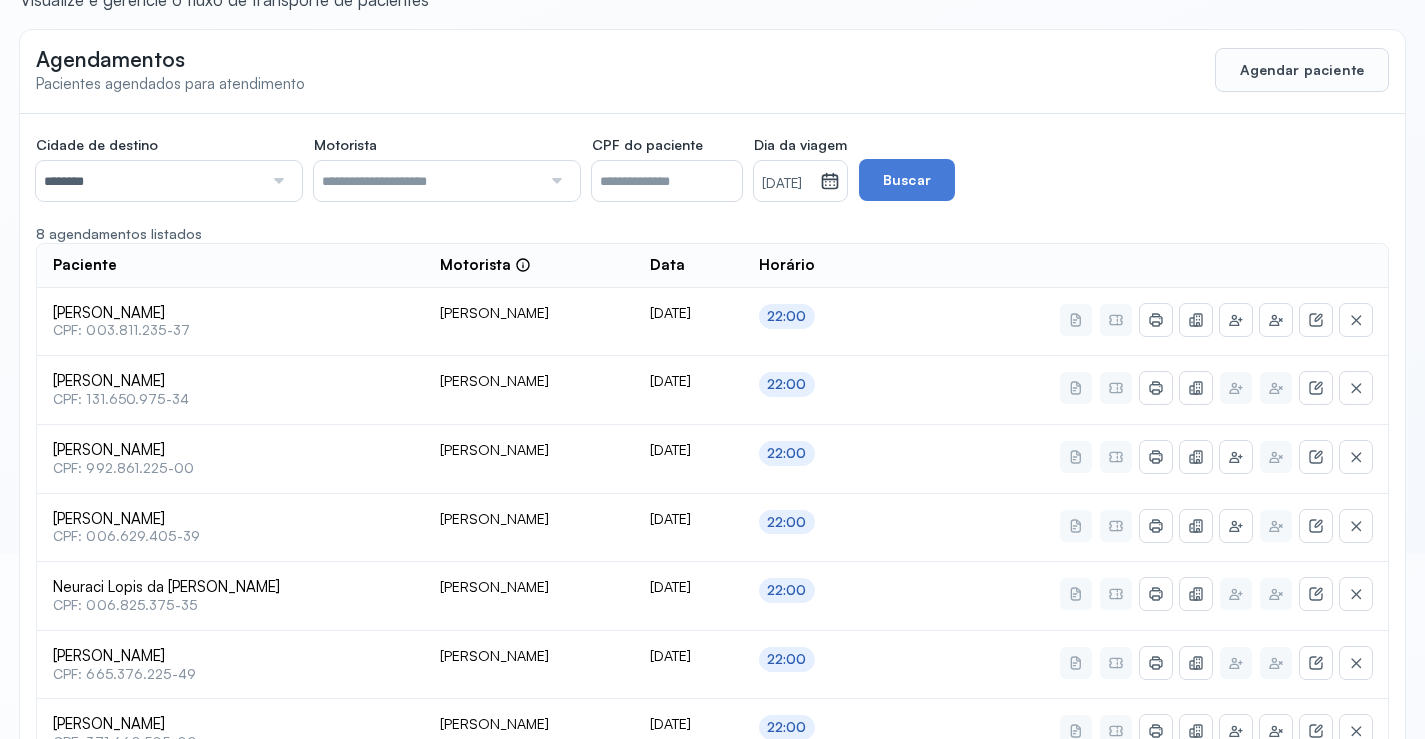 click on "[DATE]" at bounding box center (787, 184) 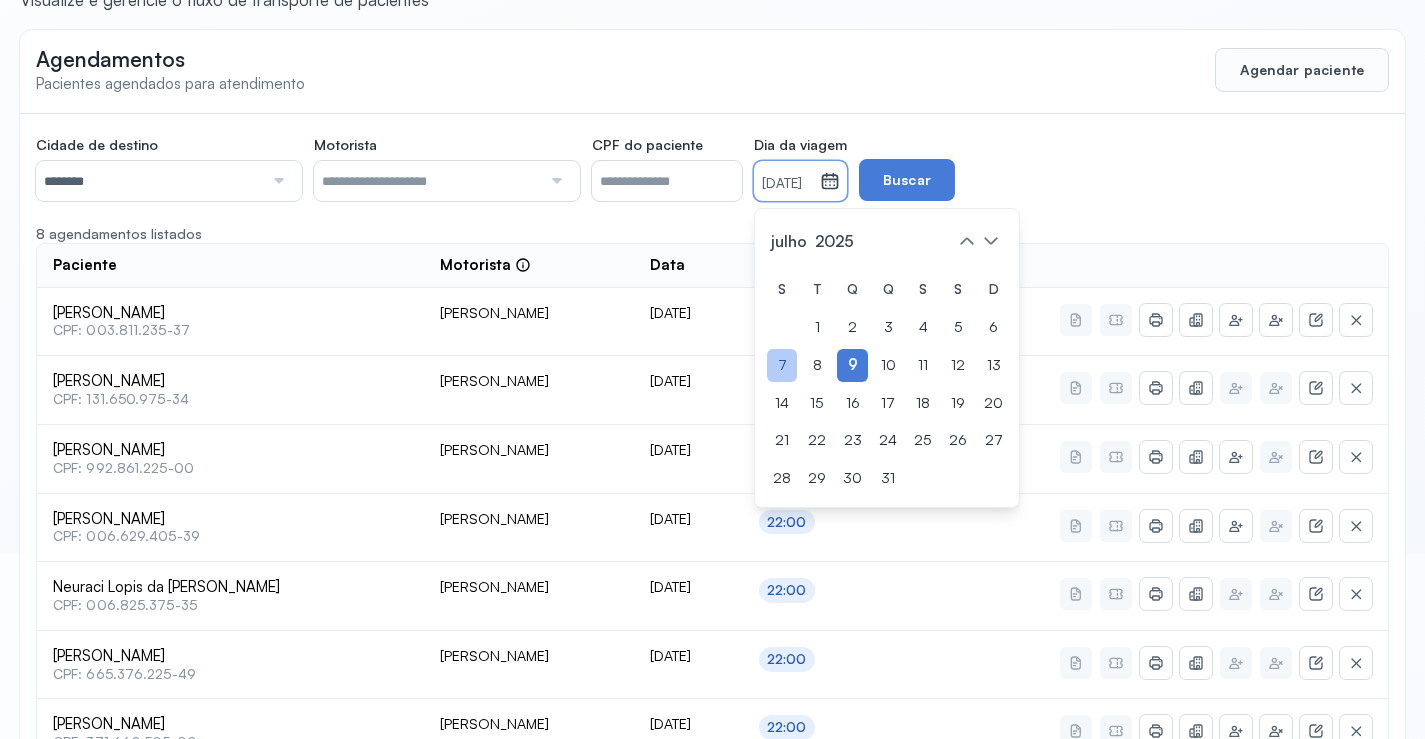 drag, startPoint x: 823, startPoint y: 367, endPoint x: 828, endPoint y: 355, distance: 13 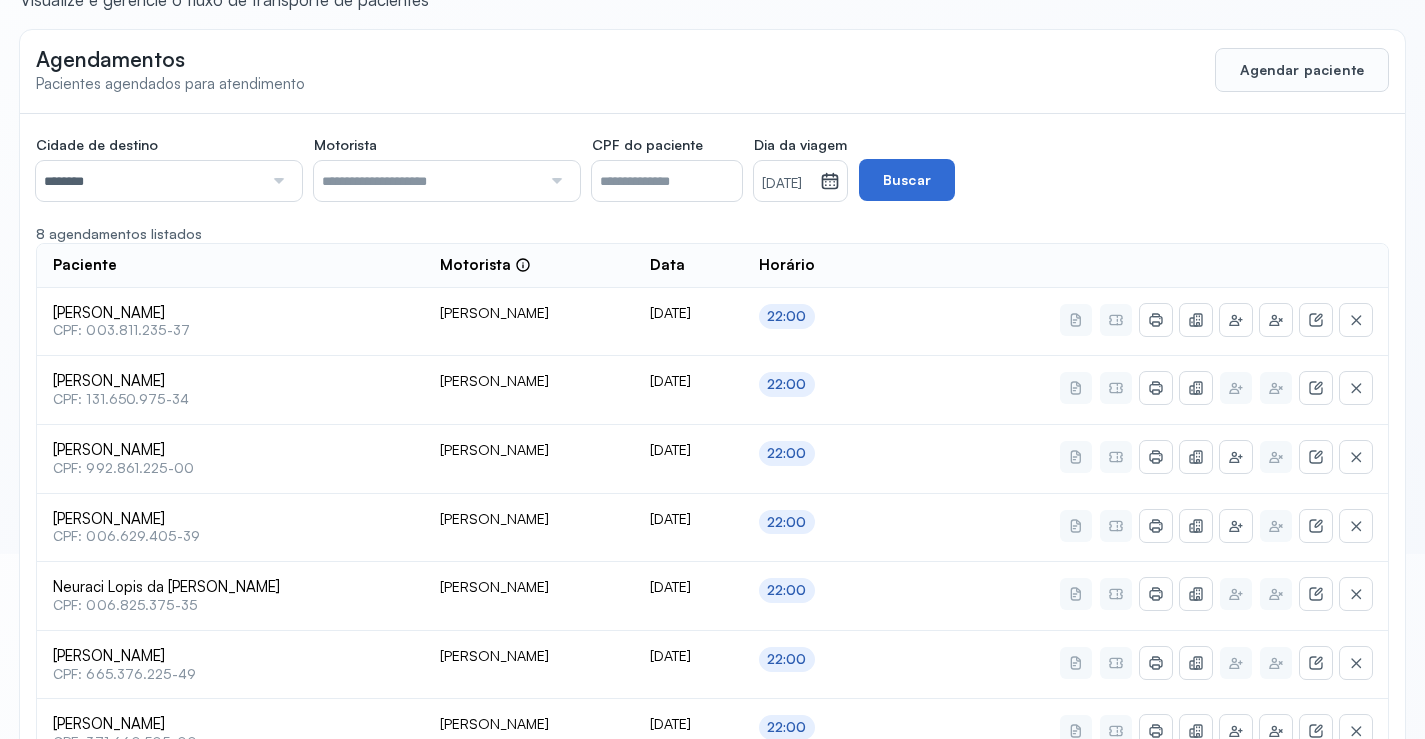 click on "Buscar" at bounding box center [907, 180] 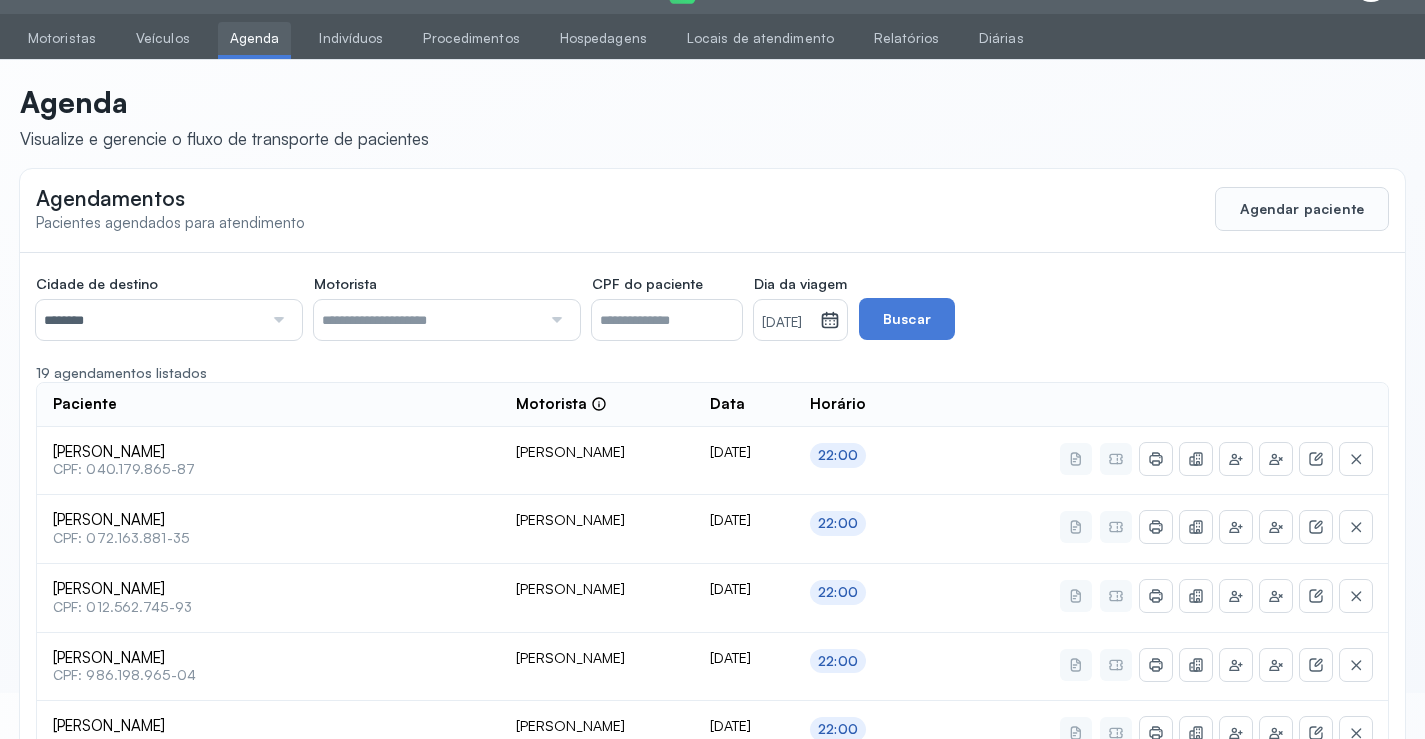 scroll, scrollTop: 185, scrollLeft: 0, axis: vertical 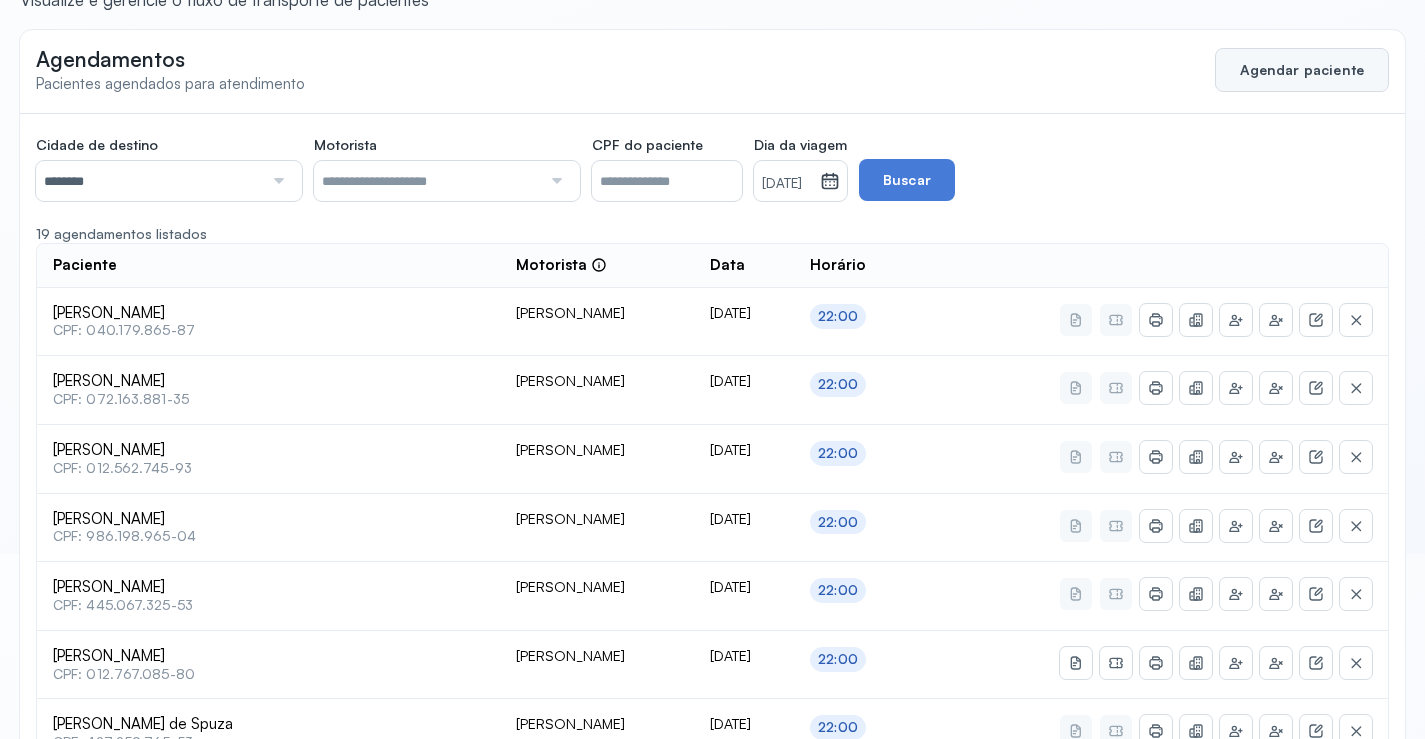 click on "Agendar paciente" 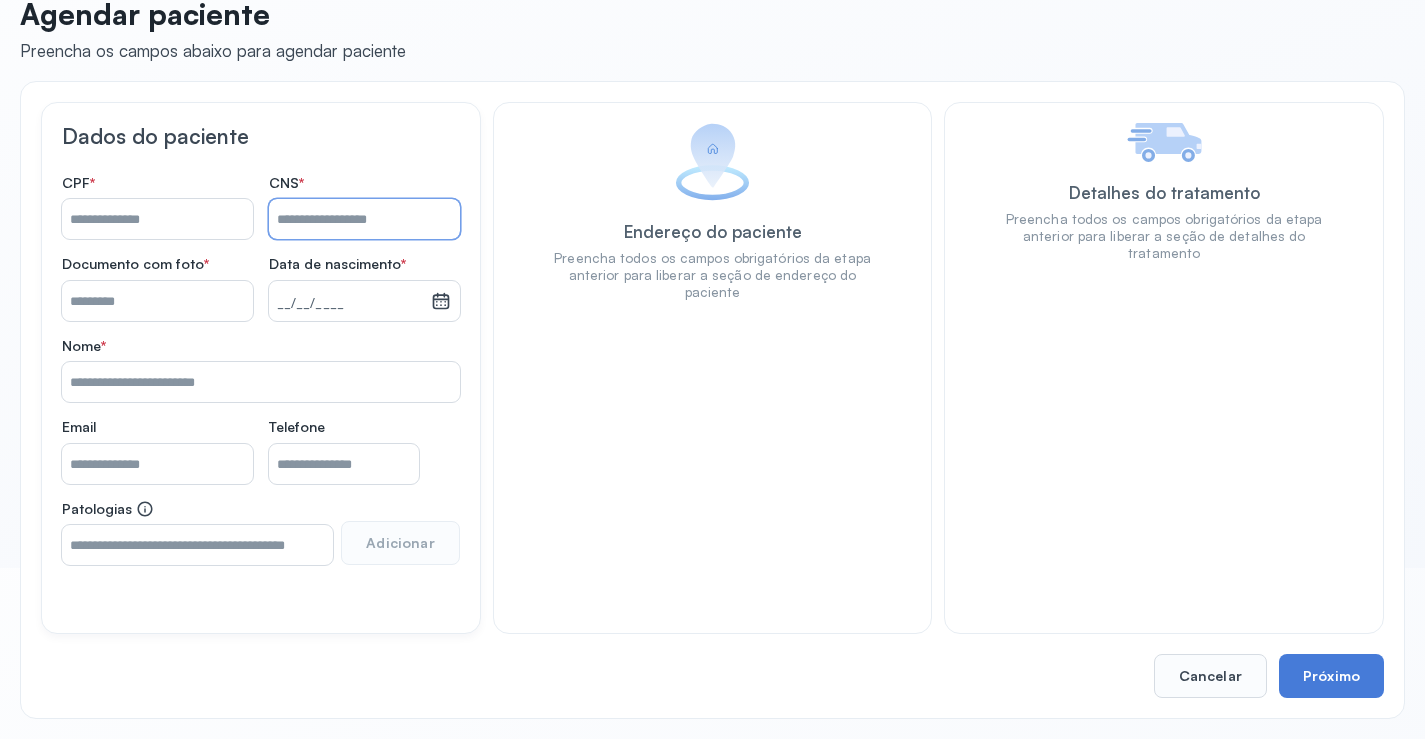 drag, startPoint x: 305, startPoint y: 211, endPoint x: 375, endPoint y: 207, distance: 70.11419 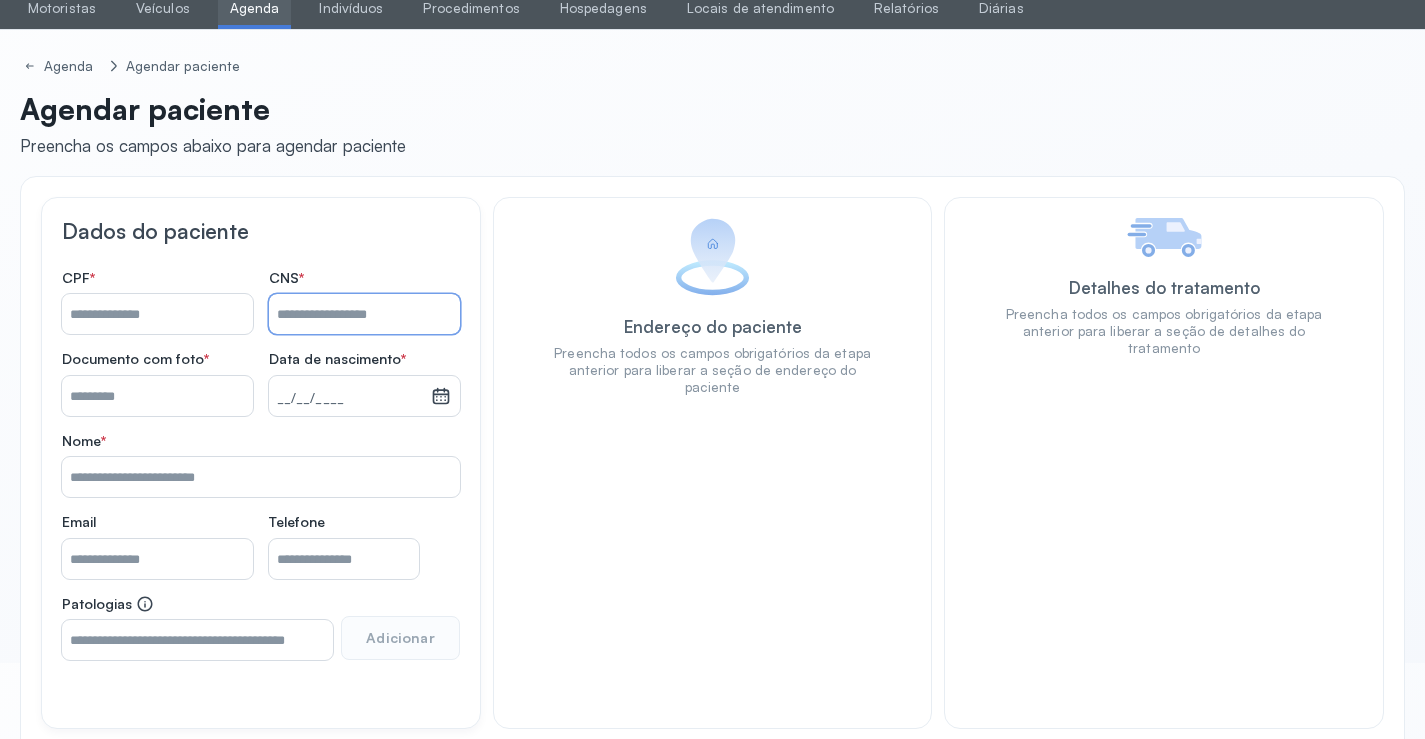 scroll, scrollTop: 0, scrollLeft: 0, axis: both 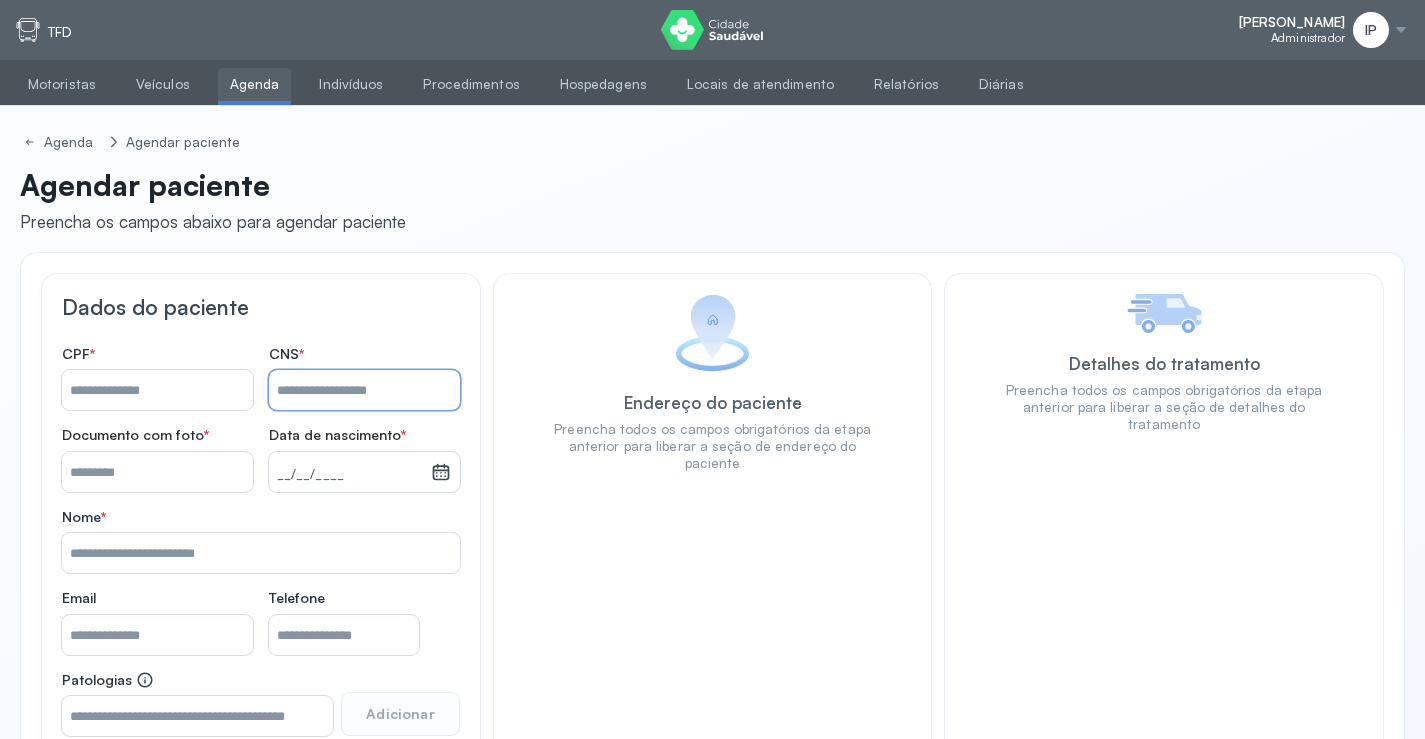 click on "Agenda" at bounding box center (255, 84) 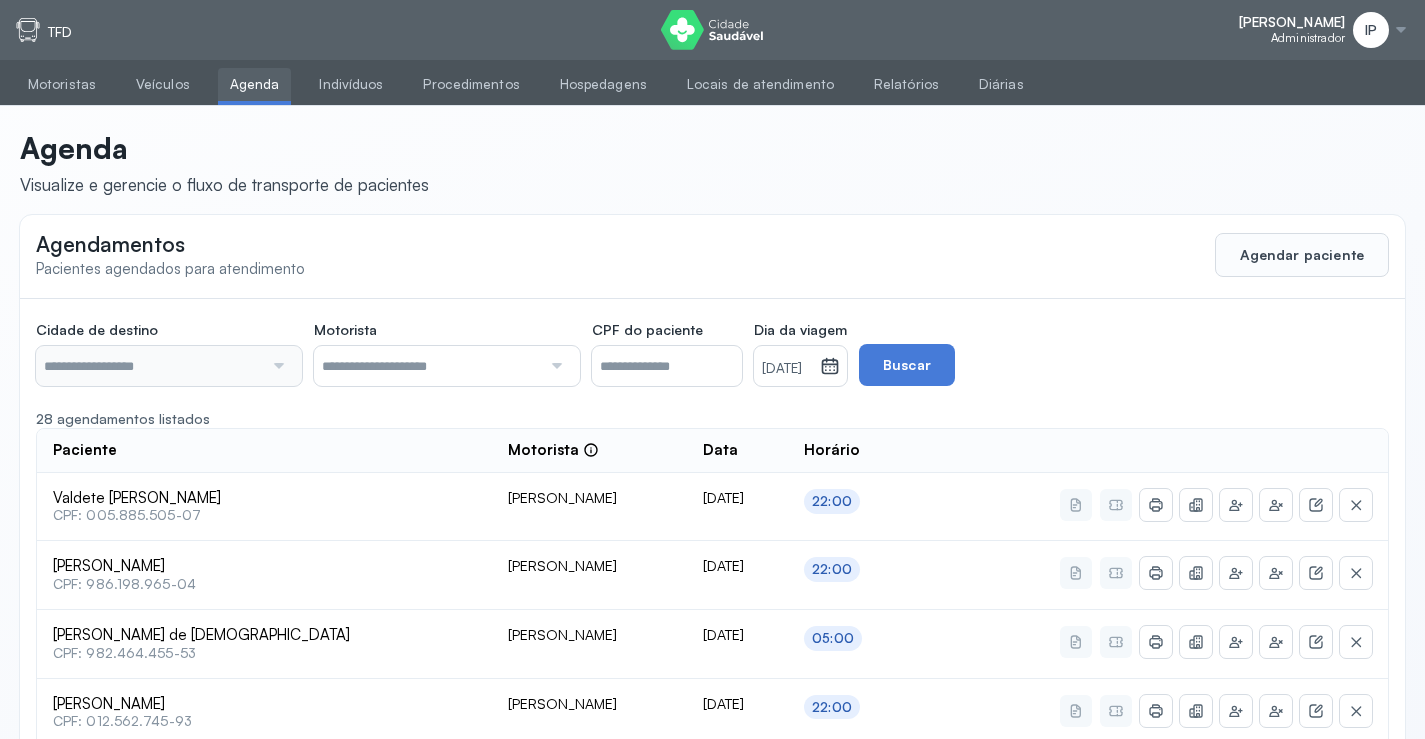 type on "********" 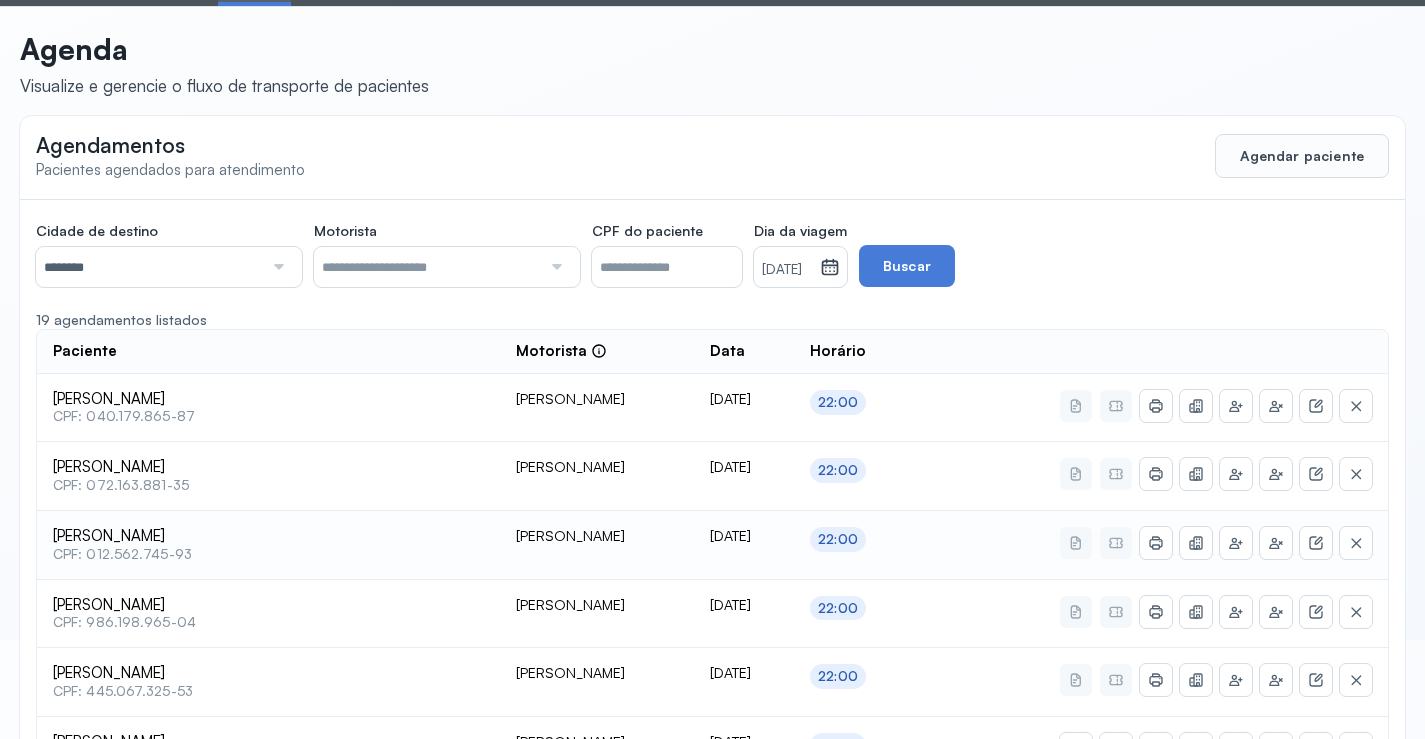 scroll, scrollTop: 100, scrollLeft: 0, axis: vertical 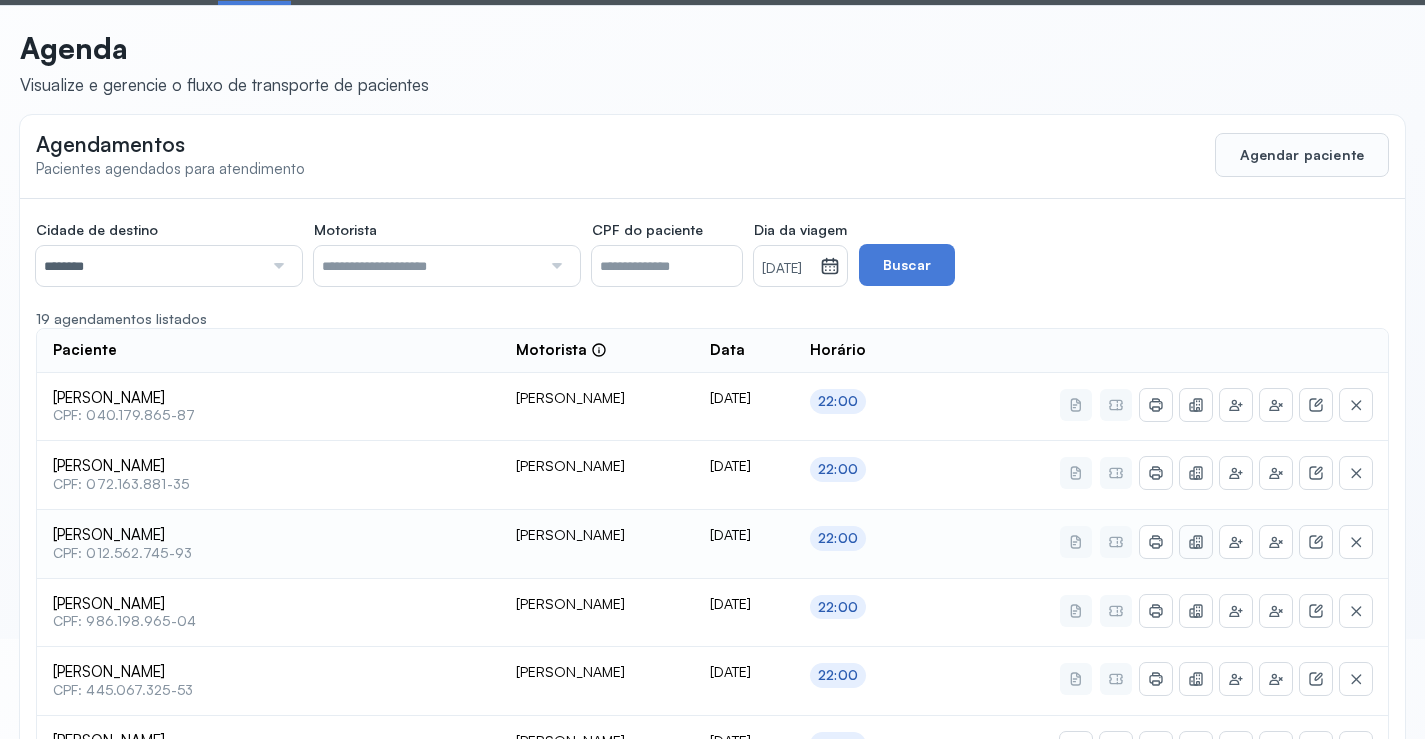 click 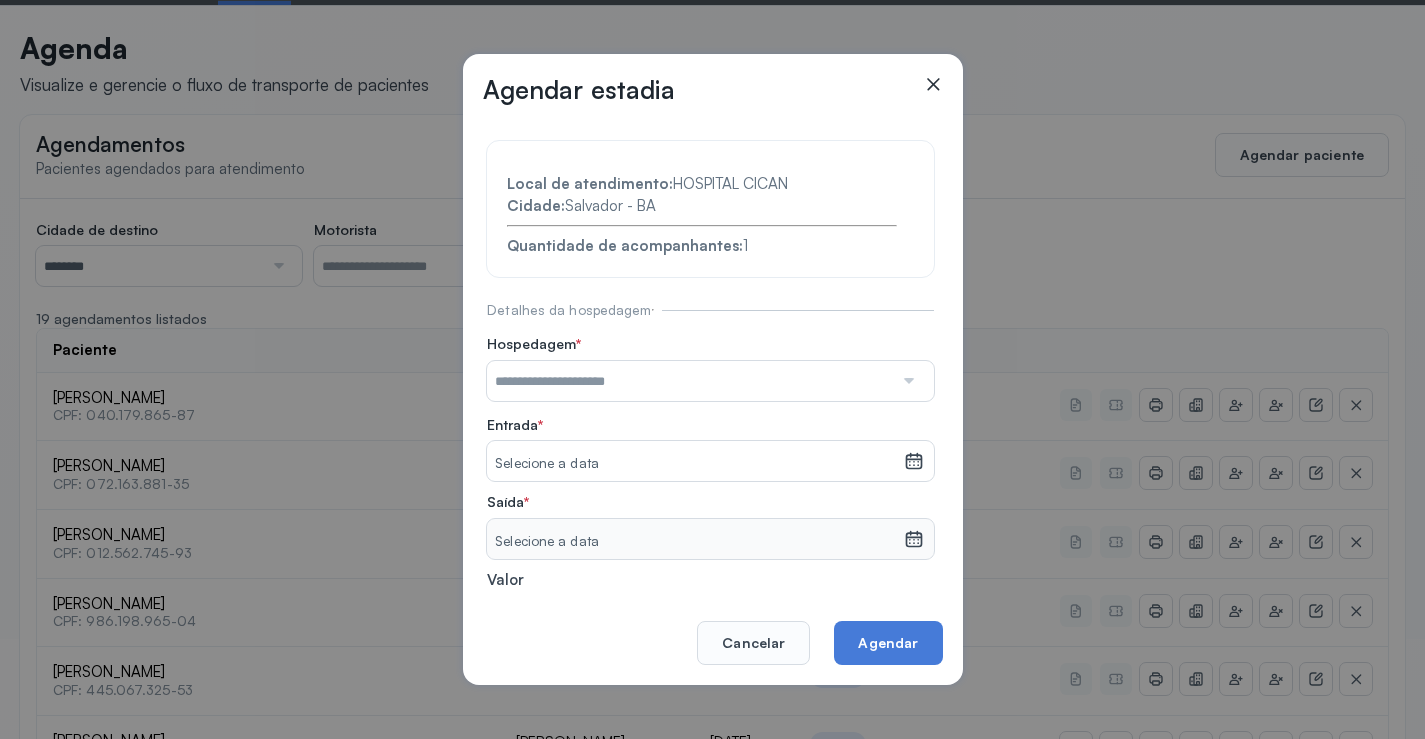 click at bounding box center (690, 381) 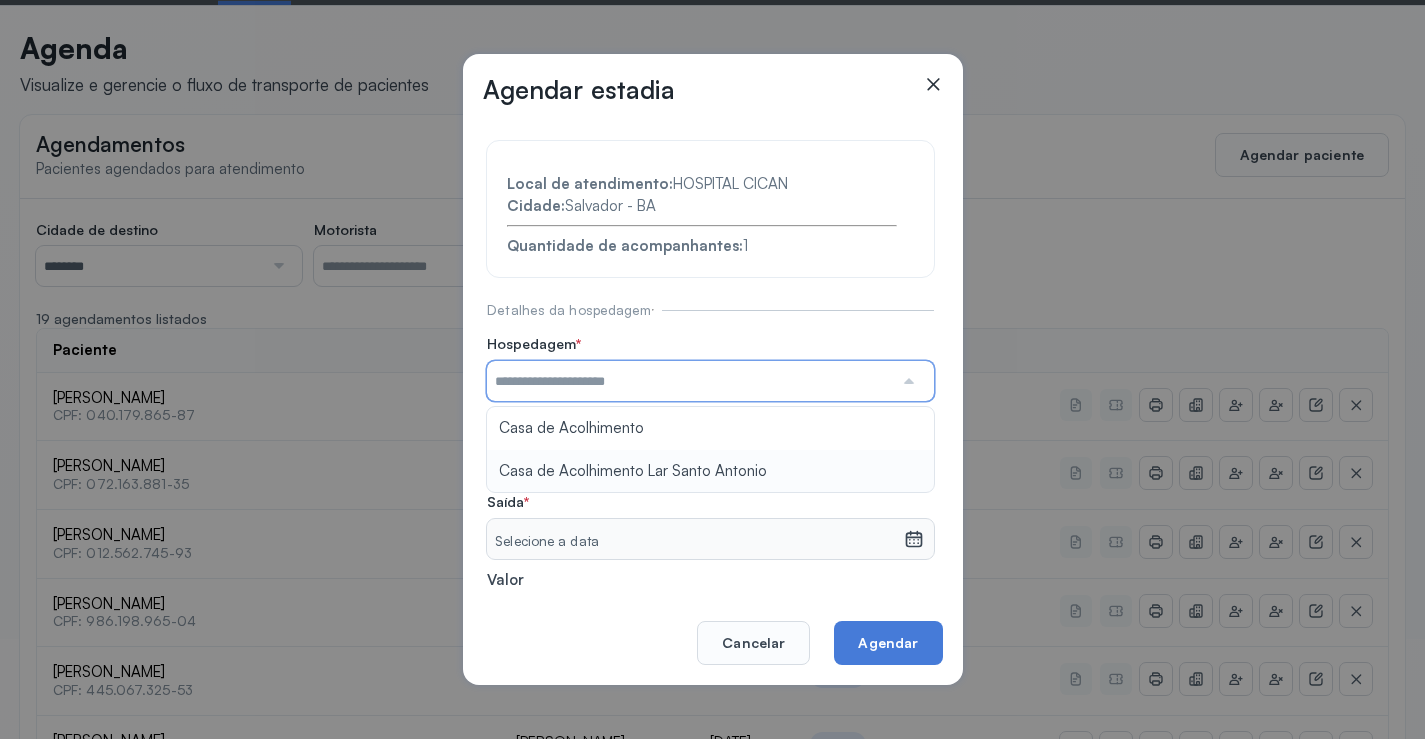 type on "**********" 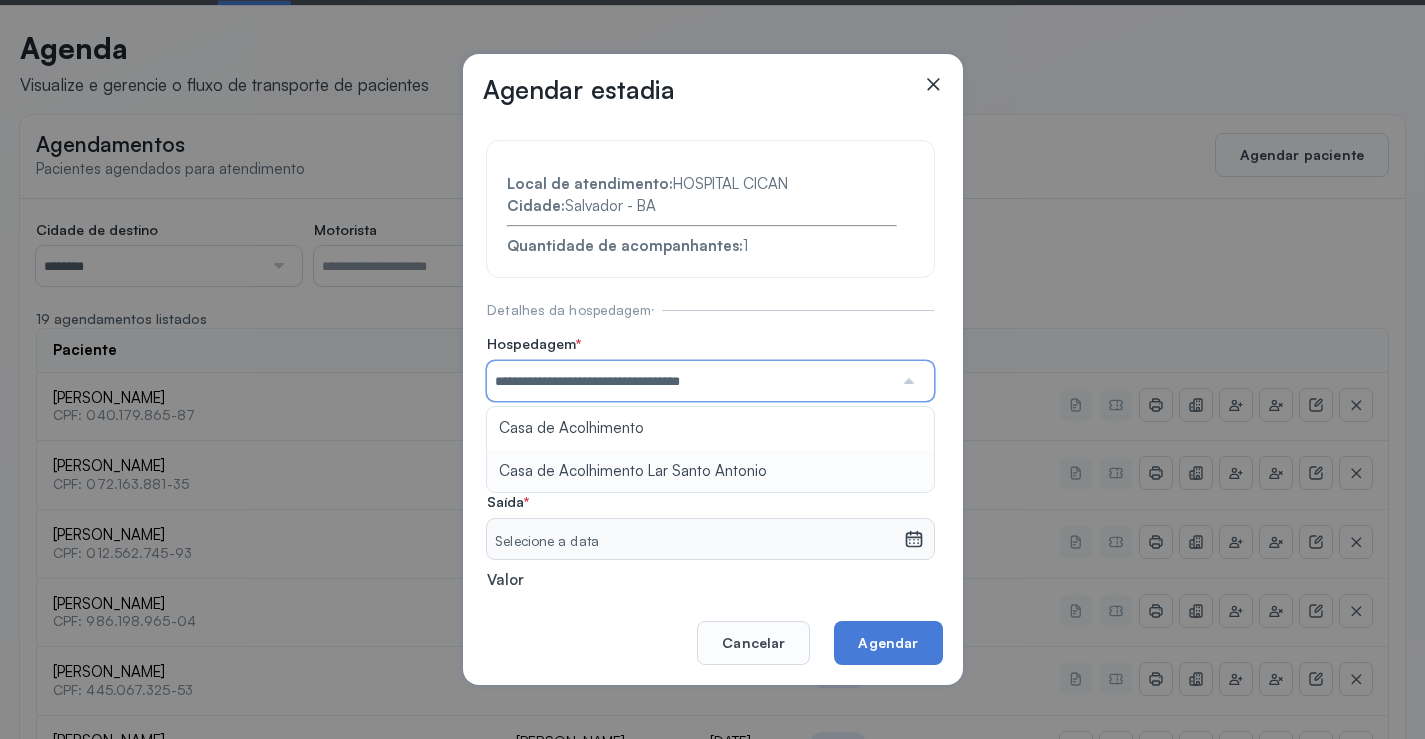 click on "**********" at bounding box center [710, 436] 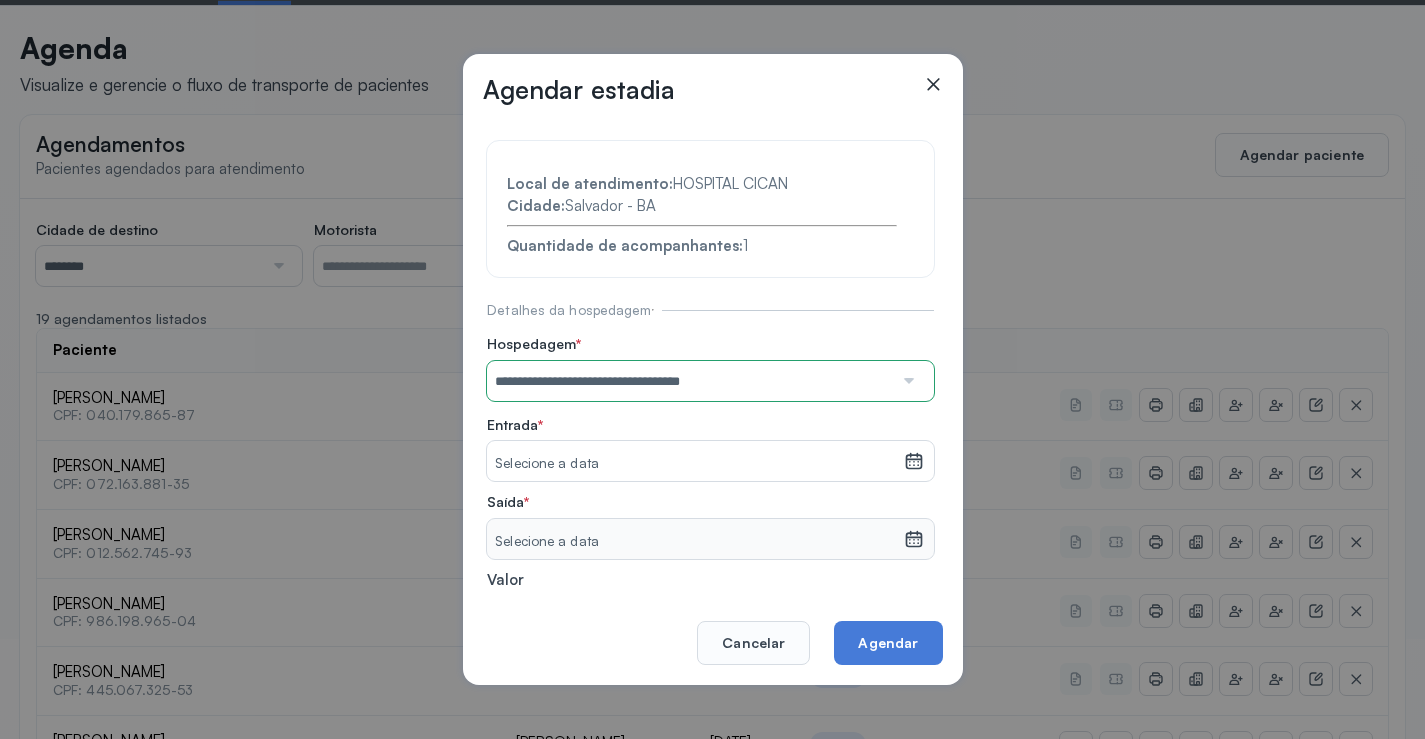 drag, startPoint x: 615, startPoint y: 469, endPoint x: 603, endPoint y: 463, distance: 13.416408 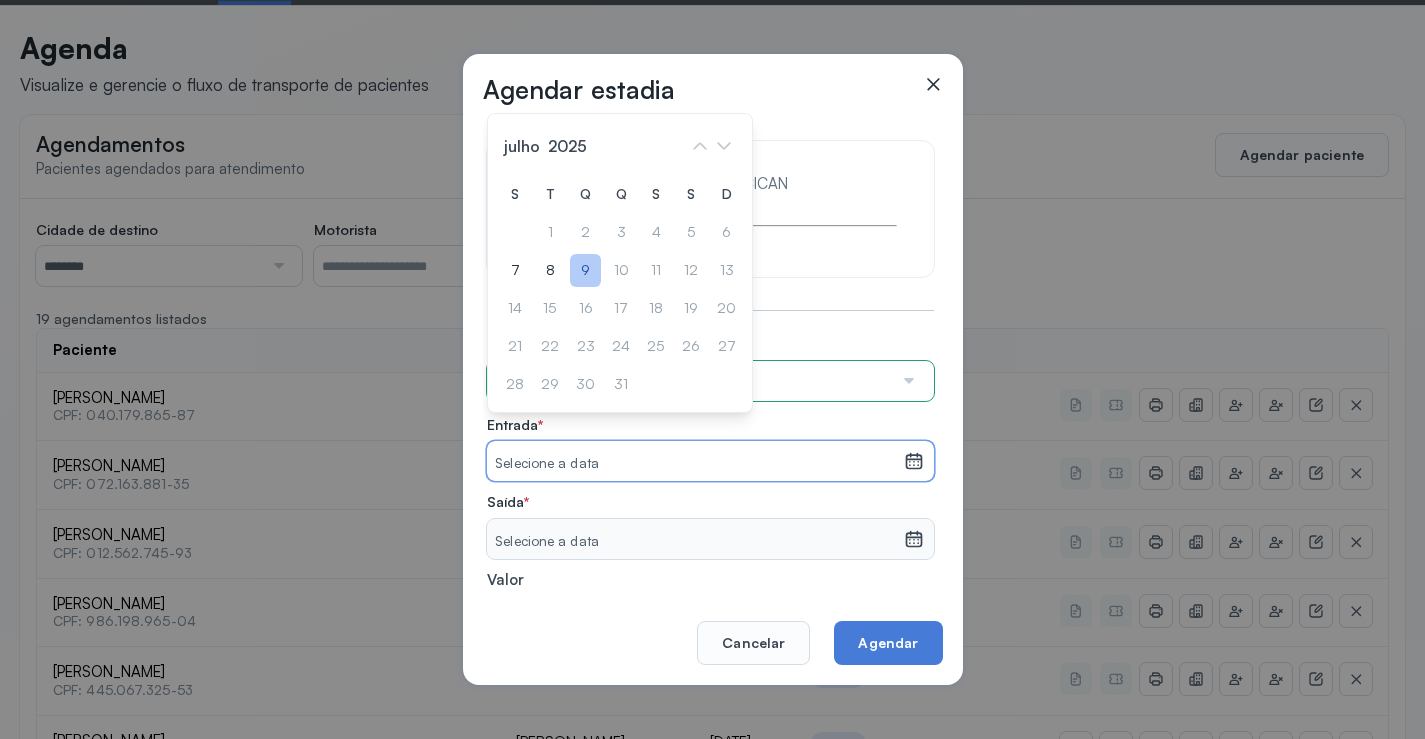 click on "9" 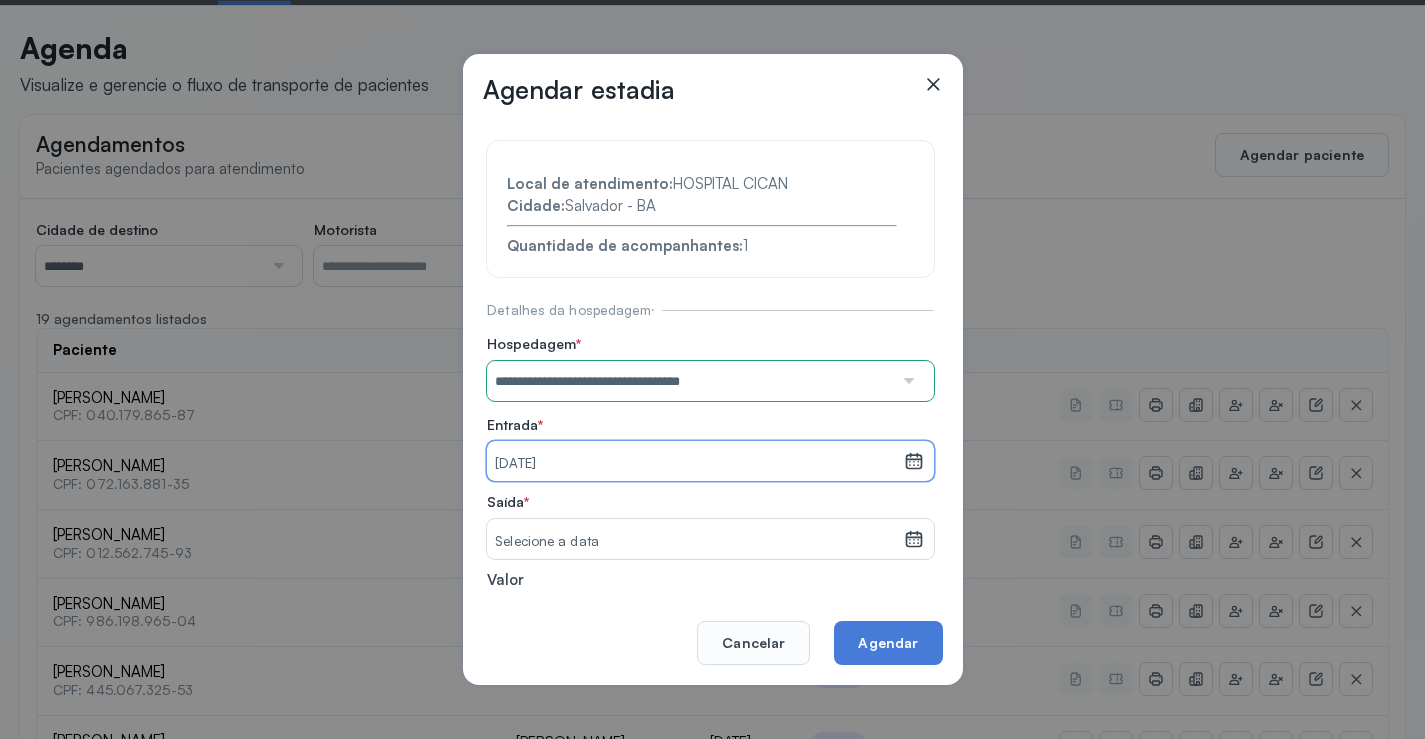 click on "[DATE]" at bounding box center (695, 464) 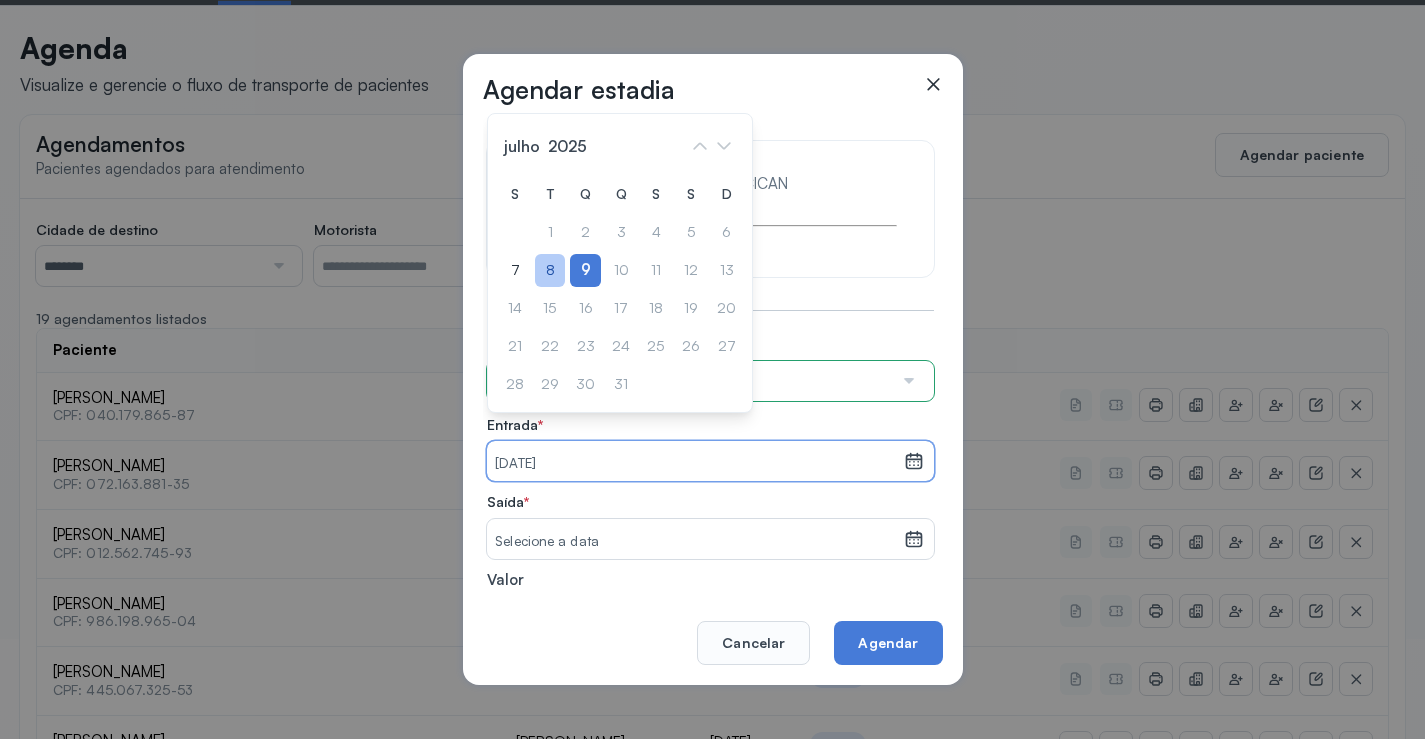 click on "8" 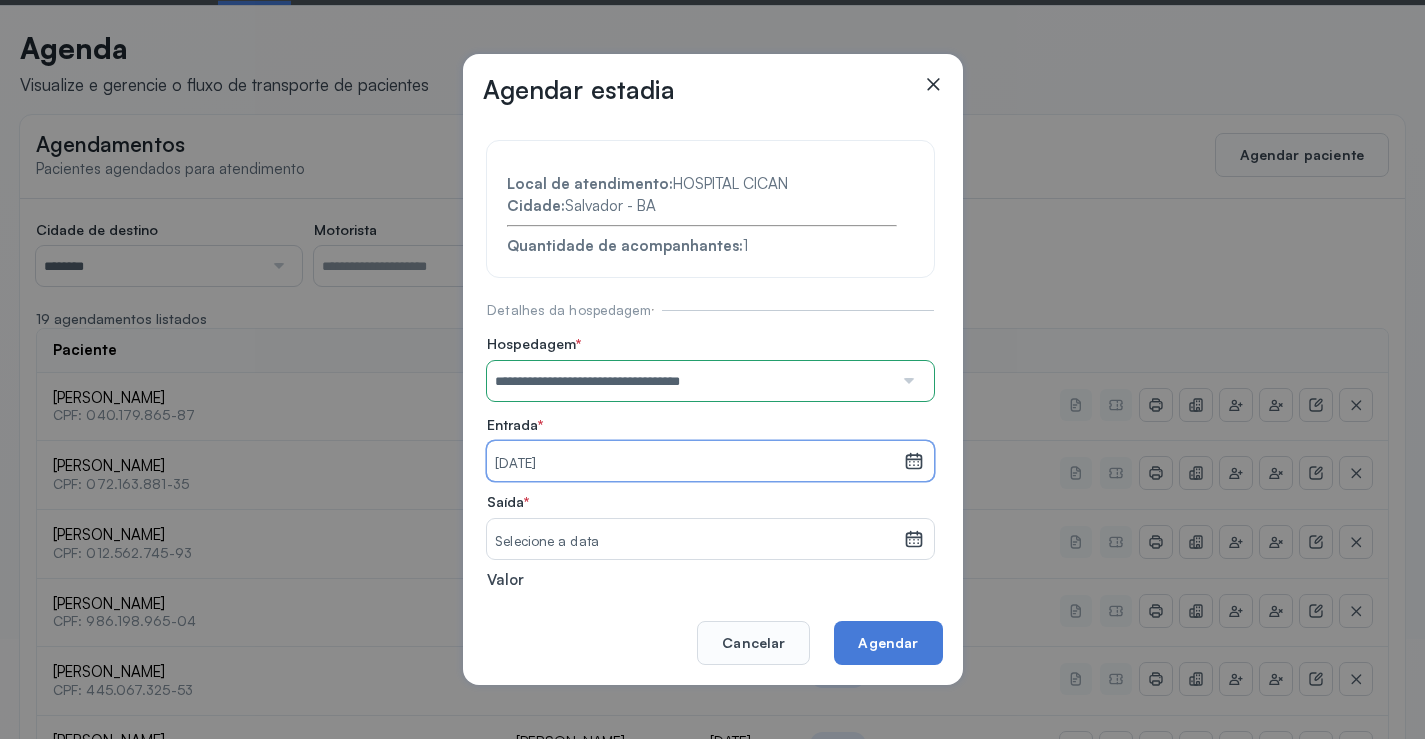 drag, startPoint x: 606, startPoint y: 551, endPoint x: 602, endPoint y: 539, distance: 12.649111 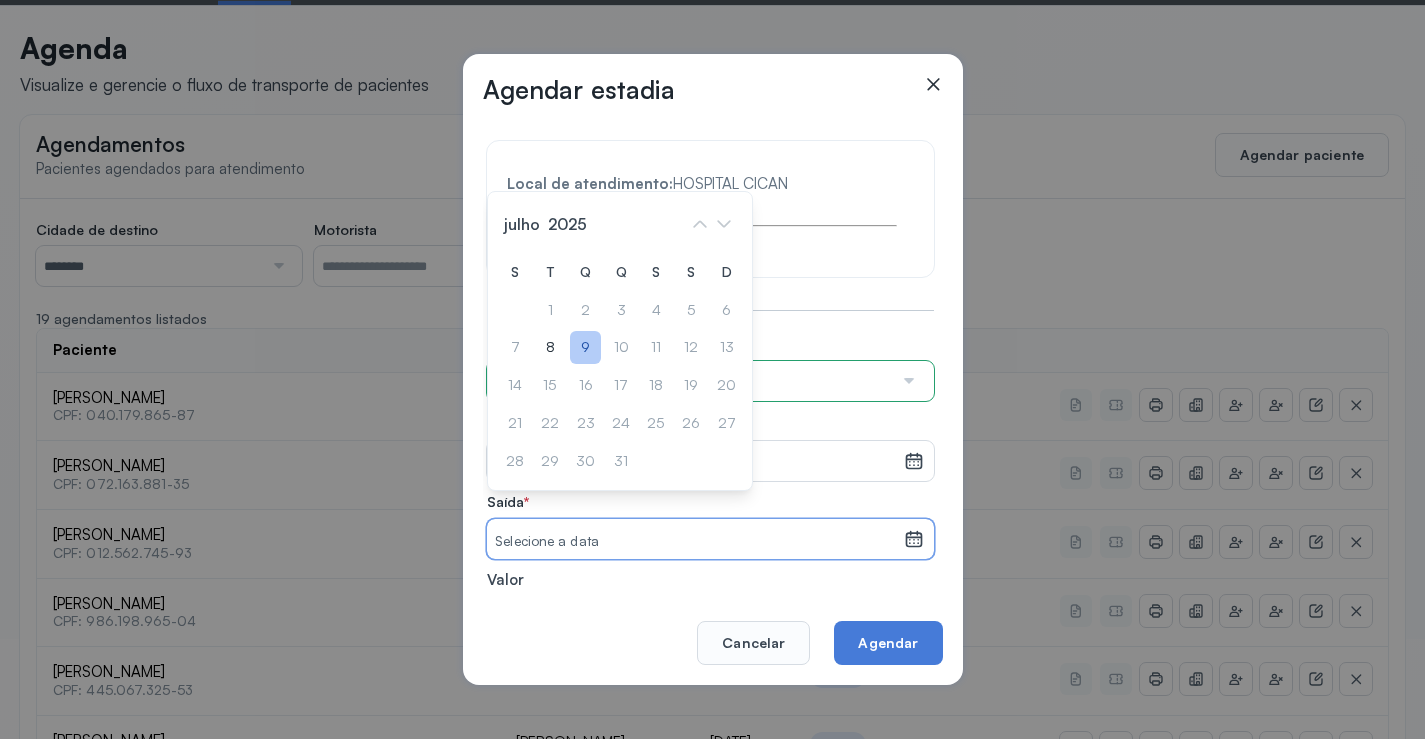 click on "9" 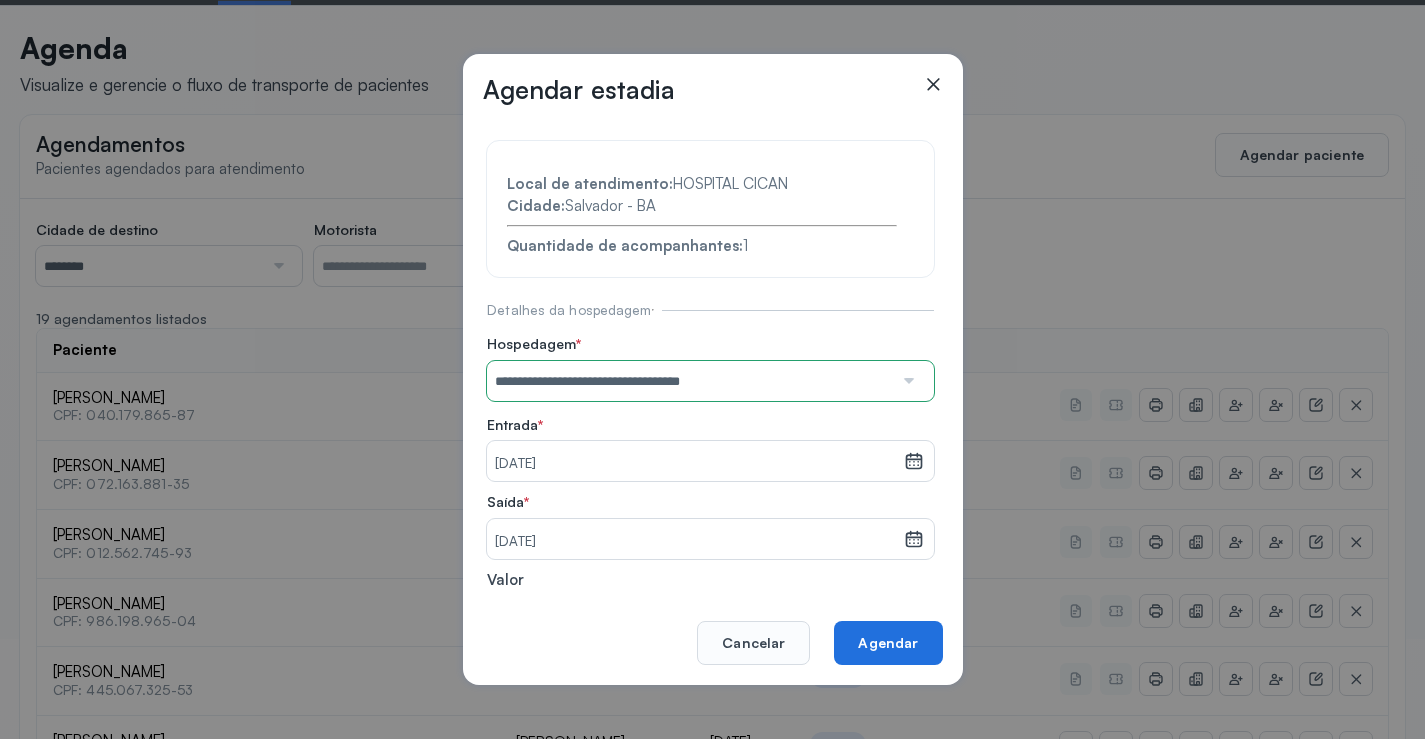 click on "Agendar" 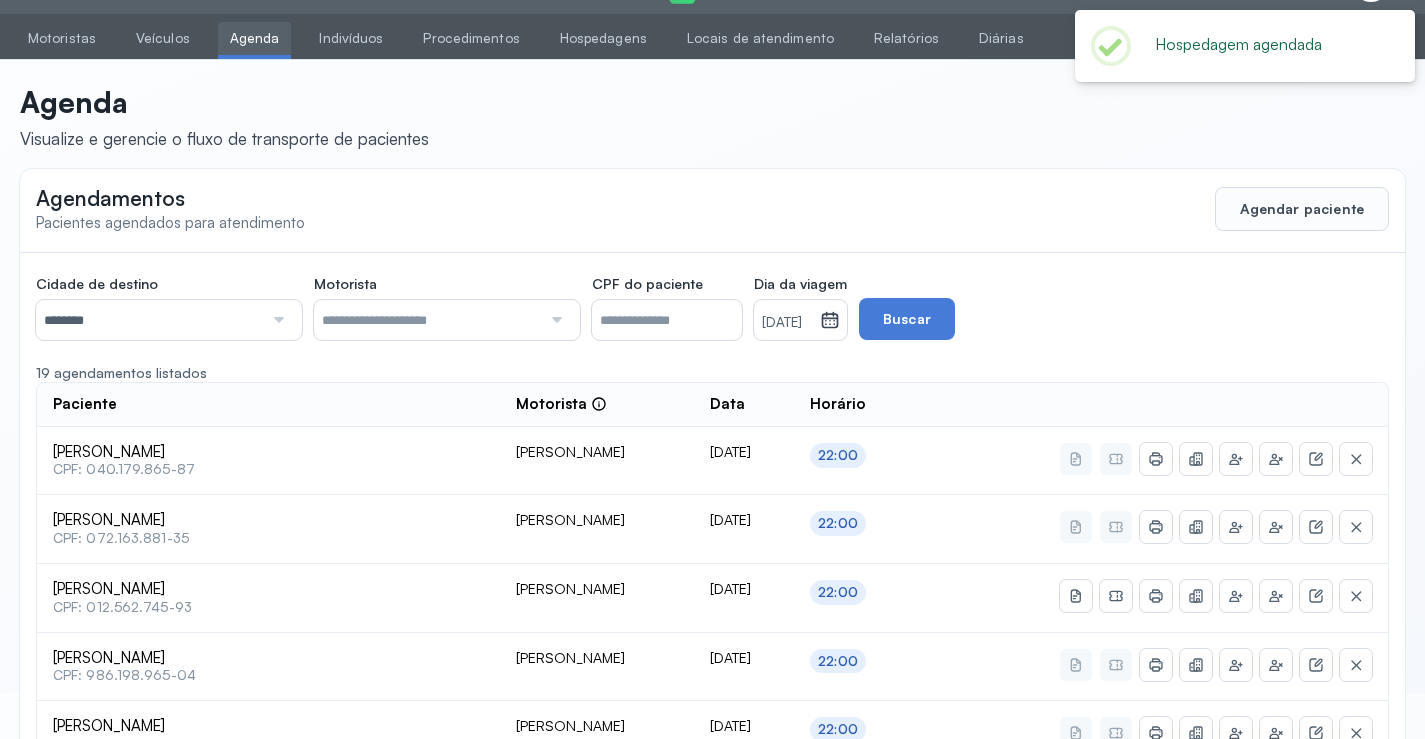 scroll, scrollTop: 100, scrollLeft: 0, axis: vertical 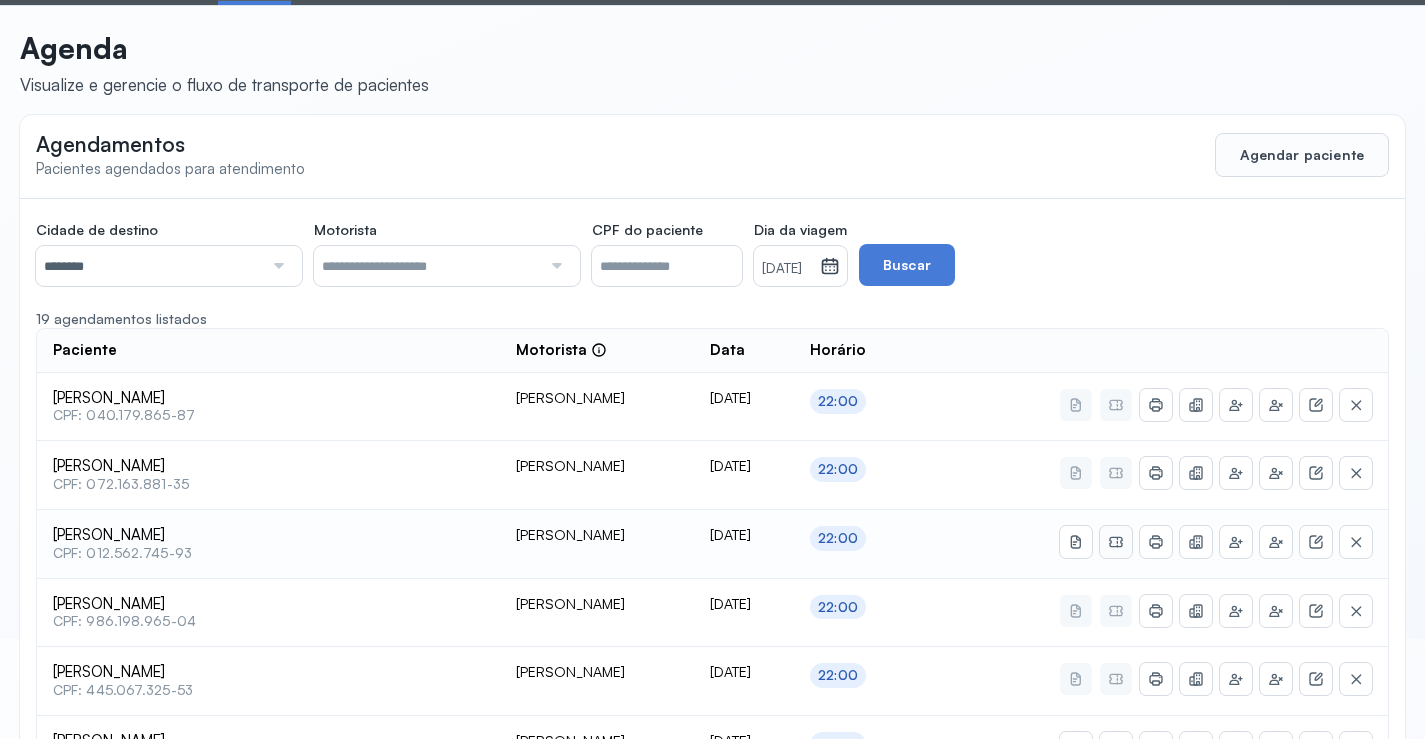 click 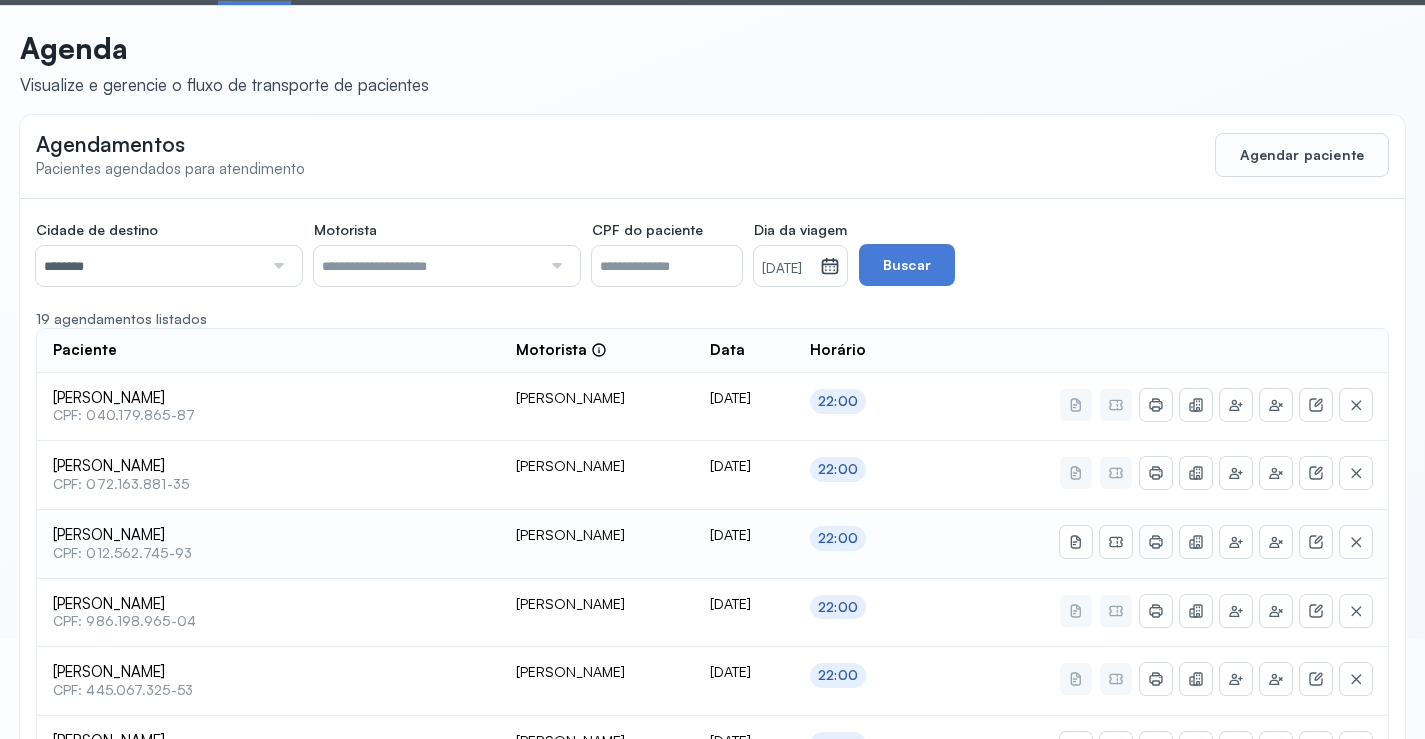 click 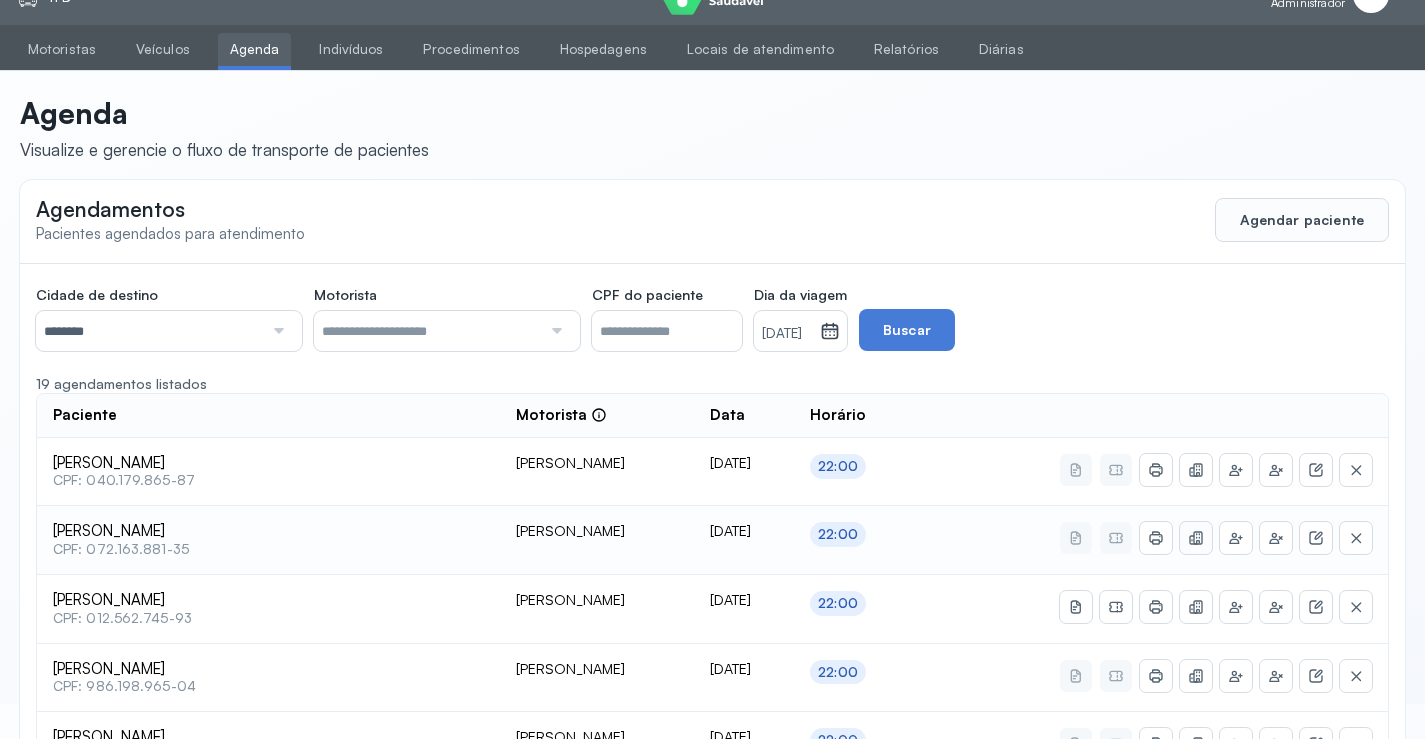 scroll, scrollTop: 0, scrollLeft: 0, axis: both 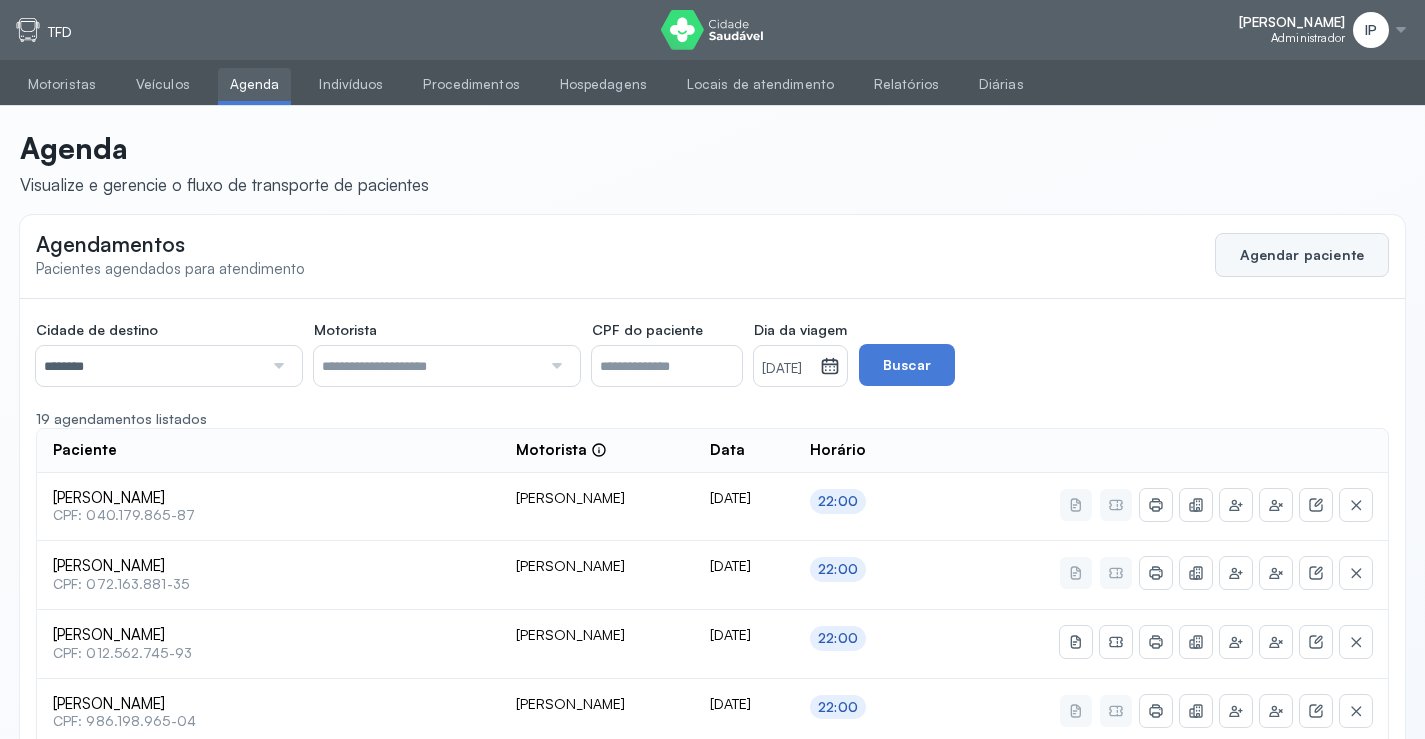 click on "Agendar paciente" 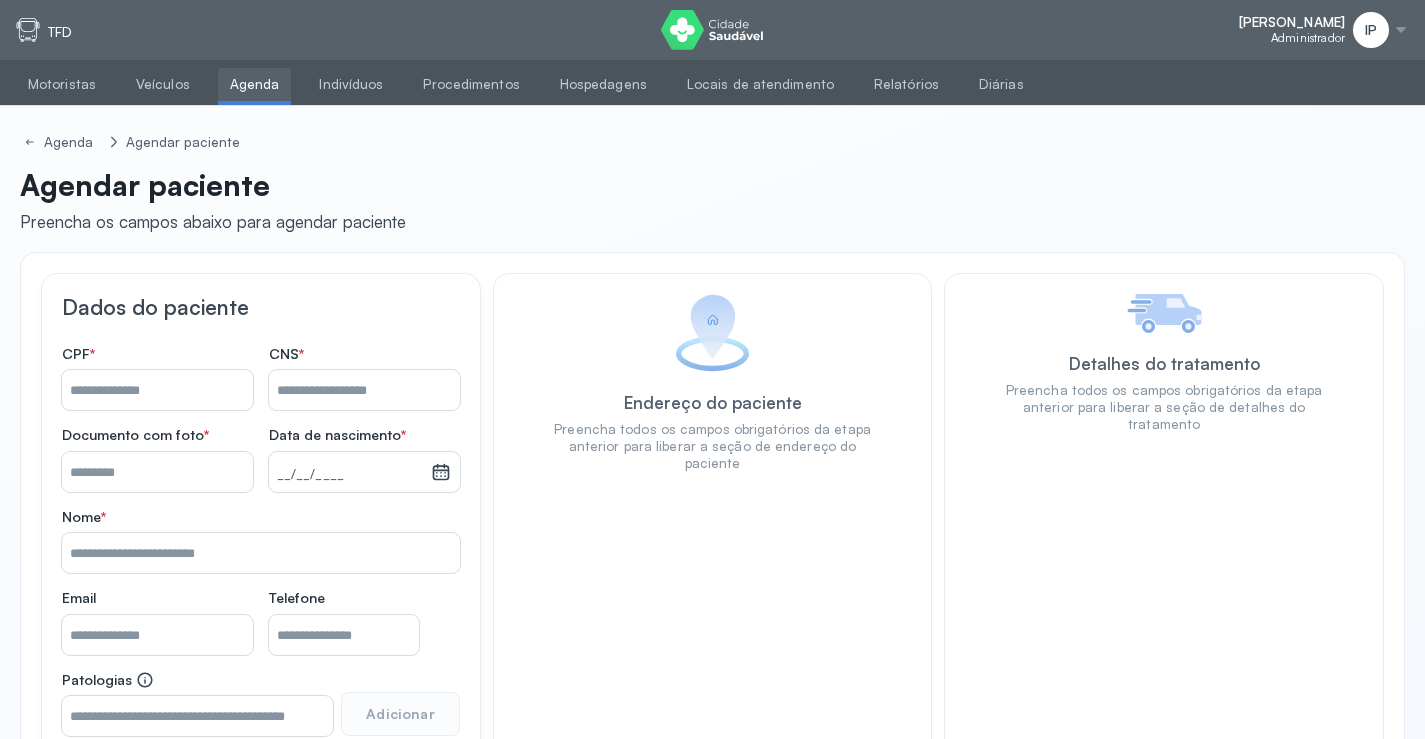 click on "Nome   *" at bounding box center [364, 390] 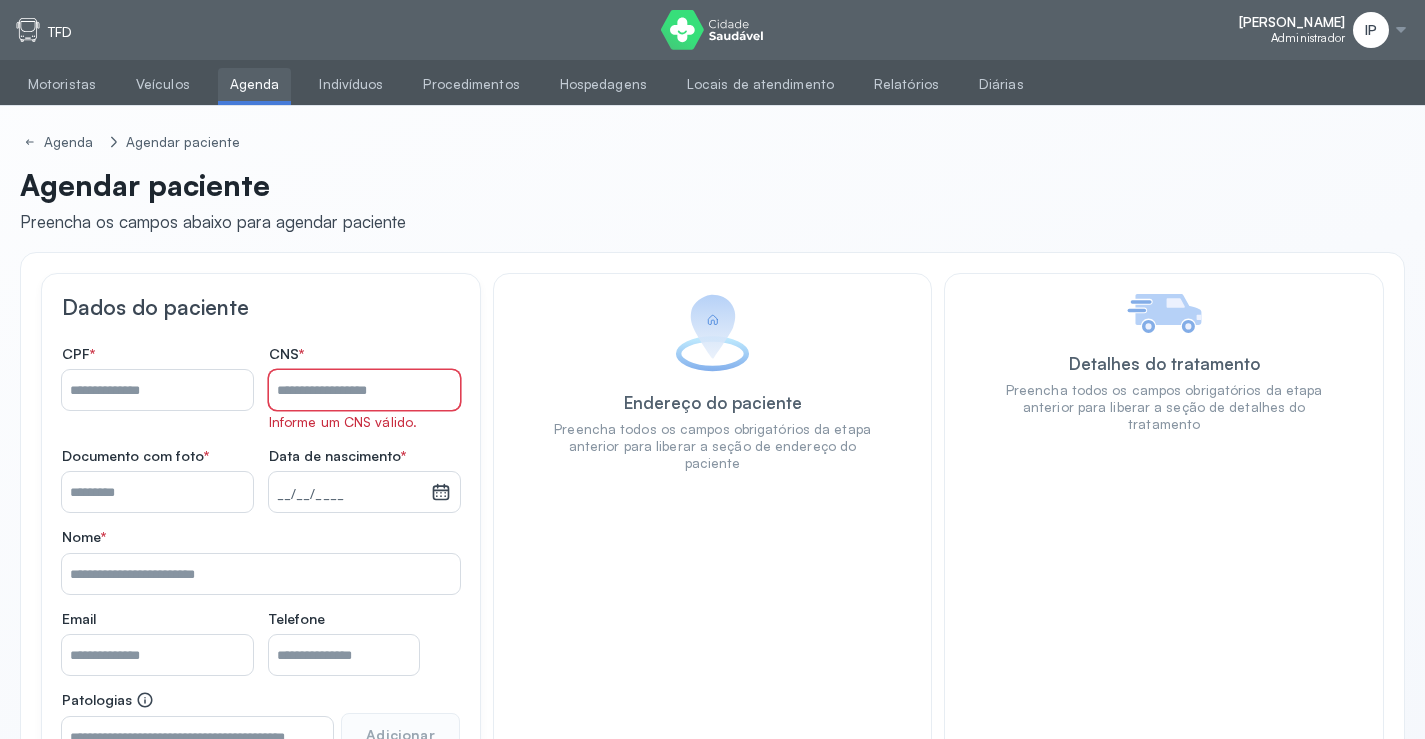 click on "Nome   *" at bounding box center [364, 390] 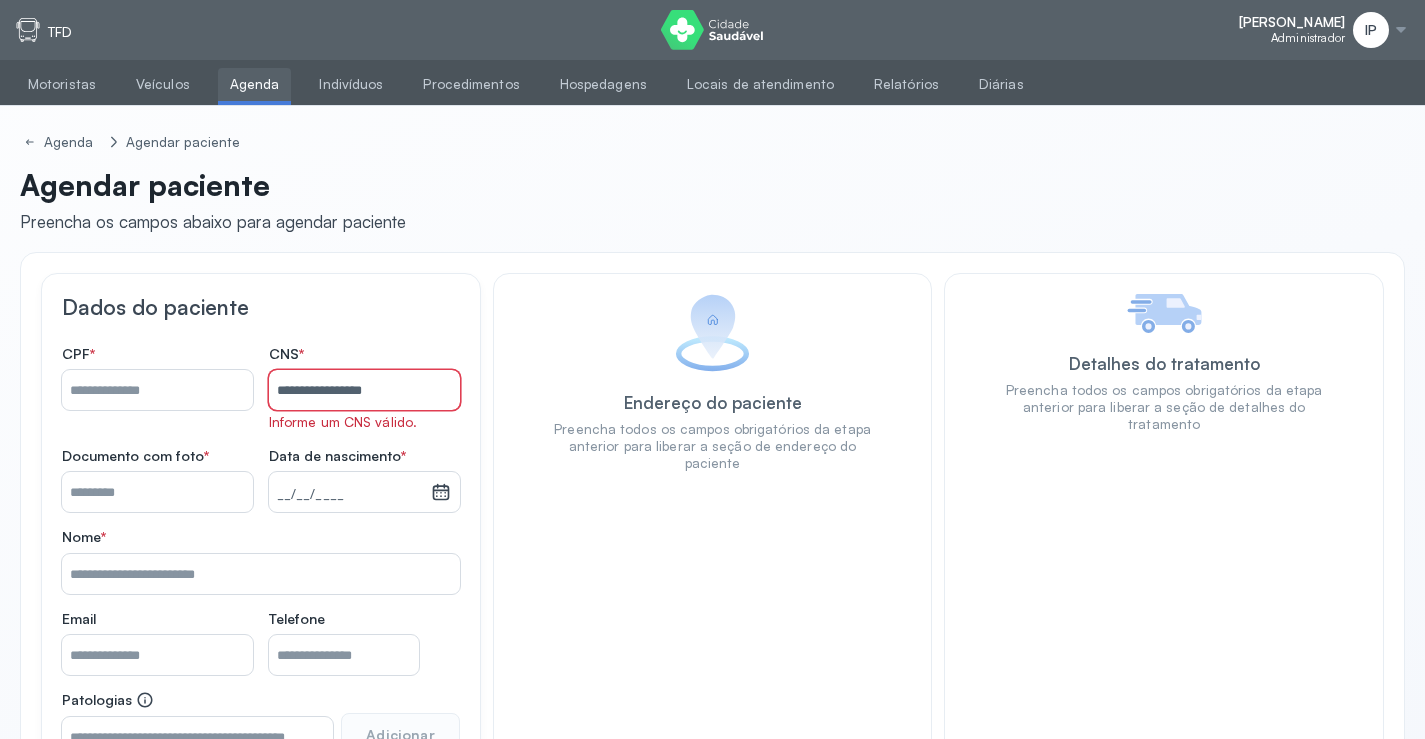 type on "**********" 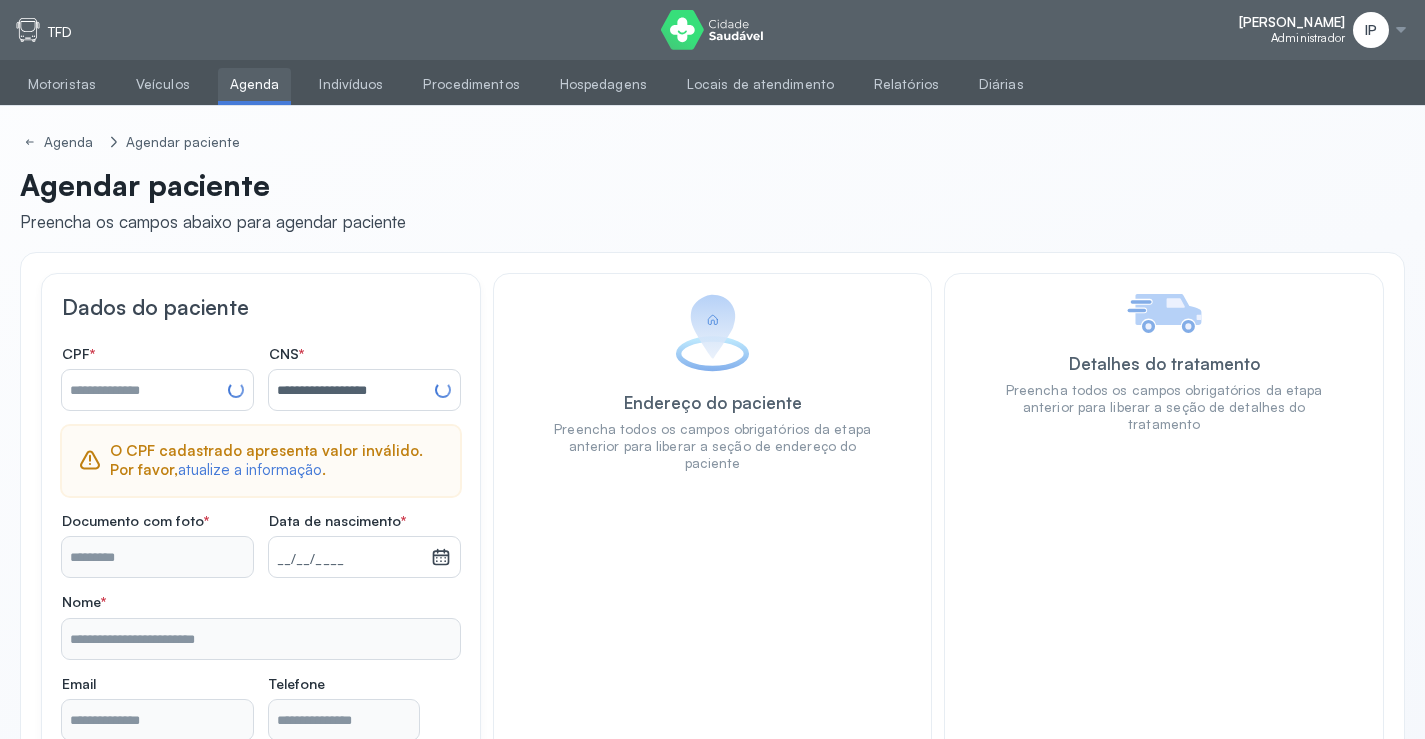 type on "**********" 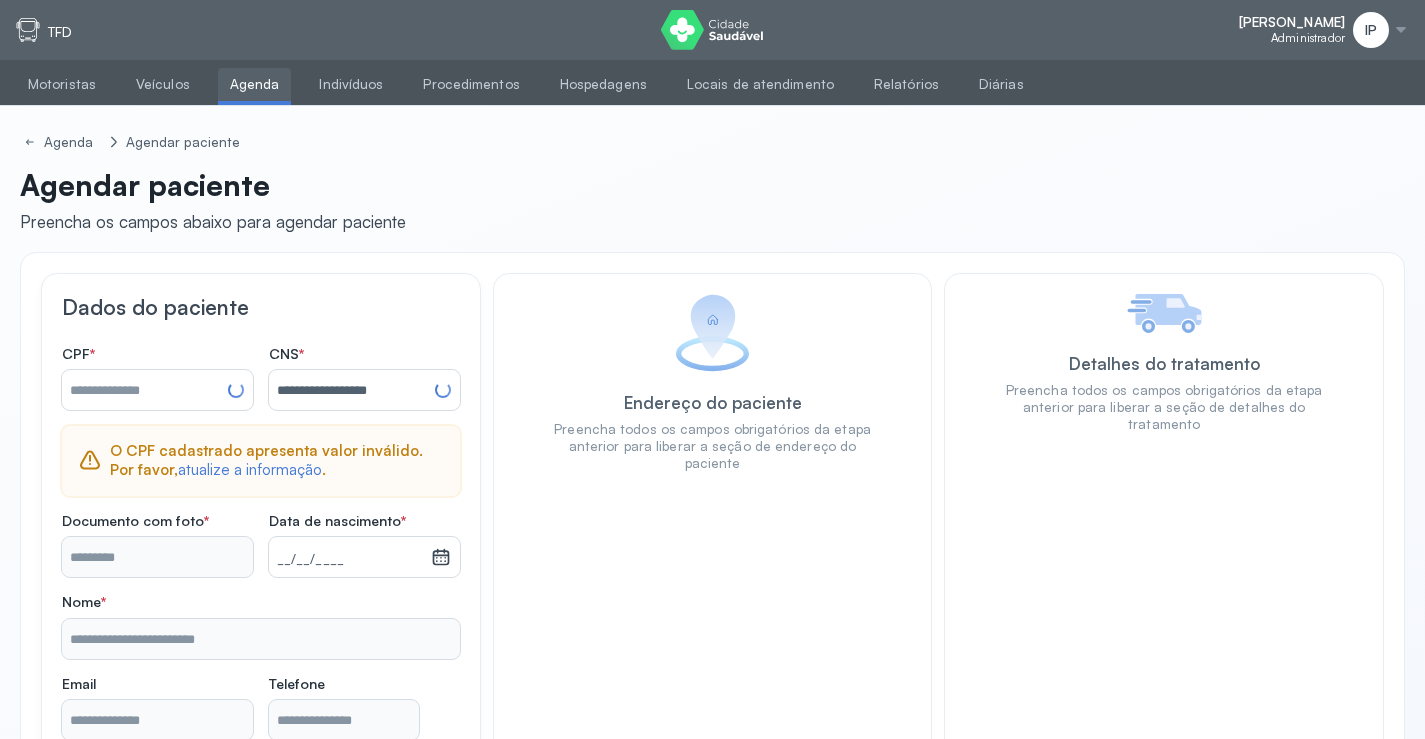 type on "**********" 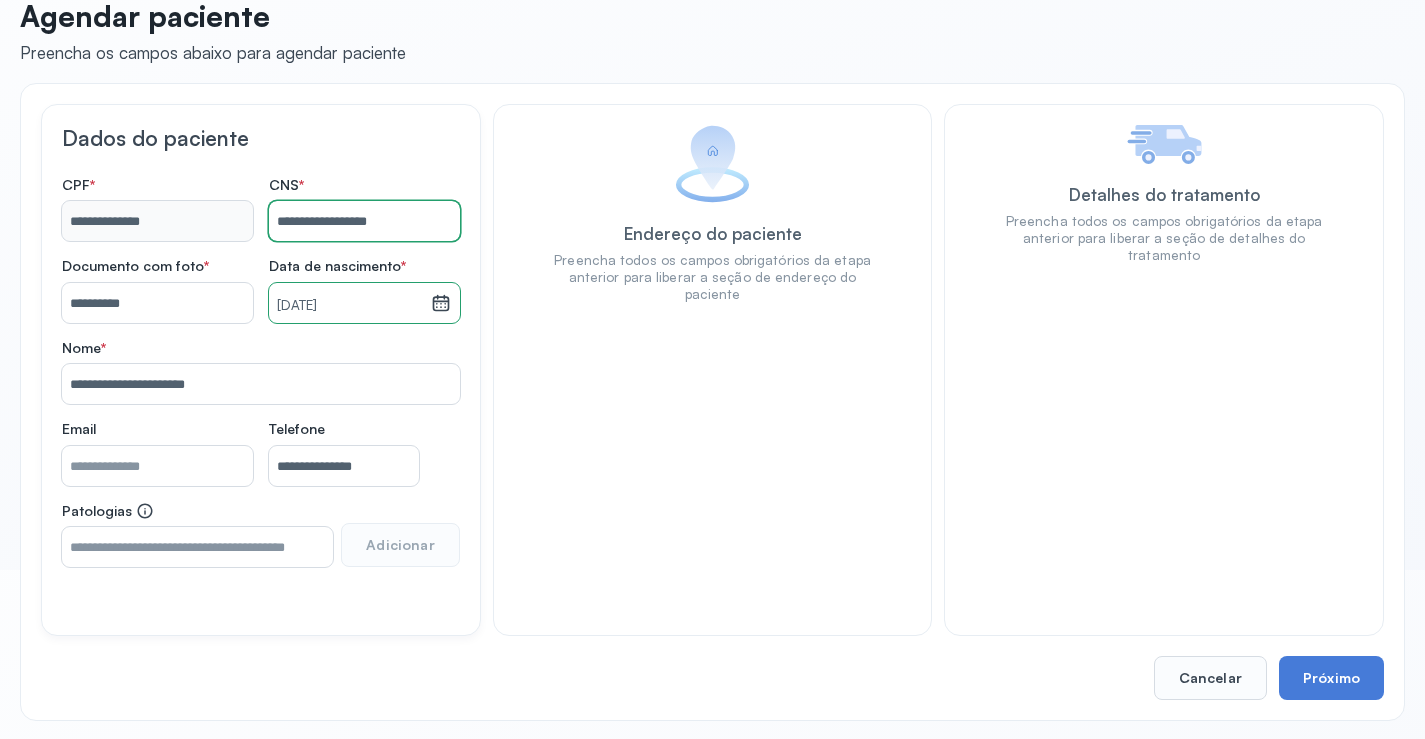 scroll, scrollTop: 171, scrollLeft: 0, axis: vertical 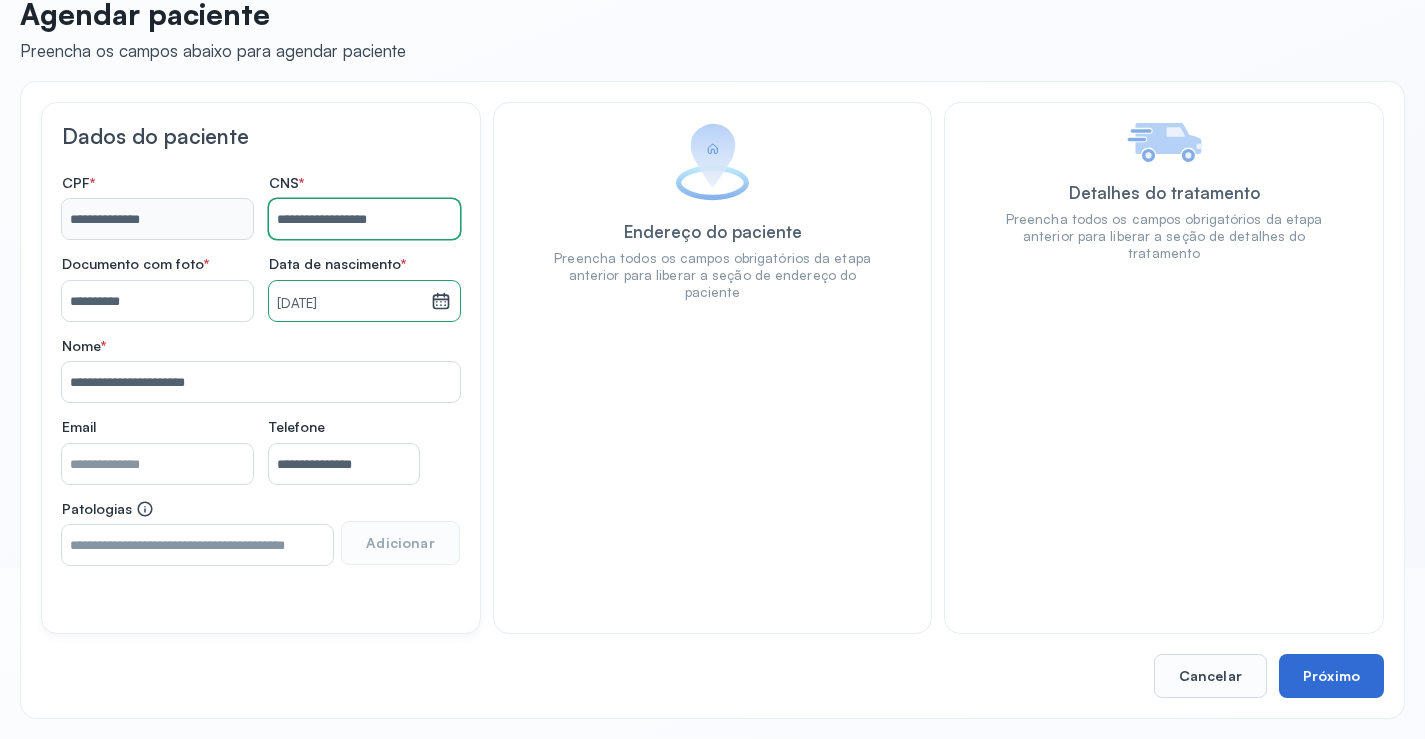 type on "**********" 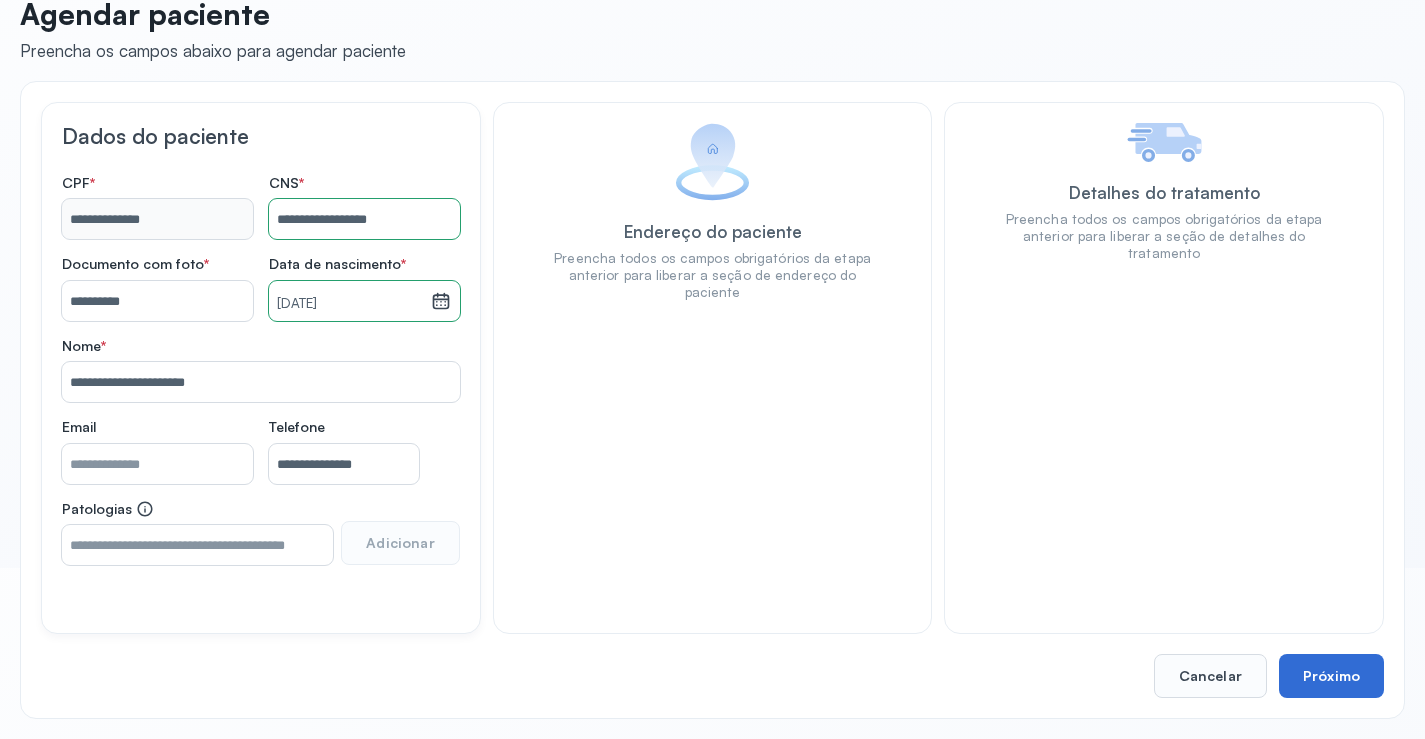 drag, startPoint x: 1303, startPoint y: 666, endPoint x: 1318, endPoint y: 666, distance: 15 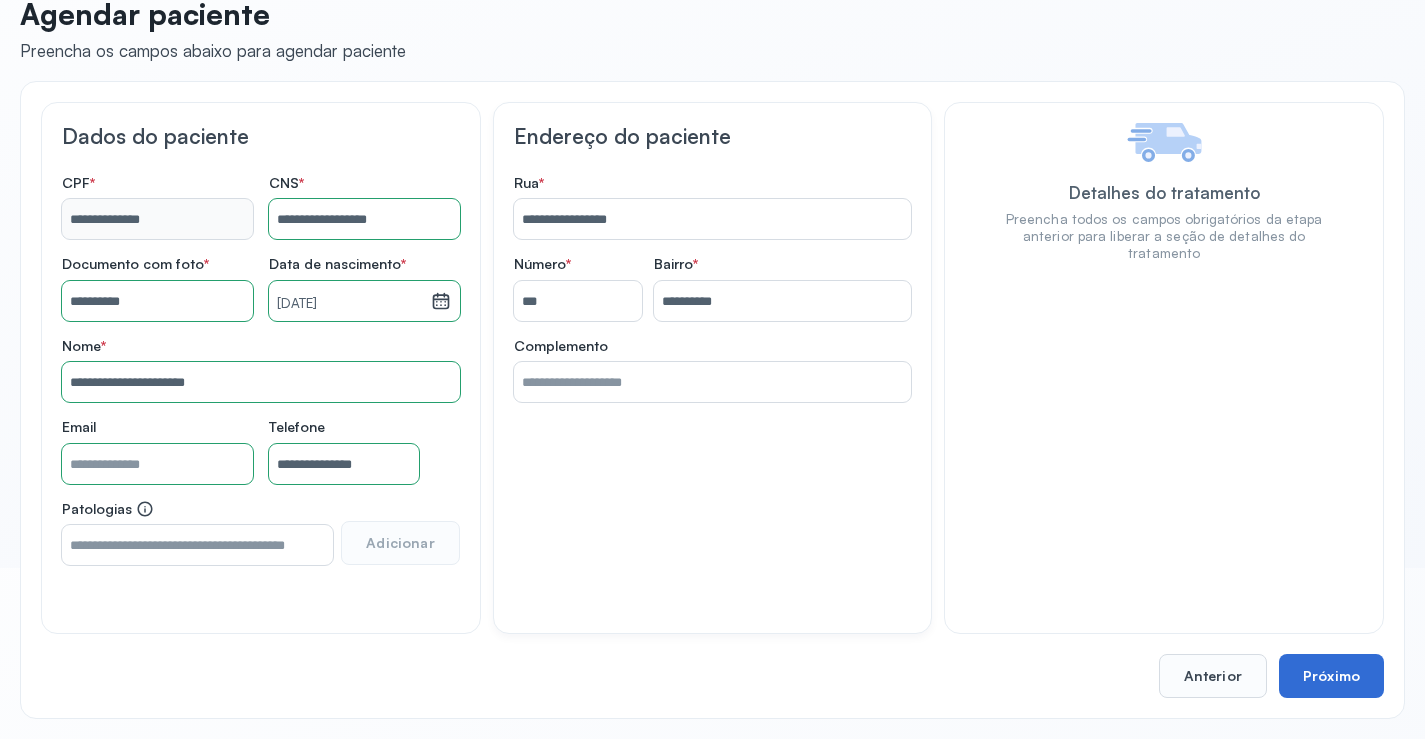 click on "Próximo" at bounding box center (1331, 676) 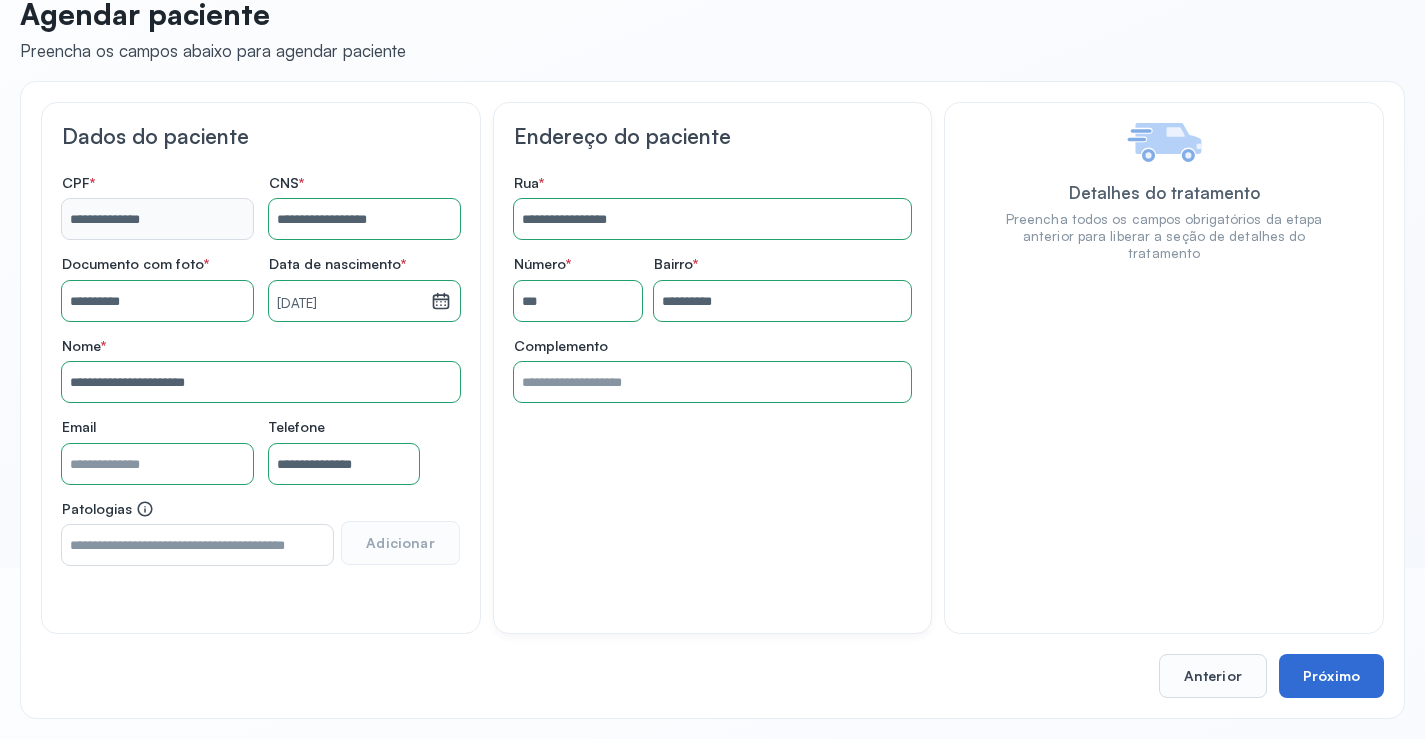 click on "Próximo" at bounding box center [1331, 676] 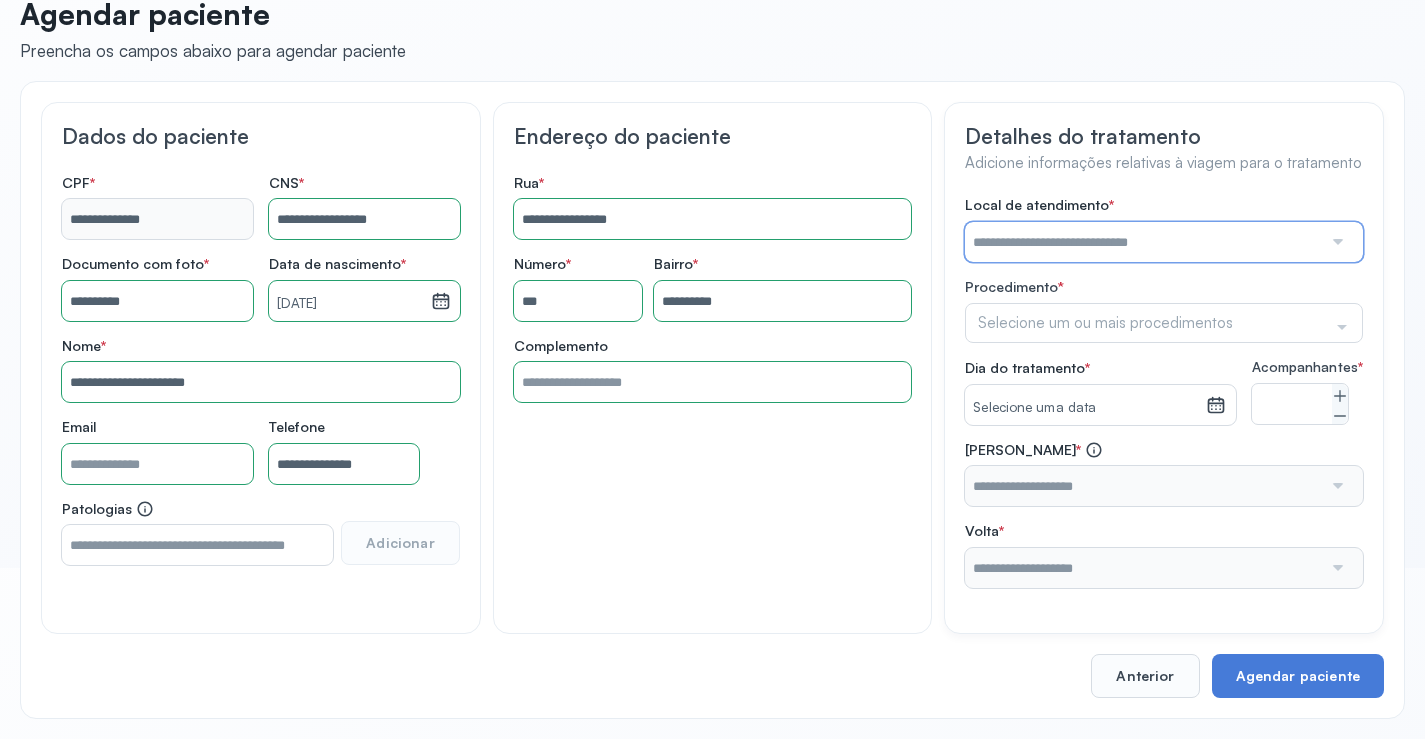 click at bounding box center (1143, 242) 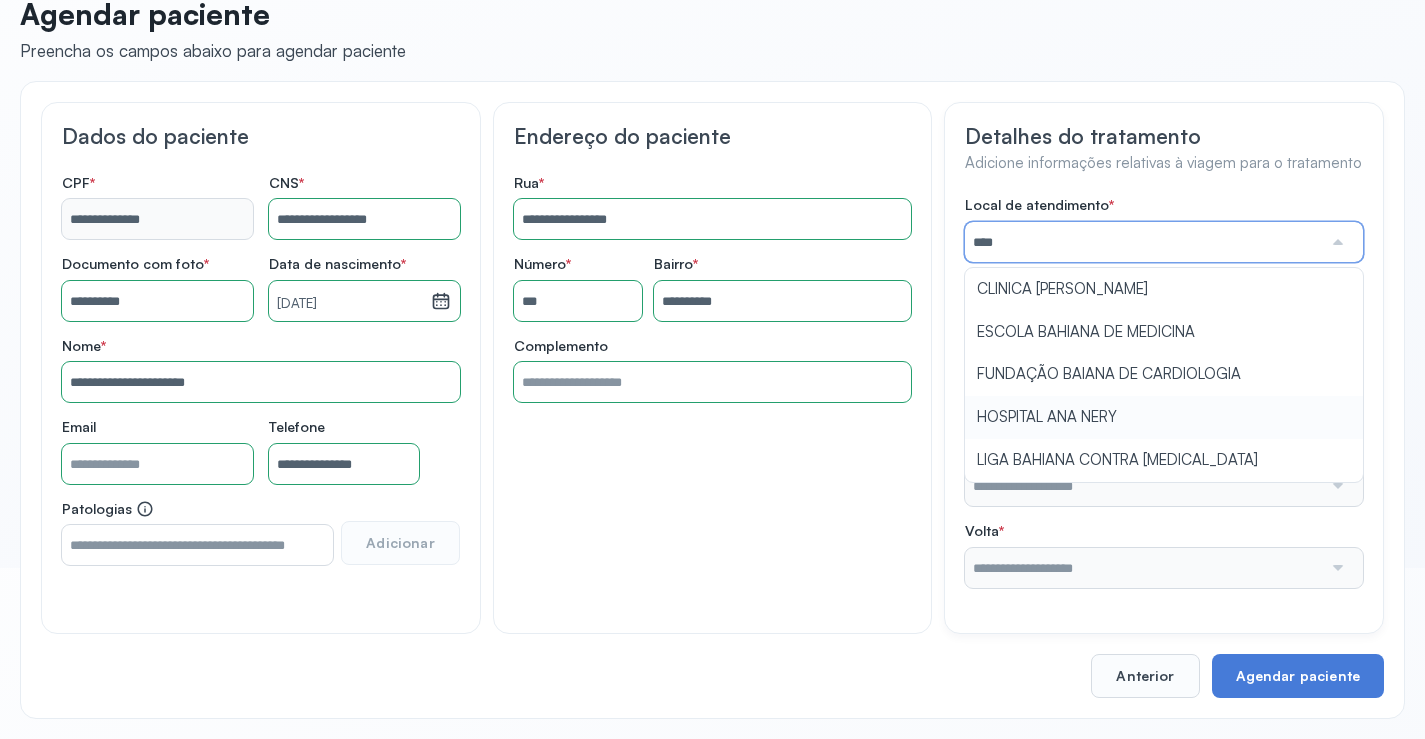 type on "**********" 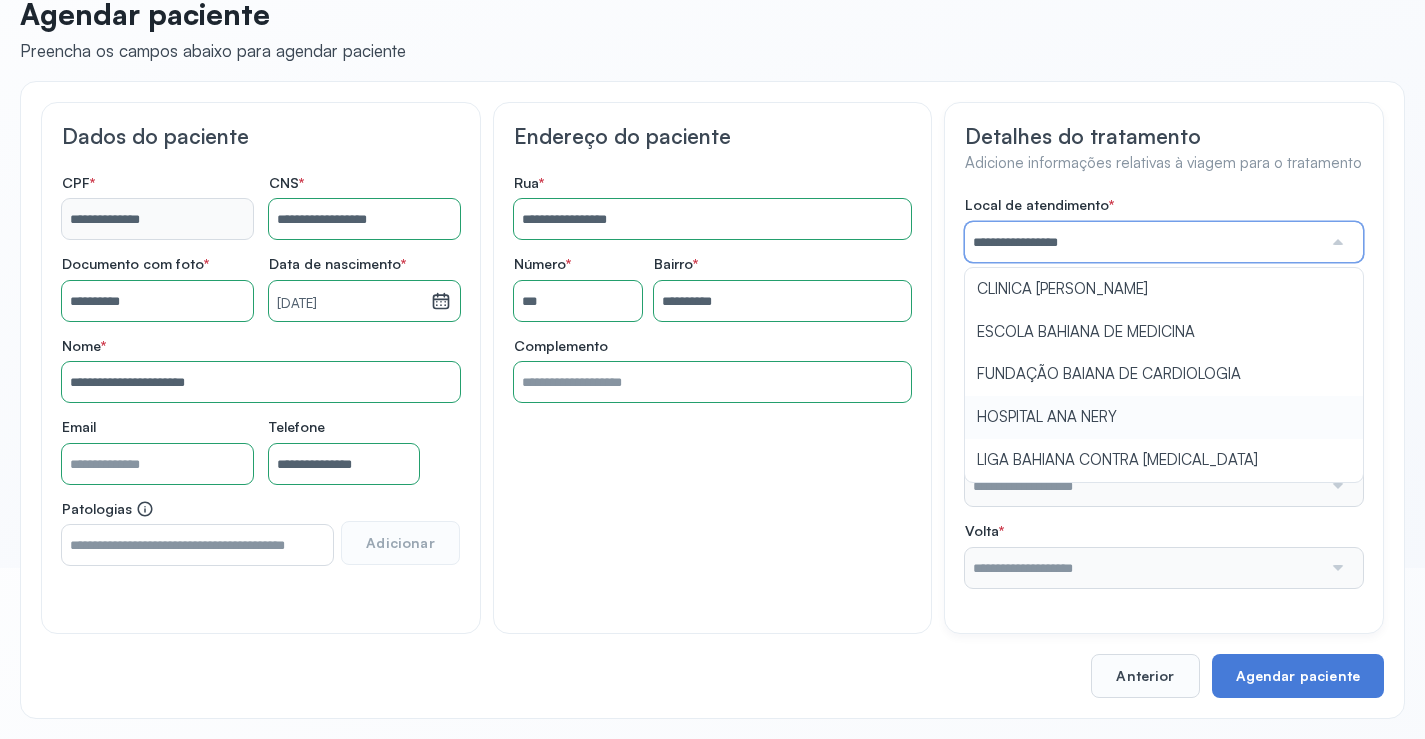 click on "**********" at bounding box center [1164, 392] 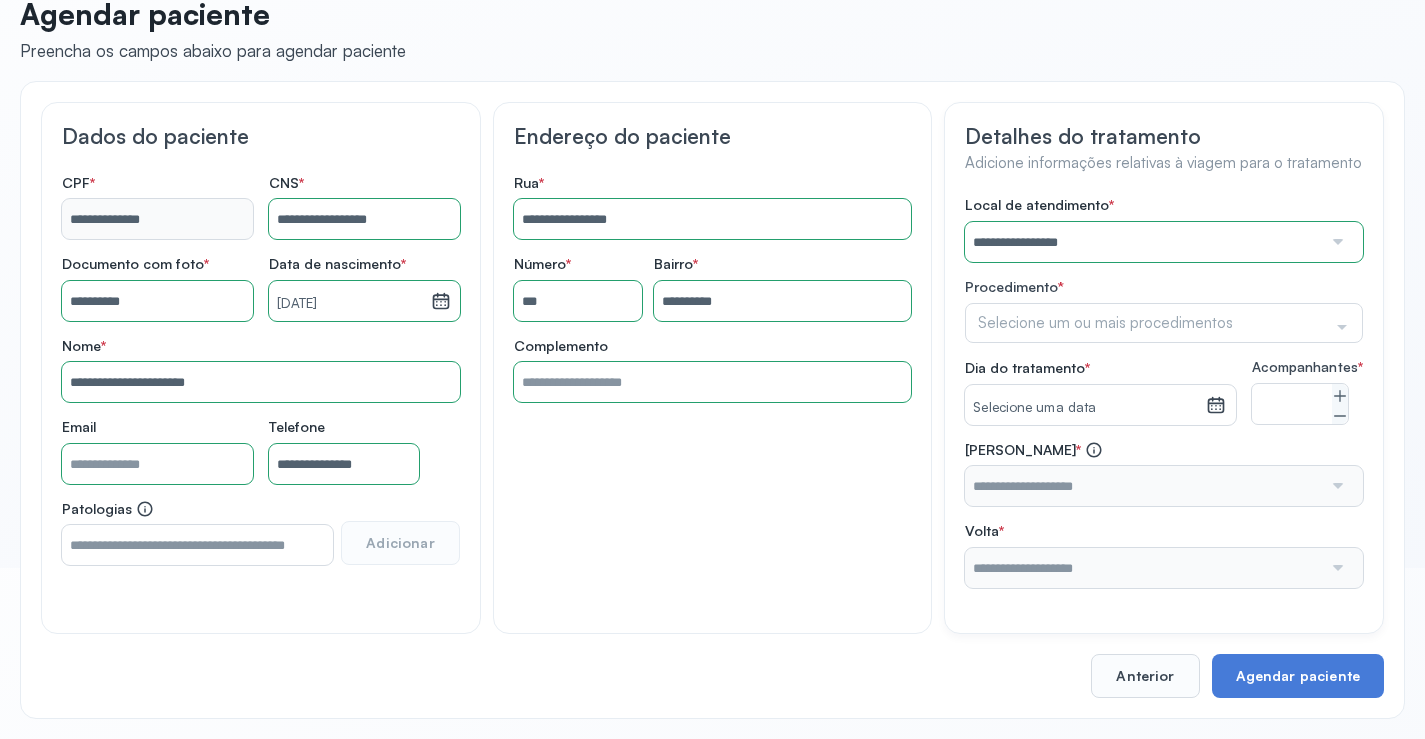 click on "Selecione um ou mais procedimentos" 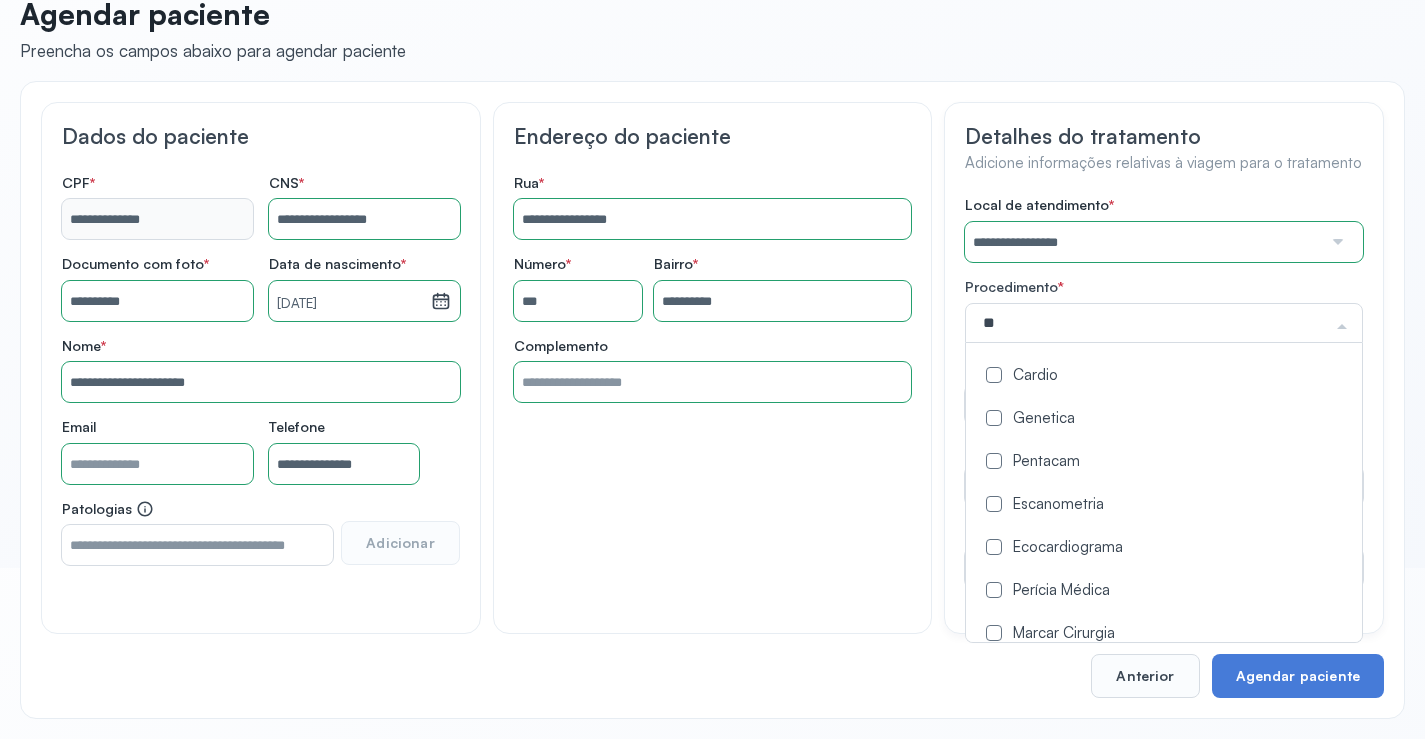 type on "***" 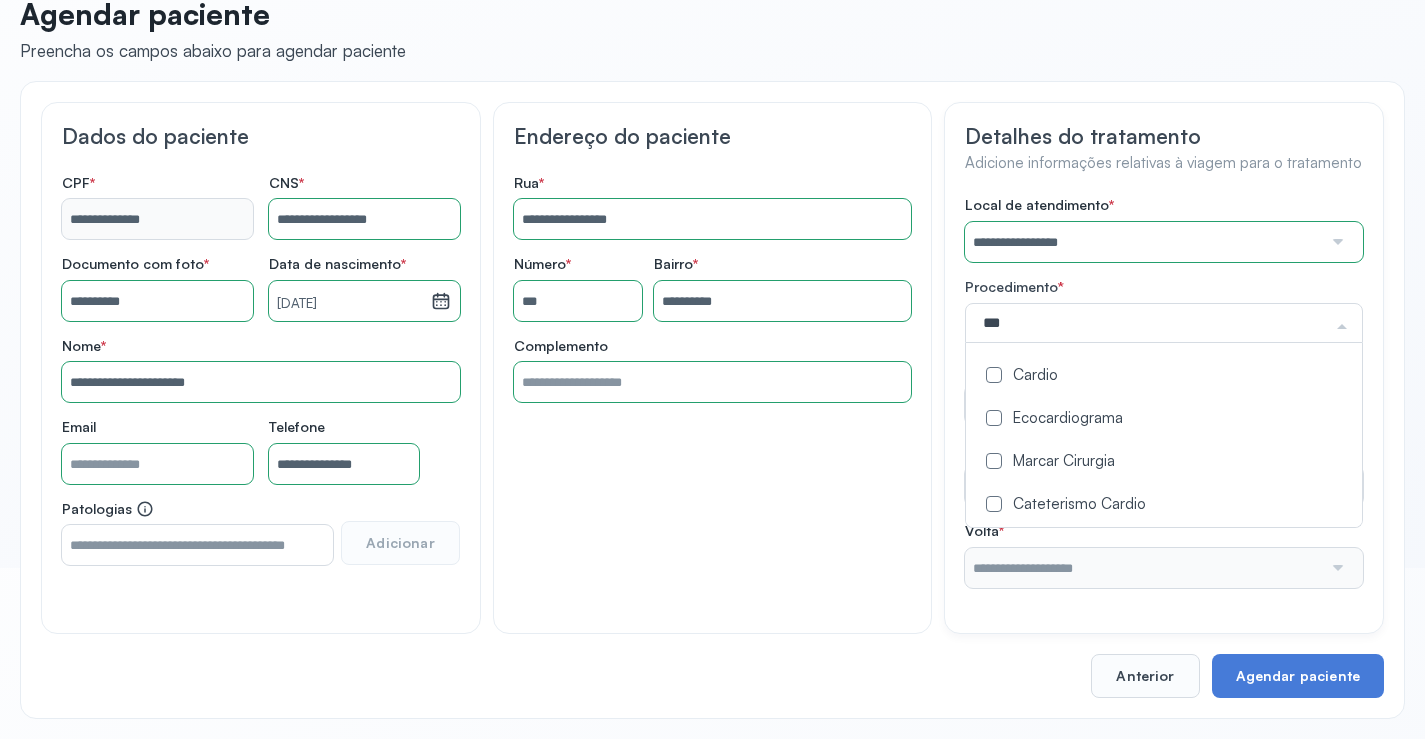 click on "Cardio" 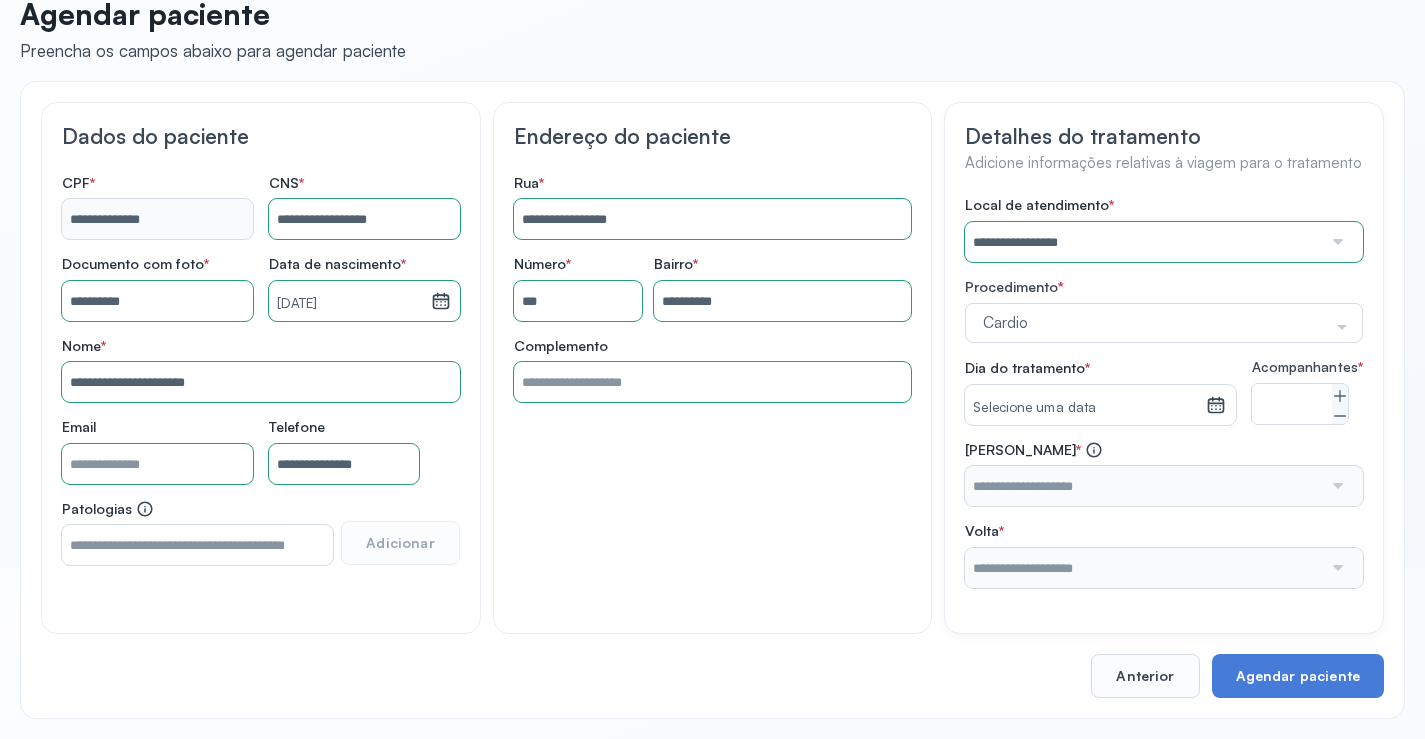 click on "**********" 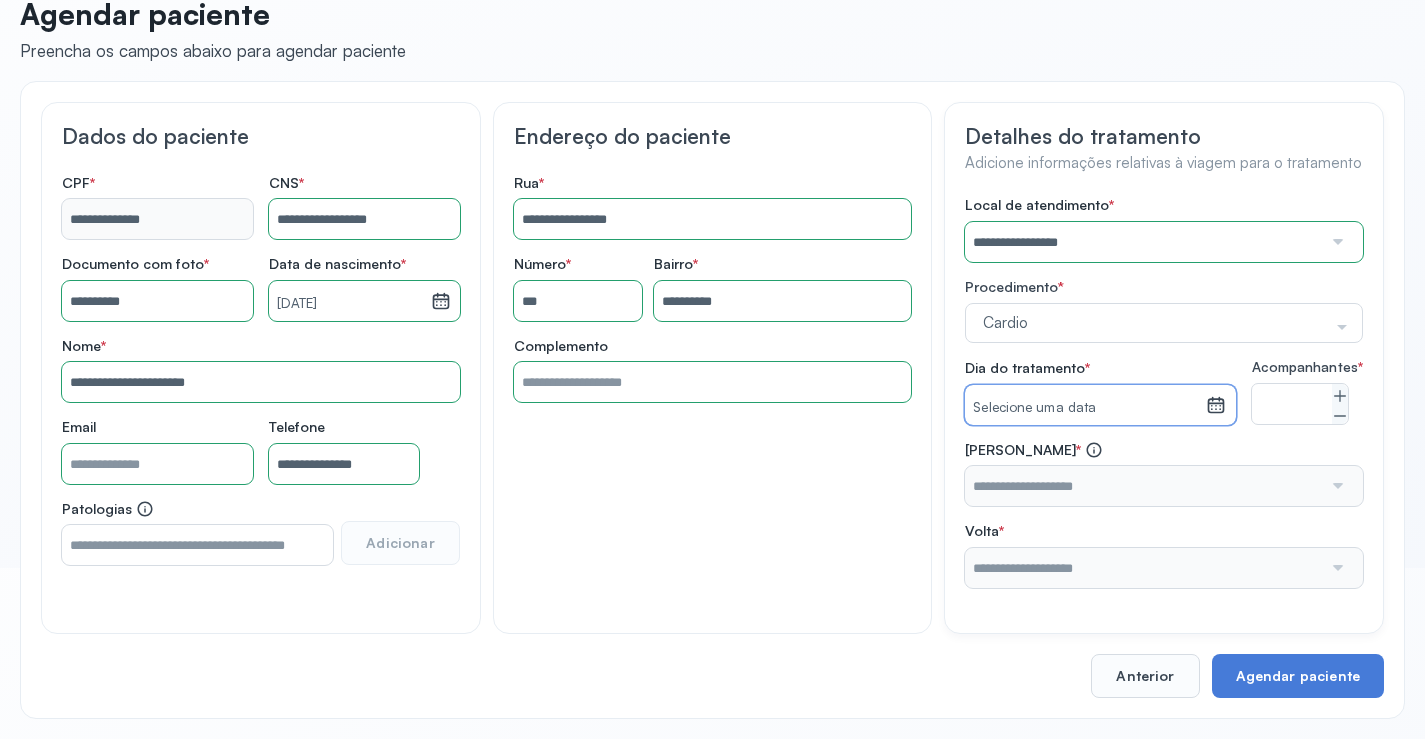 click on "Selecione uma data" at bounding box center (1085, 408) 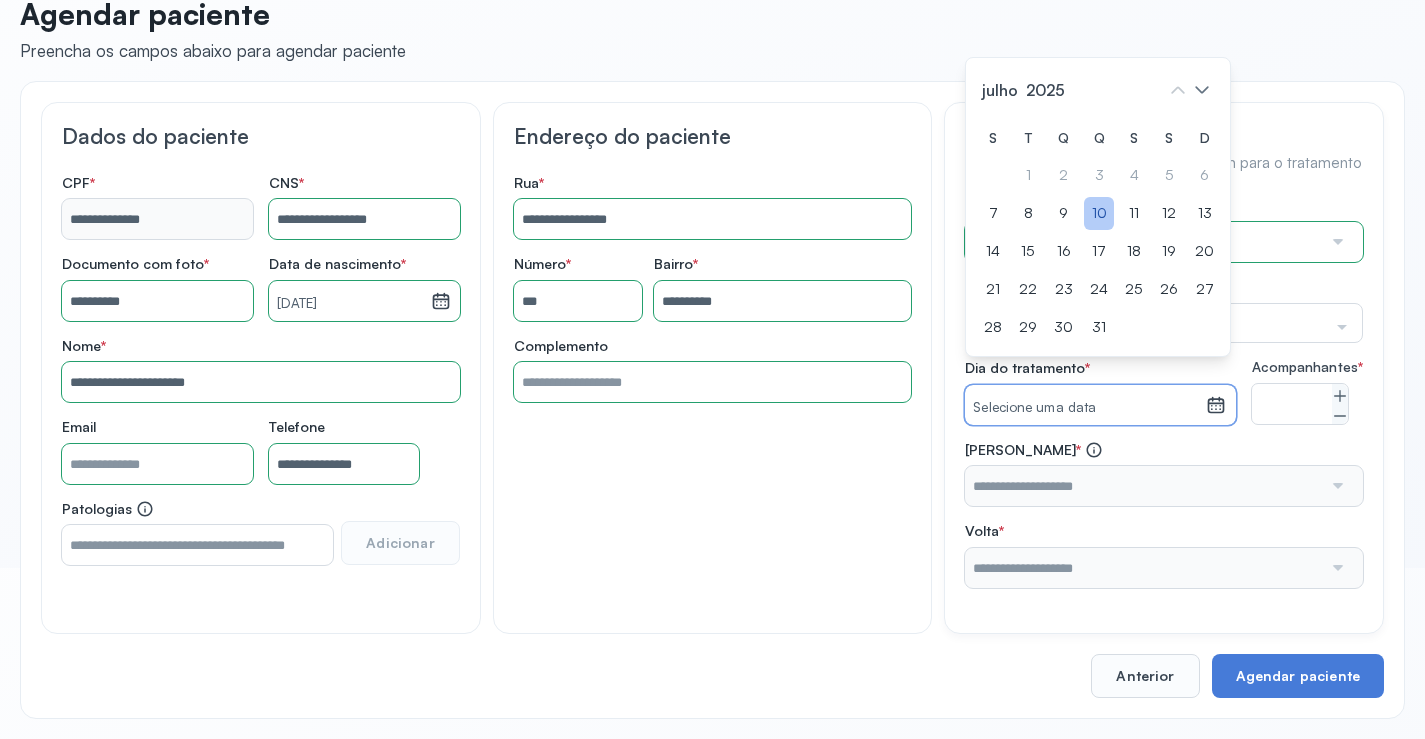click on "10" 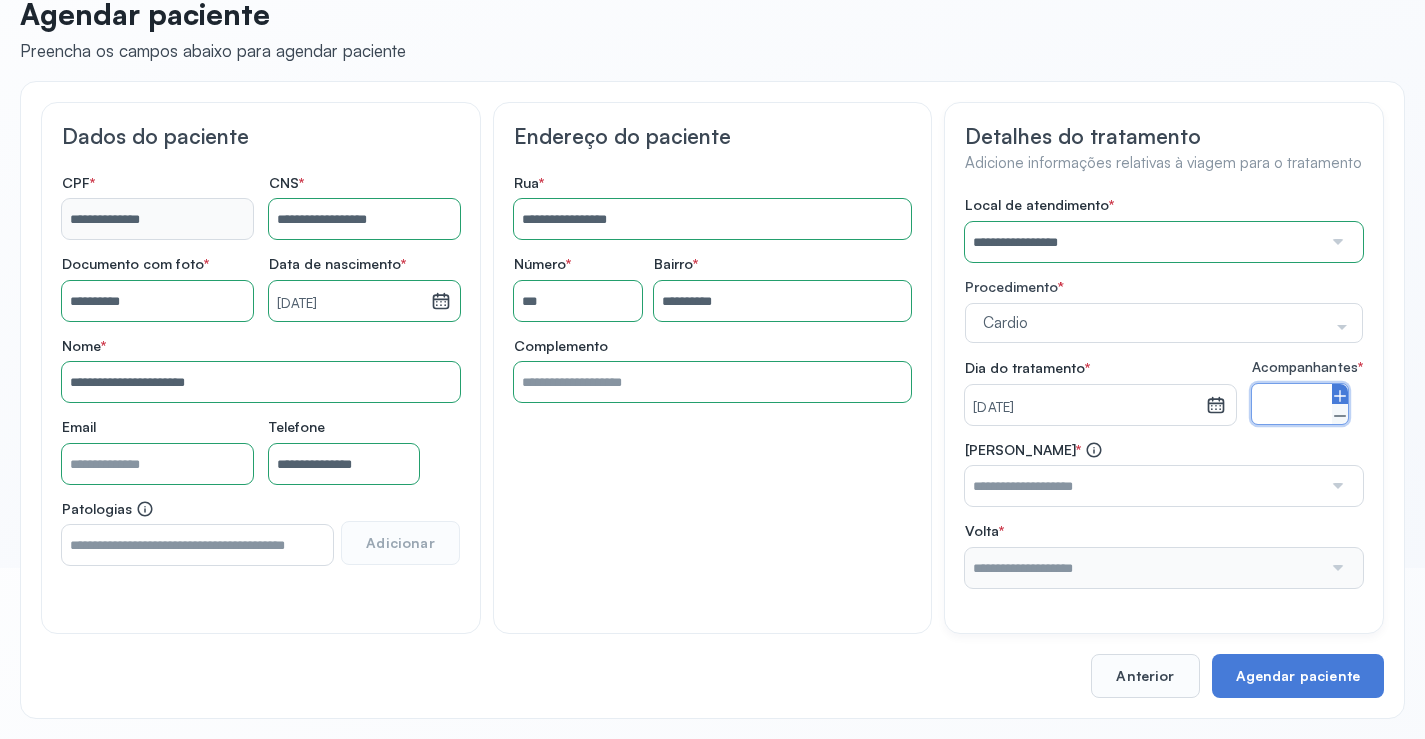 click 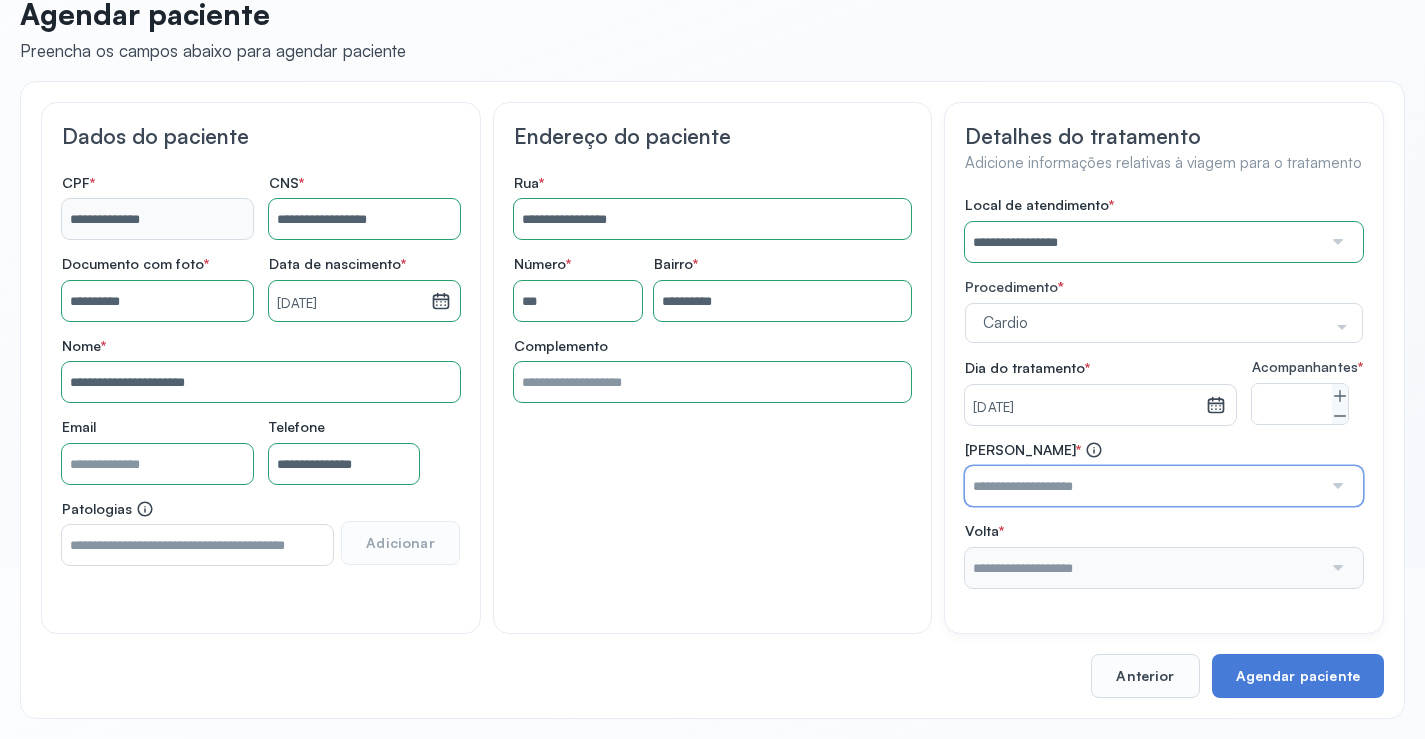 click at bounding box center [1143, 486] 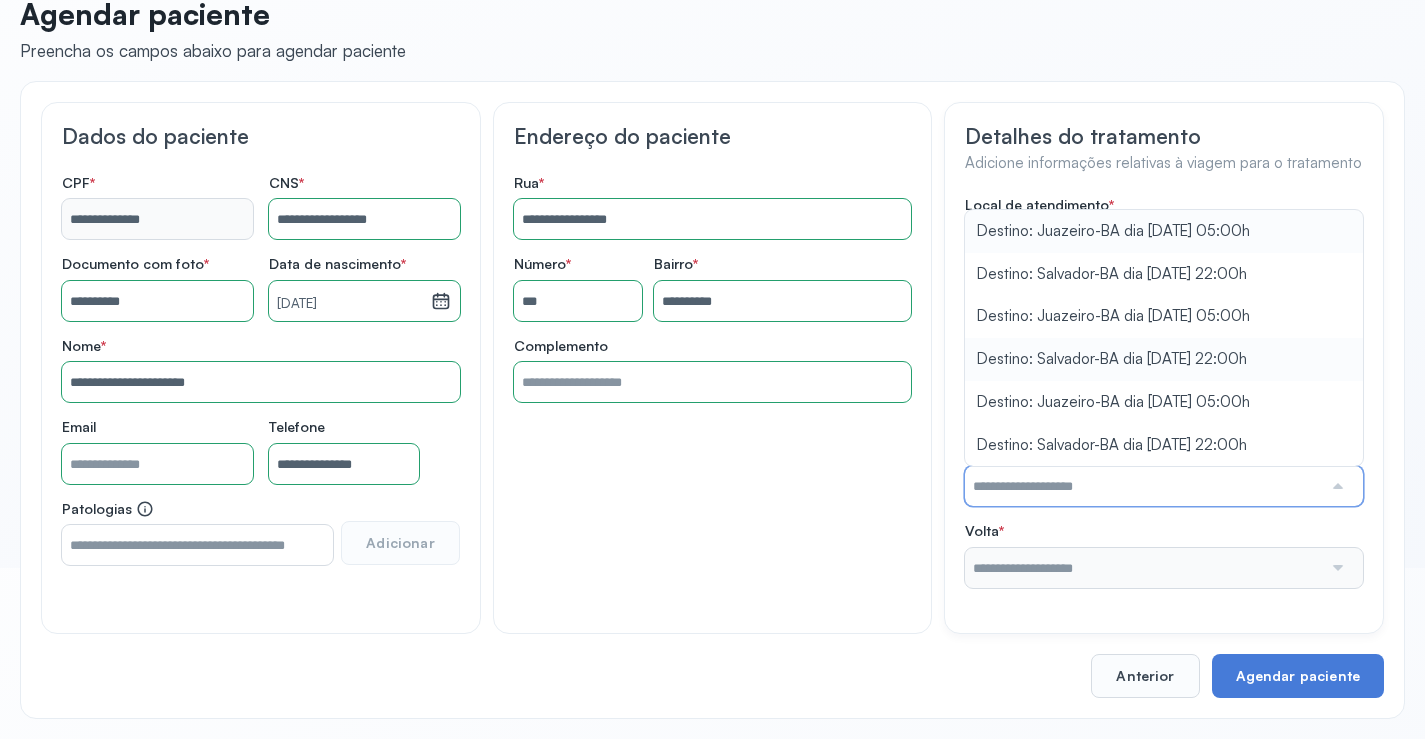 type on "**********" 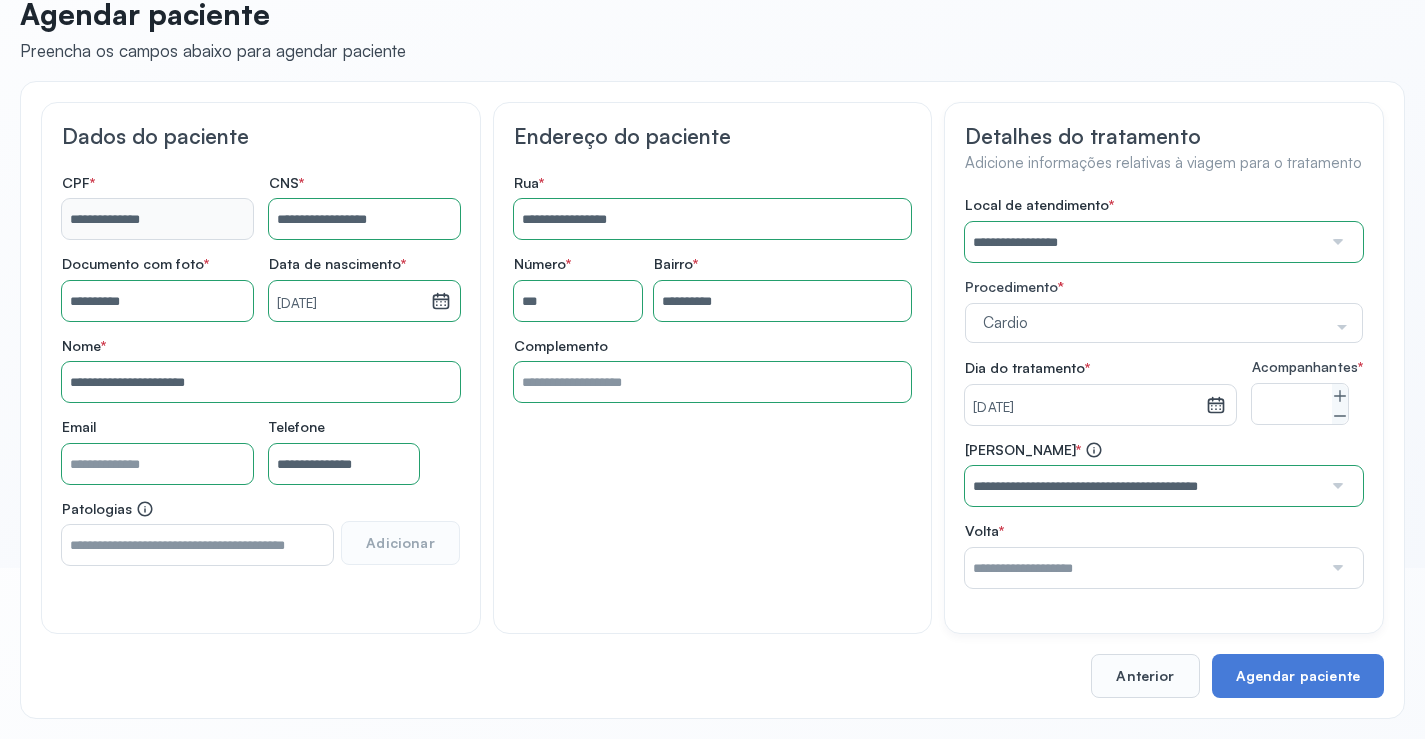 click on "**********" at bounding box center (1164, 392) 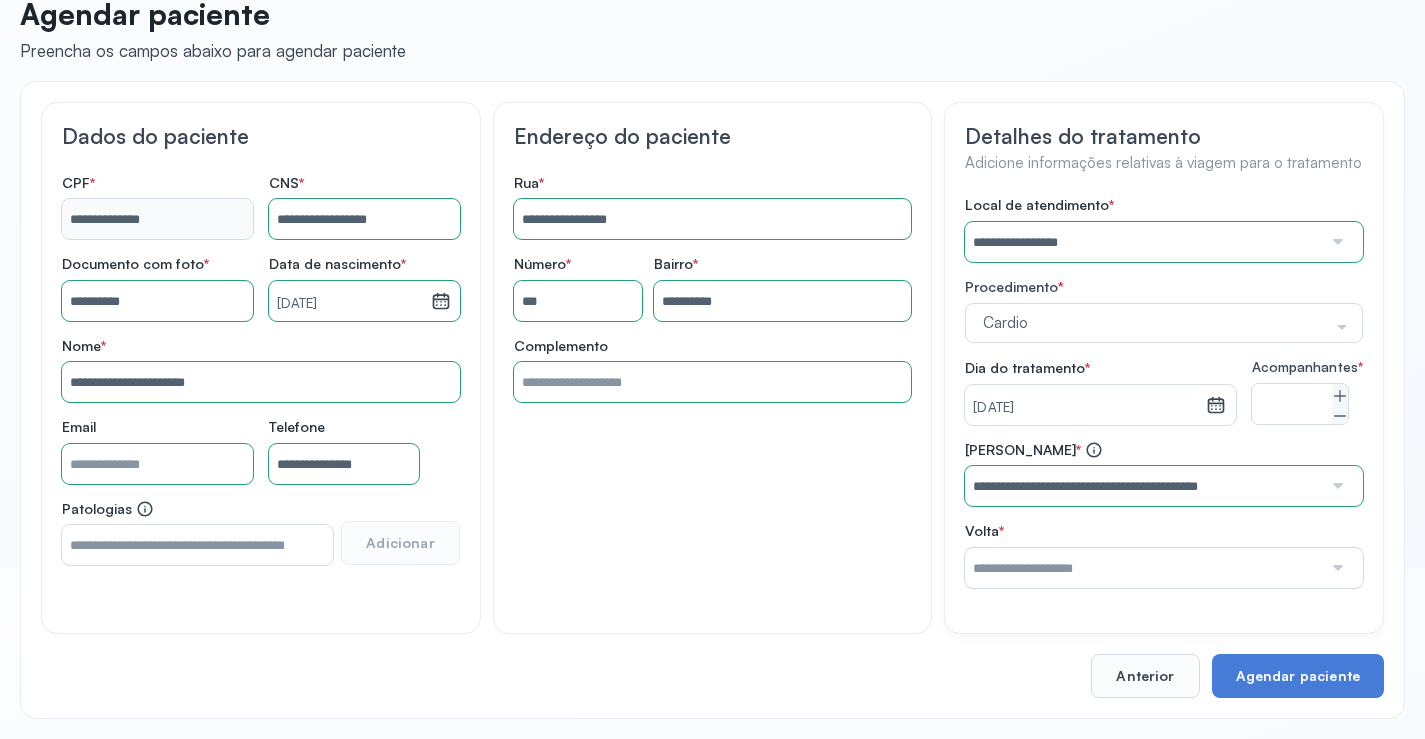 click at bounding box center [1143, 568] 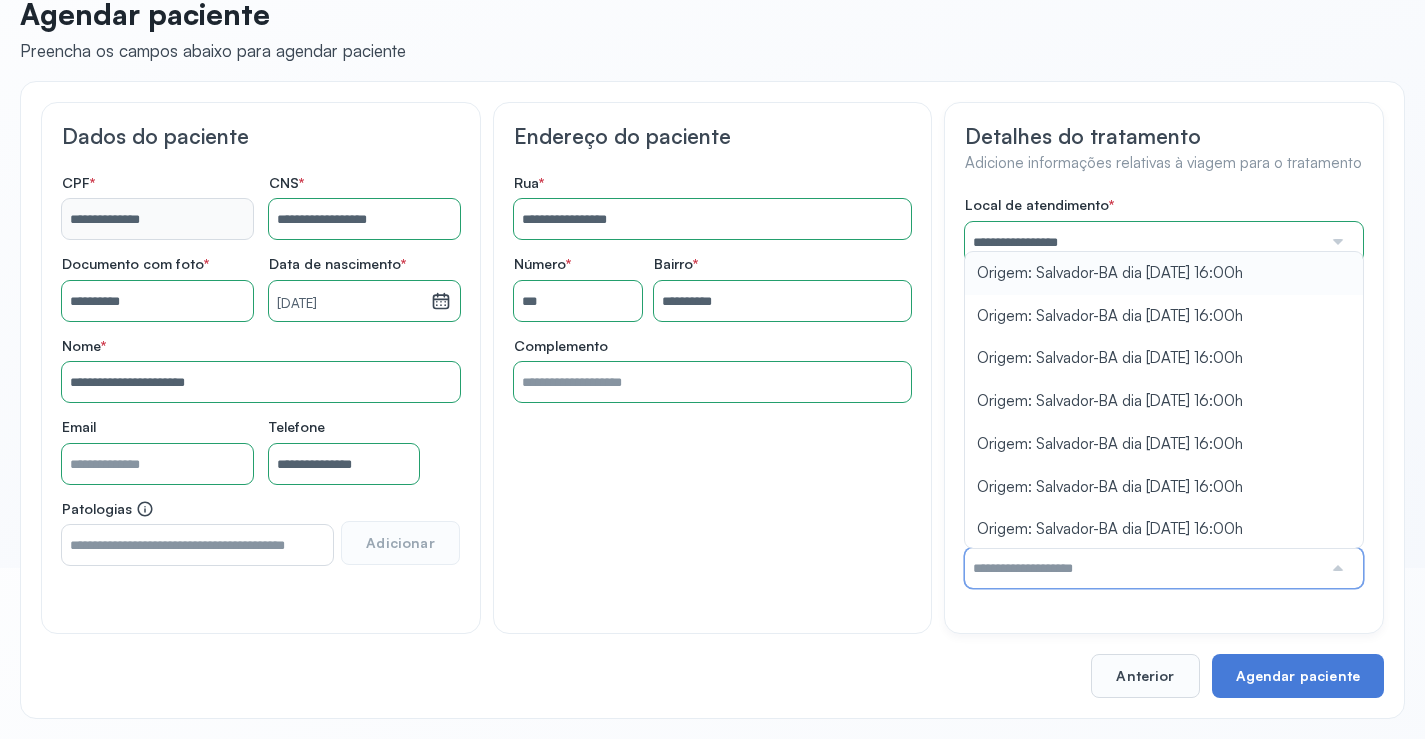 type on "**********" 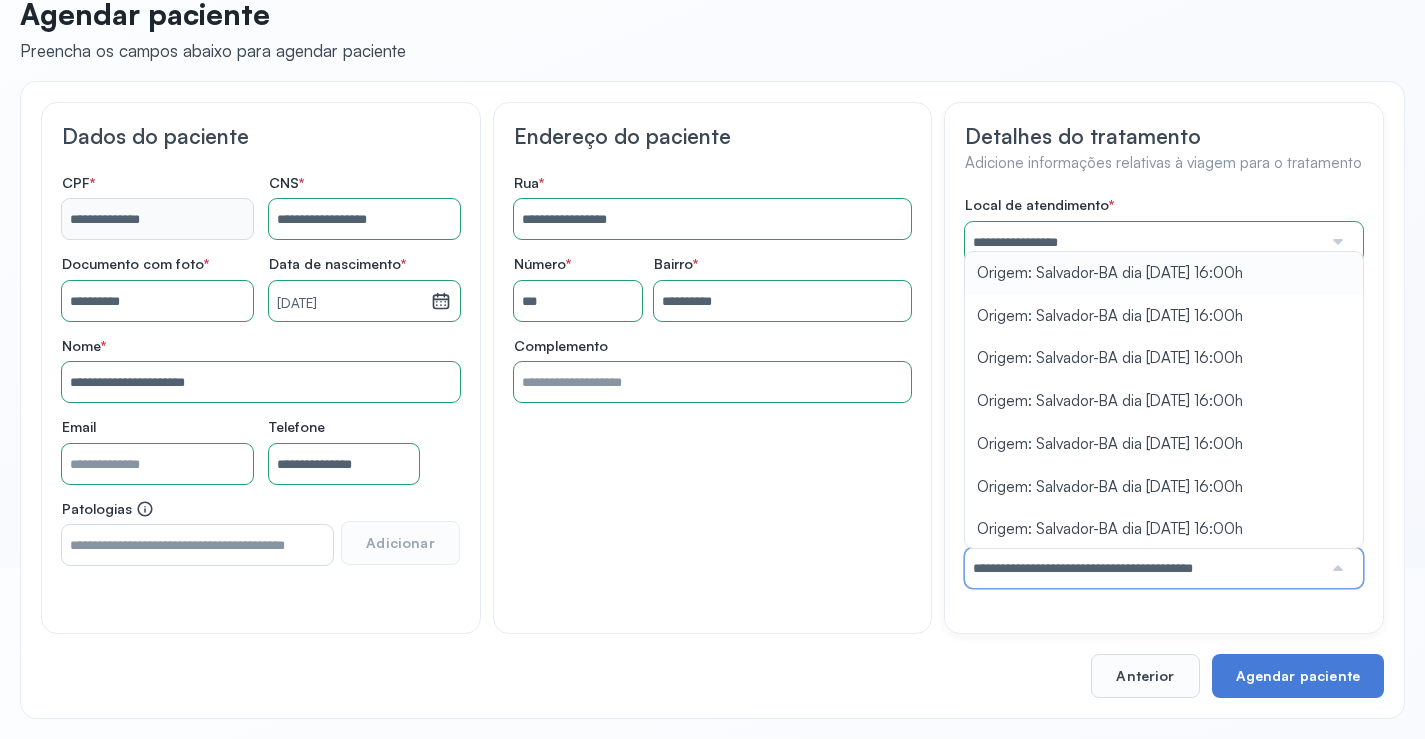 drag, startPoint x: 1152, startPoint y: 265, endPoint x: 1198, endPoint y: 331, distance: 80.44874 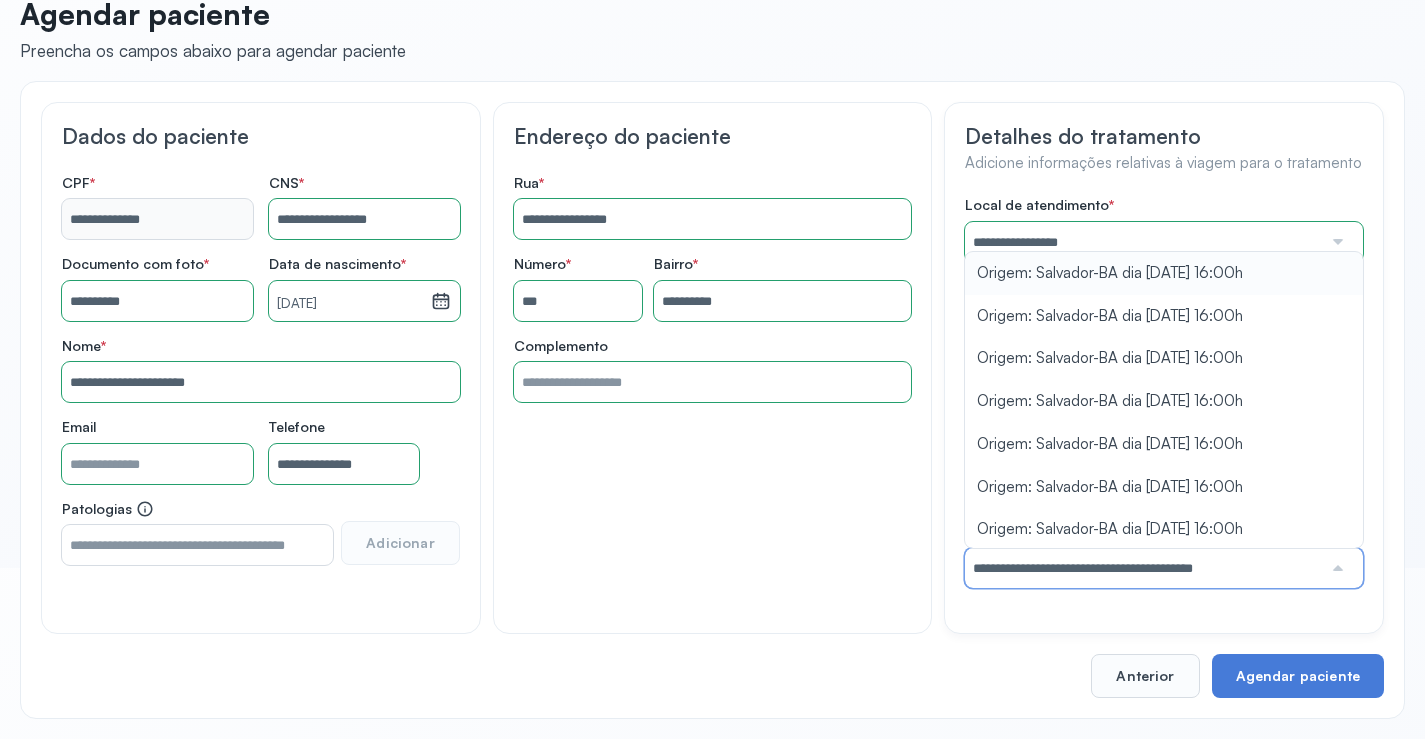 click on "**********" at bounding box center (1164, 392) 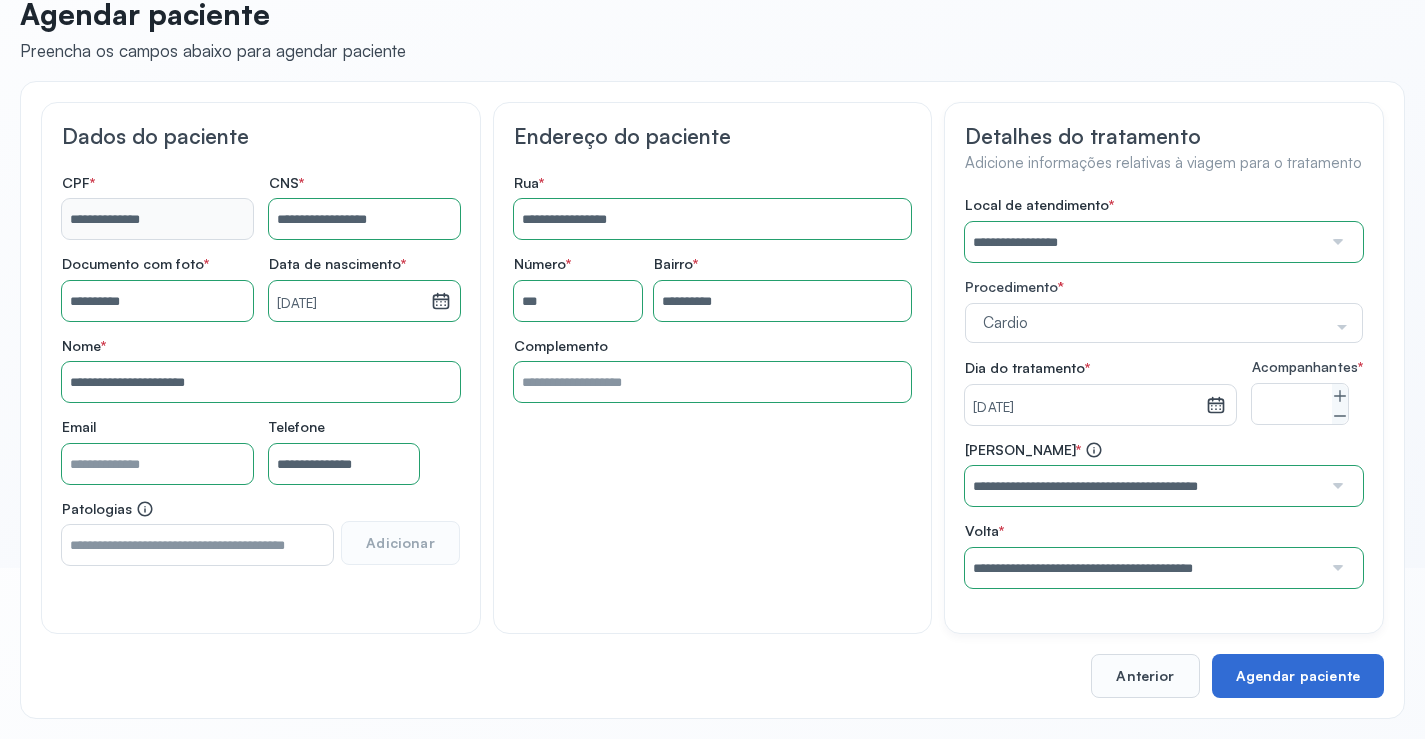 click on "Agendar paciente" at bounding box center [1298, 676] 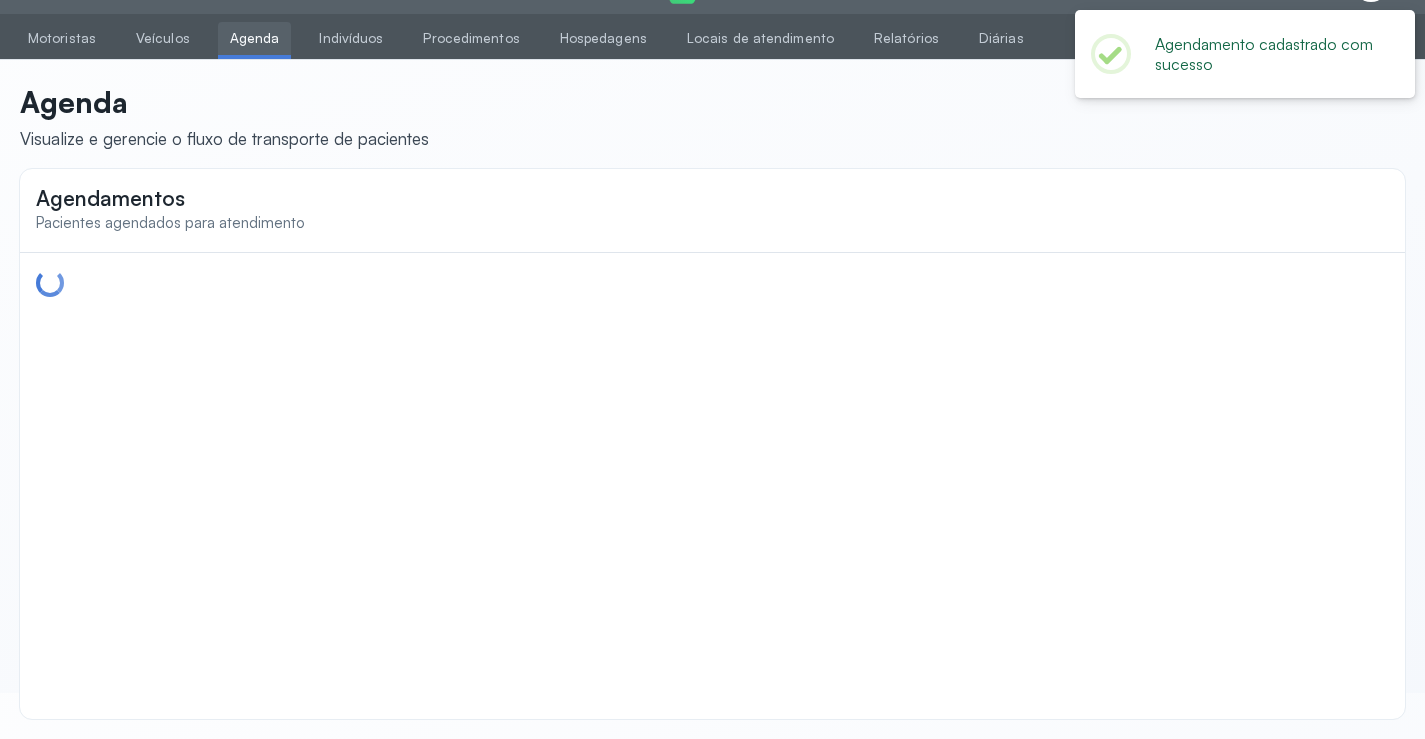 scroll, scrollTop: 0, scrollLeft: 0, axis: both 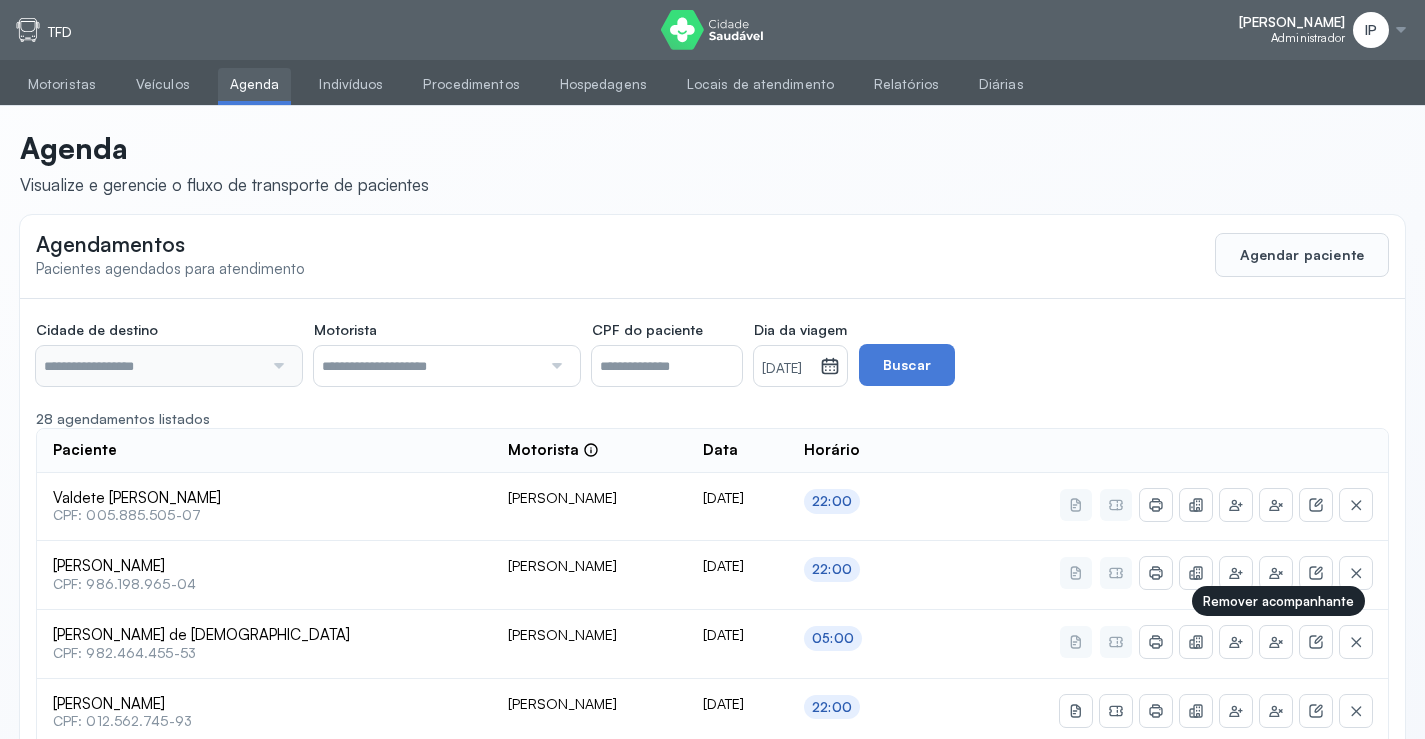 type on "********" 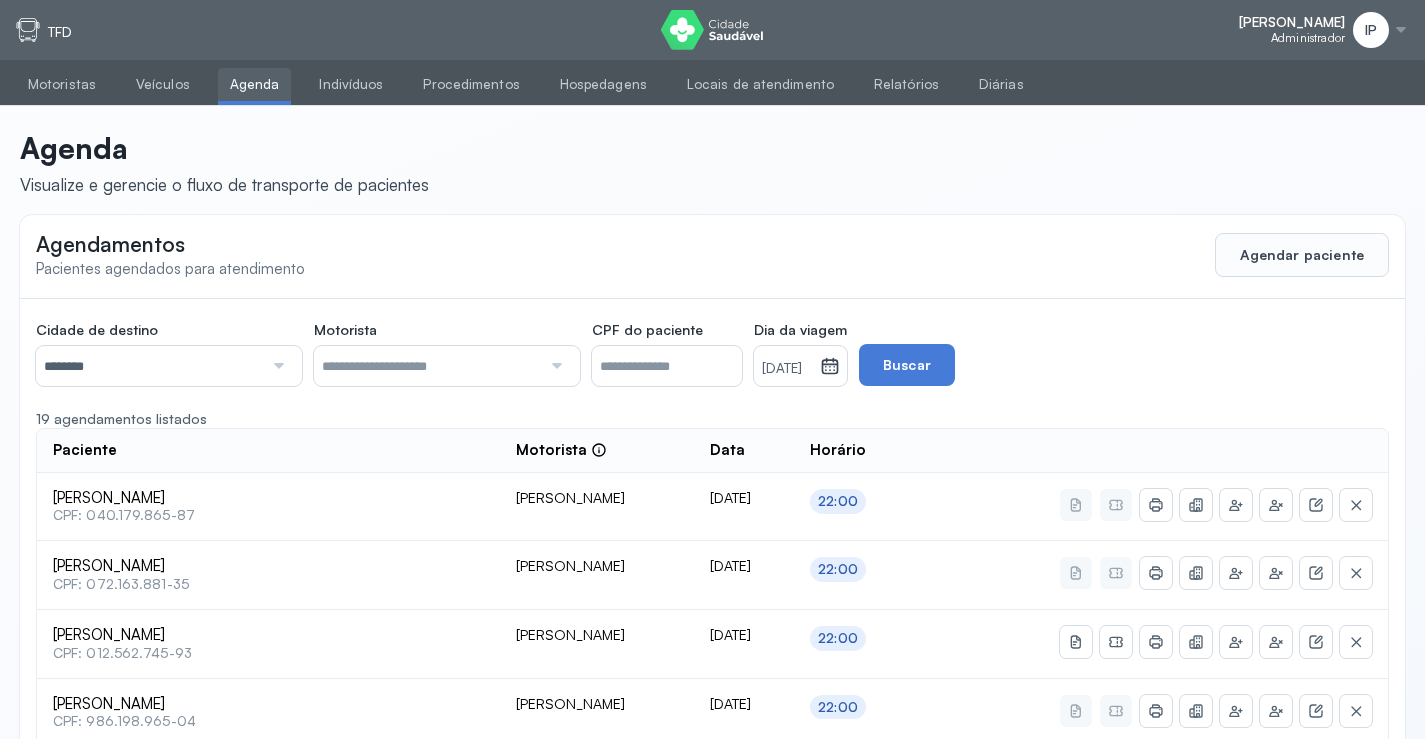 click on "[DATE]" at bounding box center (787, 369) 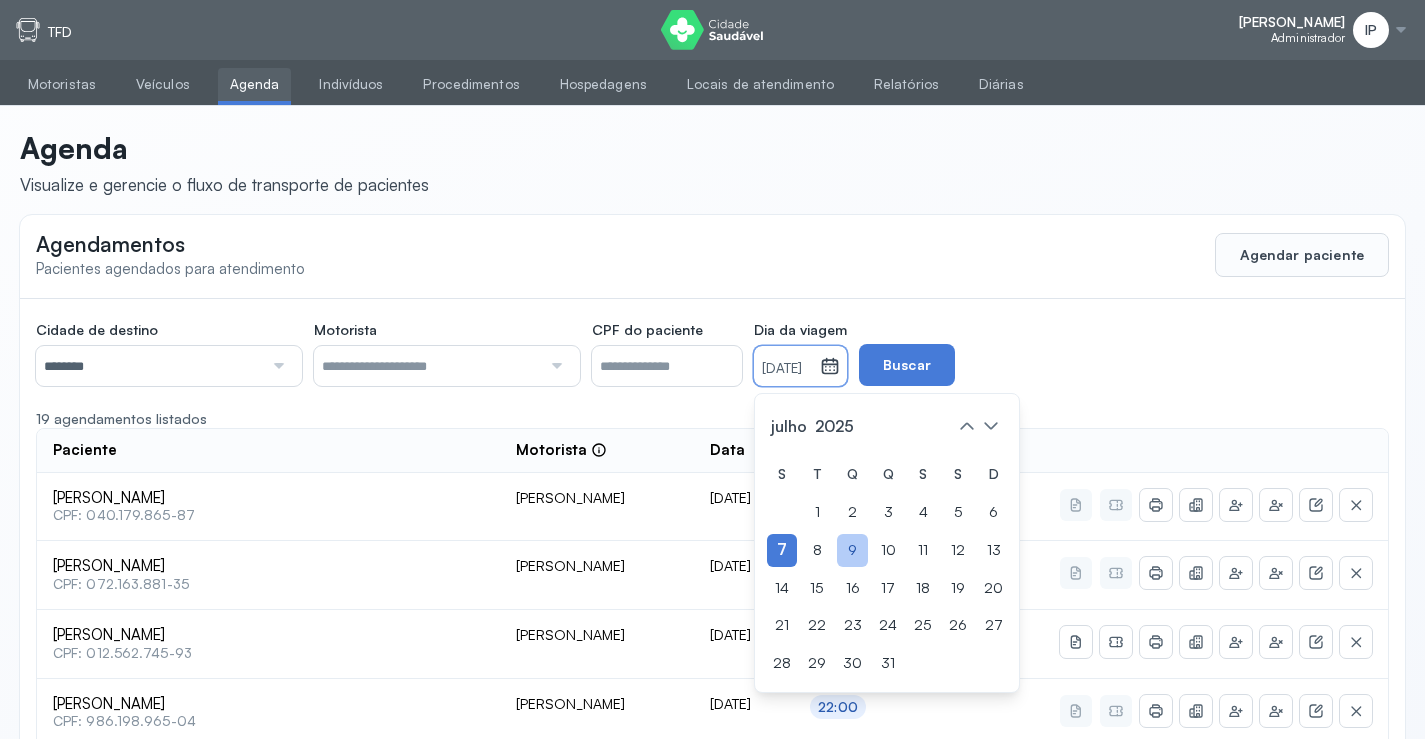 drag, startPoint x: 874, startPoint y: 557, endPoint x: 888, endPoint y: 545, distance: 18.439089 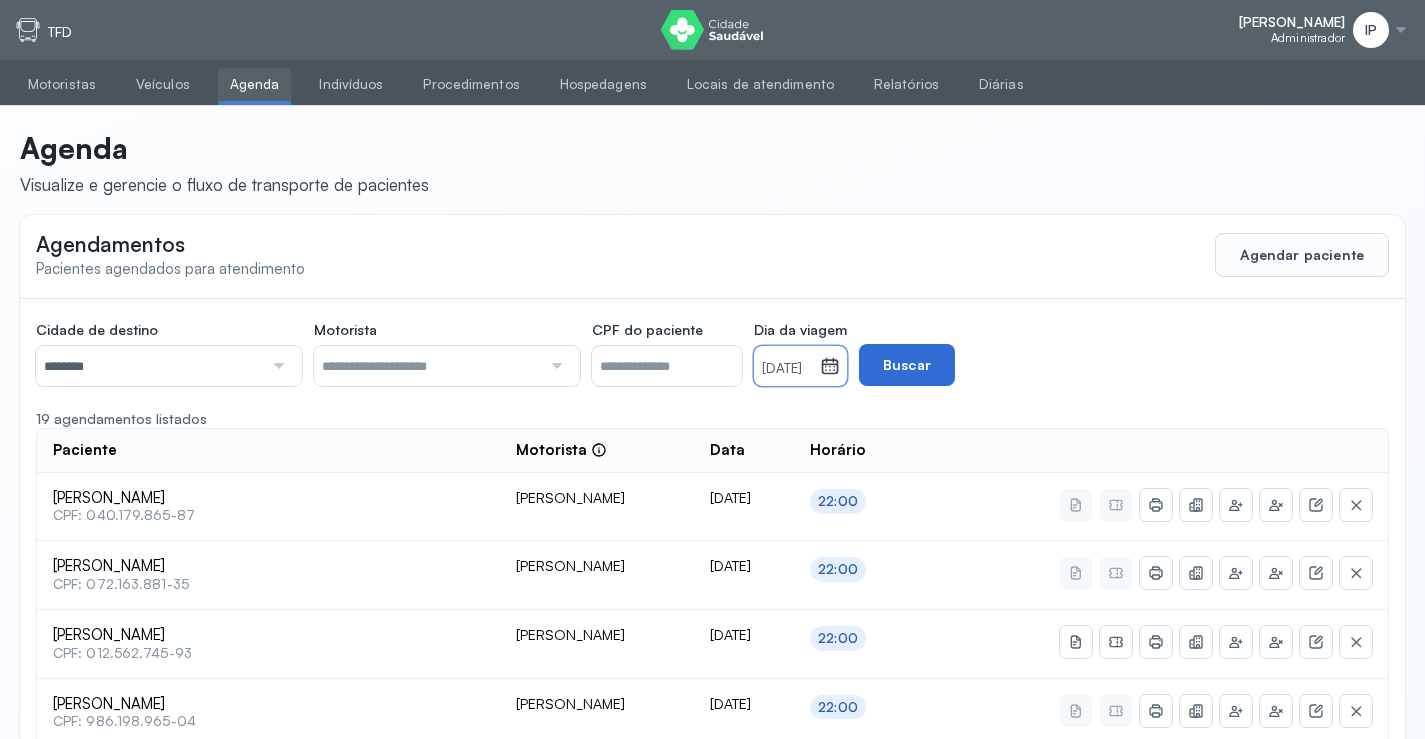 click on "Buscar" at bounding box center (907, 365) 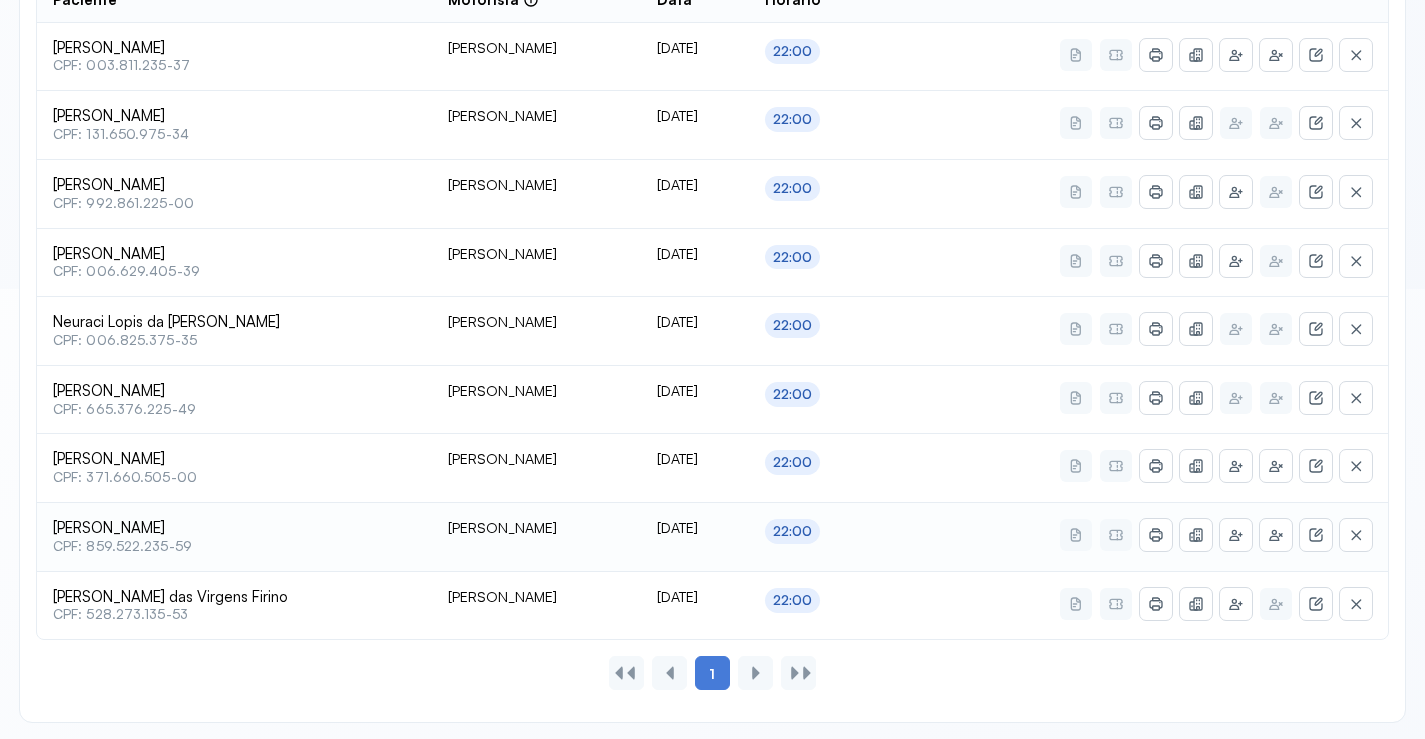scroll, scrollTop: 453, scrollLeft: 0, axis: vertical 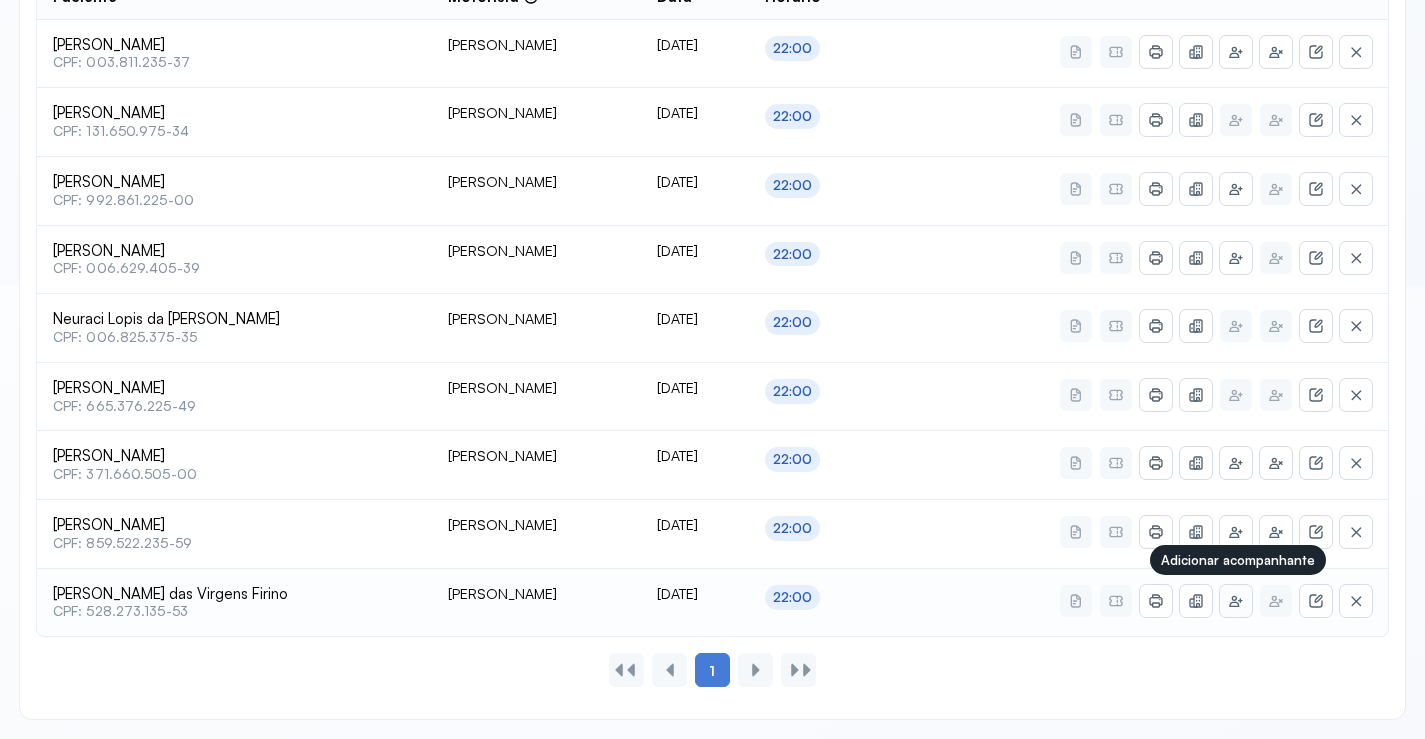click 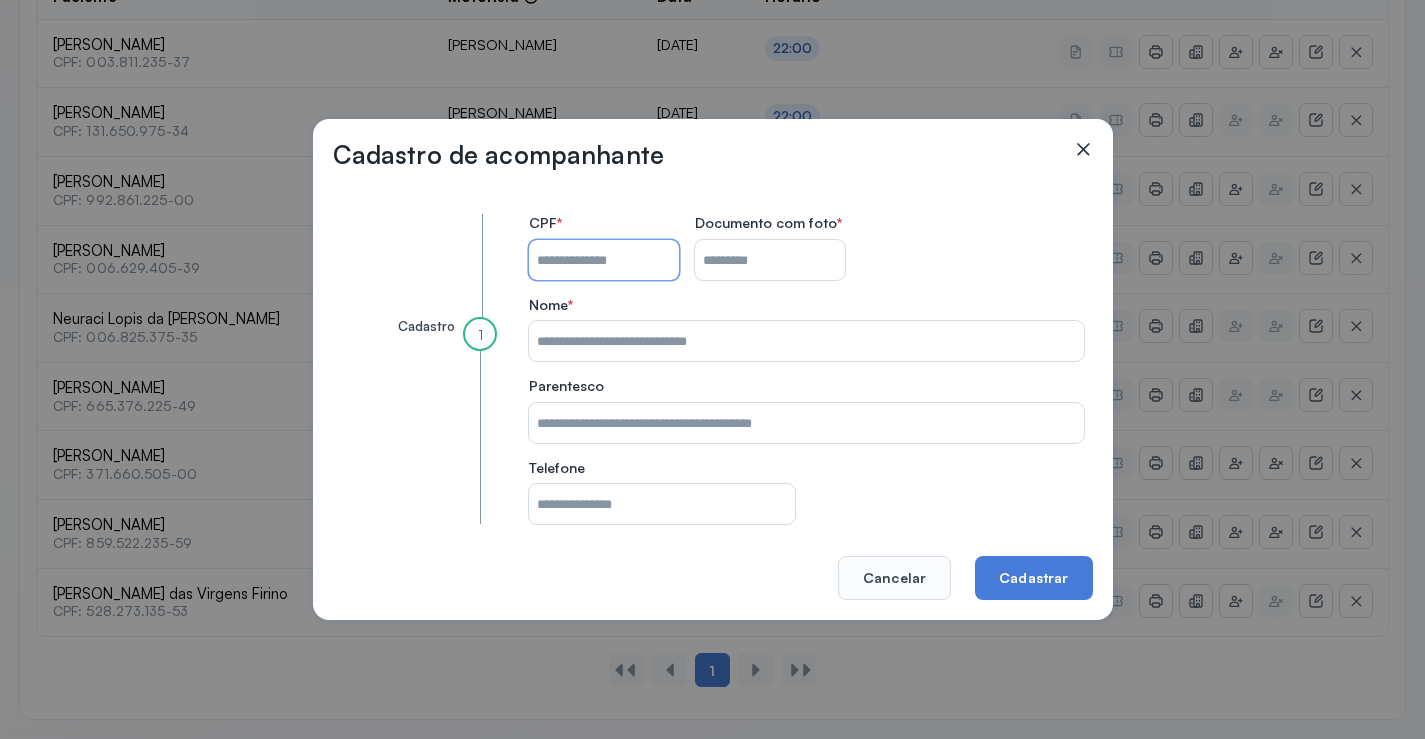 drag, startPoint x: 608, startPoint y: 247, endPoint x: 637, endPoint y: 280, distance: 43.931767 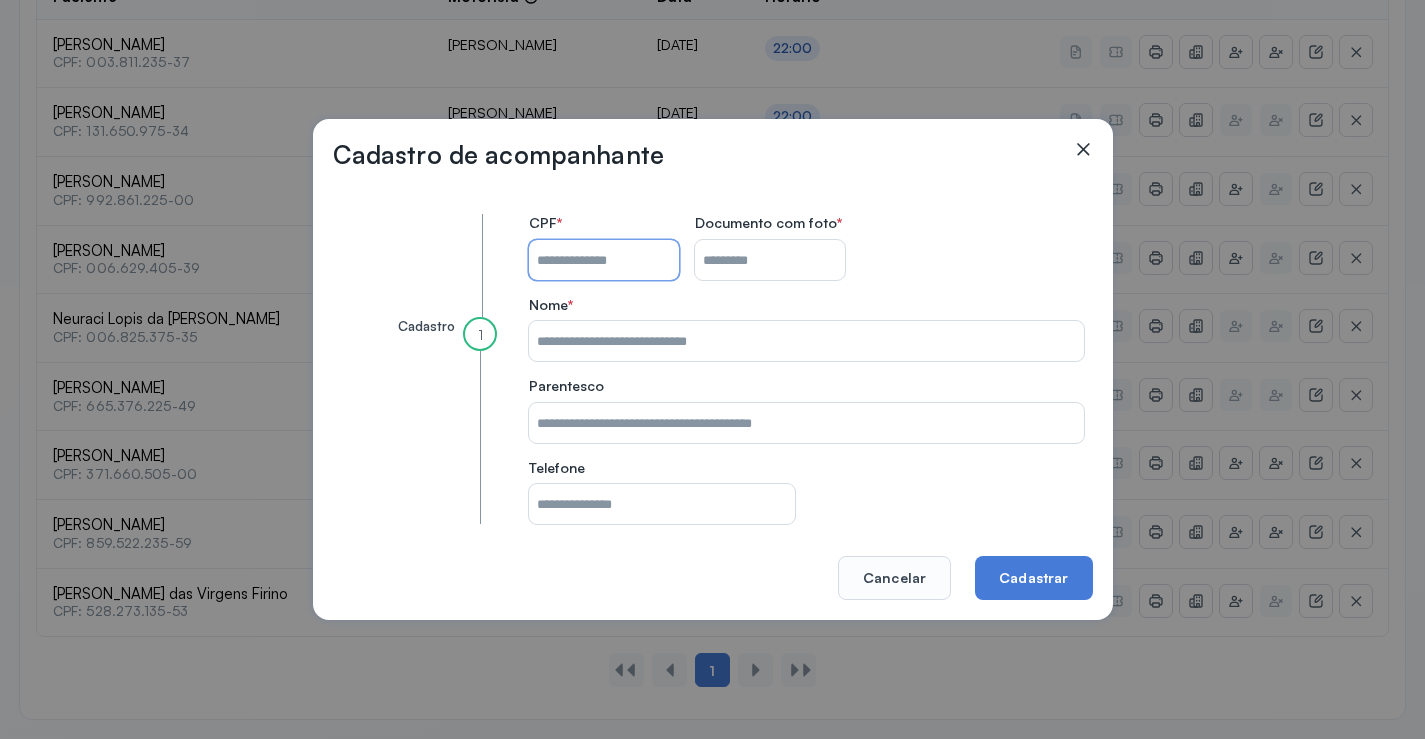 click on "CPF do paciente" at bounding box center (604, 260) 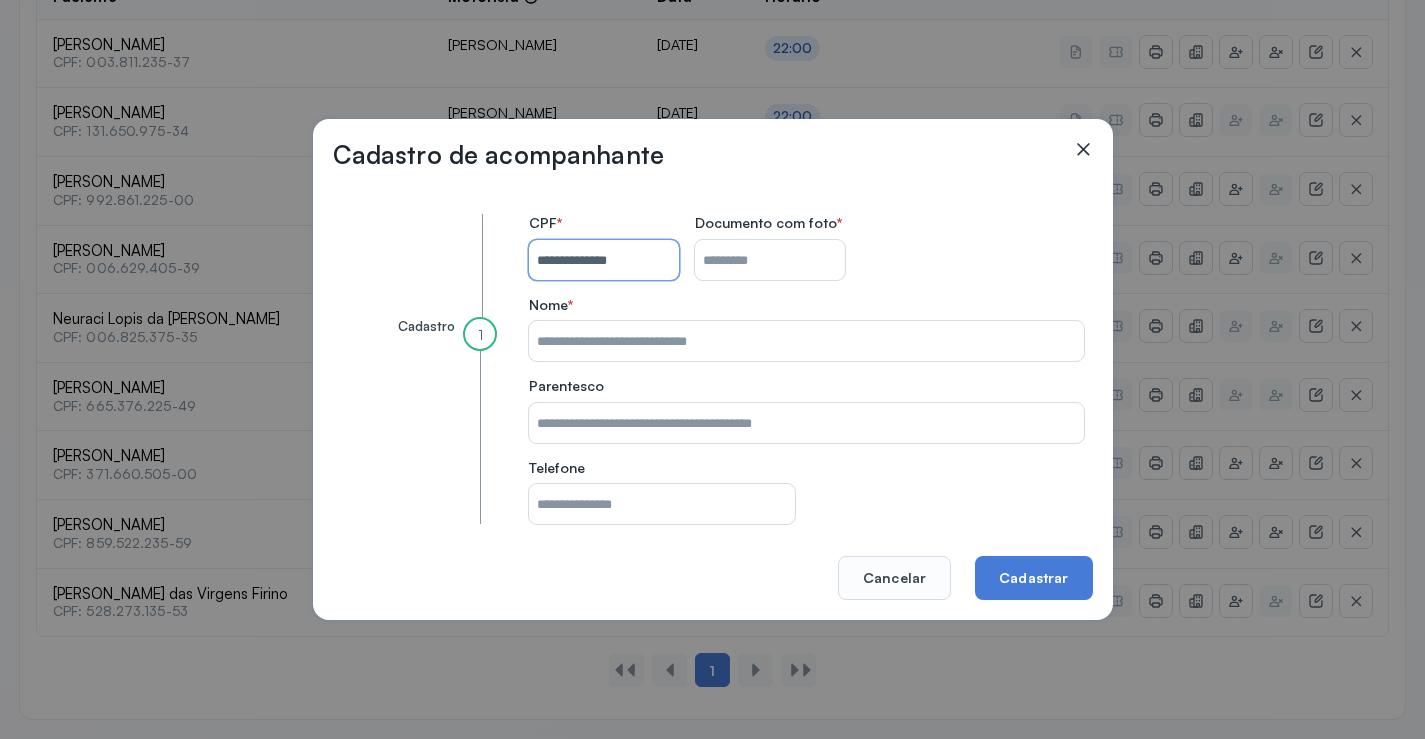 type on "**********" 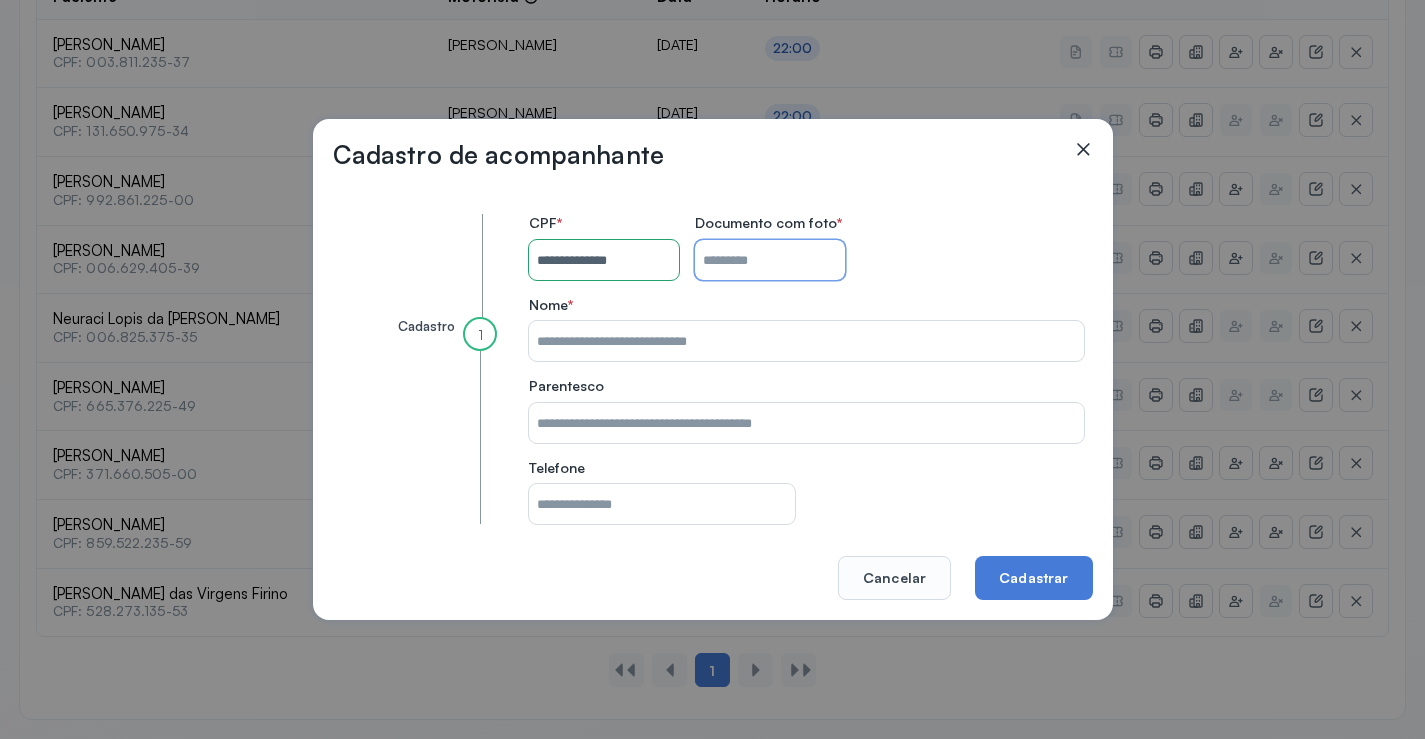 click on "CPF do paciente" at bounding box center [770, 260] 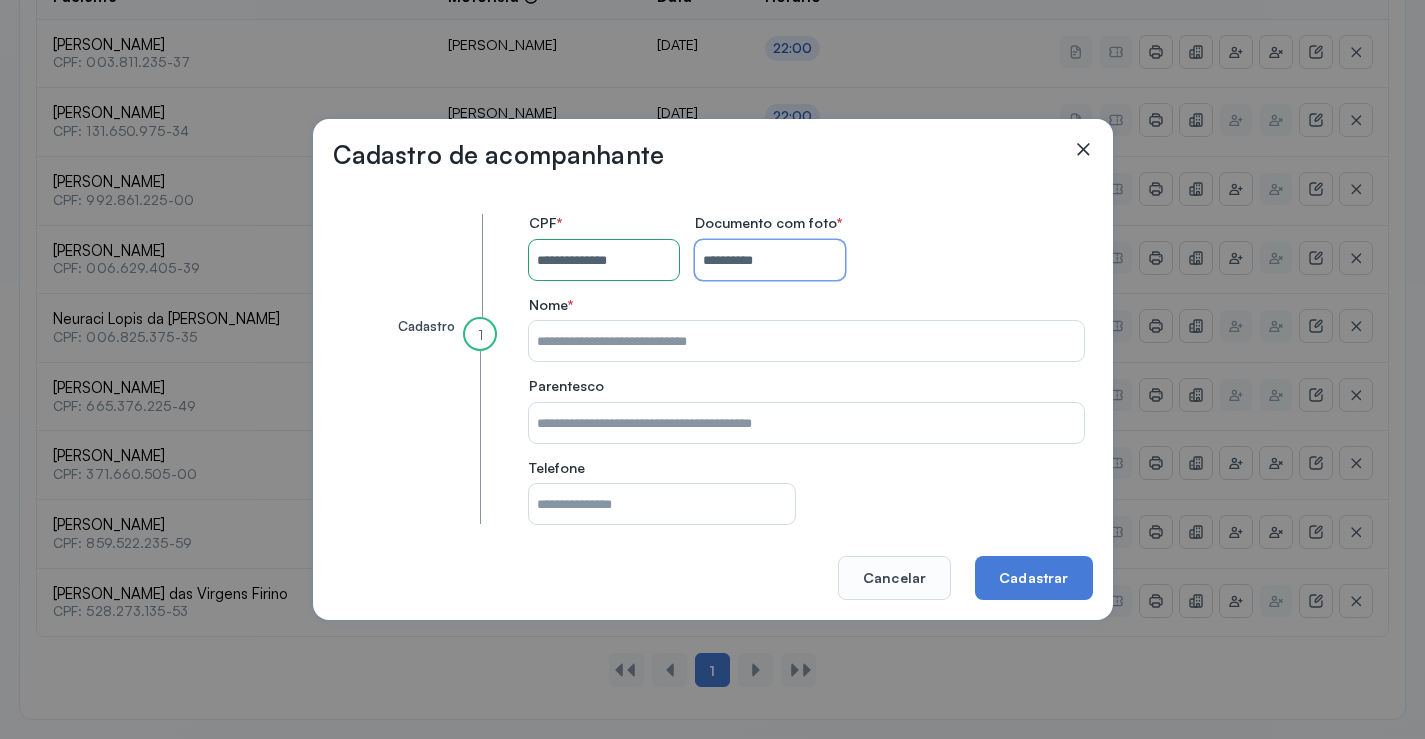 type on "**********" 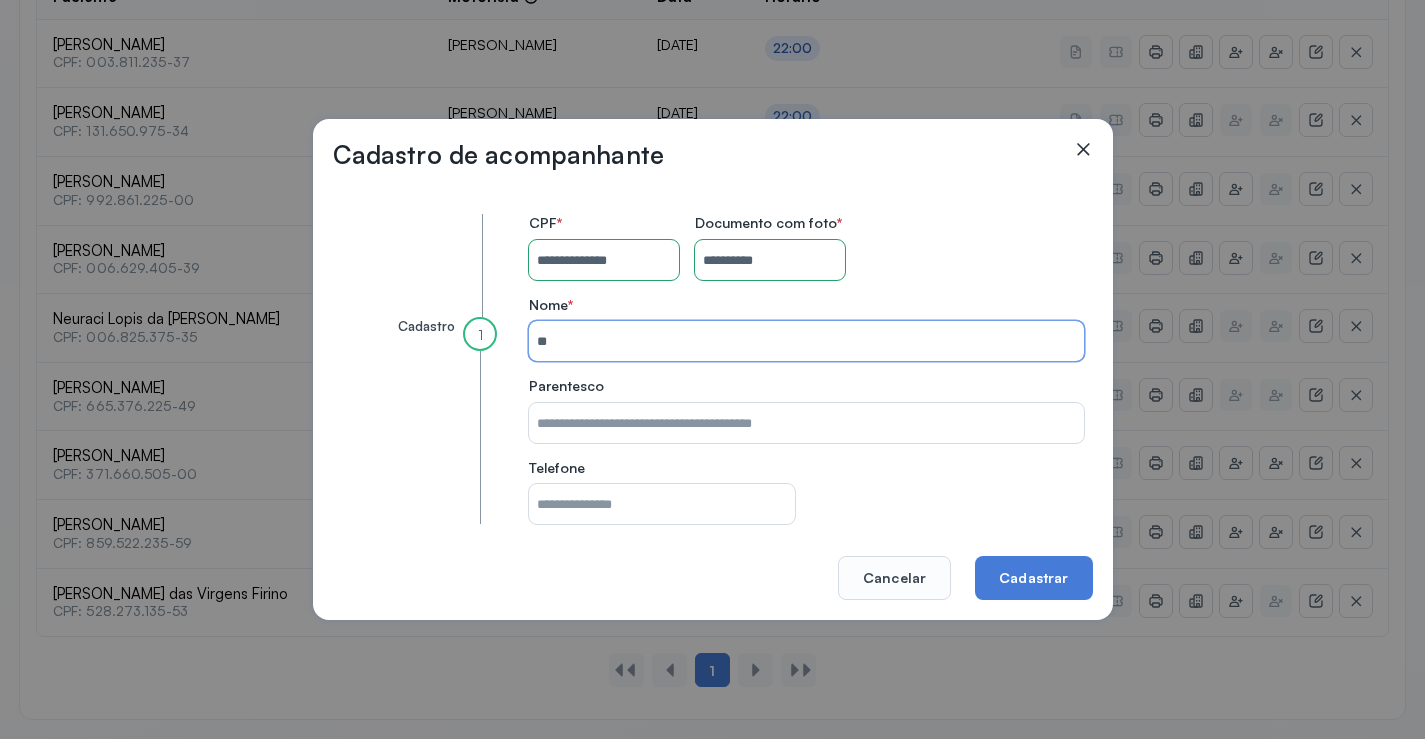 type on "*" 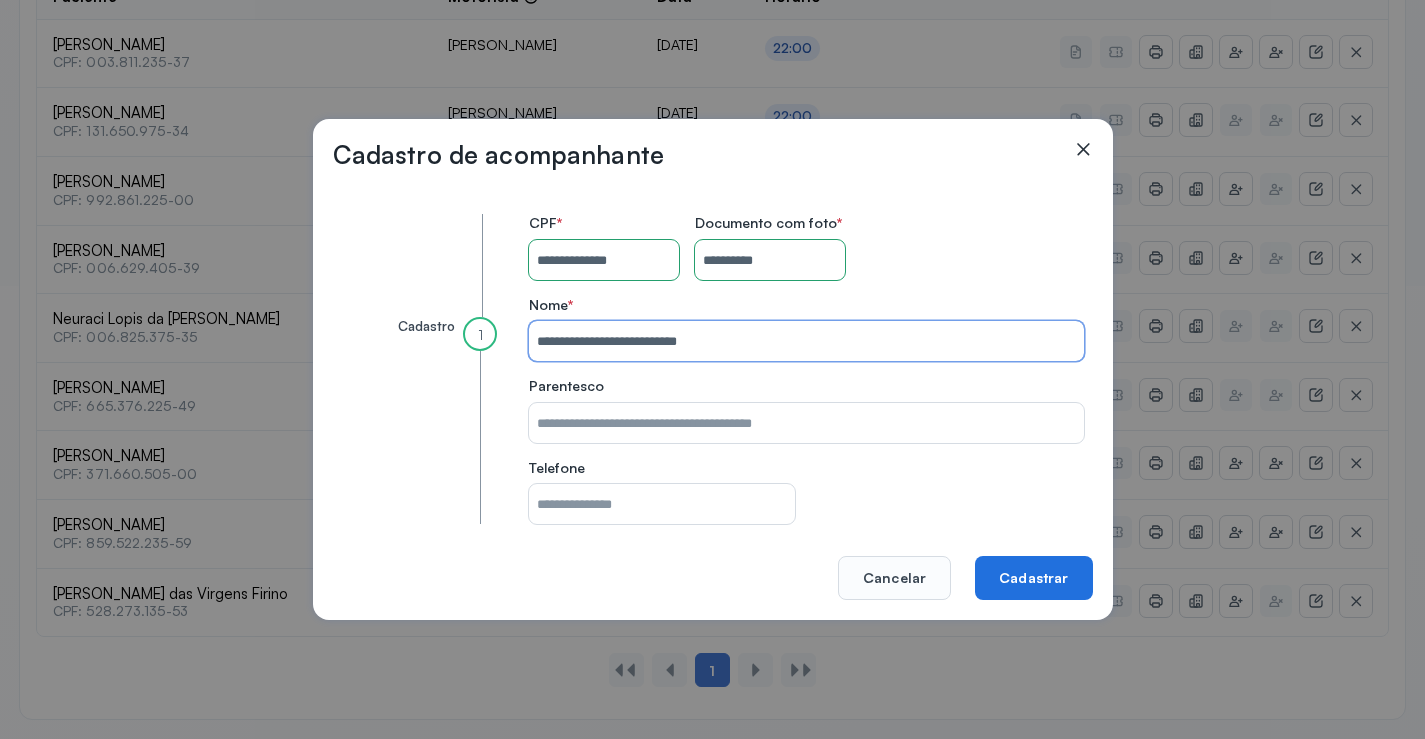 type on "**********" 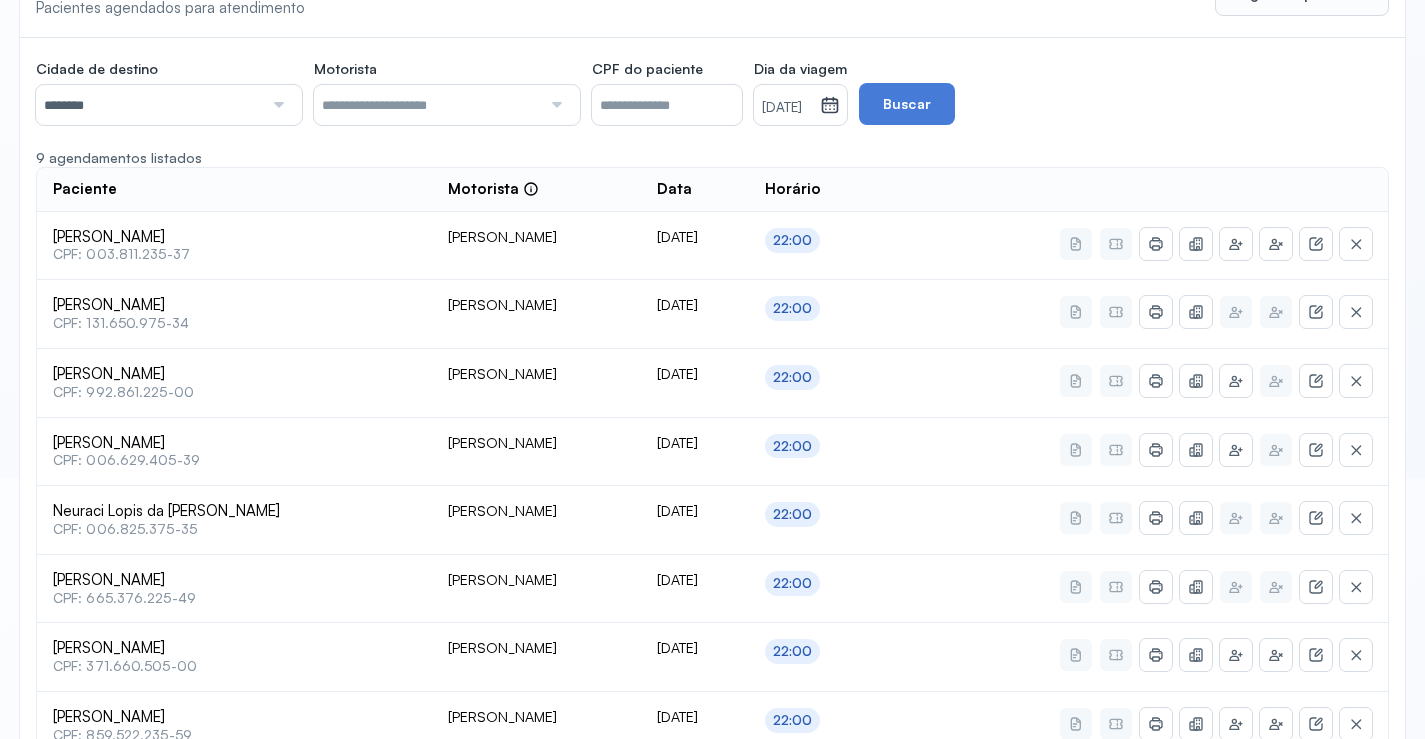scroll, scrollTop: 0, scrollLeft: 0, axis: both 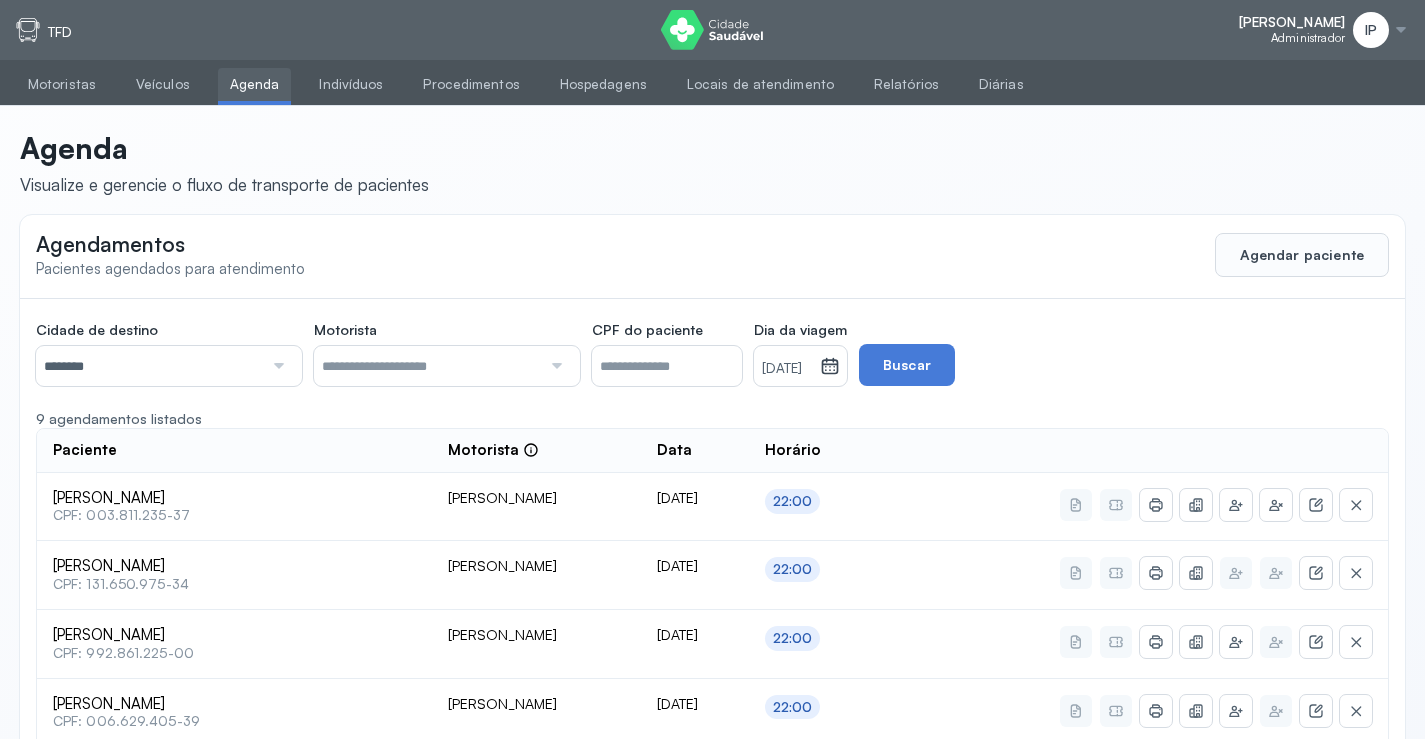 click on "[DATE]" at bounding box center [787, 366] 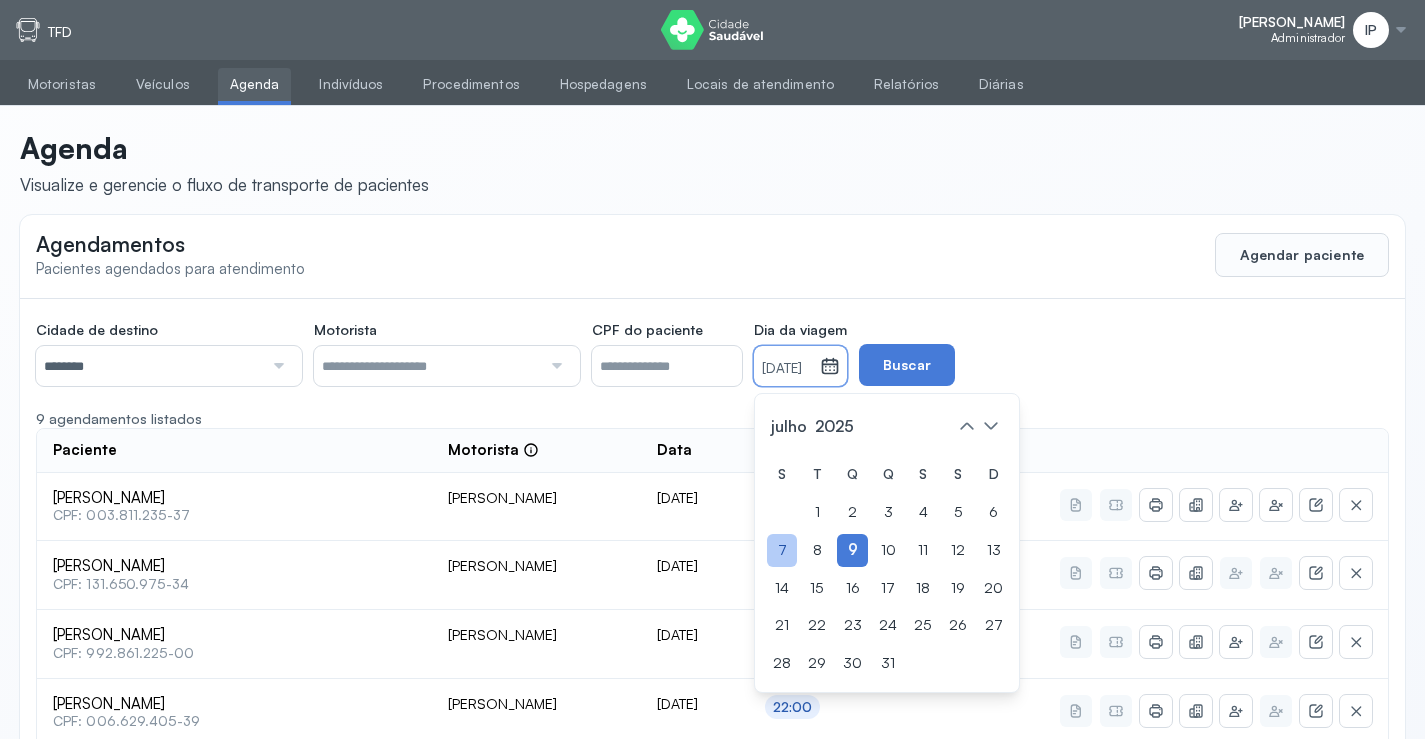 click on "7" 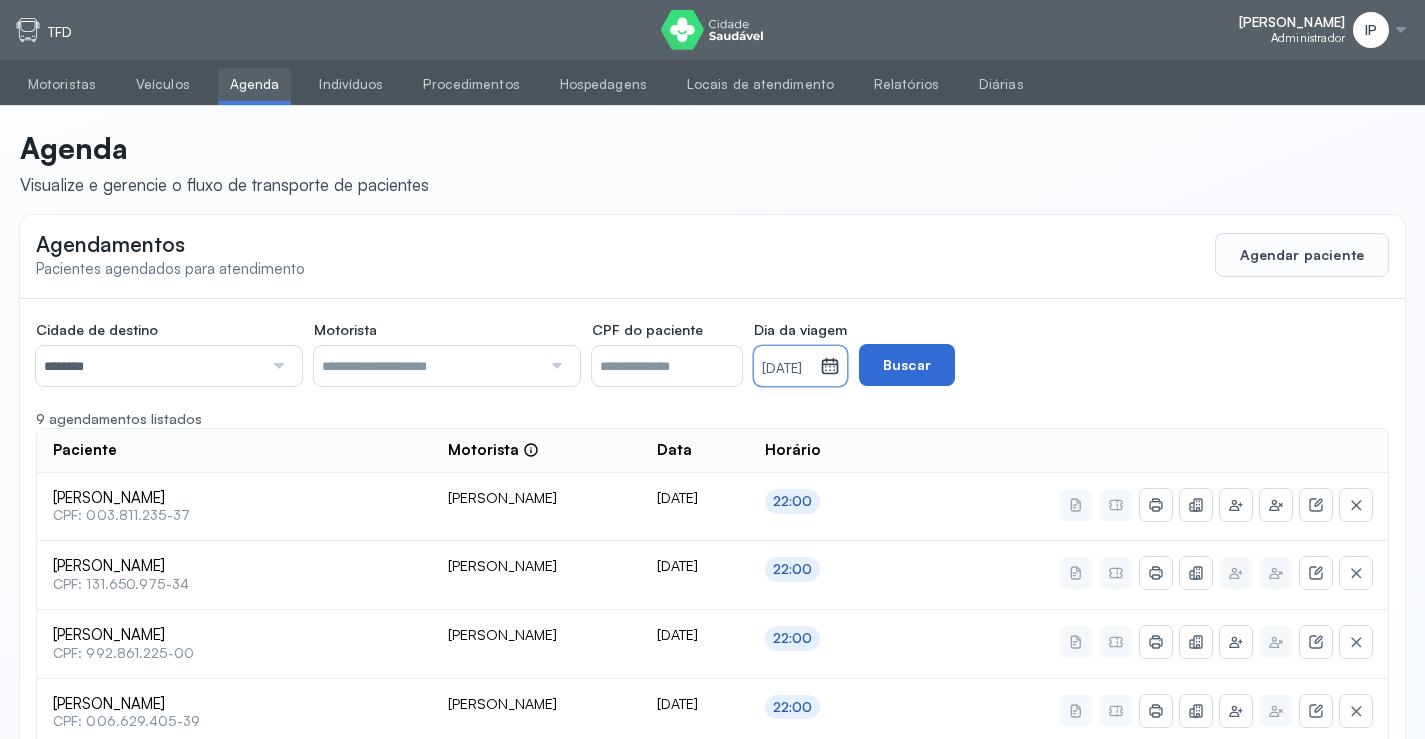 click on "Buscar" at bounding box center (907, 365) 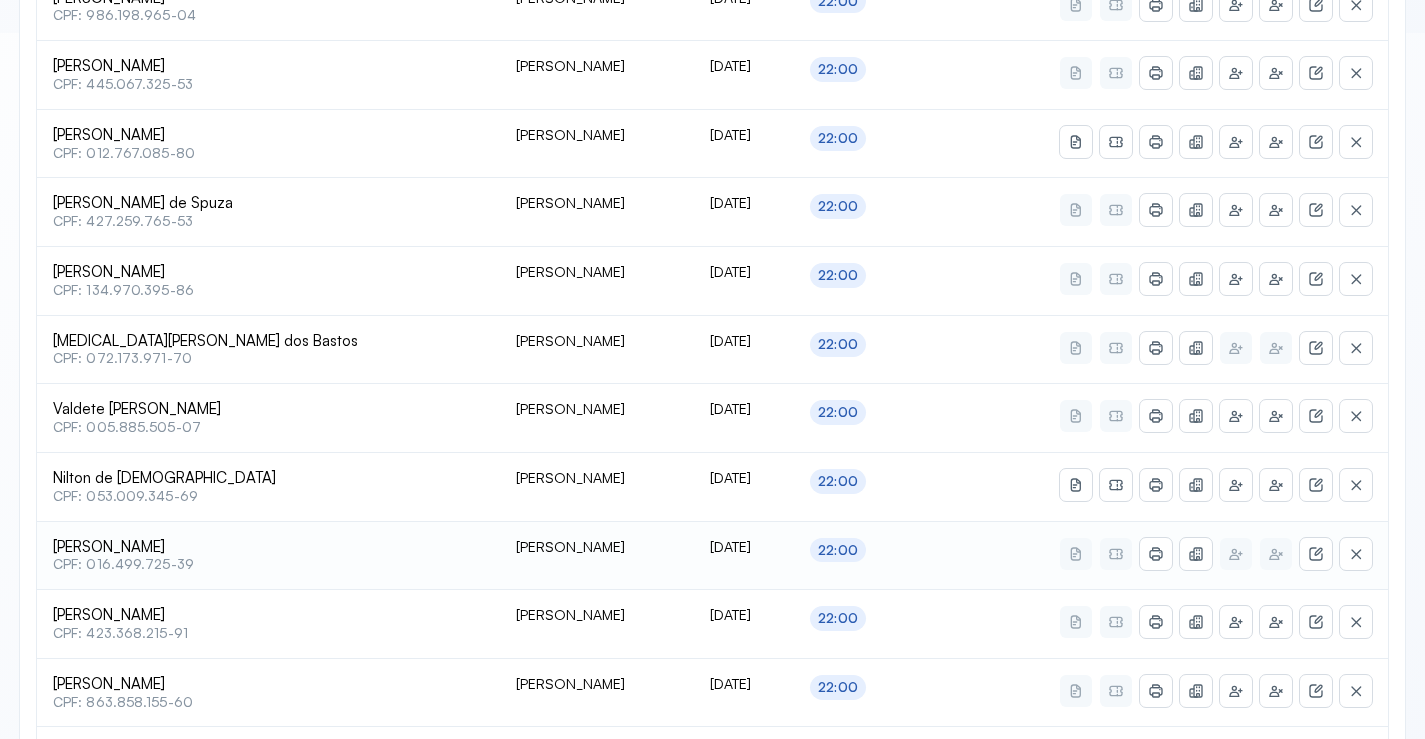 scroll, scrollTop: 800, scrollLeft: 0, axis: vertical 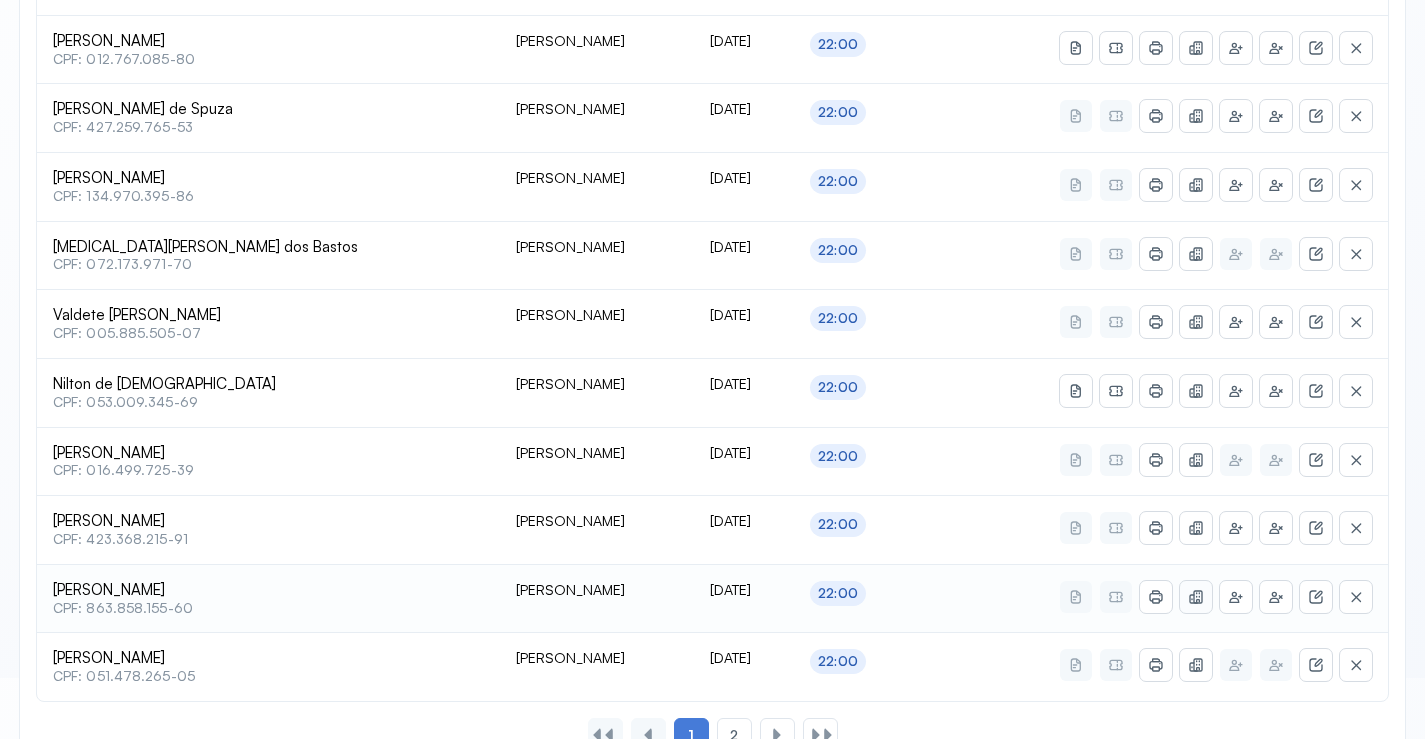 click 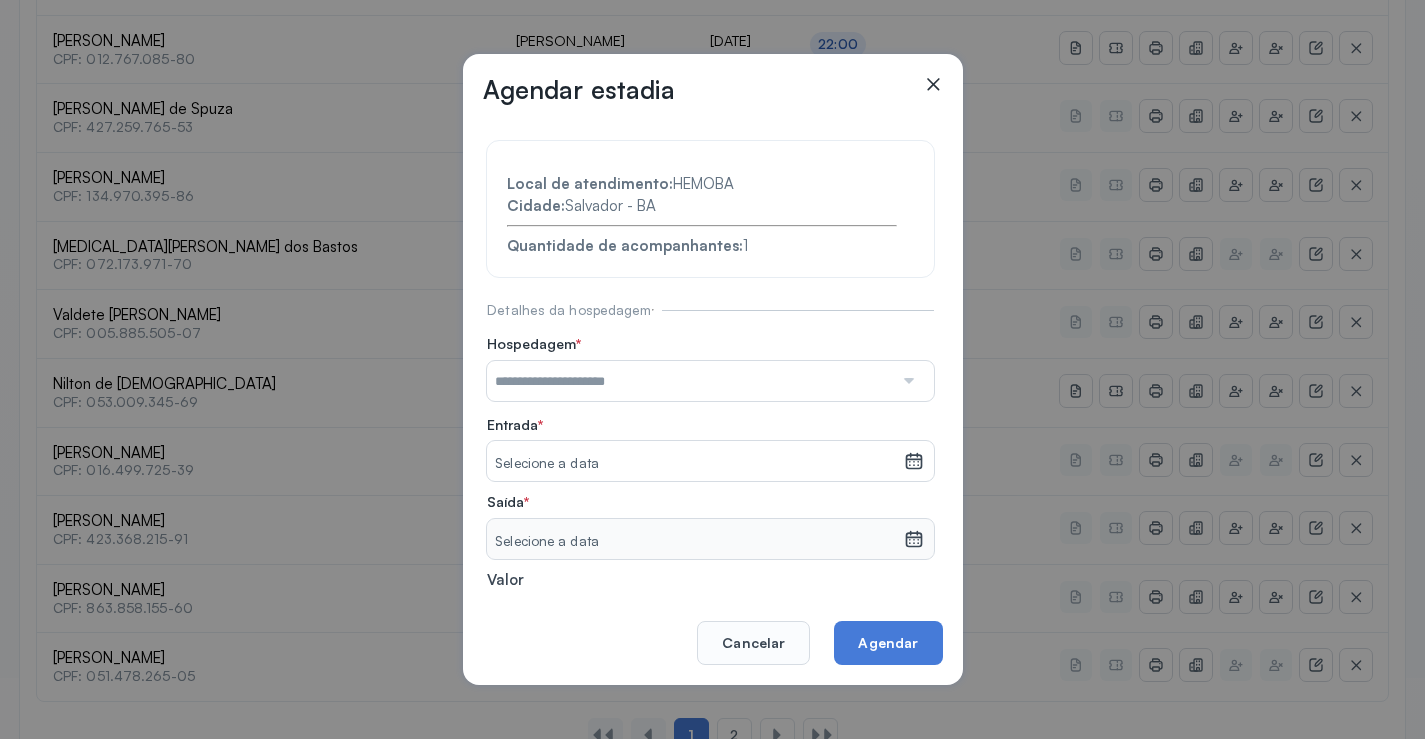 click at bounding box center (690, 381) 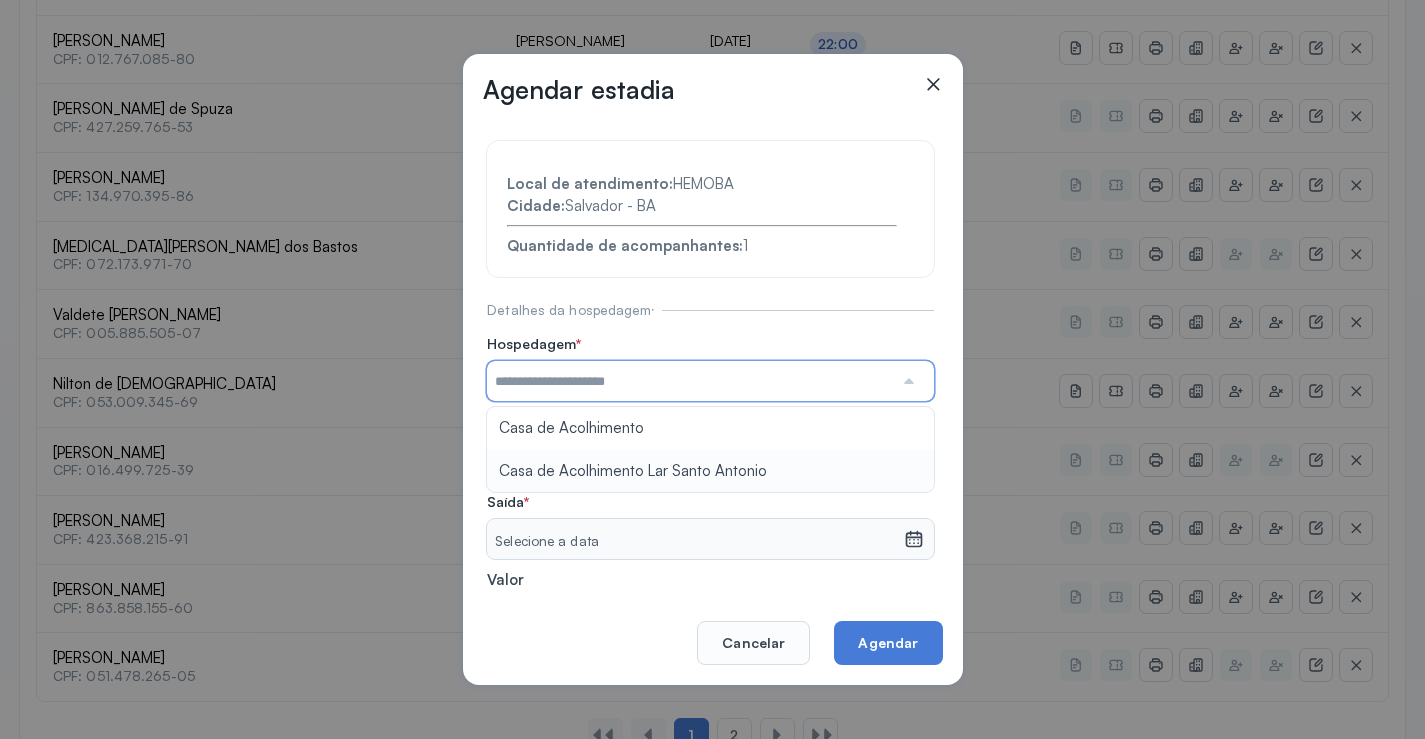 type on "**********" 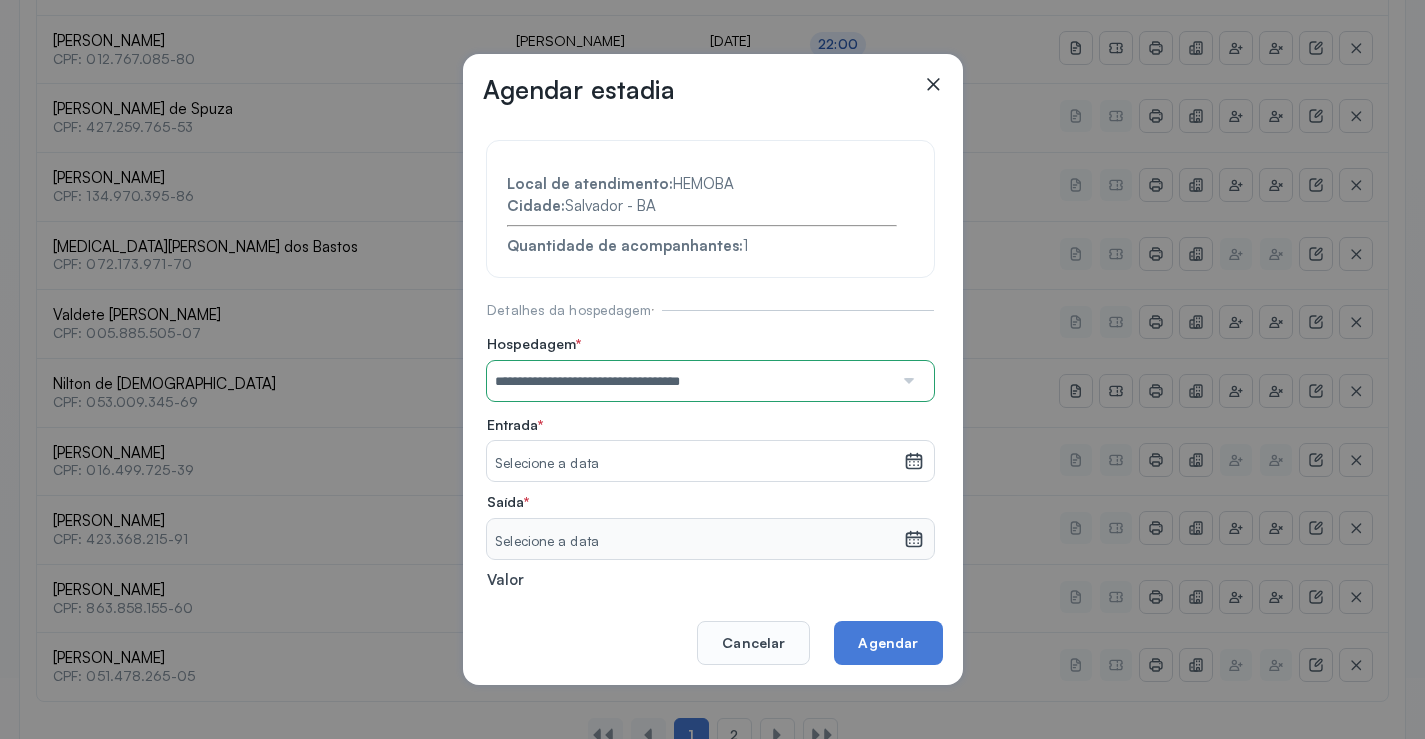 drag, startPoint x: 686, startPoint y: 469, endPoint x: 644, endPoint y: 472, distance: 42.107006 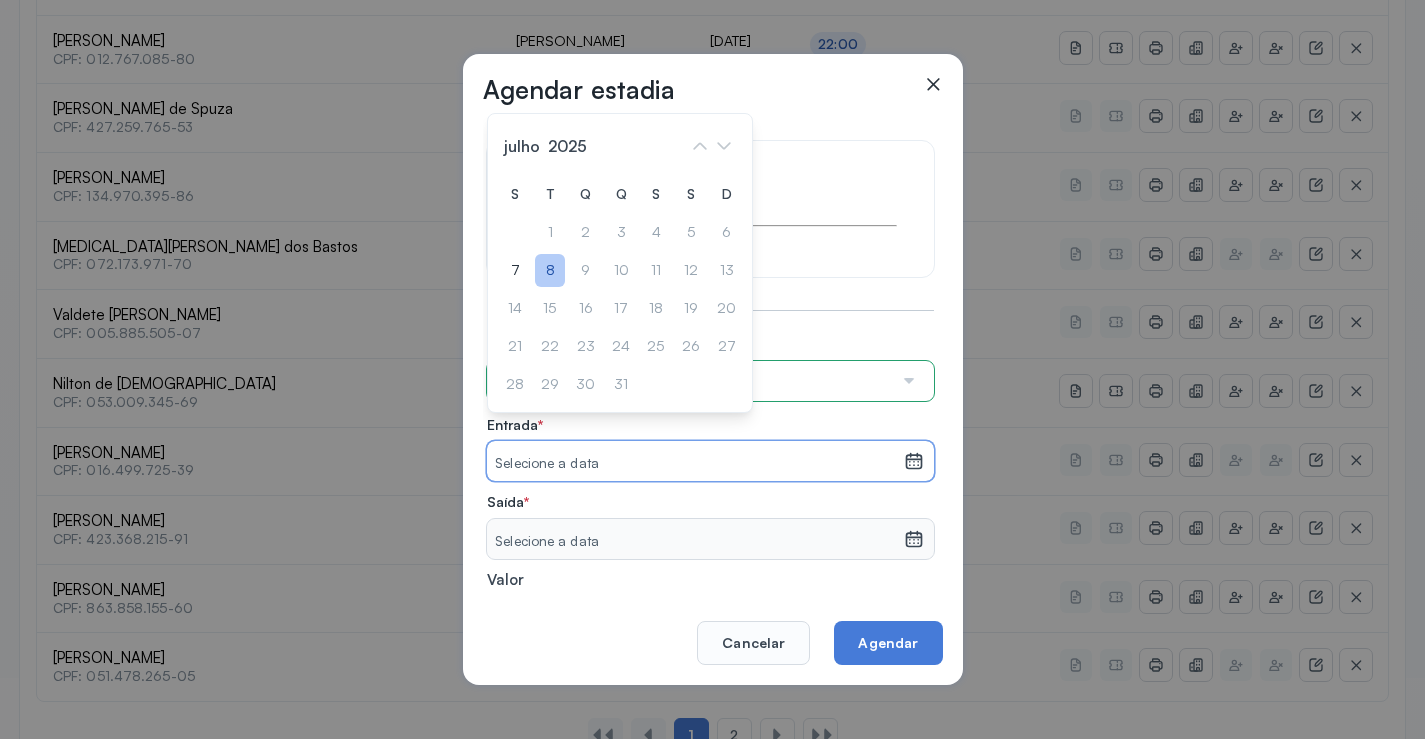 click on "8" 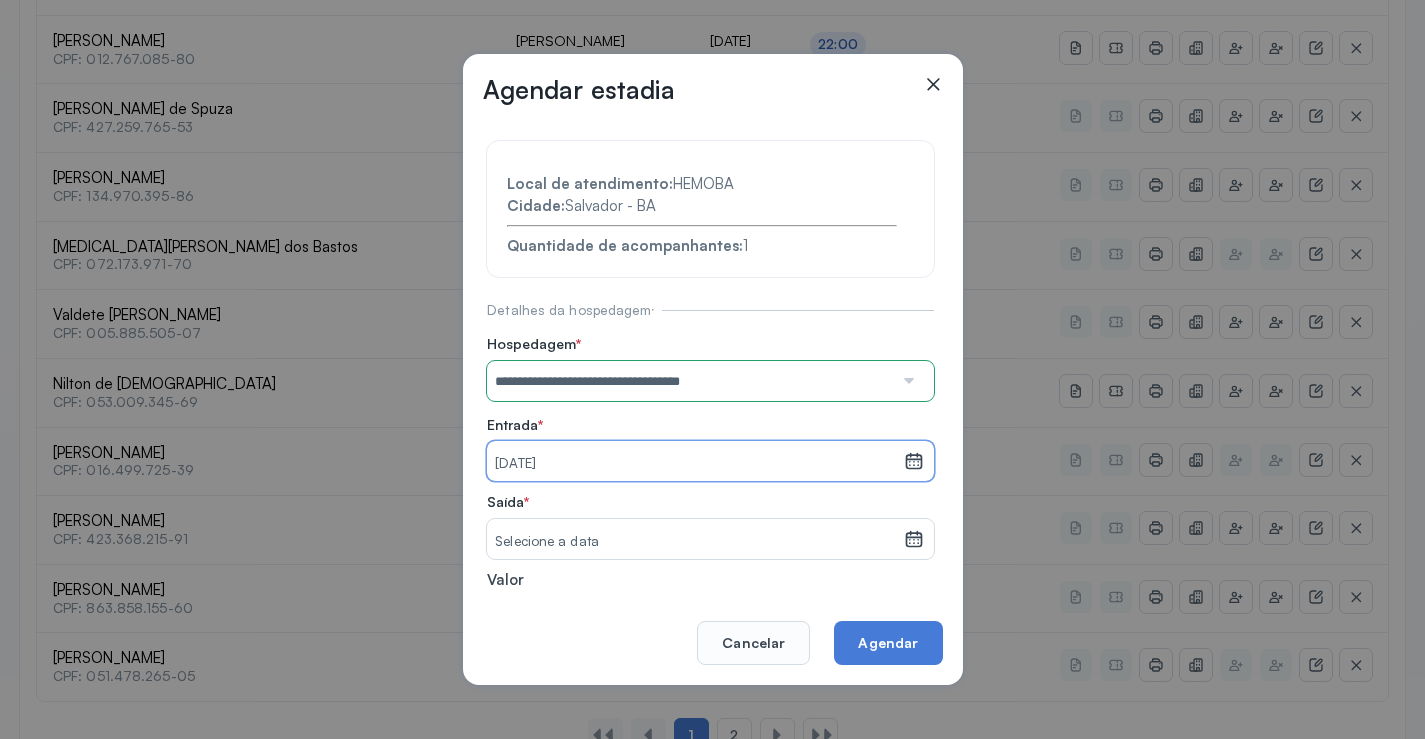 click on "Selecione a data" at bounding box center [695, 539] 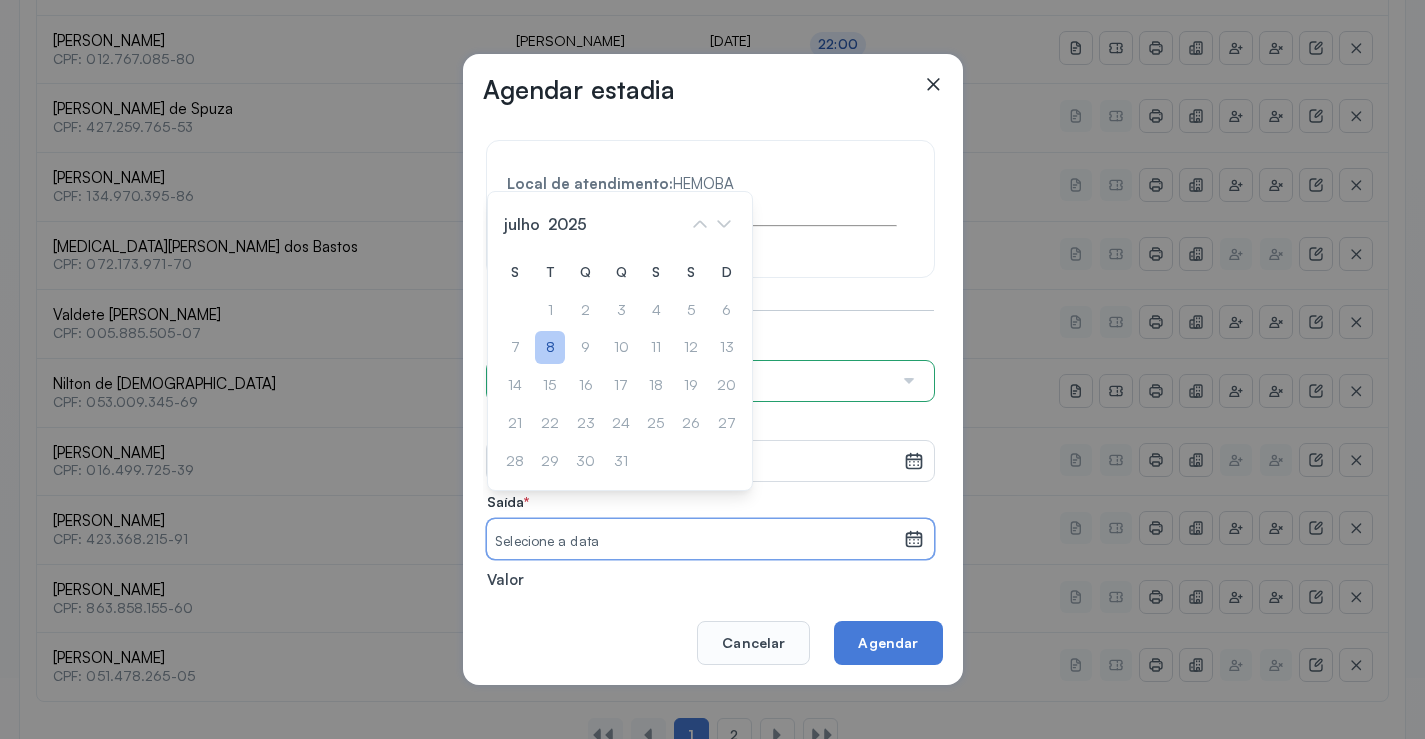 click on "8" 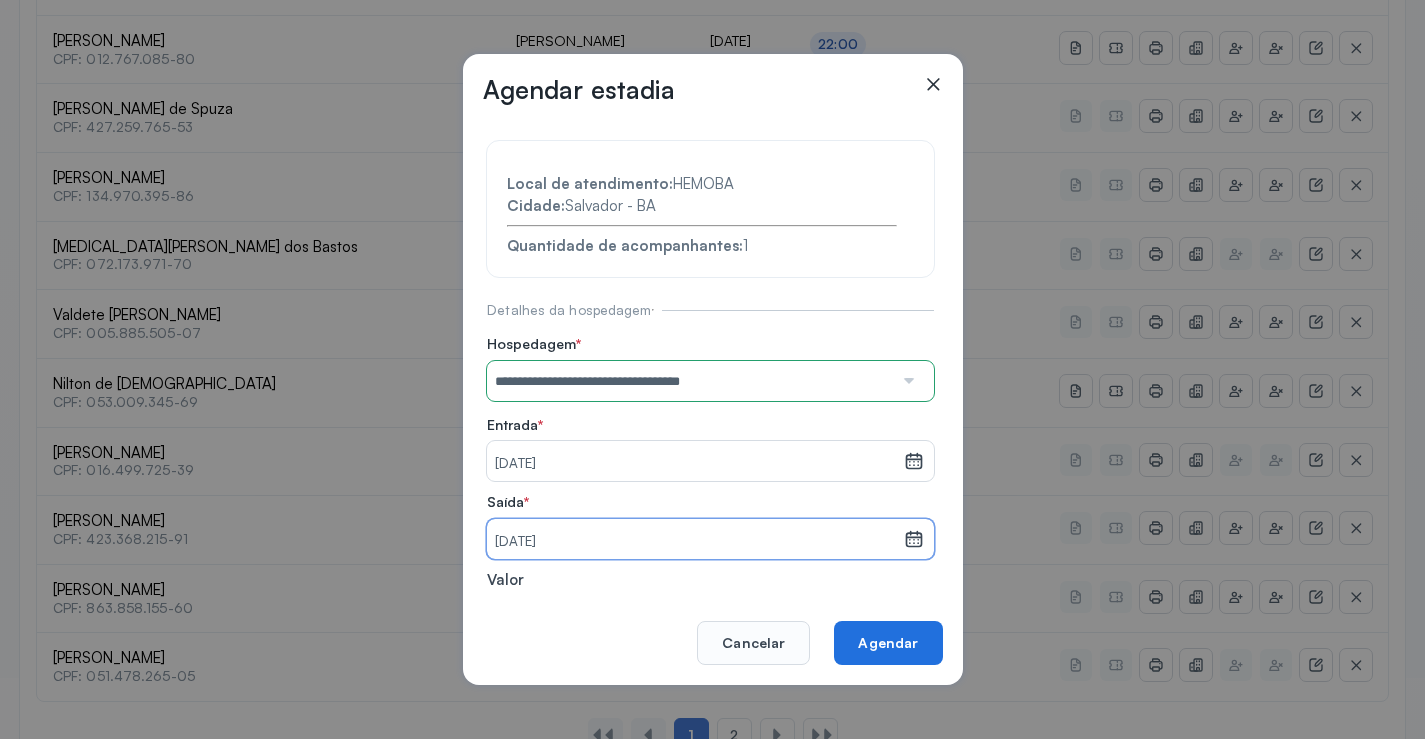 click on "Agendar" 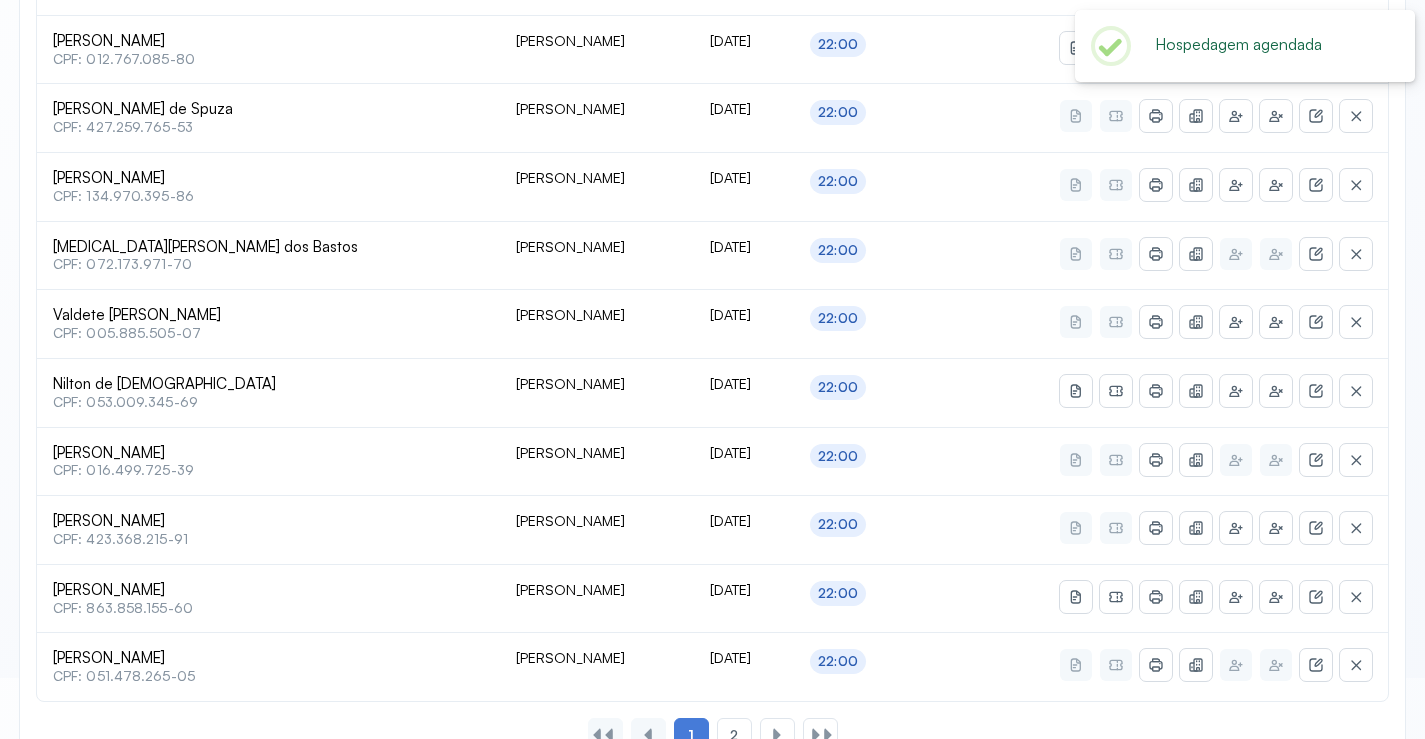 scroll, scrollTop: 865, scrollLeft: 0, axis: vertical 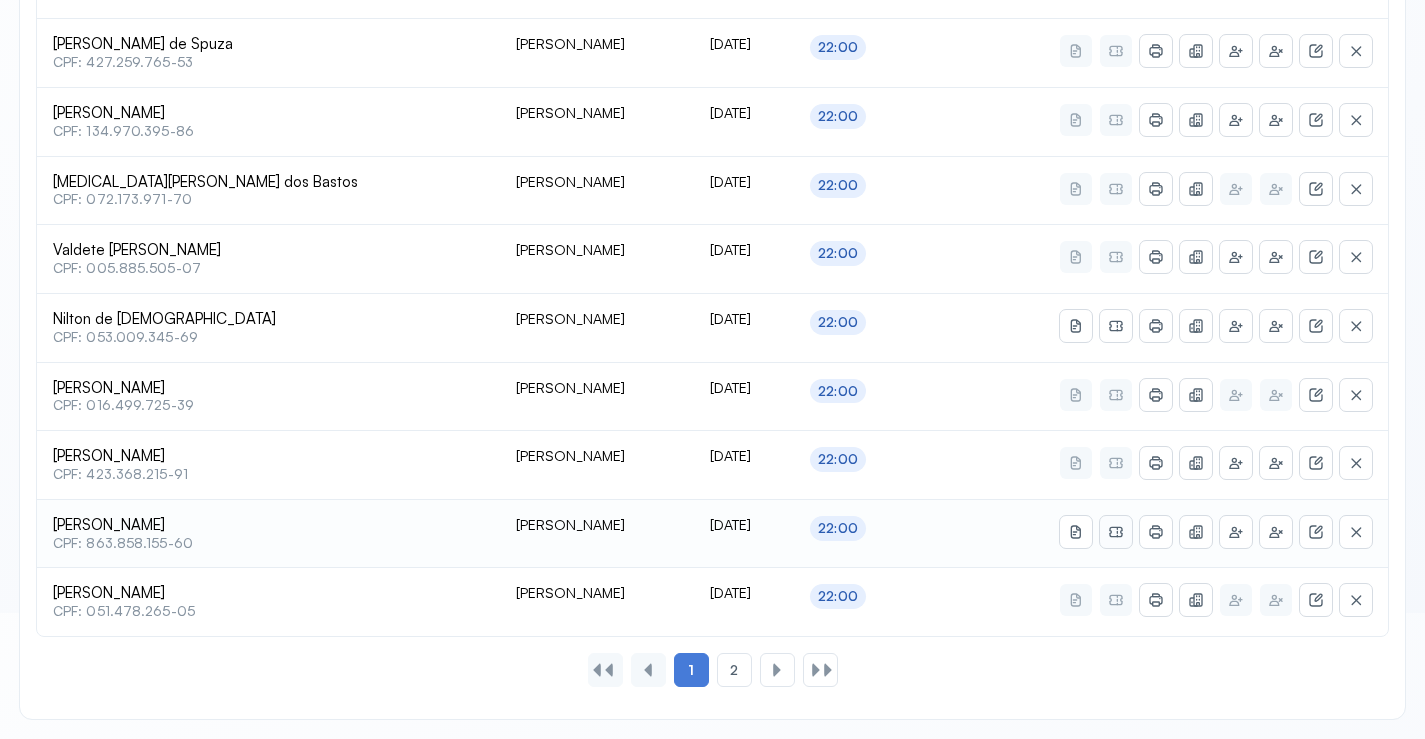 click 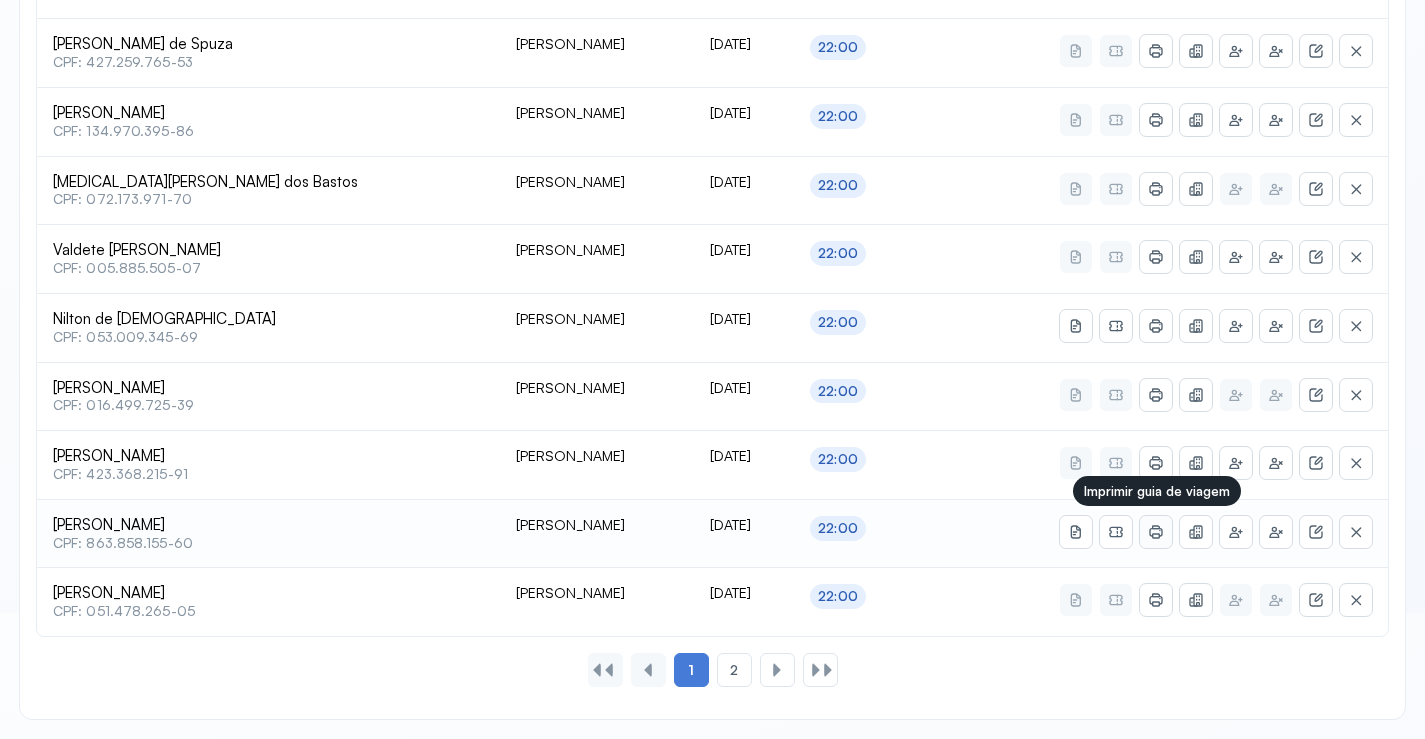 click 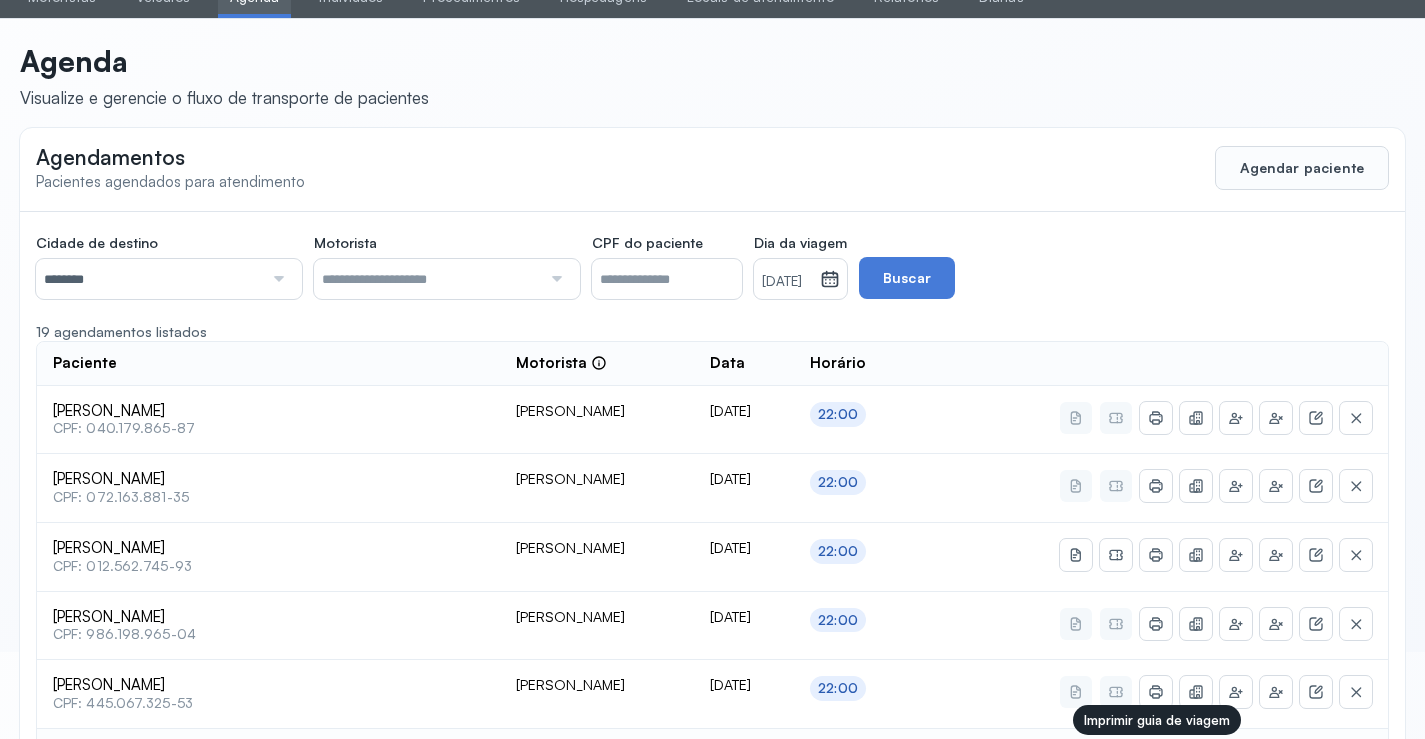 scroll, scrollTop: 65, scrollLeft: 0, axis: vertical 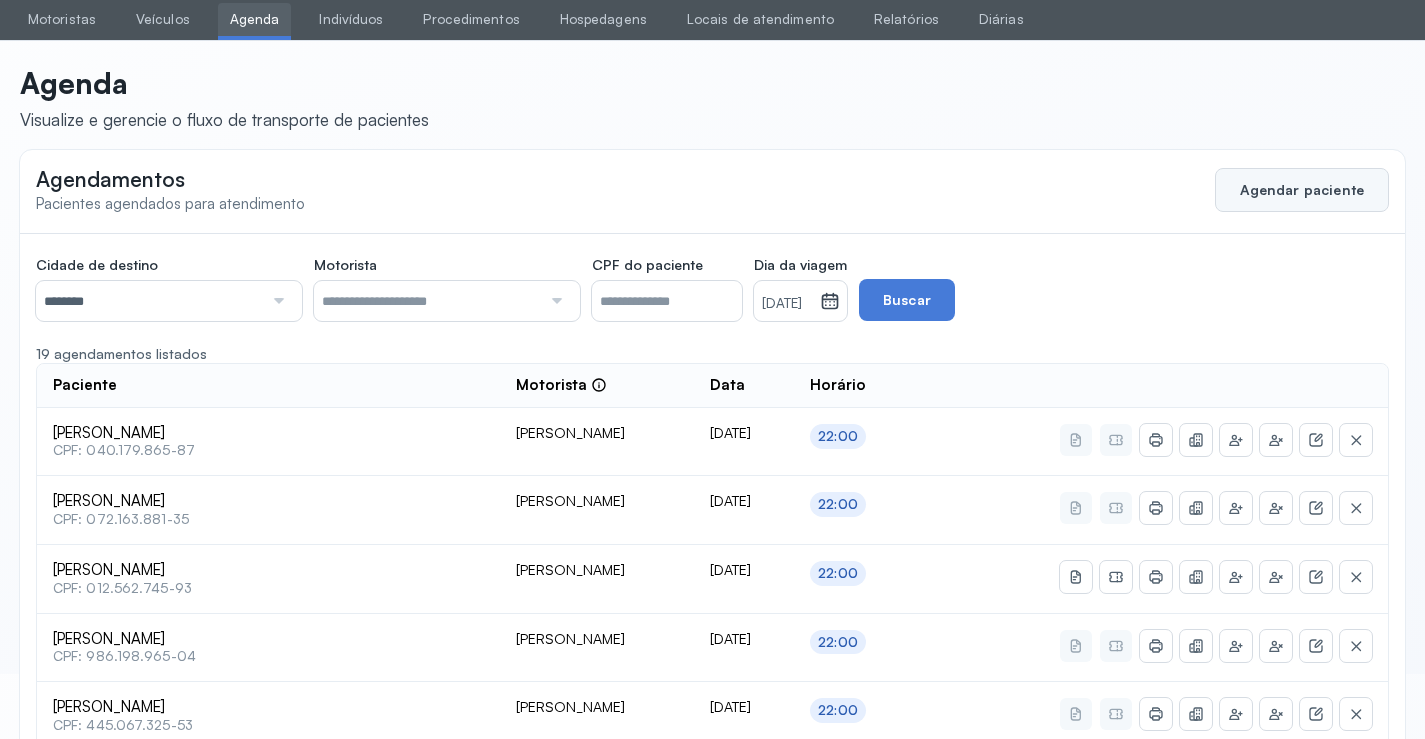 click on "Agendar paciente" 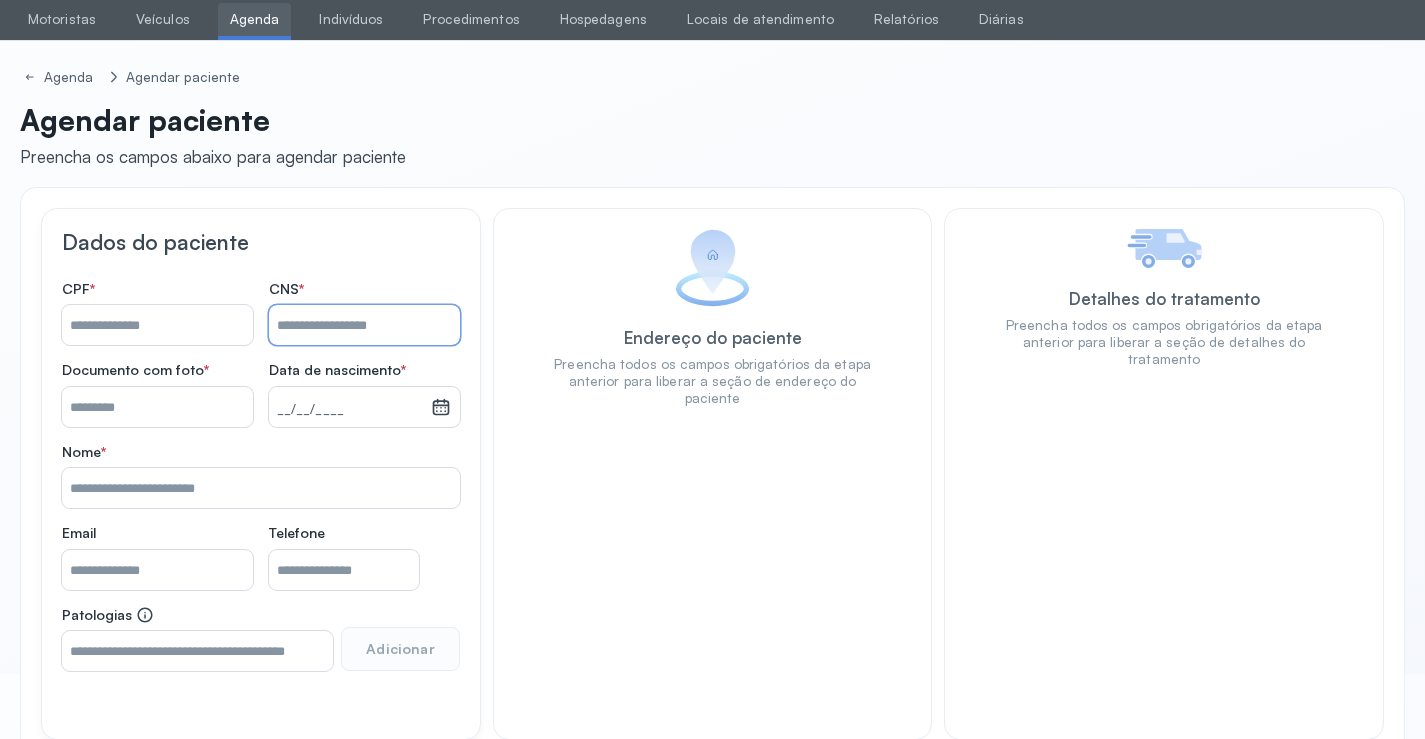 click on "Nome   *" at bounding box center (364, 325) 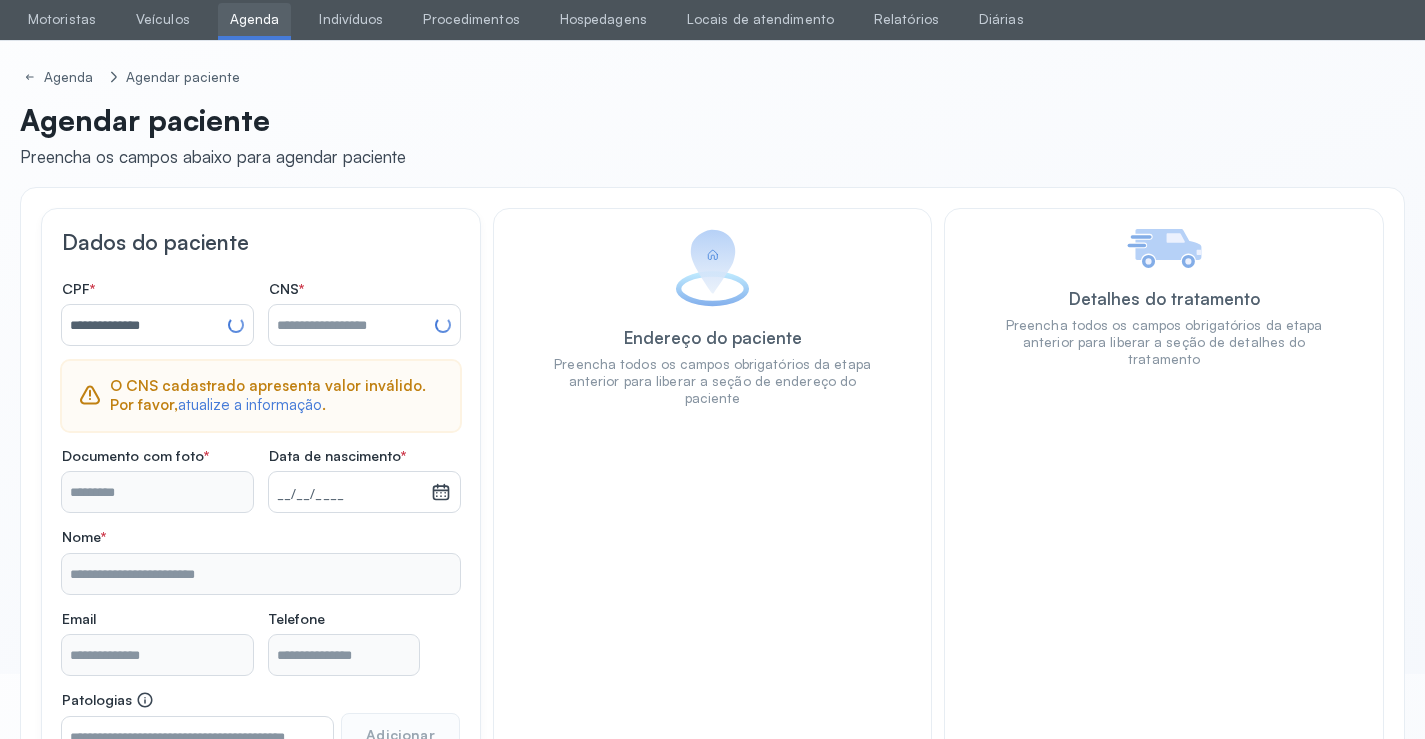 type on "**********" 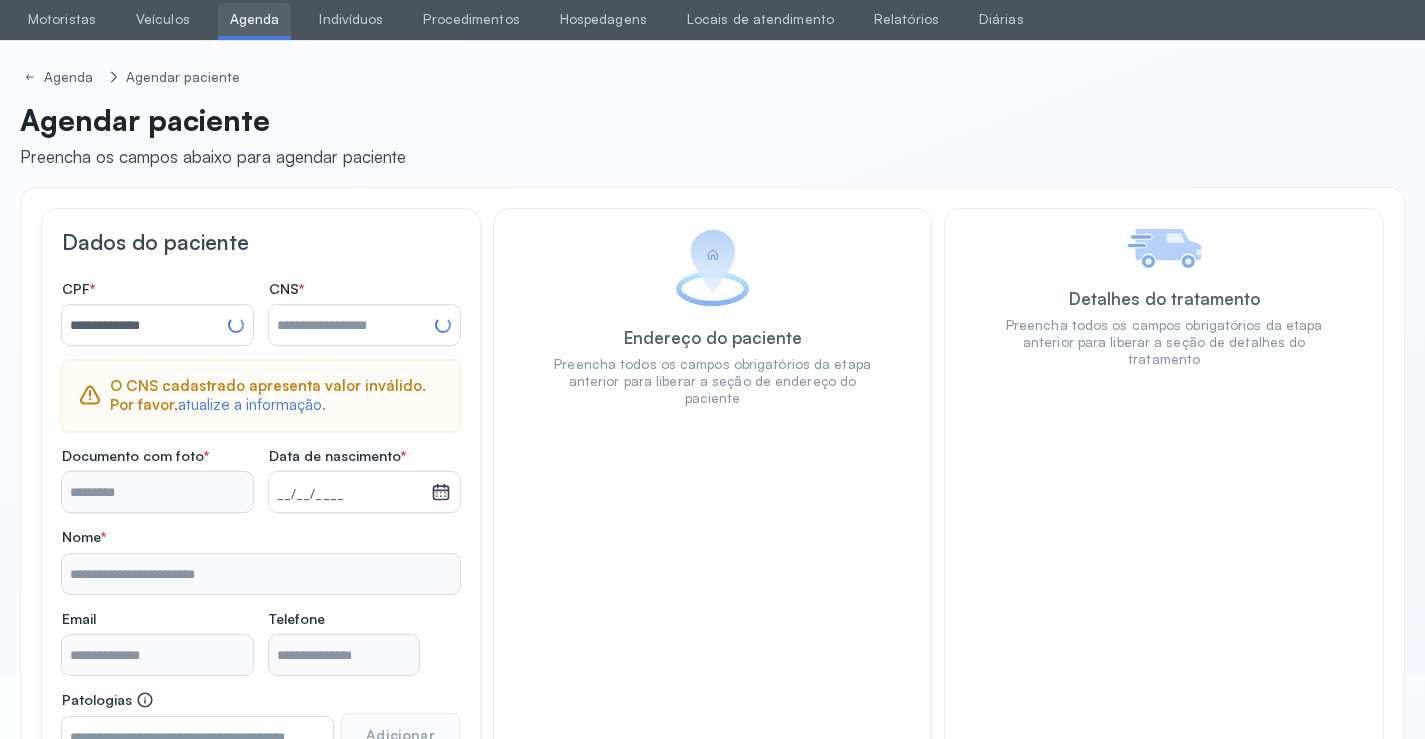 type on "**********" 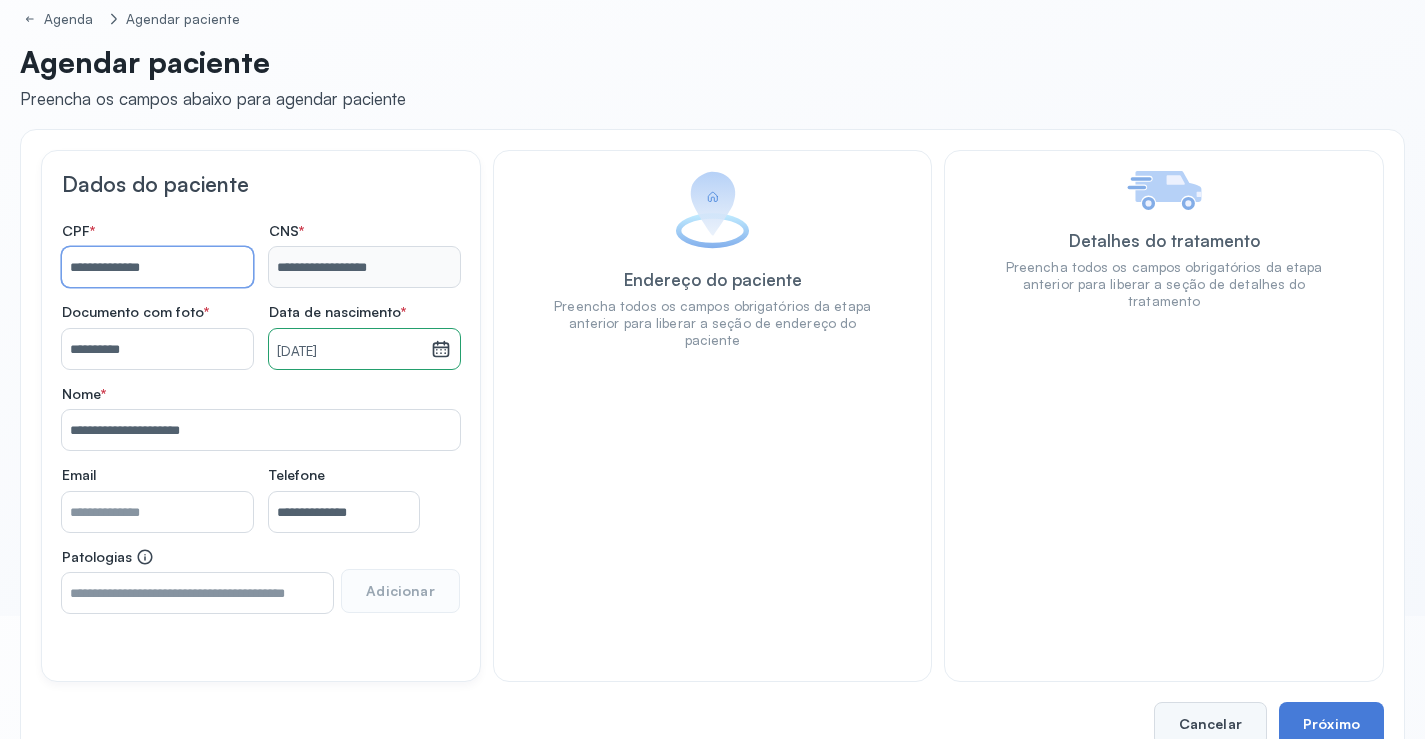scroll, scrollTop: 171, scrollLeft: 0, axis: vertical 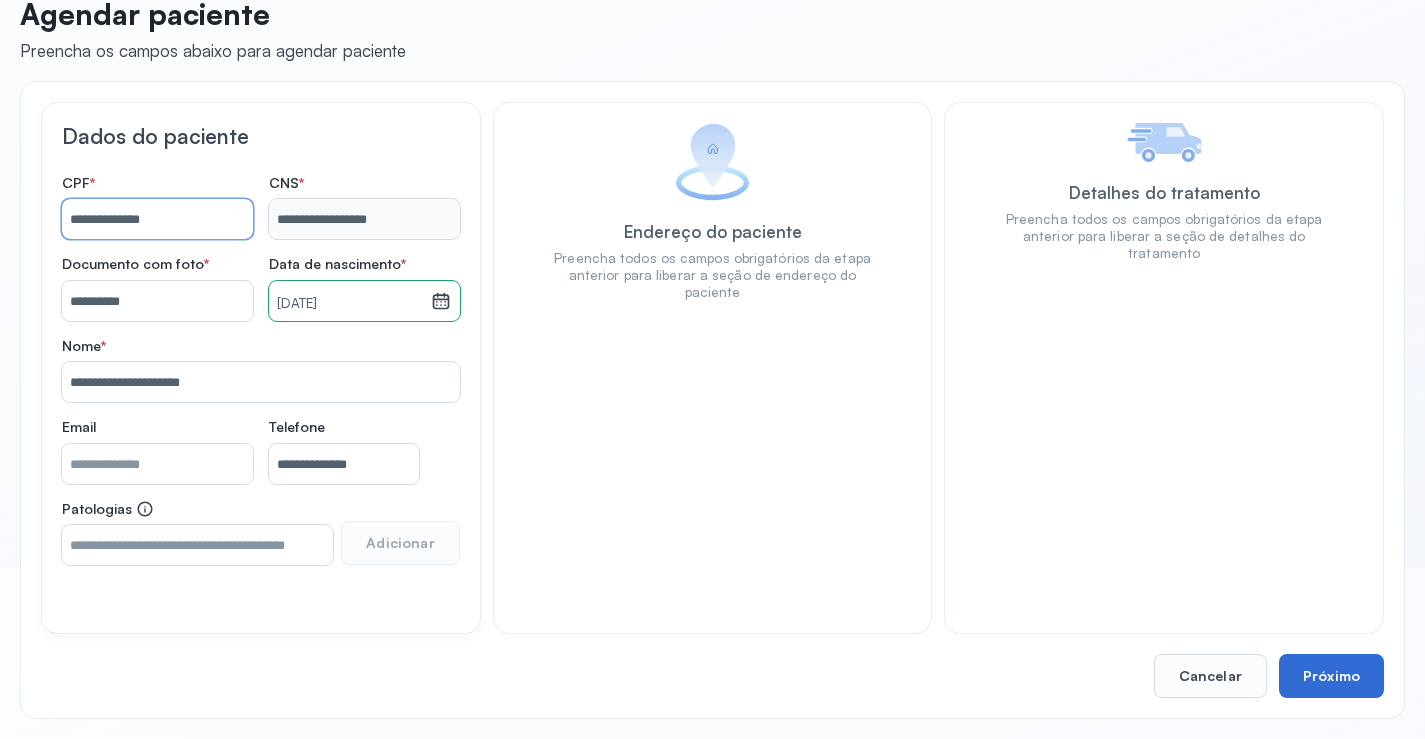 type on "**********" 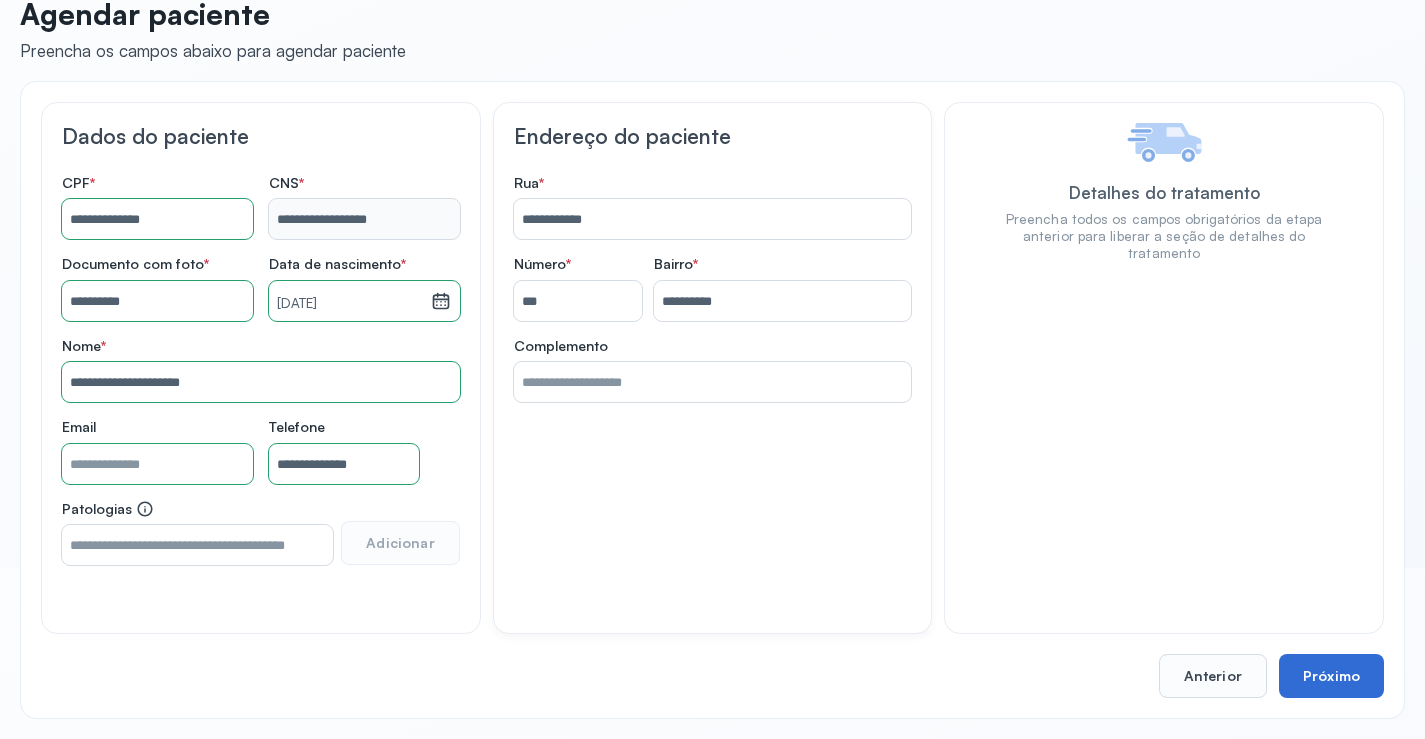 click on "Próximo" at bounding box center [1331, 676] 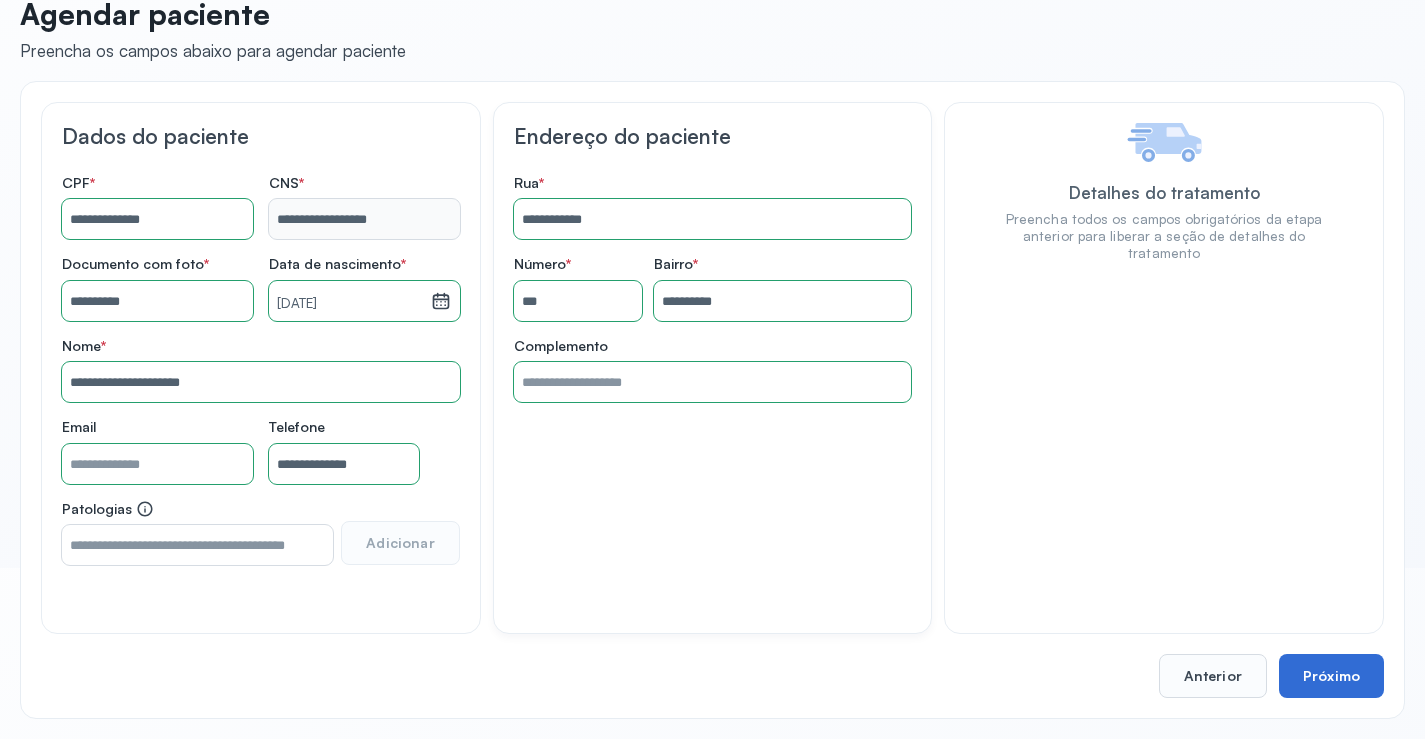 click on "Próximo" at bounding box center [1331, 676] 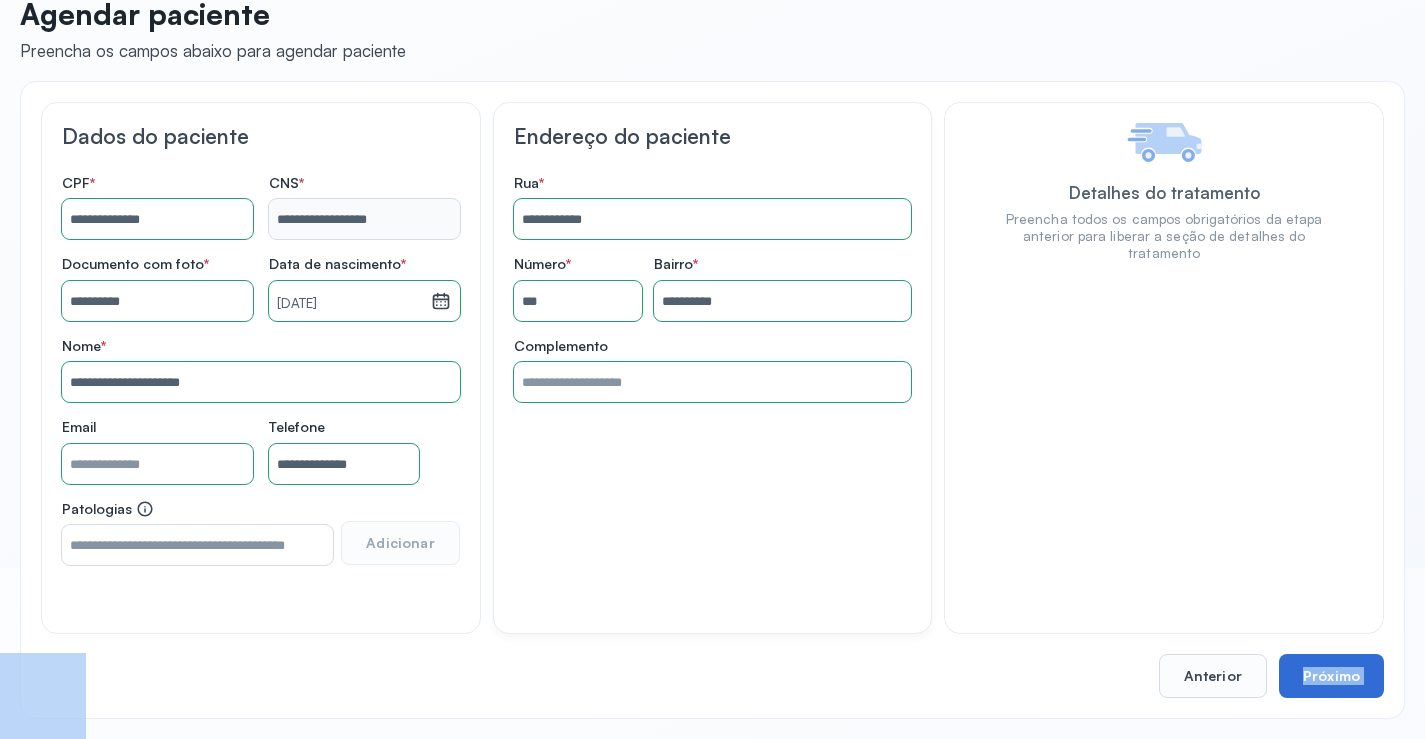 click on "**********" at bounding box center (712, 400) 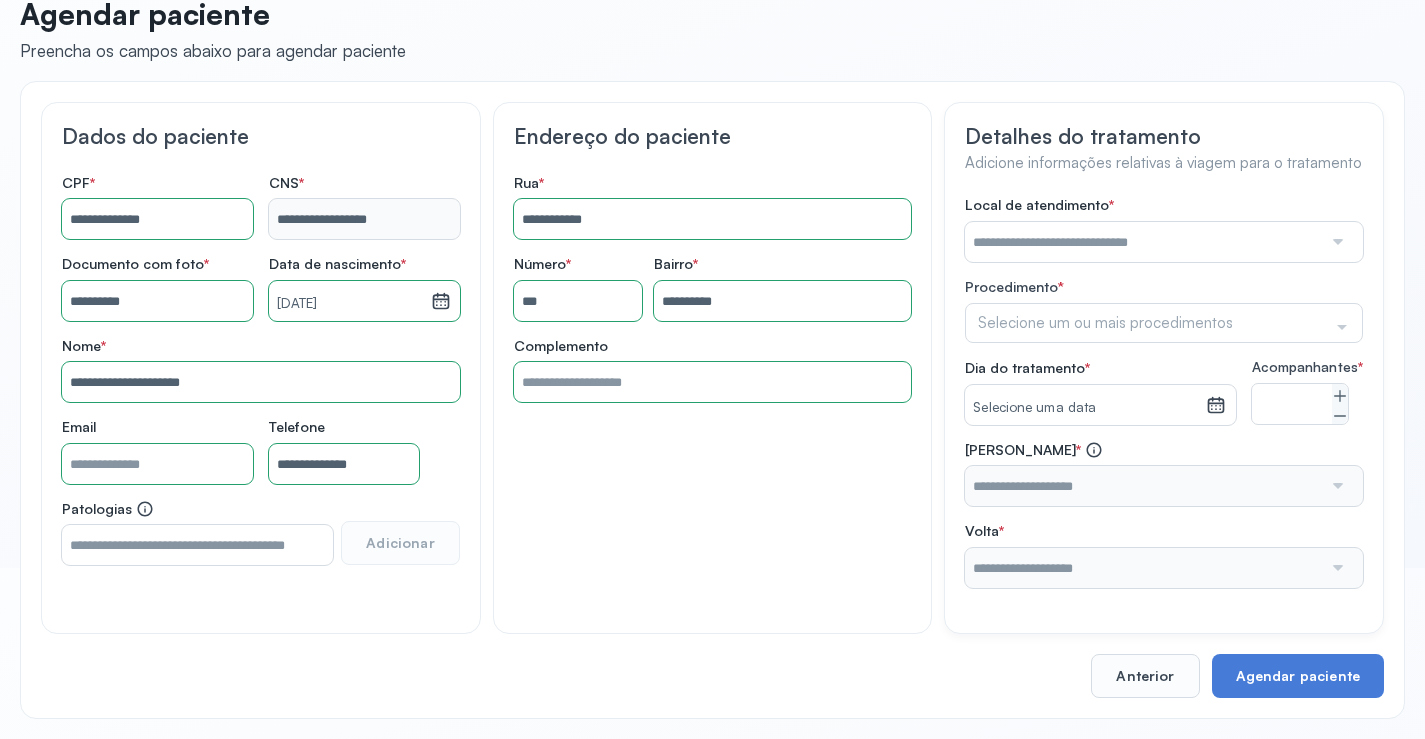 click at bounding box center [1143, 242] 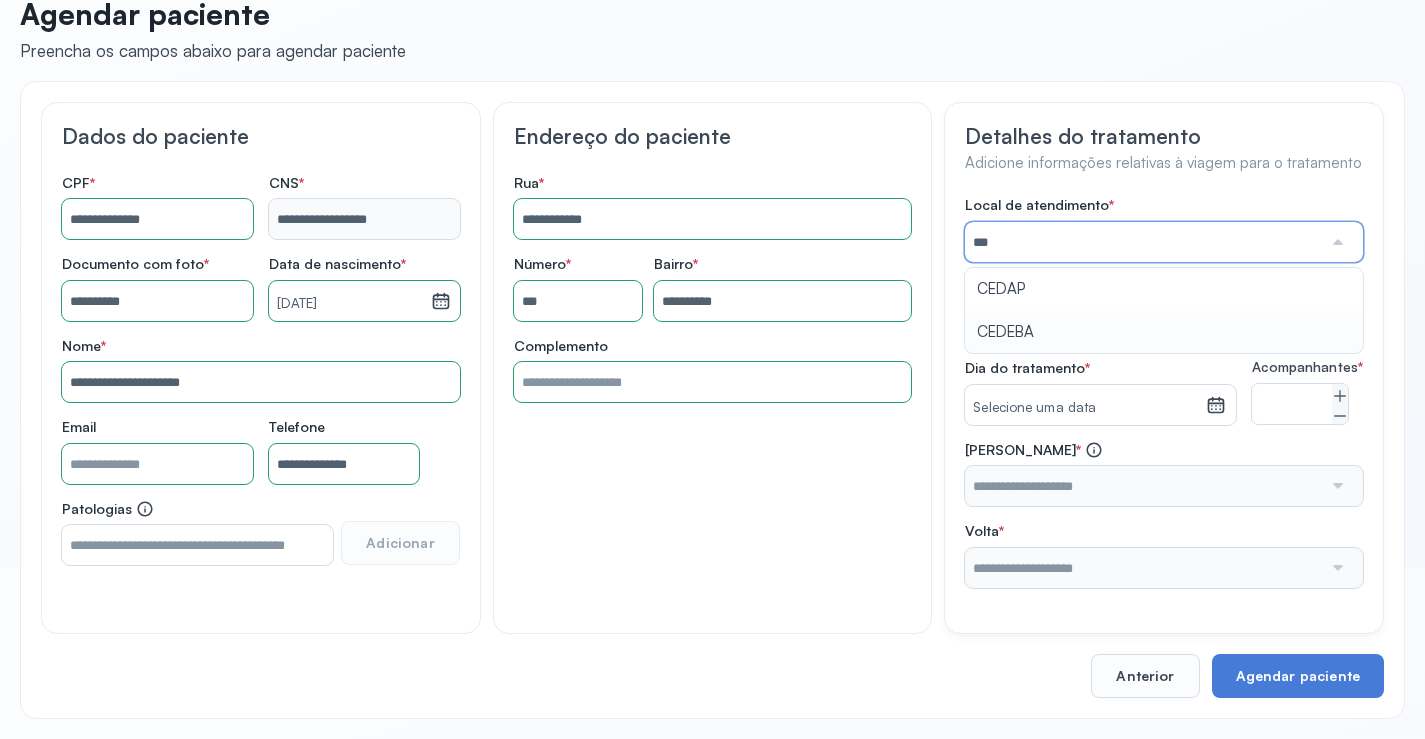 type on "******" 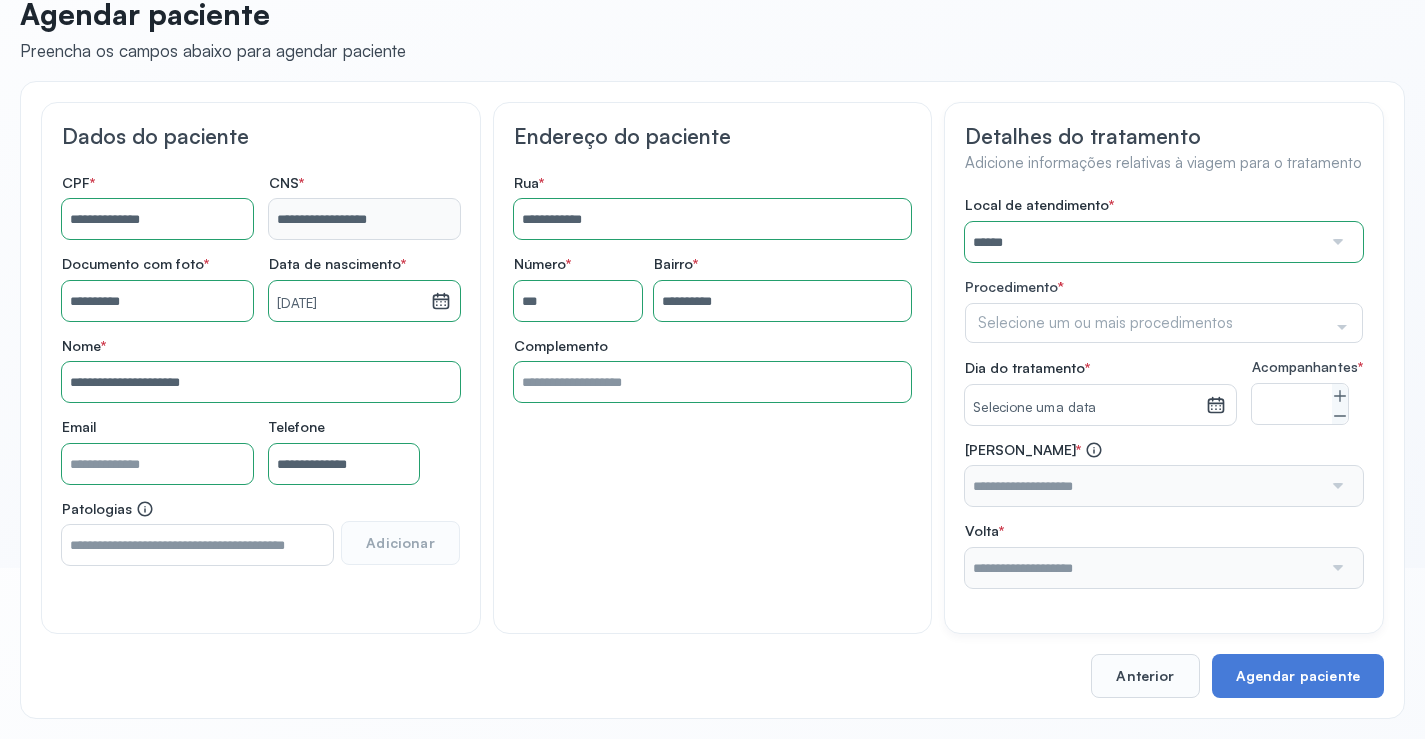 click on "Local de atendimento   *  ****** A CLINICA DA MULHER ABO AMOR SAUDE ANACON ANDRE PRINCIPE ANGIO CLINICA APAE APAME DE PETROLINA APAMI PETROLINA ARISTIDES AUDIBEM AUDIBEM AUDICENTRO AUDIFON PETROLINA AZZO SAUDE PETROLINA BRINCARE CABULA CALIPER ESCOLA DE IMAGEM CAPS CDI CDTO CEDAP CEDEBA CENTRO BAIANO DE ESTUDOS CENTRO DE APOIO A AUDIÇAO CENTRO DE MEDICINA NUCLEAR DE PETROLINA CENTRO DE SAUDE CLEMENTINO FRAGA CENTRO INTEGRADO DA COLUNA VERTEBRAL CENTRO MEDICO ANTONIO BALBINO CENTRO OFTALMOLOGICO CASTELO BRANCO CEPARH CEPRED CEPRIS CERPRIS CIDI CIMED CLIMED CLINATA CLINEFRO CLINICA  AFETUS PETROLINA CLINICA  ALFA CLINICA  ALFA CENTRO MÉDICO CLINICA  SHOPPING DA BAHIA CLINICA  URBANO SAMPAIO FILHO CLINICA AGEUS CLINICA AMO CLINICA AMOR A SAUDE CLINICA AMOR E SAUDE PETROLINA CLINICA ANGICLIN CLINICA BIOCHEK UP CLINICA CAM CLINICA CARDIO PULMONAR CLINICA CASA GERIATRICA DE PETROLINA CLINICA CASTELO BRANCO CLINICA CDTO CLINICA CENTRO MEDICO VITRAUX CLINICA CINTILO PETROLINA CLINICA CLIMED BRASIL CLINICA CLIVALE S" at bounding box center [1164, 392] 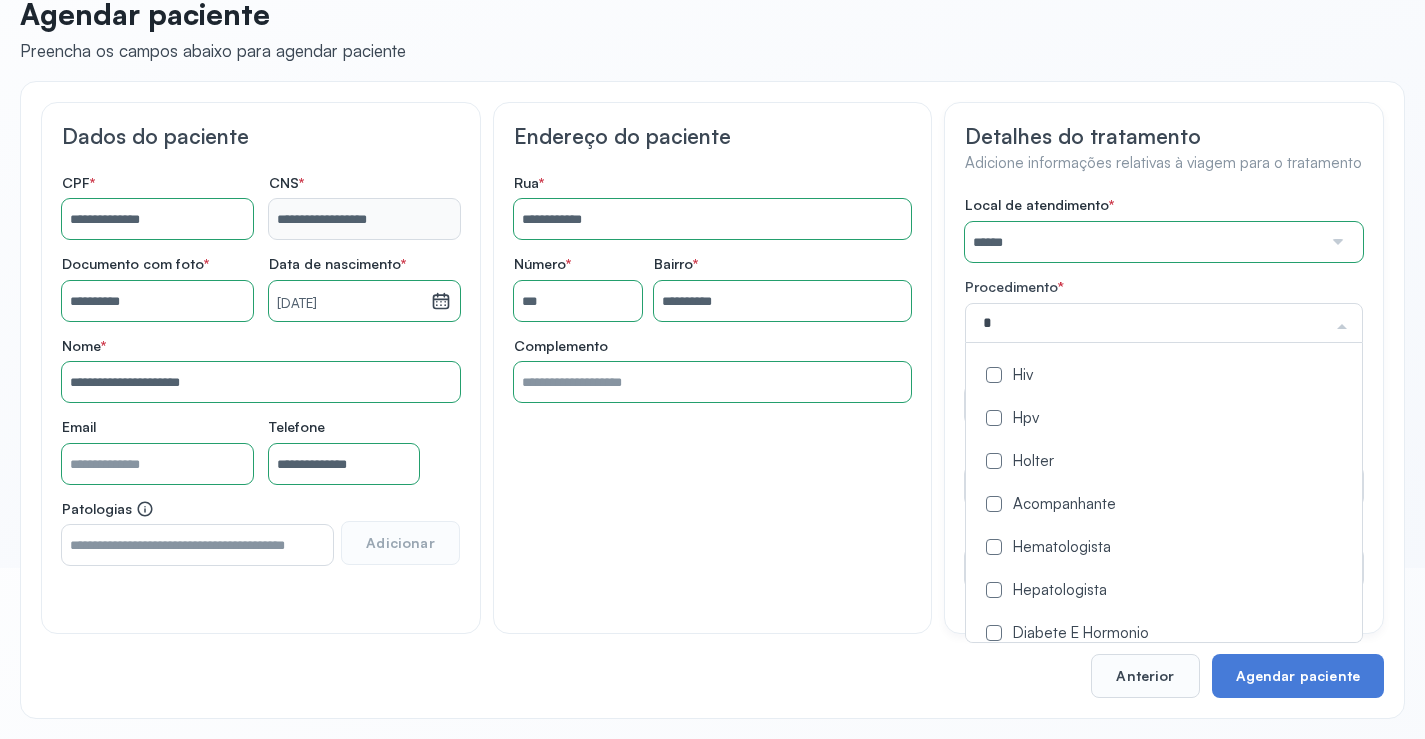 type on "**" 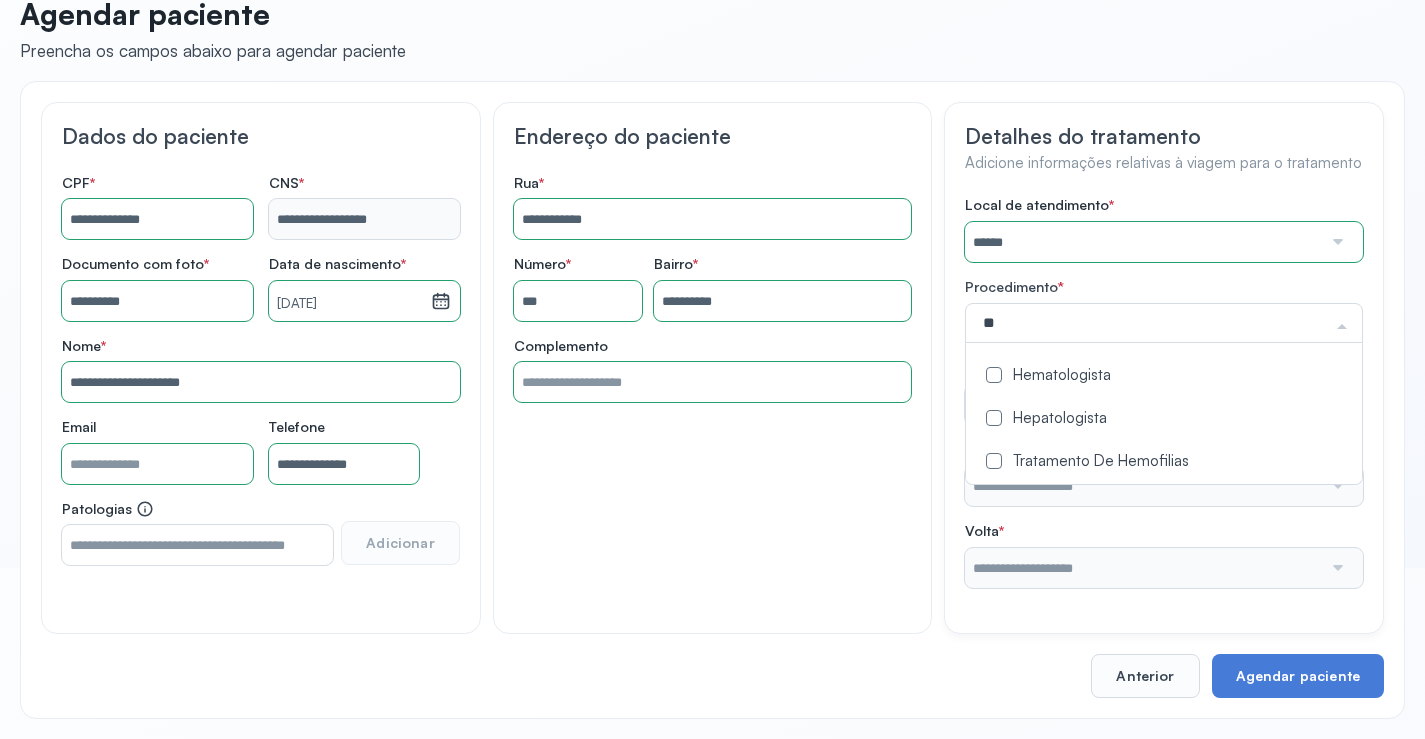 click on "Hematologista" at bounding box center (1164, 376) 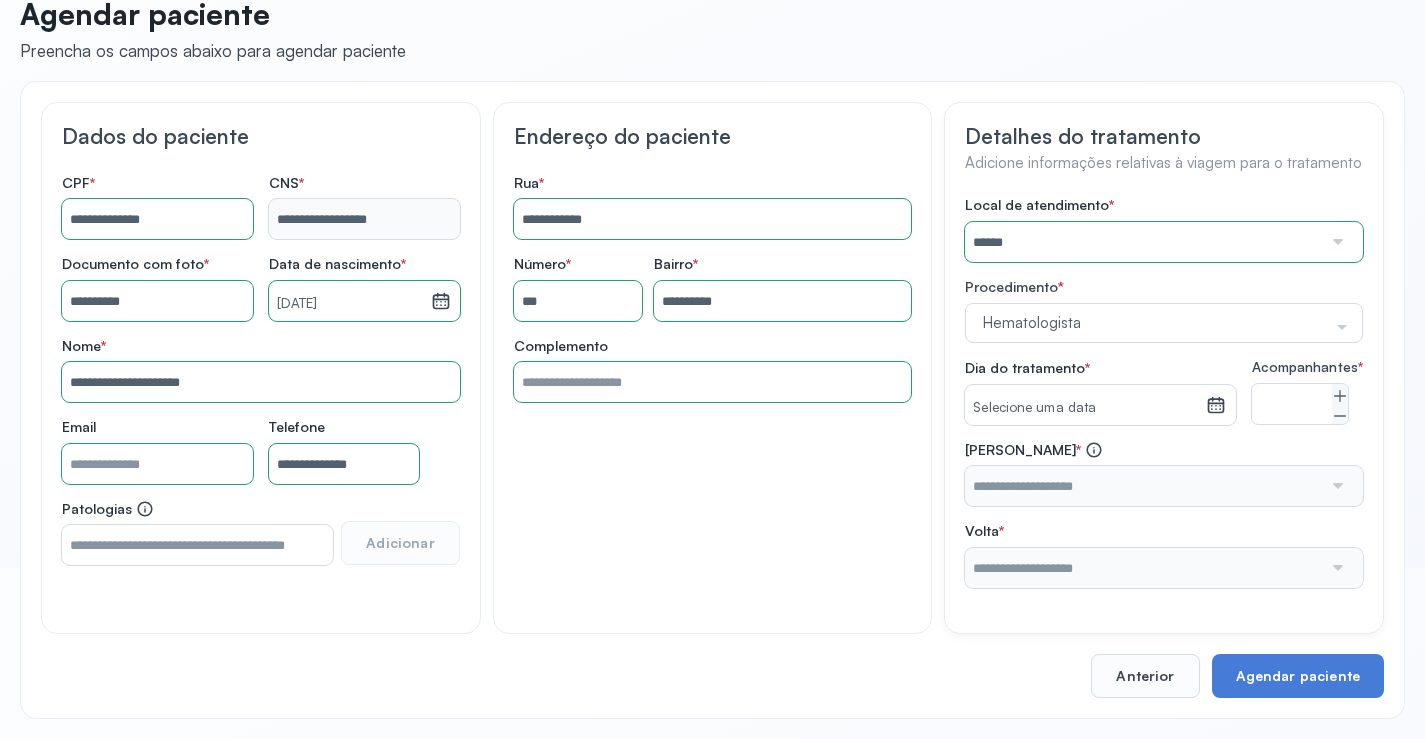drag, startPoint x: 956, startPoint y: 384, endPoint x: 1007, endPoint y: 406, distance: 55.542778 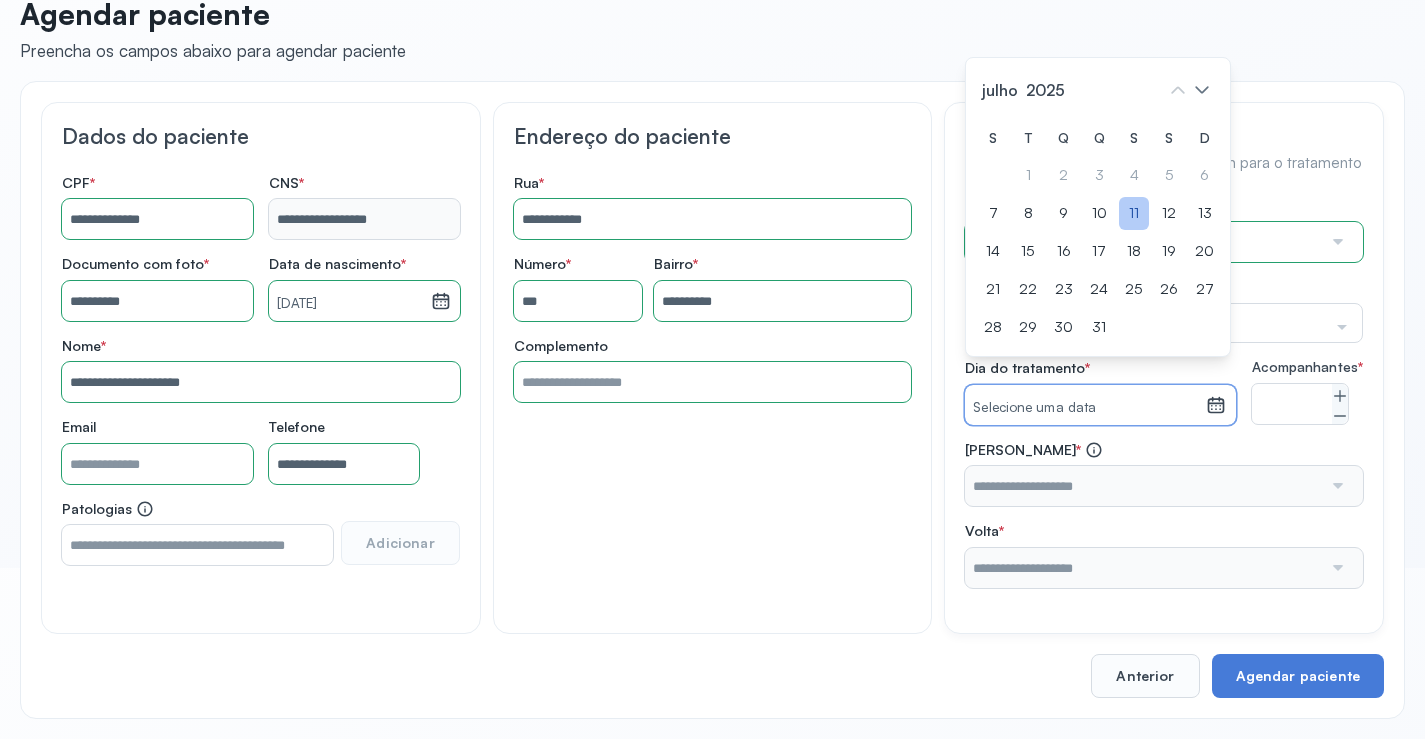 click on "11" 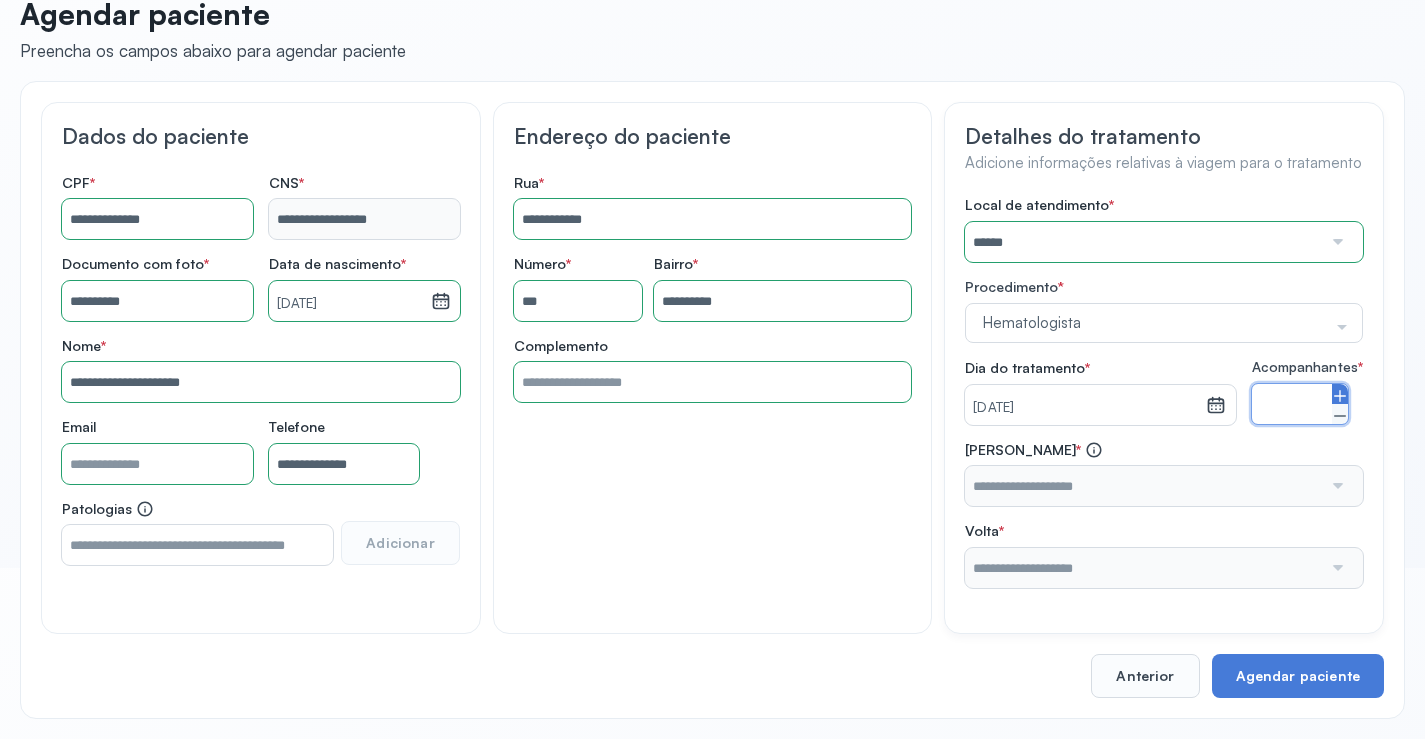 click 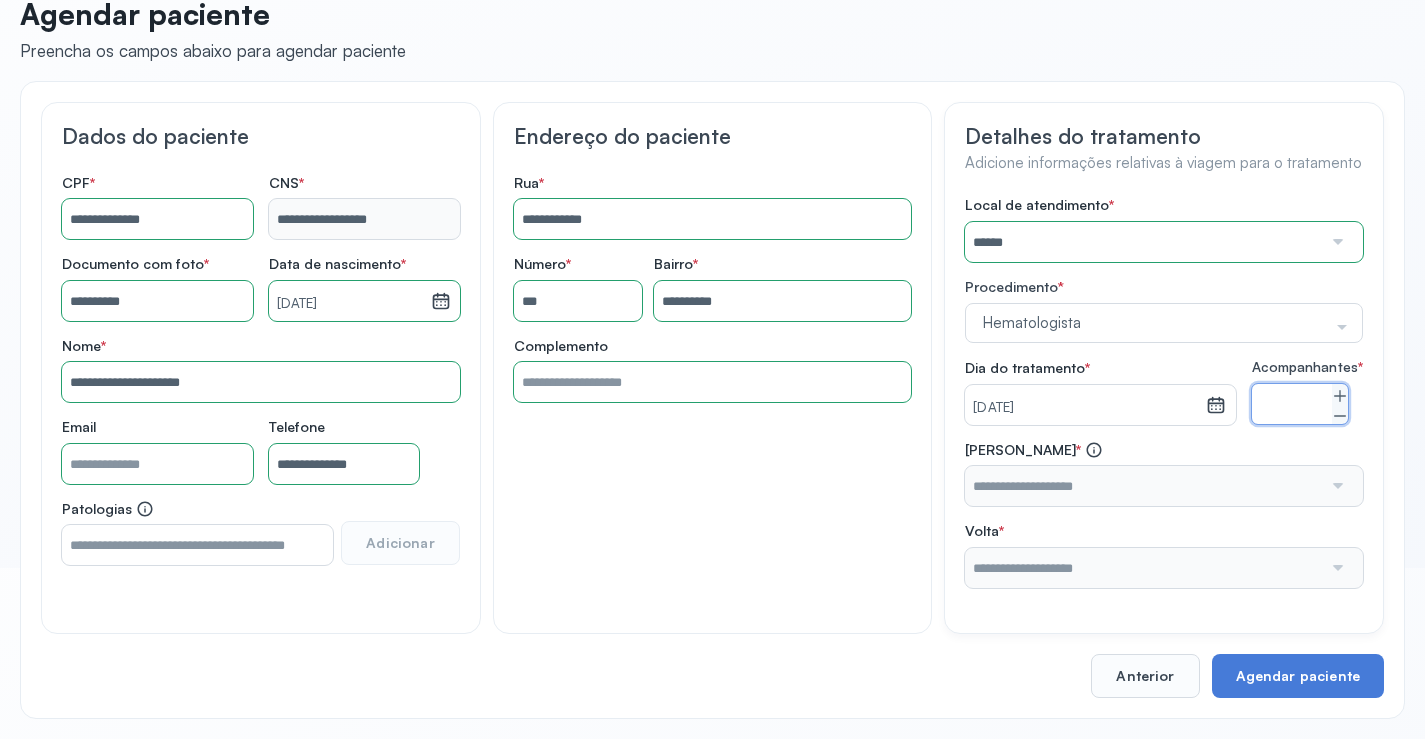 type on "*" 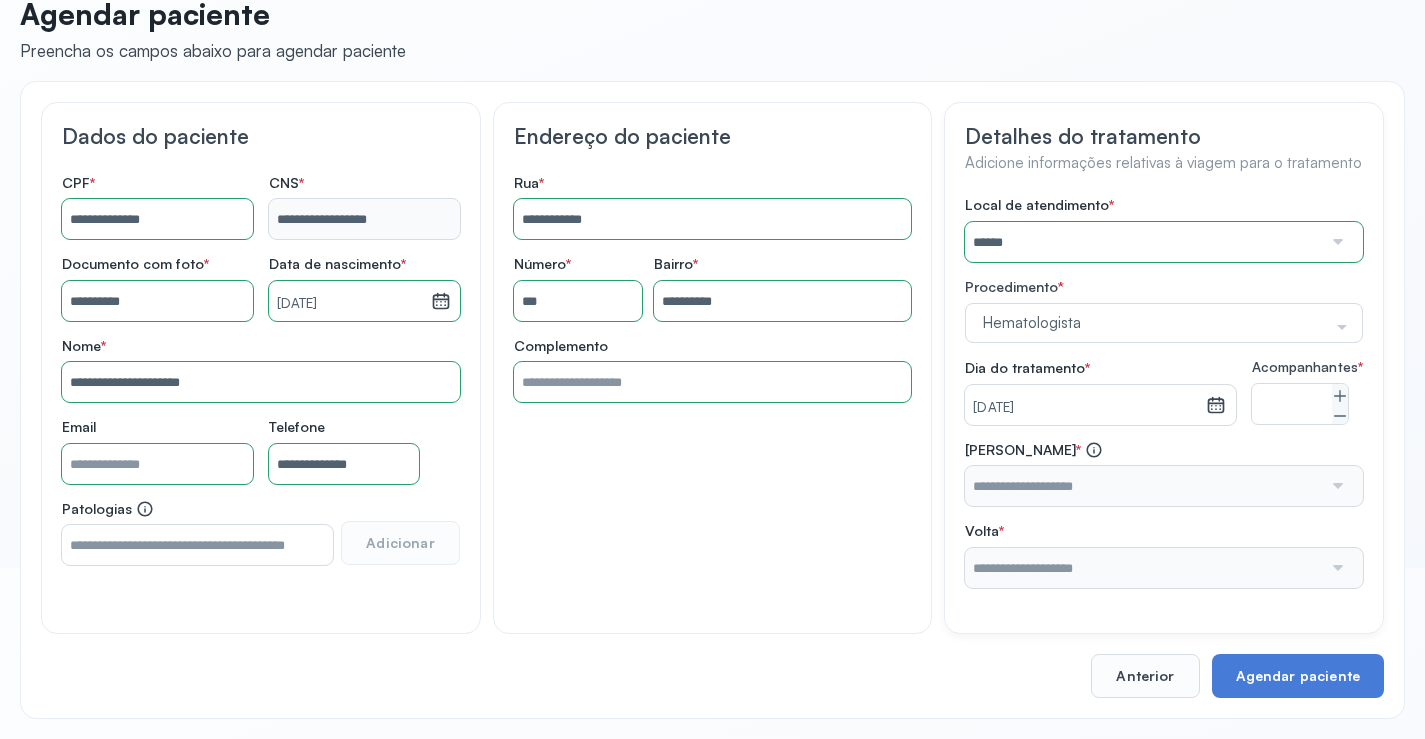 click at bounding box center (1143, 486) 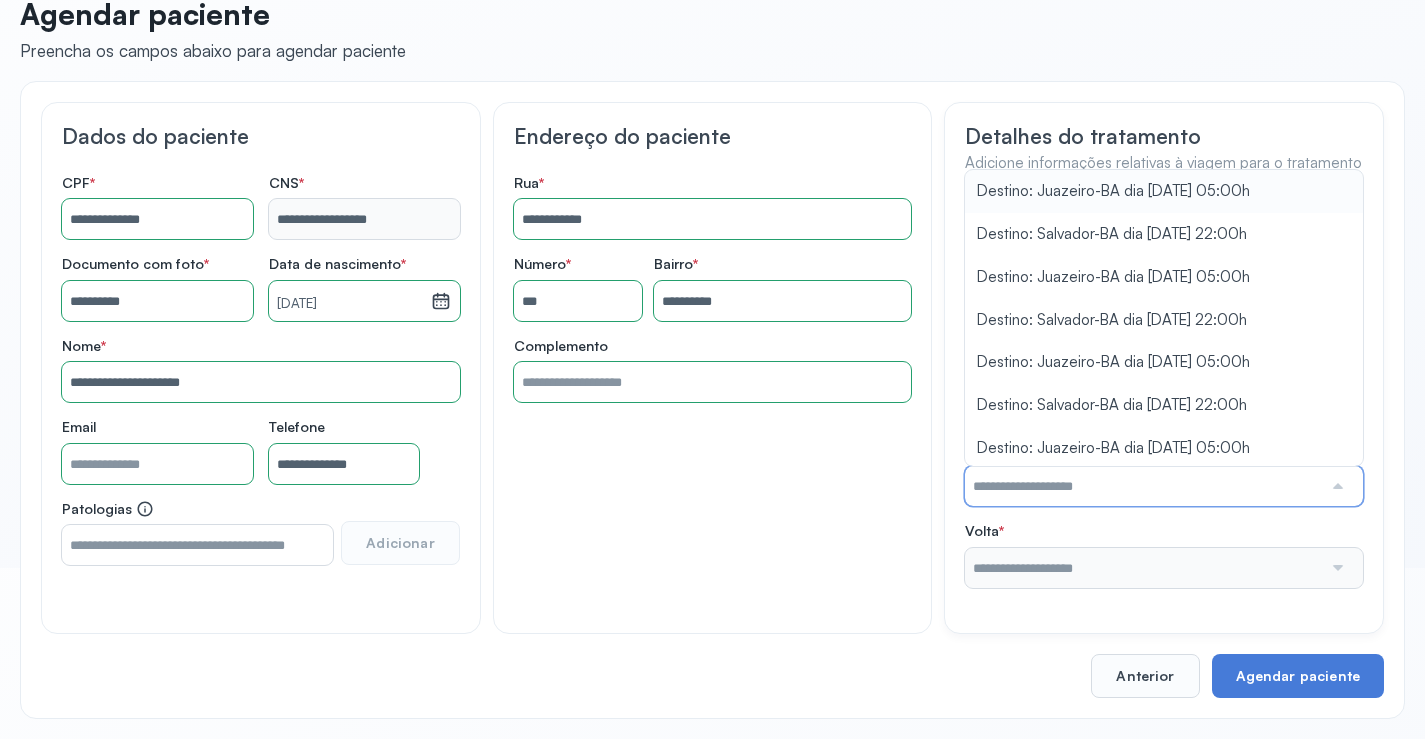 click at bounding box center [1143, 486] 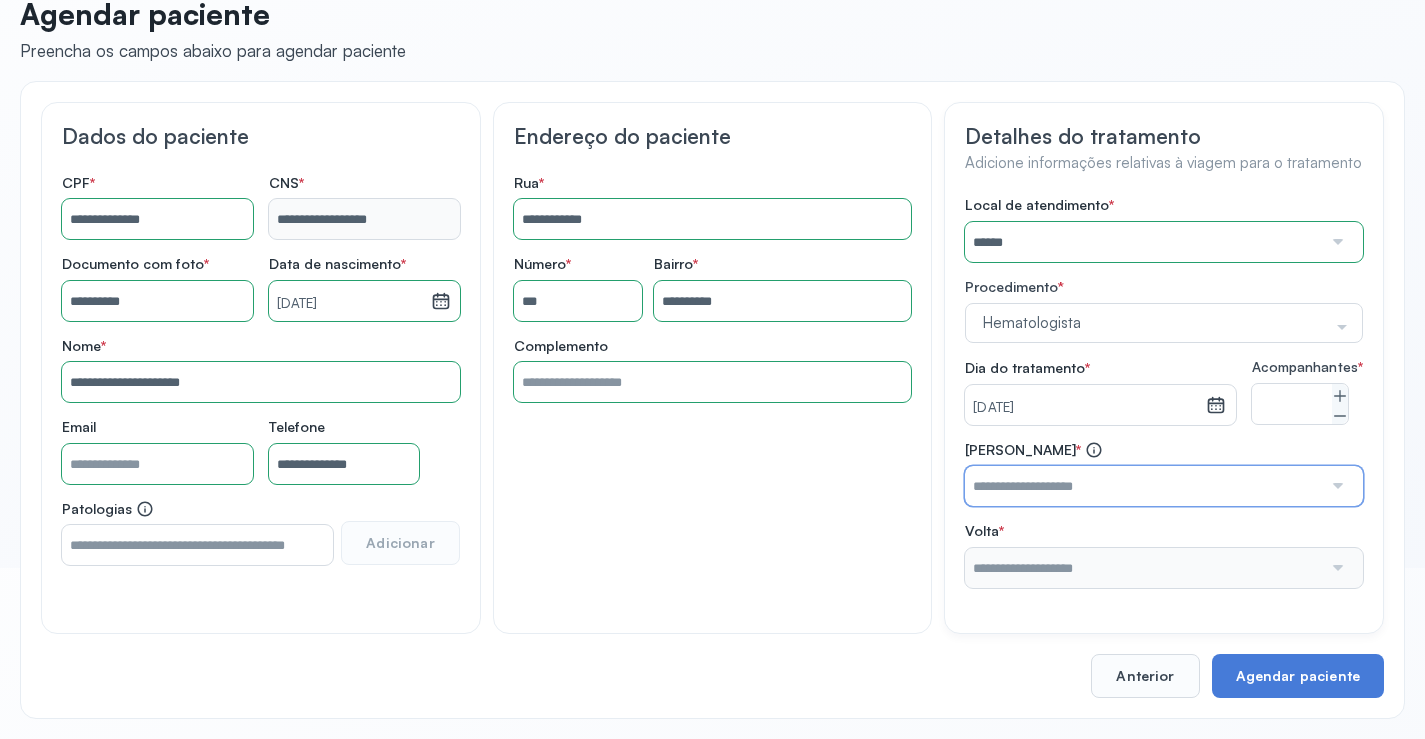 click at bounding box center [1143, 486] 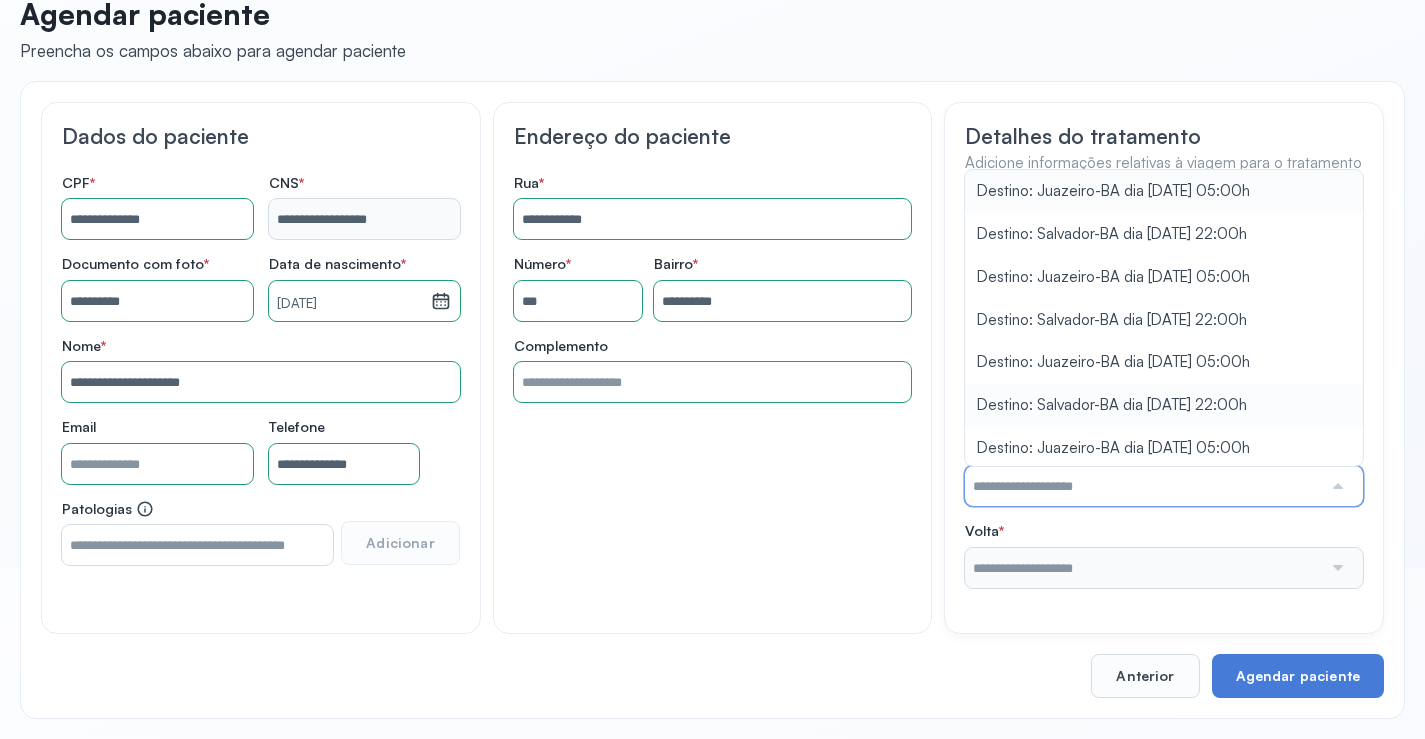 type on "**********" 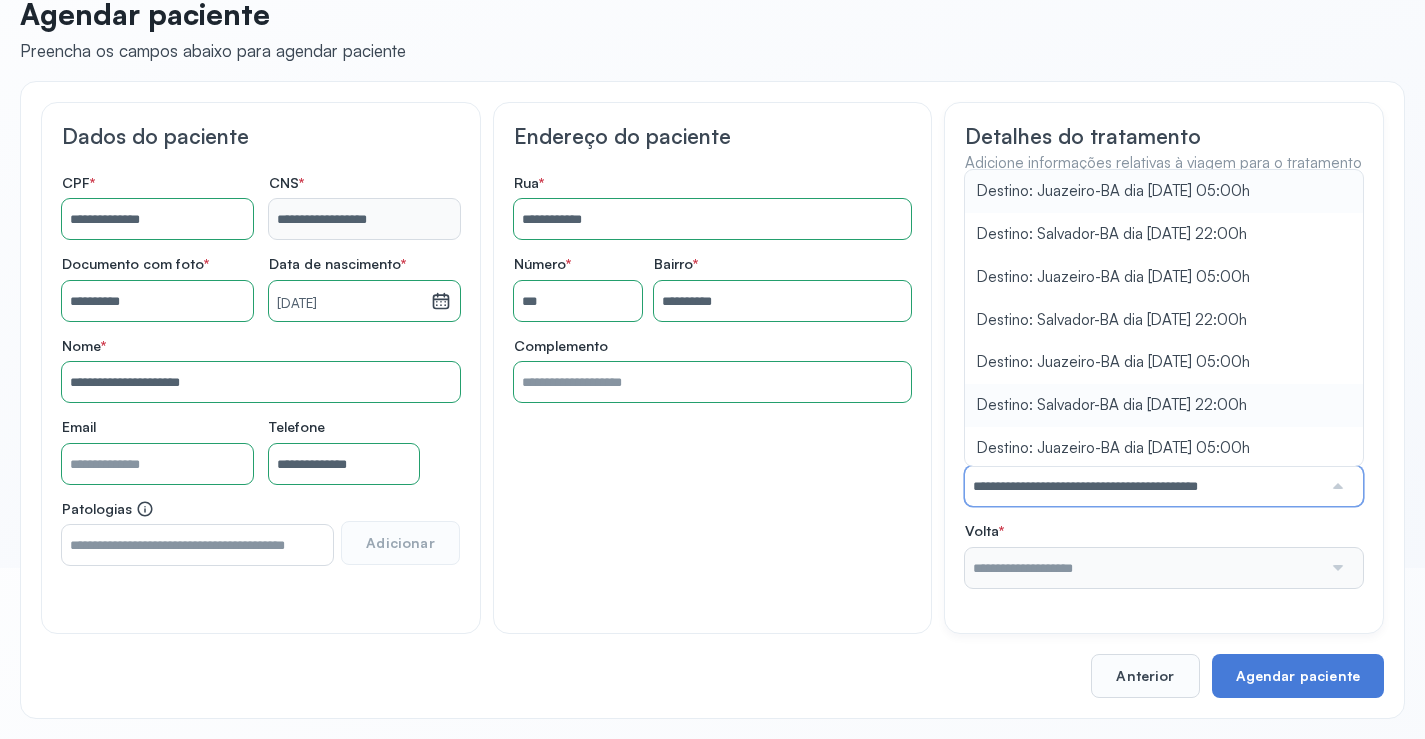 click on "Local de atendimento   *  ****** A CLINICA DA MULHER ABO AMOR SAUDE ANACON ANDRE PRINCIPE ANGIO CLINICA APAE APAME DE PETROLINA APAMI PETROLINA ARISTIDES AUDIBEM AUDIBEM AUDICENTRO AUDIFON PETROLINA AZZO SAUDE PETROLINA BRINCARE CABULA CALIPER ESCOLA DE IMAGEM CAPS CDI CDTO CEDAP CEDEBA CENTRO BAIANO DE ESTUDOS CENTRO DE APOIO A AUDIÇAO CENTRO DE MEDICINA NUCLEAR DE PETROLINA CENTRO DE SAUDE CLEMENTINO FRAGA CENTRO INTEGRADO DA COLUNA VERTEBRAL CENTRO MEDICO ANTONIO BALBINO CENTRO OFTALMOLOGICO CASTELO BRANCO CEPARH CEPRED CEPRIS CERPRIS CIDI CIMED CLIMED CLINATA CLINEFRO CLINICA  AFETUS PETROLINA CLINICA  ALFA CLINICA  ALFA CENTRO MÉDICO CLINICA  SHOPPING DA BAHIA CLINICA  URBANO SAMPAIO FILHO CLINICA AGEUS CLINICA AMO CLINICA AMOR A SAUDE CLINICA AMOR E SAUDE PETROLINA CLINICA ANGICLIN CLINICA BIOCHEK UP CLINICA CAM CLINICA CARDIO PULMONAR CLINICA CASA GERIATRICA DE PETROLINA CLINICA CASTELO BRANCO CLINICA CDTO CLINICA CENTRO MEDICO VITRAUX CLINICA CINTILO PETROLINA CLINICA CLIMED BRASIL CLINICA CLIVALE S" at bounding box center (1164, 392) 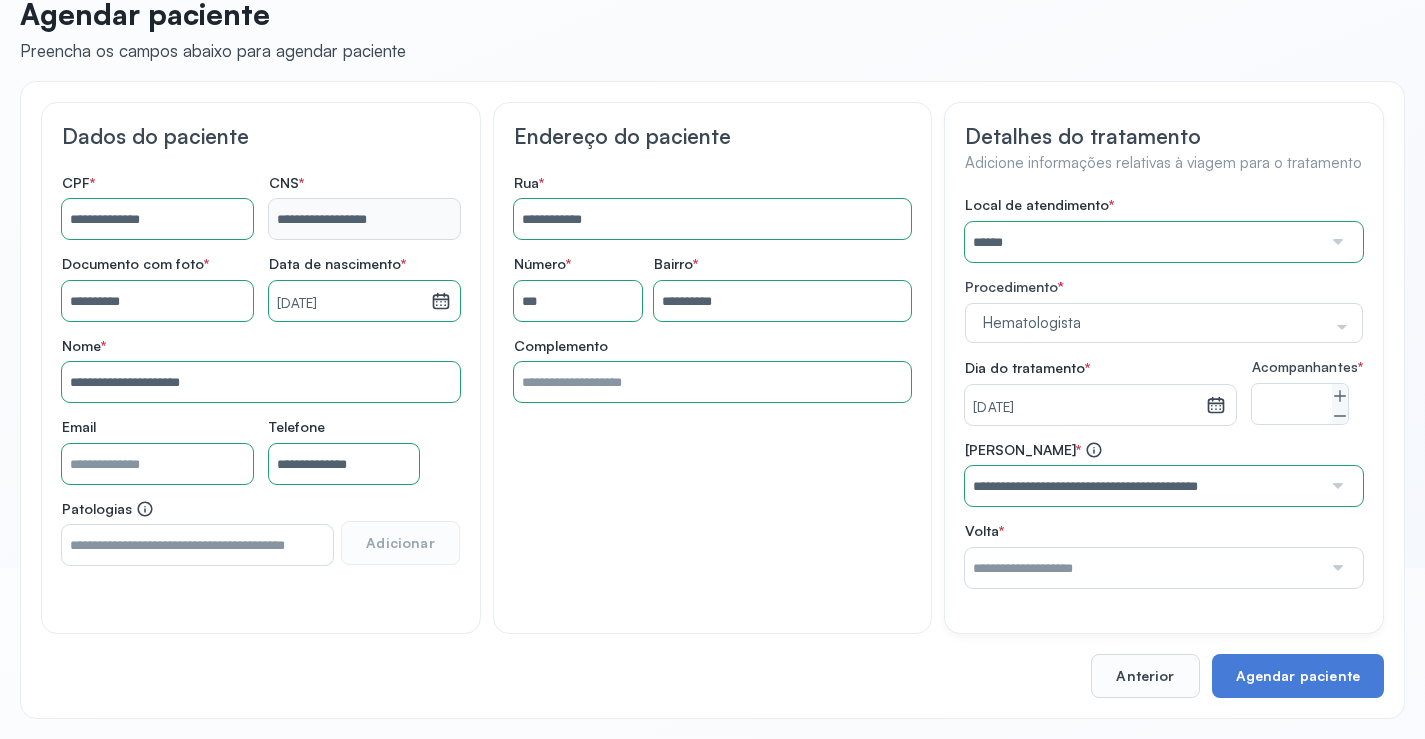 click at bounding box center [1143, 568] 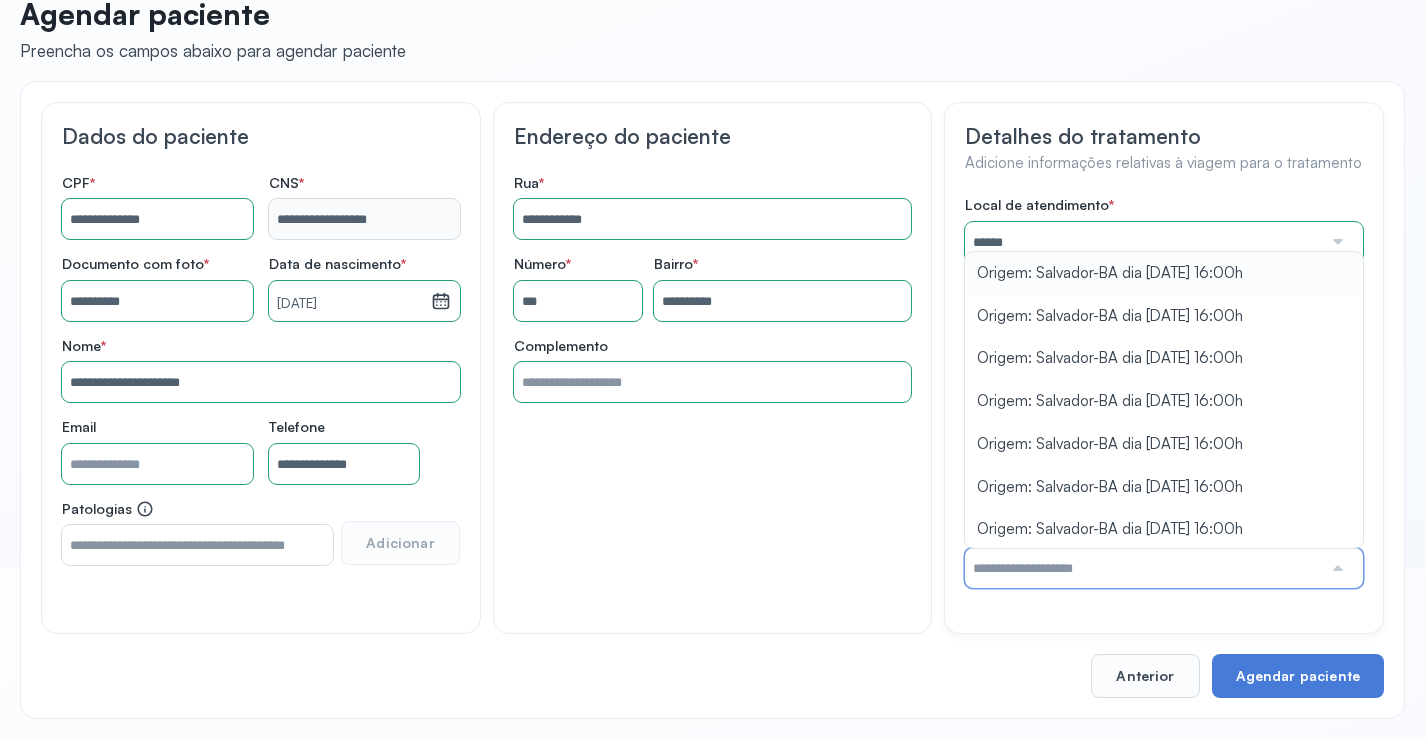 type on "**********" 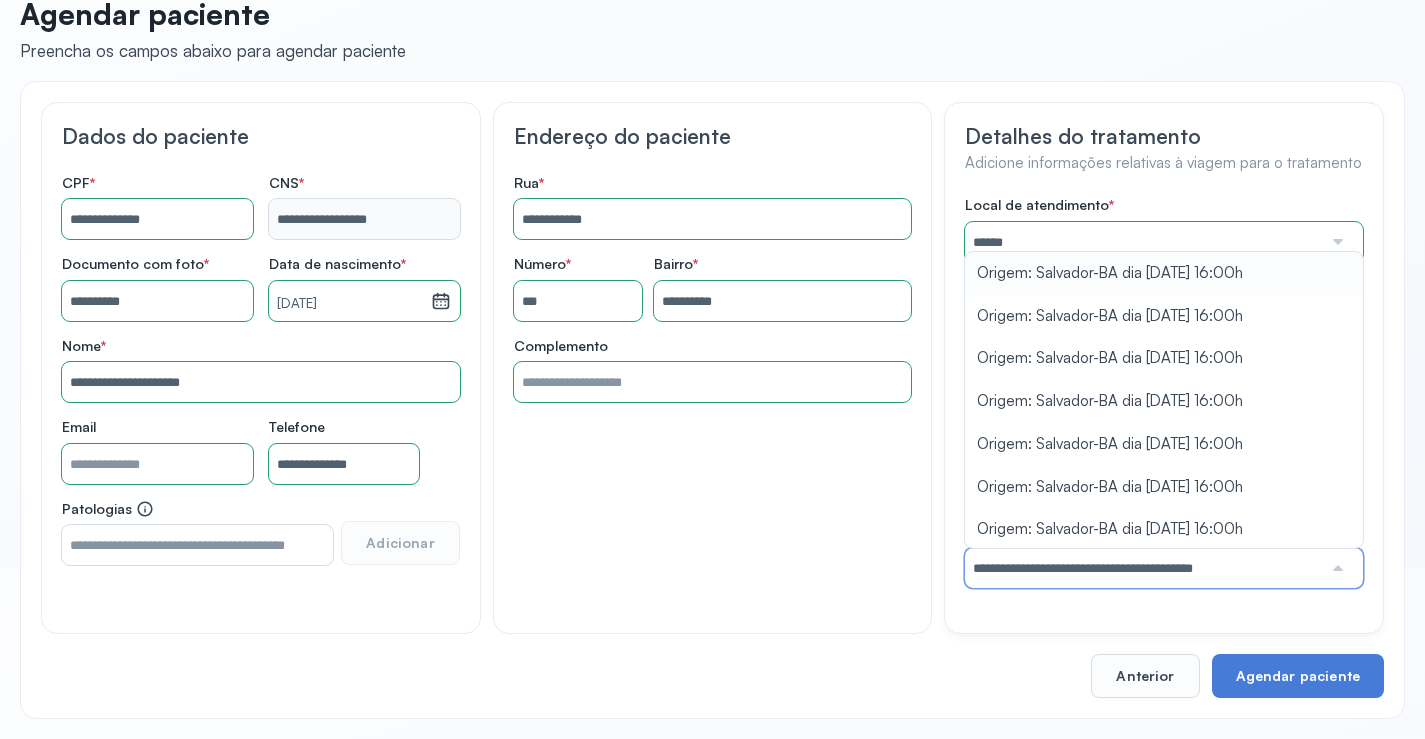 click on "Local de atendimento   *  ****** A CLINICA DA MULHER ABO AMOR SAUDE ANACON ANDRE PRINCIPE ANGIO CLINICA APAE APAME DE PETROLINA APAMI PETROLINA ARISTIDES AUDIBEM AUDIBEM AUDICENTRO AUDIFON PETROLINA AZZO SAUDE PETROLINA BRINCARE CABULA CALIPER ESCOLA DE IMAGEM CAPS CDI CDTO CEDAP CEDEBA CENTRO BAIANO DE ESTUDOS CENTRO DE APOIO A AUDIÇAO CENTRO DE MEDICINA NUCLEAR DE PETROLINA CENTRO DE SAUDE CLEMENTINO FRAGA CENTRO INTEGRADO DA COLUNA VERTEBRAL CENTRO MEDICO ANTONIO BALBINO CENTRO OFTALMOLOGICO CASTELO BRANCO CEPARH CEPRED CEPRIS CERPRIS CIDI CIMED CLIMED CLINATA CLINEFRO CLINICA  AFETUS PETROLINA CLINICA  ALFA CLINICA  ALFA CENTRO MÉDICO CLINICA  SHOPPING DA BAHIA CLINICA  URBANO SAMPAIO FILHO CLINICA AGEUS CLINICA AMO CLINICA AMOR A SAUDE CLINICA AMOR E SAUDE PETROLINA CLINICA ANGICLIN CLINICA BIOCHEK UP CLINICA CAM CLINICA CARDIO PULMONAR CLINICA CASA GERIATRICA DE PETROLINA CLINICA CASTELO BRANCO CLINICA CDTO CLINICA CENTRO MEDICO VITRAUX CLINICA CINTILO PETROLINA CLINICA CLIMED BRASIL CLINICA CLIVALE S" at bounding box center (1164, 392) 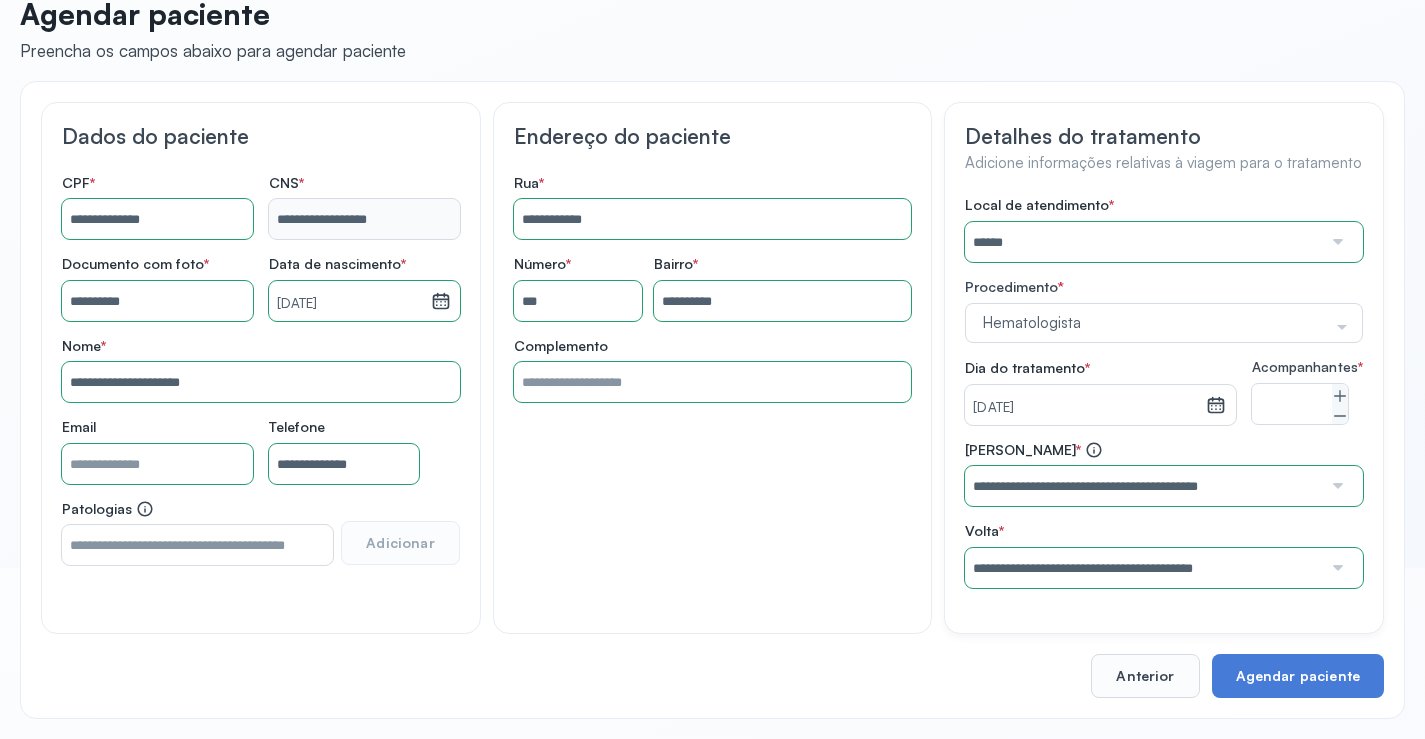 scroll, scrollTop: 186, scrollLeft: 0, axis: vertical 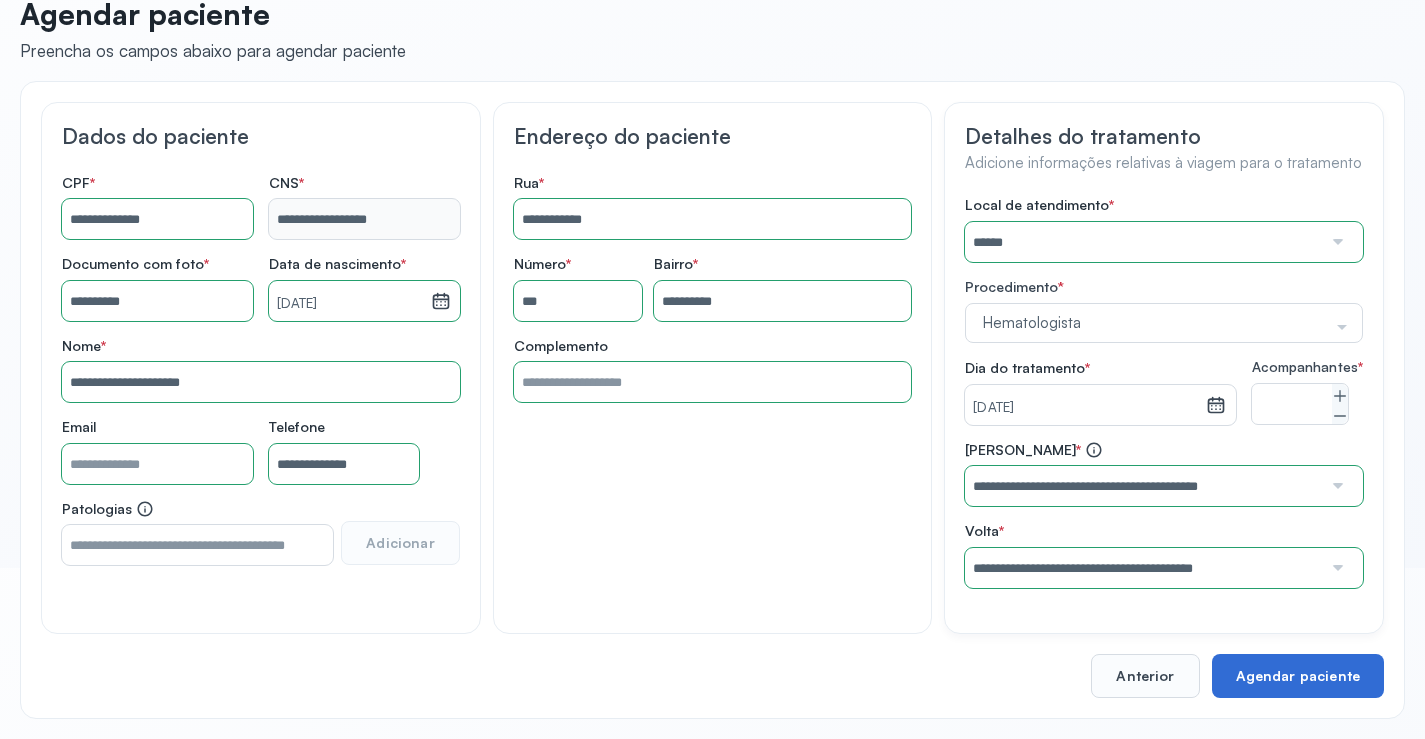 click on "Agendar paciente" at bounding box center (1298, 676) 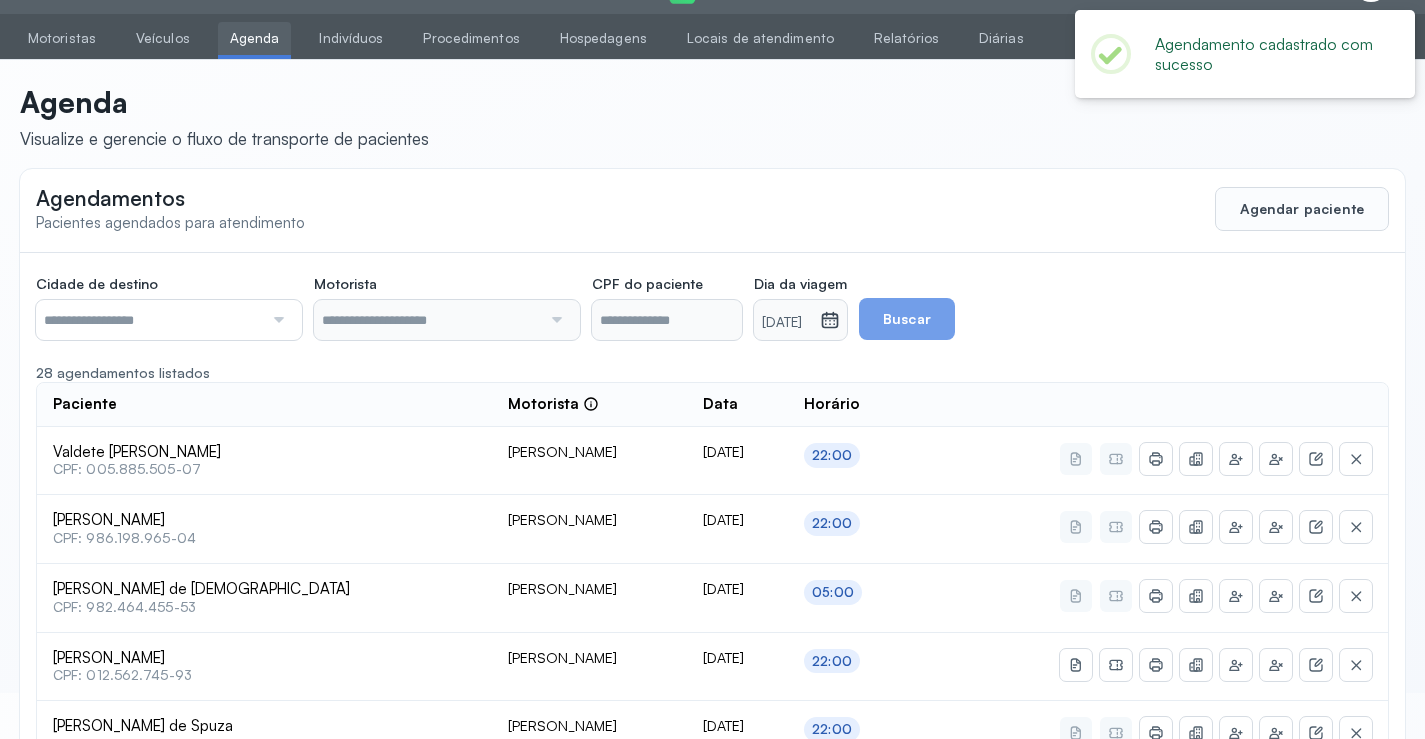 scroll, scrollTop: 186, scrollLeft: 0, axis: vertical 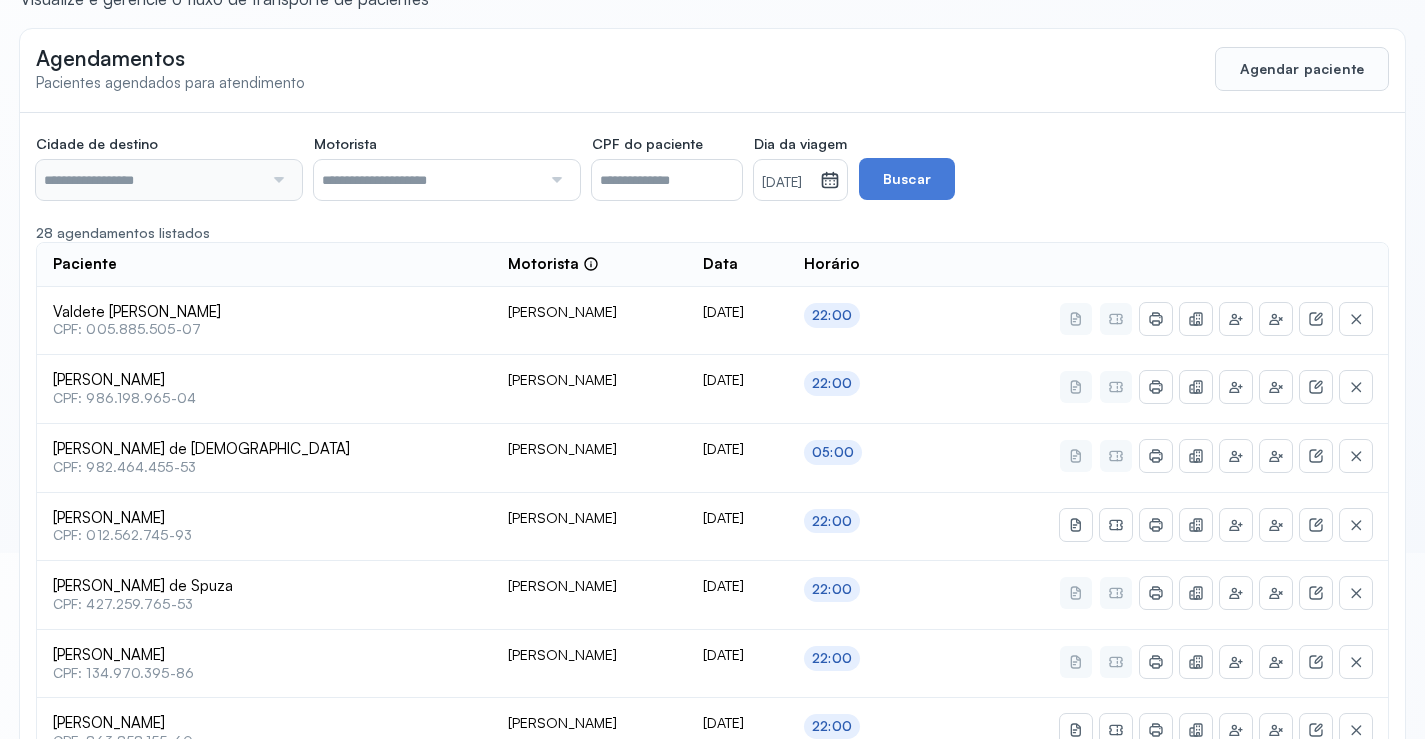 type on "********" 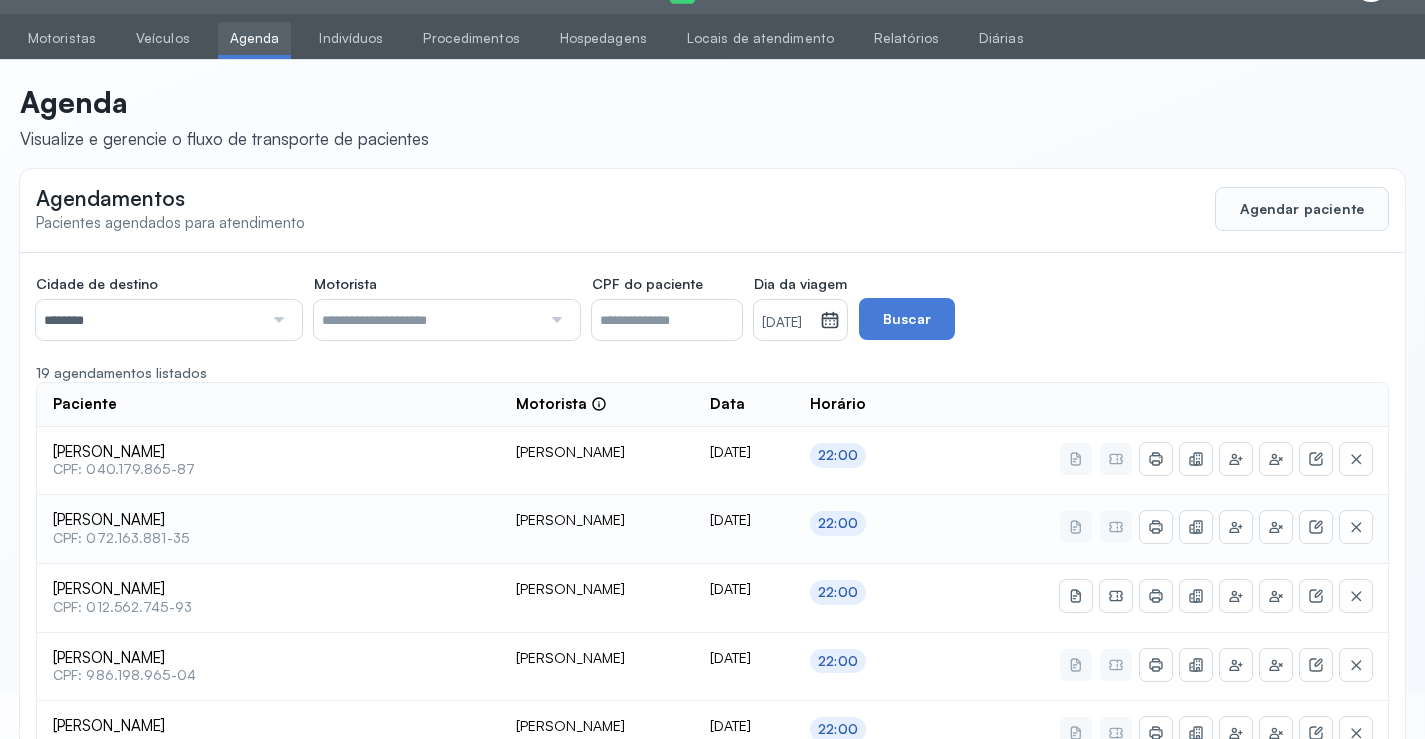 scroll, scrollTop: 186, scrollLeft: 0, axis: vertical 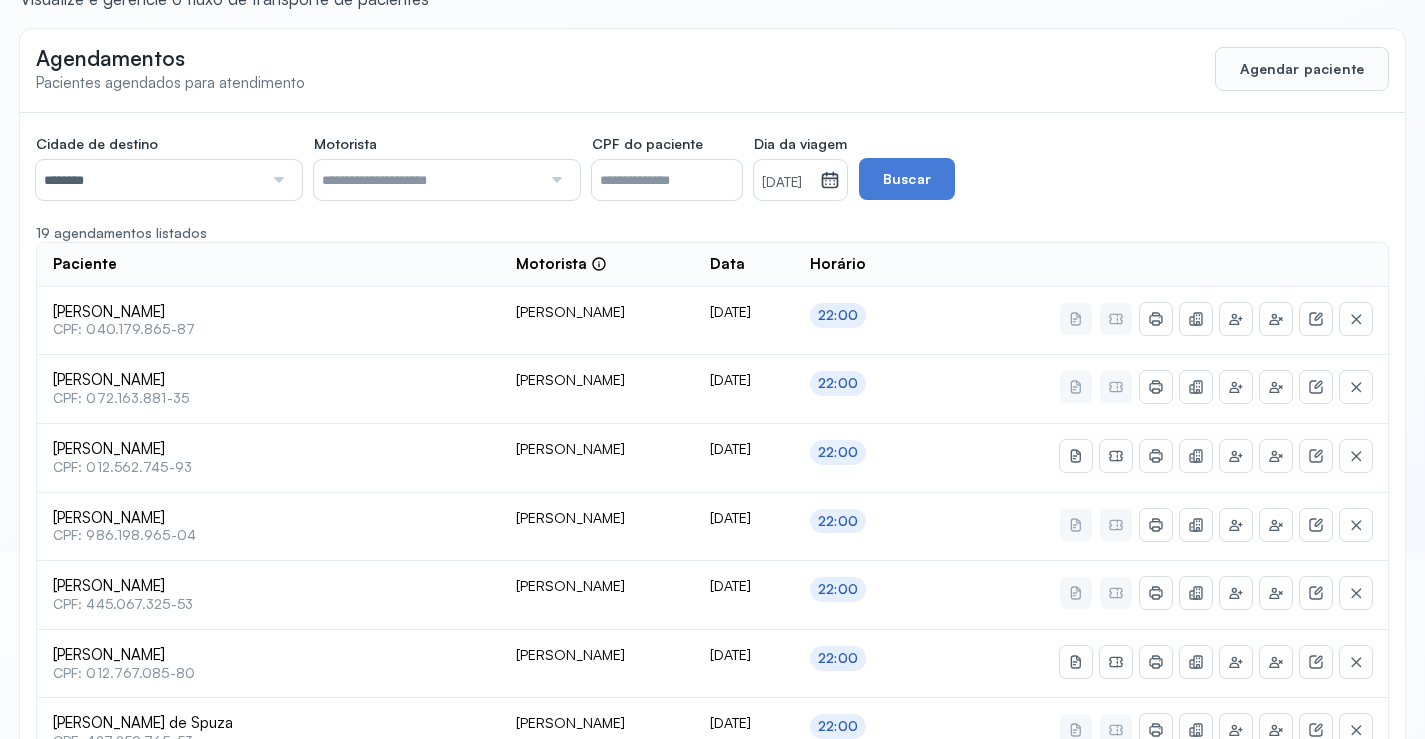 click on "[DATE]" at bounding box center [787, 180] 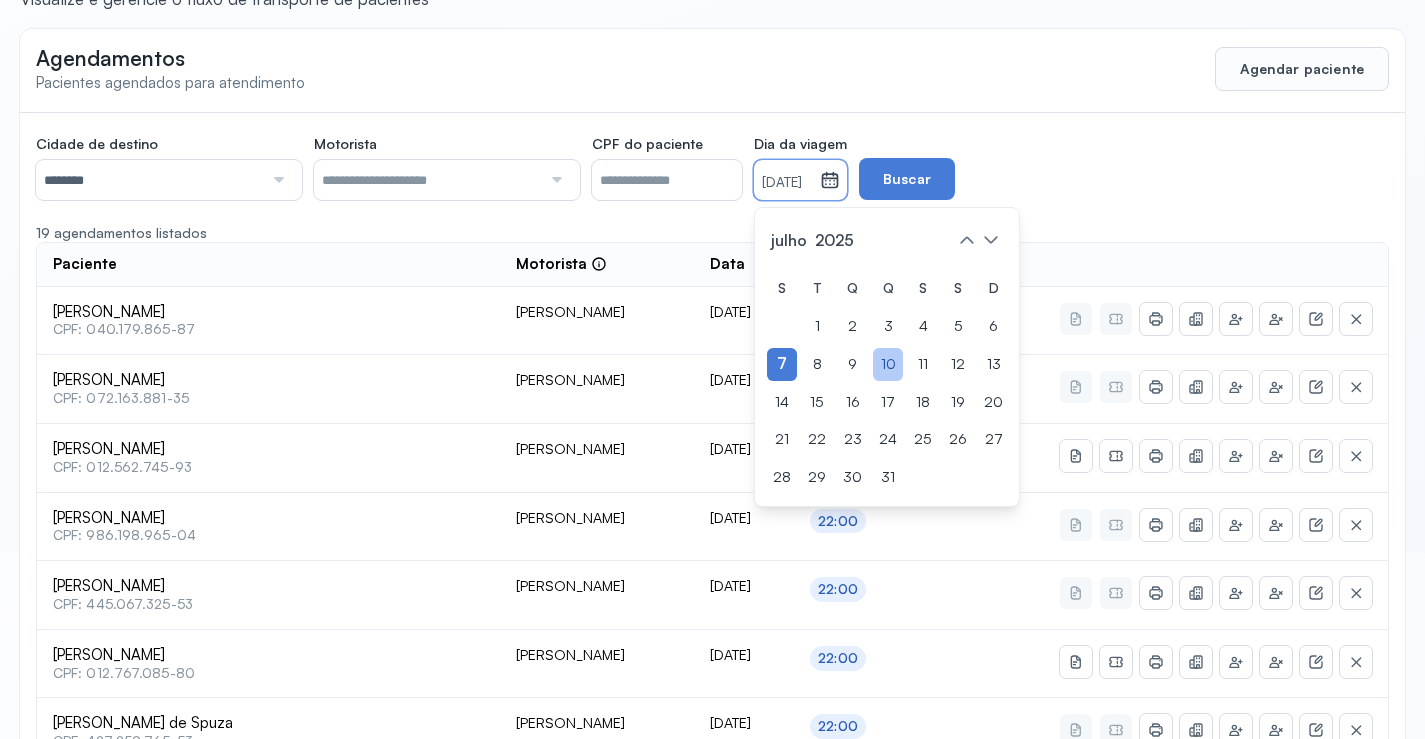drag, startPoint x: 920, startPoint y: 362, endPoint x: 960, endPoint y: 239, distance: 129.34064 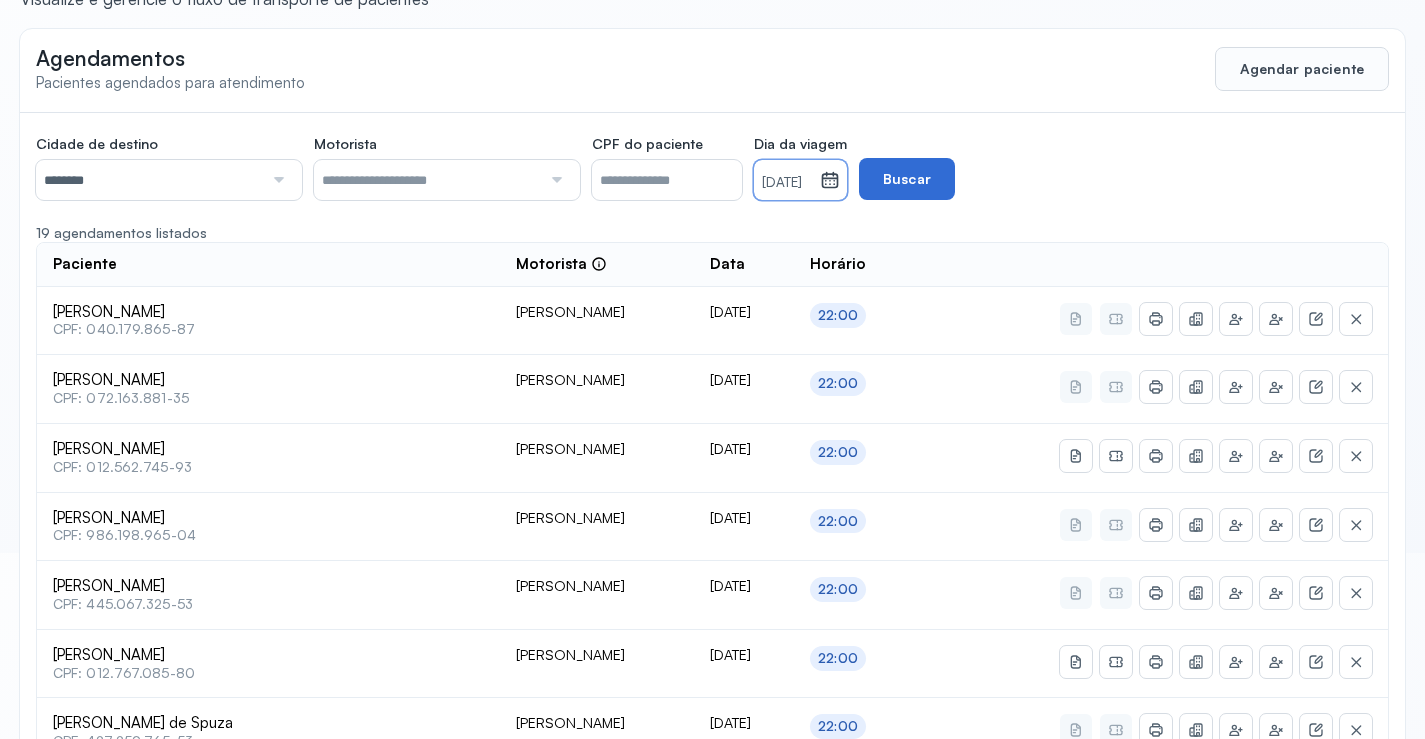 click on "Buscar" at bounding box center [907, 179] 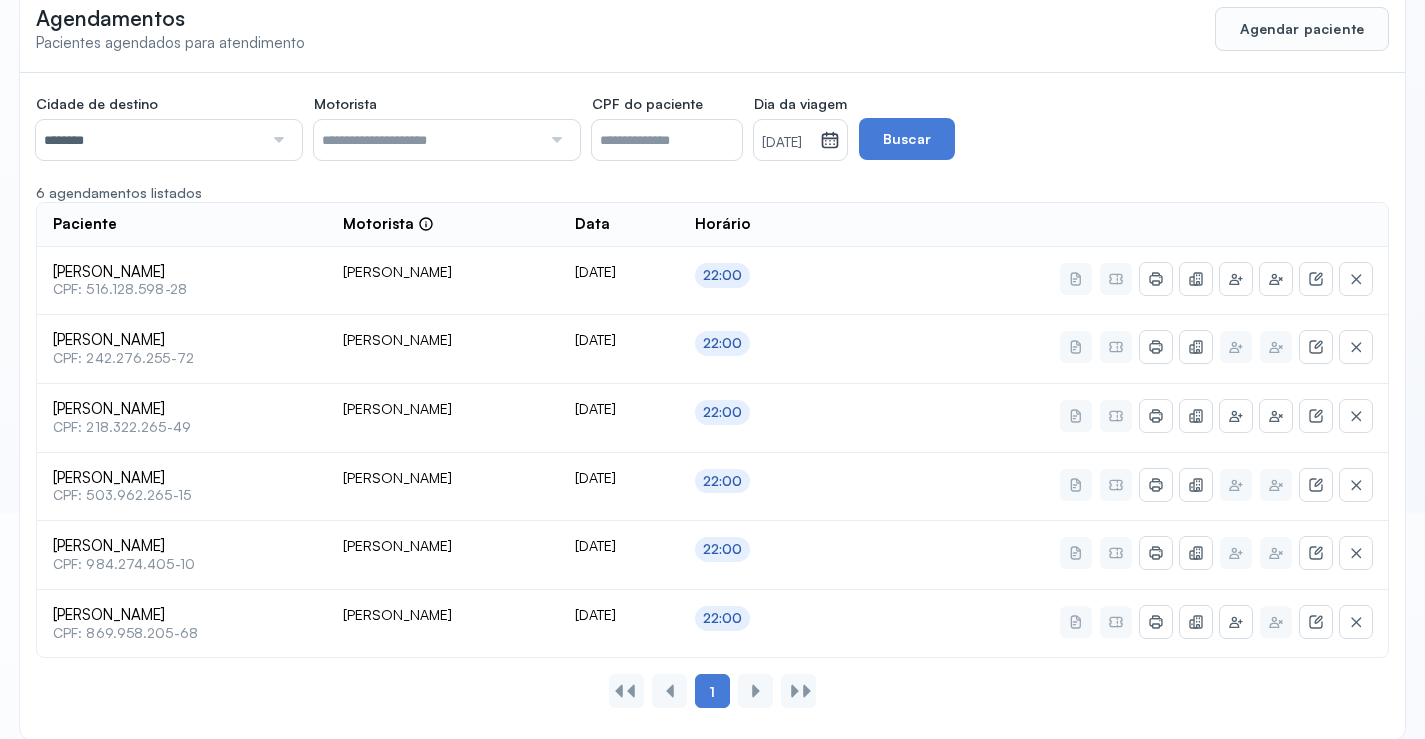 scroll, scrollTop: 247, scrollLeft: 0, axis: vertical 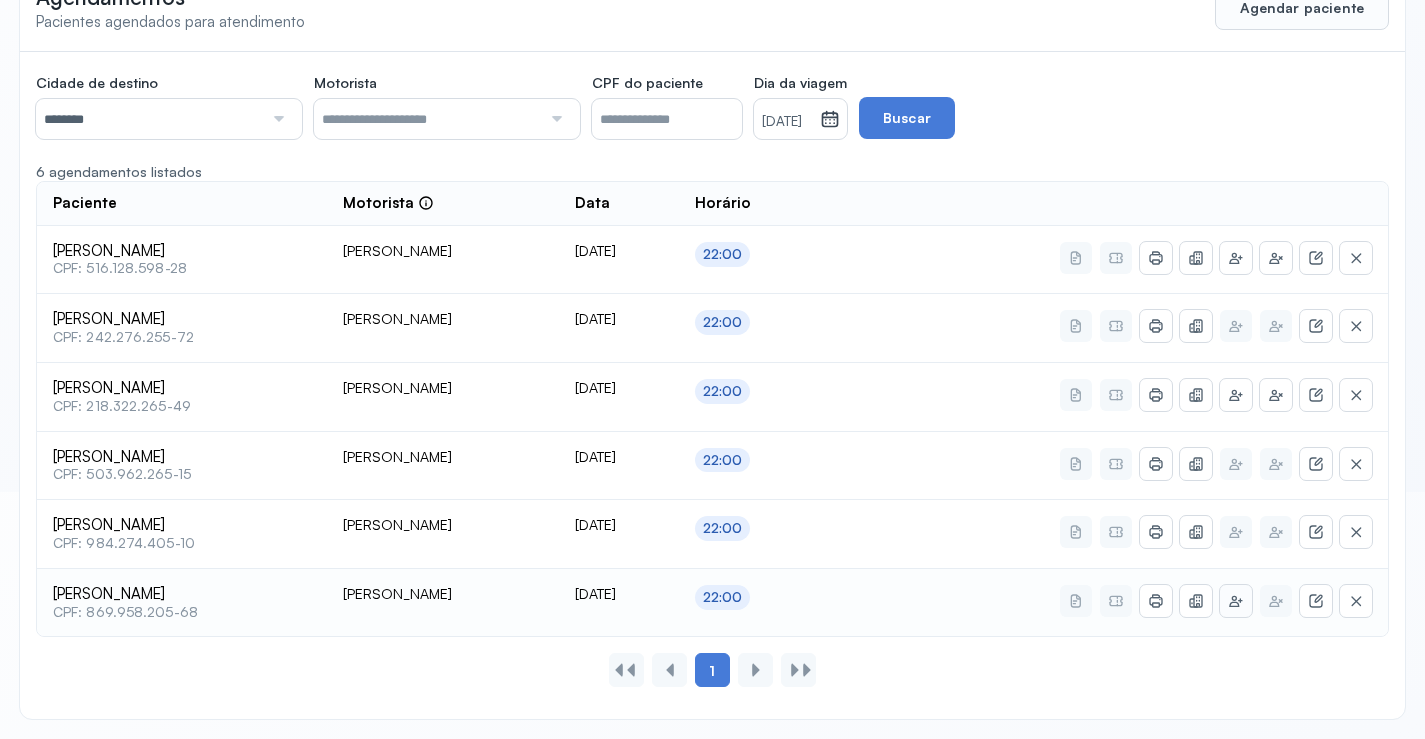 click 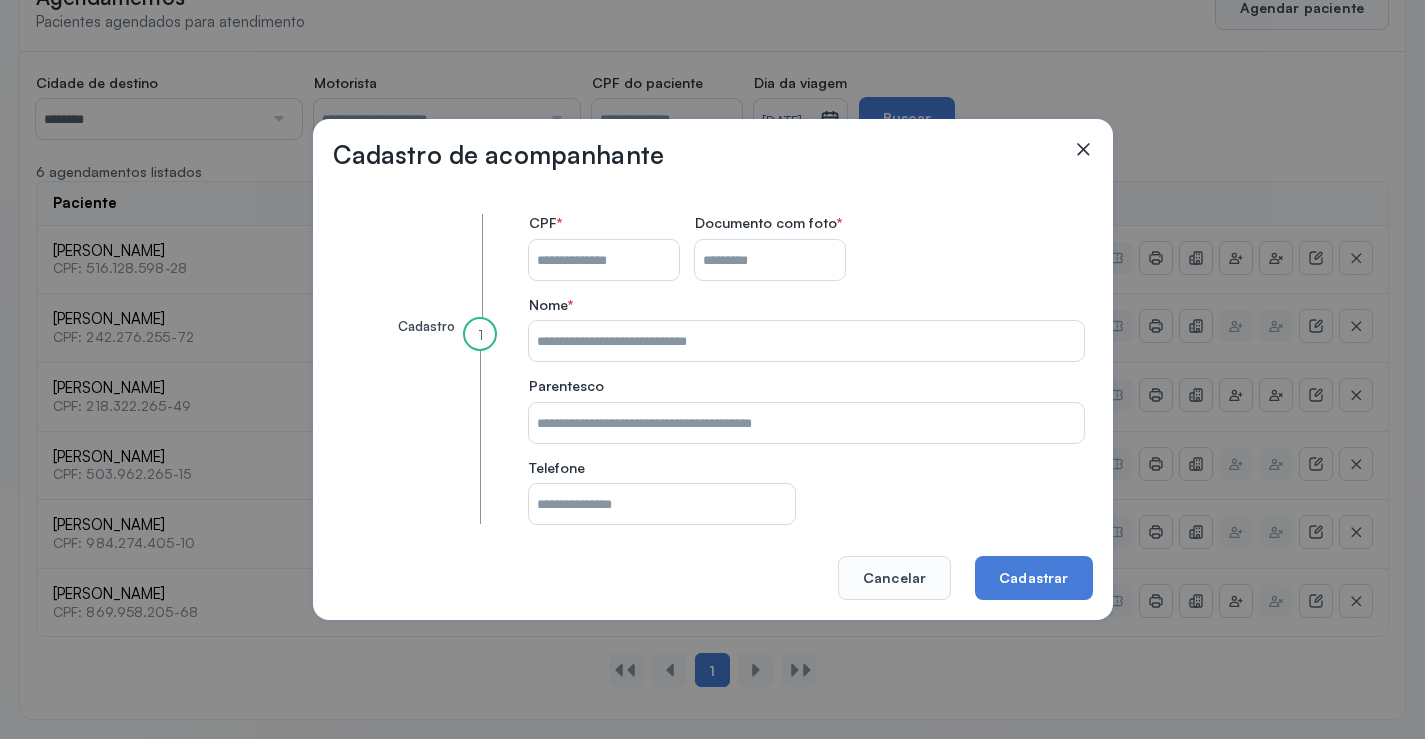 click on "CPF do paciente" at bounding box center (604, 260) 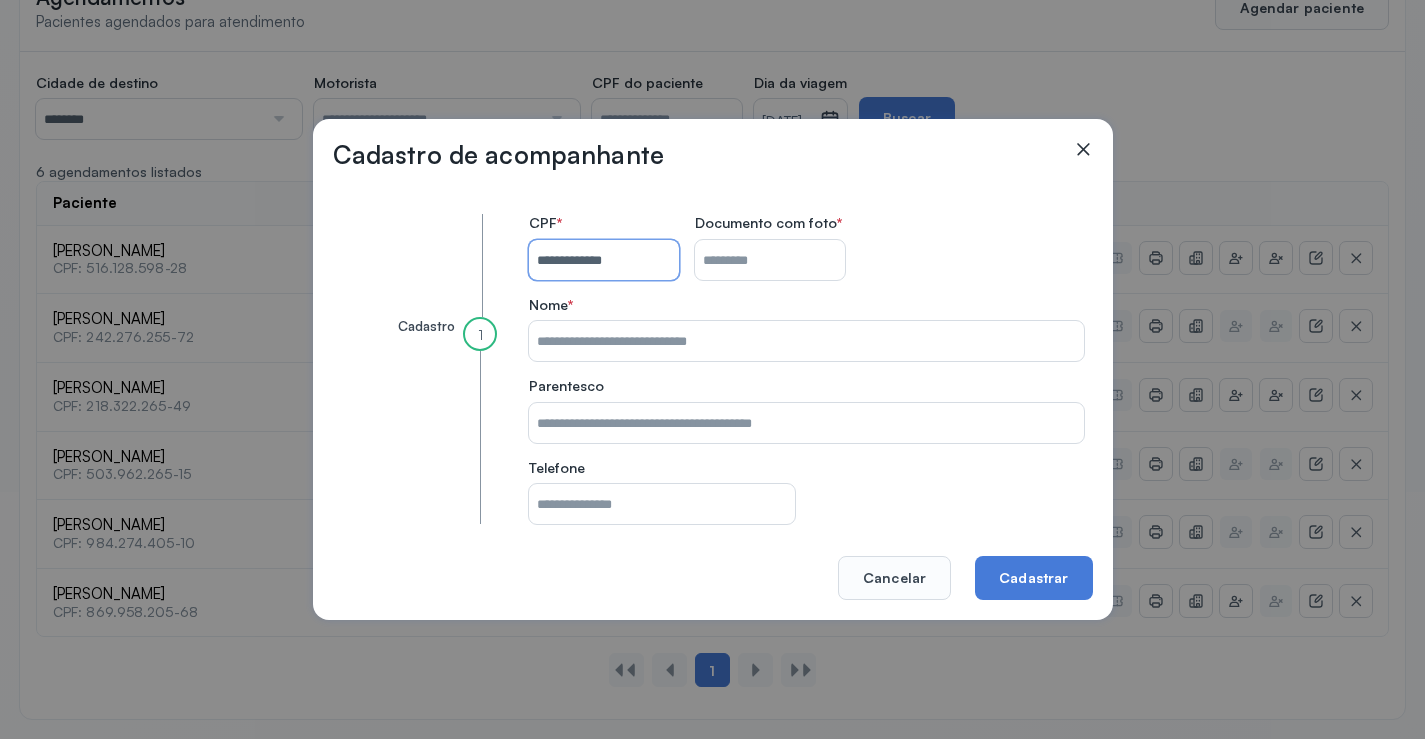 type on "**********" 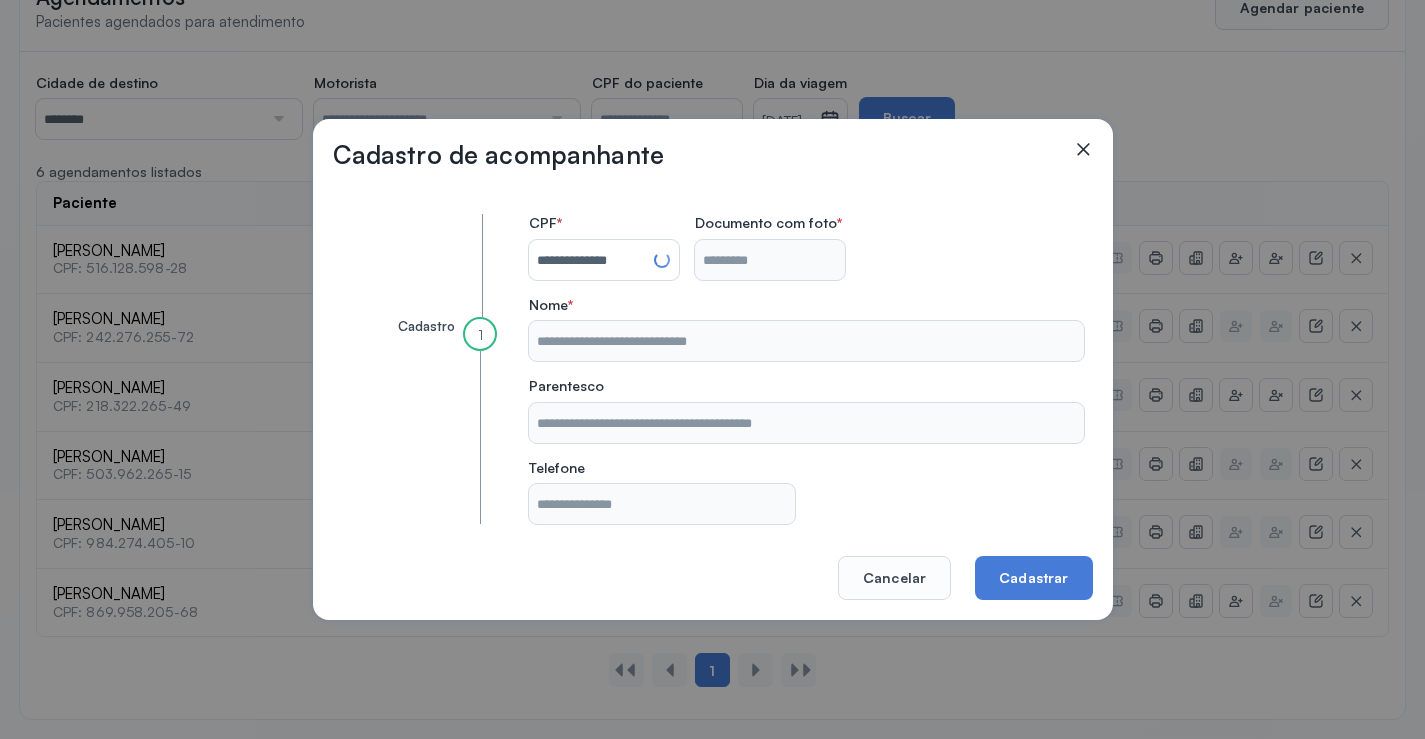 type on "**********" 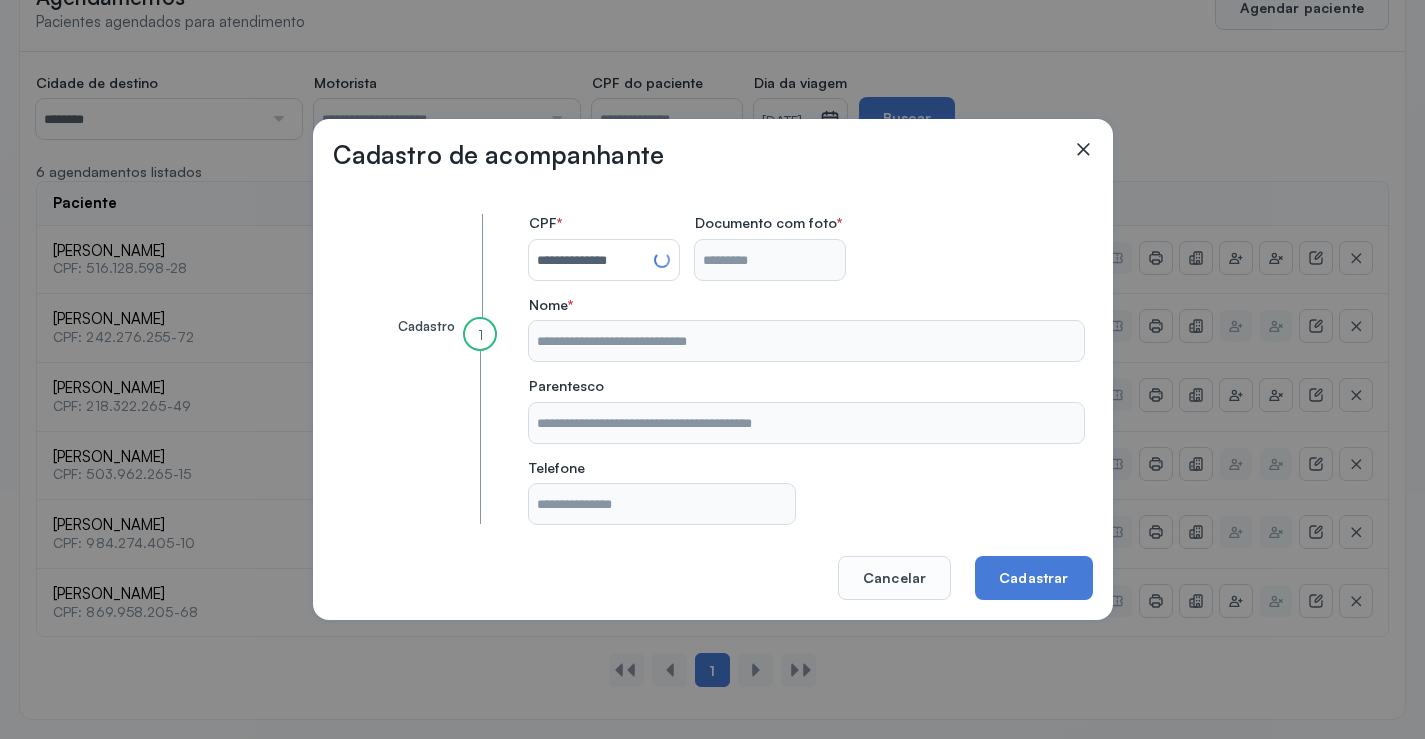 type on "**********" 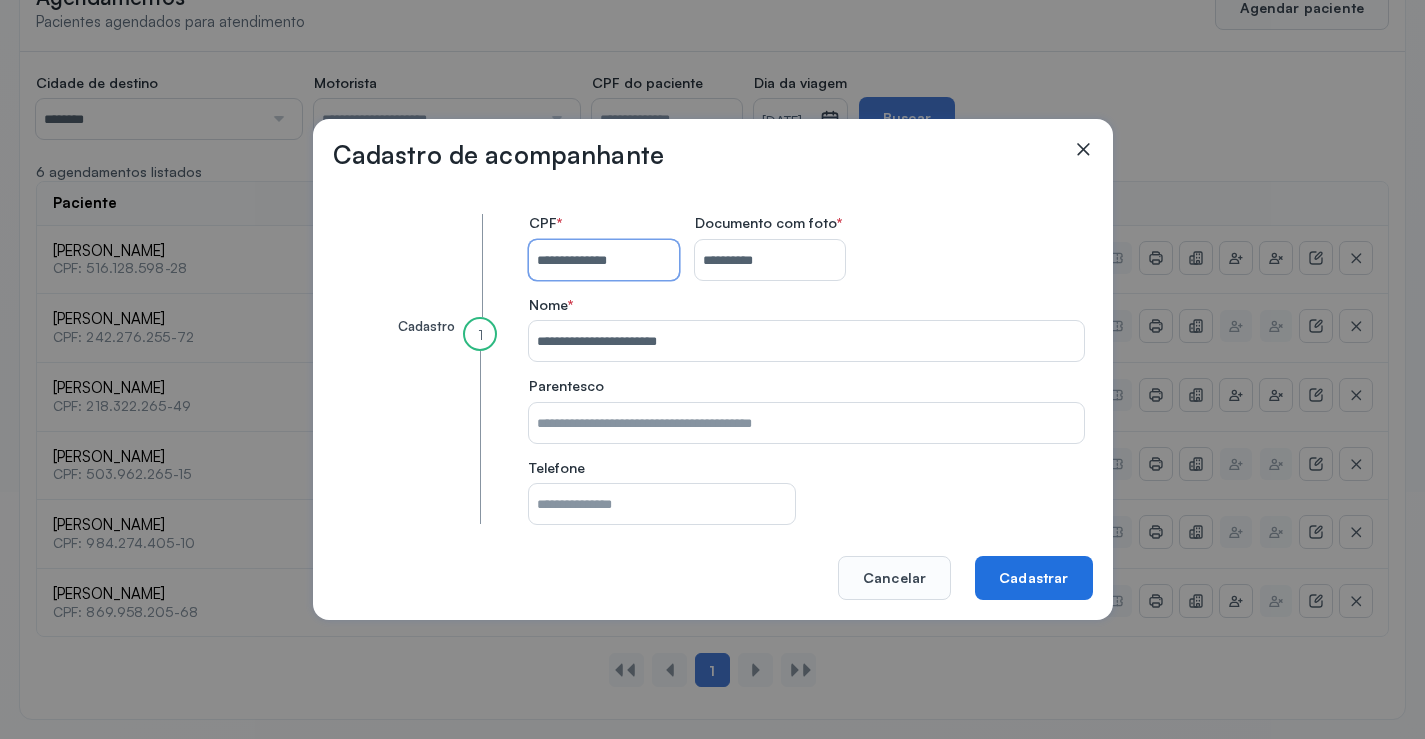 type 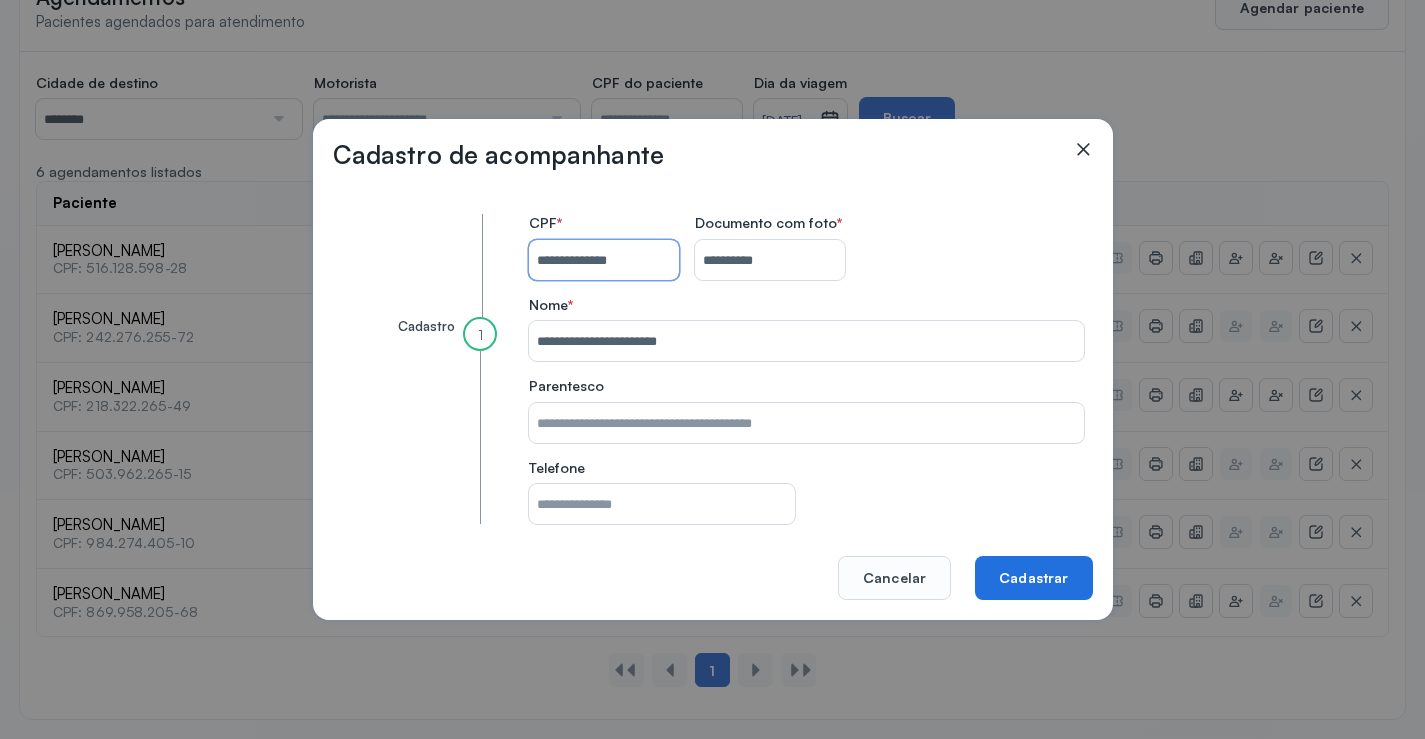 type on "**********" 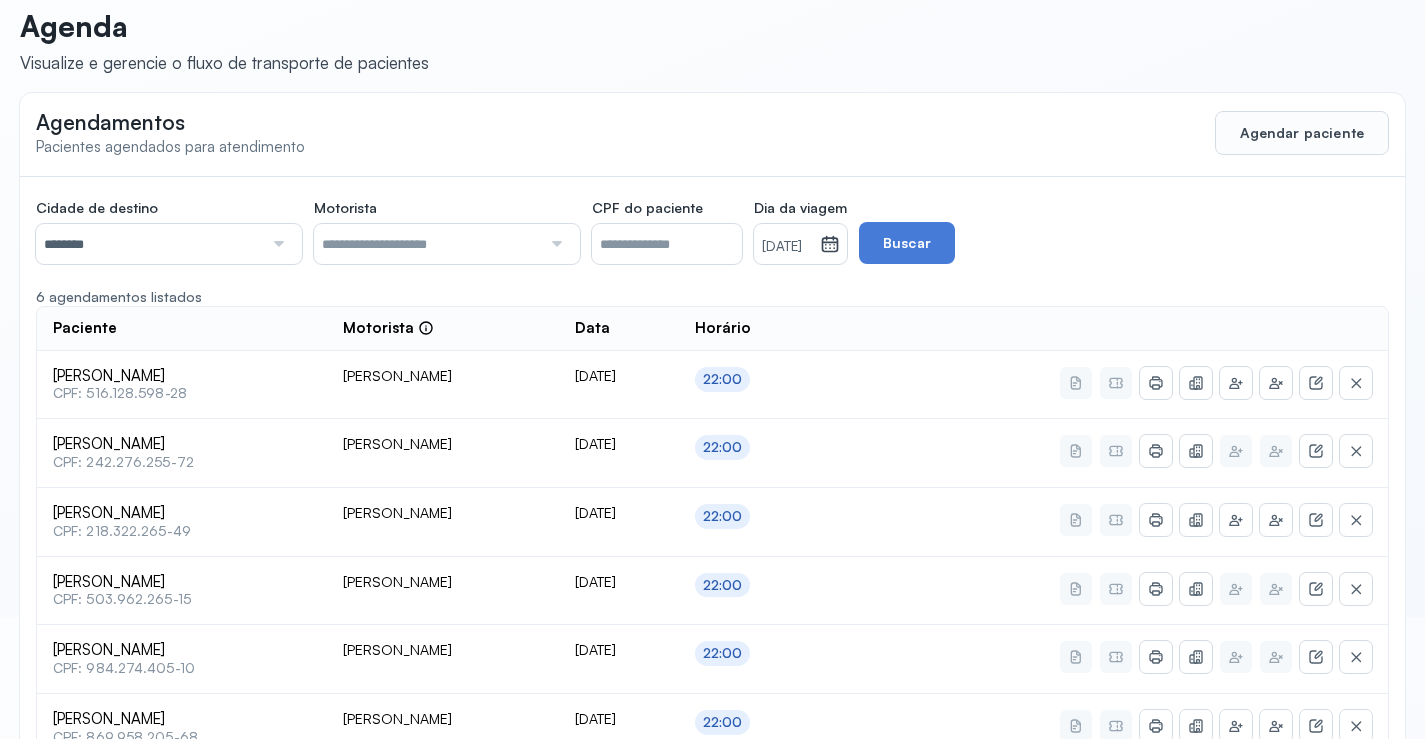 scroll, scrollTop: 0, scrollLeft: 0, axis: both 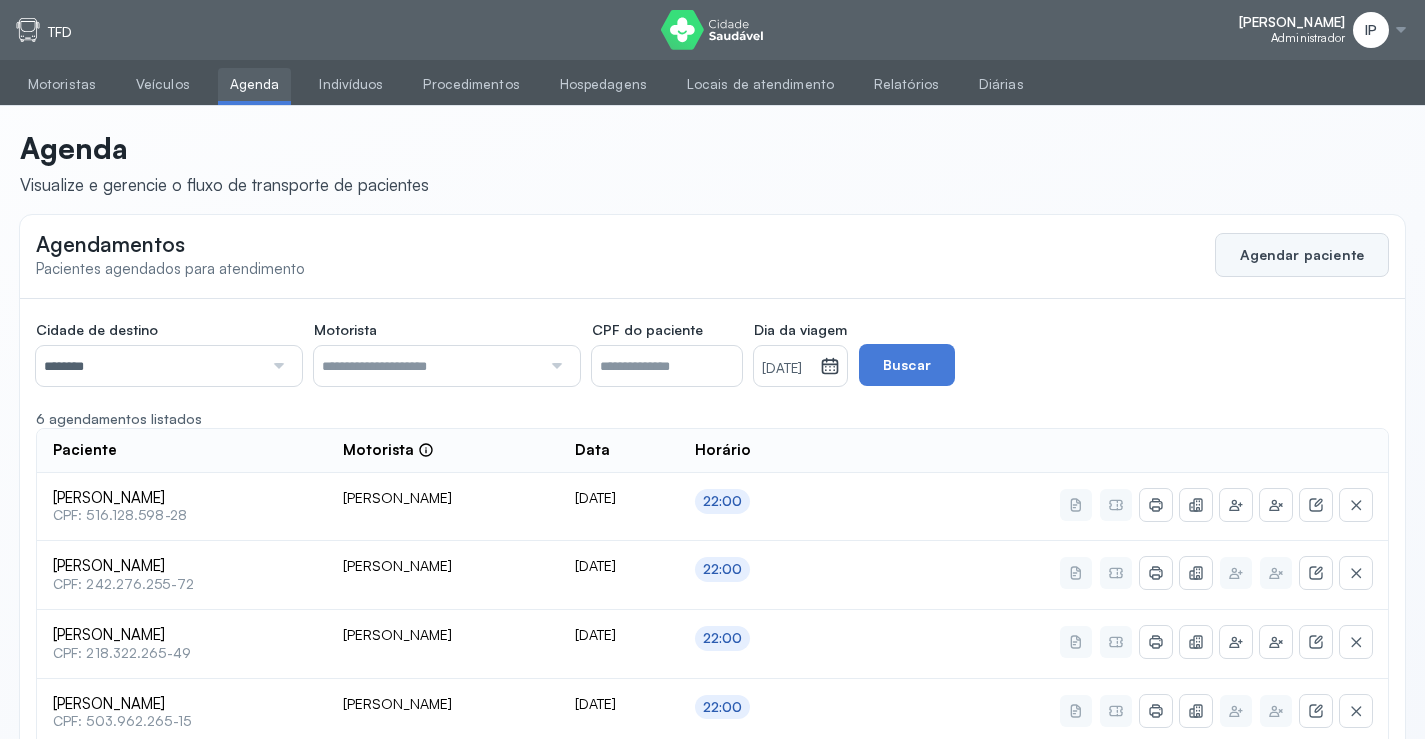 click on "Agendar paciente" 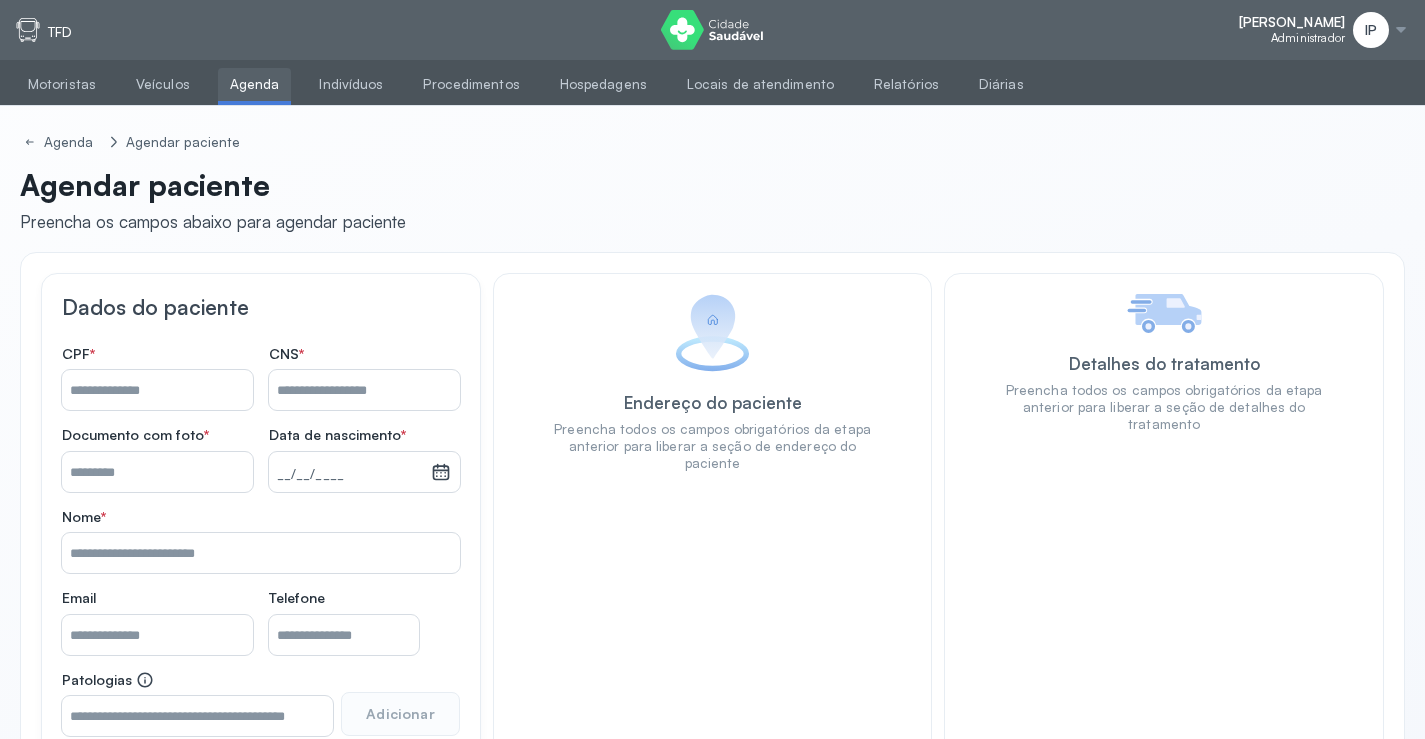 click on "Nome   *" at bounding box center [364, 390] 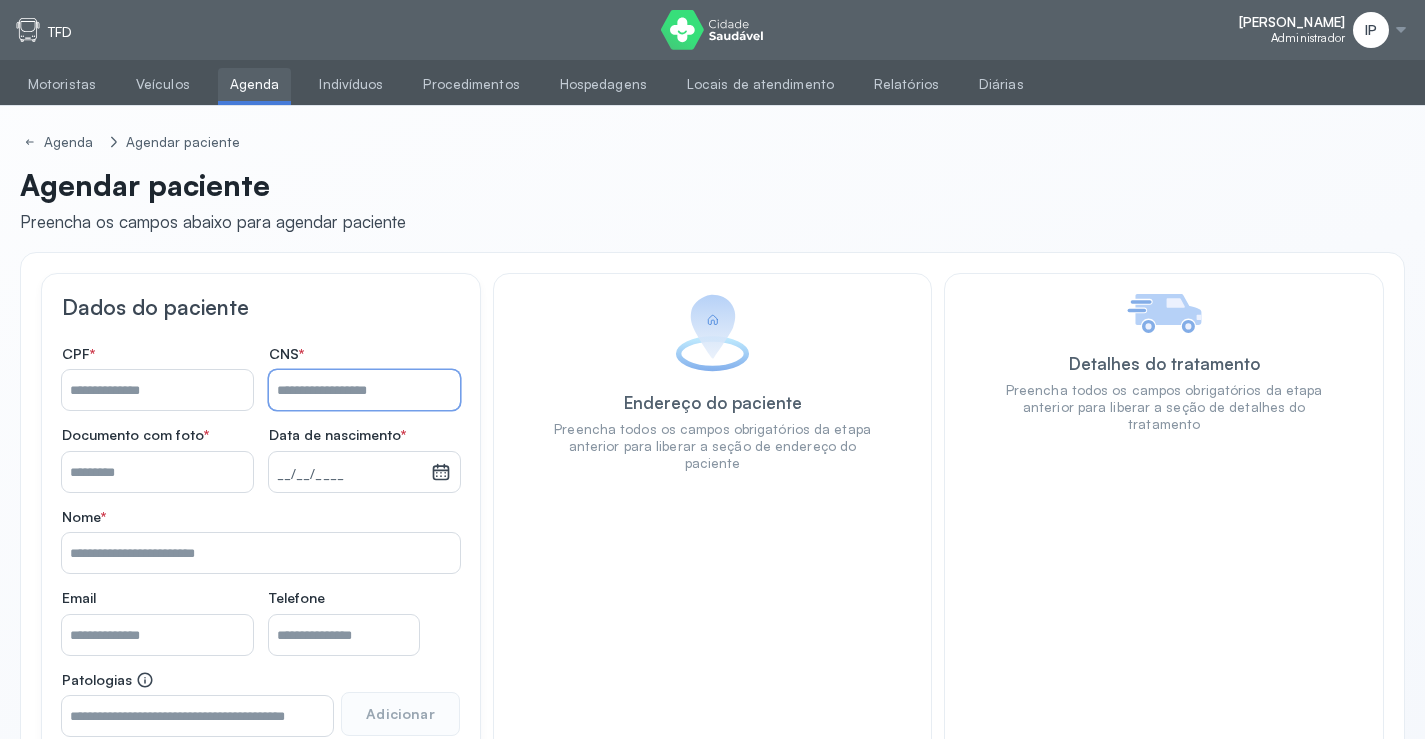 drag, startPoint x: 171, startPoint y: 374, endPoint x: 201, endPoint y: 402, distance: 41.036568 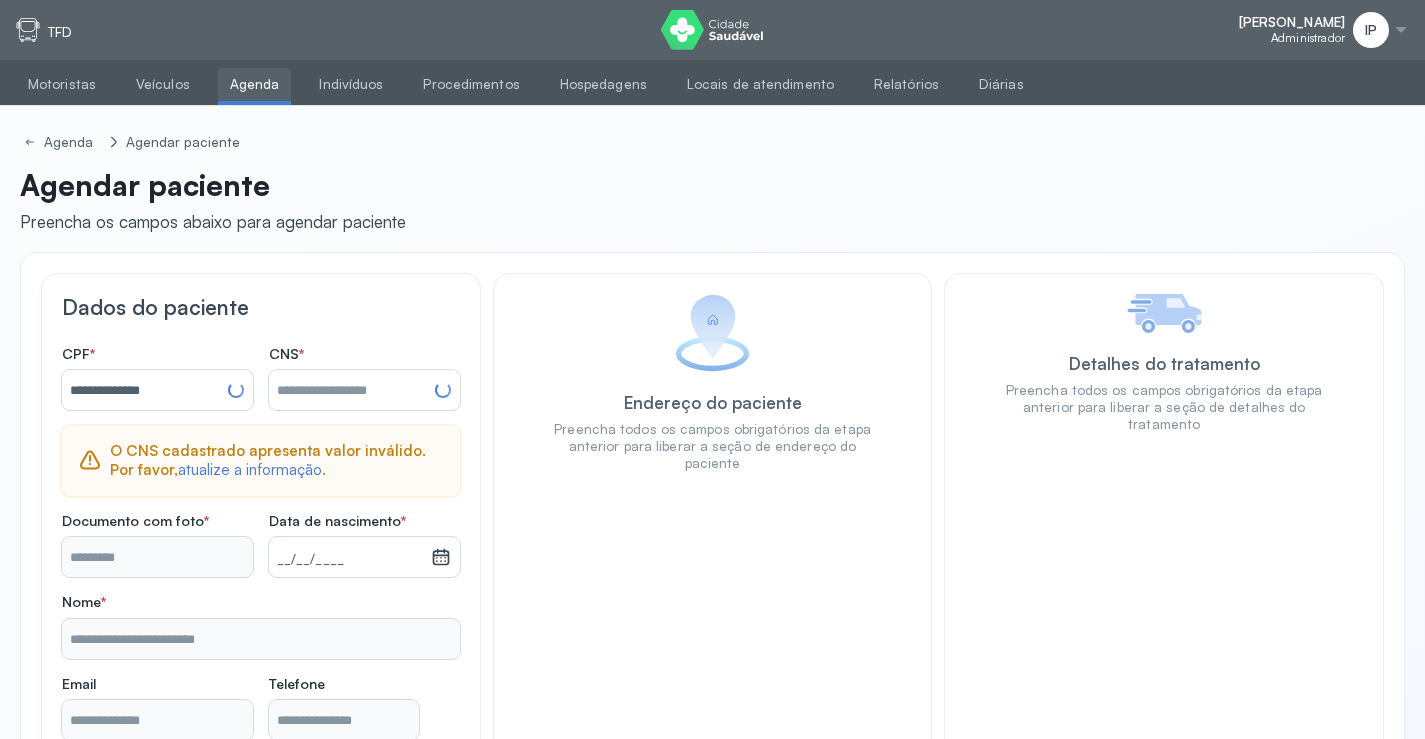 type on "**********" 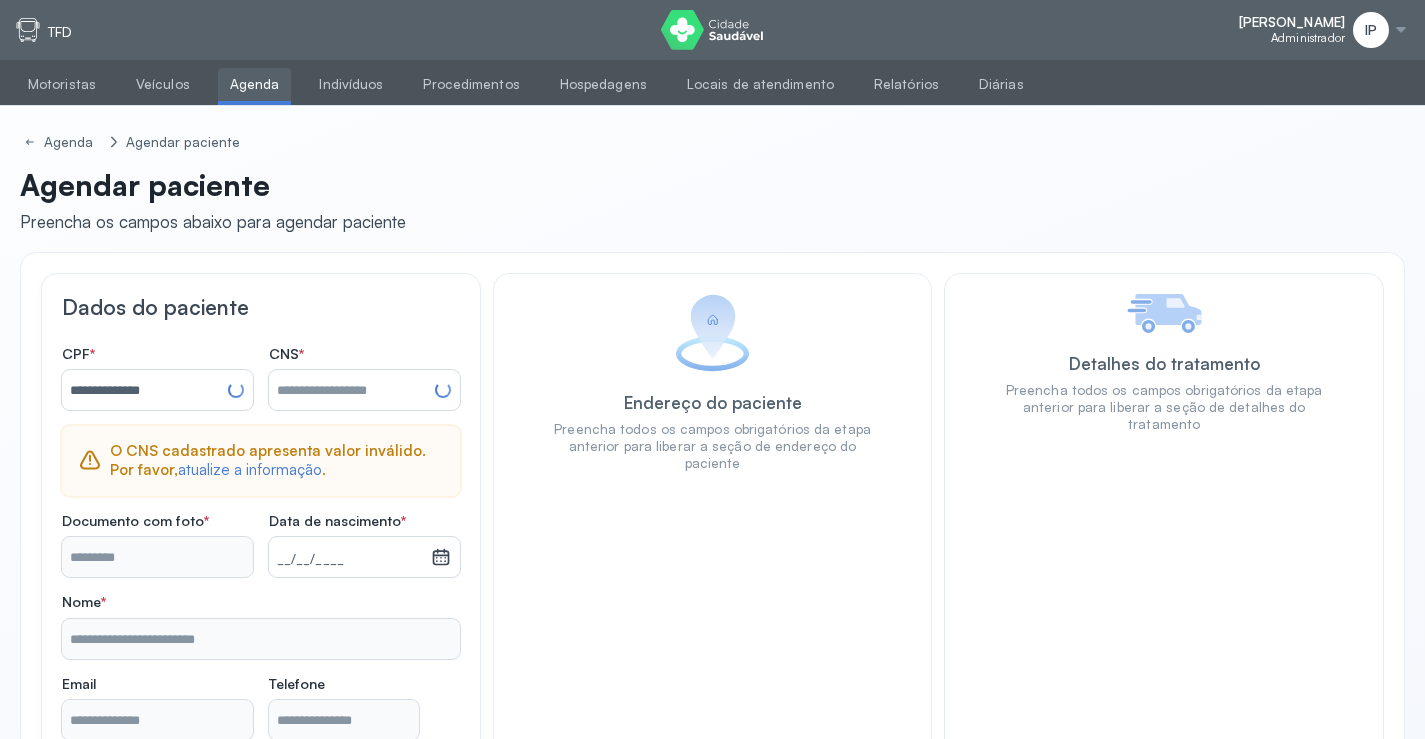 type on "**********" 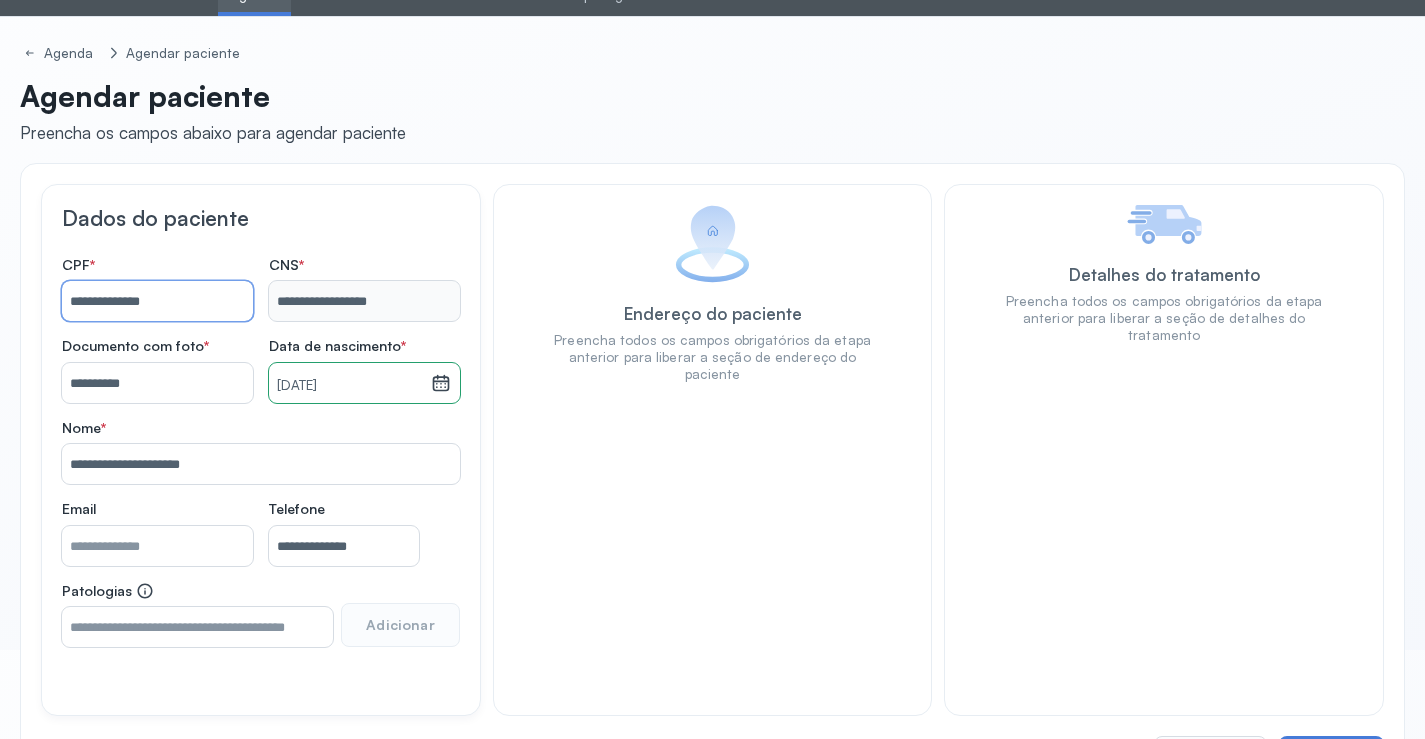 scroll, scrollTop: 171, scrollLeft: 0, axis: vertical 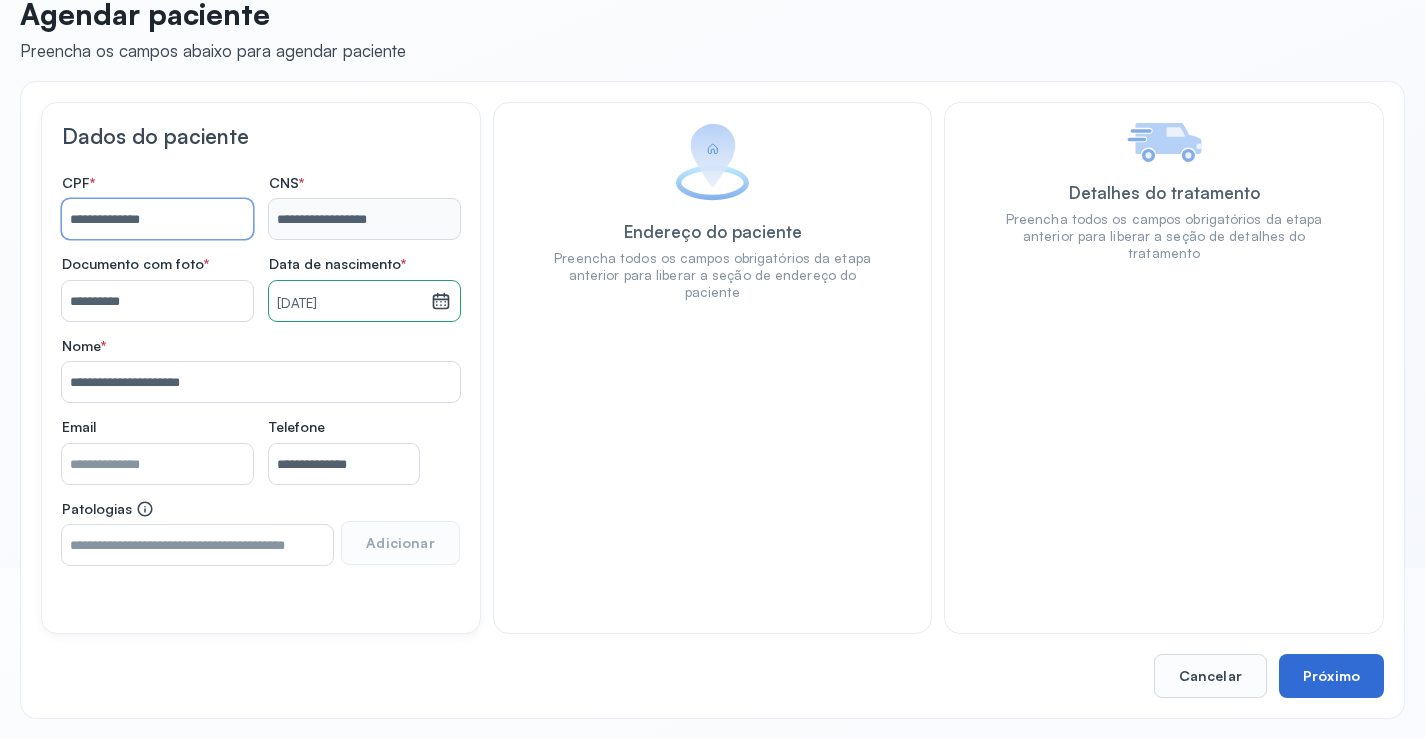 type on "**********" 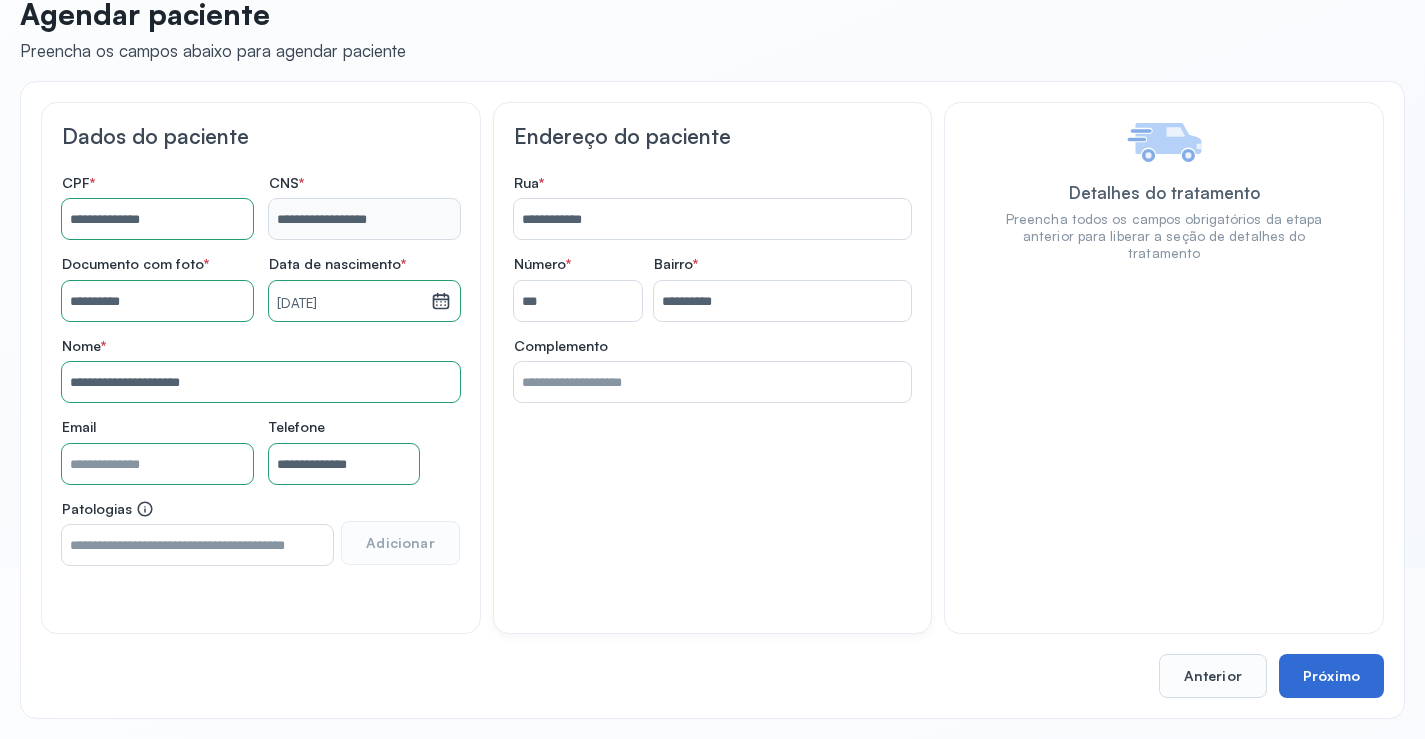 click on "Próximo" at bounding box center [1331, 676] 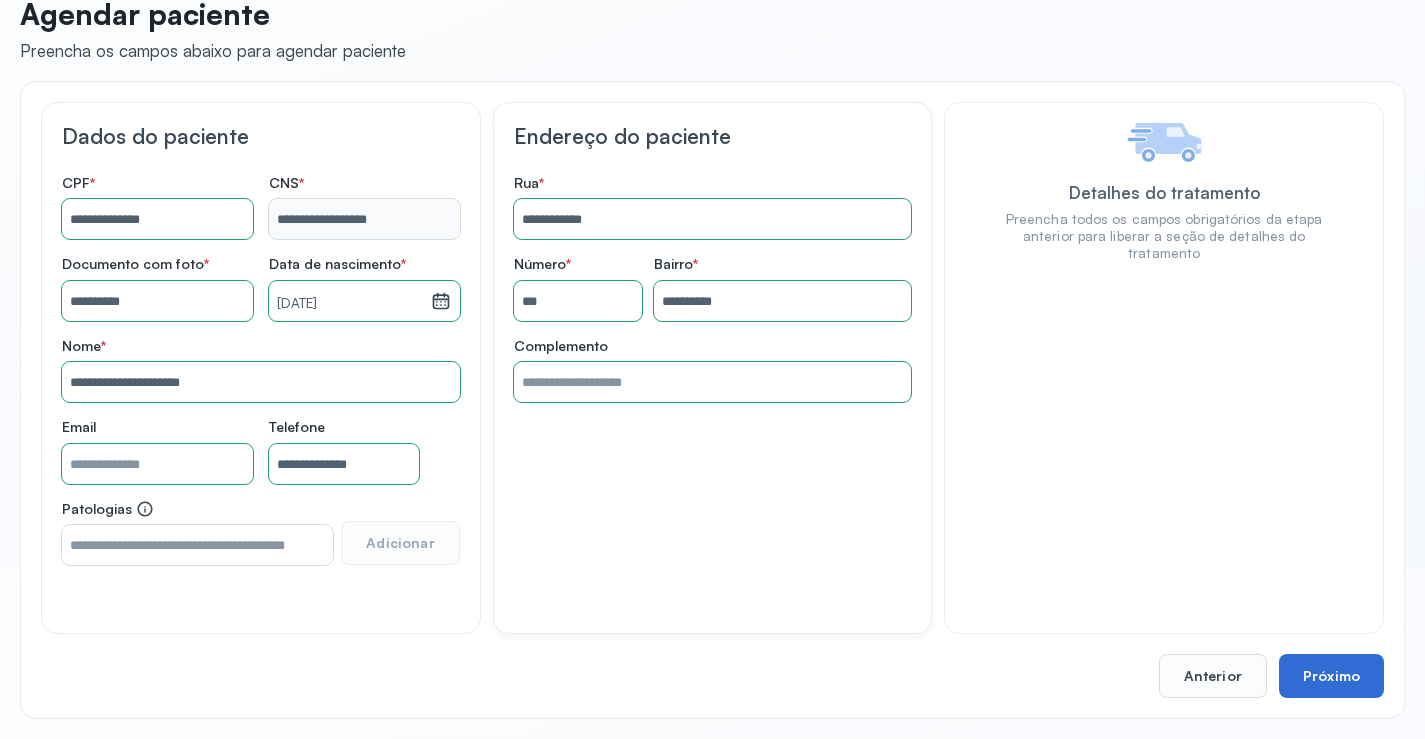 click on "Próximo" at bounding box center [1331, 676] 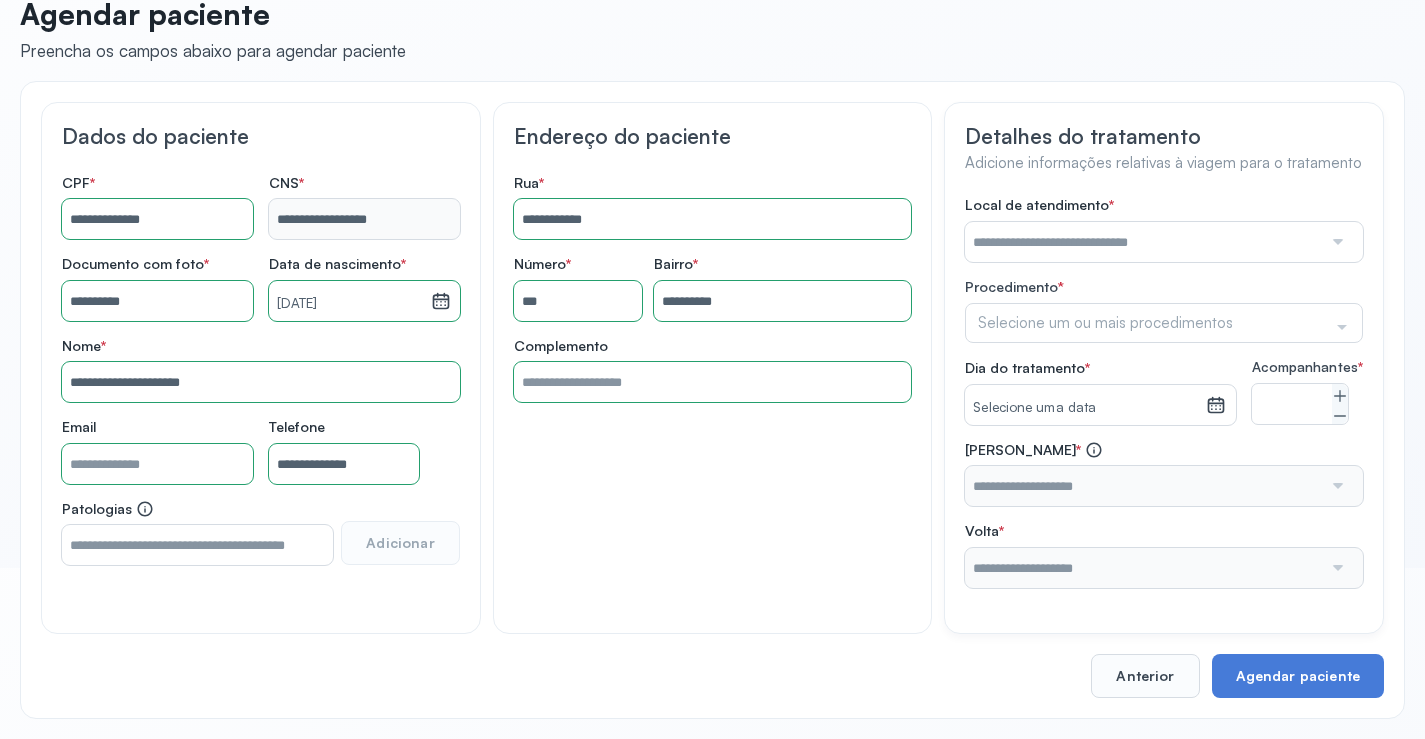 scroll, scrollTop: 186, scrollLeft: 0, axis: vertical 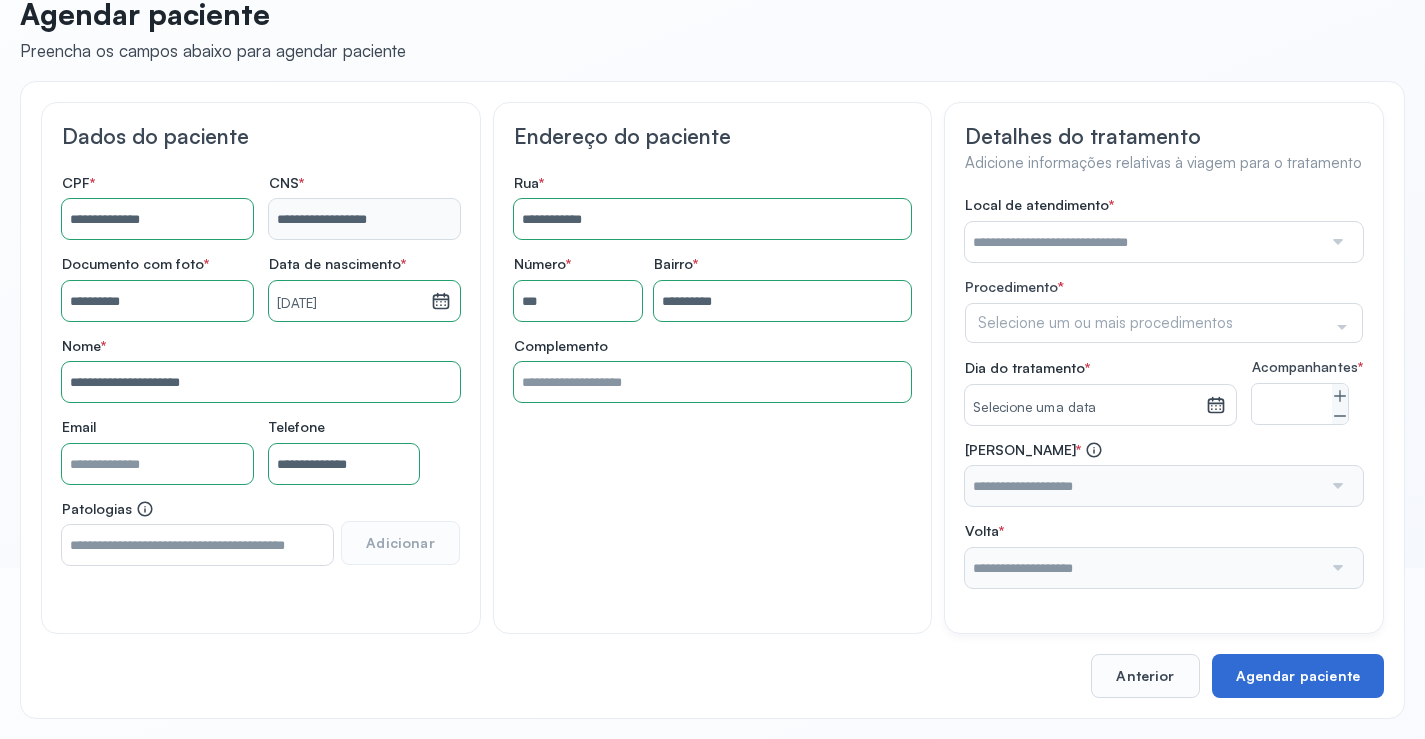 click on "Agendar paciente" at bounding box center (1298, 676) 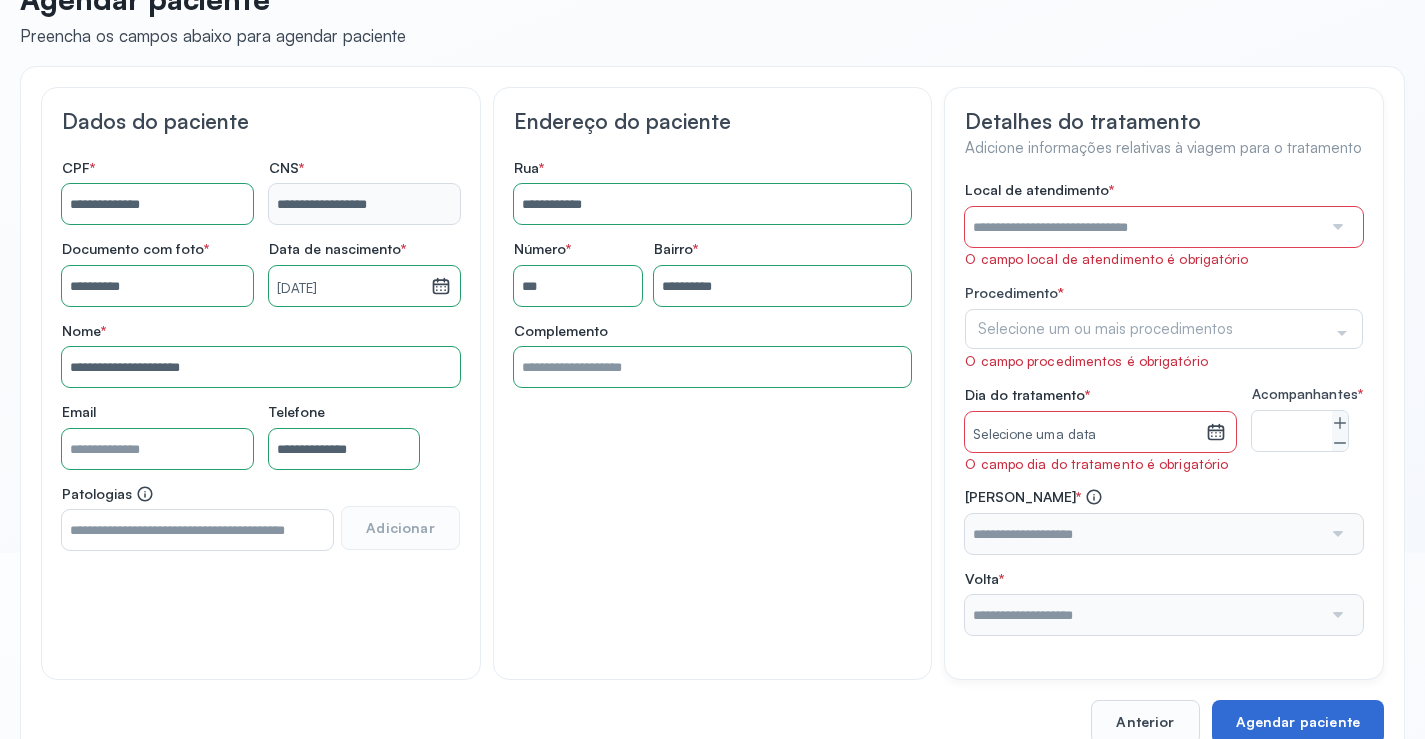 click on "Detalhes do tratamento Adicione informações relativas à viagem para o tratamento Local de atendimento   *  O campo local de atendimento é obrigatório A CLINICA DA MULHER ABO AMOR SAUDE ANACON ANDRE PRINCIPE ANGIO CLINICA APAE APAME DE PETROLINA APAMI PETROLINA ARISTIDES AUDIBEM AUDIBEM AUDICENTRO AUDIFON PETROLINA AZZO SAUDE PETROLINA BRINCARE CABULA CALIPER ESCOLA DE IMAGEM CAPS CDI CDTO CEDAP CEDEBA CENTRO BAIANO DE ESTUDOS CENTRO DE APOIO A AUDIÇAO CENTRO DE MEDICINA NUCLEAR DE PETROLINA CENTRO DE SAUDE CLEMENTINO FRAGA CENTRO INTEGRADO DA COLUNA VERTEBRAL CENTRO MEDICO ANTONIO BALBINO CENTRO OFTALMOLOGICO CASTELO BRANCO CEPARH CEPRED CEPRIS CERPRIS CIDI CIMED CLIMED CLINATA CLINEFRO CLINICA  AFETUS PETROLINA CLINICA  ALFA CLINICA  ALFA CENTRO MÉDICO CLINICA  SHOPPING DA BAHIA CLINICA  URBANO SAMPAIO FILHO CLINICA AGEUS CLINICA AMO CLINICA AMOR A SAUDE CLINICA AMOR E SAUDE PETROLINA CLINICA ANGICLIN CLINICA BIOCHEK UP CLINICA CAM CLINICA CARDIO PULMONAR CLINICA CASA GERIATRICA DE PETROLINA CLINIMAX" 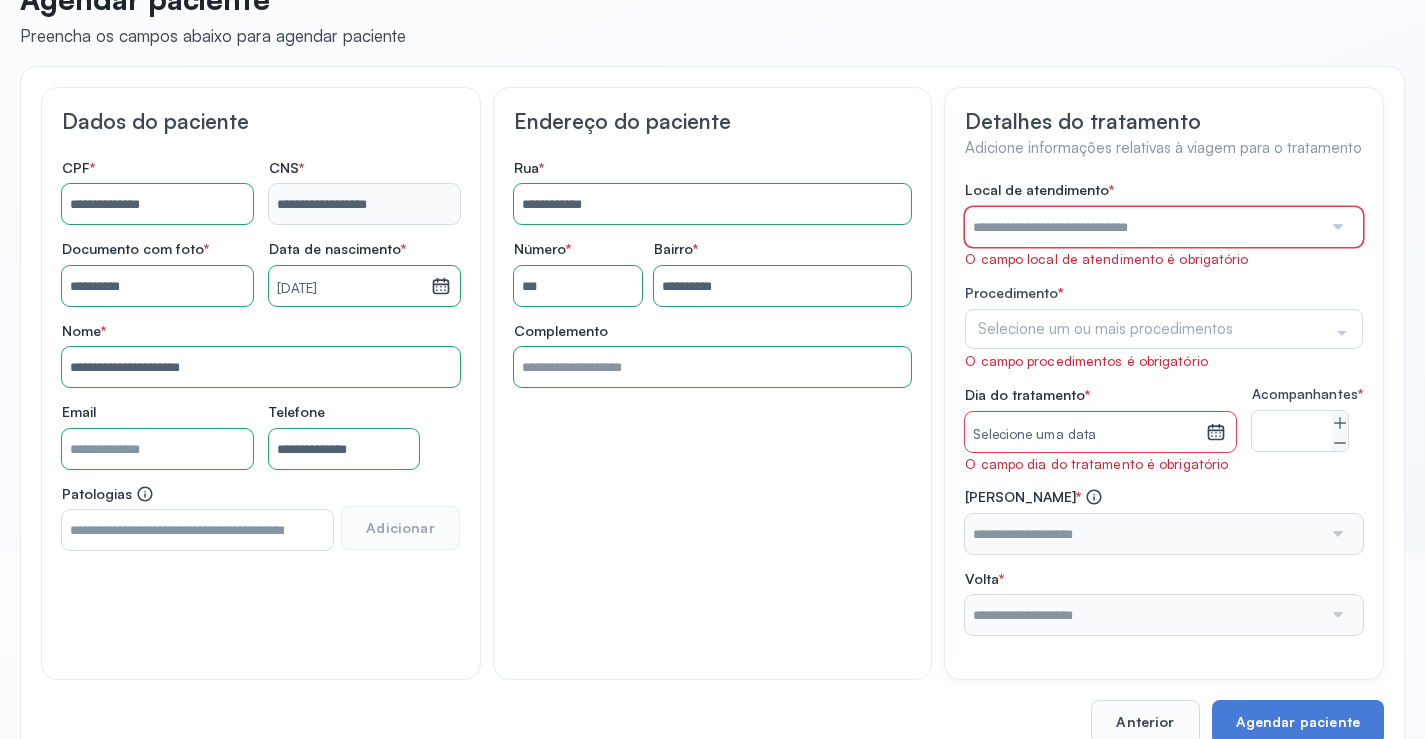 drag, startPoint x: 1014, startPoint y: 208, endPoint x: 1021, endPoint y: 237, distance: 29.832869 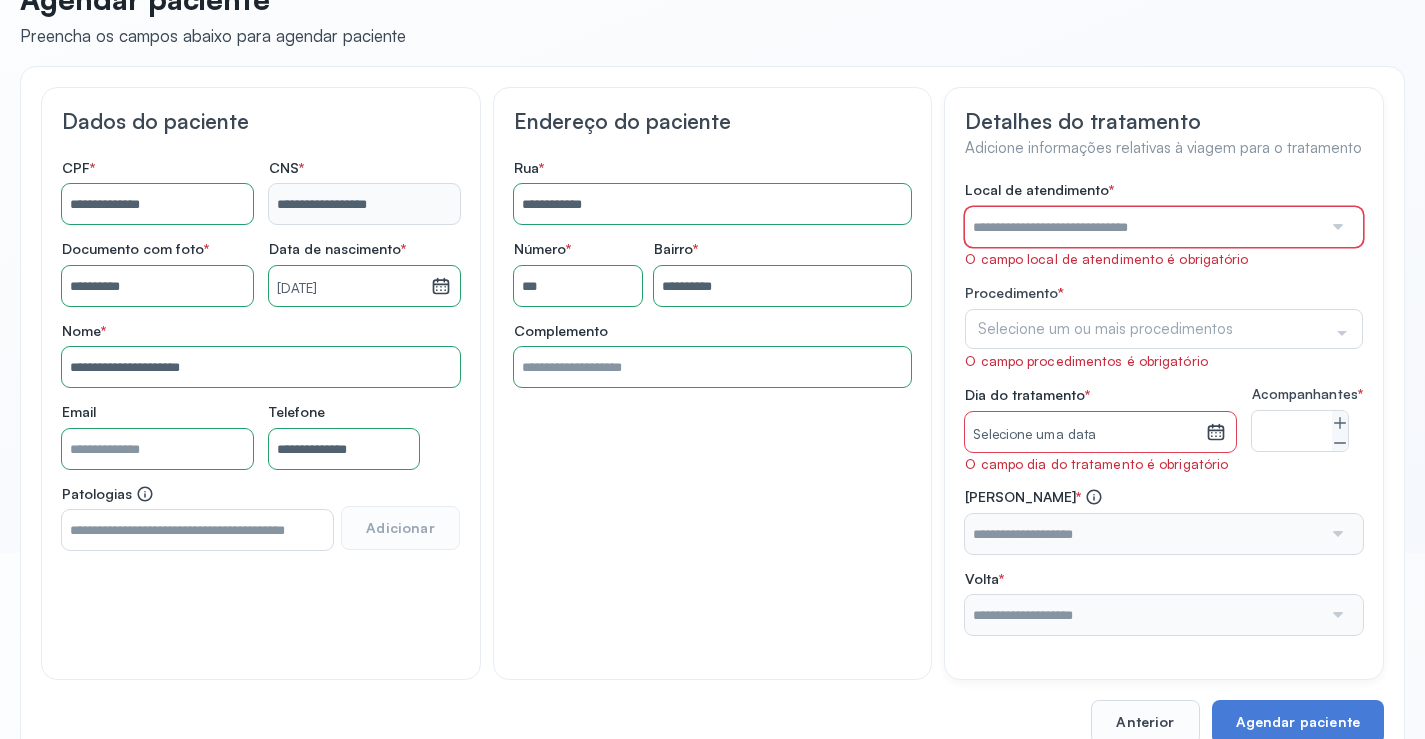 click at bounding box center [1143, 227] 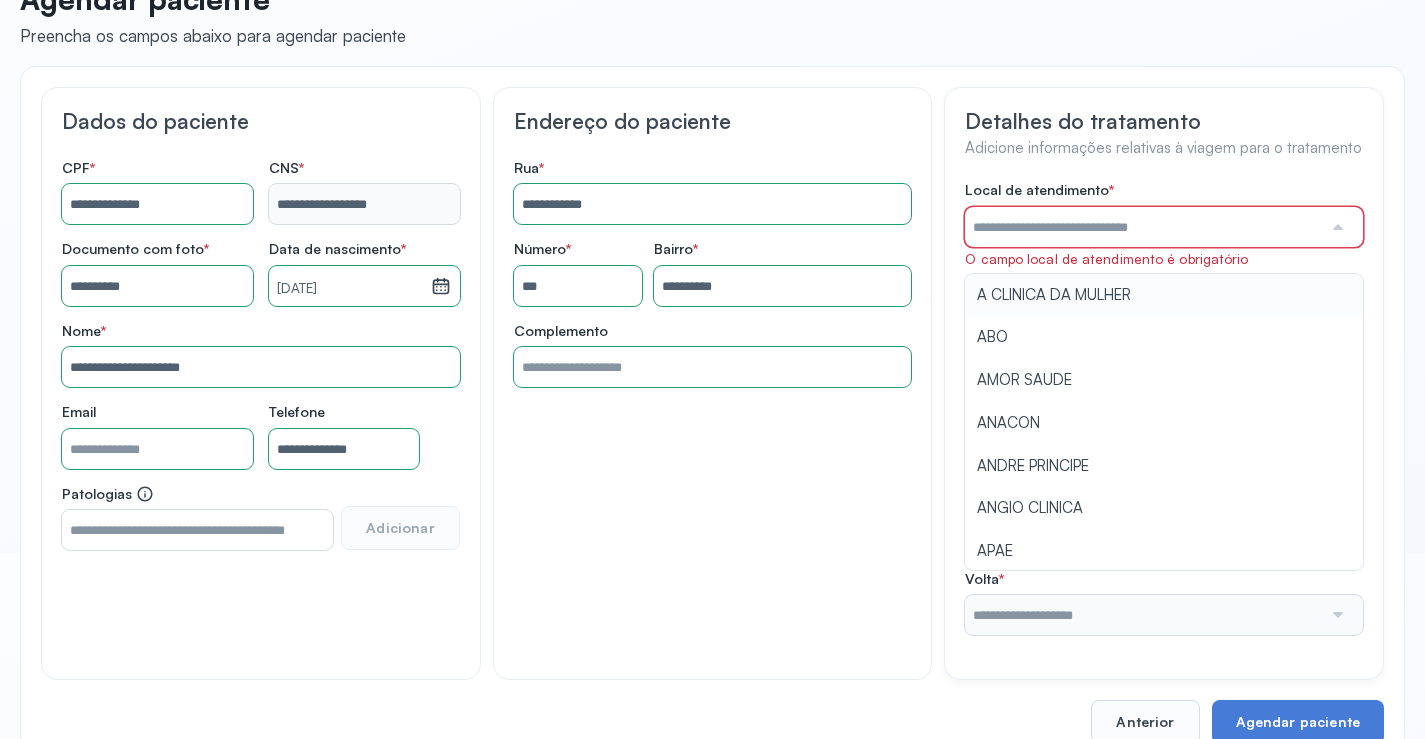 click at bounding box center (1143, 227) 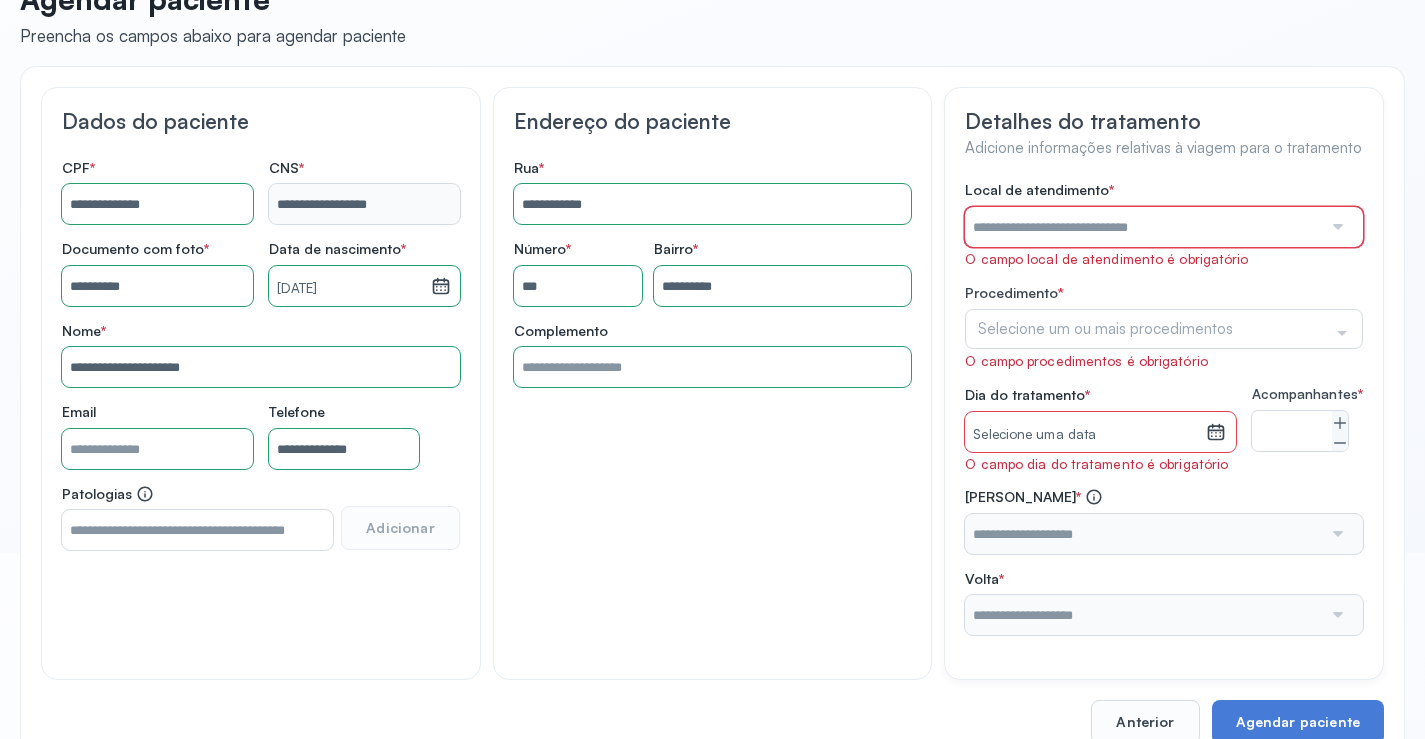 click at bounding box center (1143, 227) 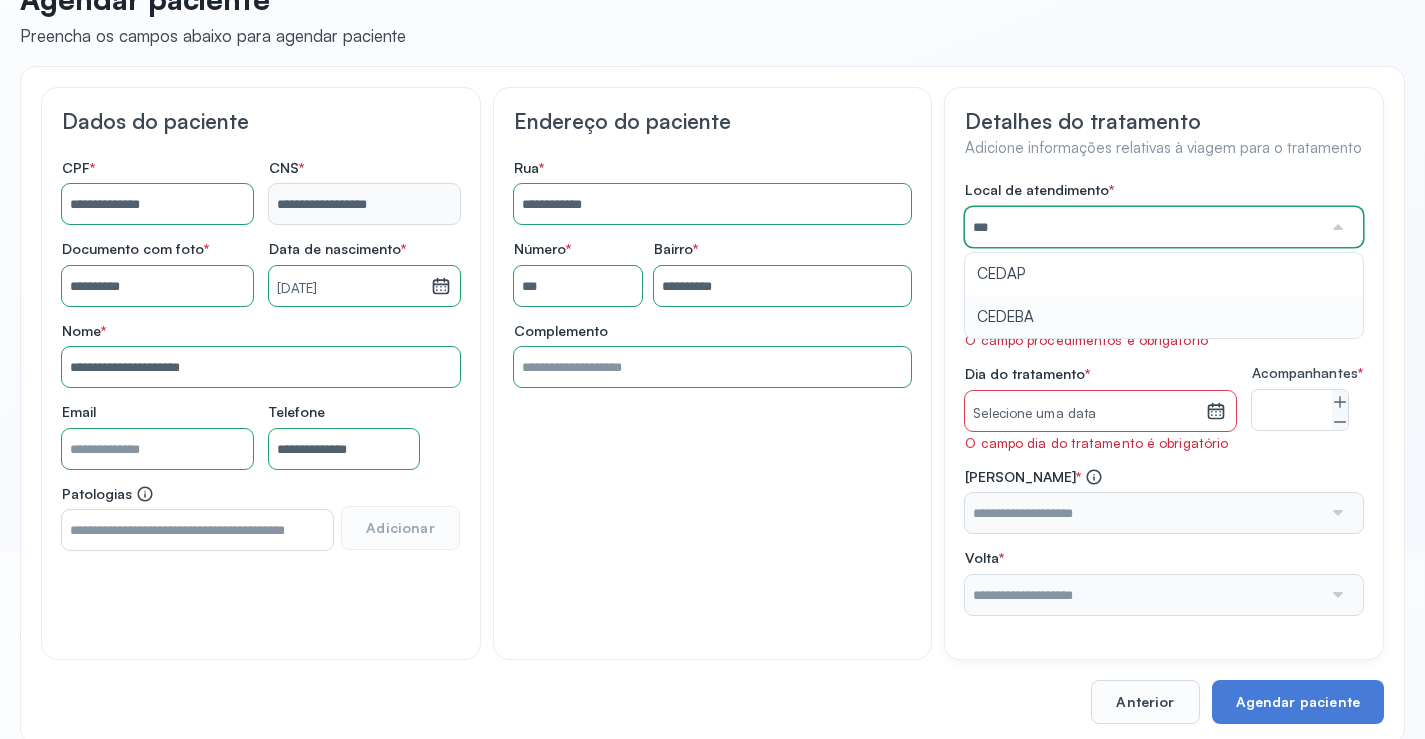 type on "******" 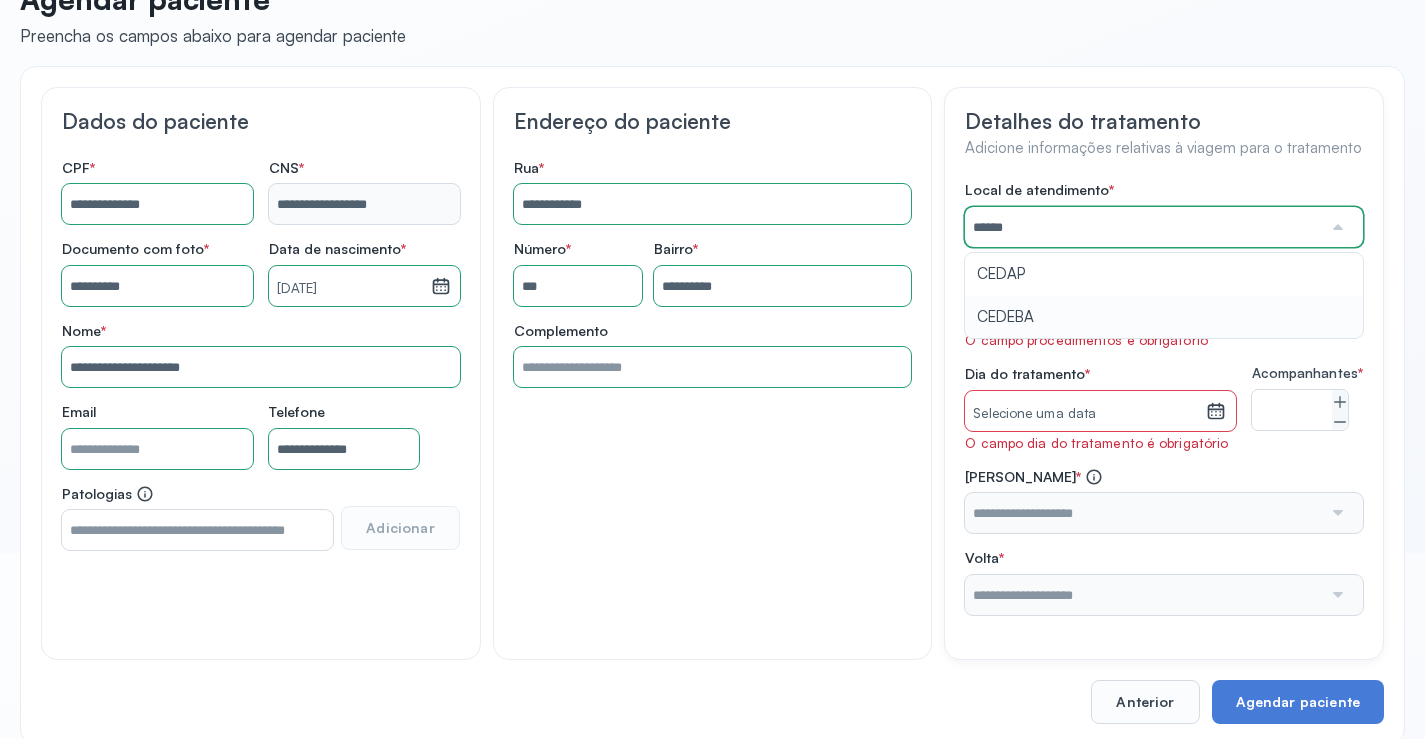 click on "Local de atendimento   *  ****** CEDAP CEDEBA Procedimento  *  Selecione um ou mais procedimentos Selecionar todos Acompanhante Alergologista Anemia Falciforme Anestesista Angiologista Angiotomografia Auditivo Biopsia Bucomaxilo Cardio Cateterismo Cardio Cintilografia Ossea Cirurgia Cirurgia De Catarata Cirurgia Ernia Ignal Cirurgiao Cabeça Pescoço Colonoscopia Coloproctologista Dermatologista Diabete E Hormonio Ecocardiograma Eletroneuromiografia Endocrinilogista Endoscopia Escanometria Esclerose Esconometria Estudo Urodinamico Exame Pcr Exames Fisioterapia Gastroentereologista Genetica Ginecologista Glaucoma Hematologista Hepatologista Hiv Holter Hpv Labiolamporine Litotripsia Lupos Marcar Cirurgia Mastologista Nefrologista Neurologia Pediatrica Neurologista Odontologia Oftalmologista Oncologia Ortopedia Ortopedista Oscilometria Otorrino Pediatra Pegar Medicamento Pentacam Perícia Médica Pneumologista Pneumologista Pré Cirurgico Psiquiatra Queimaduras Ressonancia Resultado De Biopsia Retorno Cirurgia S" at bounding box center [1164, 397] 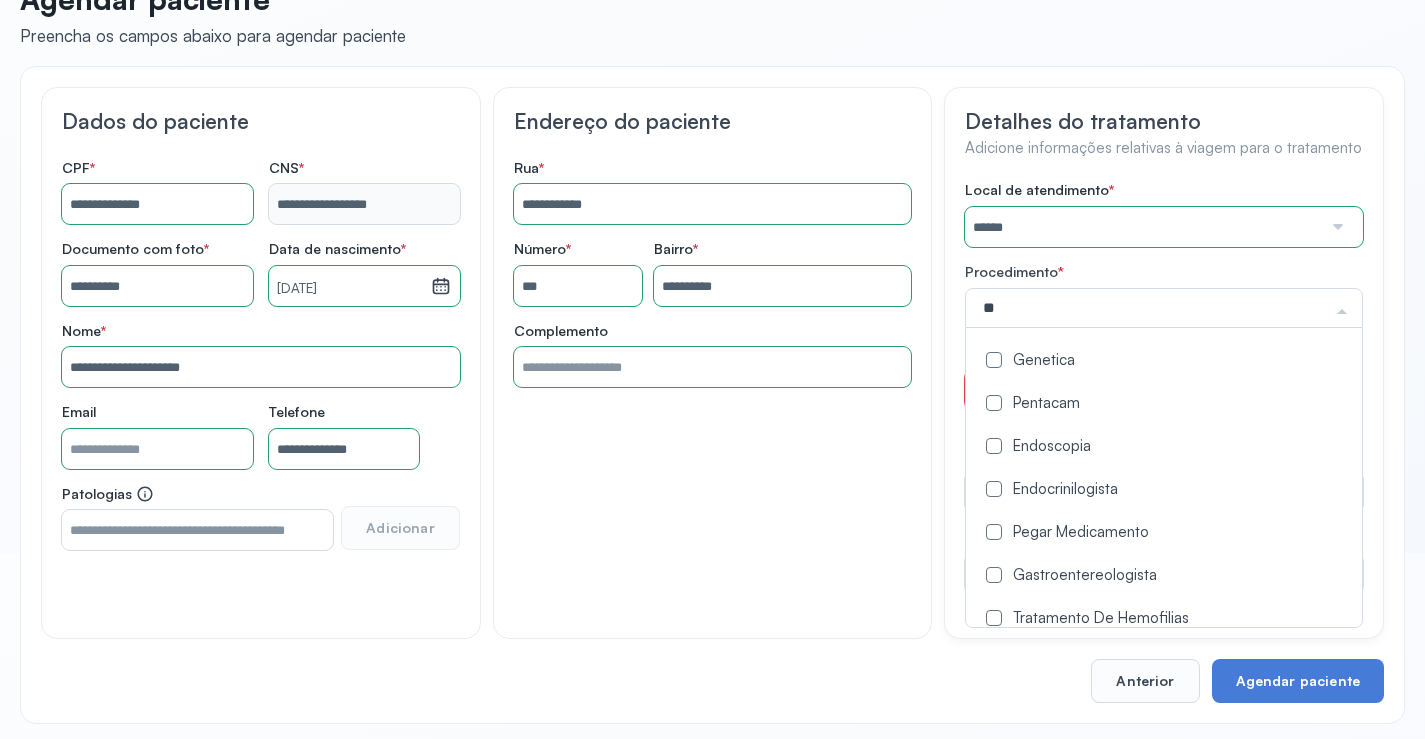 type on "***" 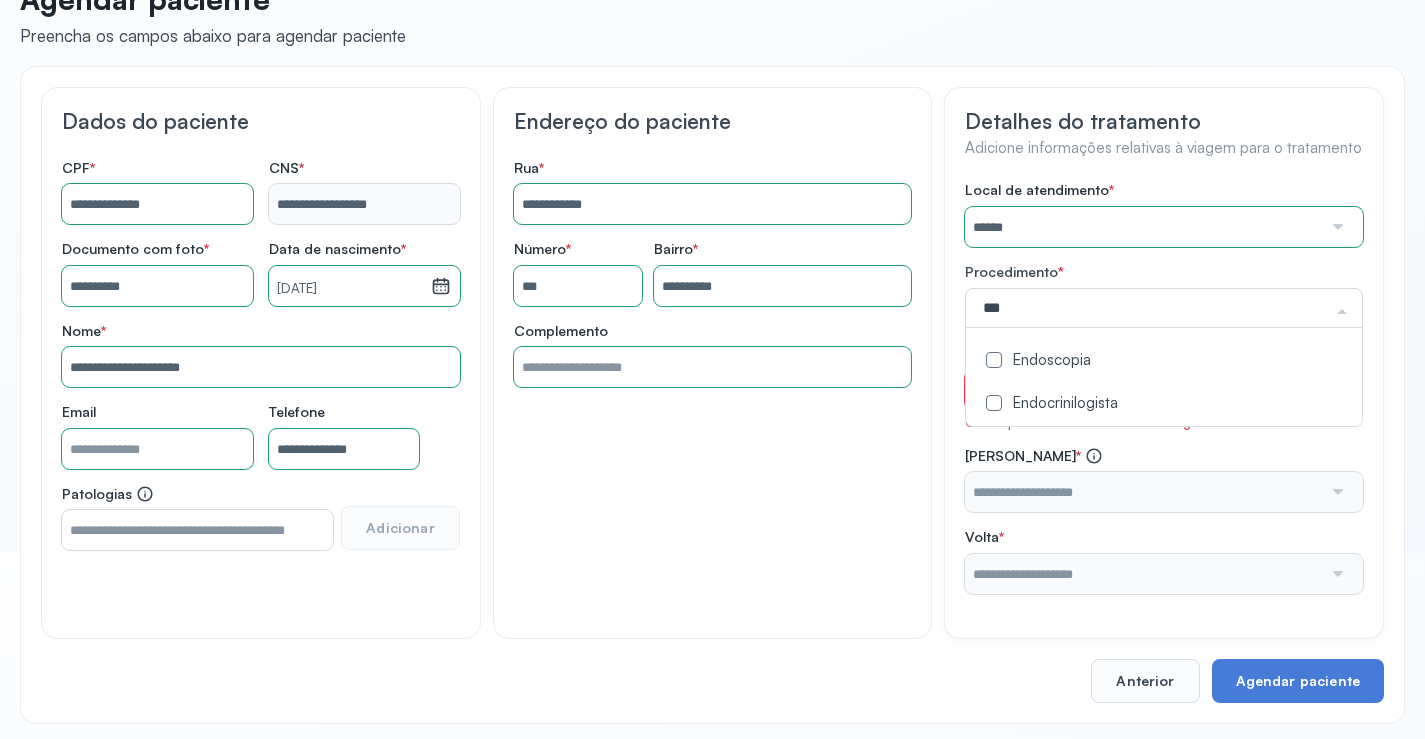 click on "Endocrinilogista" 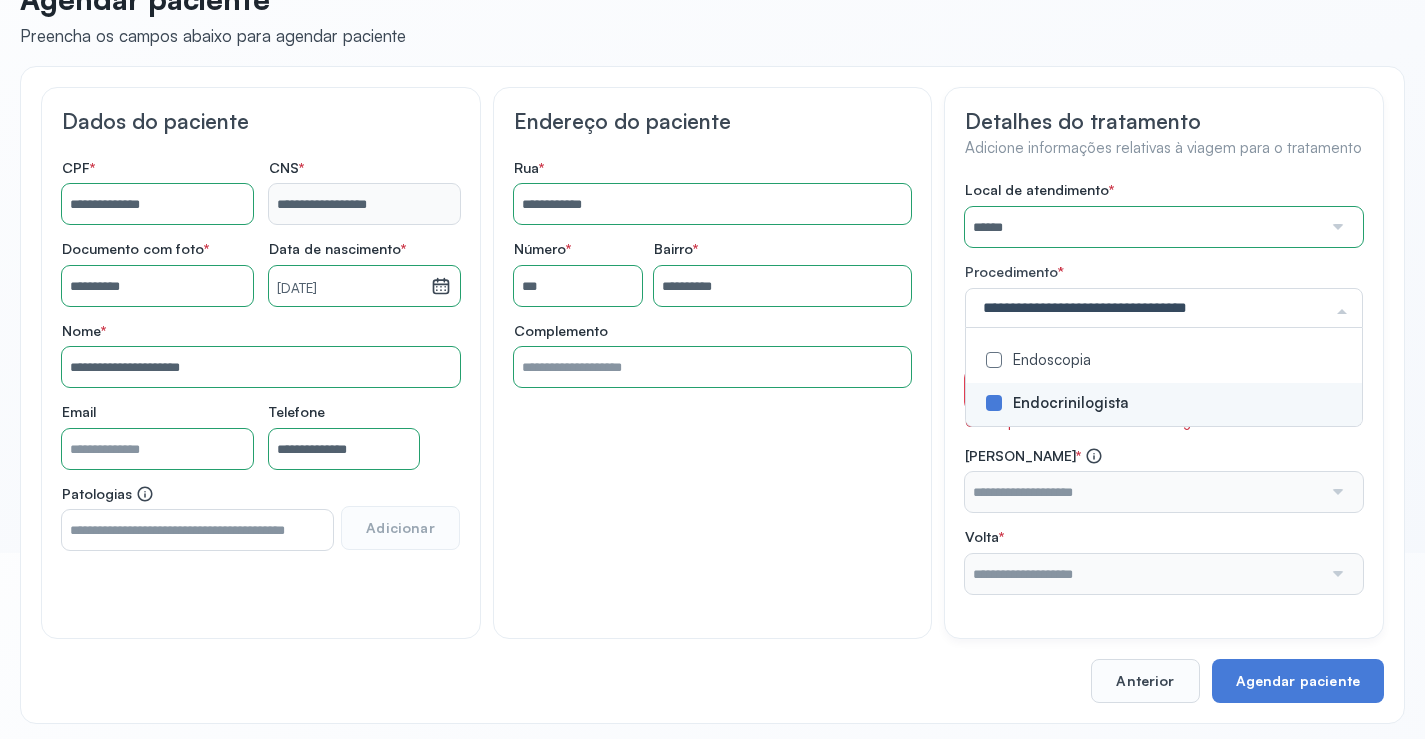 click on "Detalhes do tratamento Adicione informações relativas à viagem para o tratamento Local de atendimento   *  ****** A CLINICA DA MULHER ABO AMOR SAUDE ANACON ANDRE PRINCIPE ANGIO CLINICA APAE APAME DE PETROLINA APAMI PETROLINA ARISTIDES AUDIBEM AUDIBEM AUDICENTRO AUDIFON PETROLINA AZZO SAUDE PETROLINA BRINCARE CABULA CALIPER ESCOLA DE IMAGEM CAPS CDI CDTO CEDAP CEDEBA CENTRO BAIANO DE ESTUDOS CENTRO DE APOIO A AUDIÇAO CENTRO DE MEDICINA NUCLEAR DE PETROLINA CENTRO DE SAUDE CLEMENTINO FRAGA CENTRO INTEGRADO DA COLUNA VERTEBRAL CENTRO MEDICO ANTONIO BALBINO CENTRO OFTALMOLOGICO CASTELO BRANCO CEPARH CEPRED CEPRIS CERPRIS CIDI CIMED CLIMED CLINATA CLINEFRO CLINICA  AFETUS PETROLINA CLINICA  ALFA CLINICA  ALFA CENTRO MÉDICO CLINICA  SHOPPING DA BAHIA CLINICA  URBANO SAMPAIO FILHO CLINICA AGEUS CLINICA AMO CLINICA AMOR A SAUDE CLINICA AMOR E SAUDE PETROLINA CLINICA ANGICLIN CLINICA BIOCHEK UP CLINICA CAM CLINICA CARDIO PULMONAR CLINICA CASA GERIATRICA DE PETROLINA CLINICA CASTELO BRANCO CLINICA CDTO CLINICA ITO" 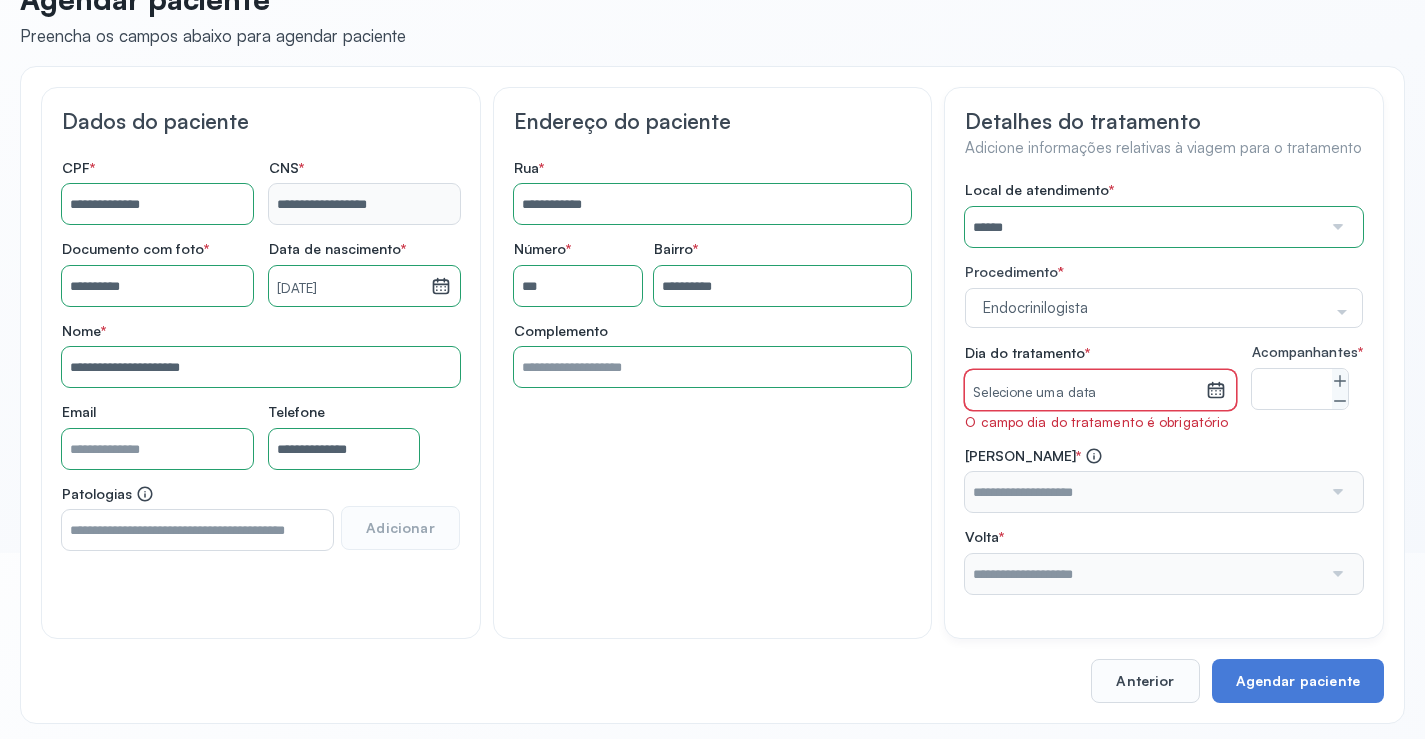 click on "Selecione uma data" at bounding box center [1085, 393] 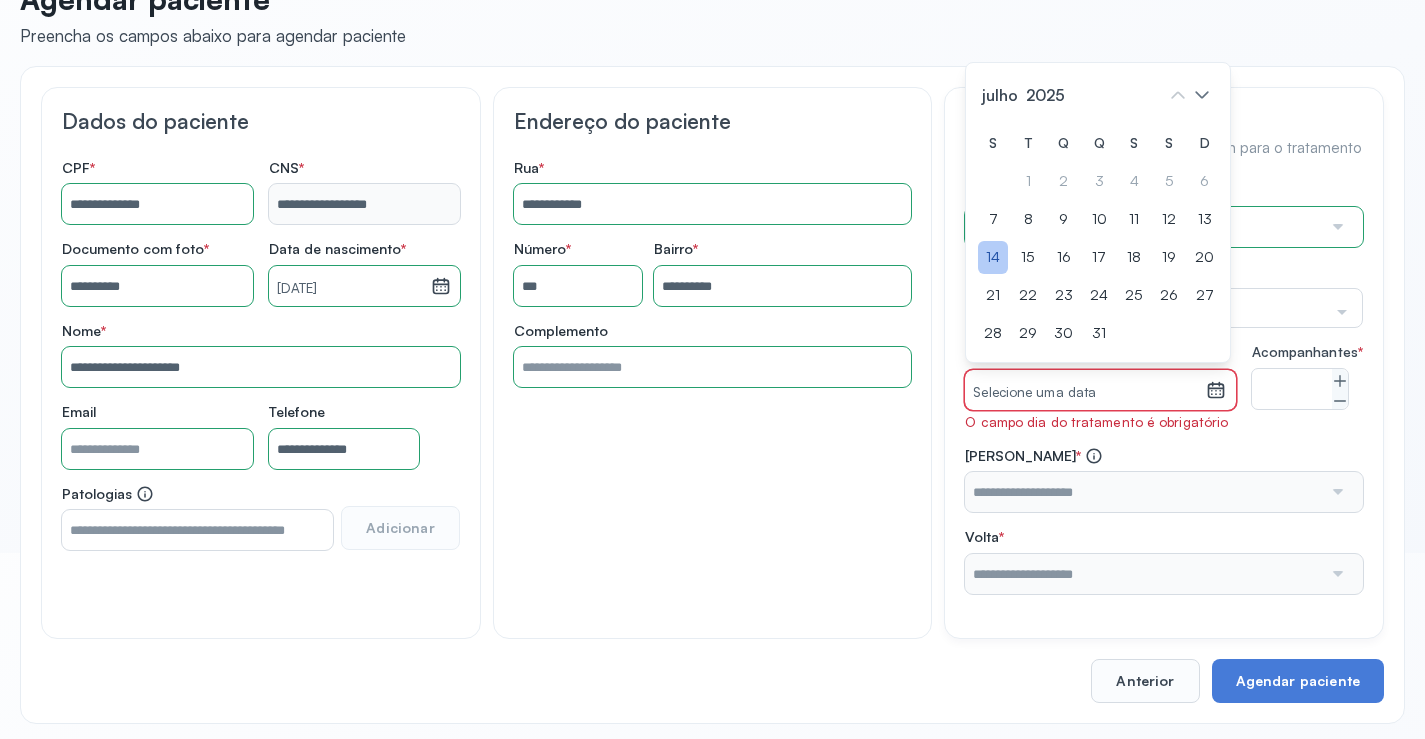 click on "14" 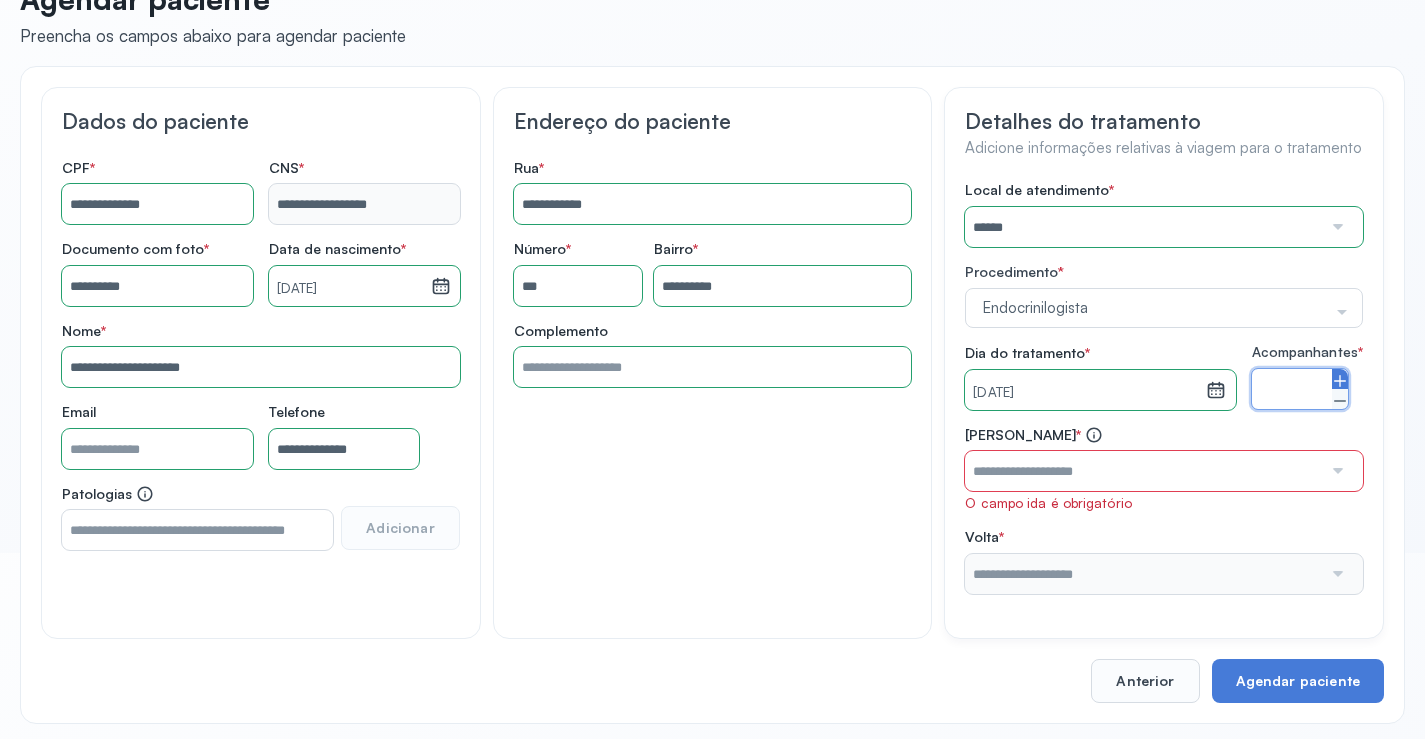 click 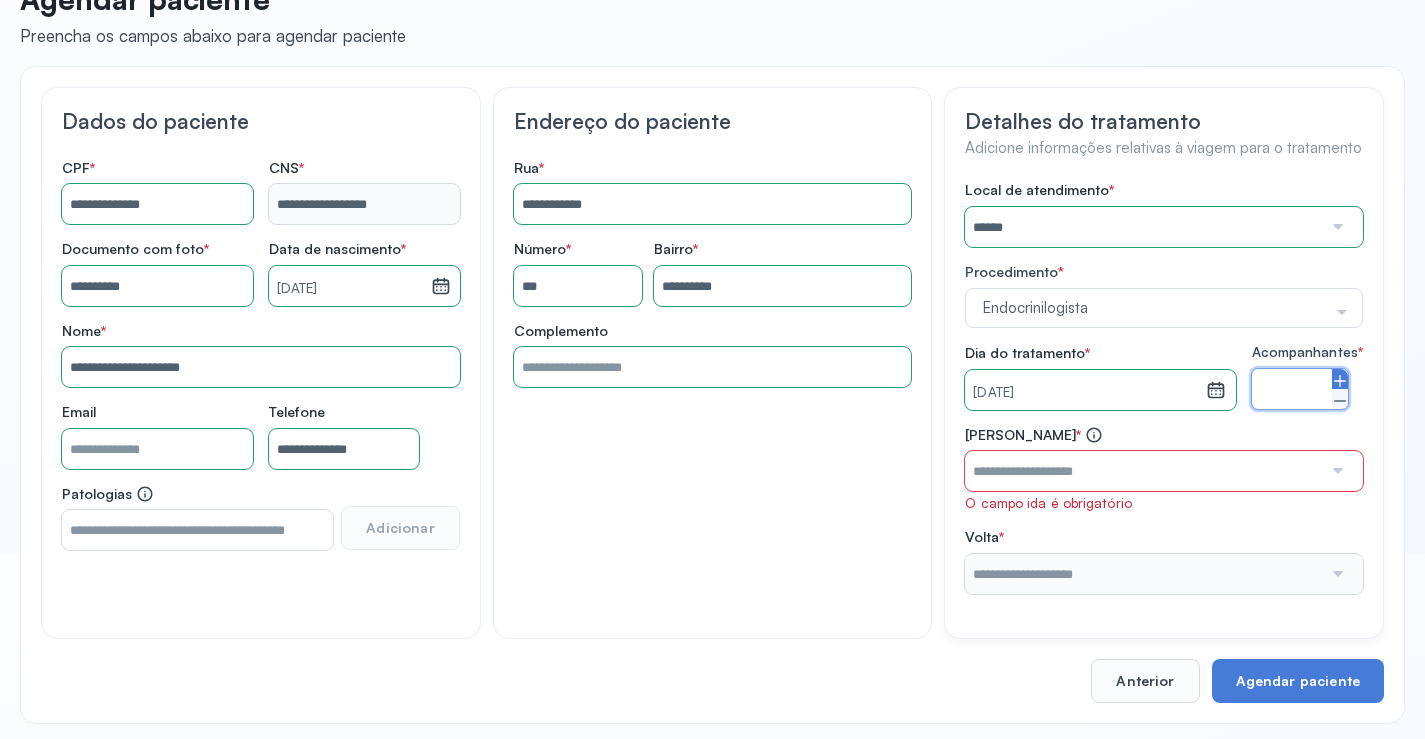 type on "*" 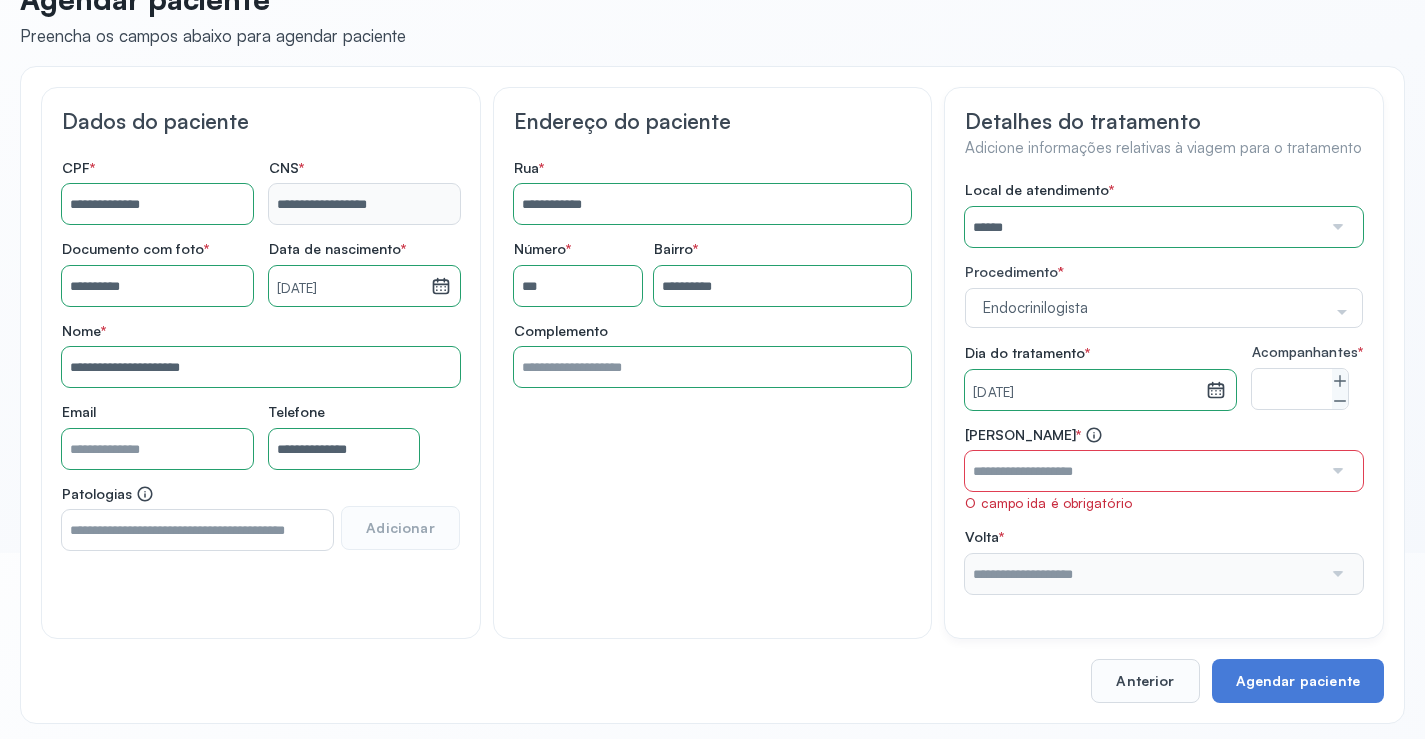 click at bounding box center (1143, 471) 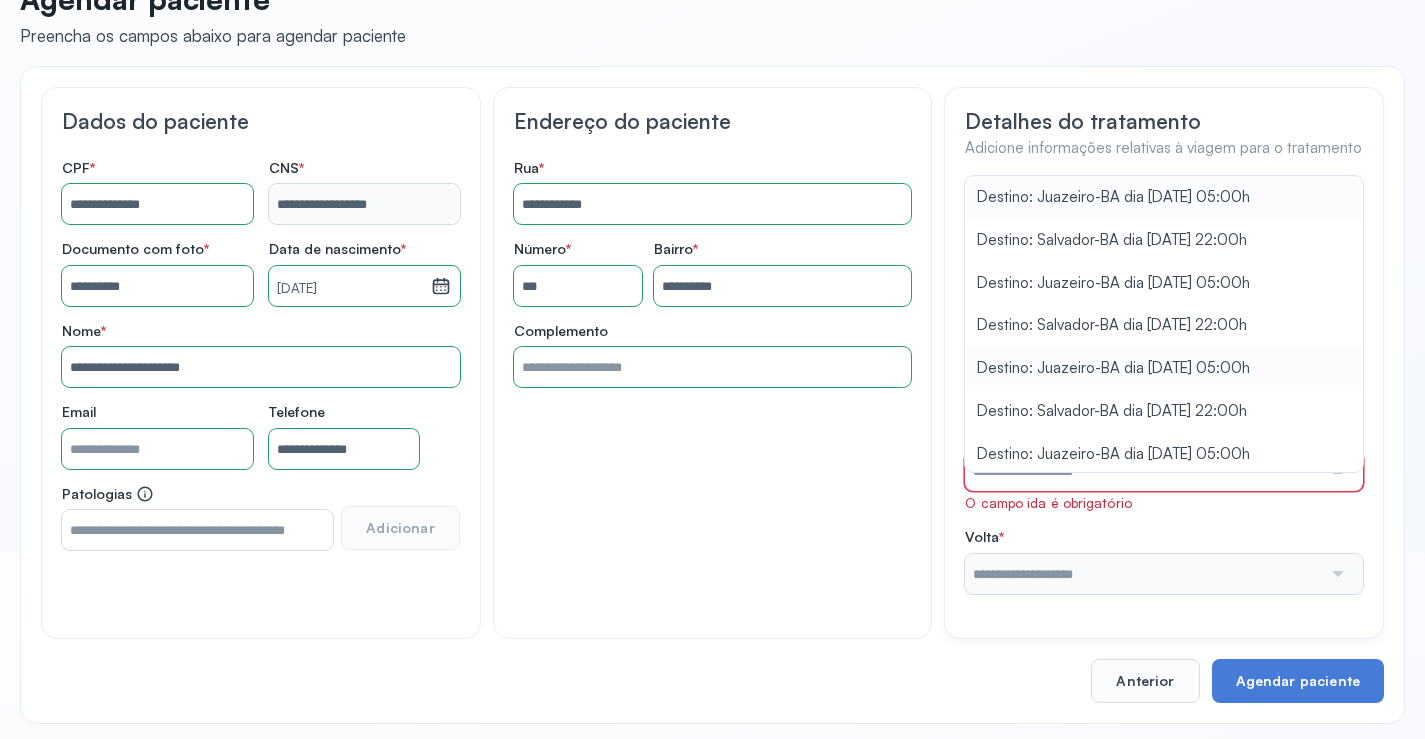 scroll, scrollTop: 132, scrollLeft: 0, axis: vertical 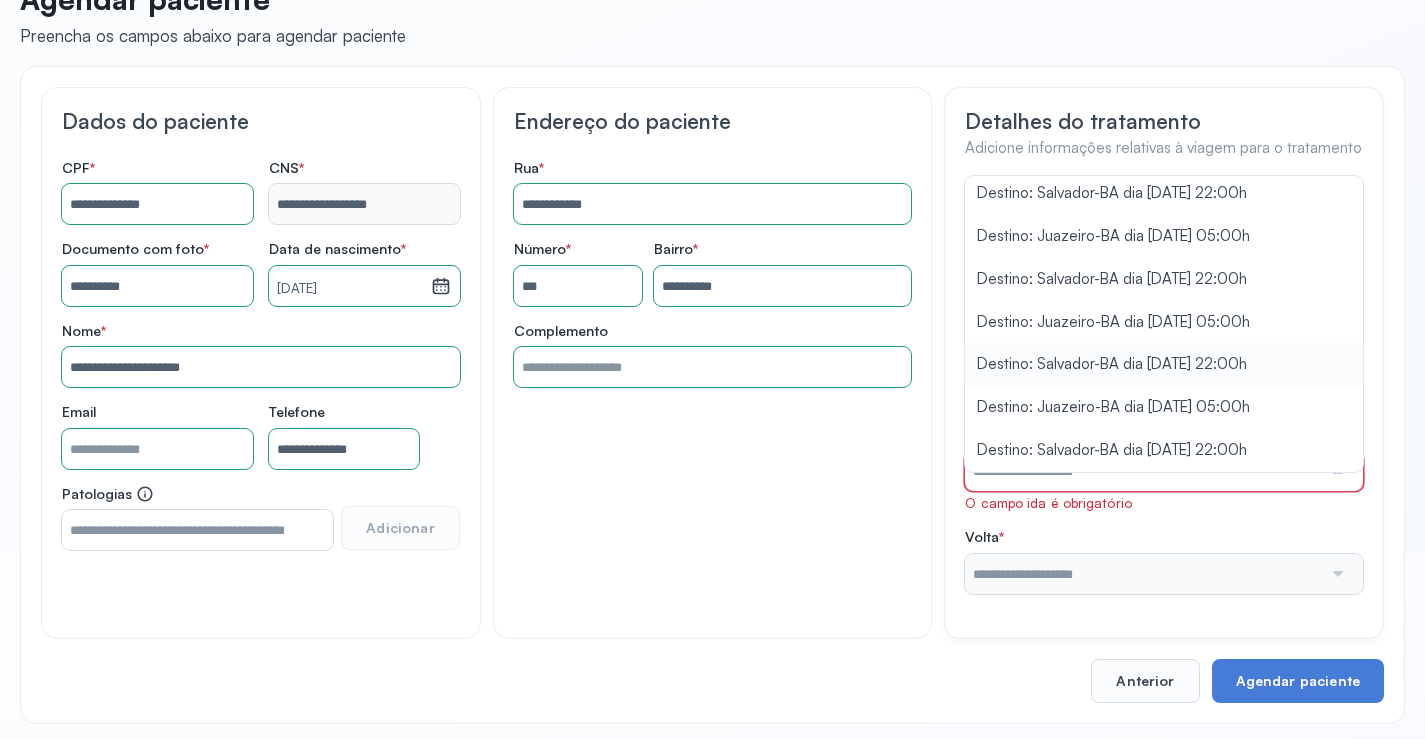 type on "**********" 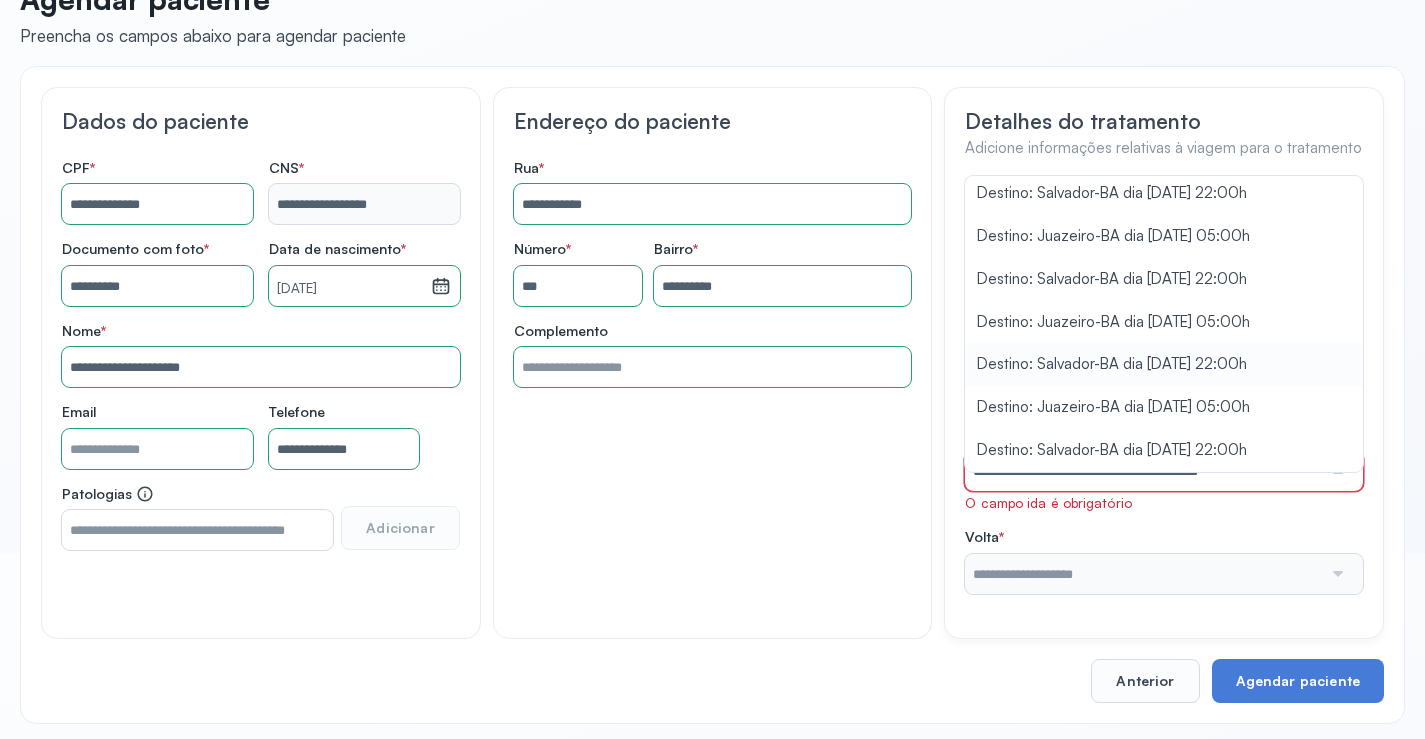 click on "Local de atendimento   *  ****** A CLINICA DA MULHER ABO AMOR SAUDE ANACON ANDRE PRINCIPE ANGIO CLINICA APAE APAME DE PETROLINA APAMI PETROLINA ARISTIDES AUDIBEM AUDIBEM AUDICENTRO AUDIFON PETROLINA AZZO SAUDE PETROLINA BRINCARE CABULA CALIPER ESCOLA DE IMAGEM CAPS CDI CDTO CEDAP CEDEBA CENTRO BAIANO DE ESTUDOS CENTRO DE APOIO A AUDIÇAO CENTRO DE MEDICINA NUCLEAR DE PETROLINA CENTRO DE SAUDE CLEMENTINO FRAGA CENTRO INTEGRADO DA COLUNA VERTEBRAL CENTRO MEDICO ANTONIO BALBINO CENTRO OFTALMOLOGICO CASTELO BRANCO CEPARH CEPRED CEPRIS CERPRIS CIDI CIMED CLIMED CLINATA CLINEFRO CLINICA  AFETUS PETROLINA CLINICA  ALFA CLINICA  ALFA CENTRO MÉDICO CLINICA  SHOPPING DA BAHIA CLINICA  URBANO SAMPAIO FILHO CLINICA AGEUS CLINICA AMO CLINICA AMOR A SAUDE CLINICA AMOR E SAUDE PETROLINA CLINICA ANGICLIN CLINICA BIOCHEK UP CLINICA CAM CLINICA CARDIO PULMONAR CLINICA CASA GERIATRICA DE PETROLINA CLINICA CASTELO BRANCO CLINICA CDTO CLINICA CENTRO MEDICO VITRAUX CLINICA CINTILO PETROLINA CLINICA CLIMED BRASIL CLINICA CLIVALE S" at bounding box center [1164, 387] 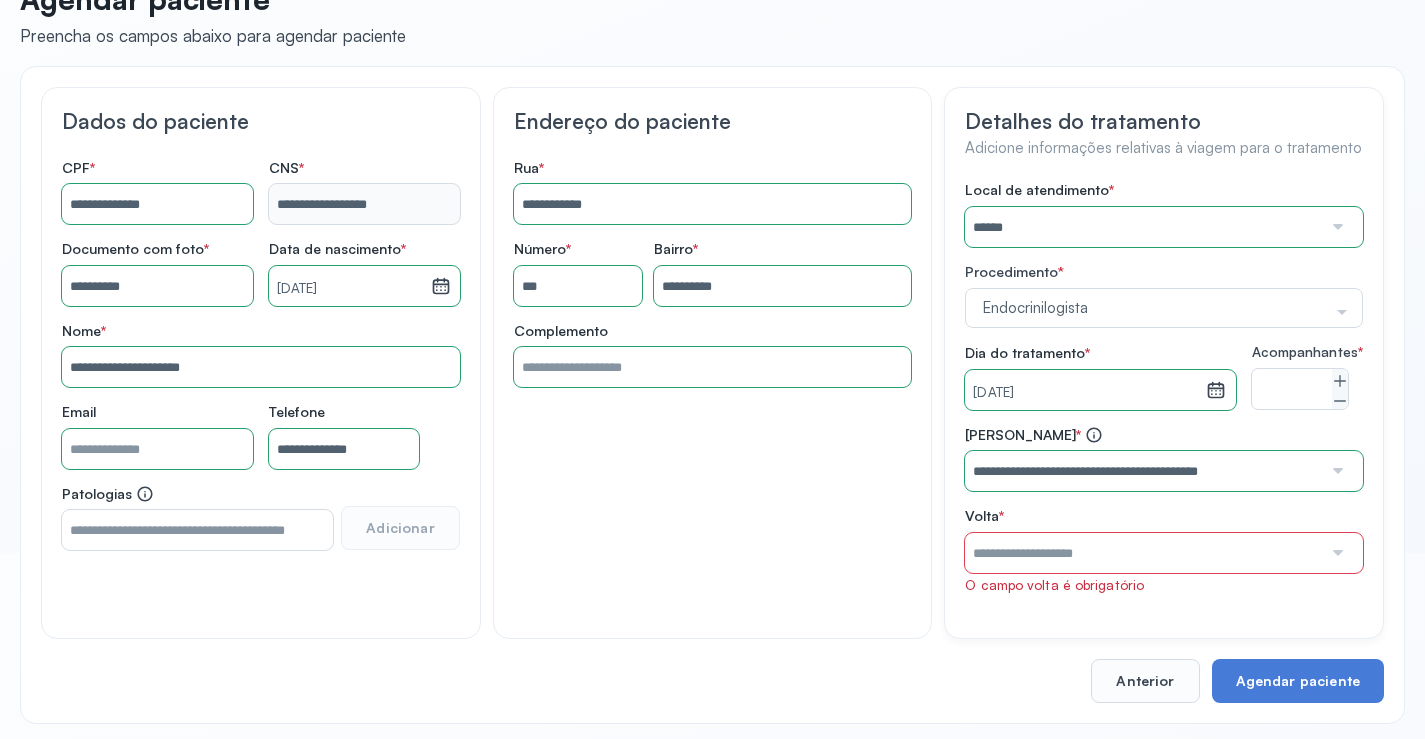 scroll, scrollTop: 207, scrollLeft: 0, axis: vertical 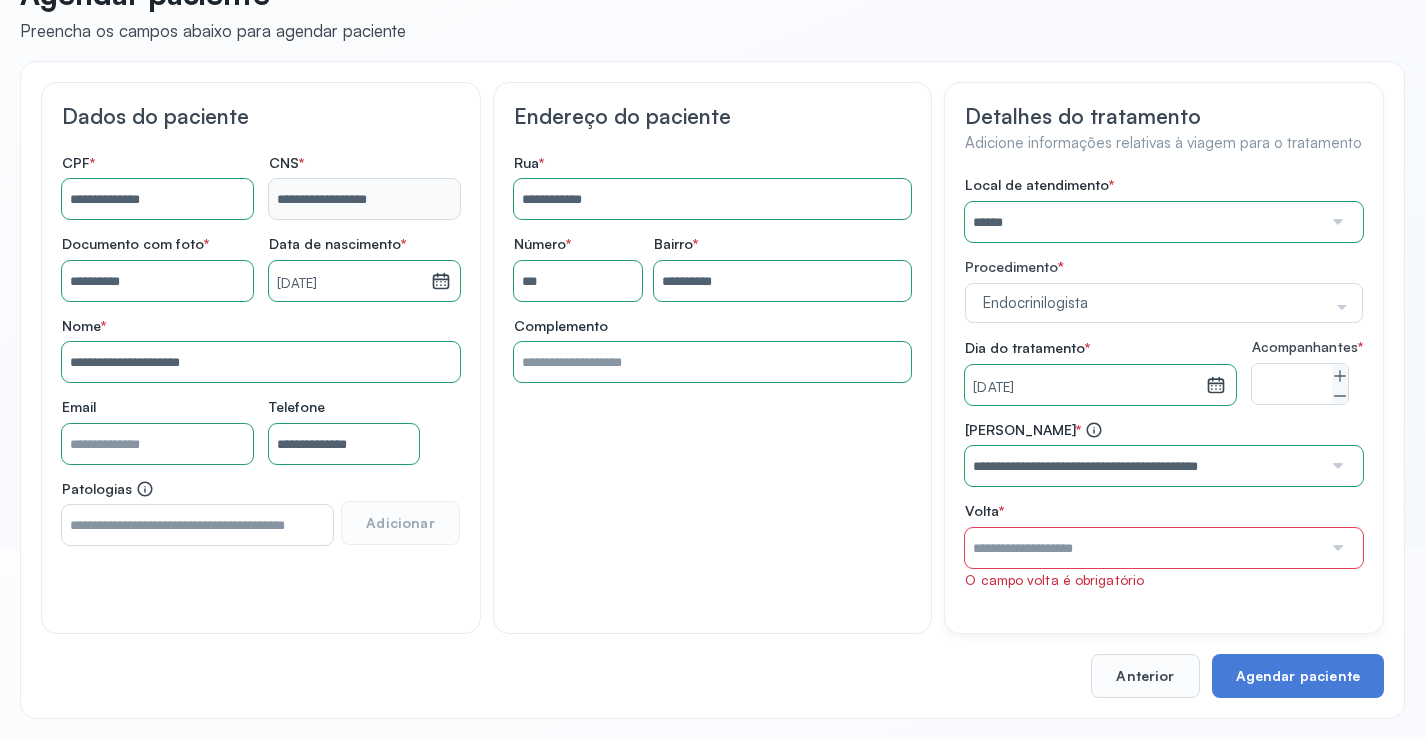 click at bounding box center (1143, 548) 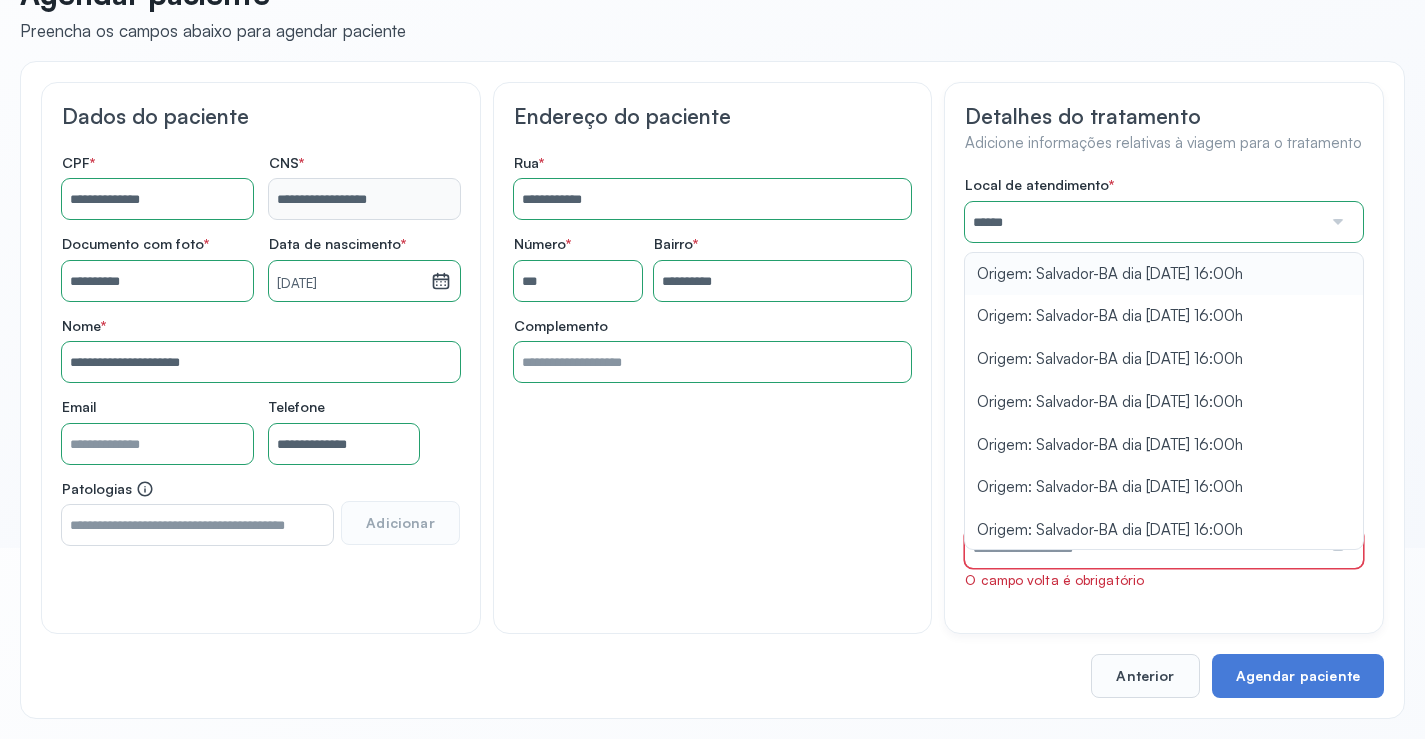 type on "**********" 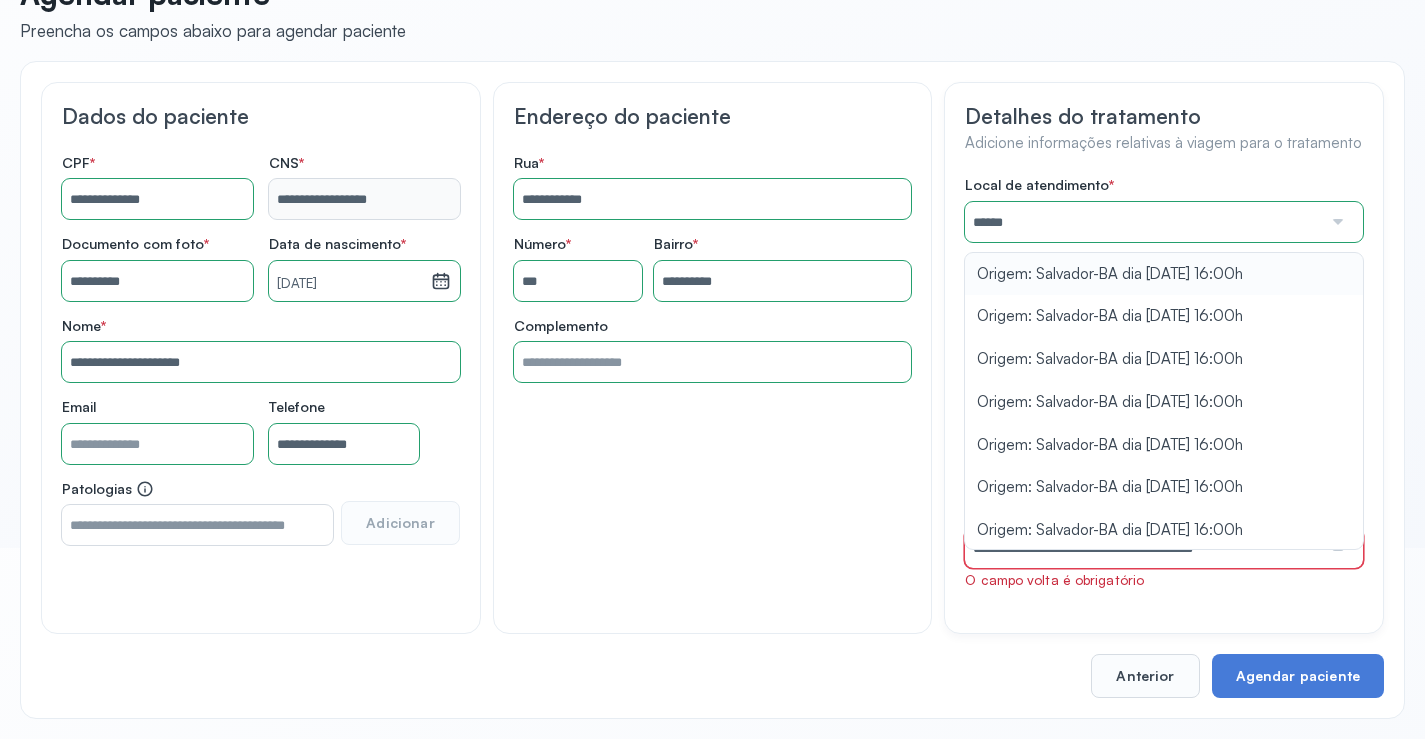 scroll, scrollTop: 186, scrollLeft: 0, axis: vertical 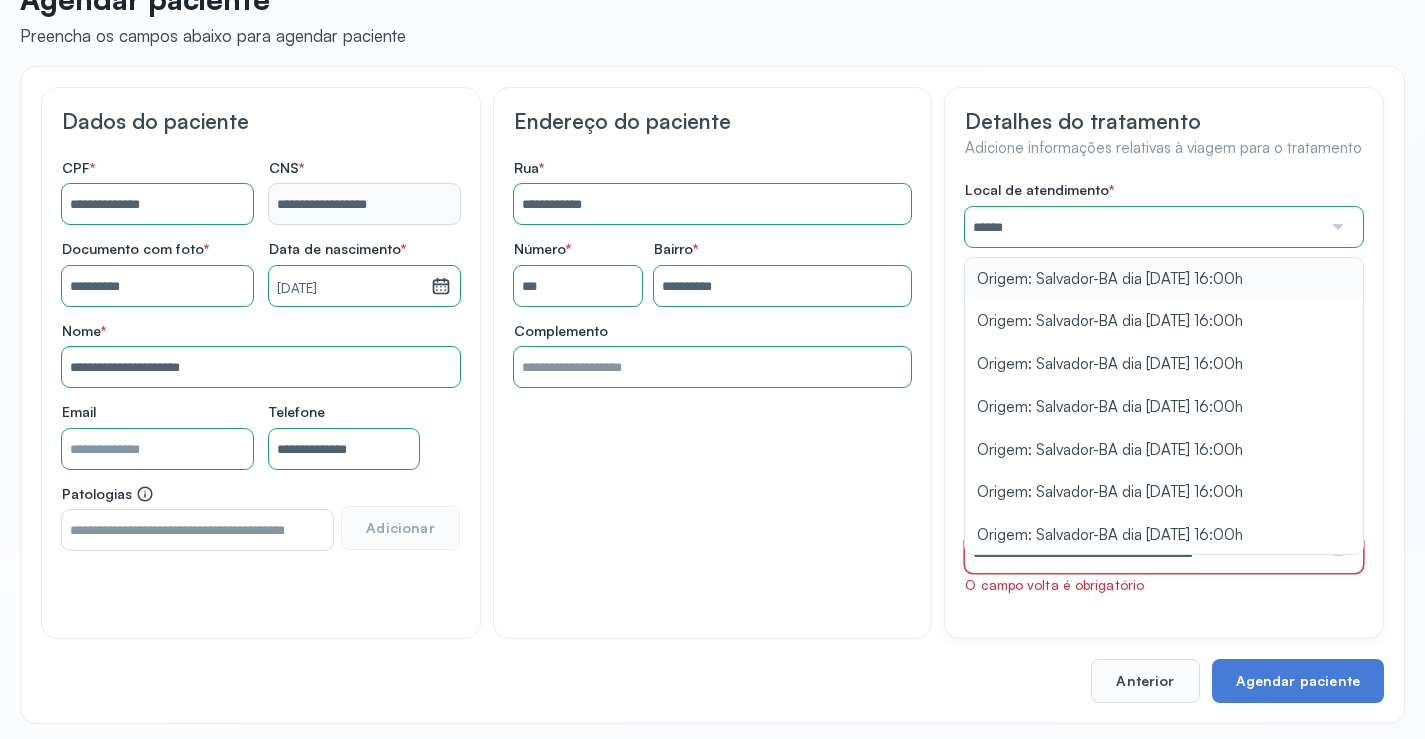 click on "Local de atendimento   *  ****** A CLINICA DA MULHER ABO AMOR SAUDE ANACON ANDRE PRINCIPE ANGIO CLINICA APAE APAME DE PETROLINA APAMI PETROLINA ARISTIDES AUDIBEM AUDIBEM AUDICENTRO AUDIFON PETROLINA AZZO SAUDE PETROLINA BRINCARE CABULA CALIPER ESCOLA DE IMAGEM CAPS CDI CDTO CEDAP CEDEBA CENTRO BAIANO DE ESTUDOS CENTRO DE APOIO A AUDIÇAO CENTRO DE MEDICINA NUCLEAR DE PETROLINA CENTRO DE SAUDE CLEMENTINO FRAGA CENTRO INTEGRADO DA COLUNA VERTEBRAL CENTRO MEDICO ANTONIO BALBINO CENTRO OFTALMOLOGICO CASTELO BRANCO CEPARH CEPRED CEPRIS CERPRIS CIDI CIMED CLIMED CLINATA CLINEFRO CLINICA  AFETUS PETROLINA CLINICA  ALFA CLINICA  ALFA CENTRO MÉDICO CLINICA  SHOPPING DA BAHIA CLINICA  URBANO SAMPAIO FILHO CLINICA AGEUS CLINICA AMO CLINICA AMOR A SAUDE CLINICA AMOR E SAUDE PETROLINA CLINICA ANGICLIN CLINICA BIOCHEK UP CLINICA CAM CLINICA CARDIO PULMONAR CLINICA CASA GERIATRICA DE PETROLINA CLINICA CASTELO BRANCO CLINICA CDTO CLINICA CENTRO MEDICO VITRAUX CLINICA CINTILO PETROLINA CLINICA CLIMED BRASIL CLINICA CLIVALE S" at bounding box center [1164, 387] 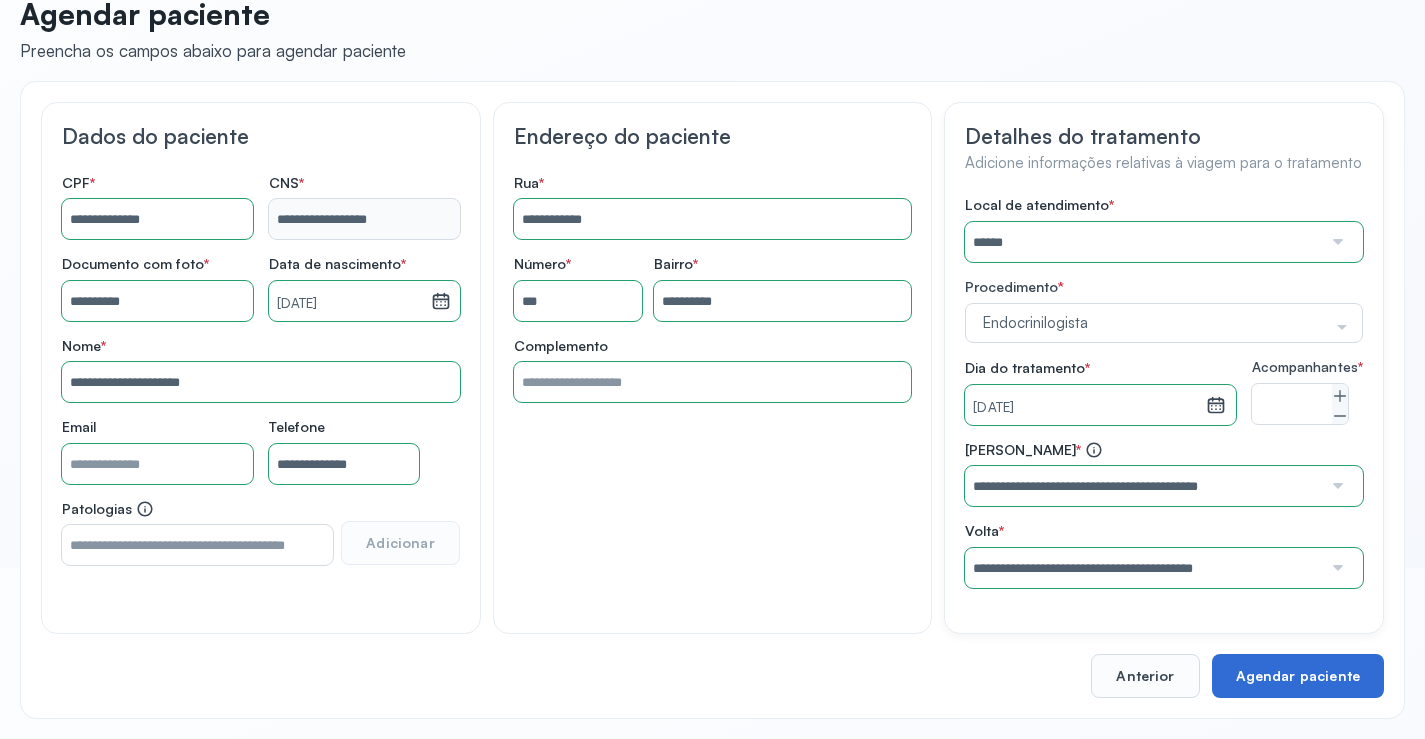 click on "Agendar paciente" at bounding box center [1298, 676] 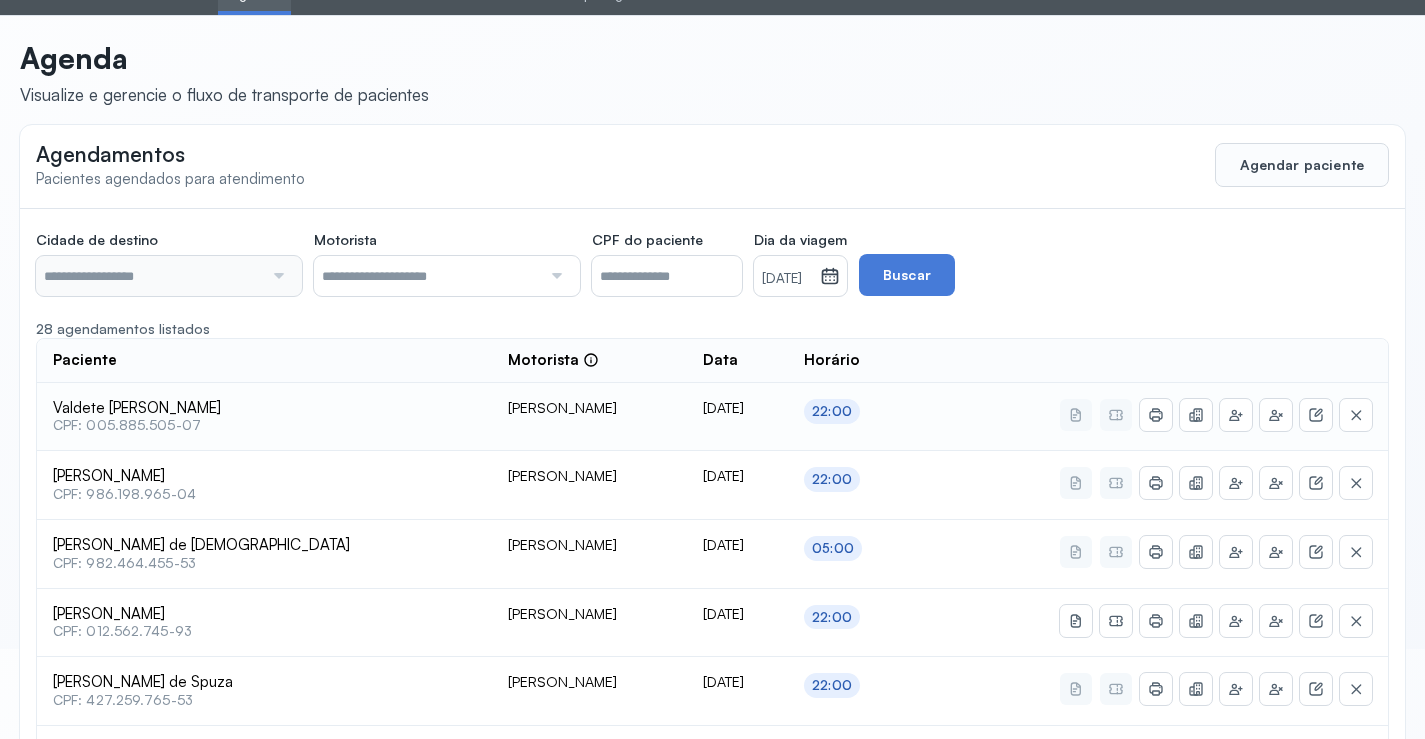 type on "********" 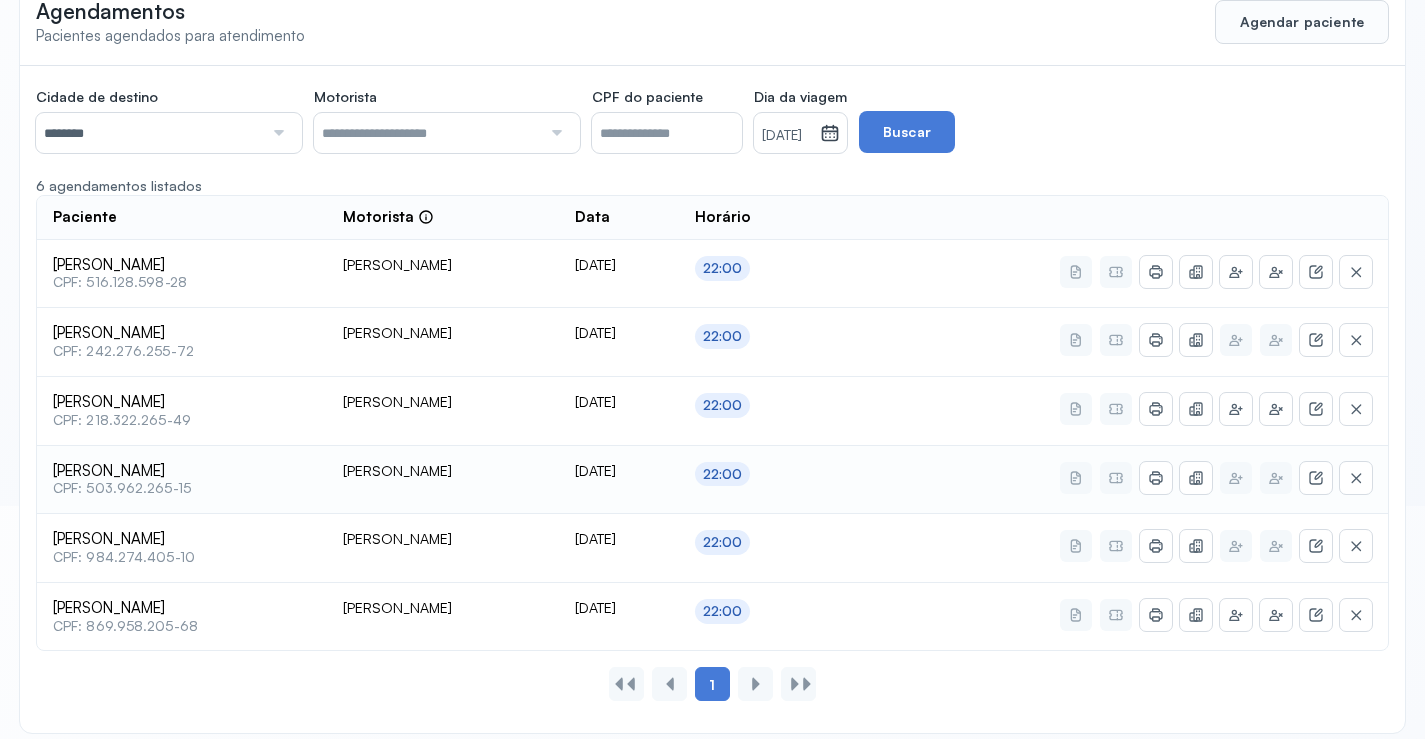 scroll, scrollTop: 247, scrollLeft: 0, axis: vertical 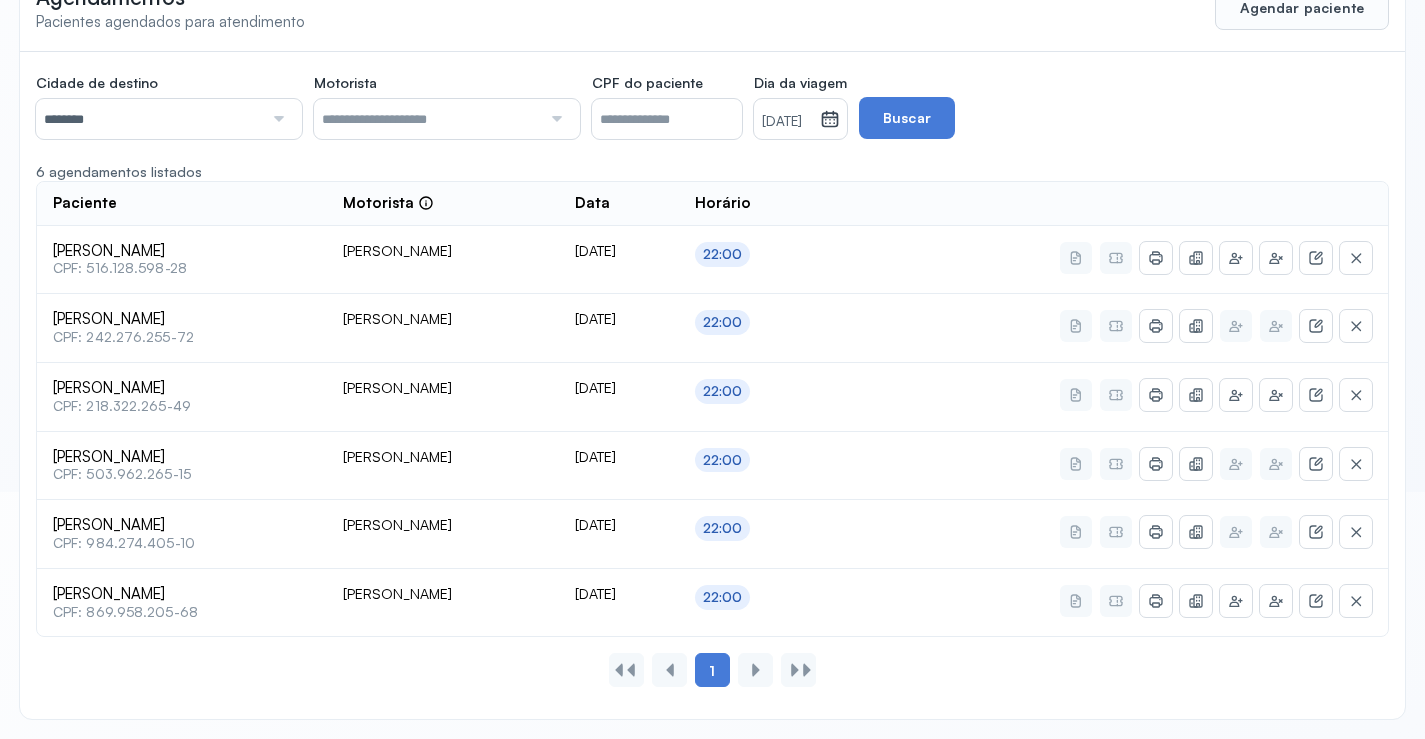 click on "[DATE]" at bounding box center (787, 122) 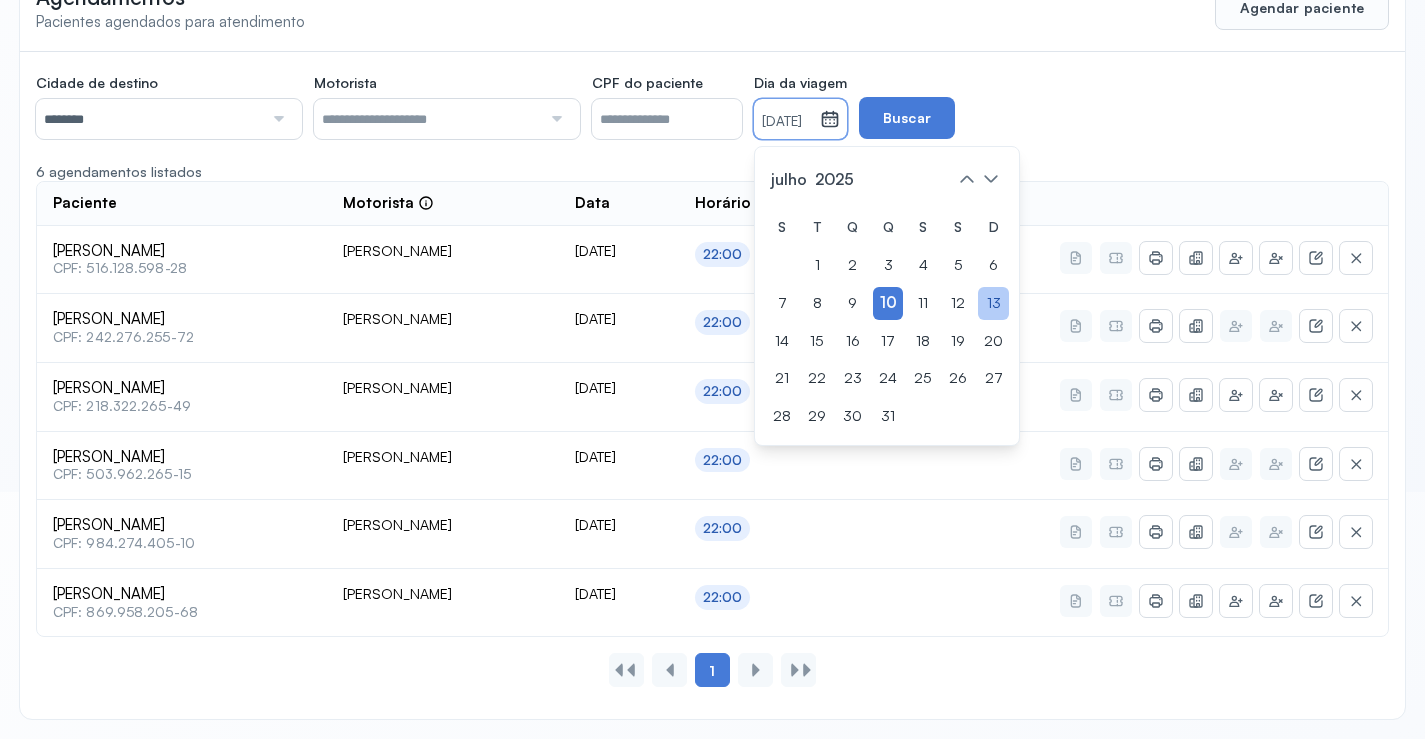 click on "13" 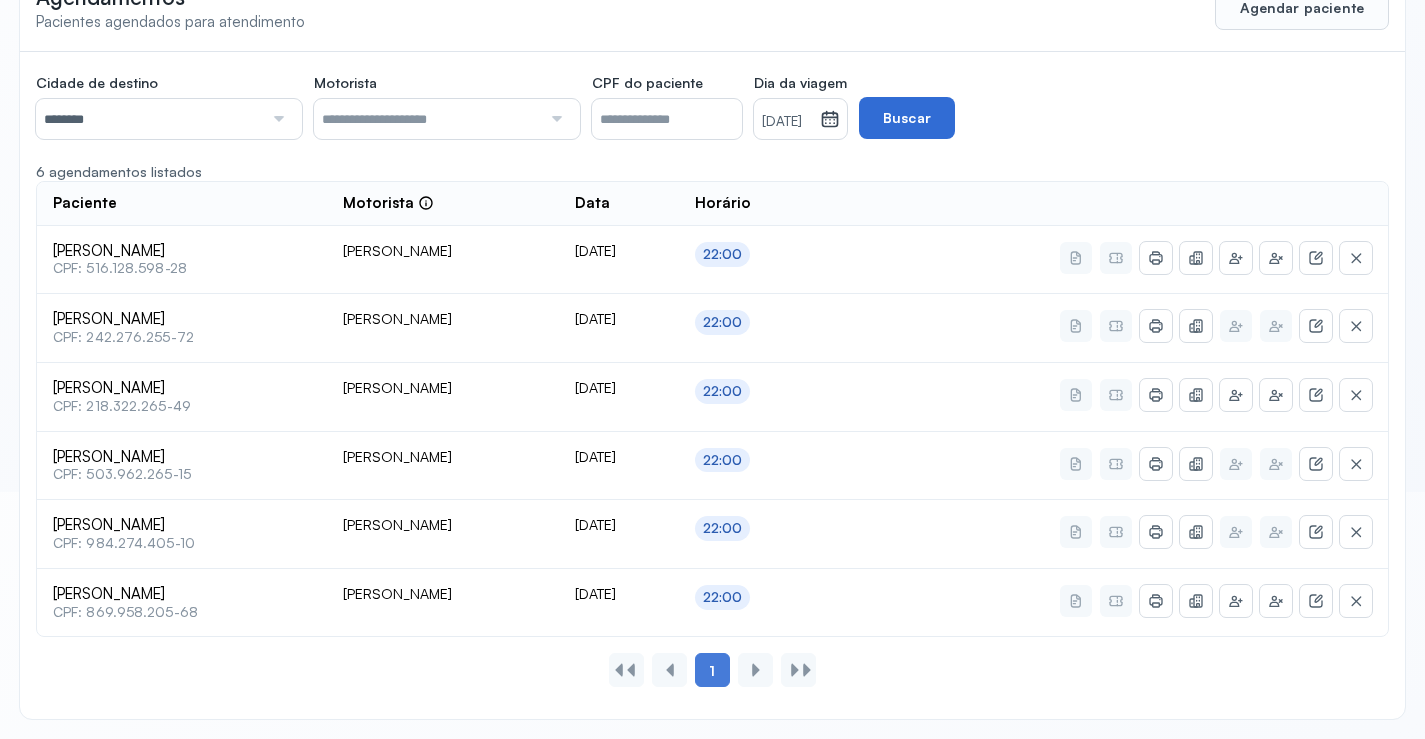click on "Buscar" at bounding box center (907, 118) 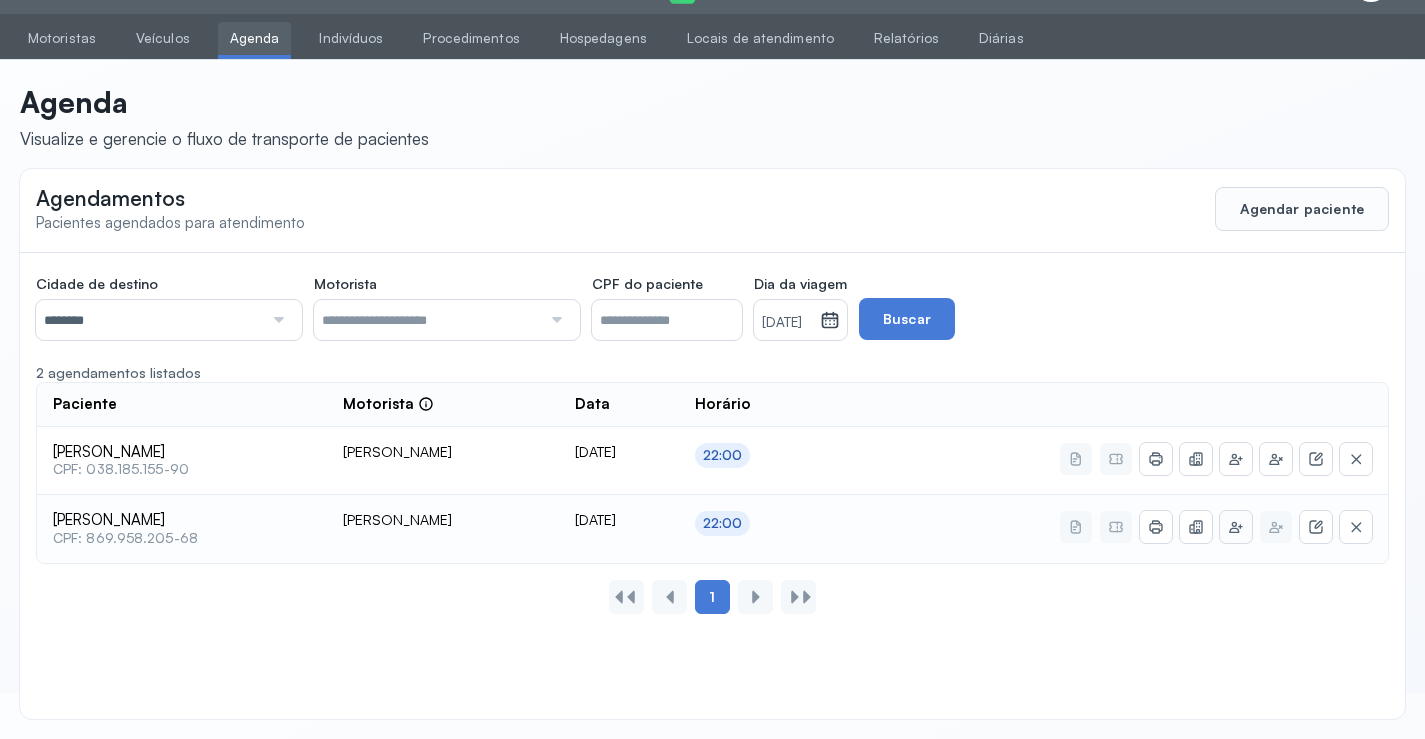 click 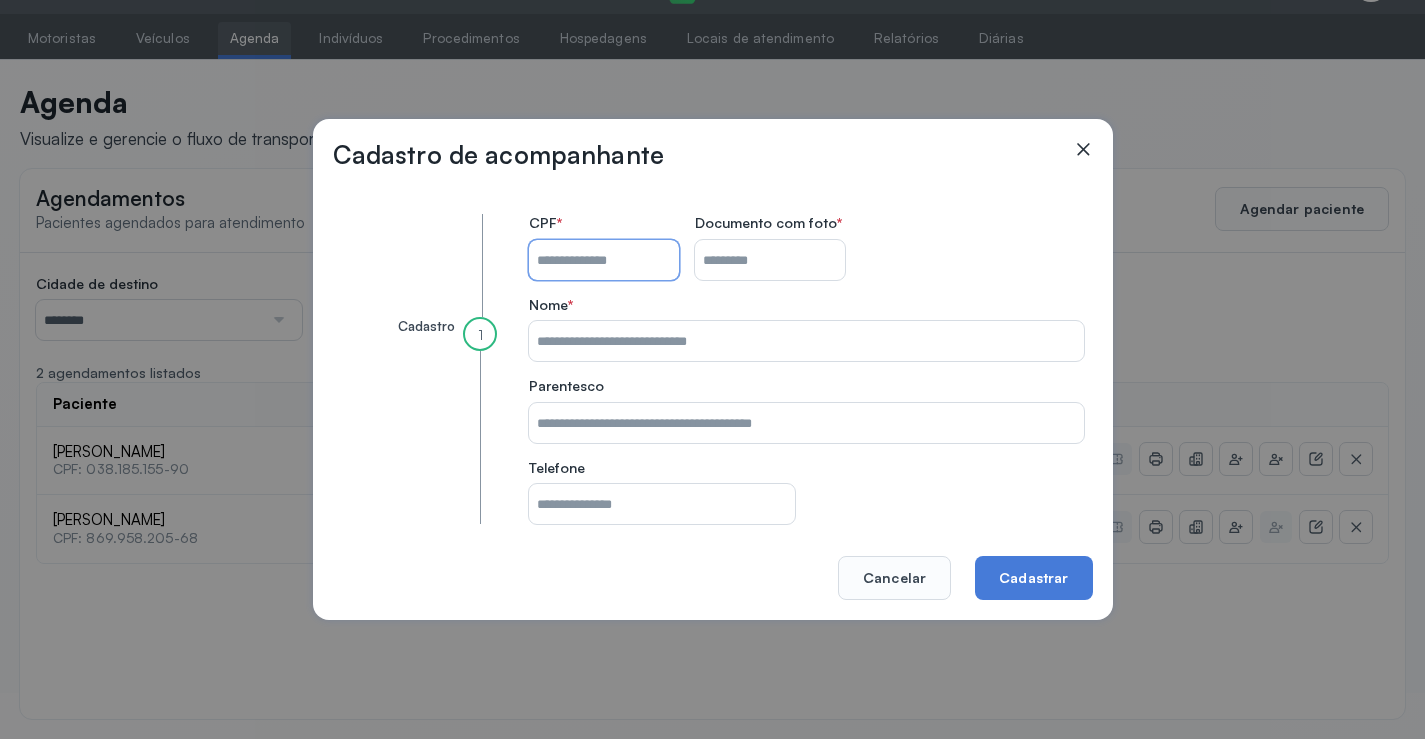 click on "CPF do paciente" at bounding box center (604, 260) 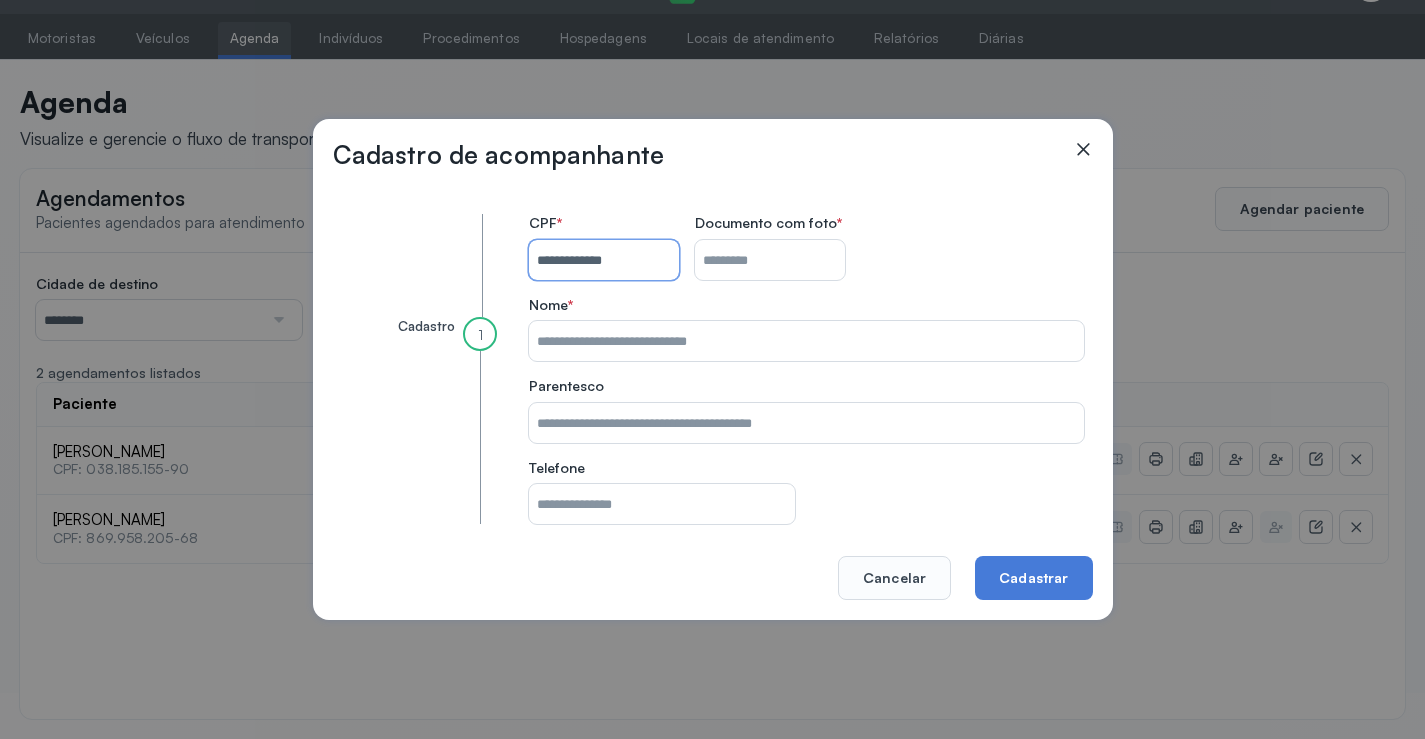 type on "**********" 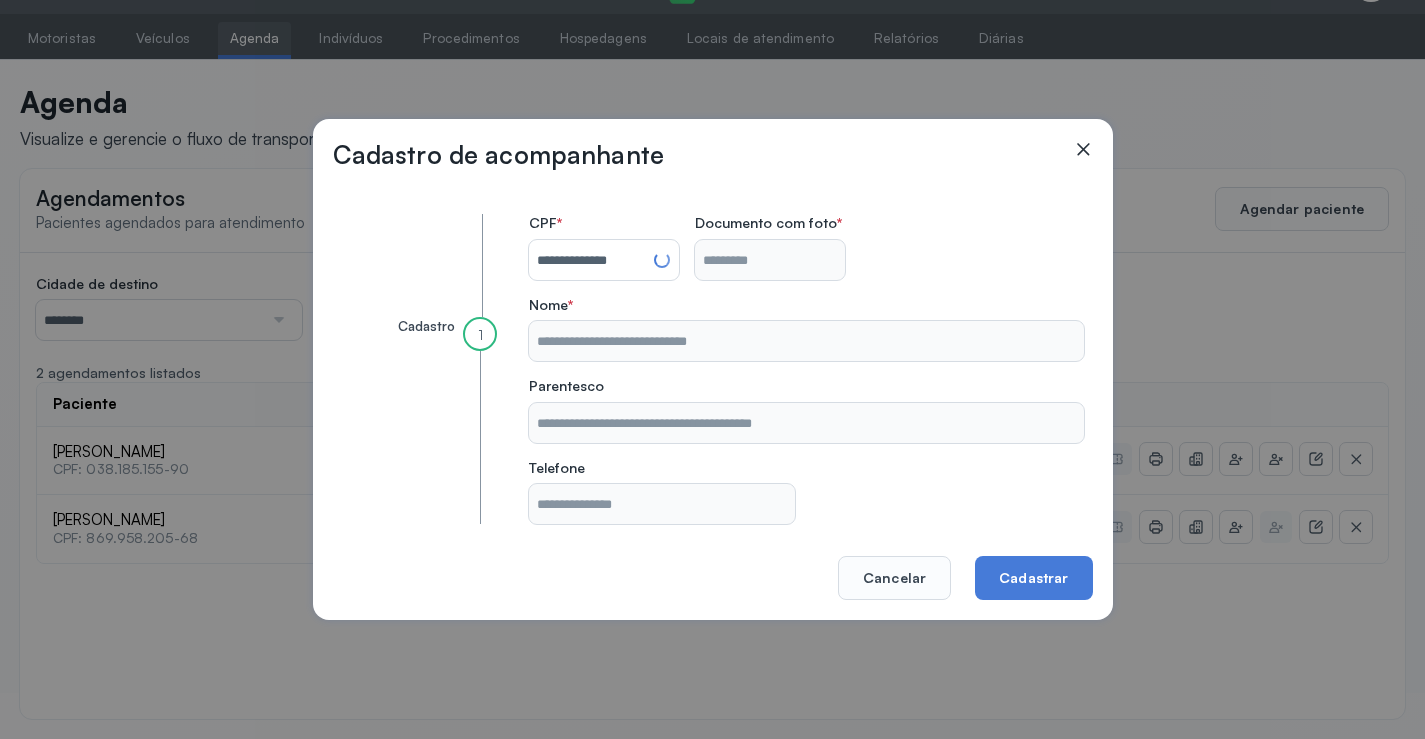 type on "**********" 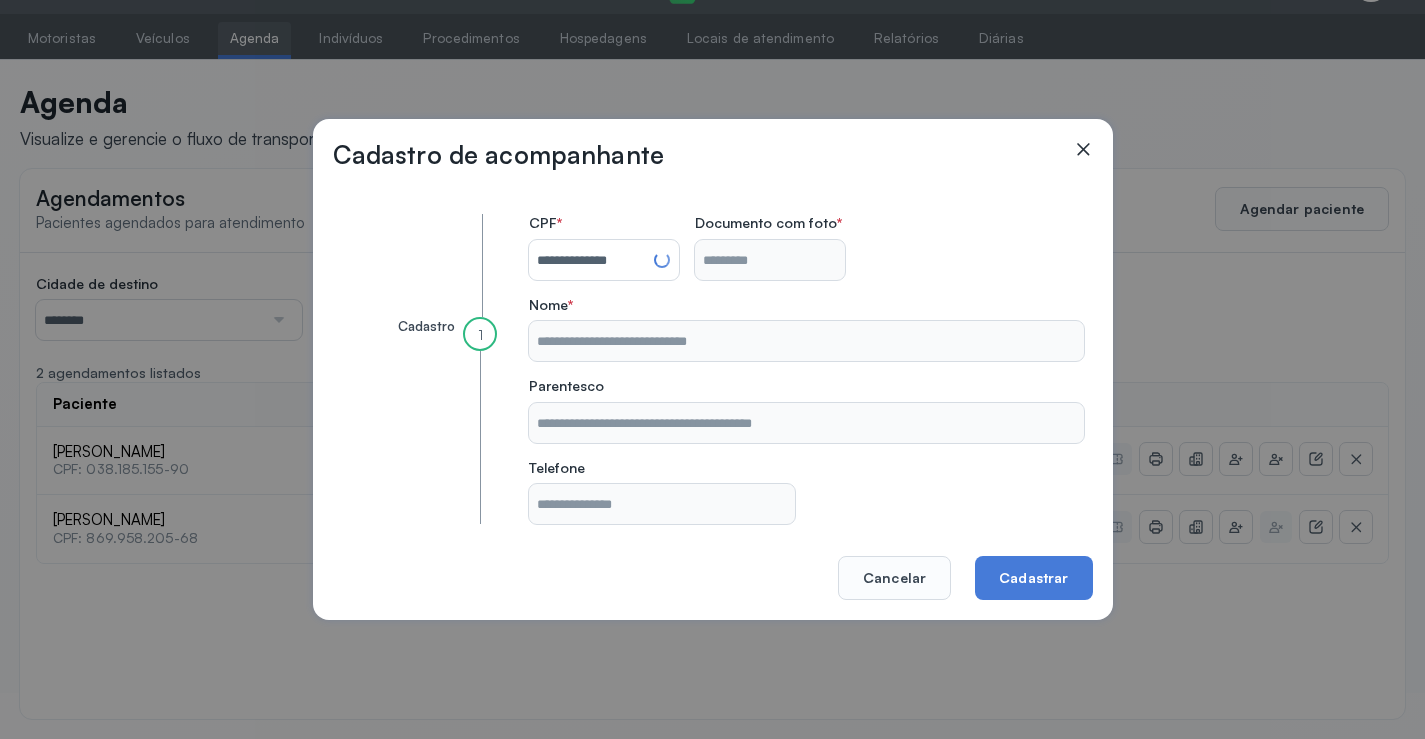 type on "**********" 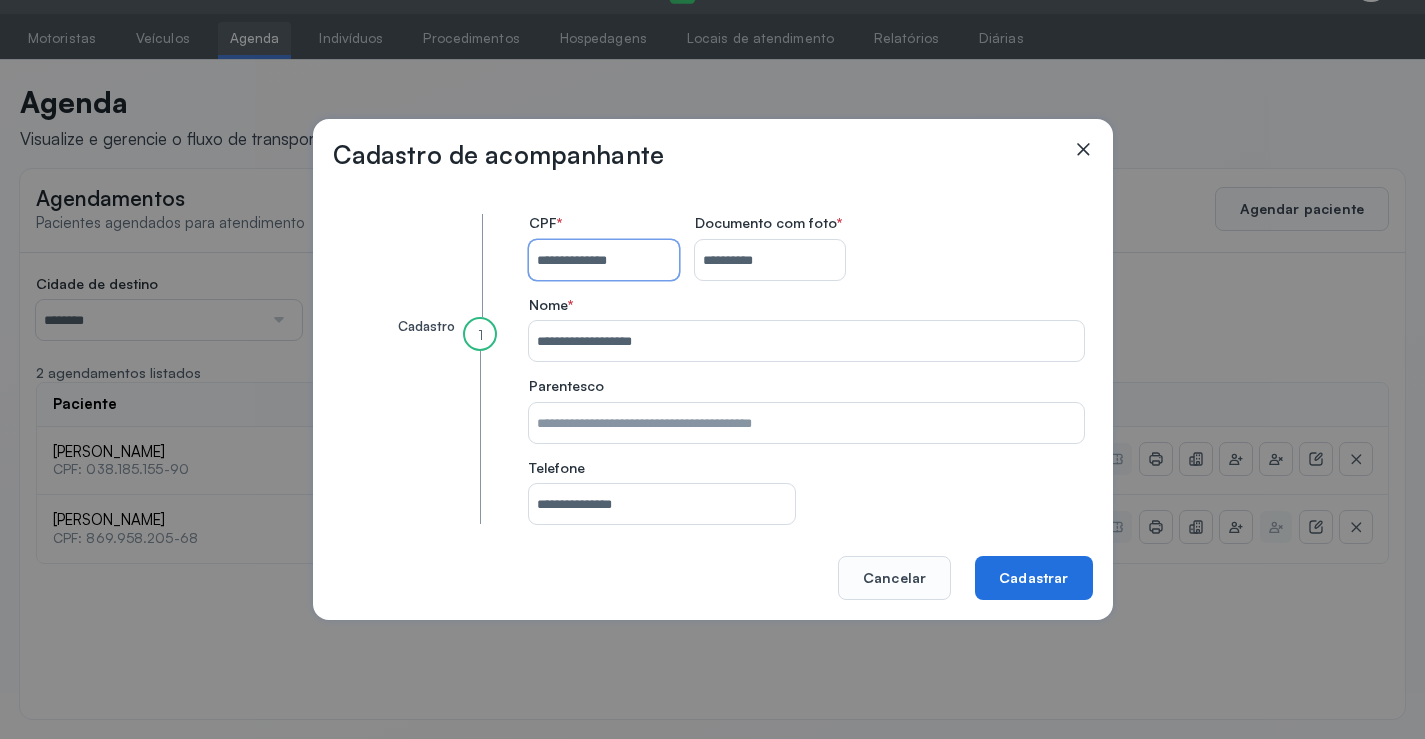 type on "**********" 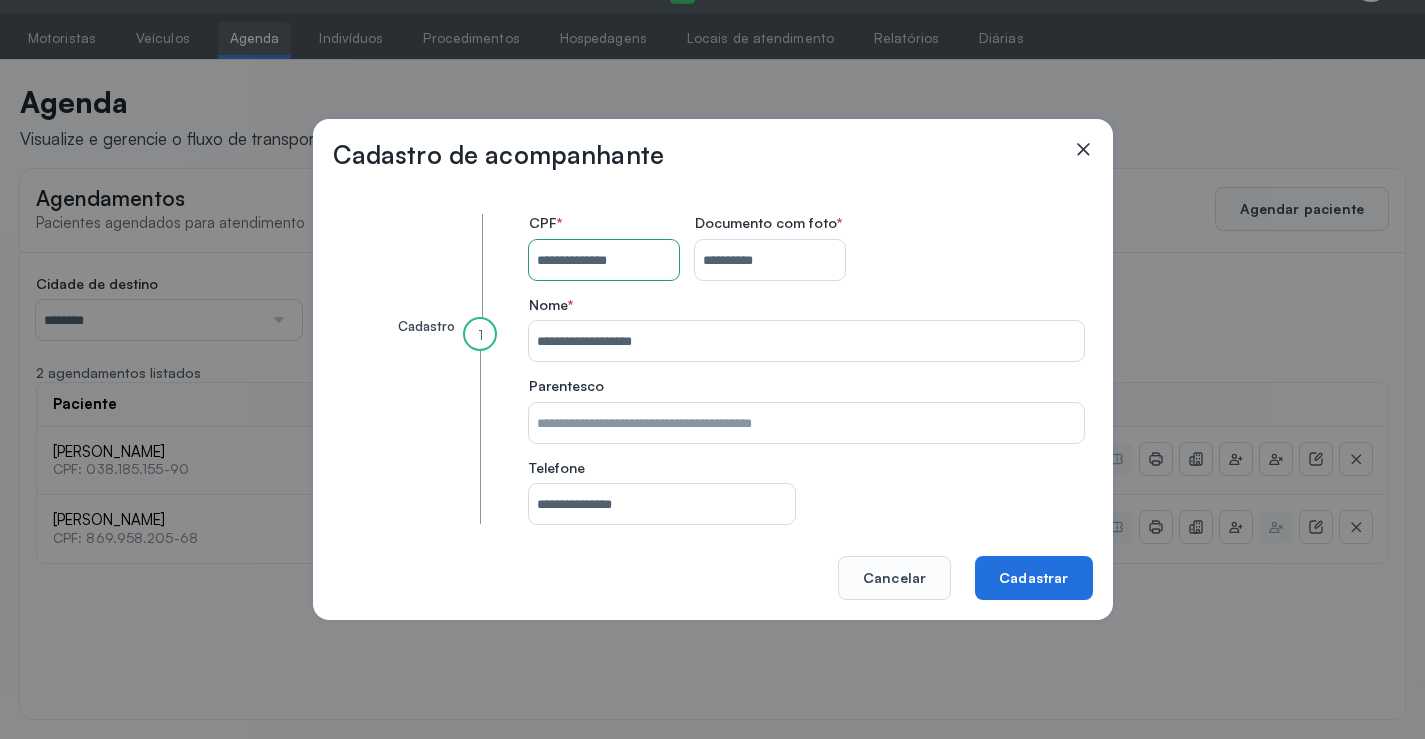 click on "Cadastrar" 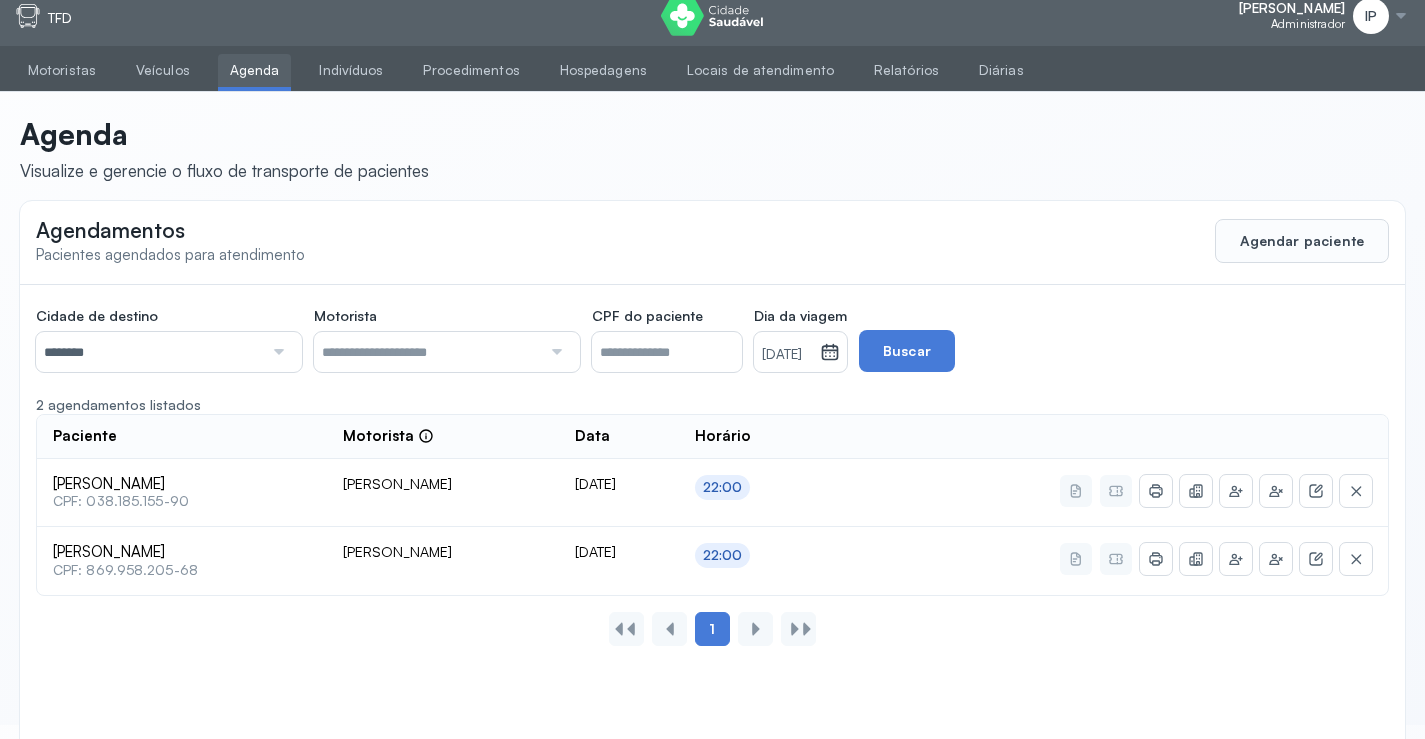 scroll, scrollTop: 0, scrollLeft: 0, axis: both 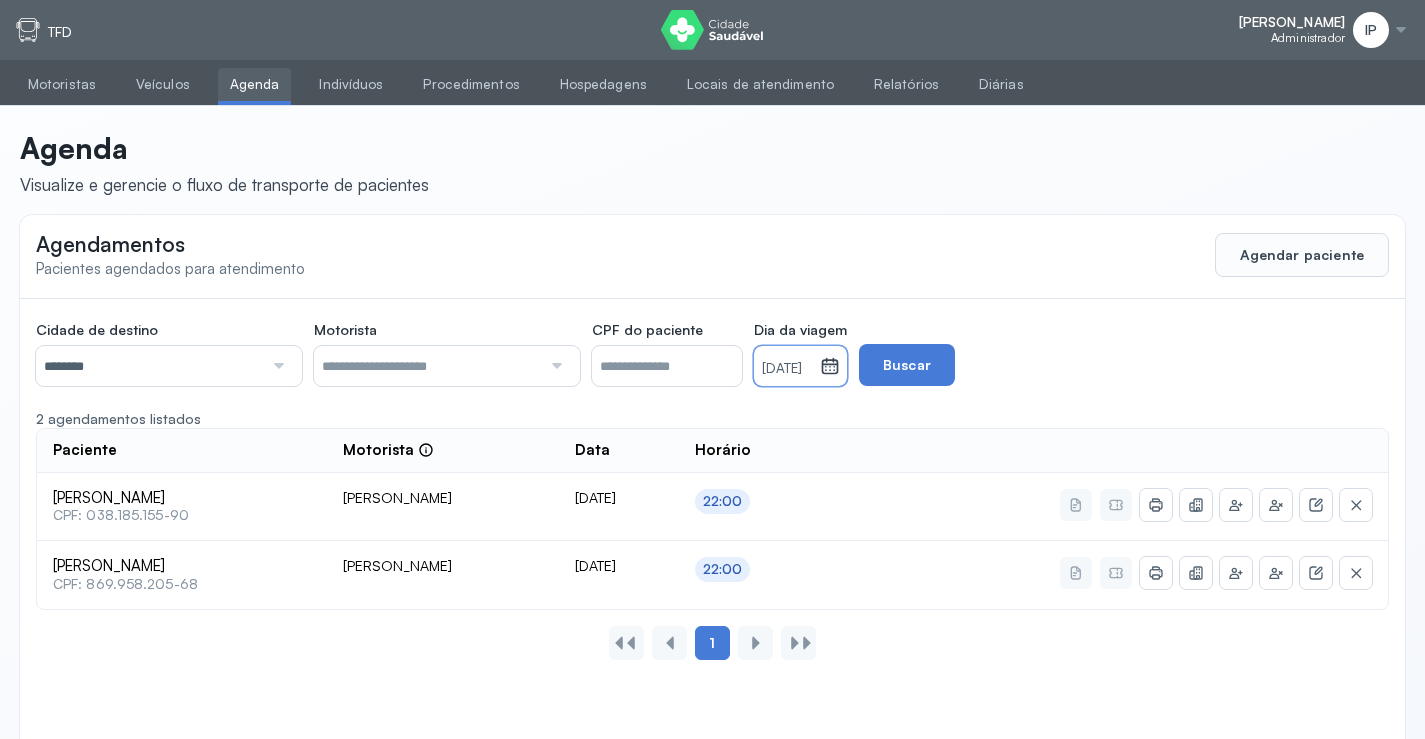 click on "[DATE]" at bounding box center [787, 369] 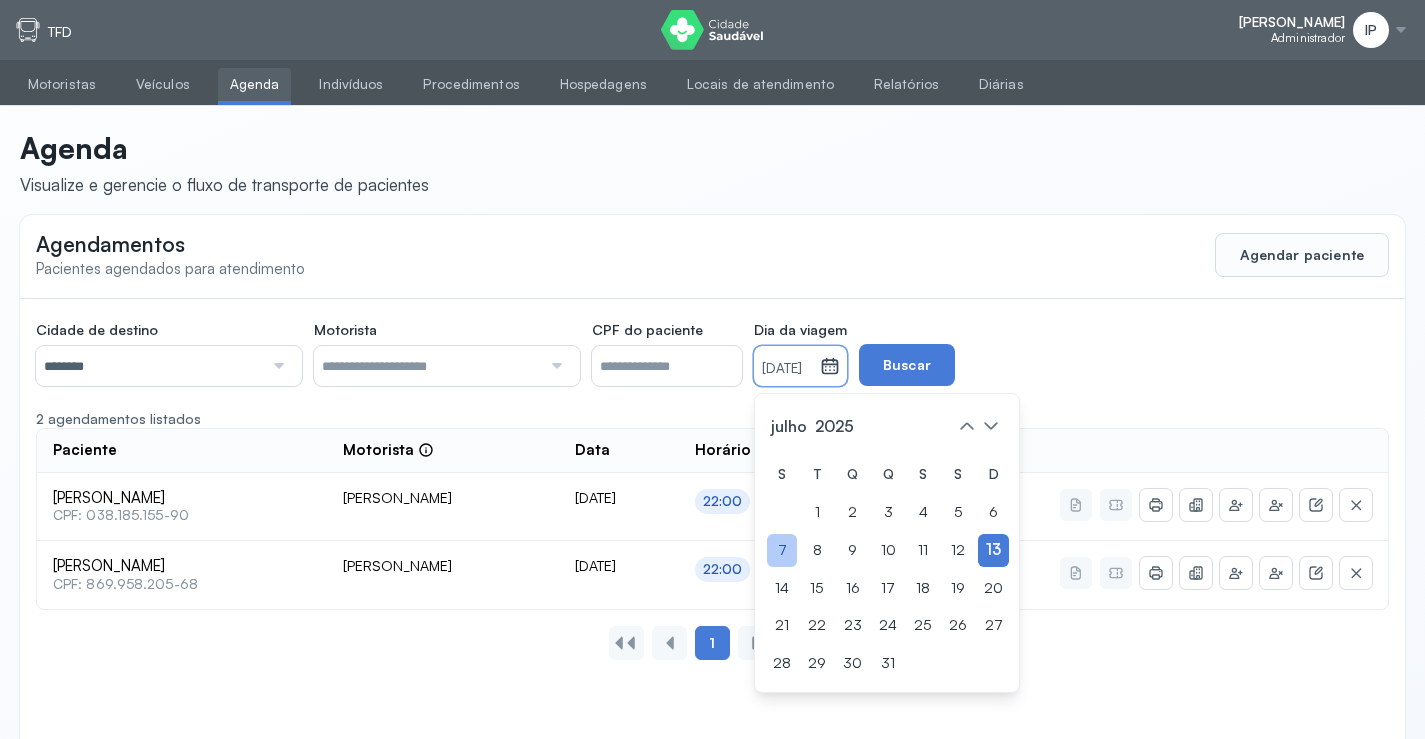 drag, startPoint x: 808, startPoint y: 548, endPoint x: 874, endPoint y: 432, distance: 133.46161 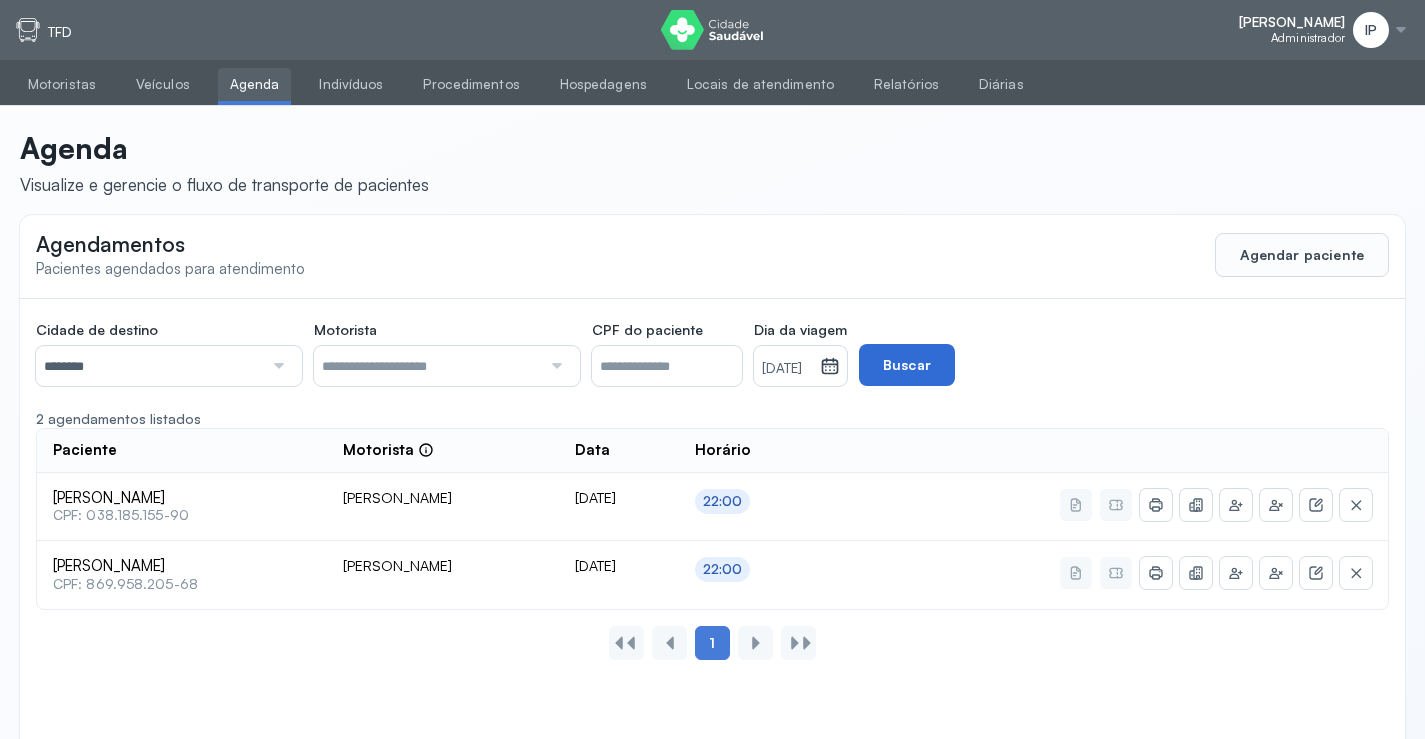 click on "Buscar" at bounding box center [907, 365] 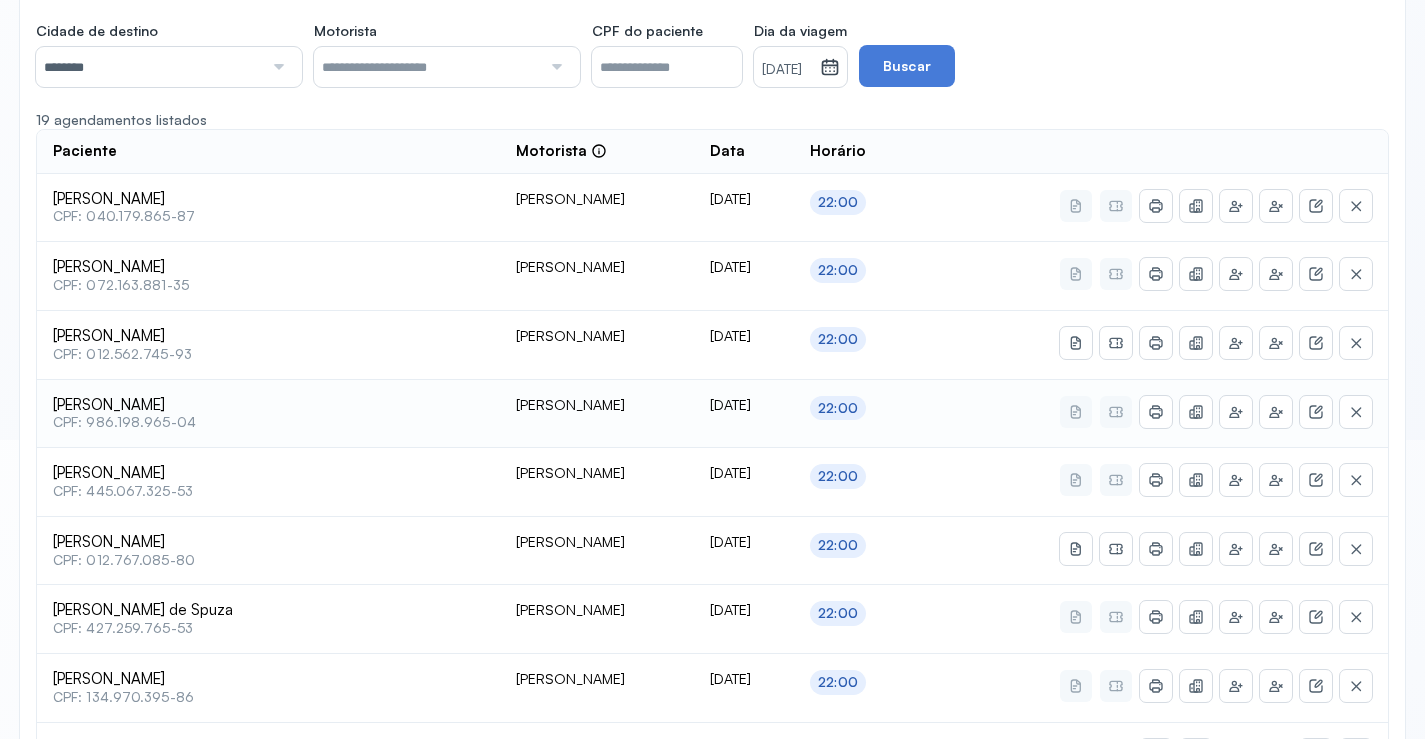 scroll, scrollTop: 300, scrollLeft: 0, axis: vertical 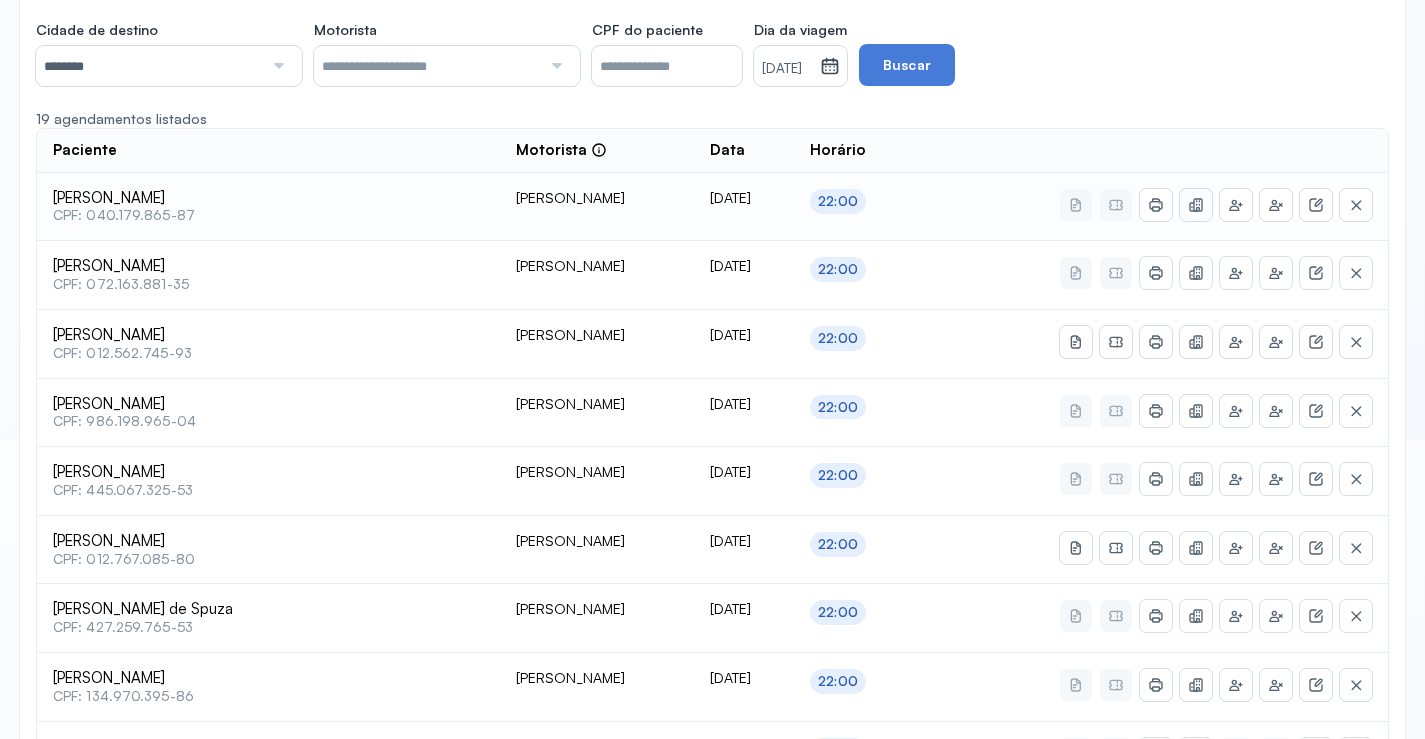 click 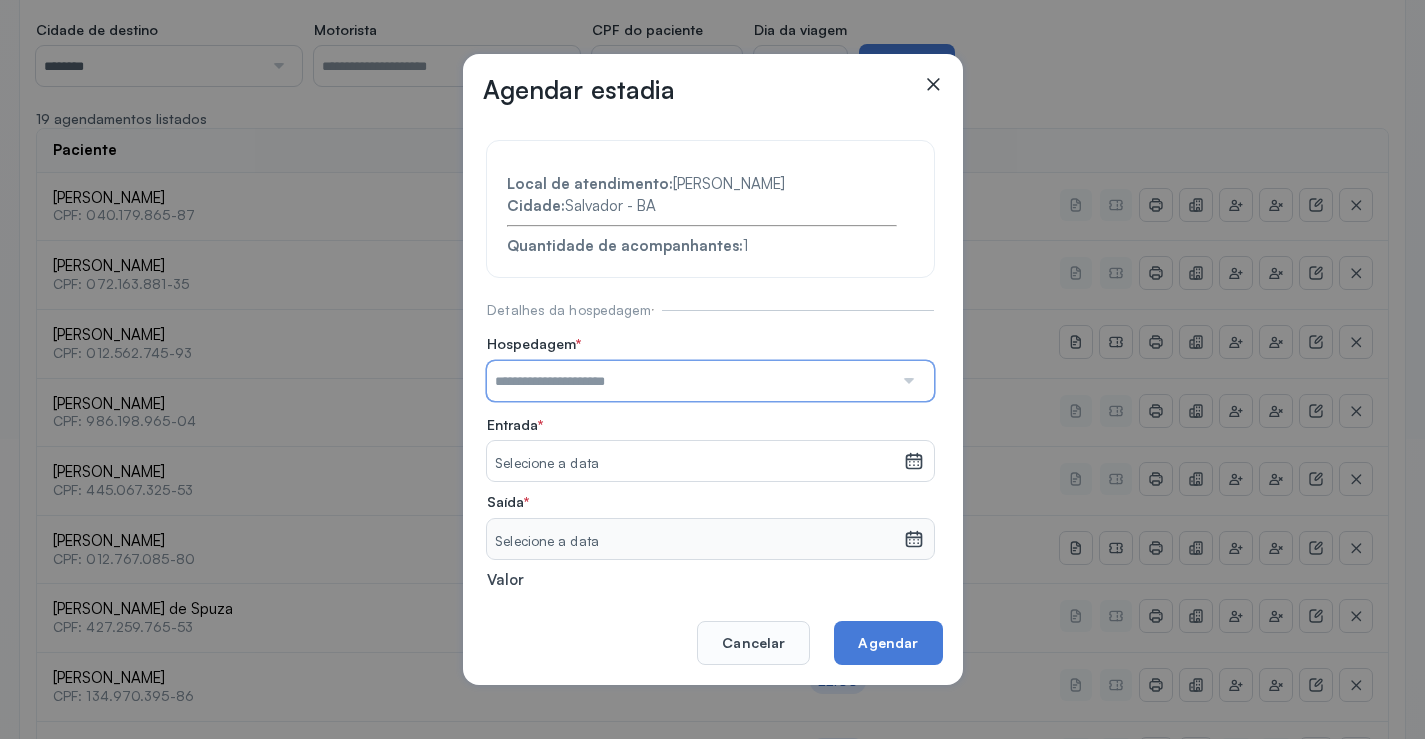 click at bounding box center [690, 381] 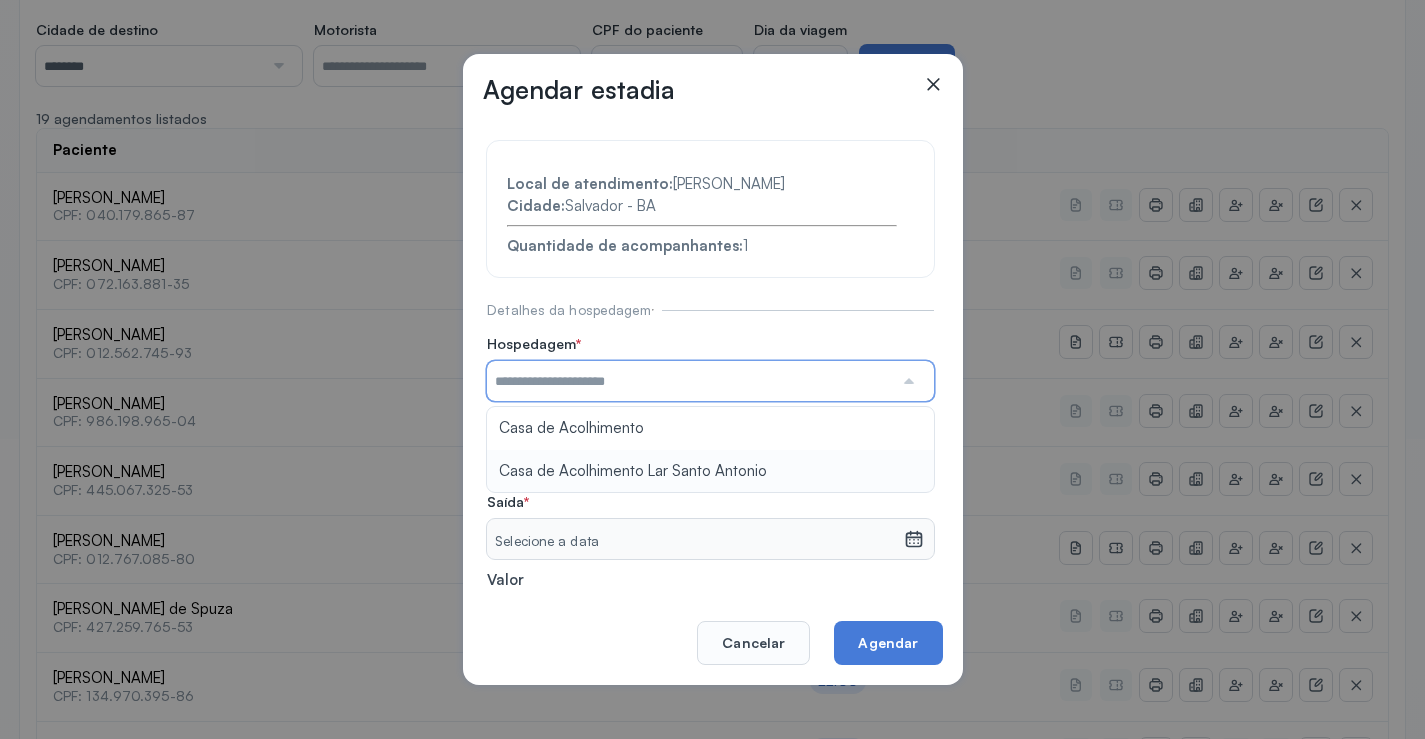 type on "**********" 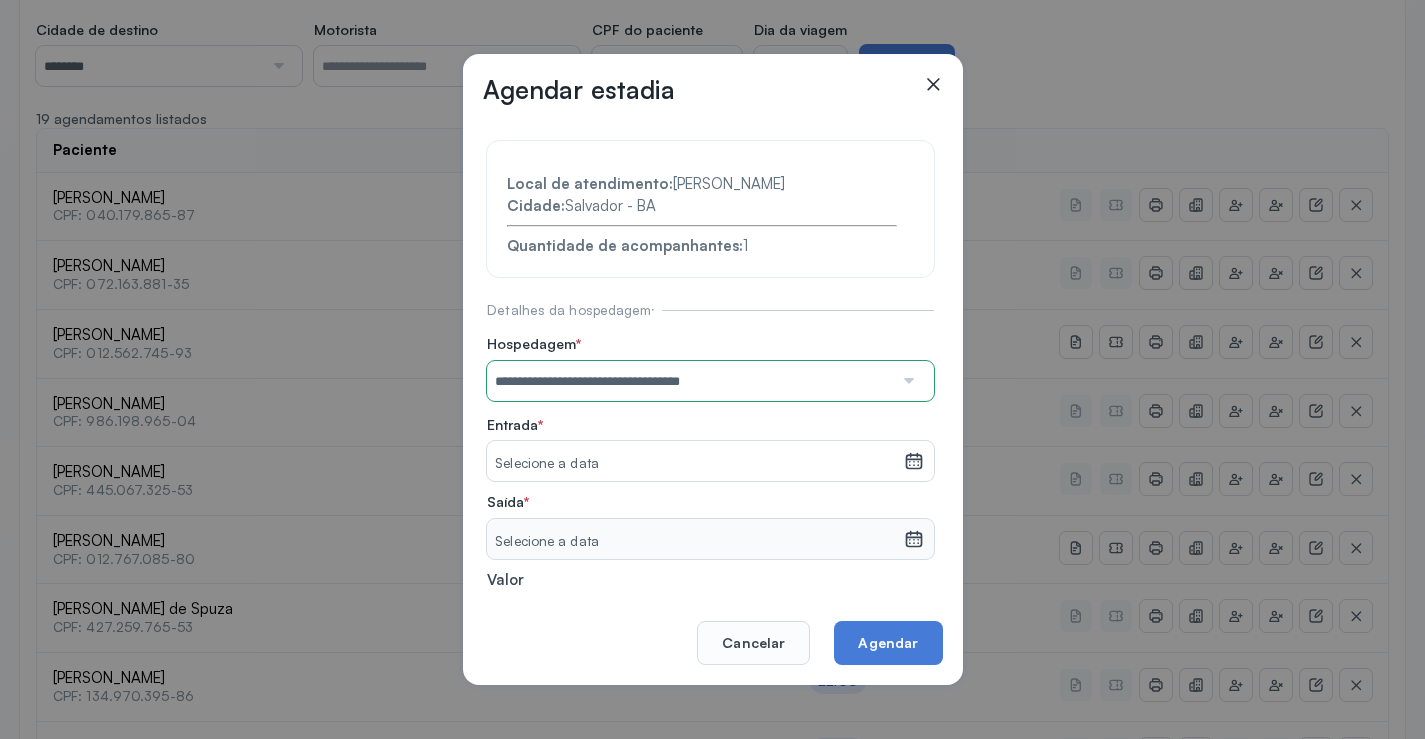 click on "**********" at bounding box center [710, 436] 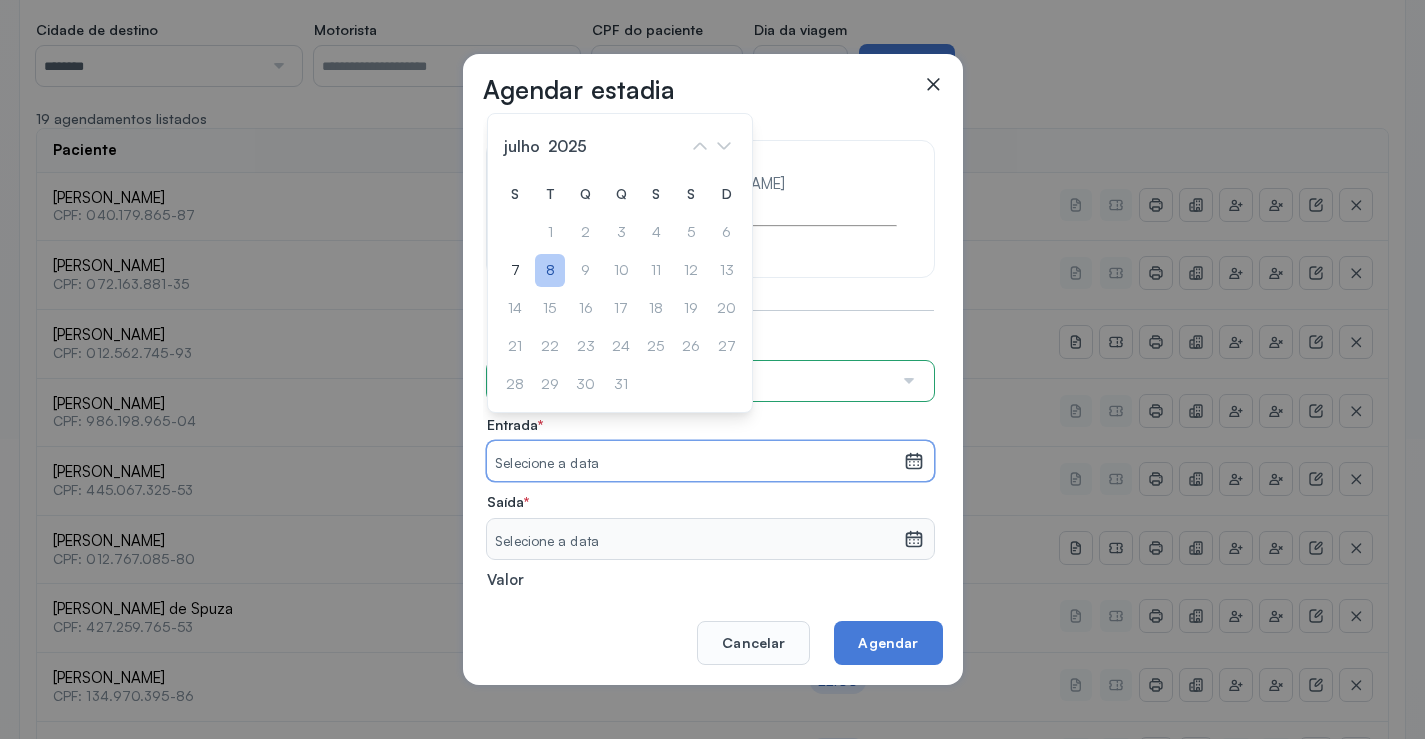 click on "8" 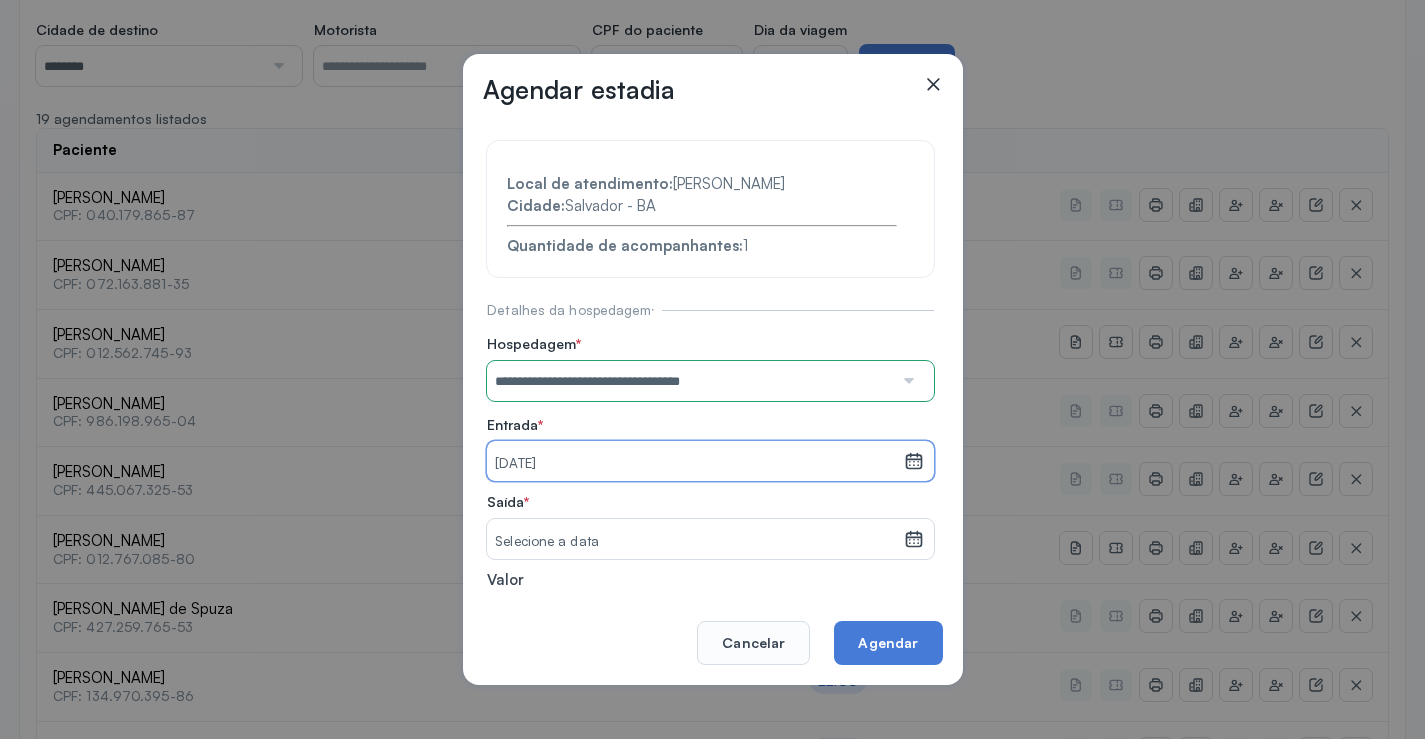 click on "Selecione a data" at bounding box center [695, 542] 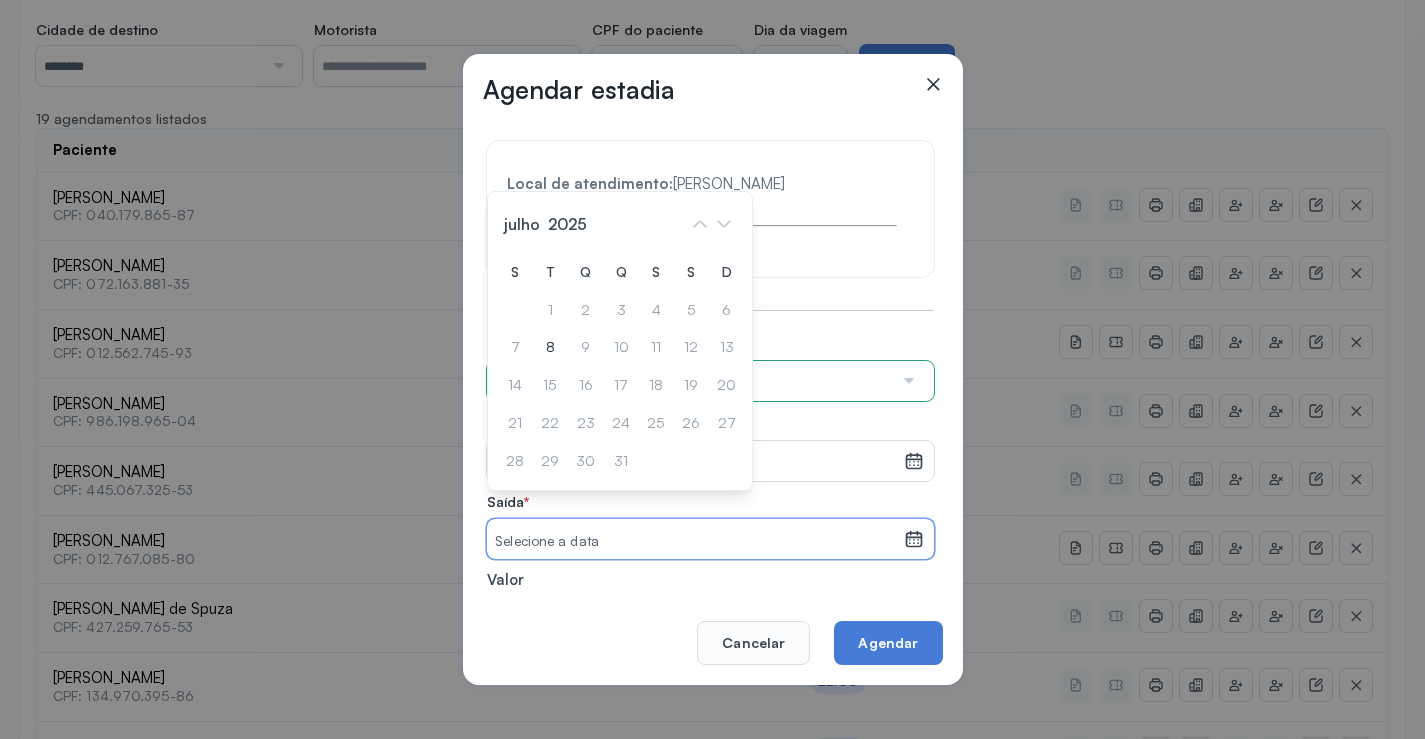 click on "S T Q Q S S D 1 2 3 4 5 6 7 8 9 10 11 12 13 14 15 16 17 18 19 20 21 22 23 24 25 26 27 28 29 30 31" at bounding box center [620, 367] 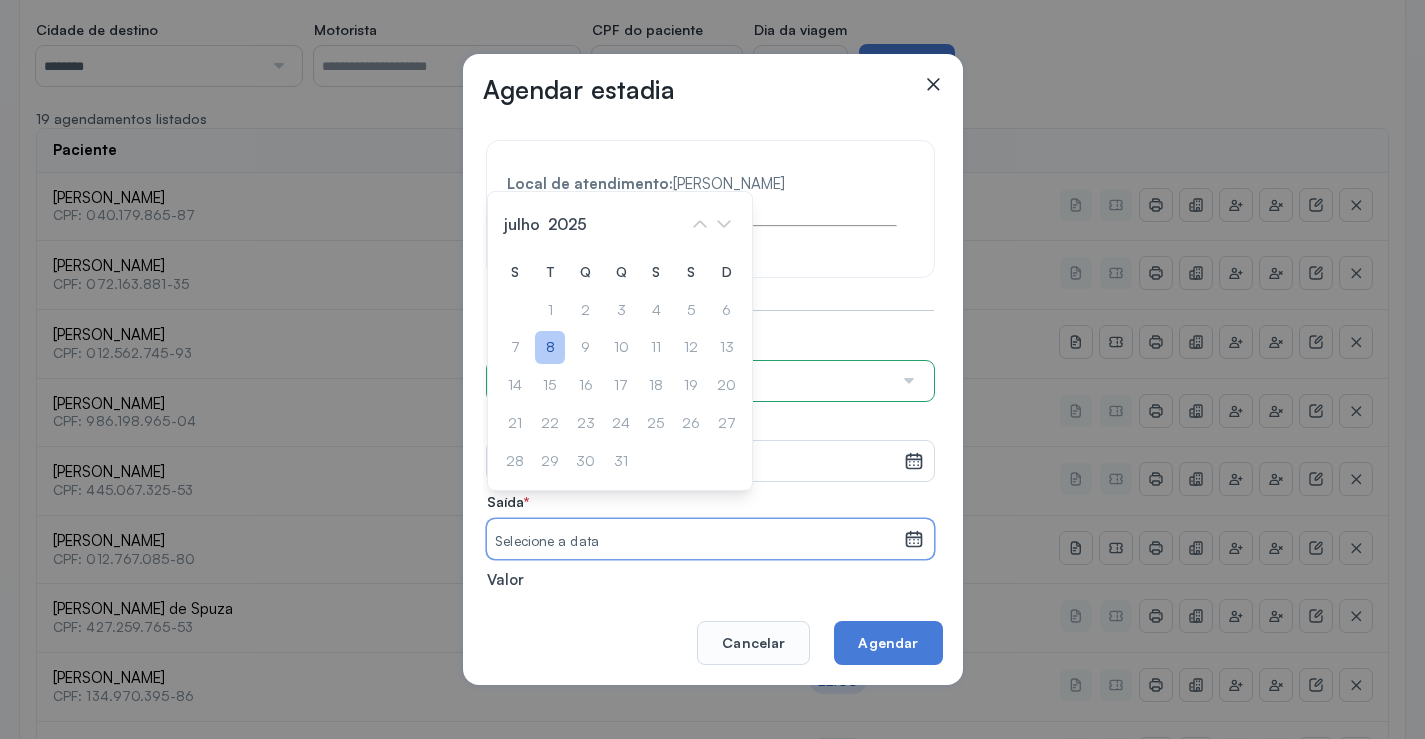 click on "8" 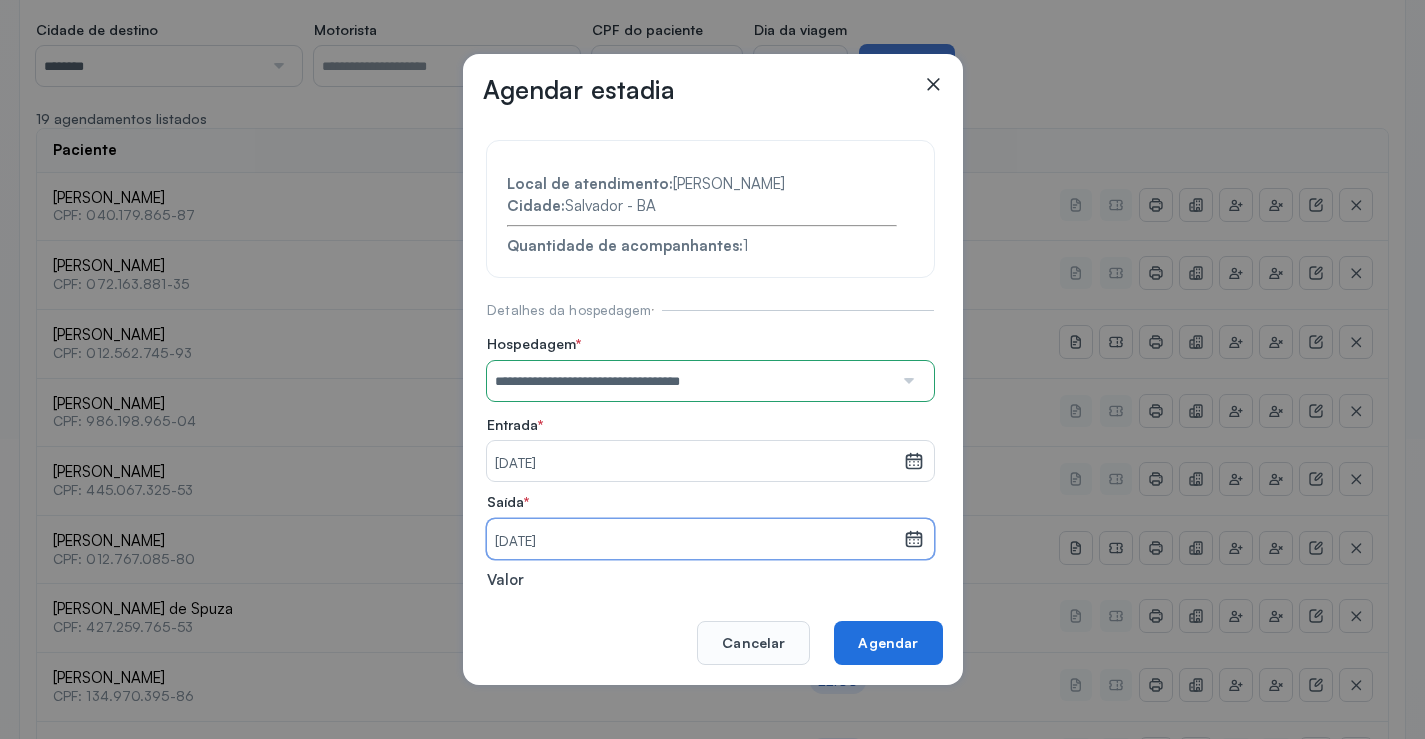 click on "Agendar" 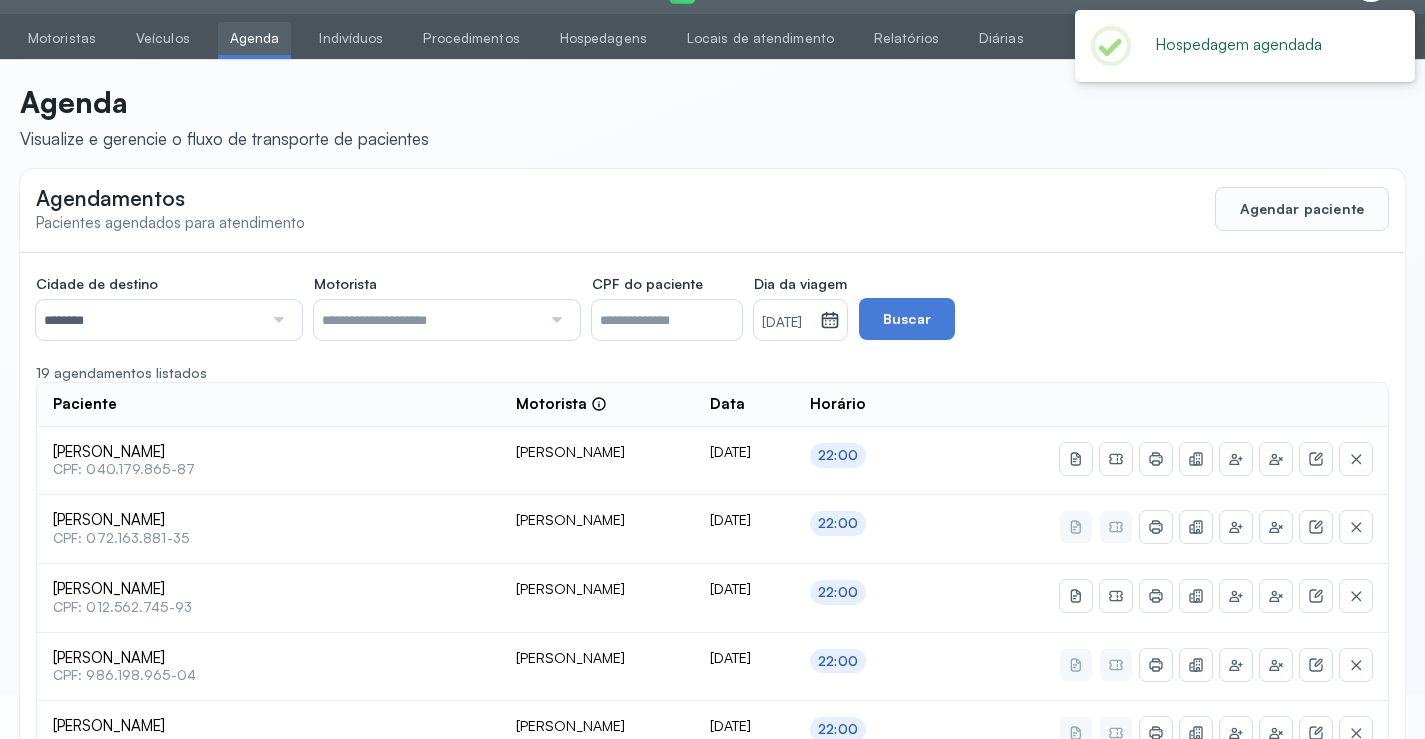scroll, scrollTop: 300, scrollLeft: 0, axis: vertical 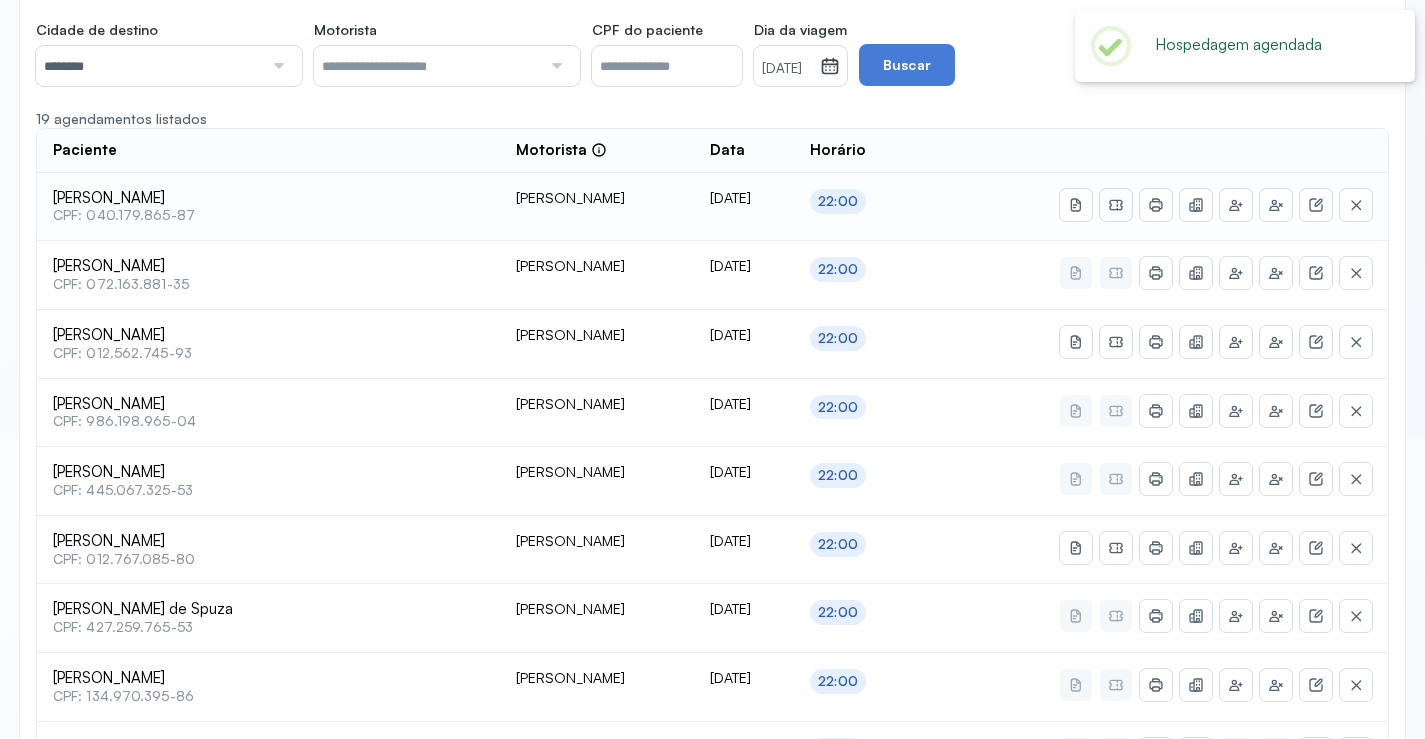 click 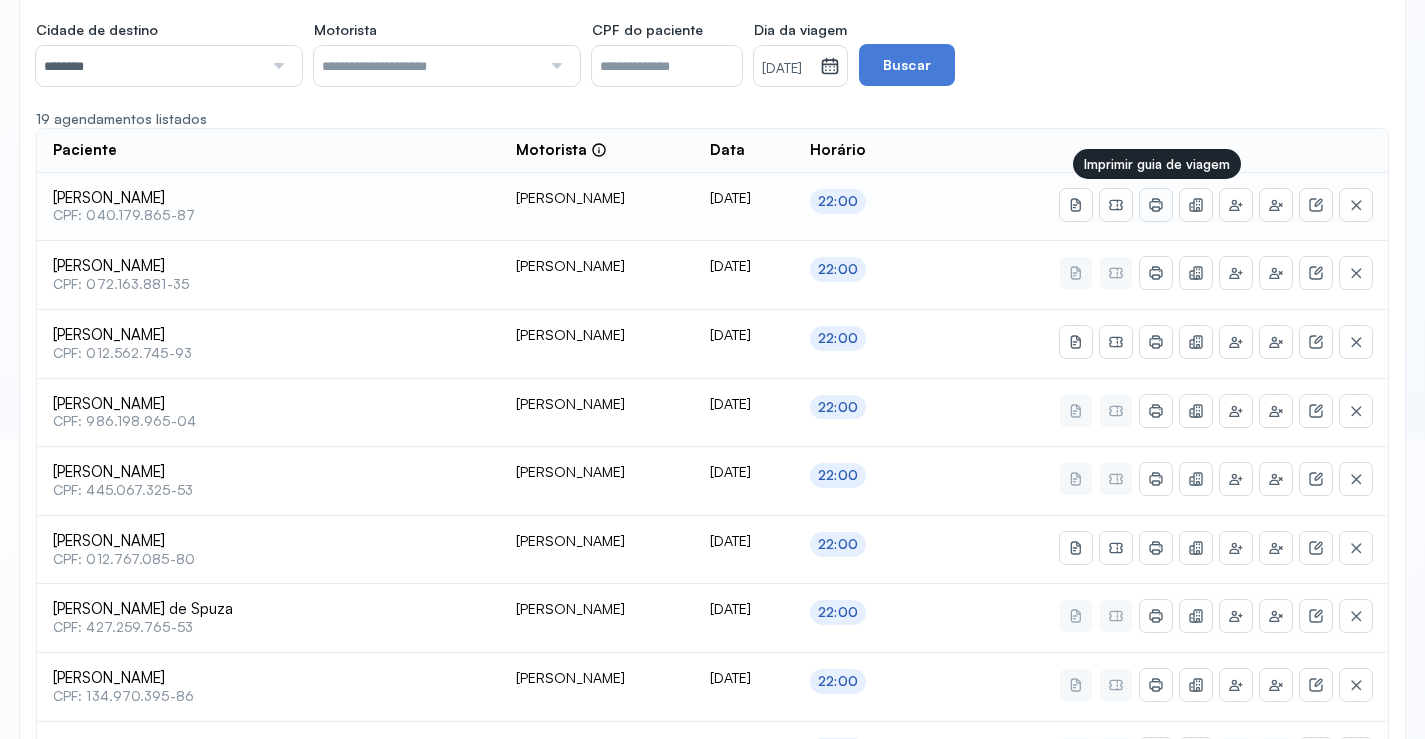 click 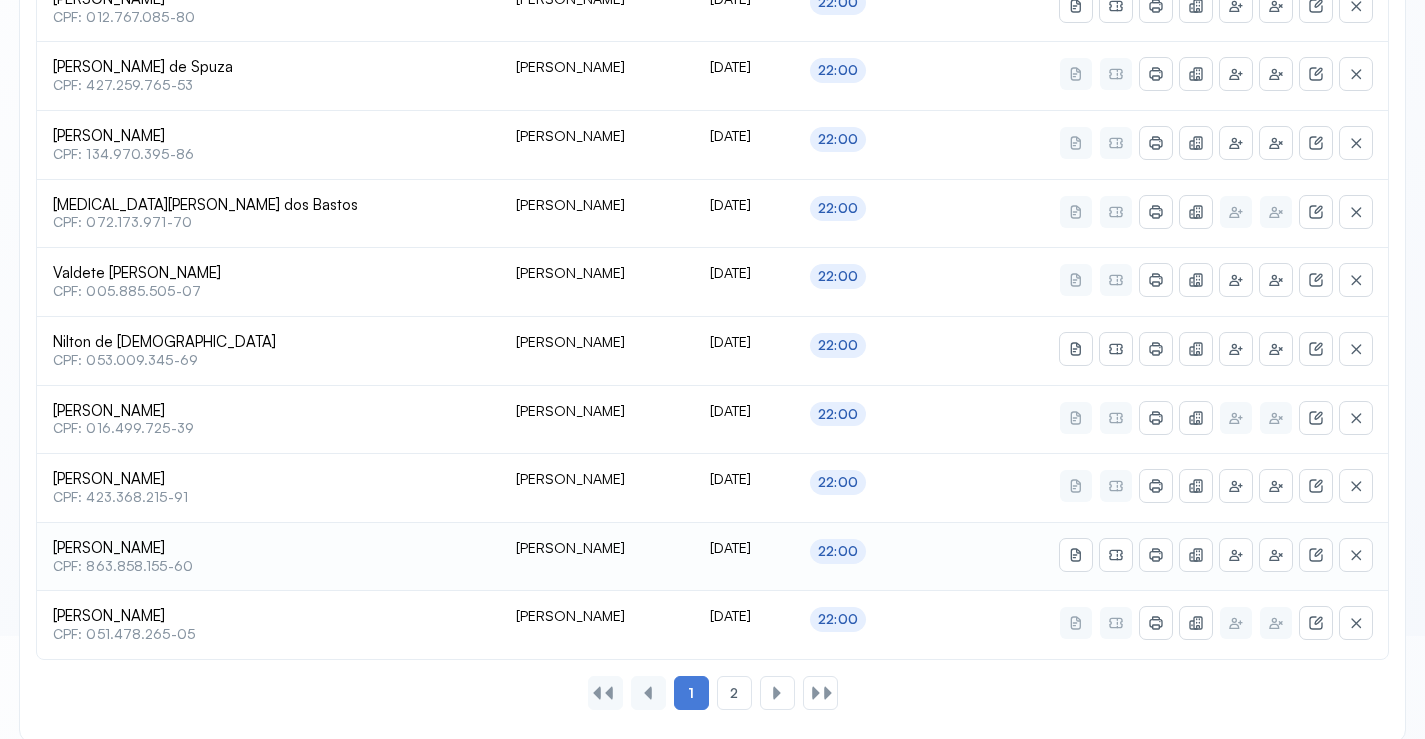 scroll, scrollTop: 865, scrollLeft: 0, axis: vertical 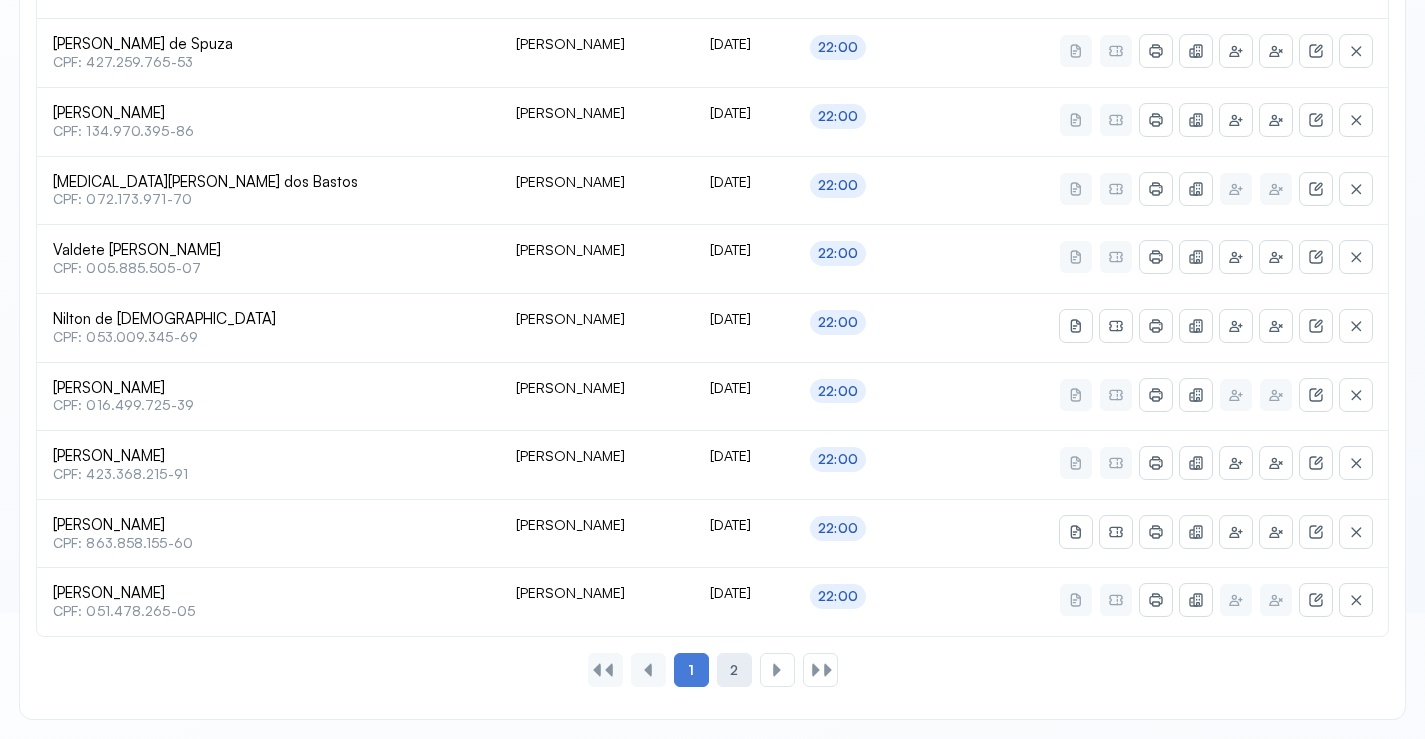 click on "2" at bounding box center [734, 670] 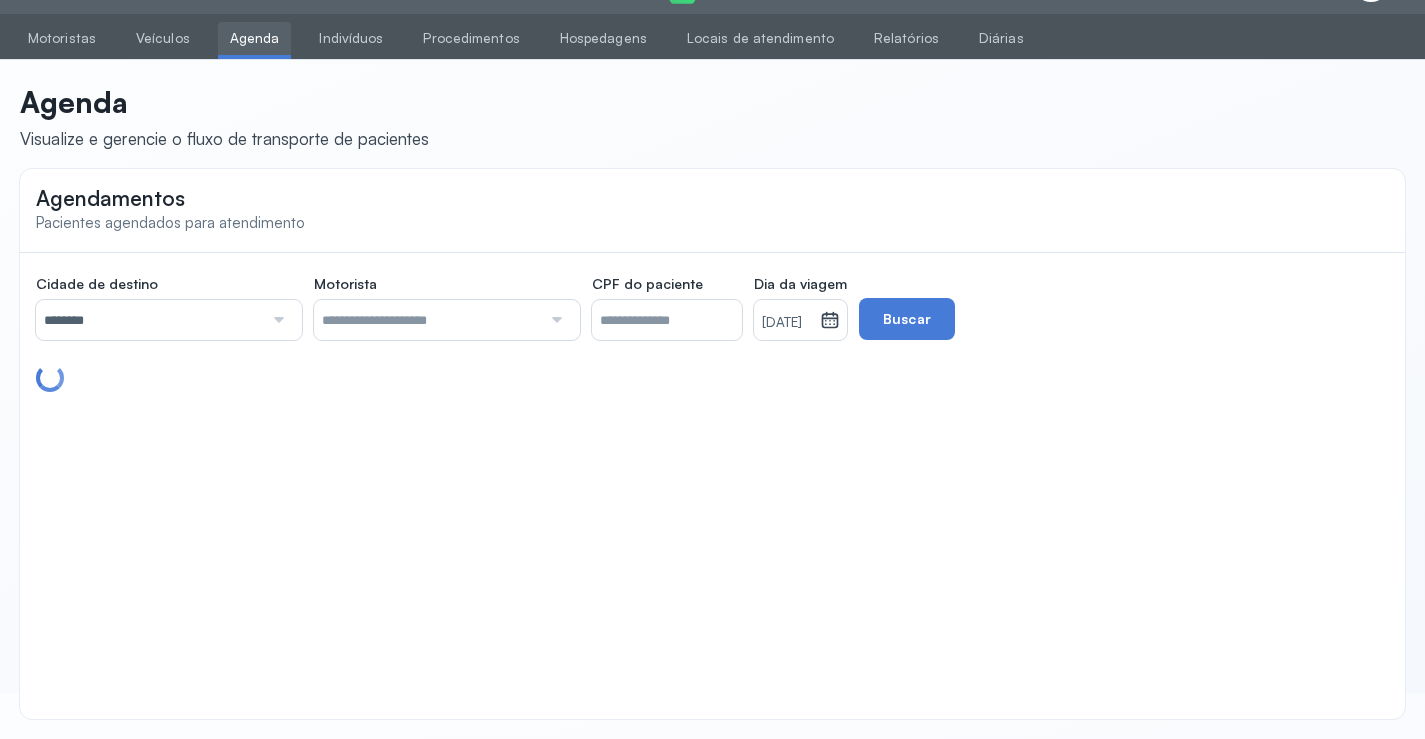 scroll, scrollTop: 110, scrollLeft: 0, axis: vertical 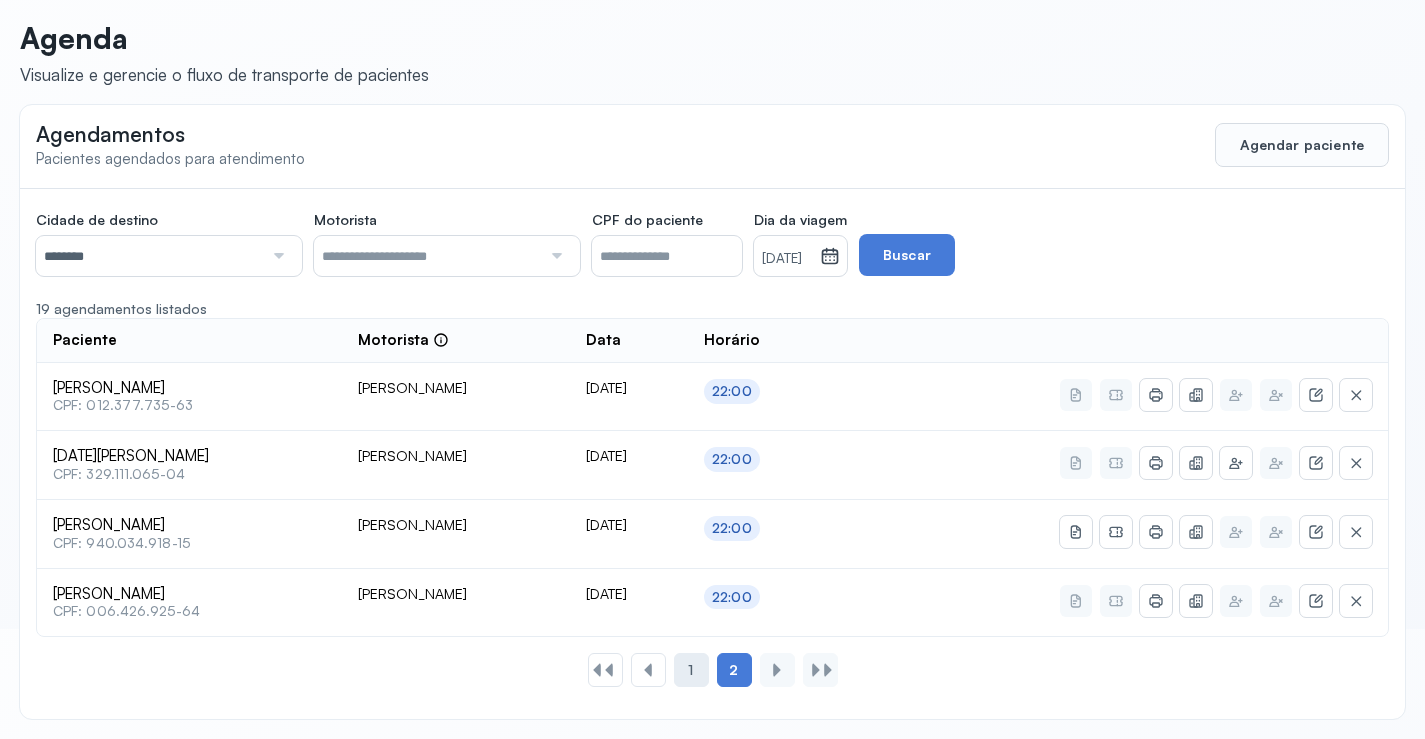 click on "1" 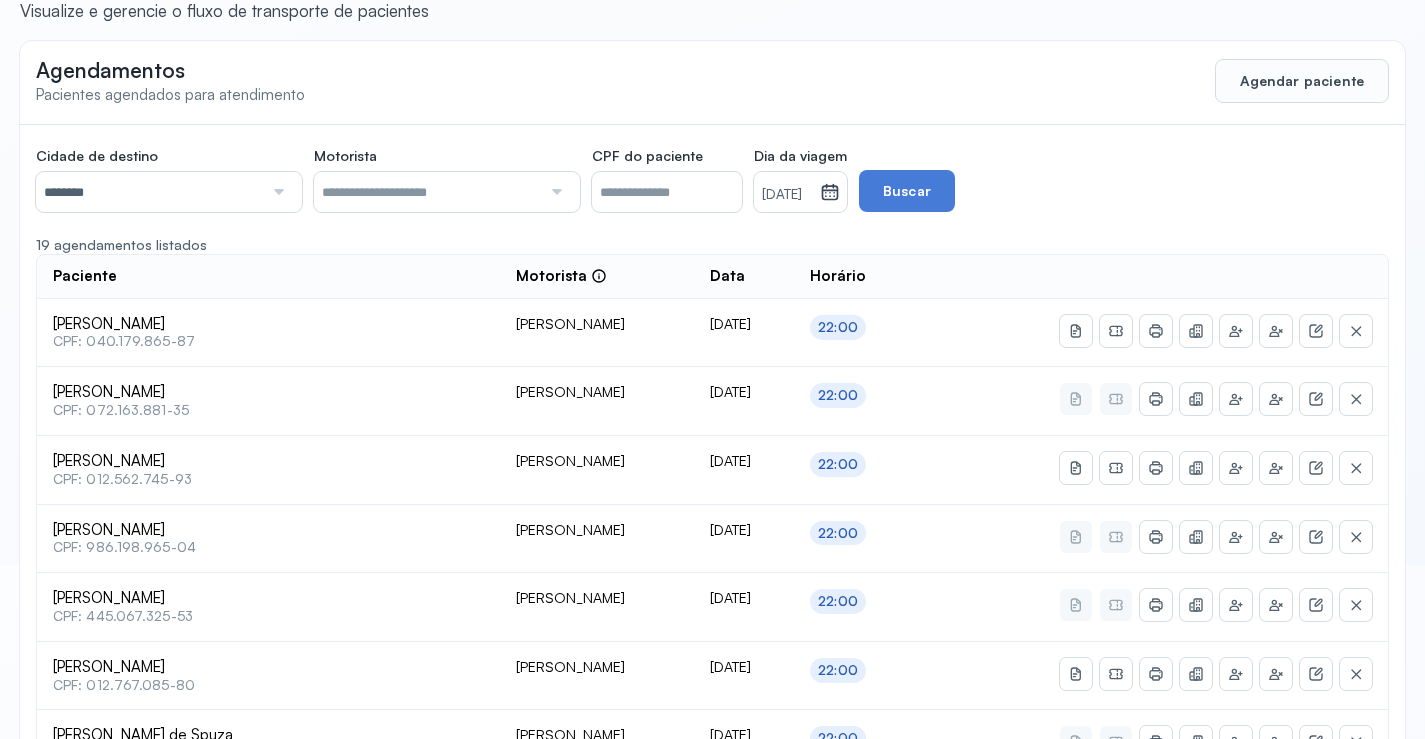 scroll, scrollTop: 165, scrollLeft: 0, axis: vertical 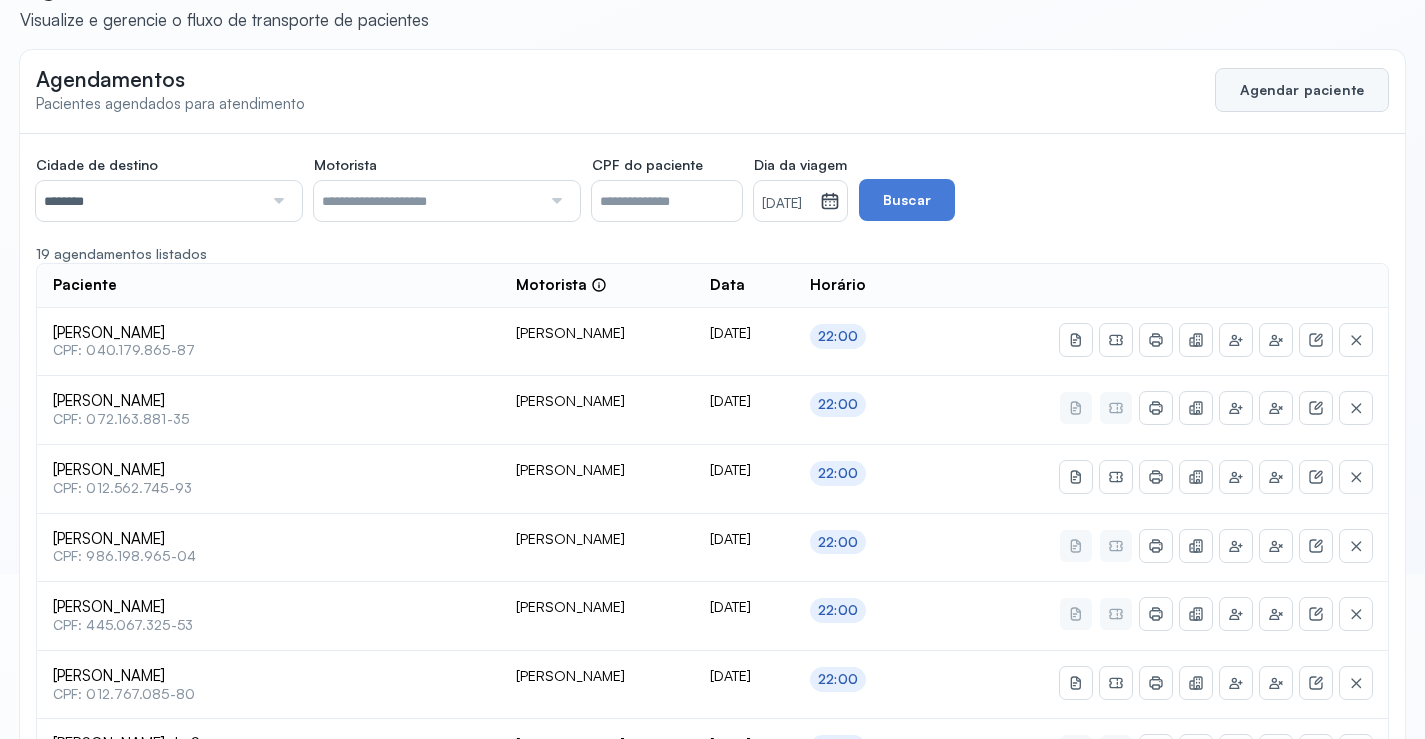 click on "Agendar paciente" 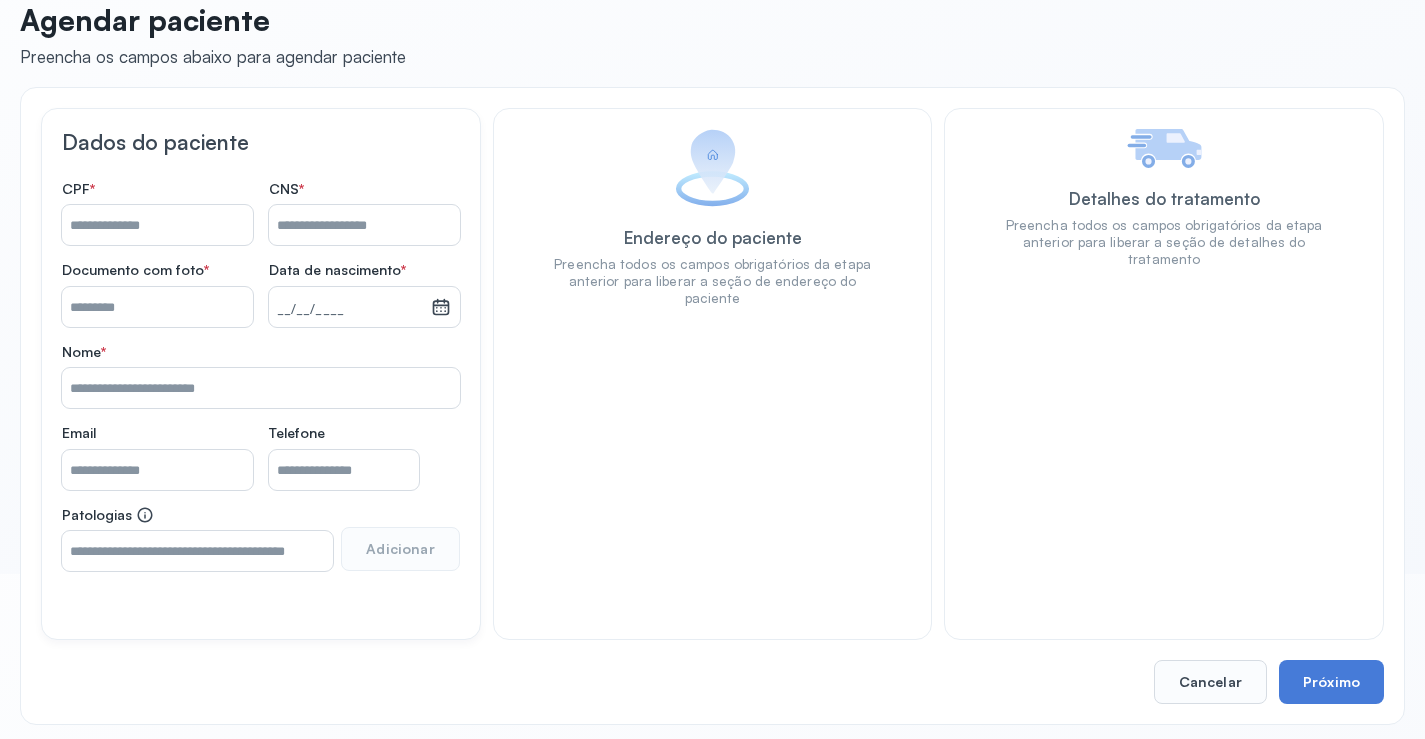 click on "Nome   *" at bounding box center (364, 225) 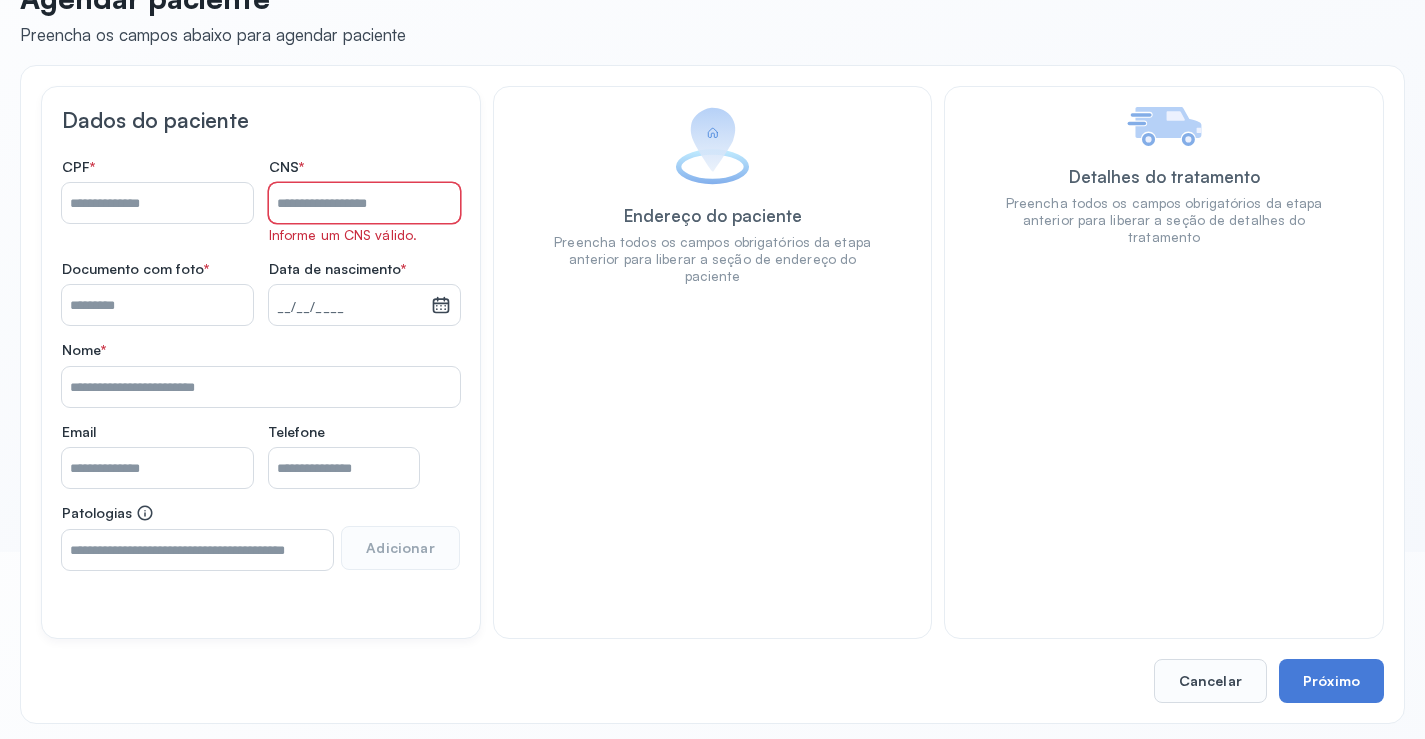 scroll, scrollTop: 192, scrollLeft: 0, axis: vertical 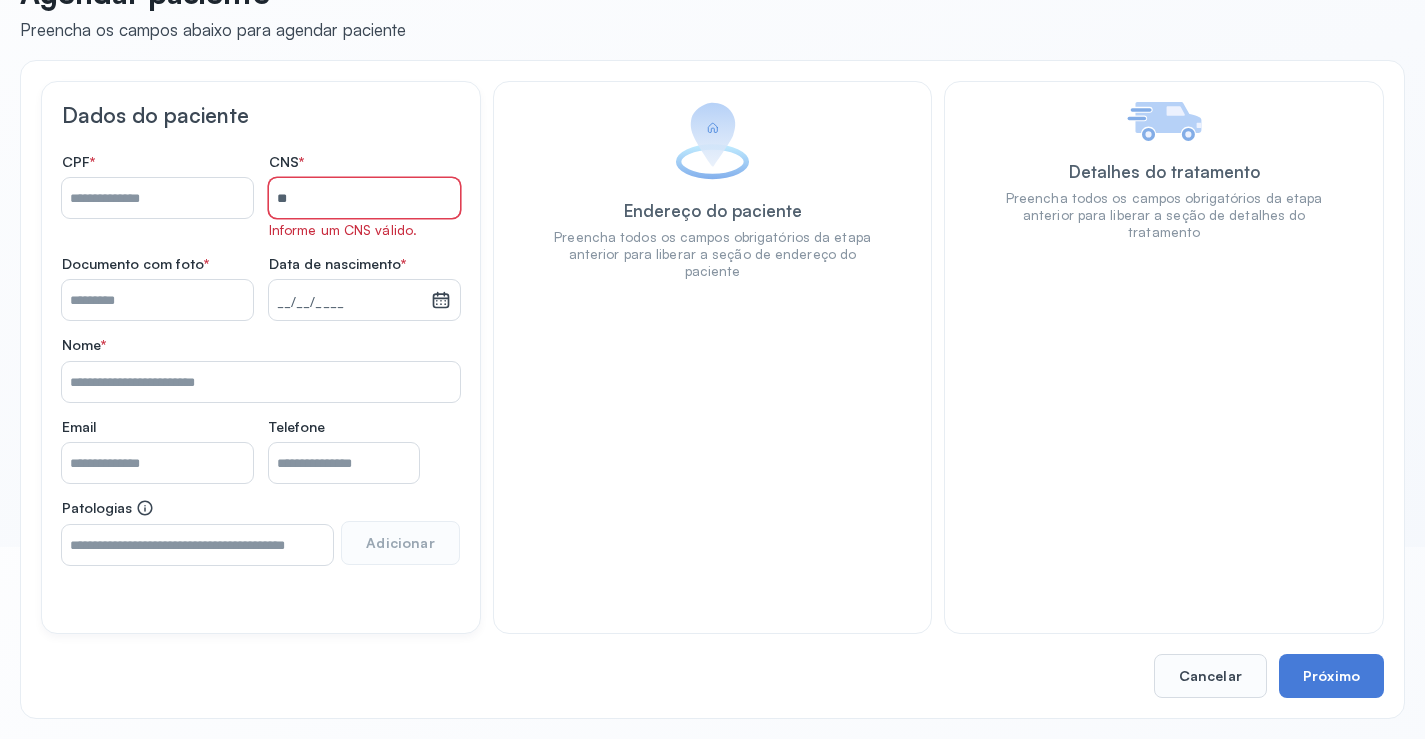 type on "*" 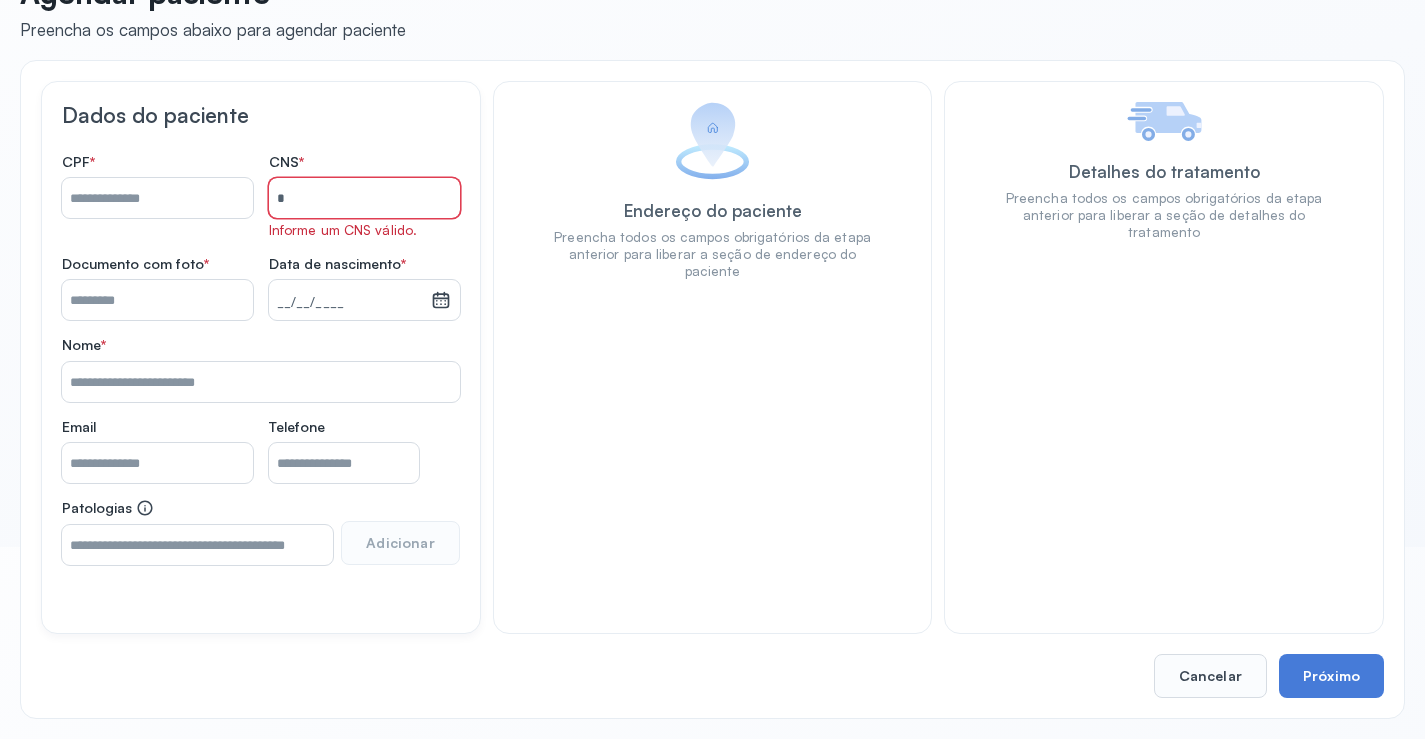 type 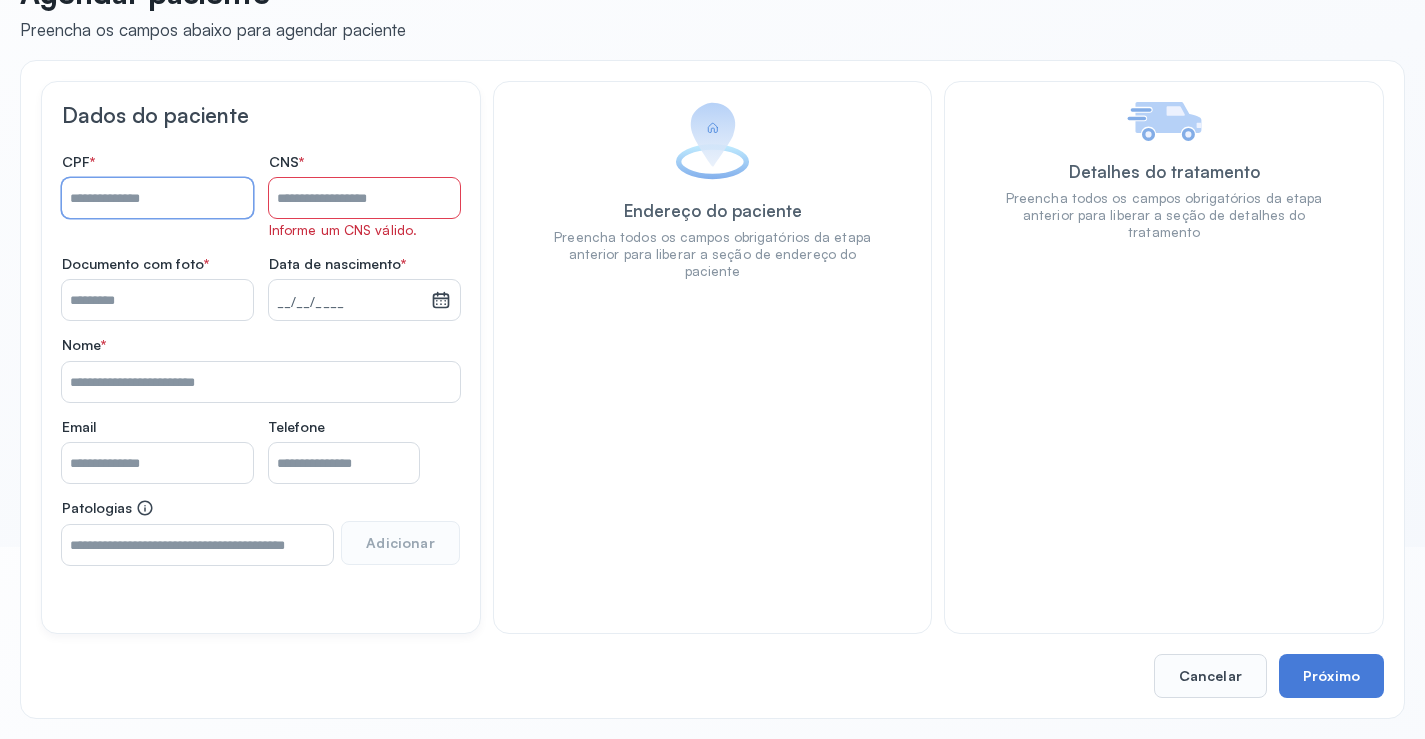 click on "Nome   *" at bounding box center [157, 198] 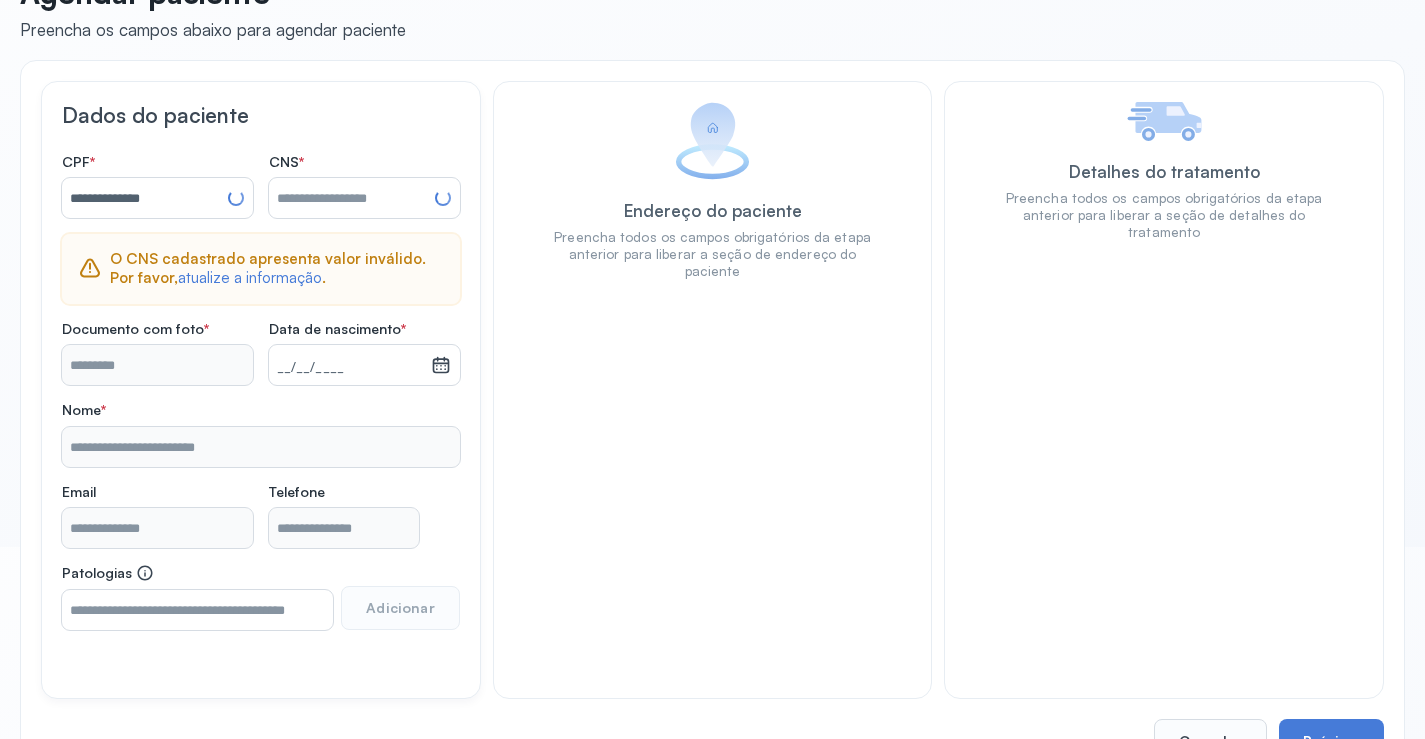 type on "**********" 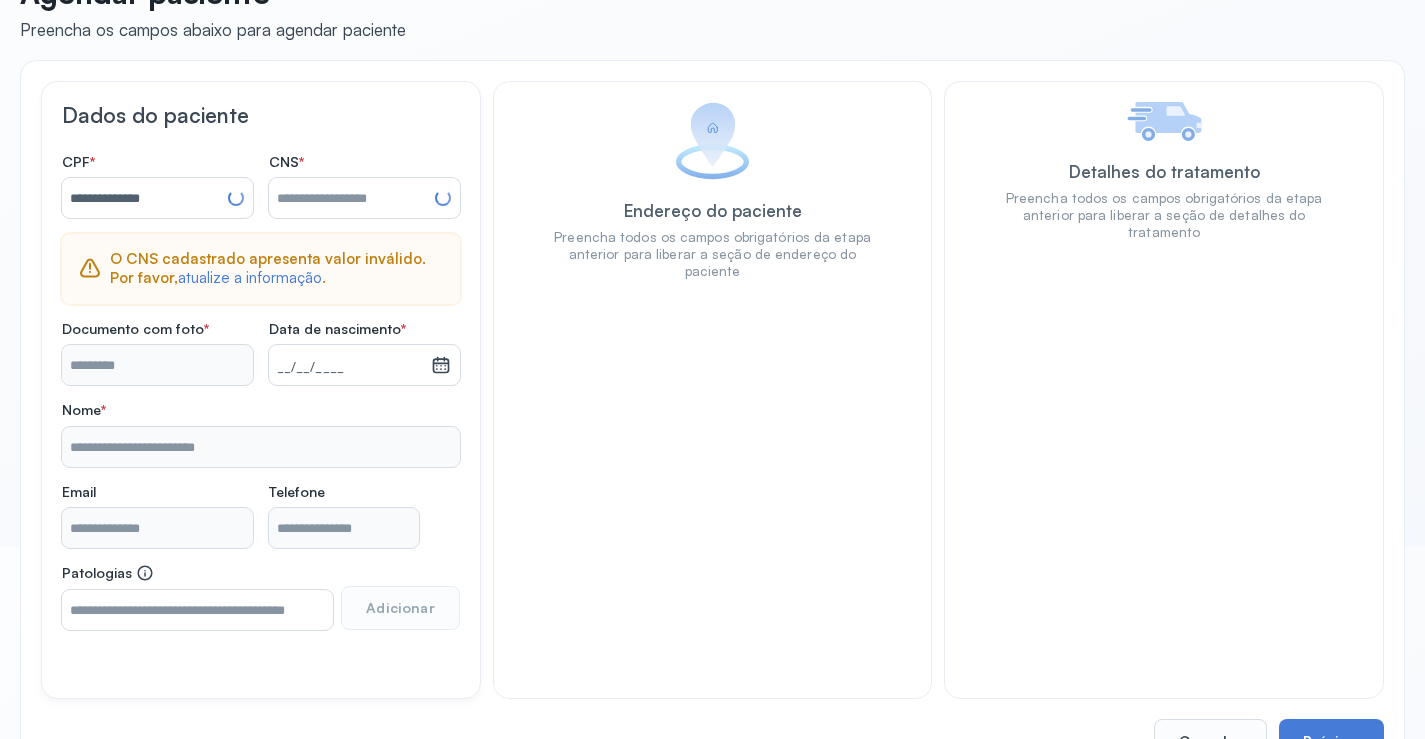 type on "**********" 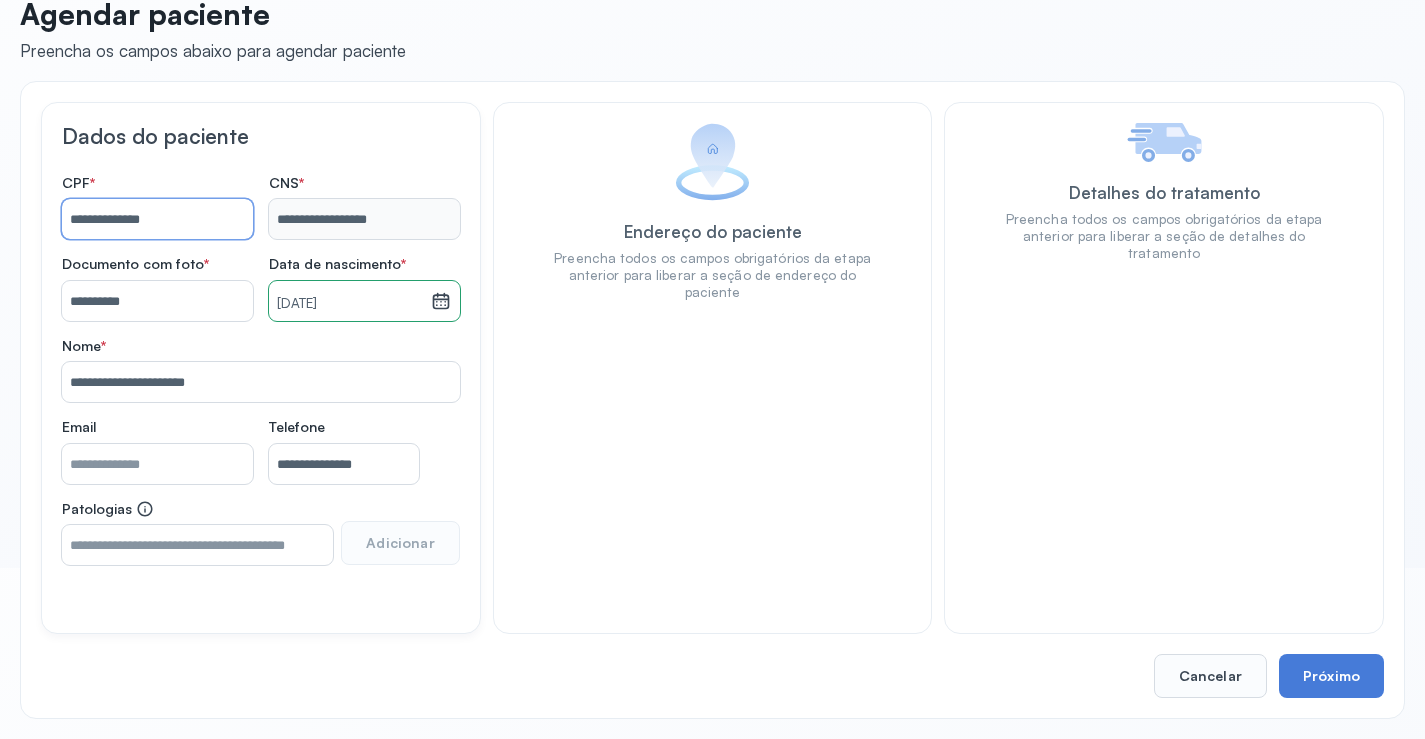 scroll, scrollTop: 171, scrollLeft: 0, axis: vertical 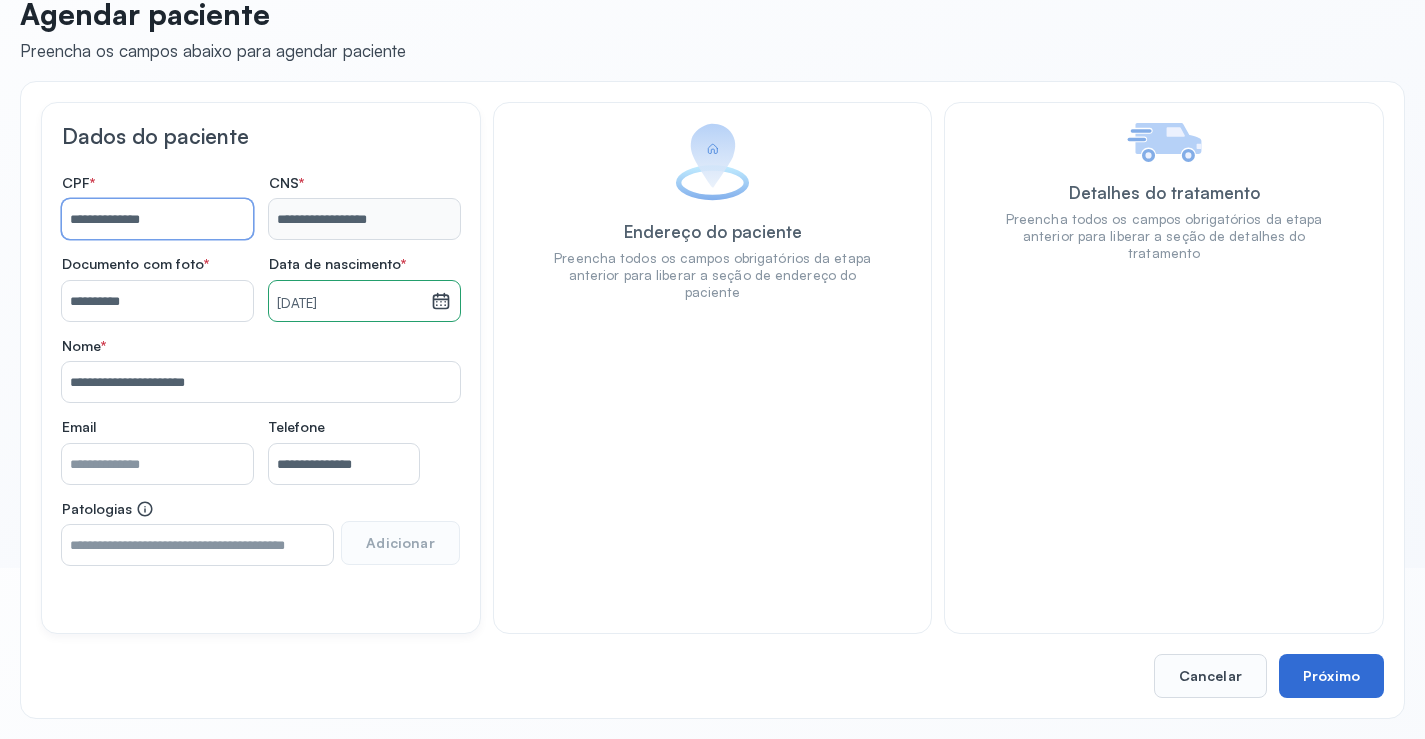 type on "**********" 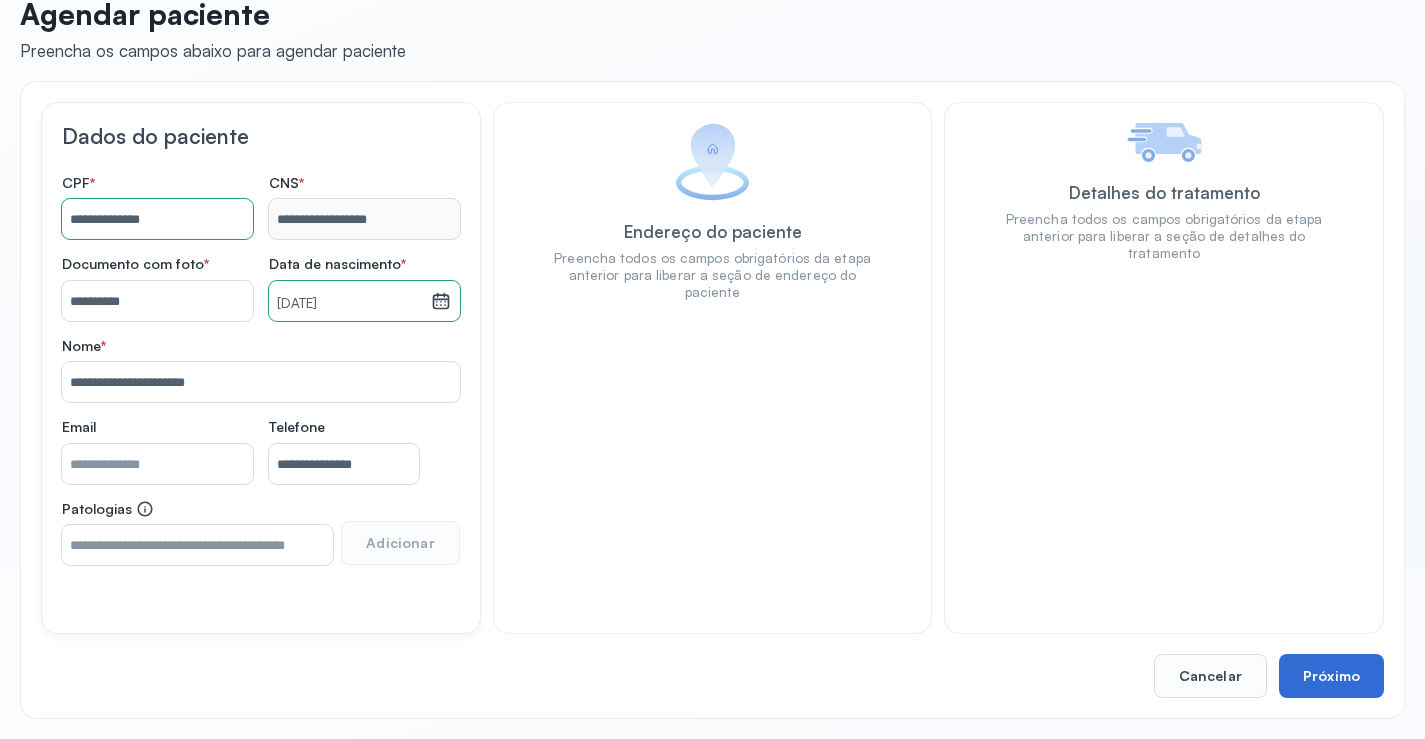 click on "Próximo" at bounding box center [1331, 676] 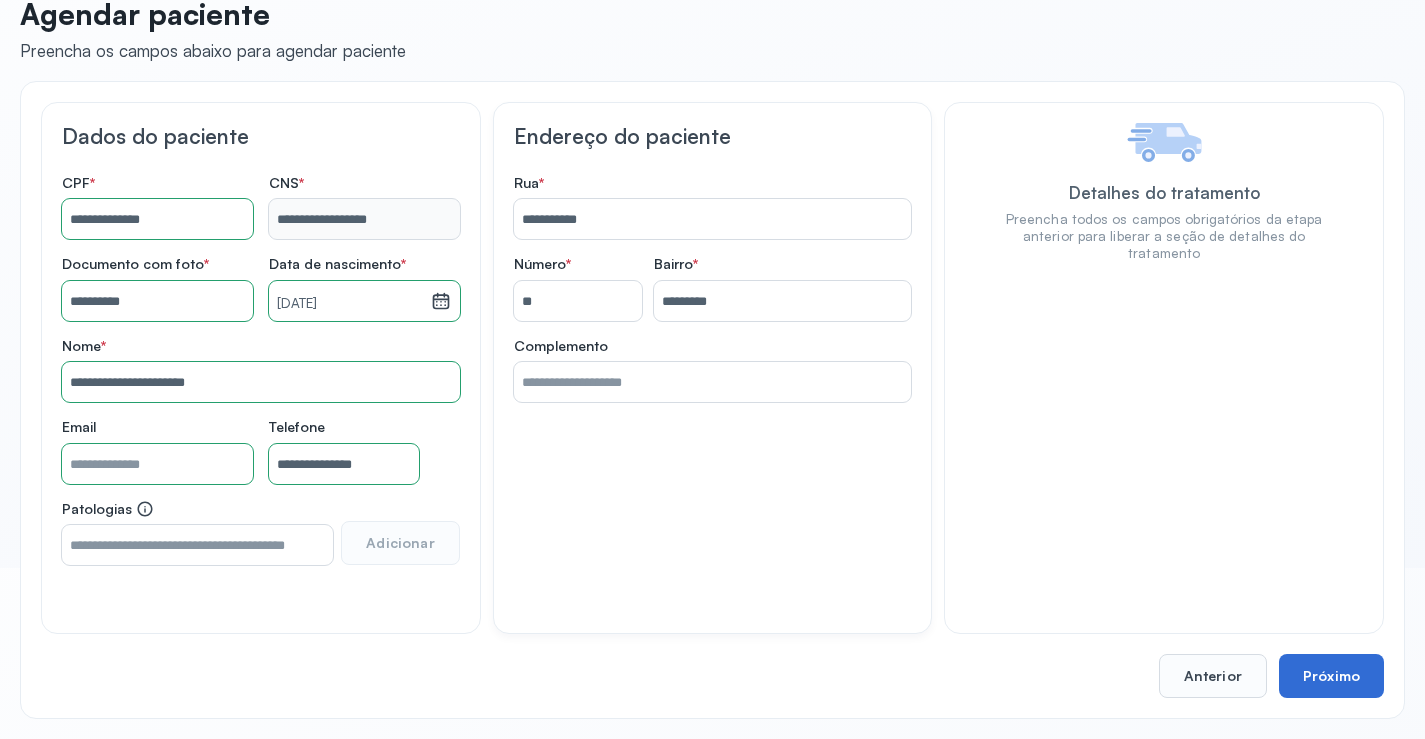 click on "Próximo" at bounding box center (1331, 676) 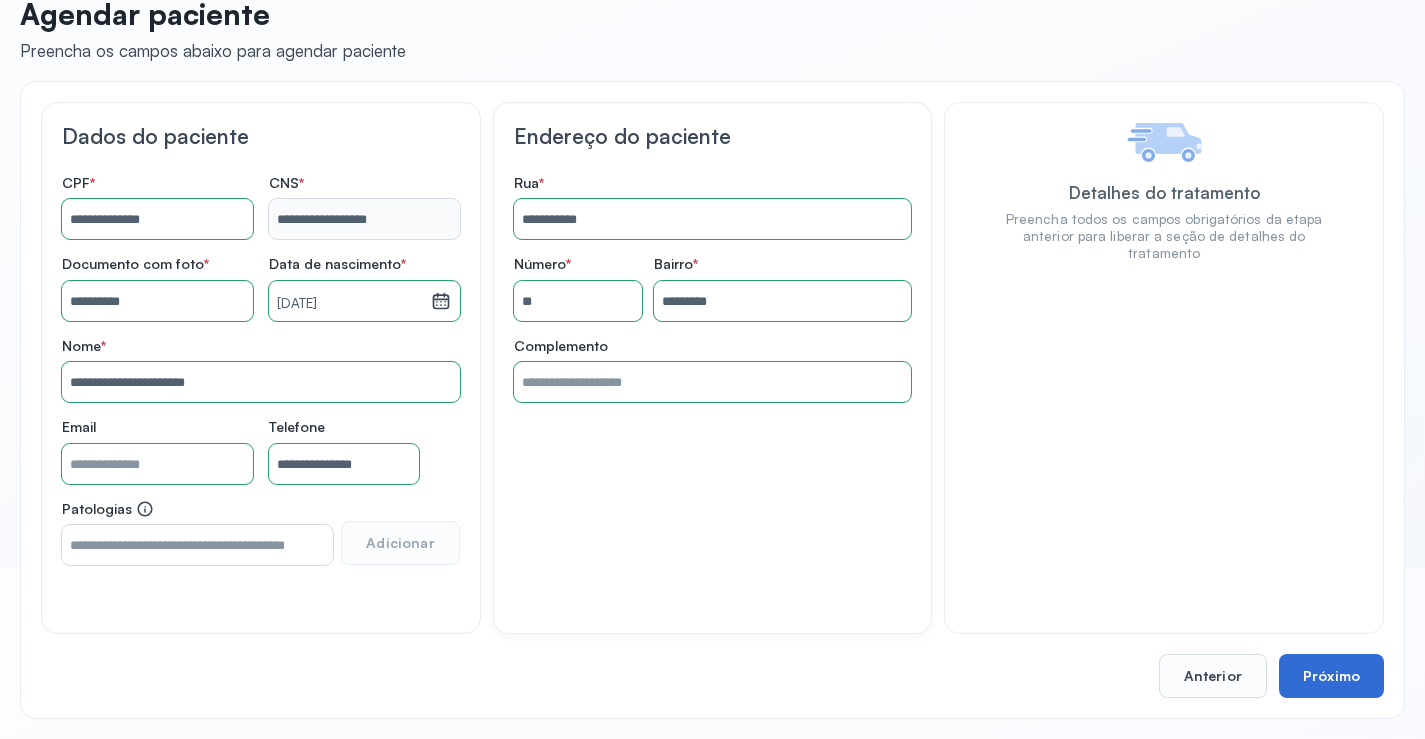 click on "Próximo" at bounding box center (1331, 676) 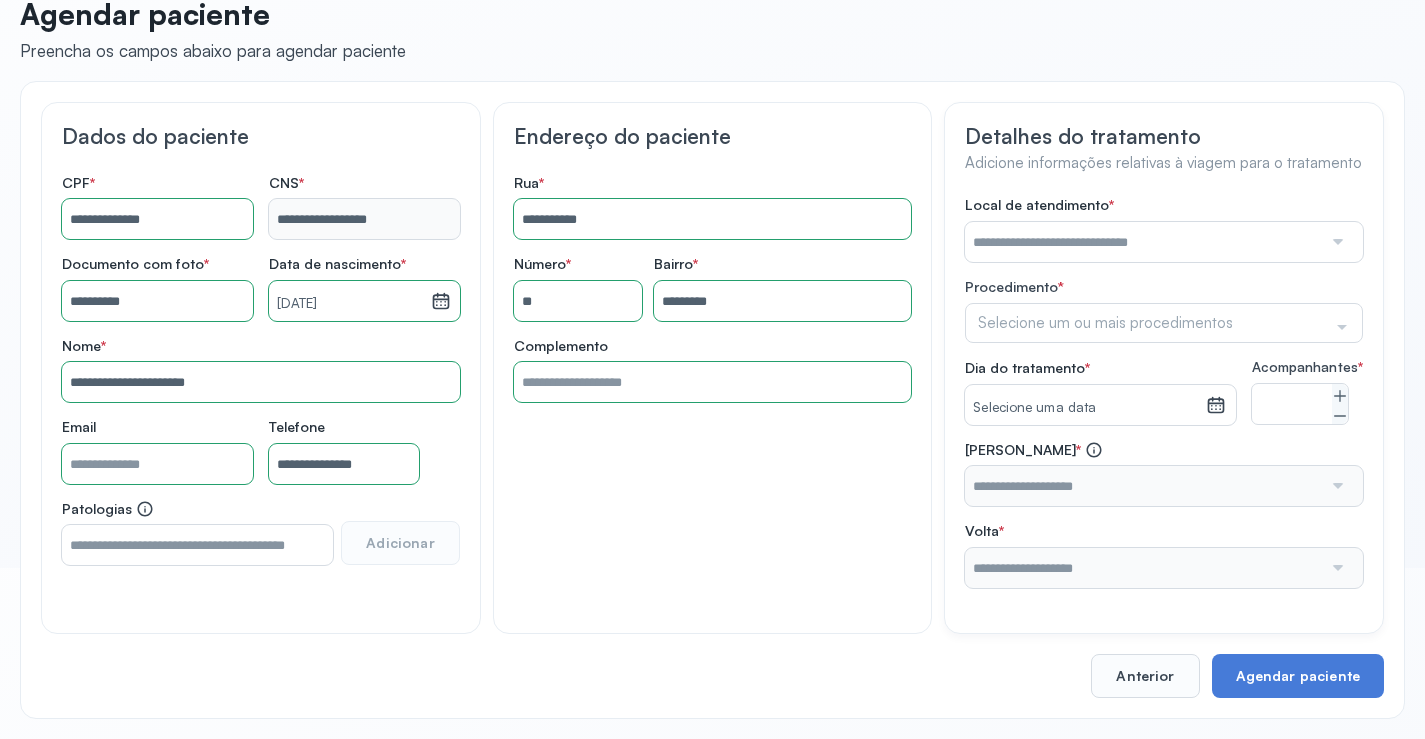 click at bounding box center [1143, 242] 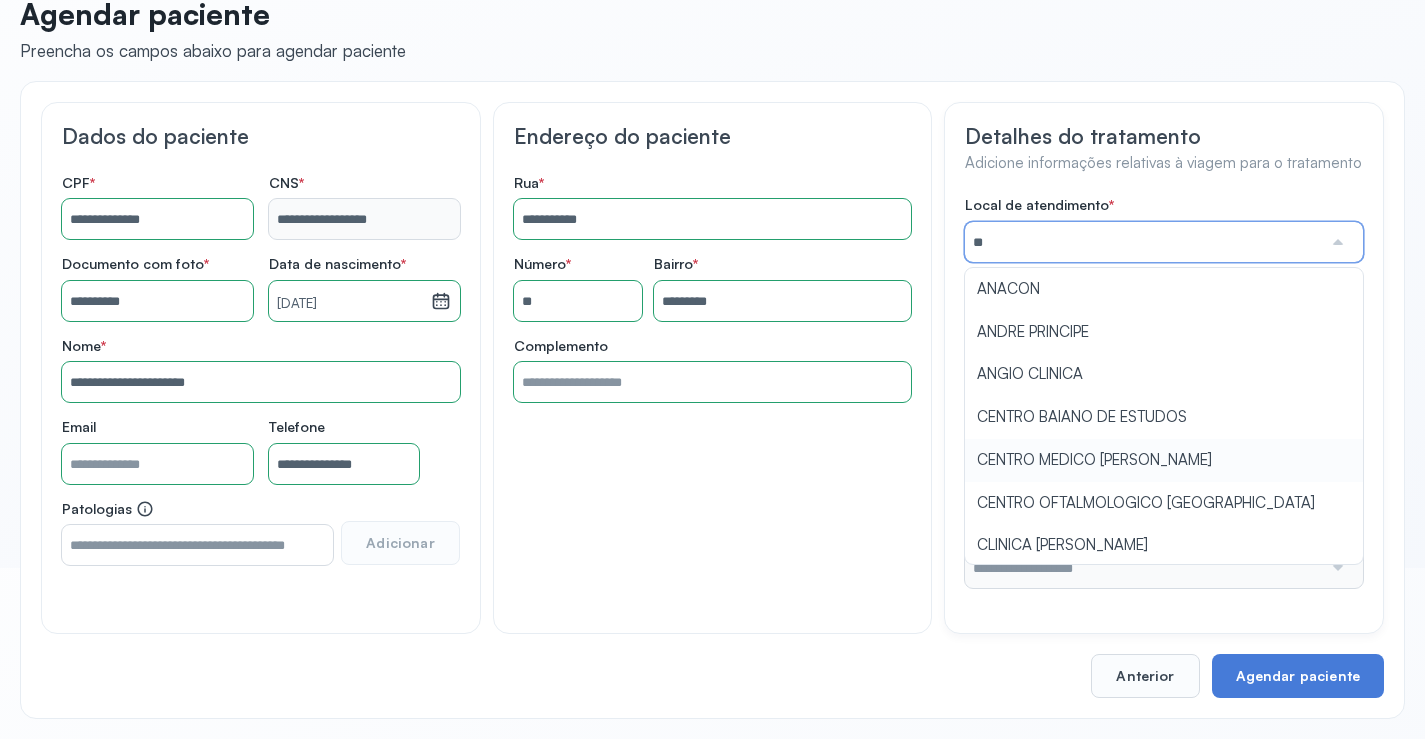 type on "*" 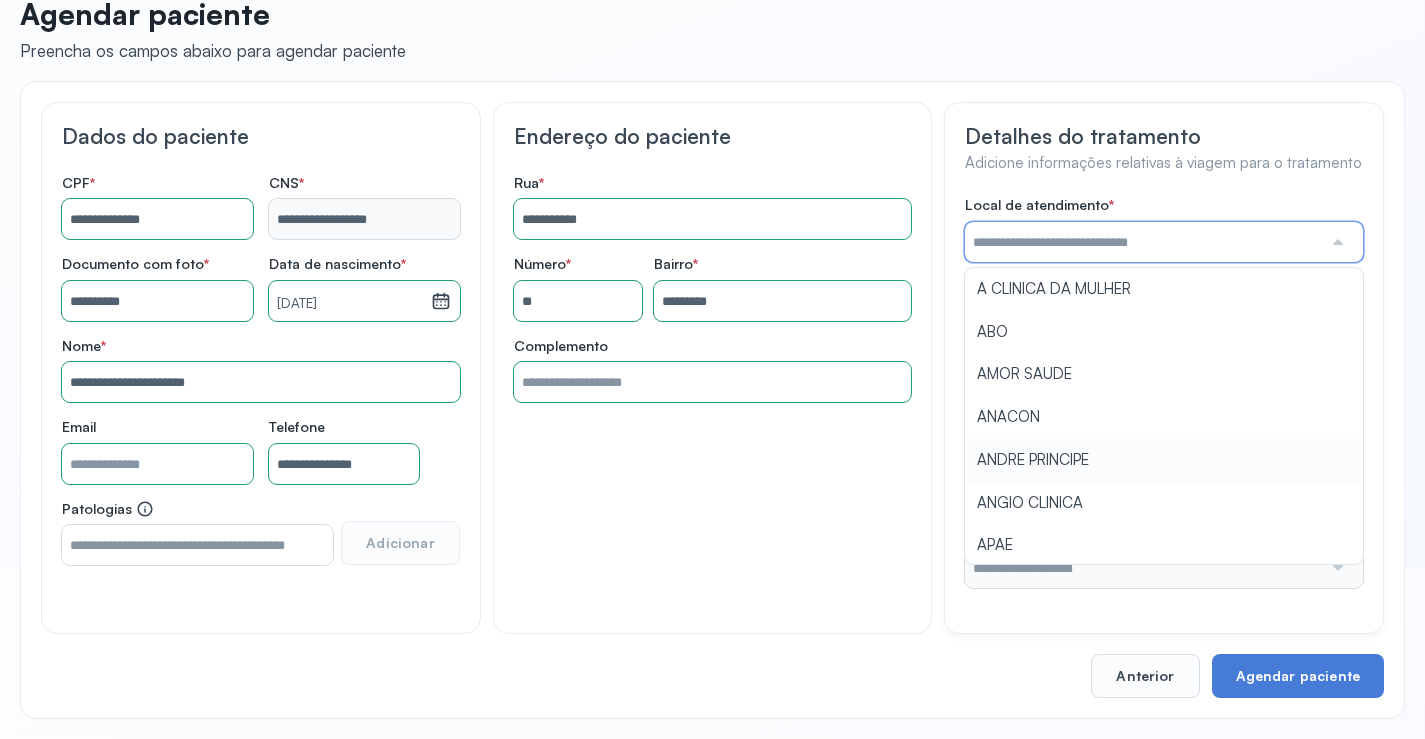 type on "*" 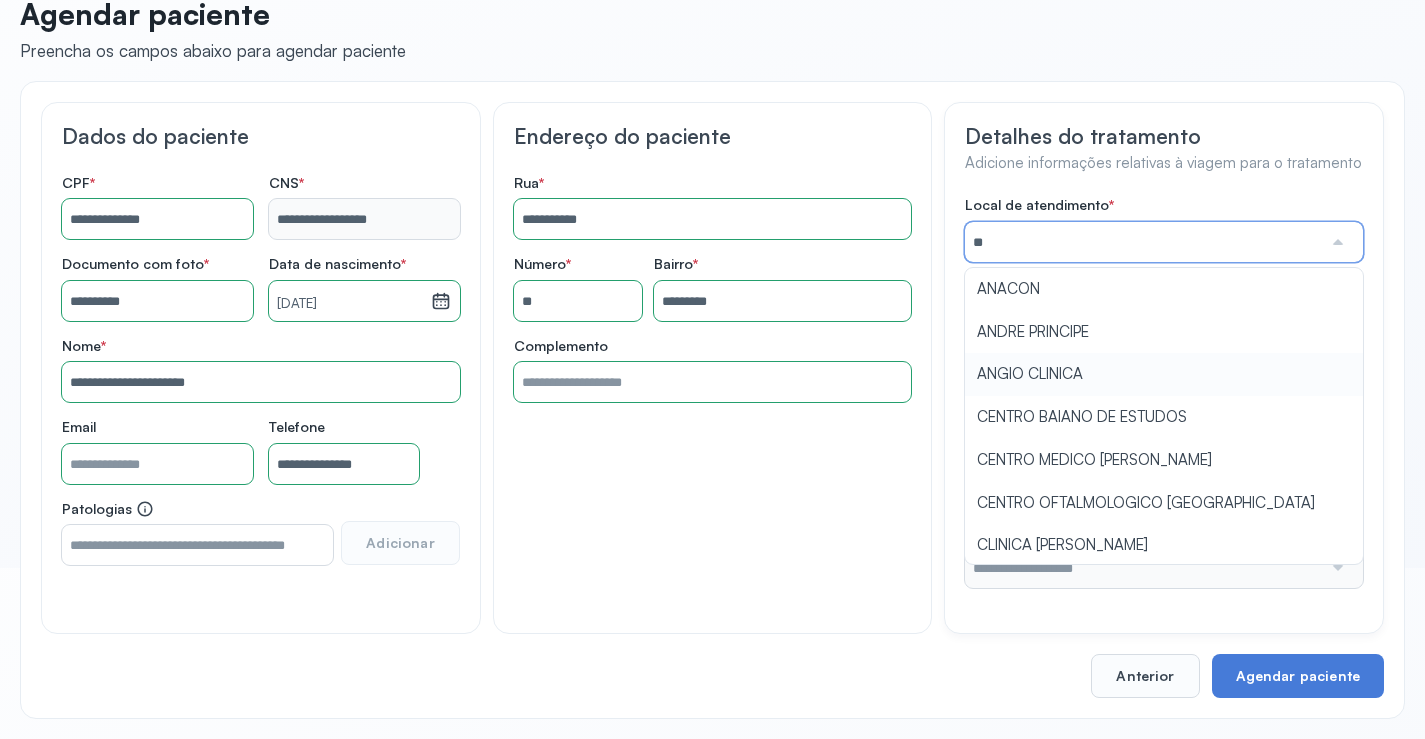 type on "*" 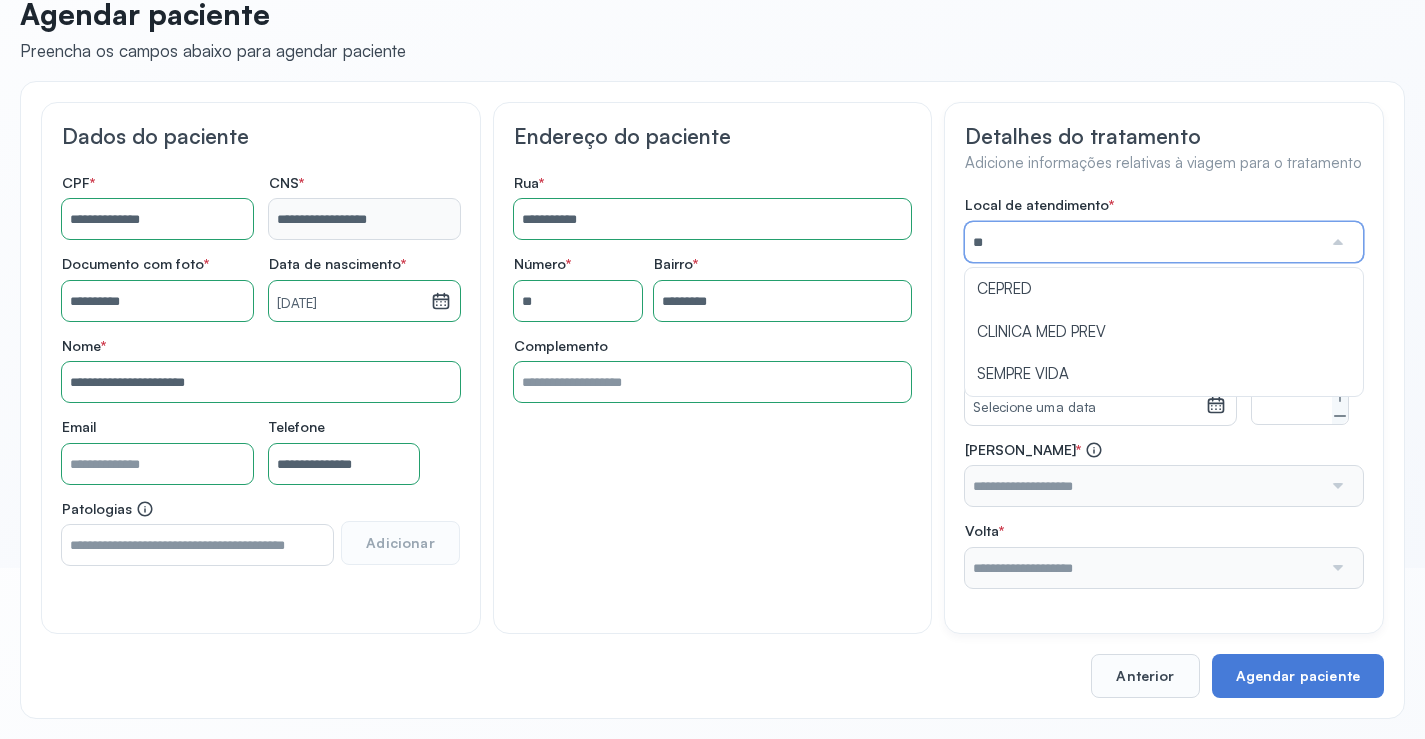 type on "*" 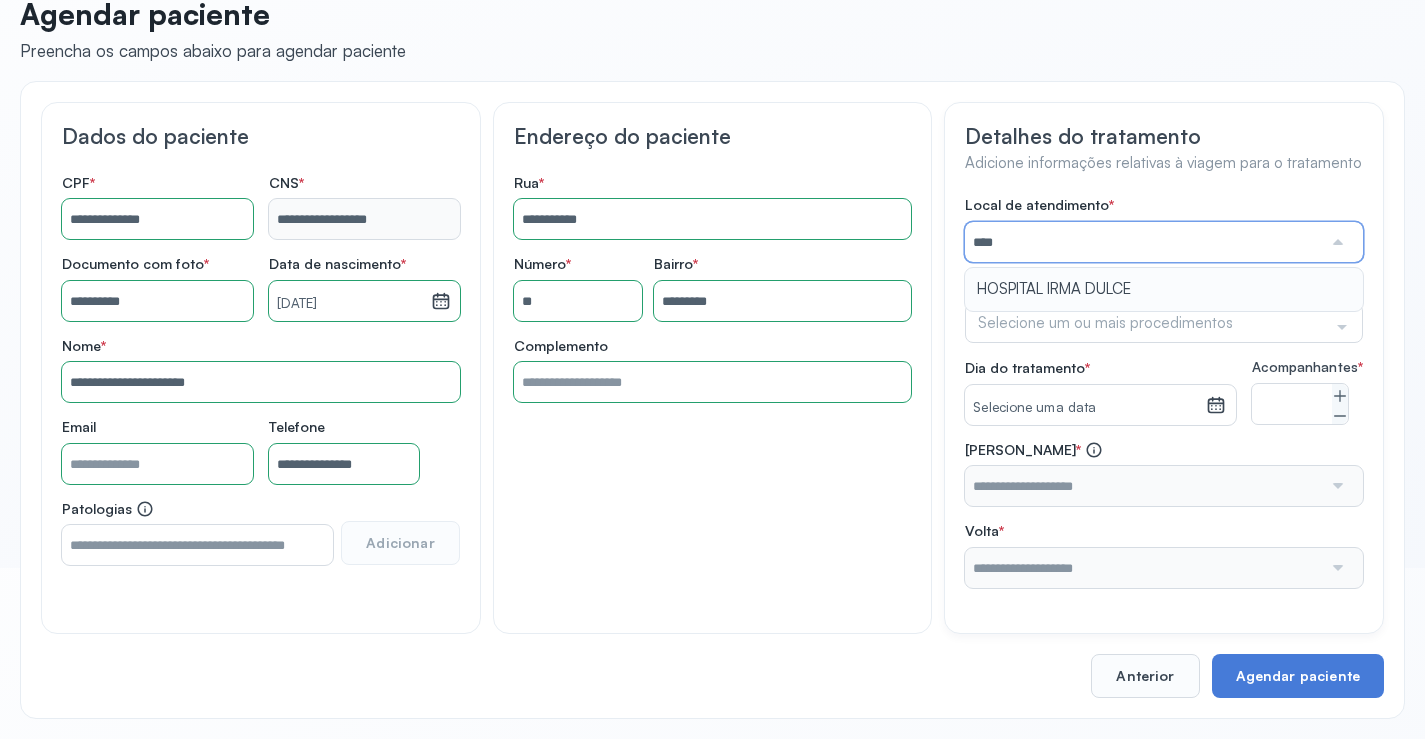 type on "**********" 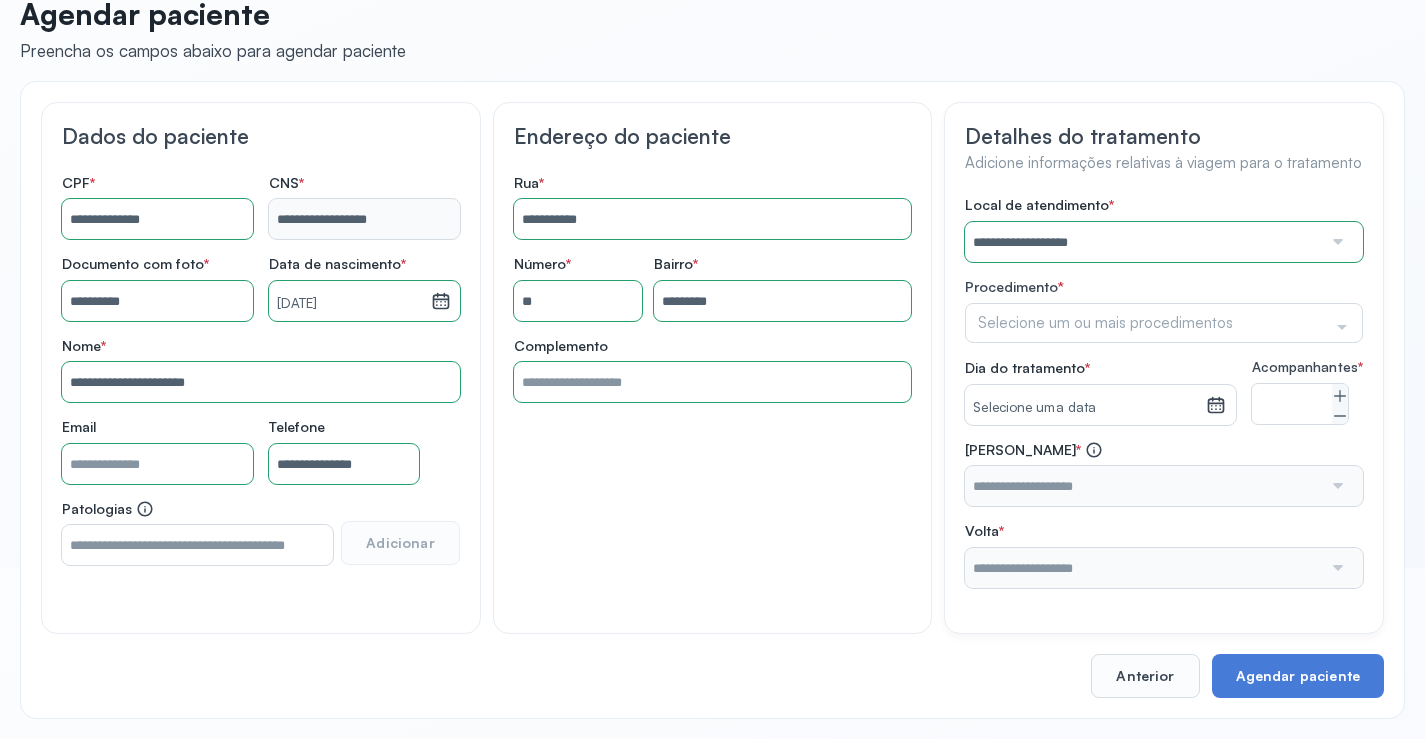 click on "**********" at bounding box center [1164, 392] 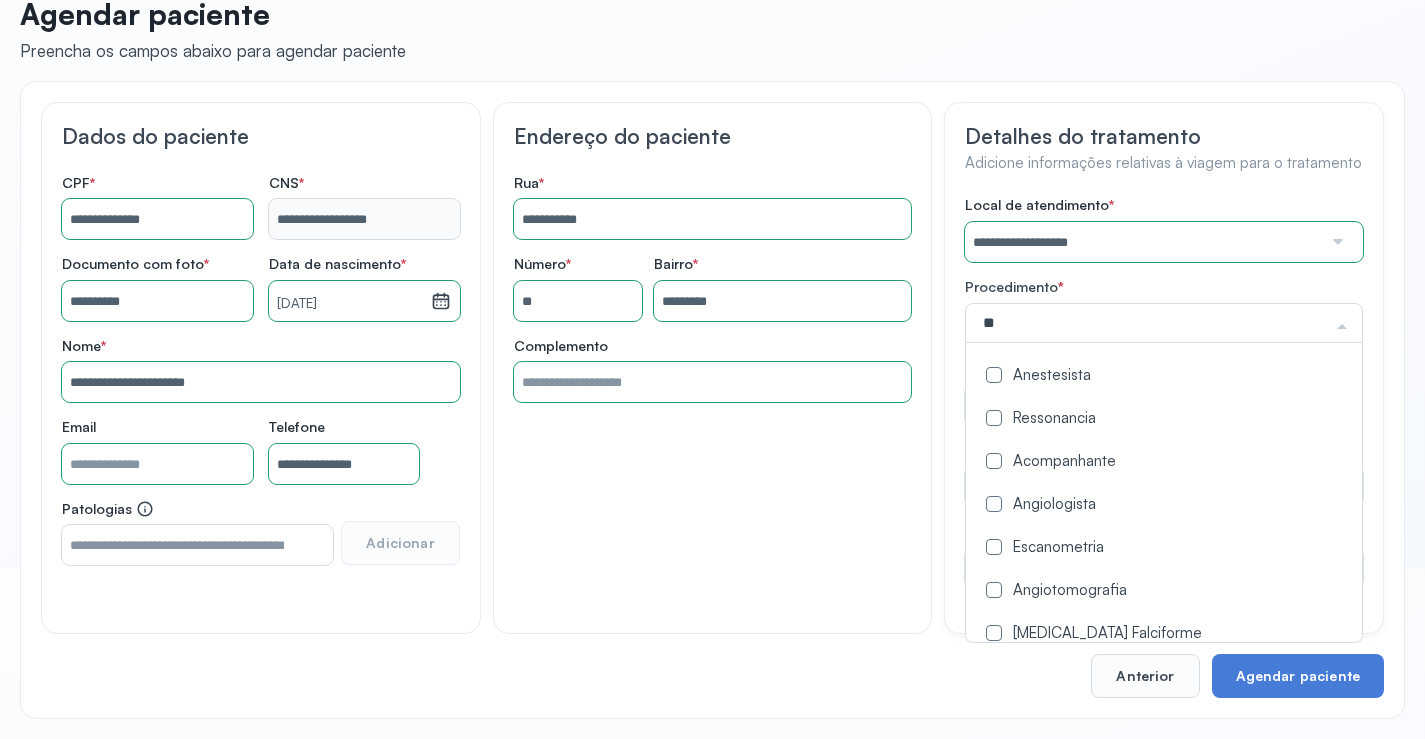 type on "***" 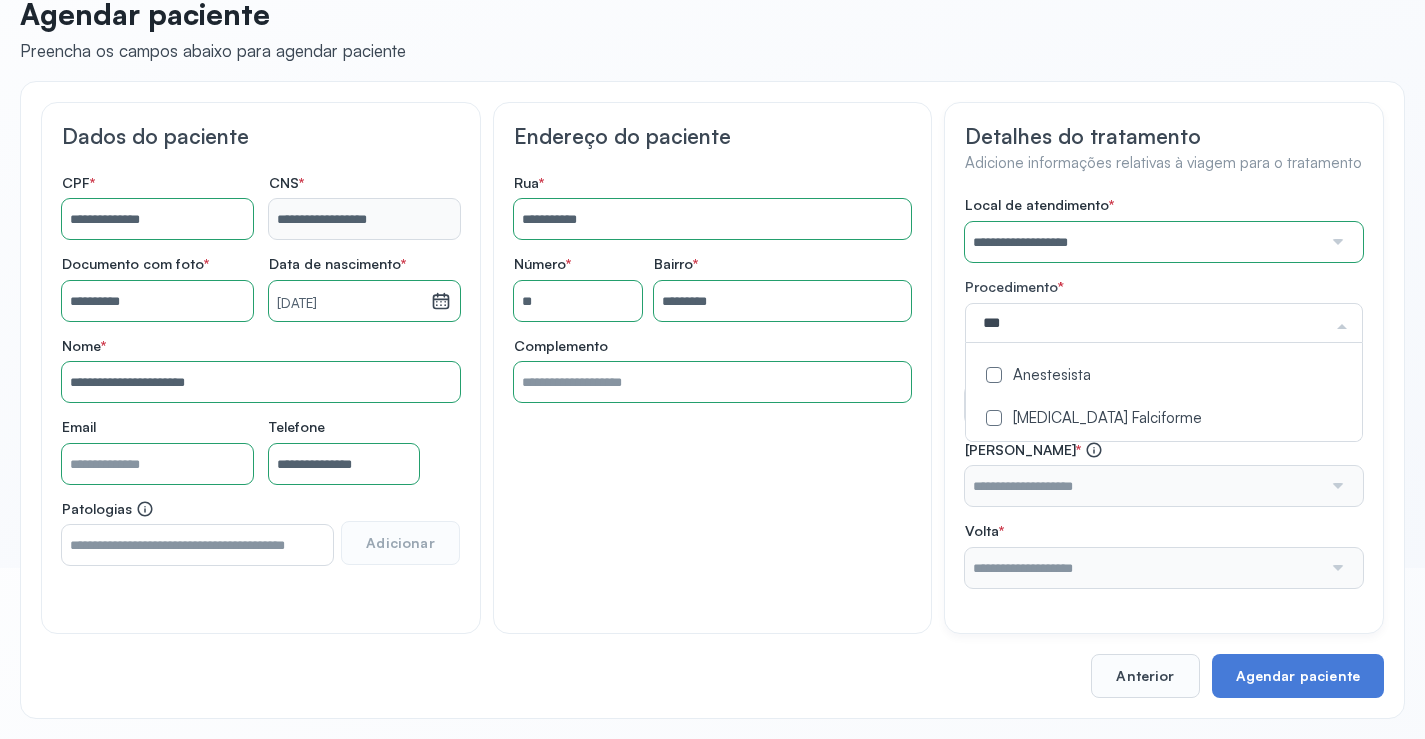 click on "Anestesista" 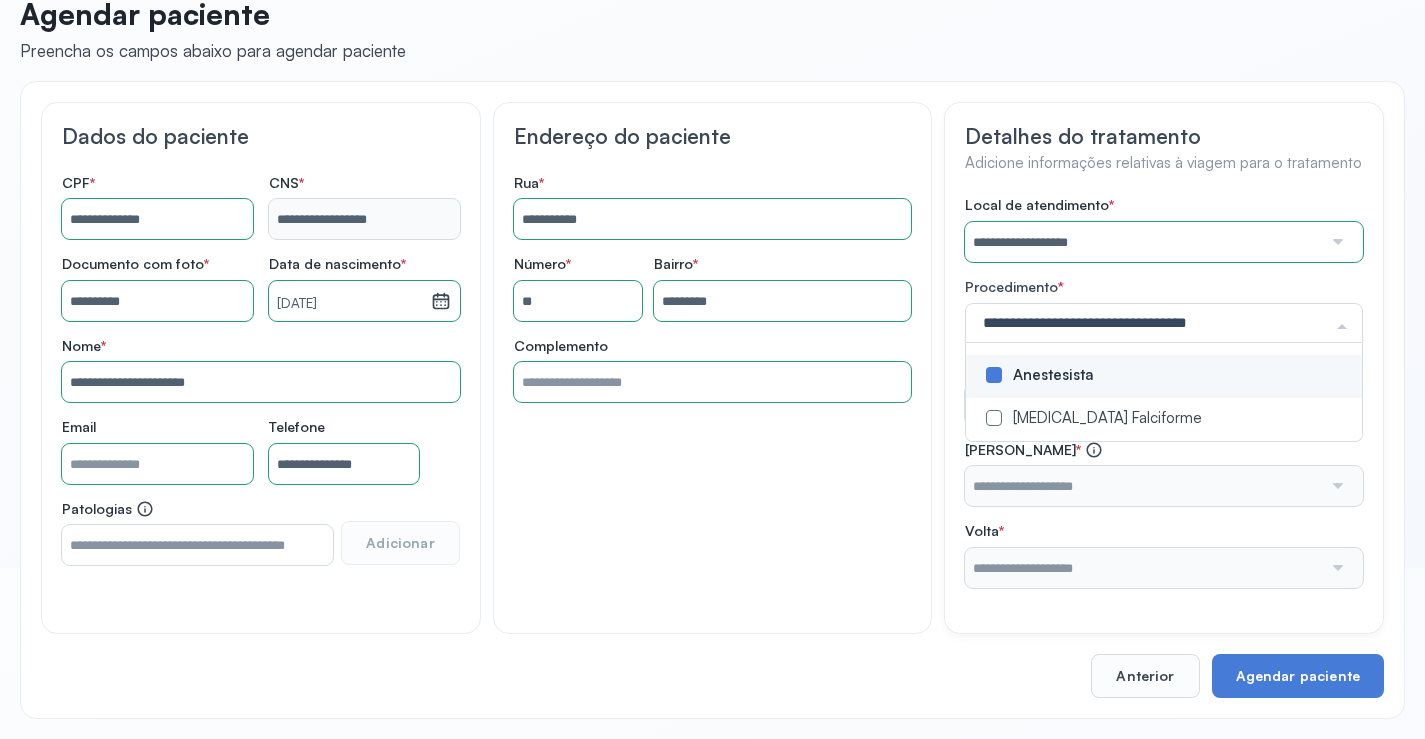 click on "**********" 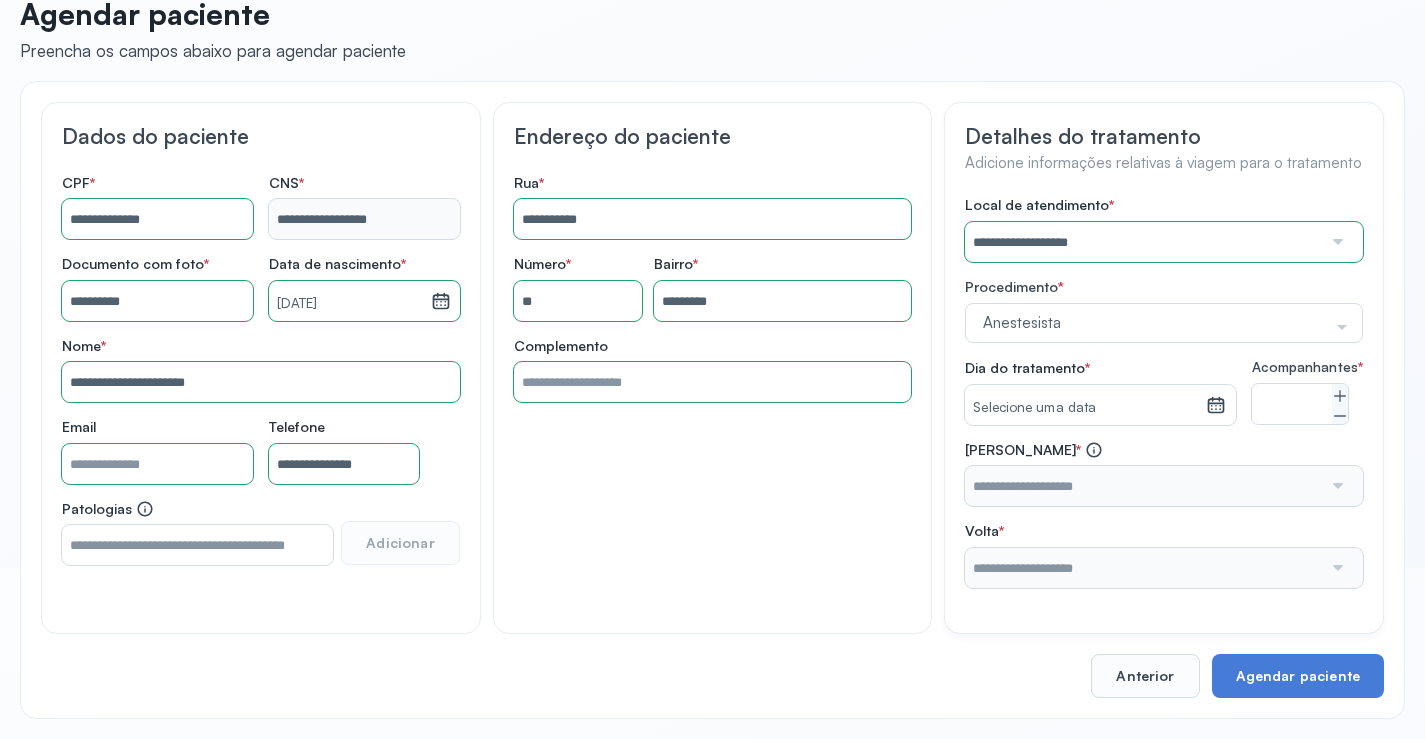 click on "Selecione uma data" at bounding box center (1085, 408) 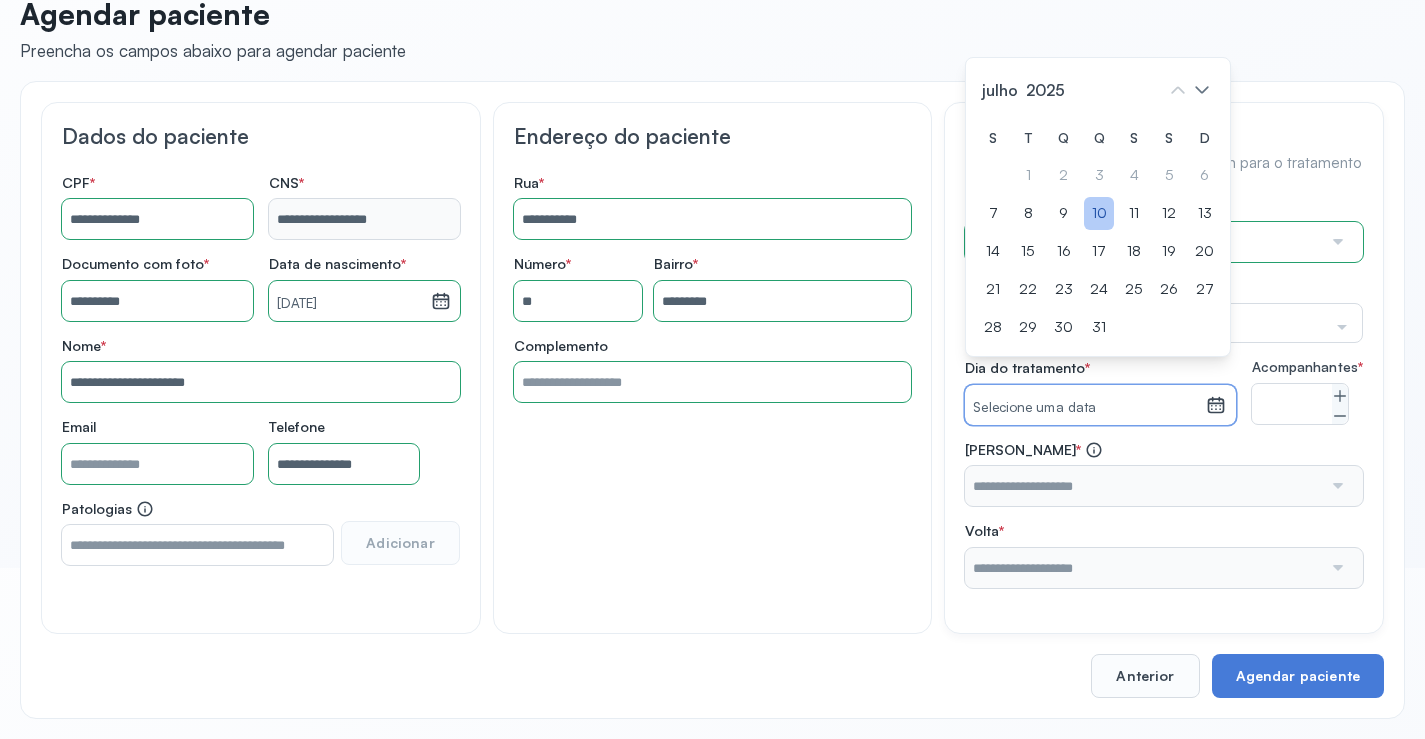click on "10" 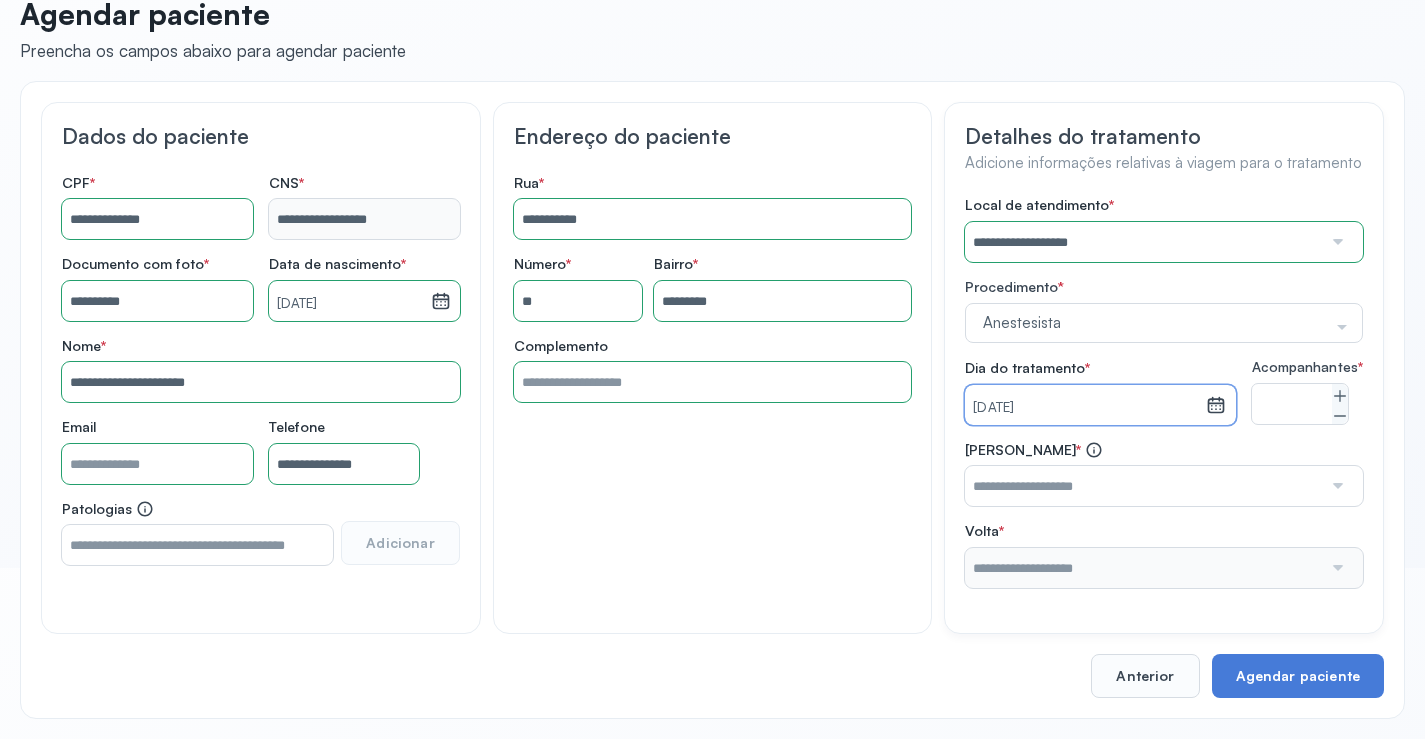 click at bounding box center [1143, 486] 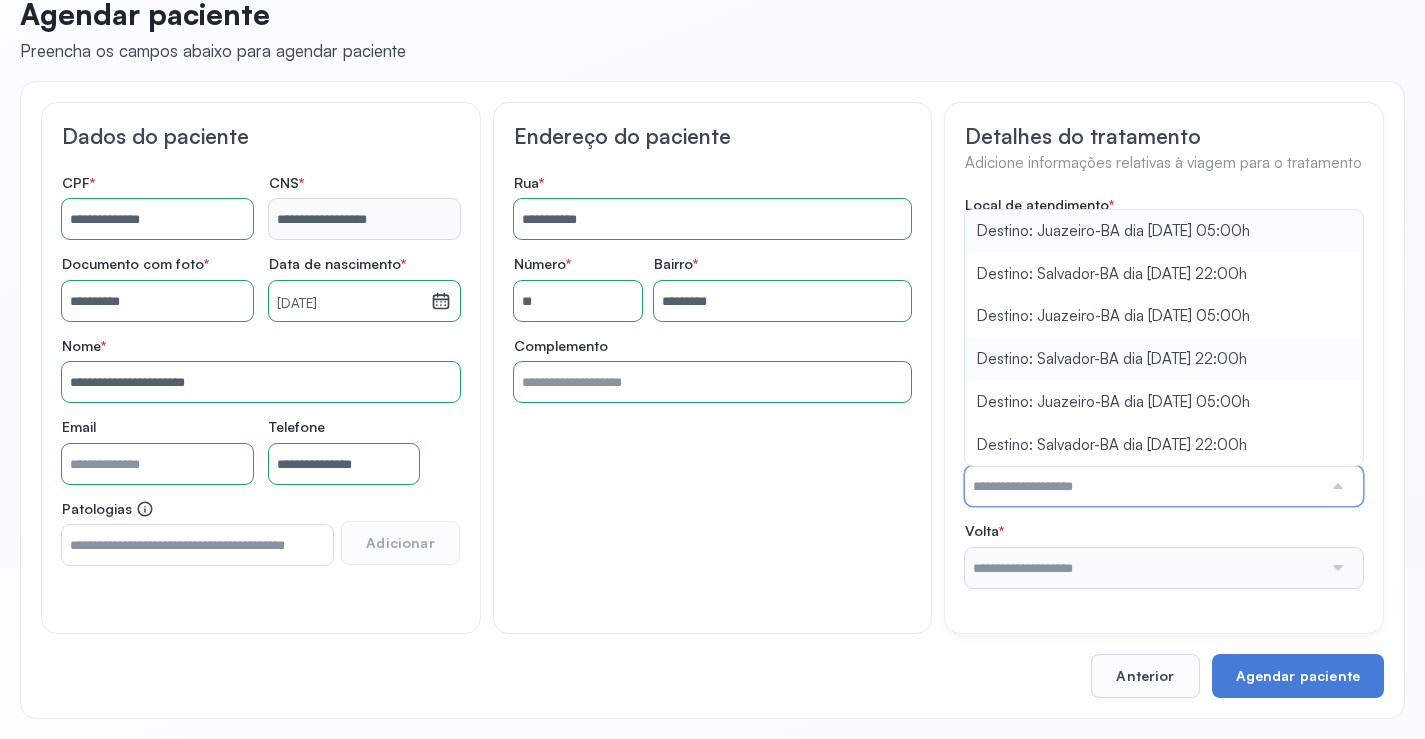 type on "**********" 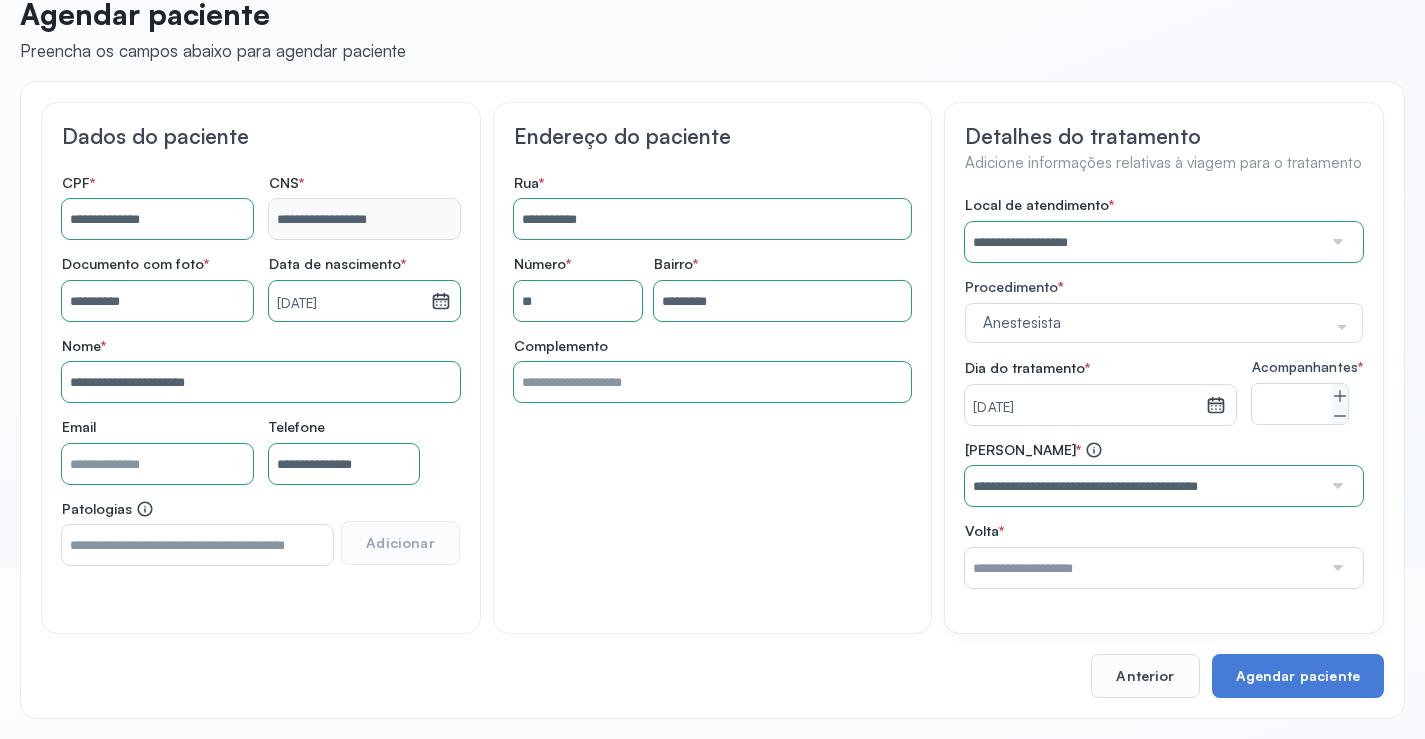 click on "**********" at bounding box center (1164, 392) 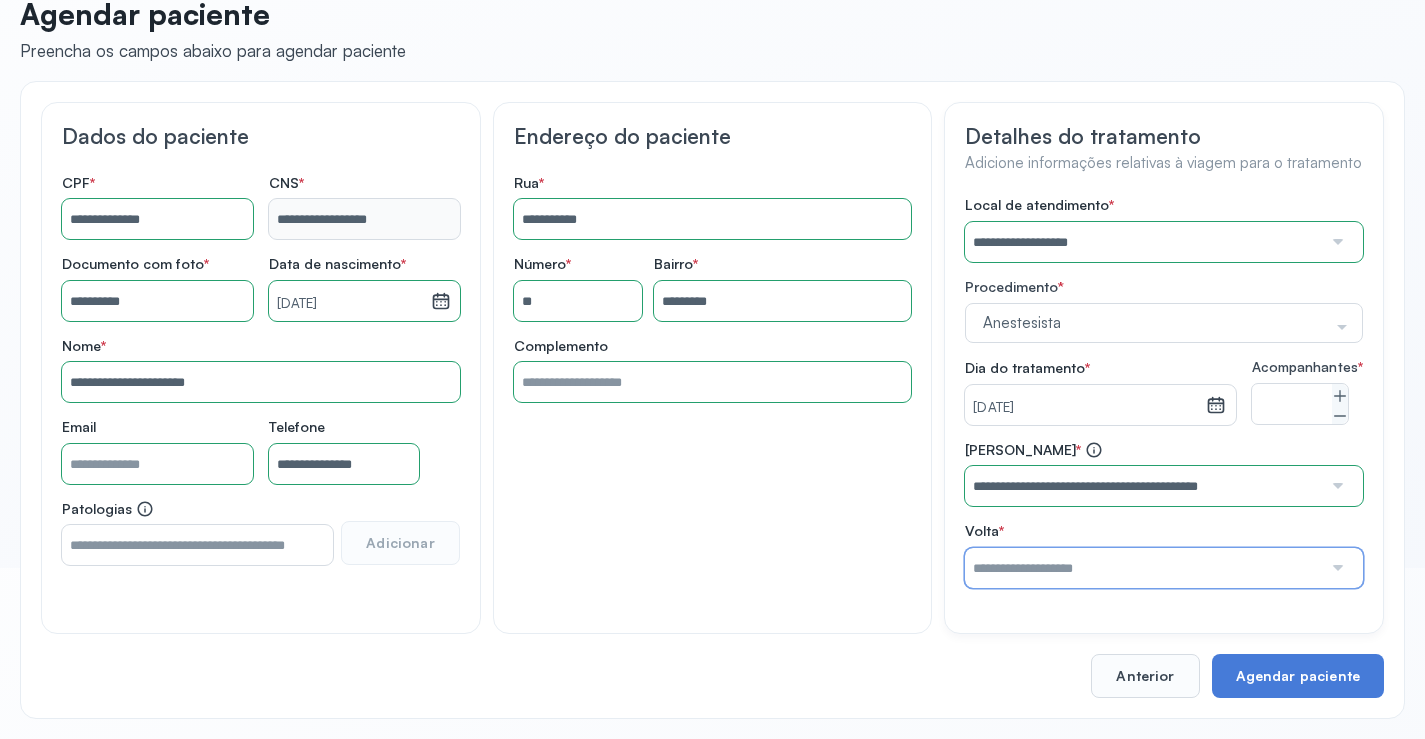 click at bounding box center [1143, 568] 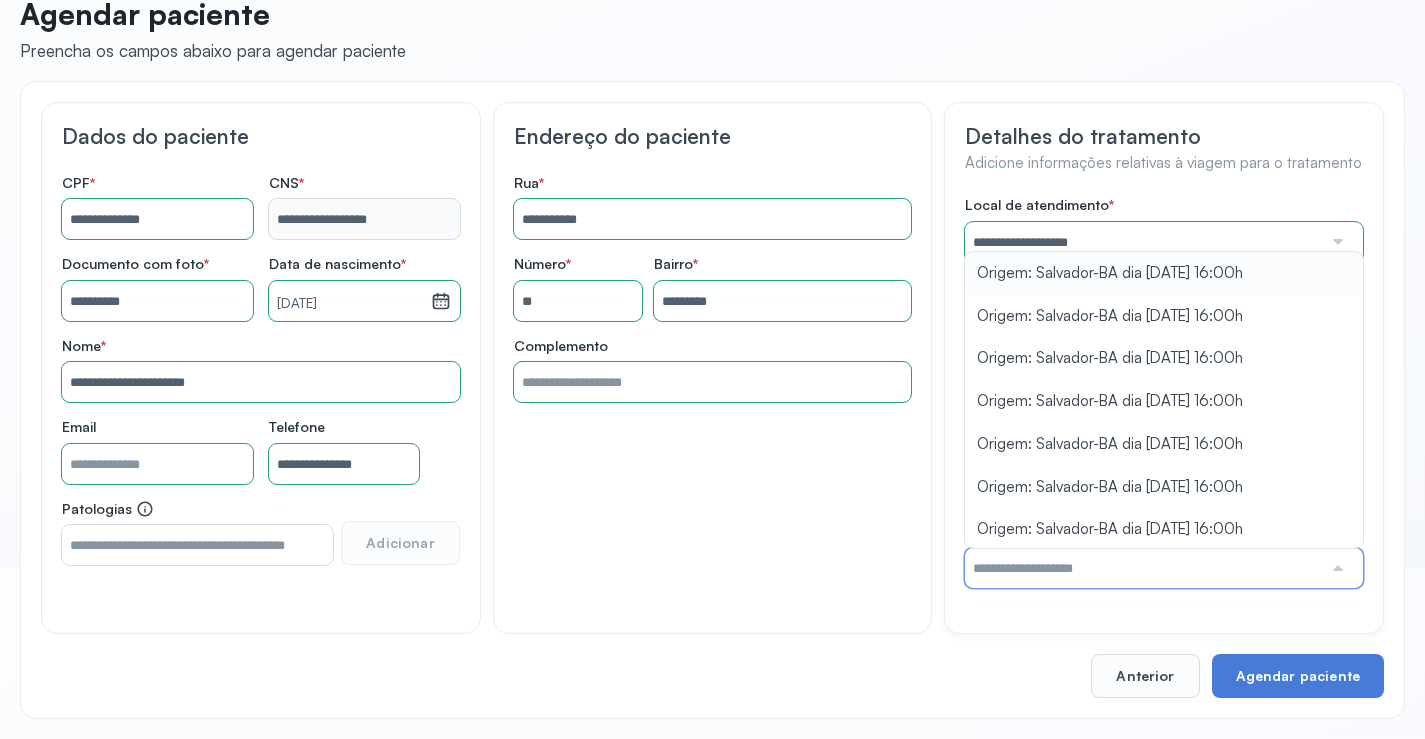 type on "**********" 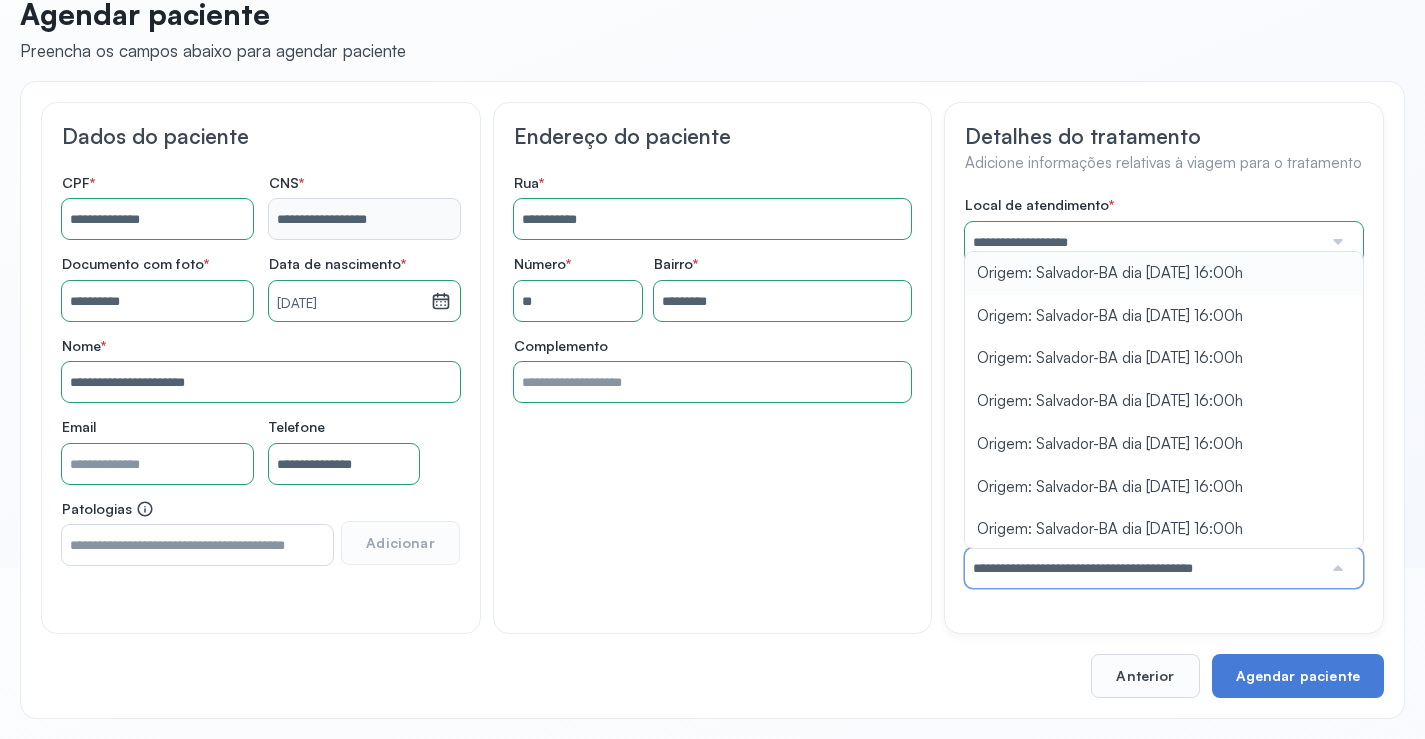 drag, startPoint x: 1207, startPoint y: 284, endPoint x: 1233, endPoint y: 353, distance: 73.736015 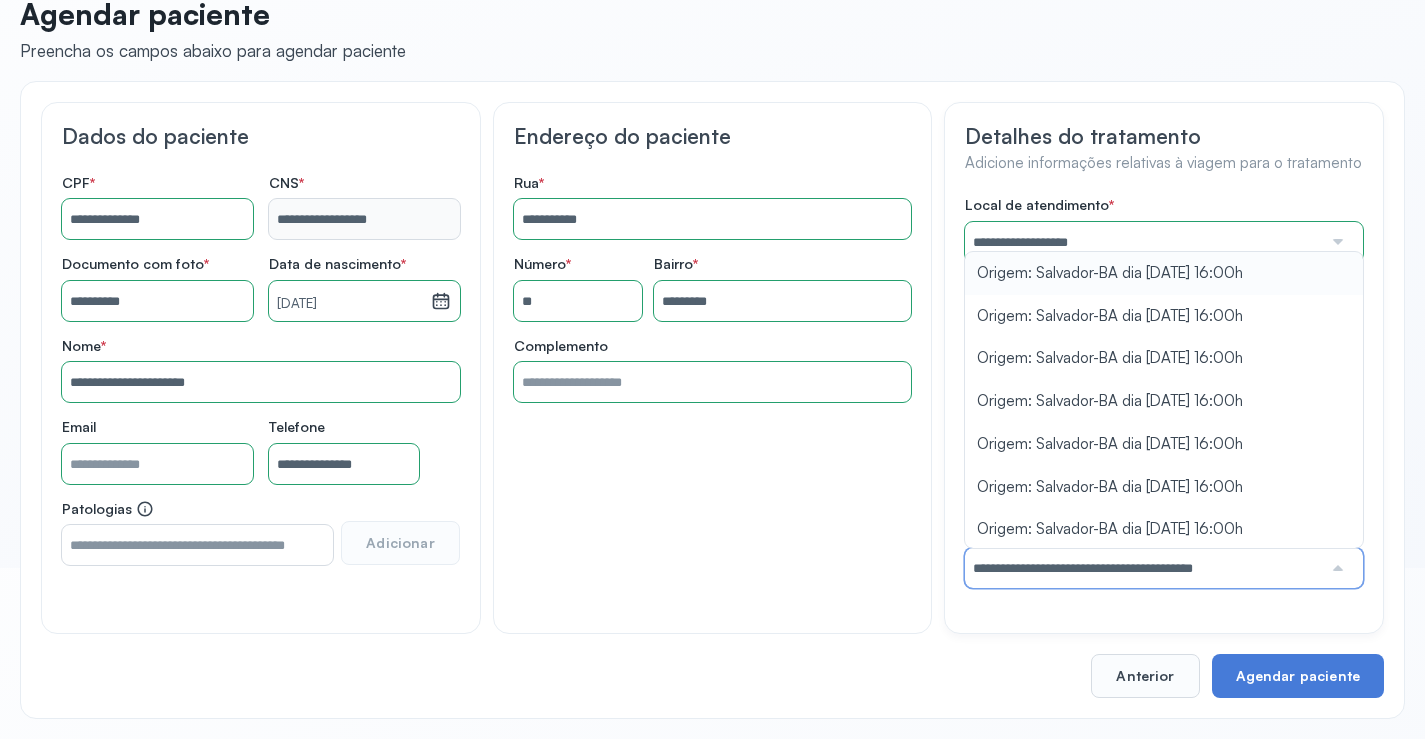 click on "**********" at bounding box center (1164, 392) 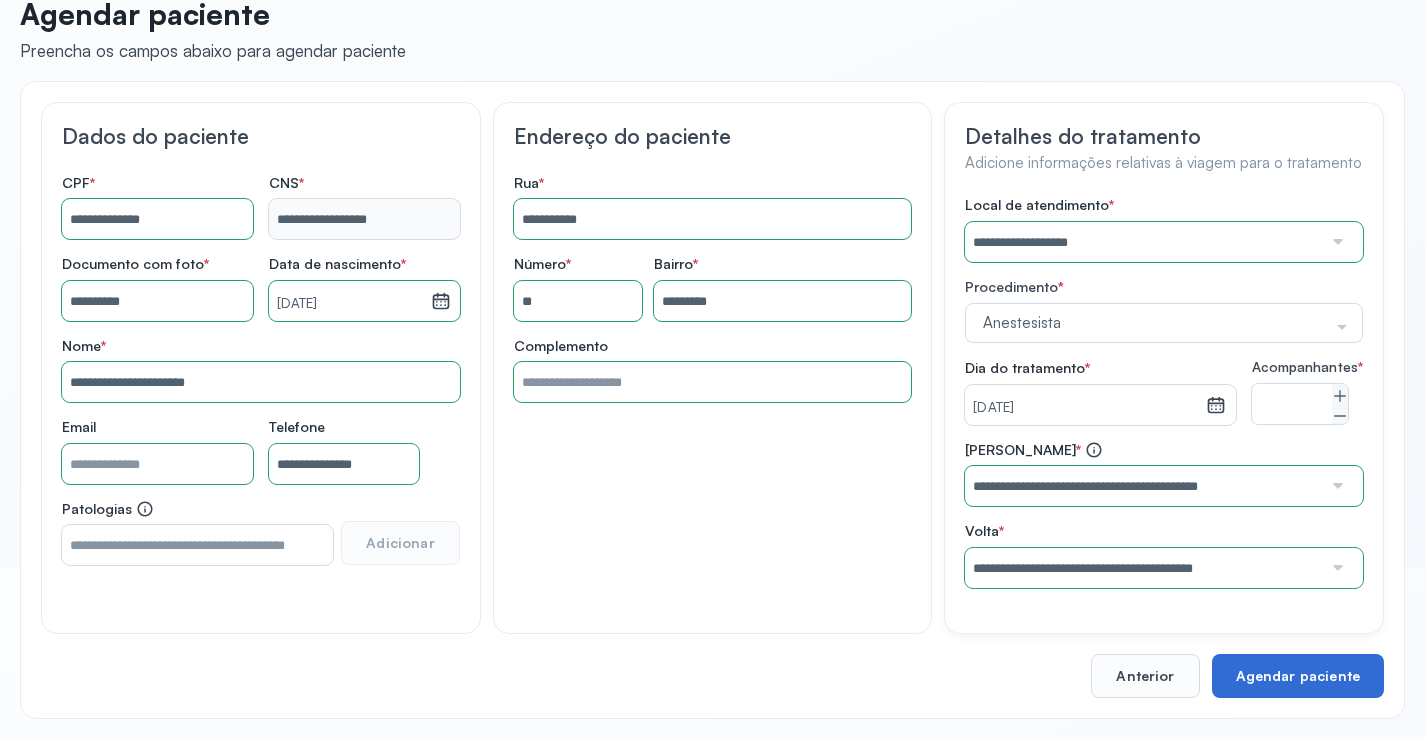 click on "Agendar paciente" at bounding box center [1298, 676] 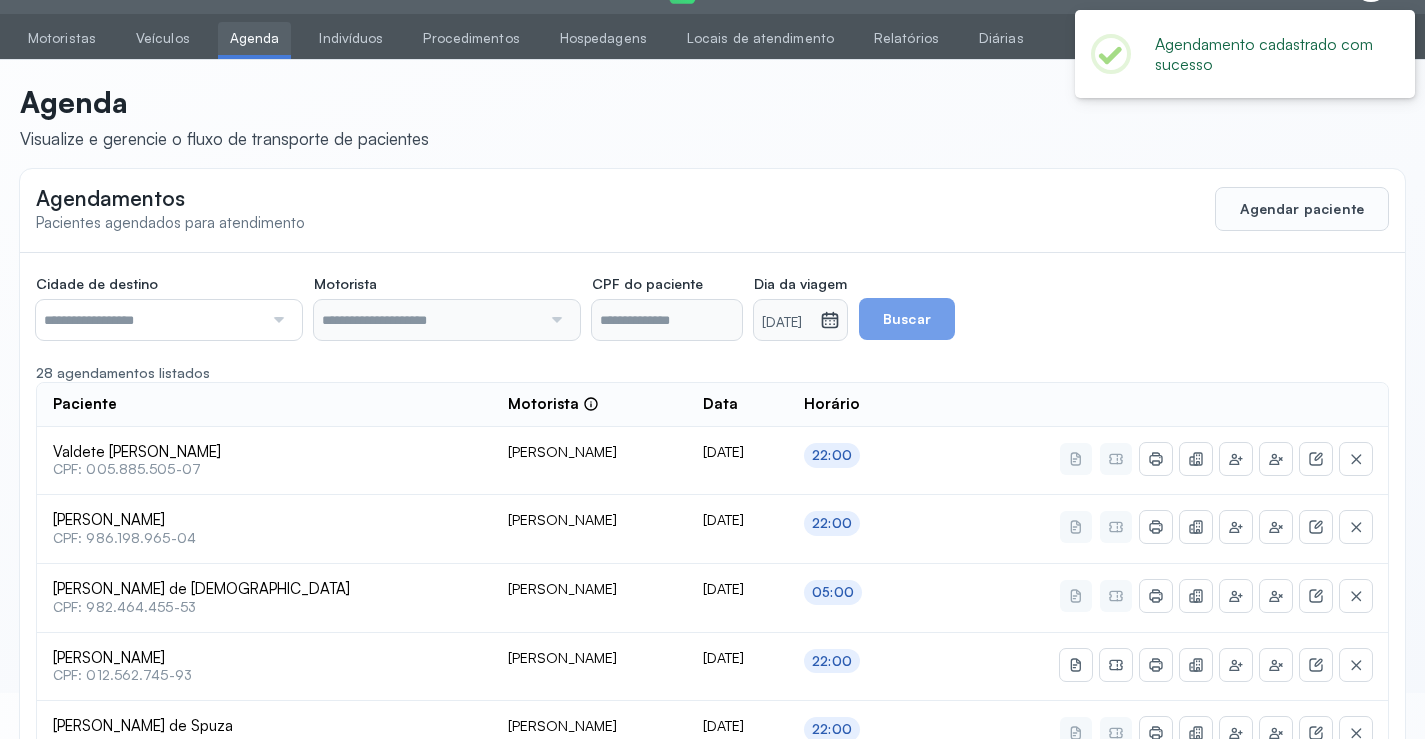 scroll, scrollTop: 171, scrollLeft: 0, axis: vertical 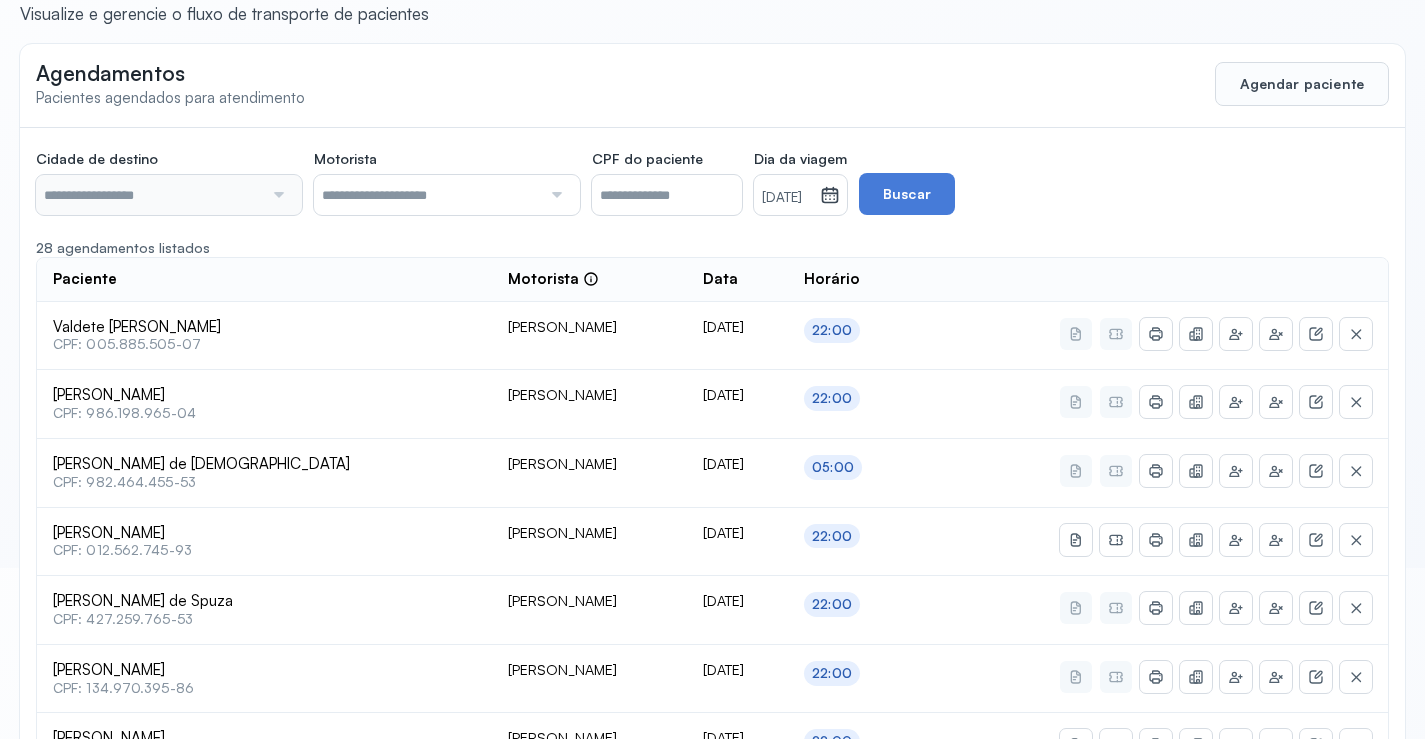 type on "********" 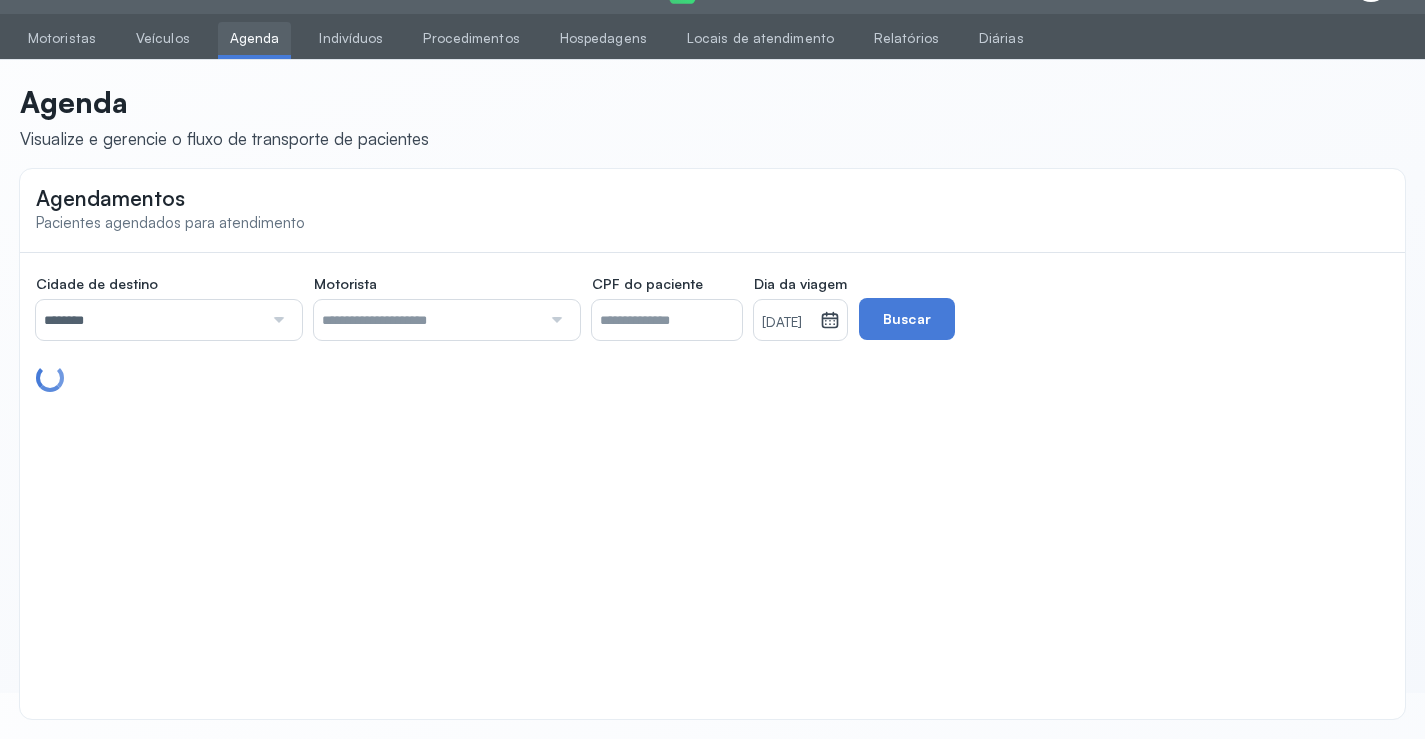scroll, scrollTop: 171, scrollLeft: 0, axis: vertical 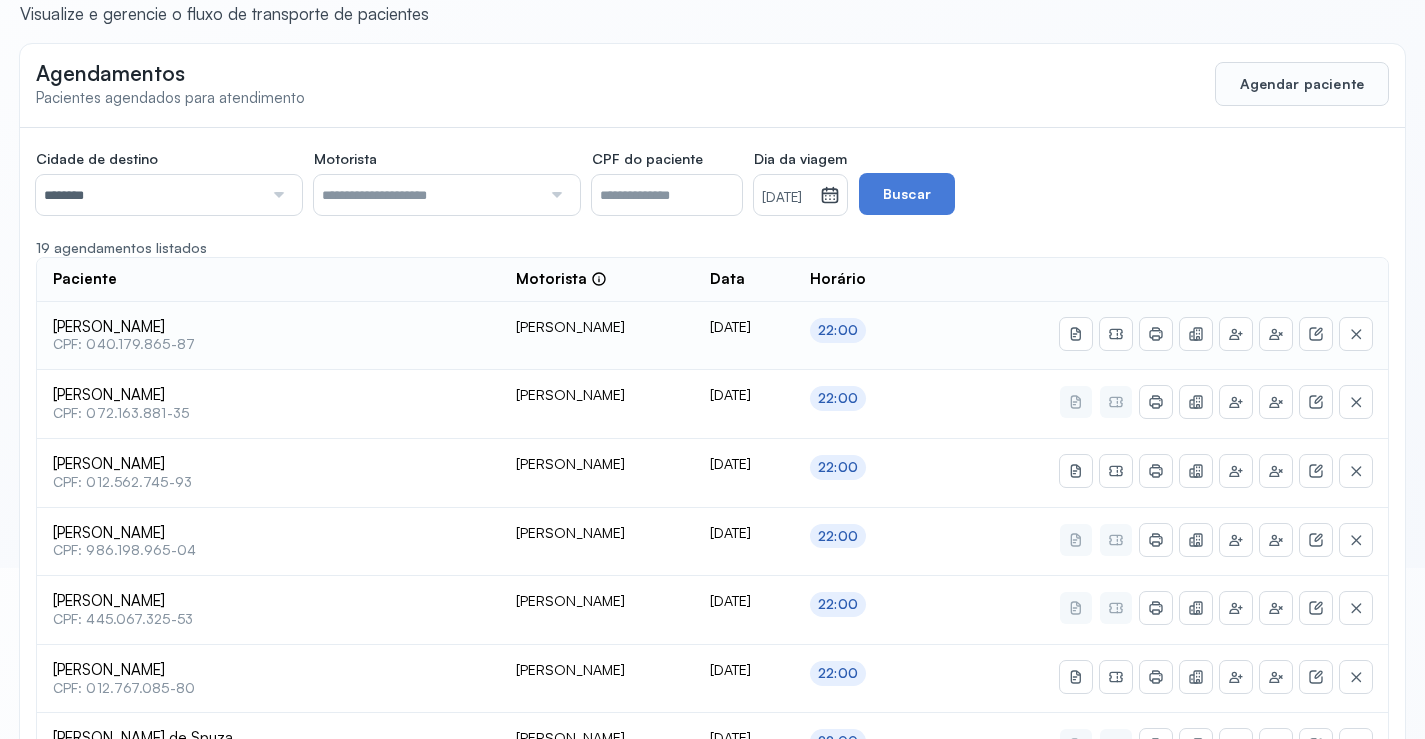 click on "22:00" at bounding box center [838, 330] 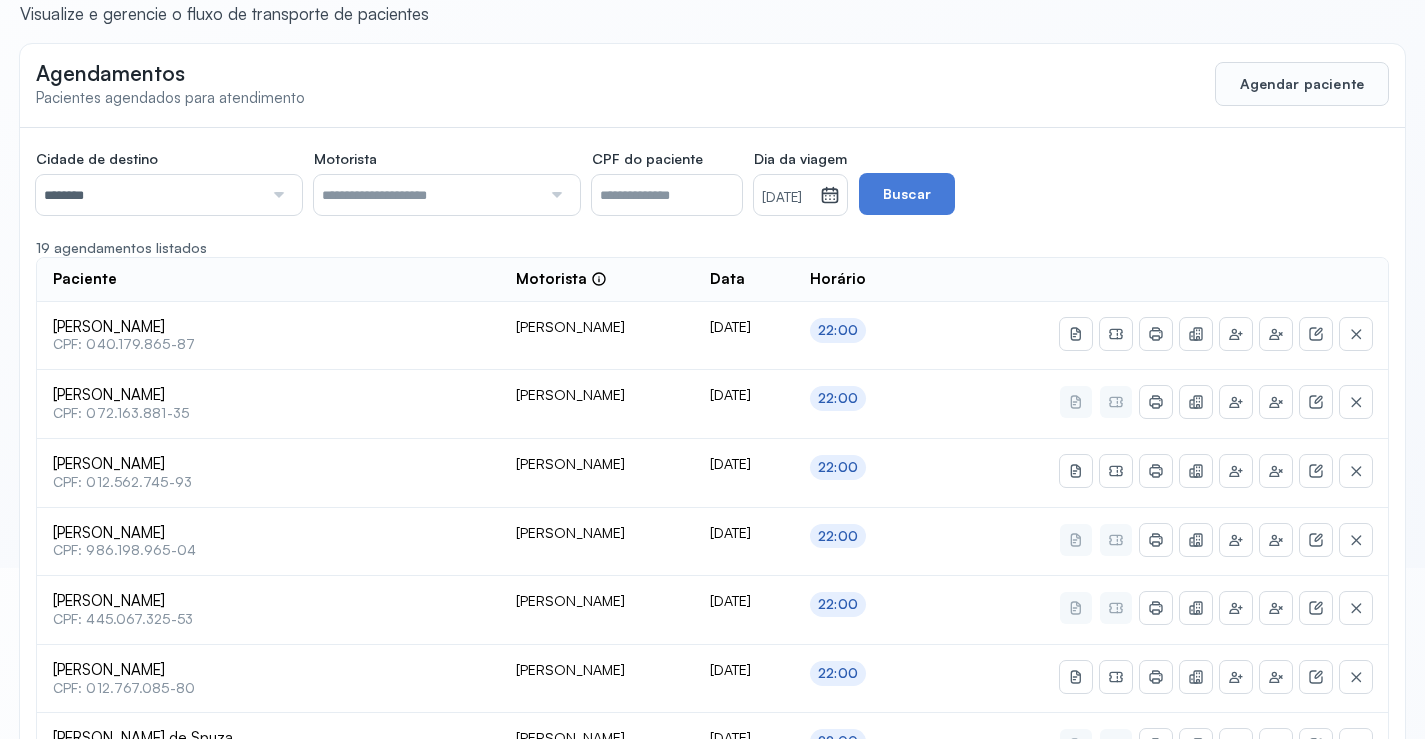 drag, startPoint x: 843, startPoint y: 195, endPoint x: 842, endPoint y: 237, distance: 42.0119 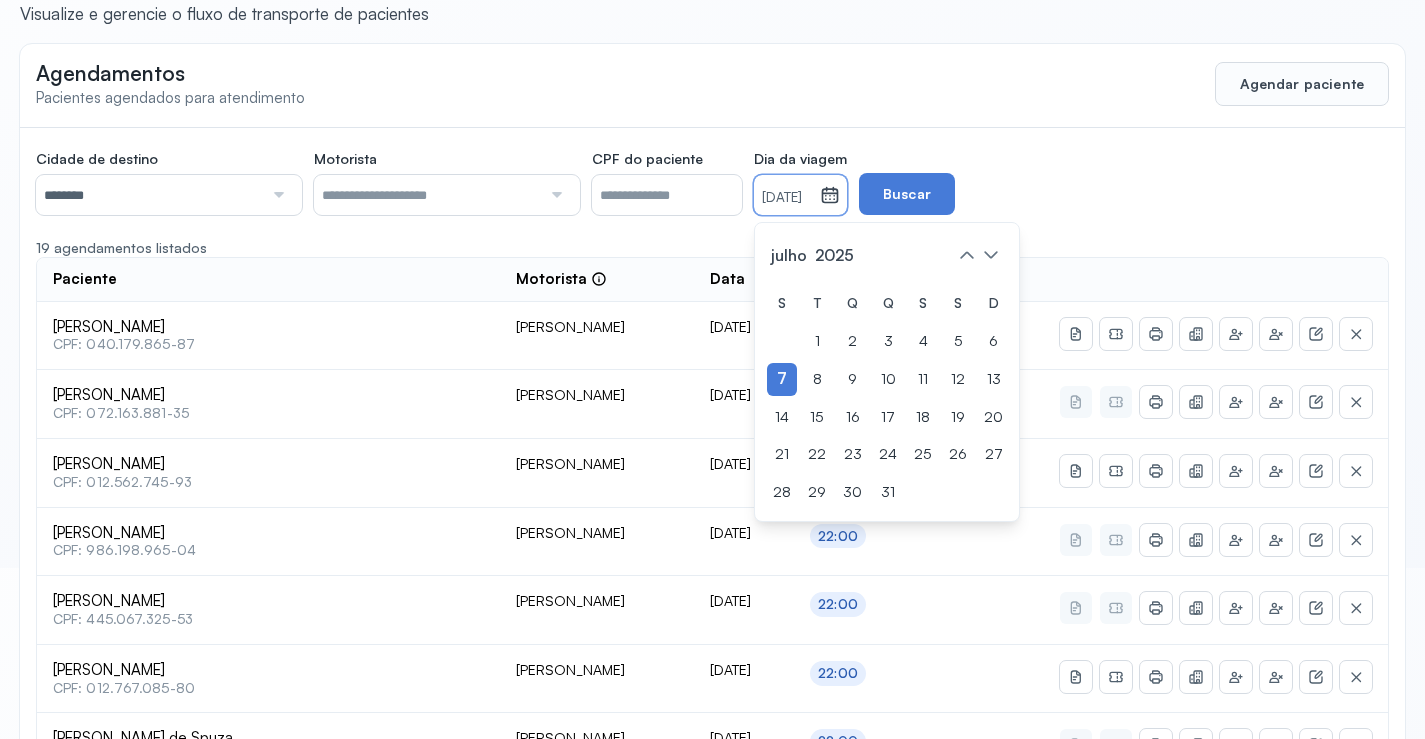 drag, startPoint x: 880, startPoint y: 381, endPoint x: 912, endPoint y: 262, distance: 123.22743 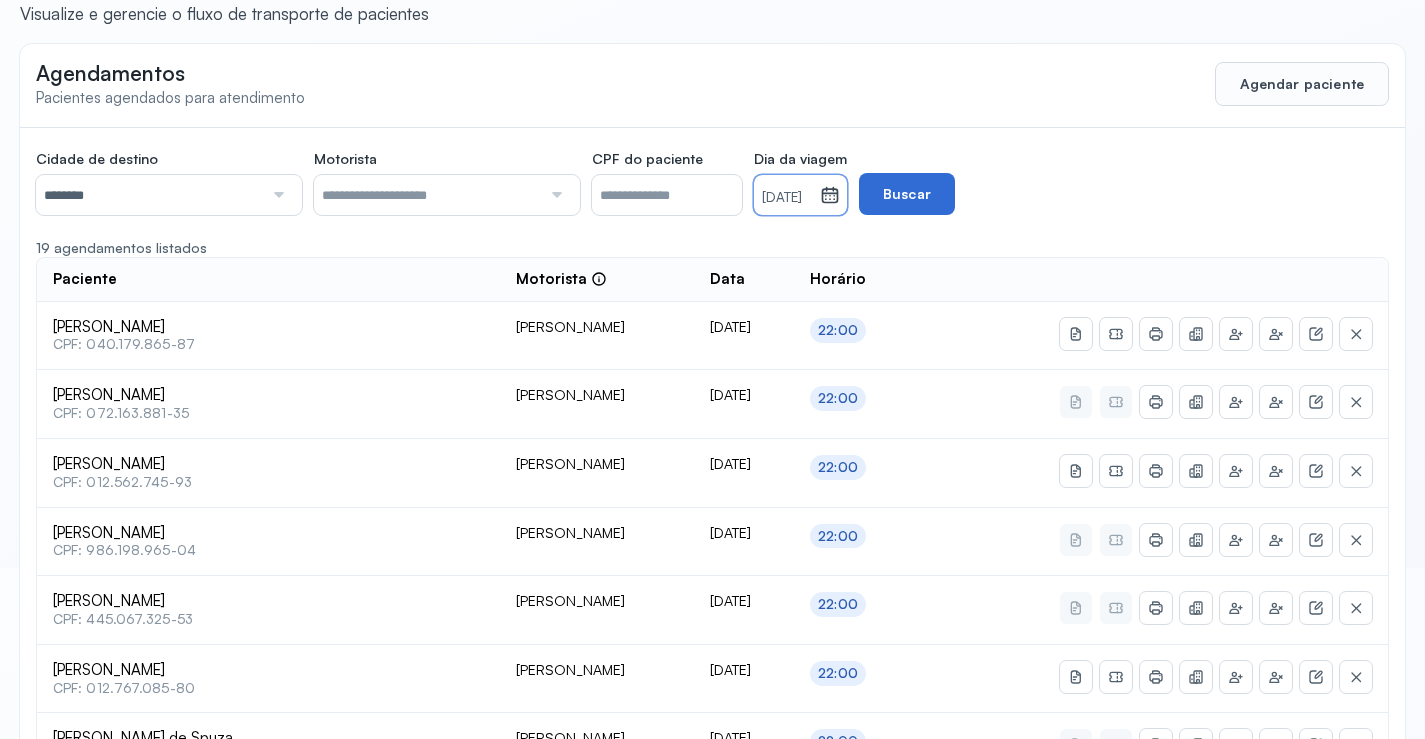 click on "Buscar" at bounding box center (907, 194) 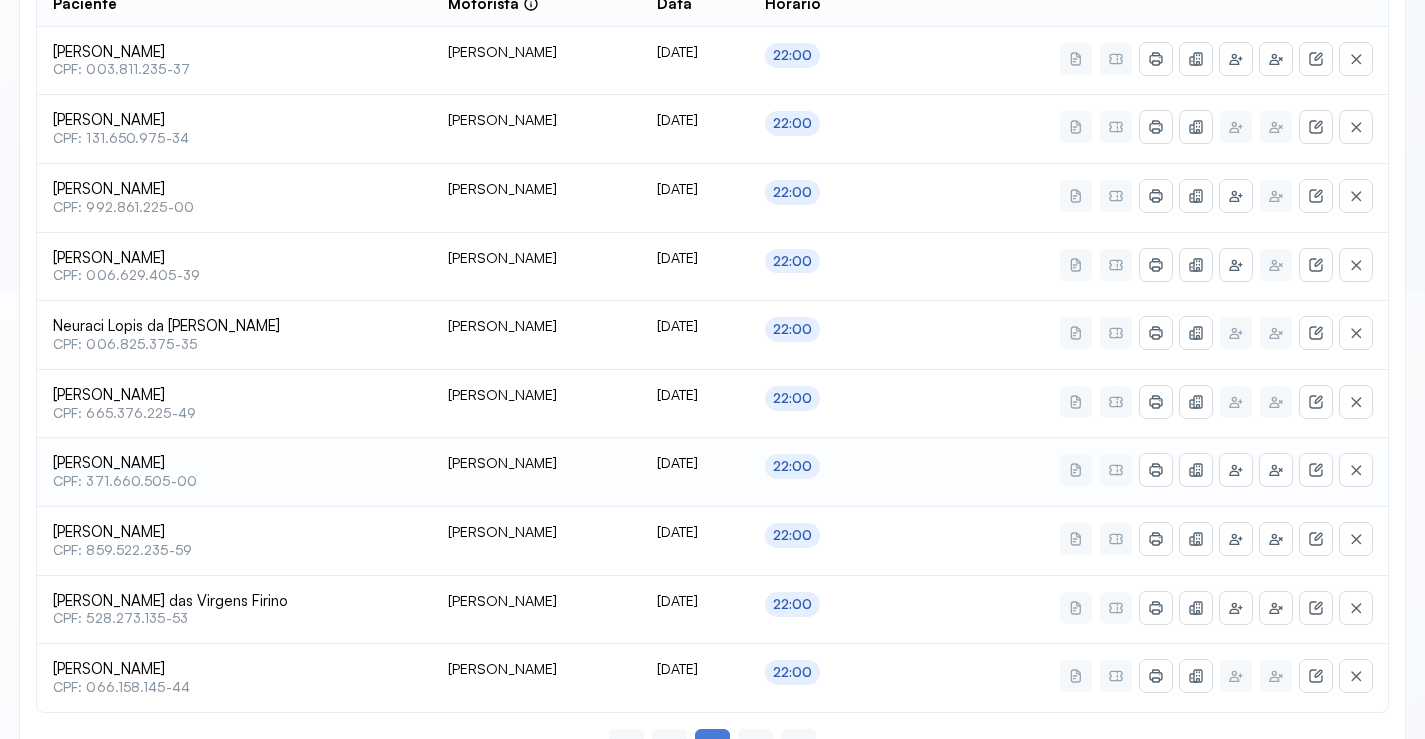scroll, scrollTop: 522, scrollLeft: 0, axis: vertical 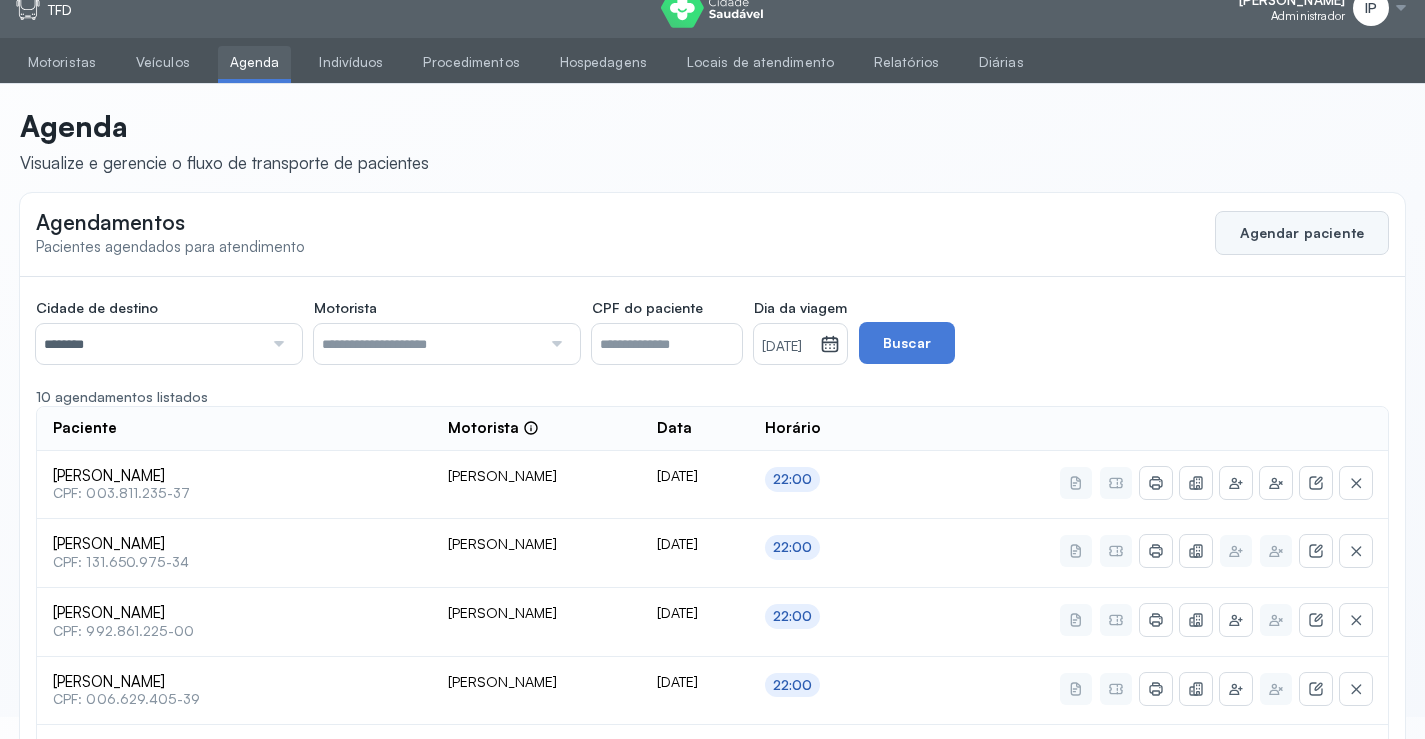 click on "Agendar paciente" 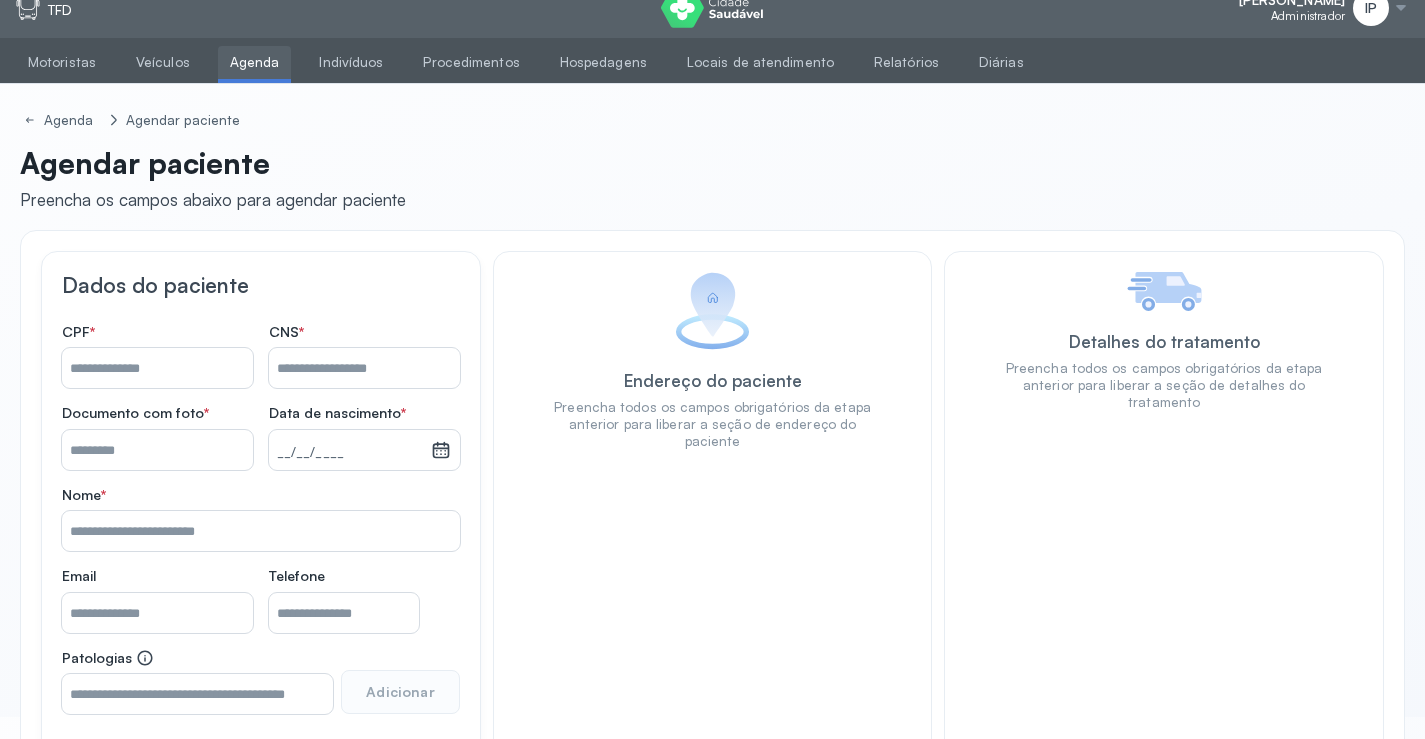 click on "Nome   *" at bounding box center [364, 368] 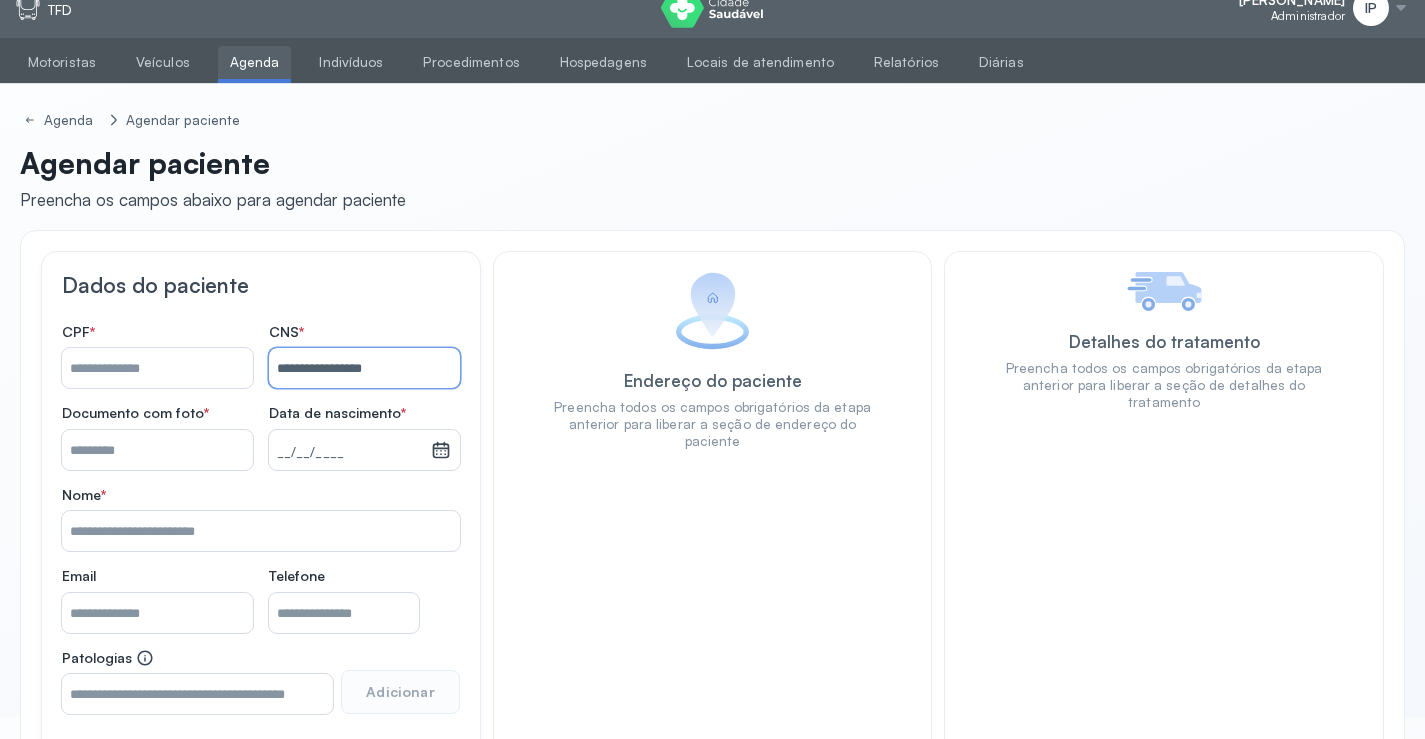 type on "**********" 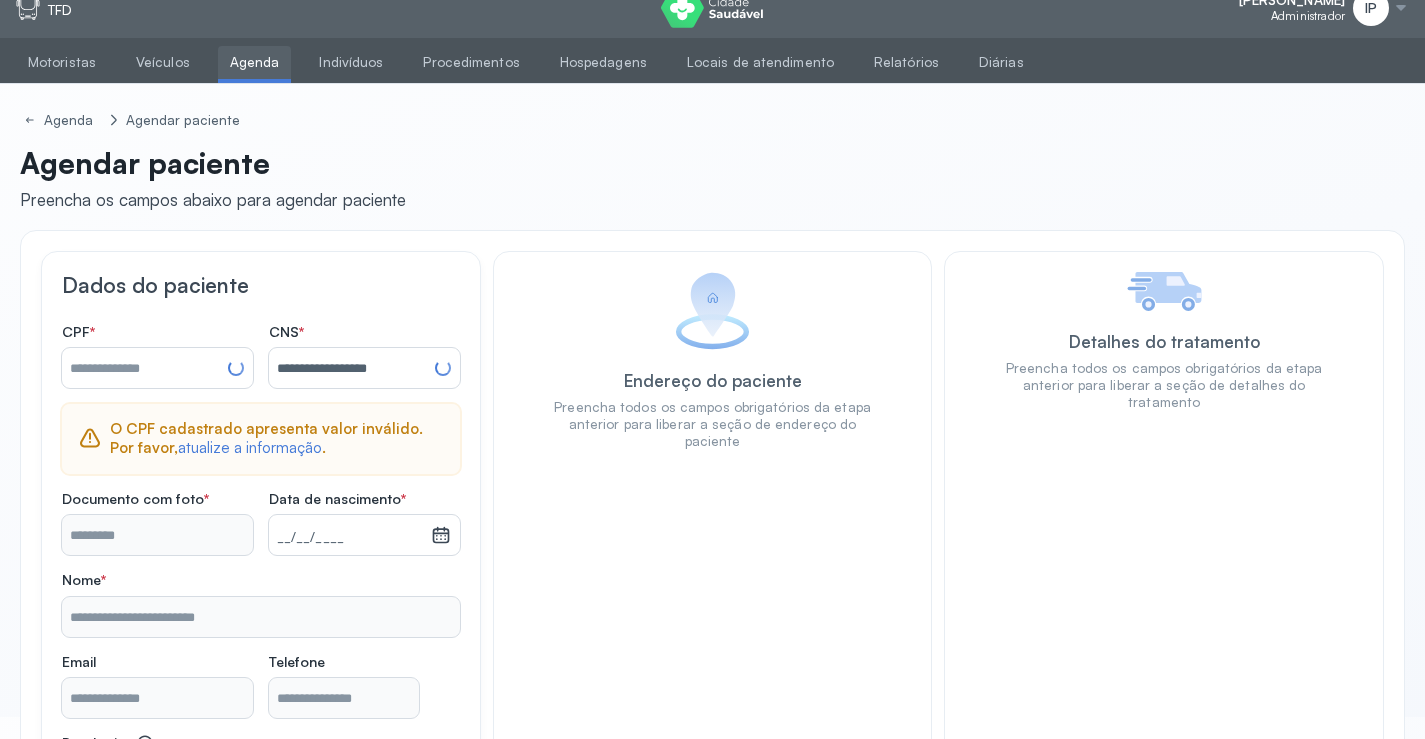 type on "**********" 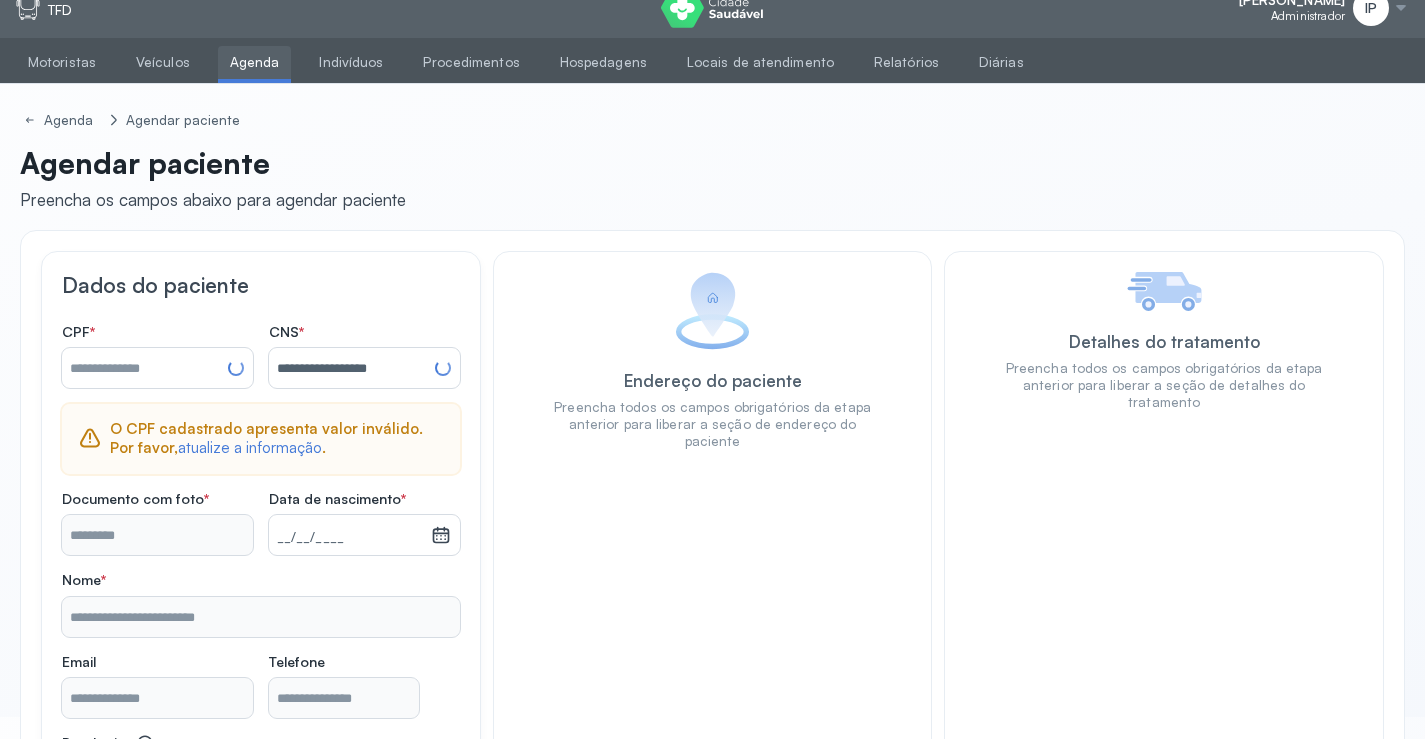 type on "**********" 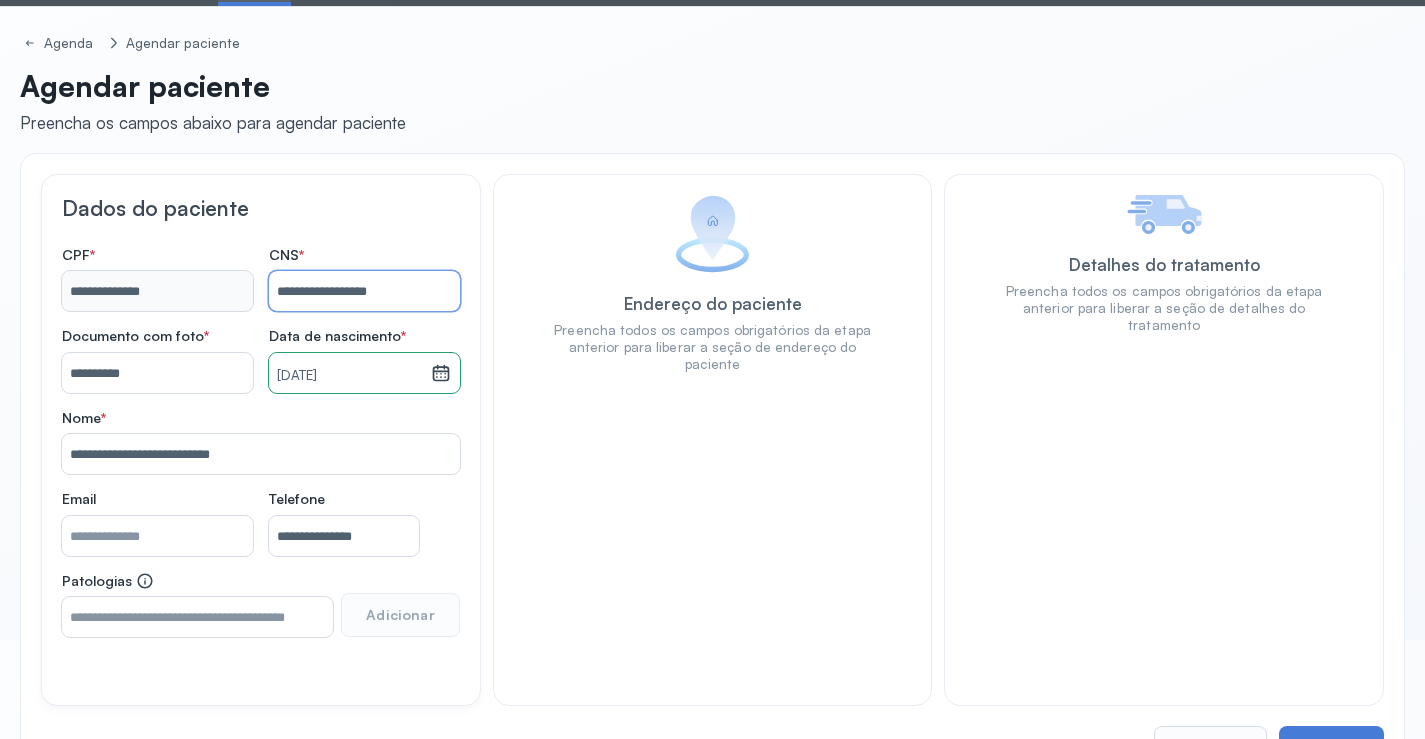 scroll, scrollTop: 171, scrollLeft: 0, axis: vertical 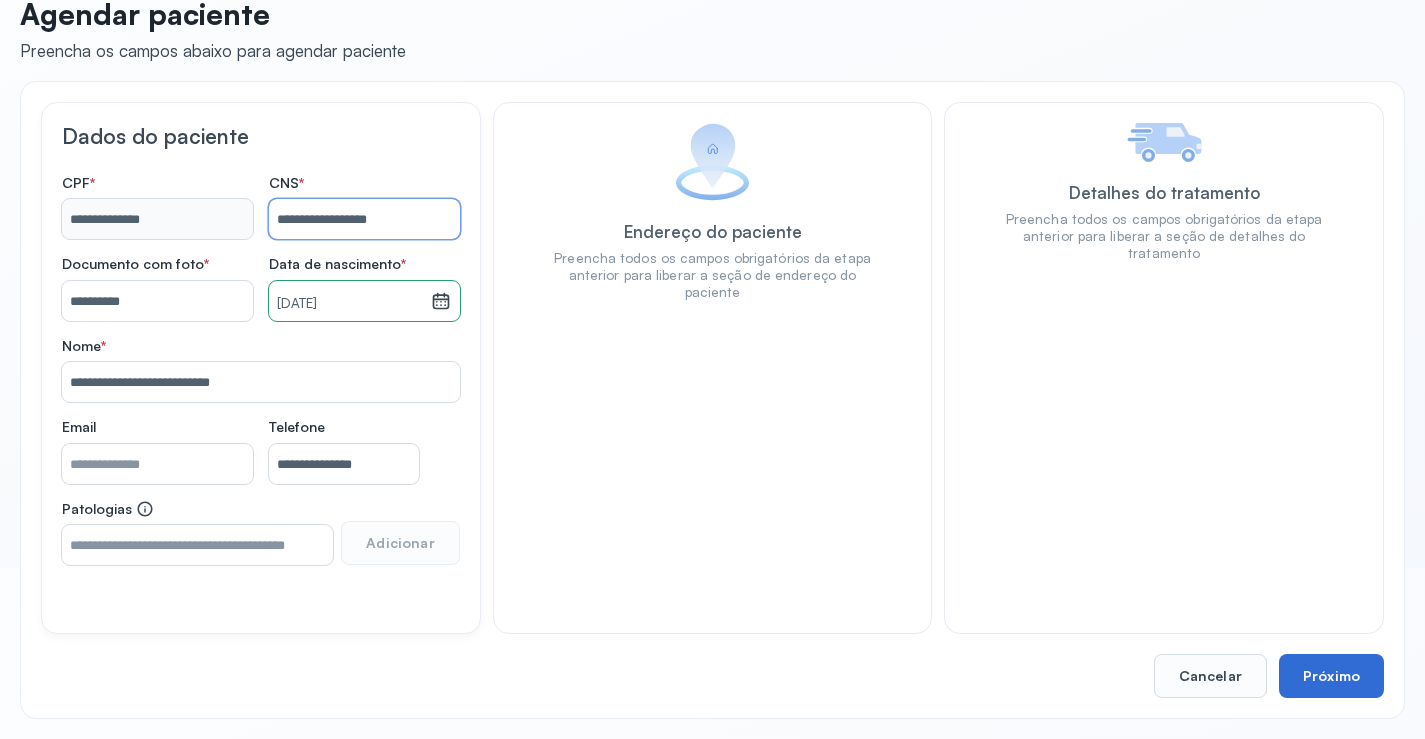 type on "**********" 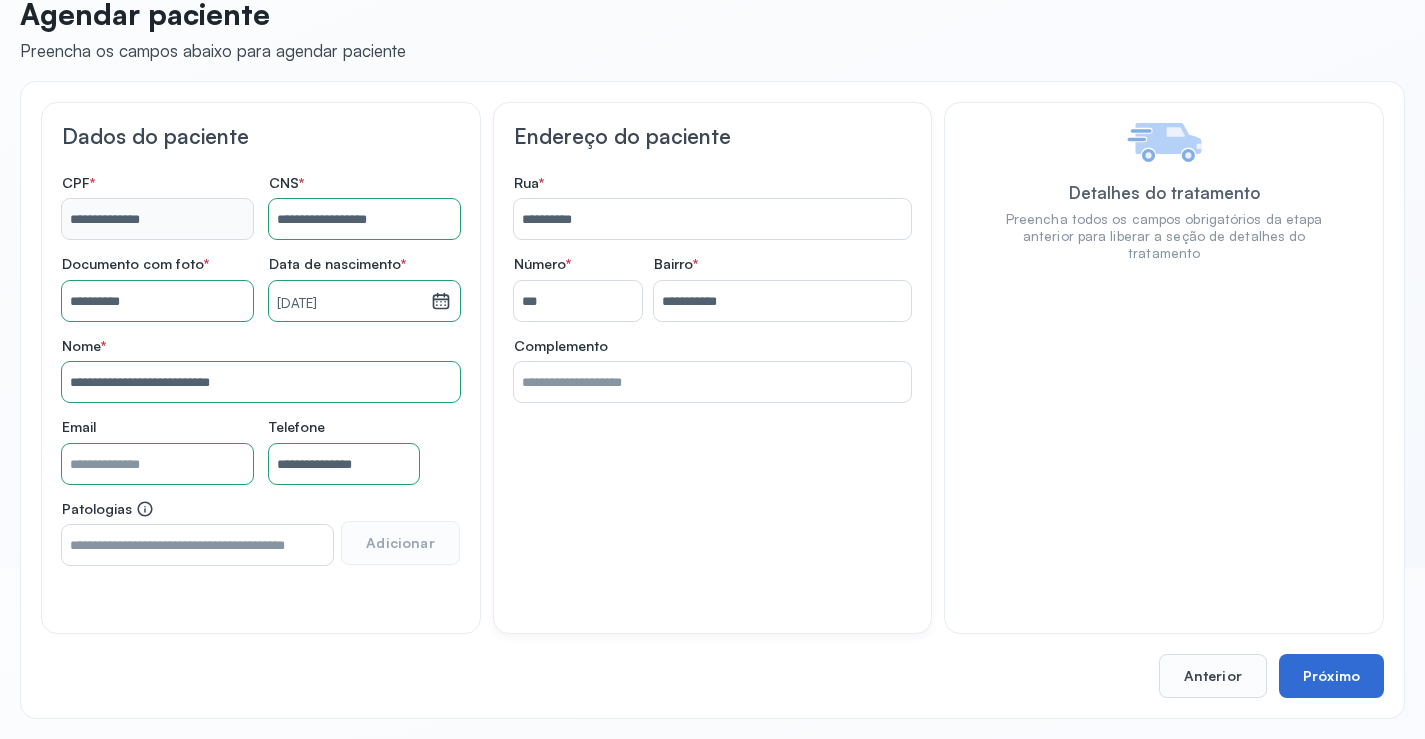 click on "Próximo" at bounding box center [1331, 676] 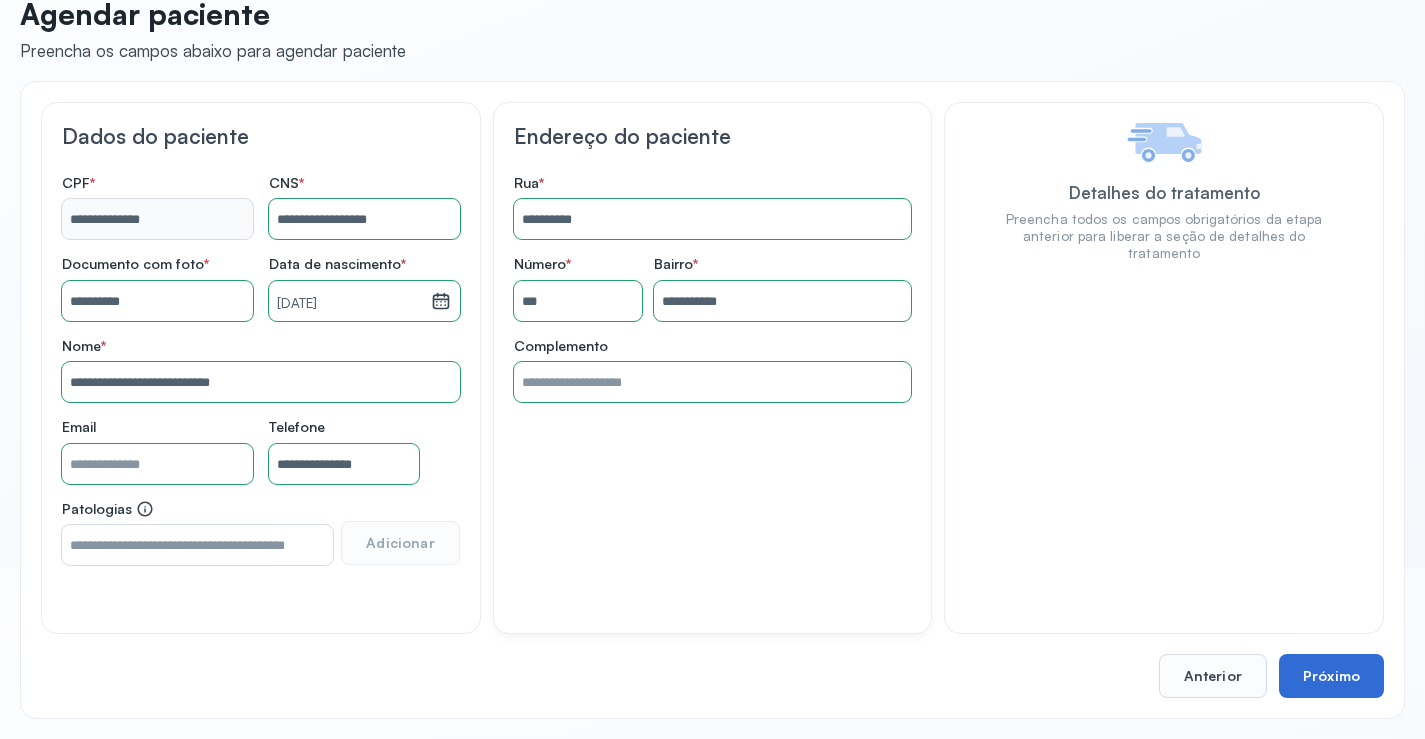 click on "Próximo" at bounding box center (1331, 676) 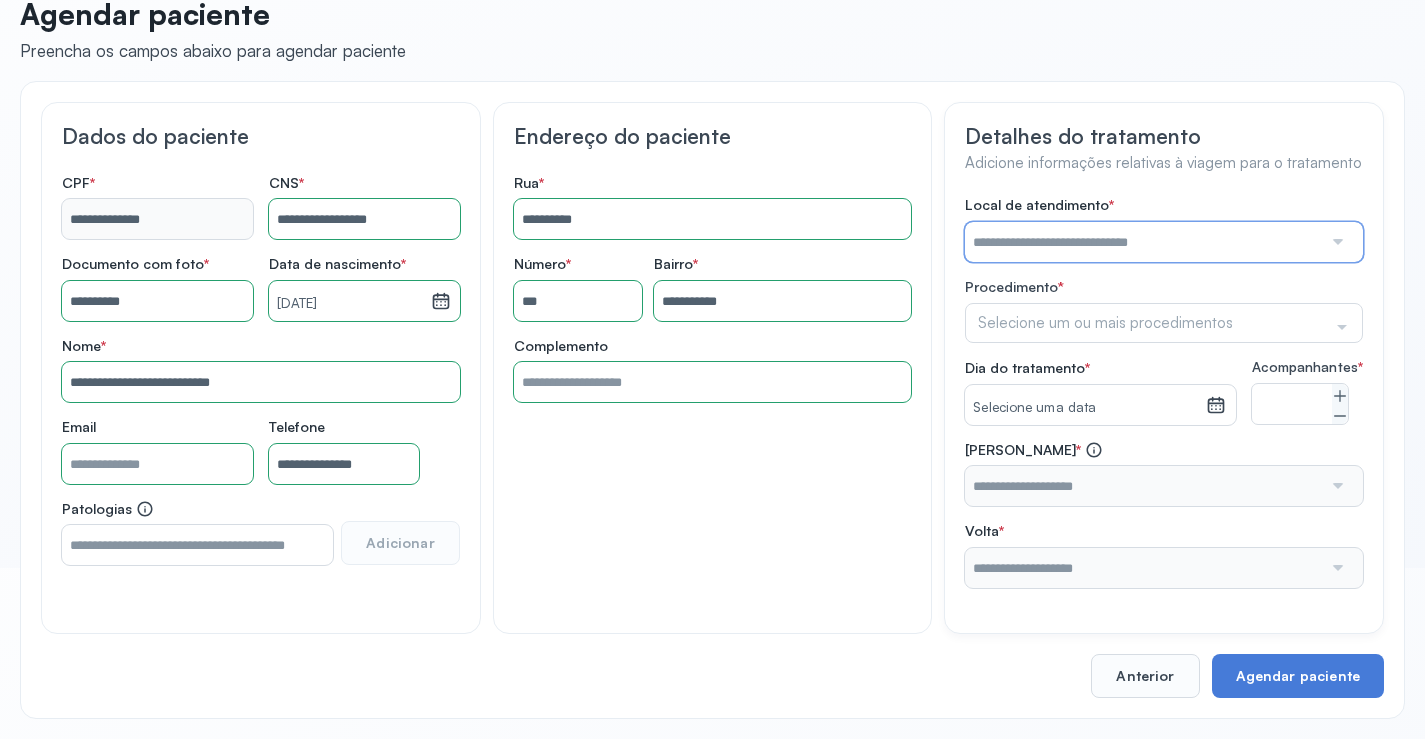 click at bounding box center [1143, 242] 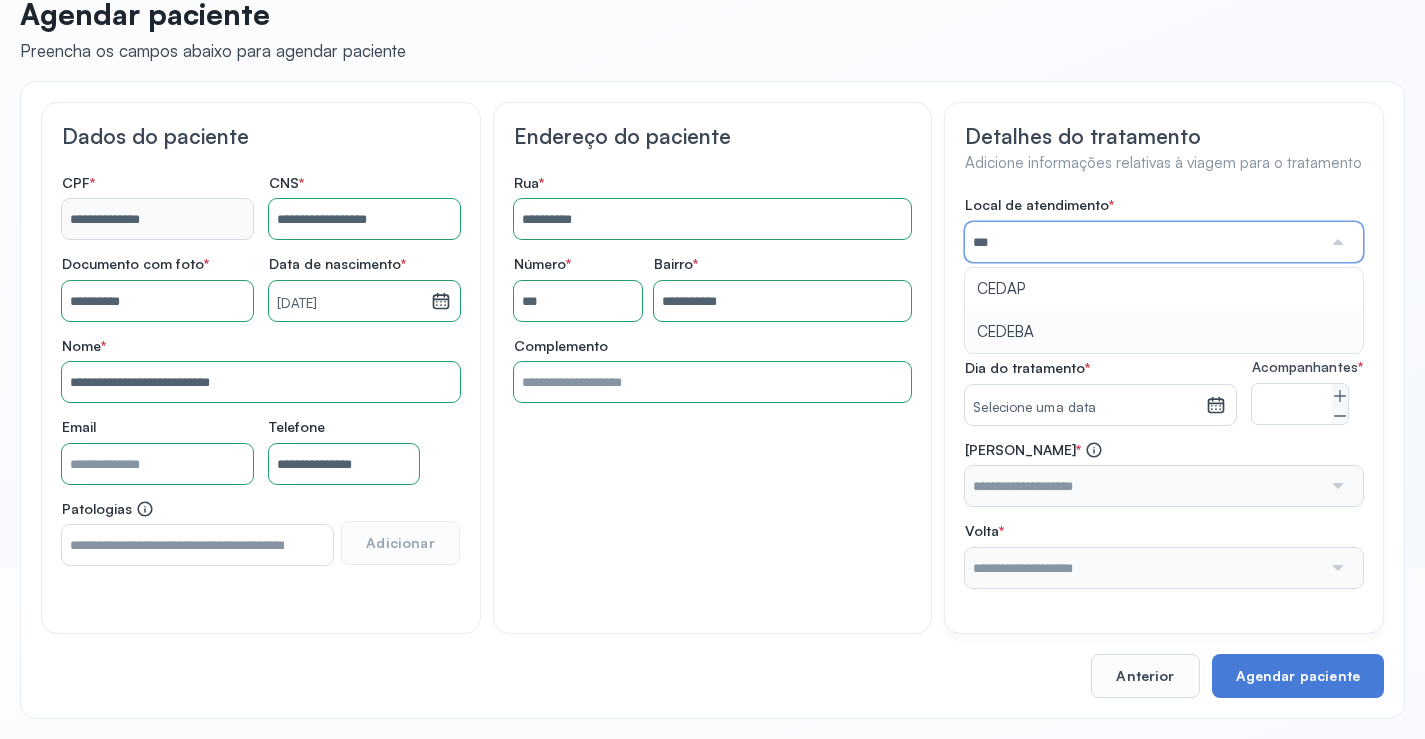 type on "******" 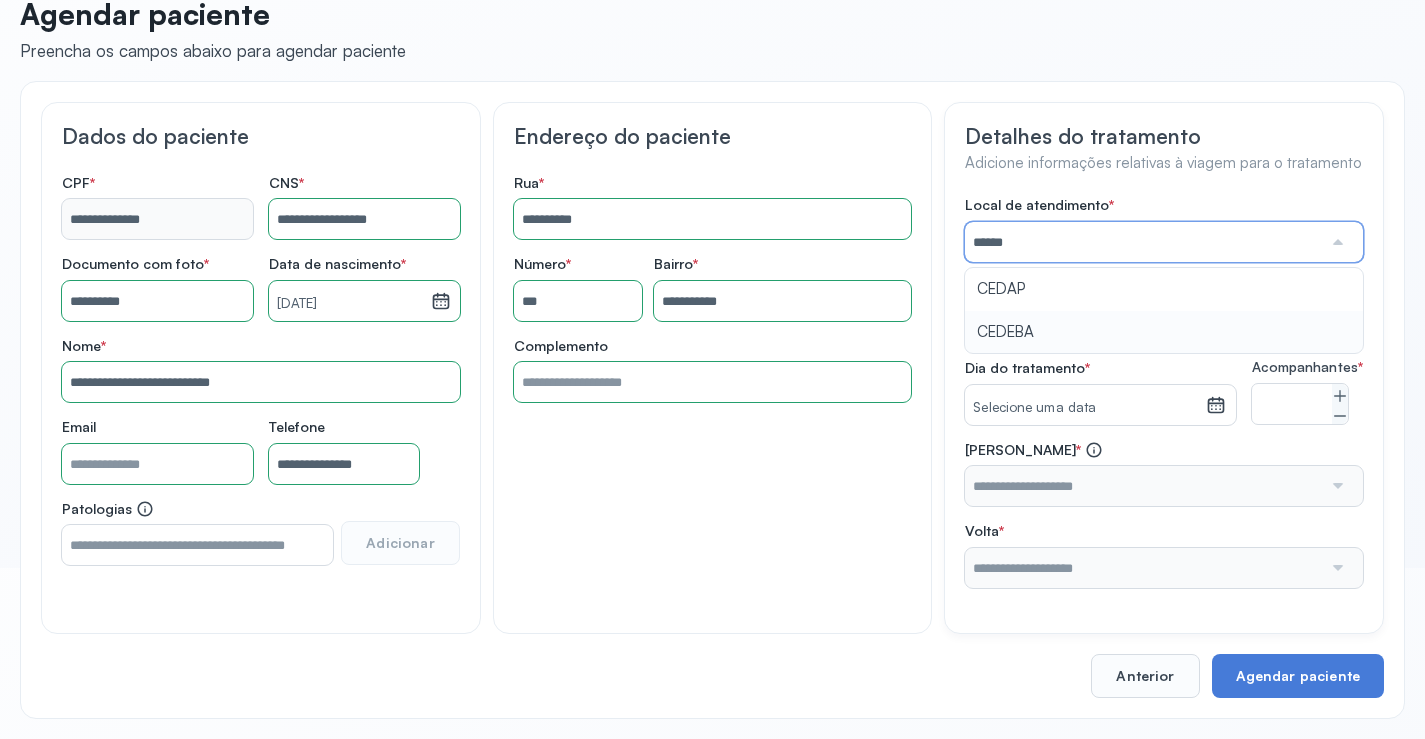 click on "Local de atendimento   *  ****** CEDAP CEDEBA Procedimento  *  Selecione um ou mais procedimentos Selecionar todos Acompanhante Alergologista Anemia Falciforme Anestesista Angiologista Angiotomografia Auditivo Biopsia Bucomaxilo Cardio Cateterismo Cardio Cintilografia Ossea Cirurgia Cirurgia De Catarata Cirurgia Ernia Ignal Cirurgiao Cabeça Pescoço Colonoscopia Coloproctologista Dermatologista Diabete E Hormonio Ecocardiograma Eletroneuromiografia Endocrinilogista Endoscopia Escanometria Esclerose Esconometria Estudo Urodinamico Exame Pcr Exames Fisioterapia Gastroentereologista Genetica Ginecologista Glaucoma Hematologista Hepatologista Hiv Holter Hpv Labiolamporine Litotripsia Lupos Marcar Cirurgia Mastologista Nefrologista Neurologia Pediatrica Neurologista Odontologia Oftalmologista Oncologia Ortopedia Ortopedista Oscilometria Otorrino Pediatra Pegar Medicamento Pentacam Perícia Médica Pneumologista Pneumologista Pré Cirurgico Psiquiatra Queimaduras Ressonancia Resultado De Biopsia Retorno Cirurgia S" at bounding box center [1164, 392] 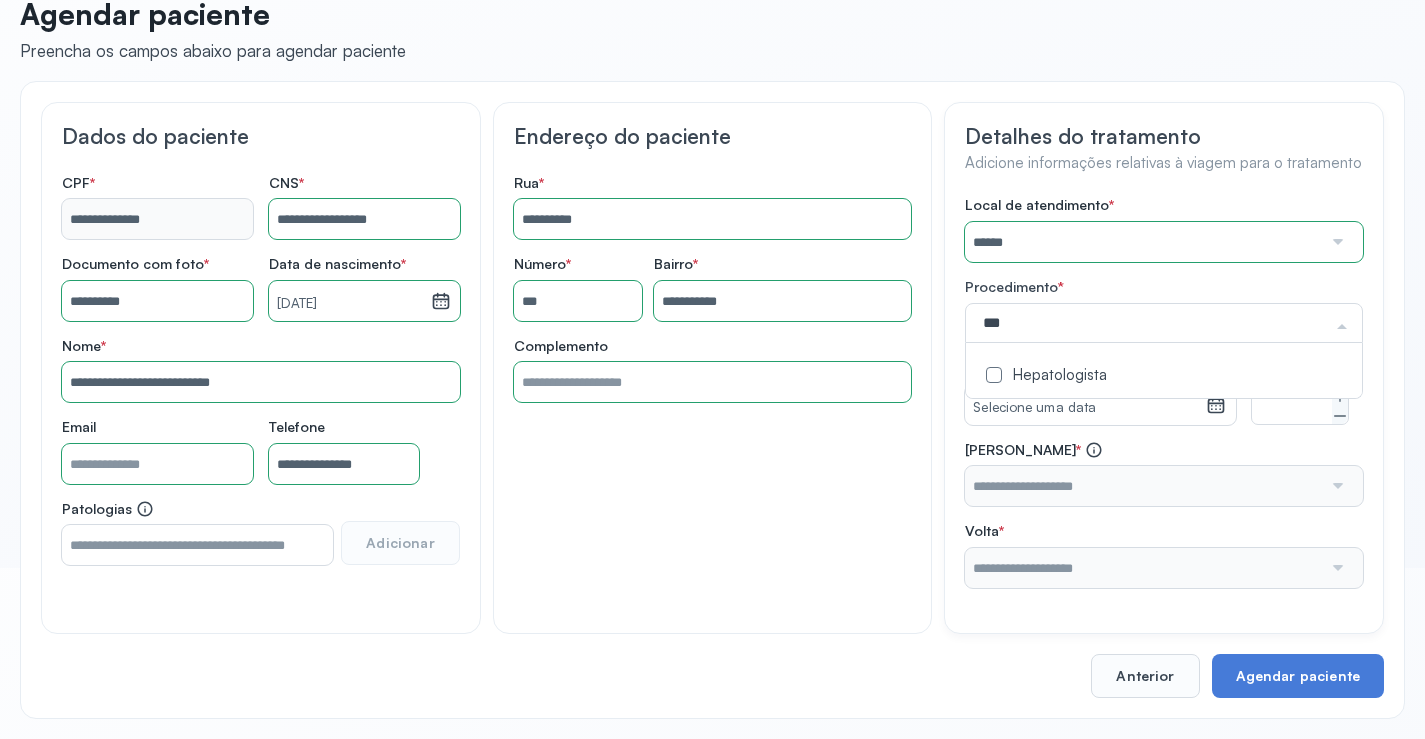 type on "****" 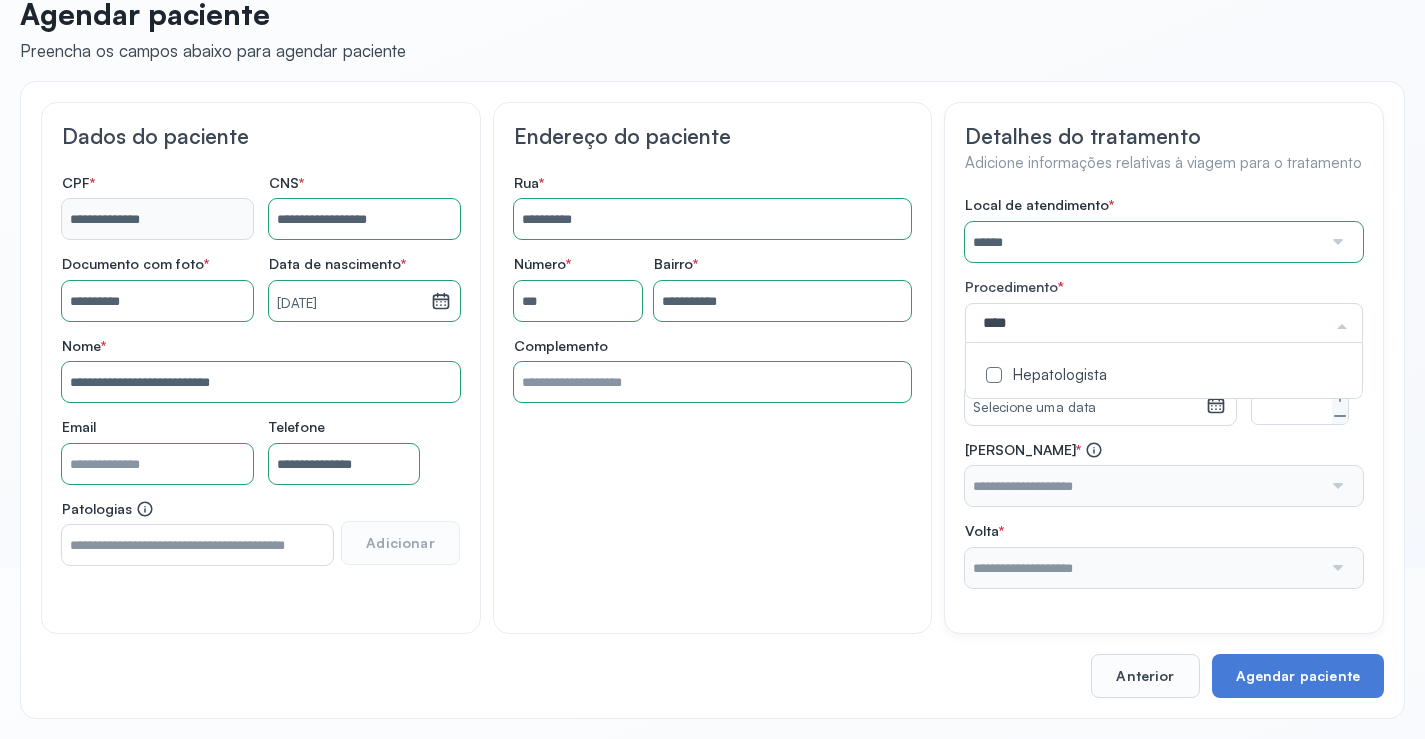 click on "Hepatologista" 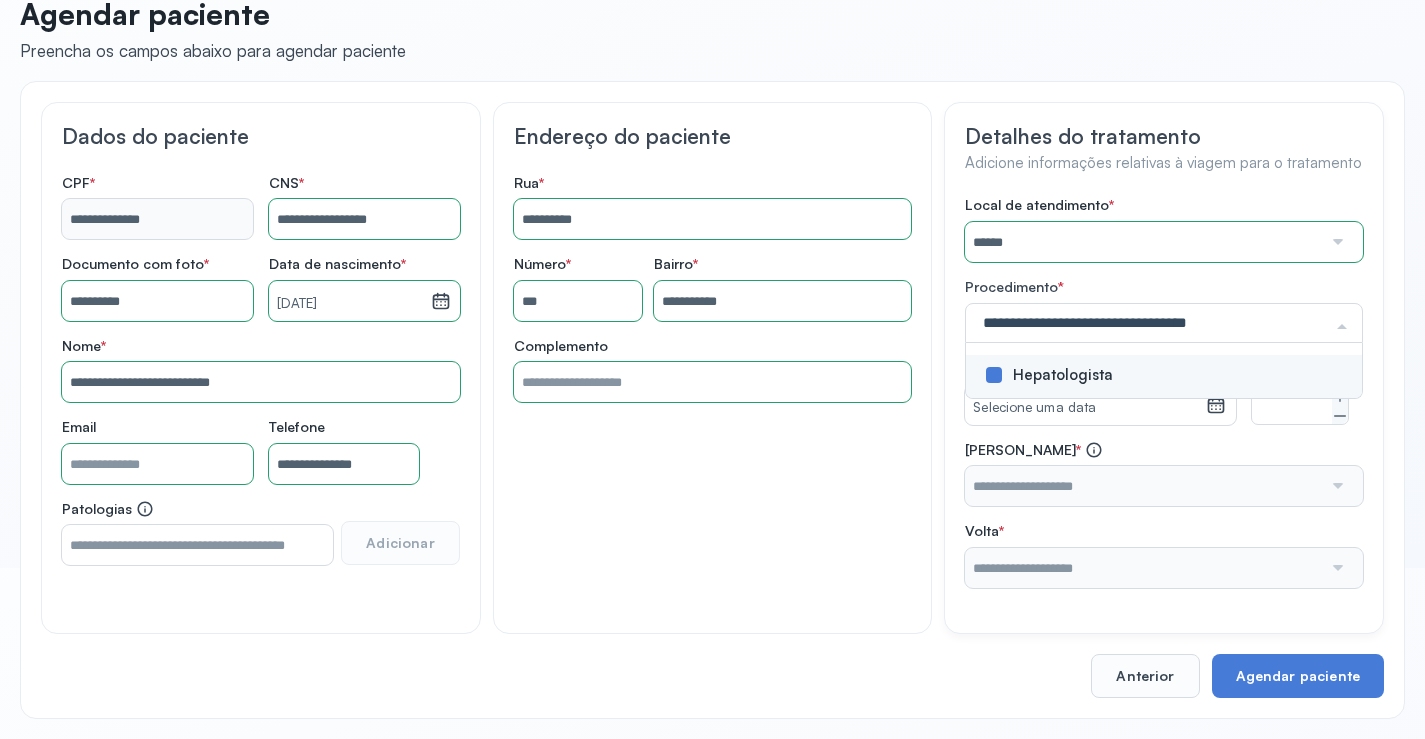 click on "Detalhes do tratamento Adicione informações relativas à viagem para o tratamento Local de atendimento   *  ****** A CLINICA DA MULHER ABO AMOR SAUDE ANACON ANDRE PRINCIPE ANGIO CLINICA APAE APAME DE PETROLINA APAMI PETROLINA ARISTIDES AUDIBEM AUDIBEM AUDICENTRO AUDIFON PETROLINA AZZO SAUDE PETROLINA BRINCARE CABULA CALIPER ESCOLA DE IMAGEM CAPS CDI CDTO CEDAP CEDEBA CENTRO BAIANO DE ESTUDOS CENTRO DE APOIO A AUDIÇAO CENTRO DE MEDICINA NUCLEAR DE PETROLINA CENTRO DE SAUDE CLEMENTINO FRAGA CENTRO INTEGRADO DA COLUNA VERTEBRAL CENTRO MEDICO ANTONIO BALBINO CENTRO OFTALMOLOGICO CASTELO BRANCO CEPARH CEPRED CEPRIS CERPRIS CIDI CIMED CLIMED CLINATA CLINEFRO CLINICA  AFETUS PETROLINA CLINICA  ALFA CLINICA  ALFA CENTRO MÉDICO CLINICA  SHOPPING DA BAHIA CLINICA  URBANO SAMPAIO FILHO CLINICA AGEUS CLINICA AMO CLINICA AMOR A SAUDE CLINICA AMOR E SAUDE PETROLINA CLINICA ANGICLIN CLINICA BIOCHEK UP CLINICA CAM CLINICA CARDIO PULMONAR CLINICA CASA GERIATRICA DE PETROLINA CLINICA CASTELO BRANCO CLINICA CDTO CLINICA ITO" 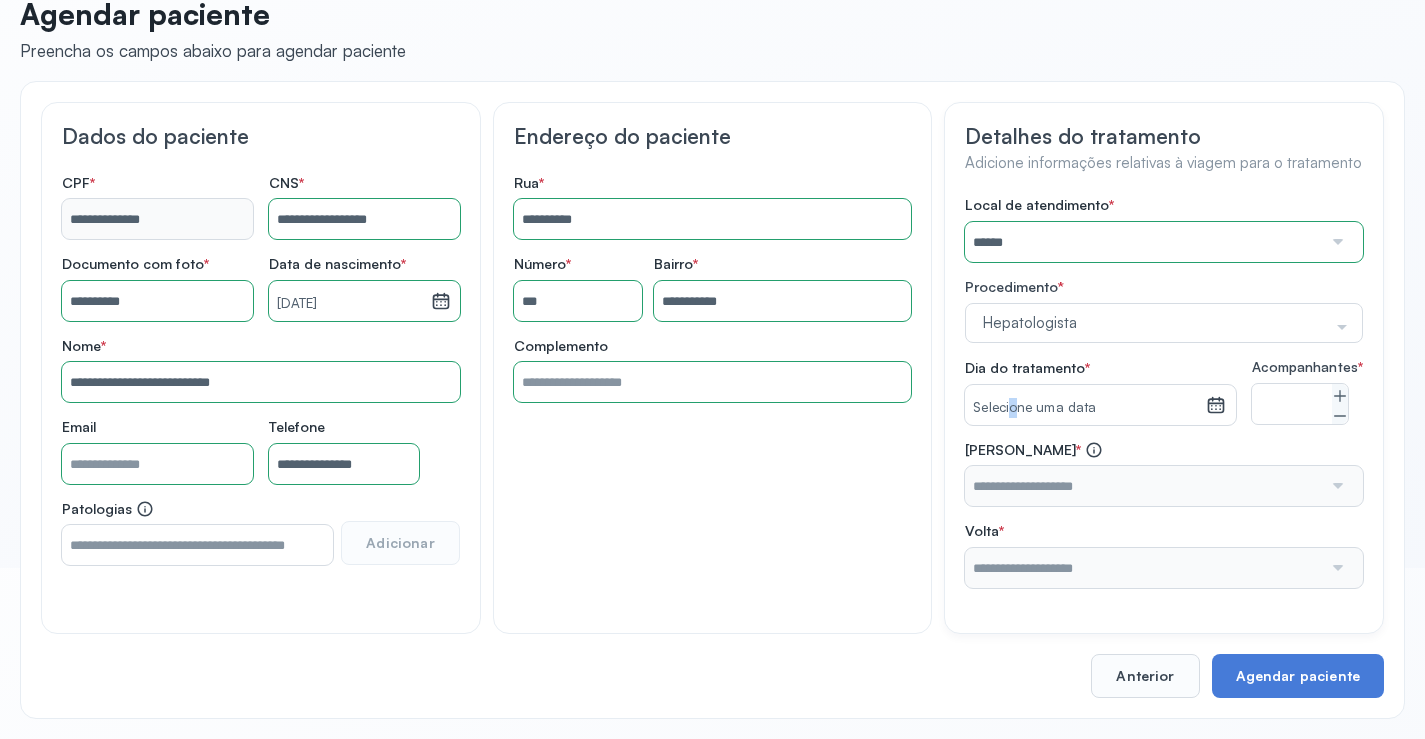 click on "Selecione uma data" at bounding box center [1085, 405] 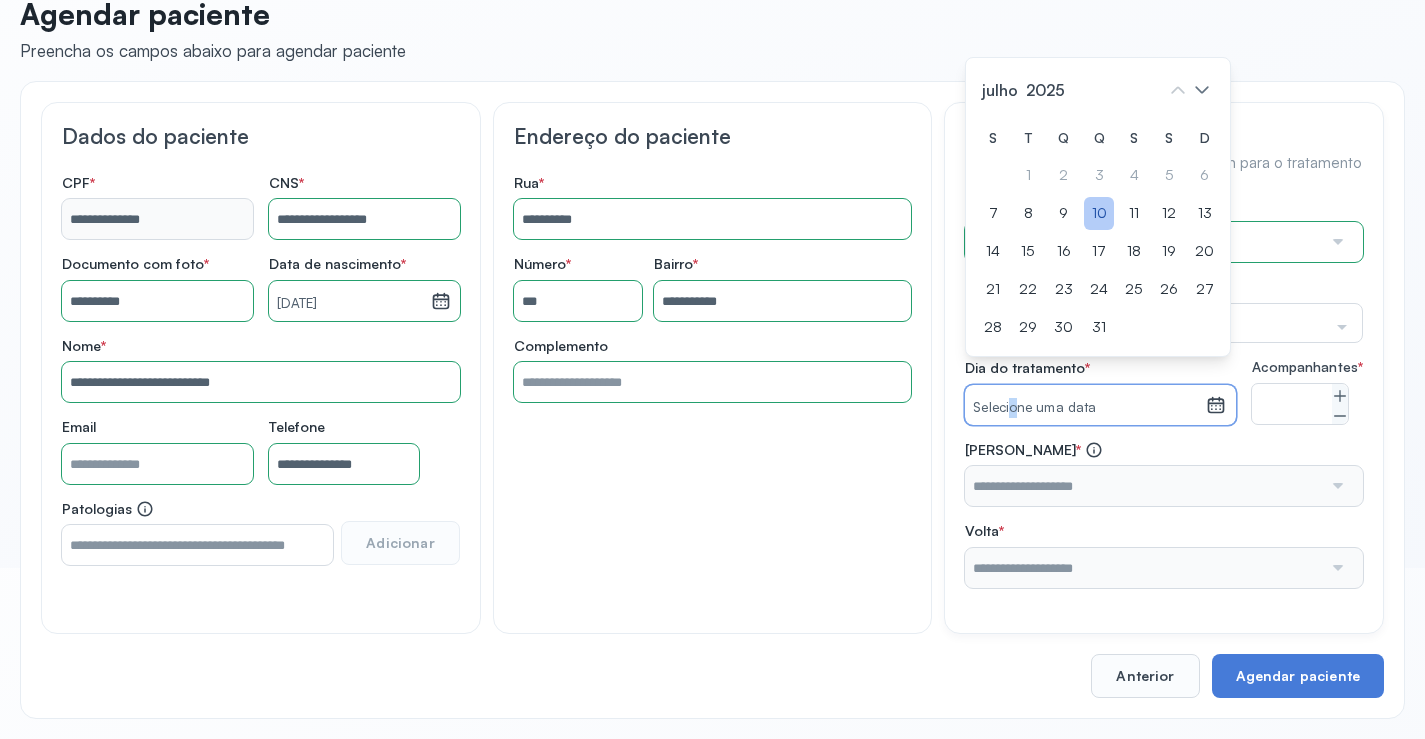 click on "10" 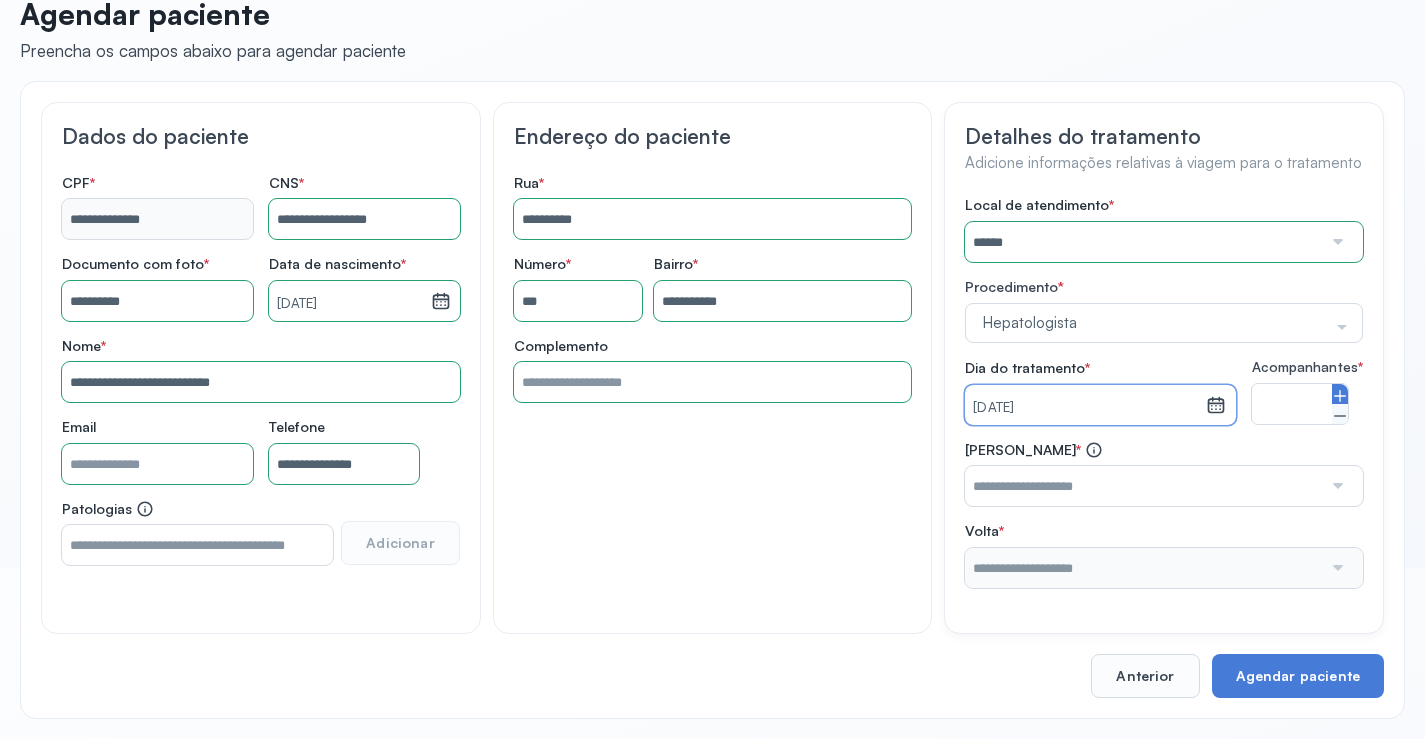 click 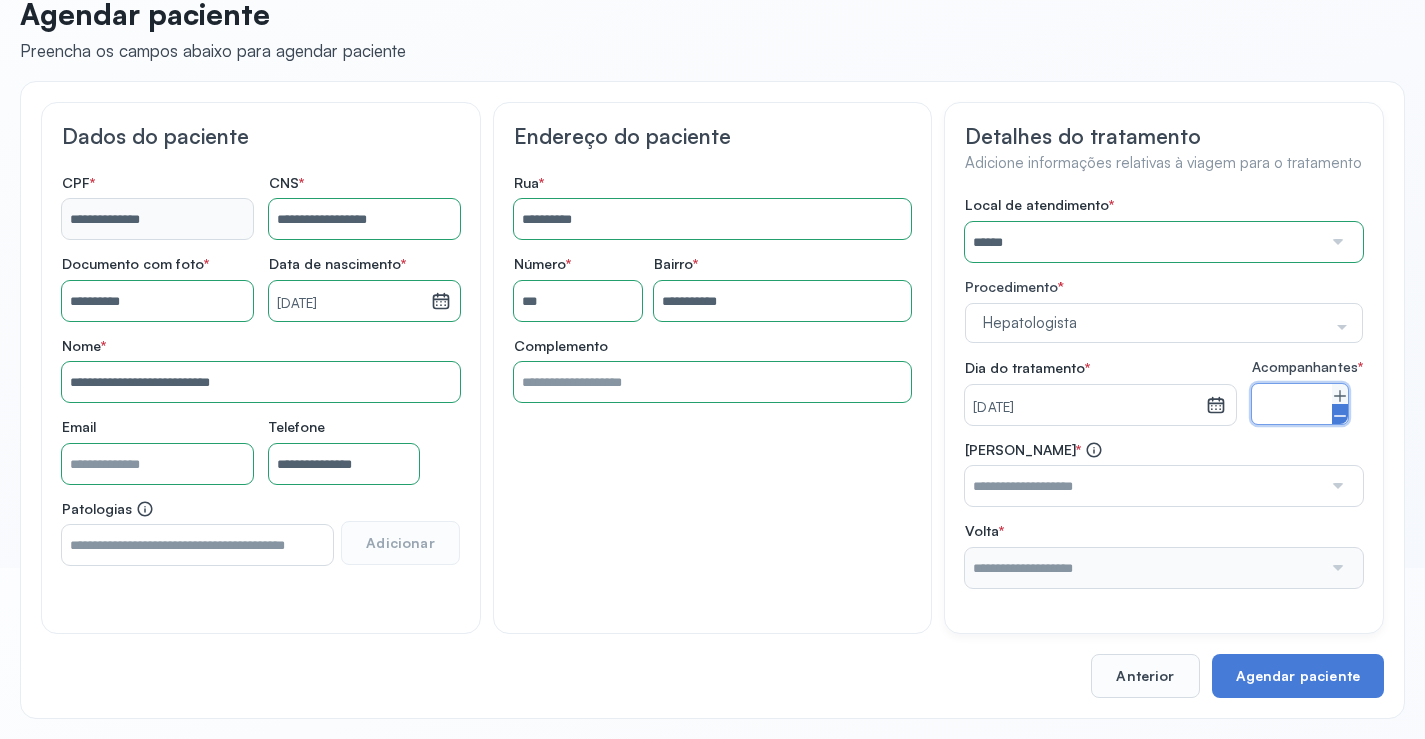 click 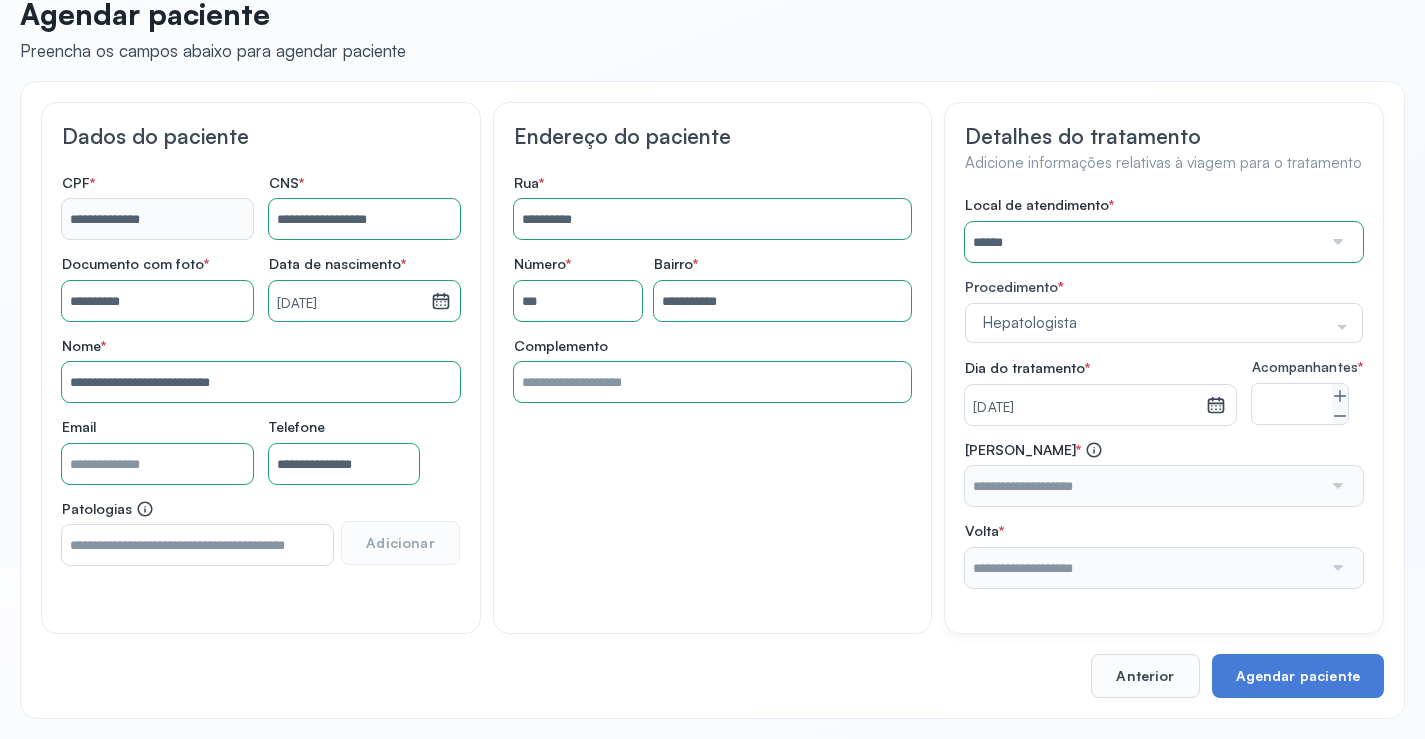 click at bounding box center [1336, 486] 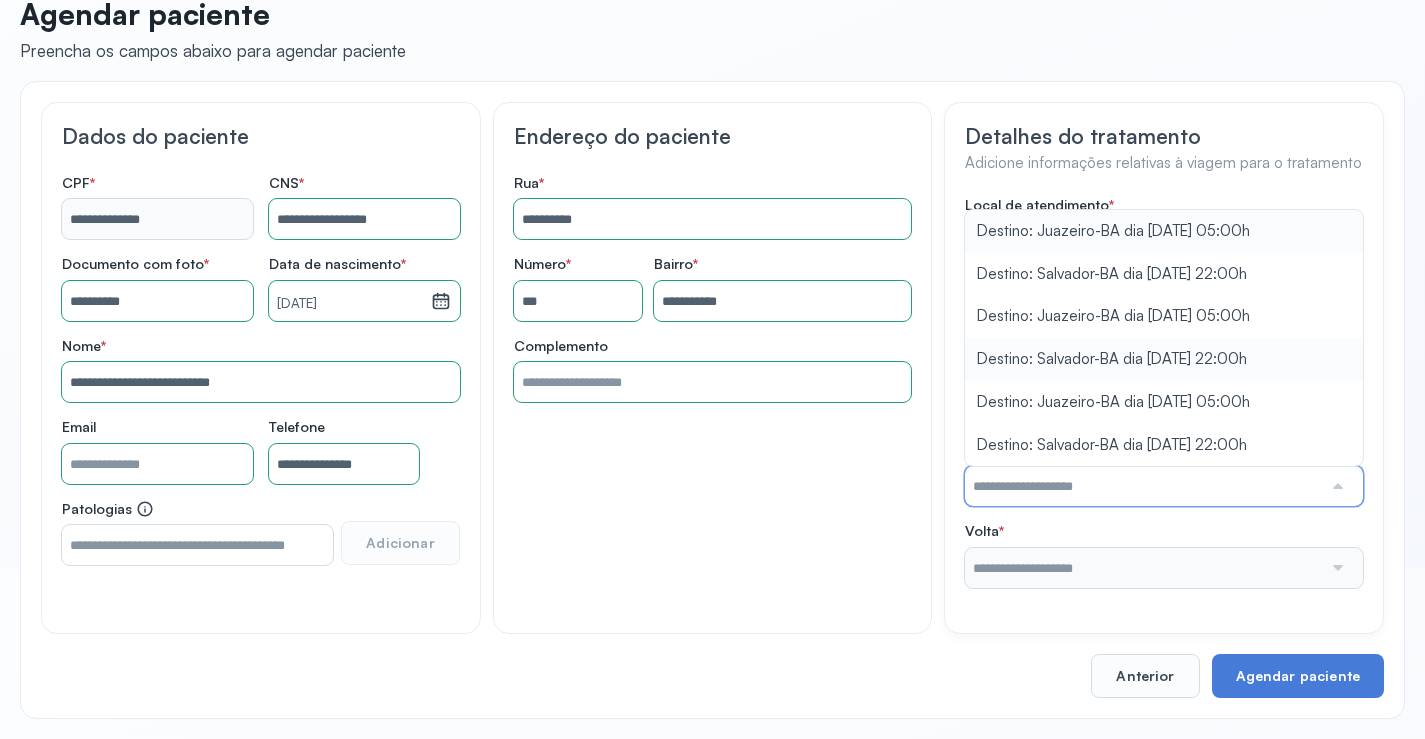 type on "**********" 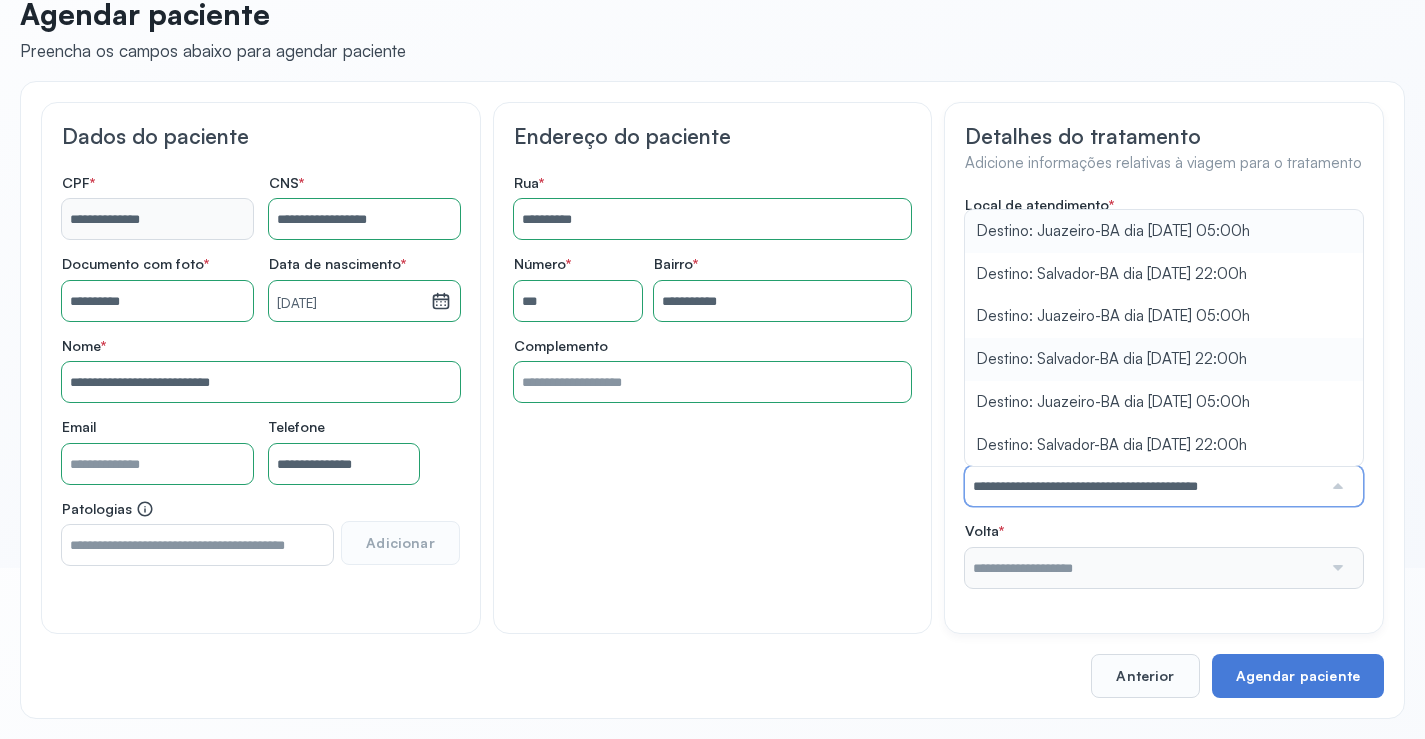 click on "Local de atendimento   *  ****** A CLINICA DA MULHER ABO AMOR SAUDE ANACON ANDRE PRINCIPE ANGIO CLINICA APAE APAME DE PETROLINA APAMI PETROLINA ARISTIDES AUDIBEM AUDIBEM AUDICENTRO AUDIFON PETROLINA AZZO SAUDE PETROLINA BRINCARE CABULA CALIPER ESCOLA DE IMAGEM CAPS CDI CDTO CEDAP CEDEBA CENTRO BAIANO DE ESTUDOS CENTRO DE APOIO A AUDIÇAO CENTRO DE MEDICINA NUCLEAR DE PETROLINA CENTRO DE SAUDE CLEMENTINO FRAGA CENTRO INTEGRADO DA COLUNA VERTEBRAL CENTRO MEDICO ANTONIO BALBINO CENTRO OFTALMOLOGICO CASTELO BRANCO CEPARH CEPRED CEPRIS CERPRIS CIDI CIMED CLIMED CLINATA CLINEFRO CLINICA  AFETUS PETROLINA CLINICA  ALFA CLINICA  ALFA CENTRO MÉDICO CLINICA  SHOPPING DA BAHIA CLINICA  URBANO SAMPAIO FILHO CLINICA AGEUS CLINICA AMO CLINICA AMOR A SAUDE CLINICA AMOR E SAUDE PETROLINA CLINICA ANGICLIN CLINICA BIOCHEK UP CLINICA CAM CLINICA CARDIO PULMONAR CLINICA CASA GERIATRICA DE PETROLINA CLINICA CASTELO BRANCO CLINICA CDTO CLINICA CENTRO MEDICO VITRAUX CLINICA CINTILO PETROLINA CLINICA CLIMED BRASIL CLINICA CLIVALE S" at bounding box center (1164, 392) 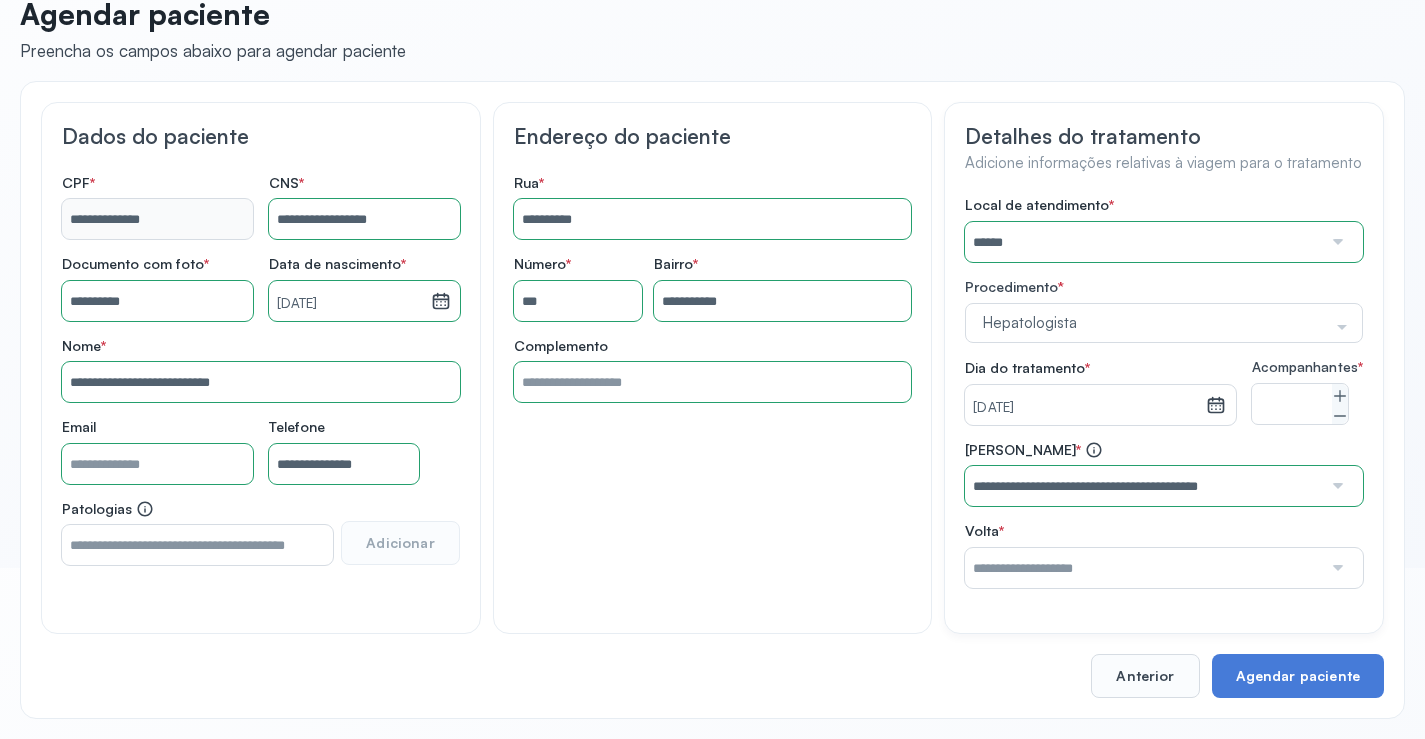 drag, startPoint x: 1172, startPoint y: 591, endPoint x: 1173, endPoint y: 580, distance: 11.045361 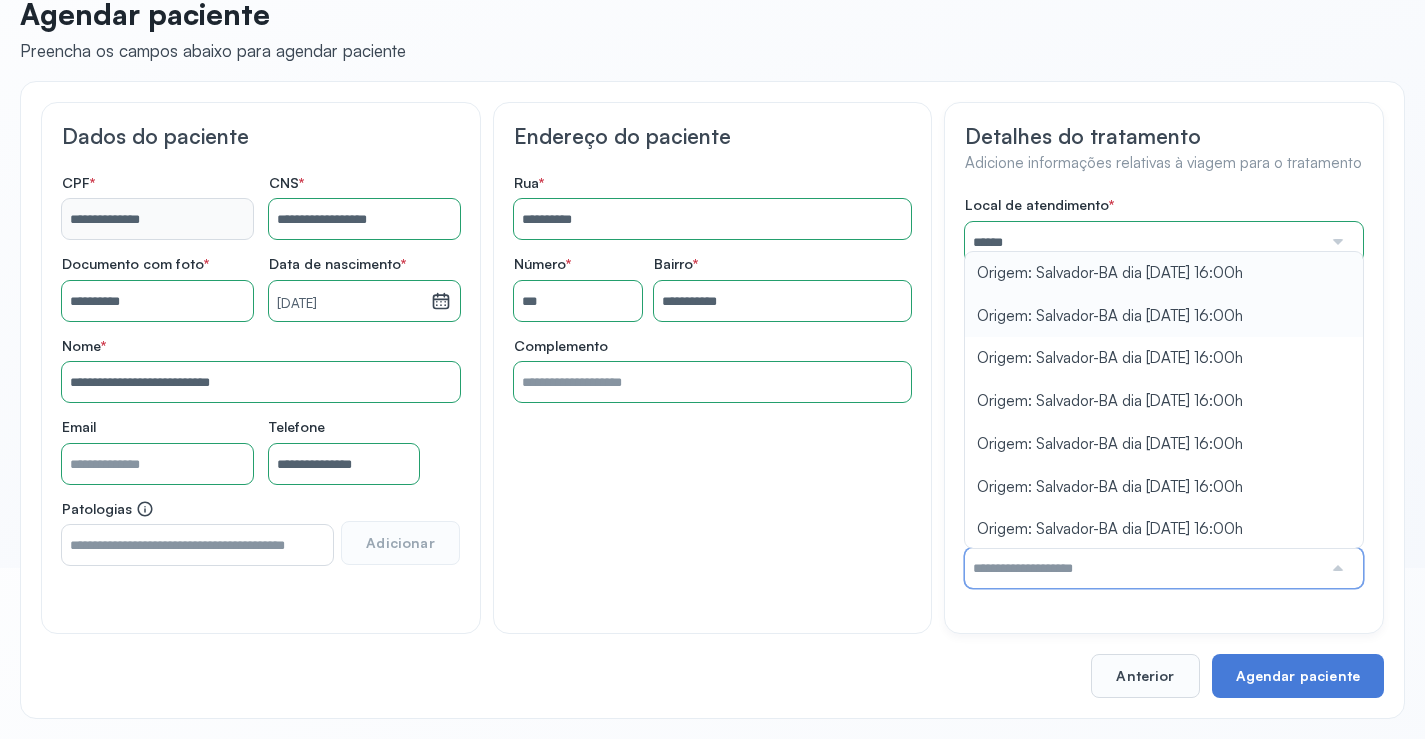 type on "**********" 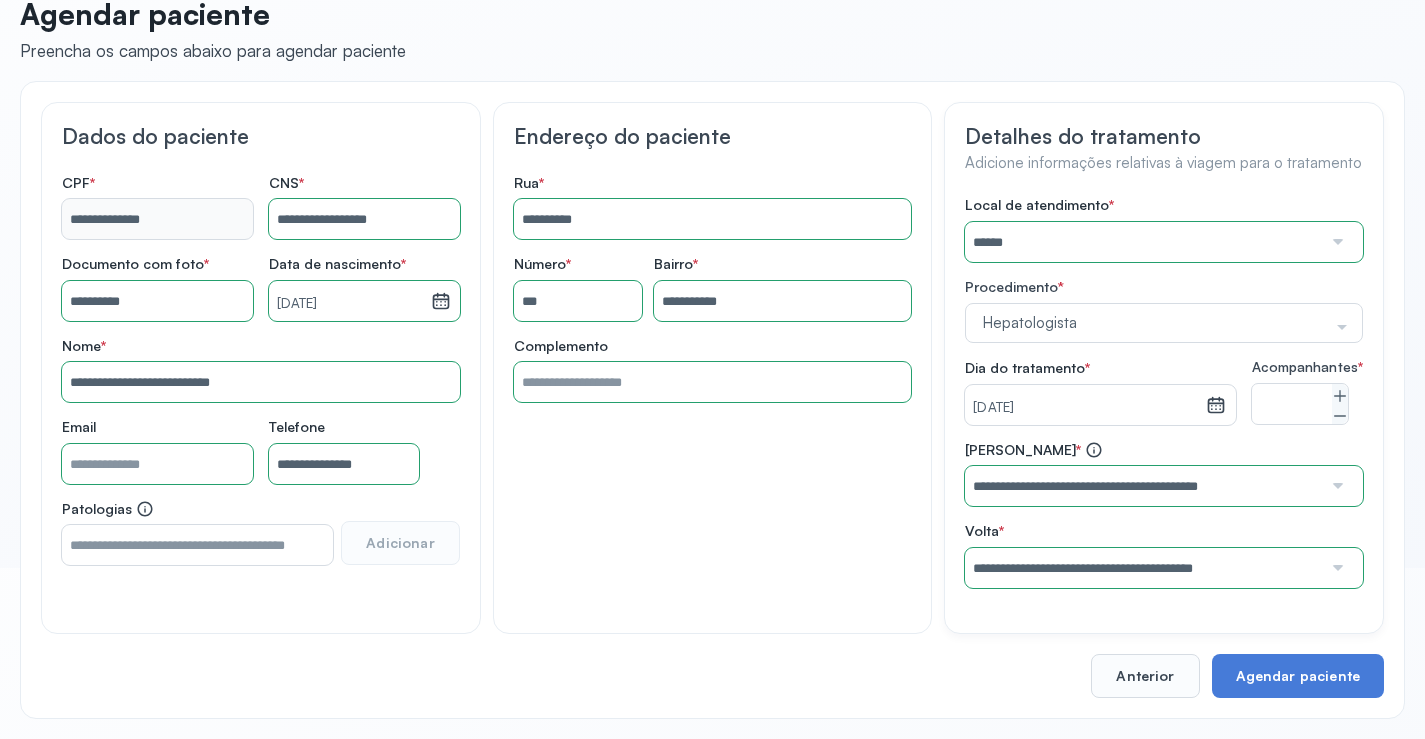 click on "Local de atendimento   *  ****** A CLINICA DA MULHER ABO AMOR SAUDE ANACON ANDRE PRINCIPE ANGIO CLINICA APAE APAME DE PETROLINA APAMI PETROLINA ARISTIDES AUDIBEM AUDIBEM AUDICENTRO AUDIFON PETROLINA AZZO SAUDE PETROLINA BRINCARE CABULA CALIPER ESCOLA DE IMAGEM CAPS CDI CDTO CEDAP CEDEBA CENTRO BAIANO DE ESTUDOS CENTRO DE APOIO A AUDIÇAO CENTRO DE MEDICINA NUCLEAR DE PETROLINA CENTRO DE SAUDE CLEMENTINO FRAGA CENTRO INTEGRADO DA COLUNA VERTEBRAL CENTRO MEDICO ANTONIO BALBINO CENTRO OFTALMOLOGICO CASTELO BRANCO CEPARH CEPRED CEPRIS CERPRIS CIDI CIMED CLIMED CLINATA CLINEFRO CLINICA  AFETUS PETROLINA CLINICA  ALFA CLINICA  ALFA CENTRO MÉDICO CLINICA  SHOPPING DA BAHIA CLINICA  URBANO SAMPAIO FILHO CLINICA AGEUS CLINICA AMO CLINICA AMOR A SAUDE CLINICA AMOR E SAUDE PETROLINA CLINICA ANGICLIN CLINICA BIOCHEK UP CLINICA CAM CLINICA CARDIO PULMONAR CLINICA CASA GERIATRICA DE PETROLINA CLINICA CASTELO BRANCO CLINICA CDTO CLINICA CENTRO MEDICO VITRAUX CLINICA CINTILO PETROLINA CLINICA CLIMED BRASIL CLINICA CLIVALE S" at bounding box center (1164, 392) 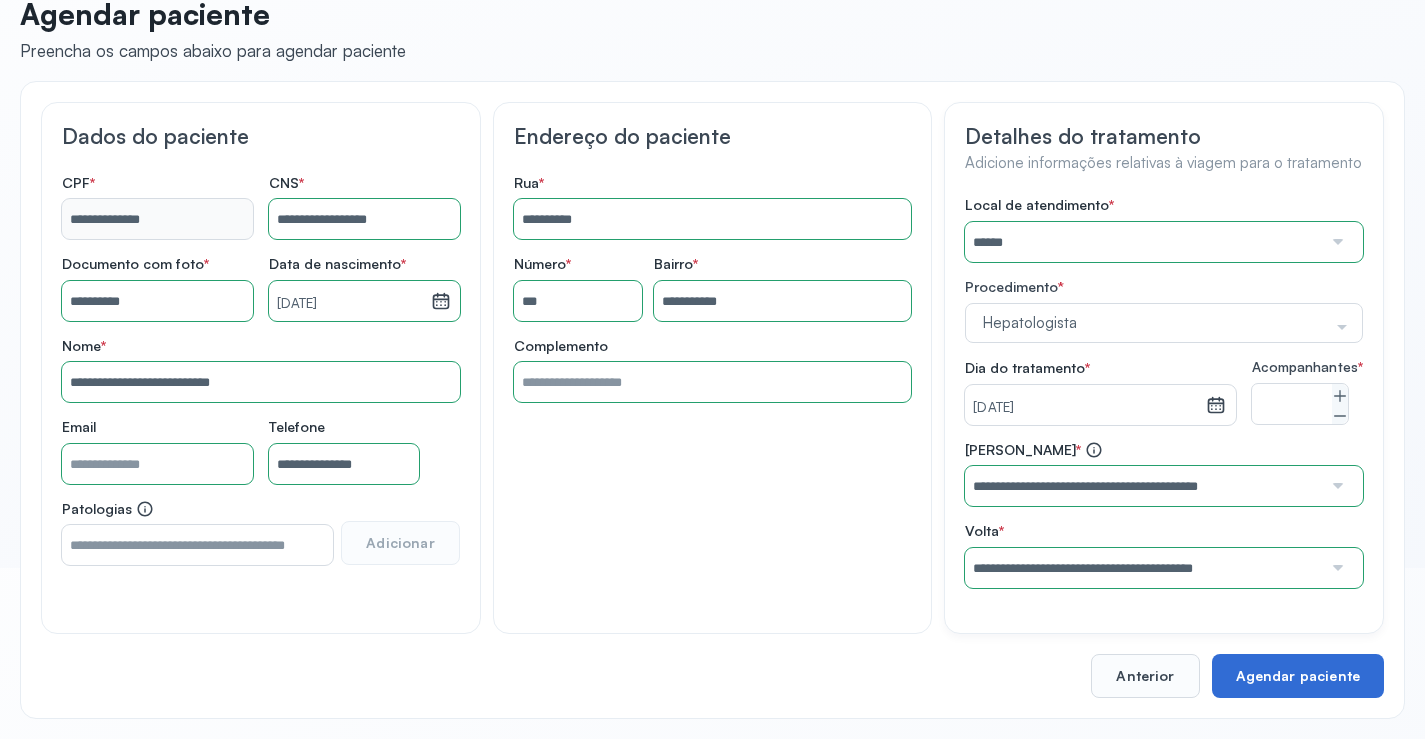 click on "Agendar paciente" at bounding box center [1298, 676] 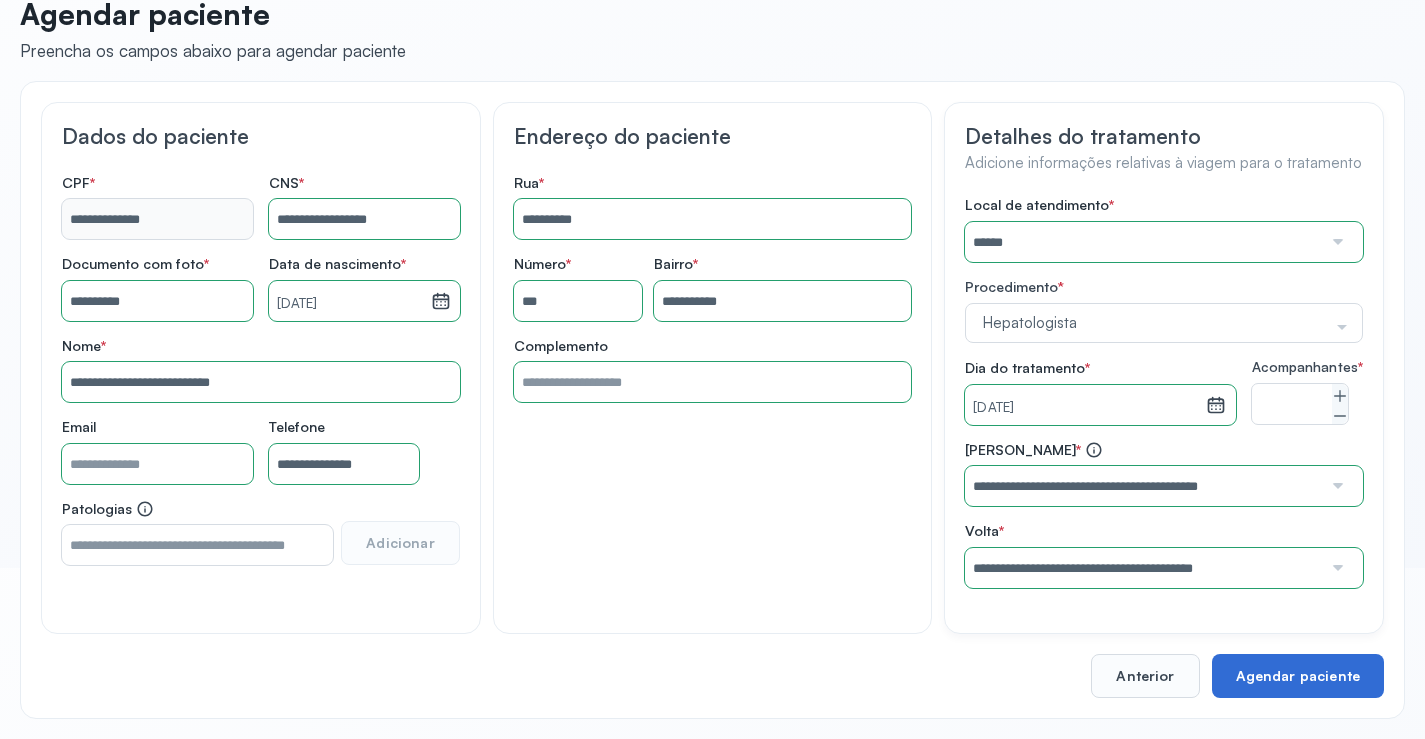 click on "Agendar paciente" at bounding box center [1298, 676] 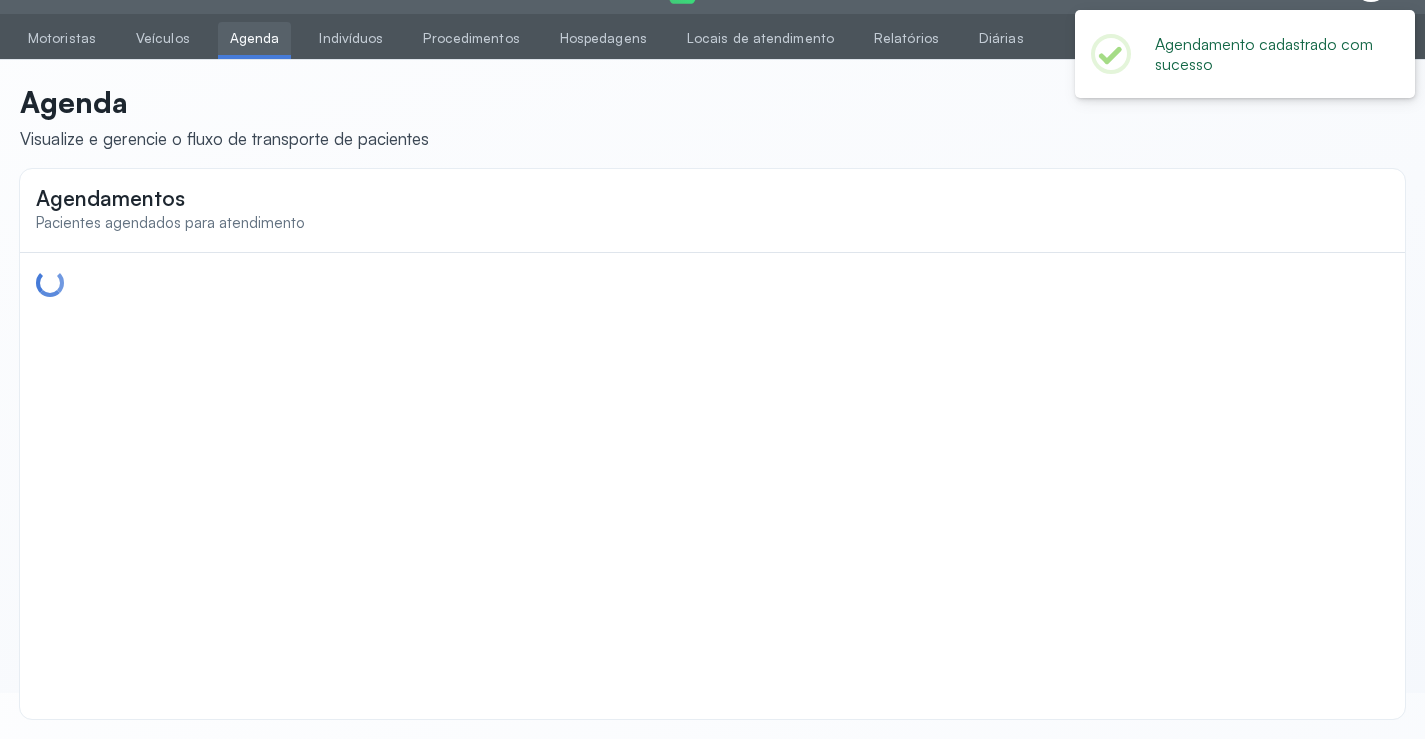 scroll, scrollTop: 22, scrollLeft: 0, axis: vertical 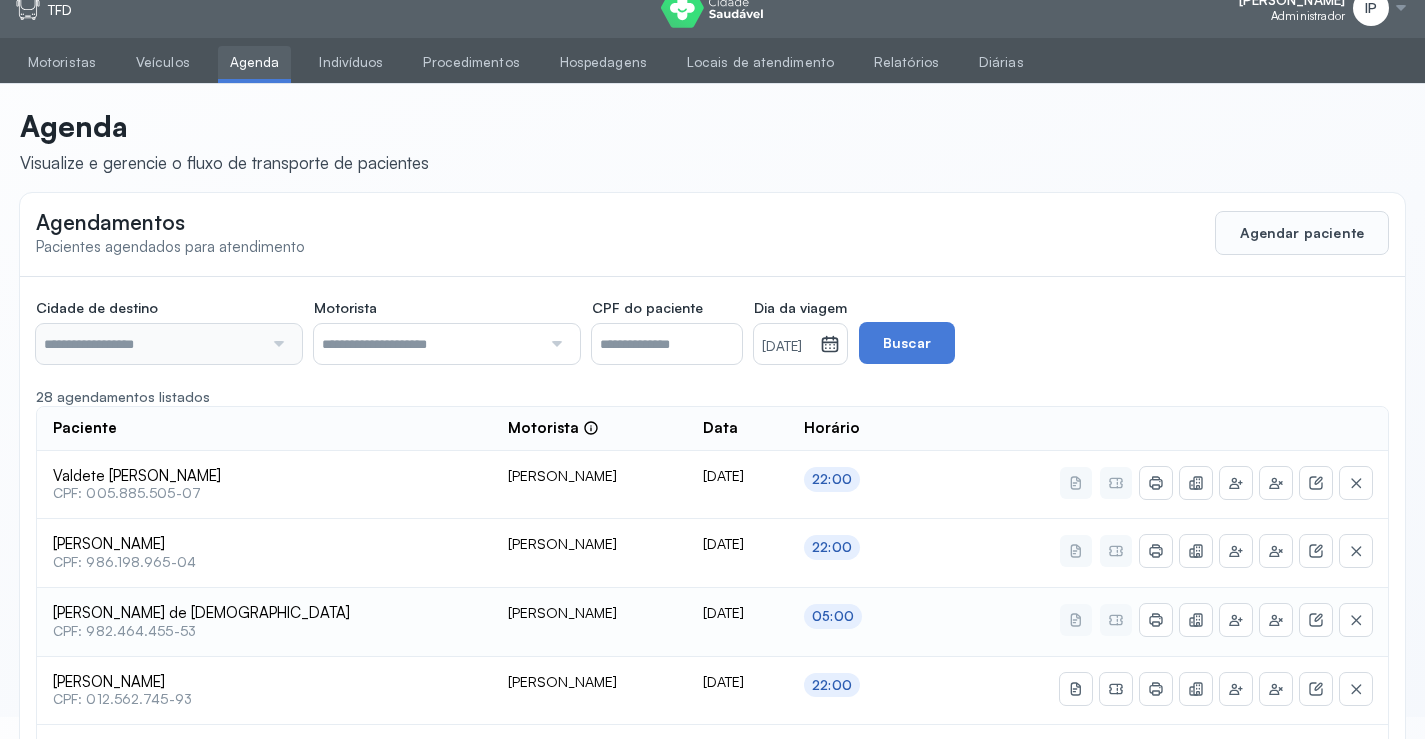type on "********" 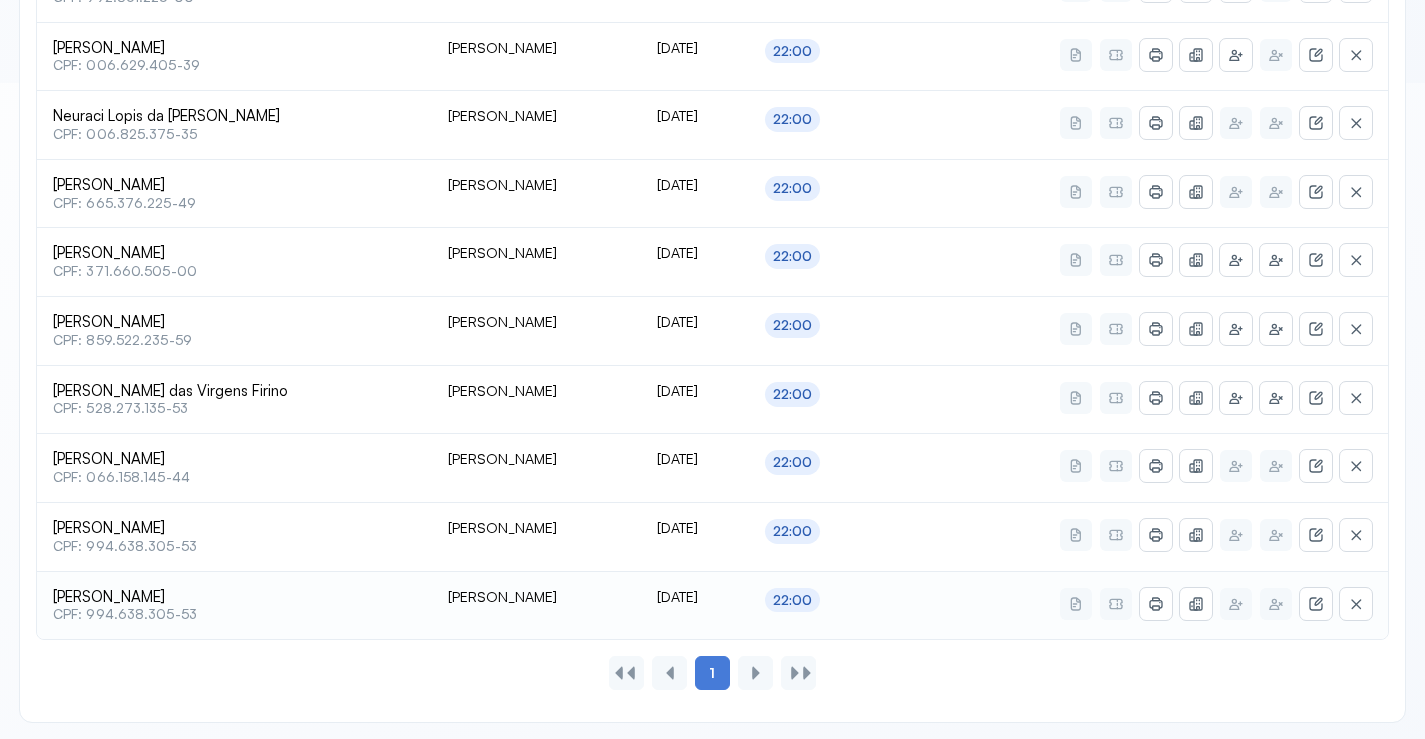 scroll, scrollTop: 659, scrollLeft: 0, axis: vertical 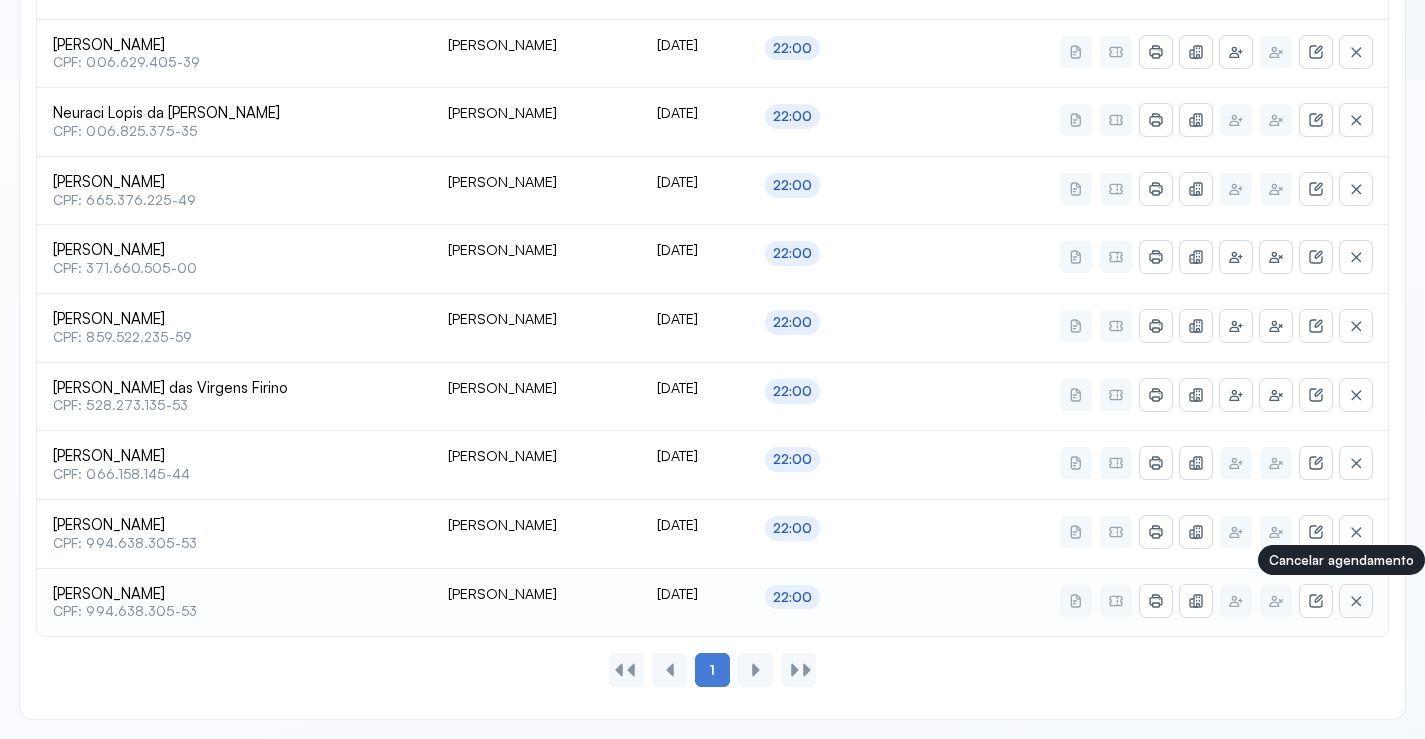 click 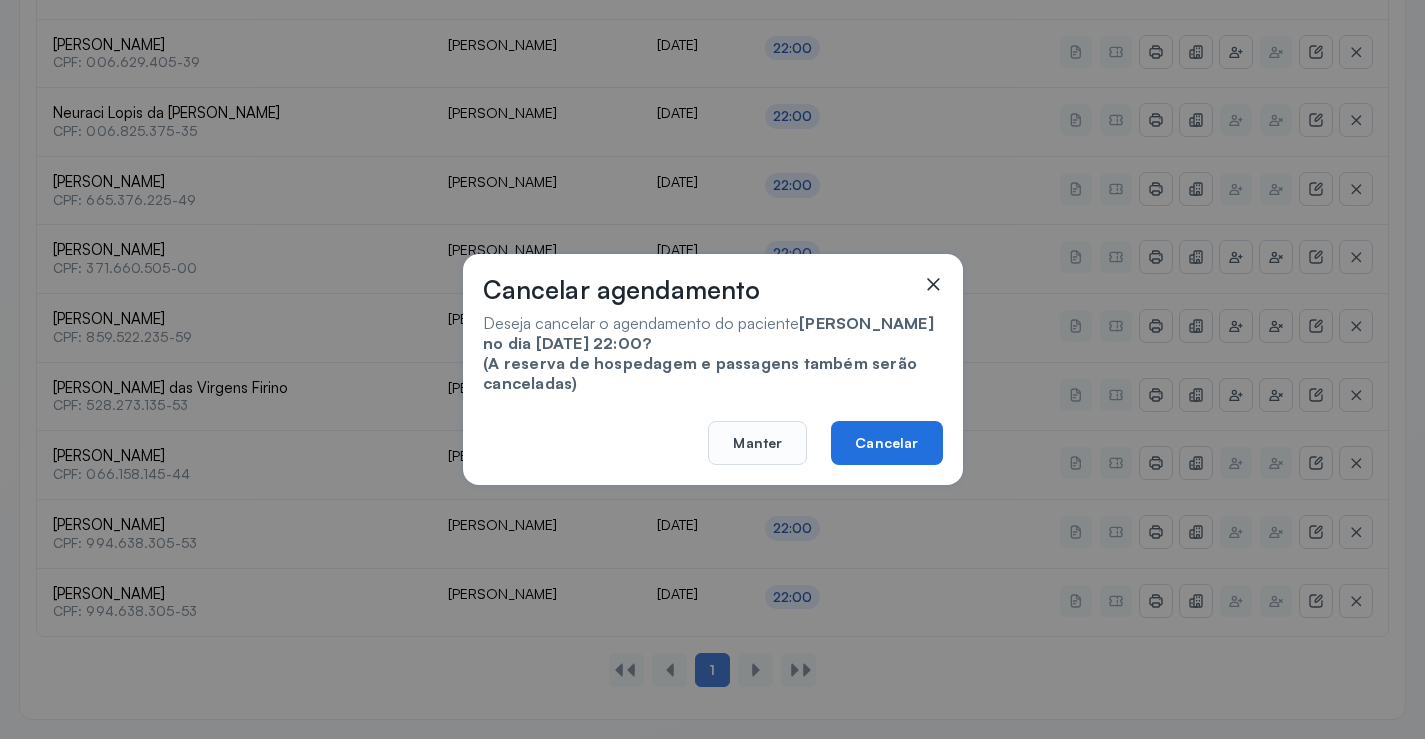 click on "Cancelar" 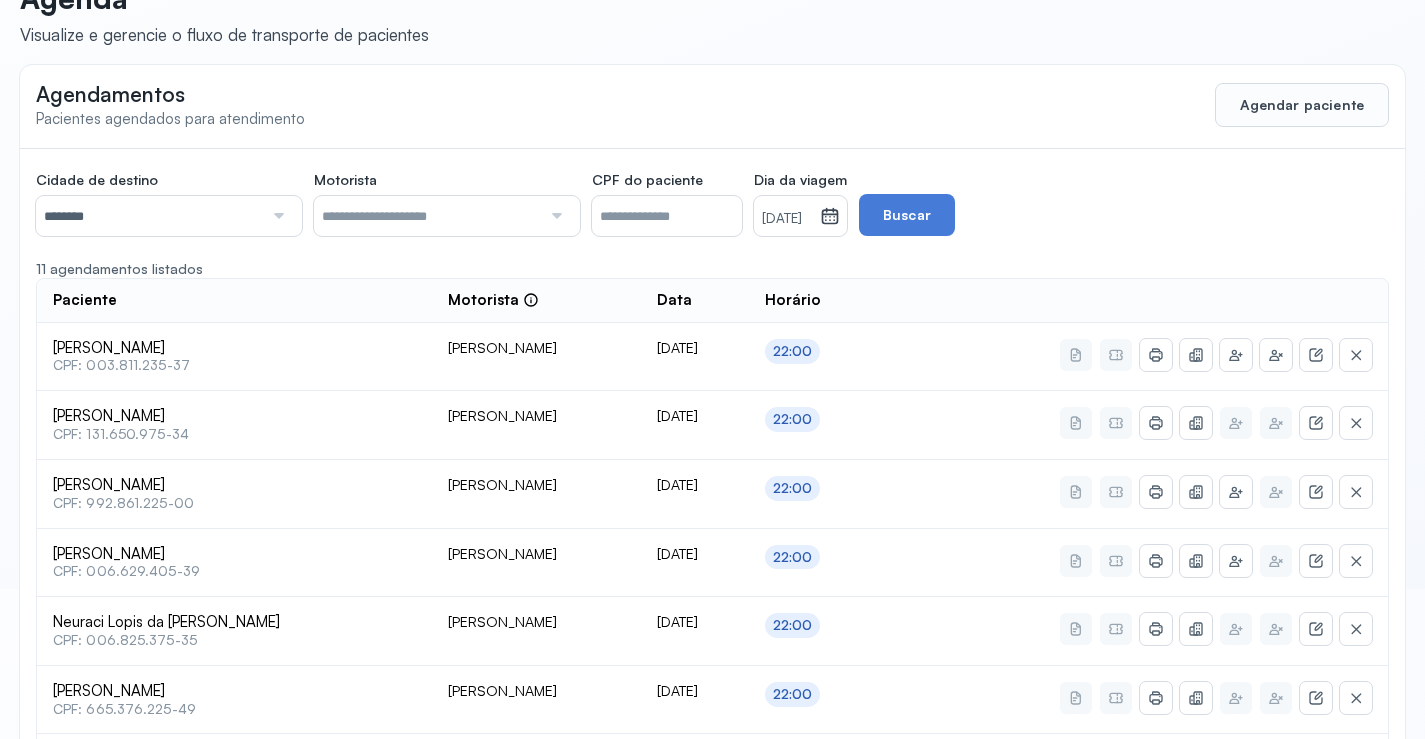 scroll, scrollTop: 0, scrollLeft: 0, axis: both 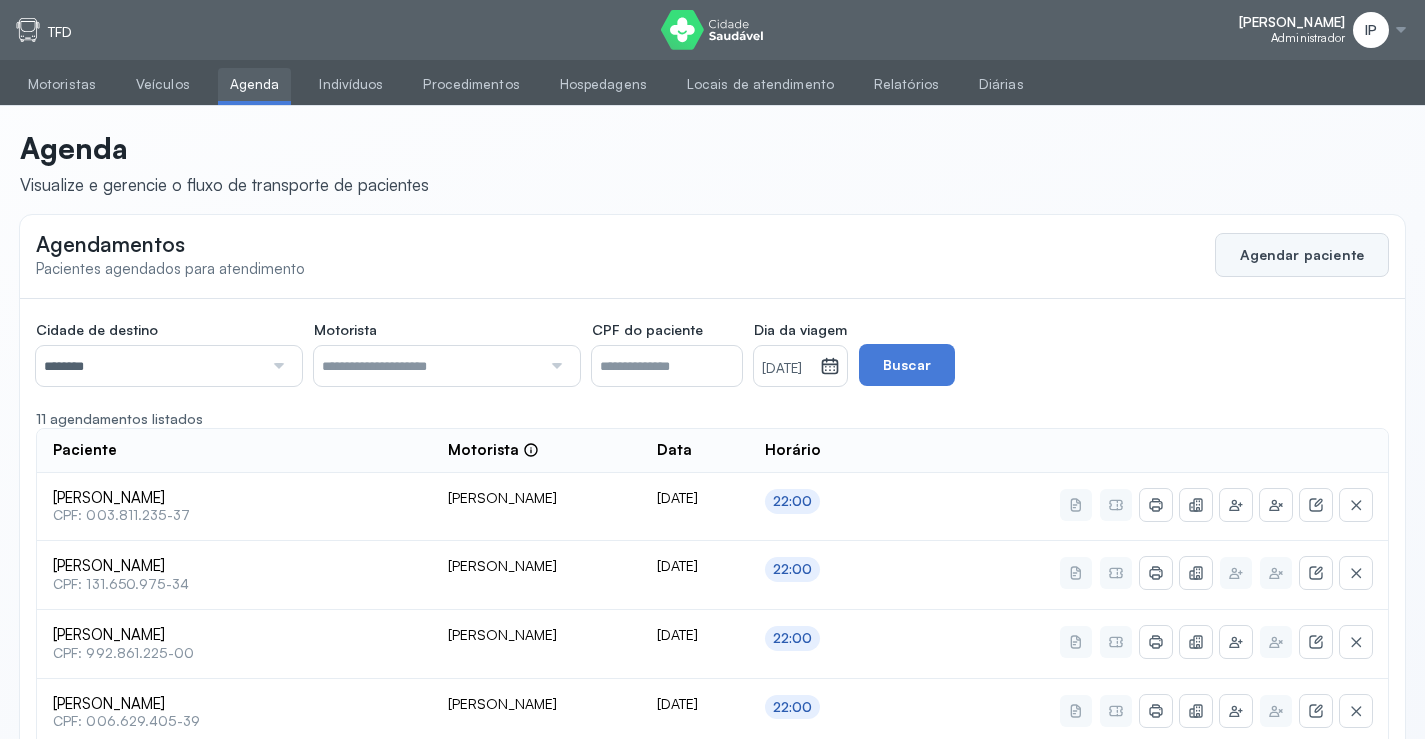 click on "Agendar paciente" 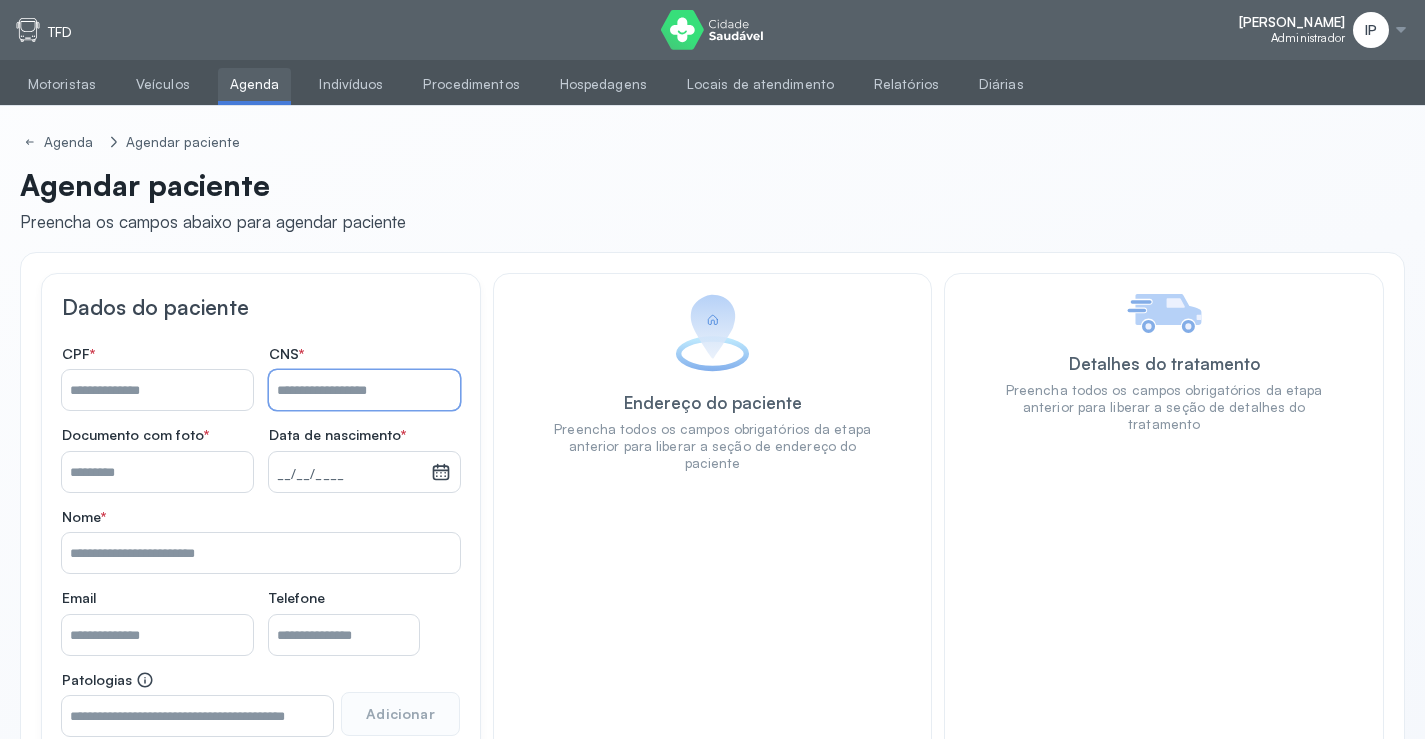 click on "Nome   *" at bounding box center [364, 390] 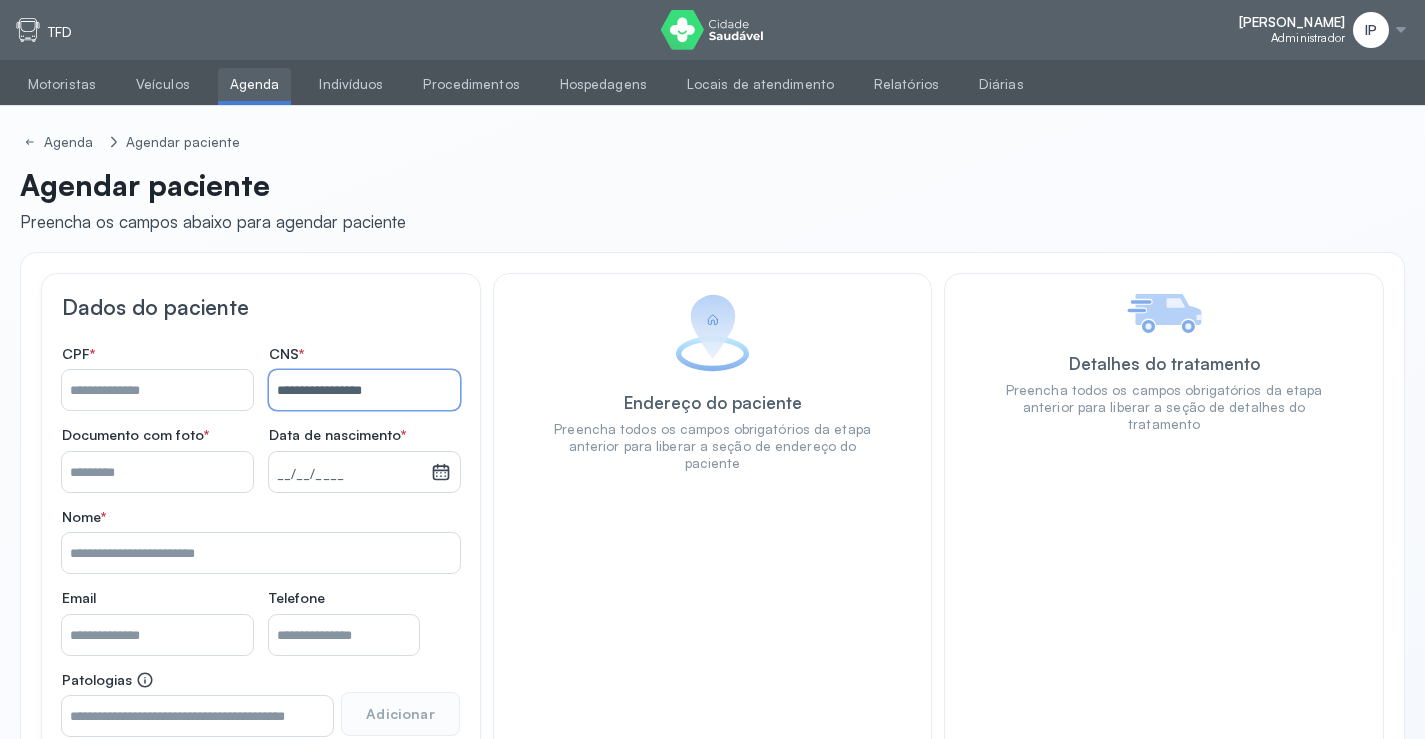 type on "**********" 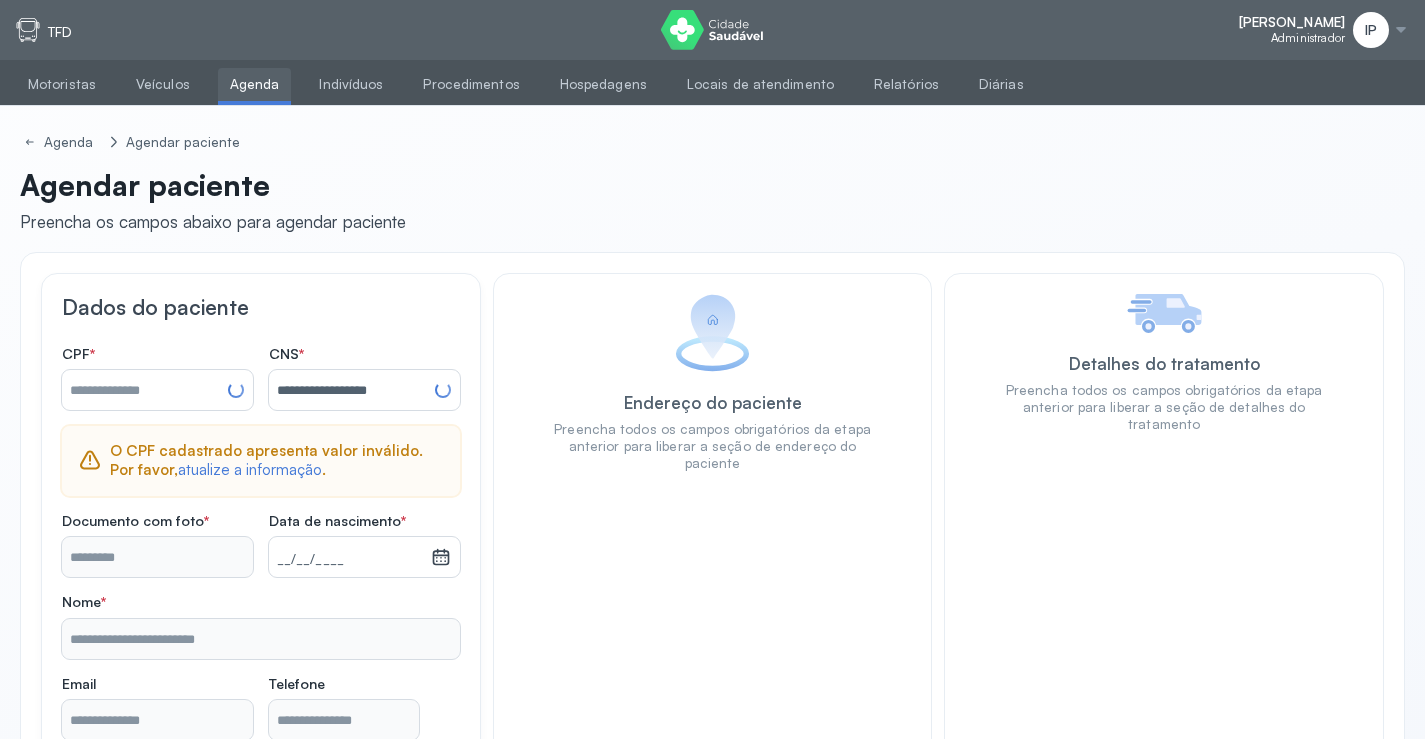 type on "**********" 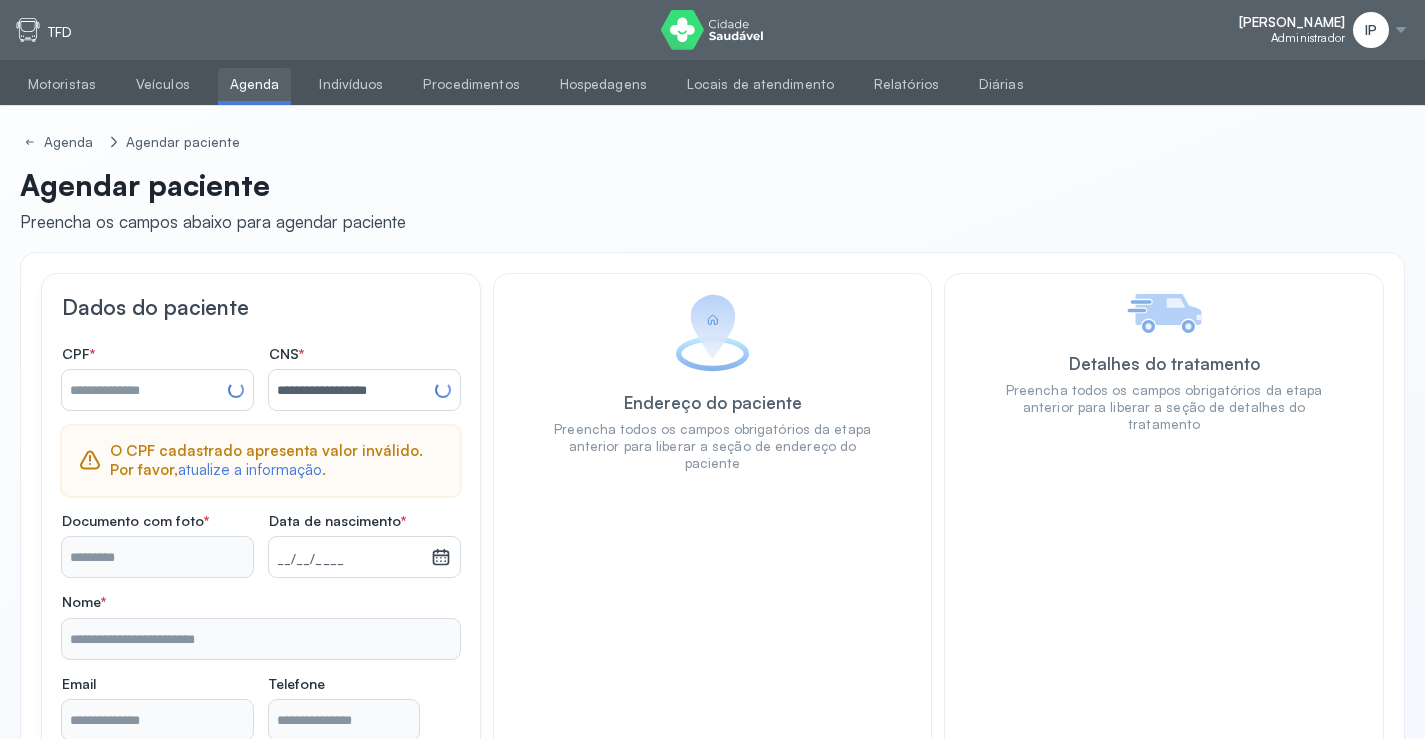 type on "**********" 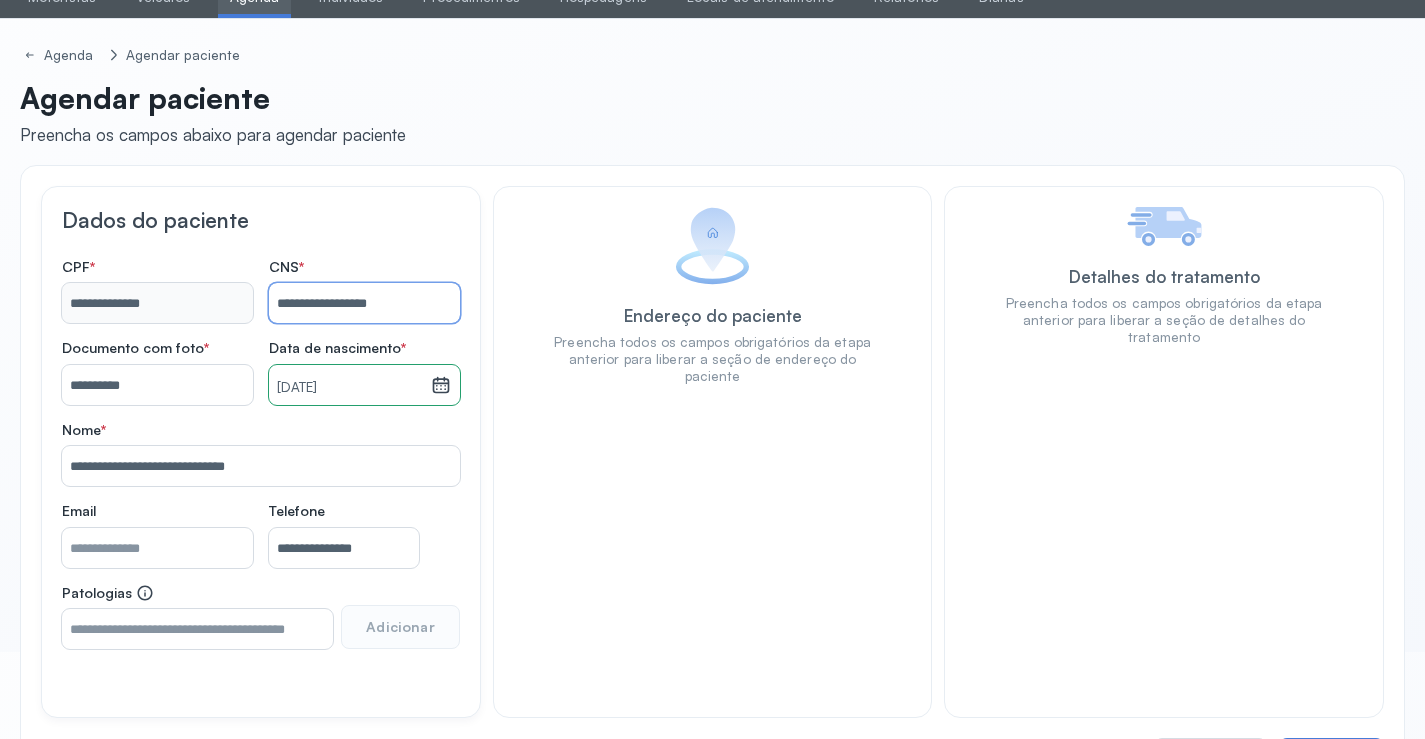 scroll, scrollTop: 171, scrollLeft: 0, axis: vertical 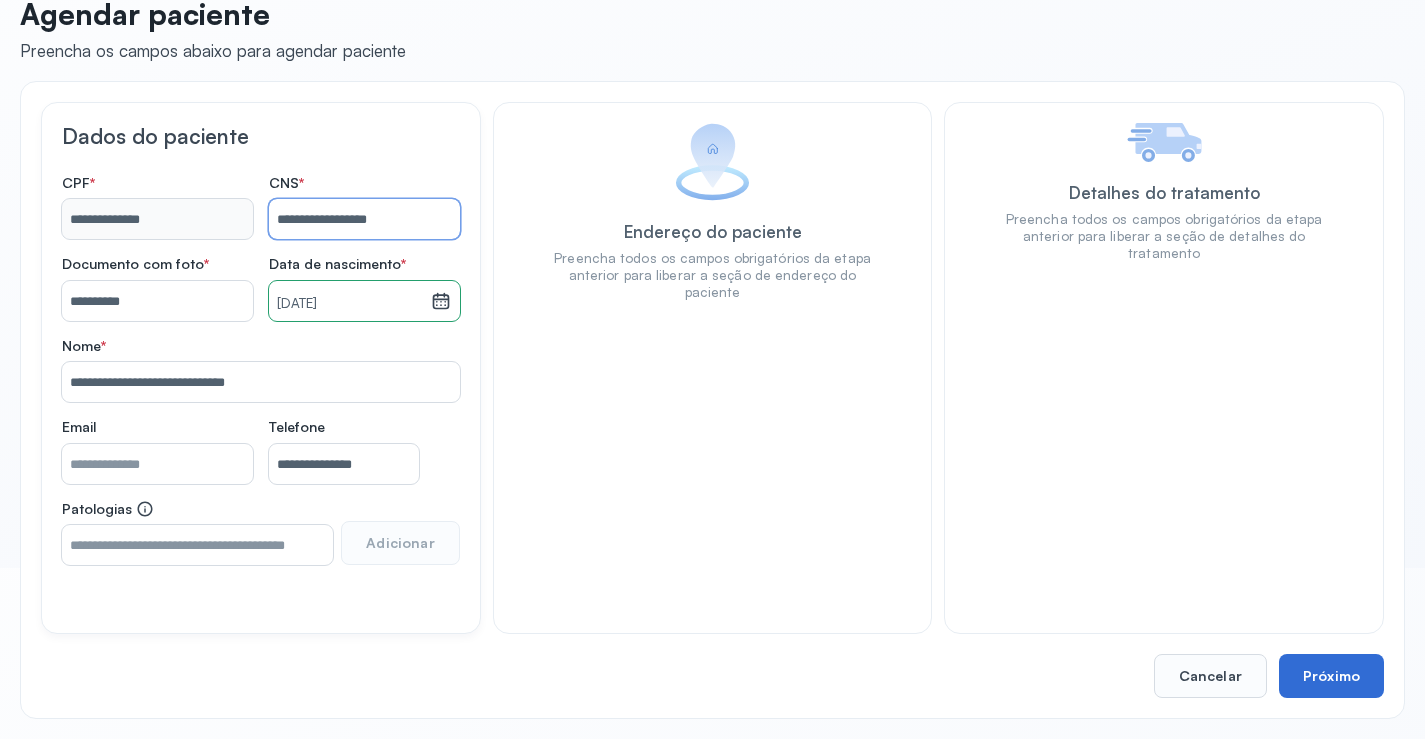 type on "**********" 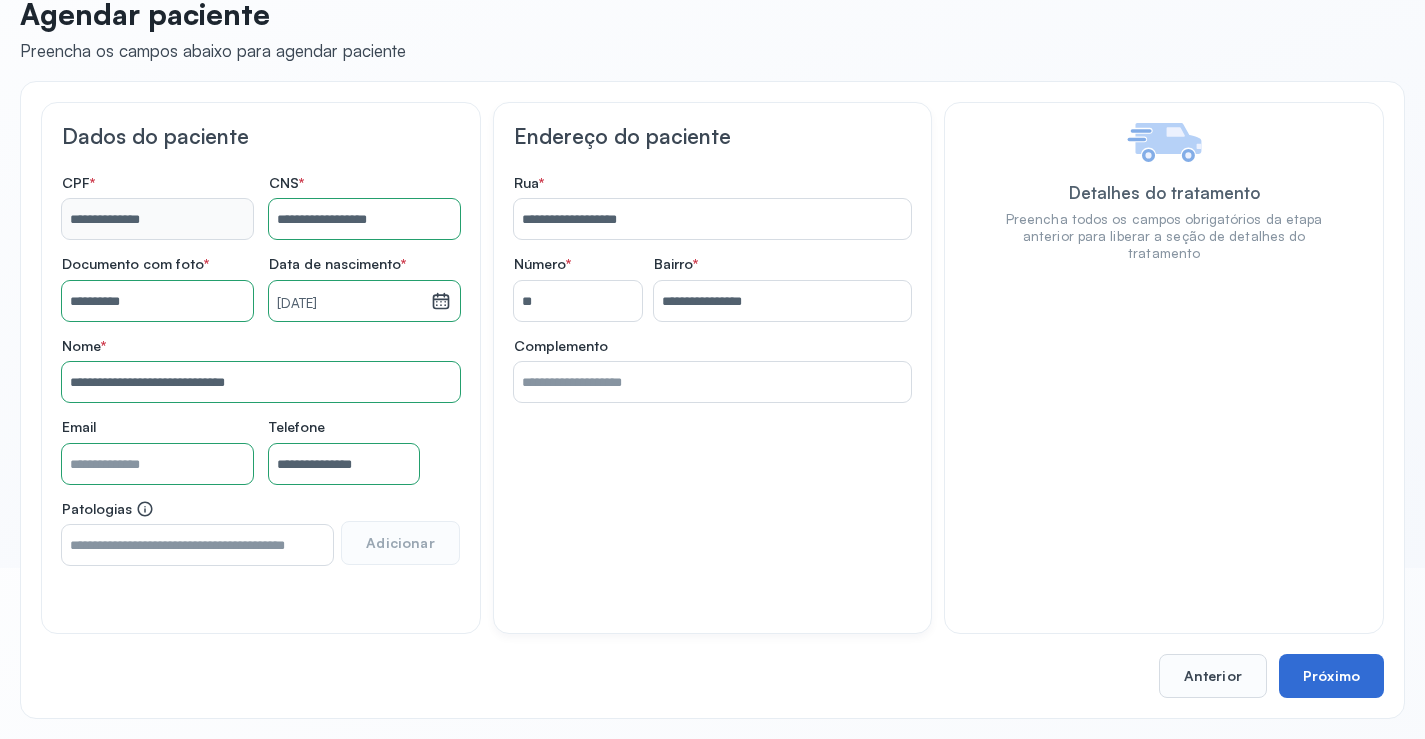 click on "Próximo" at bounding box center (1331, 676) 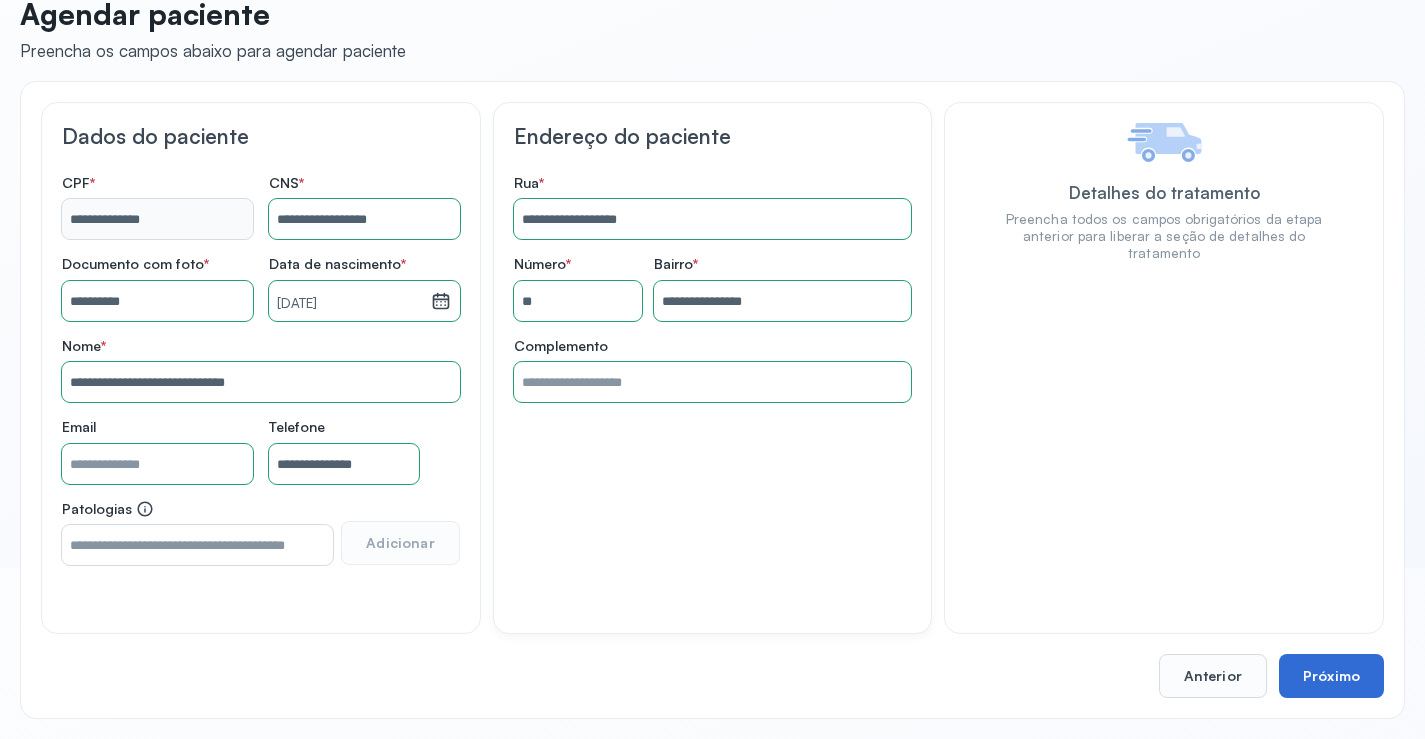 click on "Próximo" at bounding box center [1331, 676] 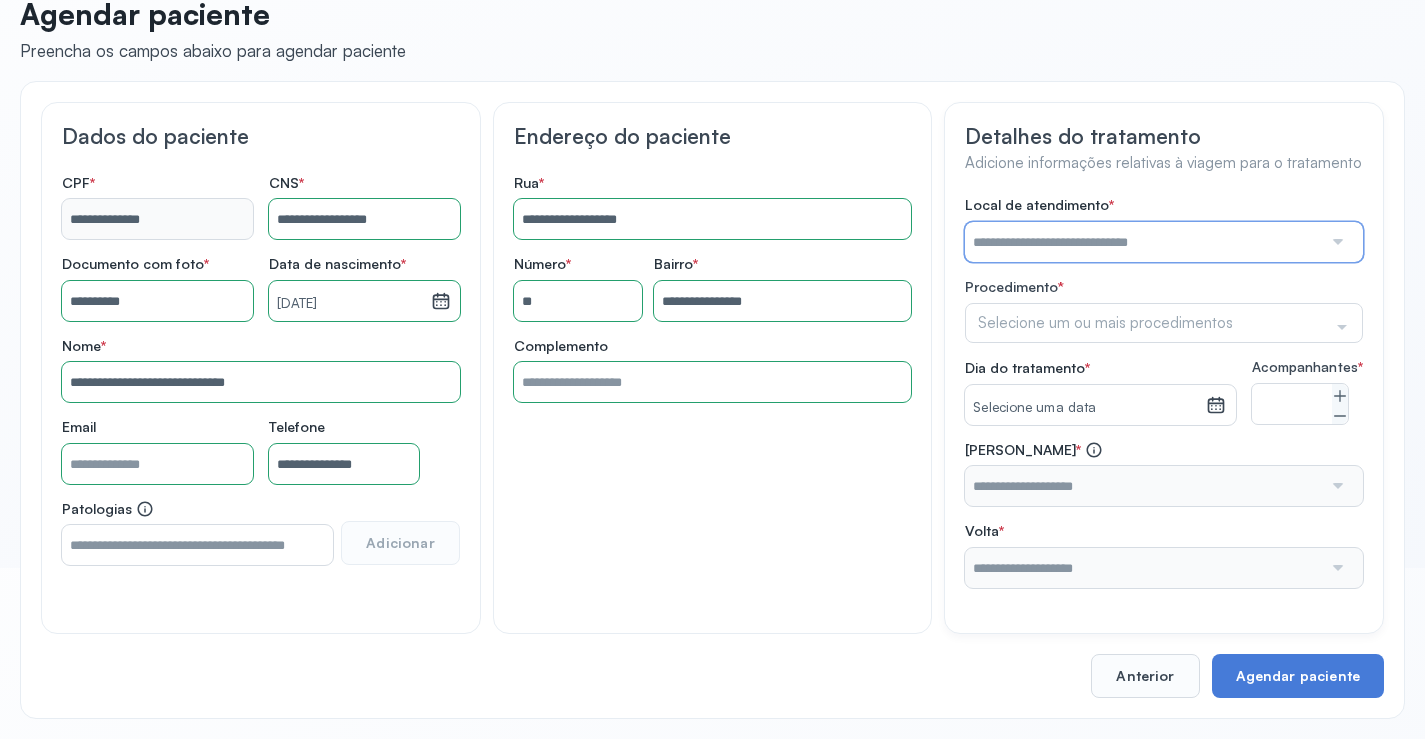 click at bounding box center [1143, 242] 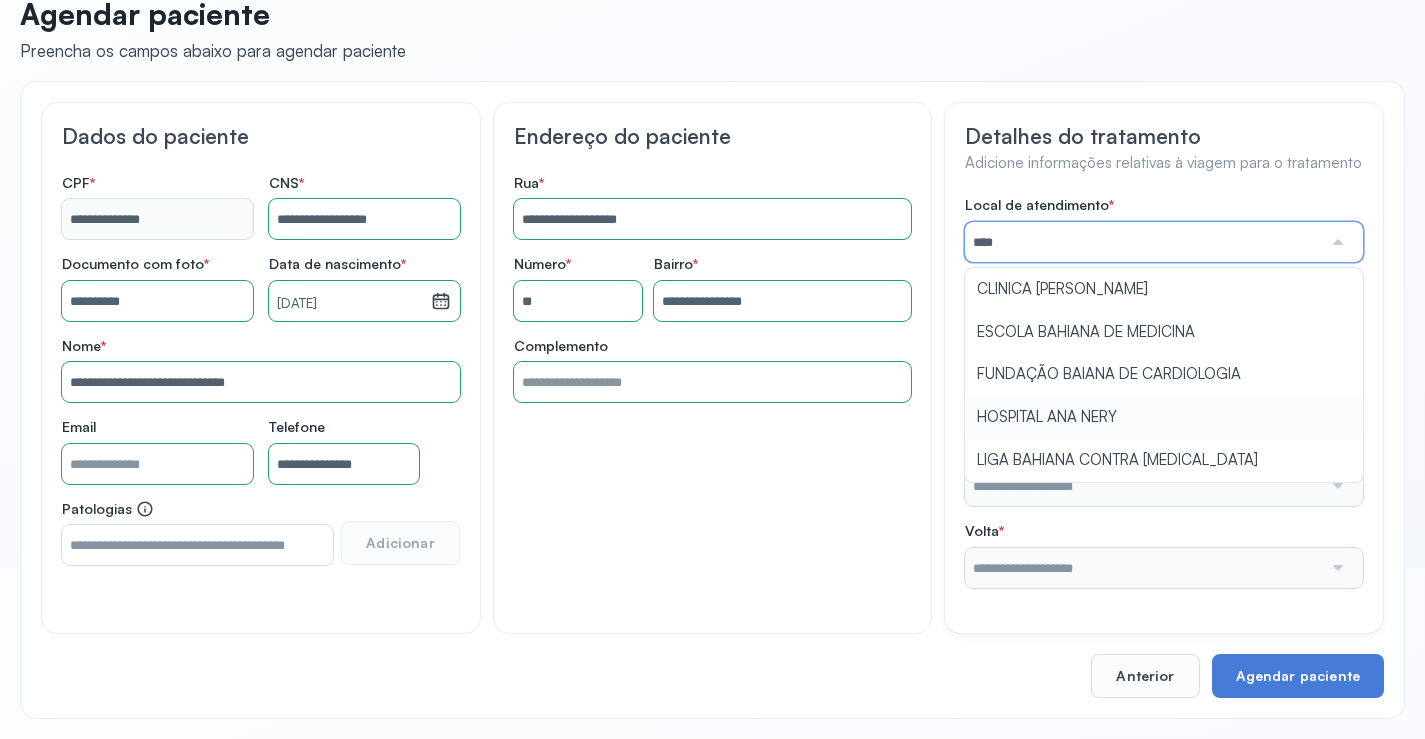 type on "**********" 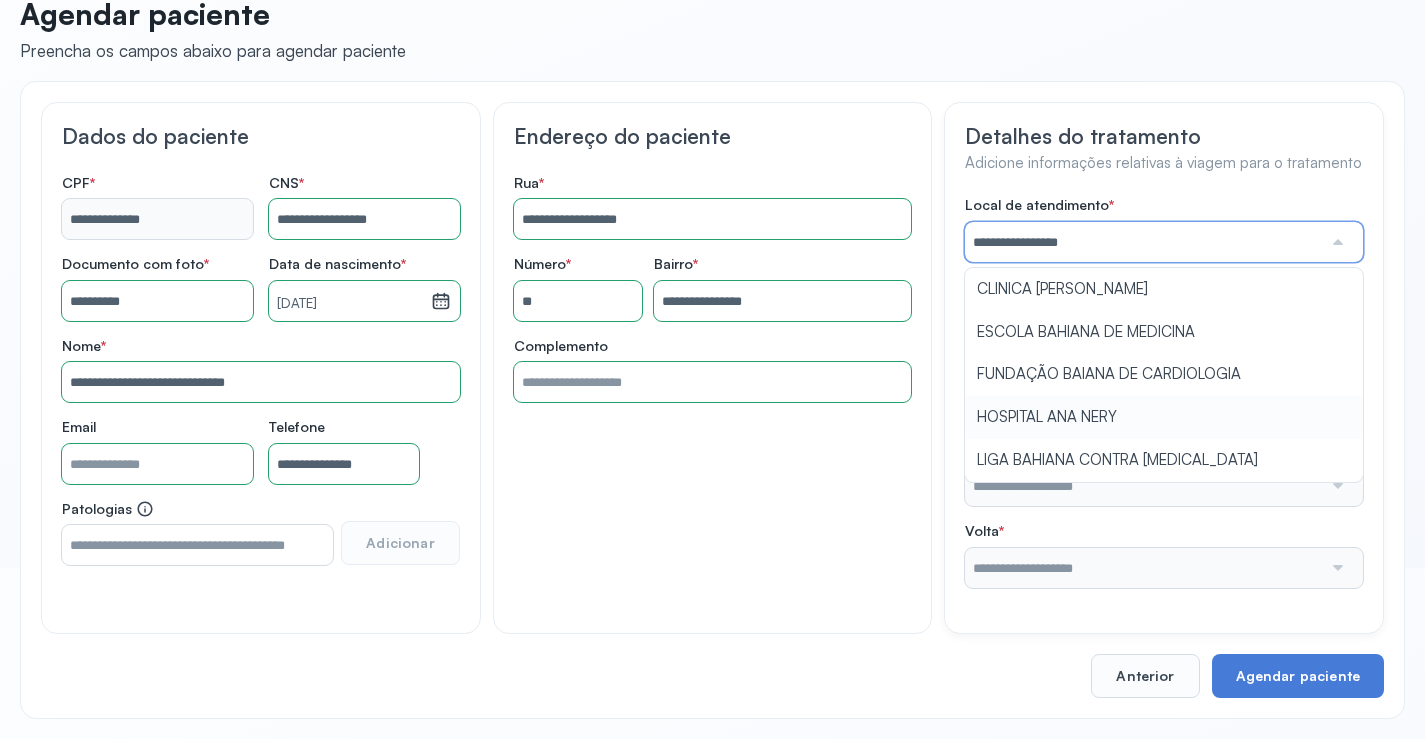 click on "**********" at bounding box center (1164, 392) 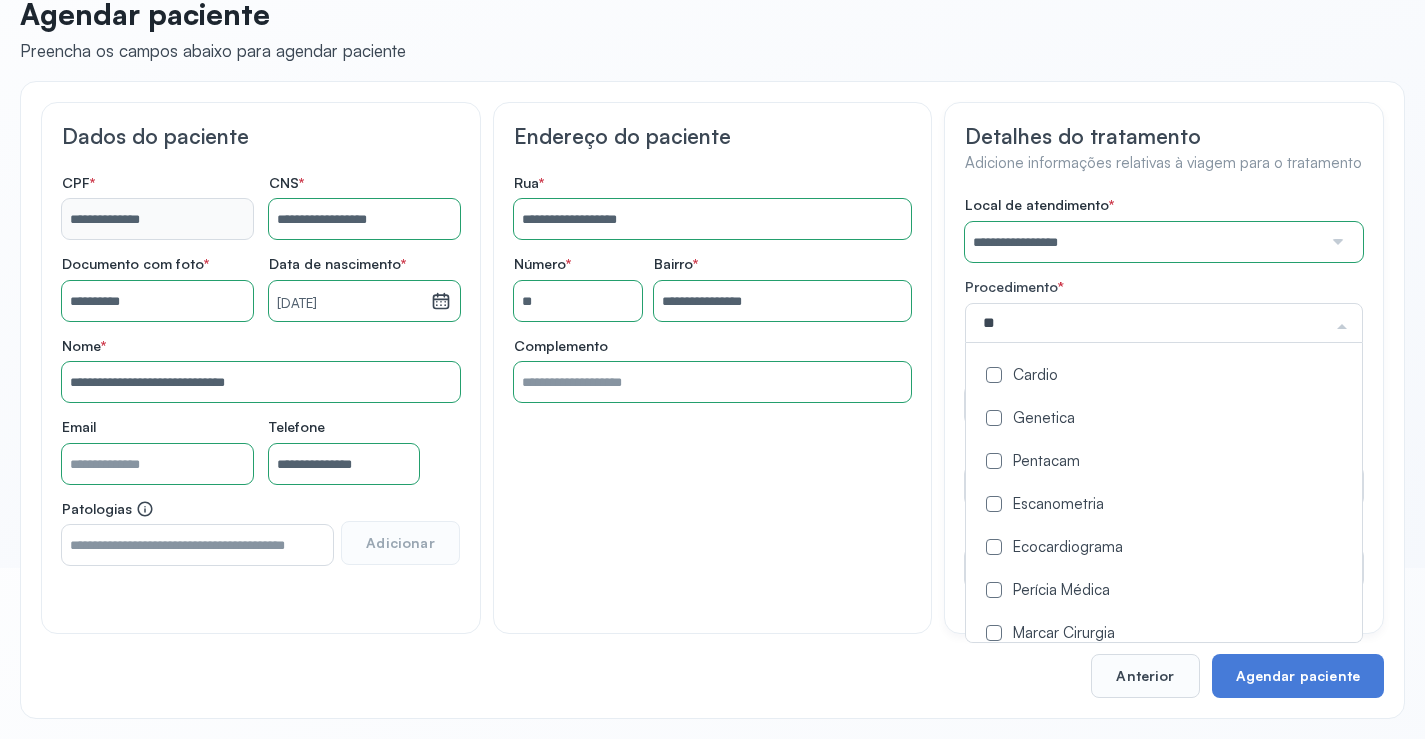type on "***" 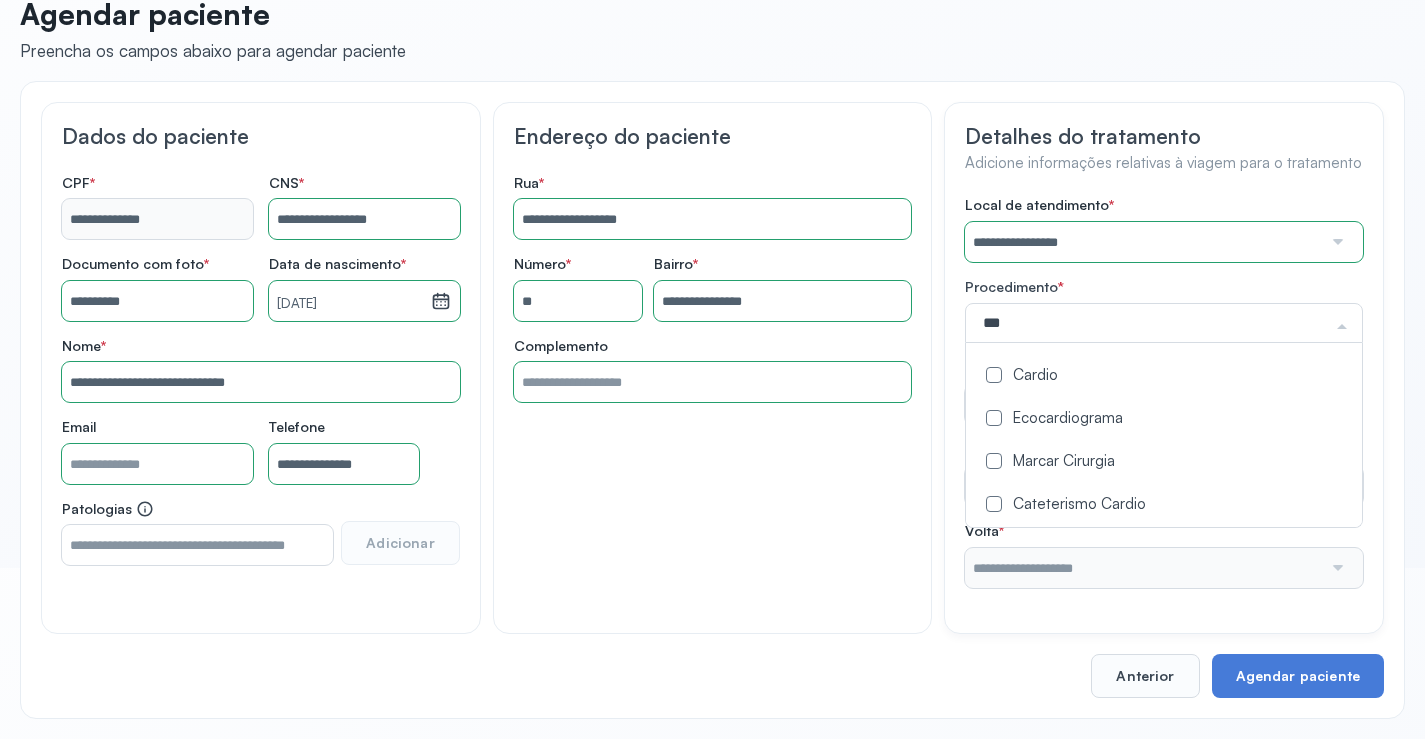 click on "Cardio" 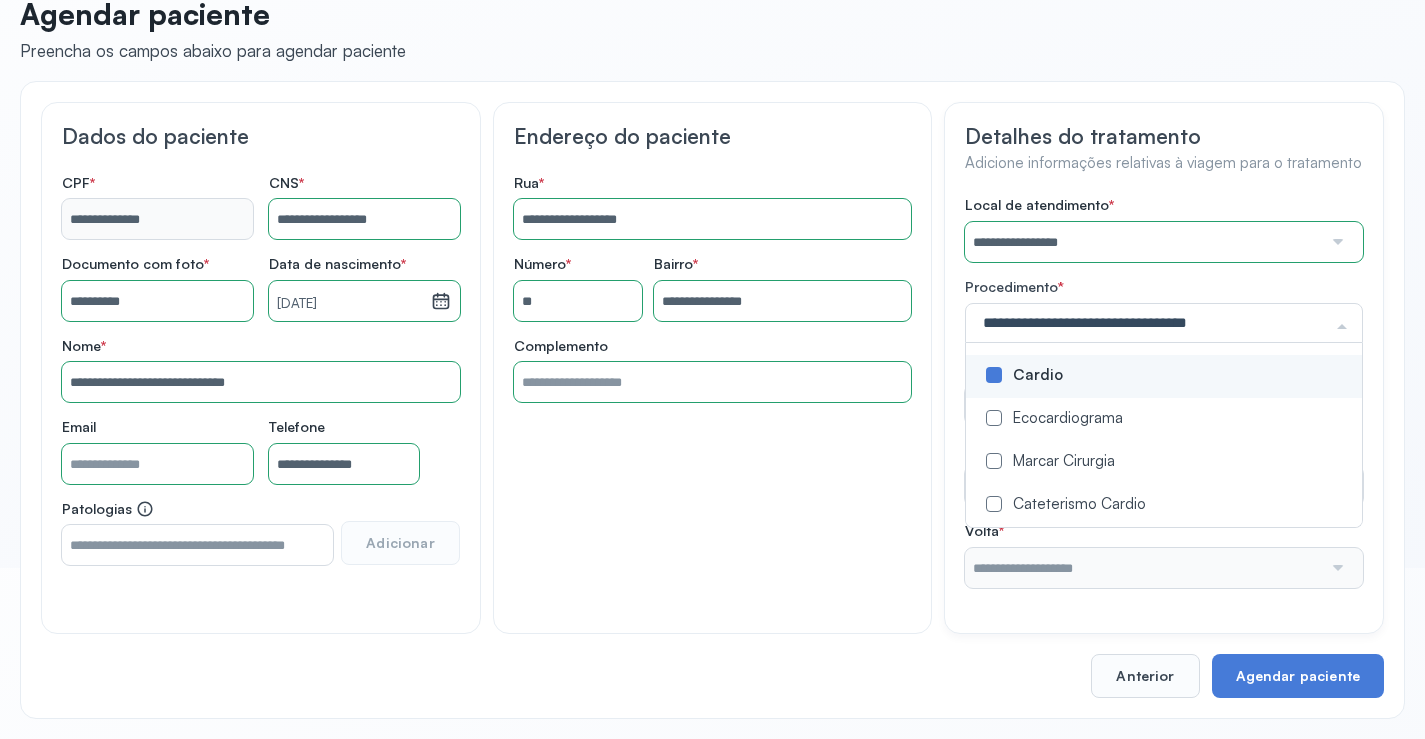 click on "**********" 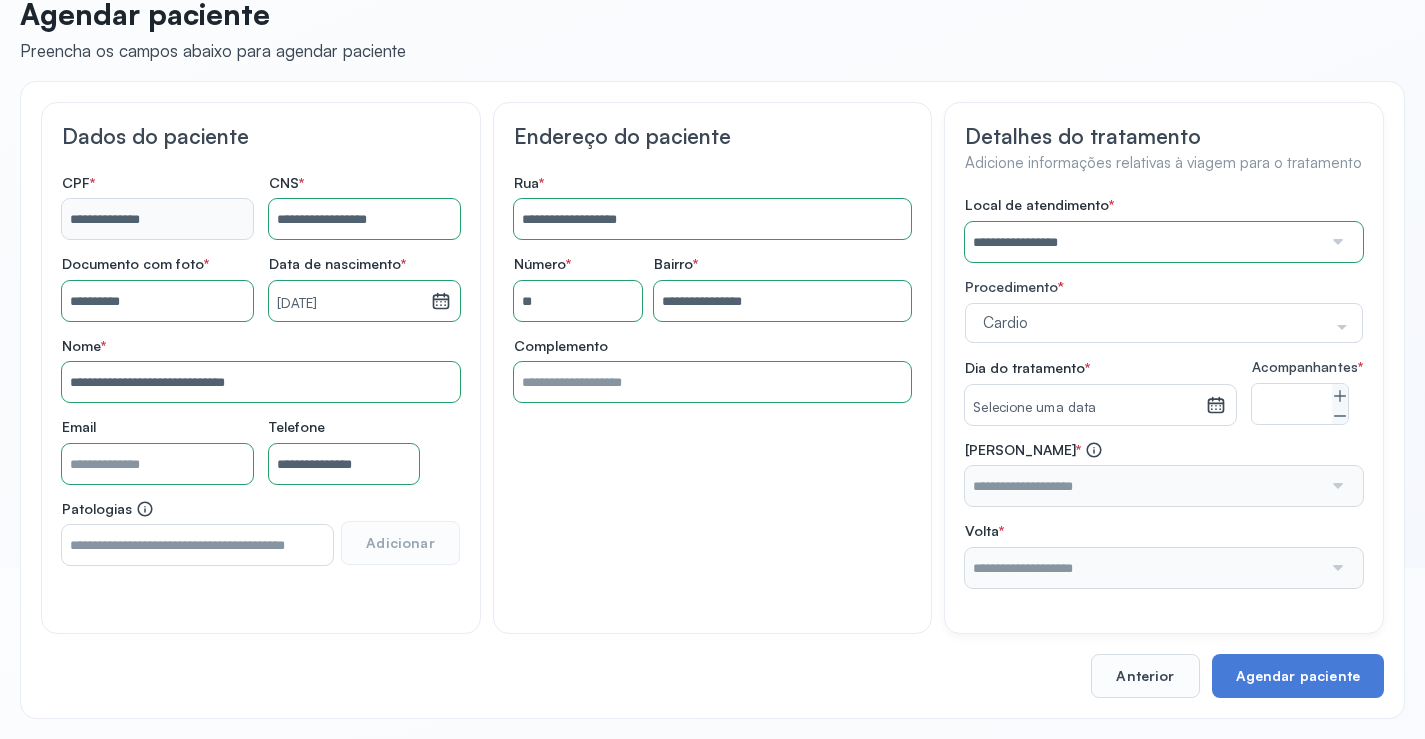 click on "Selecione uma data" at bounding box center [1085, 408] 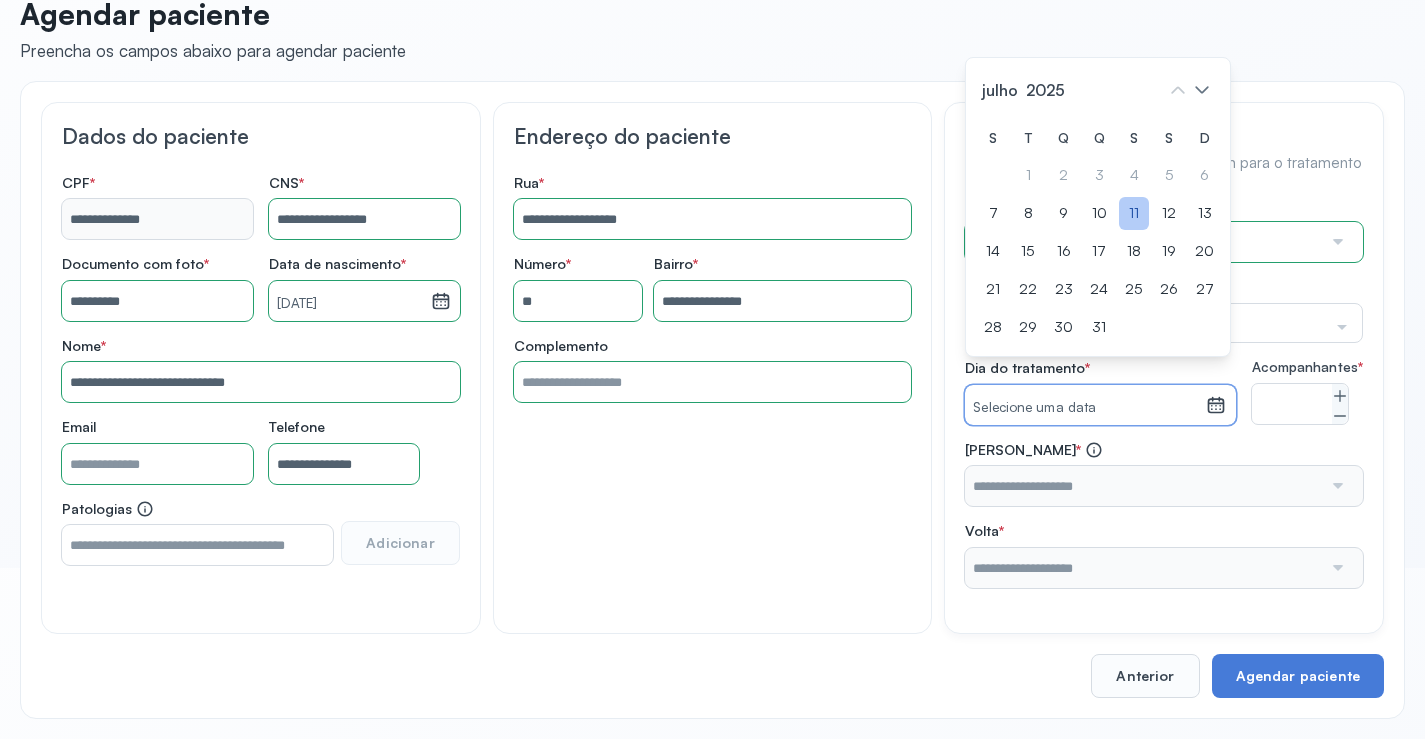 click on "11" 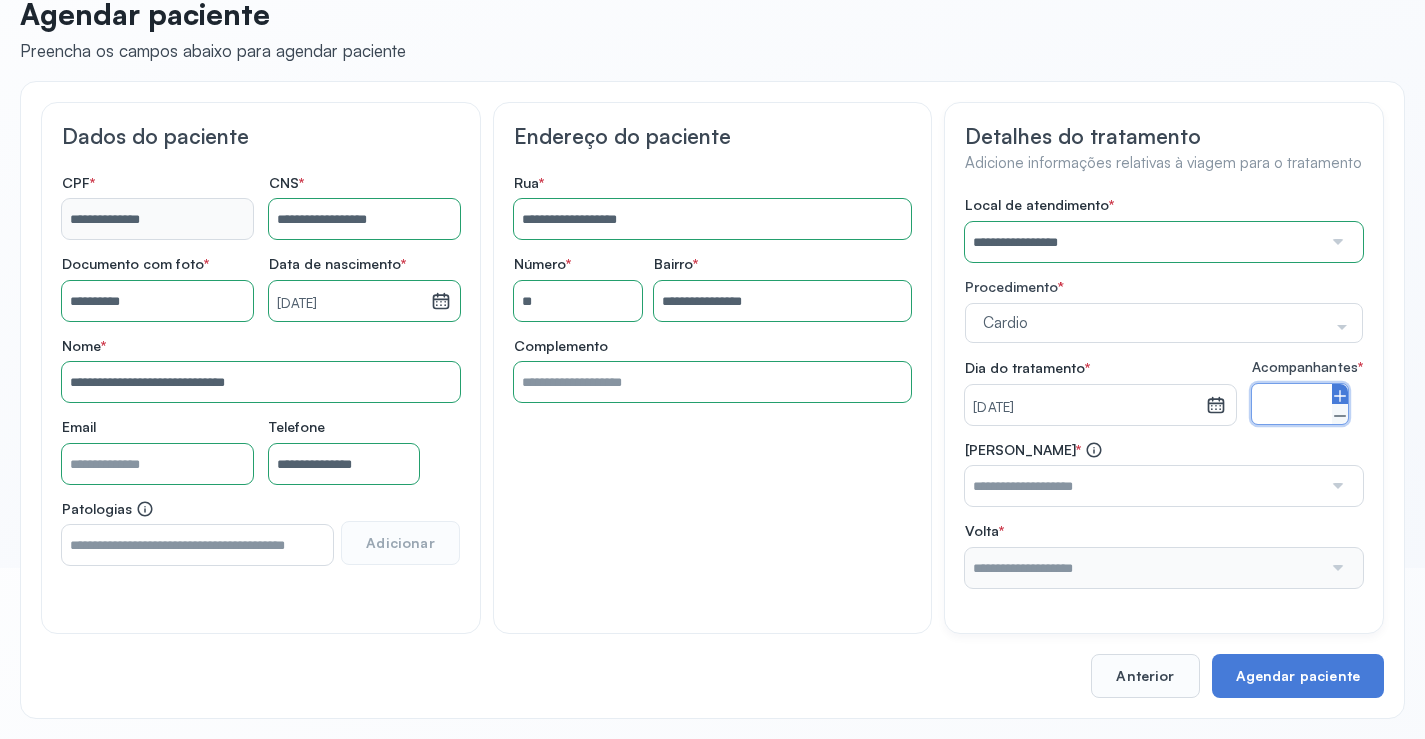 click 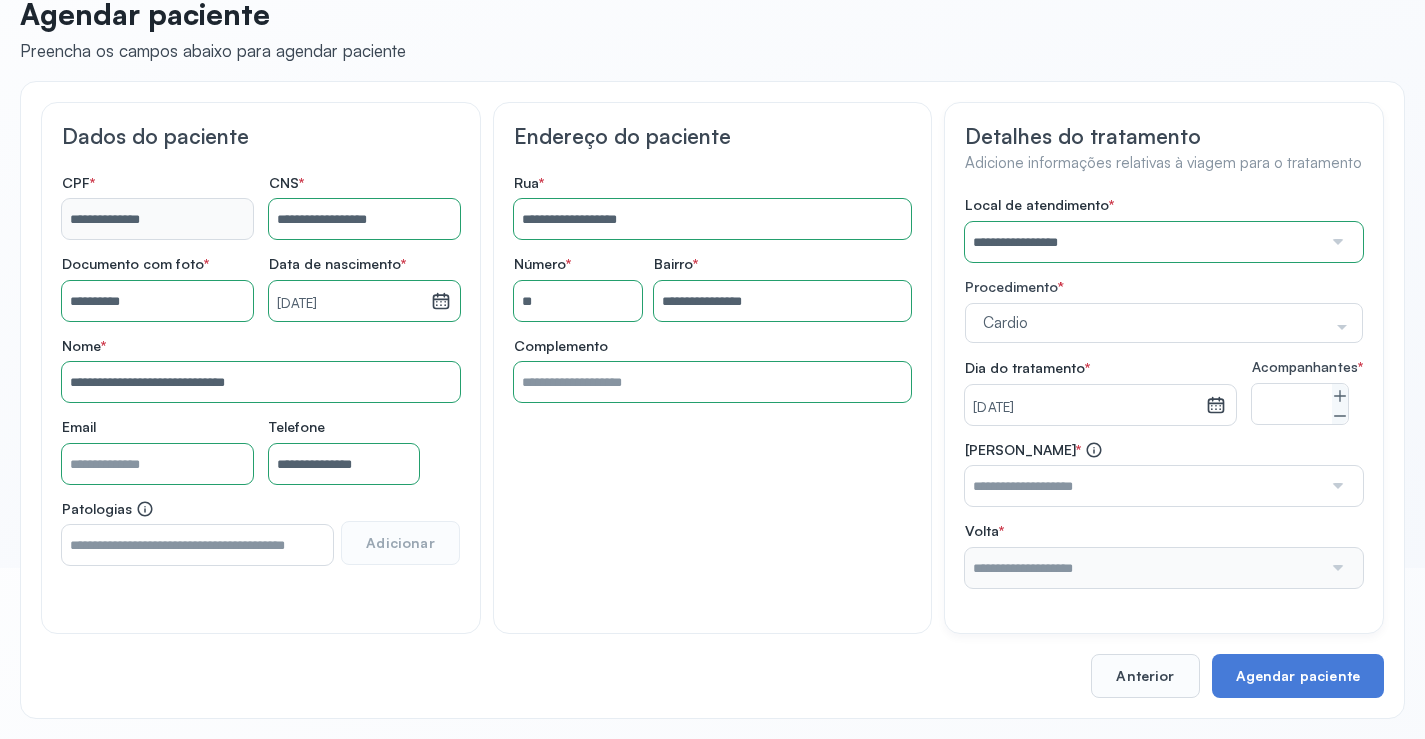 click at bounding box center (1143, 486) 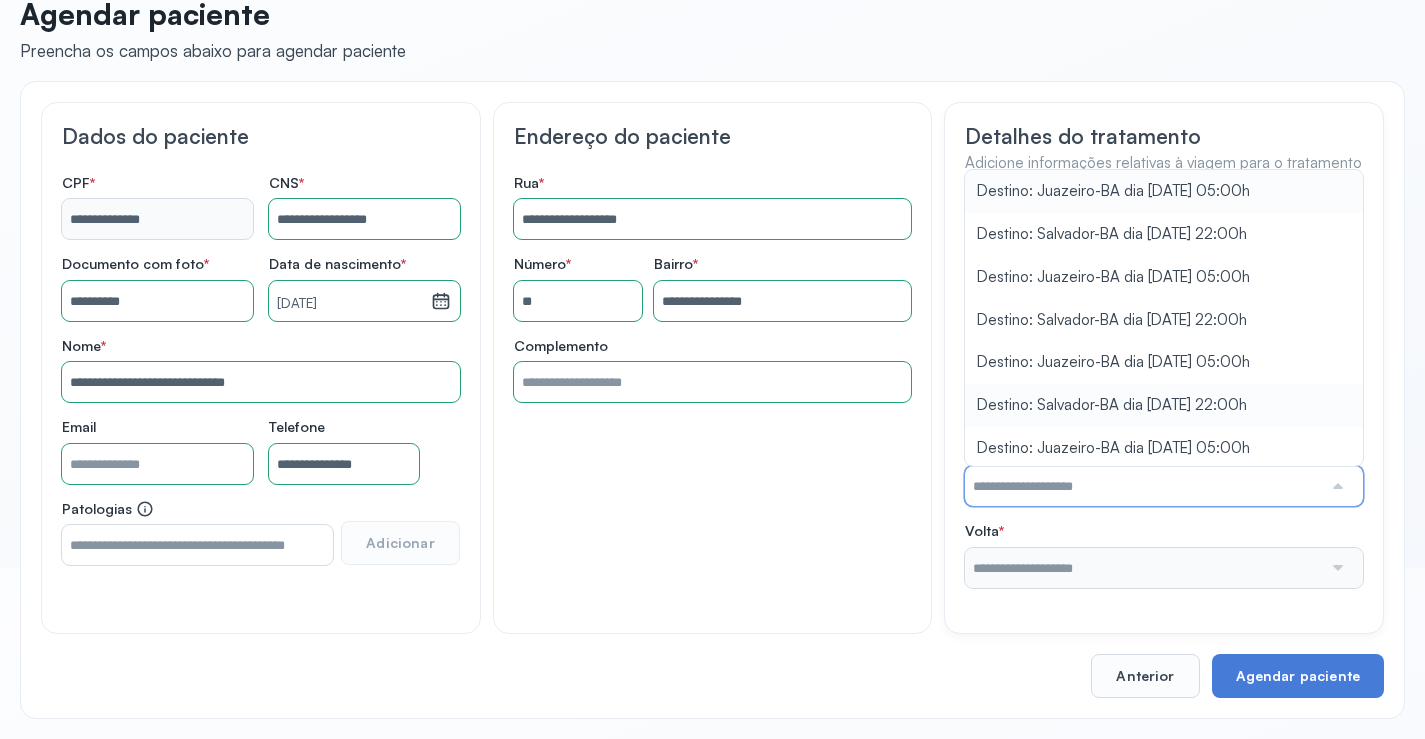 type on "**********" 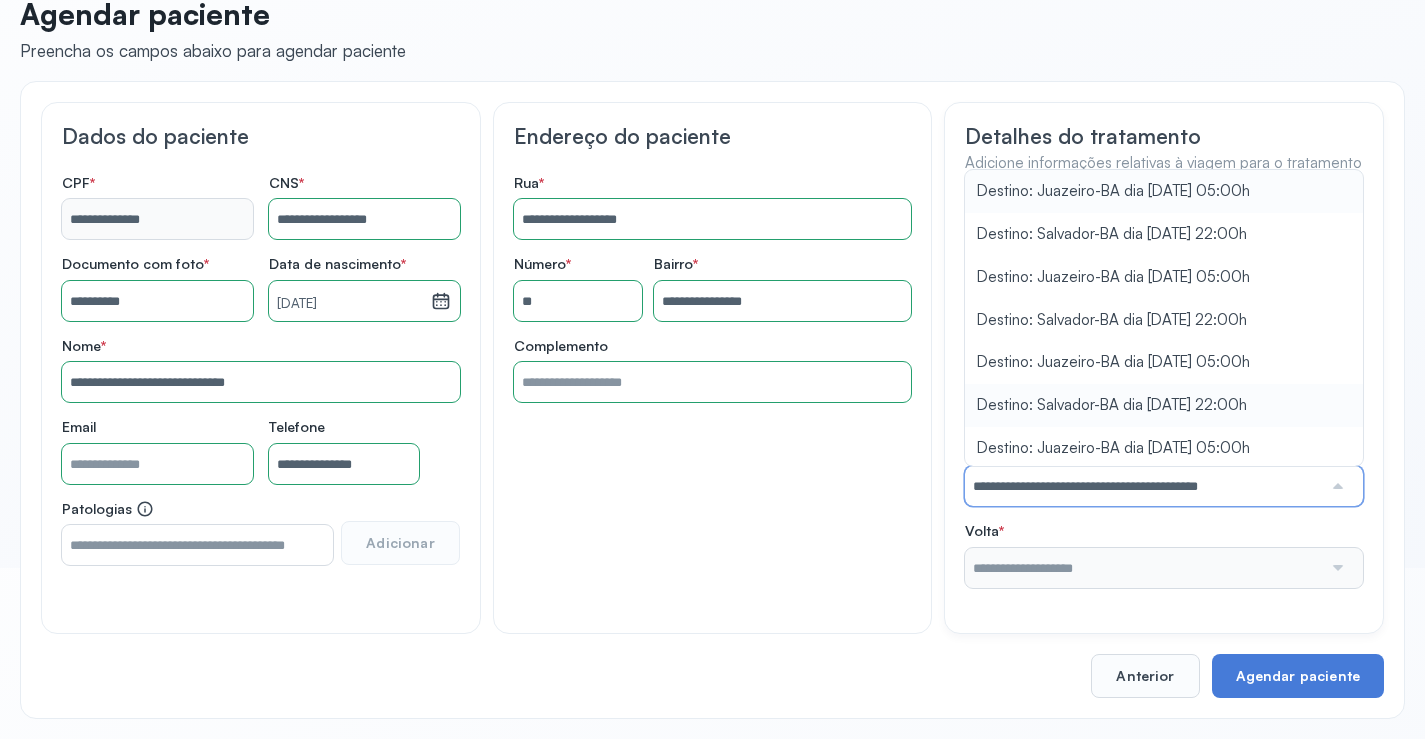 click on "**********" at bounding box center (1164, 392) 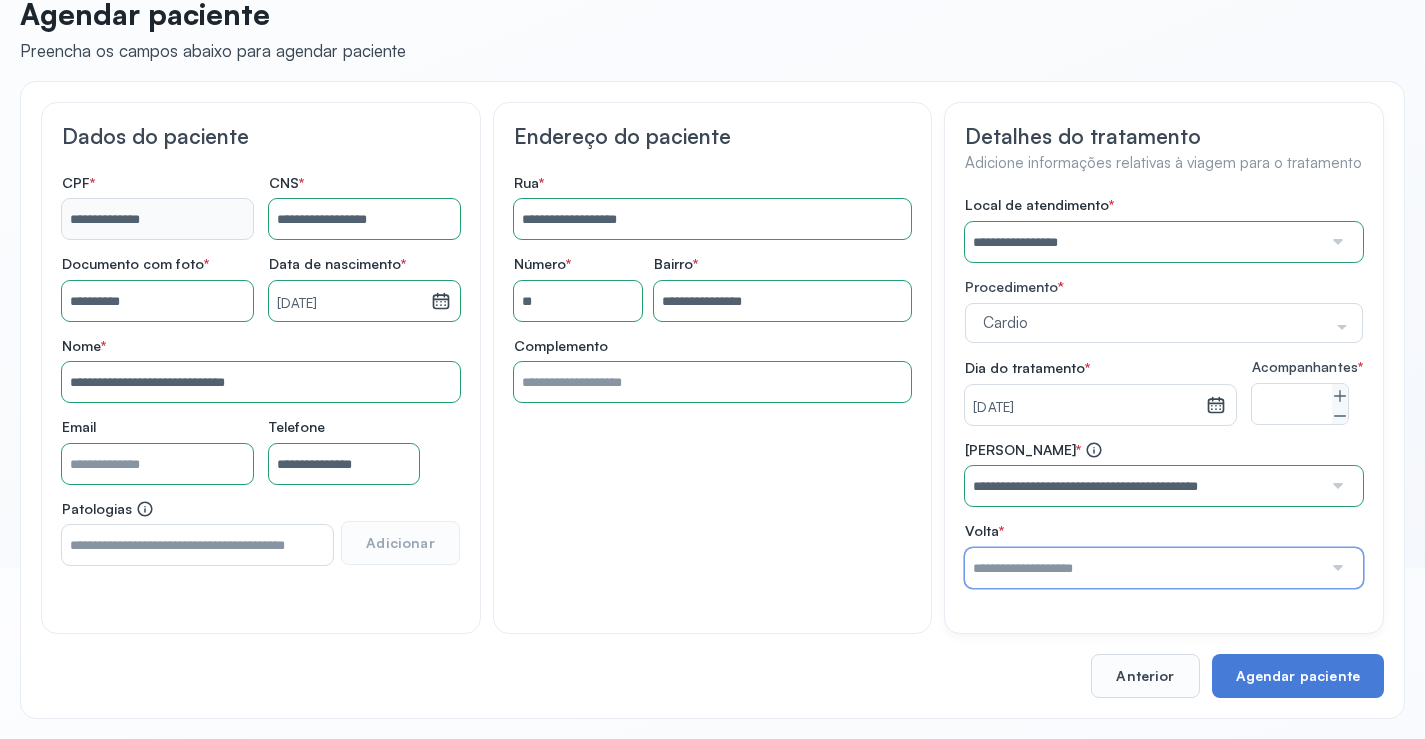 click at bounding box center [1143, 568] 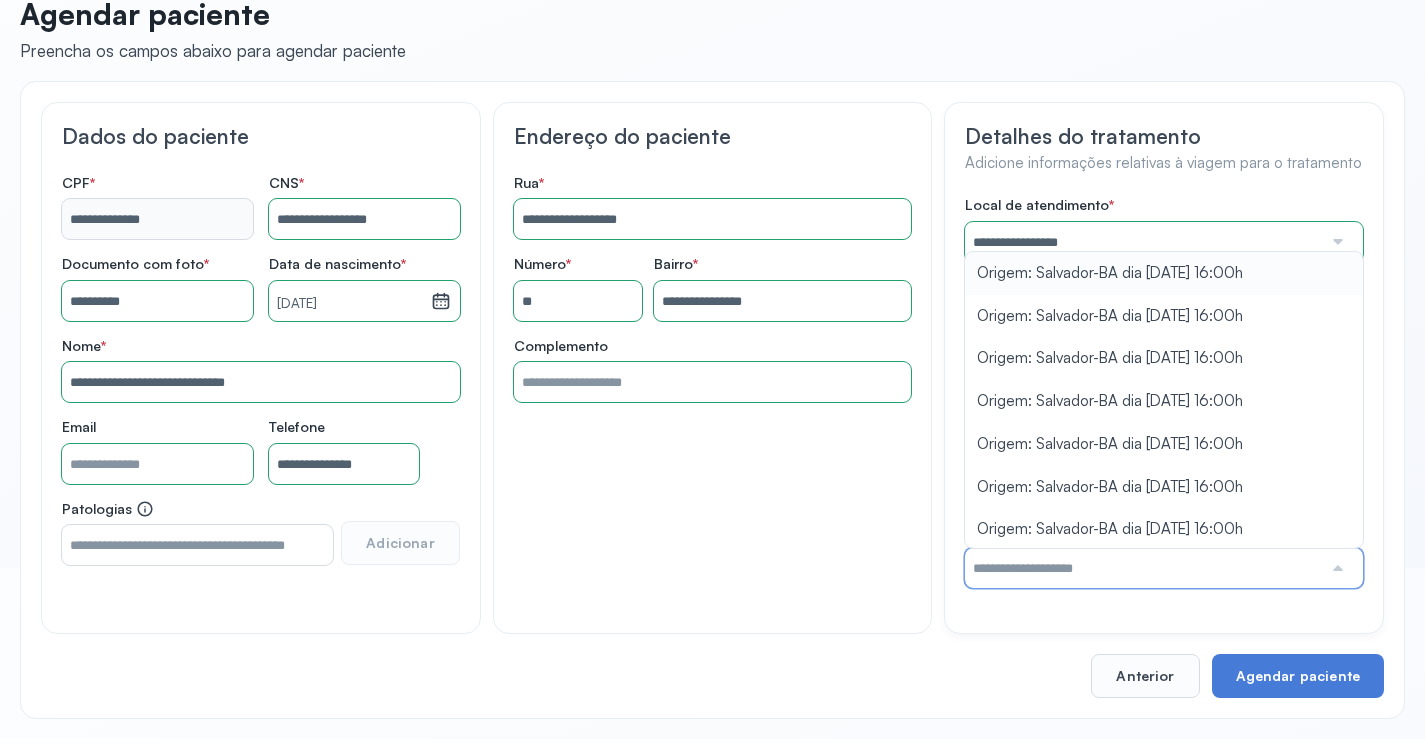 type on "**********" 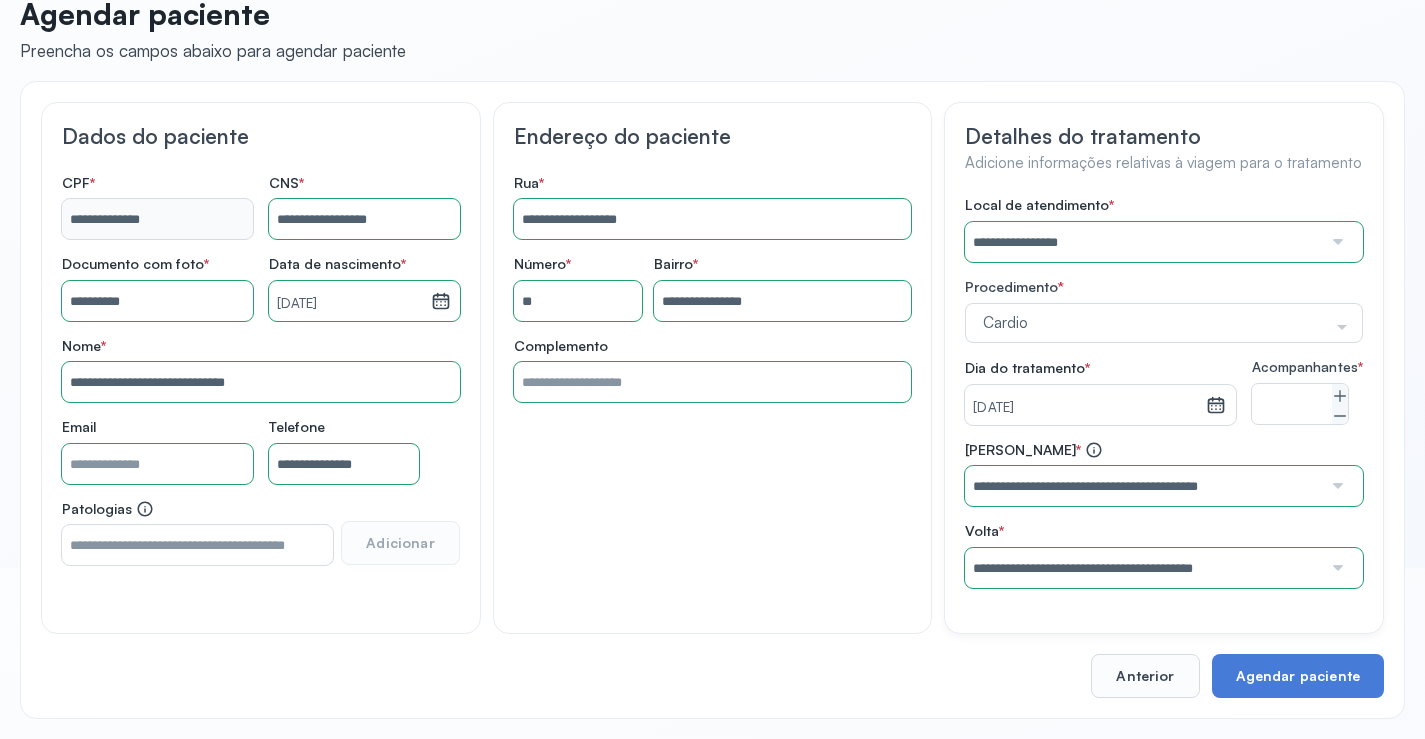 click on "**********" at bounding box center (1164, 392) 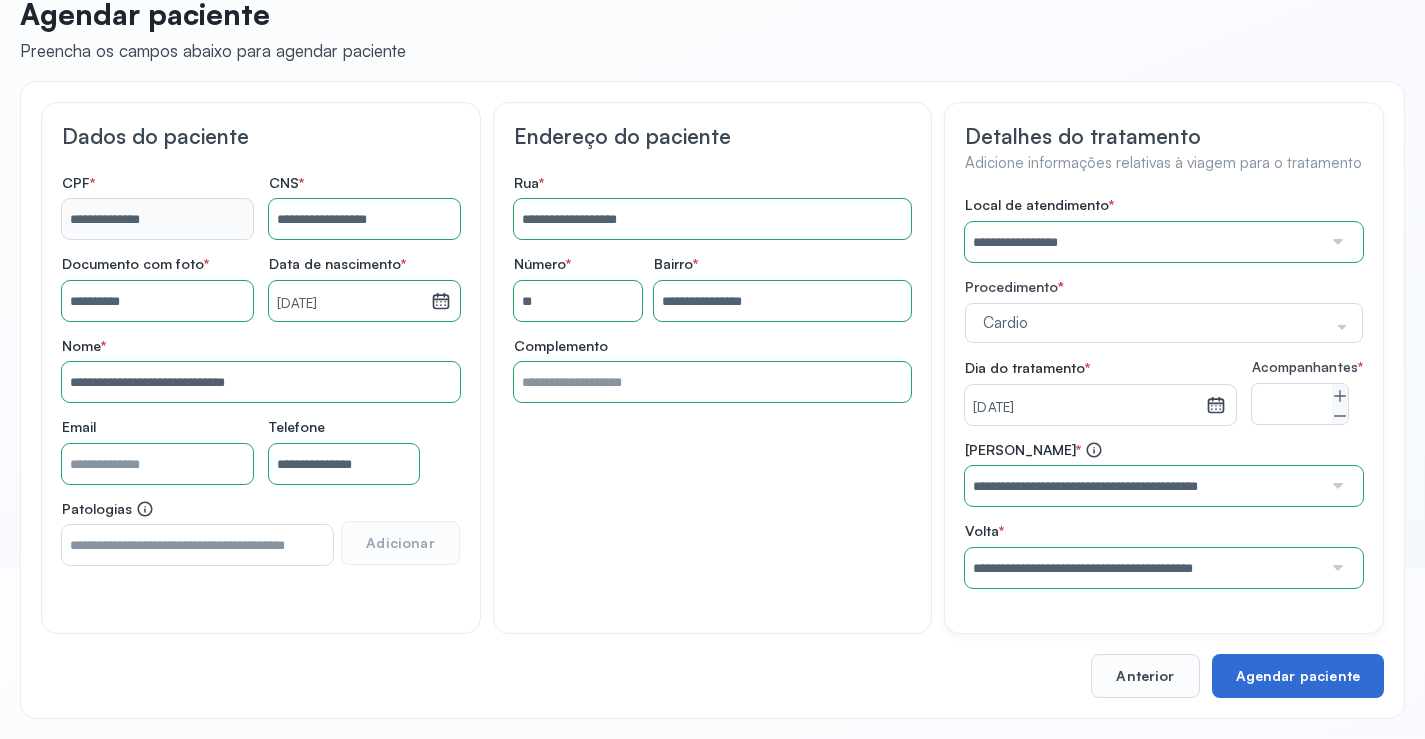 click on "Agendar paciente" at bounding box center [1298, 676] 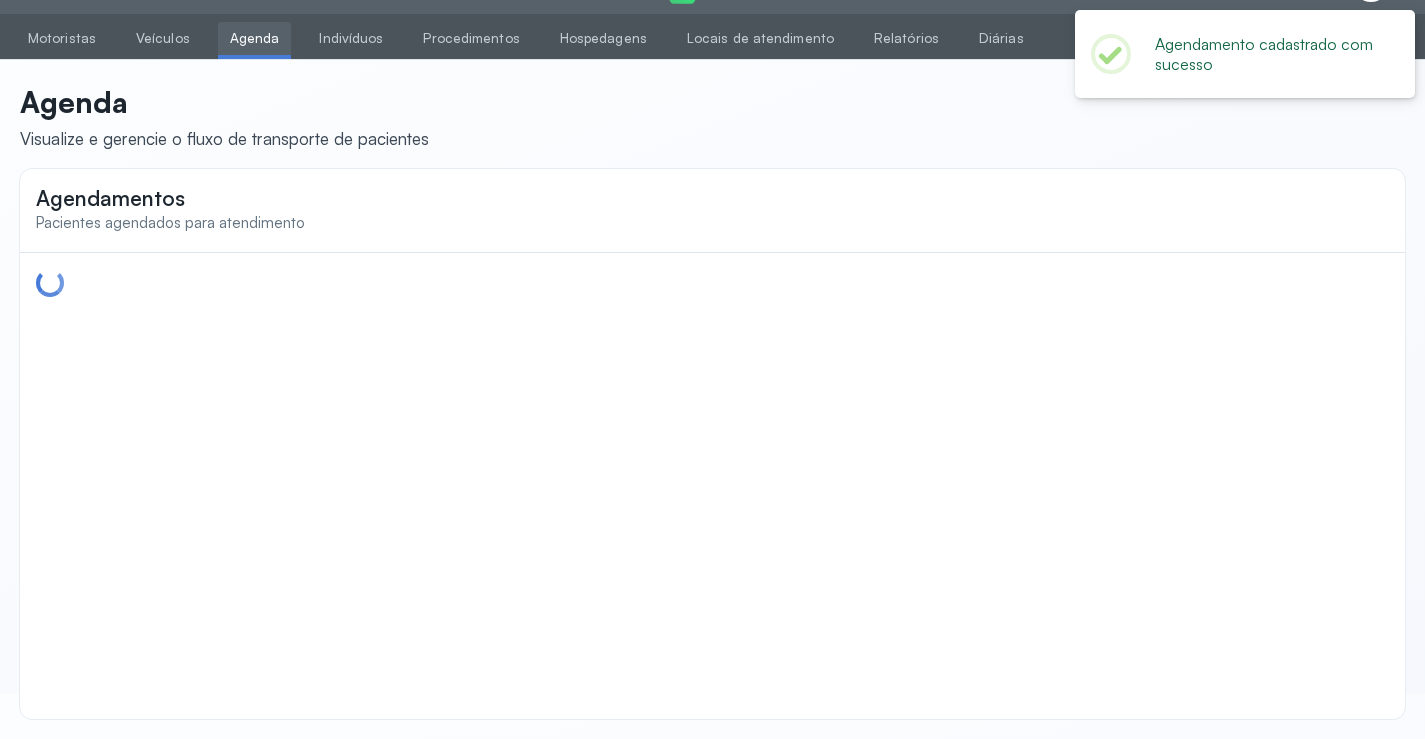 scroll, scrollTop: 0, scrollLeft: 0, axis: both 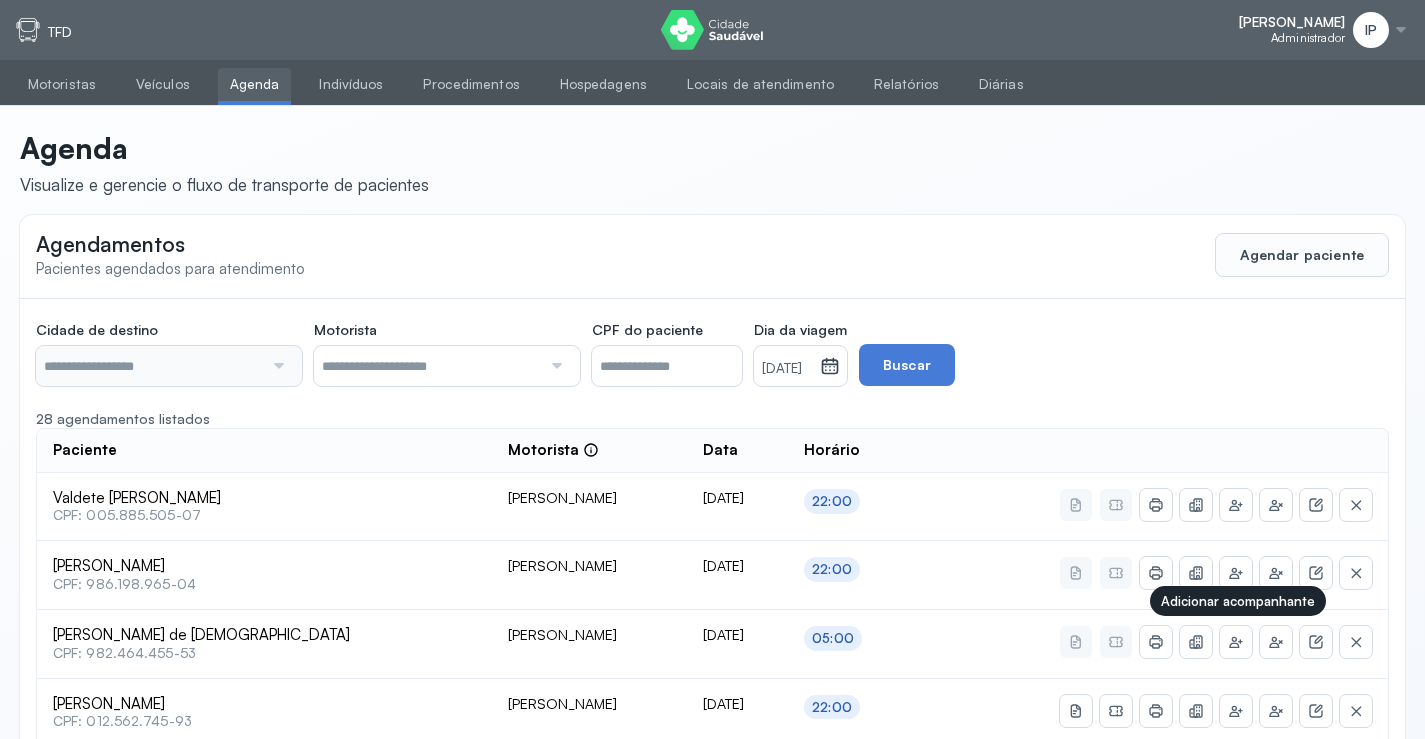 type on "********" 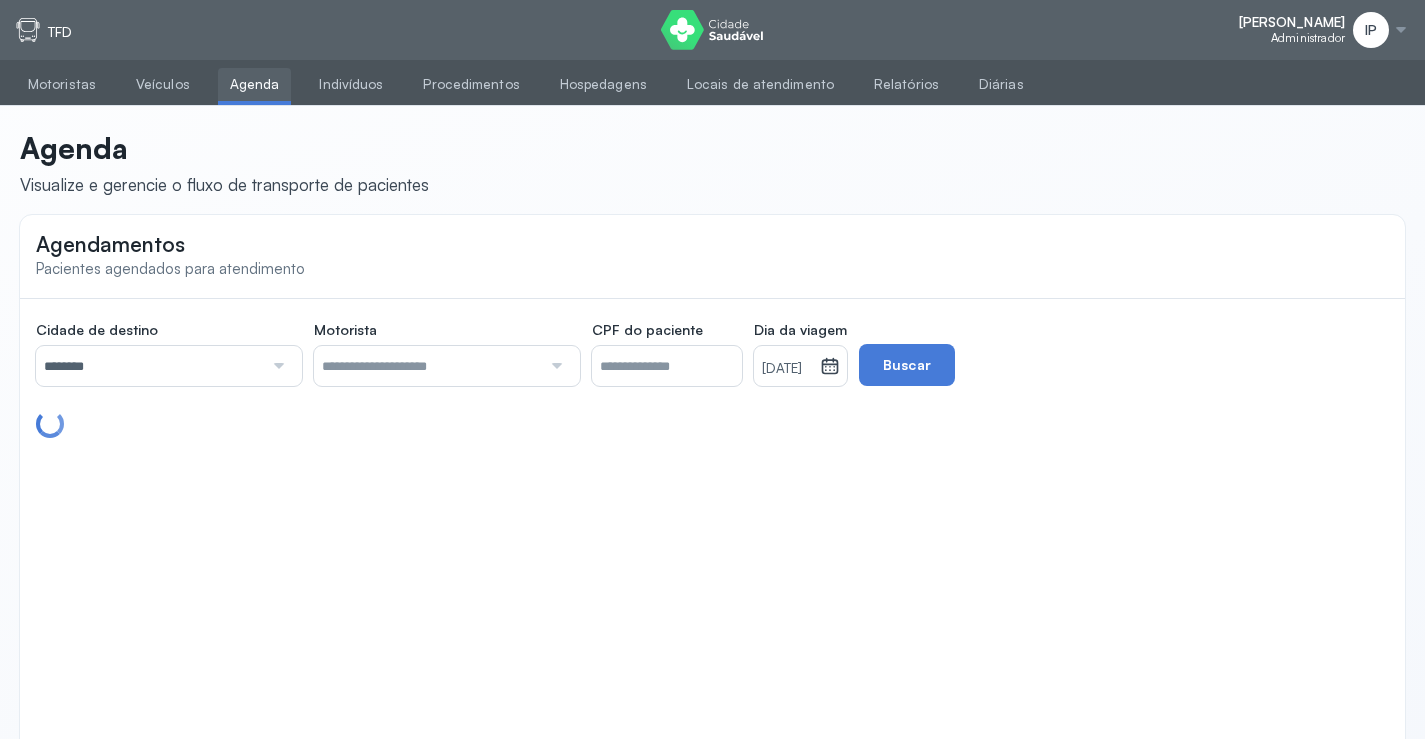 click on "[DATE]" at bounding box center (787, 369) 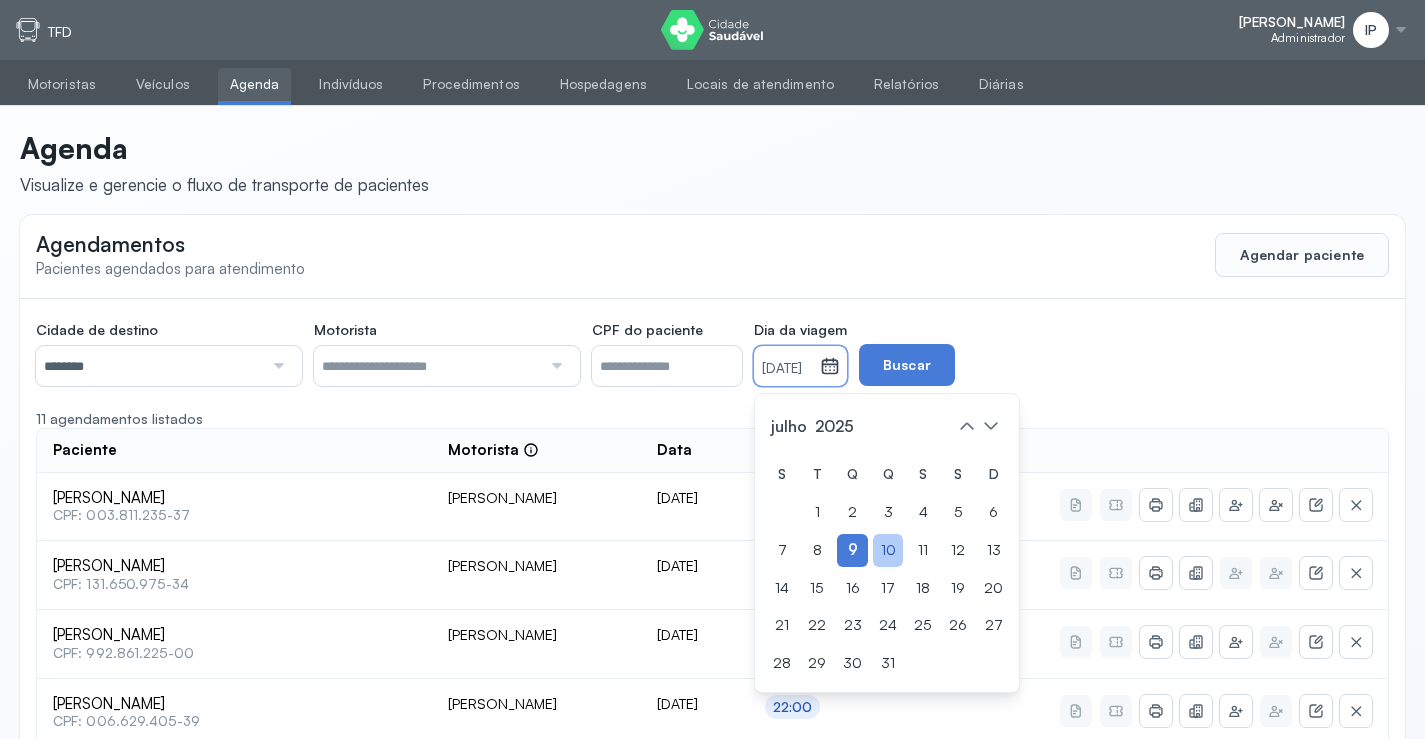 click on "10" 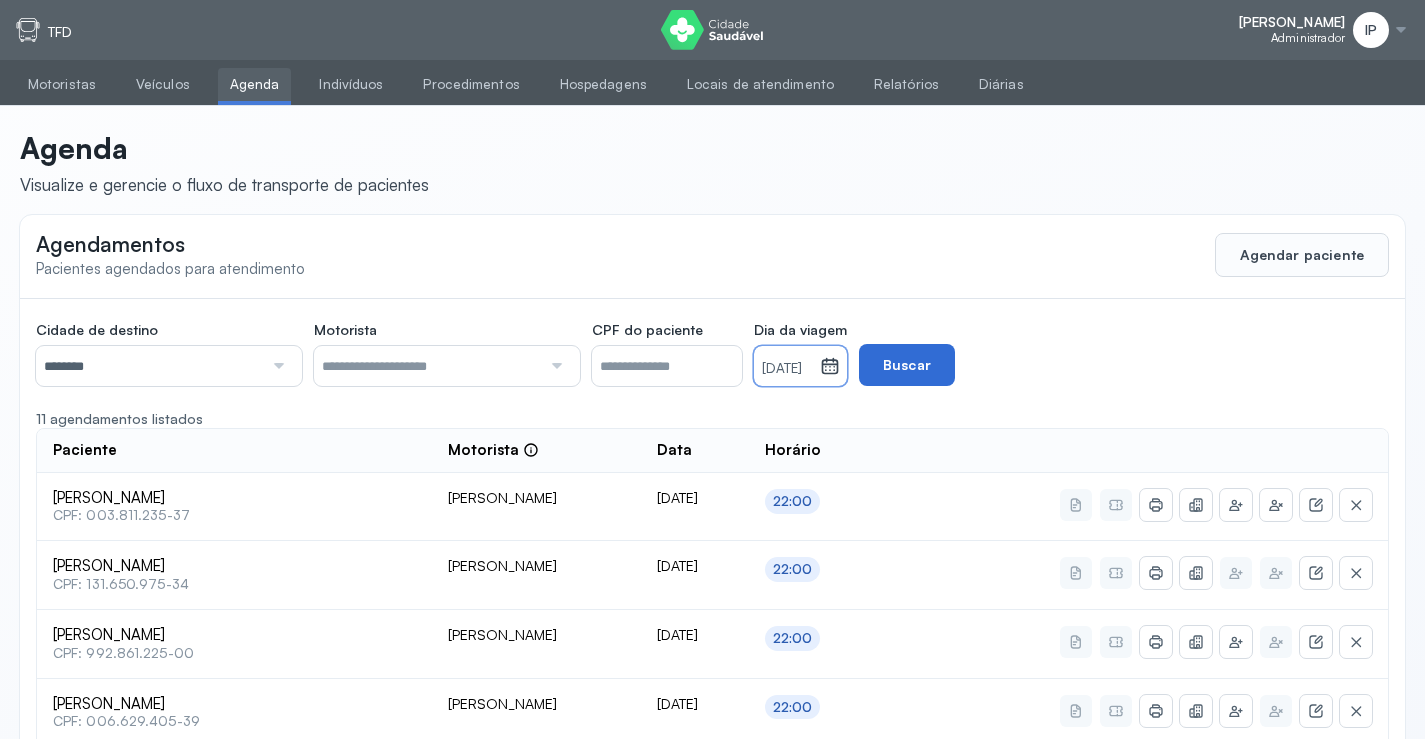 click on "Buscar" at bounding box center [907, 365] 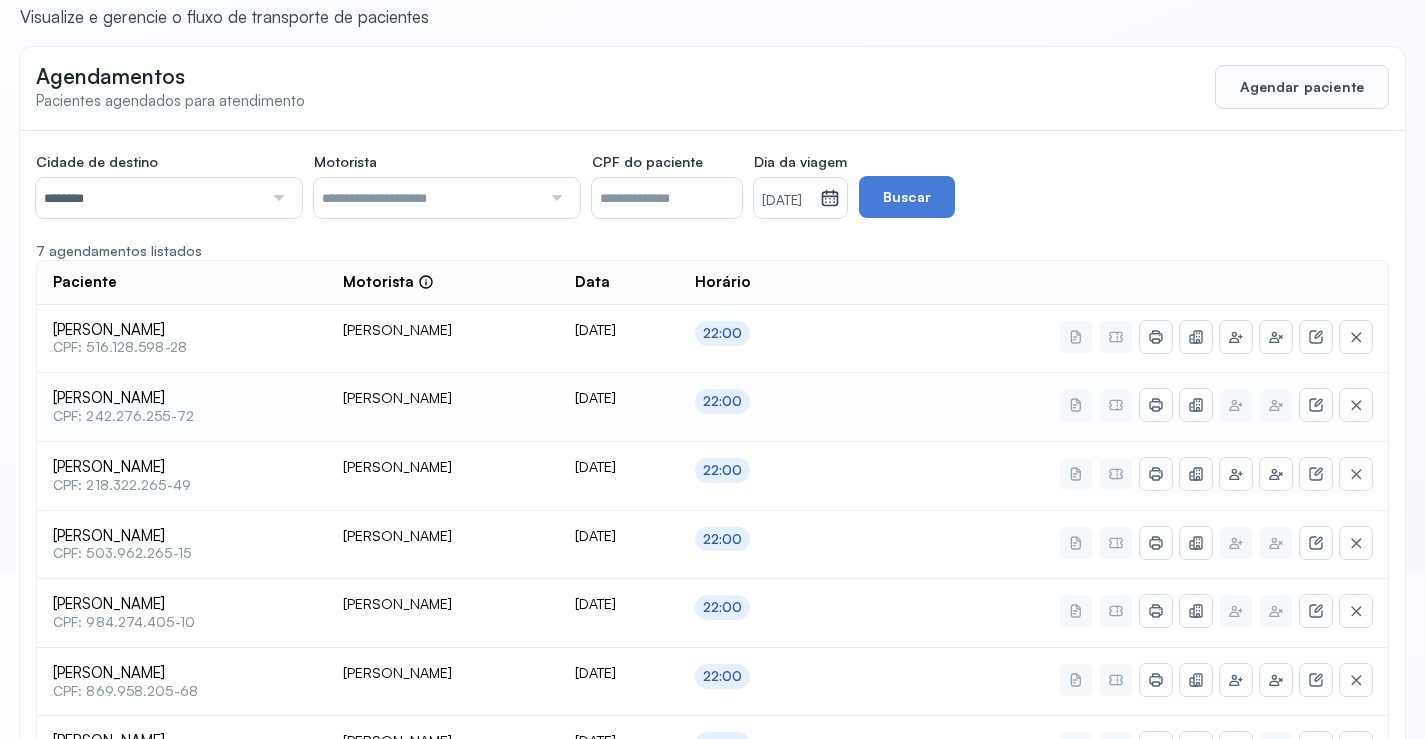scroll, scrollTop: 316, scrollLeft: 0, axis: vertical 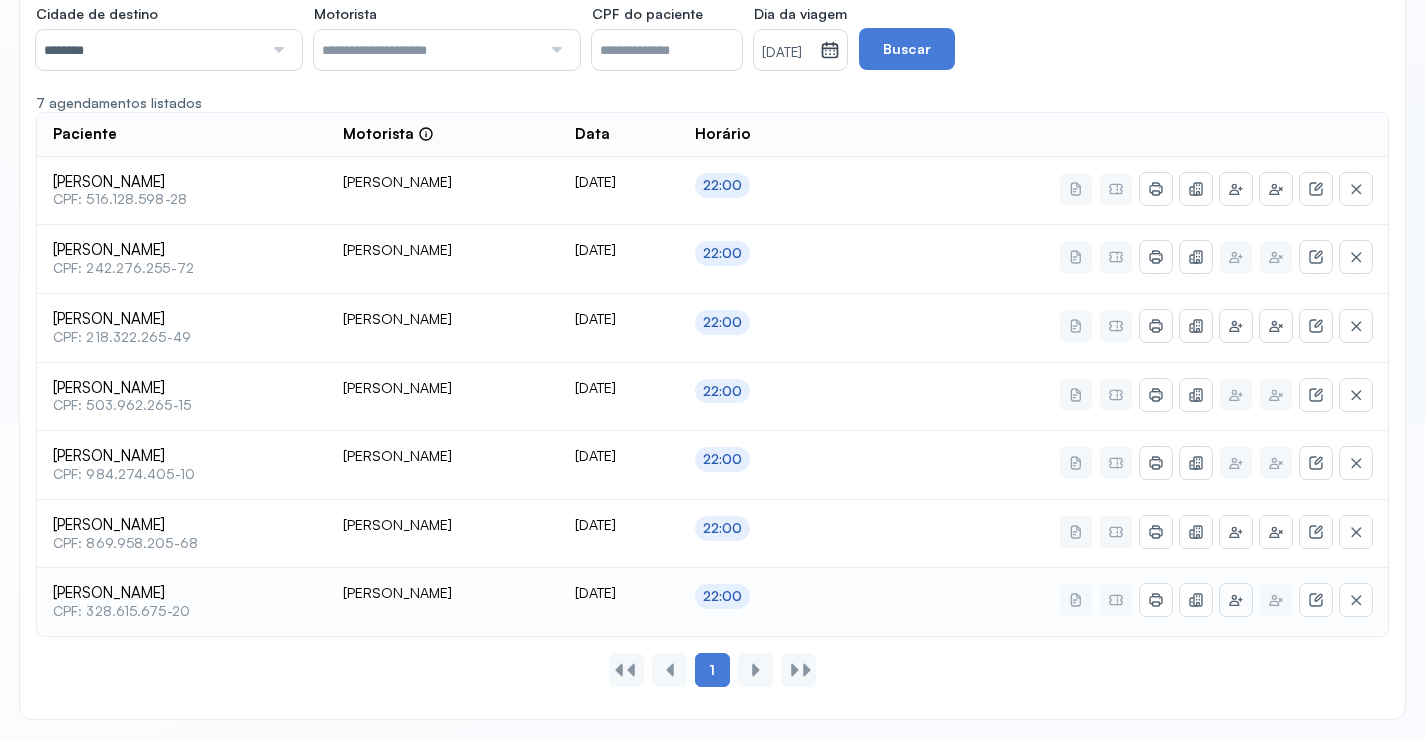 click 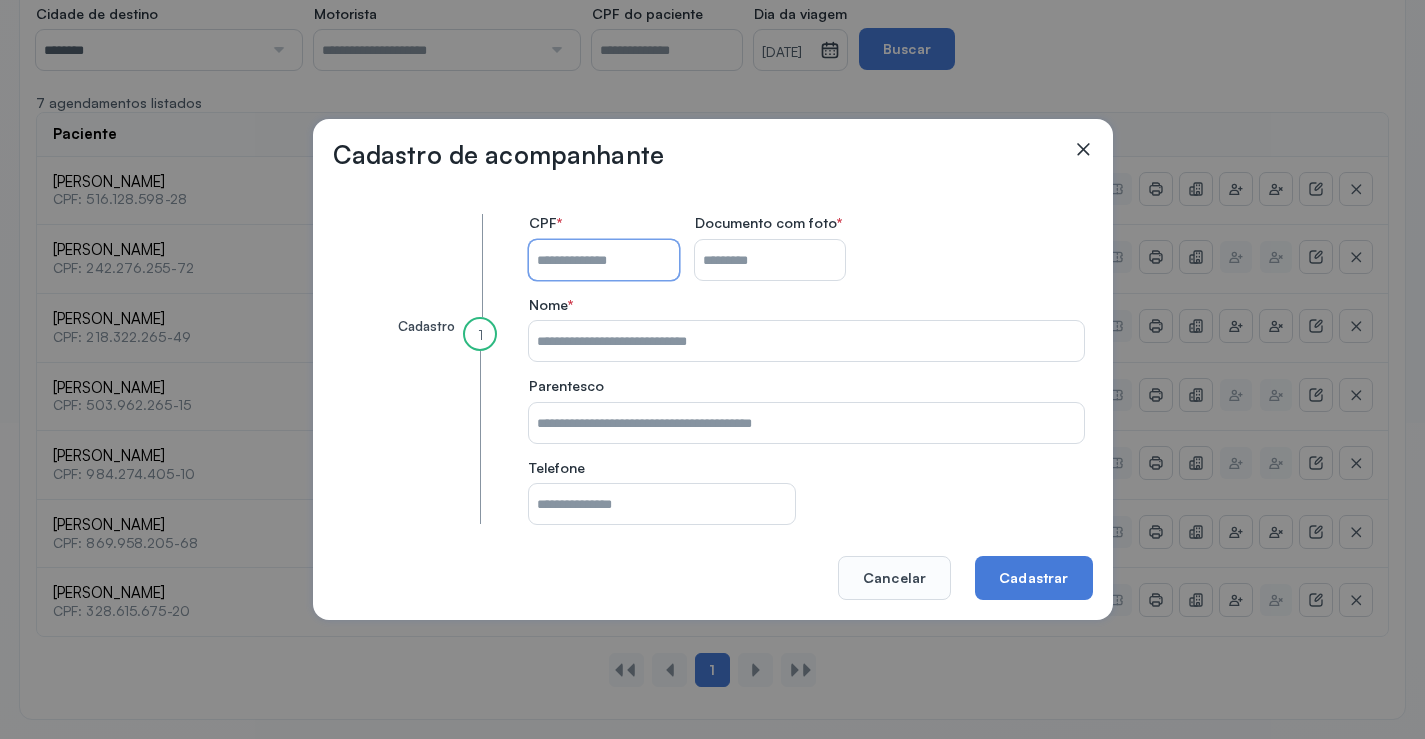 click on "CPF do paciente" at bounding box center [604, 260] 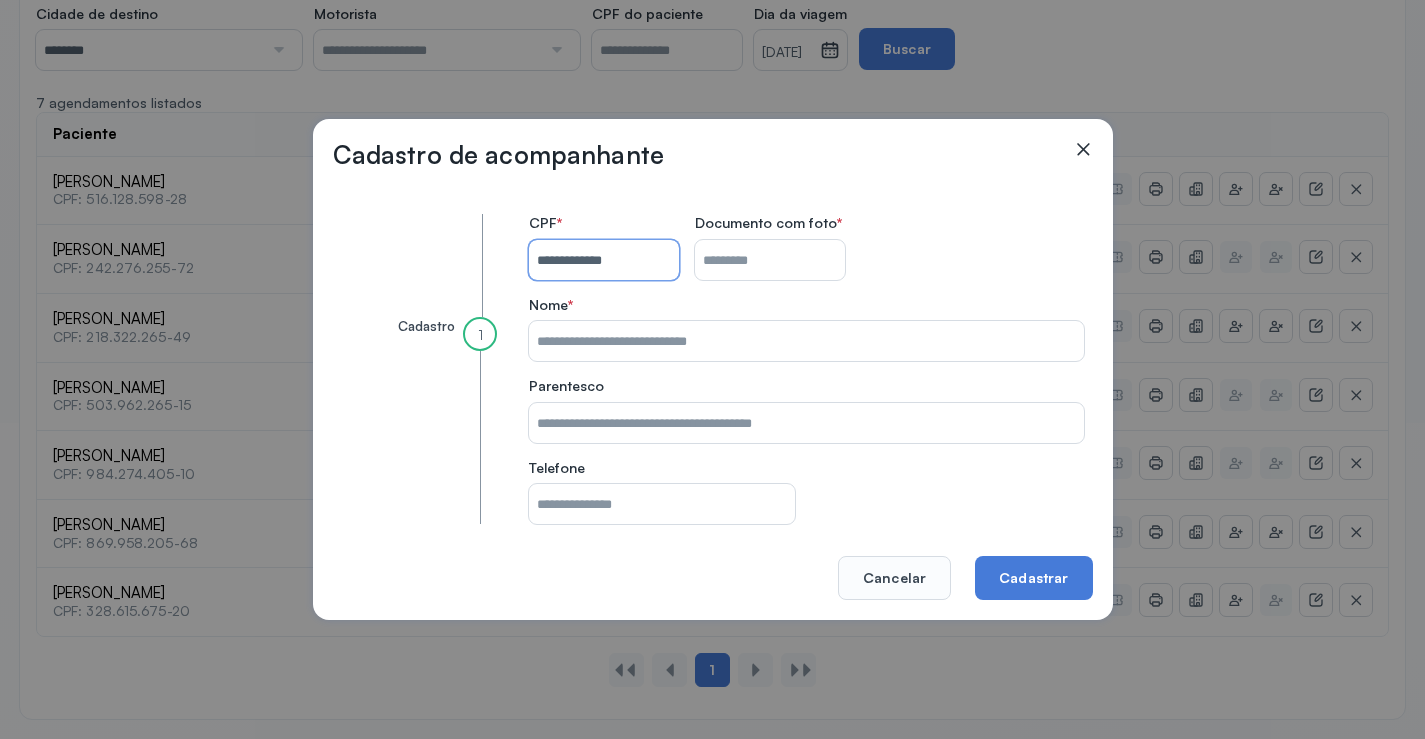 type on "**********" 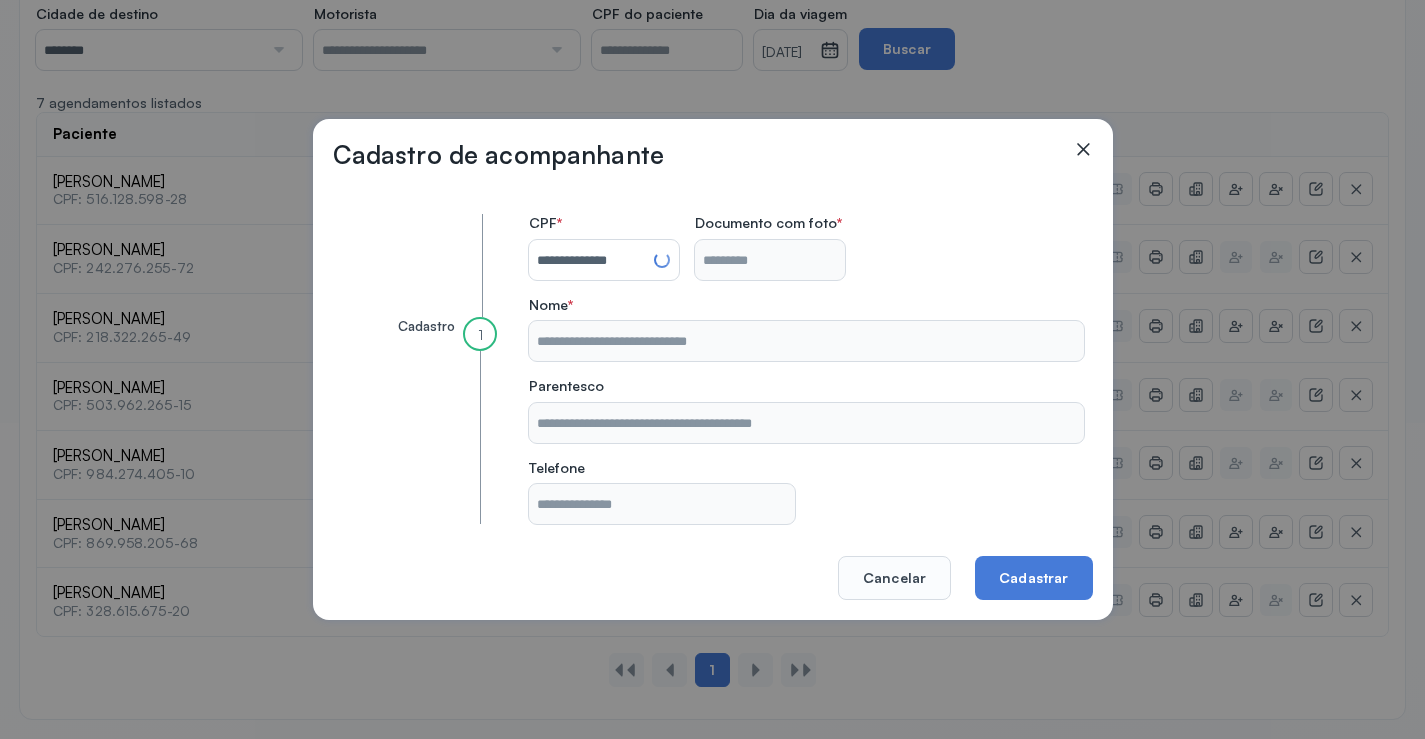 type on "**********" 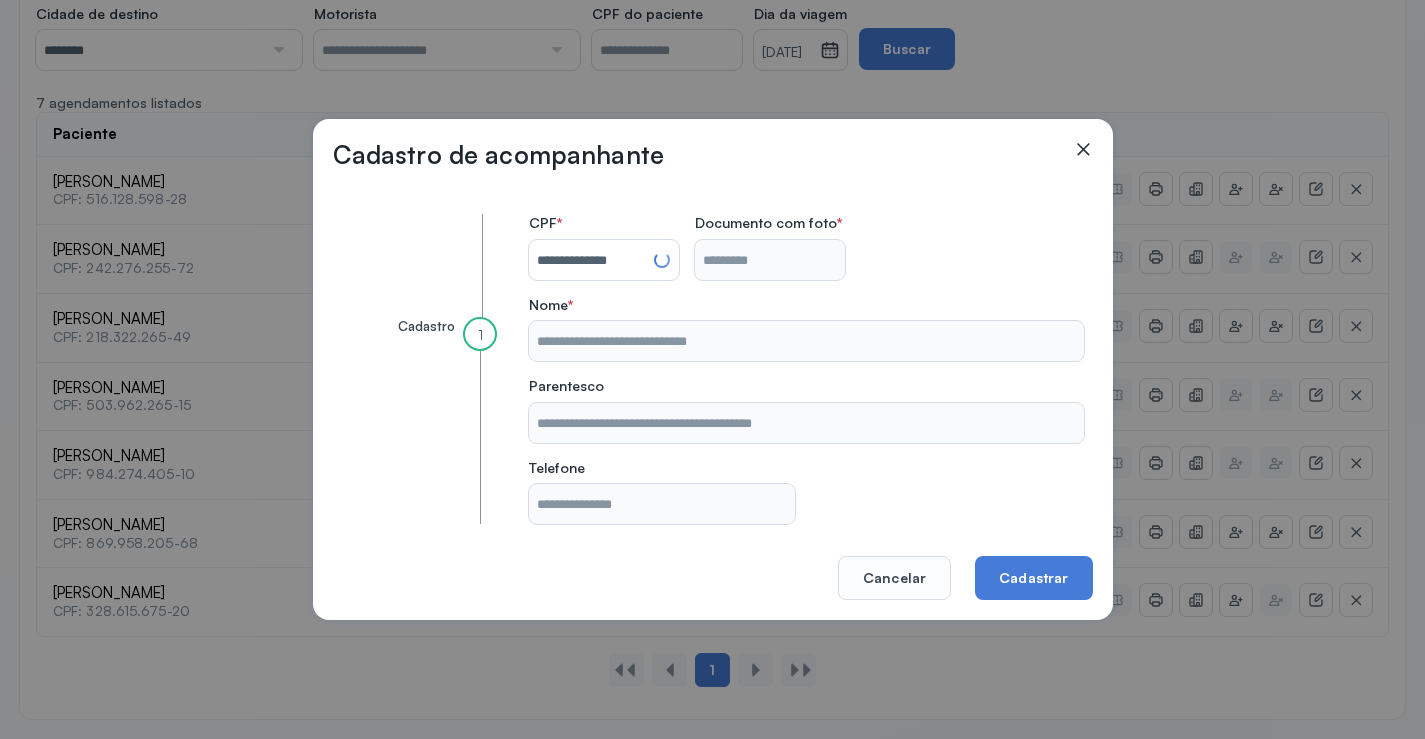 type on "**********" 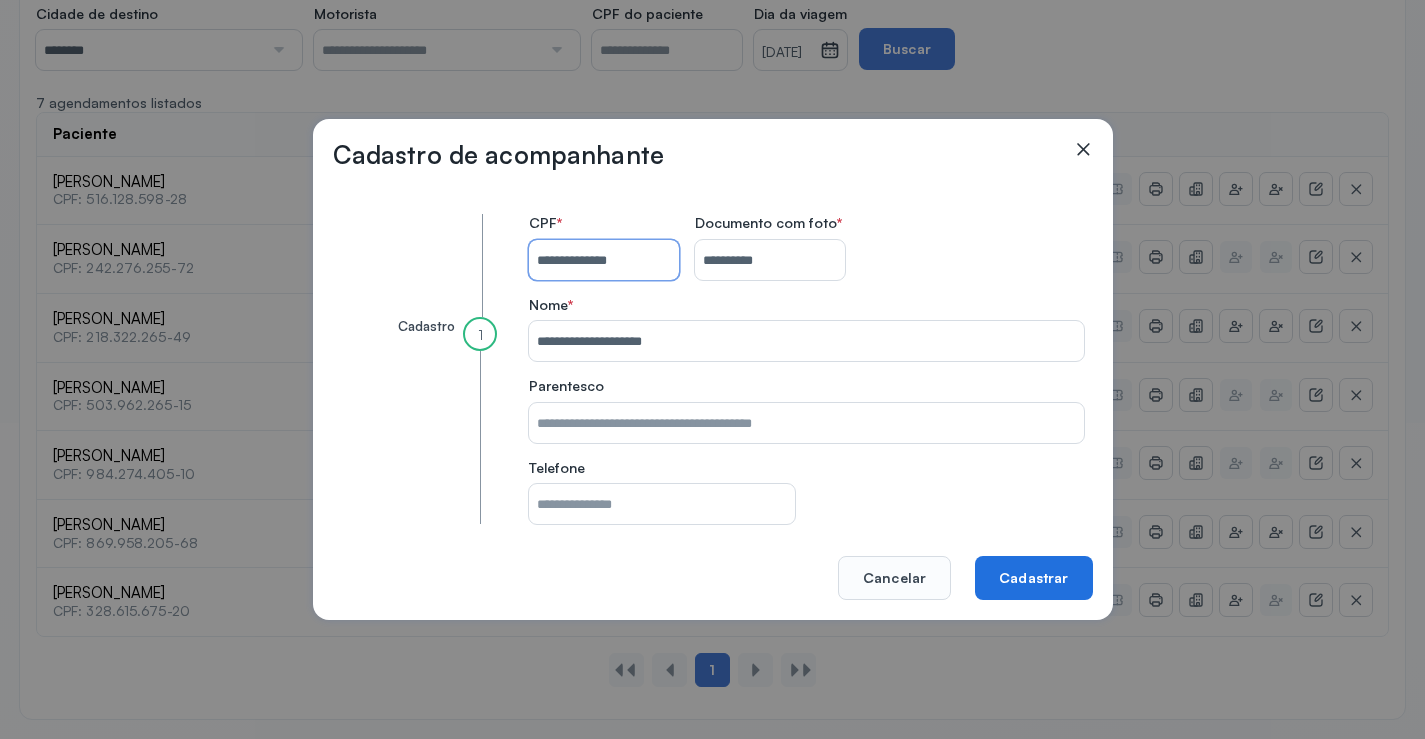 type 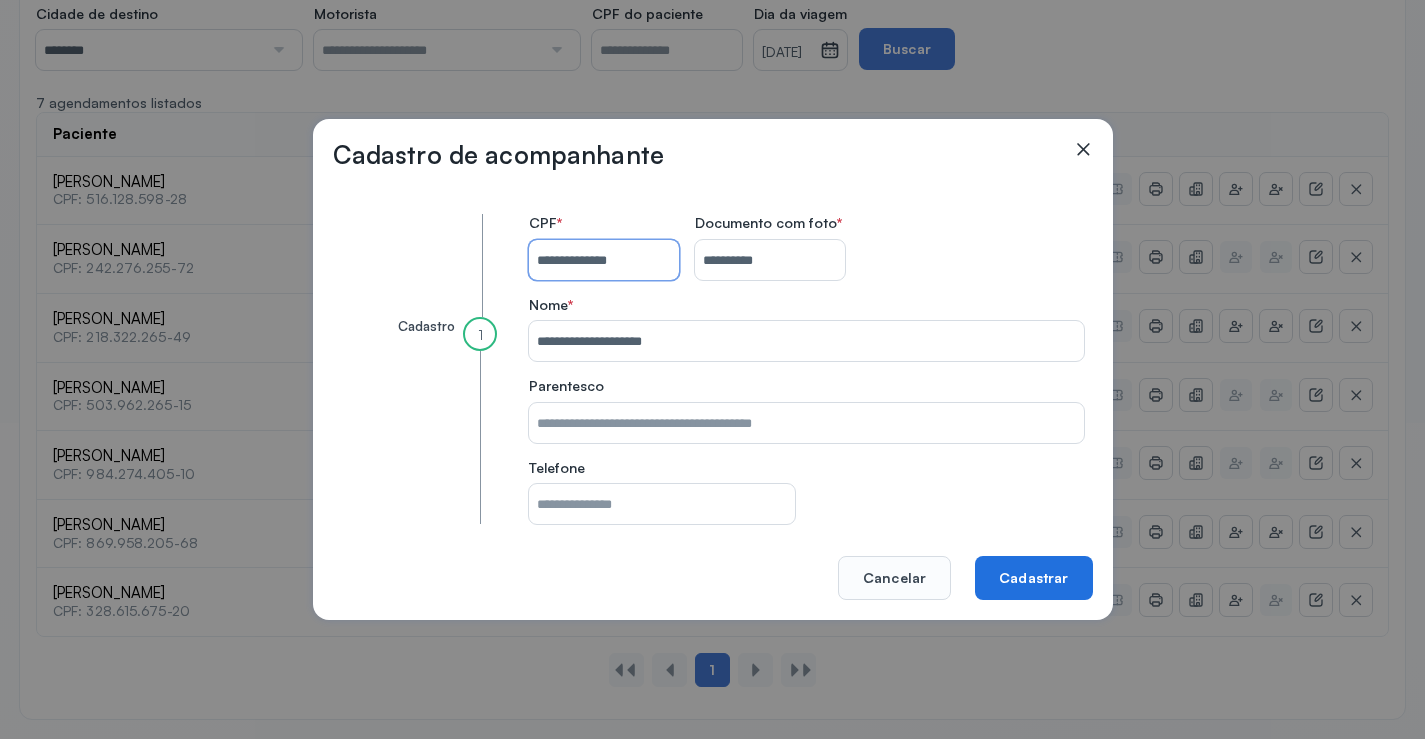 type on "**********" 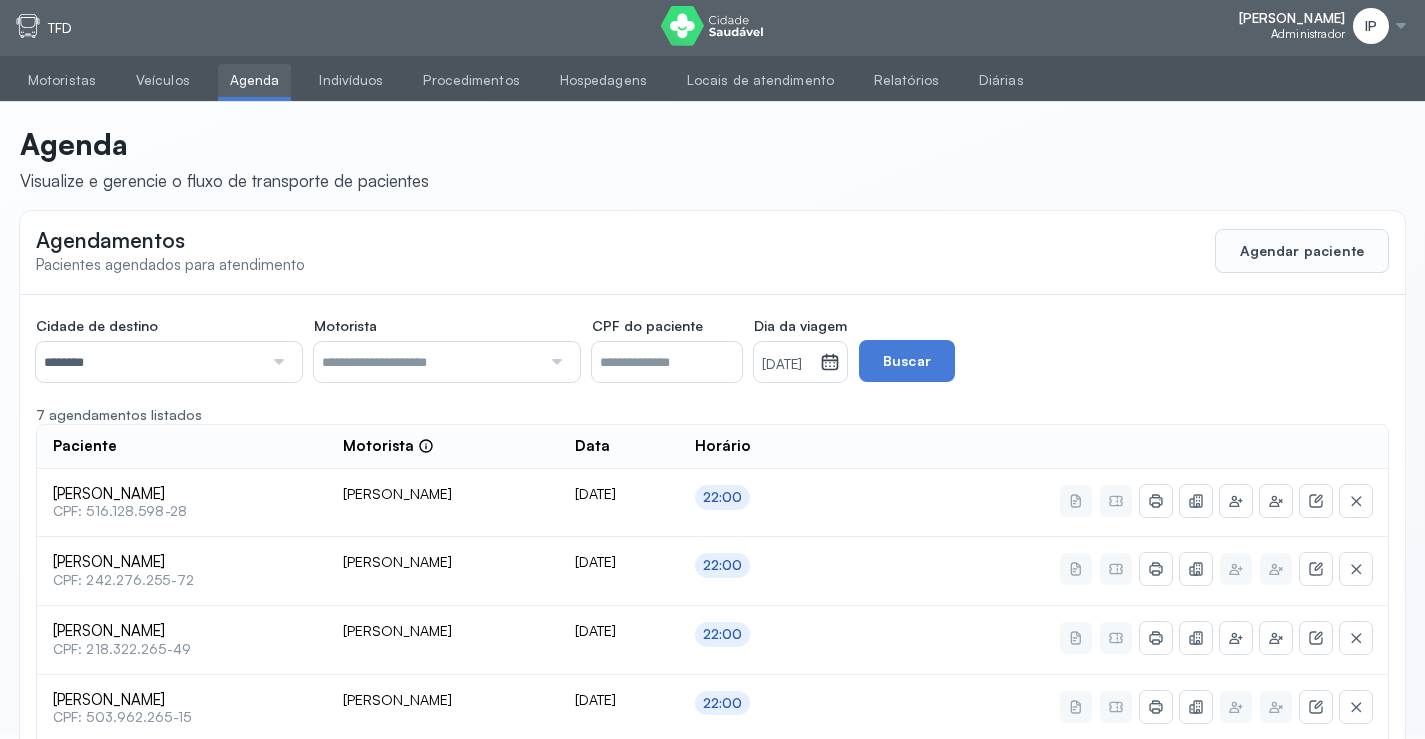 scroll, scrollTop: 0, scrollLeft: 0, axis: both 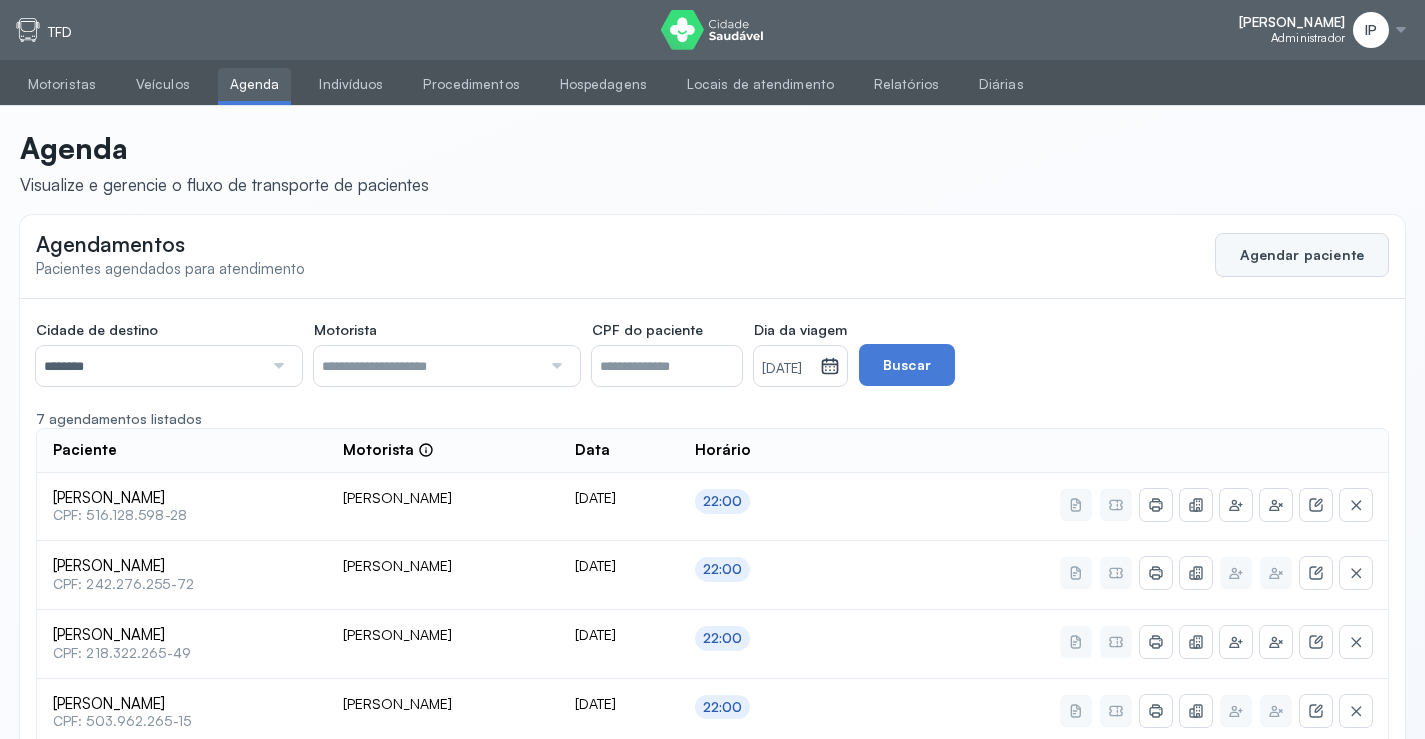 click on "Agendar paciente" 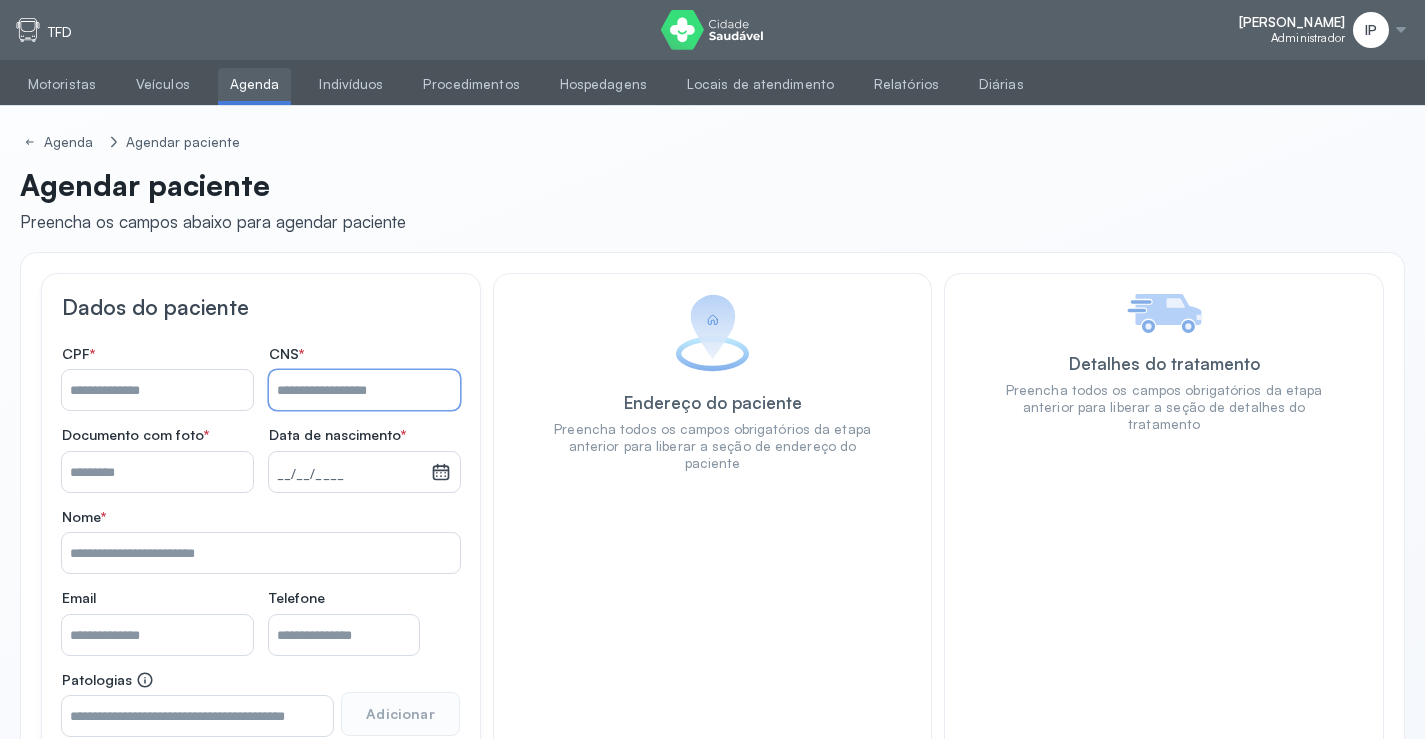 click on "Nome   *" at bounding box center (364, 390) 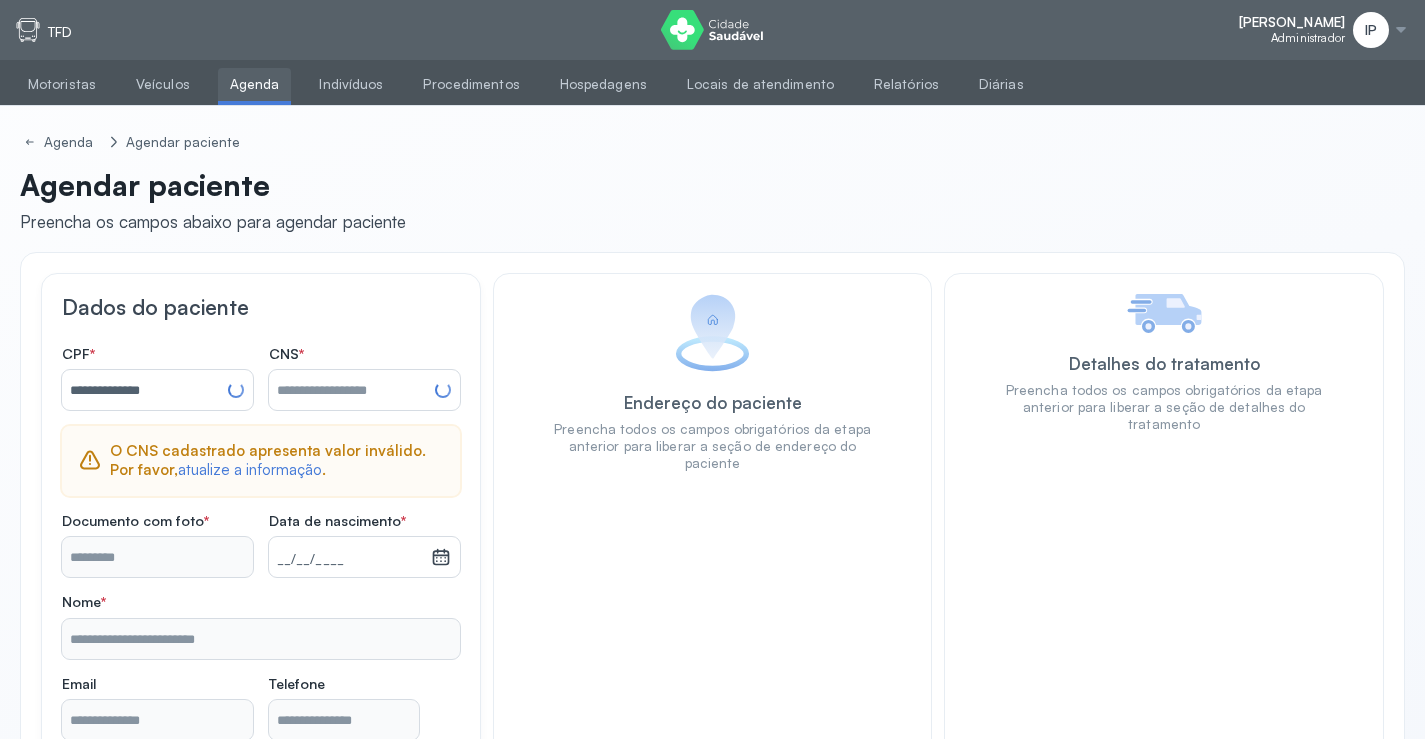 type on "**********" 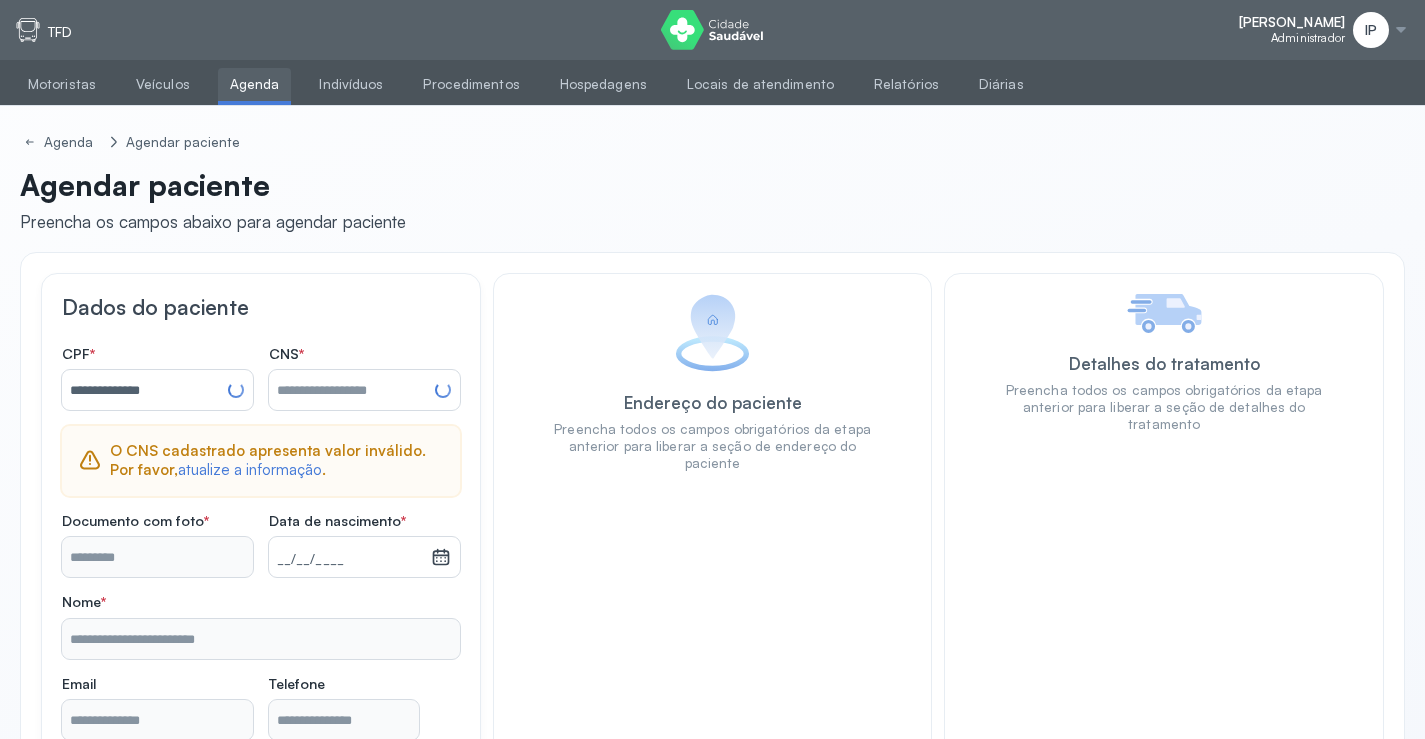 type on "**********" 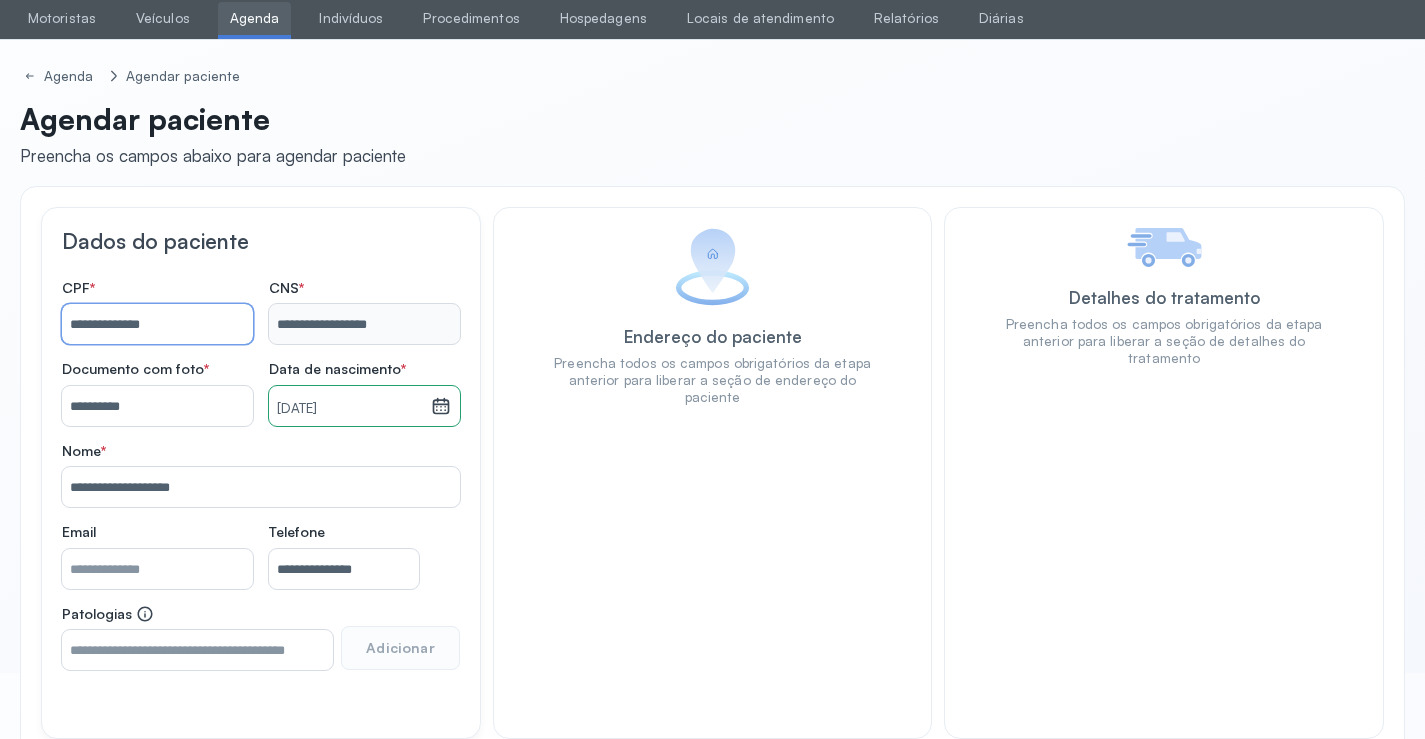 scroll, scrollTop: 171, scrollLeft: 0, axis: vertical 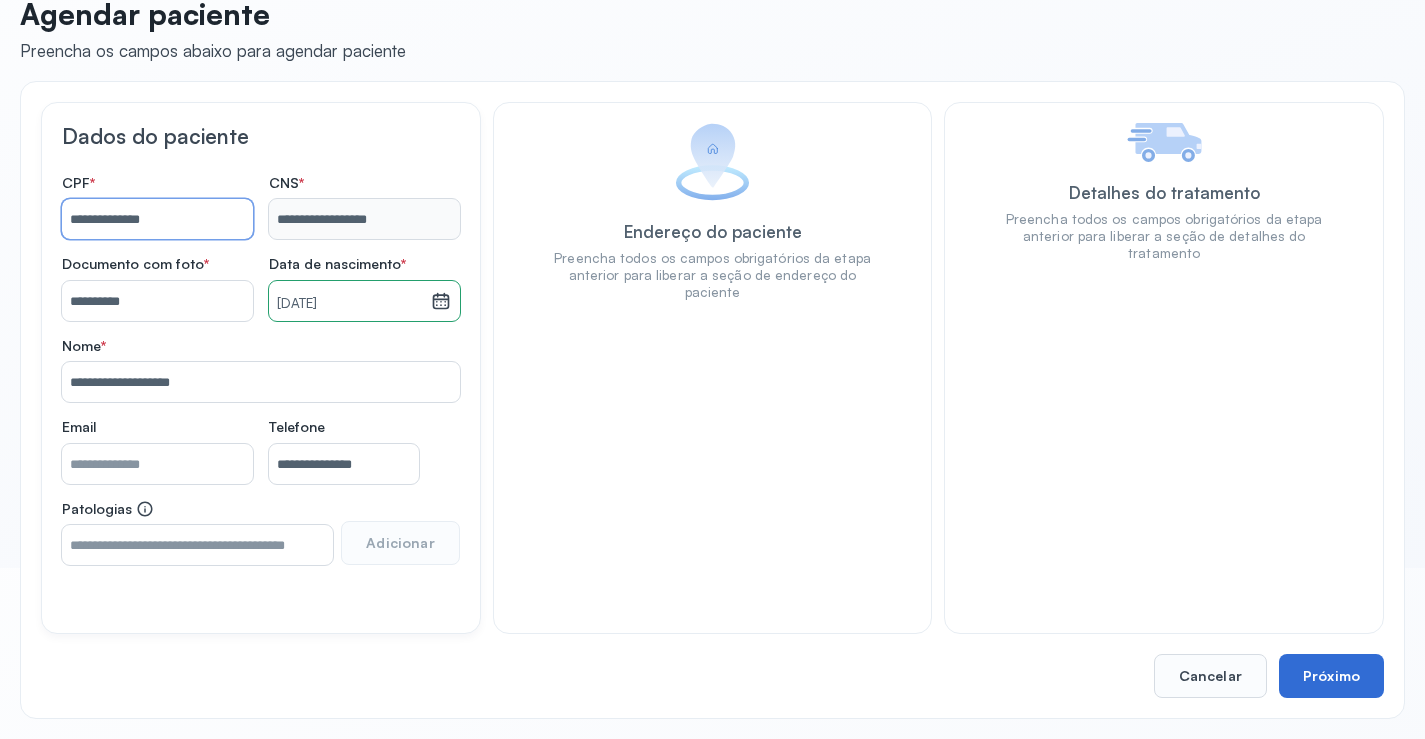 type on "**********" 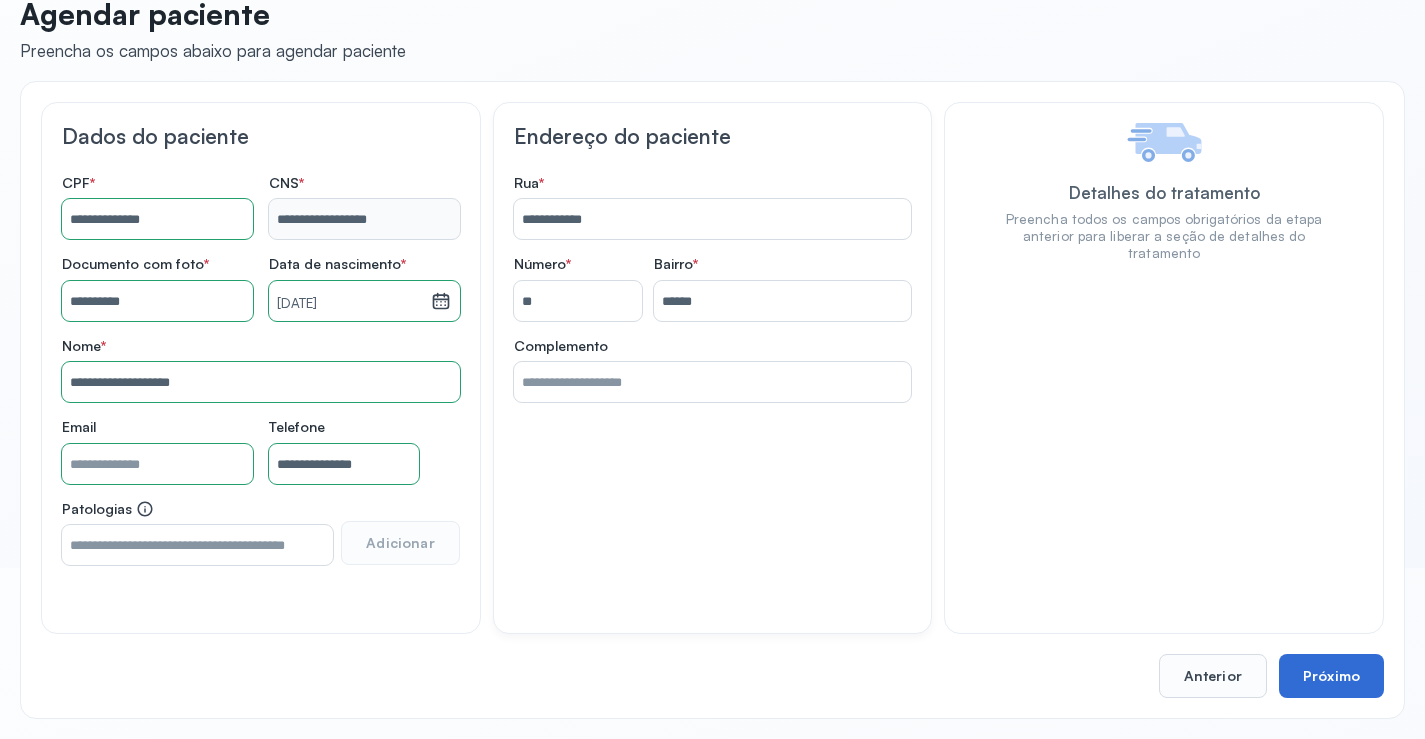 click on "Próximo" at bounding box center [1331, 676] 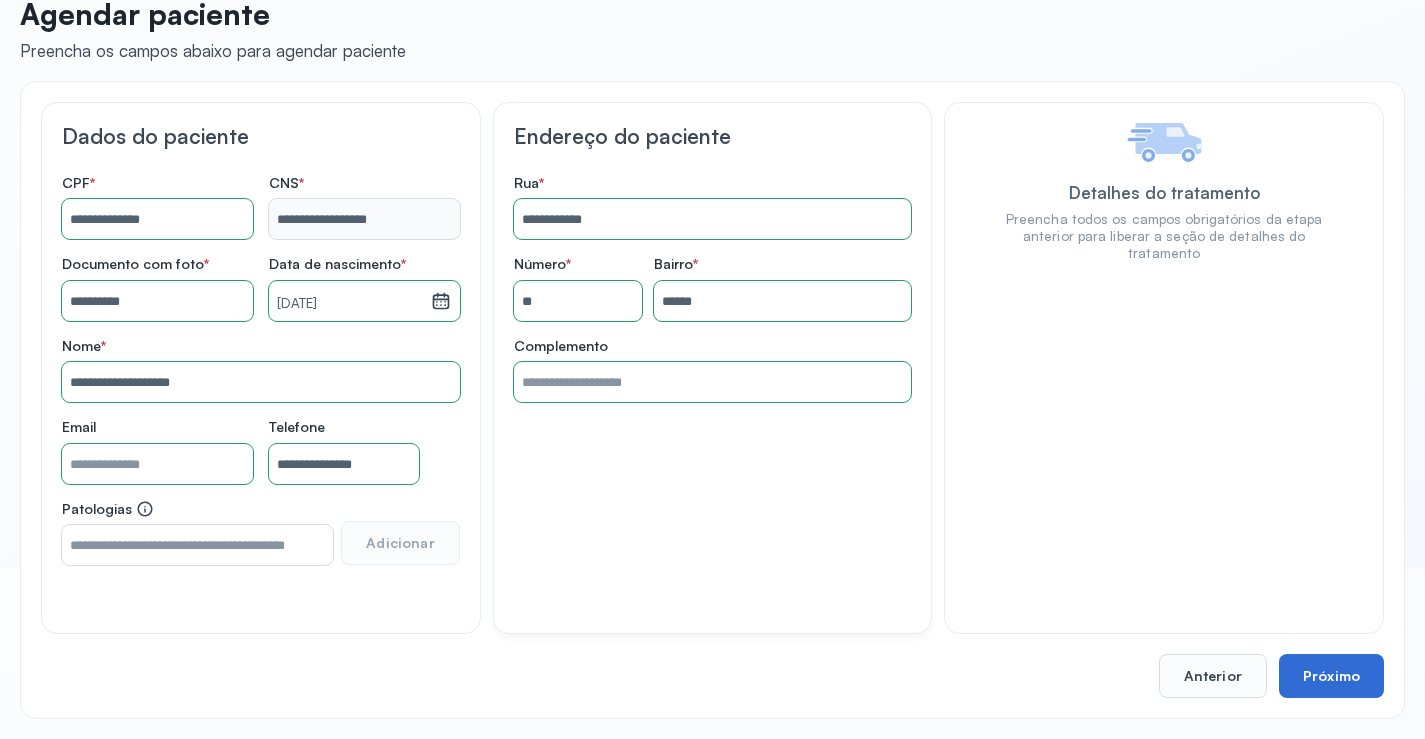 click on "Próximo" at bounding box center [1331, 676] 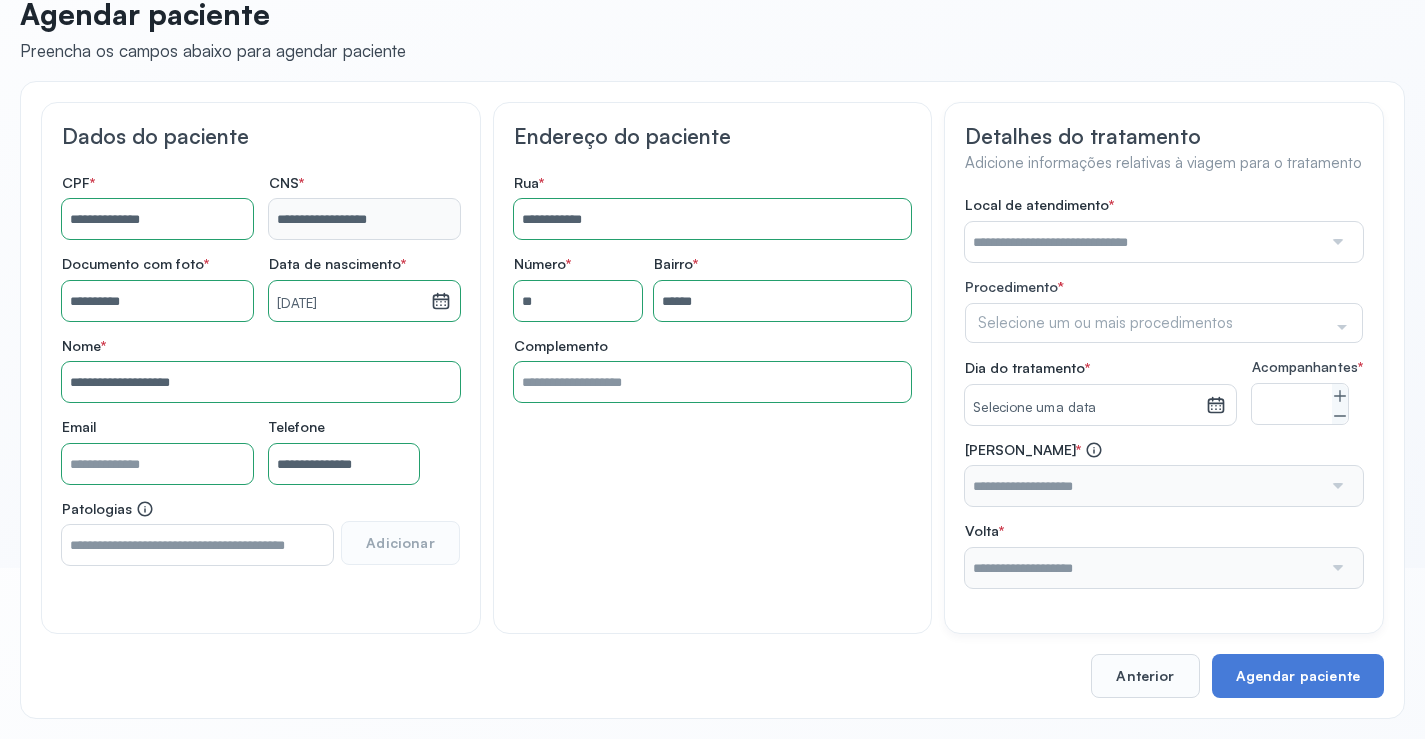 click at bounding box center [1143, 242] 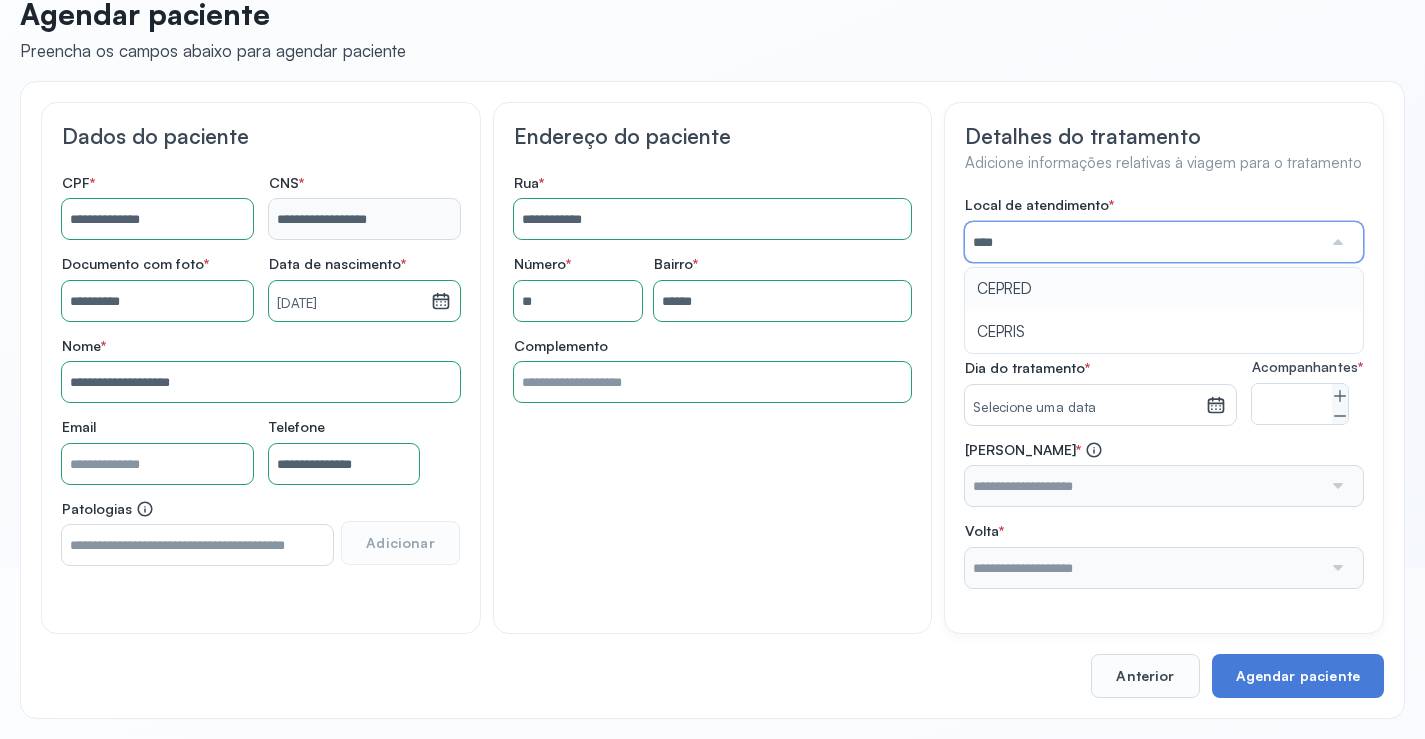 type on "******" 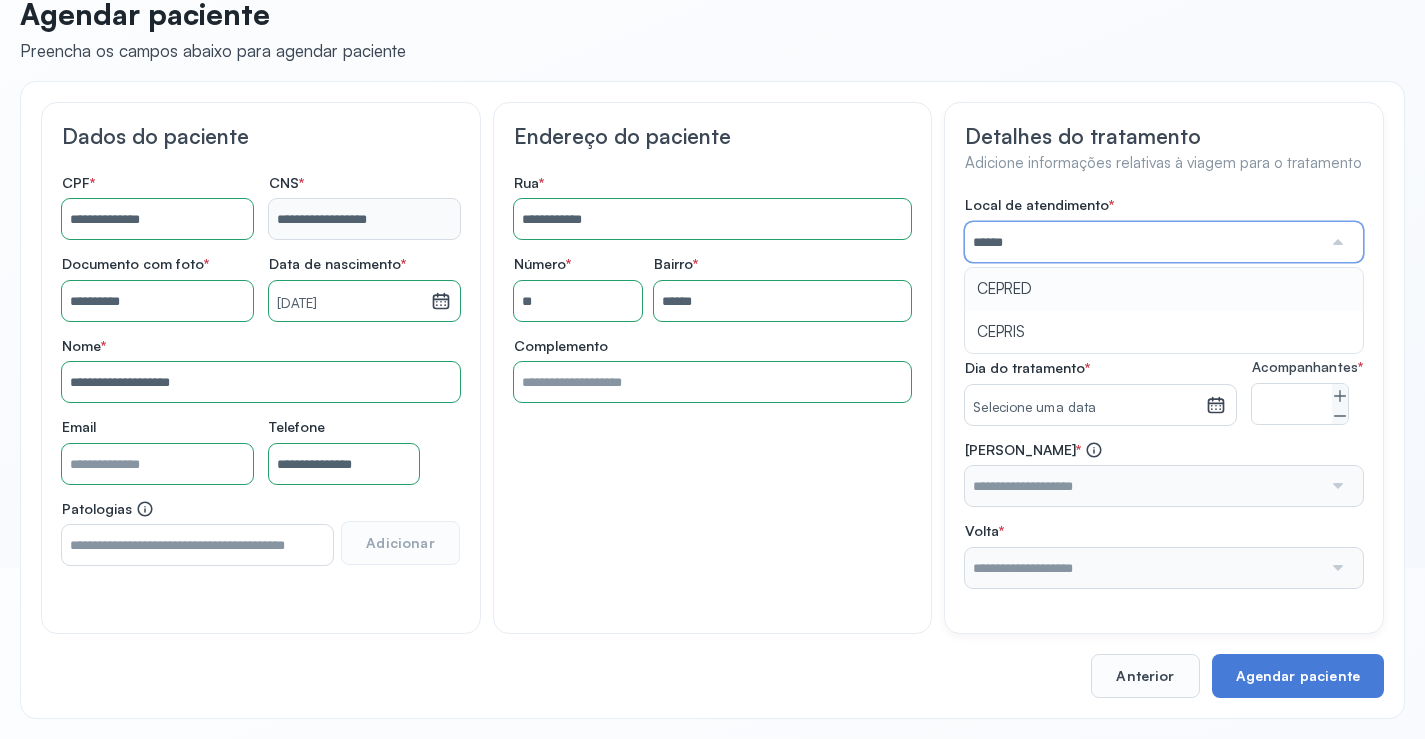 click on "Local de atendimento   *  ****** CEPRED CEPRIS Procedimento  *  Selecione um ou mais procedimentos Selecionar todos Acompanhante Alergologista Anemia Falciforme Anestesista Angiologista Angiotomografia Auditivo Biopsia Bucomaxilo Cardio Cateterismo Cardio Cintilografia Ossea Cirurgia Cirurgia De Catarata Cirurgia Ernia Ignal Cirurgiao Cabeça Pescoço Colonoscopia Coloproctologista Dermatologista Diabete E Hormonio Ecocardiograma Eletroneuromiografia Endocrinilogista Endoscopia Escanometria Esclerose Esconometria Estudo Urodinamico Exame Pcr Exames Fisioterapia Gastroentereologista Genetica Ginecologista Glaucoma Hematologista Hepatologista Hiv Holter Hpv Labiolamporine Litotripsia Lupos Marcar Cirurgia Mastologista Nefrologista Neurologia Pediatrica Neurologista Odontologia Oftalmologista Oncologia Ortopedia Ortopedista Oscilometria Otorrino Pediatra Pegar Medicamento Pentacam Perícia Médica Pneumologista Pneumologista Pré Cirurgico Psiquiatra Queimaduras Ressonancia Resultado De Biopsia Retorno Cirurgia" at bounding box center (1164, 392) 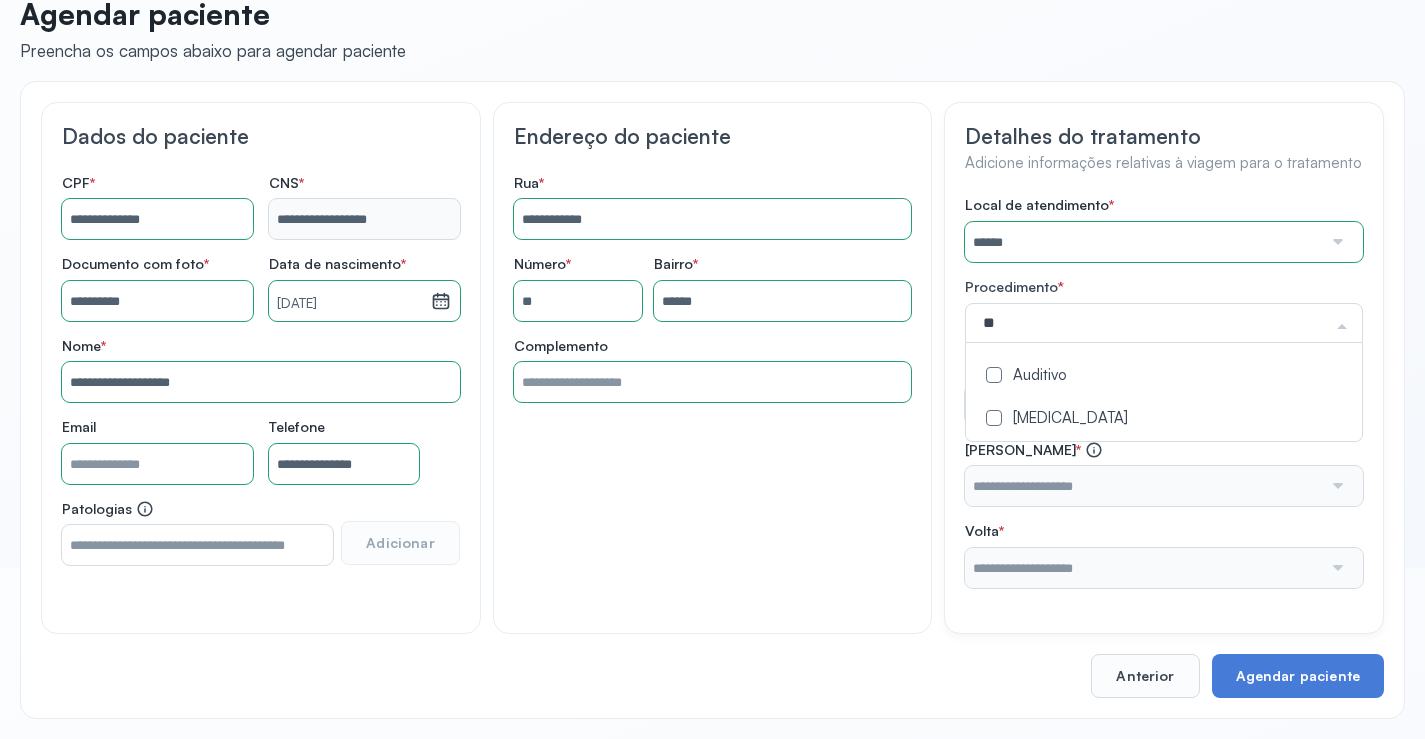 type on "***" 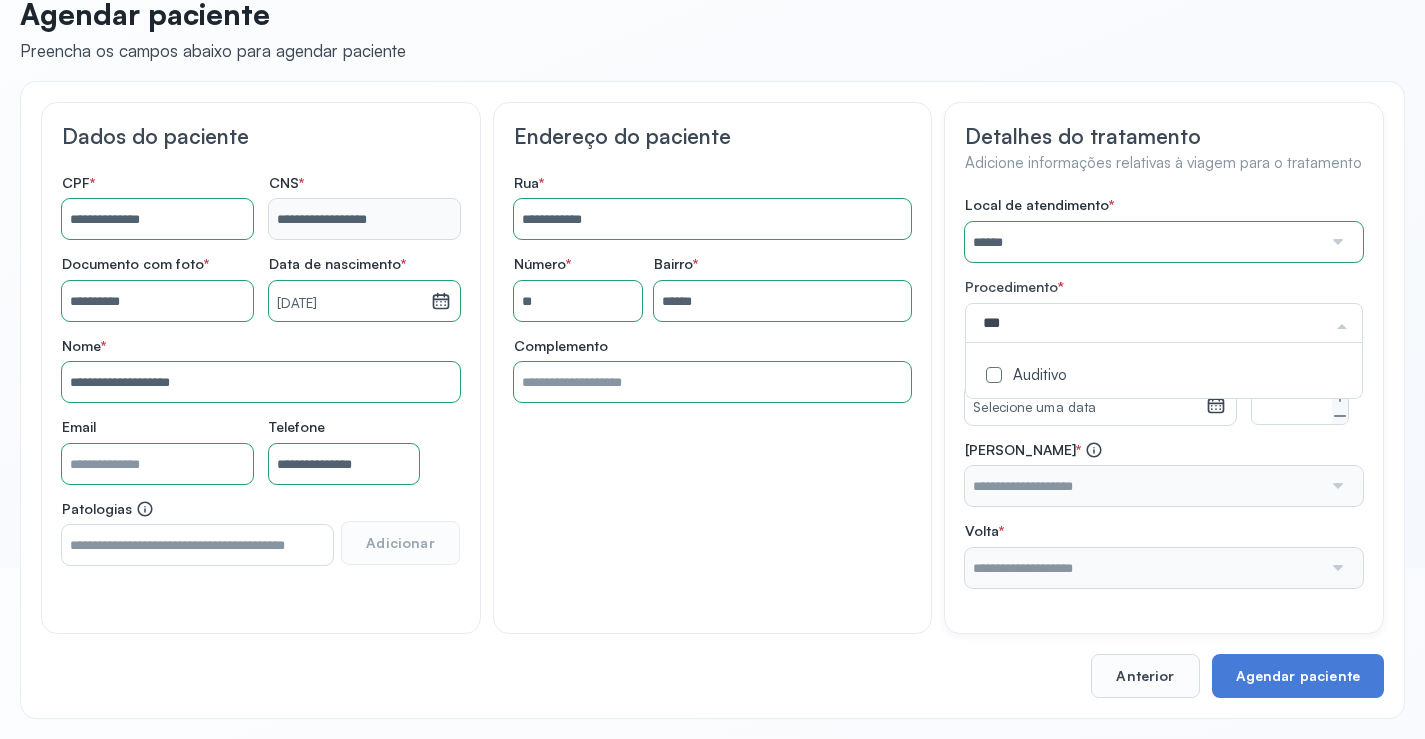 click on "Auditivo" 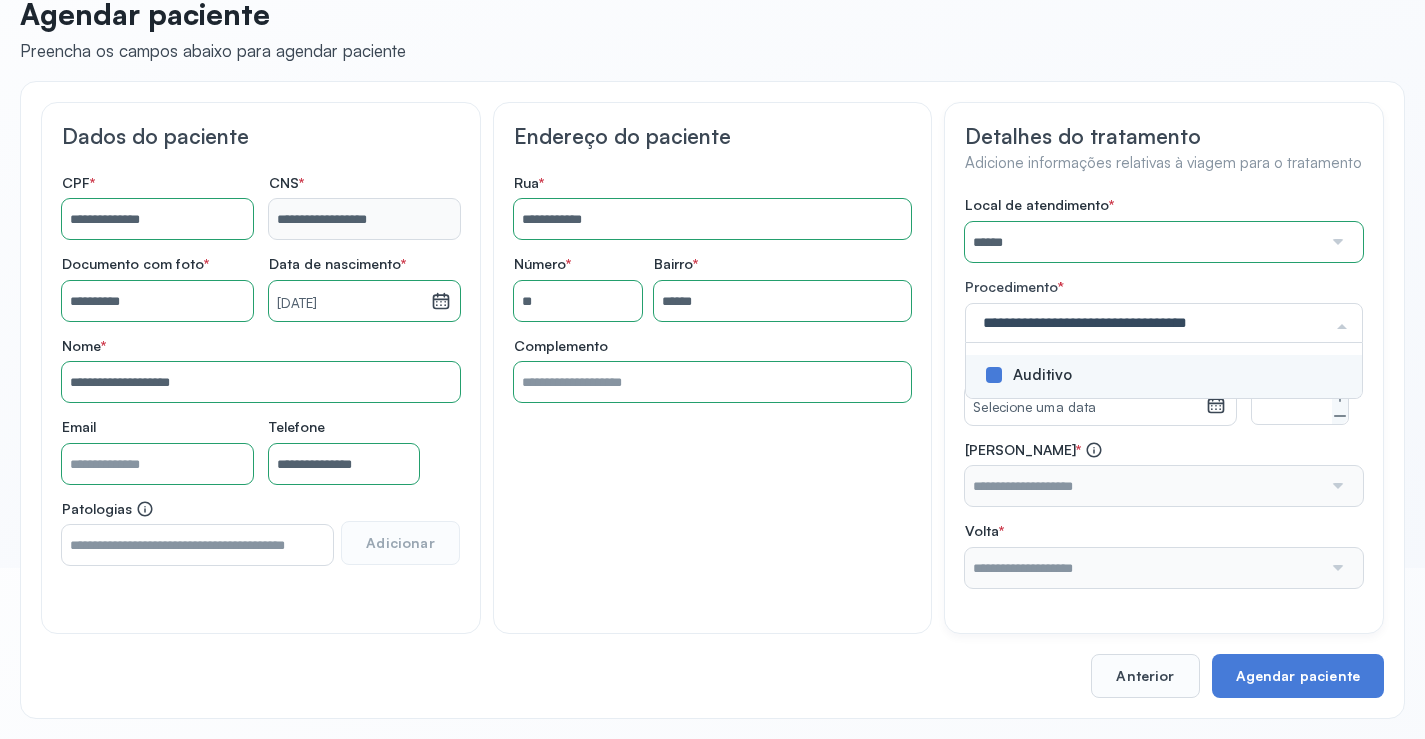 drag, startPoint x: 946, startPoint y: 383, endPoint x: 1007, endPoint y: 387, distance: 61.13101 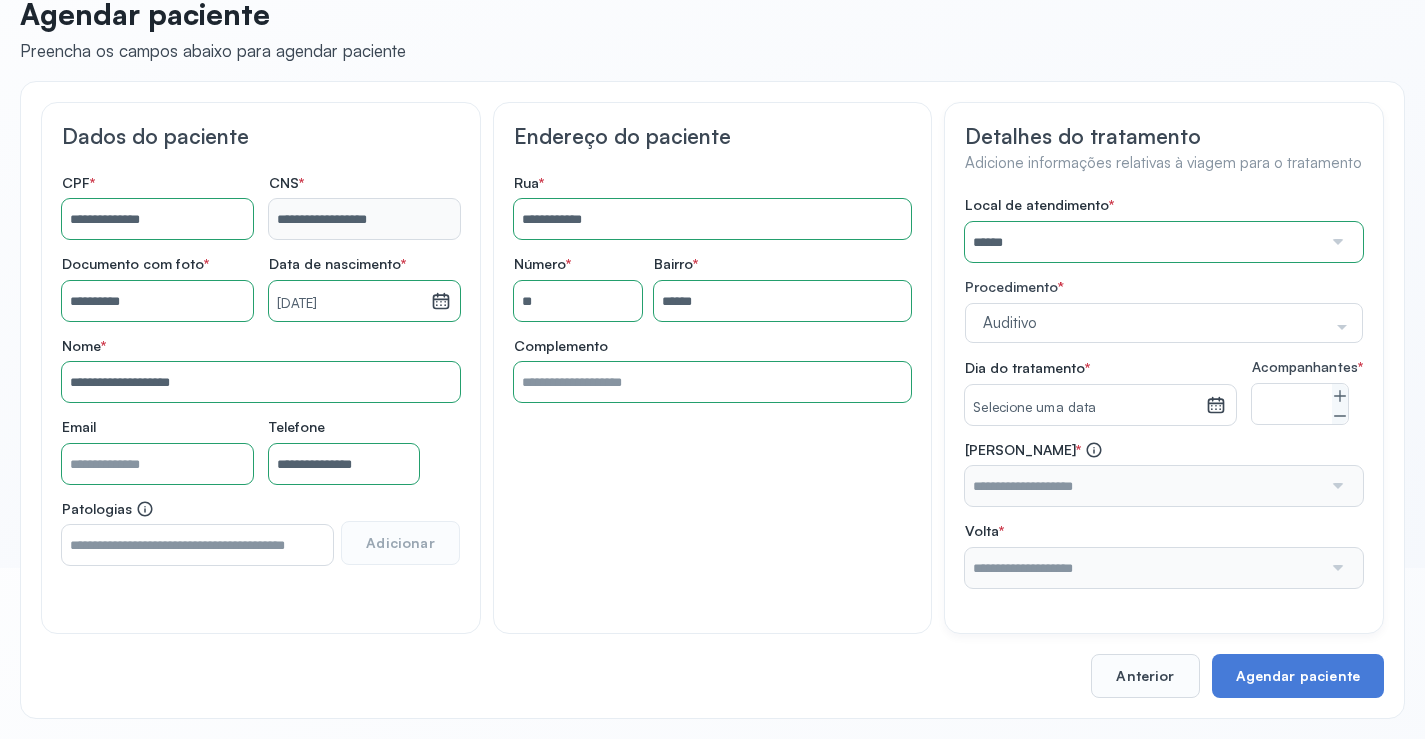 click on "Selecione uma data" at bounding box center (1085, 408) 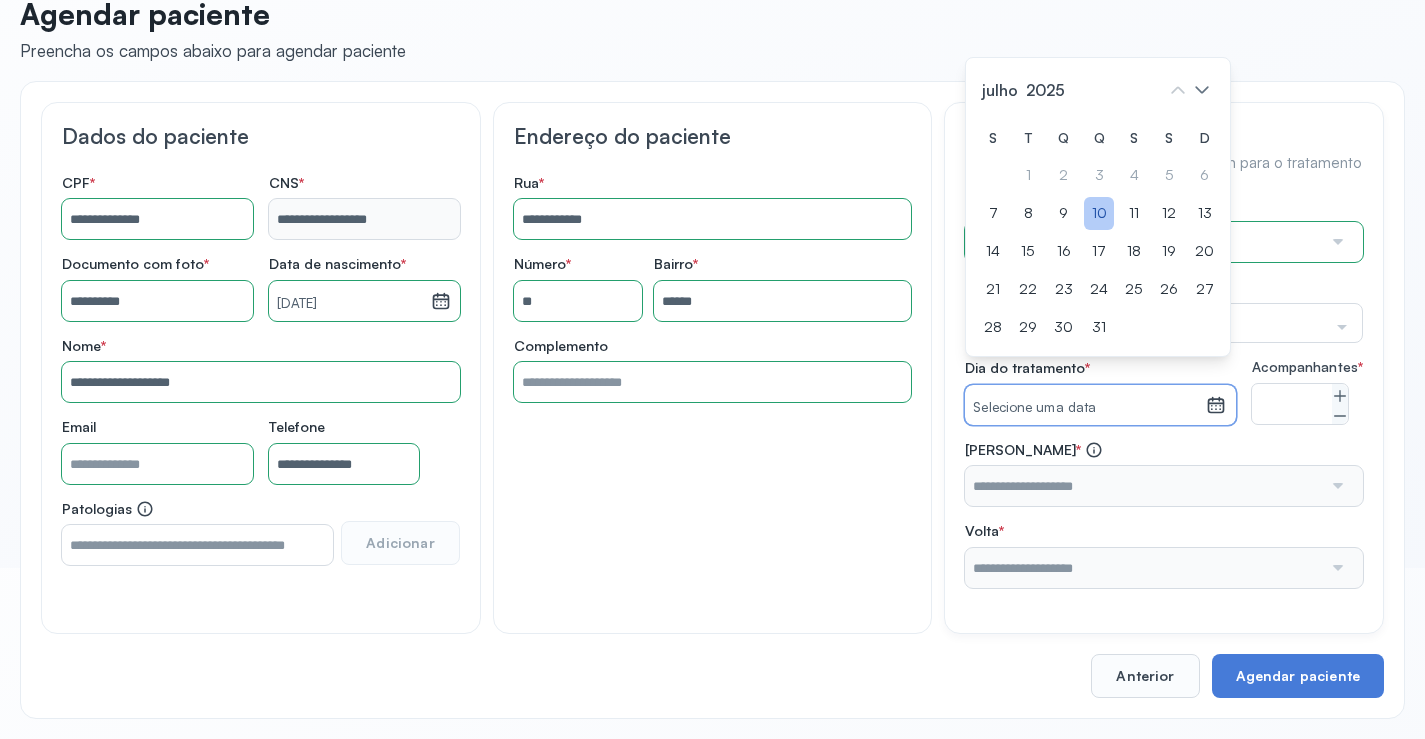 click on "10" 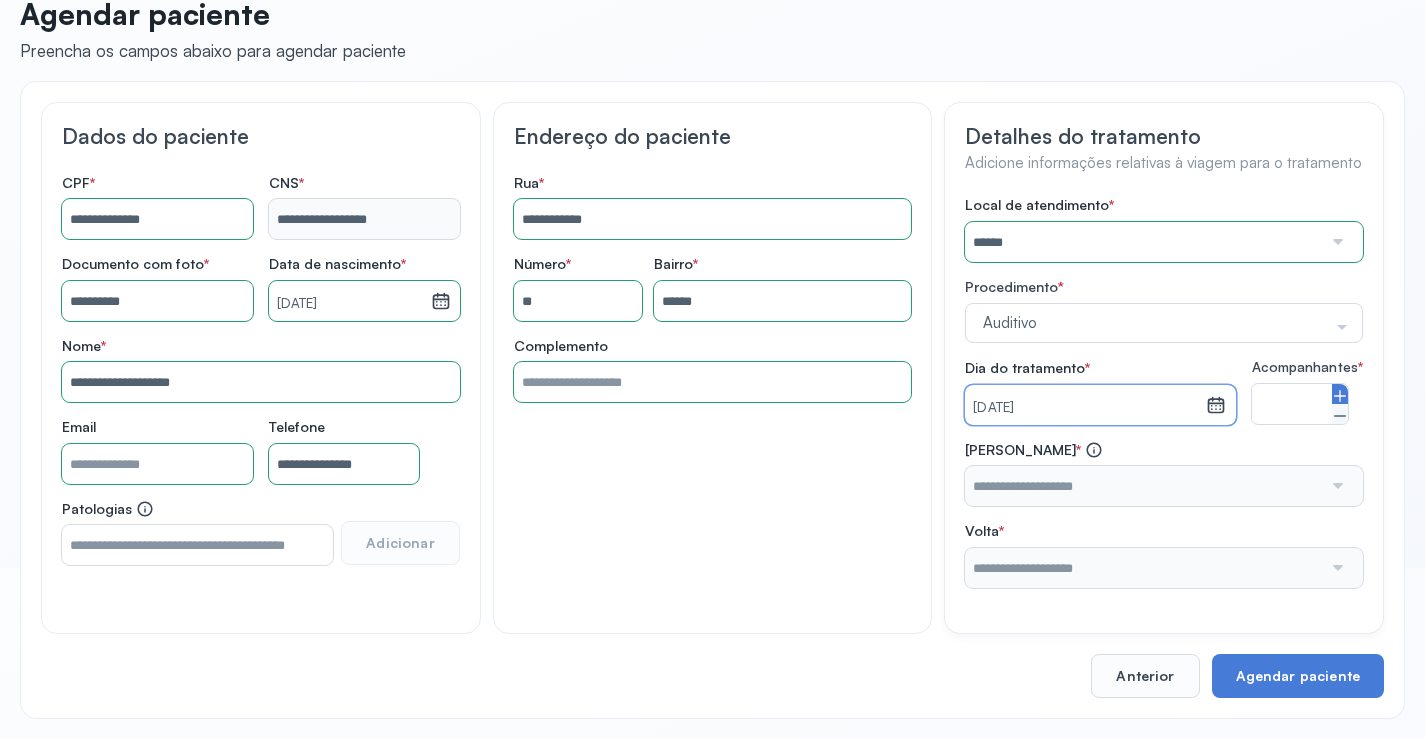 click 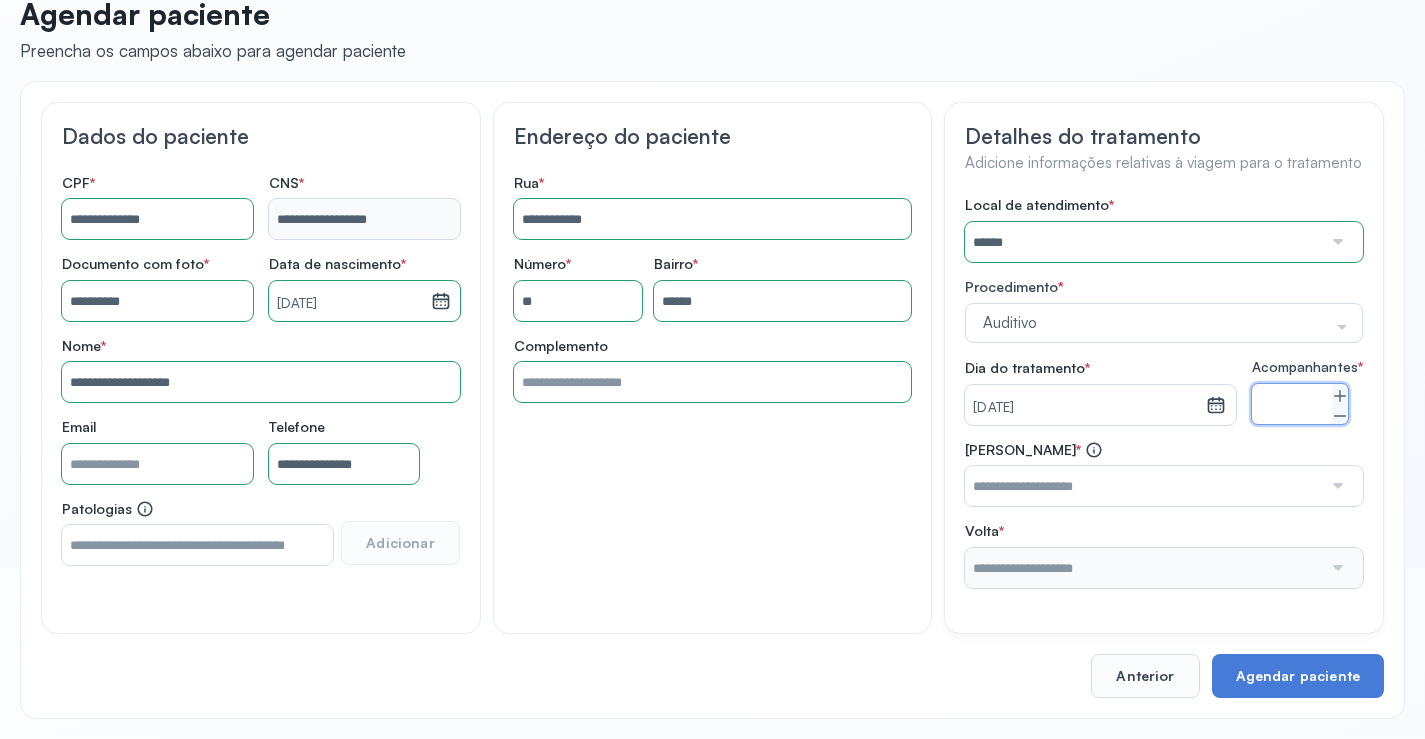 click at bounding box center [1143, 486] 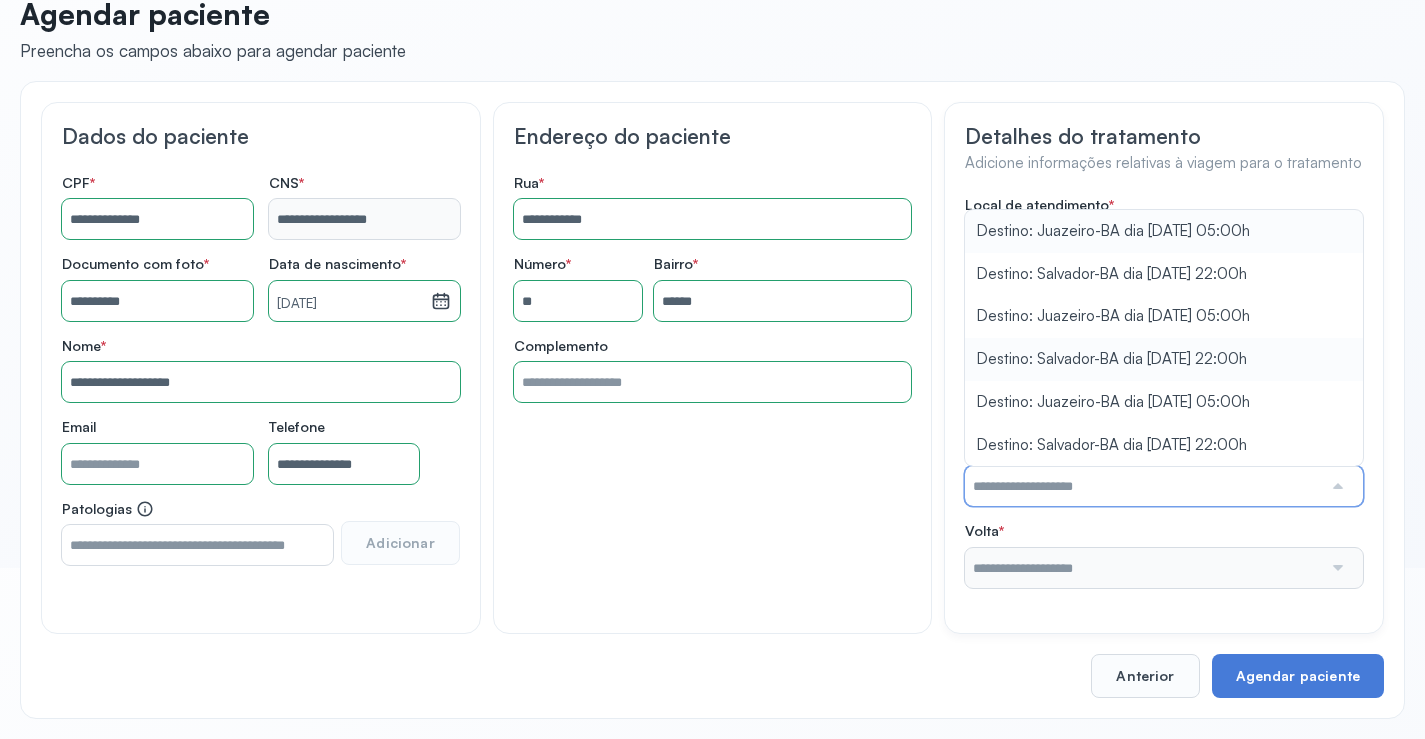 type on "**********" 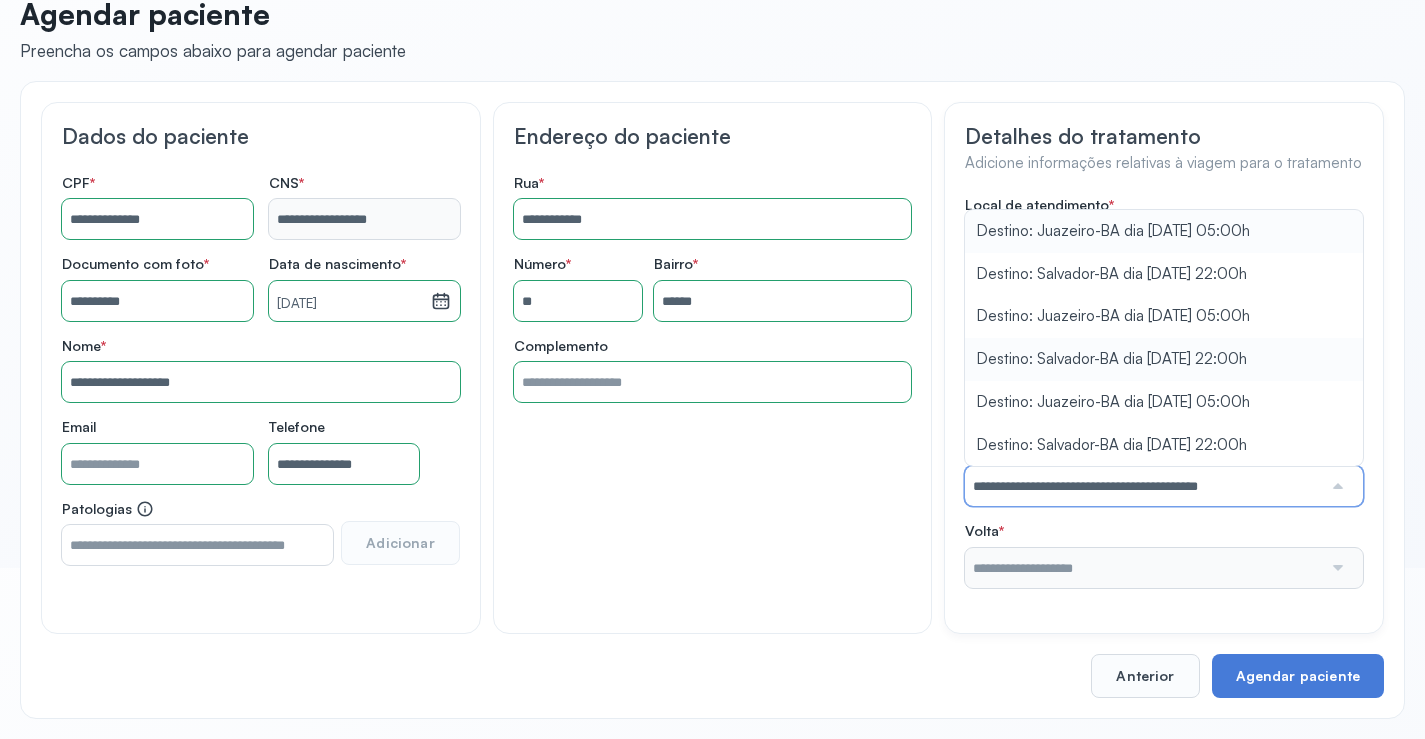 click on "Local de atendimento   *  ****** A CLINICA DA MULHER ABO AMOR SAUDE ANACON ANDRE PRINCIPE ANGIO CLINICA APAE APAME DE PETROLINA APAMI PETROLINA ARISTIDES AUDIBEM AUDIBEM AUDICENTRO AUDIFON PETROLINA AZZO SAUDE PETROLINA BRINCARE CABULA CALIPER ESCOLA DE IMAGEM CAPS CDI CDTO CEDAP CEDEBA CENTRO BAIANO DE ESTUDOS CENTRO DE APOIO A AUDIÇAO CENTRO DE MEDICINA NUCLEAR DE PETROLINA CENTRO DE SAUDE CLEMENTINO FRAGA CENTRO INTEGRADO DA COLUNA VERTEBRAL CENTRO MEDICO ANTONIO BALBINO CENTRO OFTALMOLOGICO CASTELO BRANCO CEPARH CEPRED CEPRIS CERPRIS CIDI CIMED CLIMED CLINATA CLINEFRO CLINICA  AFETUS PETROLINA CLINICA  ALFA CLINICA  ALFA CENTRO MÉDICO CLINICA  SHOPPING DA BAHIA CLINICA  URBANO SAMPAIO FILHO CLINICA AGEUS CLINICA AMO CLINICA AMOR A SAUDE CLINICA AMOR E SAUDE PETROLINA CLINICA ANGICLIN CLINICA BIOCHEK UP CLINICA CAM CLINICA CARDIO PULMONAR CLINICA CASA GERIATRICA DE PETROLINA CLINICA CASTELO BRANCO CLINICA CDTO CLINICA CENTRO MEDICO VITRAUX CLINICA CINTILO PETROLINA CLINICA CLIMED BRASIL CLINICA CLIVALE S" at bounding box center [1164, 392] 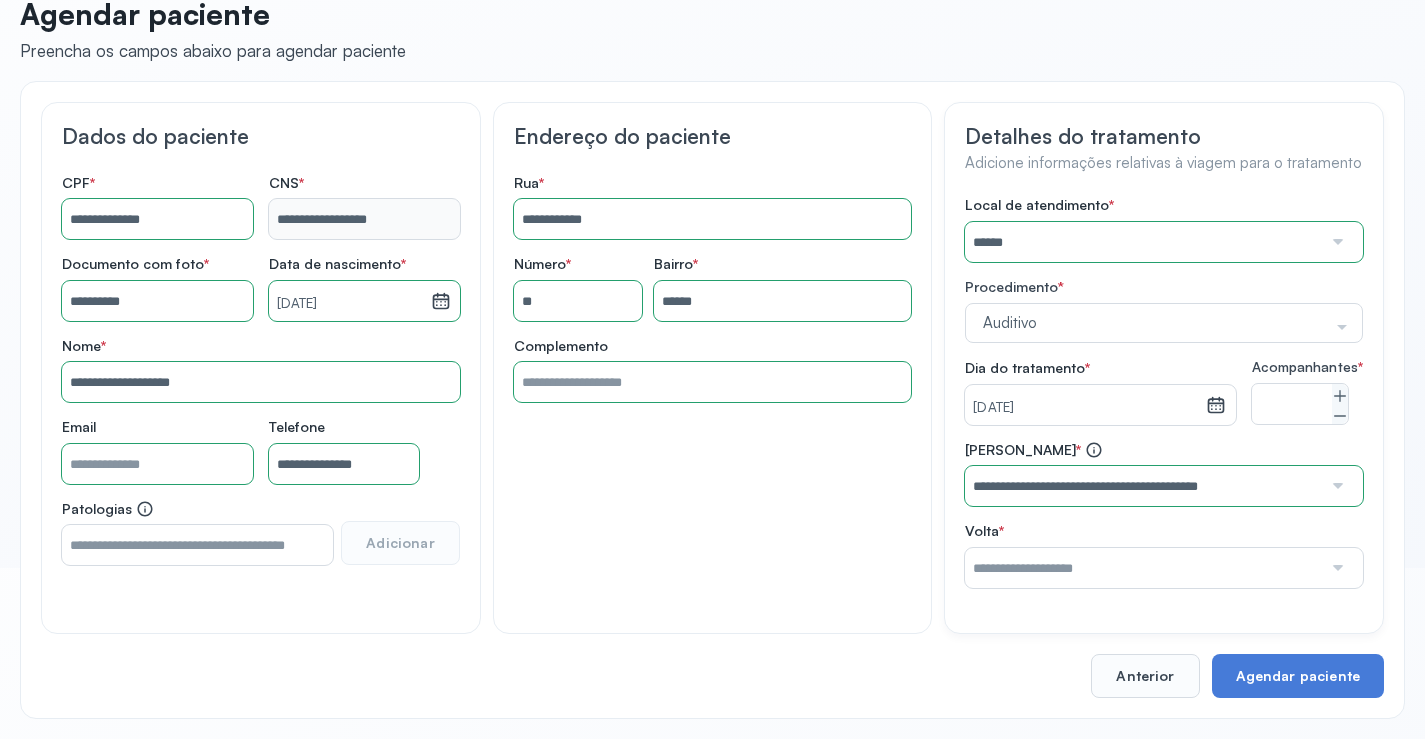 click at bounding box center (1143, 568) 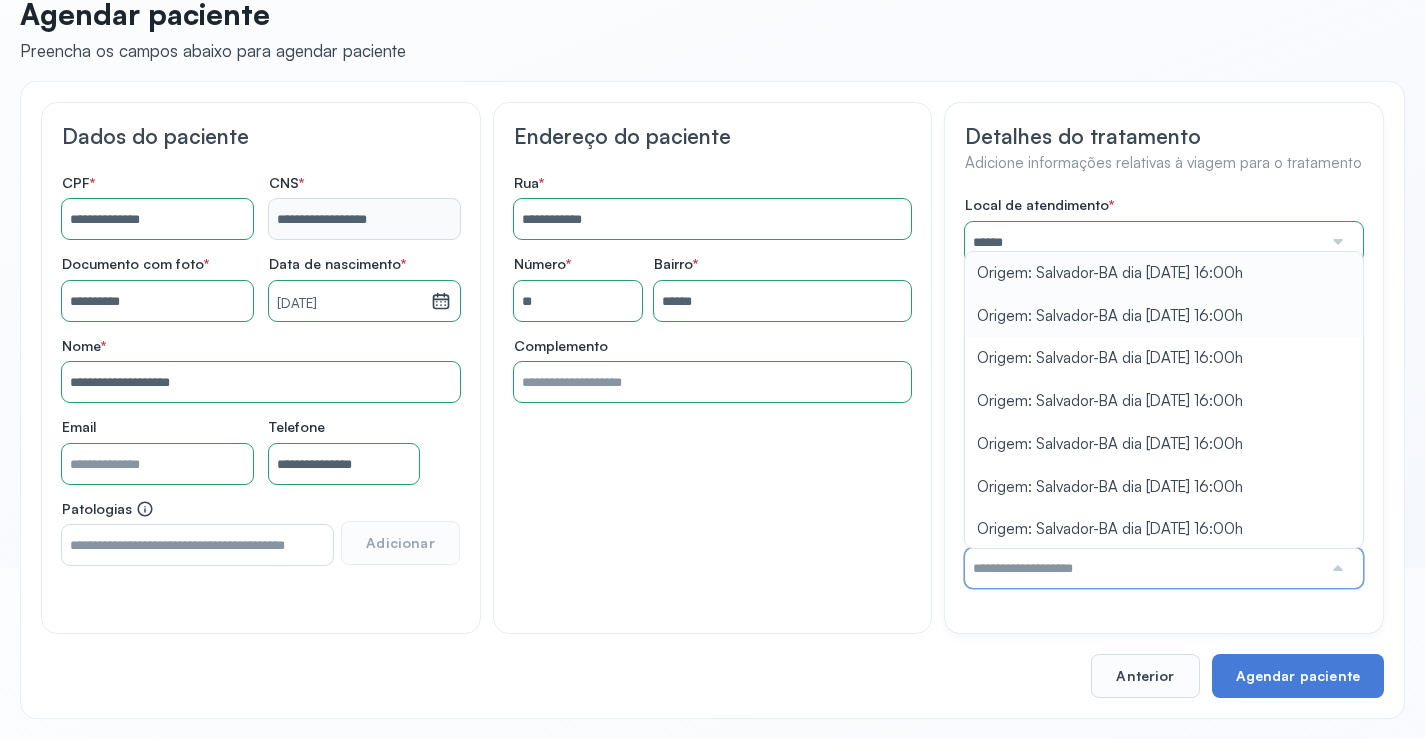 type on "**********" 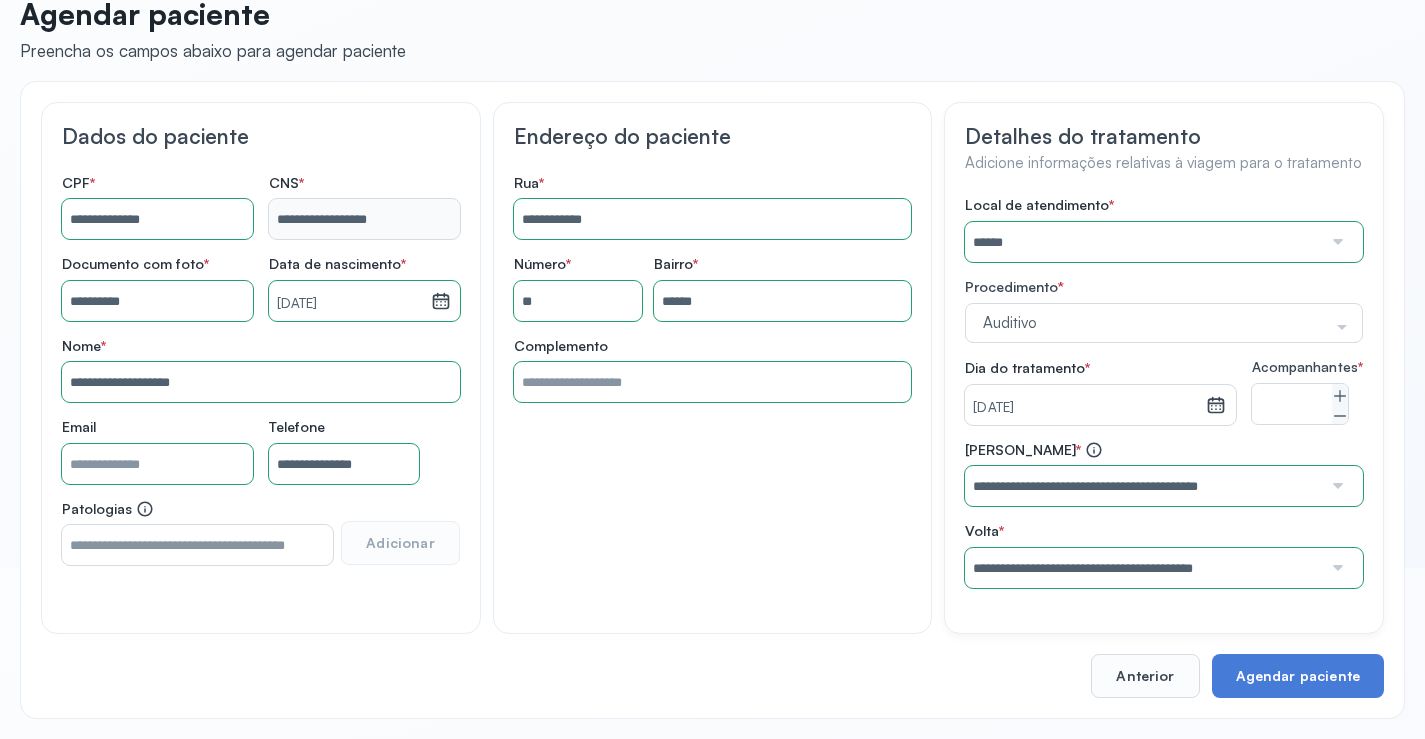 click on "Local de atendimento   *  ****** A CLINICA DA MULHER ABO AMOR SAUDE ANACON ANDRE PRINCIPE ANGIO CLINICA APAE APAME DE PETROLINA APAMI PETROLINA ARISTIDES AUDIBEM AUDIBEM AUDICENTRO AUDIFON PETROLINA AZZO SAUDE PETROLINA BRINCARE CABULA CALIPER ESCOLA DE IMAGEM CAPS CDI CDTO CEDAP CEDEBA CENTRO BAIANO DE ESTUDOS CENTRO DE APOIO A AUDIÇAO CENTRO DE MEDICINA NUCLEAR DE PETROLINA CENTRO DE SAUDE CLEMENTINO FRAGA CENTRO INTEGRADO DA COLUNA VERTEBRAL CENTRO MEDICO ANTONIO BALBINO CENTRO OFTALMOLOGICO CASTELO BRANCO CEPARH CEPRED CEPRIS CERPRIS CIDI CIMED CLIMED CLINATA CLINEFRO CLINICA  AFETUS PETROLINA CLINICA  ALFA CLINICA  ALFA CENTRO MÉDICO CLINICA  SHOPPING DA BAHIA CLINICA  URBANO SAMPAIO FILHO CLINICA AGEUS CLINICA AMO CLINICA AMOR A SAUDE CLINICA AMOR E SAUDE PETROLINA CLINICA ANGICLIN CLINICA BIOCHEK UP CLINICA CAM CLINICA CARDIO PULMONAR CLINICA CASA GERIATRICA DE PETROLINA CLINICA CASTELO BRANCO CLINICA CDTO CLINICA CENTRO MEDICO VITRAUX CLINICA CINTILO PETROLINA CLINICA CLIMED BRASIL CLINICA CLIVALE S" at bounding box center [1164, 392] 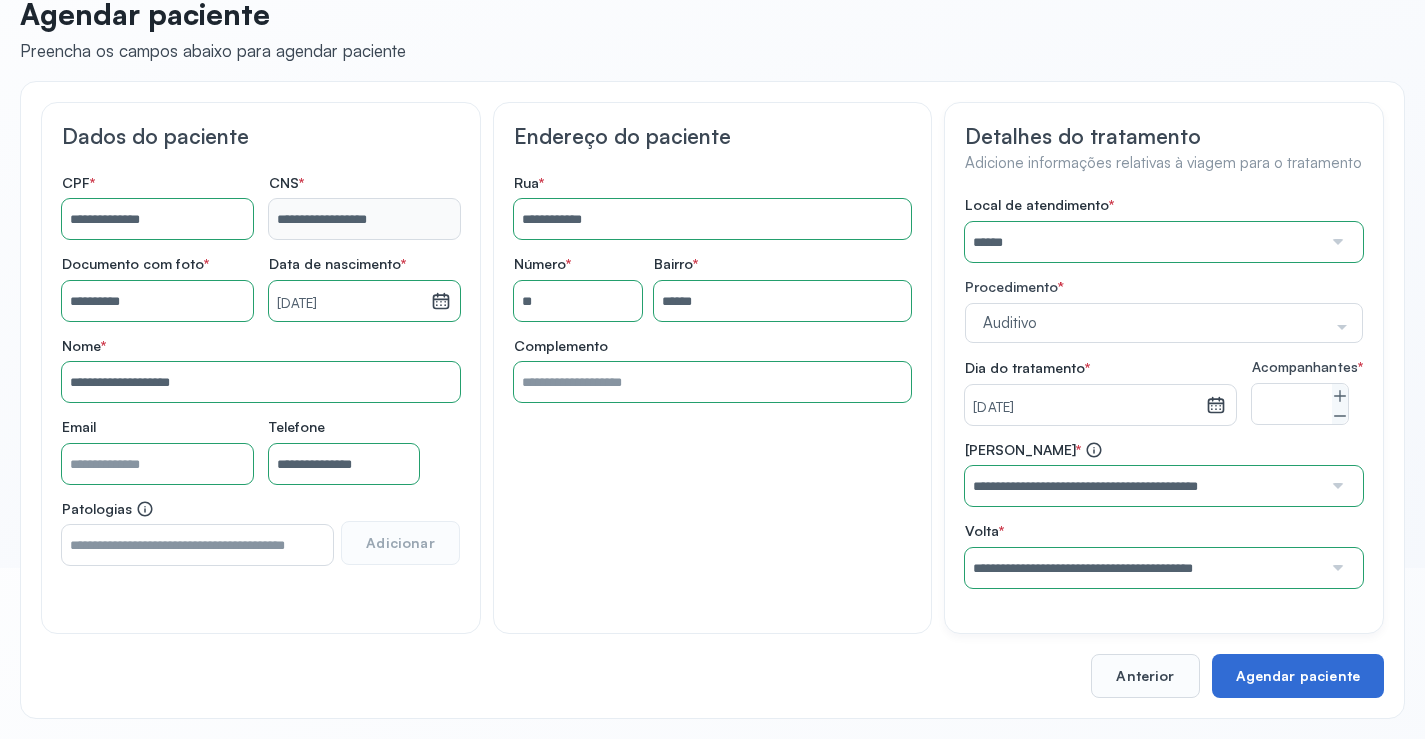 click on "Agendar paciente" at bounding box center (1298, 676) 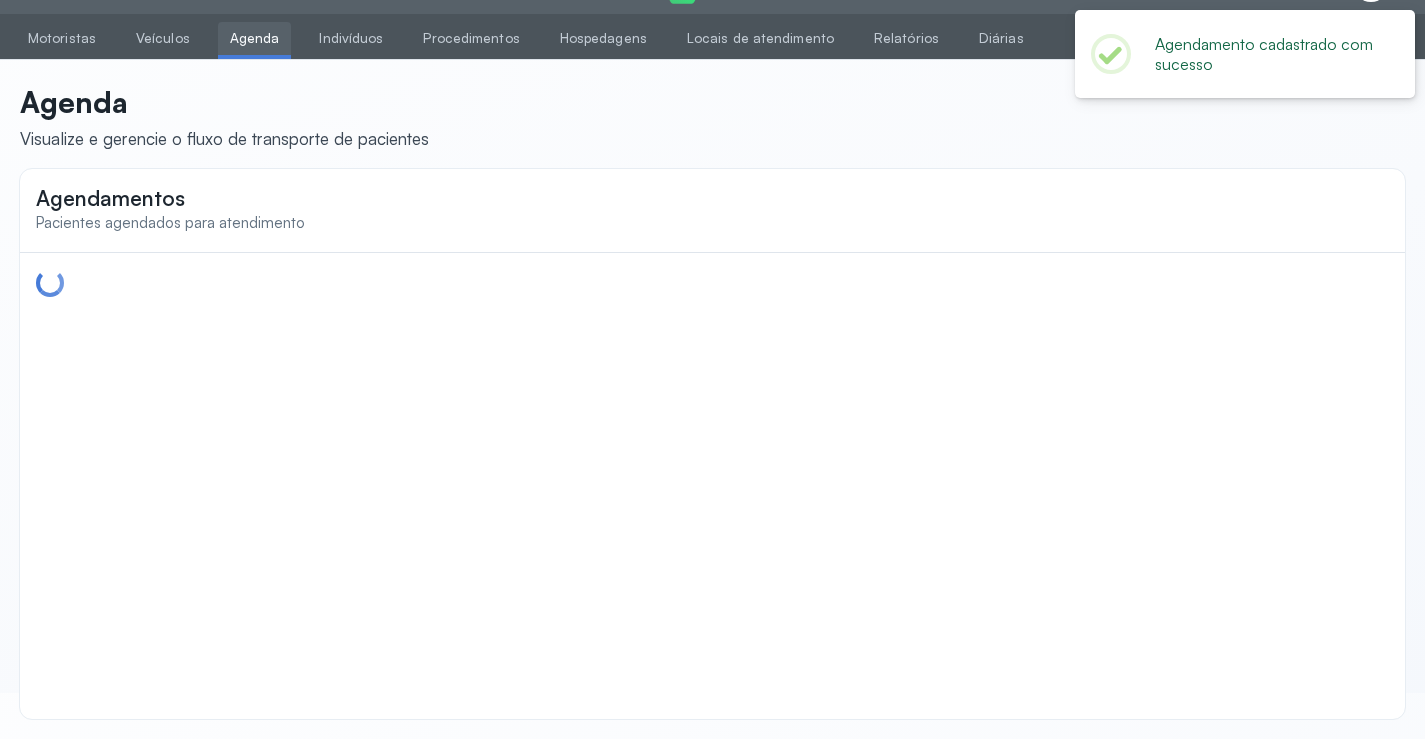 scroll, scrollTop: 0, scrollLeft: 0, axis: both 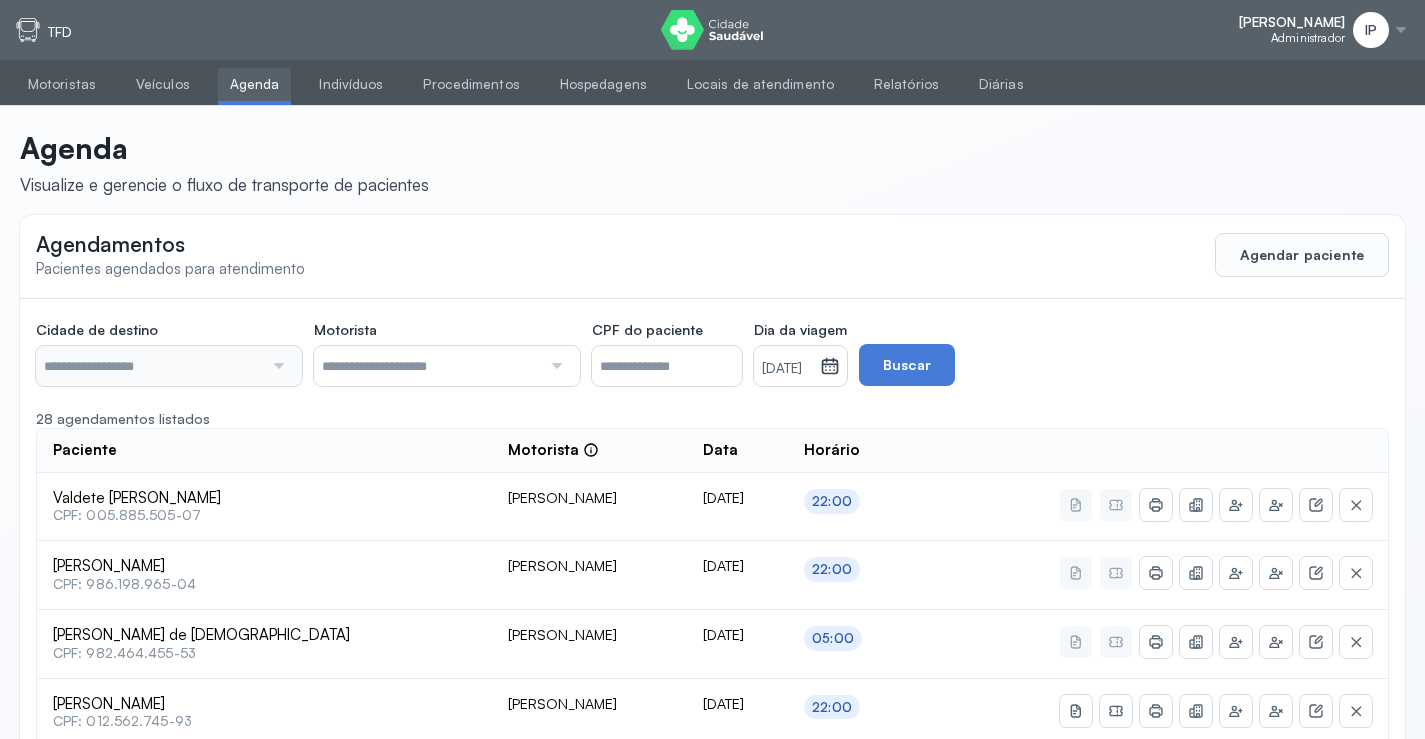 click on "[DATE]" at bounding box center (787, 366) 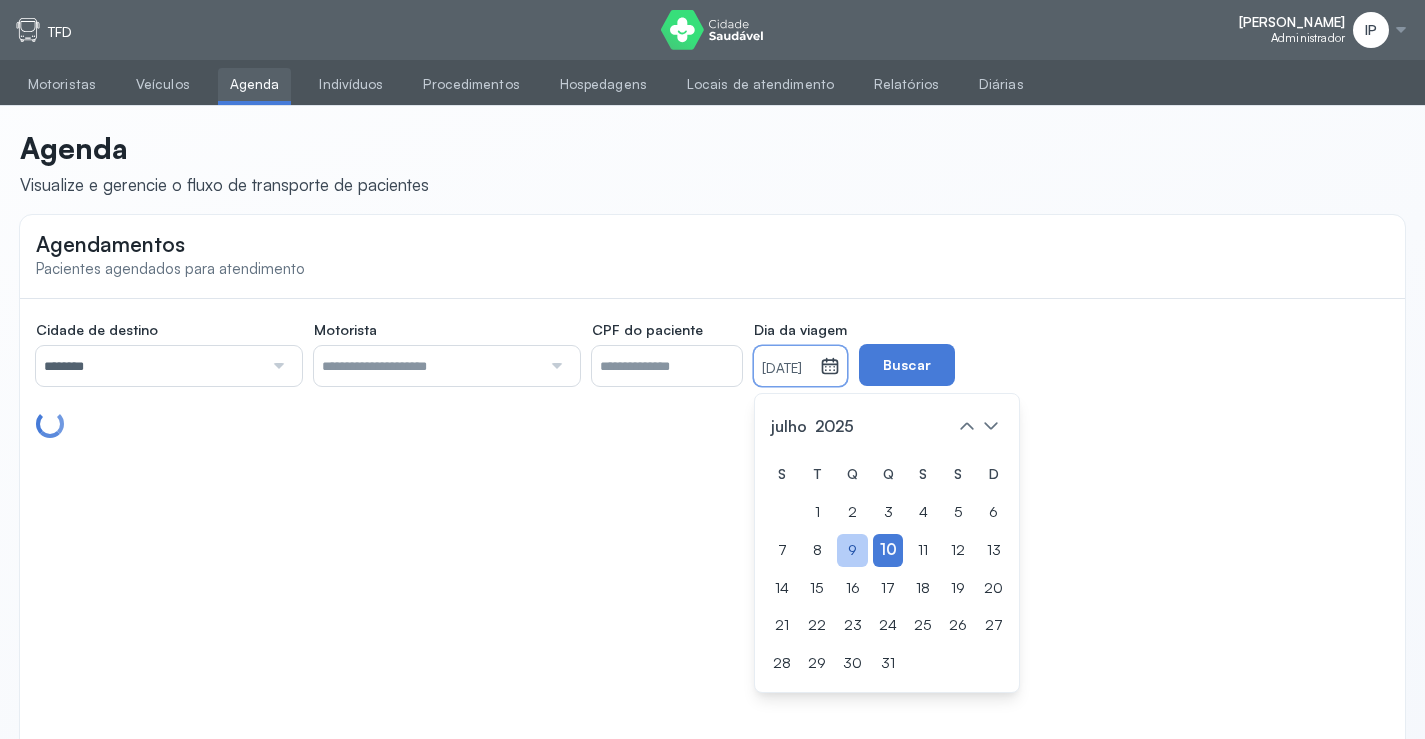 click on "9" 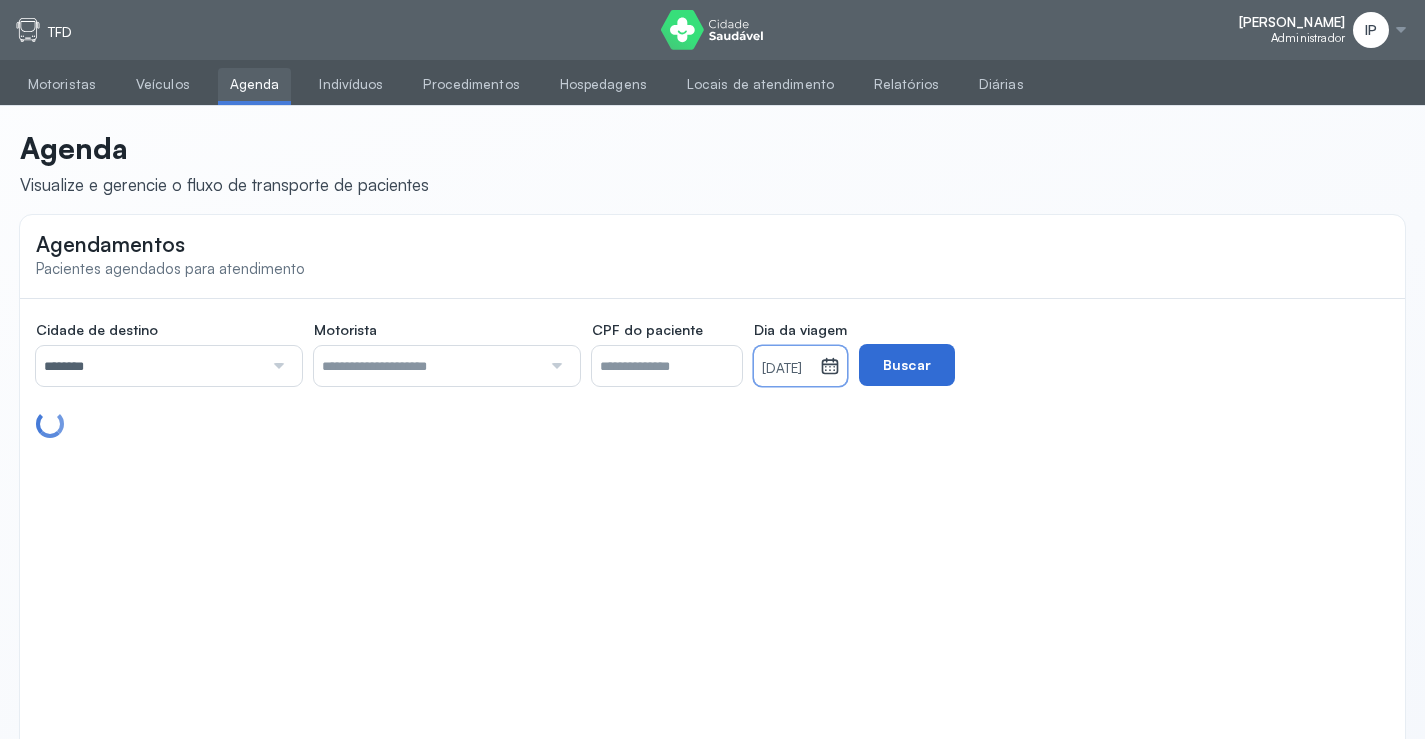 click on "Buscar" at bounding box center (907, 365) 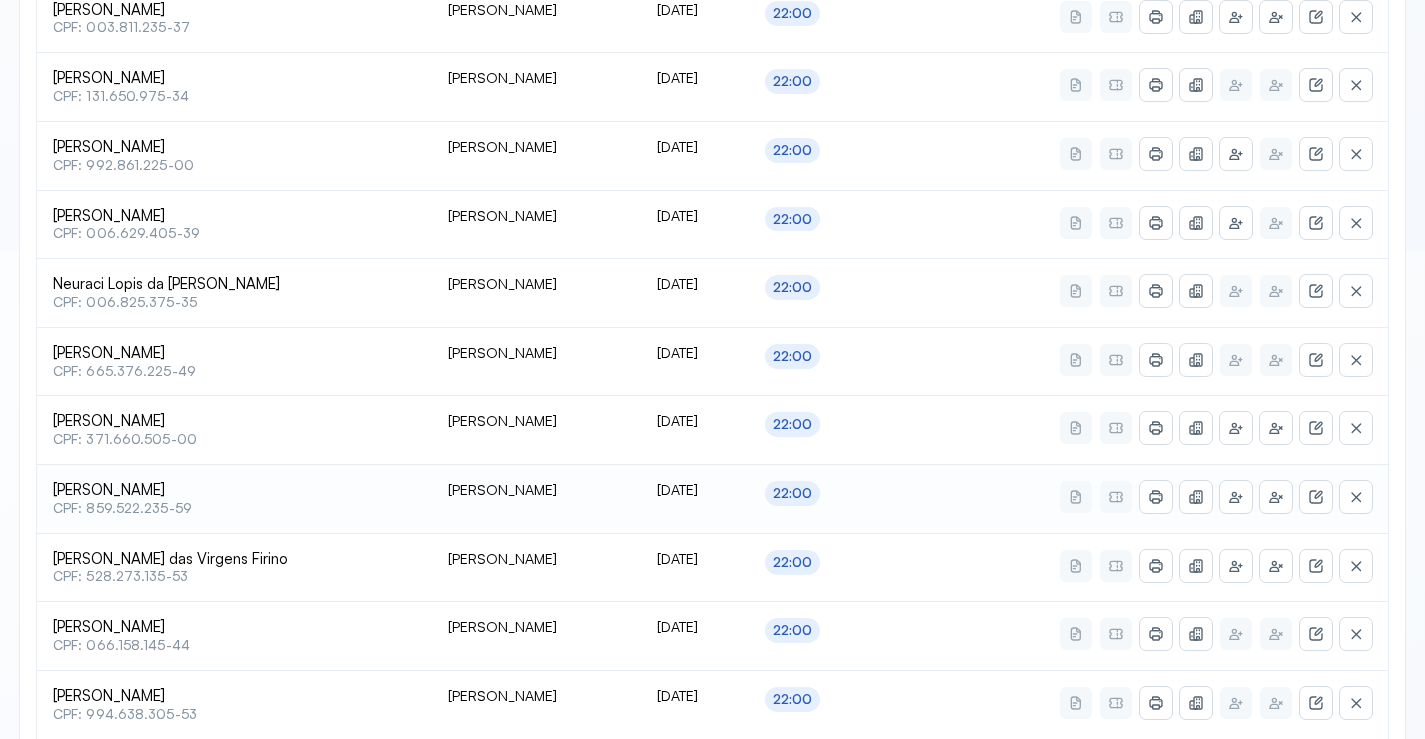 scroll, scrollTop: 659, scrollLeft: 0, axis: vertical 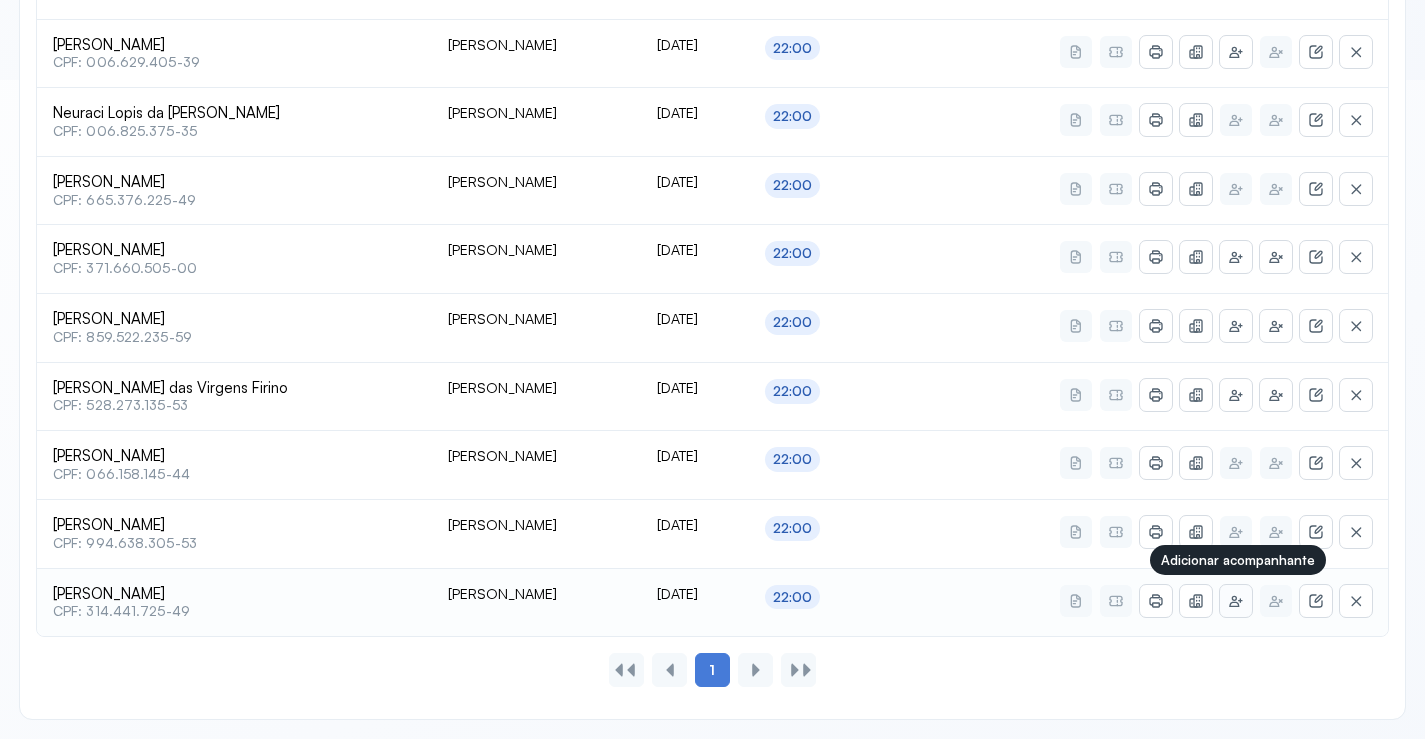 click 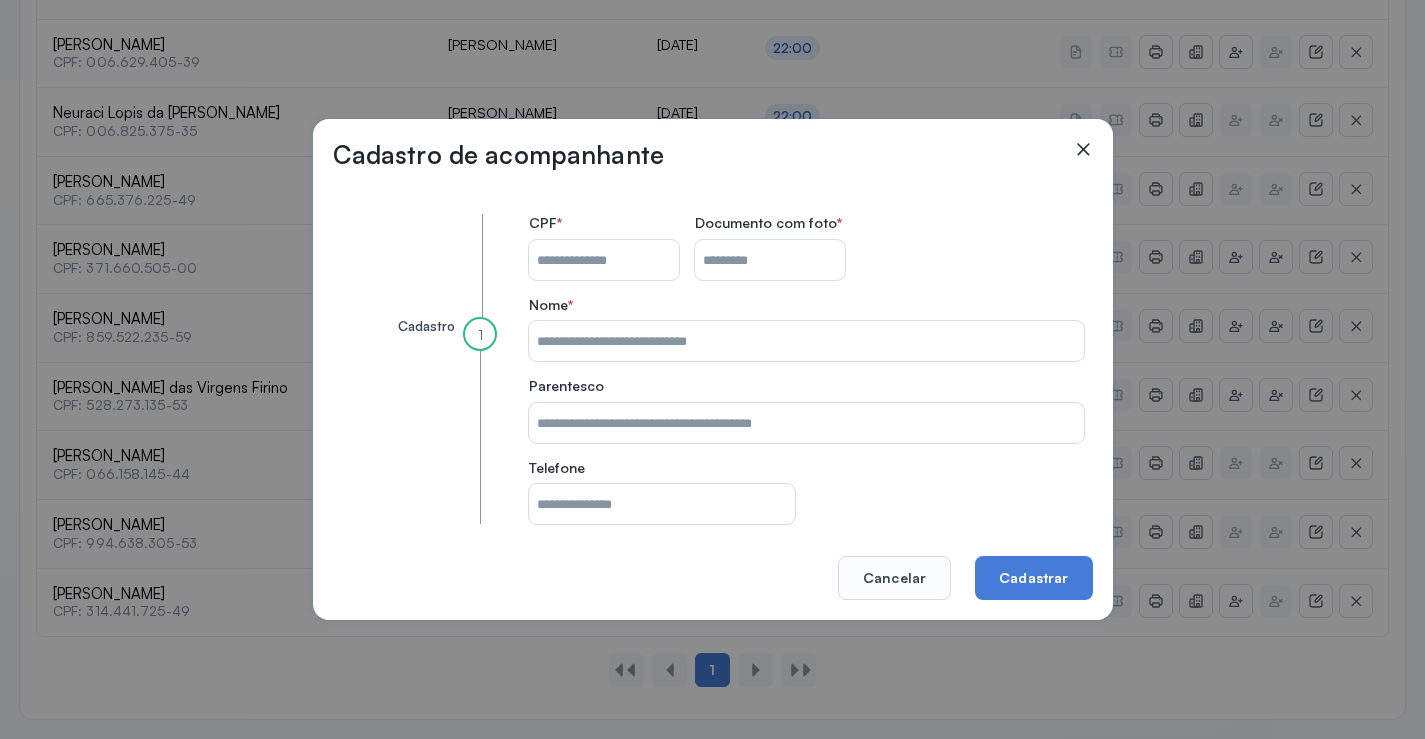 click on "CPF do paciente" at bounding box center (604, 260) 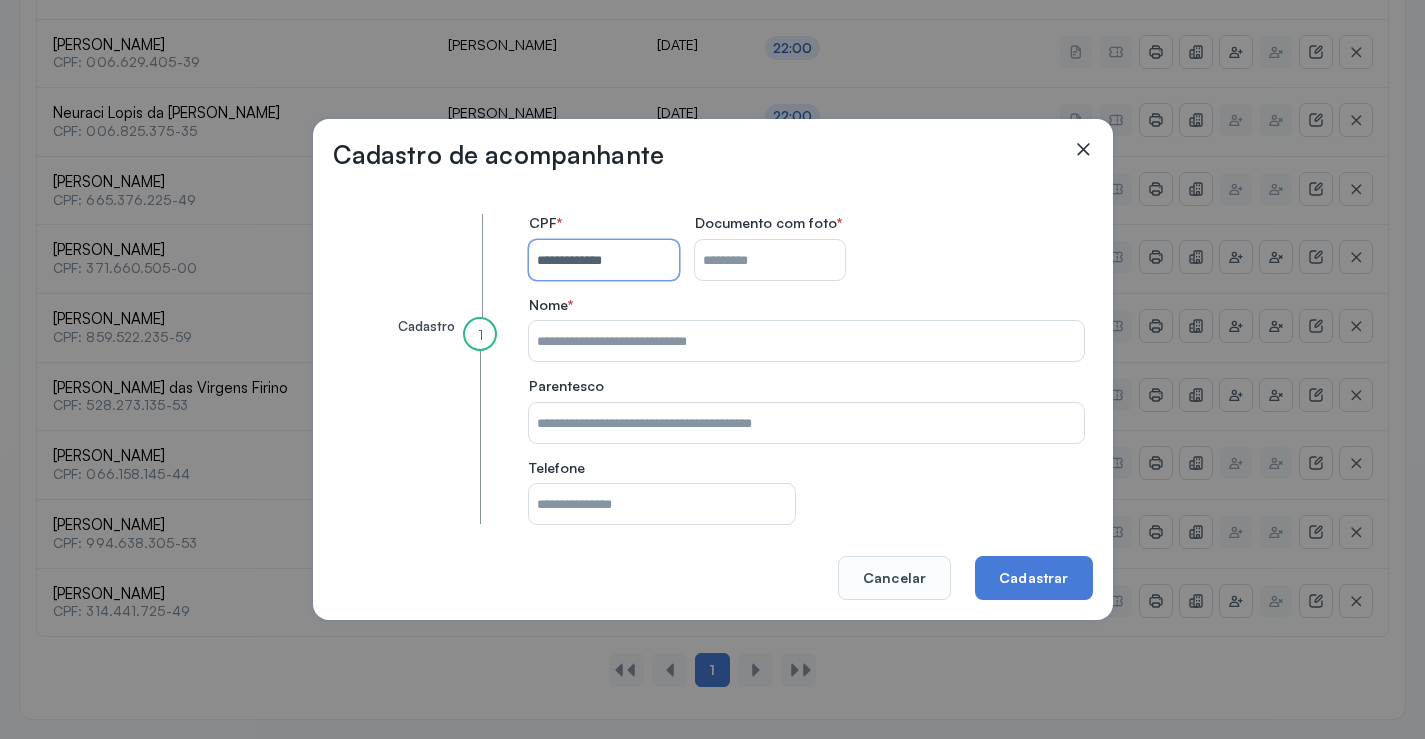 type on "**********" 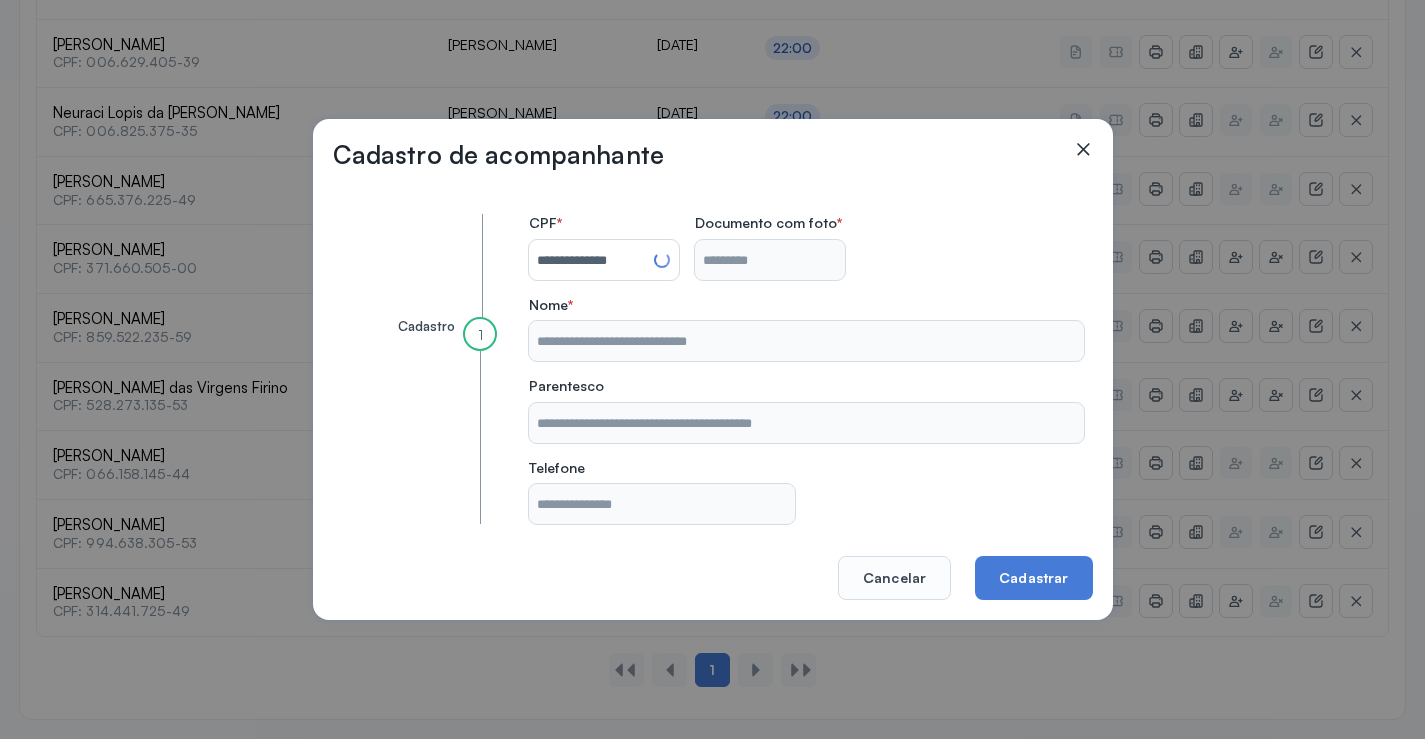 type on "**********" 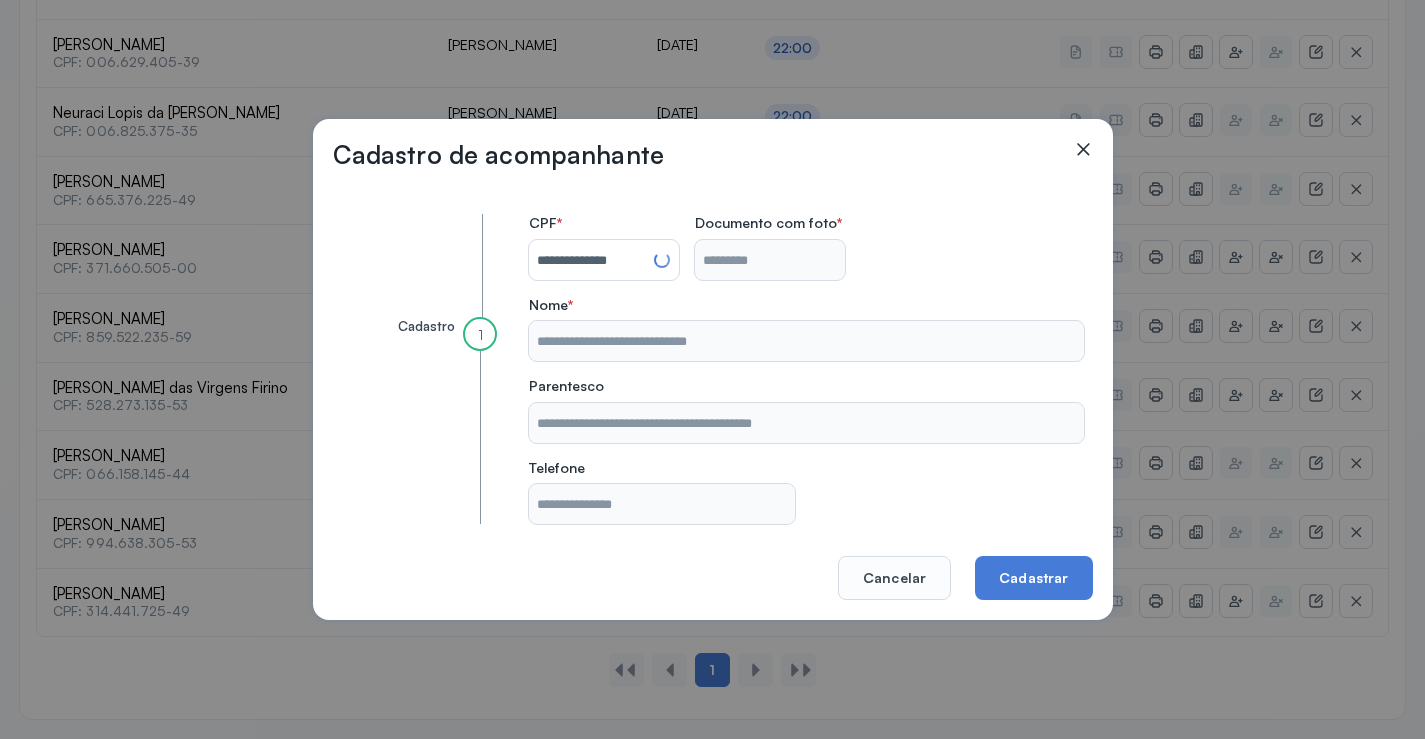 type on "**********" 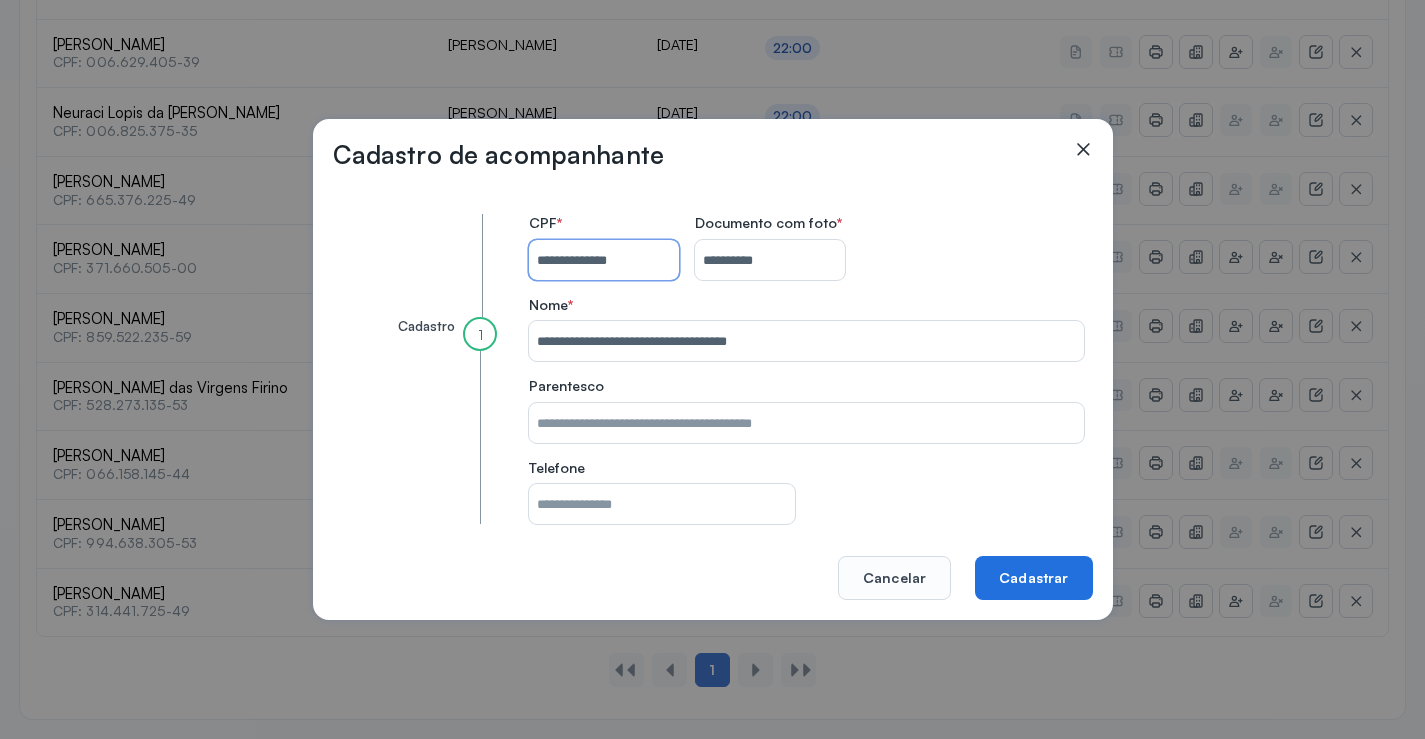 type 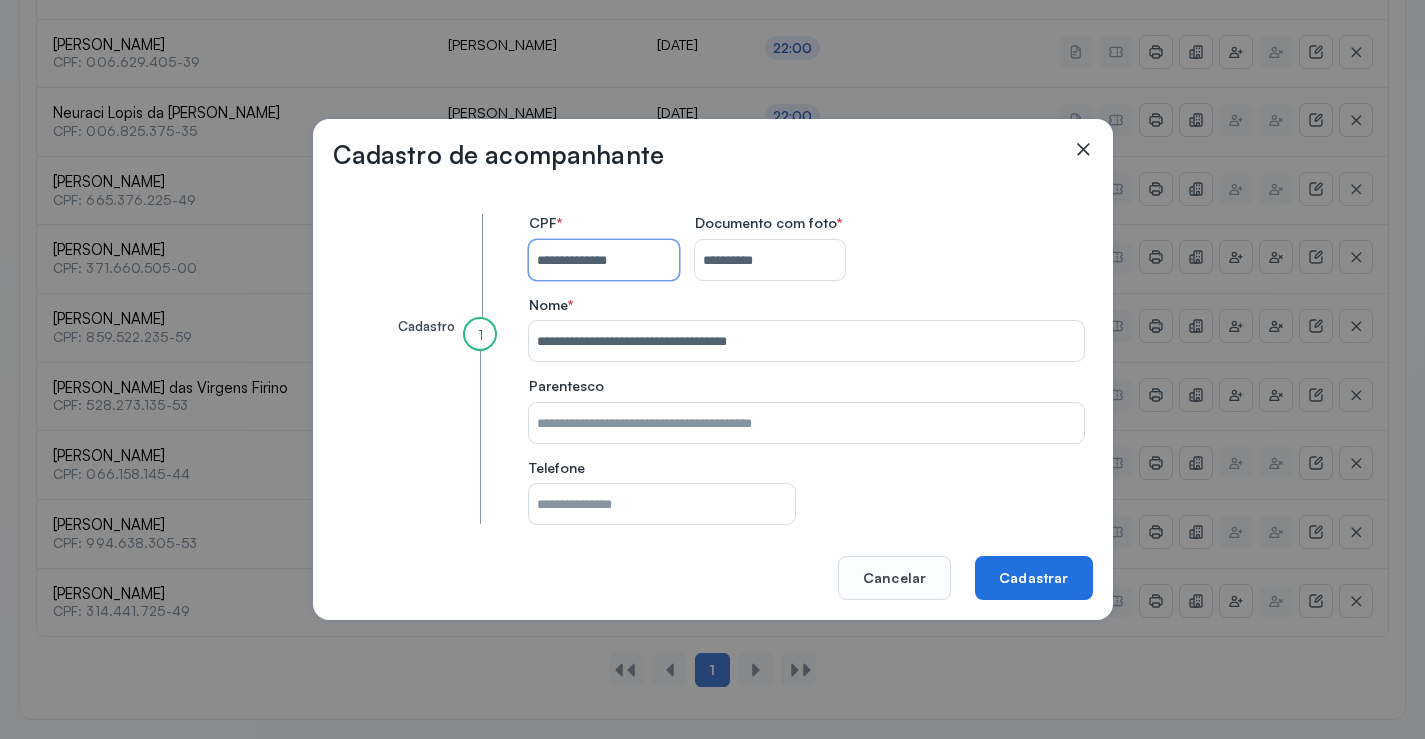 type on "**********" 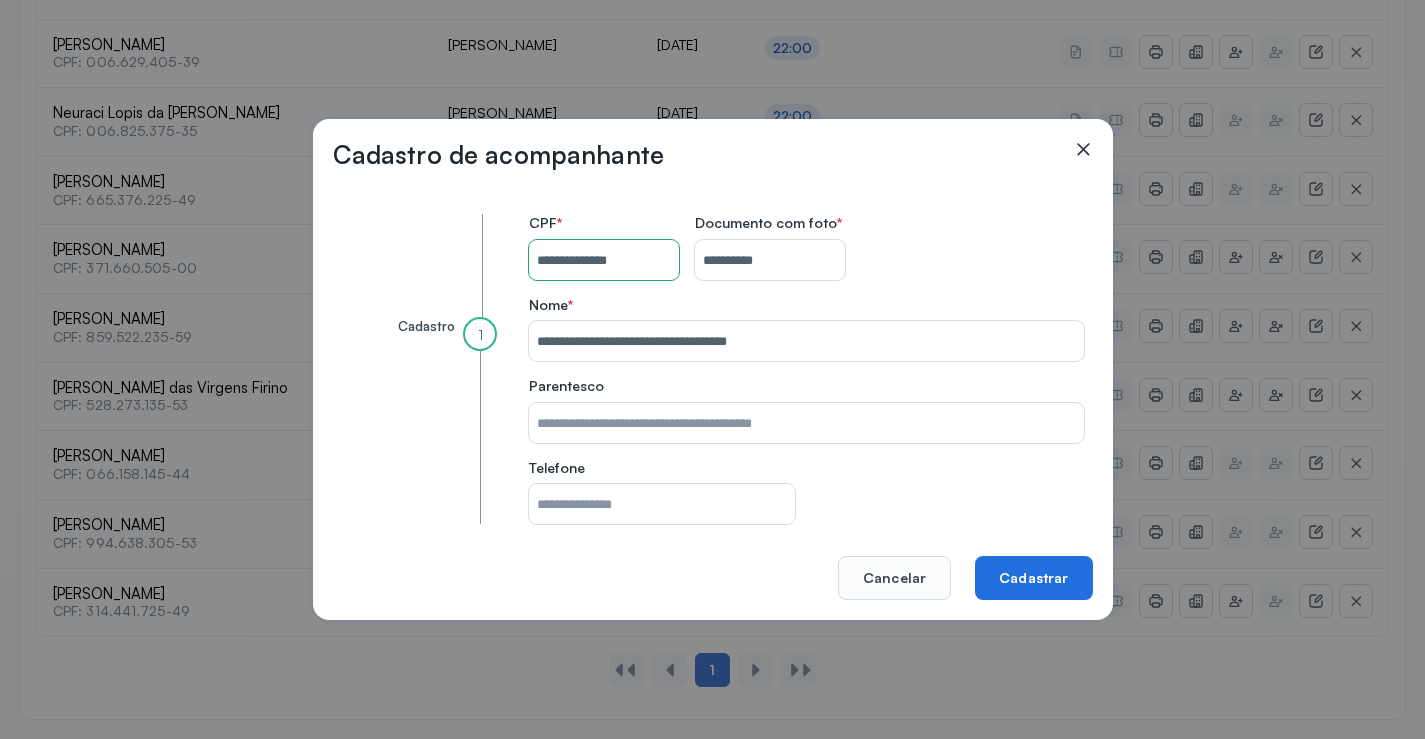click on "Cadastrar" 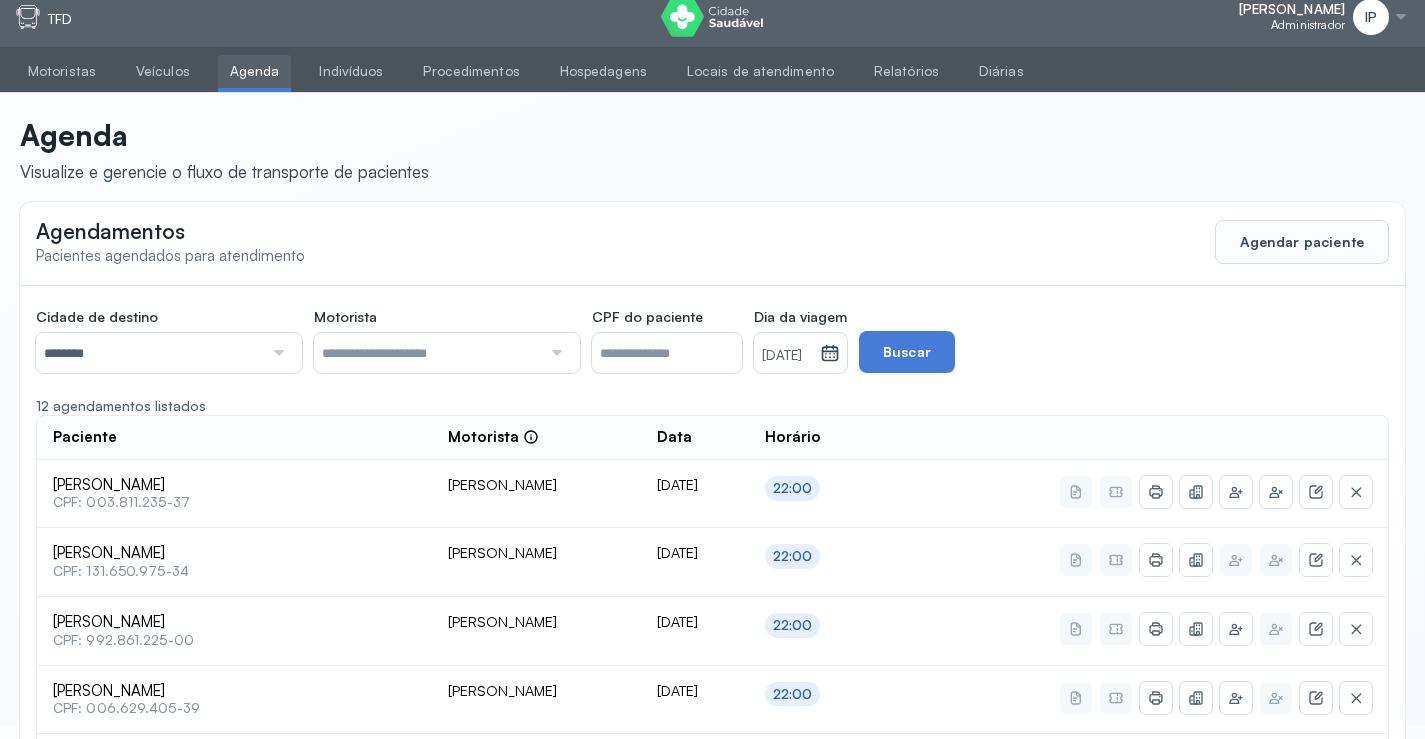 scroll, scrollTop: 0, scrollLeft: 0, axis: both 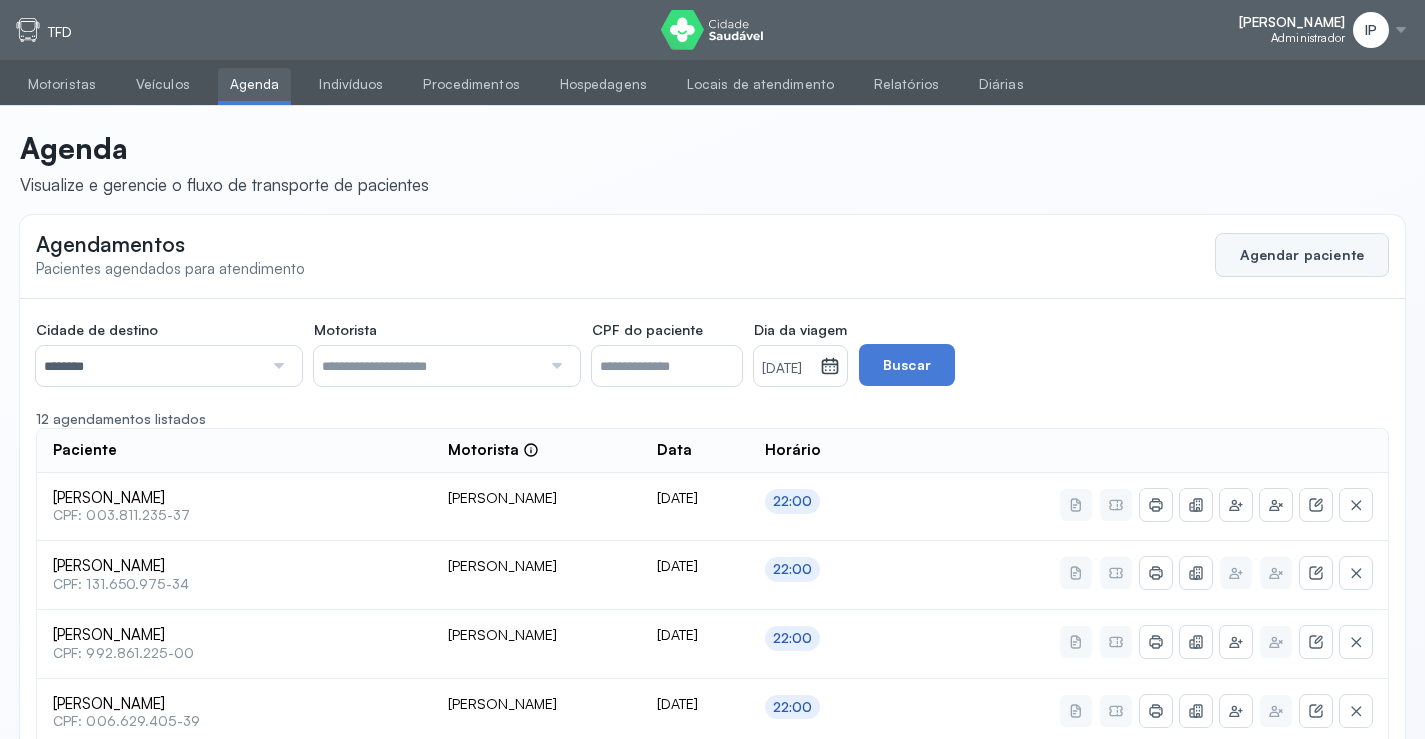 click on "Agendar paciente" 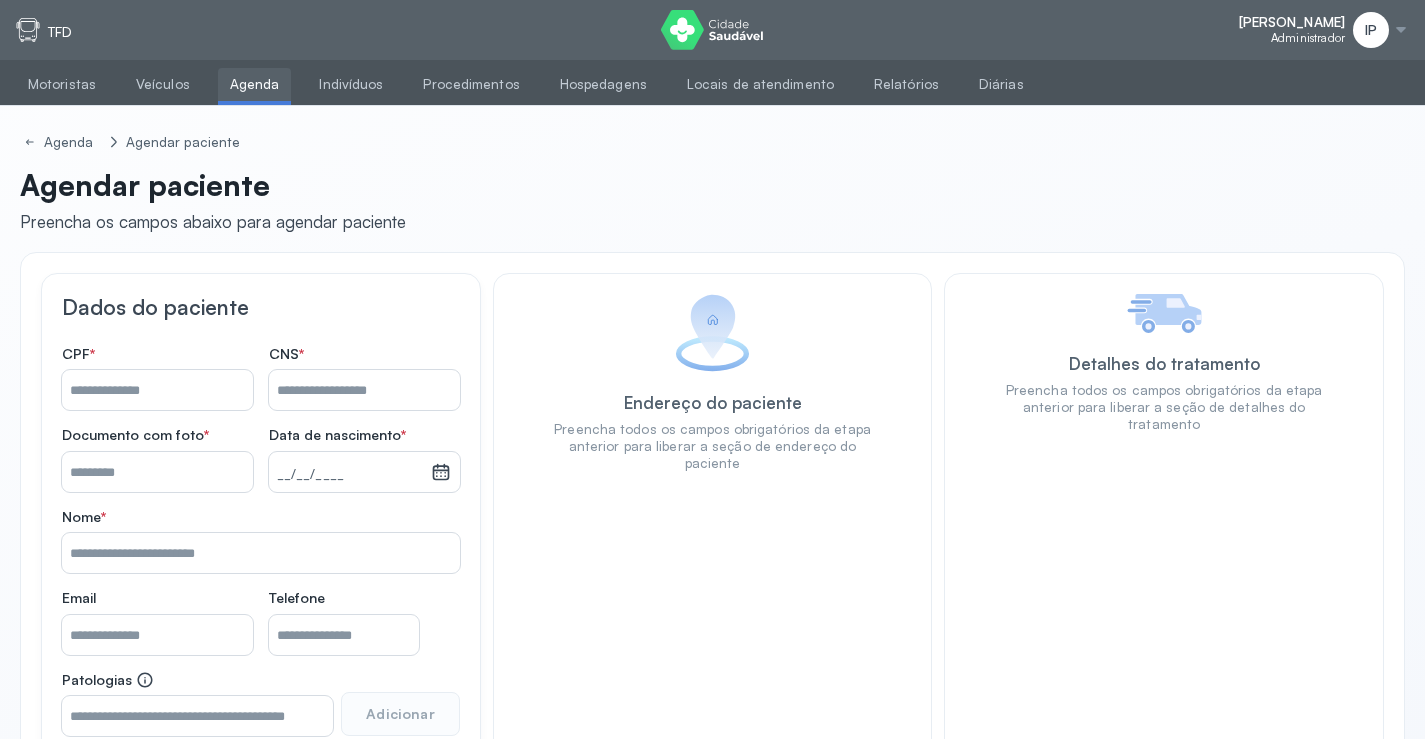 click on "Nome   *" at bounding box center (364, 390) 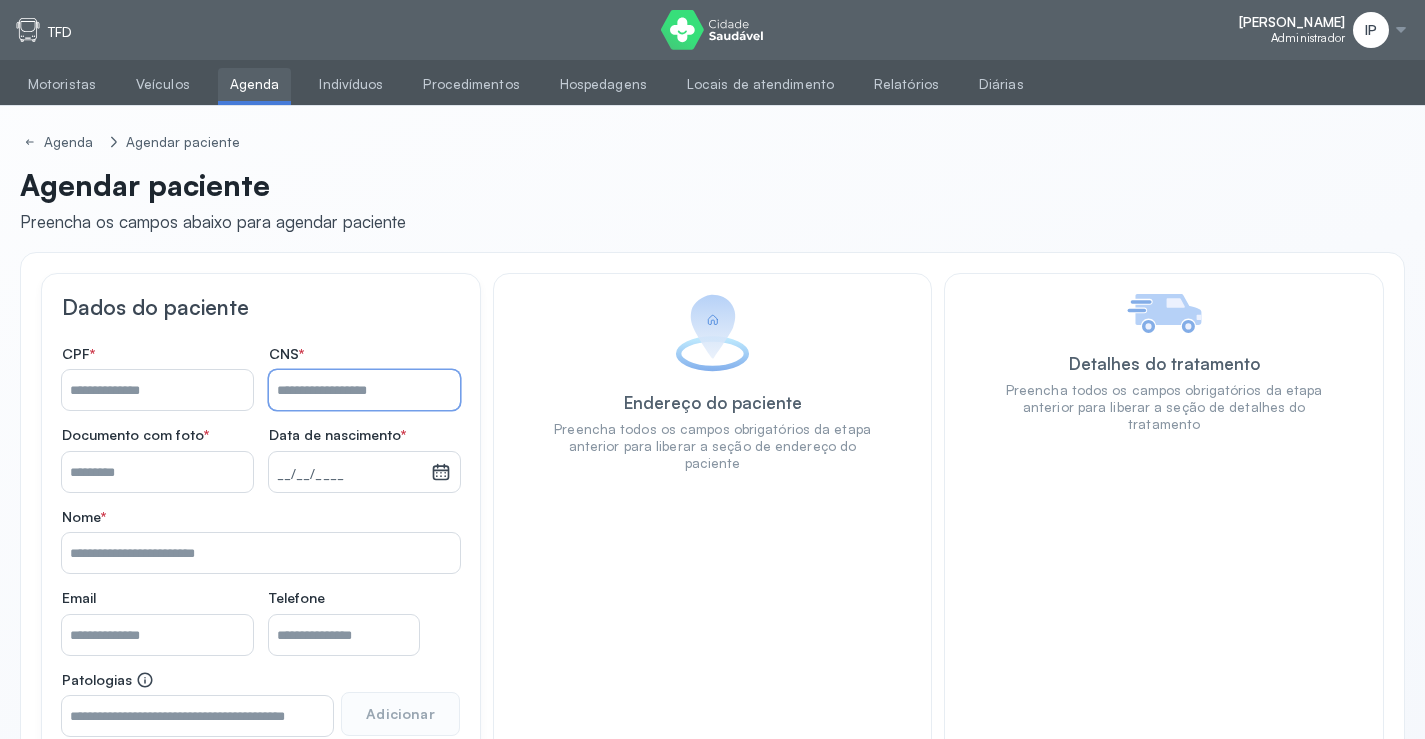 click on "Agenda" at bounding box center [255, 84] 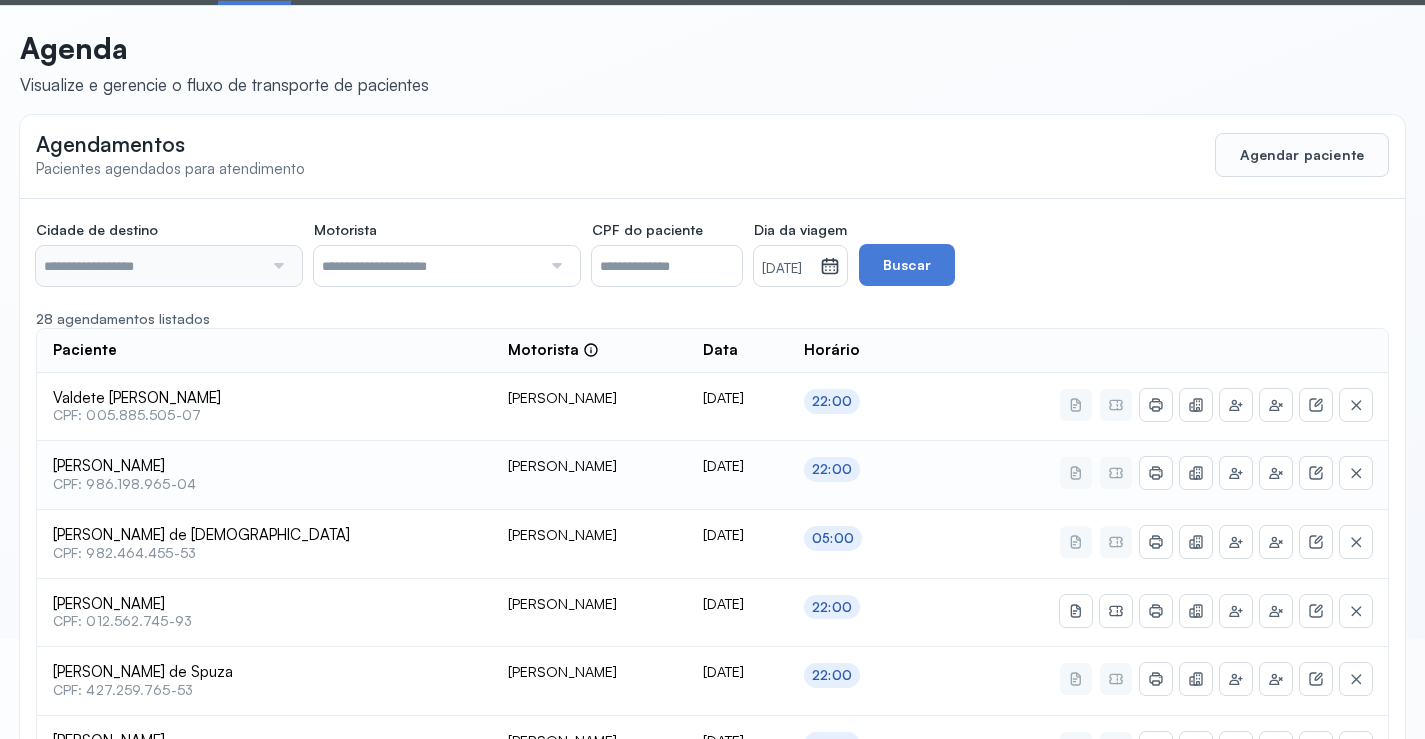type on "********" 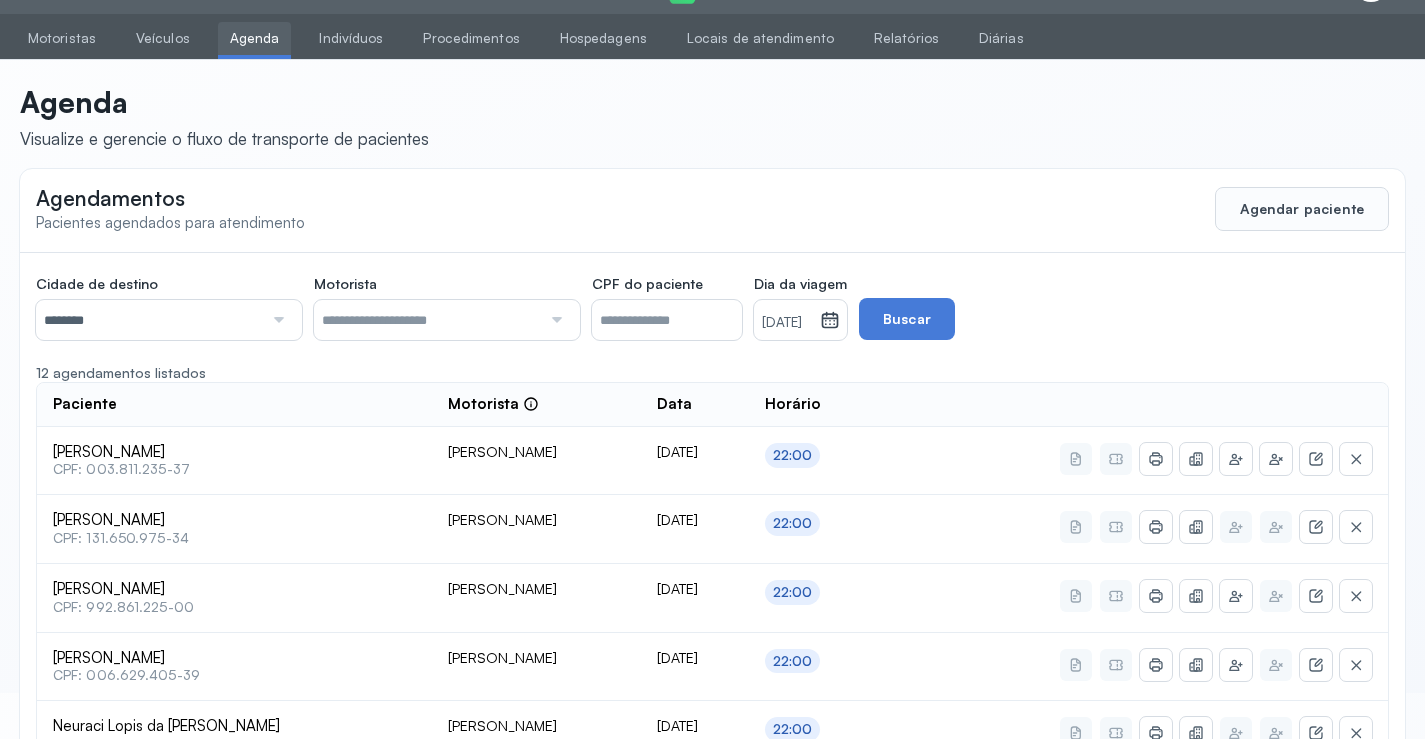 scroll, scrollTop: 100, scrollLeft: 0, axis: vertical 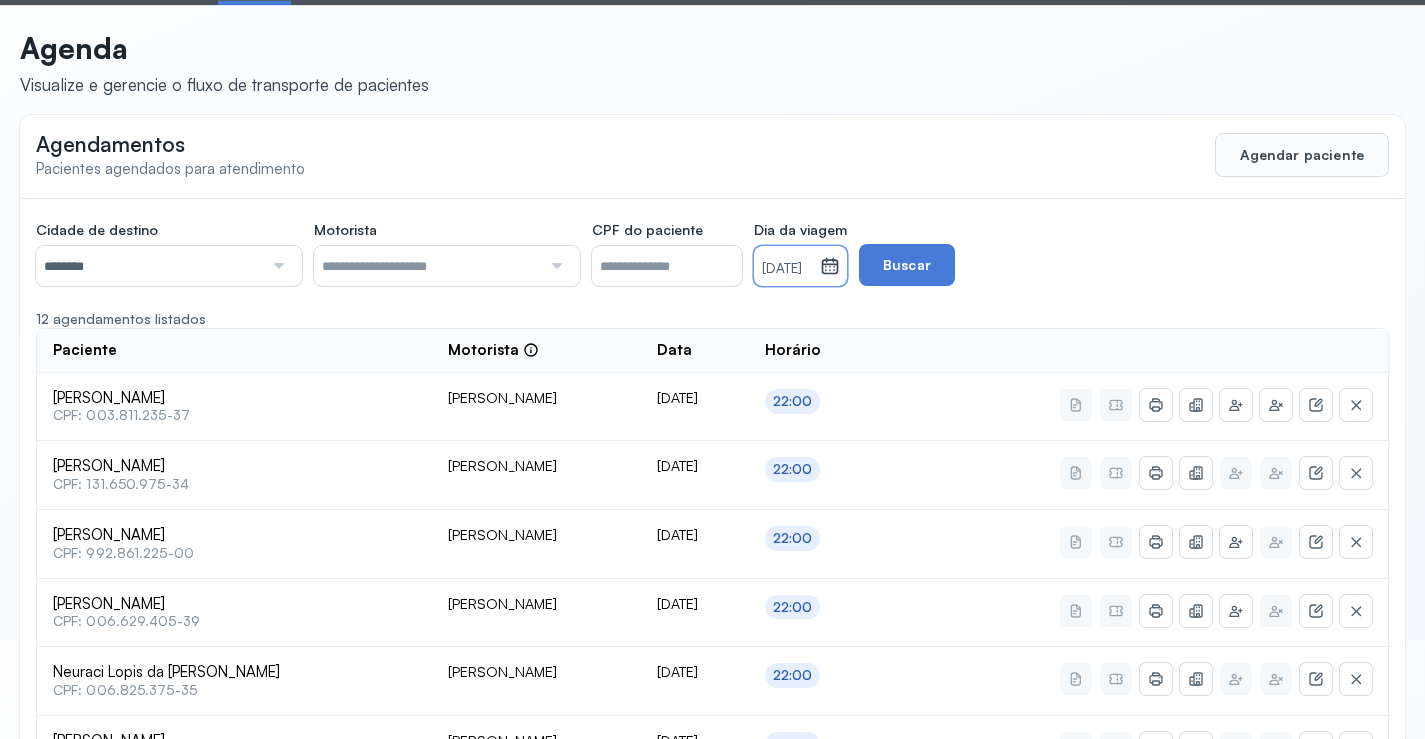click on "[DATE]" at bounding box center (787, 266) 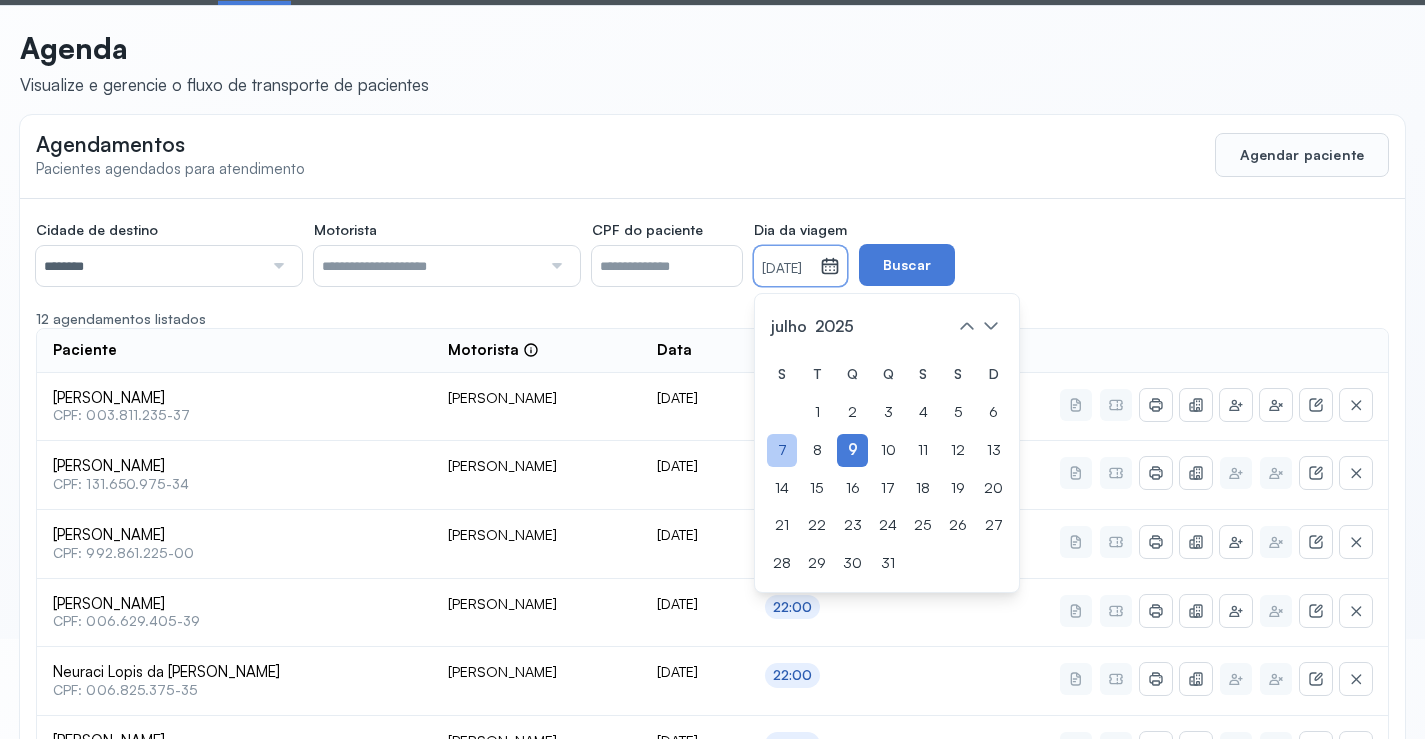click on "7" 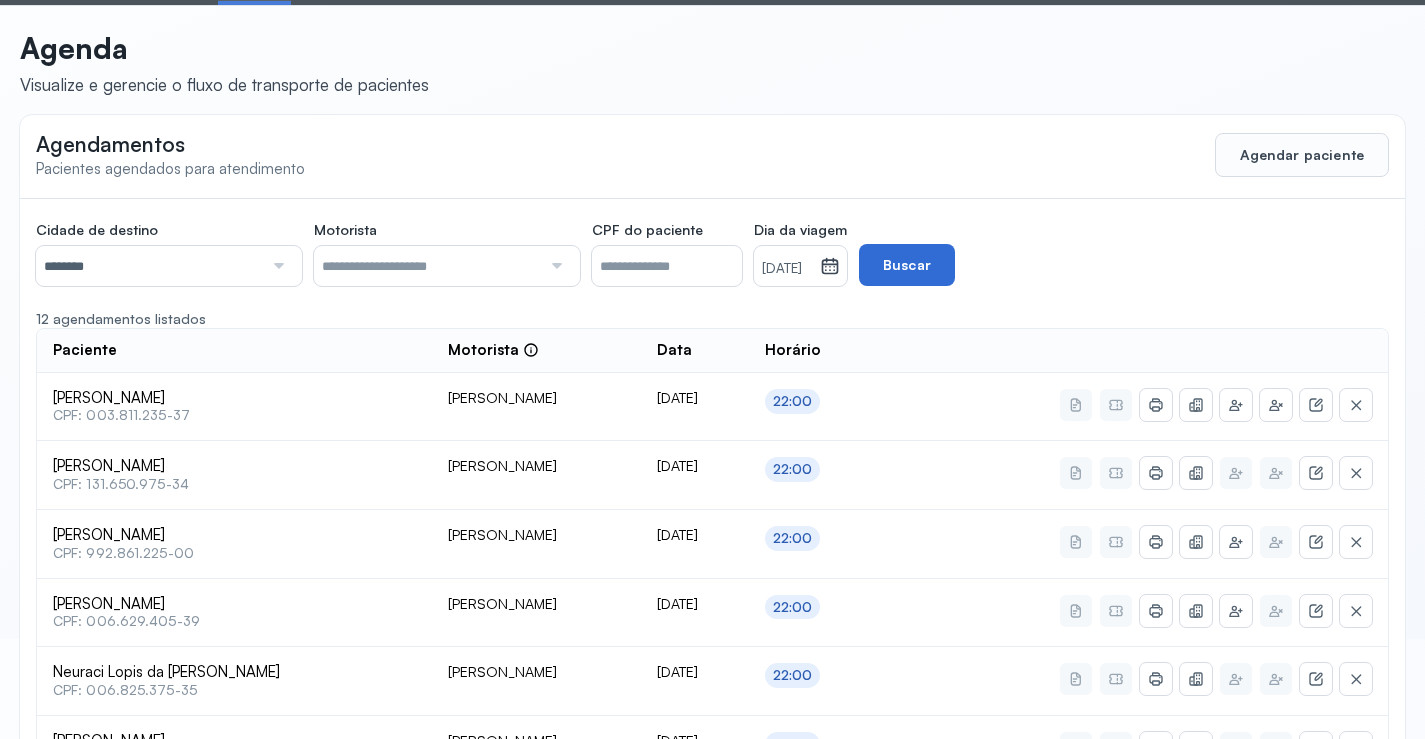click on "Buscar" at bounding box center (907, 265) 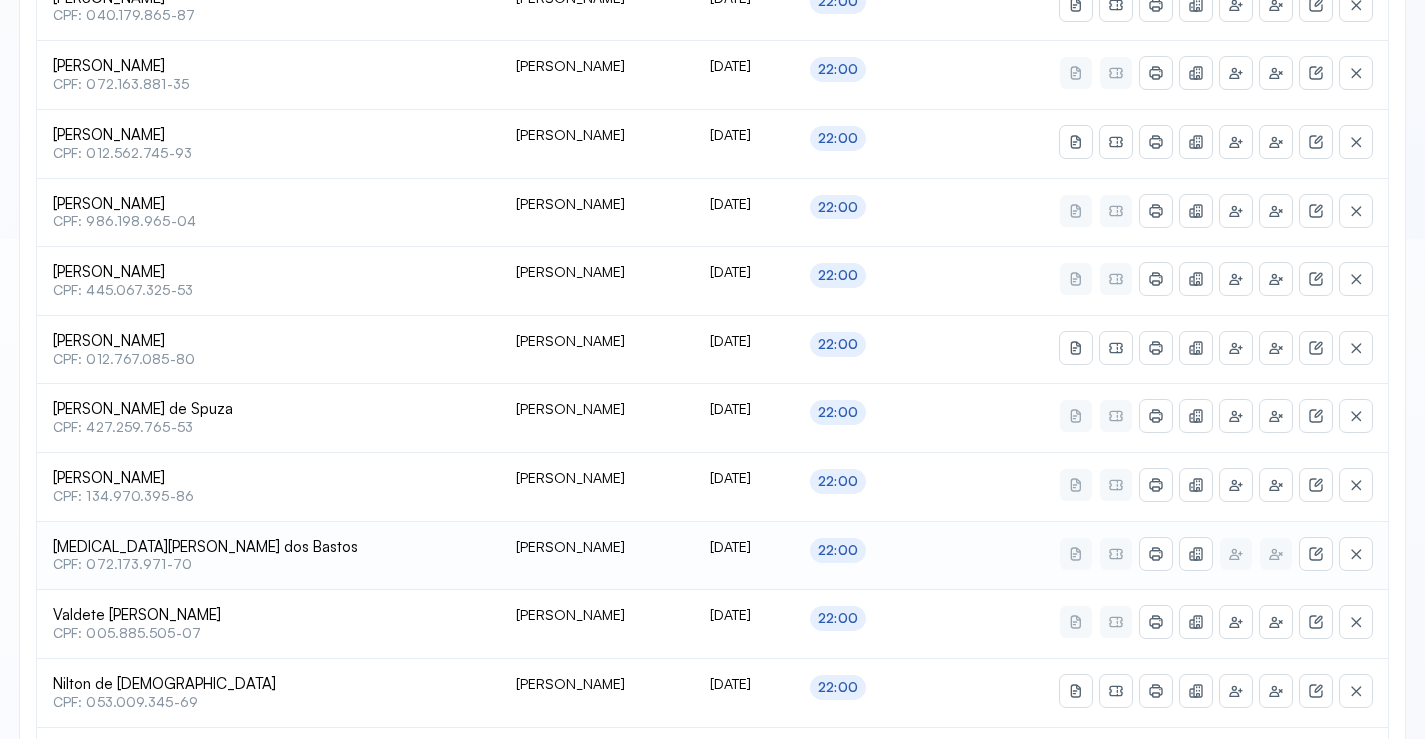 scroll, scrollTop: 600, scrollLeft: 0, axis: vertical 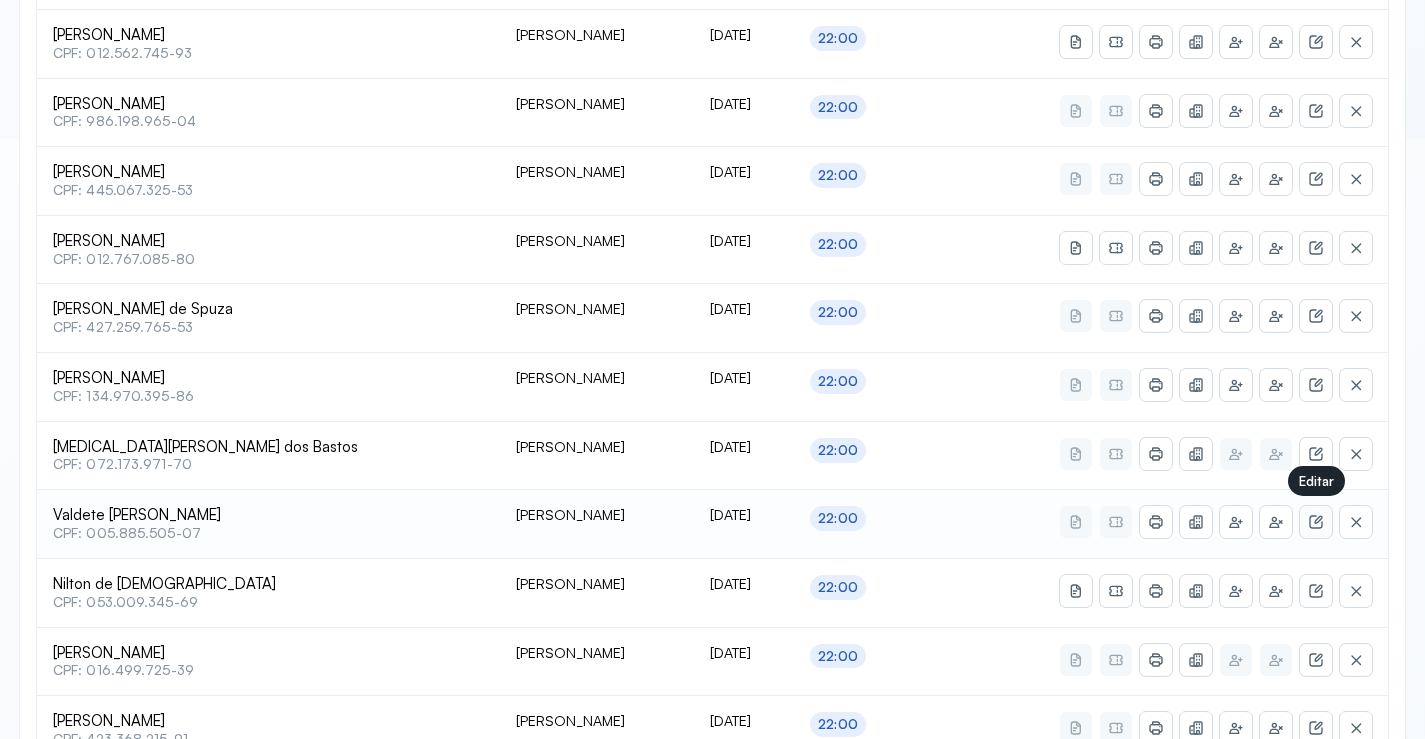 click 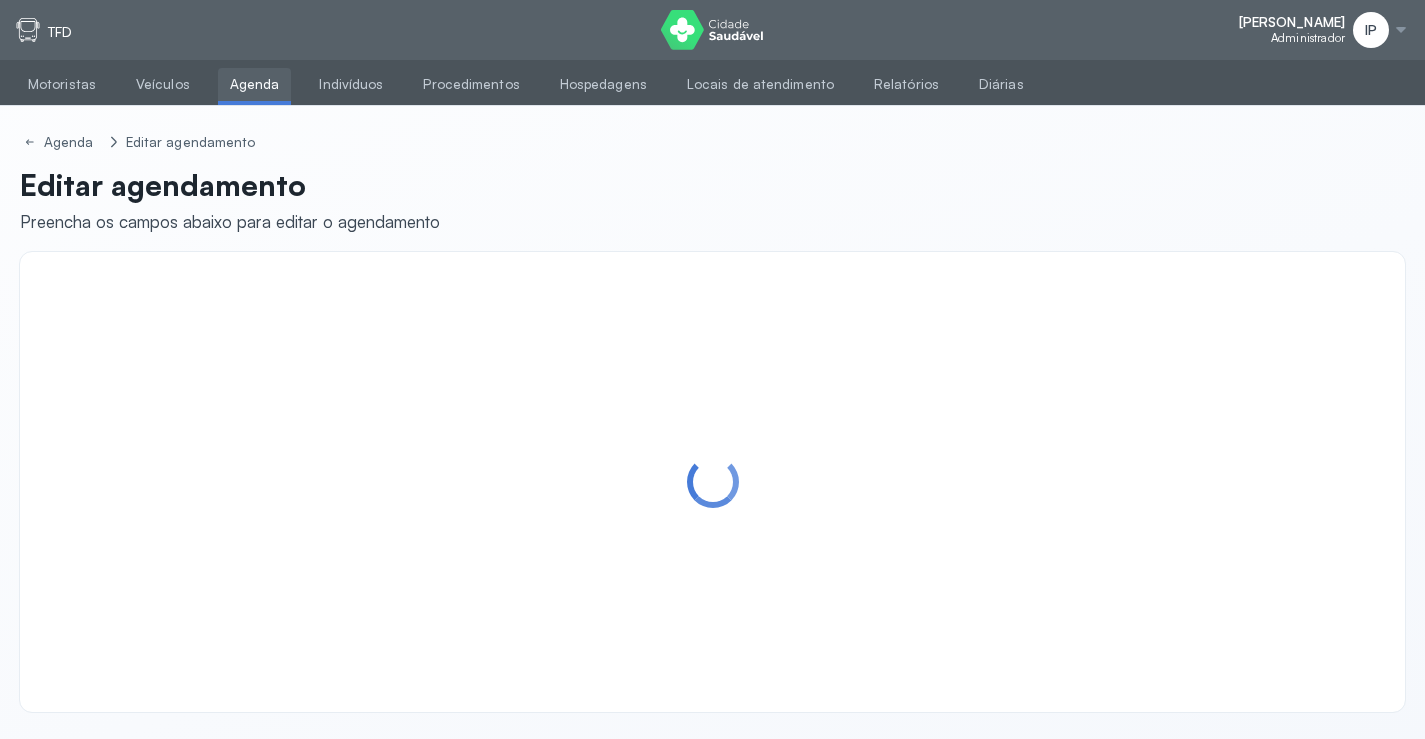 scroll, scrollTop: 0, scrollLeft: 0, axis: both 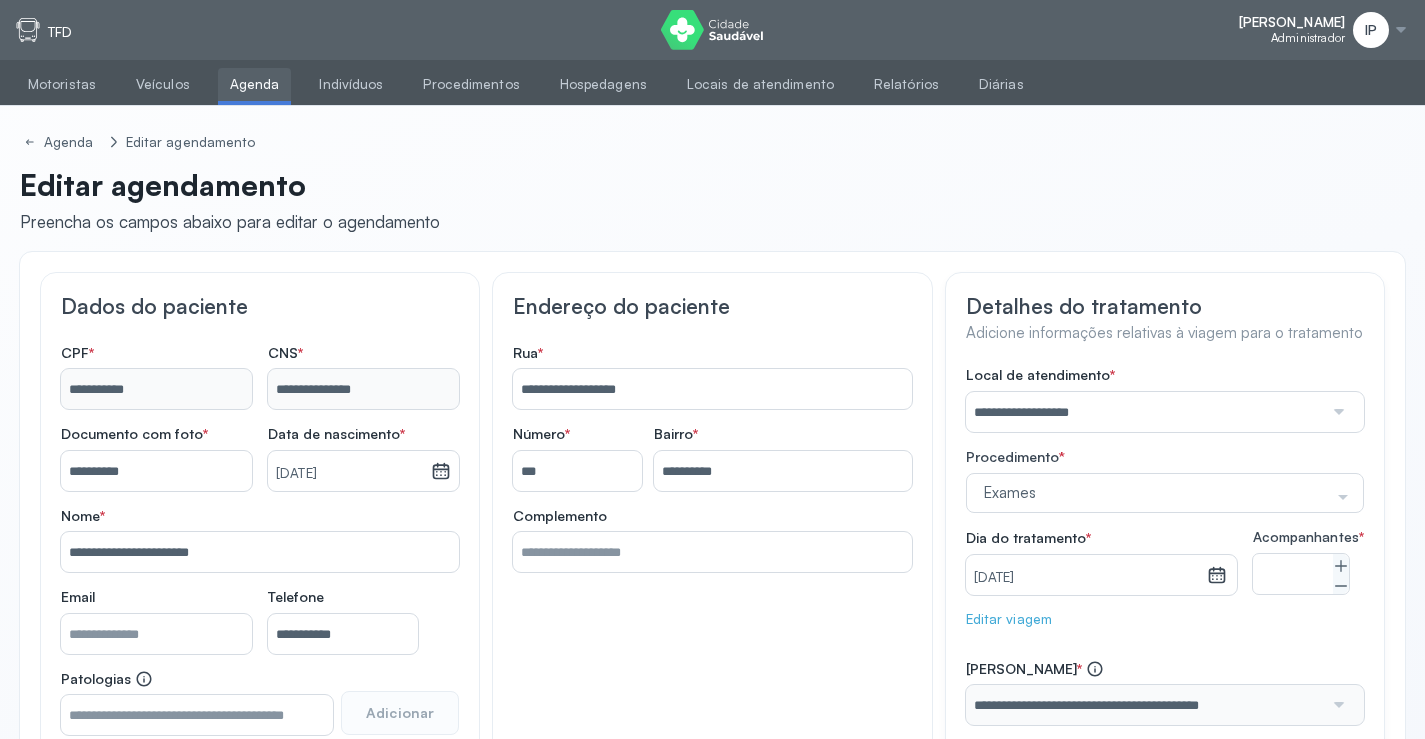 drag, startPoint x: 155, startPoint y: 560, endPoint x: 173, endPoint y: 564, distance: 18.439089 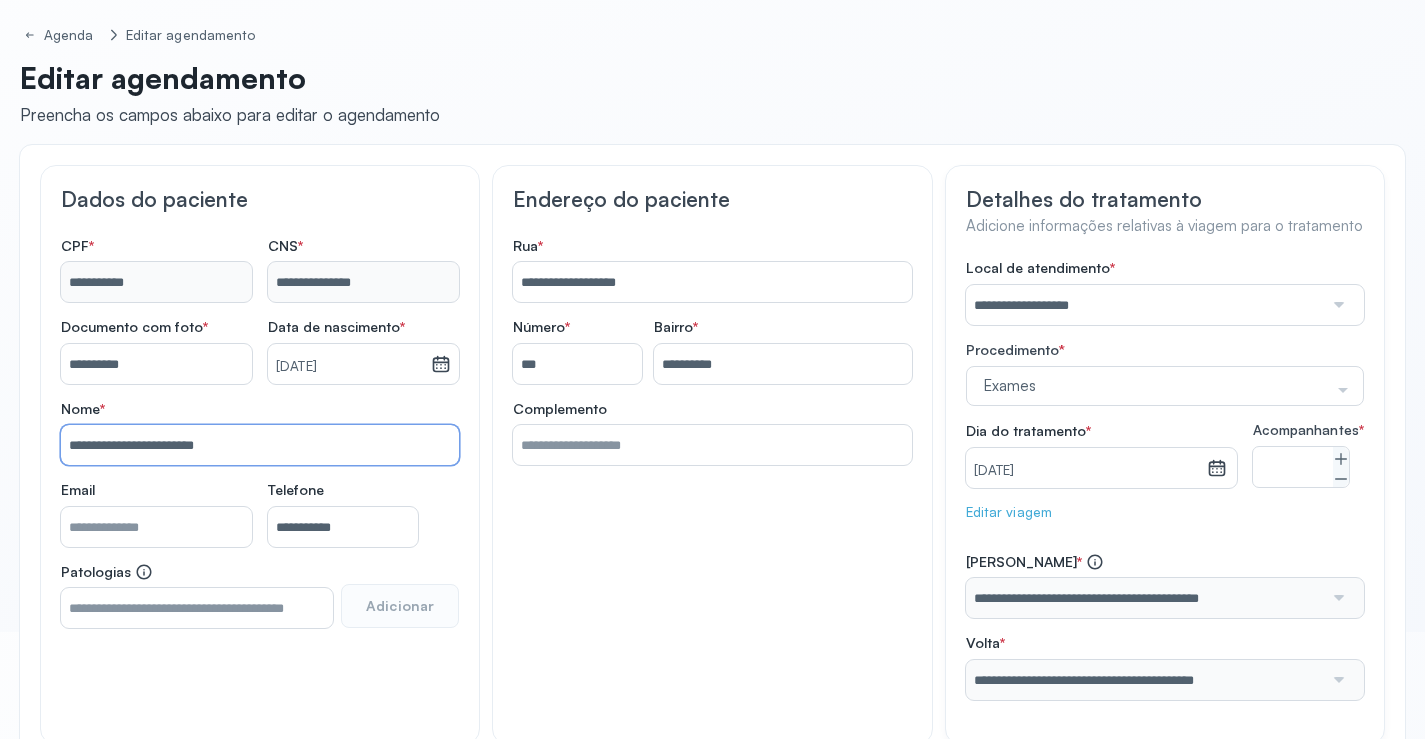 scroll, scrollTop: 233, scrollLeft: 0, axis: vertical 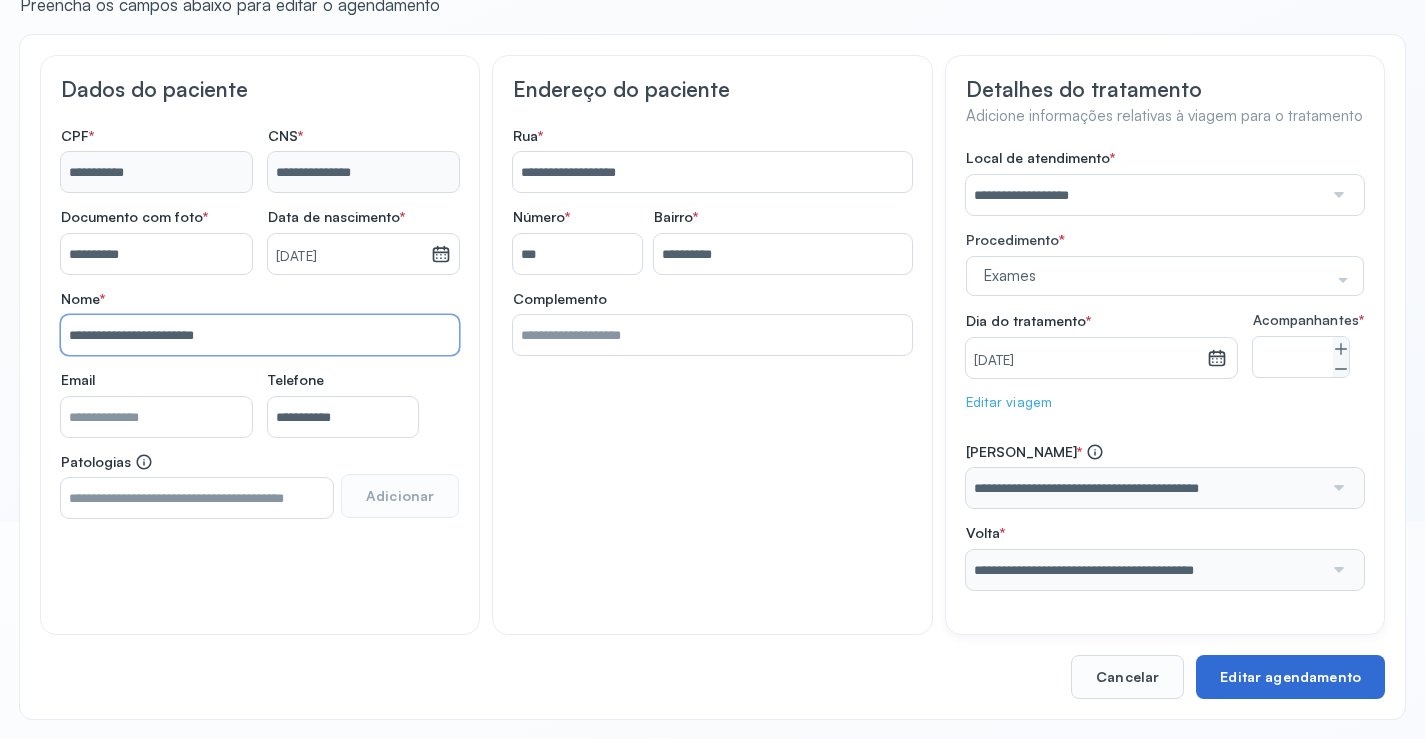 type on "**********" 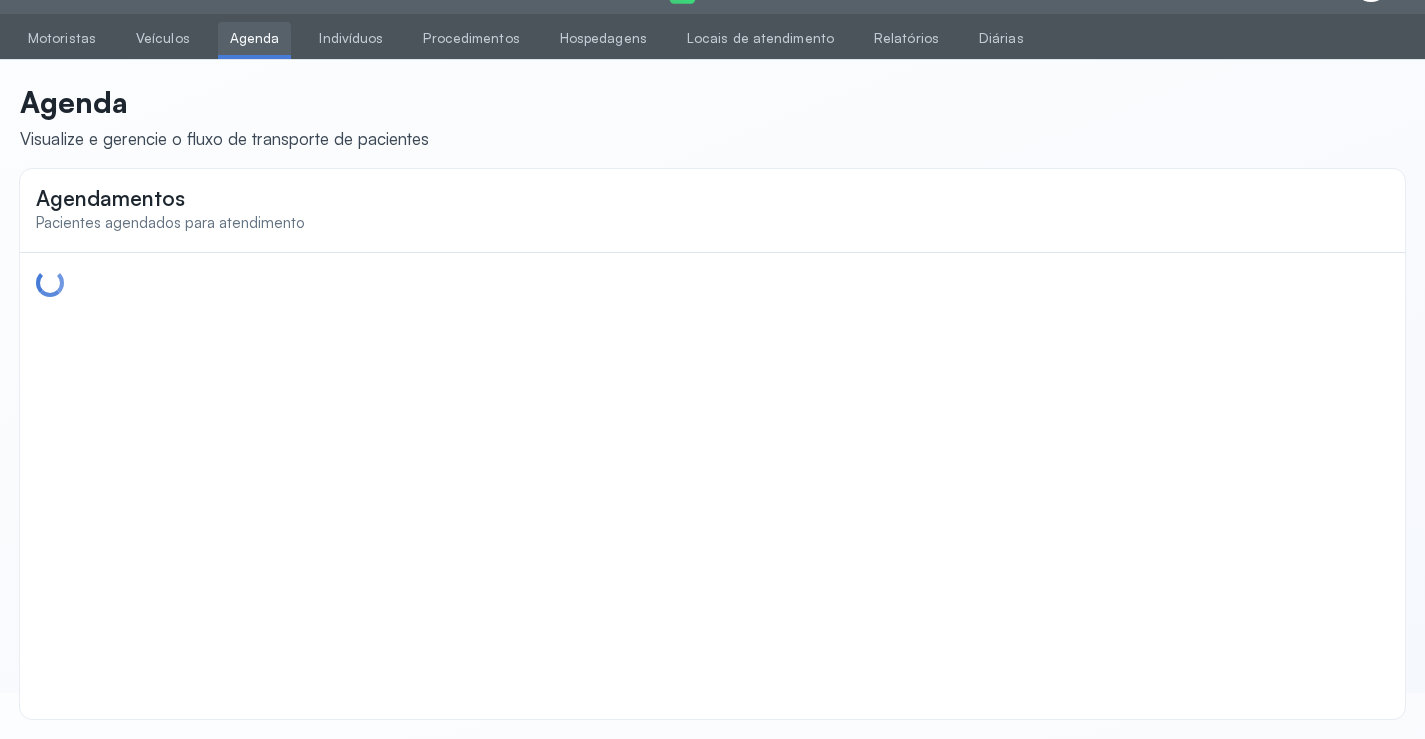 scroll, scrollTop: 46, scrollLeft: 0, axis: vertical 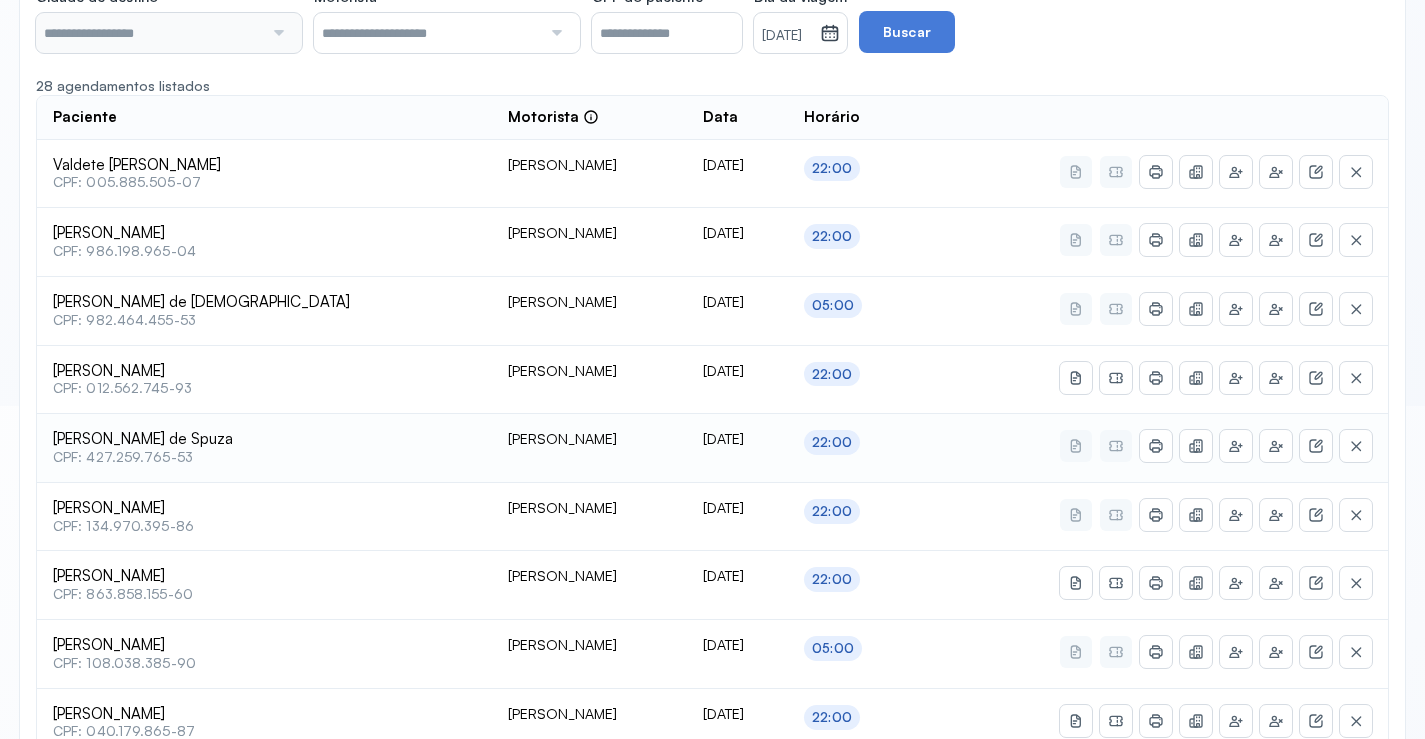 type on "********" 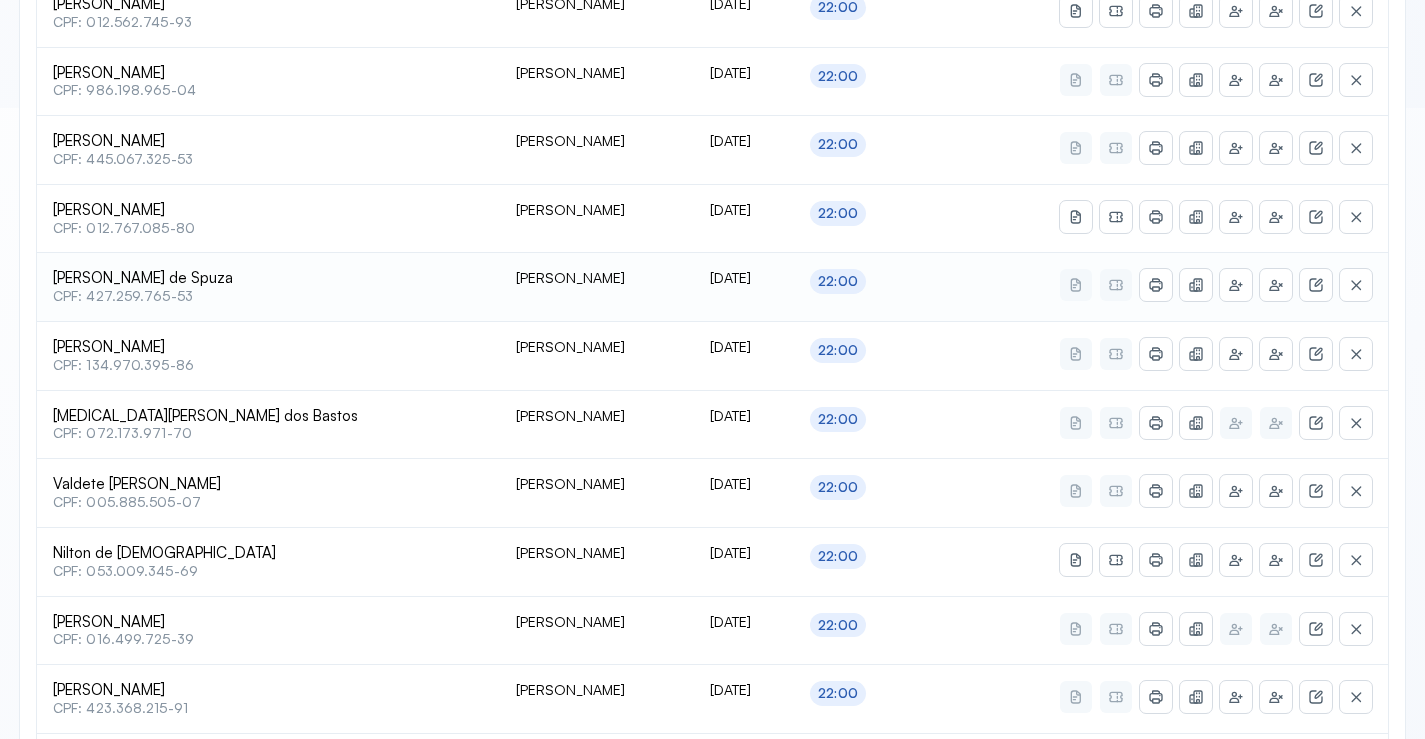 scroll, scrollTop: 633, scrollLeft: 0, axis: vertical 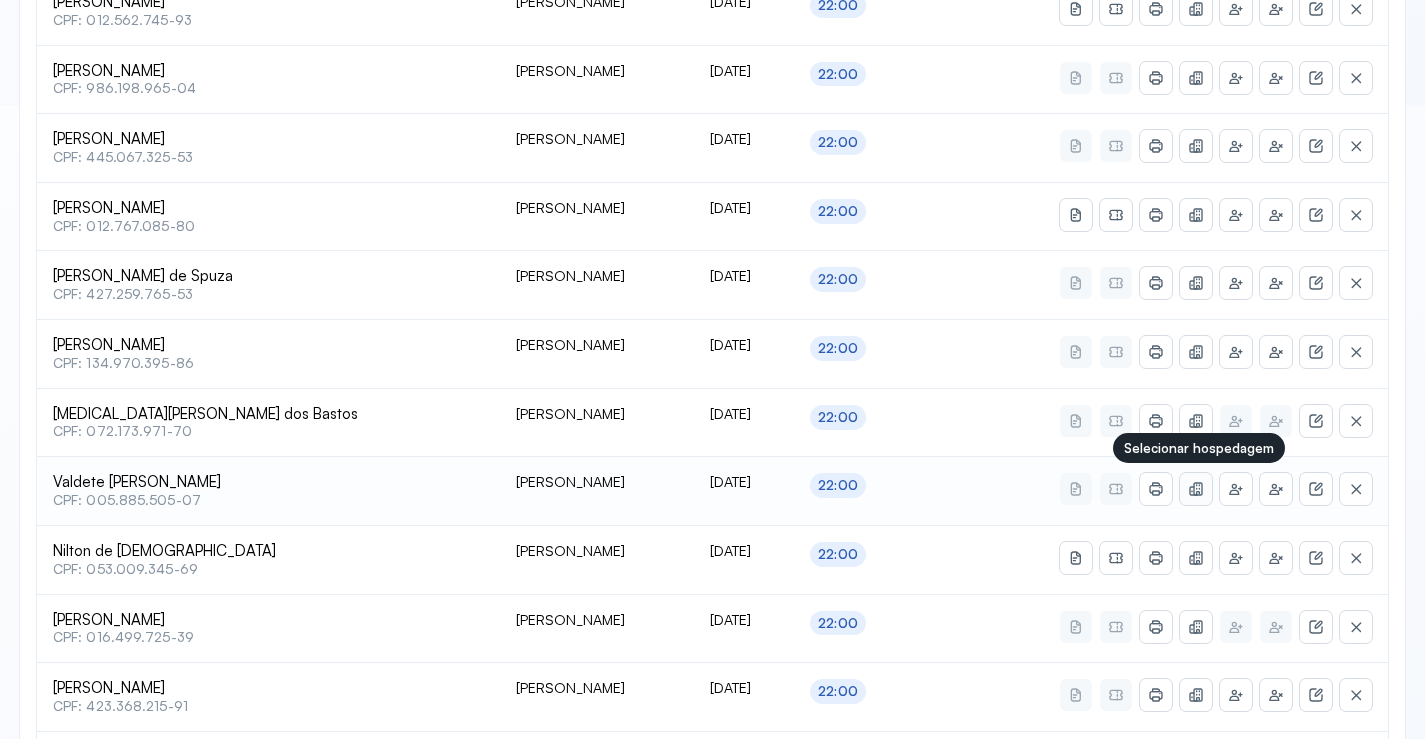 click 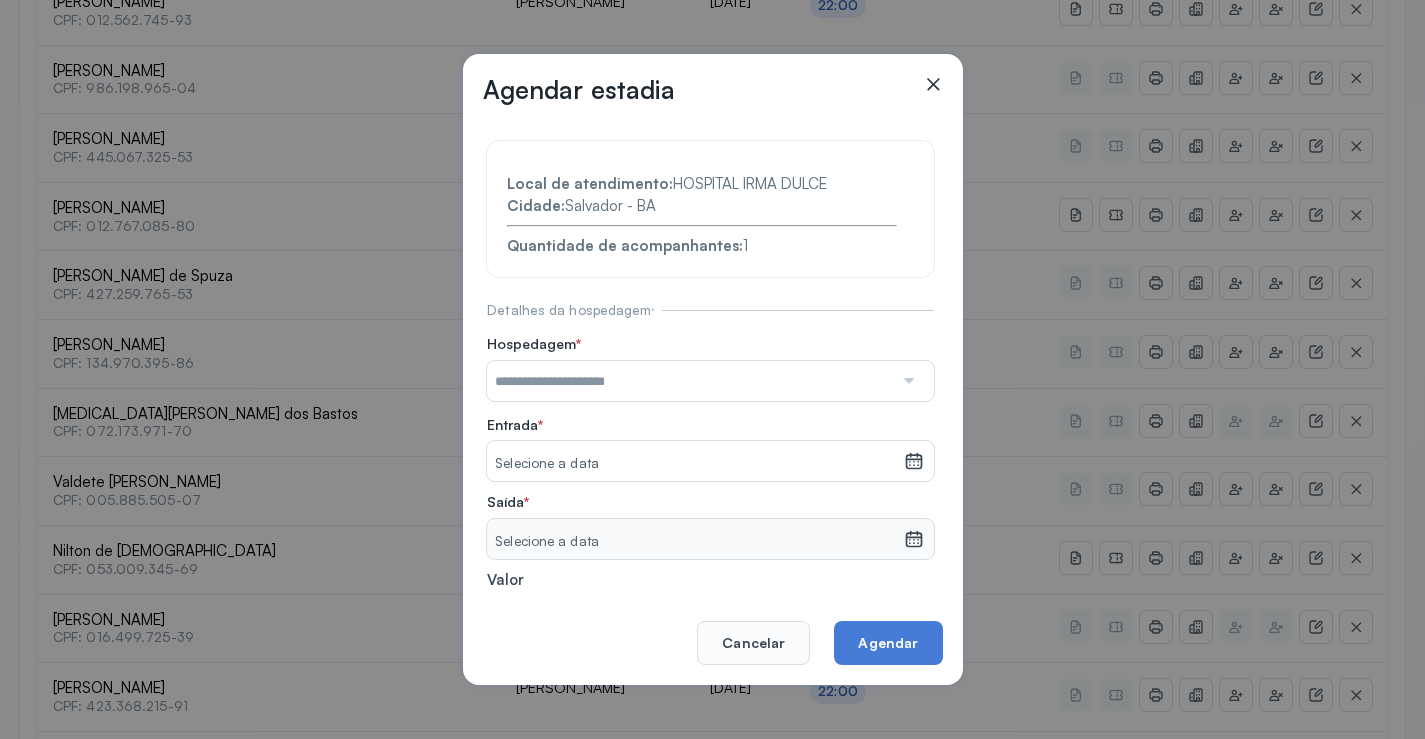 click at bounding box center (690, 381) 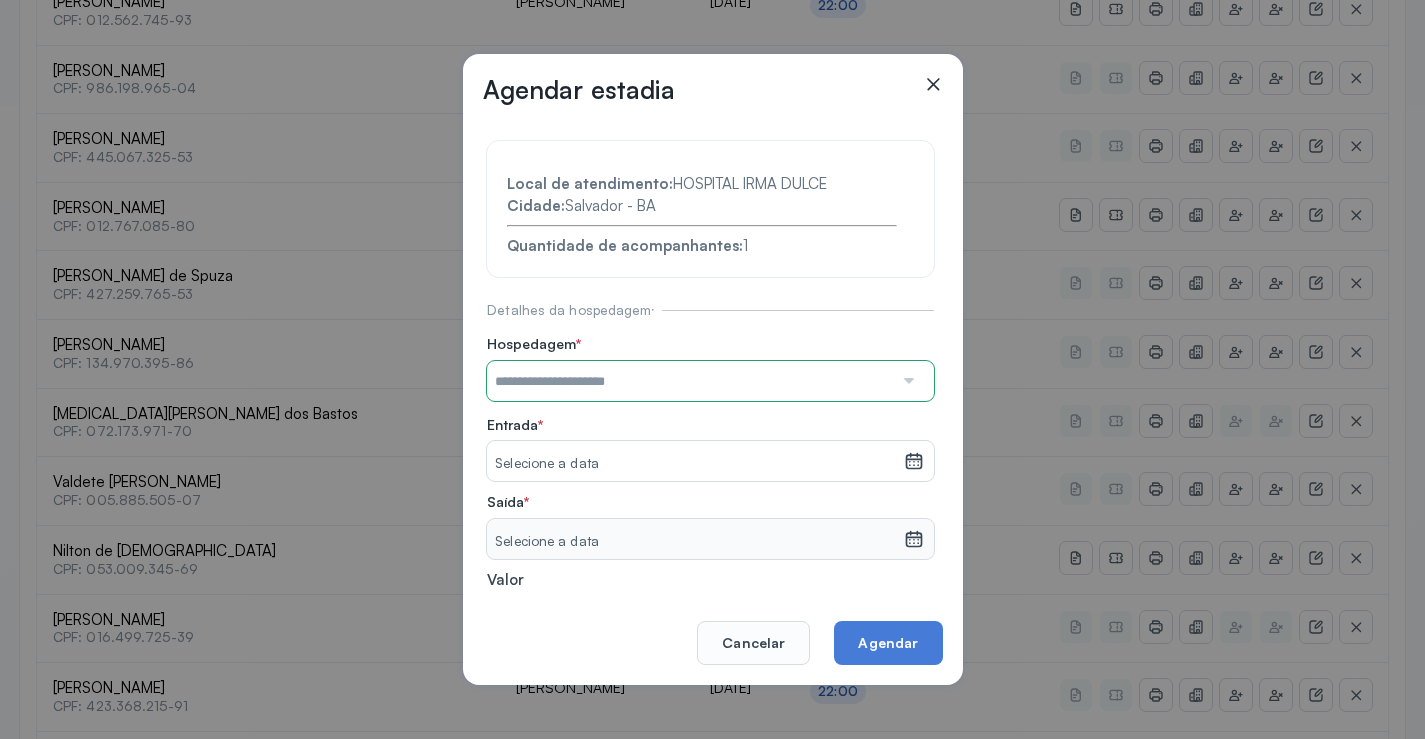 type on "**********" 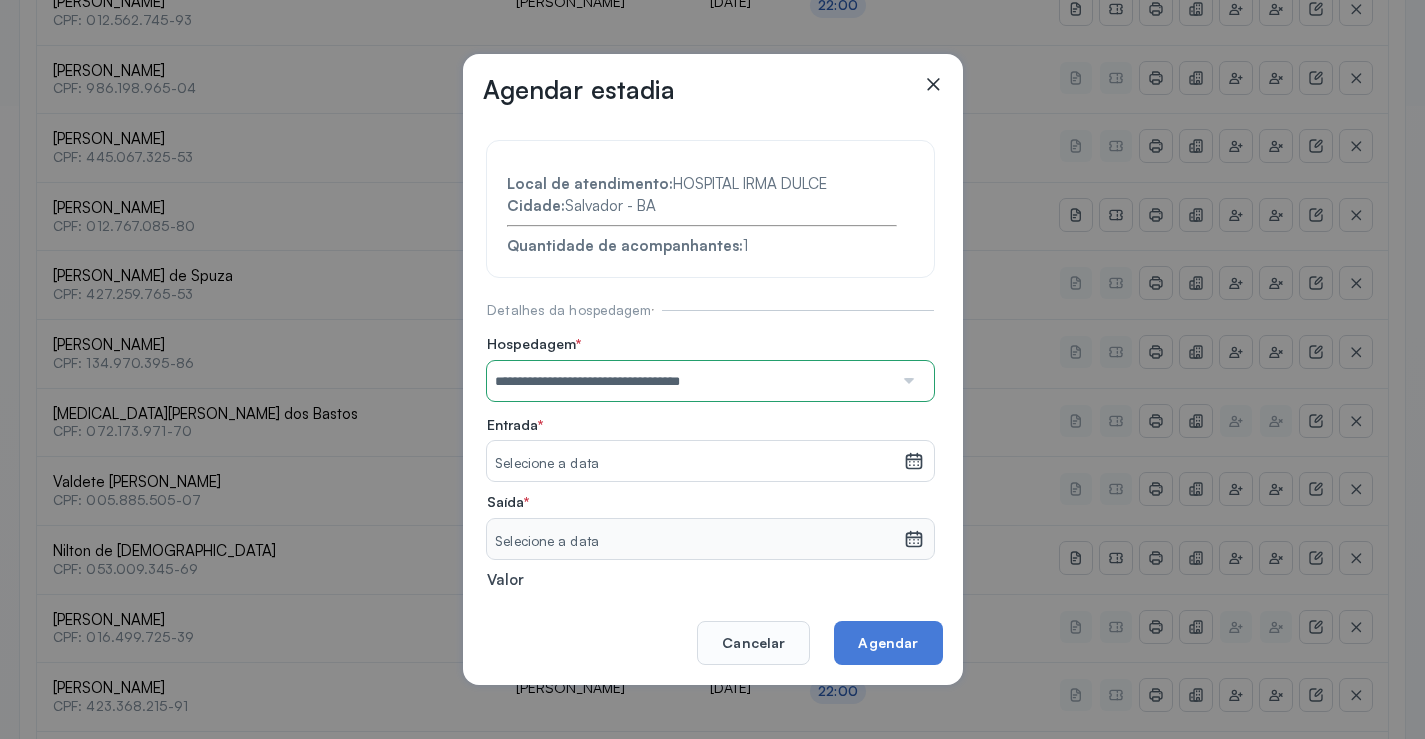 click on "**********" at bounding box center [710, 436] 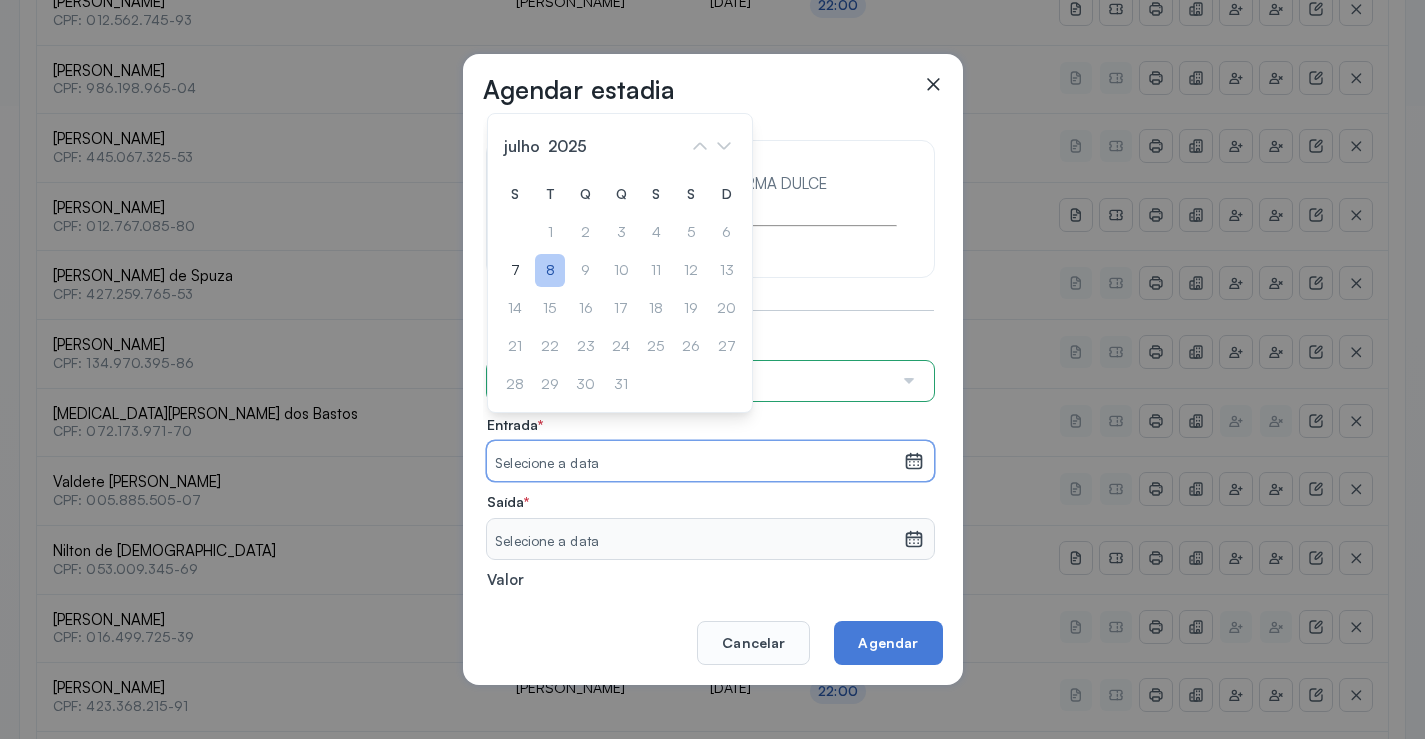 click on "8" 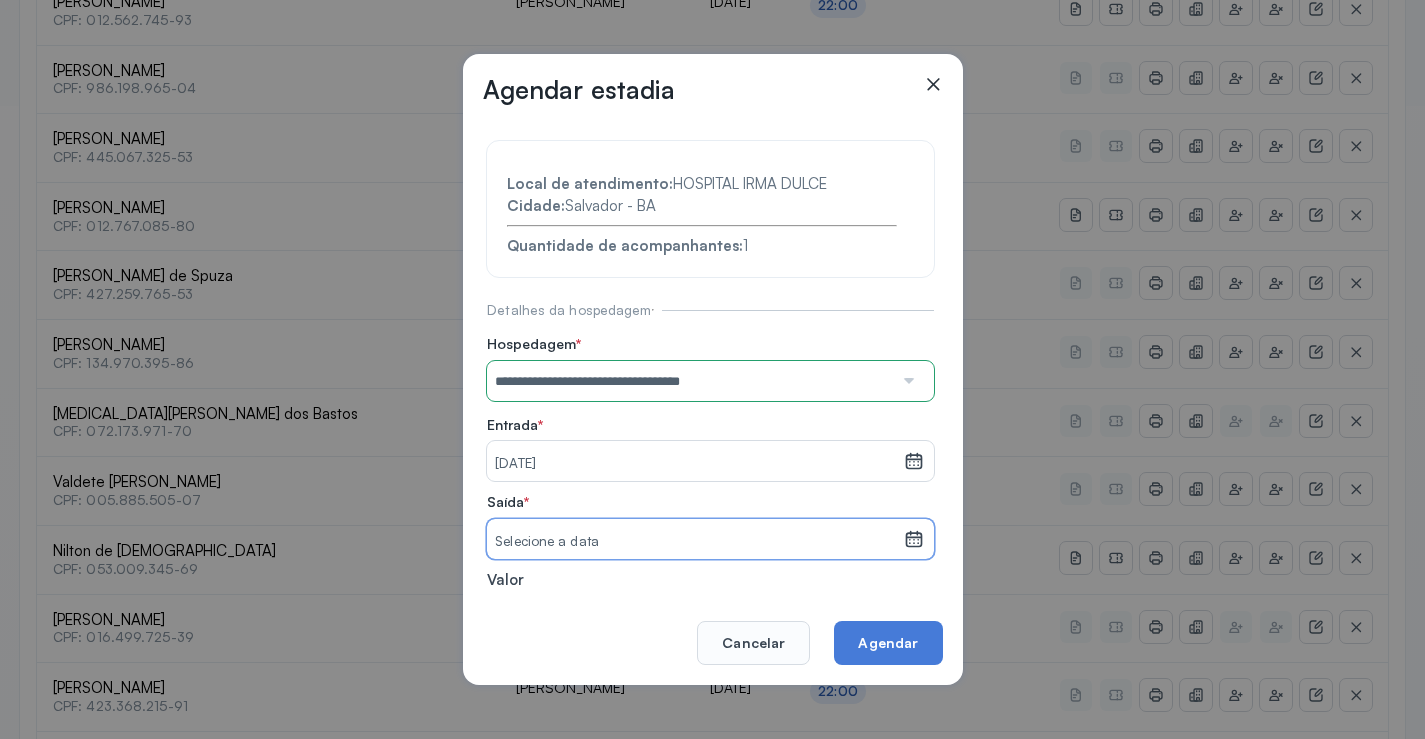 click on "Selecione a data" at bounding box center [695, 542] 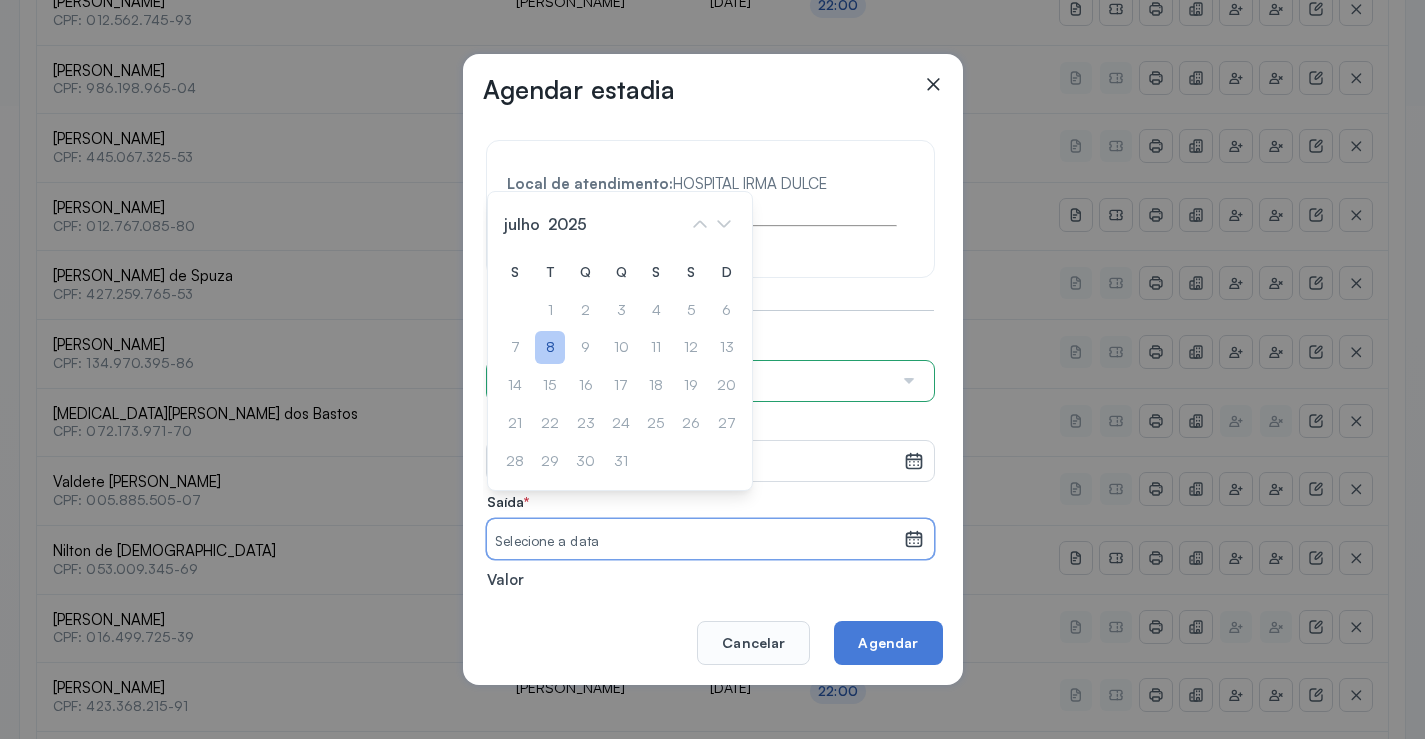 click on "8" 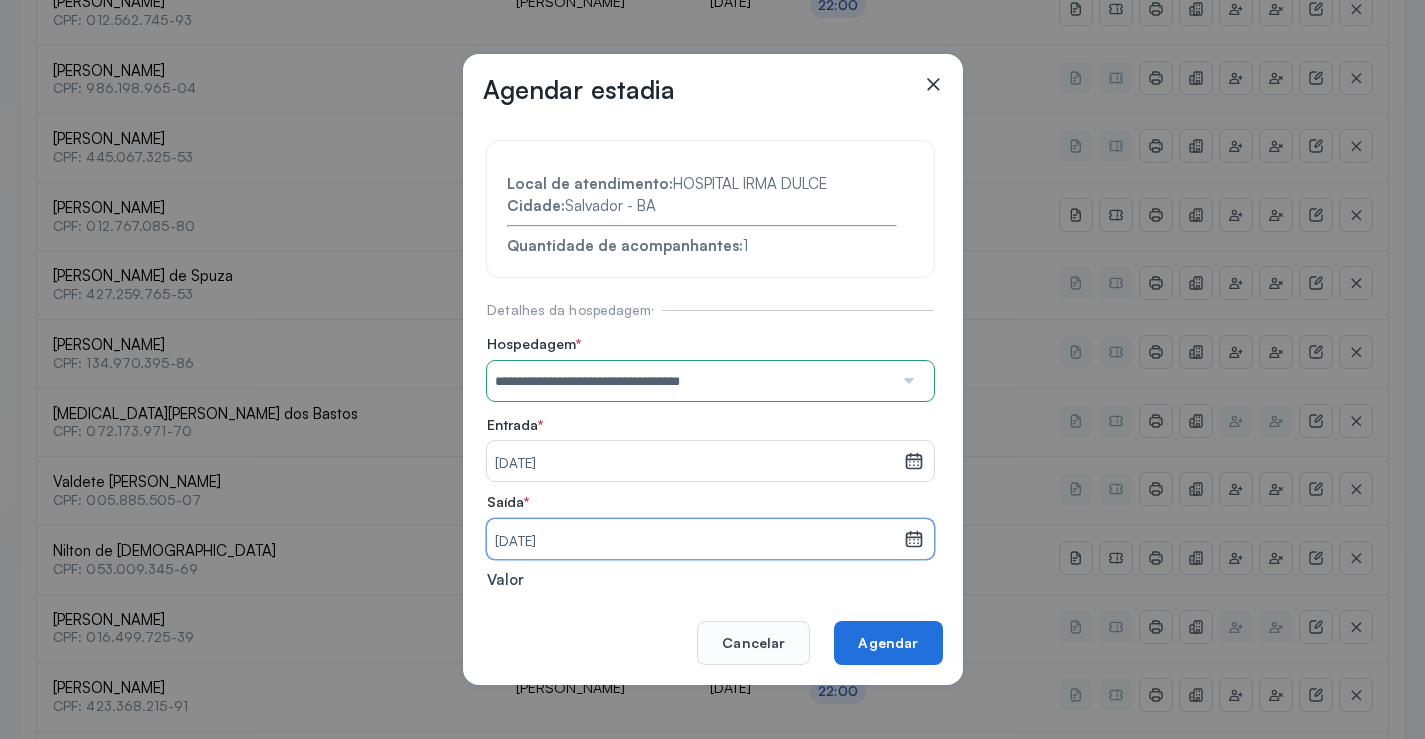 click on "Agendar" 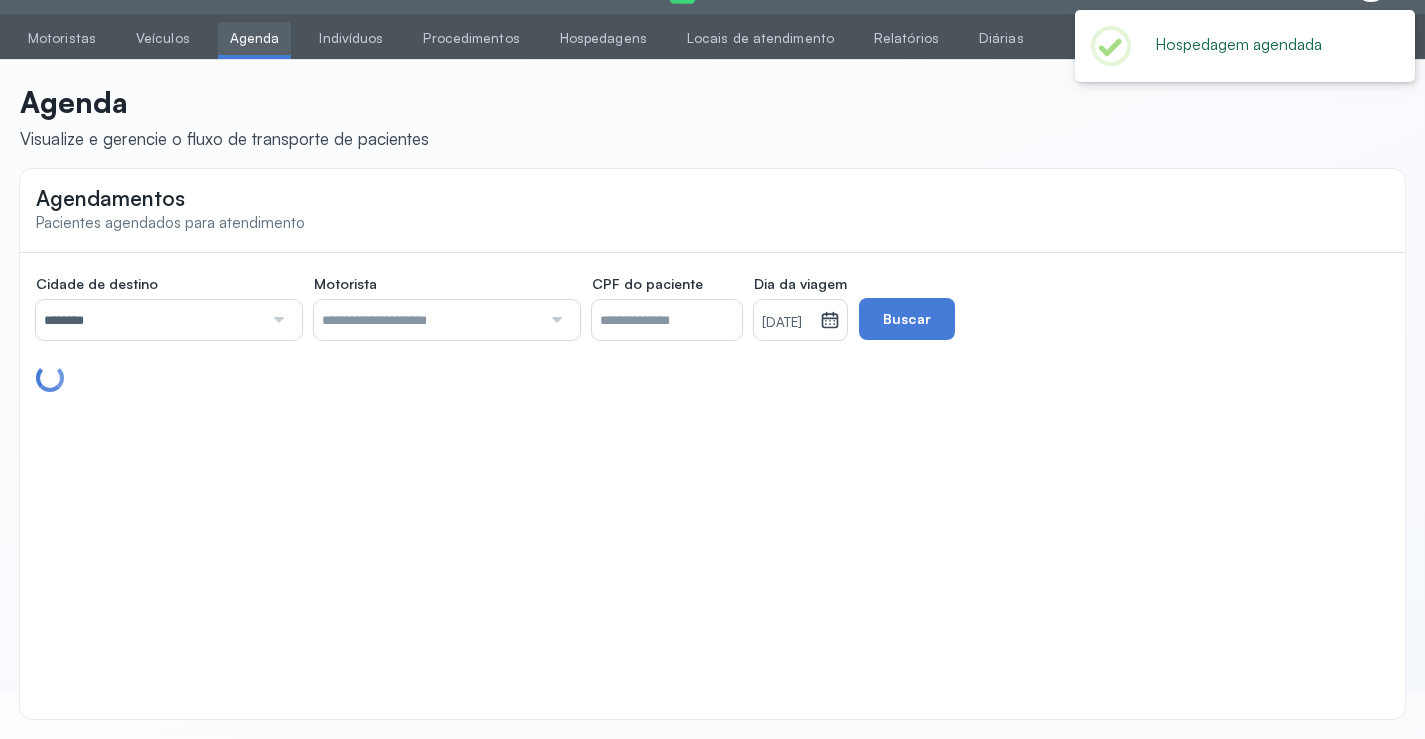 scroll, scrollTop: 633, scrollLeft: 0, axis: vertical 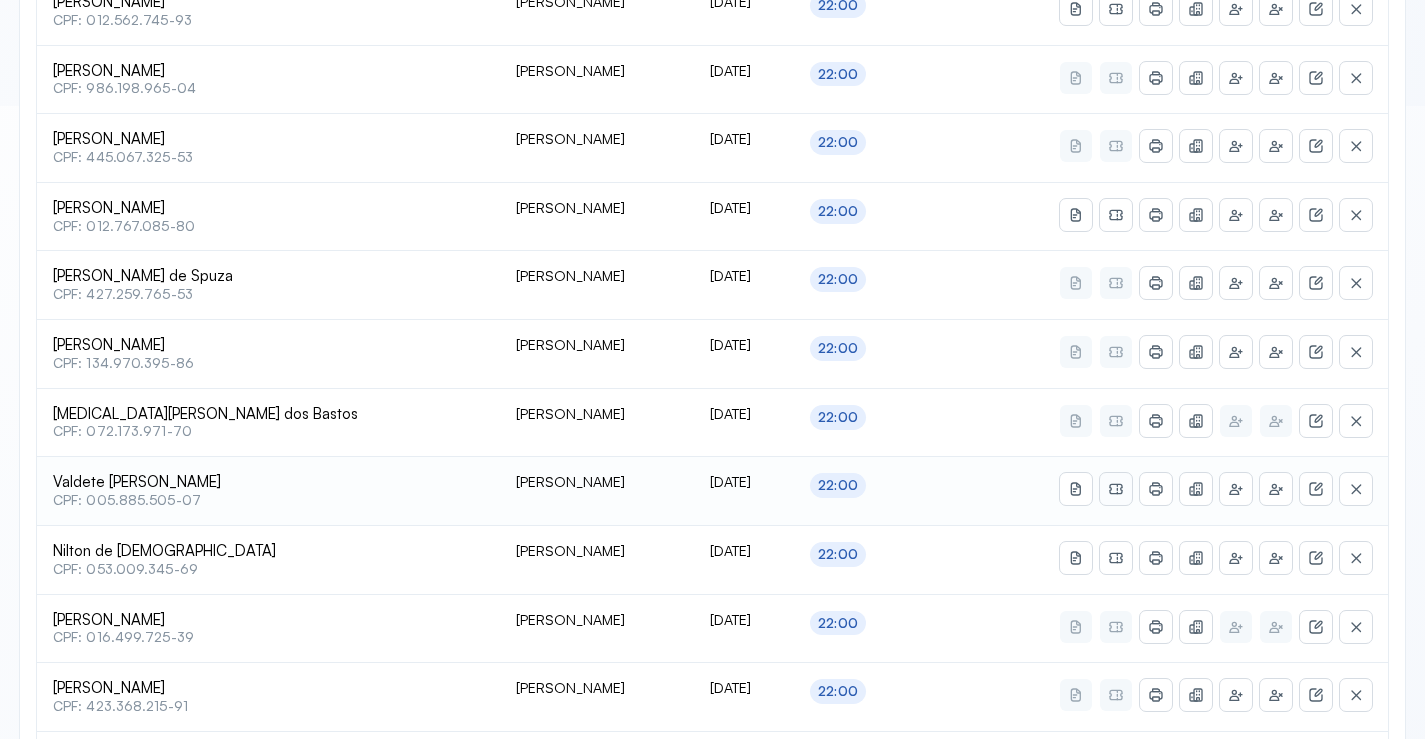 click 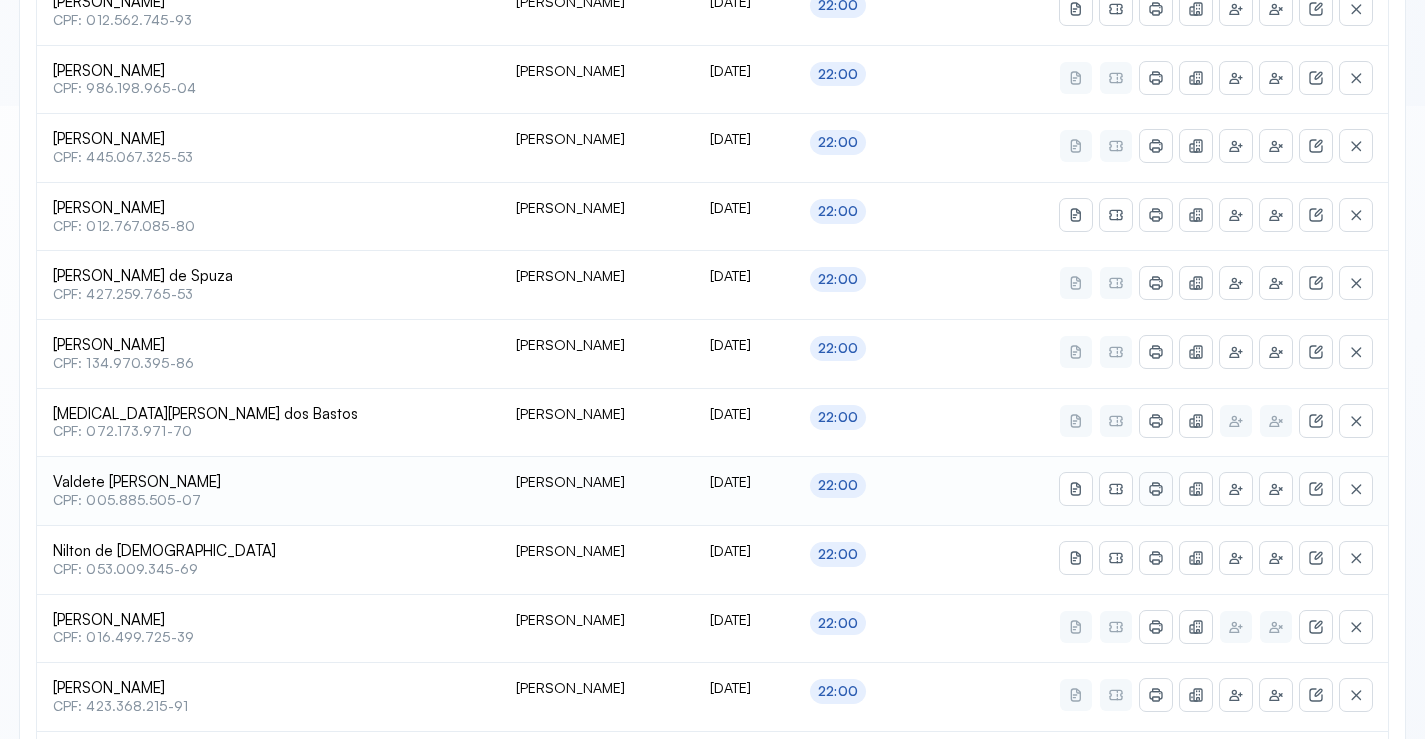 click 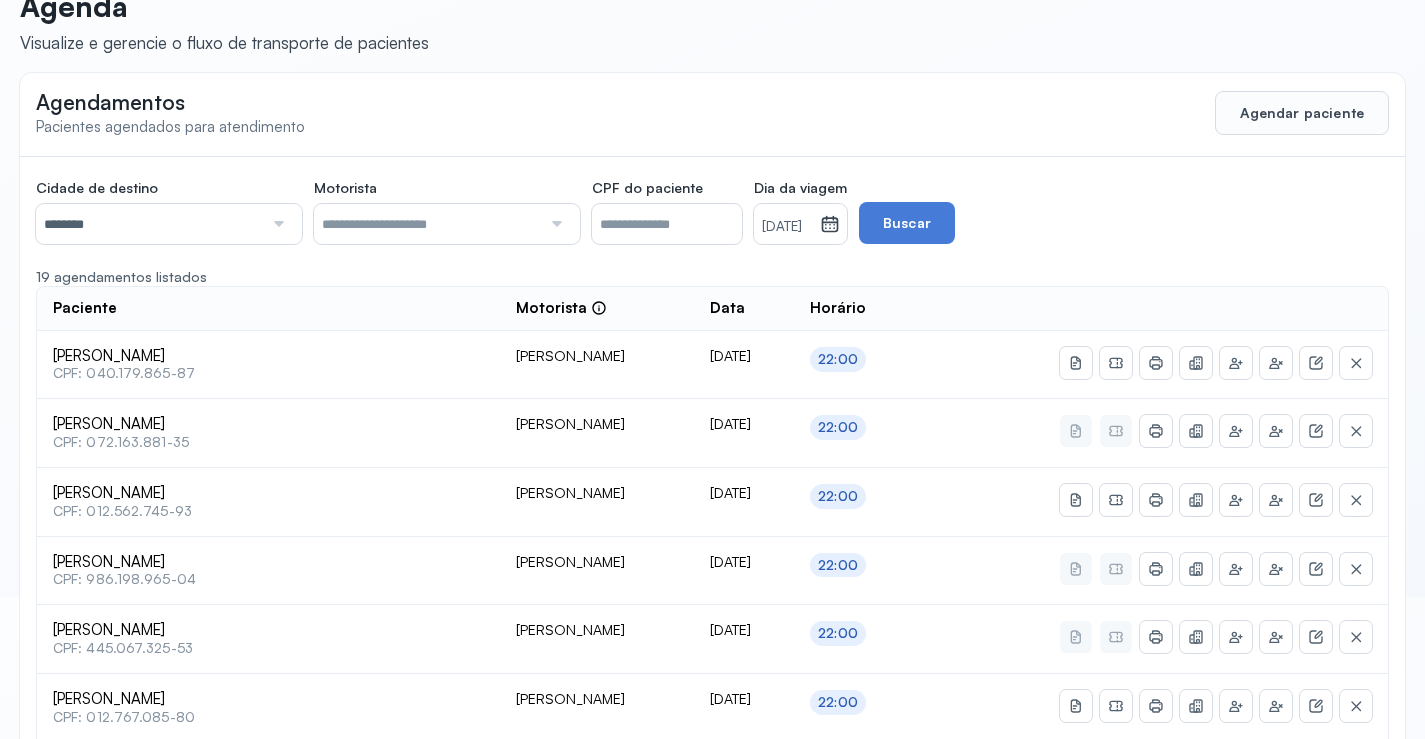 scroll, scrollTop: 33, scrollLeft: 0, axis: vertical 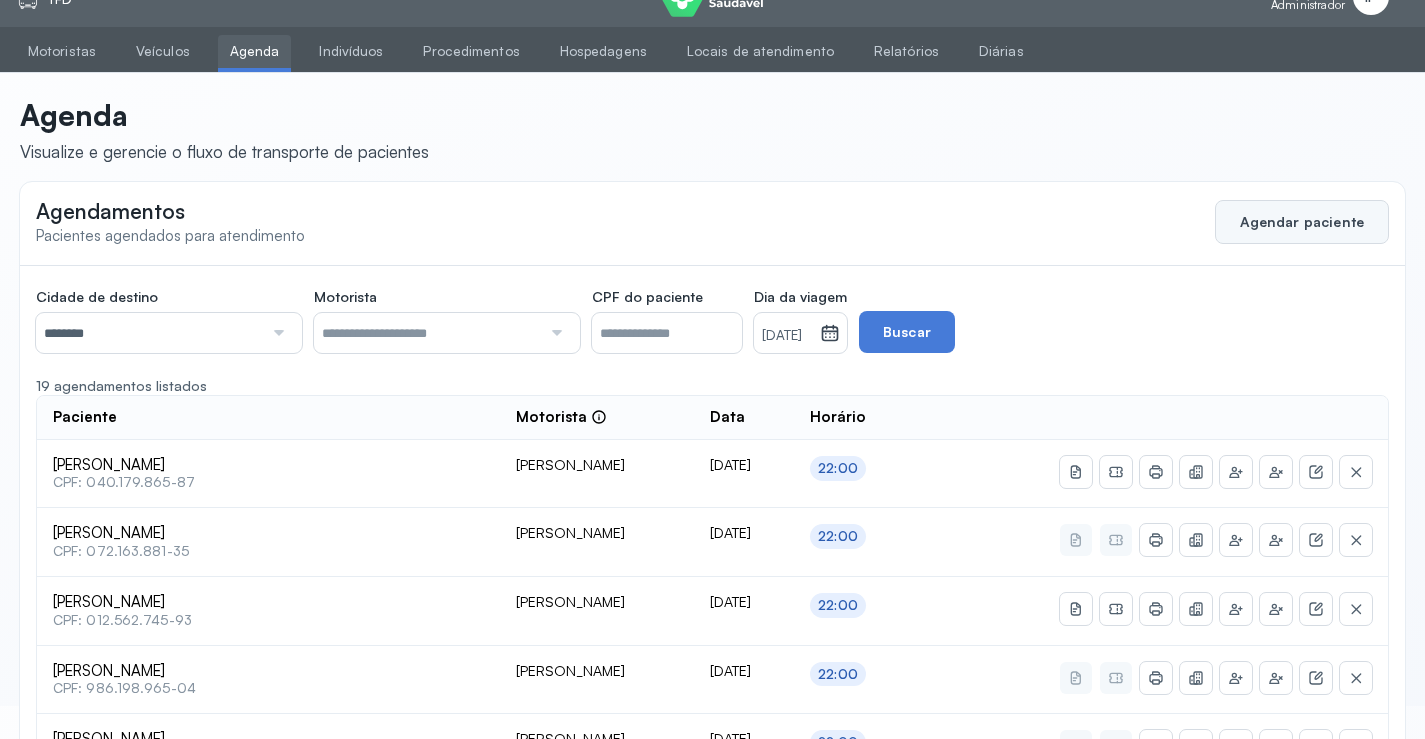 click on "Agendar paciente" 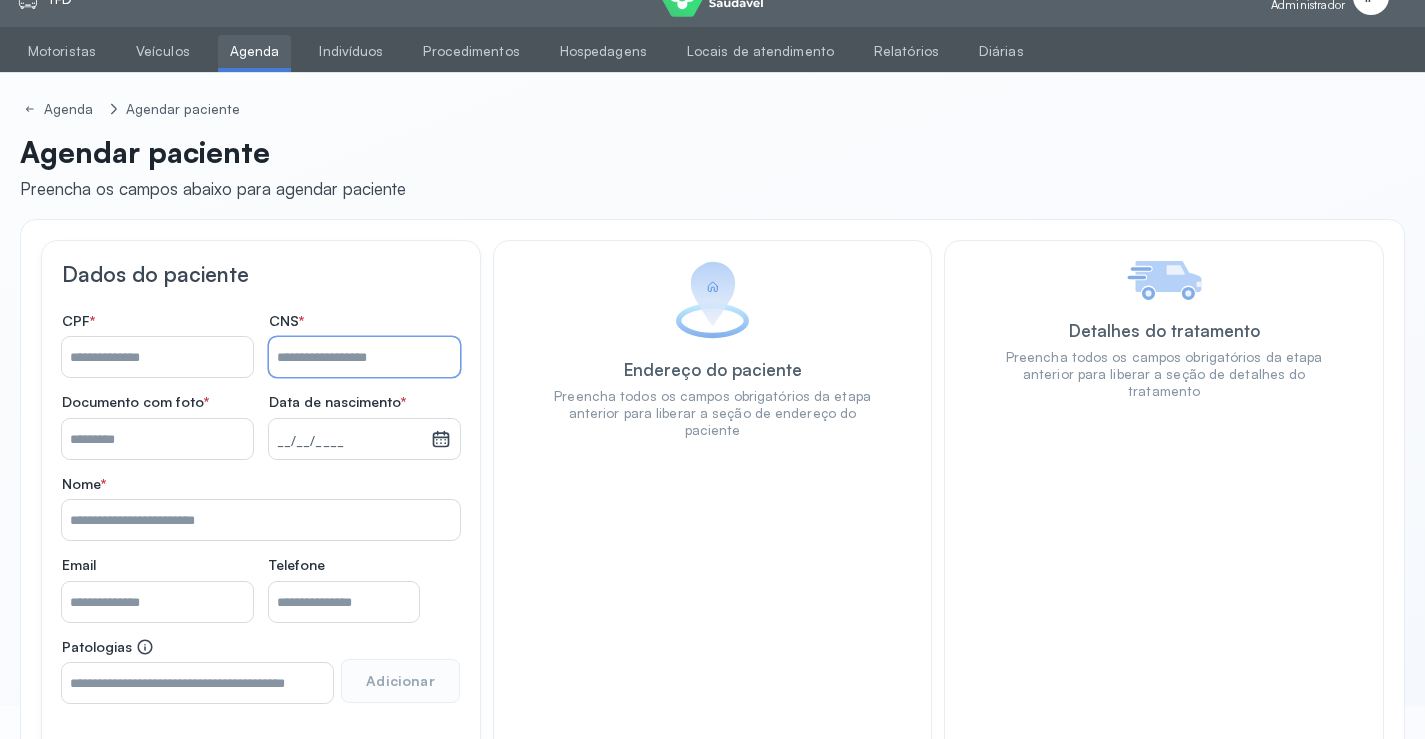 click on "Nome   *" at bounding box center (364, 357) 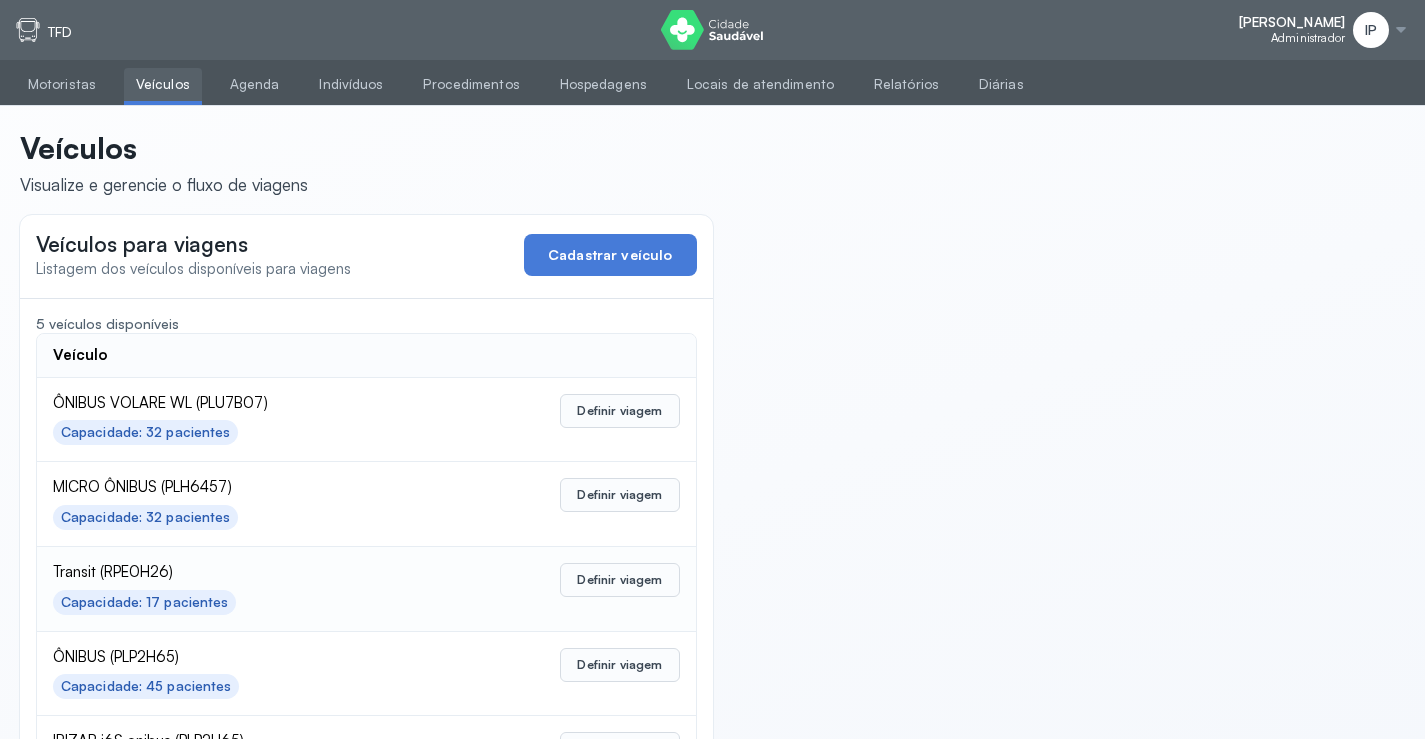 scroll, scrollTop: 98, scrollLeft: 0, axis: vertical 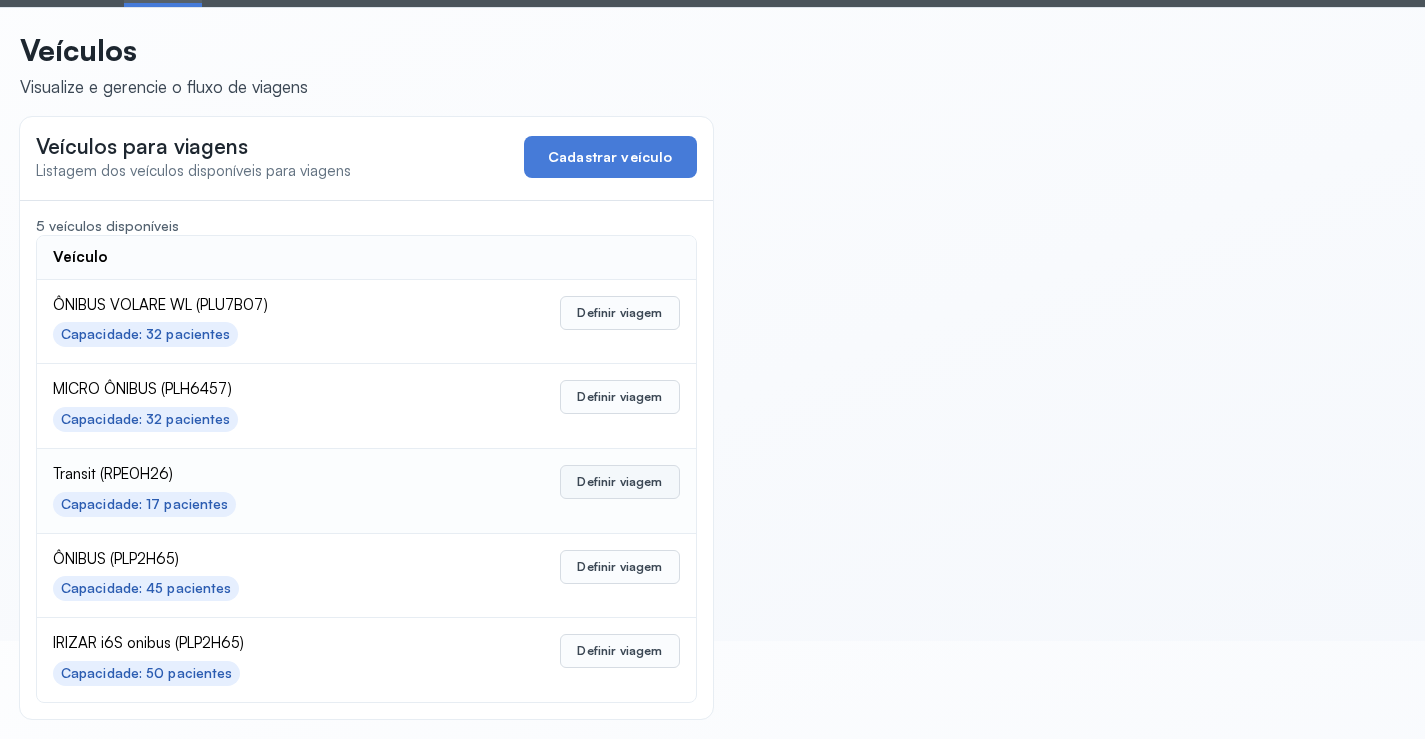 click on "Definir viagem" at bounding box center (619, 482) 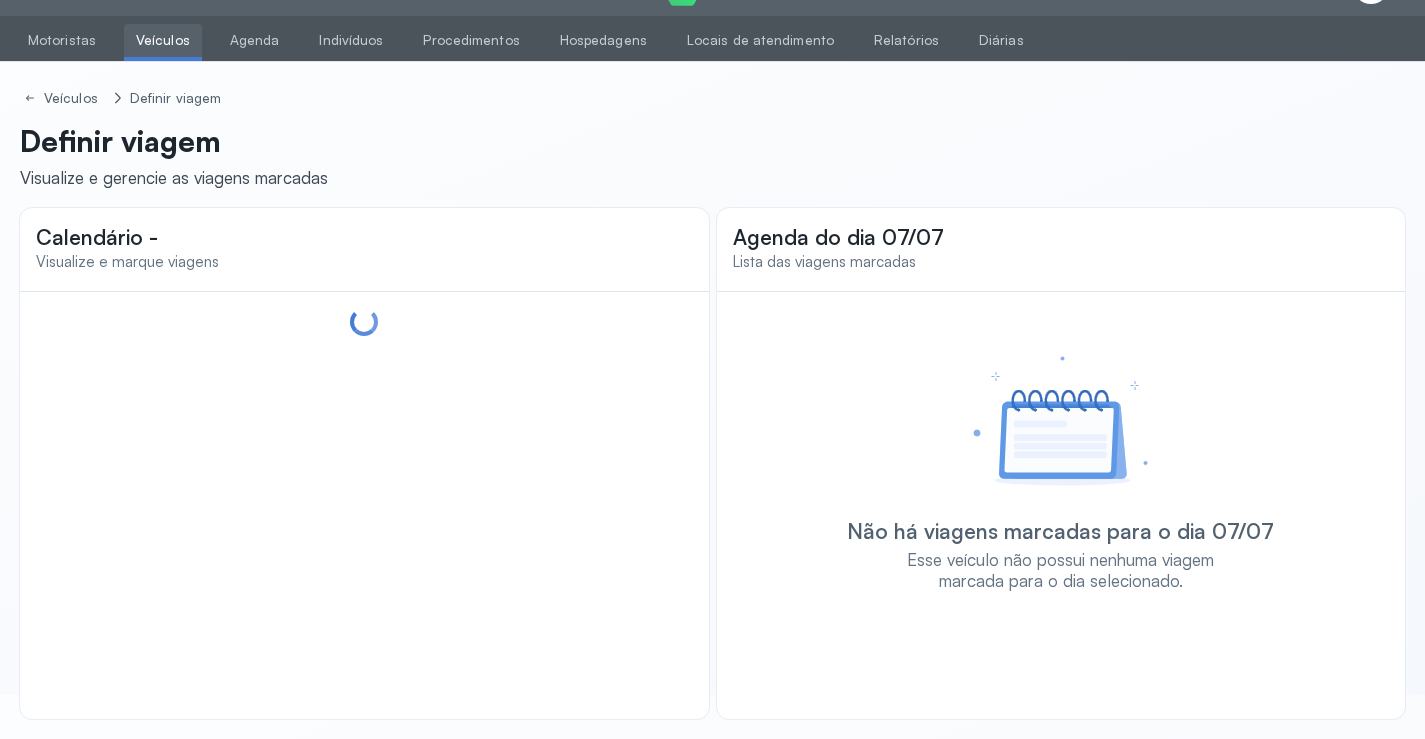 scroll, scrollTop: 47, scrollLeft: 0, axis: vertical 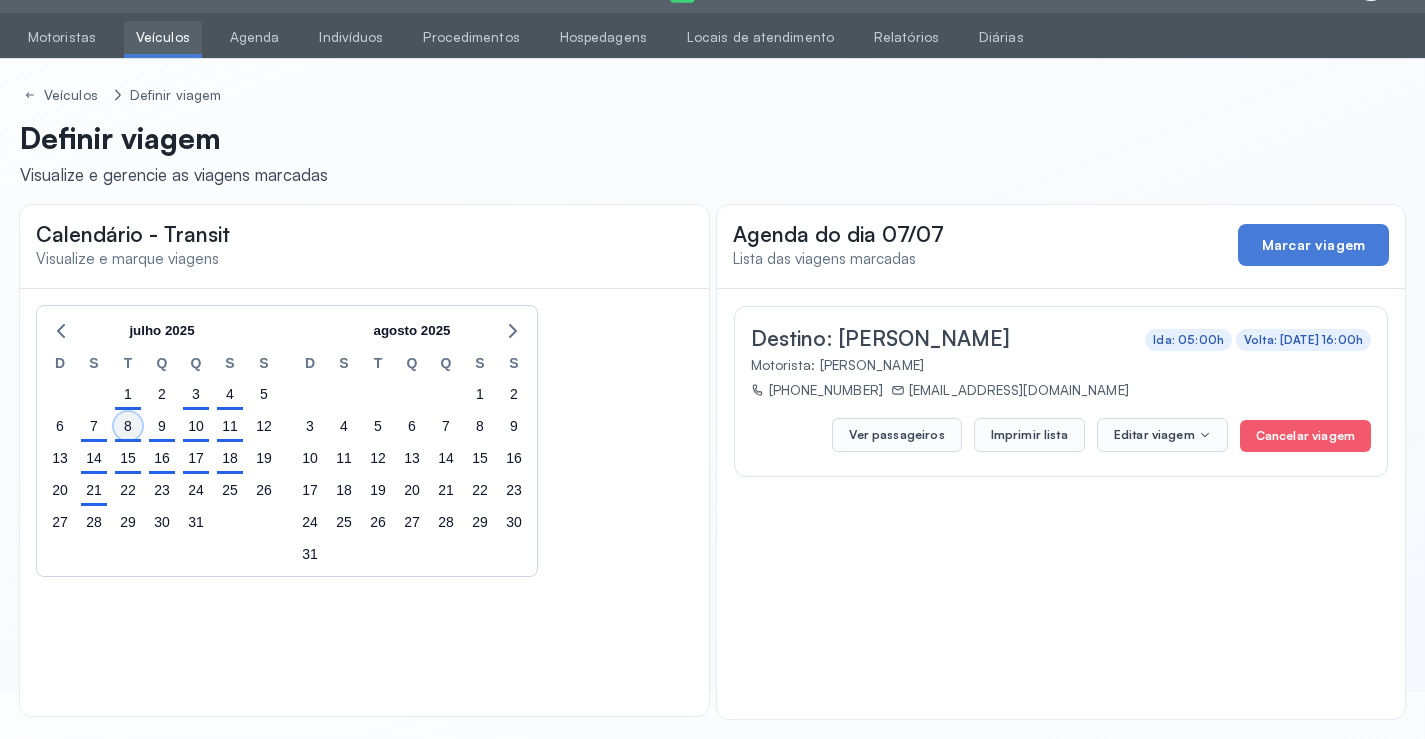 click on "8" 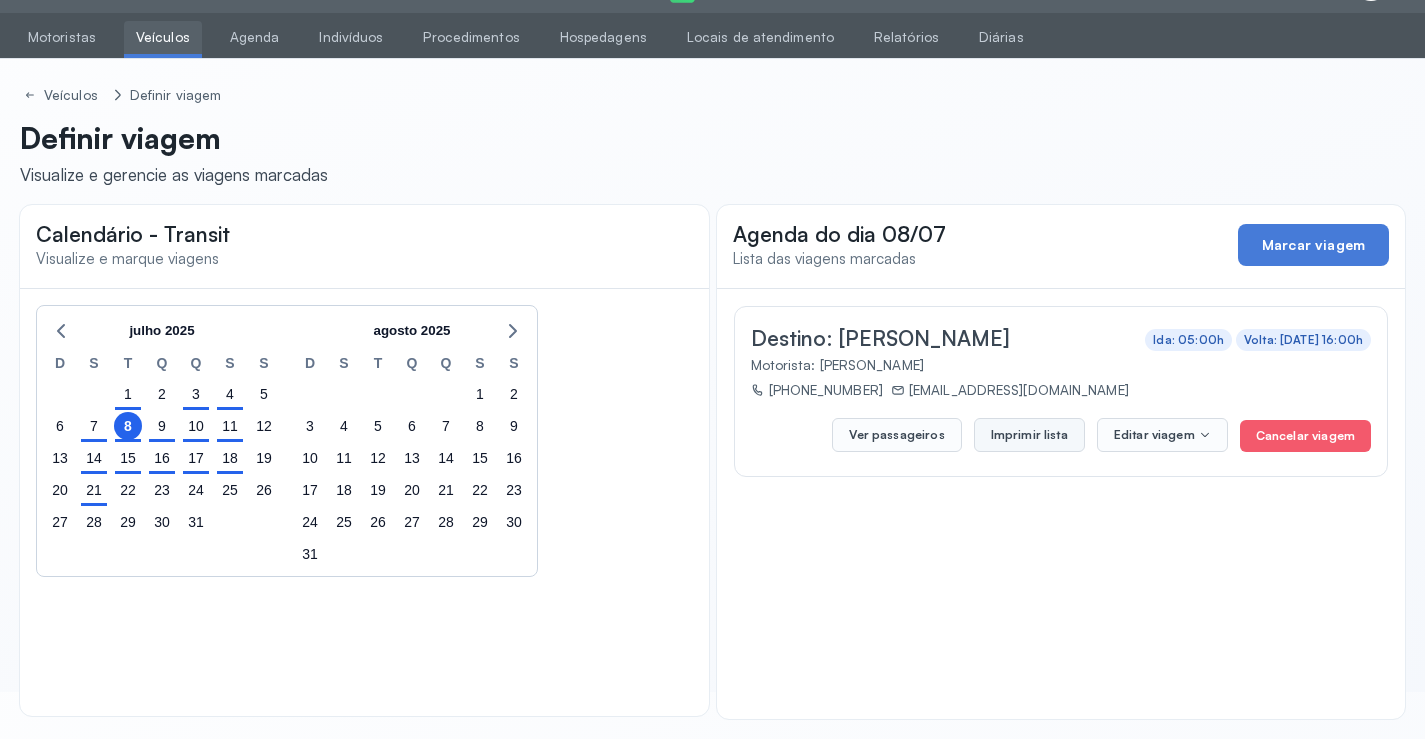 click on "Imprimir lista" at bounding box center [1029, 435] 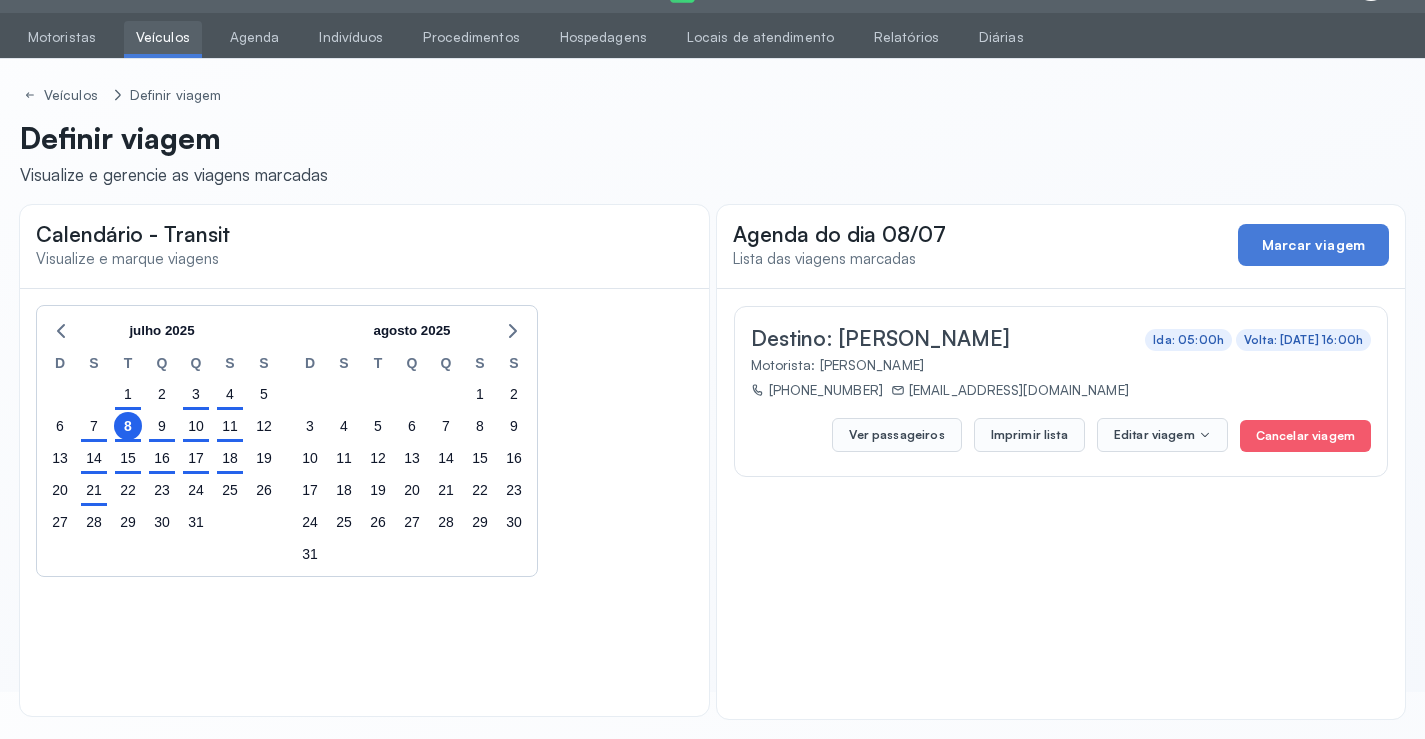 scroll, scrollTop: 0, scrollLeft: 0, axis: both 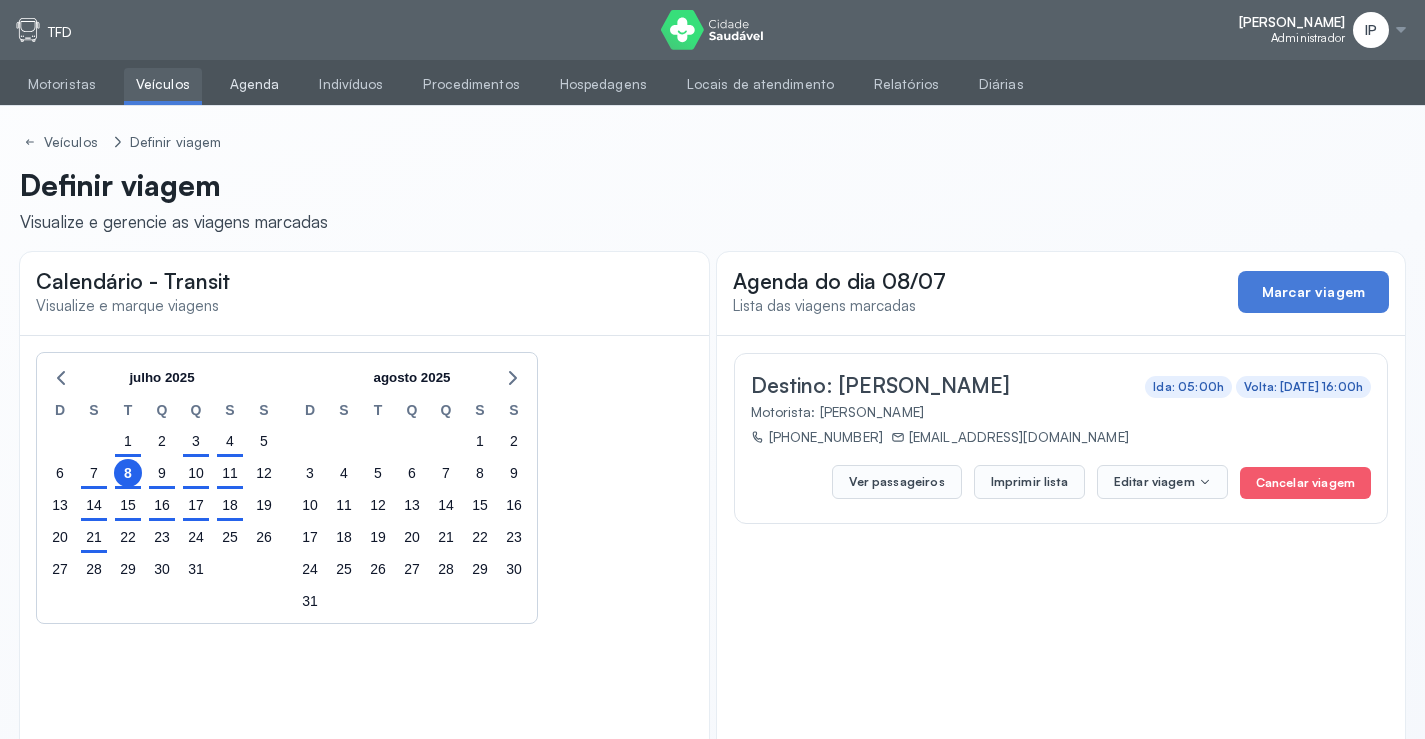 click on "Agenda" at bounding box center [255, 84] 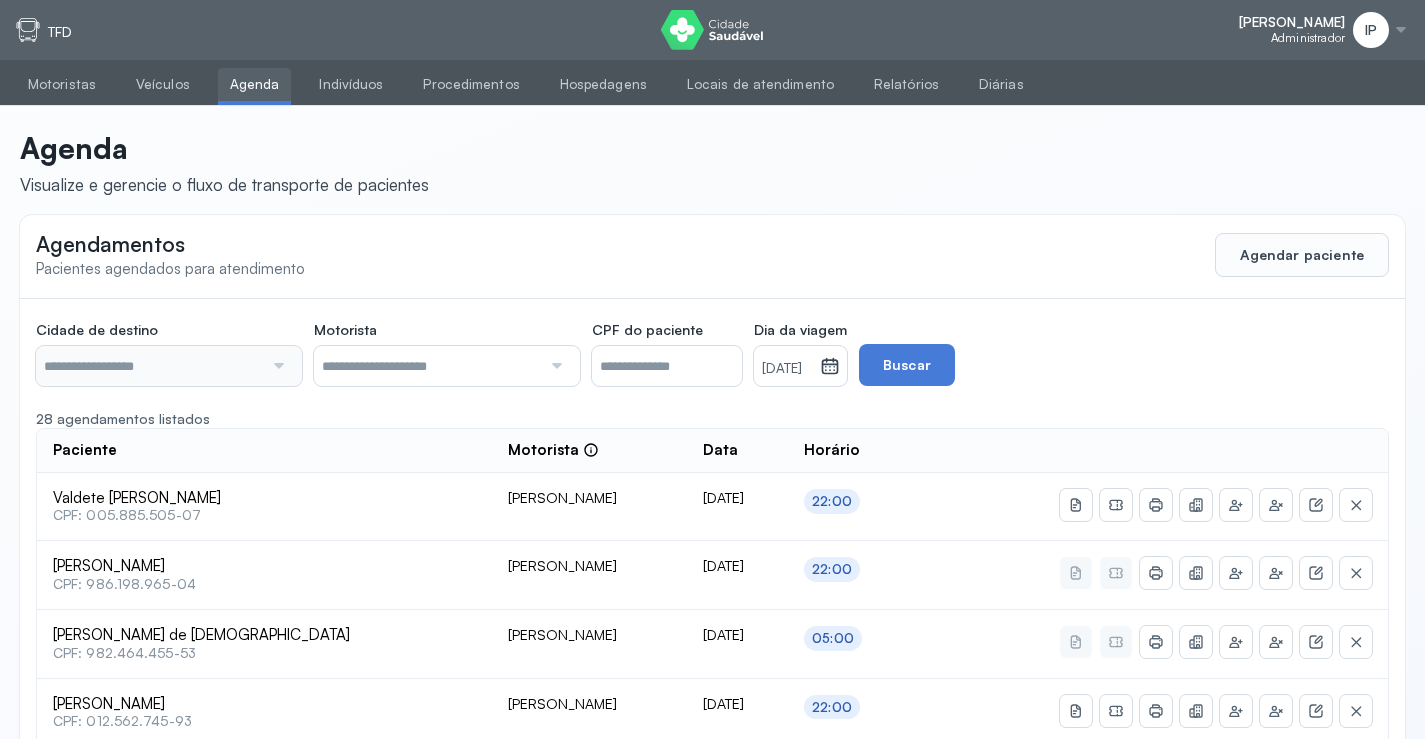 type on "********" 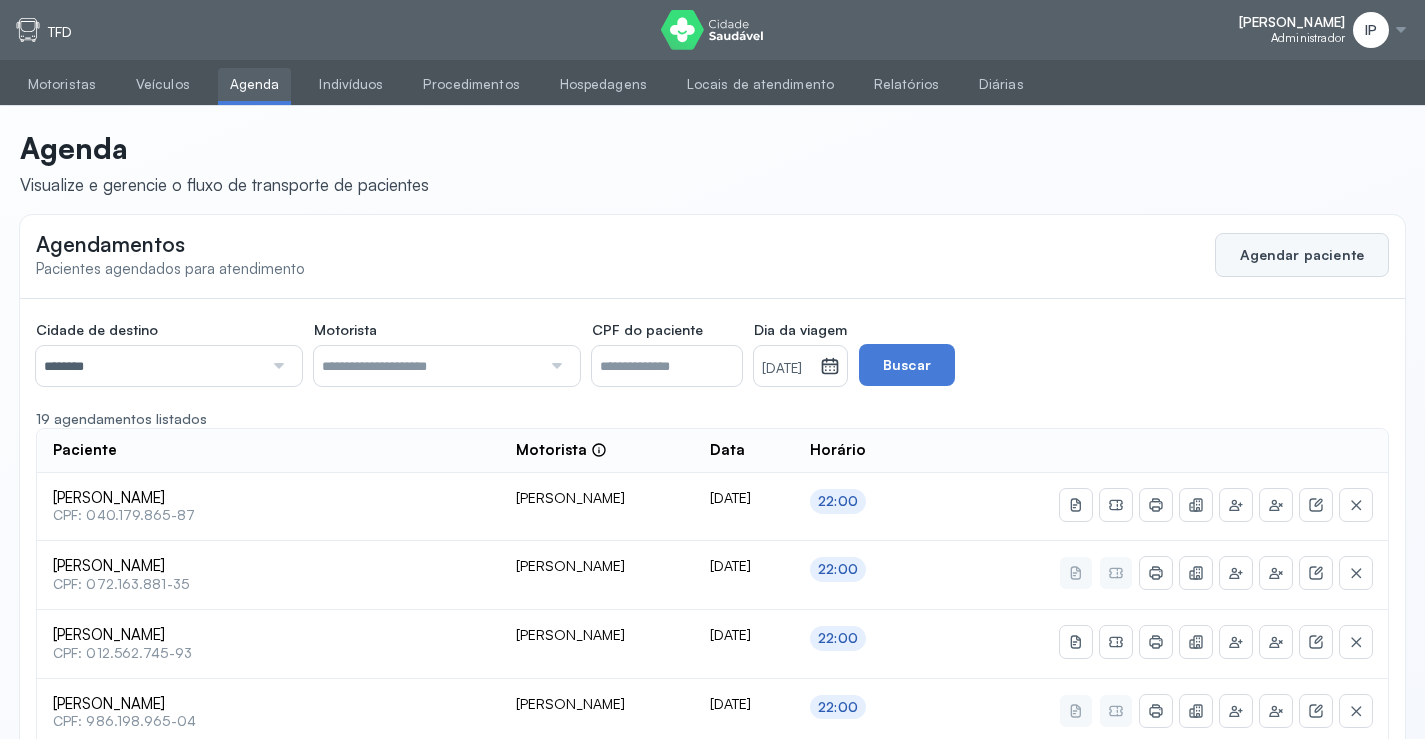 click on "Agendar paciente" 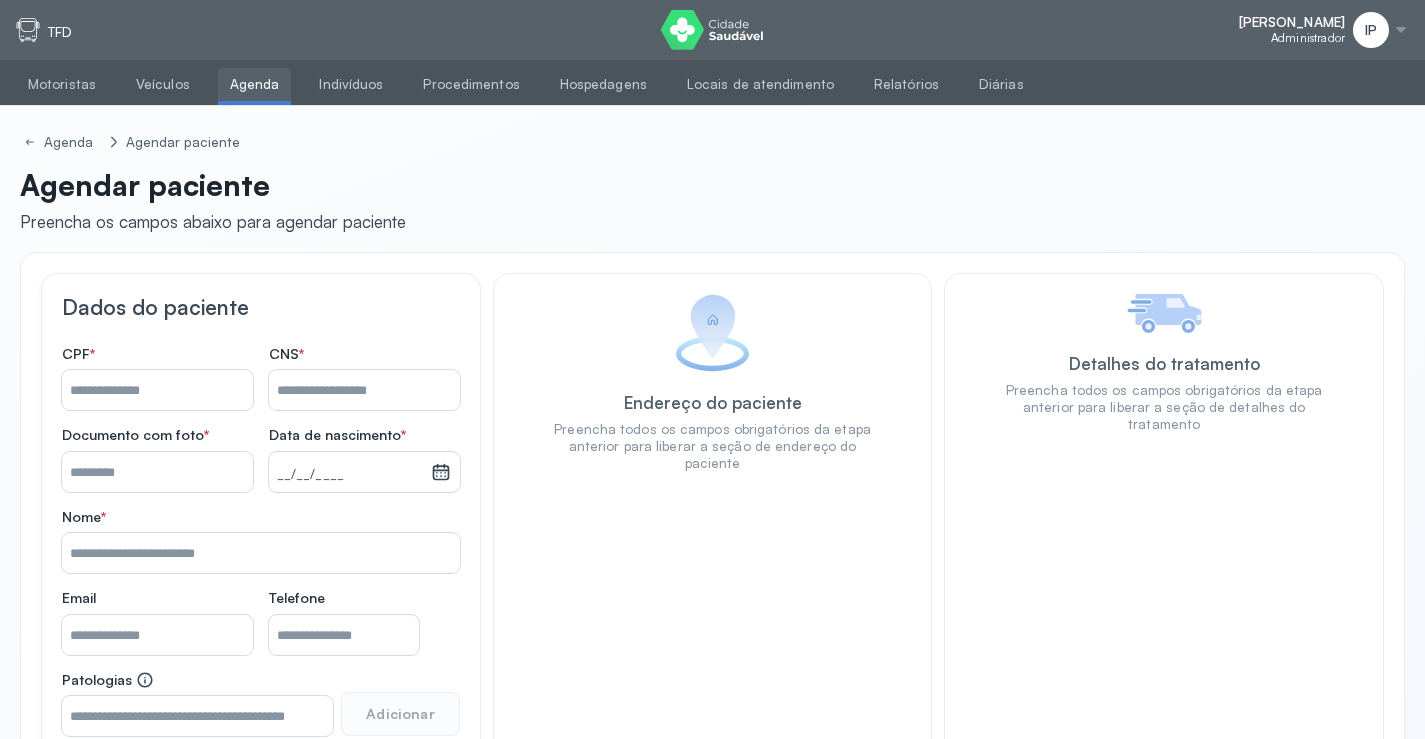 click on "Nome   *" at bounding box center (364, 390) 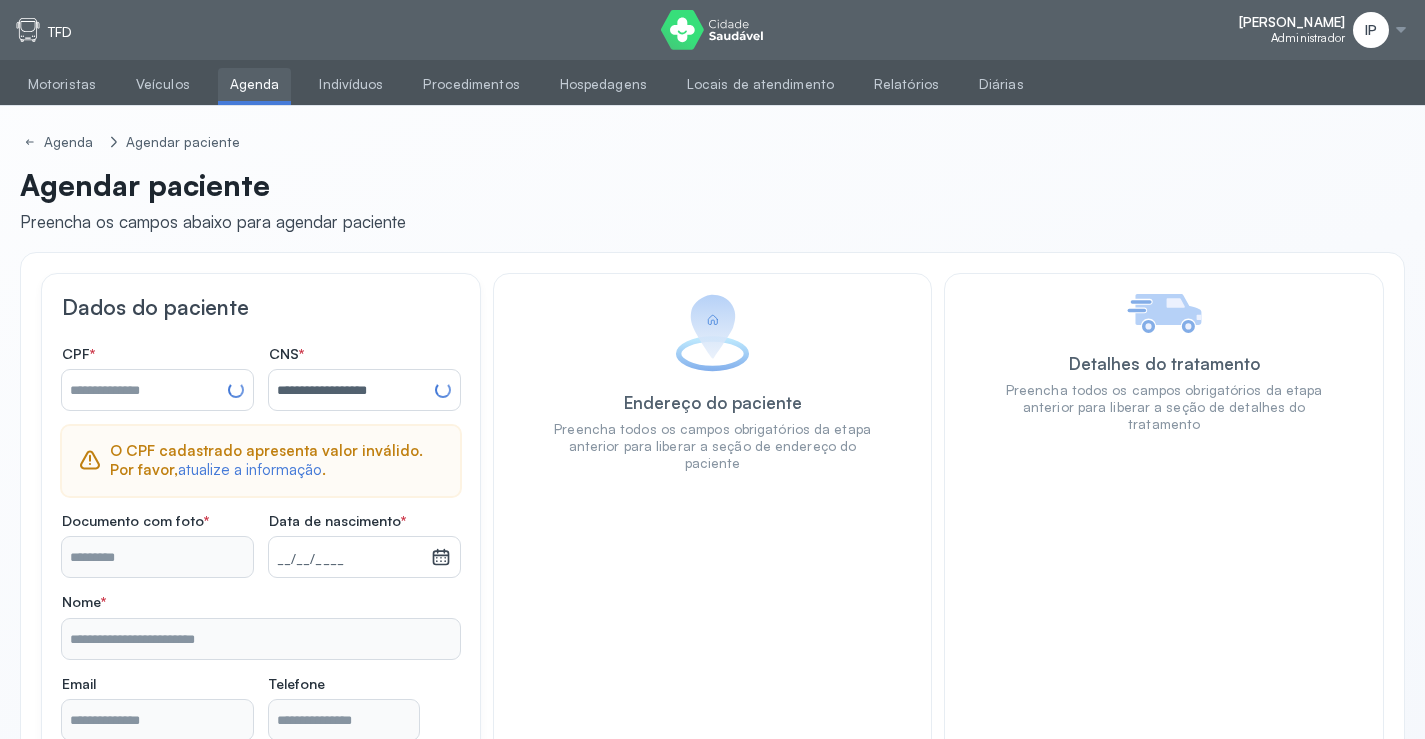type on "**********" 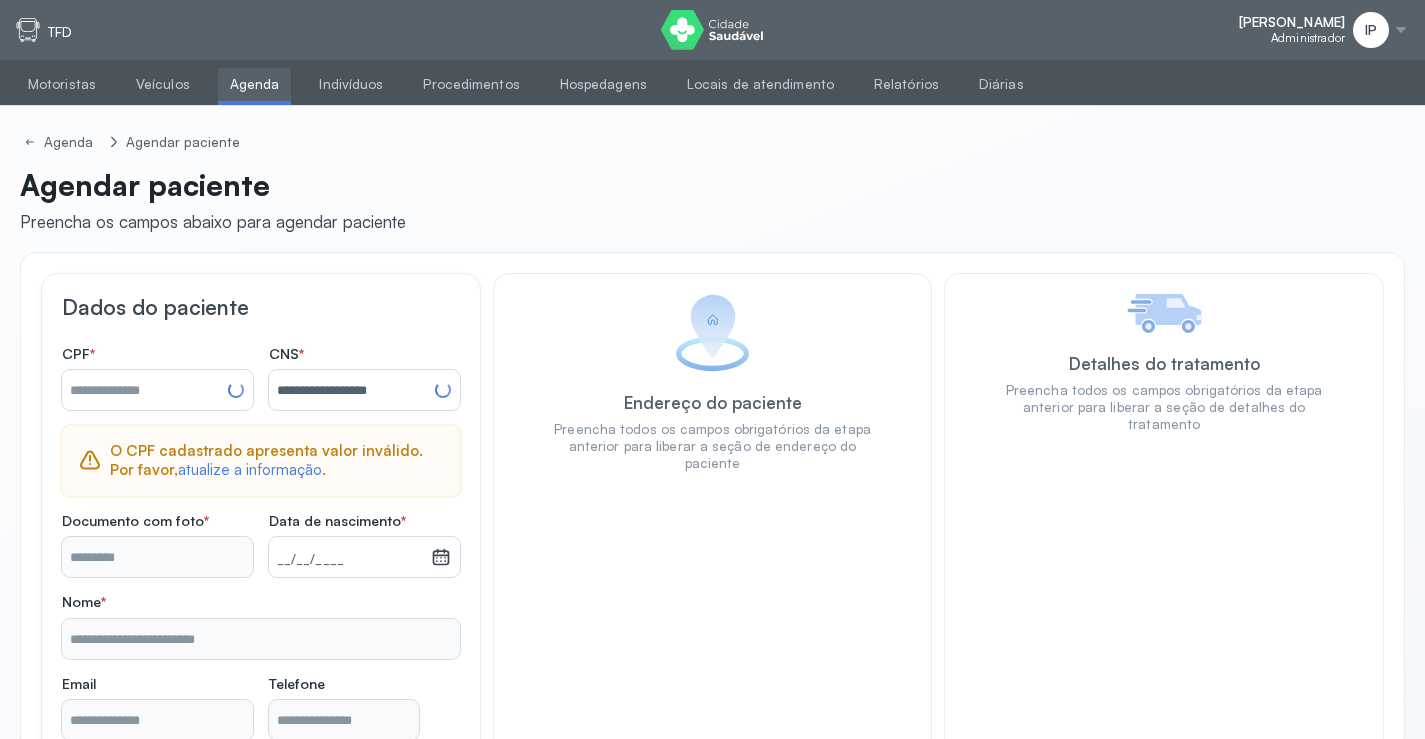 type on "**********" 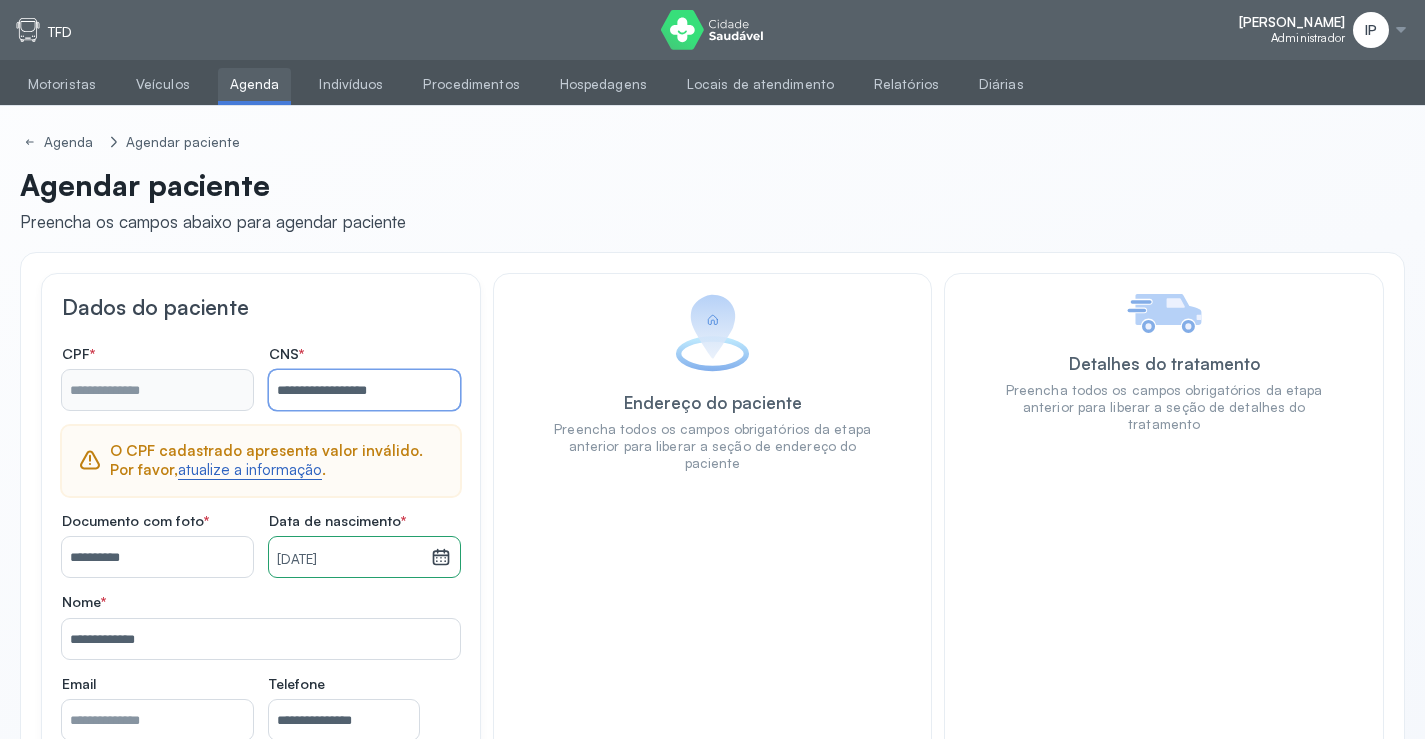 type on "**********" 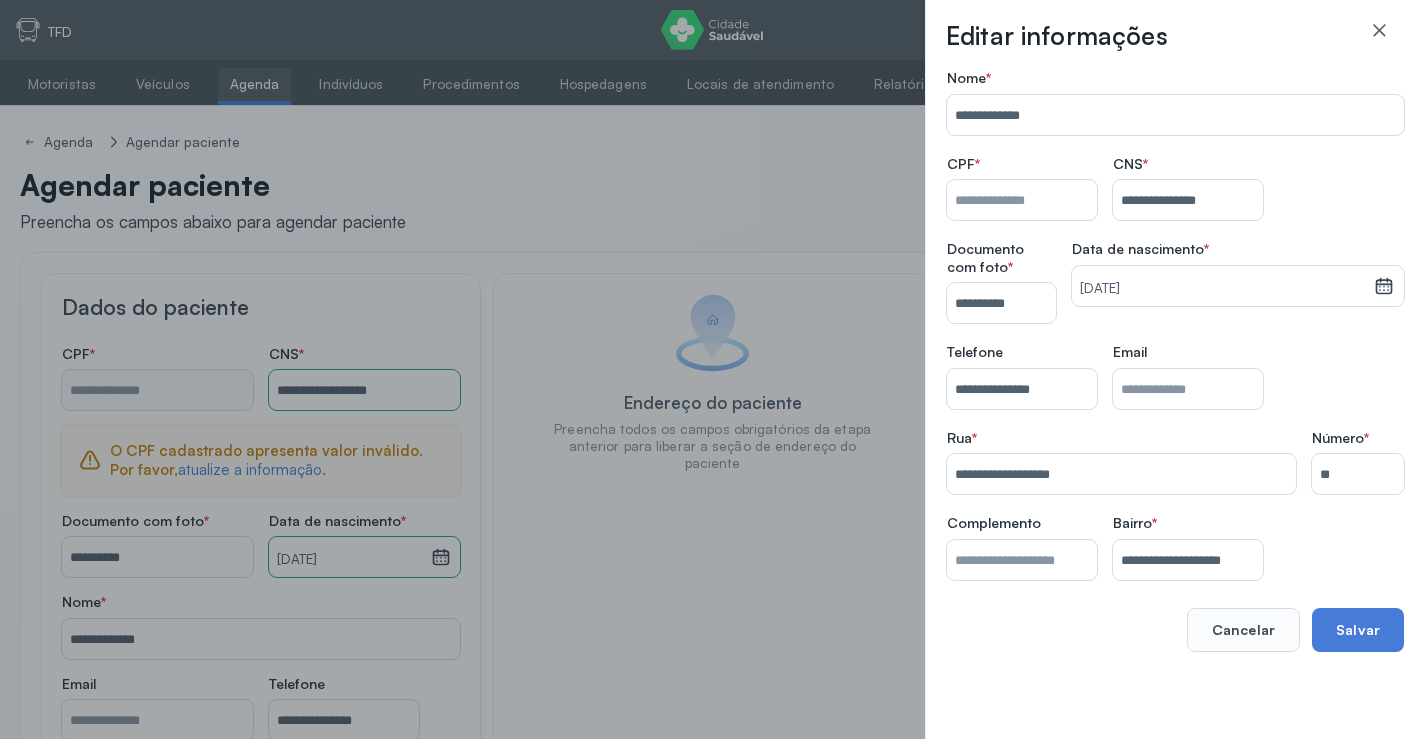 click on "Nome   *" at bounding box center [1022, 200] 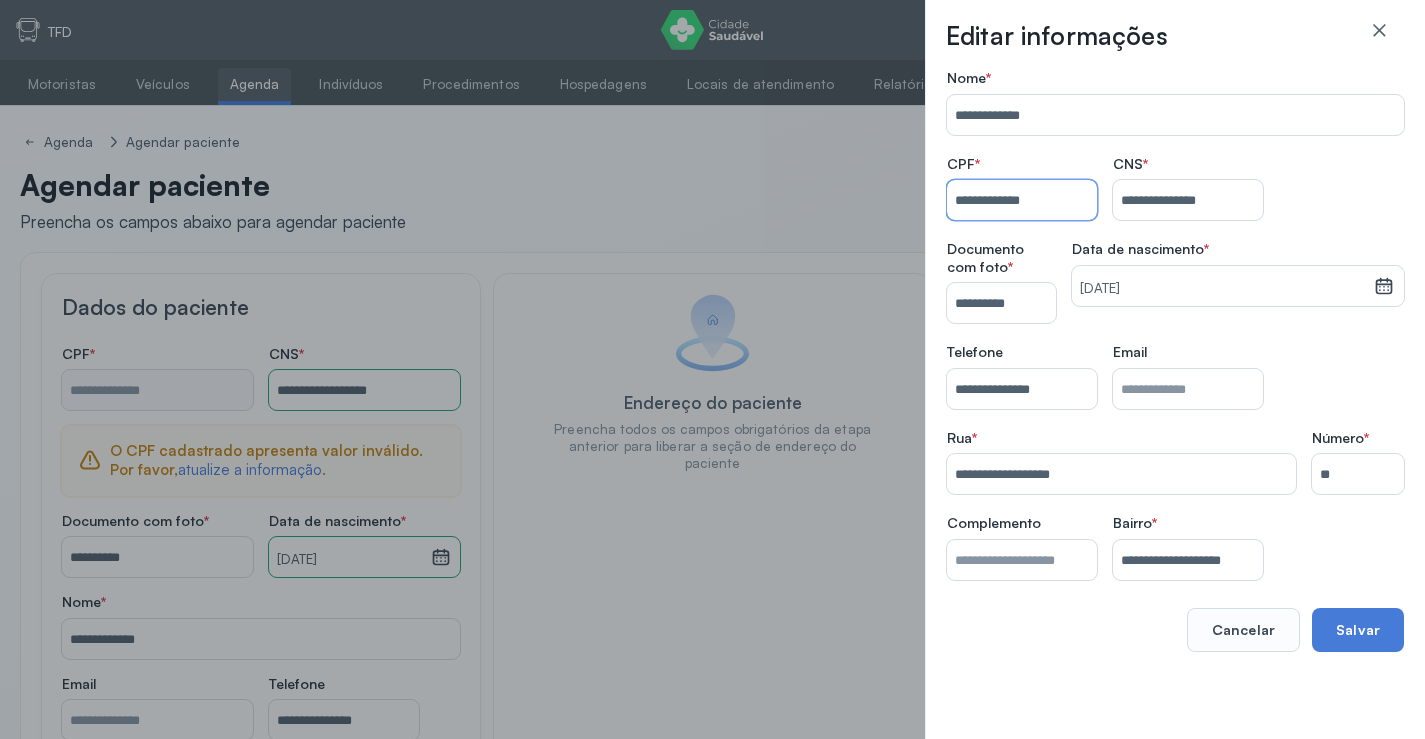 type on "**********" 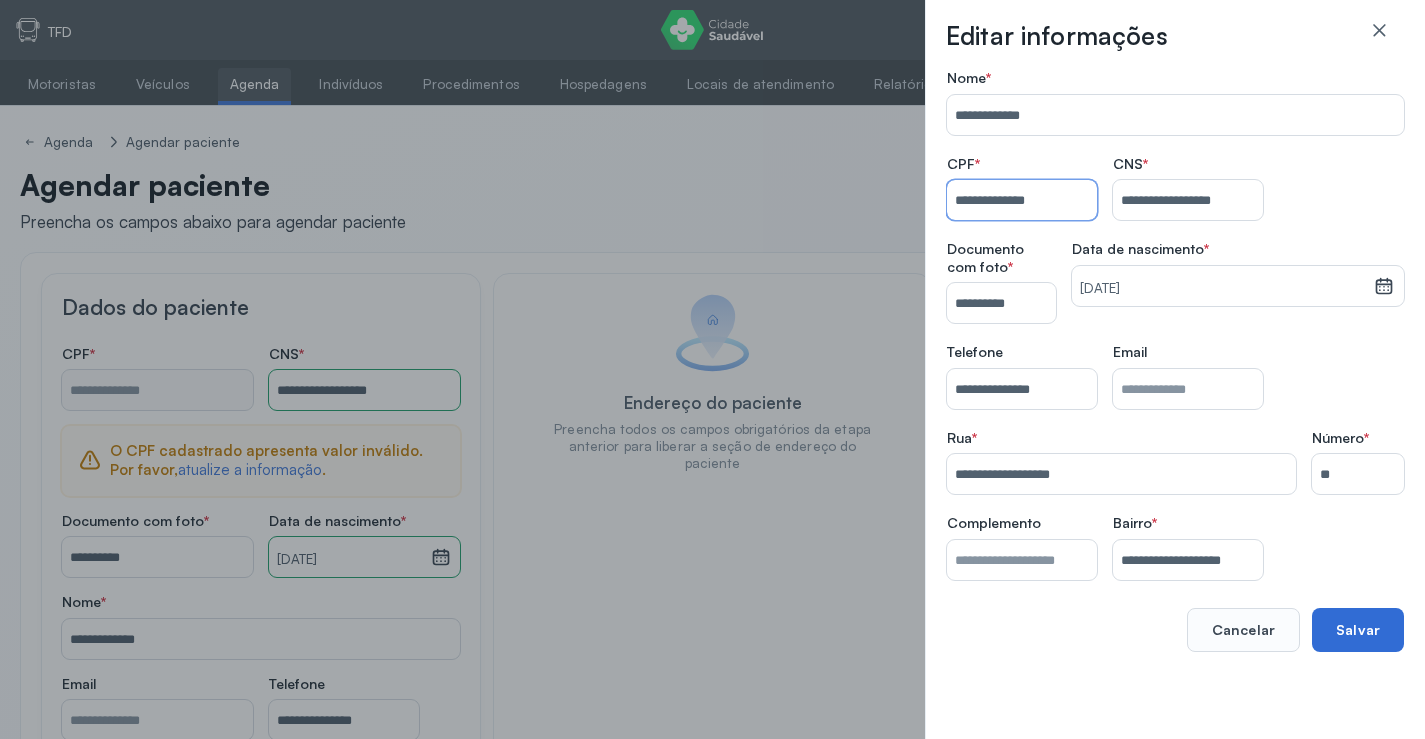 click on "Salvar" at bounding box center (1358, 630) 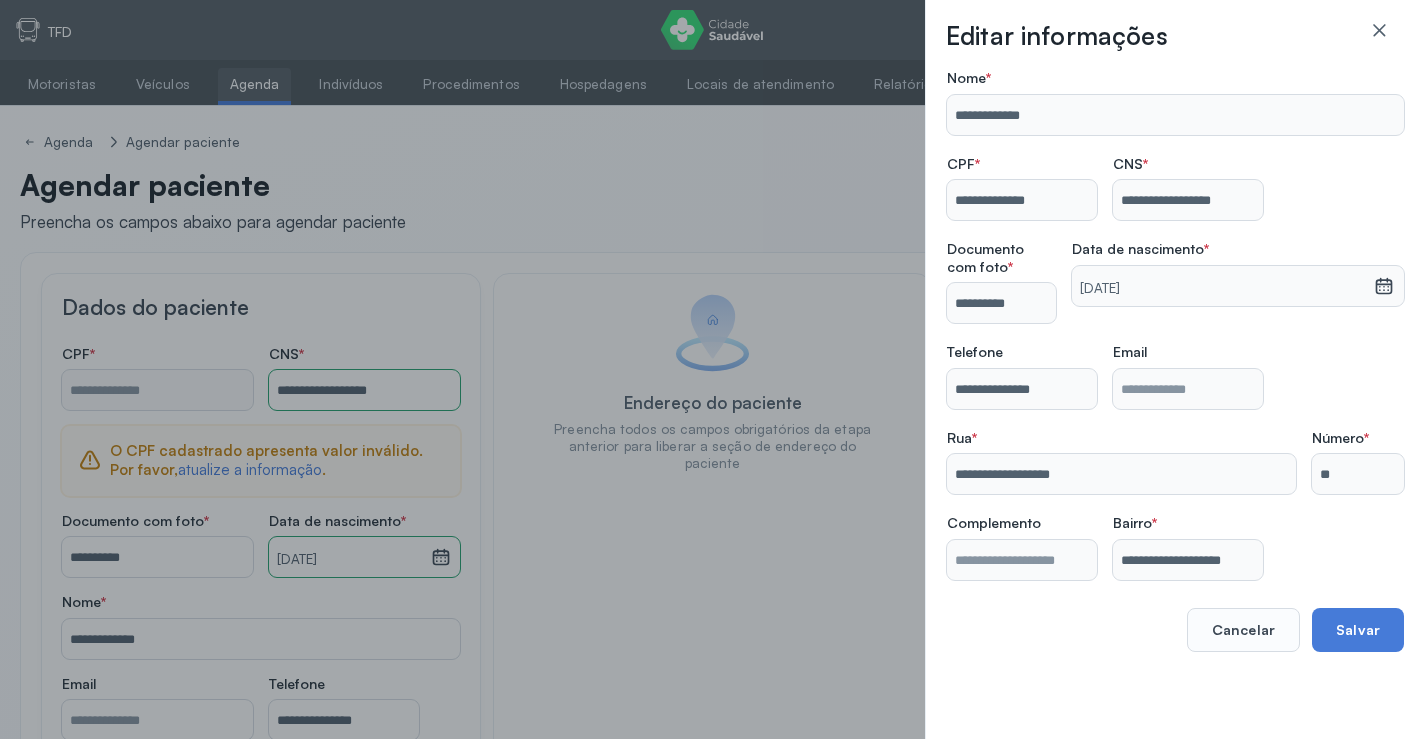 type on "**********" 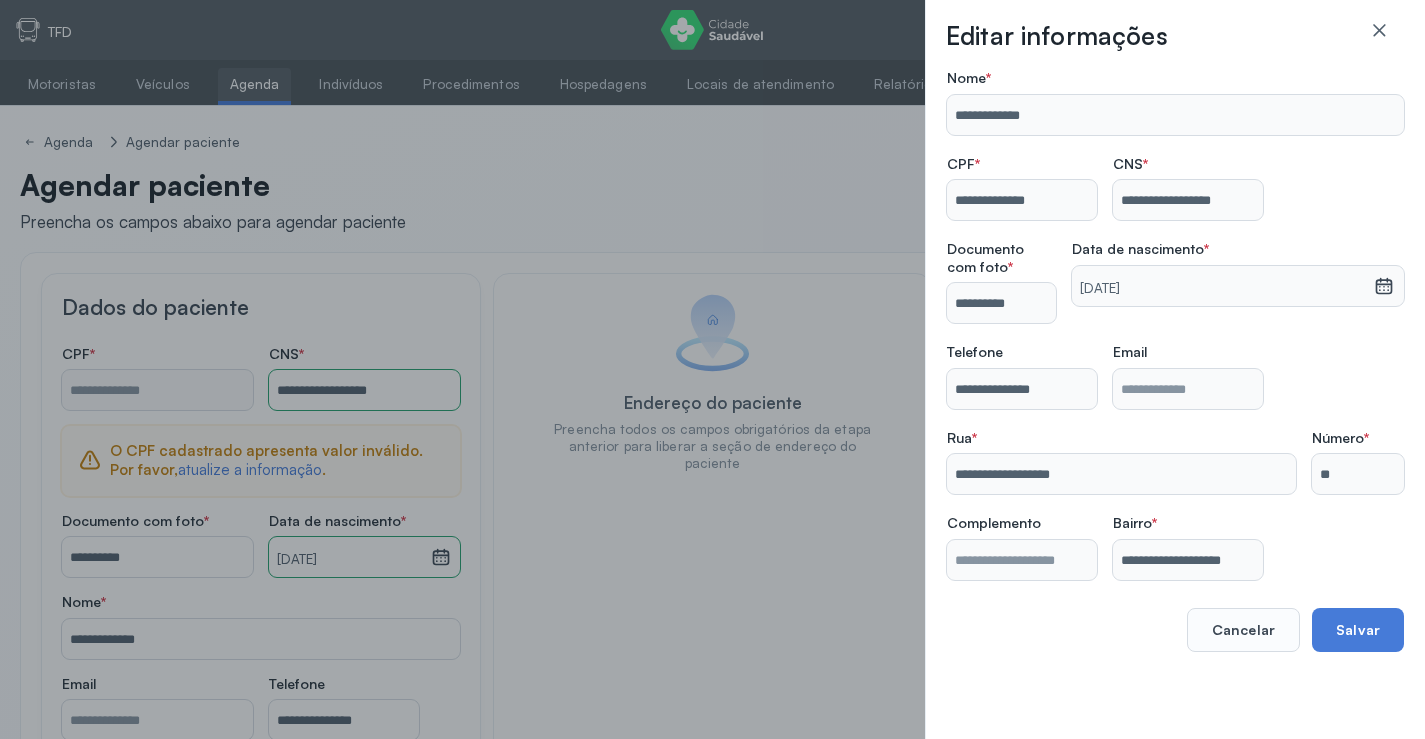 type on "**********" 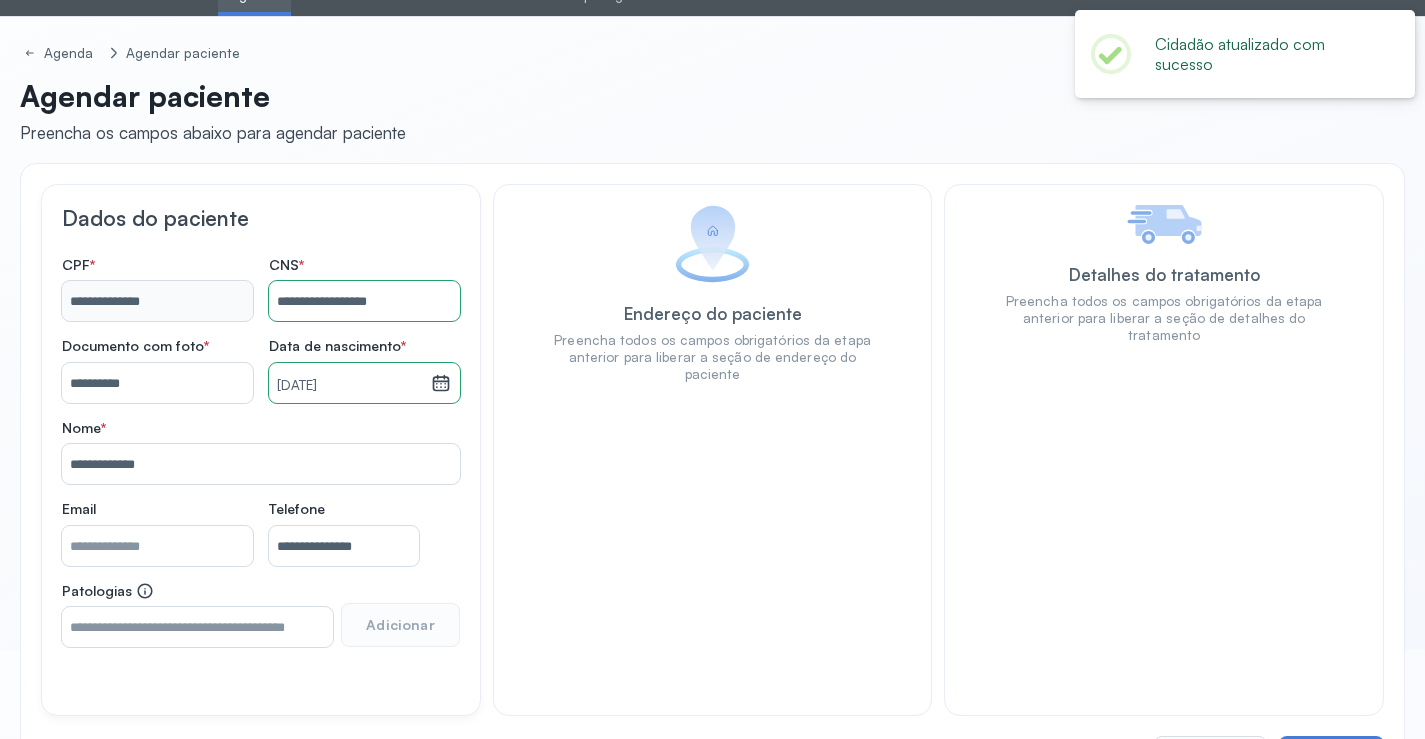 scroll, scrollTop: 171, scrollLeft: 0, axis: vertical 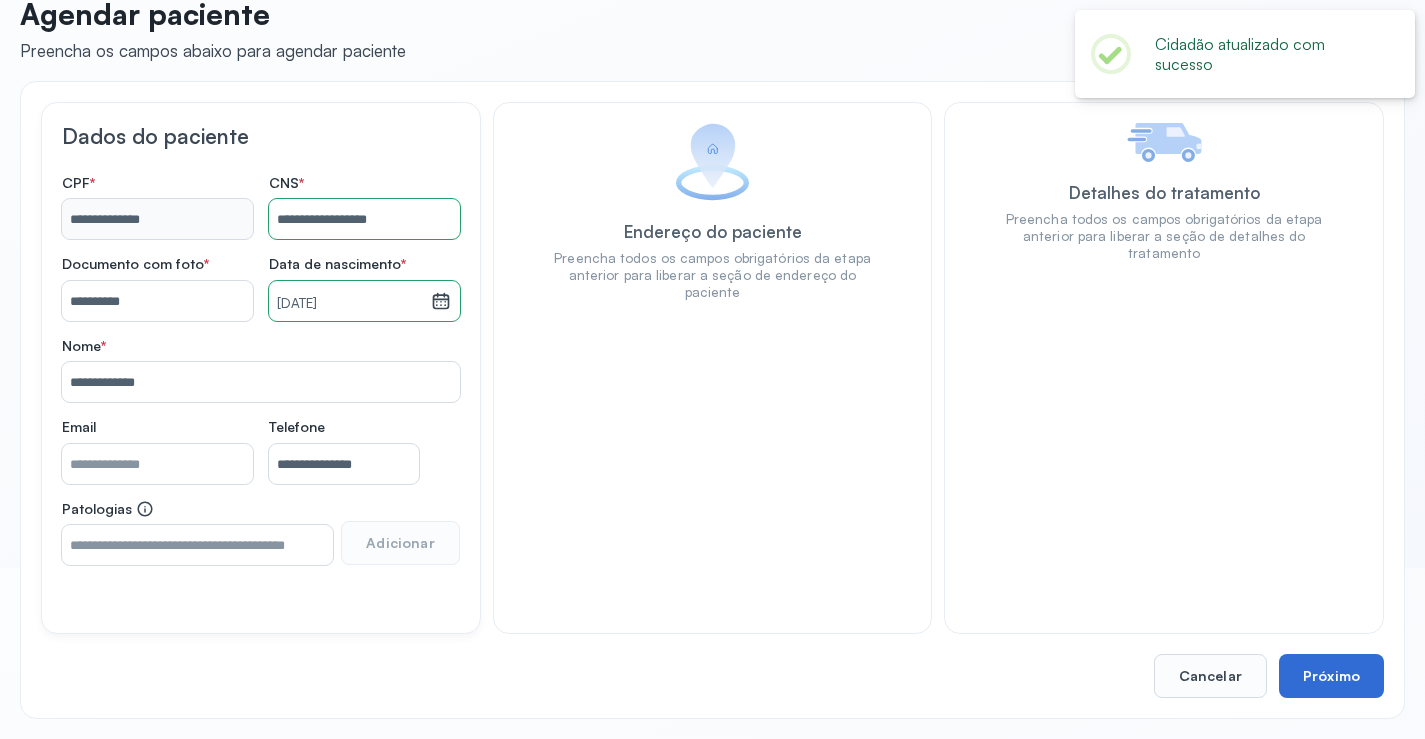 click on "Próximo" at bounding box center [1331, 676] 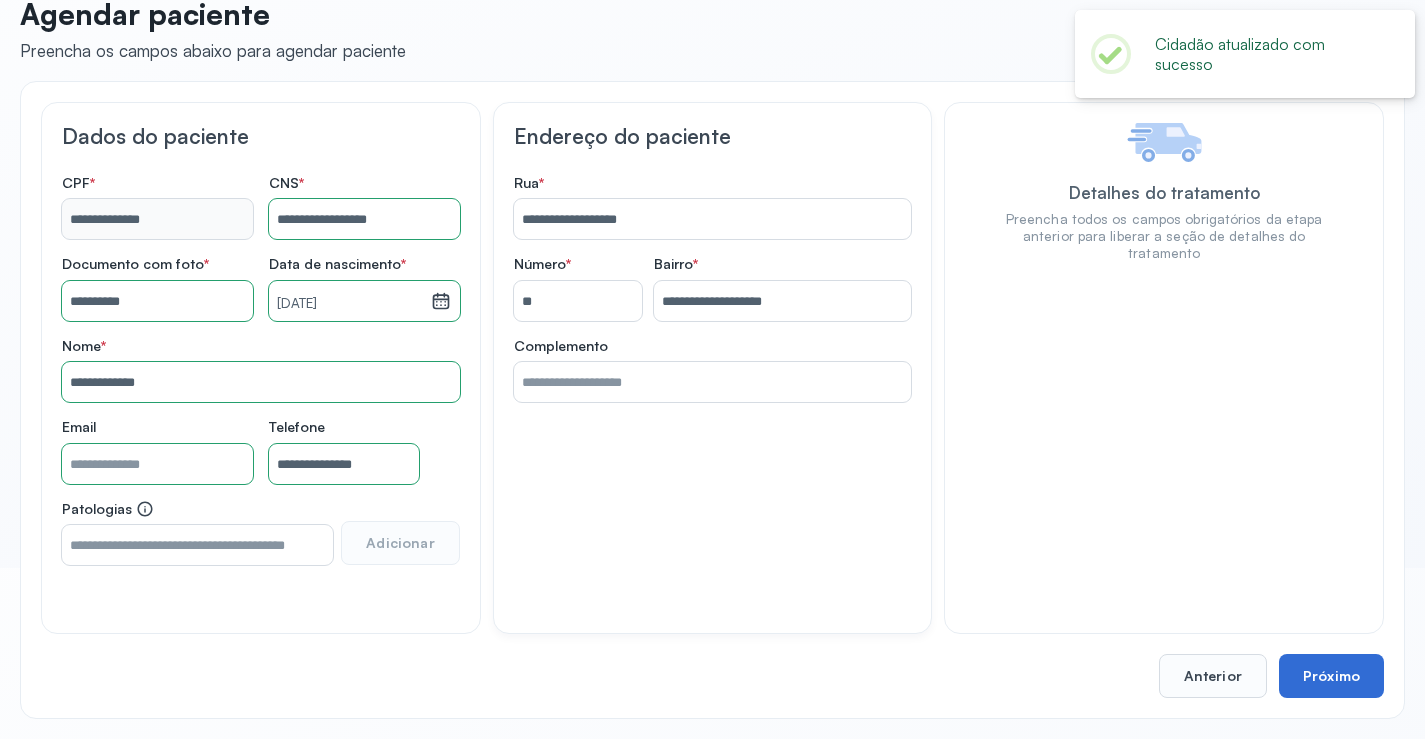 click on "Próximo" at bounding box center [1331, 676] 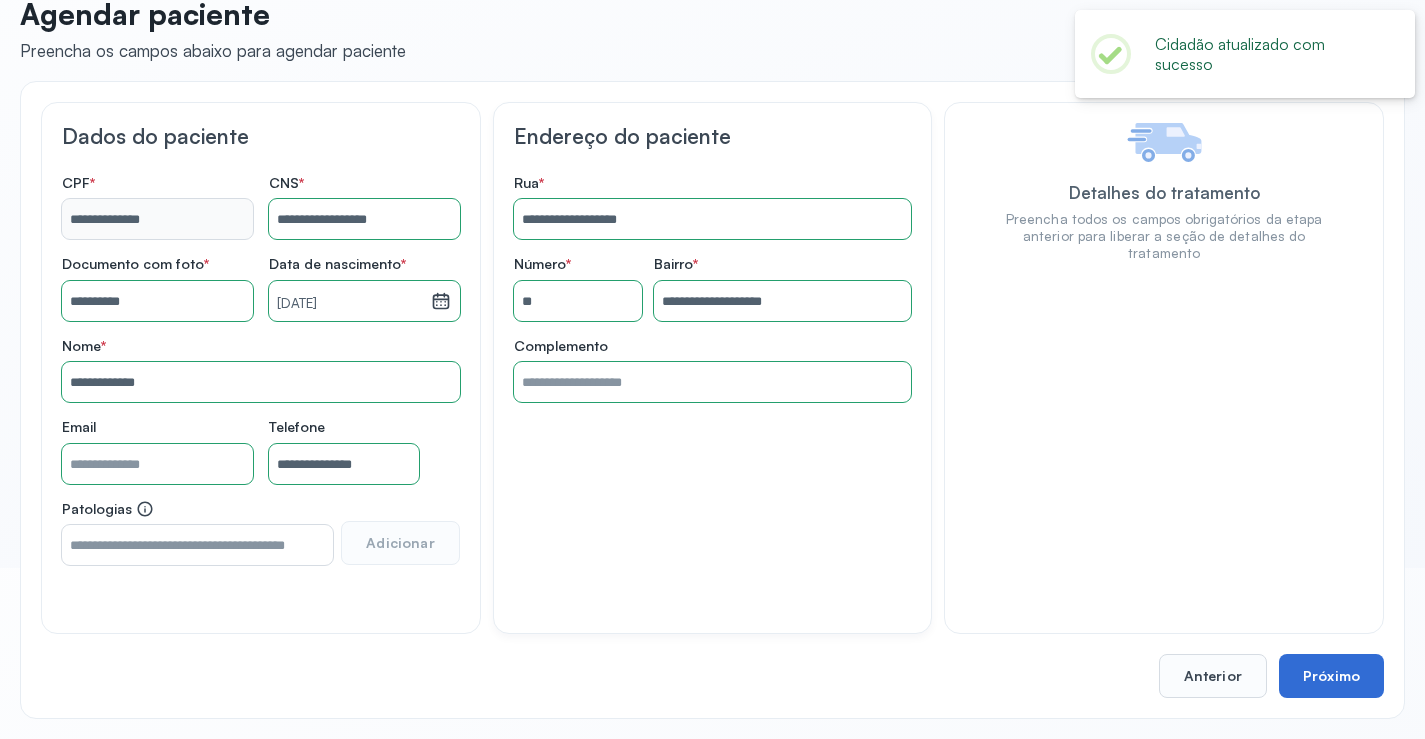 click on "Próximo" at bounding box center (1331, 676) 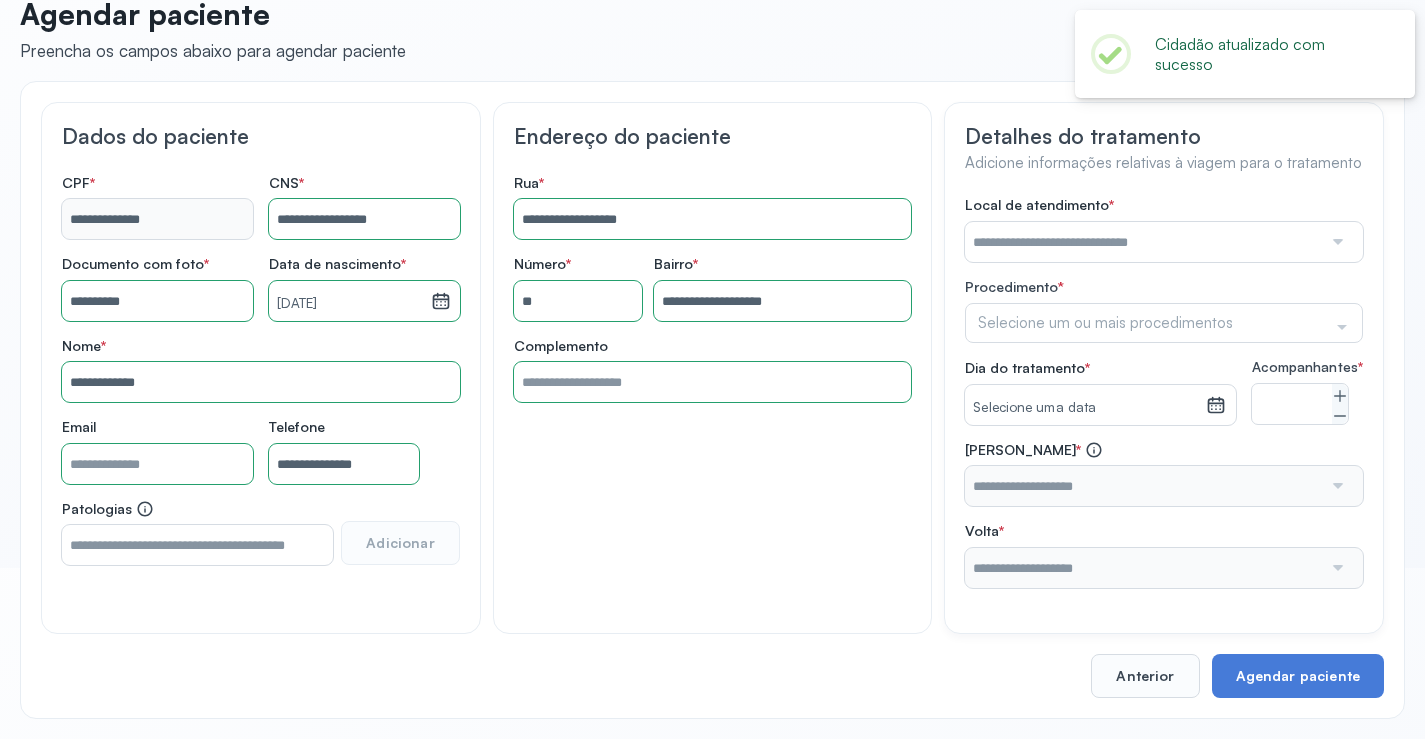 click at bounding box center (1143, 242) 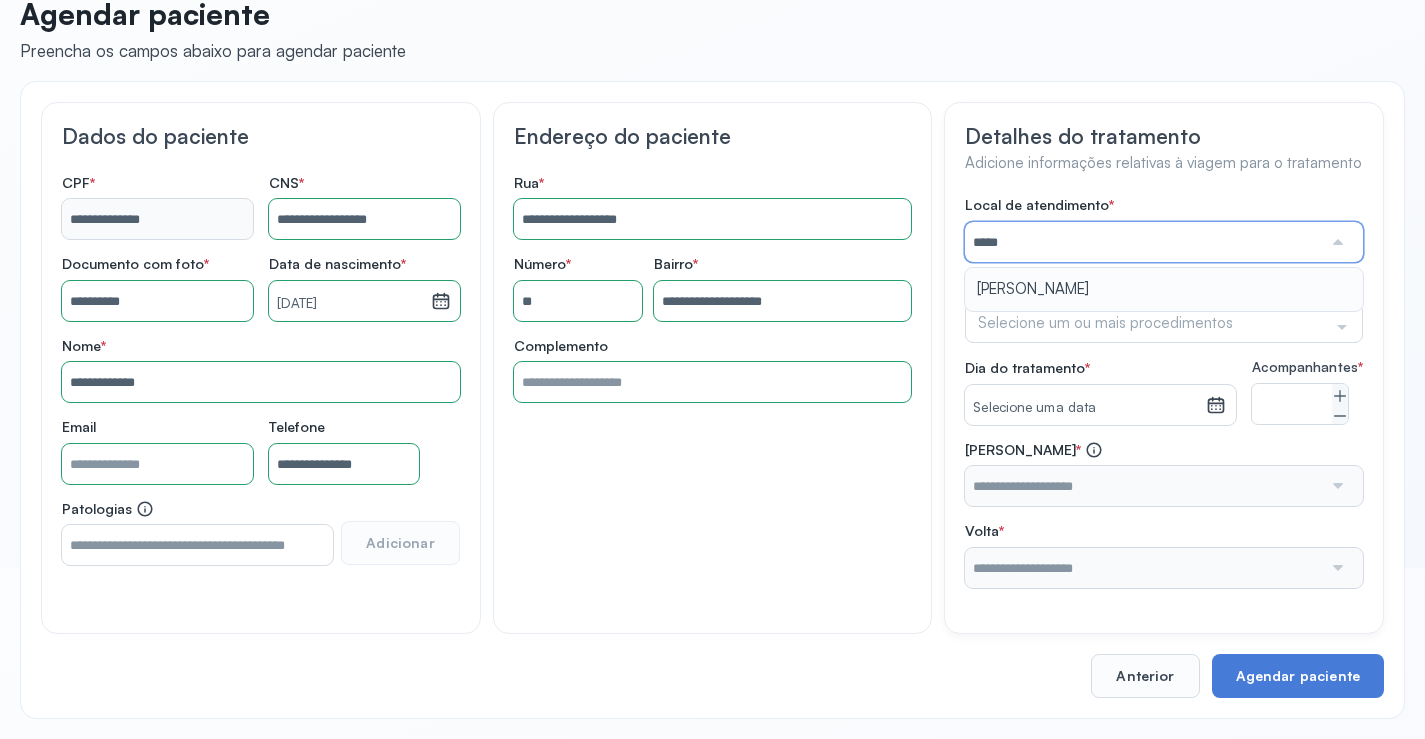 type on "*********" 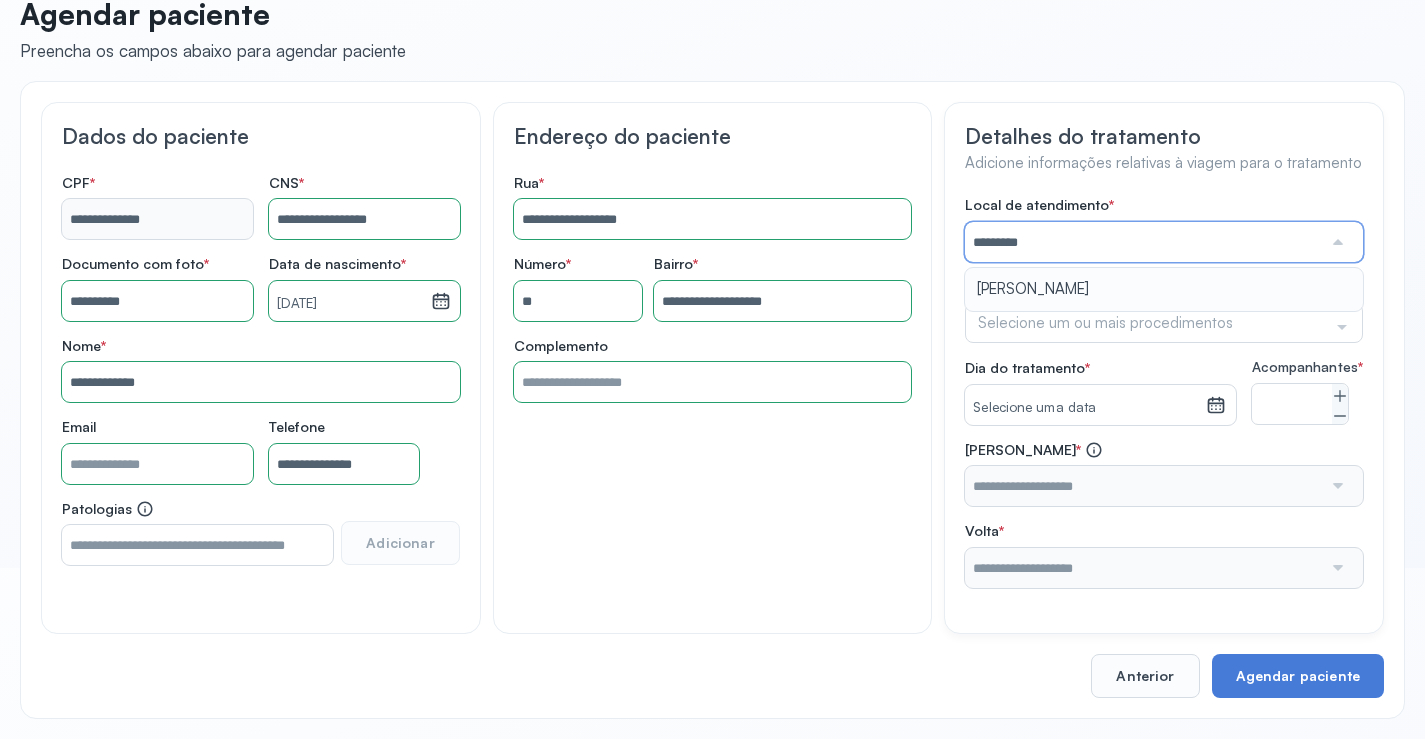 click on "Local de atendimento   *  ********* ARISTIDES Procedimento  *  Selecione um ou mais procedimentos Selecionar todos Acompanhante Alergologista [MEDICAL_DATA][PERSON_NAME] Anestesista Angiologista Angiotomografia Auditivo Biopsia Bucomaxilo Cardio Cateterismo Cardio Cintilografia Ossea Cirurgia Cirurgia De Catarata Cirurgia [PERSON_NAME] Cirurgiao Cabeça Pescoço Colonoscopia Coloproctologista Dermatologista Diabete E Hormonio Ecocardiograma Eletroneuromiografia Endocrinilogista Endoscopia Escanometria Esclerose Esconometria Estudo Urodinamico Exame Pcr Exames Fisioterapia Gastroentereologista Genetica Ginecologista [MEDICAL_DATA] Hematologista Hepatologista [PERSON_NAME] Hpv Labiolamporine Litotripsia Lupos Marcar Cirurgia Mastologista Nefrologista Neurologia Pediatrica Neurologista Odontologia Oftalmologista Oncologia Ortopedia Ortopedista Oscilometria Otorrino Pediatra Pegar Medicamento Pentacam Perícia Médica Pneumologista Pneumologista Pré Cirurgico Psiquiatra Queimaduras Ressonancia Resultado De Biopsia Retorno Cirurgia S" at bounding box center (1164, 392) 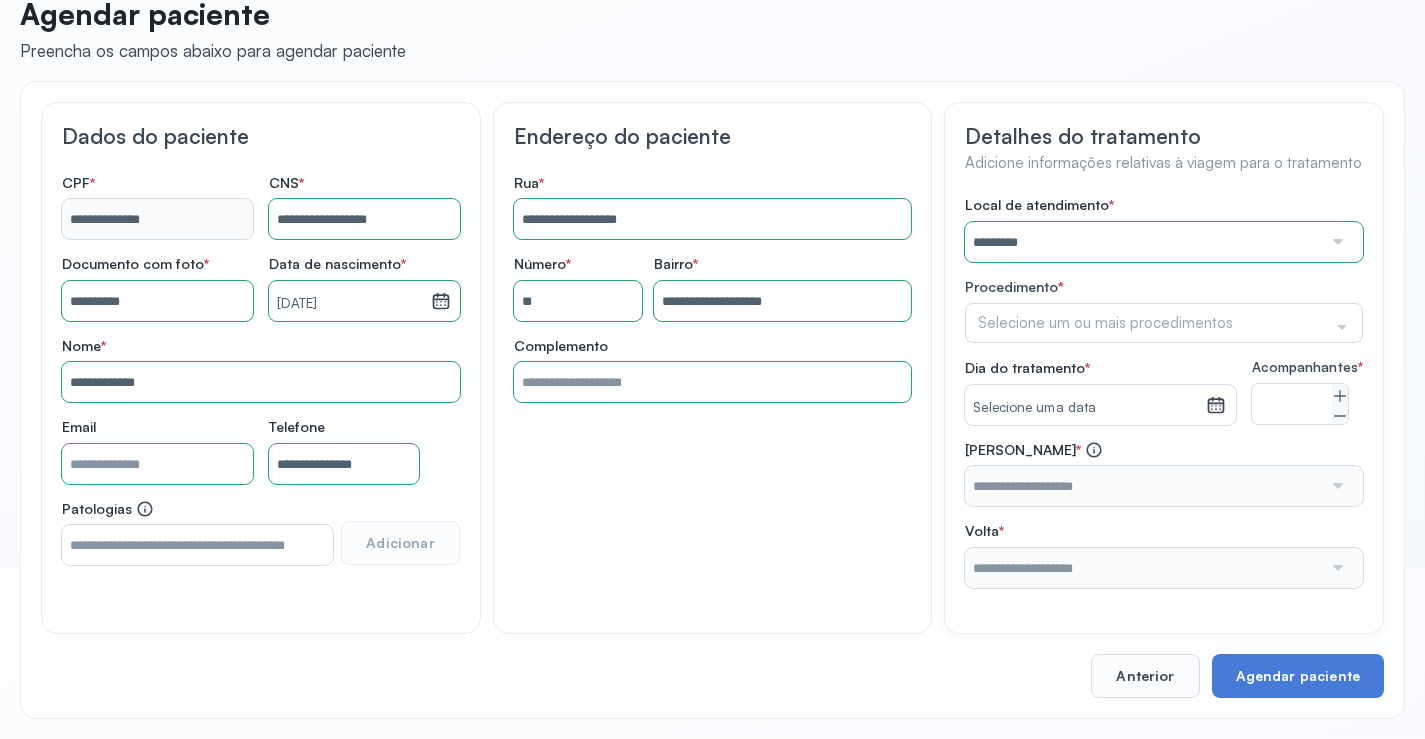 click on "Selecione um ou mais procedimentos" 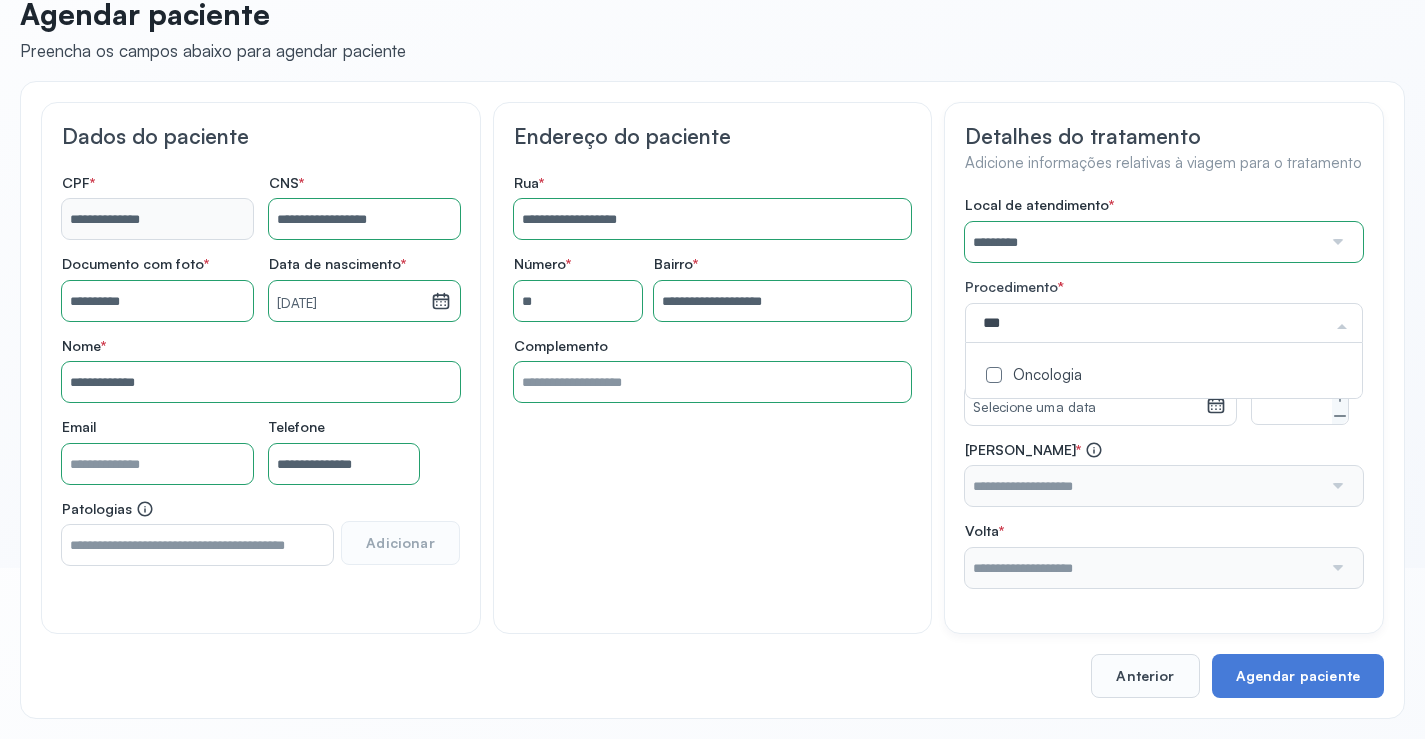 type on "****" 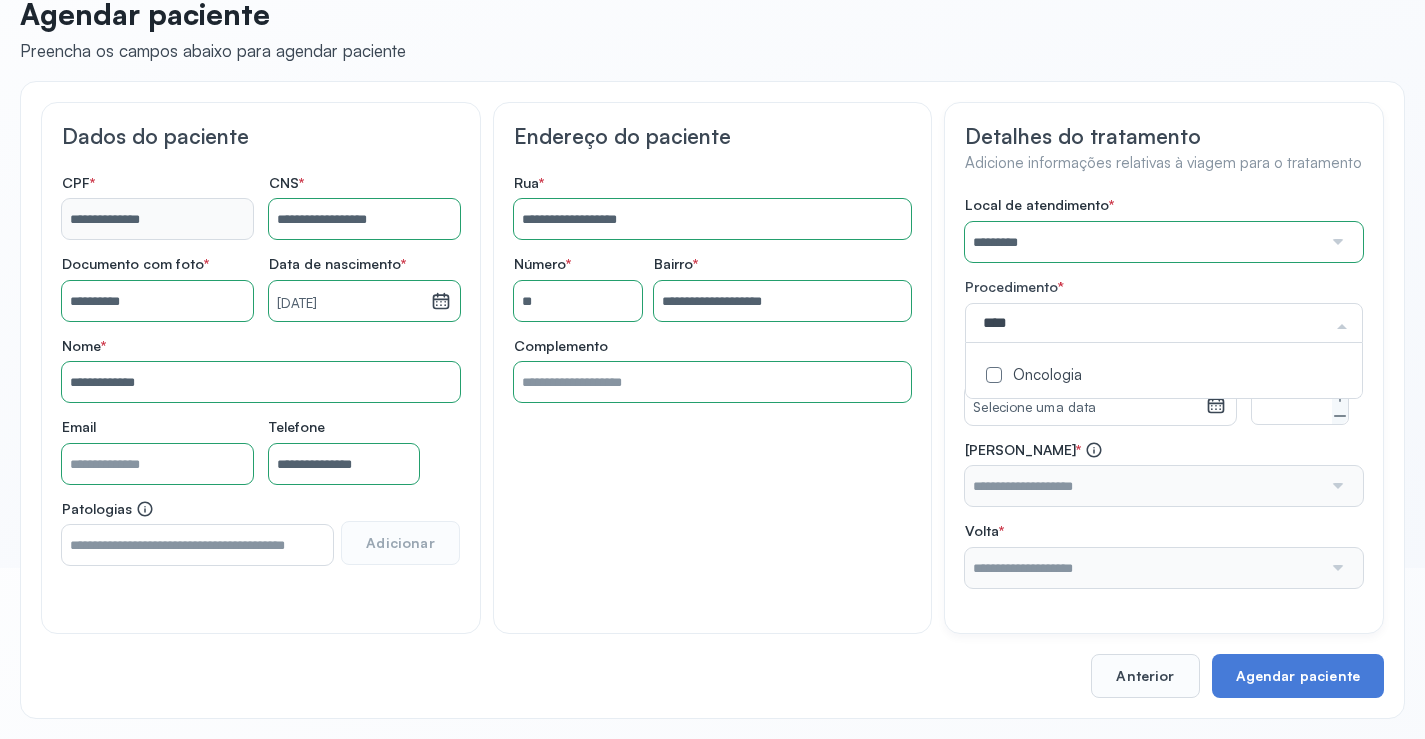 drag, startPoint x: 998, startPoint y: 379, endPoint x: 981, endPoint y: 381, distance: 17.117243 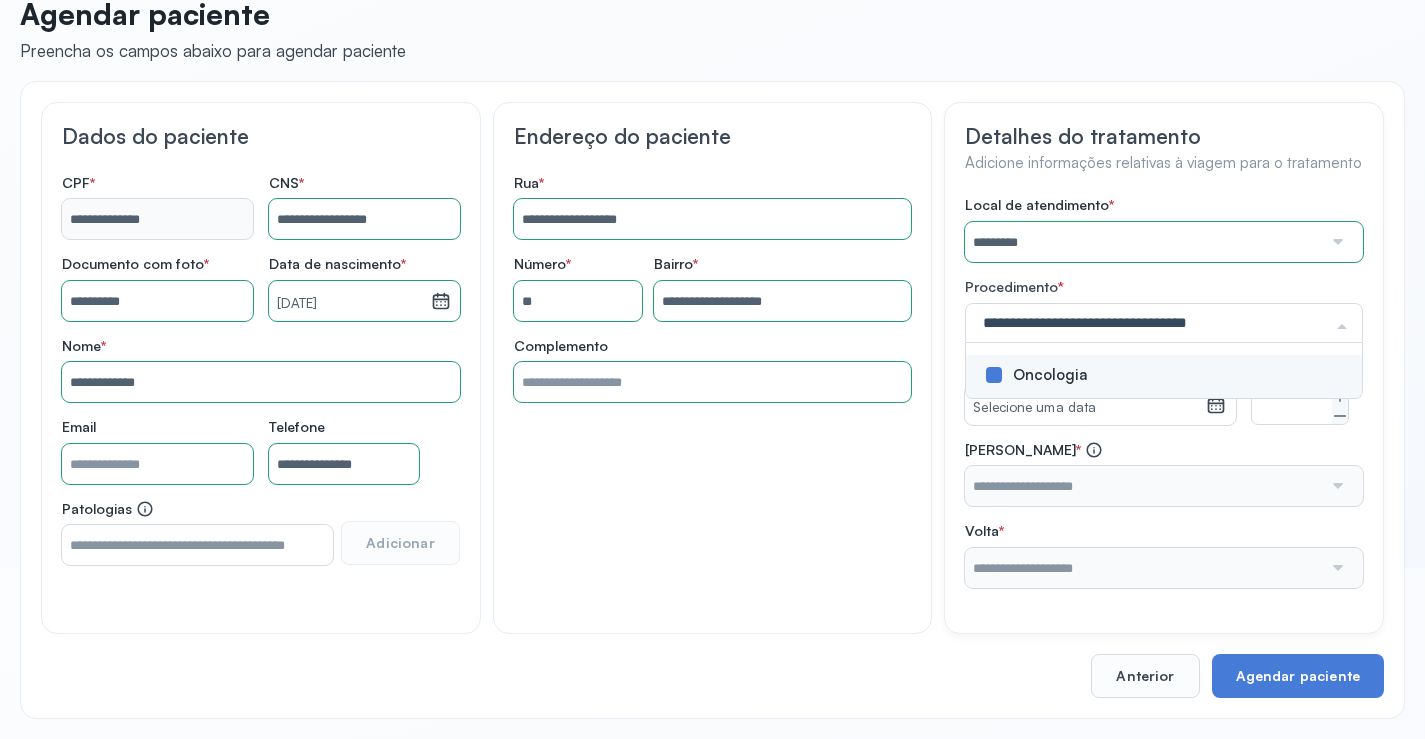 click on "Detalhes do tratamento Adicione informações relativas à viagem para o tratamento Local de atendimento   *  ********* A CLINICA DA MULHER ABO AMOR SAUDE ANACON ANDRE PRINCIPE ANGIO CLINICA APAE APAME DE PETROLINA APAMI PETROLINA ARISTIDES AUDIBEM AUDIBEM AUDICENTRO AUDIFON PETROLINA AZZO SAUDE PETROLINA BRINCARE CABULA CALIPER ESCOLA DE IMAGEM CAPS CDI CDTO CEDAP CEDEBA CENTRO BAIANO DE ESTUDOS CENTRO DE APOIO A AUDIÇAO CENTRO DE MEDICINA NUCLEAR DE PETROLINA CENTRO DE SAUDE CLEMENTINO FRAGA CENTRO INTEGRADO DA COLUNA VERTEBRAL CENTRO MEDICO [PERSON_NAME] CENTRO OFTALMOLOGICO [GEOGRAPHIC_DATA] CEPARH CEPRED CEPRIS CERPRIS CIDI CIMED CLIMED CLINATA CLINEFRO CLINICA  AFETUS PETROLINA CLINICA  ALFA CLINICA  ALFA CENTRO MÉDICO CLINICA  SHOPPING DA BAHIA CLINICA  [PERSON_NAME] FILHO CLINICA AGEUS CLINICA AMO CLINICA AMOR A SAUDE CLINICA AMOR E SAUDE PETROLINA CLINICA ANGICLIN CLINICA BIOCHEK UP CLINICA CAM CLINICA CARDIO PULMONAR CLINICA CASA GERIATRICA DE PETROLINA CLINICA [GEOGRAPHIC_DATA] CDTO CLINIMAX" 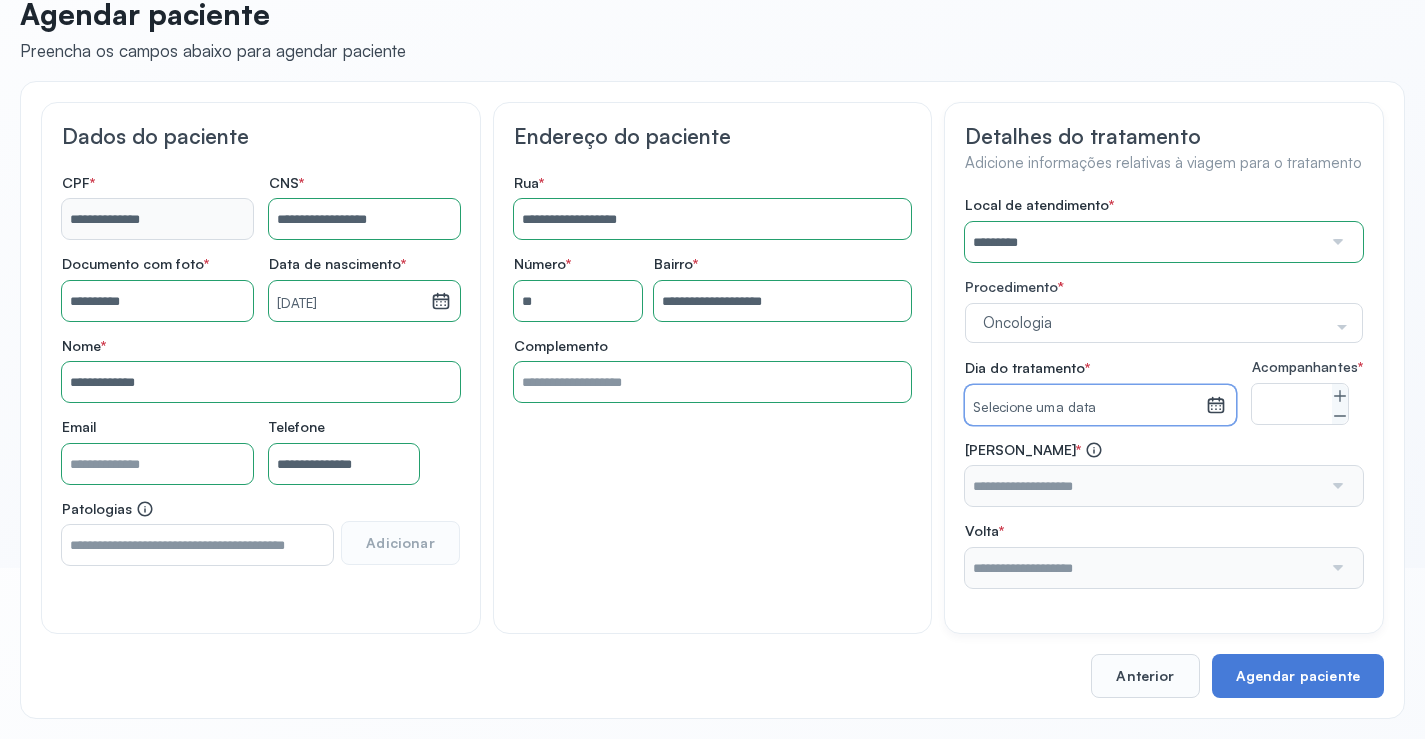 click on "Selecione uma data" at bounding box center [1085, 408] 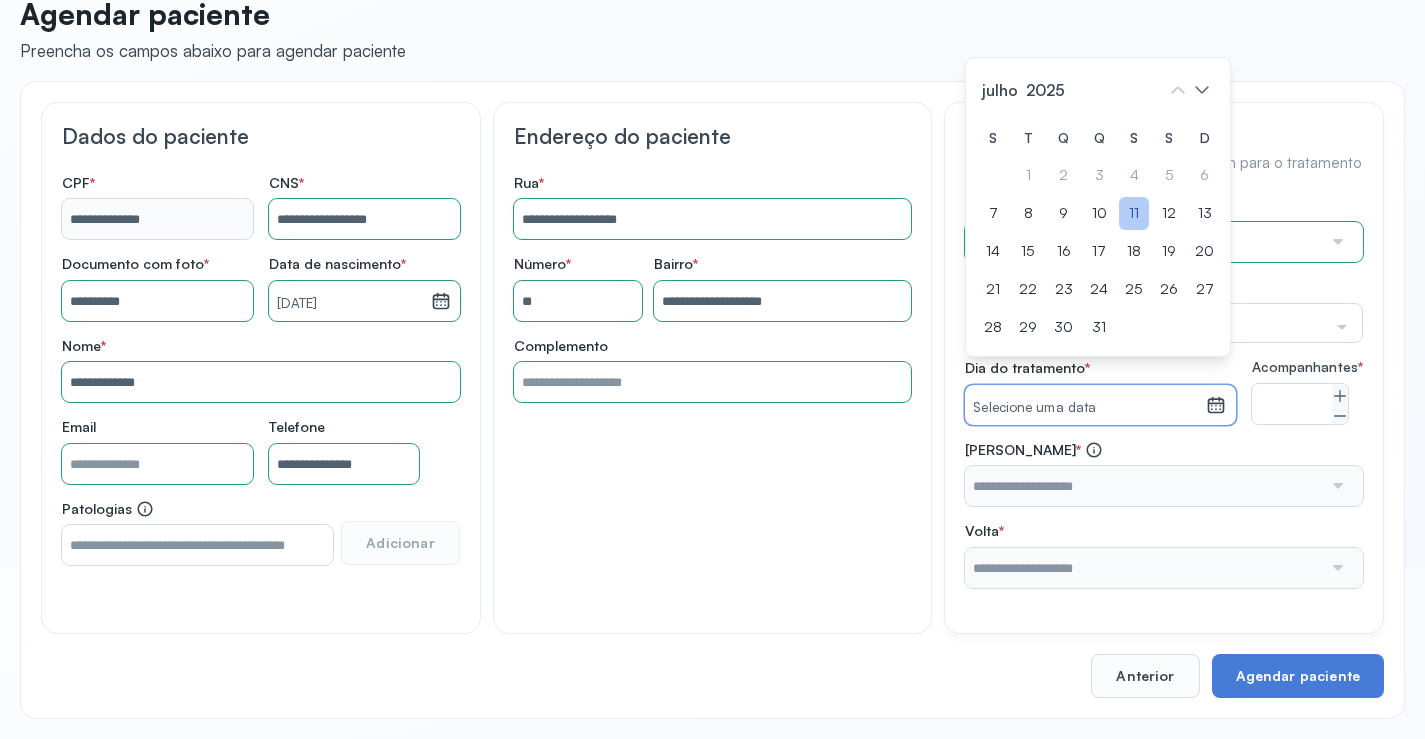 click on "11" 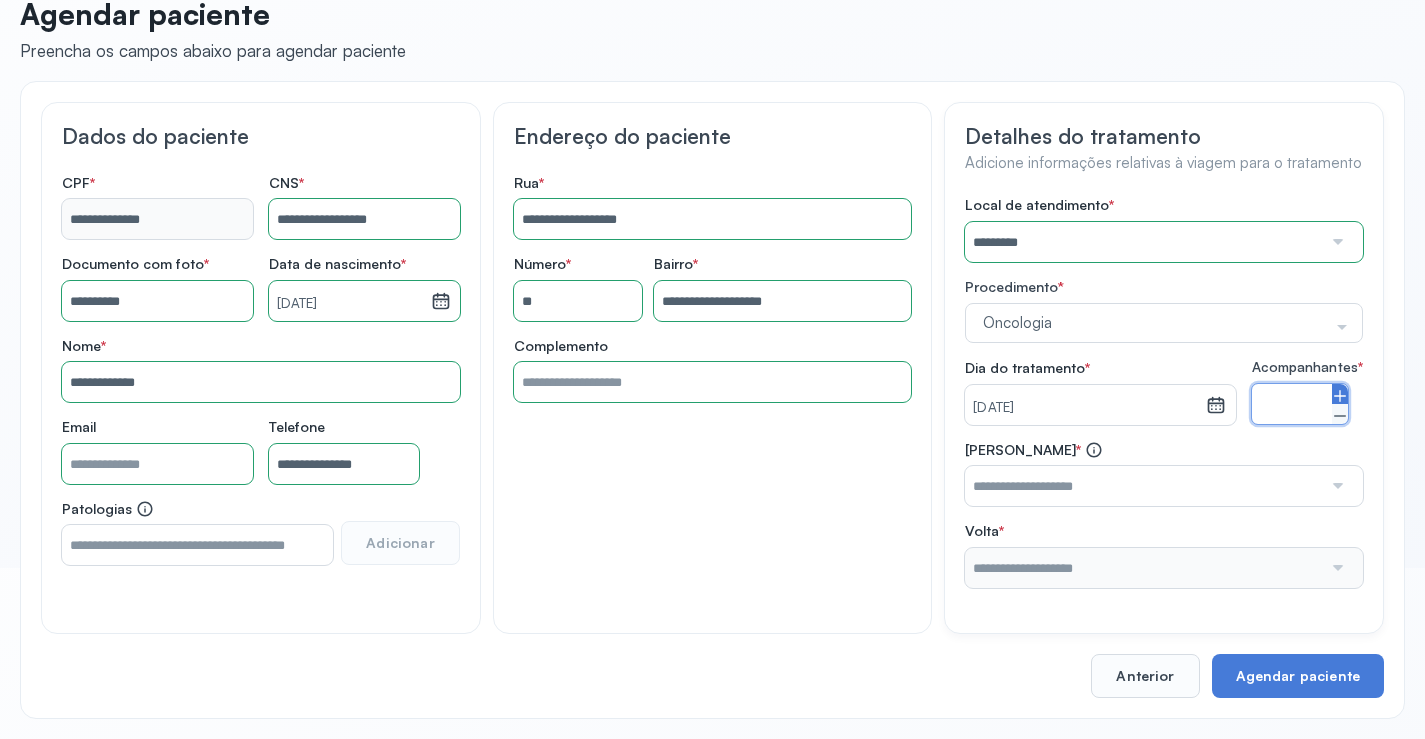 click 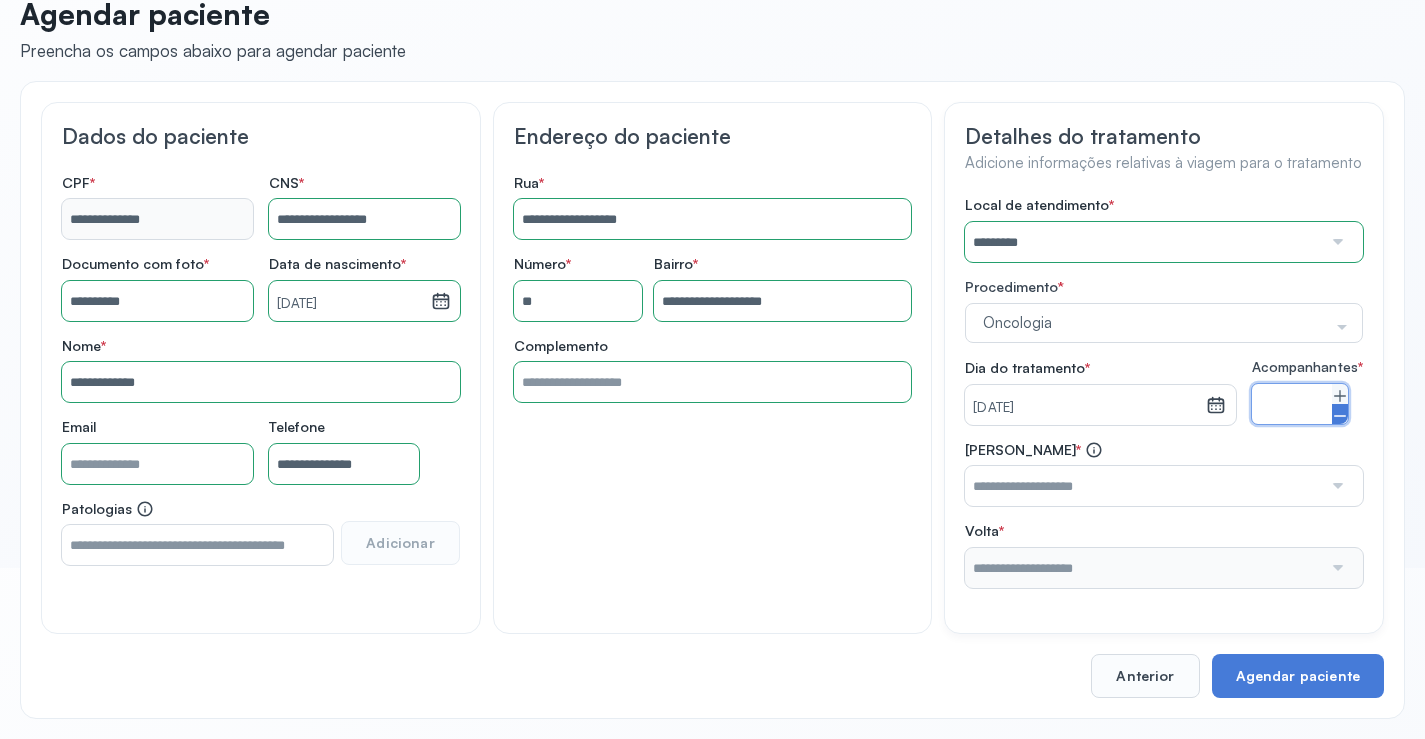 click 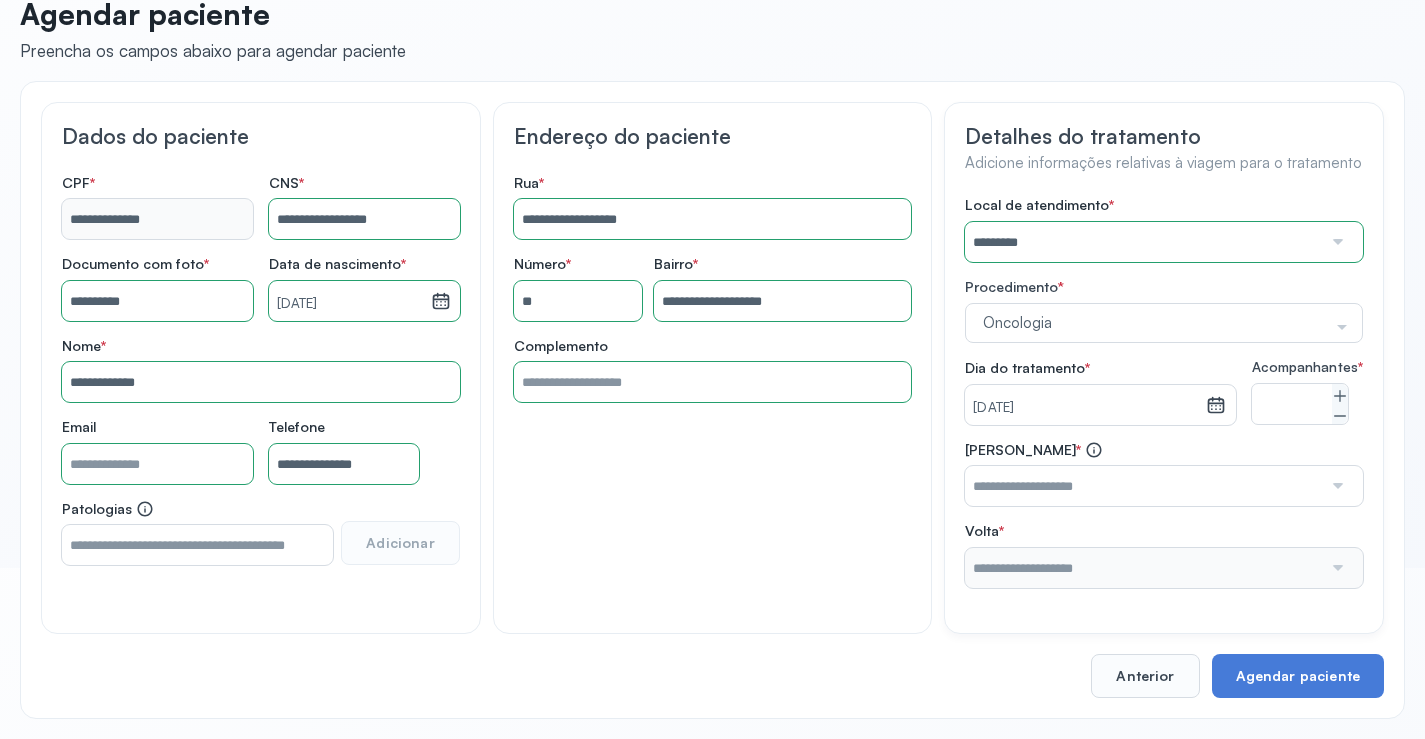 click at bounding box center (1143, 486) 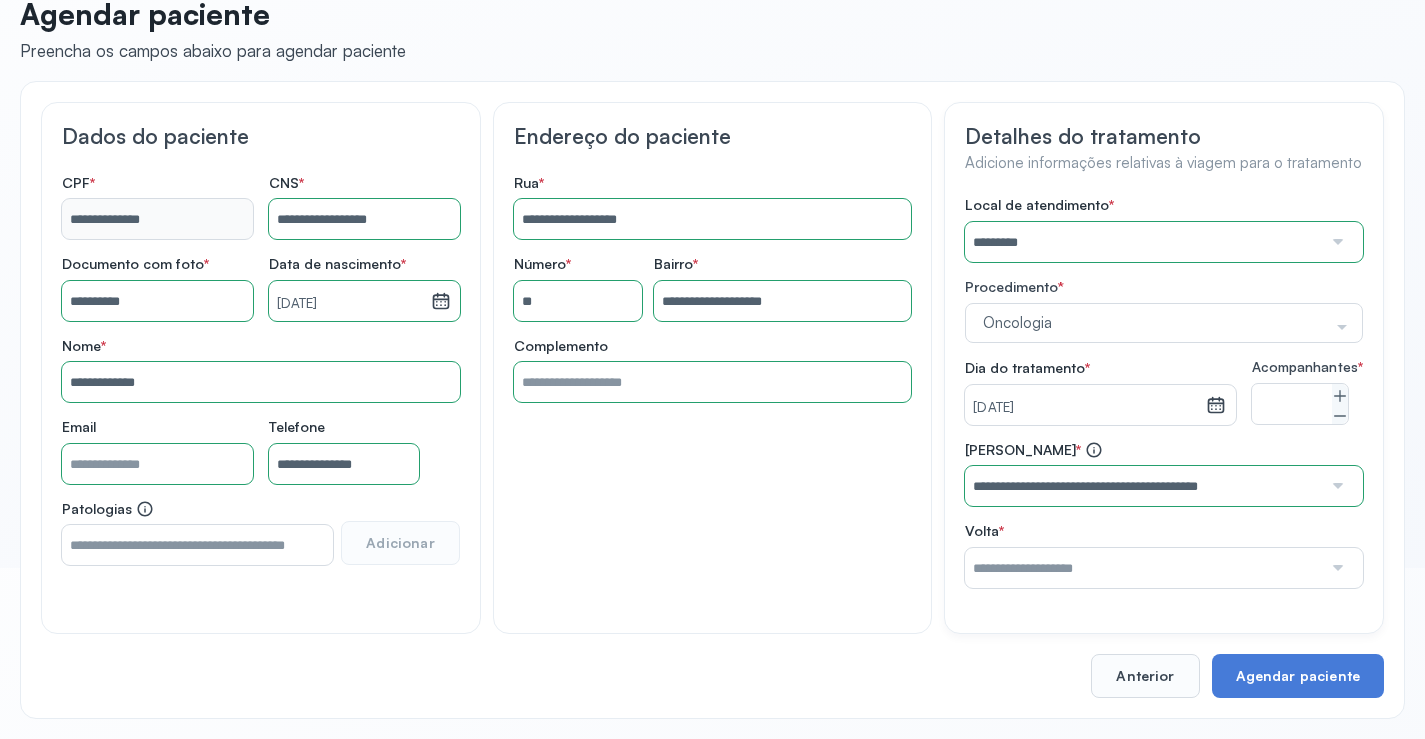 click on "Local de atendimento   *  ********* A CLINICA DA MULHER ABO AMOR SAUDE ANACON ANDRE PRINCIPE ANGIO CLINICA APAE APAME DE PETROLINA APAMI PETROLINA ARISTIDES AUDIBEM AUDIBEM AUDICENTRO AUDIFON PETROLINA AZZO SAUDE PETROLINA BRINCARE CABULA CALIPER ESCOLA DE IMAGEM CAPS CDI CDTO CEDAP CEDEBA CENTRO BAIANO DE ESTUDOS CENTRO DE APOIO A AUDIÇAO CENTRO DE MEDICINA NUCLEAR DE PETROLINA CENTRO DE SAUDE CLEMENTINO FRAGA CENTRO INTEGRADO DA COLUNA VERTEBRAL CENTRO MEDICO [PERSON_NAME] CENTRO OFTALMOLOGICO [GEOGRAPHIC_DATA] CEPARH CEPRED CEPRIS CERPRIS CIDI CIMED CLIMED CLINATA CLINEFRO CLINICA  AFETUS PETROLINA CLINICA  ALFA CLINICA  ALFA CENTRO MÉDICO CLINICA  SHOPPING DA BAHIA CLINICA  [PERSON_NAME] FILHO CLINICA AGEUS CLINICA AMO CLINICA AMOR A SAUDE CLINICA AMOR E SAUDE PETROLINA CLINICA ANGICLIN CLINICA BIOCHEK UP CLINICA CAM CLINICA CARDIO PULMONAR CLINICA CASA GERIATRICA DE PETROLINA CLINICA [GEOGRAPHIC_DATA] CENTRO MEDICO VITRAUX CLINICA CINTILO PETROLINA CLINICA CLIMED BRASIL CLINICA COLP S" at bounding box center [1164, 392] 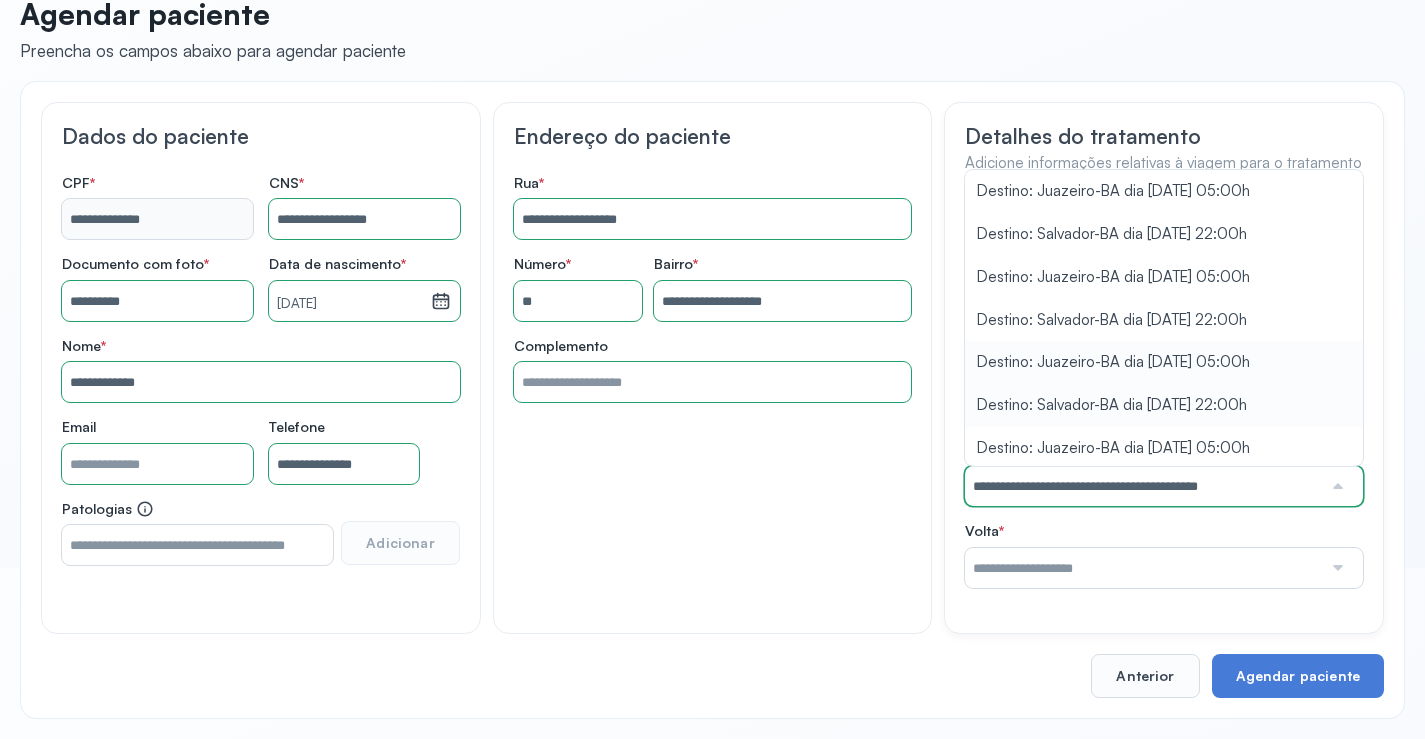 type on "**********" 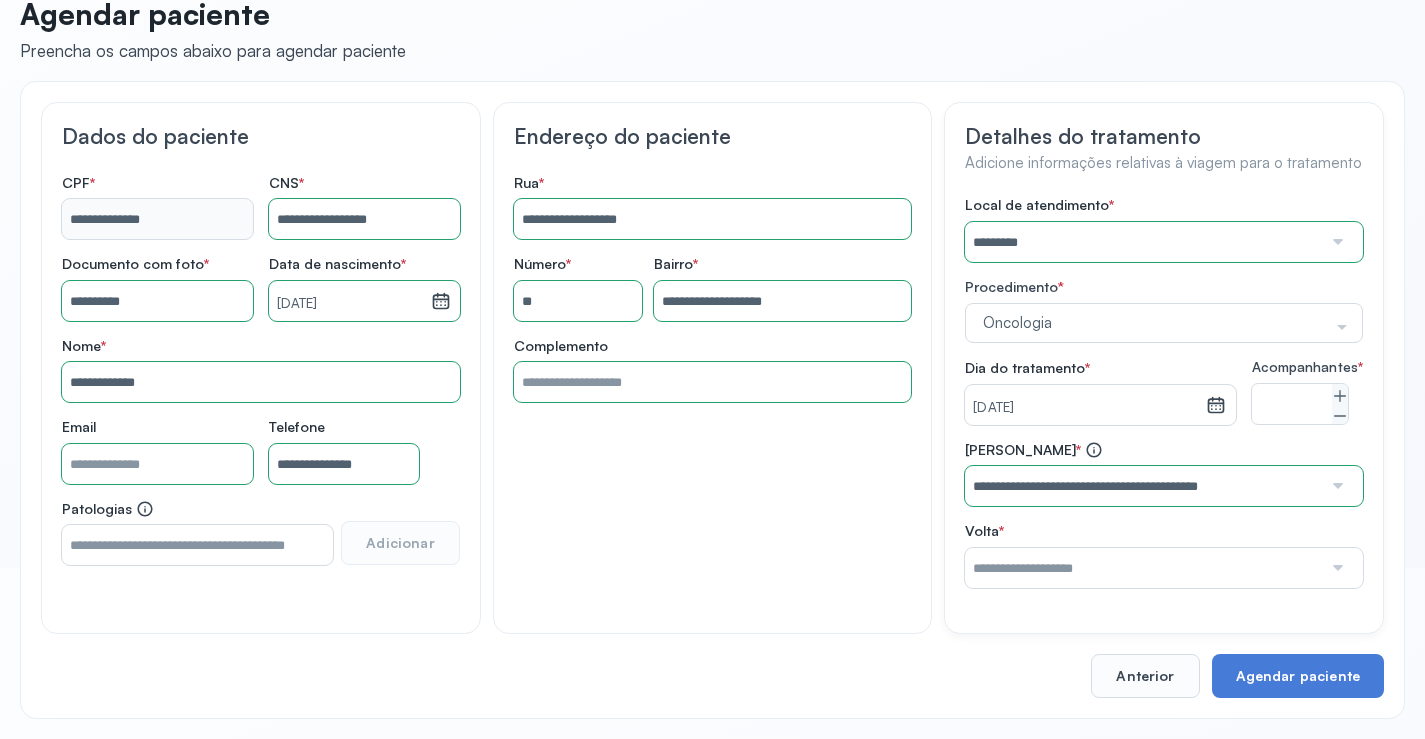 click on "Local de atendimento   *  ********* A CLINICA DA MULHER ABO AMOR SAUDE ANACON ANDRE PRINCIPE ANGIO CLINICA APAE APAME DE PETROLINA APAMI PETROLINA ARISTIDES AUDIBEM AUDIBEM AUDICENTRO AUDIFON PETROLINA AZZO SAUDE PETROLINA BRINCARE CABULA CALIPER ESCOLA DE IMAGEM CAPS CDI CDTO CEDAP CEDEBA CENTRO BAIANO DE ESTUDOS CENTRO DE APOIO A AUDIÇAO CENTRO DE MEDICINA NUCLEAR DE PETROLINA CENTRO DE SAUDE CLEMENTINO FRAGA CENTRO INTEGRADO DA COLUNA VERTEBRAL CENTRO MEDICO [PERSON_NAME] CENTRO OFTALMOLOGICO [GEOGRAPHIC_DATA] CEPARH CEPRED CEPRIS CERPRIS CIDI CIMED CLIMED CLINATA CLINEFRO CLINICA  AFETUS PETROLINA CLINICA  ALFA CLINICA  ALFA CENTRO MÉDICO CLINICA  SHOPPING DA BAHIA CLINICA  [PERSON_NAME] FILHO CLINICA AGEUS CLINICA AMO CLINICA AMOR A SAUDE CLINICA AMOR E SAUDE PETROLINA CLINICA ANGICLIN CLINICA BIOCHEK UP CLINICA CAM CLINICA CARDIO PULMONAR CLINICA CASA GERIATRICA DE PETROLINA CLINICA [GEOGRAPHIC_DATA] CENTRO MEDICO VITRAUX CLINICA CINTILO PETROLINA CLINICA CLIMED BRASIL CLINICA COLP S" at bounding box center (1164, 392) 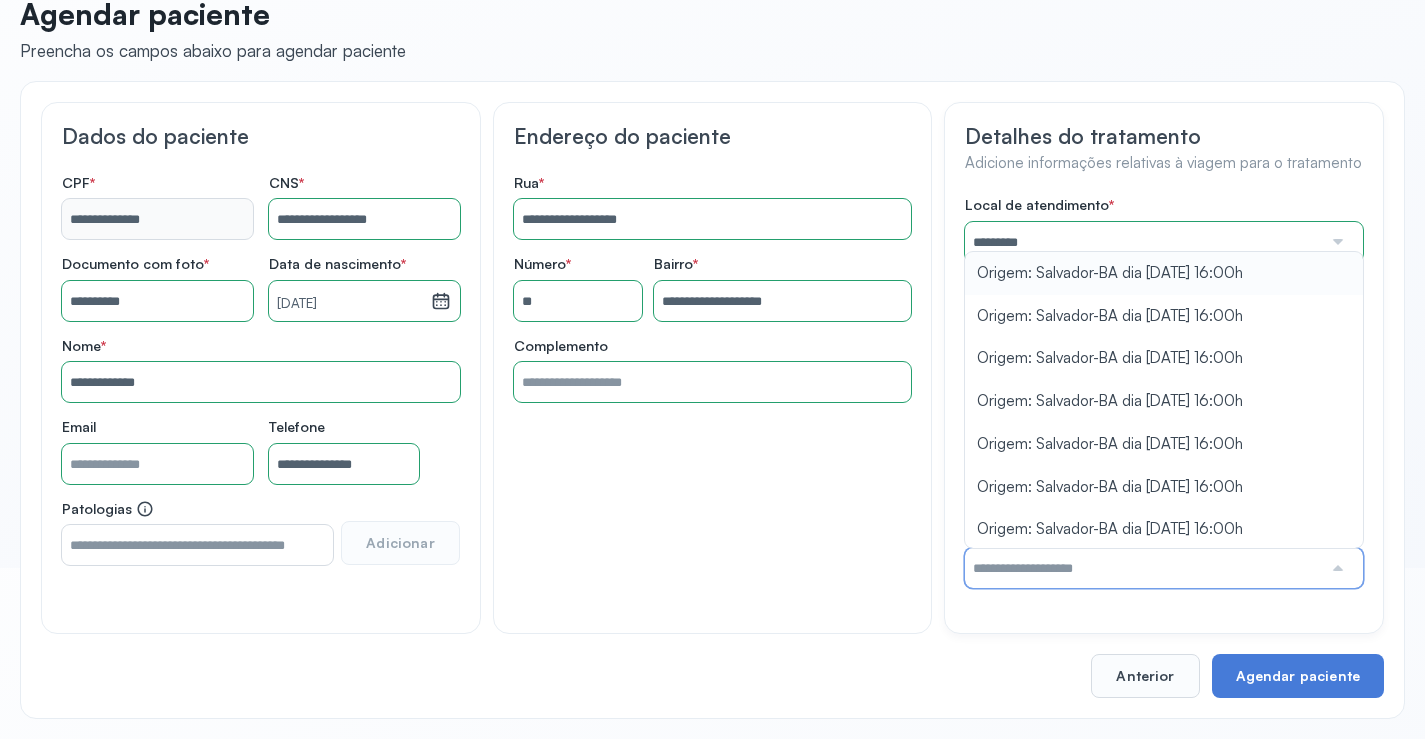 type on "**********" 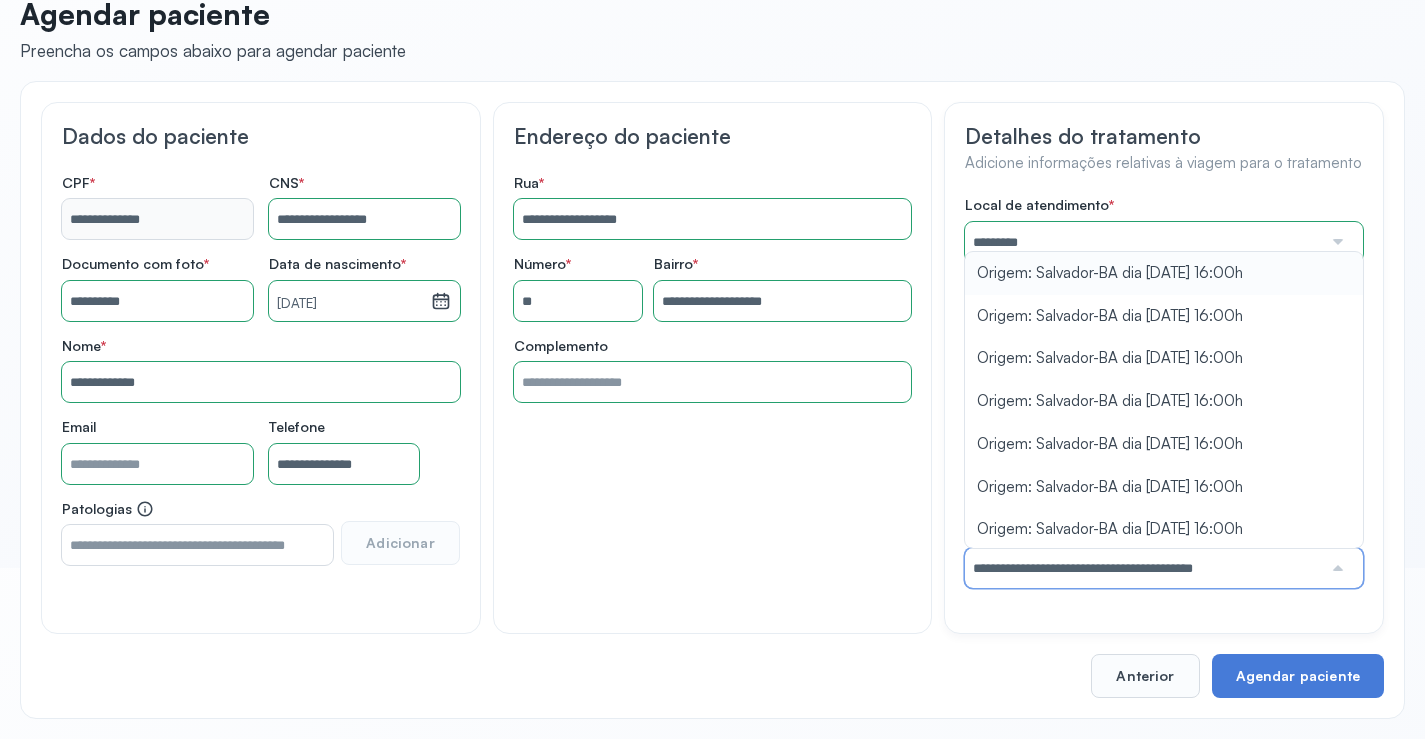 click on "Local de atendimento   *  ********* A CLINICA DA MULHER ABO AMOR SAUDE ANACON ANDRE PRINCIPE ANGIO CLINICA APAE APAME DE PETROLINA APAMI PETROLINA ARISTIDES AUDIBEM AUDIBEM AUDICENTRO AUDIFON PETROLINA AZZO SAUDE PETROLINA BRINCARE CABULA CALIPER ESCOLA DE IMAGEM CAPS CDI CDTO CEDAP CEDEBA CENTRO BAIANO DE ESTUDOS CENTRO DE APOIO A AUDIÇAO CENTRO DE MEDICINA NUCLEAR DE PETROLINA CENTRO DE SAUDE CLEMENTINO FRAGA CENTRO INTEGRADO DA COLUNA VERTEBRAL CENTRO MEDICO [PERSON_NAME] CENTRO OFTALMOLOGICO [GEOGRAPHIC_DATA] CEPARH CEPRED CEPRIS CERPRIS CIDI CIMED CLIMED CLINATA CLINEFRO CLINICA  AFETUS PETROLINA CLINICA  ALFA CLINICA  ALFA CENTRO MÉDICO CLINICA  SHOPPING DA BAHIA CLINICA  [PERSON_NAME] FILHO CLINICA AGEUS CLINICA AMO CLINICA AMOR A SAUDE CLINICA AMOR E SAUDE PETROLINA CLINICA ANGICLIN CLINICA BIOCHEK UP CLINICA CAM CLINICA CARDIO PULMONAR CLINICA CASA GERIATRICA DE PETROLINA CLINICA [GEOGRAPHIC_DATA] CENTRO MEDICO VITRAUX CLINICA CINTILO PETROLINA CLINICA CLIMED BRASIL CLINICA COLP S" at bounding box center [1164, 392] 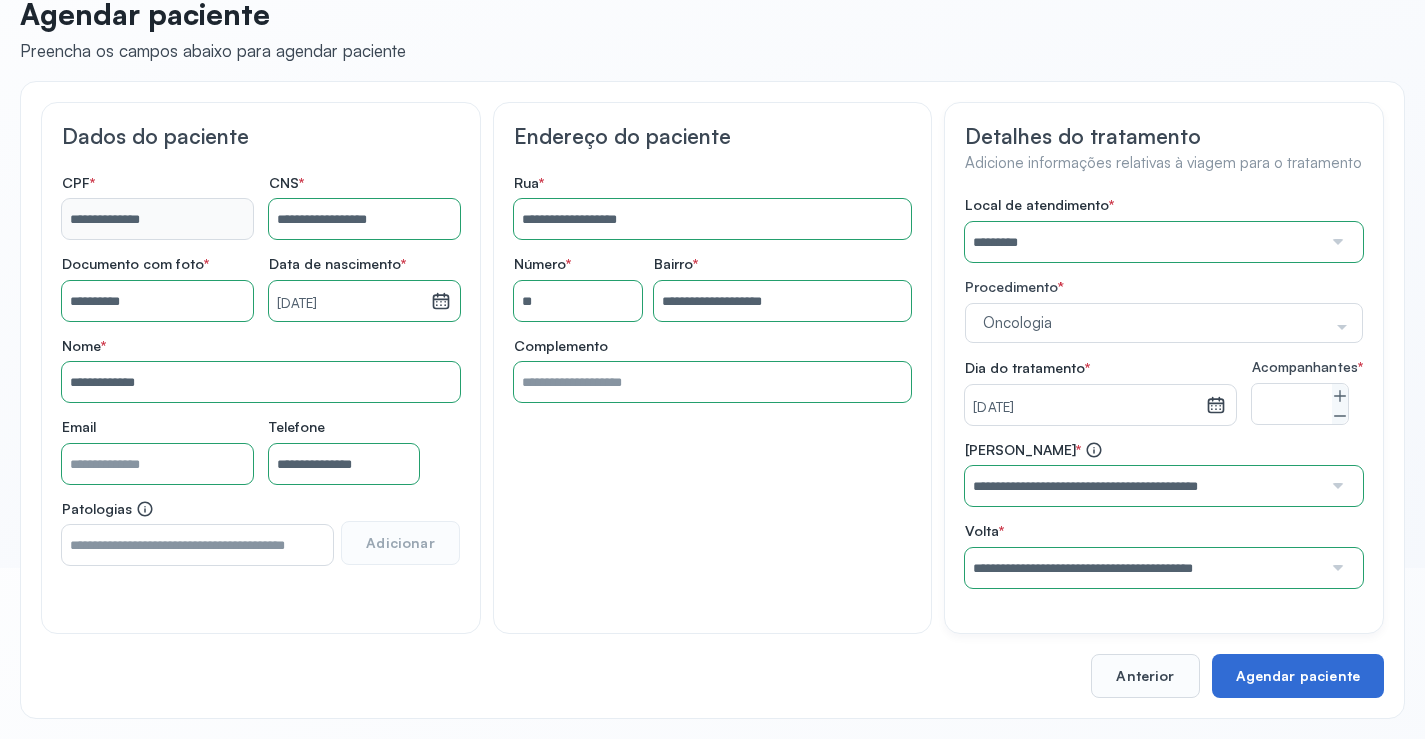 click on "Agendar paciente" at bounding box center (1298, 676) 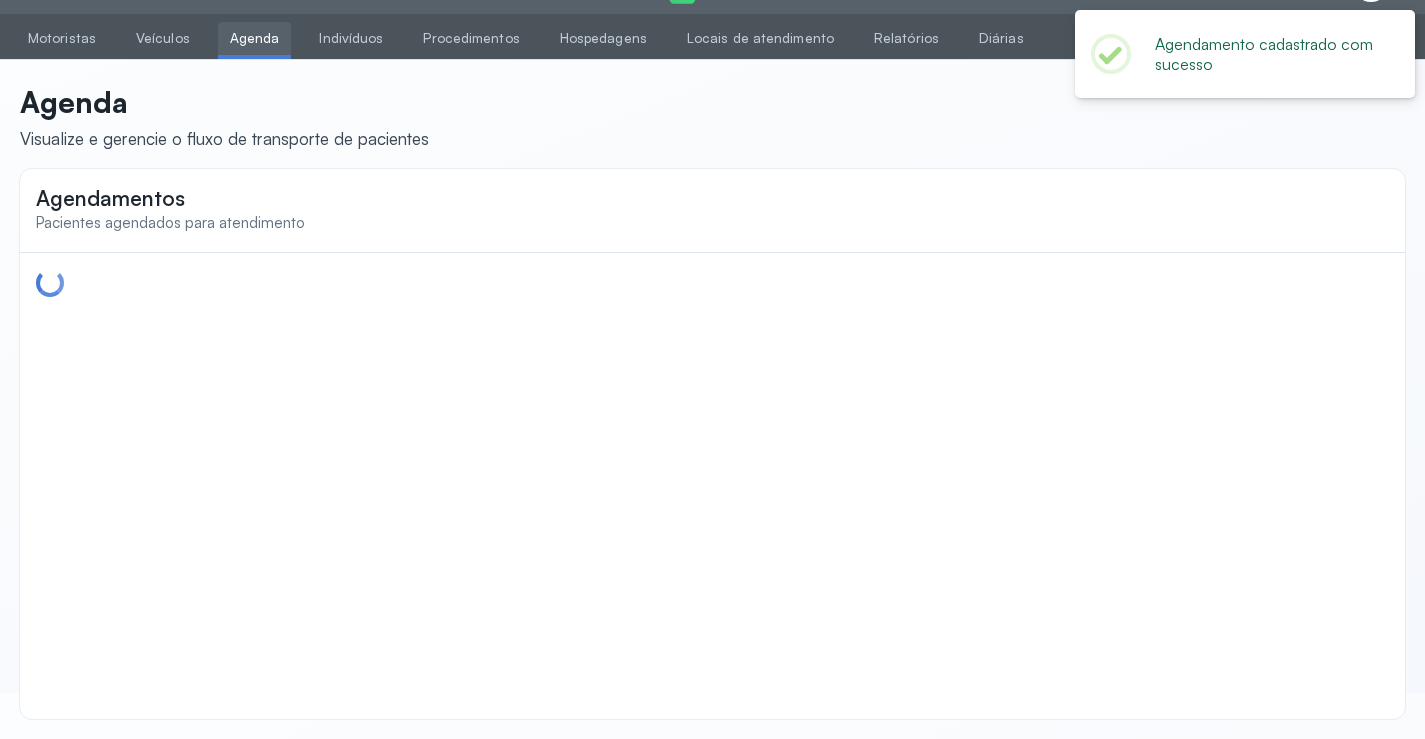 scroll, scrollTop: 0, scrollLeft: 0, axis: both 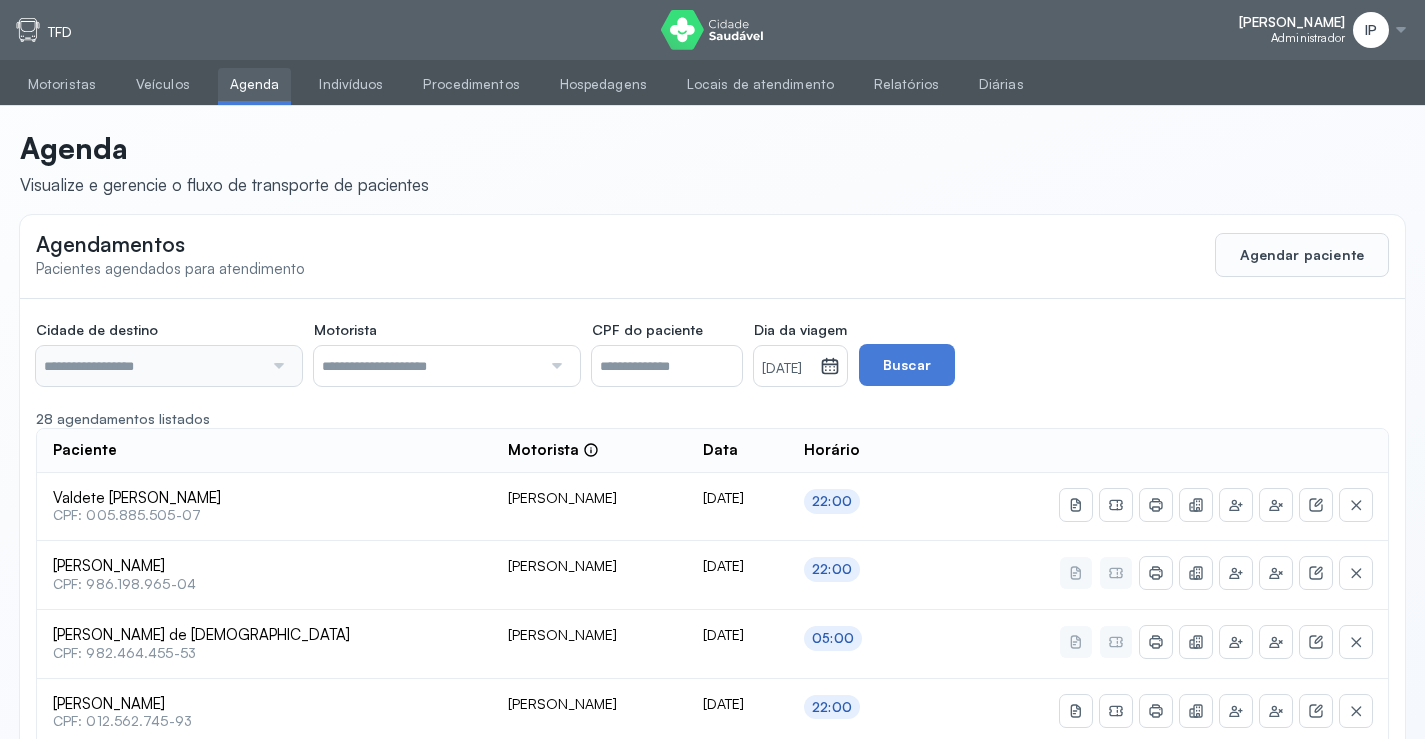 type on "********" 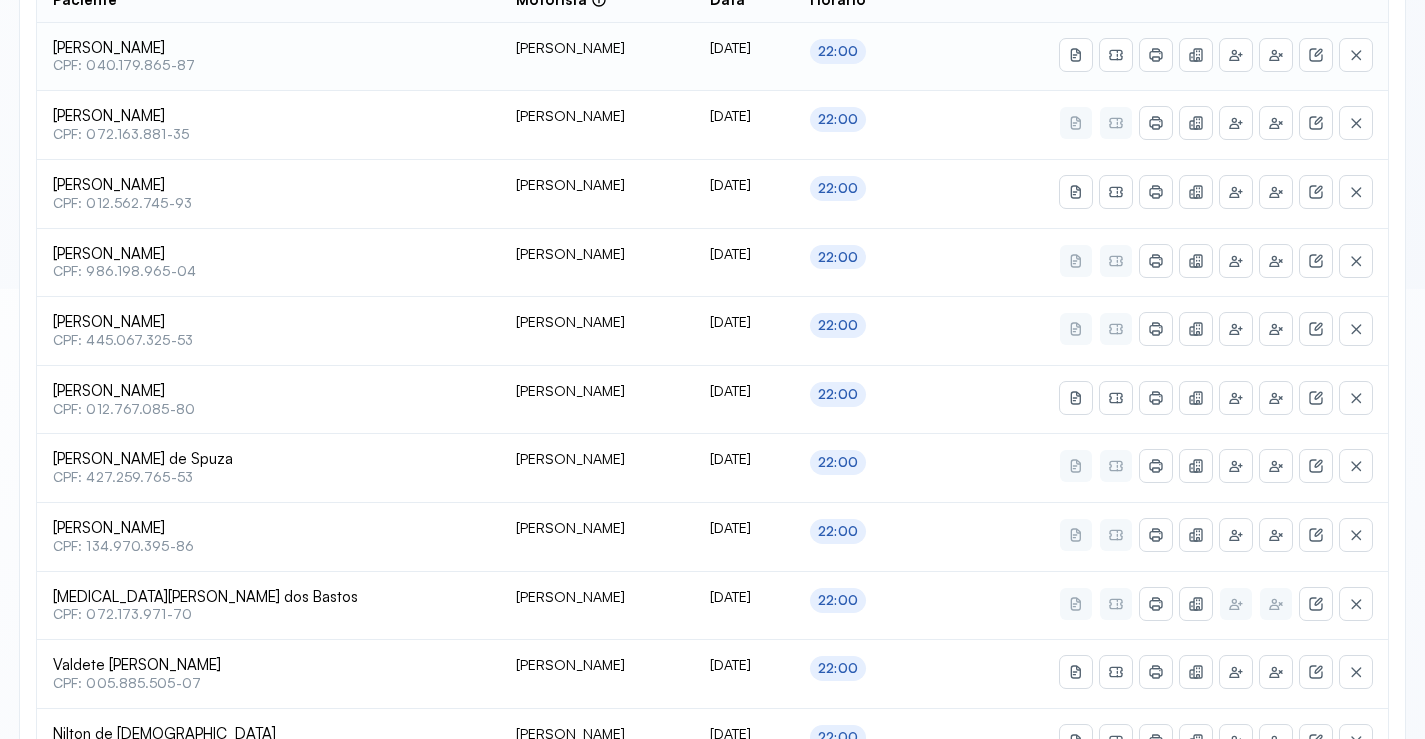 scroll, scrollTop: 200, scrollLeft: 0, axis: vertical 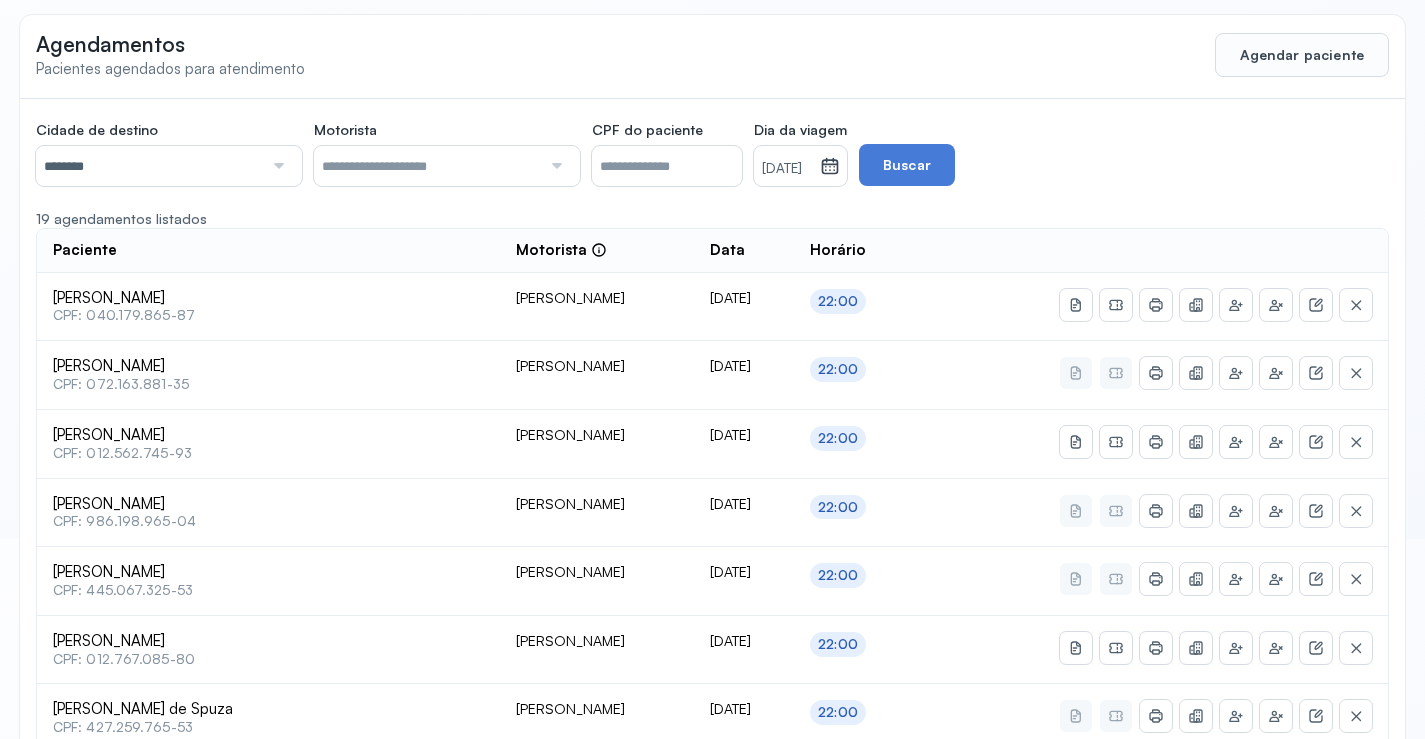 click on "[DATE]" at bounding box center [787, 169] 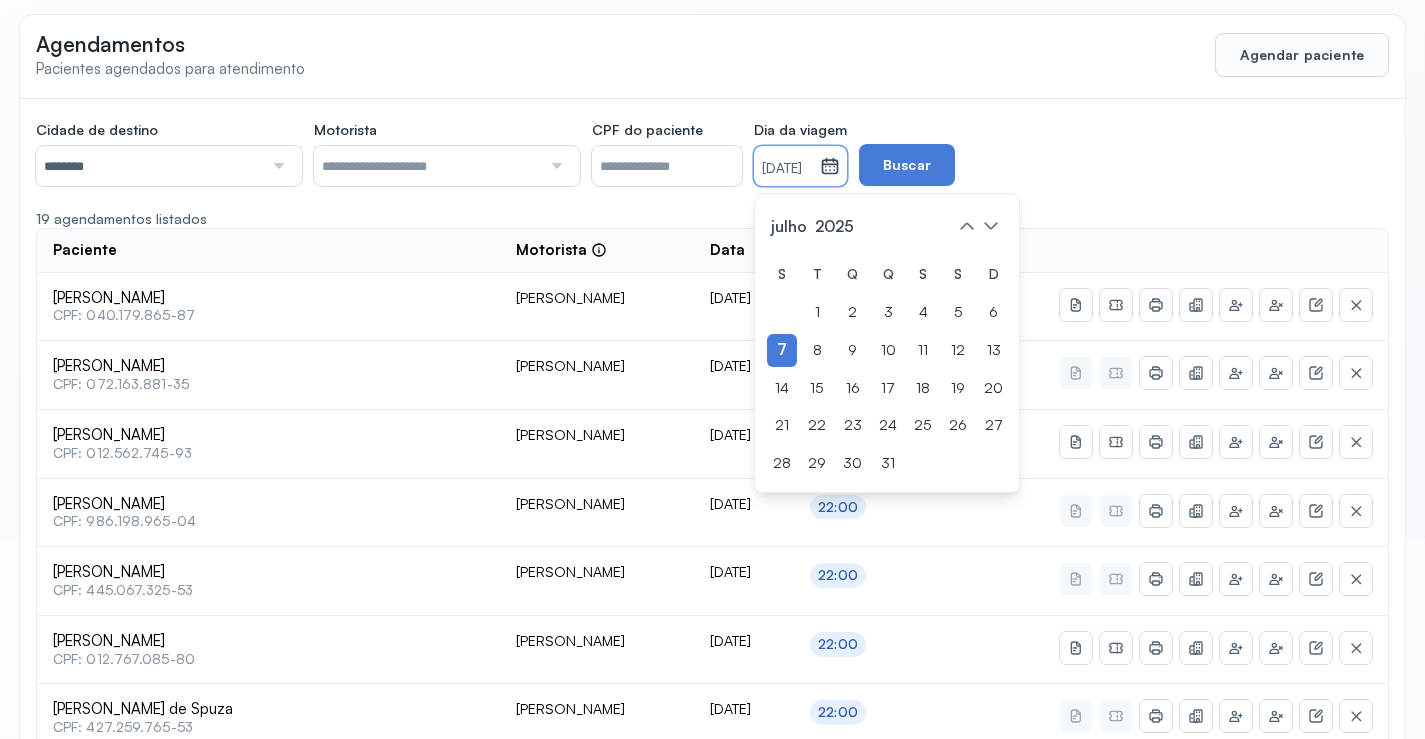 click on "S T Q Q S S D 1 2 3 4 5 6 7 8 9 10 11 12 13 14 15 16 17 18 19 20 21 22 23 24 25 26 27 28 29 30 31" at bounding box center [887, 369] 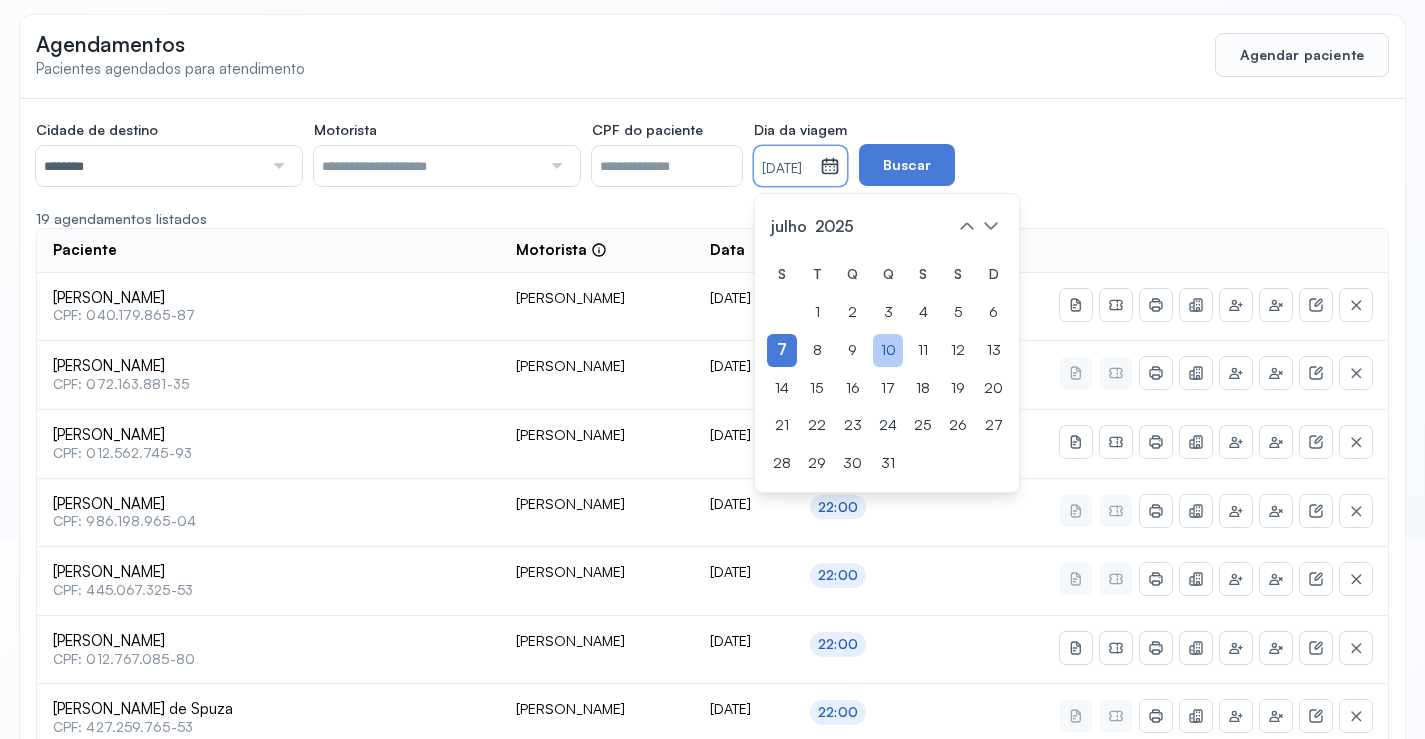 click on "10" 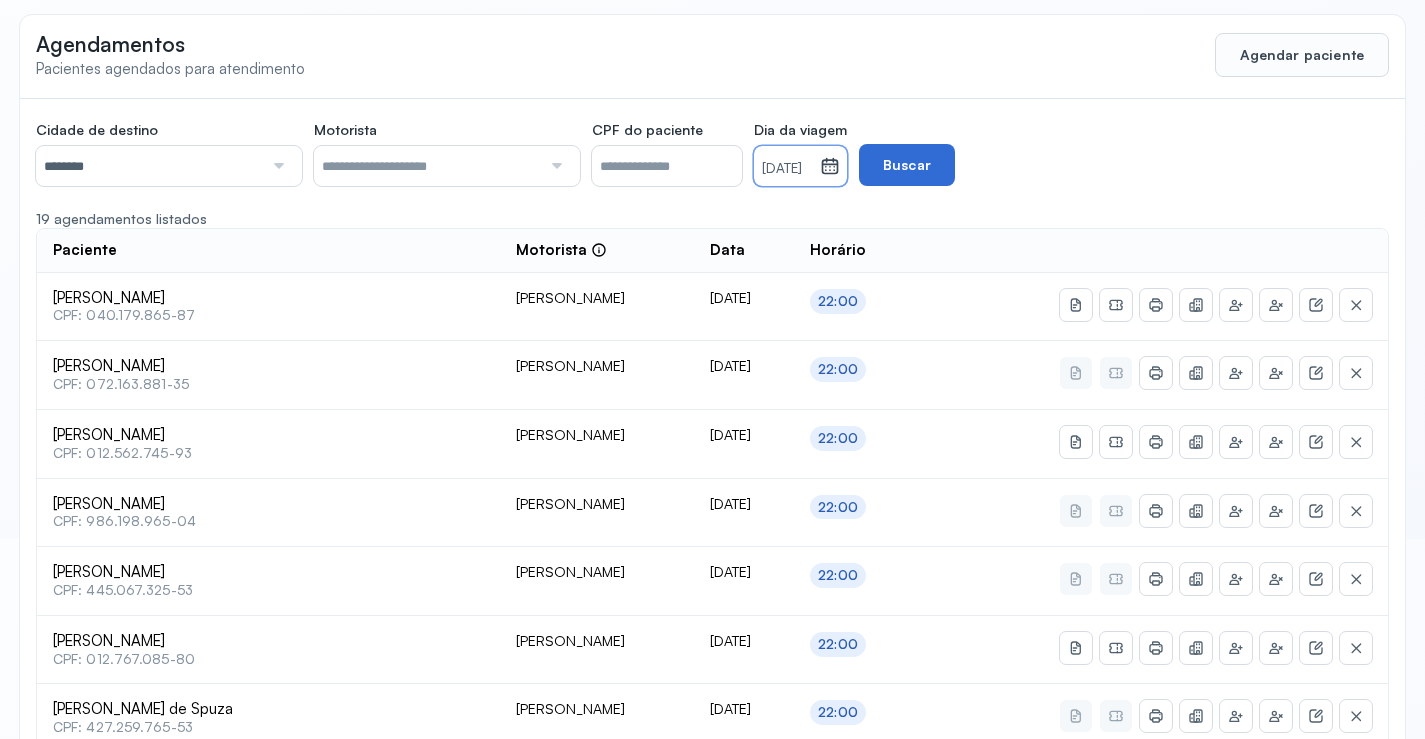 click on "Buscar" at bounding box center [907, 165] 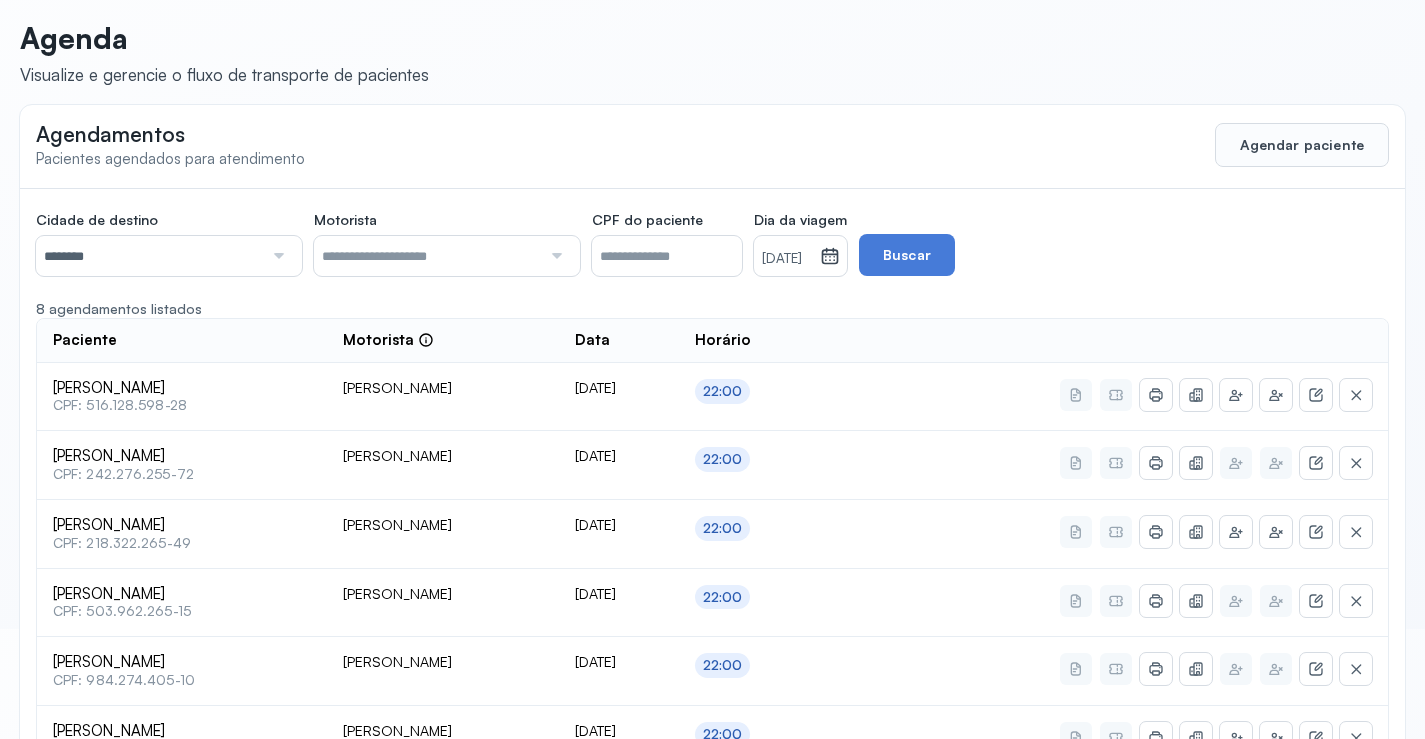 scroll, scrollTop: 0, scrollLeft: 0, axis: both 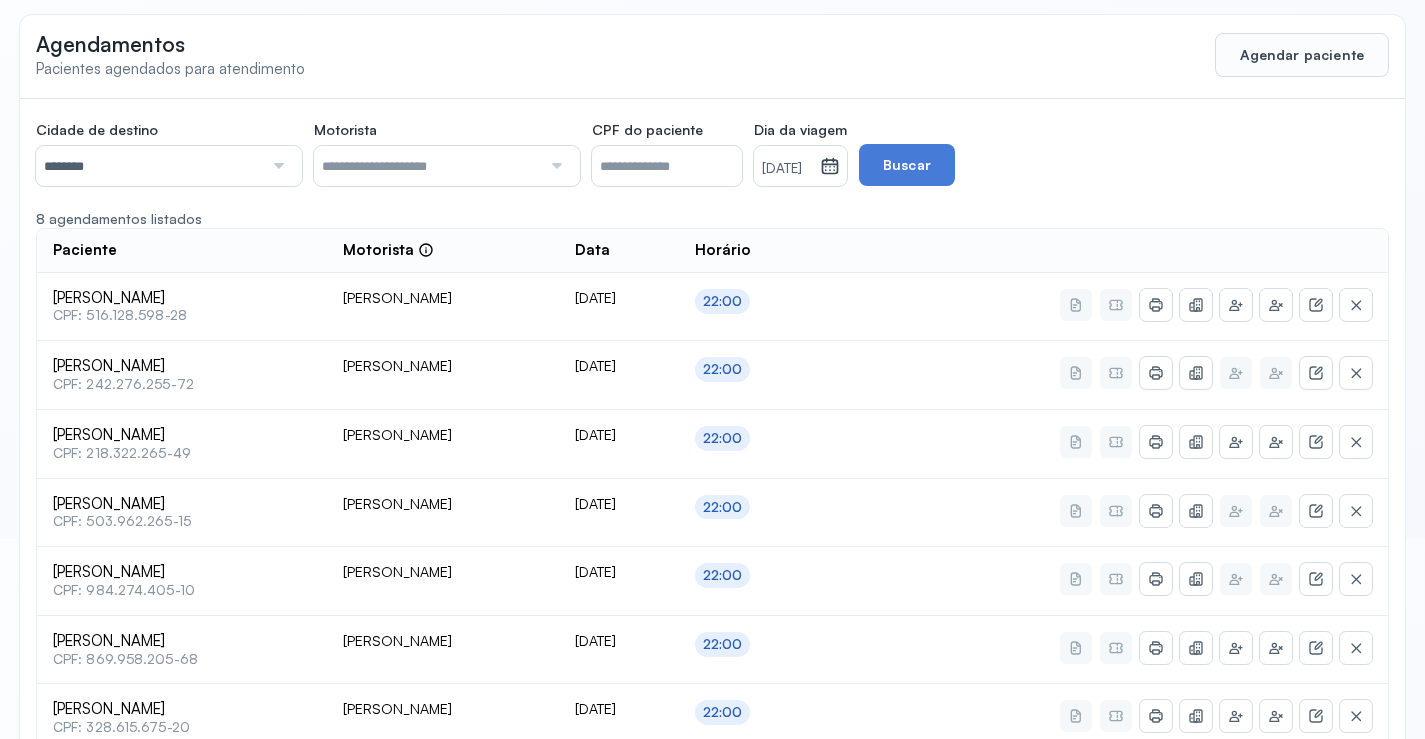 click on "[DATE]" at bounding box center [787, 169] 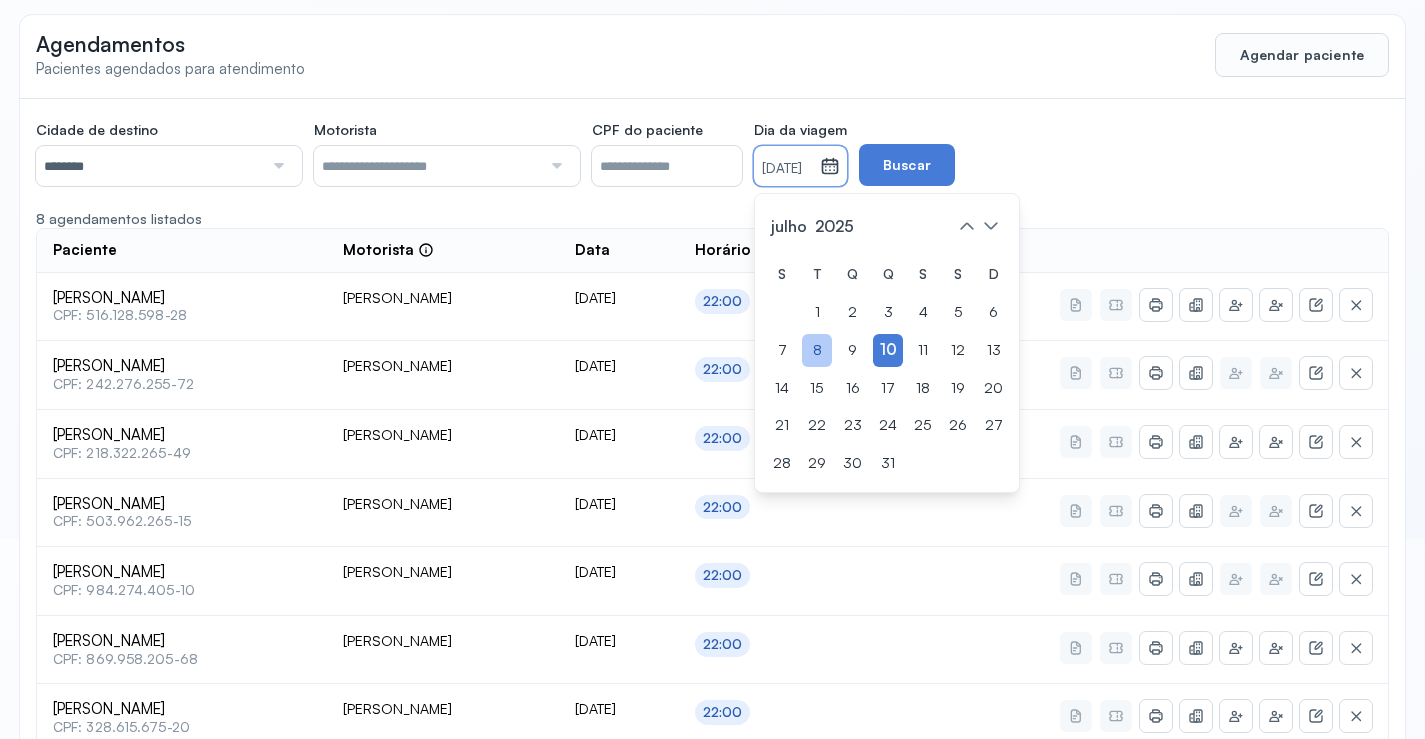 click on "8" 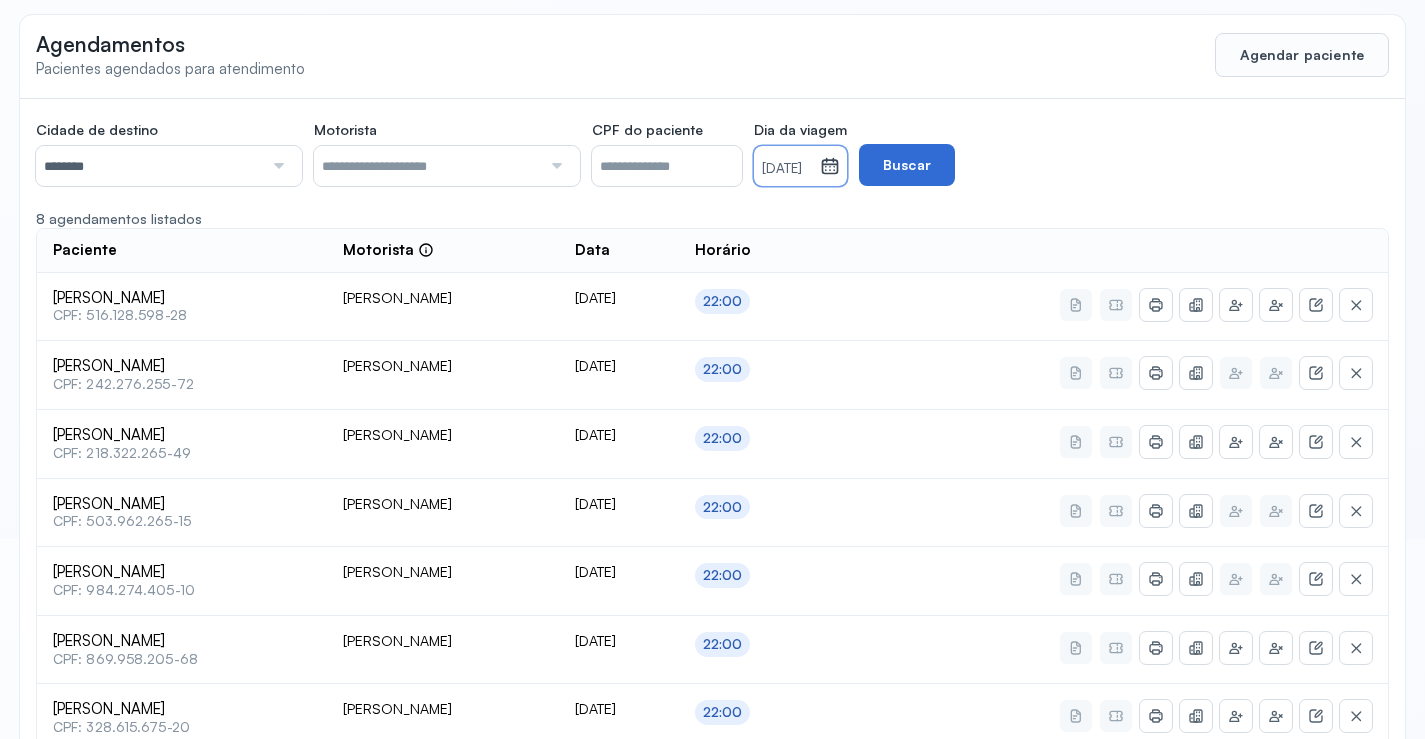 click on "Buscar" at bounding box center [907, 165] 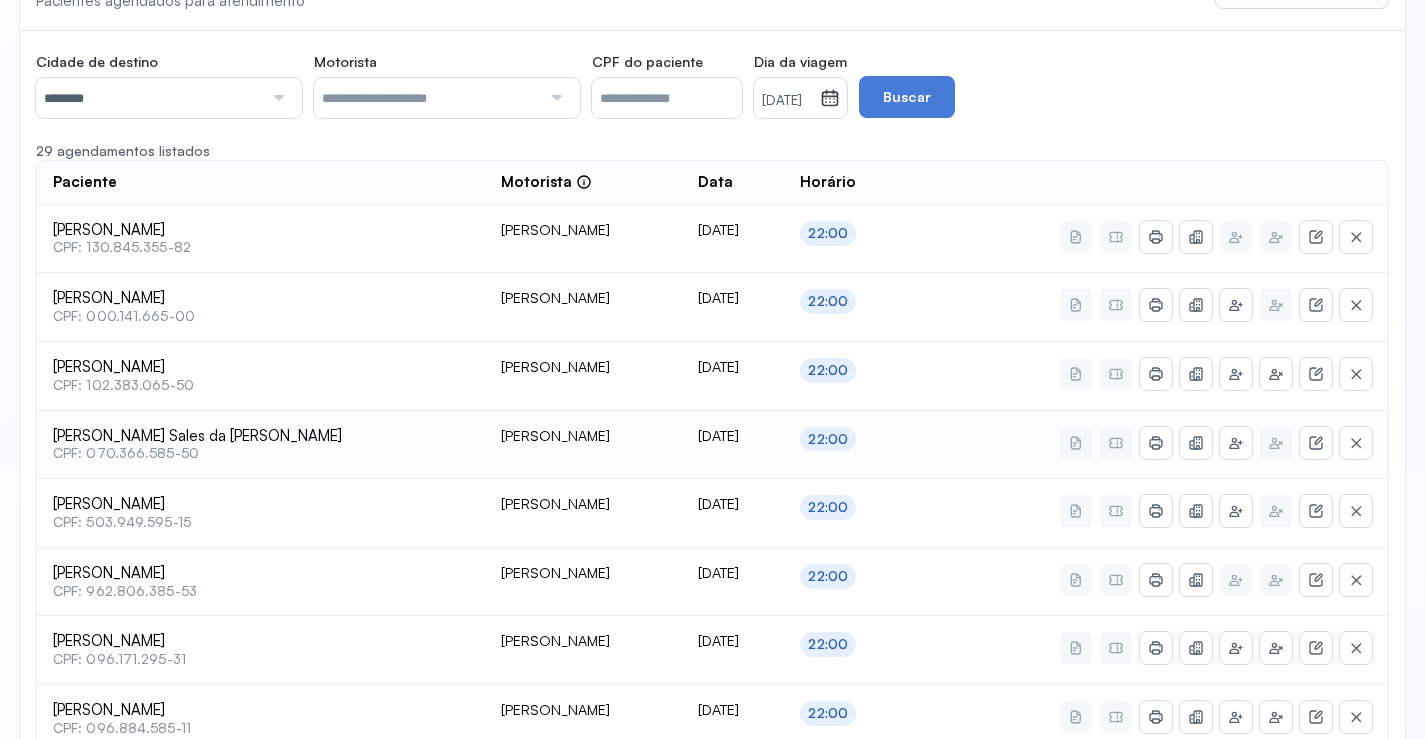 scroll, scrollTop: 300, scrollLeft: 0, axis: vertical 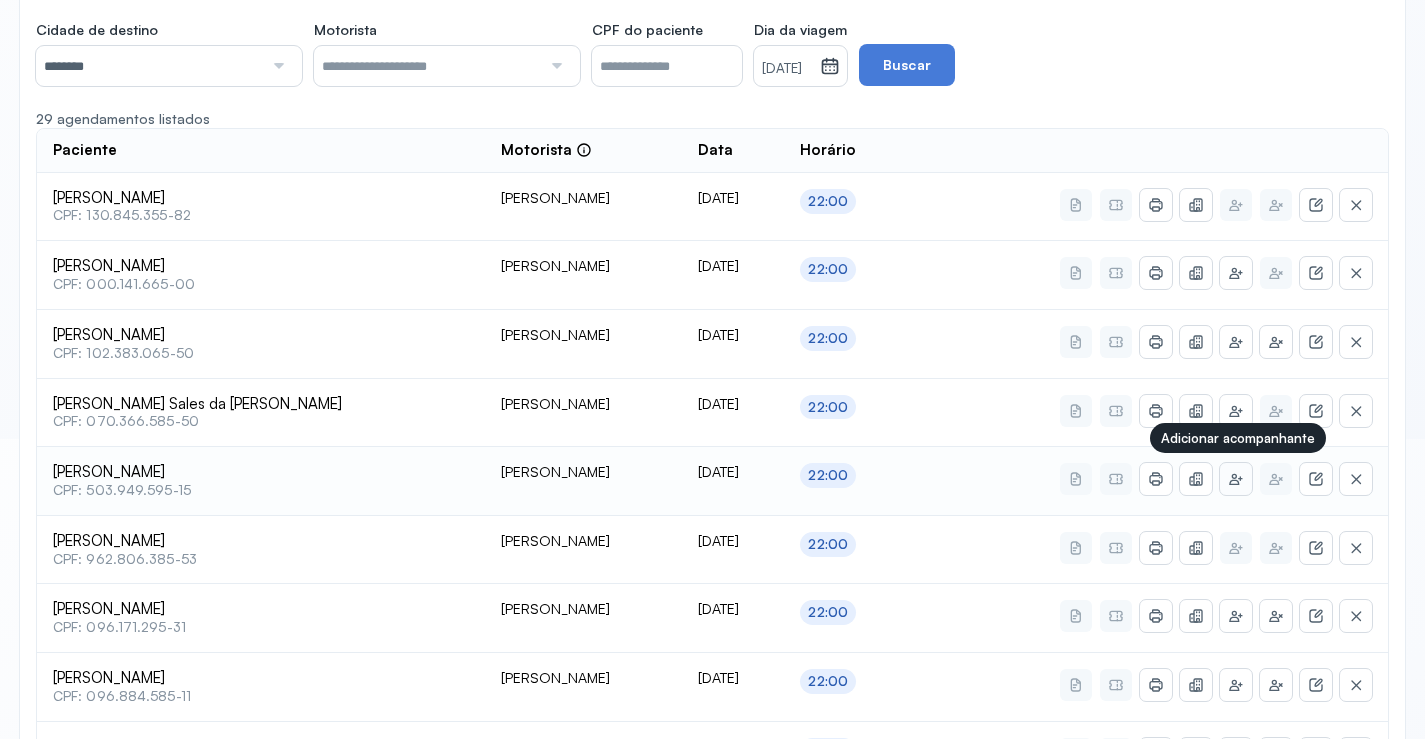 click 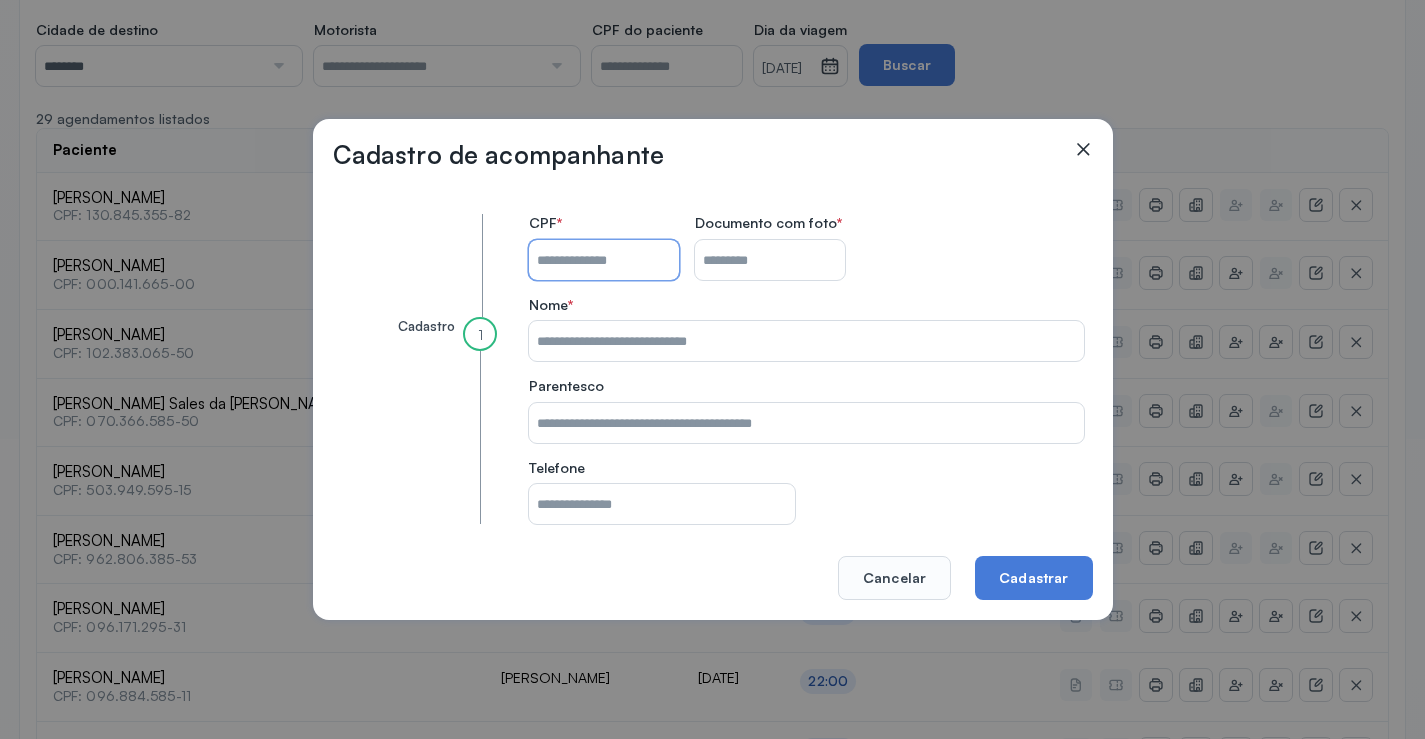 click on "CPF do paciente" at bounding box center (604, 260) 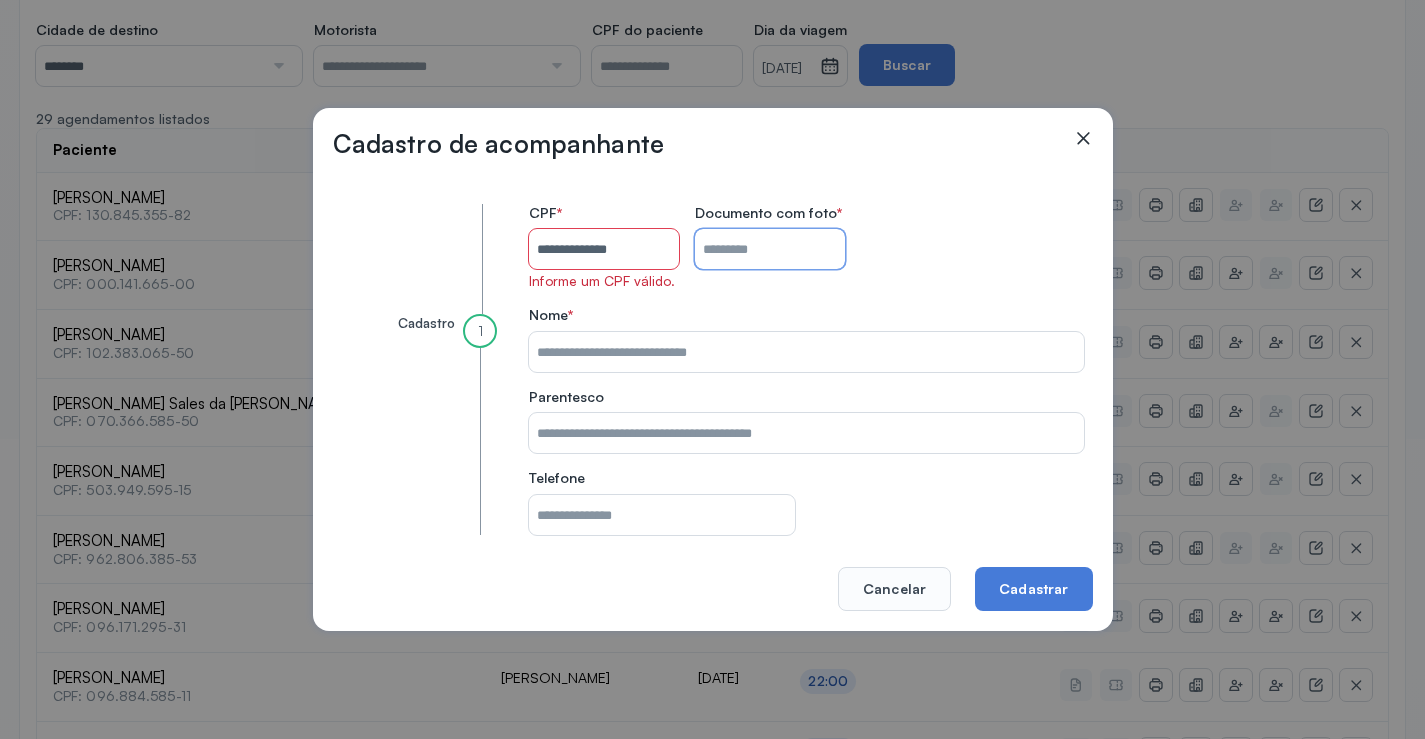 click on "CPF do paciente" at bounding box center [770, 249] 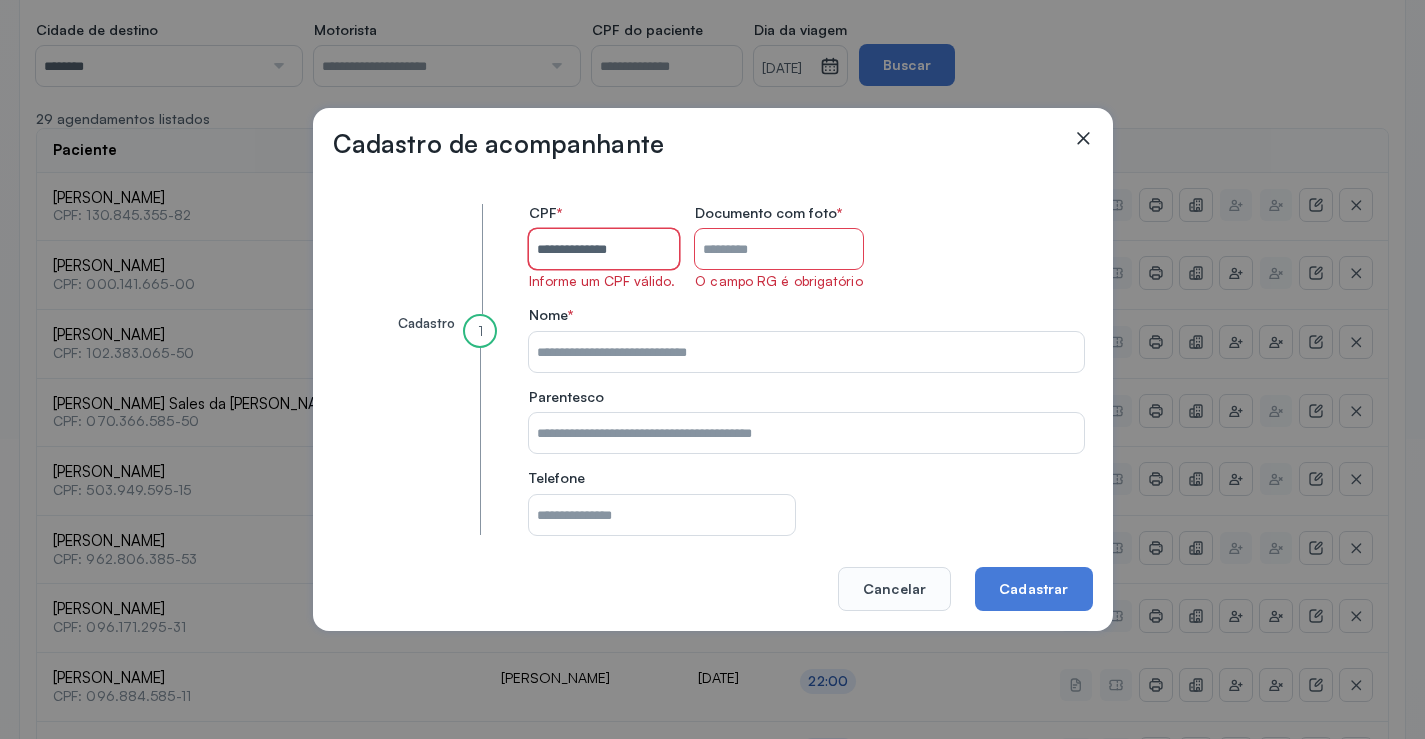 click on "**********" at bounding box center [604, 249] 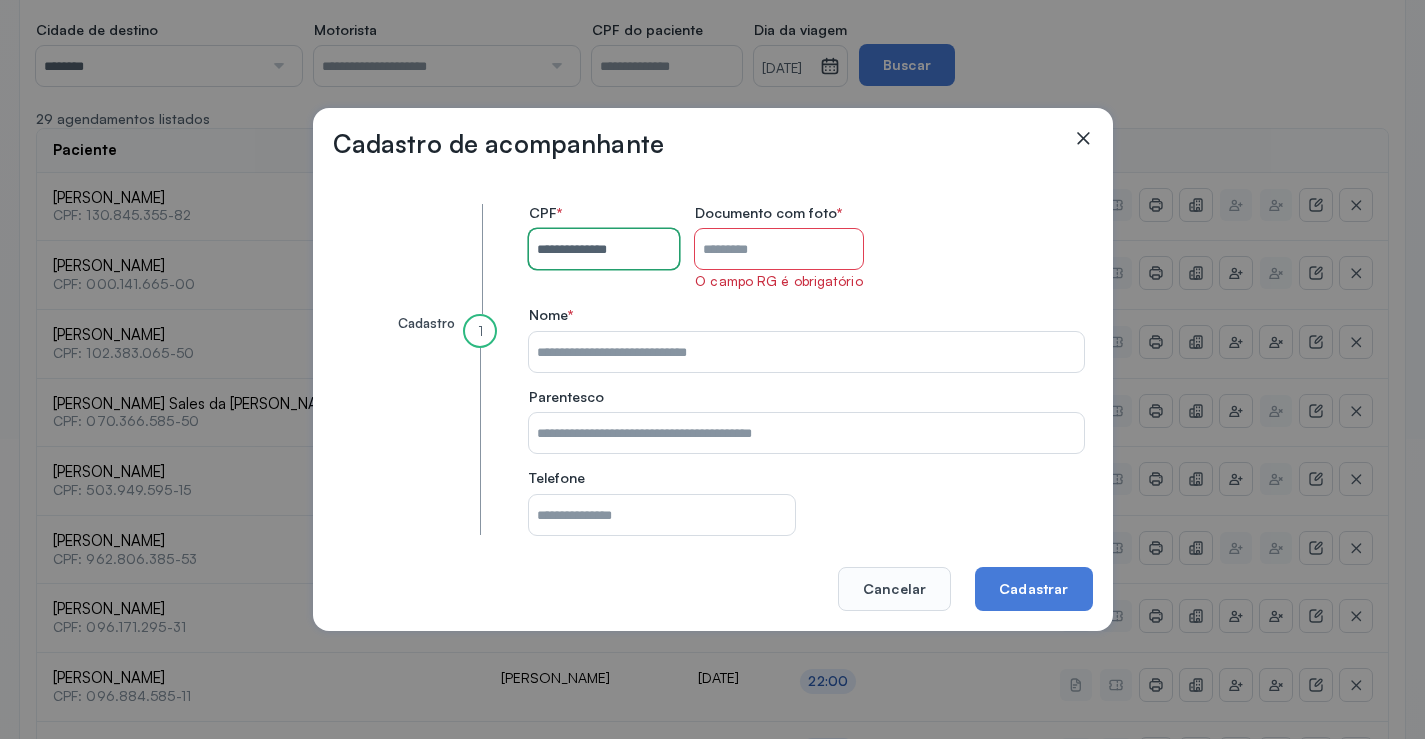 type on "**********" 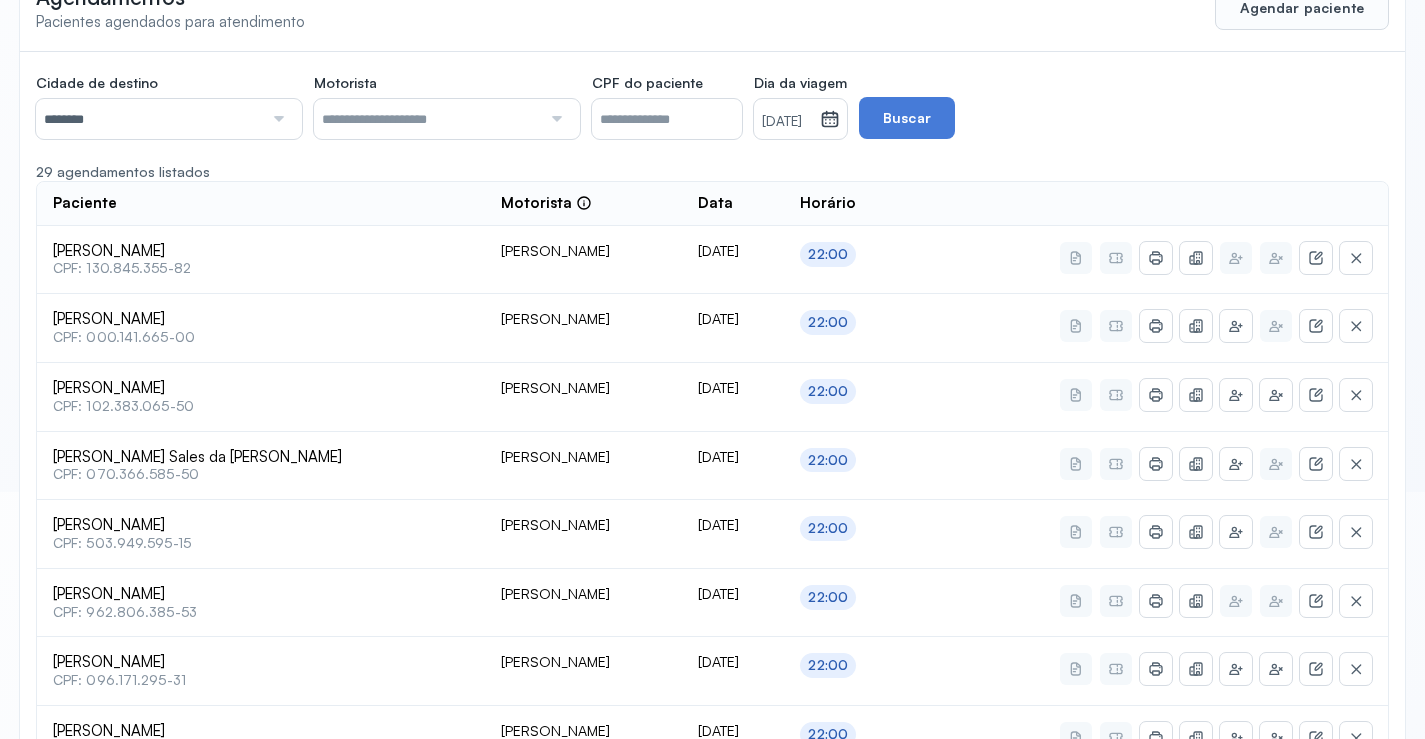 scroll, scrollTop: 200, scrollLeft: 0, axis: vertical 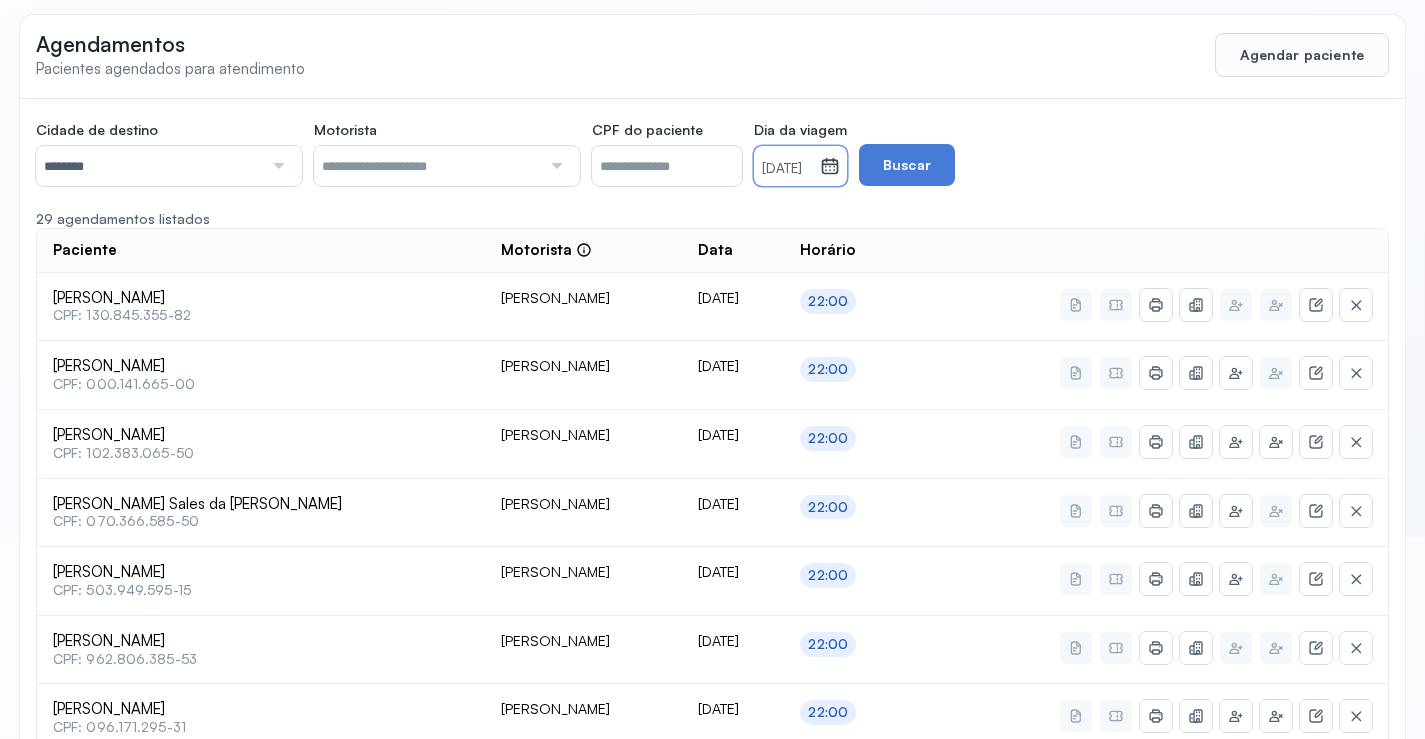 click on "[DATE]" at bounding box center [787, 166] 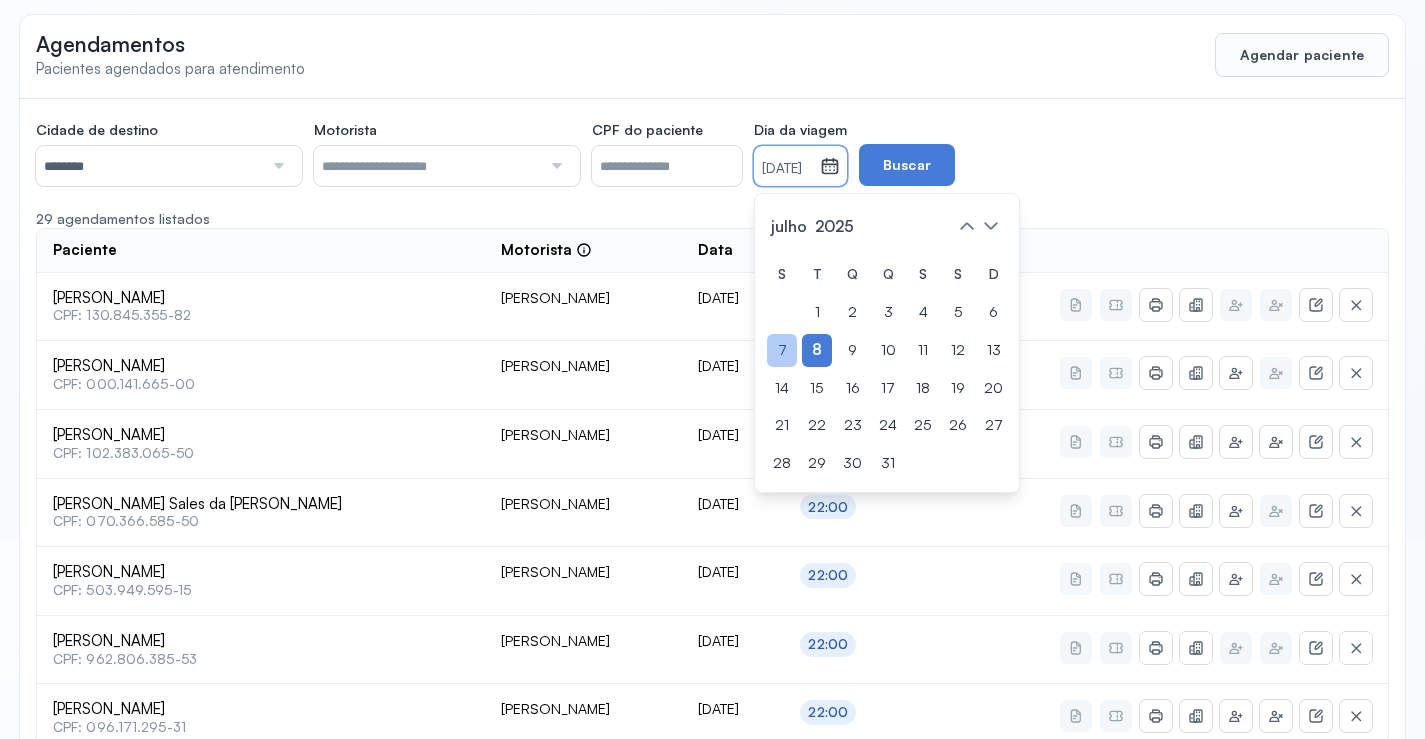 click on "7" 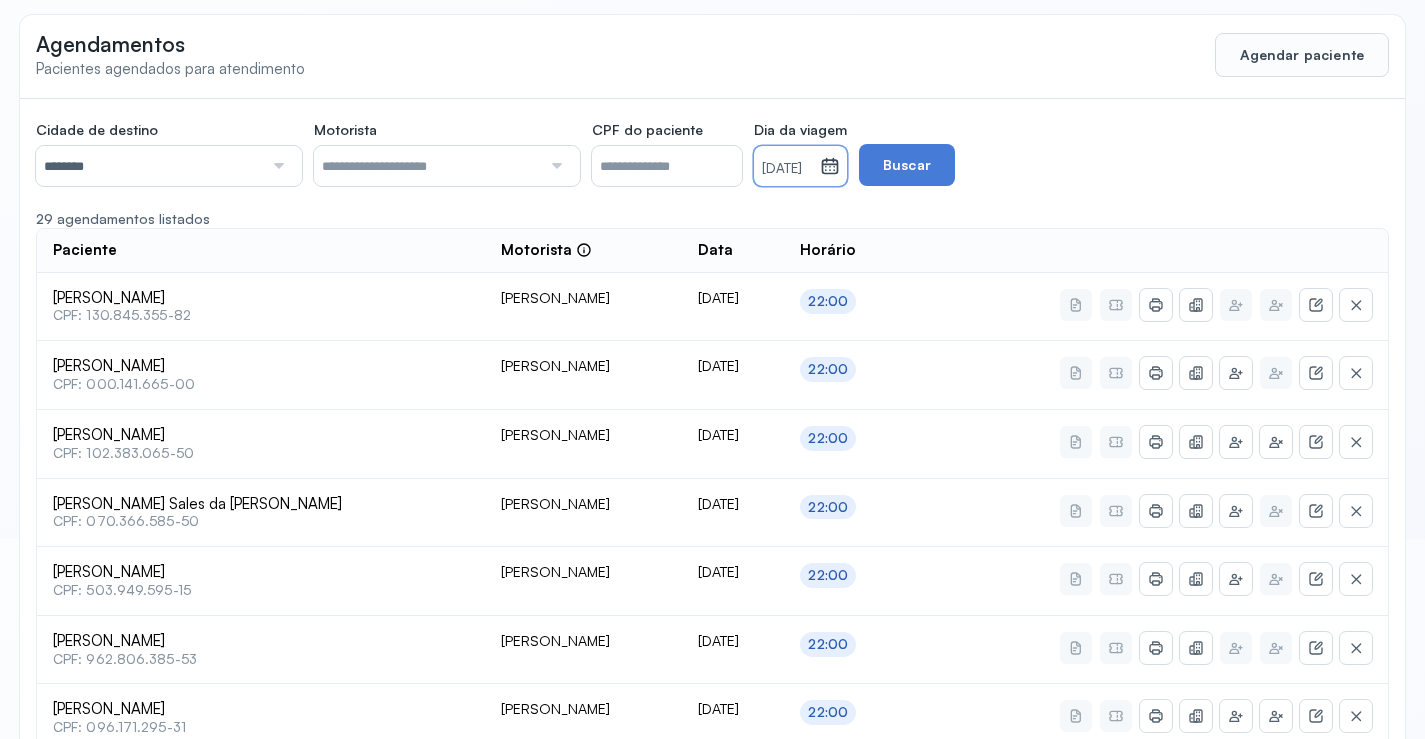 click on "[DATE]" at bounding box center (787, 169) 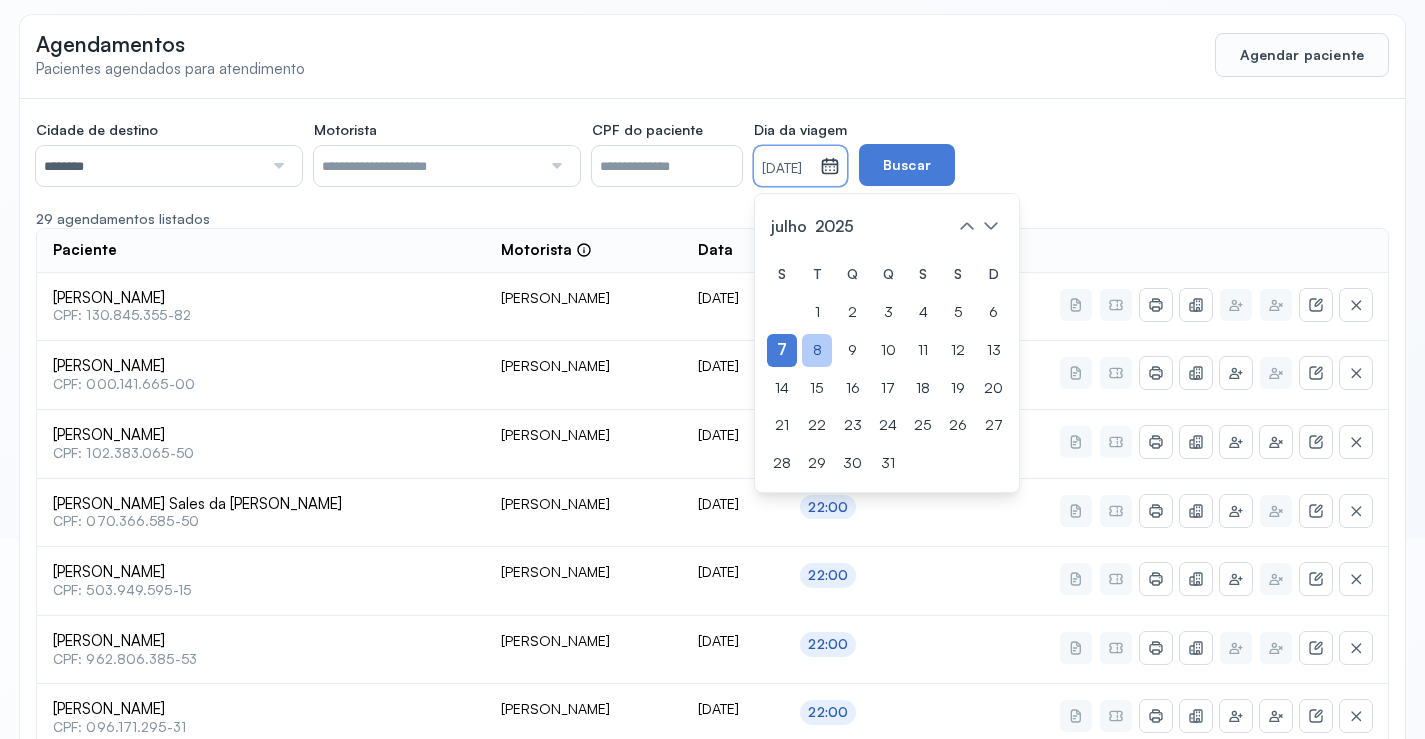 click on "8" 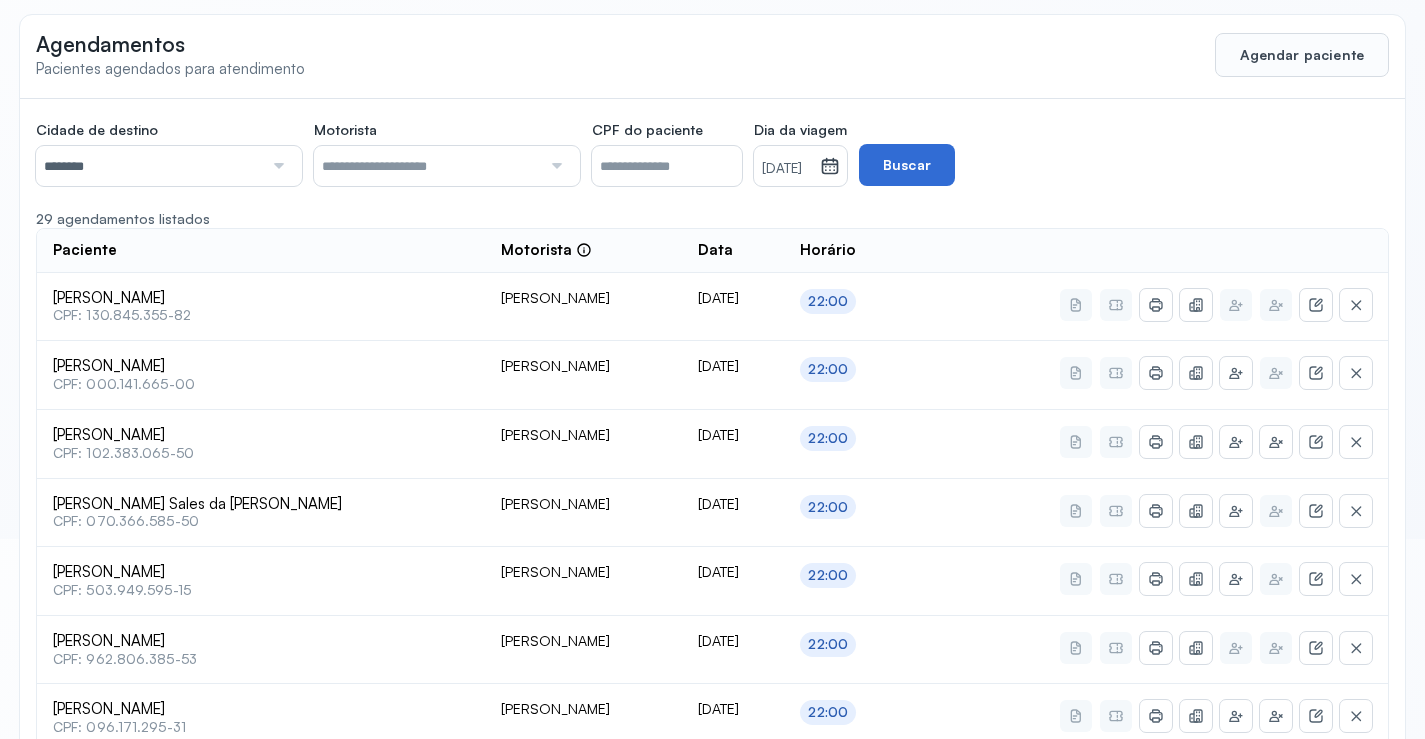 click on "Buscar" at bounding box center (907, 165) 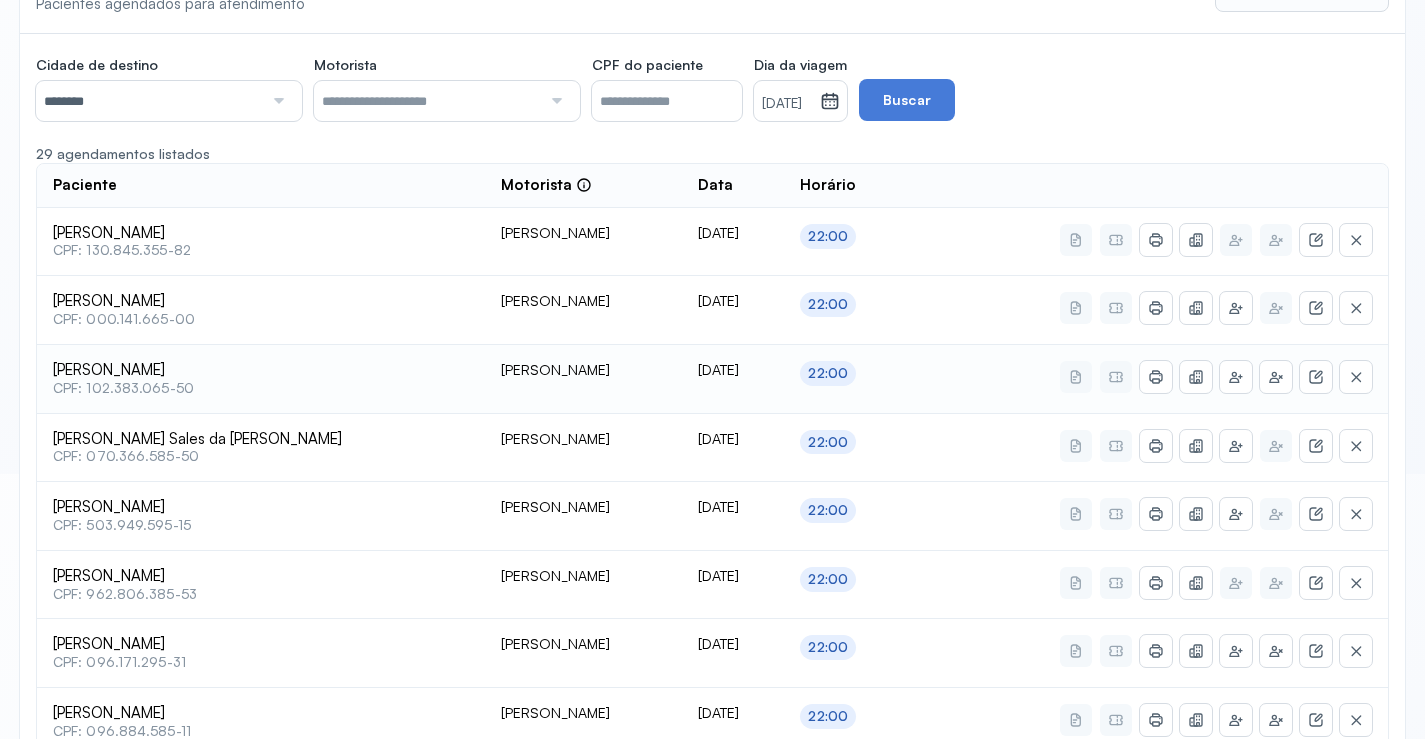 scroll, scrollTop: 300, scrollLeft: 0, axis: vertical 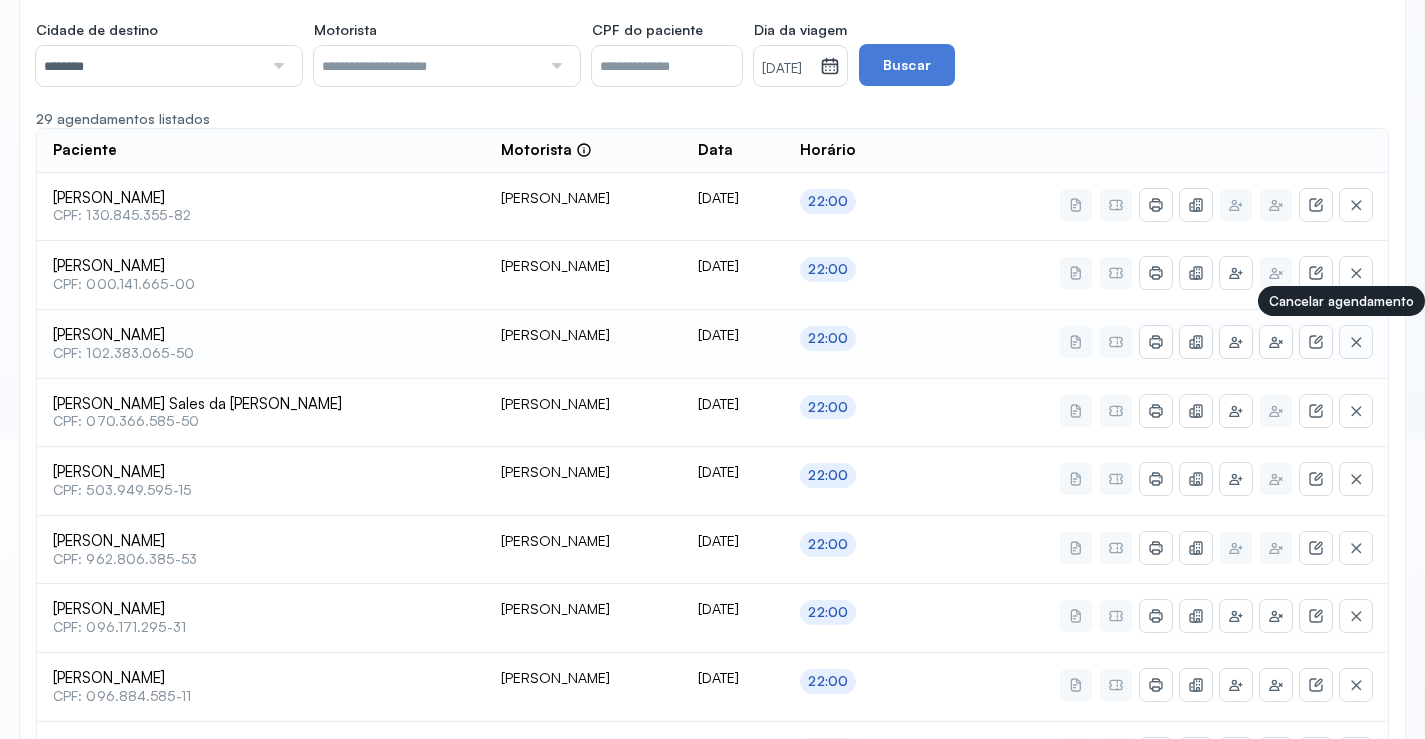 click 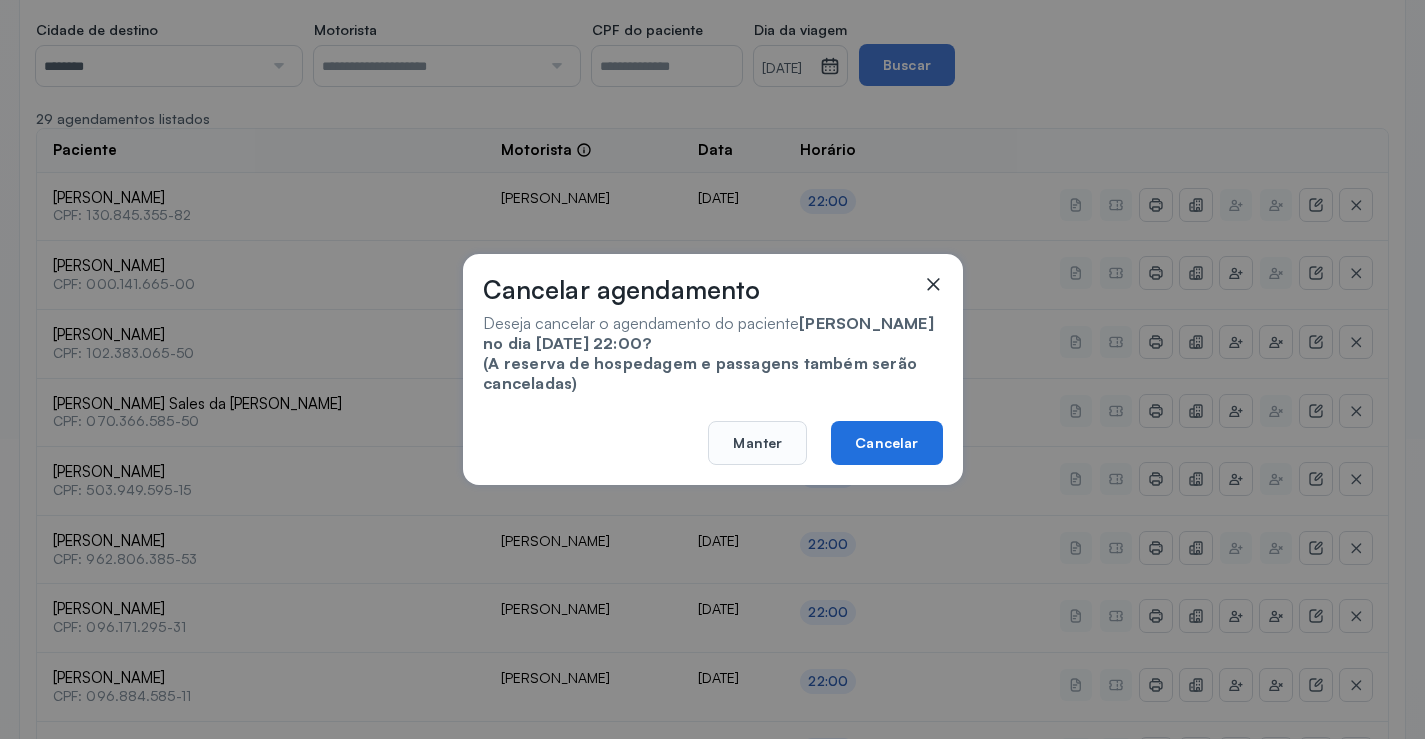 click on "Cancelar" 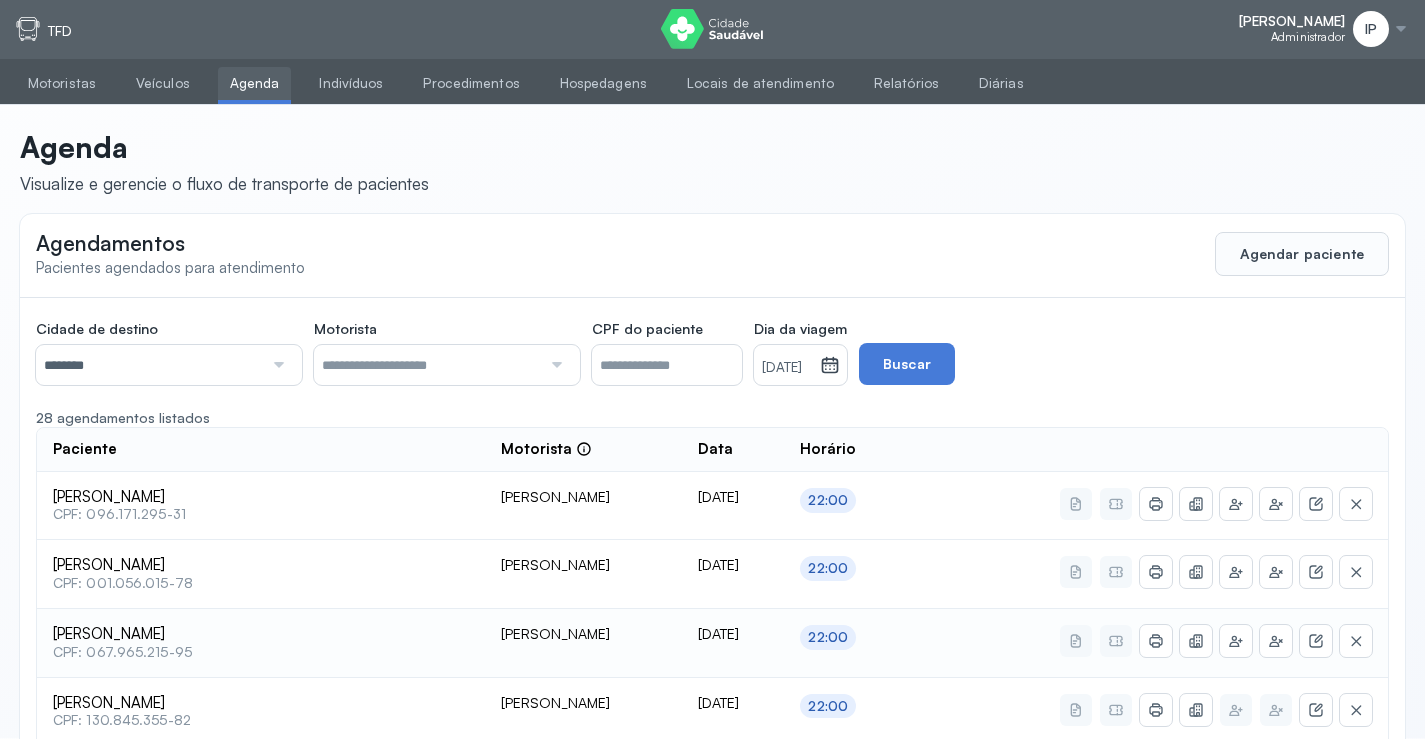 scroll, scrollTop: 0, scrollLeft: 0, axis: both 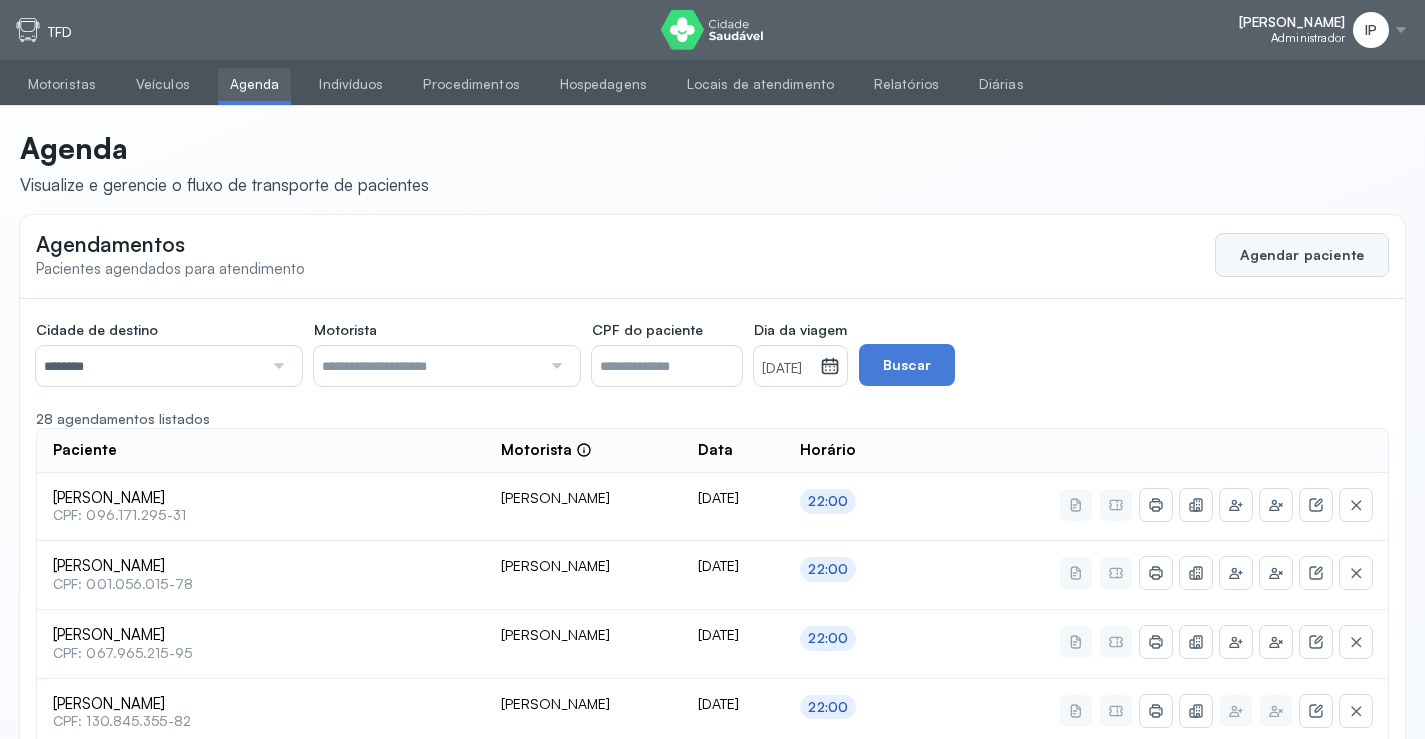 click on "Agendar paciente" 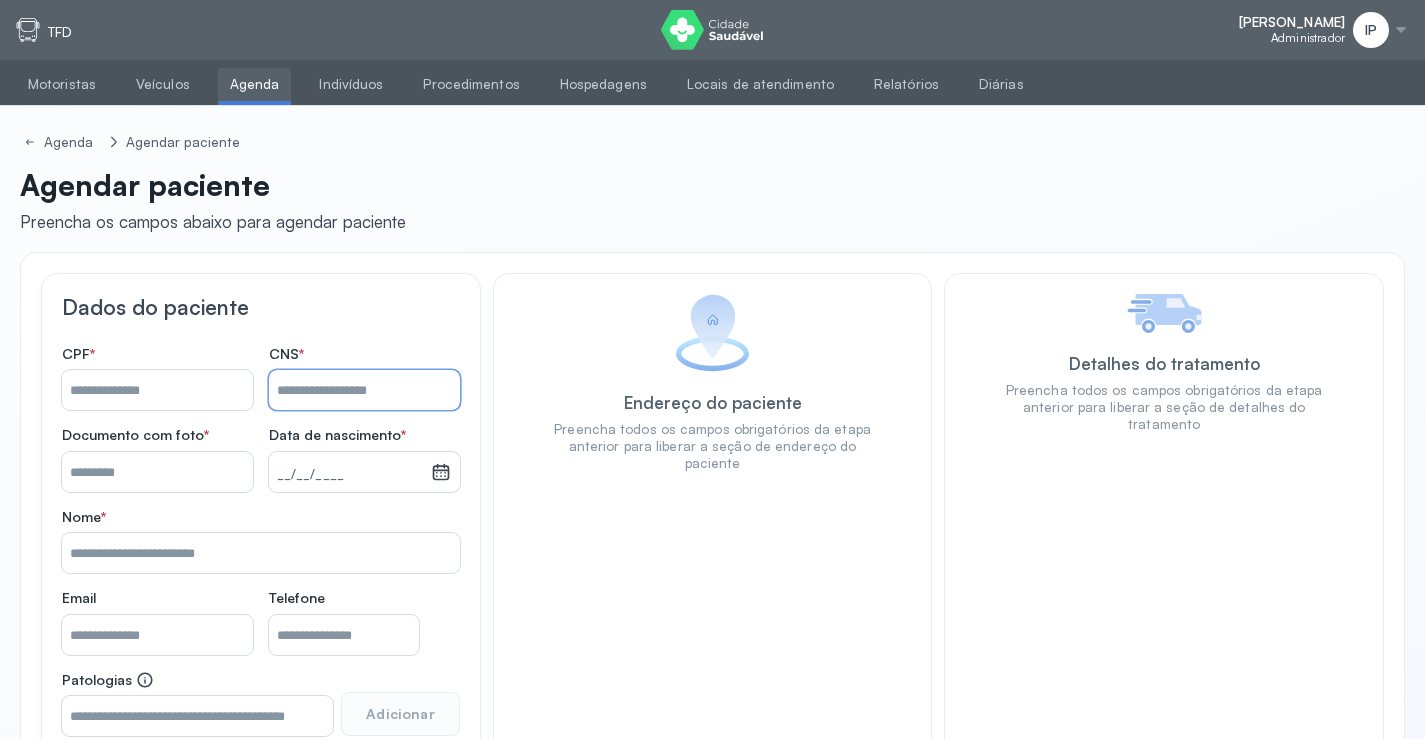 click on "Nome   *" at bounding box center (364, 390) 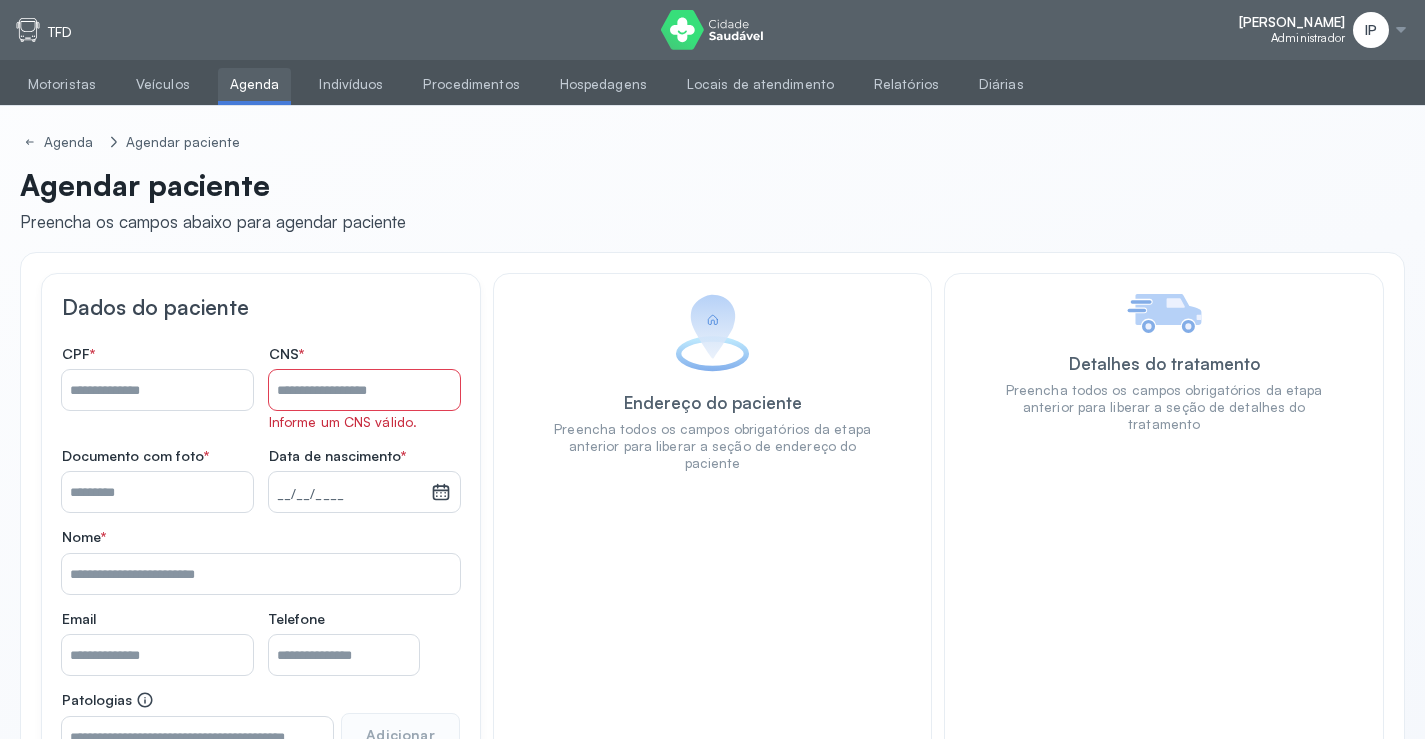 click on "Agenda" at bounding box center [255, 84] 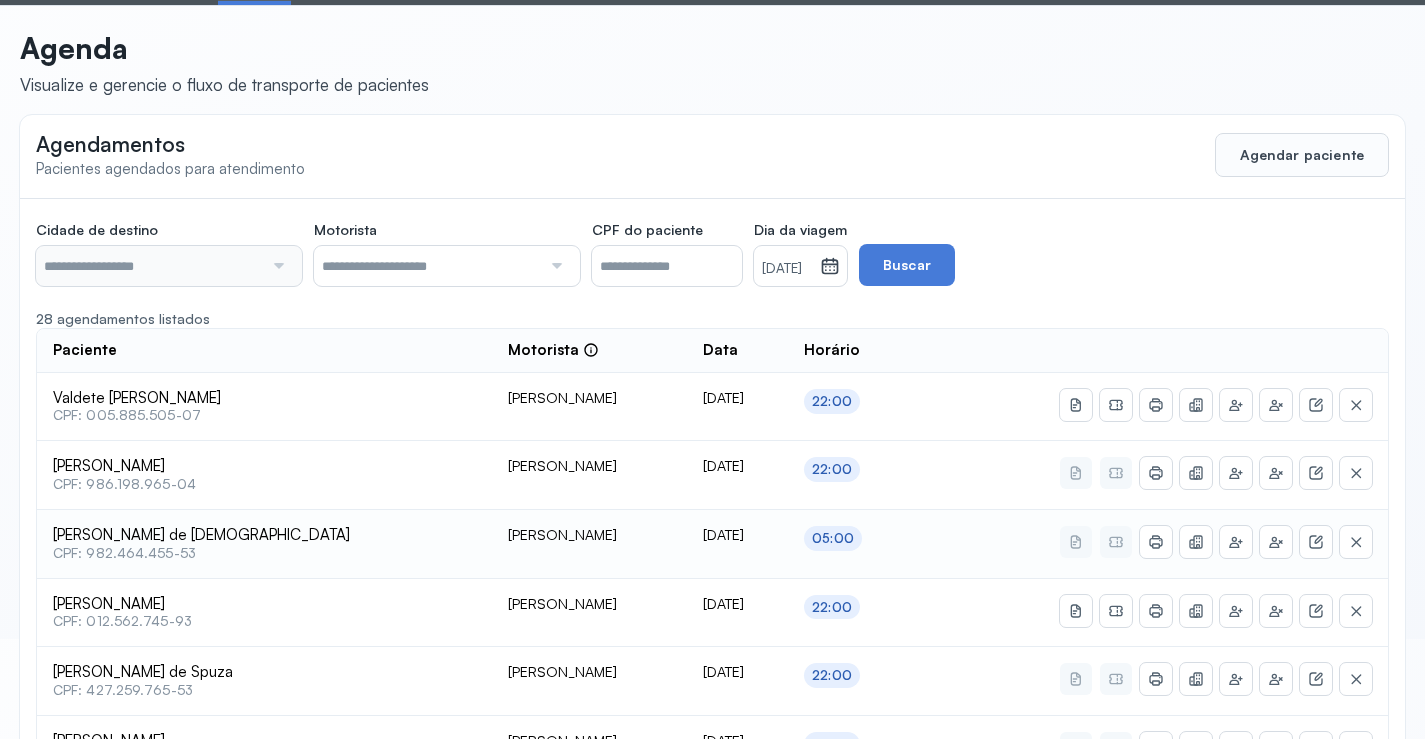 type on "********" 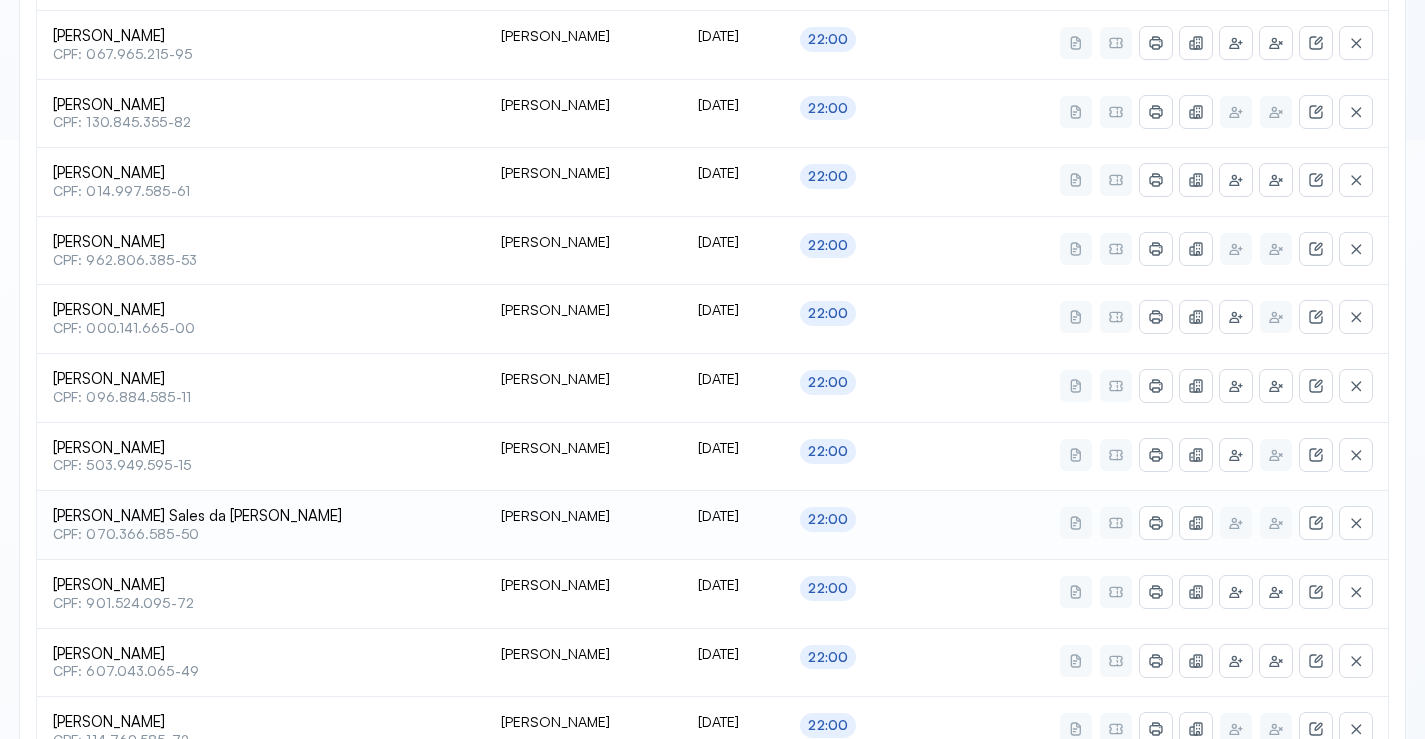 scroll, scrollTop: 600, scrollLeft: 0, axis: vertical 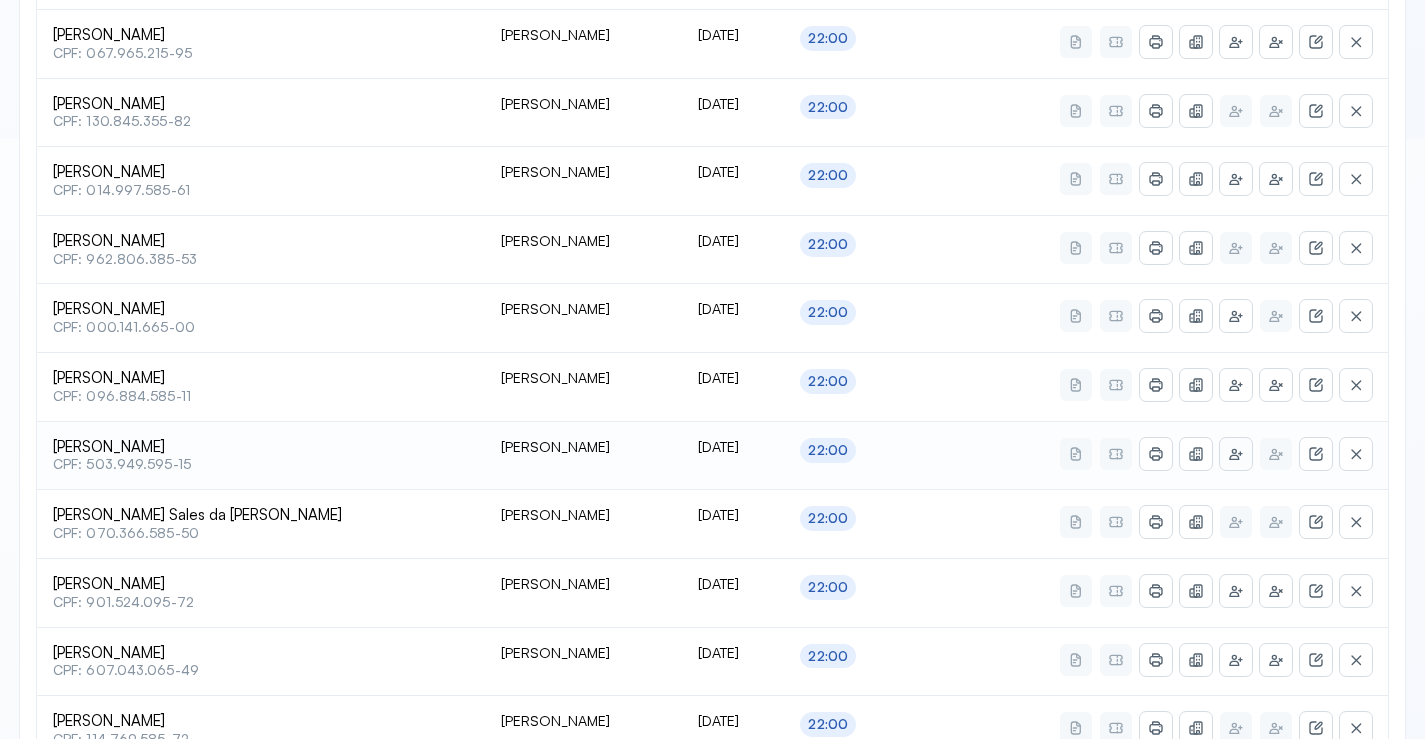click 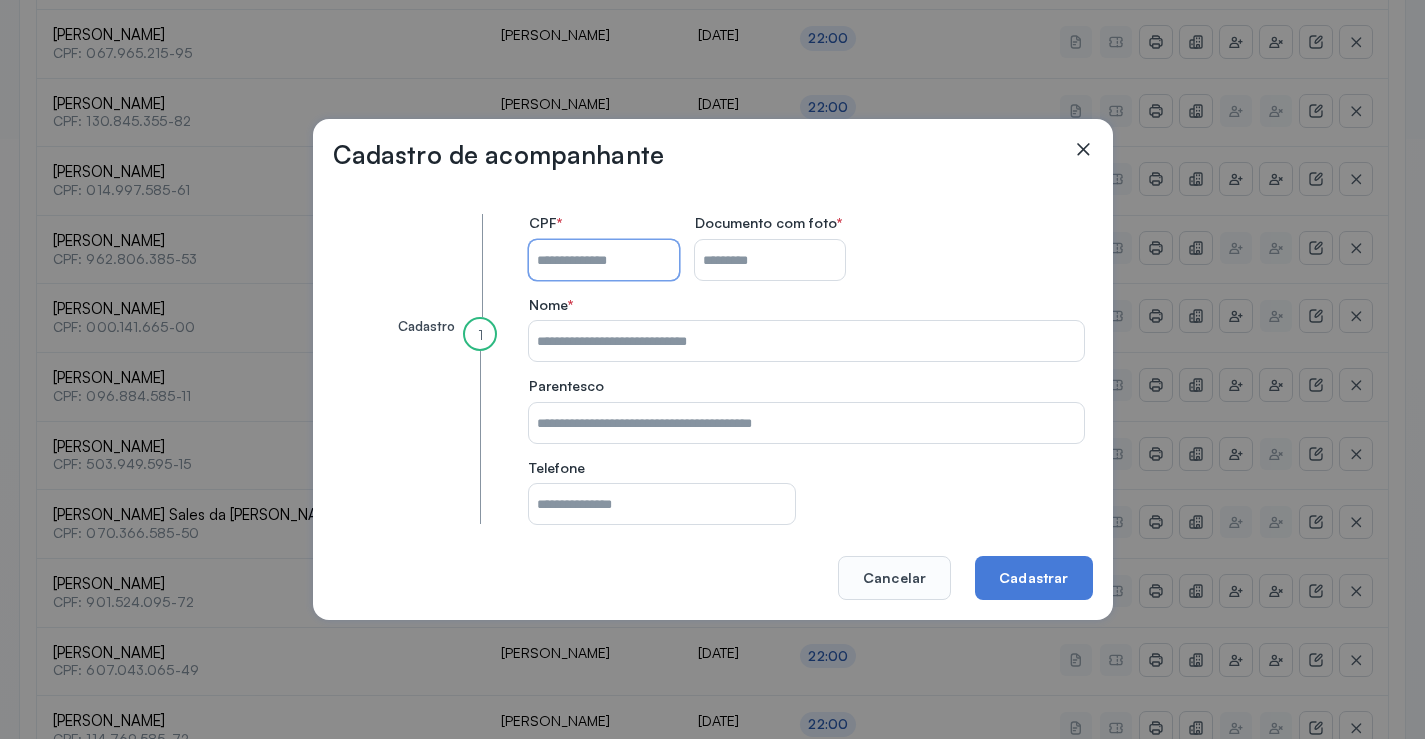 click on "CPF do paciente" at bounding box center (604, 260) 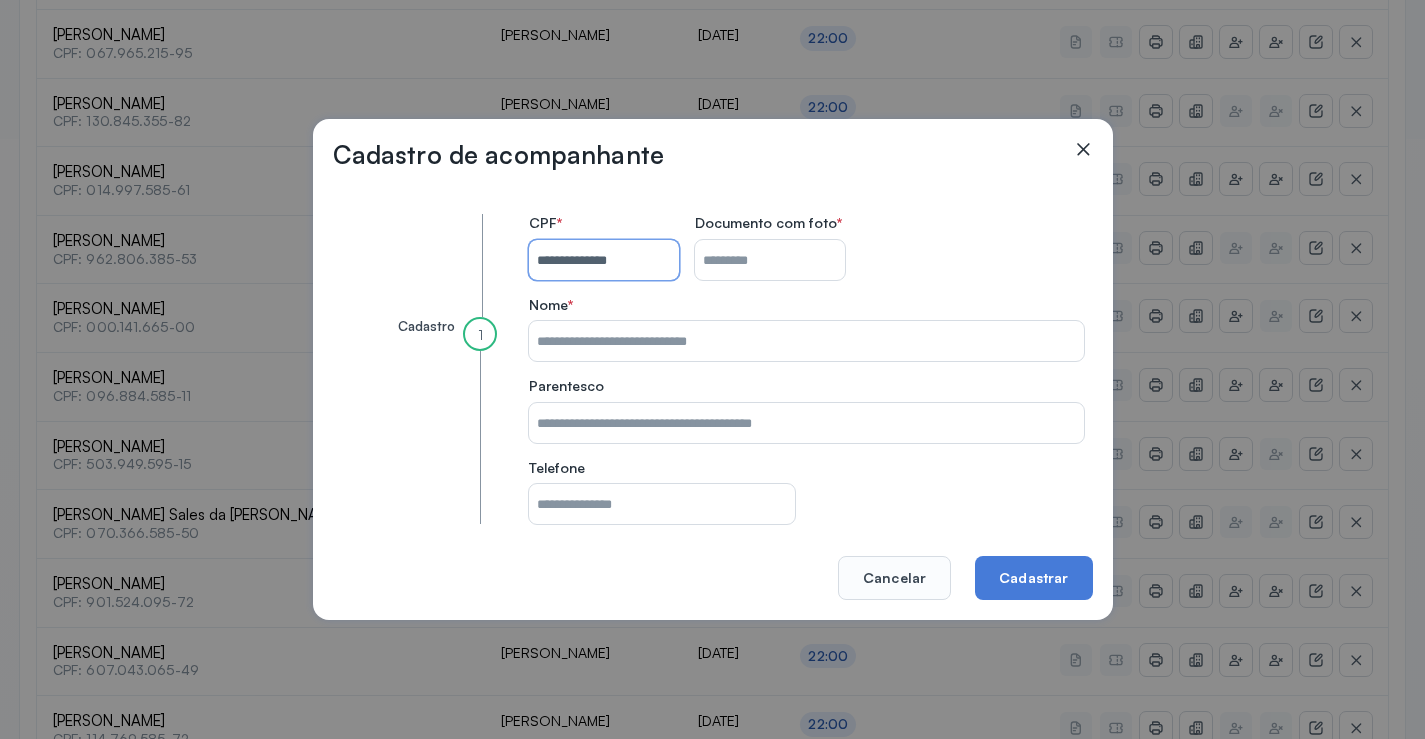 type on "**********" 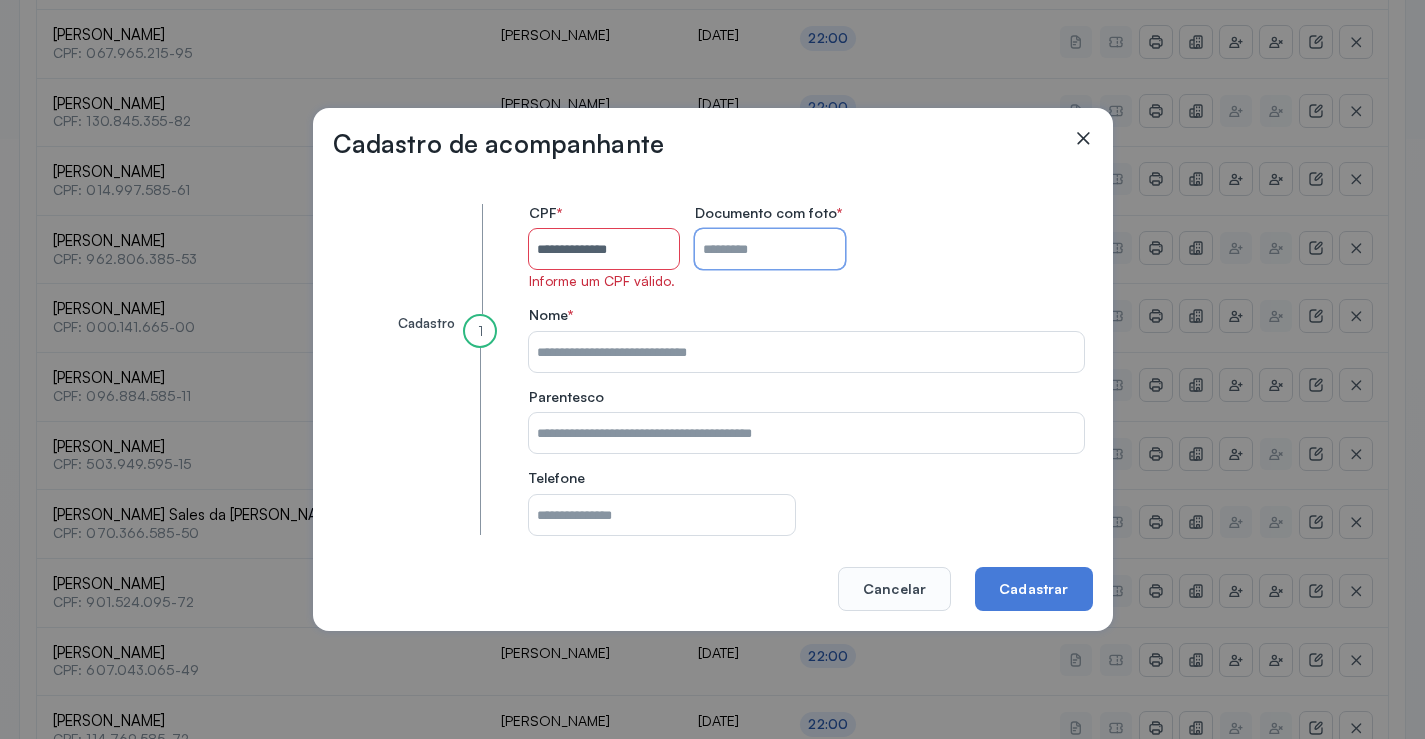click on "CPF do paciente" at bounding box center [770, 249] 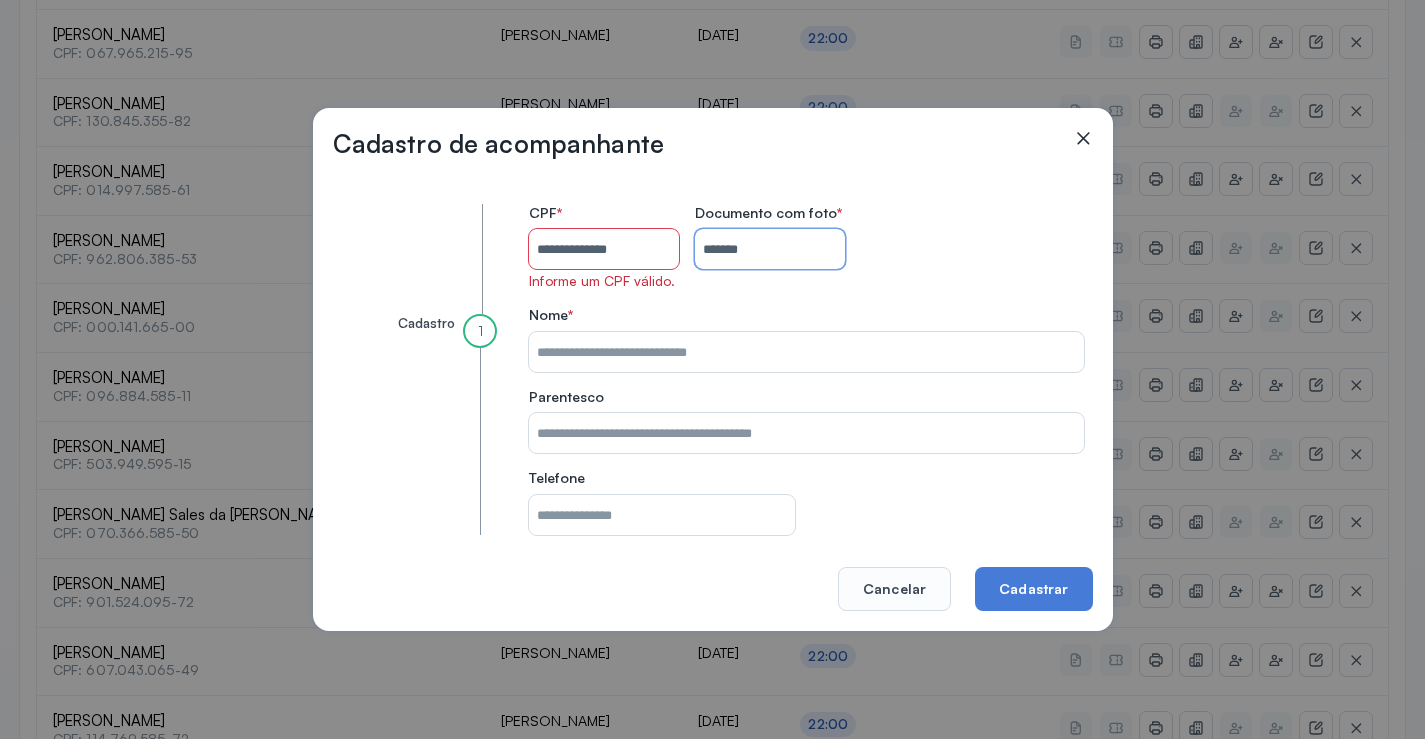 type on "*******" 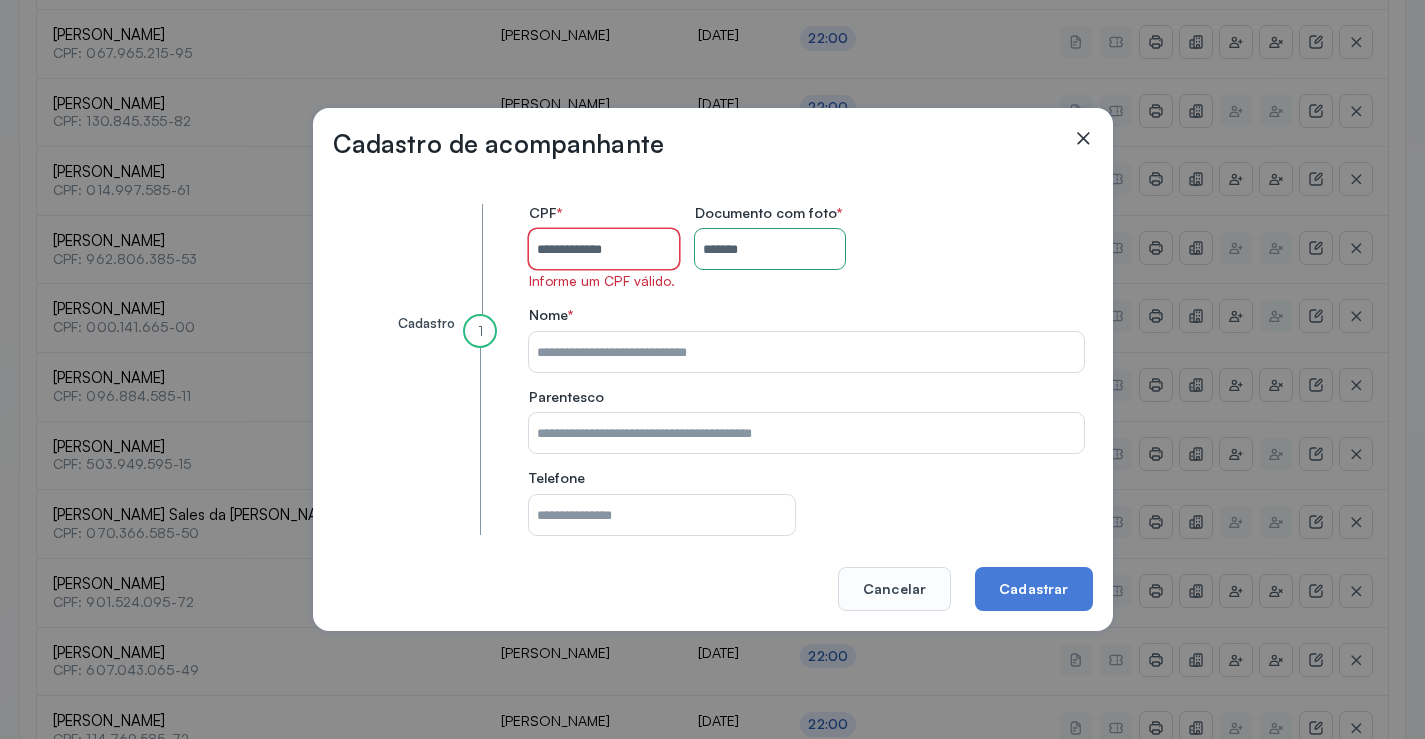 type on "**********" 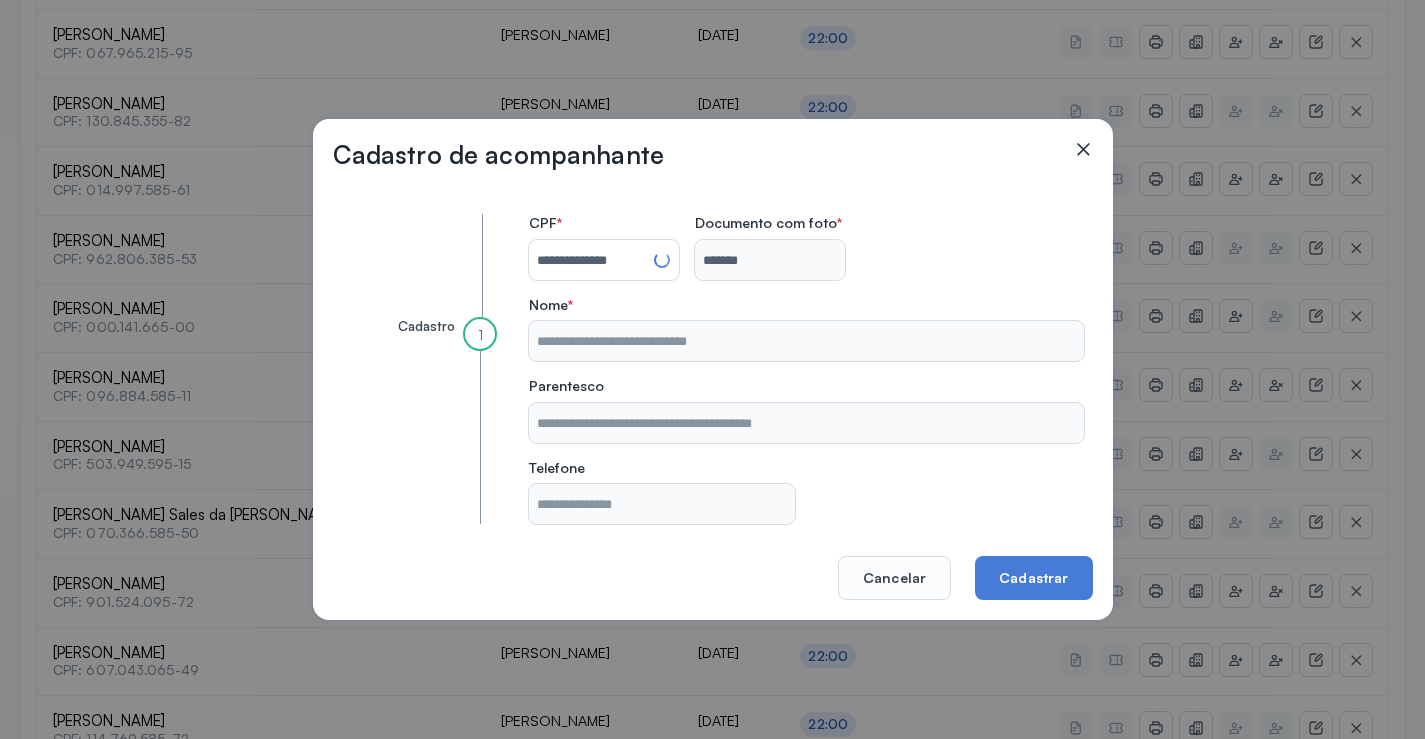 type 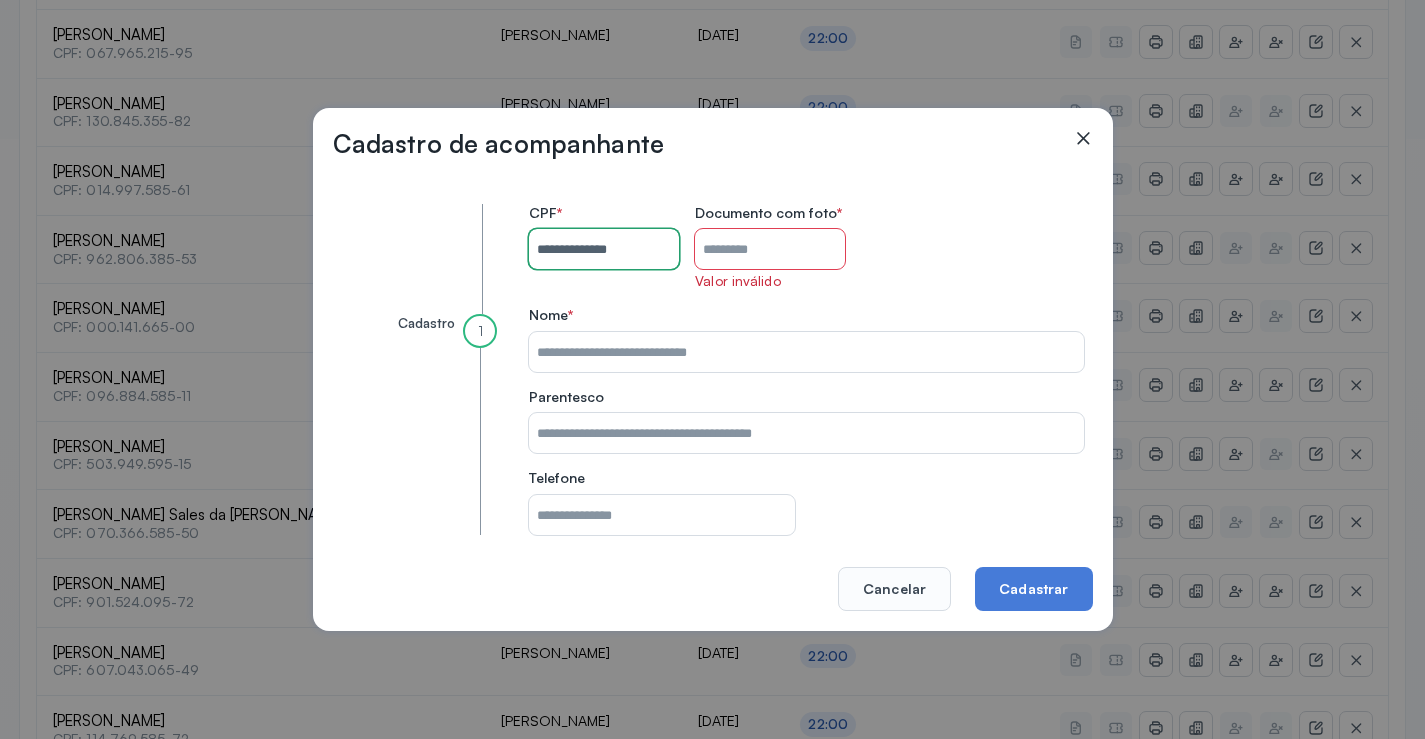 type on "**********" 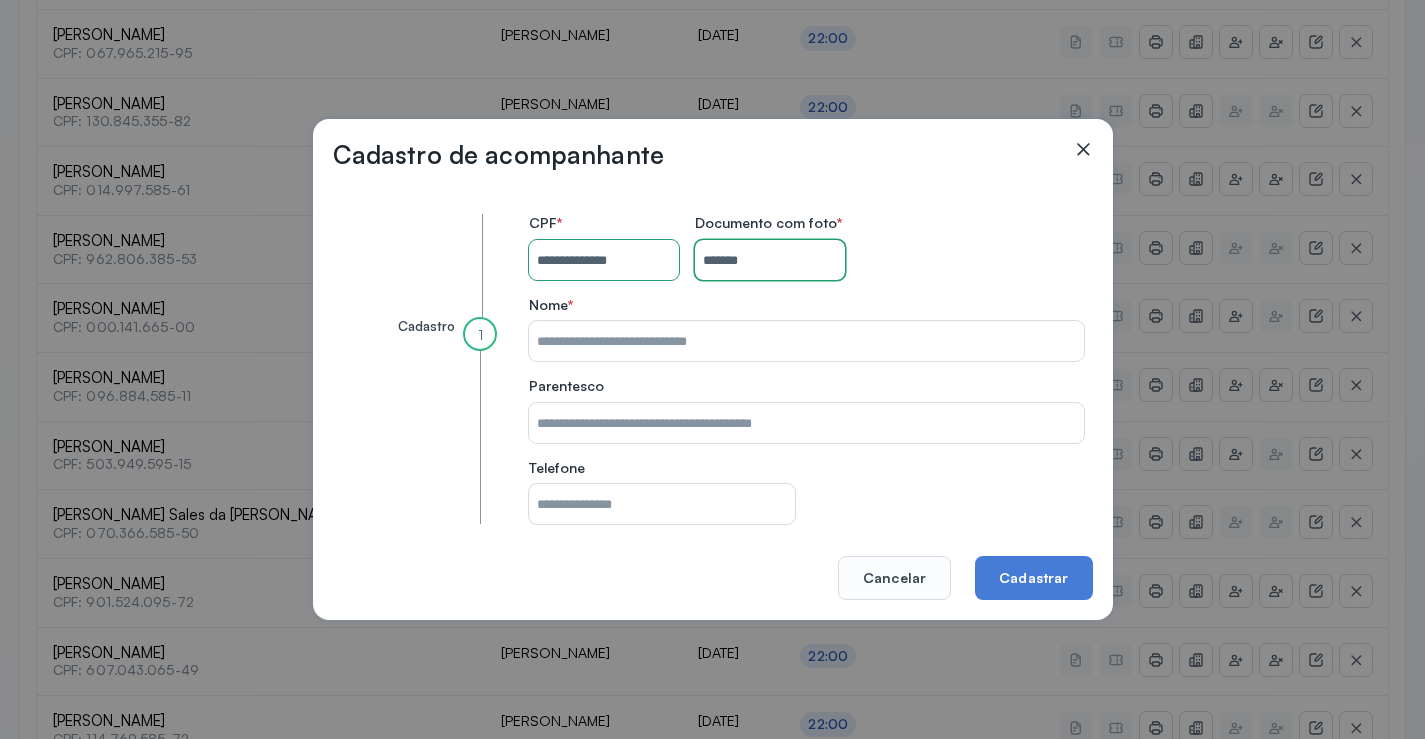 type on "*******" 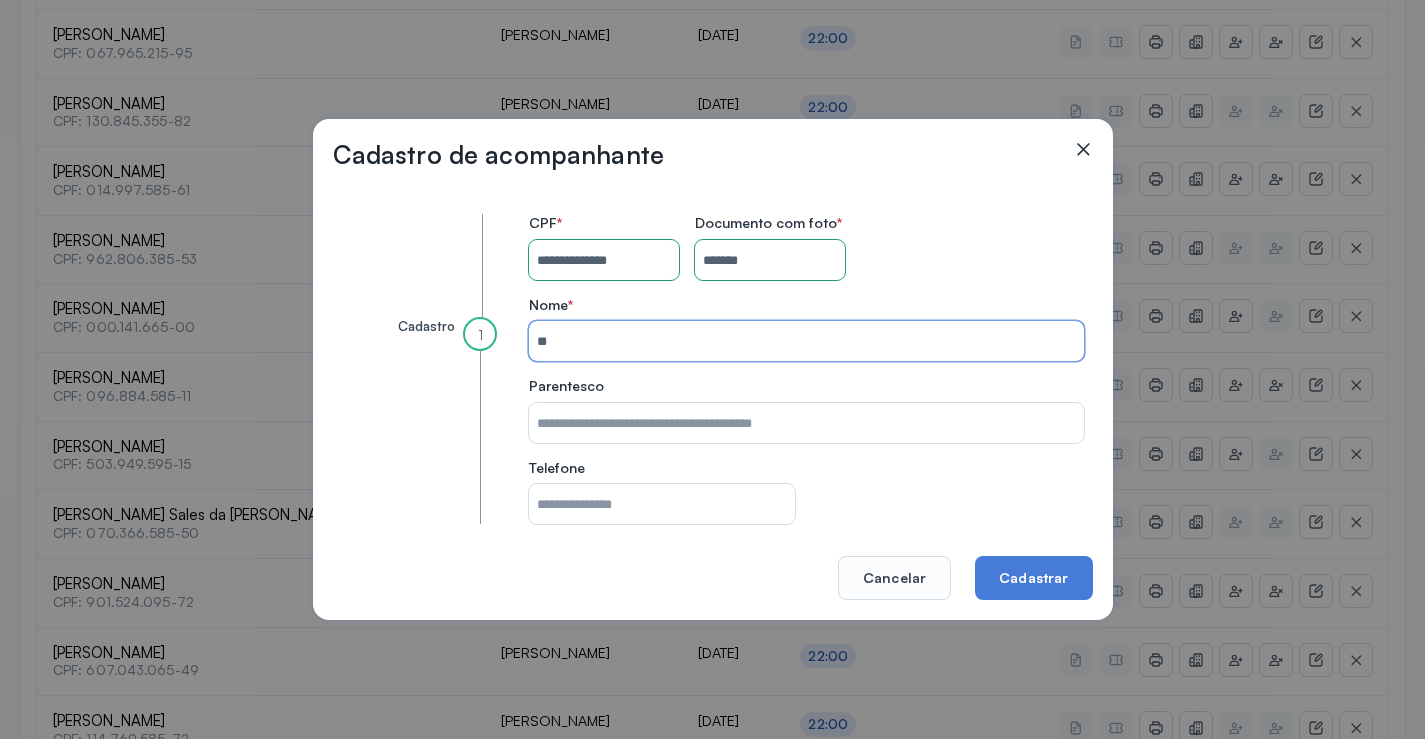 type on "*" 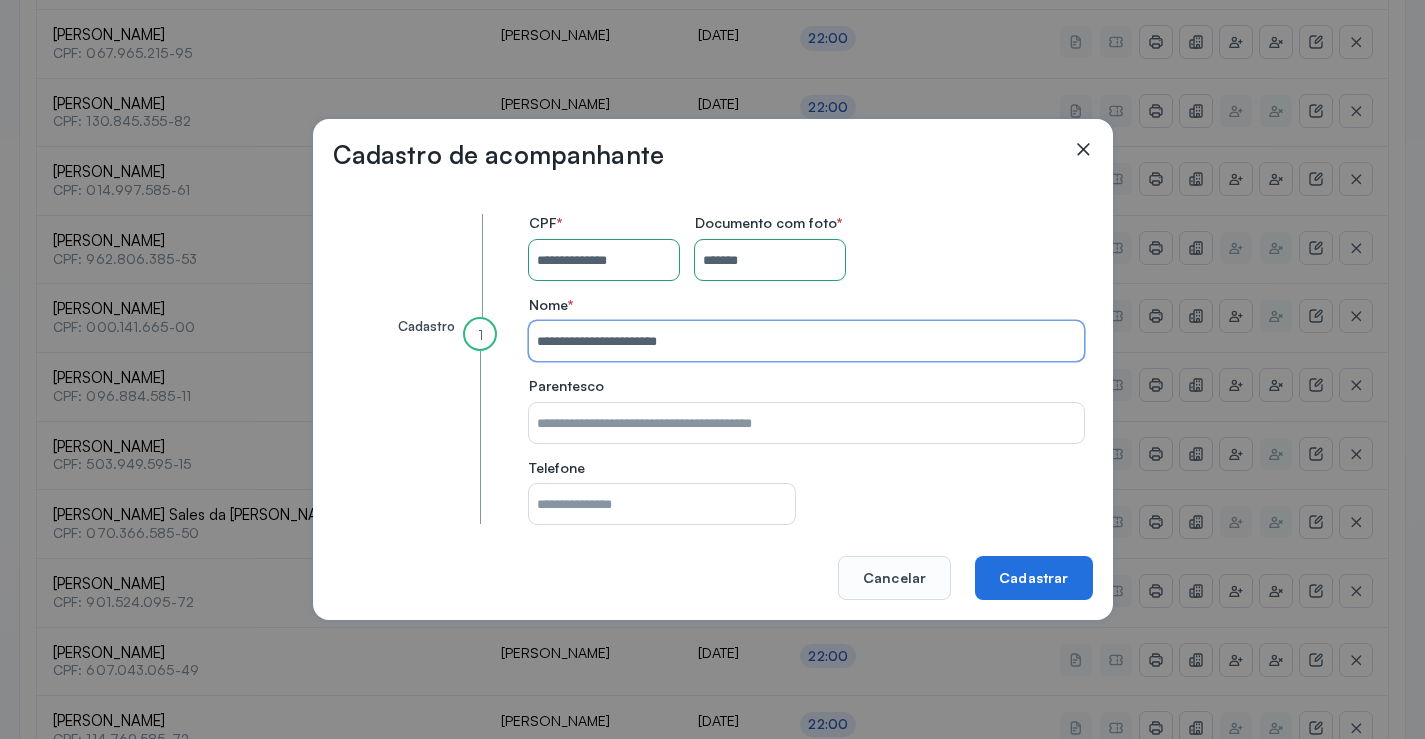 type on "**********" 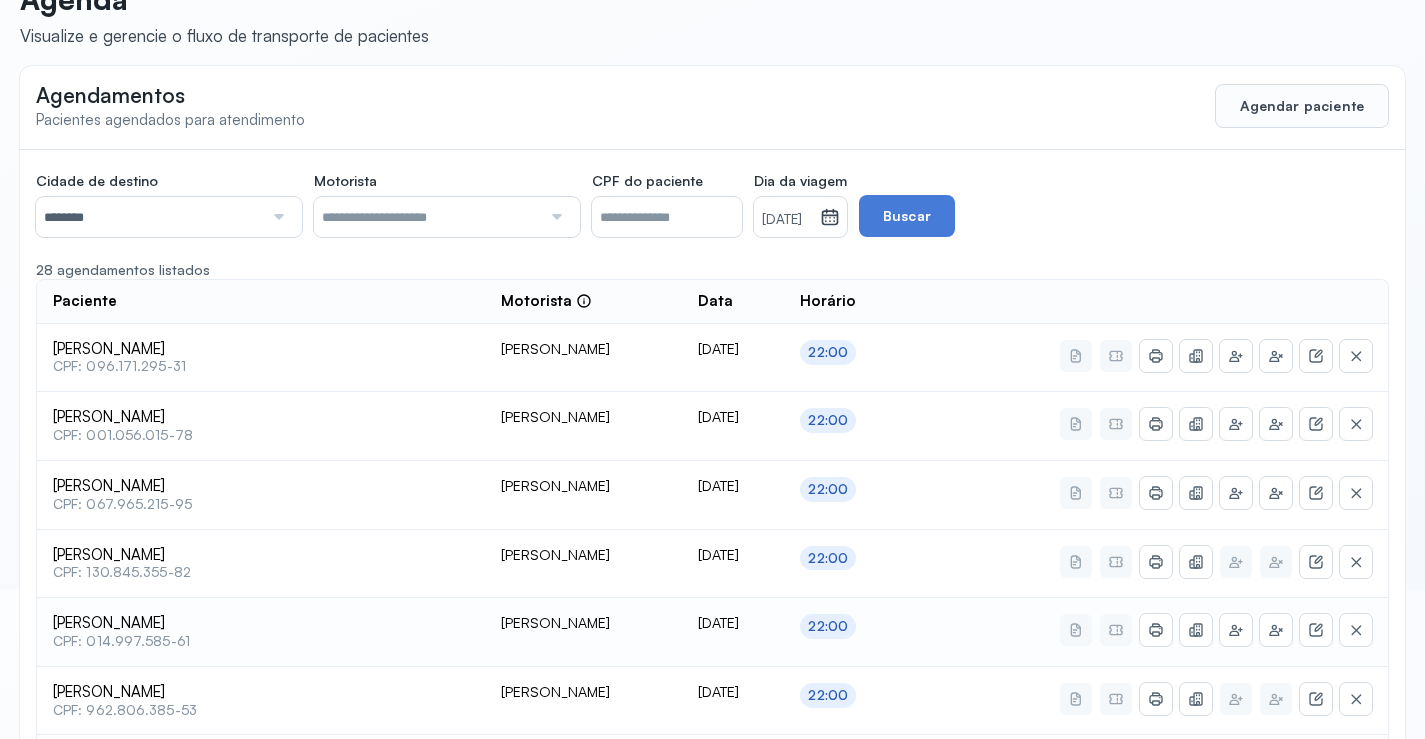 scroll, scrollTop: 0, scrollLeft: 0, axis: both 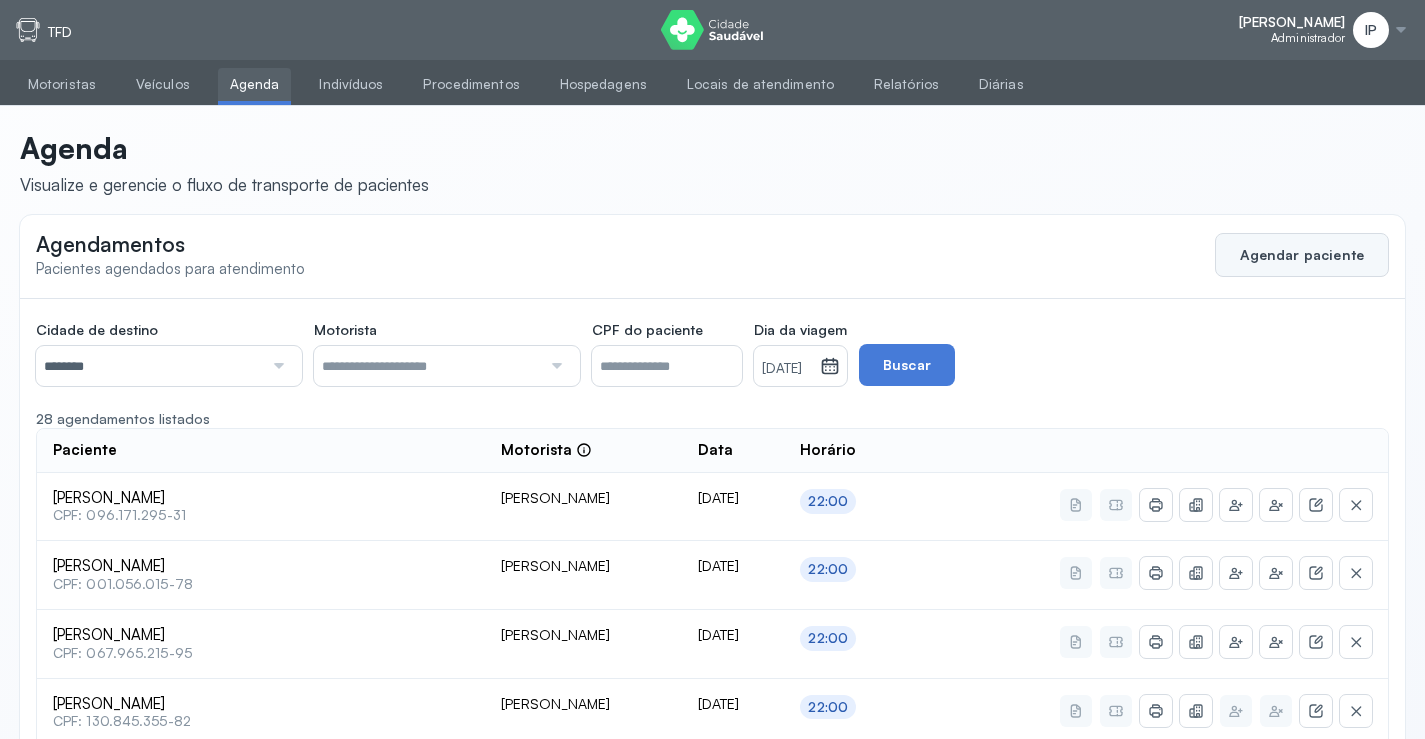click on "Agendar paciente" 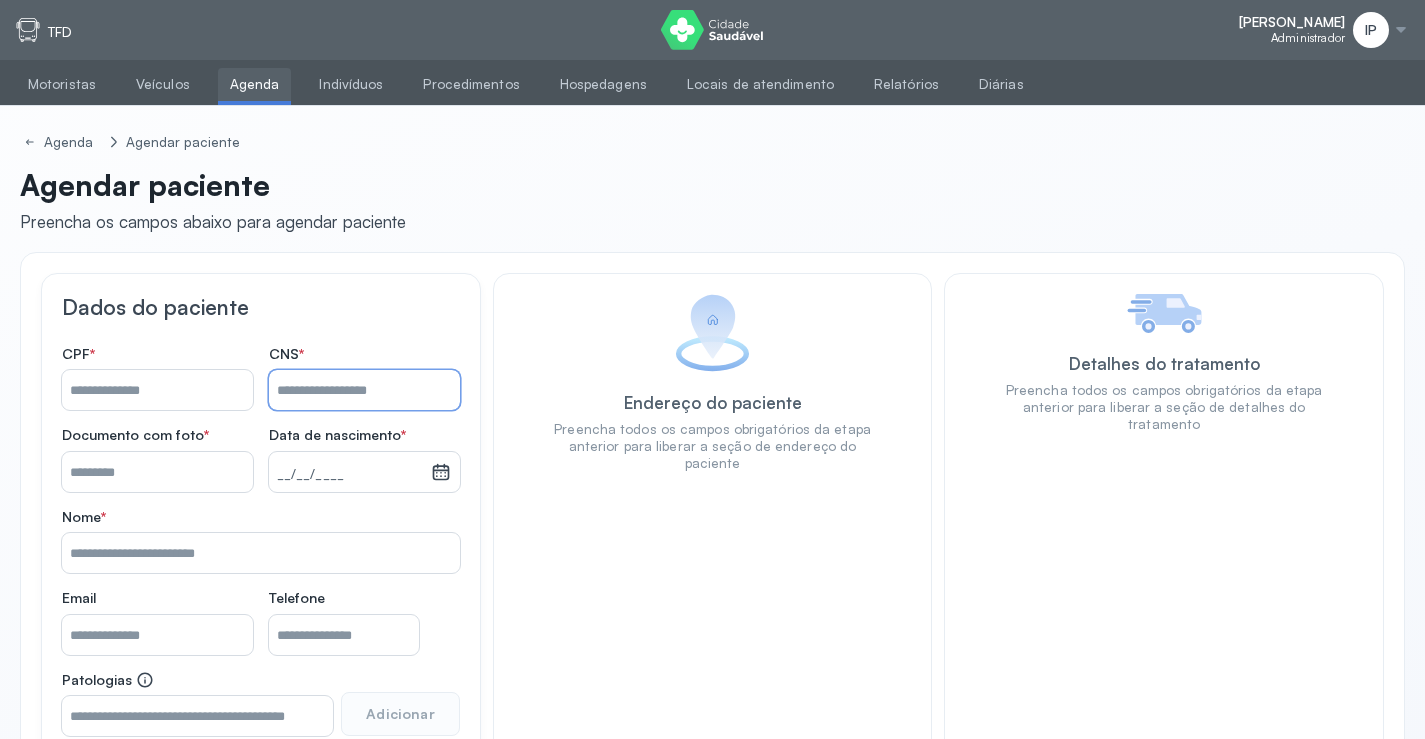 click on "Nome   *" at bounding box center [364, 390] 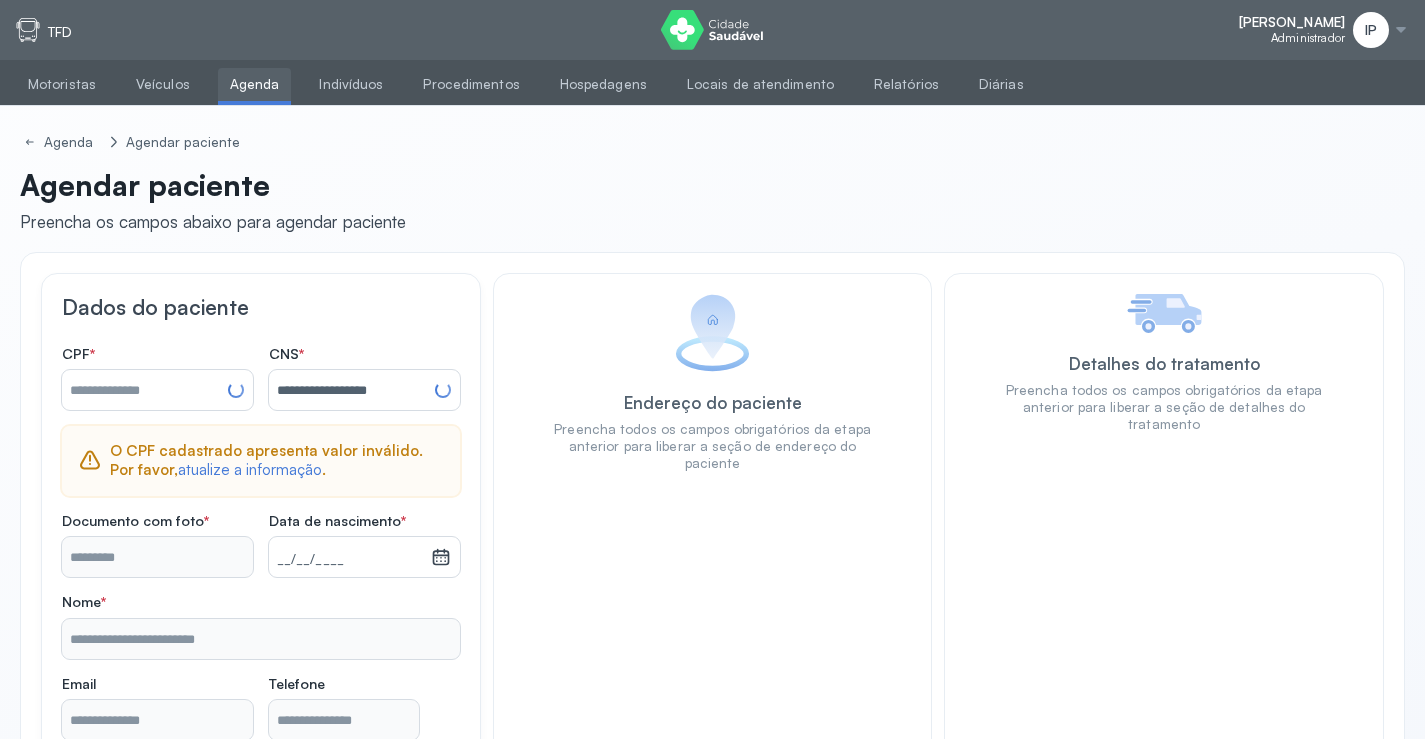 type on "**********" 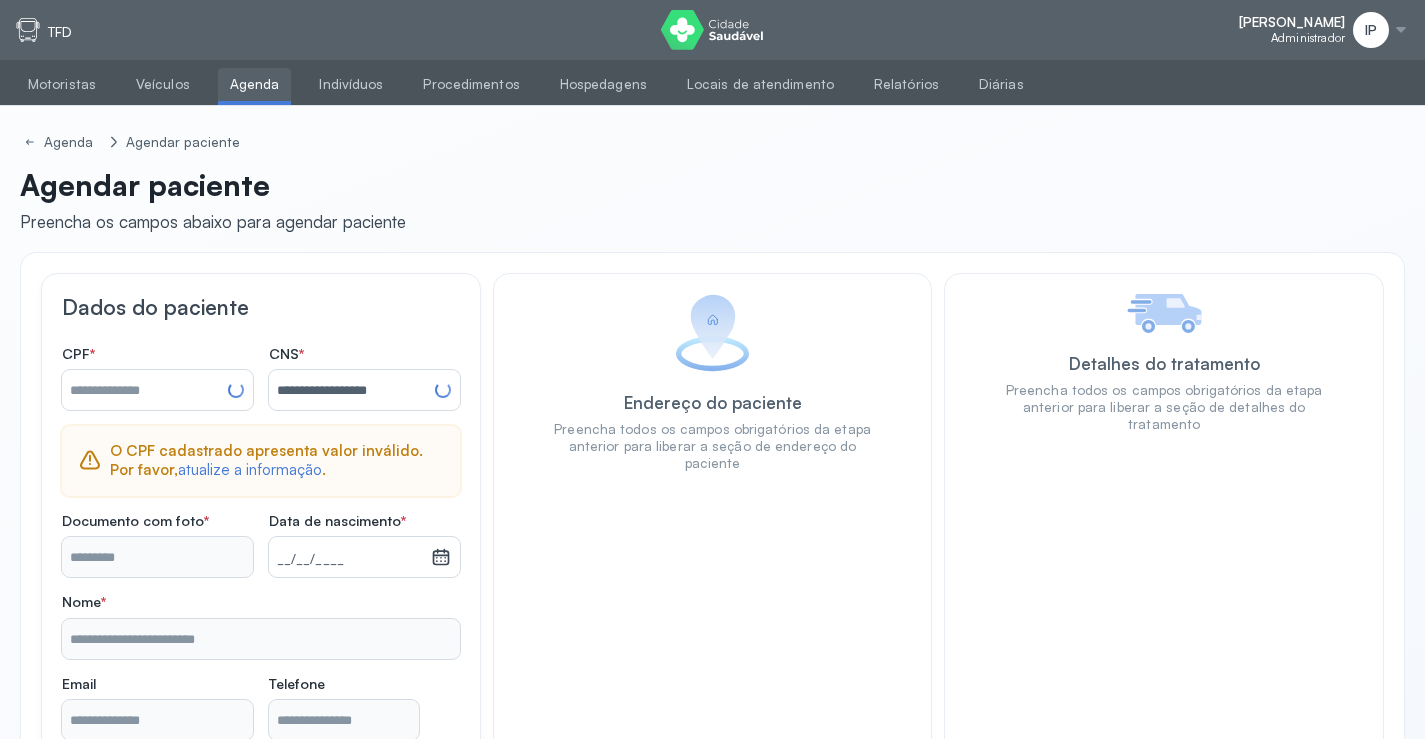 type on "**********" 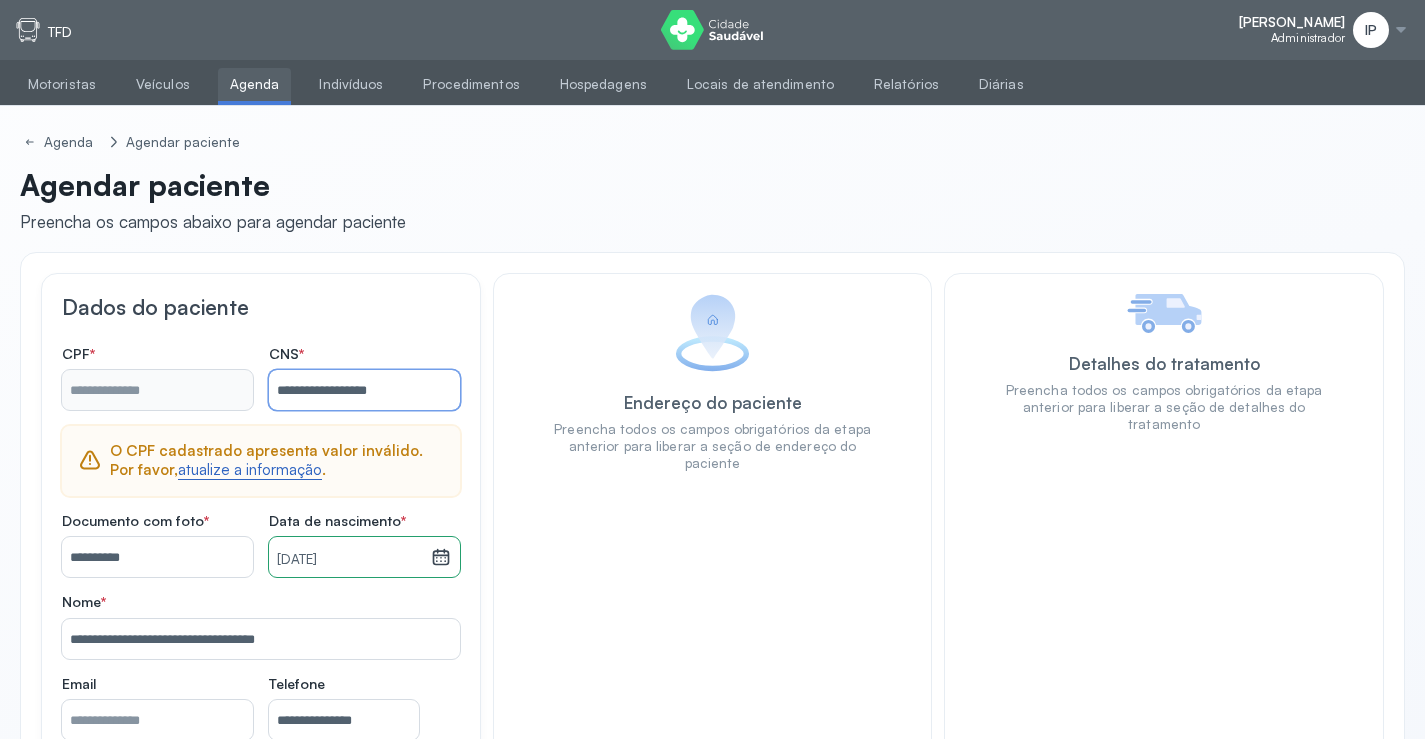 type on "**********" 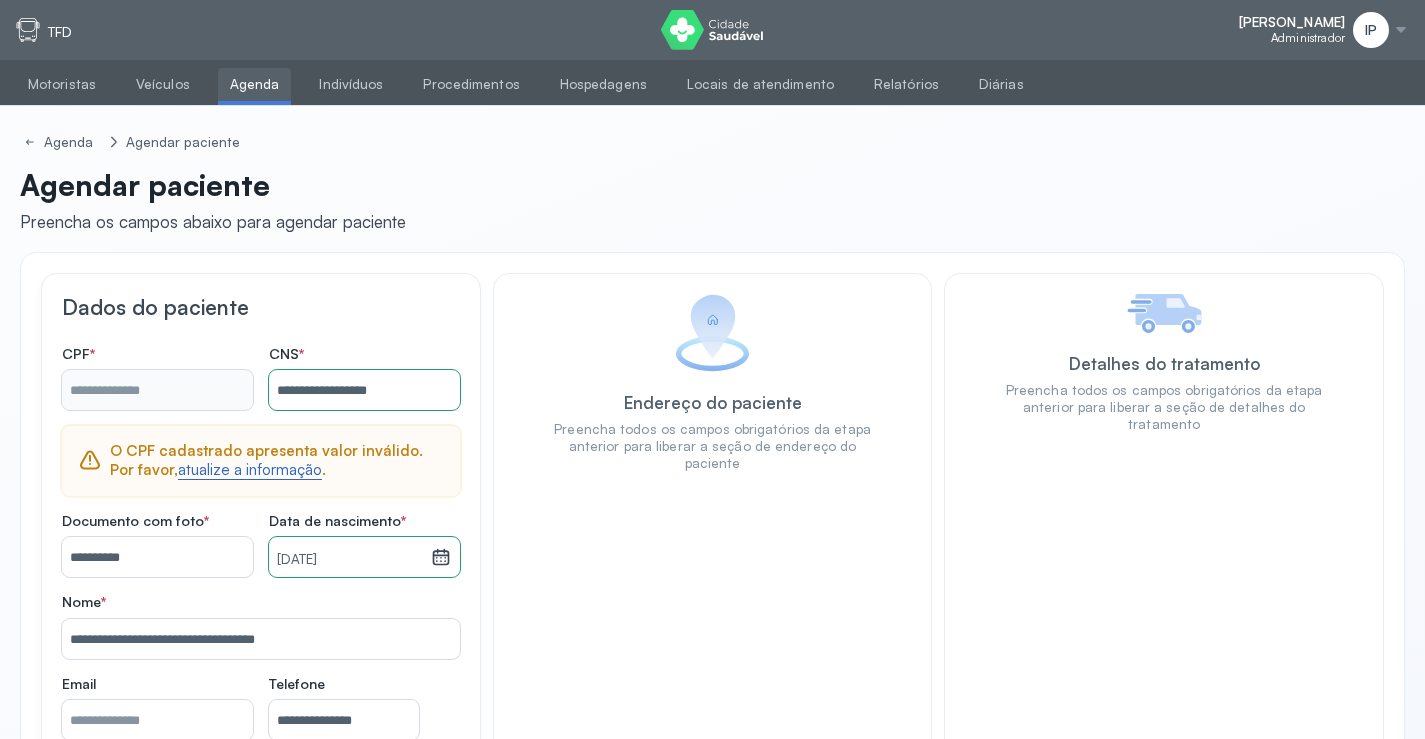 click on "atualize a informação" at bounding box center (250, 470) 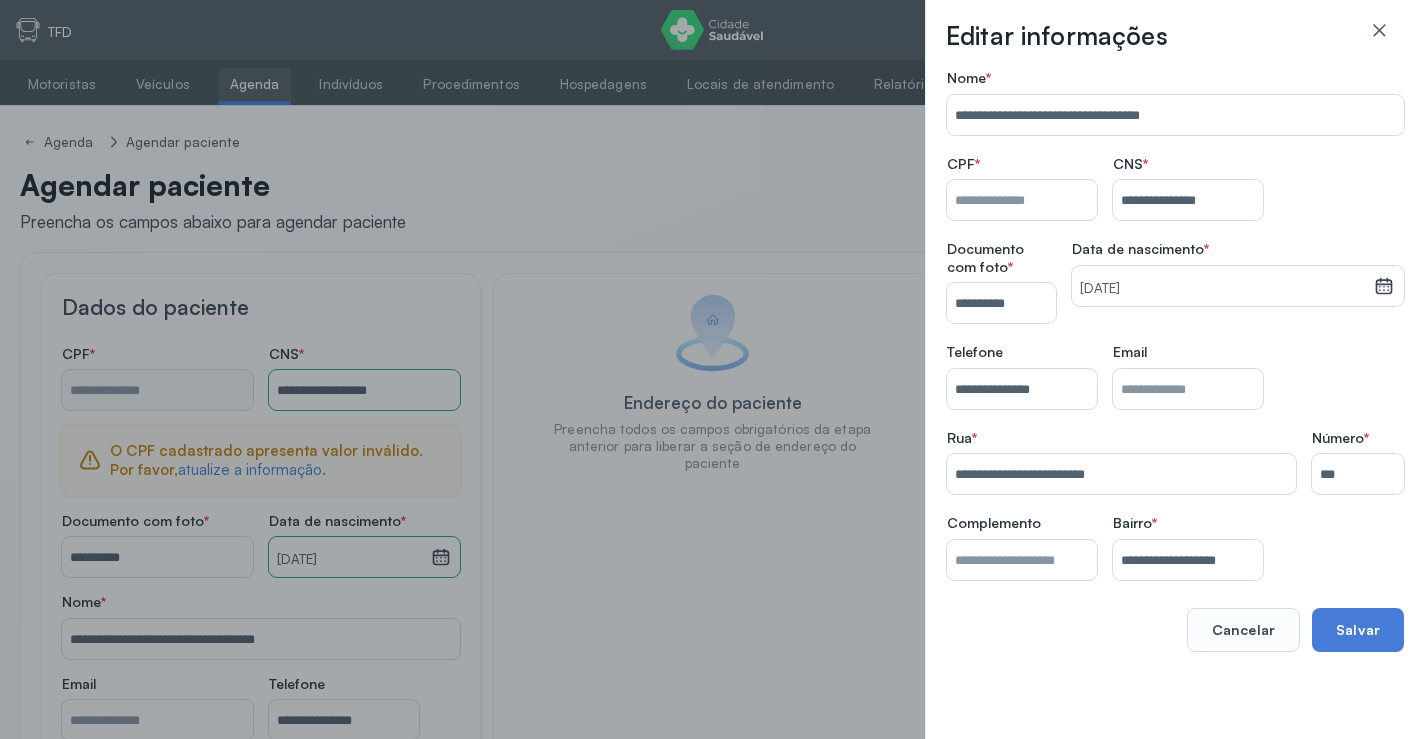 click on "Nome   *" at bounding box center (1022, 200) 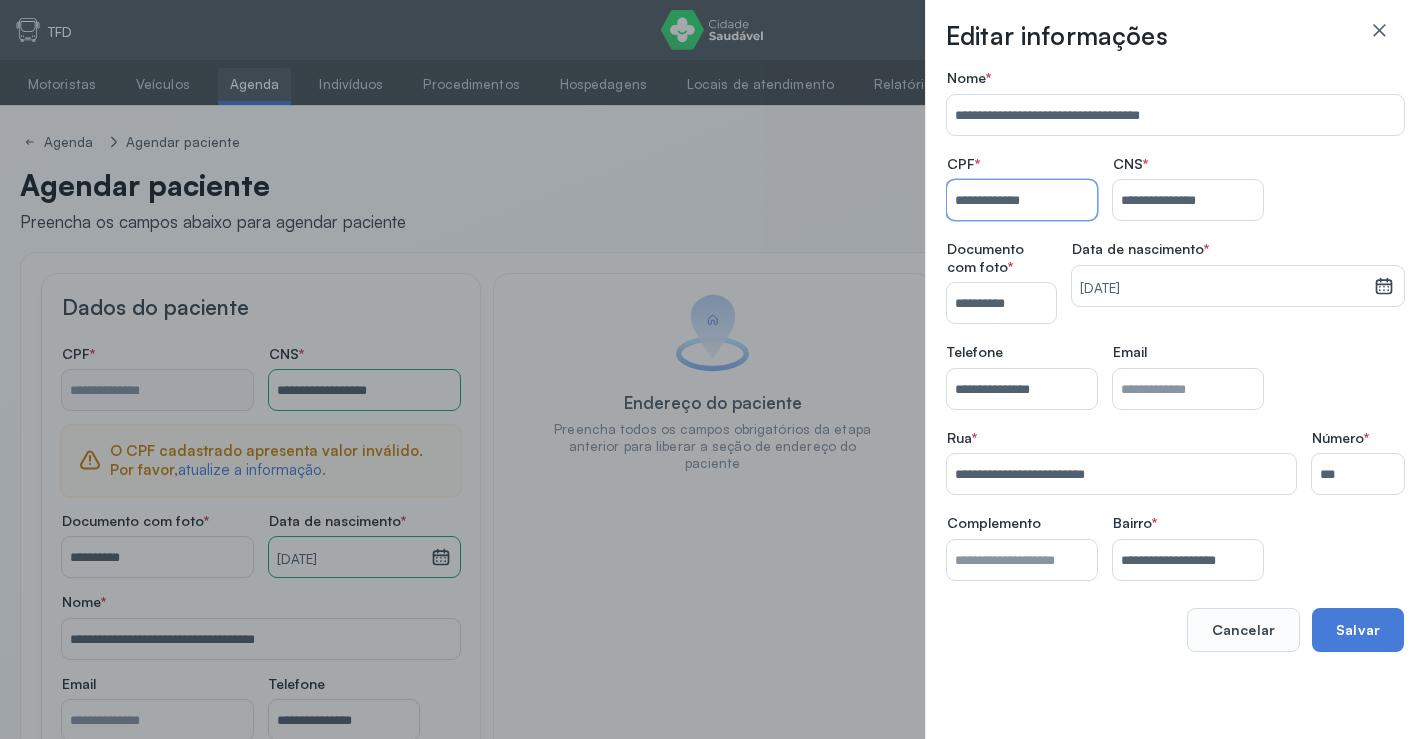 type on "**********" 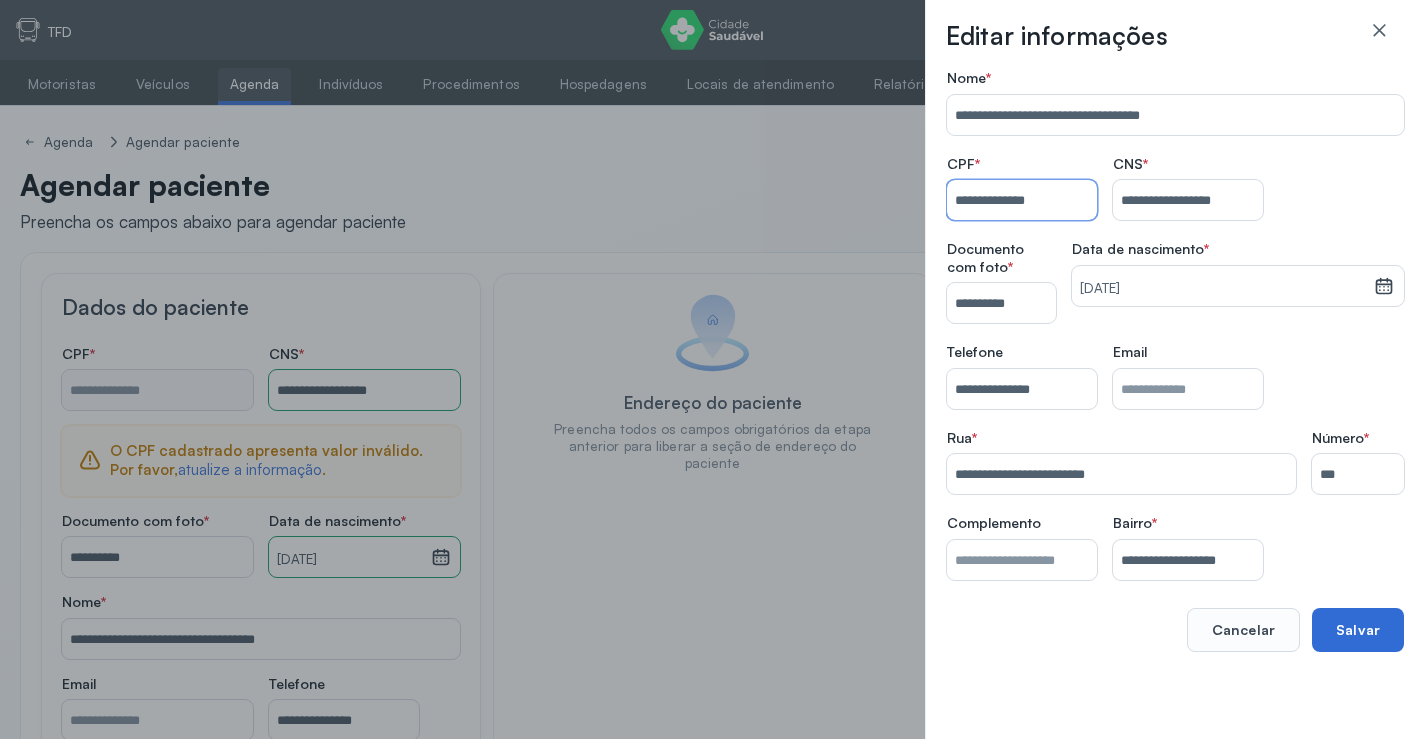 click on "Salvar" at bounding box center [1358, 630] 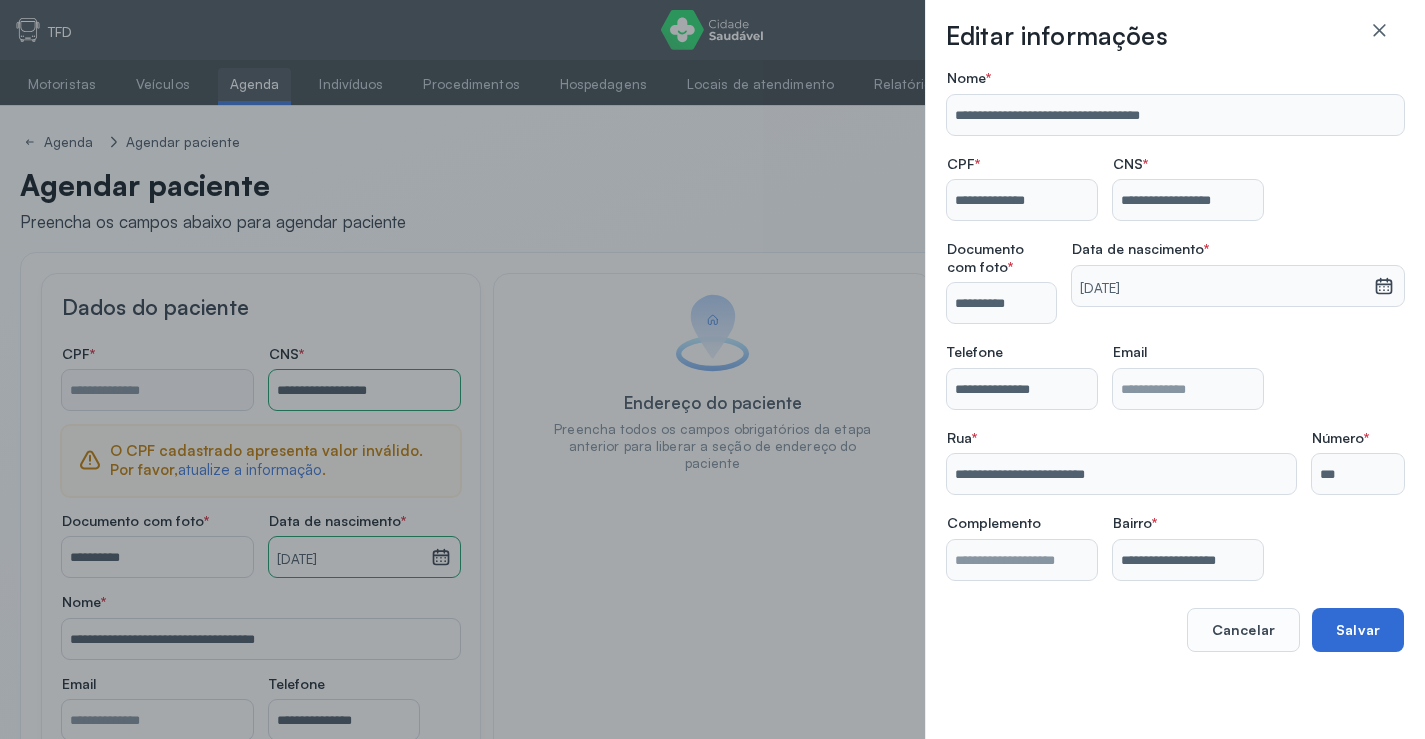 type on "**********" 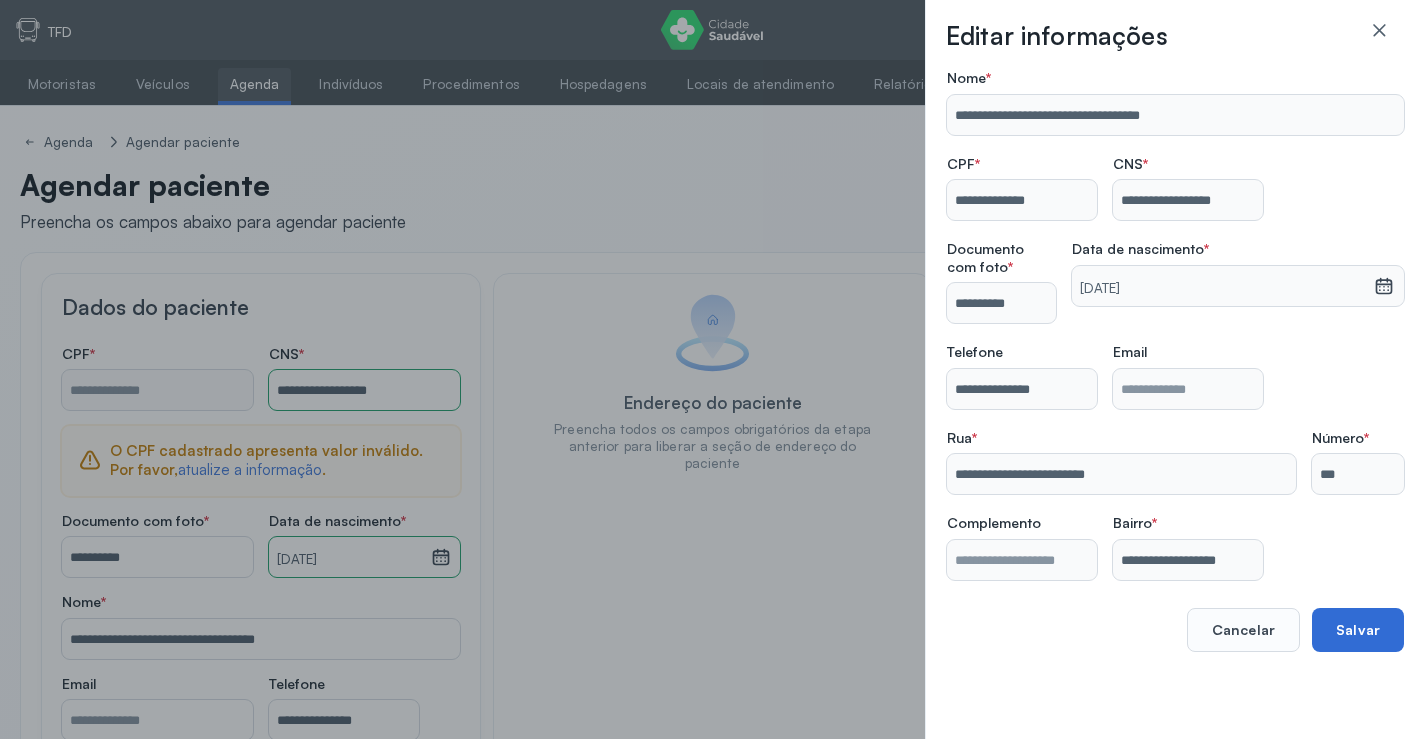 type on "**********" 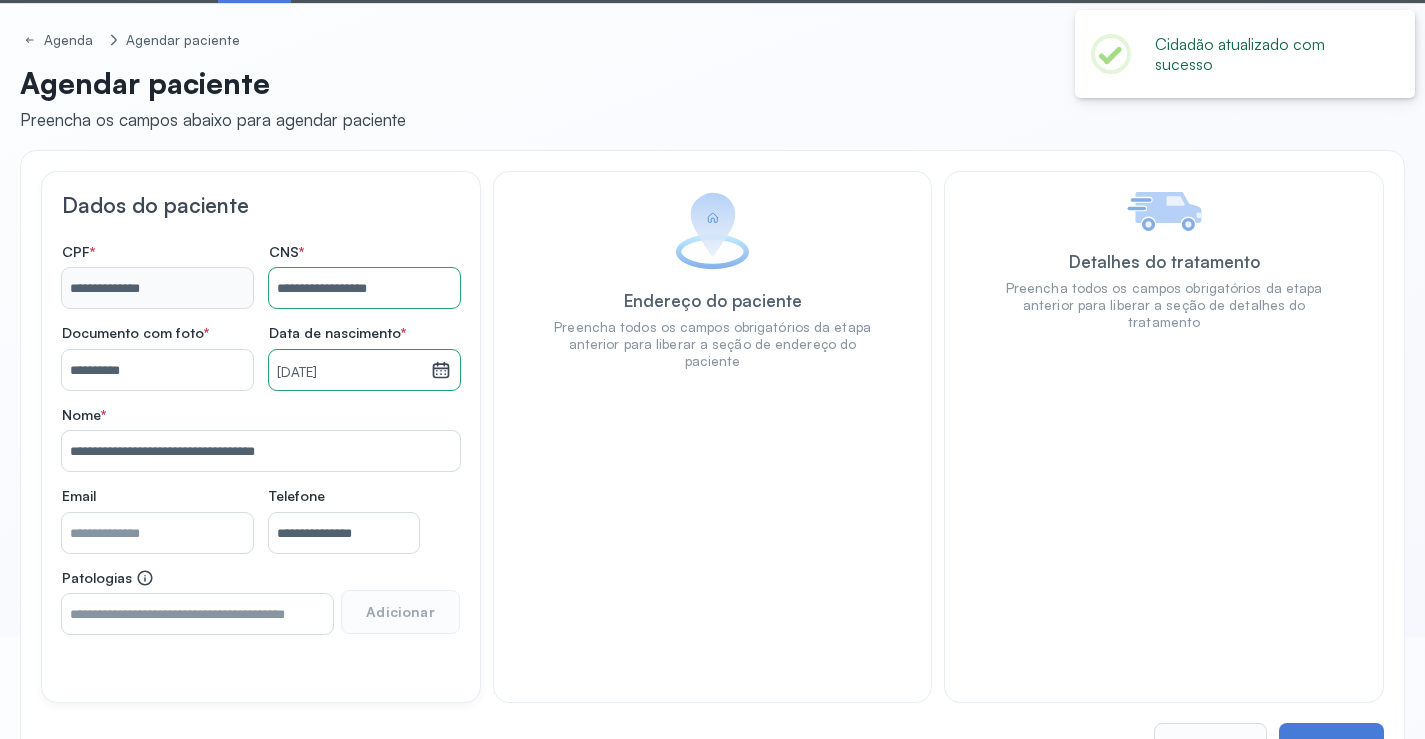 scroll, scrollTop: 171, scrollLeft: 0, axis: vertical 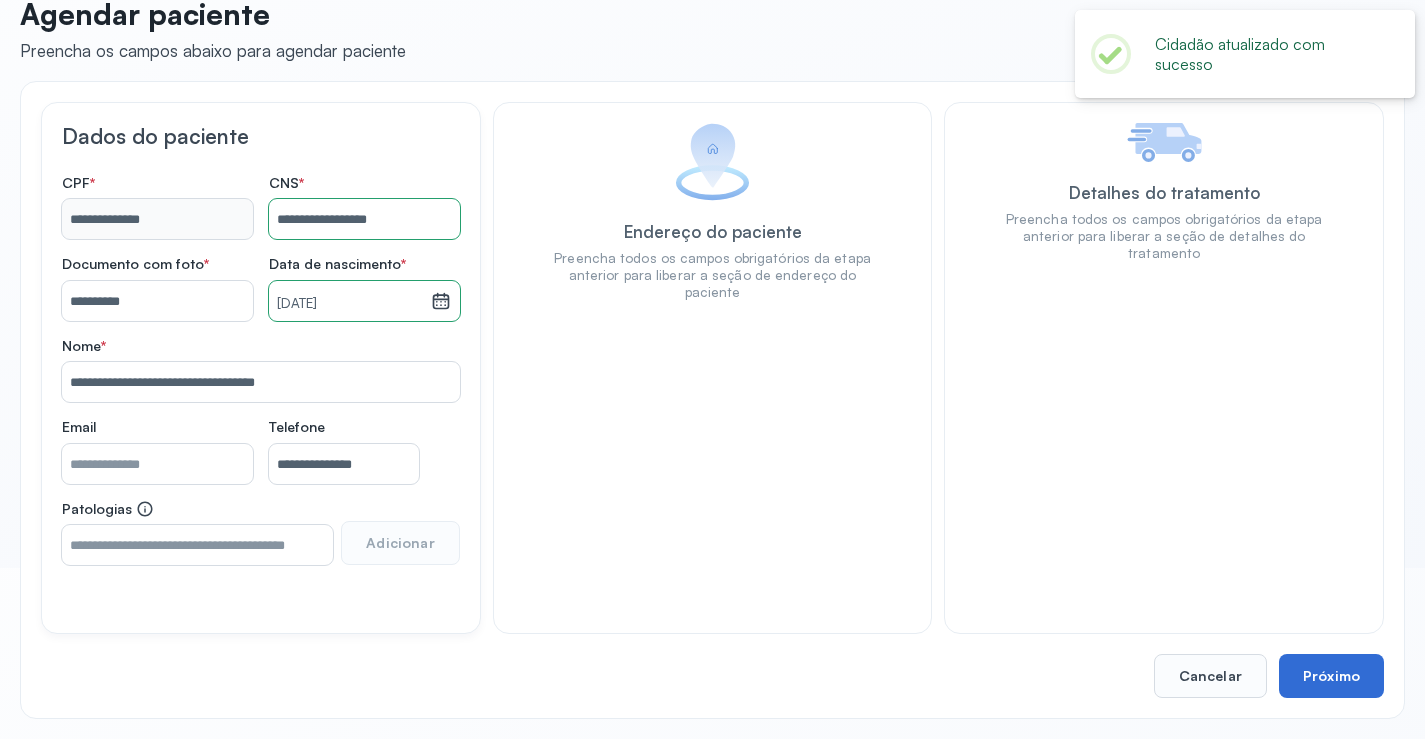 click on "Próximo" at bounding box center (1331, 676) 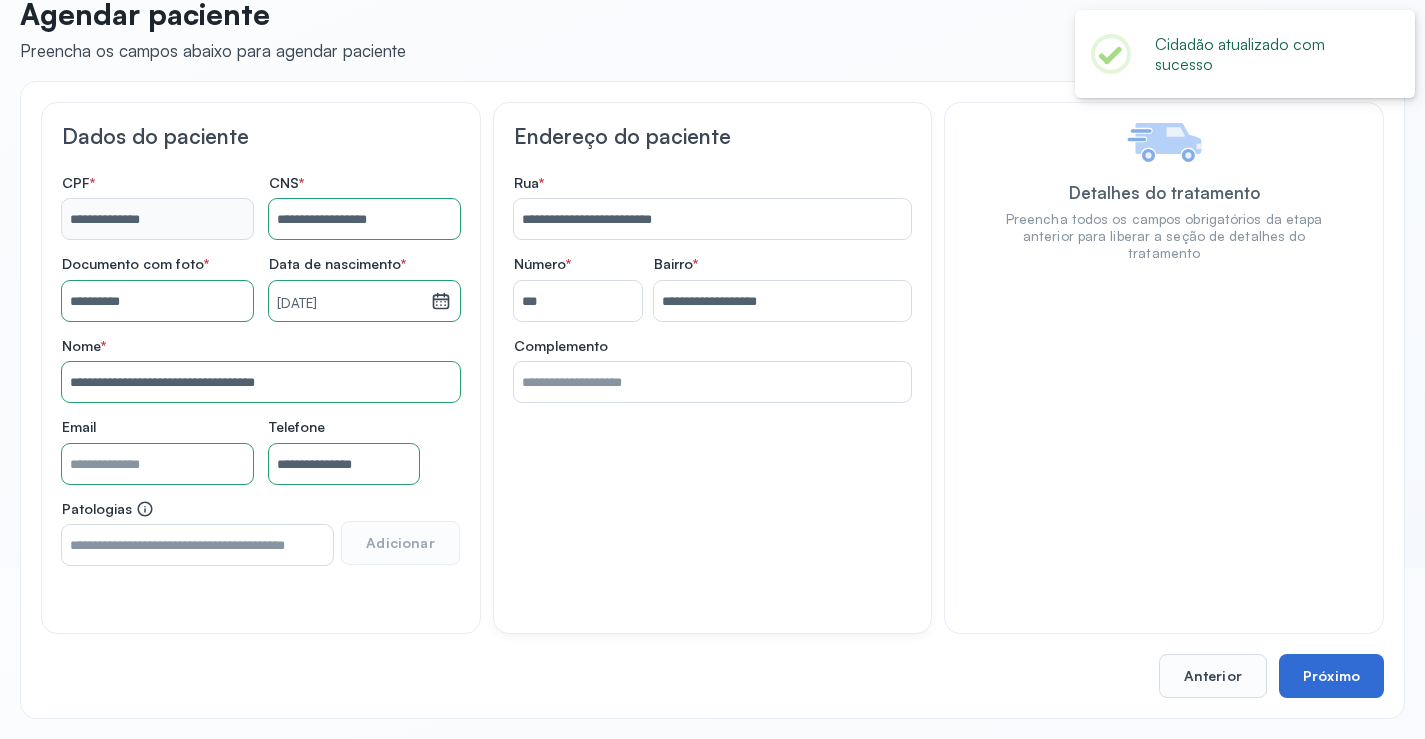 click on "Próximo" at bounding box center [1331, 676] 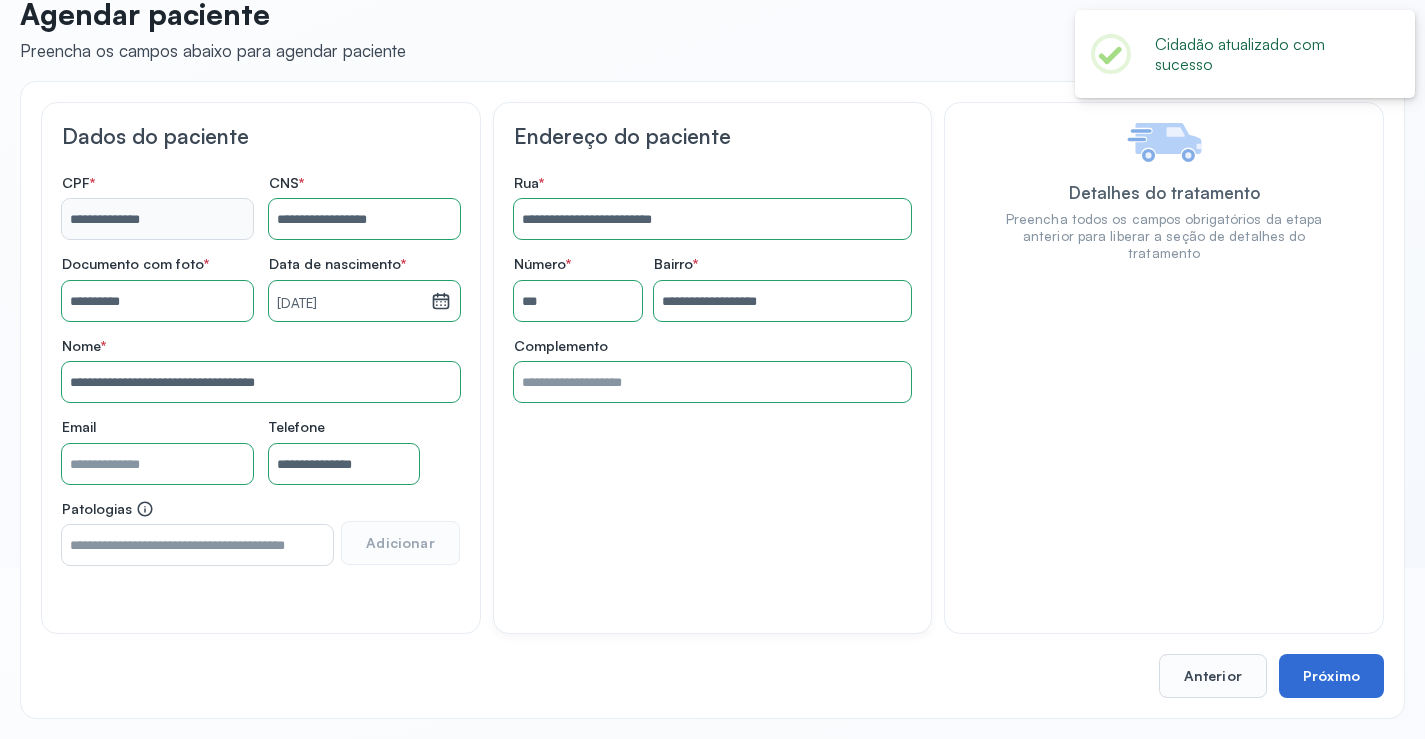 click on "Próximo" at bounding box center (1331, 676) 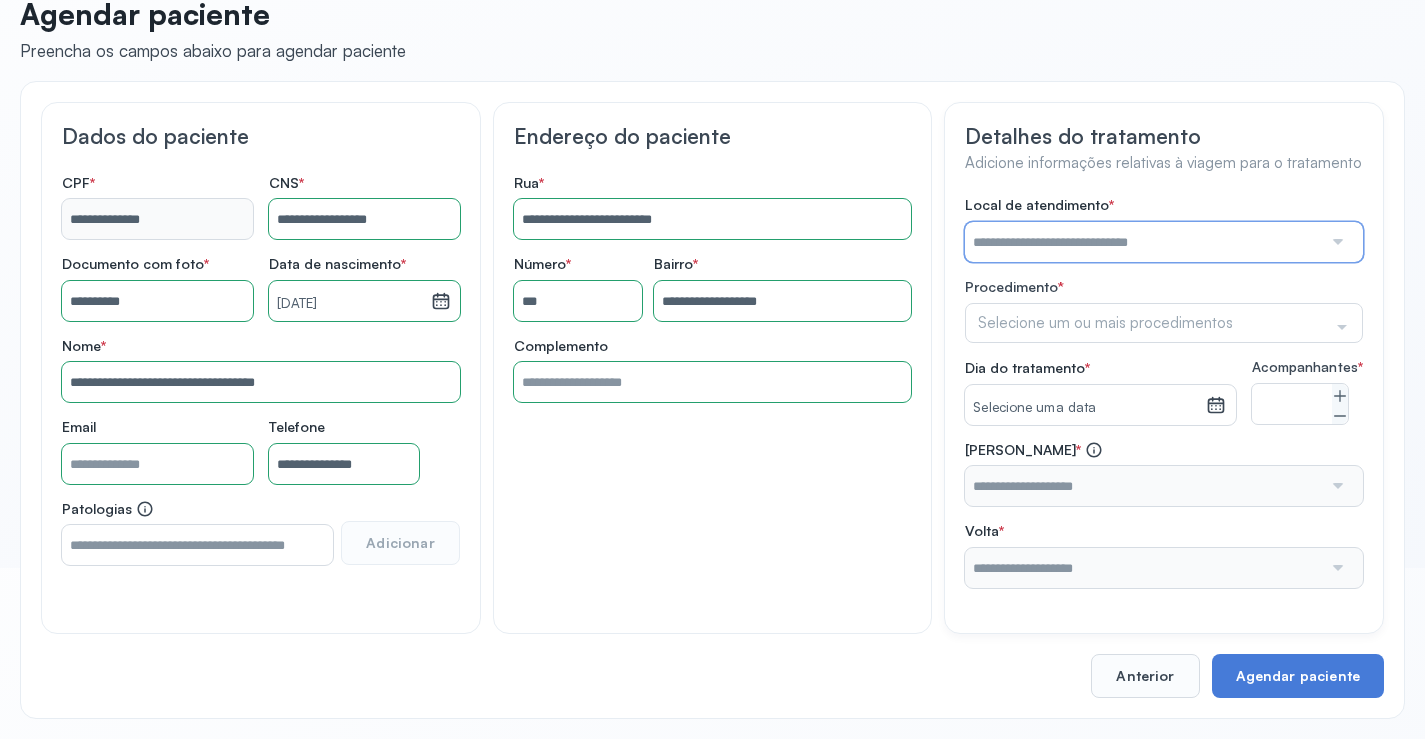 click at bounding box center (1143, 242) 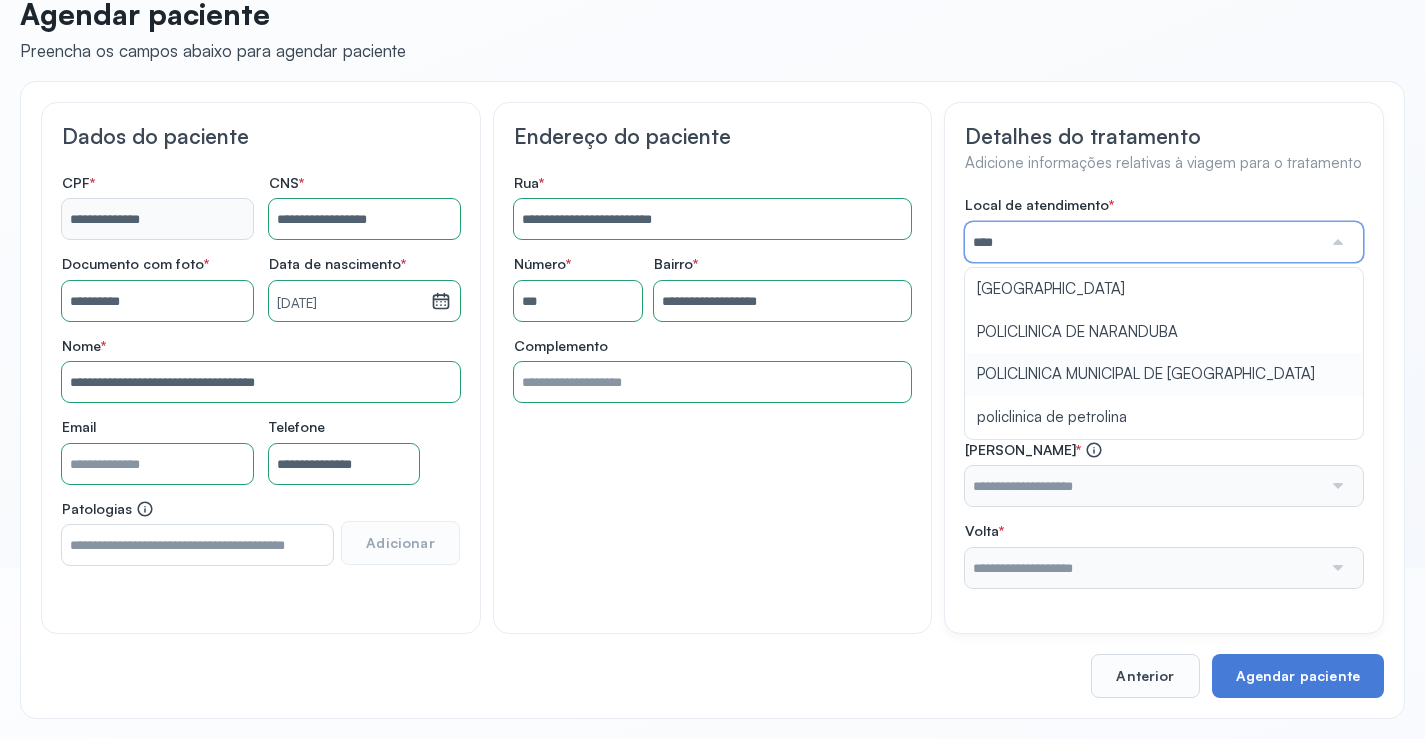 type on "**********" 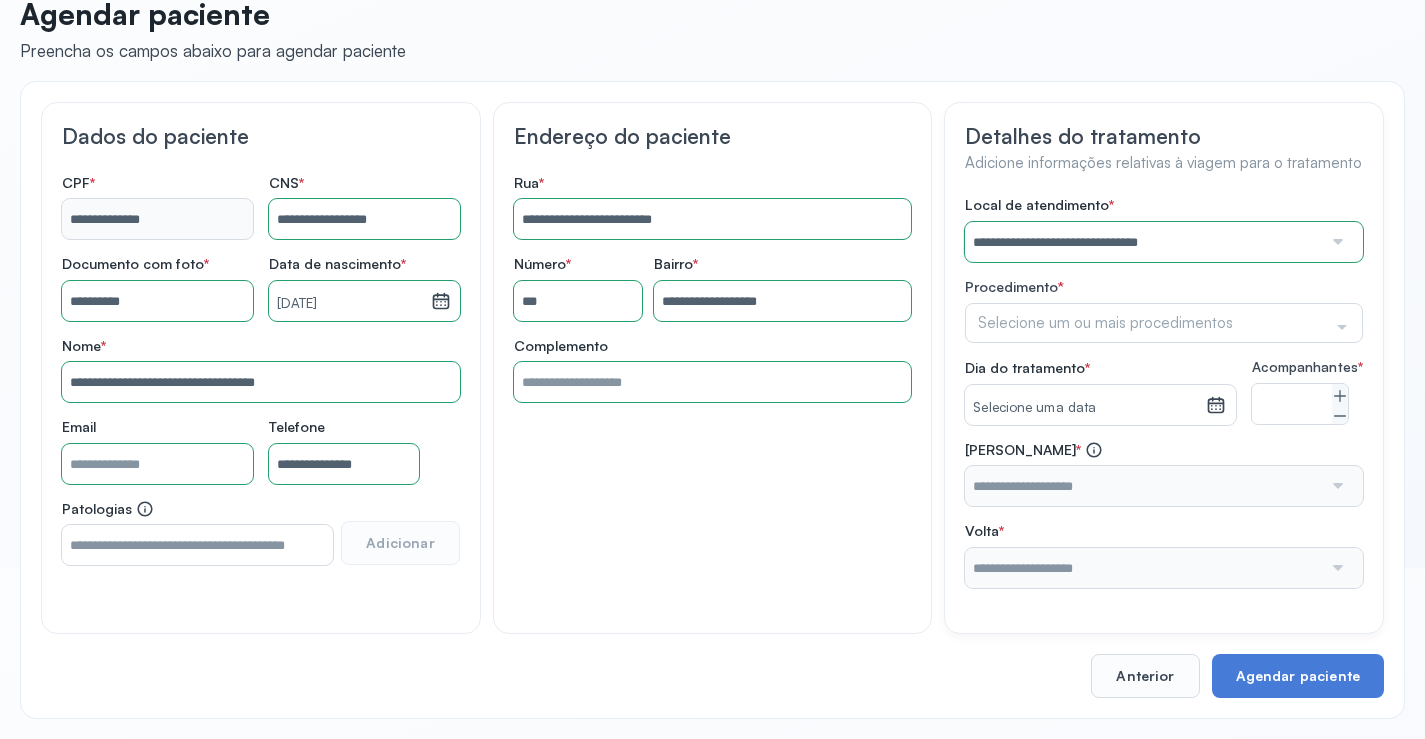 click on "**********" at bounding box center [1164, 392] 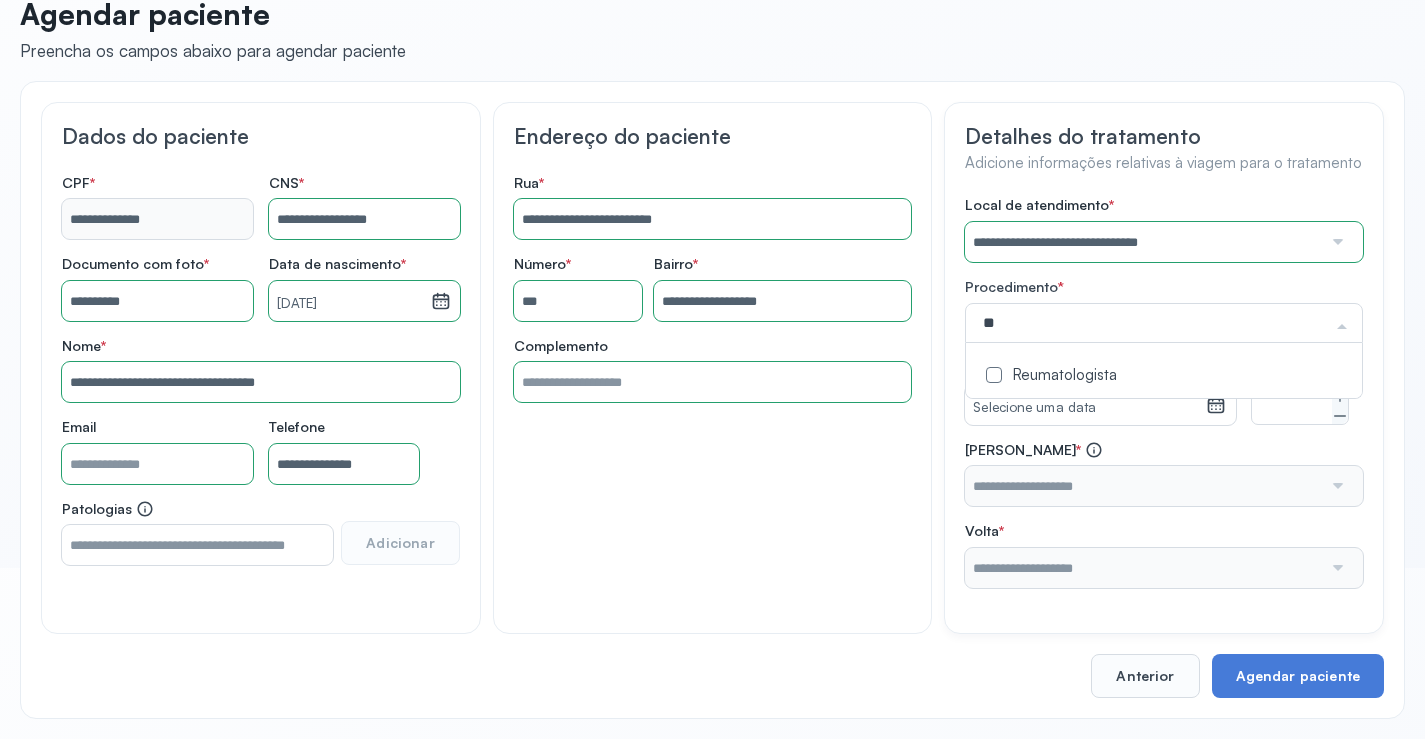 type on "***" 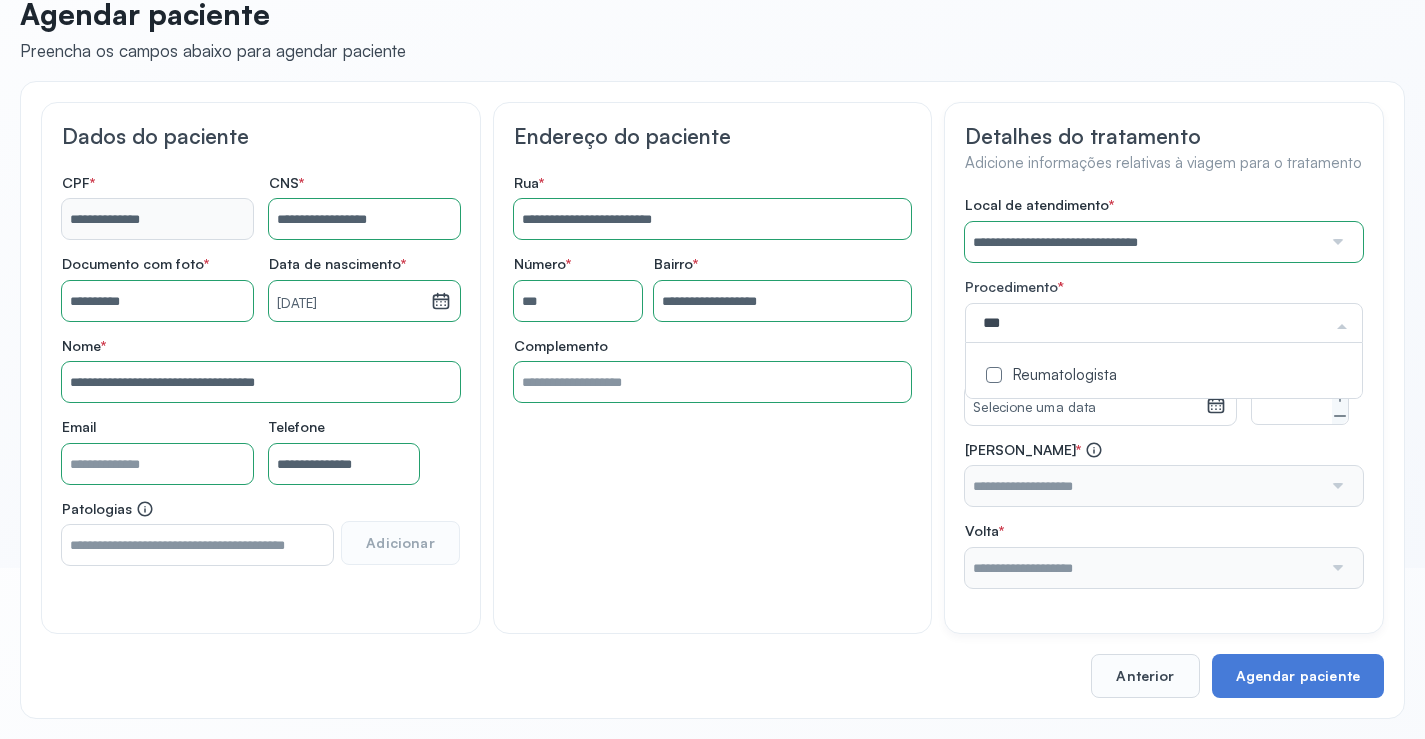 click on "Reumatologista" 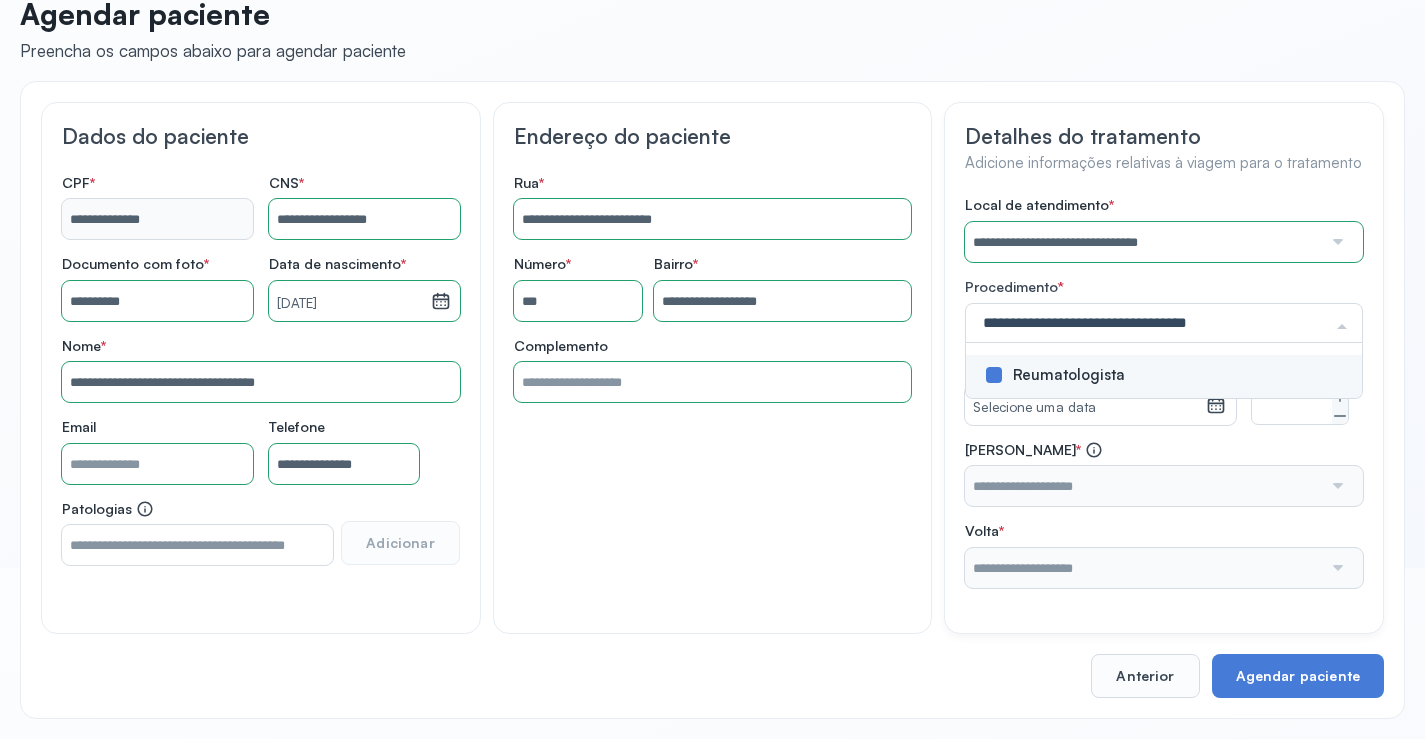 click on "**********" at bounding box center (1164, 392) 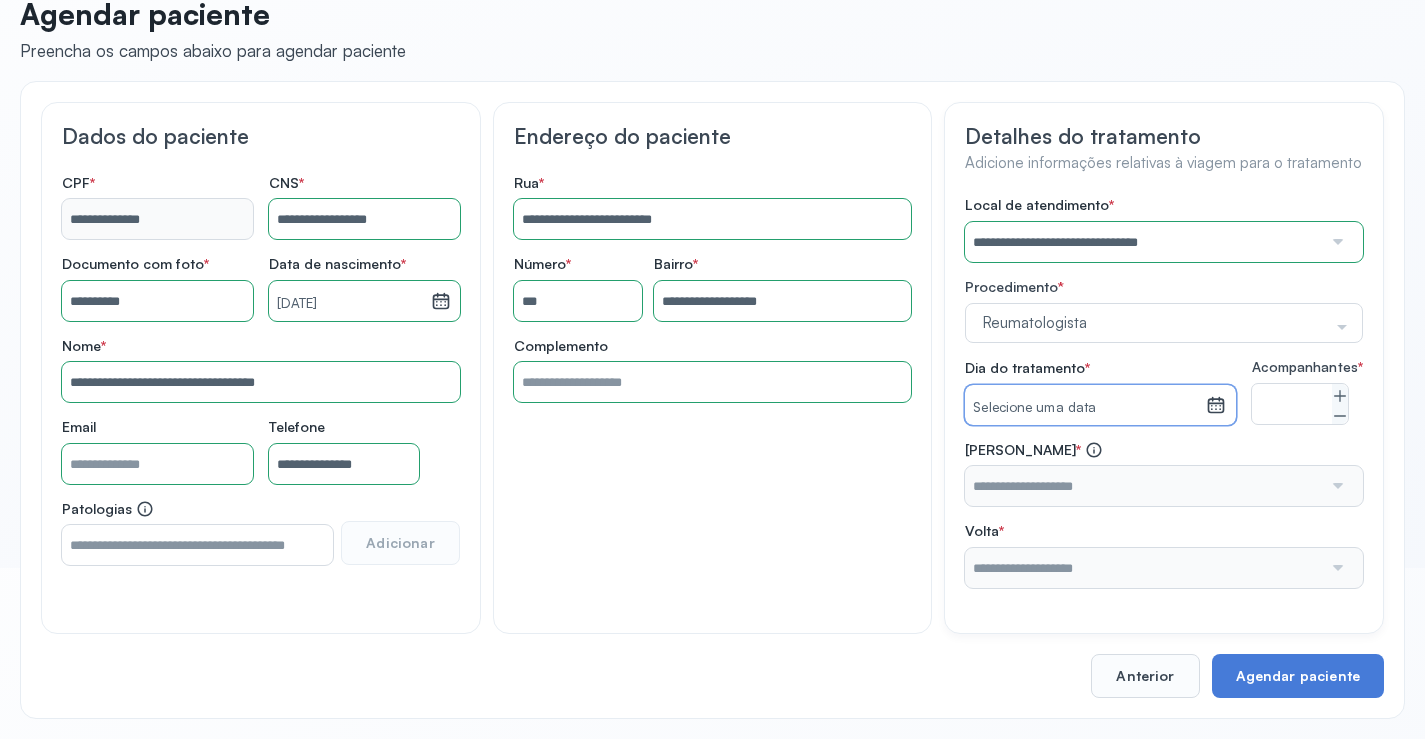 click on "Selecione uma data" at bounding box center (1085, 405) 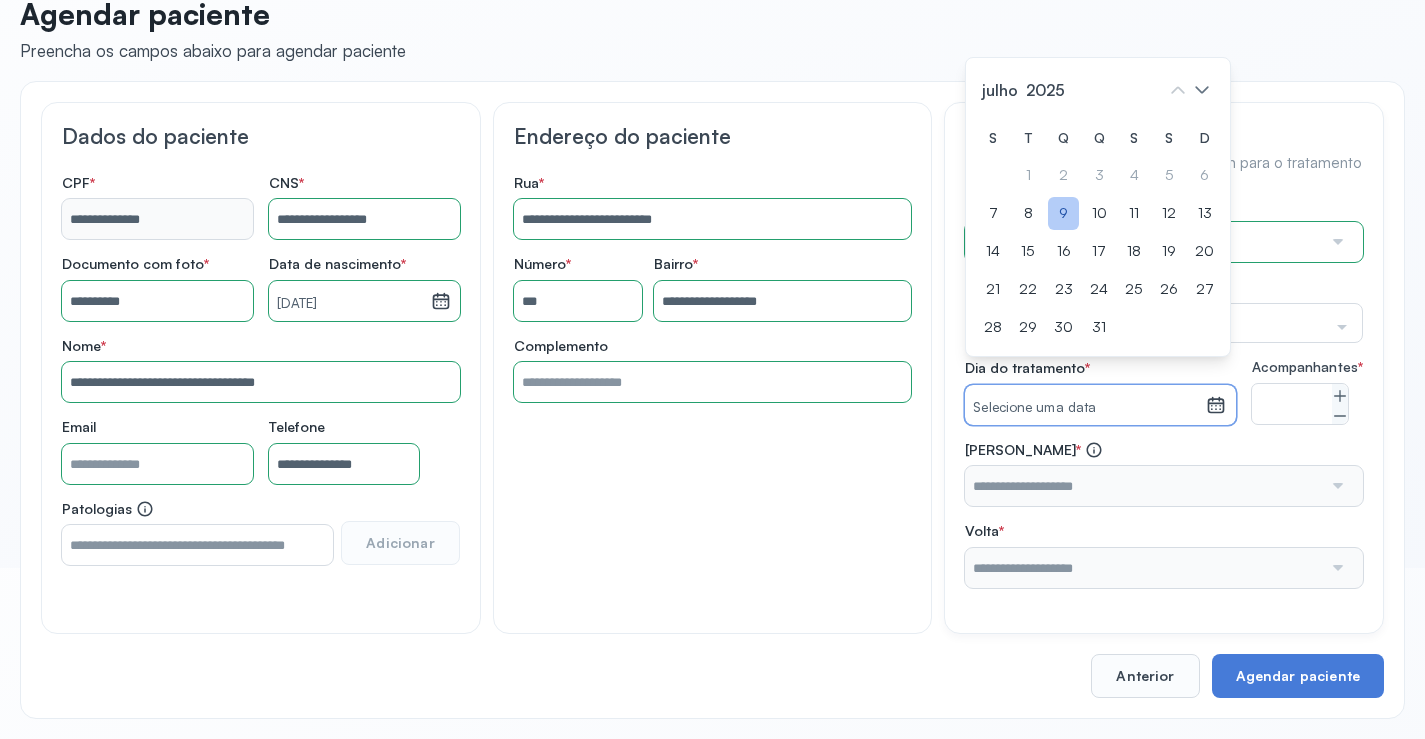 click on "9" 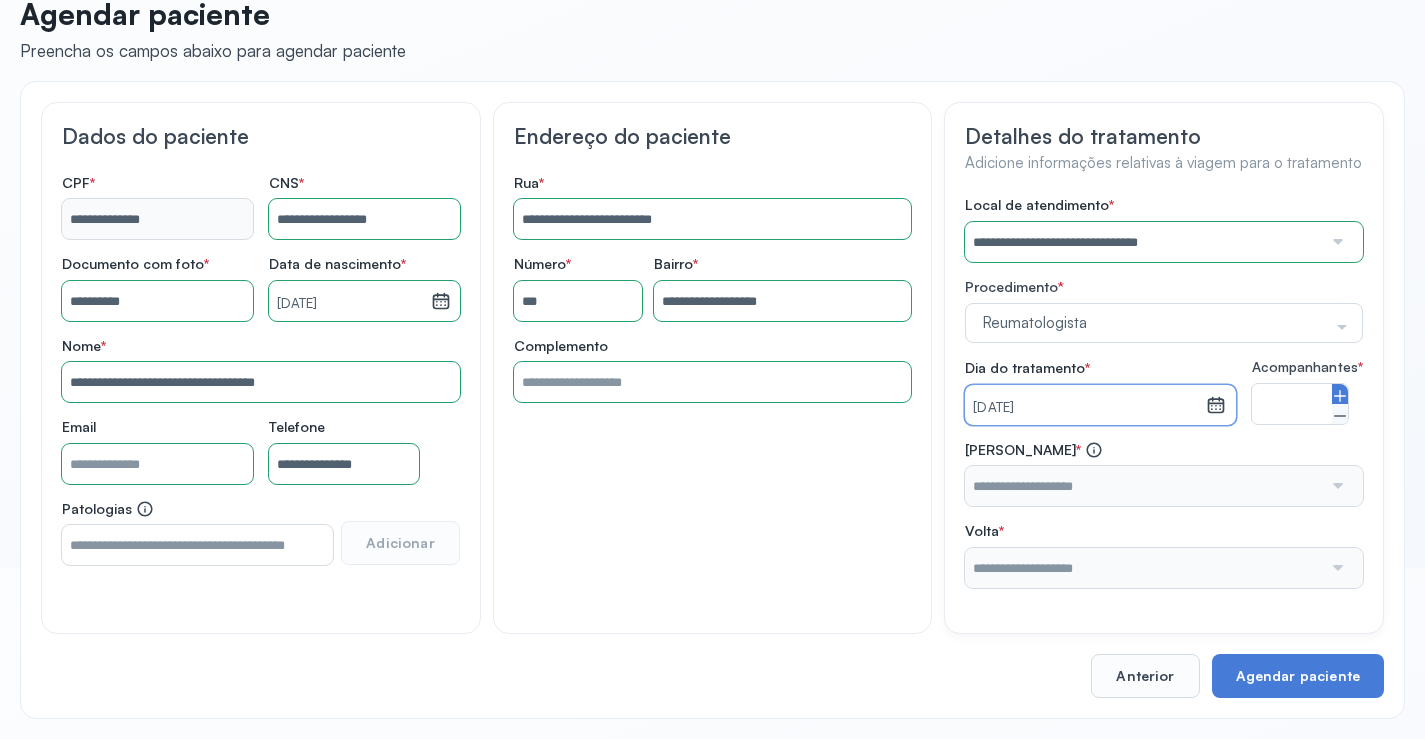 click 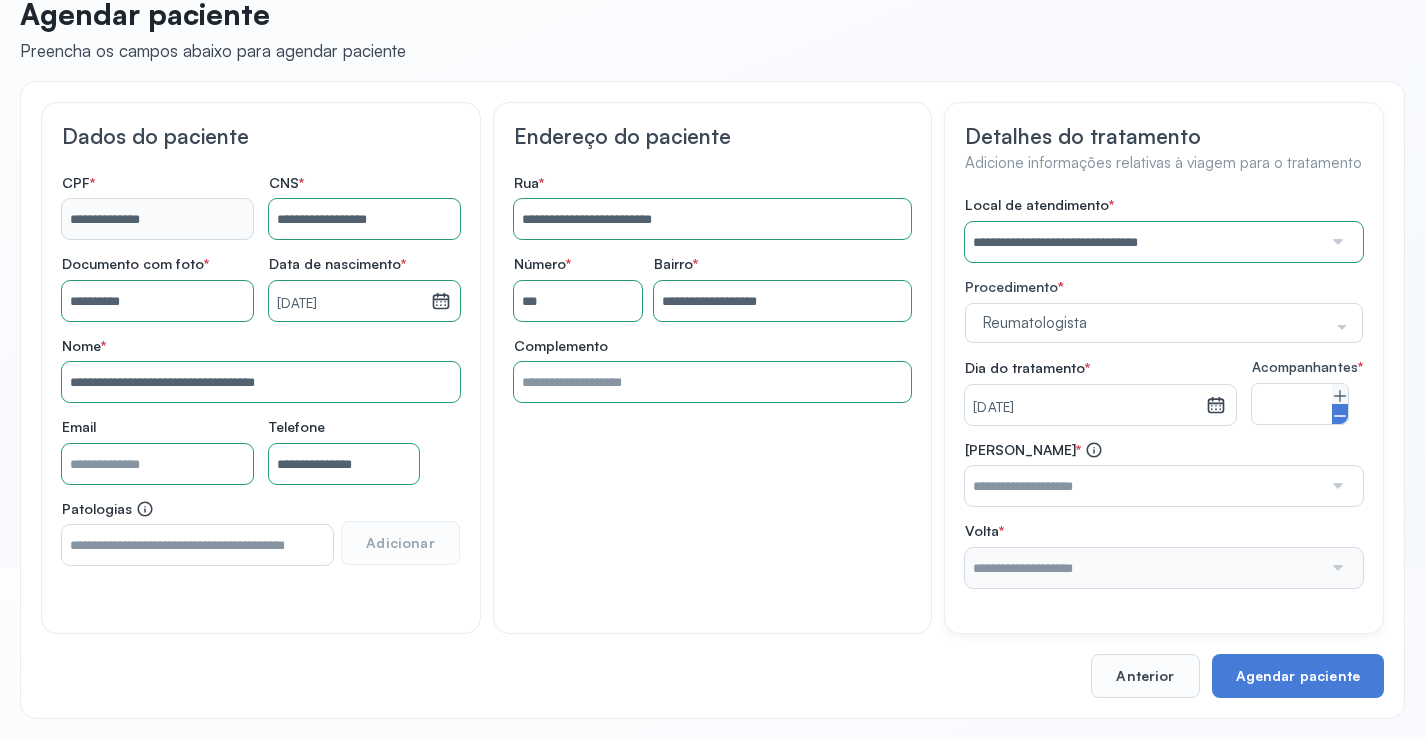 click 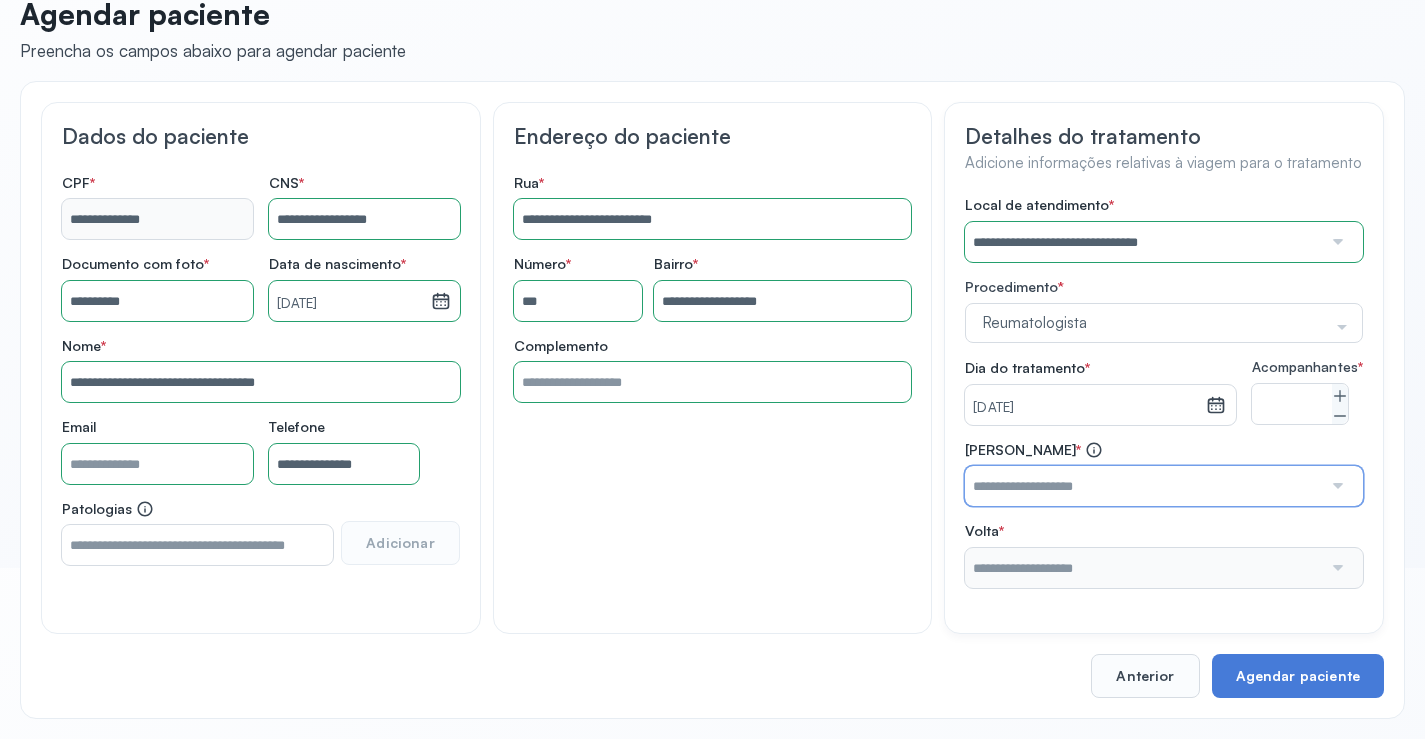 click at bounding box center [1143, 486] 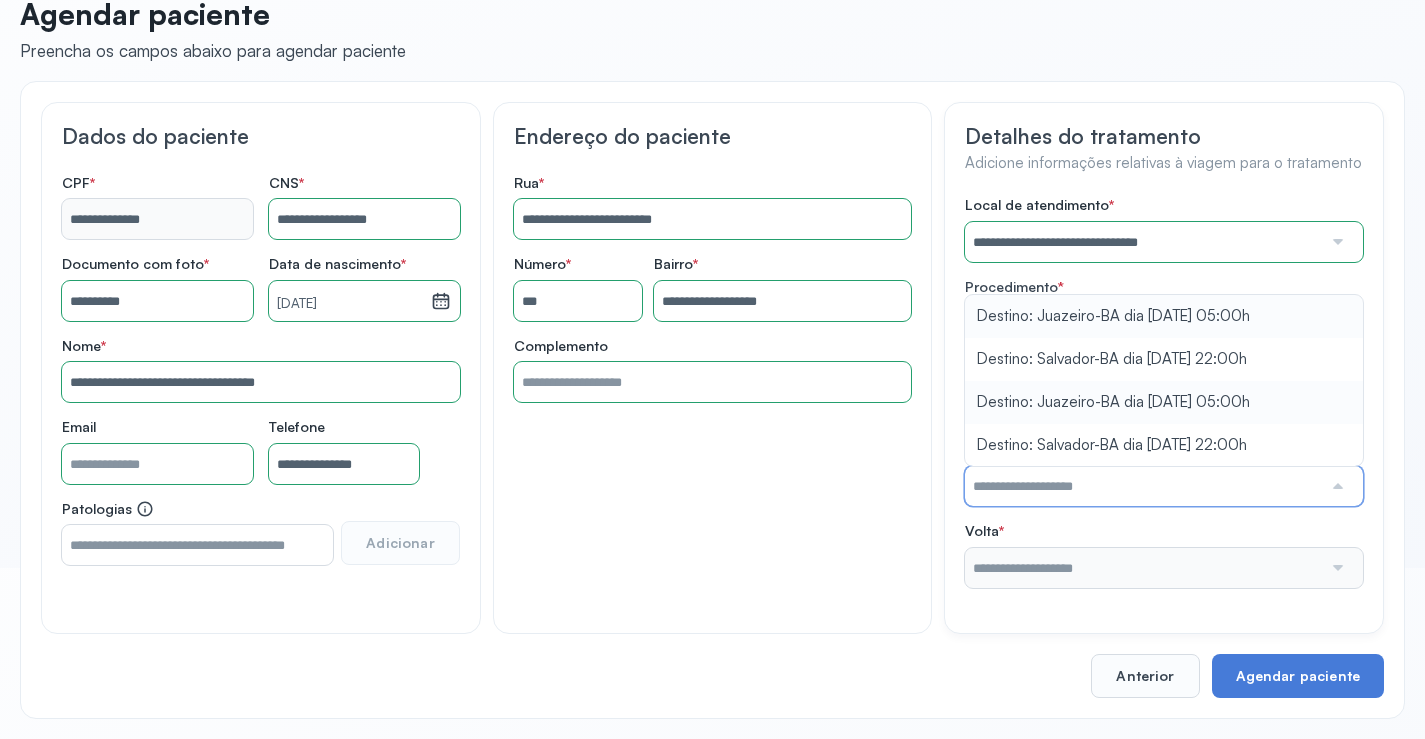 type on "**********" 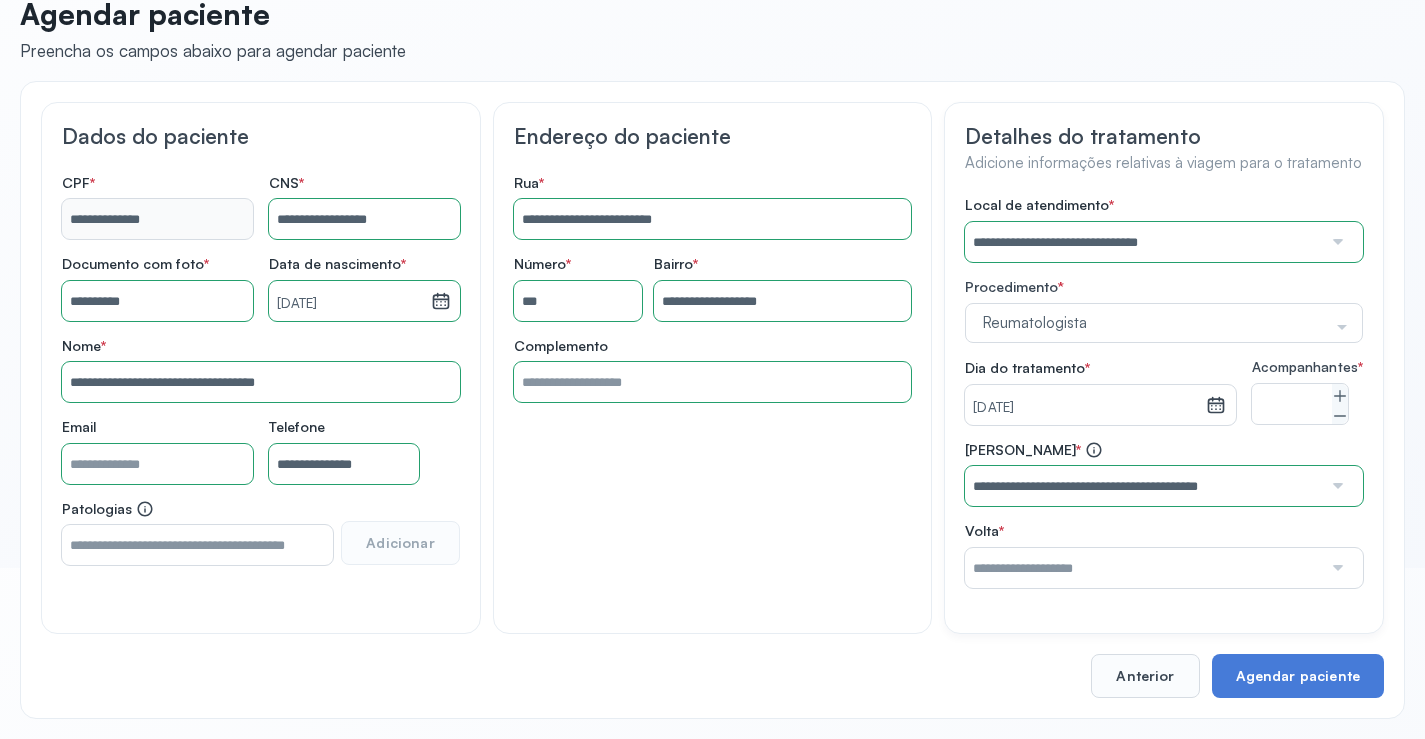 click on "**********" at bounding box center (1164, 392) 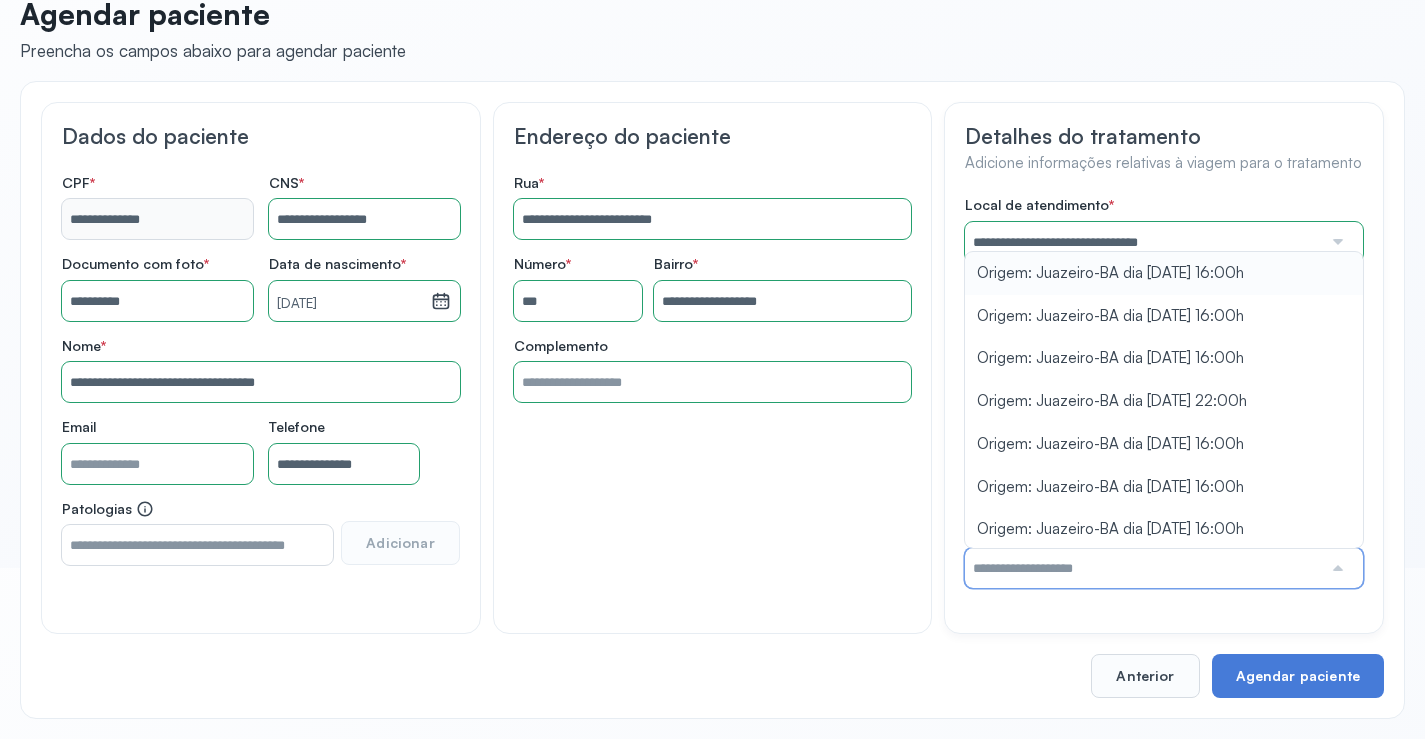 type on "**********" 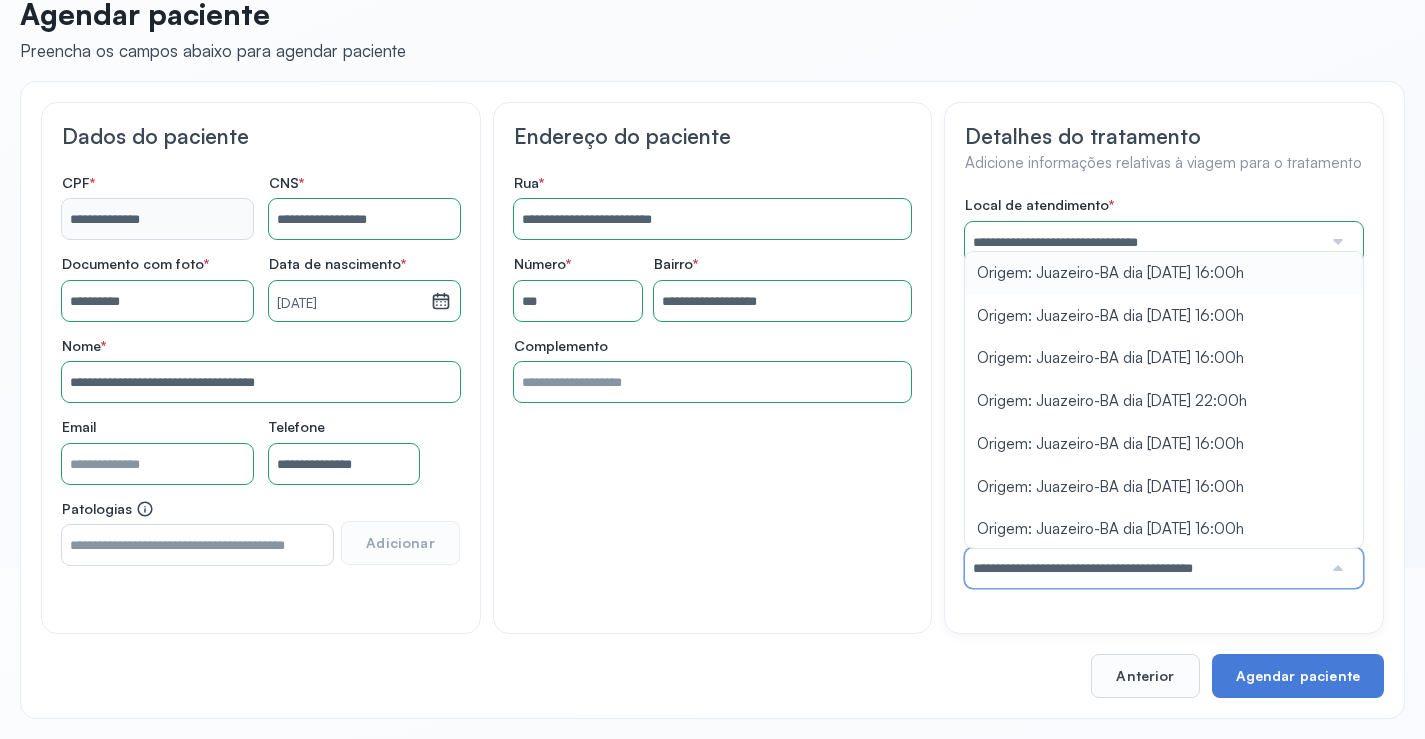 drag, startPoint x: 1167, startPoint y: 284, endPoint x: 1166, endPoint y: 298, distance: 14.035668 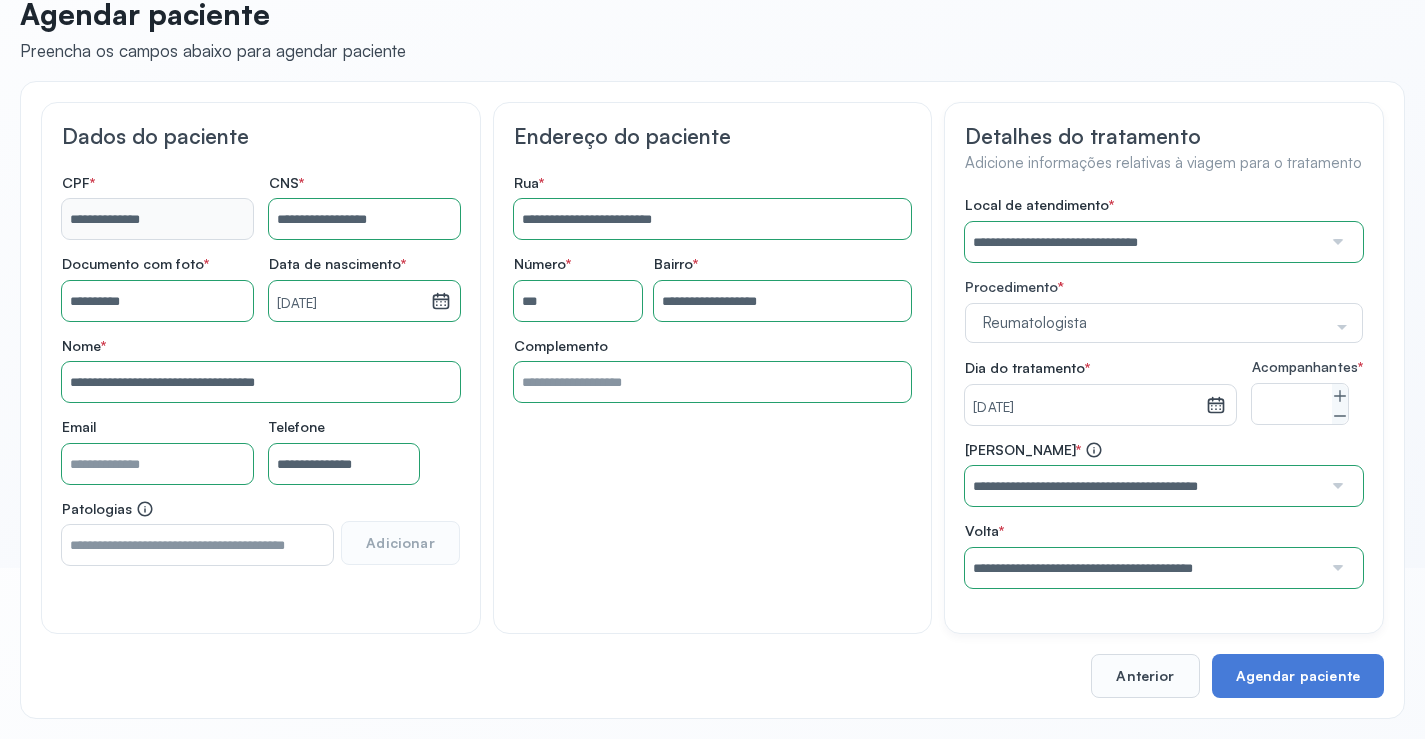 scroll, scrollTop: 186, scrollLeft: 0, axis: vertical 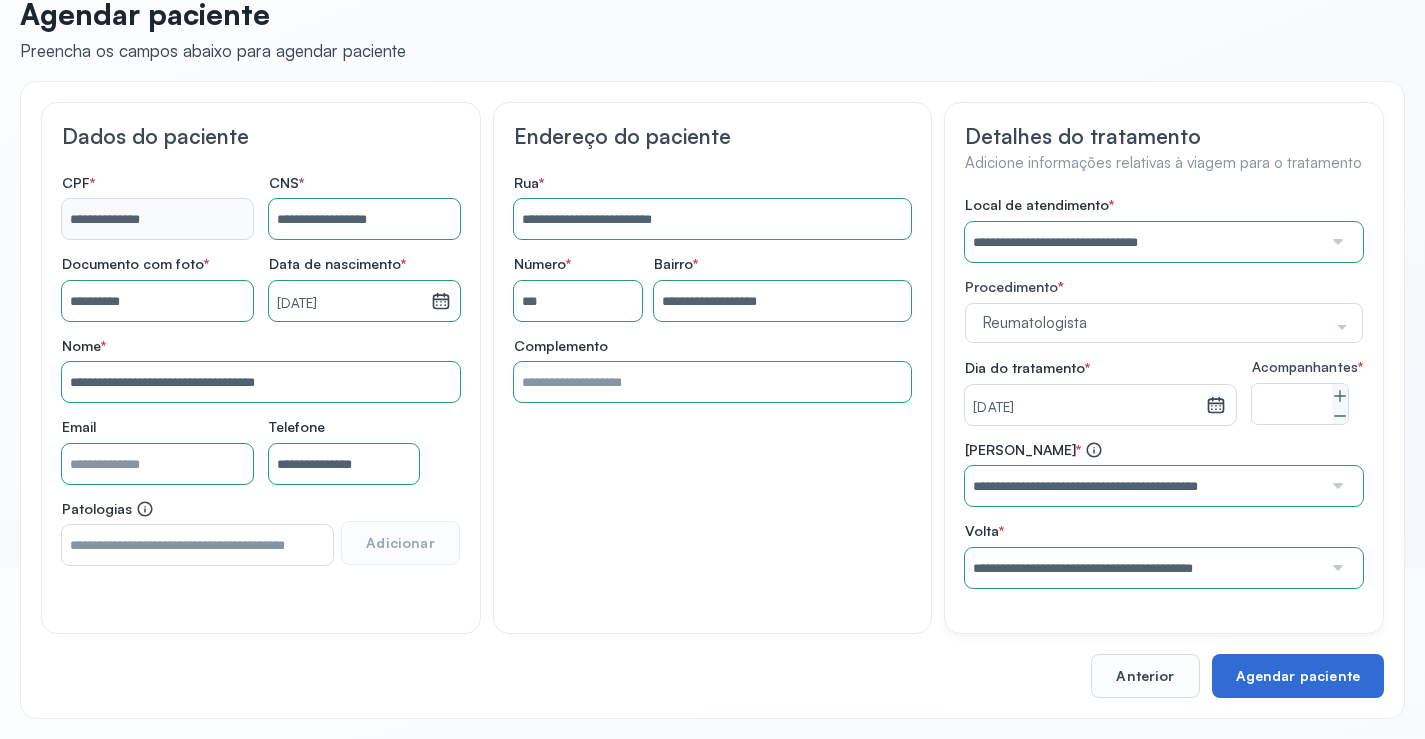 click on "Agendar paciente" at bounding box center [1298, 676] 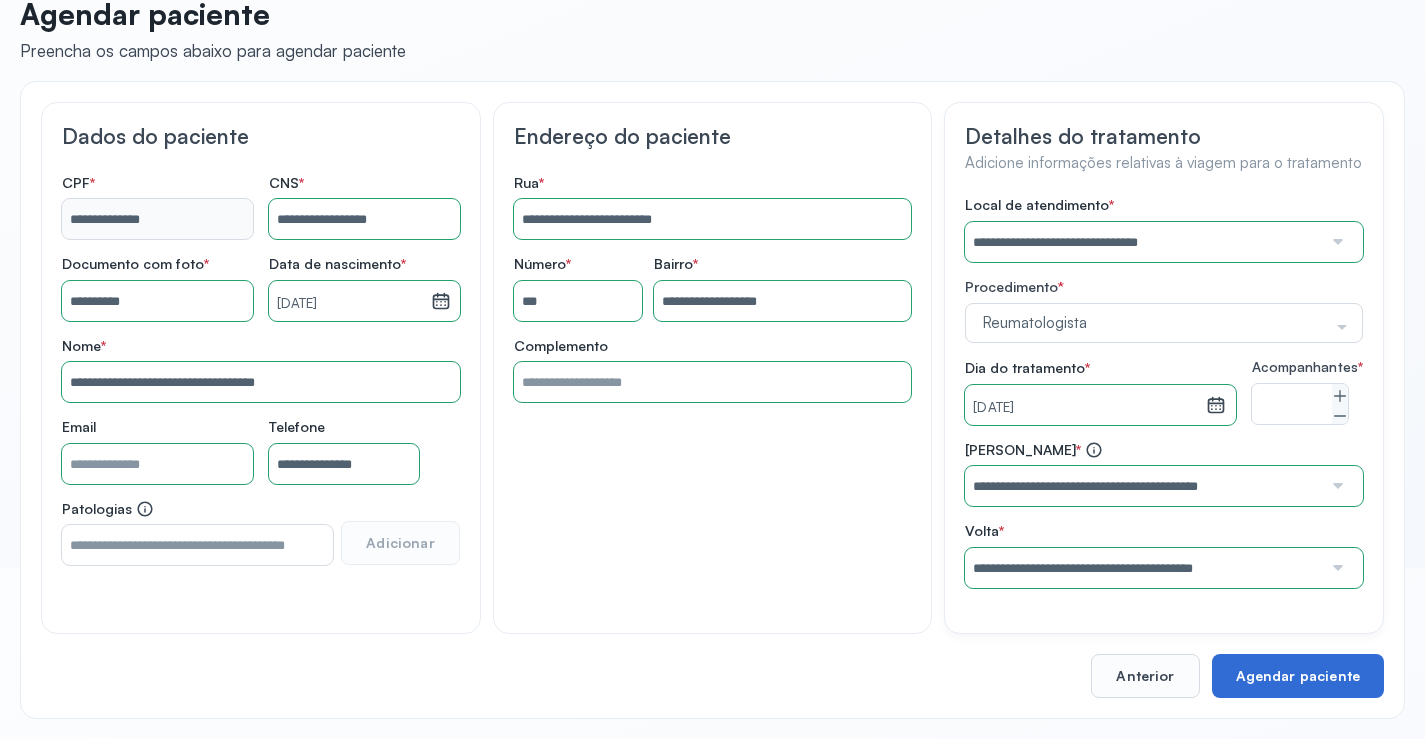 scroll, scrollTop: 0, scrollLeft: 0, axis: both 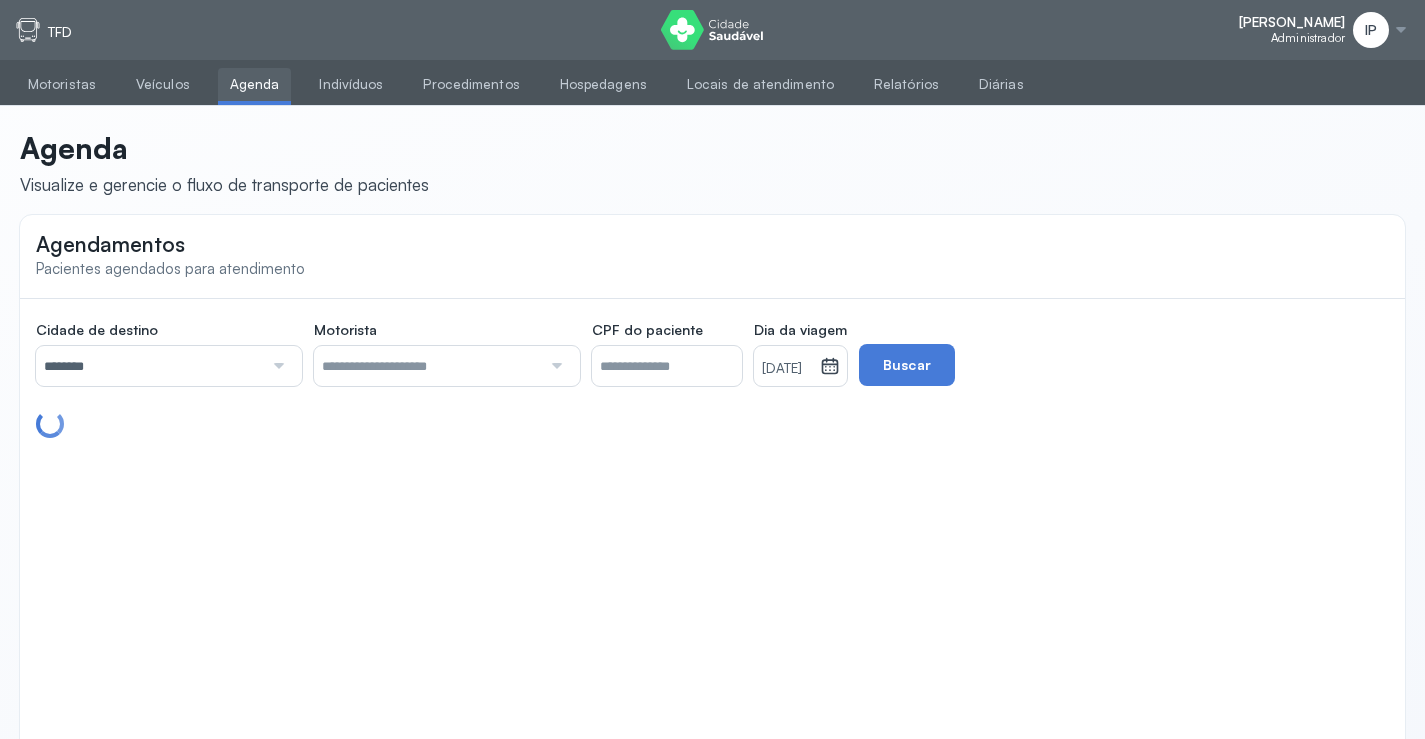 click on "********" at bounding box center [149, 366] 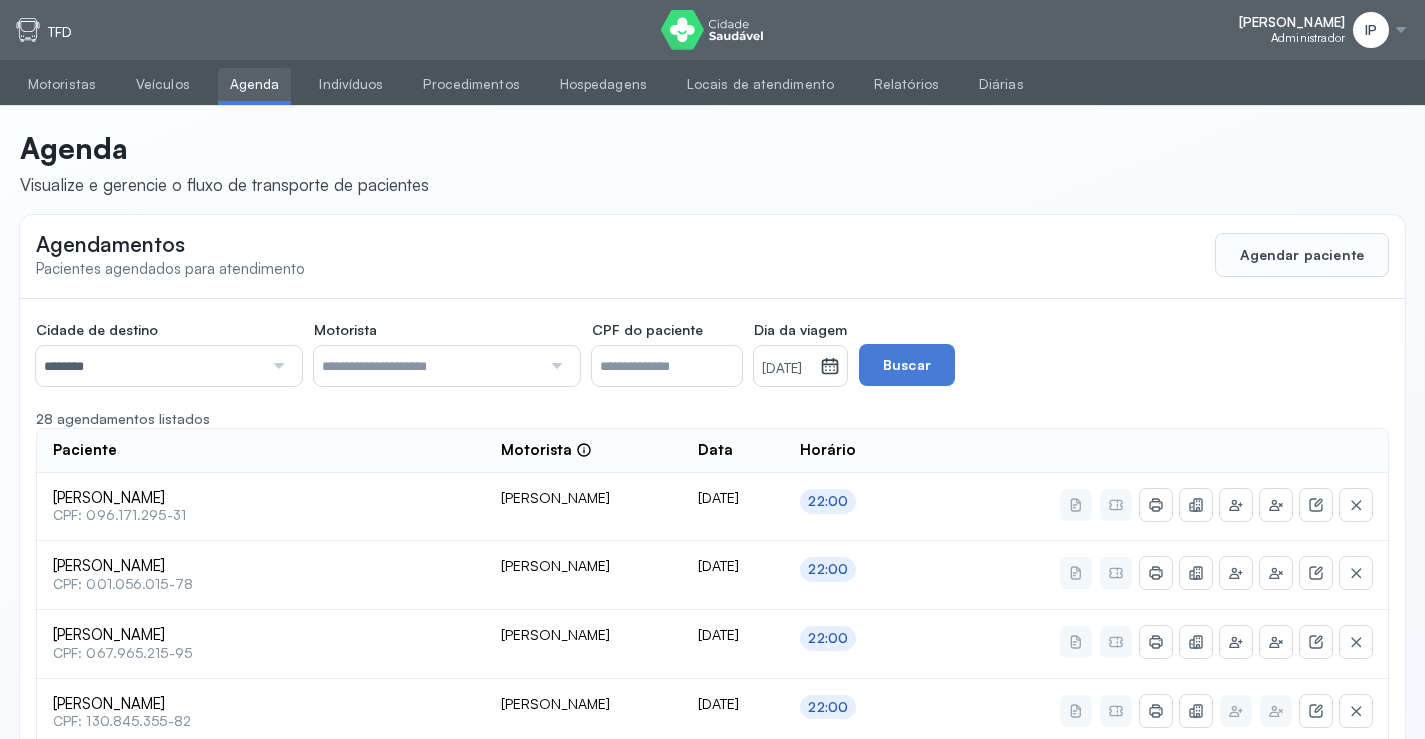click on "[DATE]" at bounding box center [787, 369] 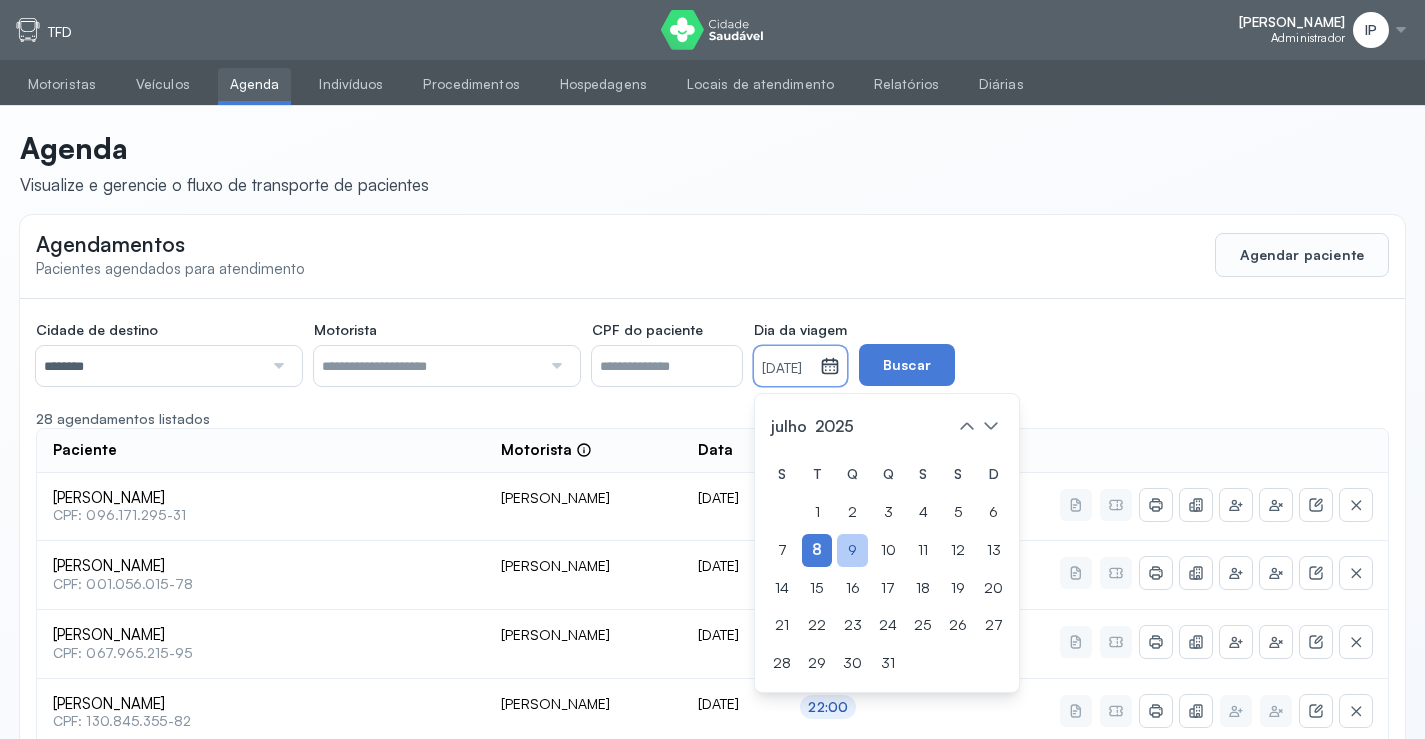 click on "9" 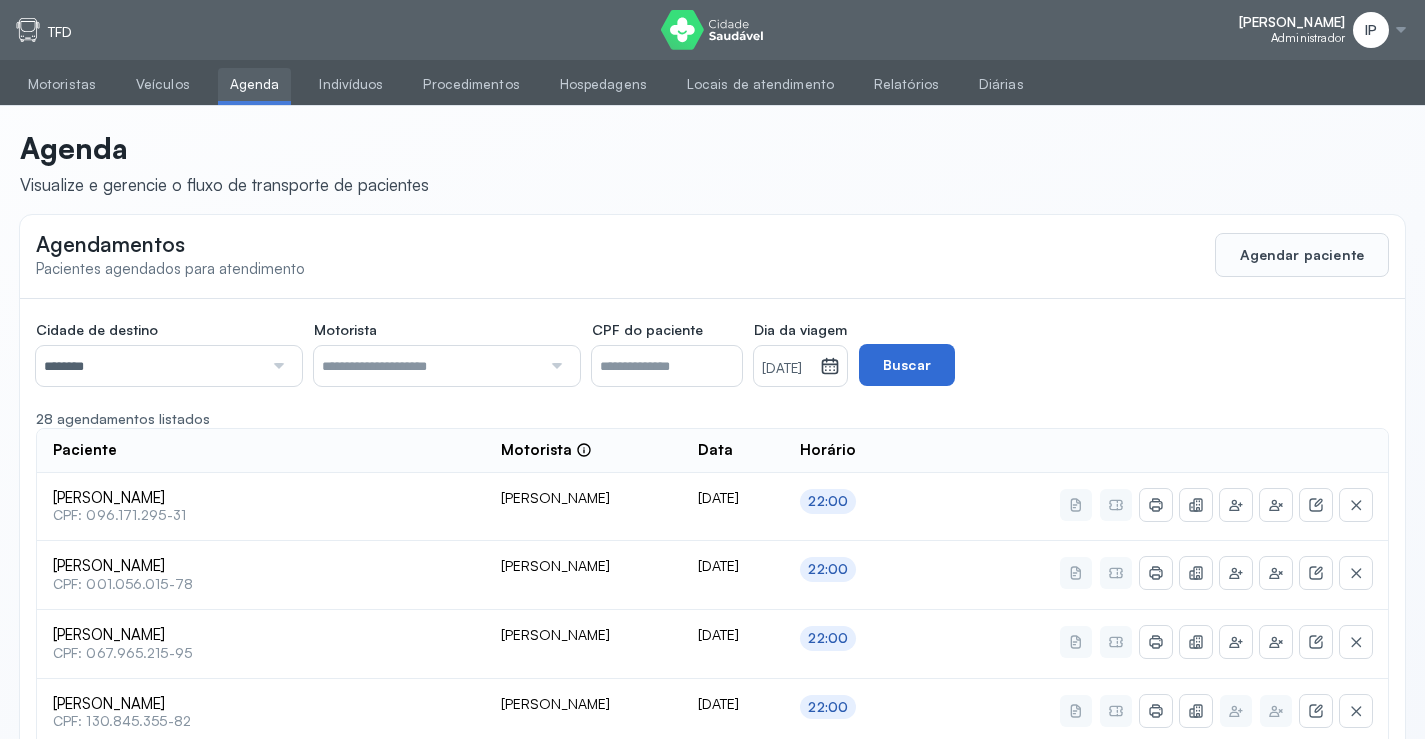 click on "Buscar" at bounding box center (907, 365) 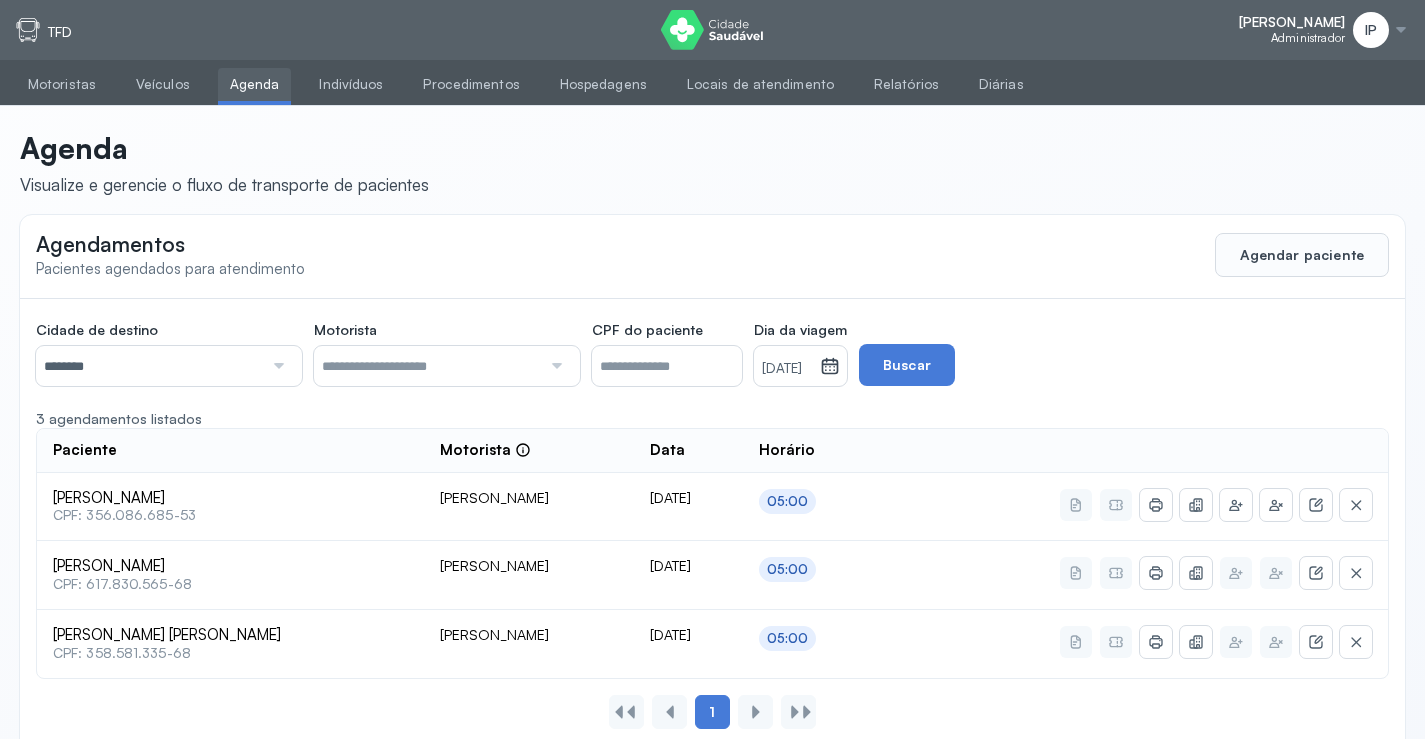 click on "********" at bounding box center [149, 366] 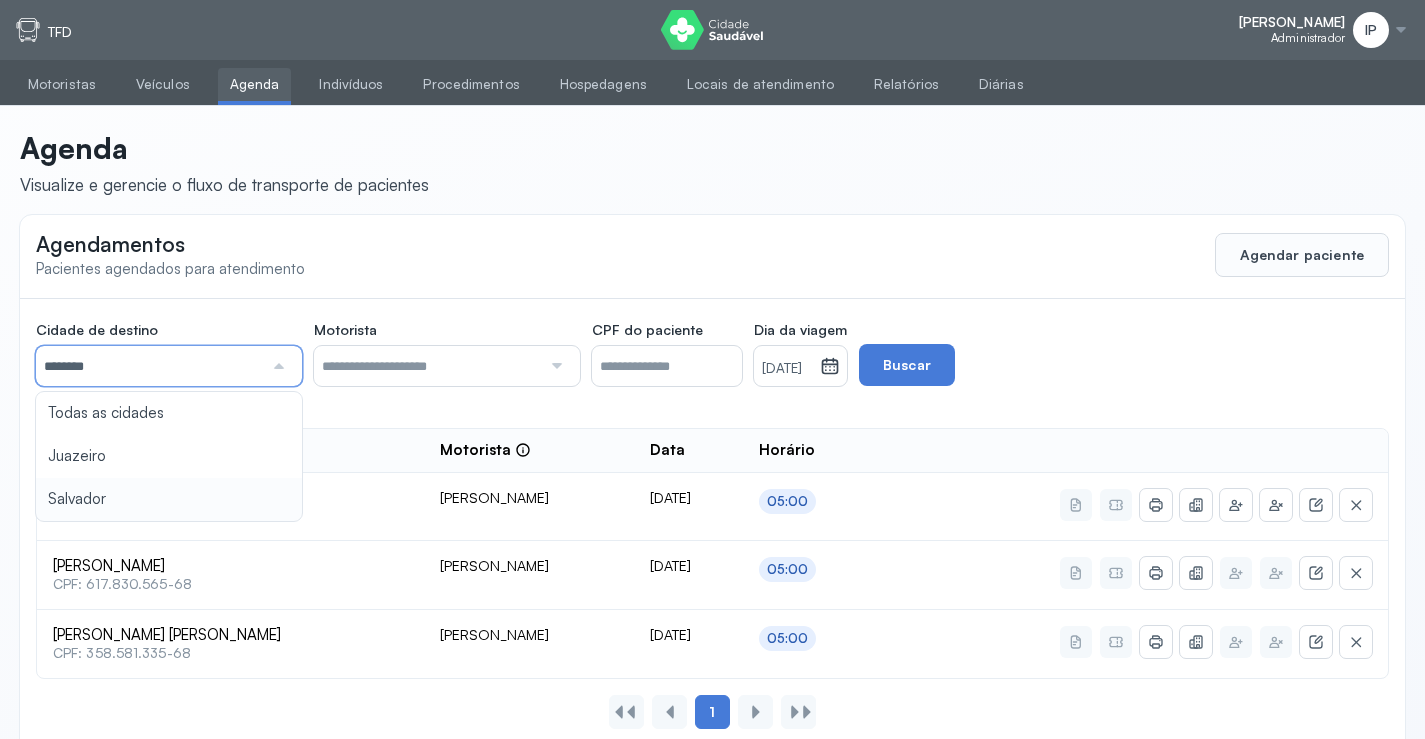 type on "********" 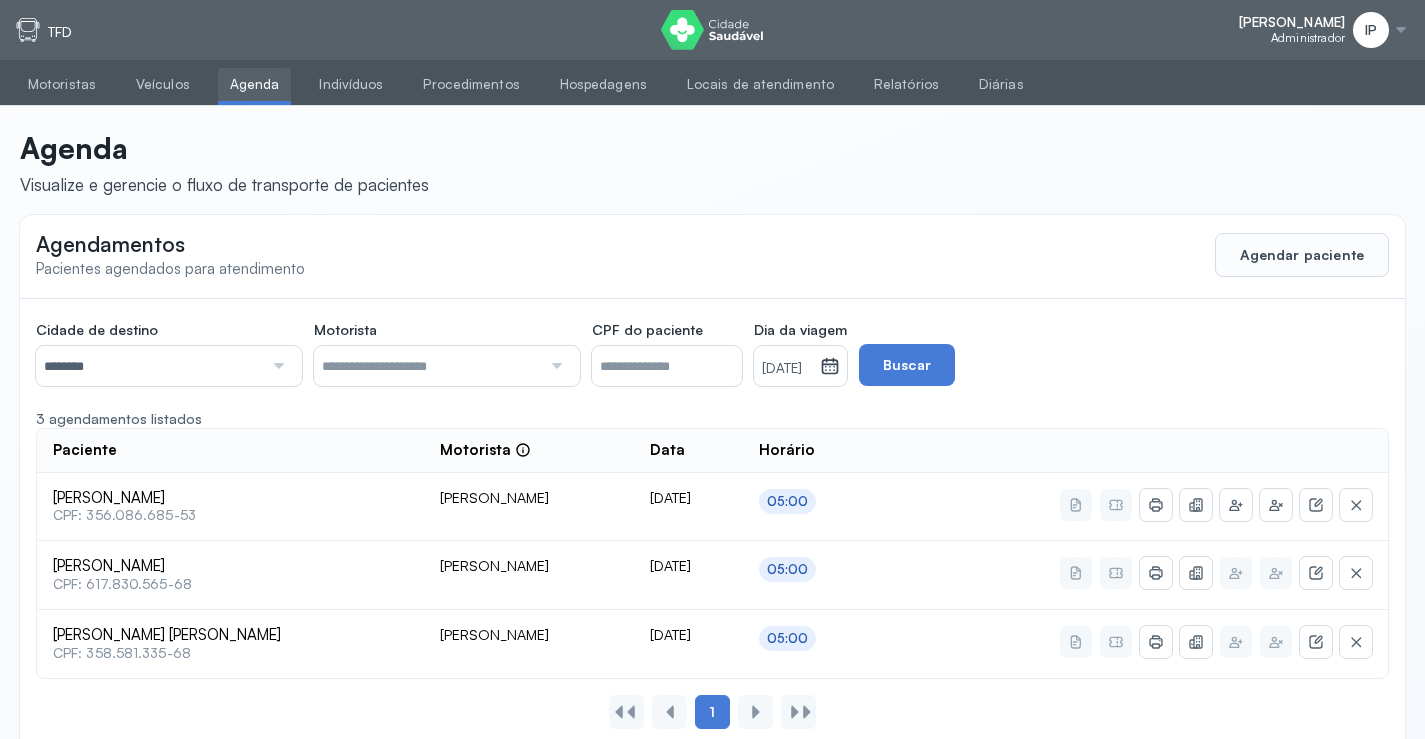 click on "Cidade de destino  ******** Todas as cidades Juazeiro Salvador Motorista  Todos os motoristas Diego dos Santos Edevon dos Santos Souza Edevon dos Santos Souza Elto Lima de Almeida Genivaldo Rodrigues da Silva Jozenilson Santos da Silva CPF do paciente  Dia da viagem  09/07/2025 julho 2025 S T Q Q S S D 1 2 3 4 5 6 7 8 9 10 11 12 13 14 15 16 17 18 19 20 21 22 23 24 25 26 27 28 29 30 31 jan fev mar abr maio jun jul ago set out nov dez 2018 2019 2020 2021 2022 2023 2024 2025 2026 2027 2028 2029  Buscar  3 agendamentos listados Paciente  Motorista  Data Horário Luiz Carvalho Bispo  CPF: 356.086.685-53 Genivaldo Rodrigues da Silva 09/07/2025 05:00 Rosenilde Vieira  CPF: 617.830.565-68 Genivaldo Rodrigues da Silva 09/07/2025 05:00 Maria Aparecida Alcantara de Oliveira  CPF: 358.581.335-68 Genivaldo Rodrigues da Silva 09/07/2025 05:00 1" 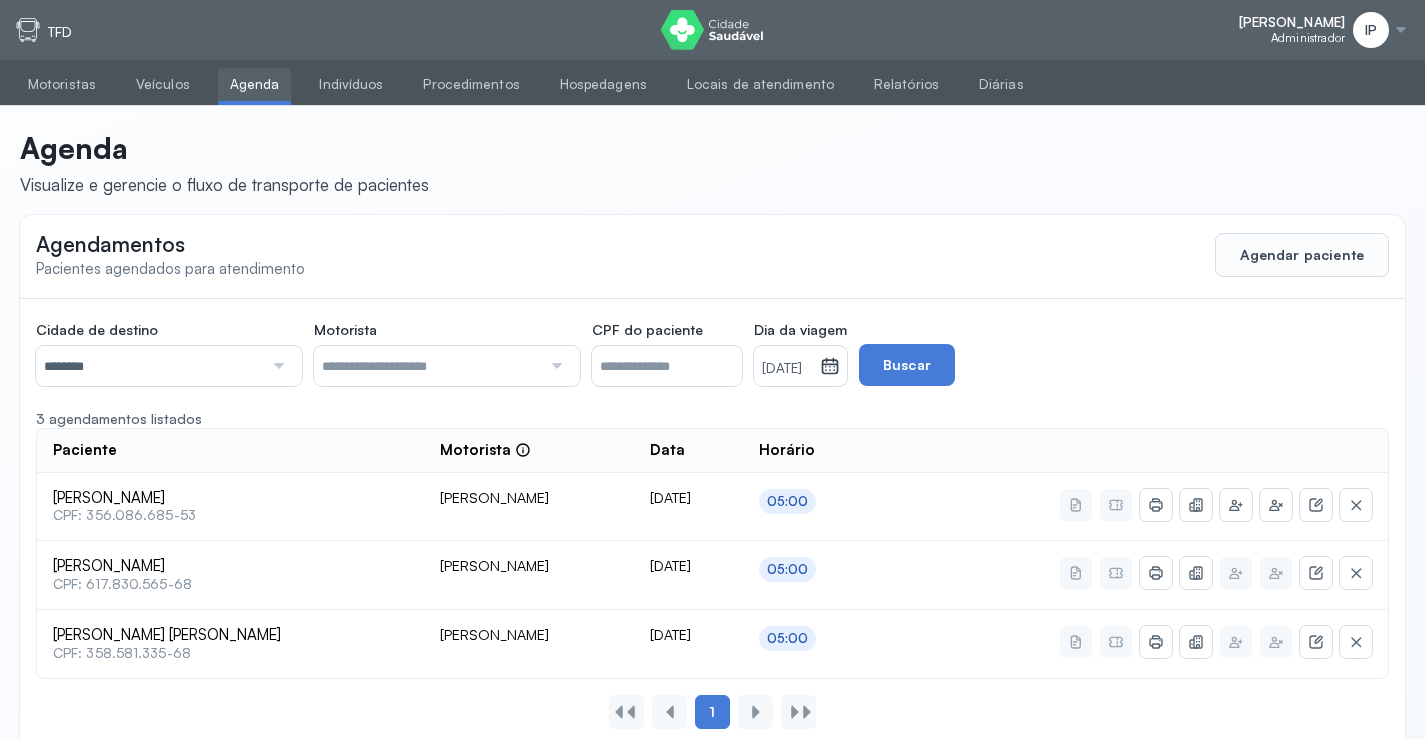 click on "[DATE]" at bounding box center (787, 369) 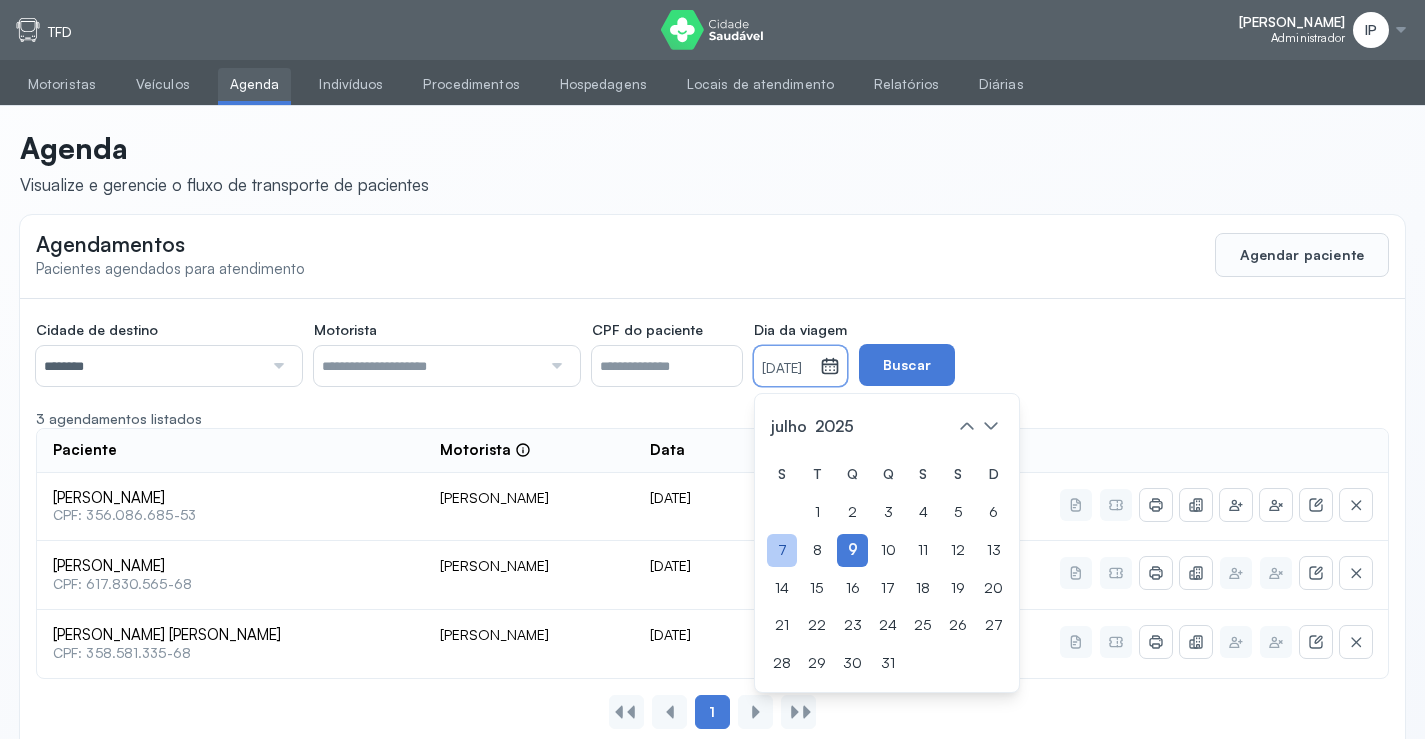 click on "7" 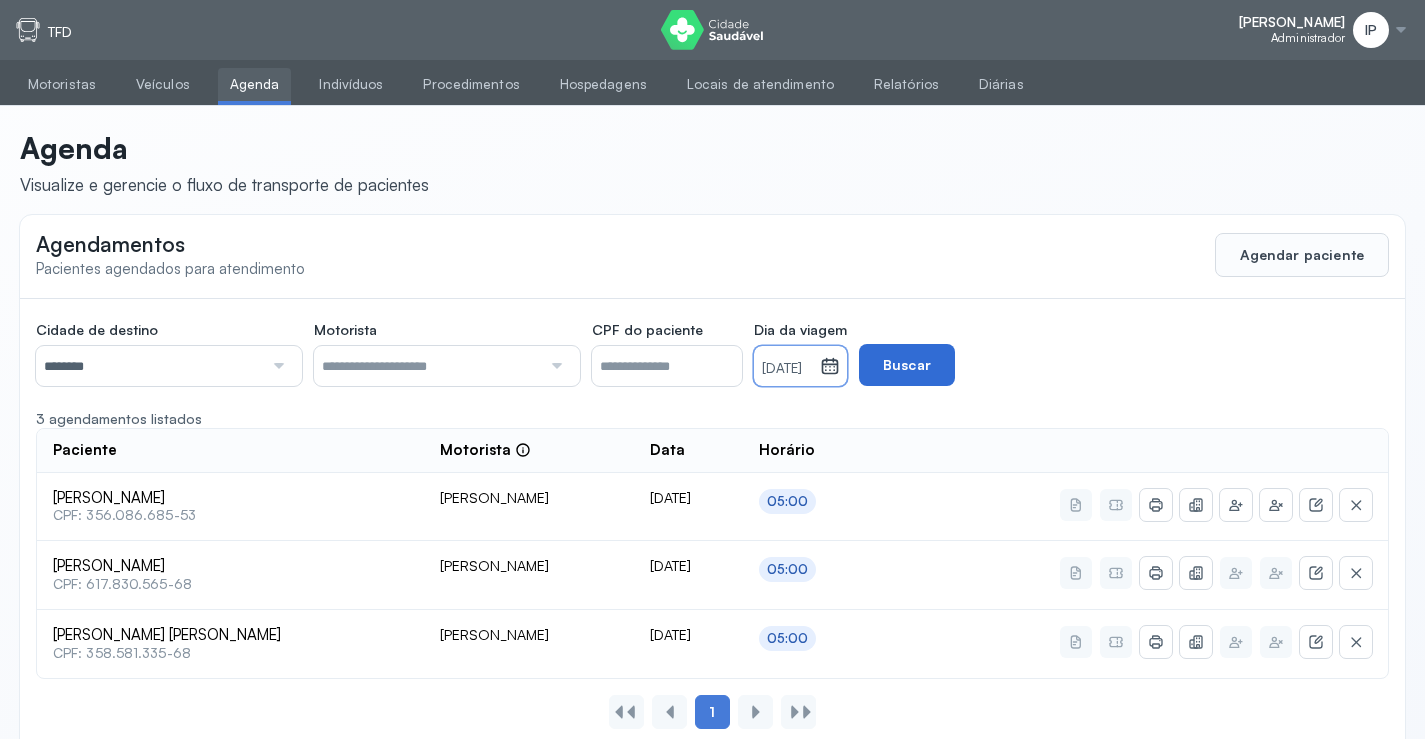 click on "Buscar" at bounding box center (907, 365) 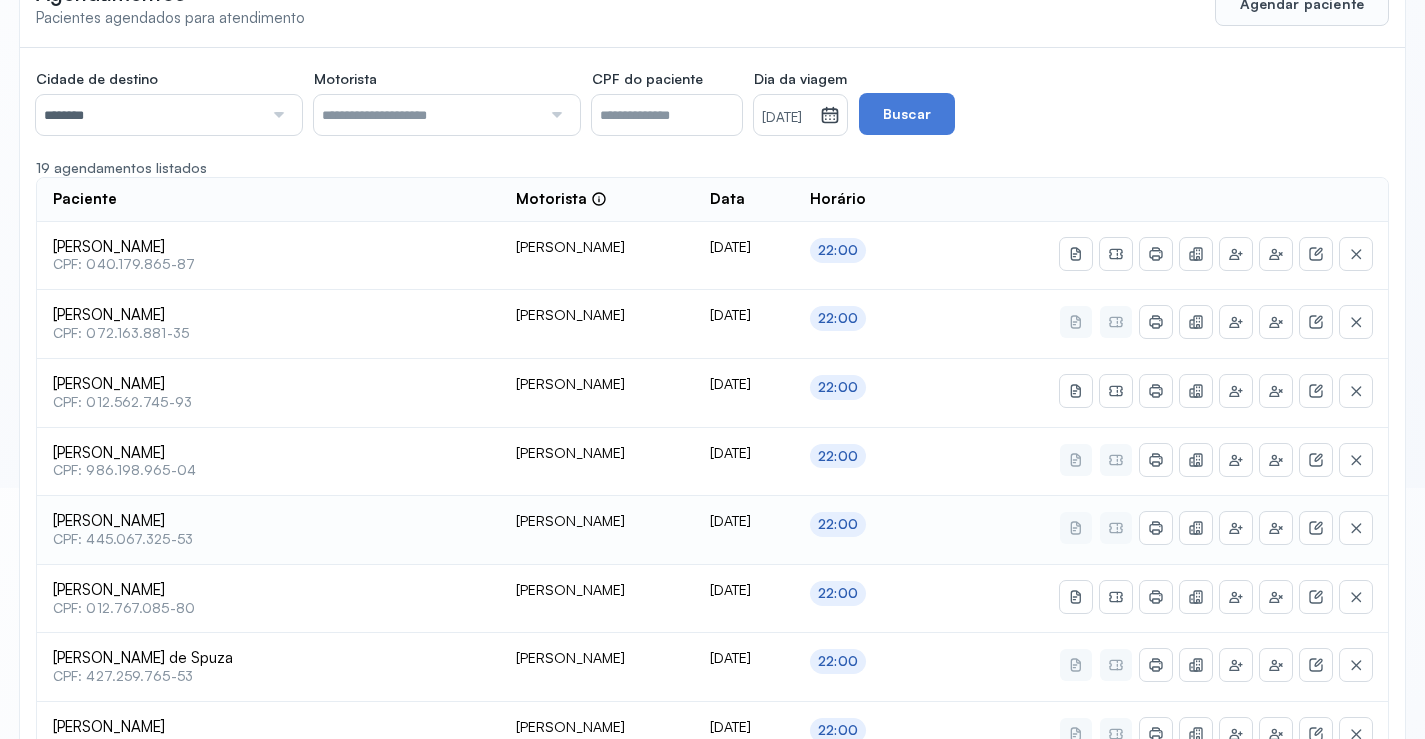scroll, scrollTop: 300, scrollLeft: 0, axis: vertical 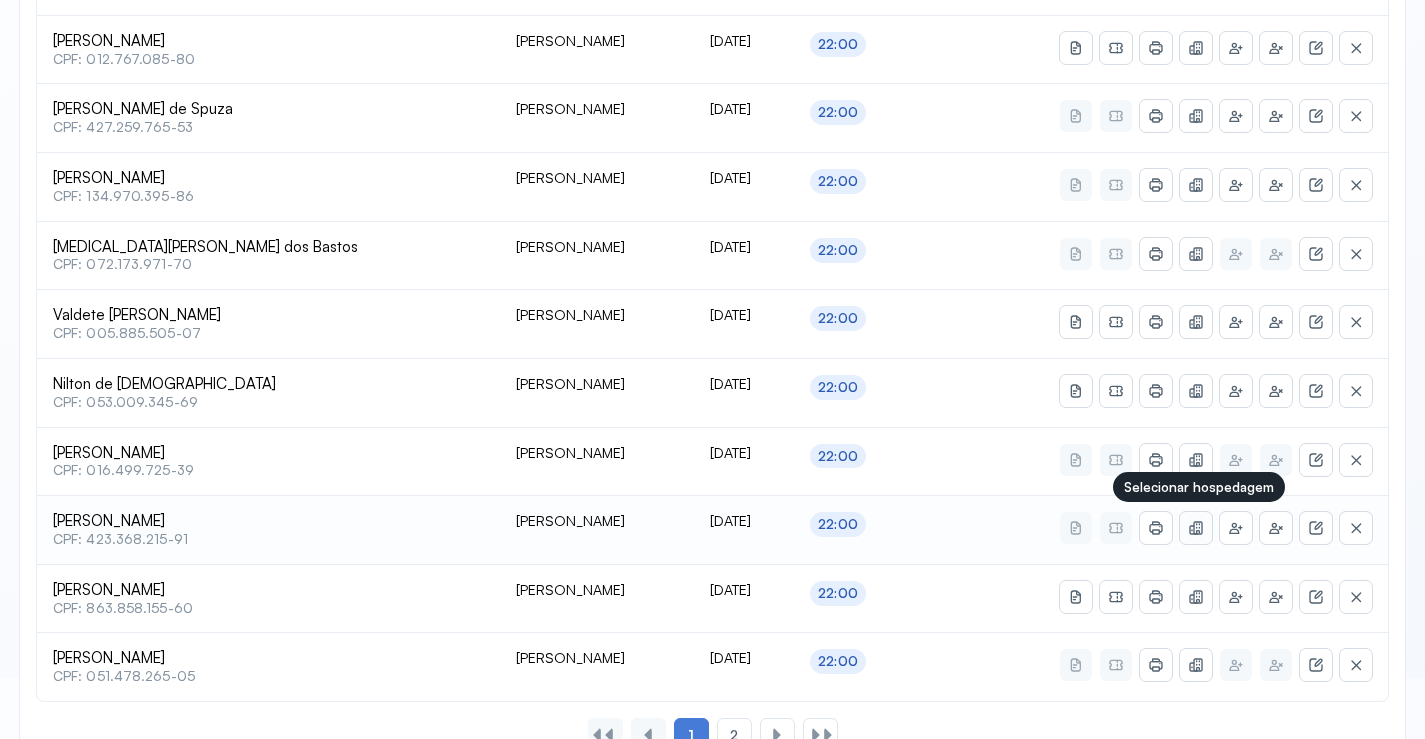 click 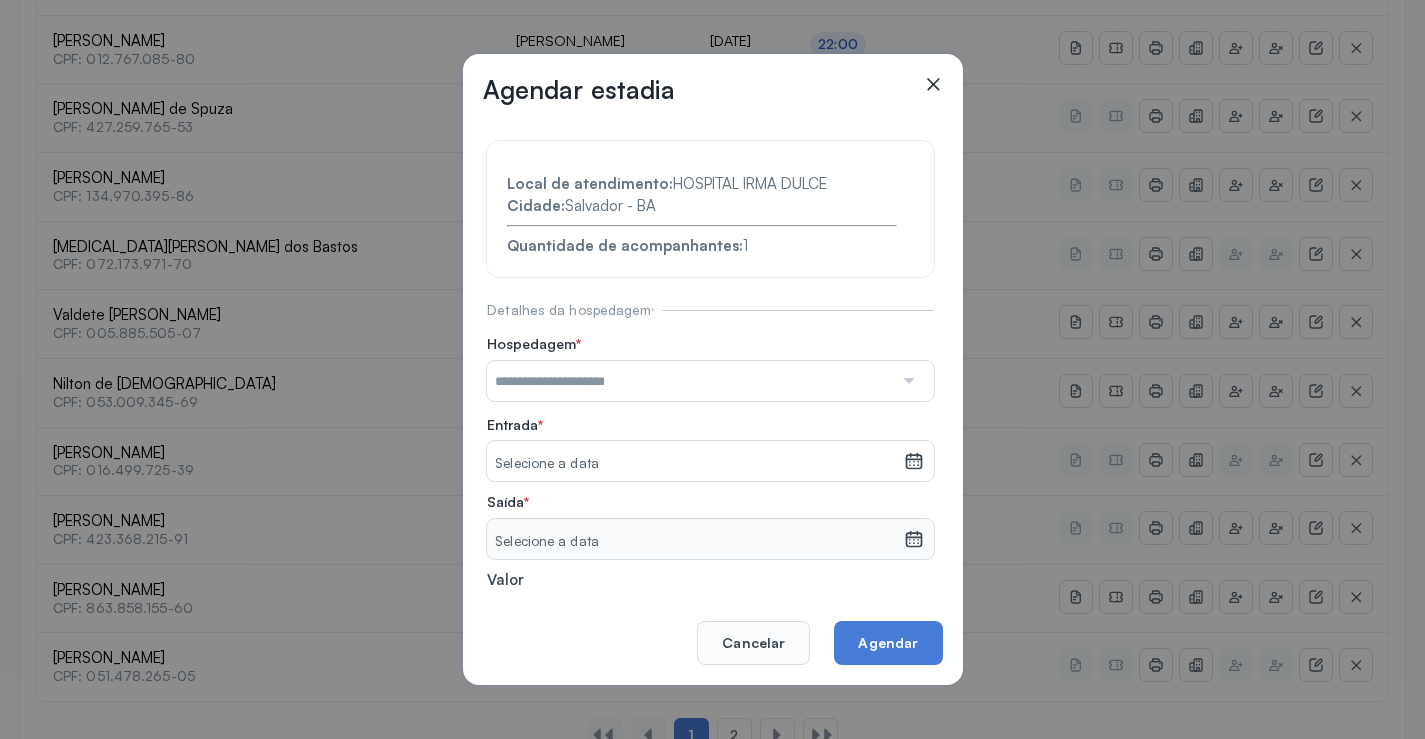 click at bounding box center [690, 381] 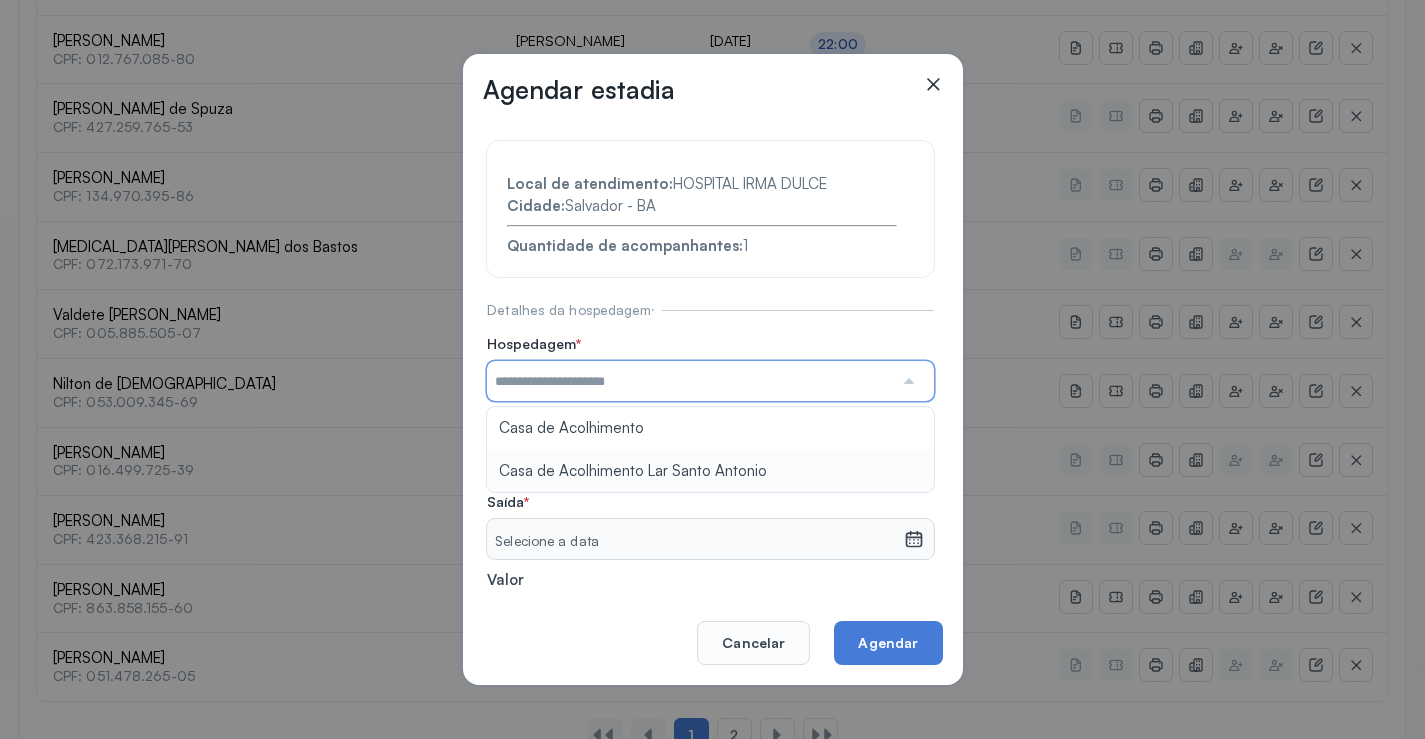 type on "**********" 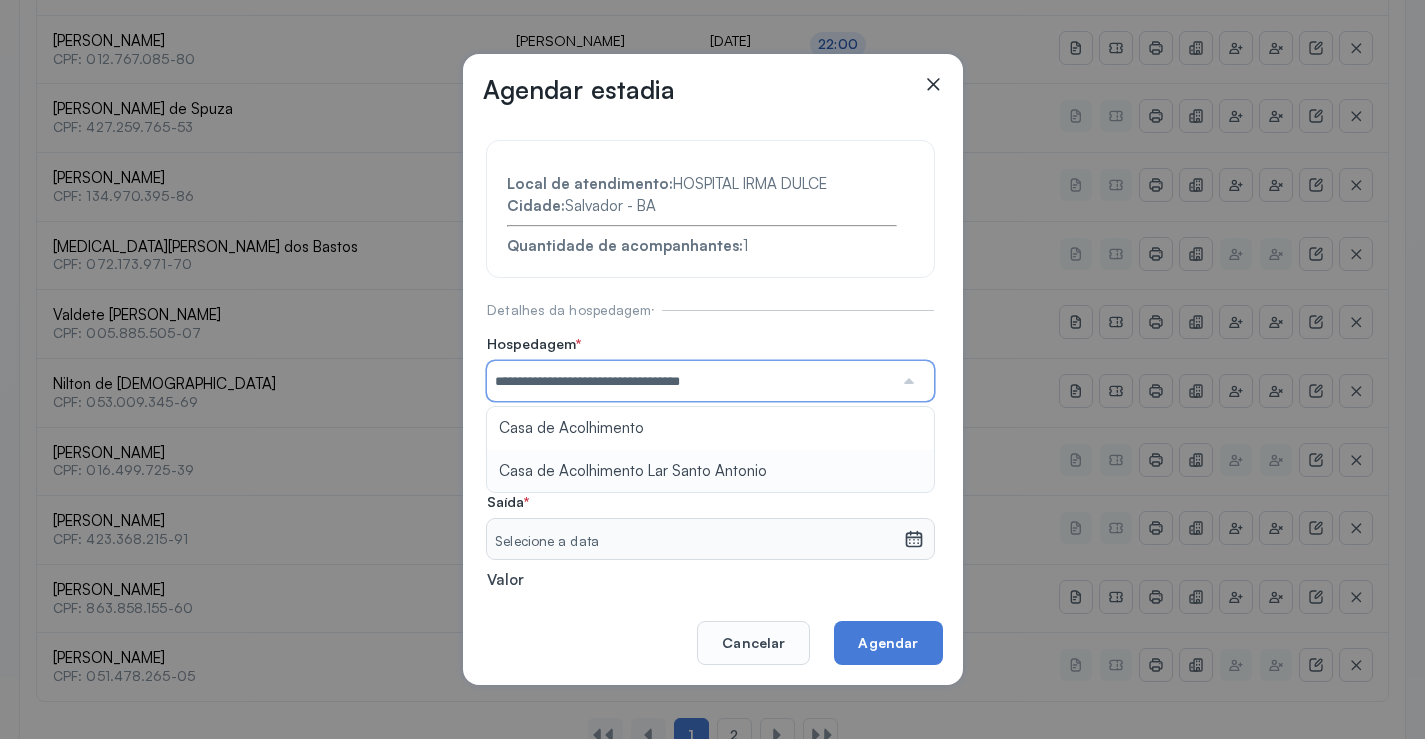click on "**********" at bounding box center [710, 436] 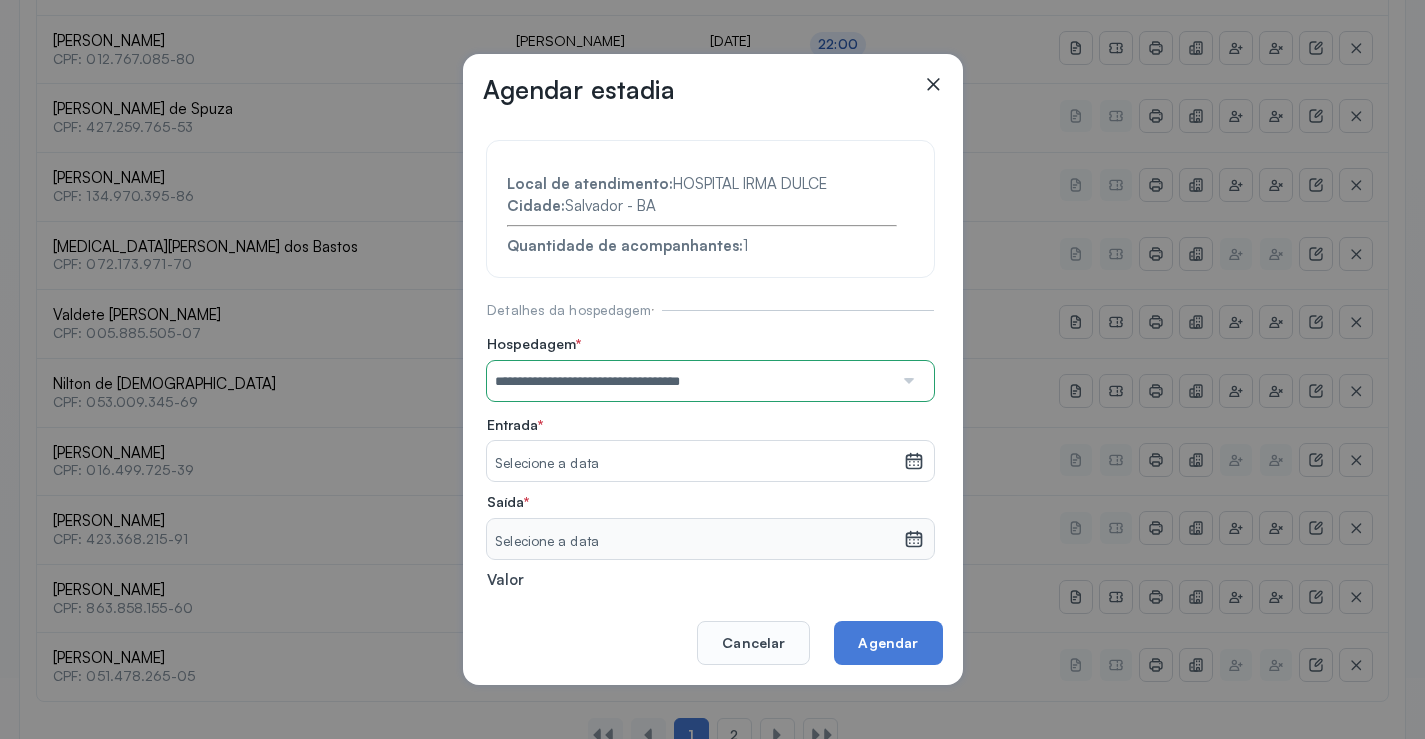 click on "Selecione a data" at bounding box center [695, 461] 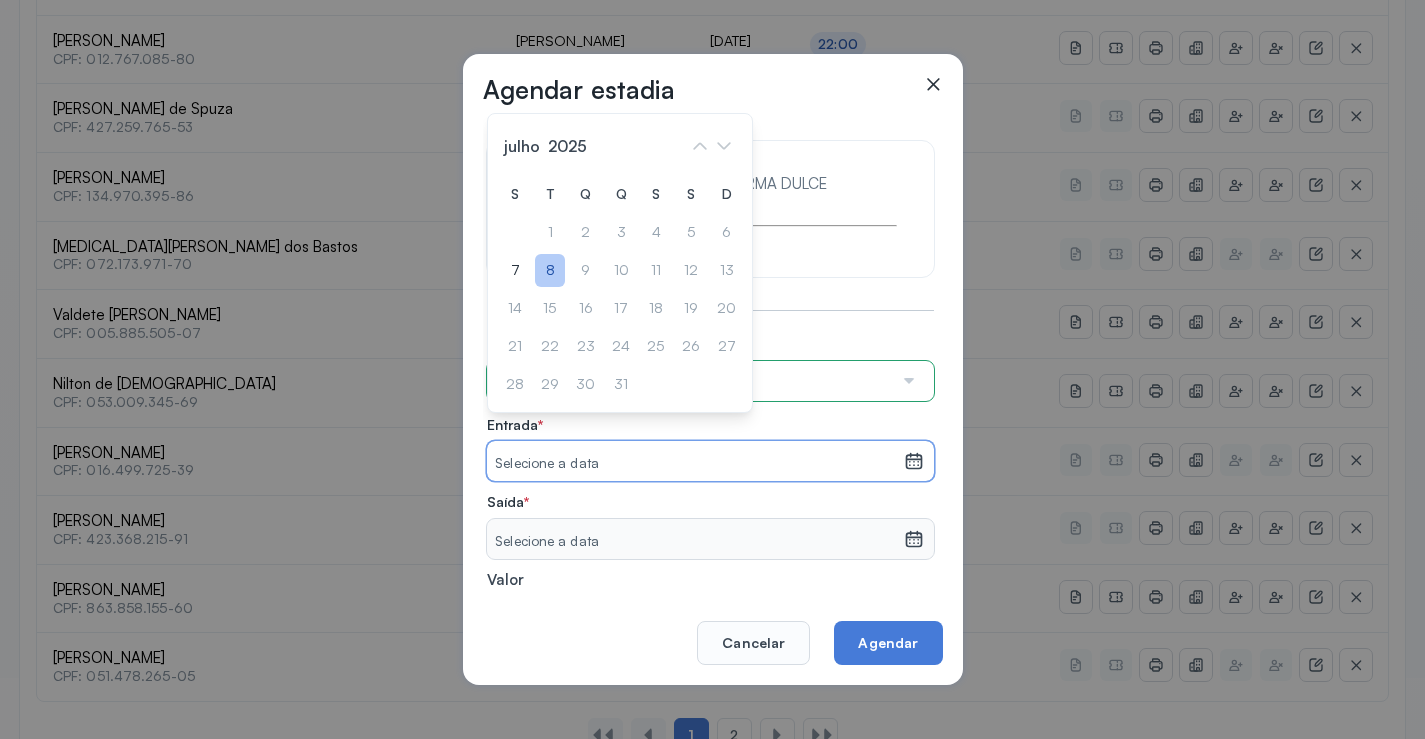click on "8" 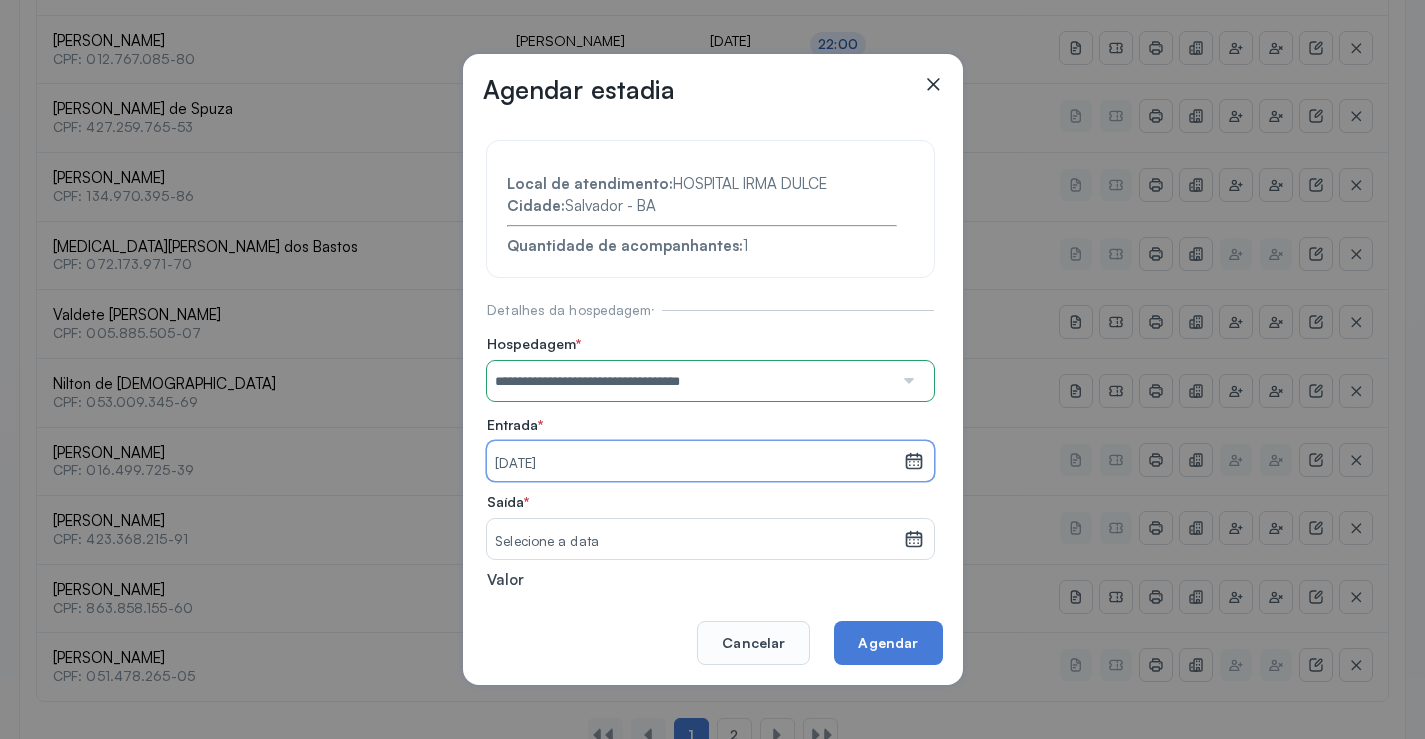 click on "Selecione a data" at bounding box center [695, 539] 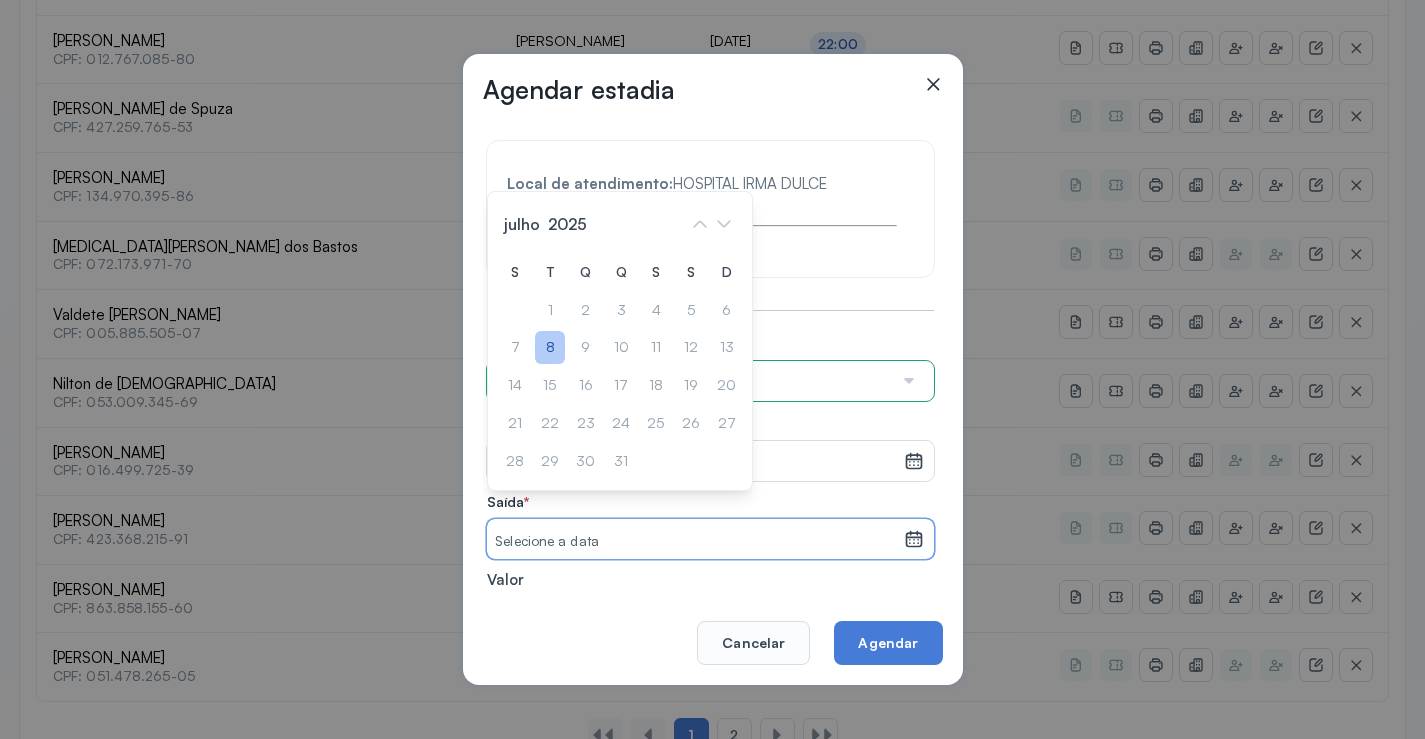 click on "8" 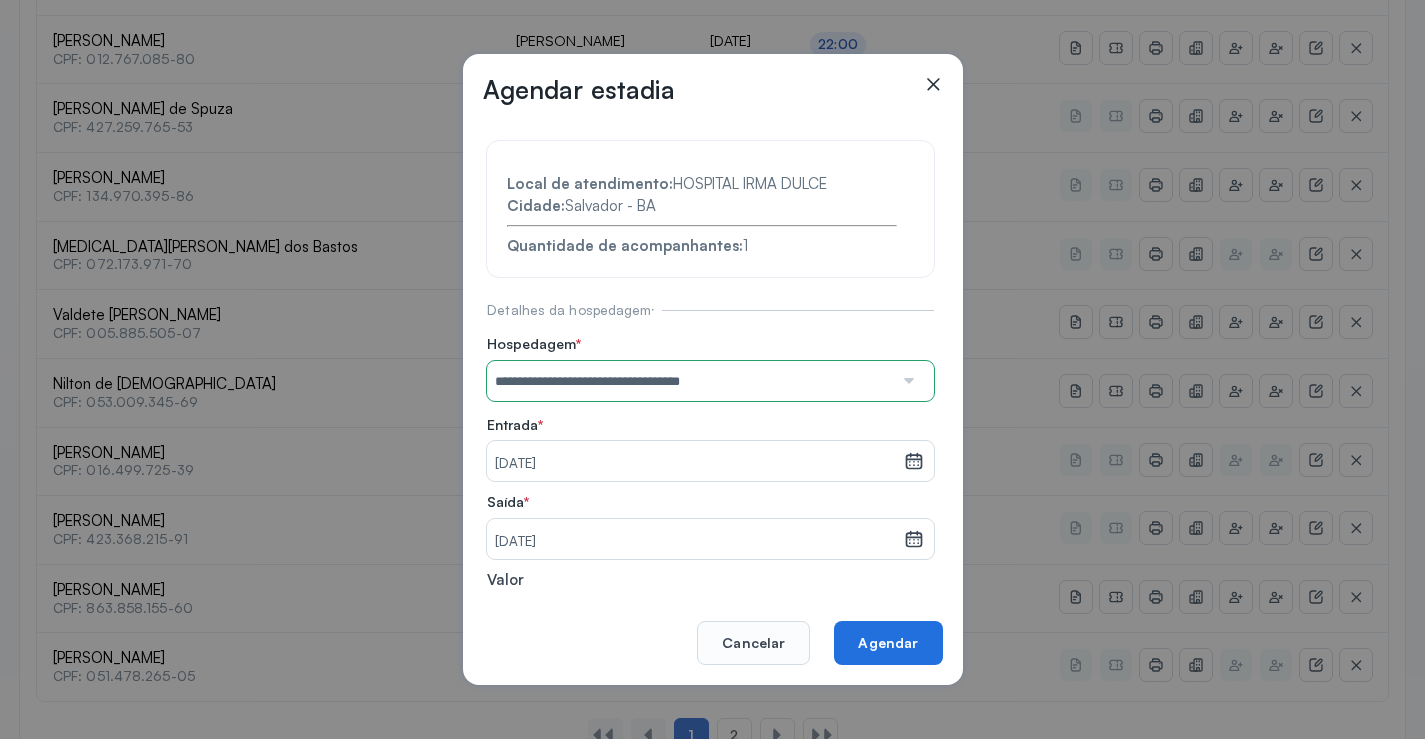 click on "Agendar" 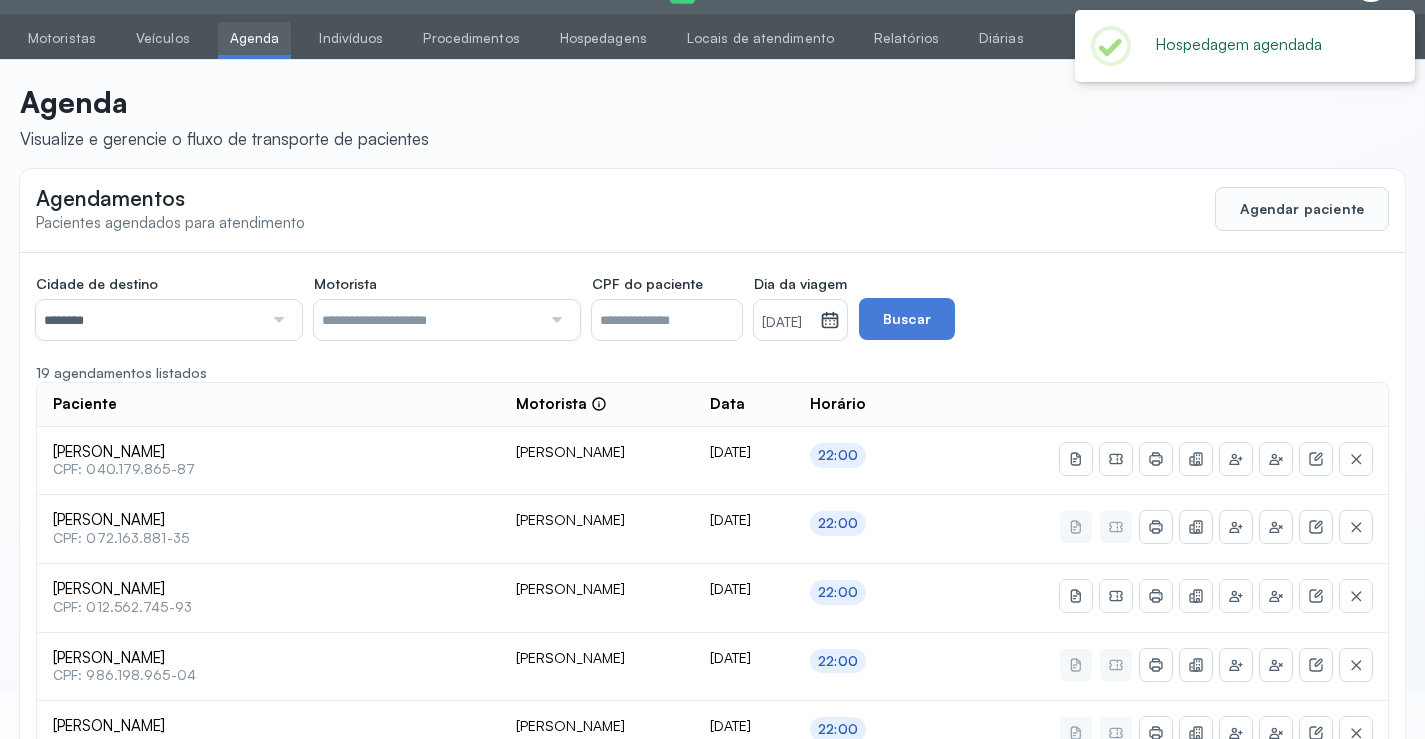 scroll, scrollTop: 800, scrollLeft: 0, axis: vertical 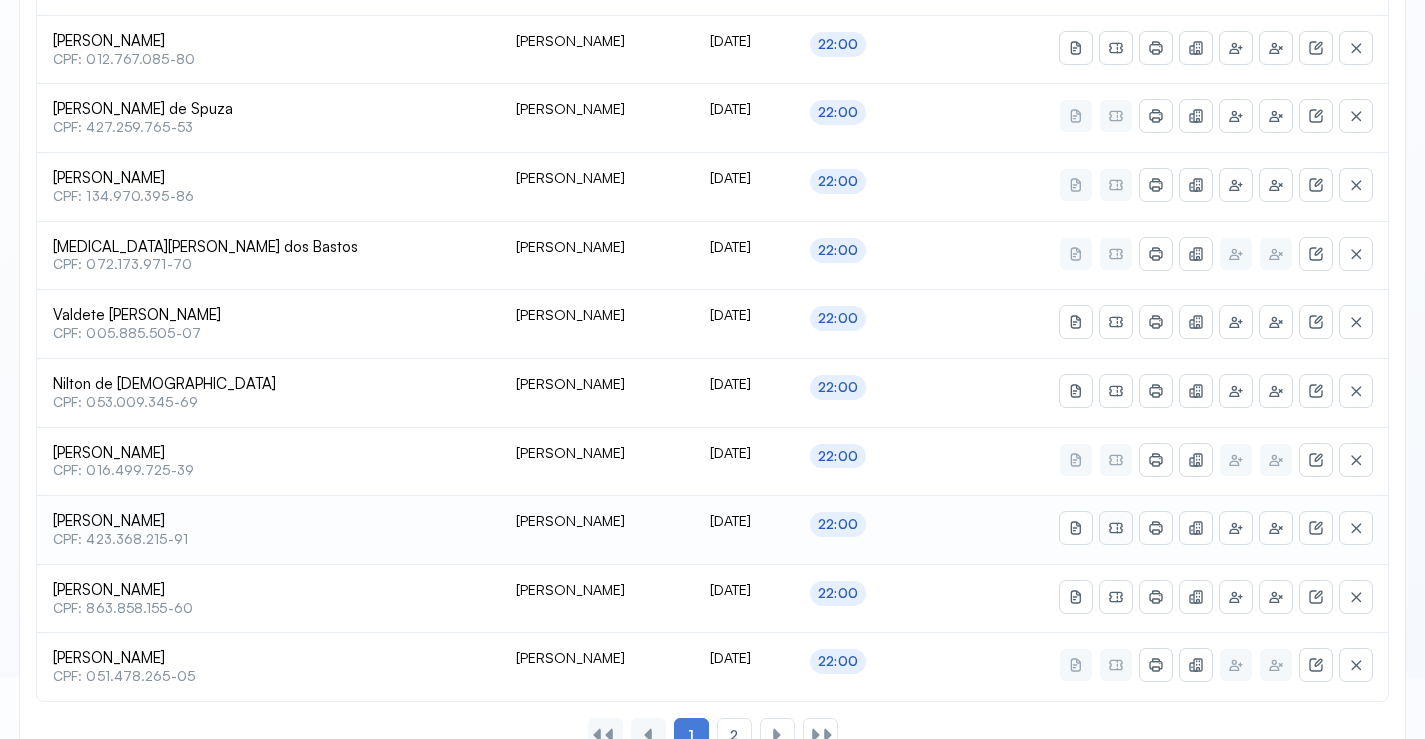 click 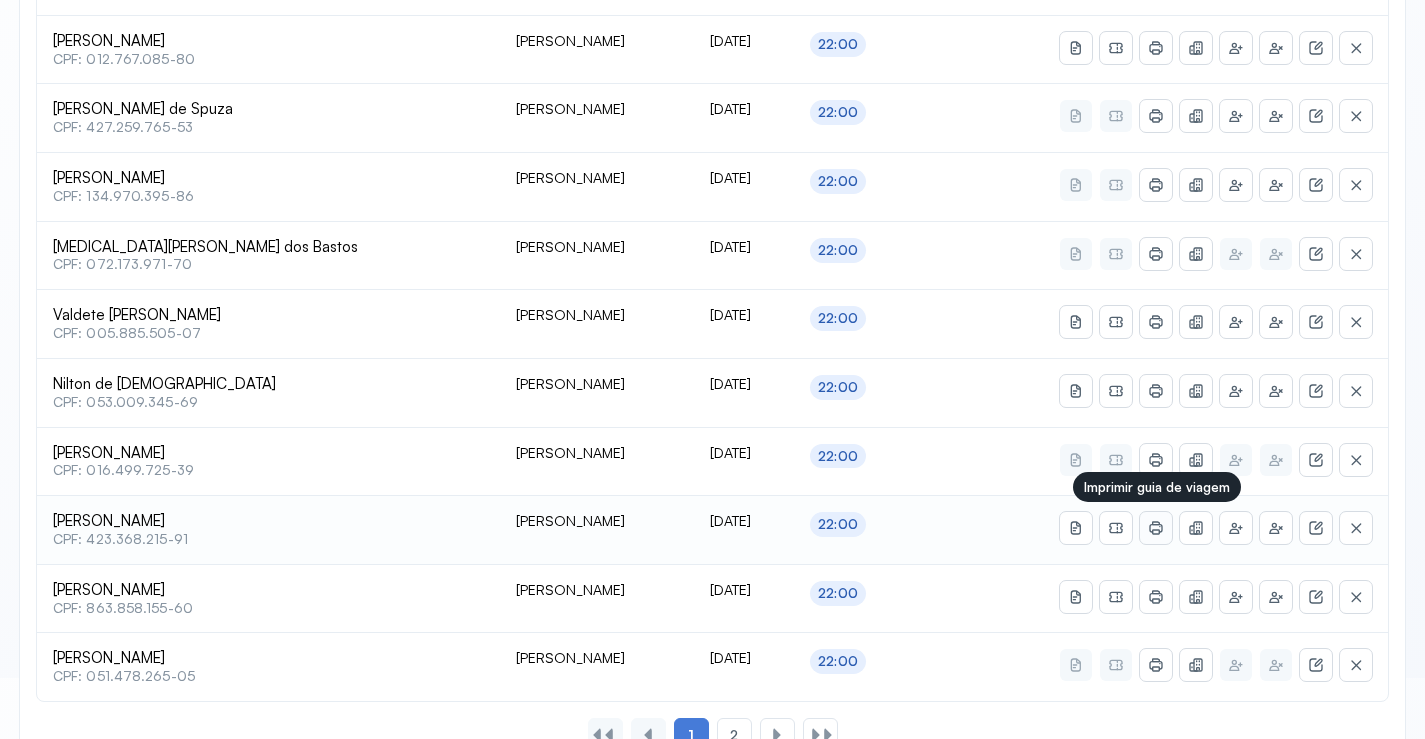 click 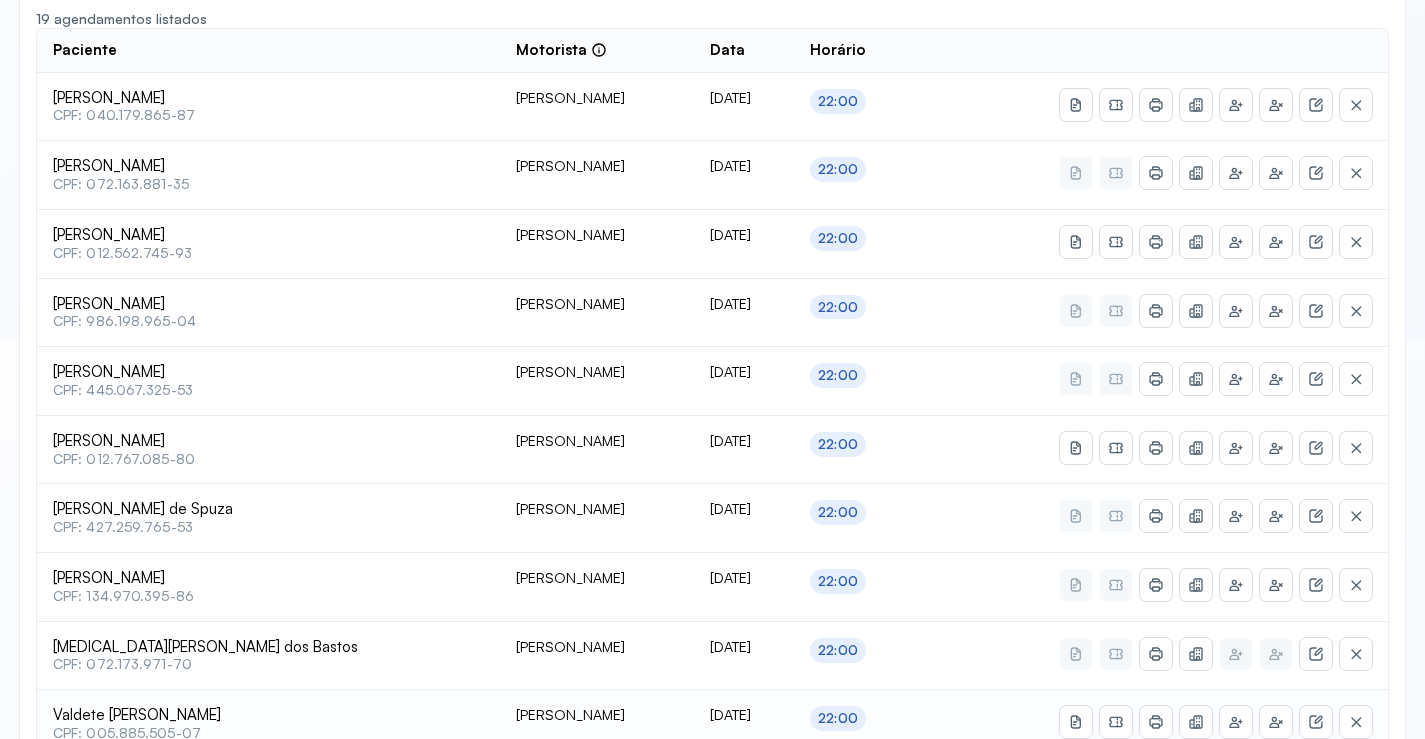 scroll, scrollTop: 0, scrollLeft: 0, axis: both 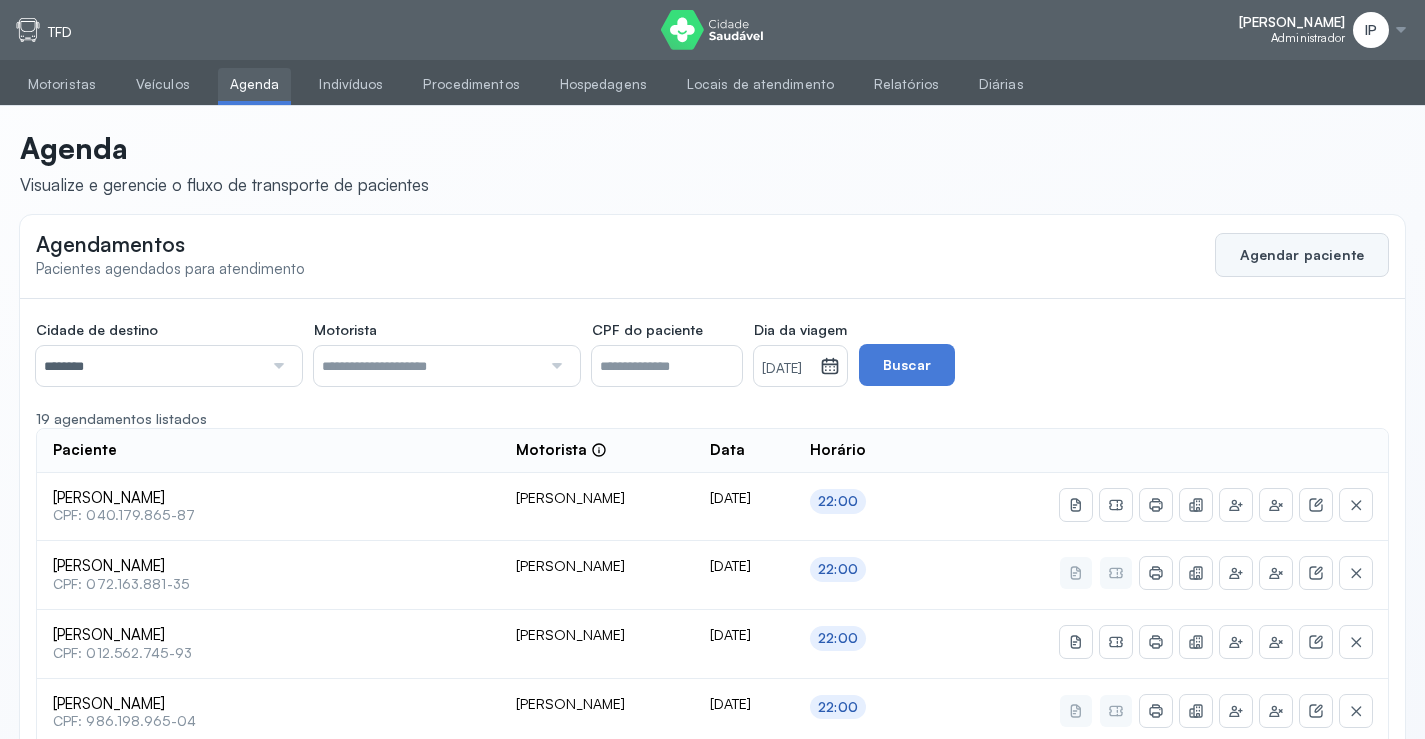 click on "Agendar paciente" 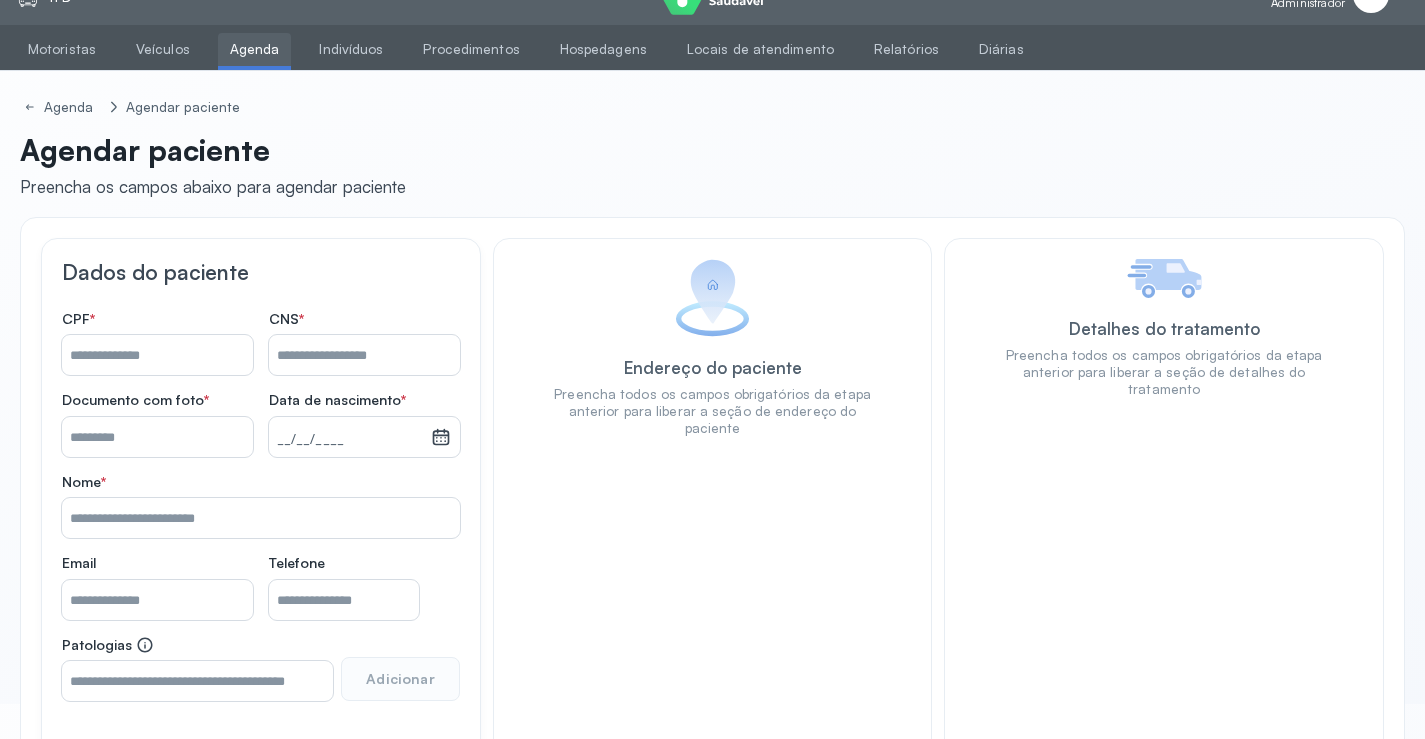 scroll, scrollTop: 0, scrollLeft: 0, axis: both 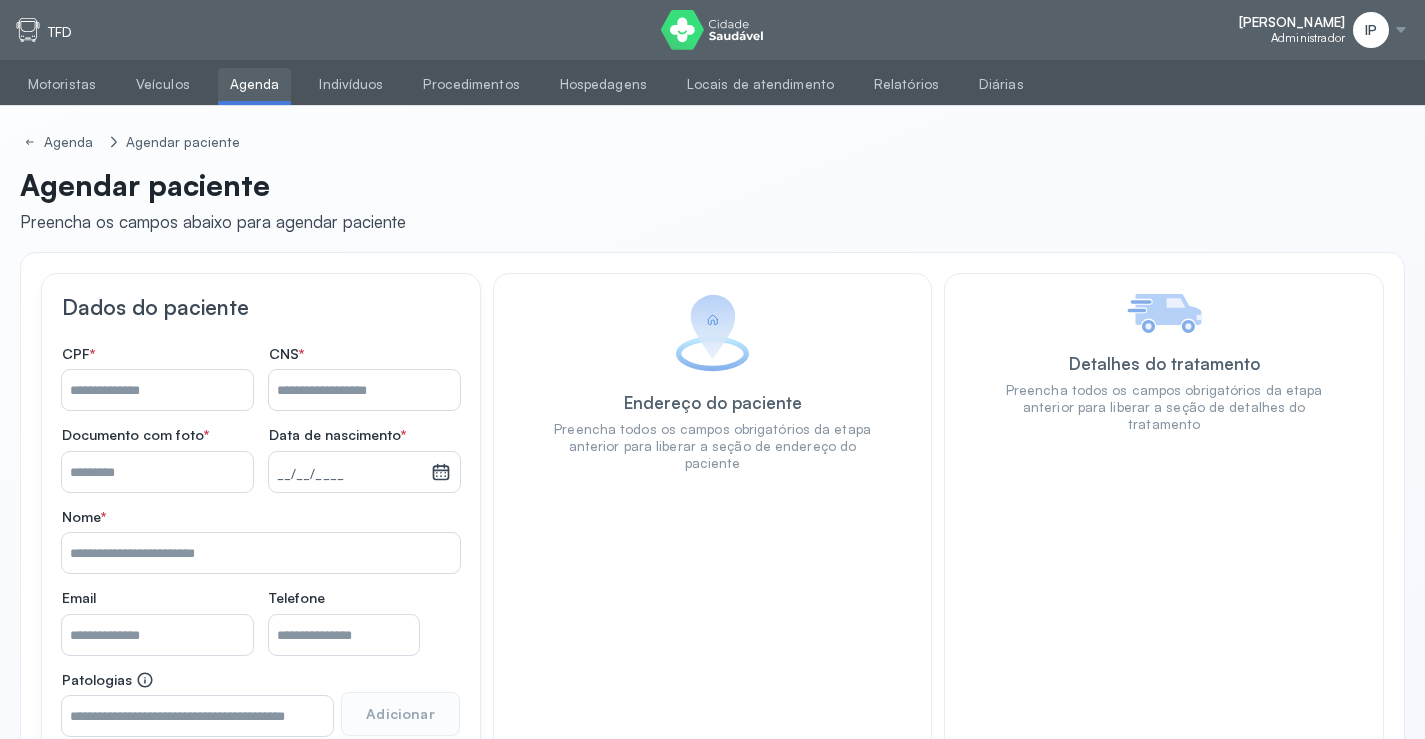 click on "Agenda" at bounding box center (255, 84) 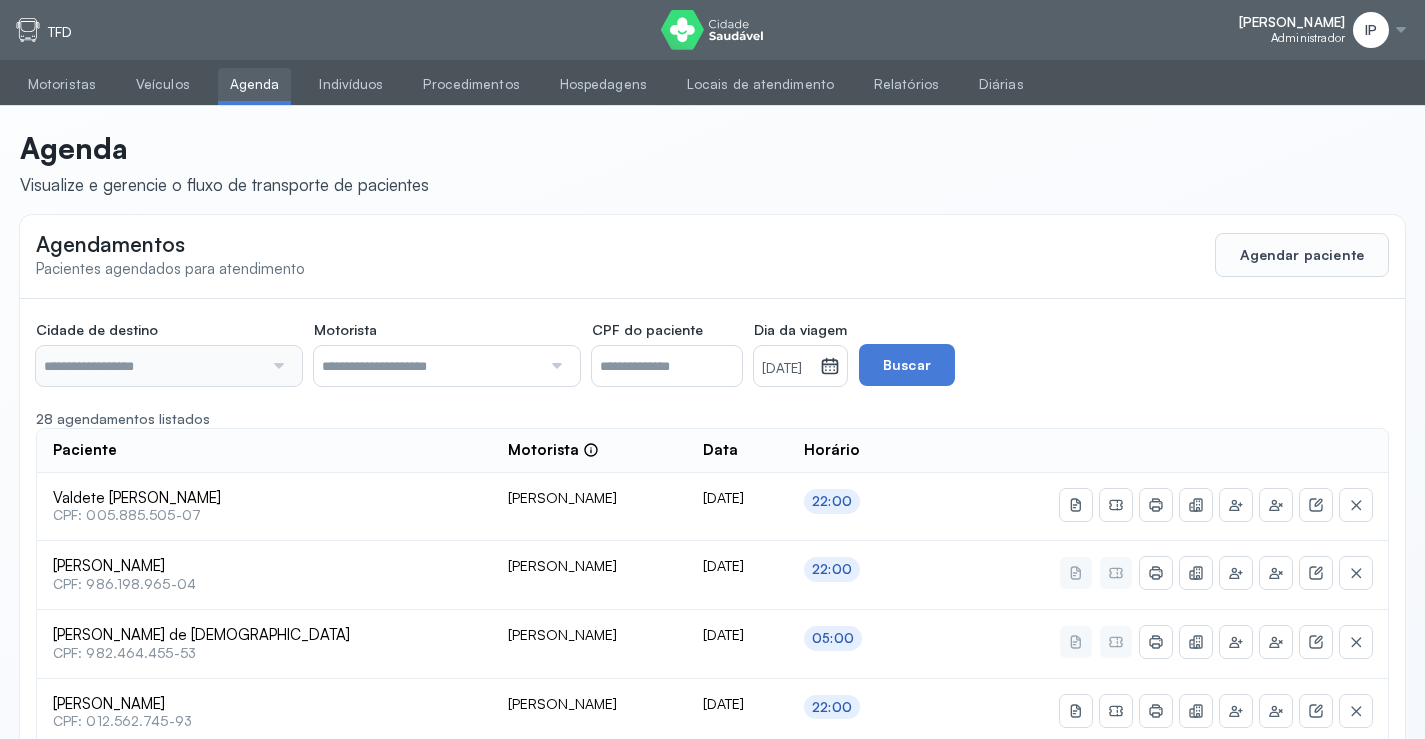 type on "********" 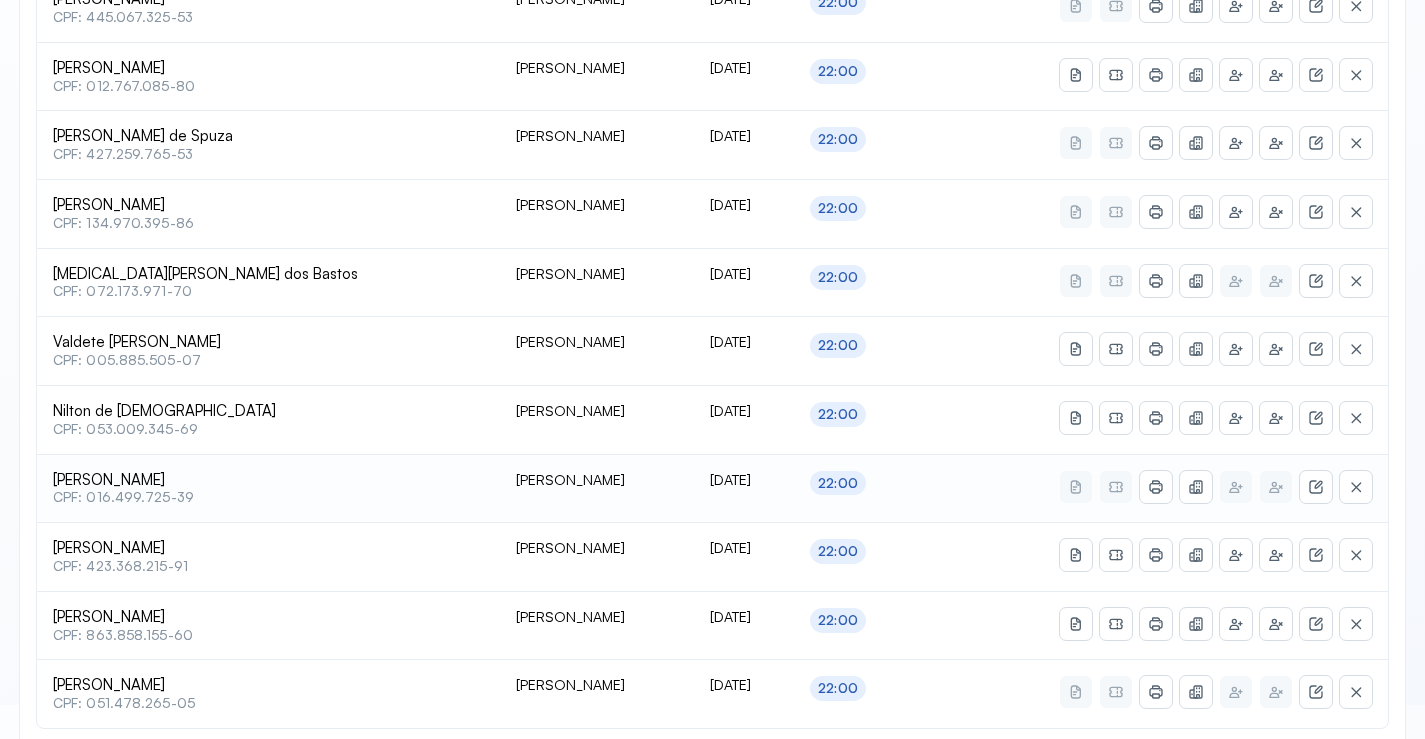 scroll, scrollTop: 865, scrollLeft: 0, axis: vertical 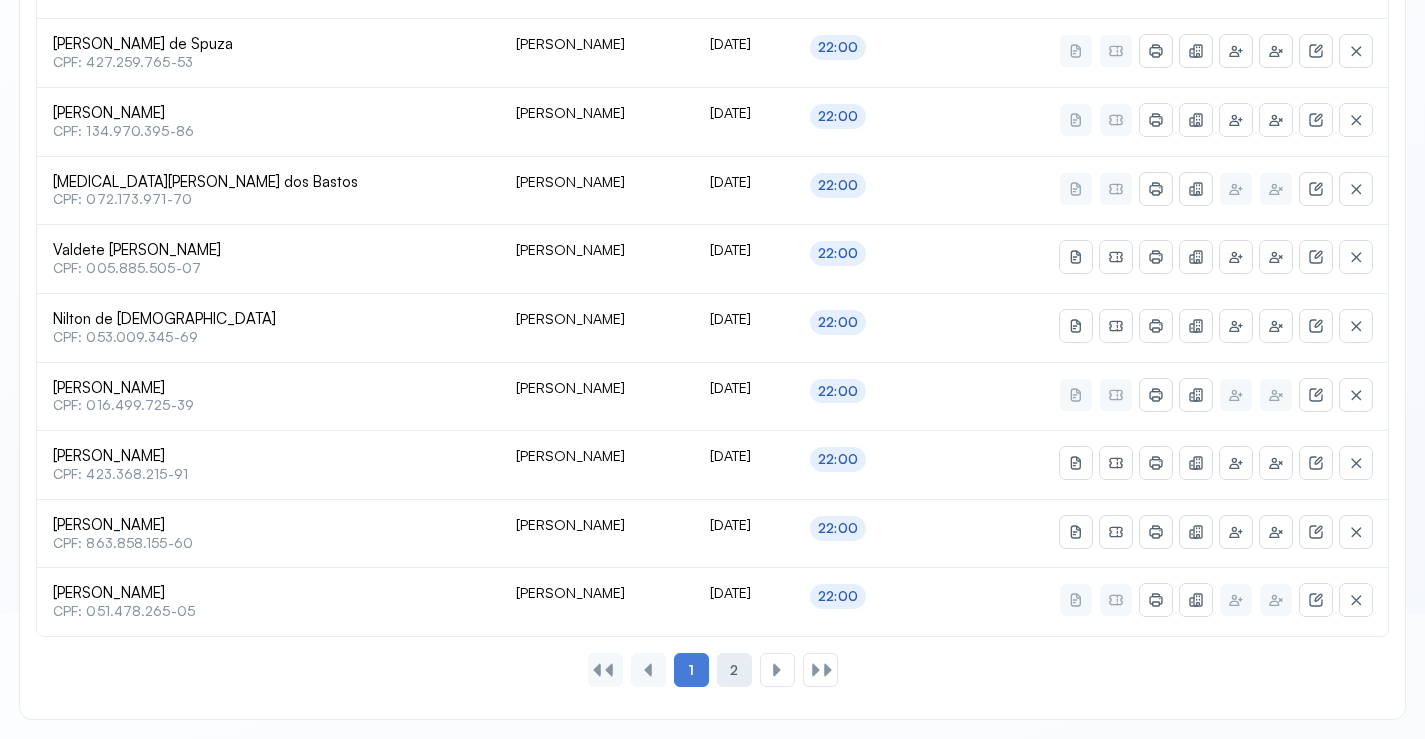 click on "2" 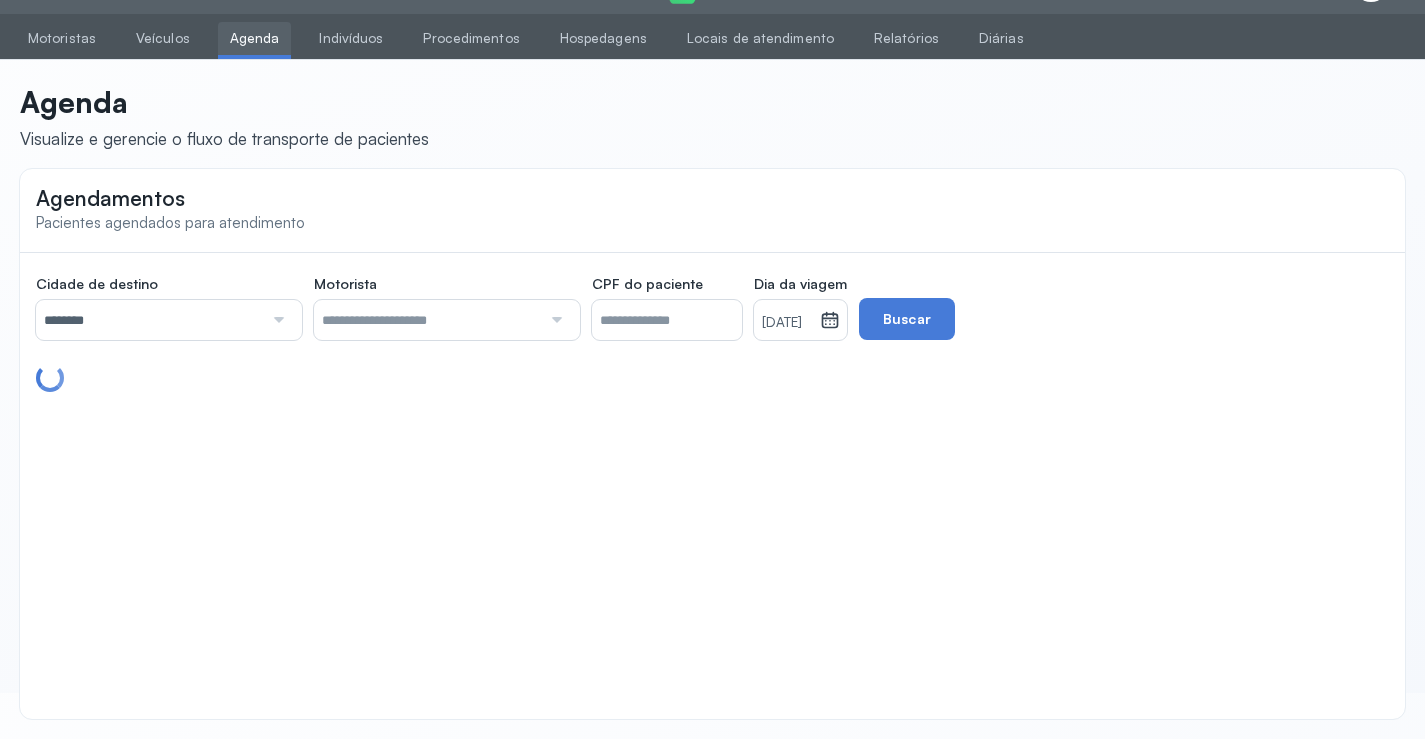 scroll, scrollTop: 110, scrollLeft: 0, axis: vertical 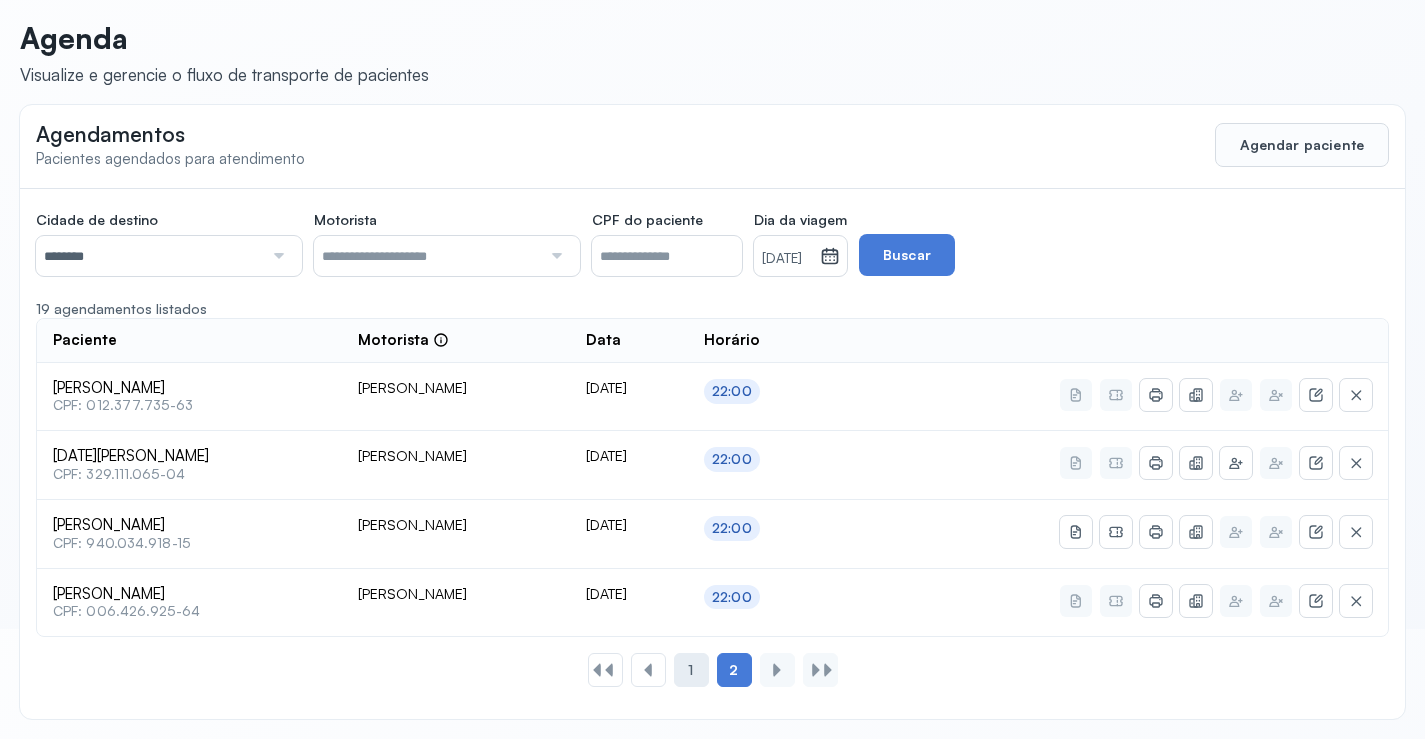 click on "1" at bounding box center [690, 670] 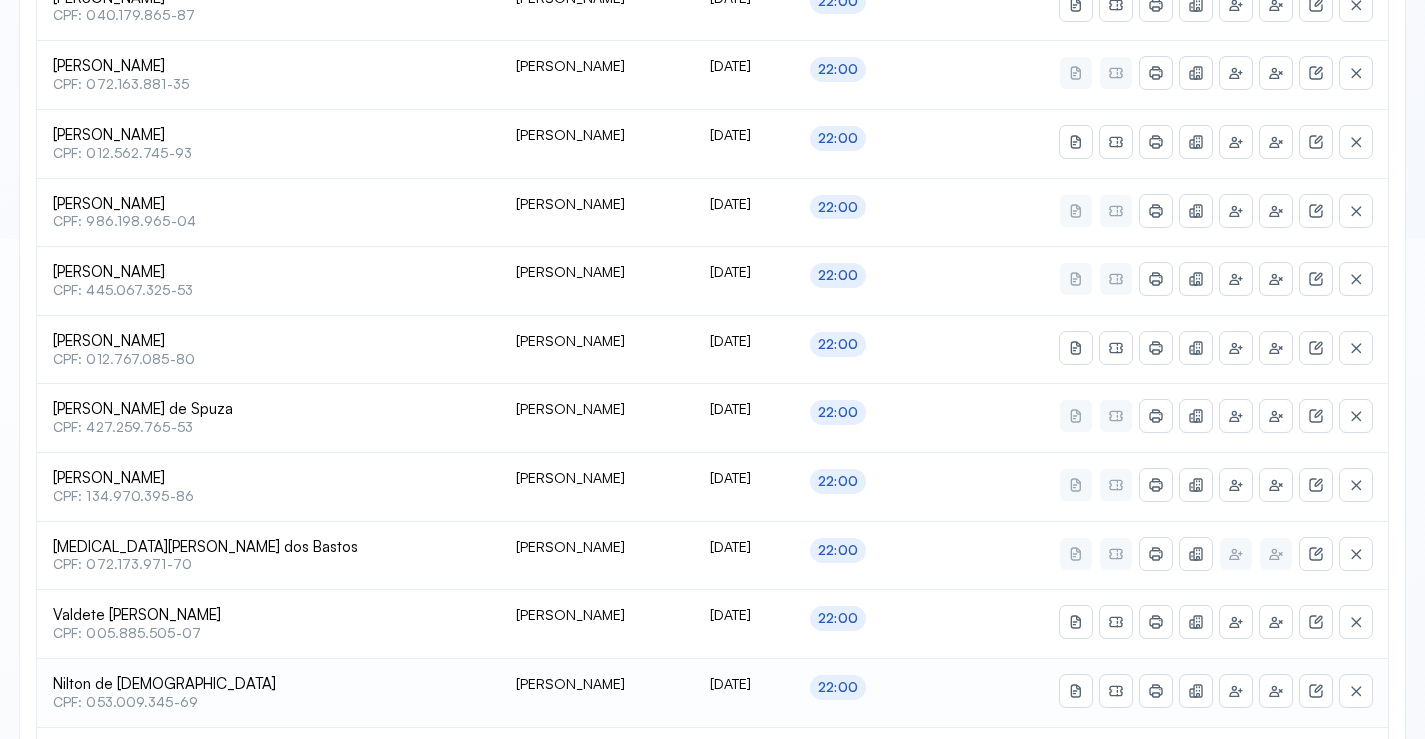 scroll, scrollTop: 465, scrollLeft: 0, axis: vertical 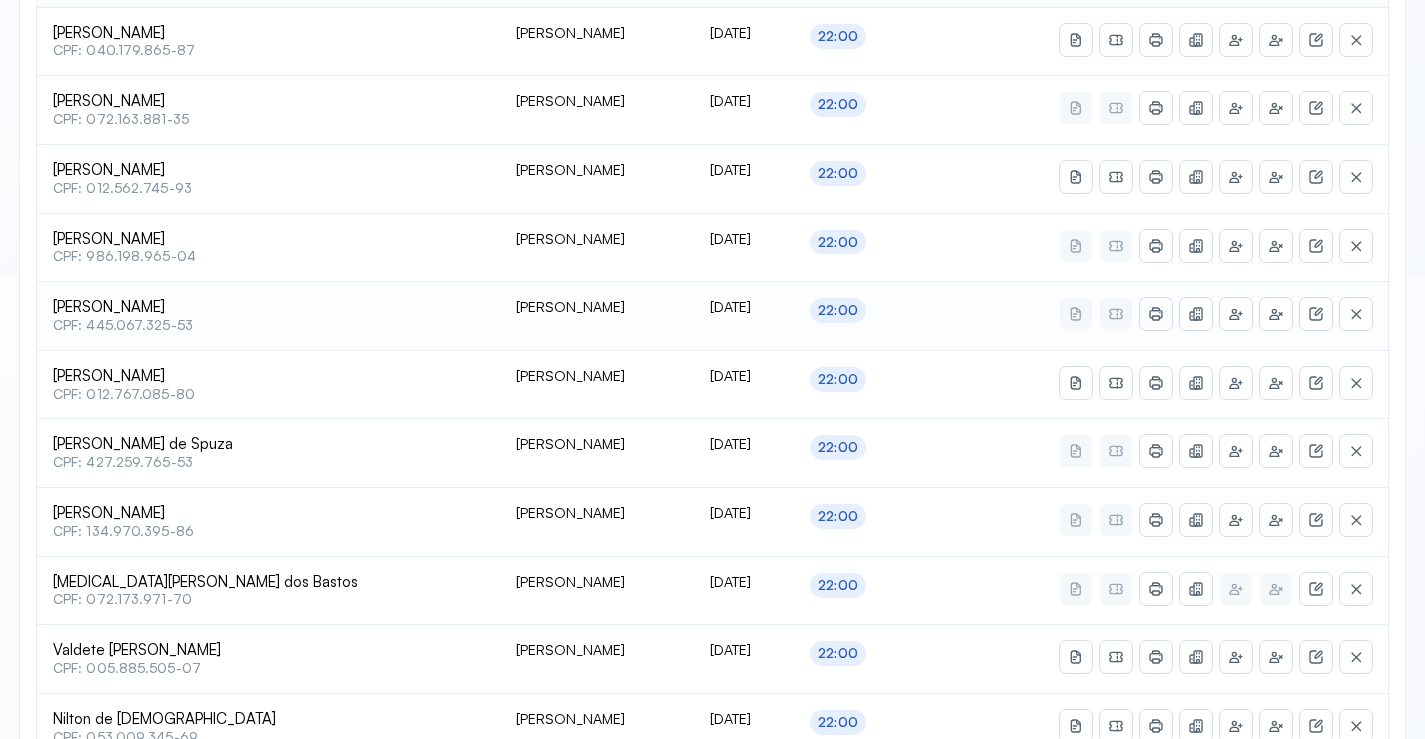 click 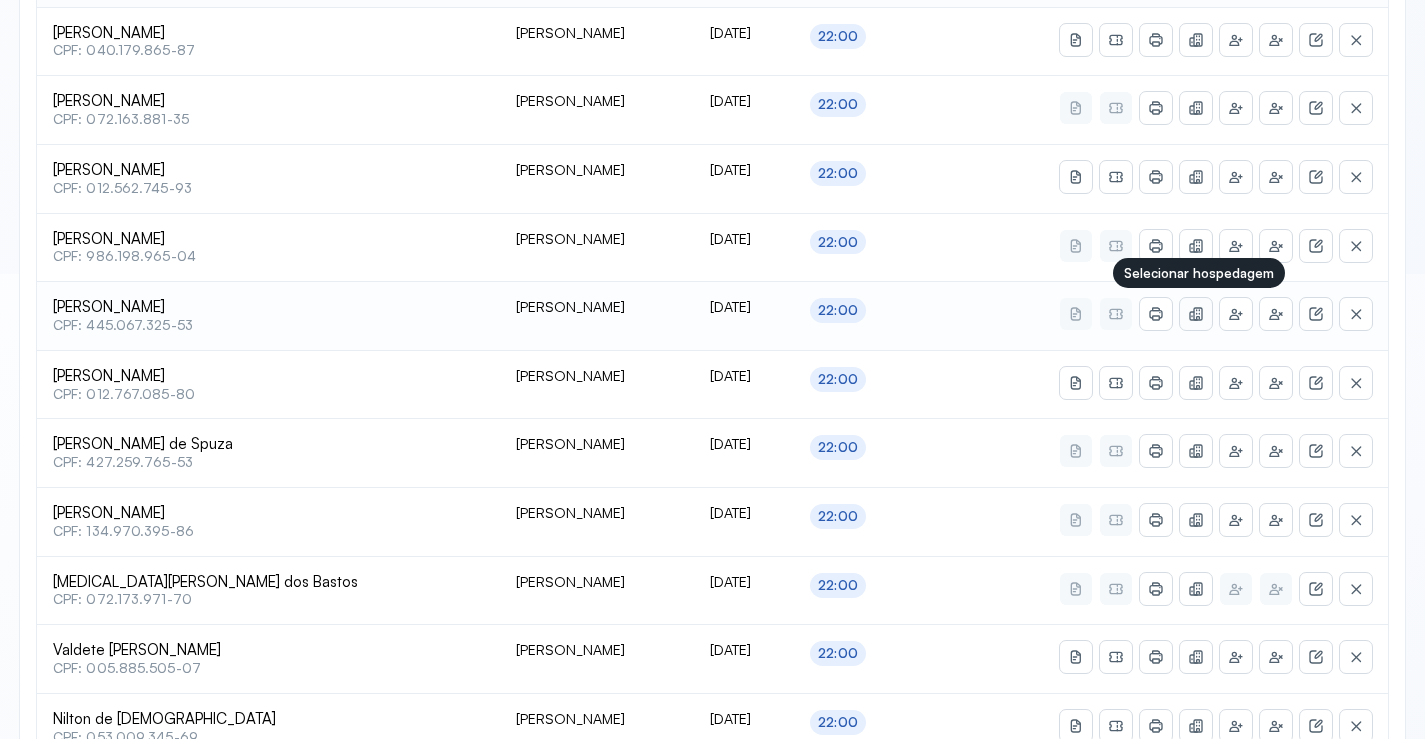 click 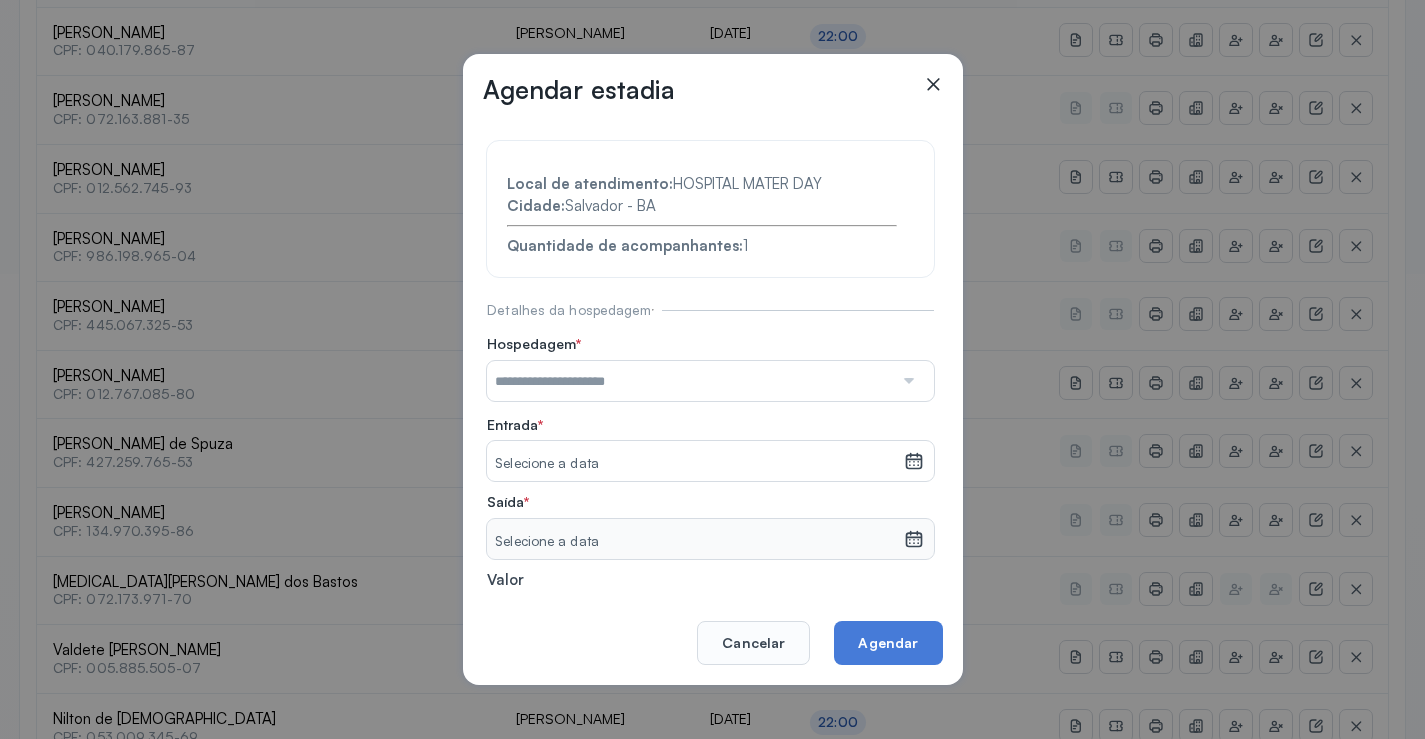 click at bounding box center (690, 381) 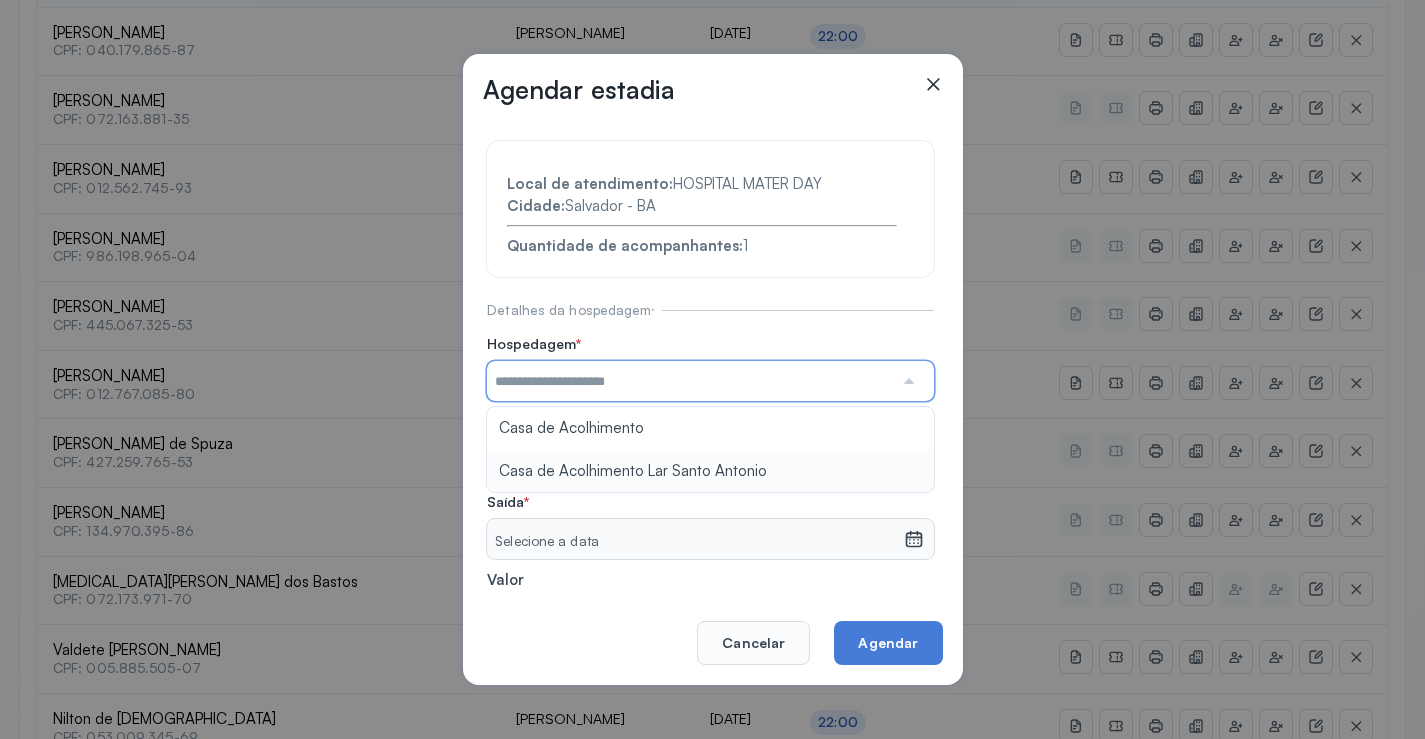 type on "**********" 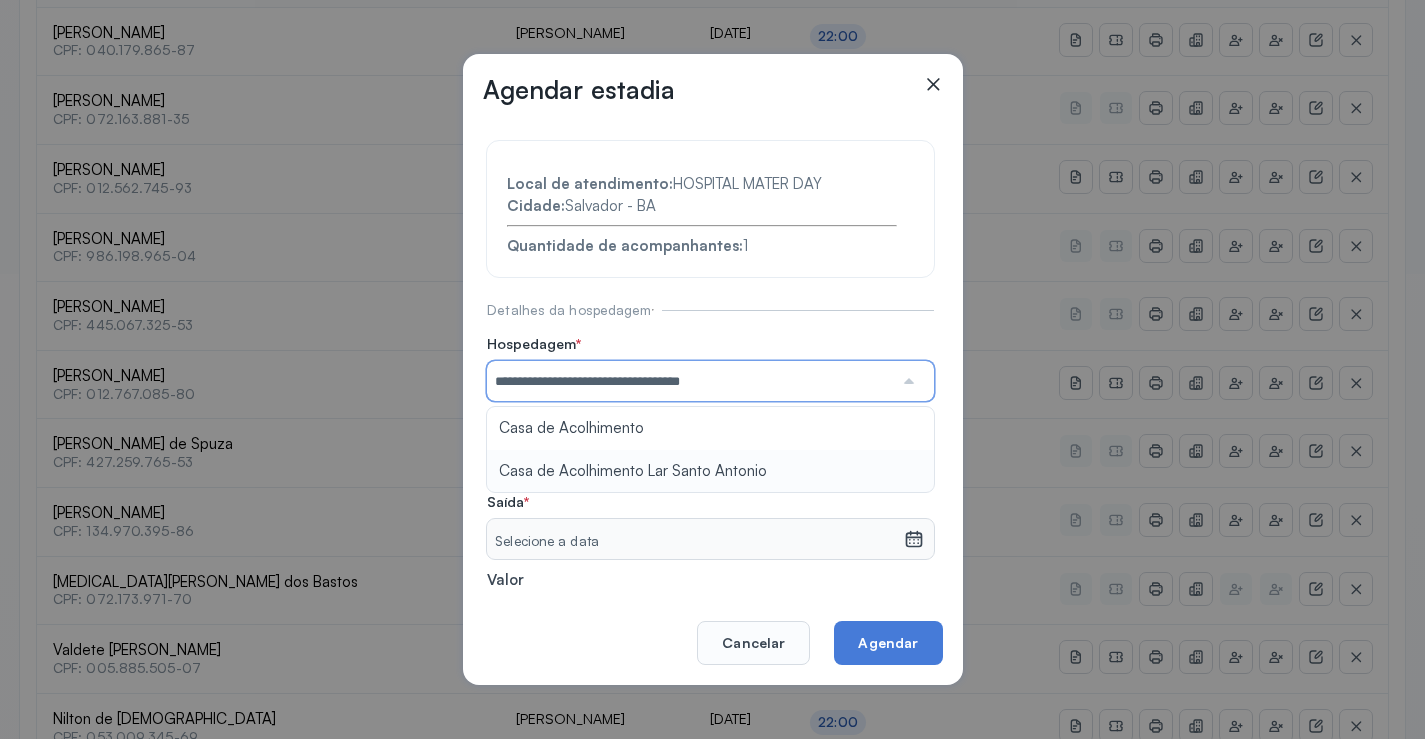 click on "**********" at bounding box center (710, 436) 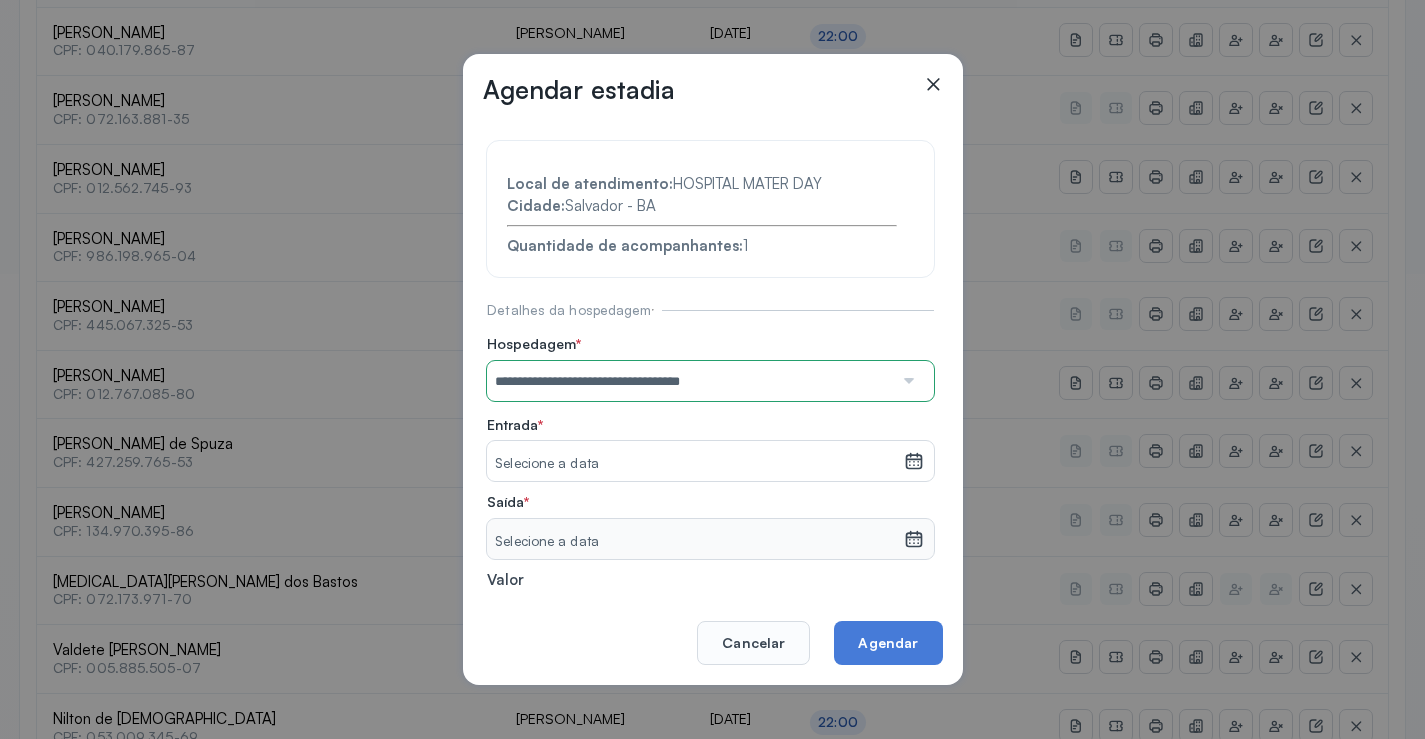 click 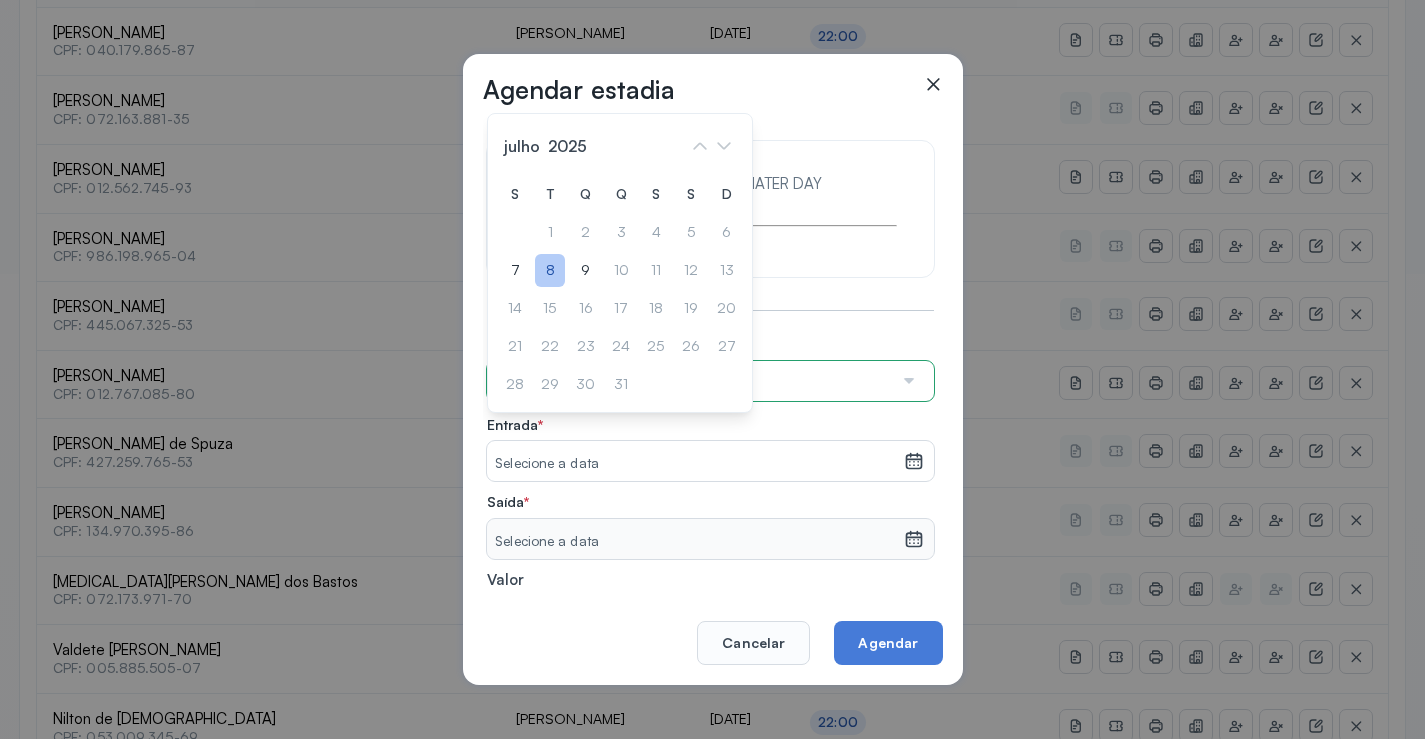 click on "8" 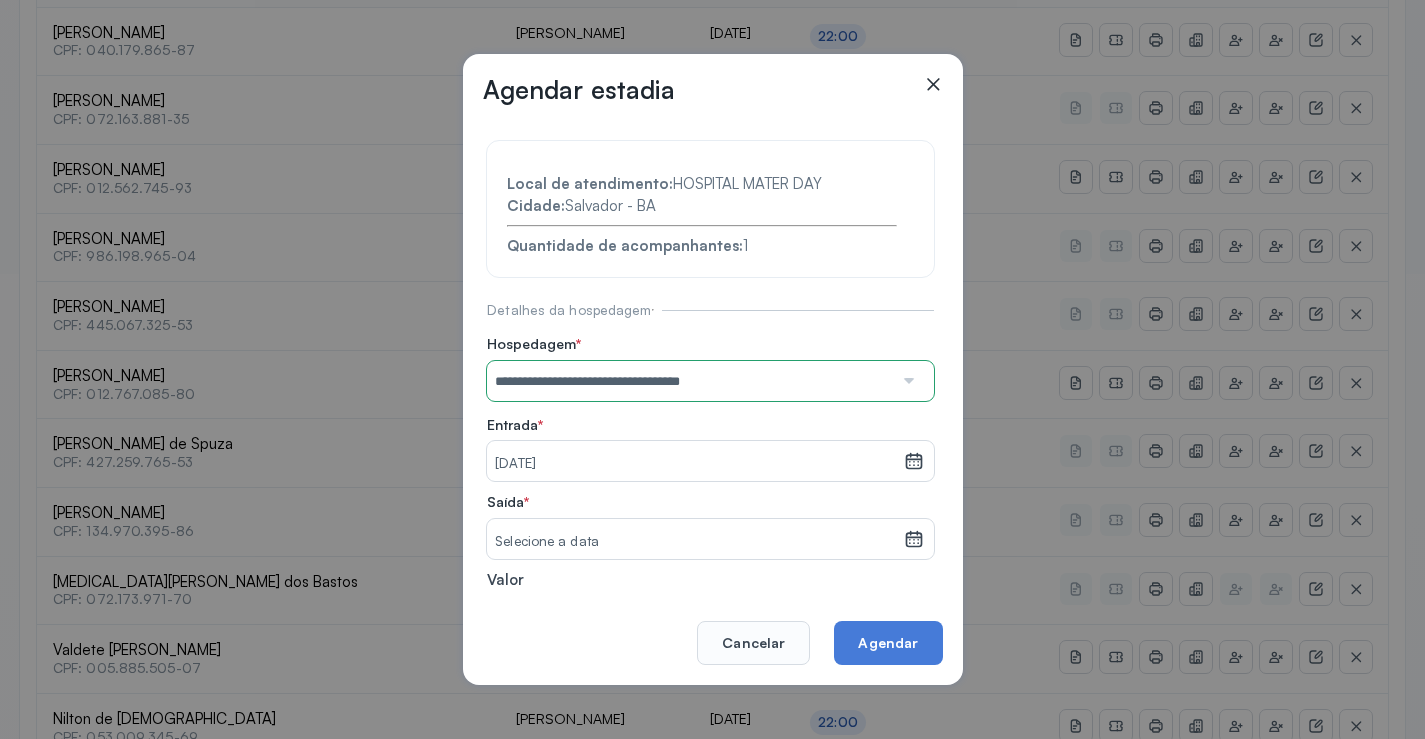click 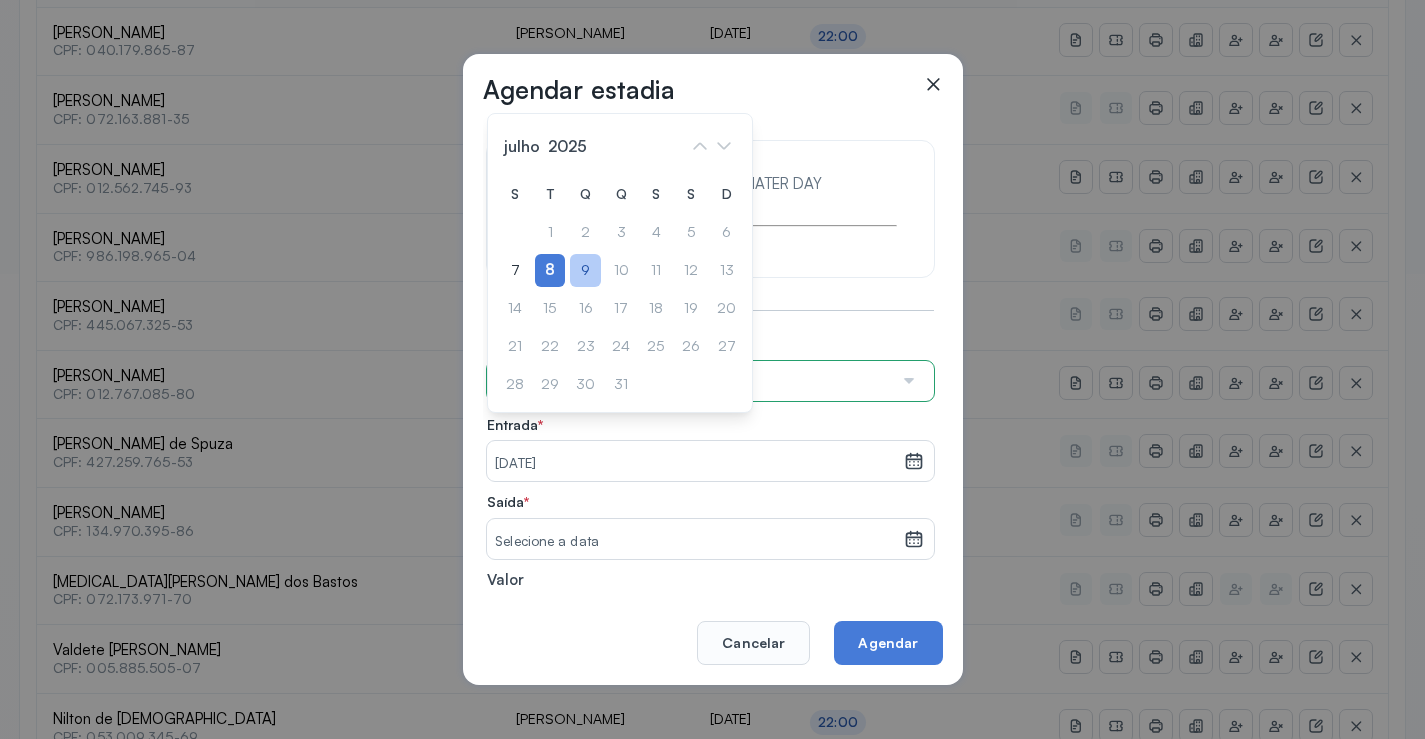 click on "9" 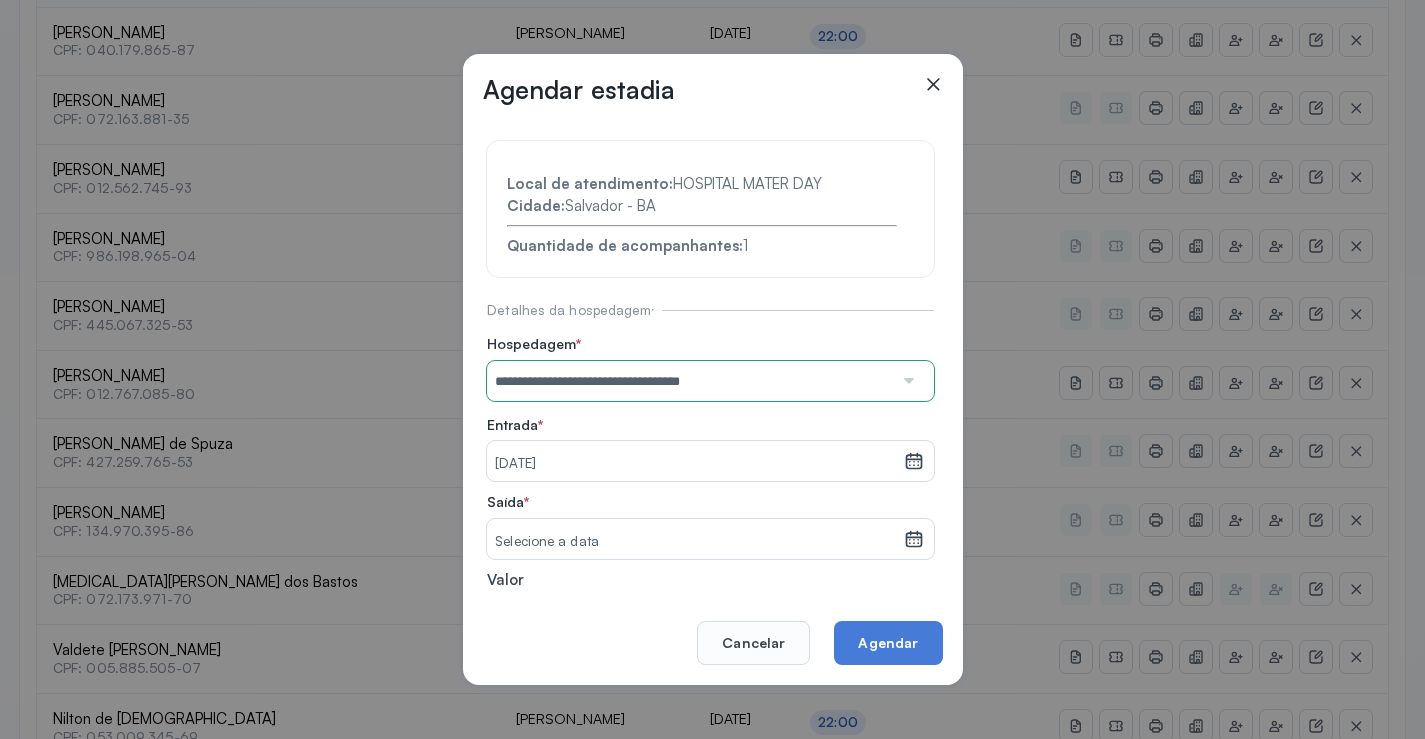 click 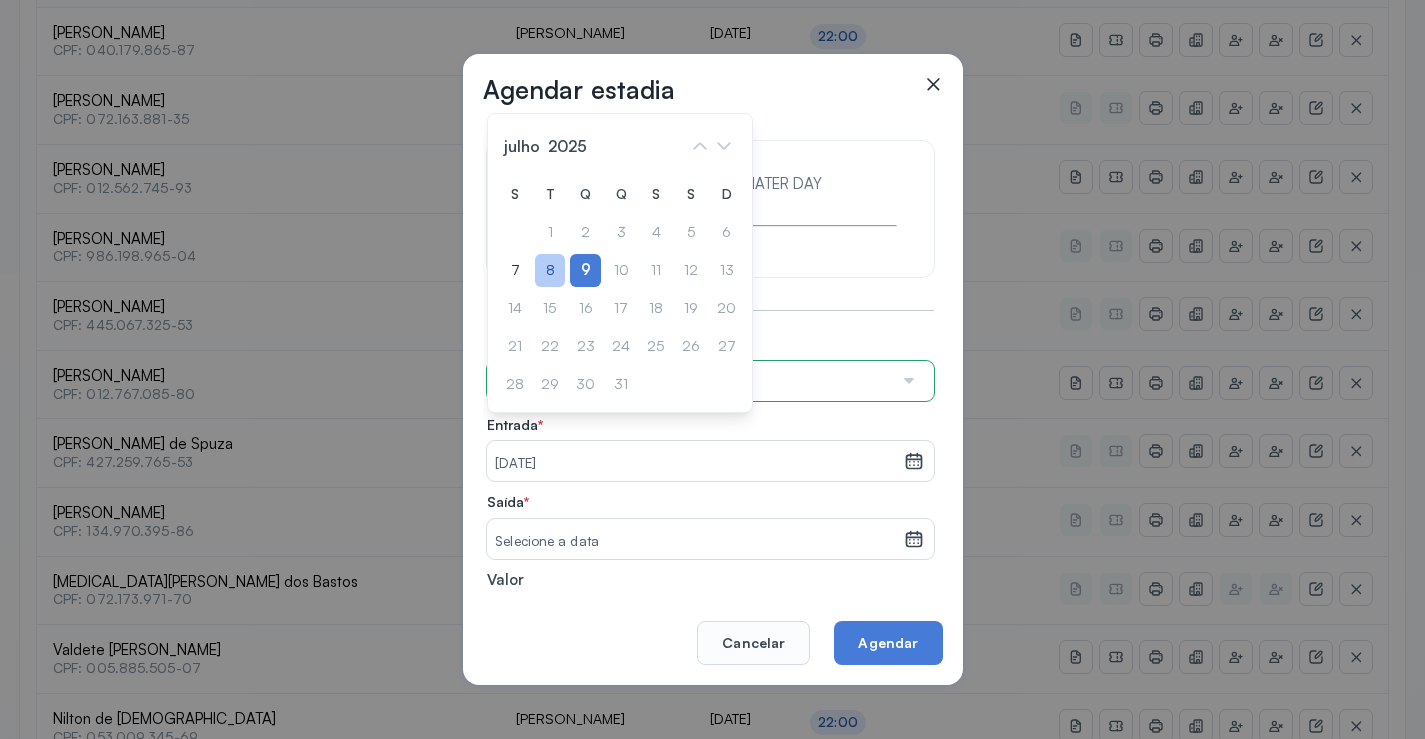 click on "8" 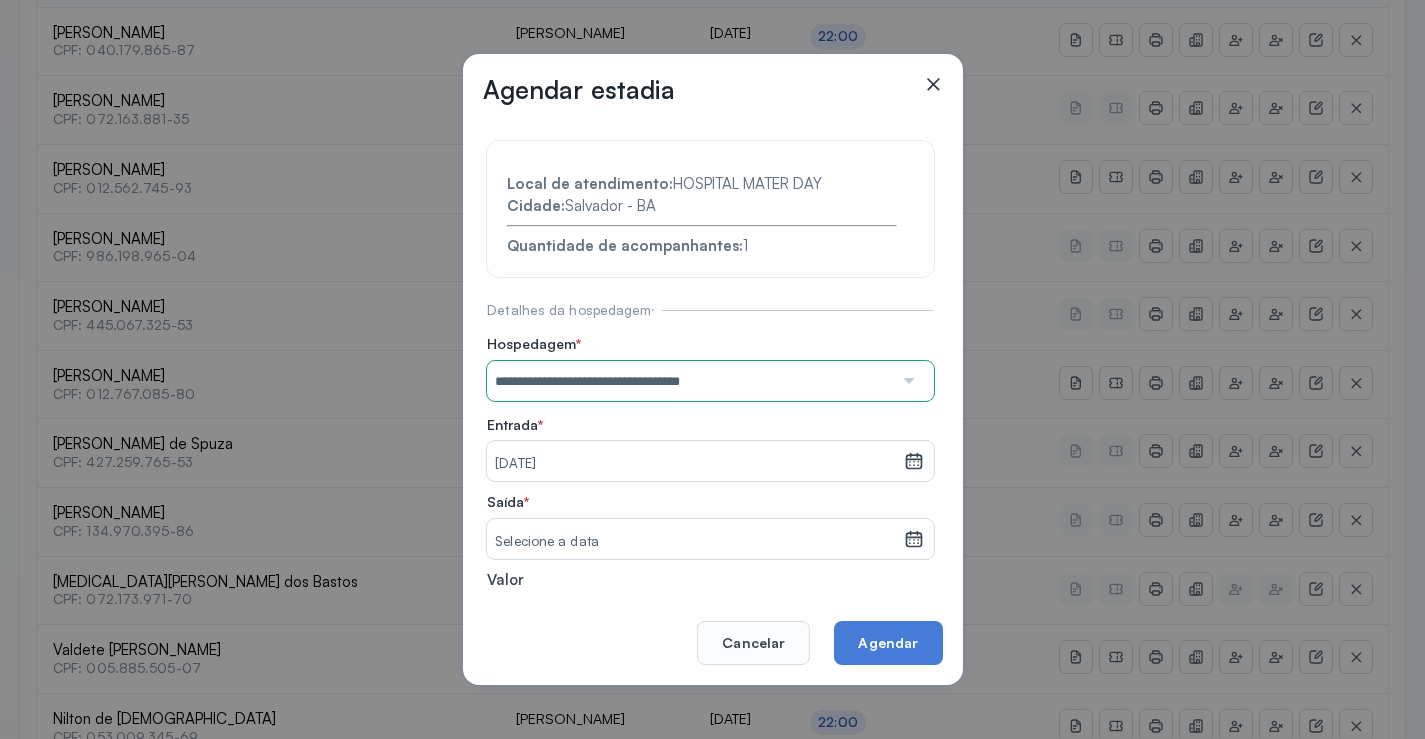 click 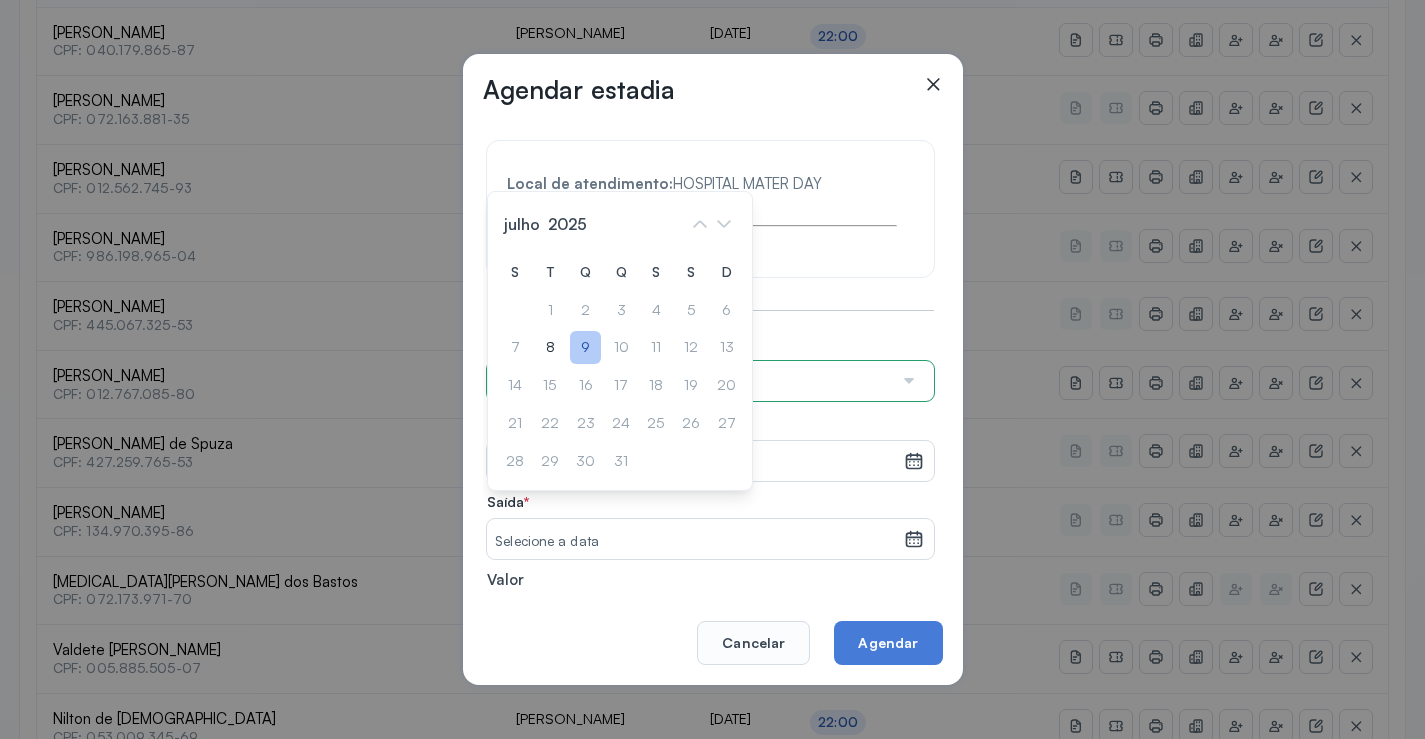click on "9" 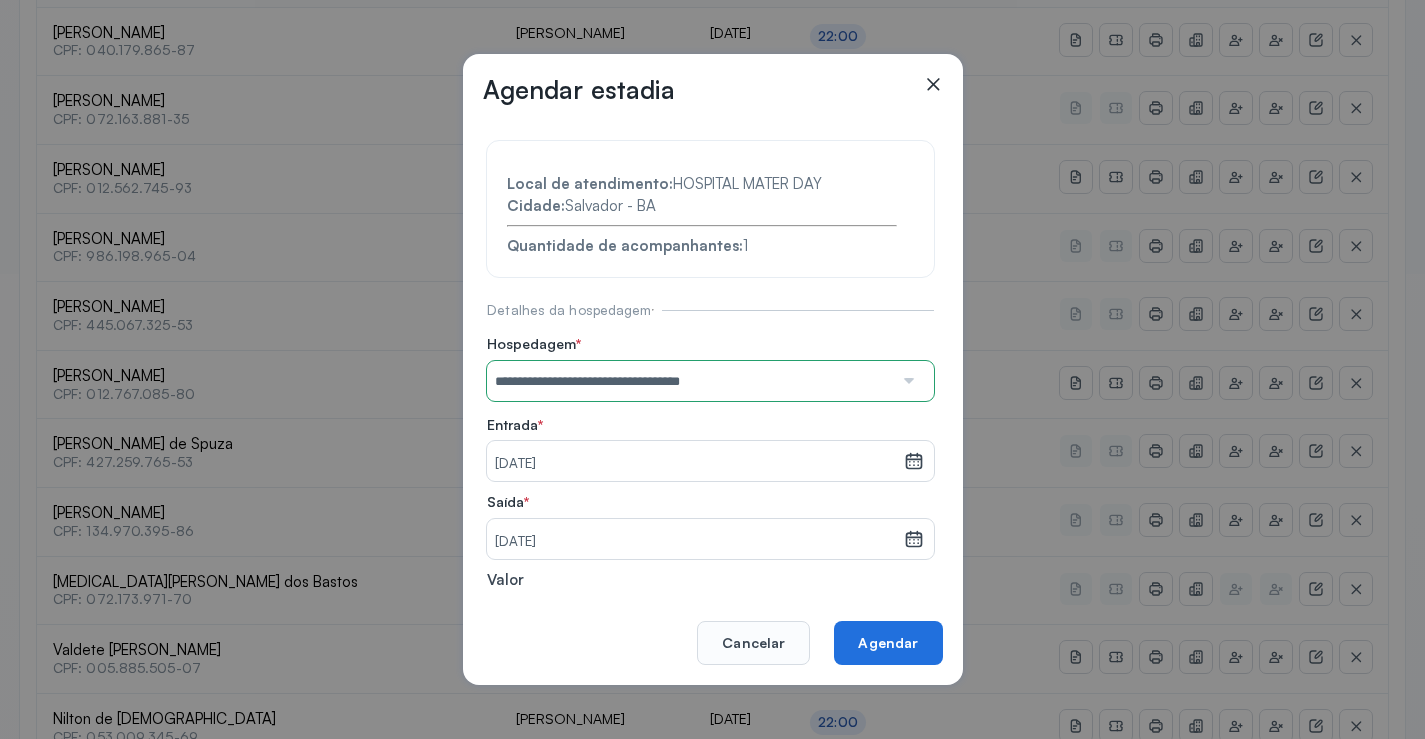 click on "Agendar" 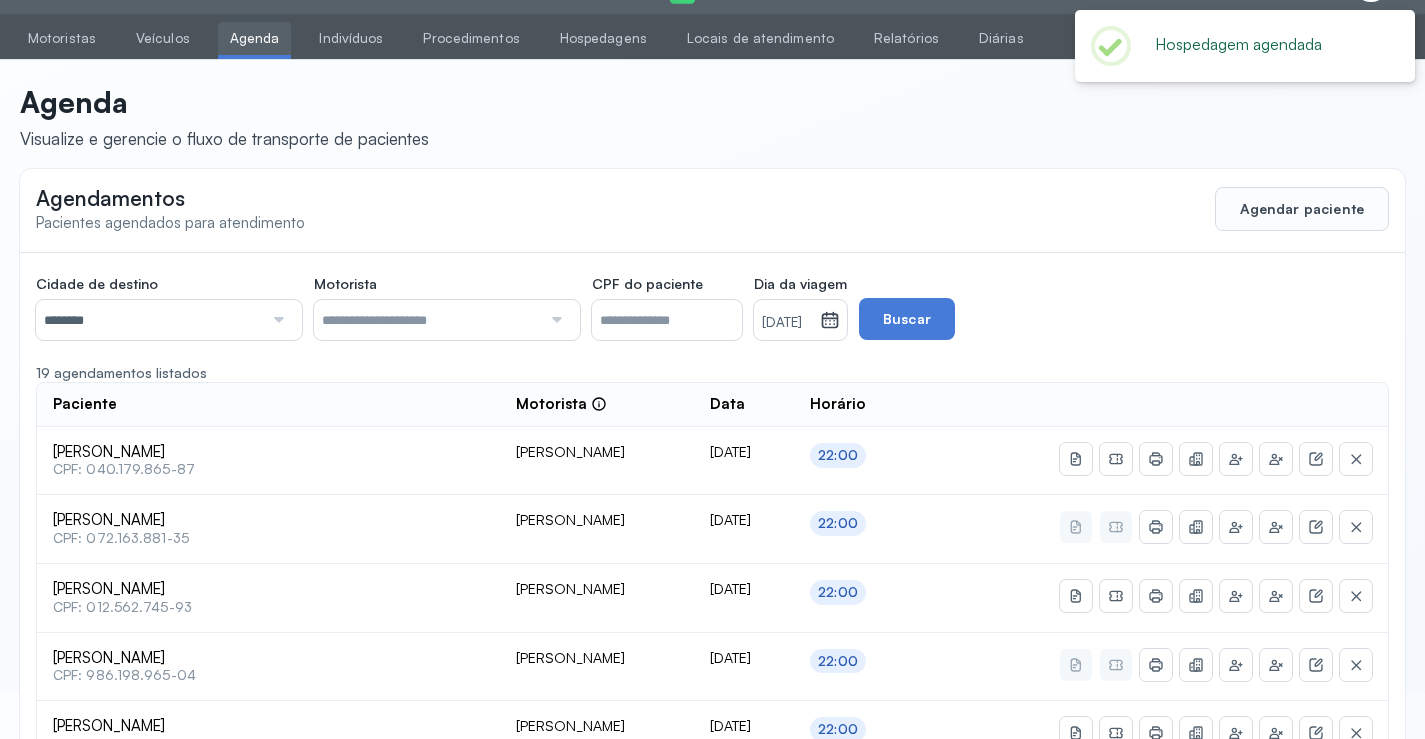 scroll, scrollTop: 465, scrollLeft: 0, axis: vertical 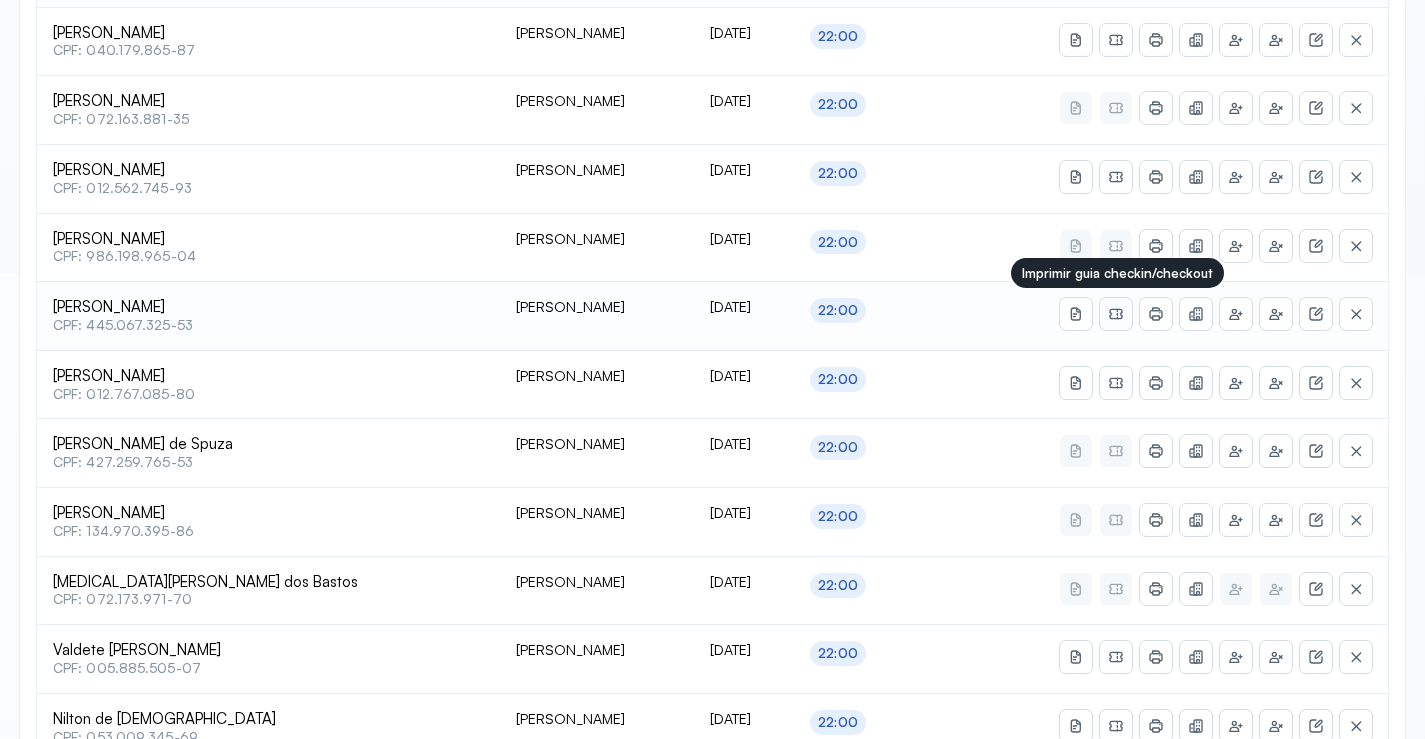 click 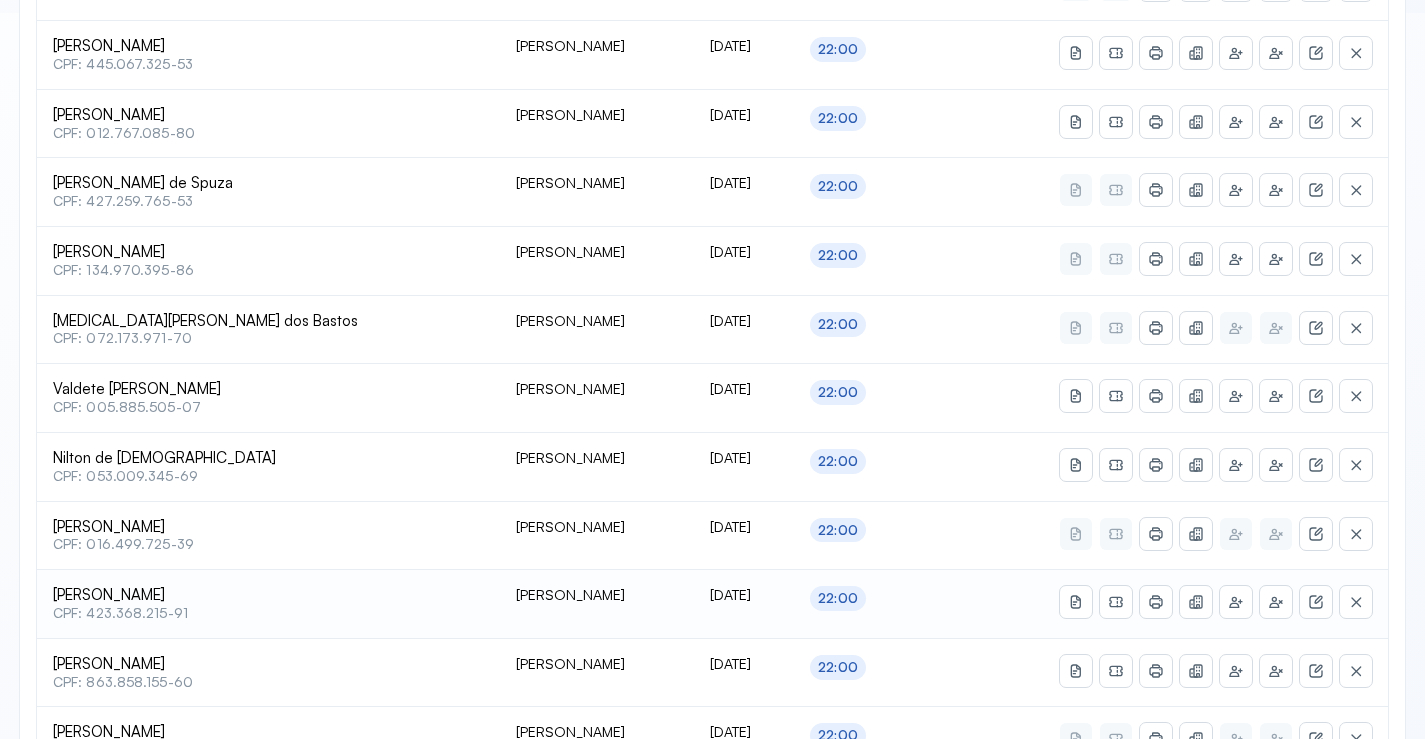 scroll, scrollTop: 865, scrollLeft: 0, axis: vertical 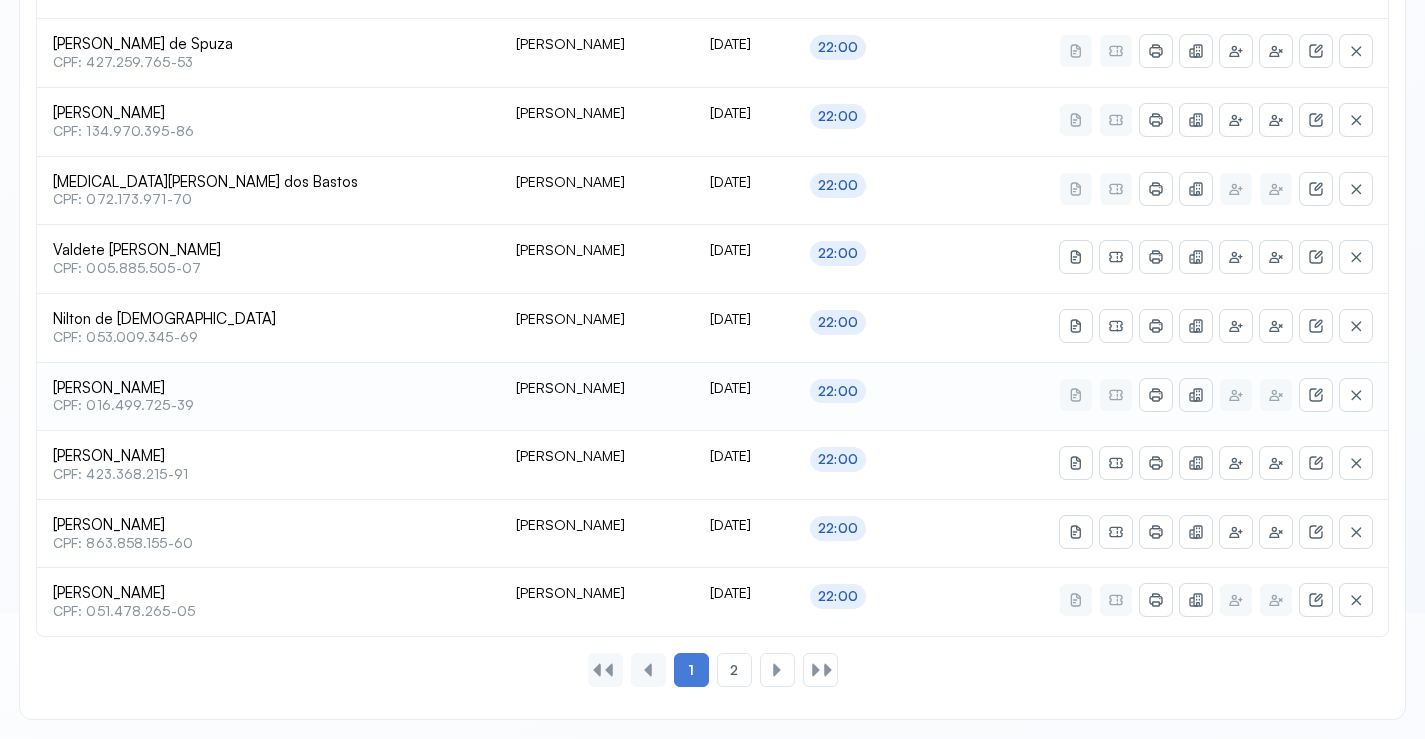 click 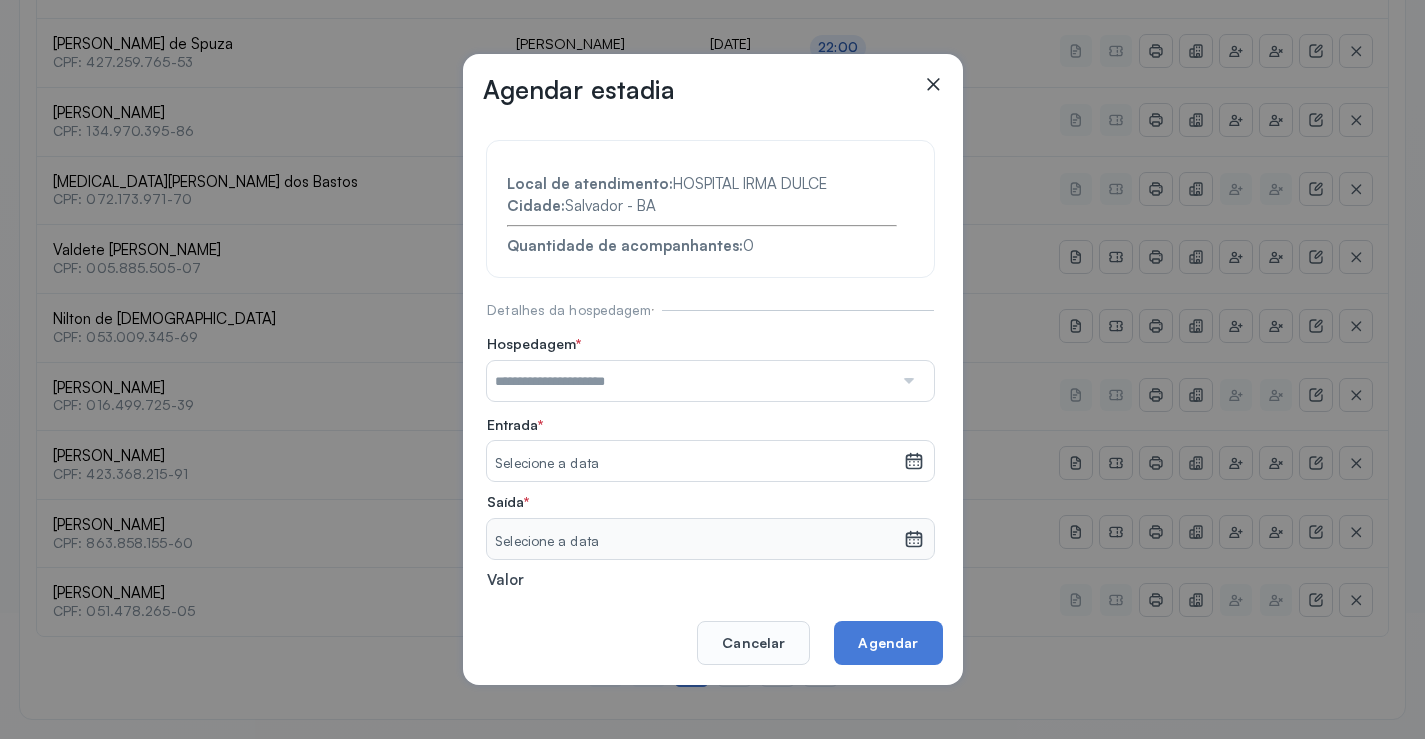 click at bounding box center [690, 381] 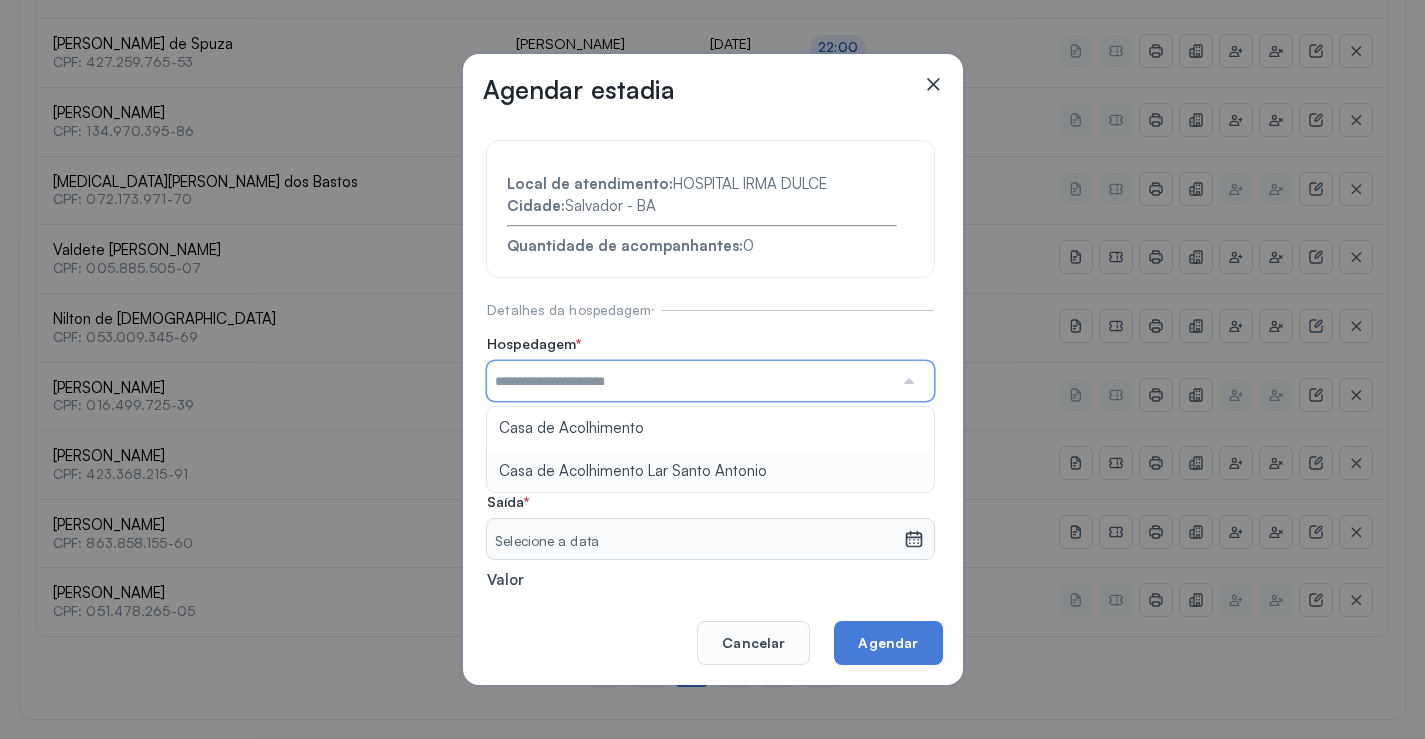 type on "**********" 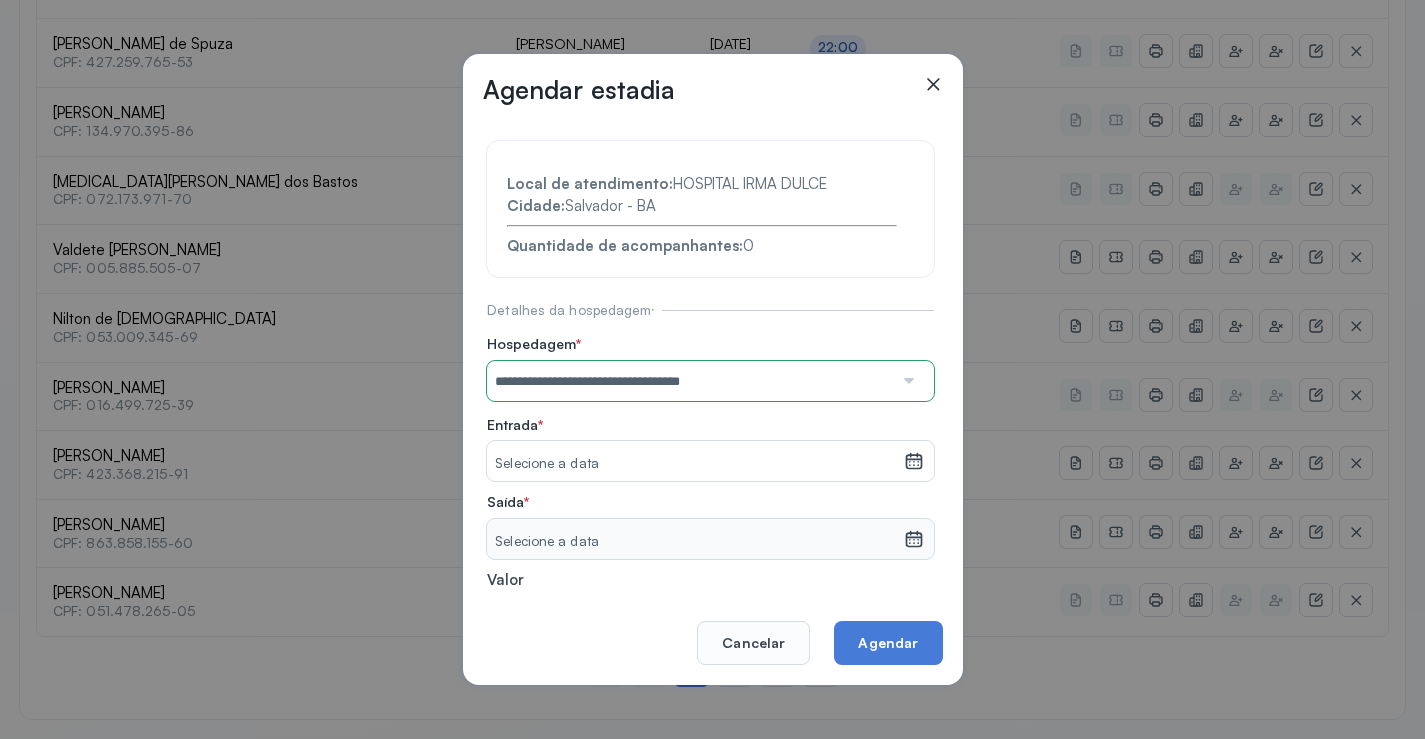 click on "**********" at bounding box center [710, 436] 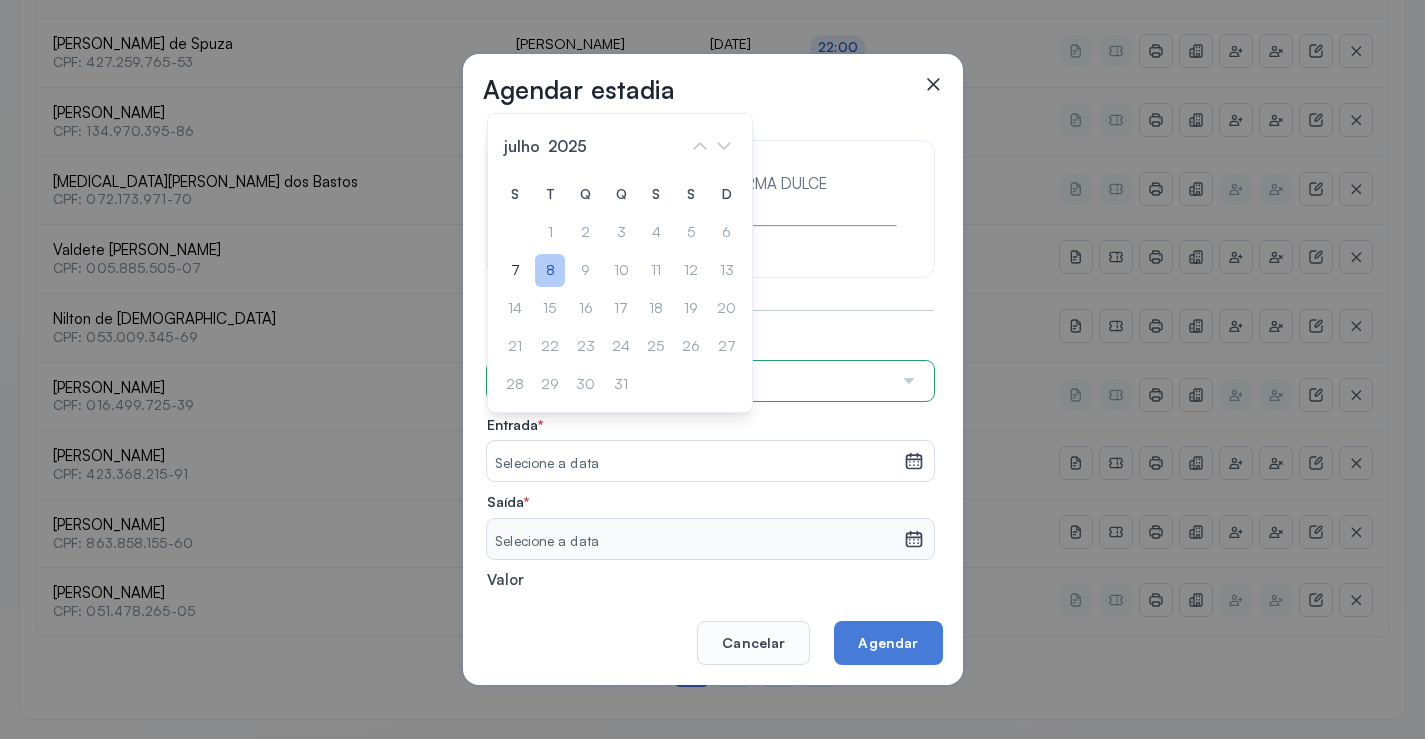 click on "8" 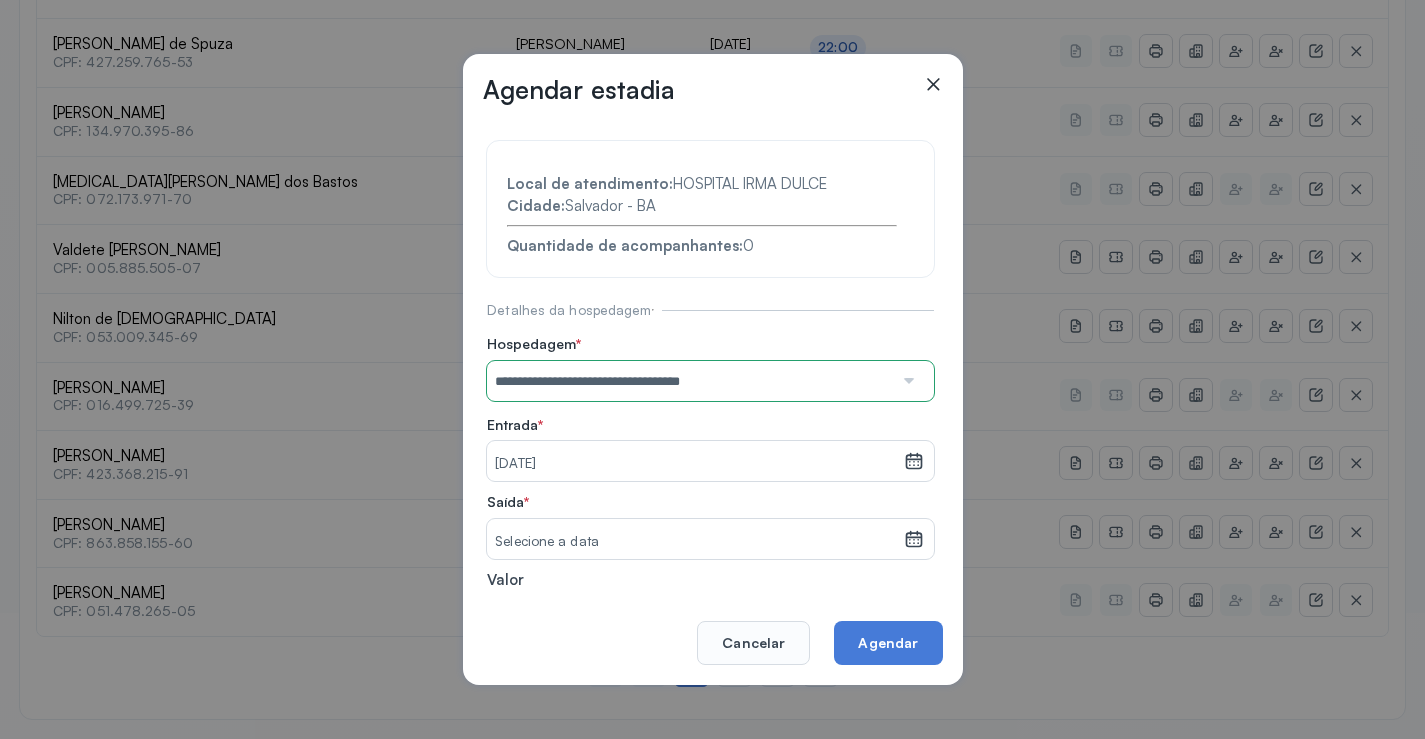 click 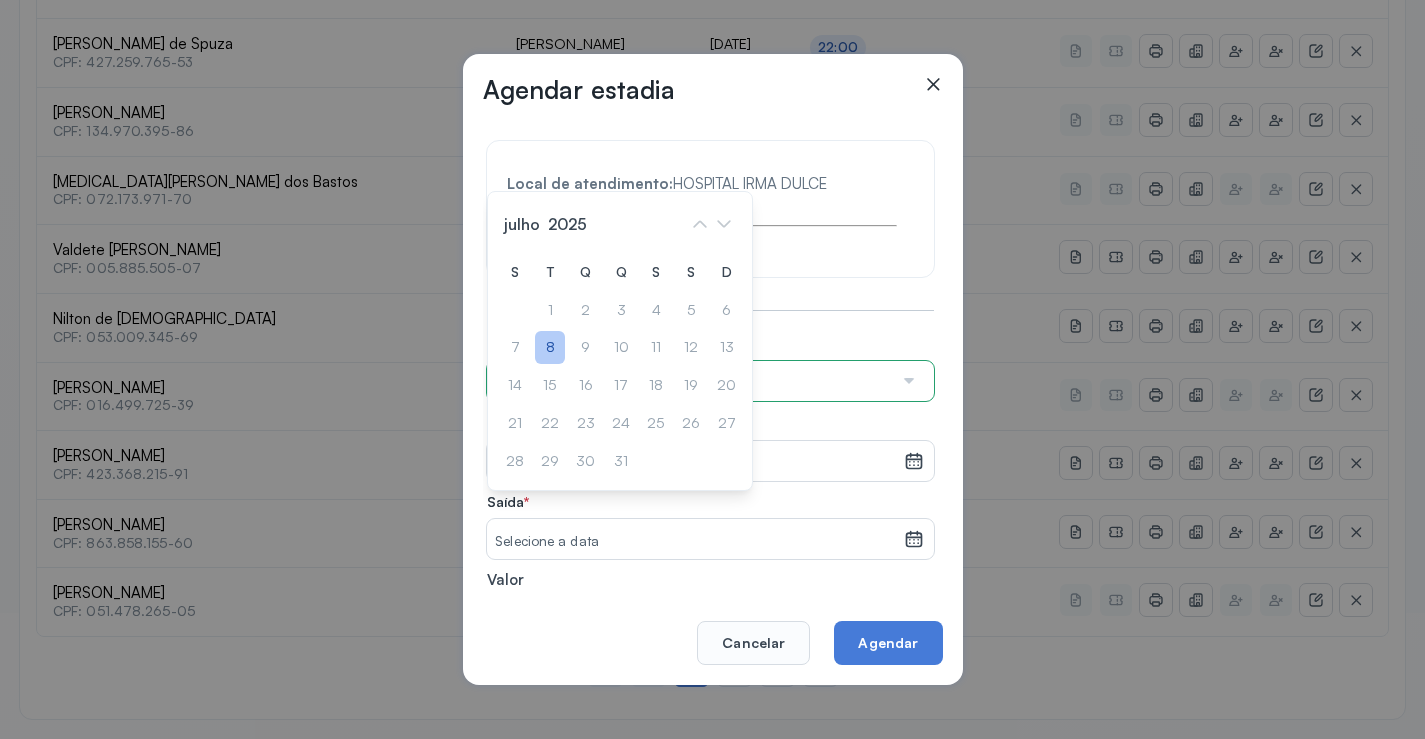 click on "8" 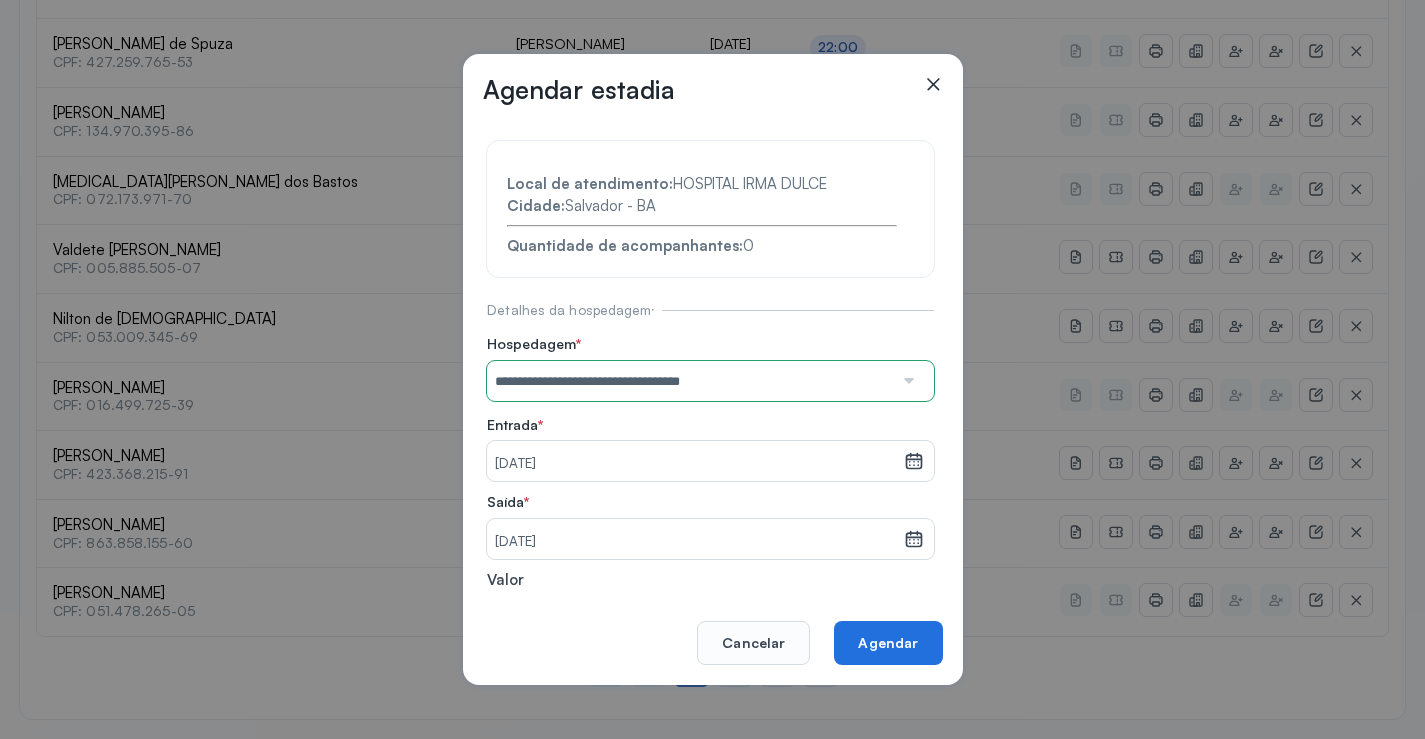 click on "Agendar" 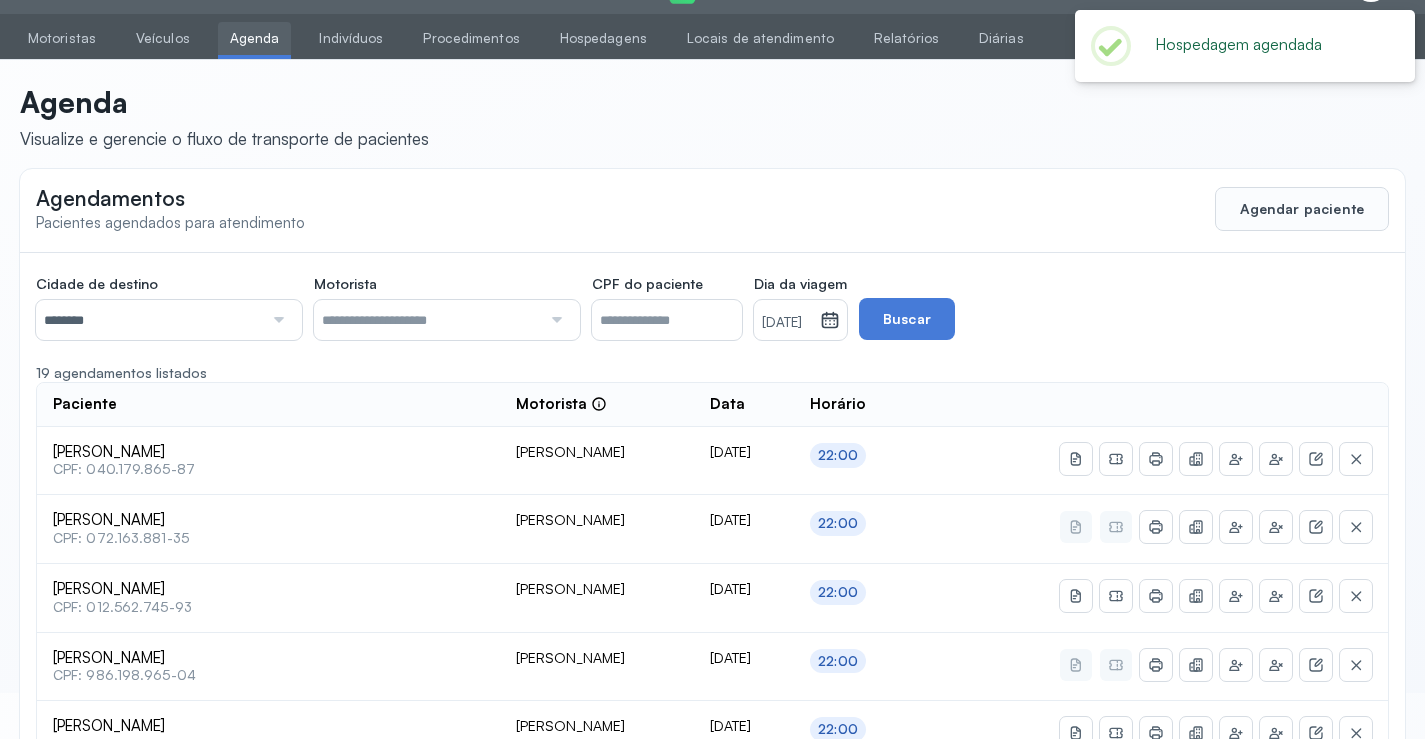 scroll, scrollTop: 865, scrollLeft: 0, axis: vertical 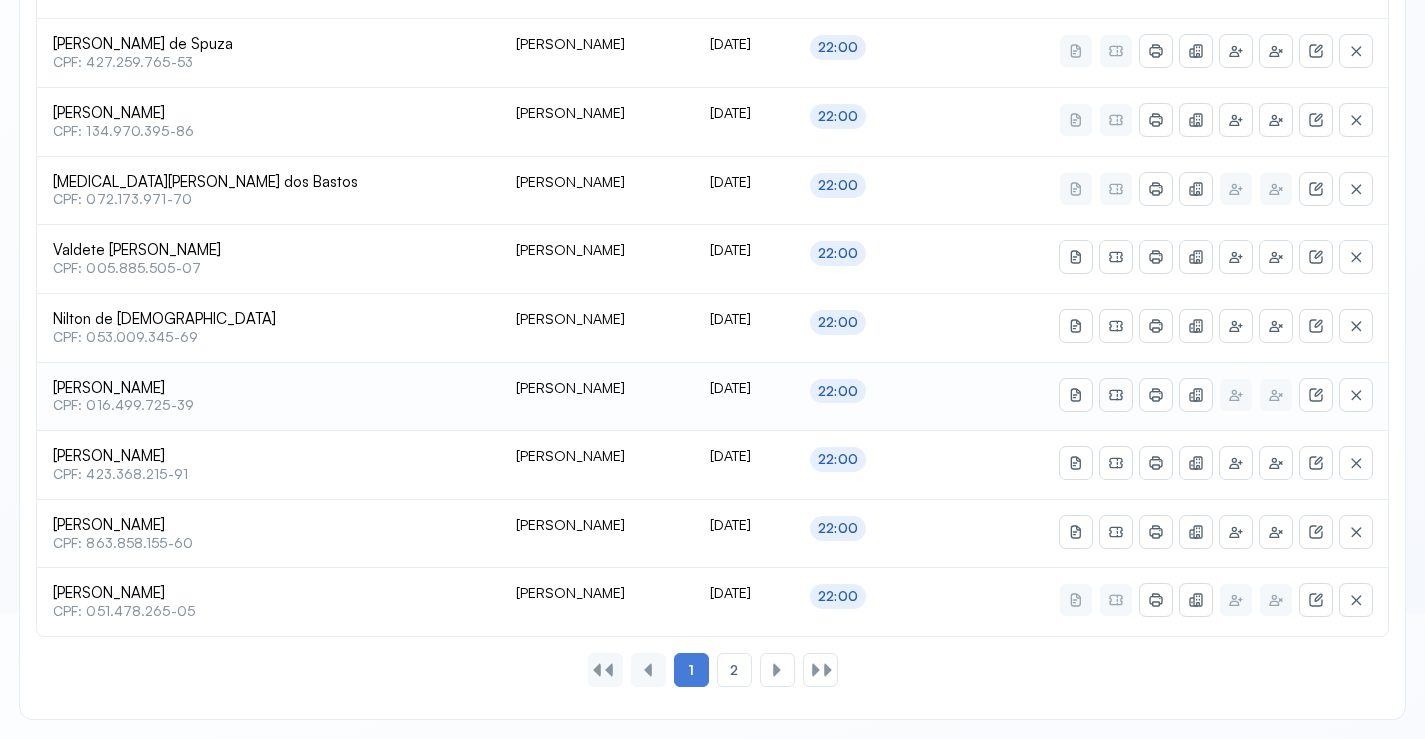 click 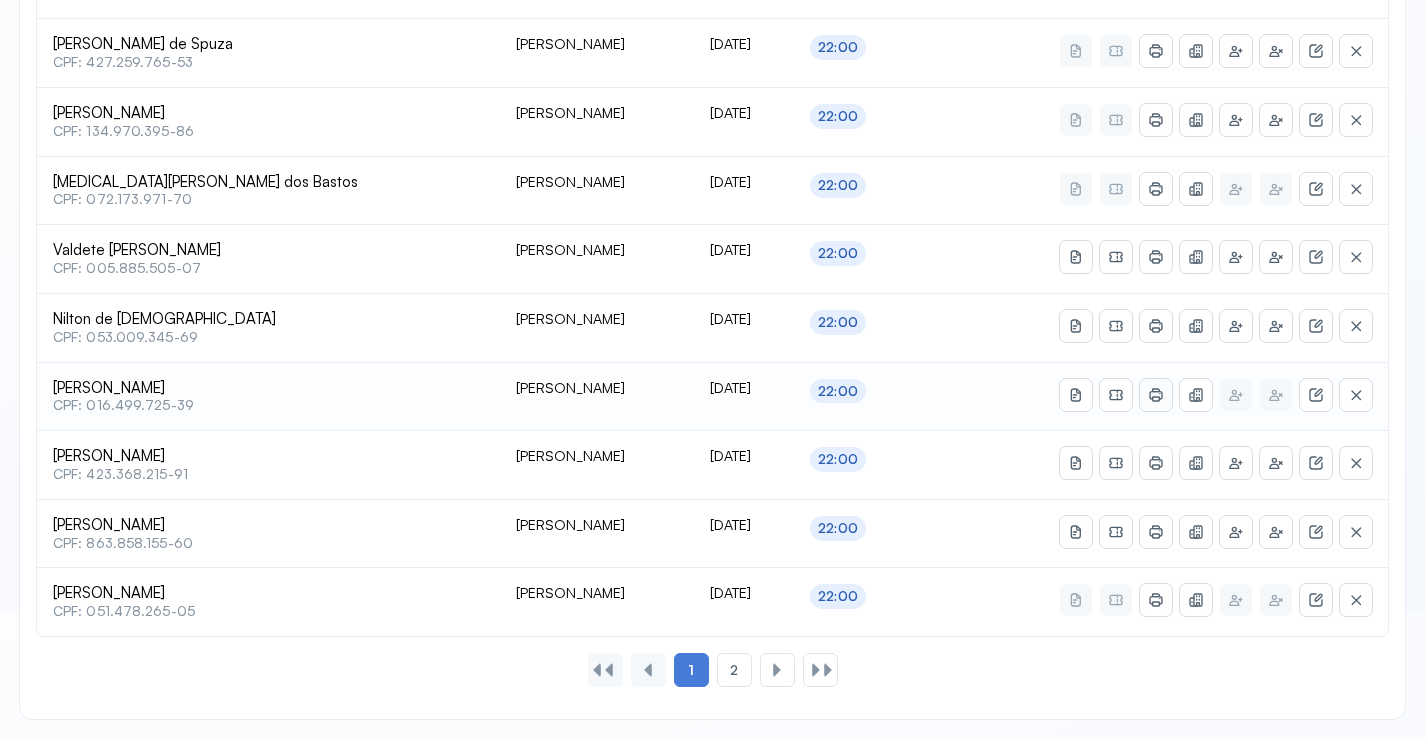 click 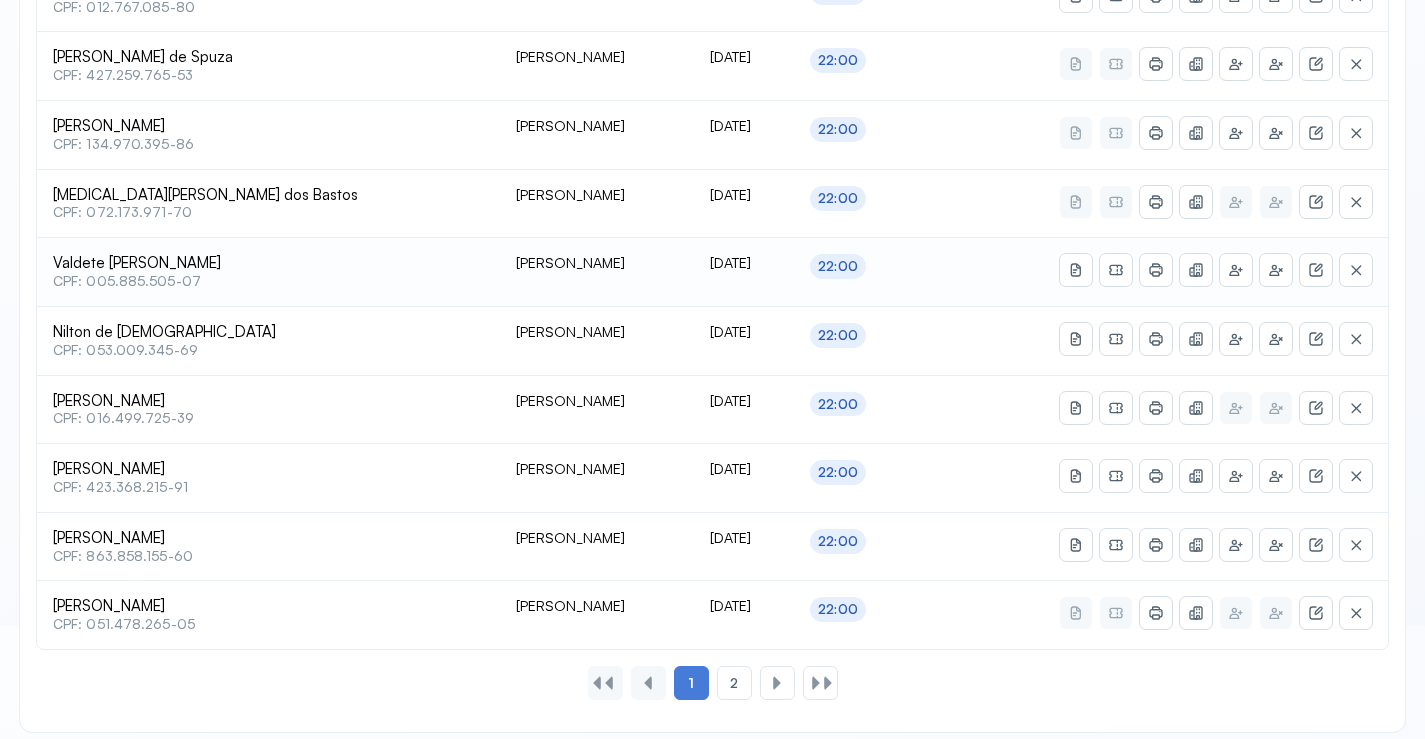 scroll, scrollTop: 865, scrollLeft: 0, axis: vertical 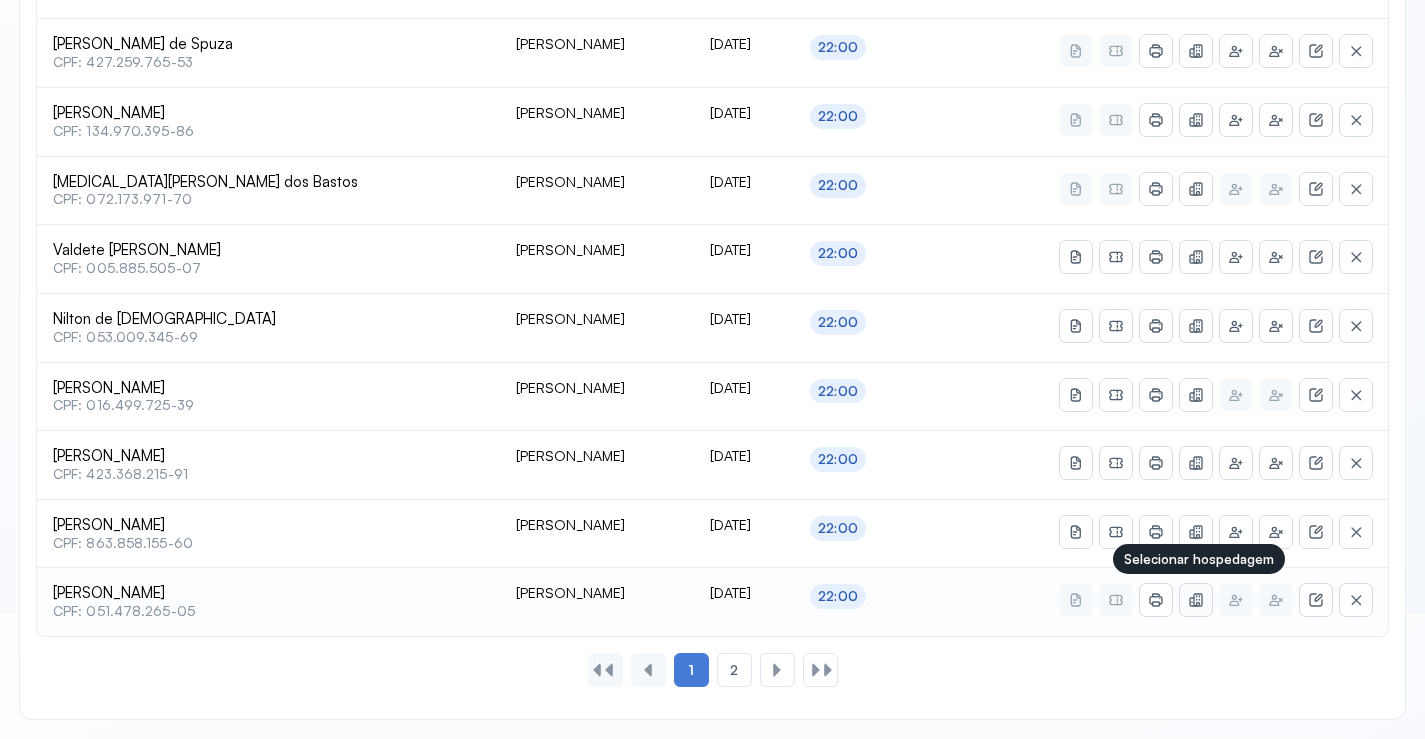 click 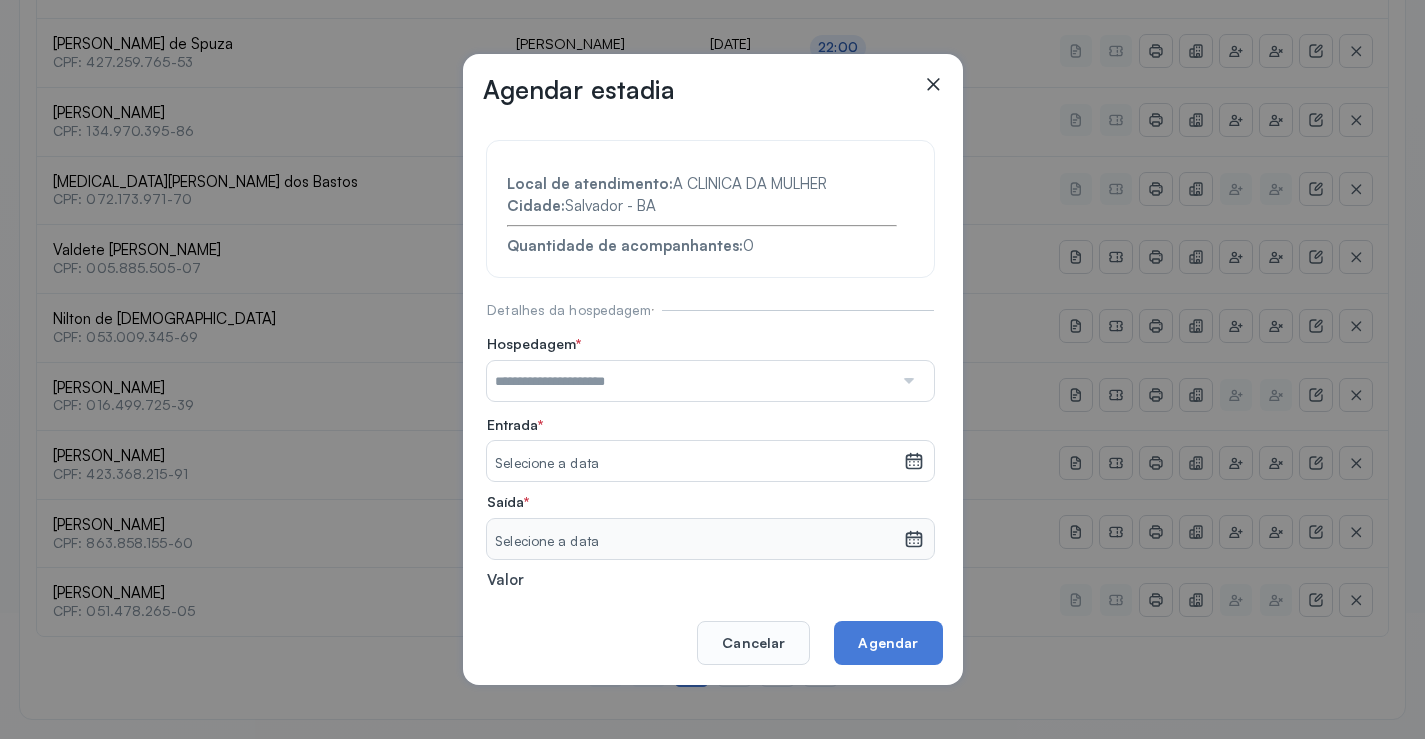 click at bounding box center [690, 381] 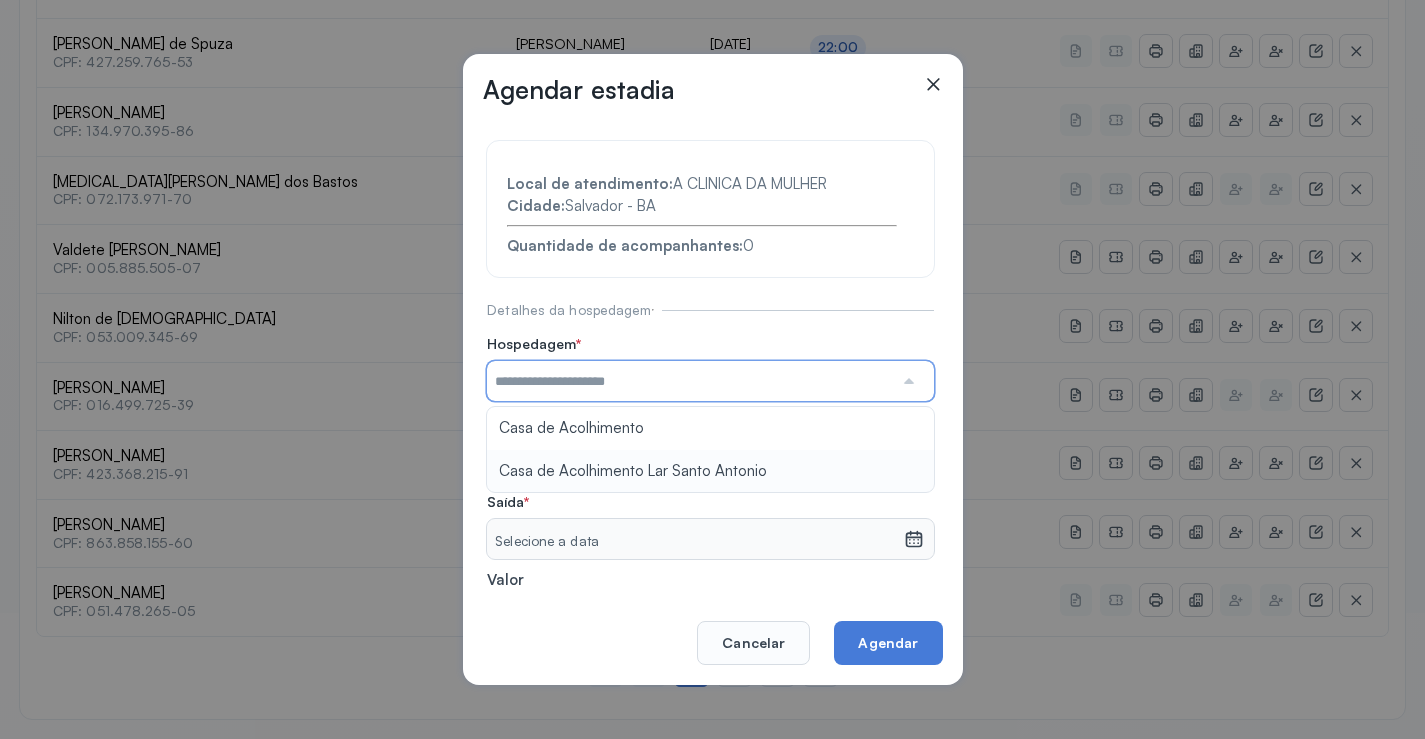 type on "**********" 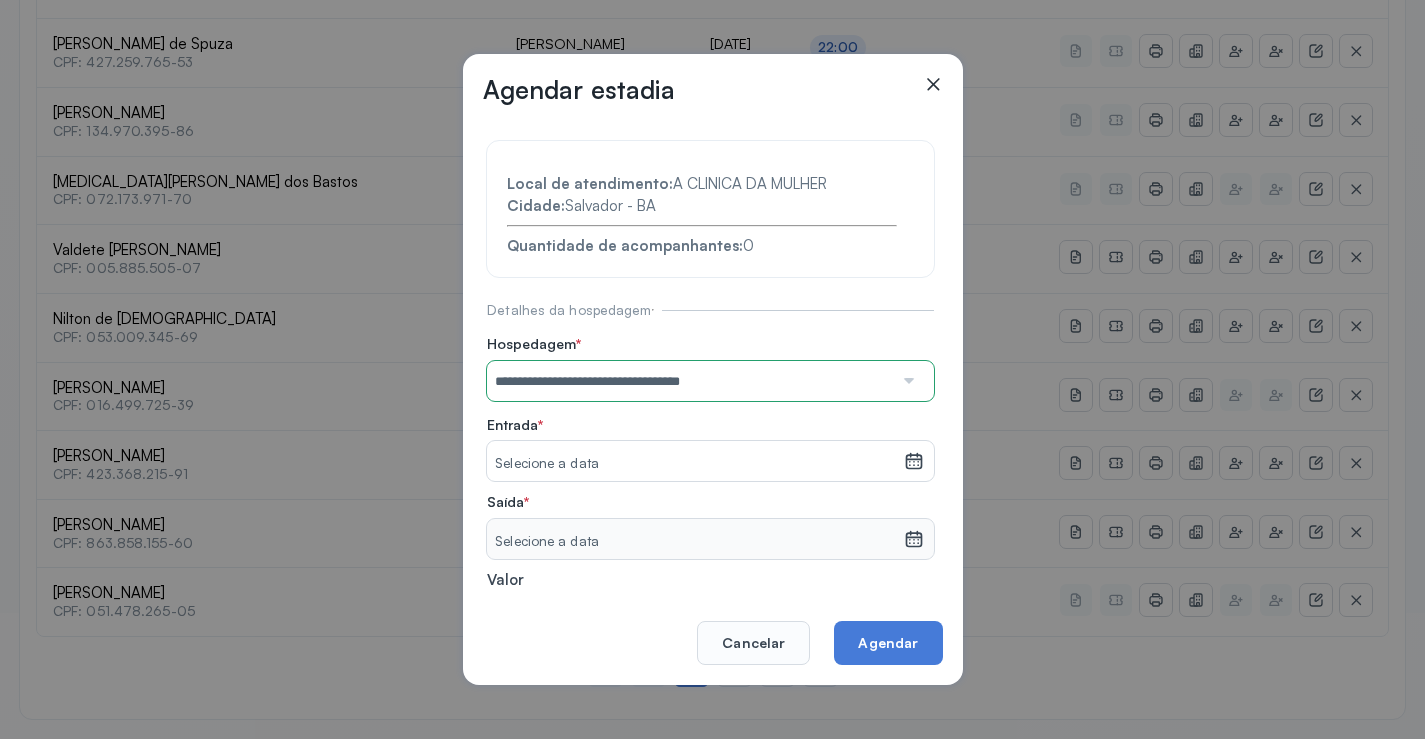 click on "**********" at bounding box center (710, 436) 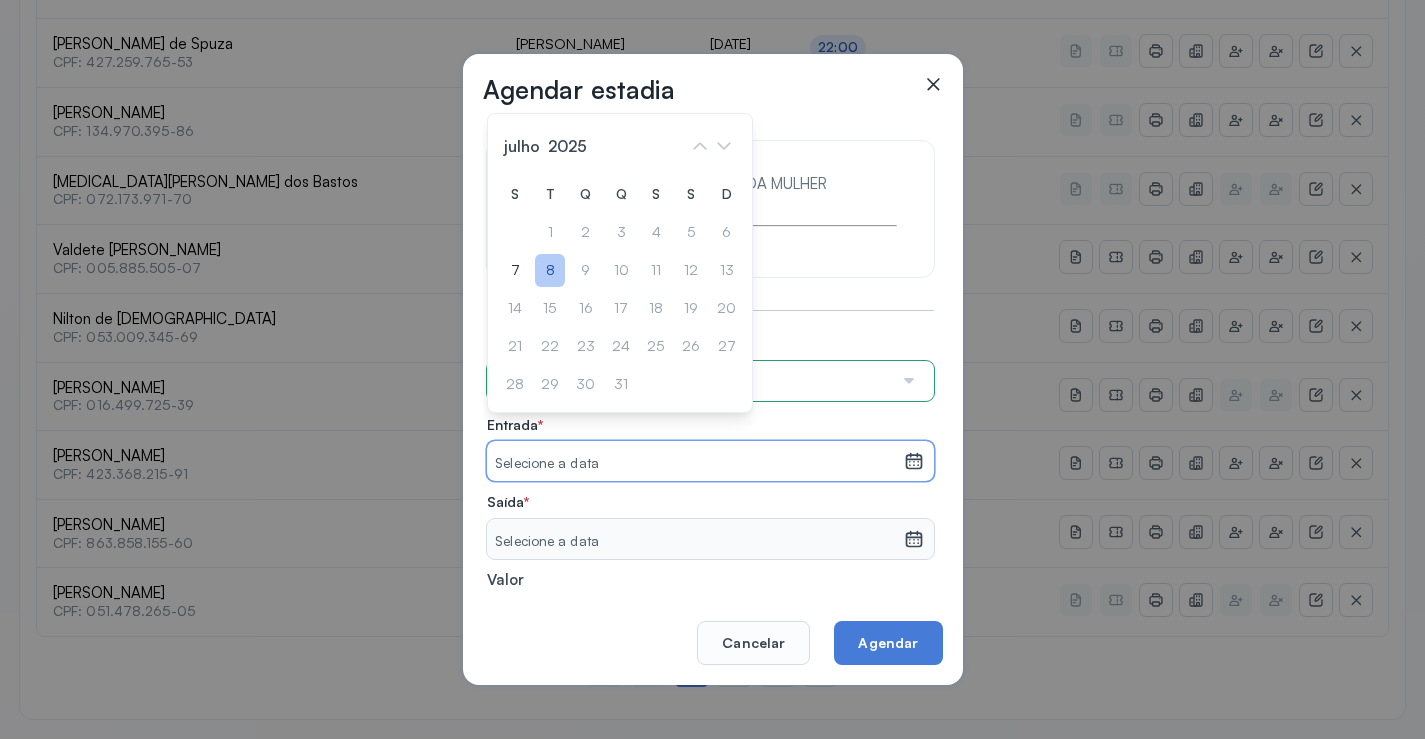 click on "8" 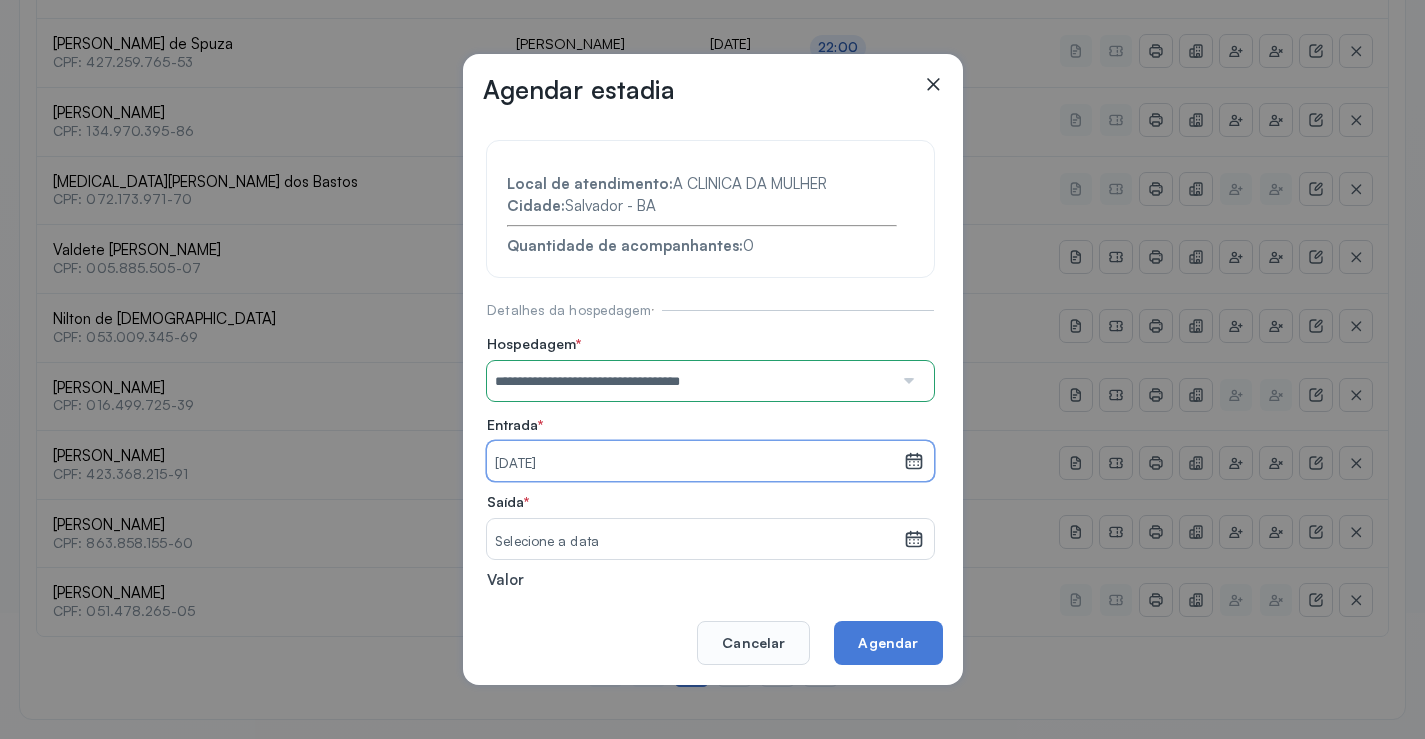 click 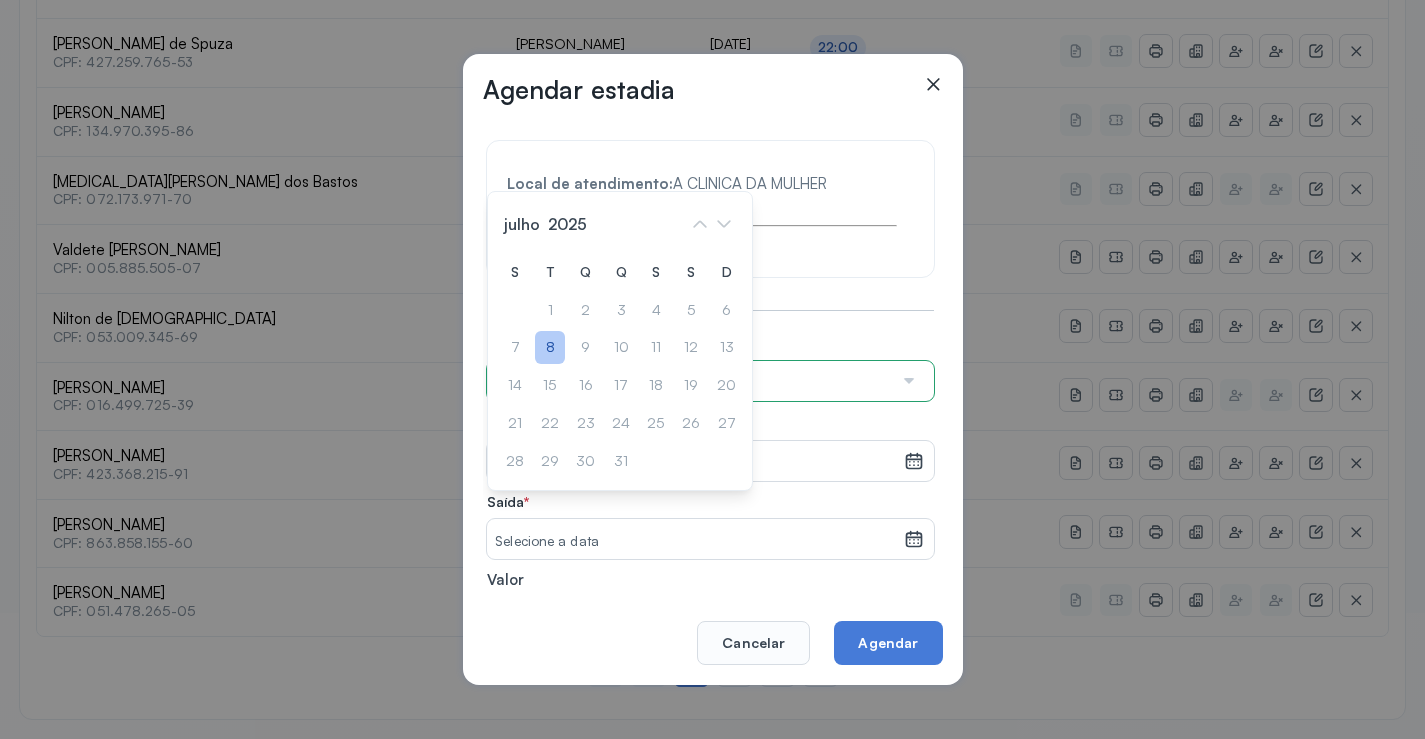 click on "8" 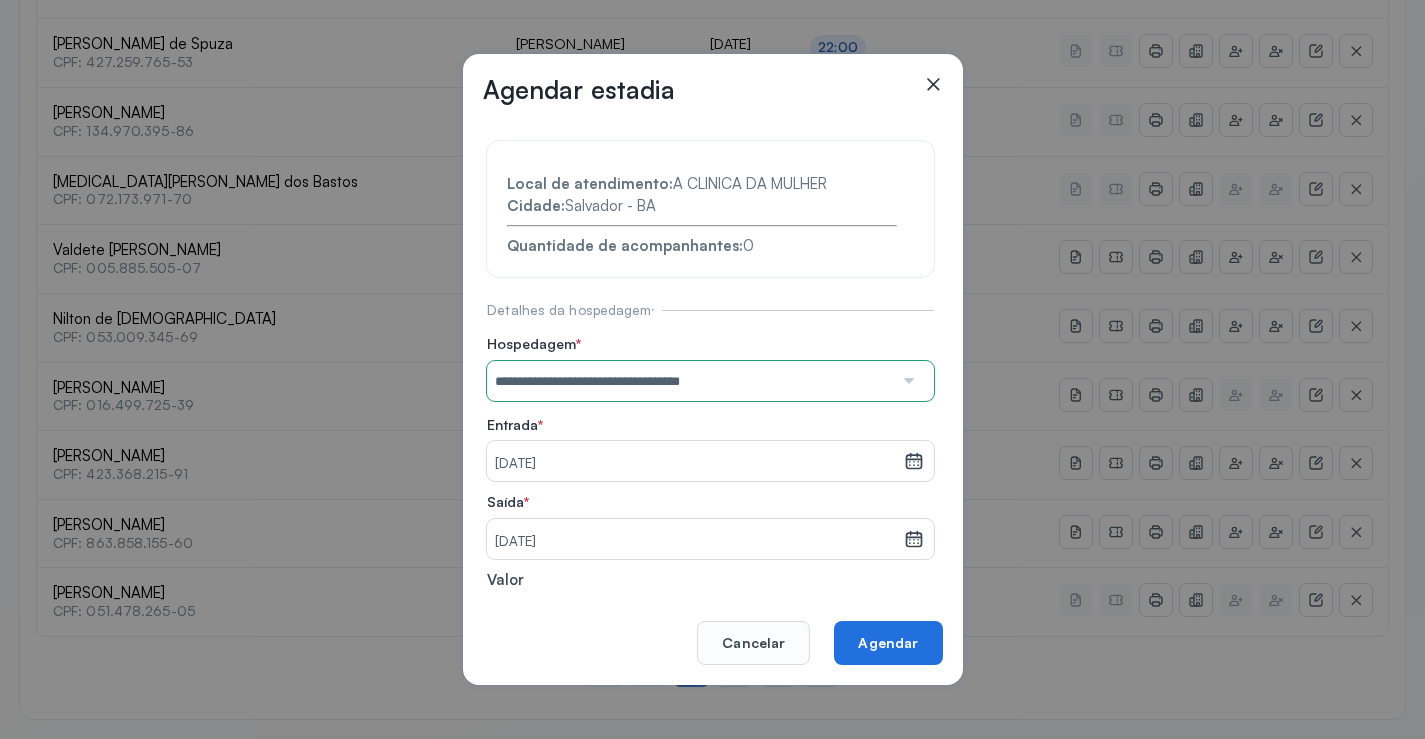 click on "Agendar" 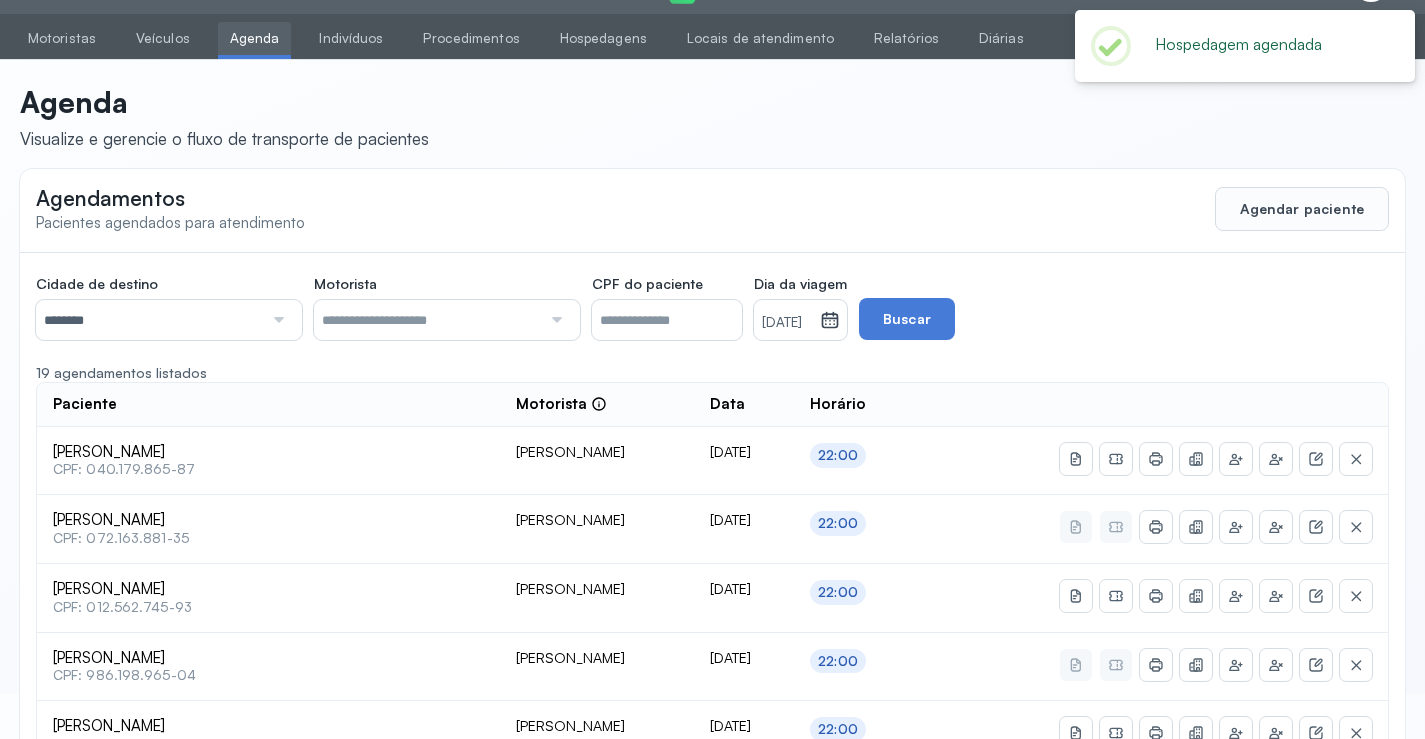 scroll, scrollTop: 865, scrollLeft: 0, axis: vertical 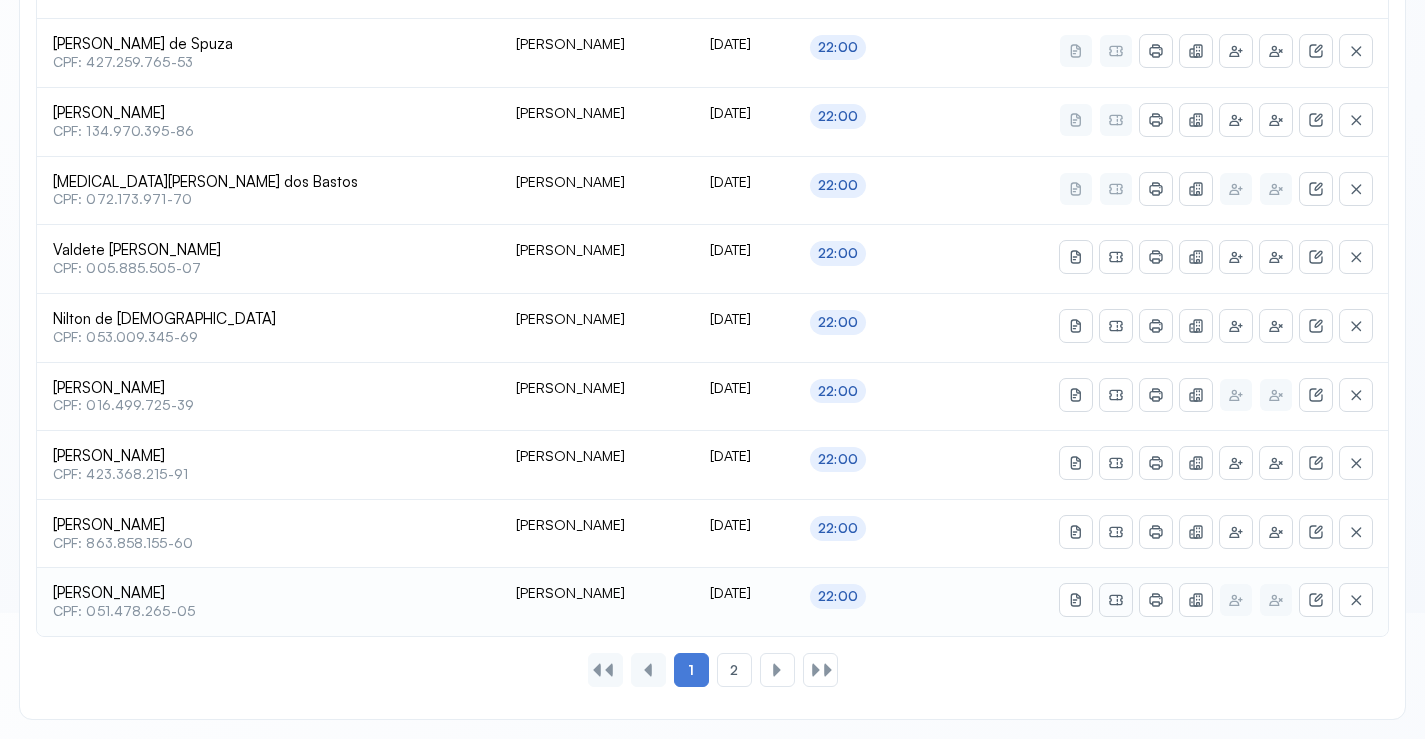 click 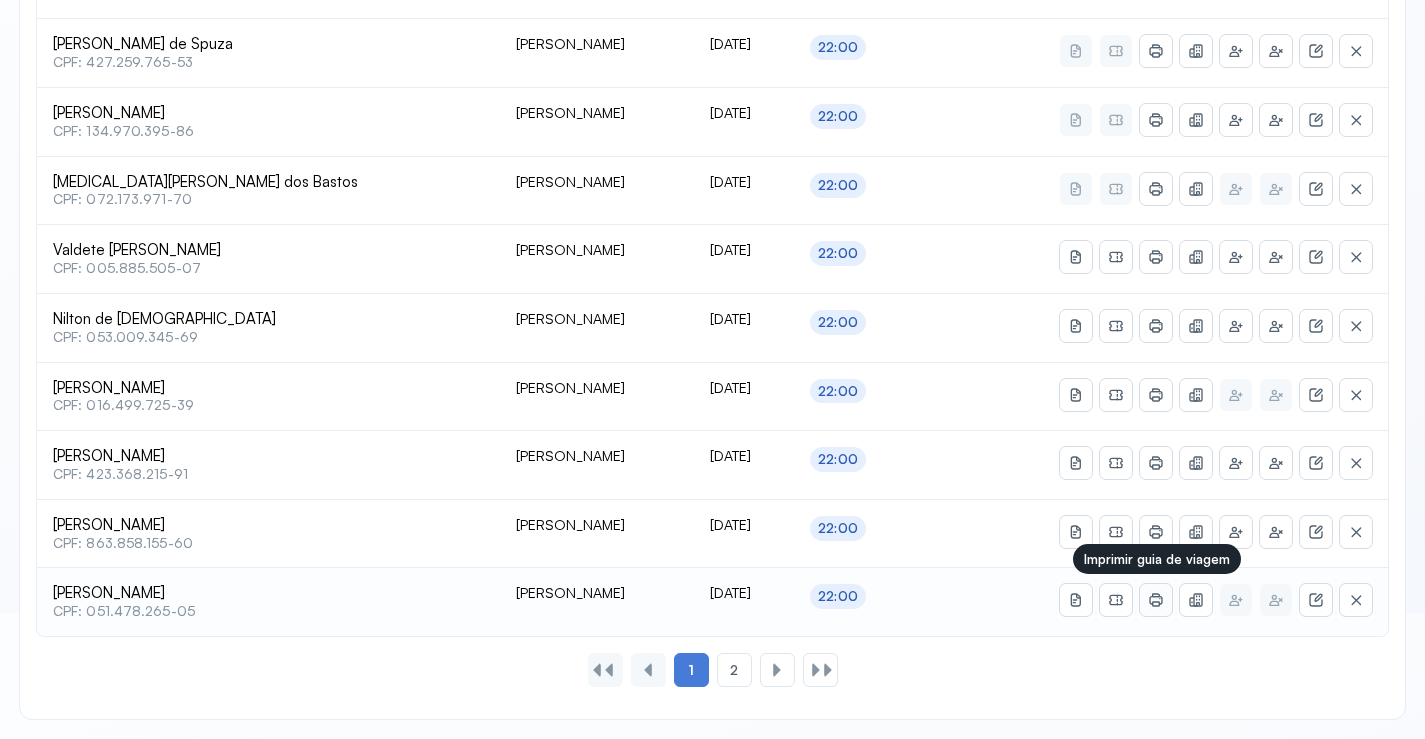 click 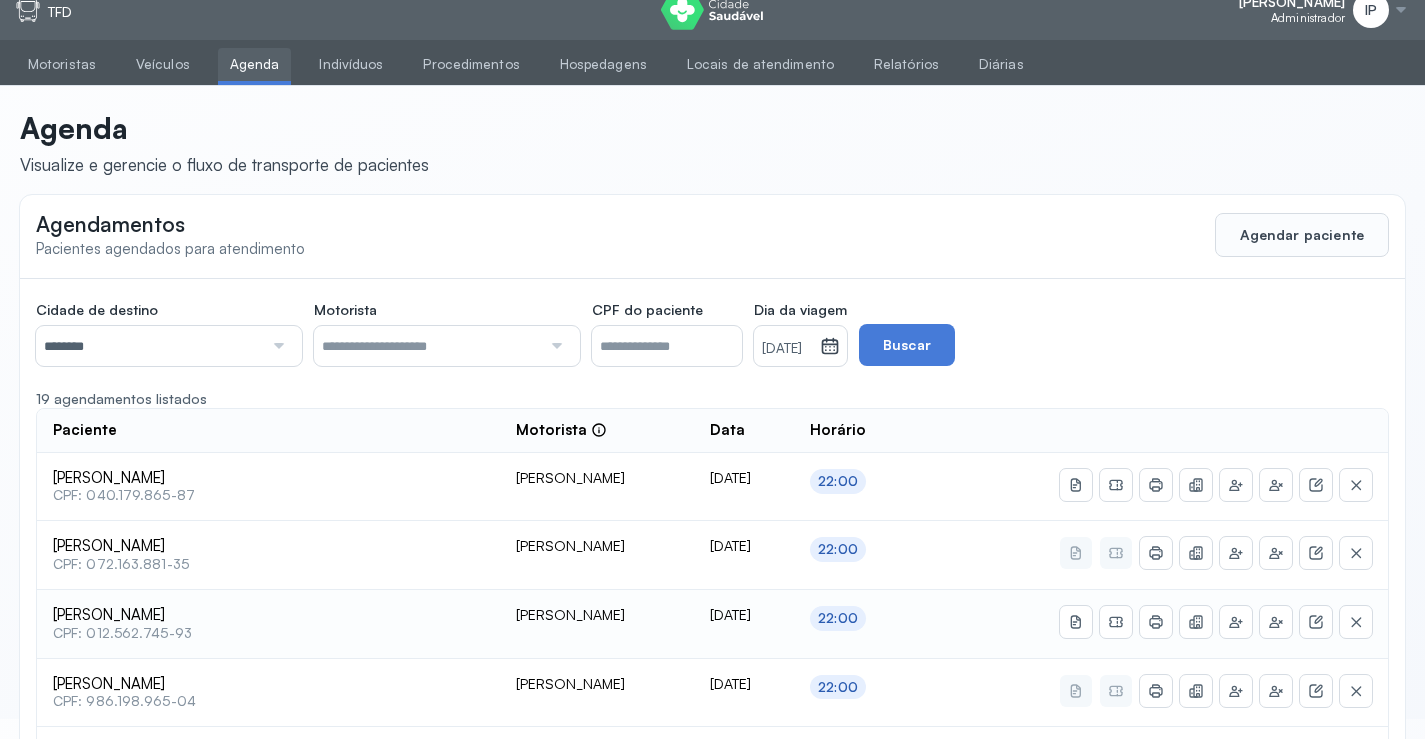 scroll, scrollTop: 0, scrollLeft: 0, axis: both 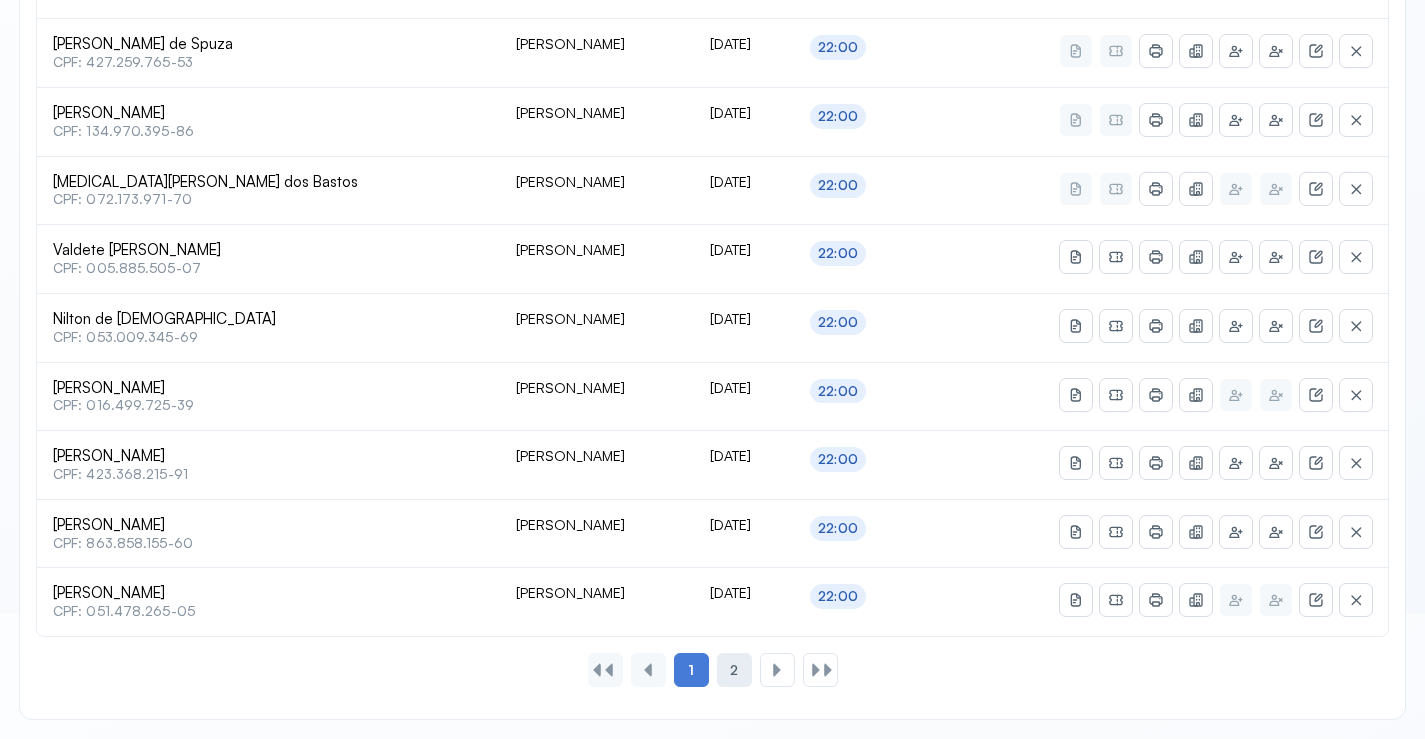 click on "2" 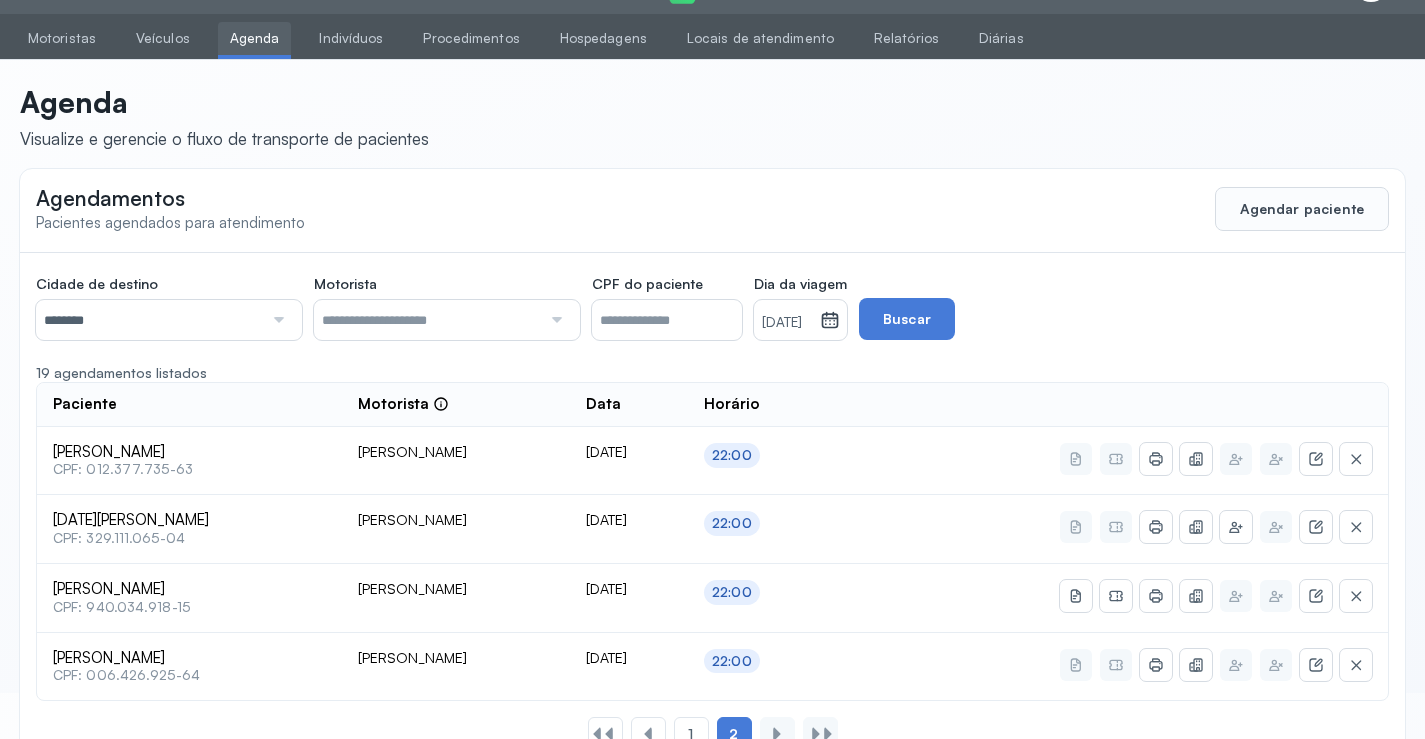 scroll, scrollTop: 110, scrollLeft: 0, axis: vertical 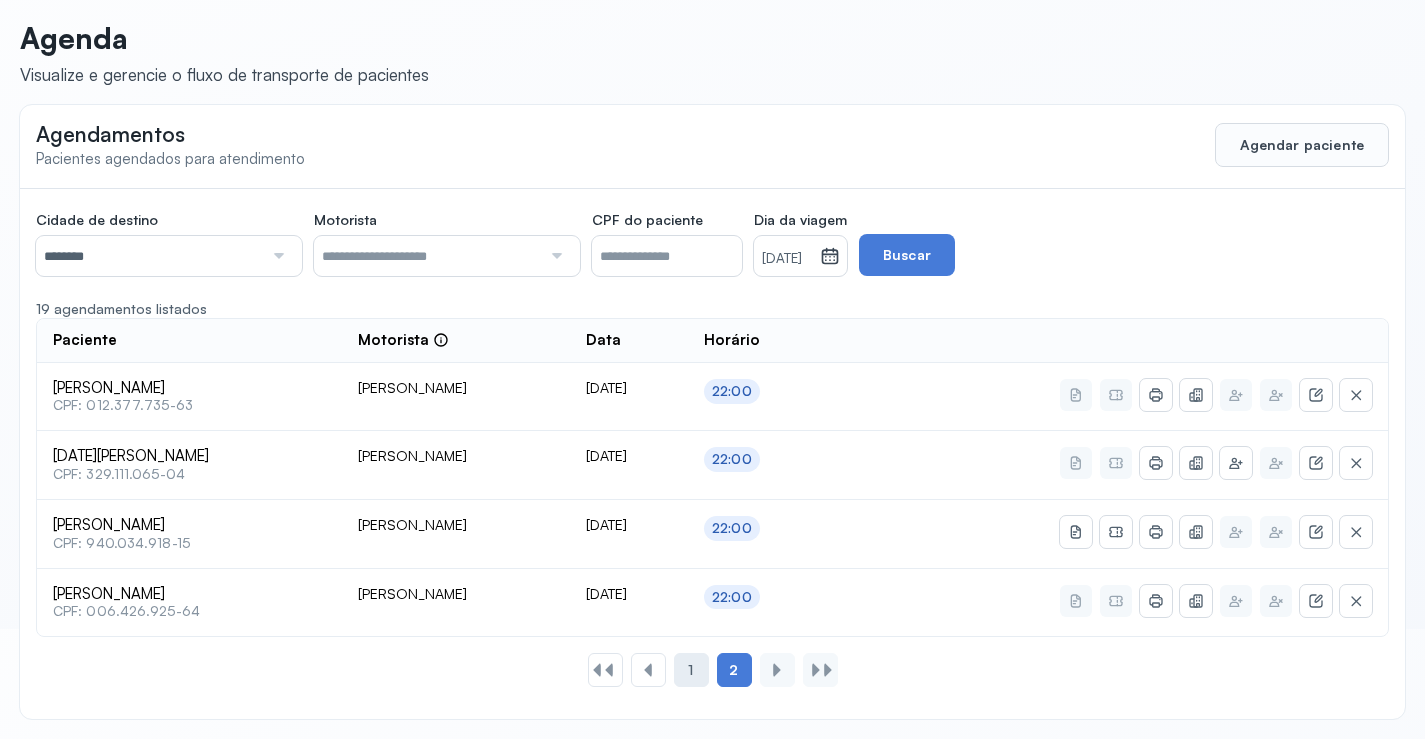 click on "1" 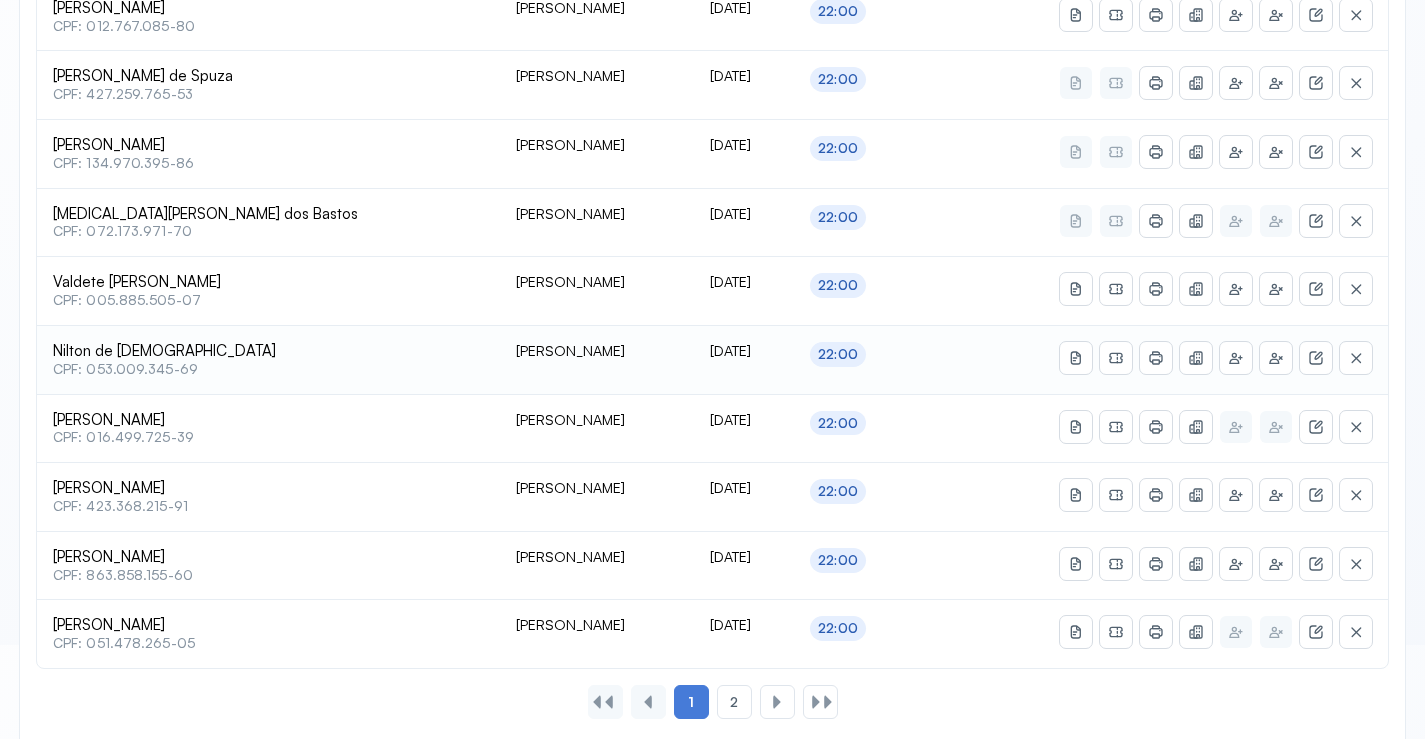 scroll, scrollTop: 865, scrollLeft: 0, axis: vertical 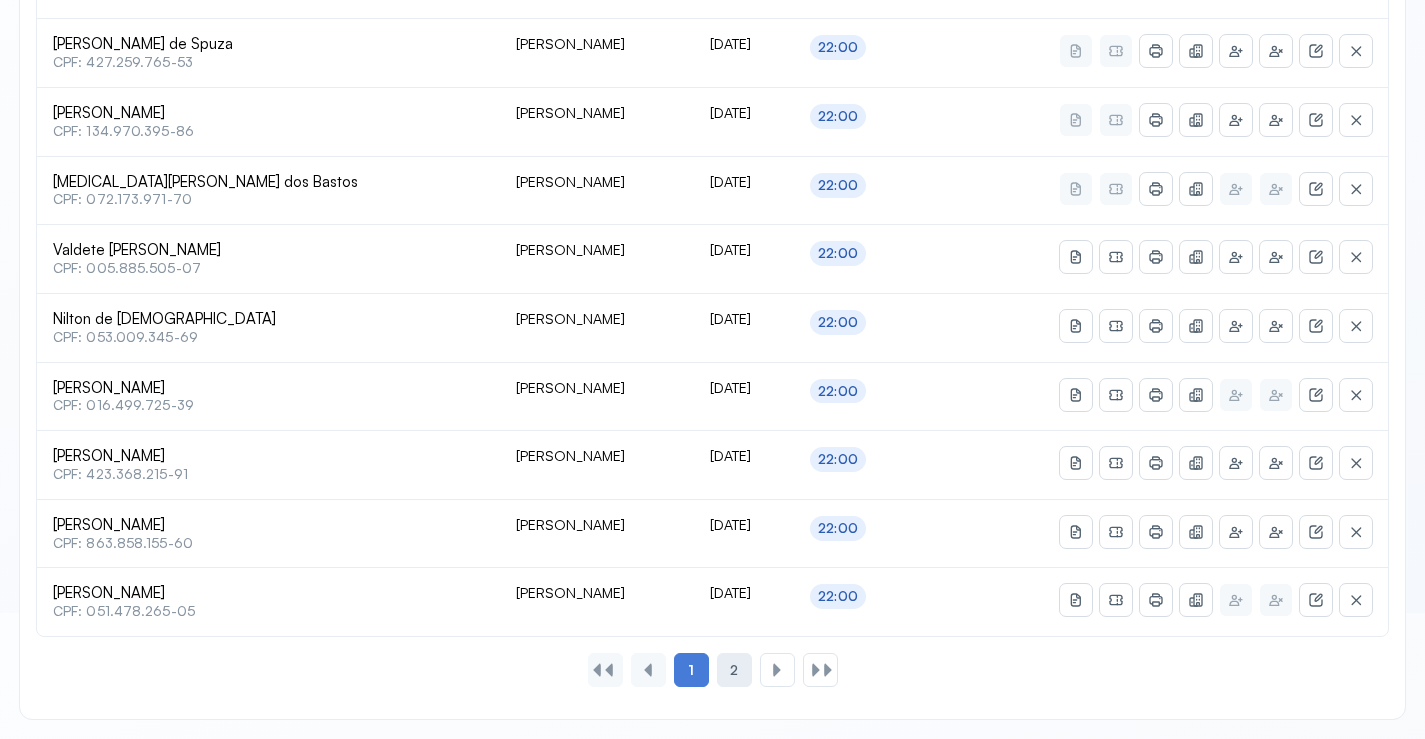 click on "2" 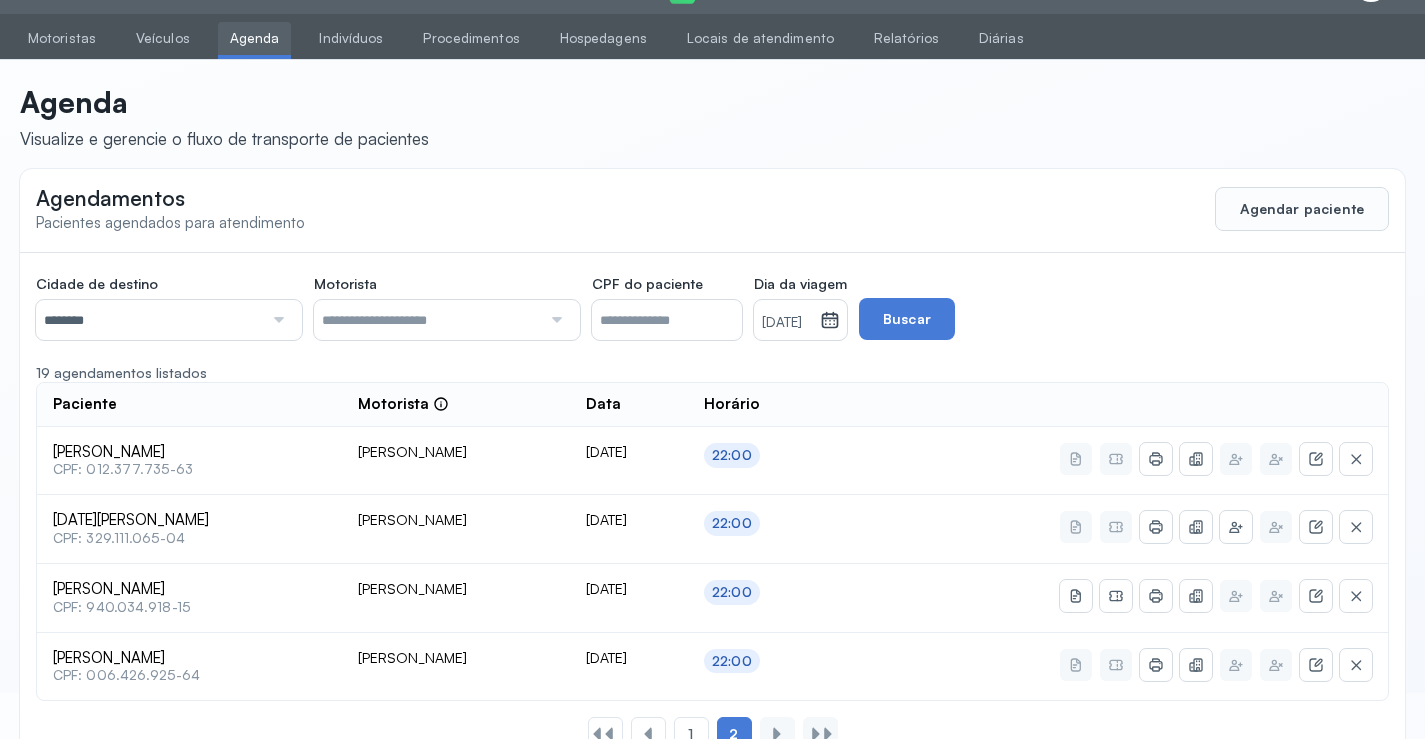 scroll, scrollTop: 110, scrollLeft: 0, axis: vertical 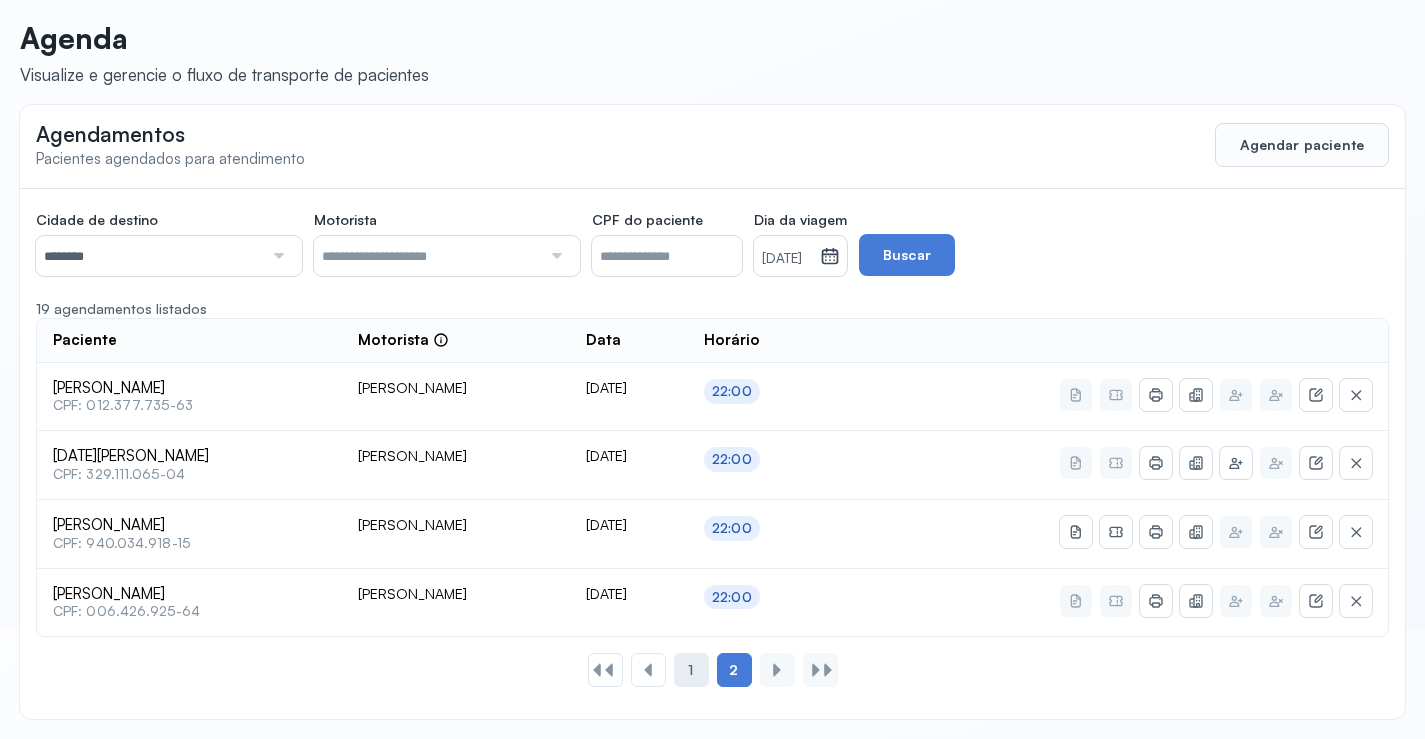 click on "1" at bounding box center [690, 670] 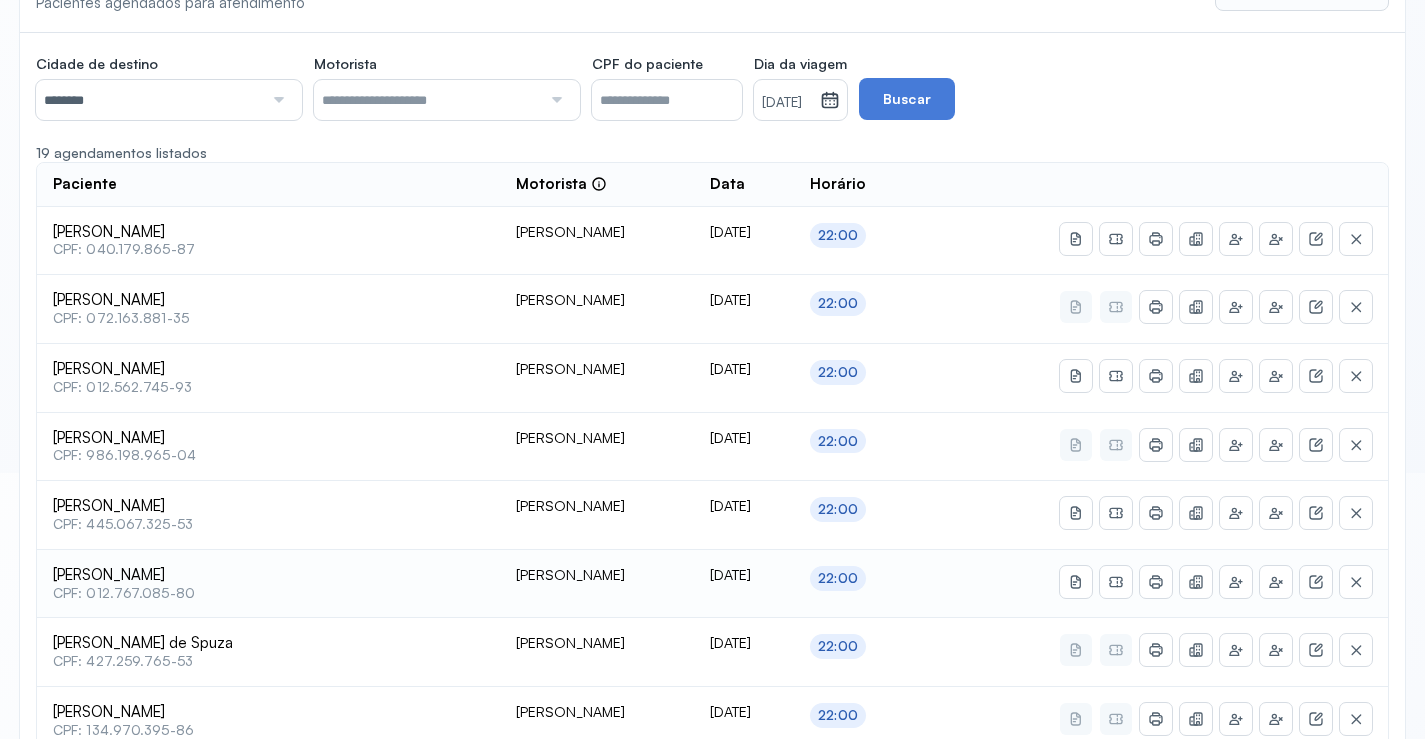 scroll, scrollTop: 265, scrollLeft: 0, axis: vertical 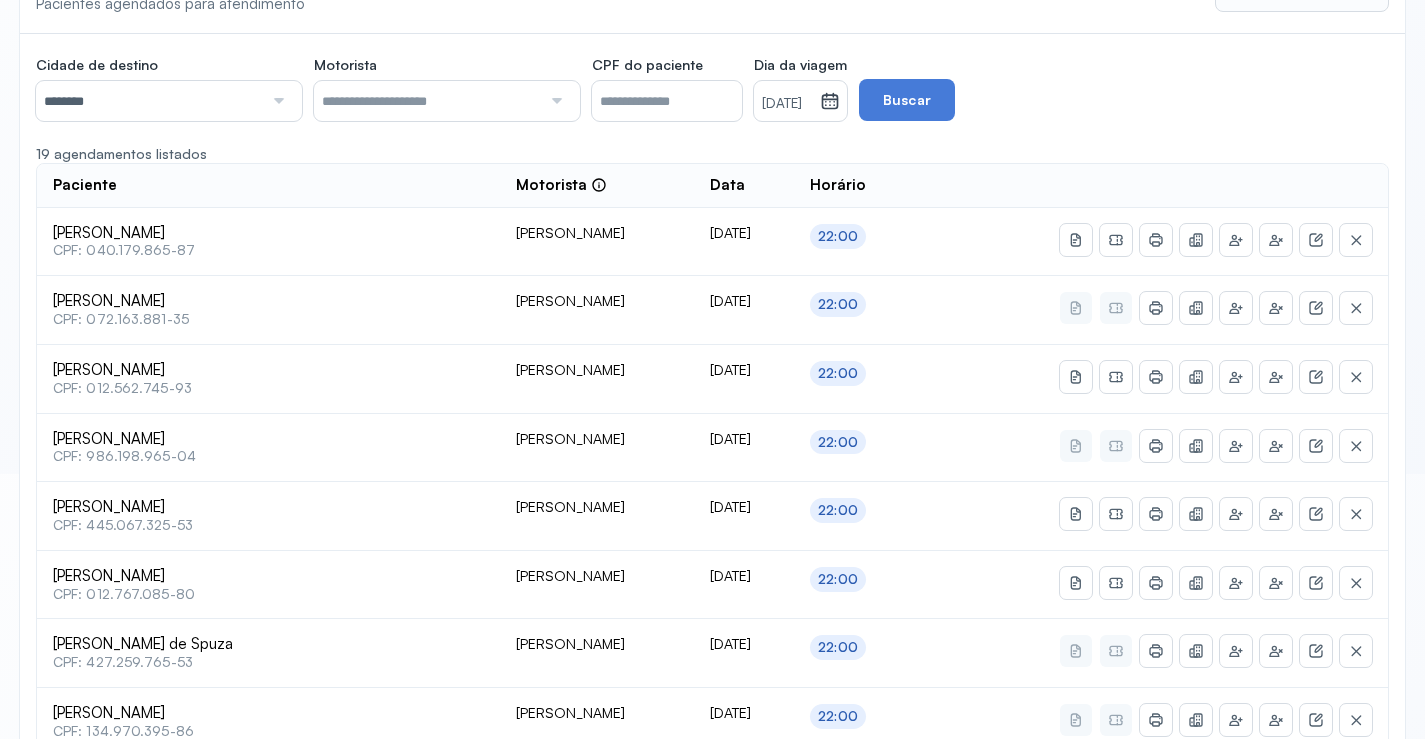 click on "********" at bounding box center (149, 101) 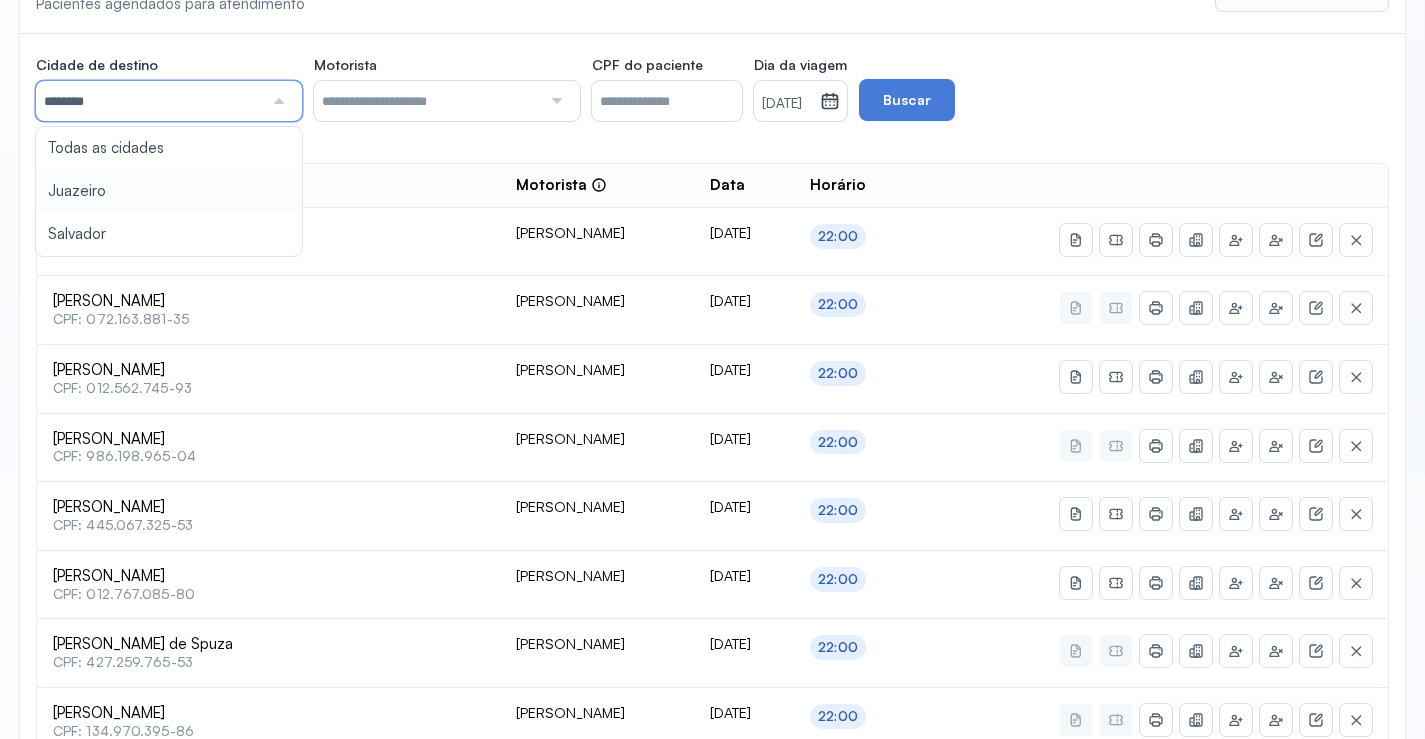 click on "Cidade de destino  ******** Todas as cidades [GEOGRAPHIC_DATA] Salvador Motorista  Todos os motoristas [PERSON_NAME] [PERSON_NAME] [PERSON_NAME] CPF do paciente  Dia da viagem  [DATE] [DATE] S T Q Q S S D 1 2 3 4 5 6 7 8 9 10 11 12 13 14 15 16 17 18 19 20 21 22 23 24 25 26 27 28 29 30 [DATE][PERSON_NAME] mar abr maio jun [DATE] ago set out nov [DATE] 2019 2020 2021 2022 2023 2024 2025 2026 2027 2028 2029  Buscar  19 agendamentos listados Paciente  Motorista  Data [PERSON_NAME]  CPF: 040.179.865-87 [PERSON_NAME] [DATE] 22:00 [PERSON_NAME]  CPF: 072.163.881-35 [PERSON_NAME] [DATE] 22:00 [PERSON_NAME]  CPF: 012.562.745-93 [PERSON_NAME] [DATE] 22:00 [PERSON_NAME]  CPF: 986.198.965-04 [PERSON_NAME] [DATE] 22:00 [PERSON_NAME]  CPF: 445.067.325-53 [PERSON_NAME] [DATE] 22:00 07/07/2025" 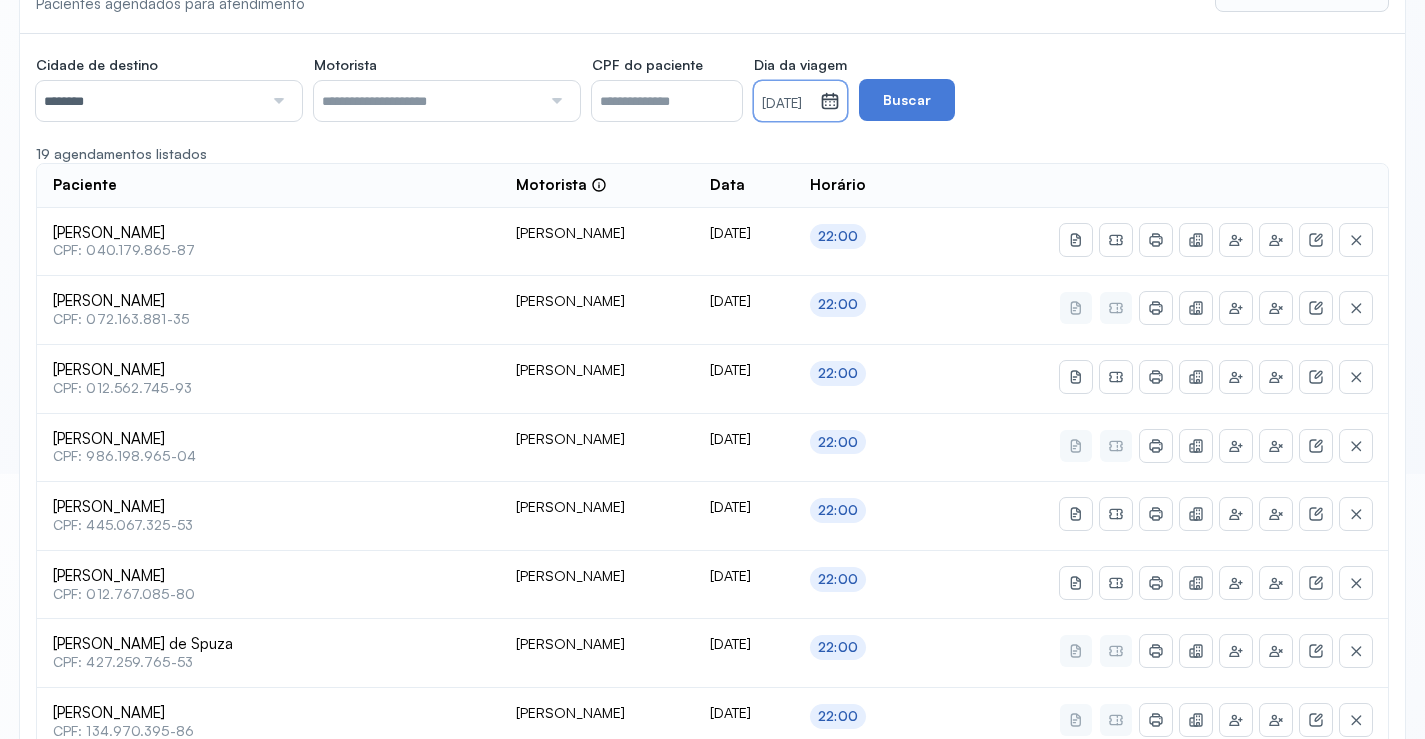click on "[DATE]" at bounding box center [787, 101] 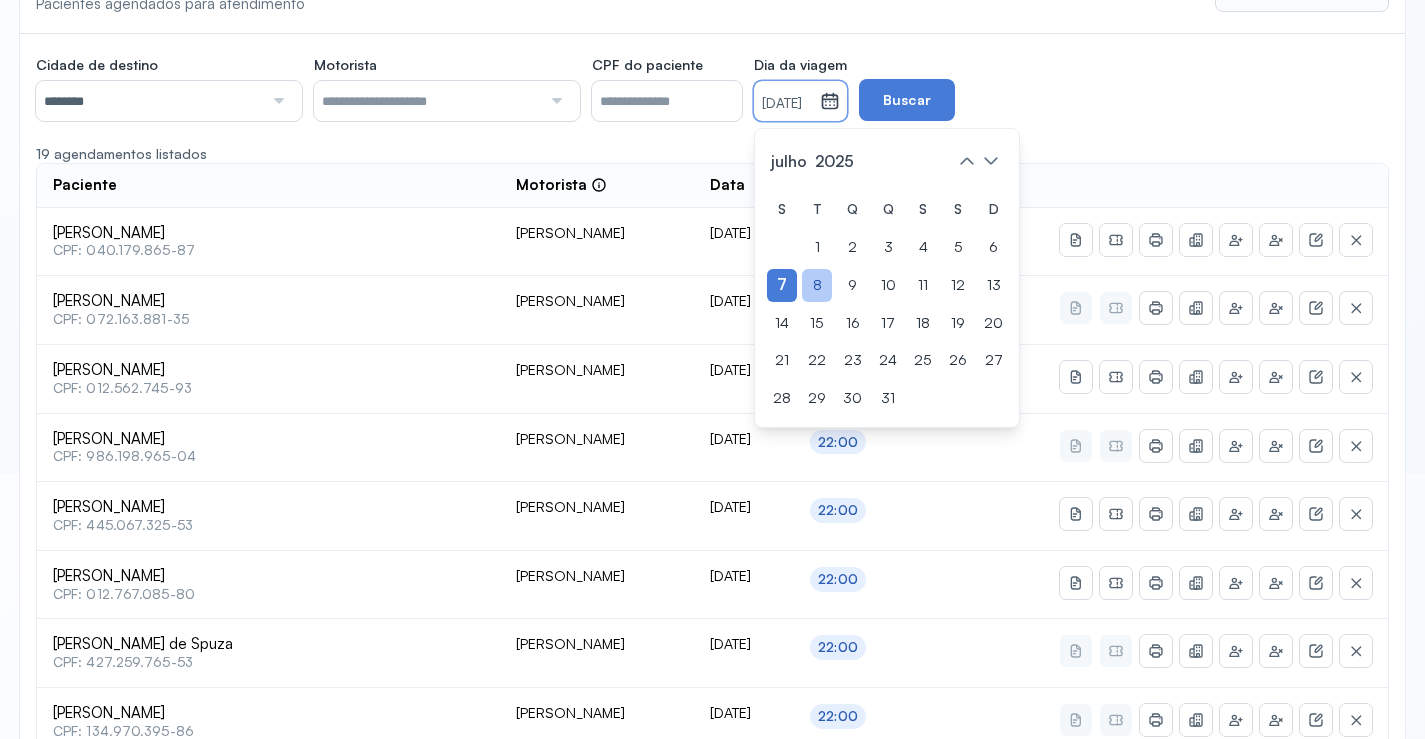 click on "8" 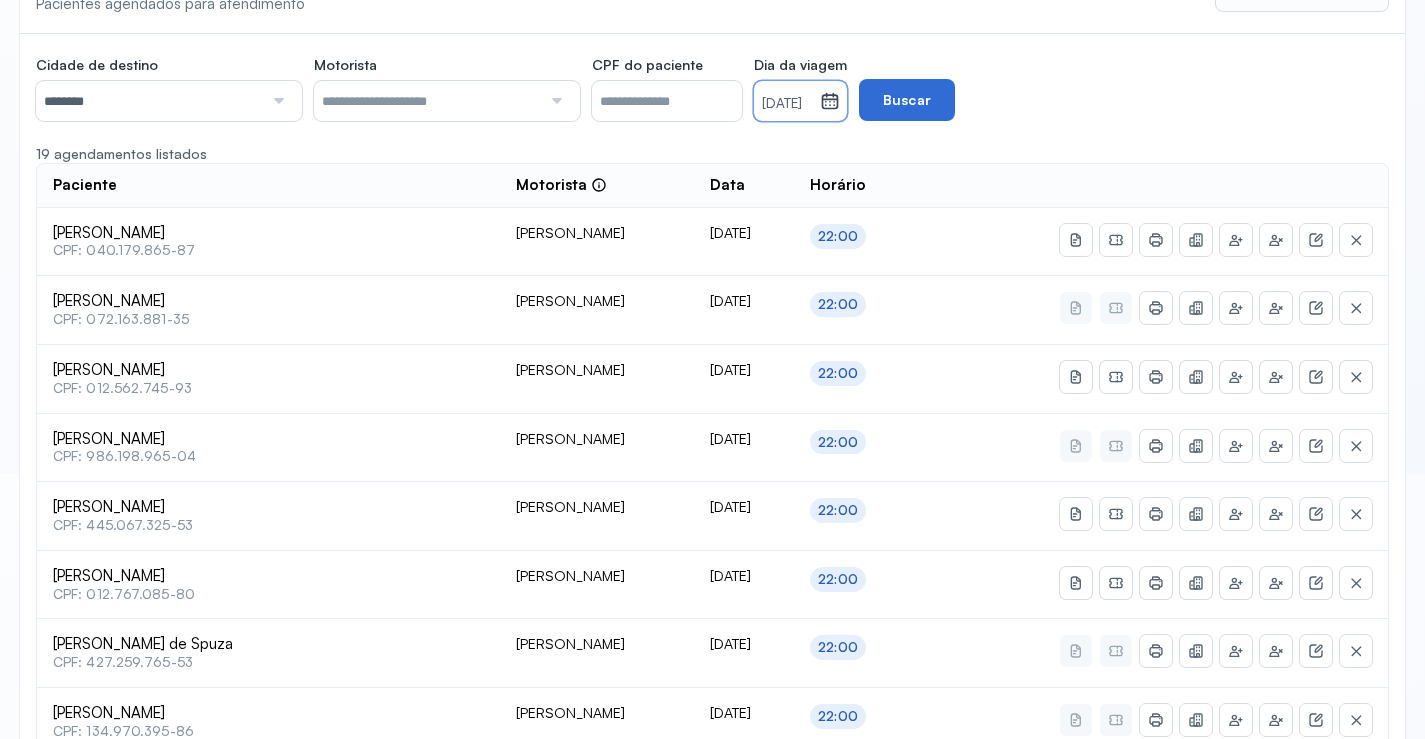 click on "Buscar" at bounding box center [907, 100] 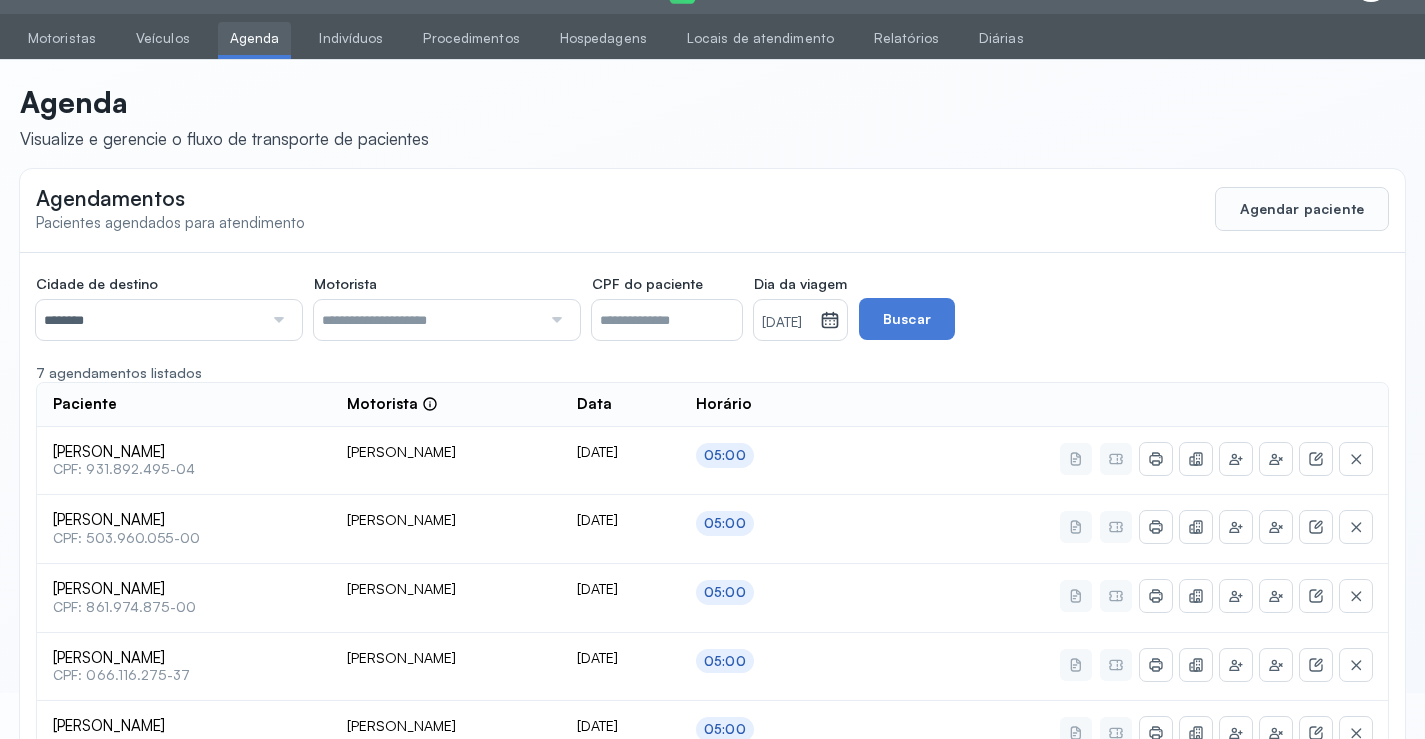 scroll, scrollTop: 265, scrollLeft: 0, axis: vertical 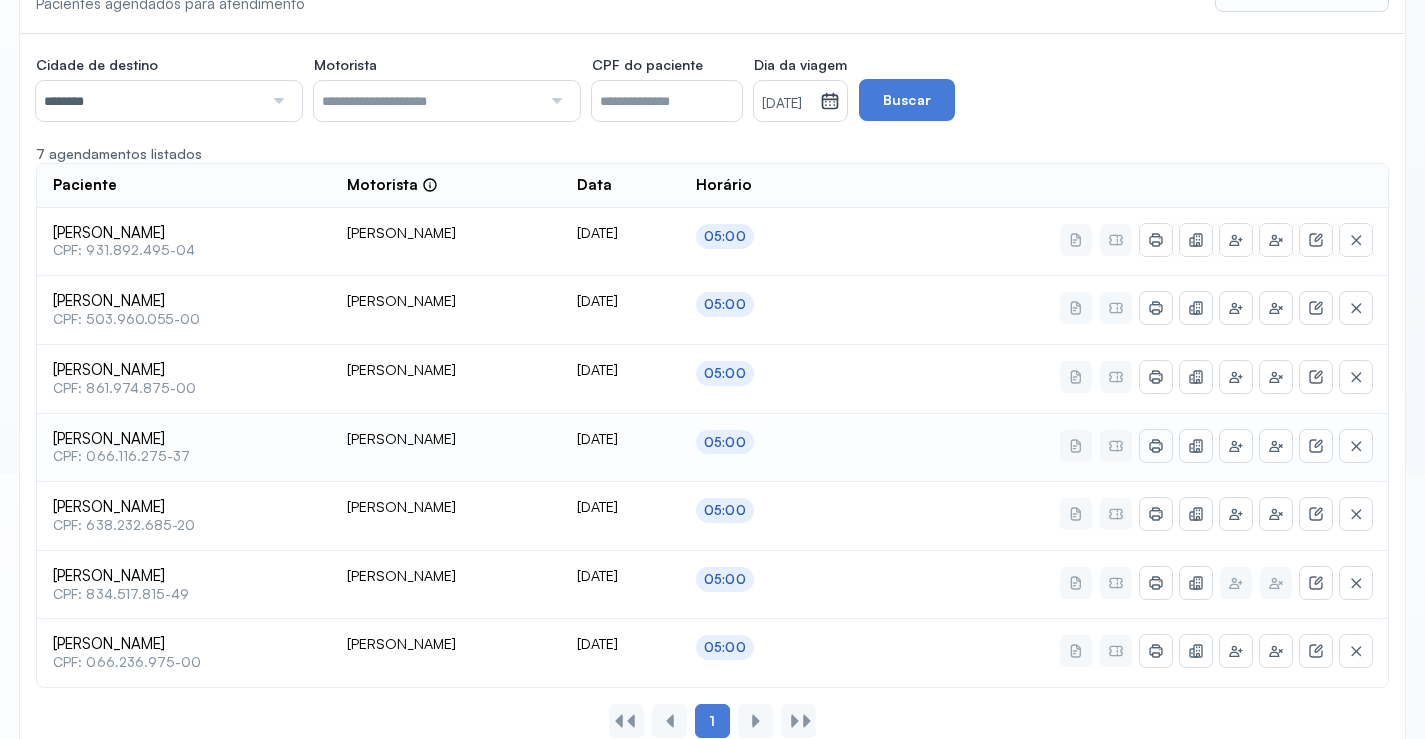 click 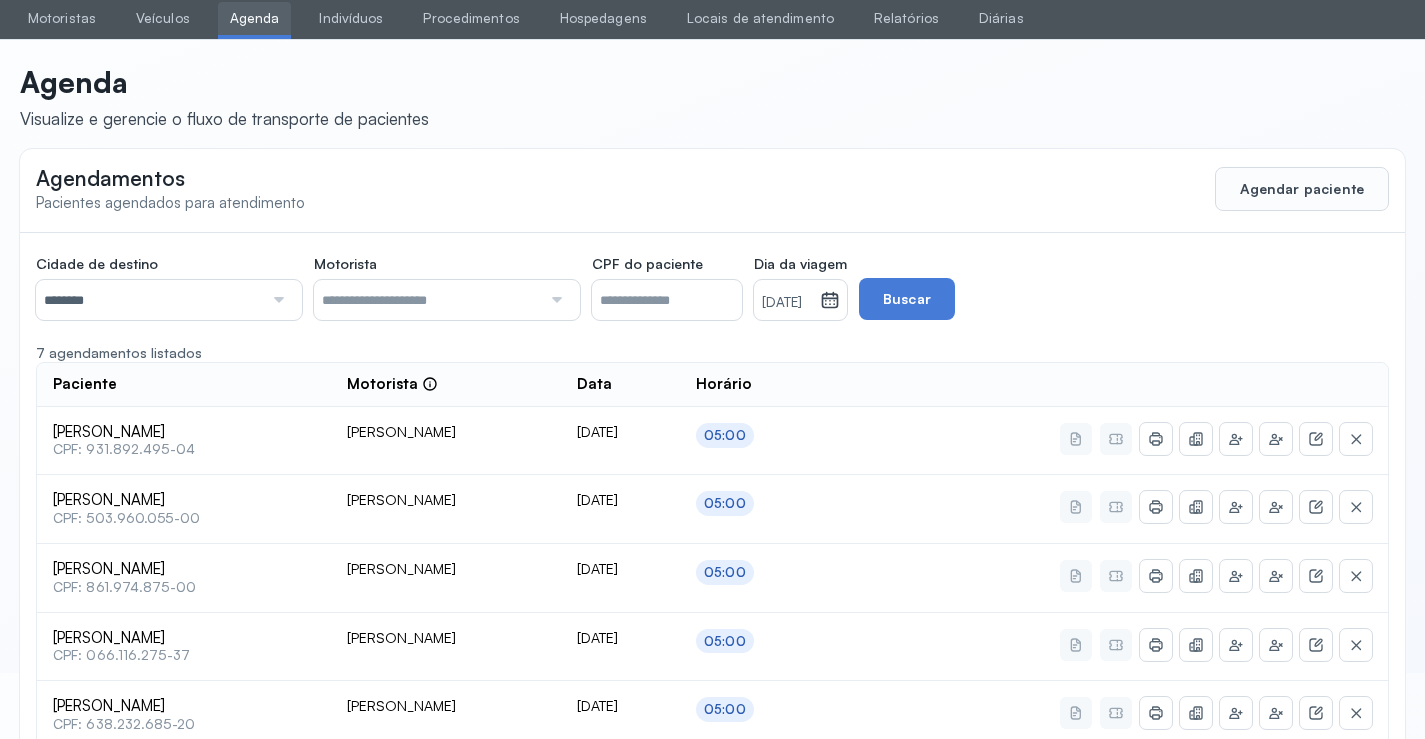 scroll, scrollTop: 65, scrollLeft: 0, axis: vertical 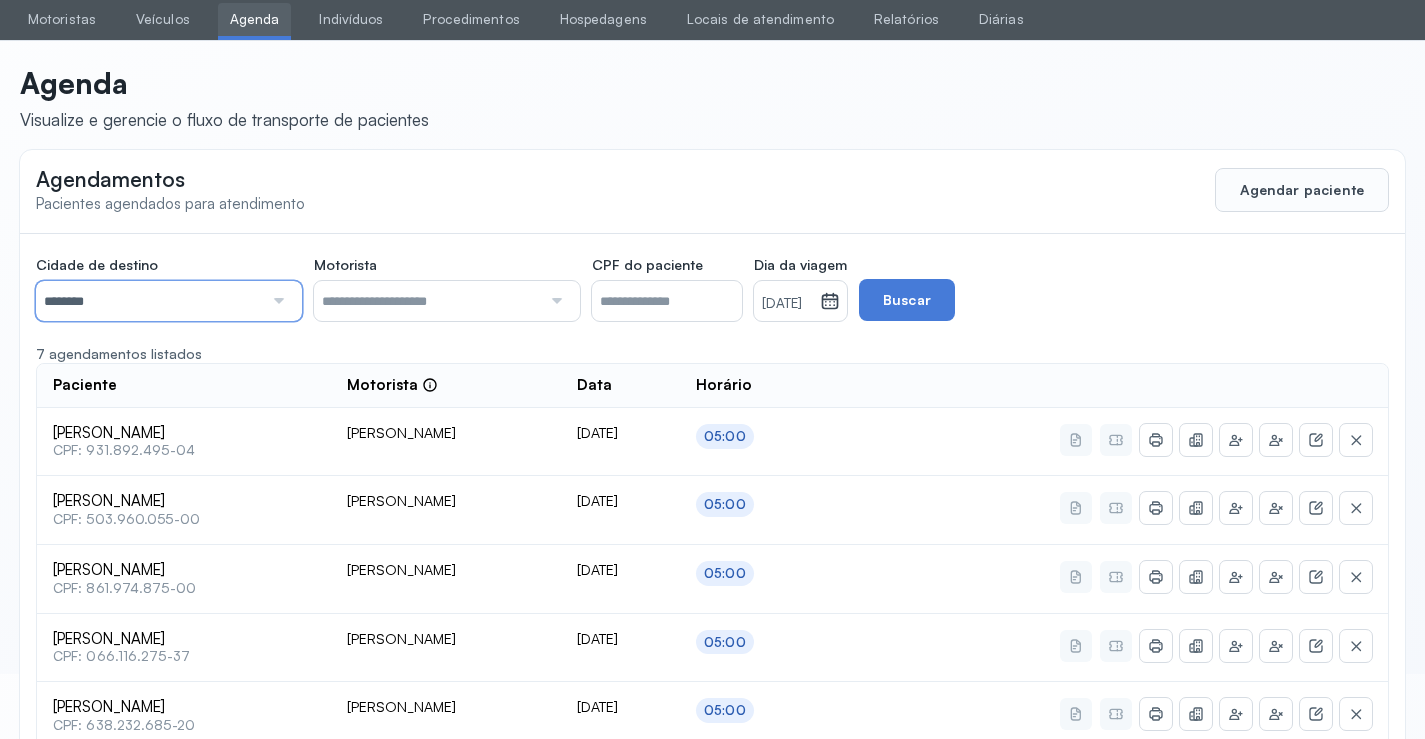 click on "********" at bounding box center [149, 301] 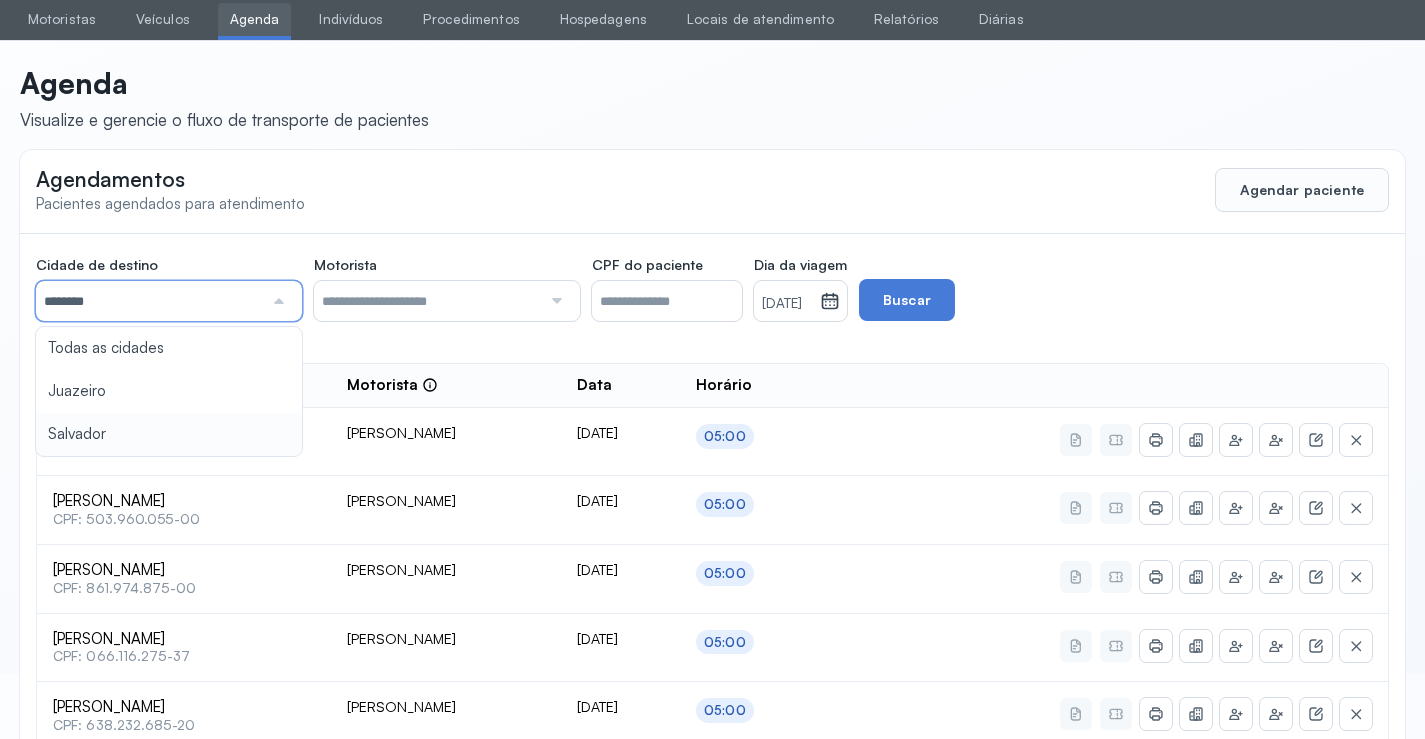 type on "********" 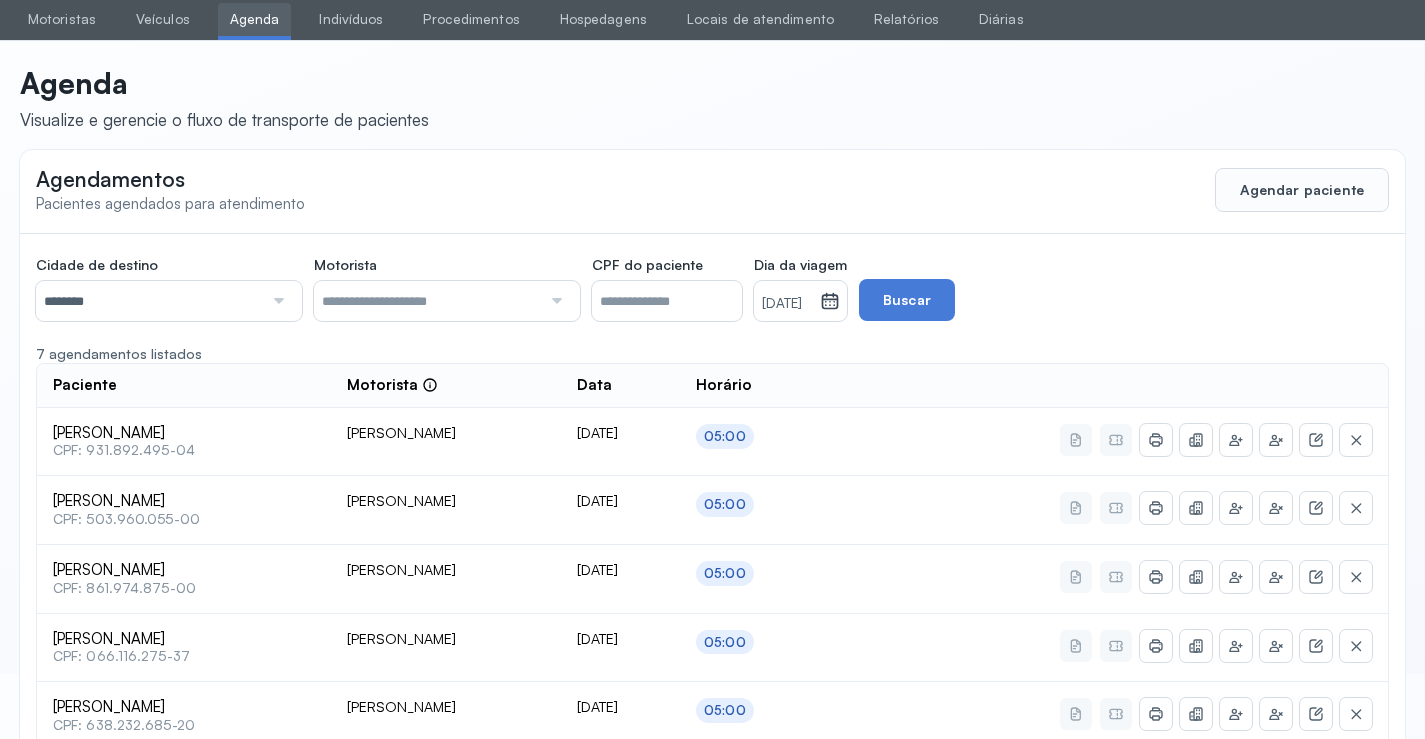 click on "Cidade de destino  ******** Todas as cidades Juazeiro Salvador Motorista  Todos os motoristas Diego dos Santos Edevon dos Santos Souza Edevon dos Santos Souza Elto Lima de Almeida Genivaldo Rodrigues da Silva Jozenilson Santos da Silva CPF do paciente  Dia da viagem  08/07/2025 julho 2025 S T Q Q S S D 1 2 3 4 5 6 7 8 9 10 11 12 13 14 15 16 17 18 19 20 21 22 23 24 25 26 27 28 29 30 31 jan fev mar abr maio jun jul ago set out nov dez 2018 2019 2020 2021 2022 2023 2024 2025 2026 2027 2028 2029  Buscar  7 agendamentos listados Paciente  Motorista  Data Horário Marli de Souza do Nascimento  CPF: 931.892.495-04 Genivaldo Rodrigues da Silva 08/07/2025 05:00 Marcia Celia Alves dos Santos  CPF: 503.960.055-00 Genivaldo Rodrigues da Silva 08/07/2025 05:00 Manoel Ferreira Lima  CPF: 861.974.875-00 Genivaldo Rodrigues da Silva 08/07/2025 05:00 Leonarda Souza da Silva  CPF: 066.116.275-37 Genivaldo Rodrigues da Silva 08/07/2025 05:00 Claudete Carvalho de Souza Silva  CPF: 638.232.685-20 Genivaldo Rodrigues da Silva 1" 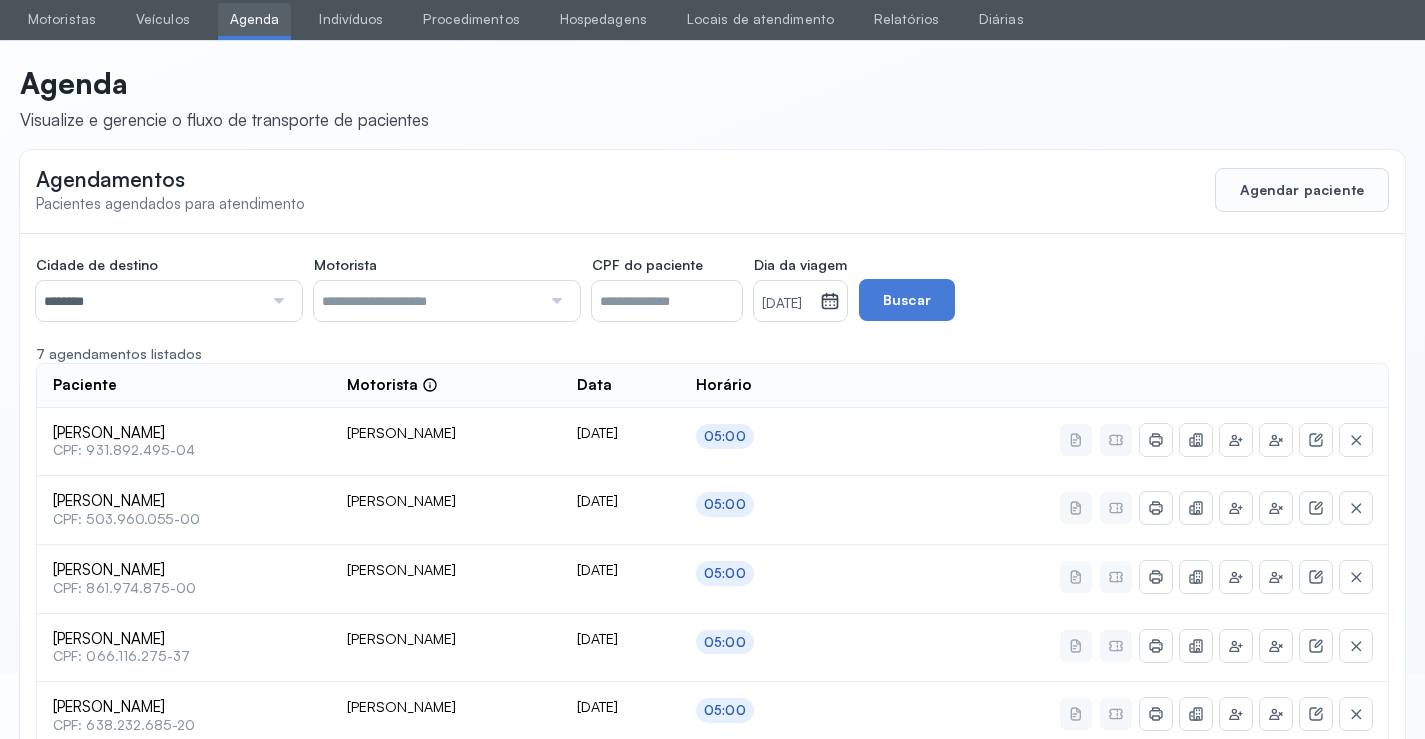 click on "[DATE]" at bounding box center [787, 304] 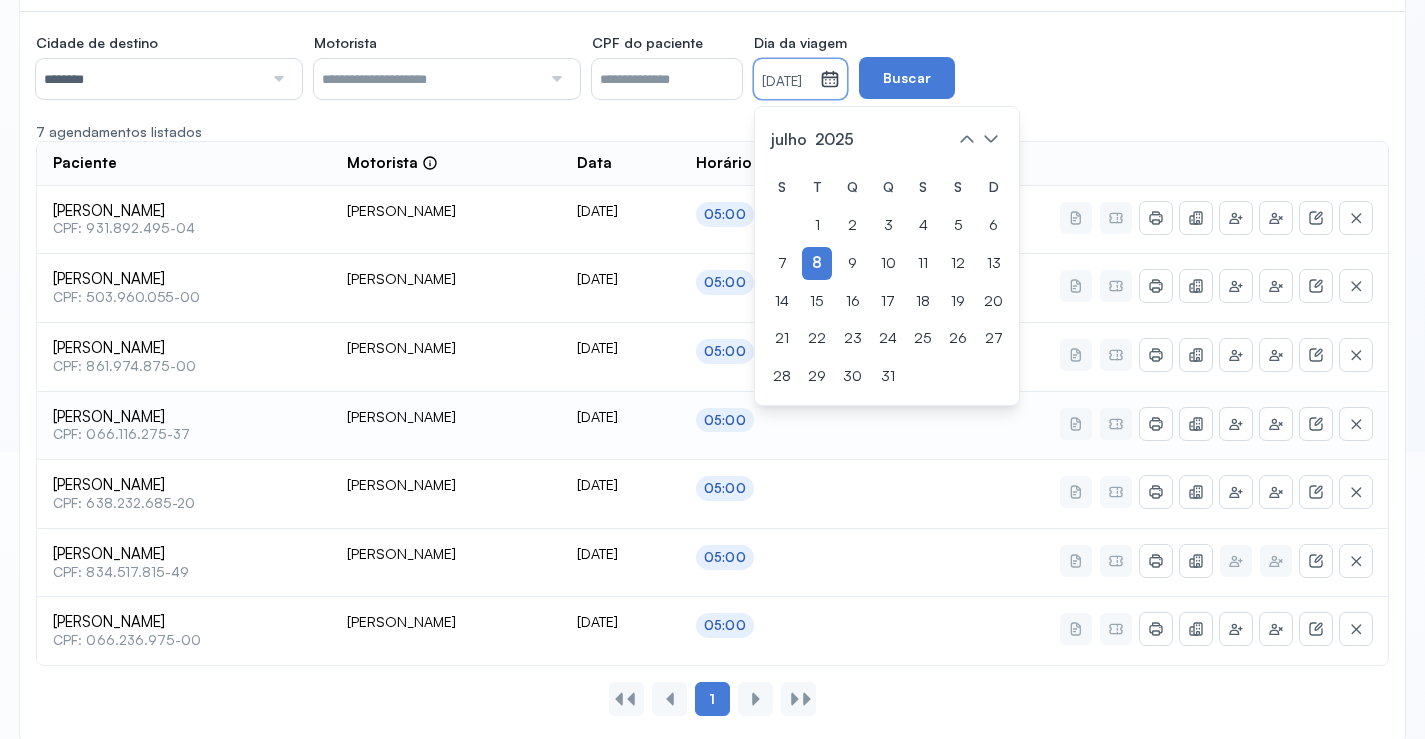 scroll, scrollTop: 316, scrollLeft: 0, axis: vertical 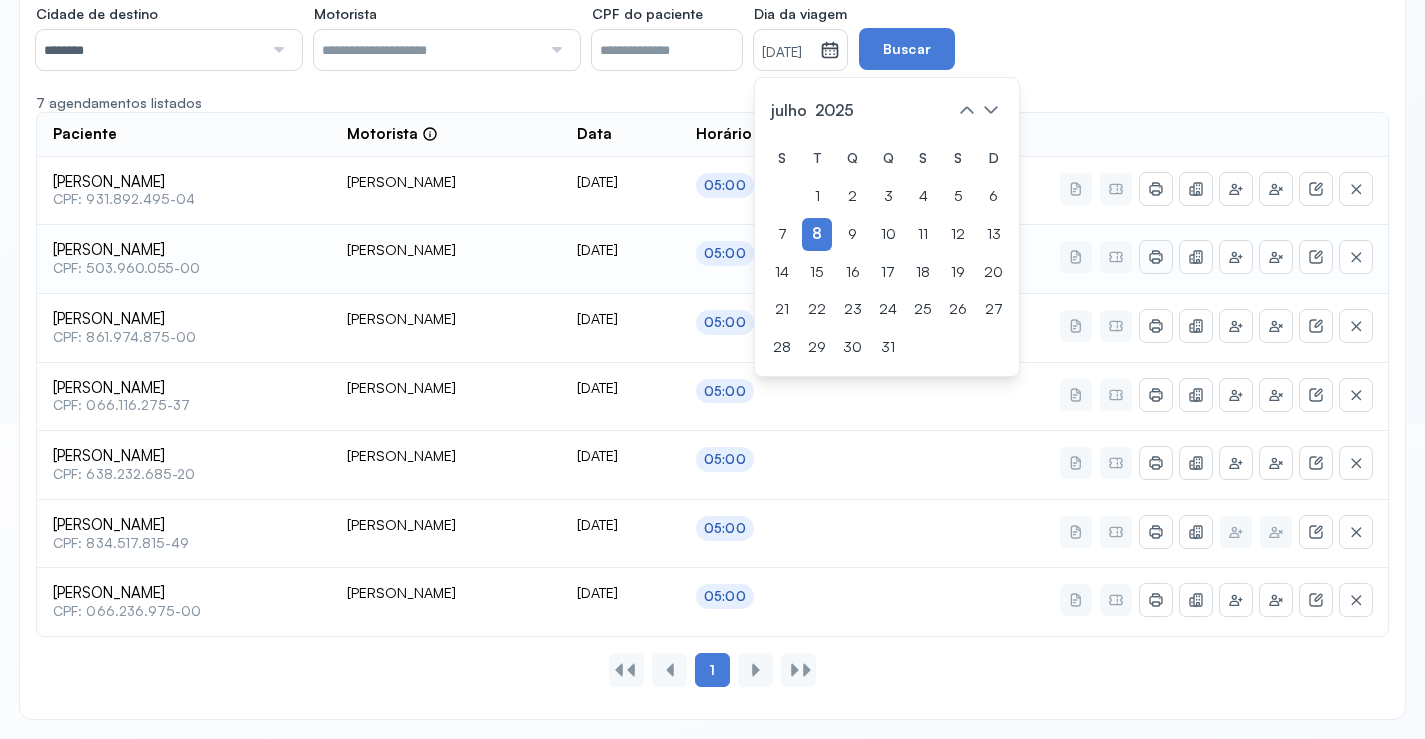 click 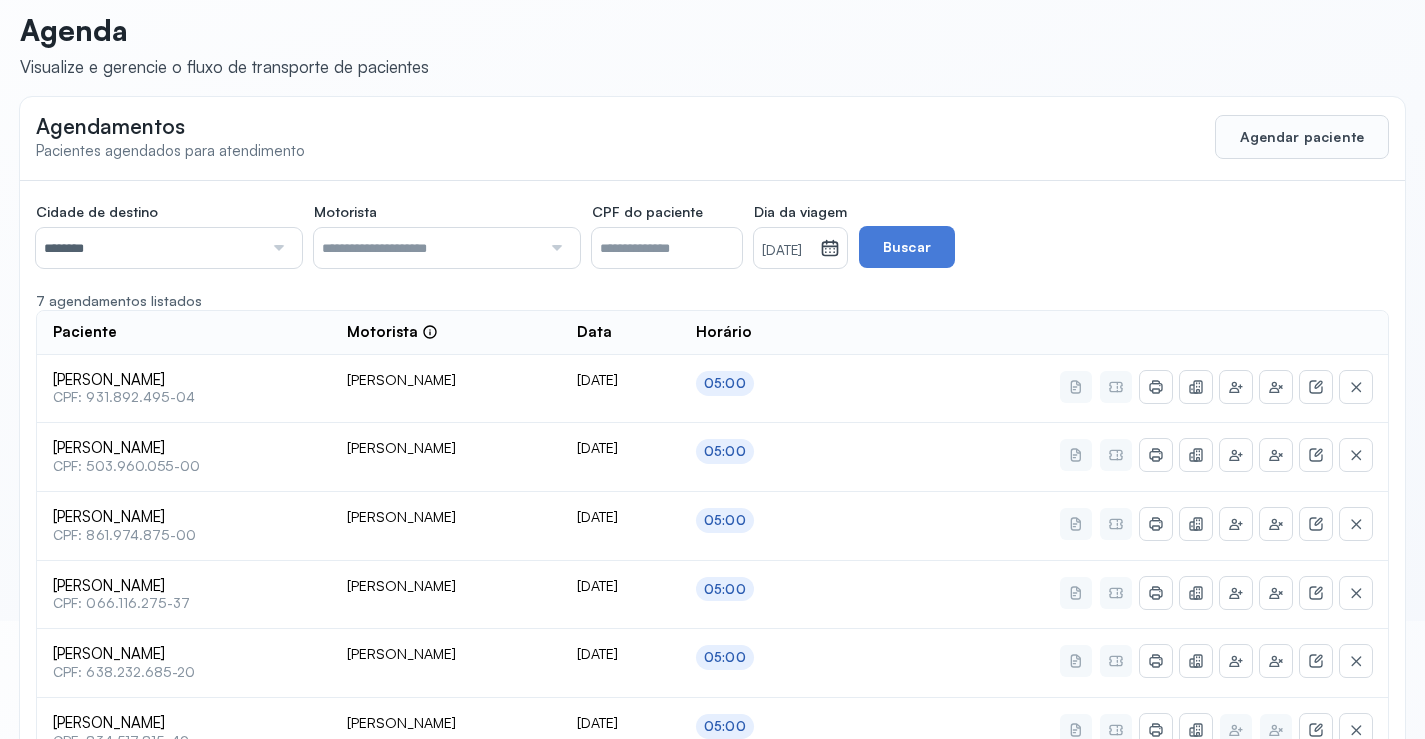 scroll, scrollTop: 116, scrollLeft: 0, axis: vertical 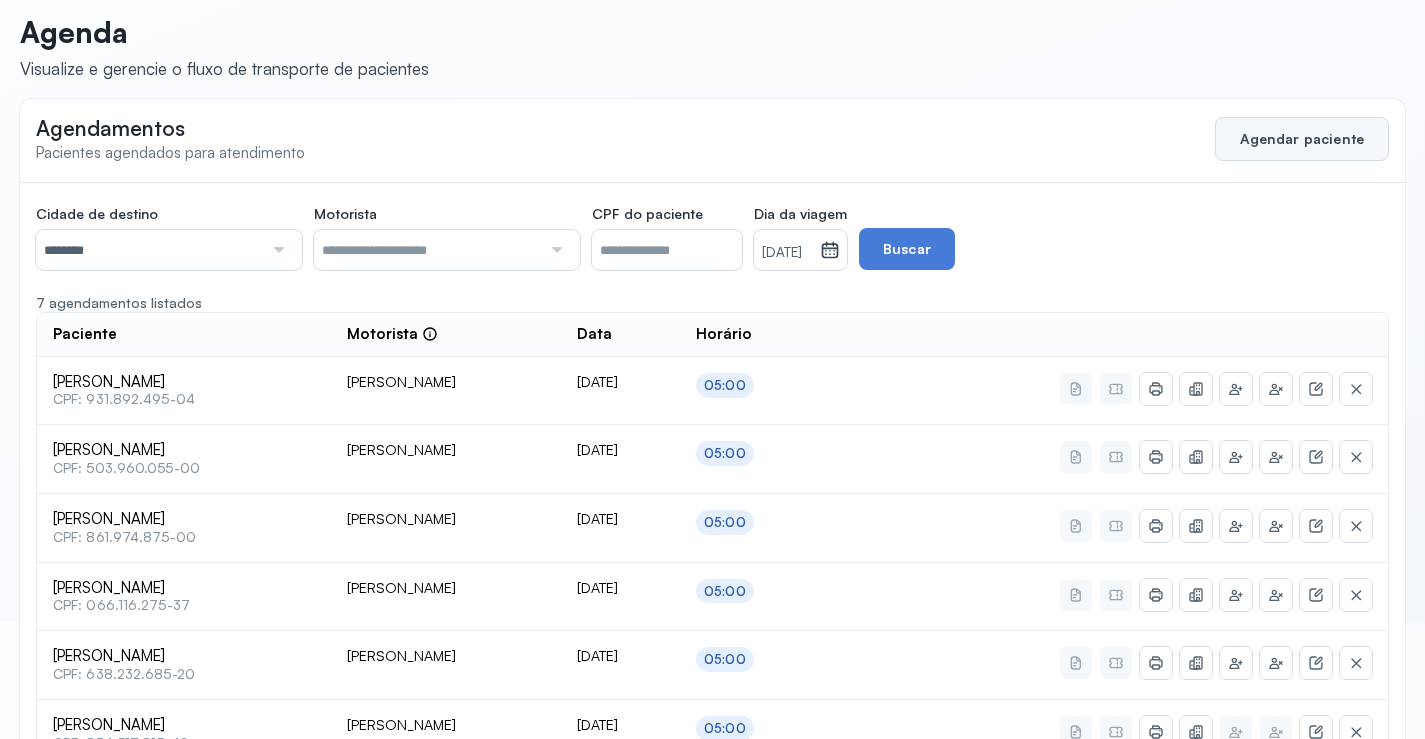 click on "Agendar paciente" 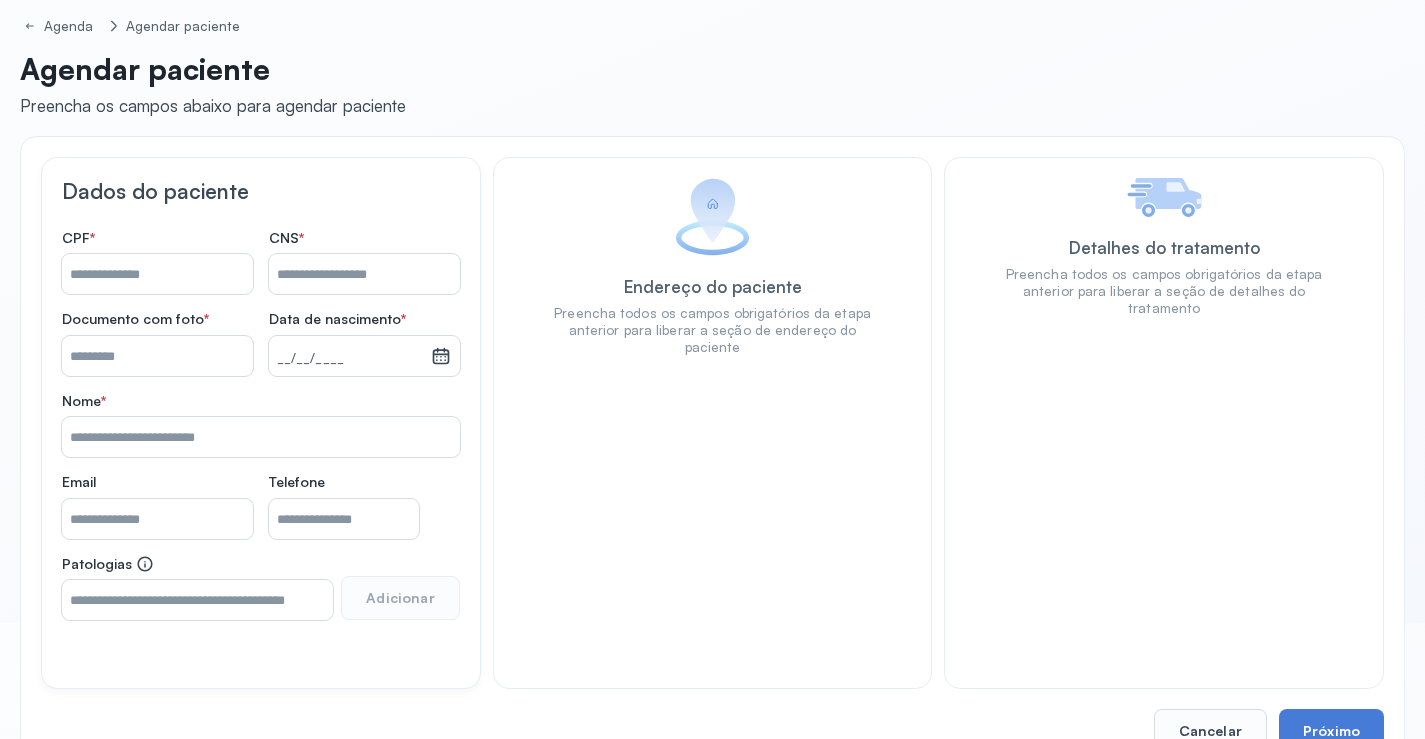 click on "Nome   *" at bounding box center (364, 274) 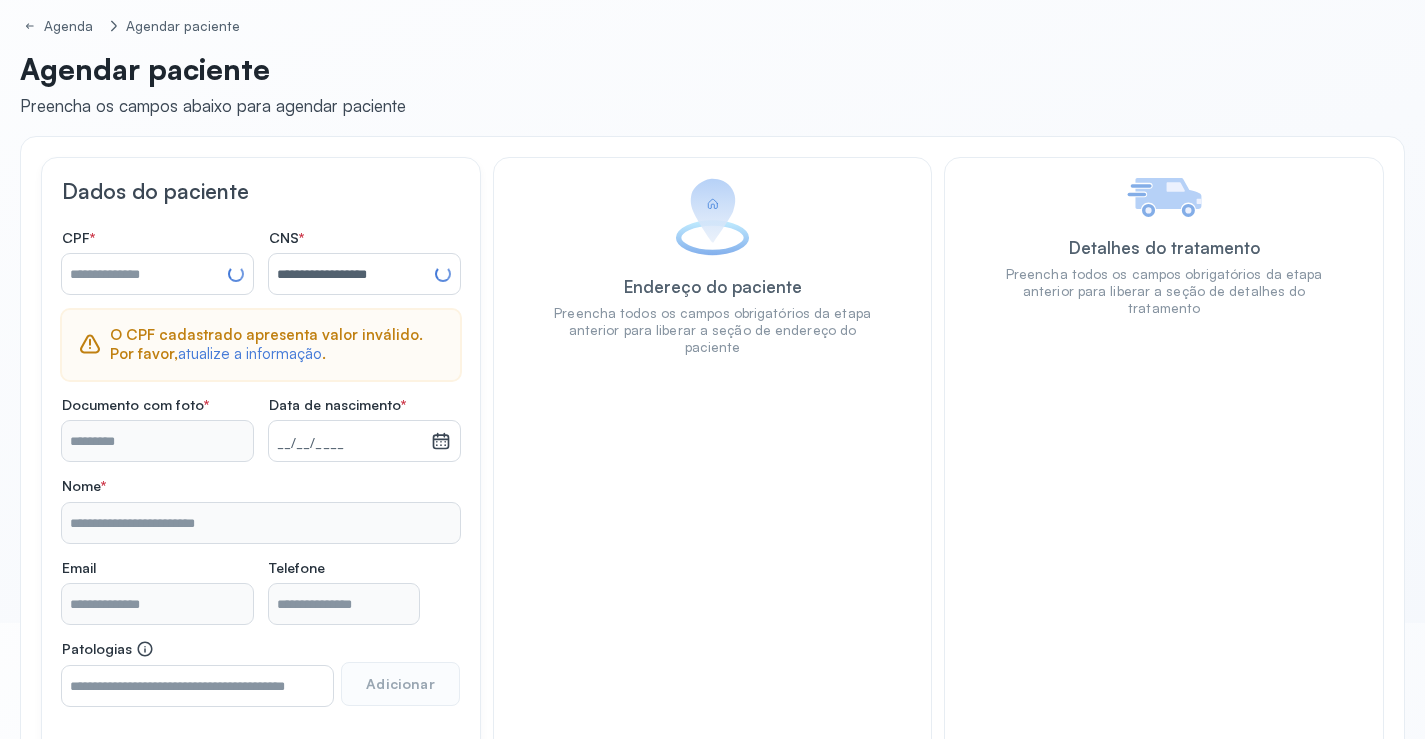type on "**********" 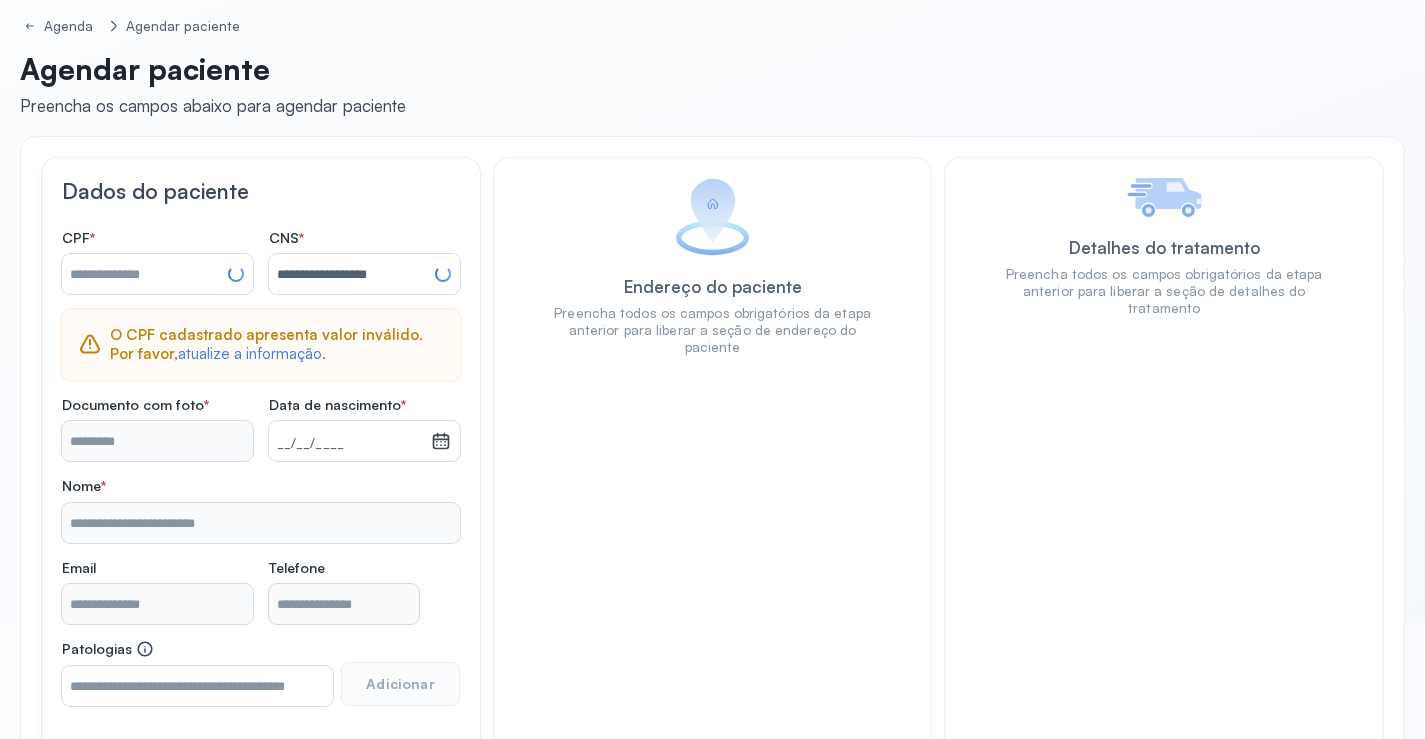 type on "**********" 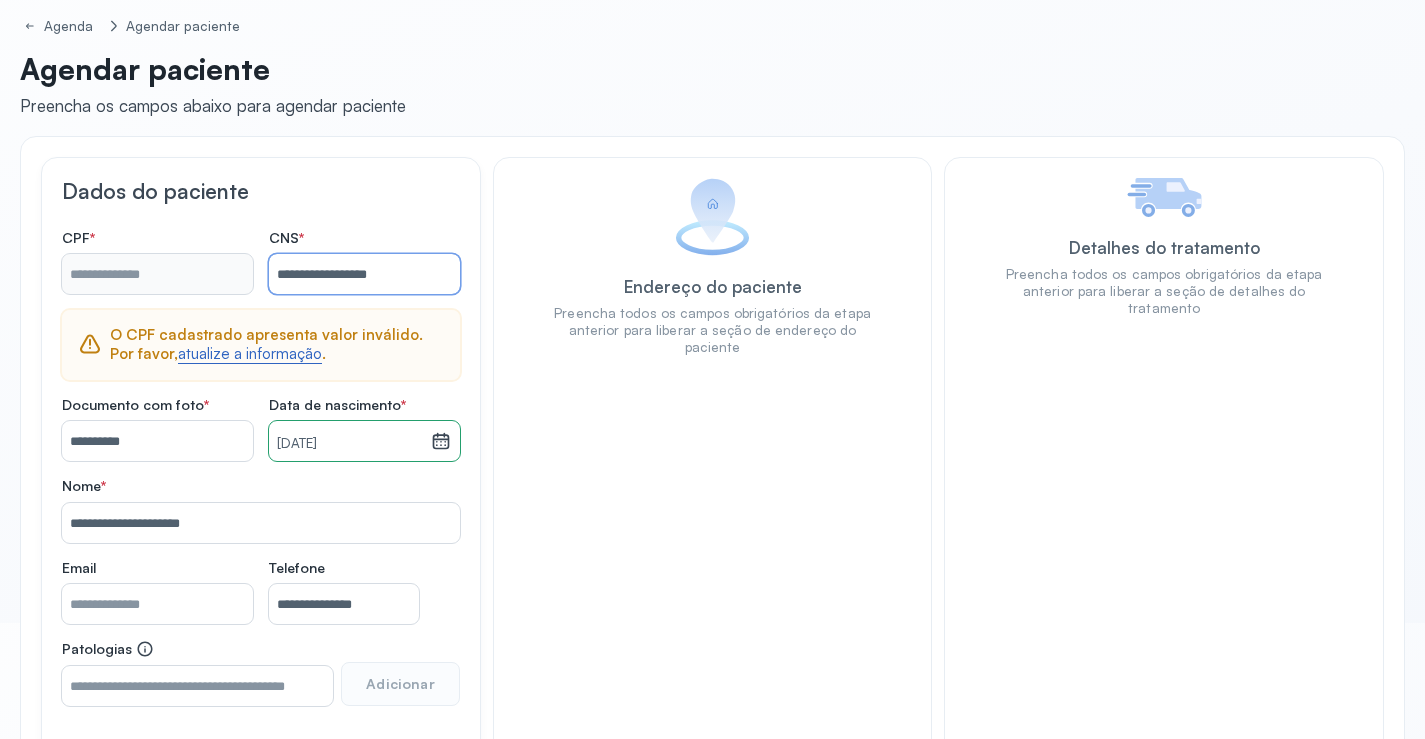 type on "**********" 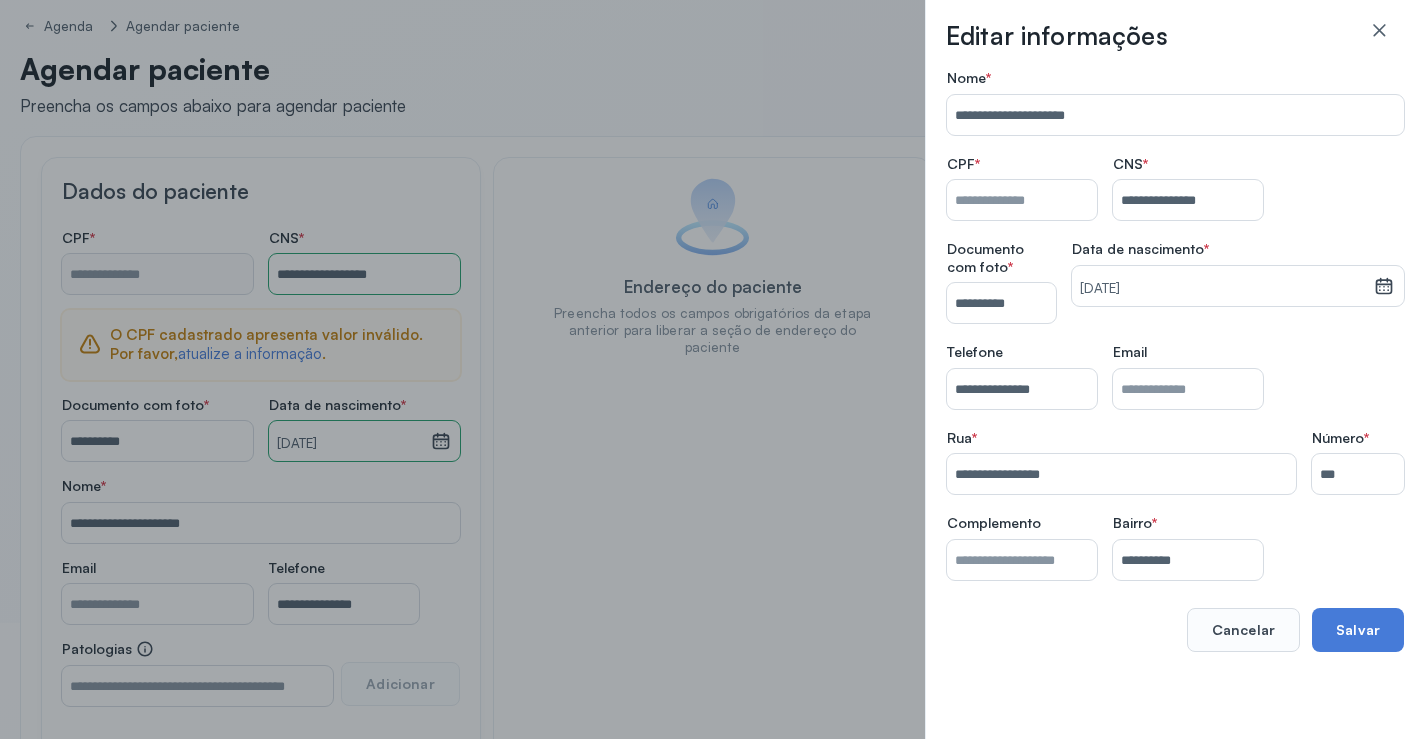 click on "Nome   *" at bounding box center (1022, 200) 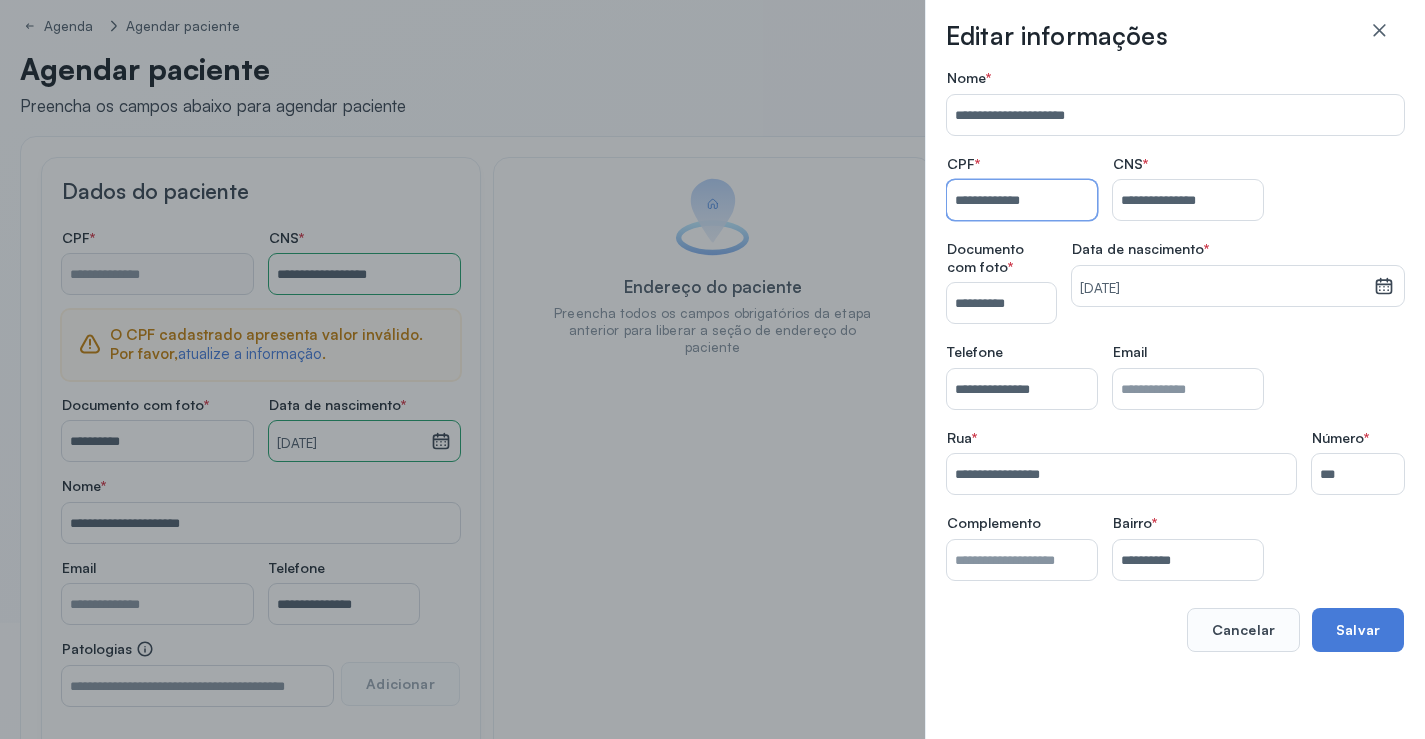 type 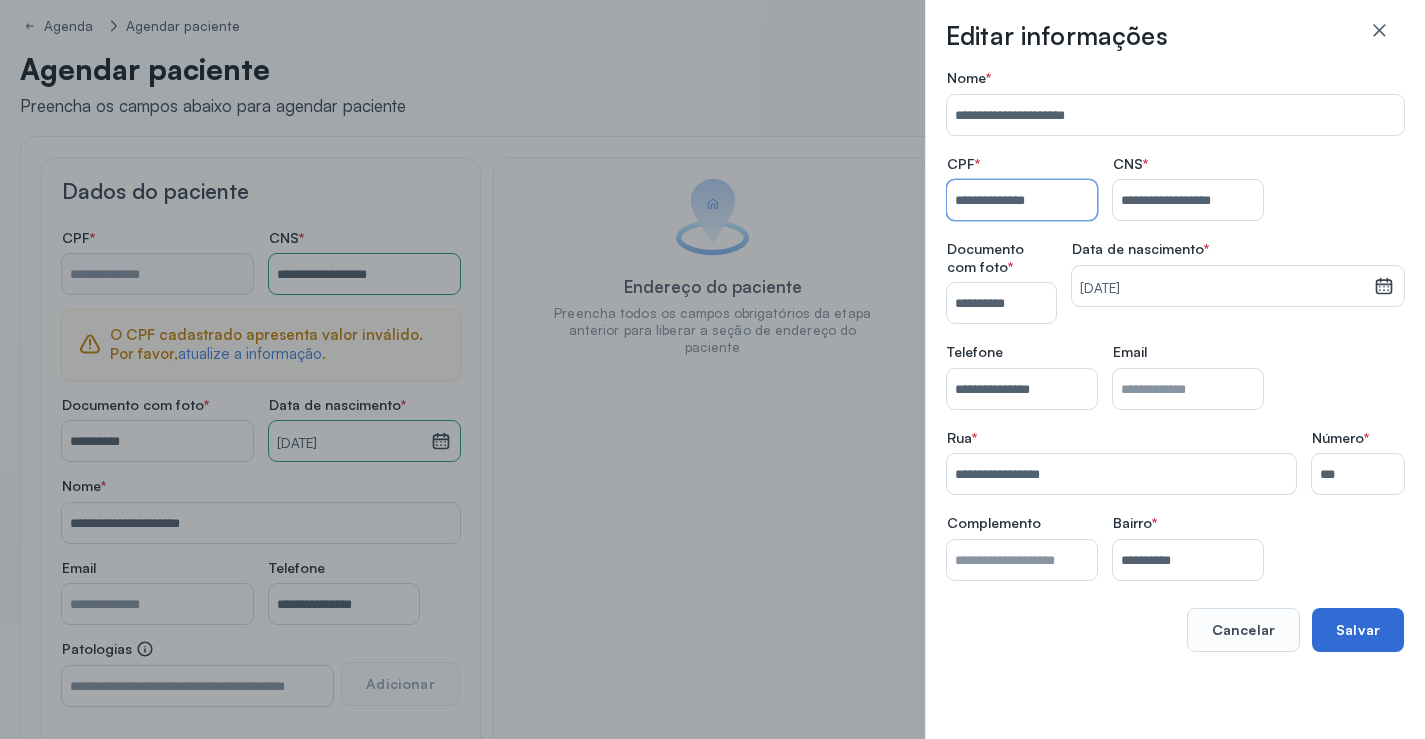 click on "Salvar" at bounding box center [1358, 630] 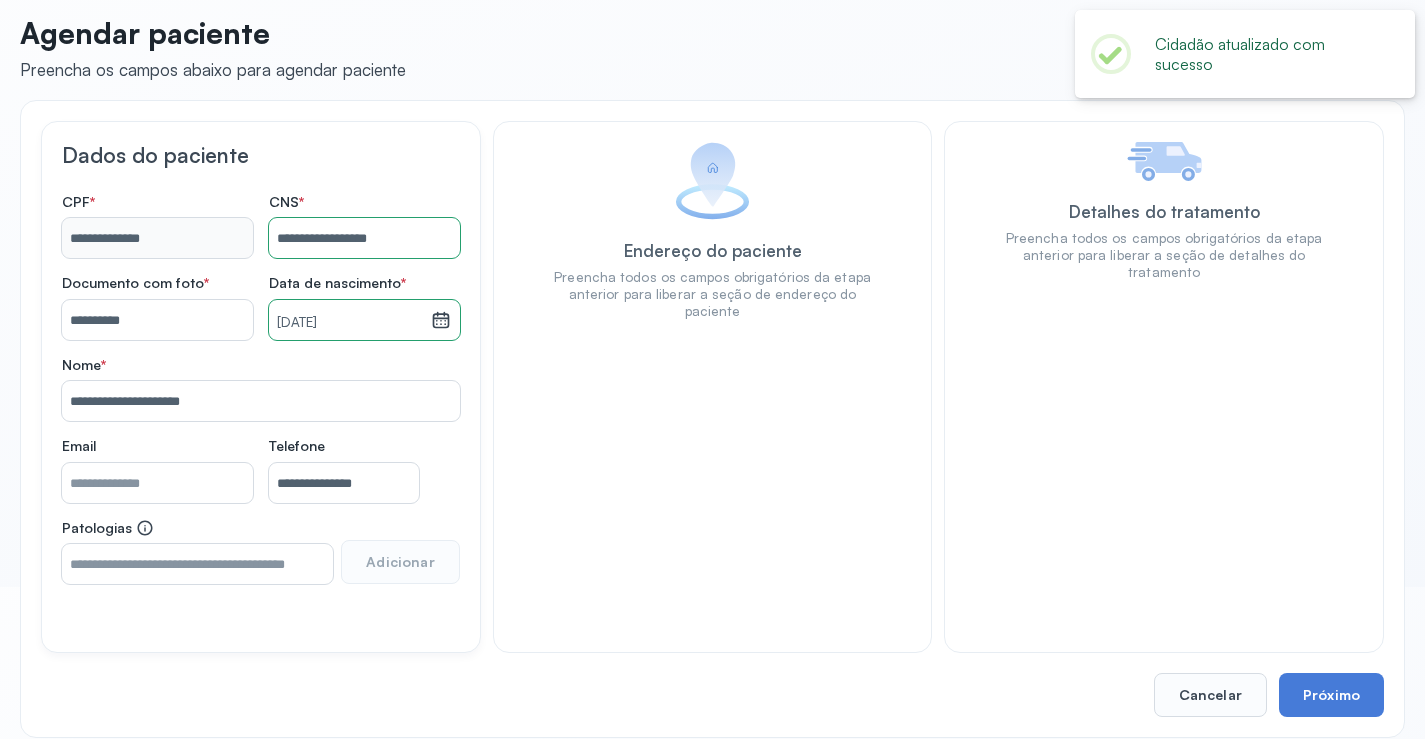 scroll, scrollTop: 171, scrollLeft: 0, axis: vertical 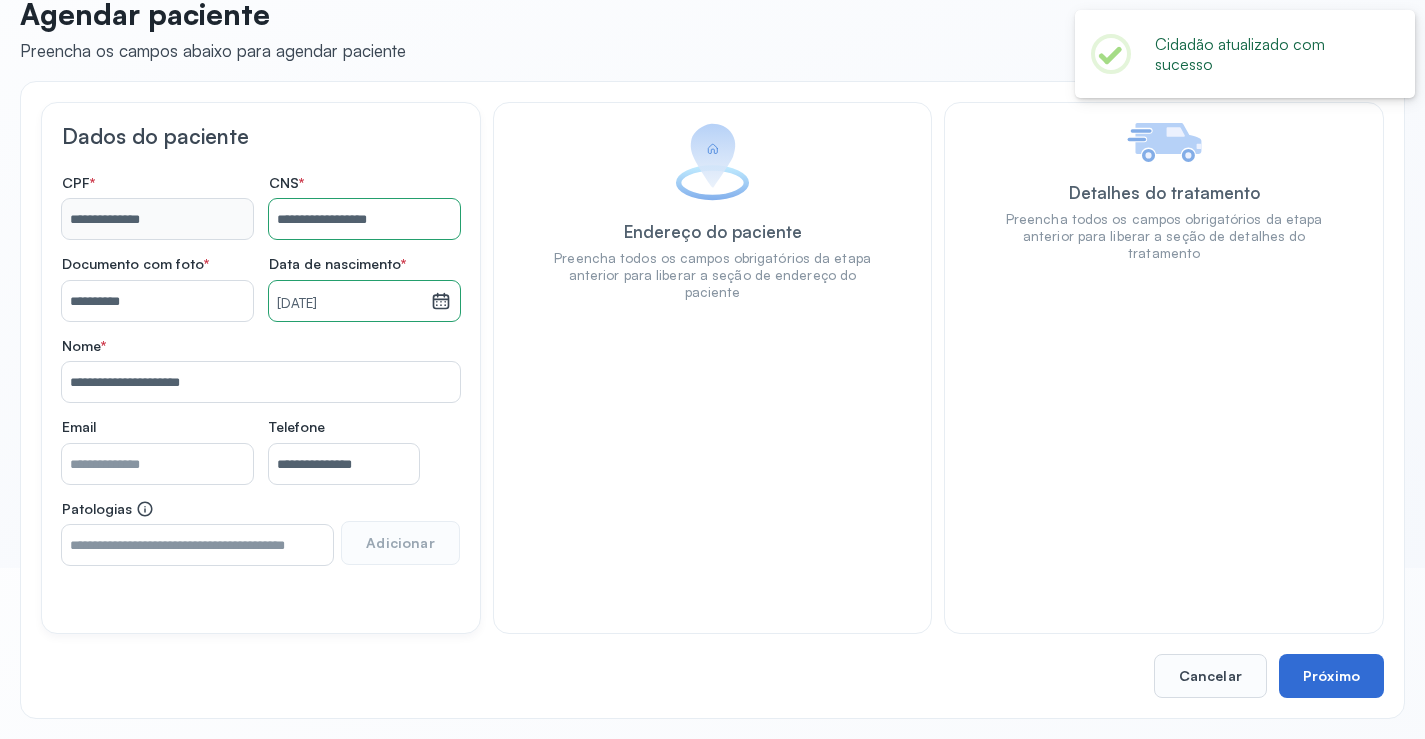 click on "Próximo" at bounding box center (1331, 676) 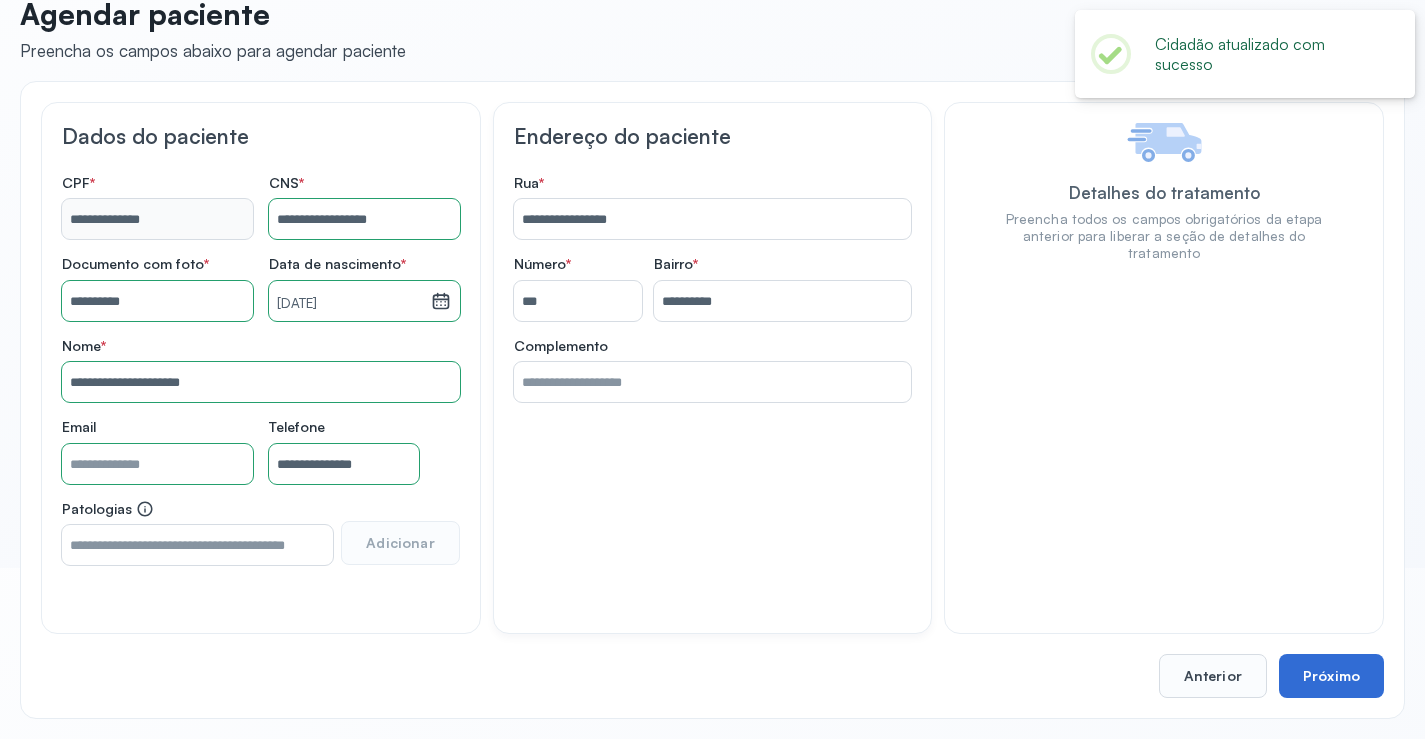 click on "Próximo" at bounding box center (1331, 676) 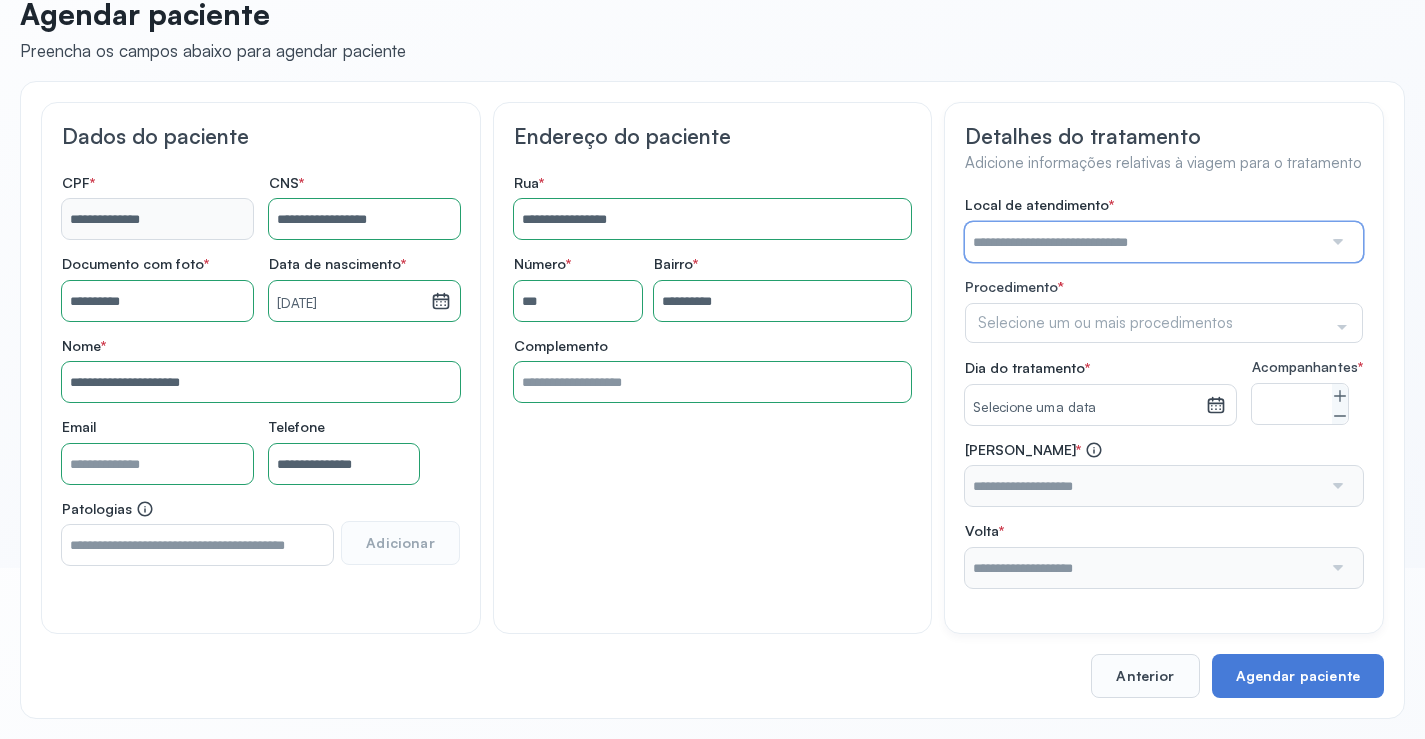 click at bounding box center [1143, 242] 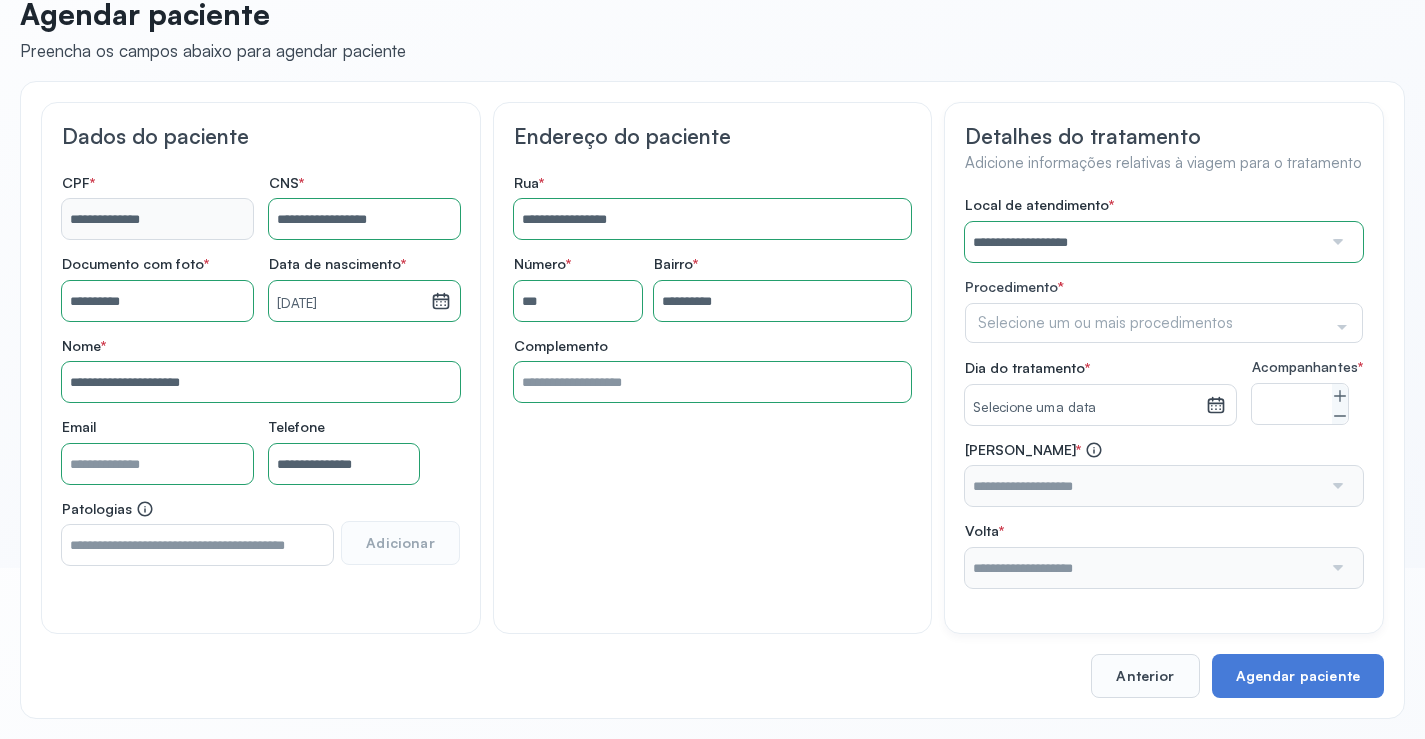 click on "**********" at bounding box center [1164, 392] 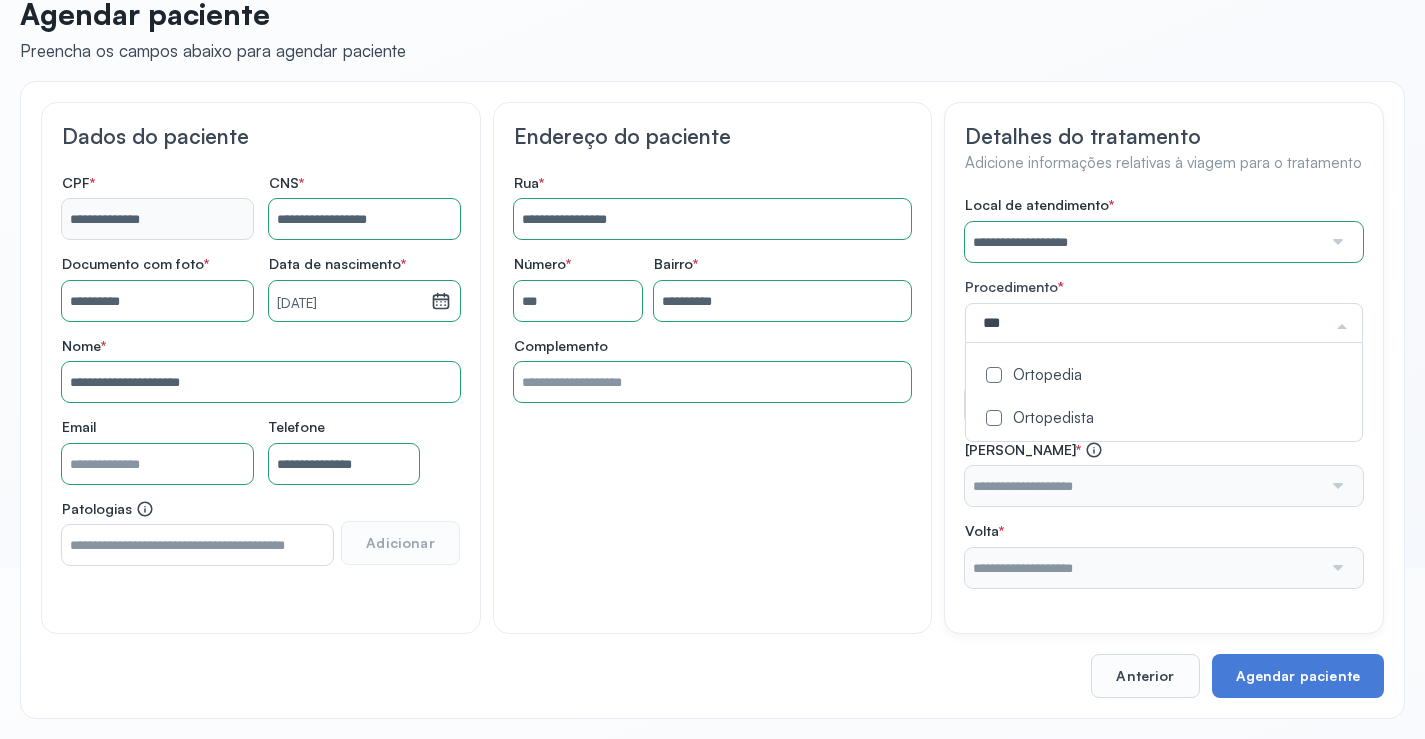 click on "Ortopedia" 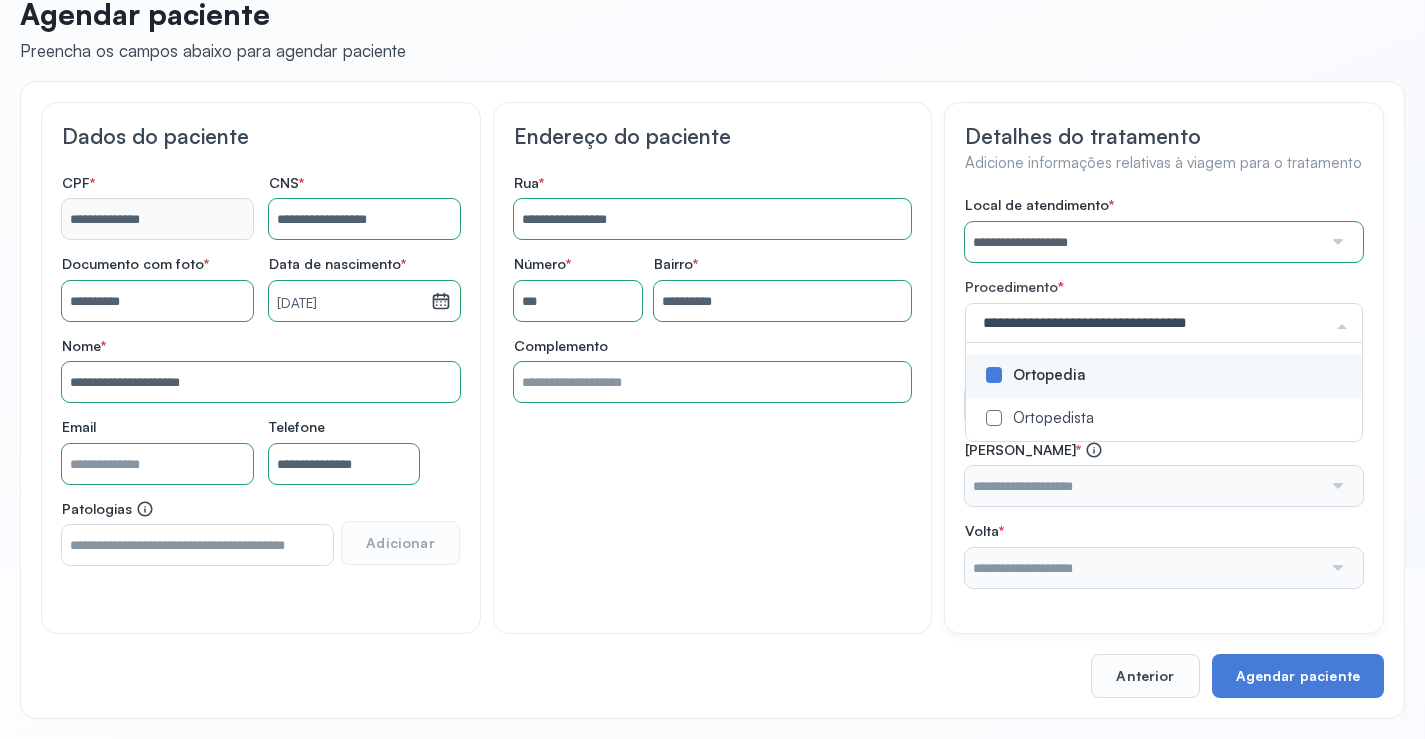 click on "**********" 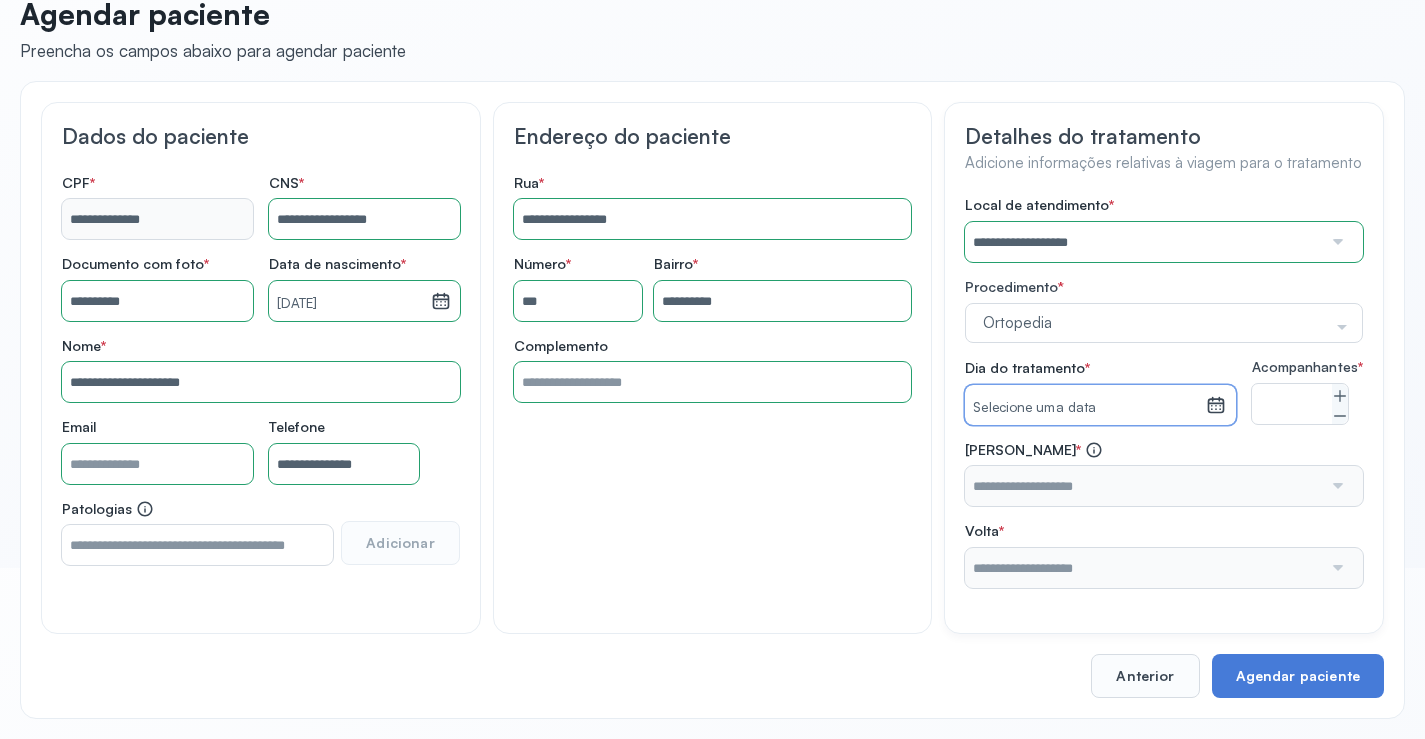 click on "Selecione uma data" at bounding box center (1085, 405) 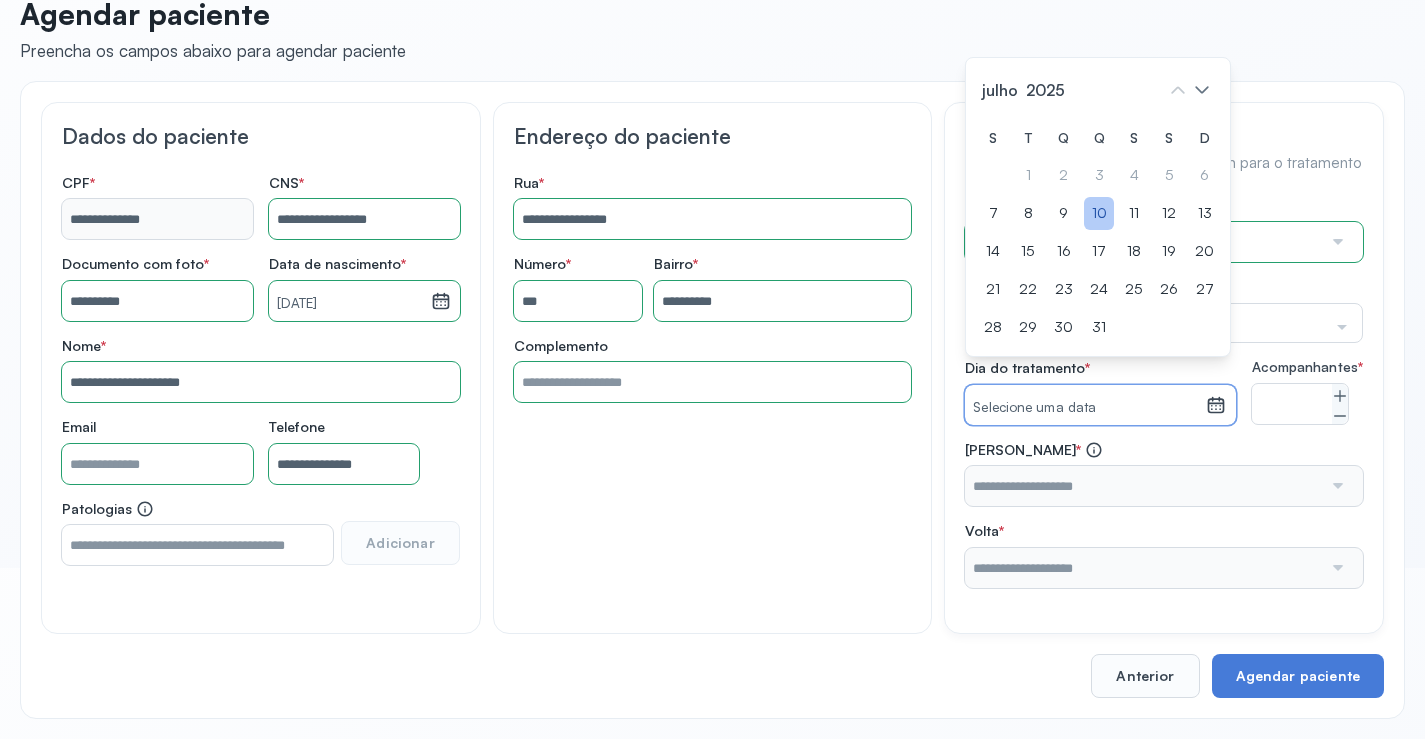 click on "10" 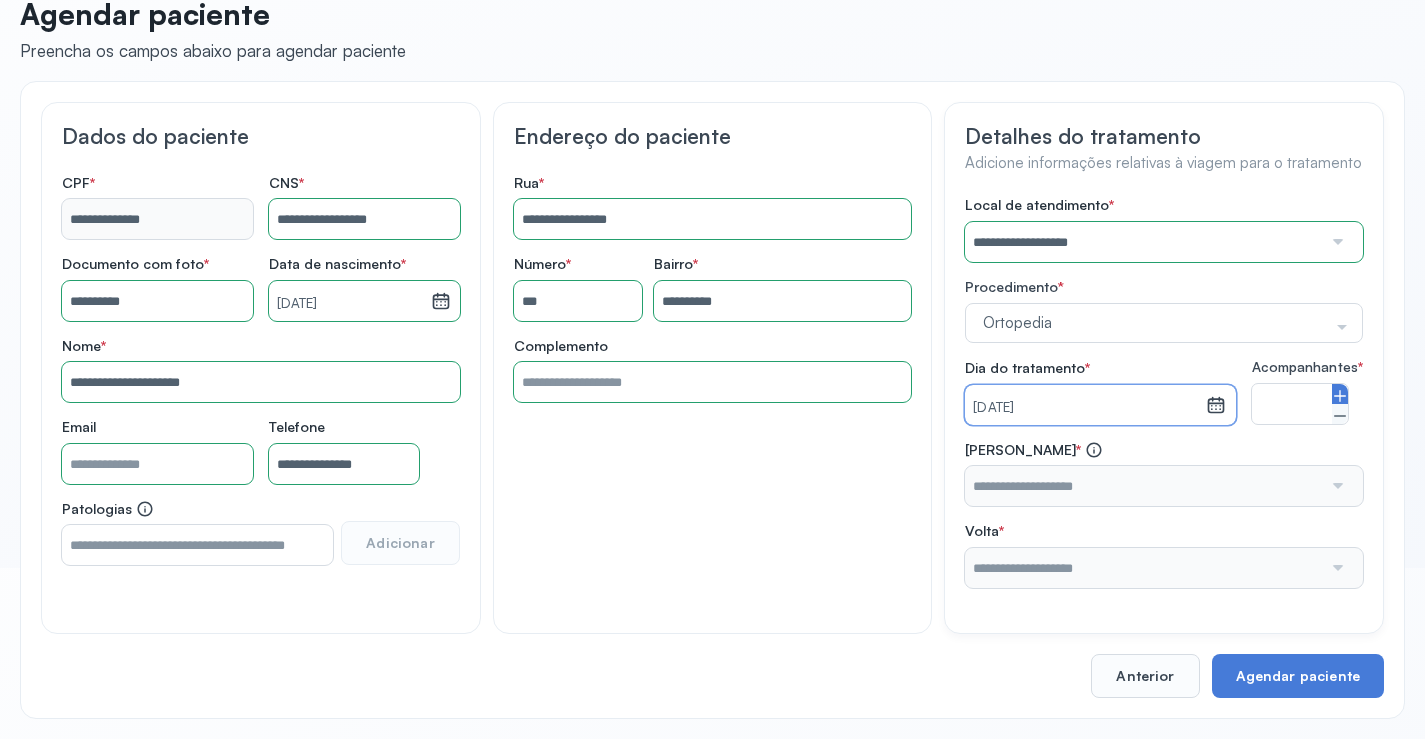click 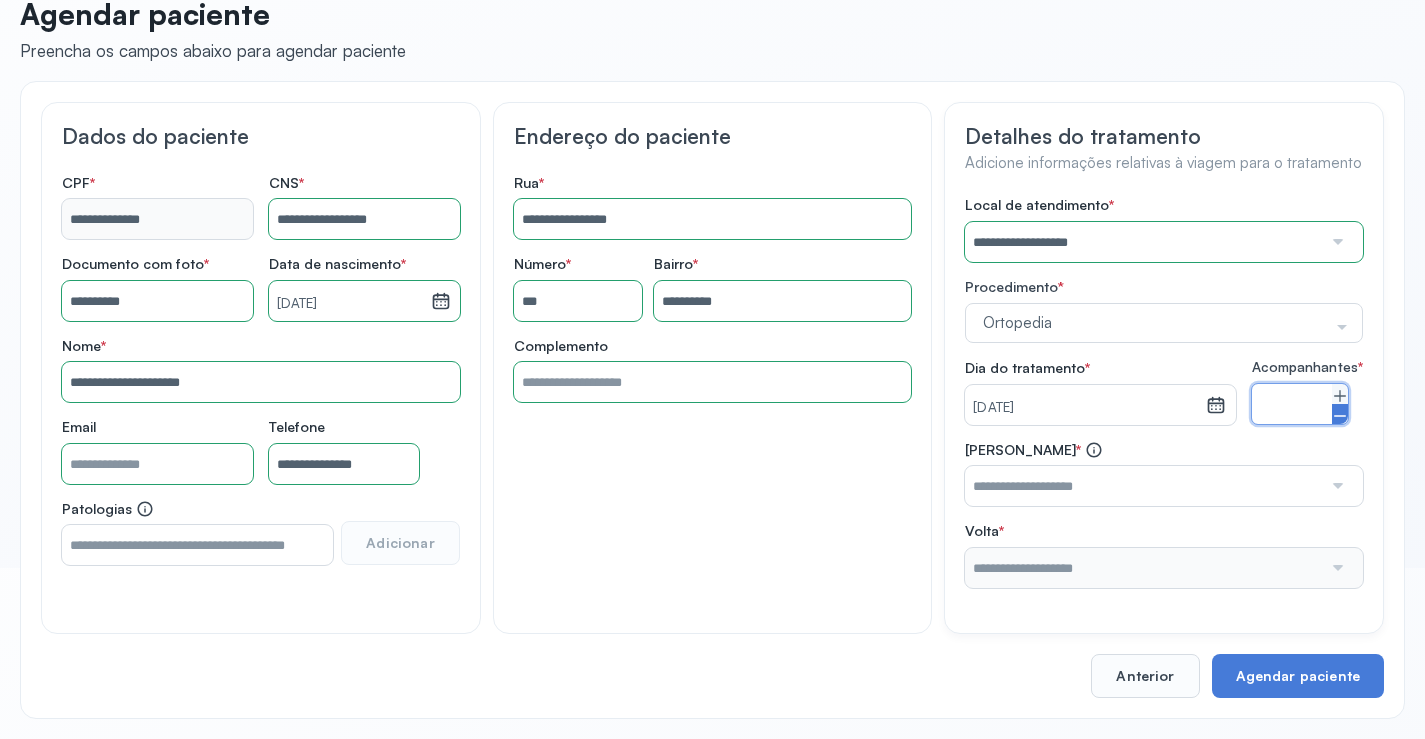 click 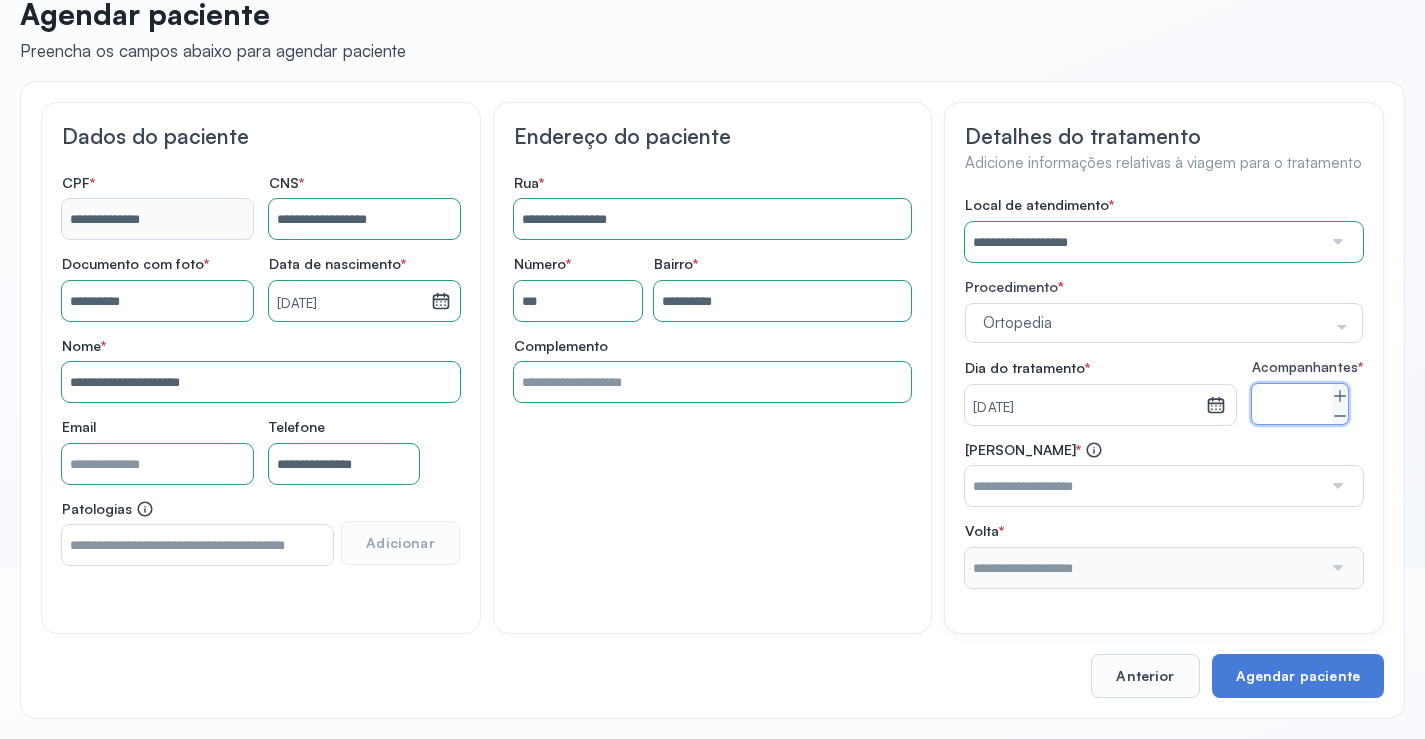 click at bounding box center (1143, 486) 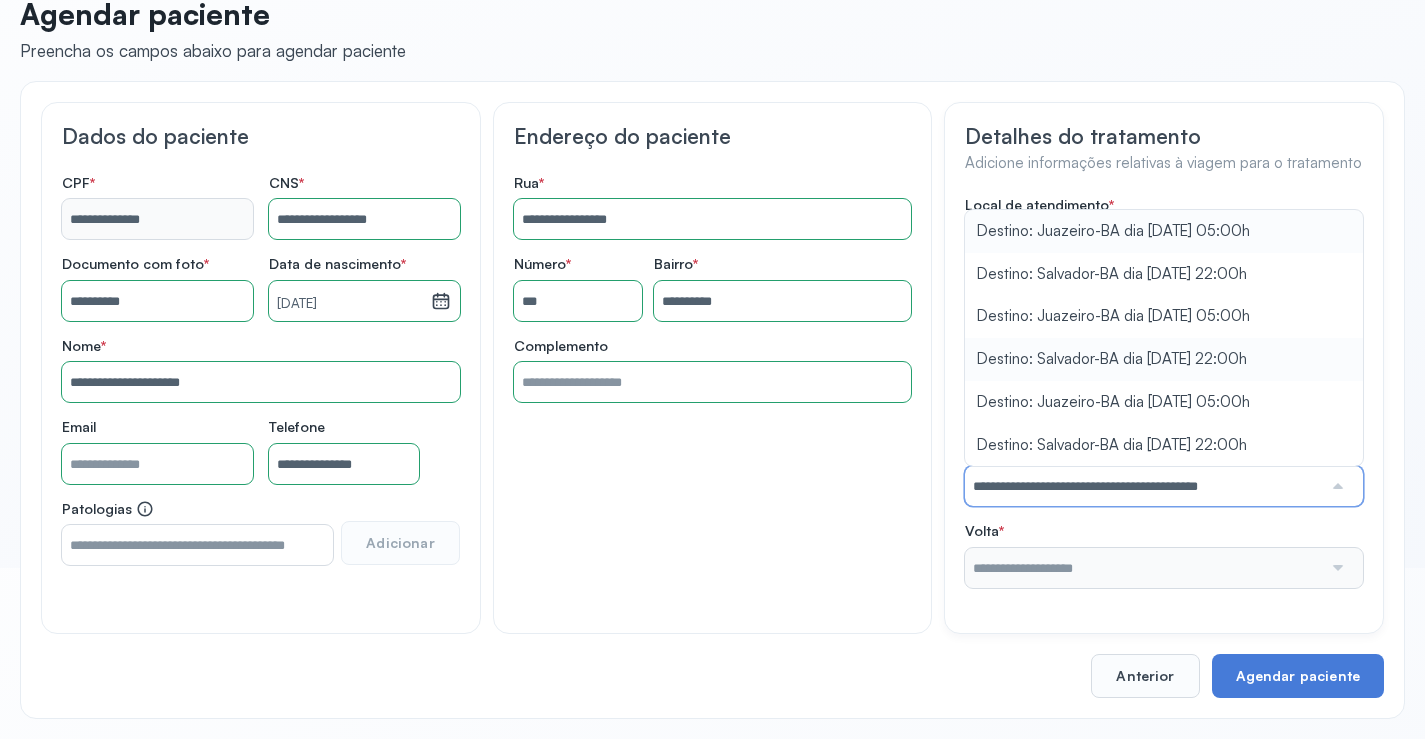 click on "**********" at bounding box center (1164, 392) 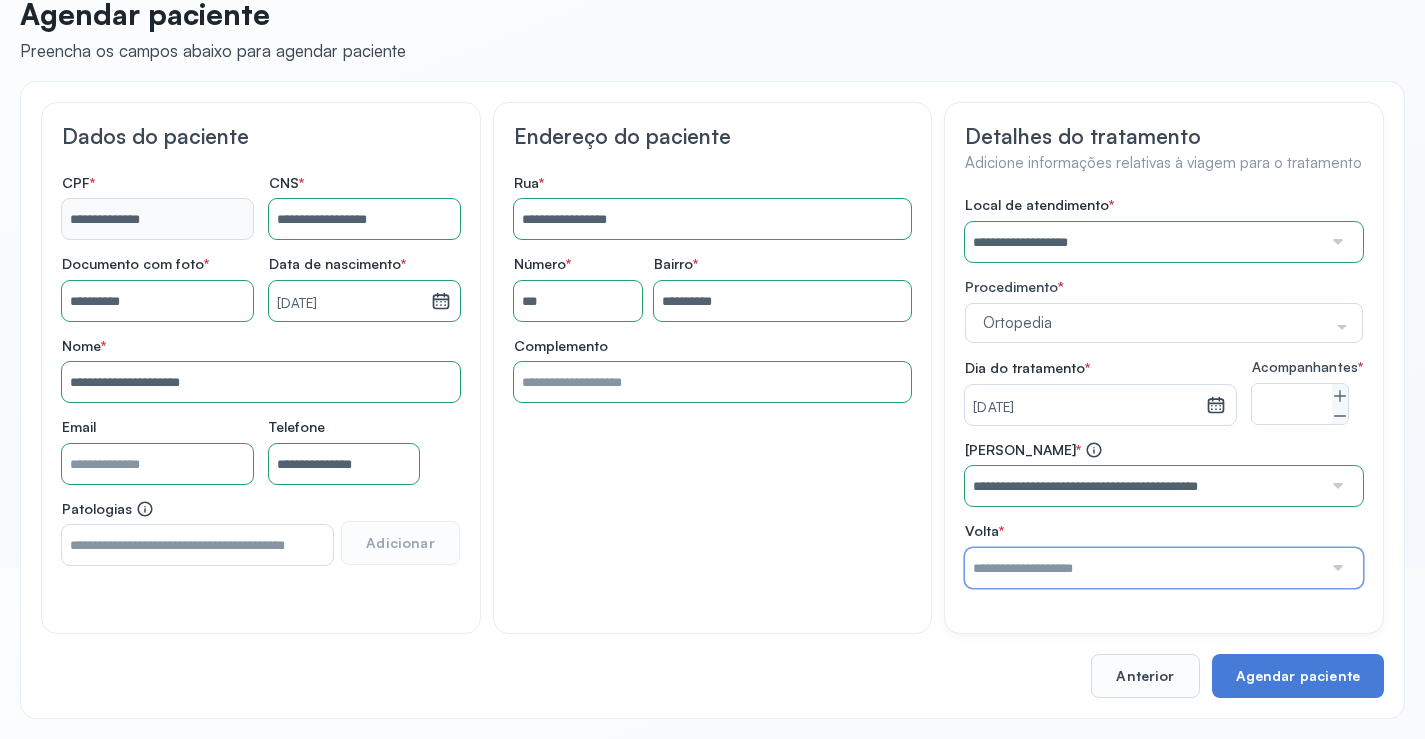 click at bounding box center (1143, 568) 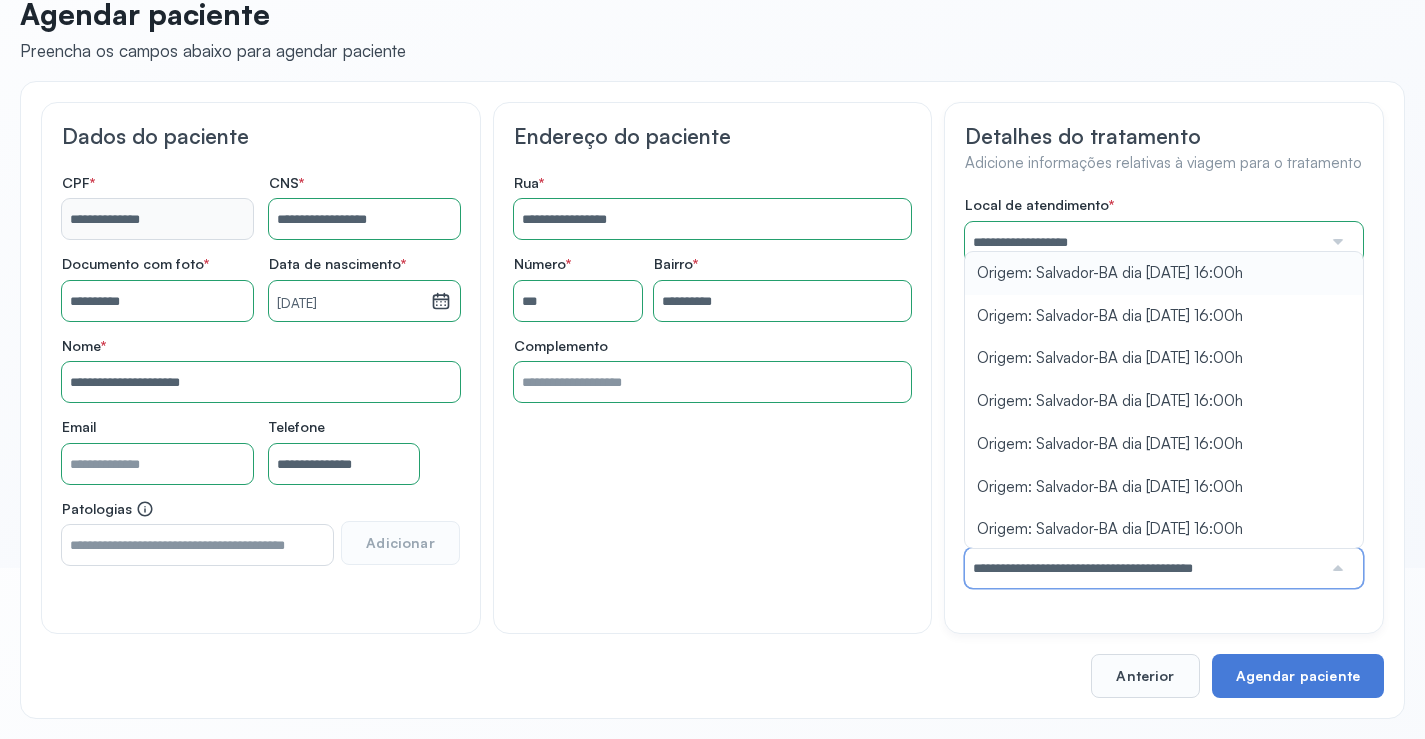 click on "**********" at bounding box center [1164, 392] 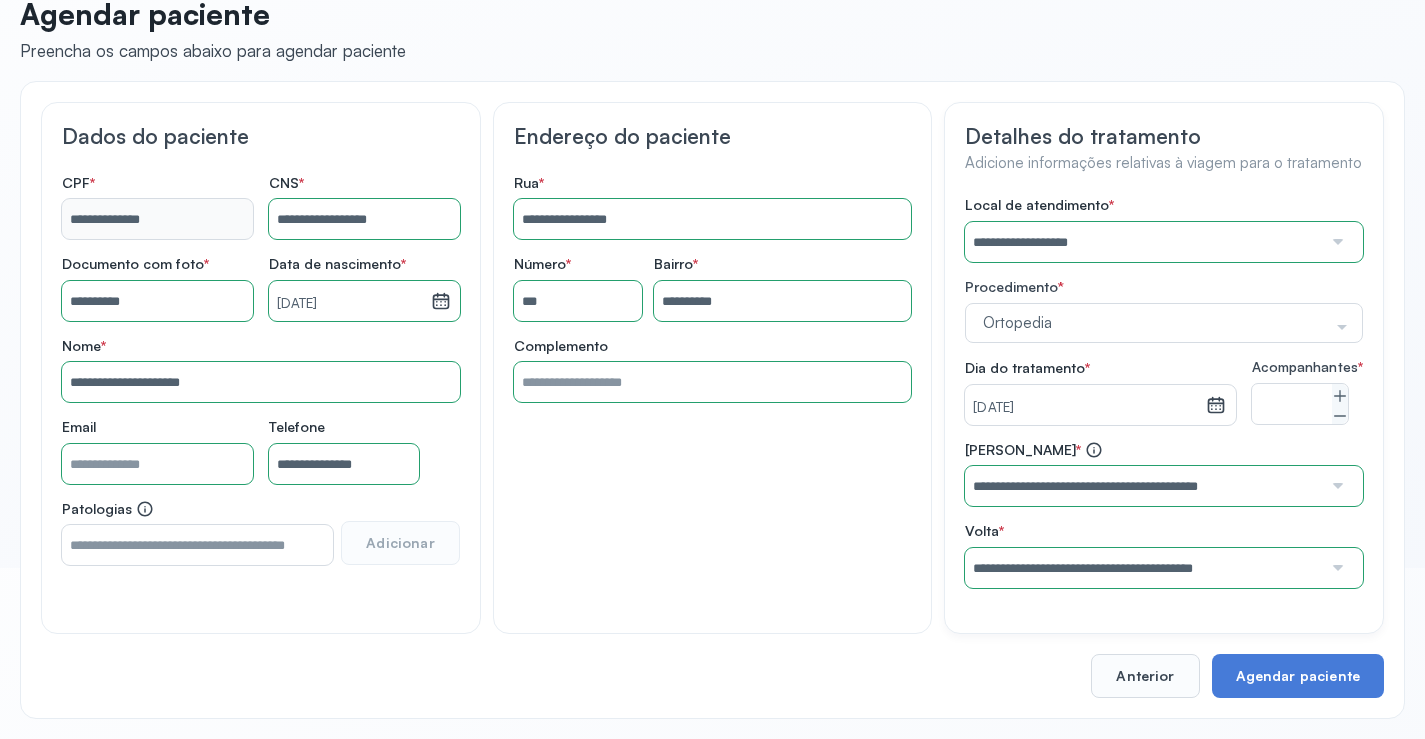 scroll, scrollTop: 186, scrollLeft: 0, axis: vertical 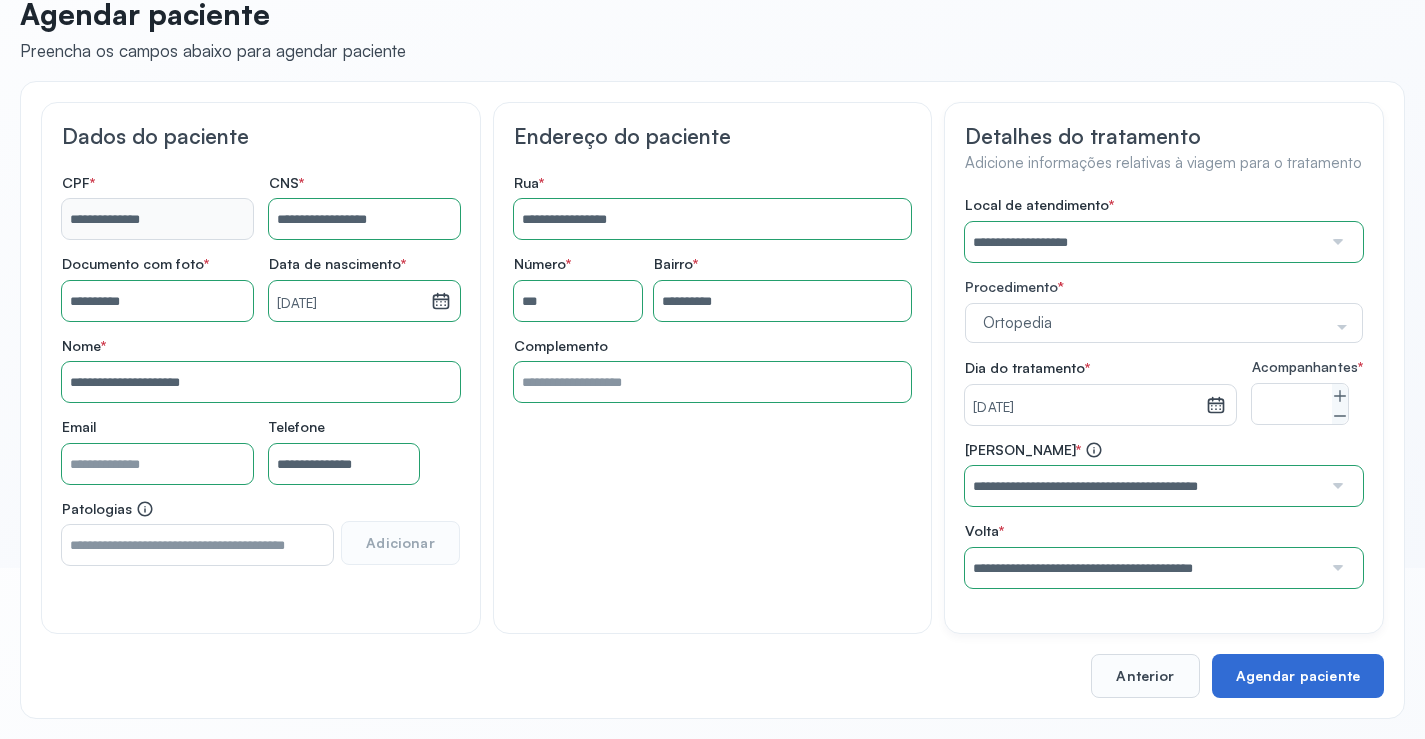 click on "Agendar paciente" at bounding box center [1298, 676] 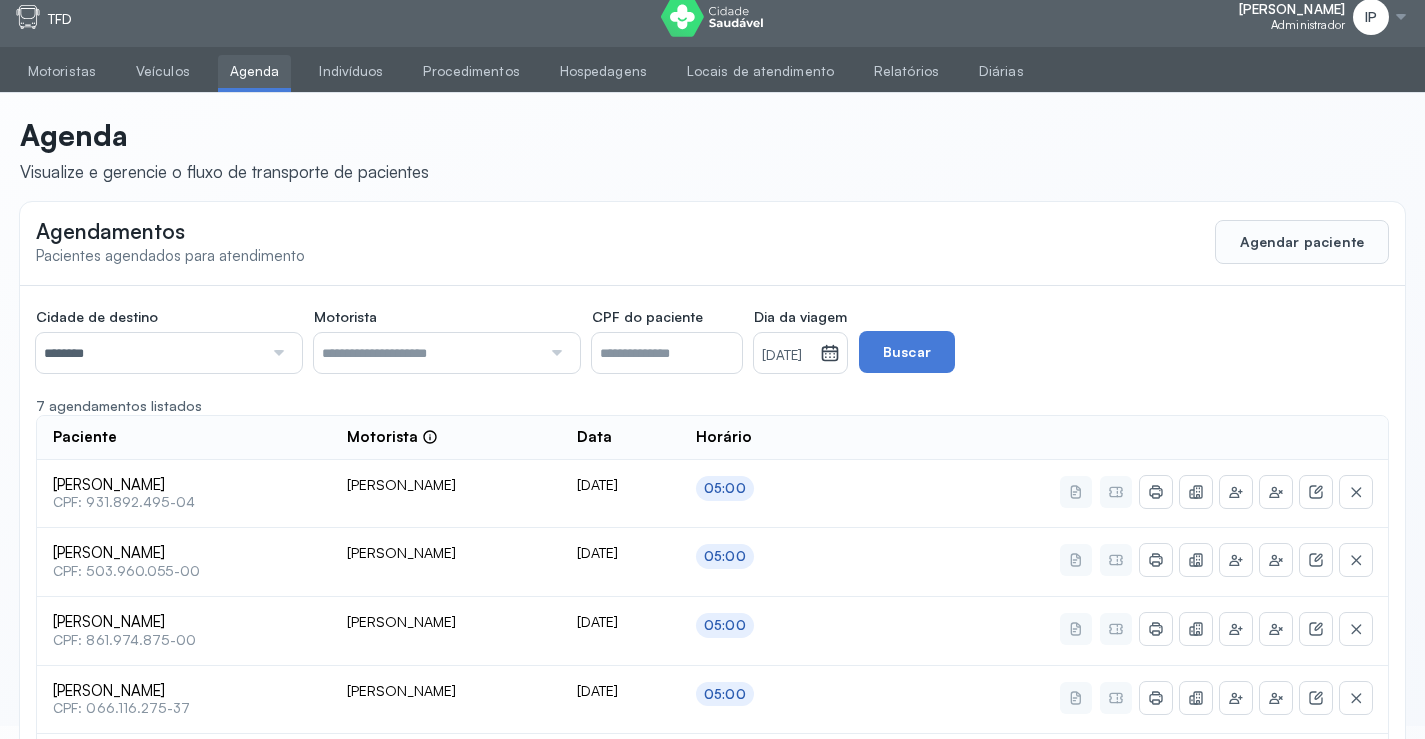 scroll, scrollTop: 0, scrollLeft: 0, axis: both 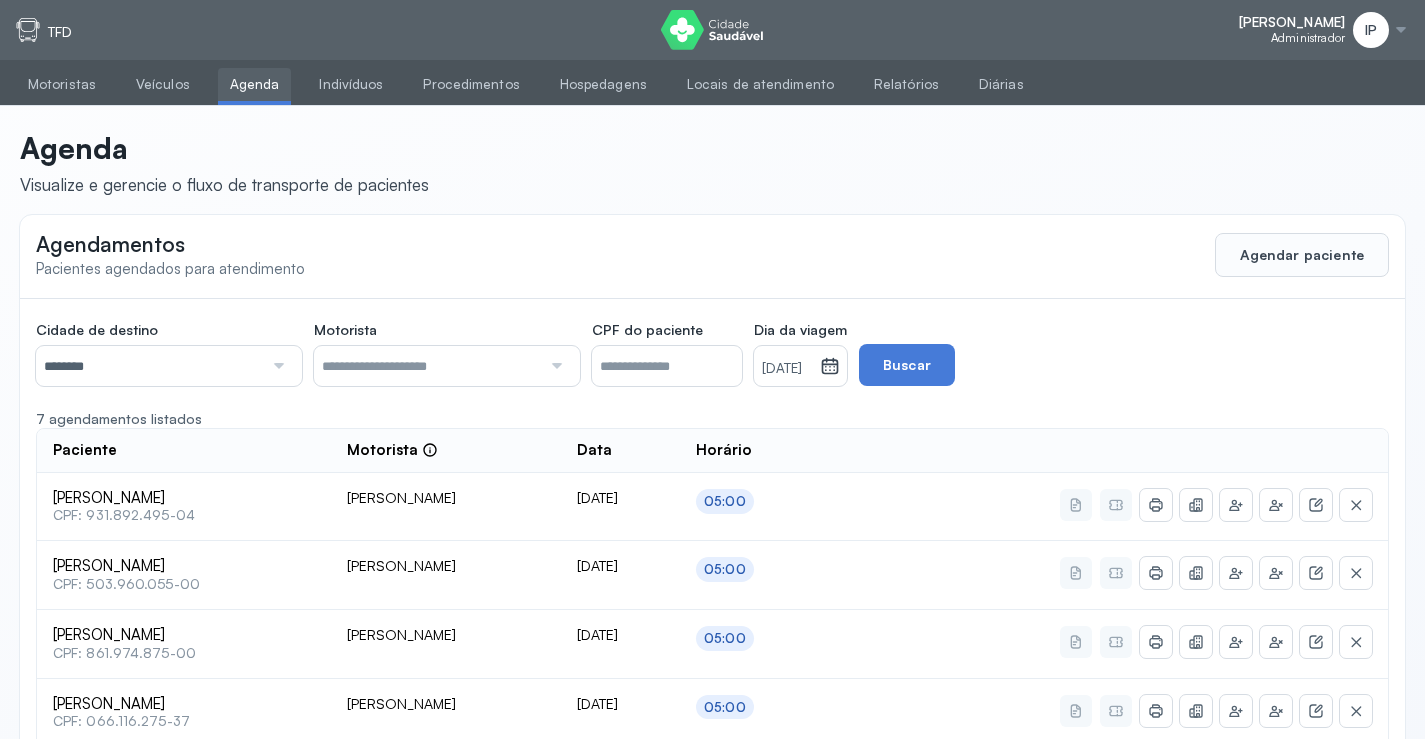 click on "[DATE]" at bounding box center (787, 369) 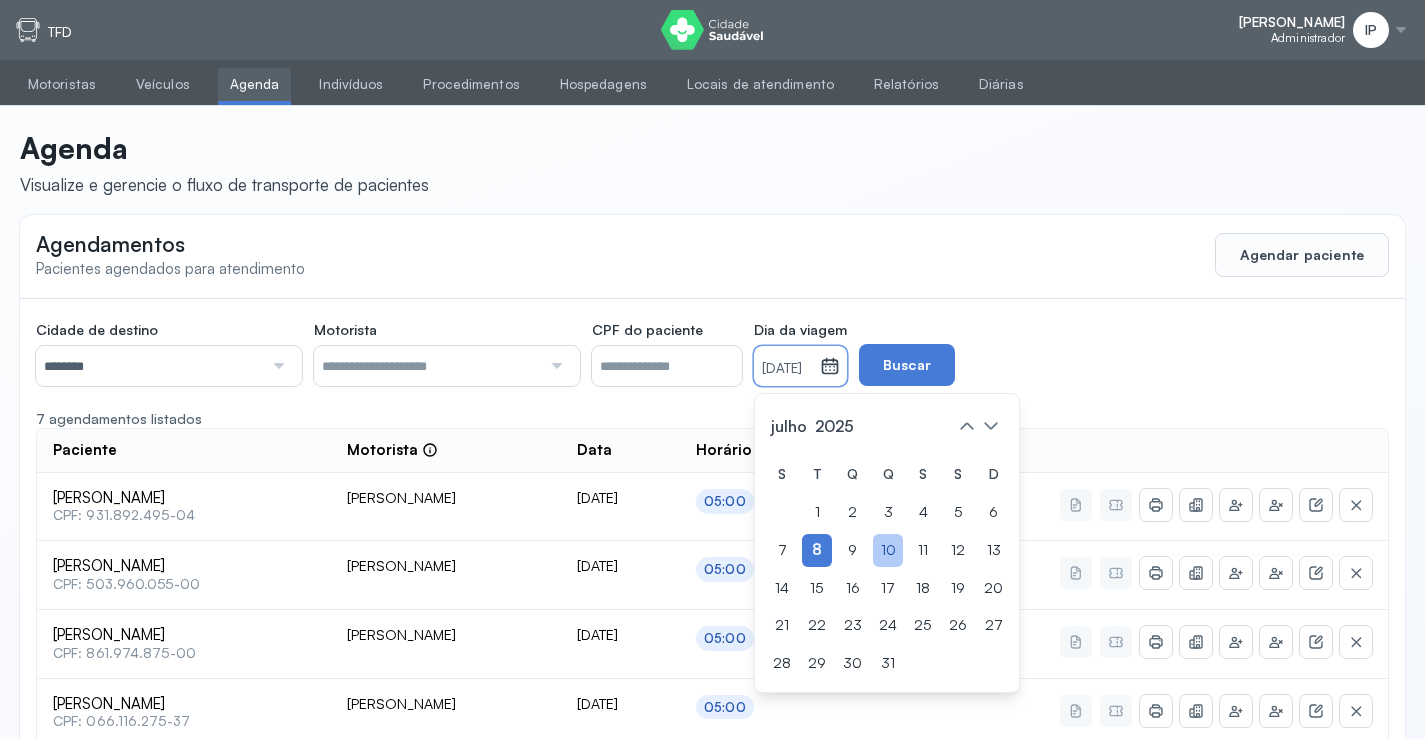 click on "10" 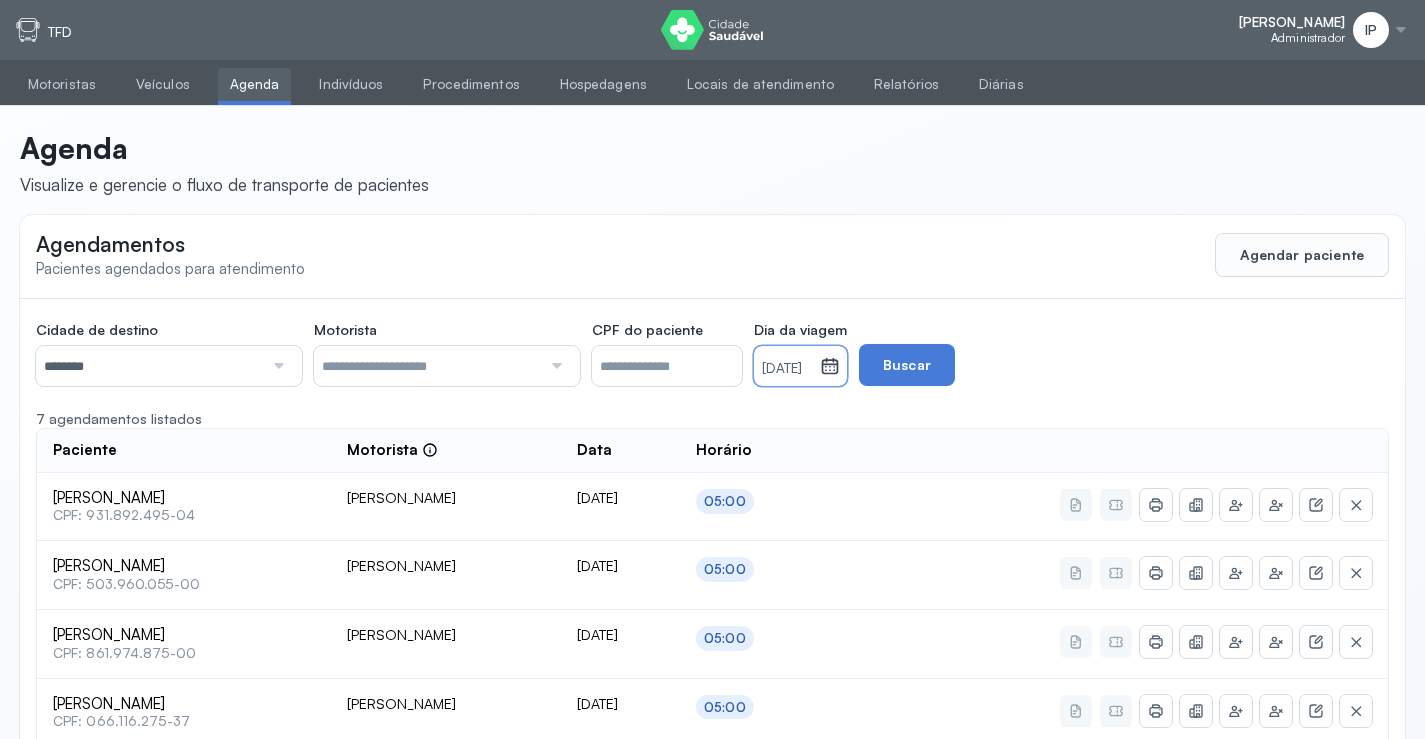 click on "[DATE]" at bounding box center [787, 366] 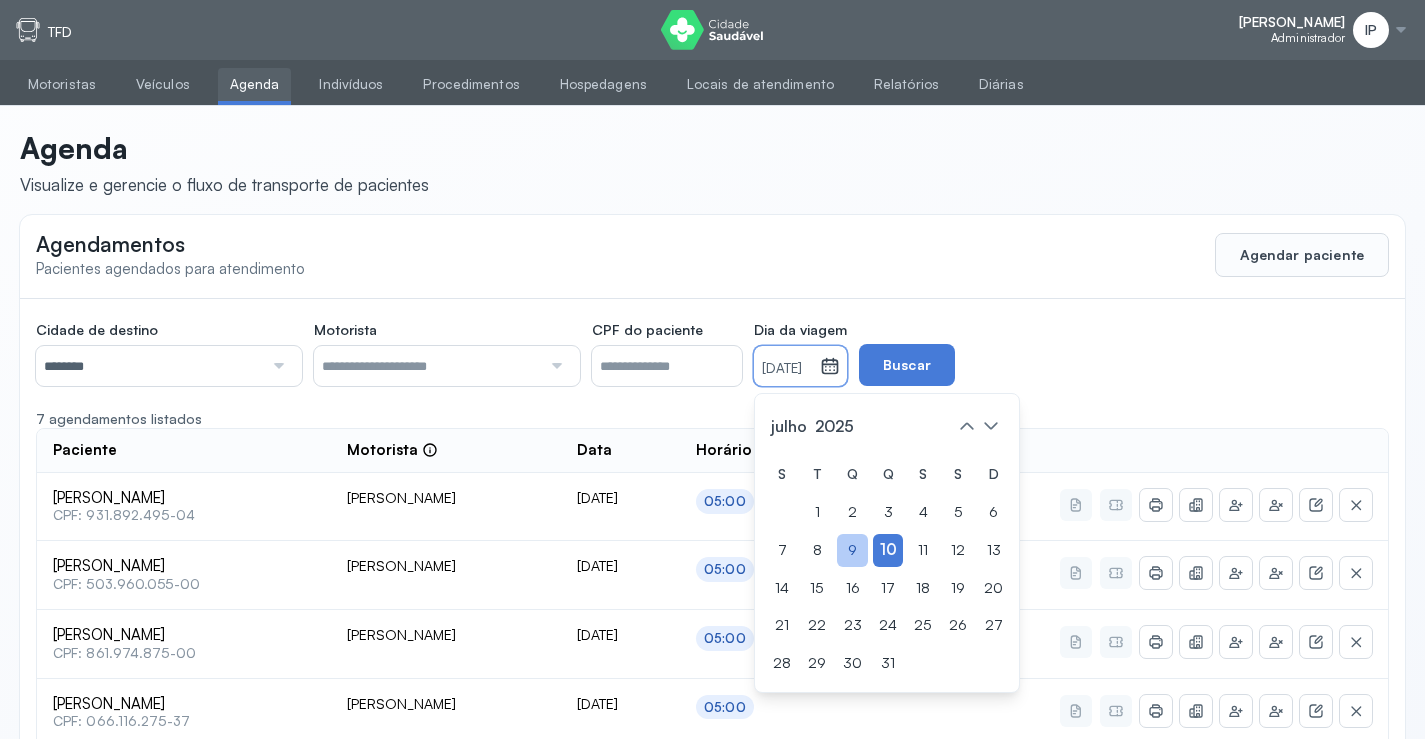 drag, startPoint x: 890, startPoint y: 541, endPoint x: 891, endPoint y: 519, distance: 22.022715 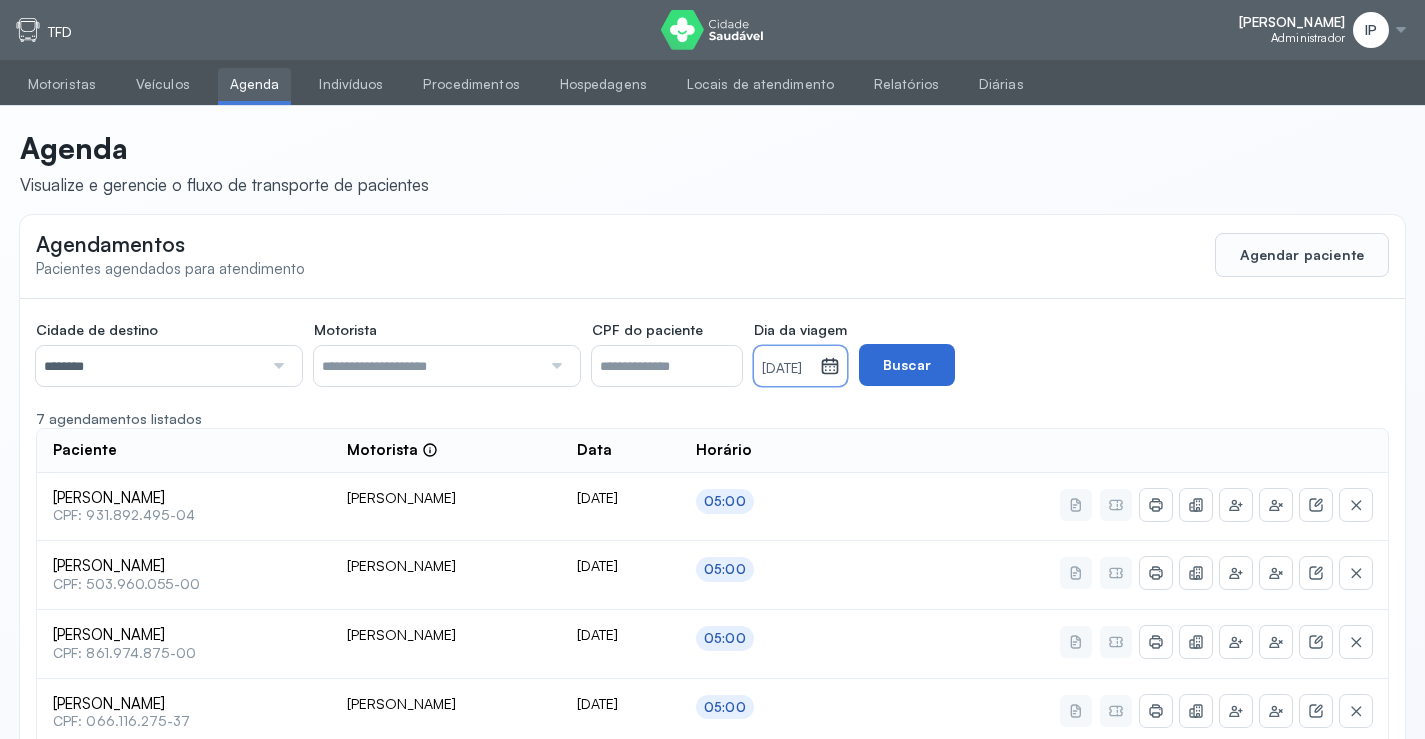 click on "Buscar" at bounding box center [907, 365] 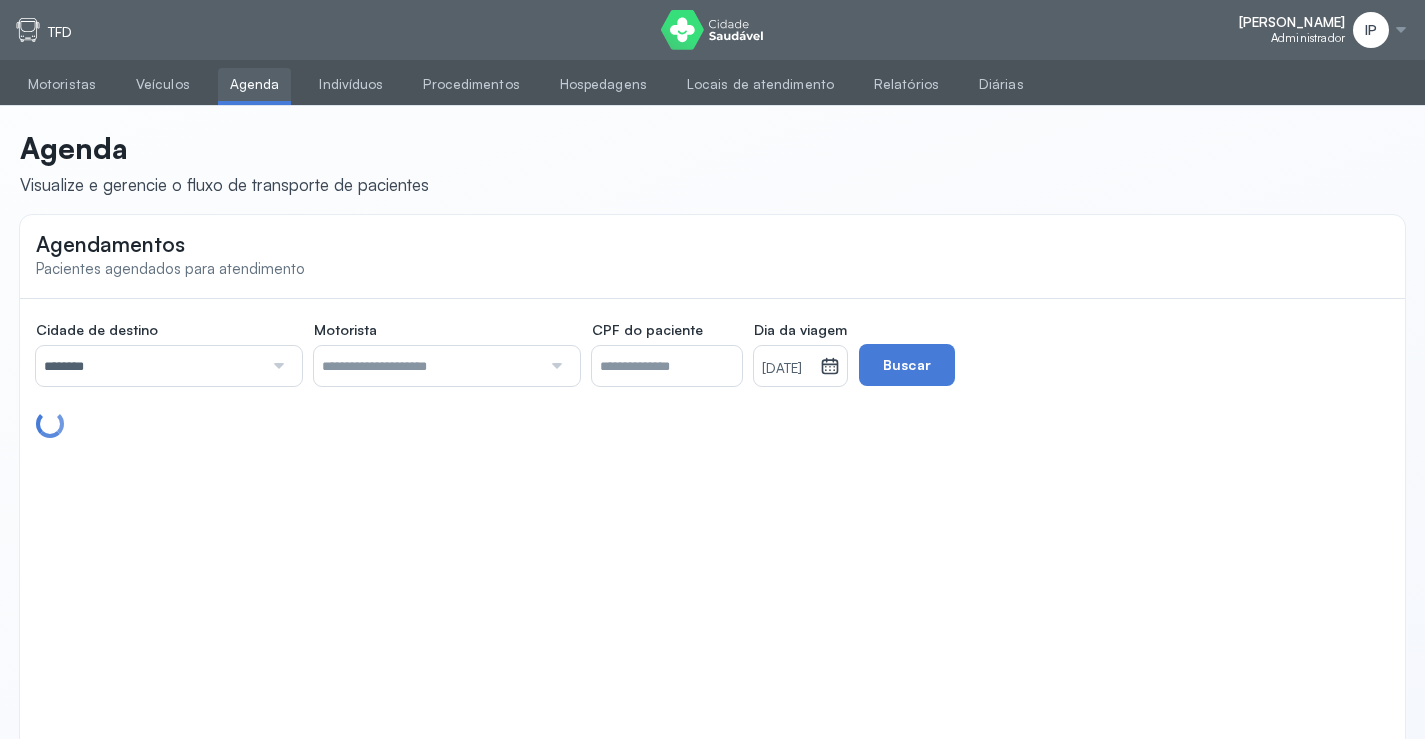 click on "********" at bounding box center (149, 366) 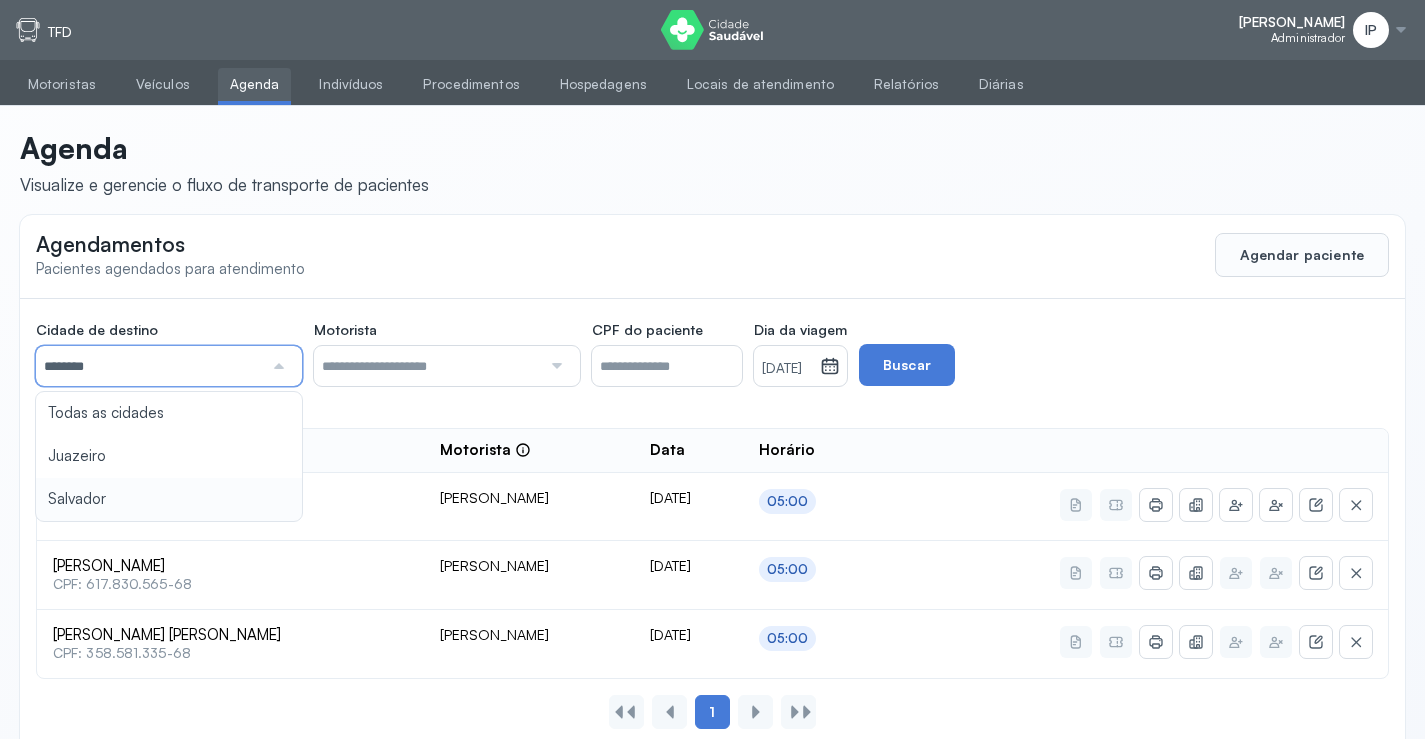 click on "Cidade de destino  ******** Todas as cidades Juazeiro Salvador Motorista  Todos os motoristas Diego dos Santos Edevon dos Santos Souza Edevon dos Santos Souza Elto Lima de Almeida Genivaldo Rodrigues da Silva Jozenilson Santos da Silva CPF do paciente  Dia da viagem  09/07/2025 julho 2025 S T Q Q S S D 1 2 3 4 5 6 7 8 9 10 11 12 13 14 15 16 17 18 19 20 21 22 23 24 25 26 27 28 29 30 31 jan fev mar abr maio jun jul ago set out nov dez 2018 2019 2020 2021 2022 2023 2024 2025 2026 2027 2028 2029  Buscar  3 agendamentos listados Paciente  Motorista  Data Horário Luiz Carvalho Bispo  CPF: 356.086.685-53 Genivaldo Rodrigues da Silva 09/07/2025 05:00 Rosenilde Vieira  CPF: 617.830.565-68 Genivaldo Rodrigues da Silva 09/07/2025 05:00 Maria Aparecida Alcantara de Oliveira  CPF: 358.581.335-68 Genivaldo Rodrigues da Silva 09/07/2025 05:00 1" 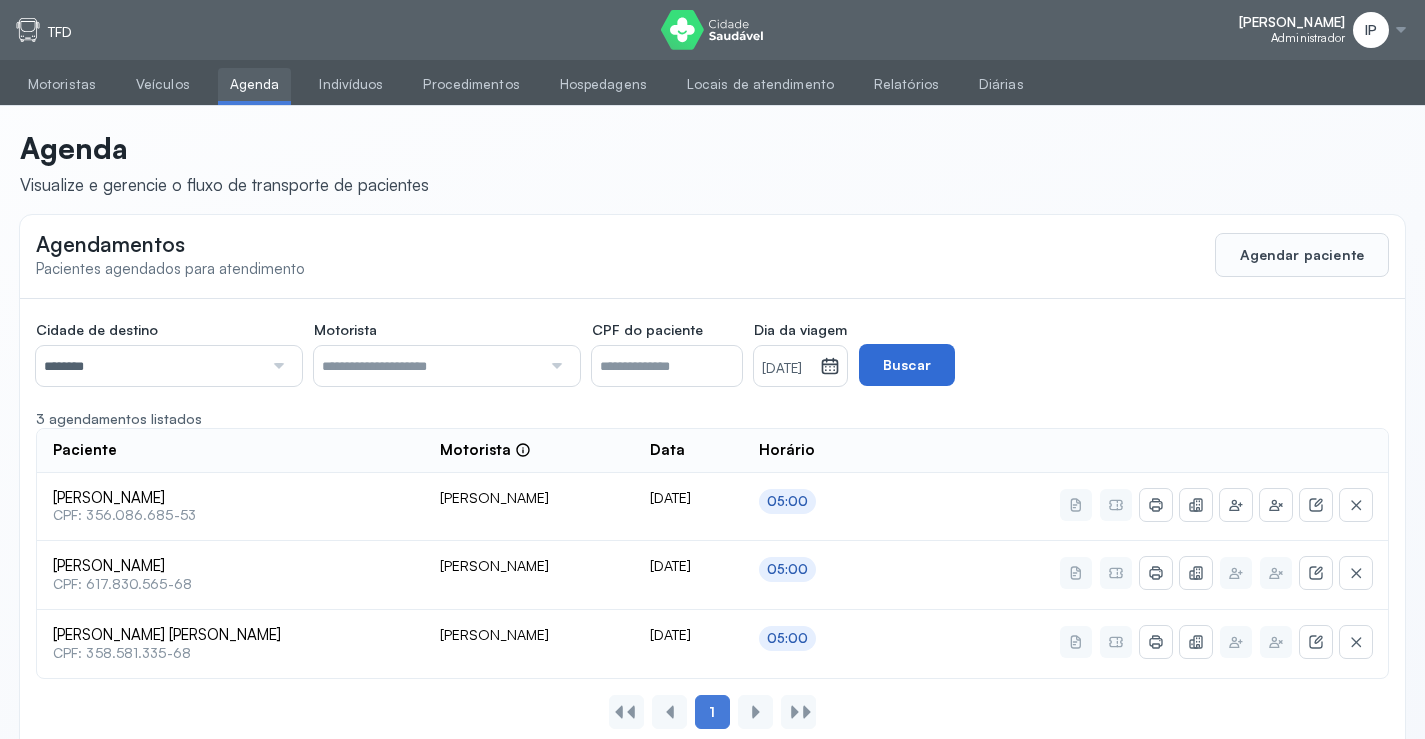 click on "Buscar" at bounding box center [907, 365] 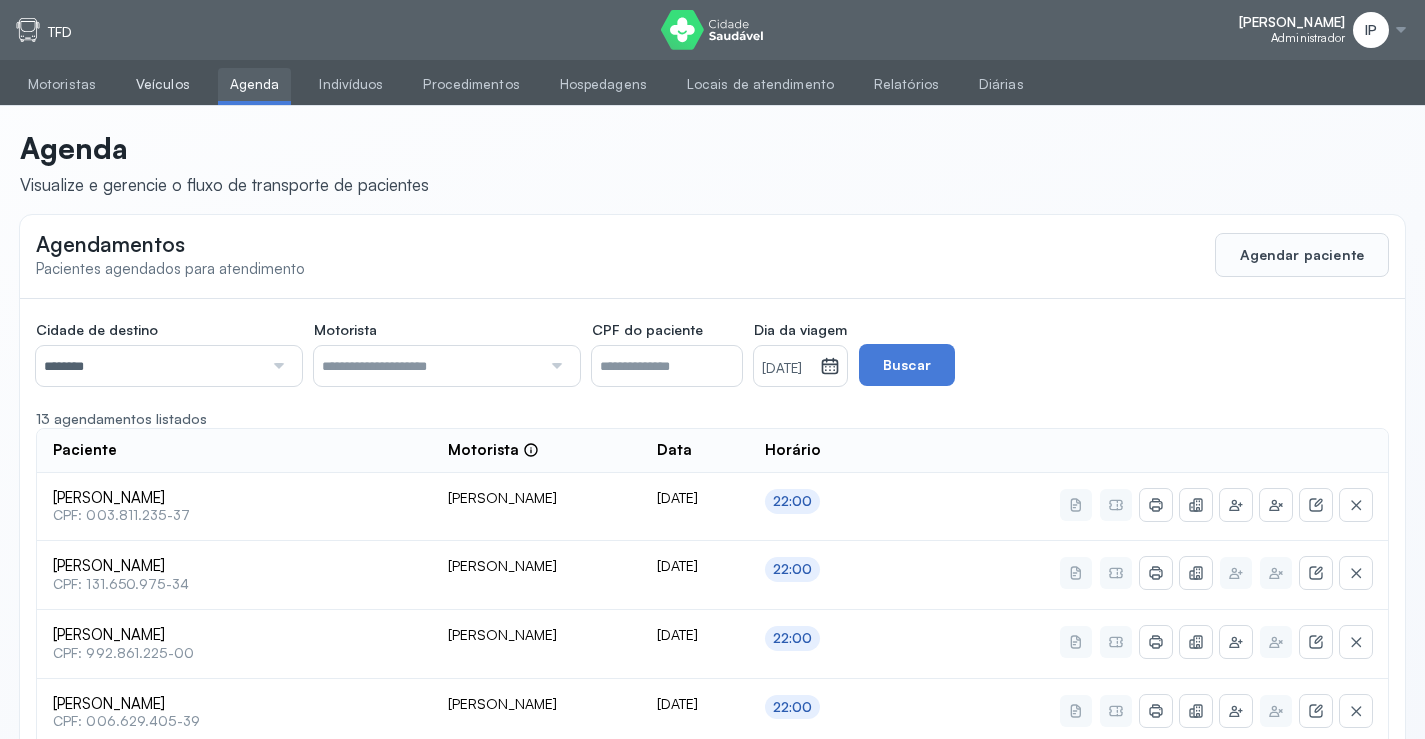click on "Veículos" at bounding box center (163, 84) 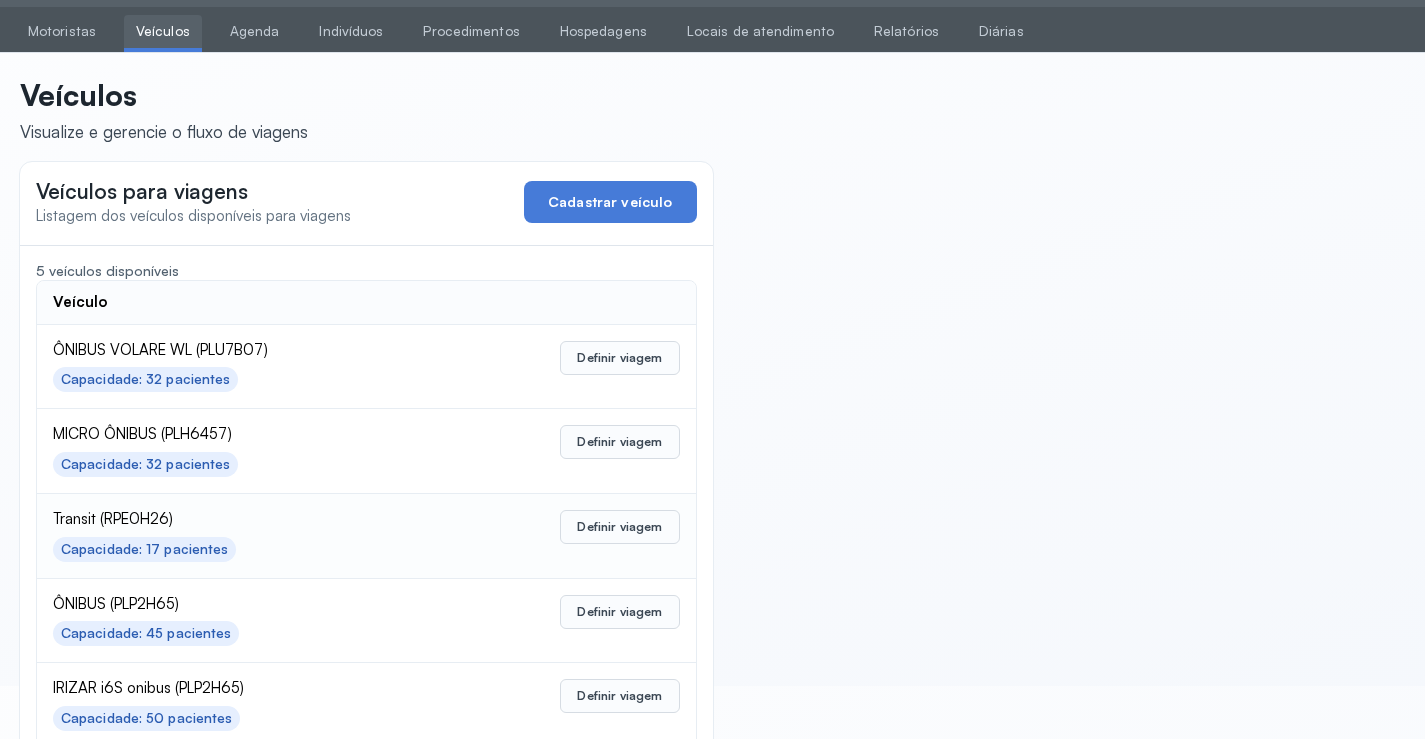 scroll, scrollTop: 98, scrollLeft: 0, axis: vertical 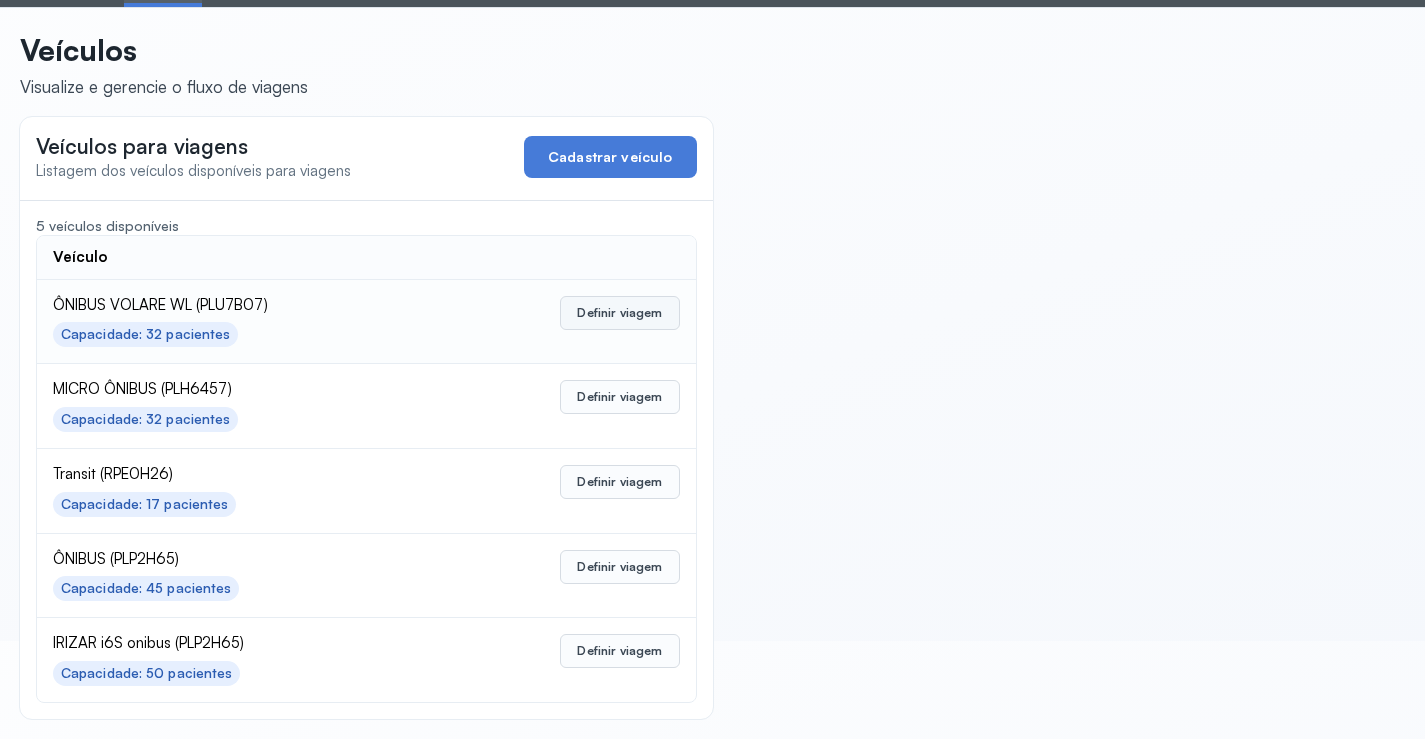 click on "Definir viagem" at bounding box center (619, 313) 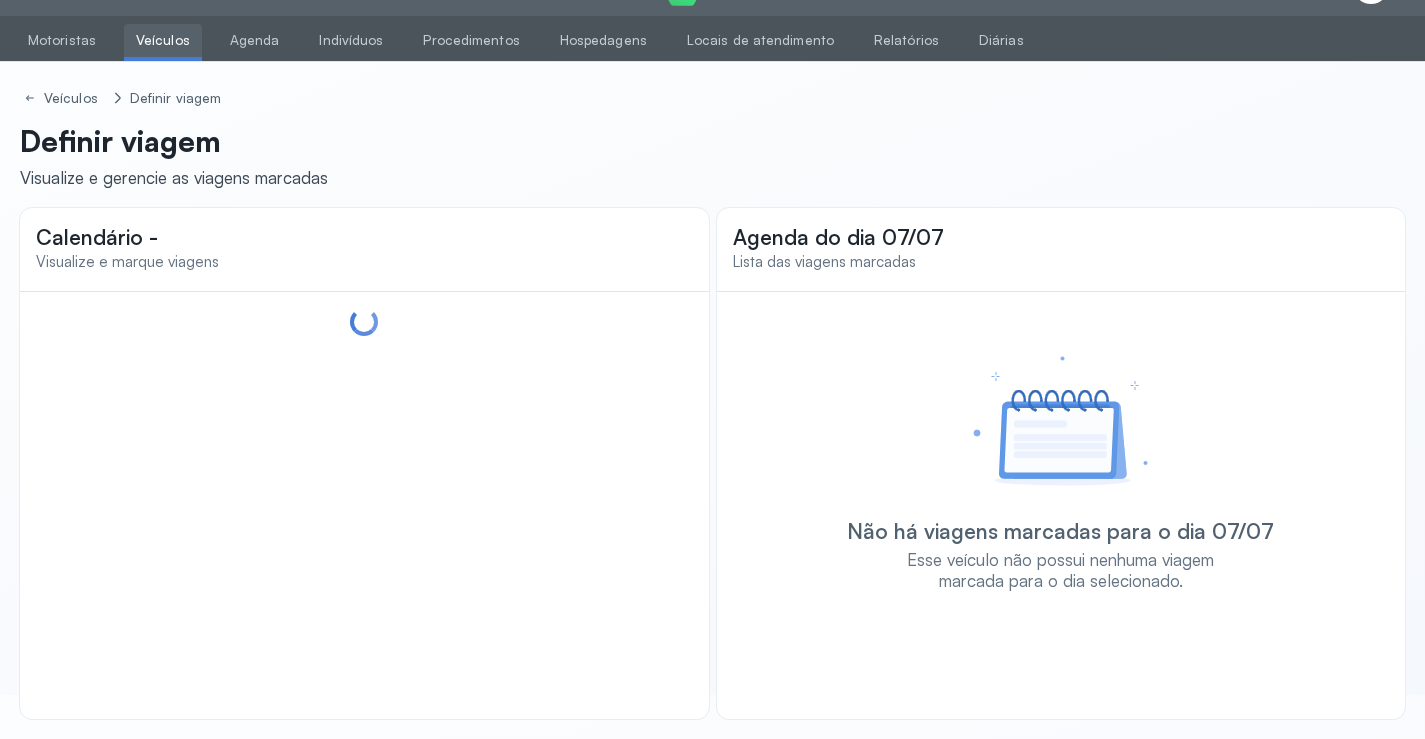 scroll, scrollTop: 47, scrollLeft: 0, axis: vertical 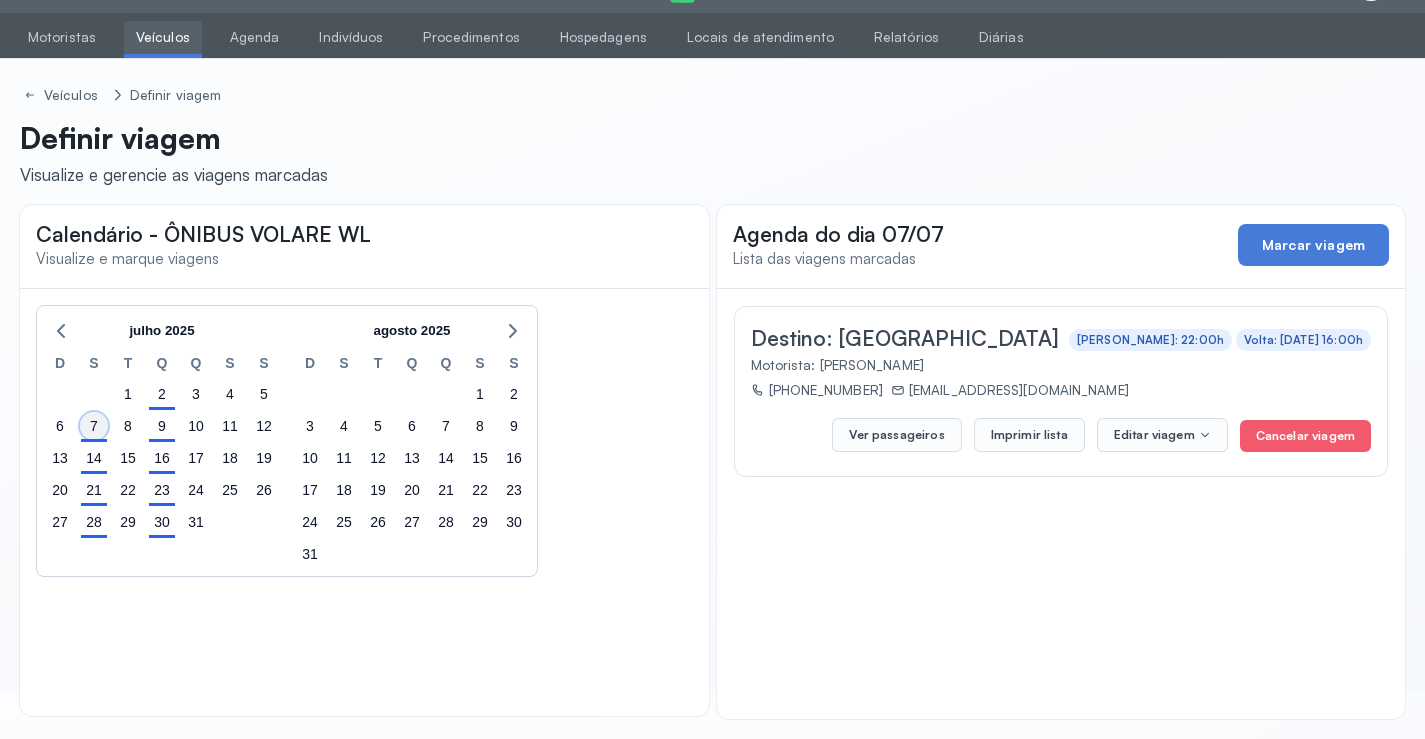 click on "7" 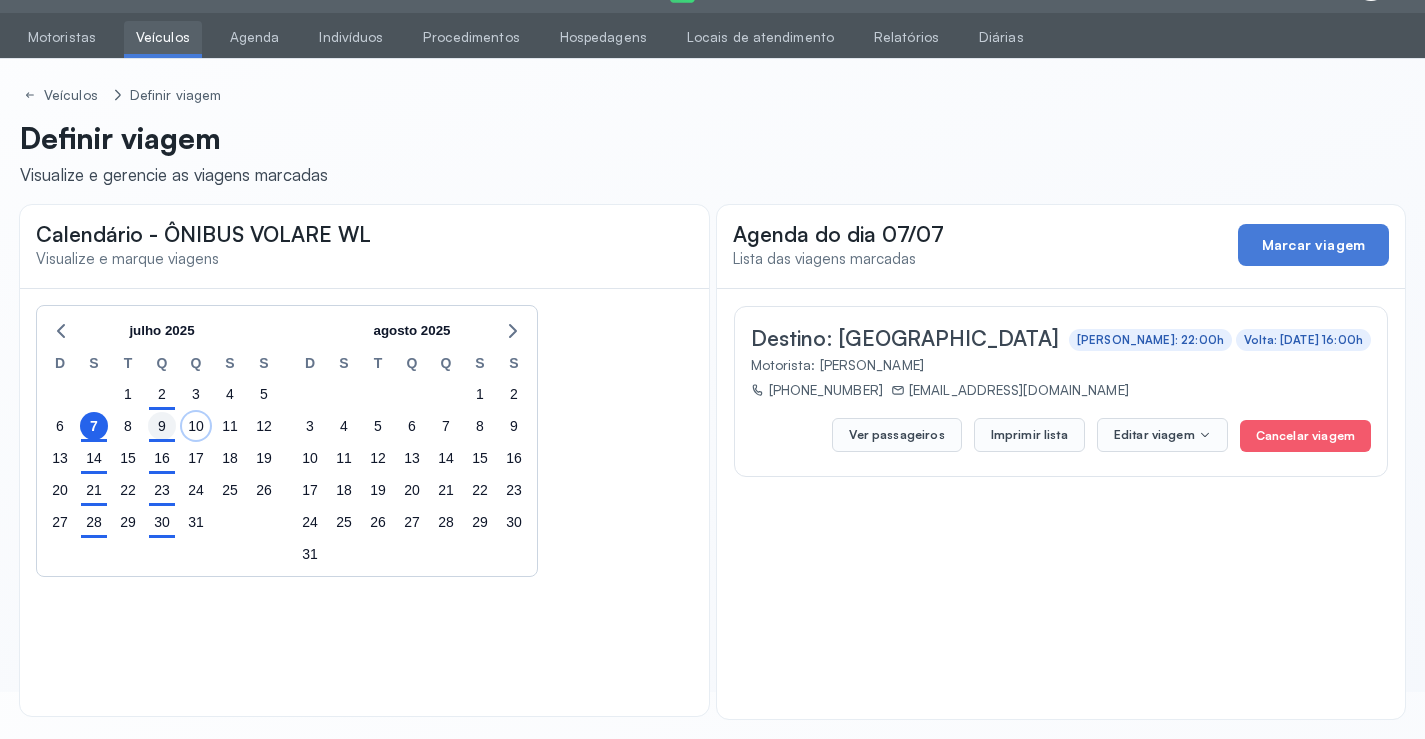click on "6 7 8 9 10 11 12" 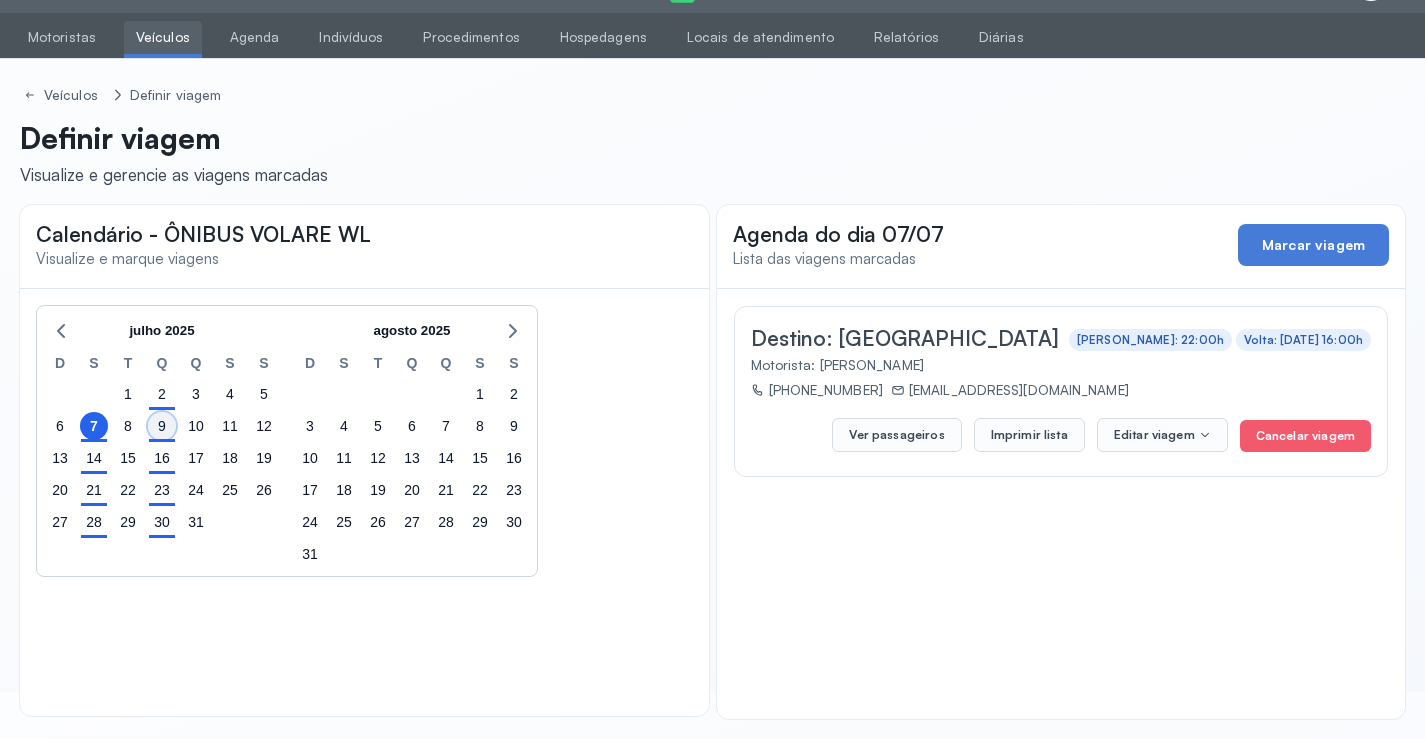click on "9" 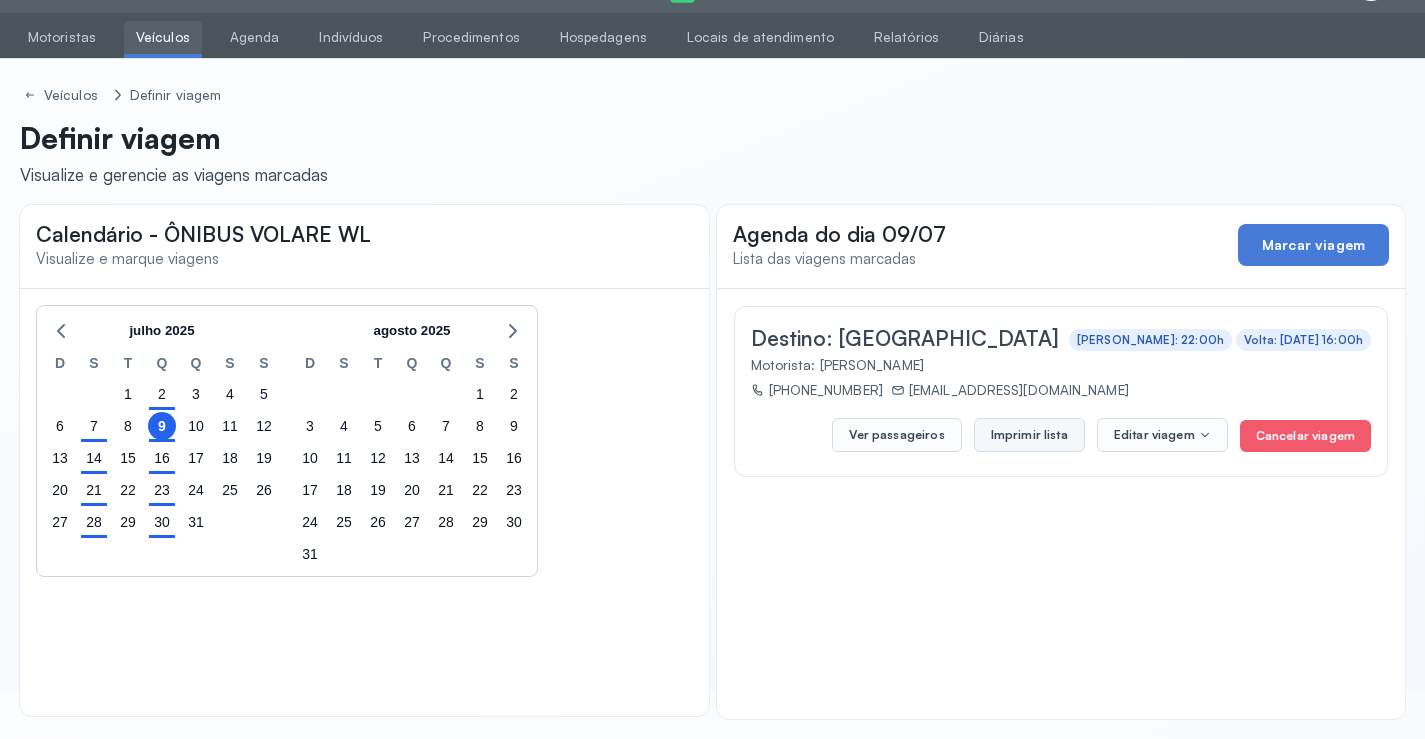 click on "Imprimir lista" at bounding box center [1029, 435] 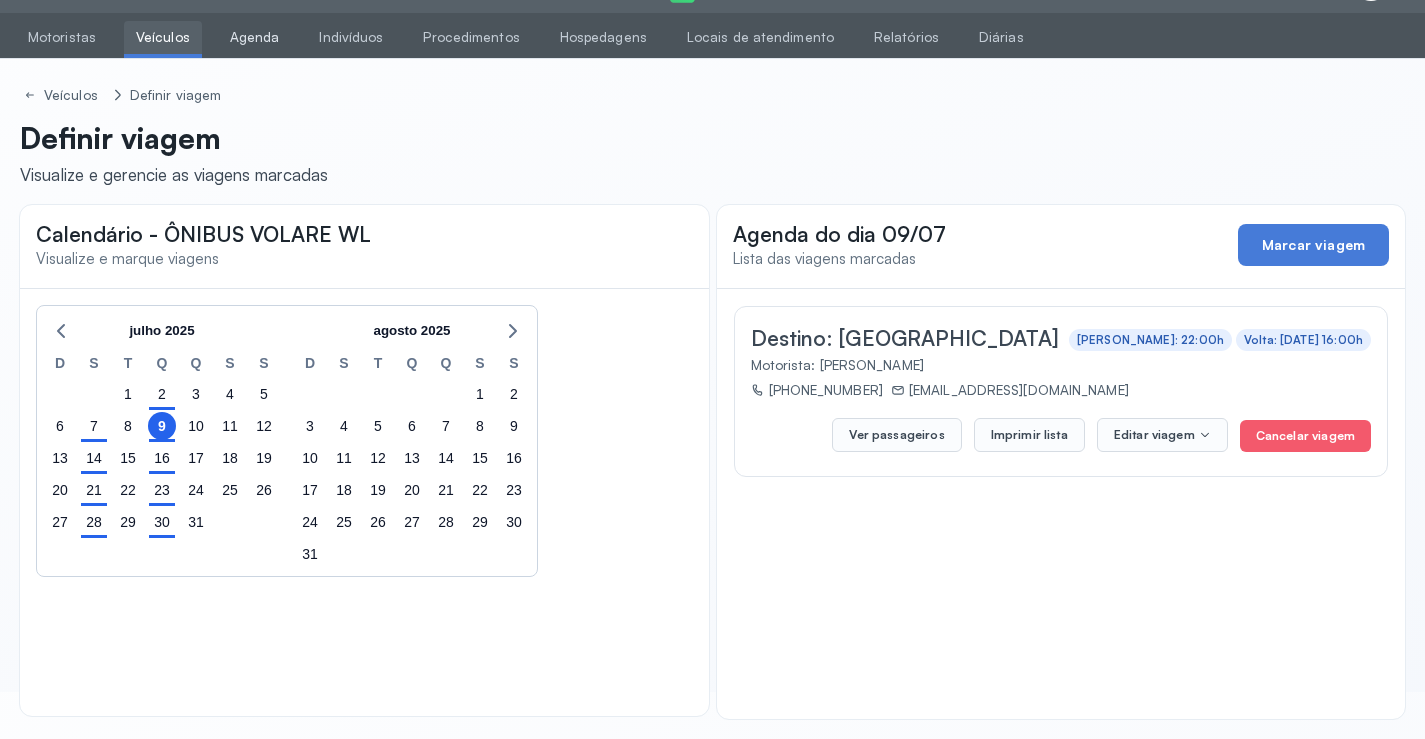 click on "Agenda" at bounding box center (255, 37) 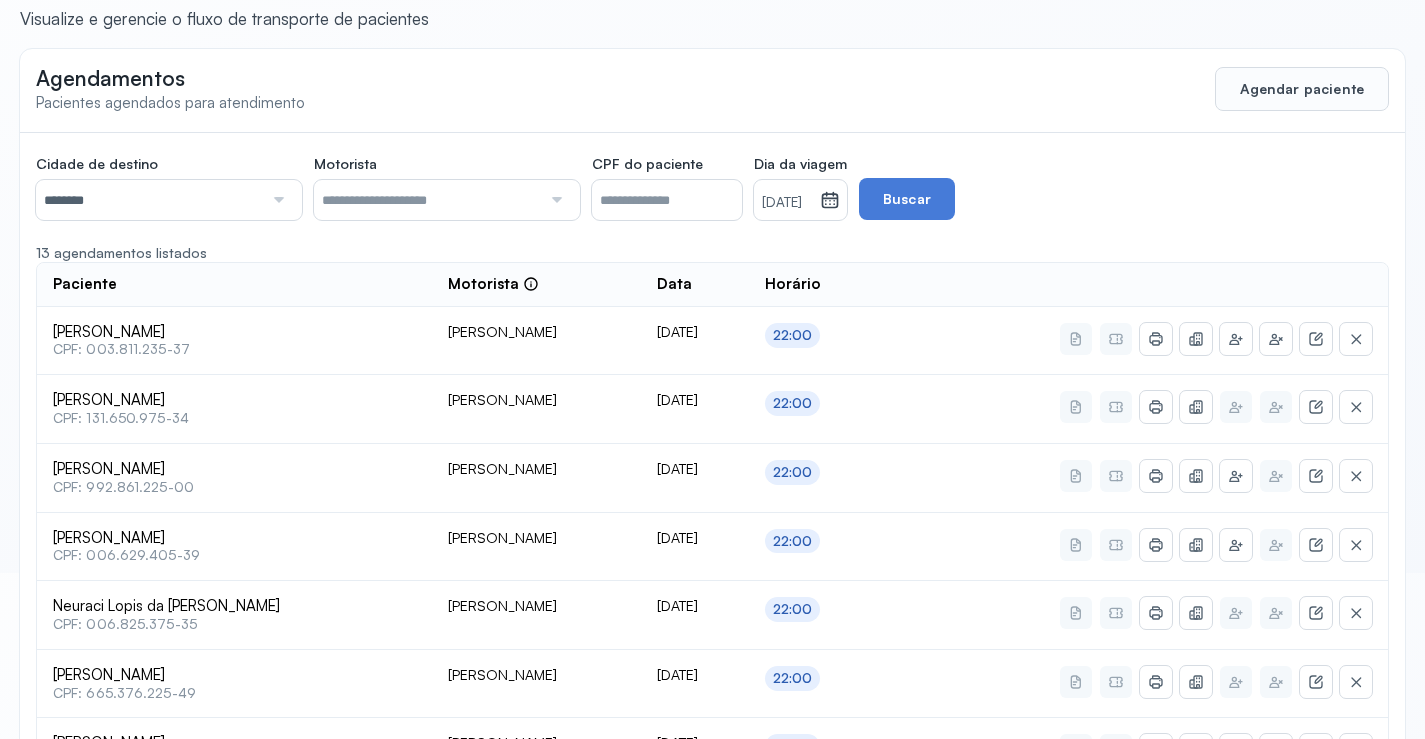 scroll, scrollTop: 28, scrollLeft: 0, axis: vertical 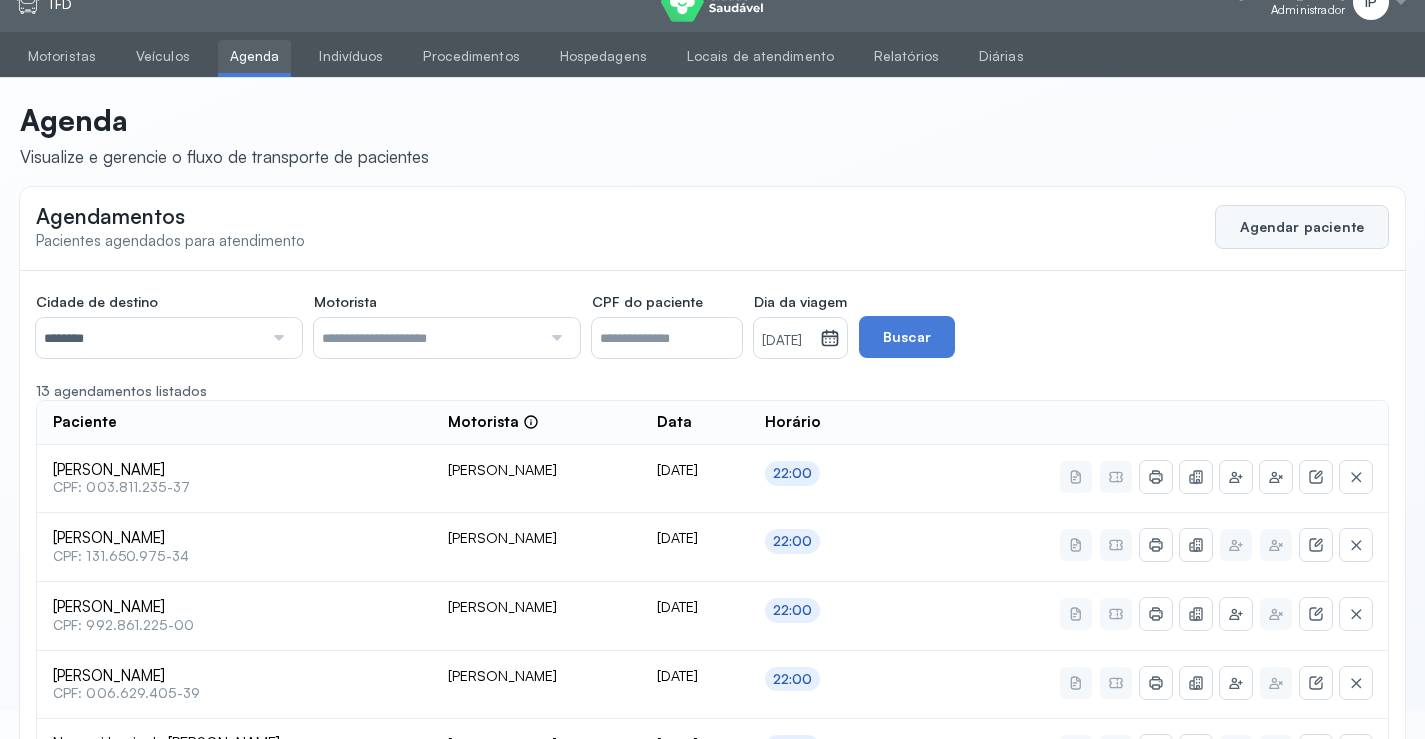 click on "Agendar paciente" 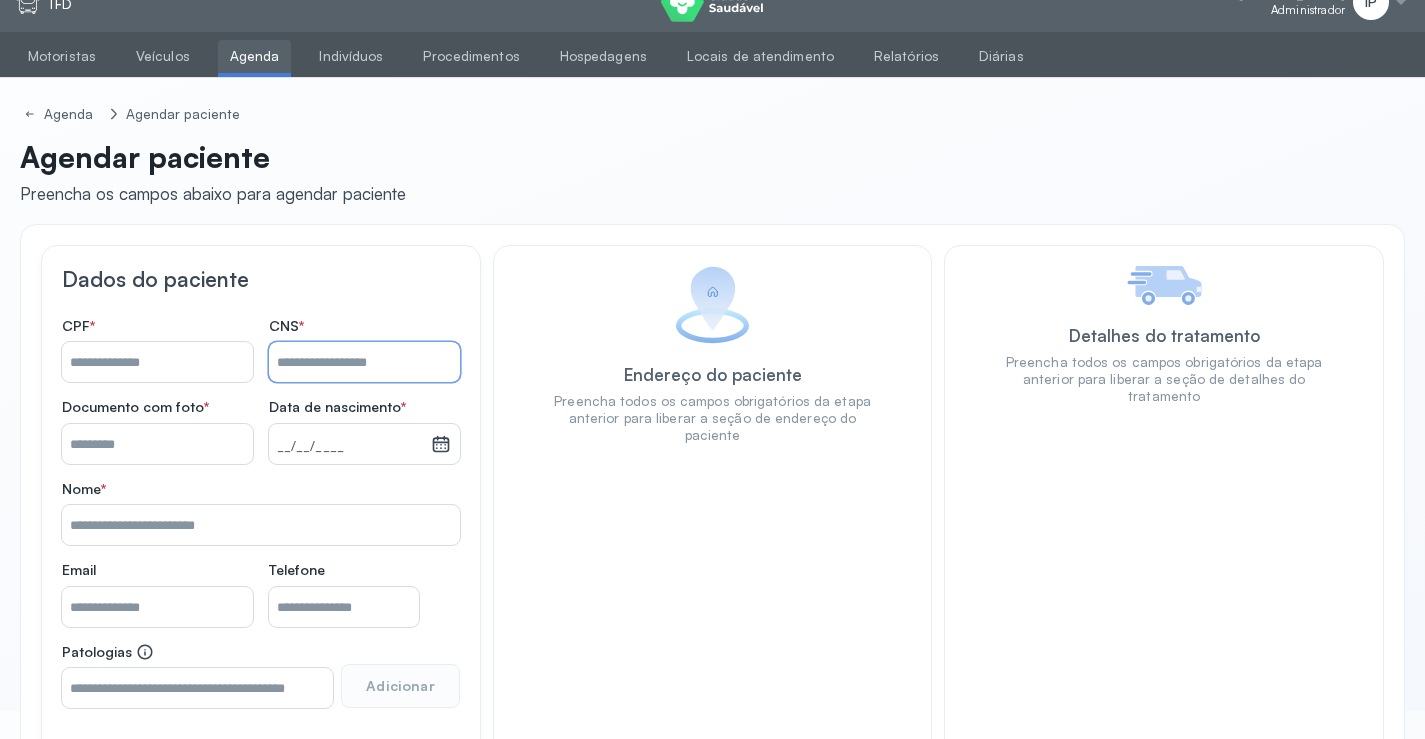 drag, startPoint x: 293, startPoint y: 359, endPoint x: 293, endPoint y: 383, distance: 24 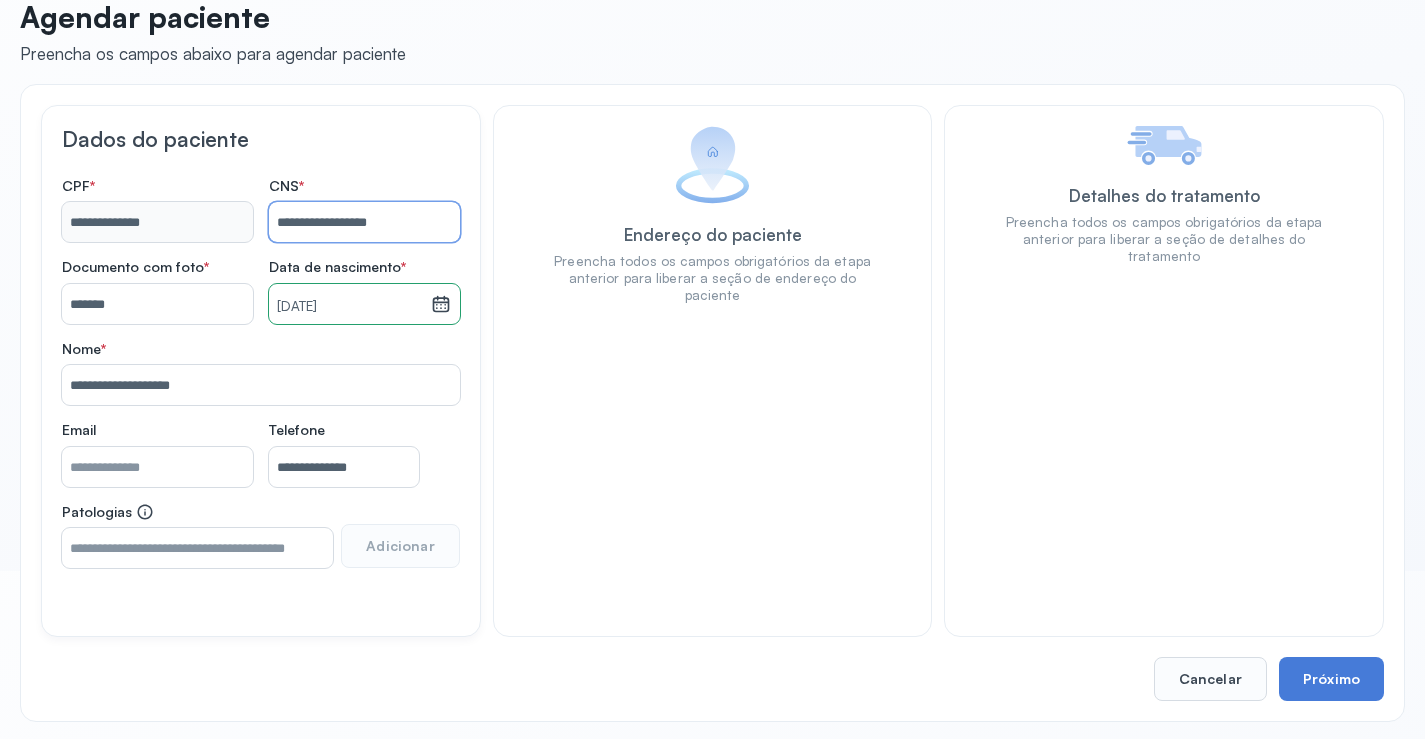 scroll, scrollTop: 171, scrollLeft: 0, axis: vertical 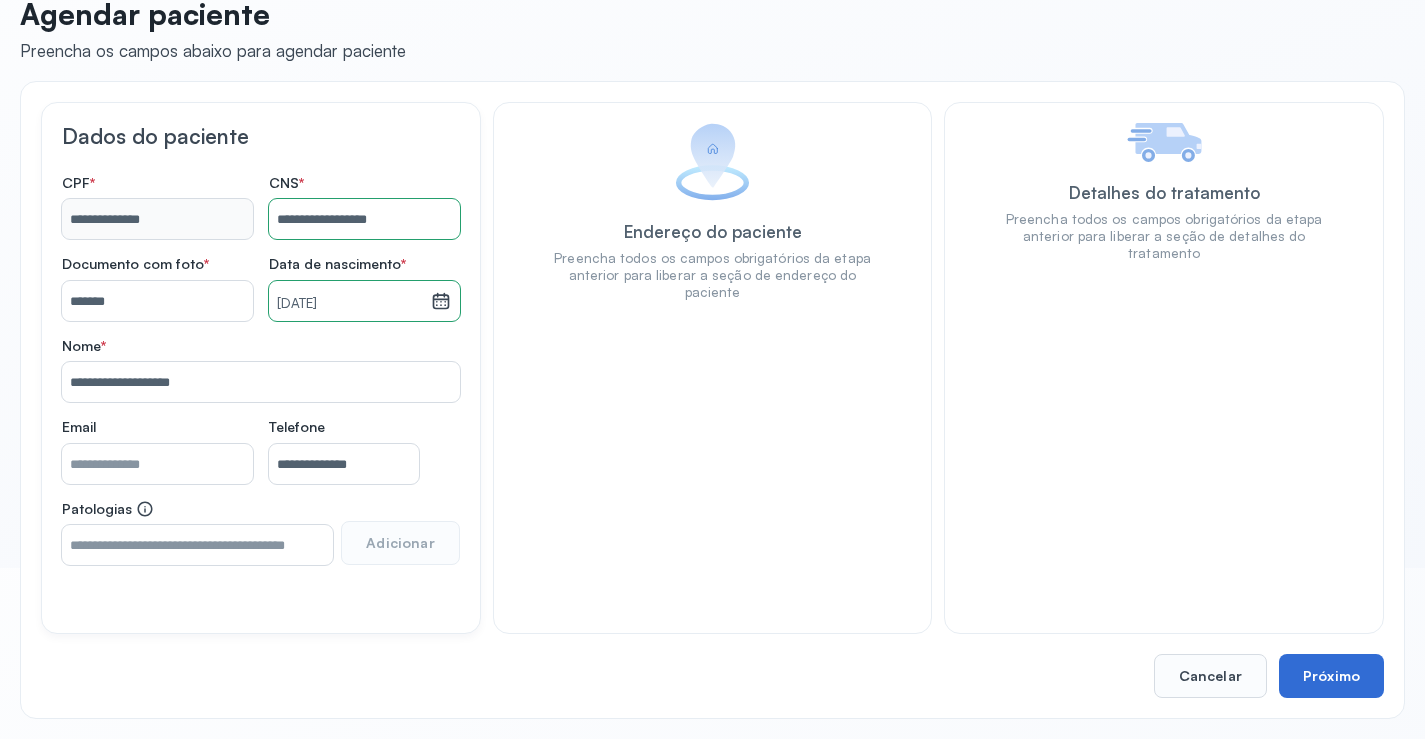 click on "Próximo" at bounding box center [1331, 676] 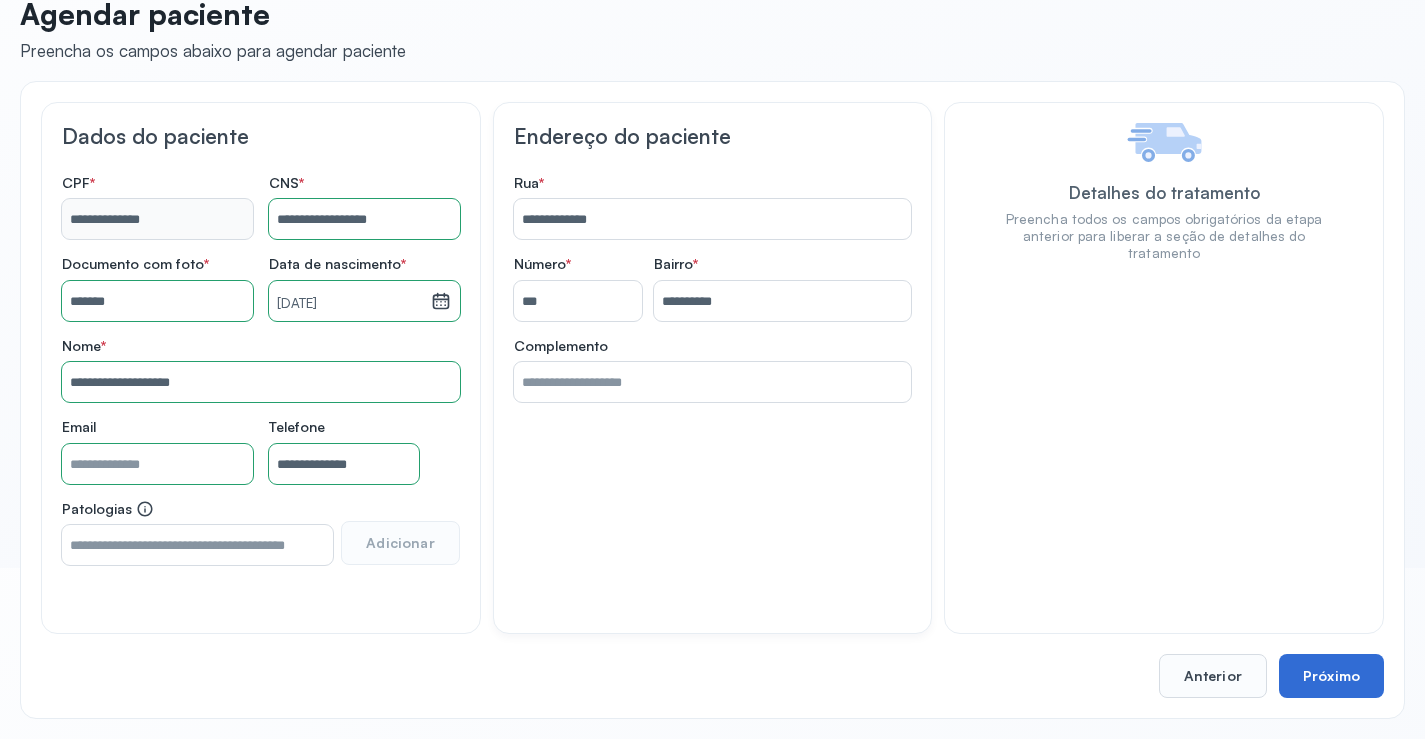 click on "Próximo" at bounding box center (1331, 676) 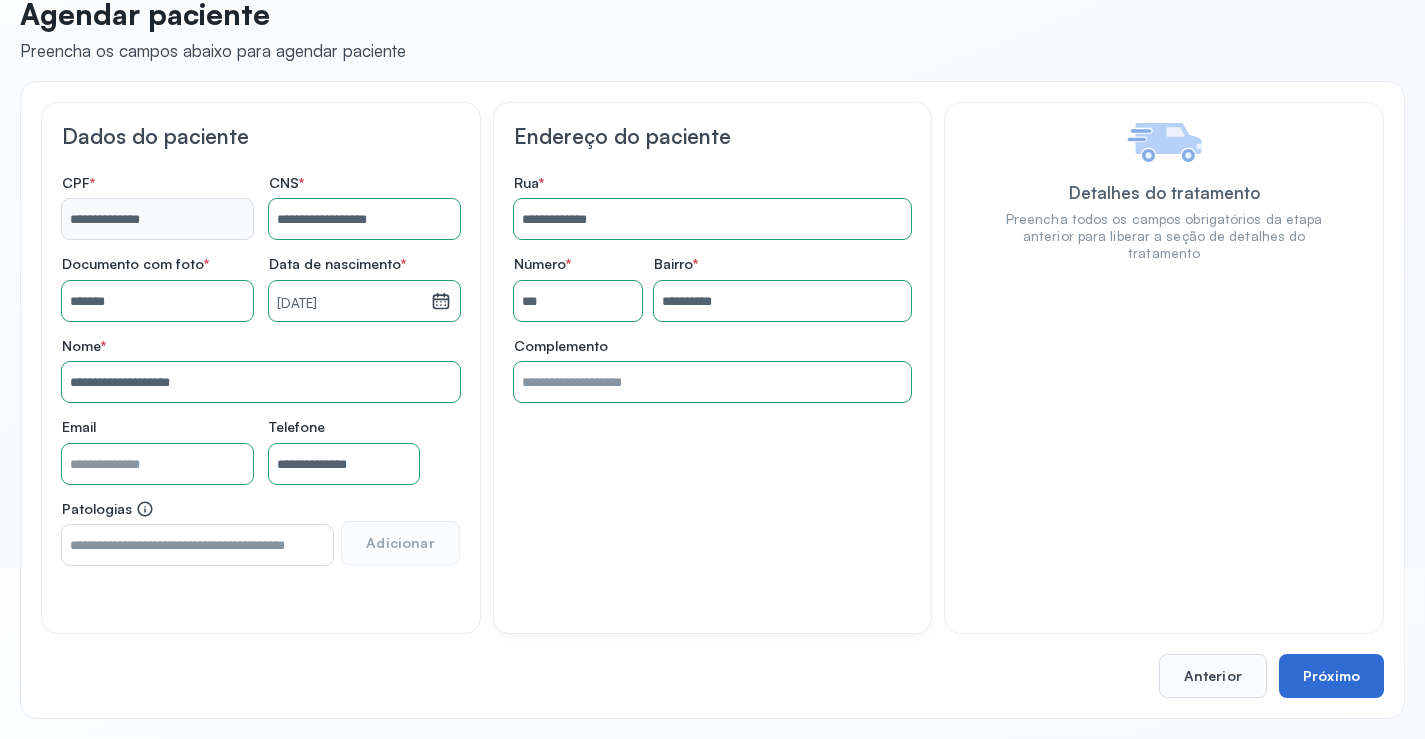 click on "Próximo" at bounding box center (1331, 676) 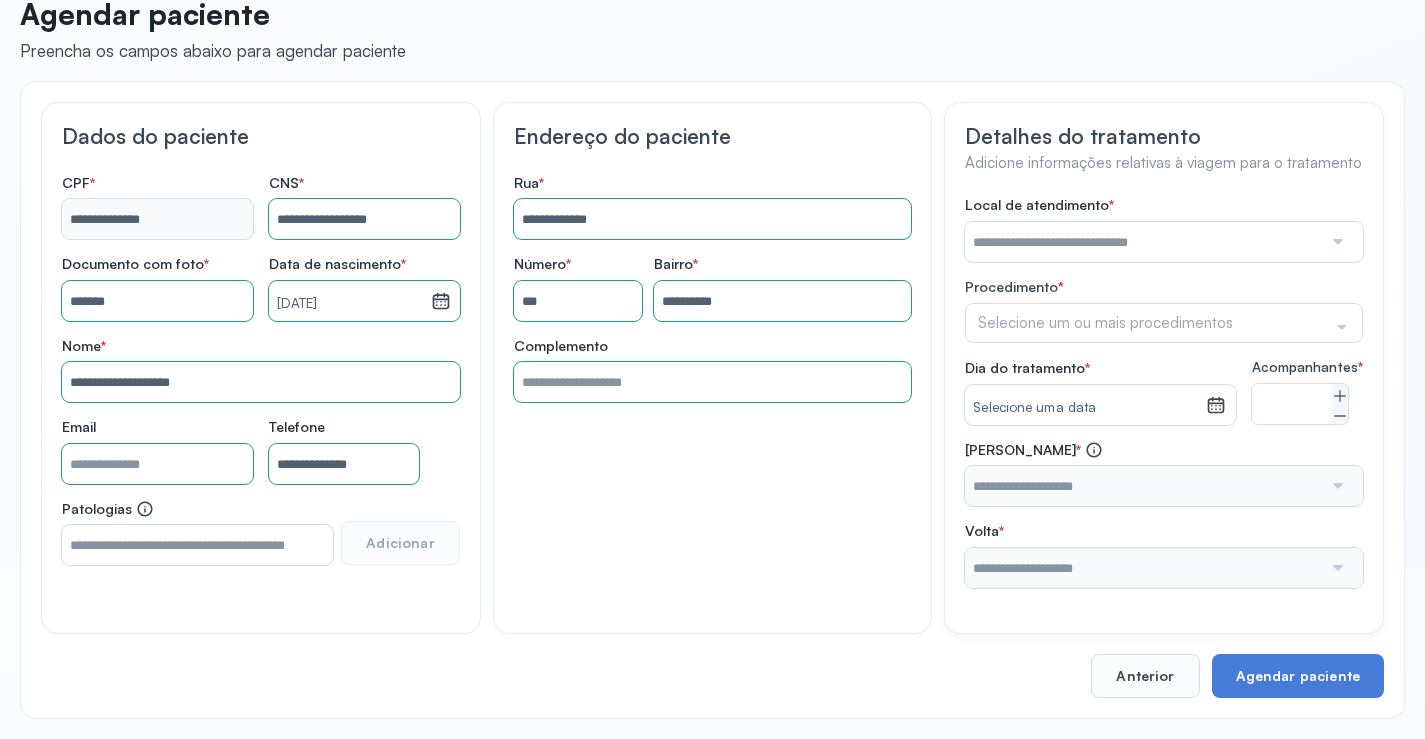 click at bounding box center [1143, 242] 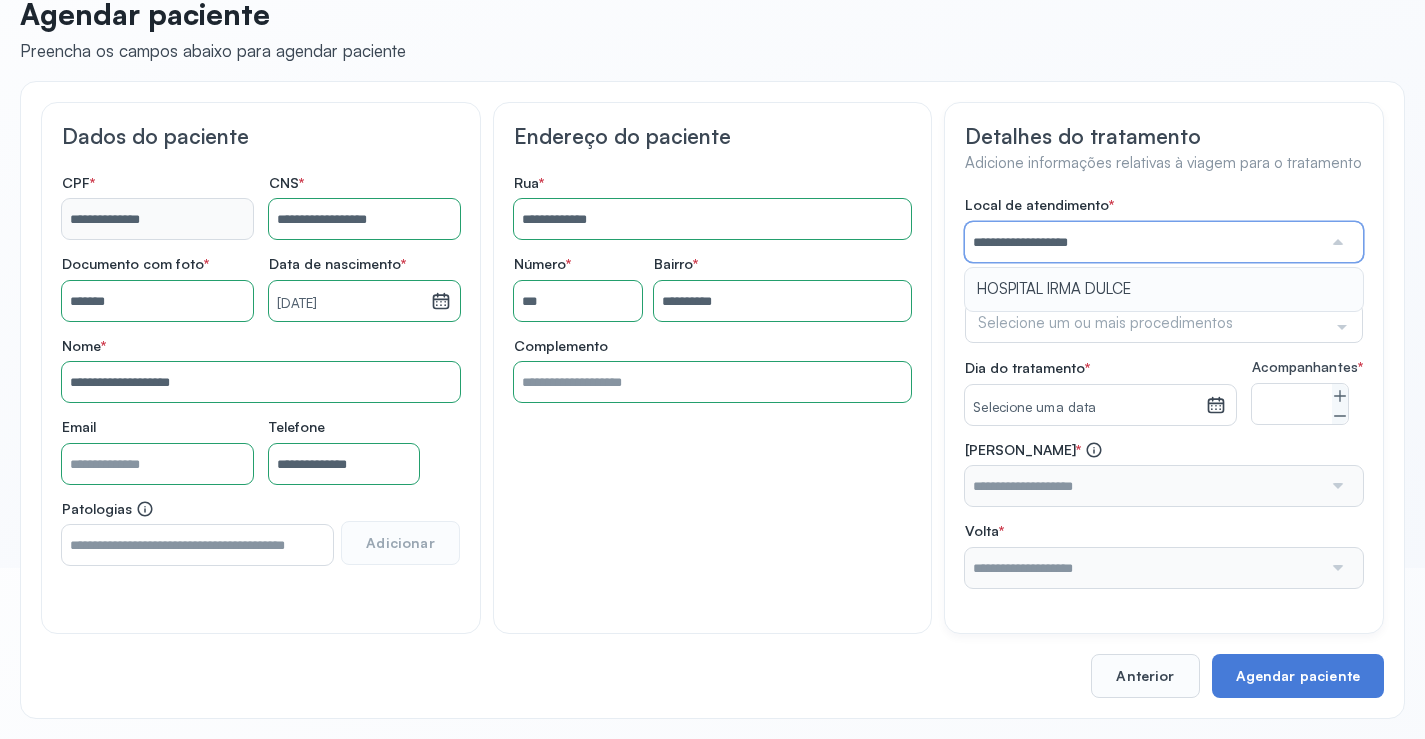 click on "**********" at bounding box center (1164, 392) 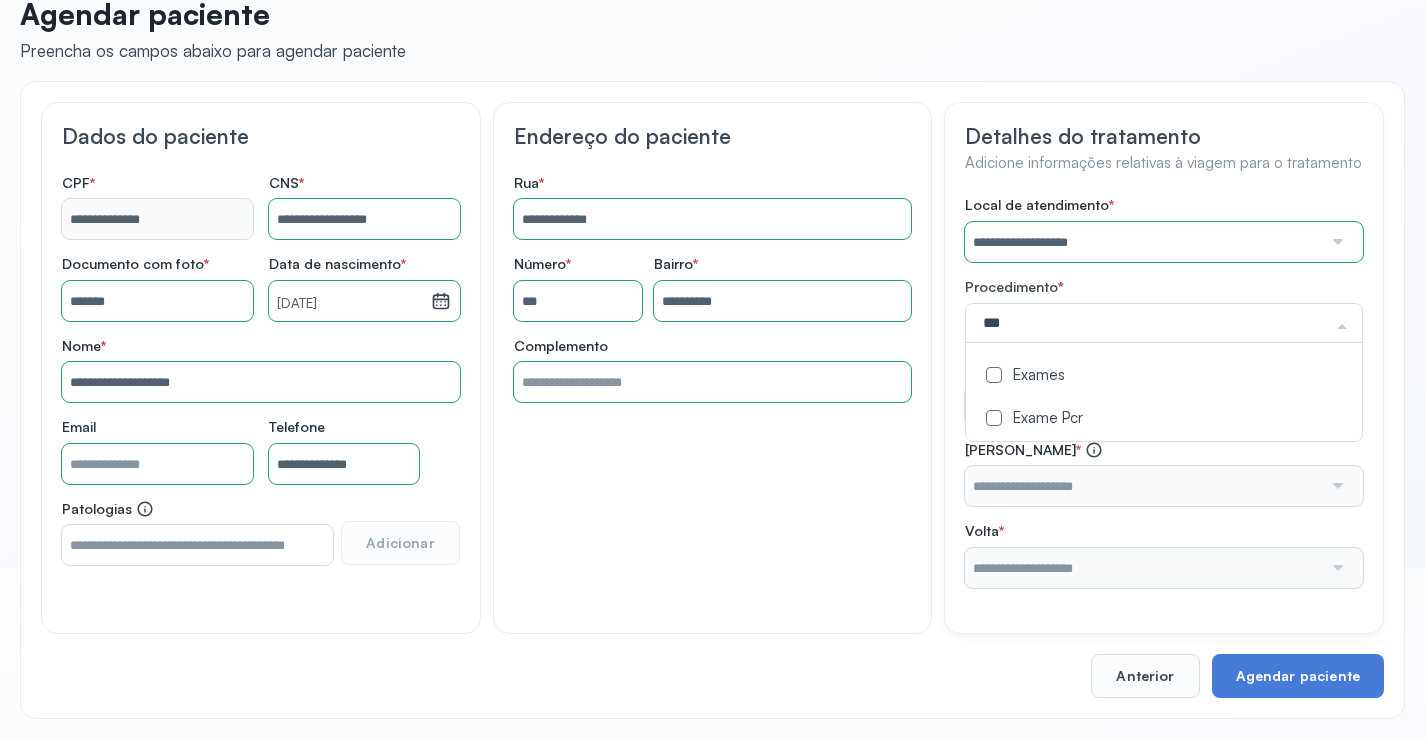 drag, startPoint x: 1058, startPoint y: 380, endPoint x: 997, endPoint y: 373, distance: 61.400326 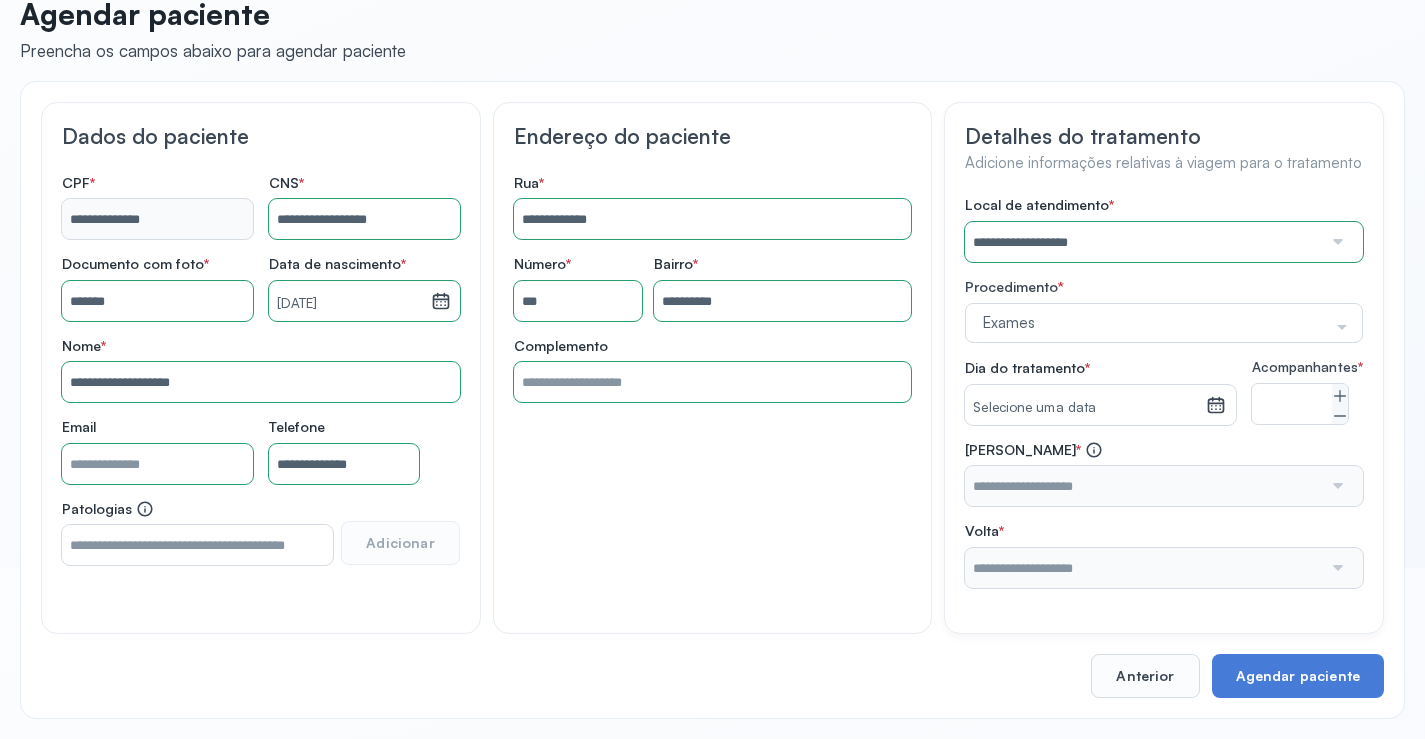click on "**********" 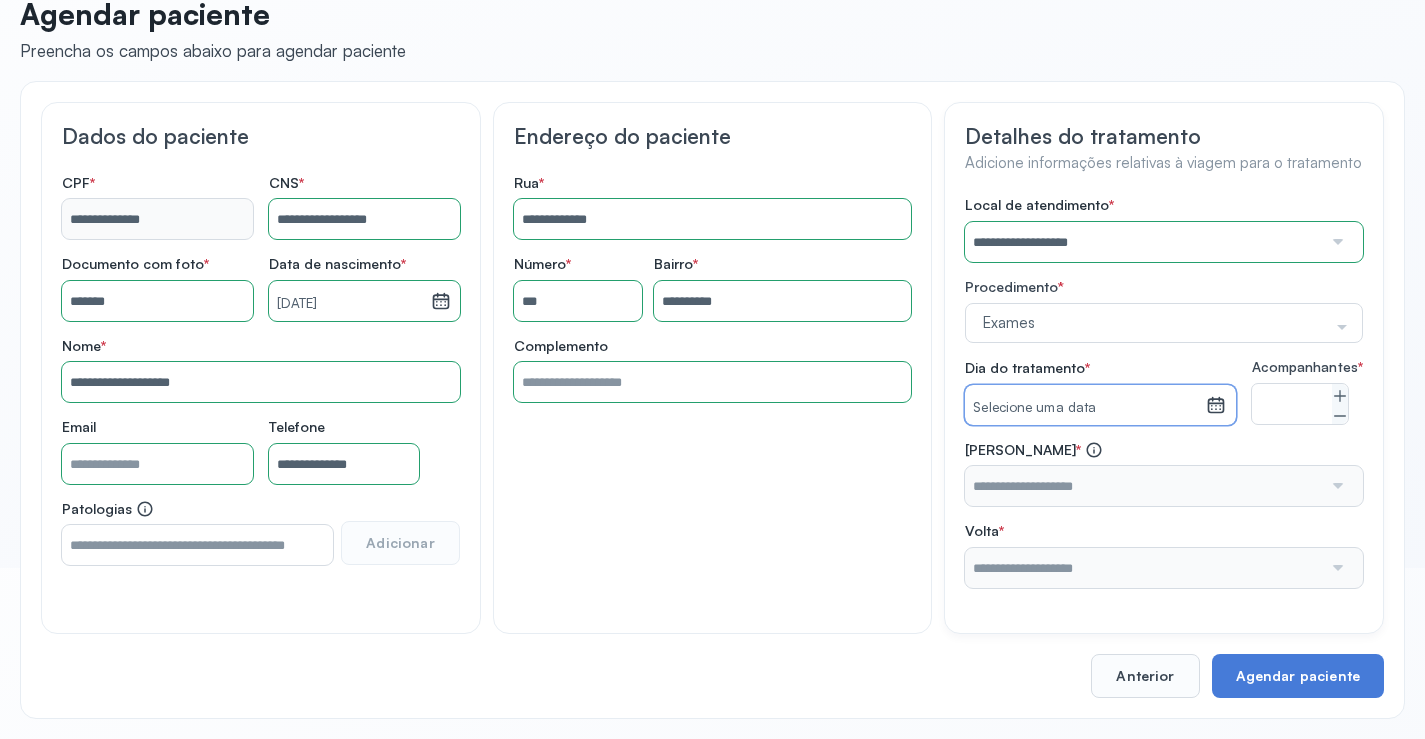 click on "Selecione uma data" at bounding box center [1085, 408] 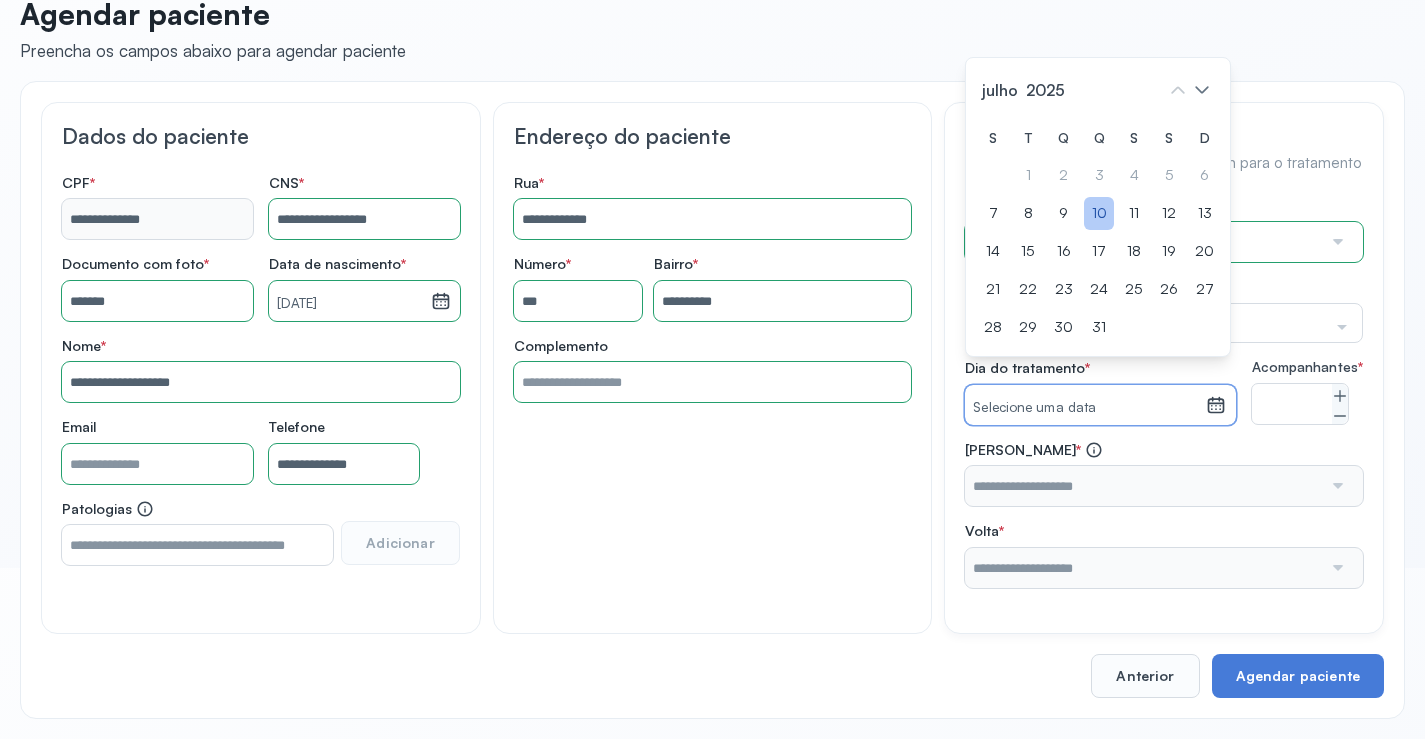 click on "10" 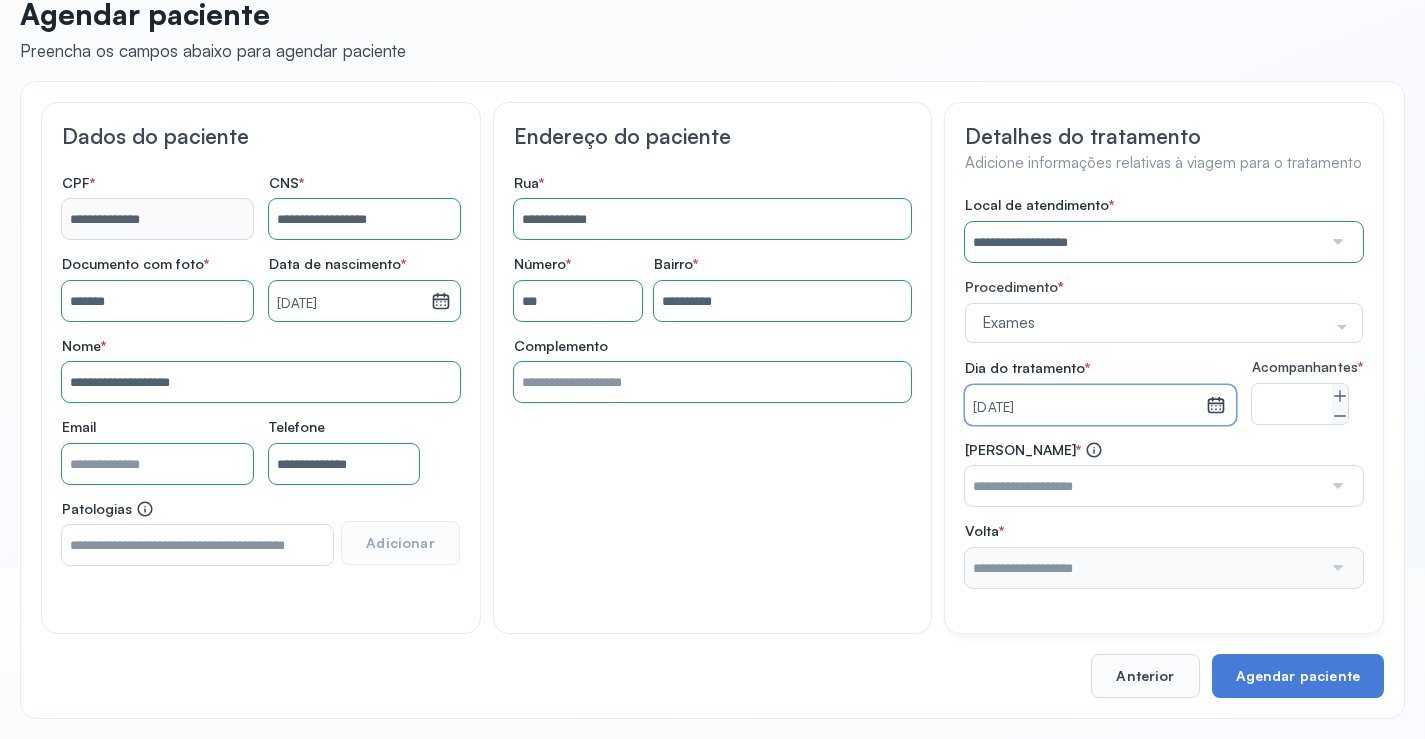 click at bounding box center [1143, 486] 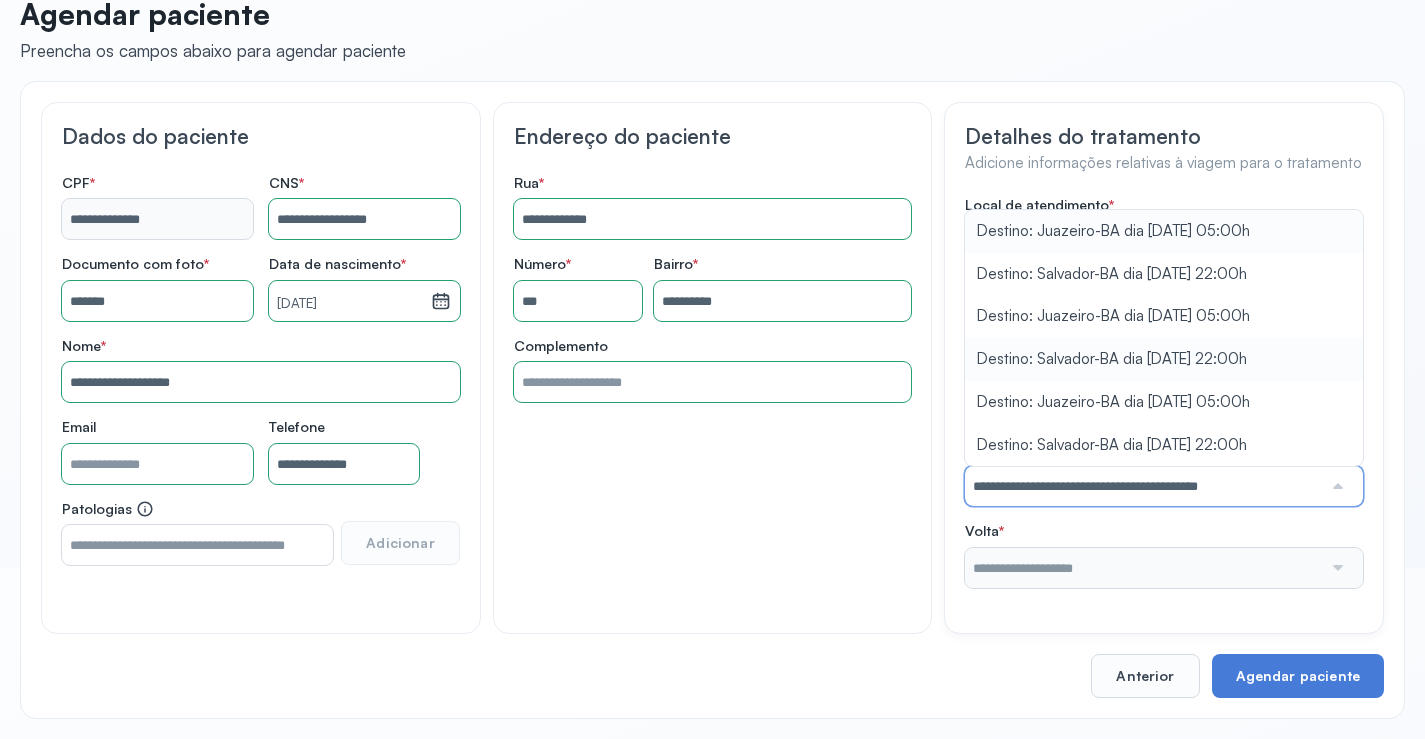 click on "**********" at bounding box center [1164, 392] 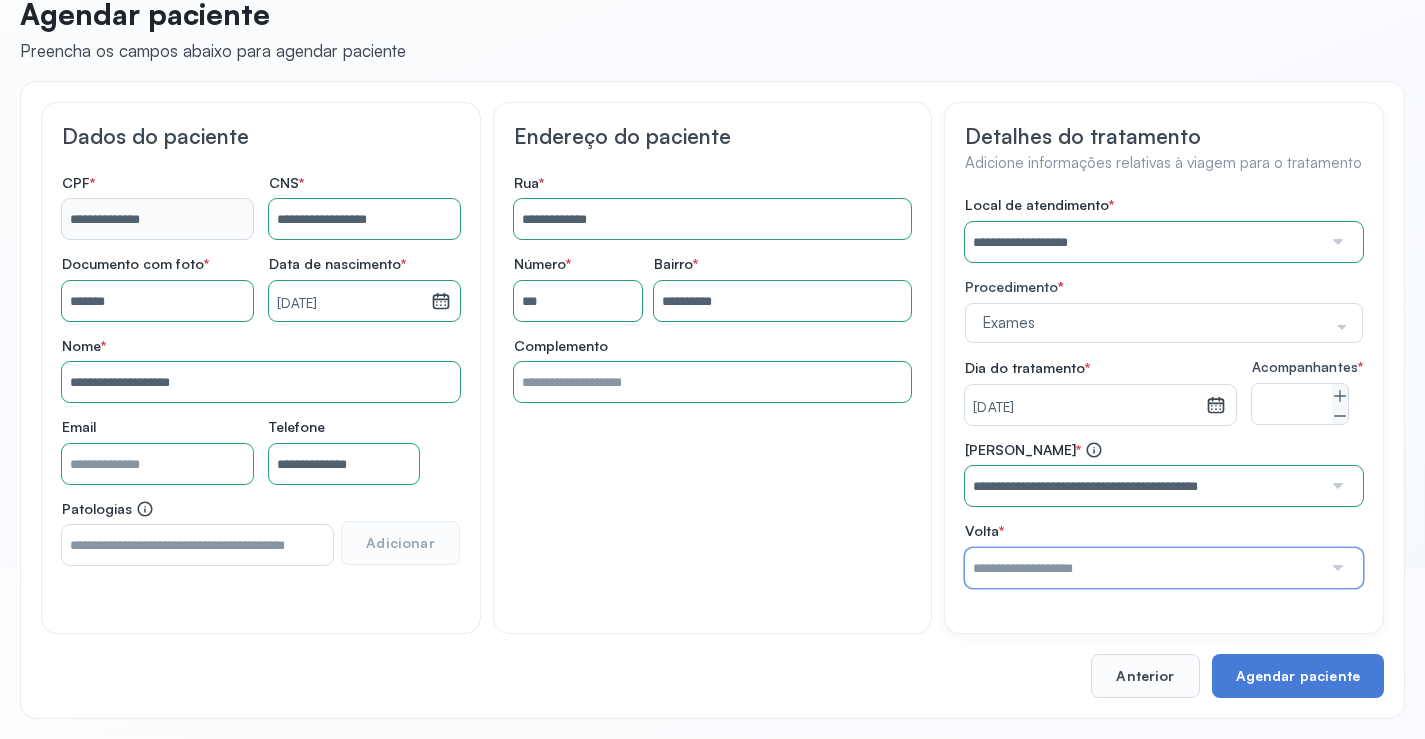 click at bounding box center [1143, 568] 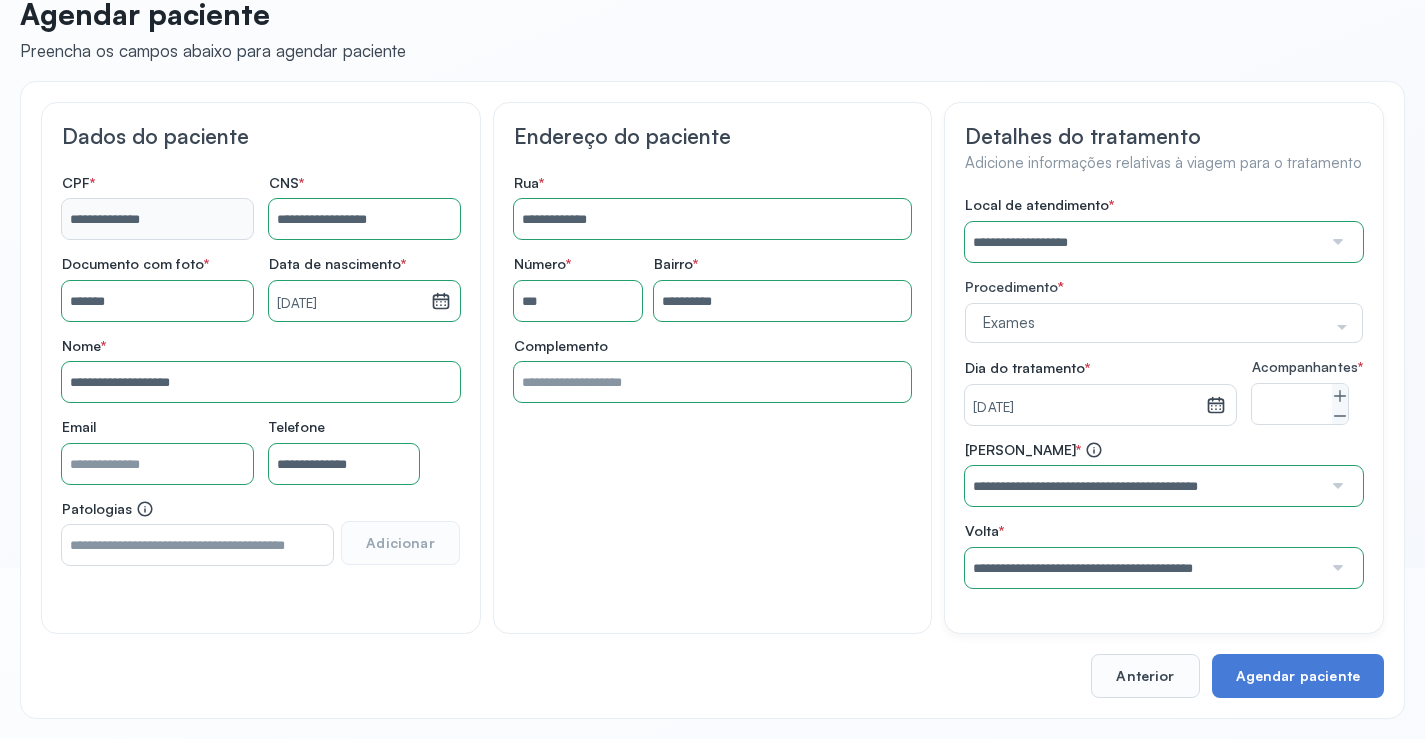 click on "**********" at bounding box center [1164, 392] 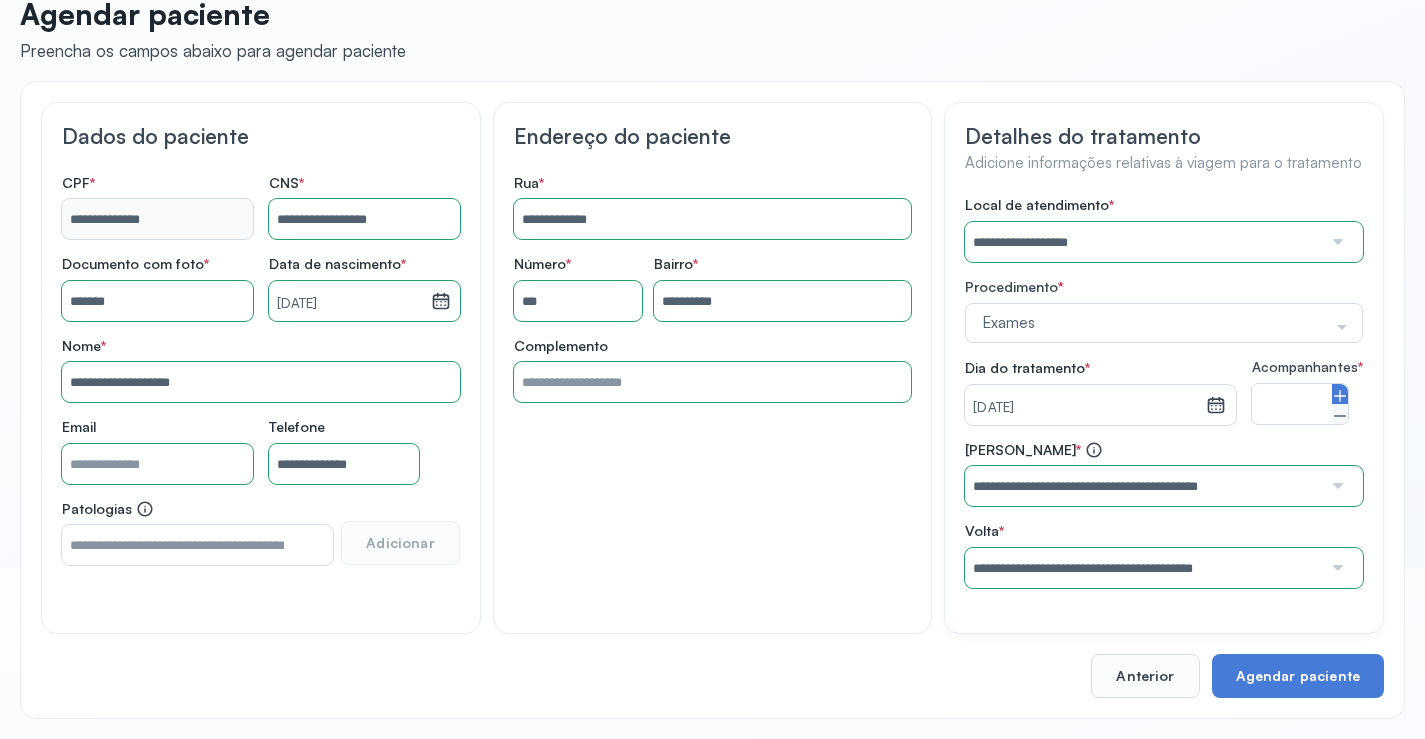 click 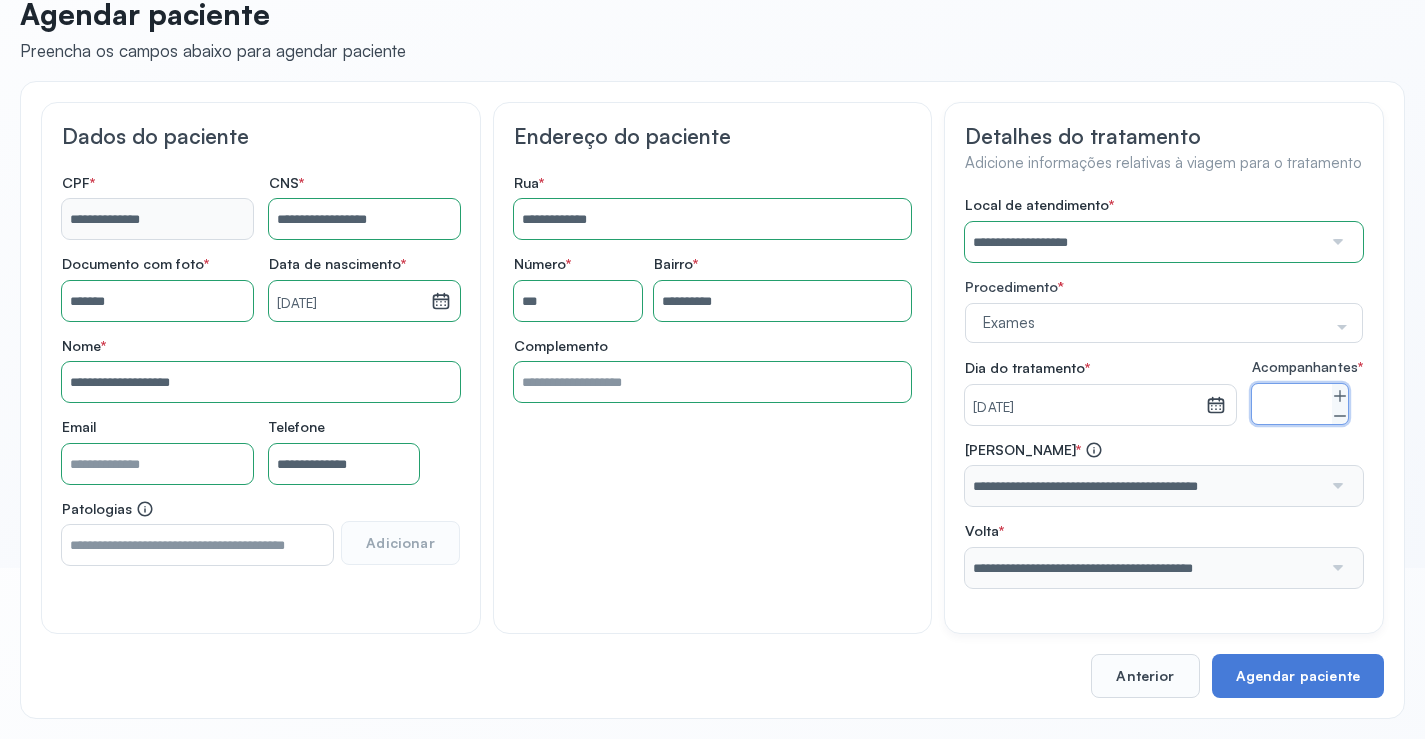 scroll, scrollTop: 186, scrollLeft: 0, axis: vertical 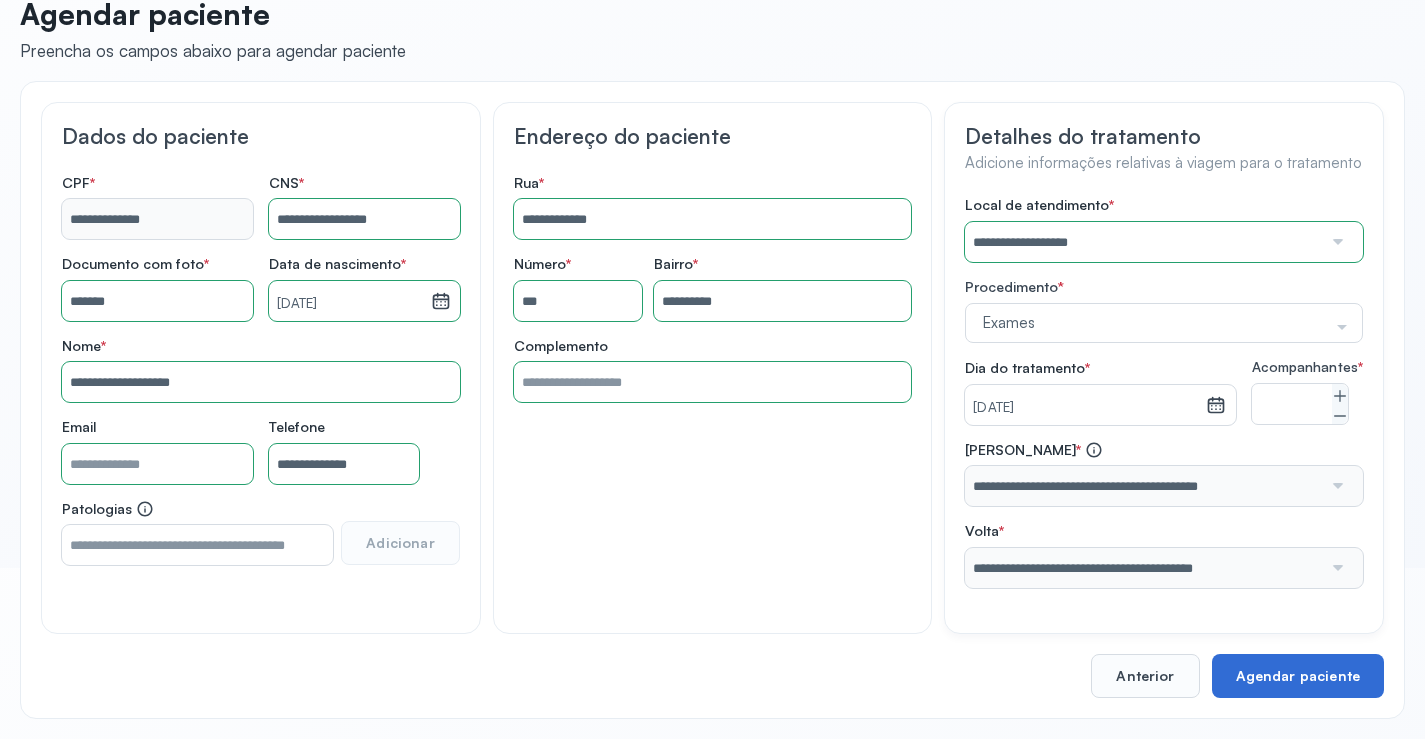 click on "Agendar paciente" at bounding box center [1298, 676] 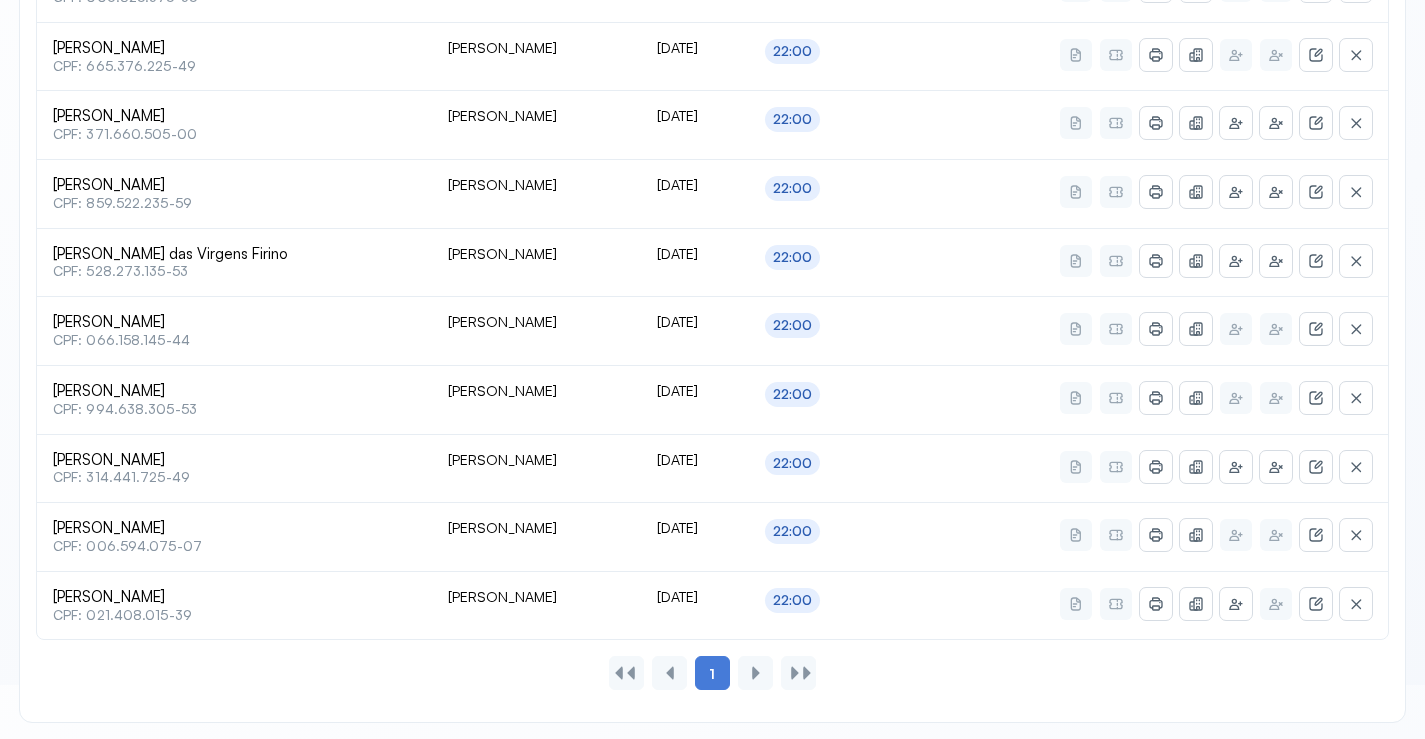 scroll, scrollTop: 796, scrollLeft: 0, axis: vertical 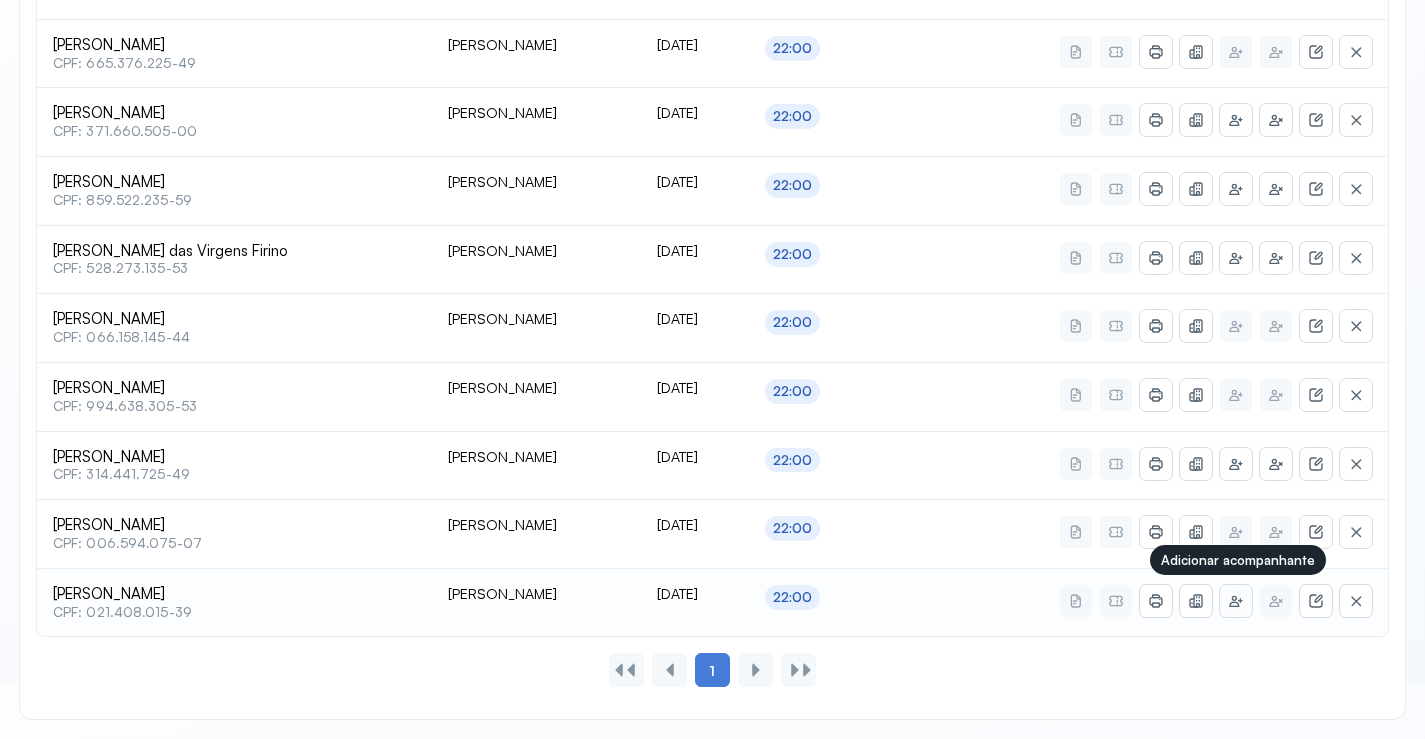click 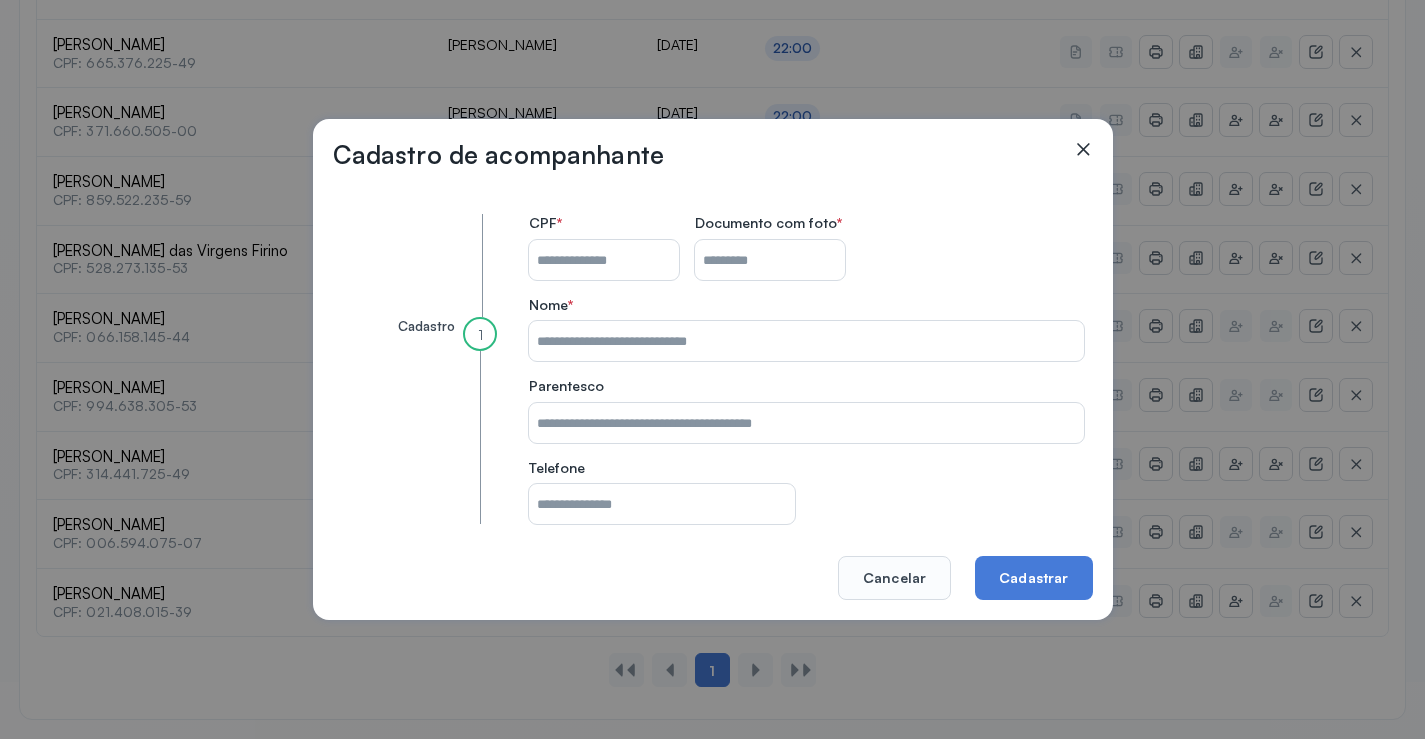 click on "CPF do paciente" at bounding box center (604, 260) 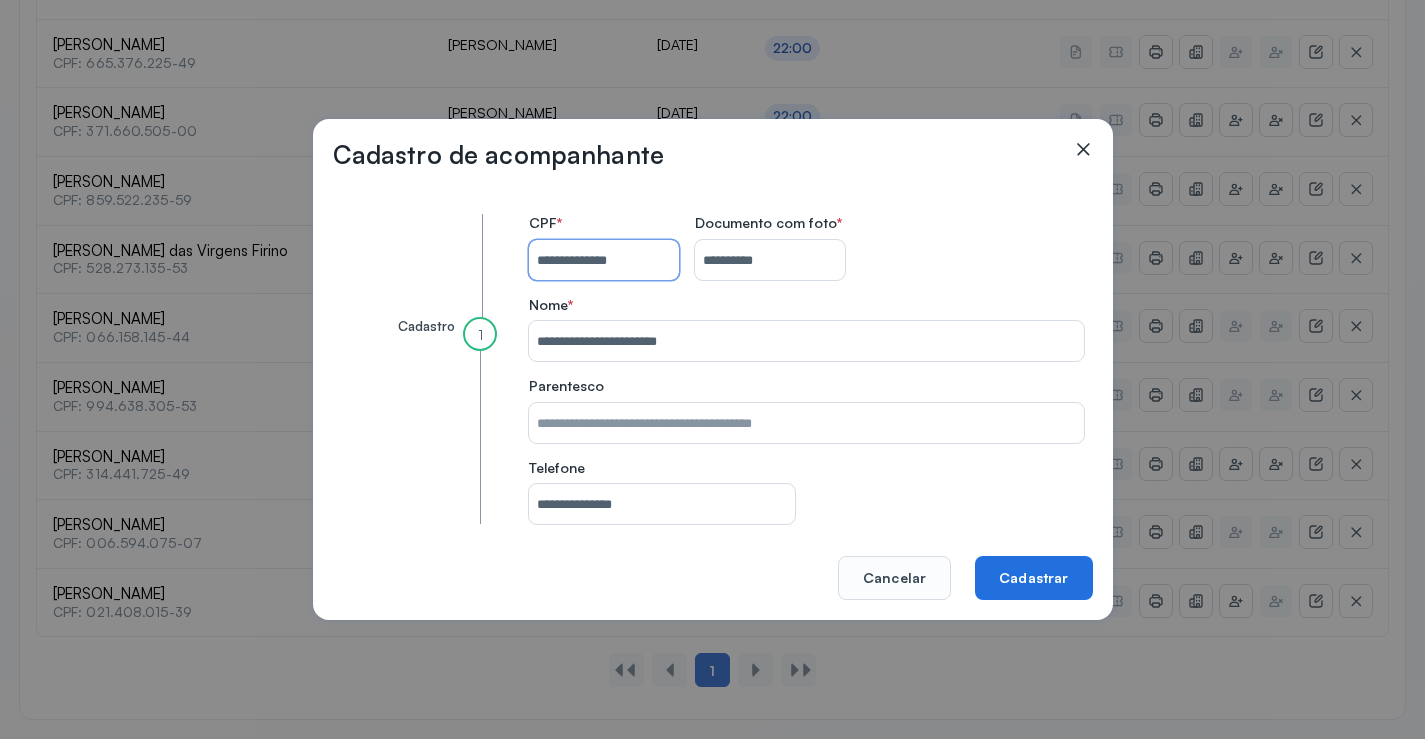 click on "Cadastrar" 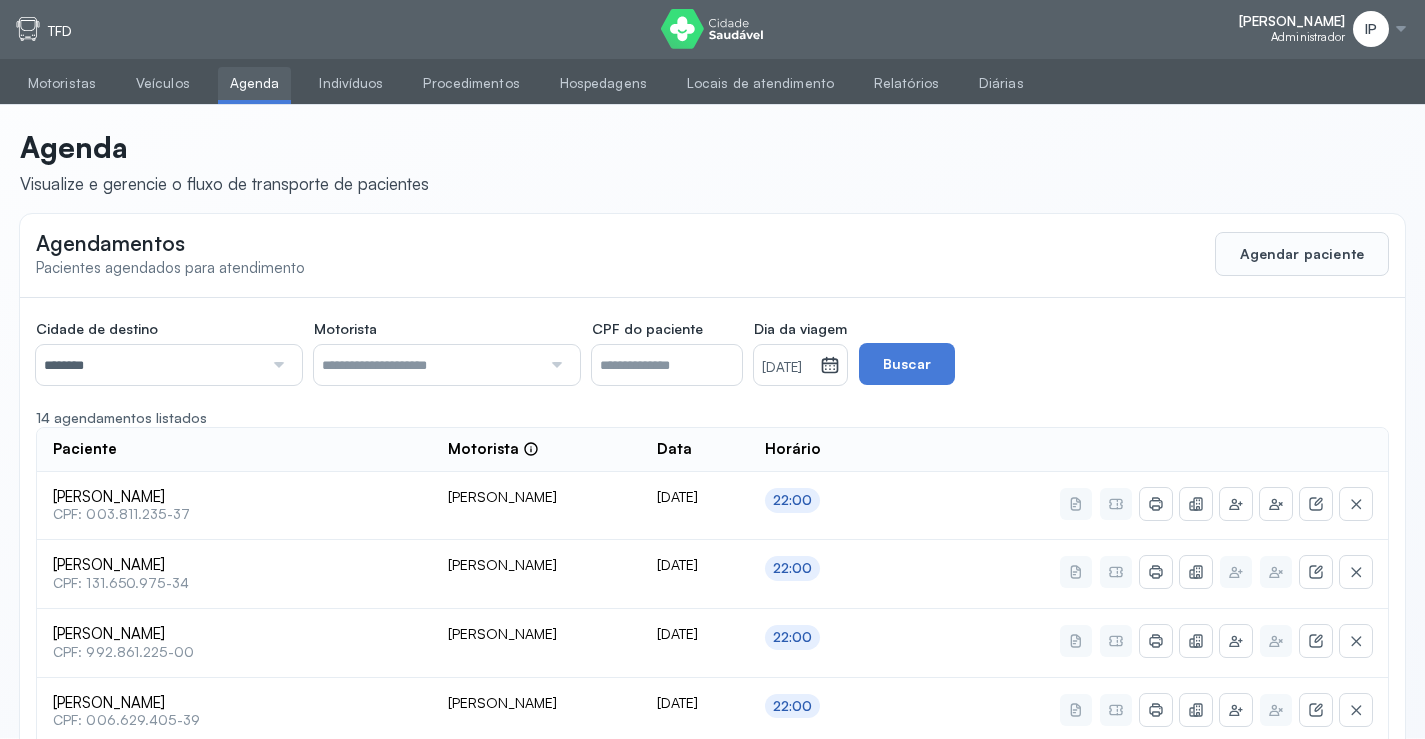scroll, scrollTop: 0, scrollLeft: 0, axis: both 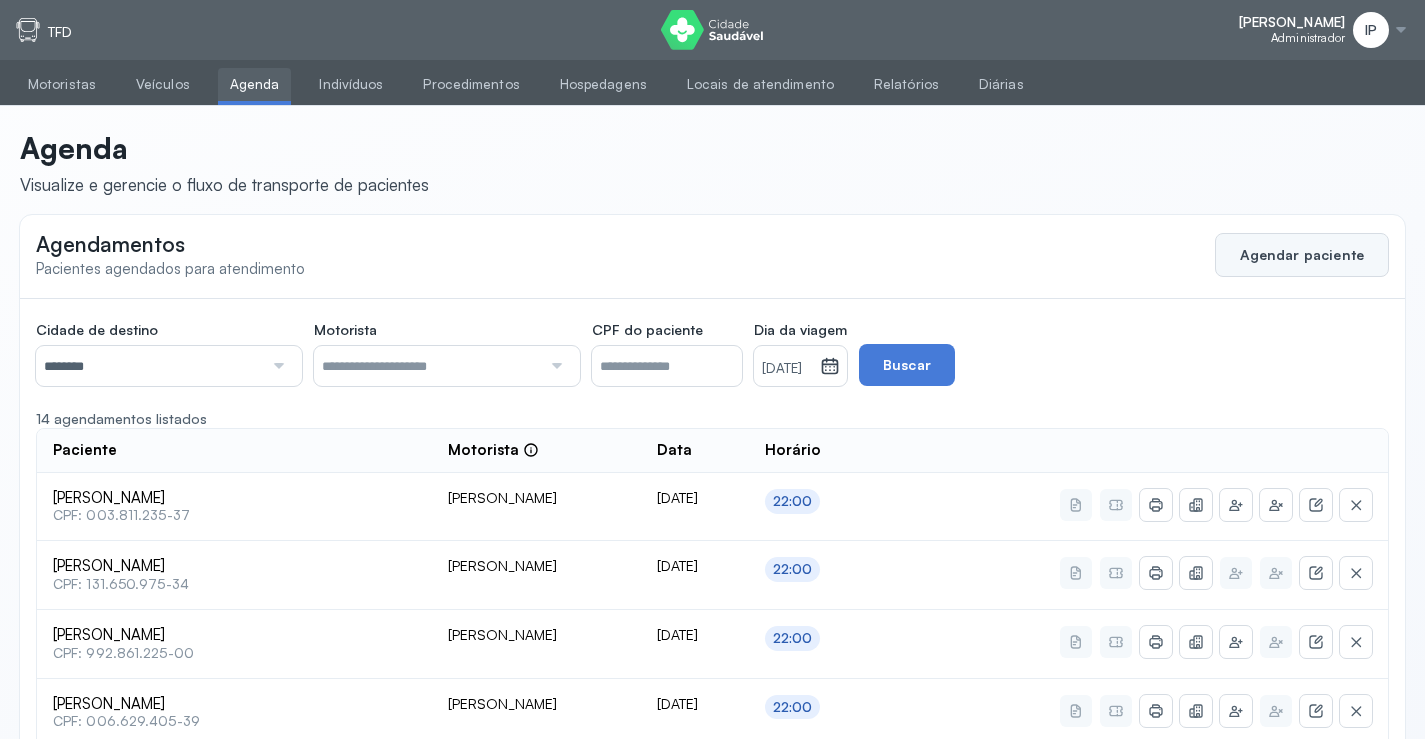 click on "Agendar paciente" 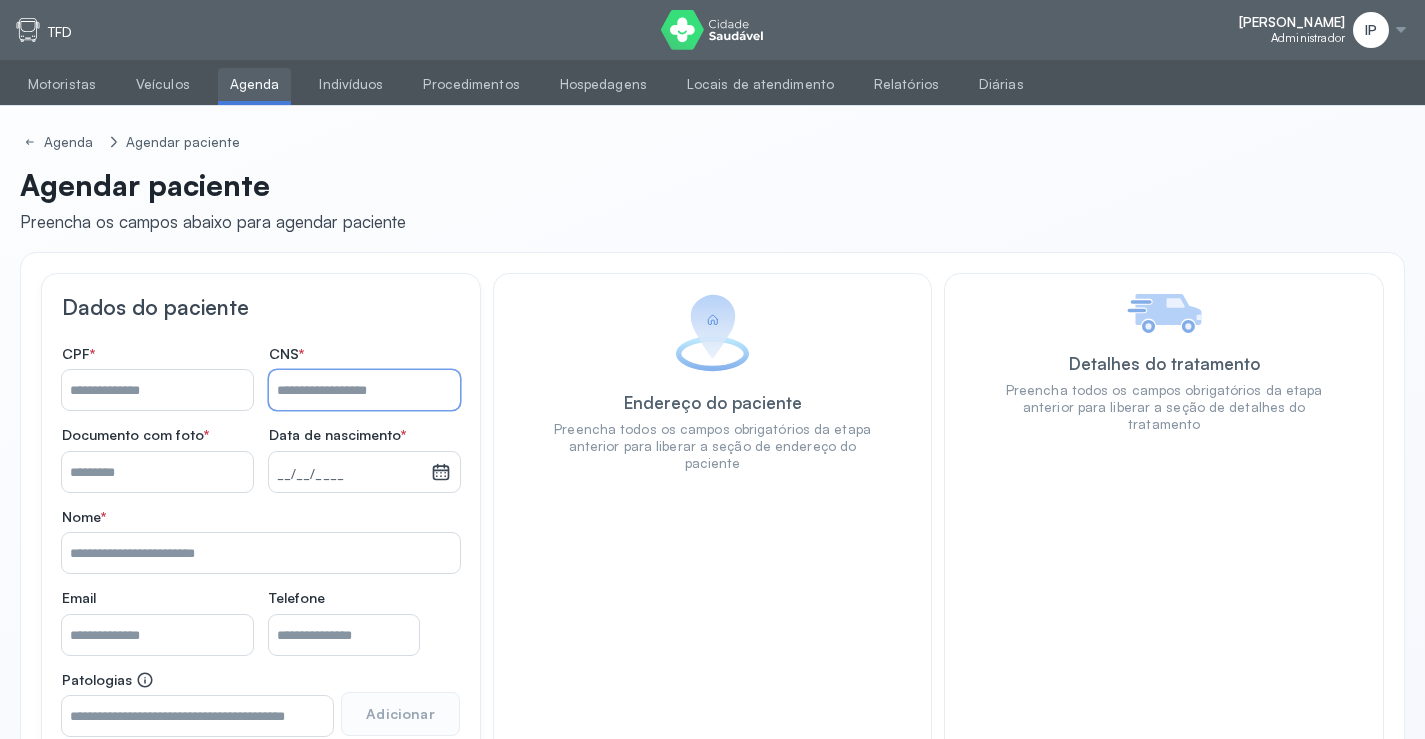 click on "Nome   *" at bounding box center (364, 390) 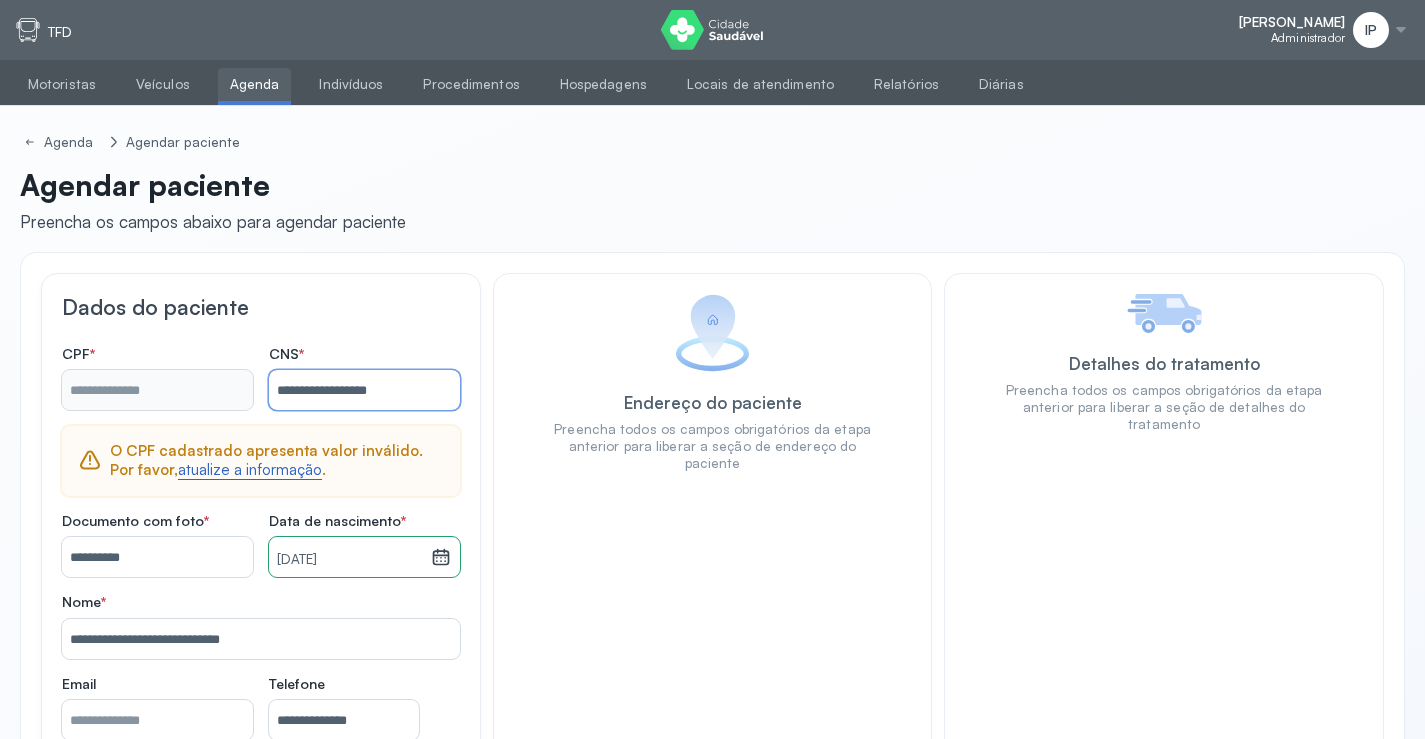 click on "atualize a informação" at bounding box center (250, 470) 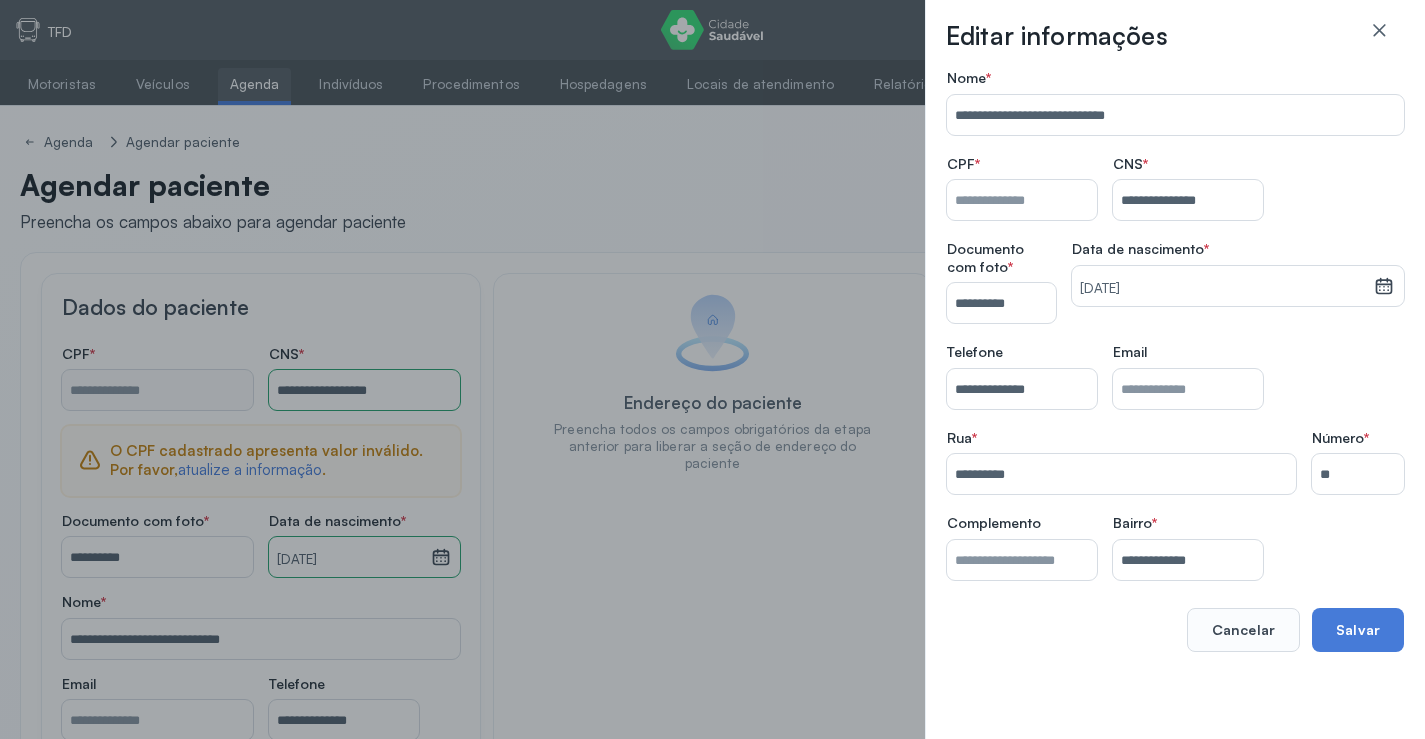 click on "Nome   *" at bounding box center (1022, 200) 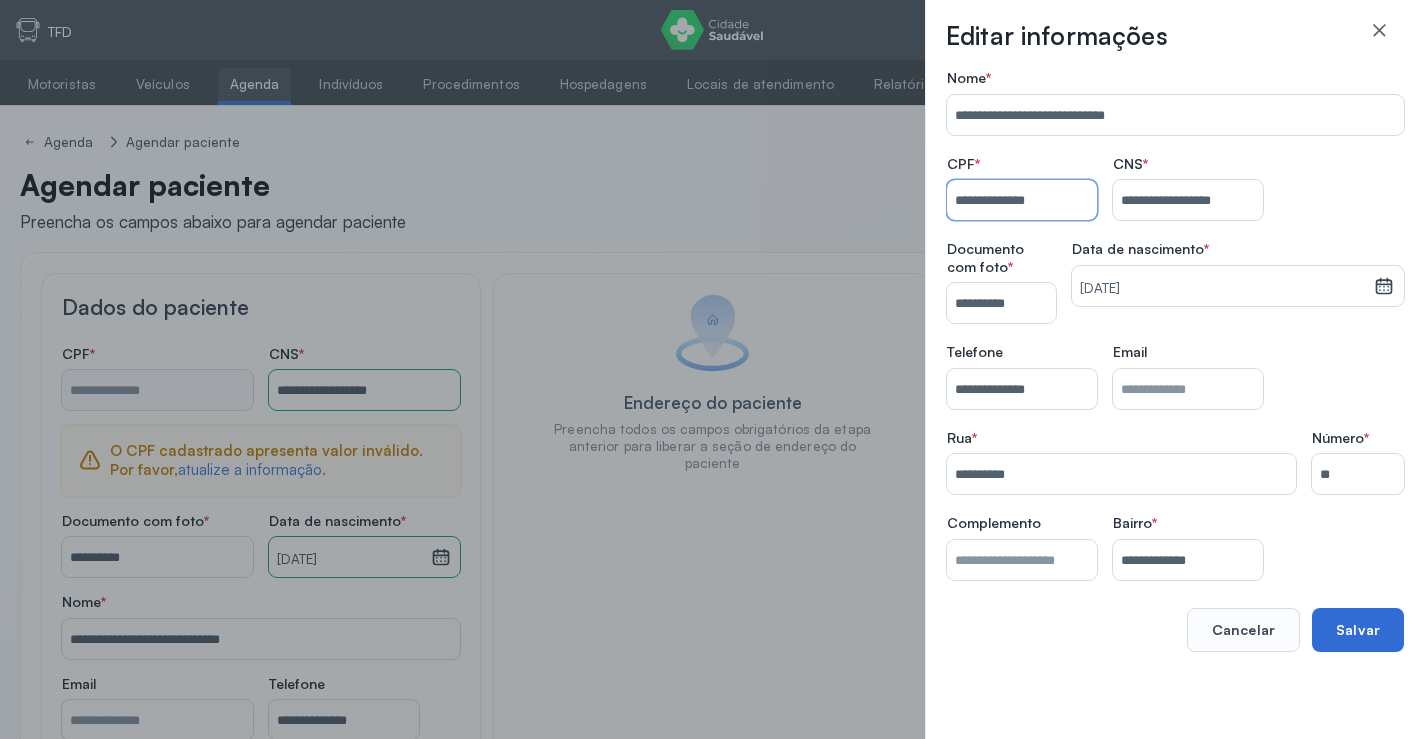 click on "Salvar" at bounding box center [1358, 630] 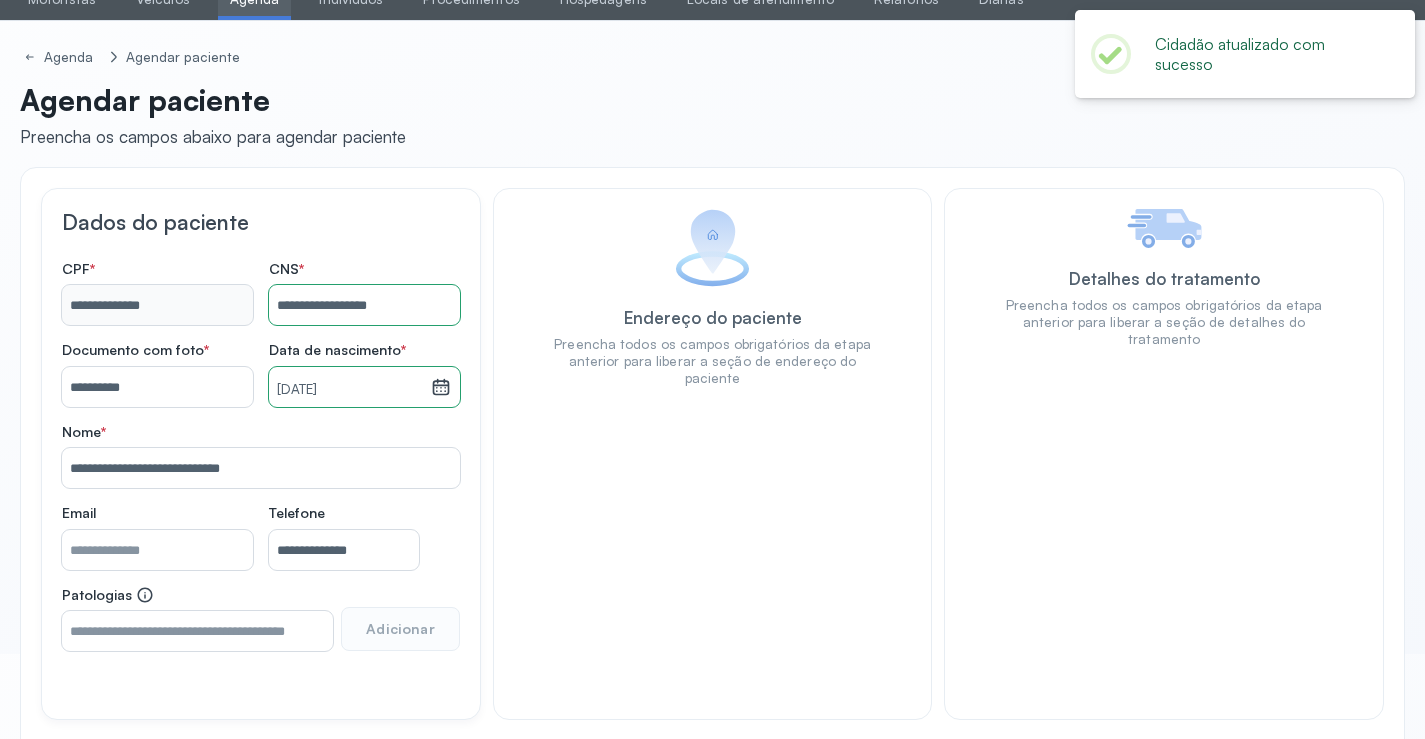 scroll, scrollTop: 171, scrollLeft: 0, axis: vertical 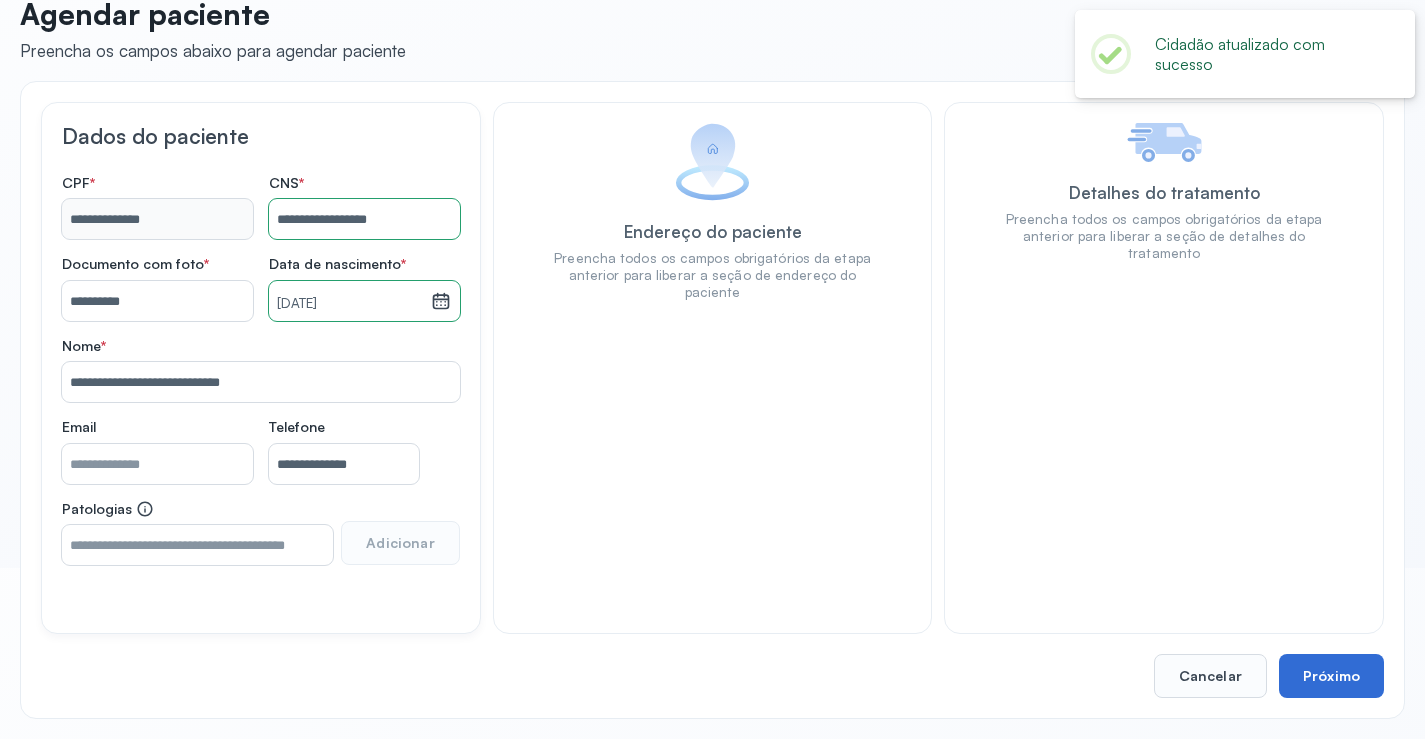 click on "Próximo" at bounding box center (1331, 676) 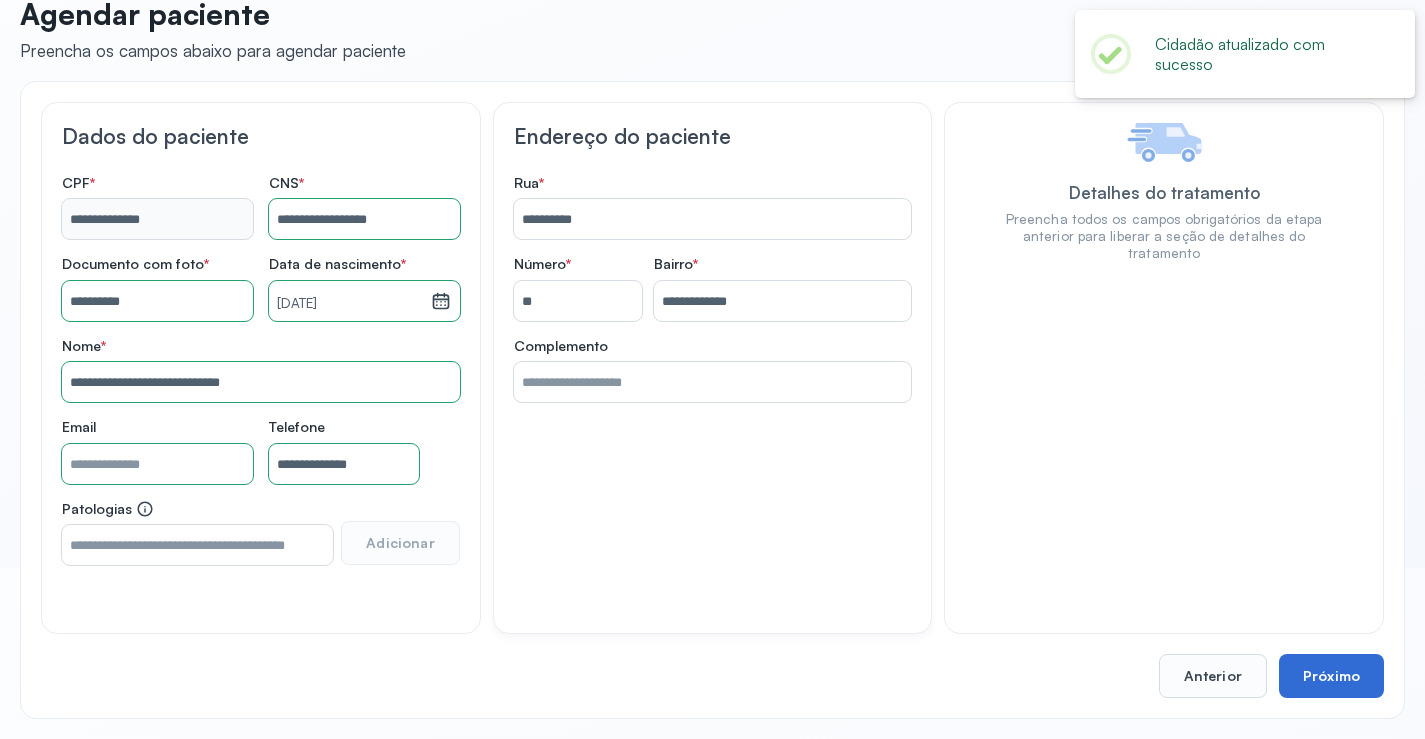 click on "Próximo" at bounding box center (1331, 676) 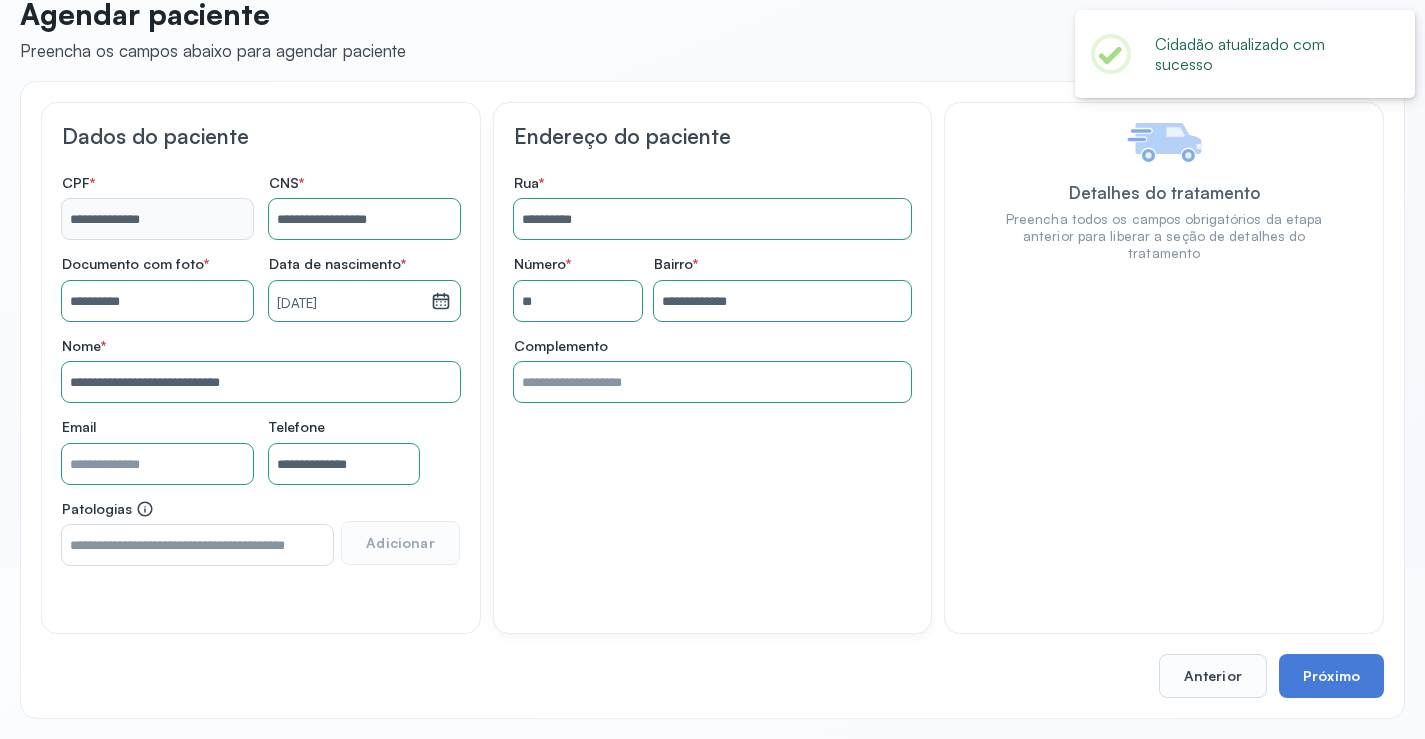 click on "Próximo" at bounding box center [1331, 676] 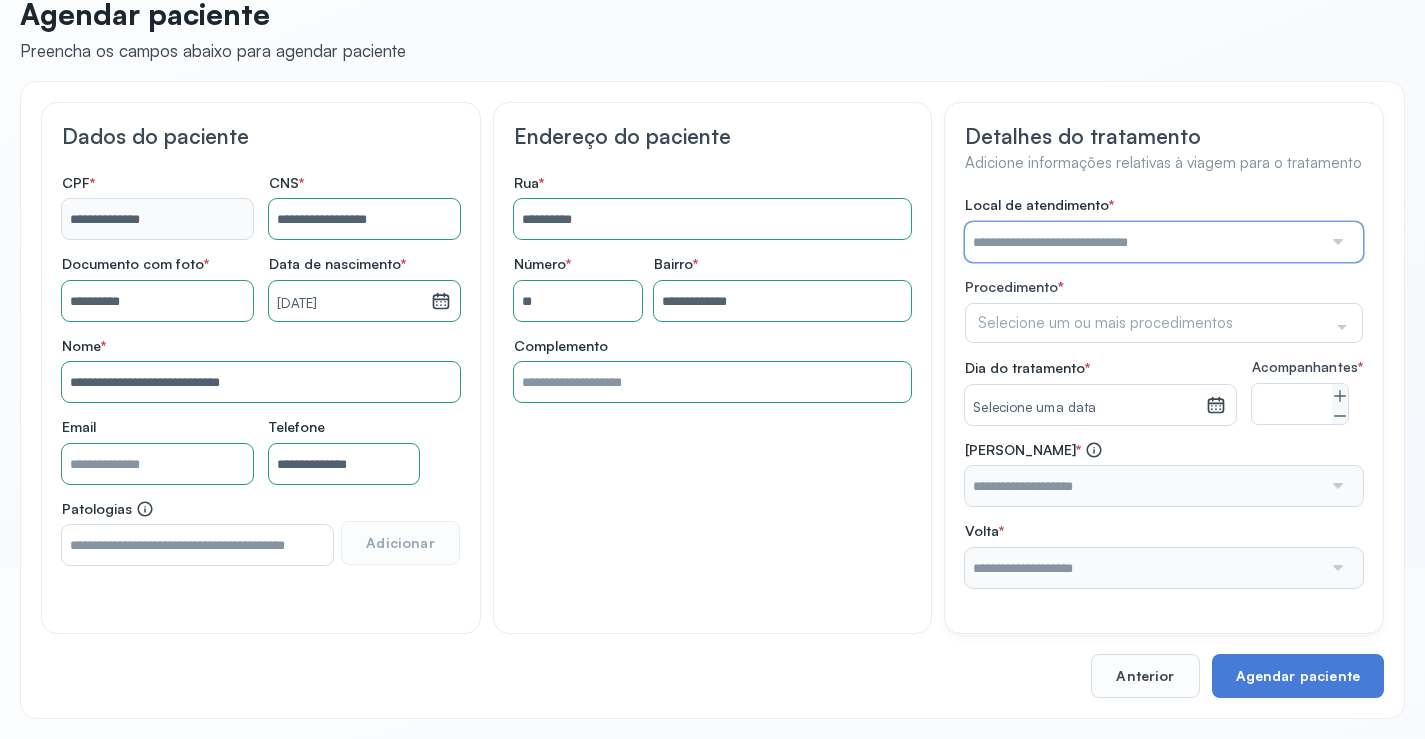 click at bounding box center [1143, 242] 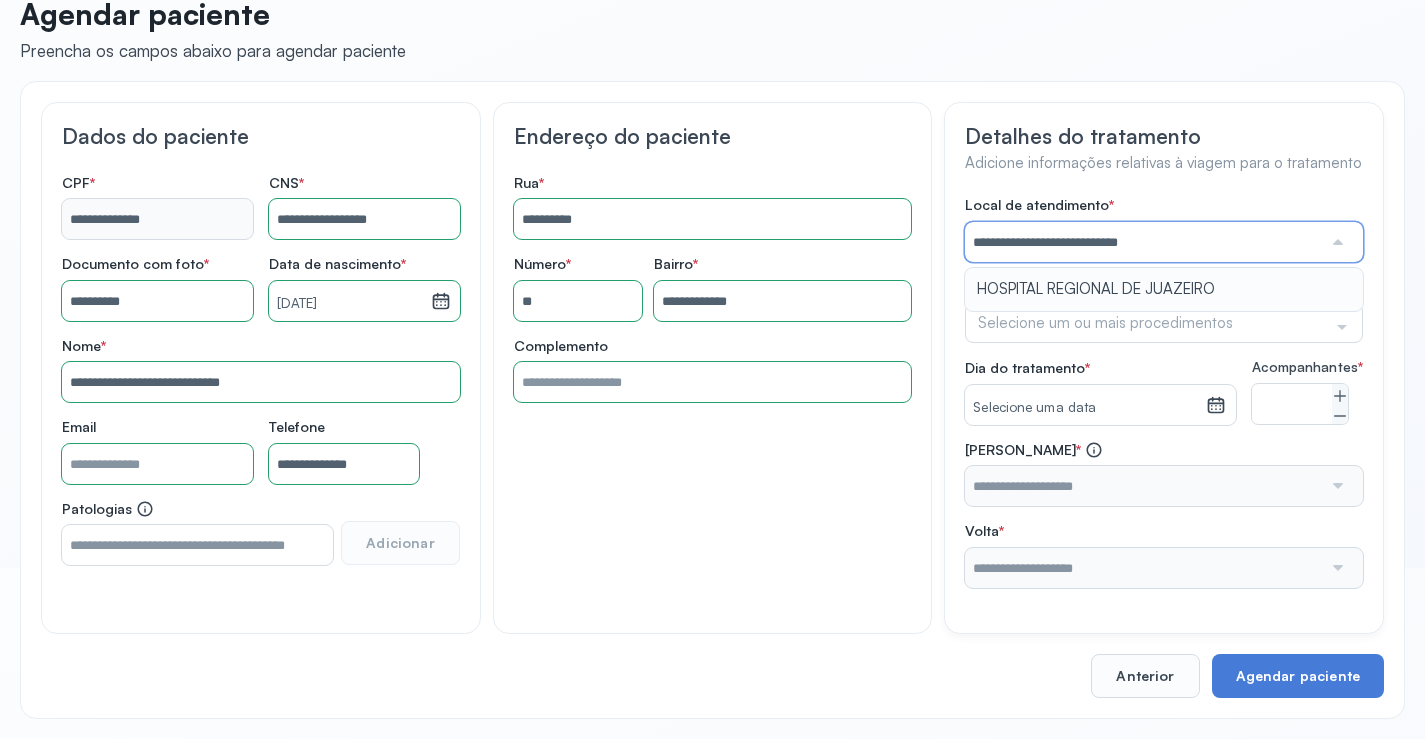 click on "**********" at bounding box center [1164, 392] 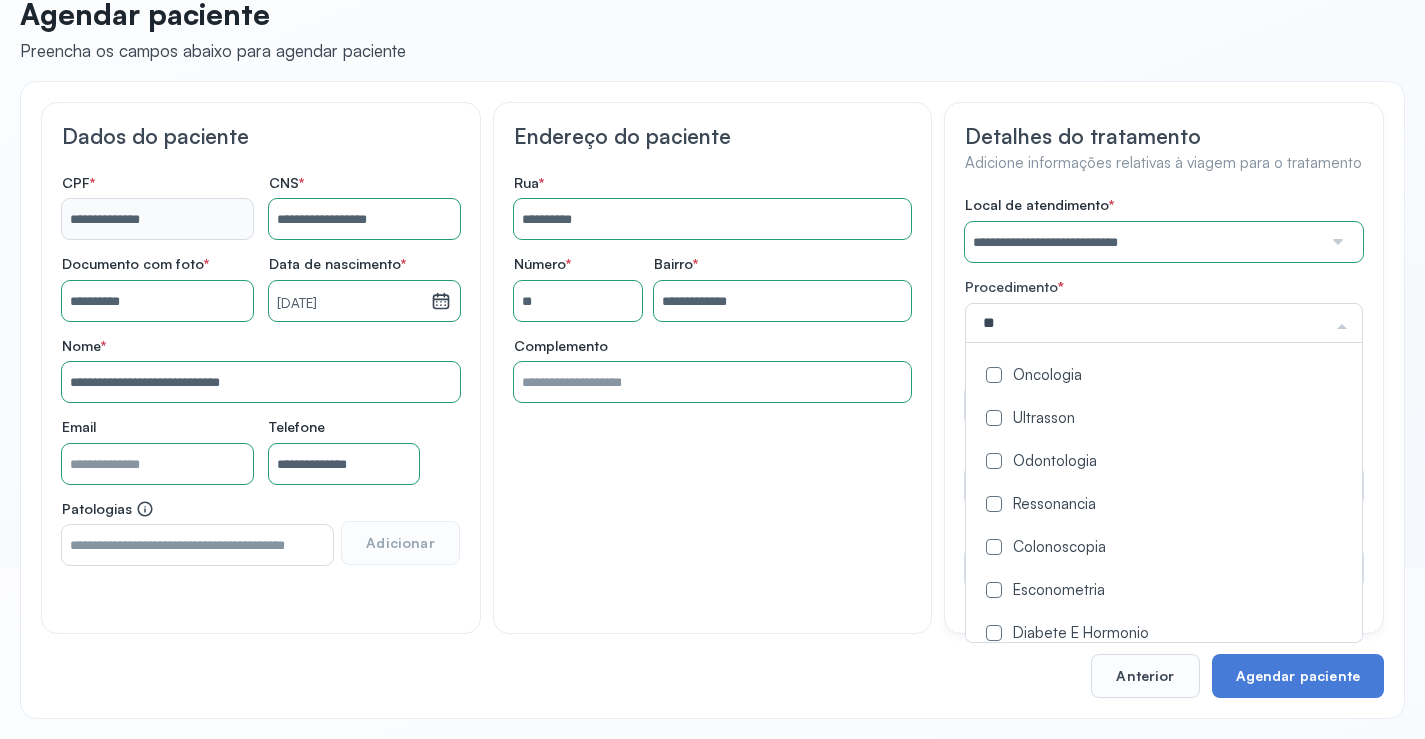 click on "Oncologia" 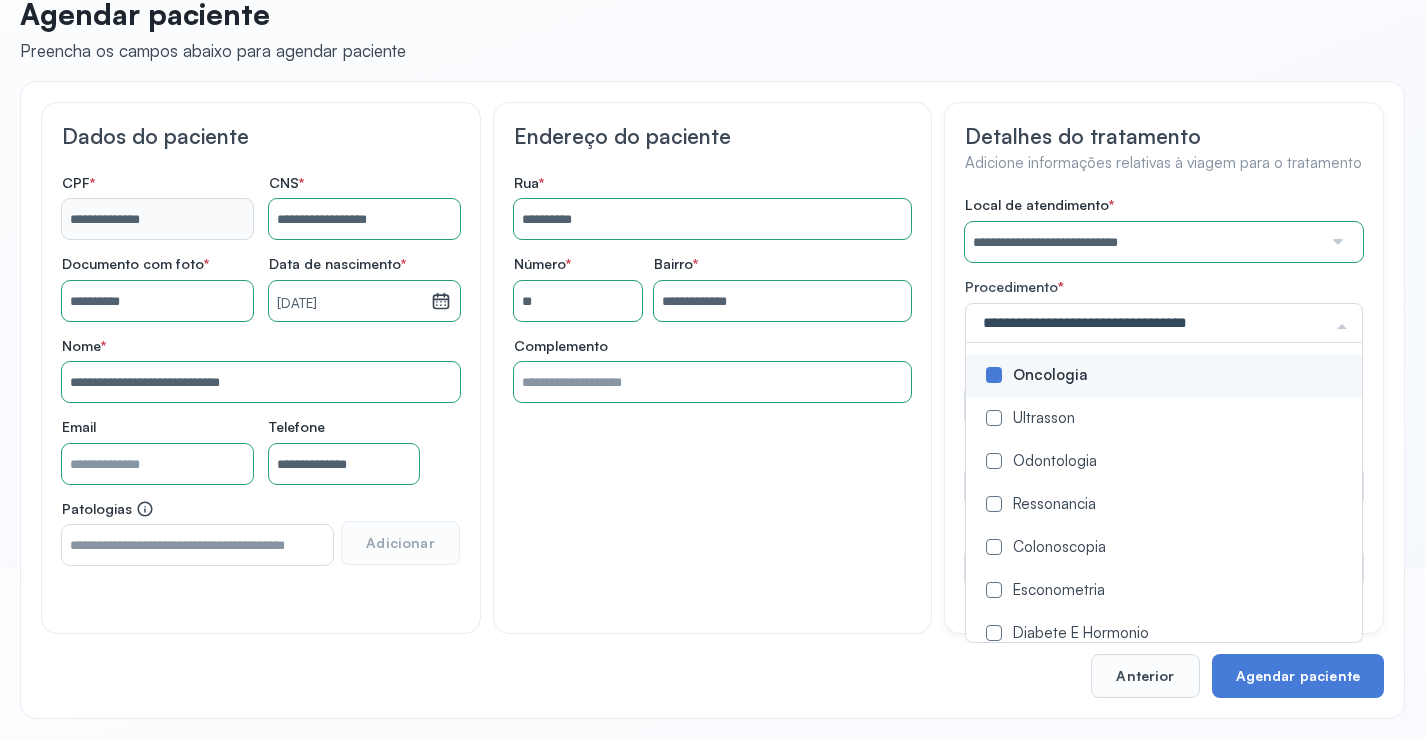 drag, startPoint x: 952, startPoint y: 376, endPoint x: 994, endPoint y: 406, distance: 51.613953 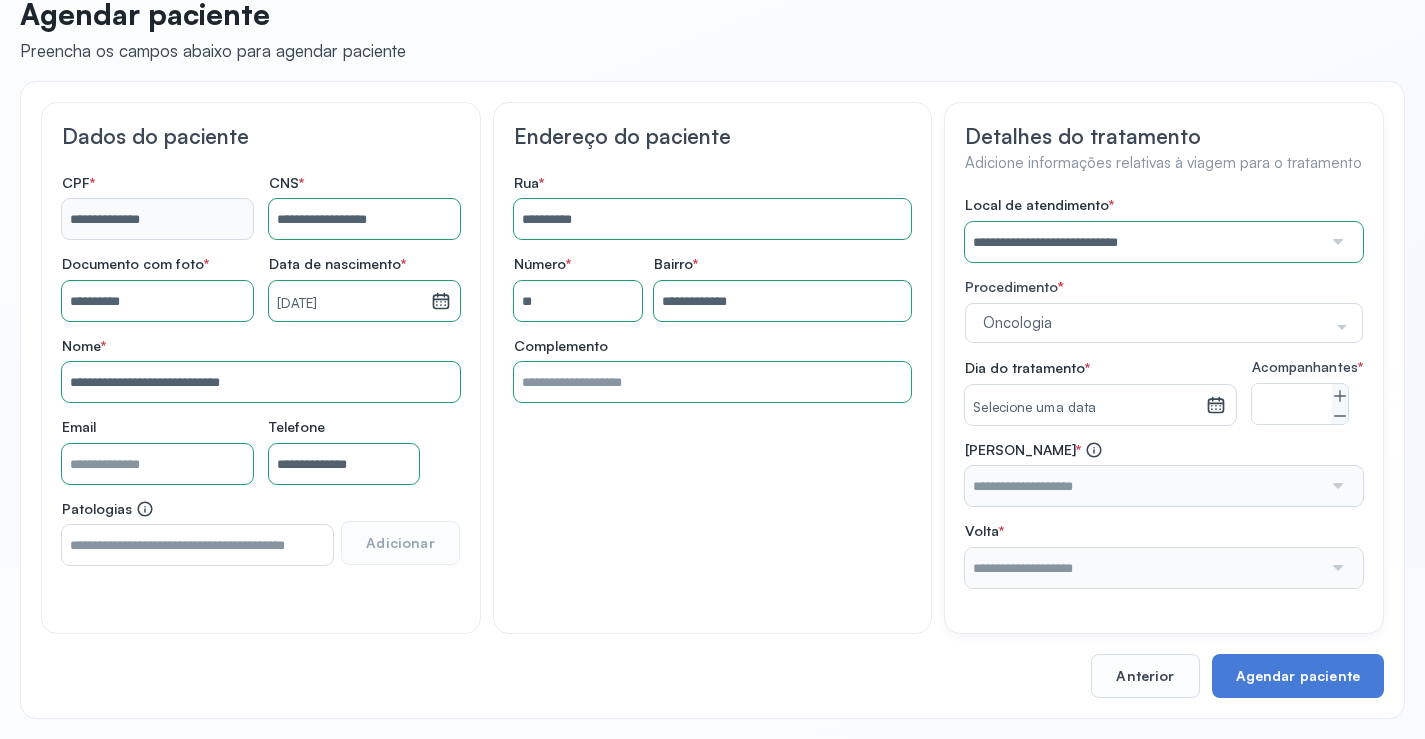 click on "Selecione uma data" at bounding box center (1085, 408) 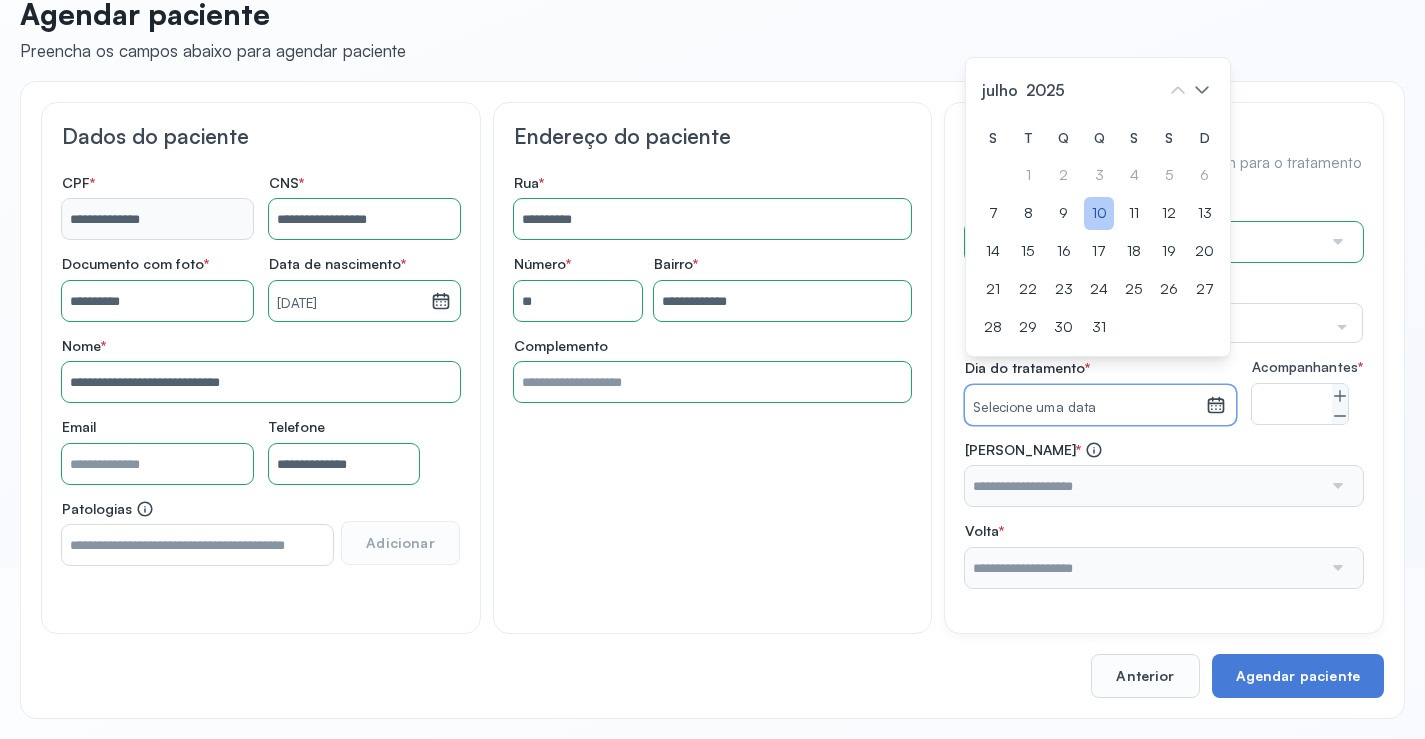 click on "10" 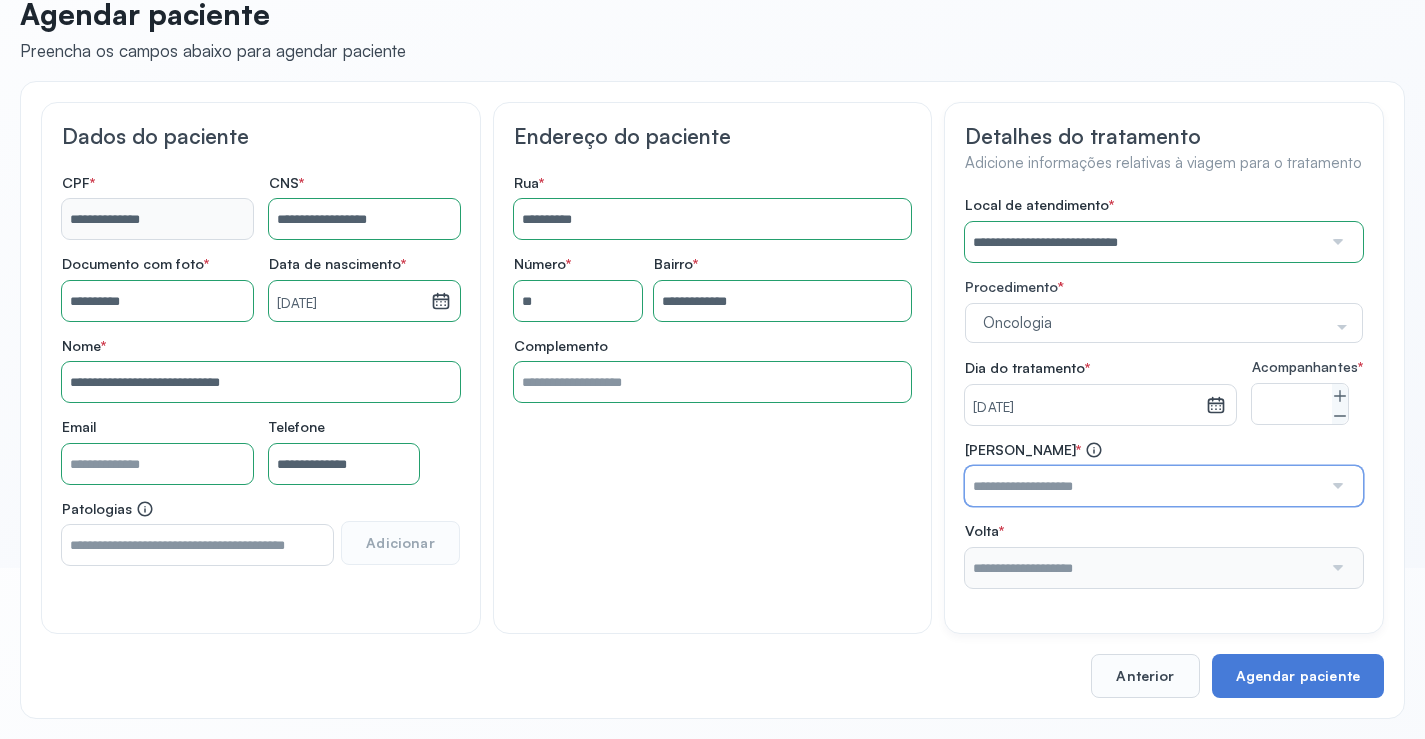 click at bounding box center (1143, 486) 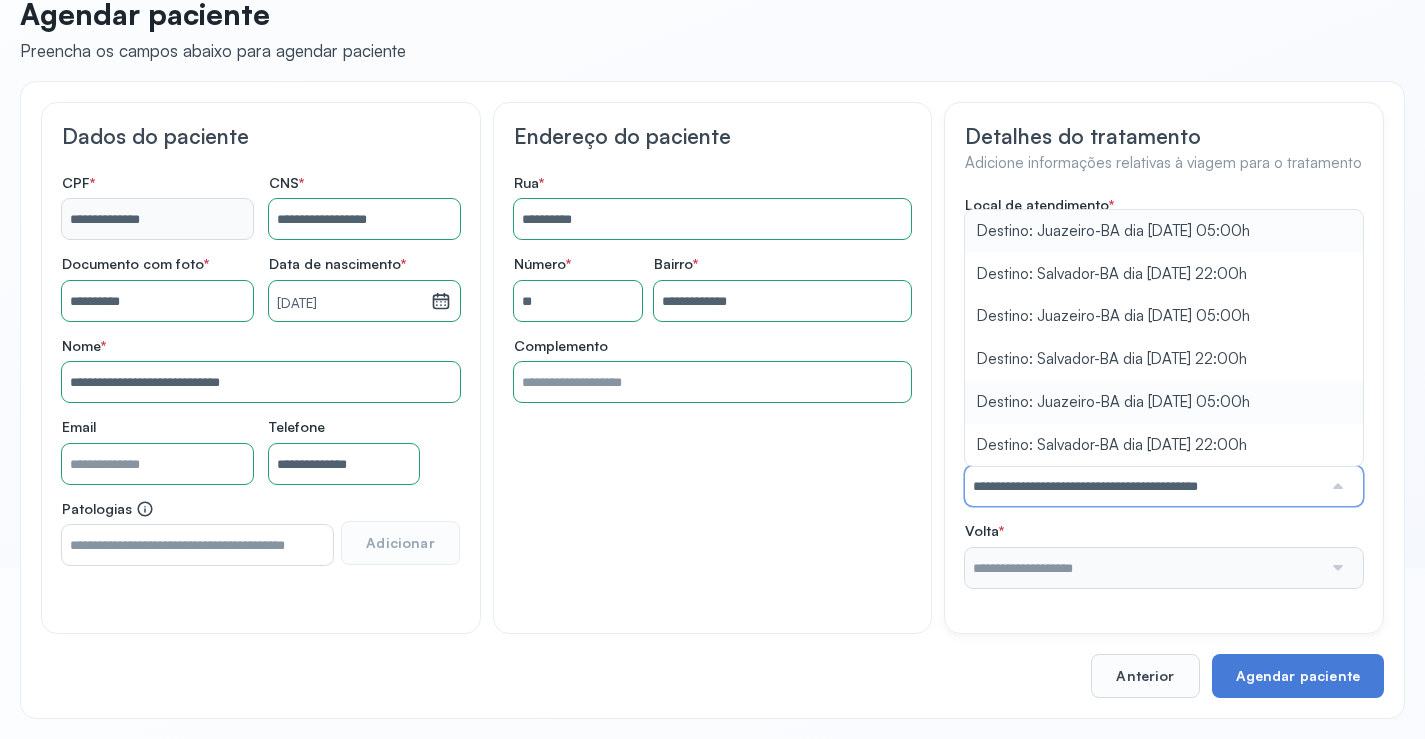 click on "**********" at bounding box center (1164, 392) 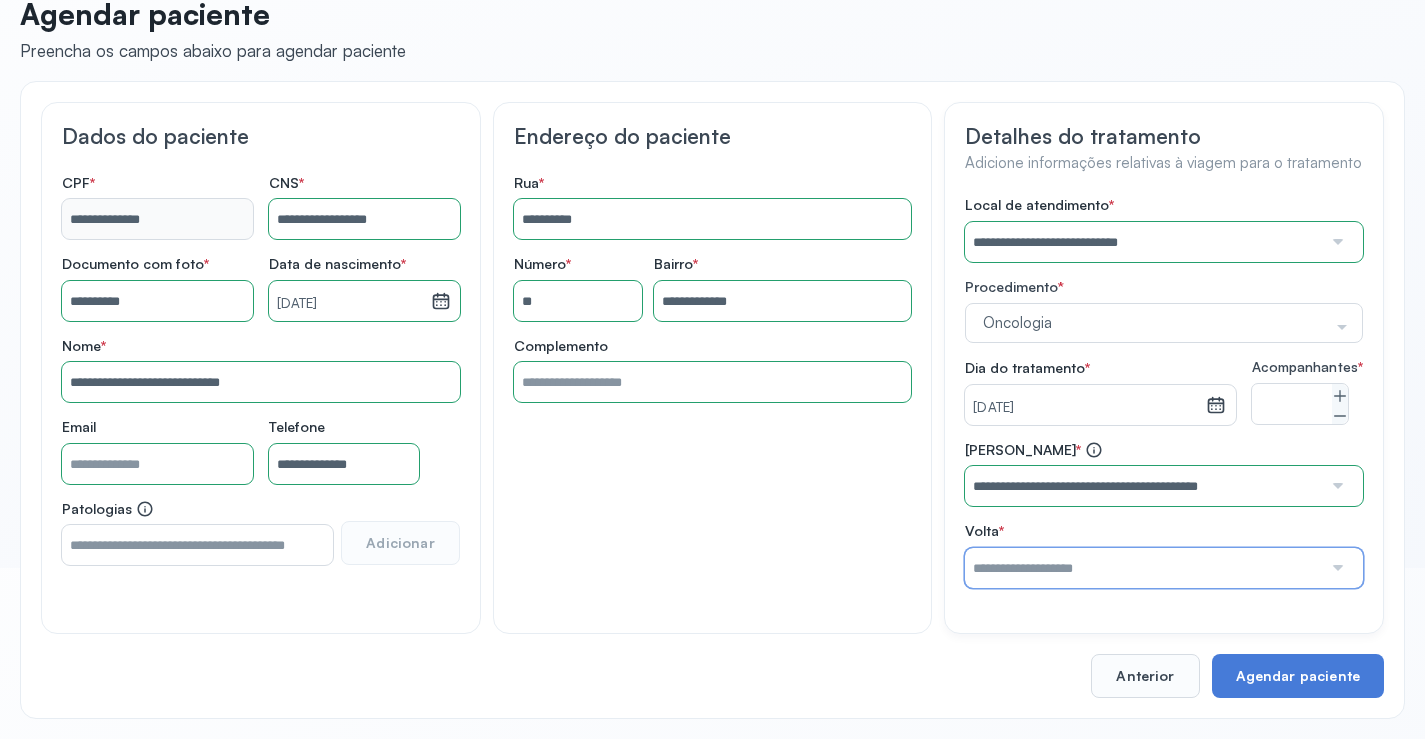 click at bounding box center [1143, 568] 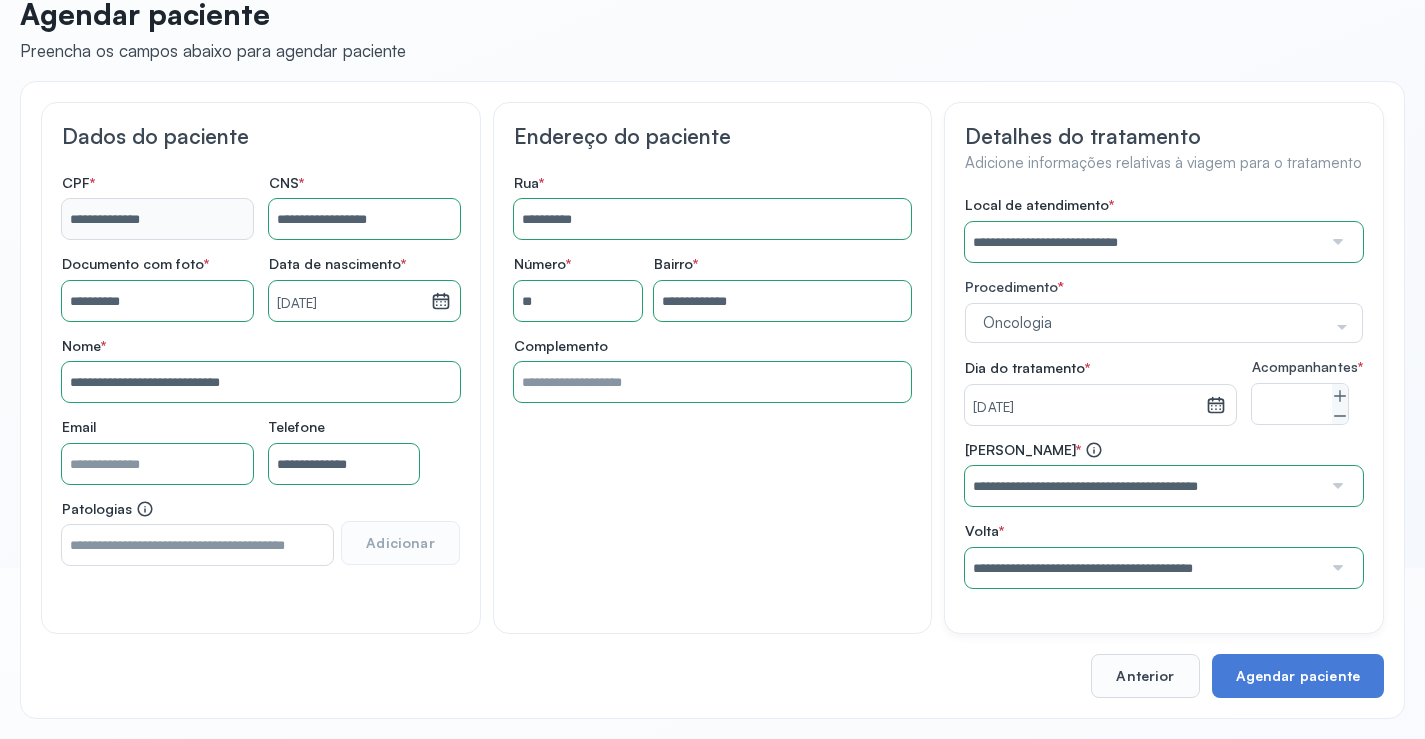 click on "**********" at bounding box center (1164, 392) 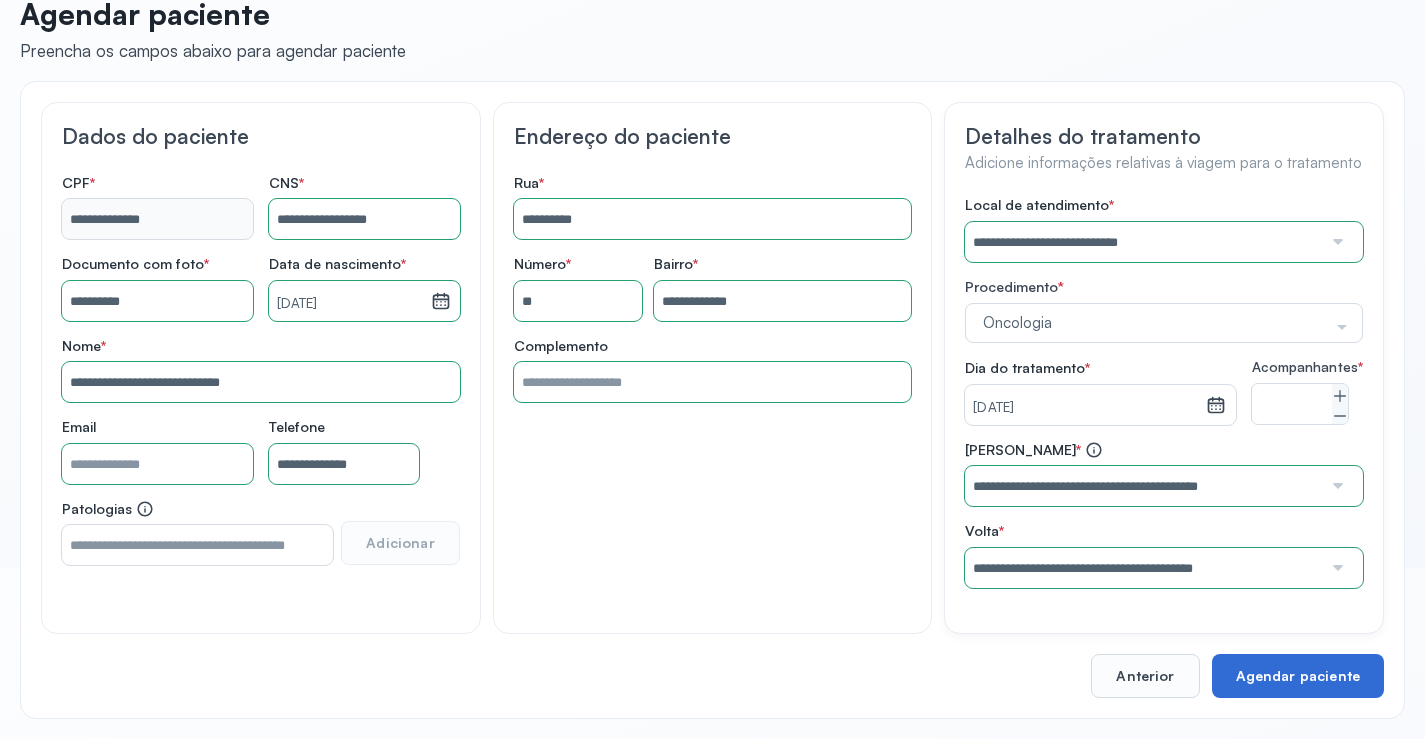 click on "Agendar paciente" at bounding box center (1298, 676) 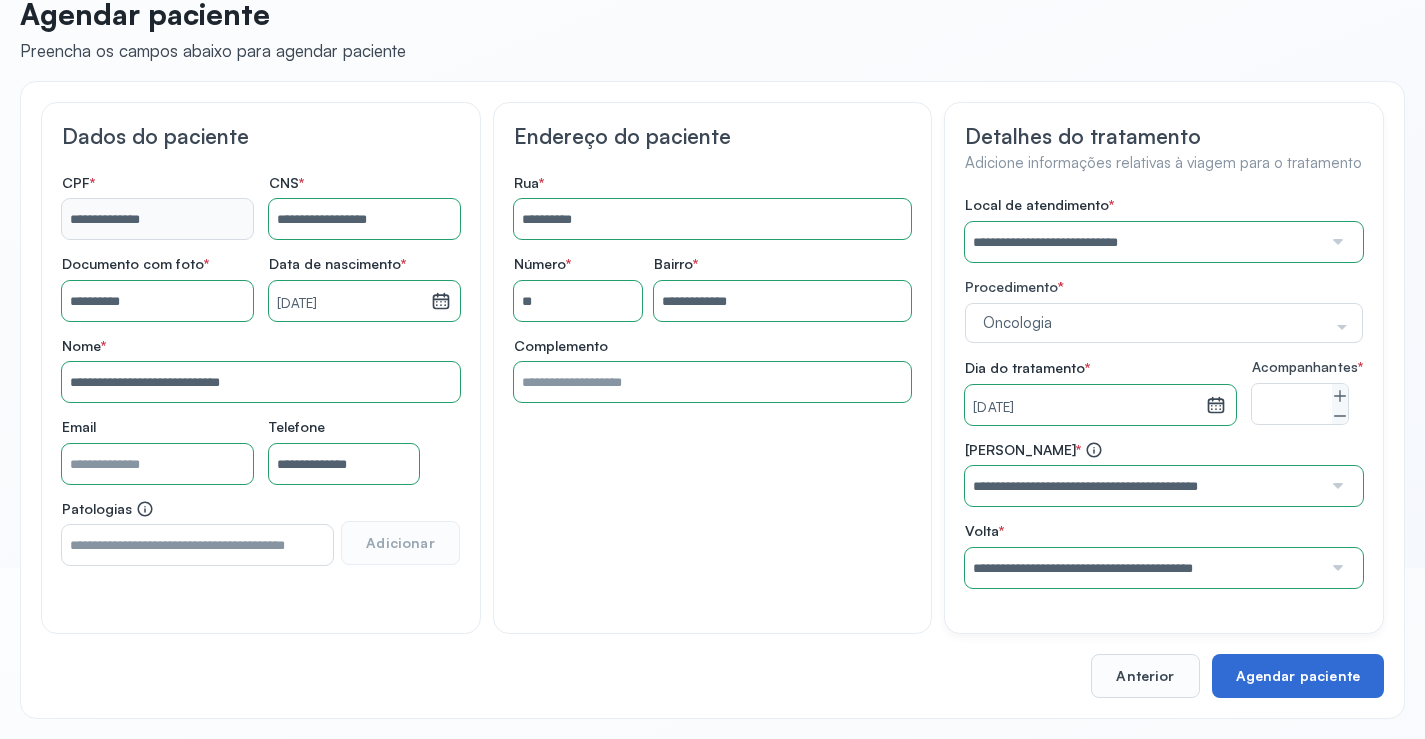 scroll, scrollTop: 0, scrollLeft: 0, axis: both 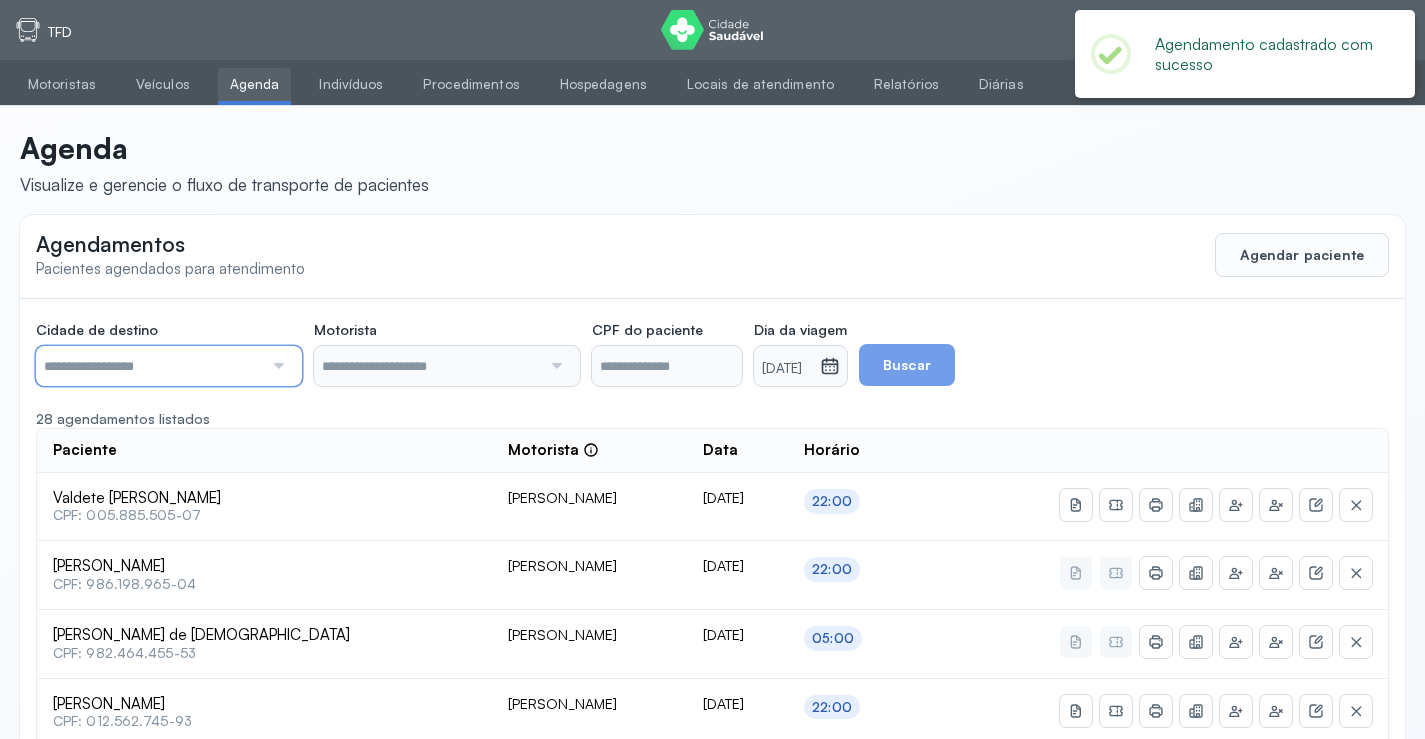 click at bounding box center (149, 366) 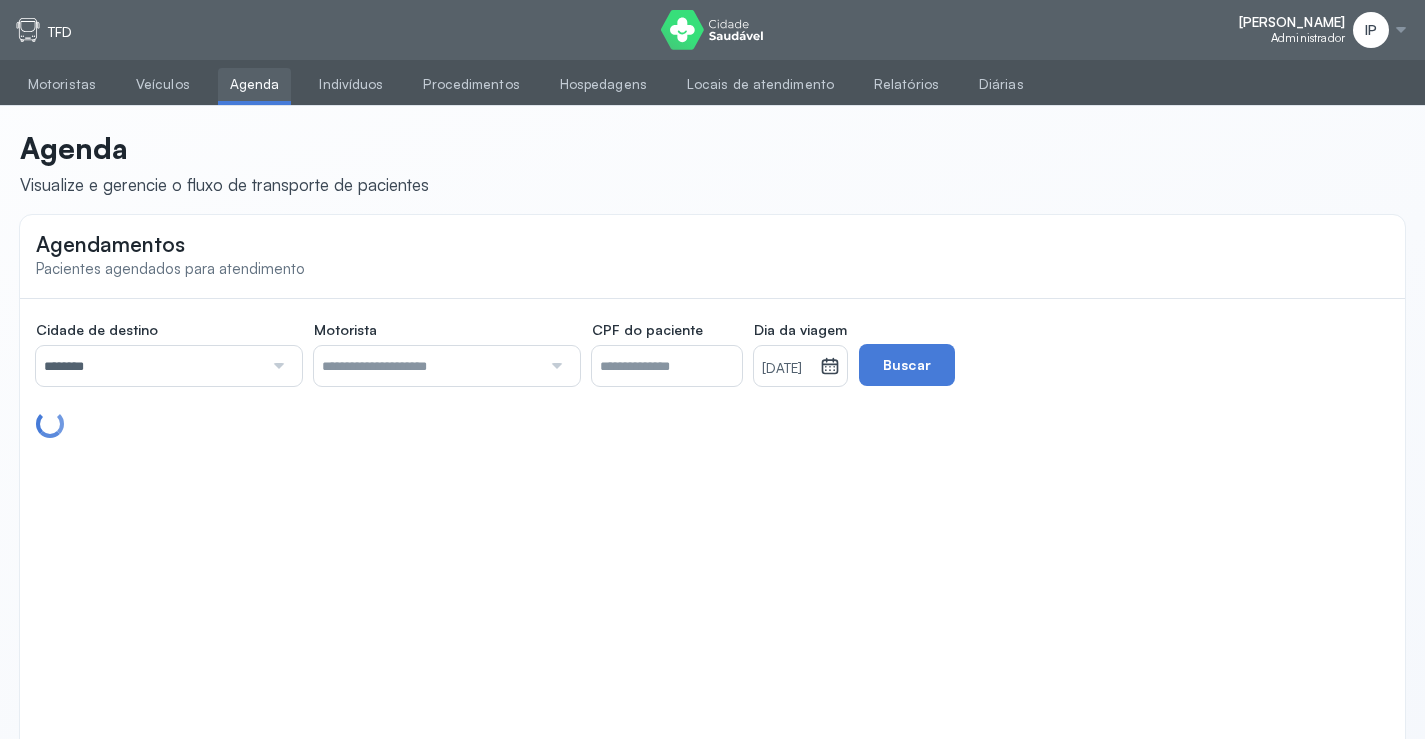 click on "********" at bounding box center [149, 366] 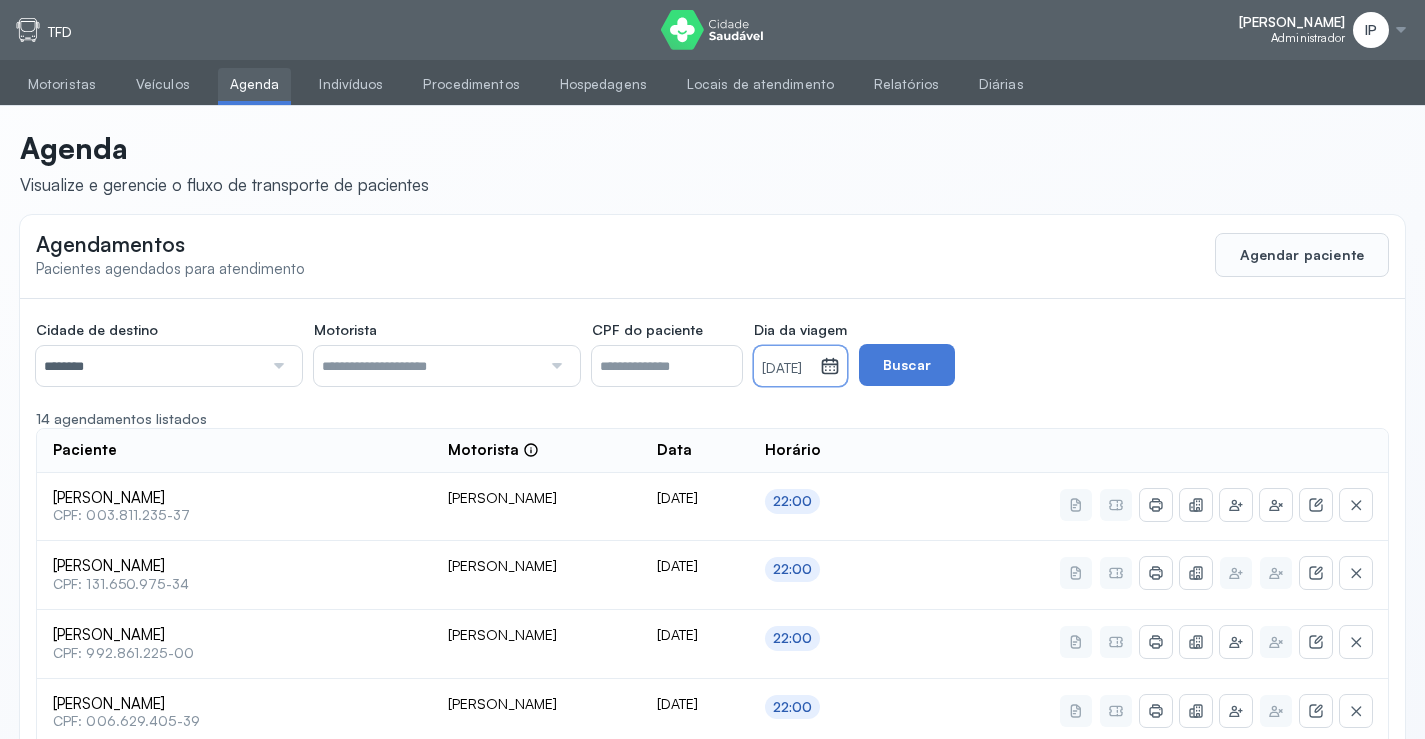 click on "[DATE]" at bounding box center (787, 369) 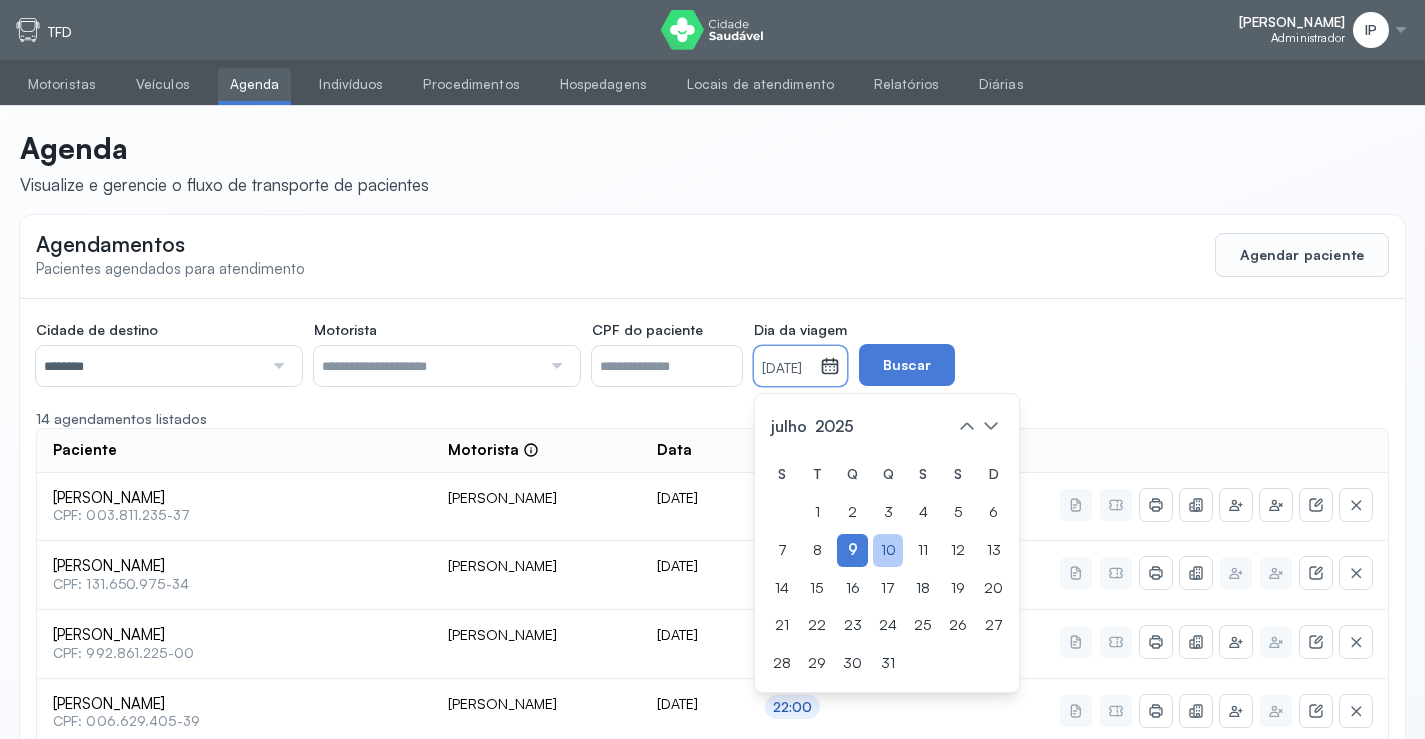 click on "10" 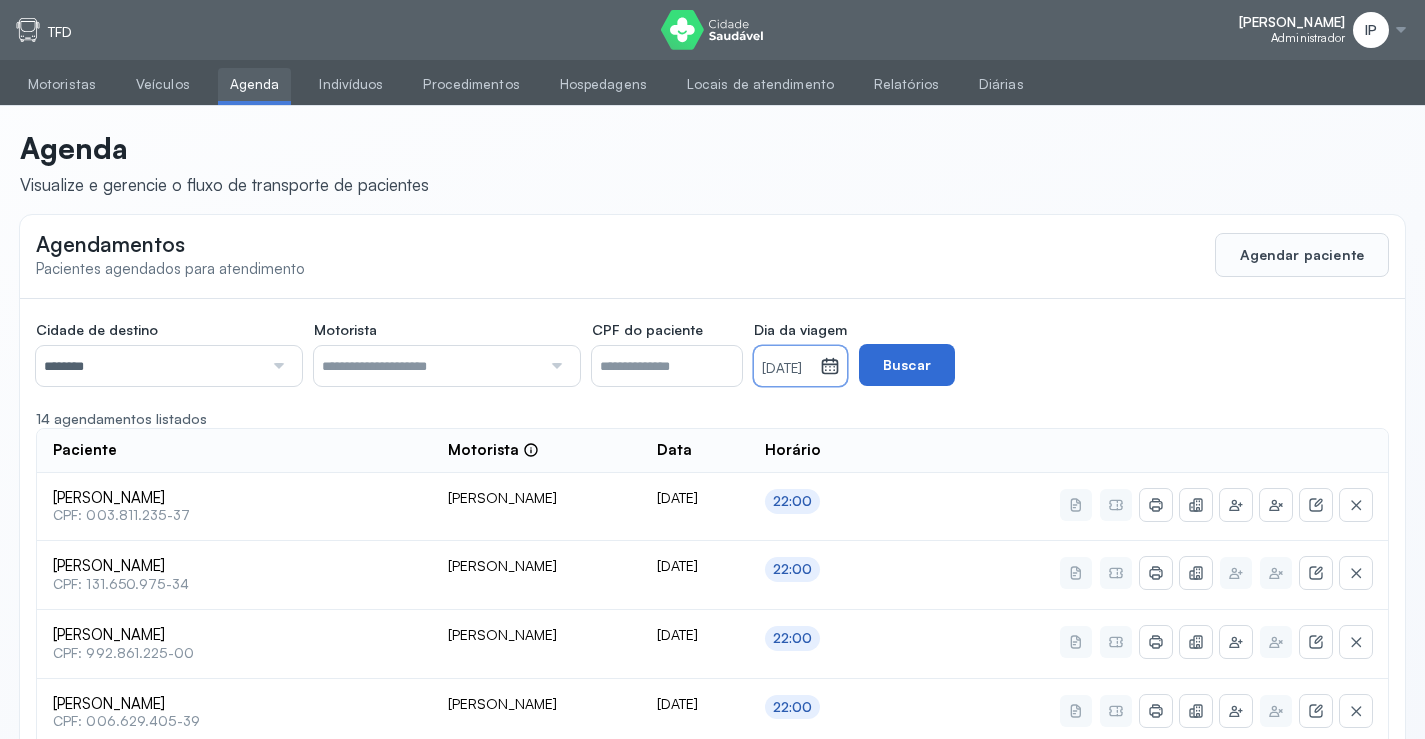 click on "Buscar" at bounding box center [907, 365] 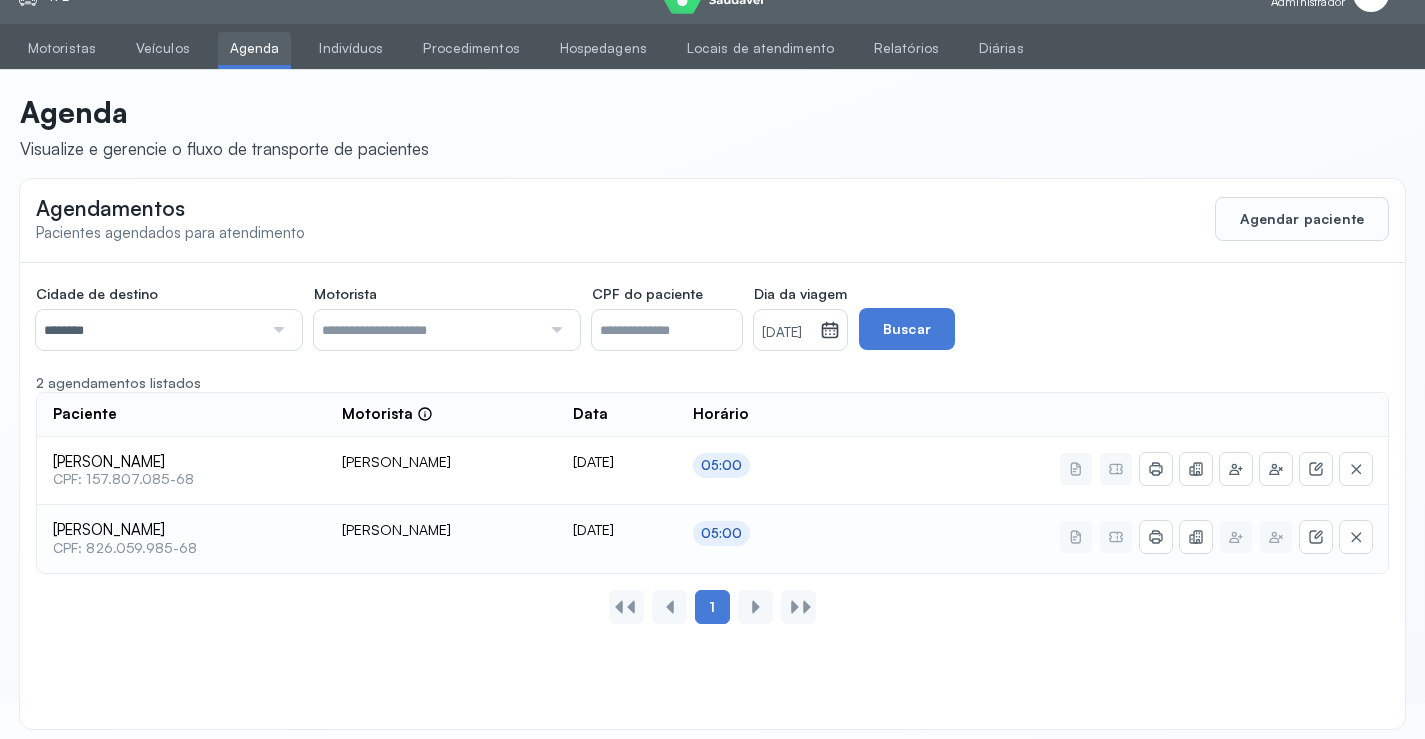 scroll, scrollTop: 46, scrollLeft: 0, axis: vertical 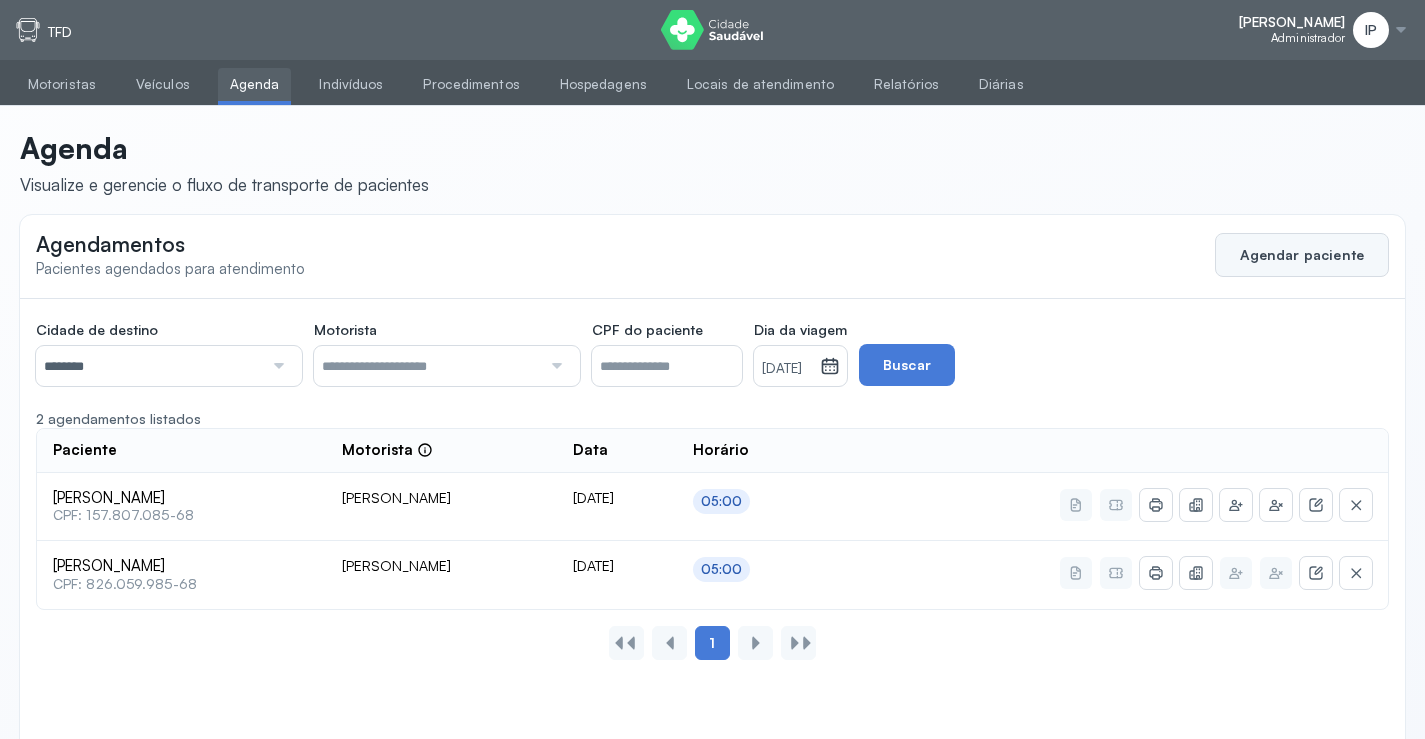 click on "Agendar paciente" 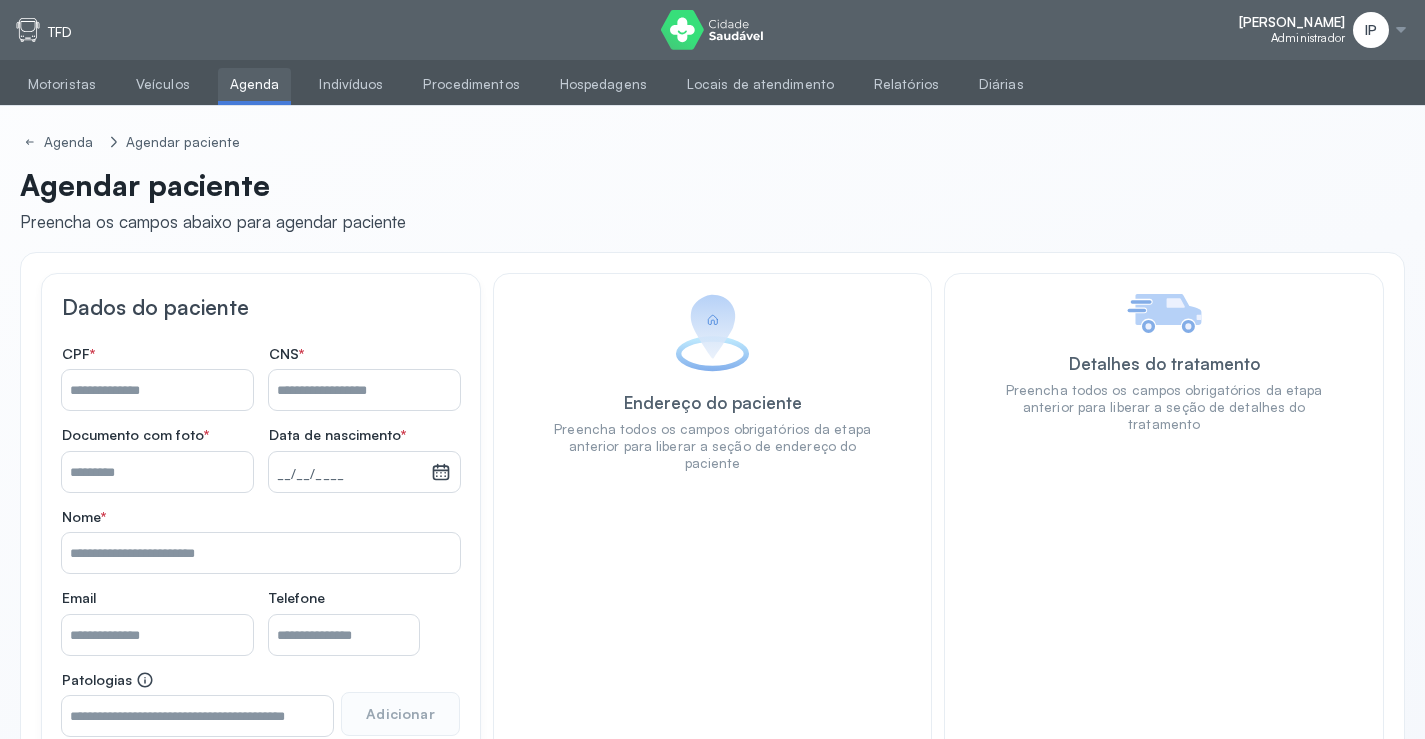 click on "Nome   *" at bounding box center (364, 390) 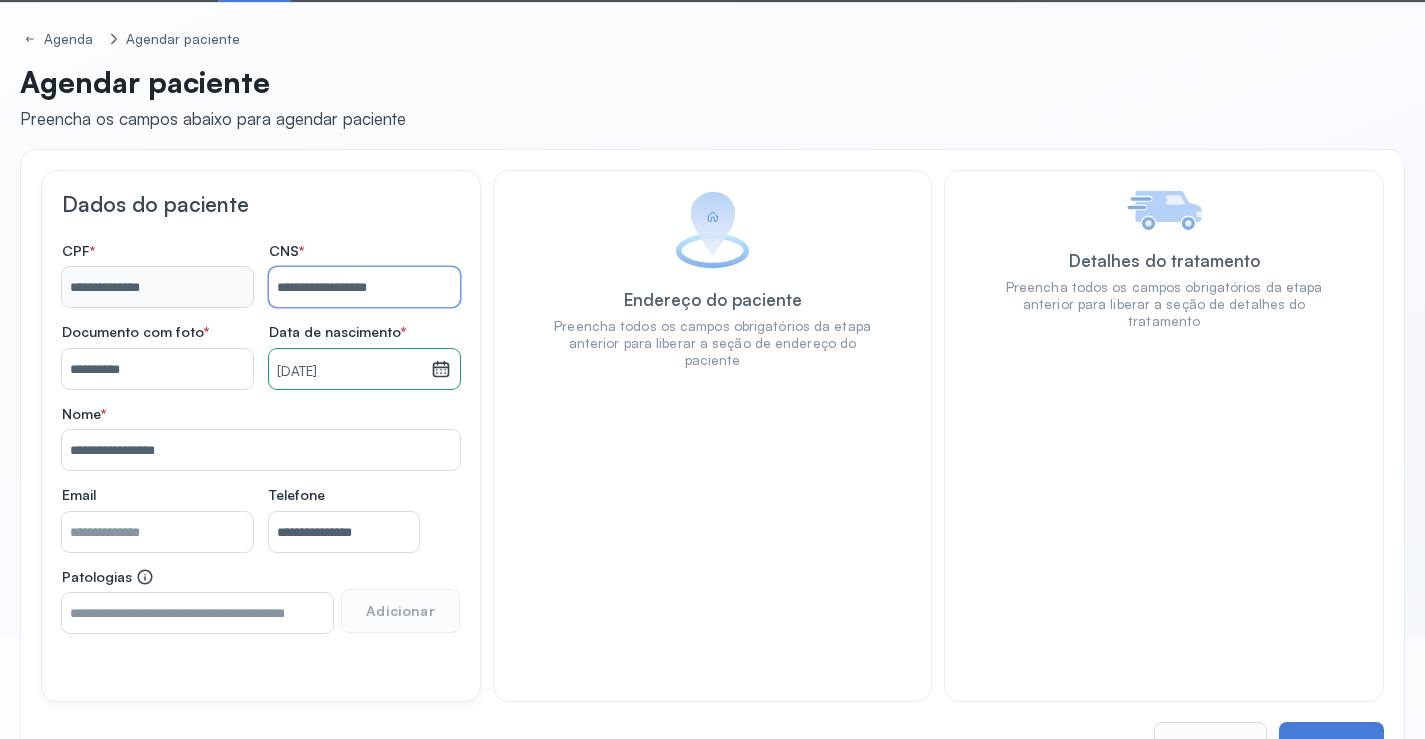 scroll, scrollTop: 171, scrollLeft: 0, axis: vertical 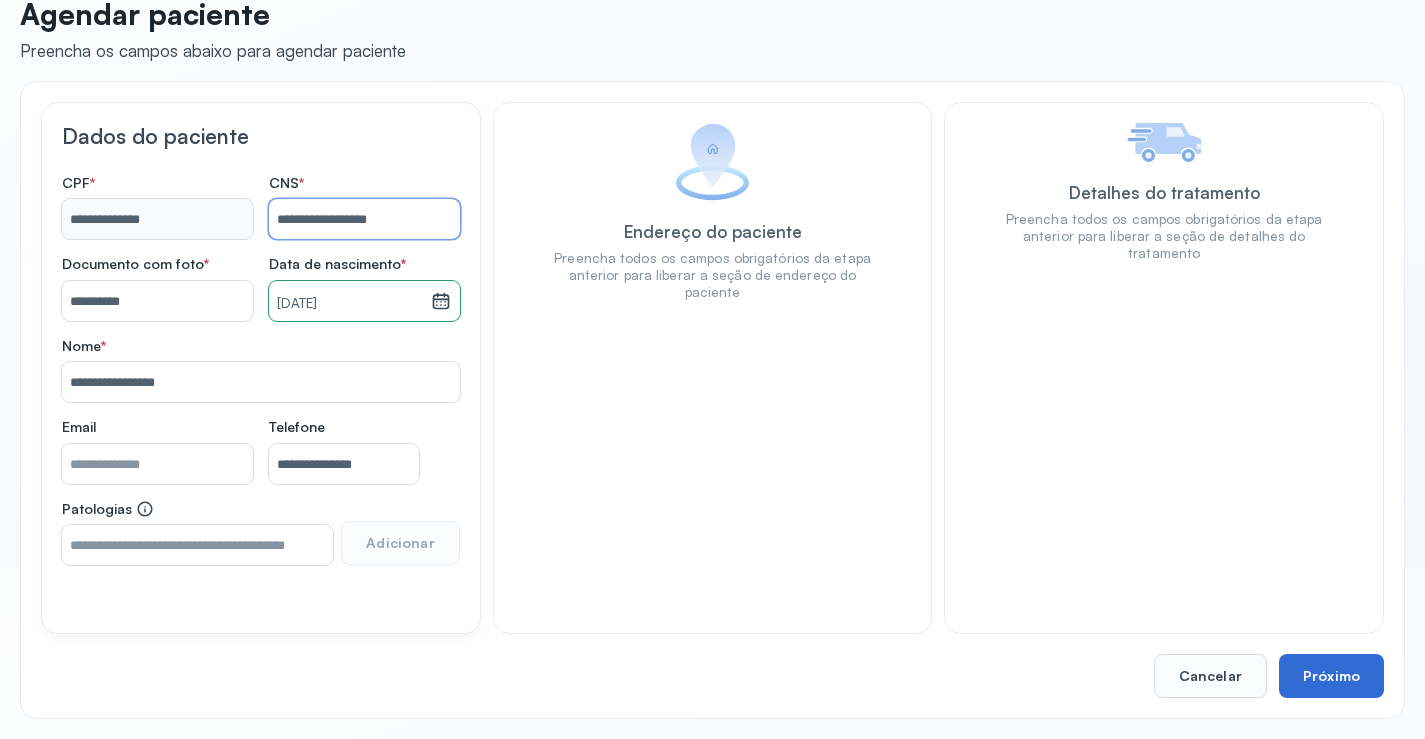 click on "Próximo" at bounding box center (1331, 676) 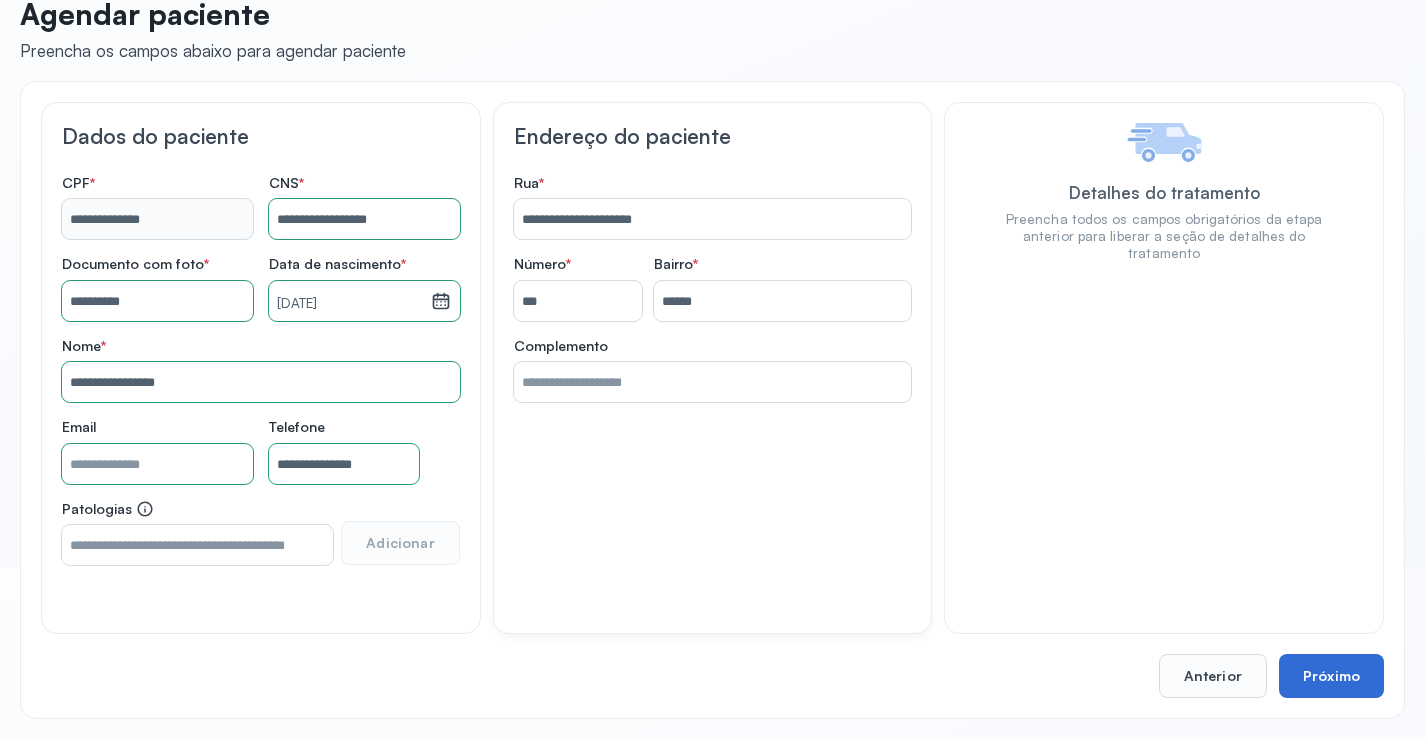 click on "Próximo" at bounding box center (1331, 676) 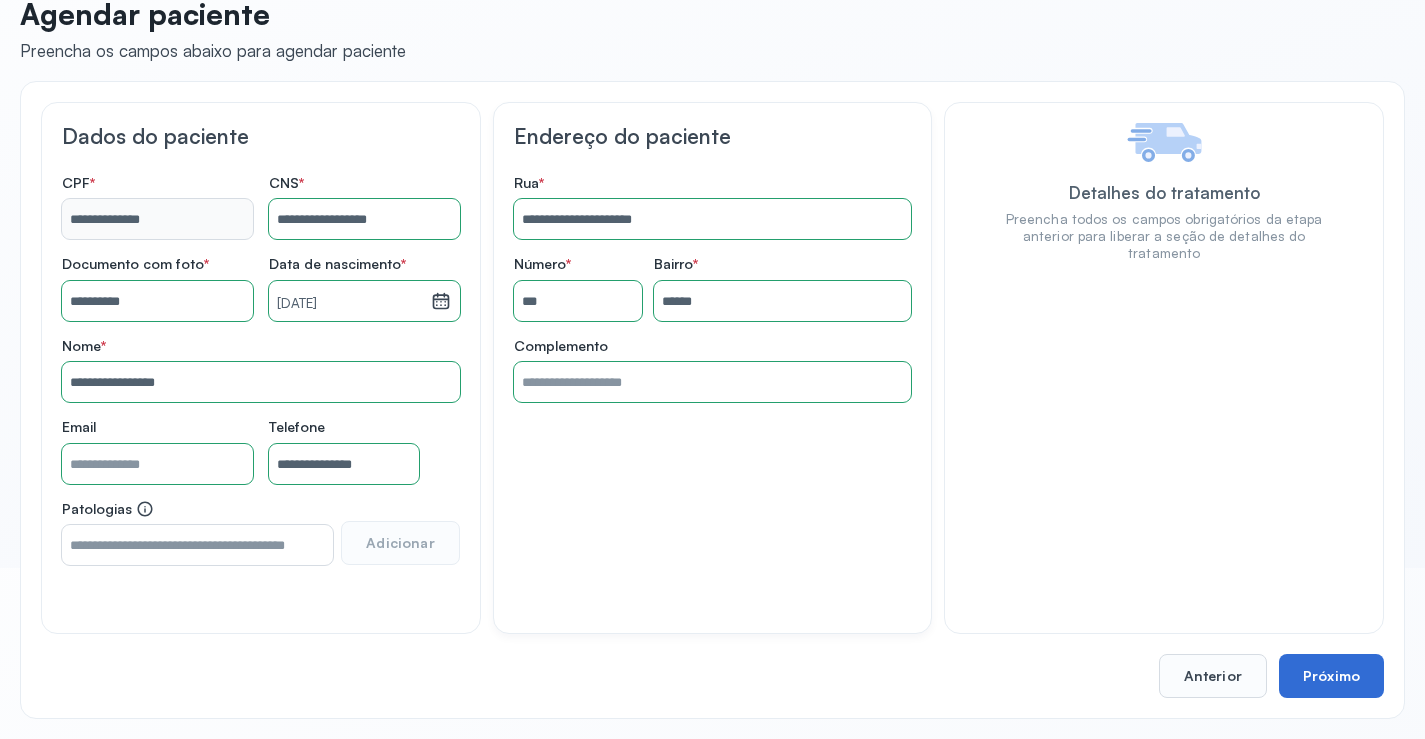 click on "Próximo" at bounding box center [1331, 676] 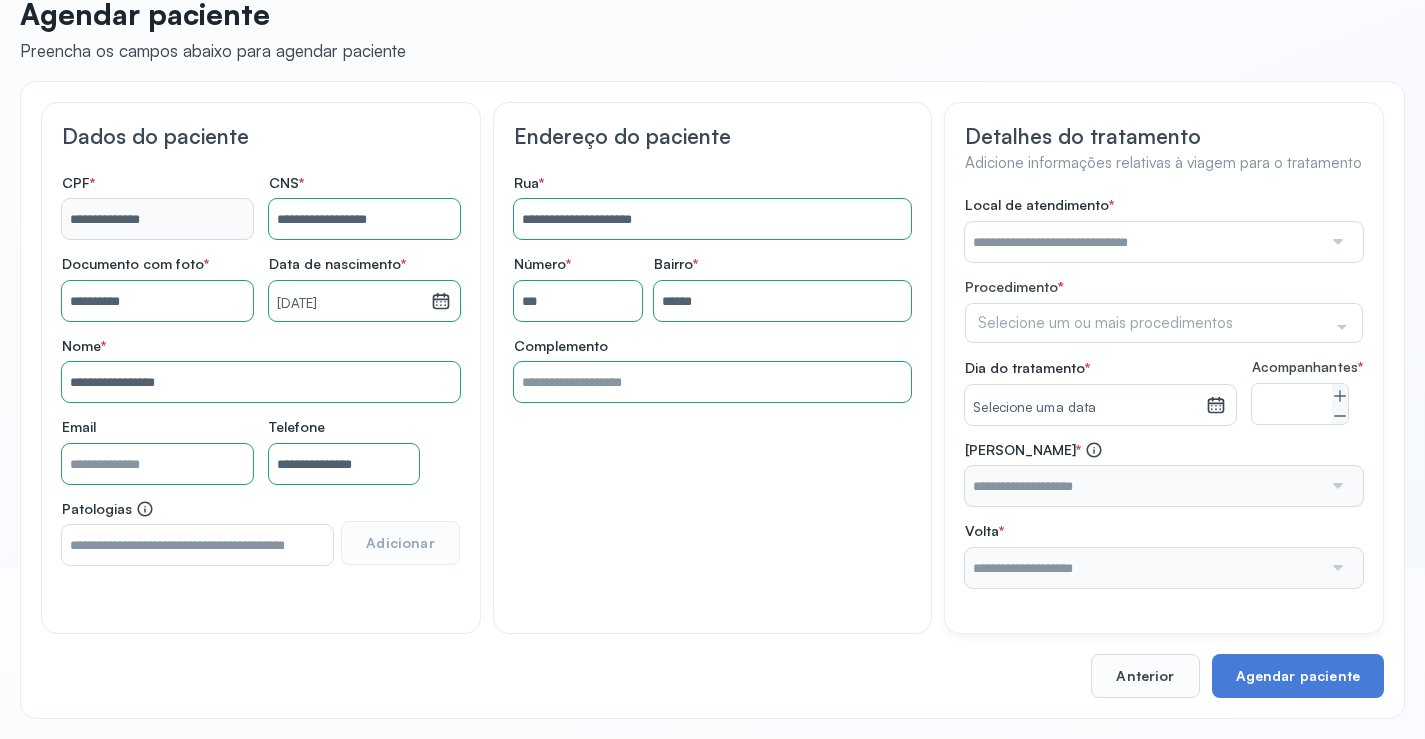 click at bounding box center [1143, 242] 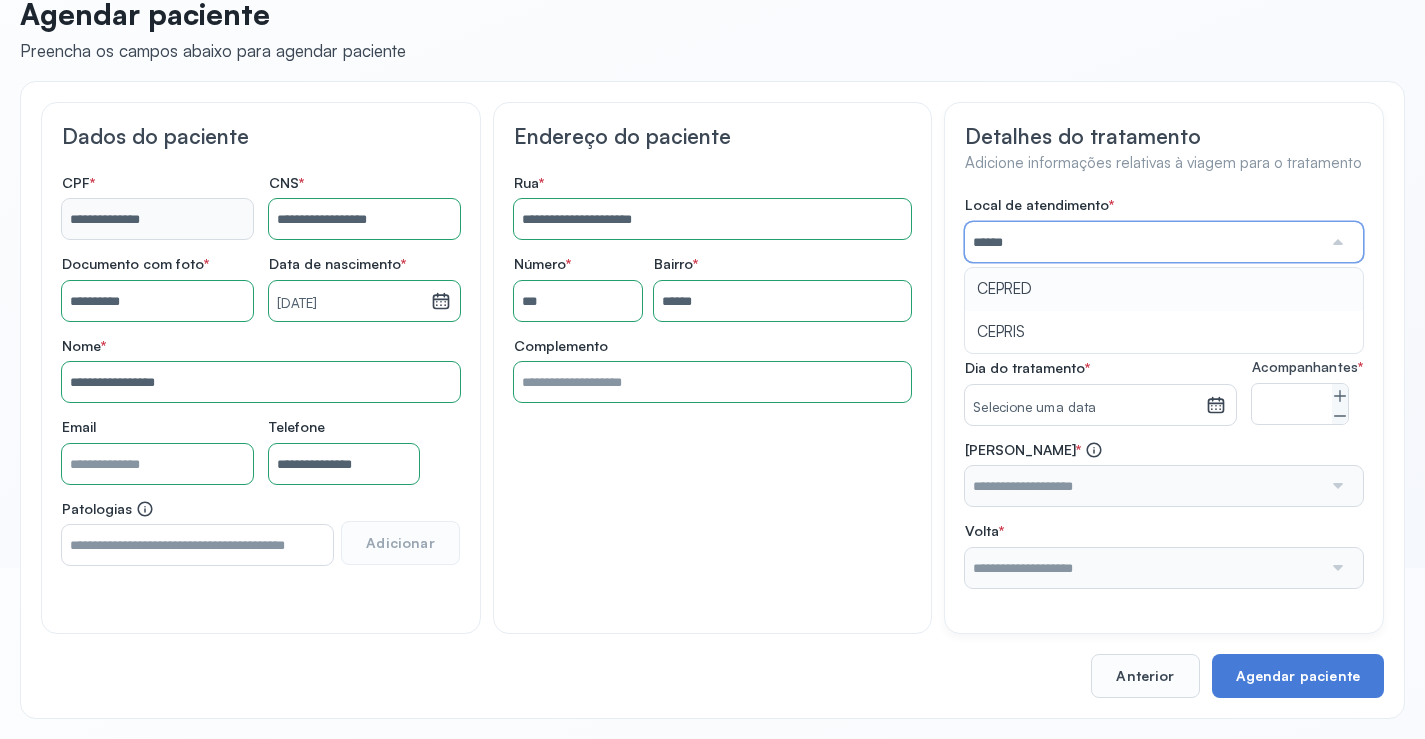 click on "Local de atendimento   *  ****** CEPRED CEPRIS Procedimento  *  Selecione um ou mais procedimentos Selecionar todos Acompanhante Alergologista Anemia Falciforme Anestesista Angiologista Angiotomografia Auditivo Biopsia Bucomaxilo Cardio Cateterismo Cardio Cintilografia Ossea Cirurgia Cirurgia De Catarata Cirurgia Ernia Ignal Cirurgiao Cabeça Pescoço Colonoscopia Coloproctologista Dermatologista Diabete E Hormonio Ecocardiograma Eletroneuromiografia Endocrinilogista Endoscopia Escanometria Esclerose Esconometria Estudo Urodinamico Exame Pcr Exames Fisioterapia Gastroentereologista Genetica Ginecologista Glaucoma Hematologista Hepatologista Hiv Holter Hpv Labiolamporine Litotripsia Lupos Marcar Cirurgia Mastologista Nefrologista Neurologia Pediatrica Neurologista Odontologia Oftalmologista Oncologia Ortopedia Ortopedista Oscilometria Otorrino Pediatra Pegar Medicamento Pentacam Perícia Médica Pneumologista Pneumologista Pré Cirurgico Psiquiatra Queimaduras Ressonancia Resultado De Biopsia Retorno Cirurgia" at bounding box center (1164, 392) 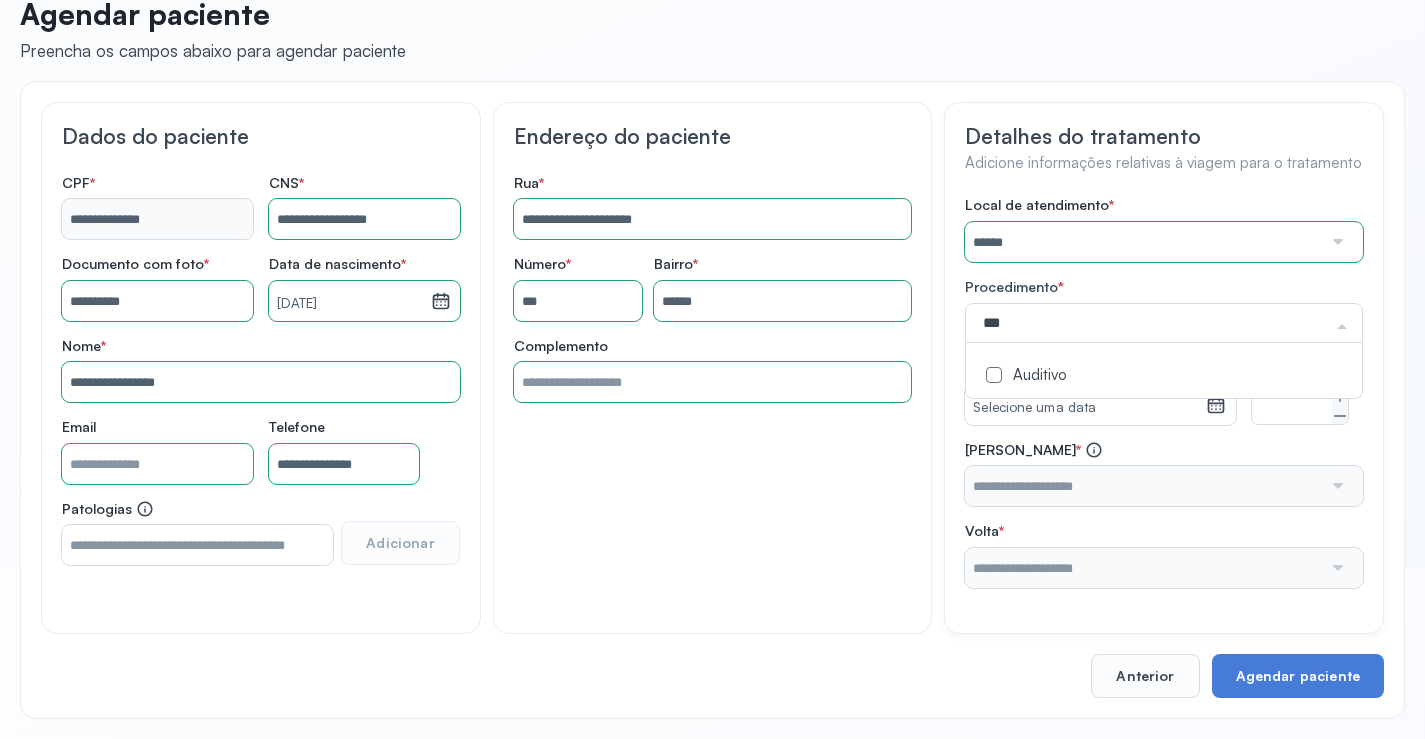 click on "Auditivo" 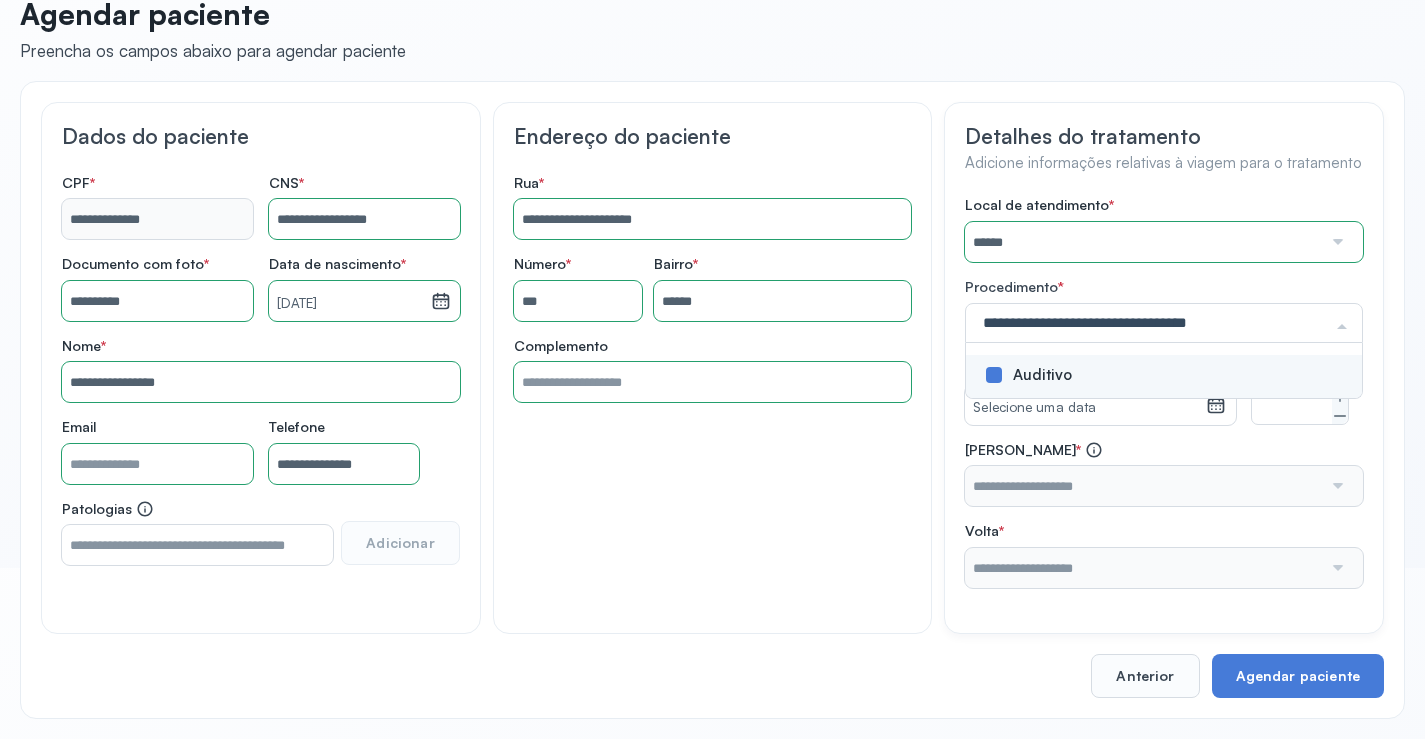 click on "Detalhes do tratamento Adicione informações relativas à viagem para o tratamento Local de atendimento   *  ****** A CLINICA DA MULHER ABO AMOR SAUDE ANACON ANDRE PRINCIPE ANGIO CLINICA APAE APAME DE PETROLINA APAMI PETROLINA ARISTIDES AUDIBEM AUDIBEM AUDICENTRO AUDIFON PETROLINA AZZO SAUDE PETROLINA BRINCARE CABULA CALIPER ESCOLA DE IMAGEM CAPS CDI CDTO CEDAP CEDEBA CENTRO BAIANO DE ESTUDOS CENTRO DE APOIO A AUDIÇAO CENTRO DE MEDICINA NUCLEAR DE PETROLINA CENTRO DE SAUDE CLEMENTINO FRAGA CENTRO INTEGRADO DA COLUNA VERTEBRAL CENTRO MEDICO ANTONIO BALBINO CENTRO OFTALMOLOGICO CASTELO BRANCO CEPARH CEPRED CEPRIS CERPRIS CIDI CIMED CLIMED CLINATA CLINEFRO CLINICA  AFETUS PETROLINA CLINICA  ALFA CLINICA  ALFA CENTRO MÉDICO CLINICA  SHOPPING DA BAHIA CLINICA  URBANO SAMPAIO FILHO CLINICA AGEUS CLINICA AMO CLINICA AMOR A SAUDE CLINICA AMOR E SAUDE PETROLINA CLINICA ANGICLIN CLINICA BIOCHEK UP CLINICA CAM CLINICA CARDIO PULMONAR CLINICA CASA GERIATRICA DE PETROLINA CLINICA CASTELO BRANCO CLINICA CDTO CLINICA ITO" 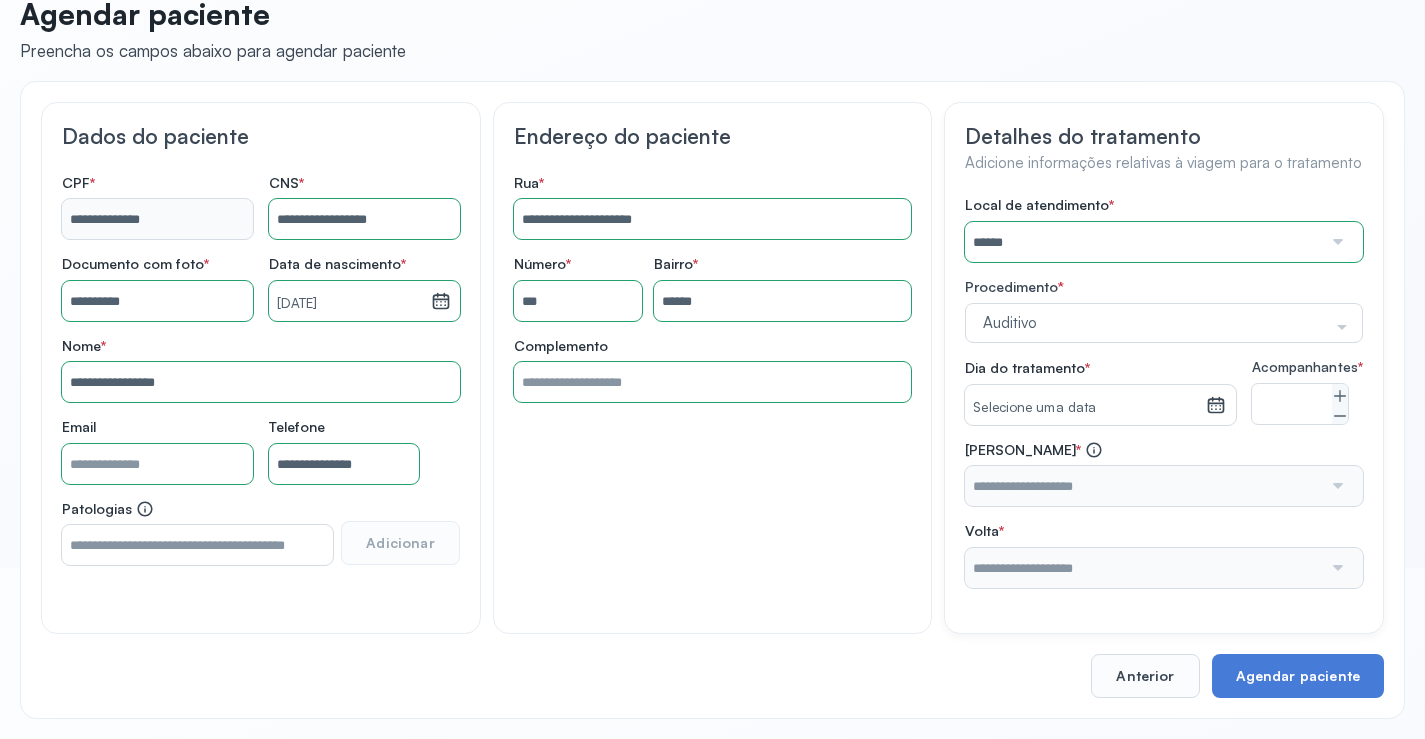click on "Selecione uma data" at bounding box center (1085, 408) 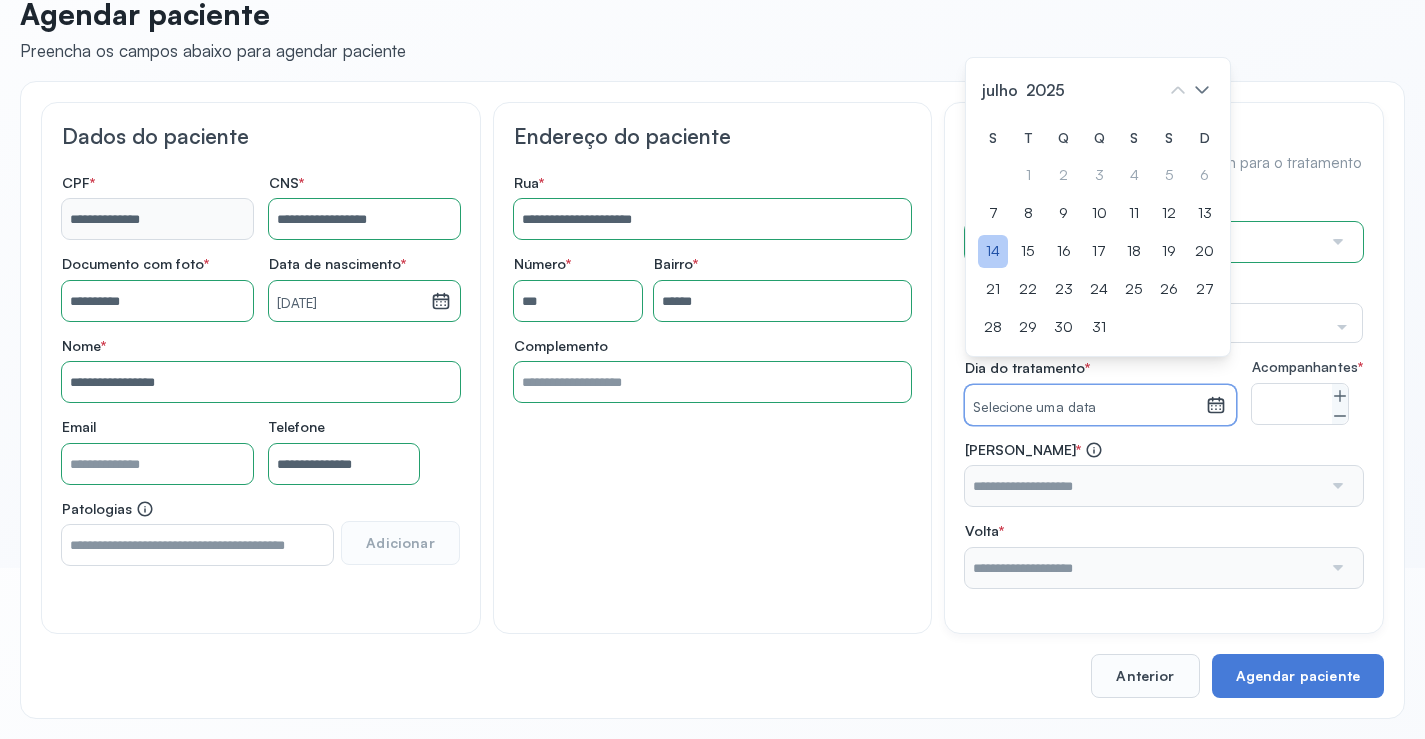 click on "14" 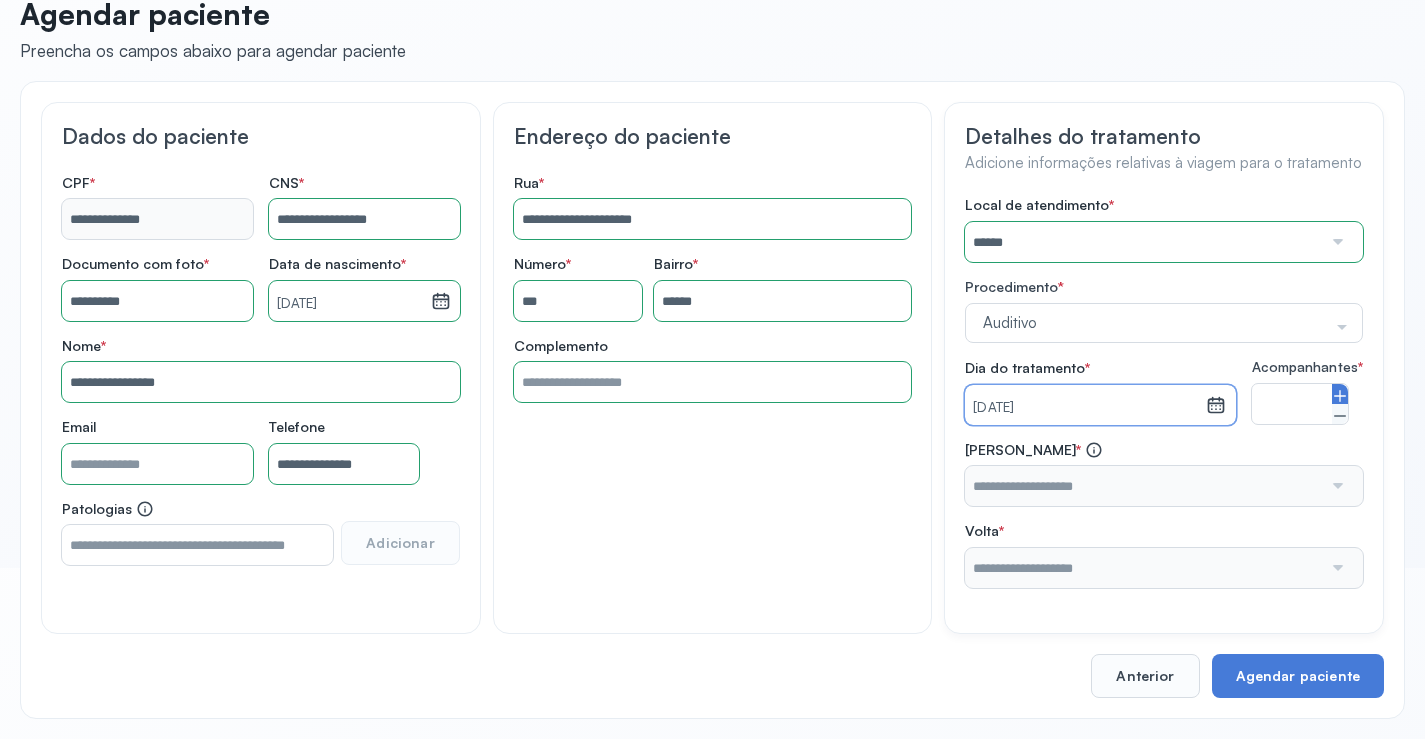 click 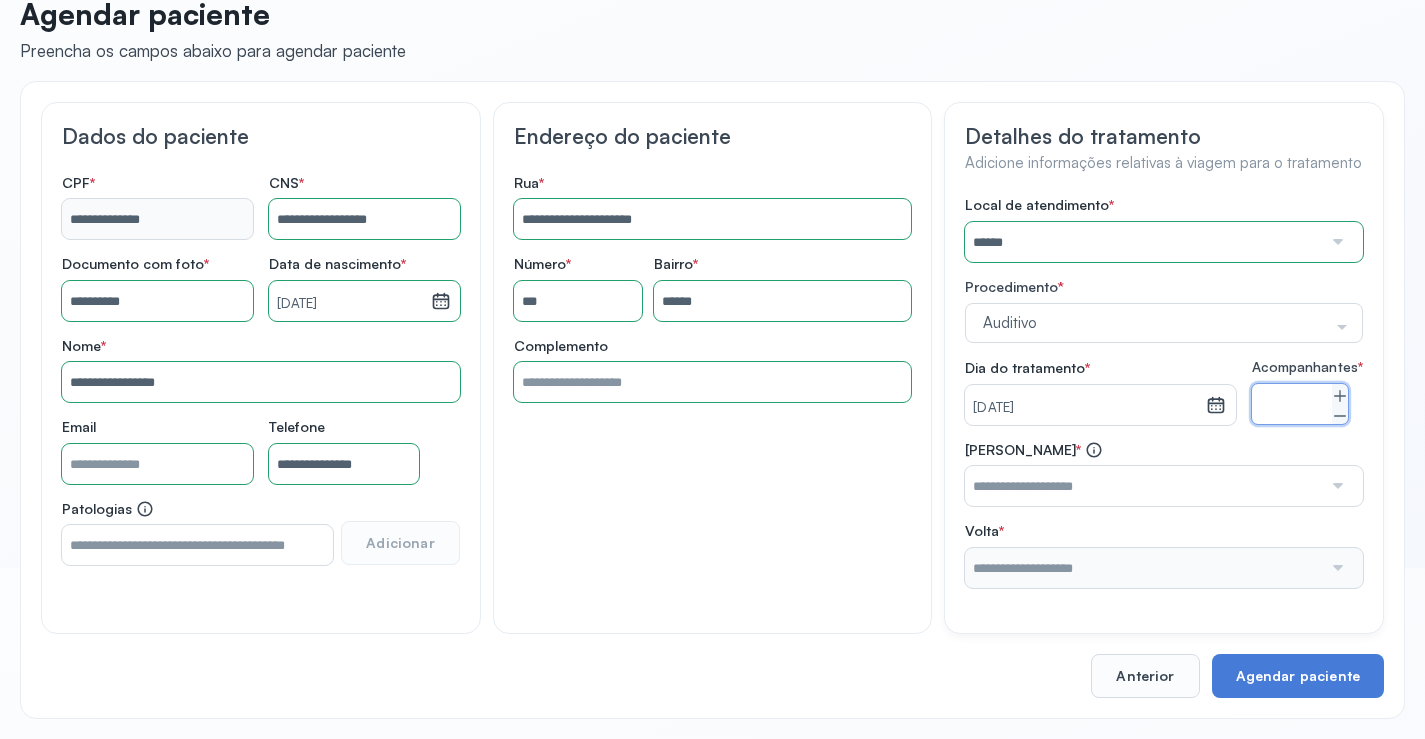 click at bounding box center [1143, 486] 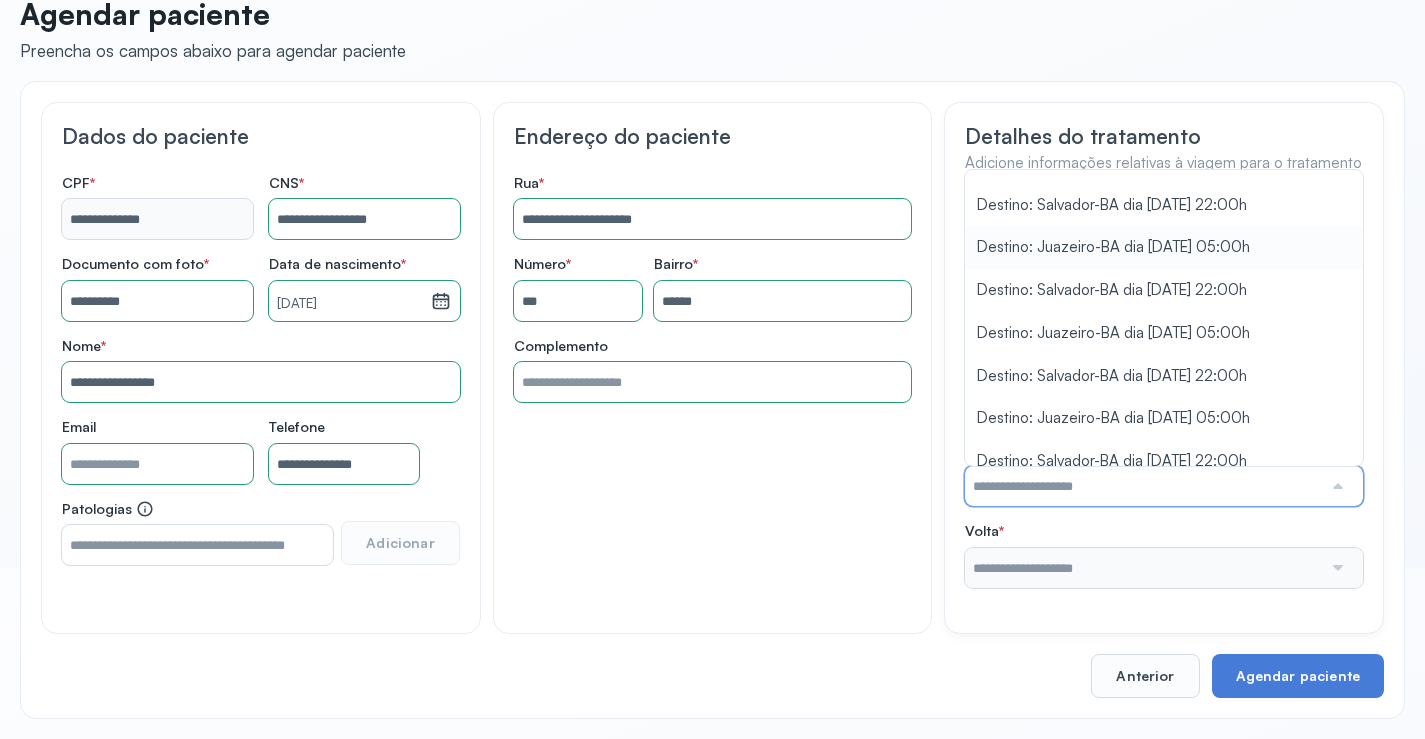 scroll, scrollTop: 131, scrollLeft: 0, axis: vertical 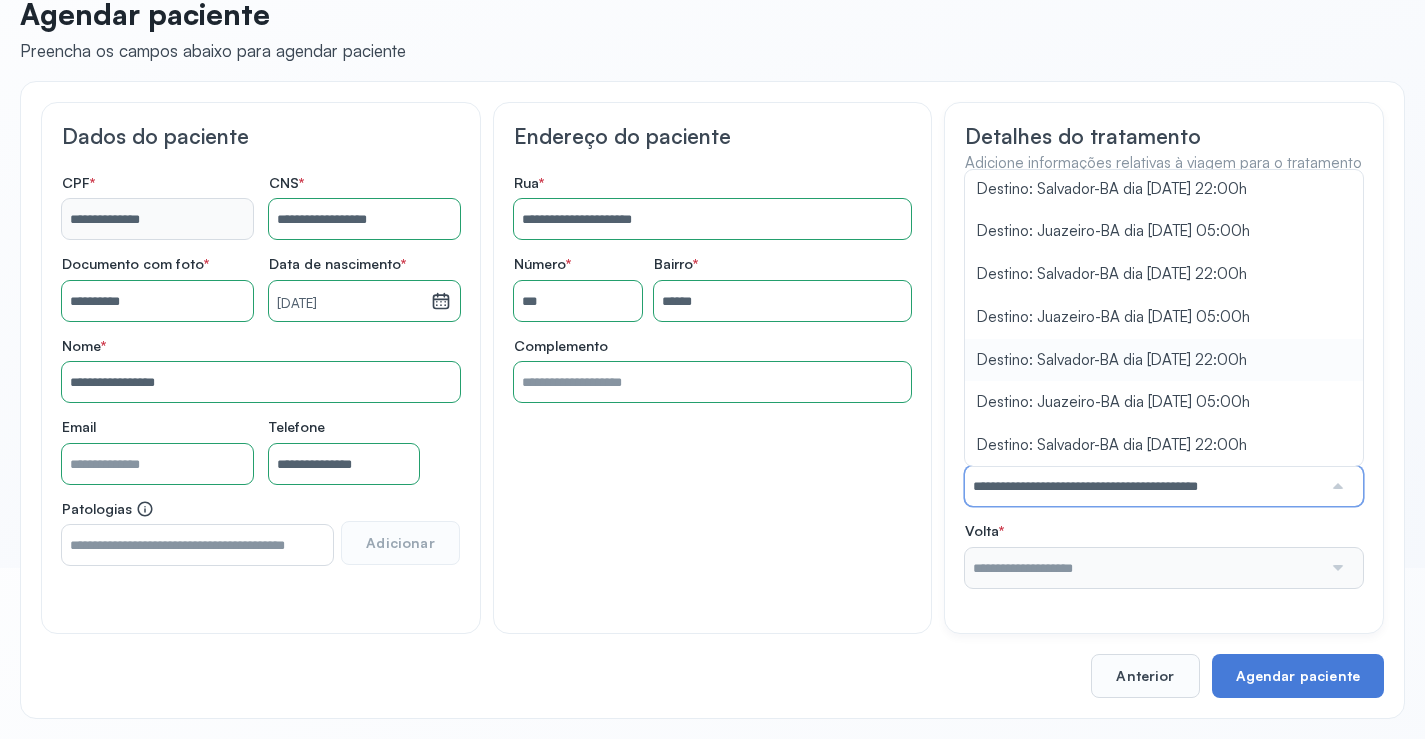 click on "Local de atendimento   *  ****** A CLINICA DA MULHER ABO AMOR SAUDE ANACON ANDRE PRINCIPE ANGIO CLINICA APAE APAME DE PETROLINA APAMI PETROLINA ARISTIDES AUDIBEM AUDIBEM AUDICENTRO AUDIFON PETROLINA AZZO SAUDE PETROLINA BRINCARE CABULA CALIPER ESCOLA DE IMAGEM CAPS CDI CDTO CEDAP CEDEBA CENTRO BAIANO DE ESTUDOS CENTRO DE APOIO A AUDIÇAO CENTRO DE MEDICINA NUCLEAR DE PETROLINA CENTRO DE SAUDE CLEMENTINO FRAGA CENTRO INTEGRADO DA COLUNA VERTEBRAL CENTRO MEDICO ANTONIO BALBINO CENTRO OFTALMOLOGICO CASTELO BRANCO CEPARH CEPRED CEPRIS CERPRIS CIDI CIMED CLIMED CLINATA CLINEFRO CLINICA  AFETUS PETROLINA CLINICA  ALFA CLINICA  ALFA CENTRO MÉDICO CLINICA  SHOPPING DA BAHIA CLINICA  URBANO SAMPAIO FILHO CLINICA AGEUS CLINICA AMO CLINICA AMOR A SAUDE CLINICA AMOR E SAUDE PETROLINA CLINICA ANGICLIN CLINICA BIOCHEK UP CLINICA CAM CLINICA CARDIO PULMONAR CLINICA CASA GERIATRICA DE PETROLINA CLINICA CASTELO BRANCO CLINICA CDTO CLINICA CENTRO MEDICO VITRAUX CLINICA CINTILO PETROLINA CLINICA CLIMED BRASIL CLINICA CLIVALE S" at bounding box center [1164, 392] 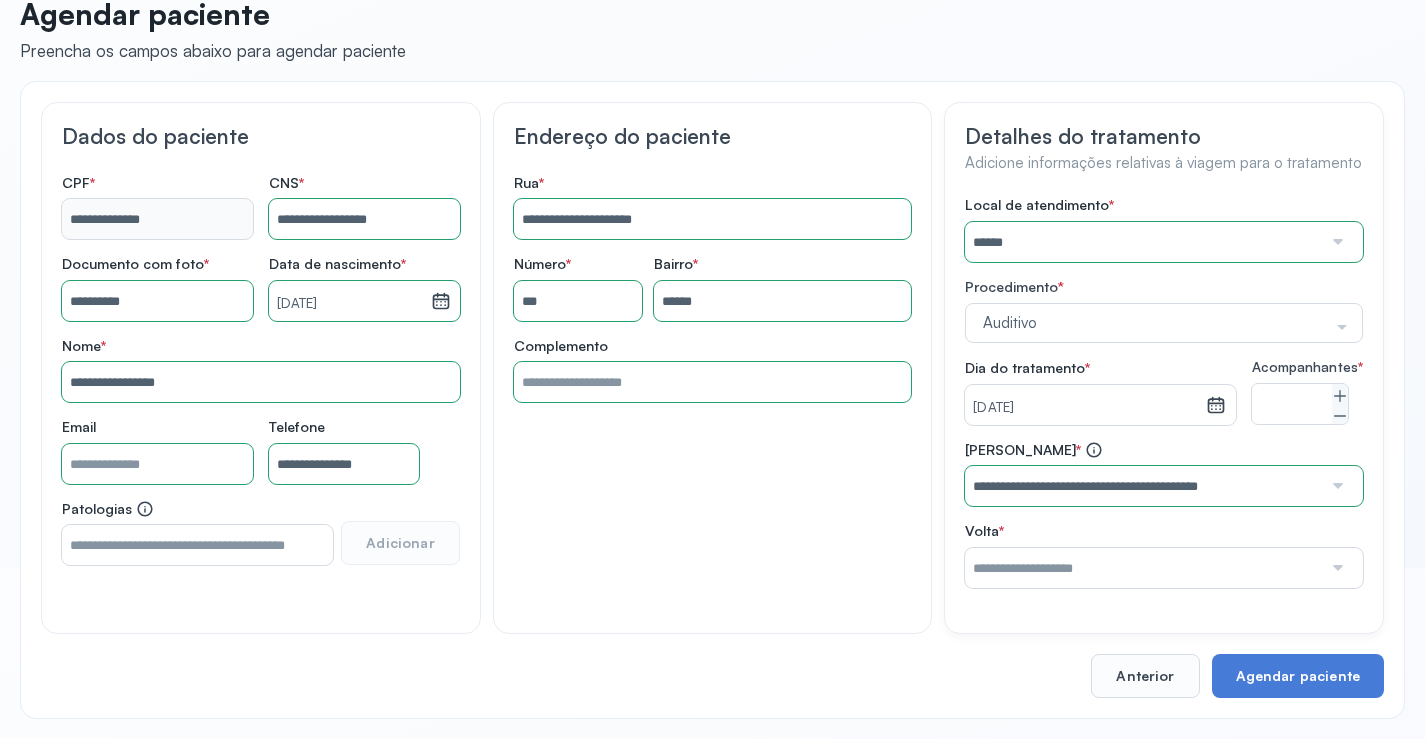 click at bounding box center (1143, 568) 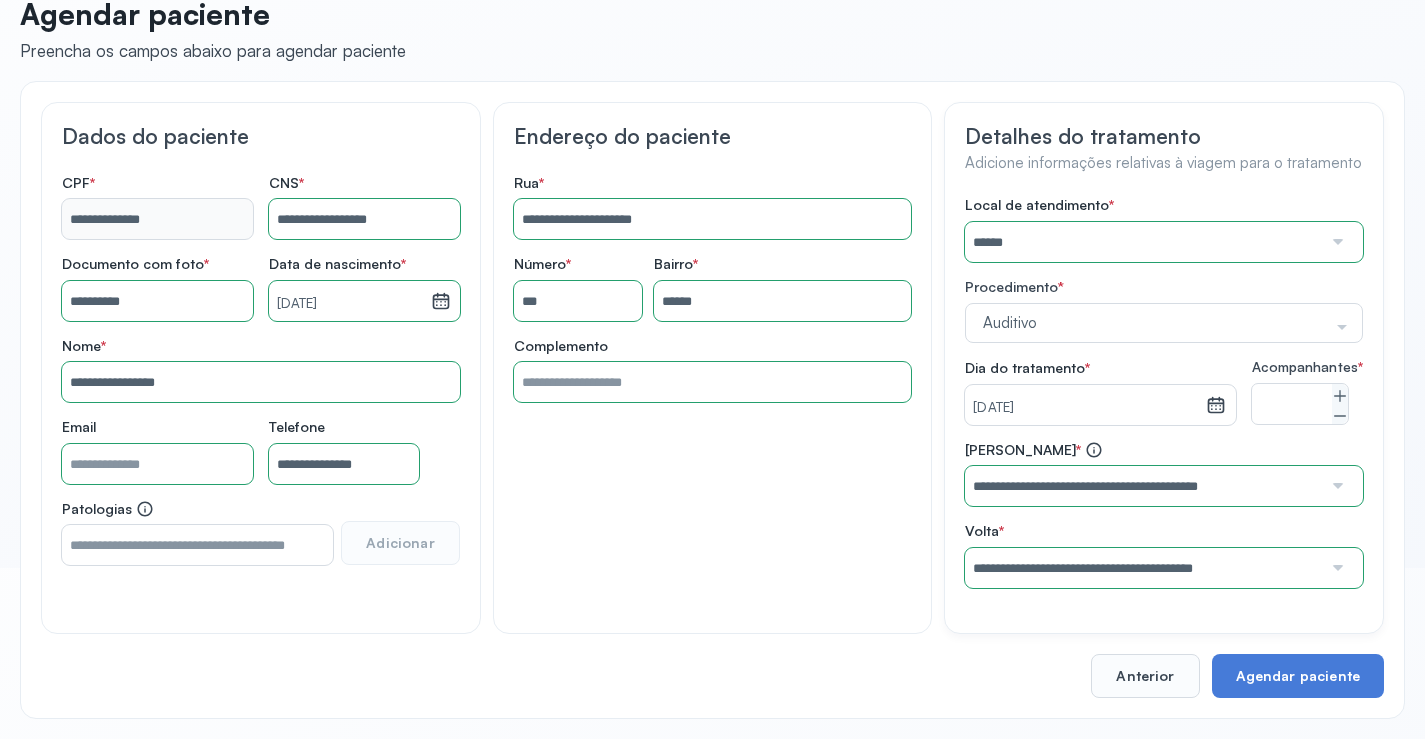 click on "Local de atendimento   *  ****** A CLINICA DA MULHER ABO AMOR SAUDE ANACON ANDRE PRINCIPE ANGIO CLINICA APAE APAME DE PETROLINA APAMI PETROLINA ARISTIDES AUDIBEM AUDIBEM AUDICENTRO AUDIFON PETROLINA AZZO SAUDE PETROLINA BRINCARE CABULA CALIPER ESCOLA DE IMAGEM CAPS CDI CDTO CEDAP CEDEBA CENTRO BAIANO DE ESTUDOS CENTRO DE APOIO A AUDIÇAO CENTRO DE MEDICINA NUCLEAR DE PETROLINA CENTRO DE SAUDE CLEMENTINO FRAGA CENTRO INTEGRADO DA COLUNA VERTEBRAL CENTRO MEDICO ANTONIO BALBINO CENTRO OFTALMOLOGICO CASTELO BRANCO CEPARH CEPRED CEPRIS CERPRIS CIDI CIMED CLIMED CLINATA CLINEFRO CLINICA  AFETUS PETROLINA CLINICA  ALFA CLINICA  ALFA CENTRO MÉDICO CLINICA  SHOPPING DA BAHIA CLINICA  URBANO SAMPAIO FILHO CLINICA AGEUS CLINICA AMO CLINICA AMOR A SAUDE CLINICA AMOR E SAUDE PETROLINA CLINICA ANGICLIN CLINICA BIOCHEK UP CLINICA CAM CLINICA CARDIO PULMONAR CLINICA CASA GERIATRICA DE PETROLINA CLINICA CASTELO BRANCO CLINICA CDTO CLINICA CENTRO MEDICO VITRAUX CLINICA CINTILO PETROLINA CLINICA CLIMED BRASIL CLINICA CLIVALE S" at bounding box center (1164, 392) 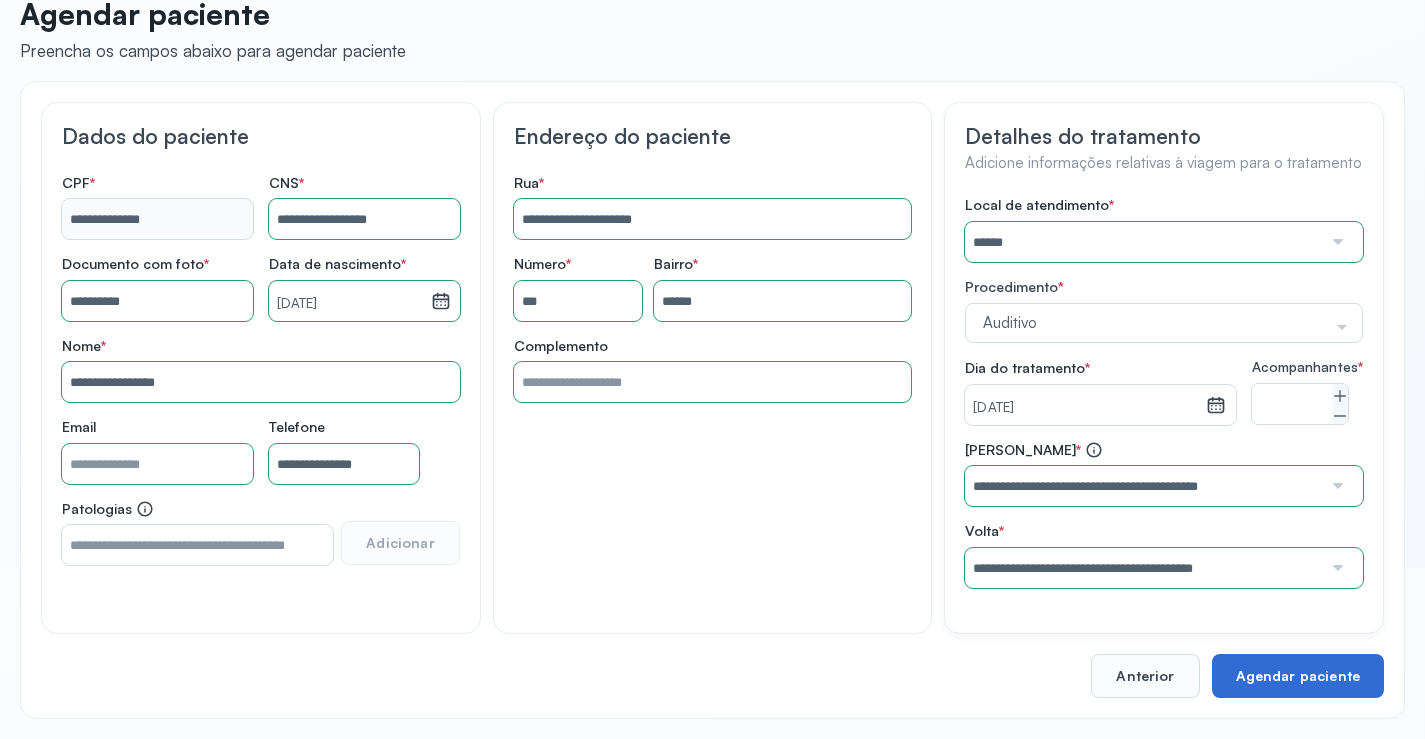 click on "Agendar paciente" at bounding box center [1298, 676] 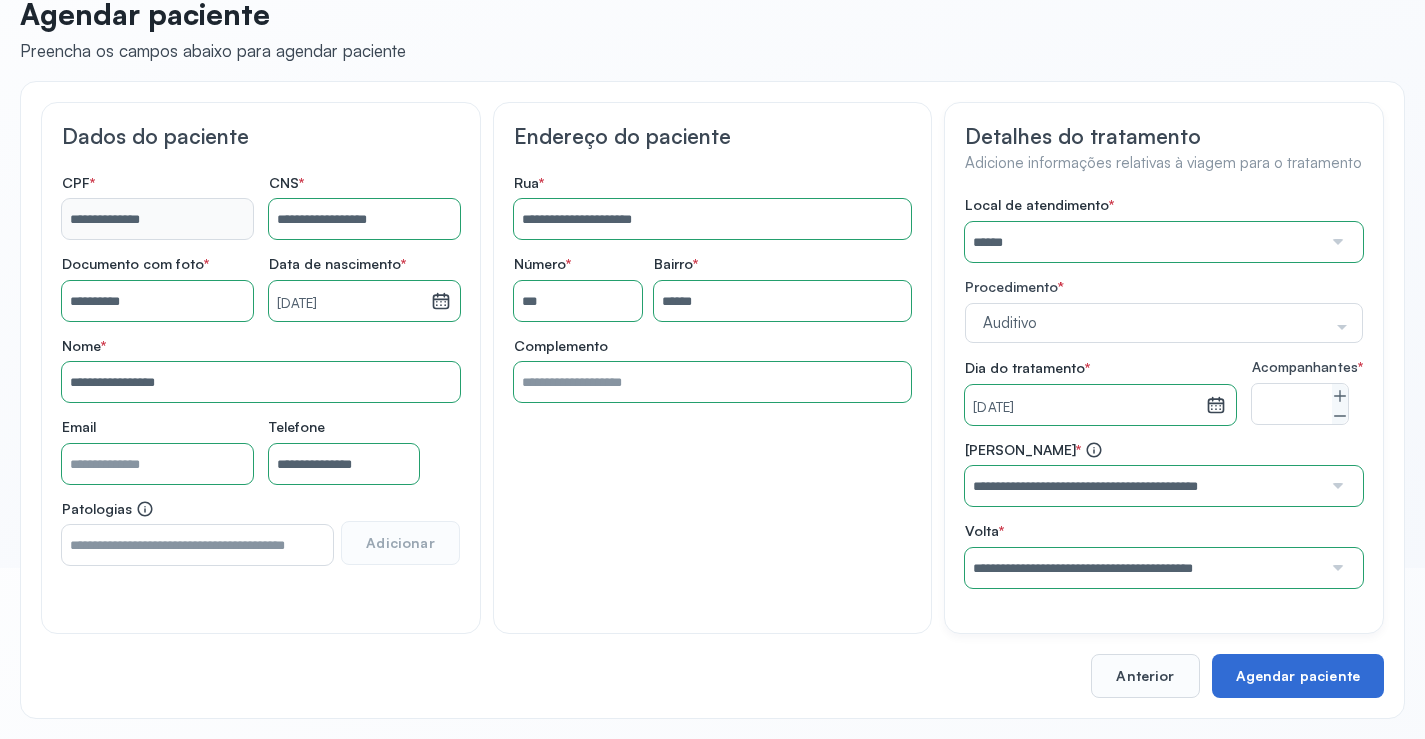 scroll, scrollTop: 0, scrollLeft: 0, axis: both 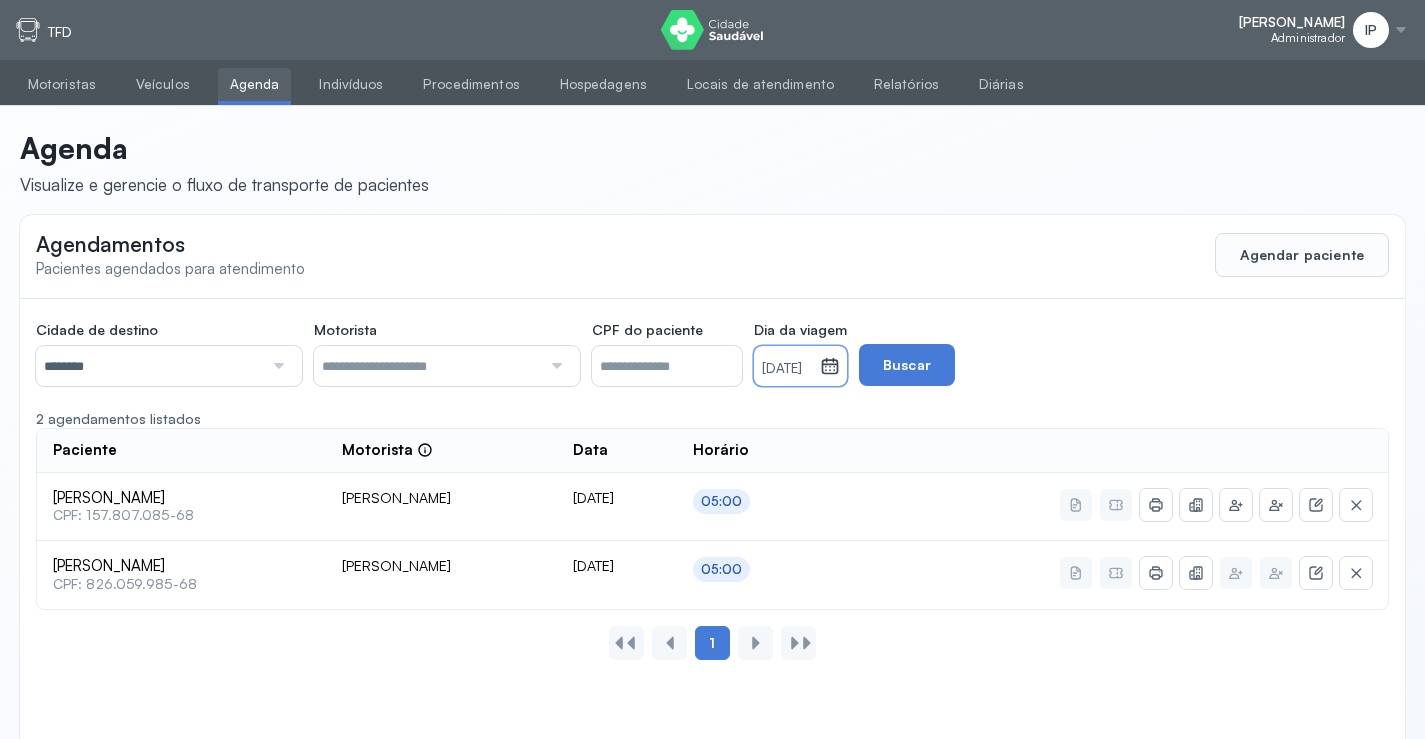 click on "[DATE]" at bounding box center (787, 369) 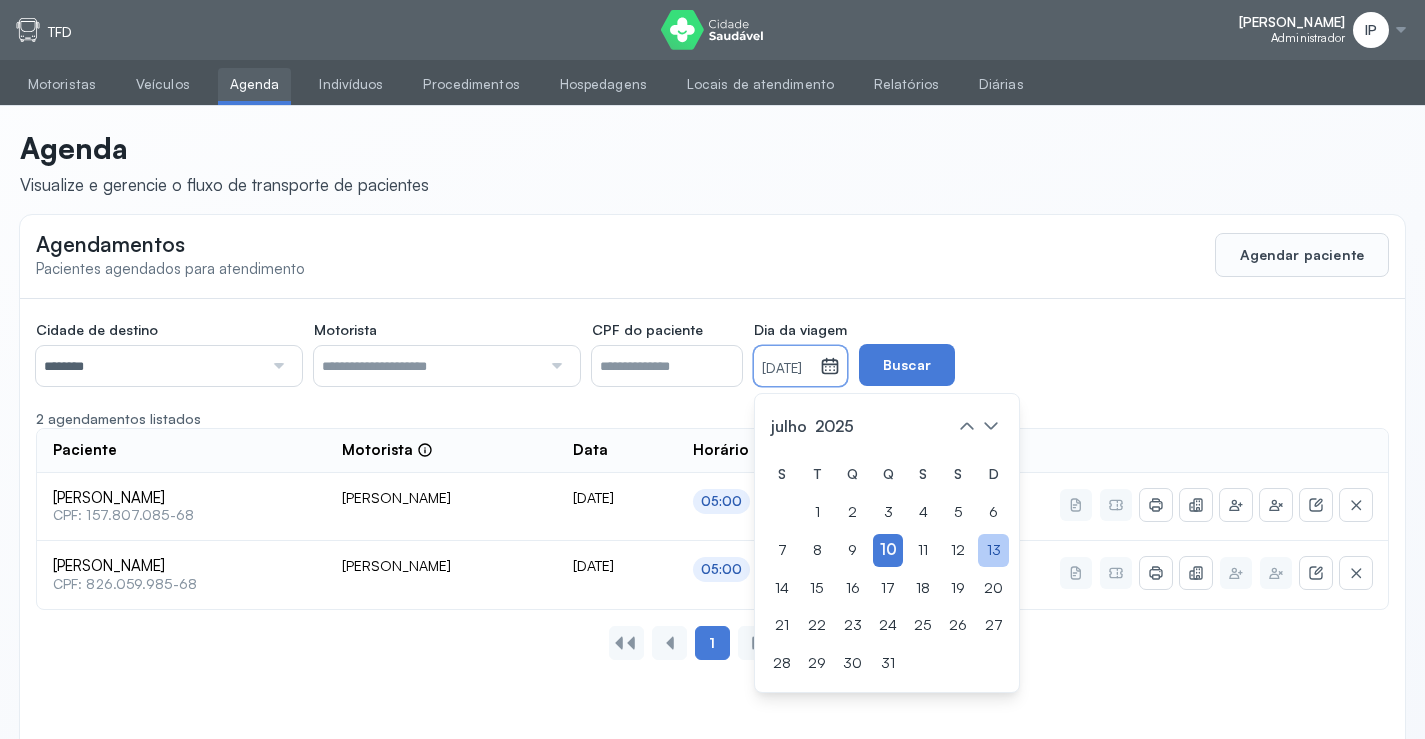 click on "13" 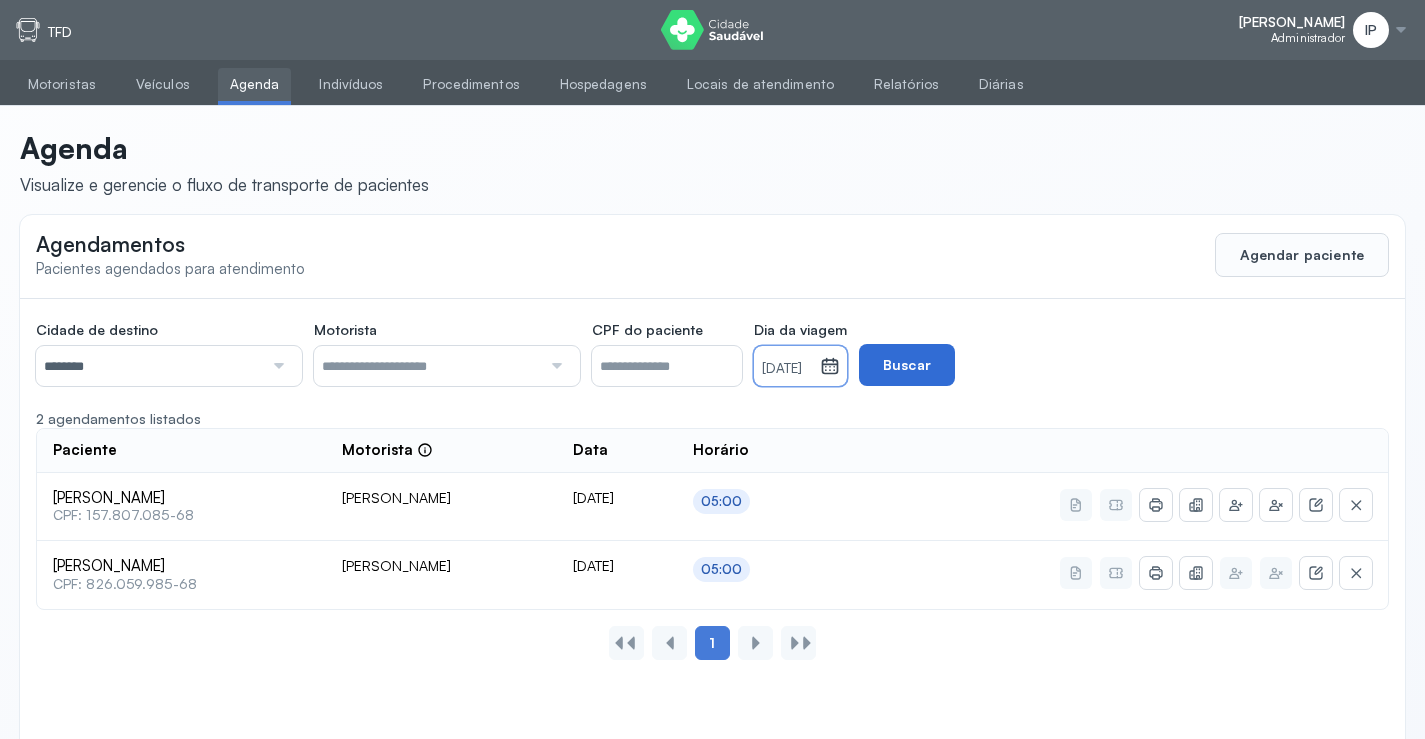 click on "Buscar" at bounding box center [907, 365] 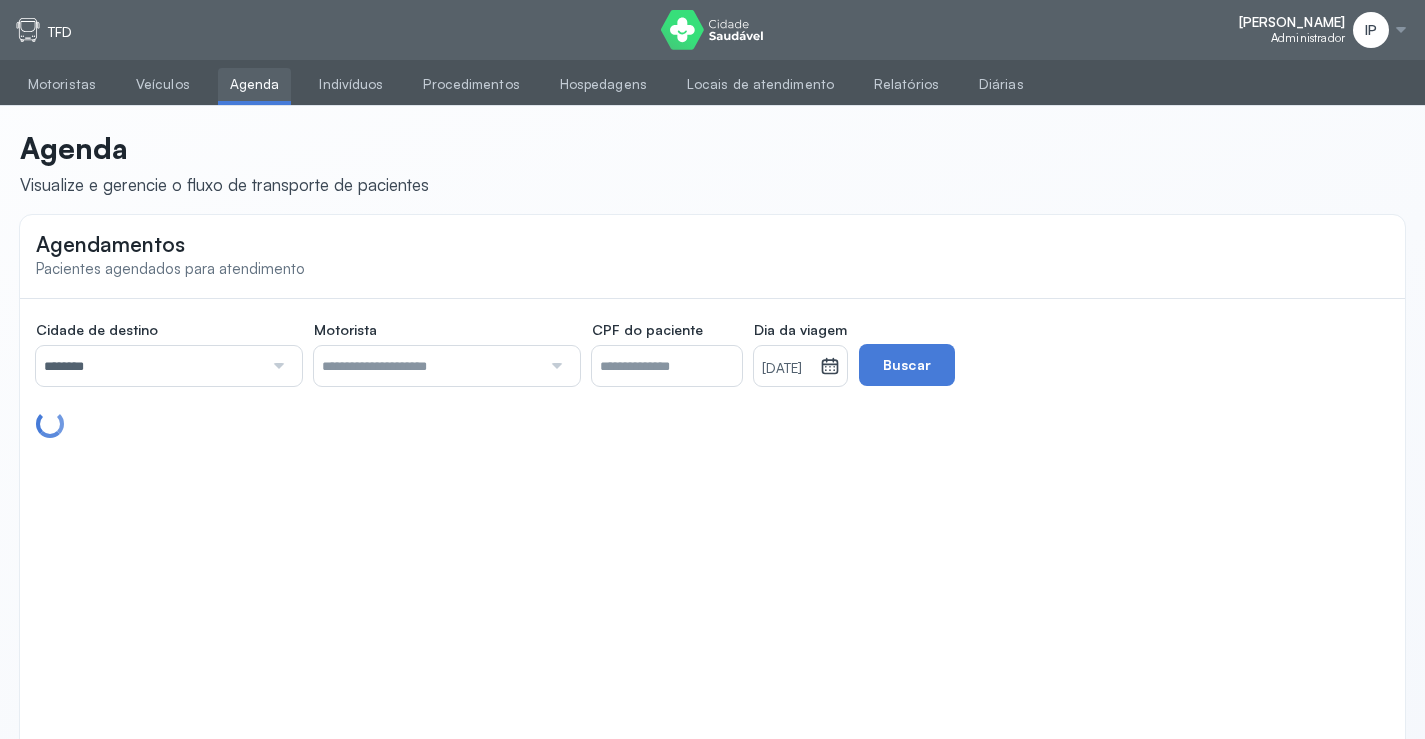click on "********" at bounding box center (149, 366) 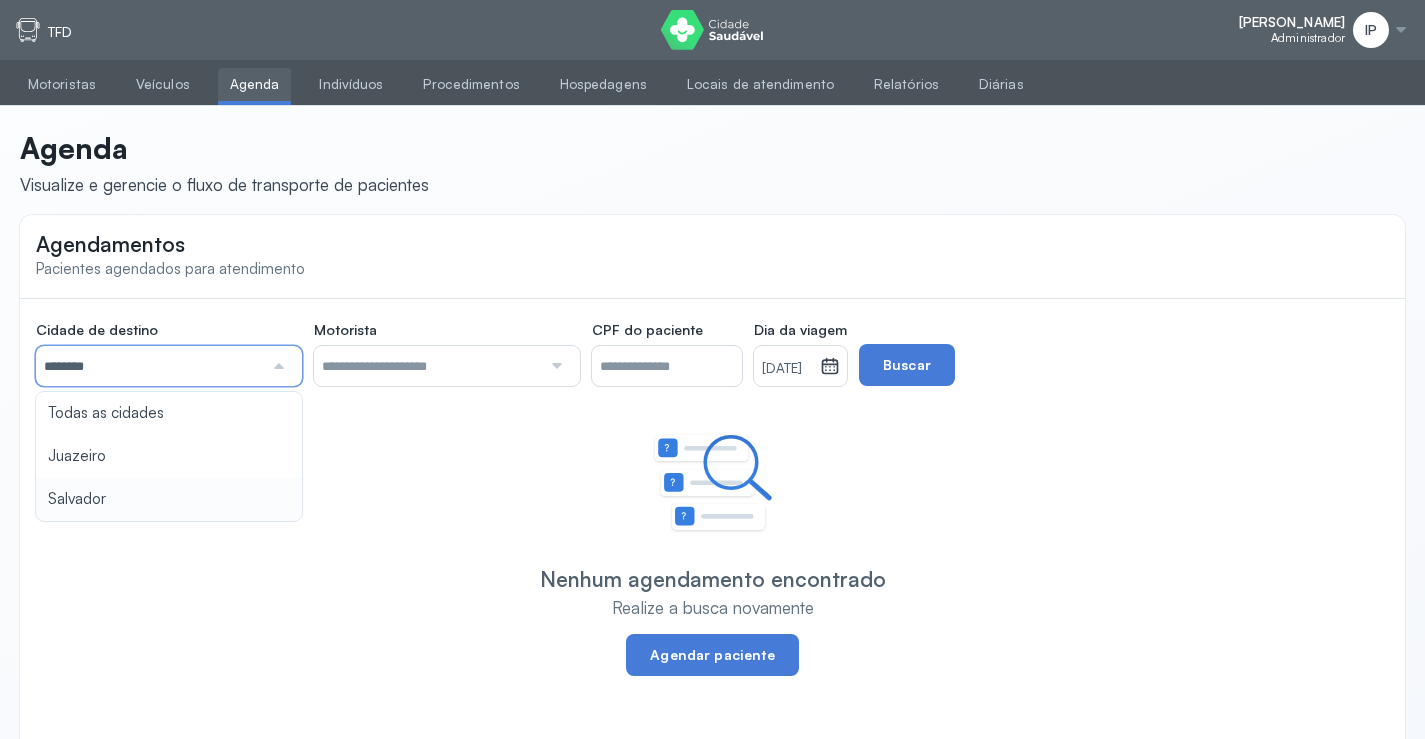 click on "Cidade de destino  ******** Todas as cidades Juazeiro Salvador Motorista  Todos os motoristas Diego dos Santos Edevon dos Santos Souza Edevon dos Santos Souza Elto Lima de Almeida Genivaldo Rodrigues da Silva Jozenilson Santos da Silva CPF do paciente  Dia da viagem  13/07/2025 julho 2025 S T Q Q S S D 1 2 3 4 5 6 7 8 9 10 11 12 13 14 15 16 17 18 19 20 21 22 23 24 25 26 27 28 29 30 31 jan fev mar abr maio jun jul ago set out nov dez 2018 2019 2020 2021 2022 2023 2024 2025 2026 2027 2028 2029  Buscar  Nenhum agendamento encontrado Realize a busca novamente Agendar paciente" 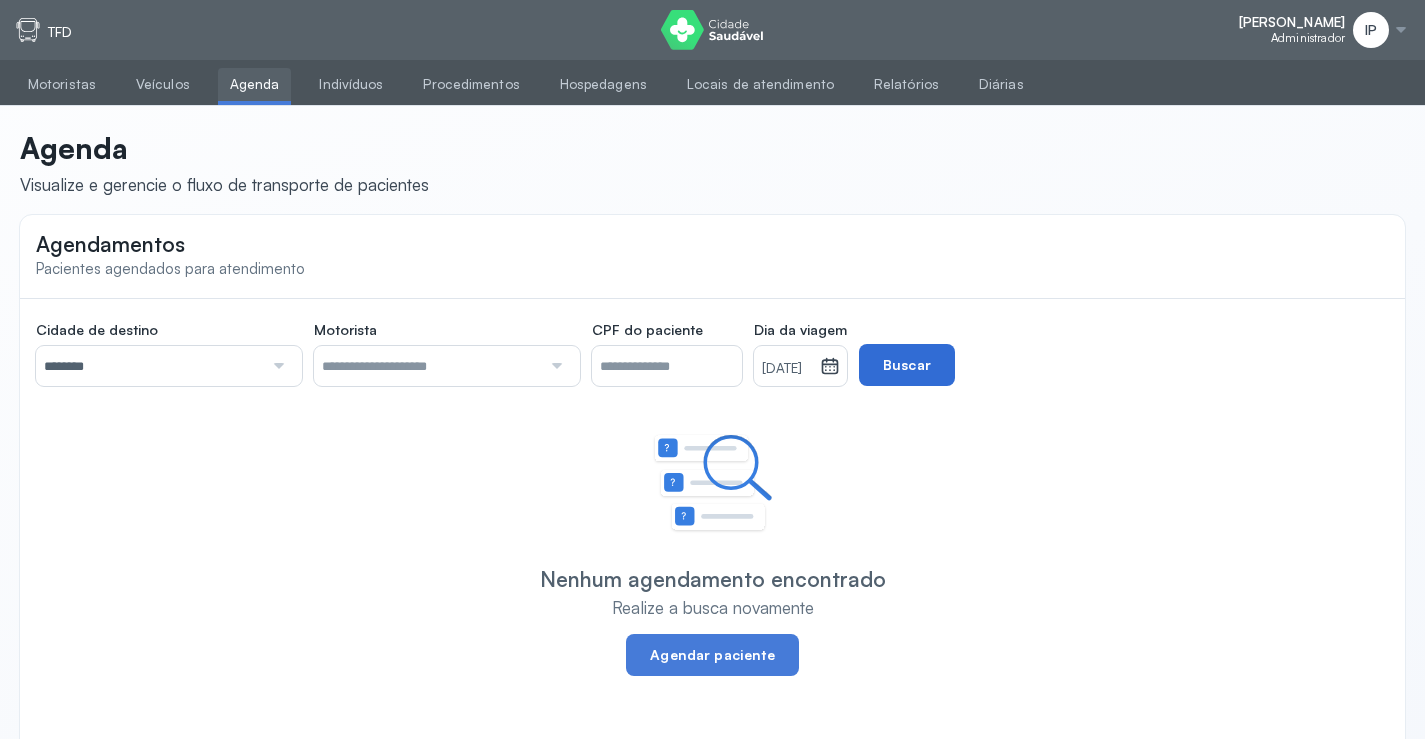 click on "Buscar" at bounding box center (907, 365) 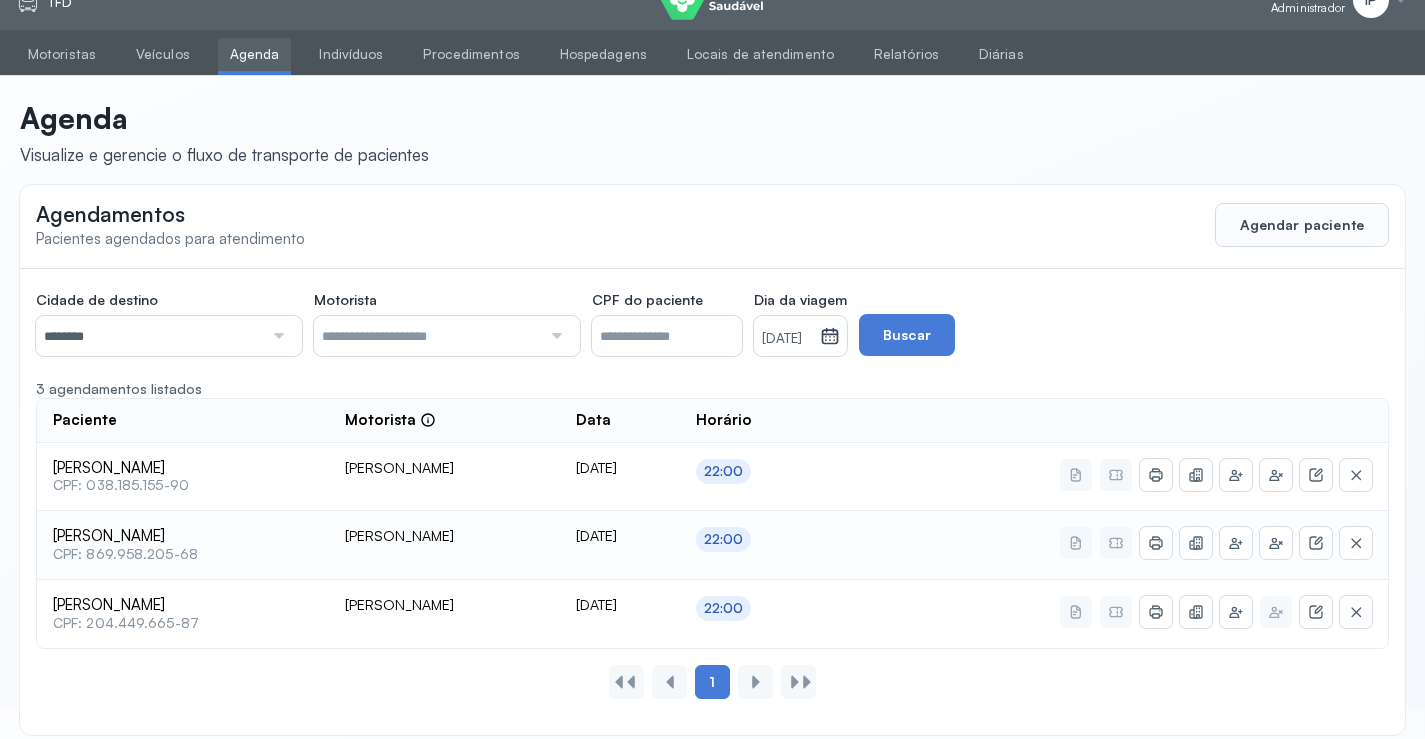 scroll, scrollTop: 46, scrollLeft: 0, axis: vertical 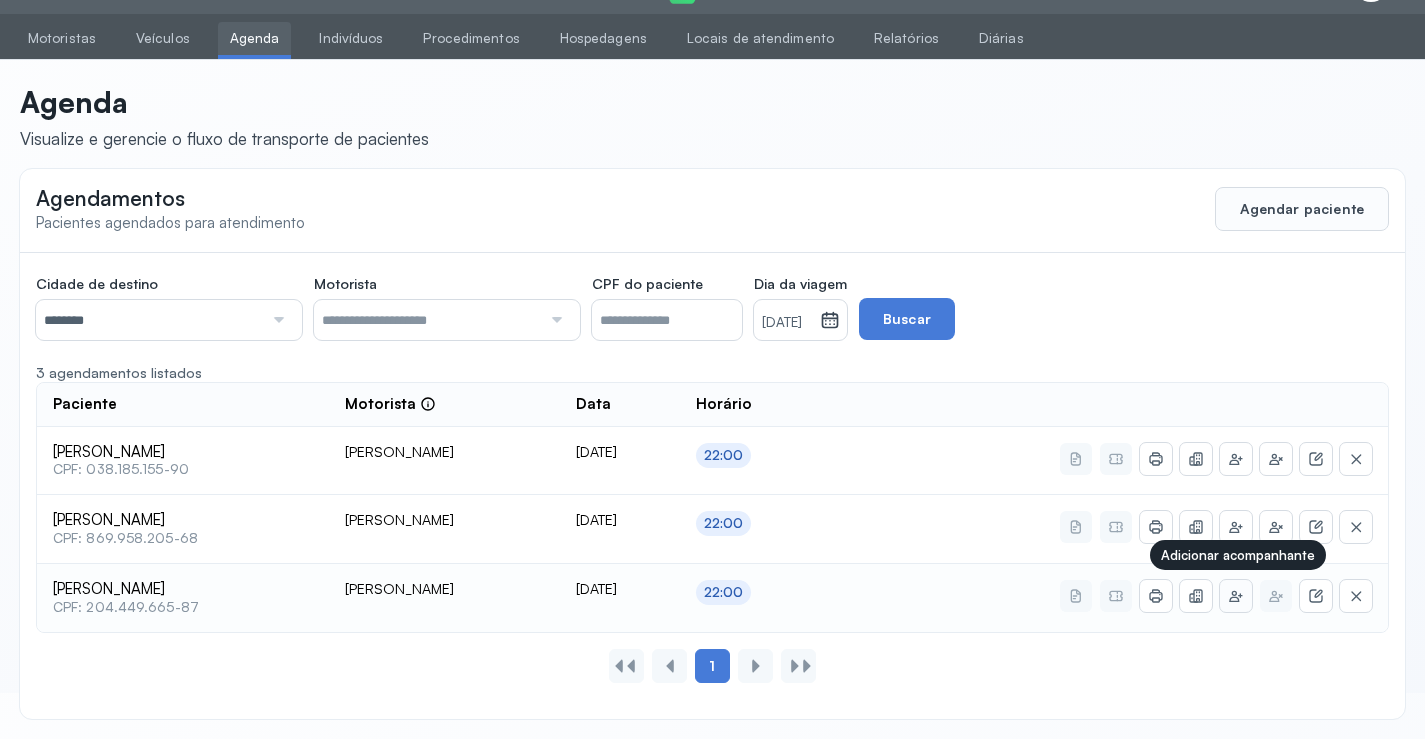 click 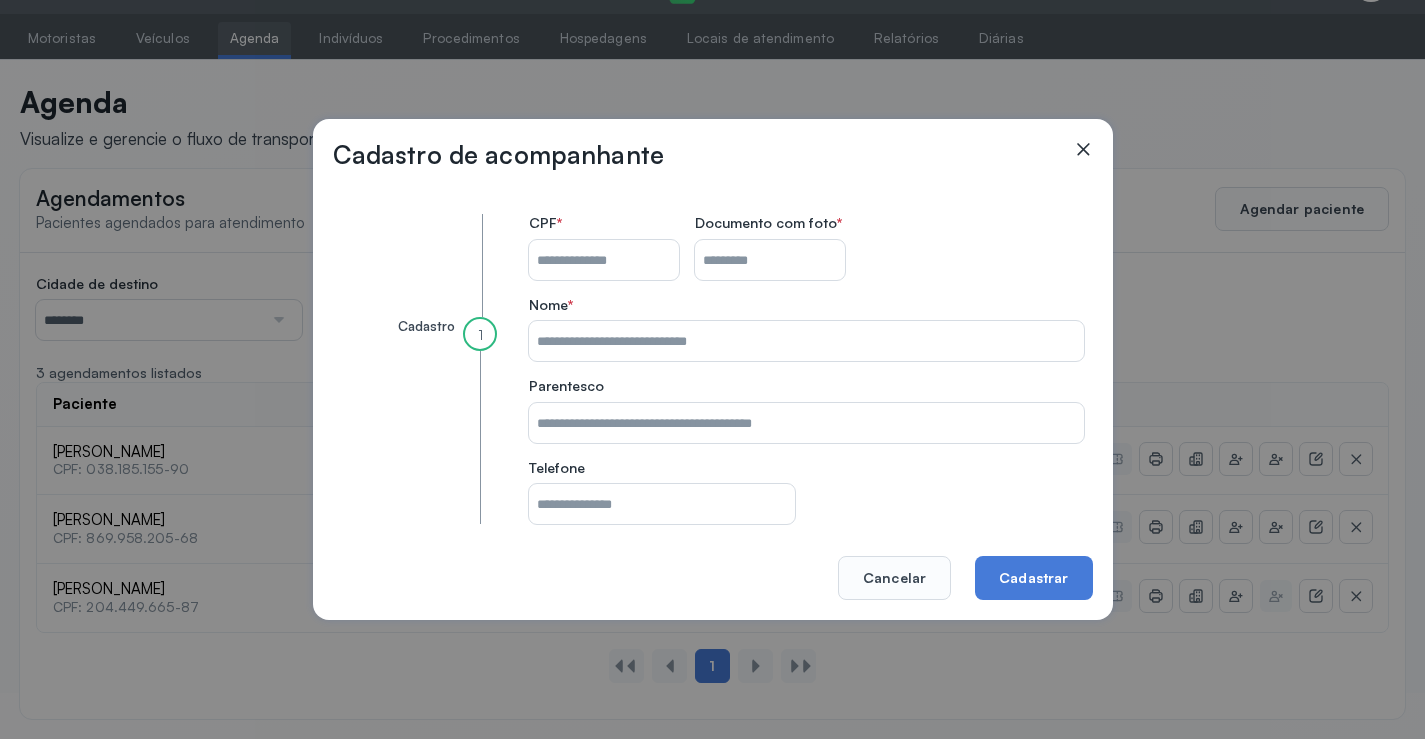 click on "CPF do paciente" at bounding box center [604, 260] 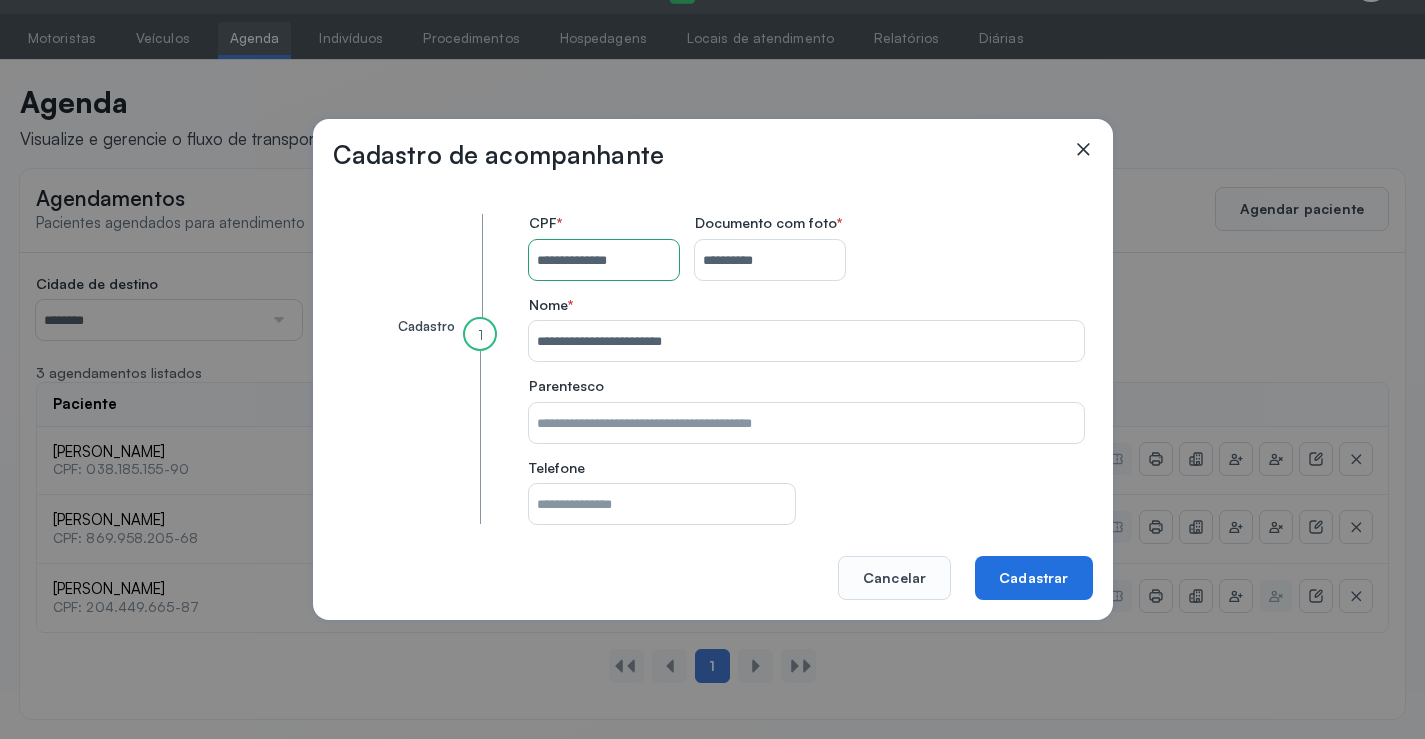 click on "Cadastrar" 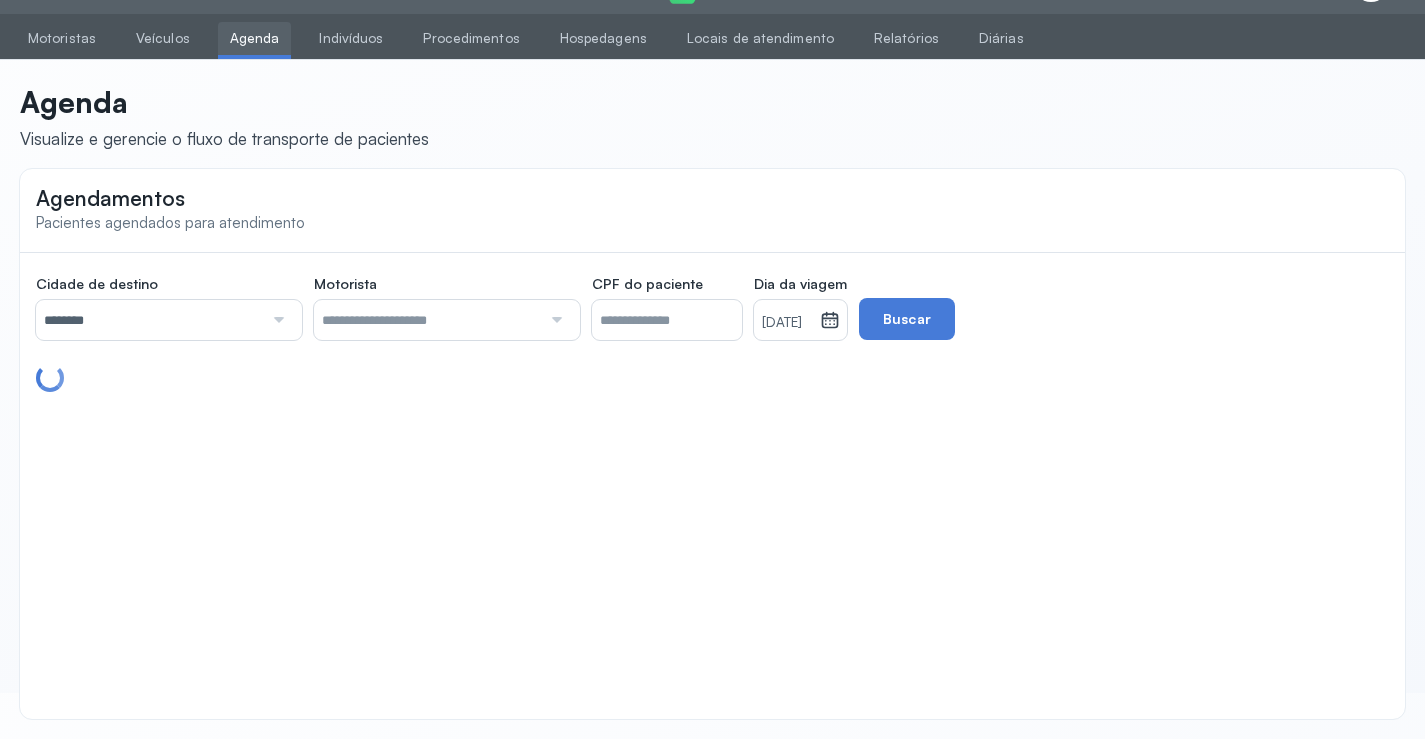 click on "********" at bounding box center [149, 320] 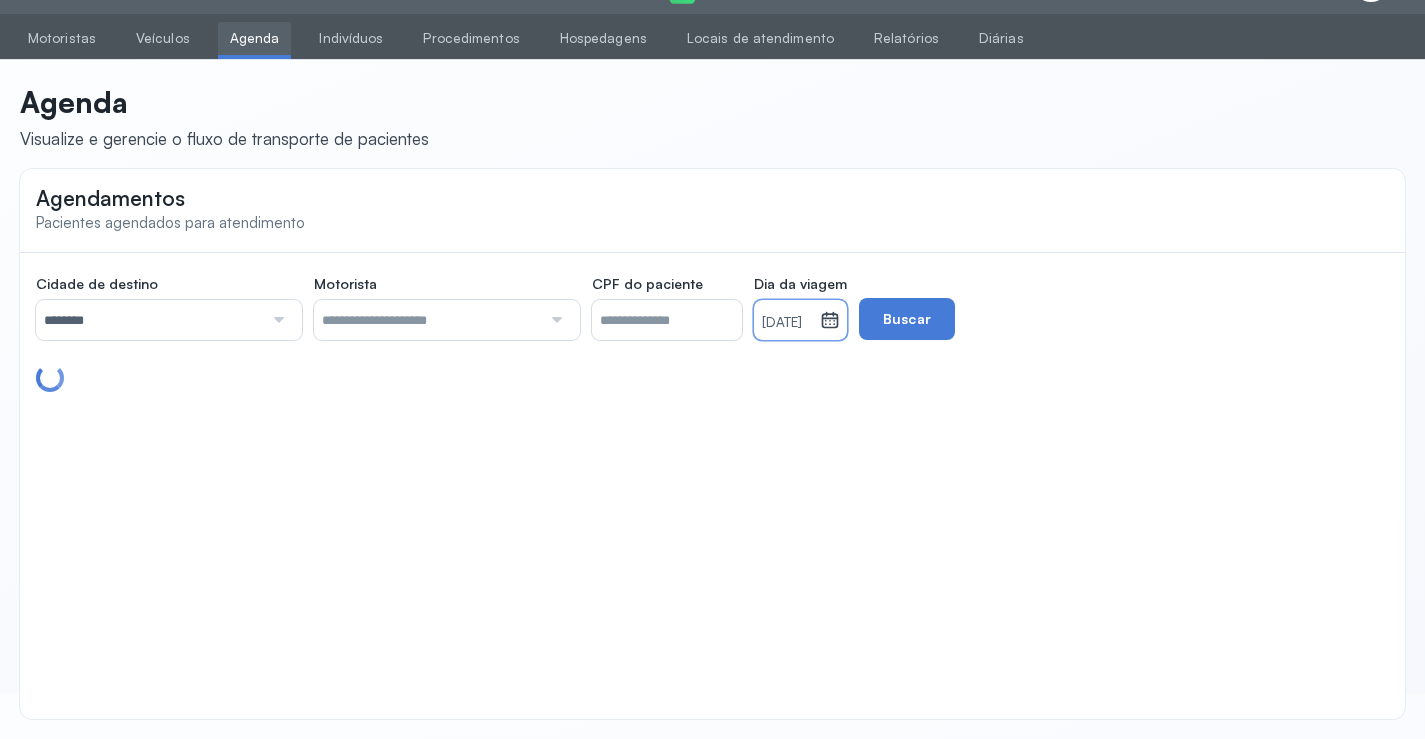 click on "[DATE]" at bounding box center (787, 323) 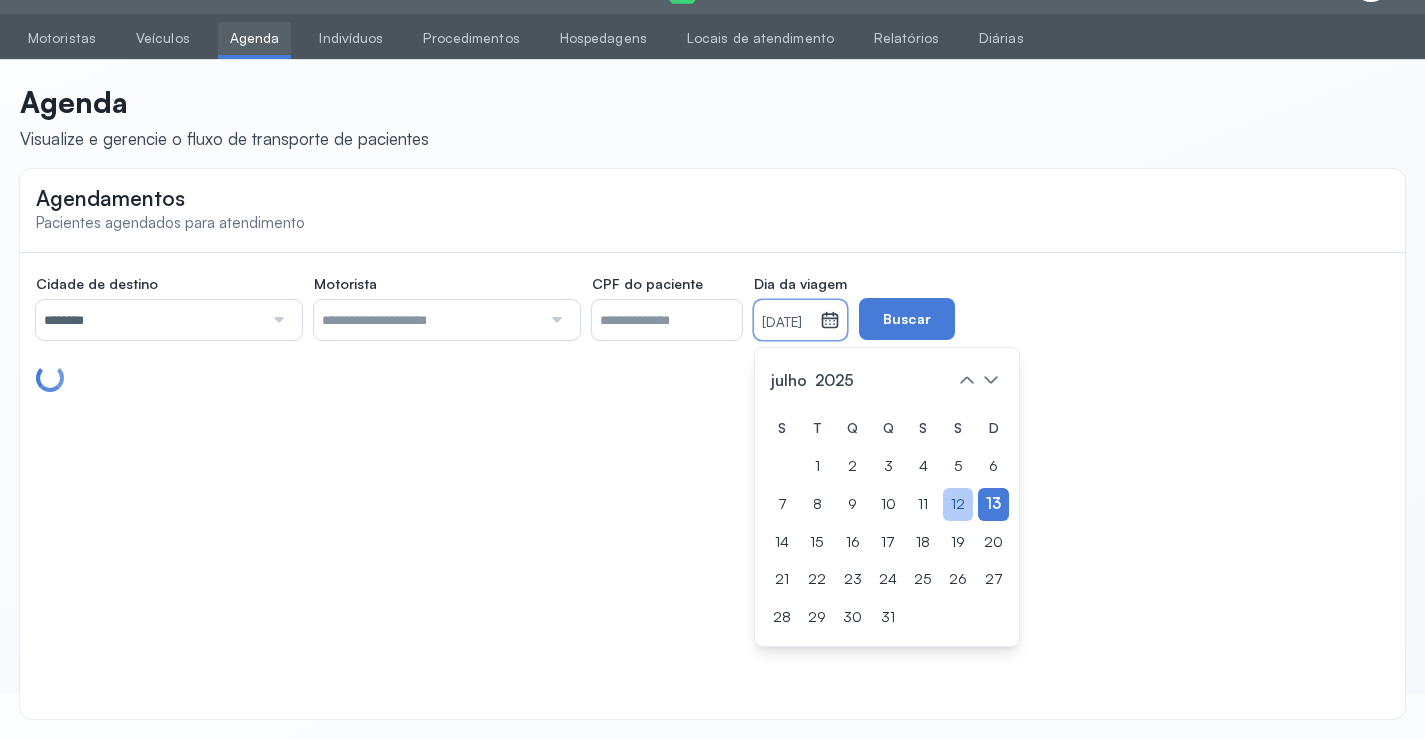 drag, startPoint x: 981, startPoint y: 502, endPoint x: 982, endPoint y: 490, distance: 12.0415945 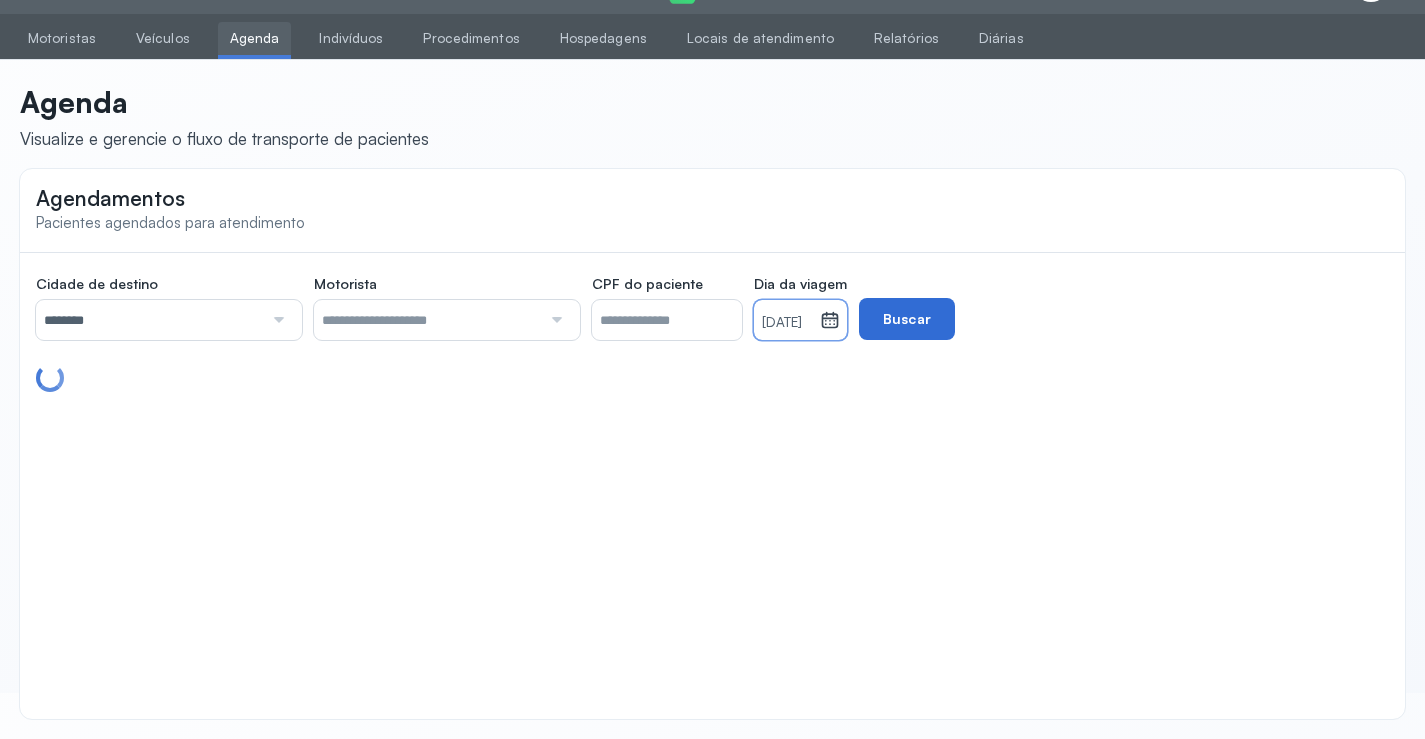 click on "Buscar" at bounding box center (907, 319) 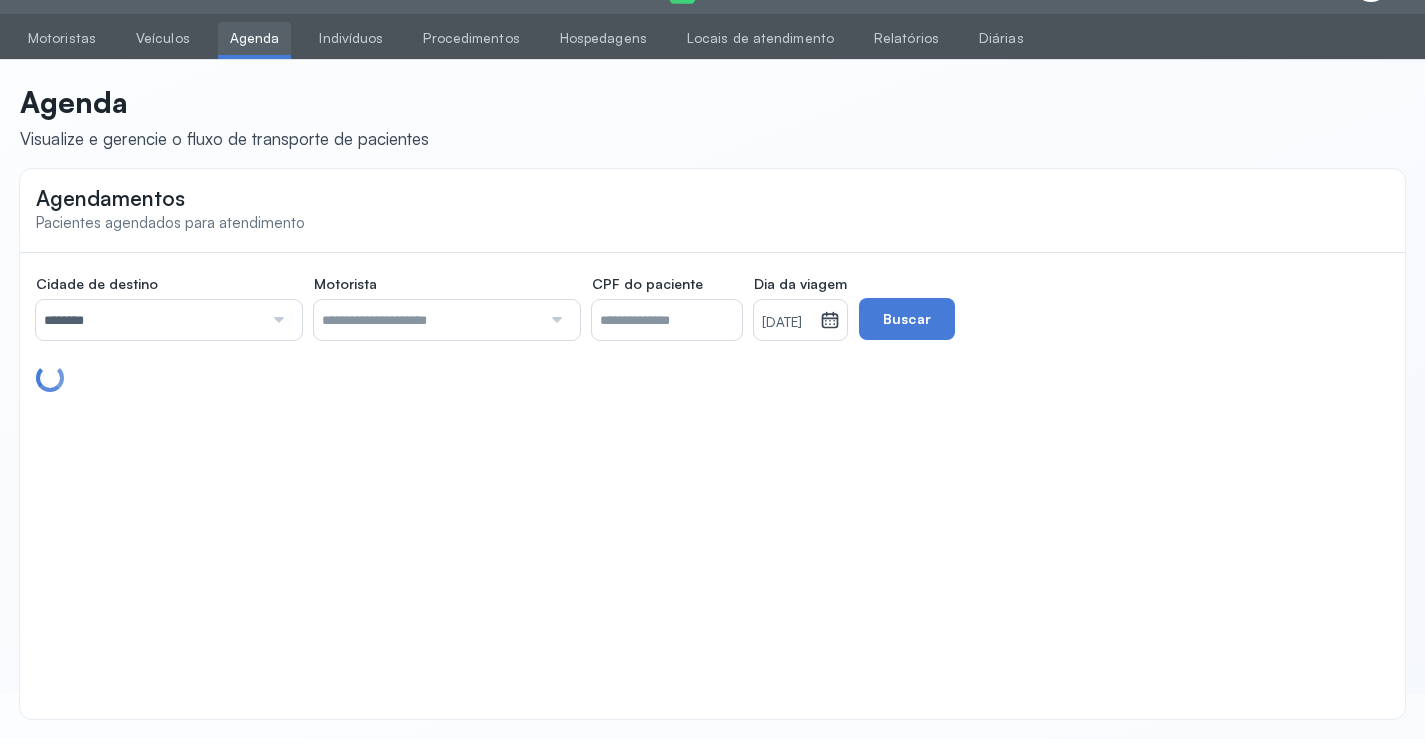 click on "12/07/2025" at bounding box center (787, 320) 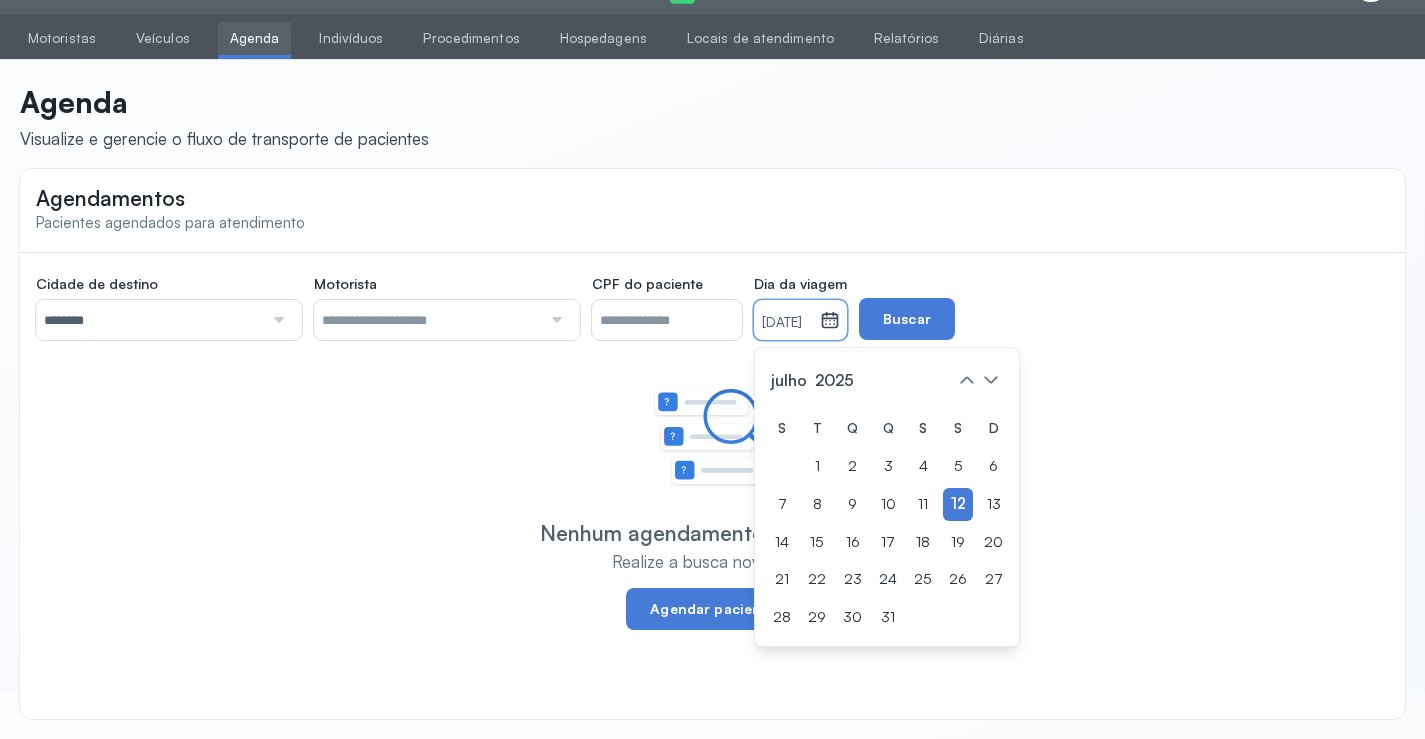 drag, startPoint x: 1009, startPoint y: 507, endPoint x: 1023, endPoint y: 497, distance: 17.20465 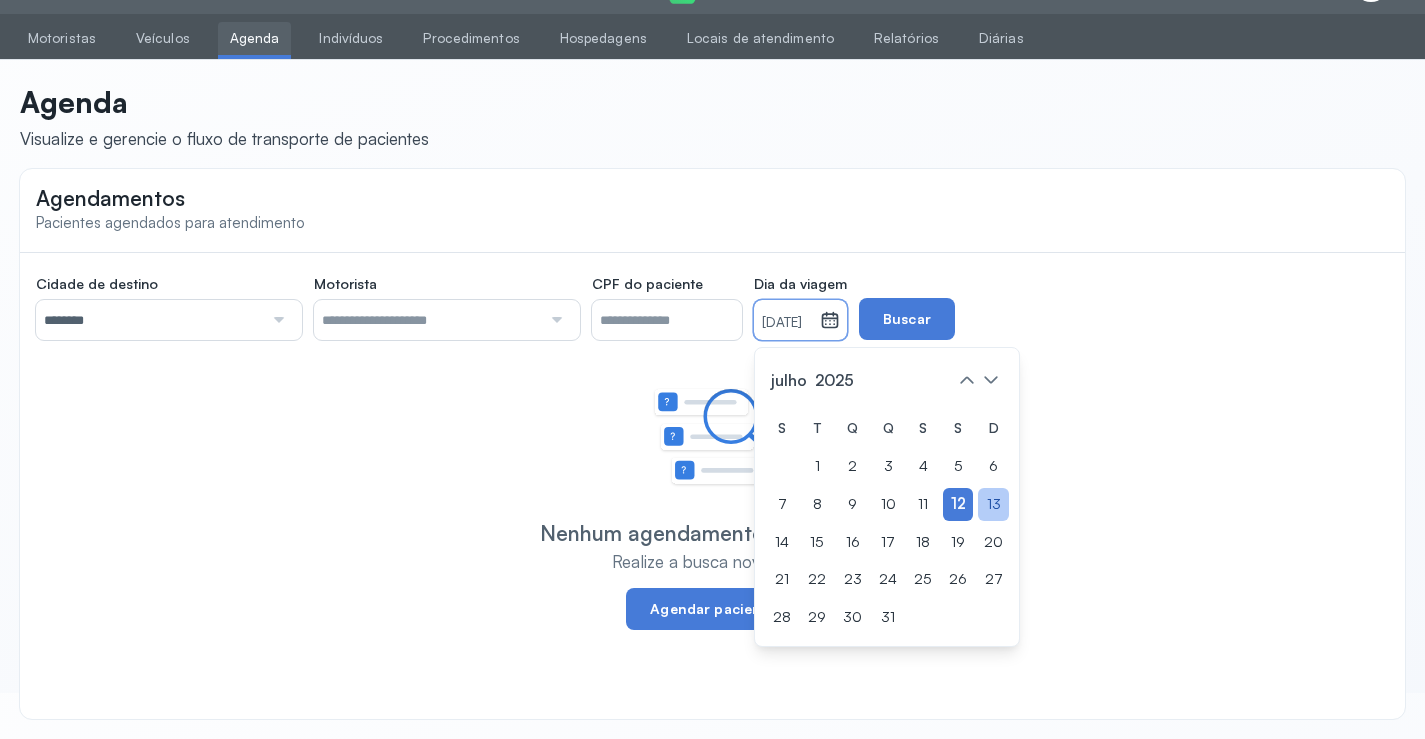 click on "13" 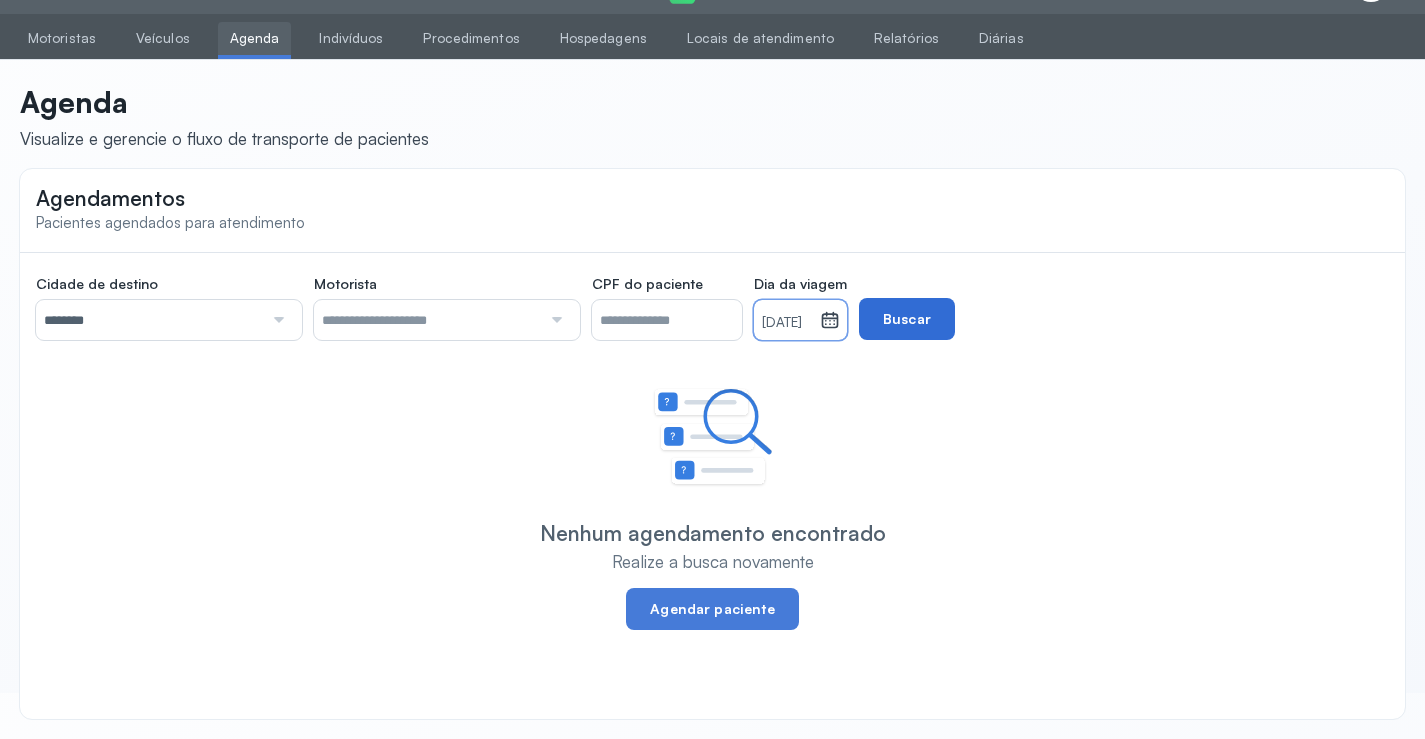 click on "Buscar" at bounding box center (907, 319) 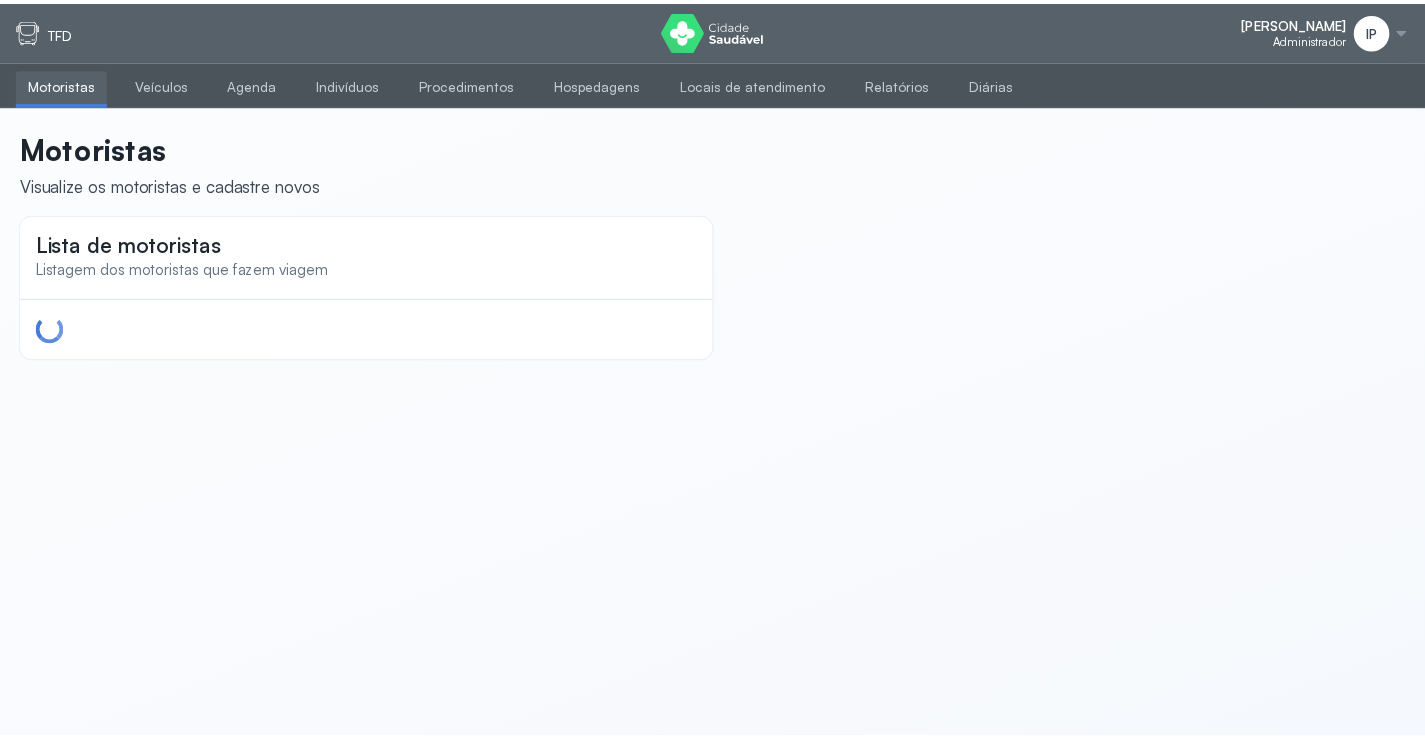 scroll, scrollTop: 0, scrollLeft: 0, axis: both 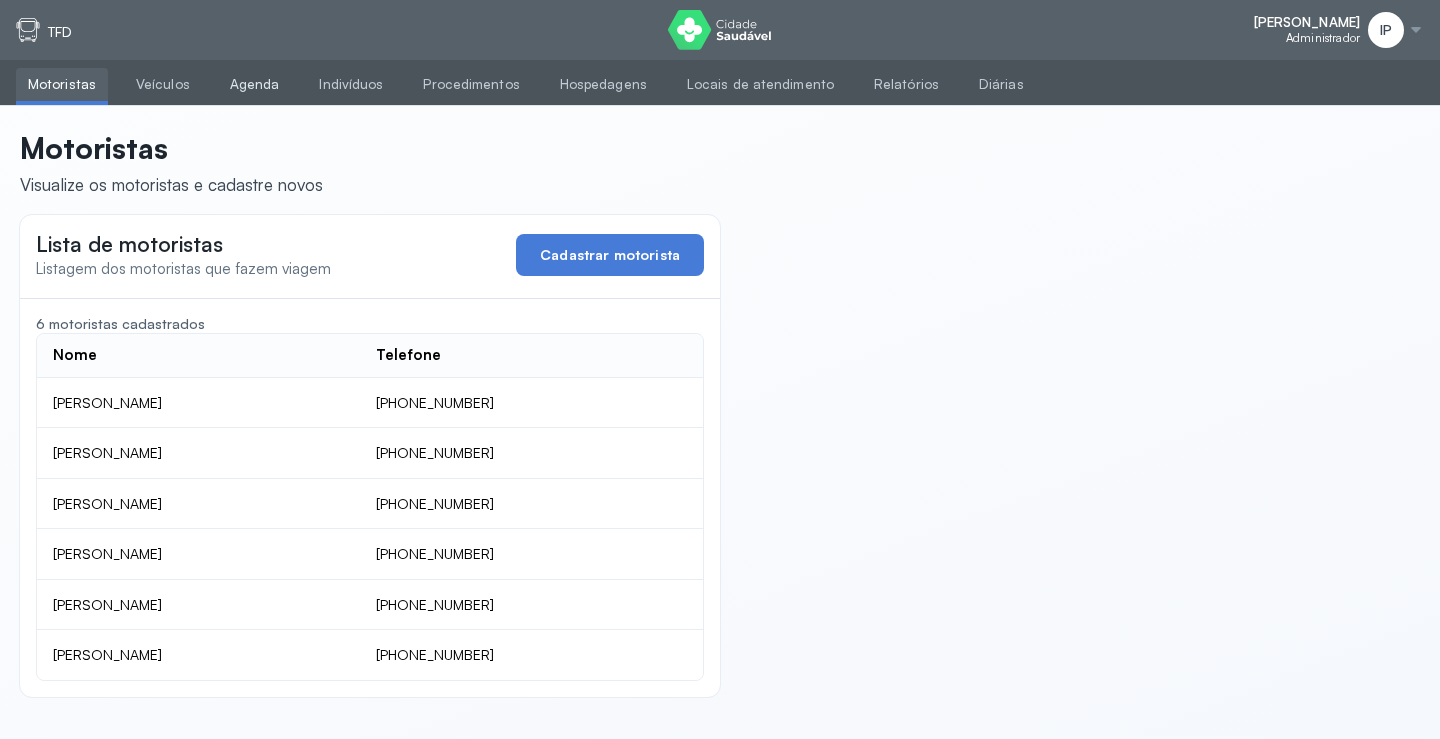 click on "Agenda" at bounding box center (255, 84) 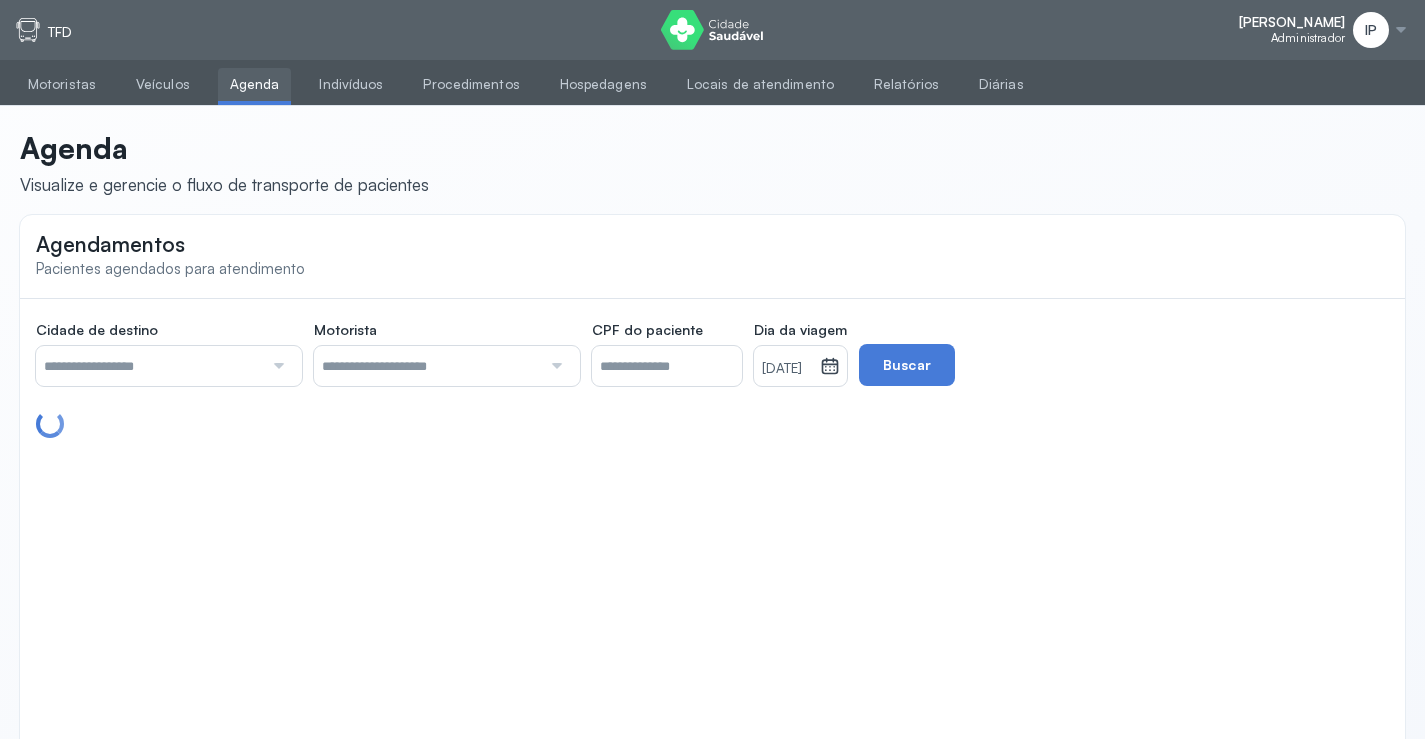 click at bounding box center (149, 366) 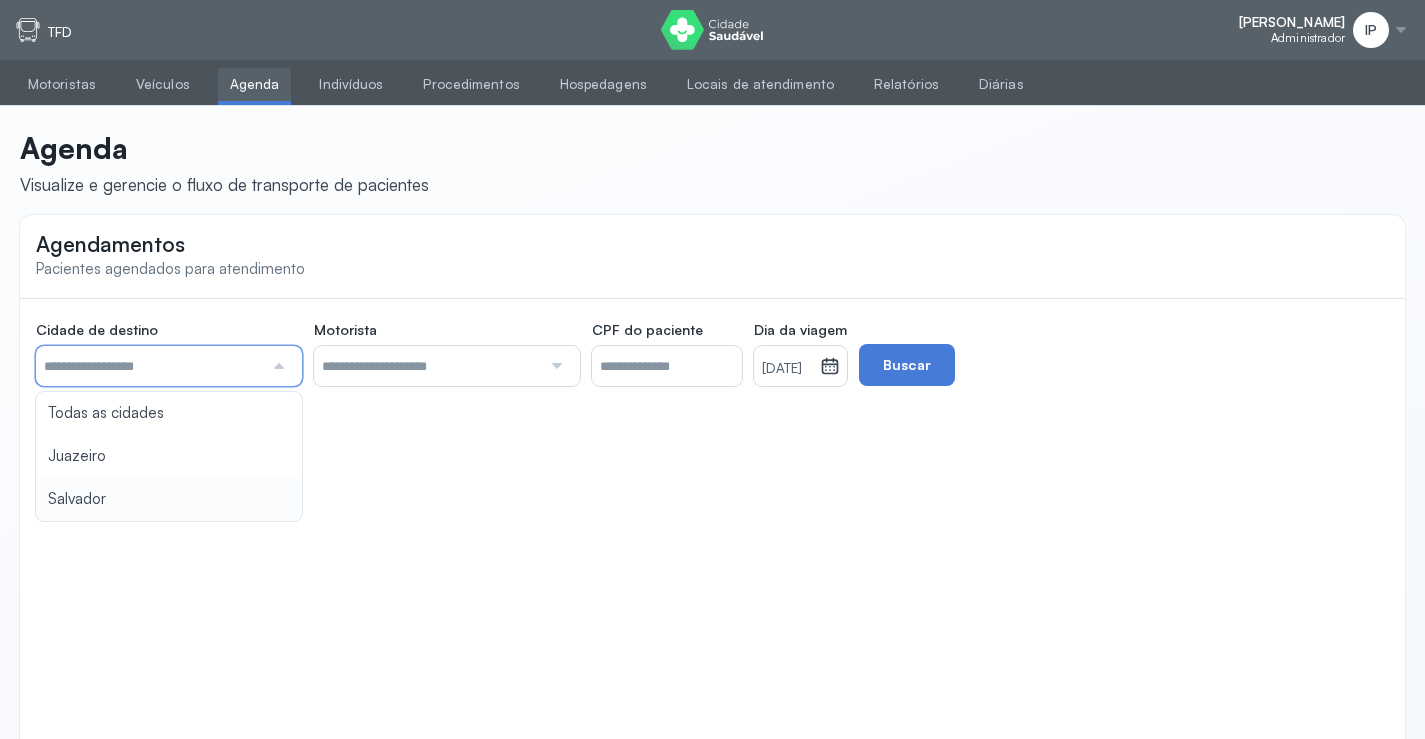 type on "********" 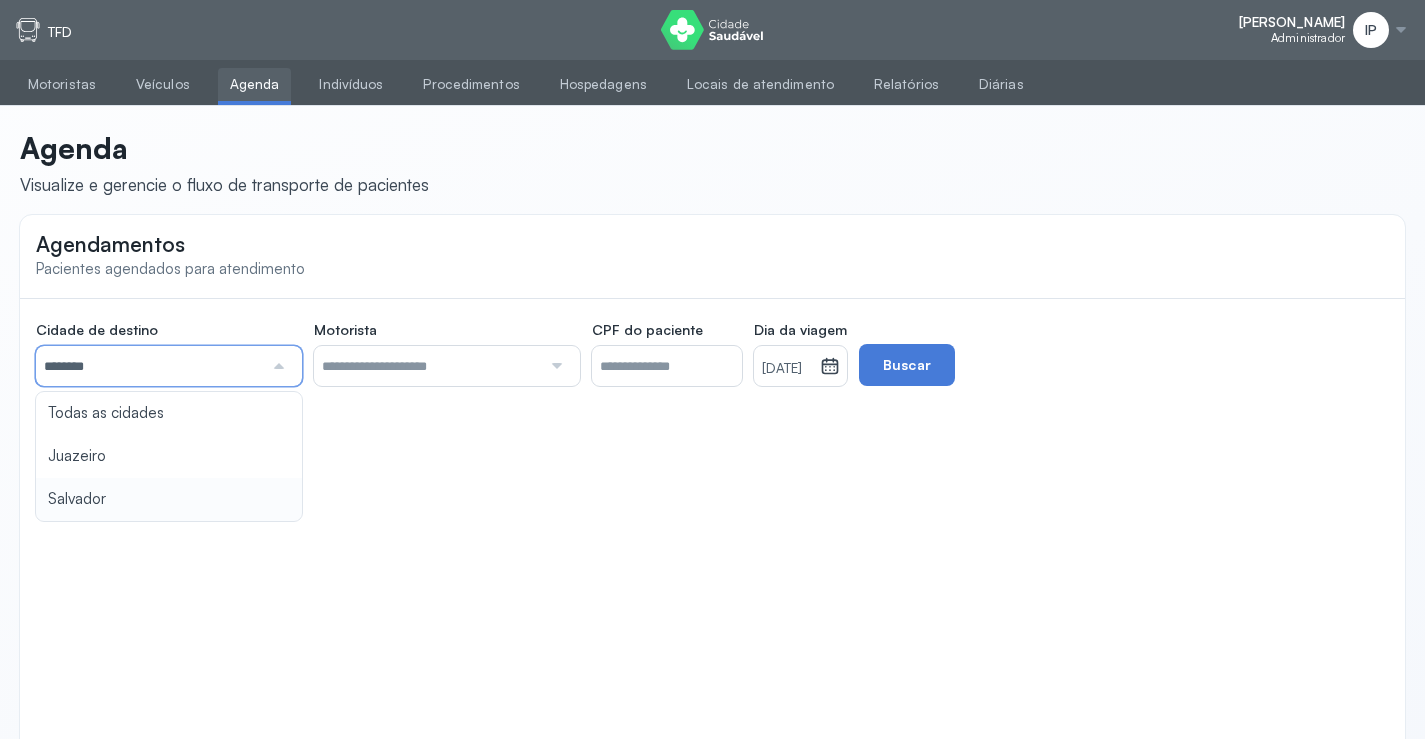 click on "Agendamentos Pacientes agendados para atendimento Cidade de destino  ******** Todas as cidades [GEOGRAPHIC_DATA] Salvador Motorista  Todos os motoristas [PERSON_NAME] [PERSON_NAME] [PERSON_NAME] CPF do paciente  Dia da viagem  [DATE] [DATE] S T Q Q S S D 1 2 3 4 5 6 7 8 9 10 11 12 13 14 15 16 17 18 19 20 21 22 23 24 25 26 27 28 29 30 [DATE][PERSON_NAME] mar abr maio jun [DATE] ago set out nov [DATE] 2019 2020 2021 2022 2023 2024 2025 2026 2027 2028 2029  Buscar" at bounding box center [712, 490] 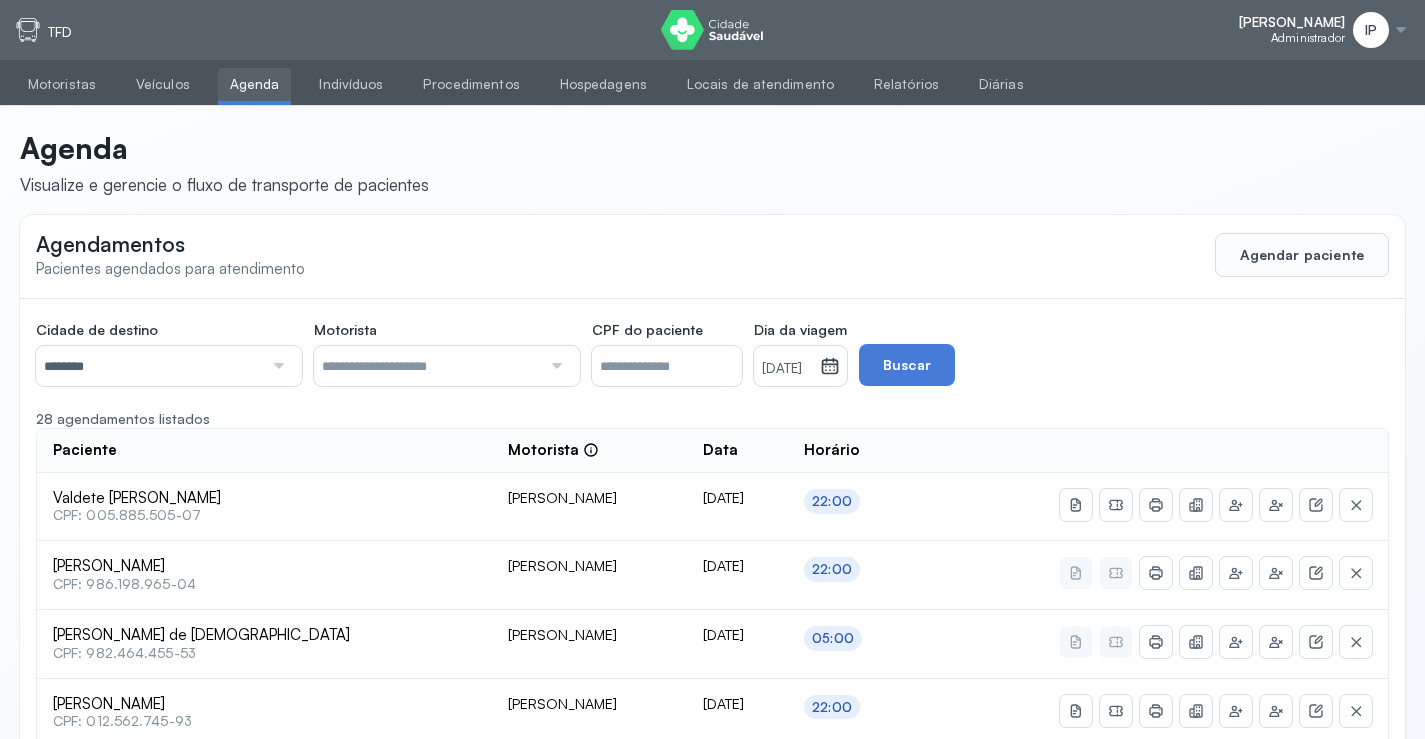 click on "[DATE]" at bounding box center [787, 369] 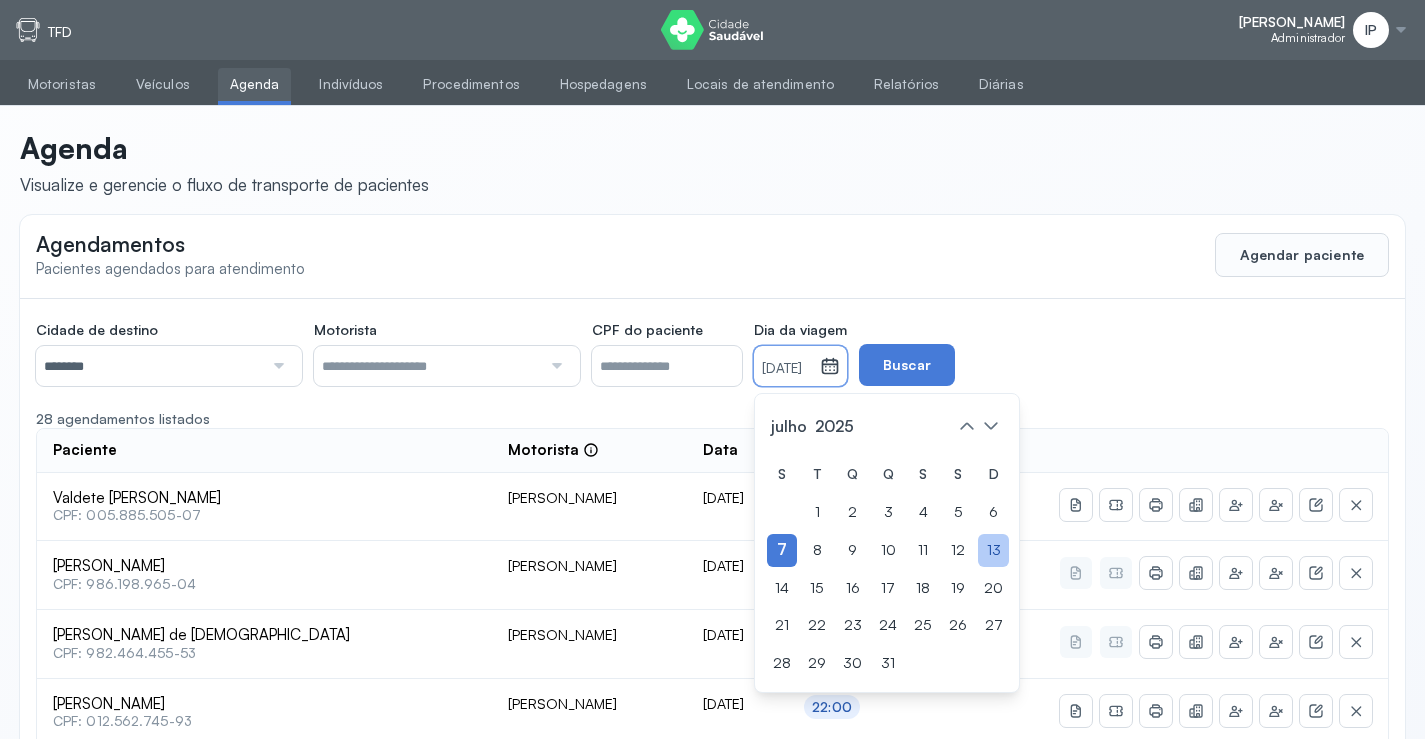 click on "13" 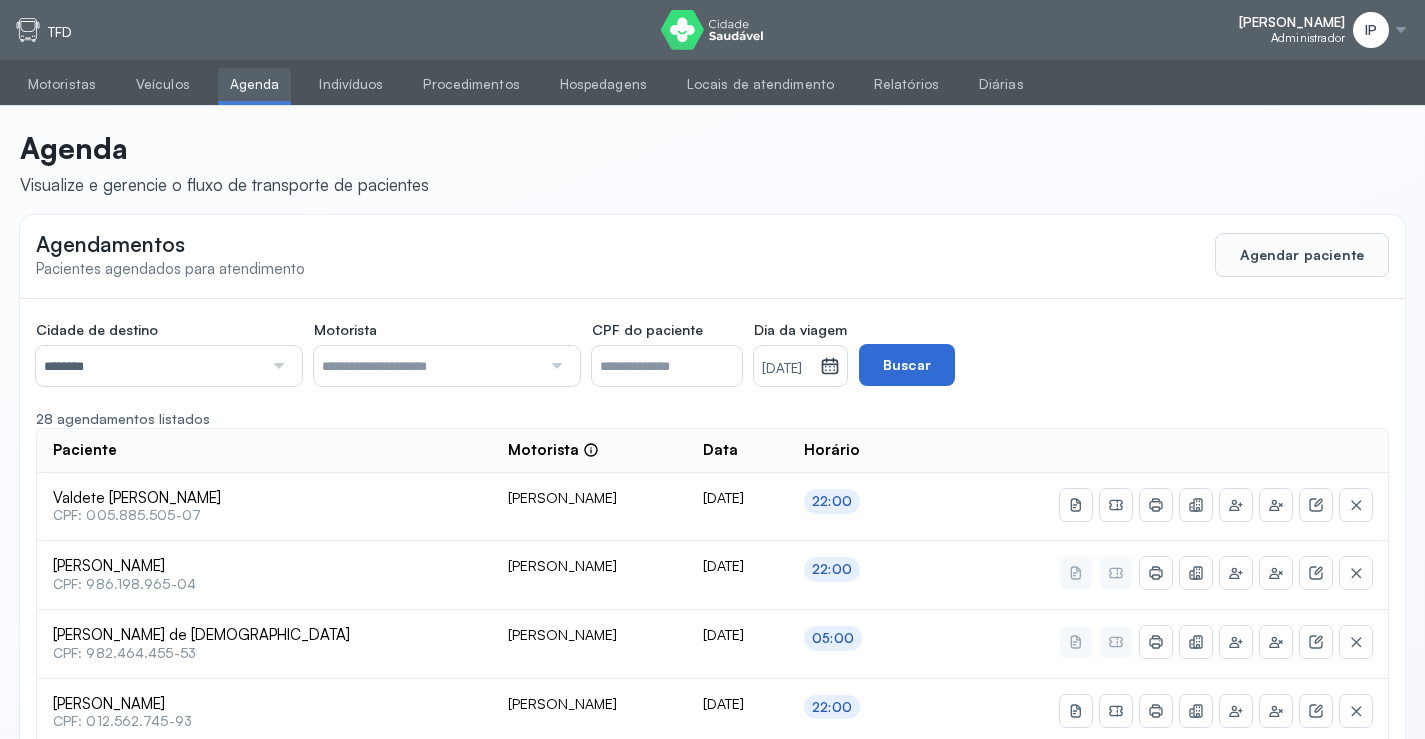 click on "Buscar" at bounding box center [907, 365] 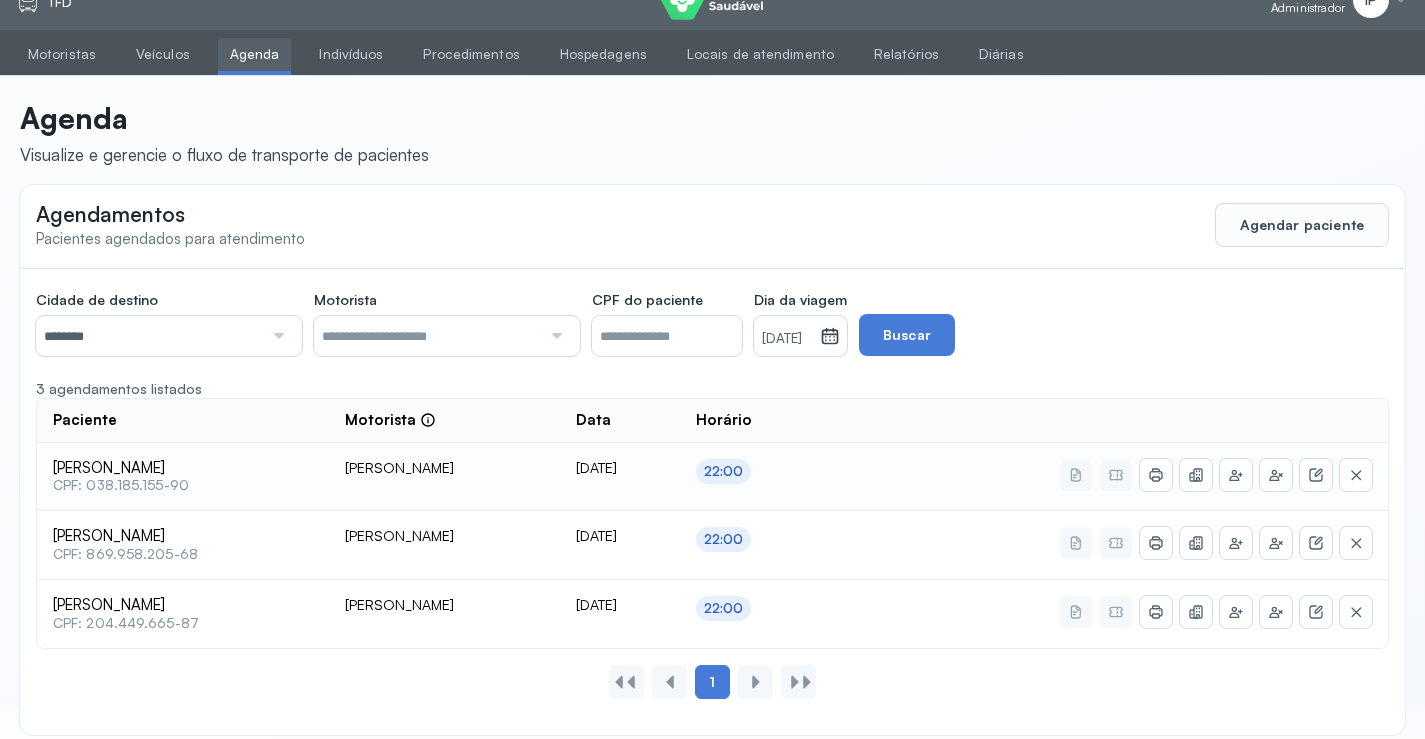 scroll, scrollTop: 46, scrollLeft: 0, axis: vertical 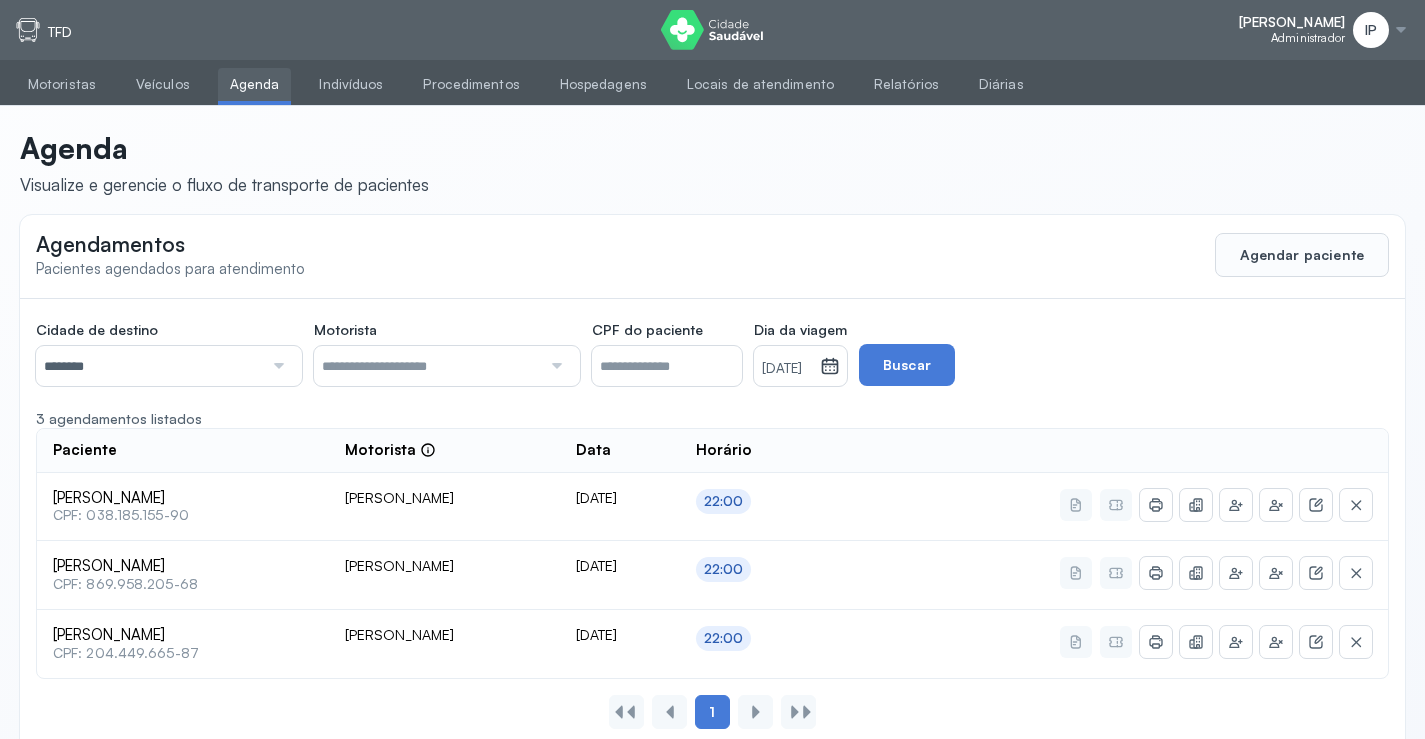 click on "********" at bounding box center [149, 366] 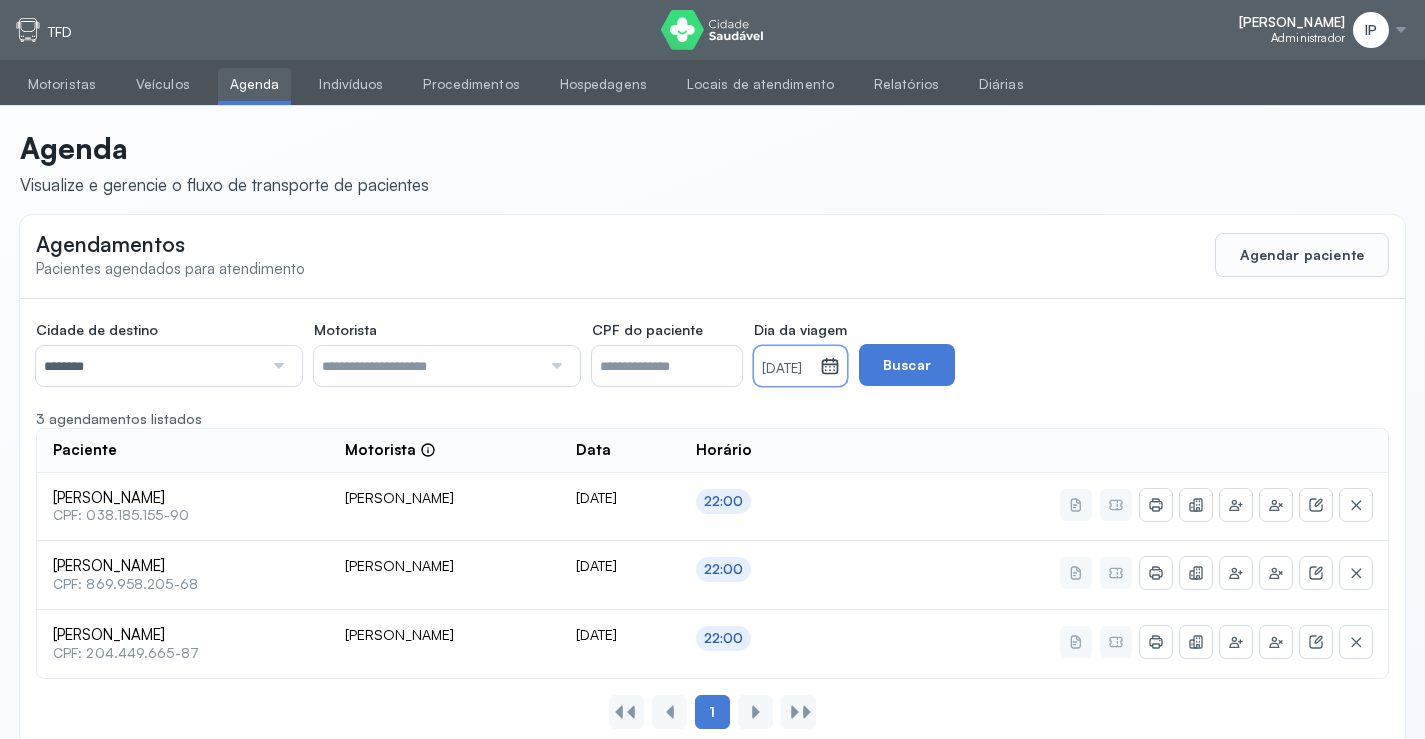 click on "[DATE]" at bounding box center [787, 366] 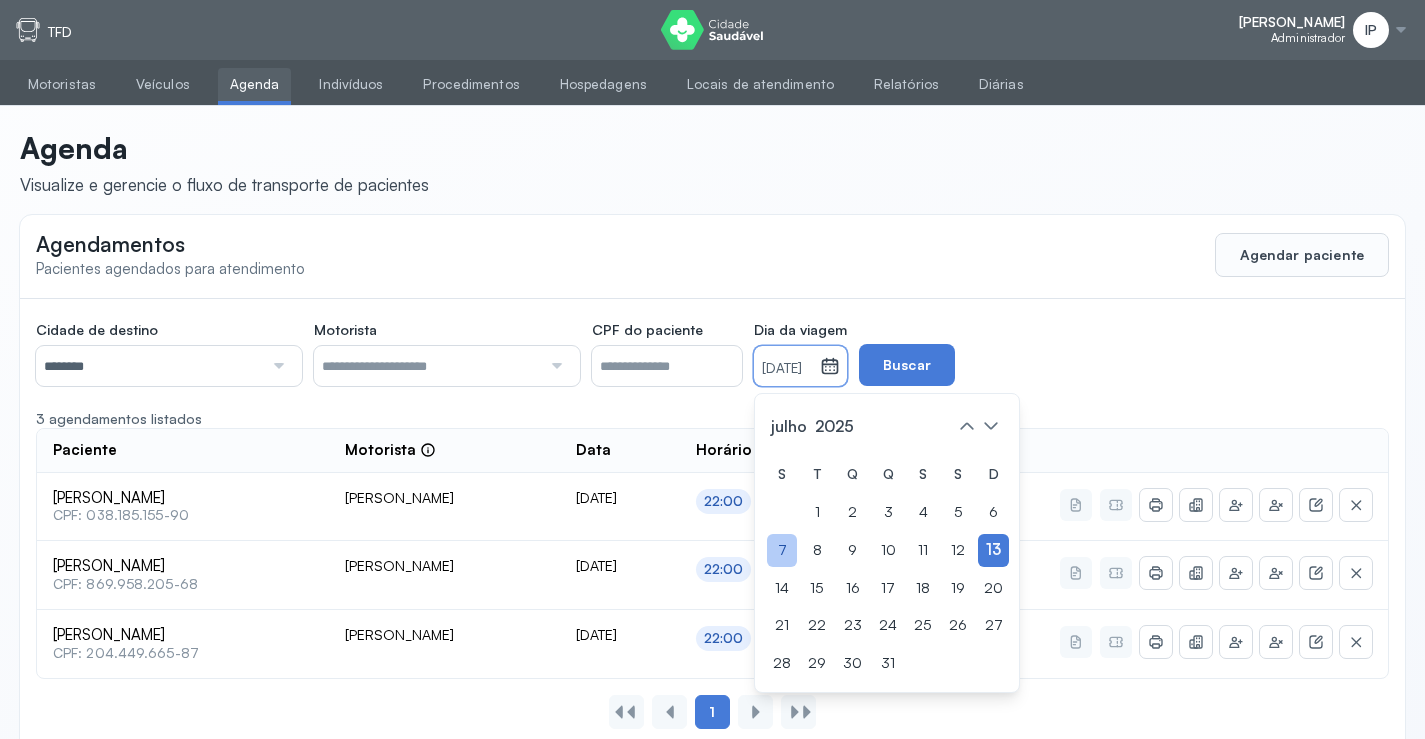 click on "7" 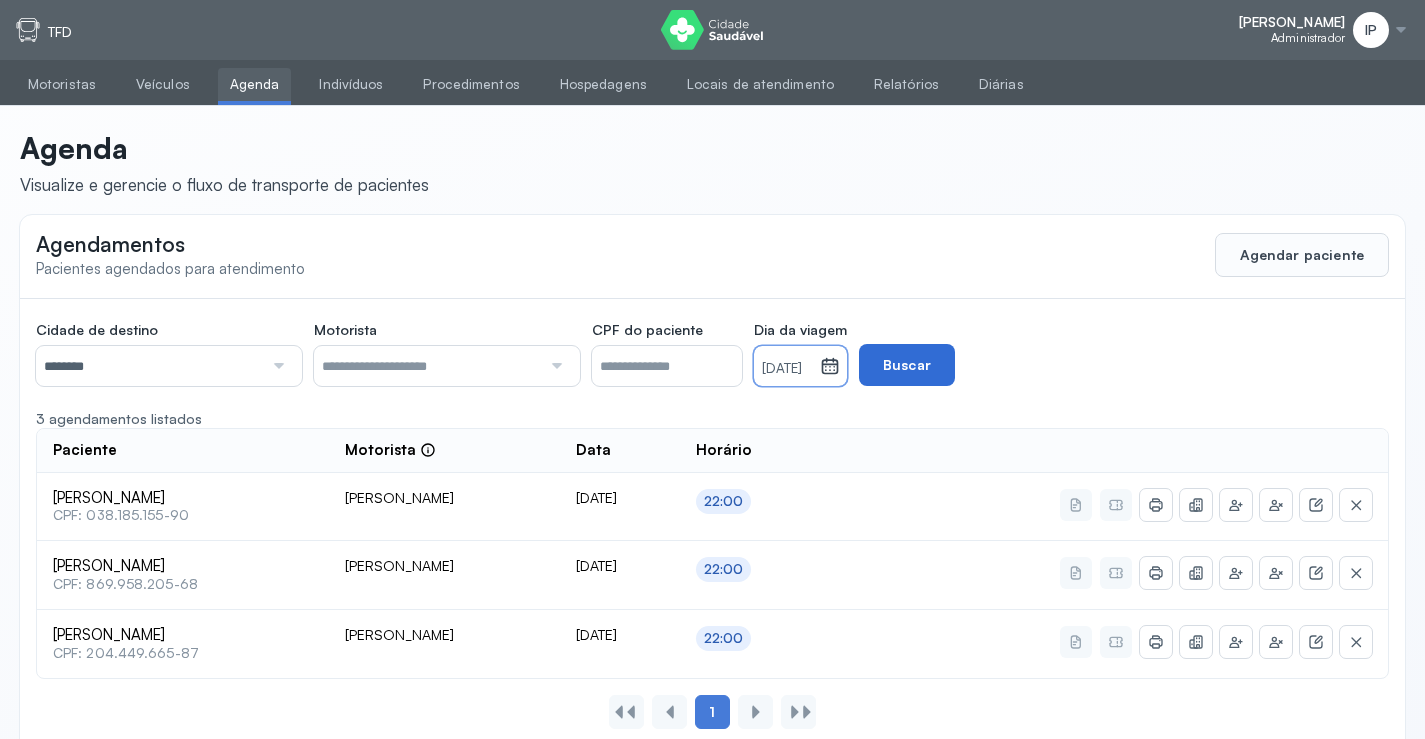click on "Buscar" at bounding box center [907, 365] 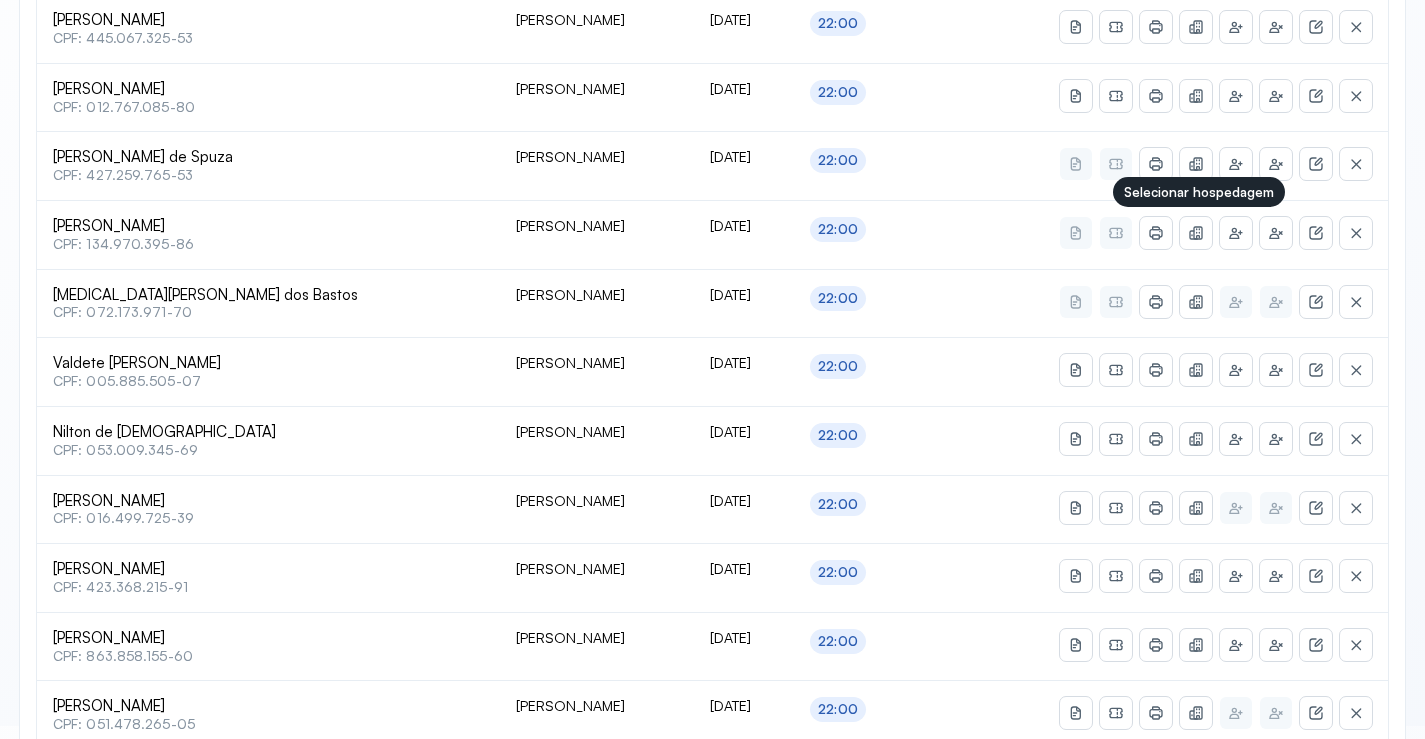 scroll, scrollTop: 865, scrollLeft: 0, axis: vertical 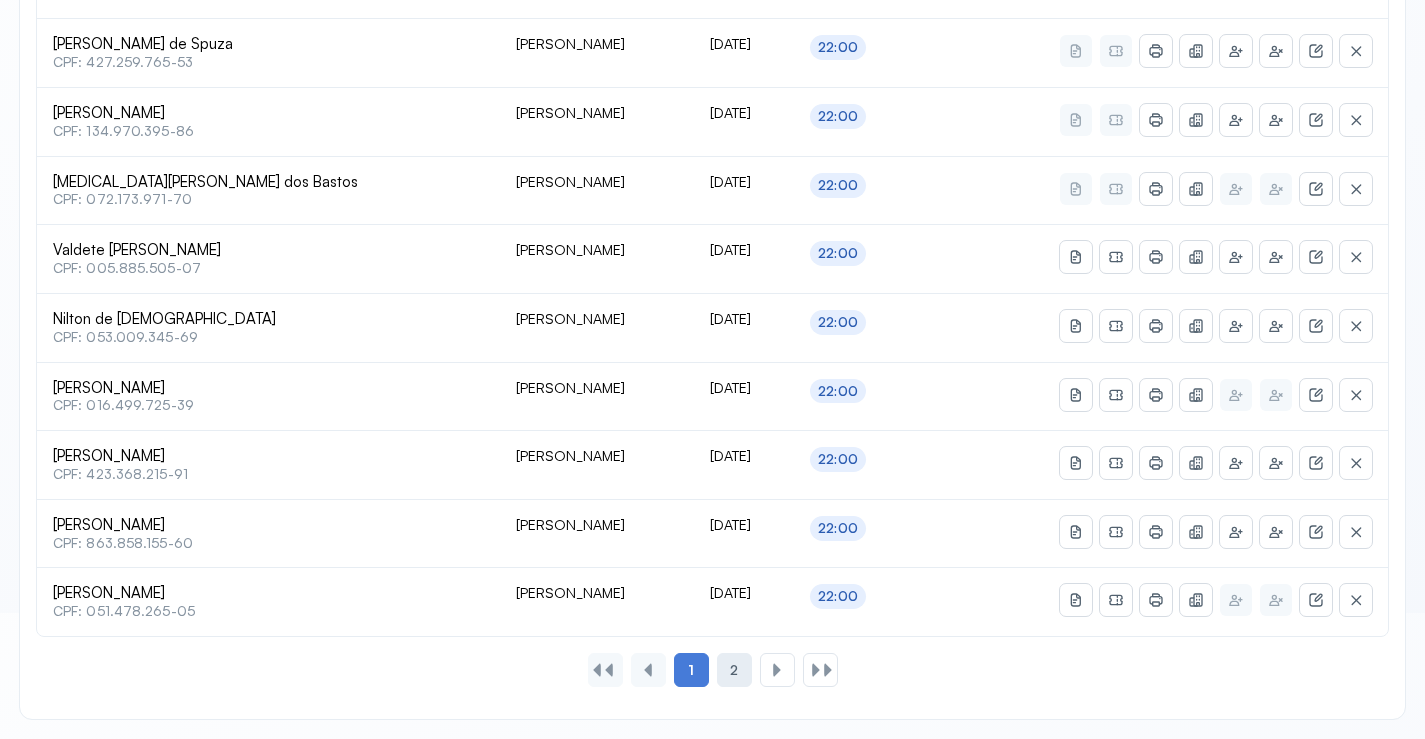 click on "2" at bounding box center [734, 670] 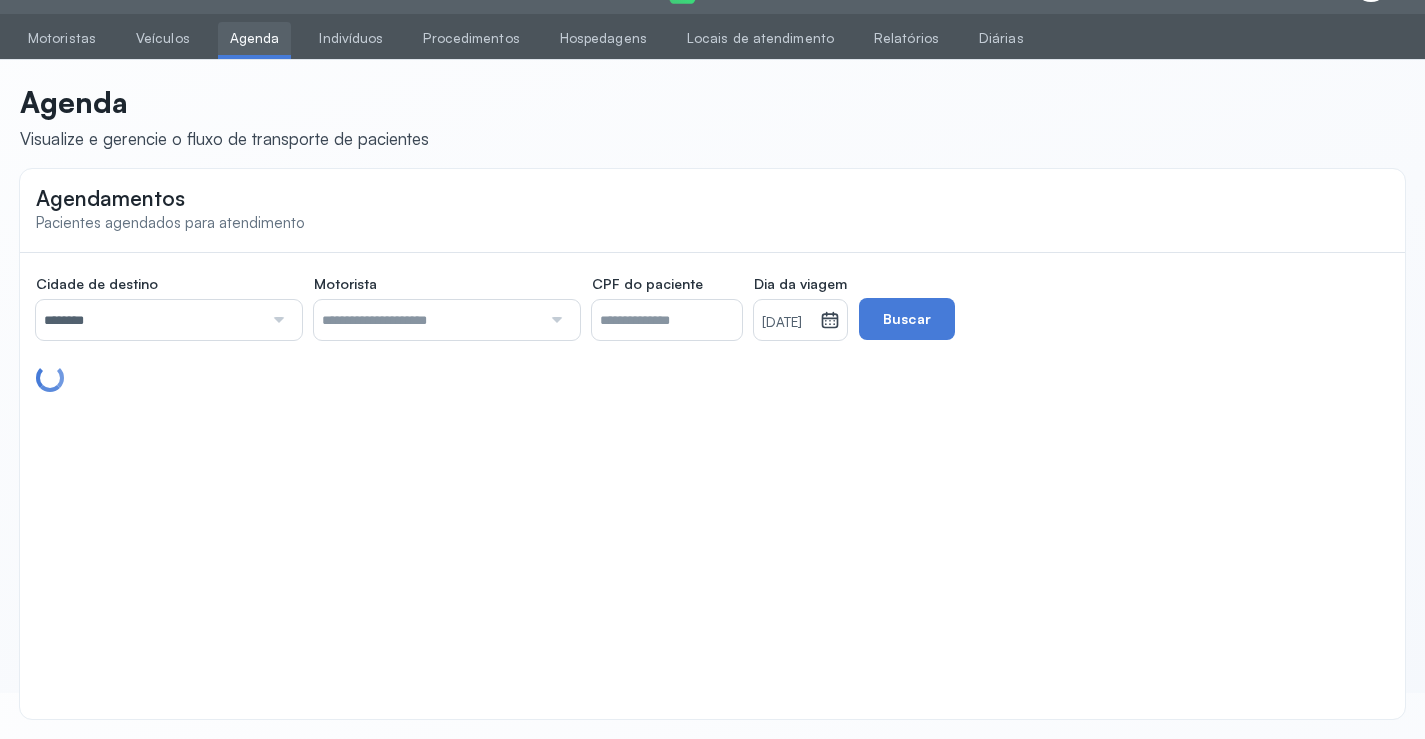 scroll, scrollTop: 110, scrollLeft: 0, axis: vertical 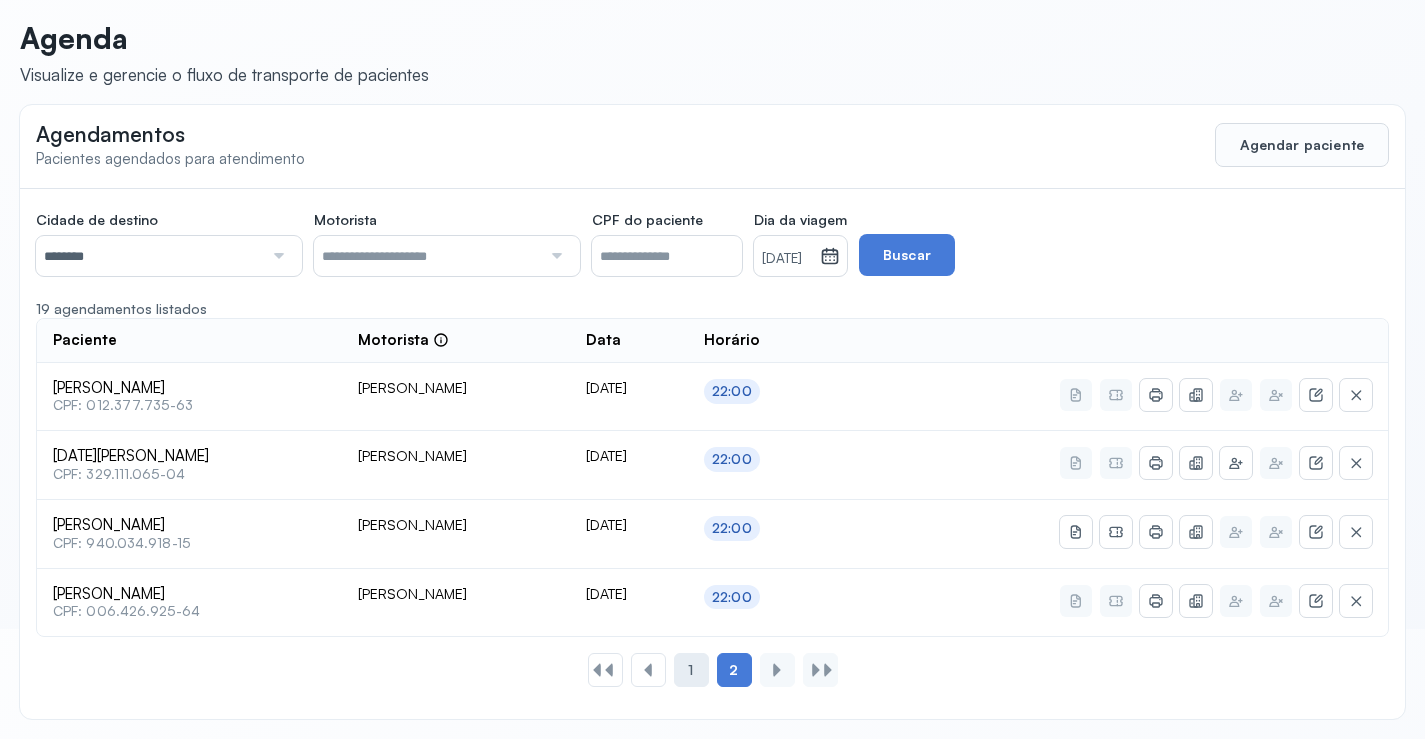 click on "1" 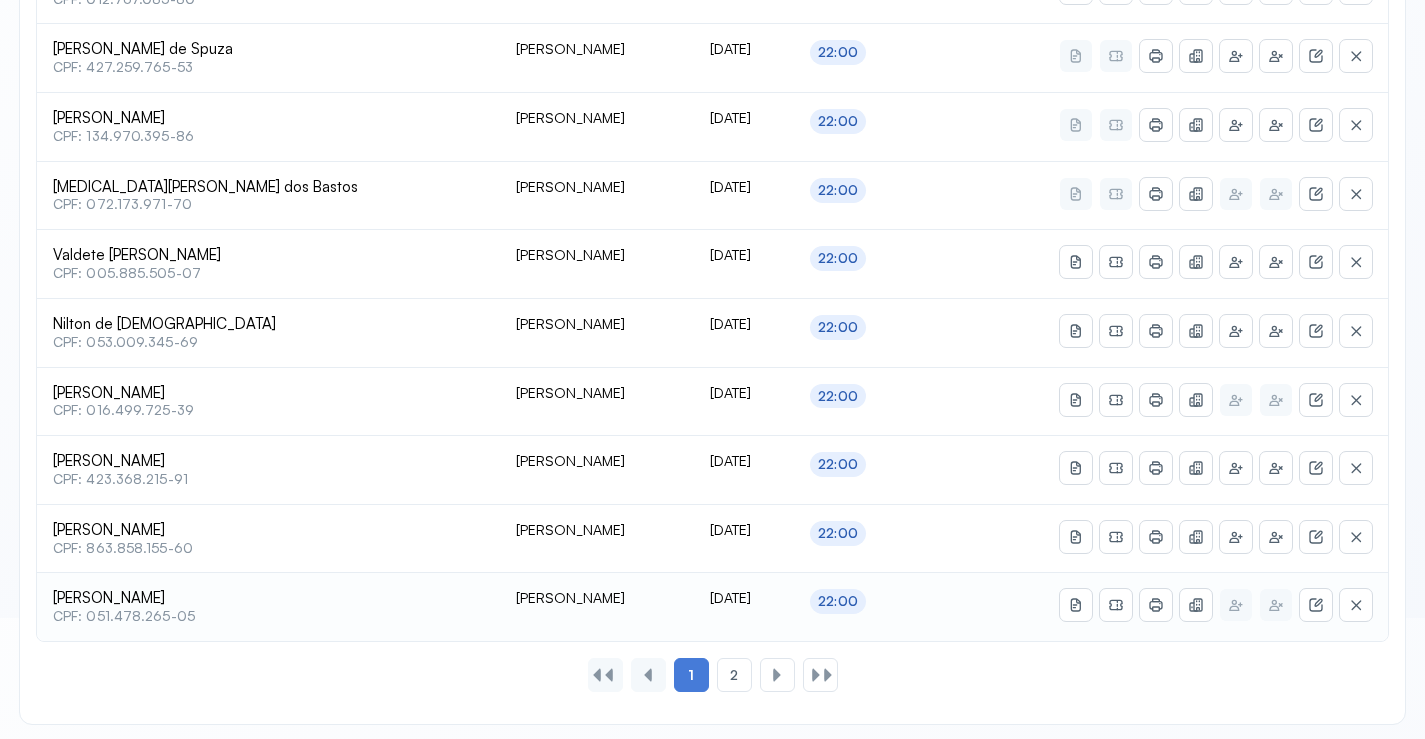 scroll, scrollTop: 865, scrollLeft: 0, axis: vertical 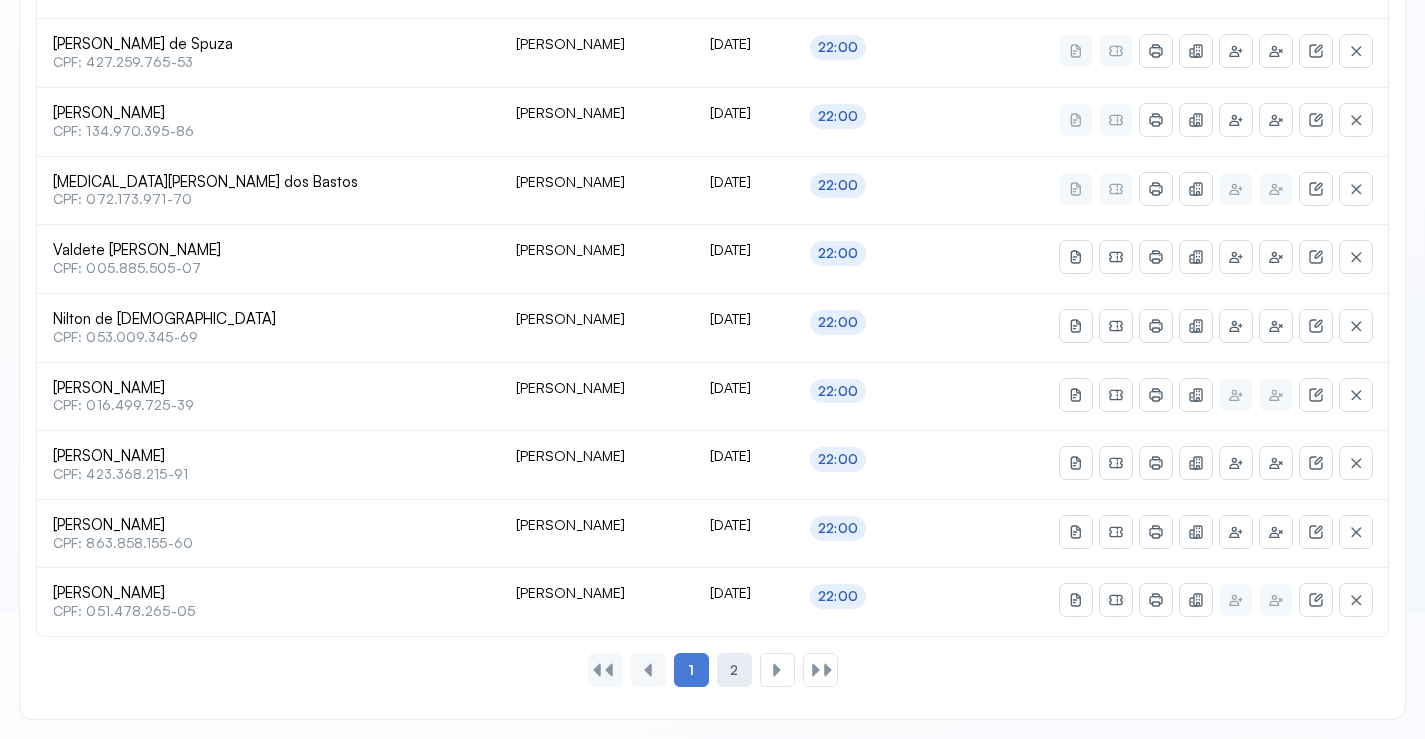 click on "2" at bounding box center (734, 670) 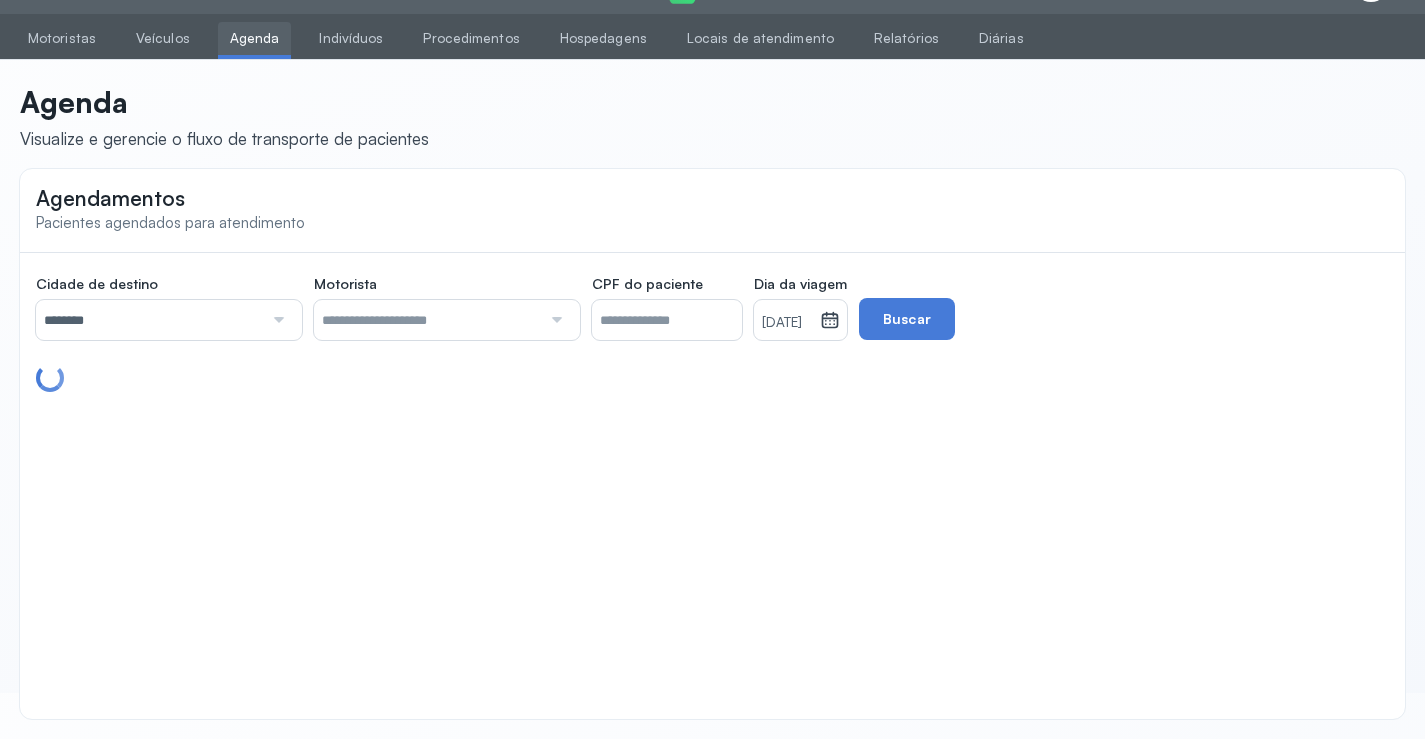 scroll, scrollTop: 110, scrollLeft: 0, axis: vertical 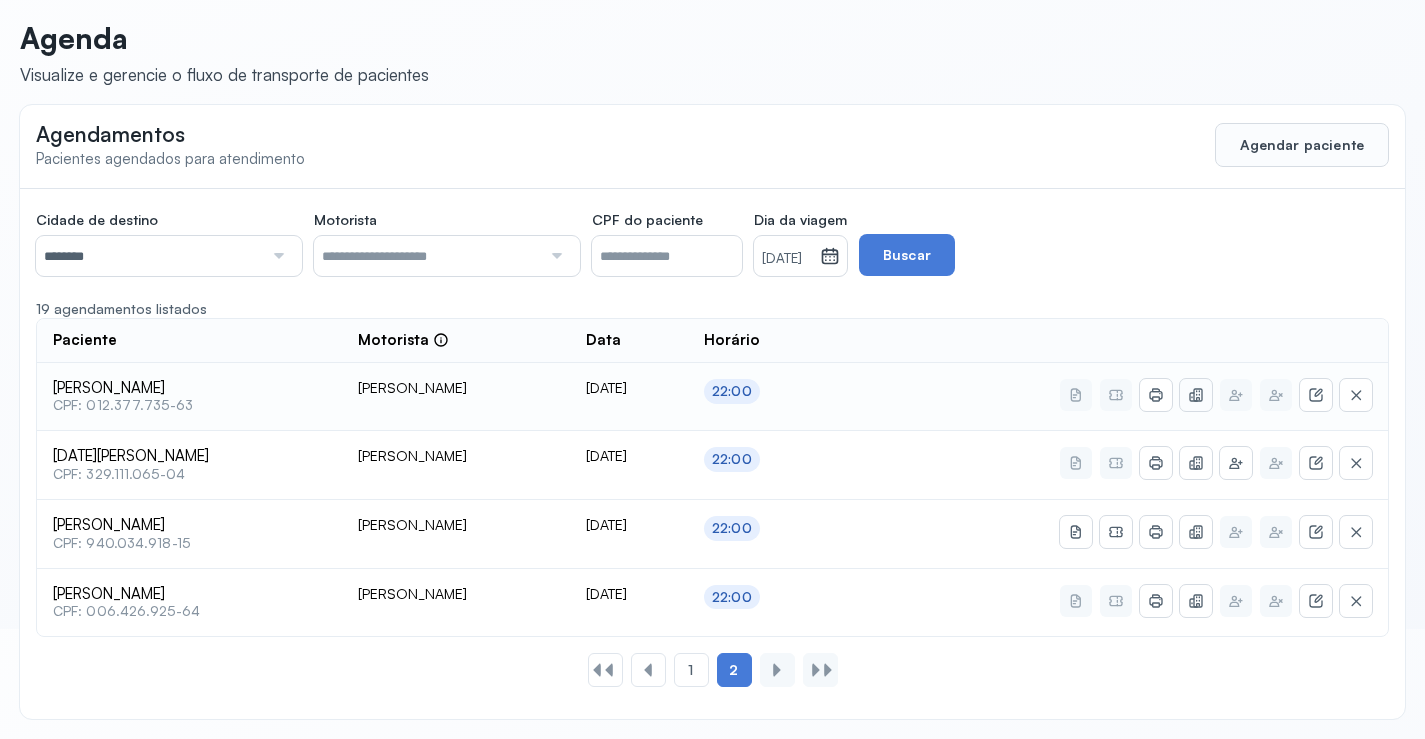 click 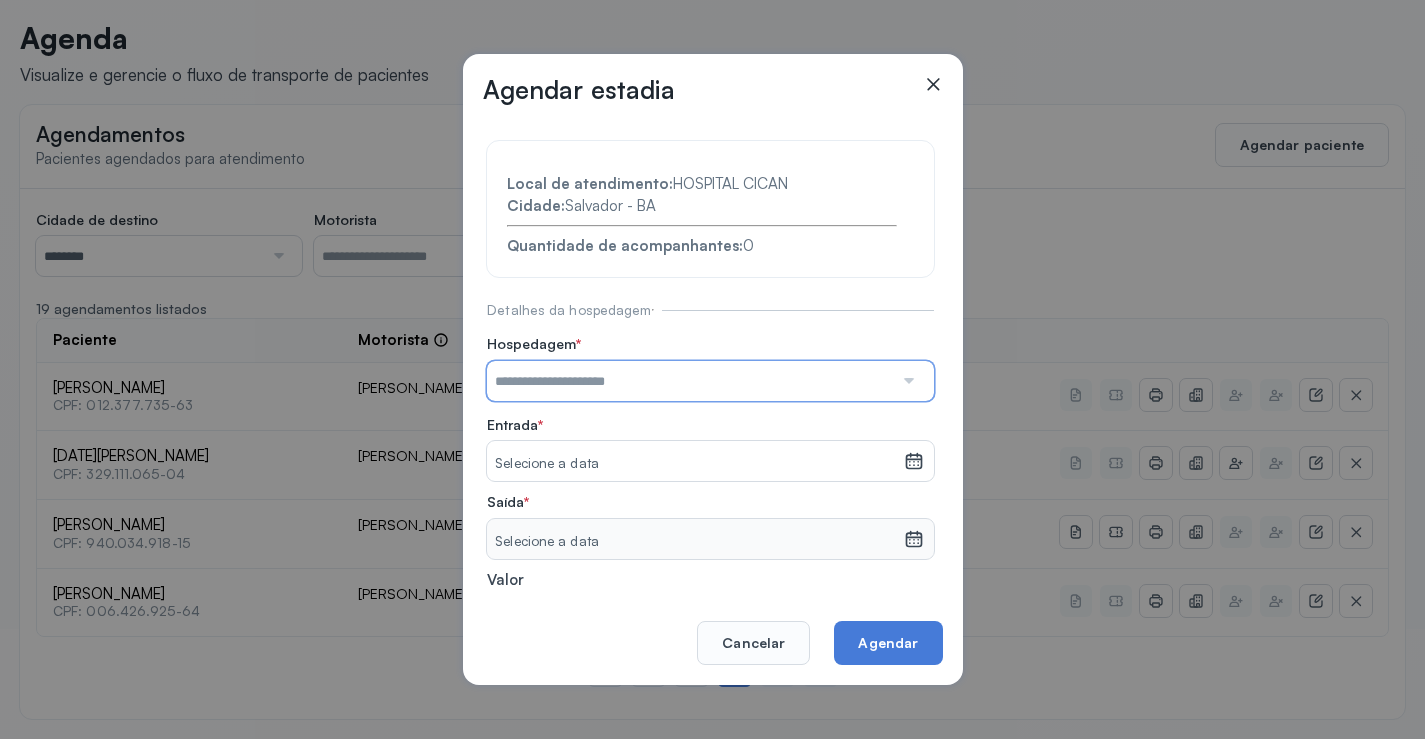 click at bounding box center [690, 381] 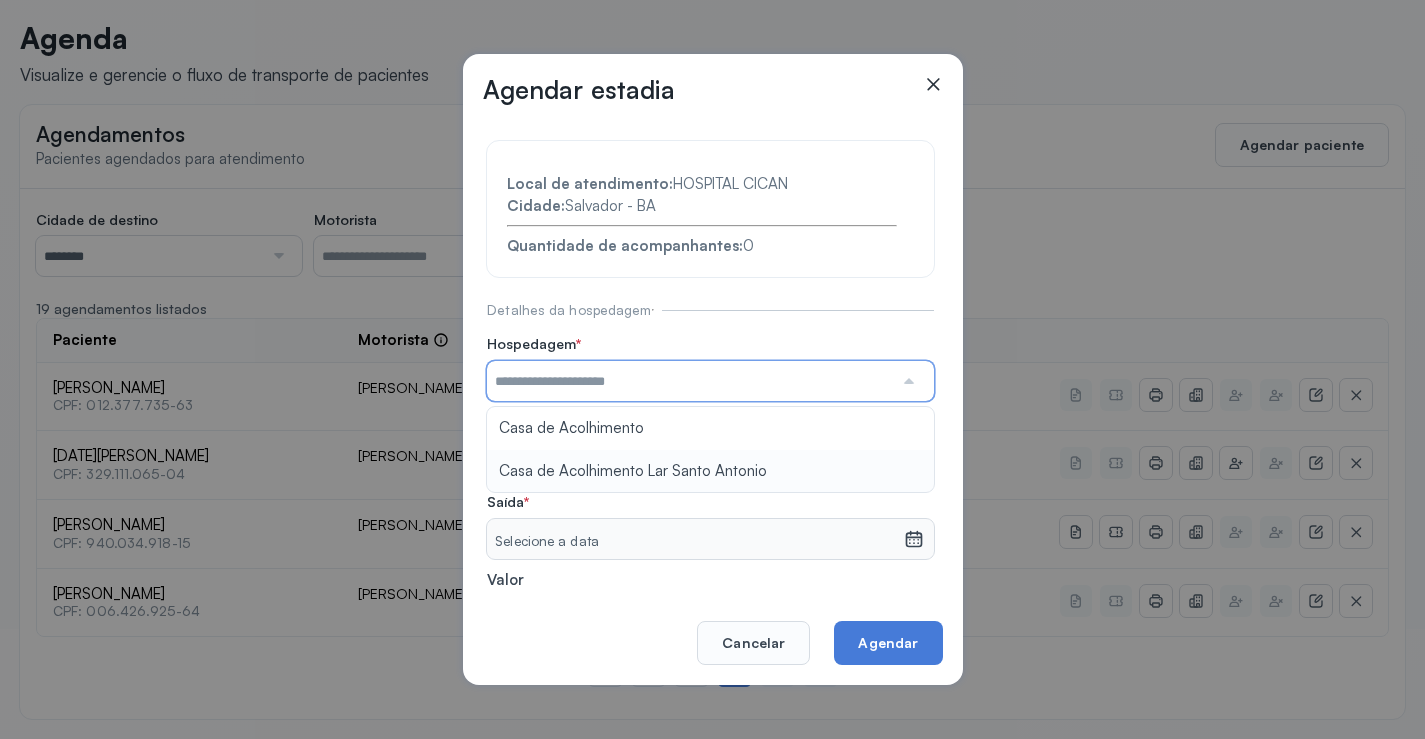 type on "**********" 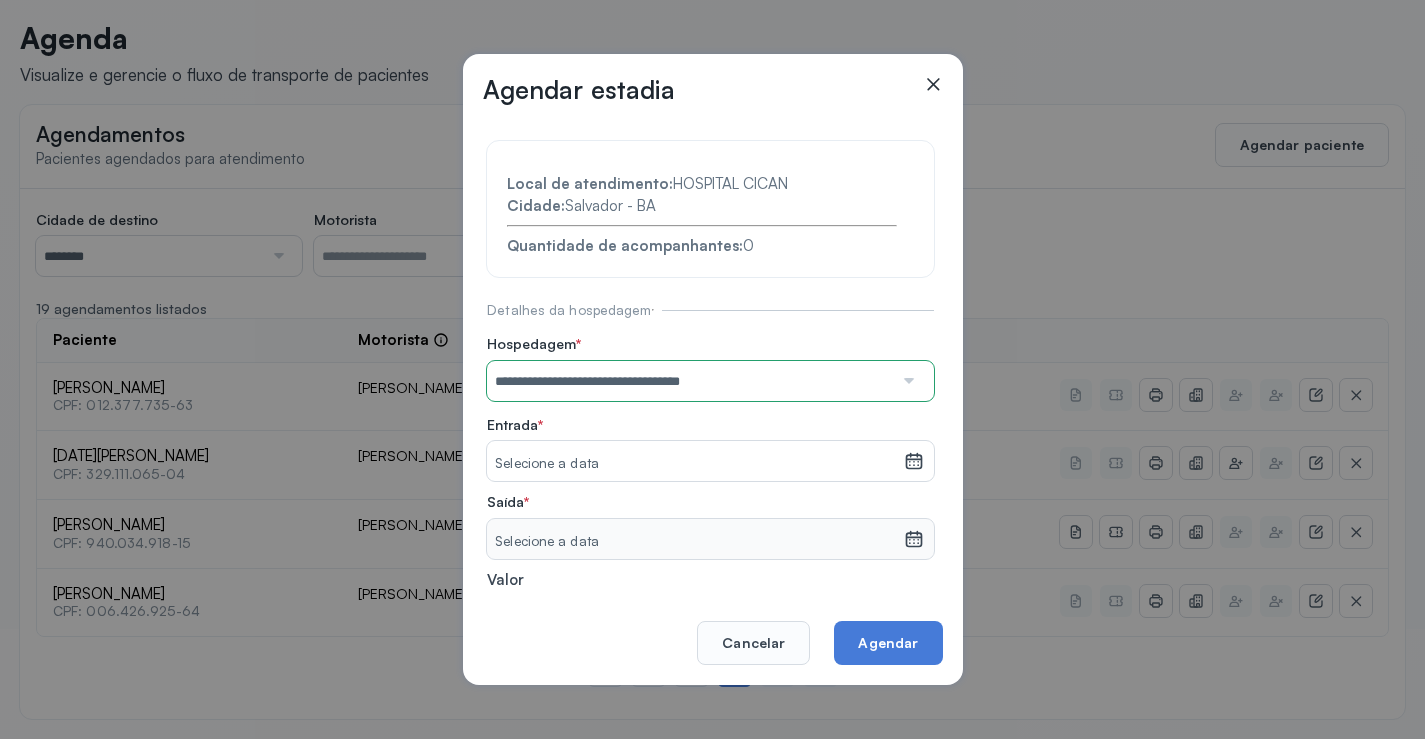 click on "**********" at bounding box center [710, 436] 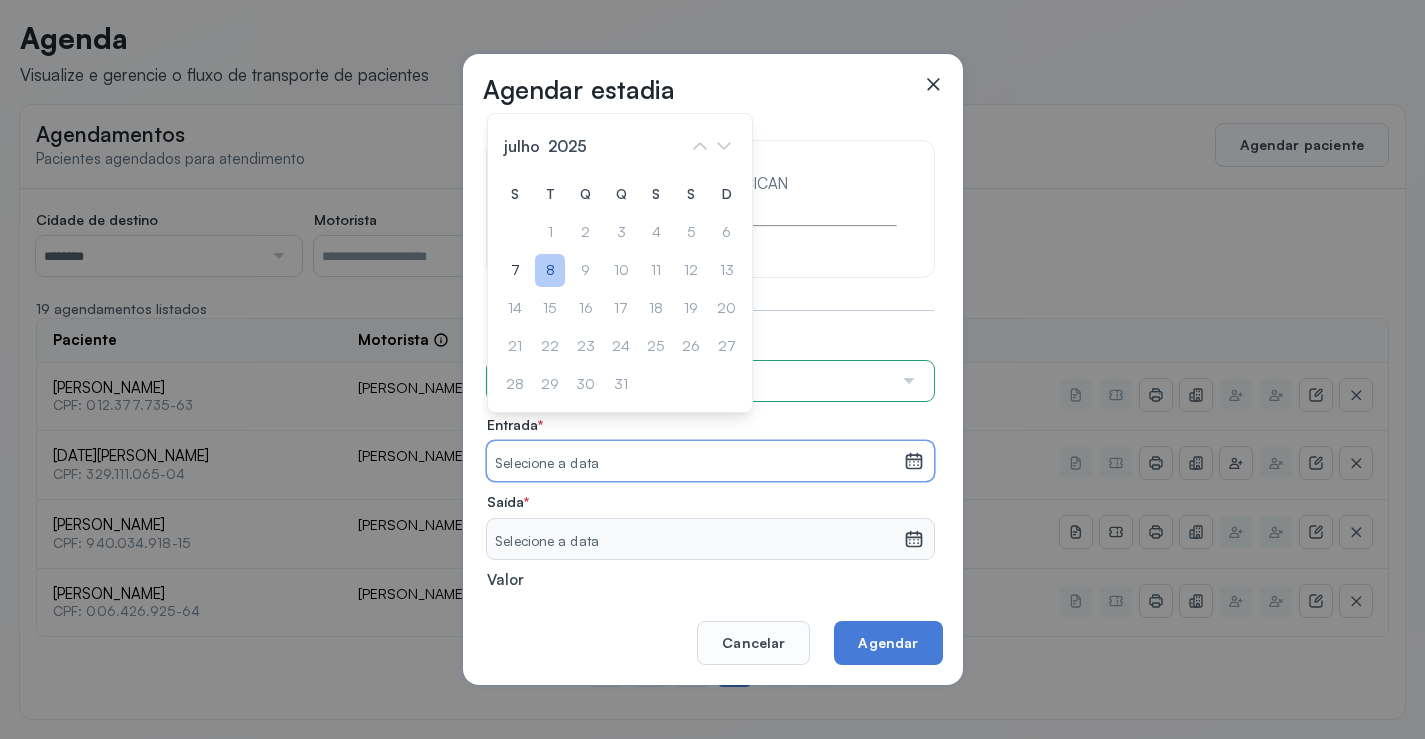 click on "8" 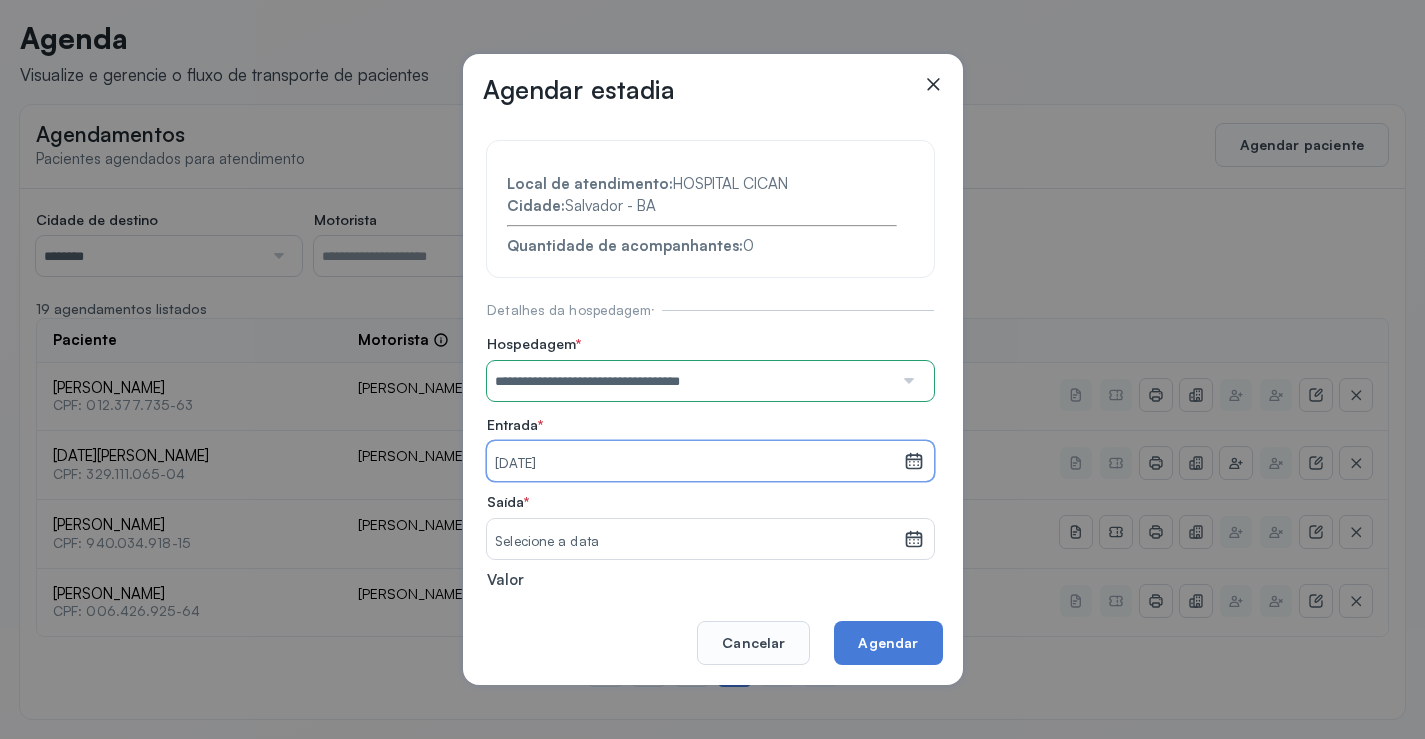 click on "Selecione a data" at bounding box center (695, 542) 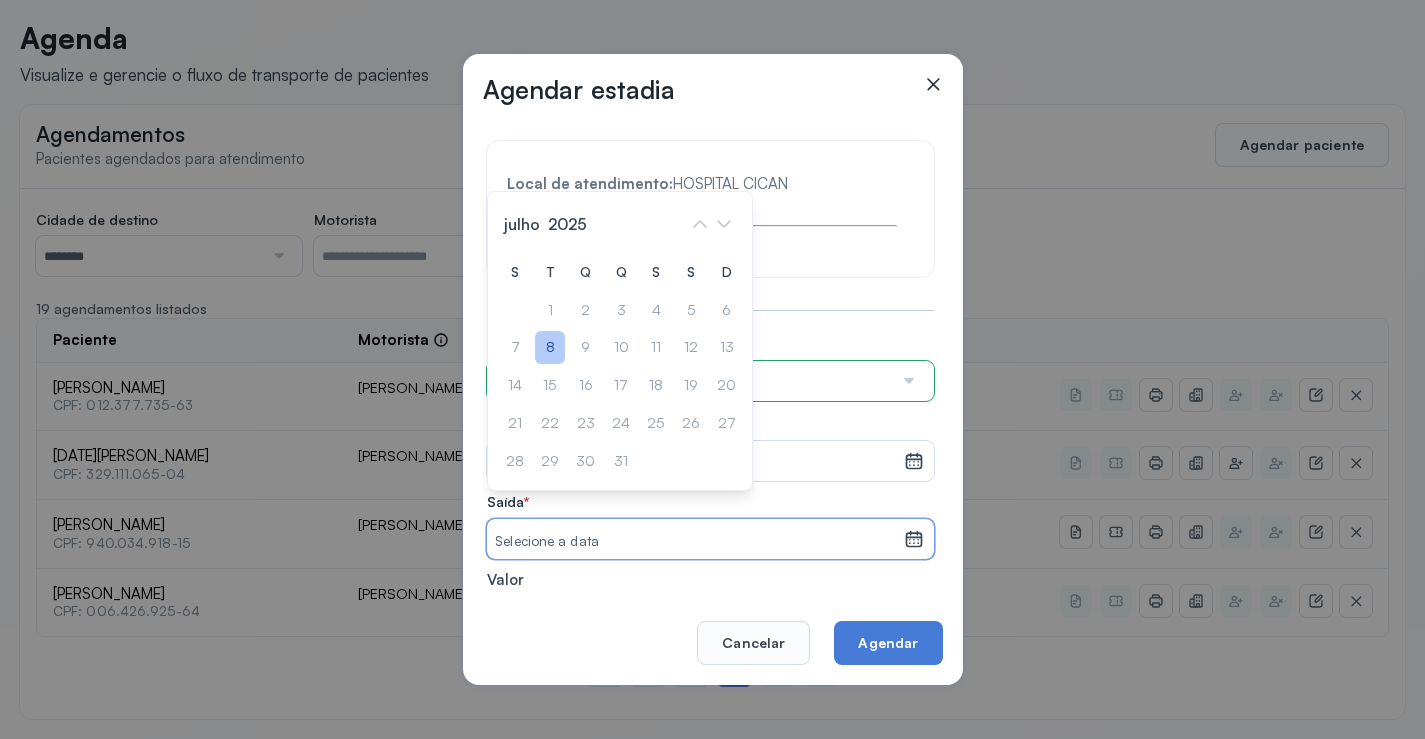 click on "8" 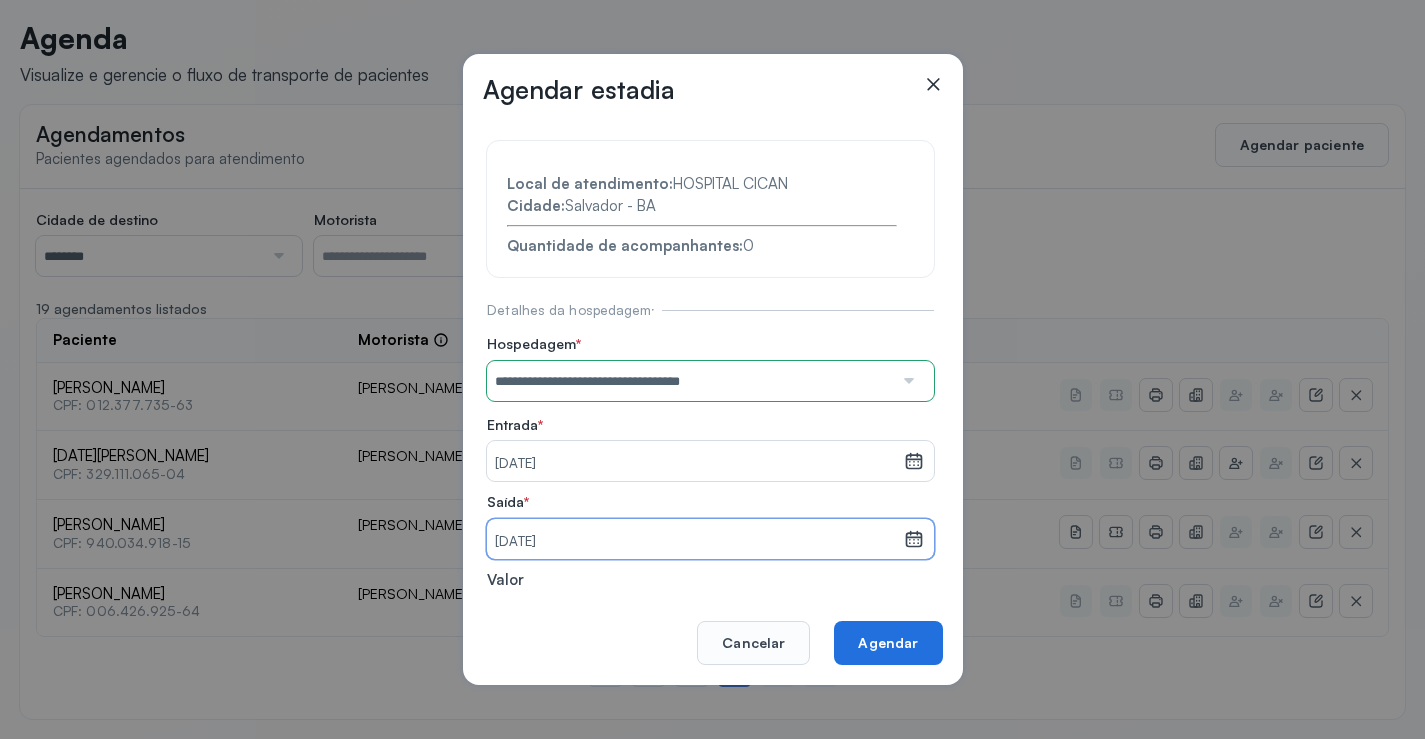 click on "Agendar" 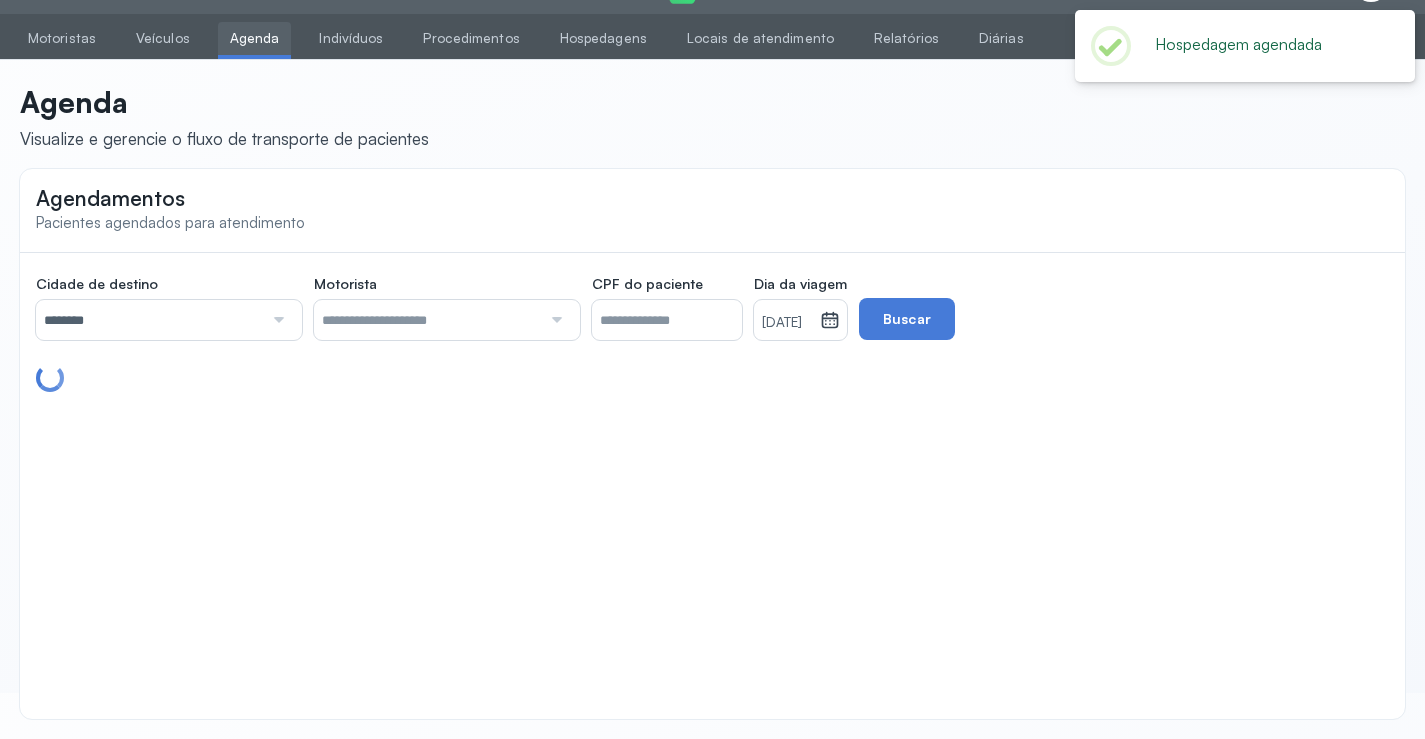 scroll, scrollTop: 110, scrollLeft: 0, axis: vertical 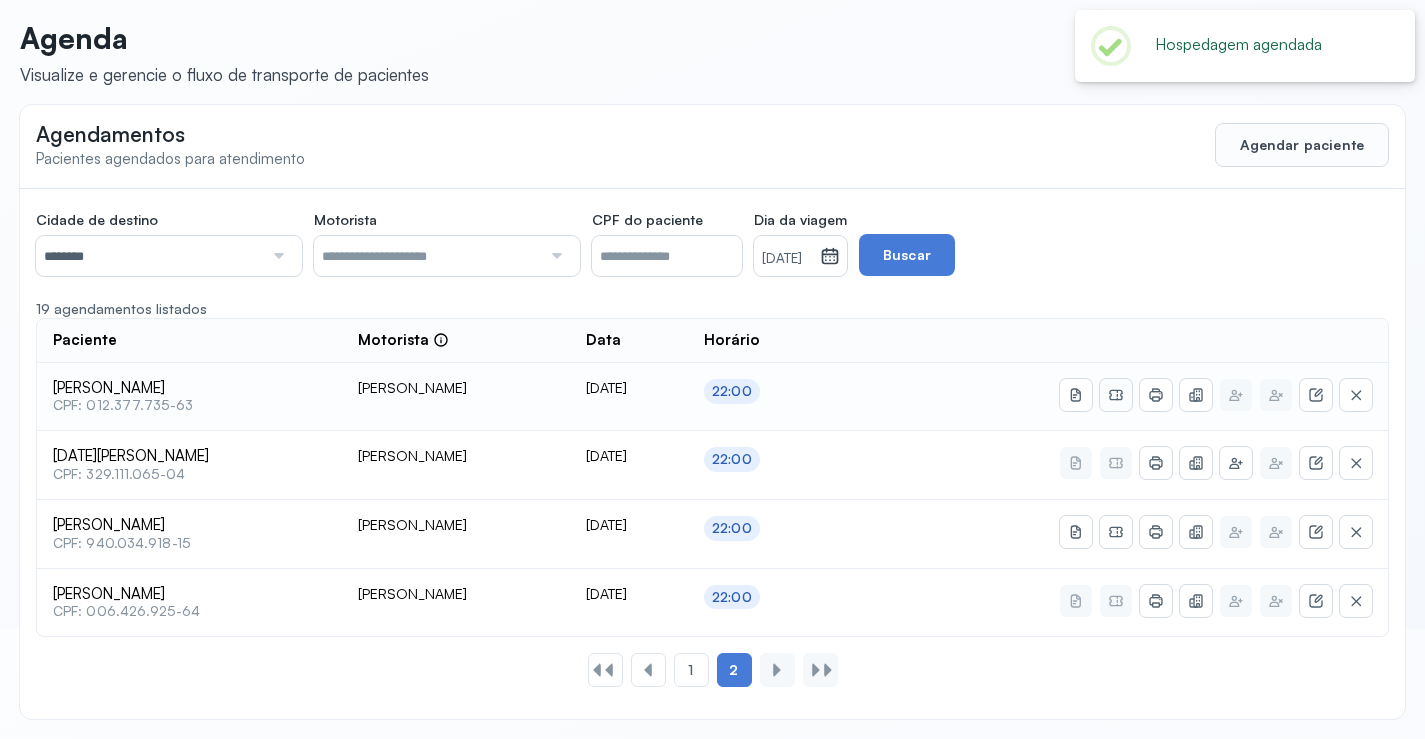 click 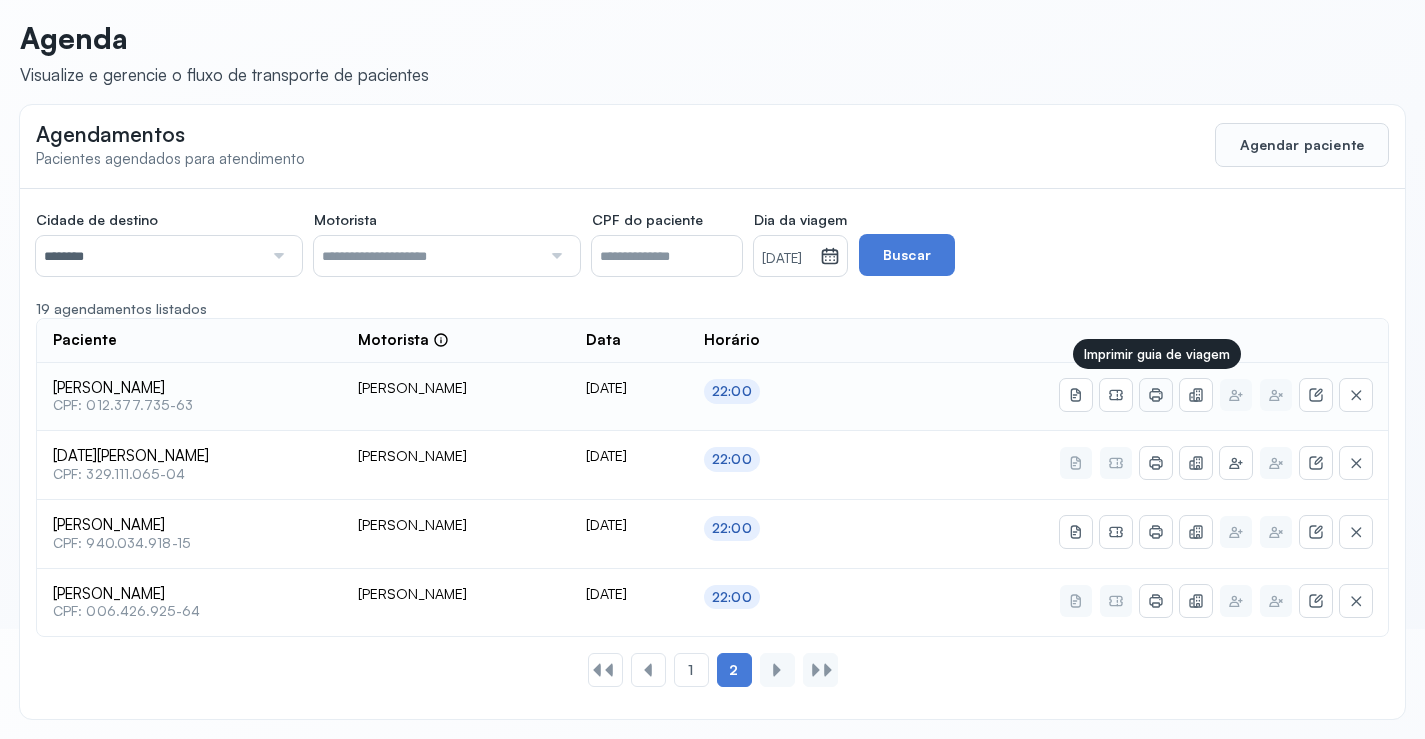 click 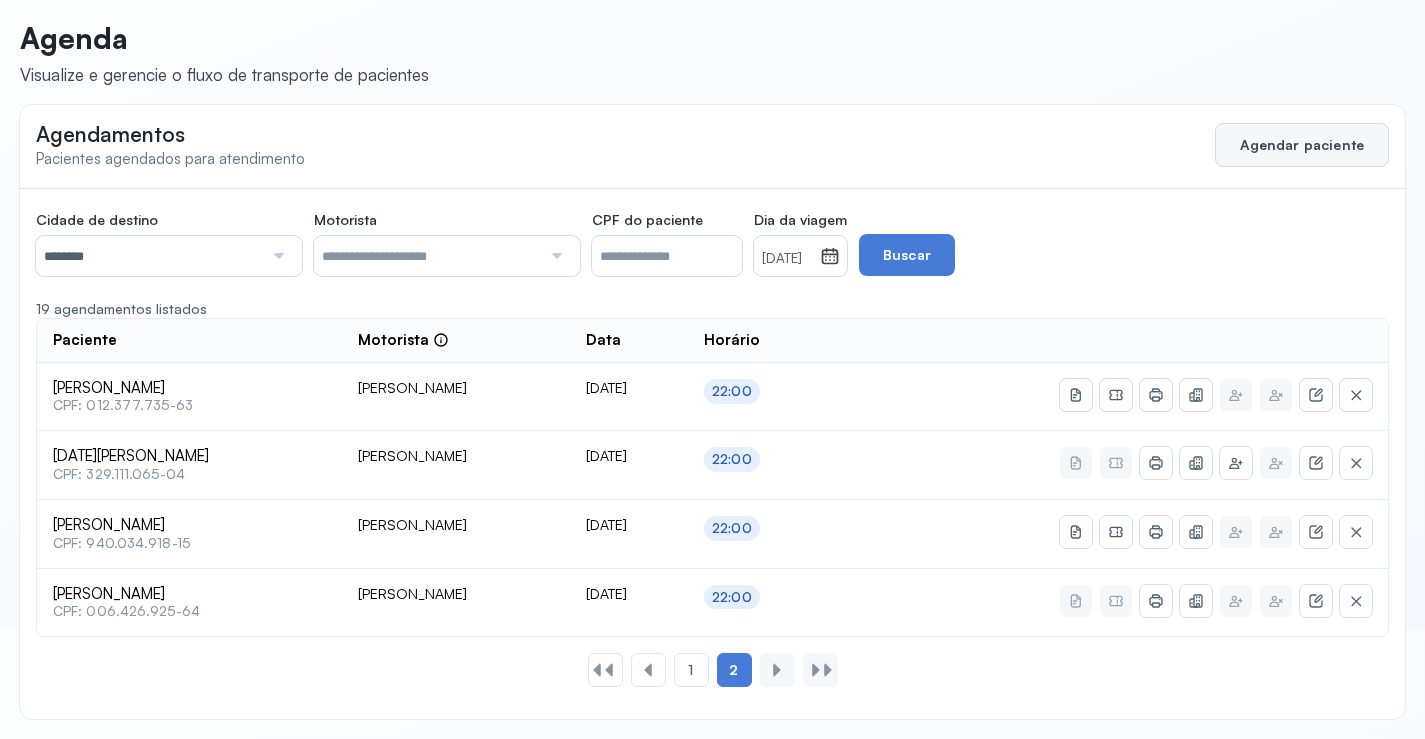 click on "Agendar paciente" 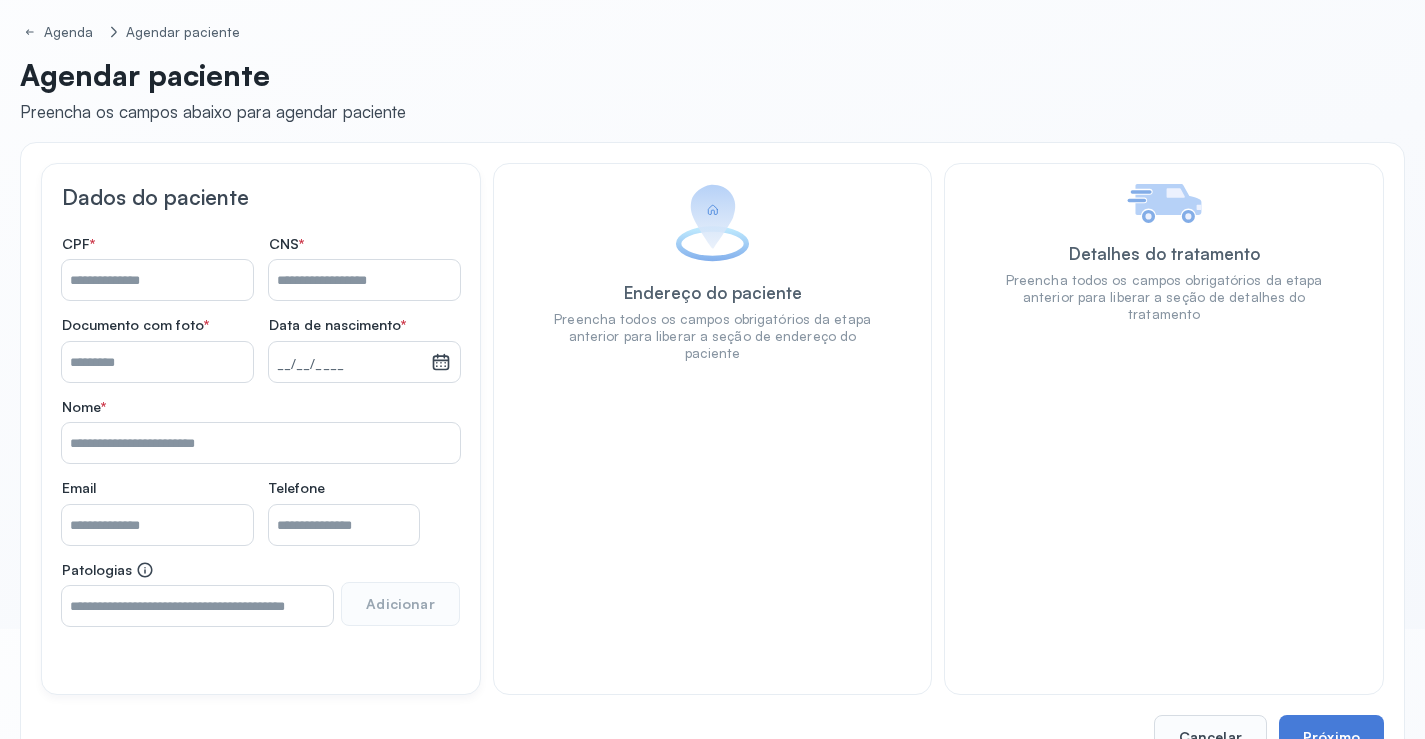 click on "Nome   *" at bounding box center (364, 280) 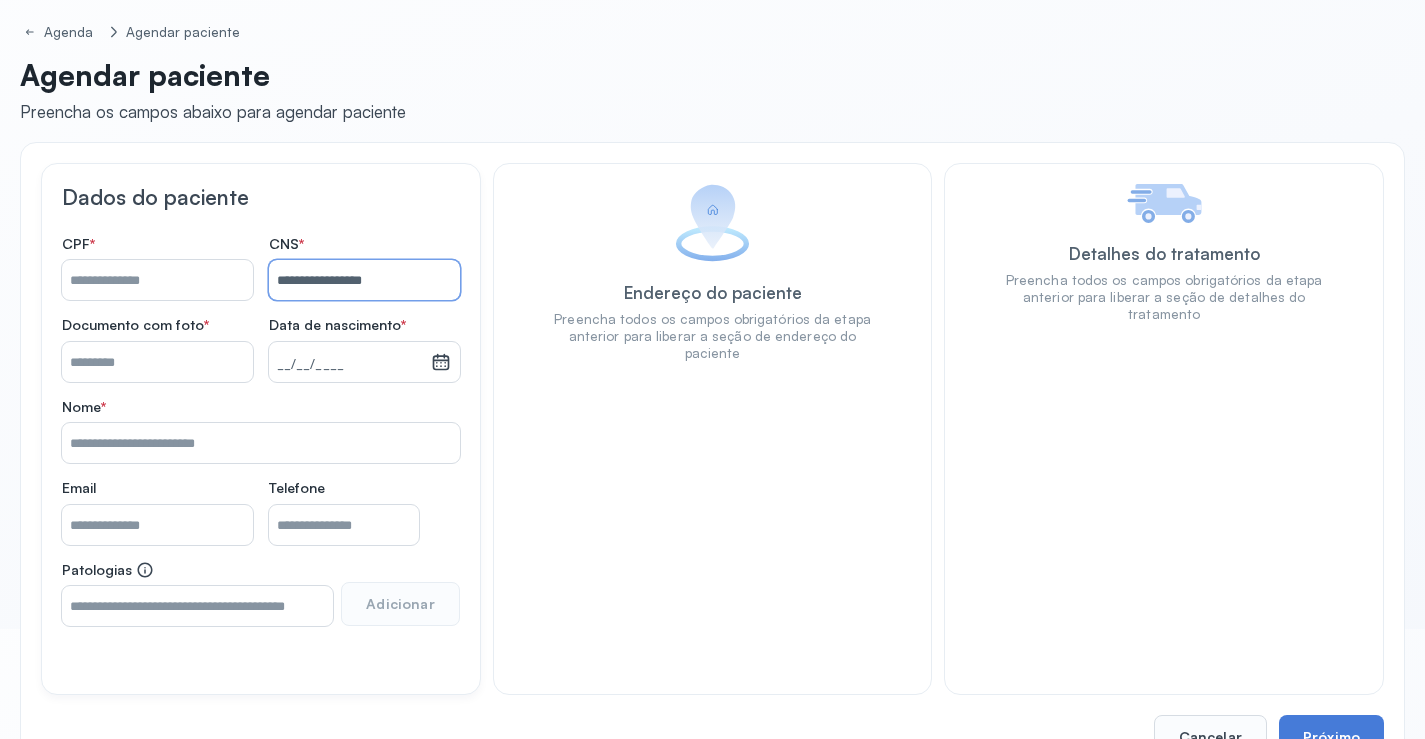 type on "**********" 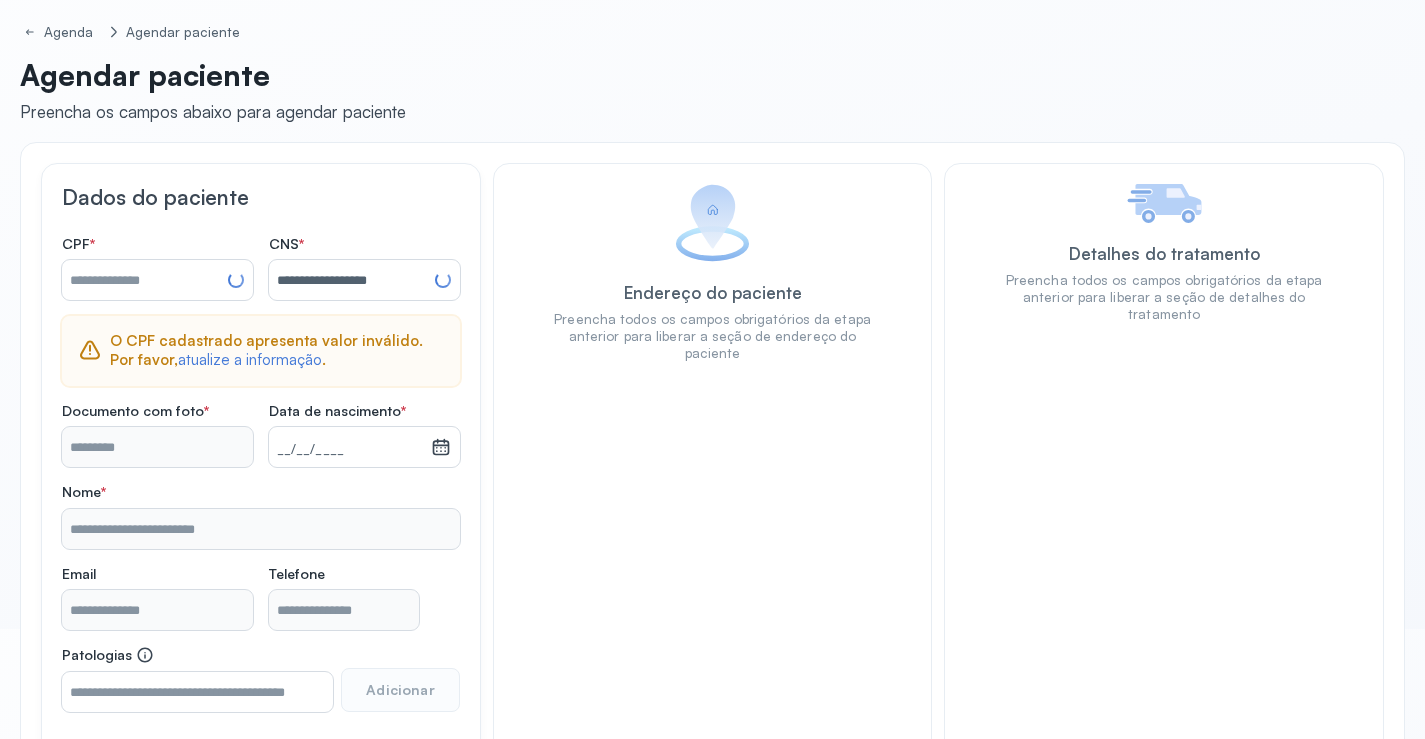 type on "**********" 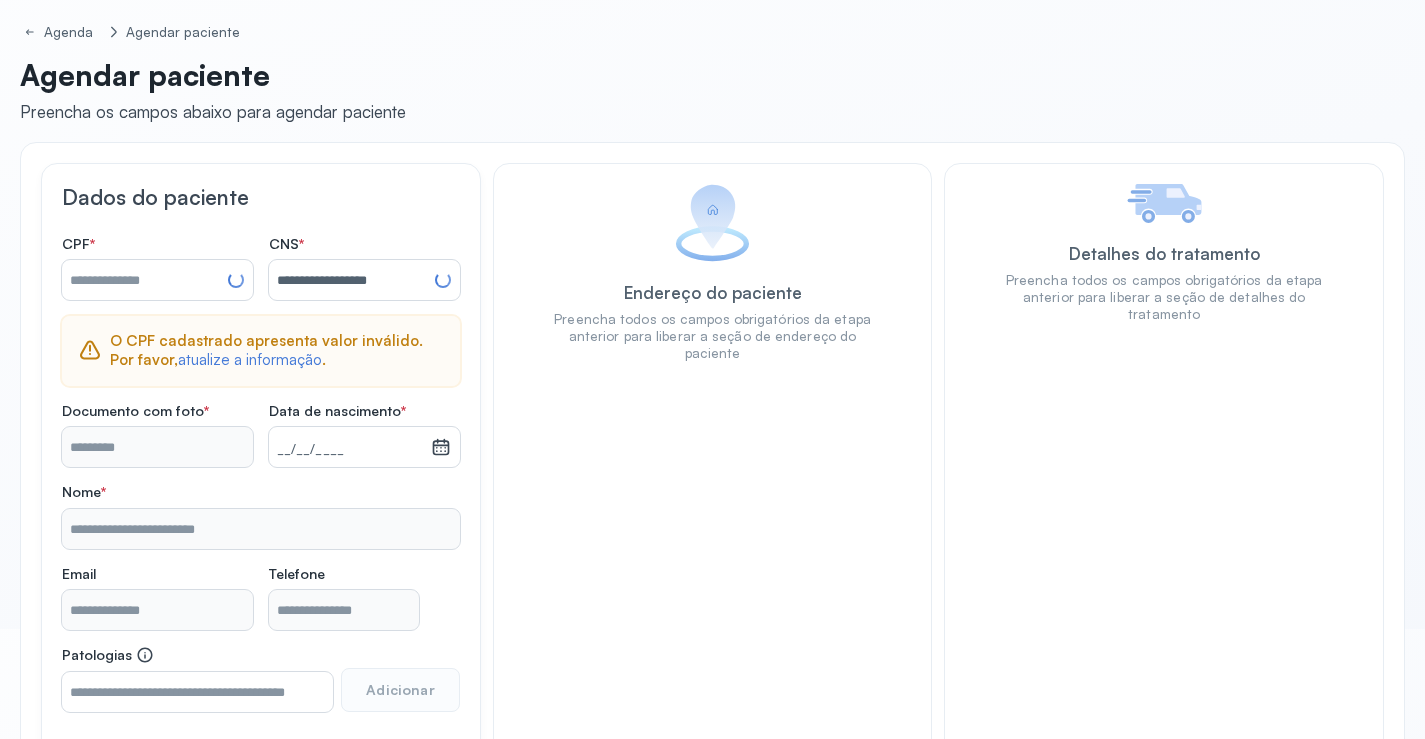 type on "**********" 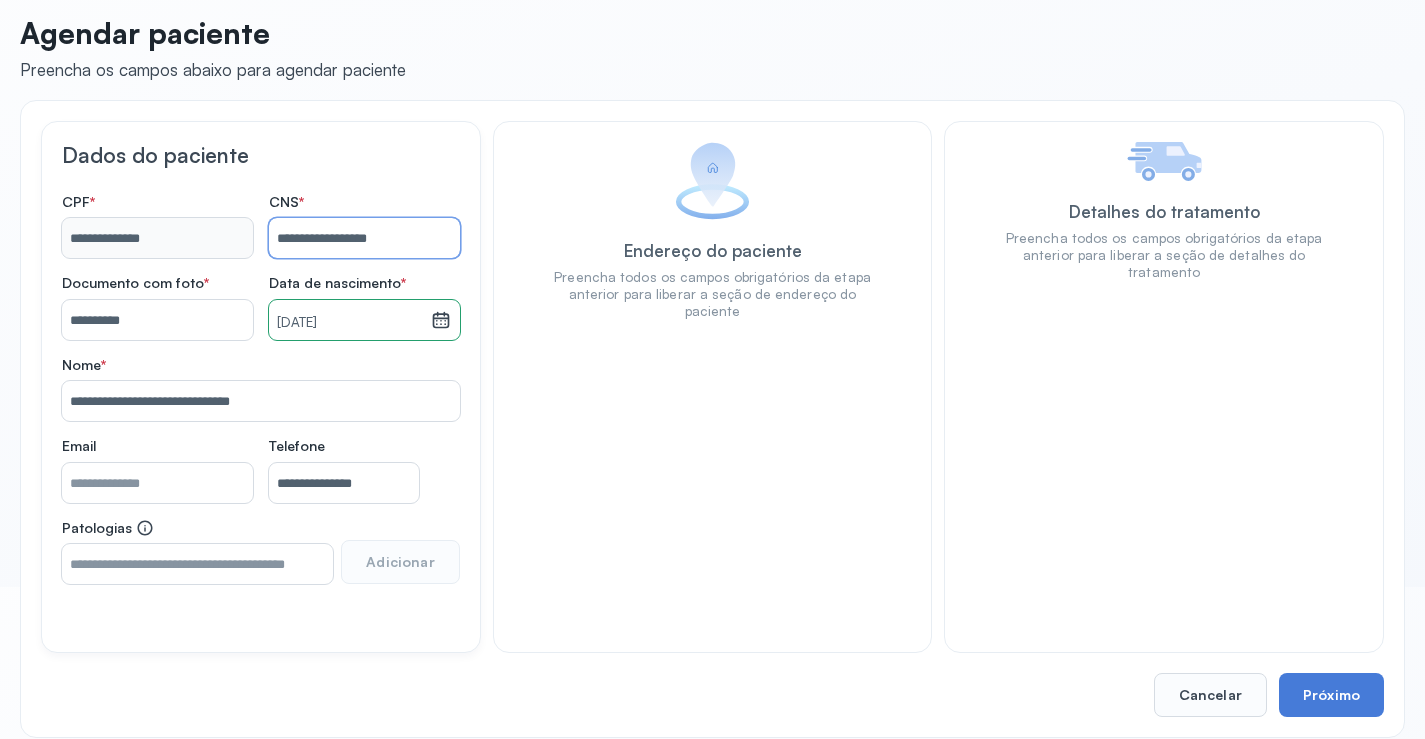 scroll, scrollTop: 171, scrollLeft: 0, axis: vertical 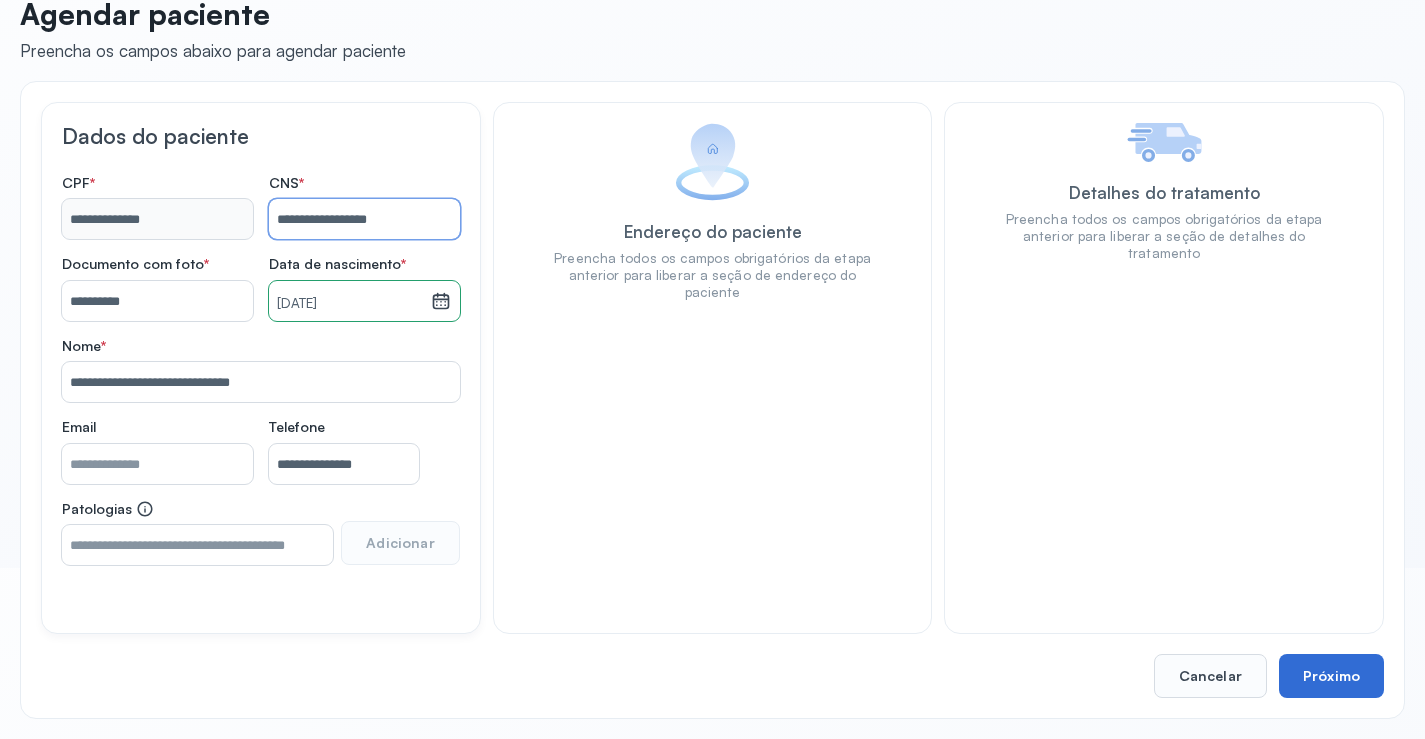 type on "**********" 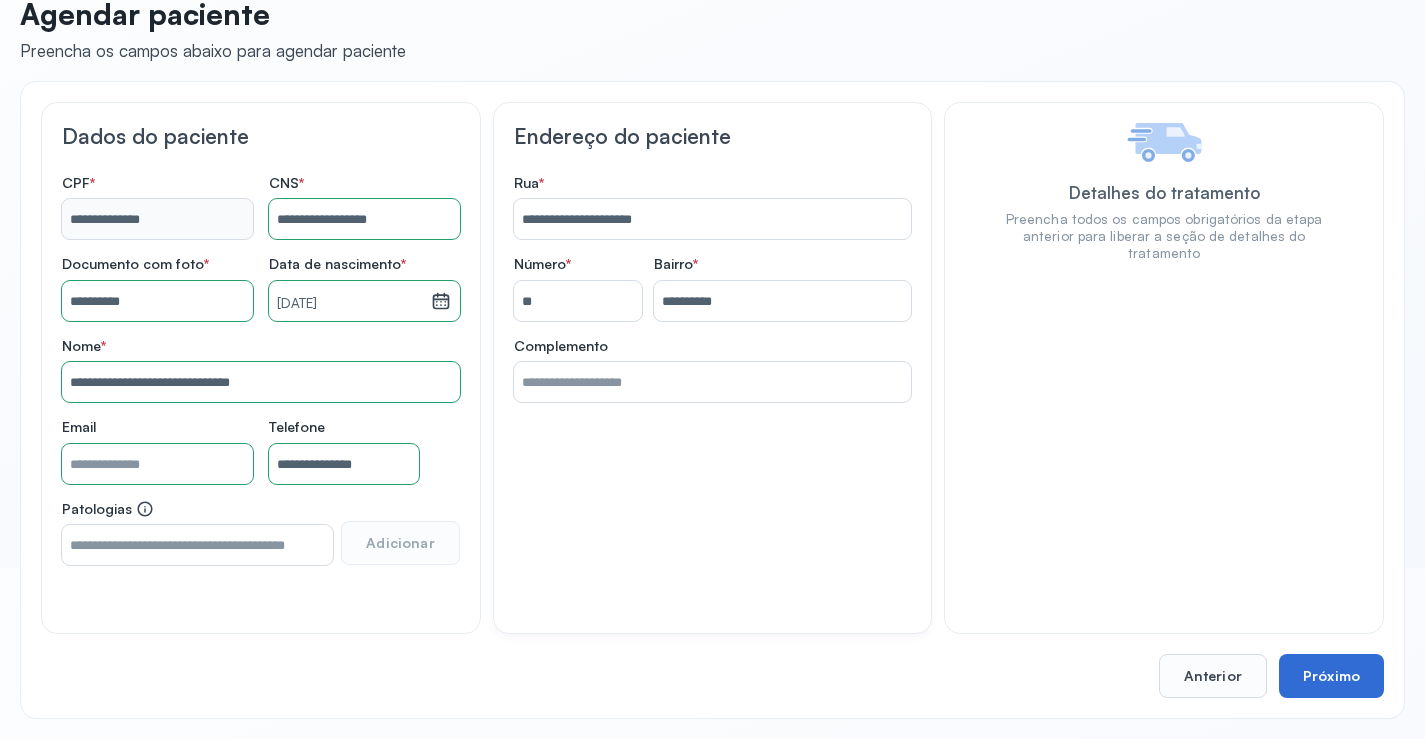 click on "Próximo" at bounding box center [1331, 676] 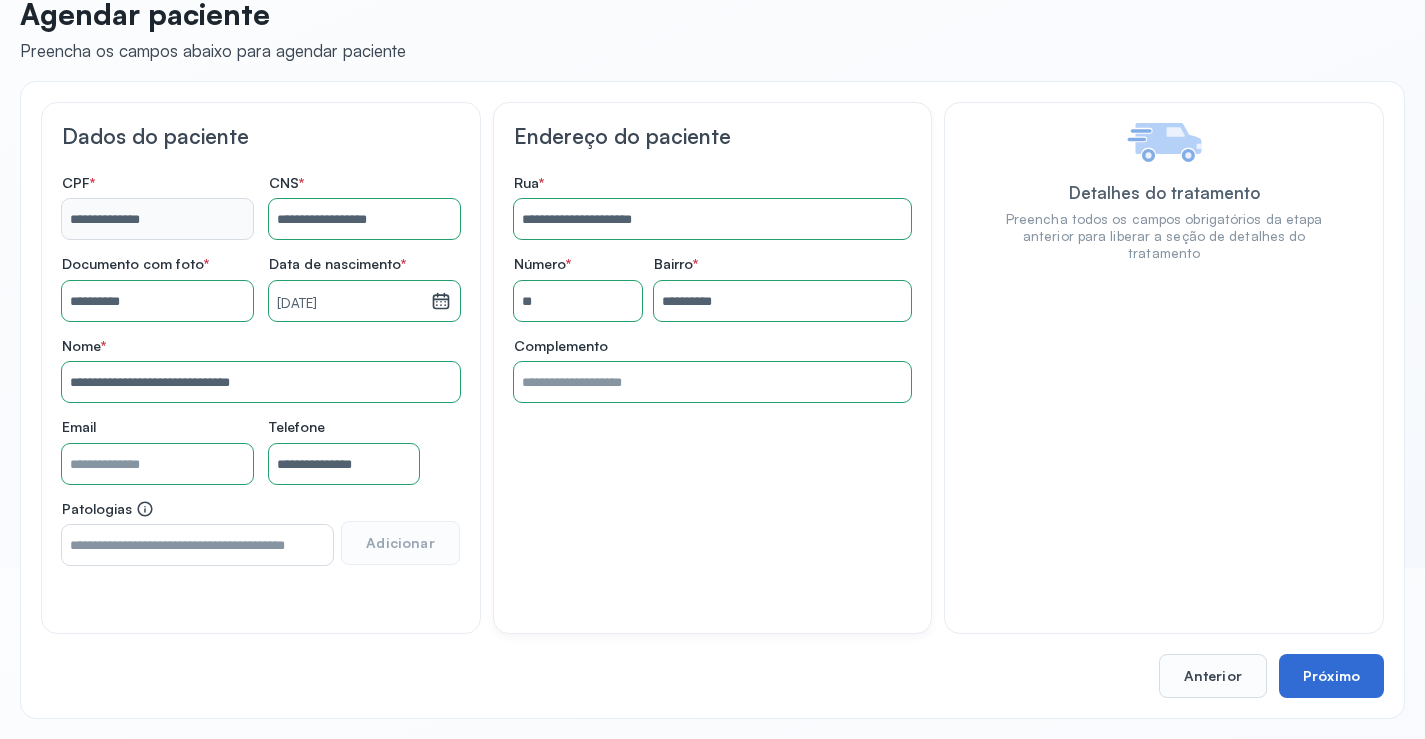 click on "Próximo" at bounding box center (1331, 676) 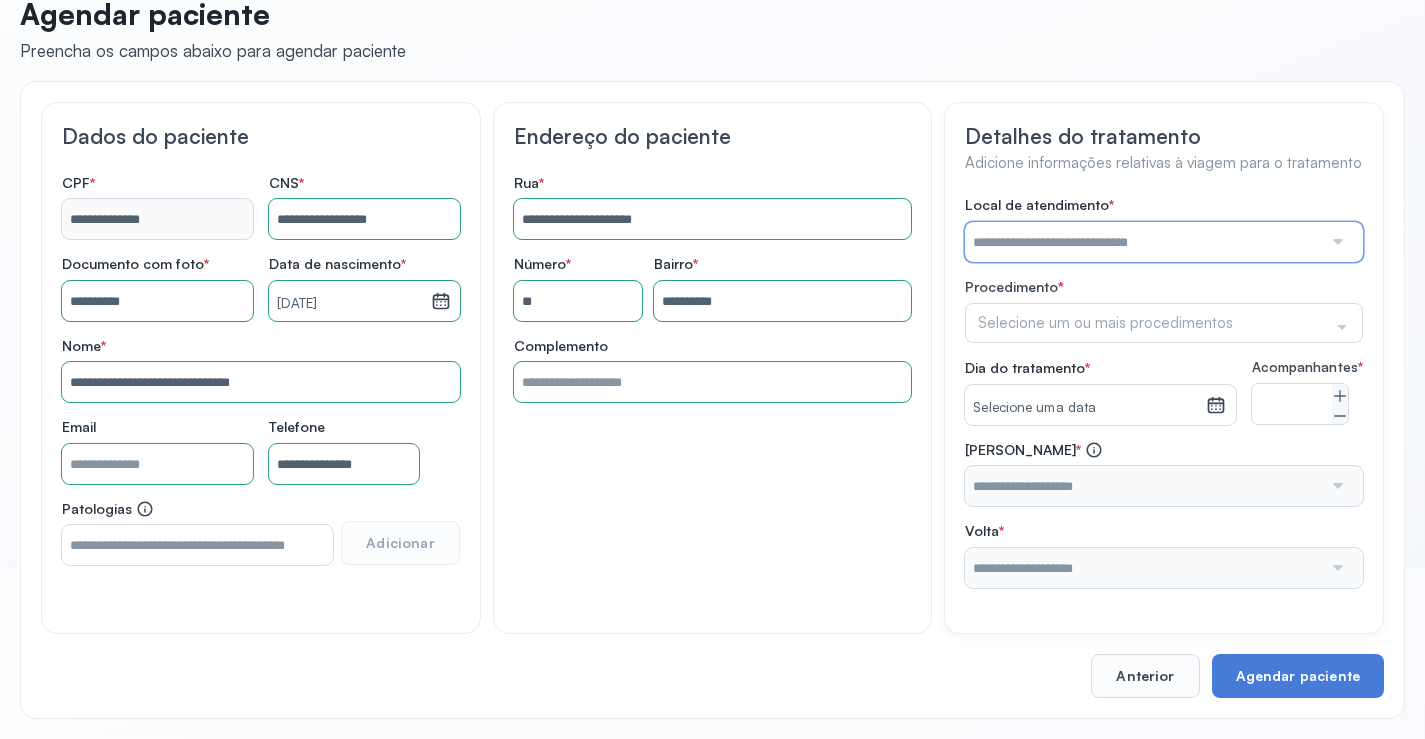 click at bounding box center [1143, 242] 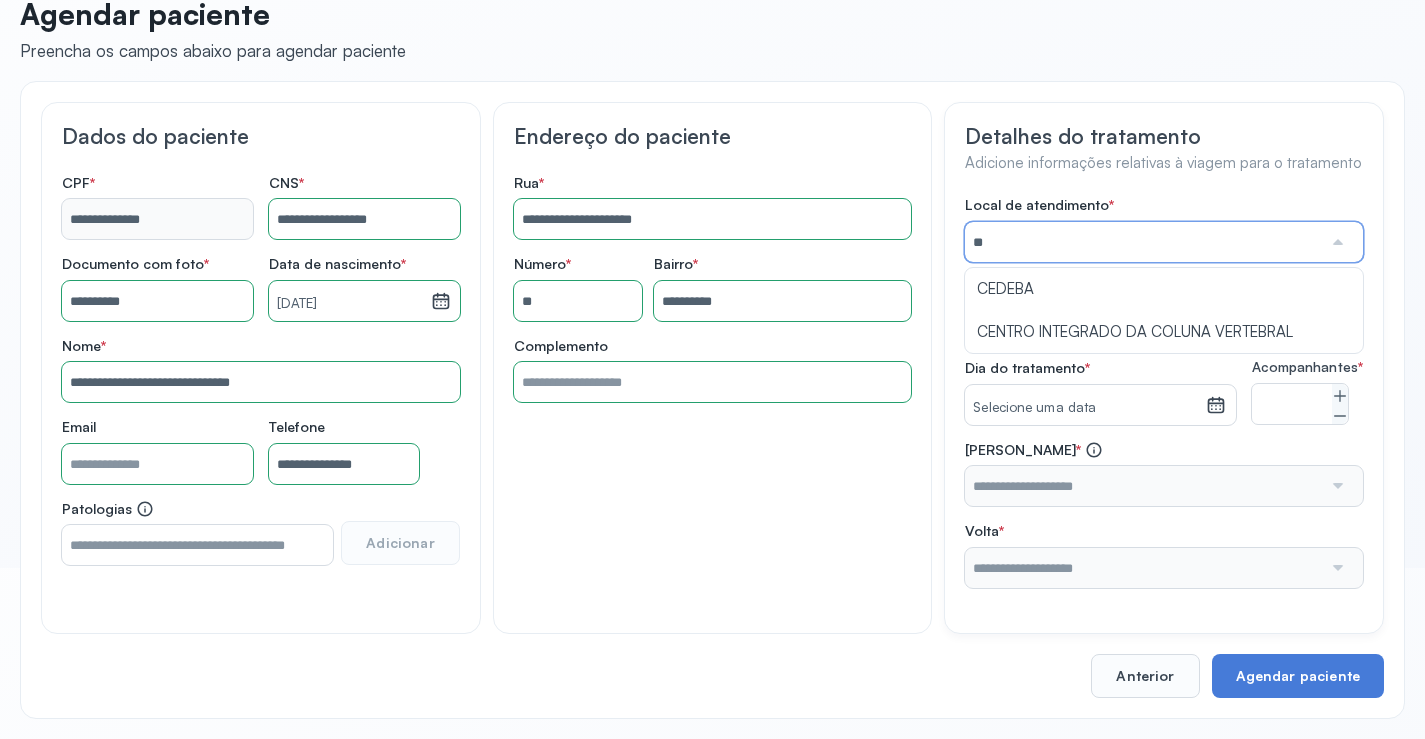type on "*" 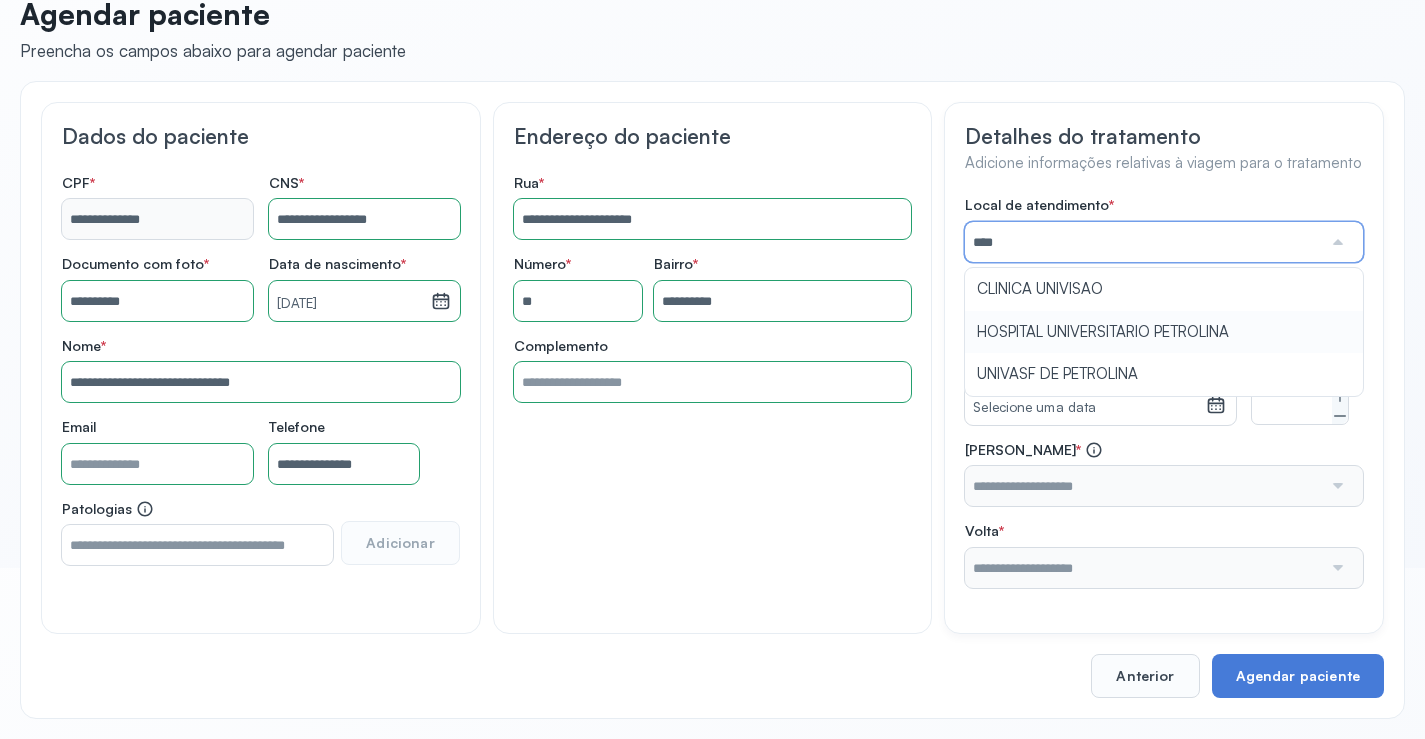 type on "**********" 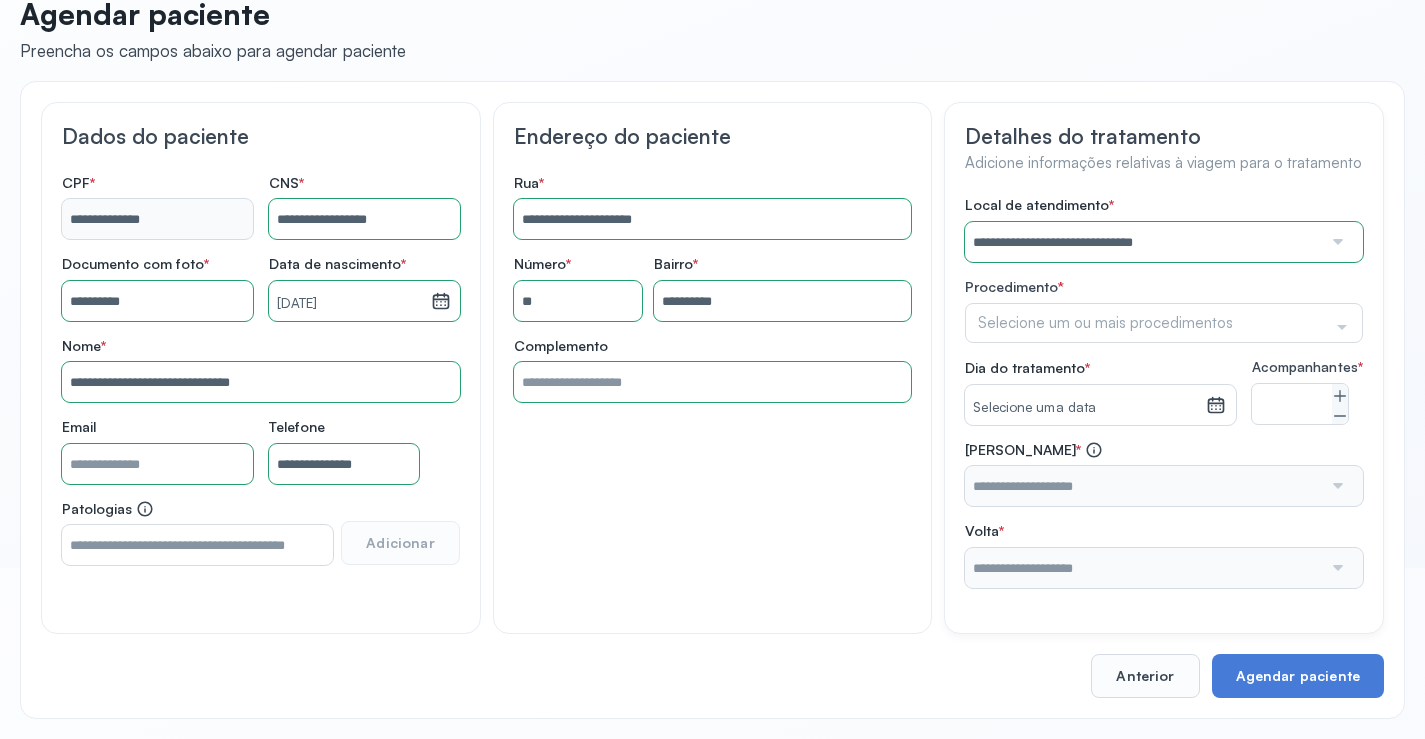 click on "**********" at bounding box center (1164, 392) 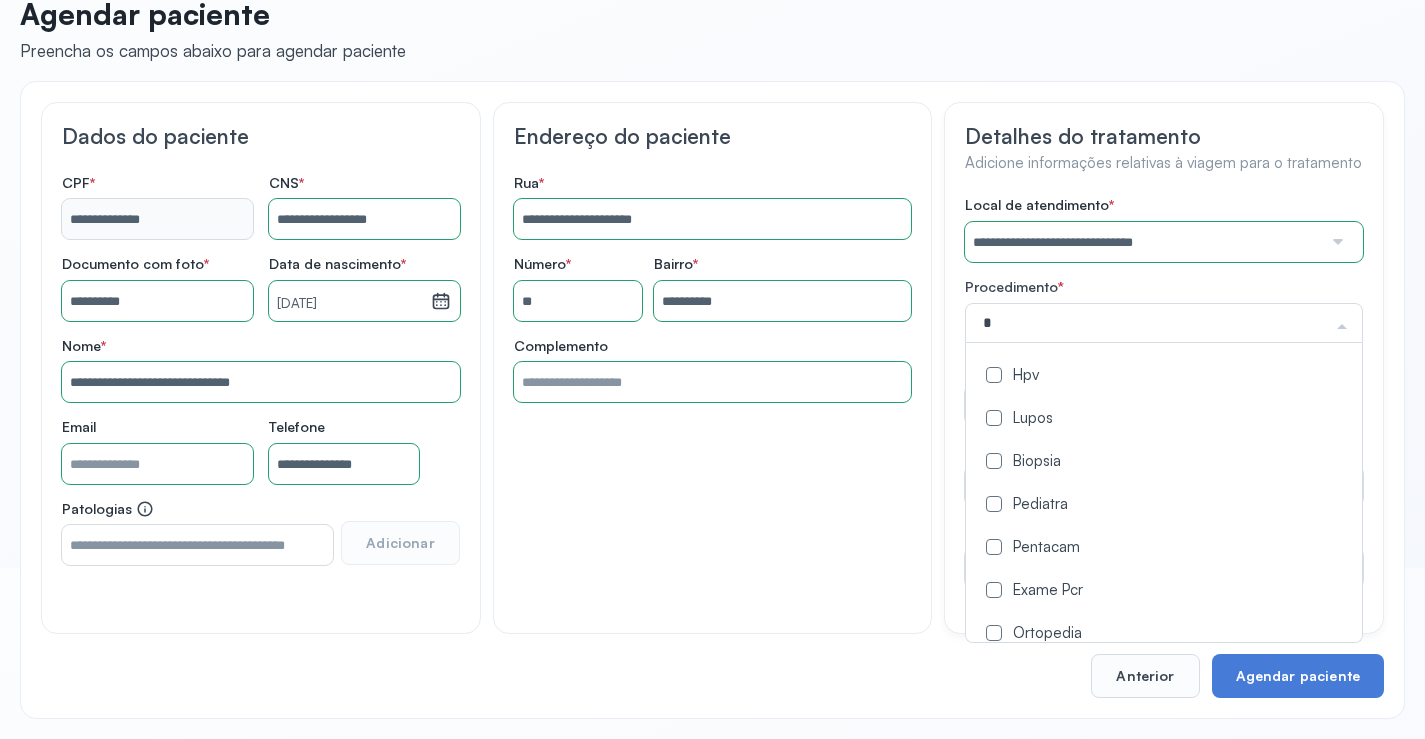 type on "**" 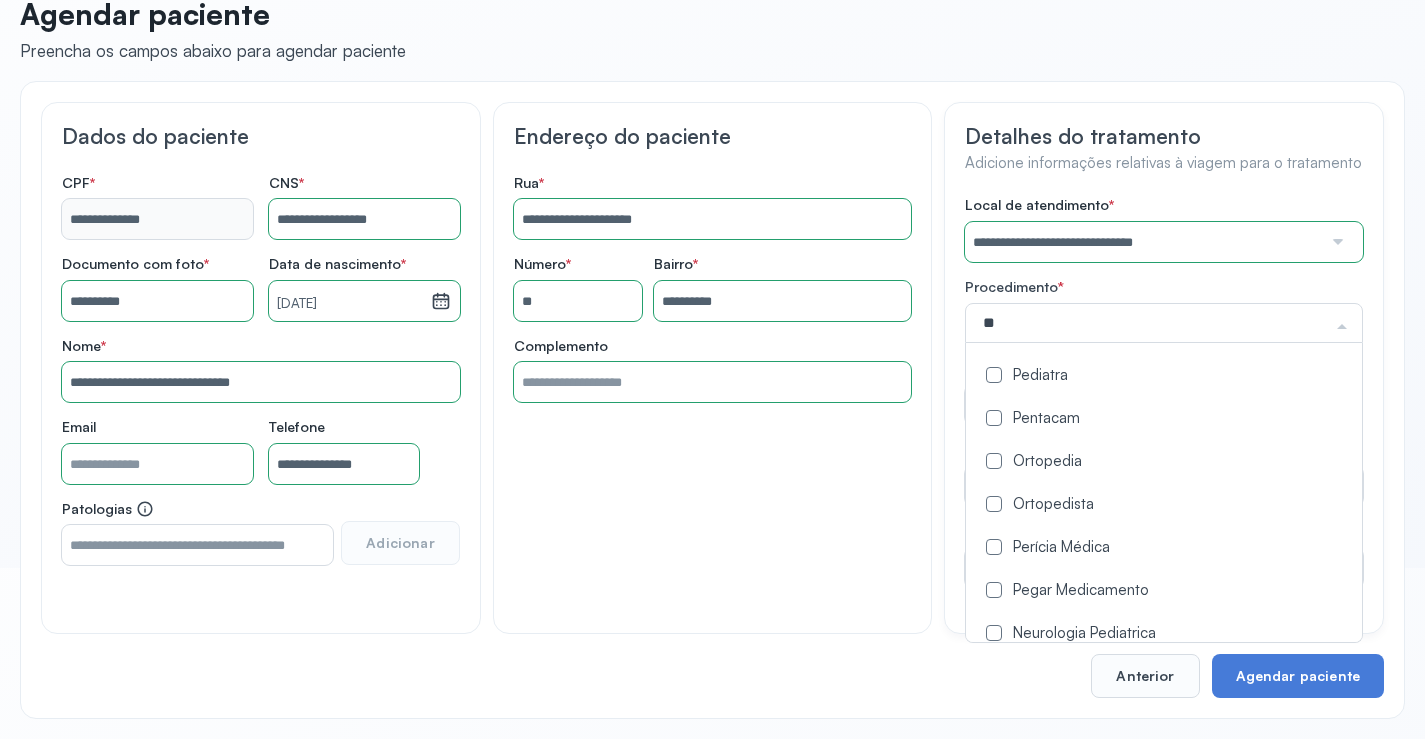 click on "Pegar Medicamento" 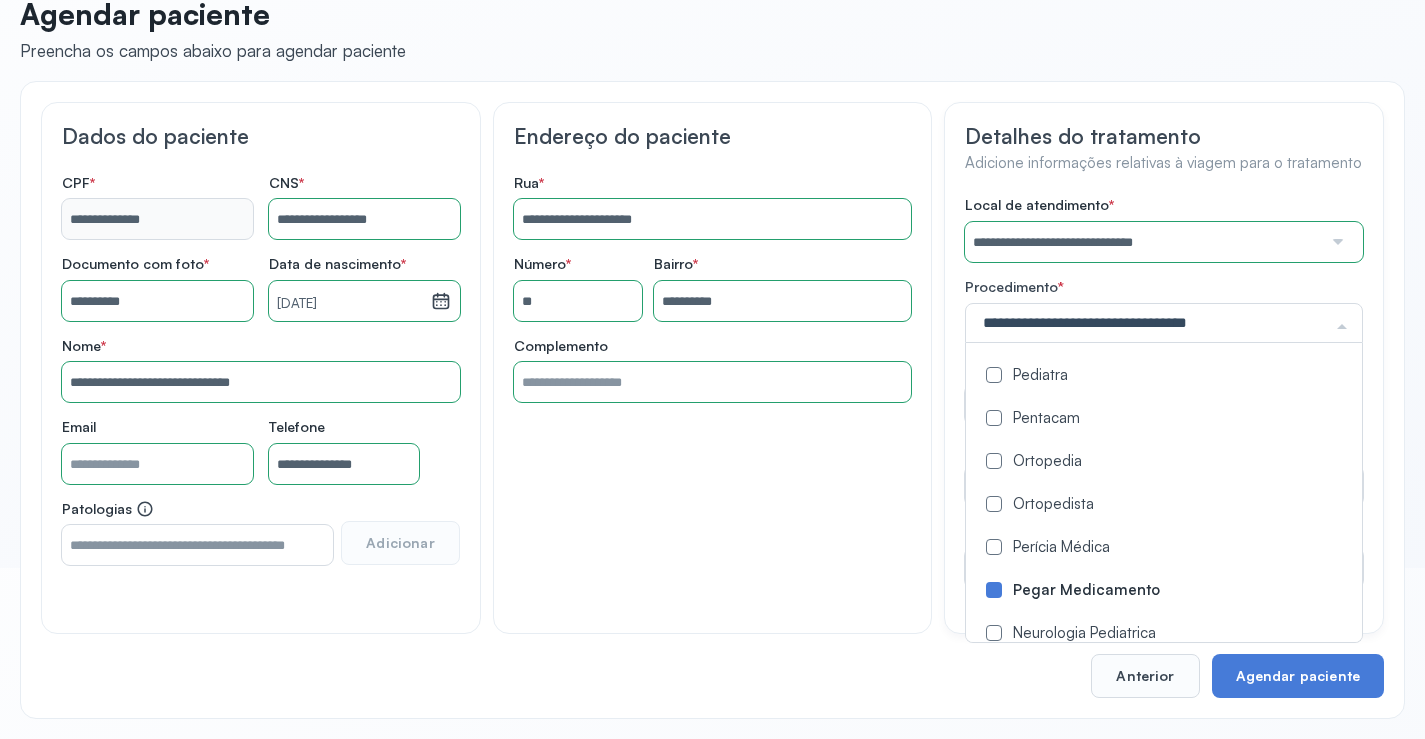 click on "**********" 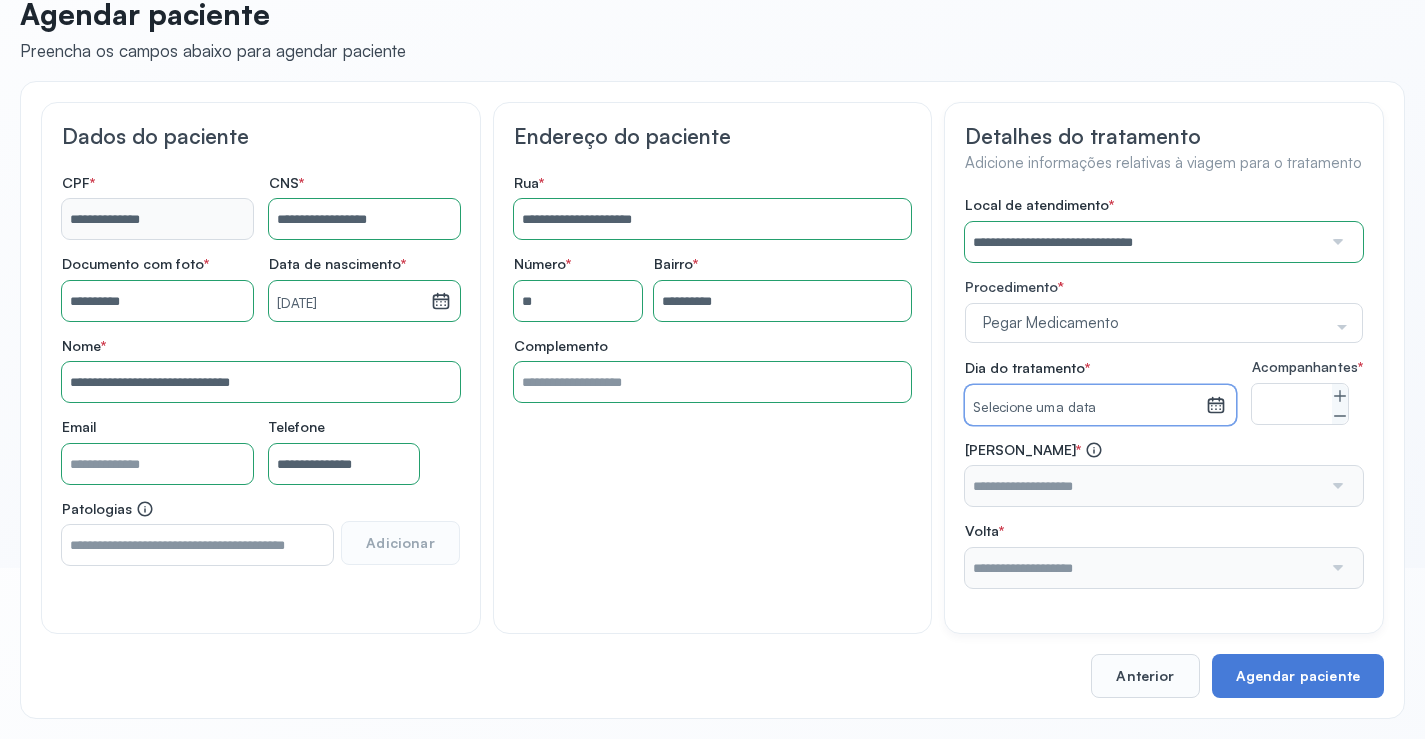 click on "Selecione uma data" at bounding box center (1085, 408) 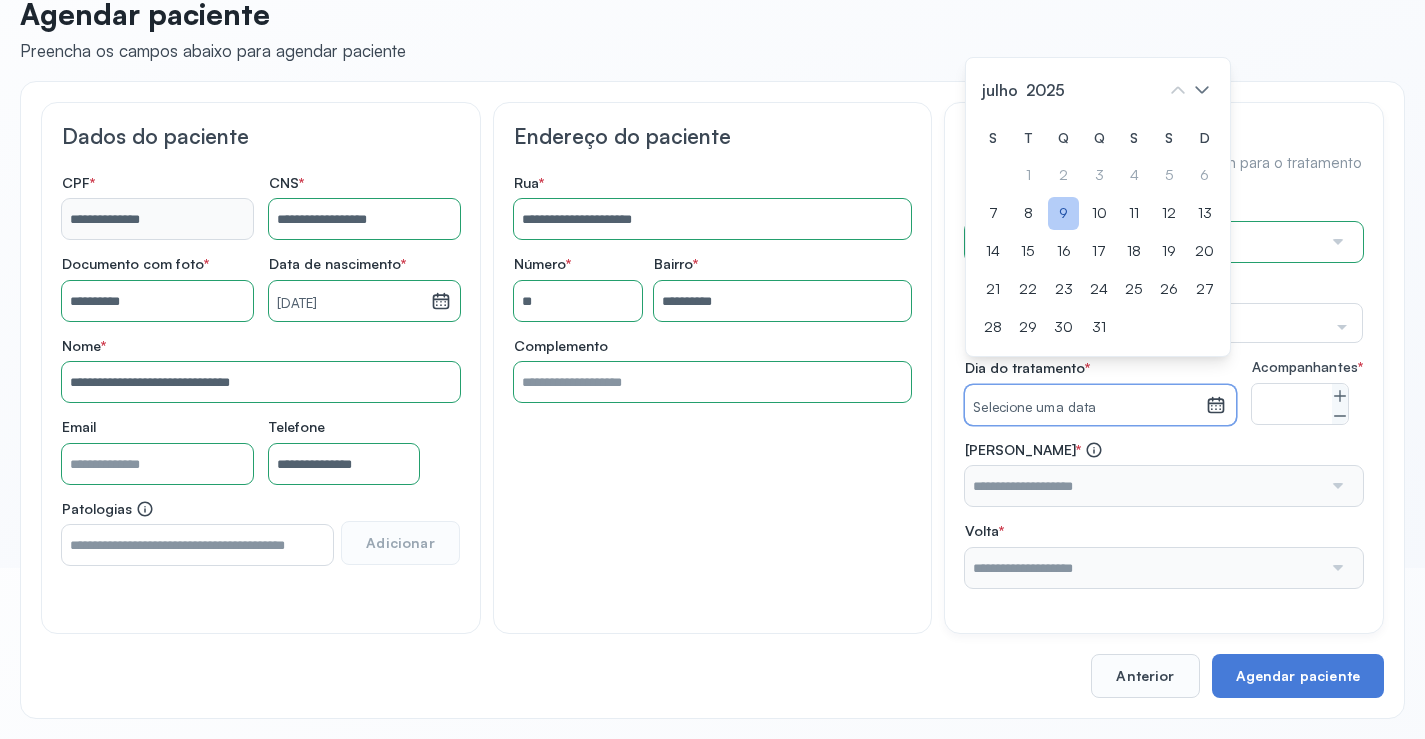 click on "9" 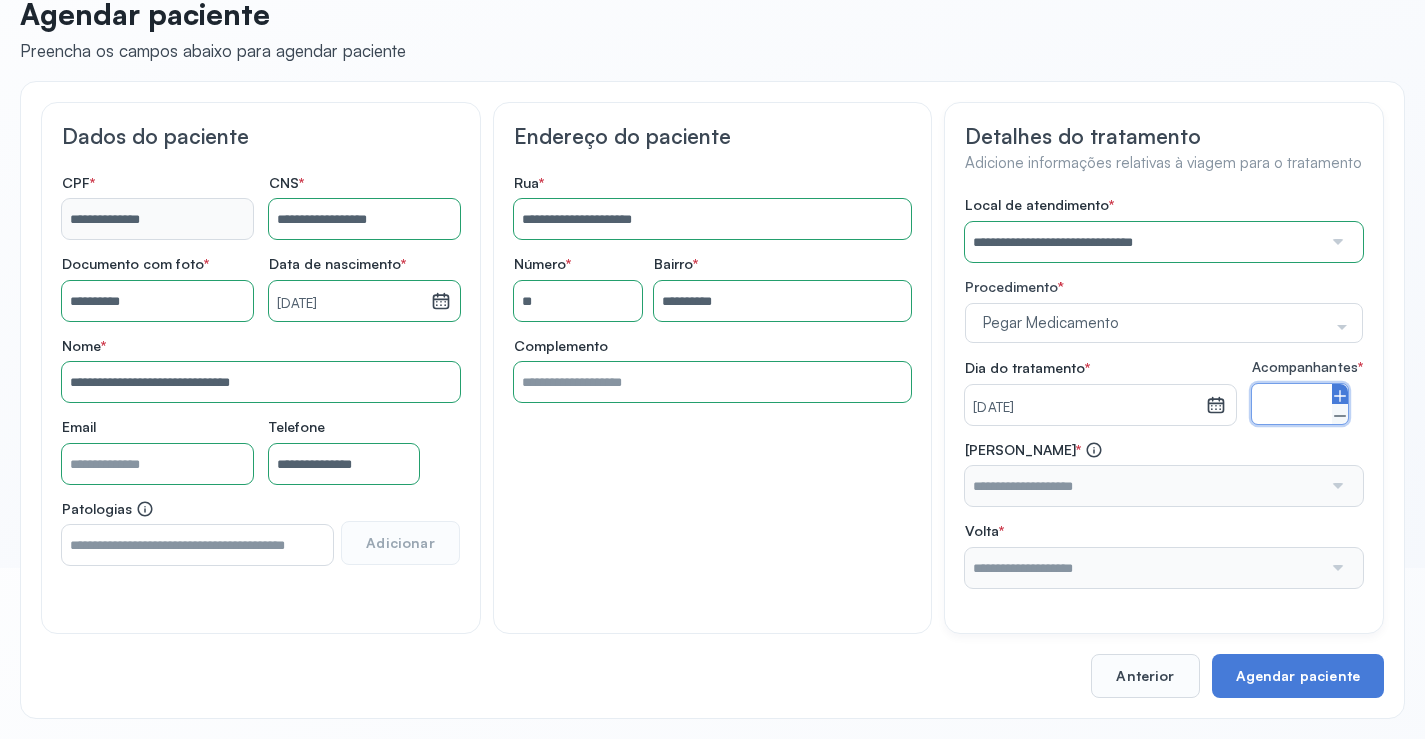 click 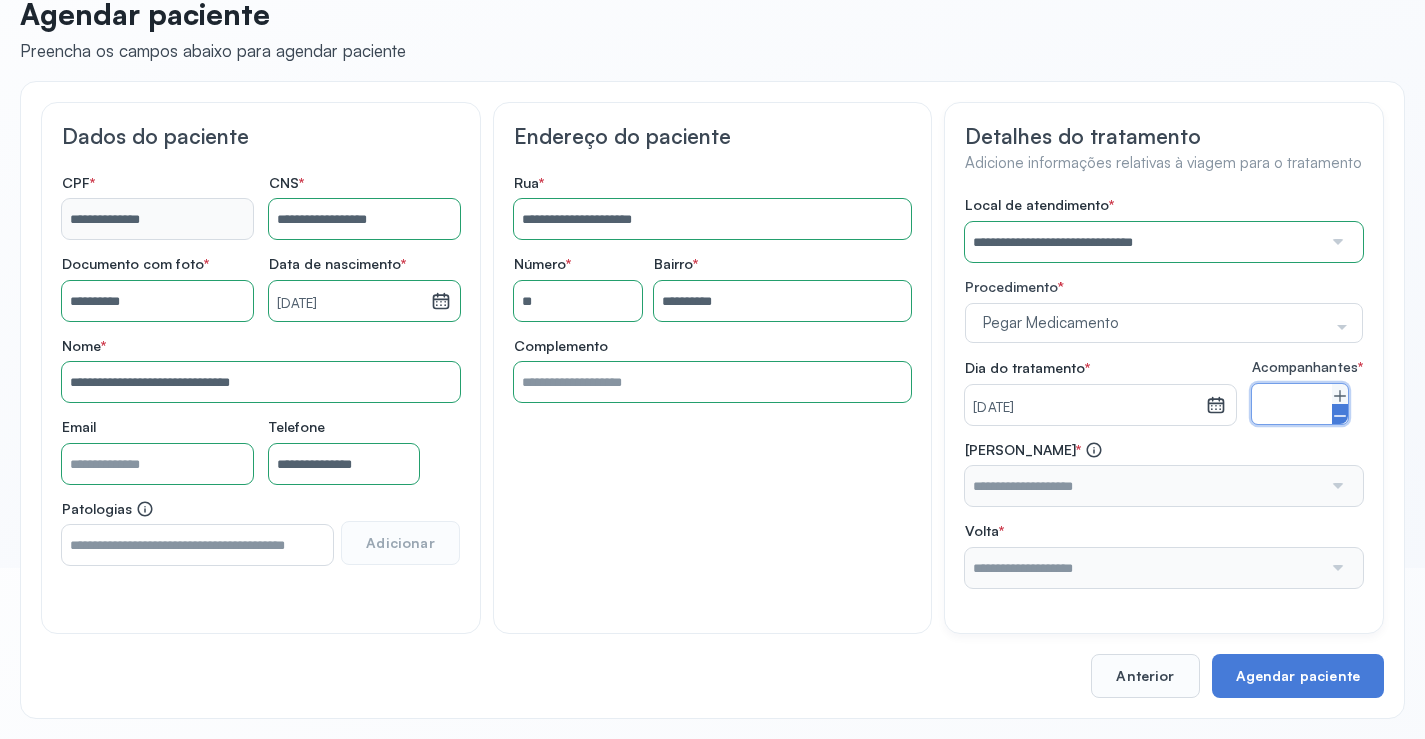 click 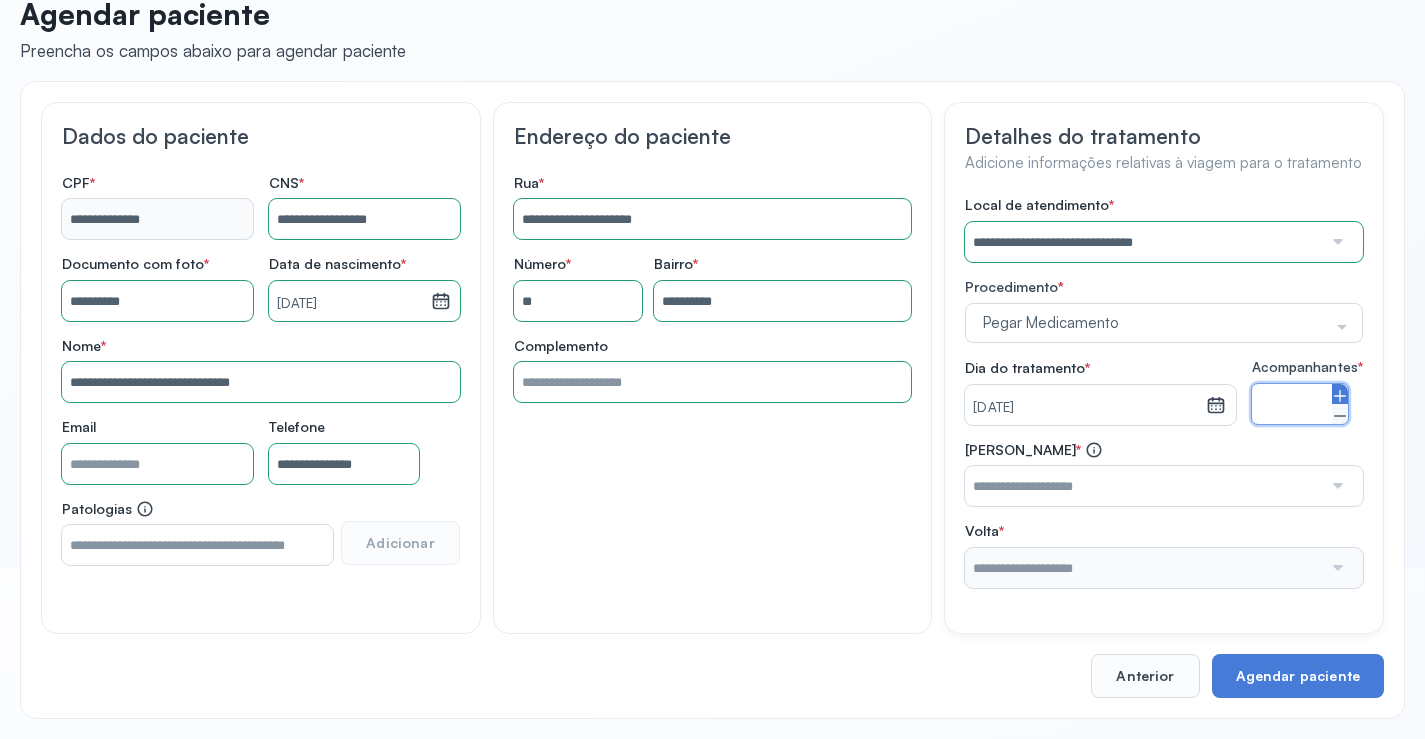 click 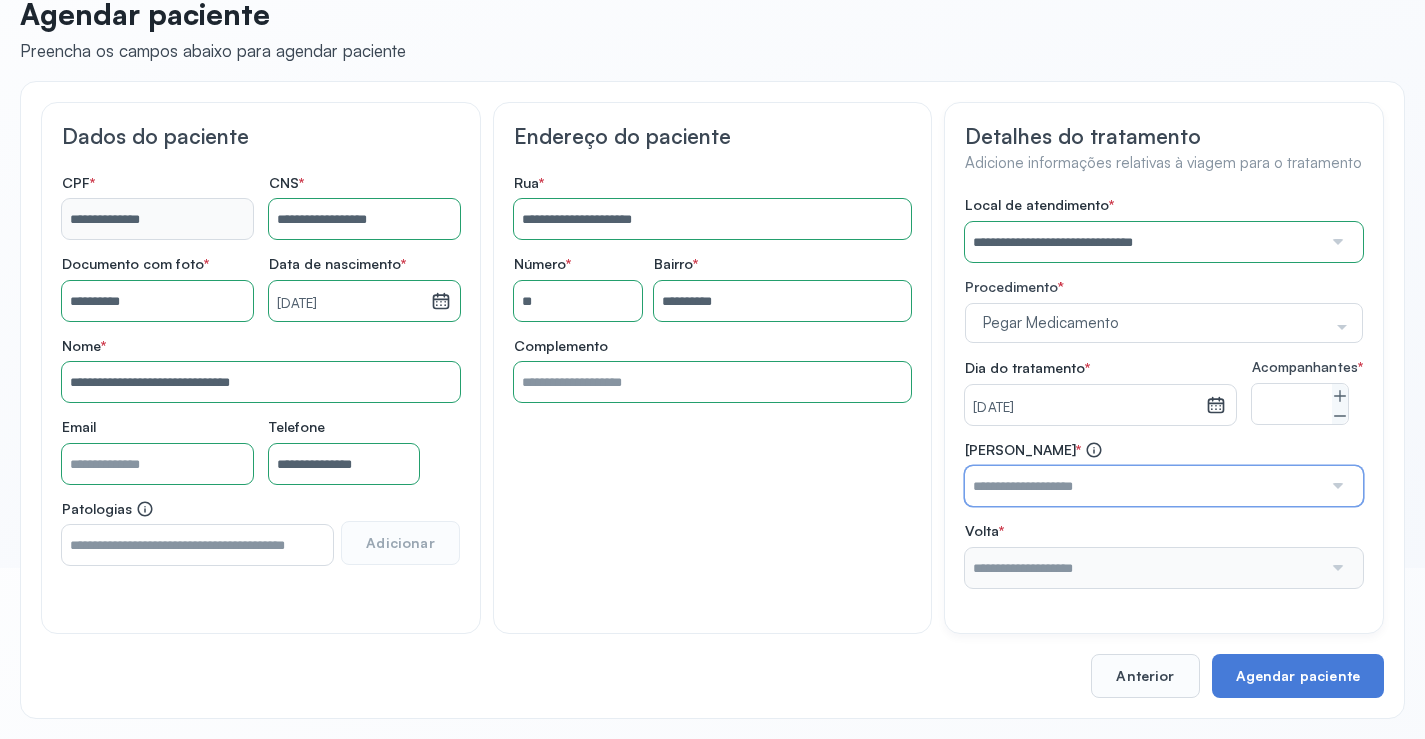 click at bounding box center (1143, 486) 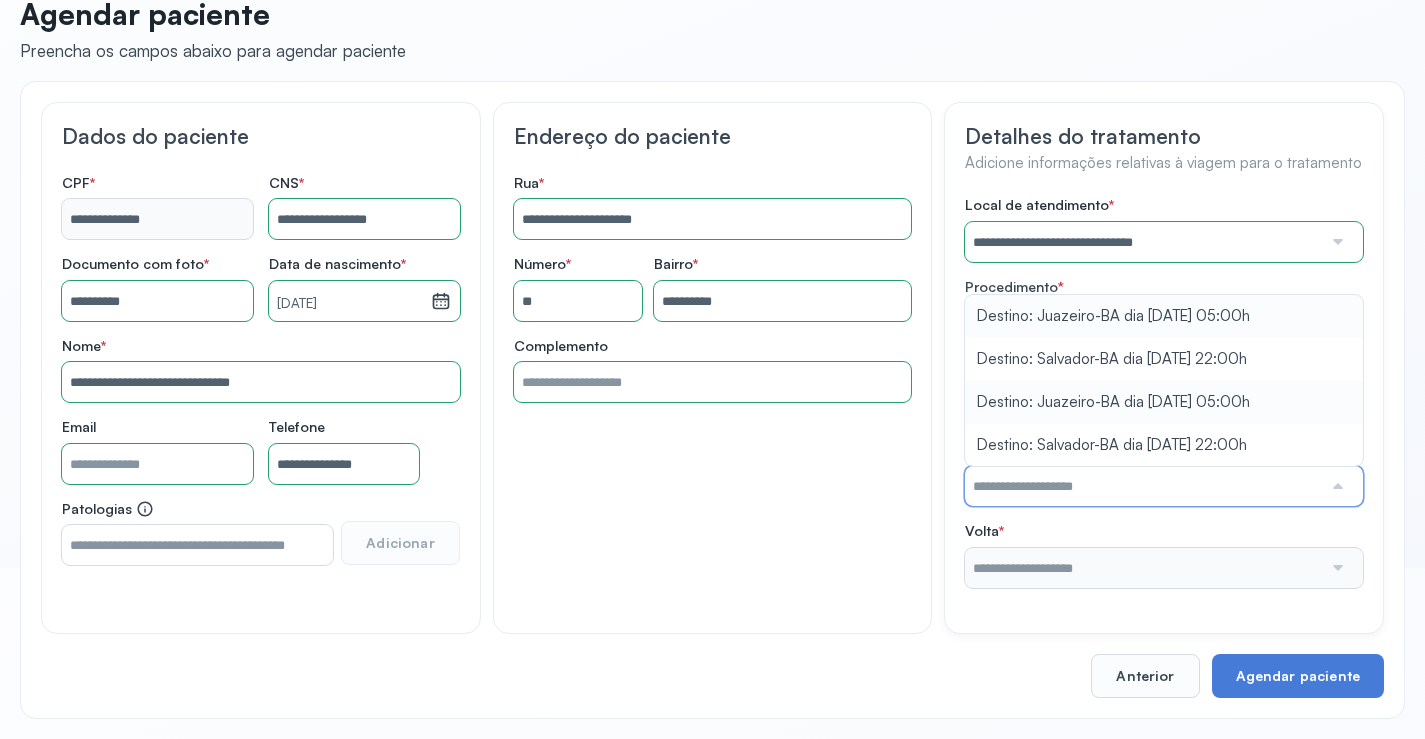 type on "**********" 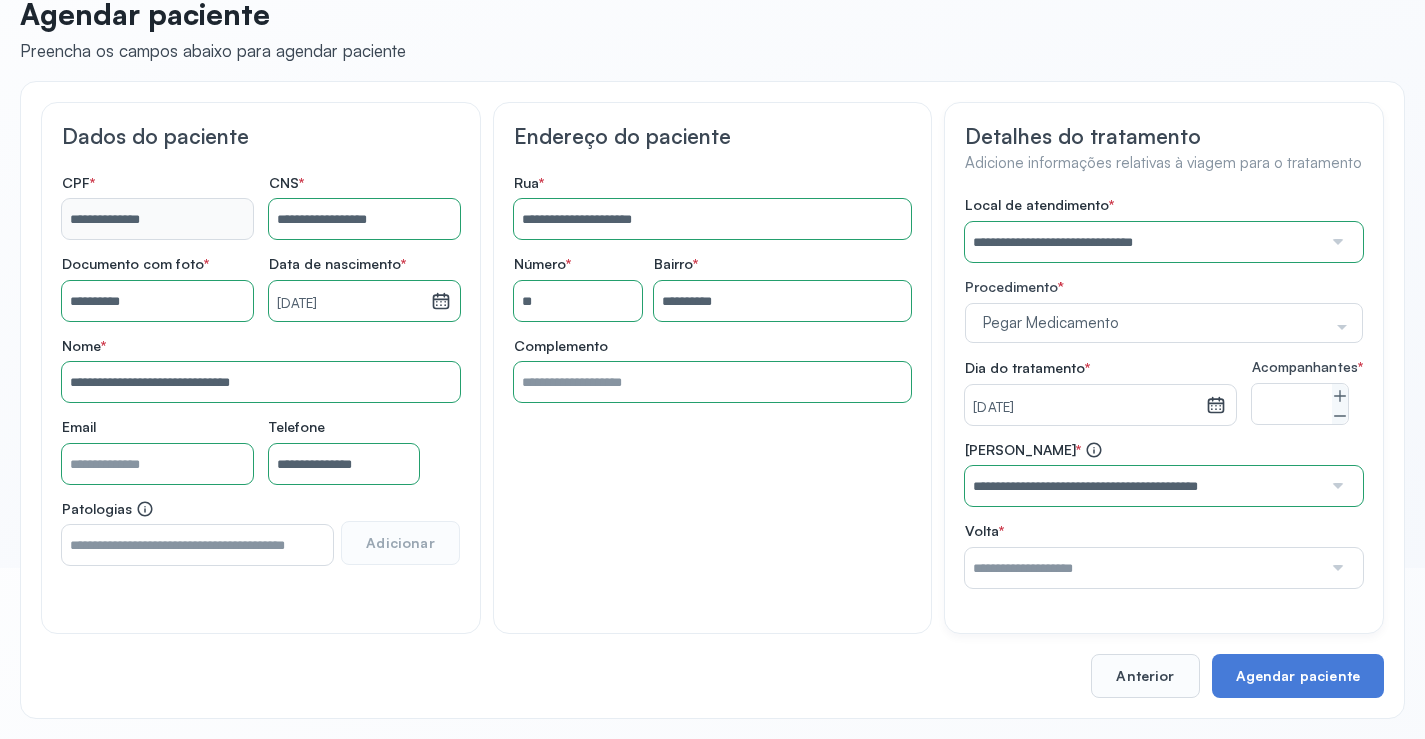 click on "**********" at bounding box center [1164, 392] 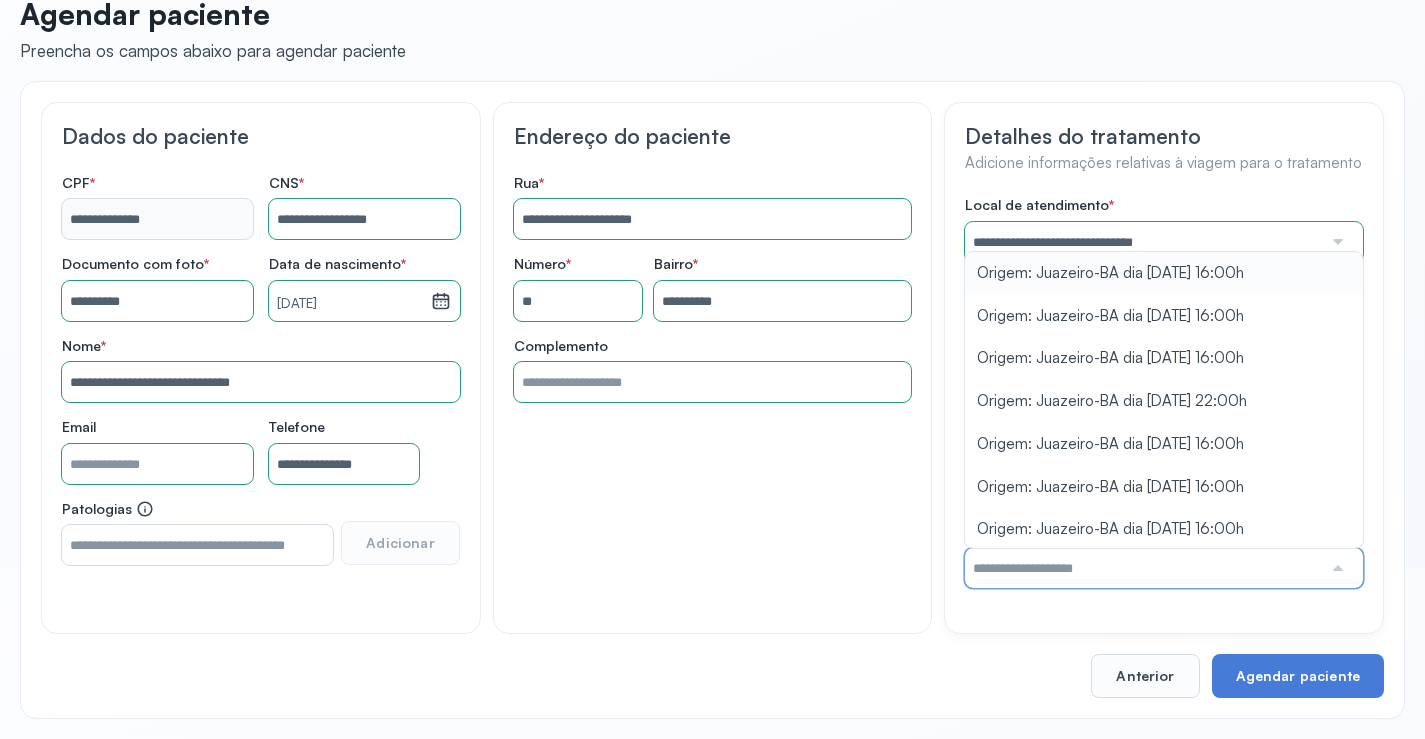 type on "**********" 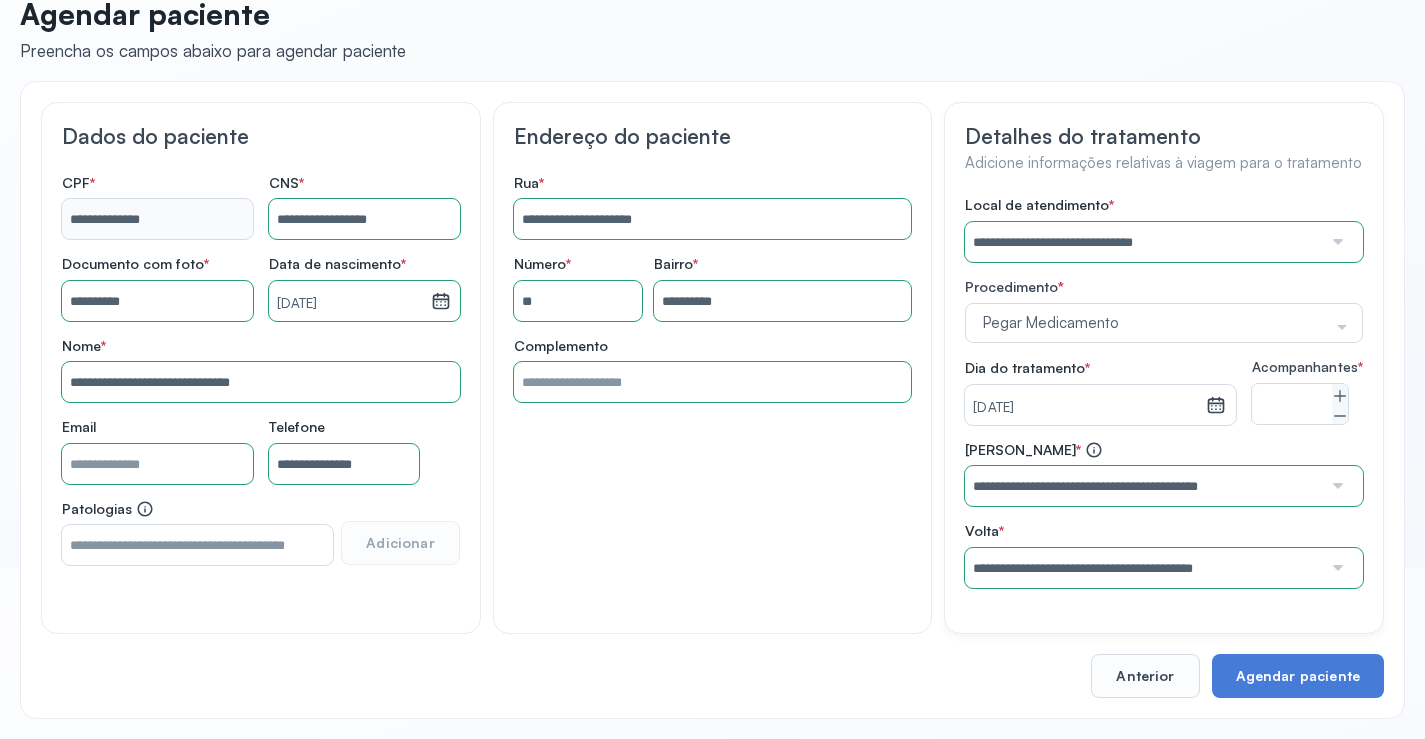 click on "**********" at bounding box center [1164, 392] 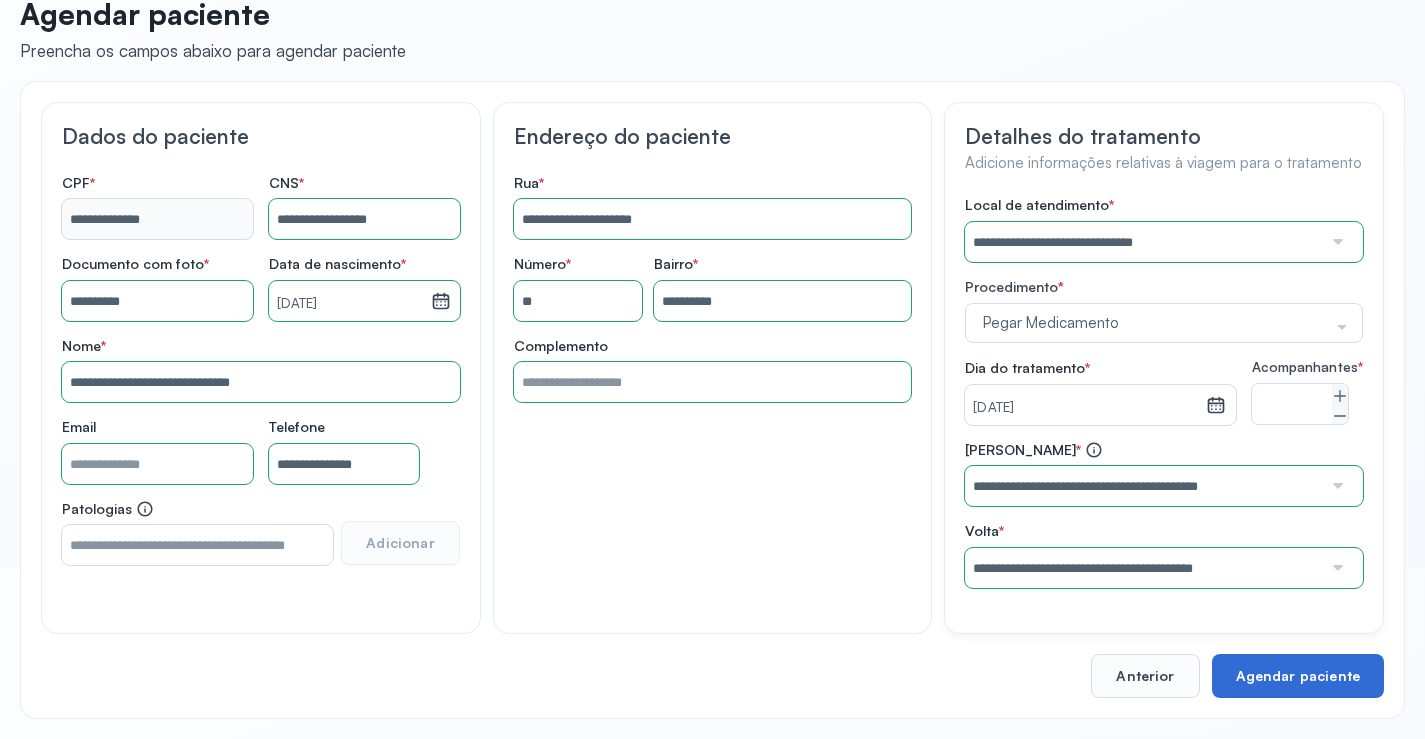 click on "Agendar paciente" at bounding box center [1298, 676] 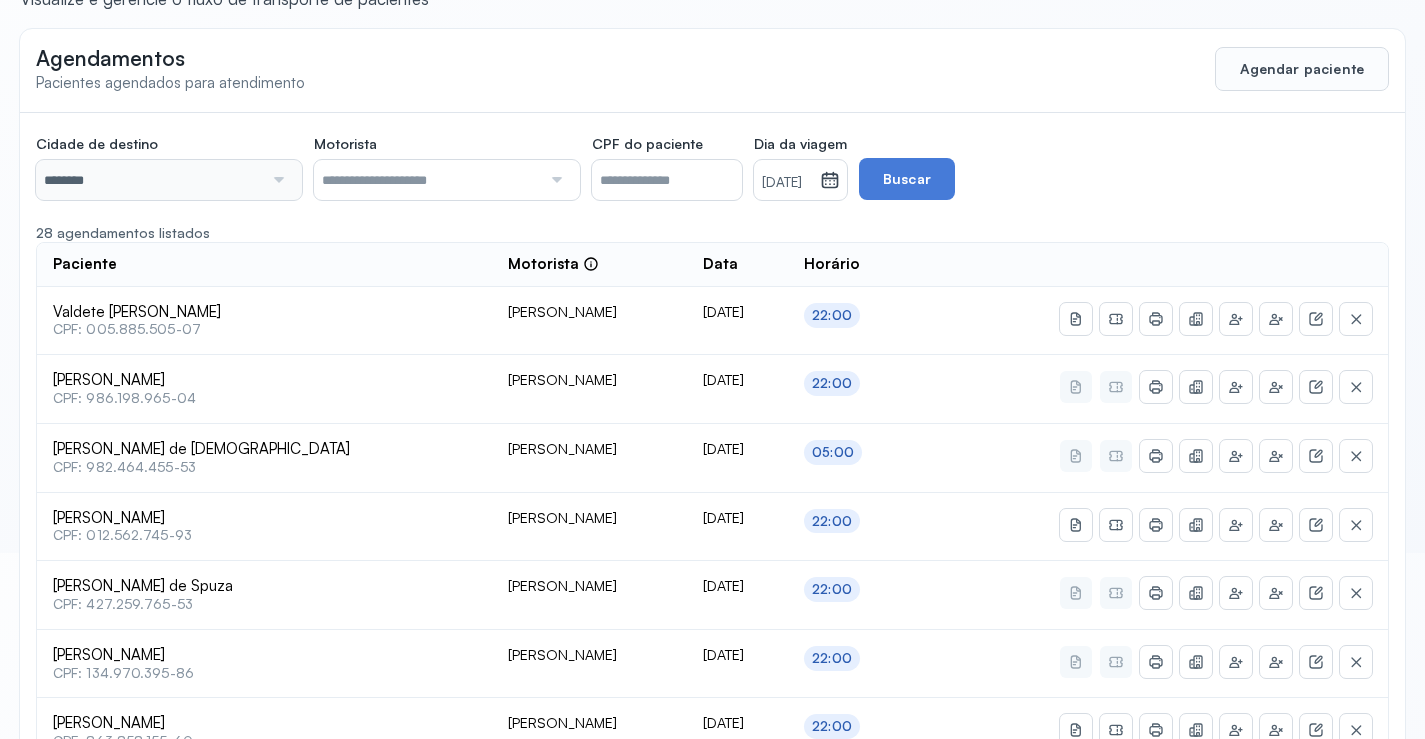 scroll, scrollTop: 46, scrollLeft: 0, axis: vertical 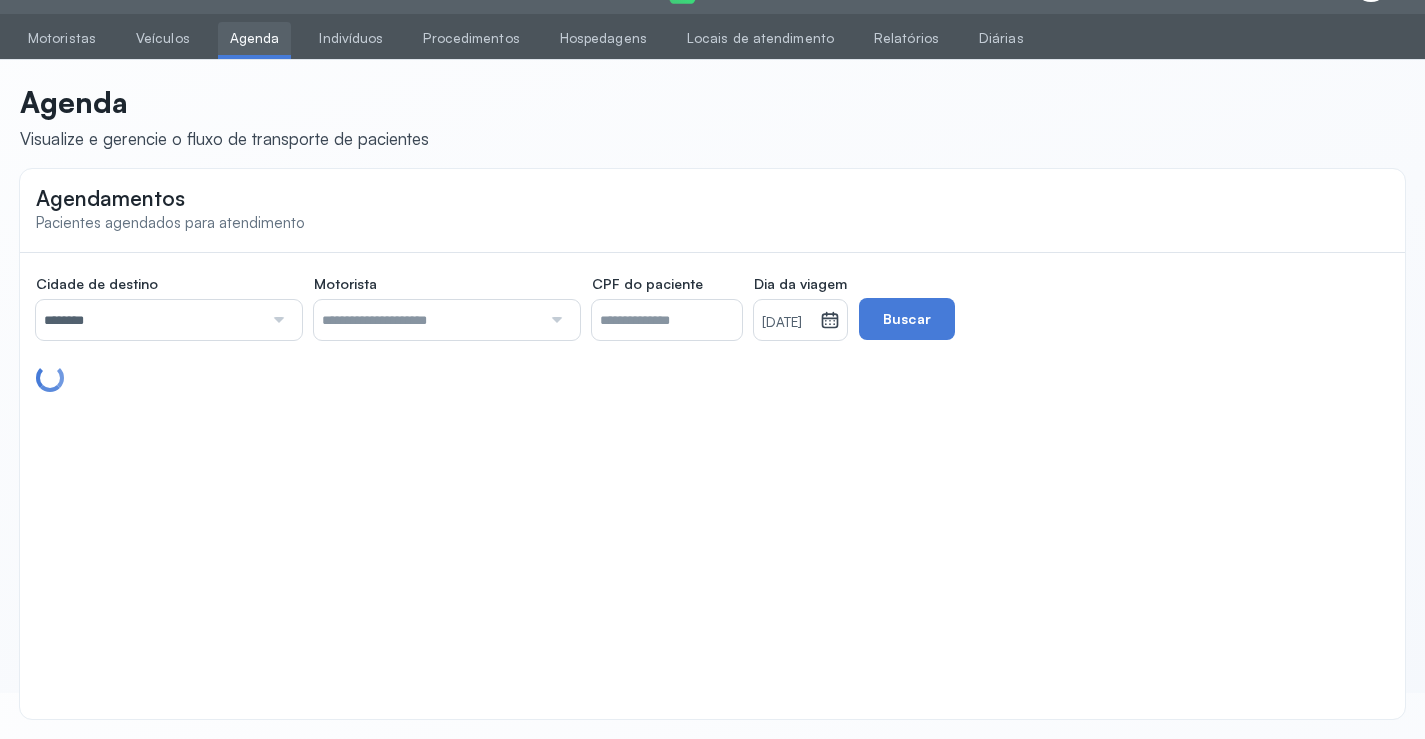 click on "********" at bounding box center (149, 320) 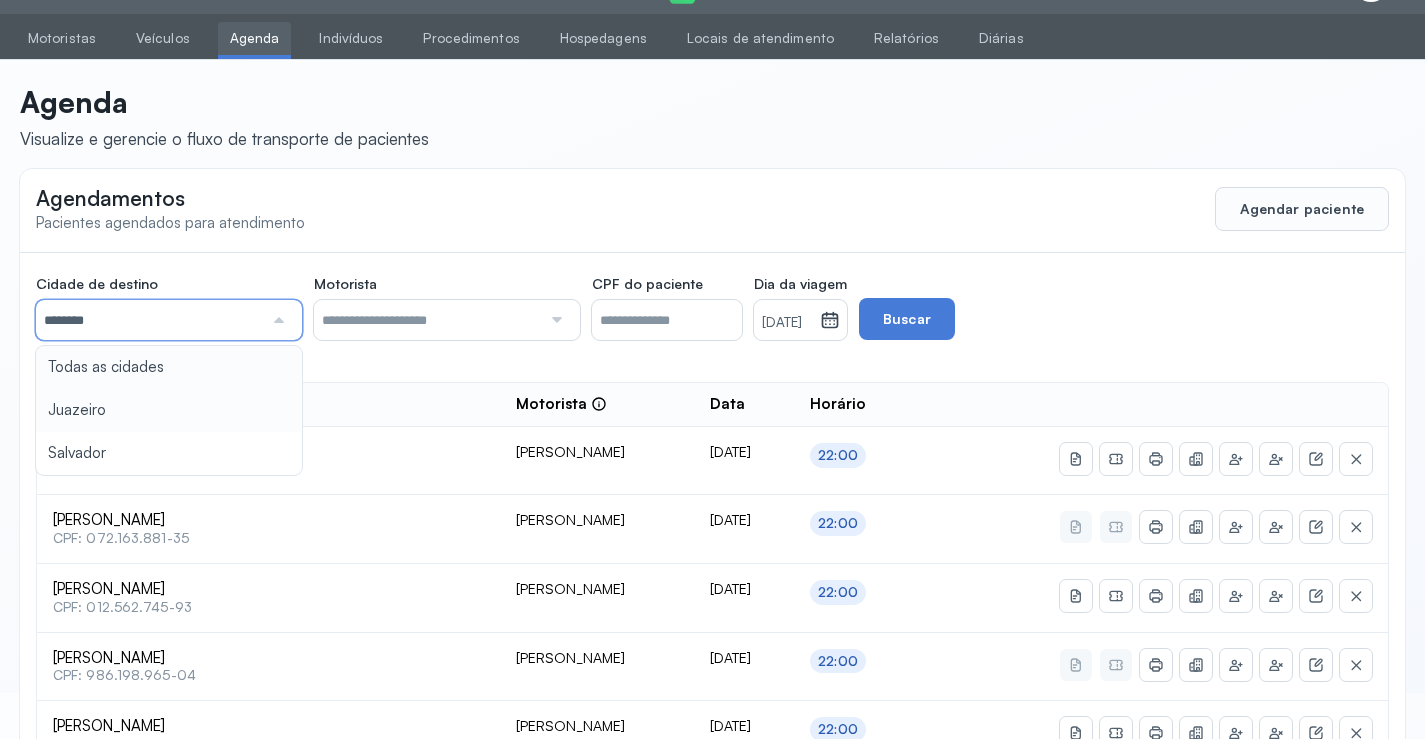 type on "********" 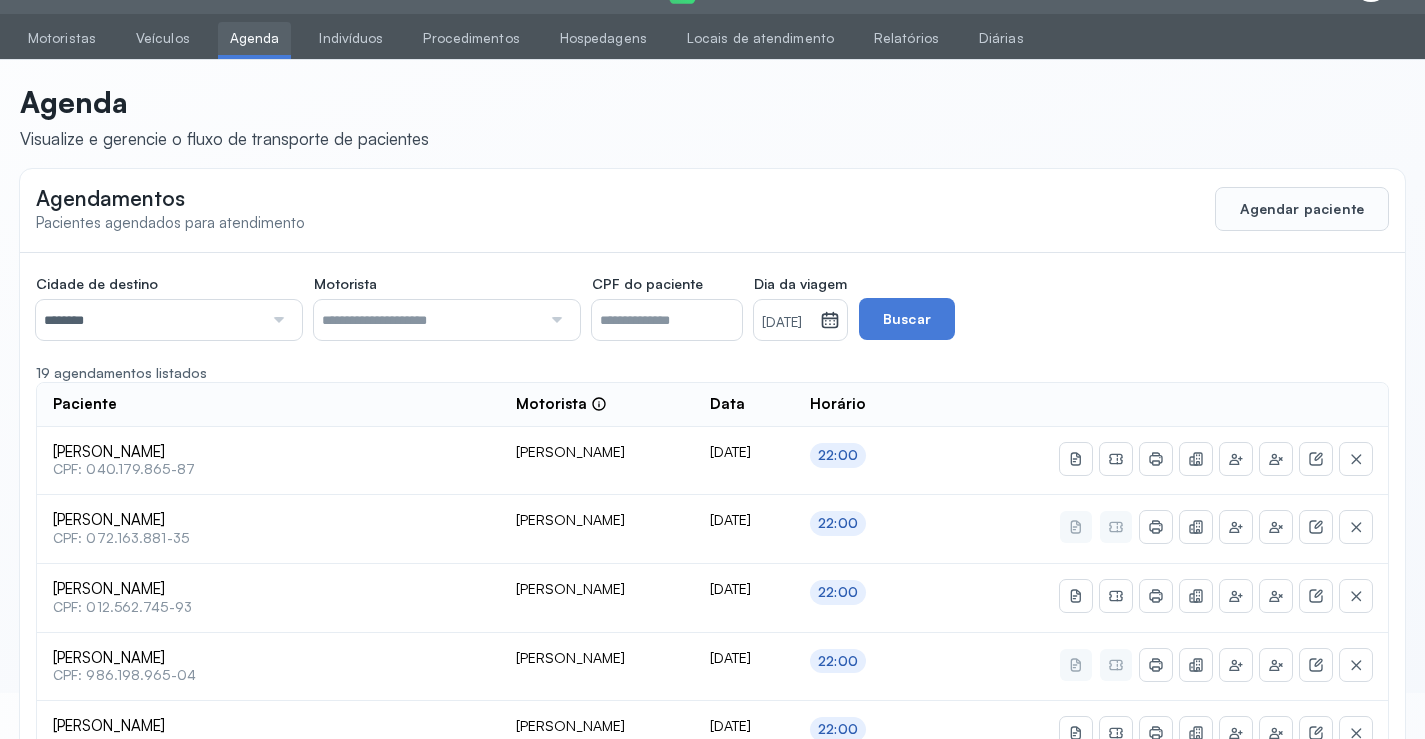 click on "[DATE]" at bounding box center (787, 323) 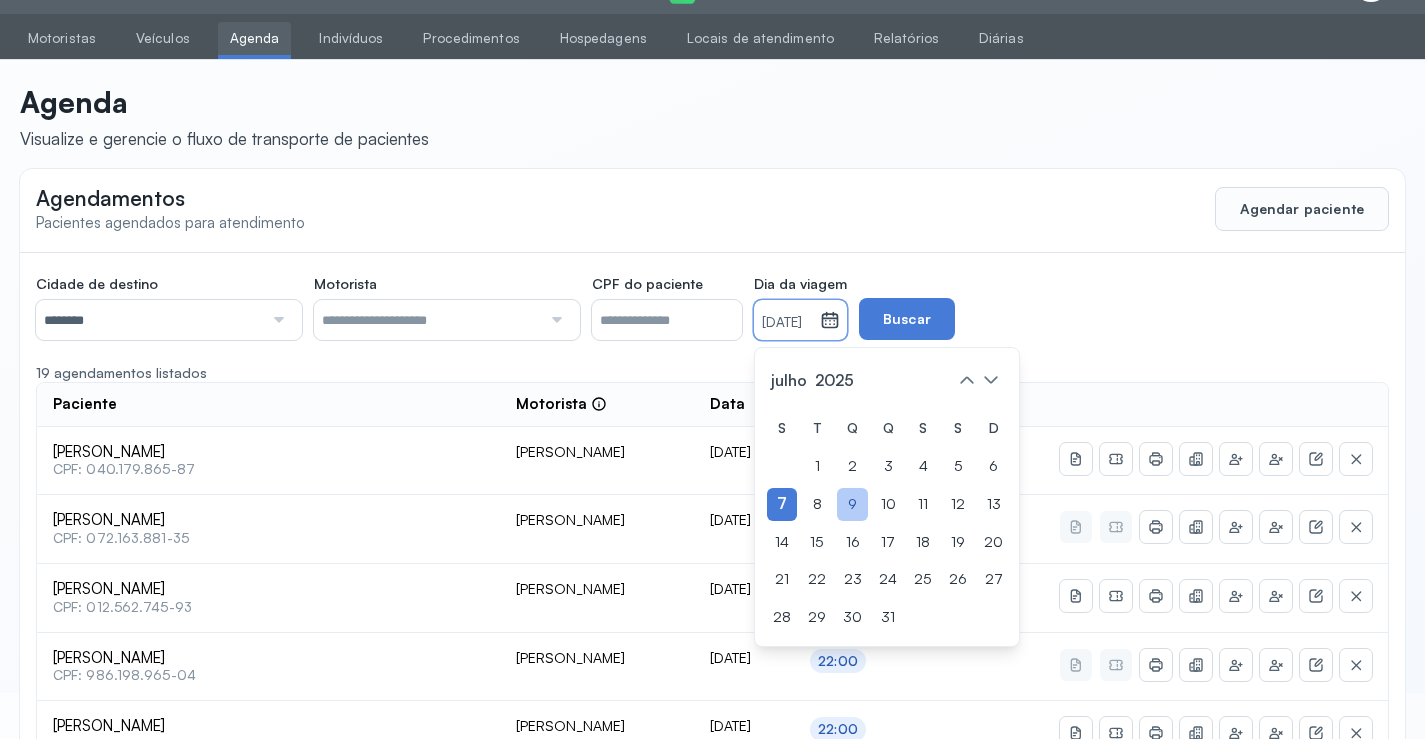 click on "9" 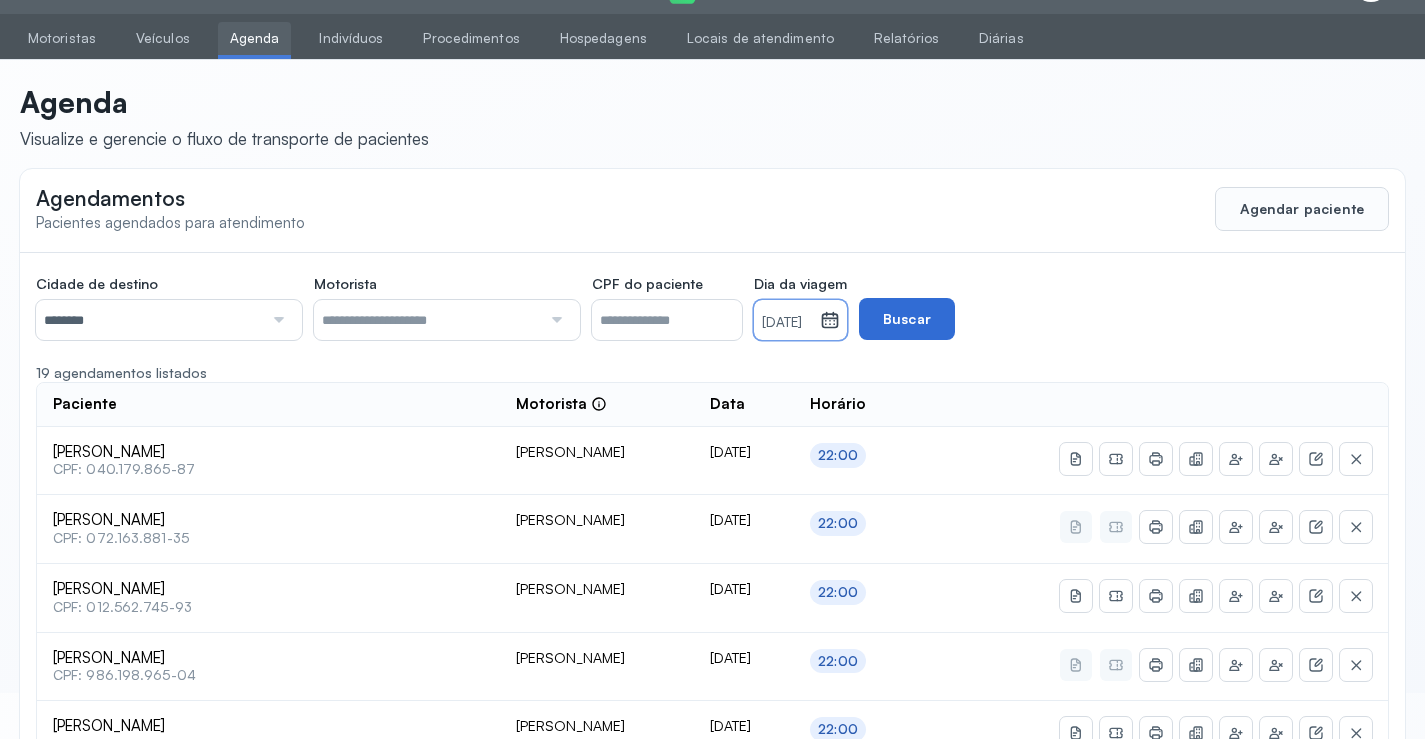 click on "Buscar" at bounding box center (907, 319) 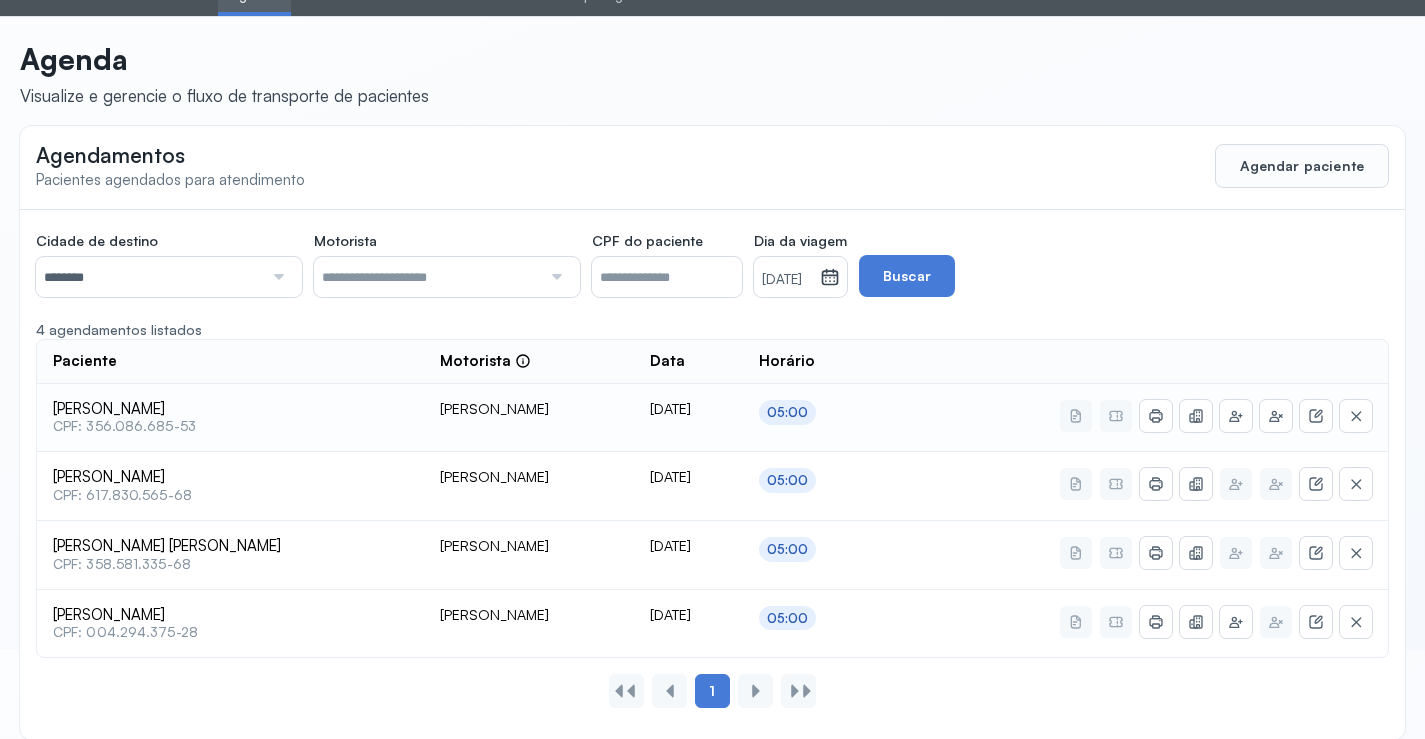 scroll, scrollTop: 110, scrollLeft: 0, axis: vertical 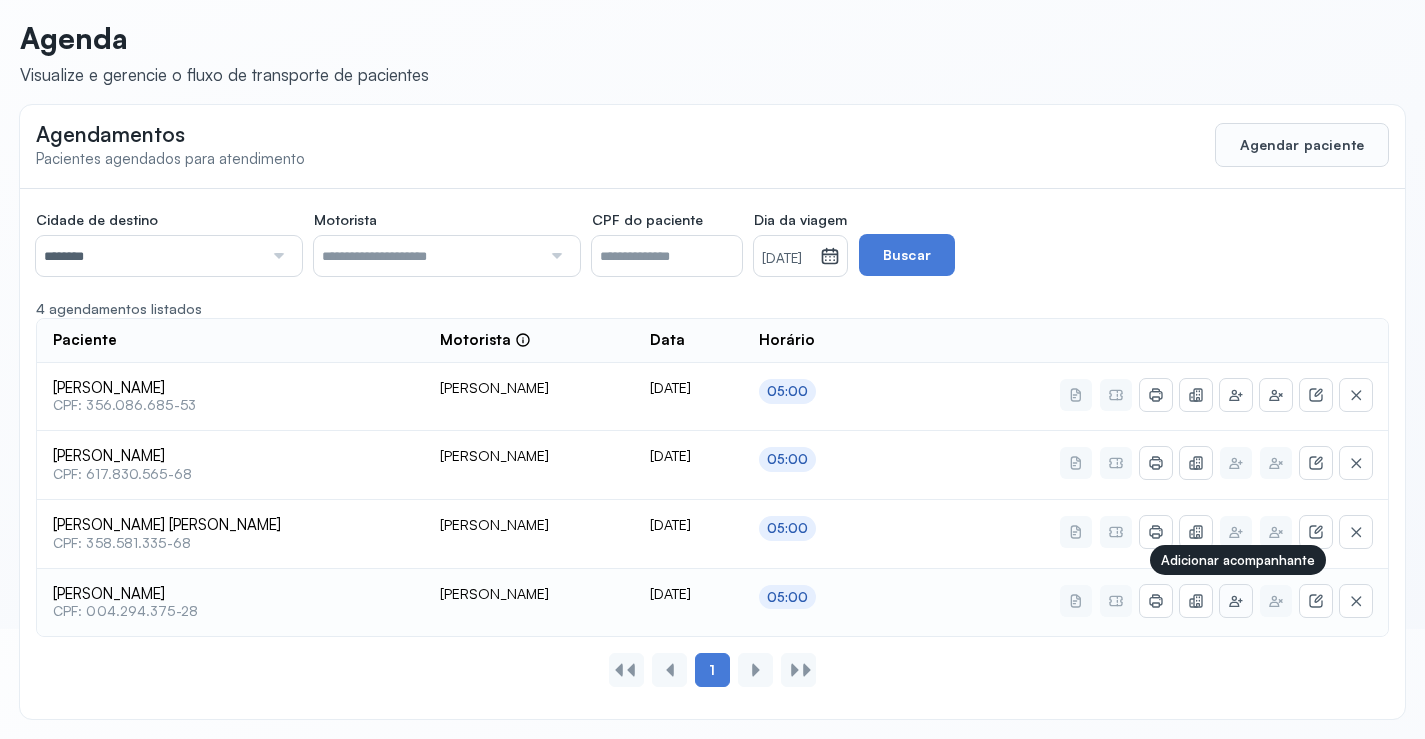 click 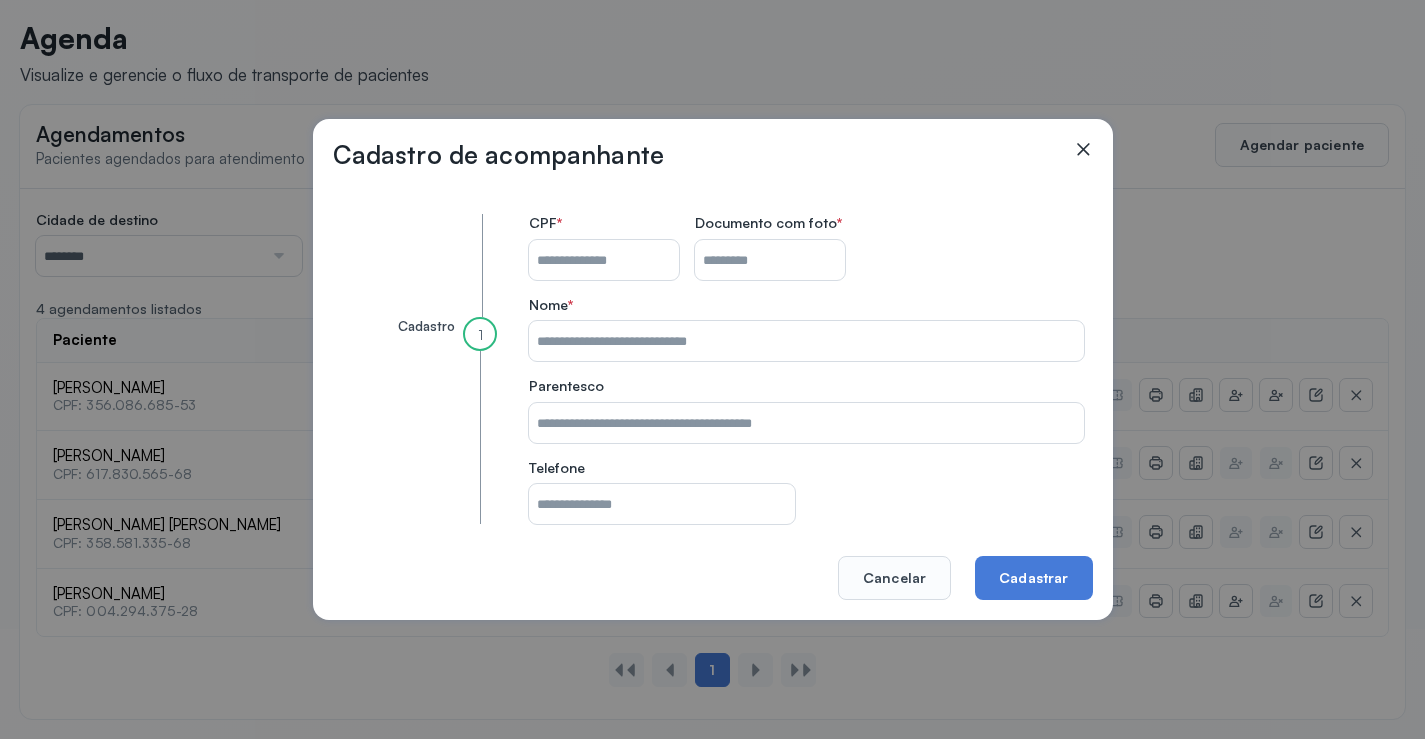 click on "CPF do paciente" at bounding box center (604, 260) 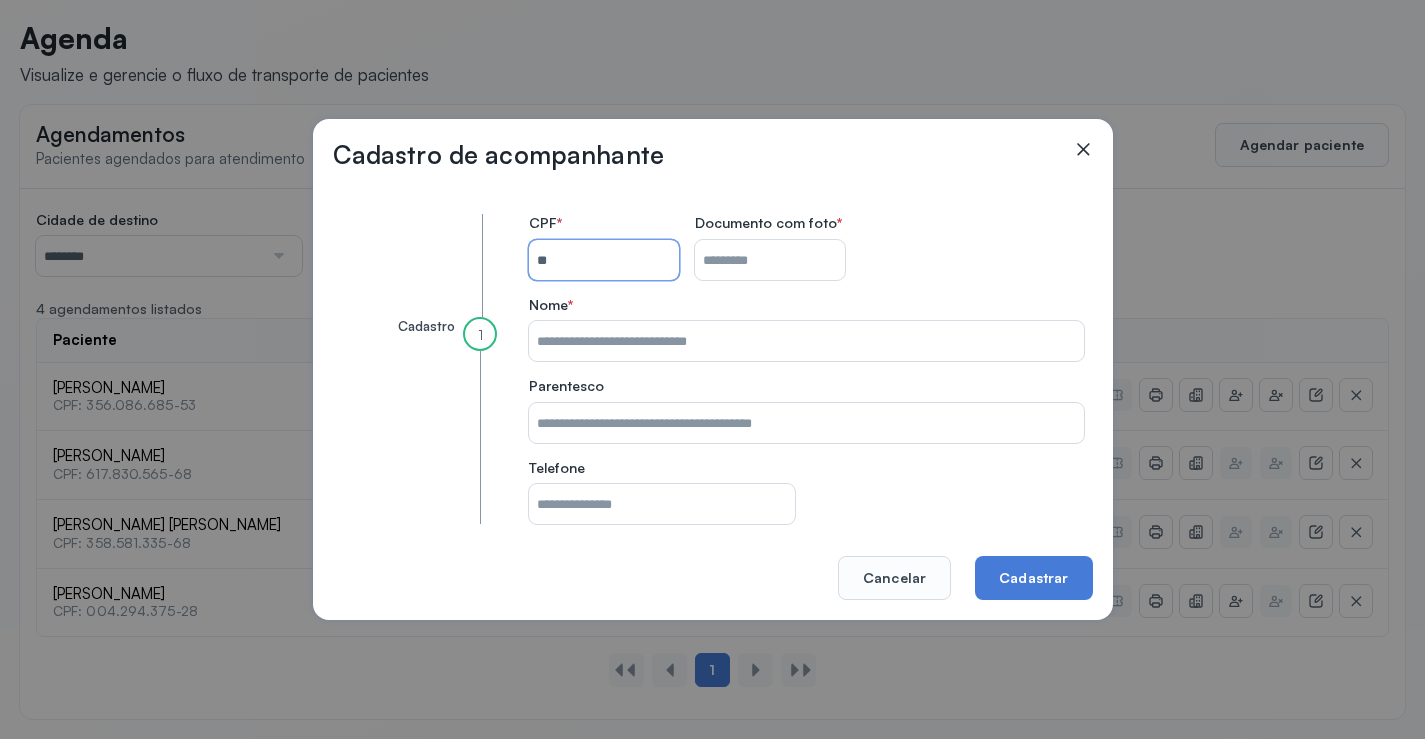 type on "*" 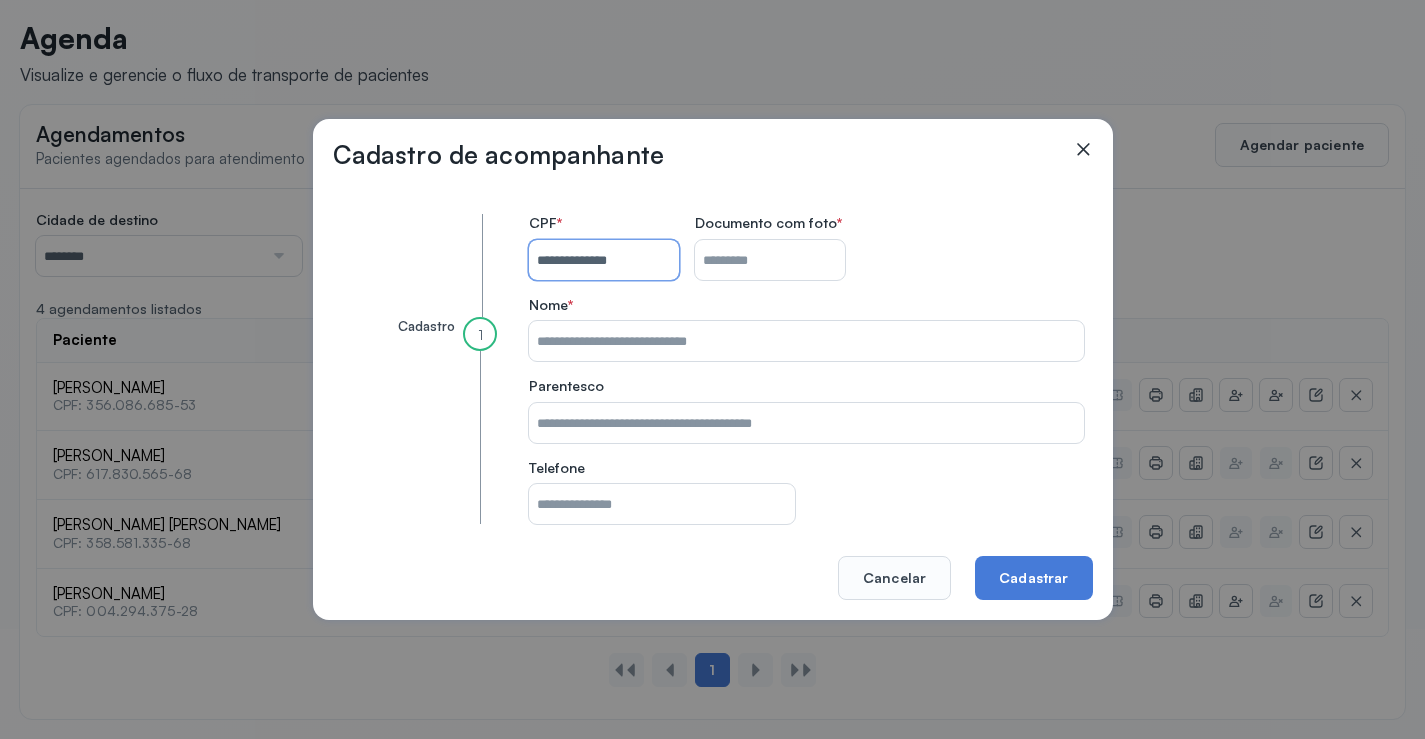 click on "CPF do paciente" at bounding box center [770, 260] 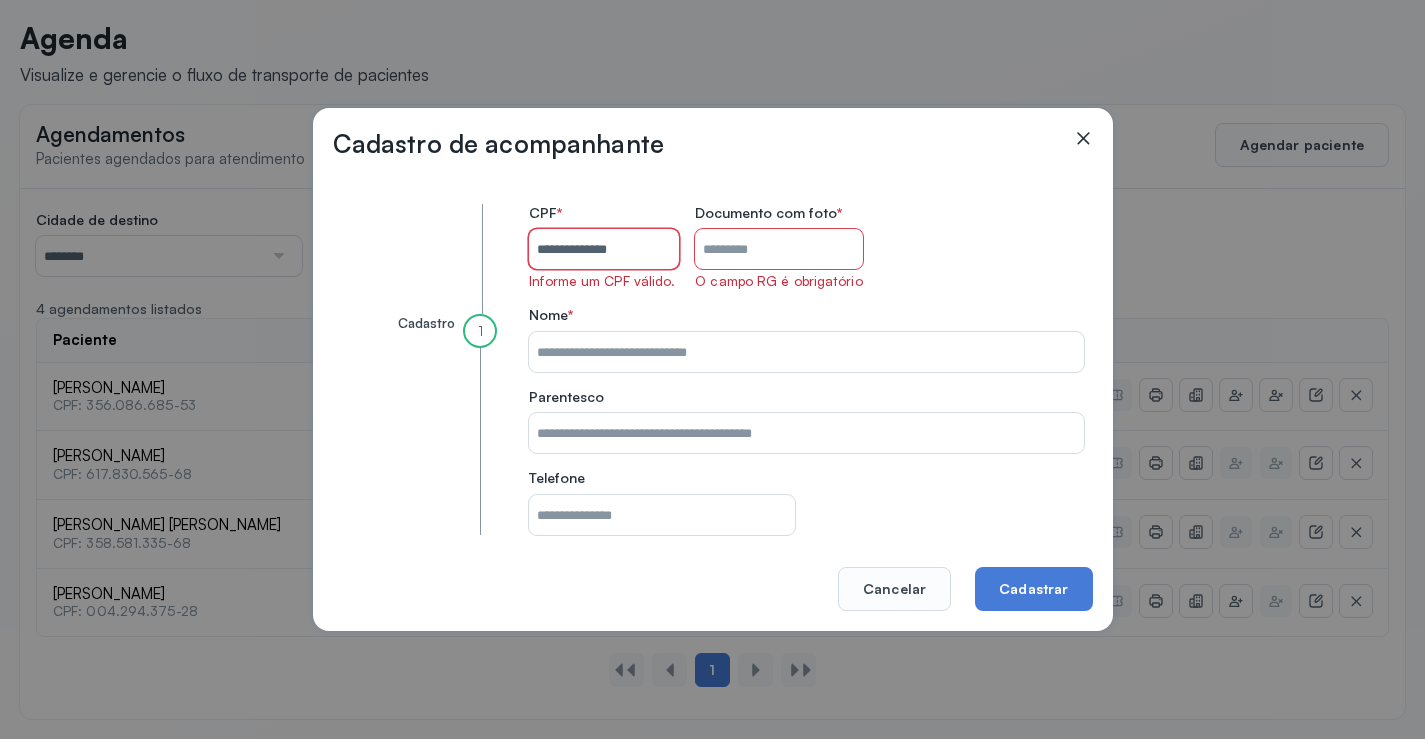 click on "**********" at bounding box center (604, 249) 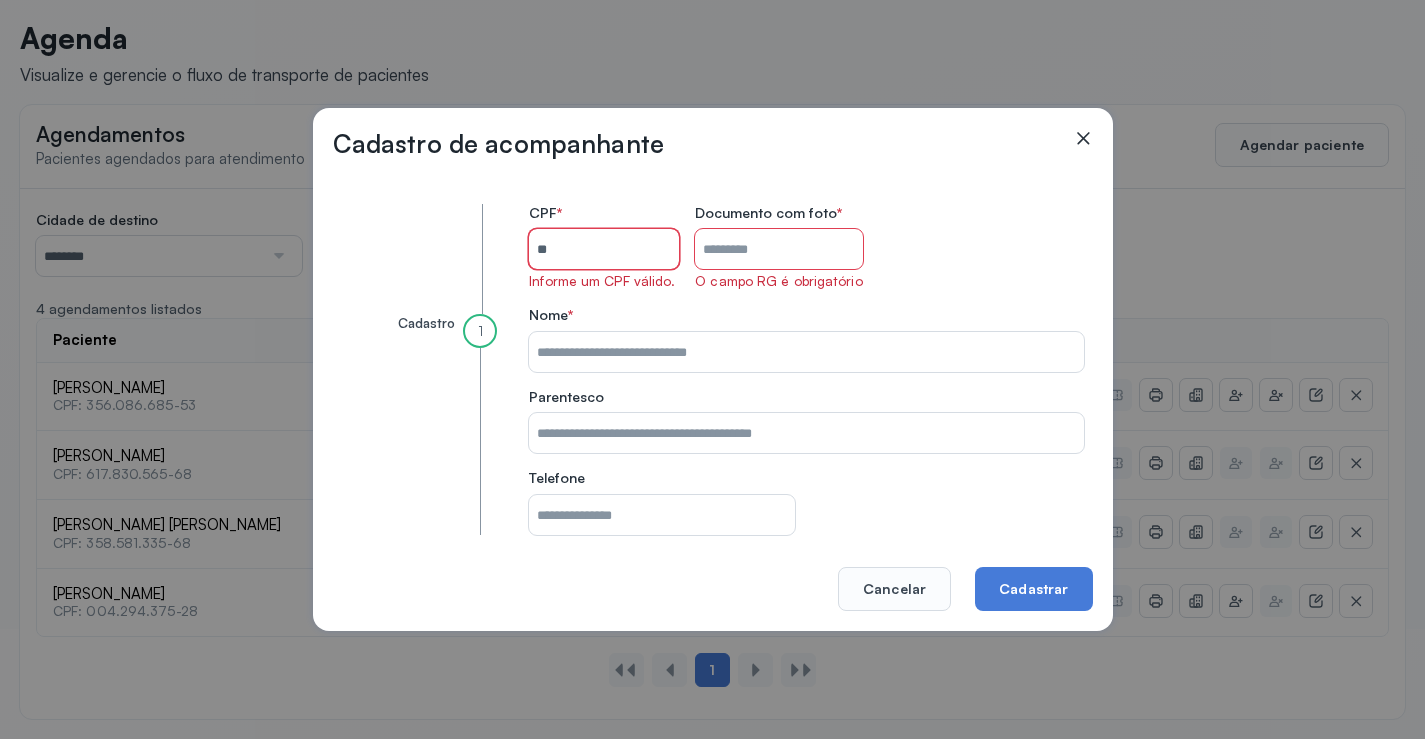 type on "*" 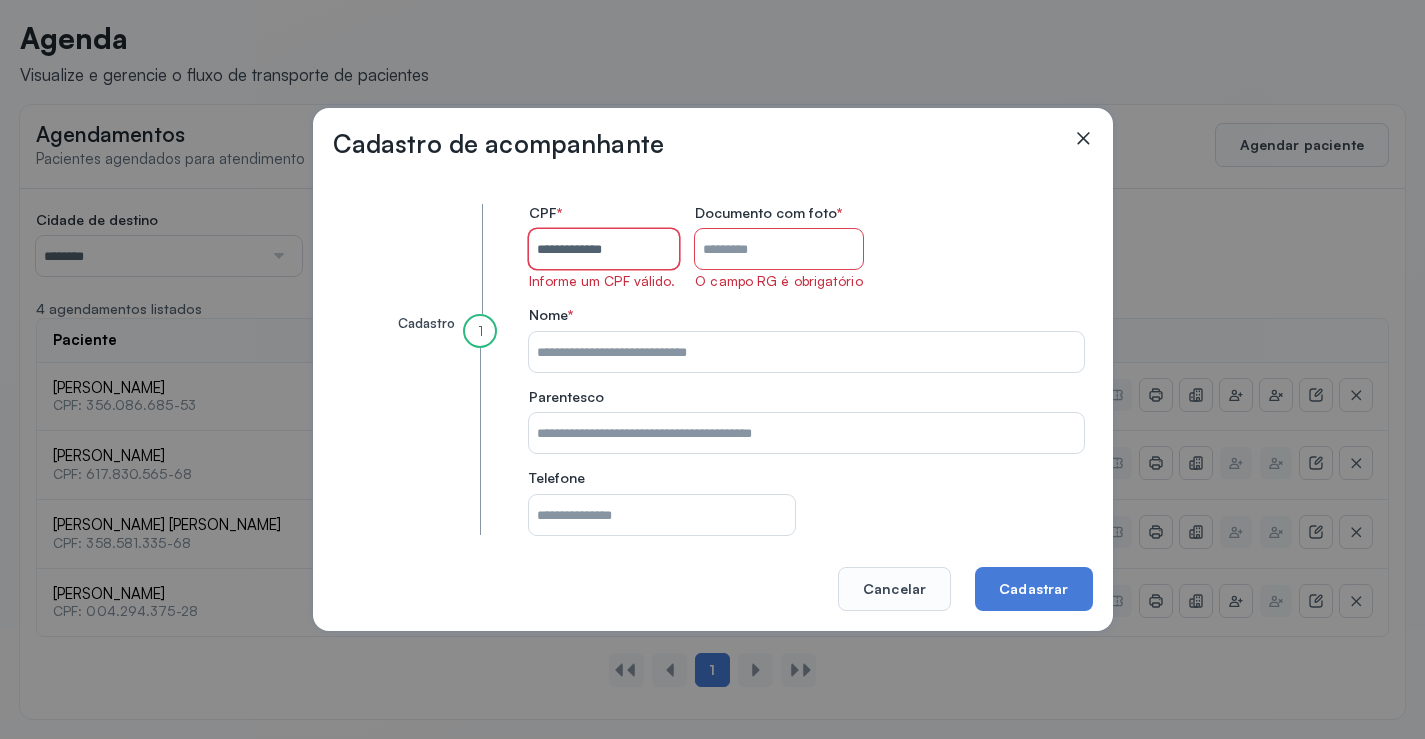 type on "**********" 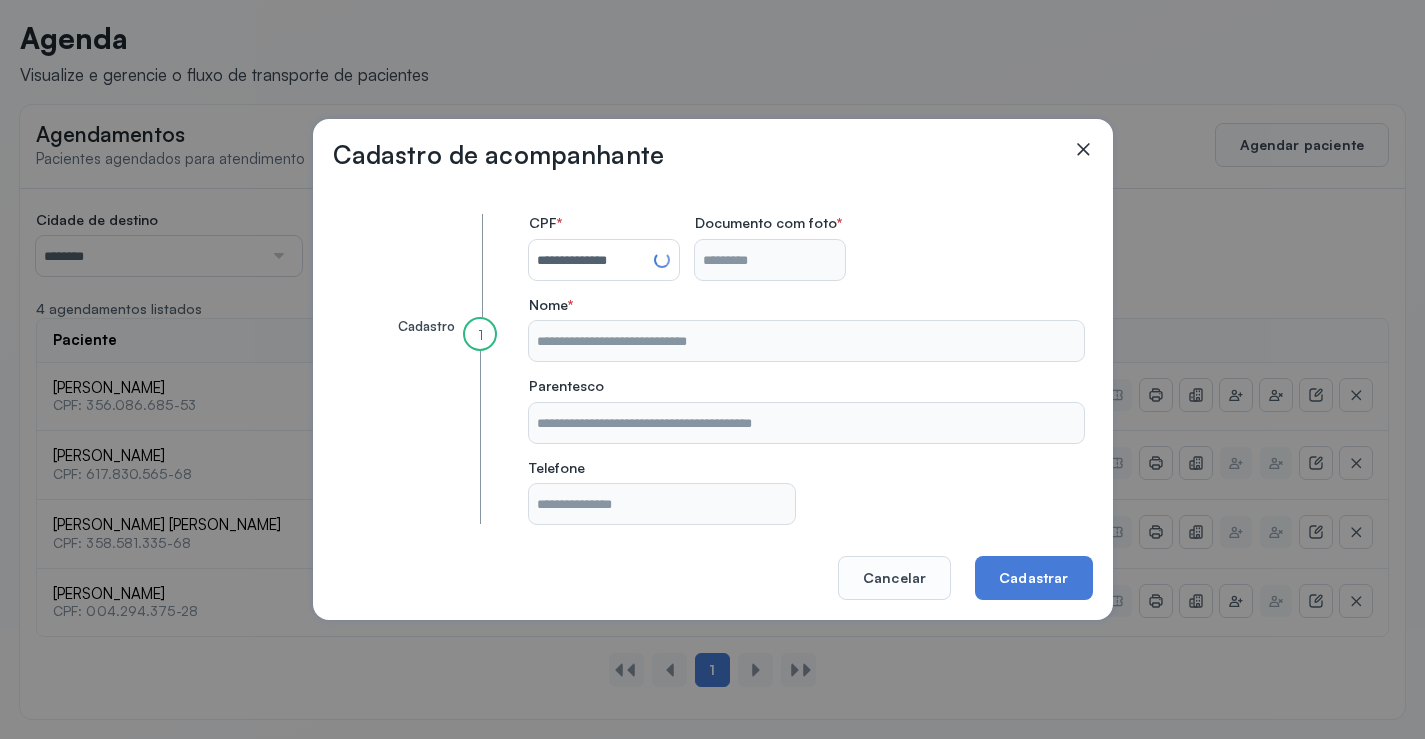 type on "**********" 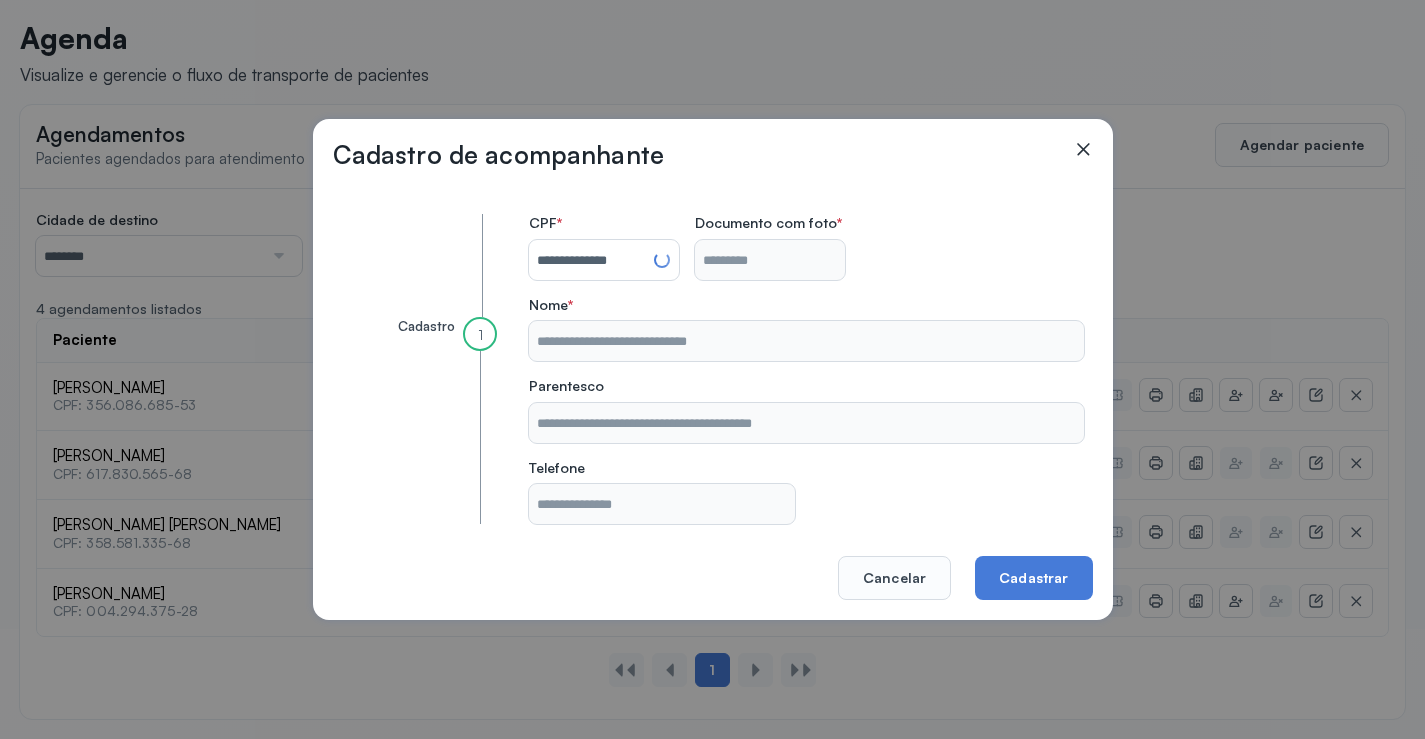 type on "**********" 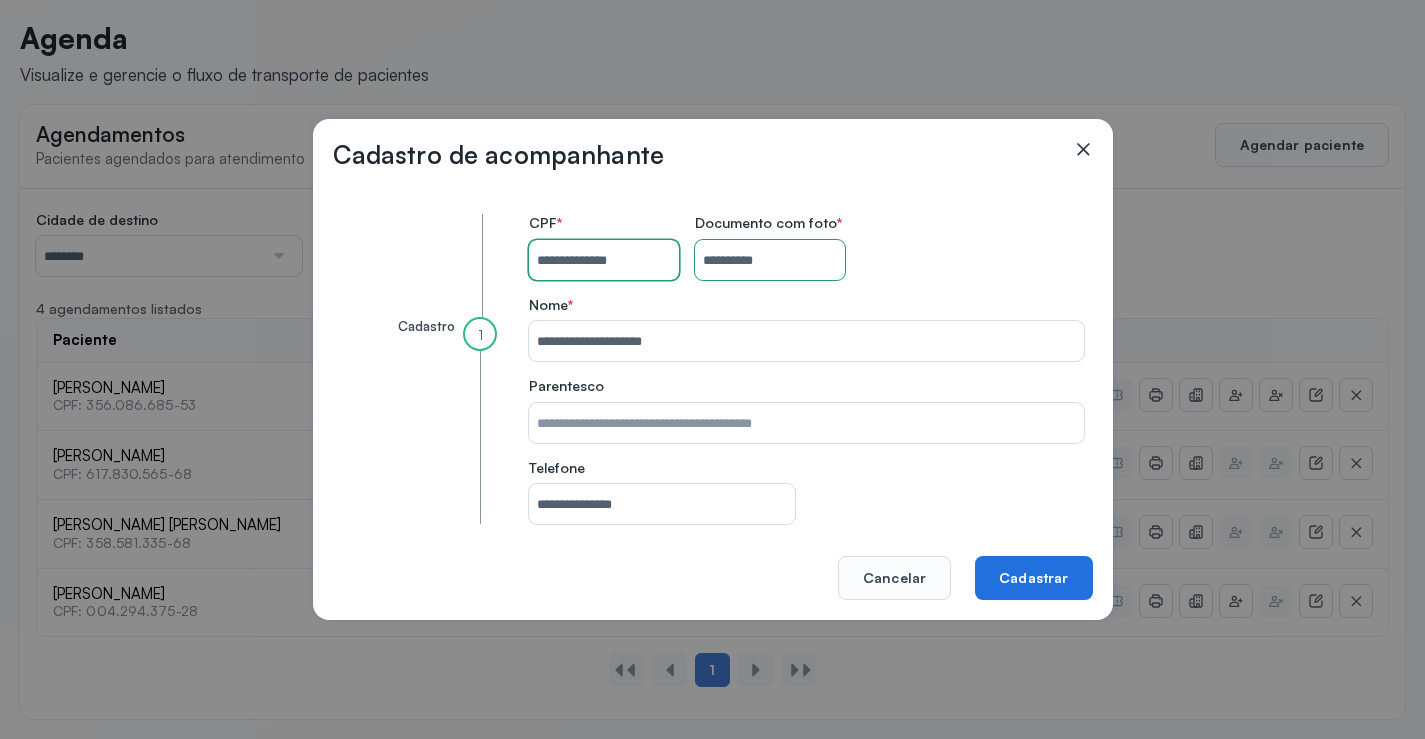 type on "**********" 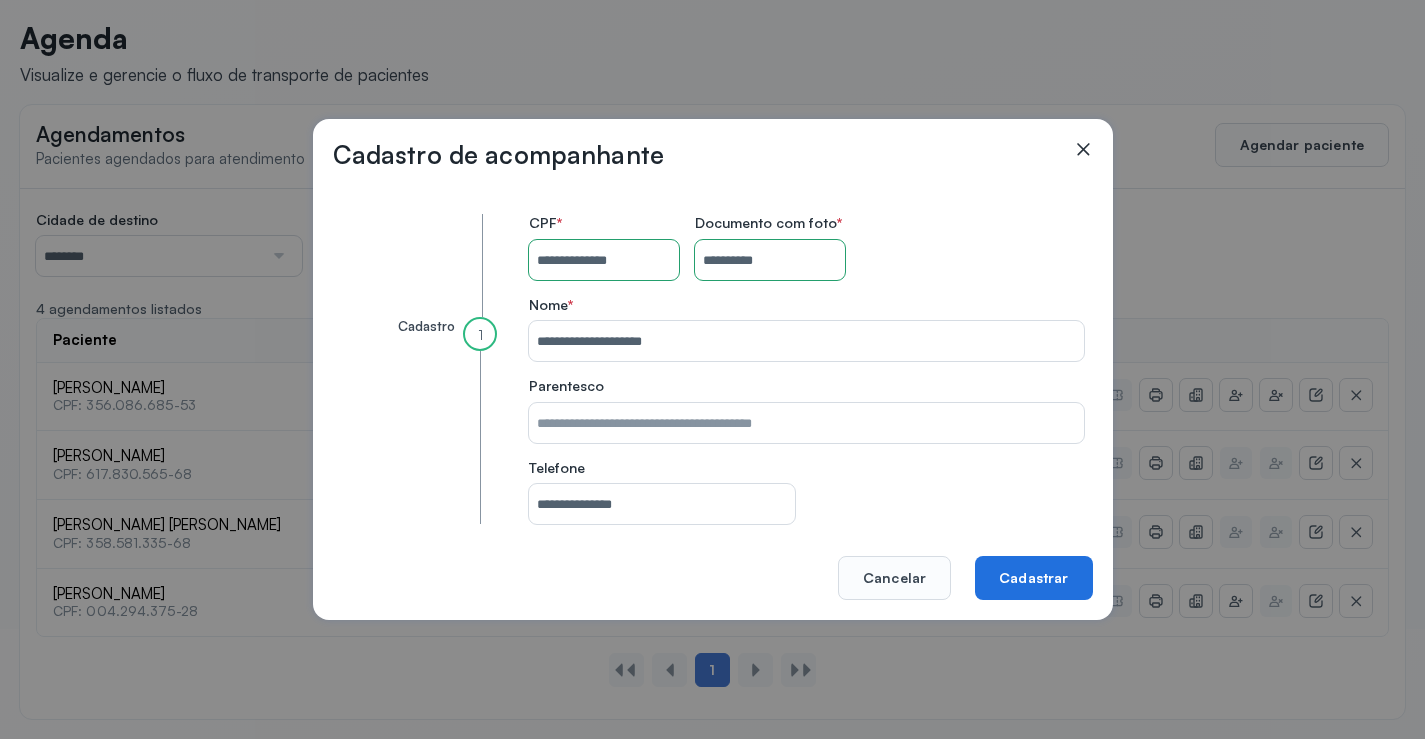 click on "Cadastrar" 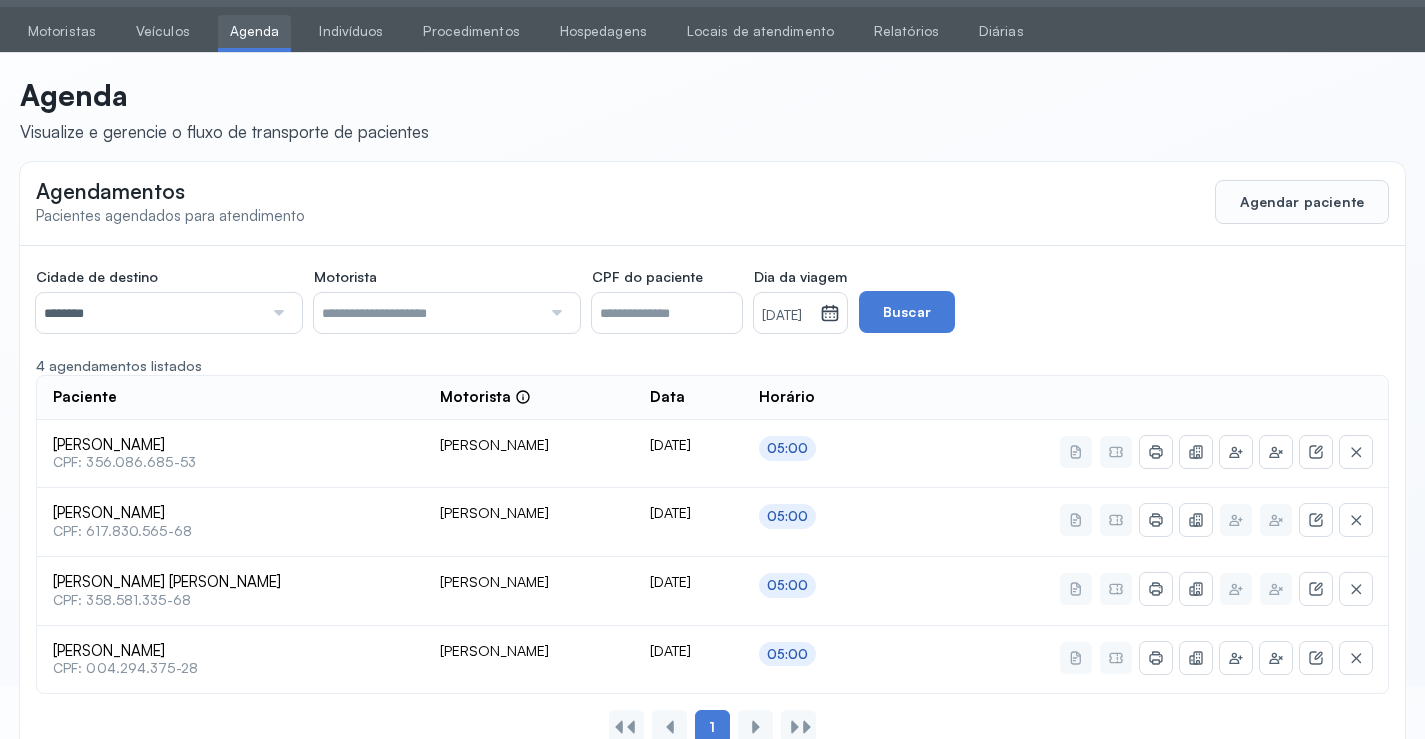 scroll, scrollTop: 0, scrollLeft: 0, axis: both 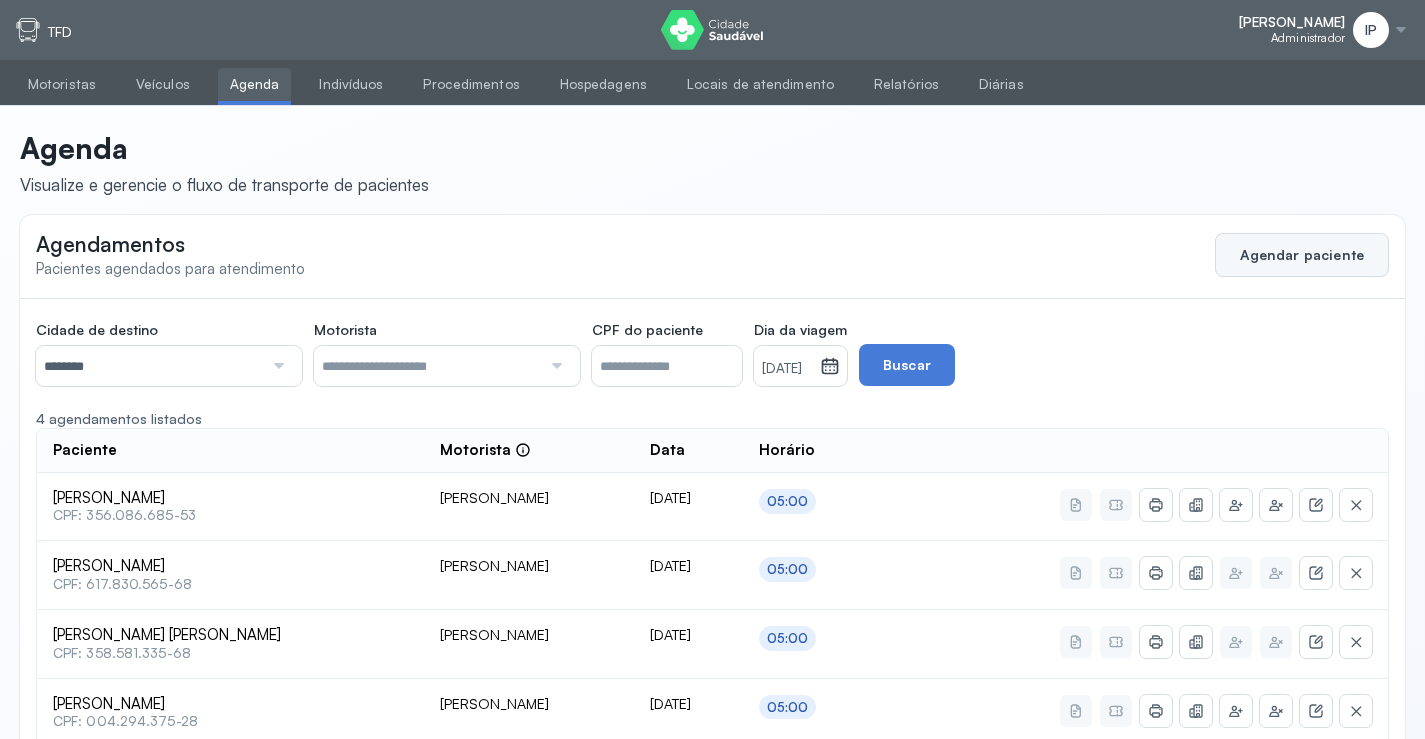 click on "Agendar paciente" 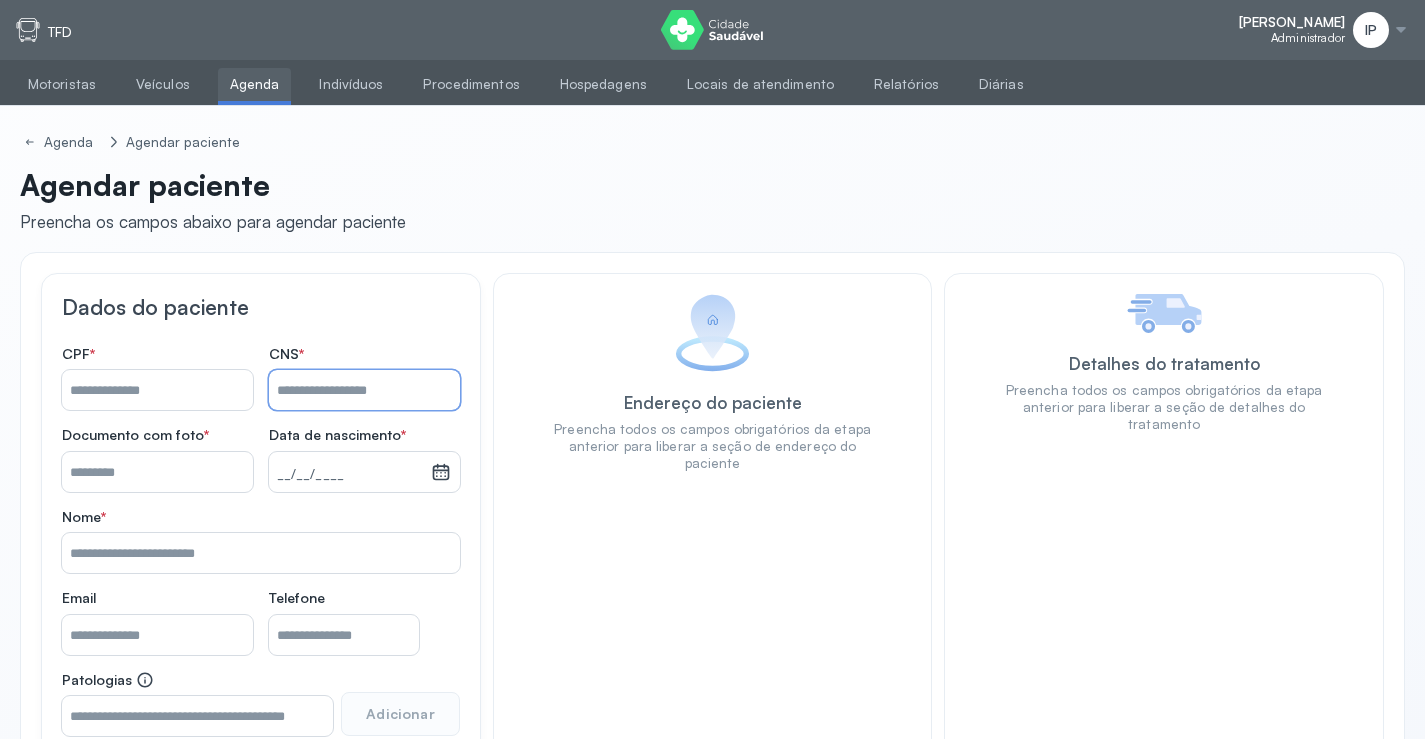 click on "Nome   *" at bounding box center (364, 390) 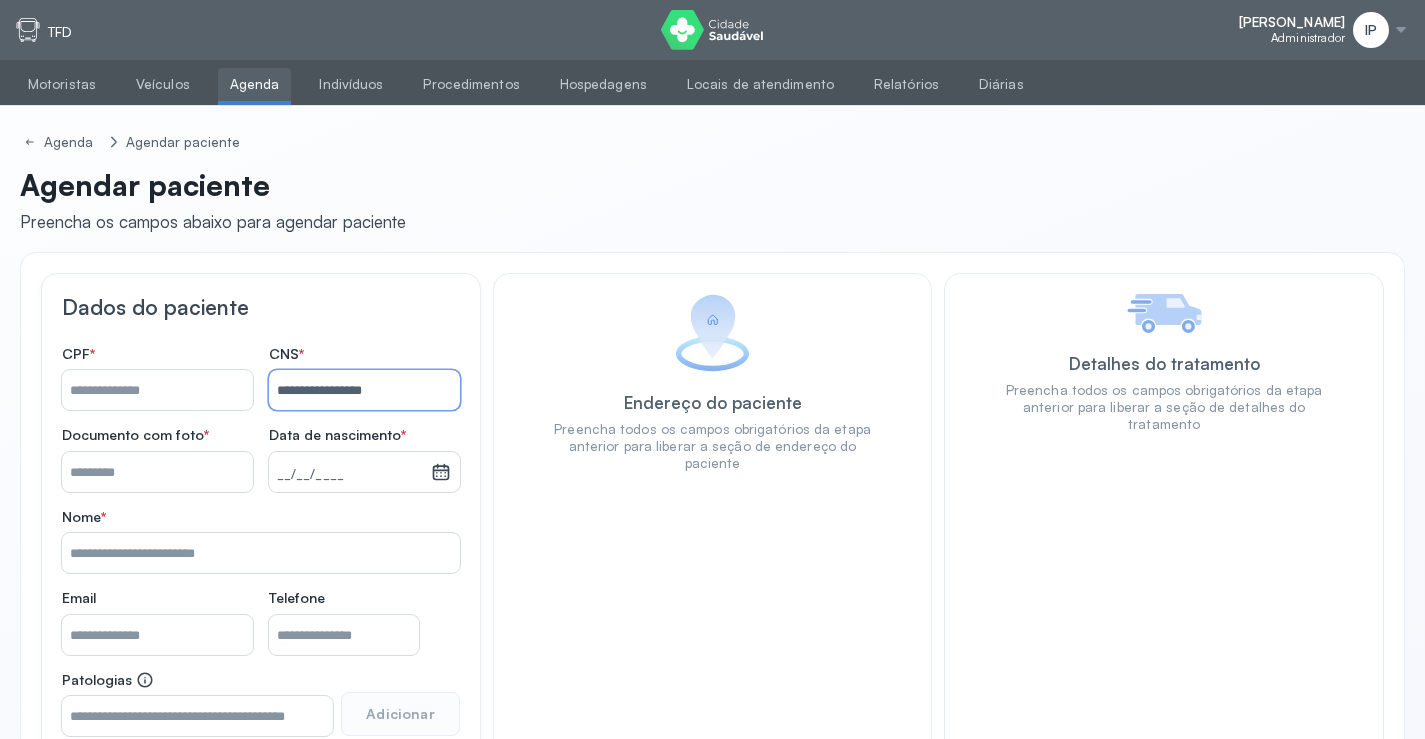 type on "**********" 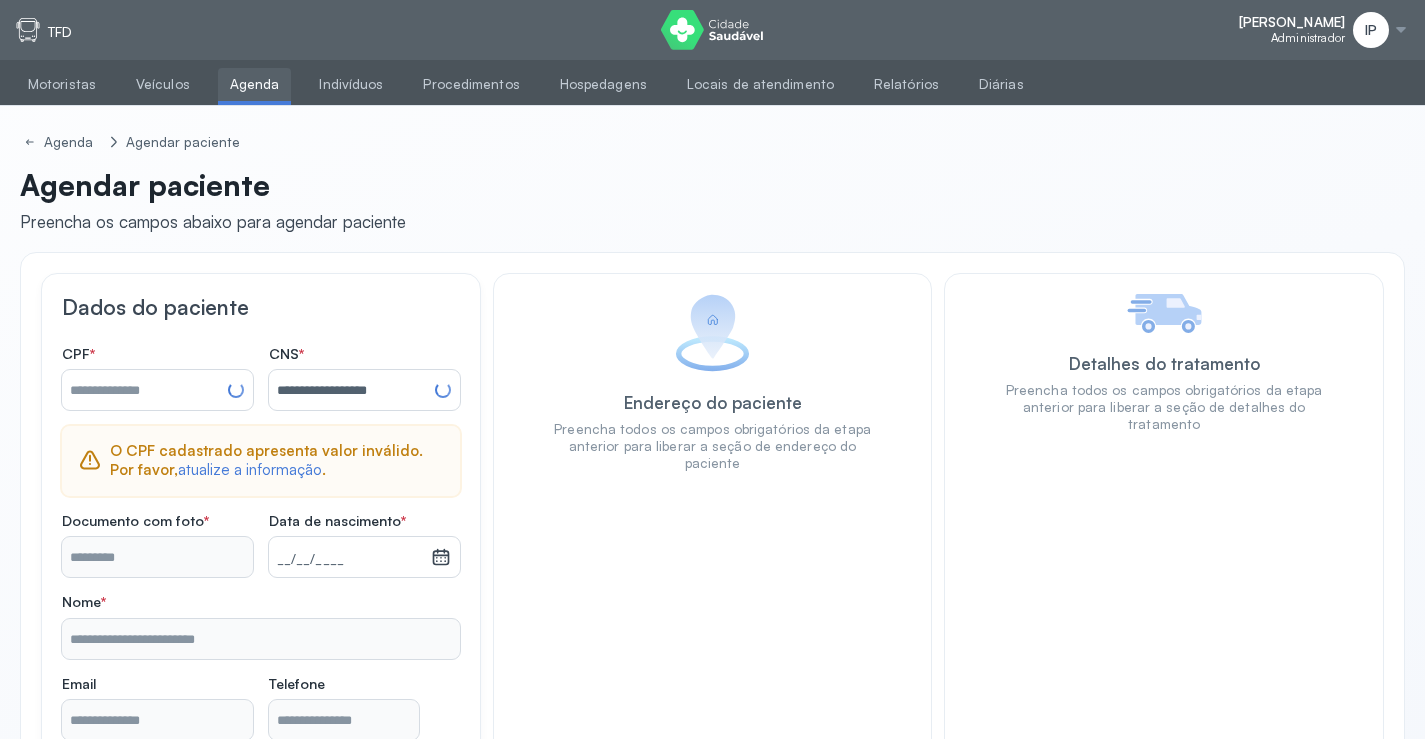 type on "**********" 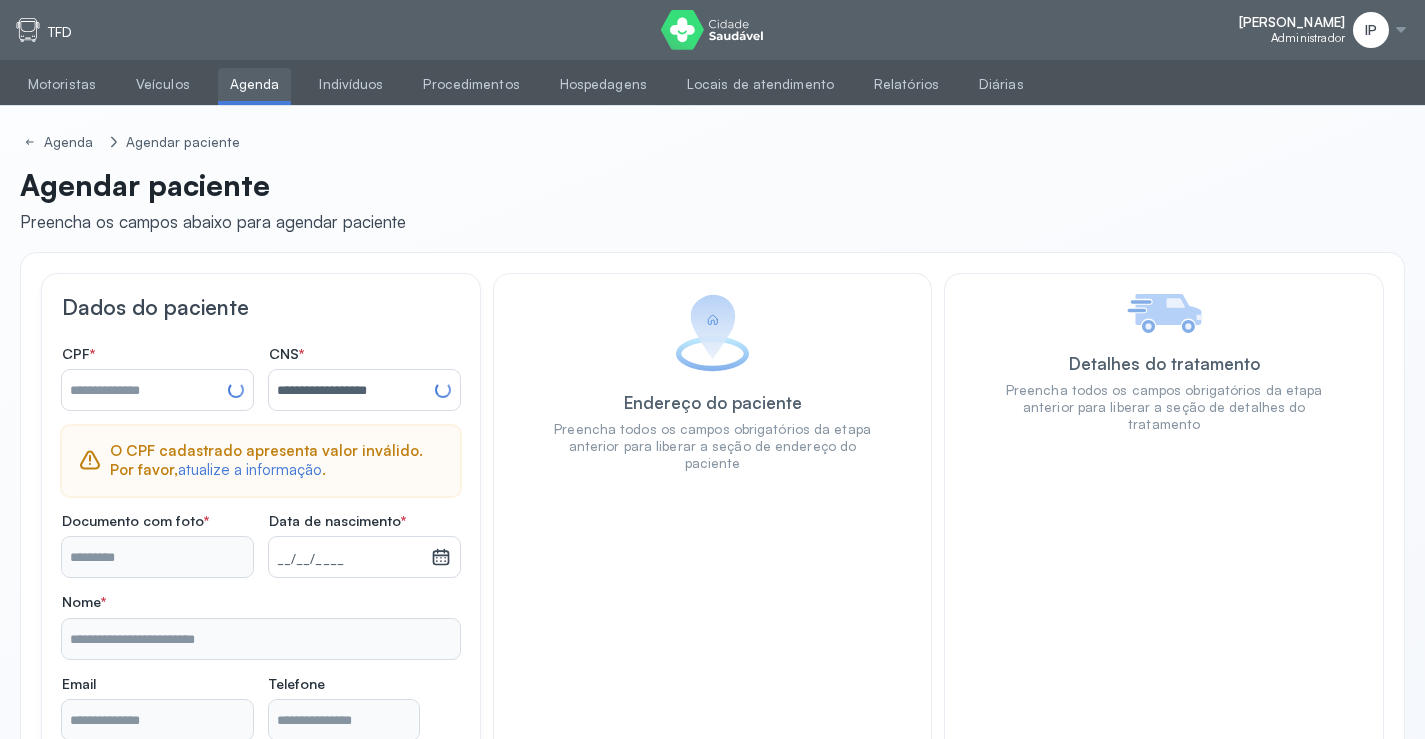 type on "**********" 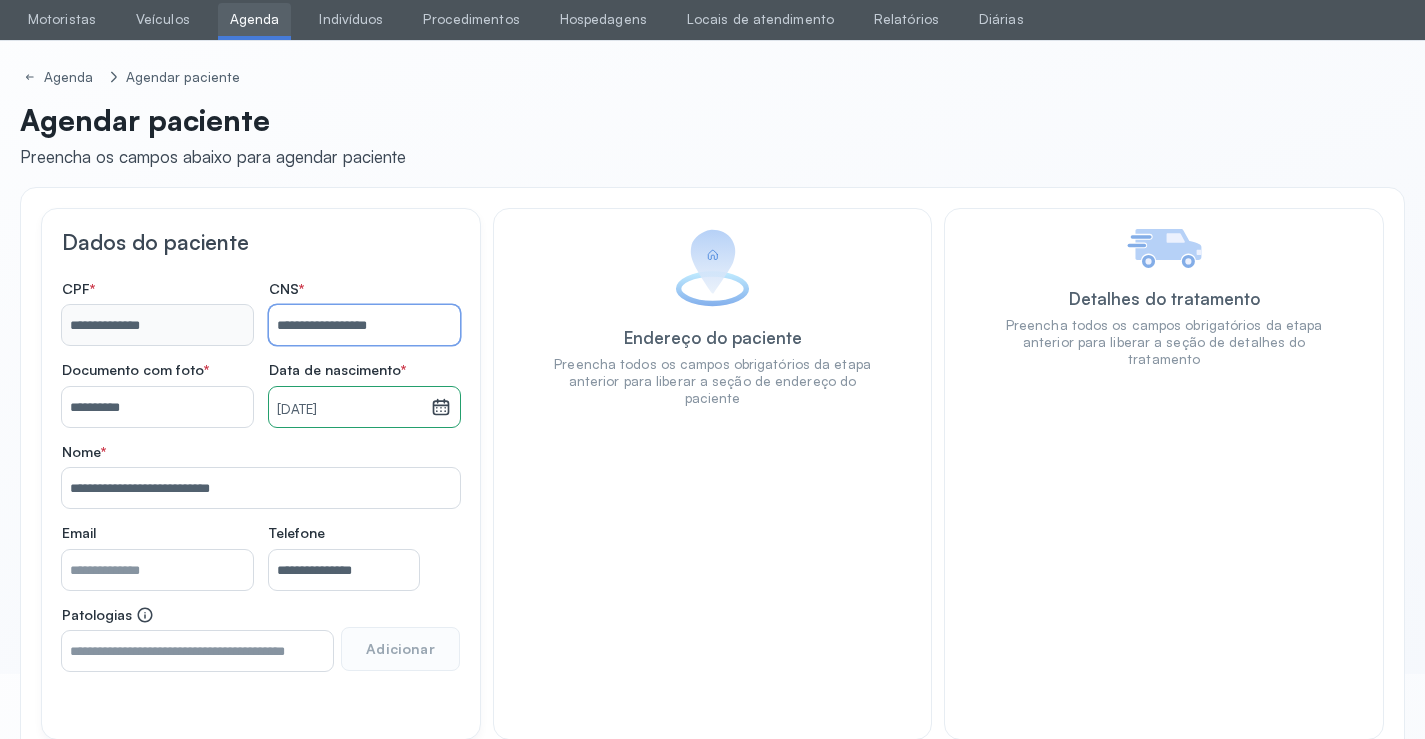 scroll, scrollTop: 171, scrollLeft: 0, axis: vertical 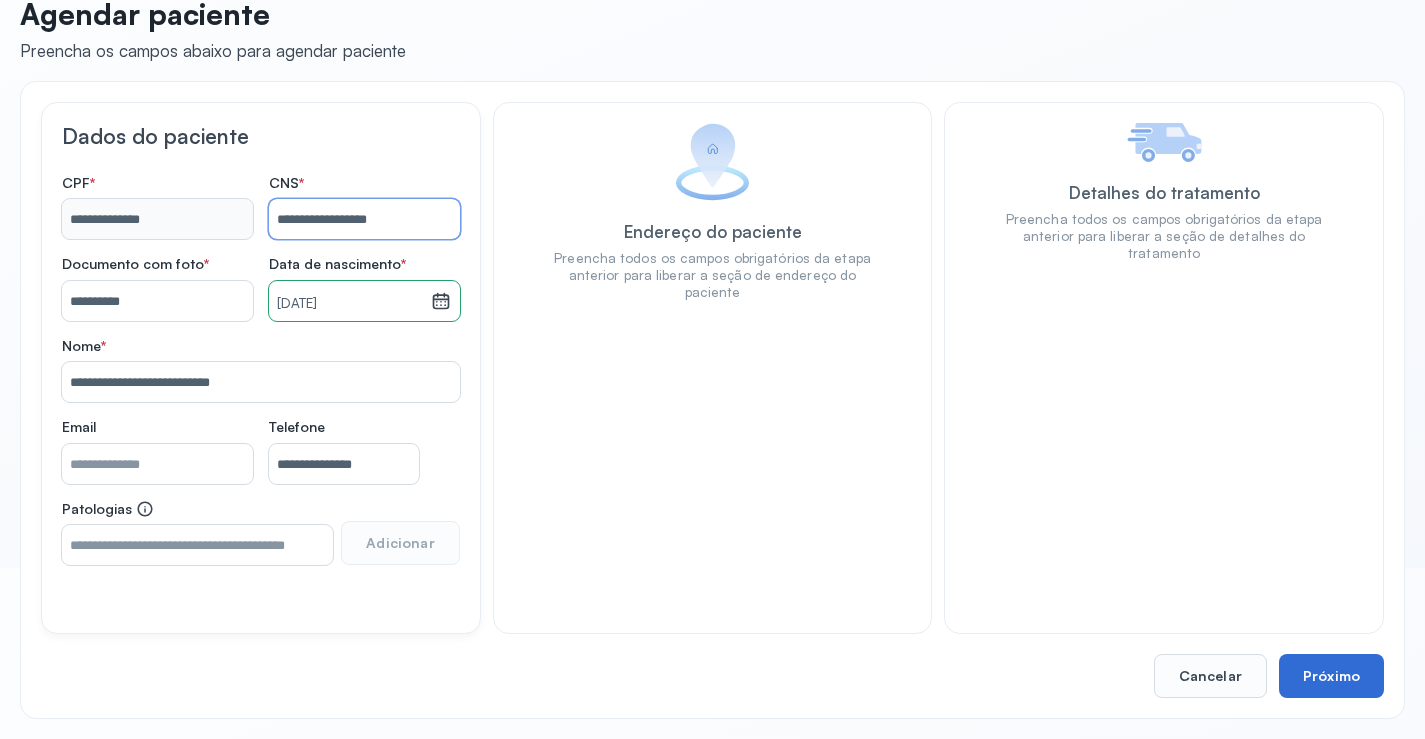 type on "**********" 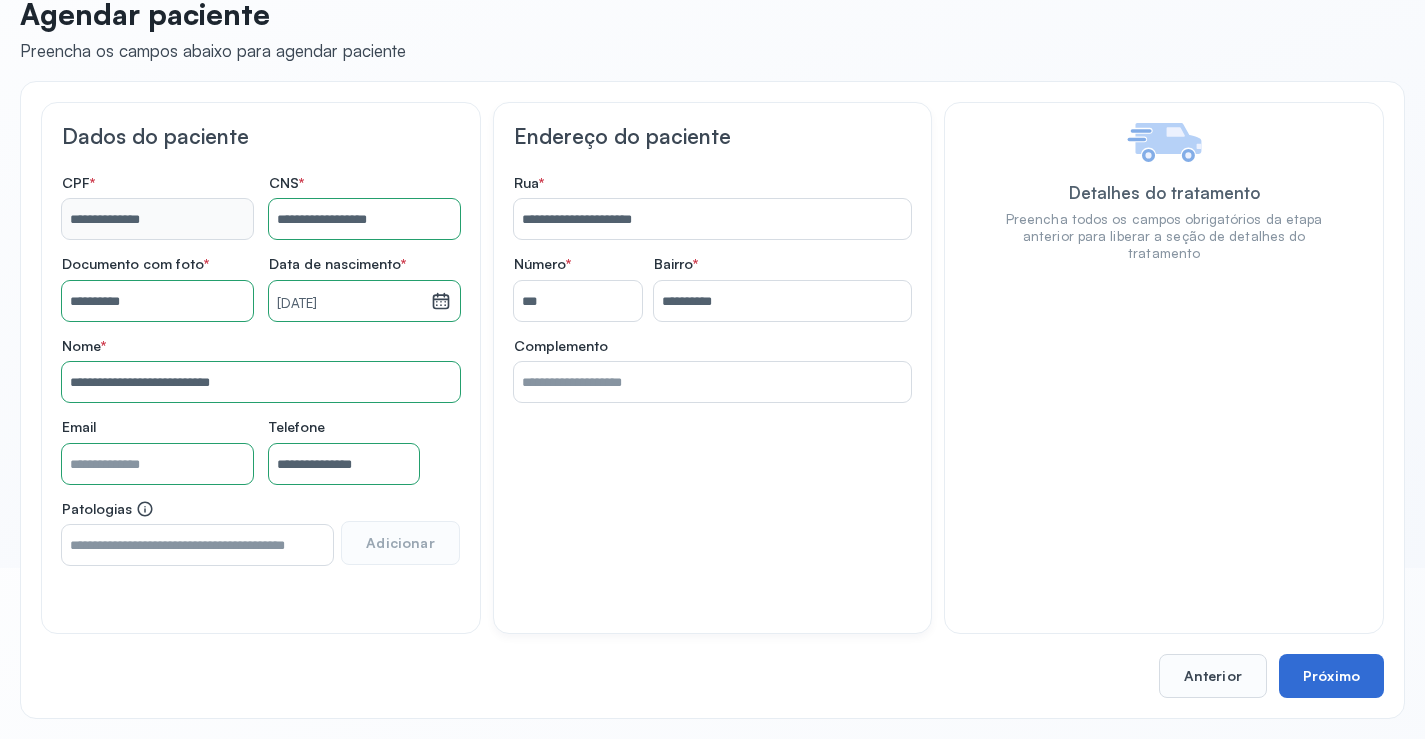 click on "Próximo" at bounding box center [1331, 676] 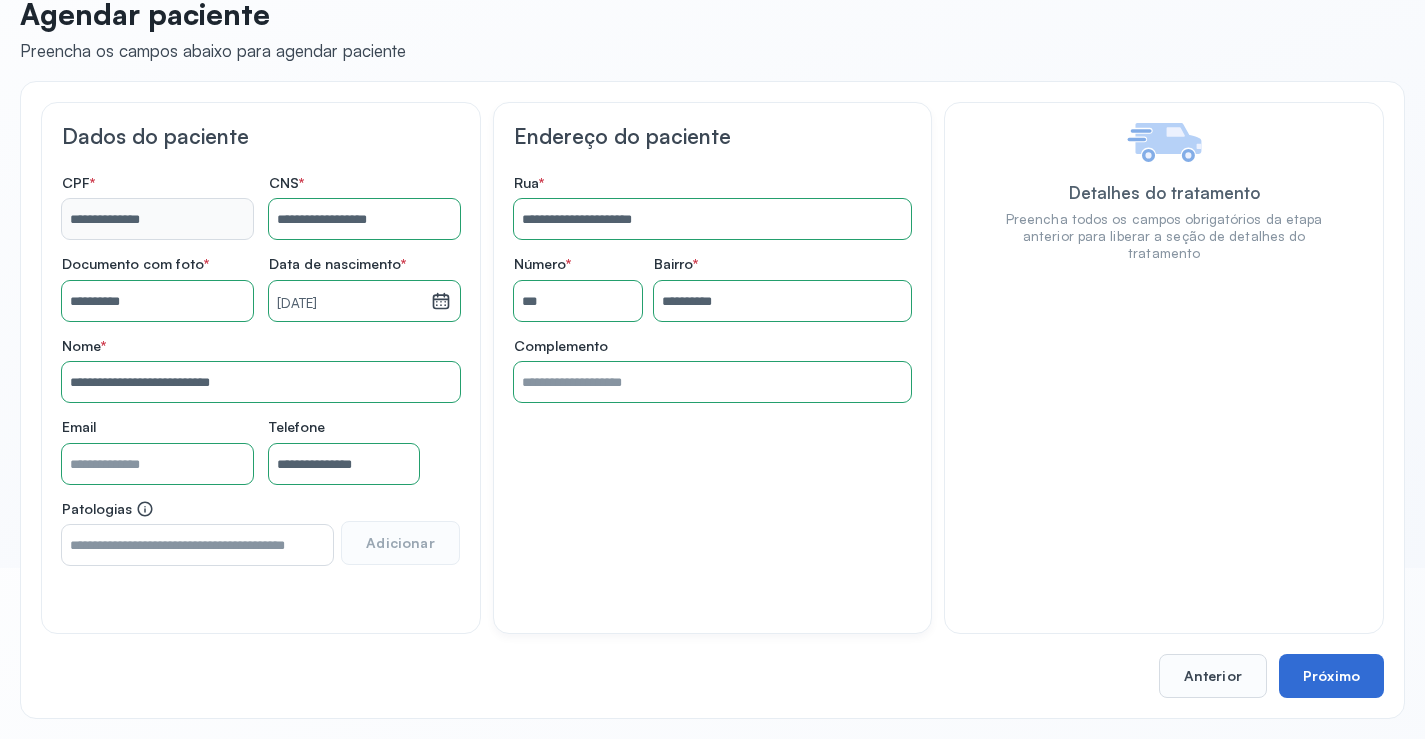 click on "Próximo" at bounding box center (1331, 676) 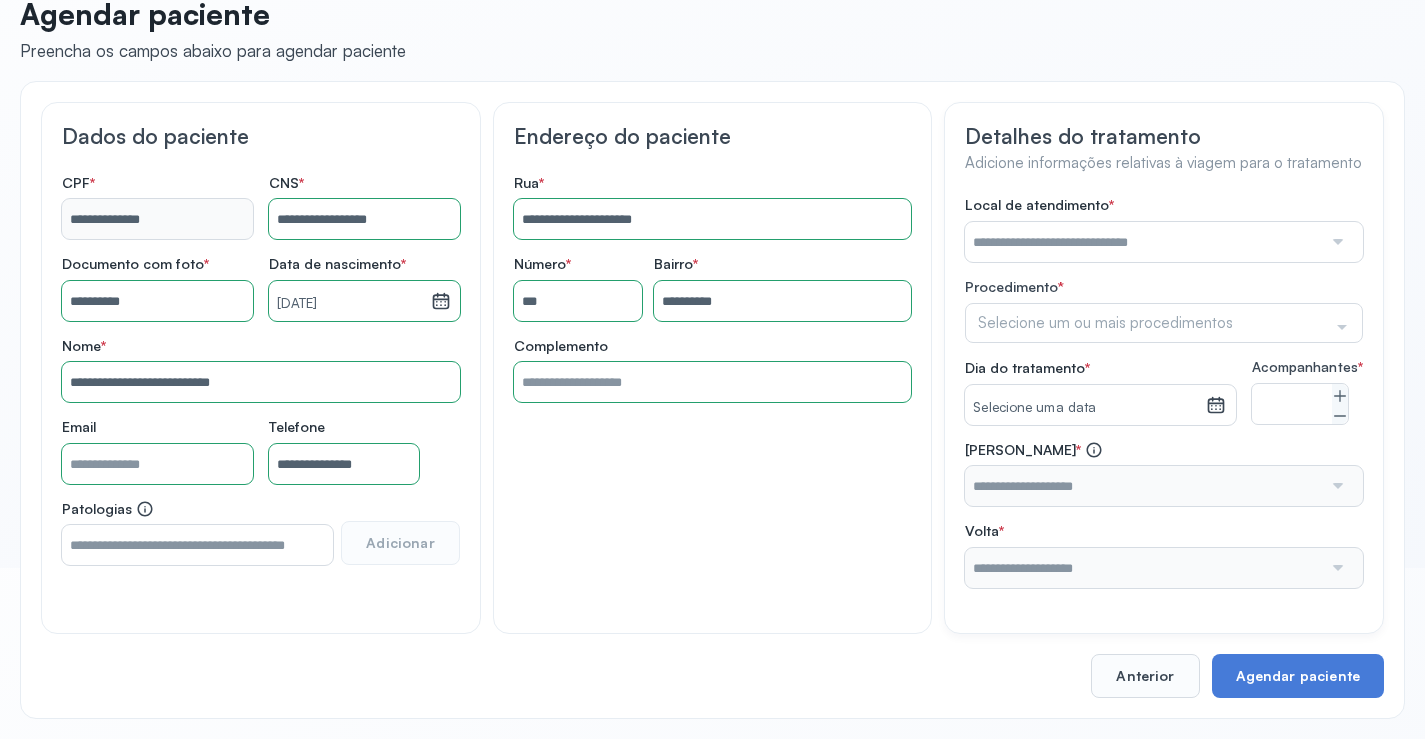 click at bounding box center [1143, 242] 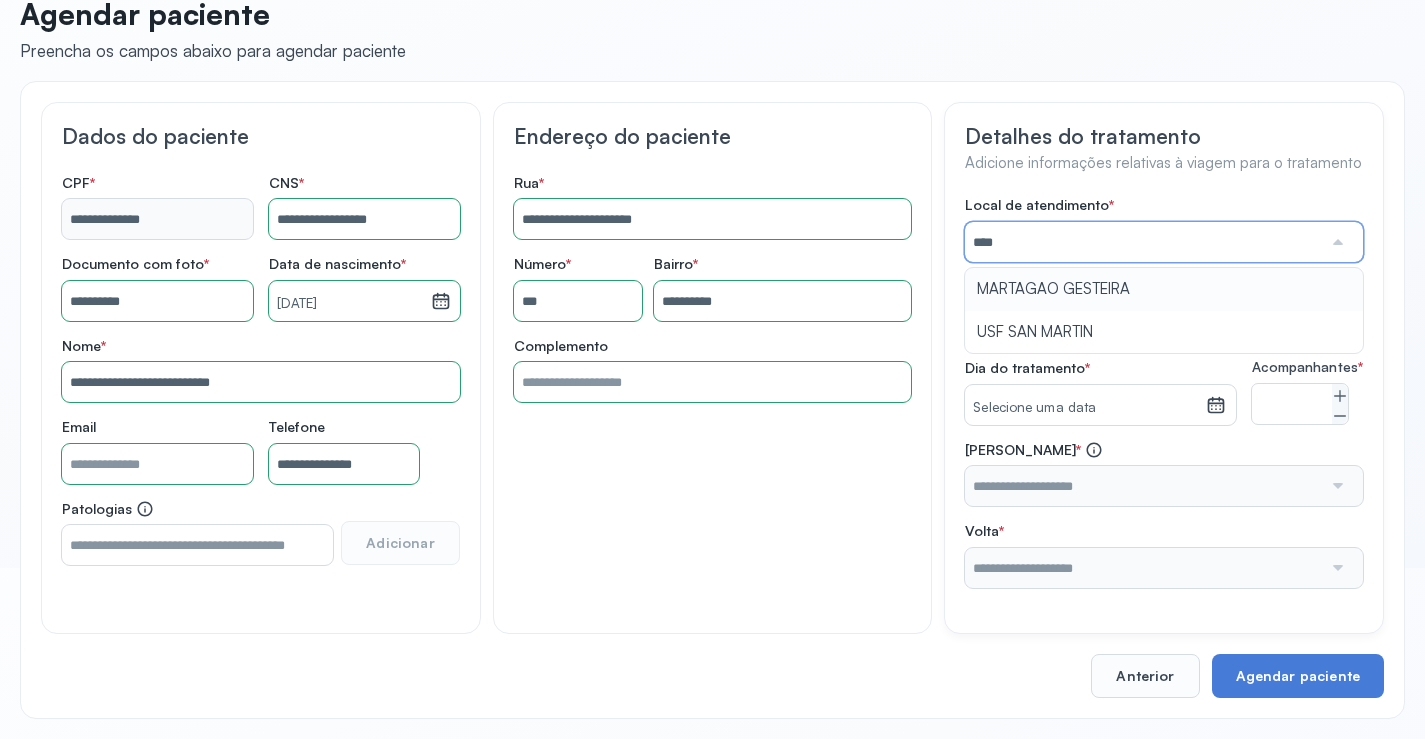 type on "**********" 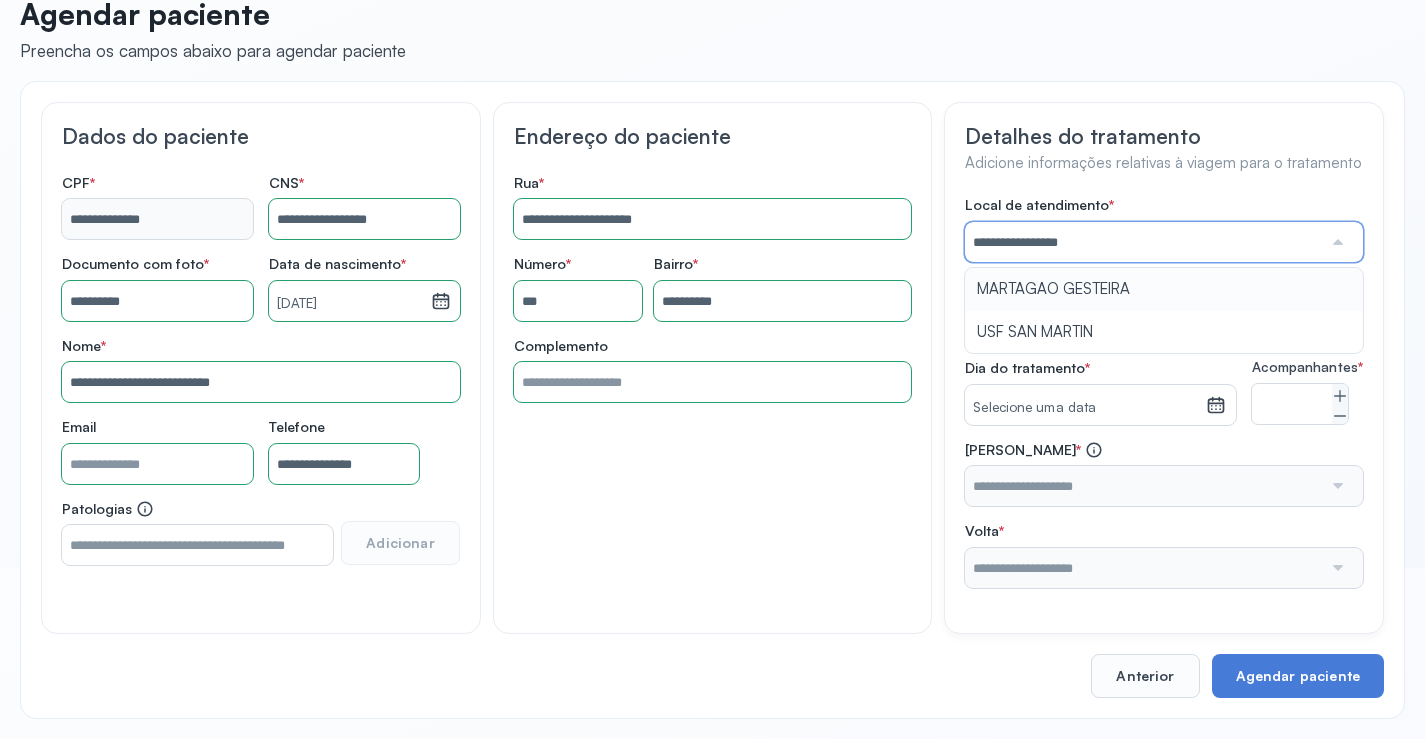 click on "**********" at bounding box center (1164, 392) 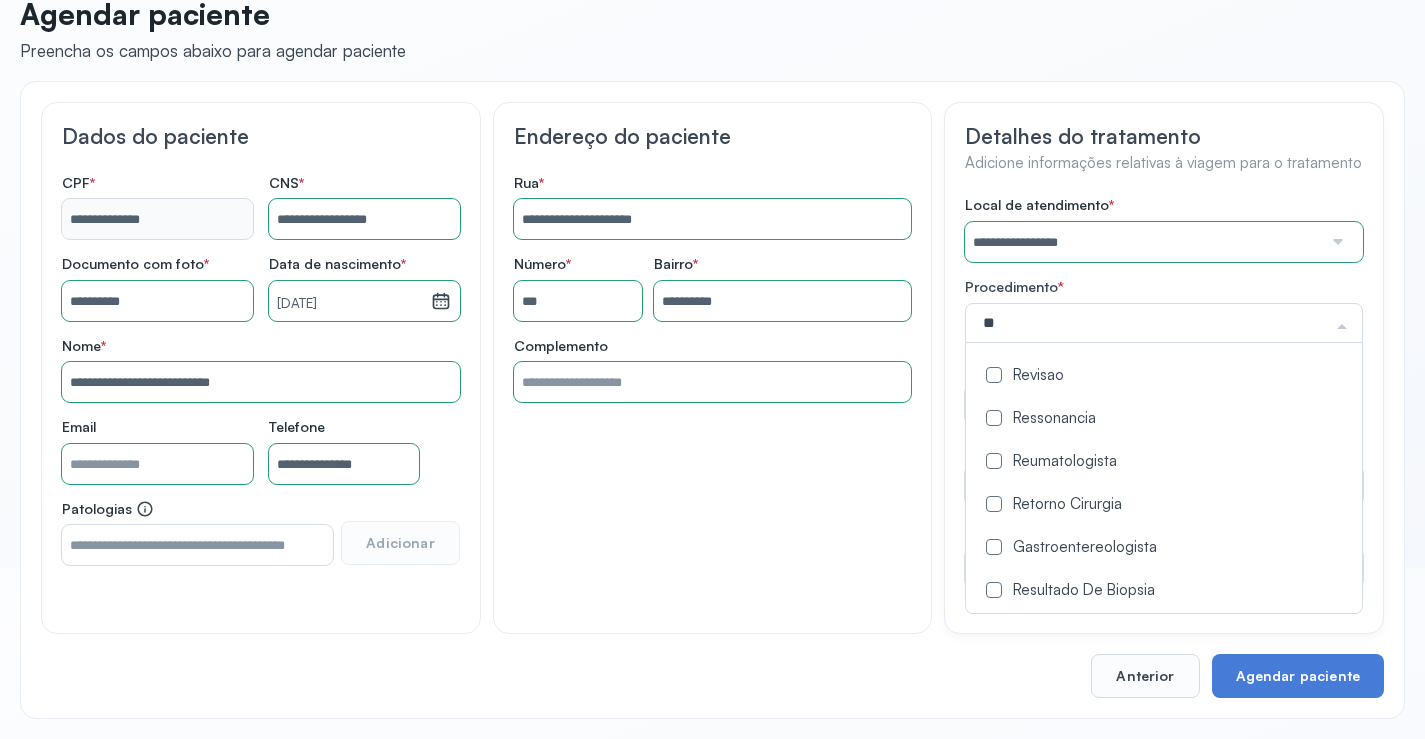 type on "*" 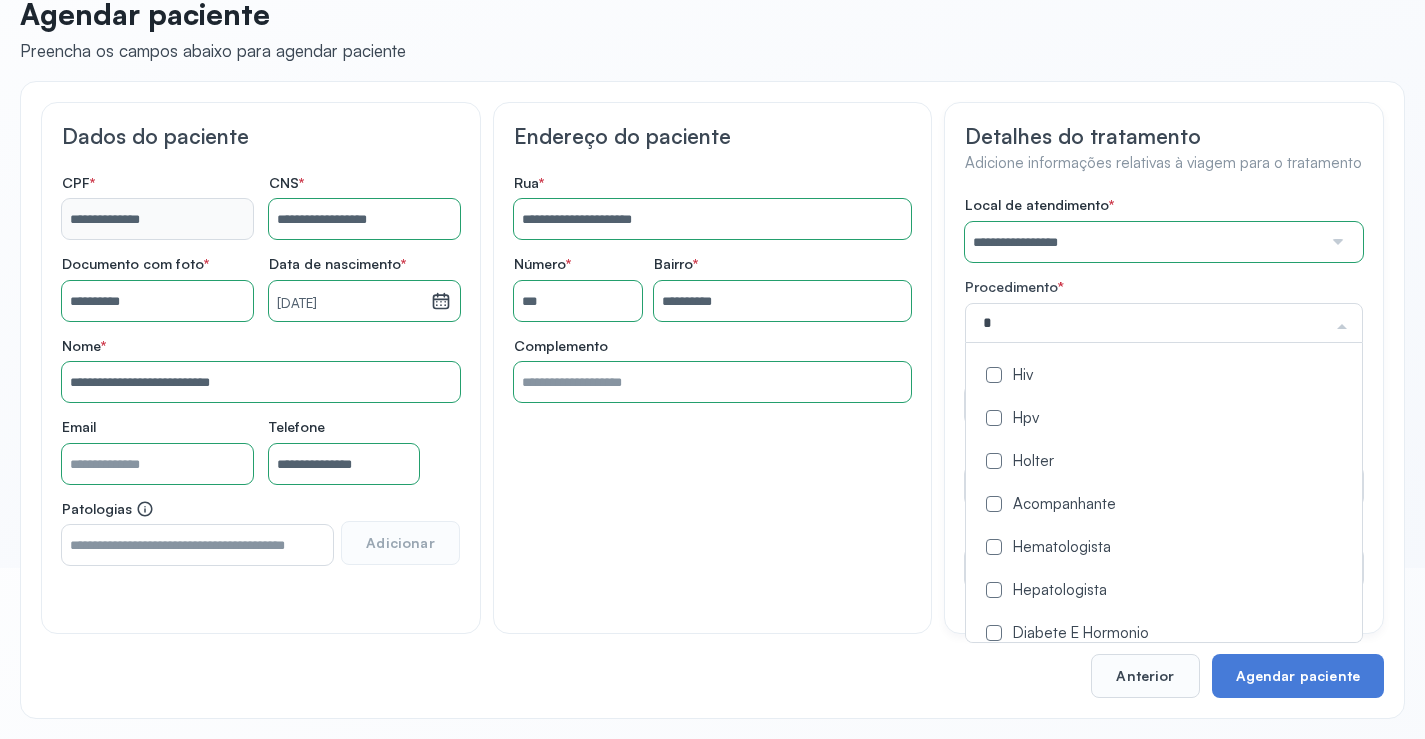 type on "**" 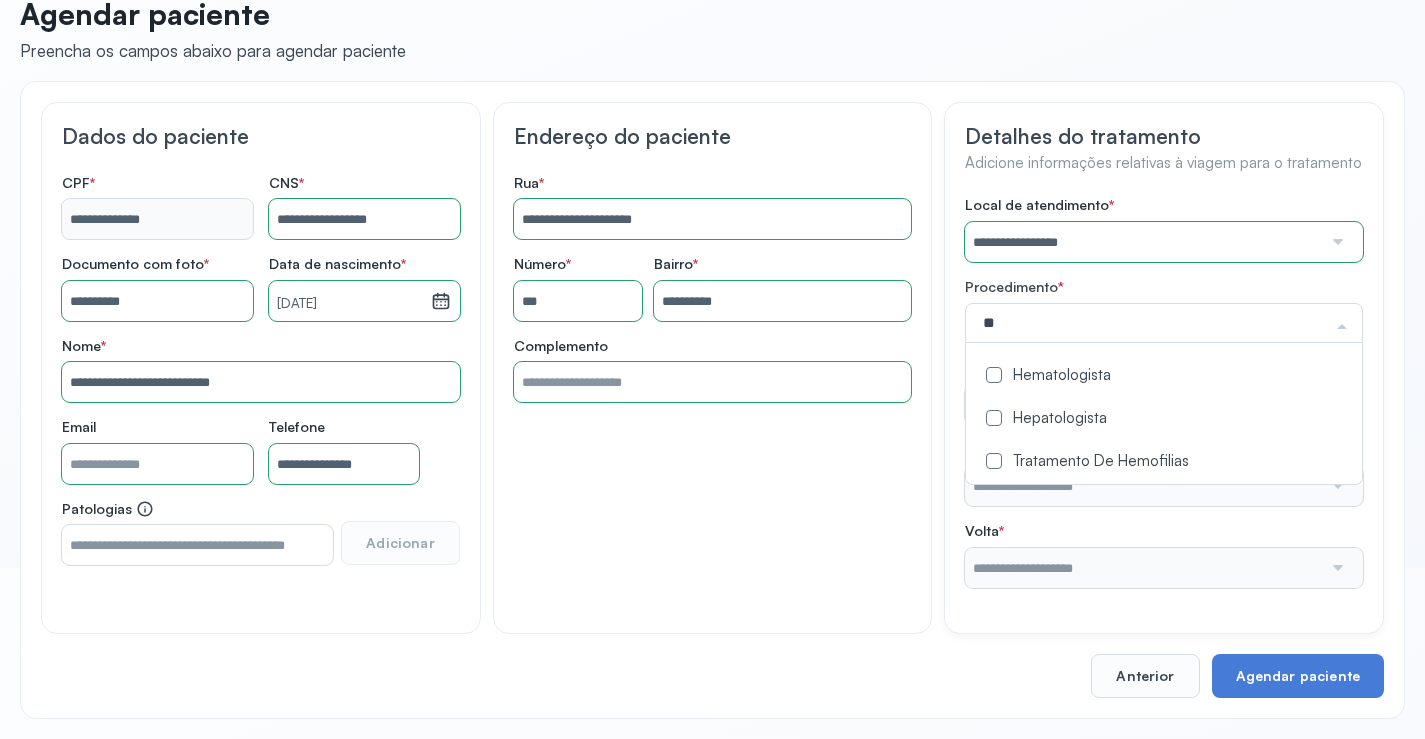 click on "Hepatologista" 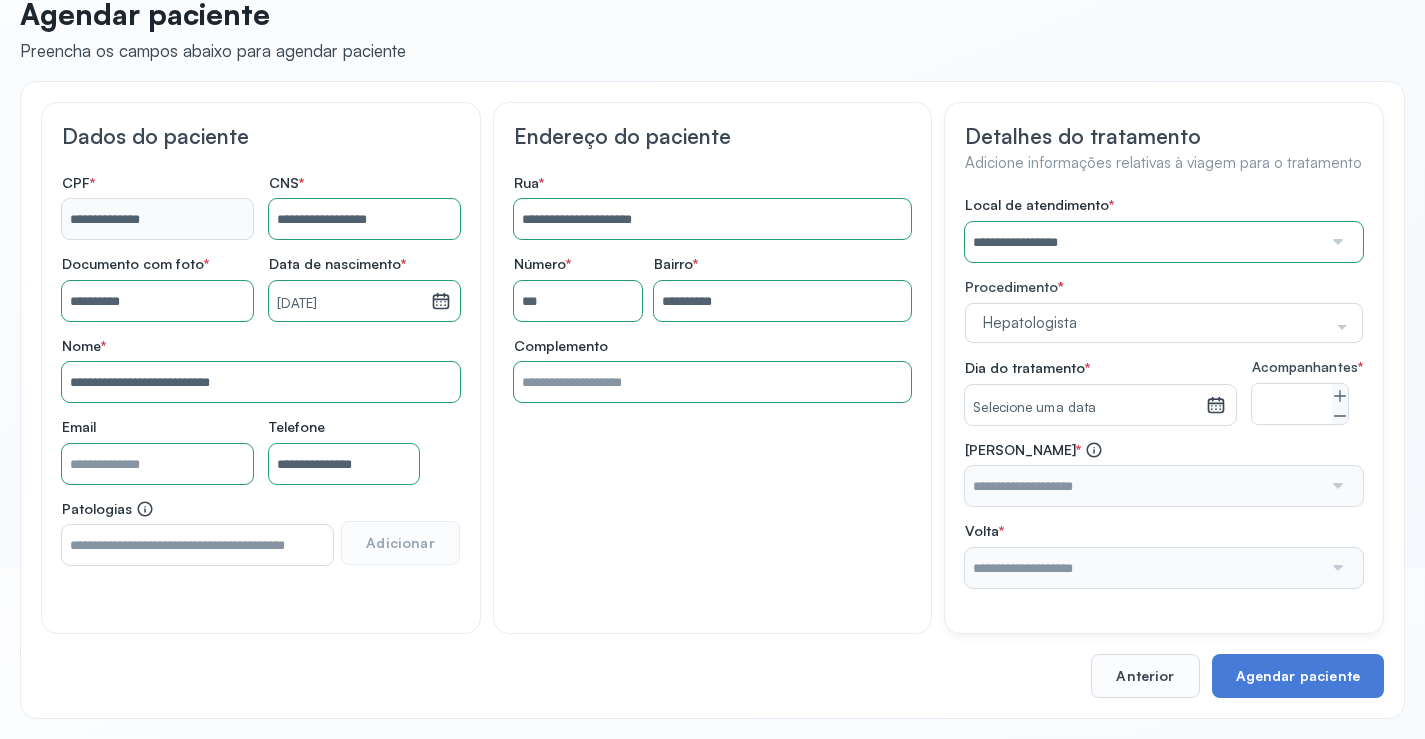 click on "**********" 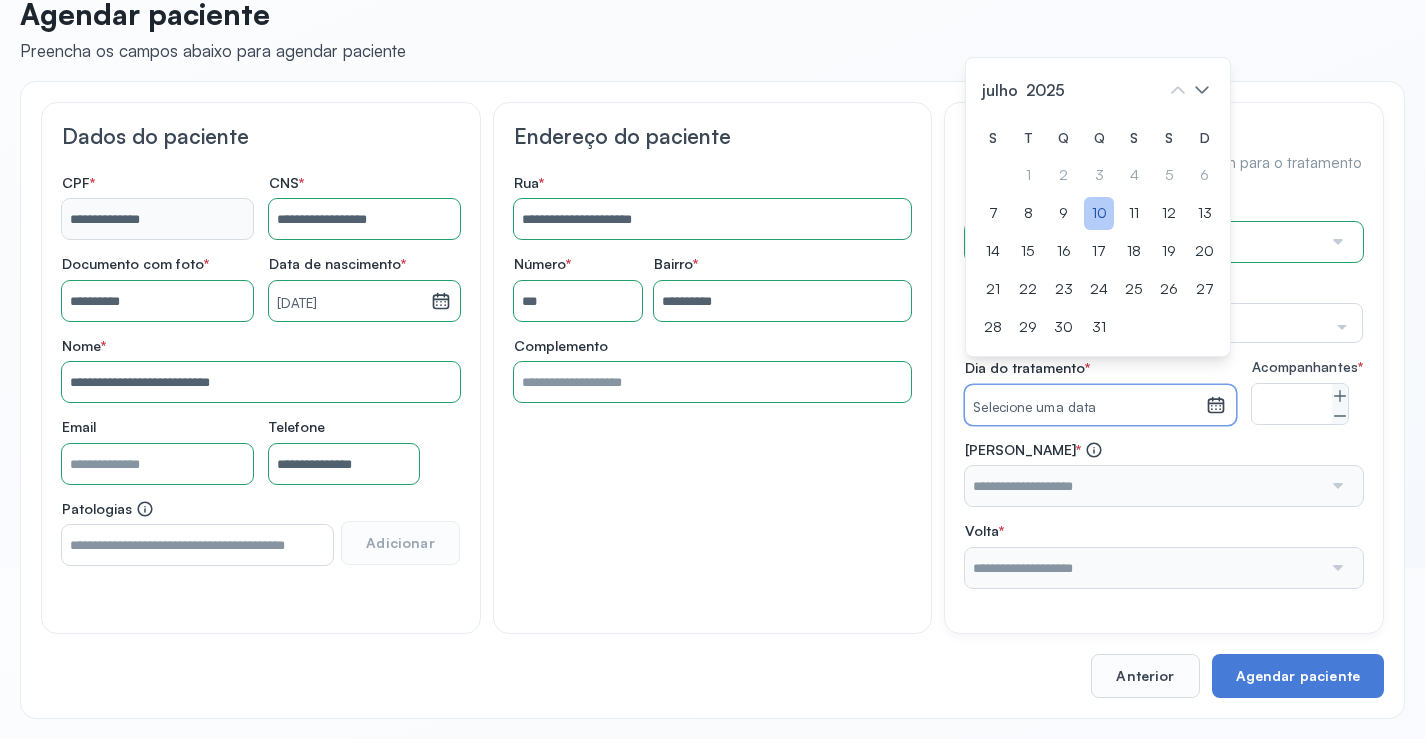 click on "10" 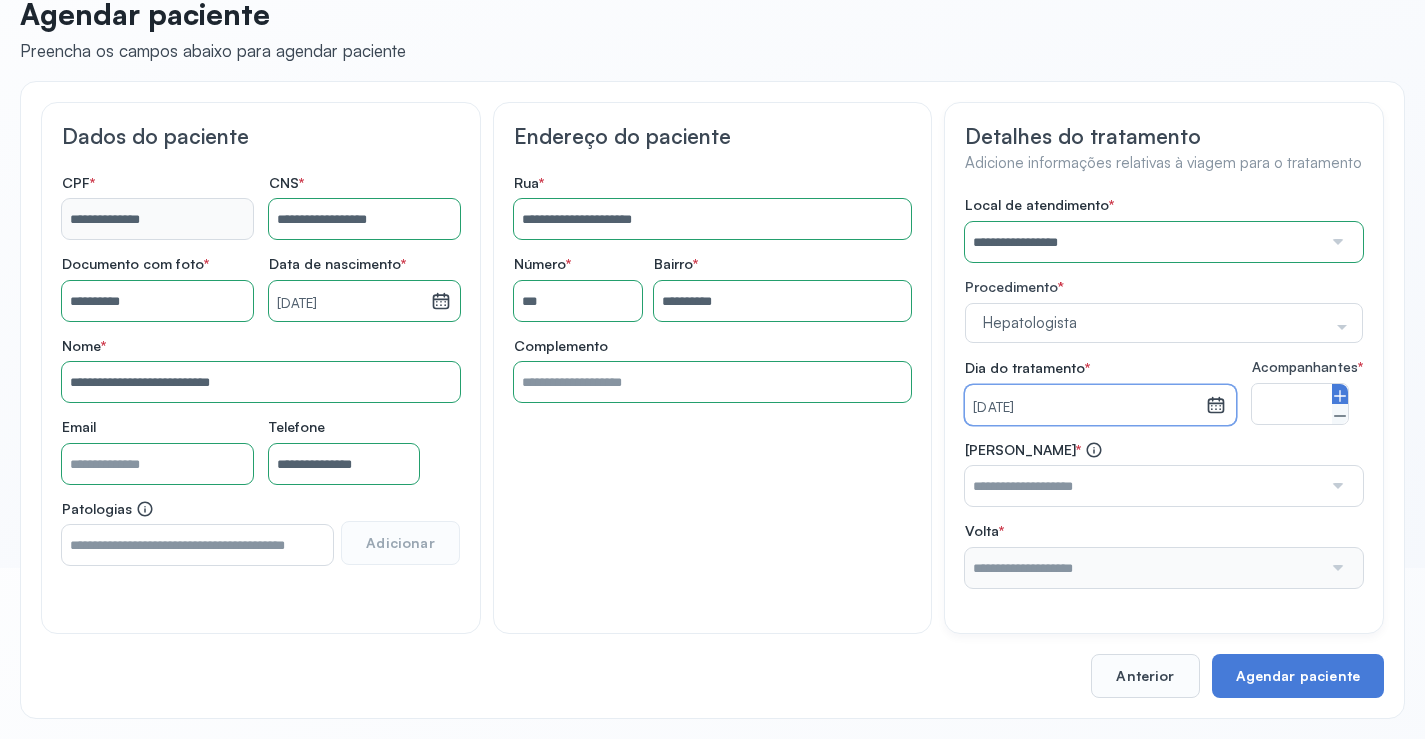 click at bounding box center (1340, 394) 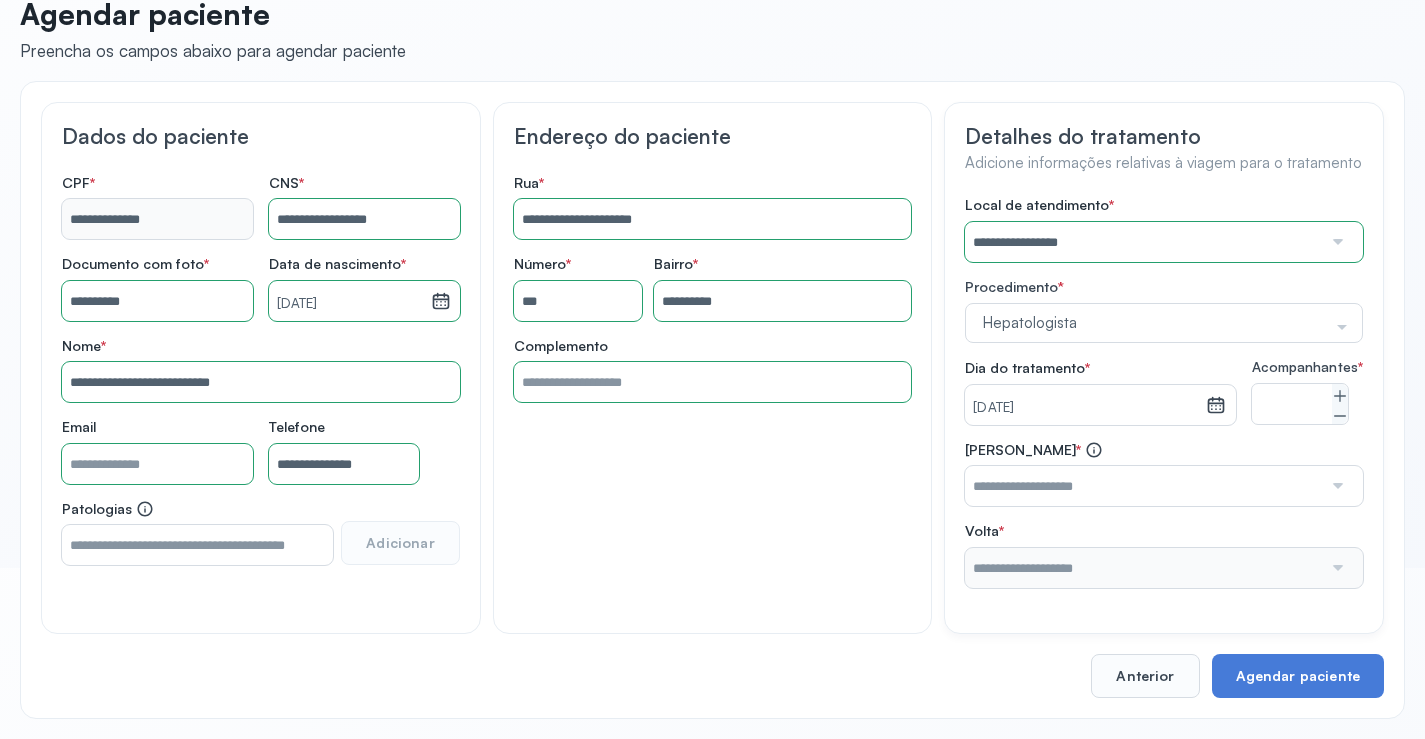 click at bounding box center [1143, 486] 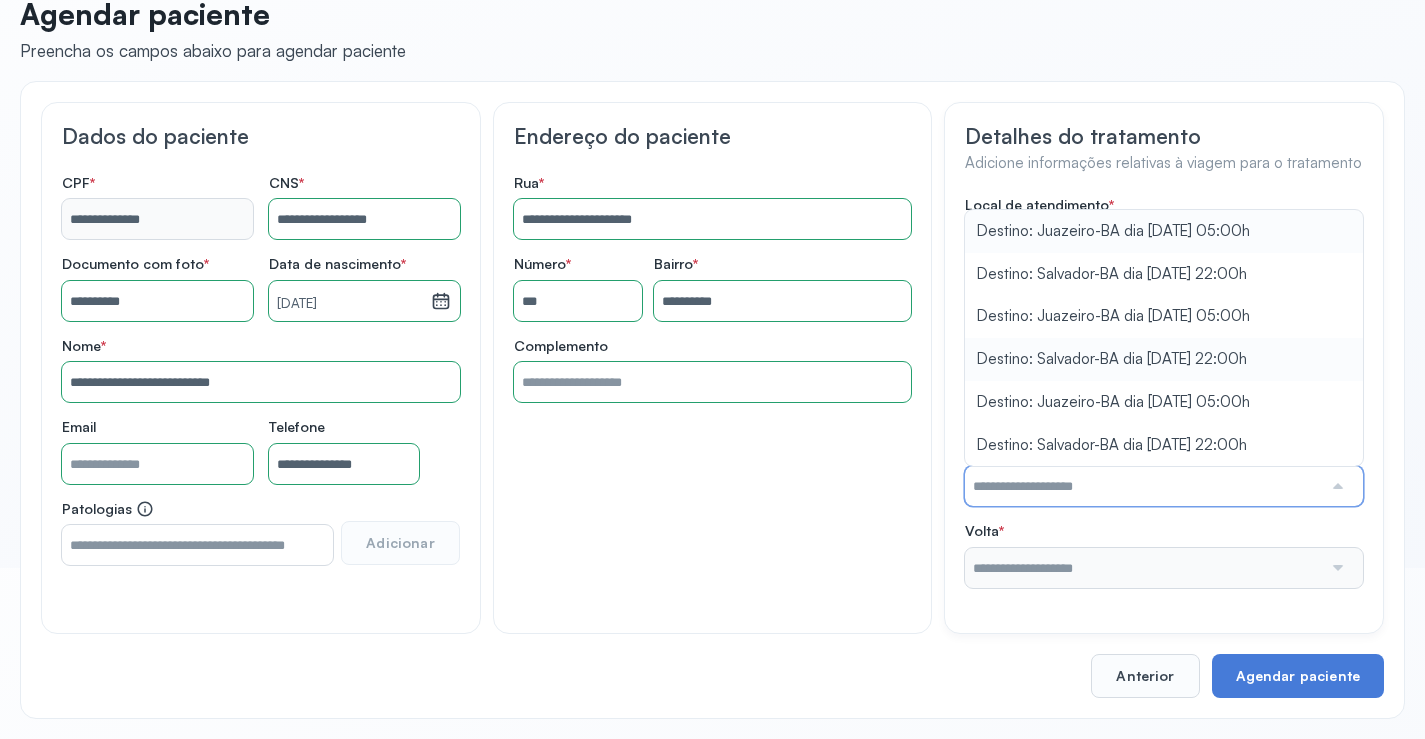 type on "**********" 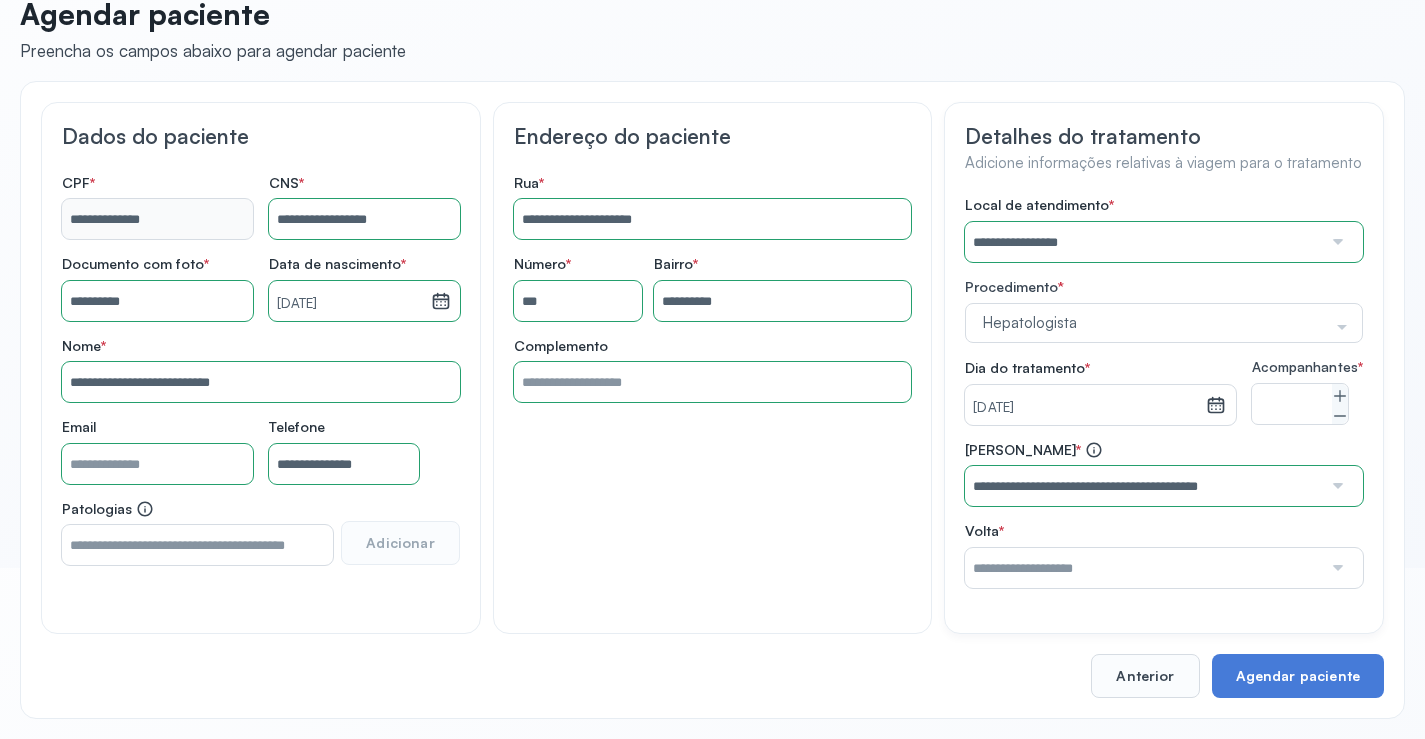click on "**********" at bounding box center (1164, 392) 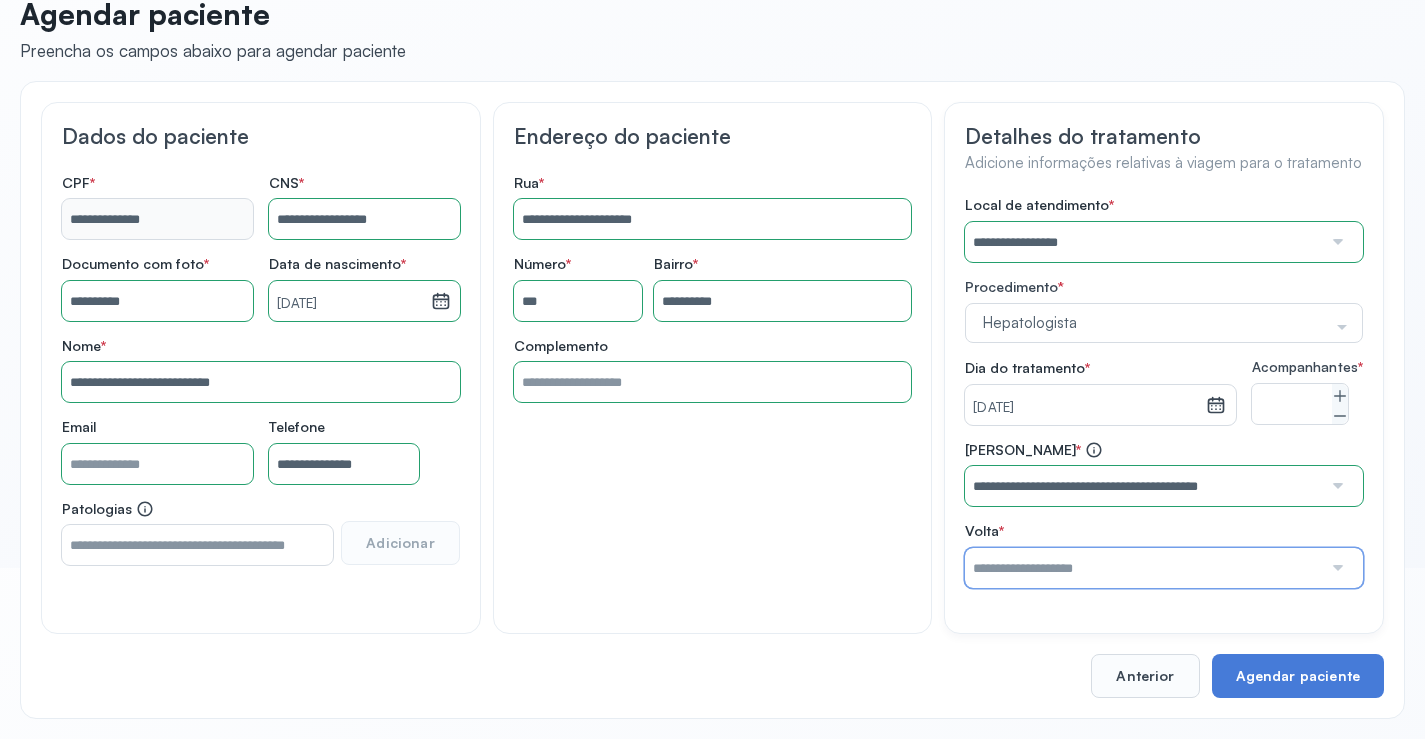 click at bounding box center [1143, 568] 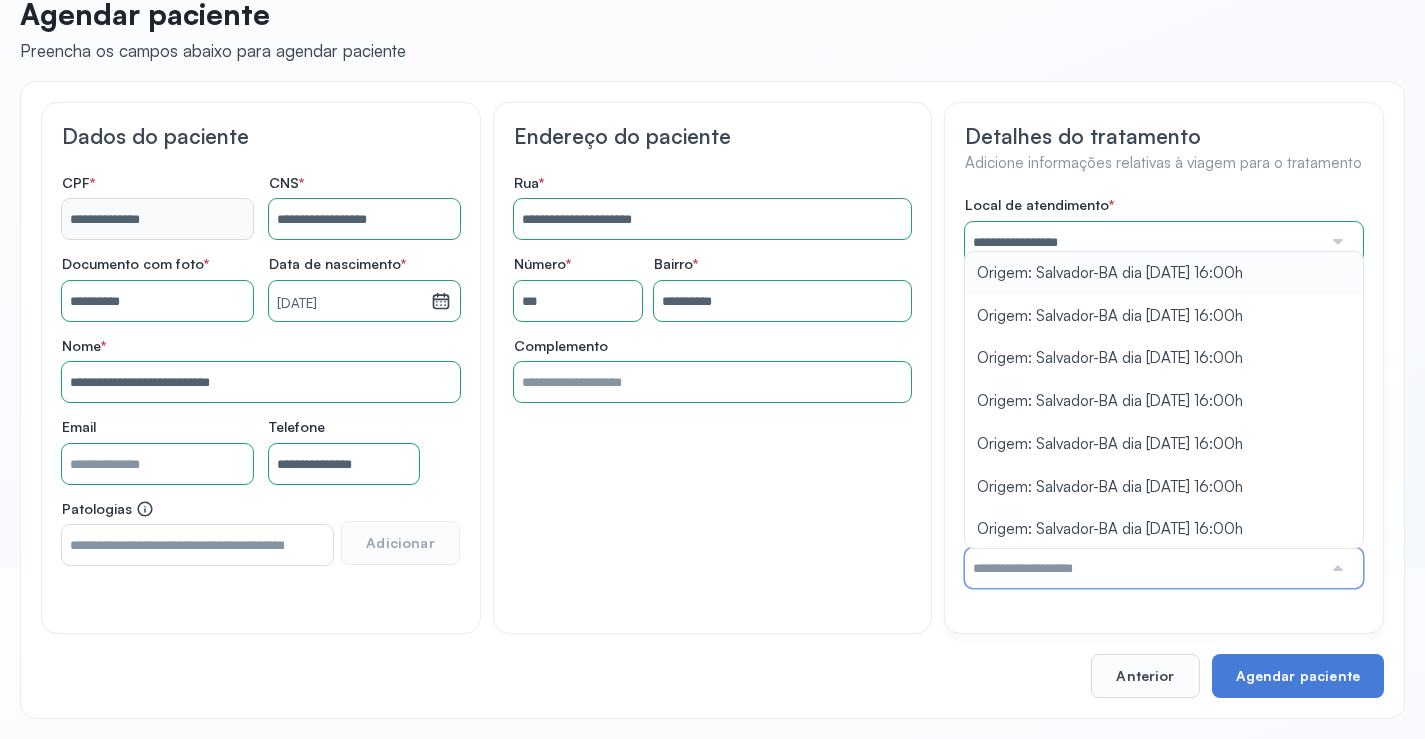 type on "**********" 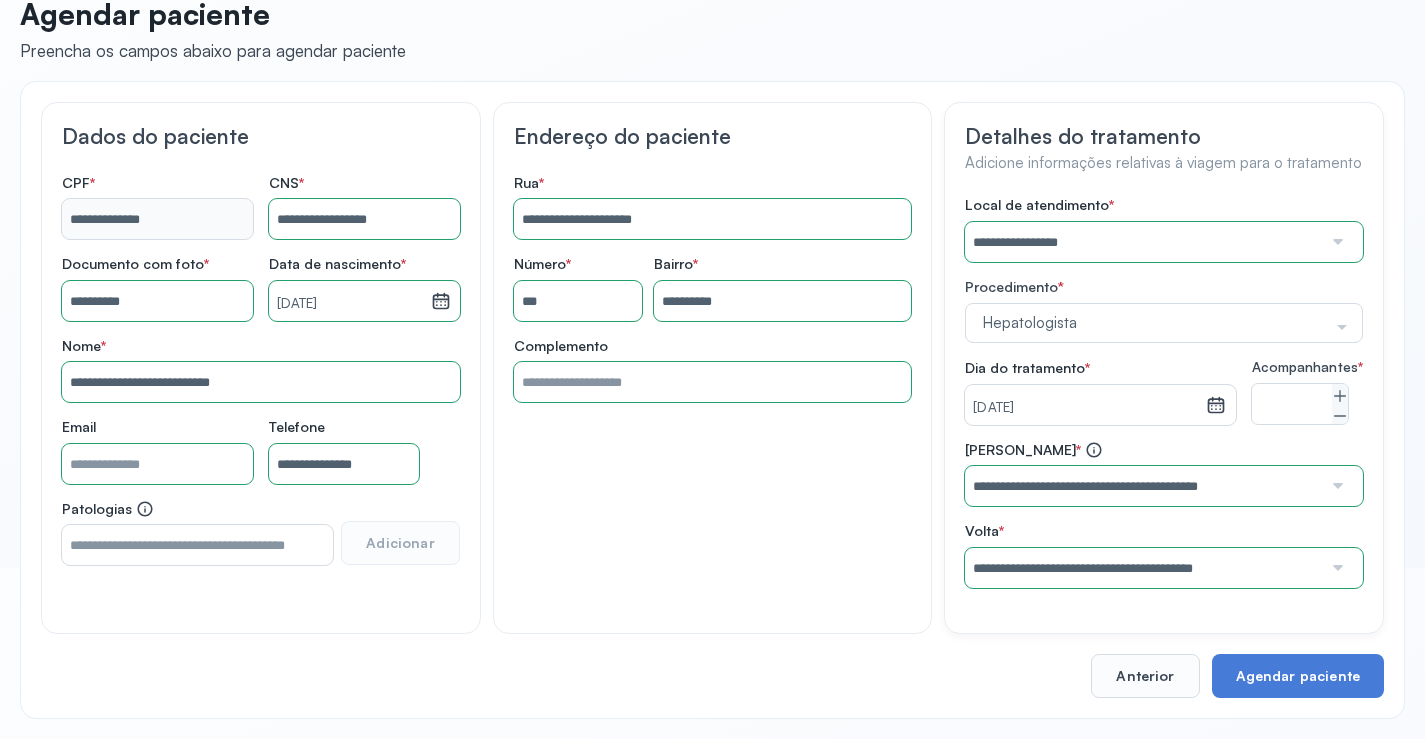click on "**********" at bounding box center [1164, 392] 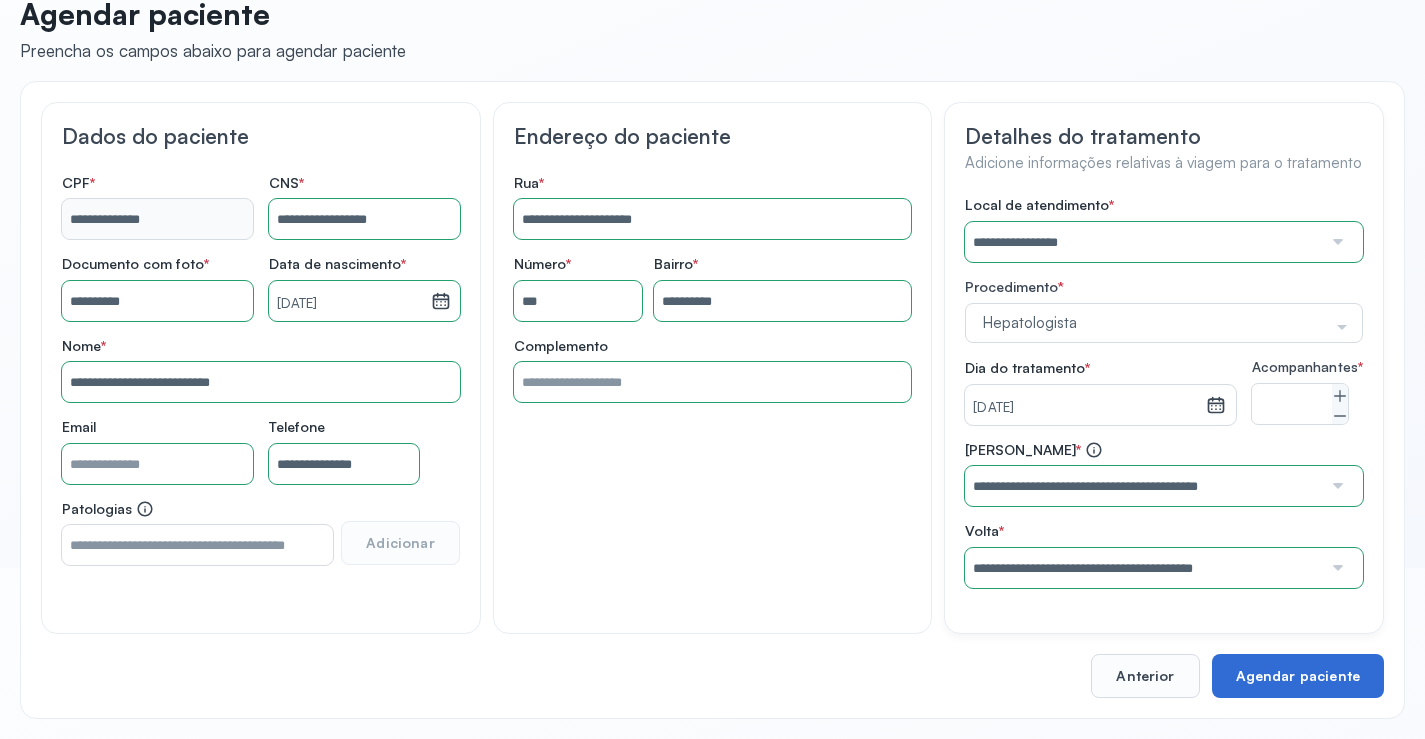 click on "Agendar paciente" at bounding box center [1298, 676] 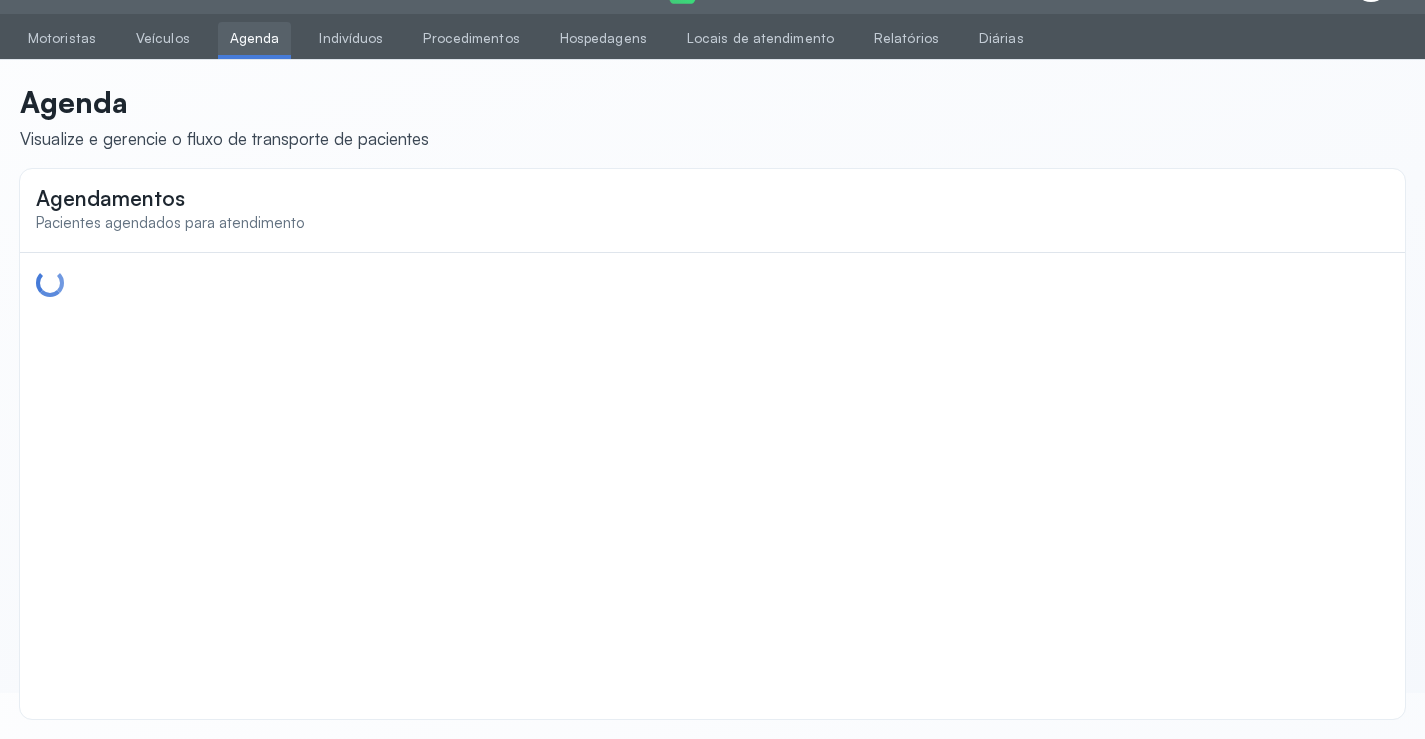 scroll, scrollTop: 0, scrollLeft: 0, axis: both 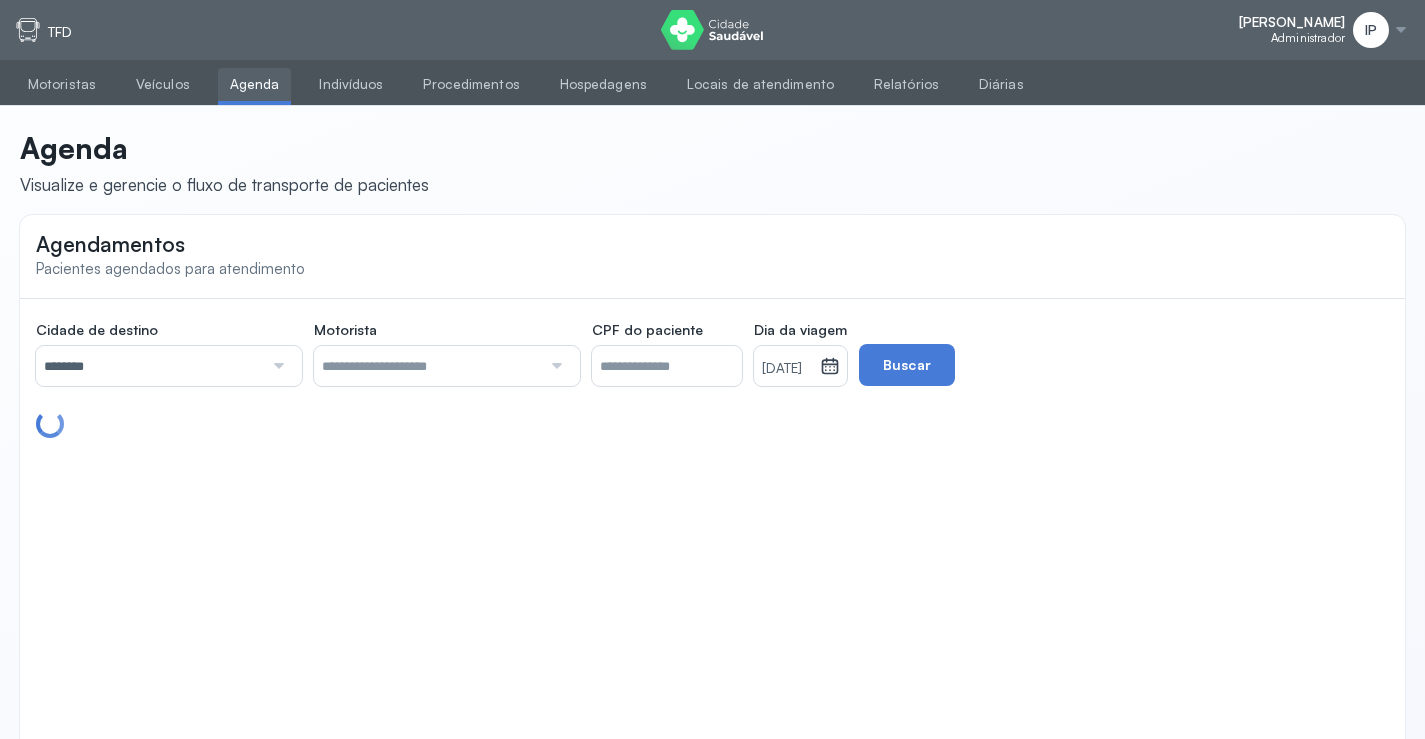 click on "********" at bounding box center [149, 366] 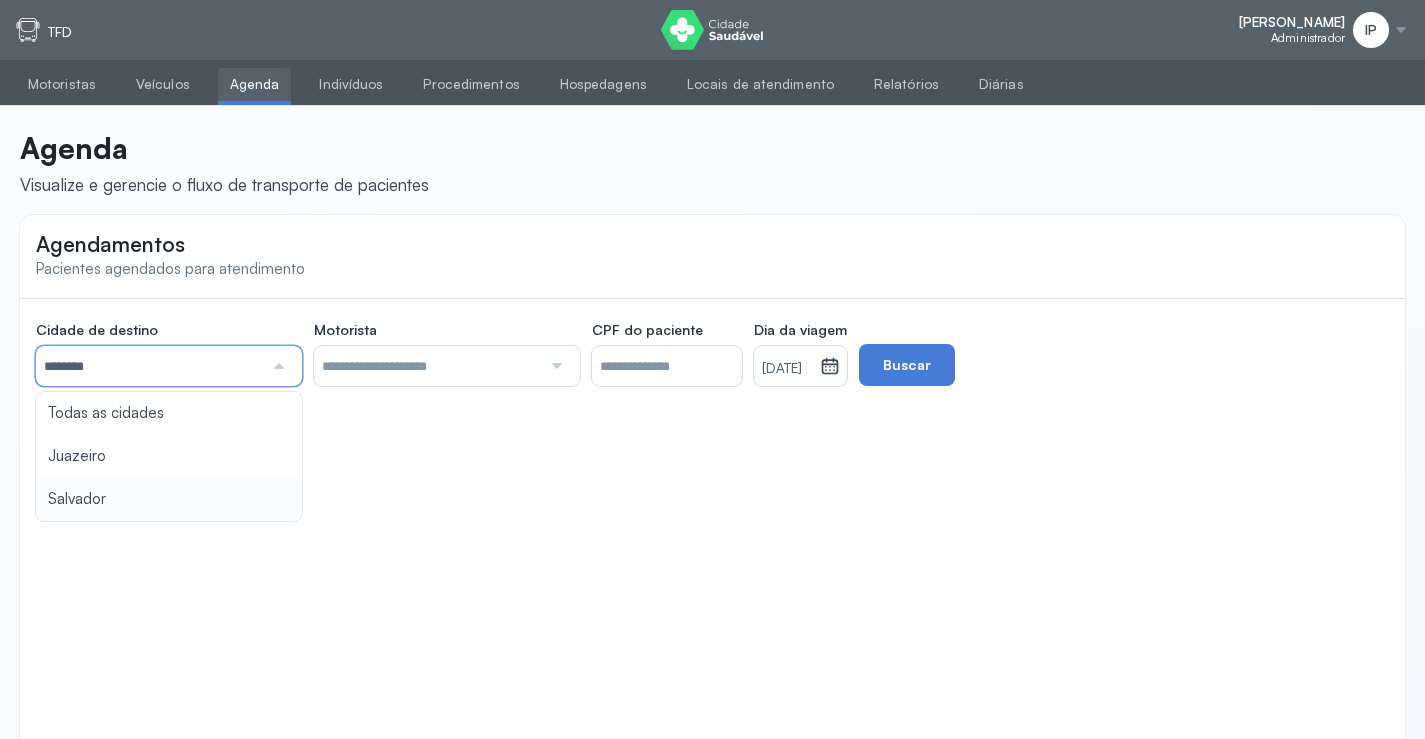 type on "********" 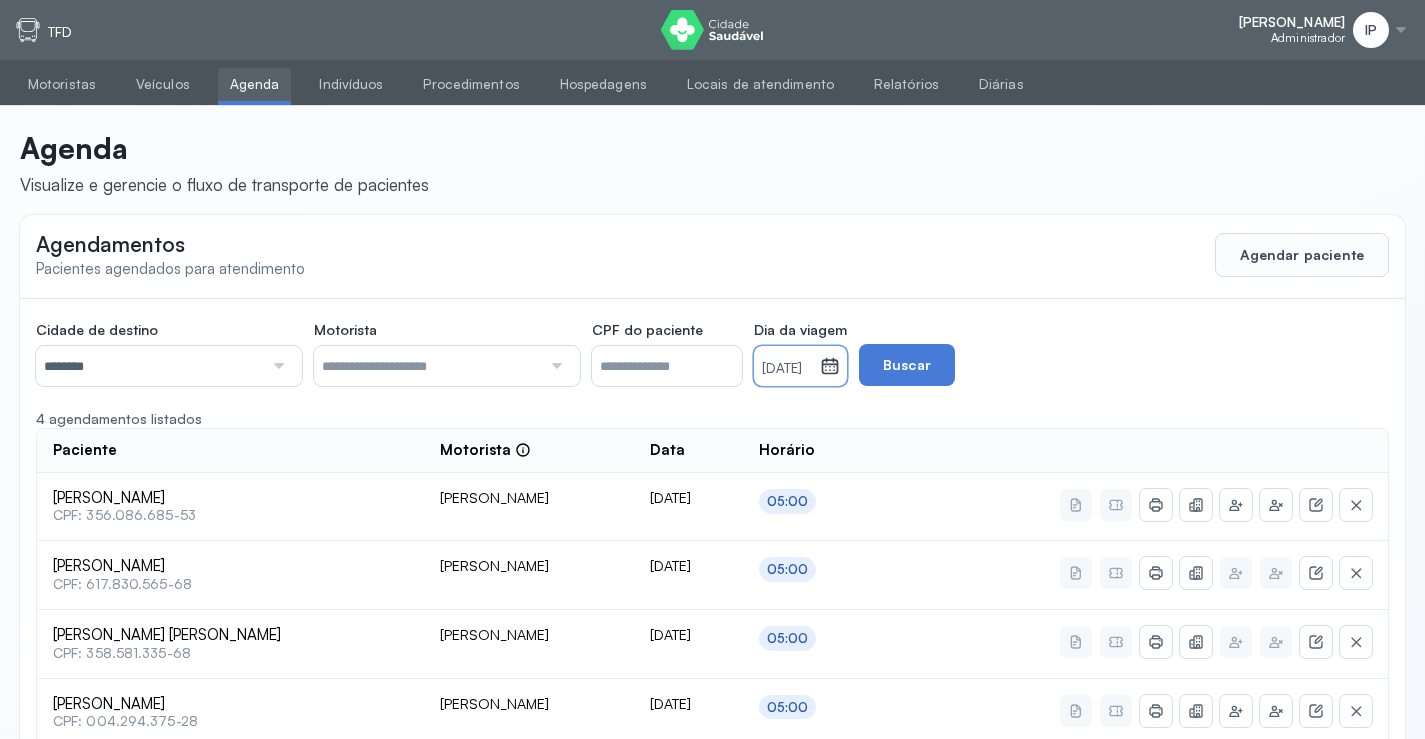 click on "[DATE]" at bounding box center (787, 369) 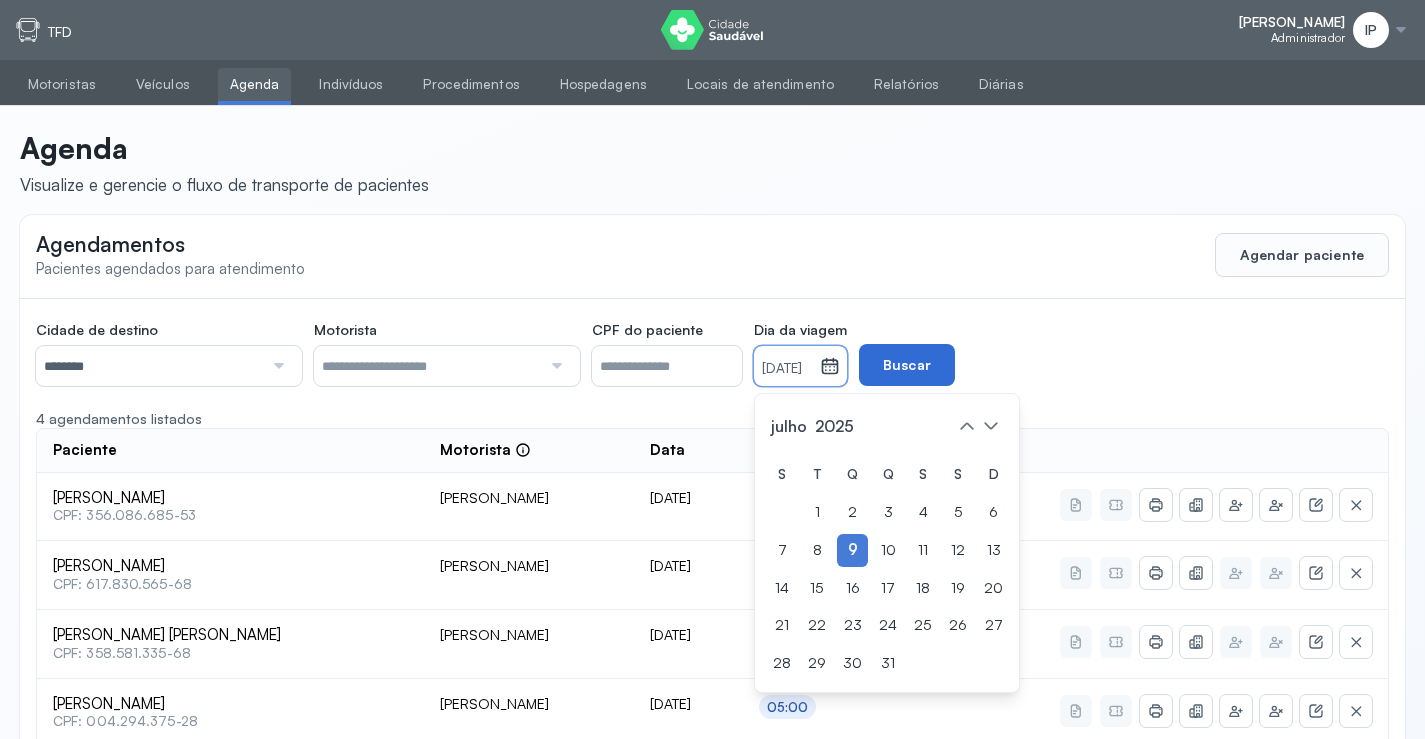 click on "Buscar" at bounding box center (907, 365) 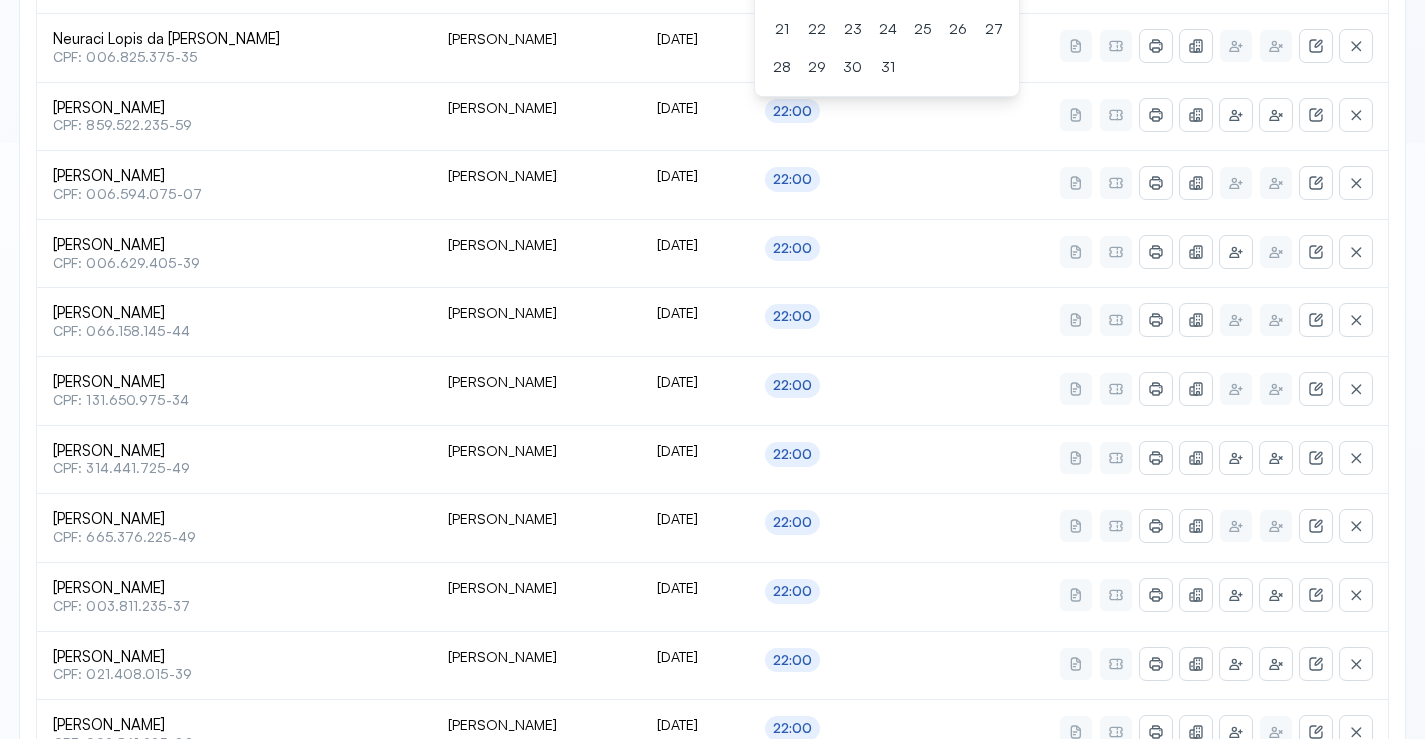 scroll, scrollTop: 865, scrollLeft: 0, axis: vertical 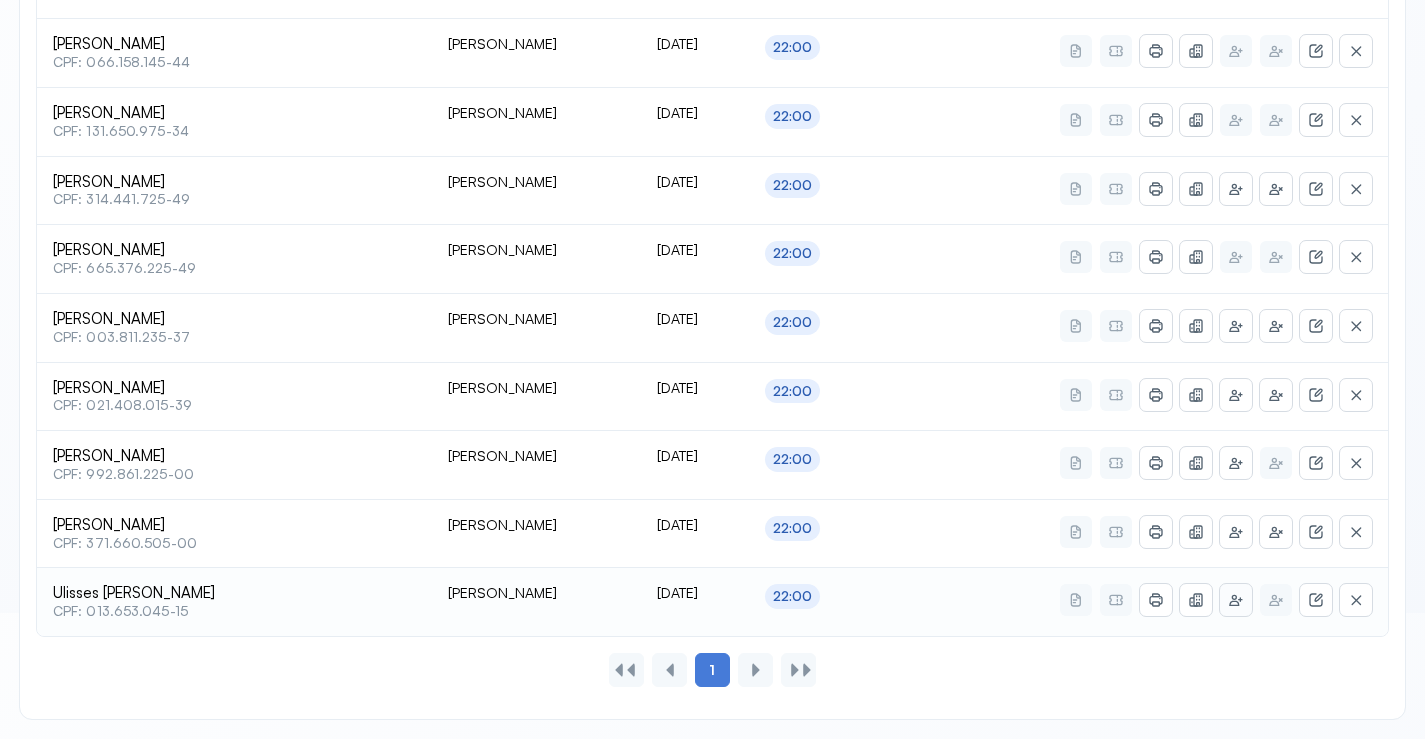 click 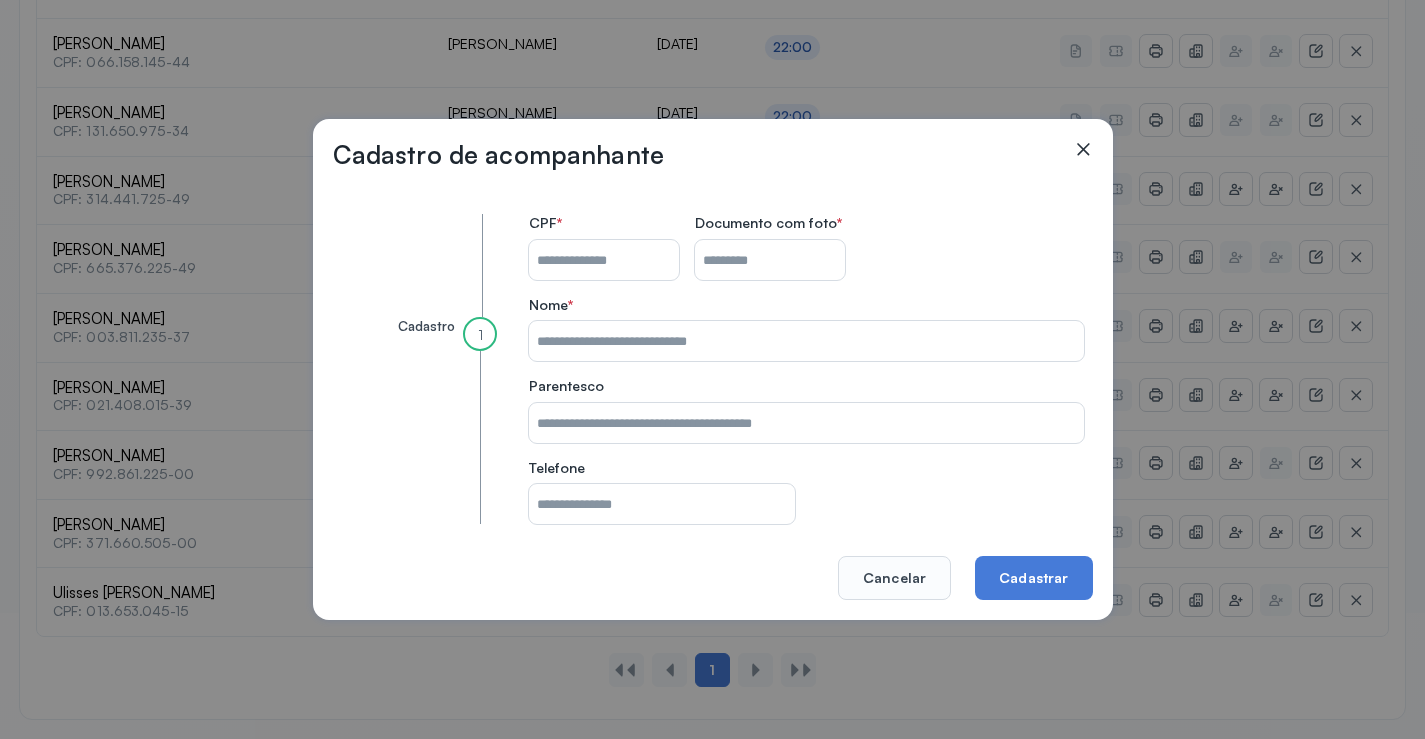 click on "CPF do paciente" at bounding box center [604, 260] 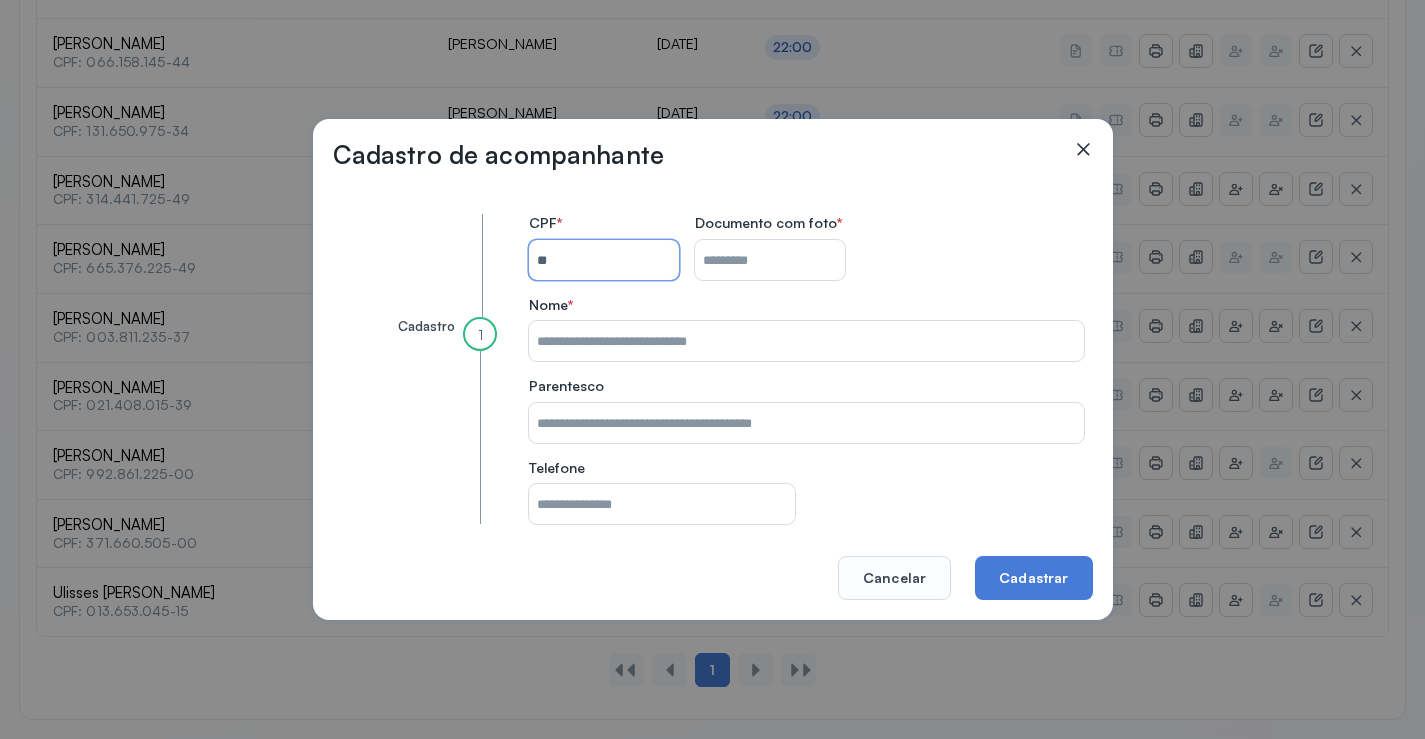 type on "*" 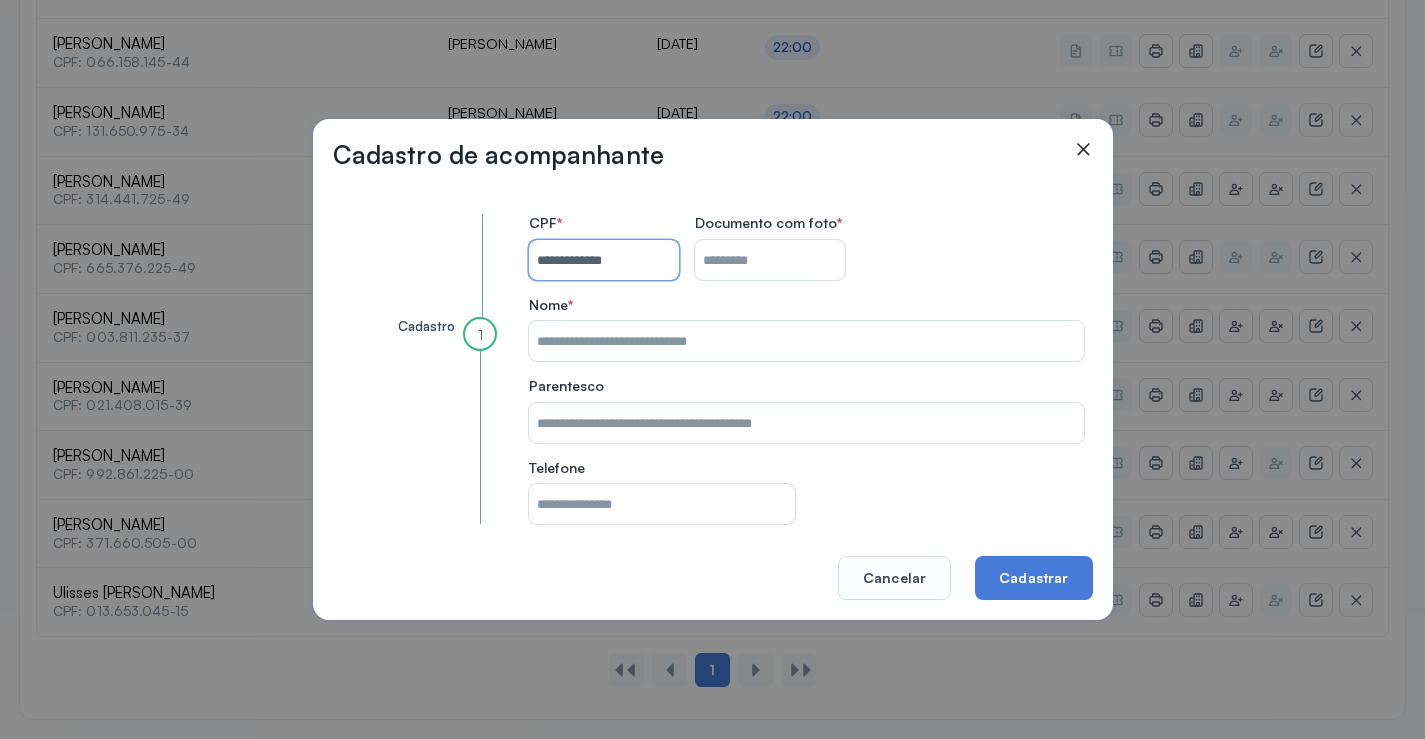 type on "**********" 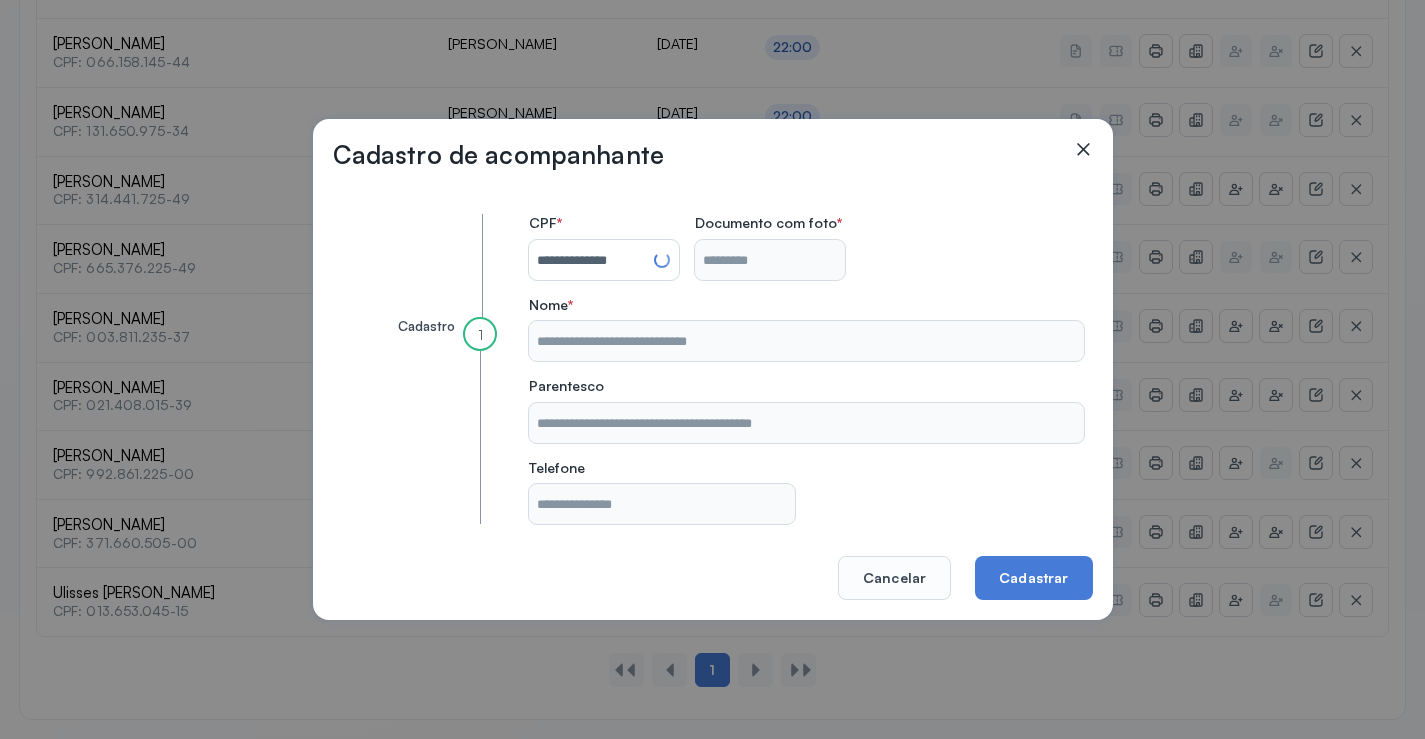 type on "**********" 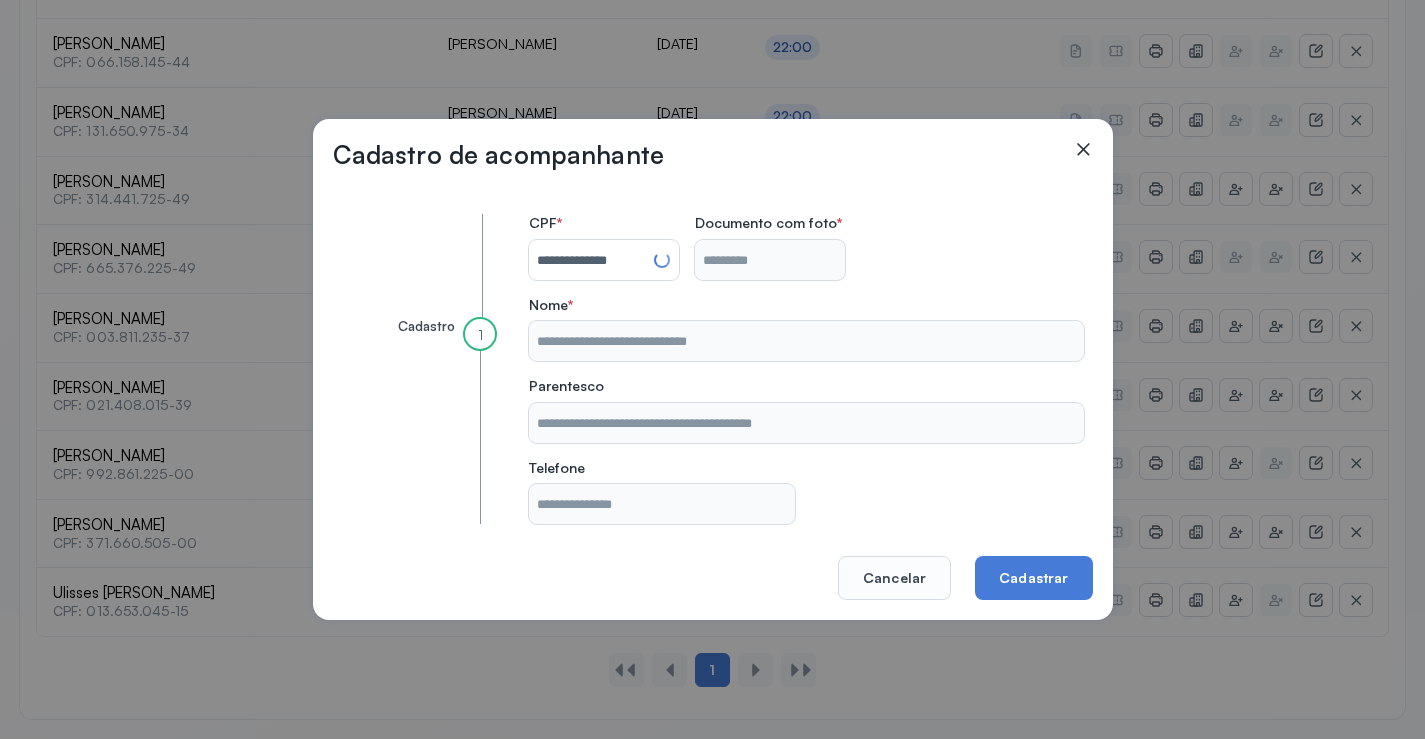 type on "**********" 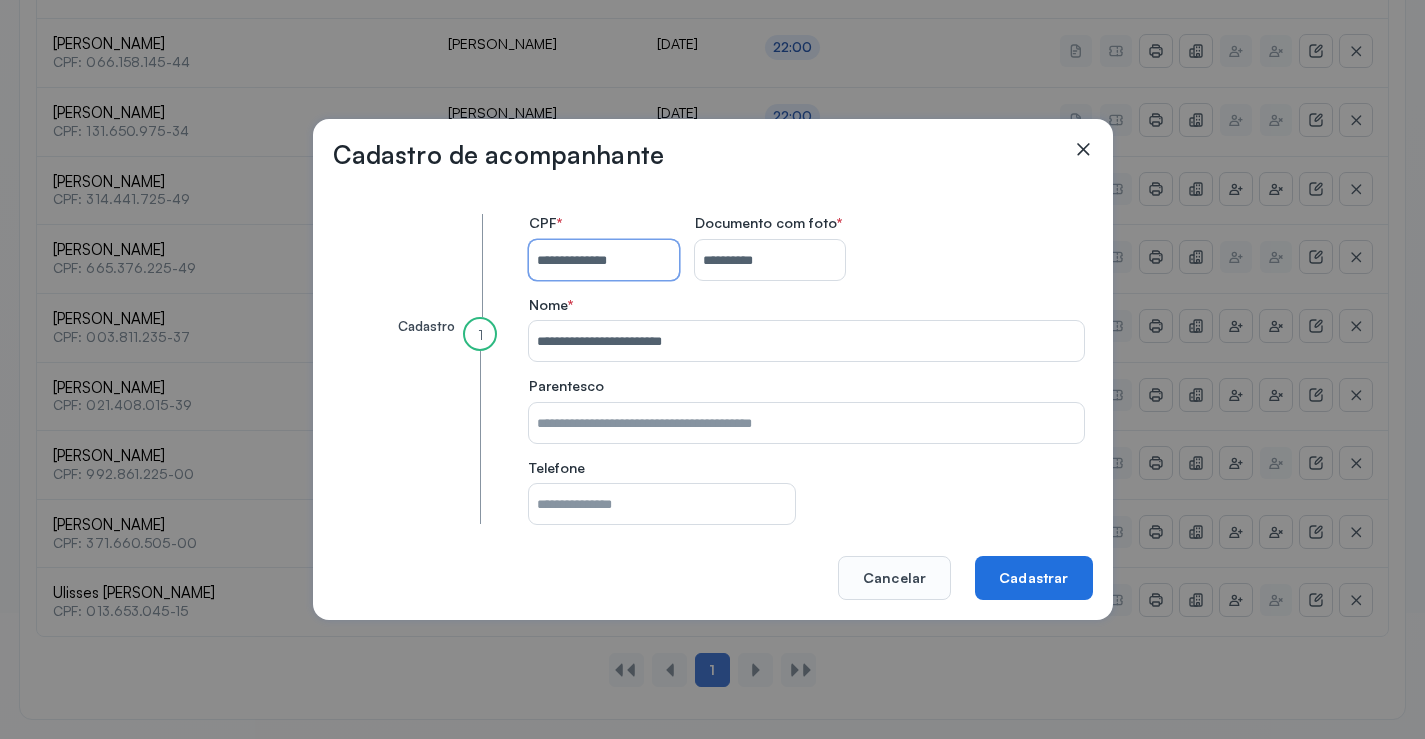 type 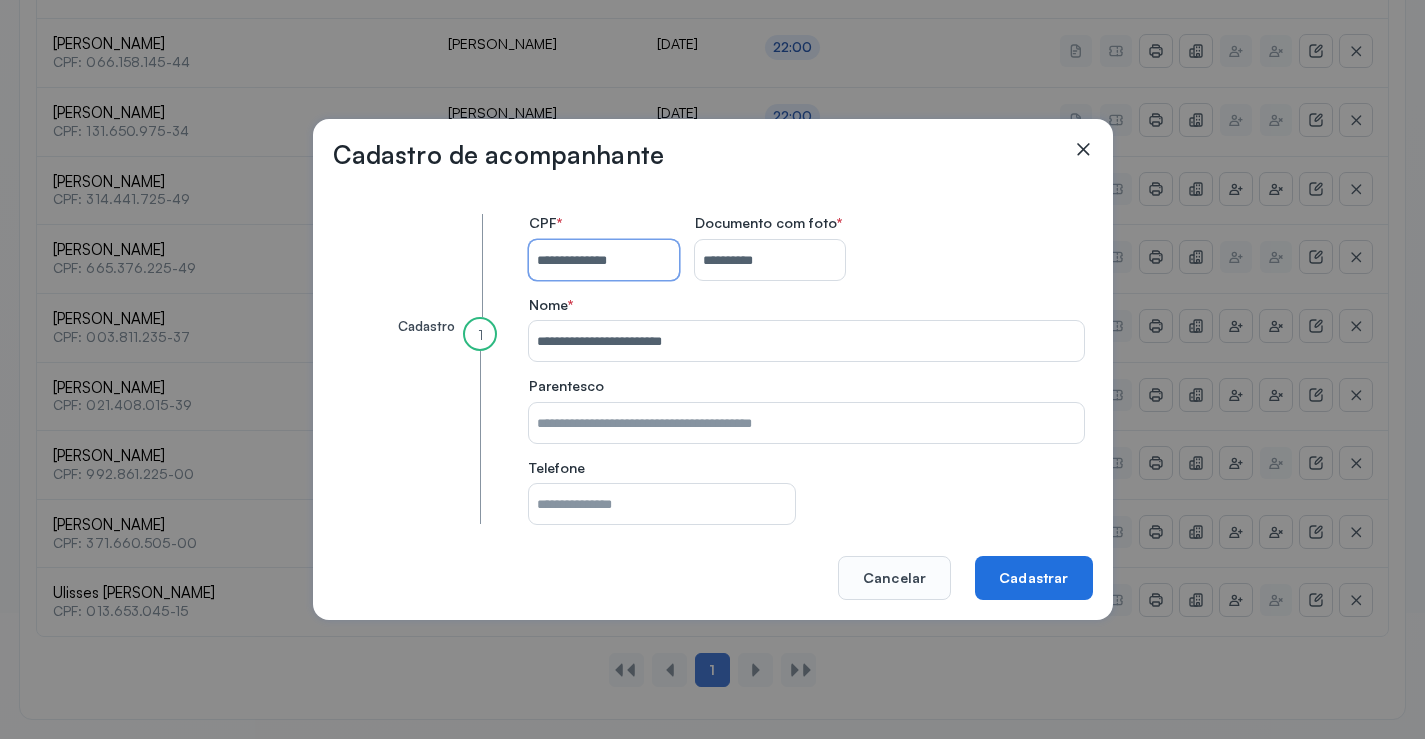 type on "**********" 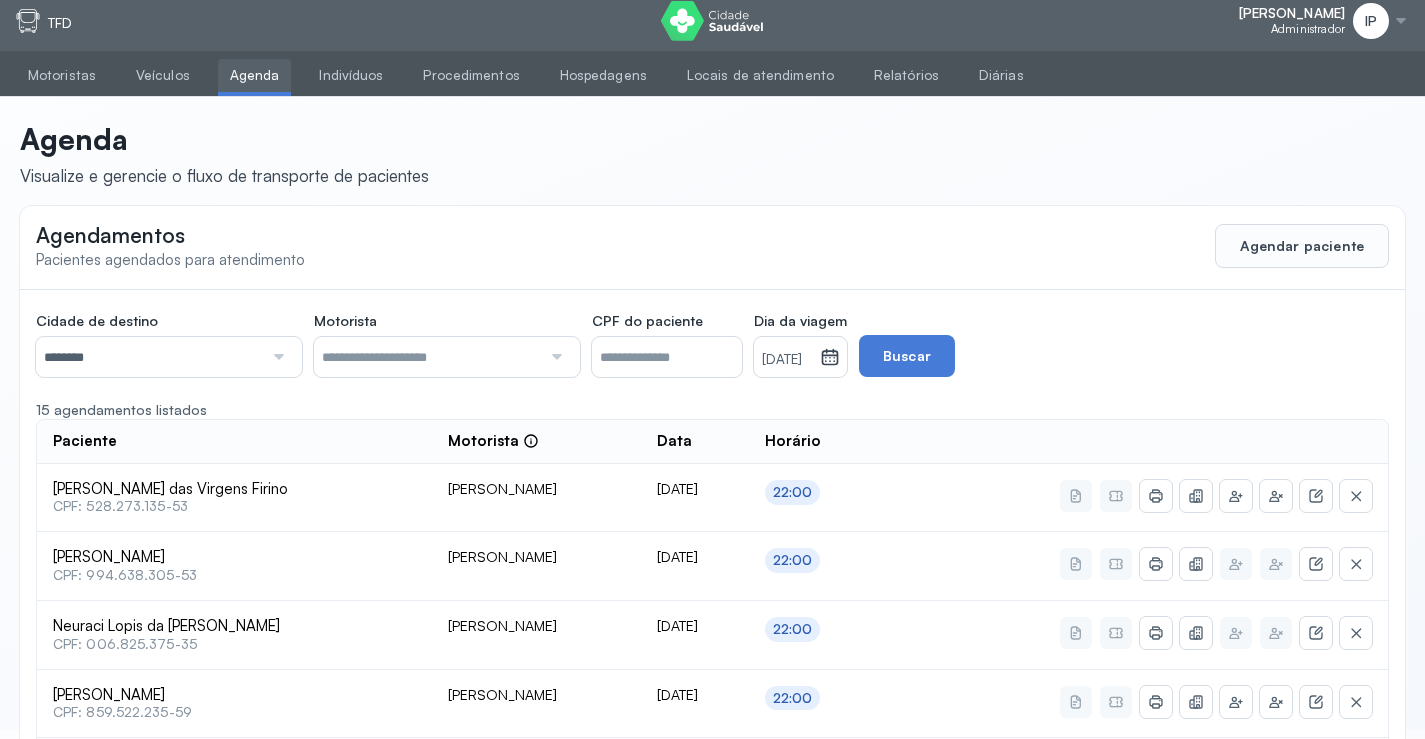 scroll, scrollTop: 0, scrollLeft: 0, axis: both 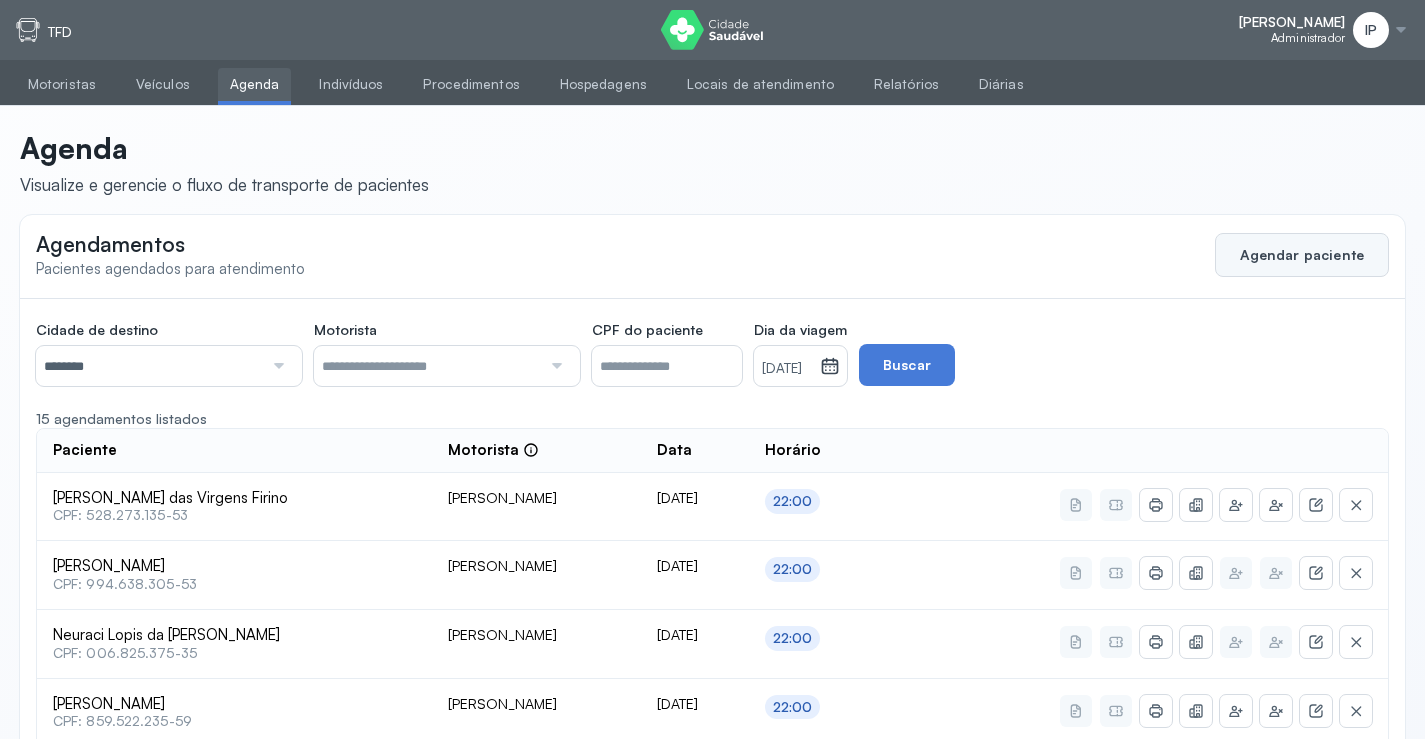 click on "Agendar paciente" 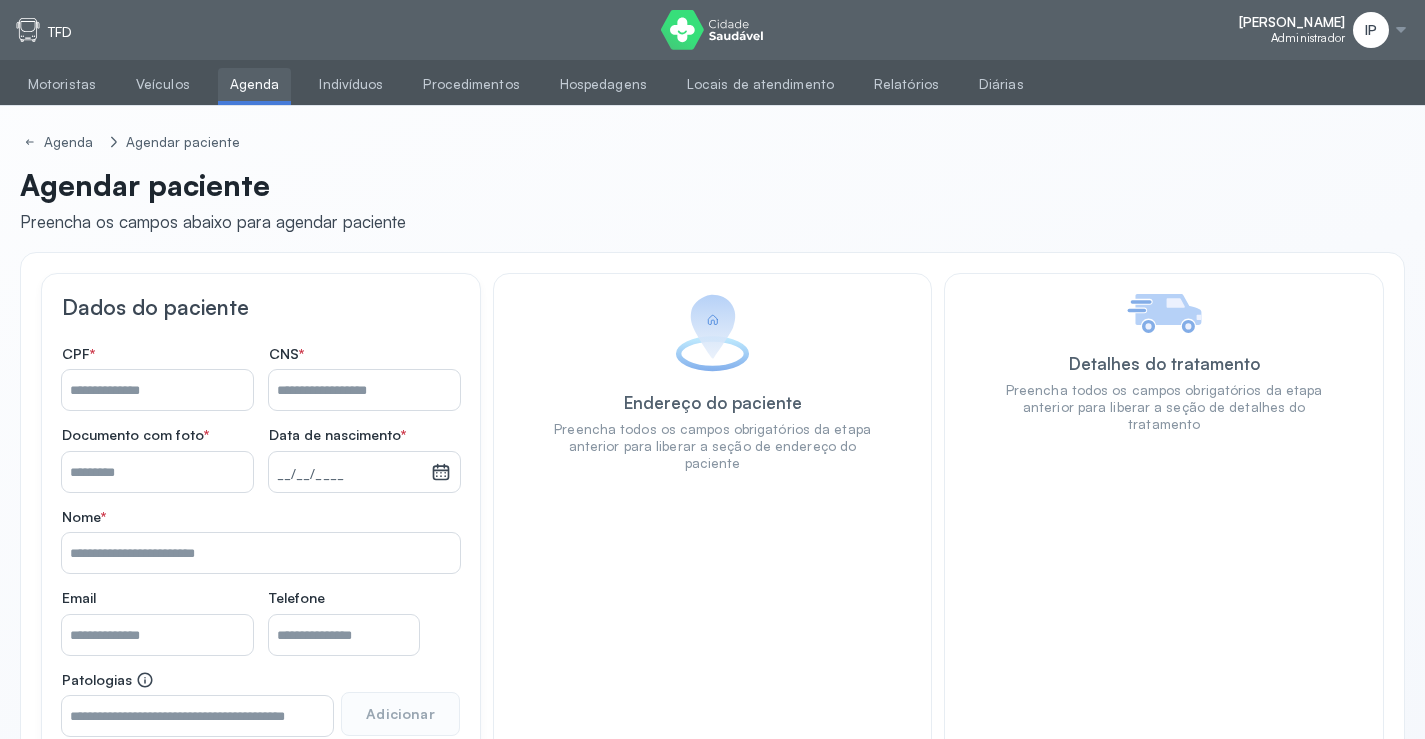 click on "Nome   *" at bounding box center (364, 390) 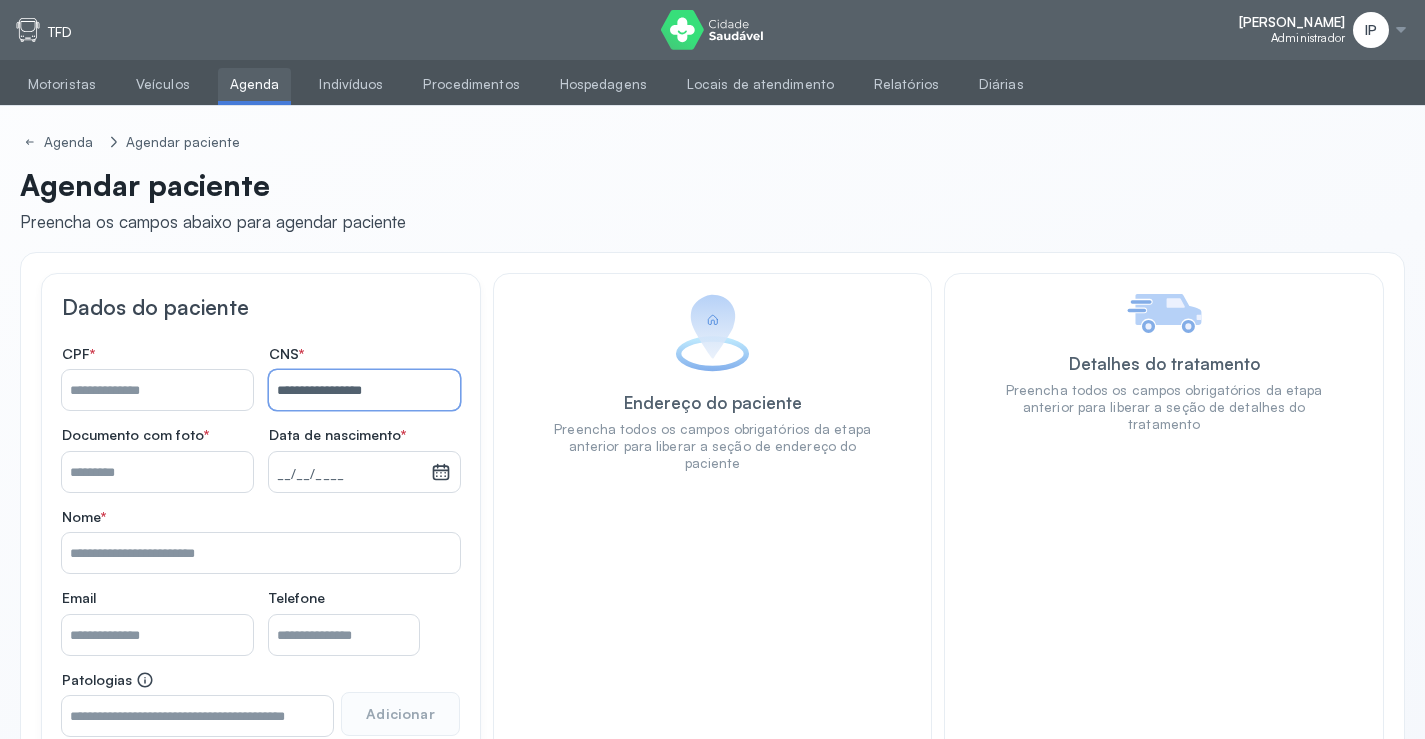type on "**********" 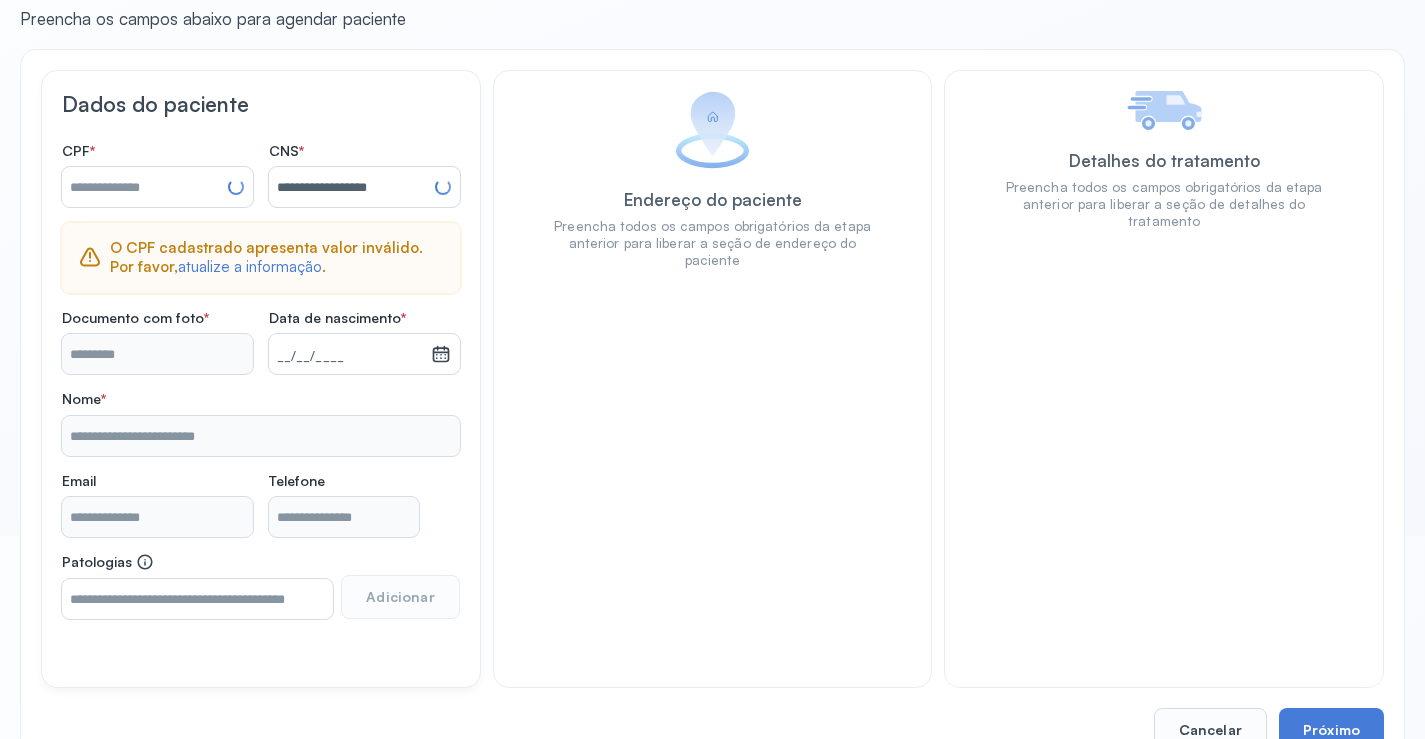 type on "**********" 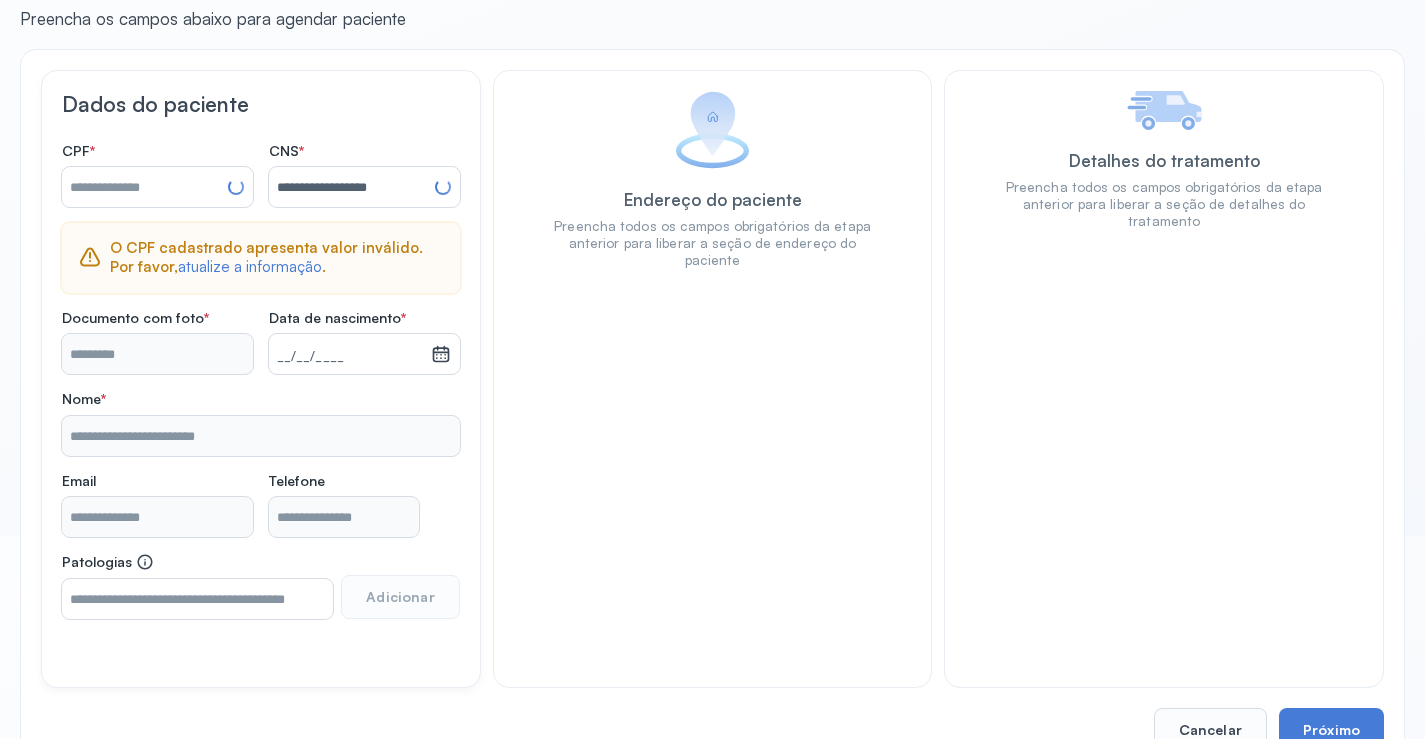 type on "**********" 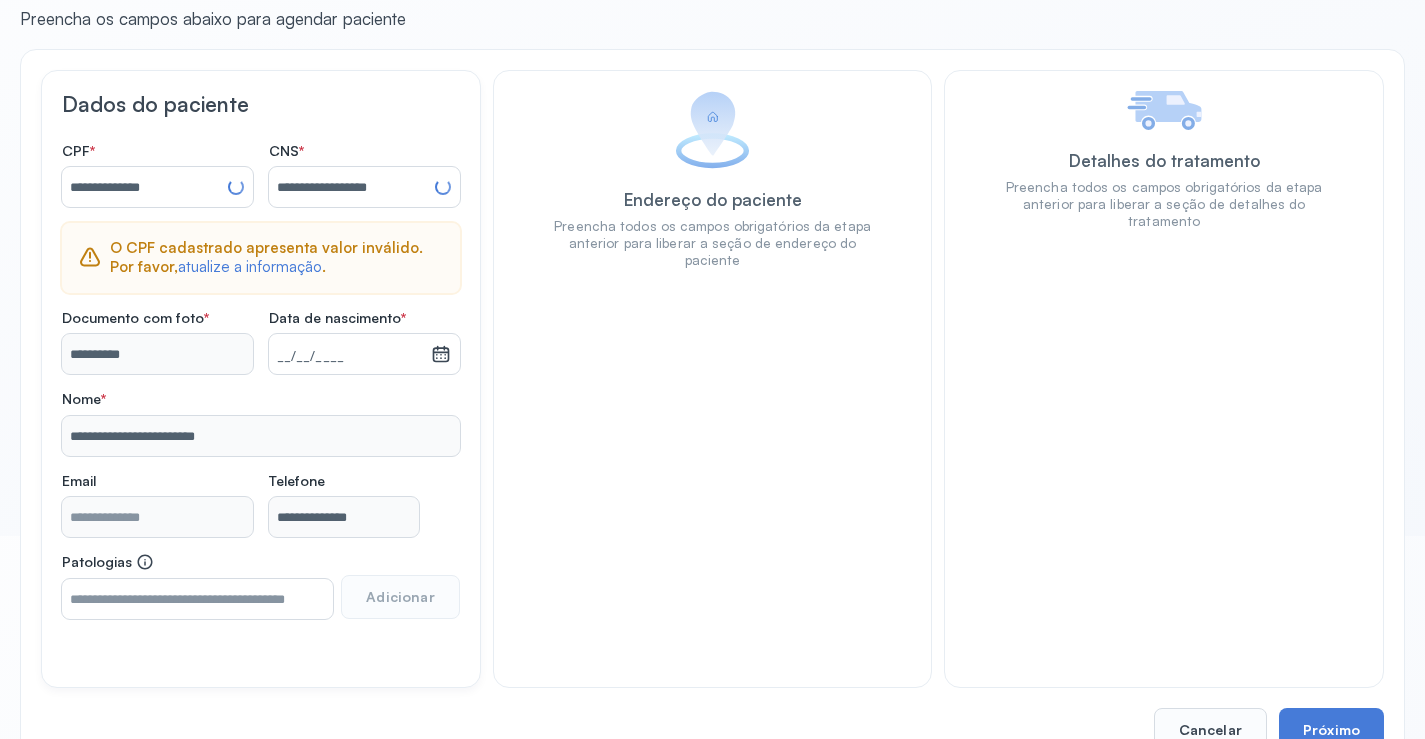 scroll, scrollTop: 171, scrollLeft: 0, axis: vertical 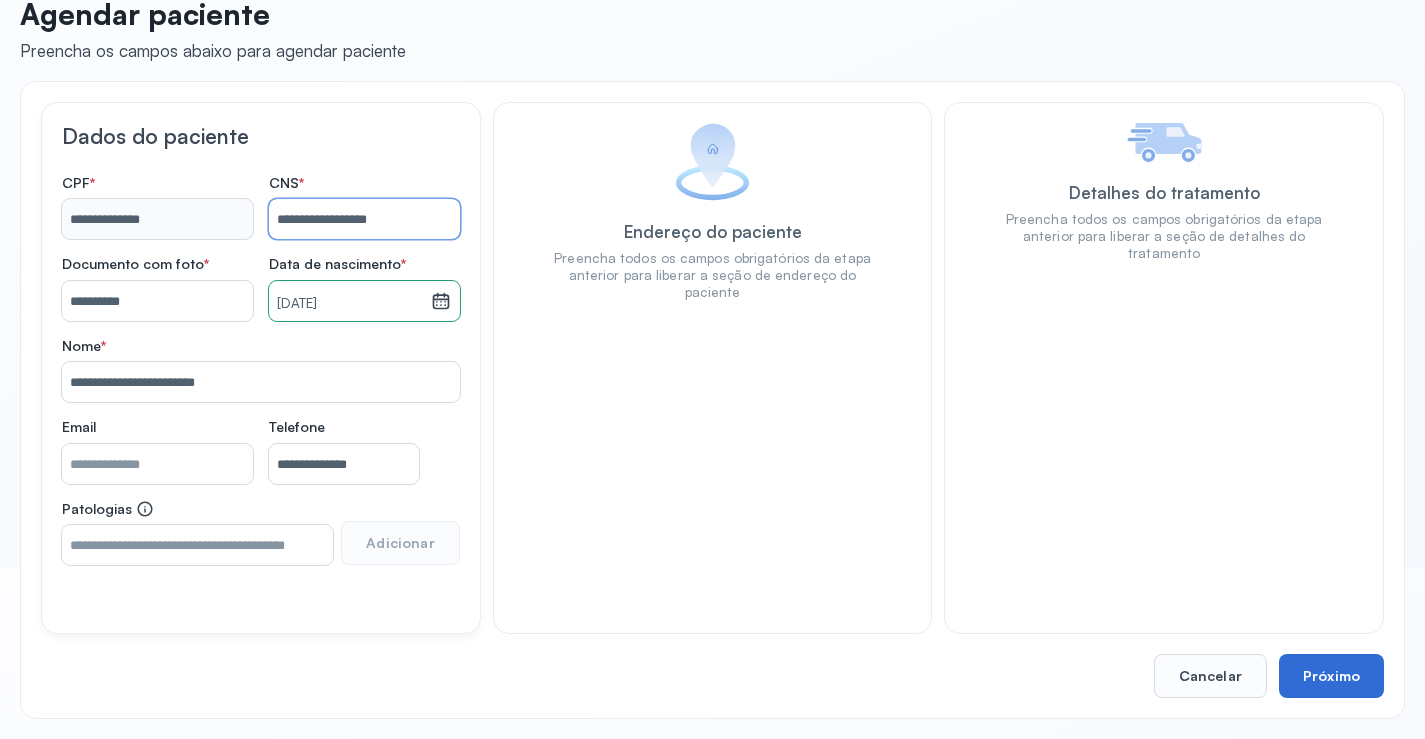 type on "**********" 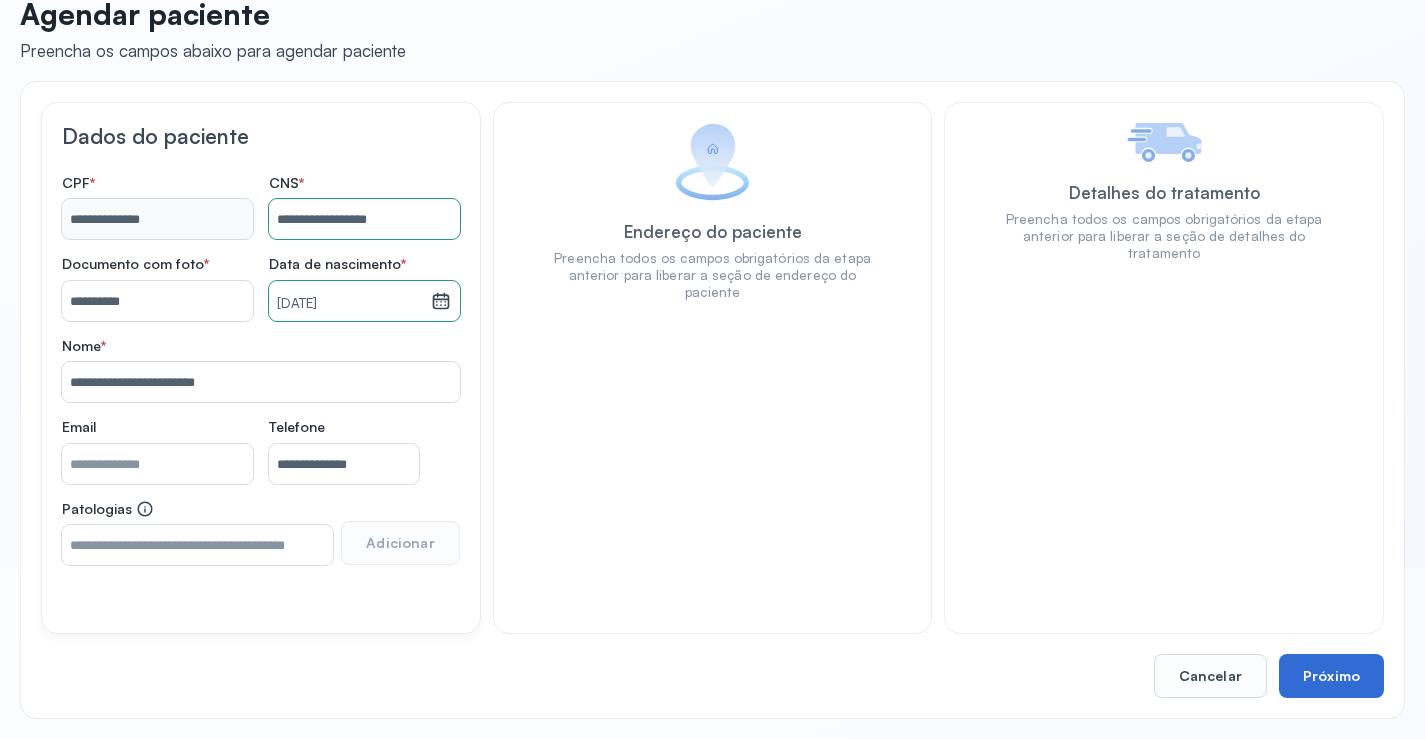 click on "Próximo" at bounding box center (1331, 676) 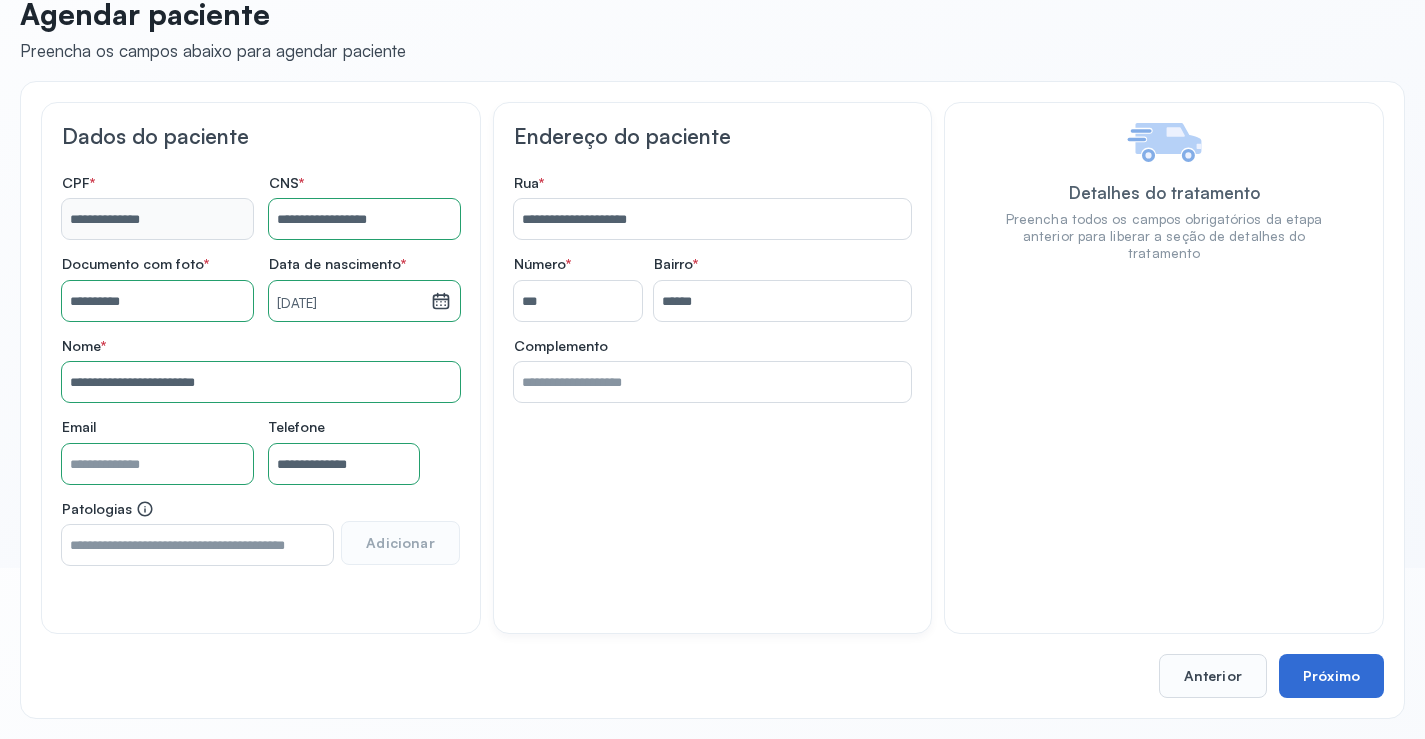 click on "Próximo" at bounding box center [1331, 676] 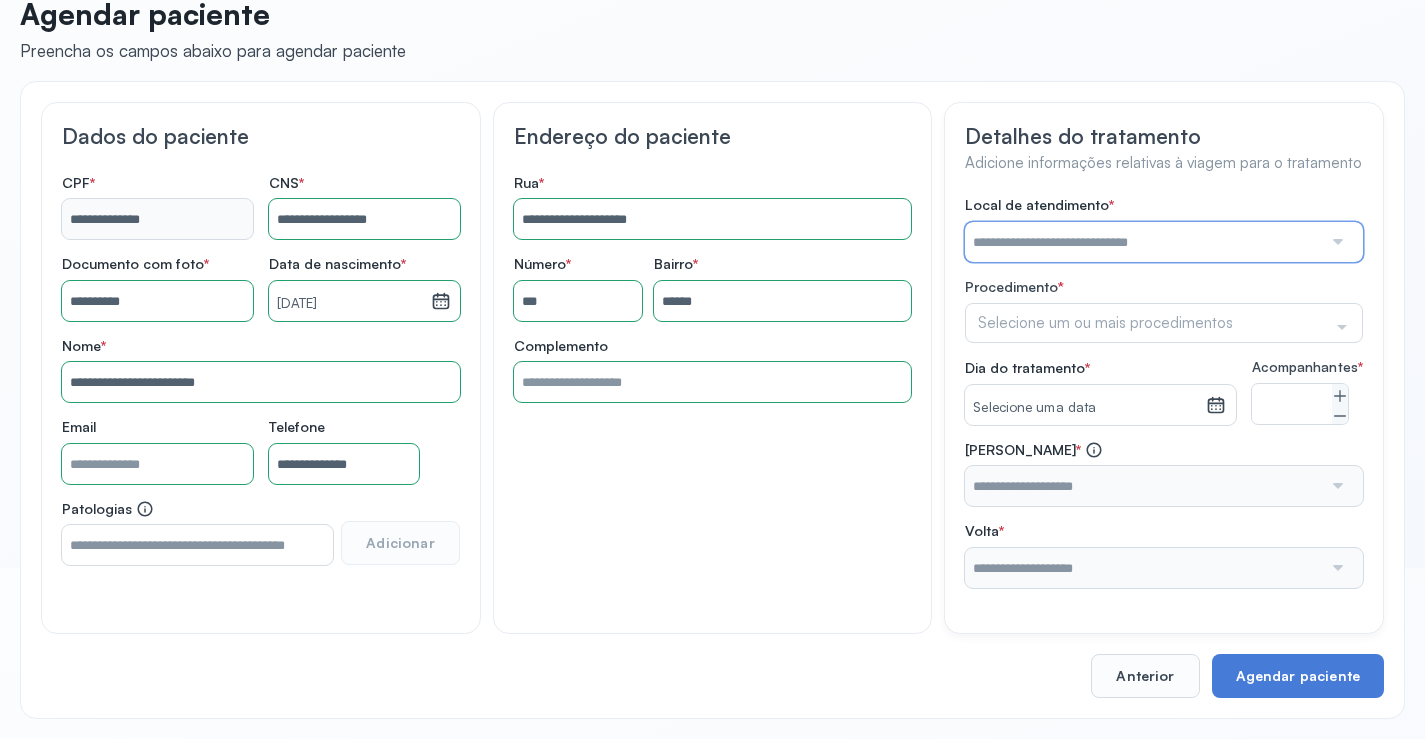 click at bounding box center [1143, 242] 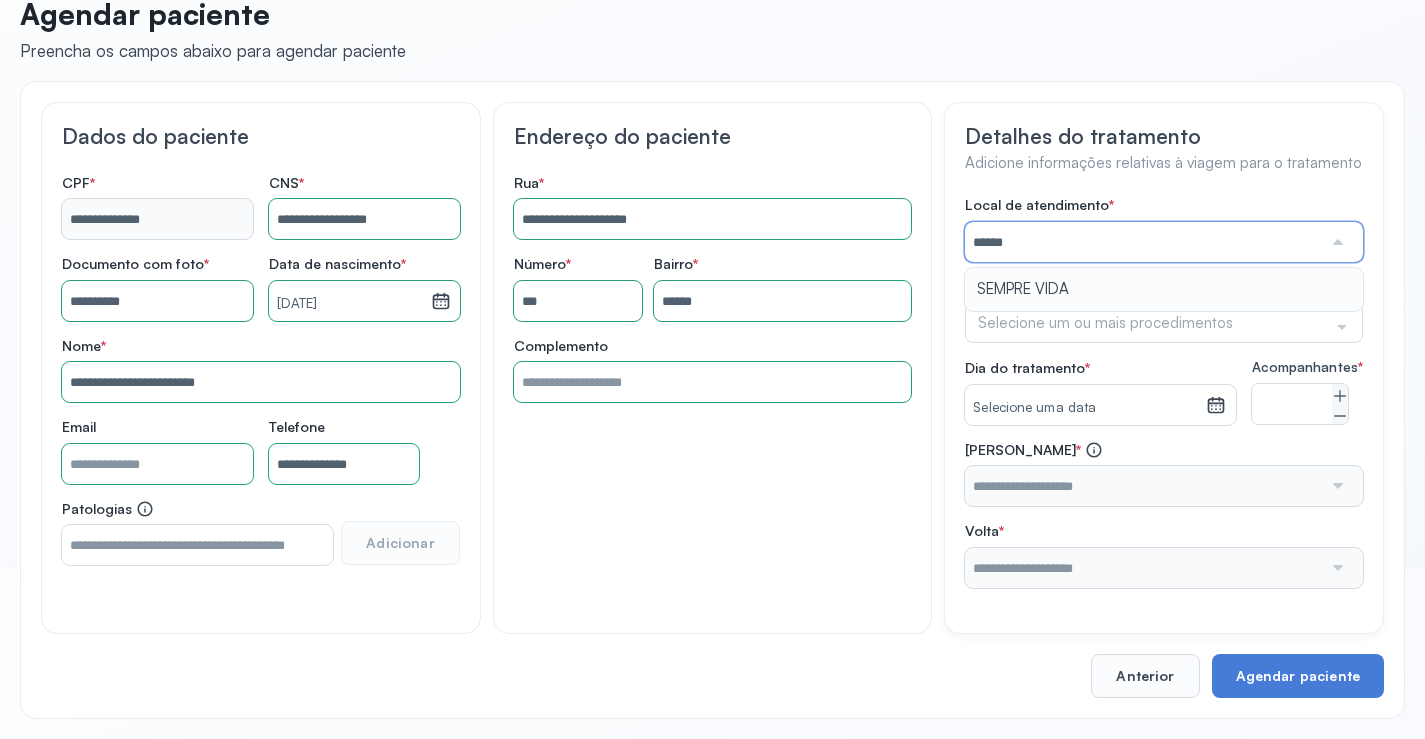 type on "**********" 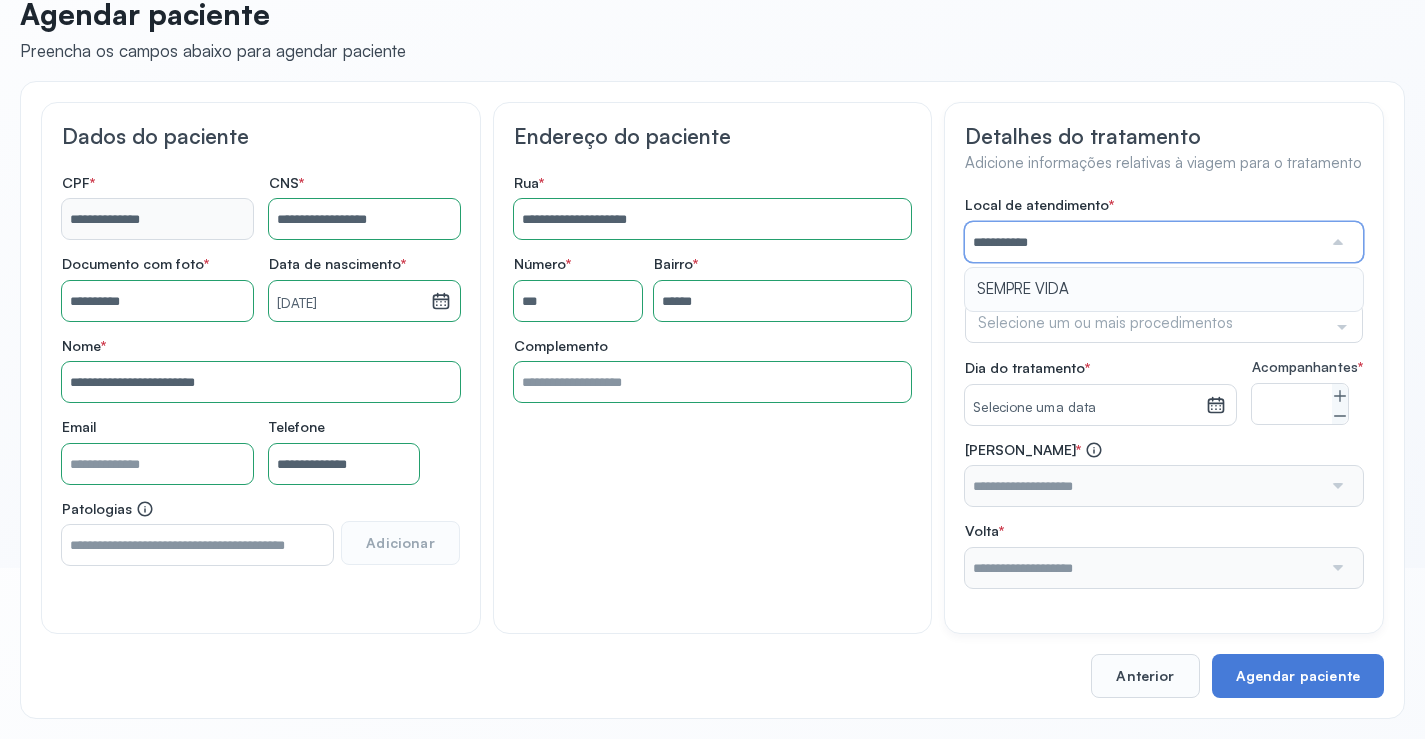 click on "**********" at bounding box center (1164, 392) 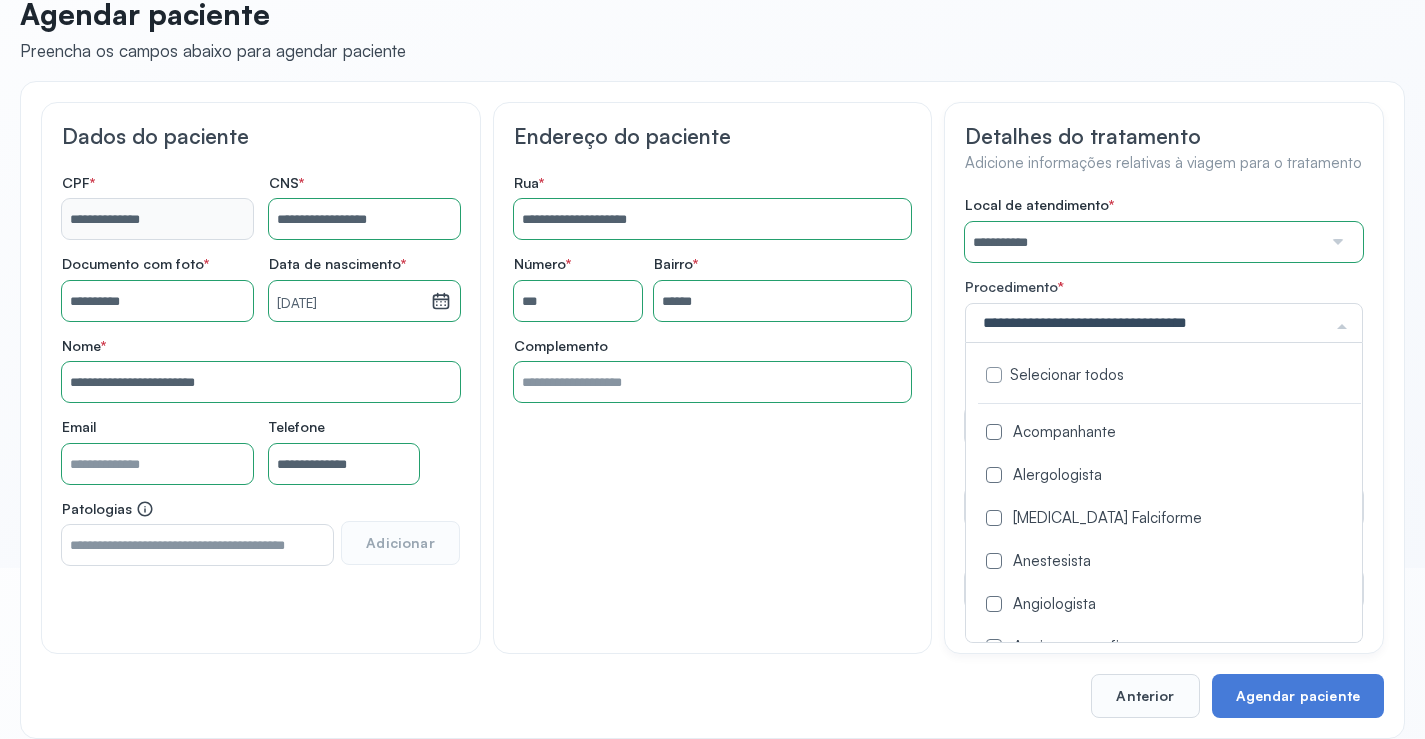 click 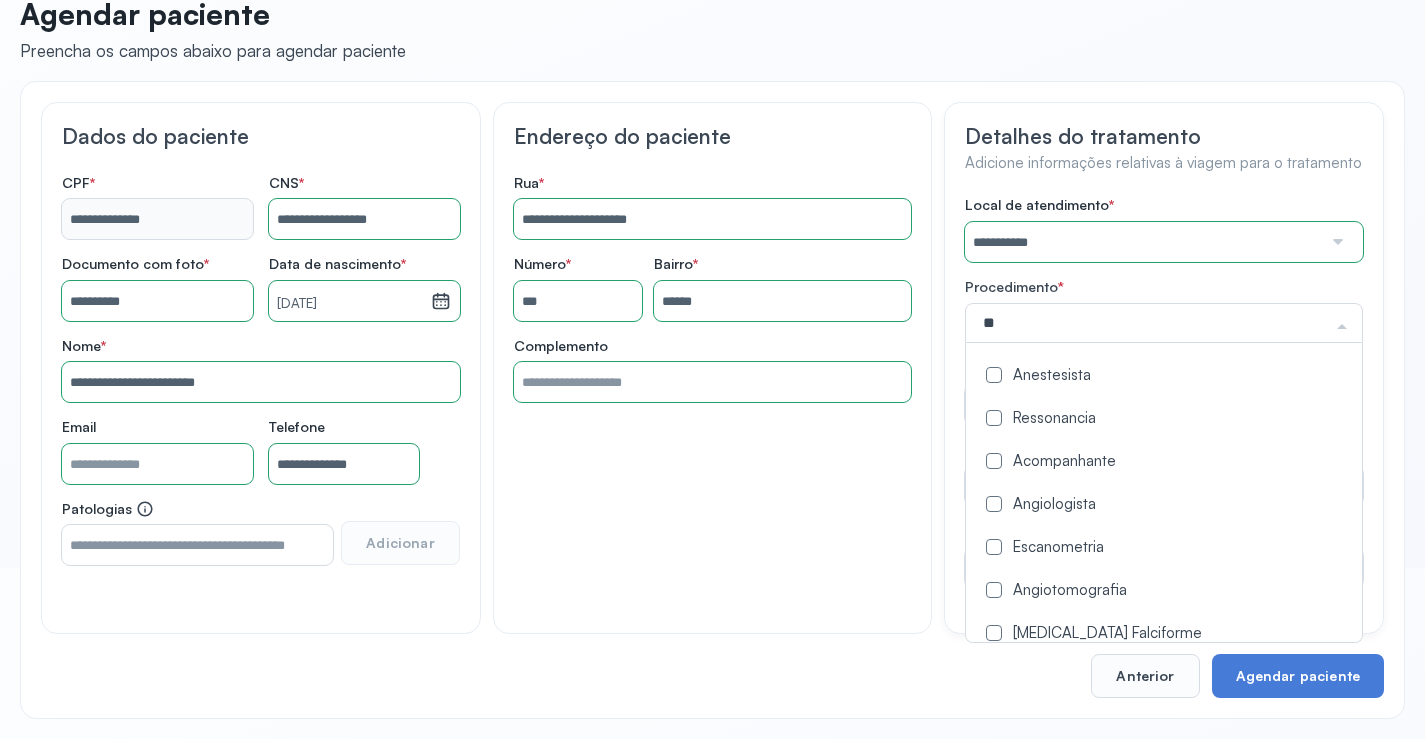 type on "***" 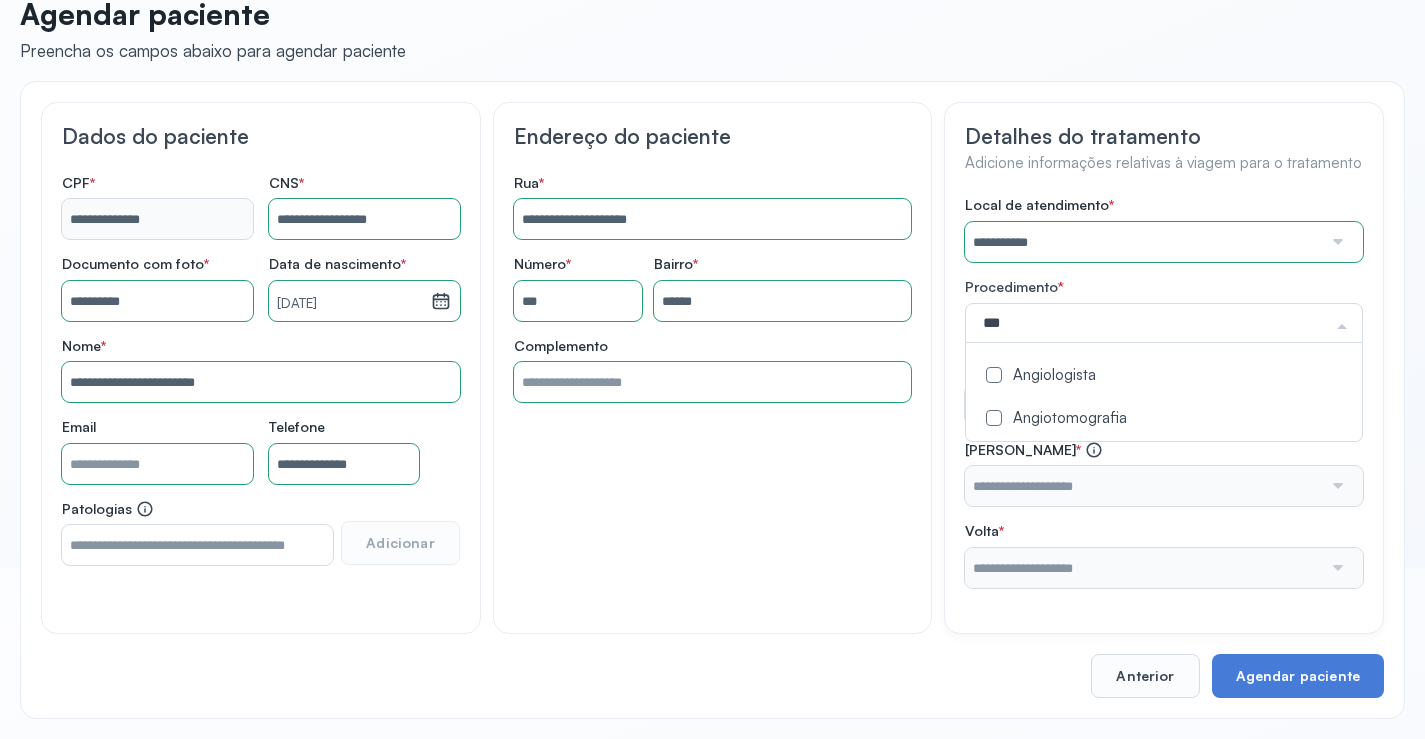drag, startPoint x: 1071, startPoint y: 385, endPoint x: 967, endPoint y: 388, distance: 104.04326 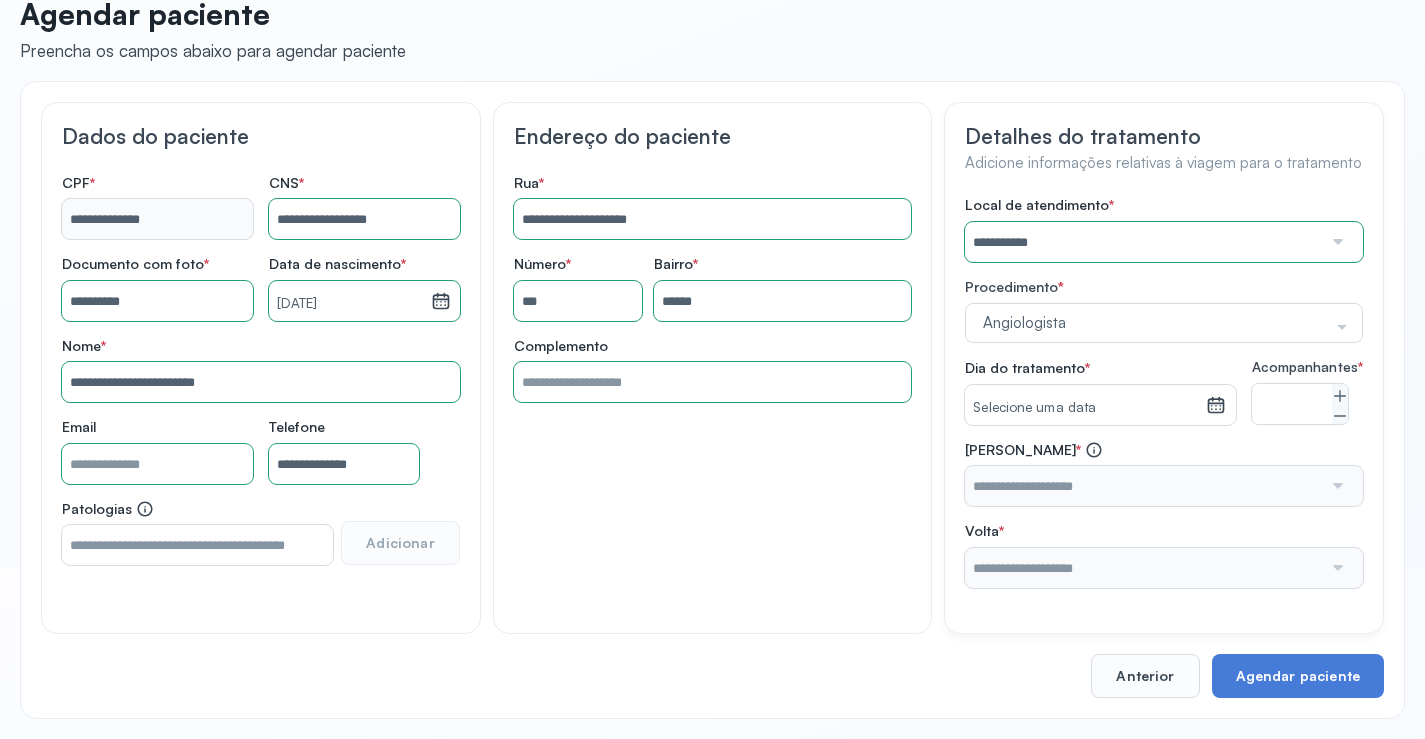 click on "**********" 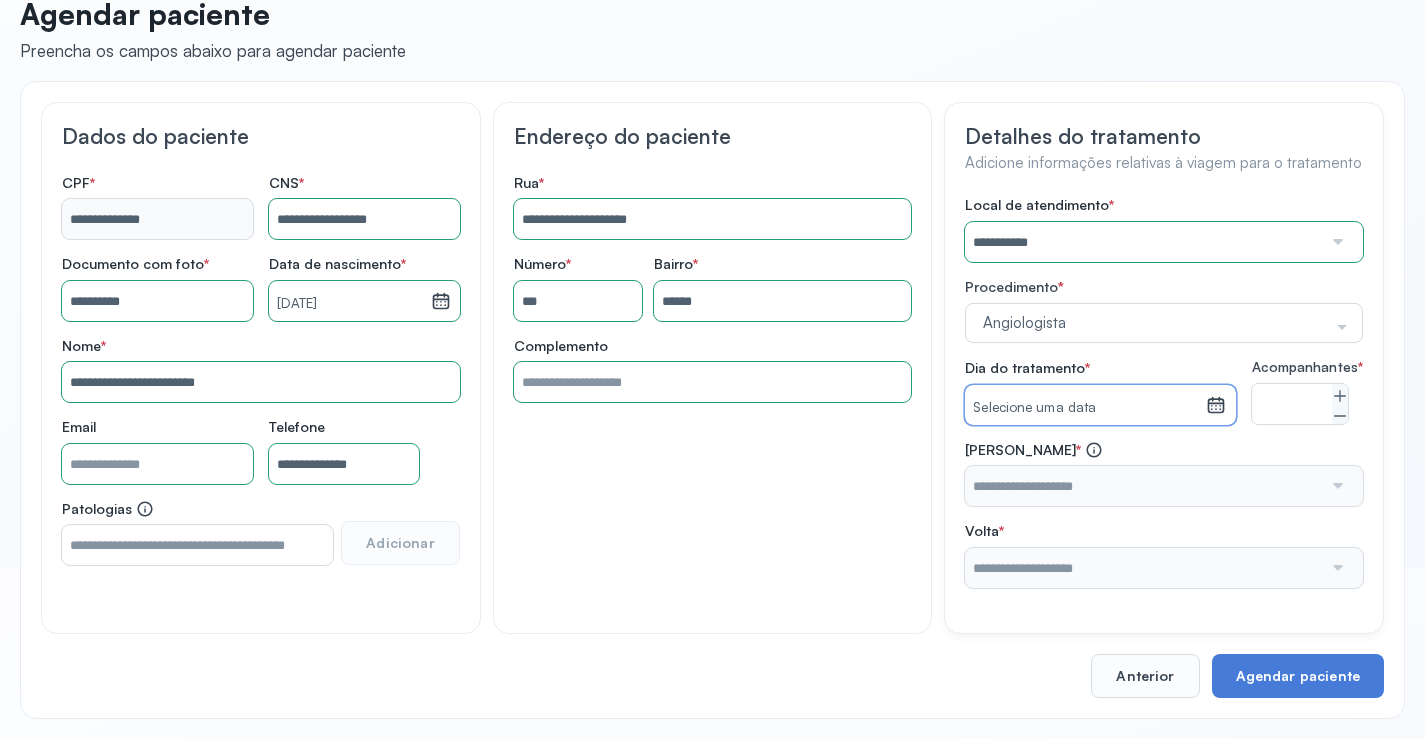 click on "Selecione uma data" at bounding box center [1085, 408] 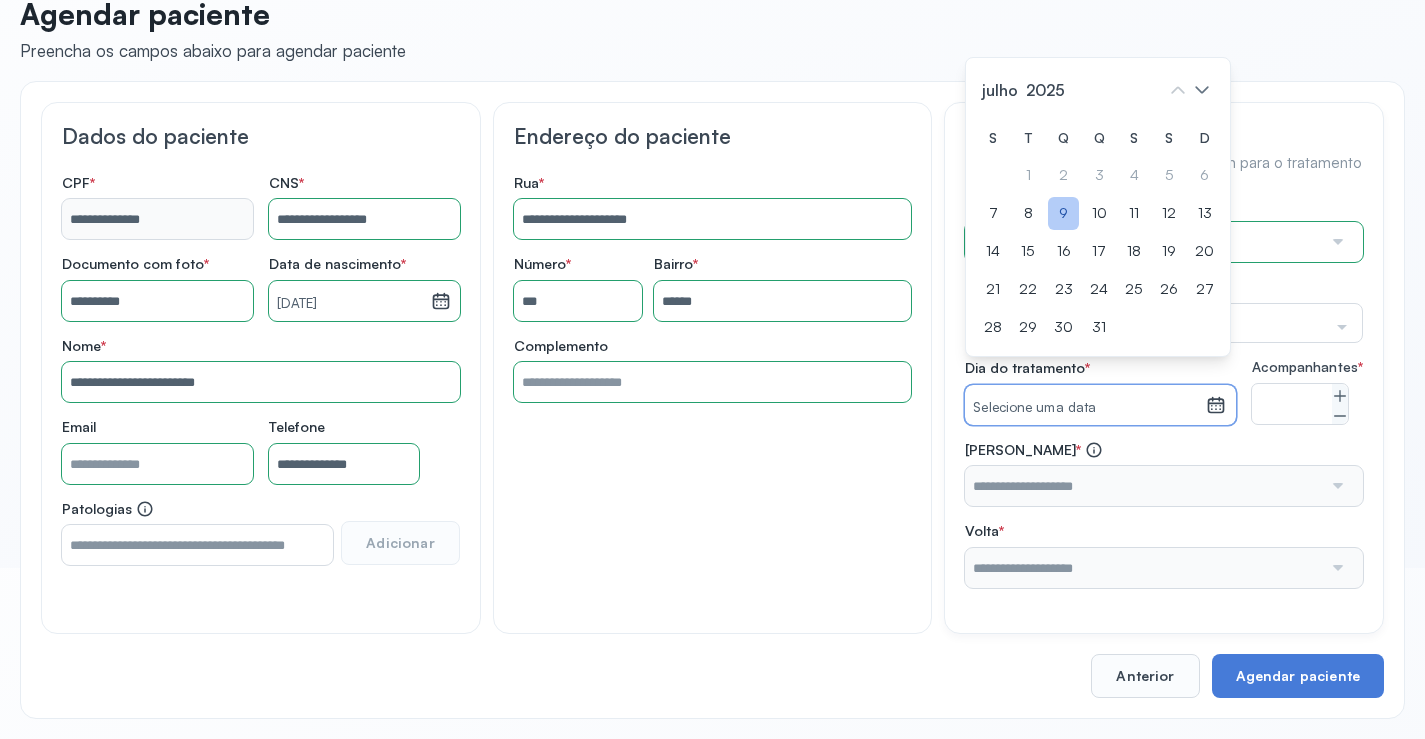 click on "9" 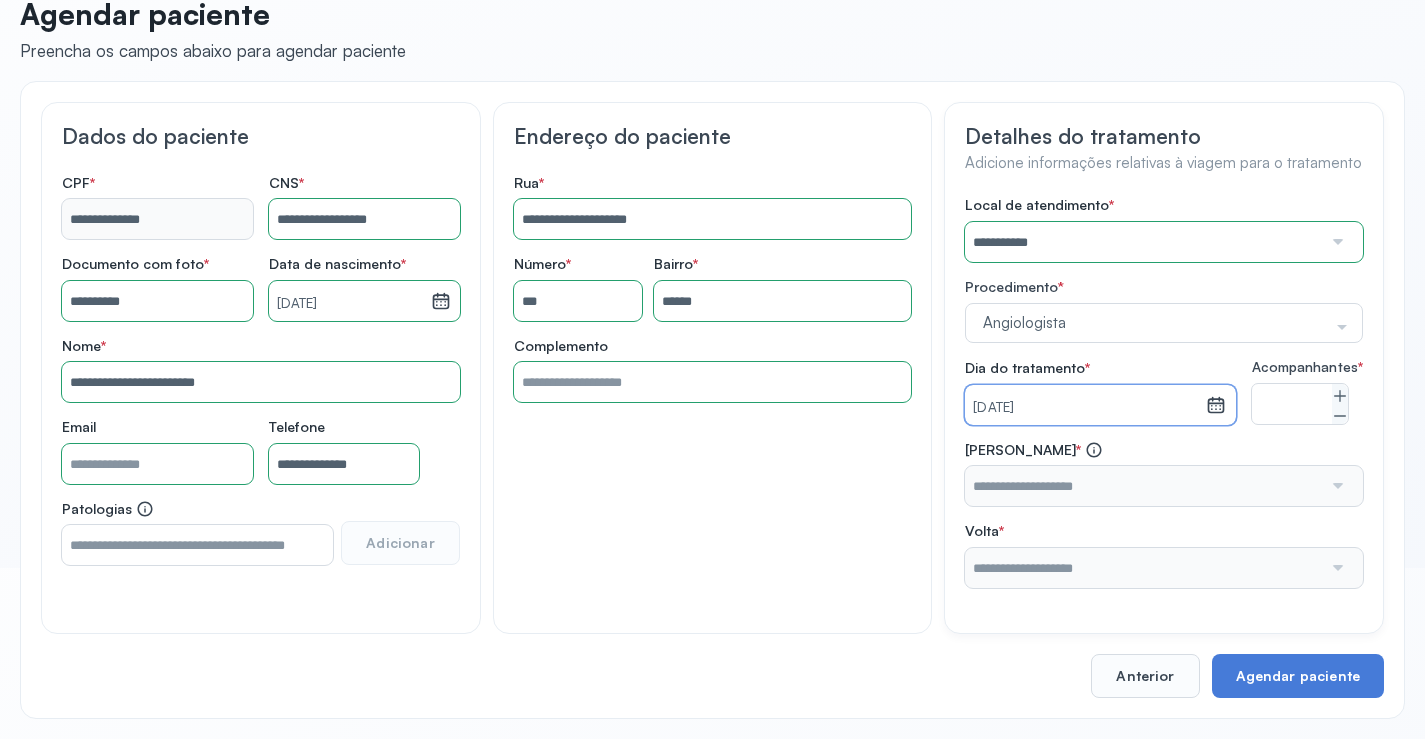 click on "[DATE]" at bounding box center [1085, 408] 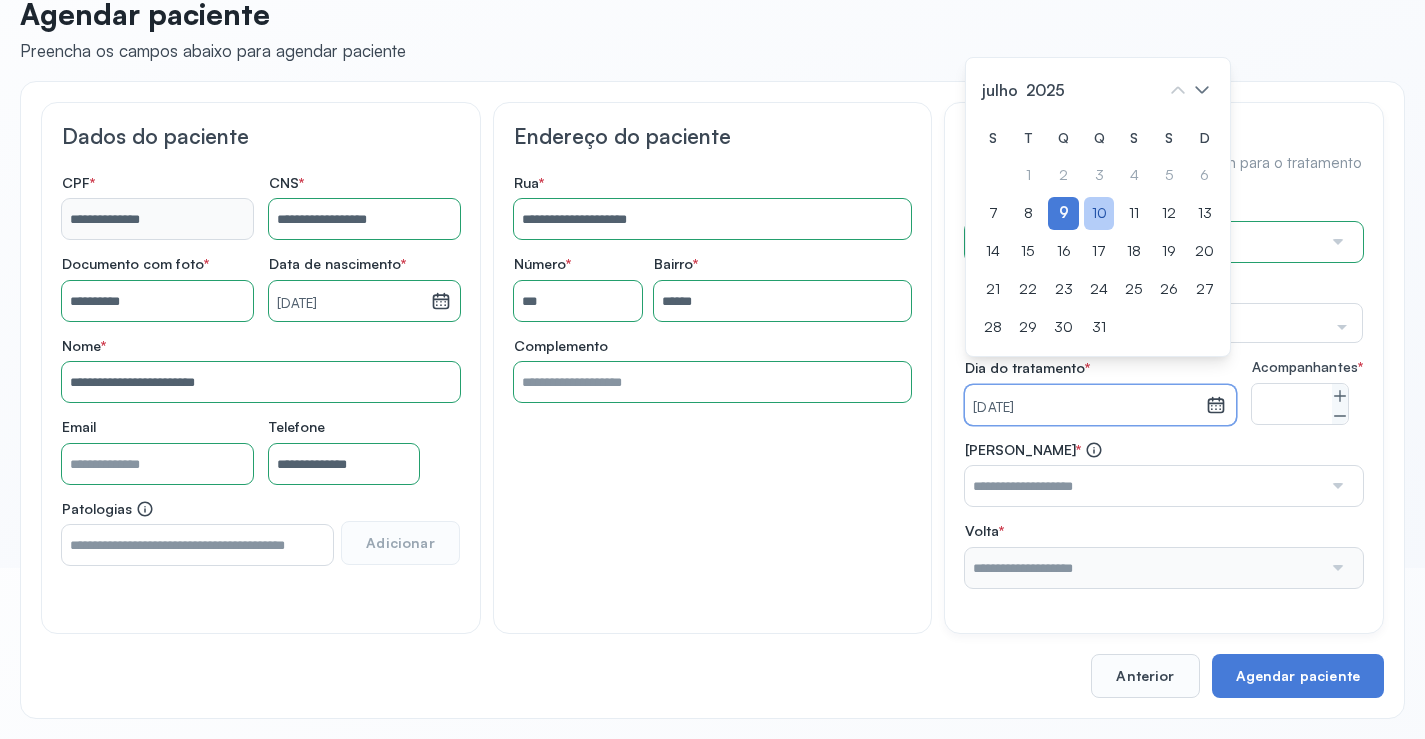 click on "10" 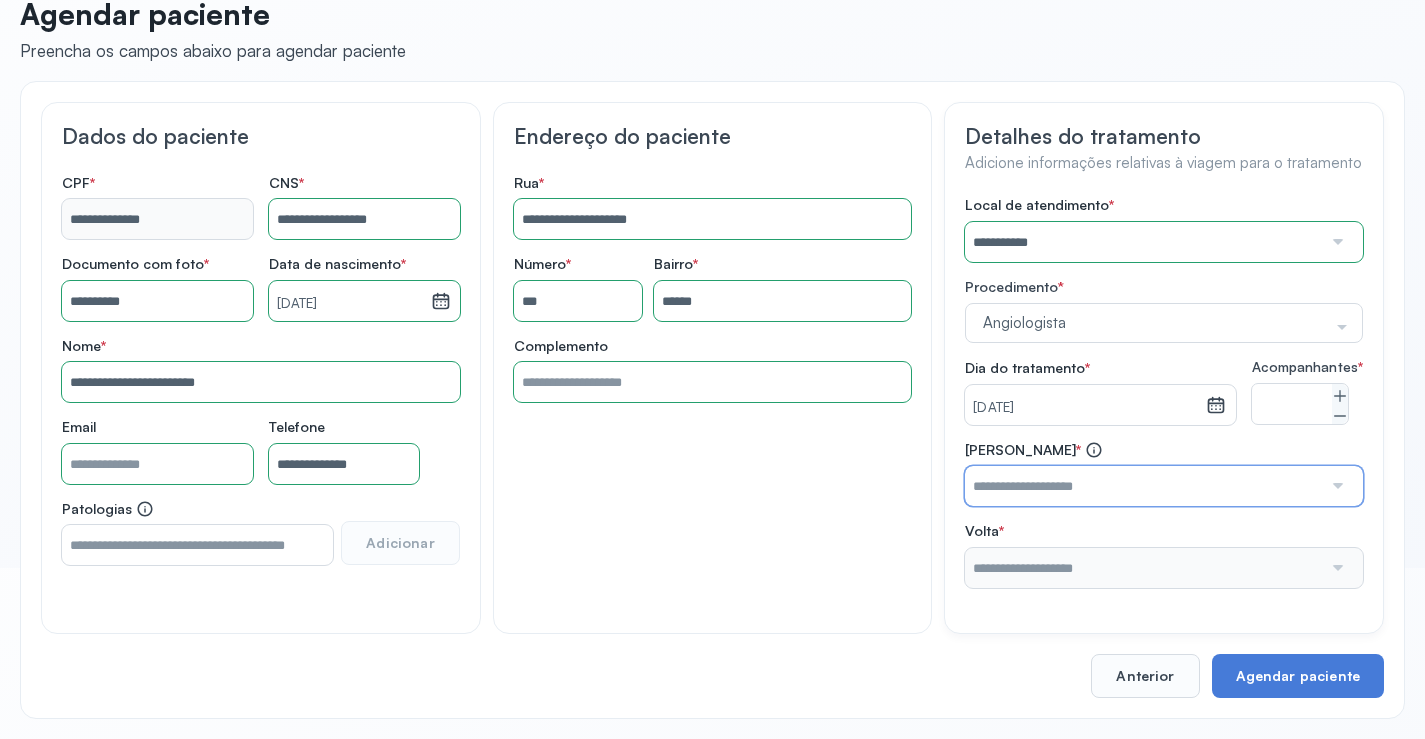 click at bounding box center [1143, 486] 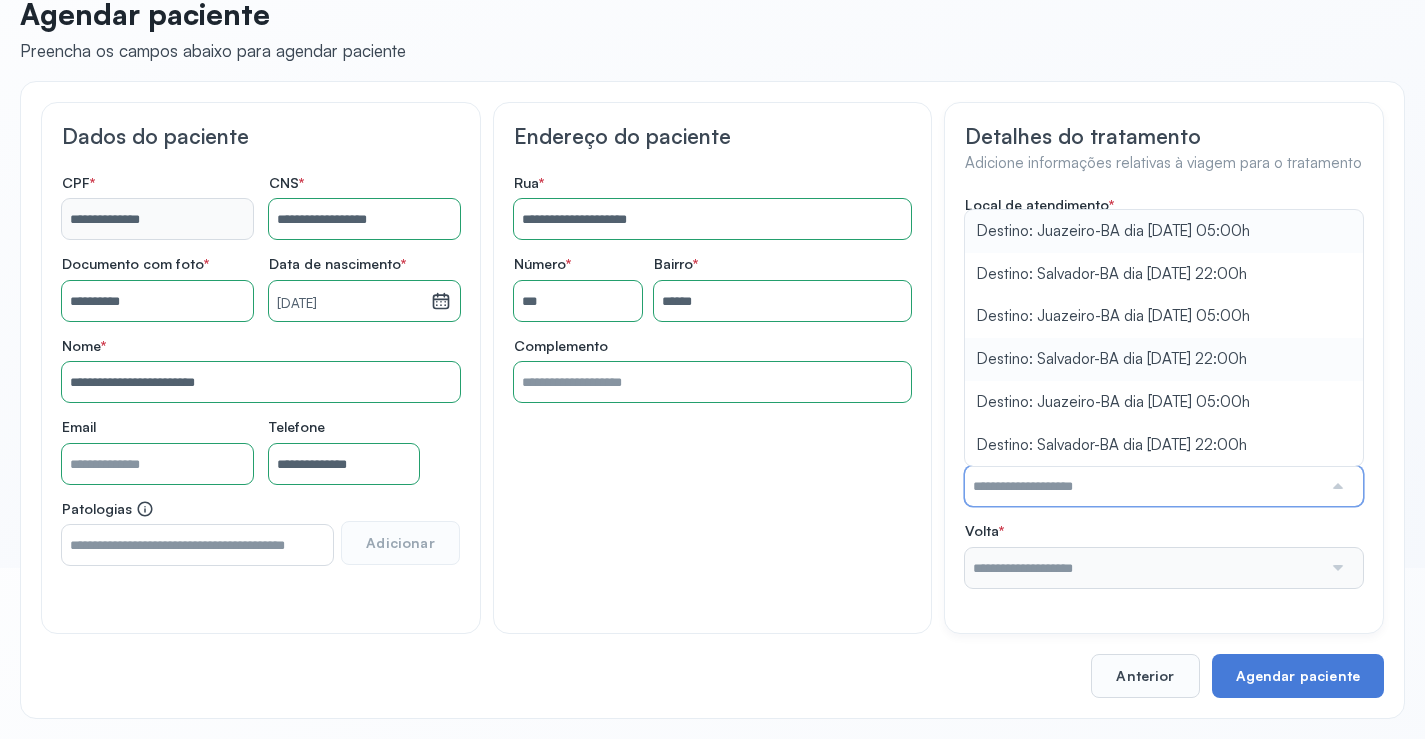 type on "**********" 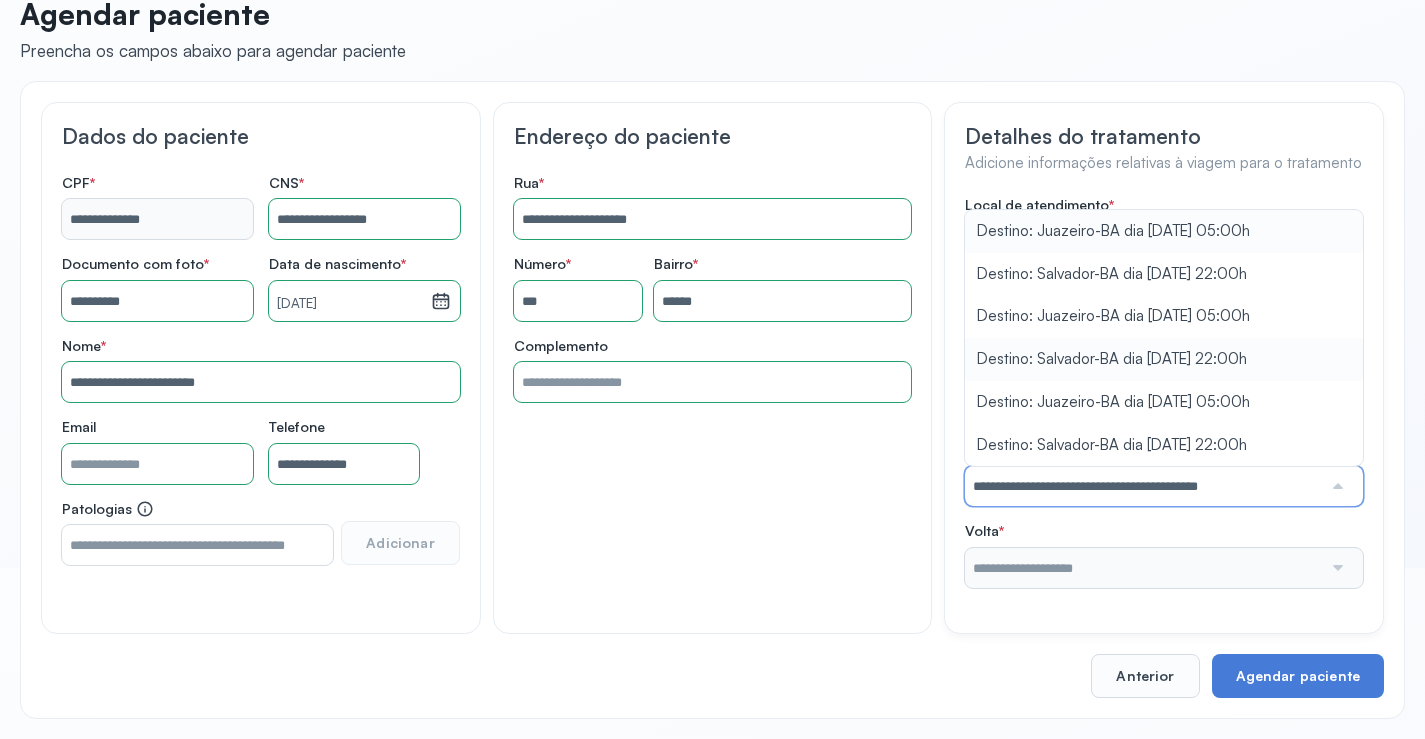 click on "**********" at bounding box center (1164, 392) 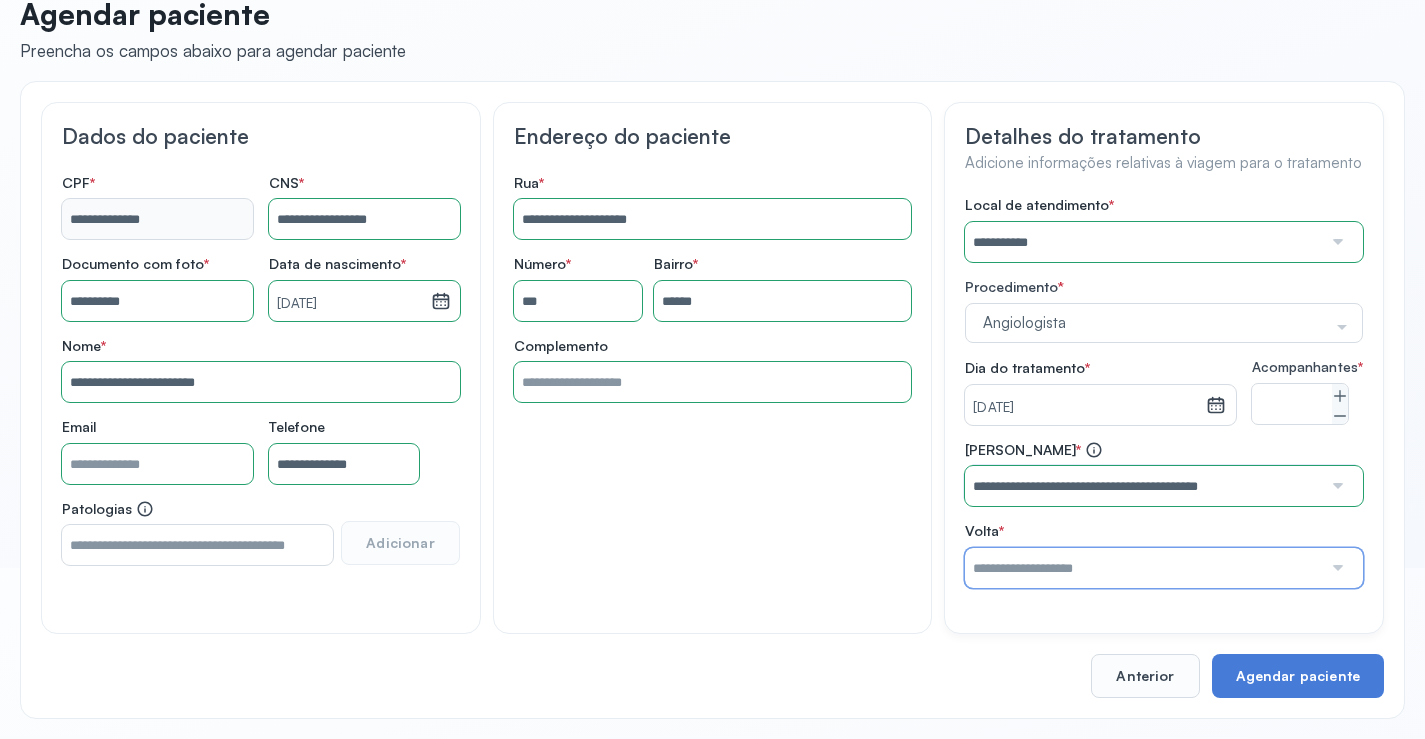 click at bounding box center [1143, 568] 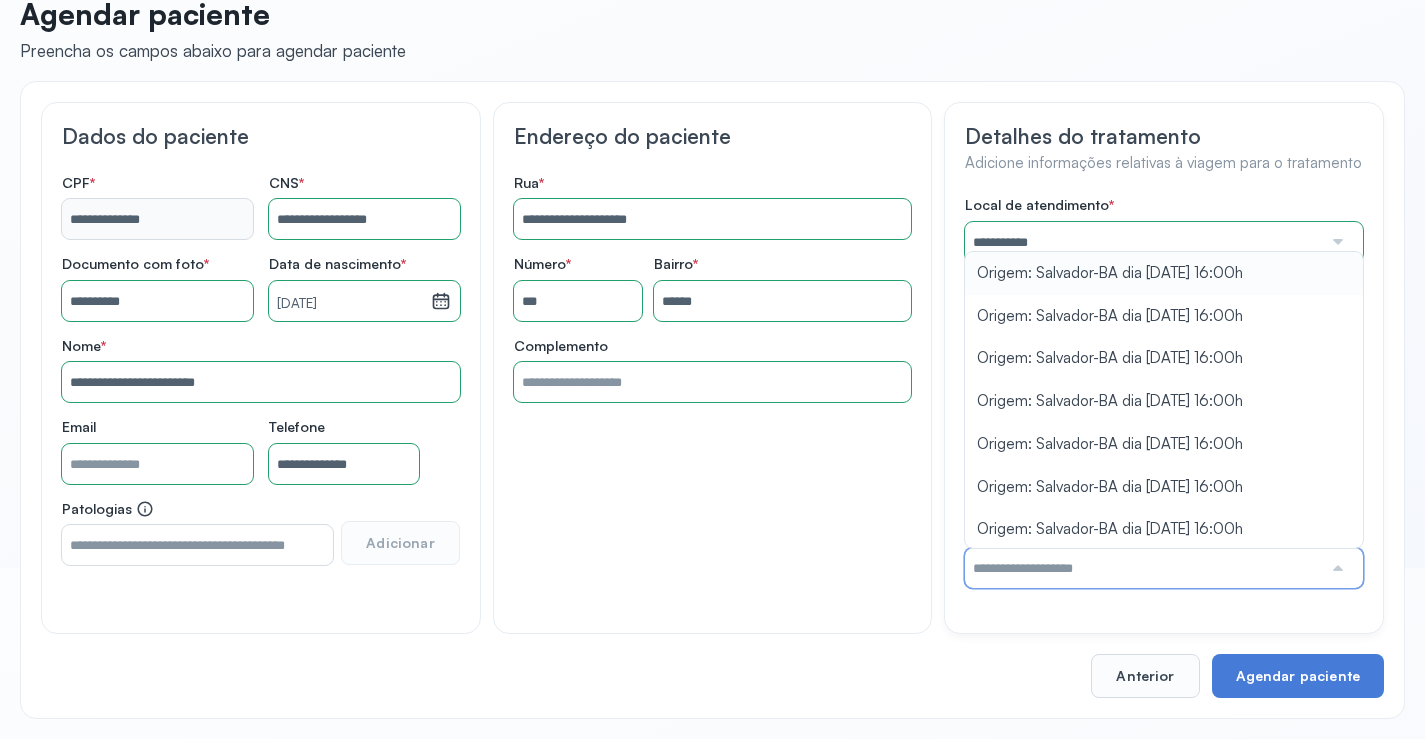 type on "**********" 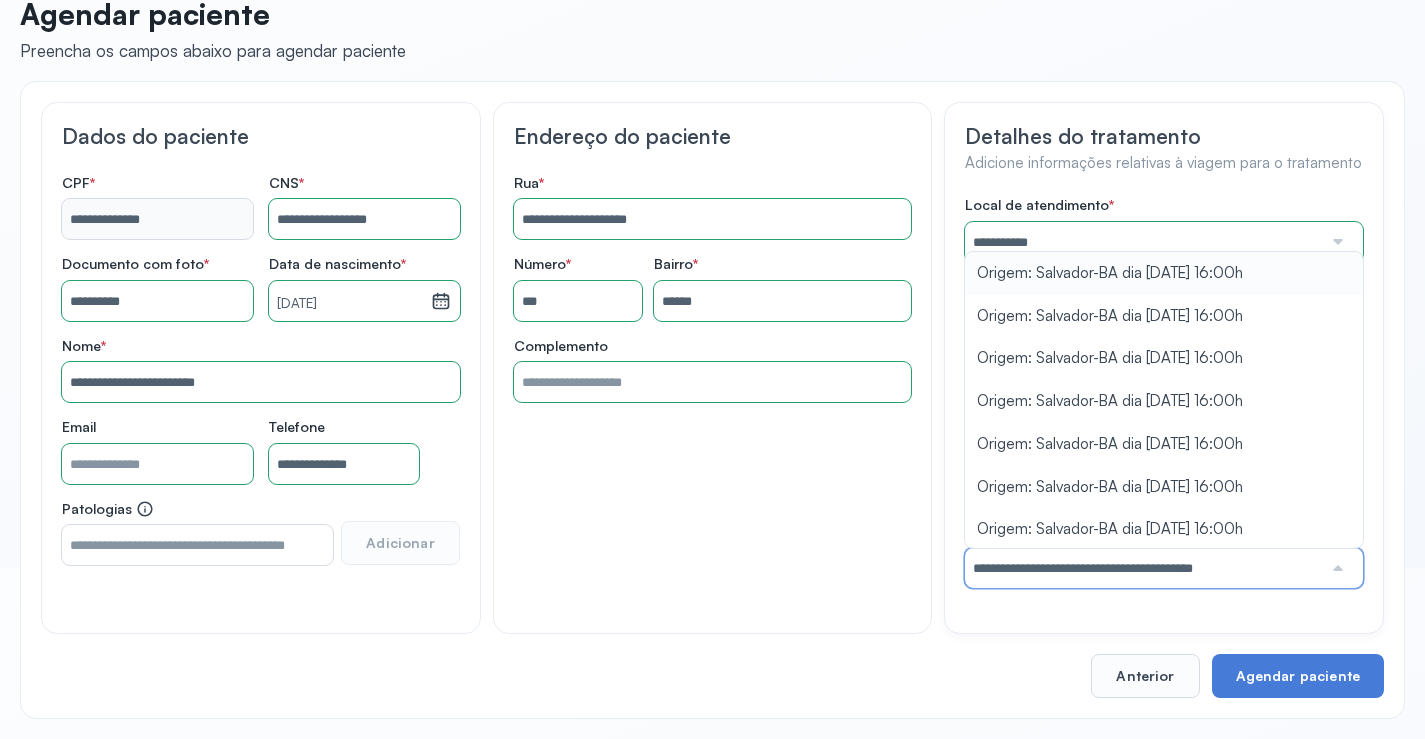 click on "**********" at bounding box center (1164, 392) 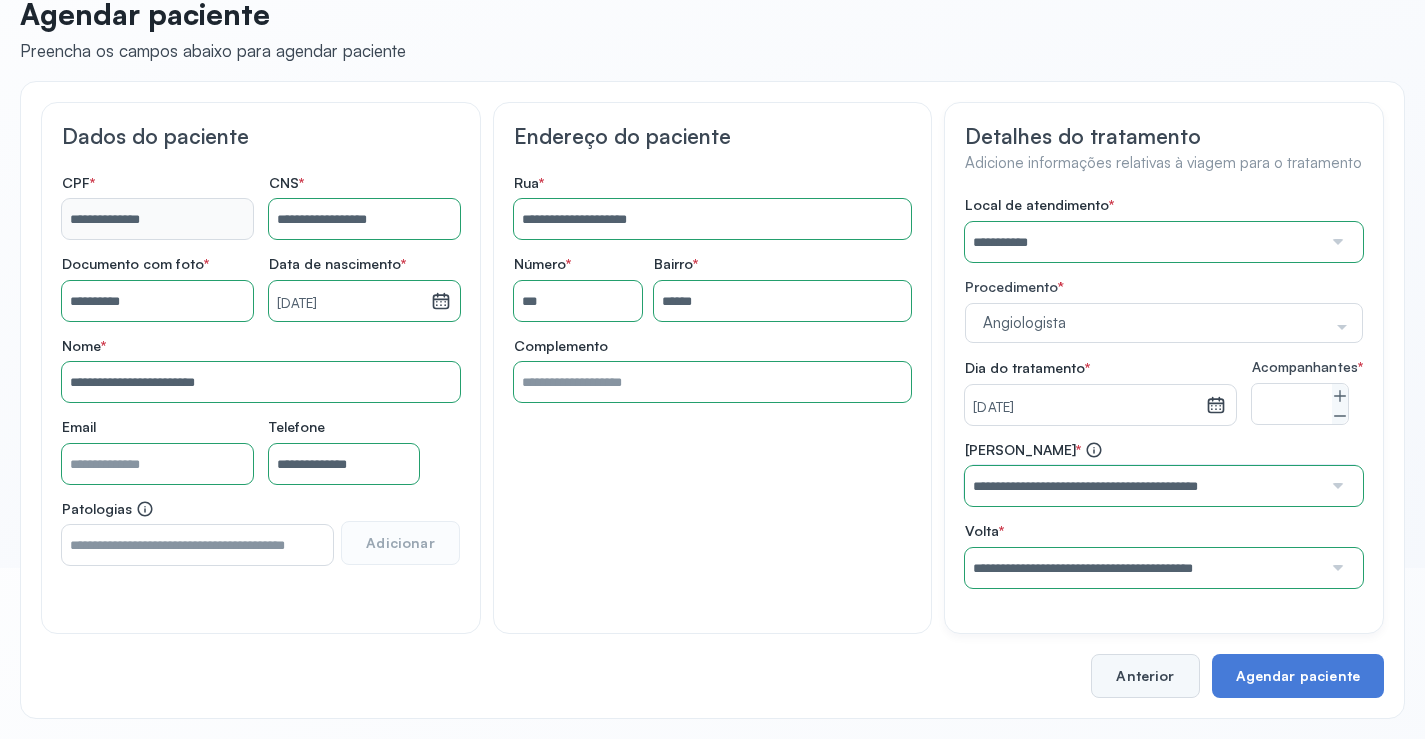 scroll, scrollTop: 186, scrollLeft: 0, axis: vertical 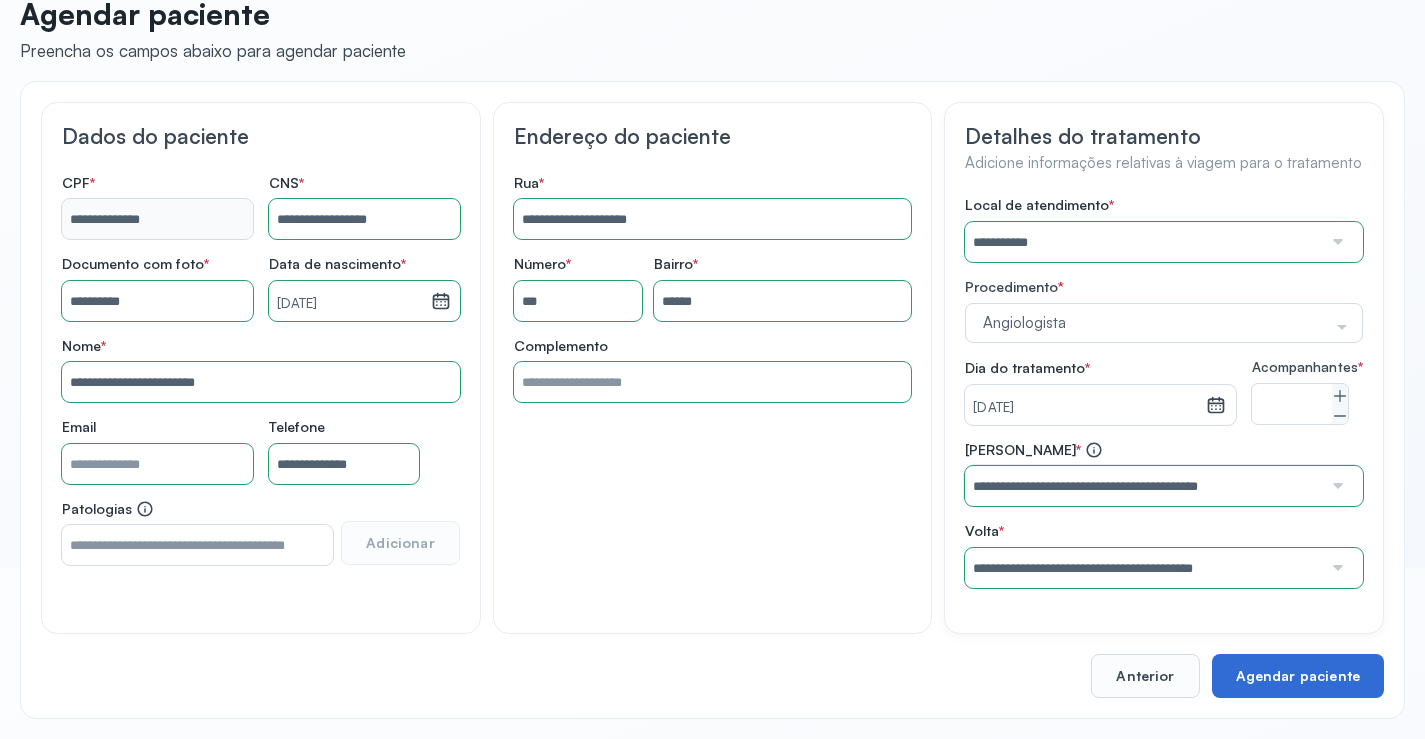 click on "Agendar paciente" at bounding box center [1298, 676] 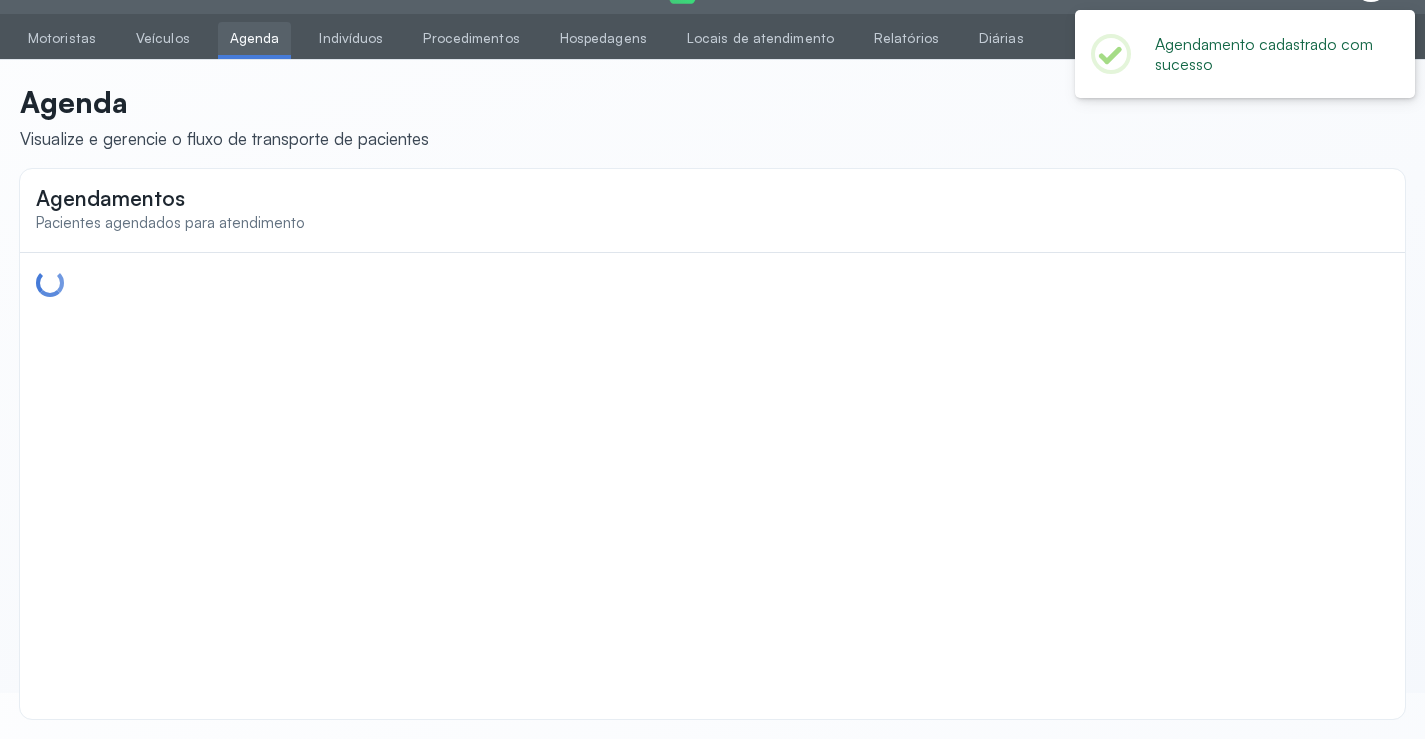 scroll, scrollTop: 0, scrollLeft: 0, axis: both 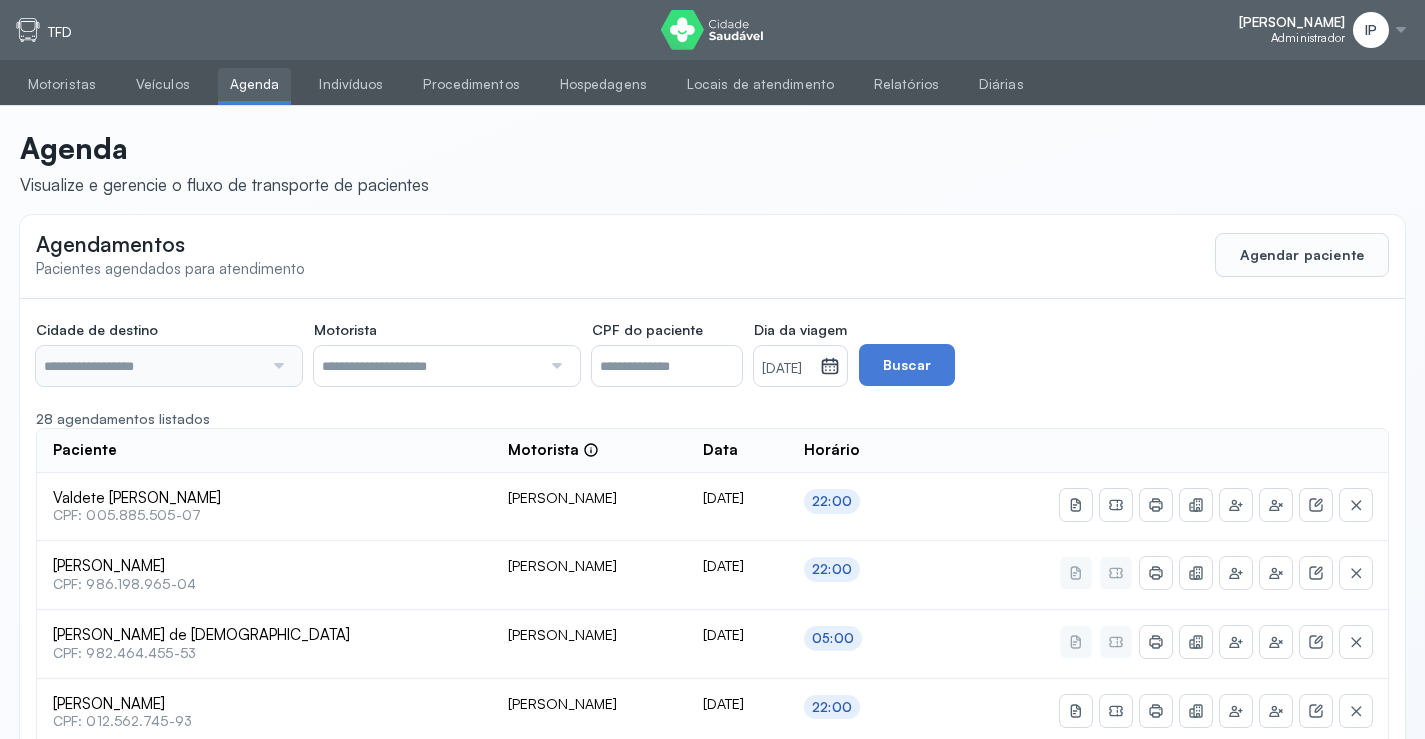 type on "********" 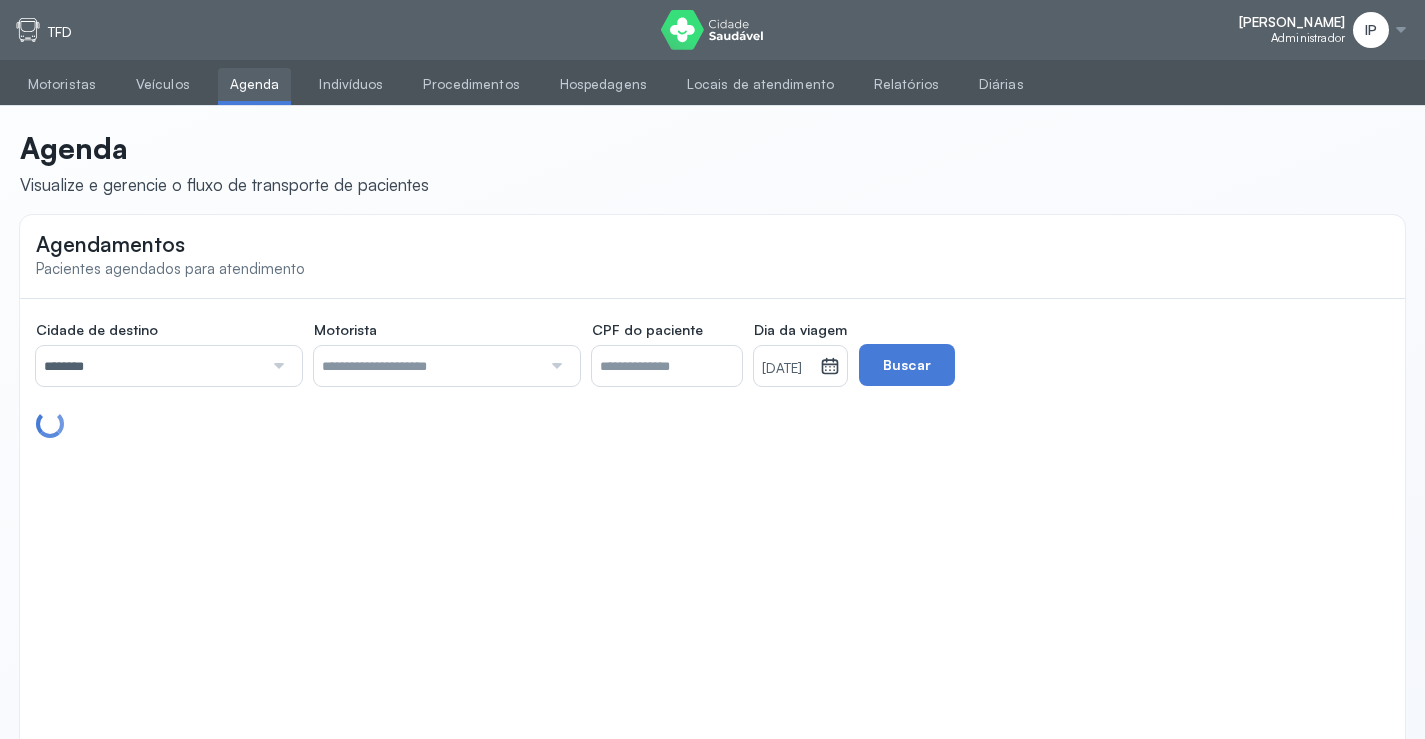 click at bounding box center (276, 366) 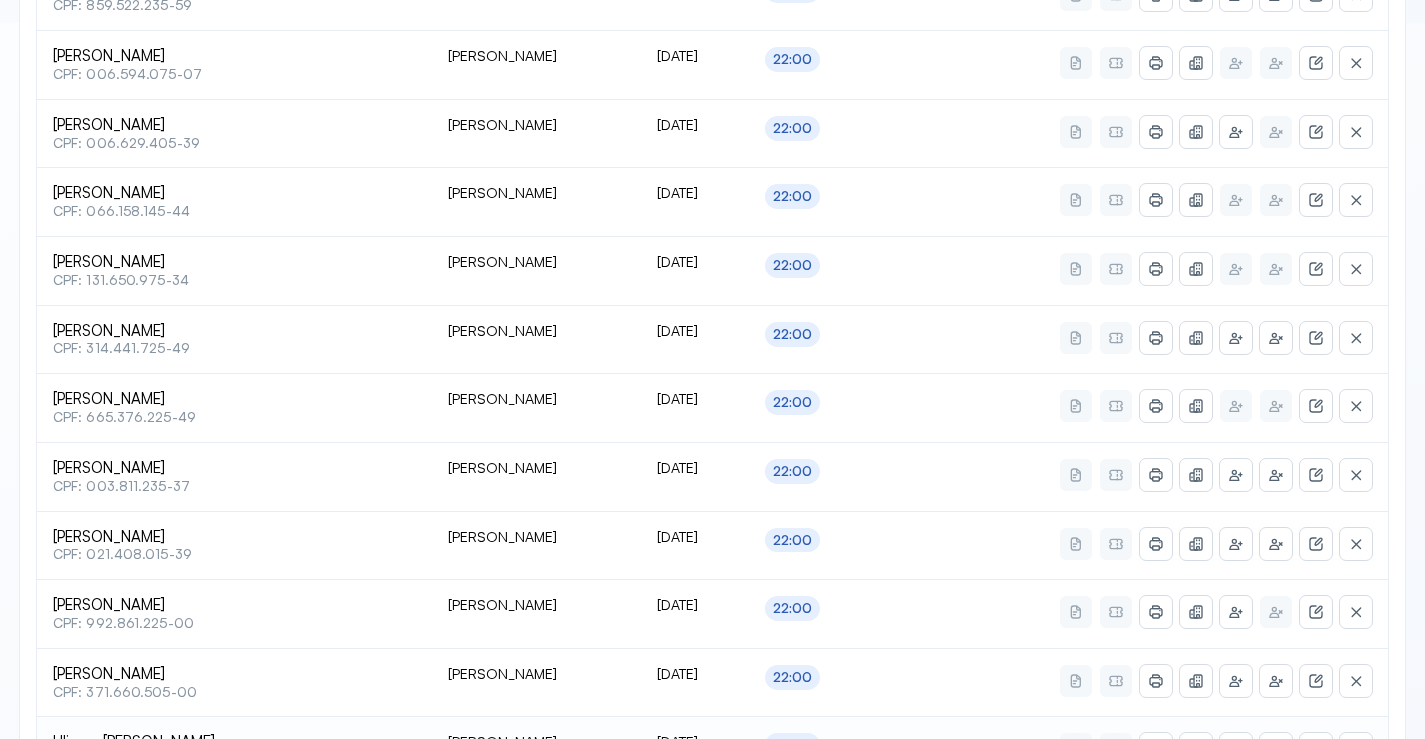 scroll, scrollTop: 865, scrollLeft: 0, axis: vertical 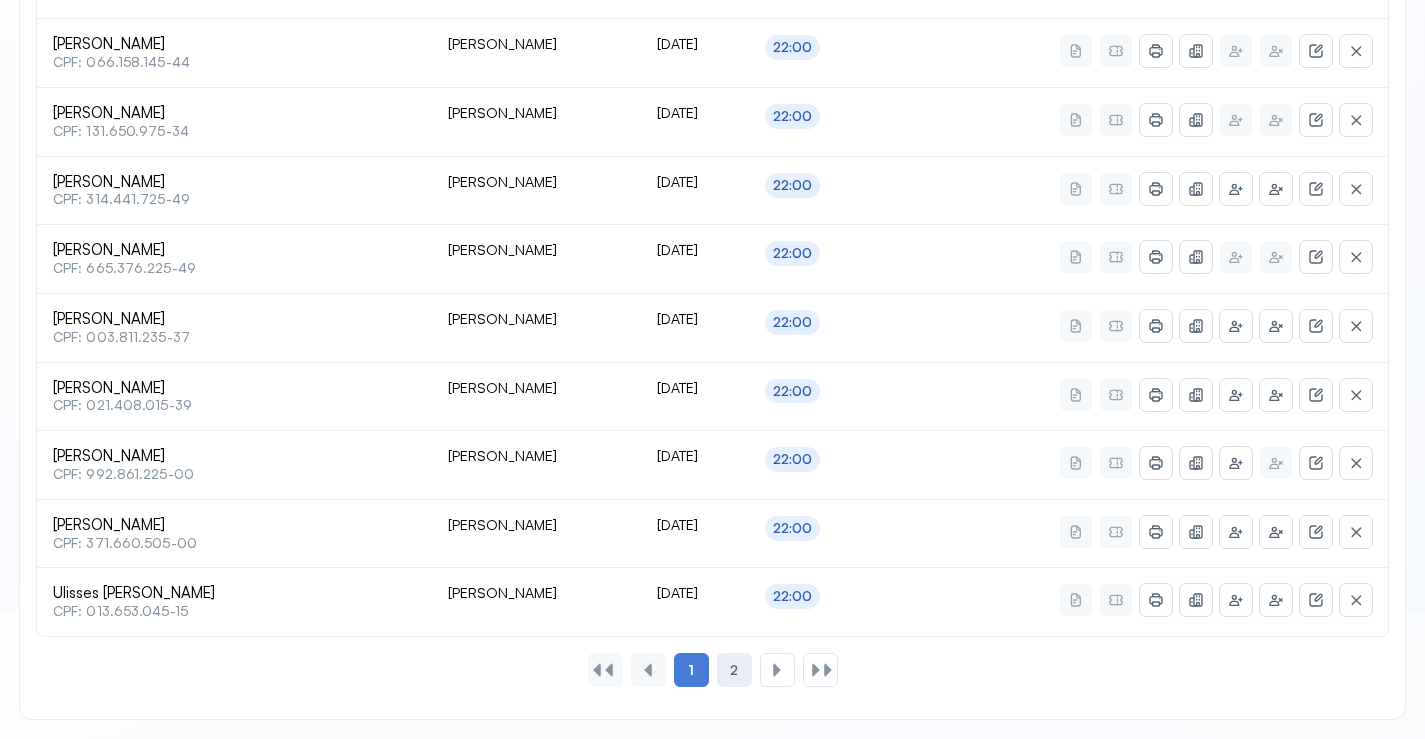 click on "2" 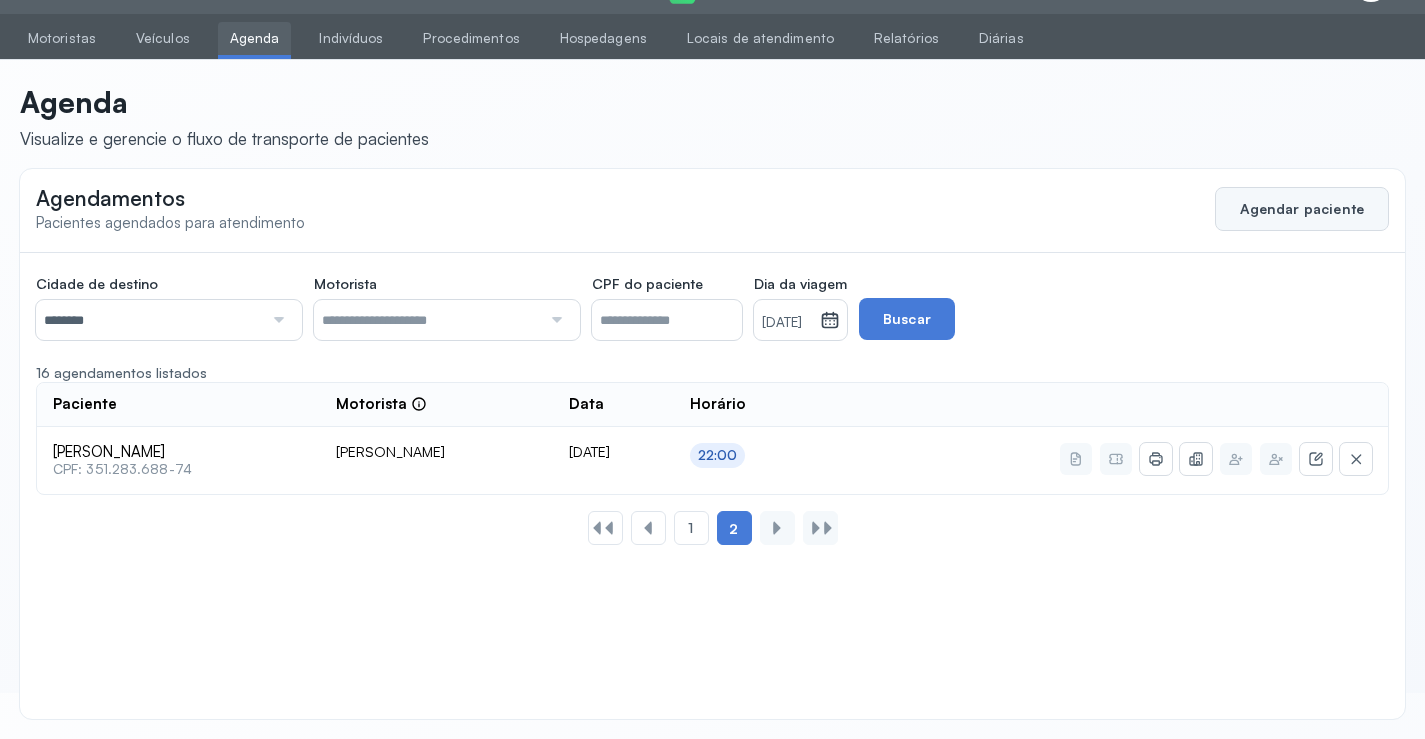 click on "Agendar paciente" 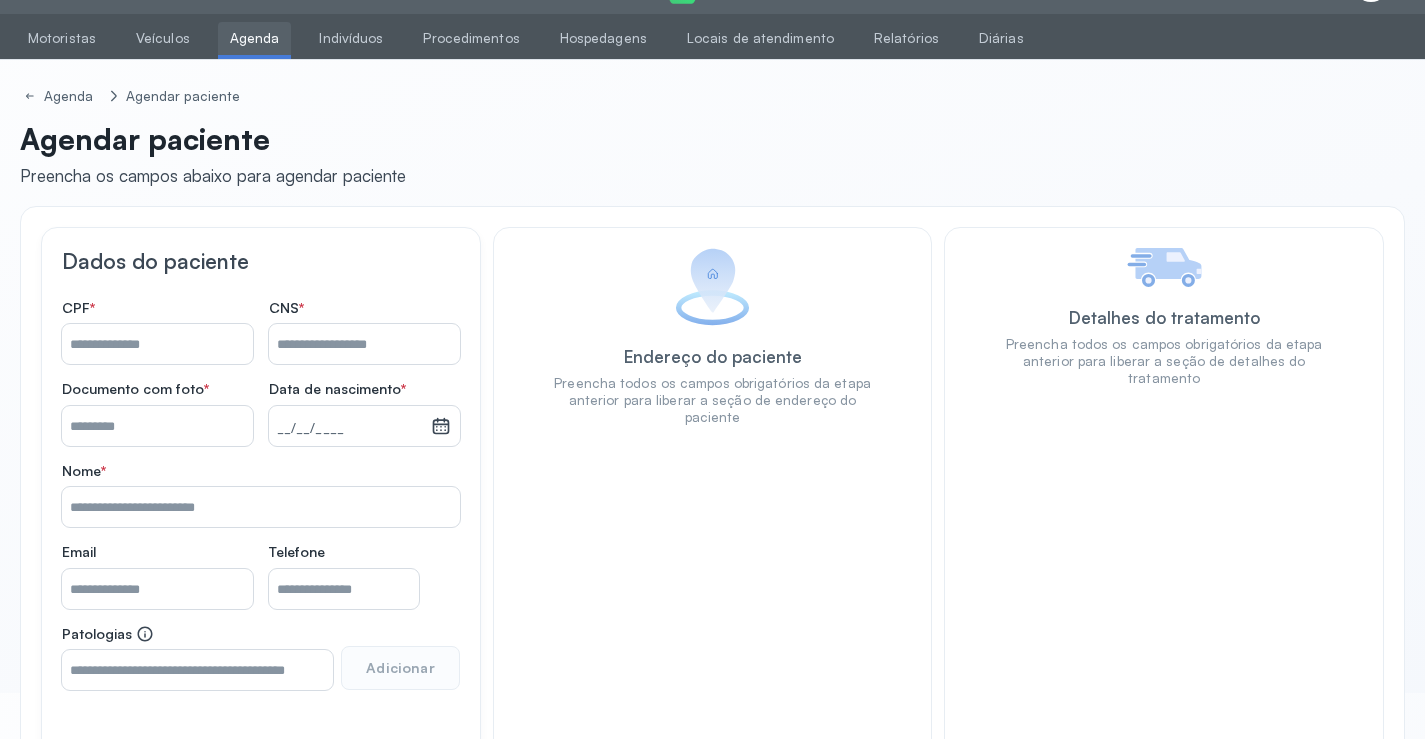 click on "Nome   *" at bounding box center [364, 344] 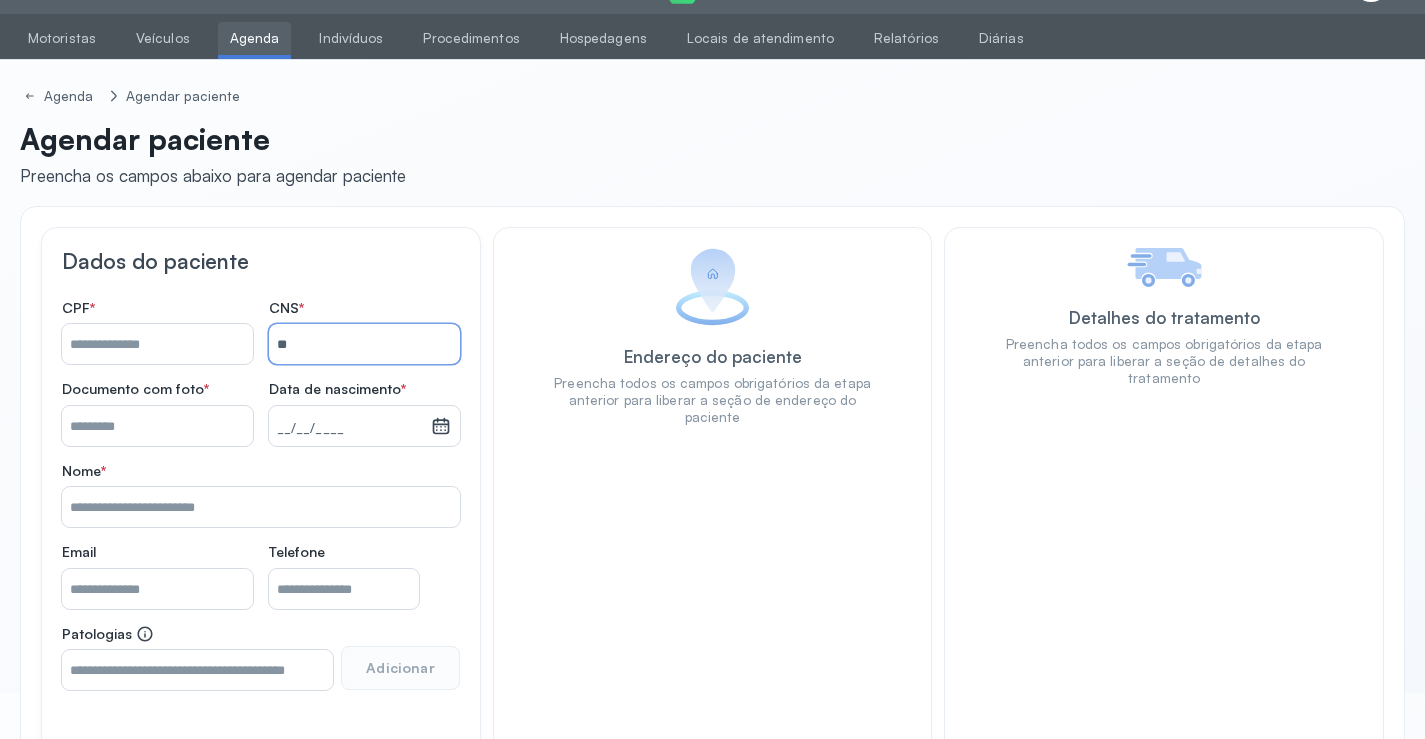 type on "*" 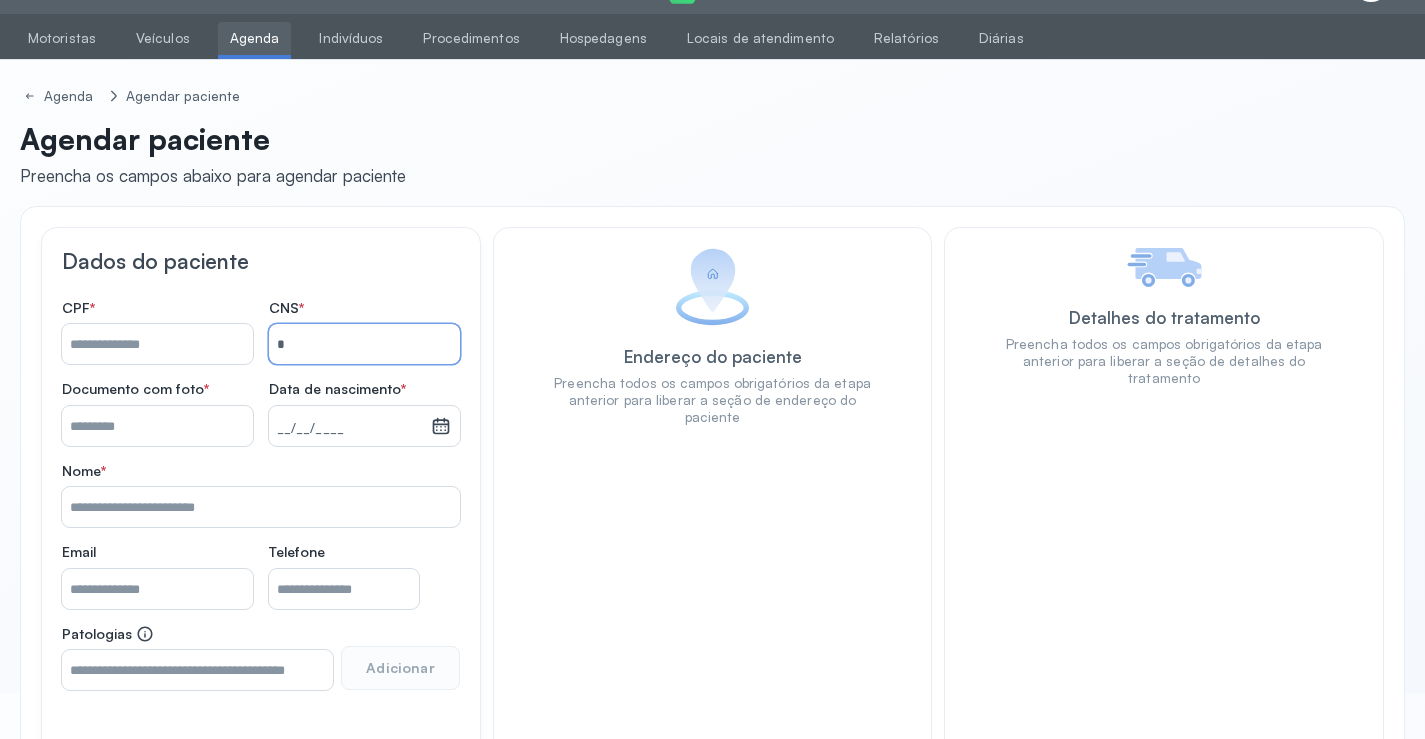 type 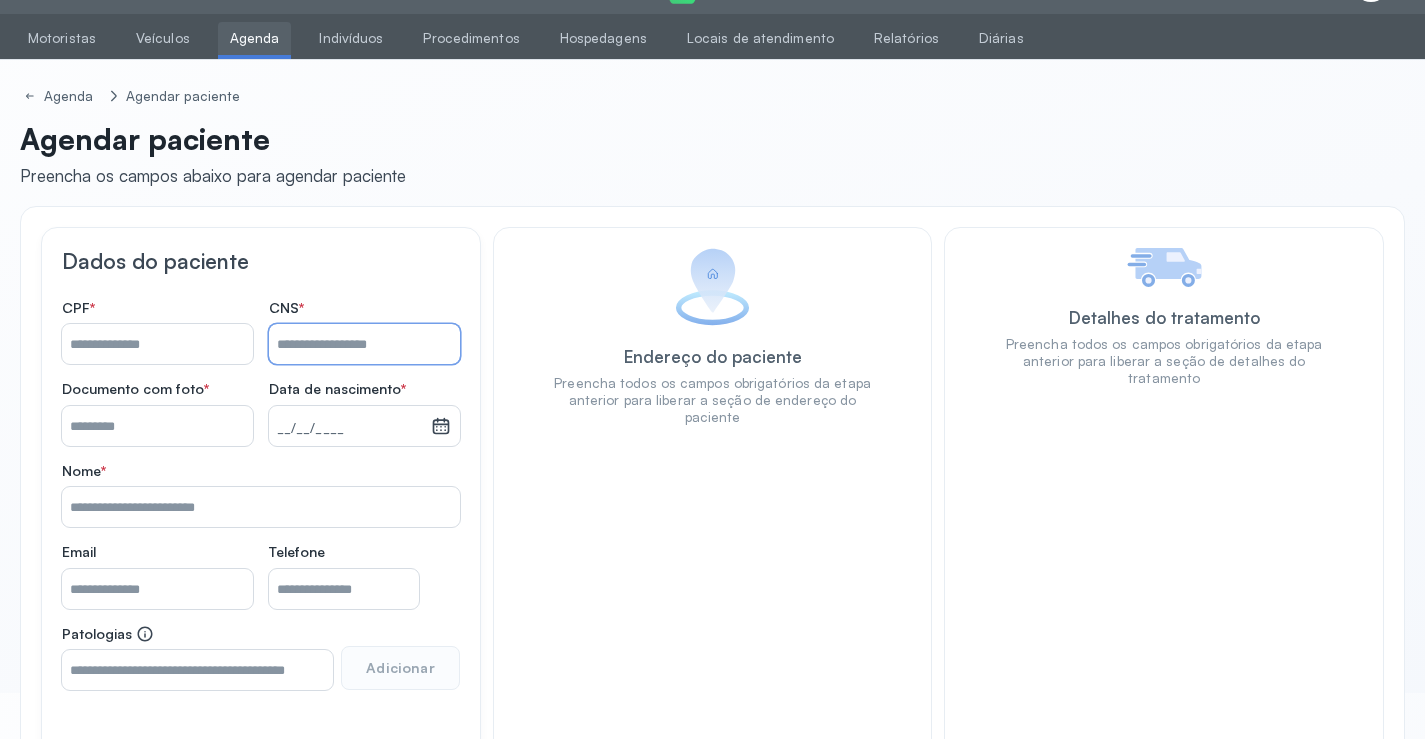 click on "Nome   *" at bounding box center (157, 344) 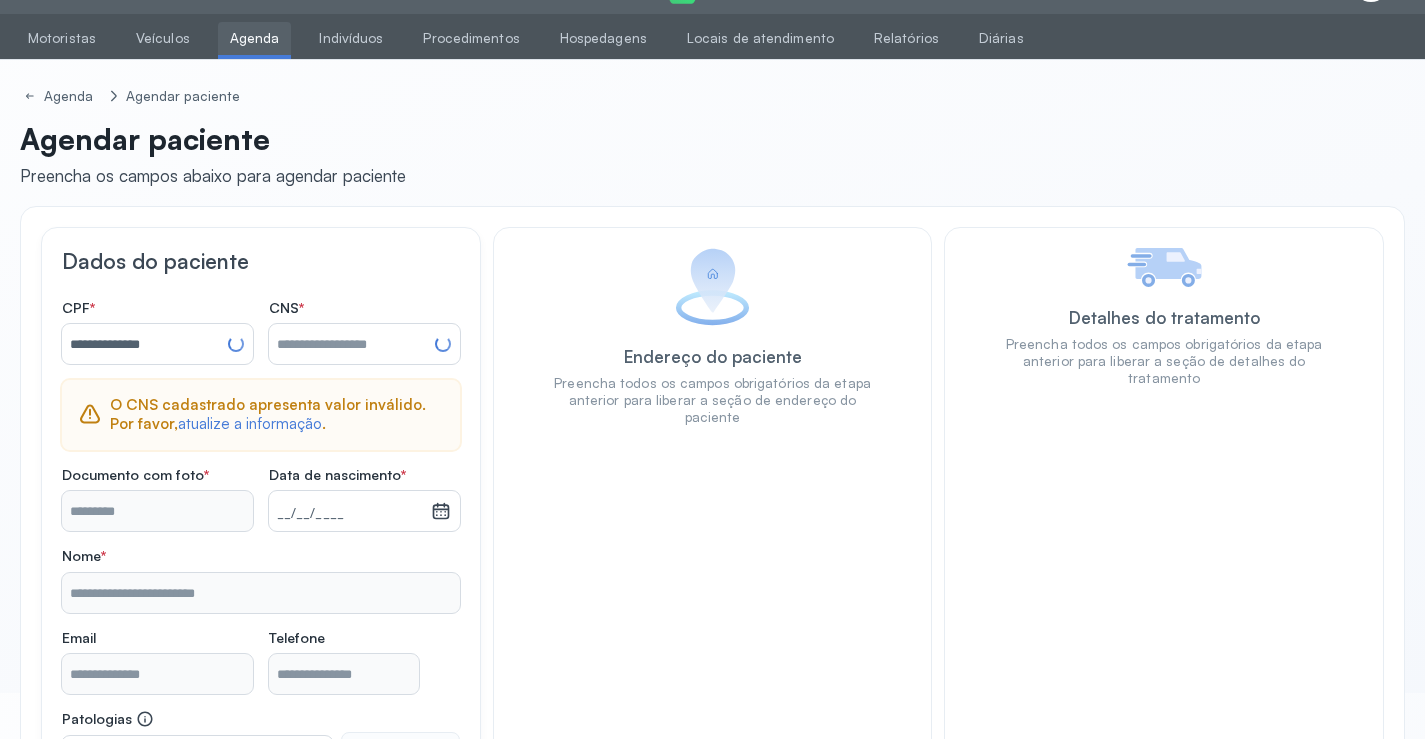type on "**********" 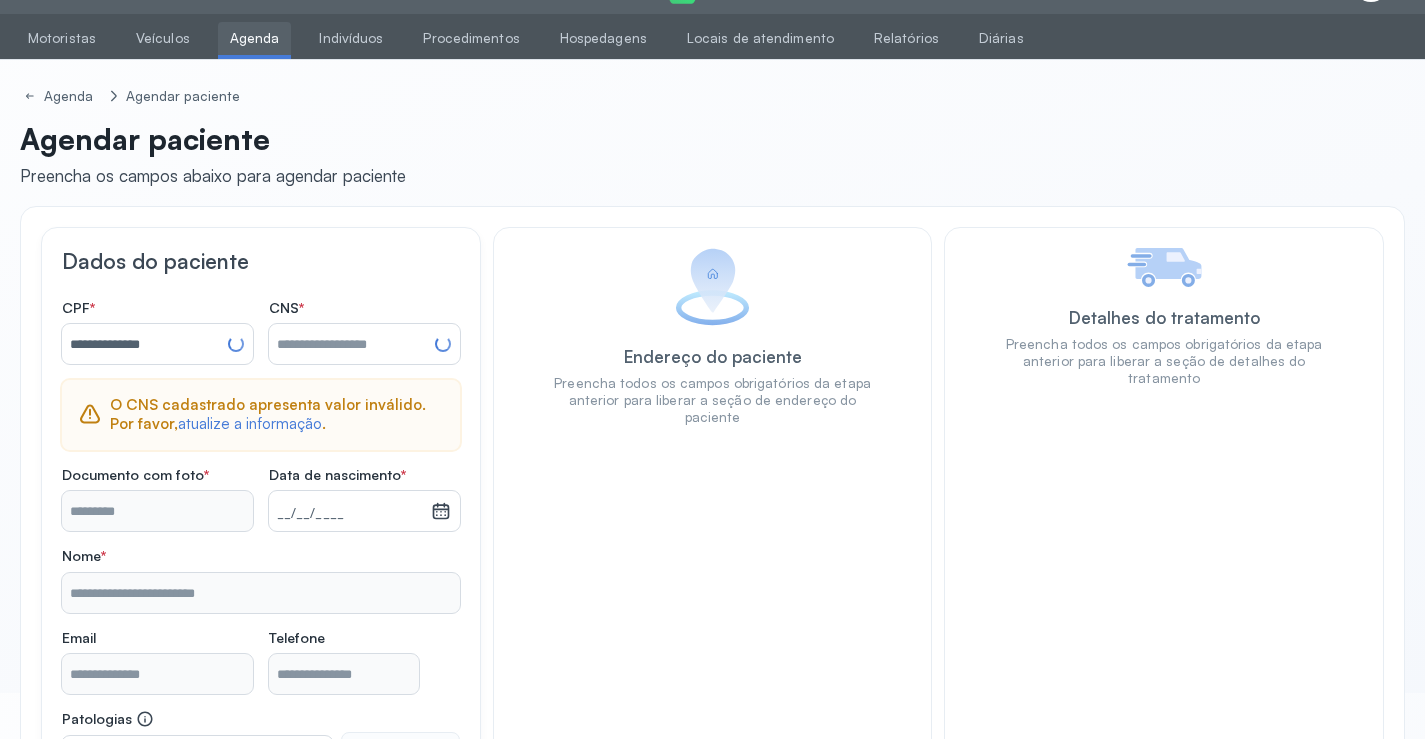 type on "**********" 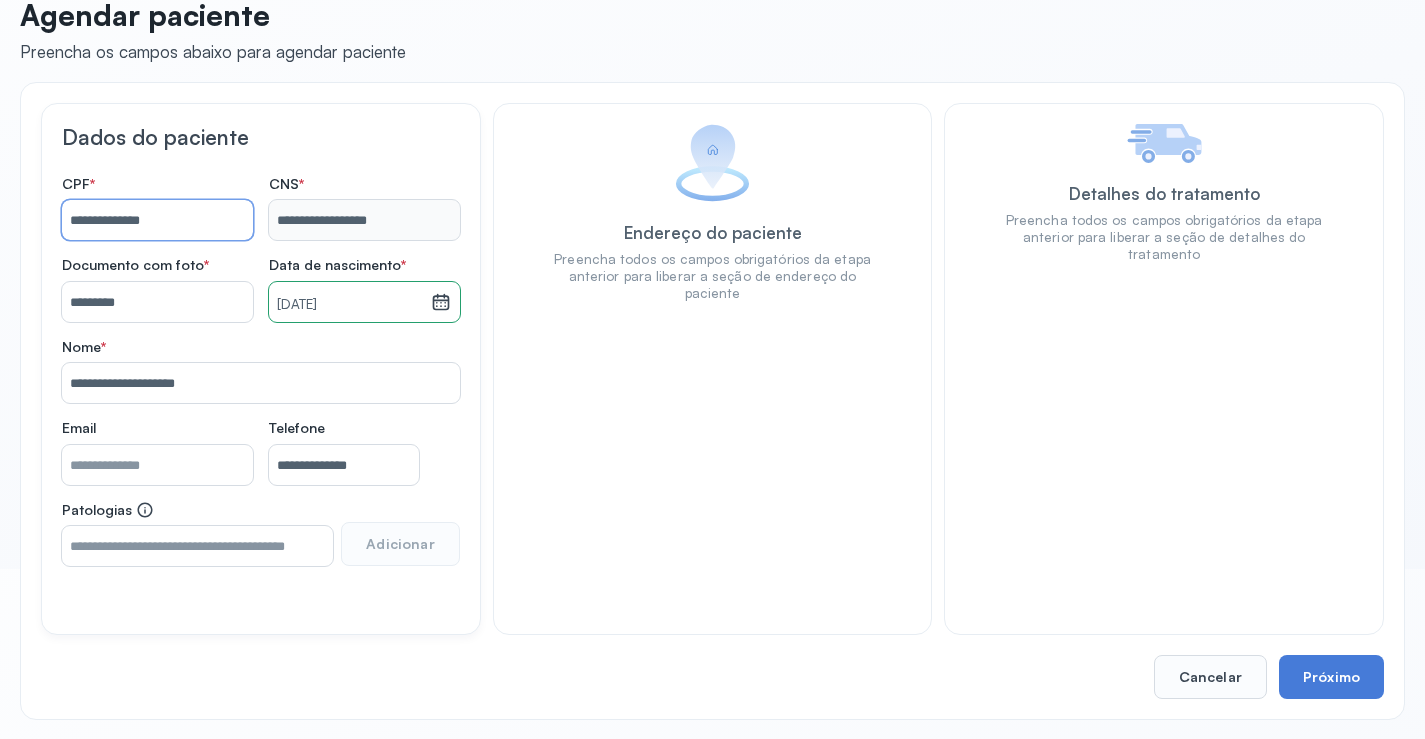 scroll, scrollTop: 171, scrollLeft: 0, axis: vertical 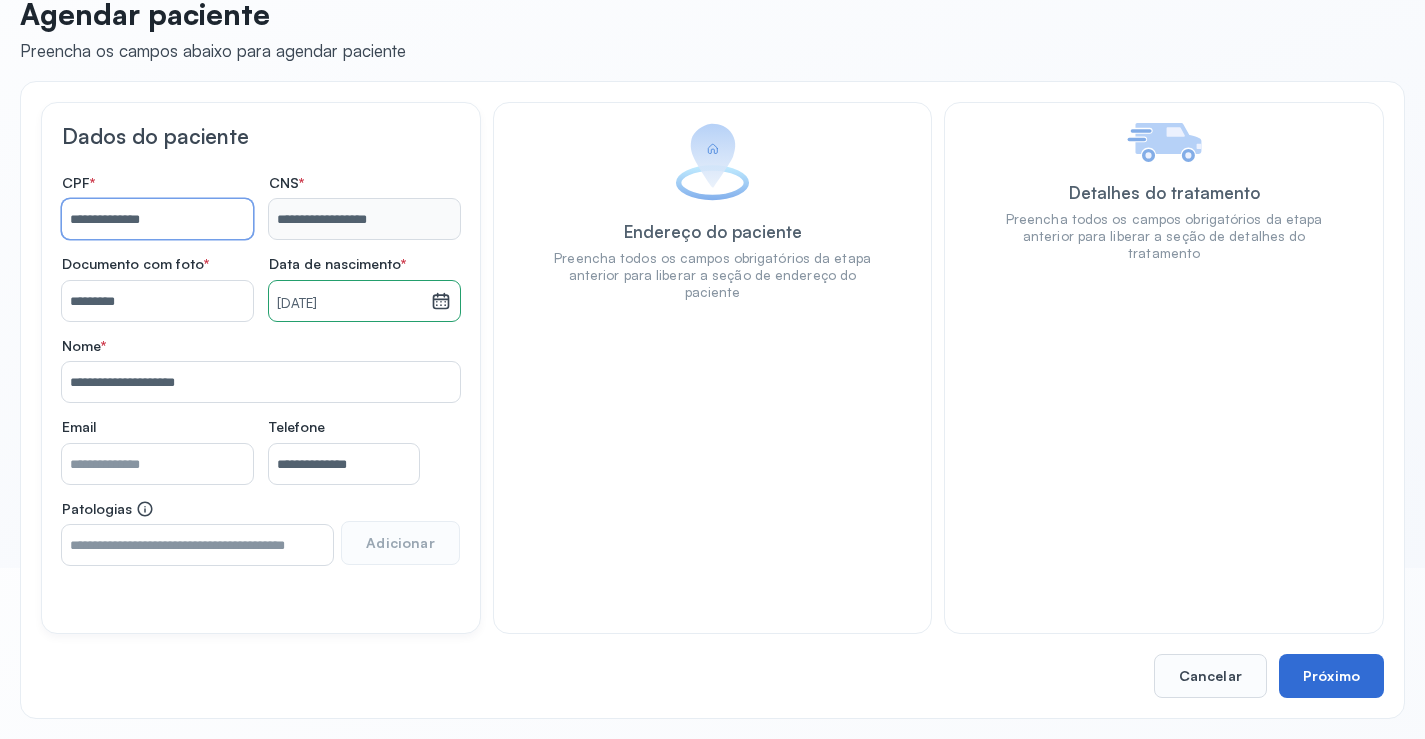 type on "**********" 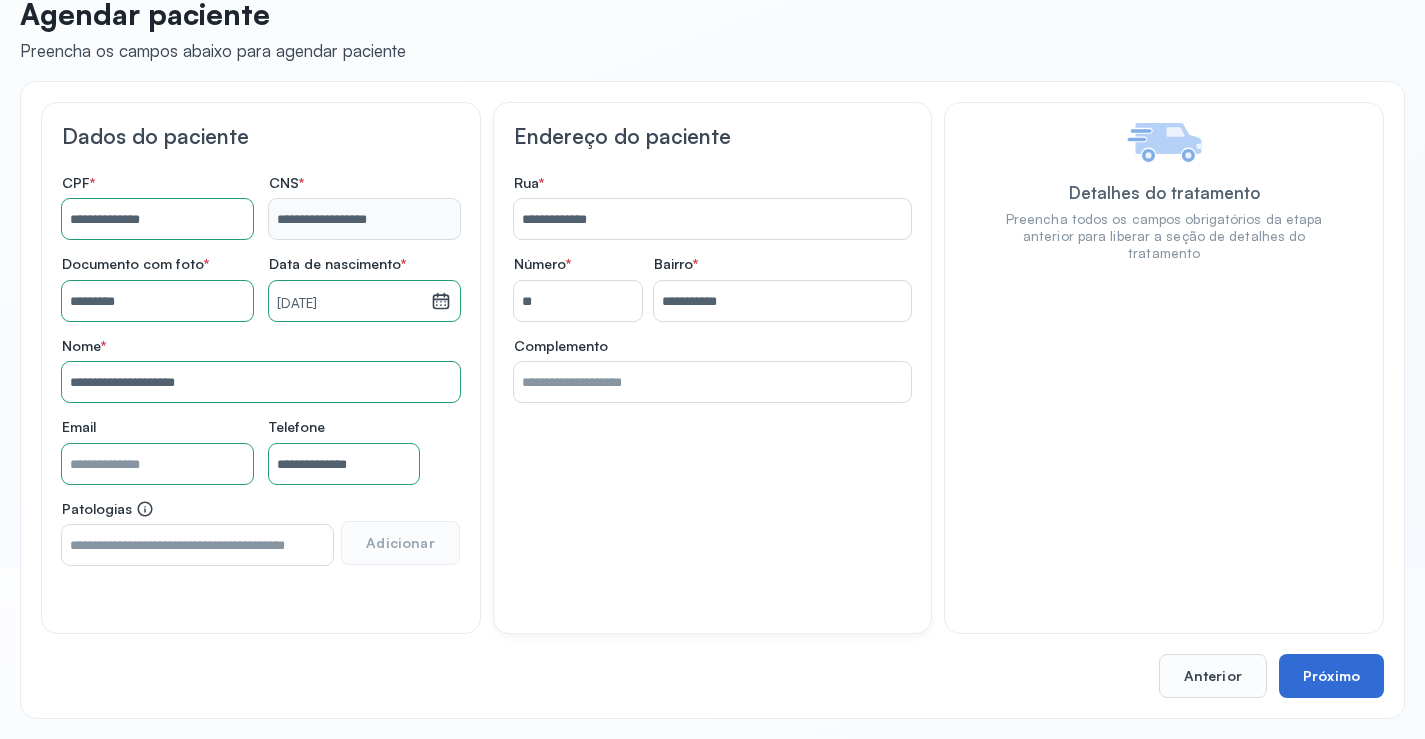 click on "Próximo" at bounding box center [1331, 676] 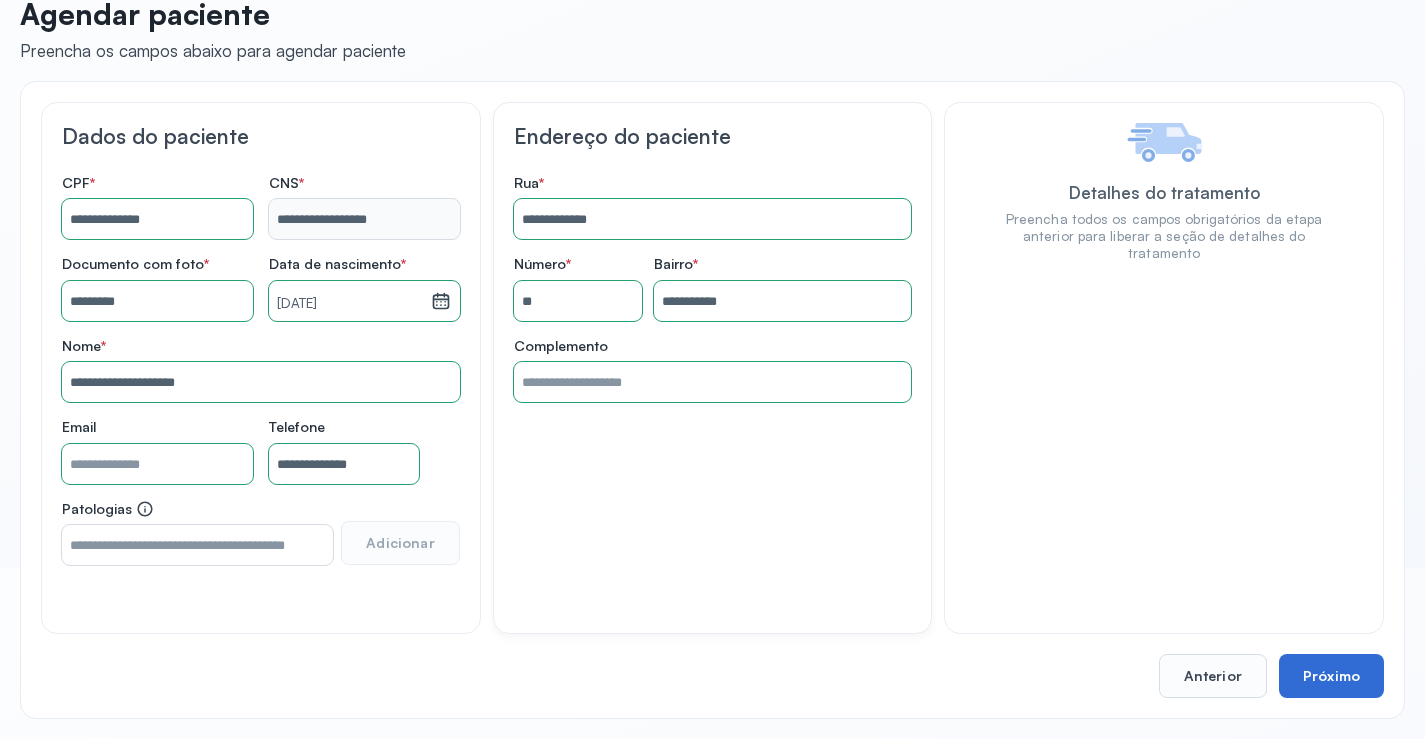 click on "Próximo" at bounding box center [1331, 676] 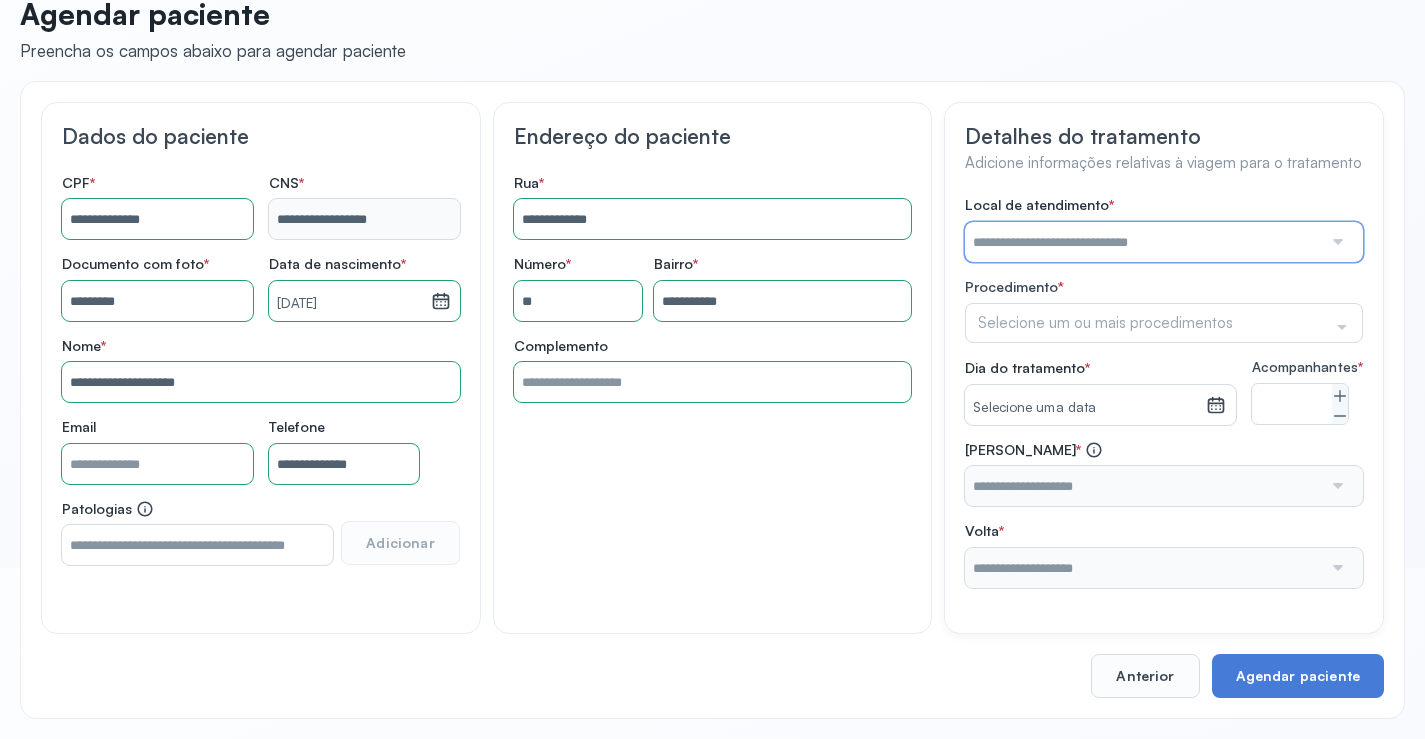 click at bounding box center [1143, 242] 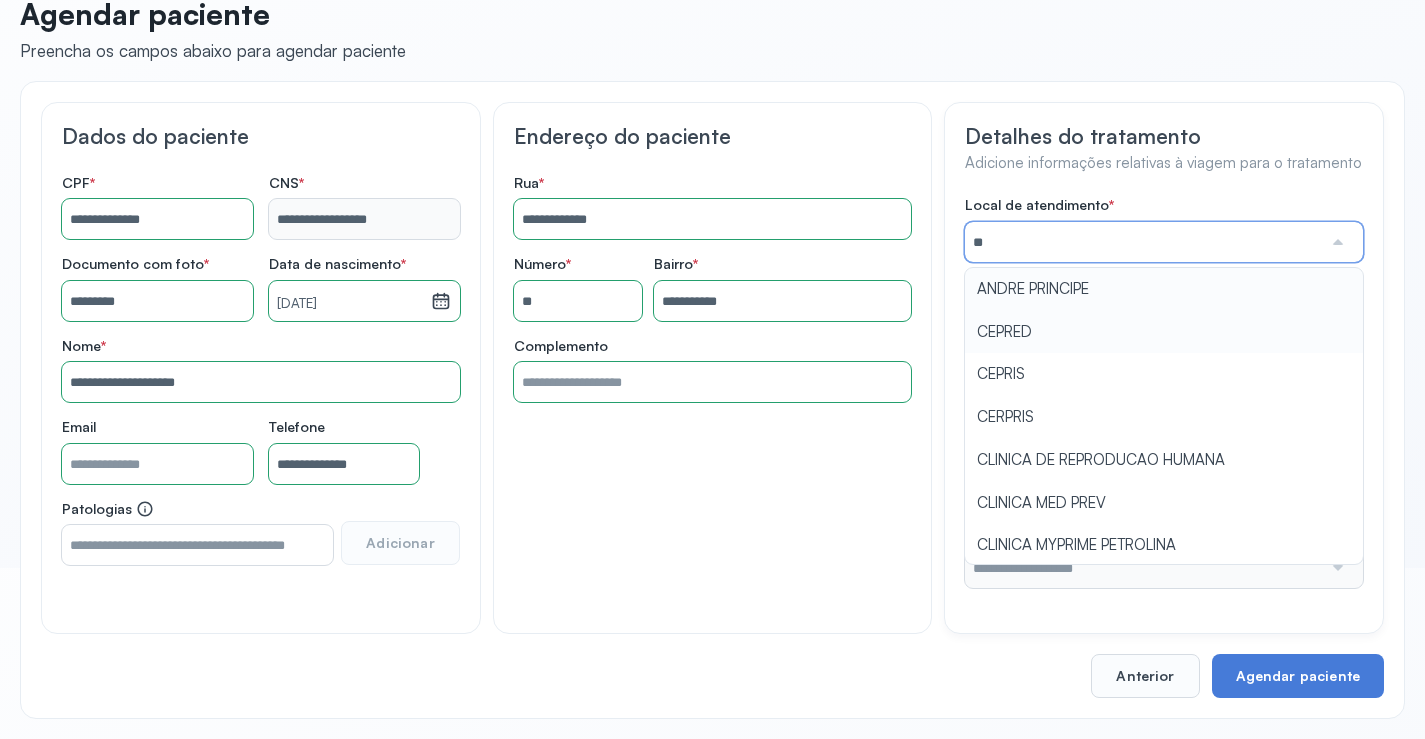 type on "*" 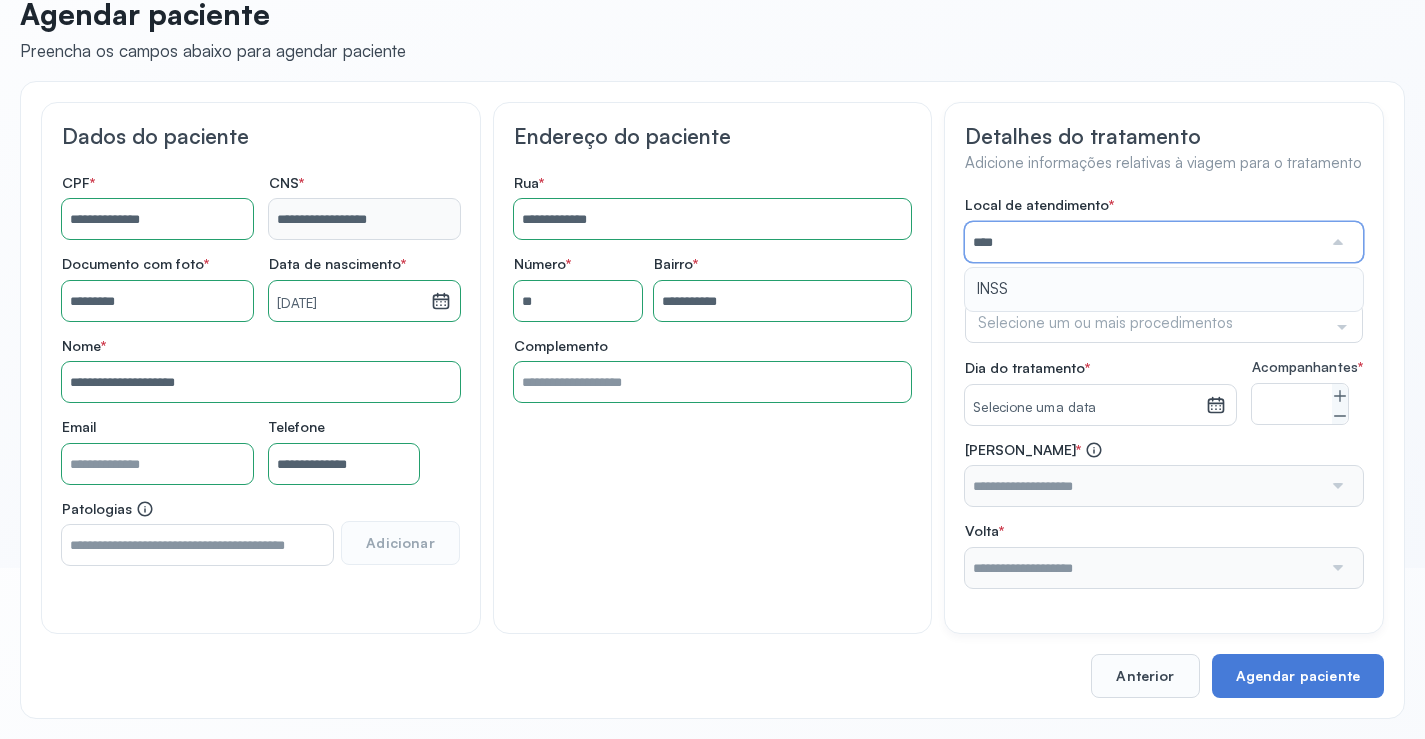 type on "****" 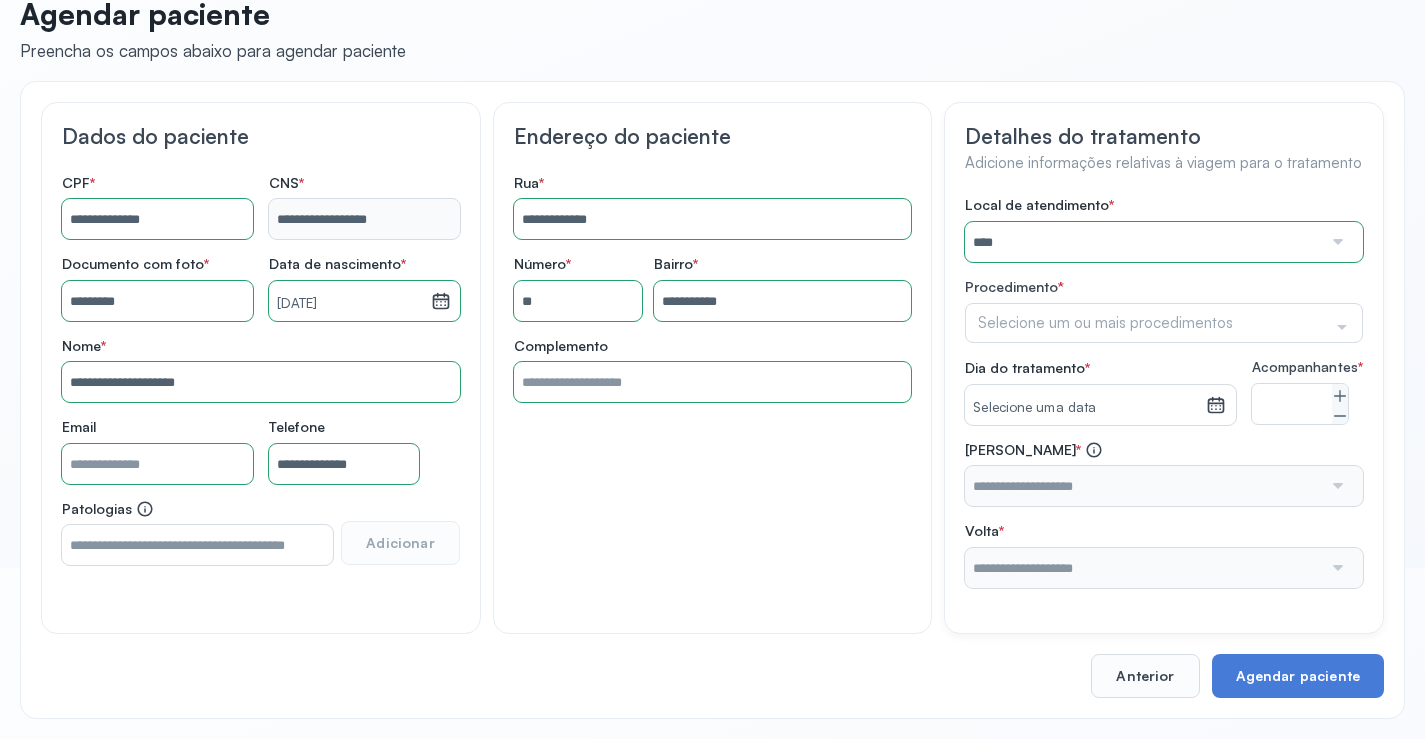 click on "Local de atendimento   *  **** A CLINICA DA MULHER ABO AMOR SAUDE ANACON ANDRE PRINCIPE ANGIO CLINICA APAE APAME DE PETROLINA APAMI PETROLINA ARISTIDES AUDIBEM AUDIBEM AUDICENTRO AUDIFON PETROLINA AZZO SAUDE PETROLINA BRINCARE CABULA CALIPER ESCOLA DE IMAGEM CAPS CDI CDTO CEDAP CEDEBA CENTRO BAIANO DE ESTUDOS CENTRO DE APOIO A AUDIÇAO CENTRO DE MEDICINA NUCLEAR DE PETROLINA CENTRO DE SAUDE CLEMENTINO FRAGA CENTRO INTEGRADO DA COLUNA VERTEBRAL CENTRO MEDICO [PERSON_NAME] CENTRO OFTALMOLOGICO [GEOGRAPHIC_DATA] CEPARH CEPRED CEPRIS CERPRIS CIDI CIMED CLIMED CLINATA CLINEFRO CLINICA  AFETUS PETROLINA CLINICA  ALFA CLINICA  ALFA [GEOGRAPHIC_DATA]  SHOPPING DA [GEOGRAPHIC_DATA]  [PERSON_NAME] CLINICA AGEUS CLINICA AMO CLINICA AMOR A SAUDE CLINICA AMOR E SAUDE PETROLINA CLINICA ANGICLIN CLINICA BIOCHEK UP CLINICA CAM CLINICA CARDIO PULMONAR CLINICA CASA GERIATRICA DE PETROLINA CLINICA [GEOGRAPHIC_DATA] CENTRO MEDICO VITRAUX CLINICA CINTILO PETROLINA CLINICA CLIMED BRASIL CLINICA CLIVALE HGE" at bounding box center [1164, 392] 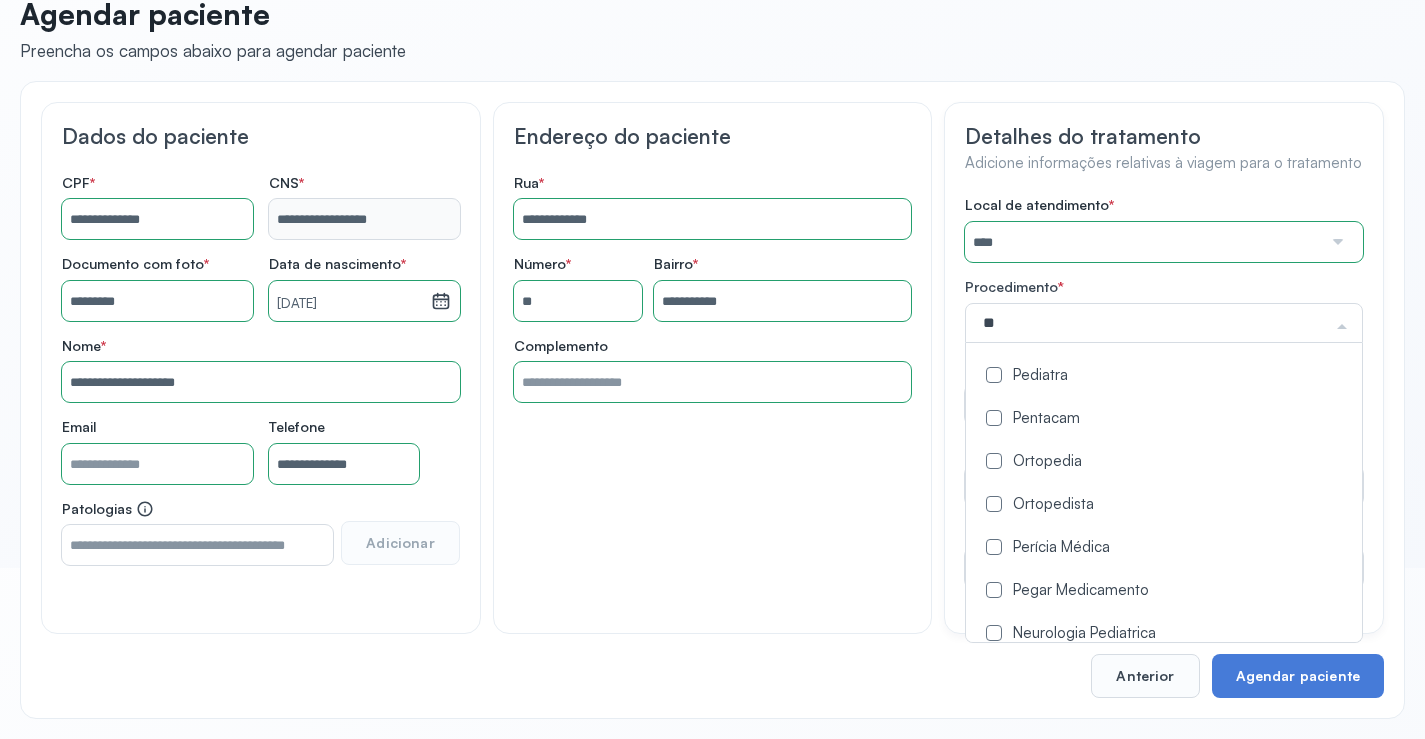 type on "***" 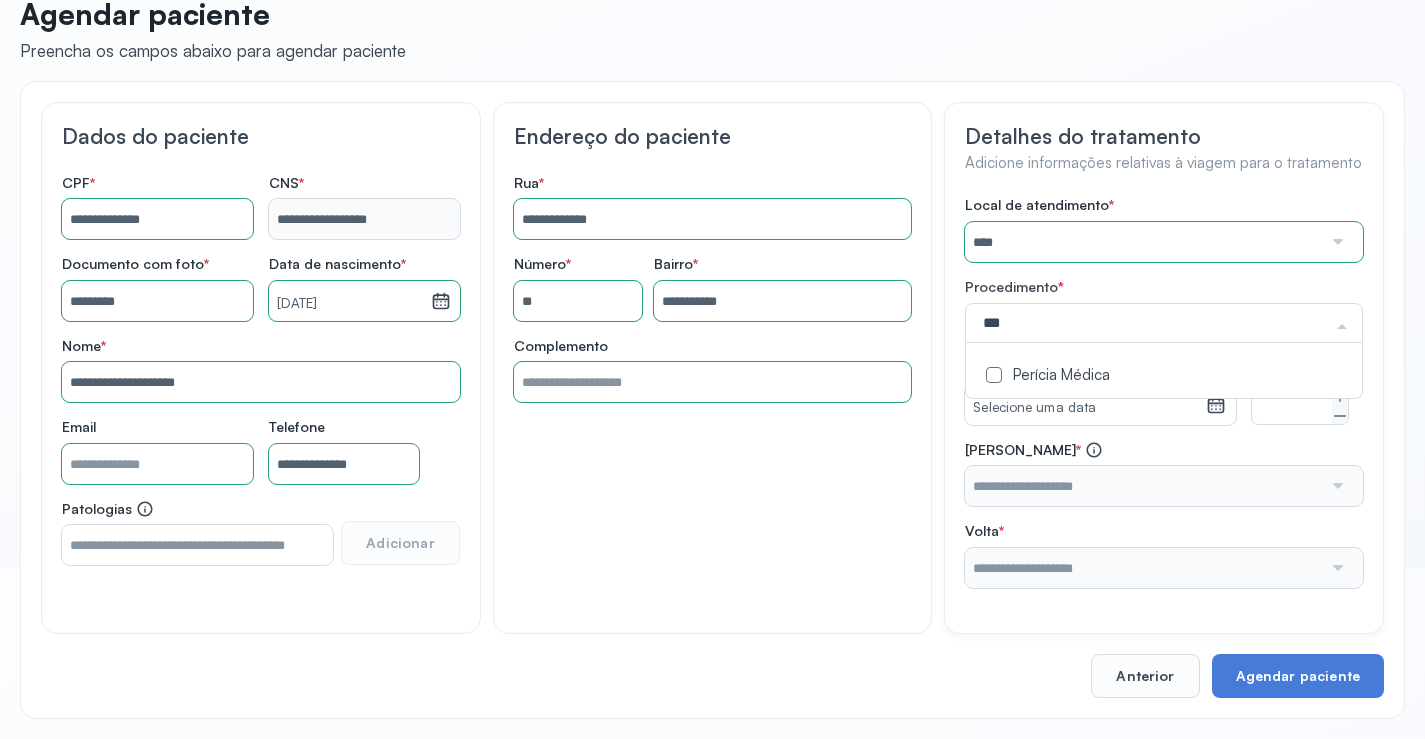 drag, startPoint x: 1051, startPoint y: 372, endPoint x: 1028, endPoint y: 398, distance: 34.713108 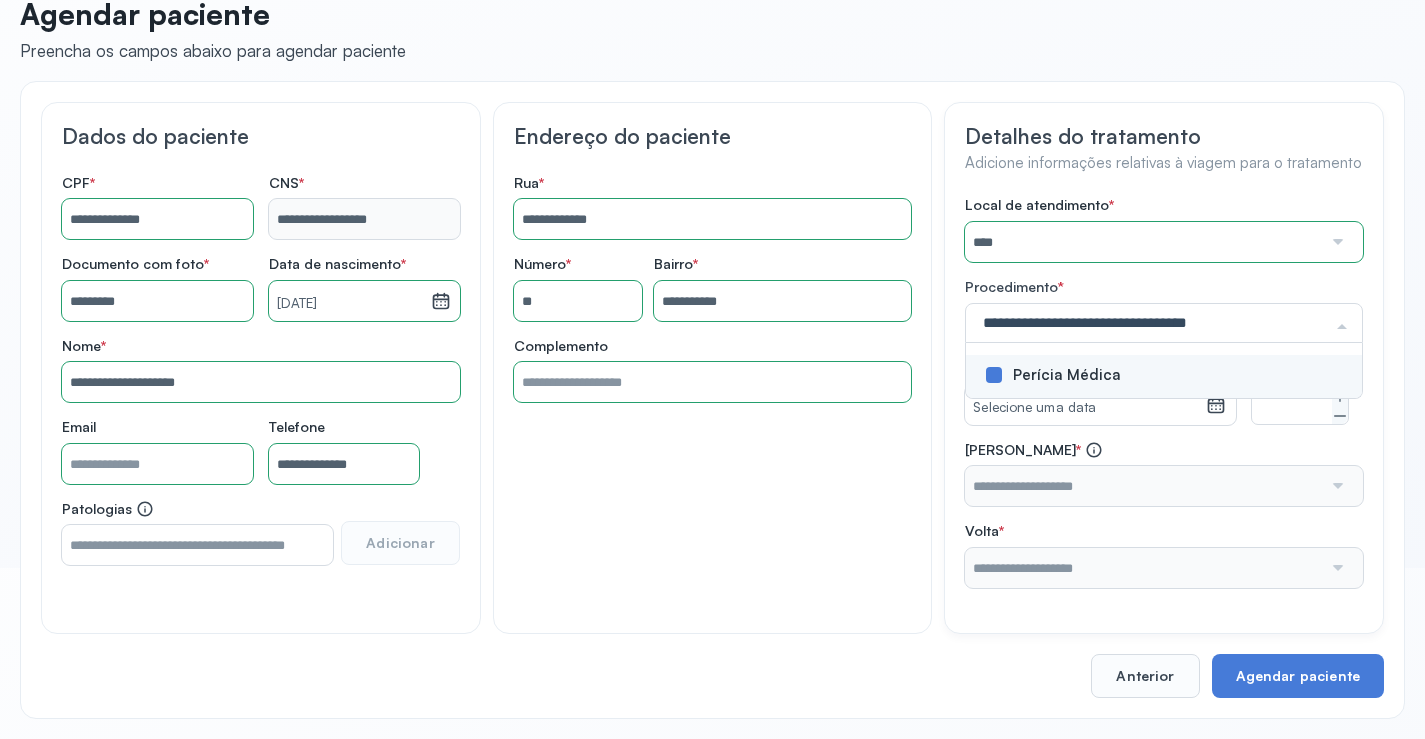 click on "Local de atendimento   *  **** A CLINICA DA MULHER ABO AMOR SAUDE ANACON ANDRE PRINCIPE ANGIO CLINICA APAE APAME DE PETROLINA APAMI PETROLINA ARISTIDES AUDIBEM AUDIBEM AUDICENTRO AUDIFON PETROLINA AZZO SAUDE PETROLINA BRINCARE CABULA CALIPER ESCOLA DE IMAGEM CAPS CDI CDTO CEDAP CEDEBA CENTRO BAIANO DE ESTUDOS CENTRO DE APOIO A AUDIÇAO CENTRO DE MEDICINA NUCLEAR DE PETROLINA CENTRO DE SAUDE CLEMENTINO FRAGA CENTRO INTEGRADO DA COLUNA VERTEBRAL CENTRO MEDICO [PERSON_NAME] CENTRO OFTALMOLOGICO [GEOGRAPHIC_DATA] CEPARH CEPRED CEPRIS CERPRIS CIDI CIMED CLIMED CLINATA CLINEFRO CLINICA  AFETUS PETROLINA CLINICA  ALFA CLINICA  ALFA [GEOGRAPHIC_DATA]  SHOPPING DA [GEOGRAPHIC_DATA]  [PERSON_NAME] CLINICA AGEUS CLINICA AMO CLINICA AMOR A SAUDE CLINICA AMOR E SAUDE PETROLINA CLINICA ANGICLIN CLINICA BIOCHEK UP CLINICA CAM CLINICA CARDIO PULMONAR CLINICA CASA GERIATRICA DE PETROLINA CLINICA [GEOGRAPHIC_DATA] CENTRO MEDICO VITRAUX CLINICA CINTILO PETROLINA CLINICA CLIMED BRASIL CLINICA CLIVALE HGE" at bounding box center (1164, 392) 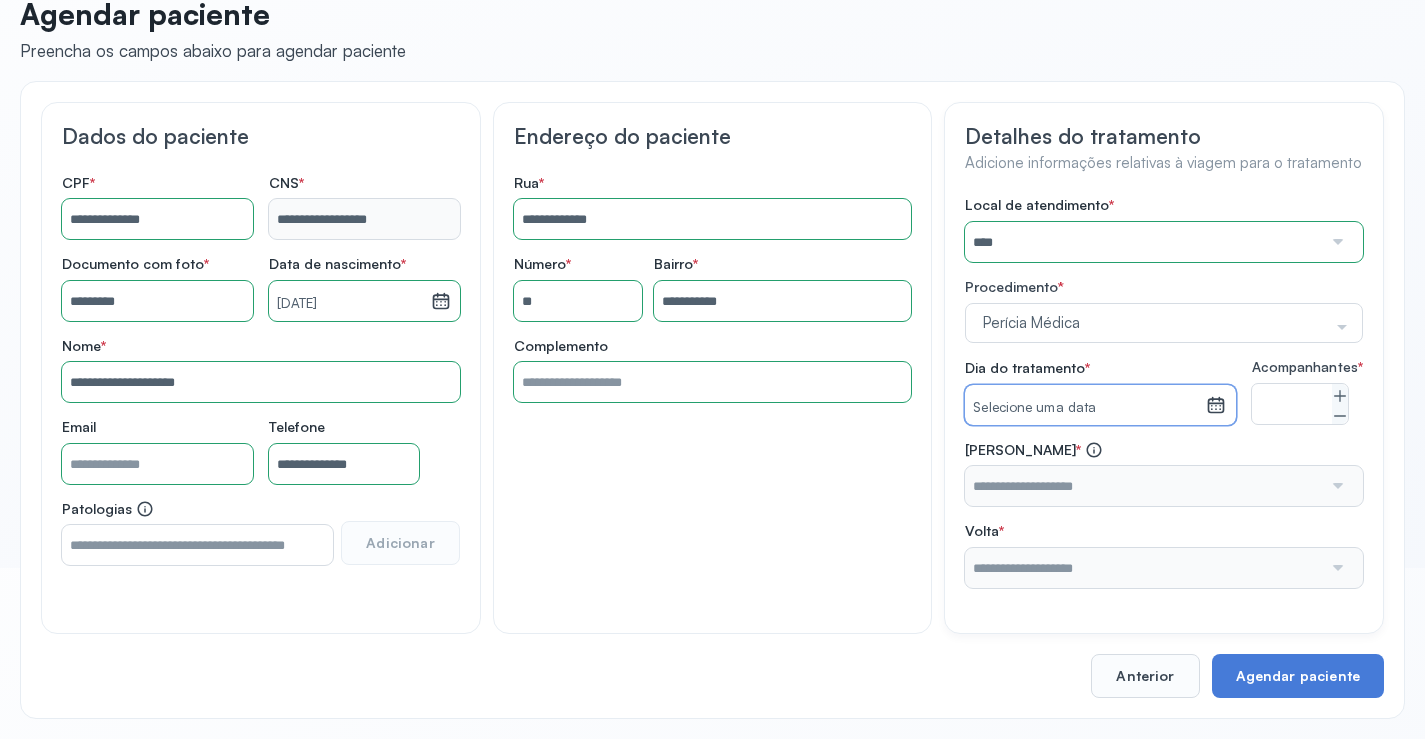 click on "Selecione uma data" at bounding box center [1085, 408] 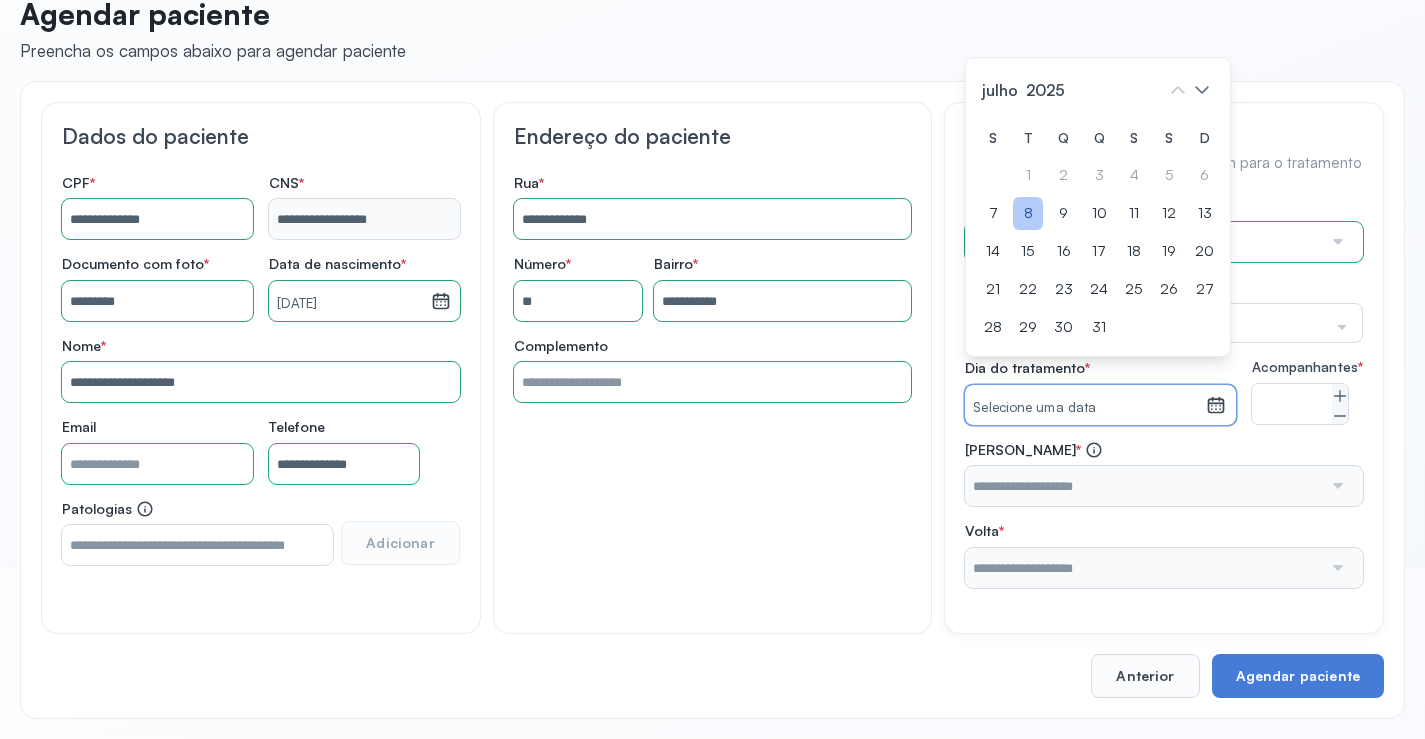click on "8" 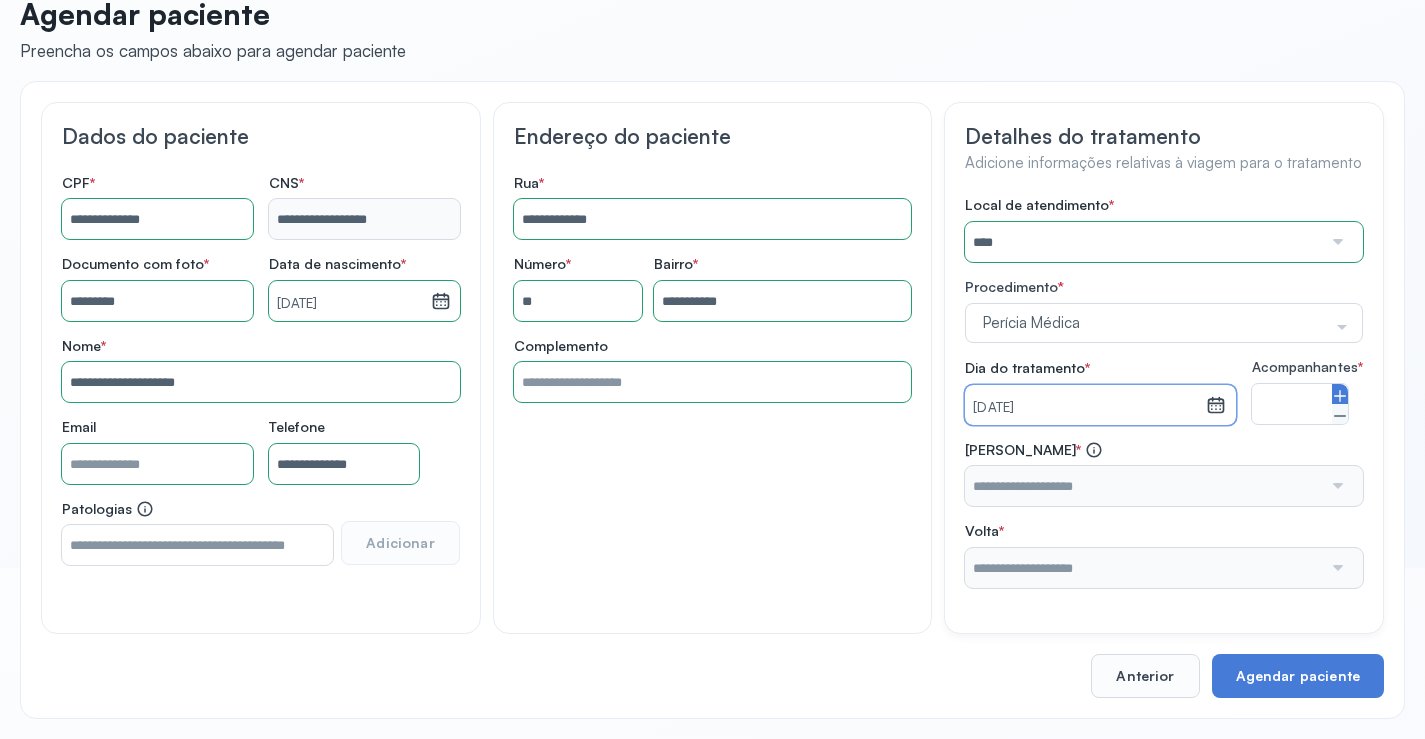 click 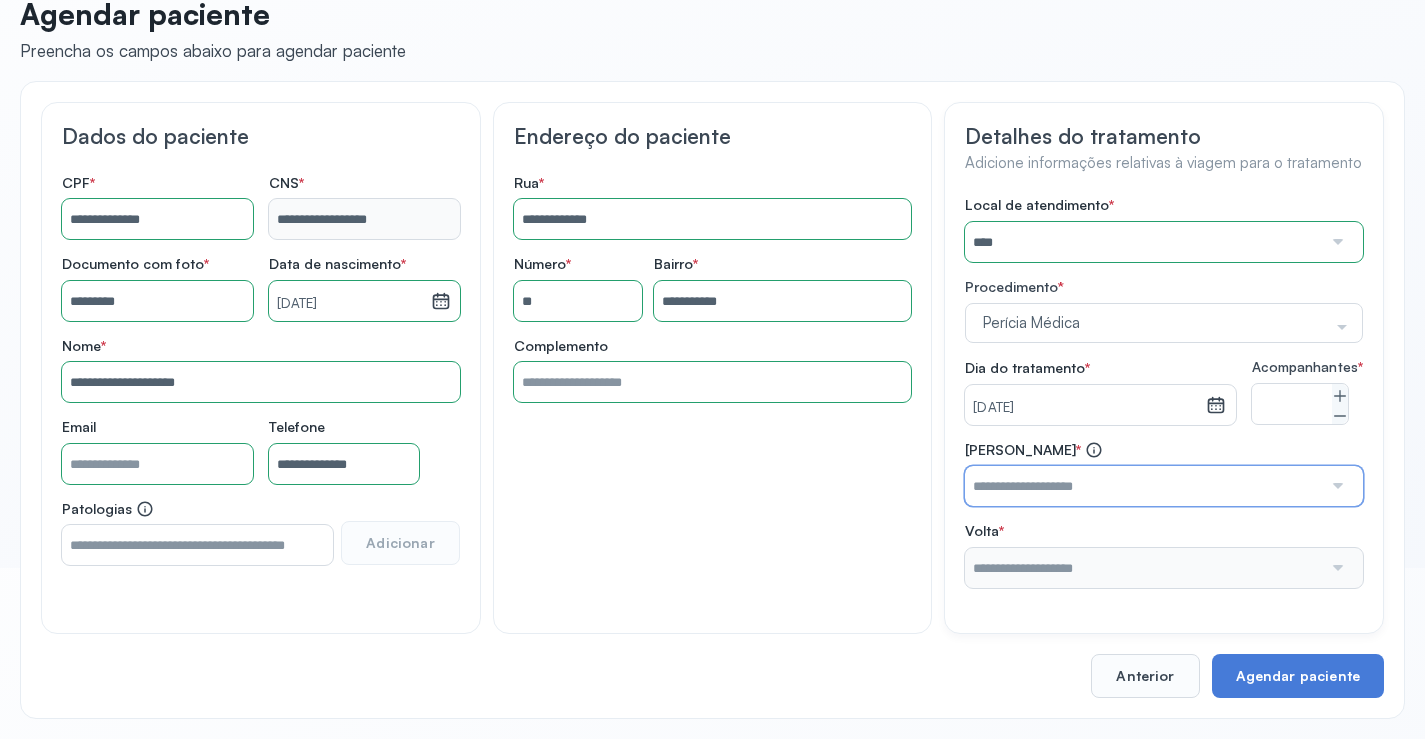 click at bounding box center [1143, 486] 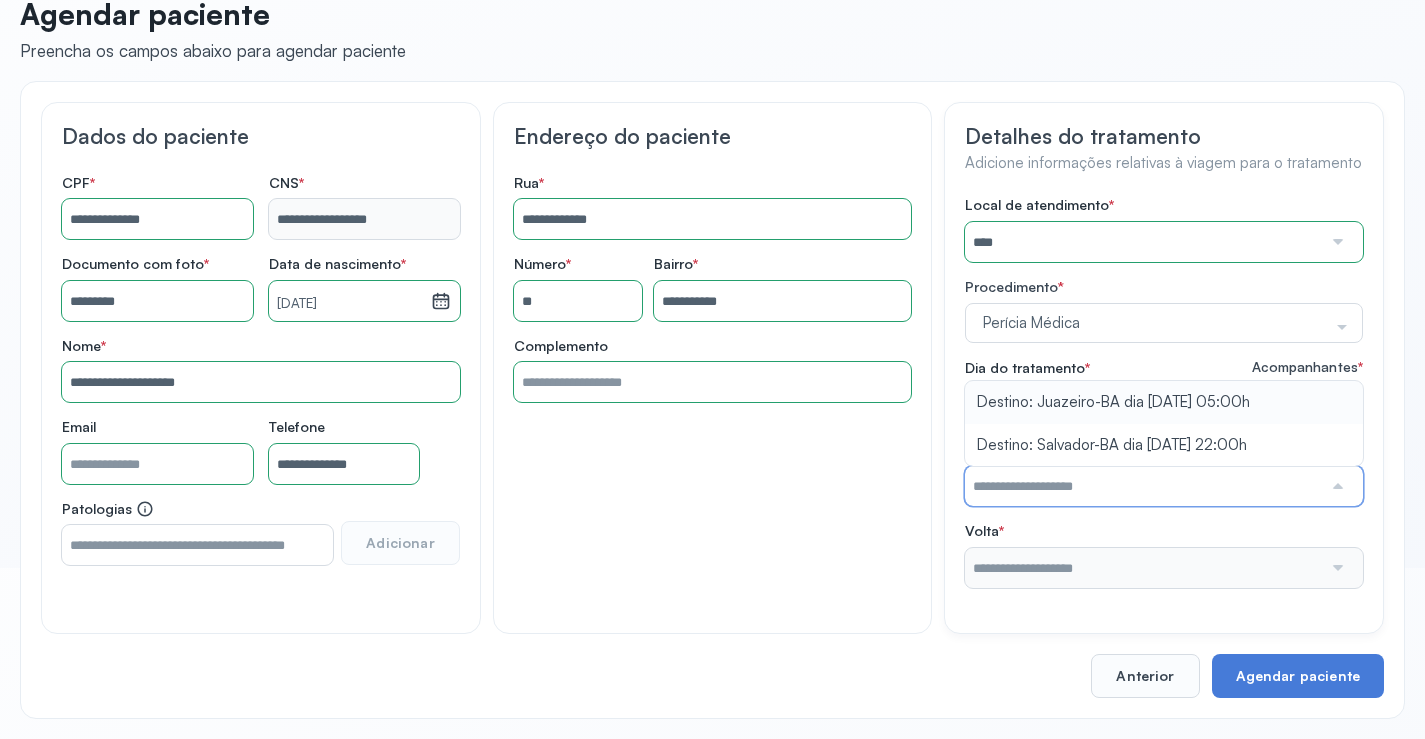 type on "**********" 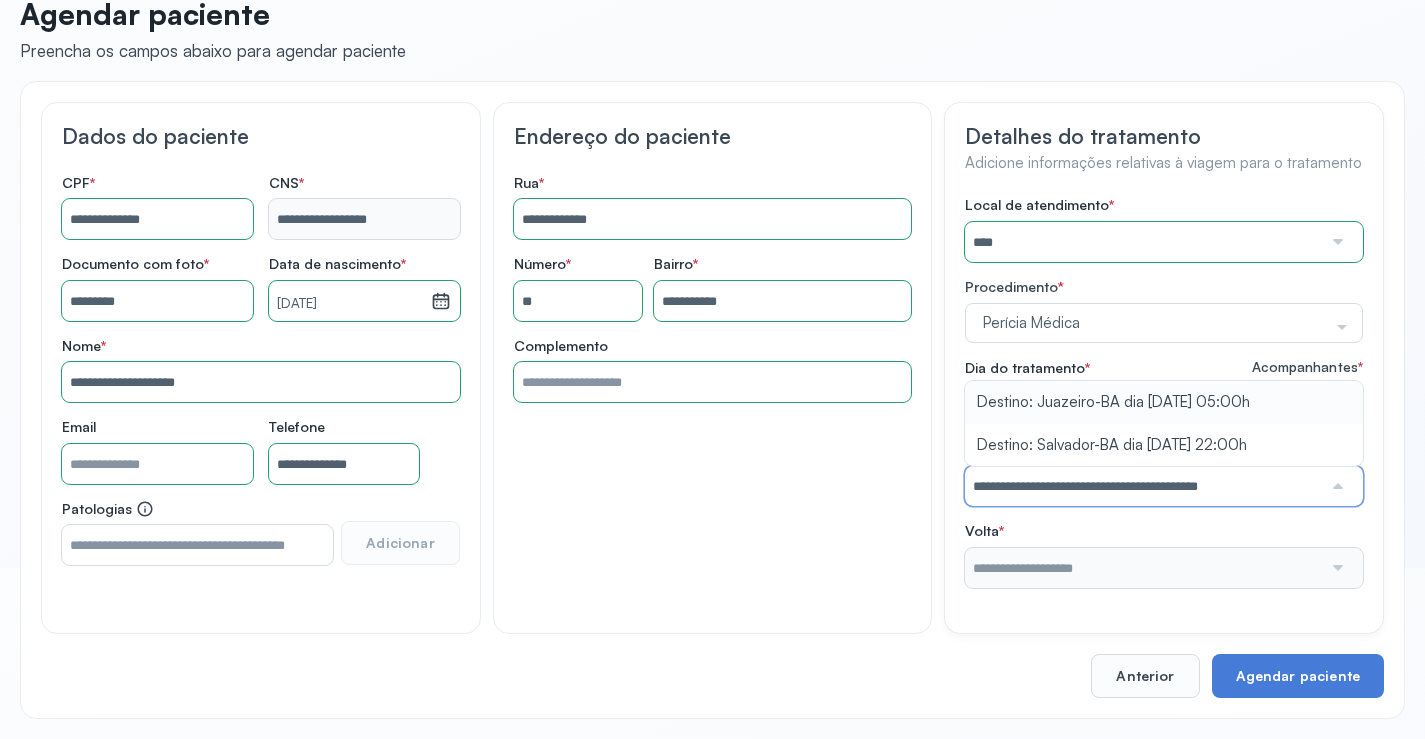 click on "Local de atendimento   *  **** A CLINICA DA MULHER ABO AMOR SAUDE ANACON ANDRE PRINCIPE ANGIO CLINICA APAE APAME DE PETROLINA APAMI PETROLINA ARISTIDES AUDIBEM AUDIBEM AUDICENTRO AUDIFON PETROLINA AZZO SAUDE PETROLINA BRINCARE CABULA CALIPER ESCOLA DE IMAGEM CAPS CDI CDTO CEDAP CEDEBA CENTRO BAIANO DE ESTUDOS CENTRO DE APOIO A AUDIÇAO CENTRO DE MEDICINA NUCLEAR DE PETROLINA CENTRO DE SAUDE CLEMENTINO FRAGA CENTRO INTEGRADO DA COLUNA VERTEBRAL CENTRO MEDICO [PERSON_NAME] CENTRO OFTALMOLOGICO [GEOGRAPHIC_DATA] CEPARH CEPRED CEPRIS CERPRIS CIDI CIMED CLIMED CLINATA CLINEFRO CLINICA  AFETUS PETROLINA CLINICA  ALFA CLINICA  ALFA [GEOGRAPHIC_DATA]  SHOPPING DA [GEOGRAPHIC_DATA]  [PERSON_NAME] CLINICA AGEUS CLINICA AMO CLINICA AMOR A SAUDE CLINICA AMOR E SAUDE PETROLINA CLINICA ANGICLIN CLINICA BIOCHEK UP CLINICA CAM CLINICA CARDIO PULMONAR CLINICA CASA GERIATRICA DE PETROLINA CLINICA [GEOGRAPHIC_DATA] CENTRO MEDICO VITRAUX CLINICA CINTILO PETROLINA CLINICA CLIMED BRASIL CLINICA CLIVALE HGE" at bounding box center (1164, 392) 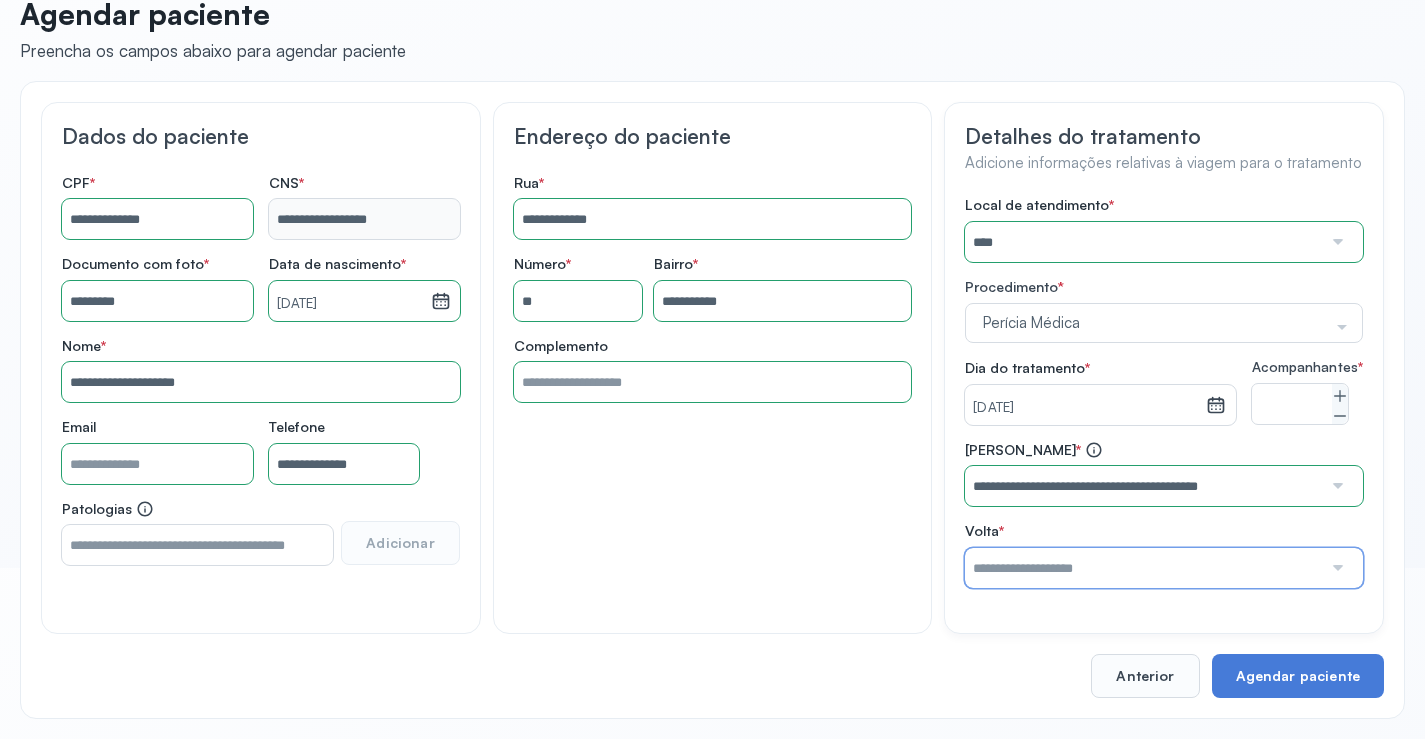 click at bounding box center [1143, 568] 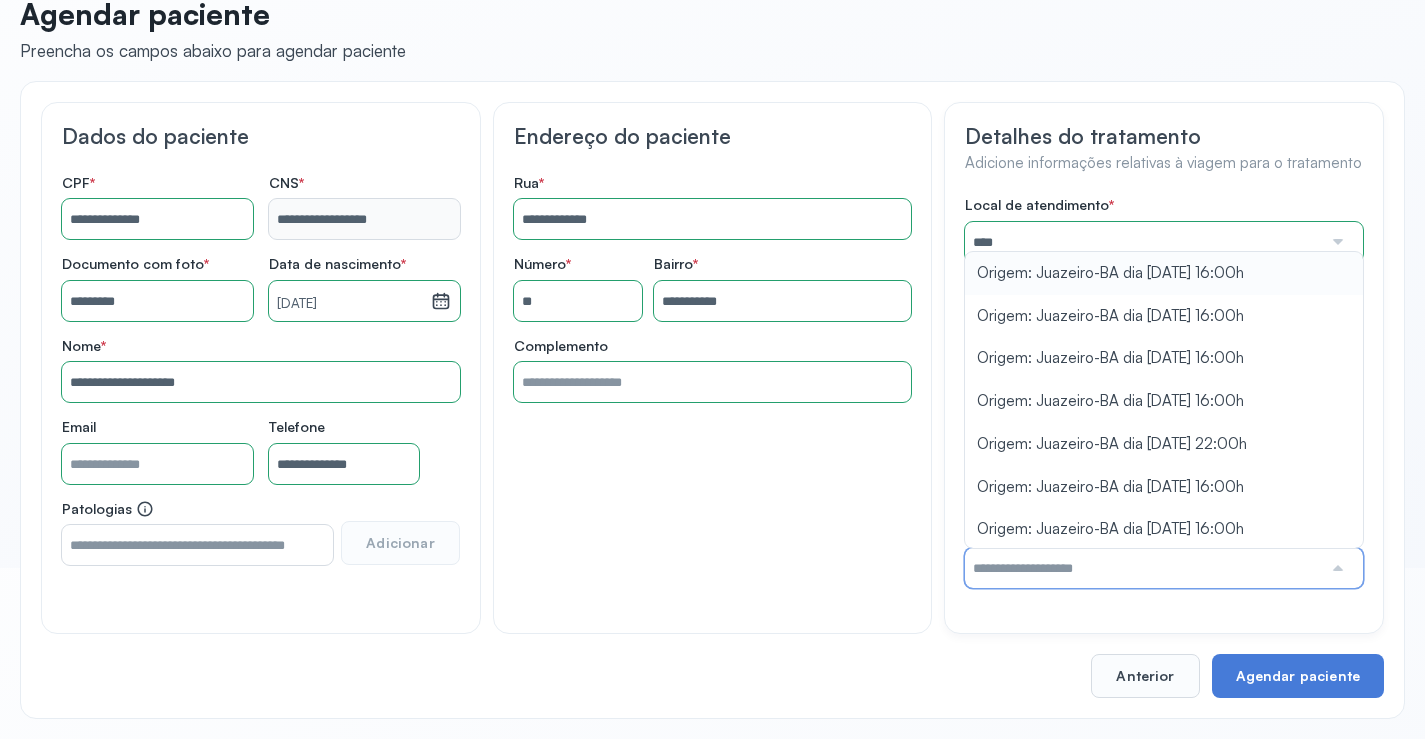 type on "**********" 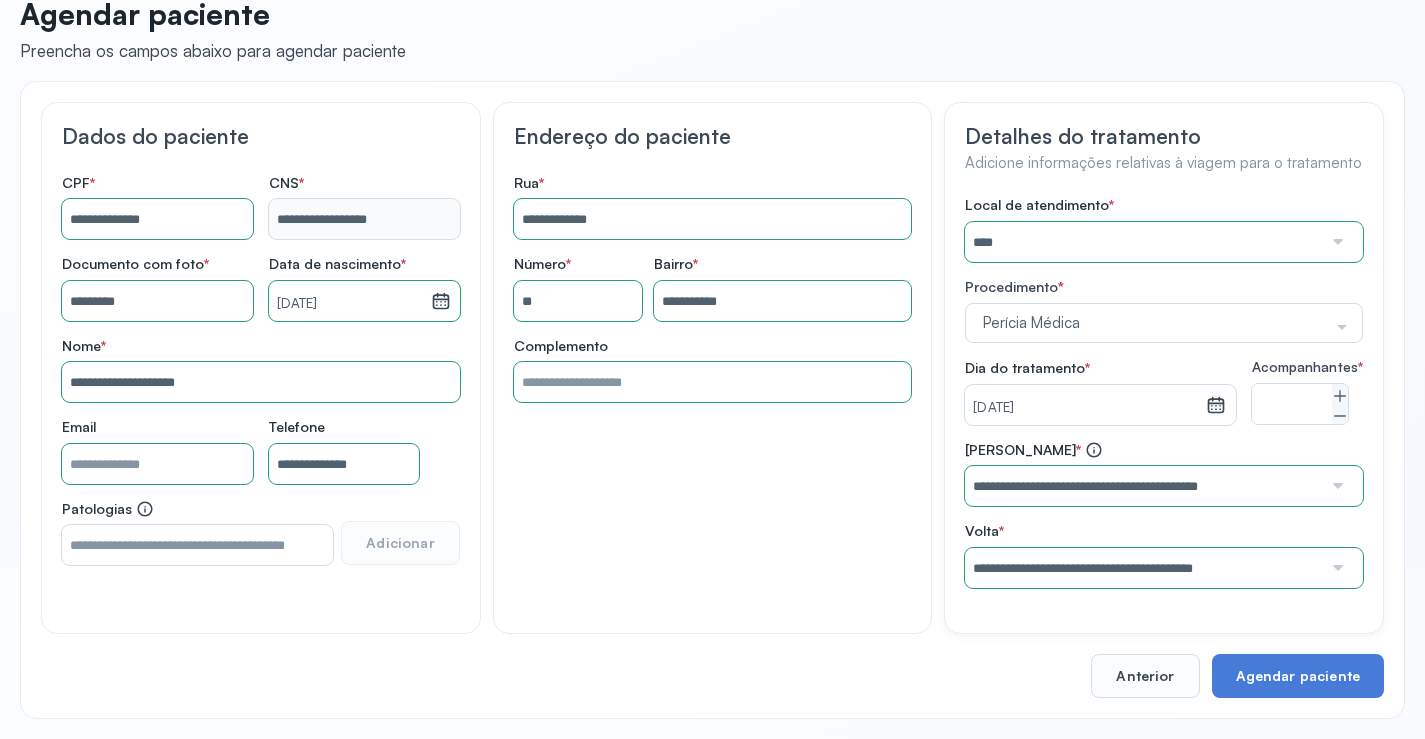 click on "Local de atendimento   *  **** A CLINICA DA MULHER ABO AMOR SAUDE ANACON ANDRE PRINCIPE ANGIO CLINICA APAE APAME DE PETROLINA APAMI PETROLINA ARISTIDES AUDIBEM AUDIBEM AUDICENTRO AUDIFON PETROLINA AZZO SAUDE PETROLINA BRINCARE CABULA CALIPER ESCOLA DE IMAGEM CAPS CDI CDTO CEDAP CEDEBA CENTRO BAIANO DE ESTUDOS CENTRO DE APOIO A AUDIÇAO CENTRO DE MEDICINA NUCLEAR DE PETROLINA CENTRO DE SAUDE CLEMENTINO FRAGA CENTRO INTEGRADO DA COLUNA VERTEBRAL CENTRO MEDICO [PERSON_NAME] CENTRO OFTALMOLOGICO [GEOGRAPHIC_DATA] CEPARH CEPRED CEPRIS CERPRIS CIDI CIMED CLIMED CLINATA CLINEFRO CLINICA  AFETUS PETROLINA CLINICA  ALFA CLINICA  ALFA [GEOGRAPHIC_DATA]  SHOPPING DA [GEOGRAPHIC_DATA]  [PERSON_NAME] CLINICA AGEUS CLINICA AMO CLINICA AMOR A SAUDE CLINICA AMOR E SAUDE PETROLINA CLINICA ANGICLIN CLINICA BIOCHEK UP CLINICA CAM CLINICA CARDIO PULMONAR CLINICA CASA GERIATRICA DE PETROLINA CLINICA [GEOGRAPHIC_DATA] CENTRO MEDICO VITRAUX CLINICA CINTILO PETROLINA CLINICA CLIMED BRASIL CLINICA CLIVALE HGE" at bounding box center [1164, 392] 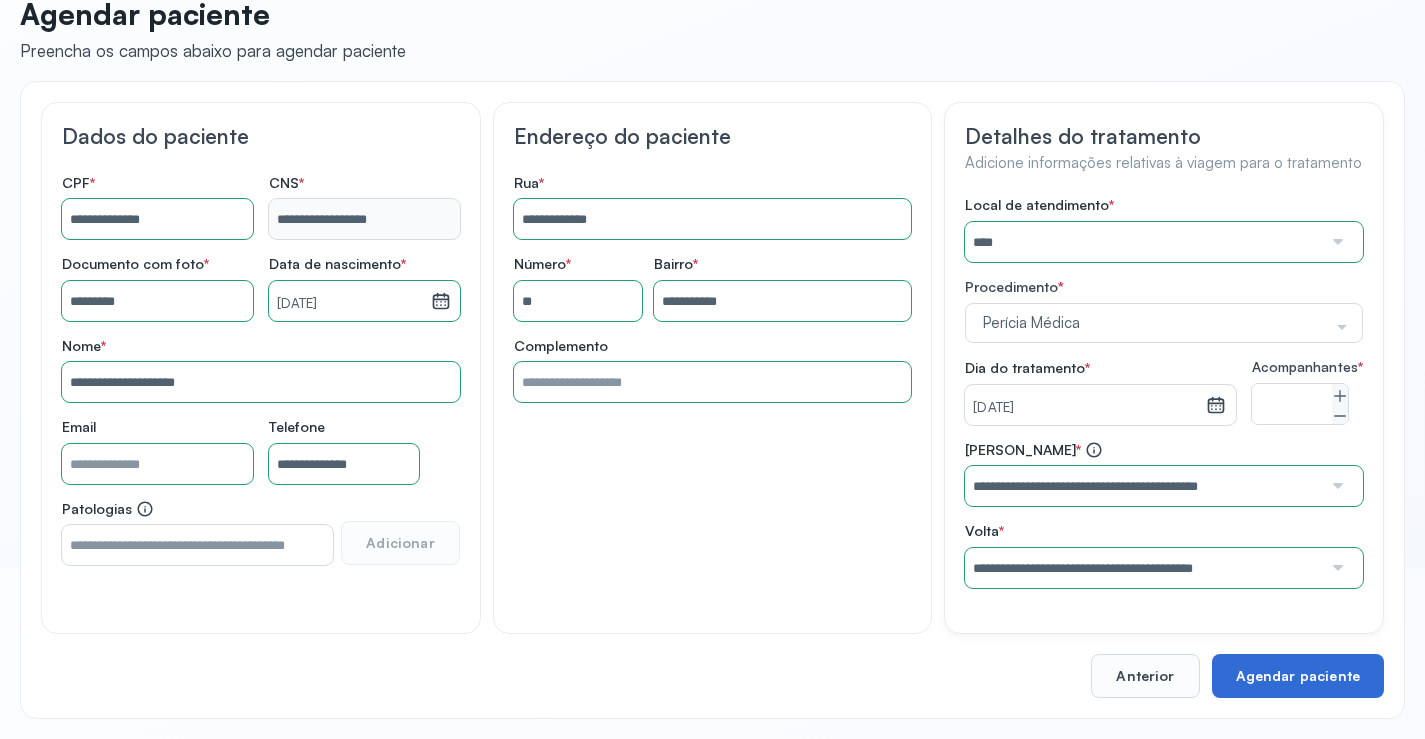 click on "Agendar paciente" at bounding box center (1298, 676) 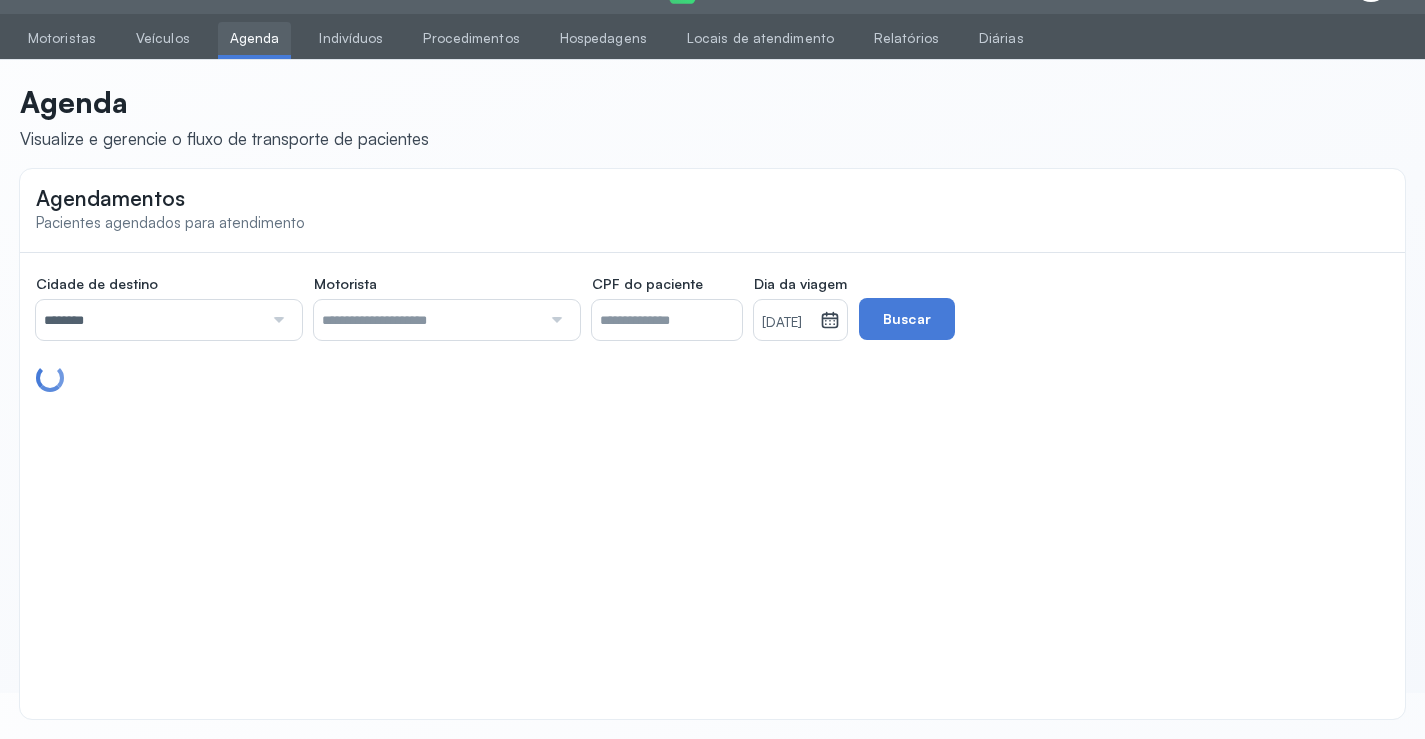 scroll, scrollTop: 46, scrollLeft: 0, axis: vertical 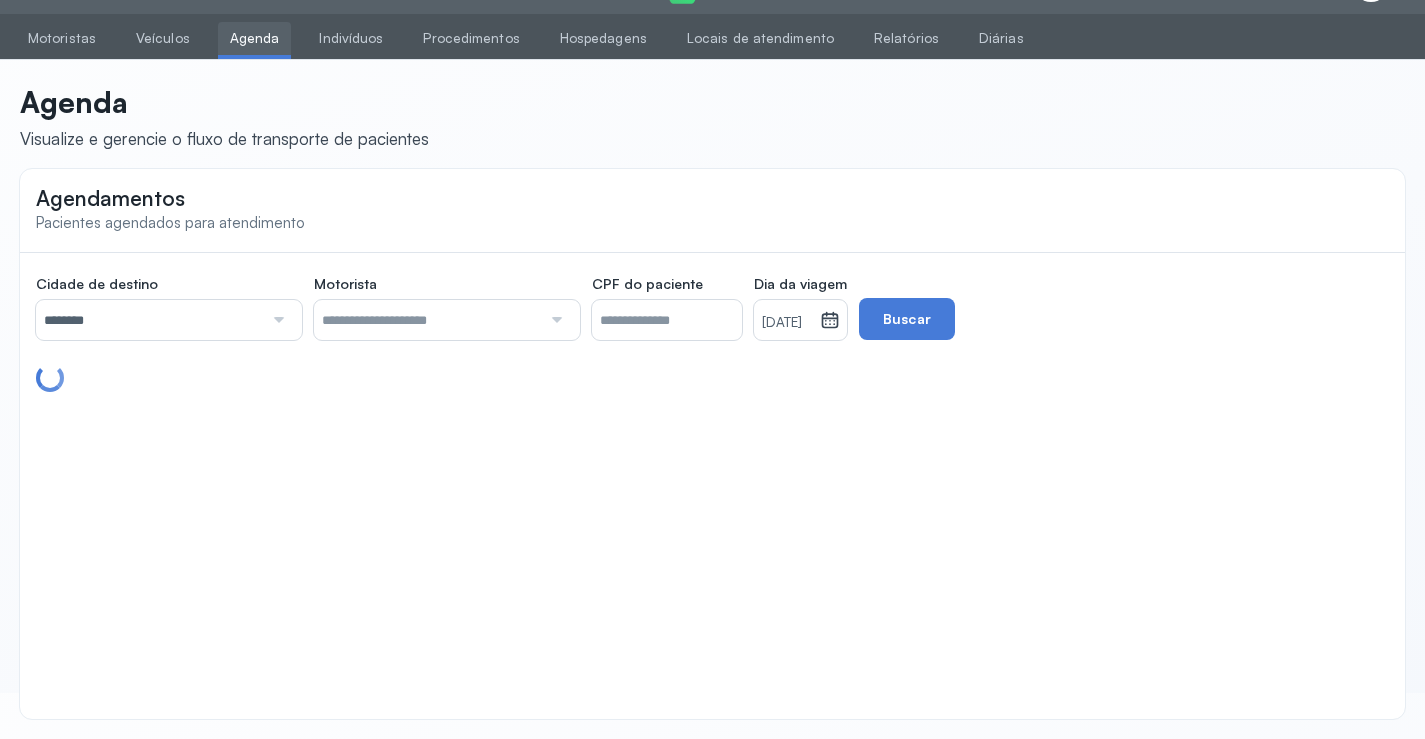 click on "********" at bounding box center (149, 320) 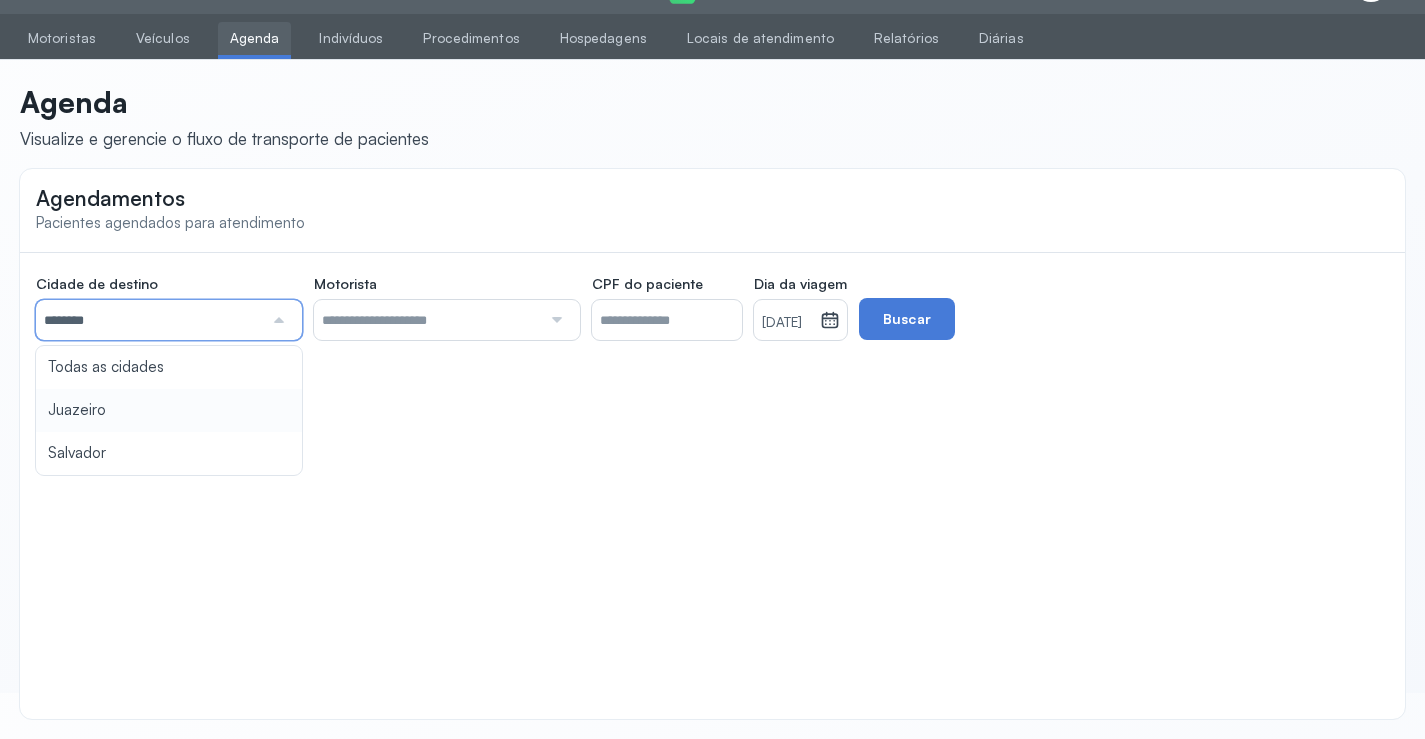 type on "********" 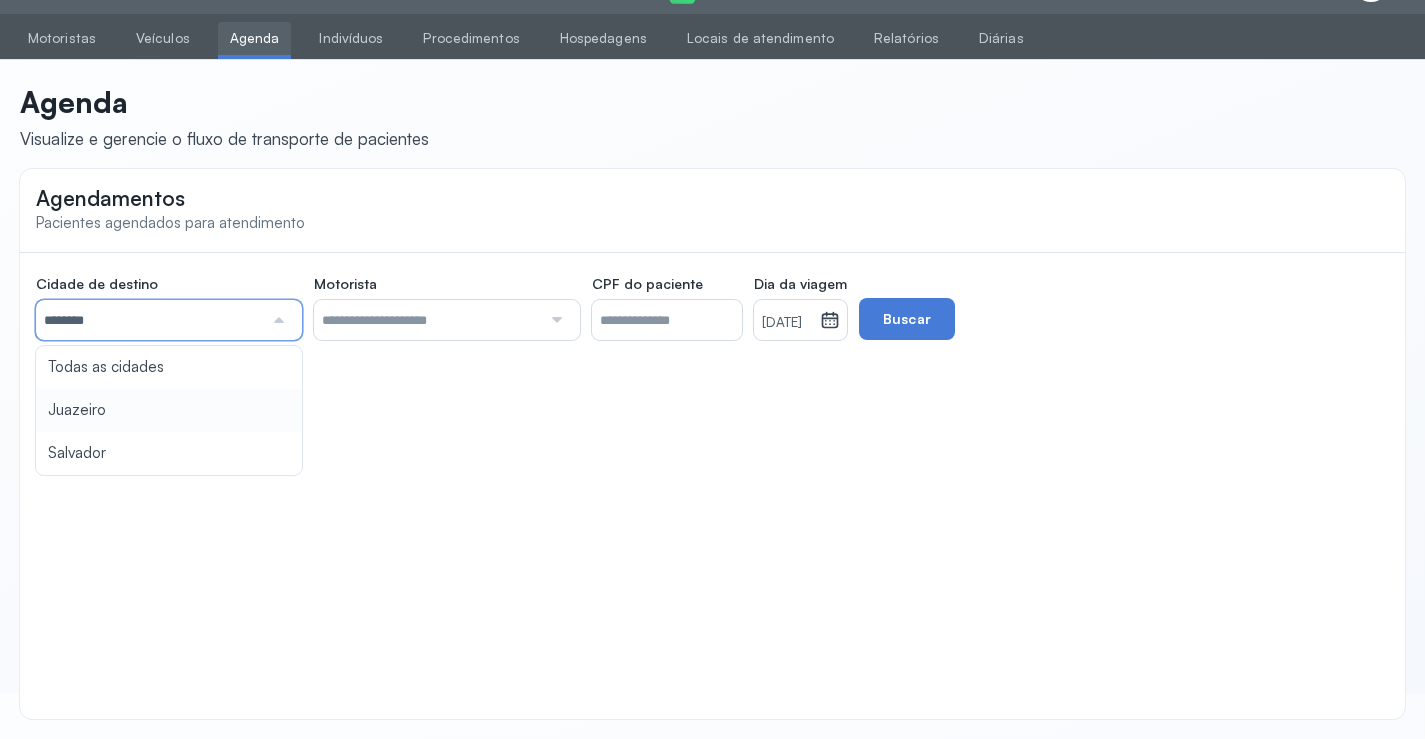 click on "Cidade de destino  ******** Todas as cidades [GEOGRAPHIC_DATA] Salvador Motorista  Todos os motoristas [PERSON_NAME] [PERSON_NAME] [PERSON_NAME] CPF do paciente  Dia da viagem  [DATE] [DATE] S T Q Q S S D 1 2 3 4 5 6 7 8 9 10 11 12 13 14 15 16 17 18 19 20 21 22 23 24 25 26 27 28 29 30 [DATE][PERSON_NAME] mar abr maio jun [DATE] ago set out nov [DATE] 2019 2020 2021 2022 2023 2024 2025 2026 2027 2028 2029  Buscar" 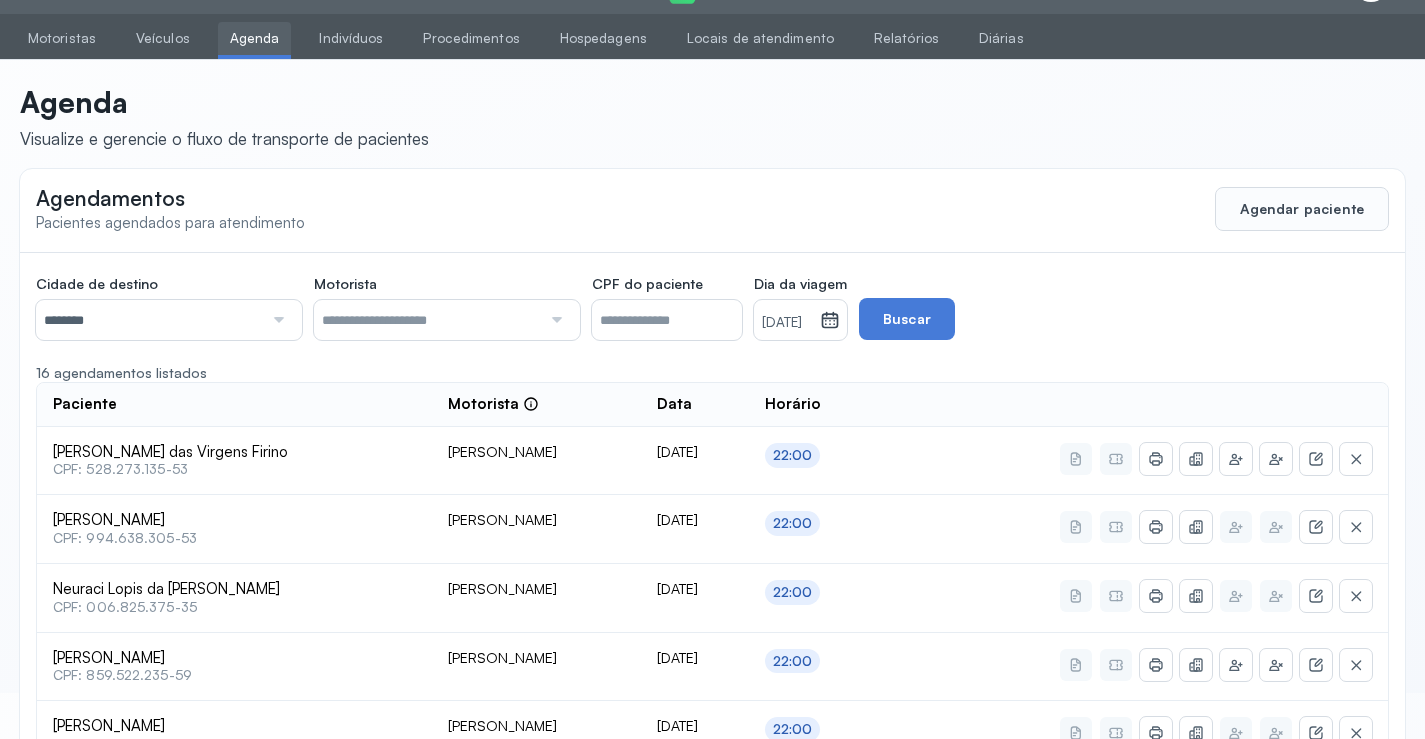 click on "[DATE]" at bounding box center (787, 323) 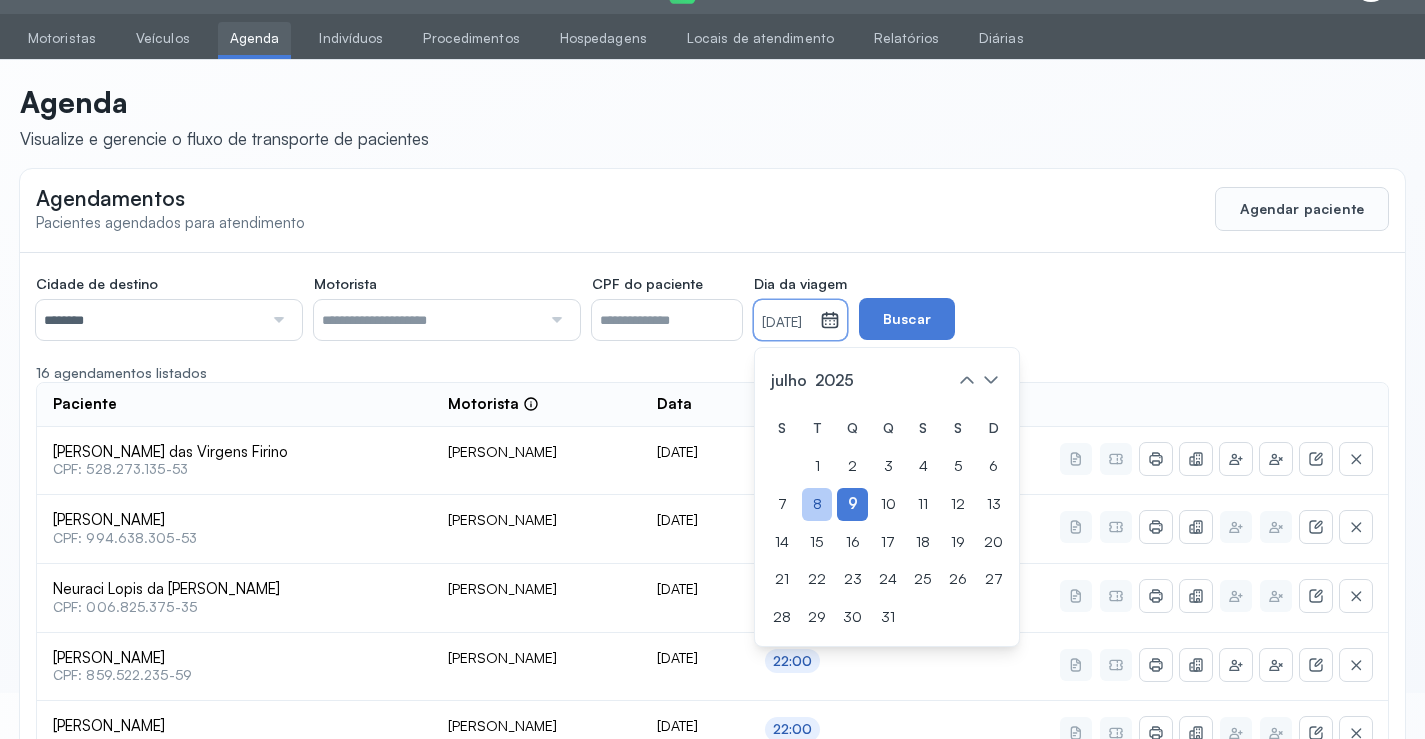 click on "8" 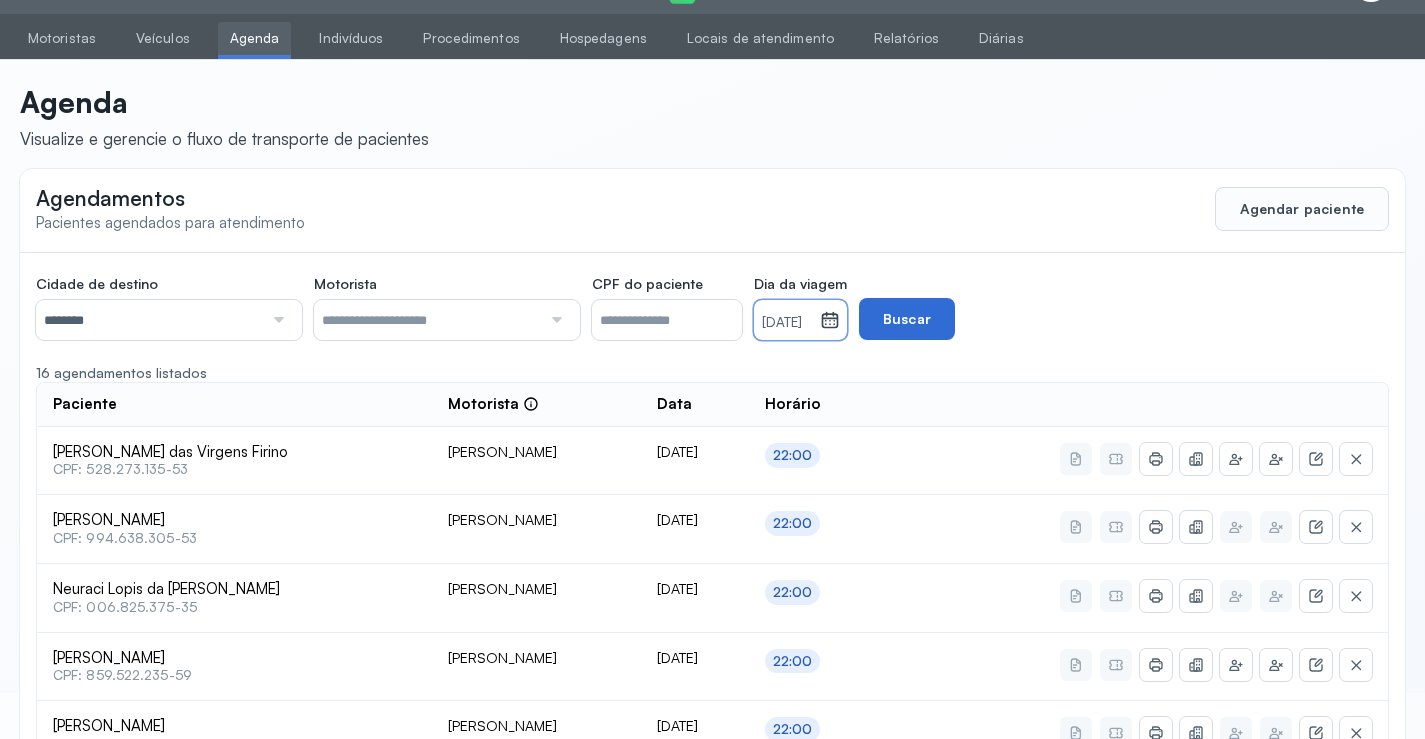 click on "Buscar" at bounding box center [907, 319] 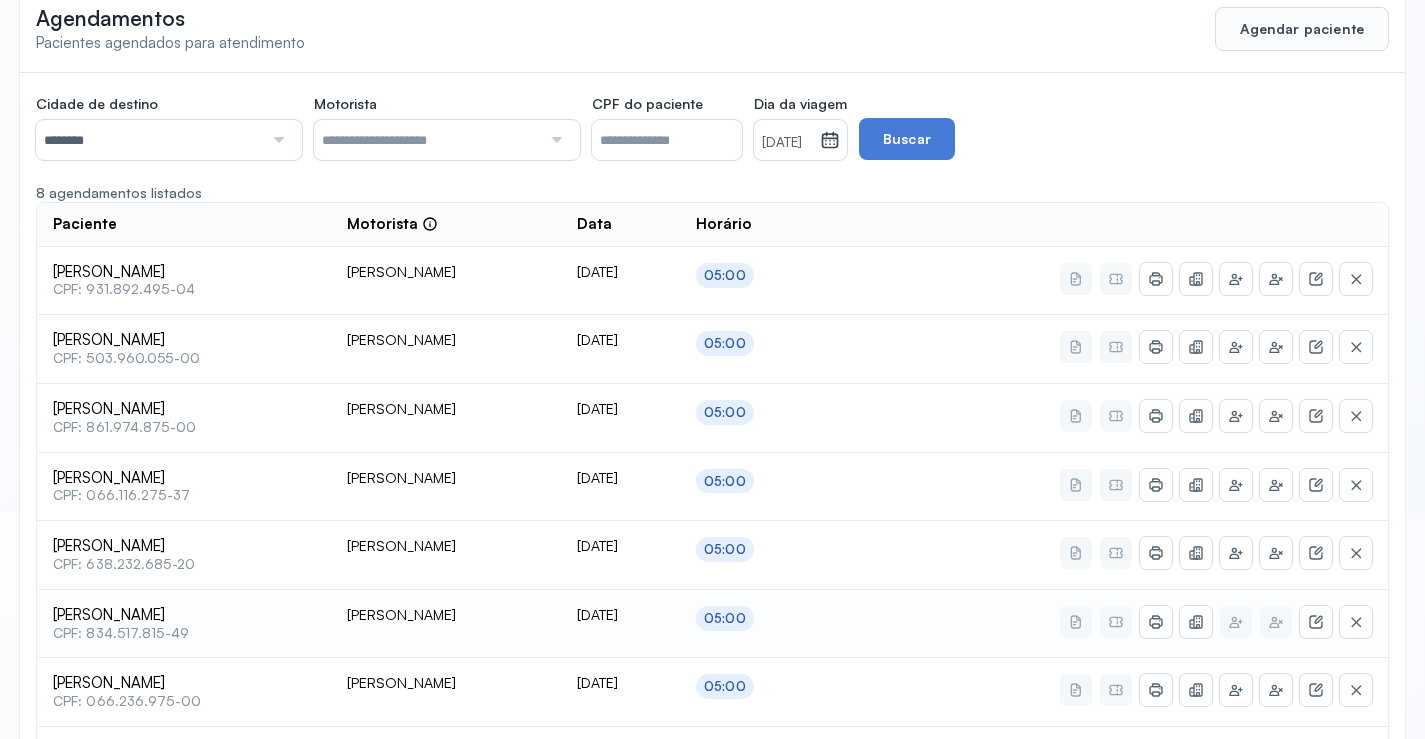 scroll, scrollTop: 385, scrollLeft: 0, axis: vertical 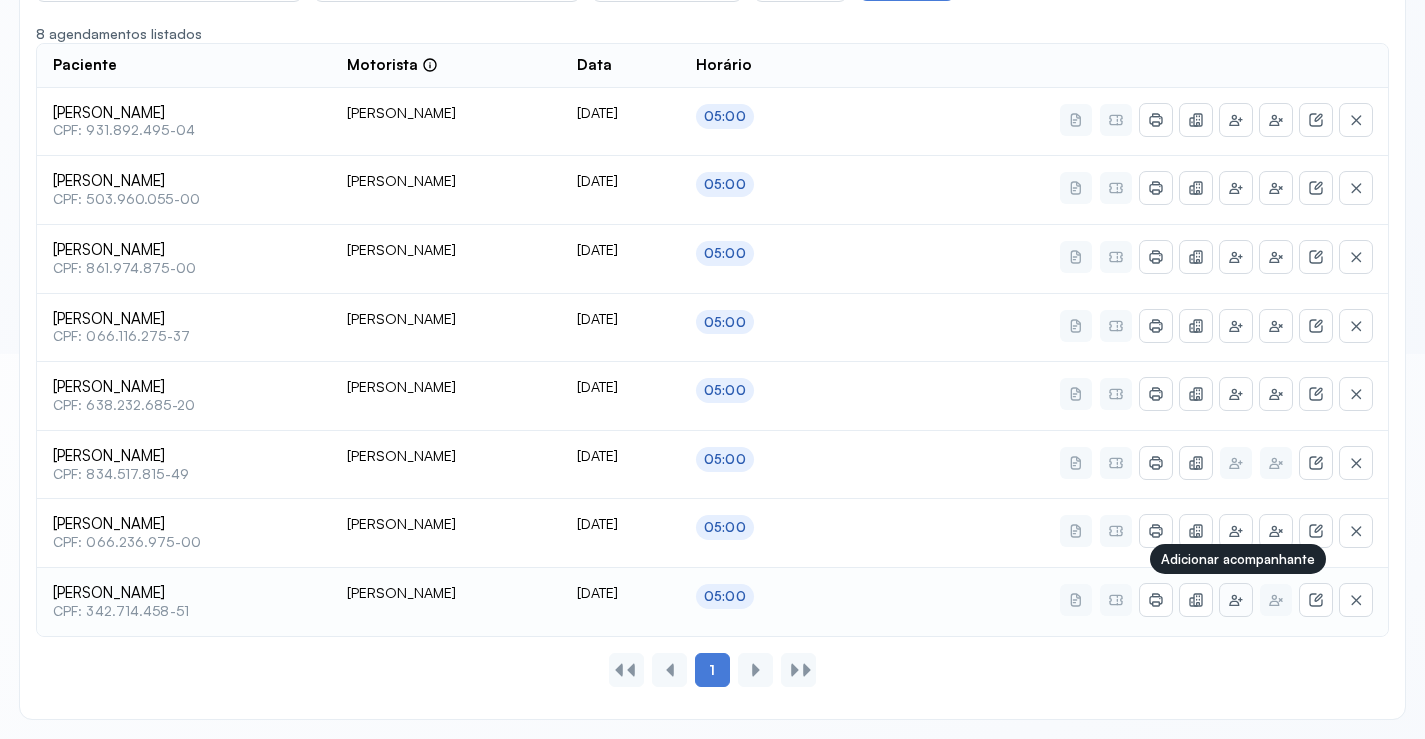 click 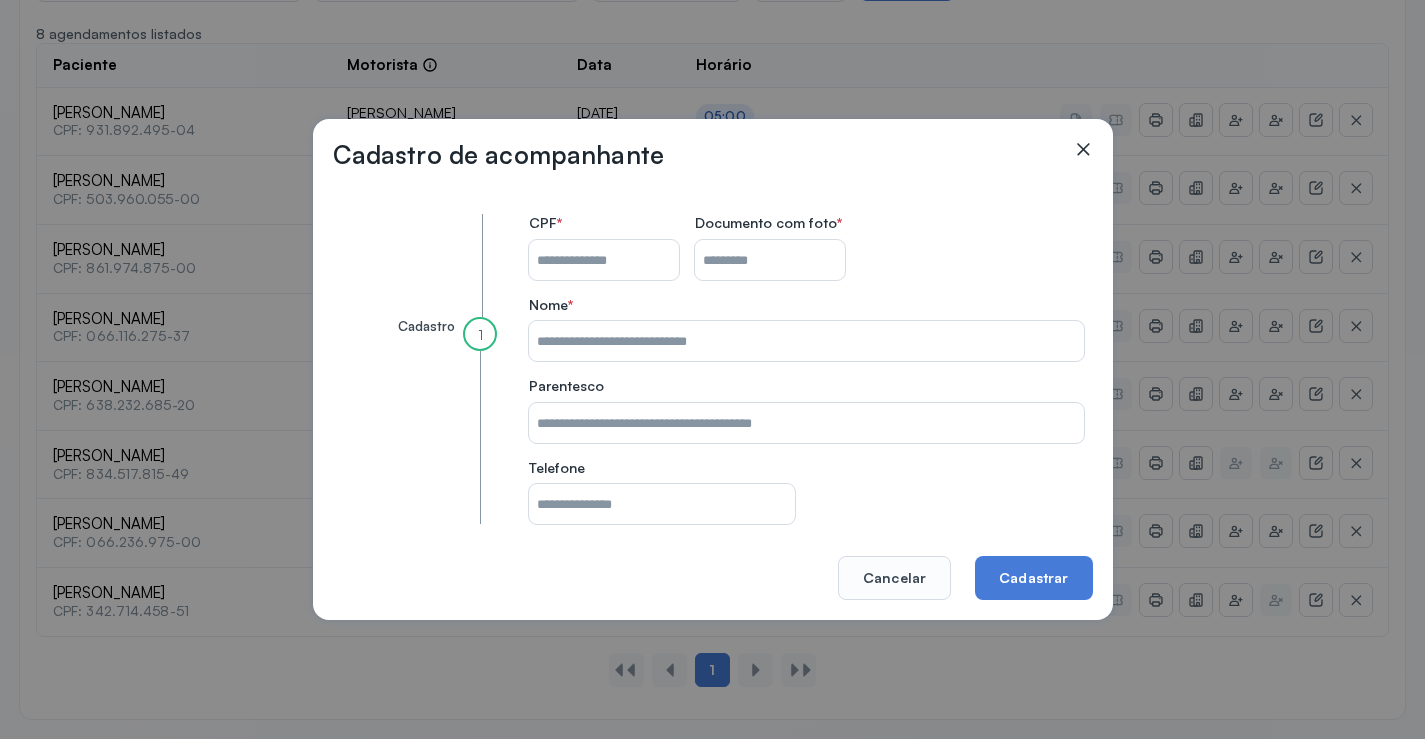 click on "CPF do paciente" at bounding box center [604, 260] 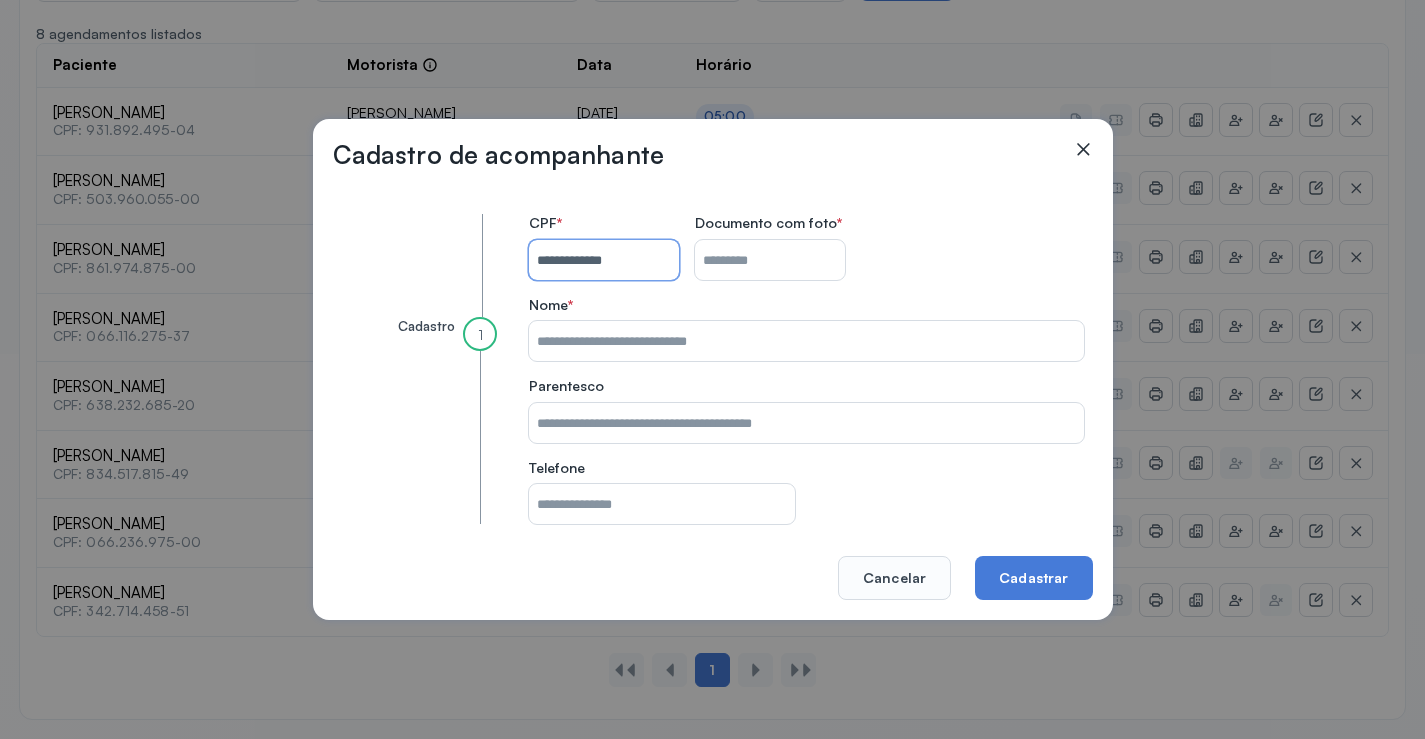 type on "**********" 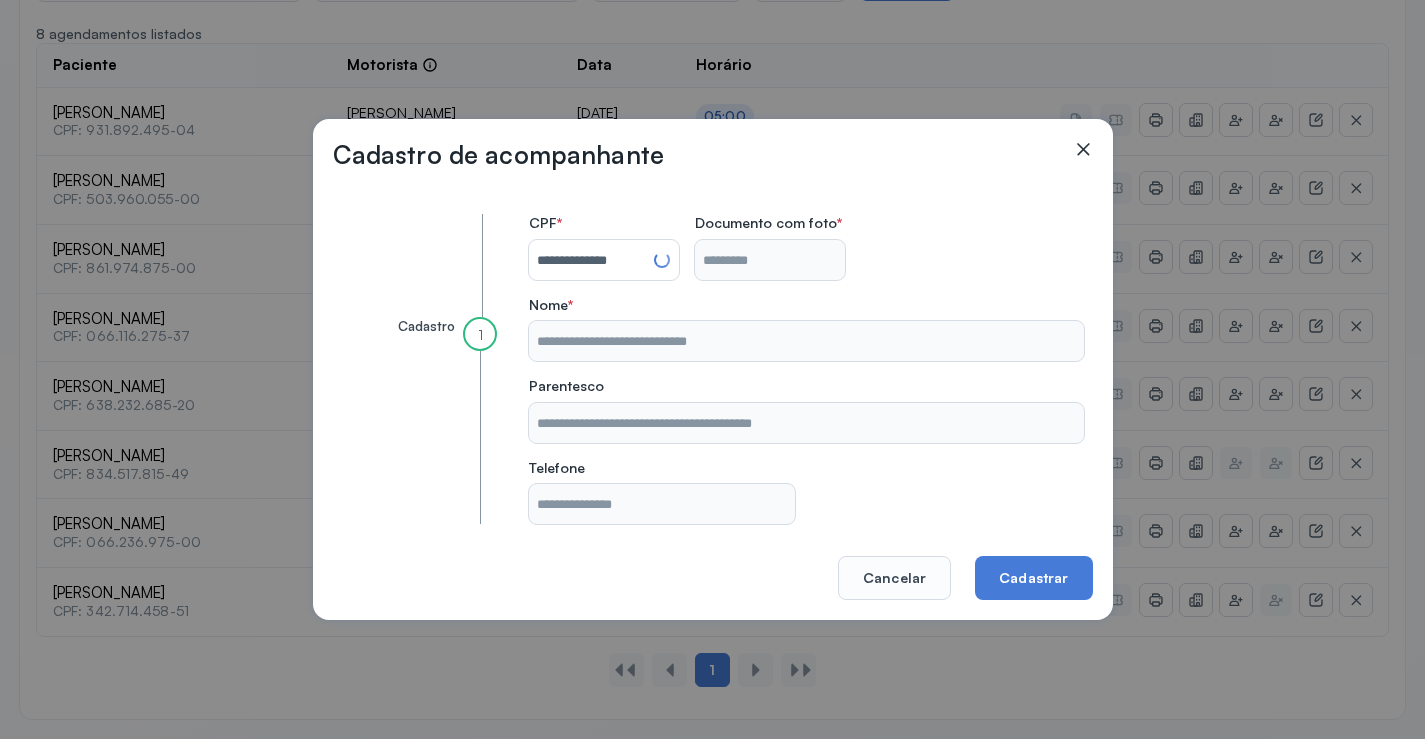 type on "**********" 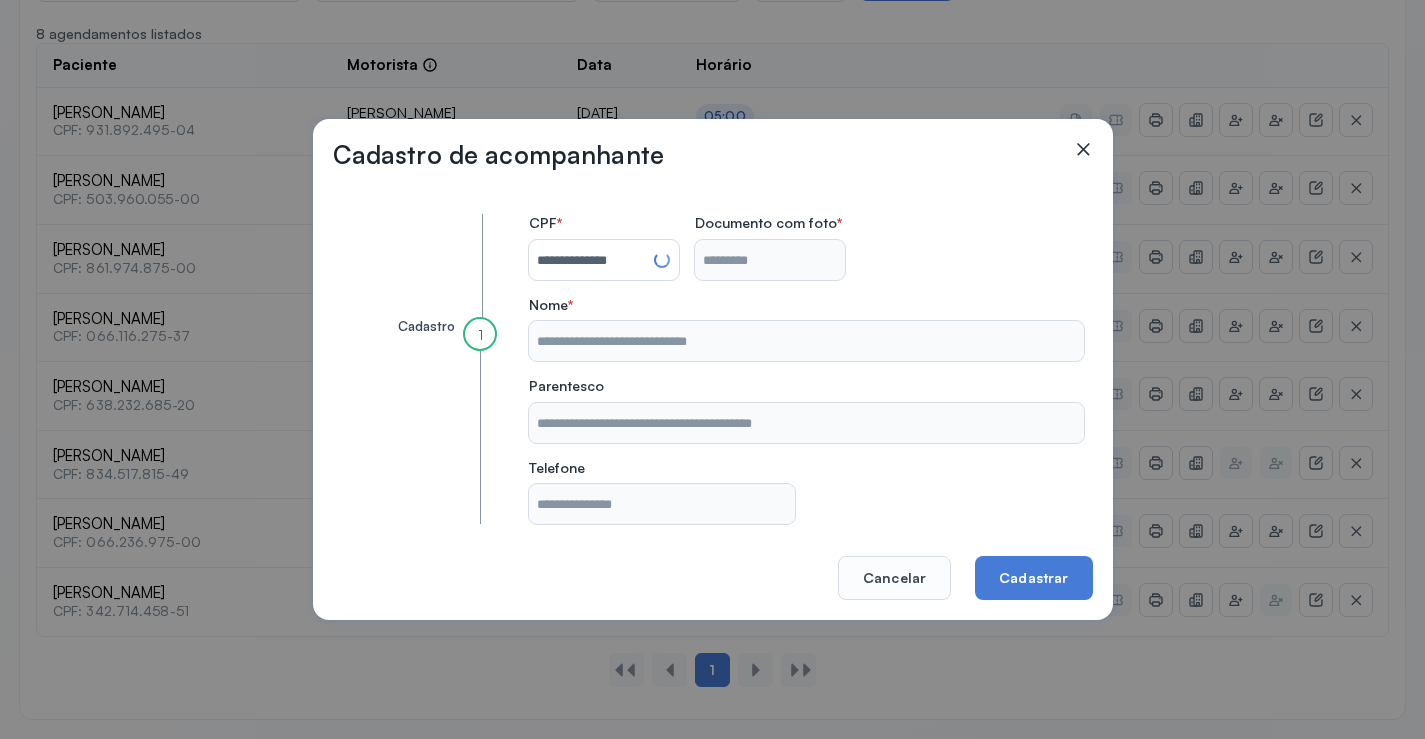 type on "**********" 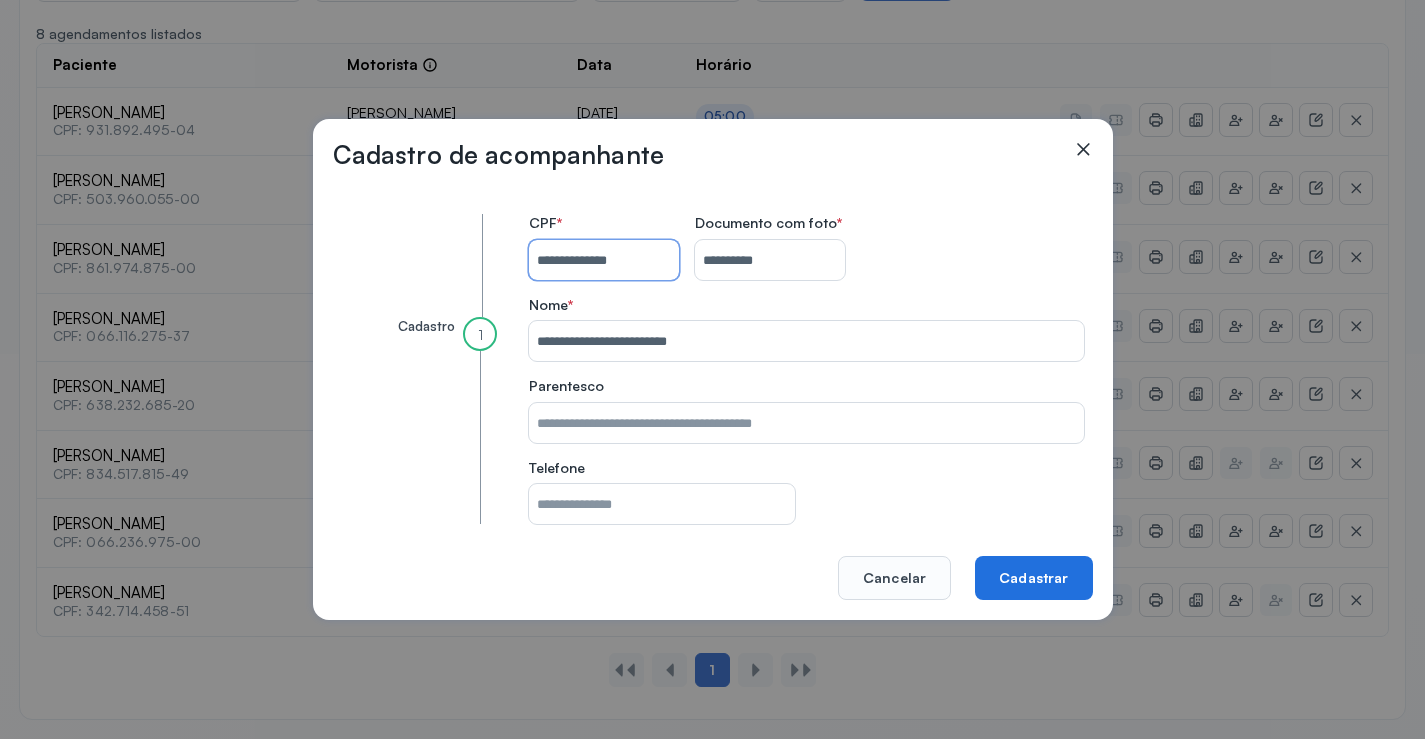 type 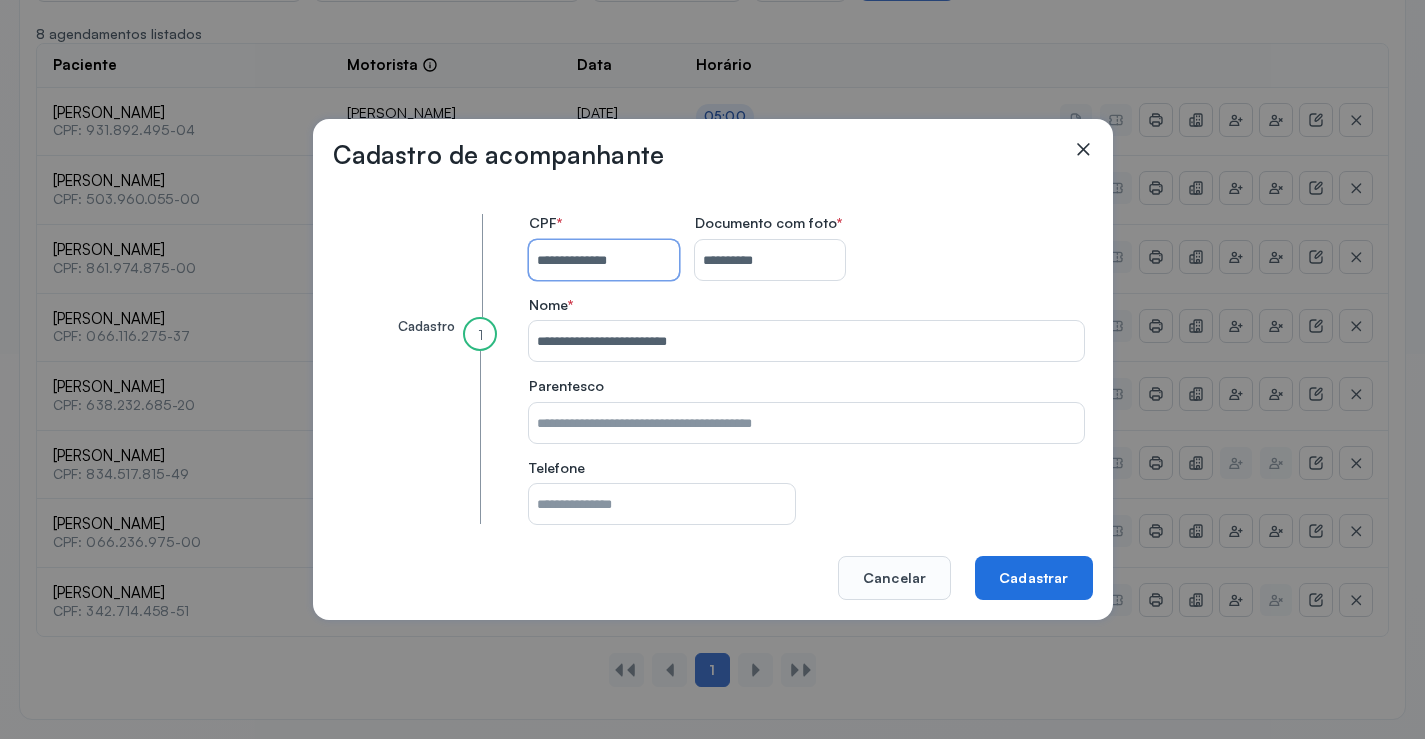 type on "**********" 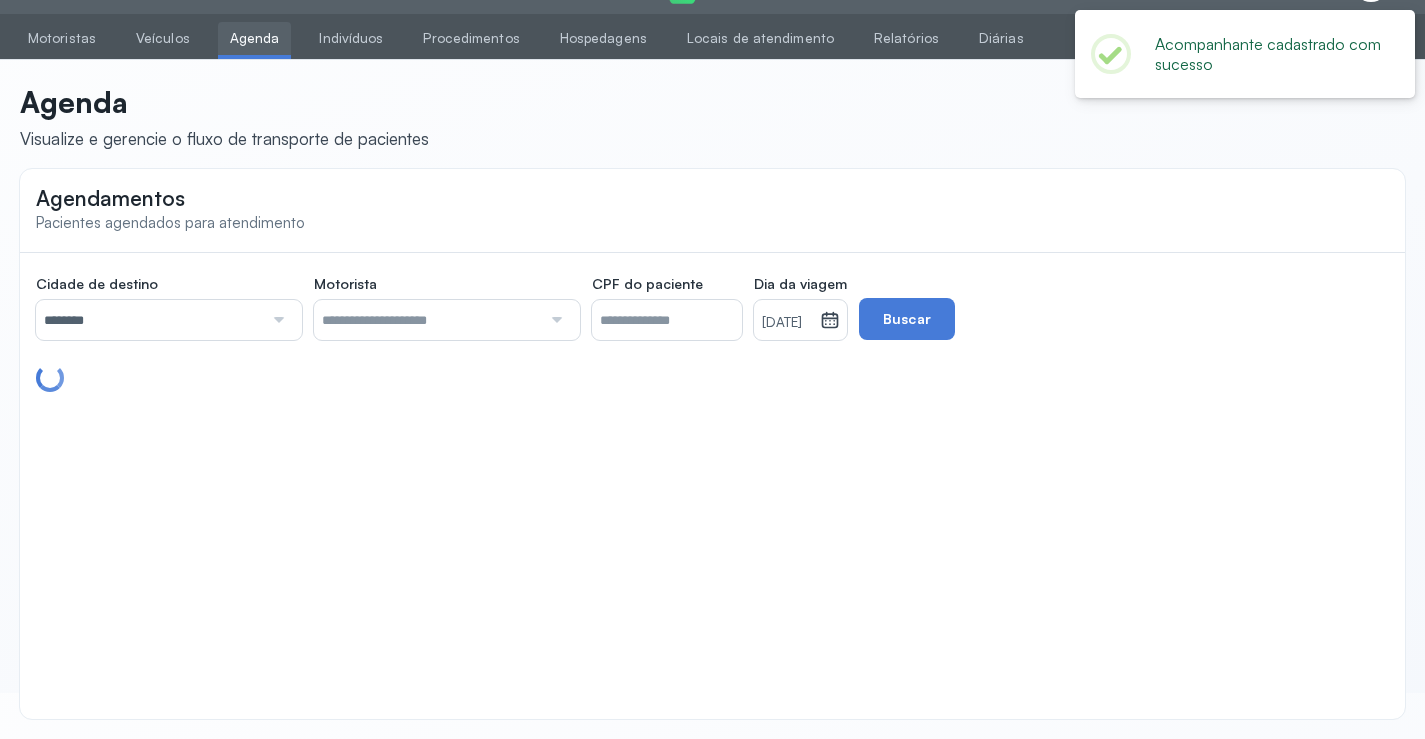 scroll, scrollTop: 385, scrollLeft: 0, axis: vertical 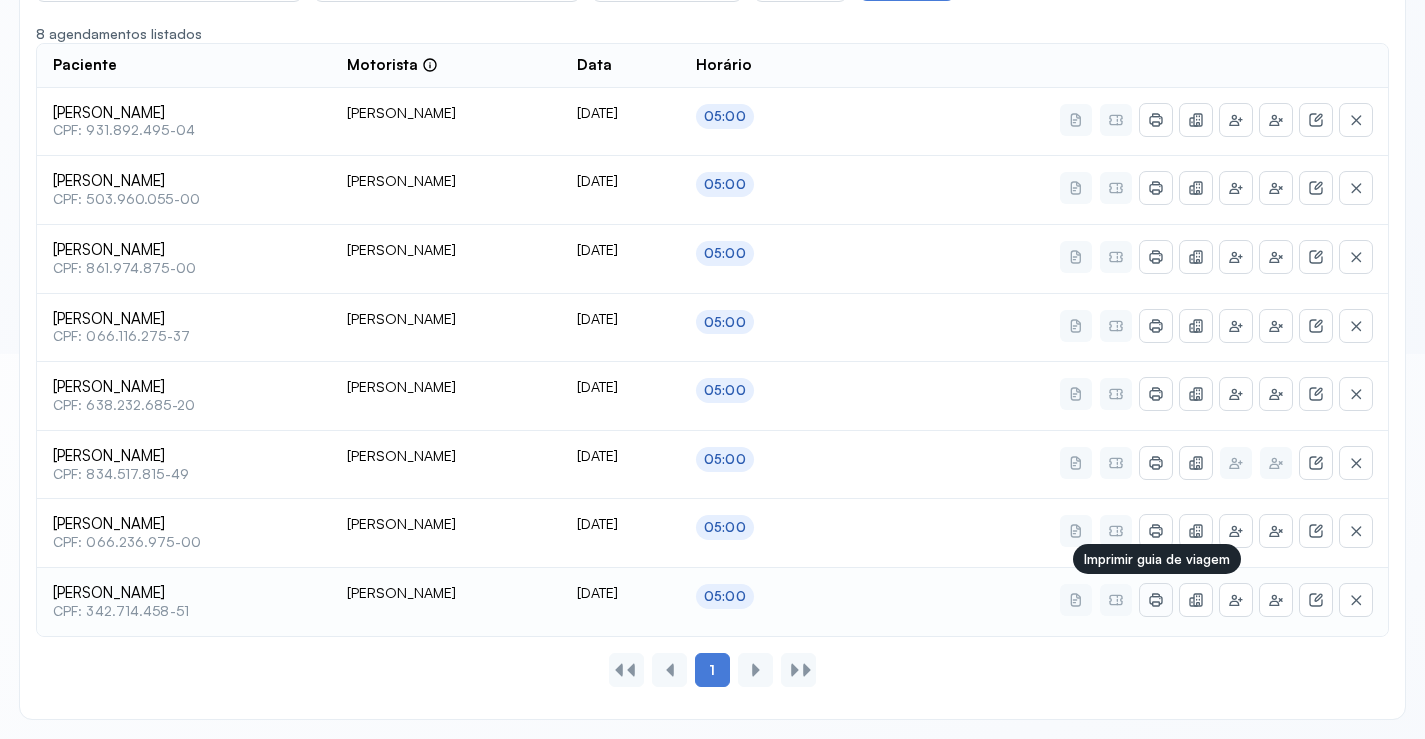 click 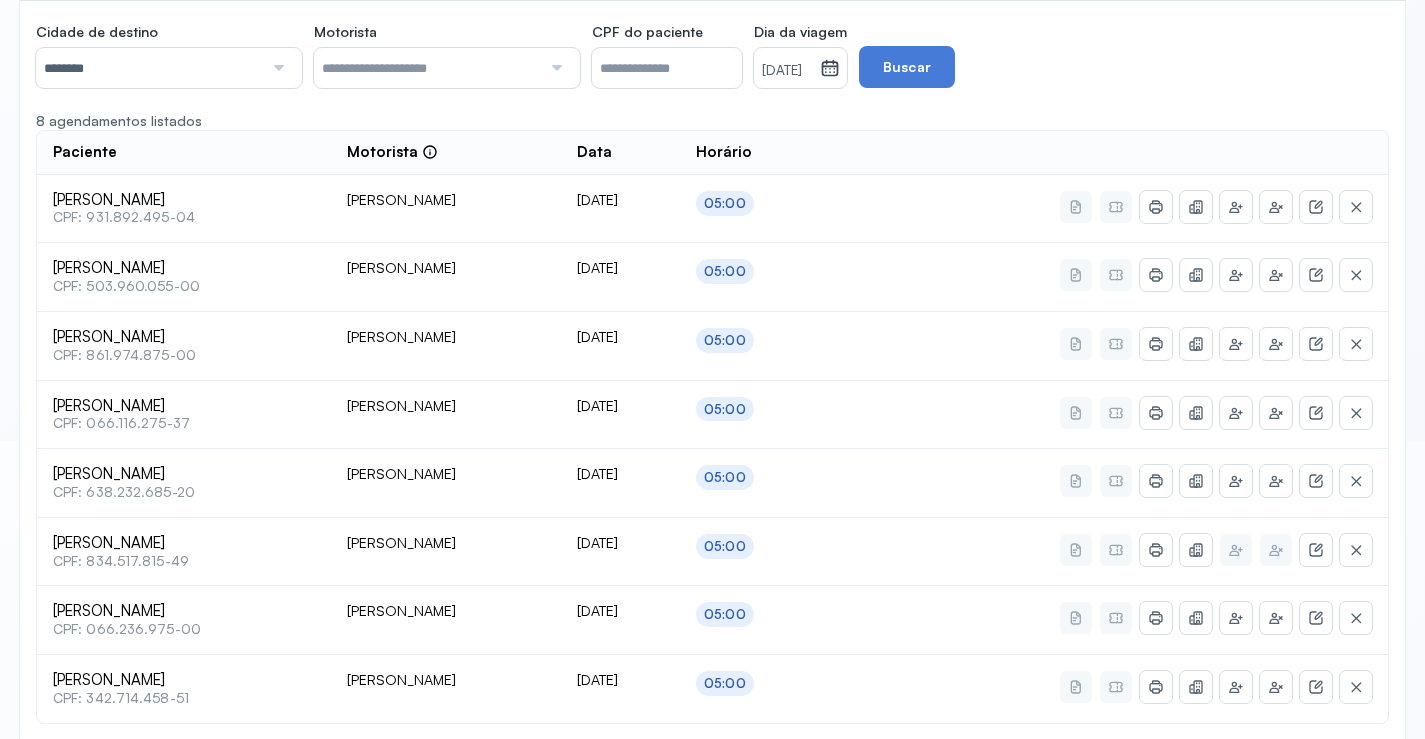 scroll, scrollTop: 185, scrollLeft: 0, axis: vertical 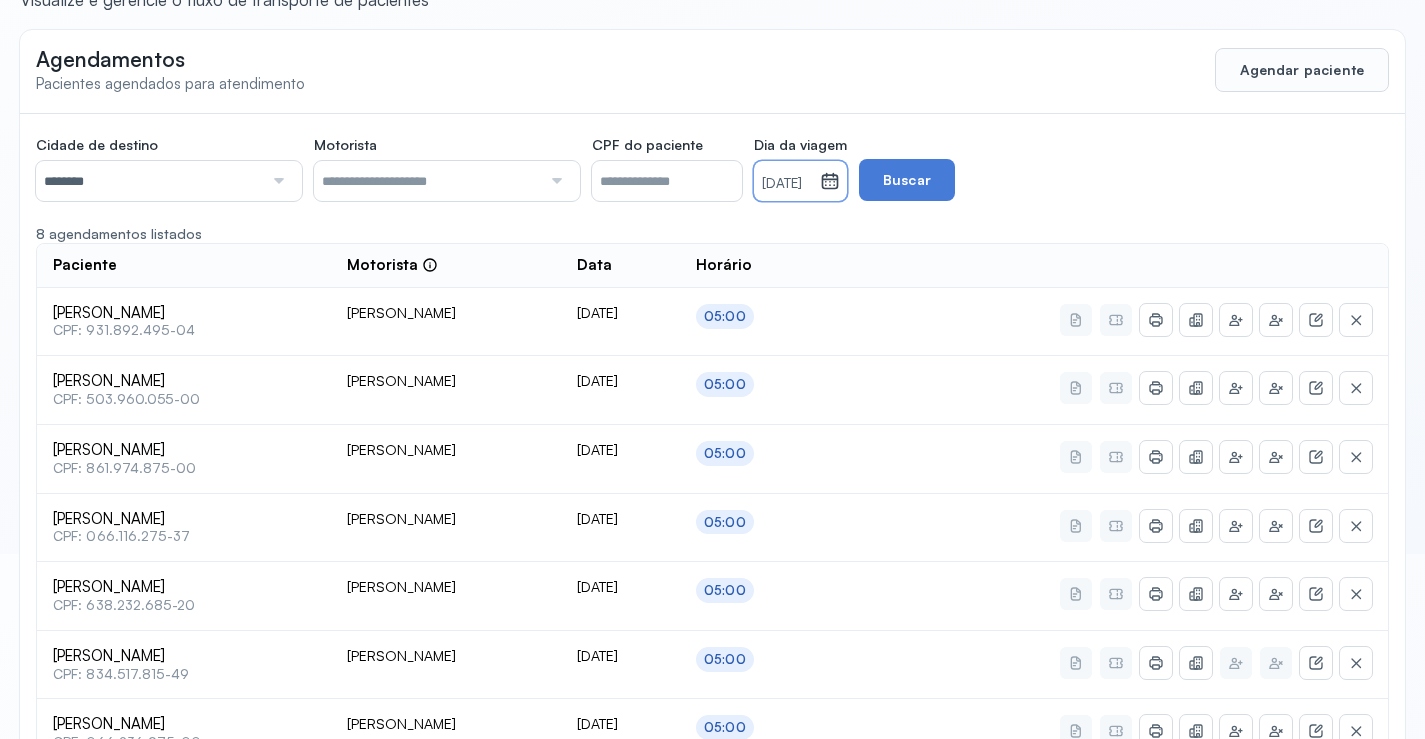 click on "[DATE]" at bounding box center (787, 181) 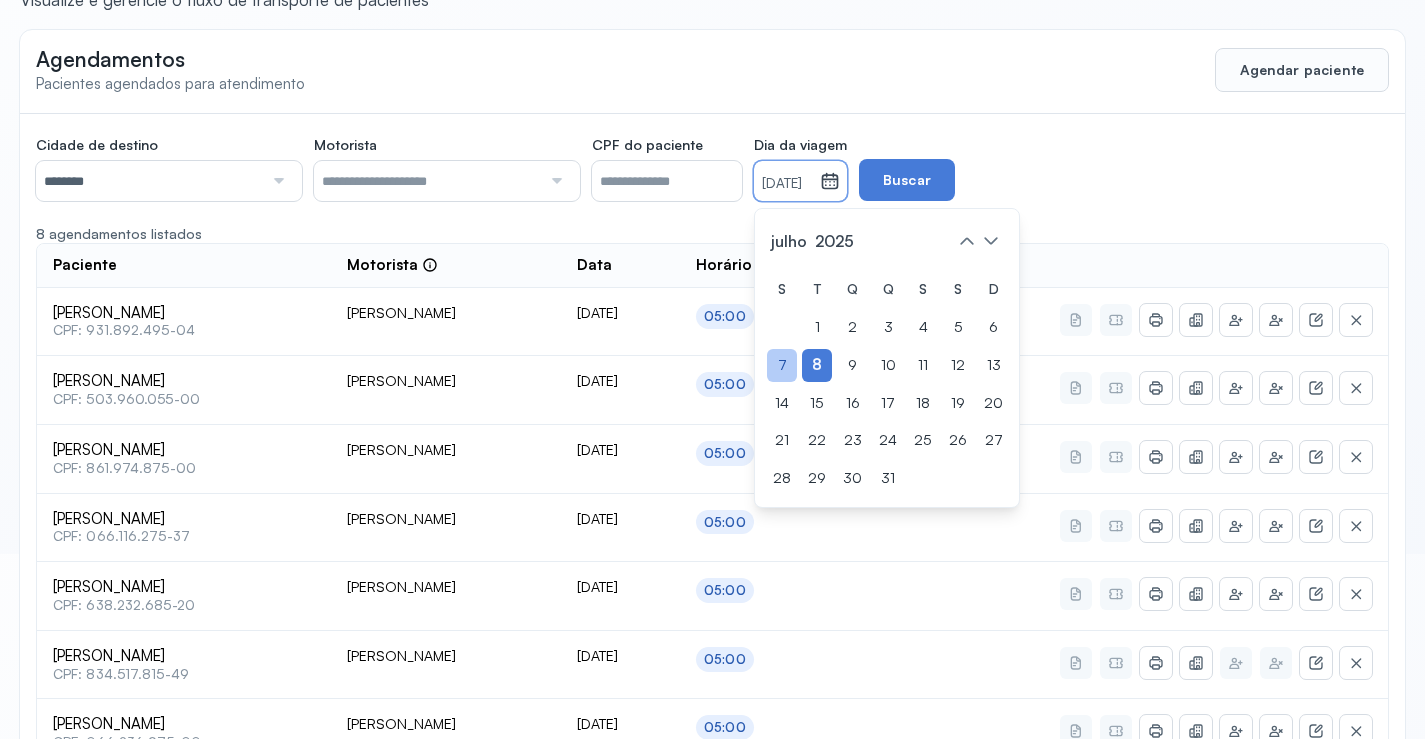 click on "7" 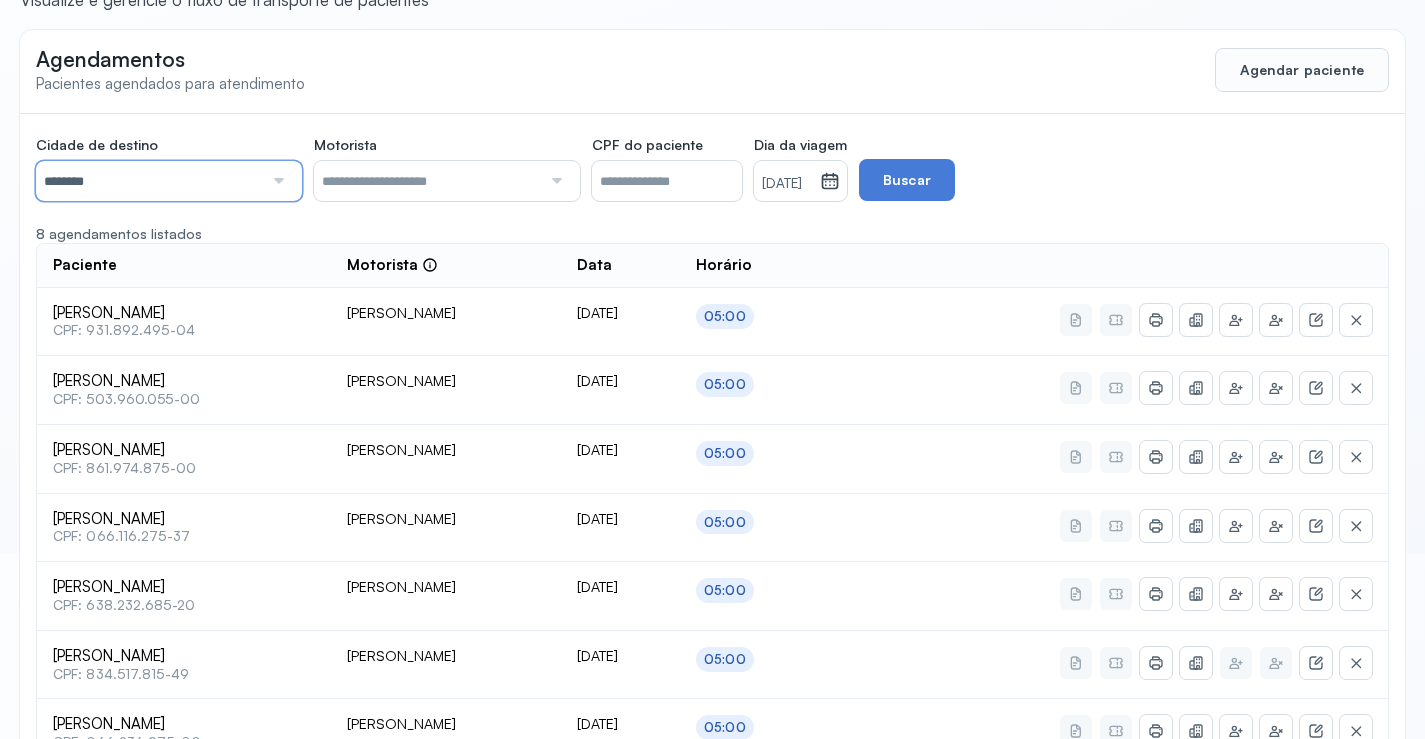 click on "********" at bounding box center [149, 181] 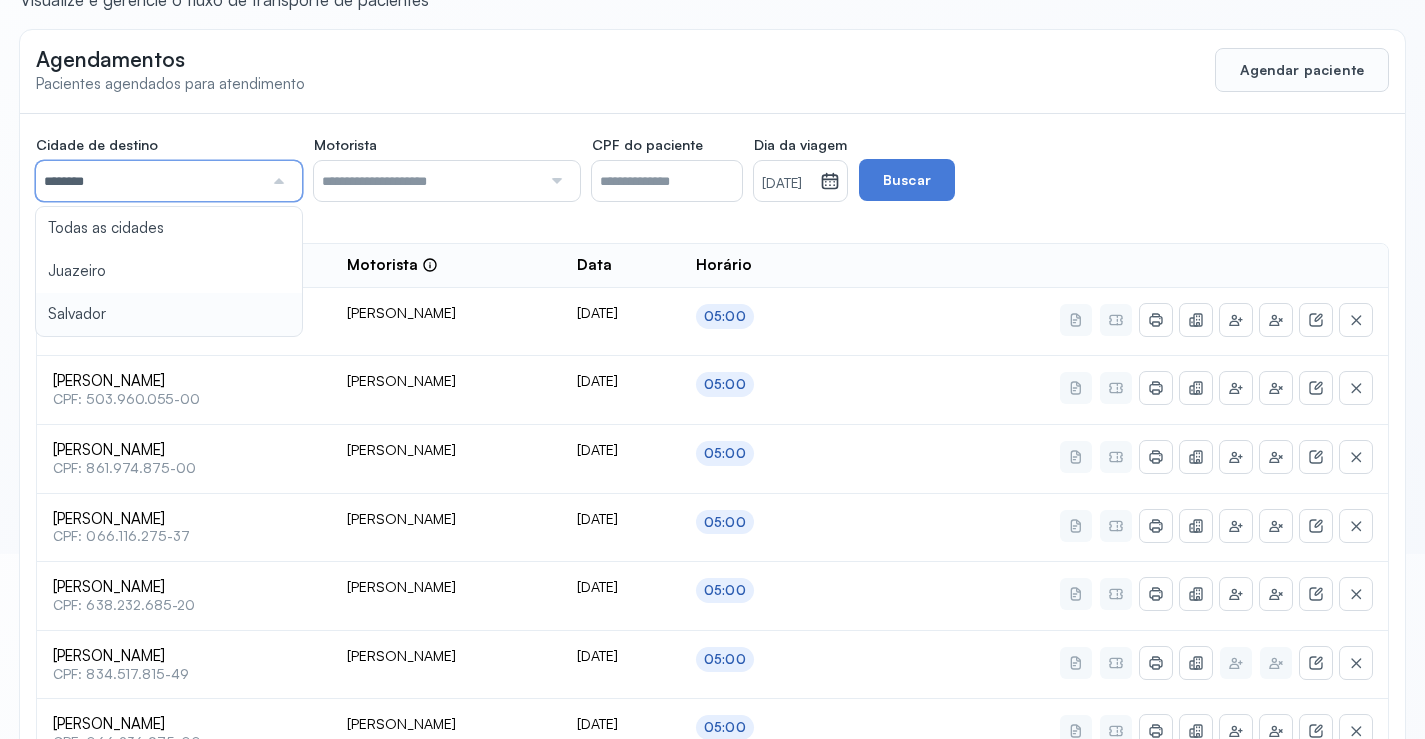 type on "********" 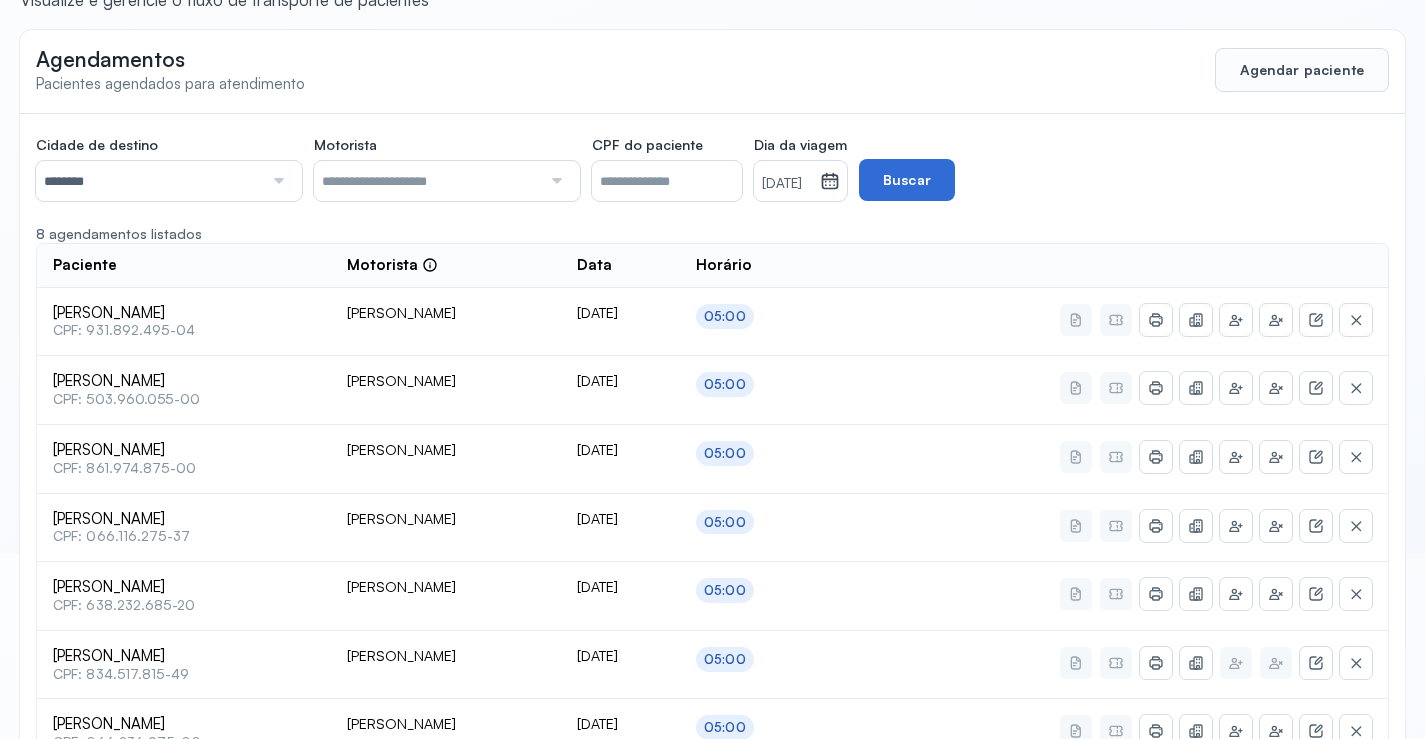 click on "Buscar" at bounding box center [907, 180] 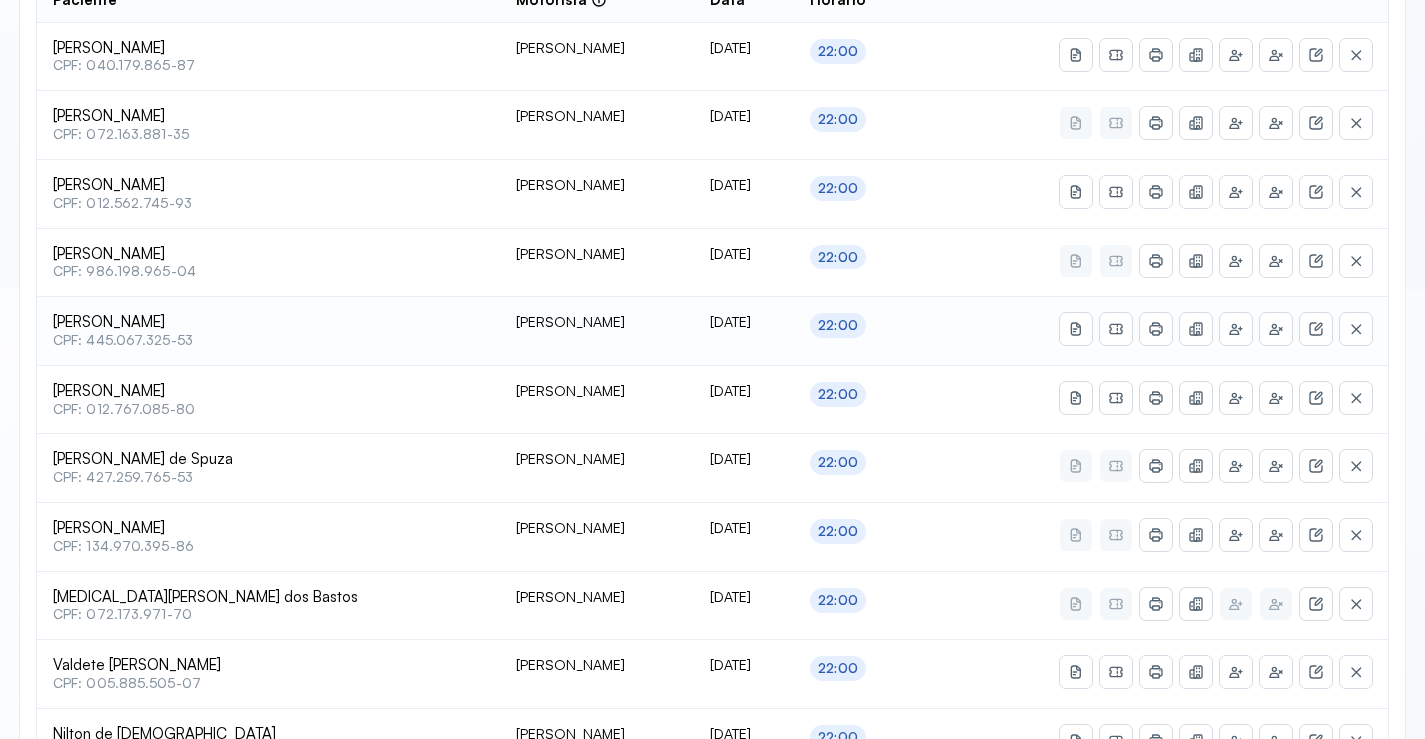 scroll, scrollTop: 485, scrollLeft: 0, axis: vertical 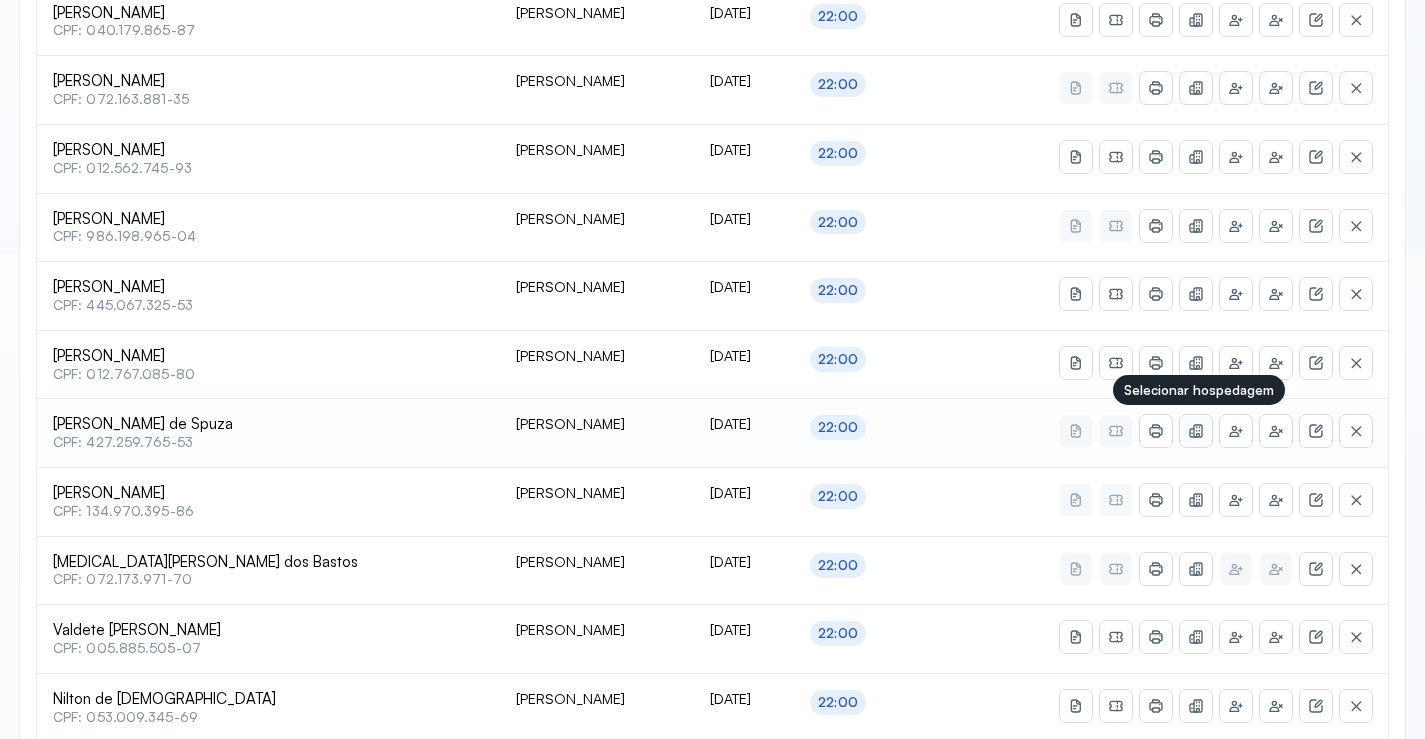 click 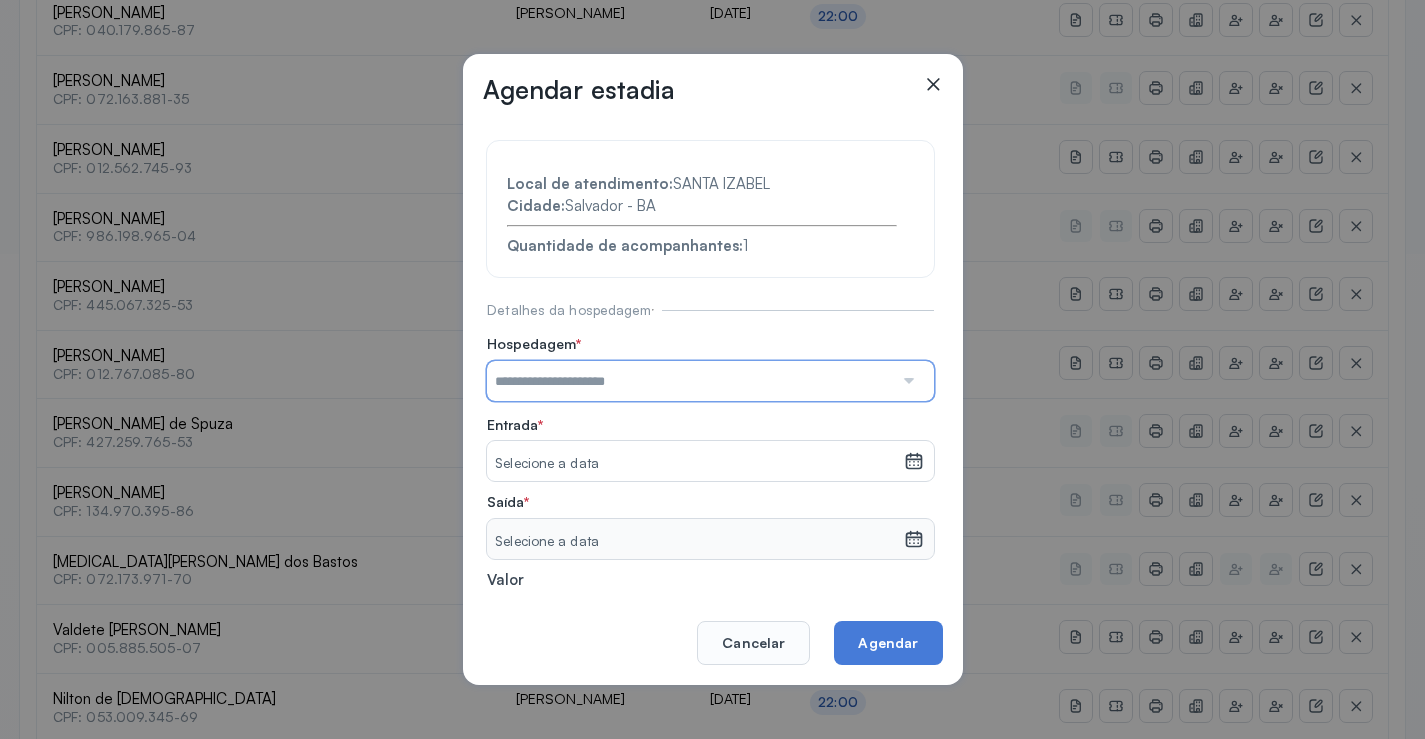 click at bounding box center (690, 381) 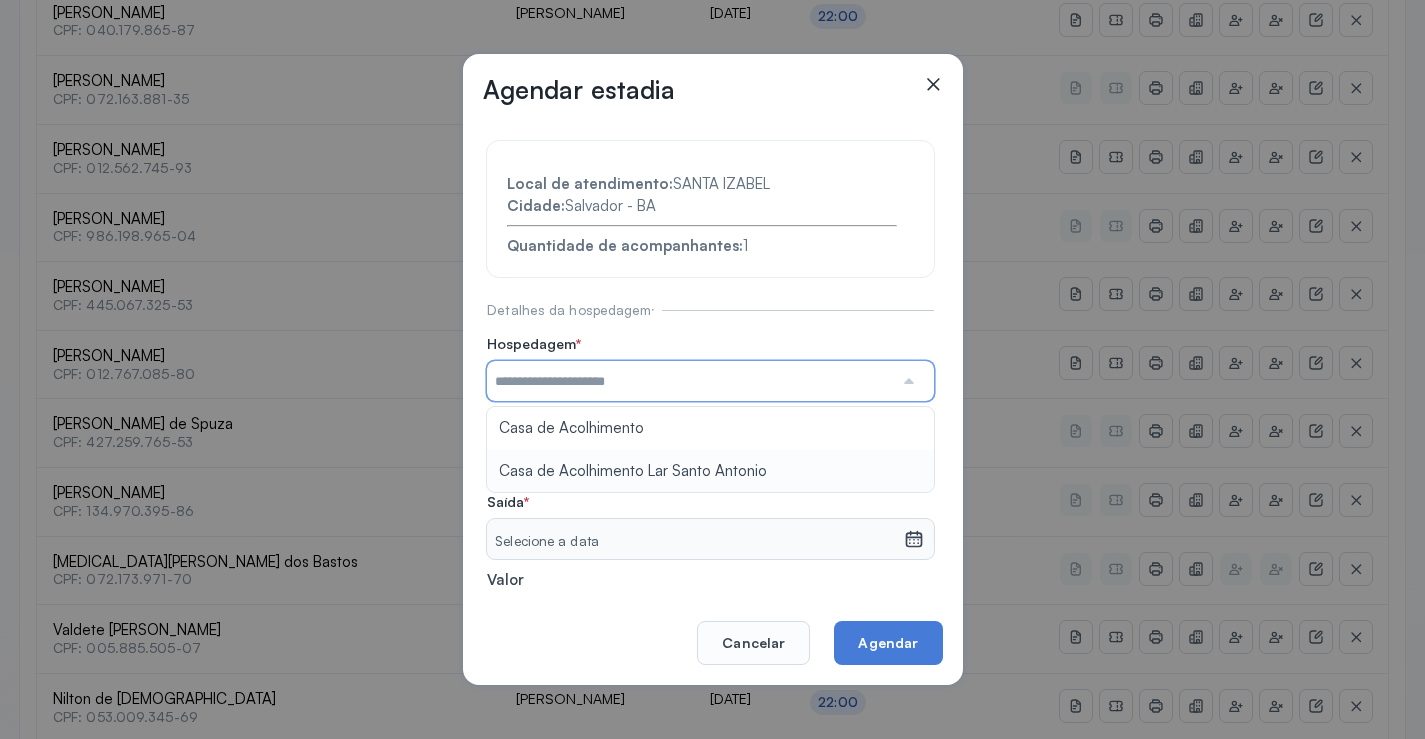 type on "**********" 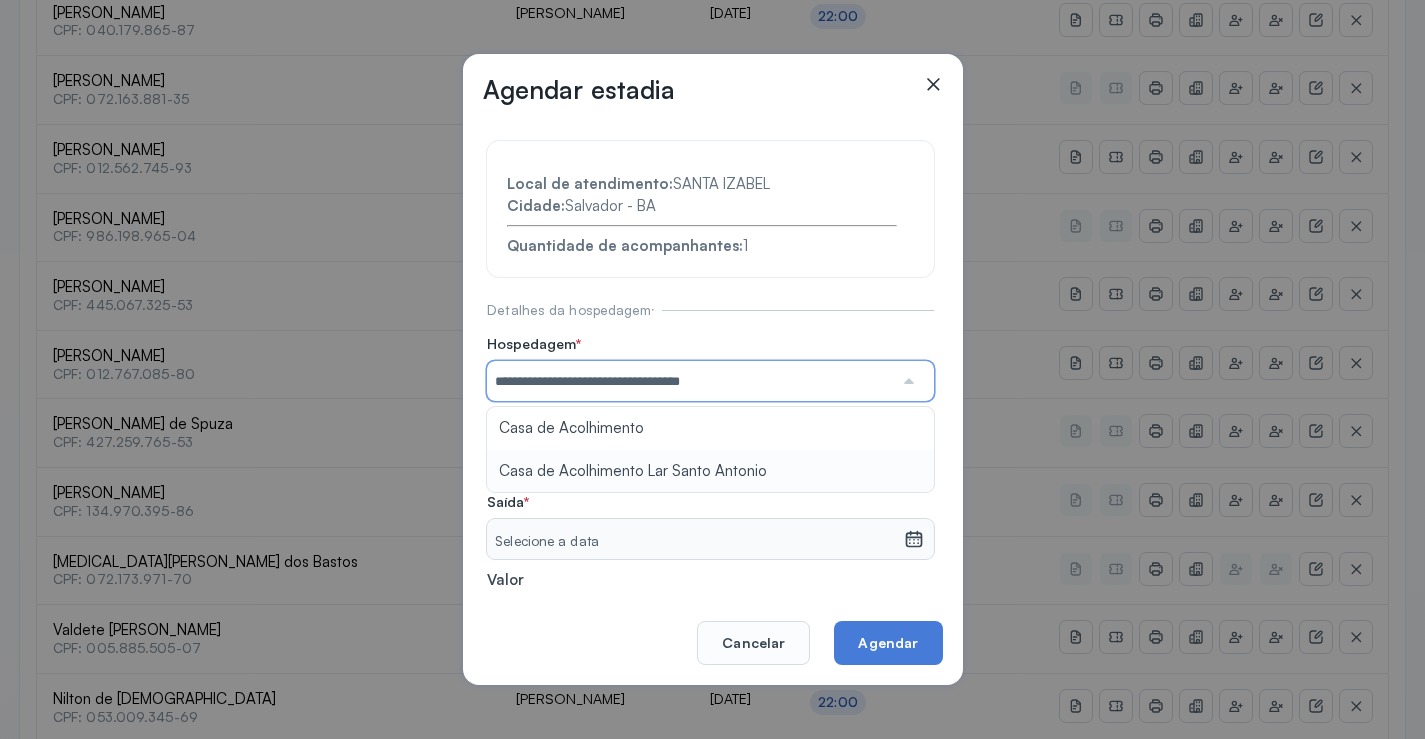 click on "**********" at bounding box center [710, 436] 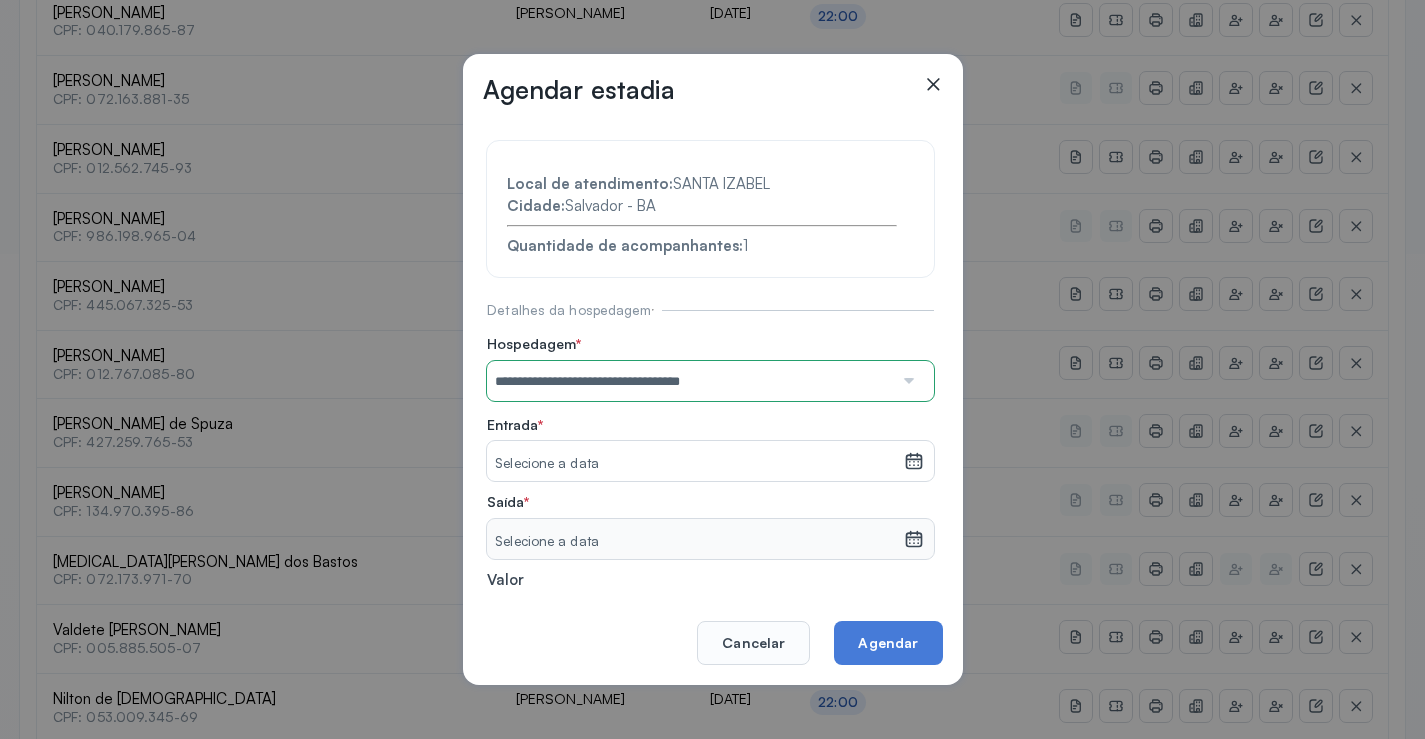 click on "Selecione a data" at bounding box center [695, 464] 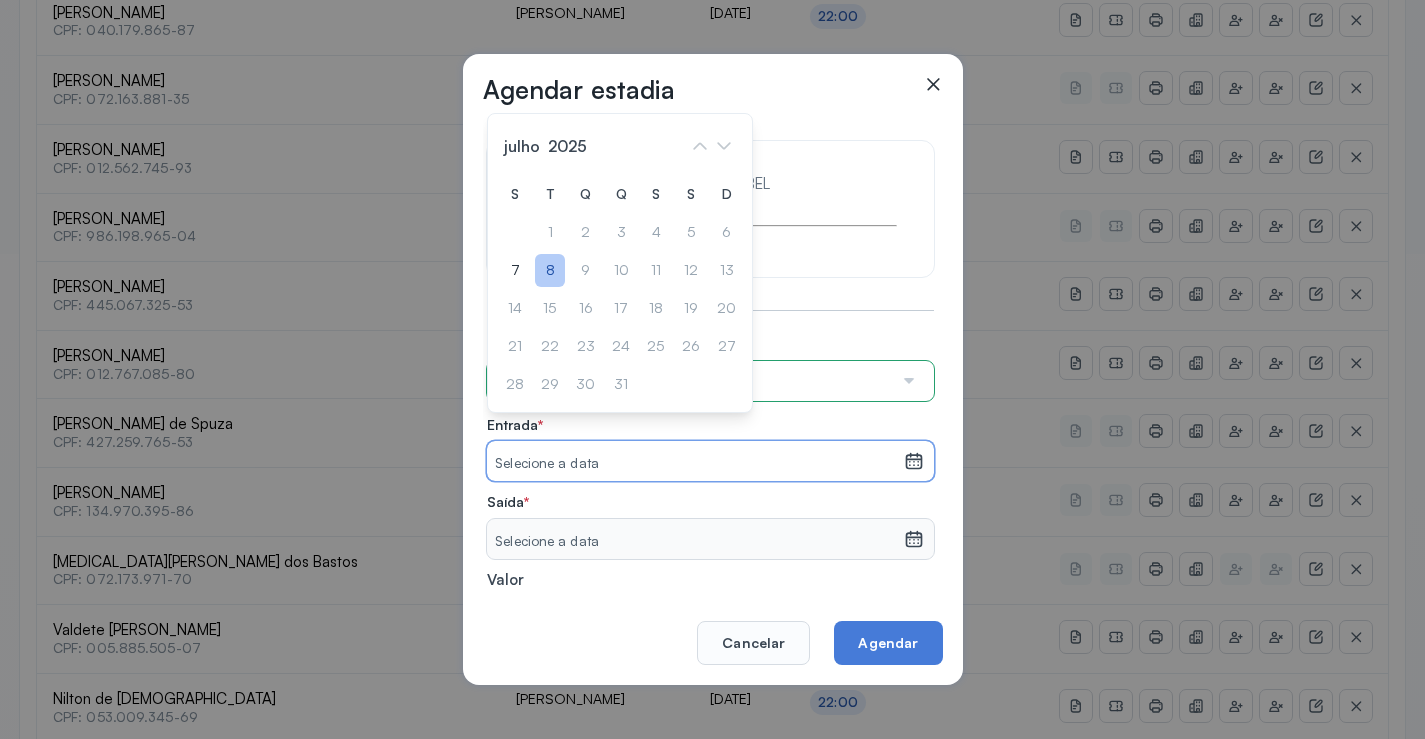 click on "8" 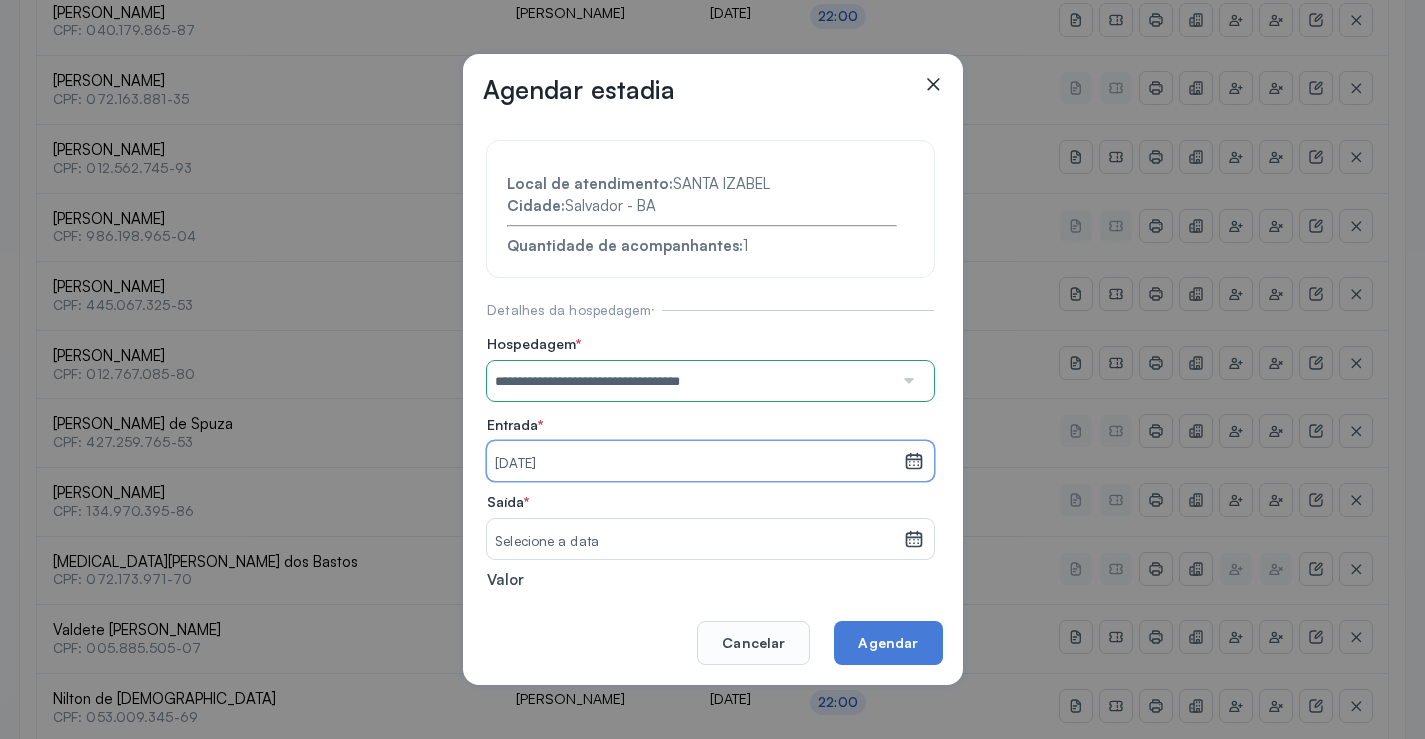 click on "Selecione a data" at bounding box center [695, 542] 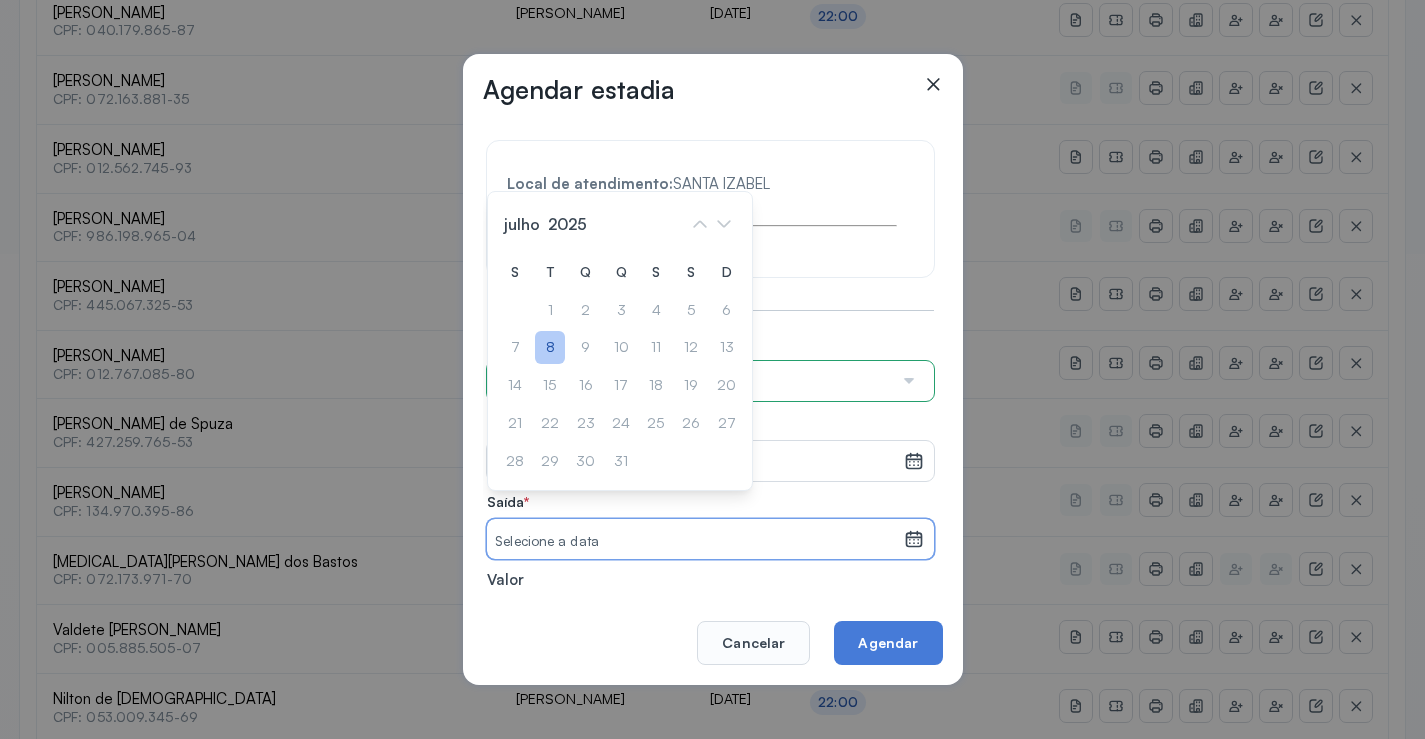 click on "8" 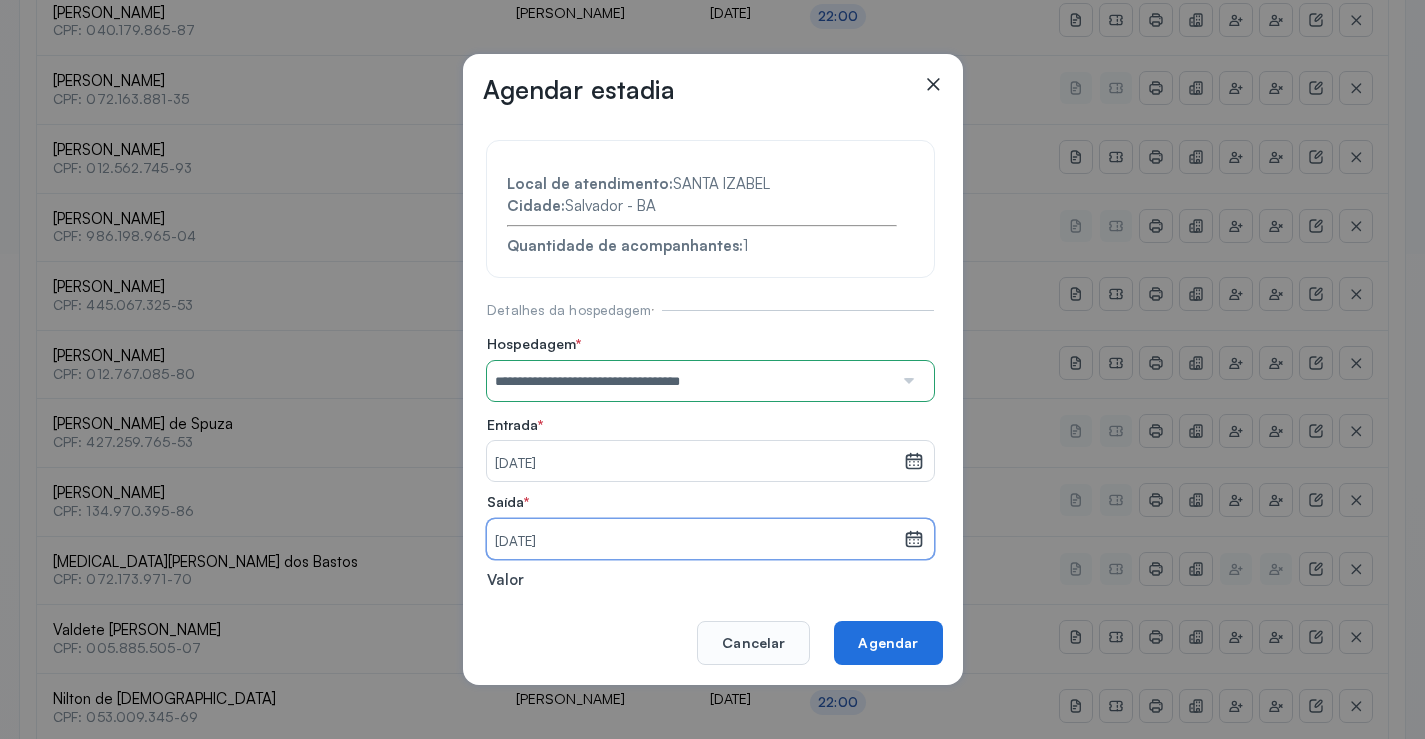 click on "Agendar" 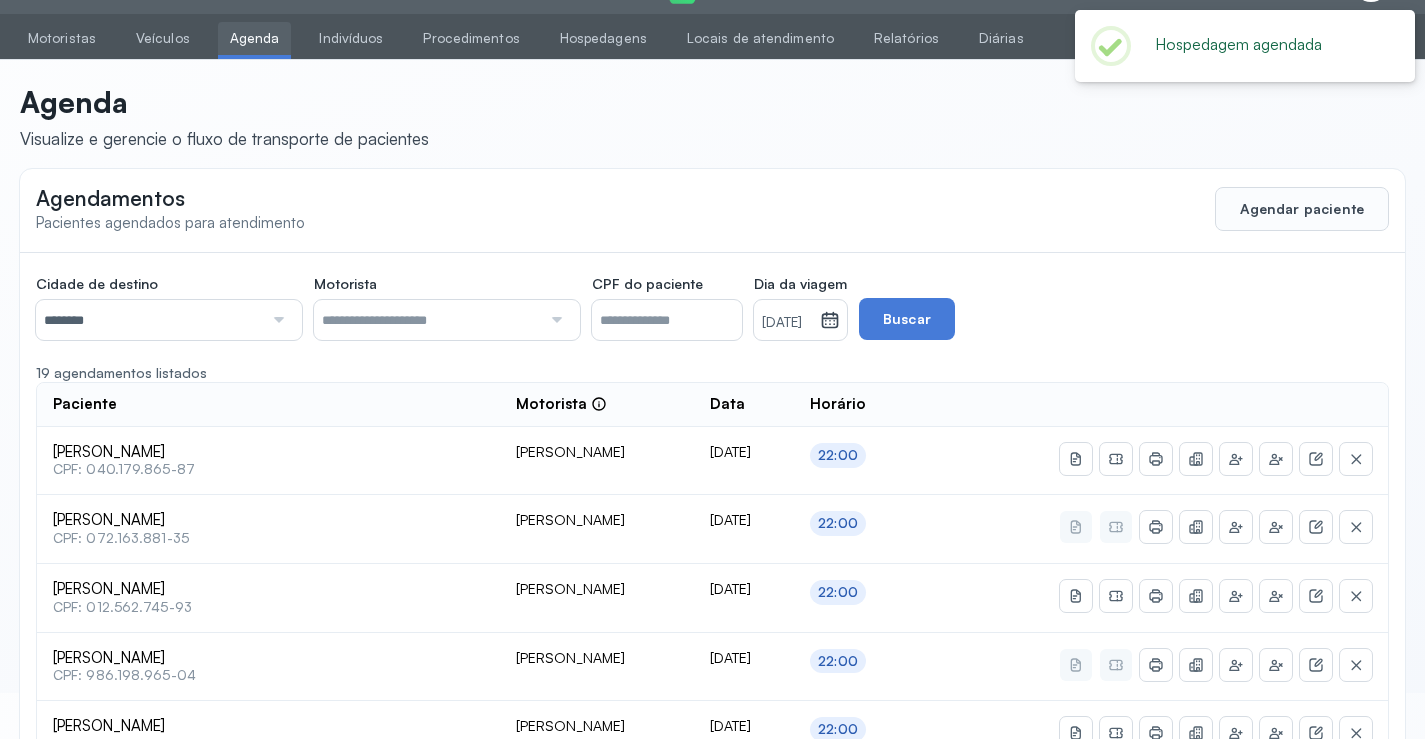 scroll, scrollTop: 485, scrollLeft: 0, axis: vertical 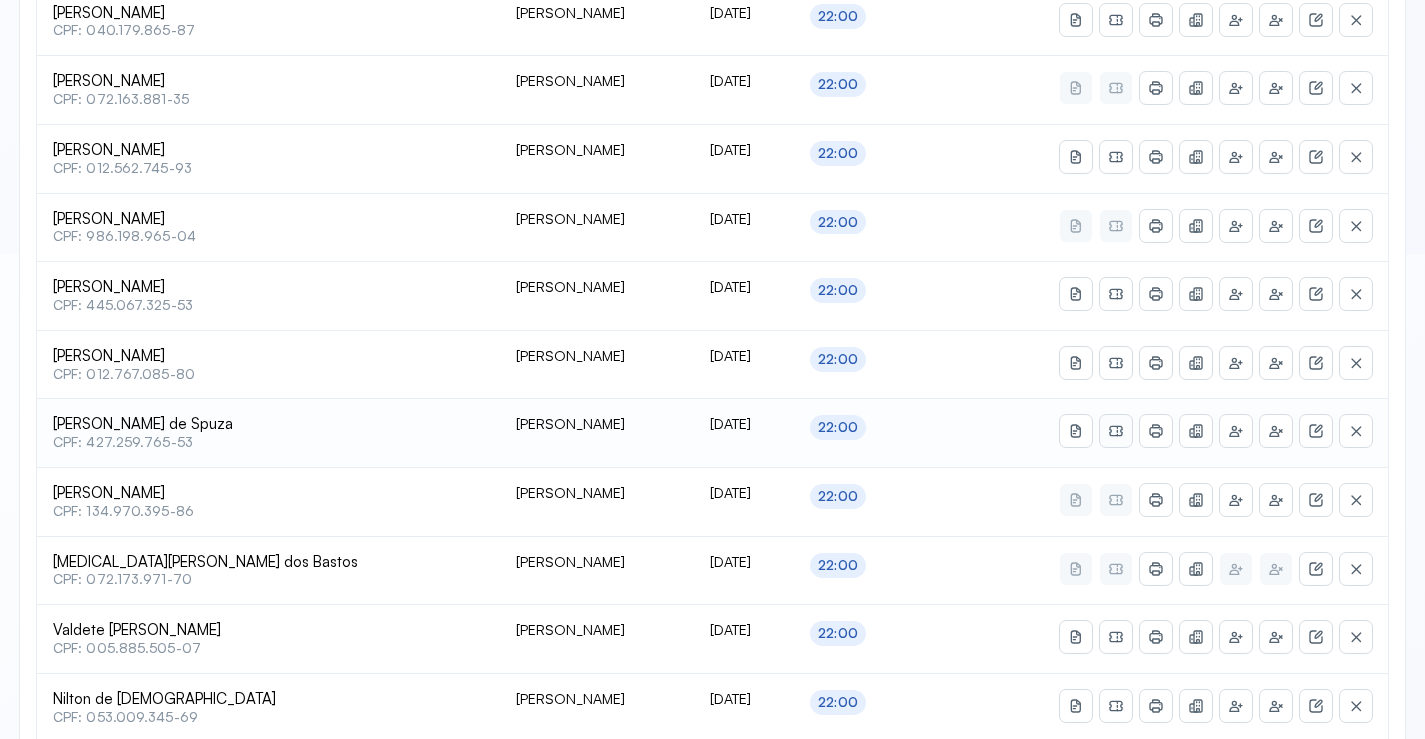 click 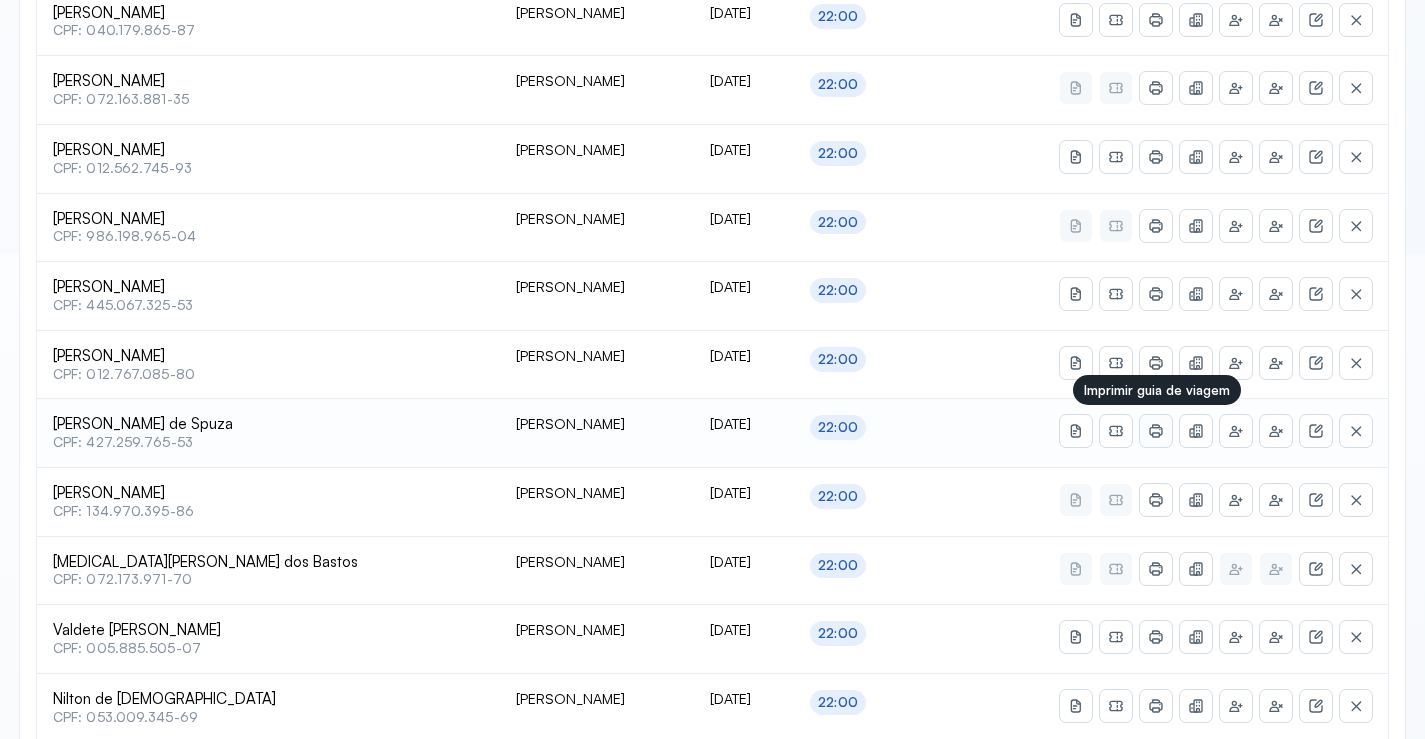click 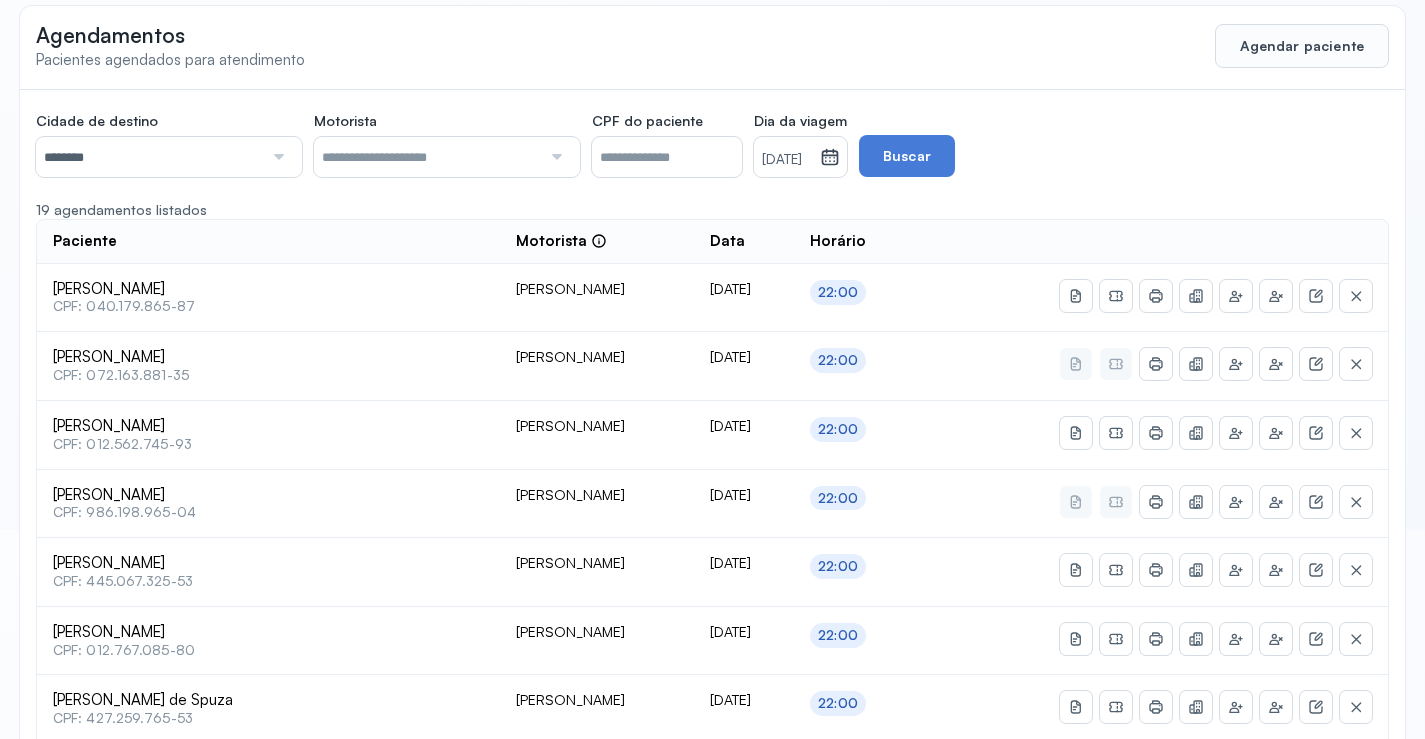 scroll, scrollTop: 0, scrollLeft: 0, axis: both 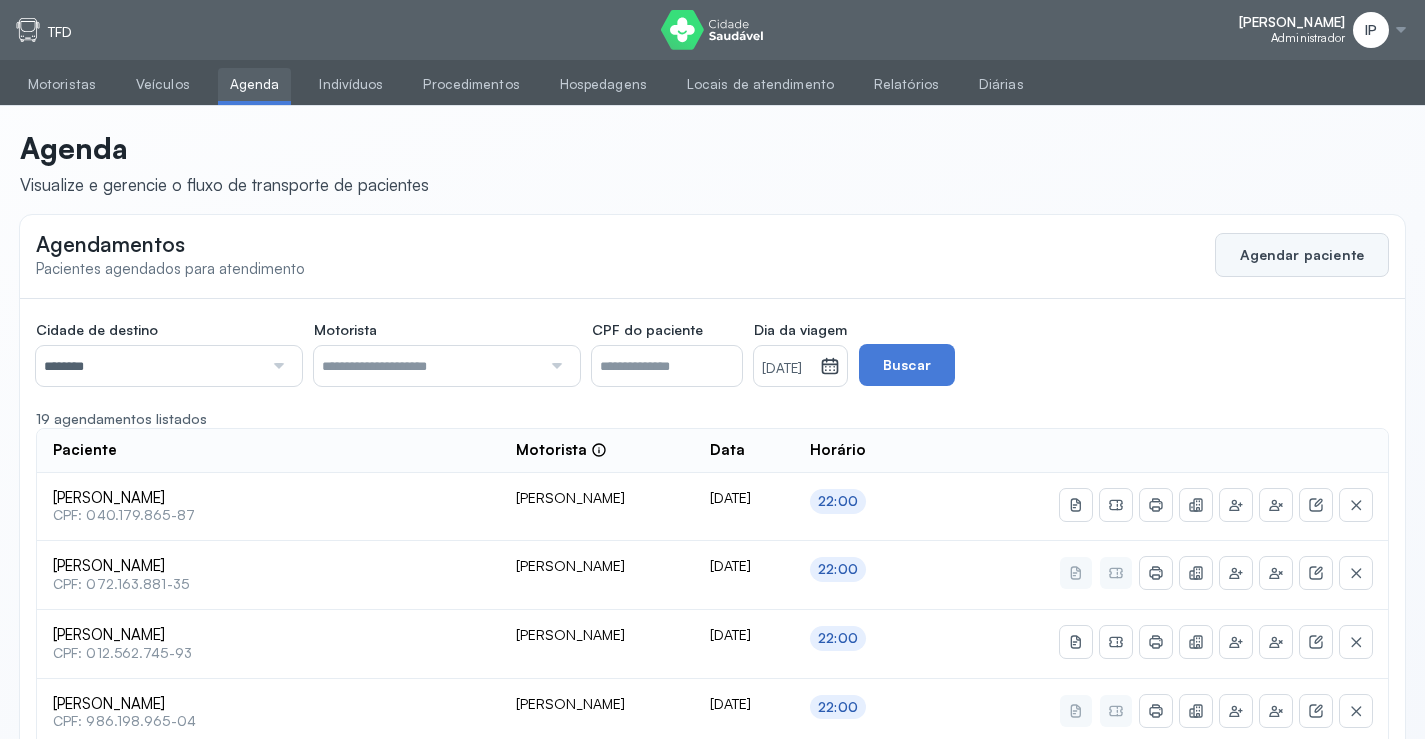 click on "Agendar paciente" 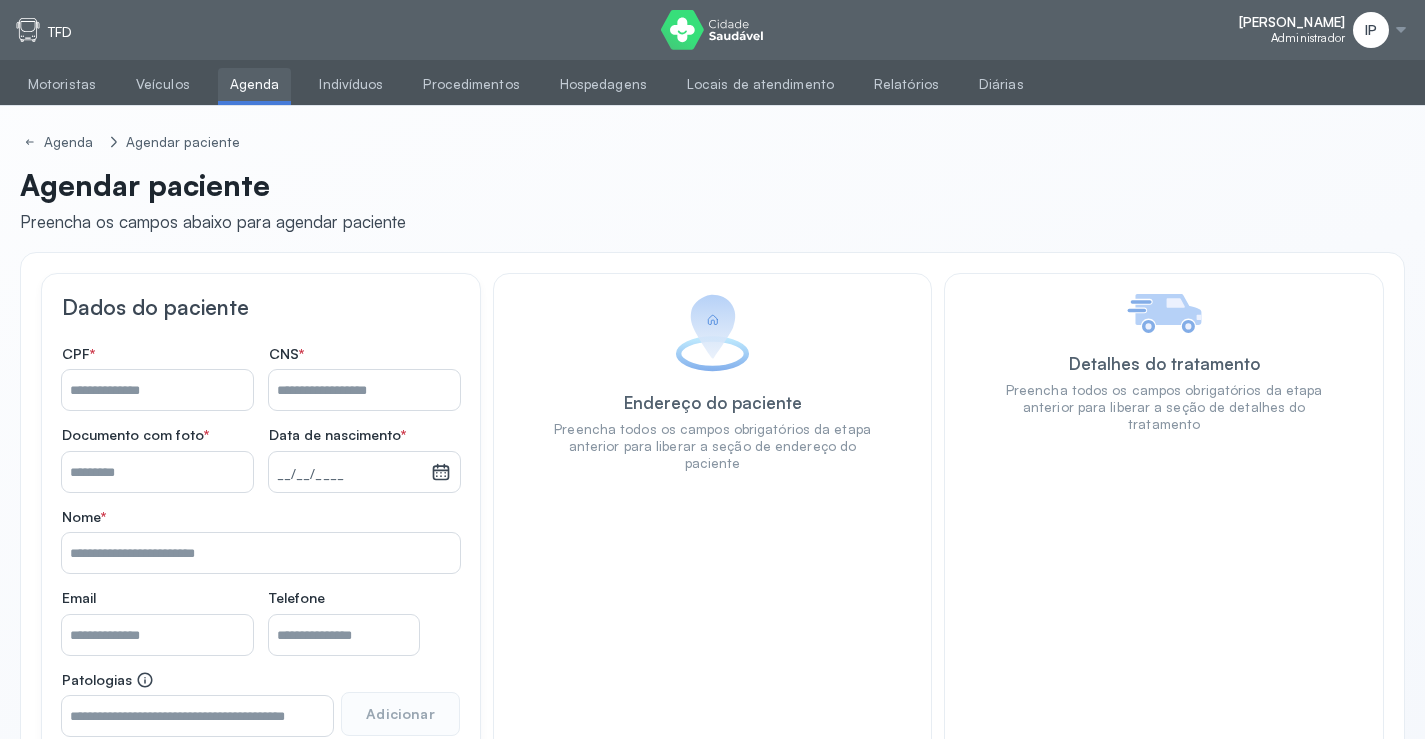 click on "Nome   *" at bounding box center [364, 390] 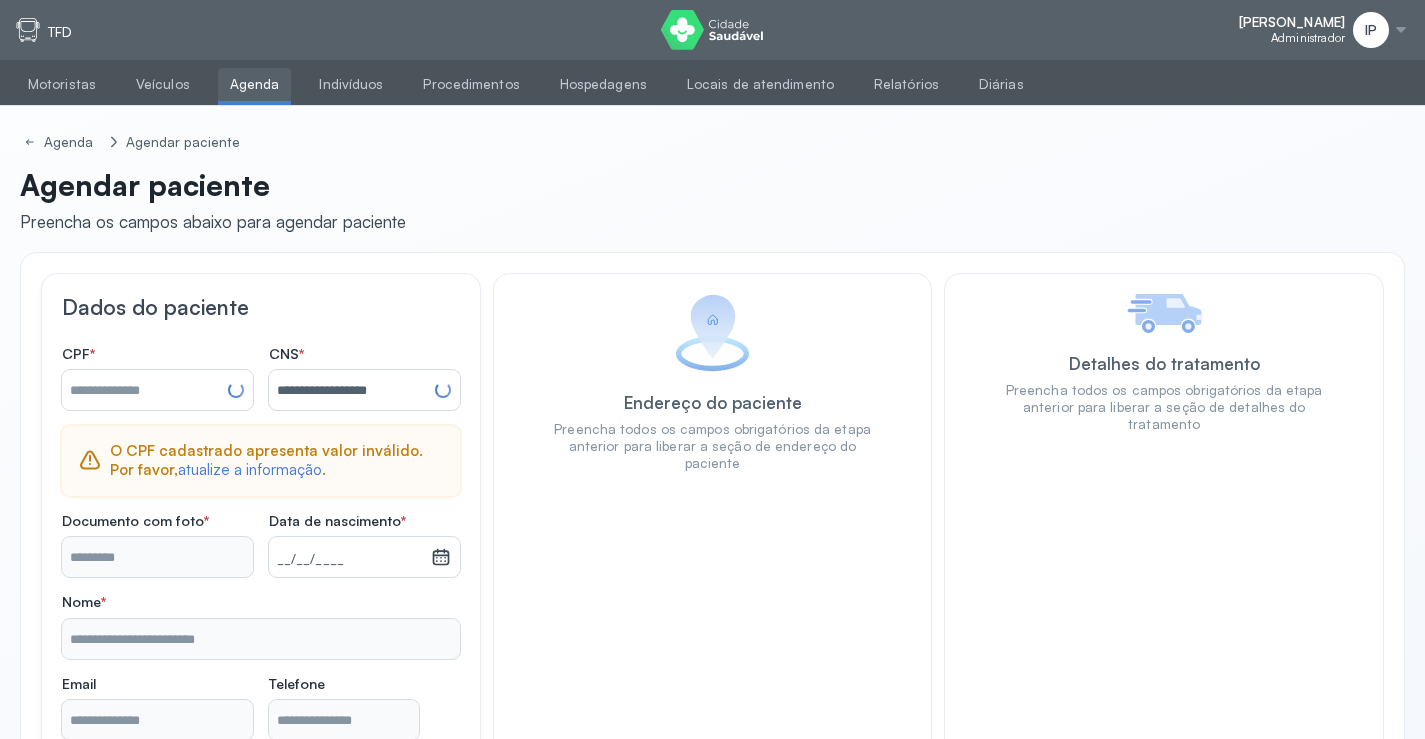 type on "**********" 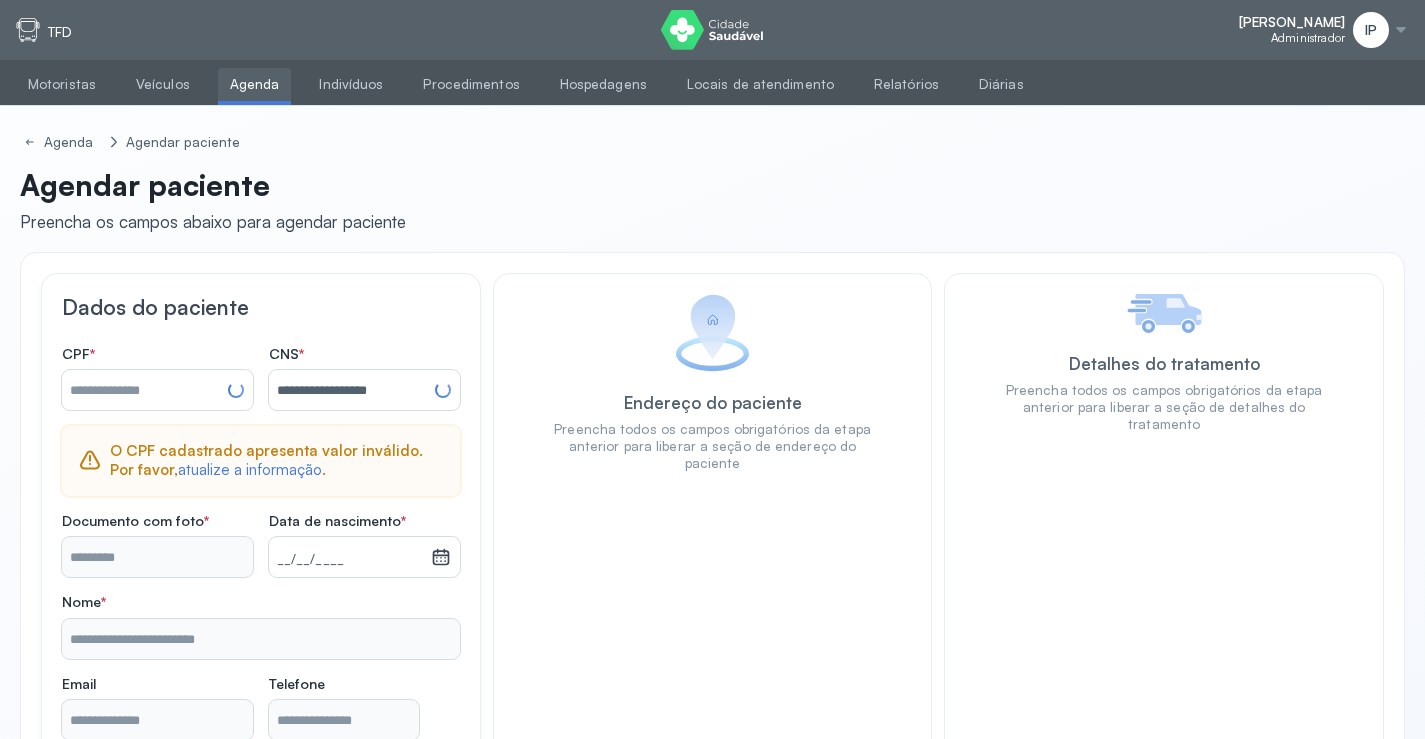 type on "**********" 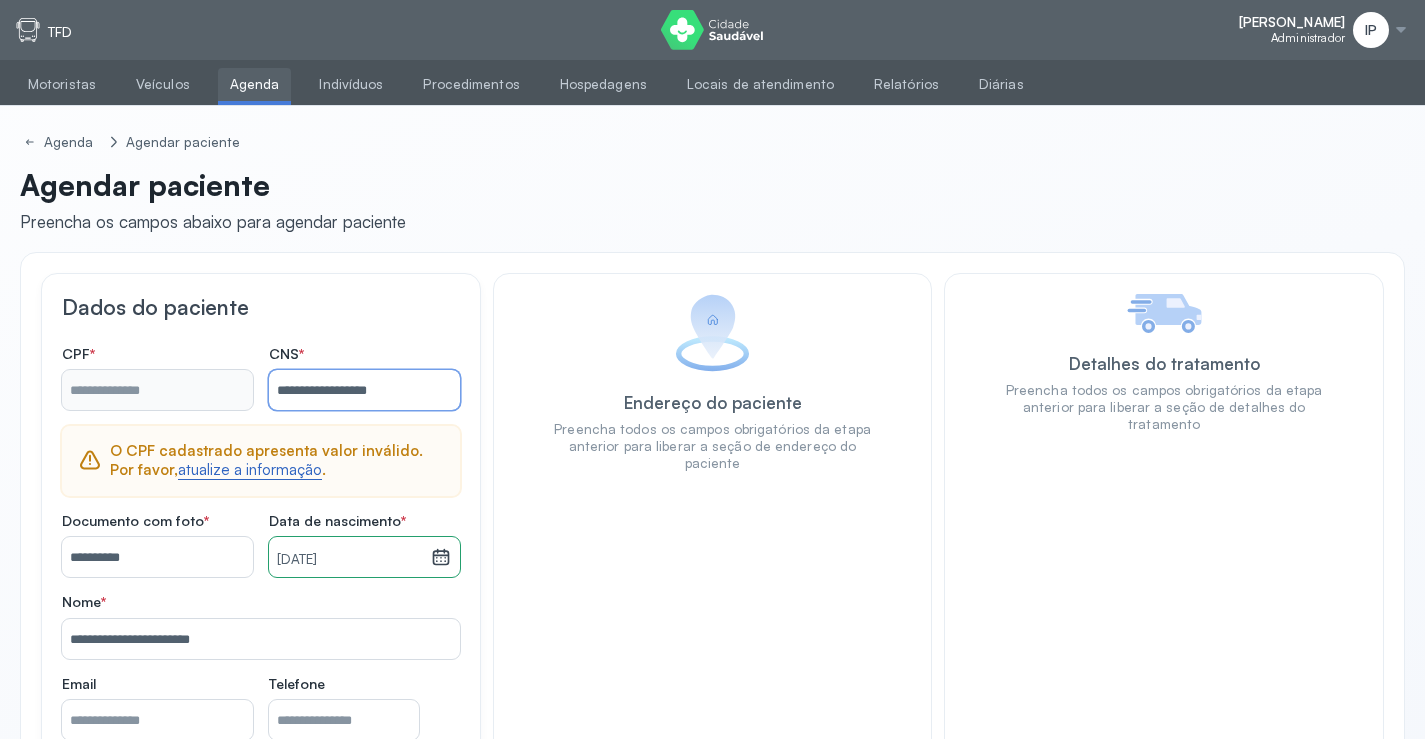 type on "**********" 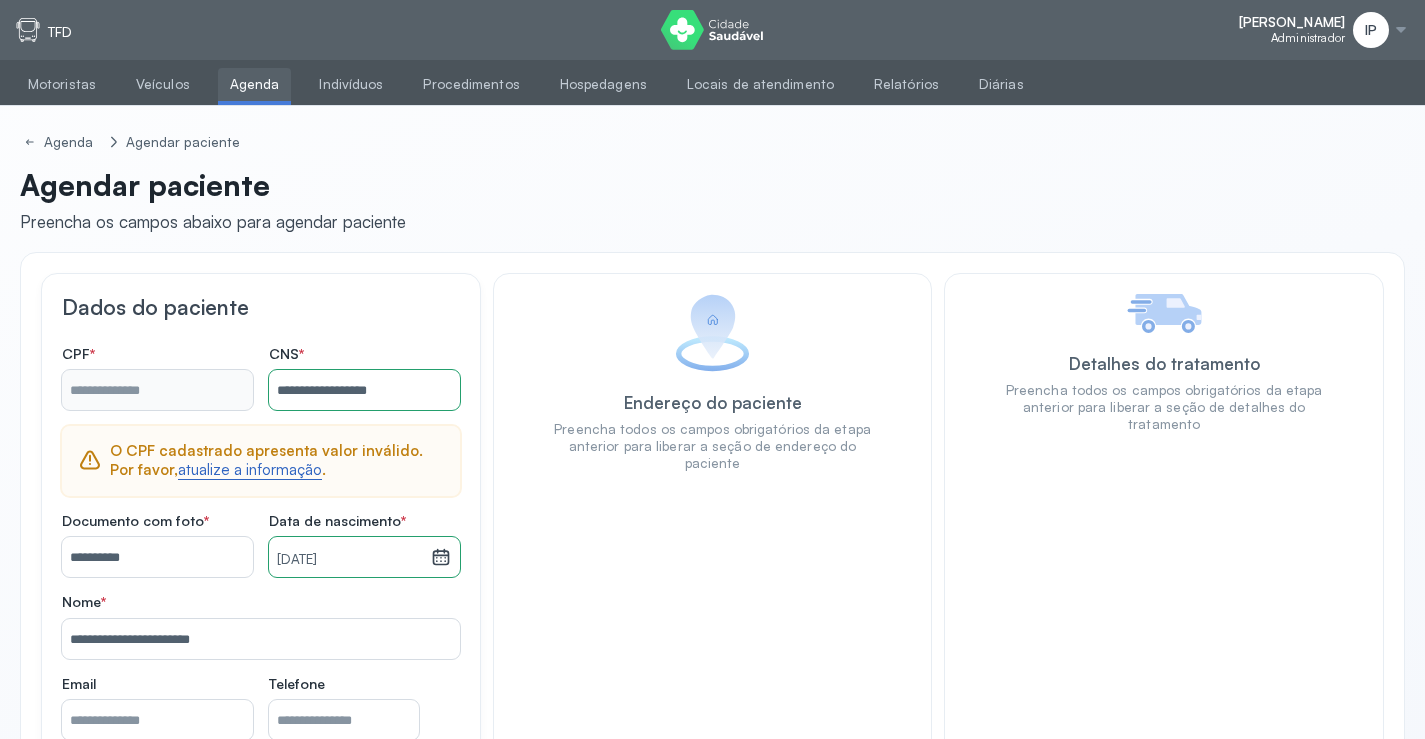 click on "atualize a informação" at bounding box center (250, 470) 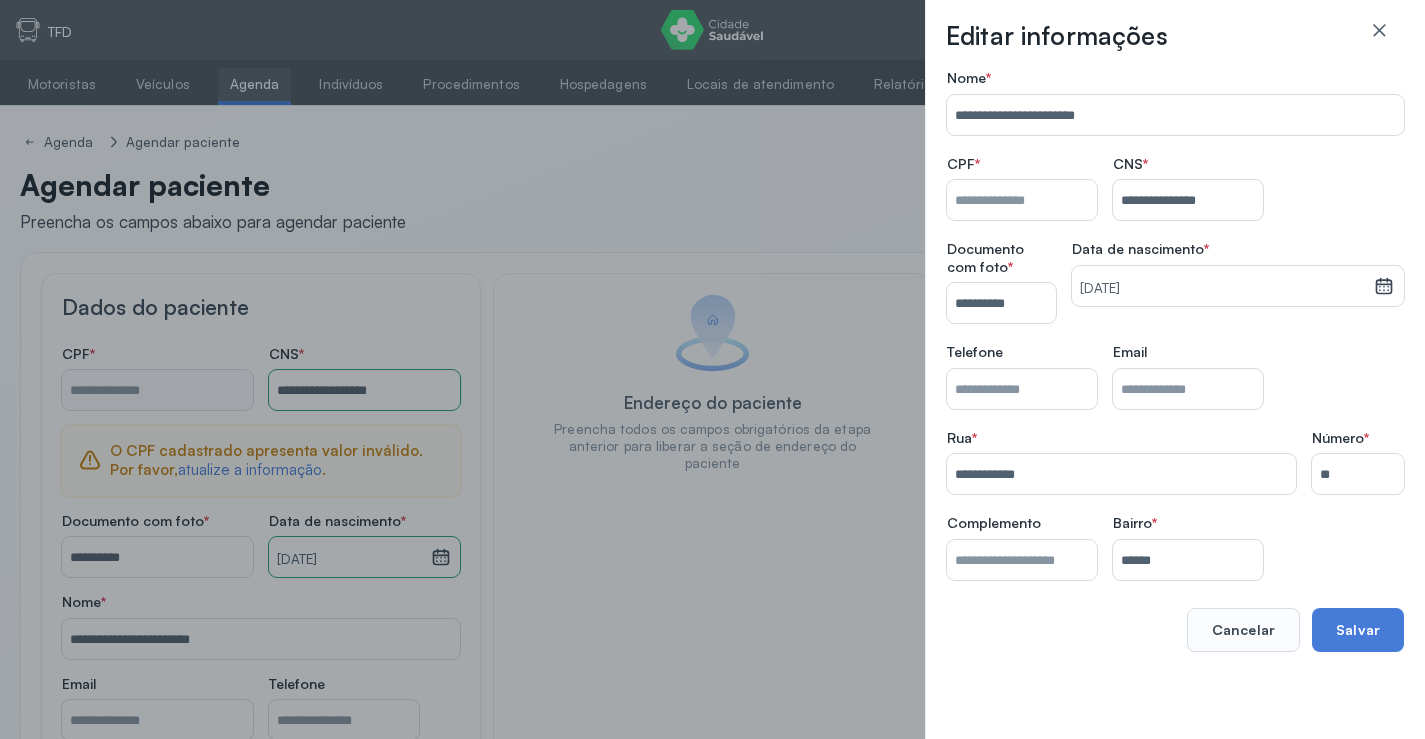 click on "Nome   *" at bounding box center (1022, 200) 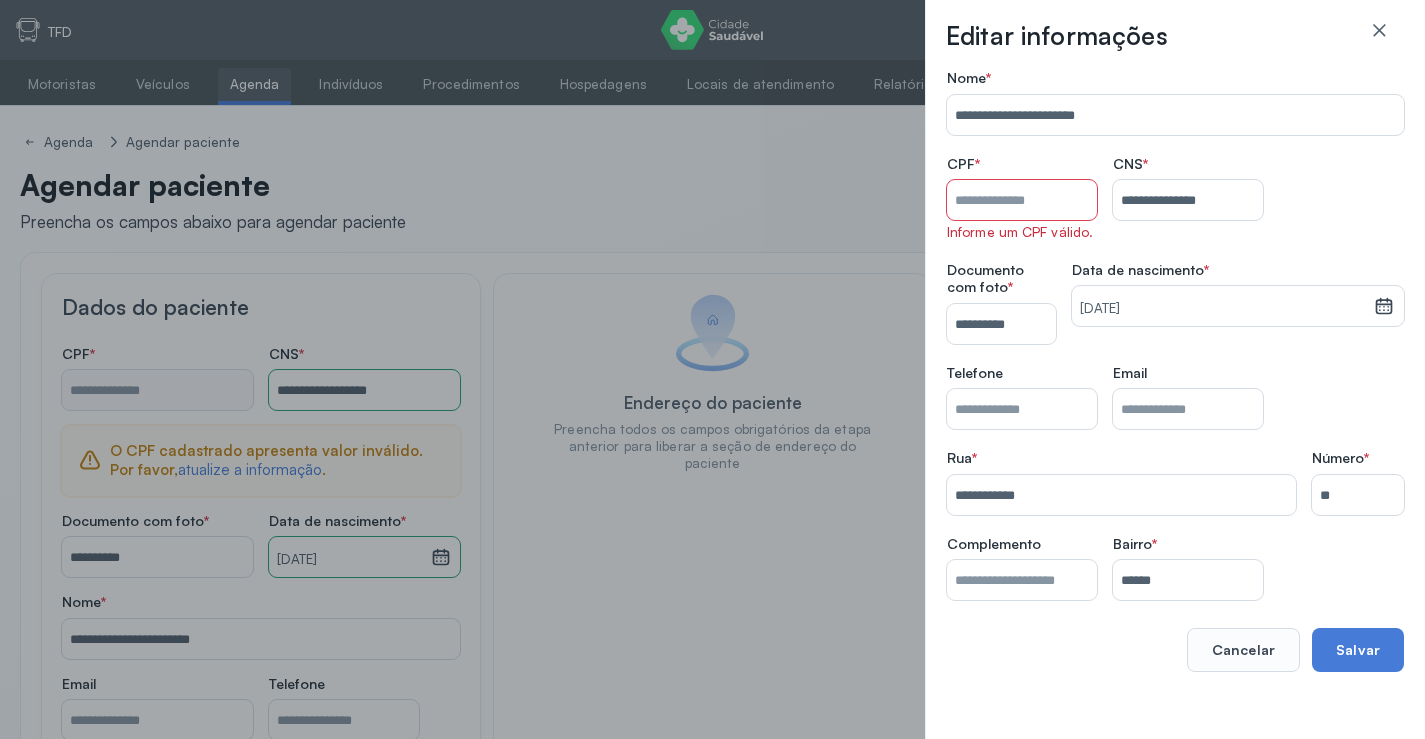 drag, startPoint x: 853, startPoint y: 302, endPoint x: 842, endPoint y: 320, distance: 21.095022 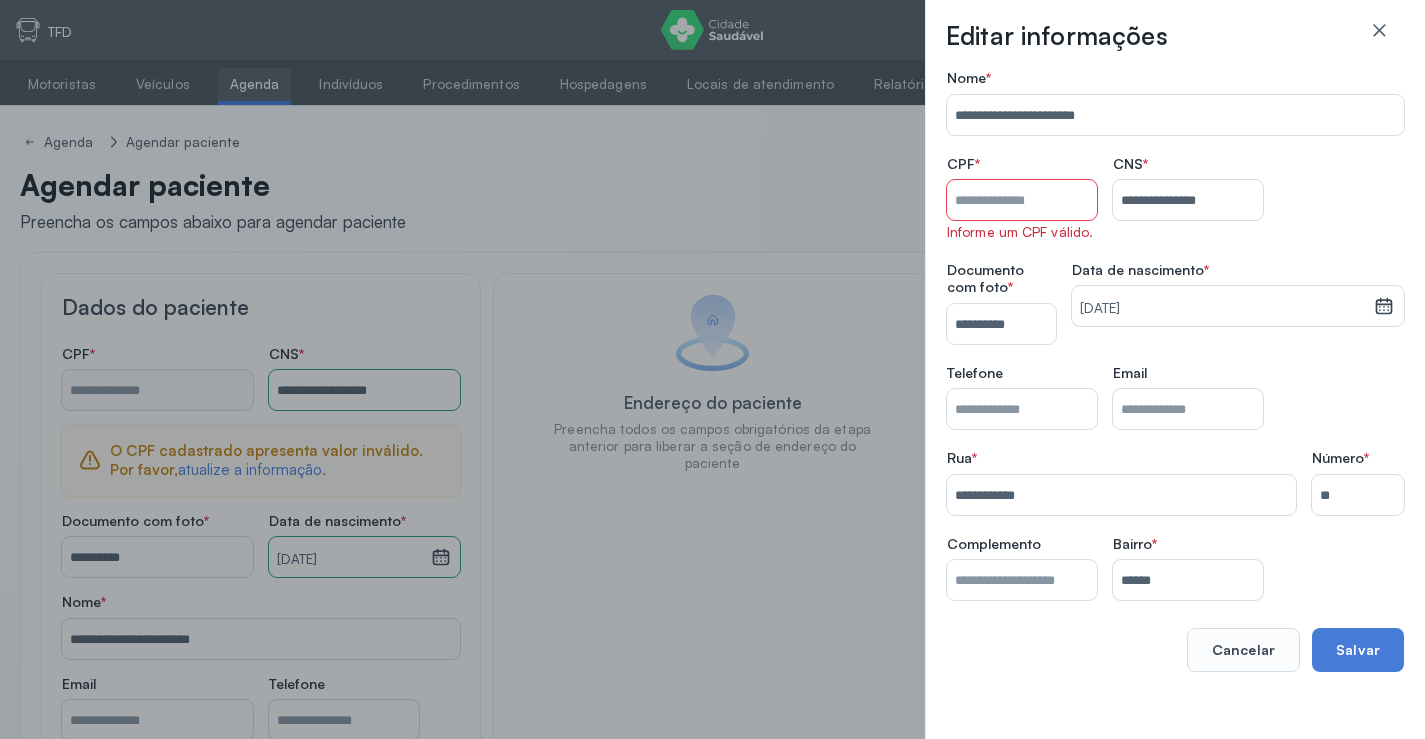 drag, startPoint x: 842, startPoint y: 320, endPoint x: 884, endPoint y: 395, distance: 85.95929 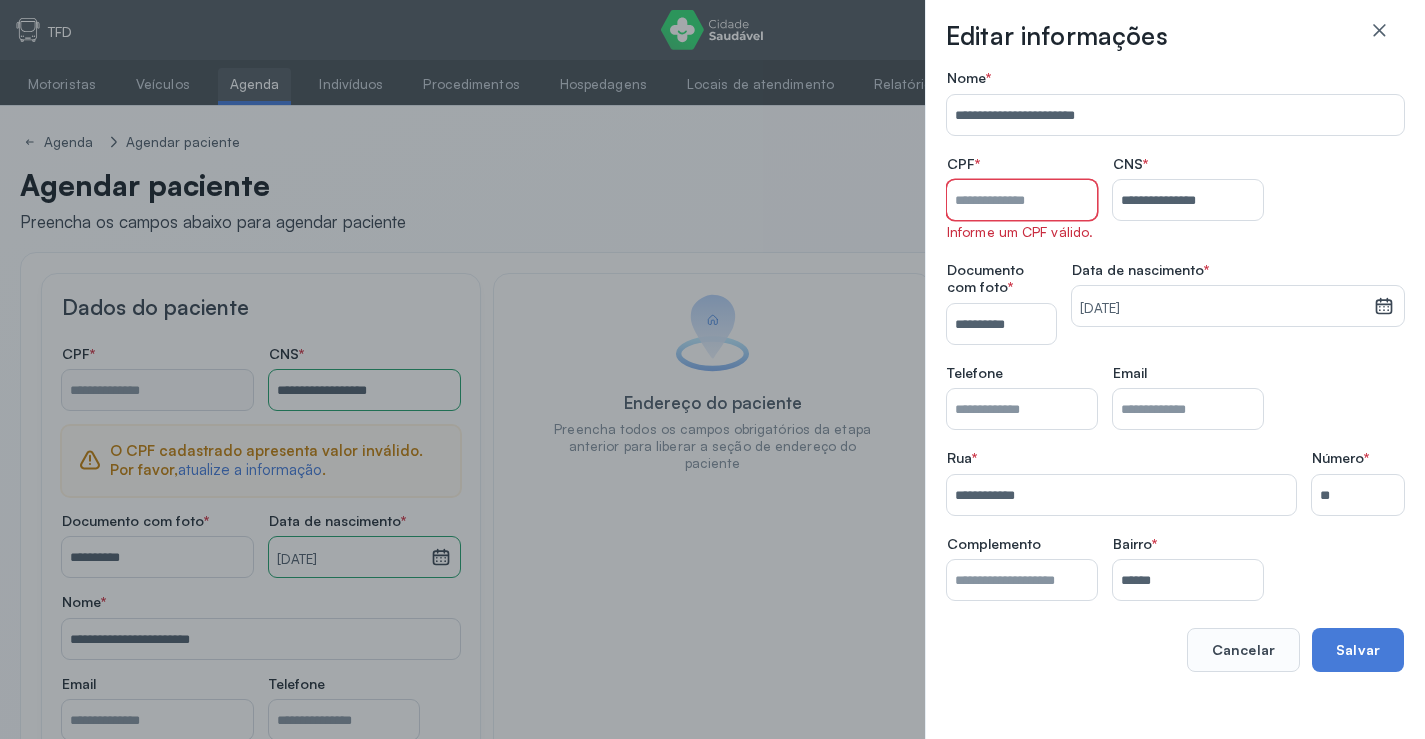 click on "Nome   *" at bounding box center [1022, 200] 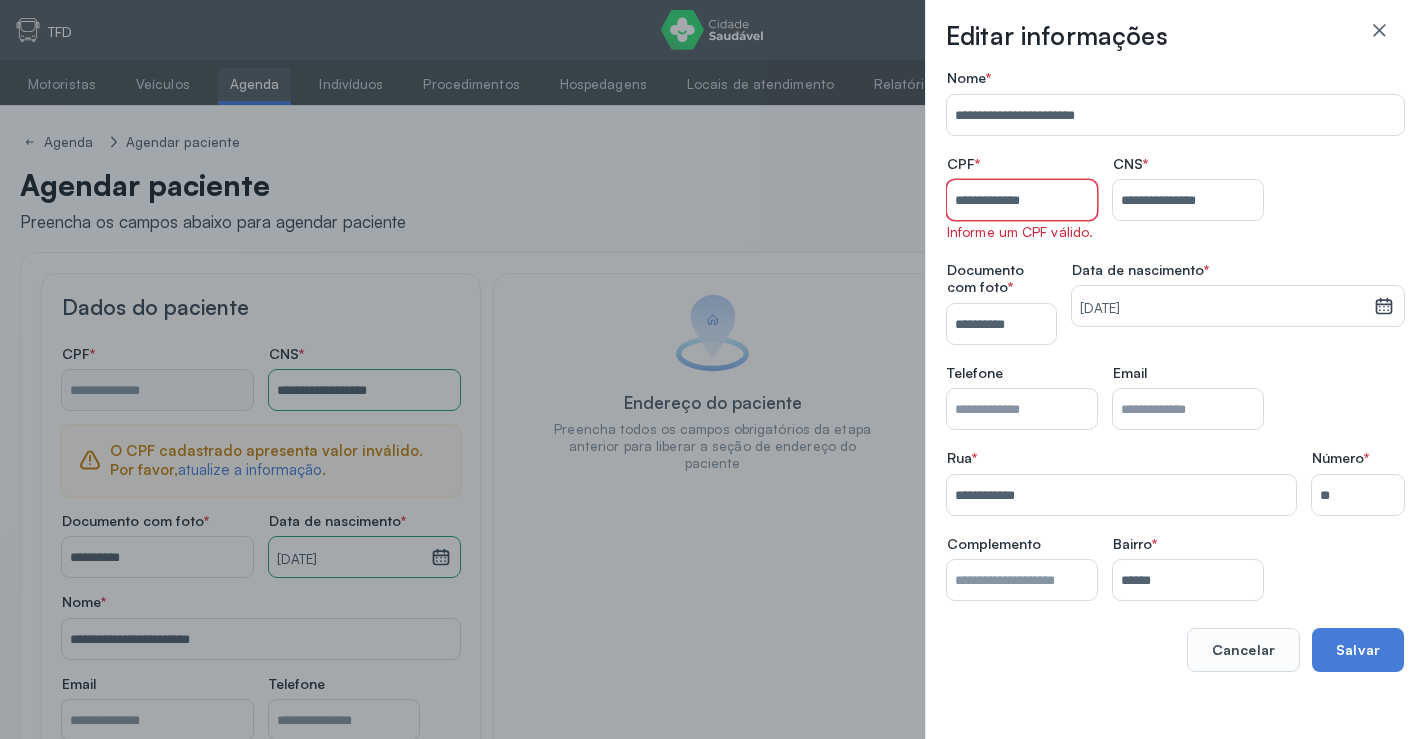 type on "**********" 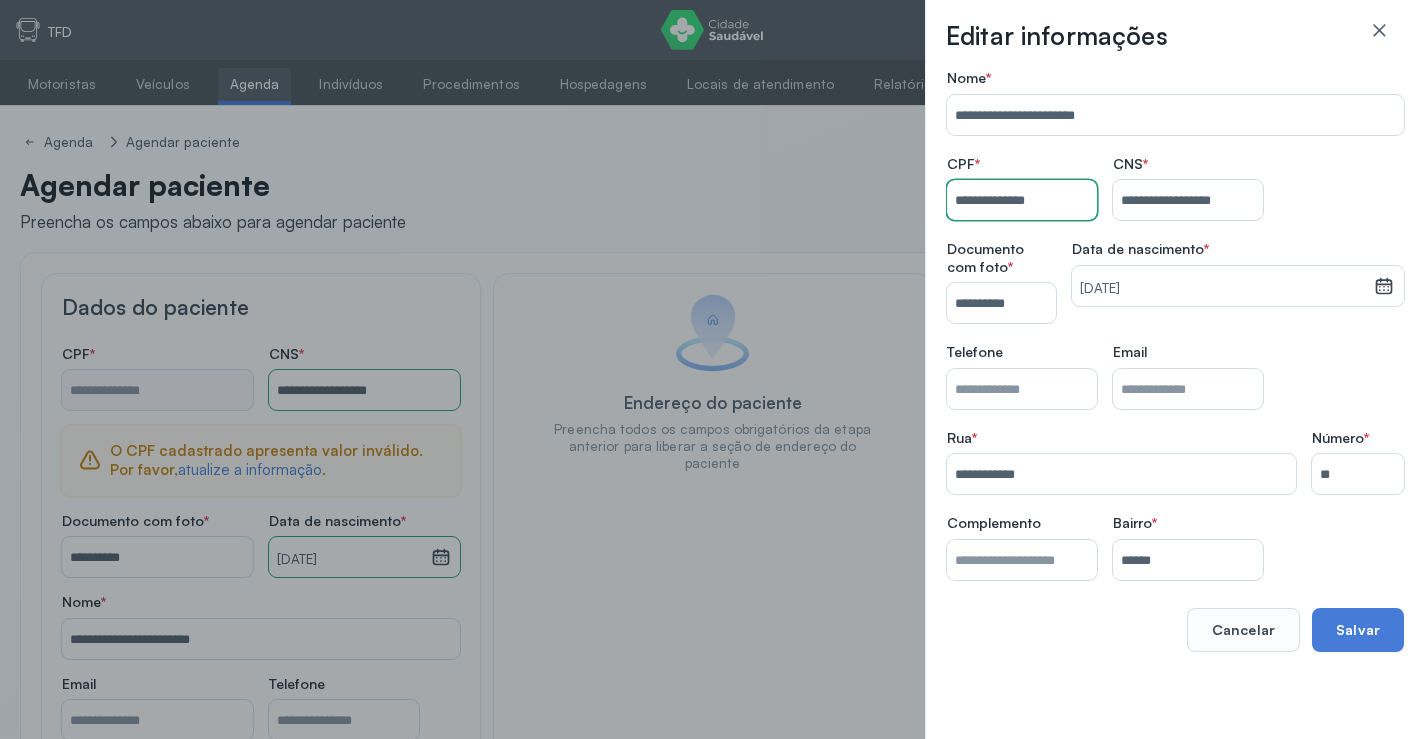 type on "**********" 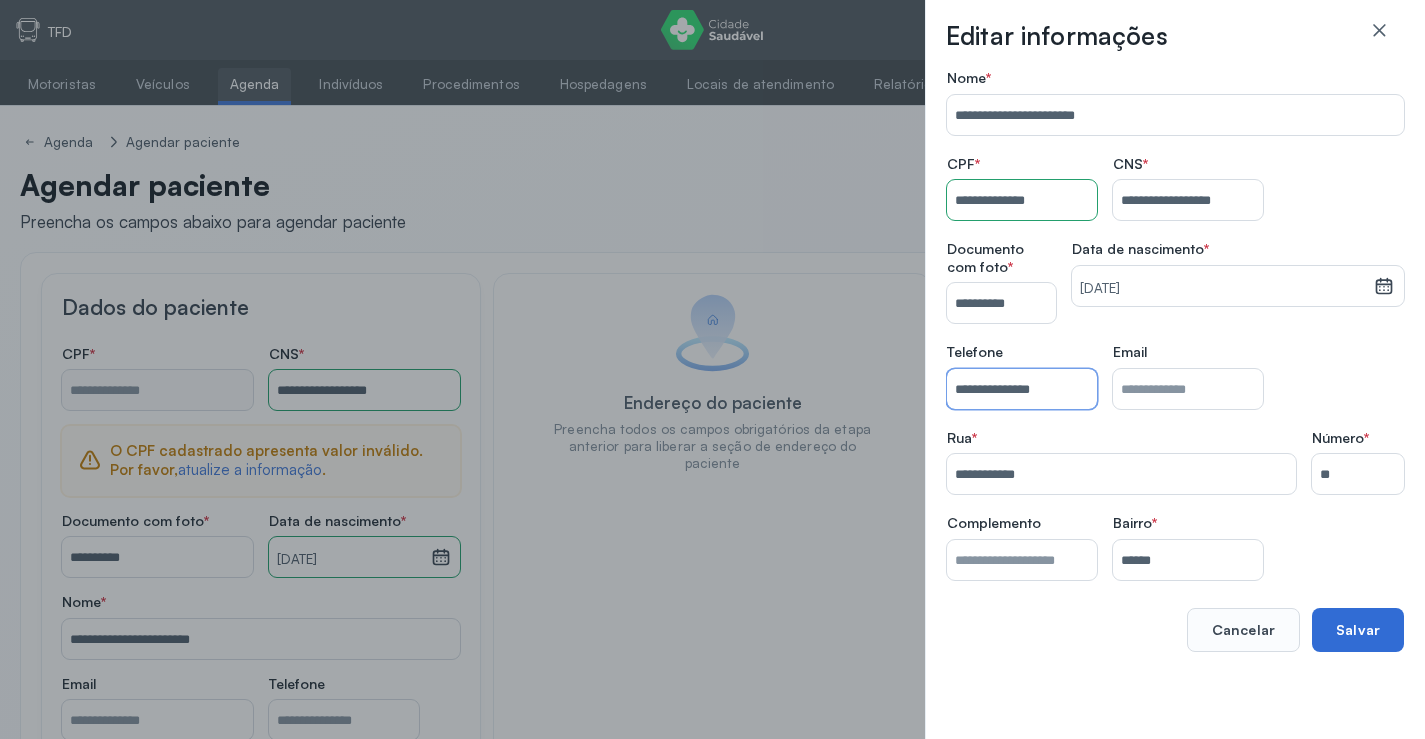 type on "**********" 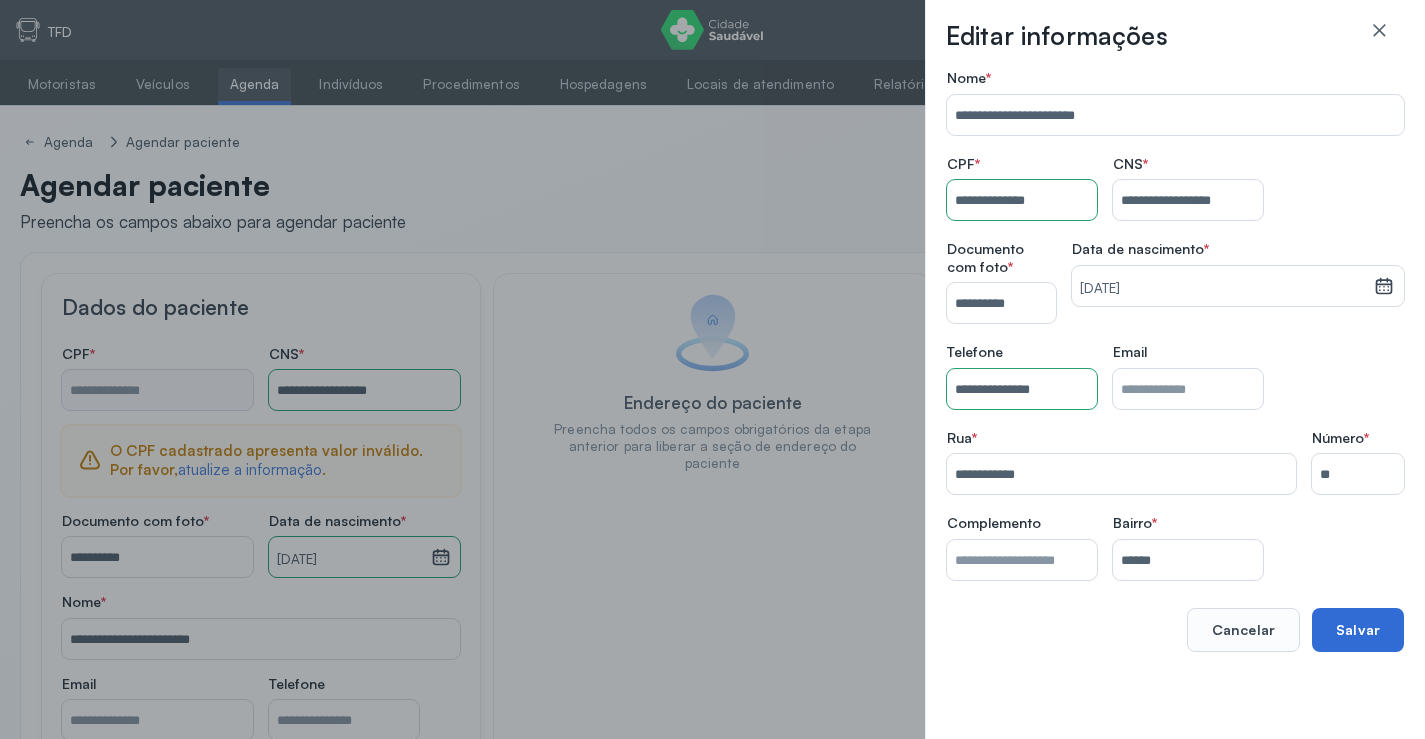 click on "Salvar" at bounding box center (1358, 630) 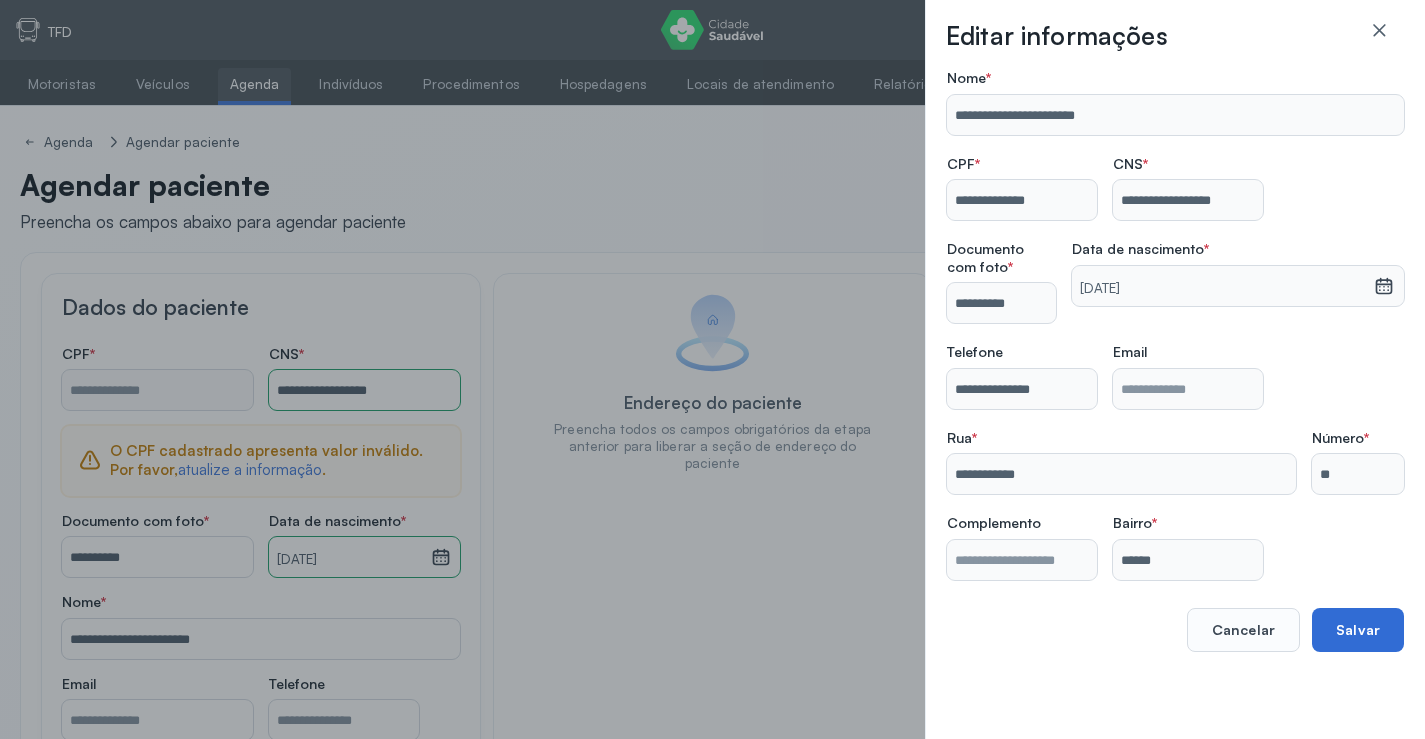 click on "Salvar" at bounding box center (1358, 630) 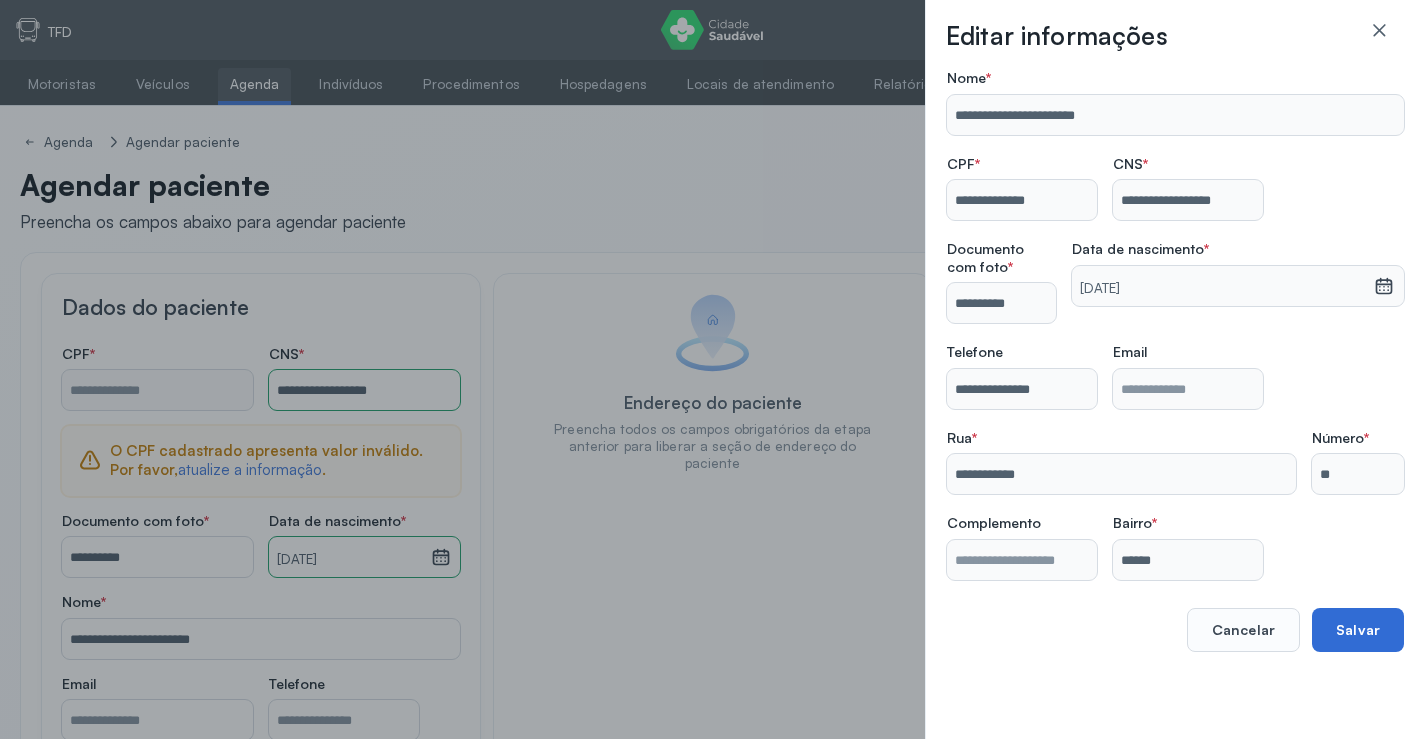 type on "**********" 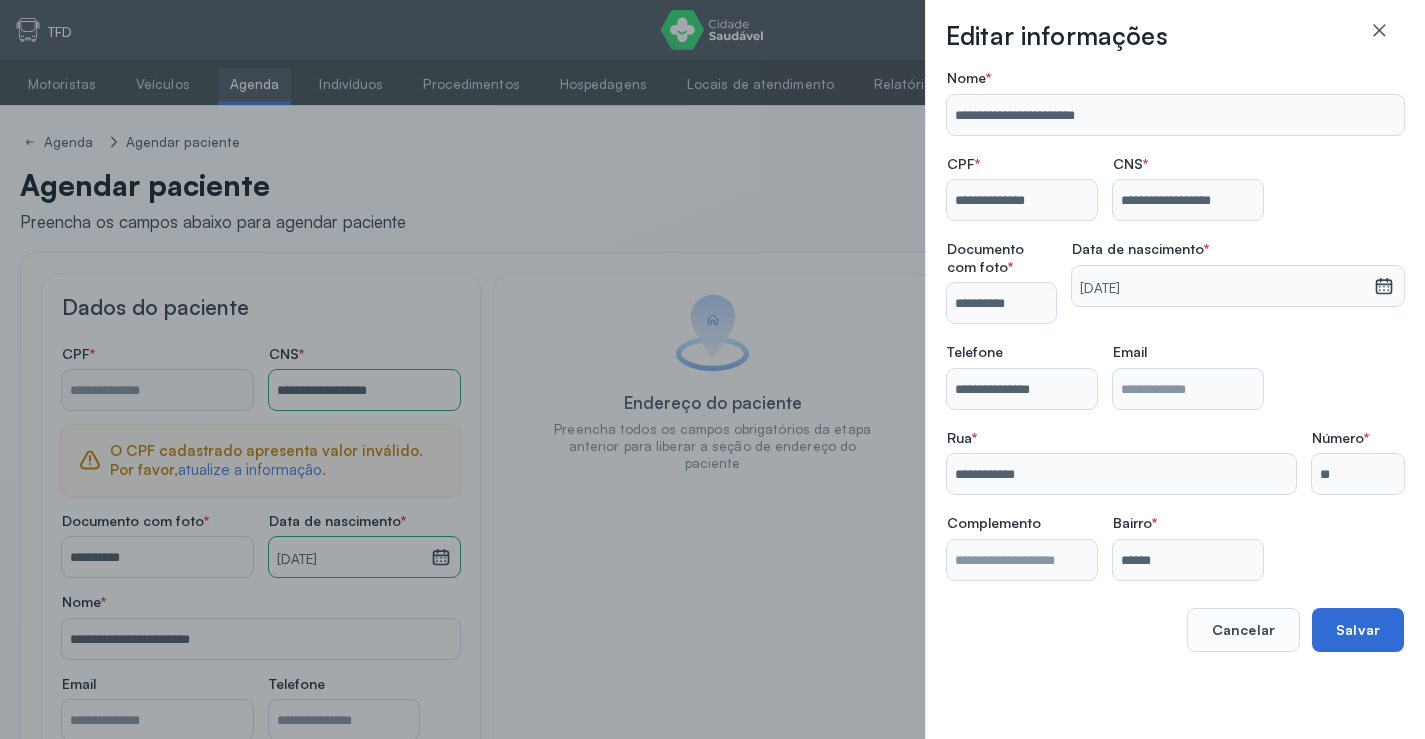 type on "**********" 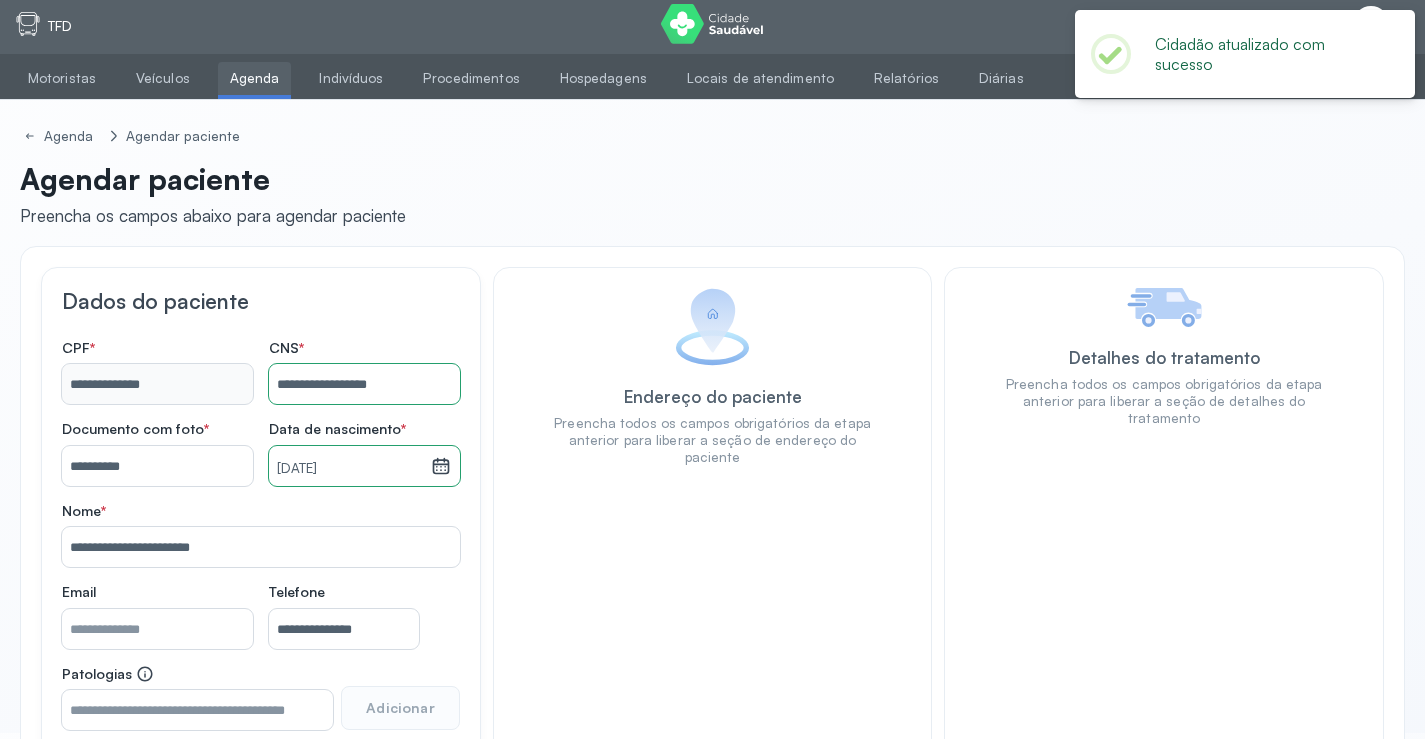 scroll, scrollTop: 171, scrollLeft: 0, axis: vertical 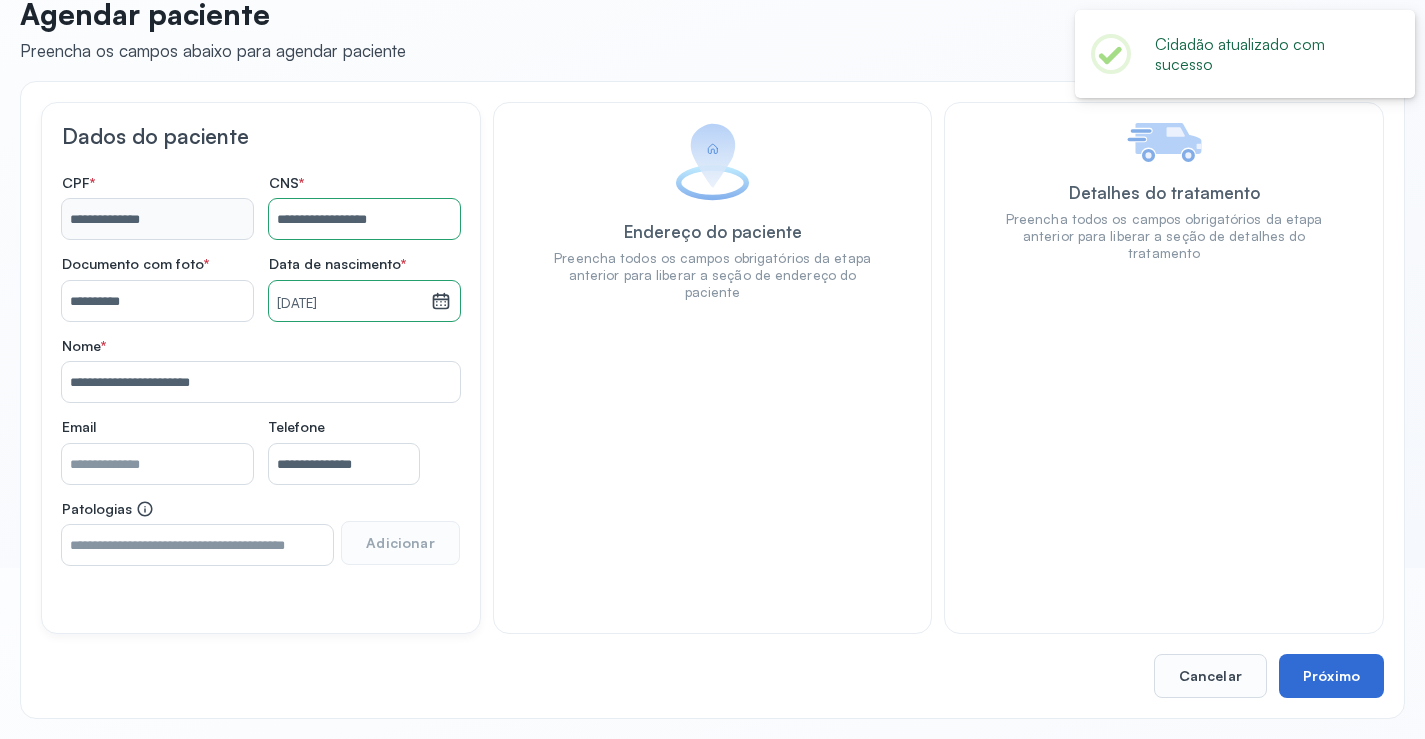 click on "Próximo" at bounding box center (1331, 676) 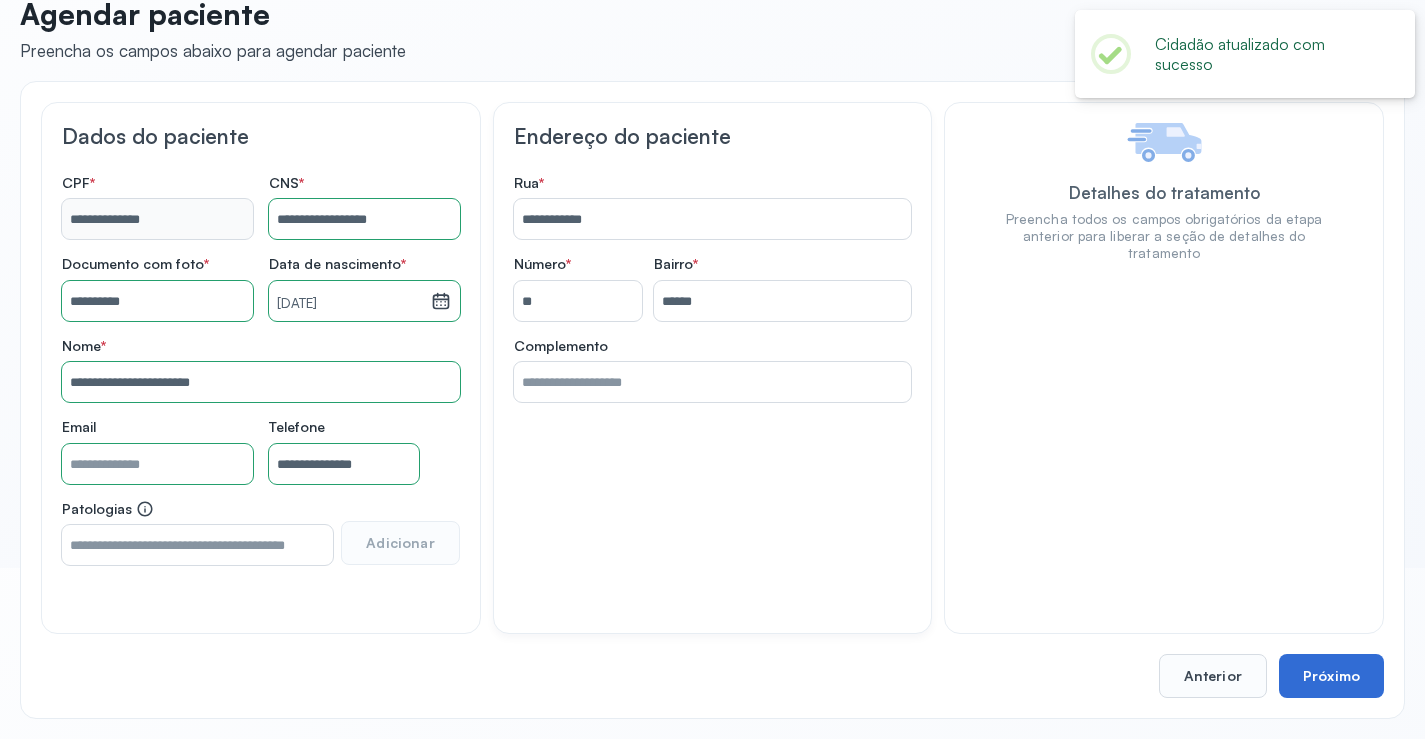 click on "Próximo" at bounding box center [1331, 676] 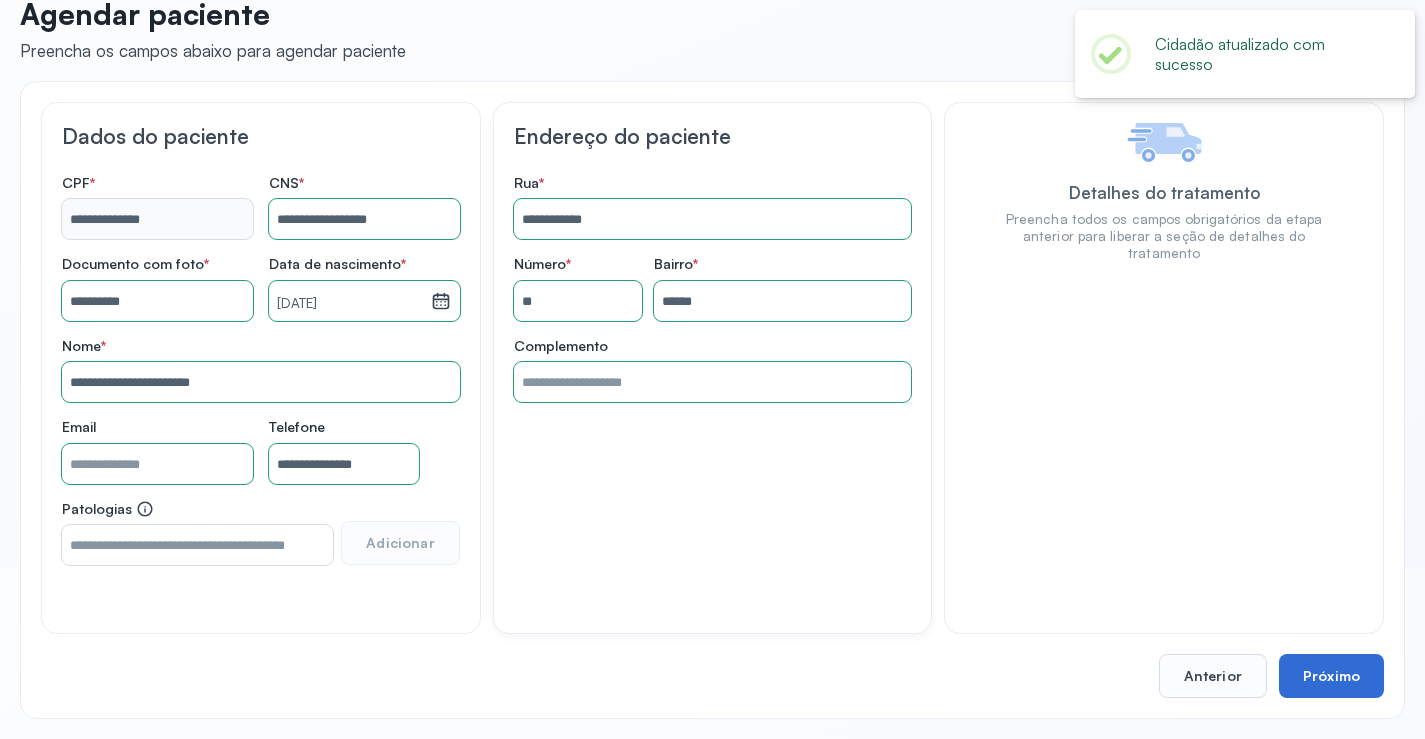 click on "Próximo" at bounding box center [1331, 676] 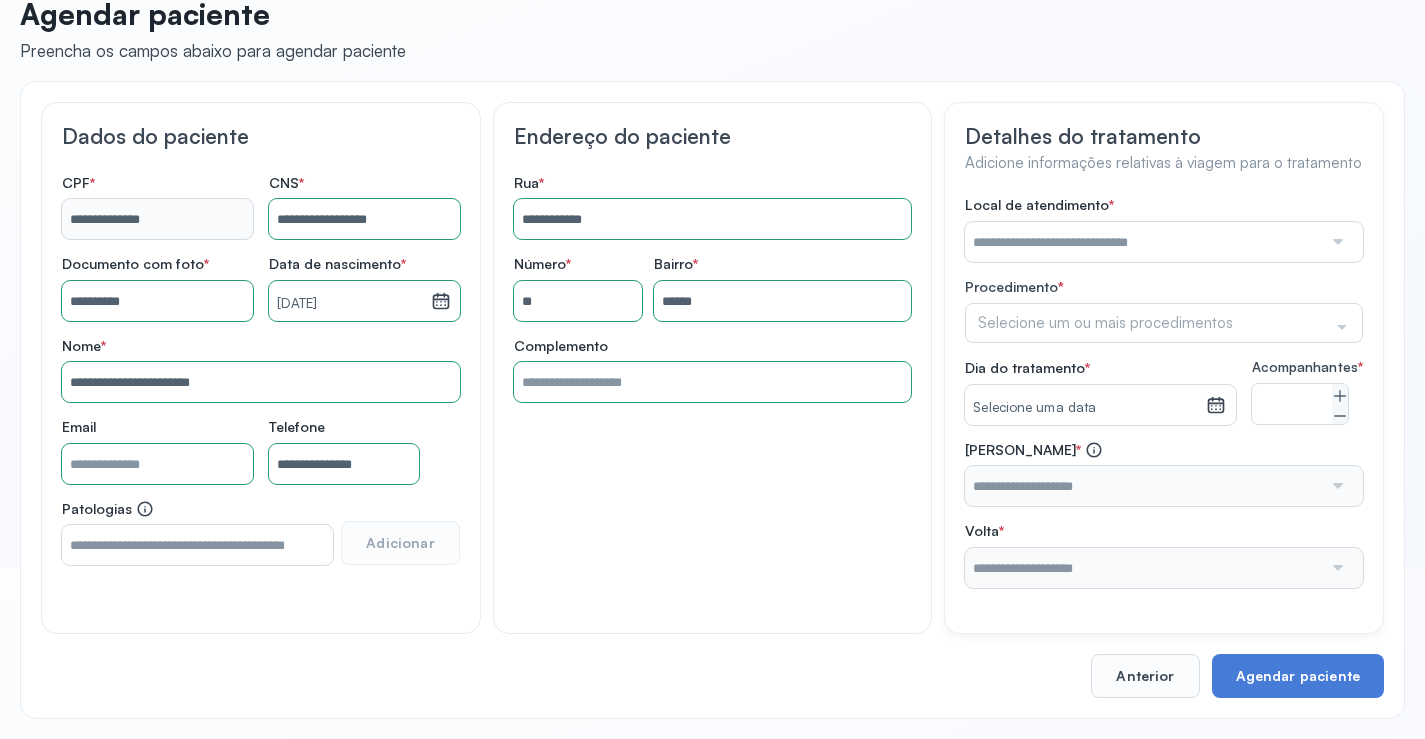 click at bounding box center (1143, 242) 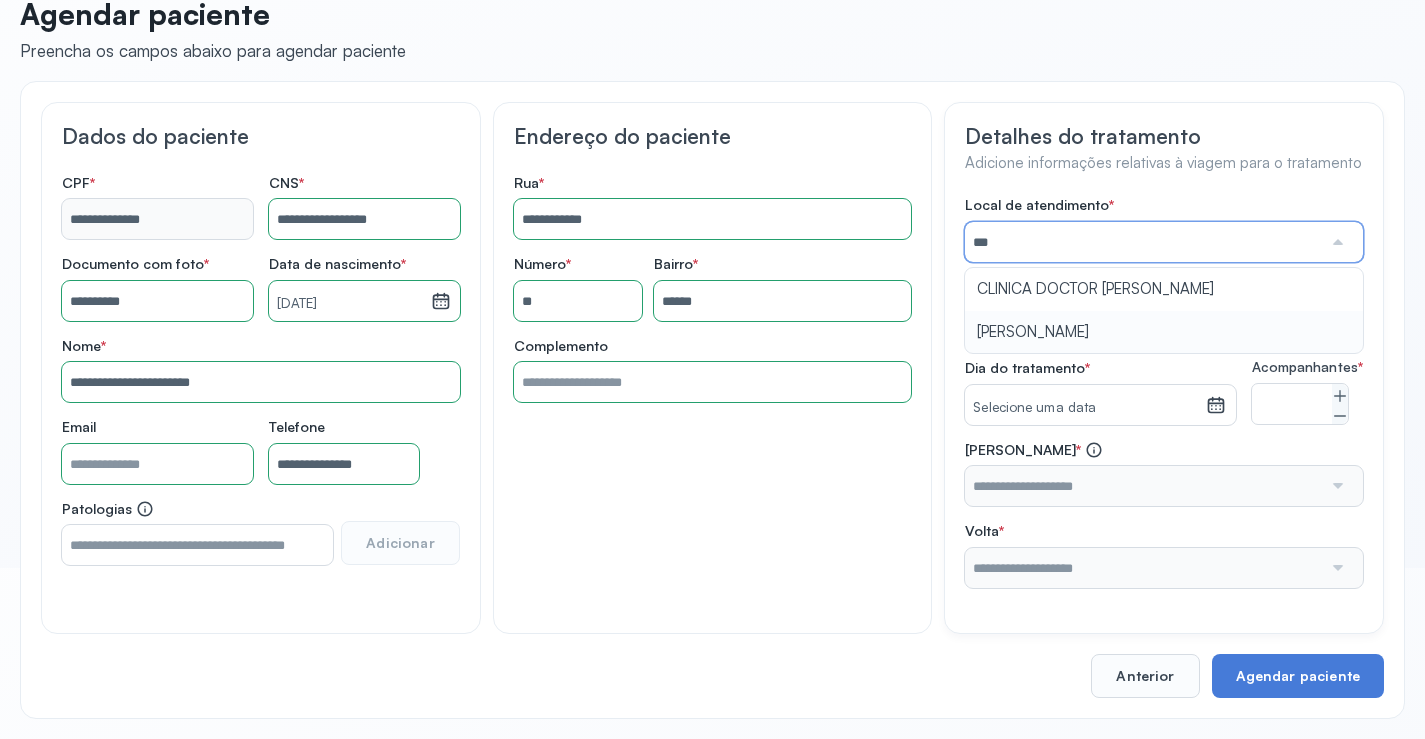 type on "**********" 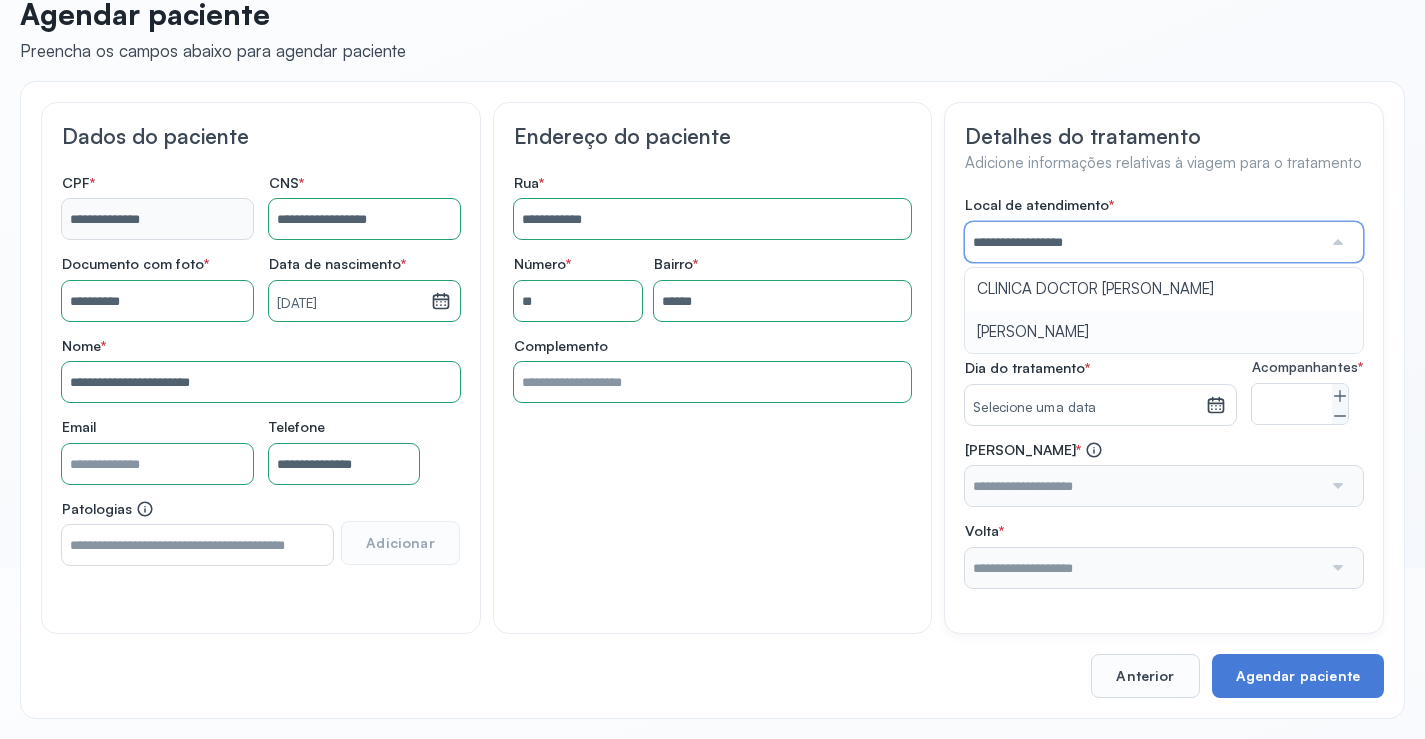click on "**********" at bounding box center [1164, 392] 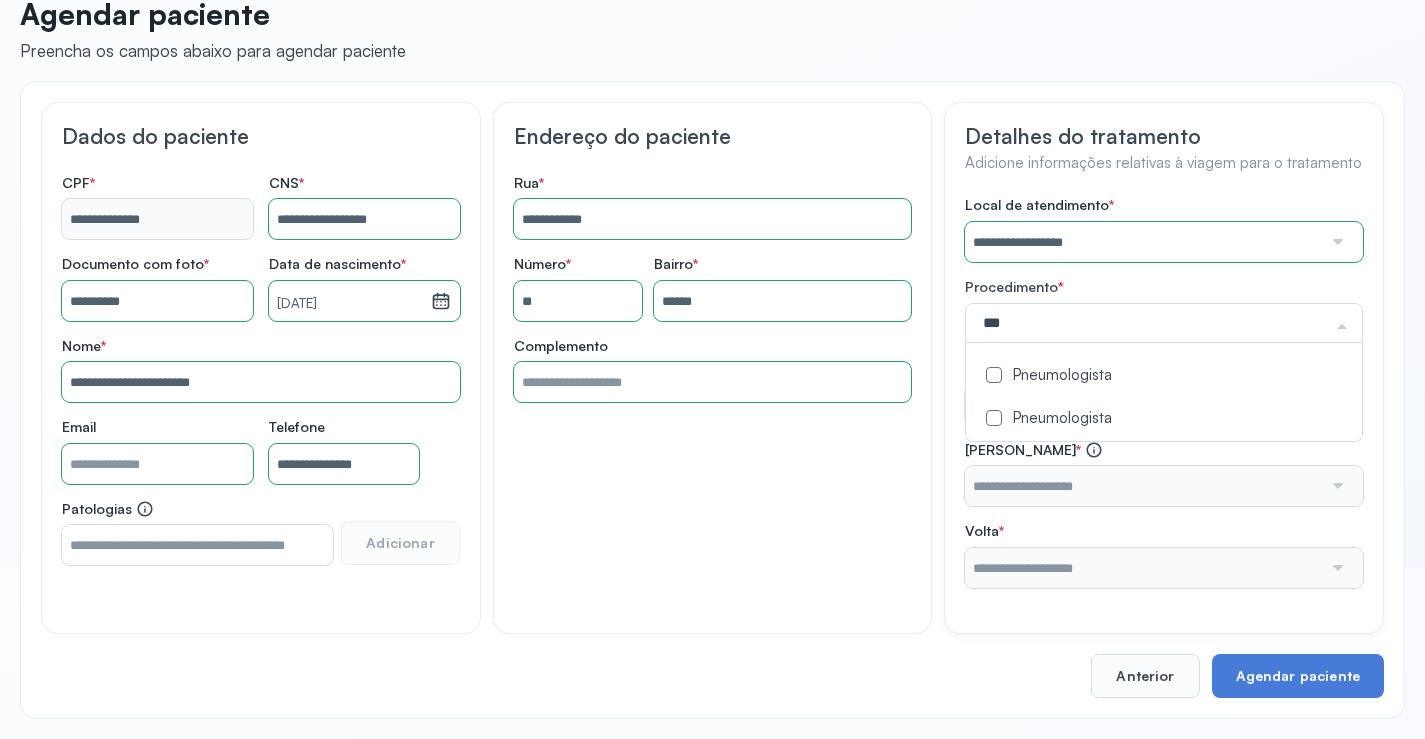 type on "****" 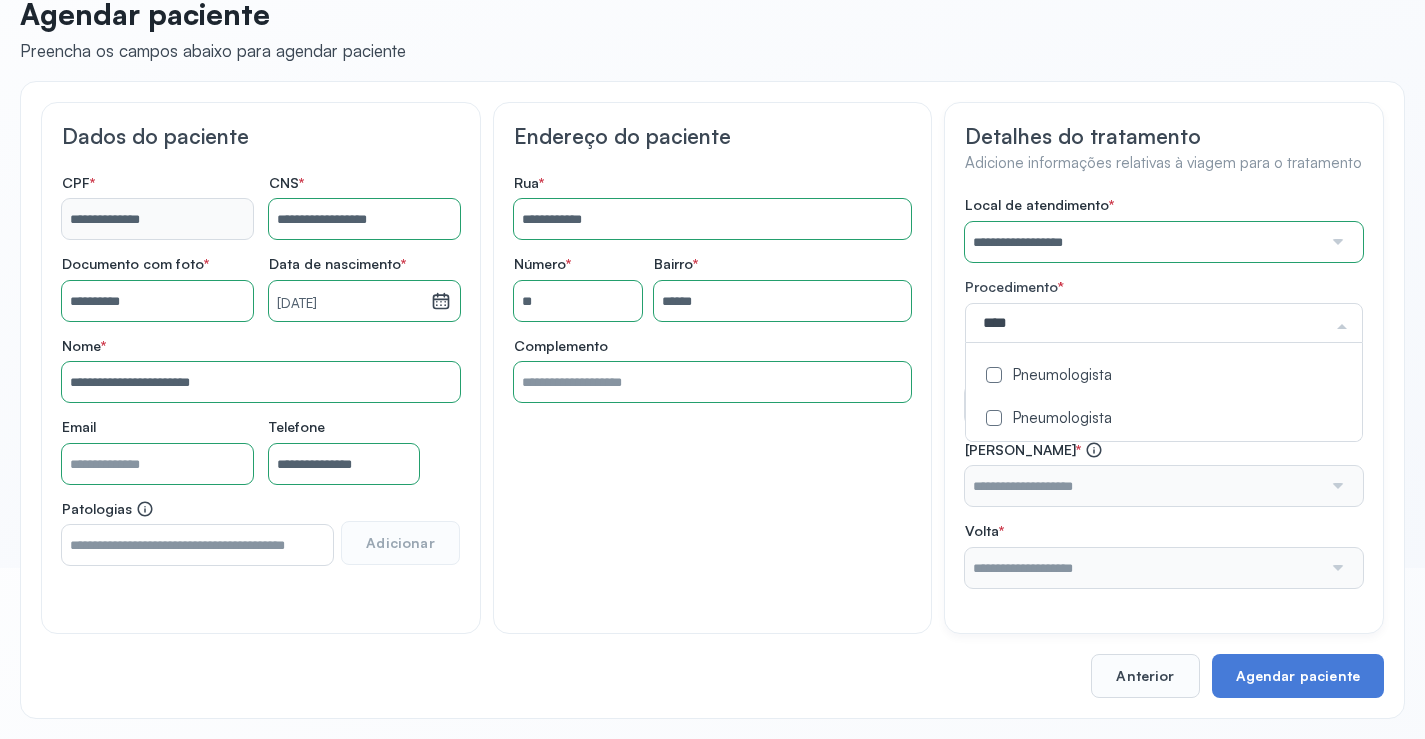 click on "Pneumologista" 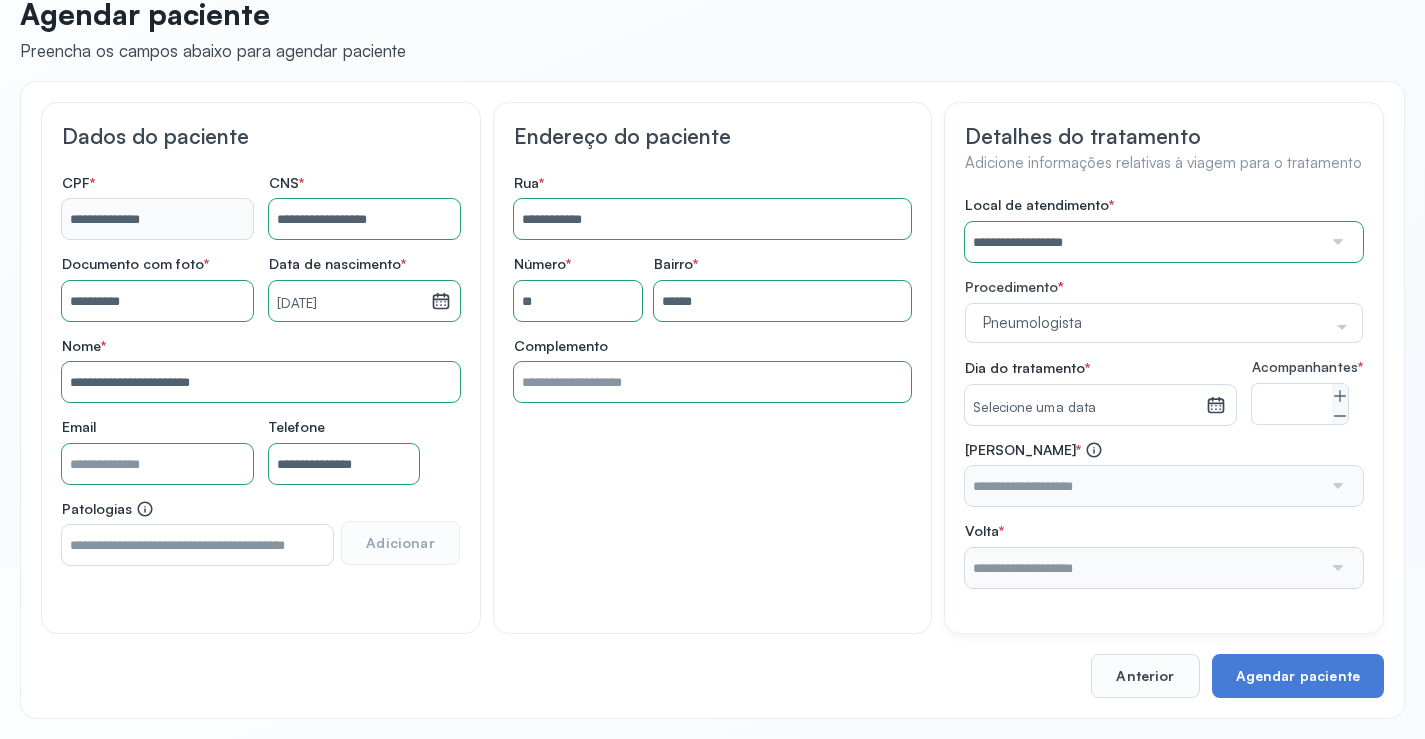 click on "**********" 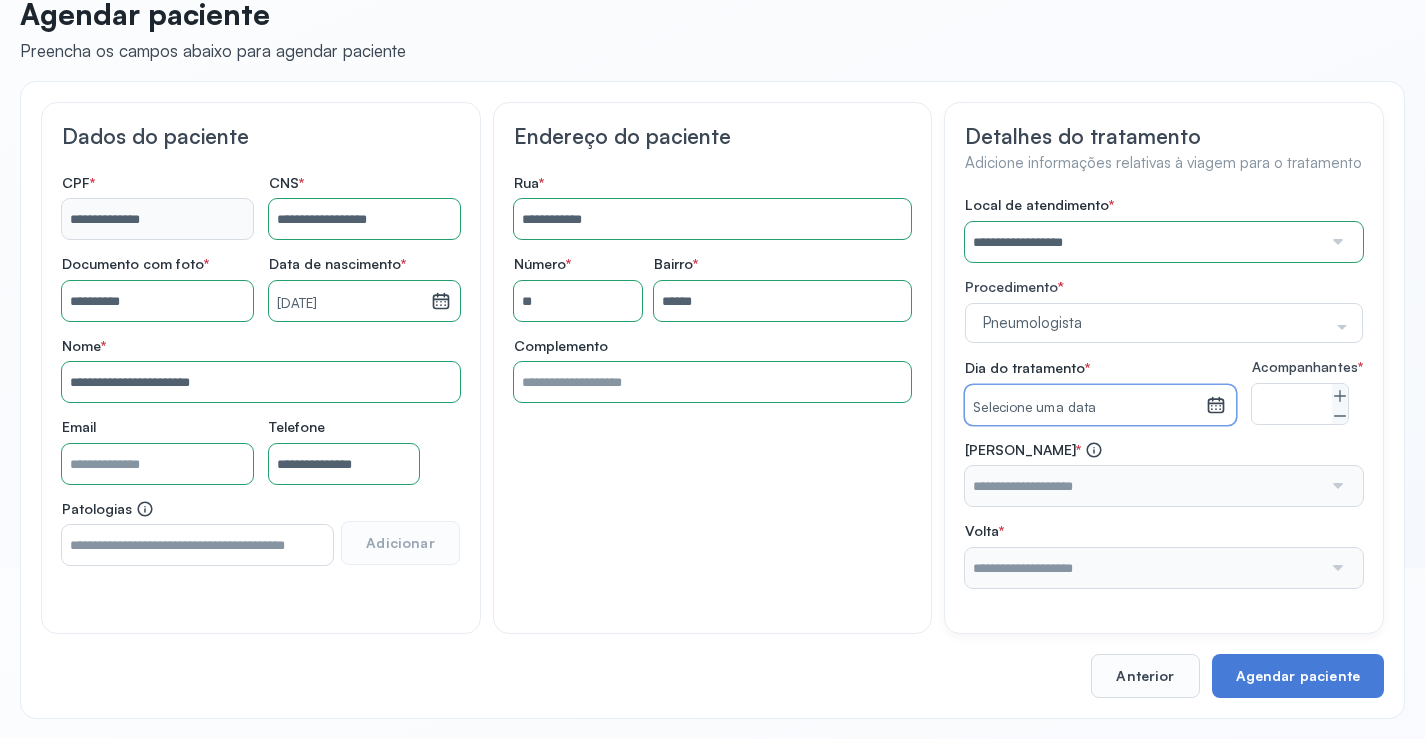 click on "Selecione uma data" at bounding box center (1085, 408) 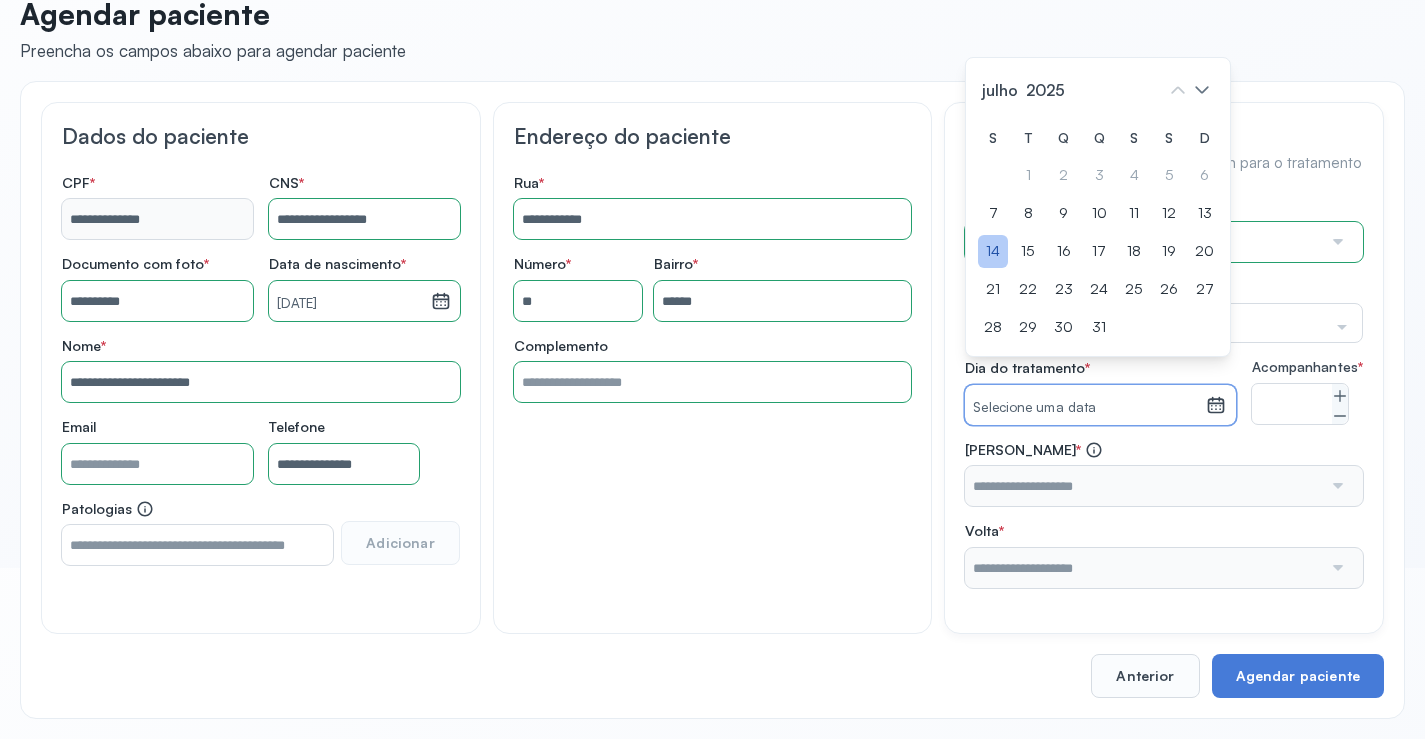 click on "14" 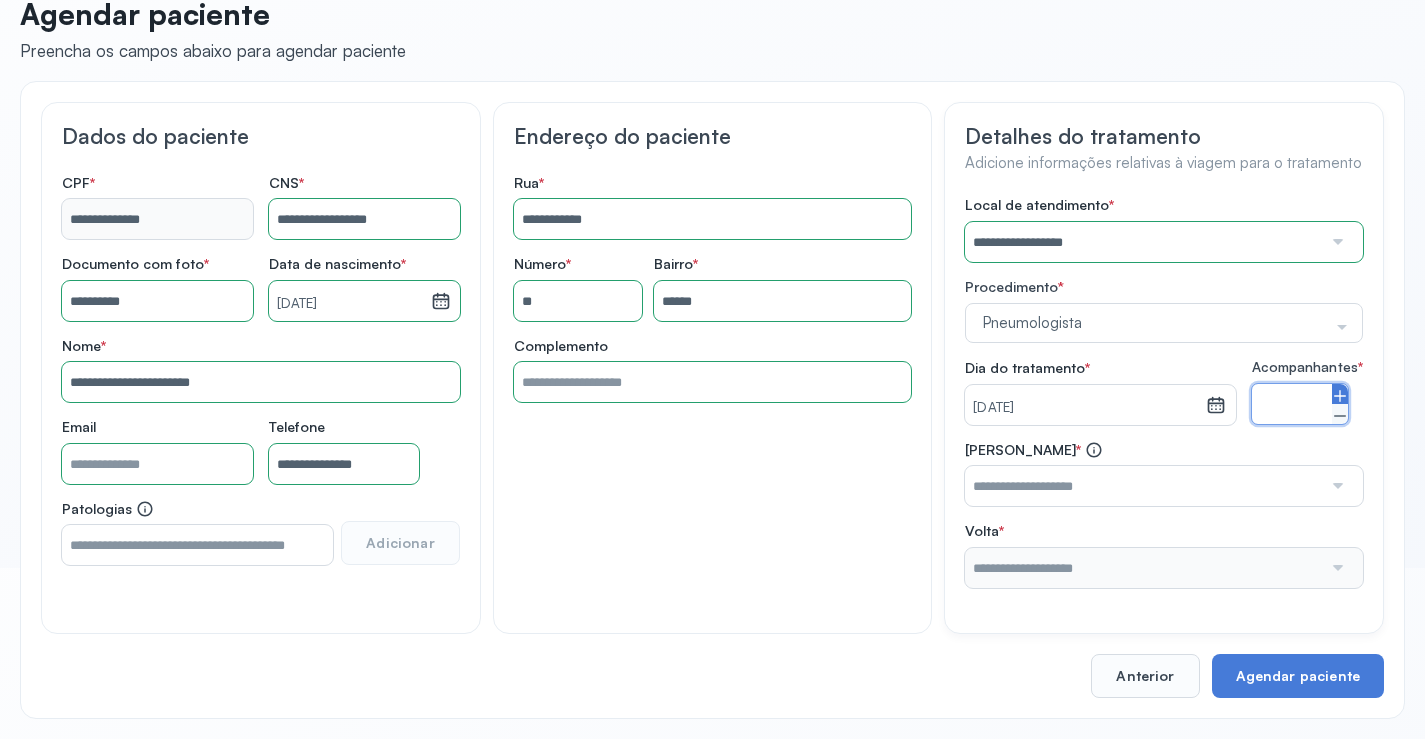 click 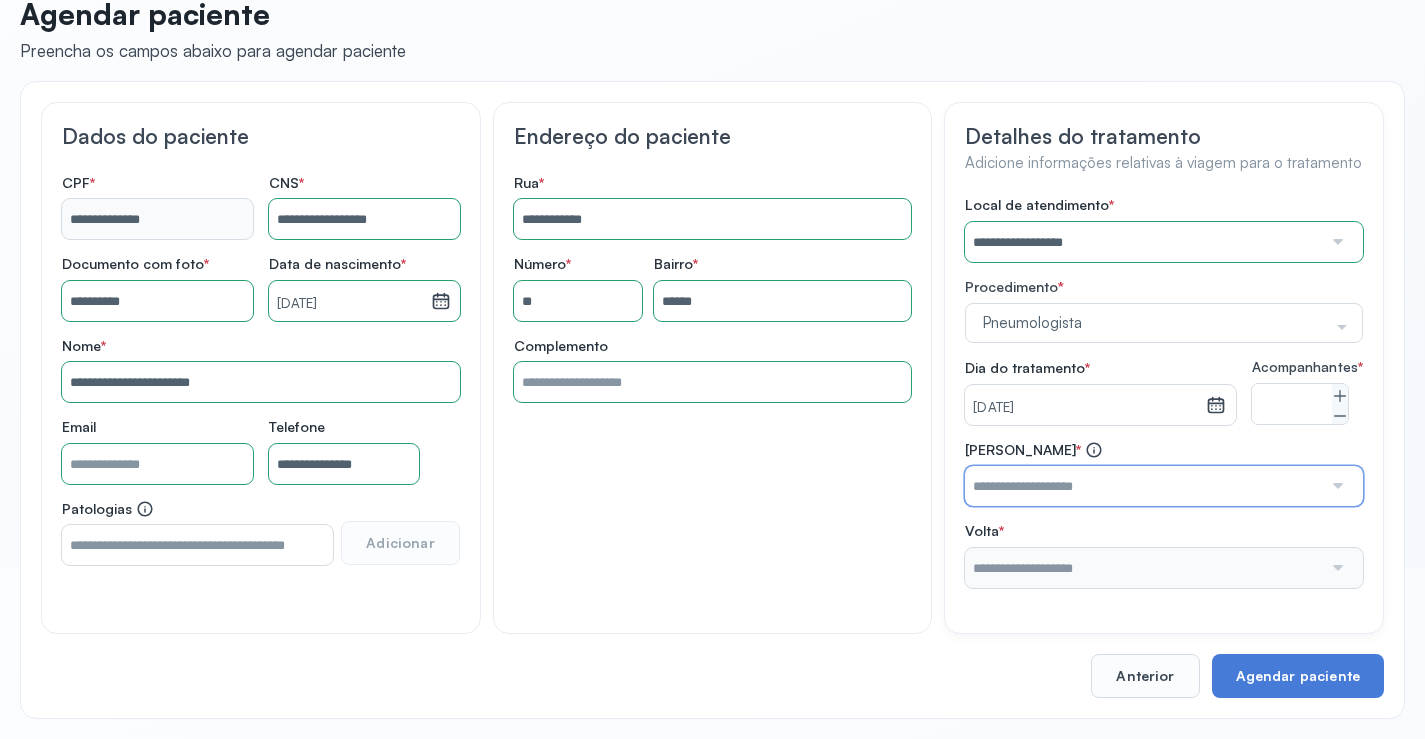 click at bounding box center (1143, 486) 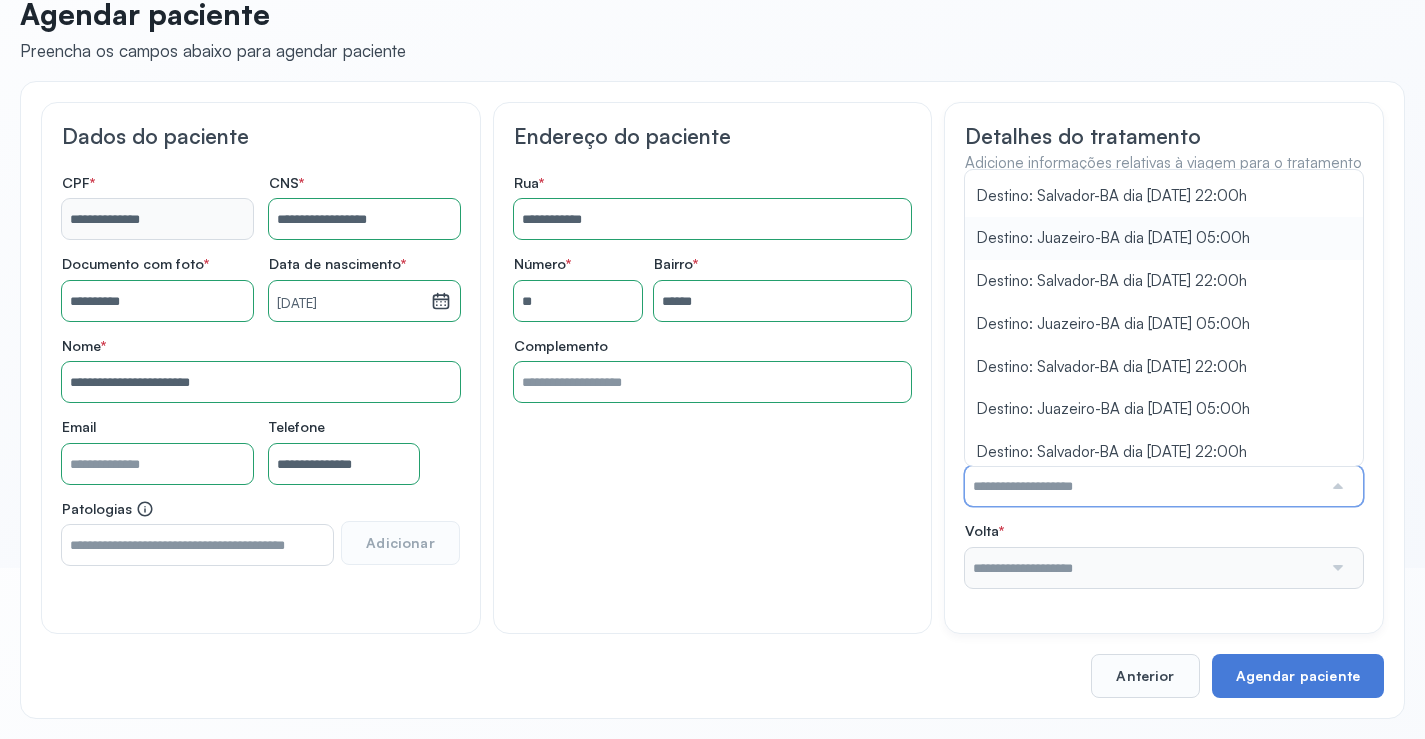 scroll, scrollTop: 131, scrollLeft: 0, axis: vertical 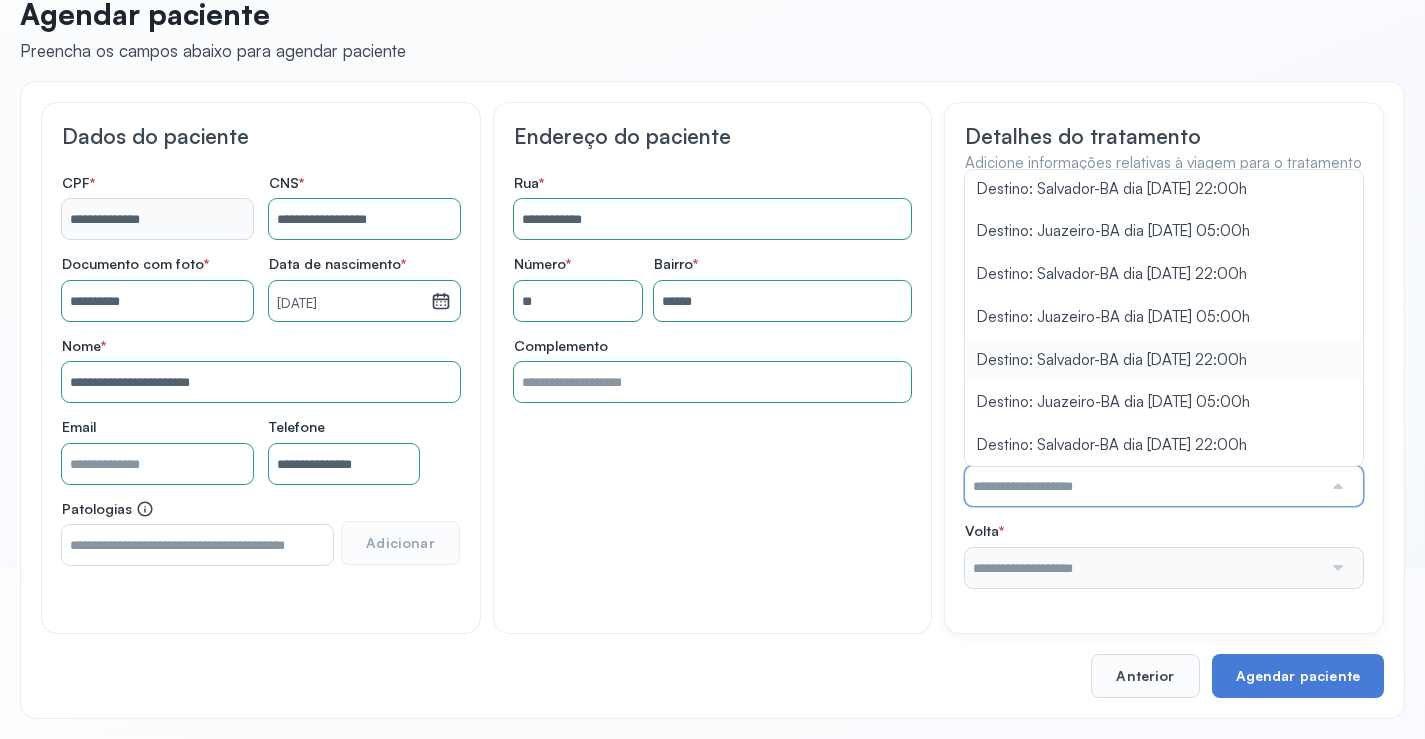 type on "**********" 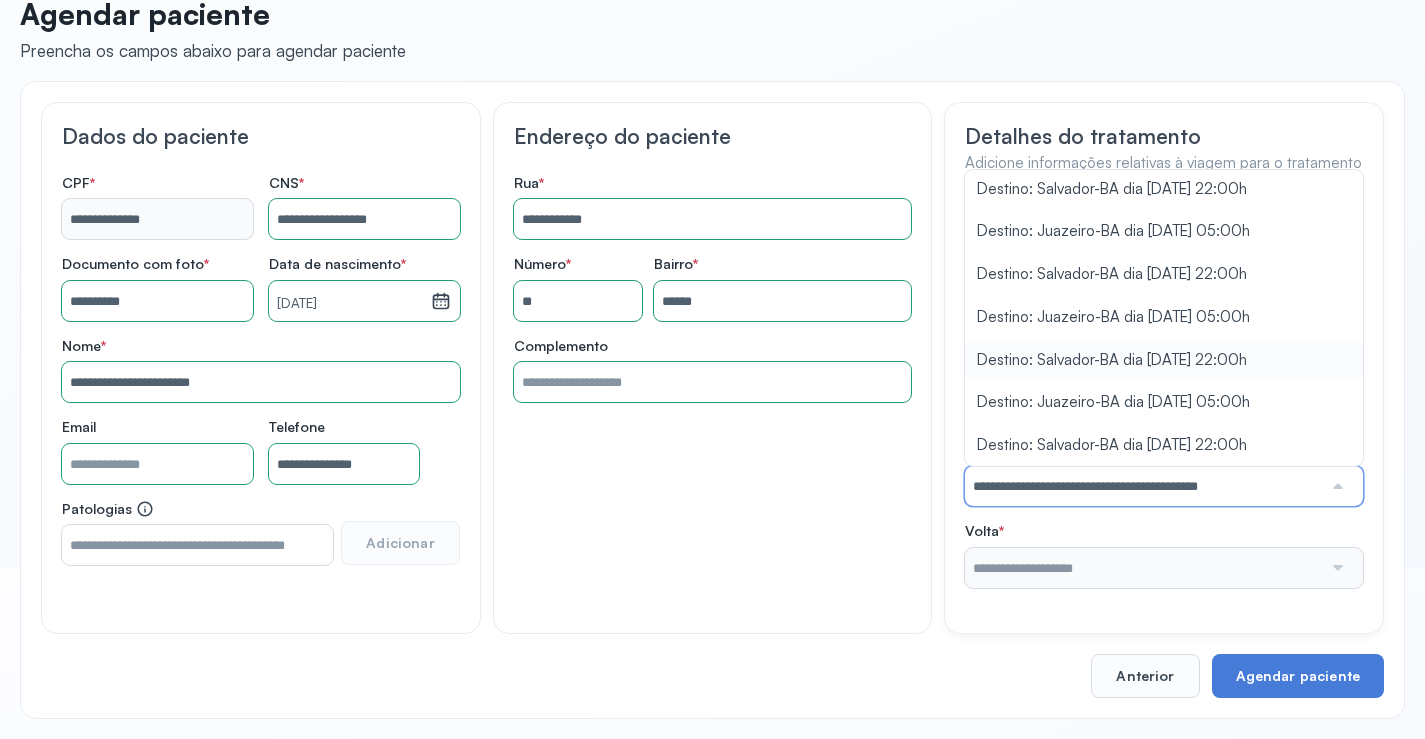 click on "**********" at bounding box center [1164, 392] 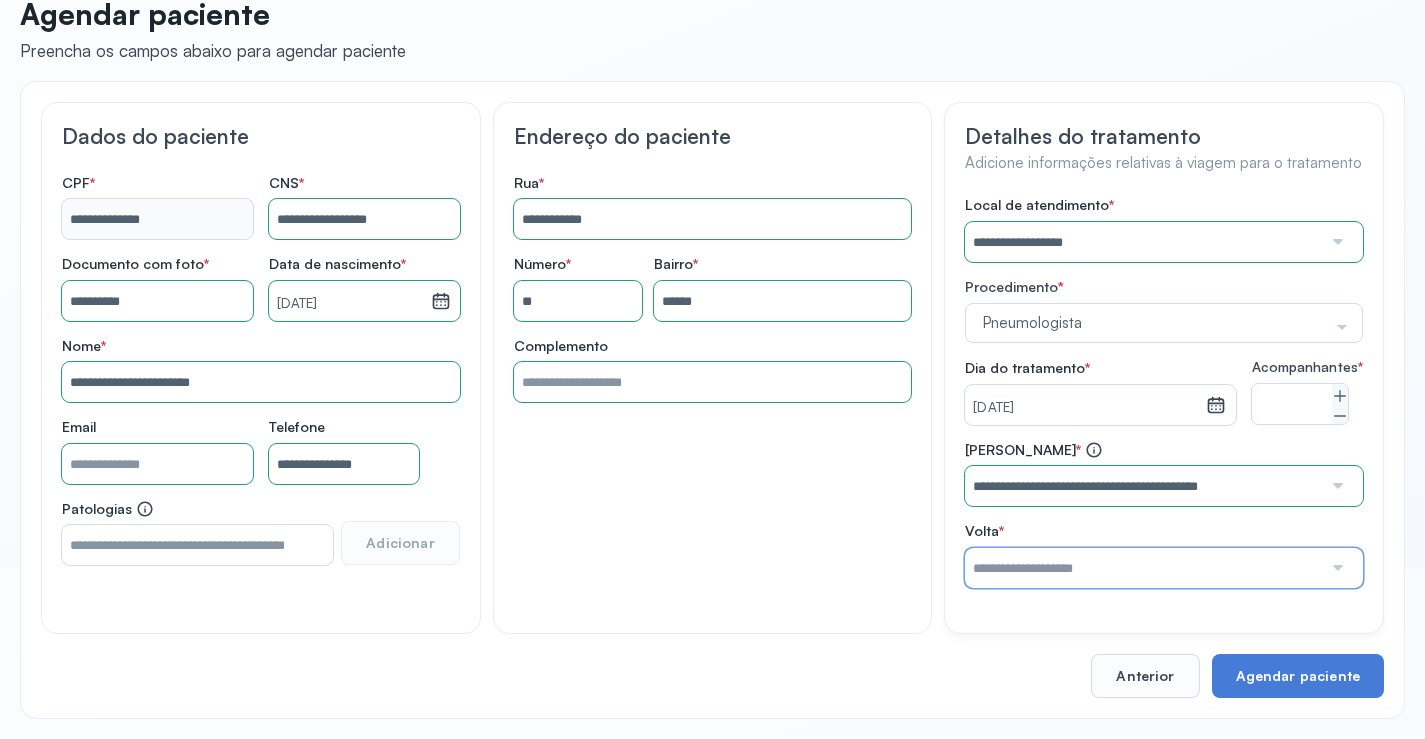 click at bounding box center [1143, 568] 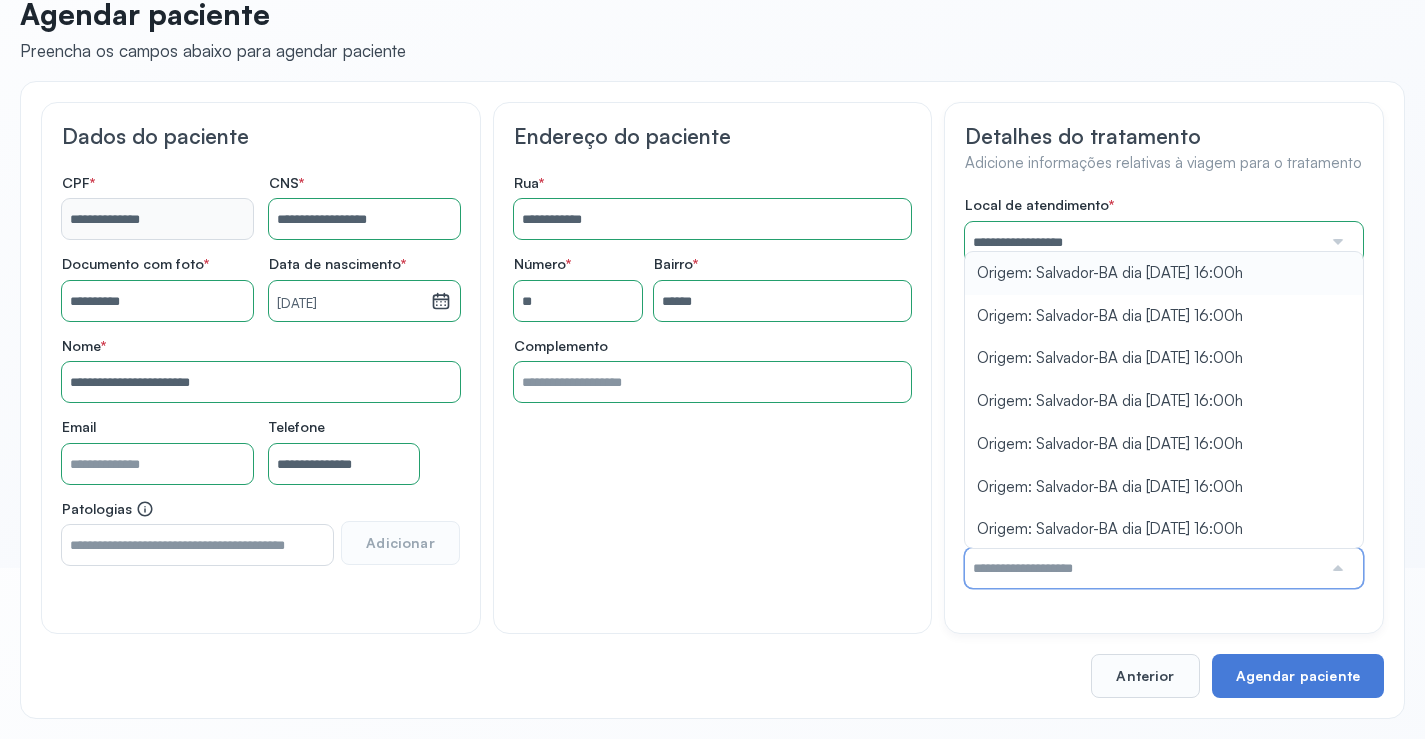type on "**********" 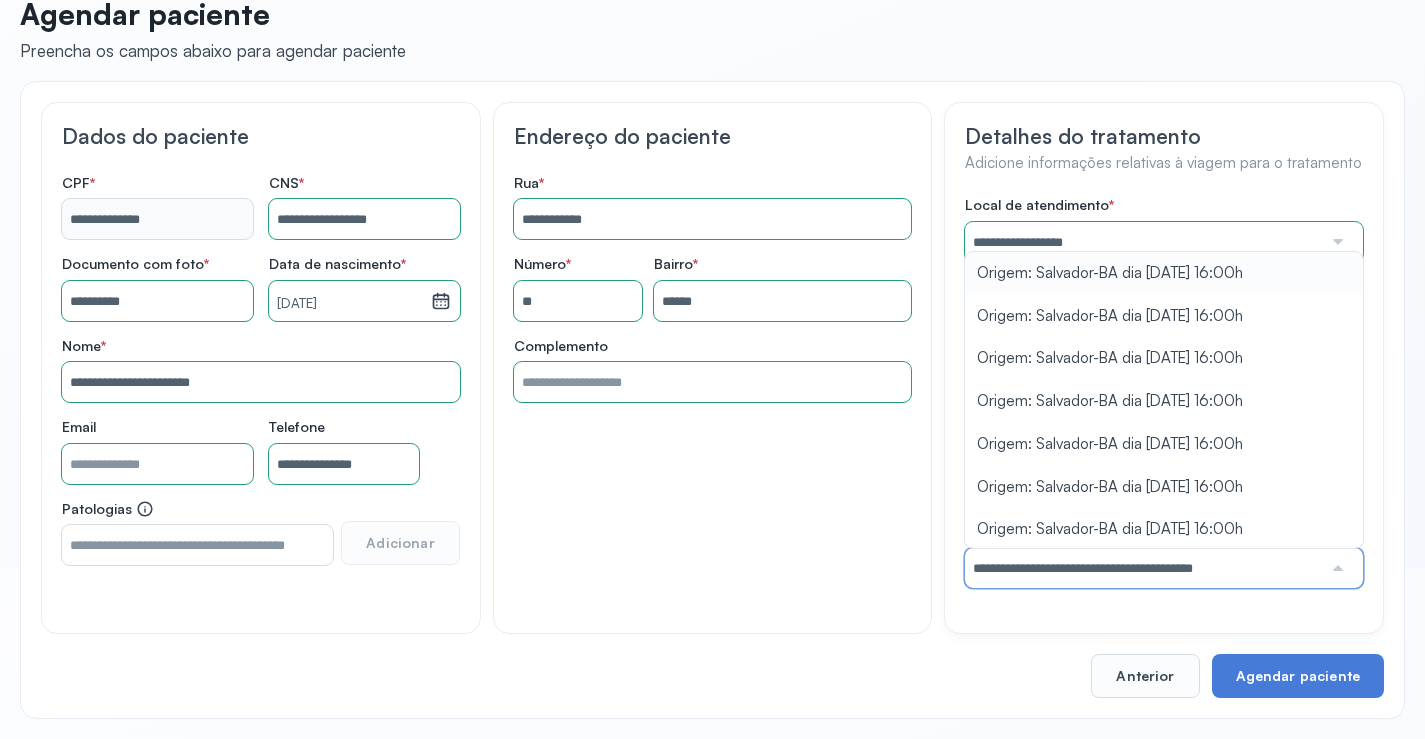 click on "**********" at bounding box center (1164, 392) 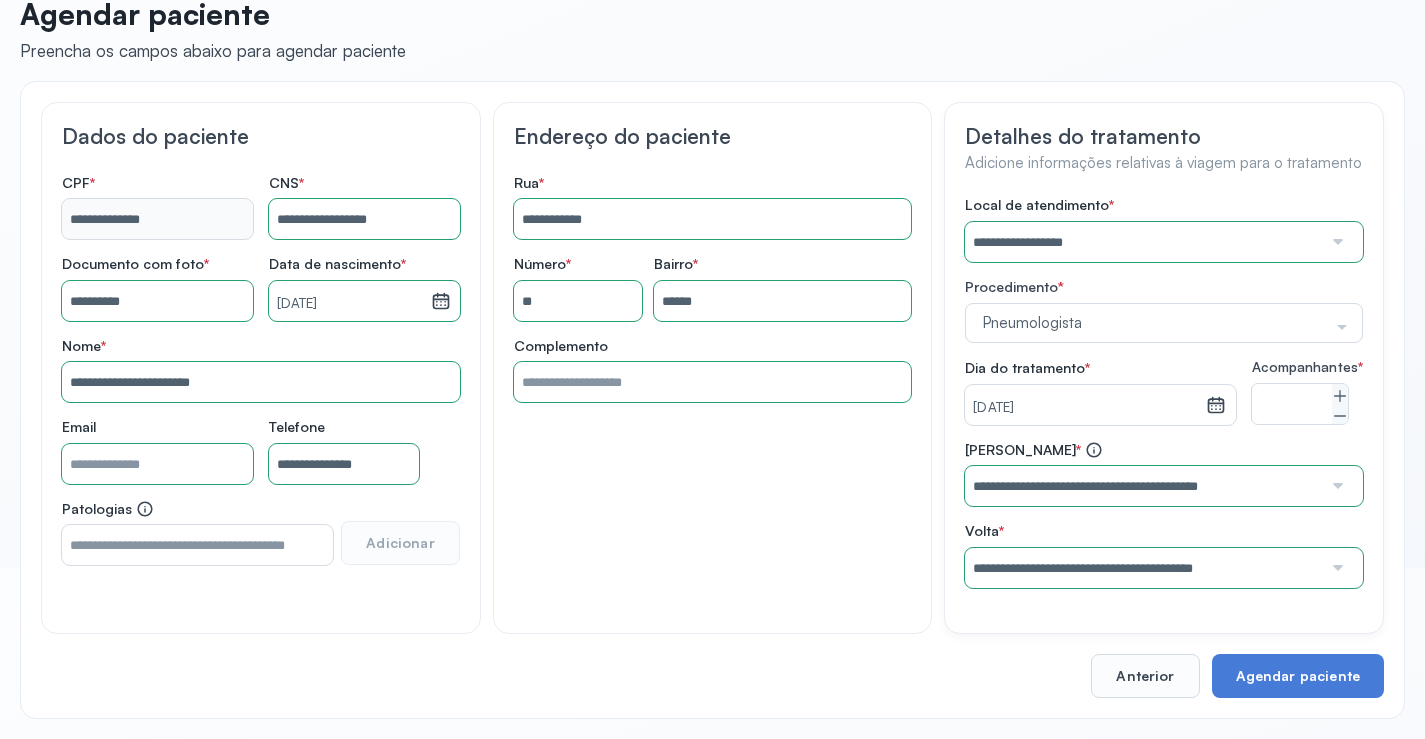 scroll, scrollTop: 186, scrollLeft: 0, axis: vertical 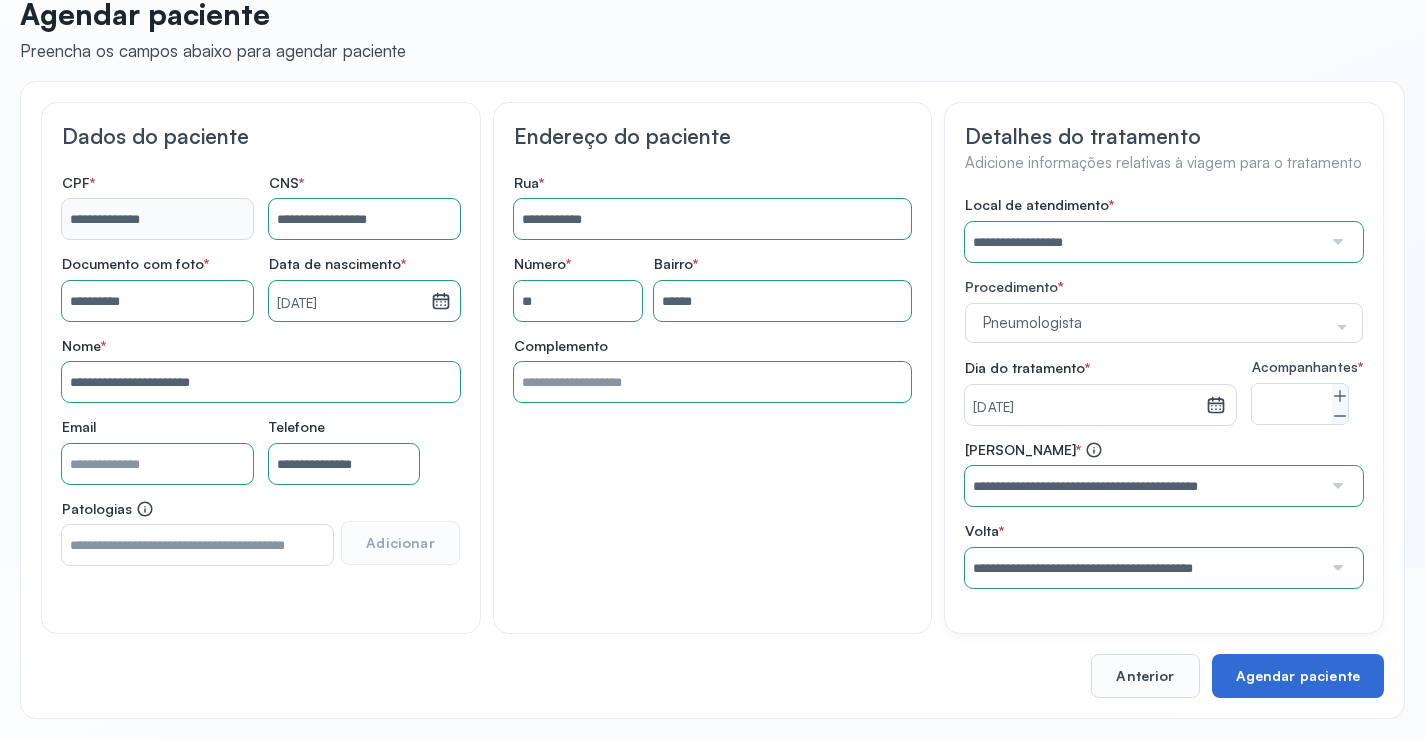 click on "Agendar paciente" at bounding box center [1298, 676] 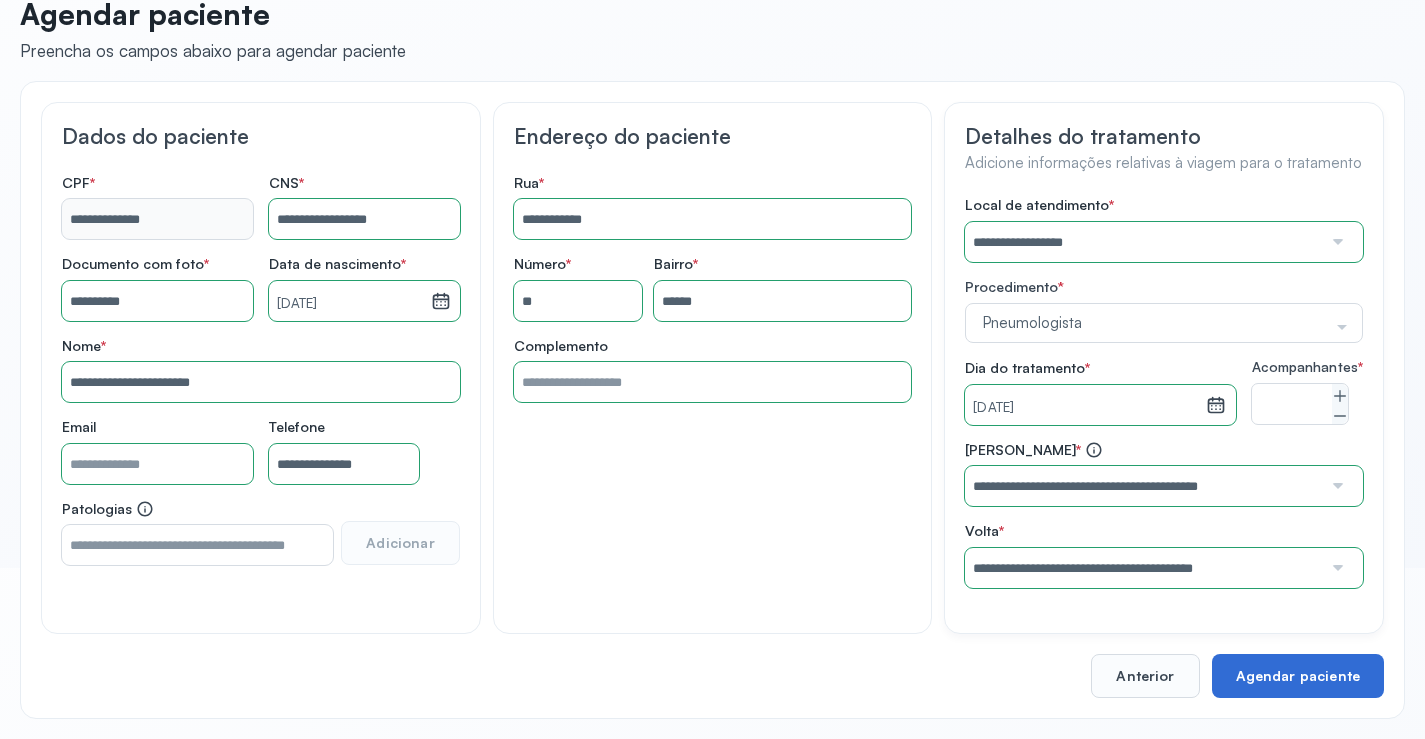scroll, scrollTop: 0, scrollLeft: 0, axis: both 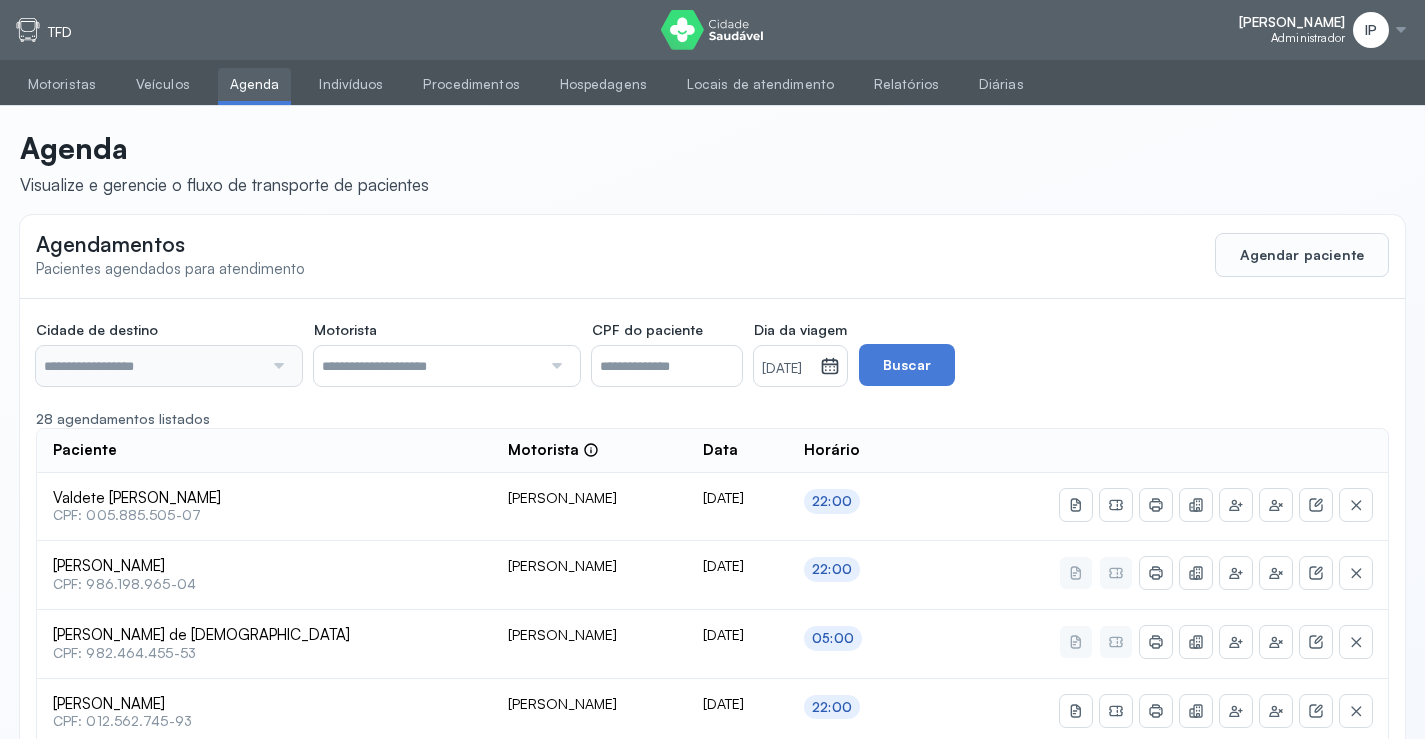 type on "********" 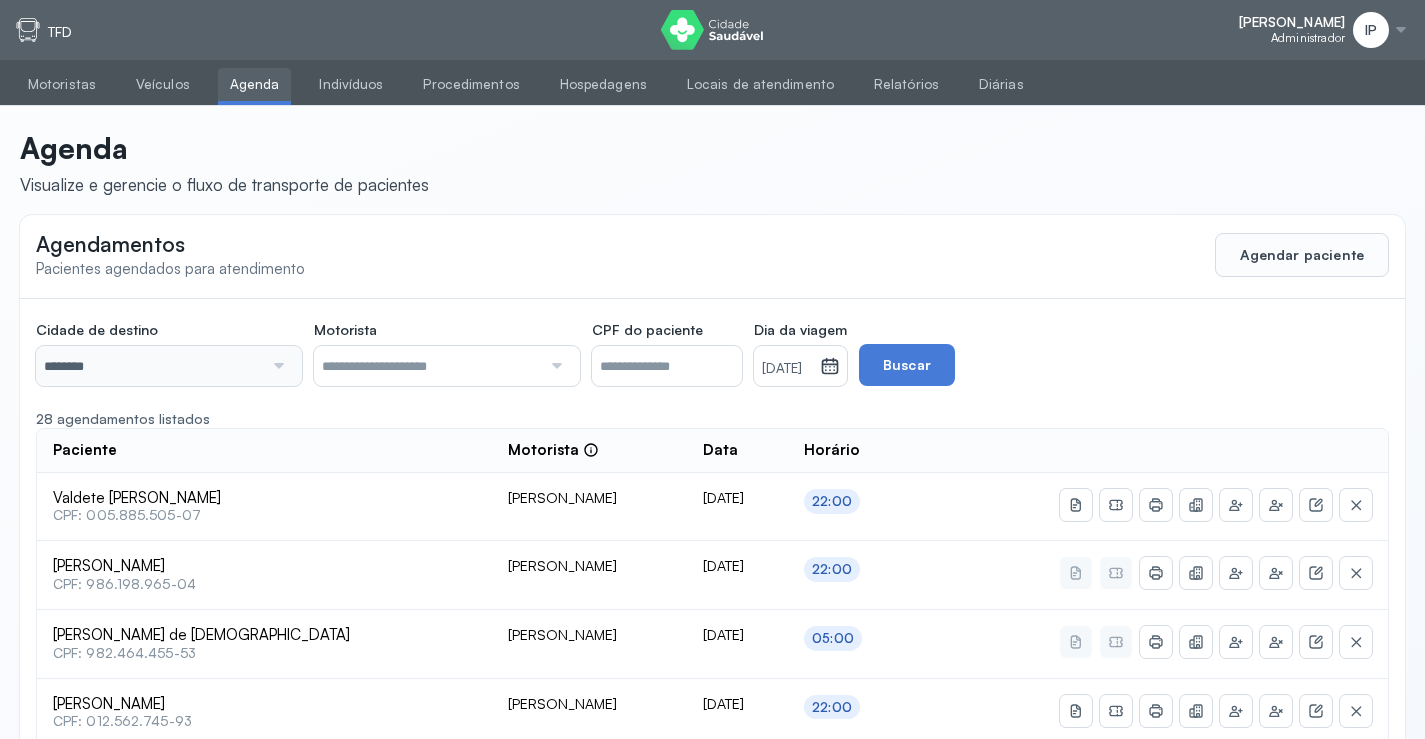 click on "********" at bounding box center (149, 366) 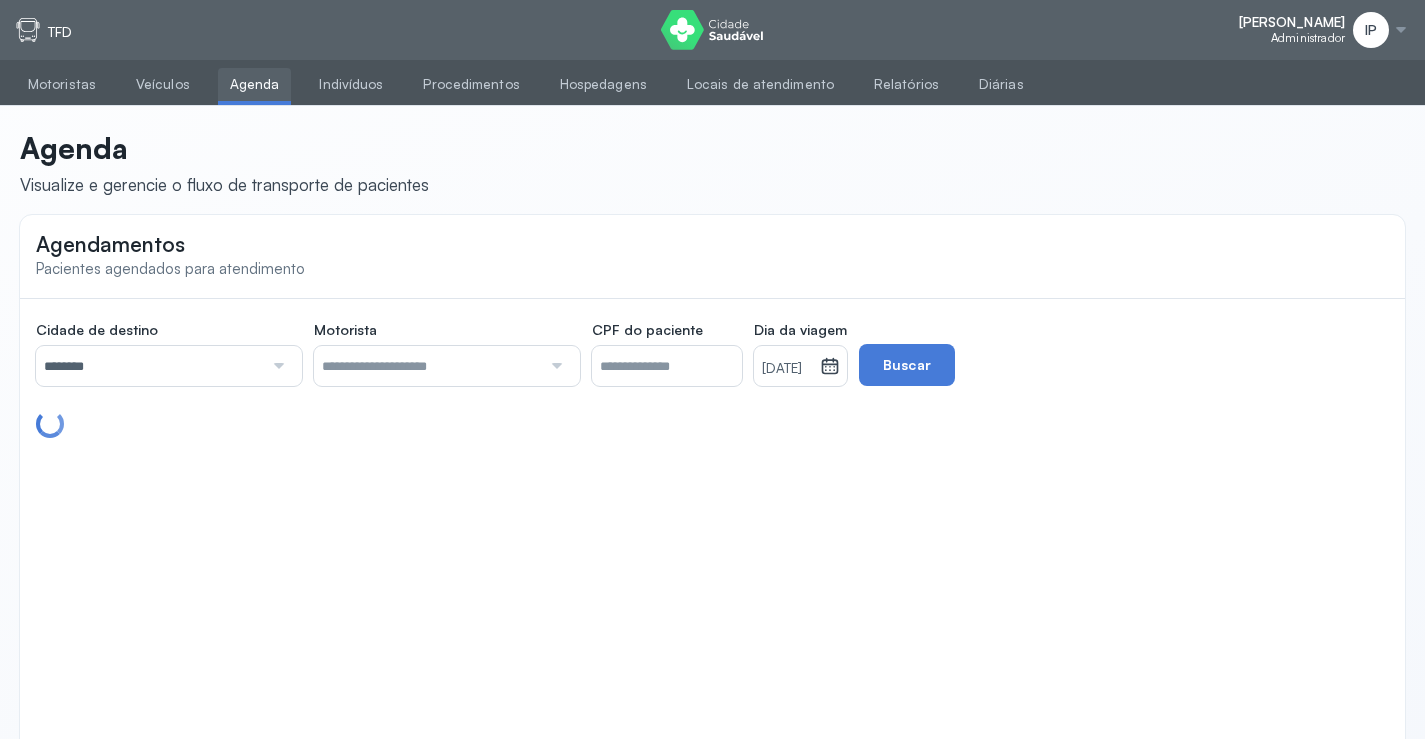 click on "Agendamentos Pacientes agendados para atendimento Cidade de destino  ******** Todas as cidades [GEOGRAPHIC_DATA] Salvador Motorista  Todos os motoristas [PERSON_NAME] [PERSON_NAME] [PERSON_NAME] CPF do paciente  Dia da viagem  [DATE] [DATE] S T Q Q S S D 1 2 3 4 5 6 7 8 9 10 11 12 13 14 15 16 17 18 19 20 21 22 23 24 25 26 27 28 29 30 [DATE][PERSON_NAME] mar abr maio jun [DATE] ago set out nov [DATE] 2019 2020 2021 2022 2023 2024 2025 2026 2027 2028 2029  Buscar" at bounding box center (712, 490) 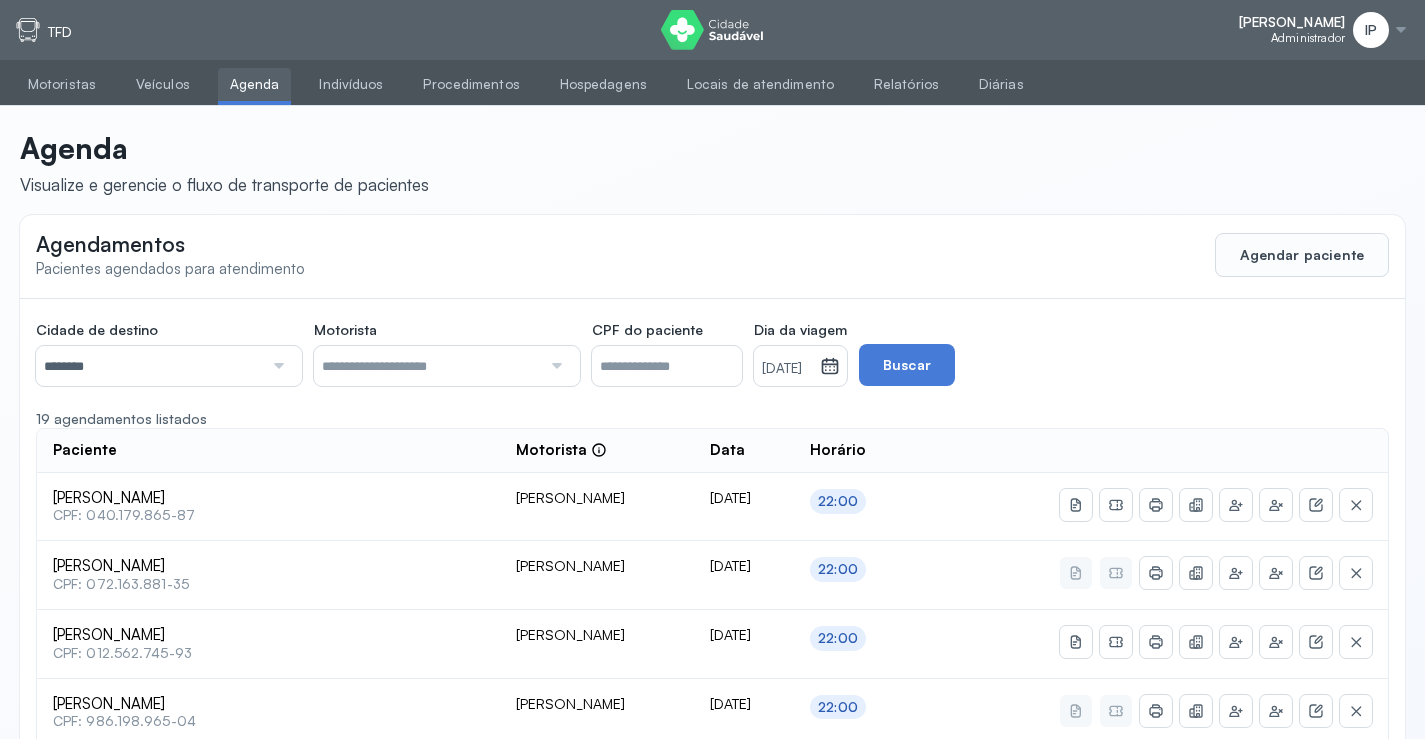 click on "[DATE]" at bounding box center (787, 369) 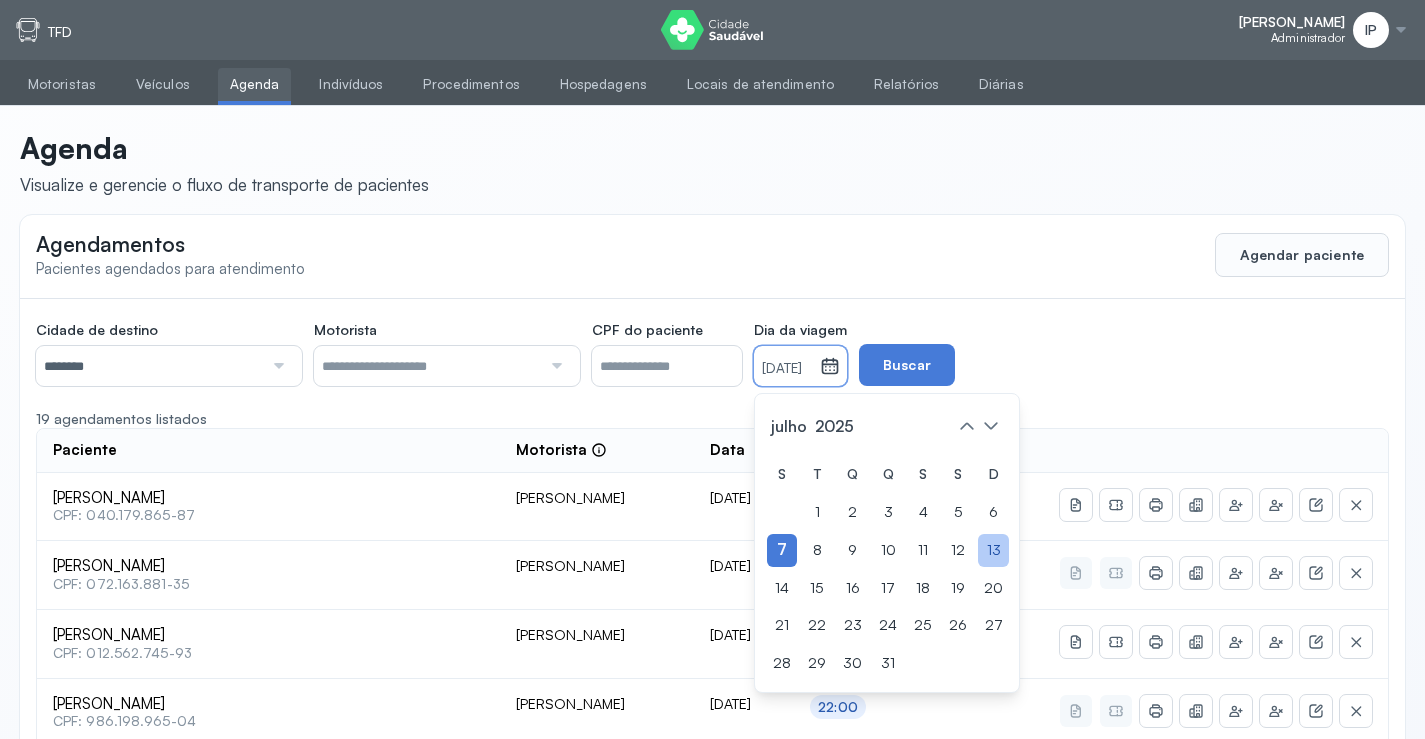 click on "13" 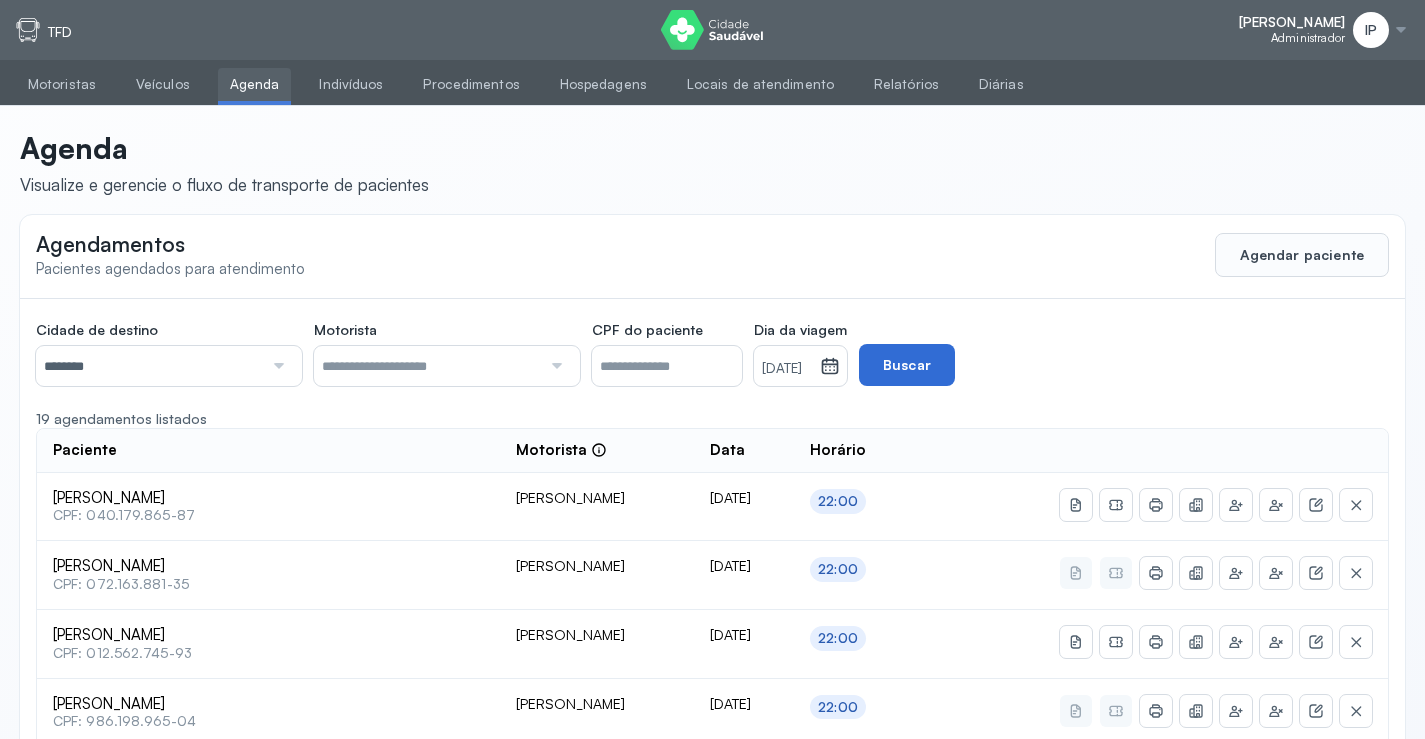 click on "Buscar" at bounding box center [907, 365] 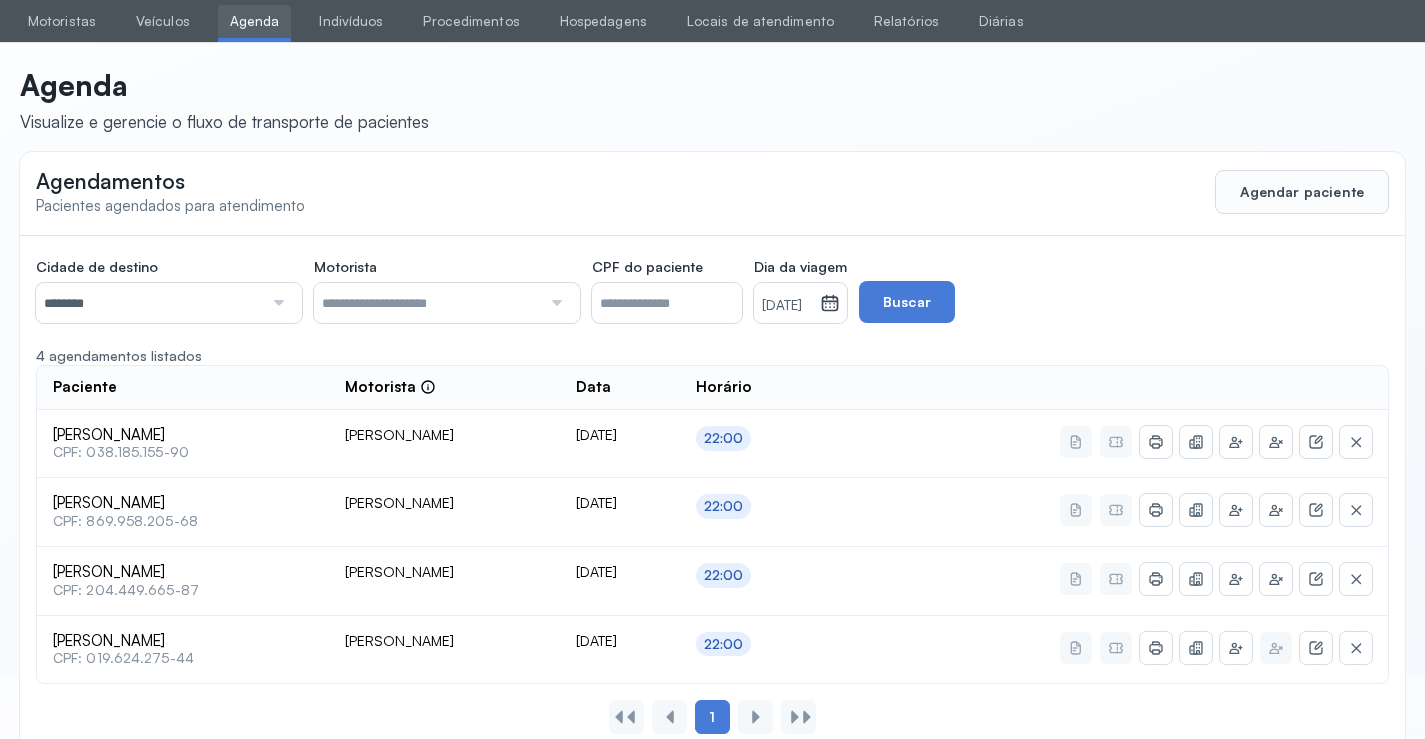 scroll, scrollTop: 110, scrollLeft: 0, axis: vertical 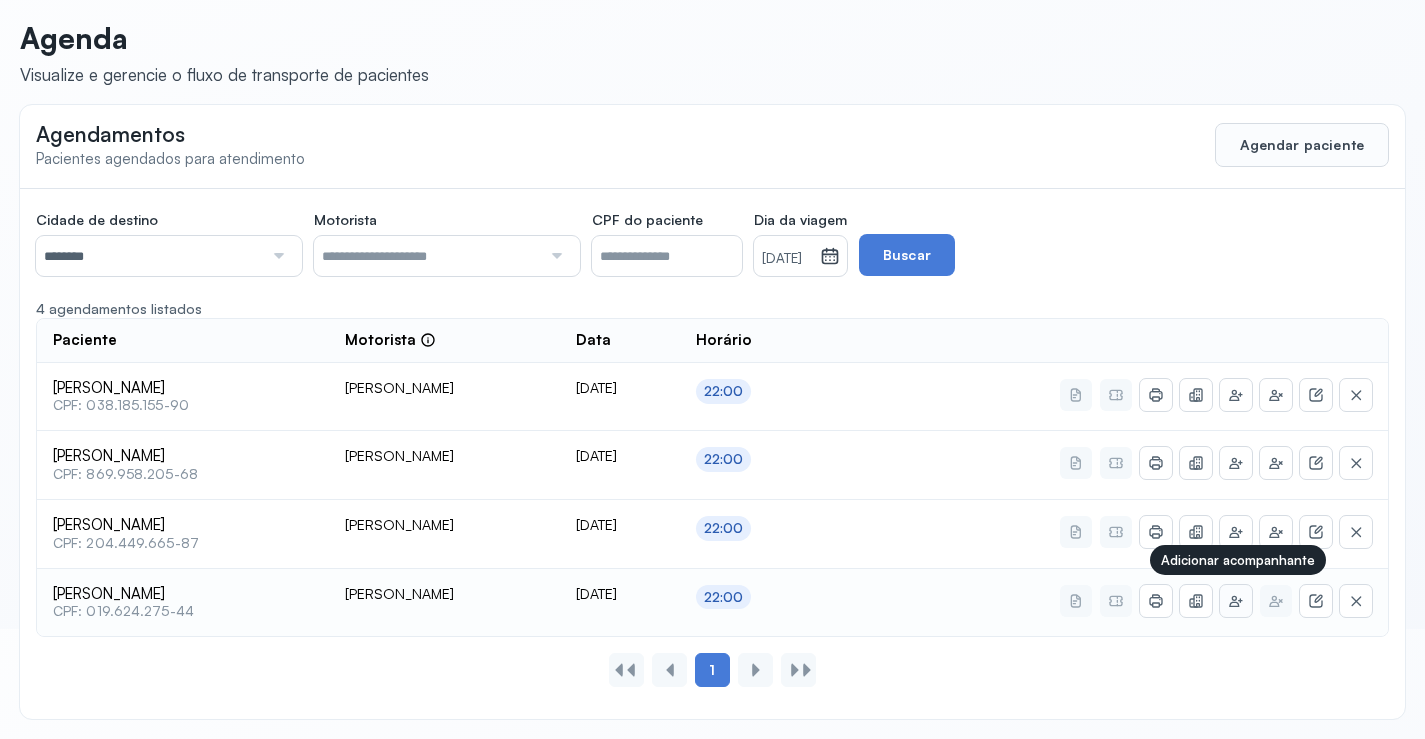 click 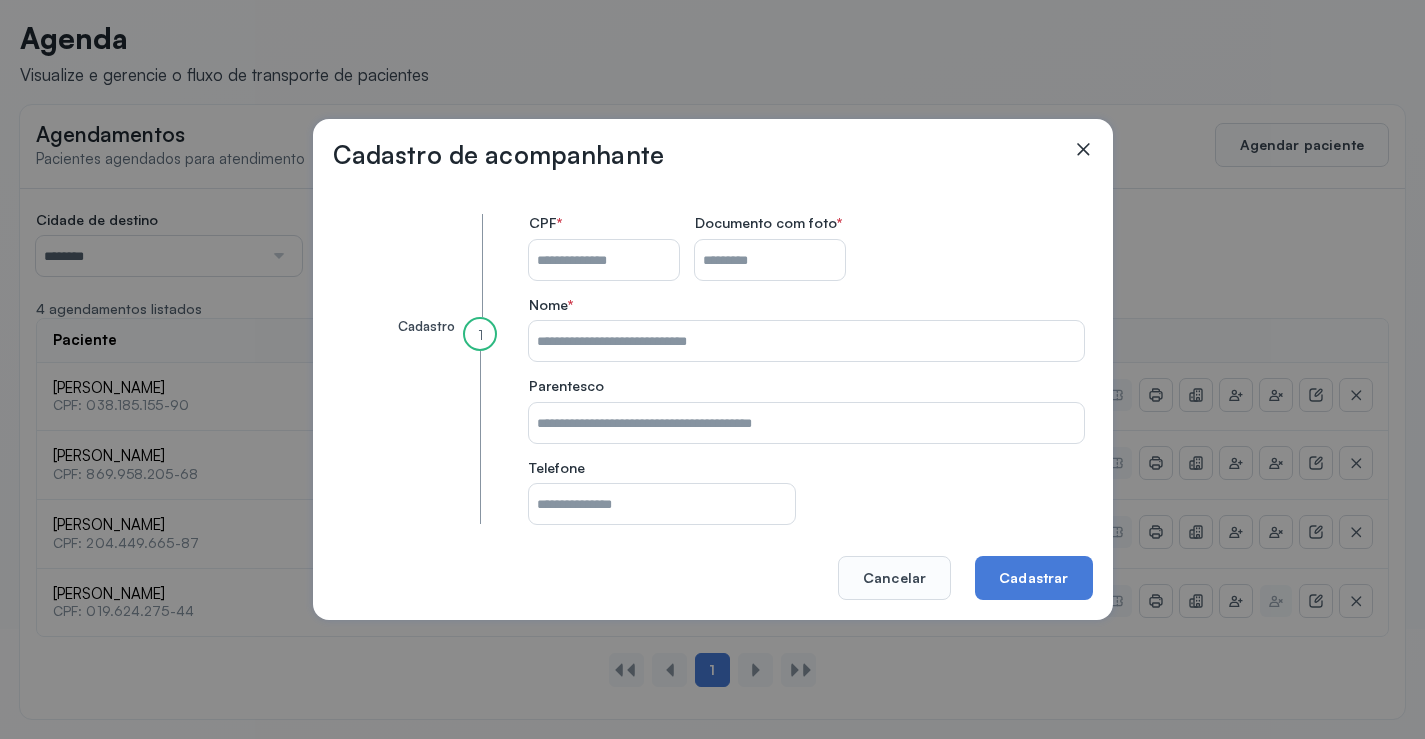 click on "CPF do paciente" at bounding box center [604, 260] 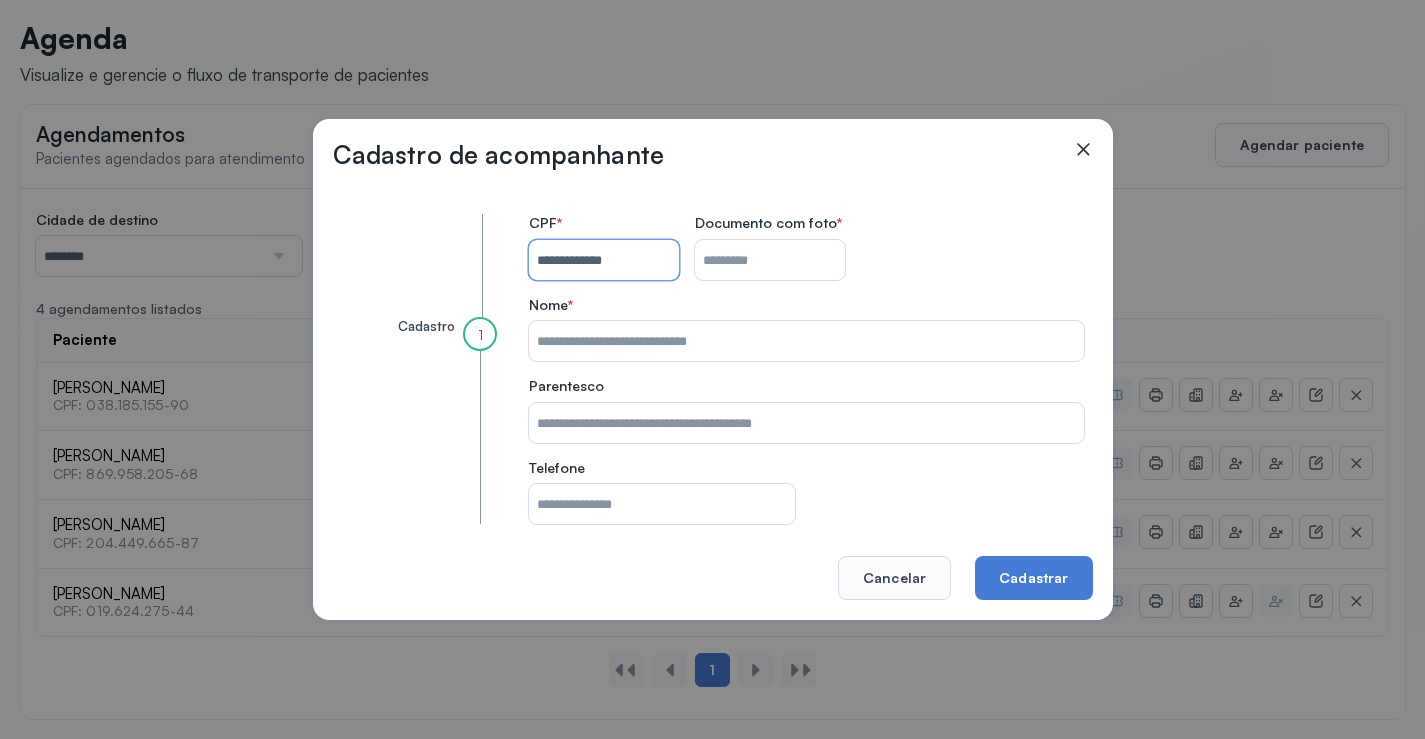 type on "**********" 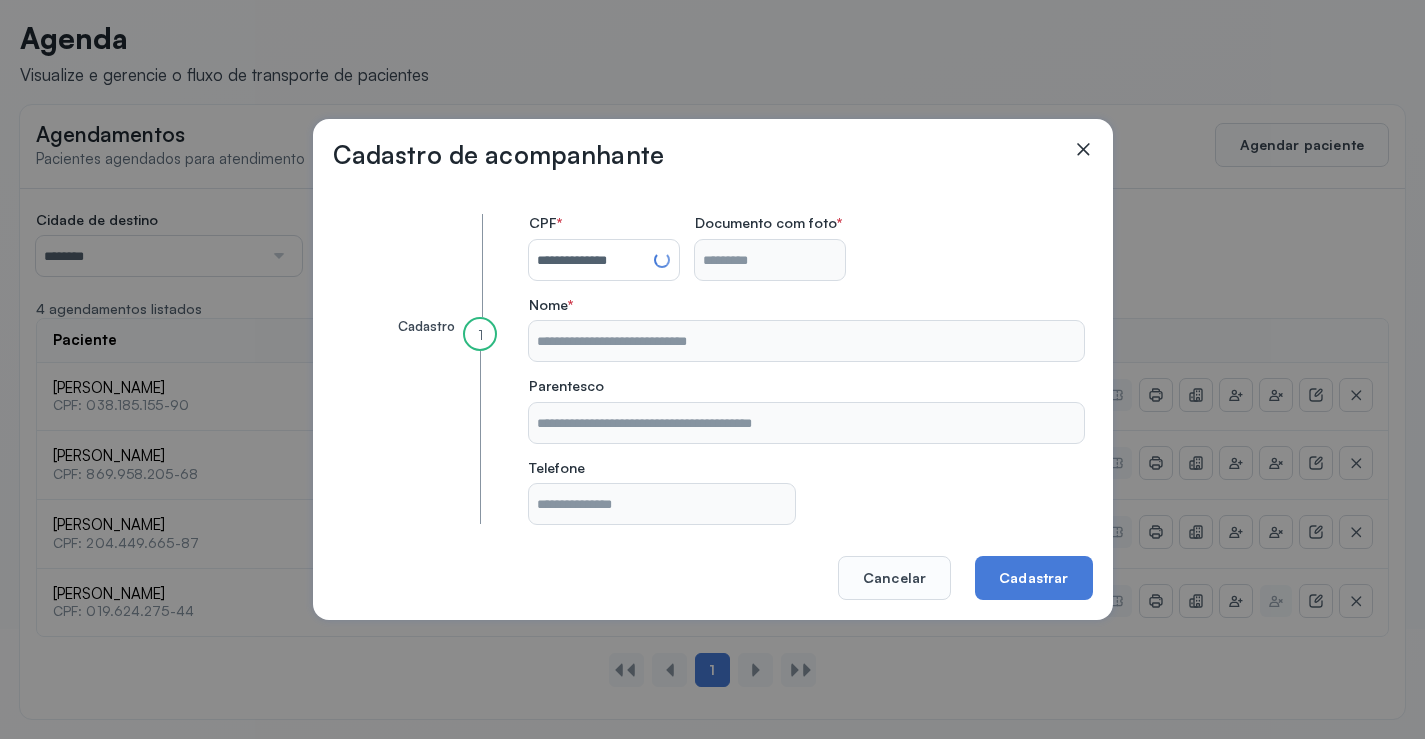 type on "*********" 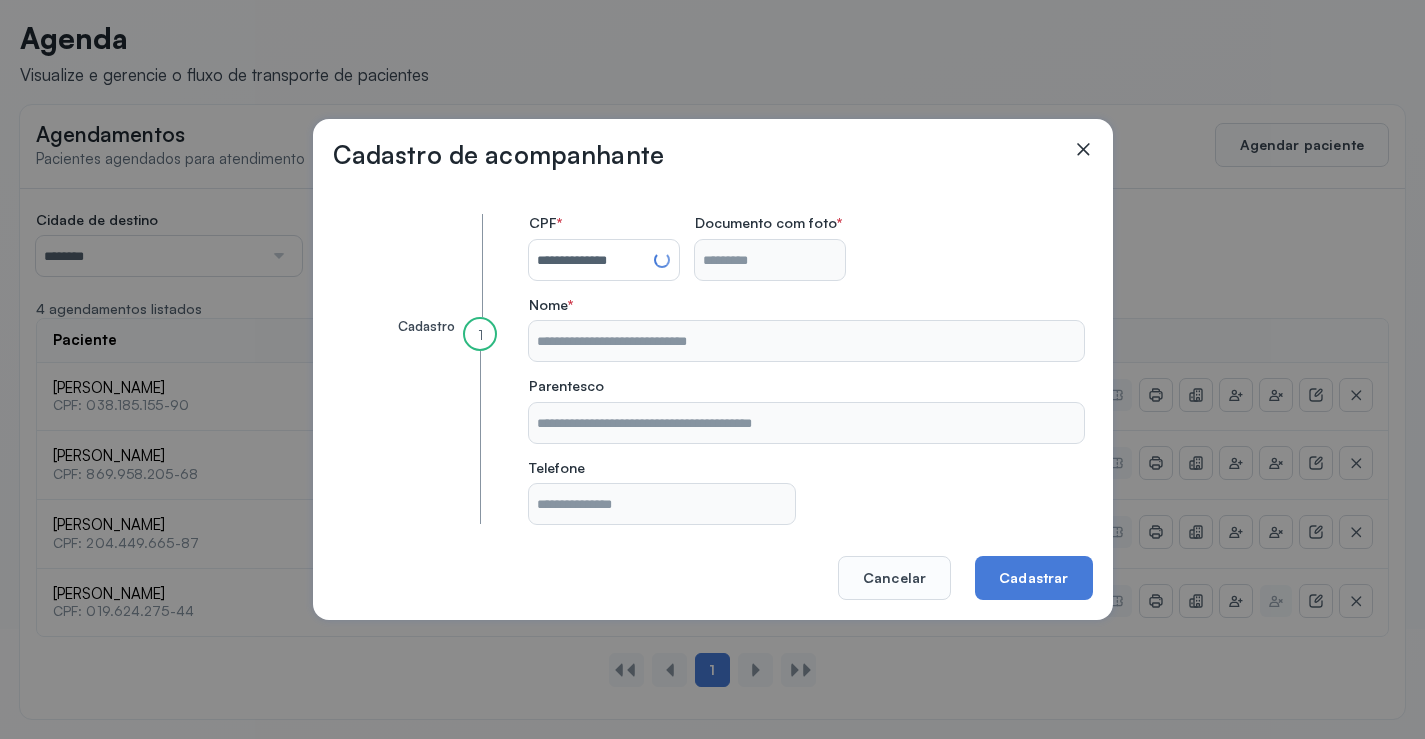 type on "**********" 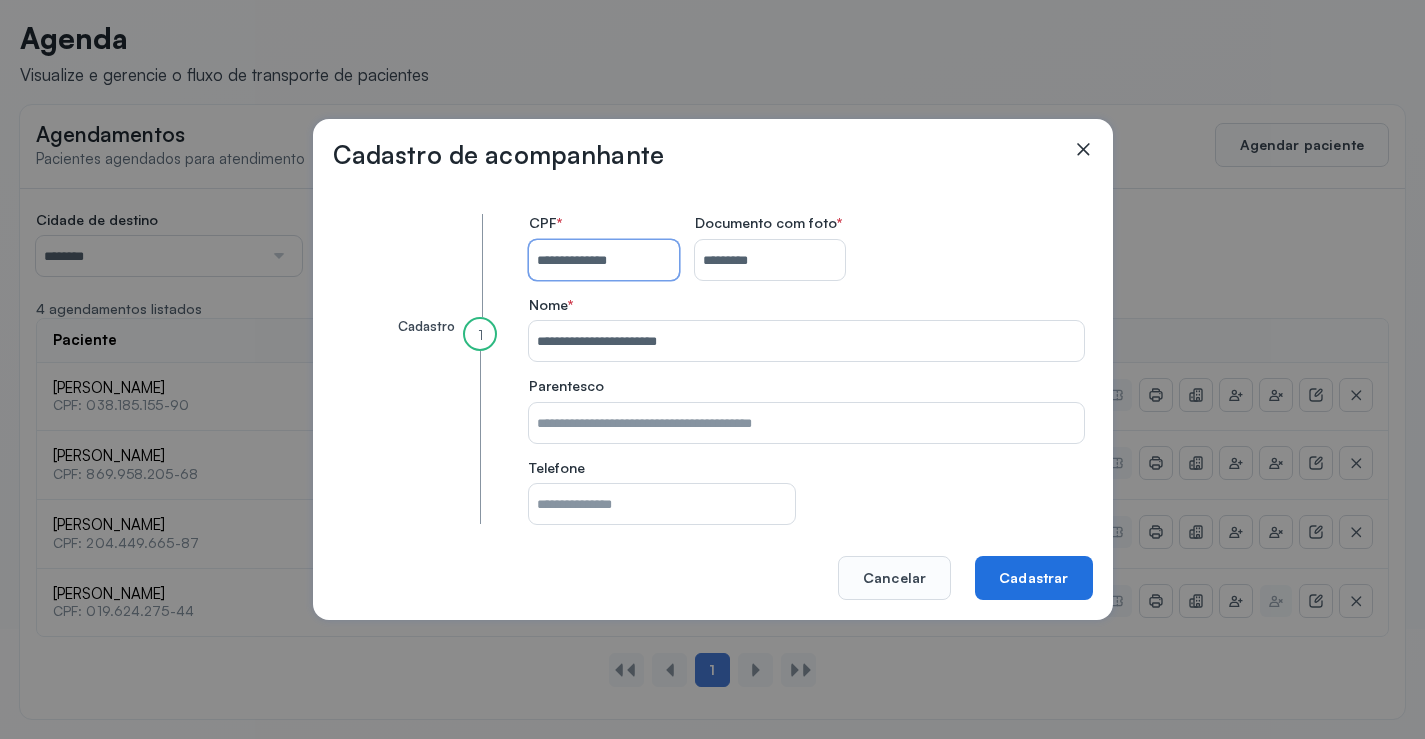 type 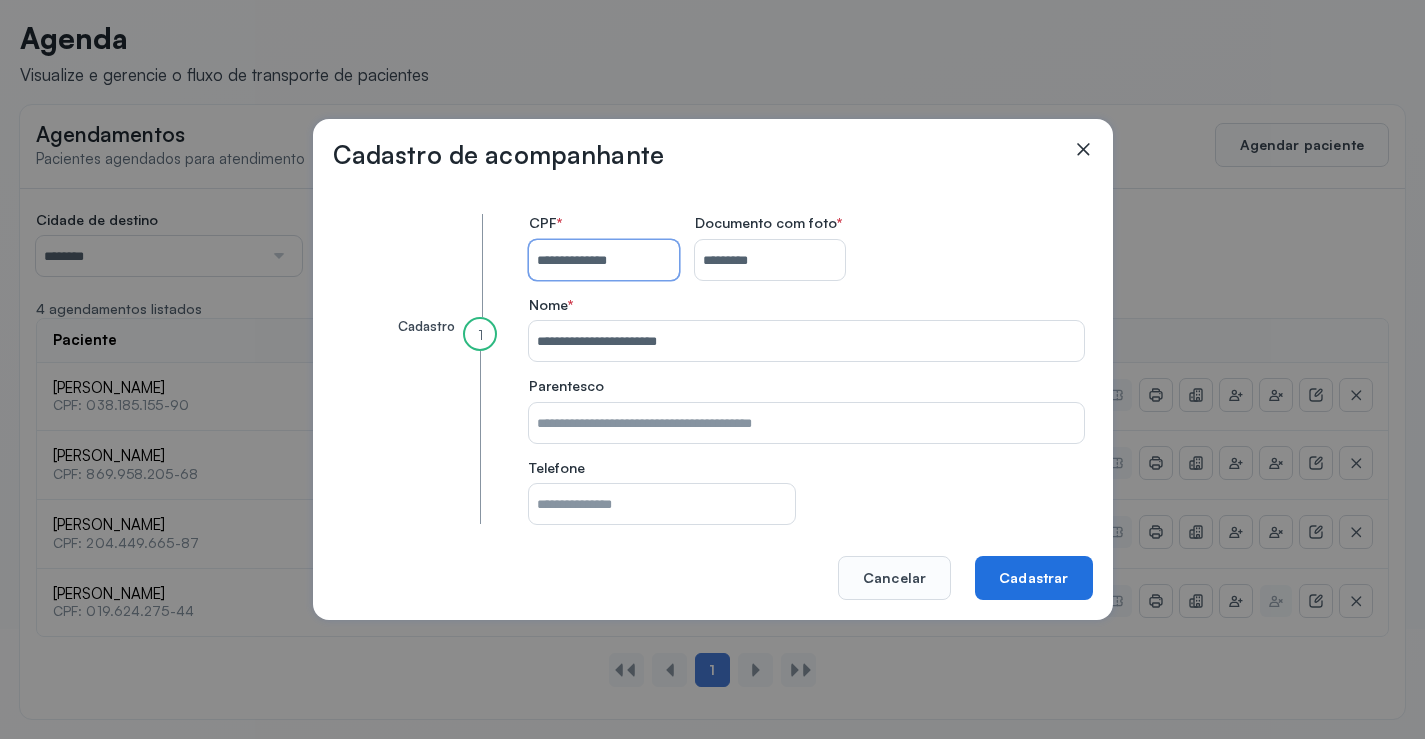 type on "**********" 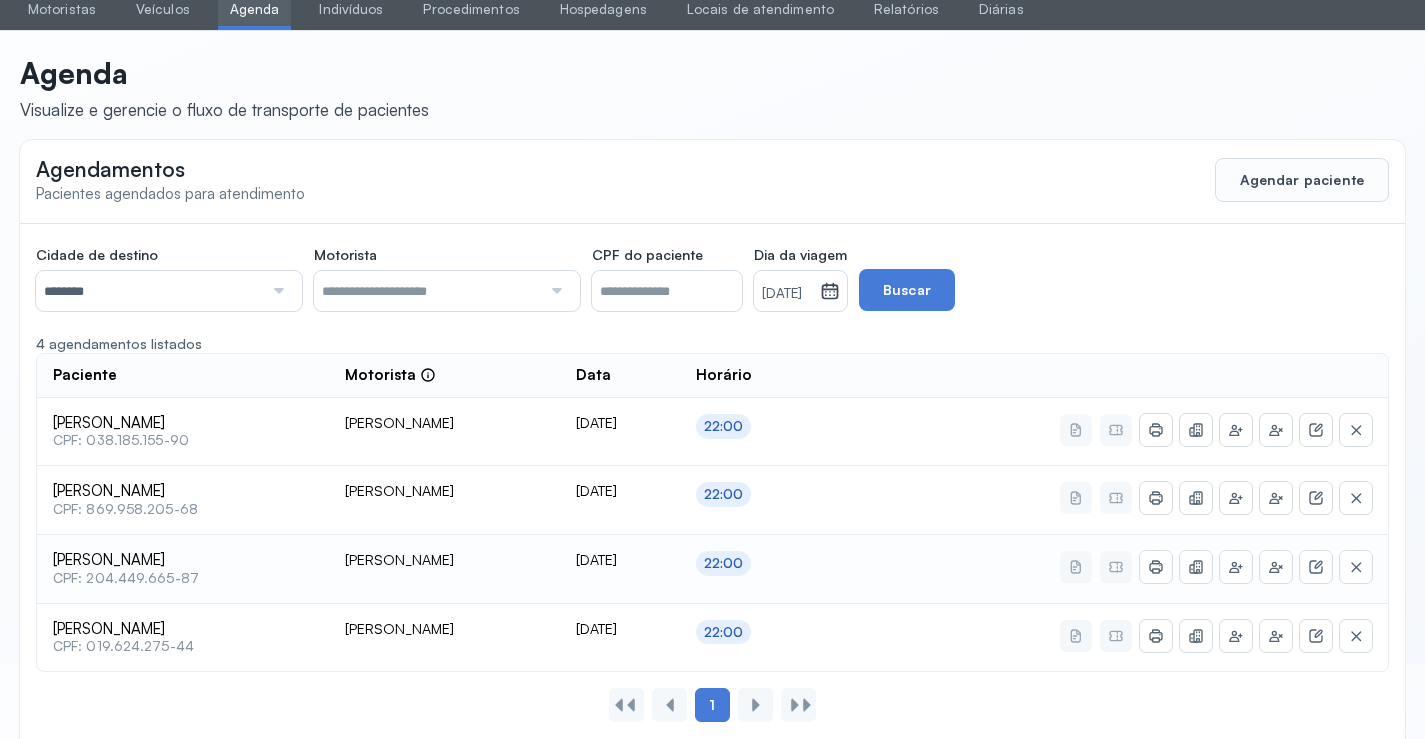 scroll, scrollTop: 110, scrollLeft: 0, axis: vertical 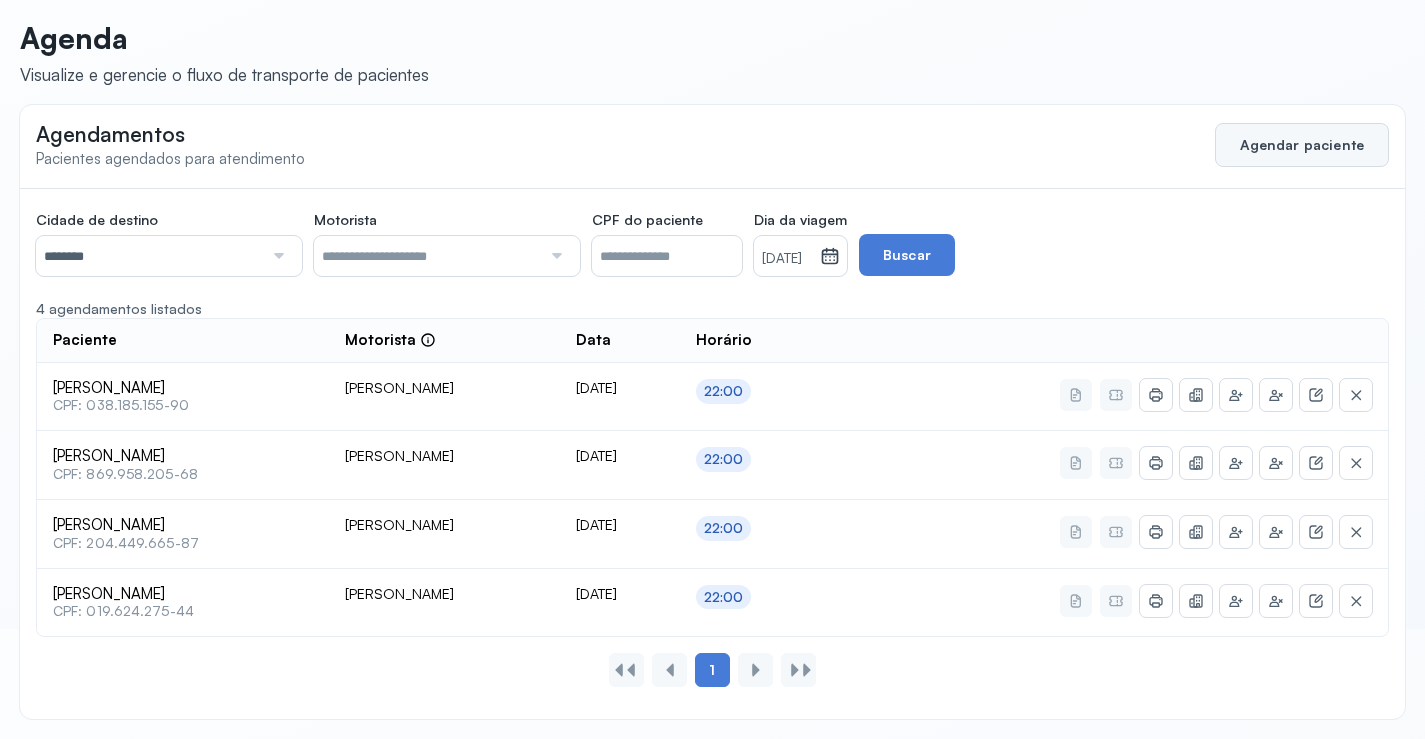 click on "Agendar paciente" 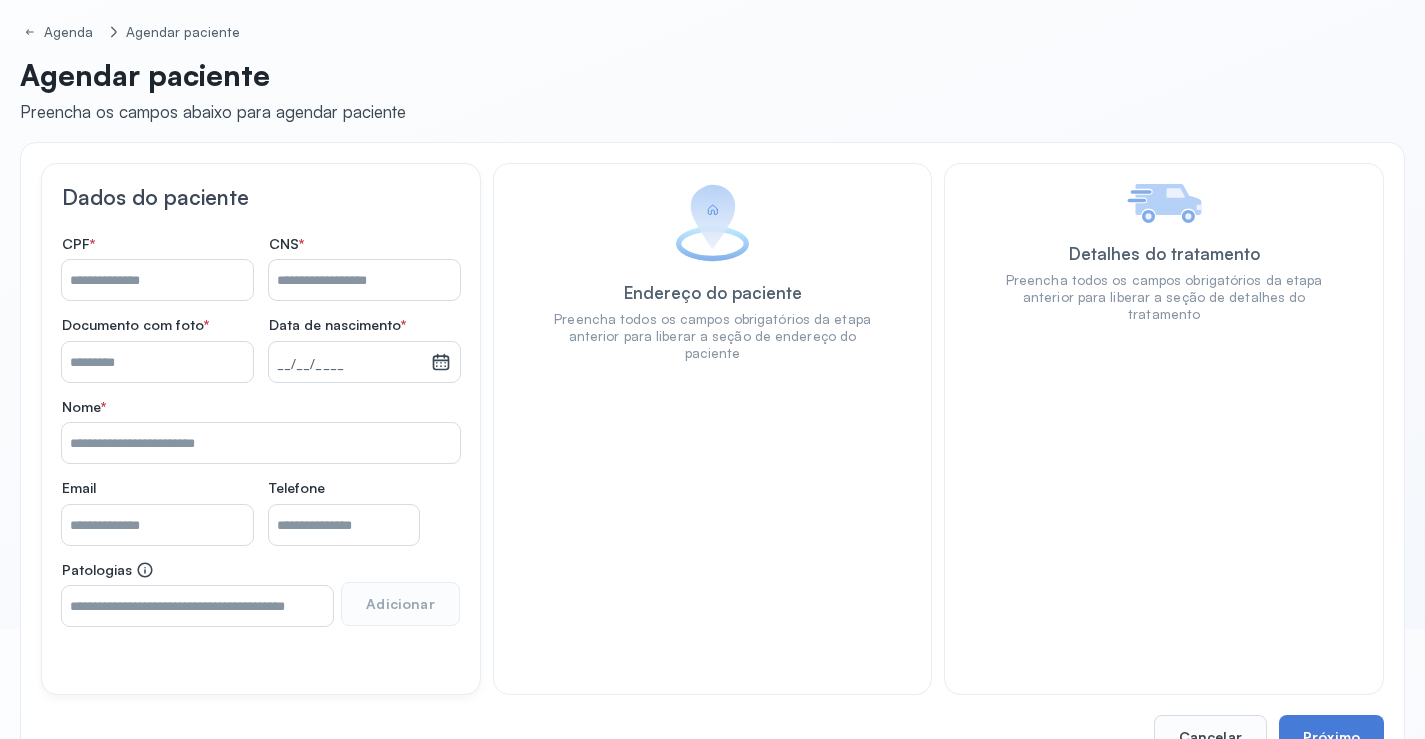 click on "Nome   *" at bounding box center [364, 280] 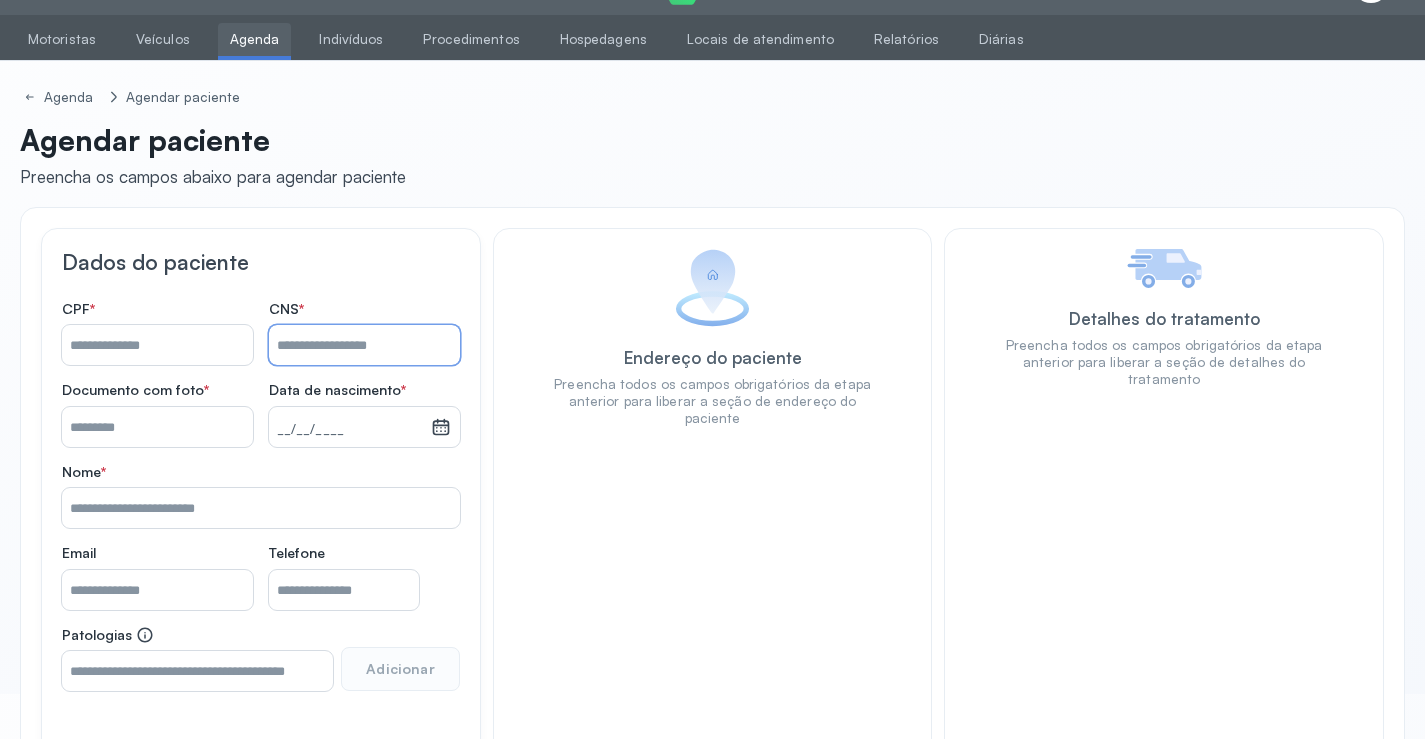 scroll, scrollTop: 0, scrollLeft: 0, axis: both 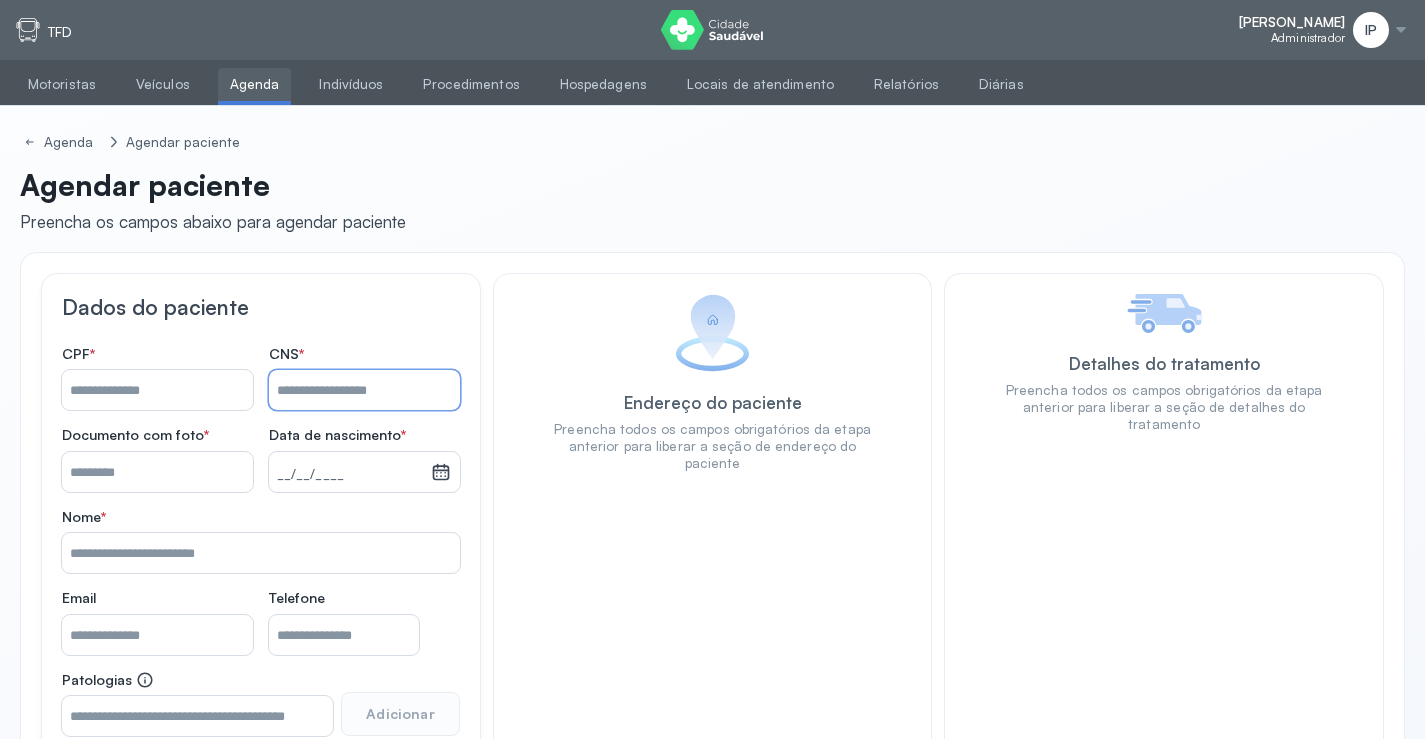 click on "Agenda" at bounding box center [255, 84] 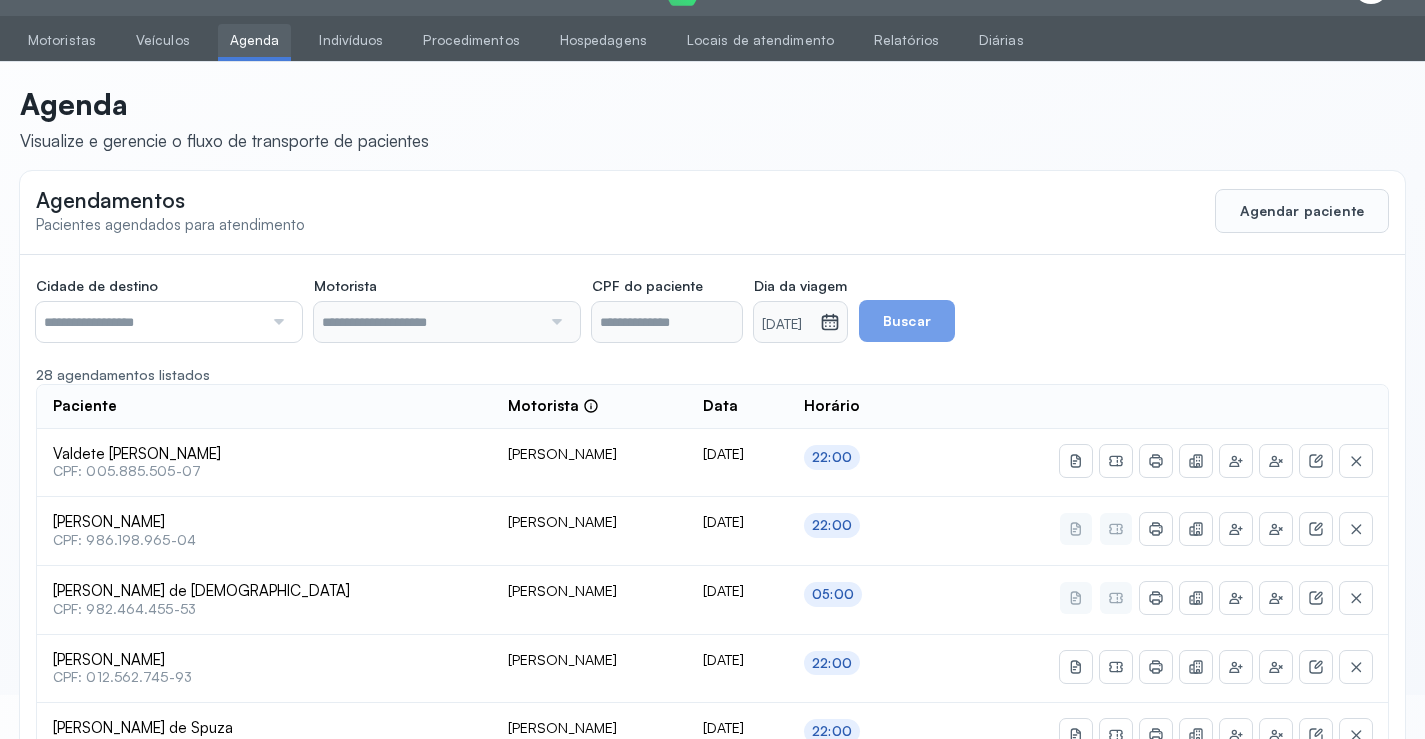 scroll, scrollTop: 46, scrollLeft: 0, axis: vertical 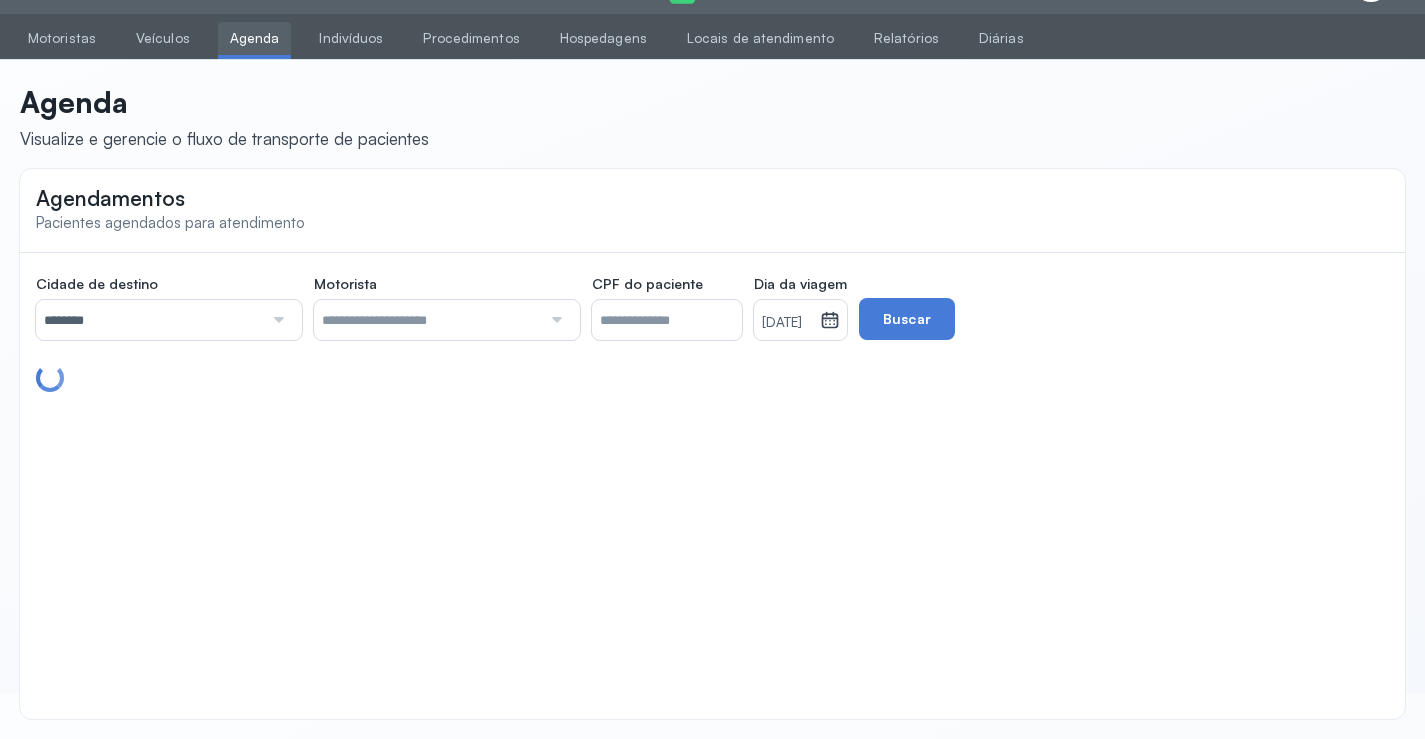 click at bounding box center [276, 320] 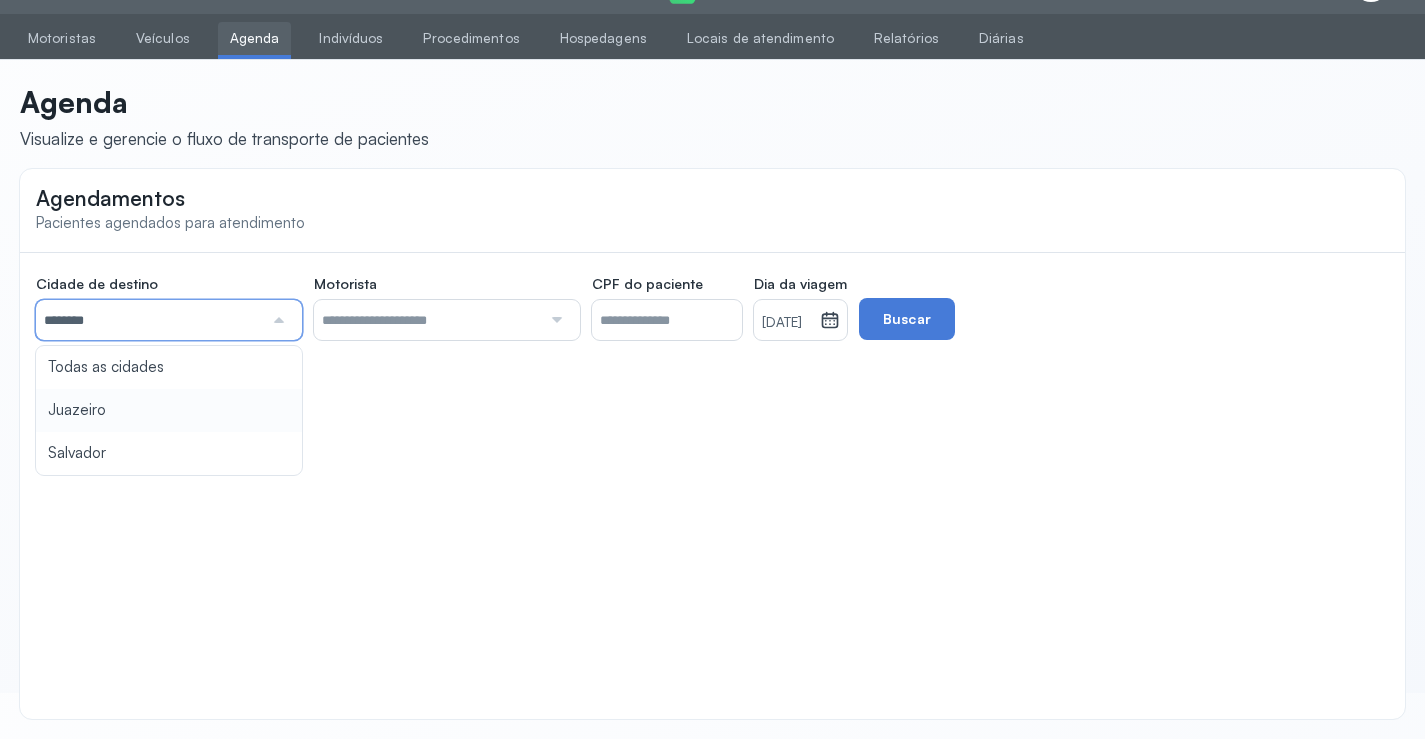 type on "********" 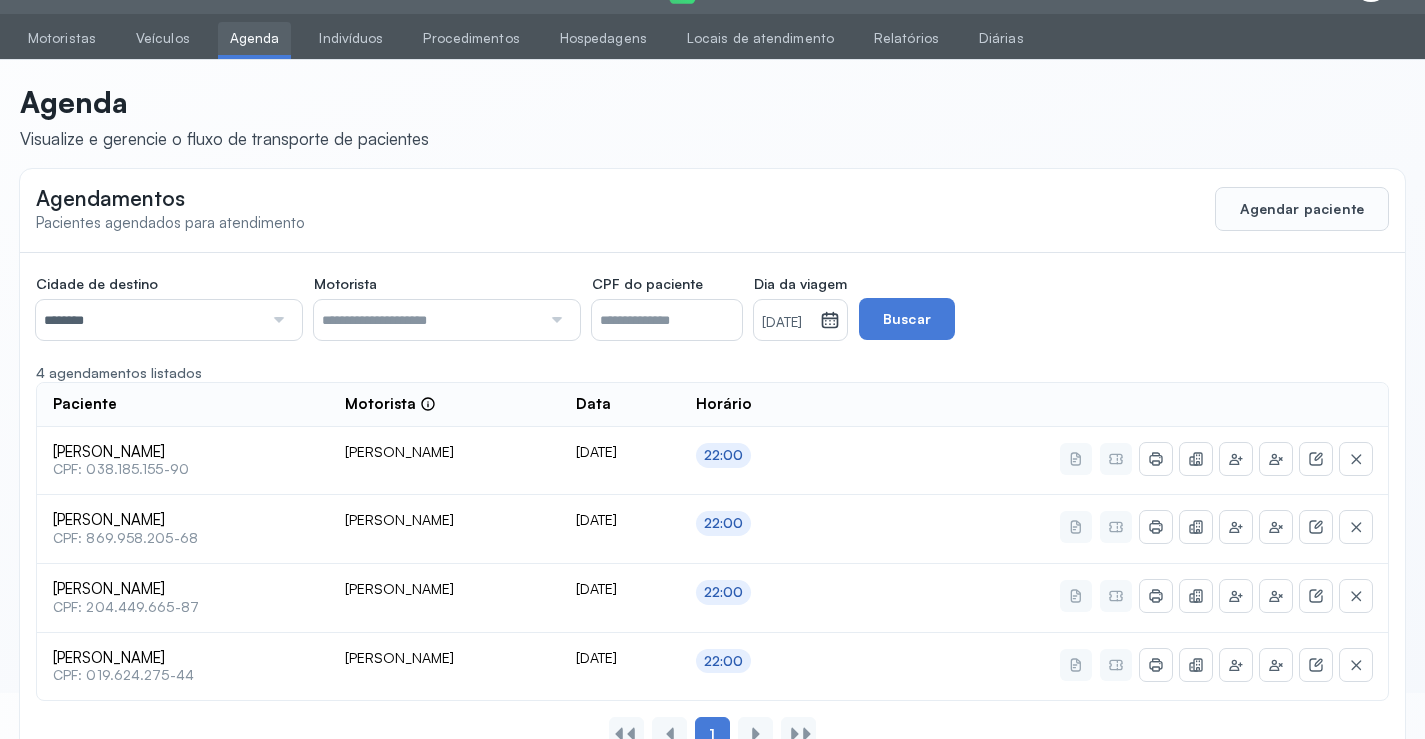 click on "[DATE]" at bounding box center [787, 323] 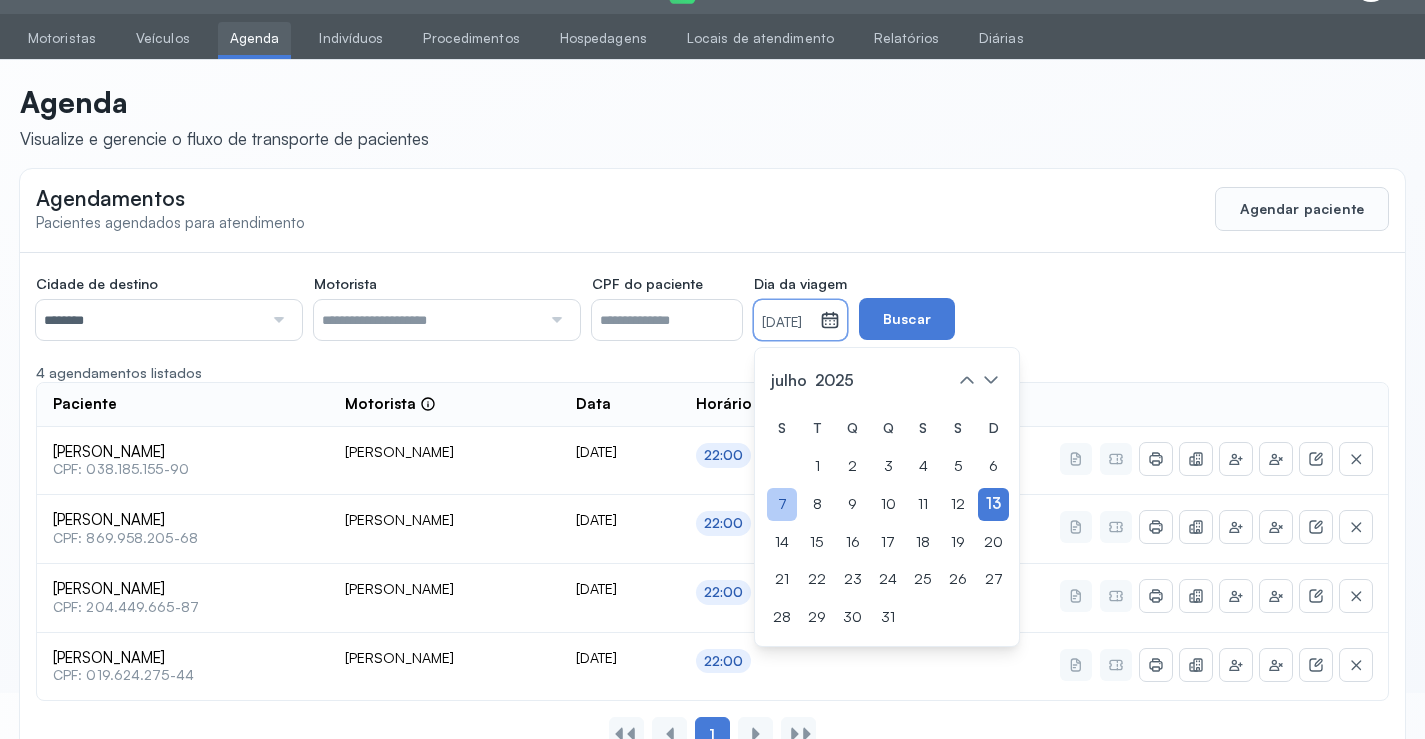 click on "7" 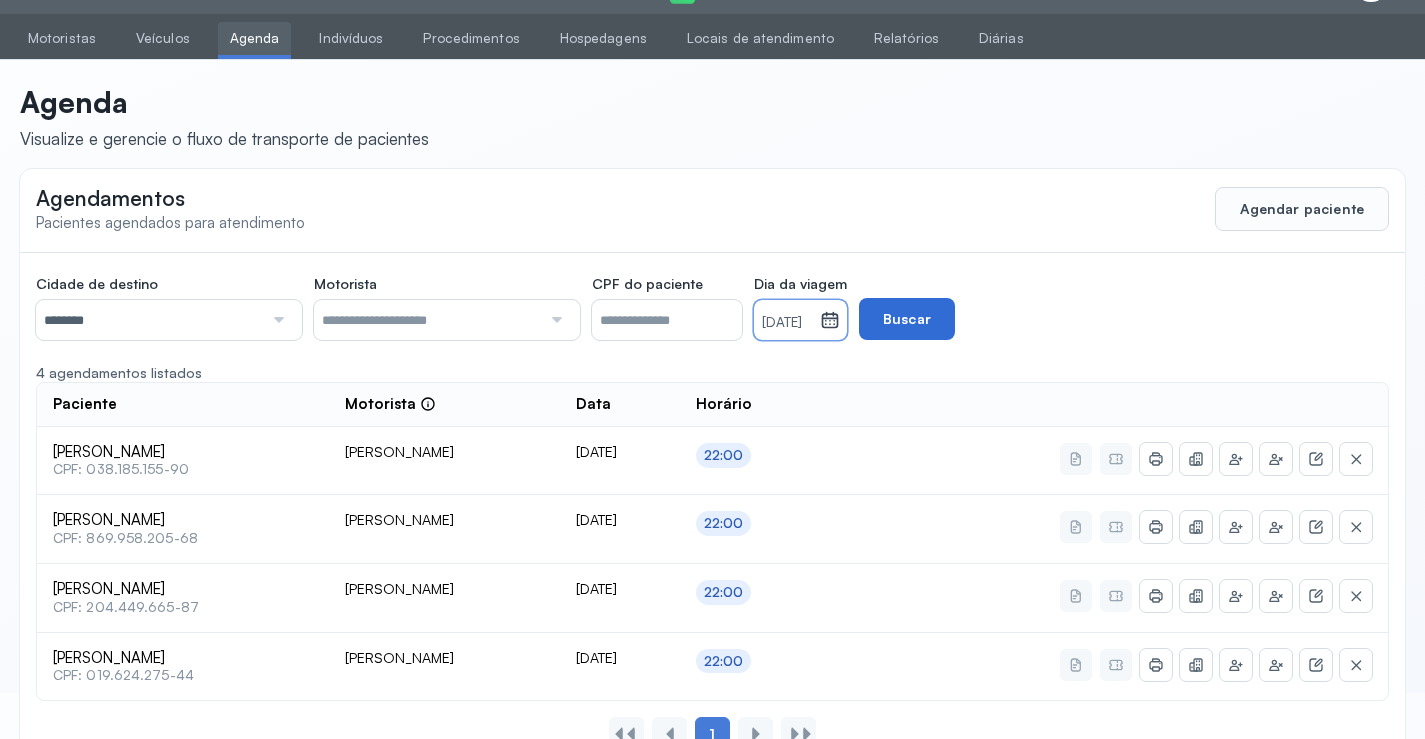 click on "Buscar" at bounding box center [907, 319] 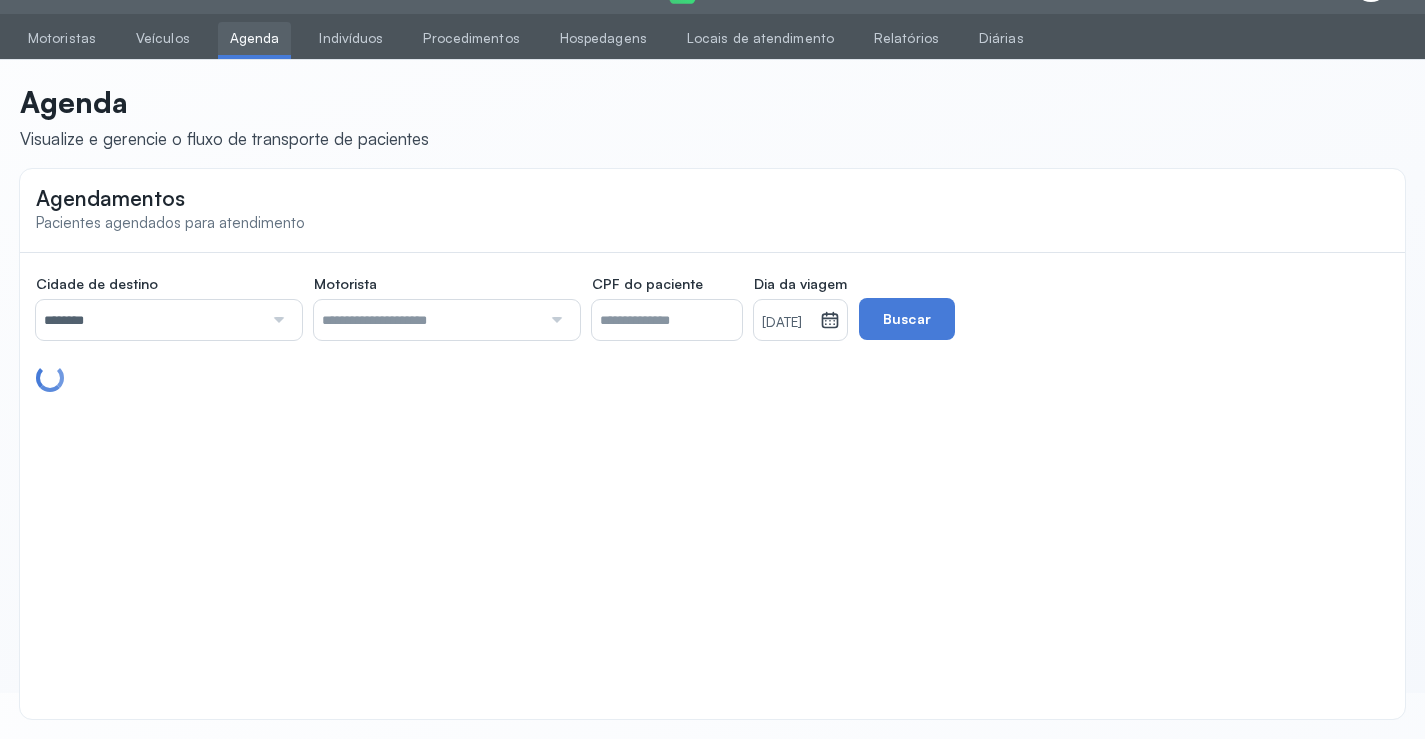 click on "[DATE]" at bounding box center [787, 323] 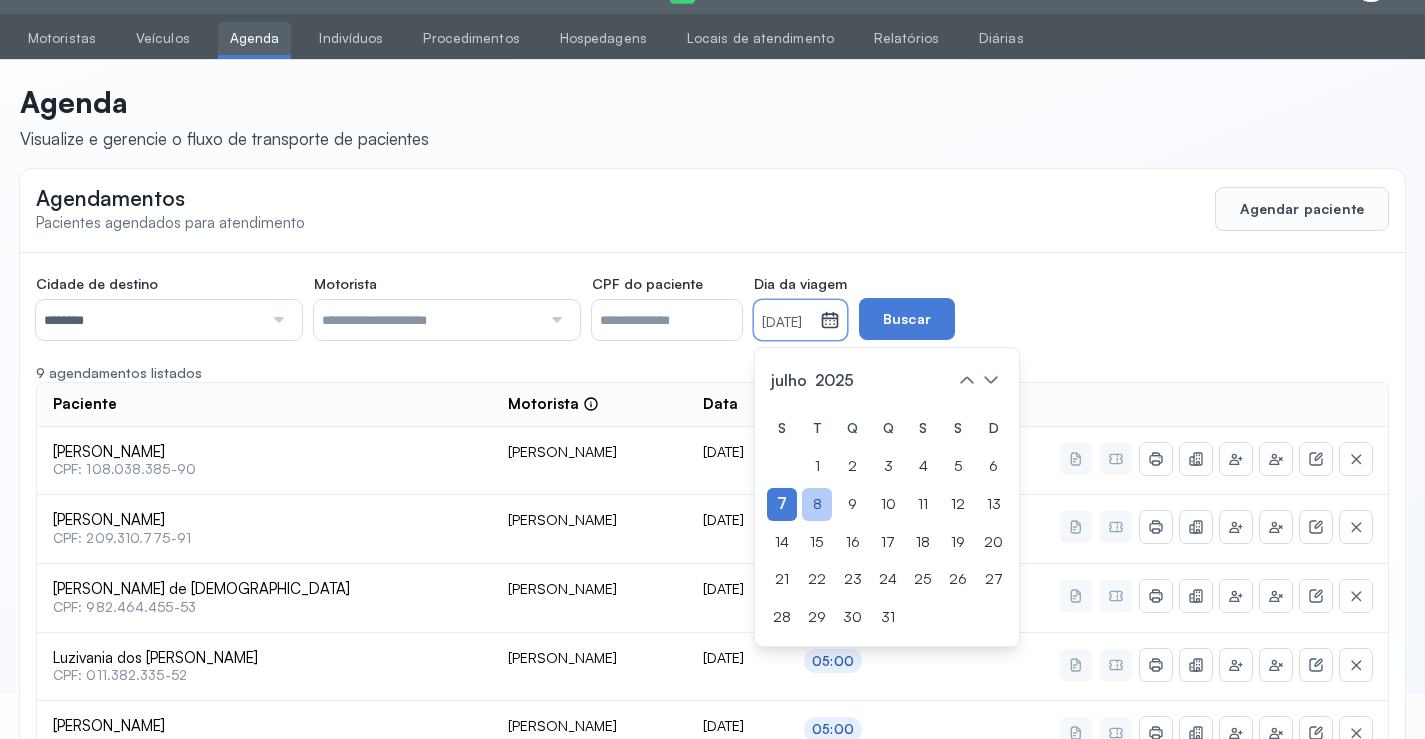 click on "8" 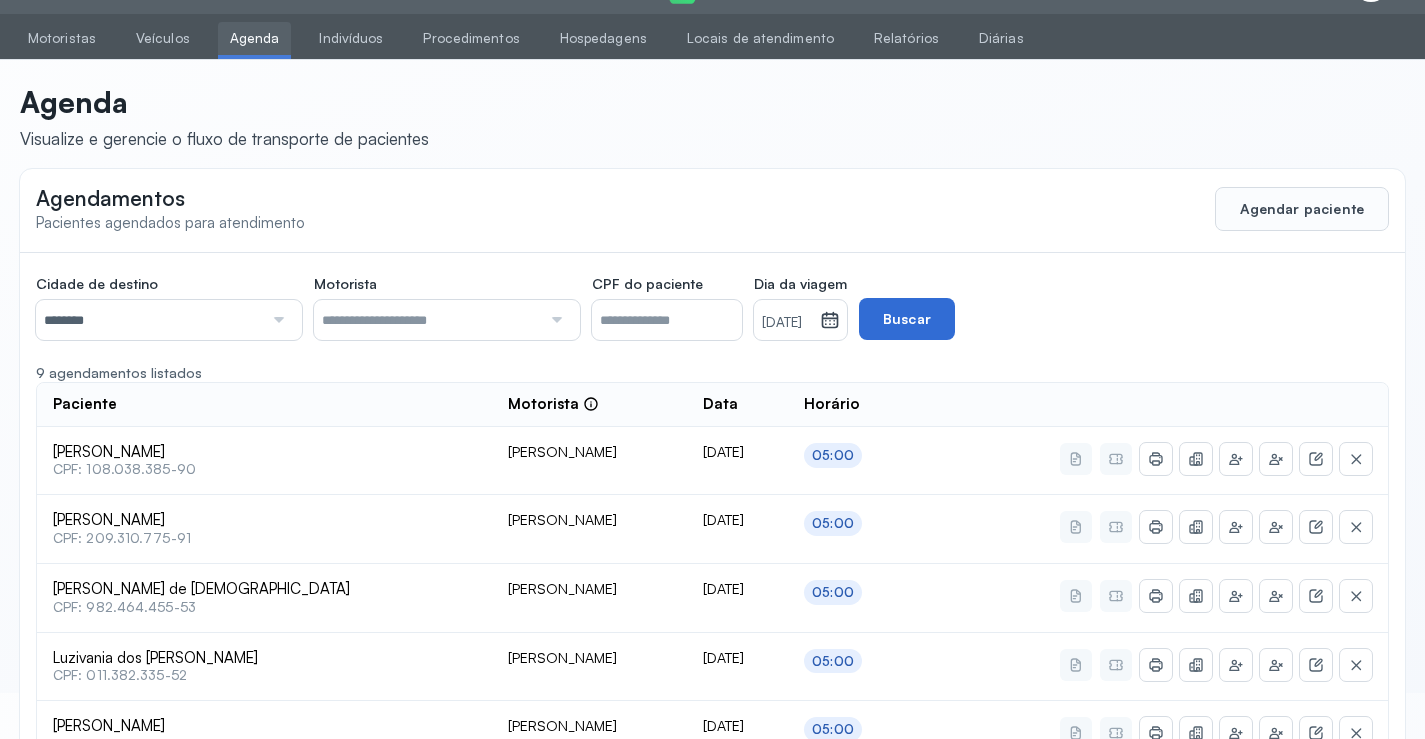 click on "Buscar" at bounding box center [907, 319] 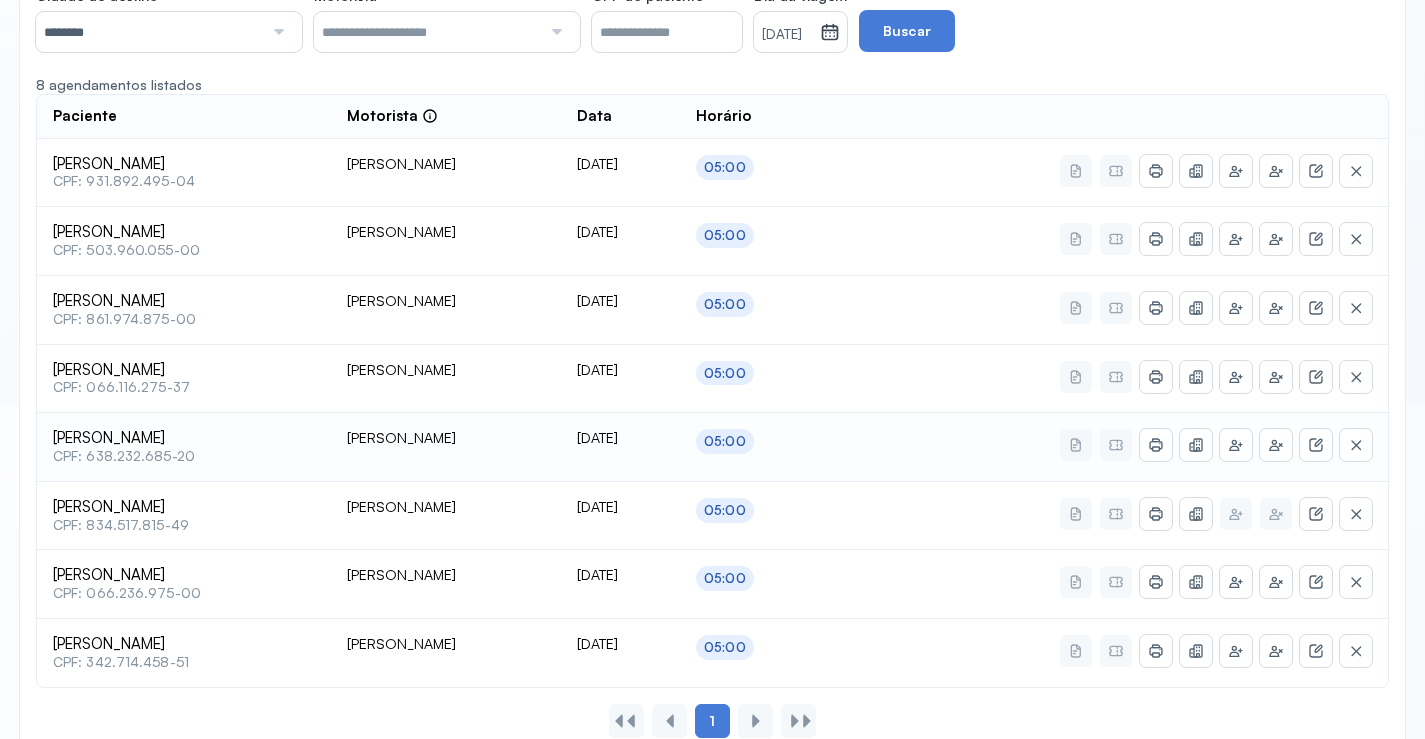 scroll, scrollTop: 346, scrollLeft: 0, axis: vertical 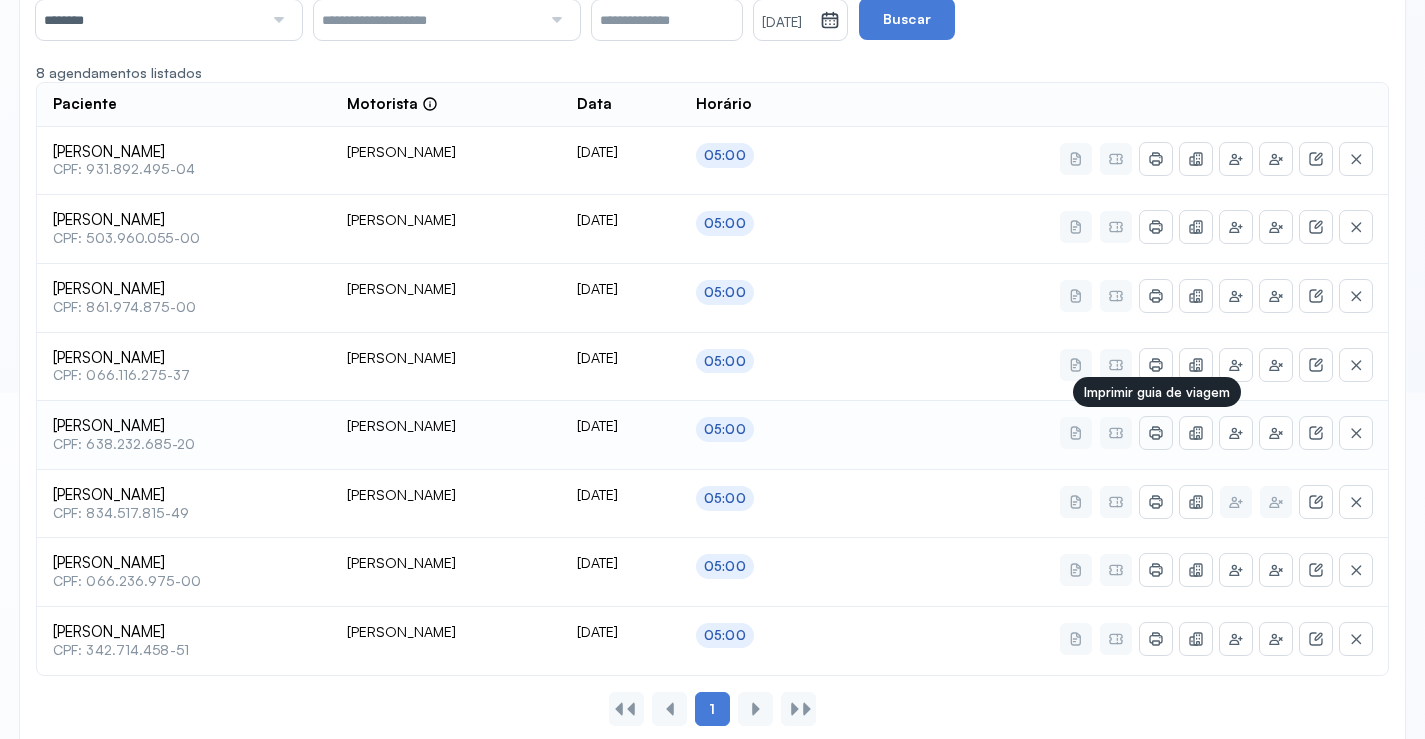 click 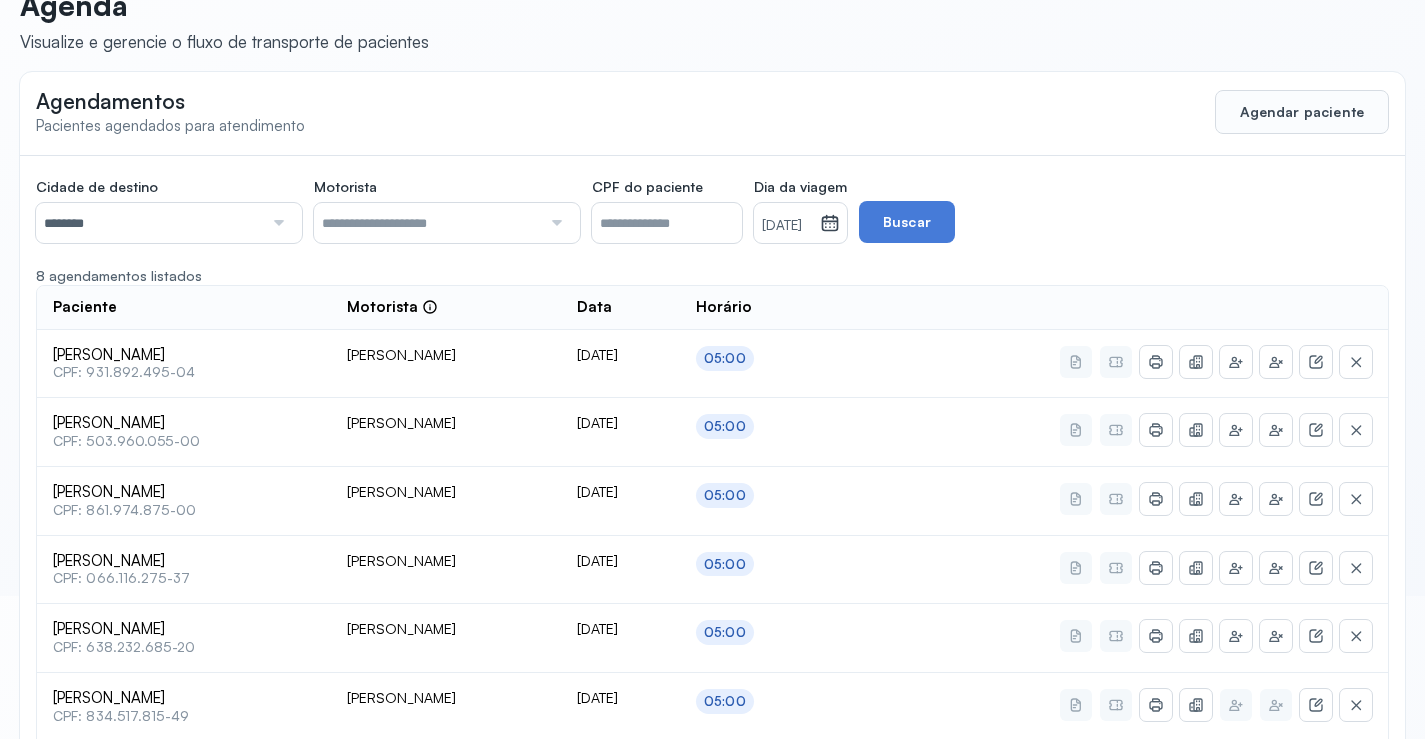scroll, scrollTop: 0, scrollLeft: 0, axis: both 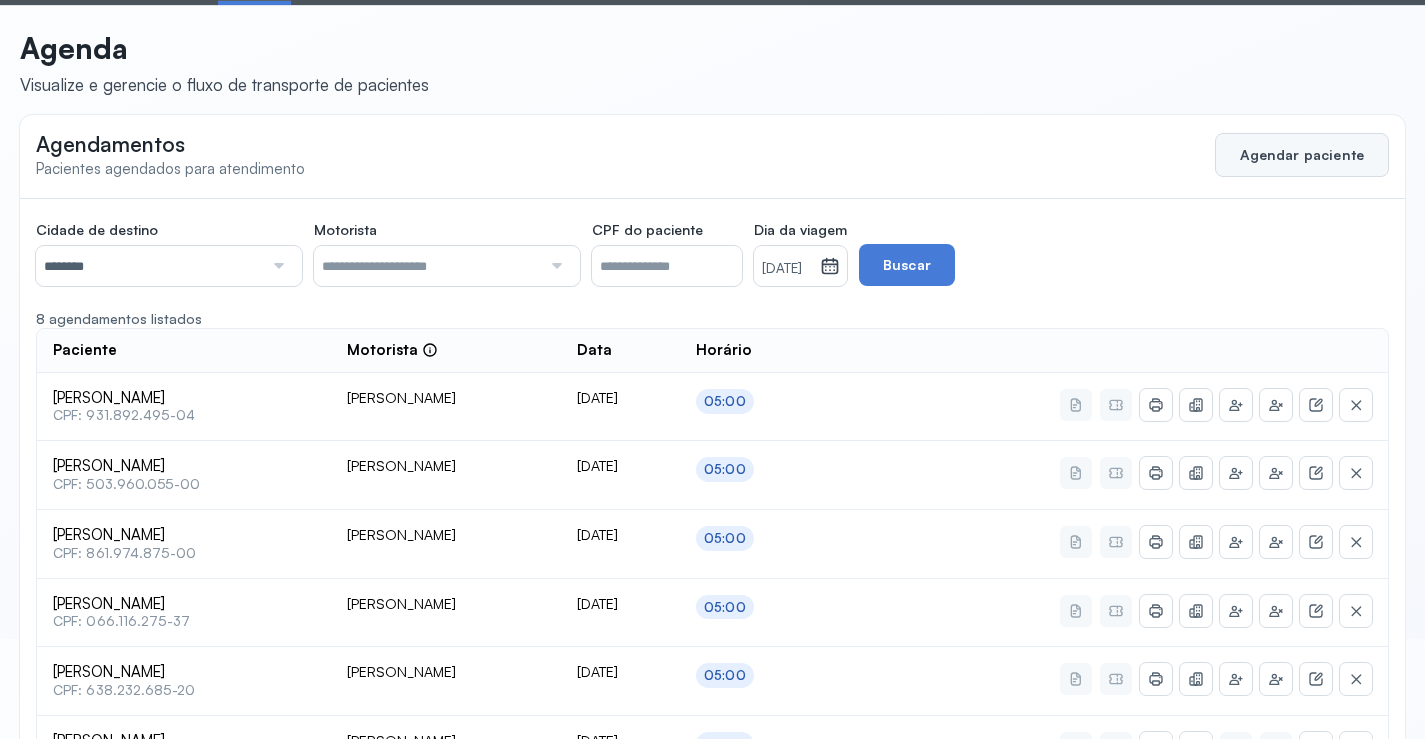 click on "Agendar paciente" 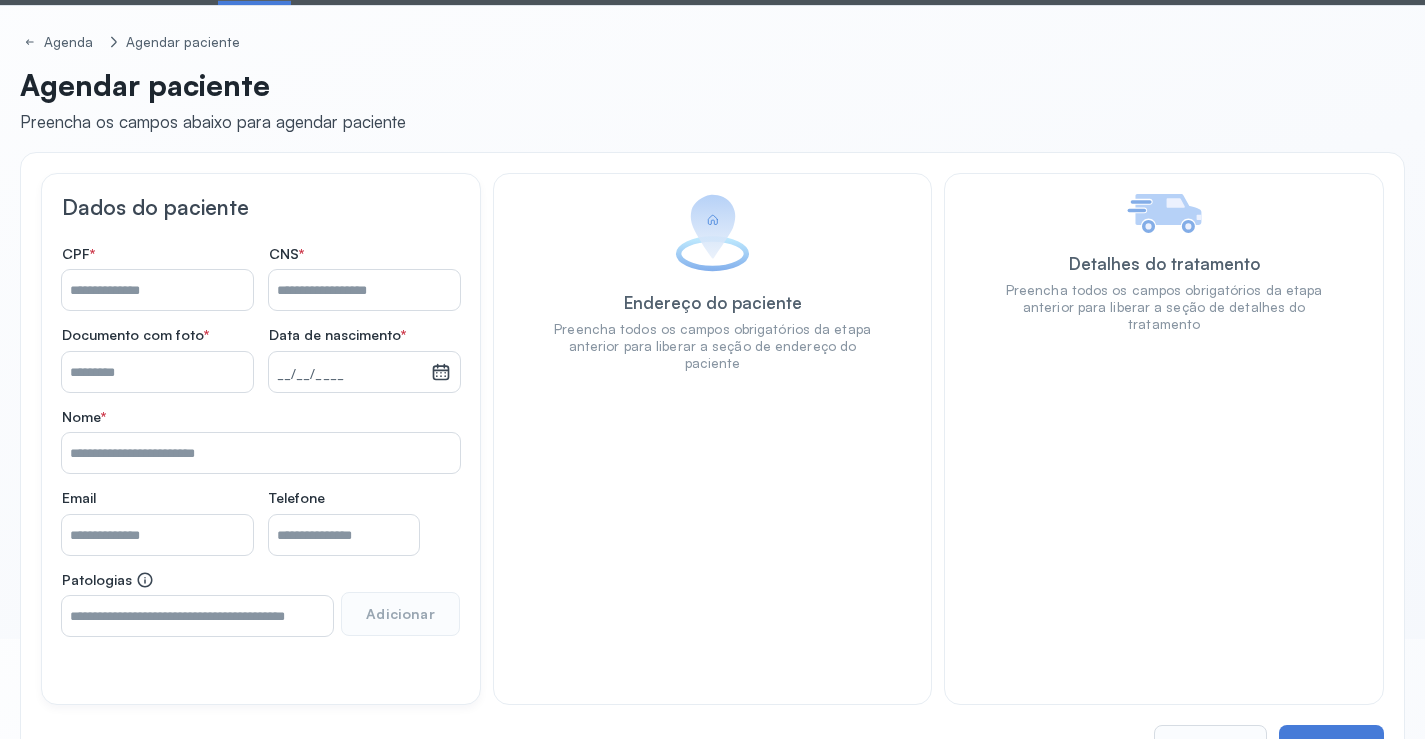 click on "Nome   *" at bounding box center (364, 290) 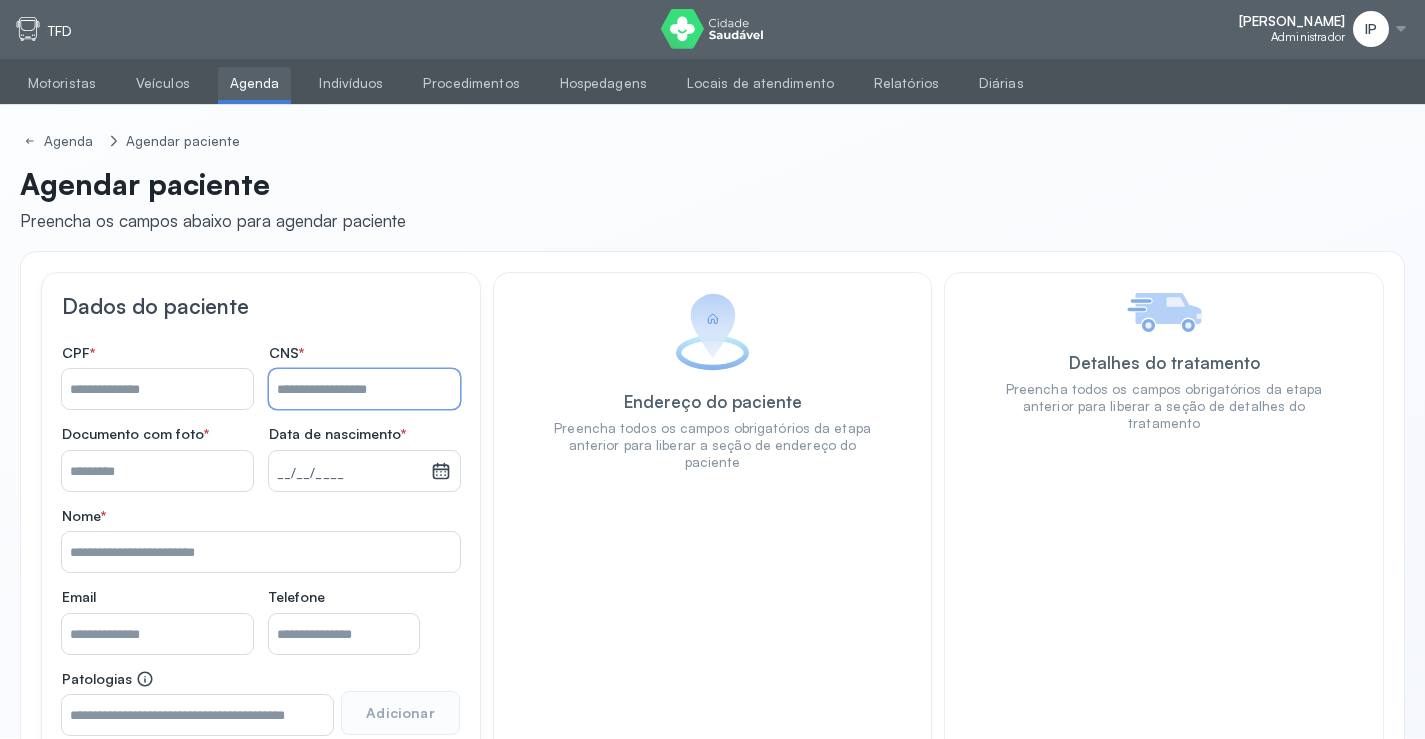 scroll, scrollTop: 0, scrollLeft: 0, axis: both 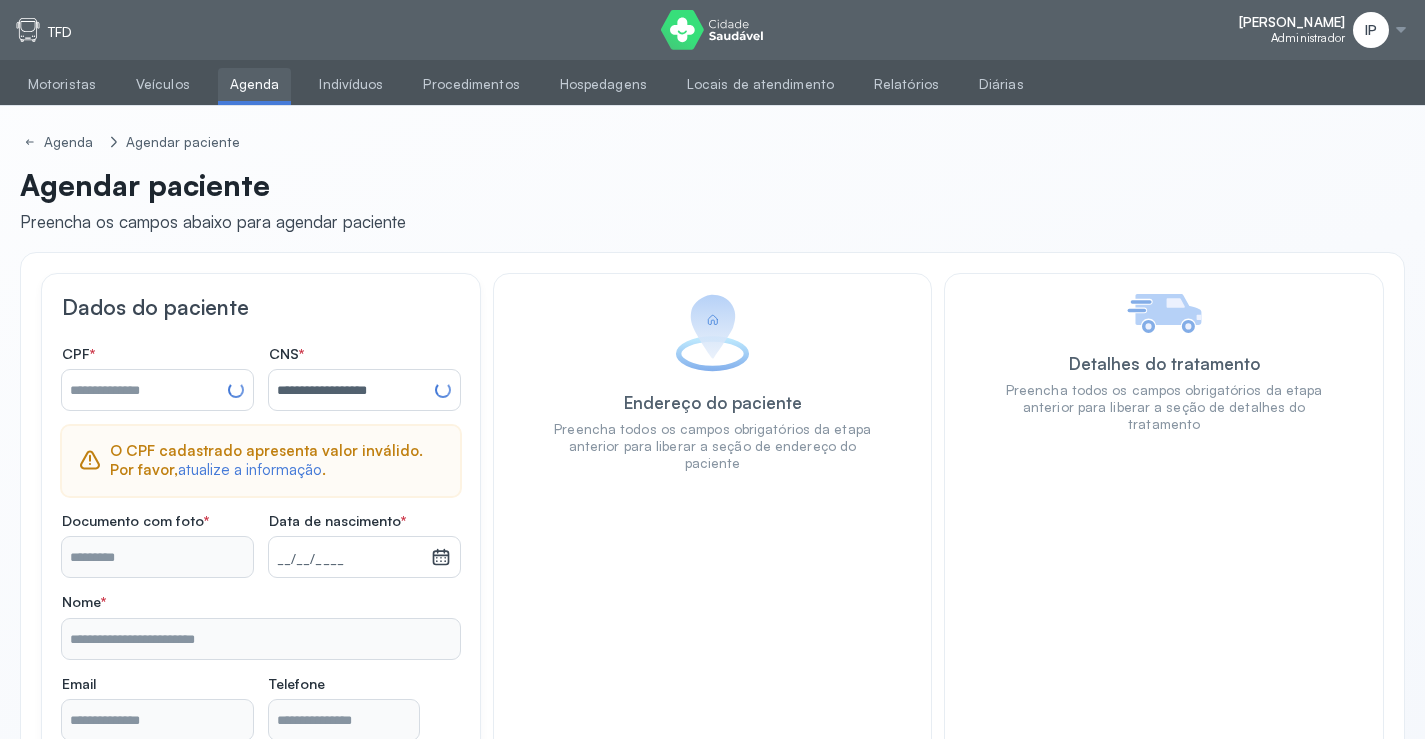 type on "**********" 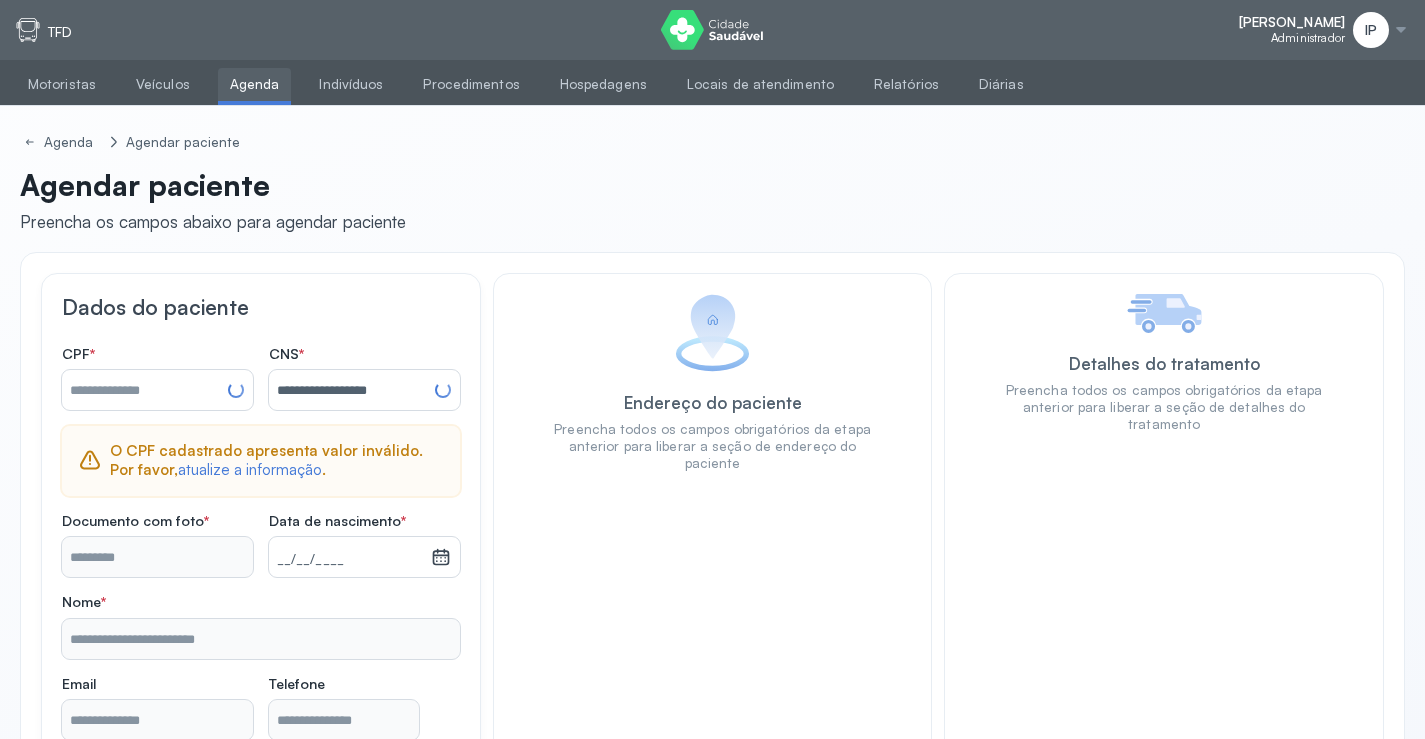type on "**********" 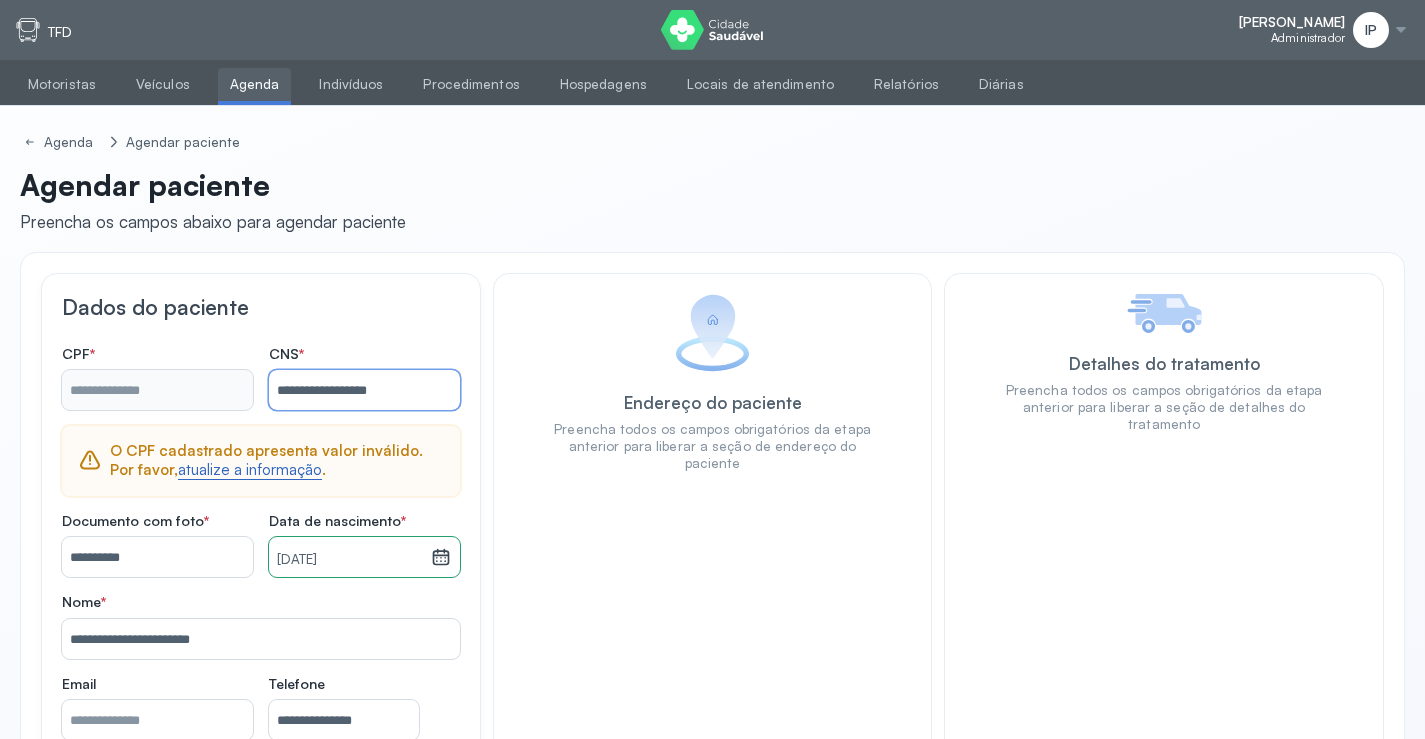 type on "**********" 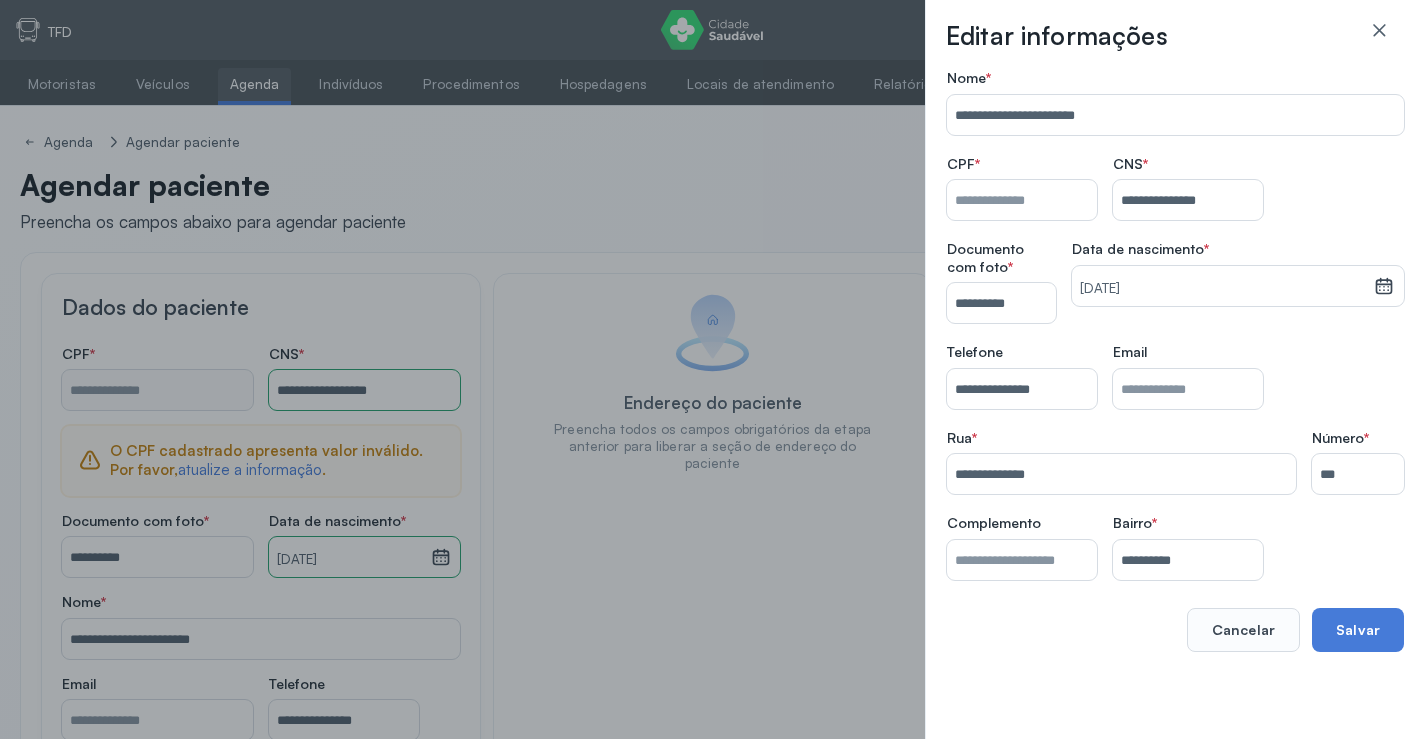 click on "Nome   *" at bounding box center (1022, 200) 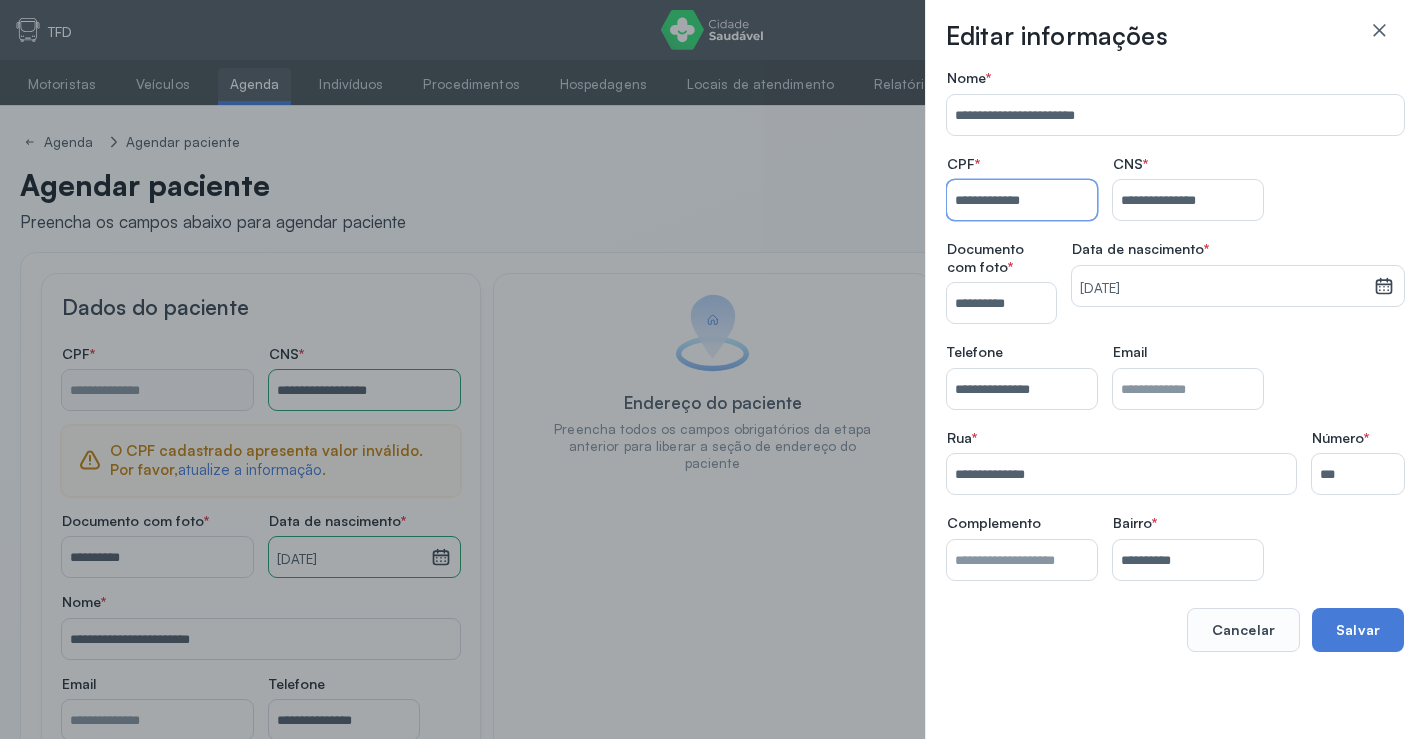 type on "**********" 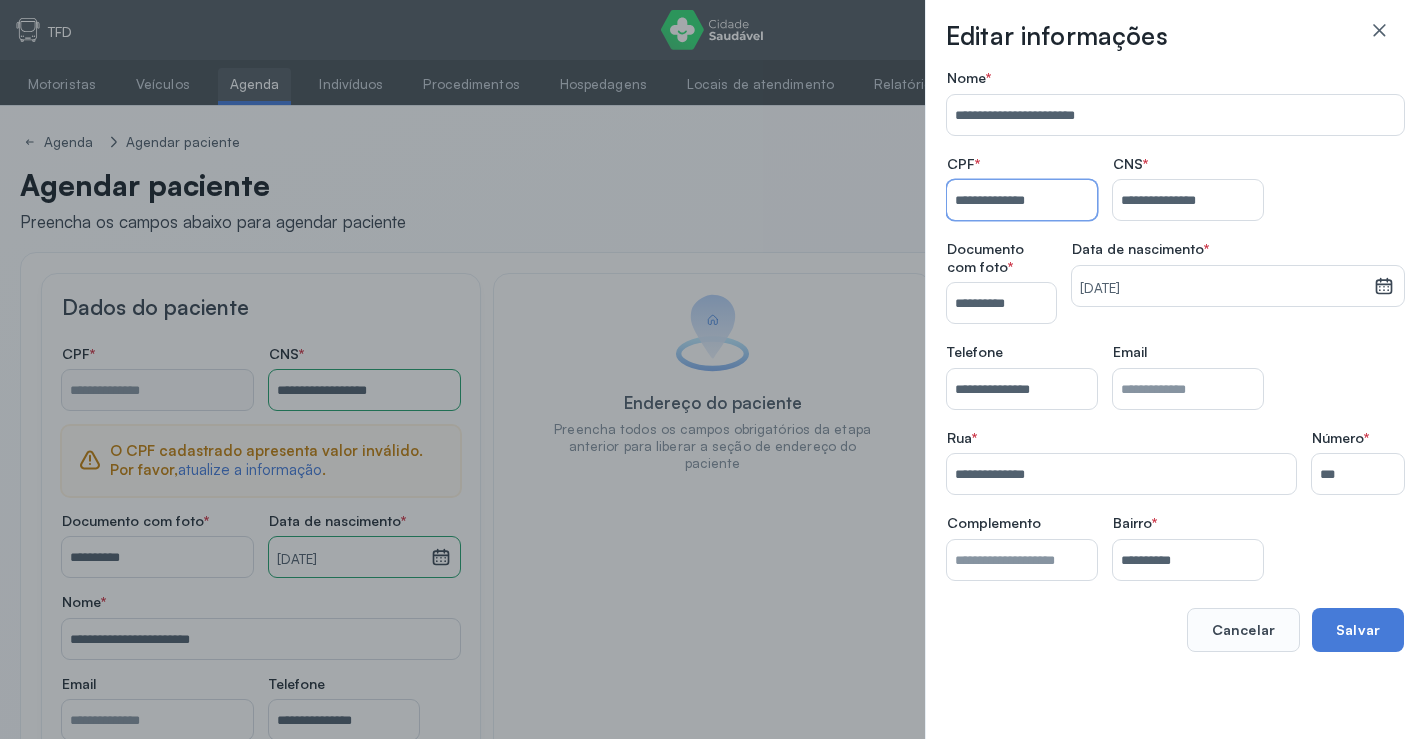type on "**********" 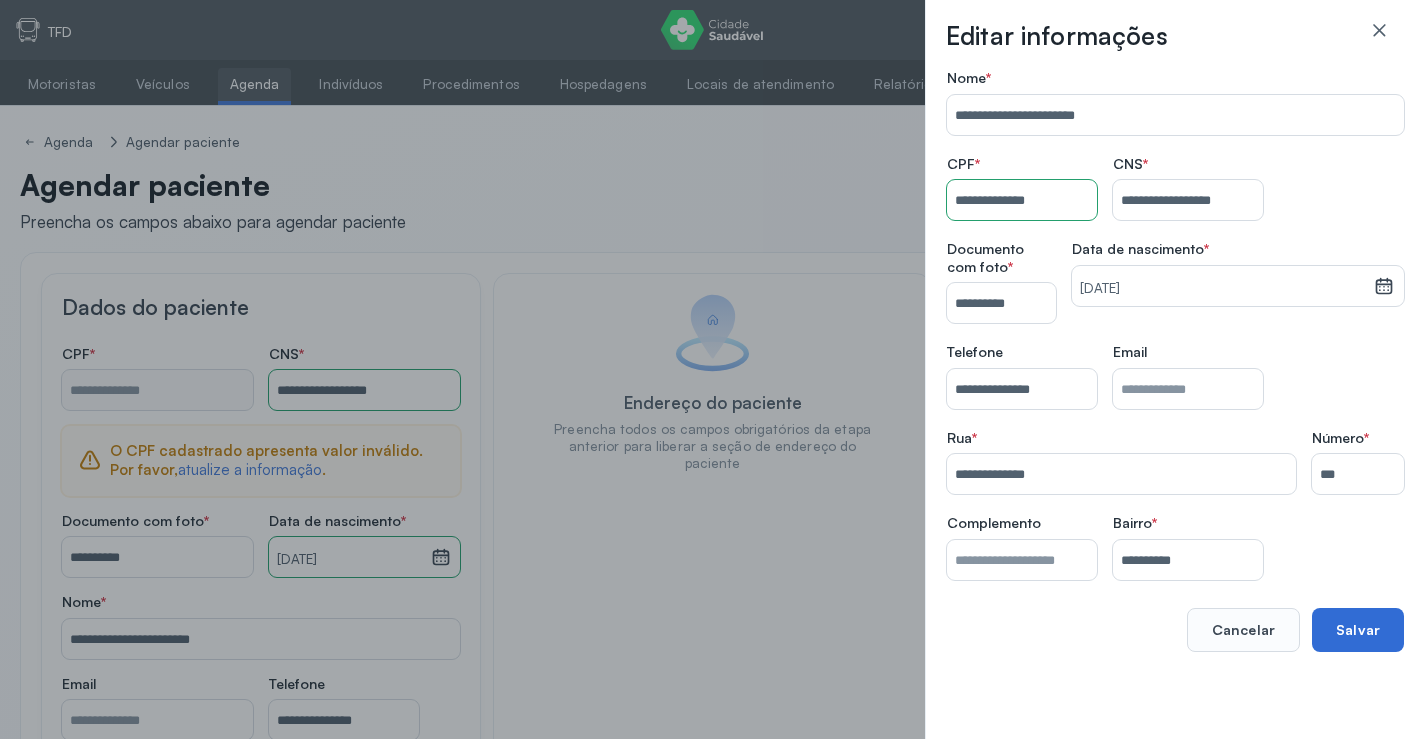 click on "Salvar" at bounding box center [1358, 630] 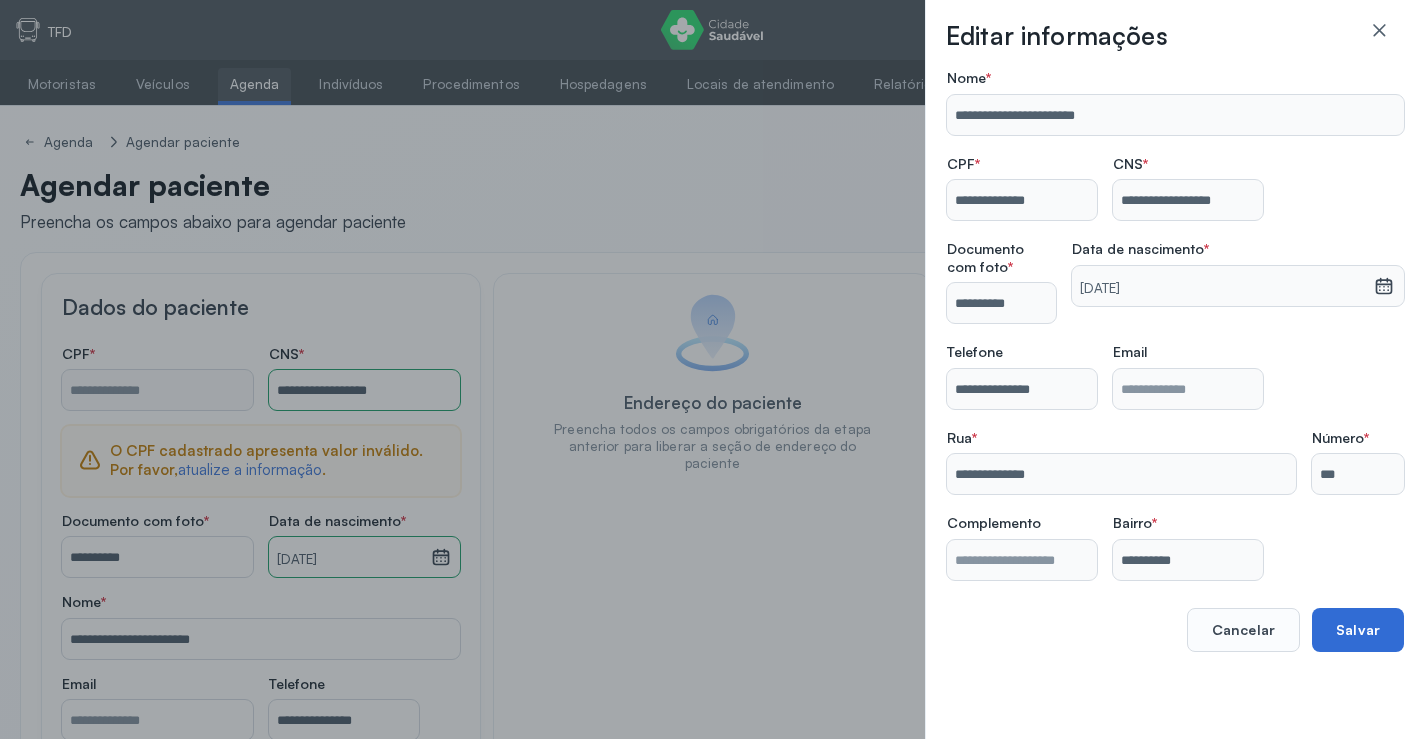type on "**********" 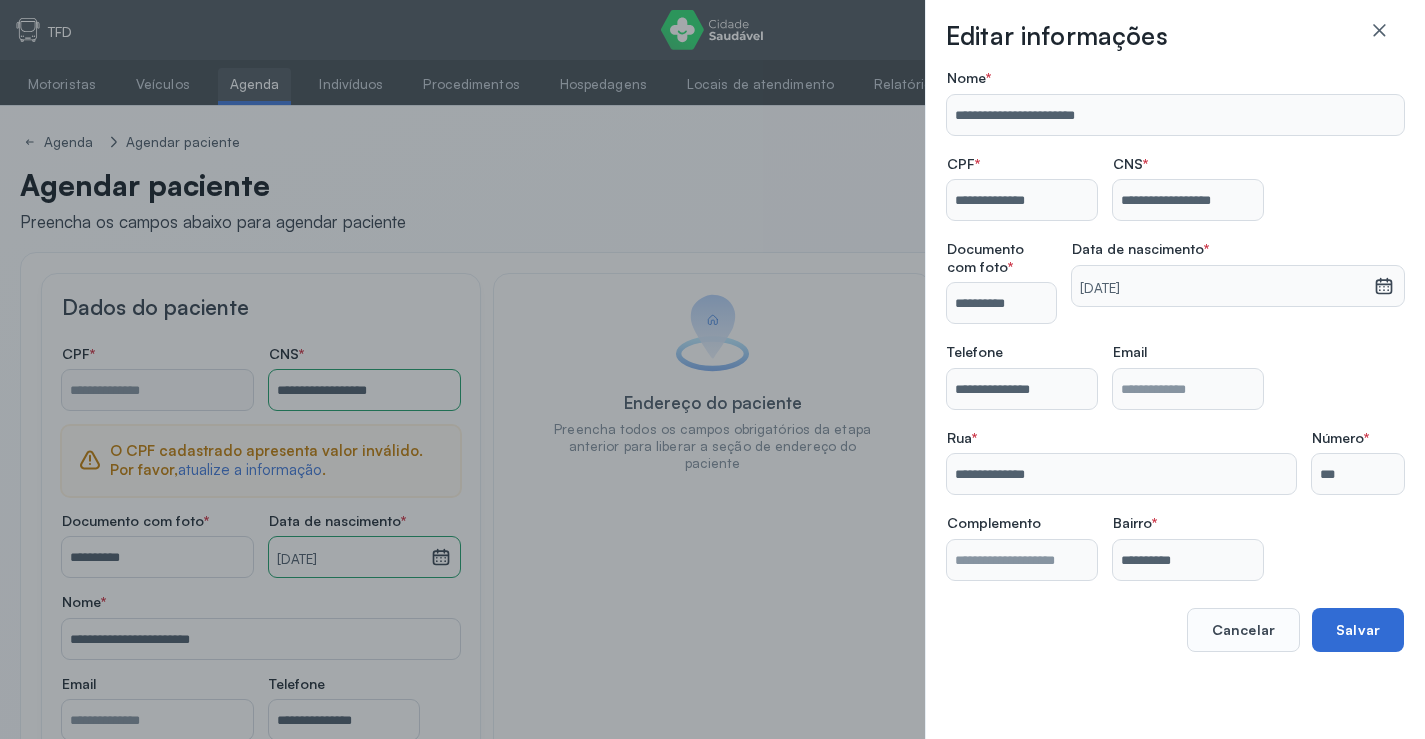 type on "**********" 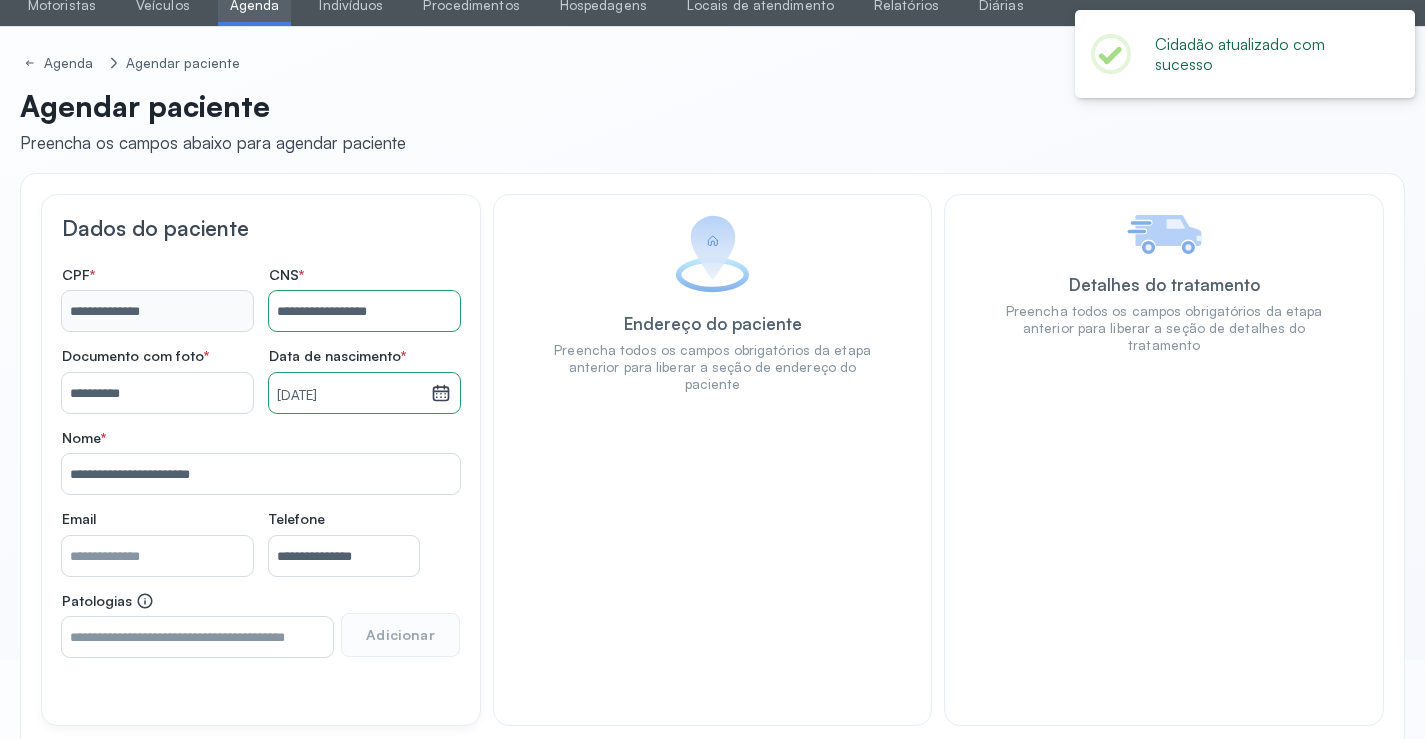 scroll, scrollTop: 171, scrollLeft: 0, axis: vertical 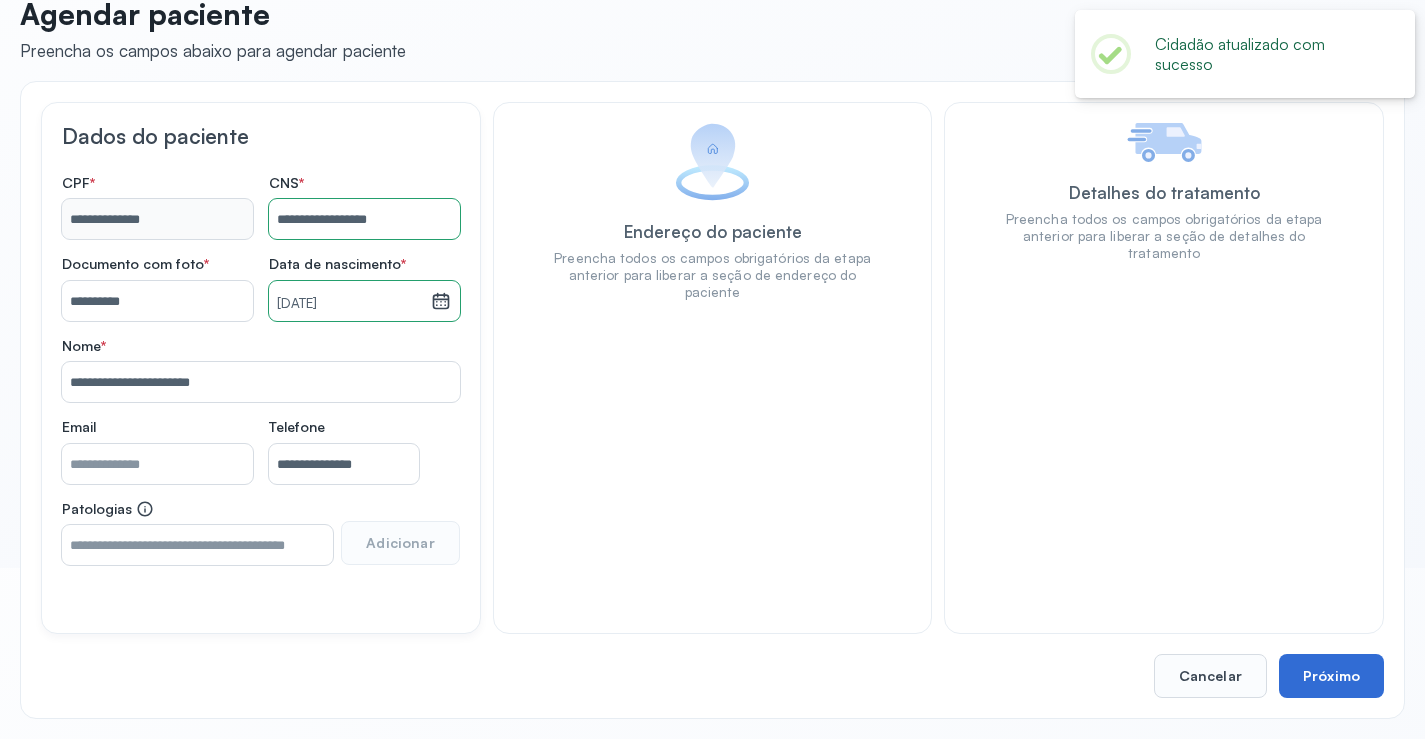 click on "Próximo" at bounding box center (1331, 676) 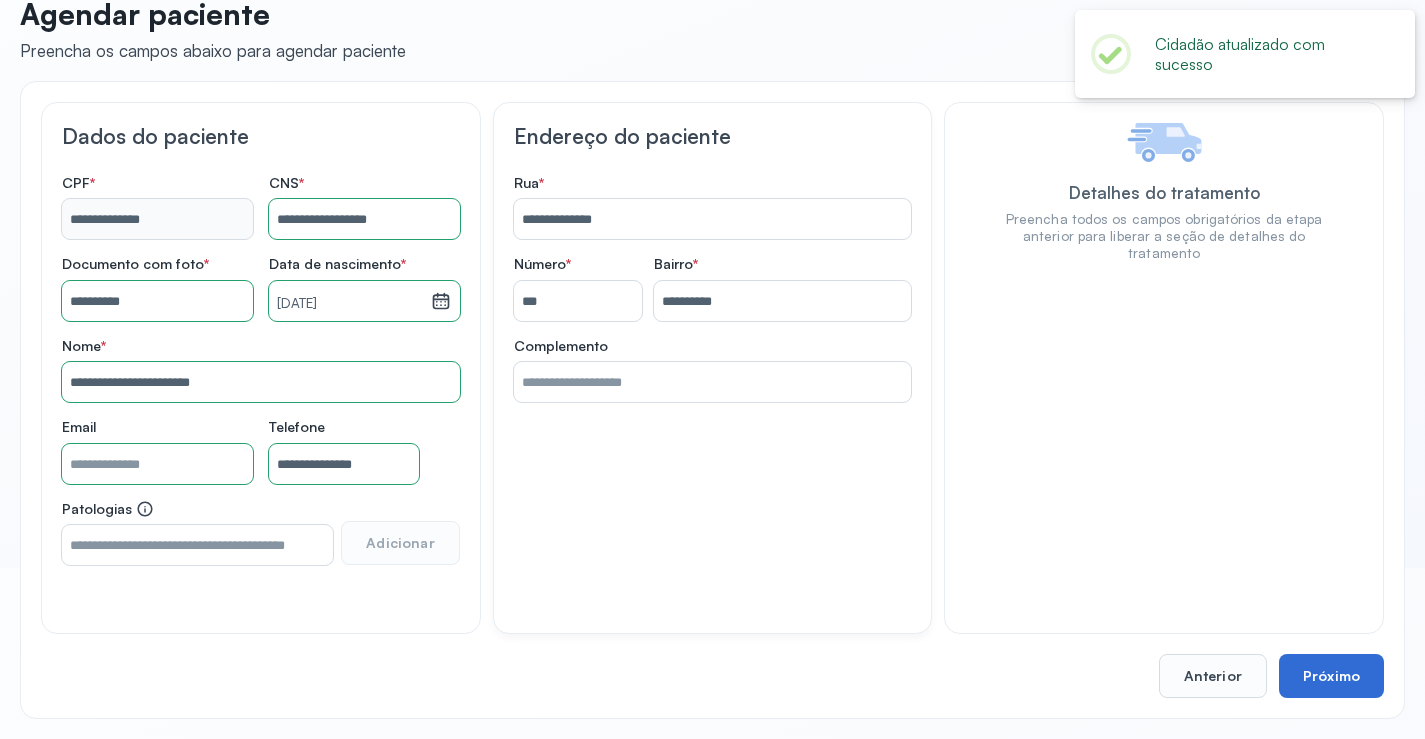 click on "Próximo" at bounding box center (1331, 676) 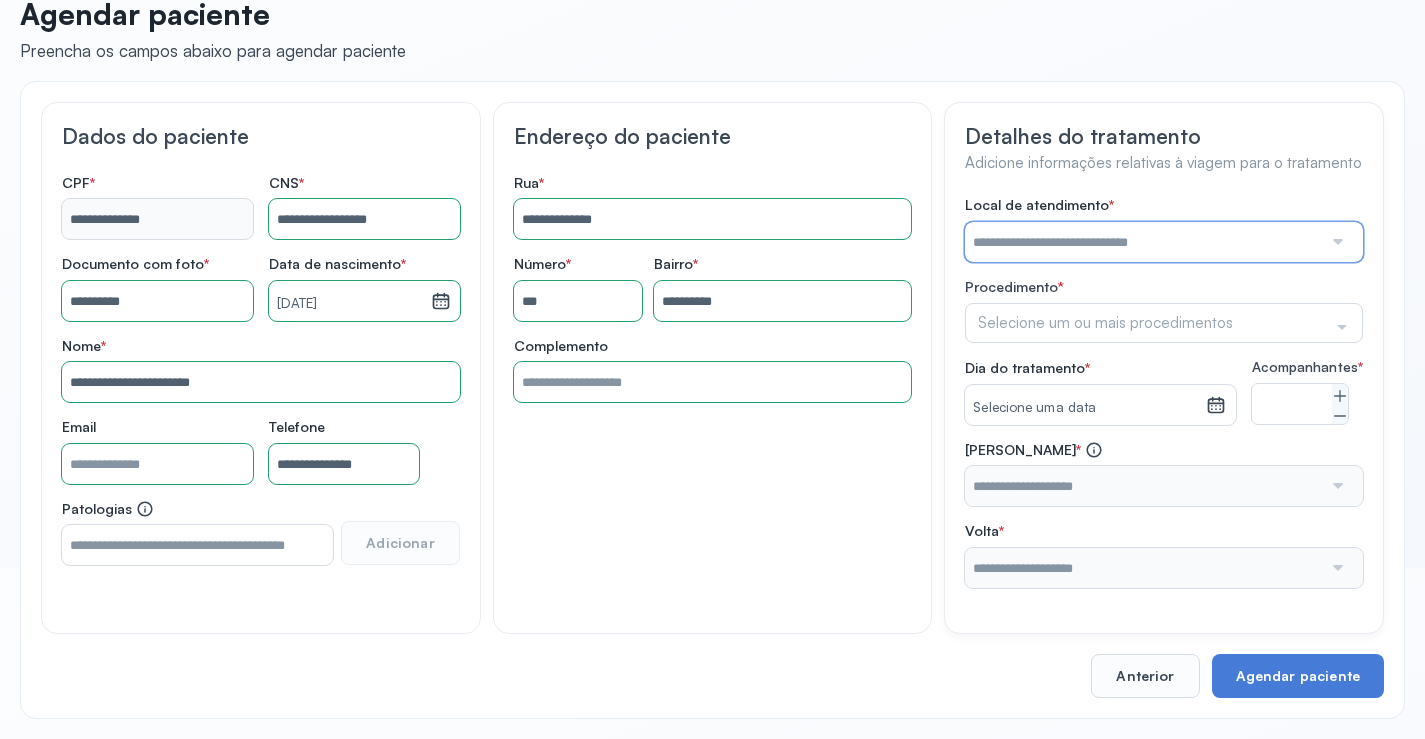 click at bounding box center [1143, 242] 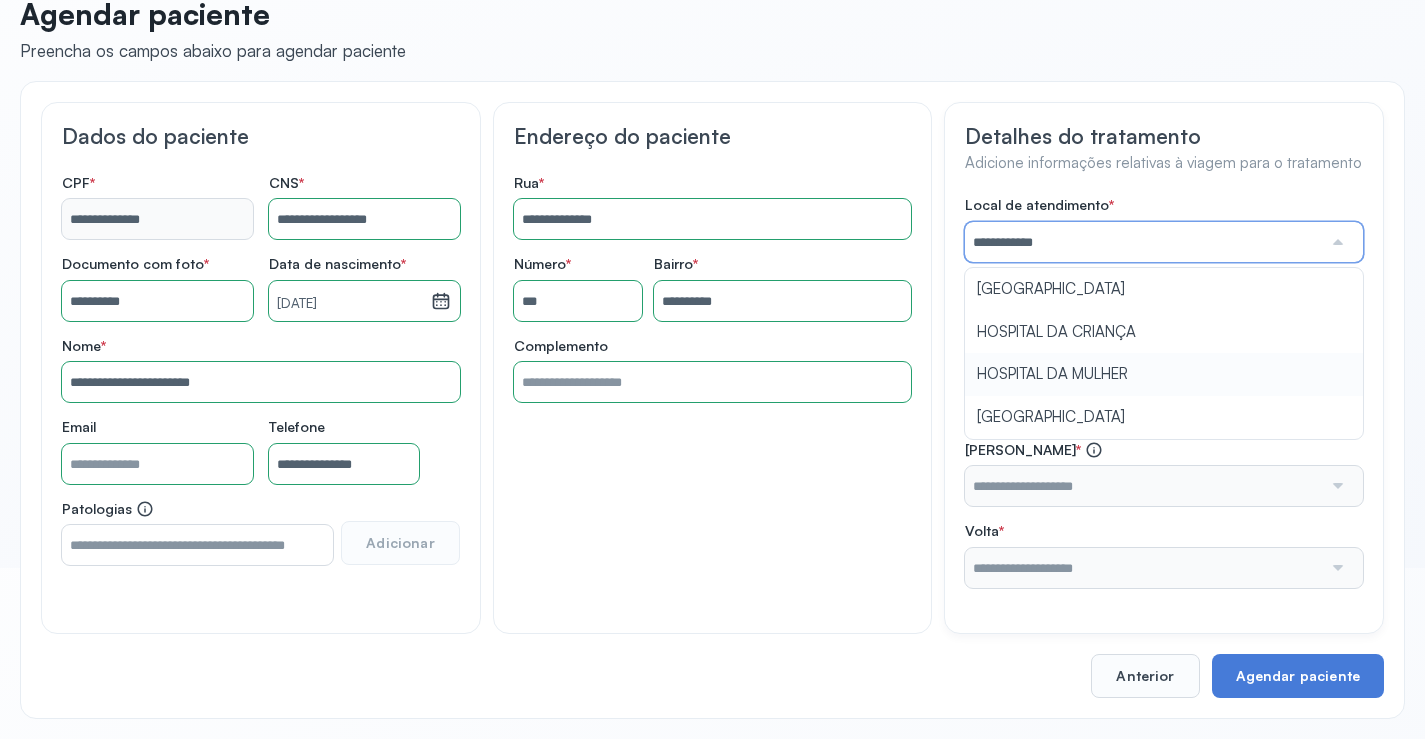 type on "**********" 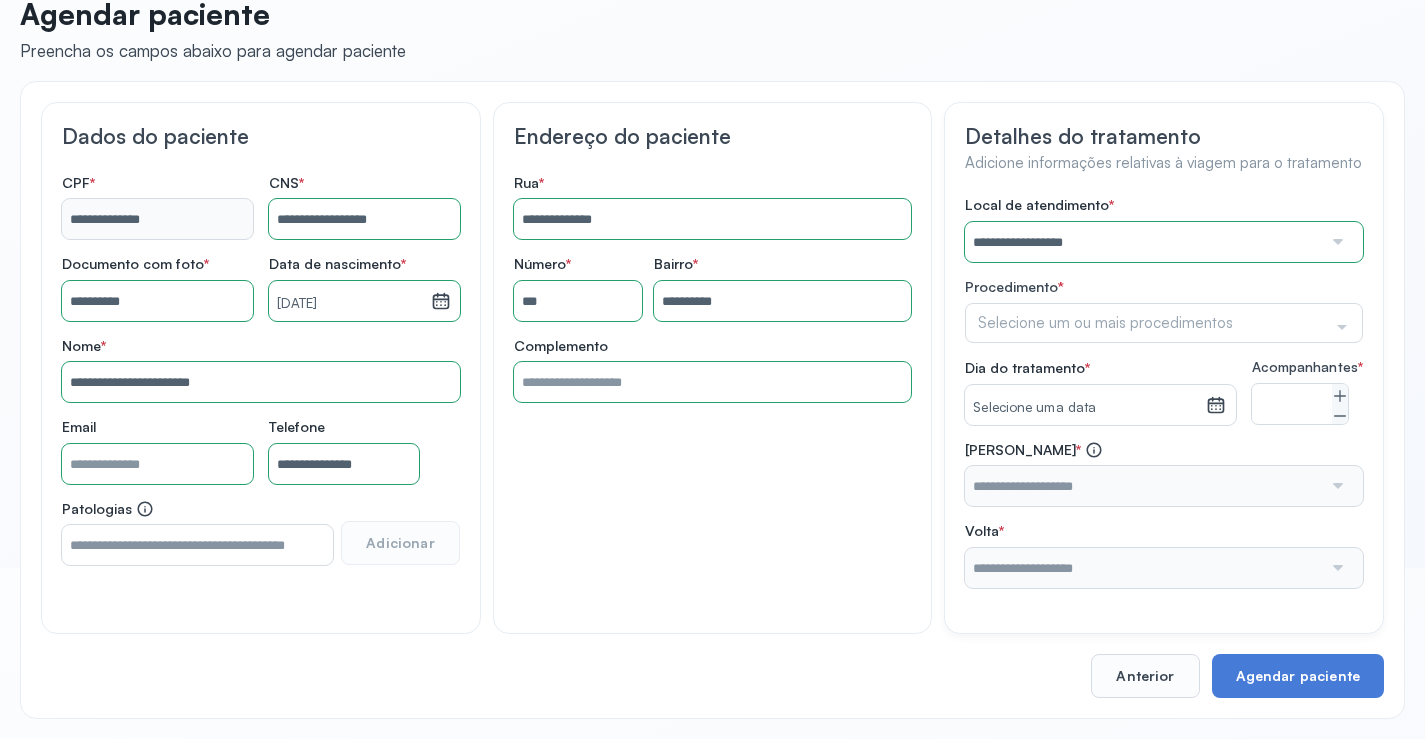 click on "**********" at bounding box center (1164, 392) 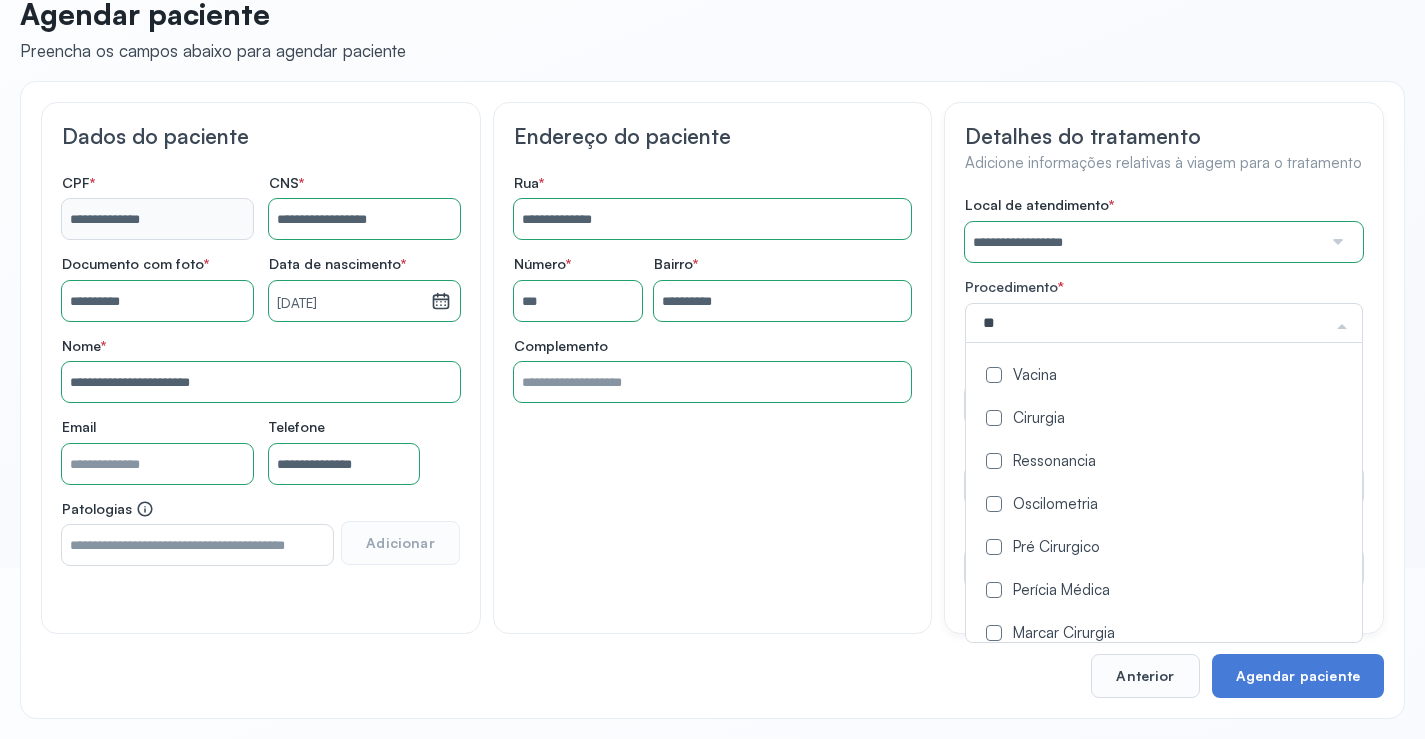 type on "*" 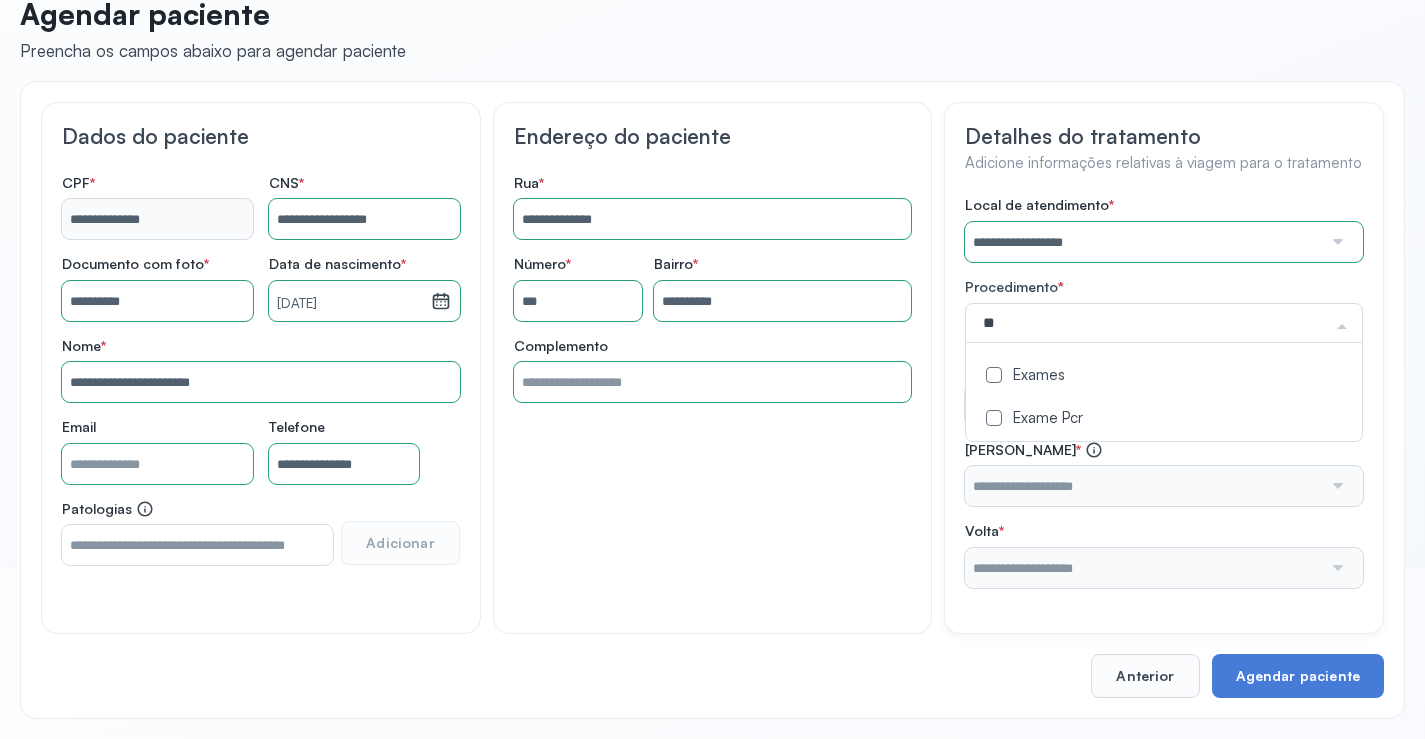 type on "***" 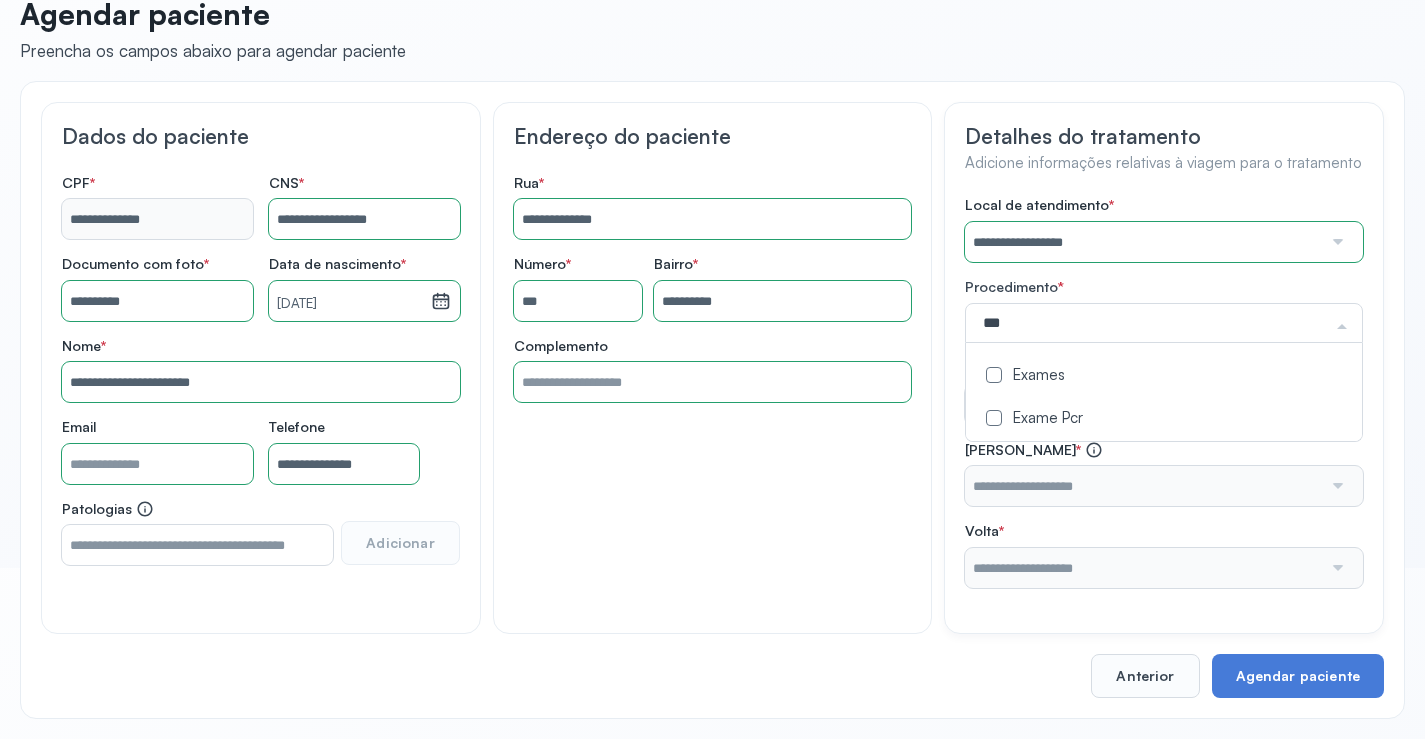 click on "Exames" 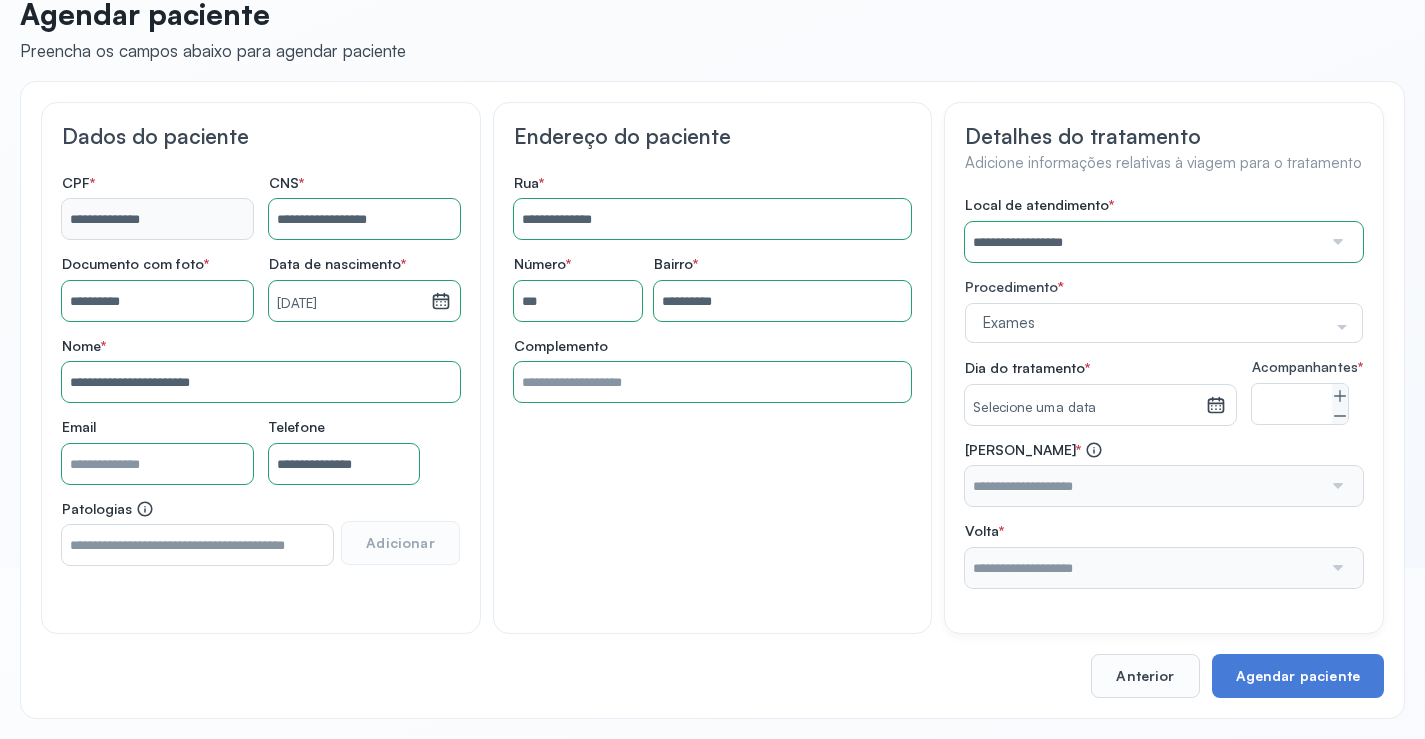click on "**********" 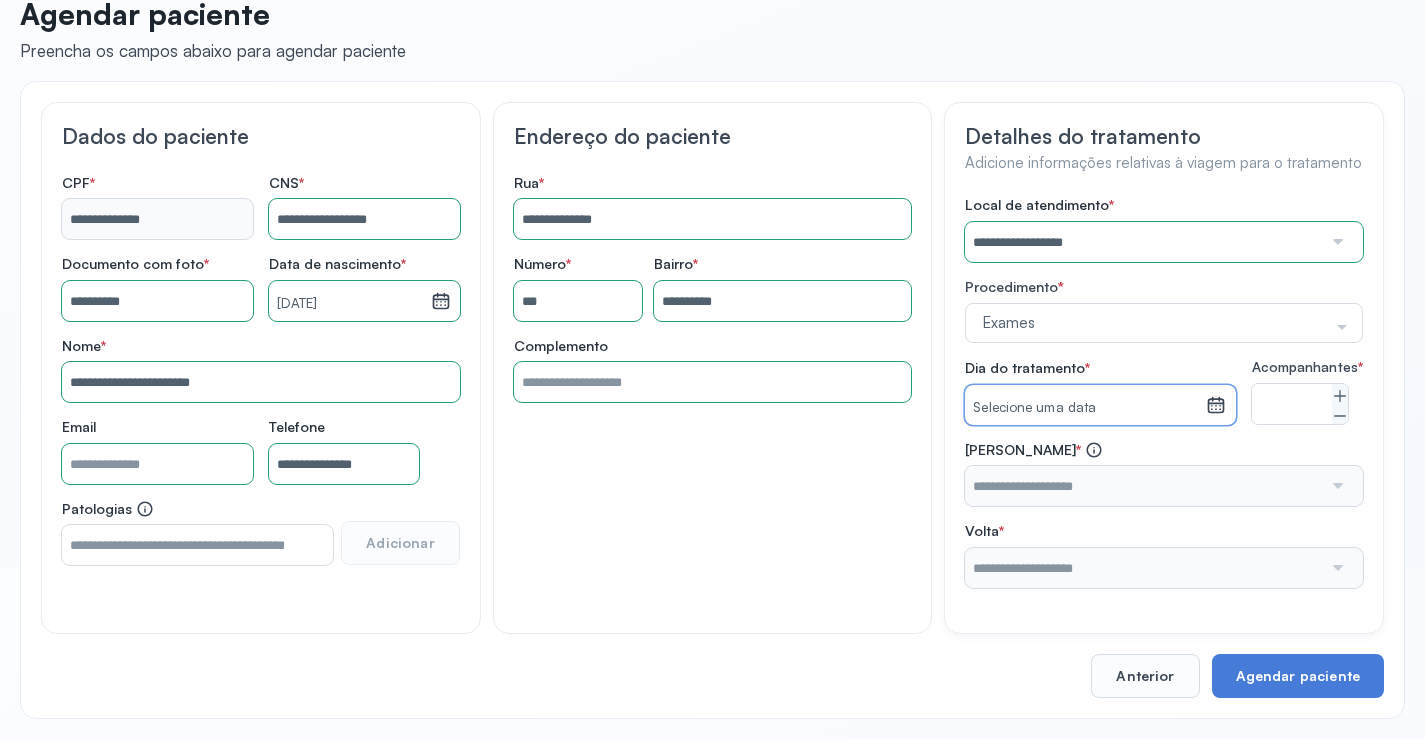 click on "Selecione uma data" at bounding box center [1085, 408] 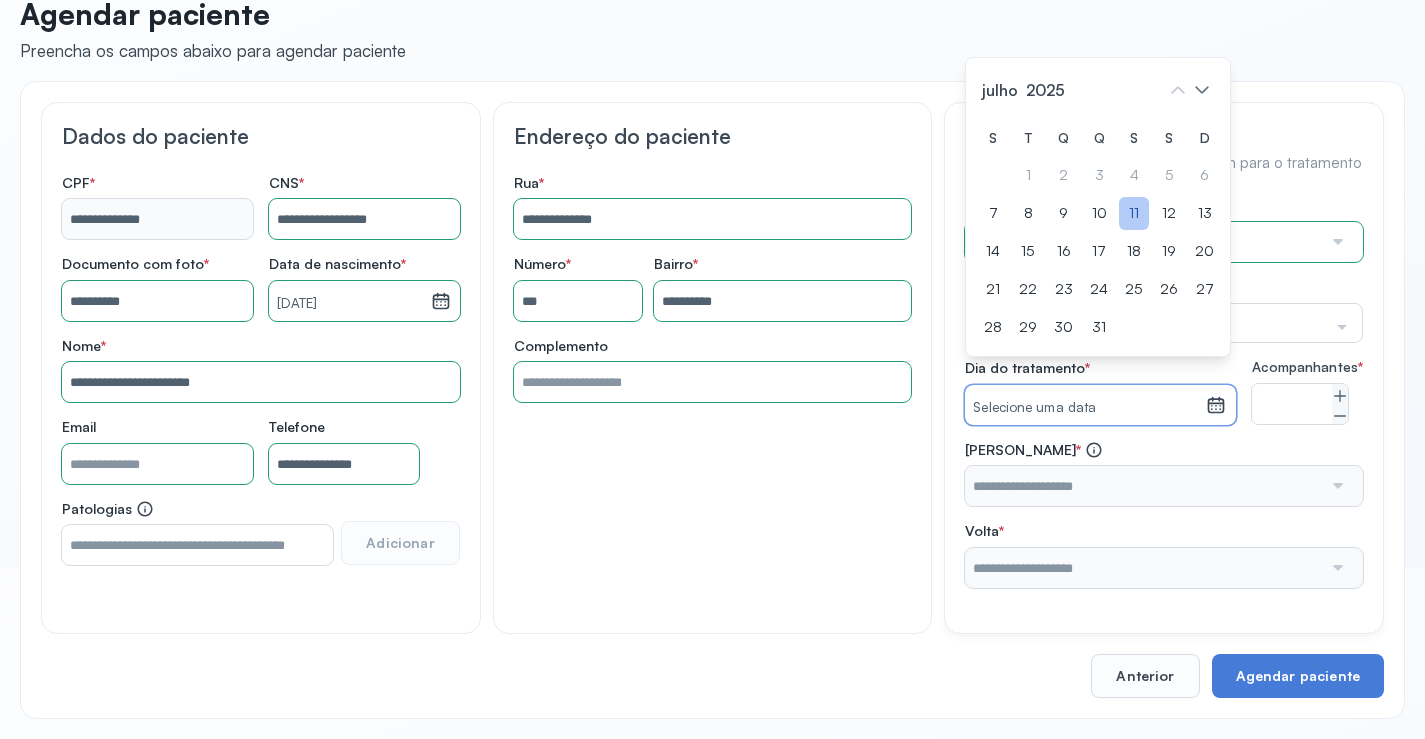 click on "11" 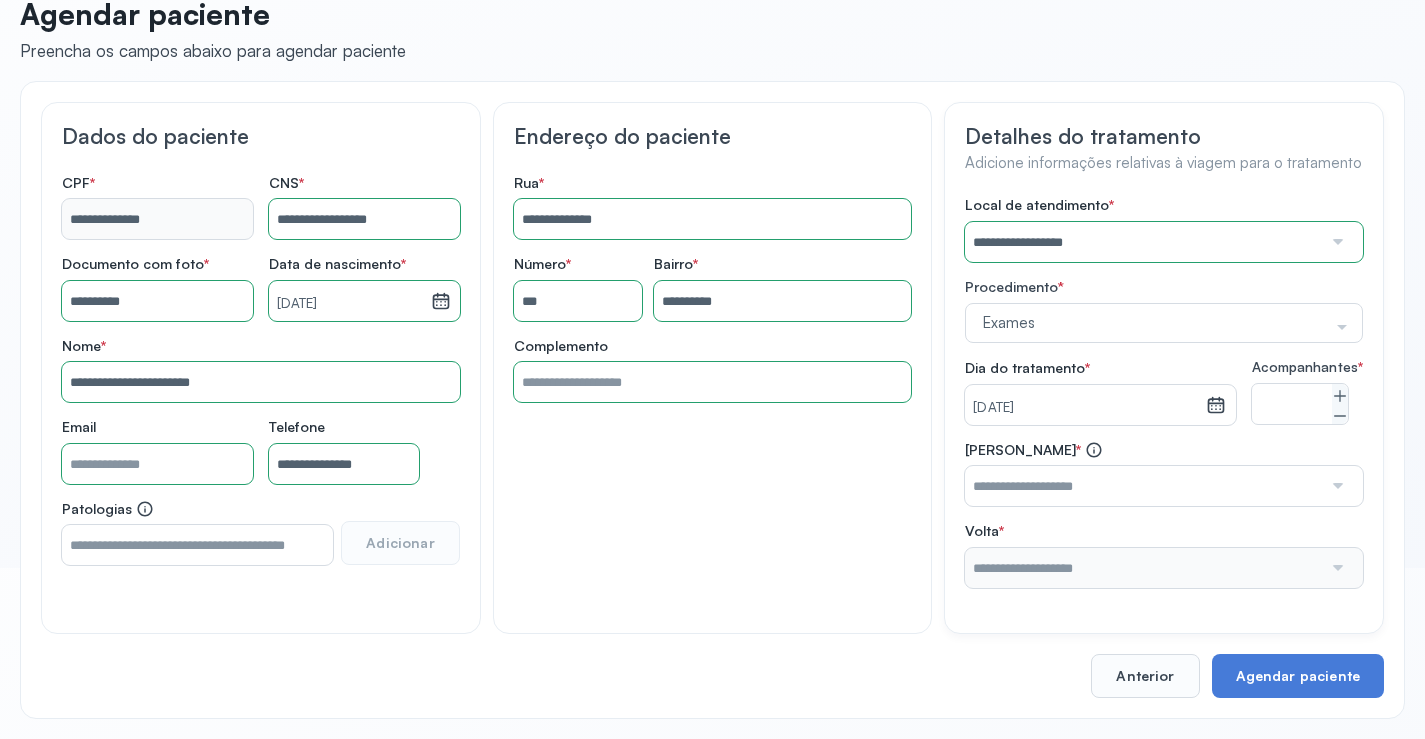 click at bounding box center [1143, 486] 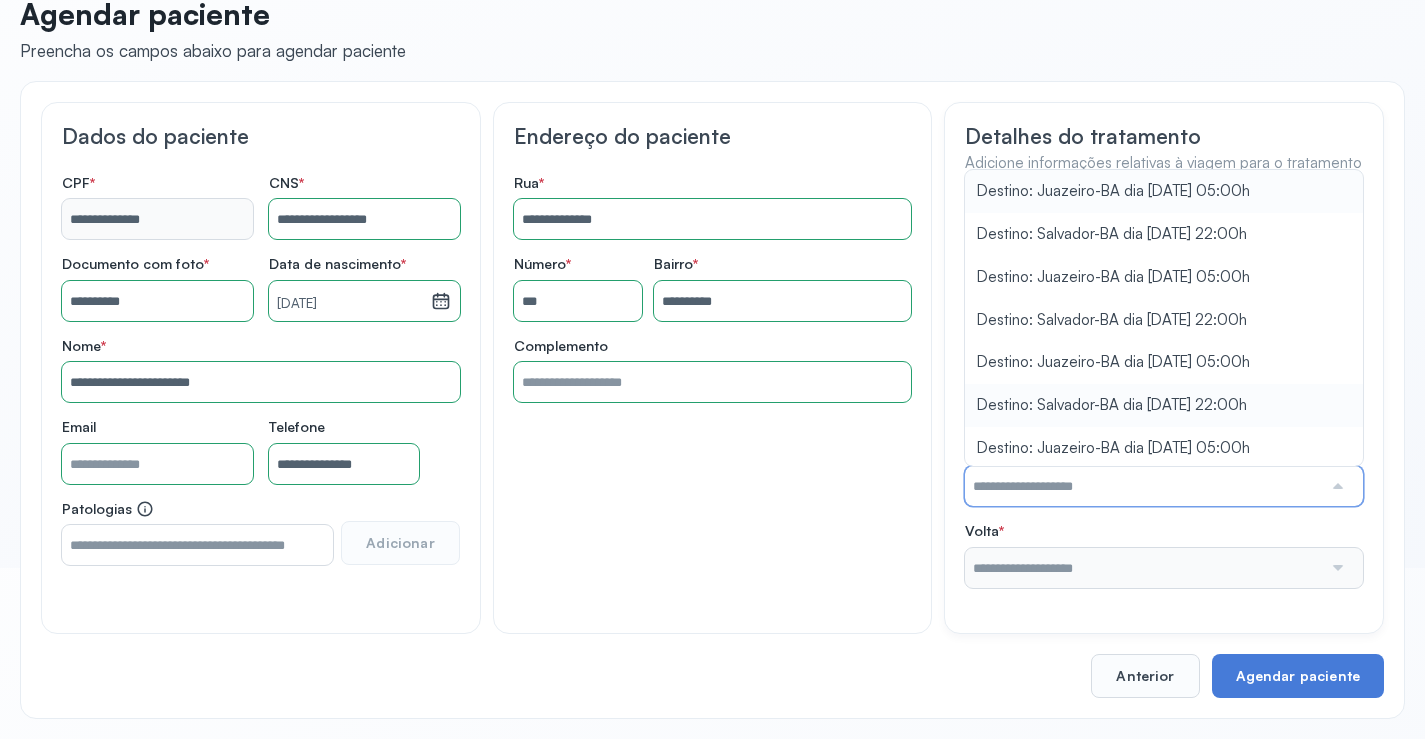 type on "**********" 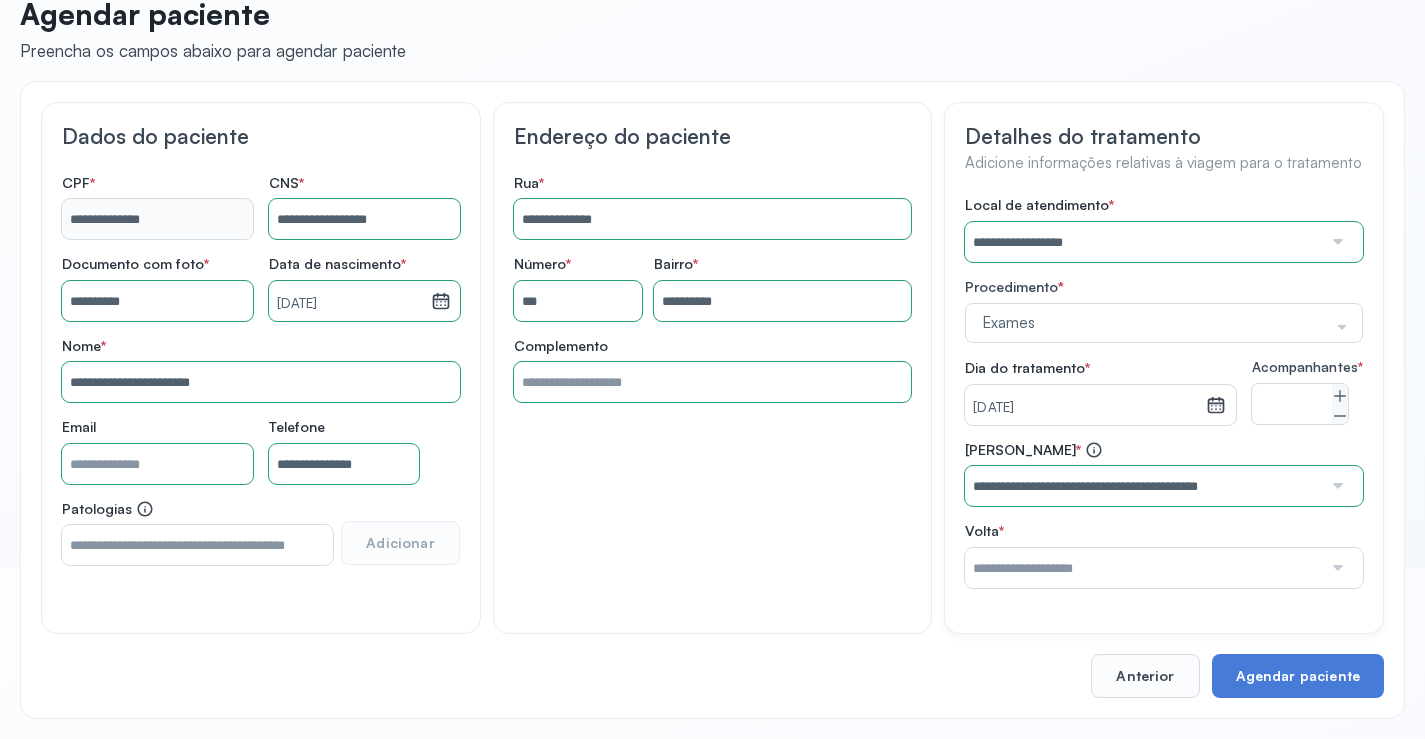 click on "**********" at bounding box center [1164, 392] 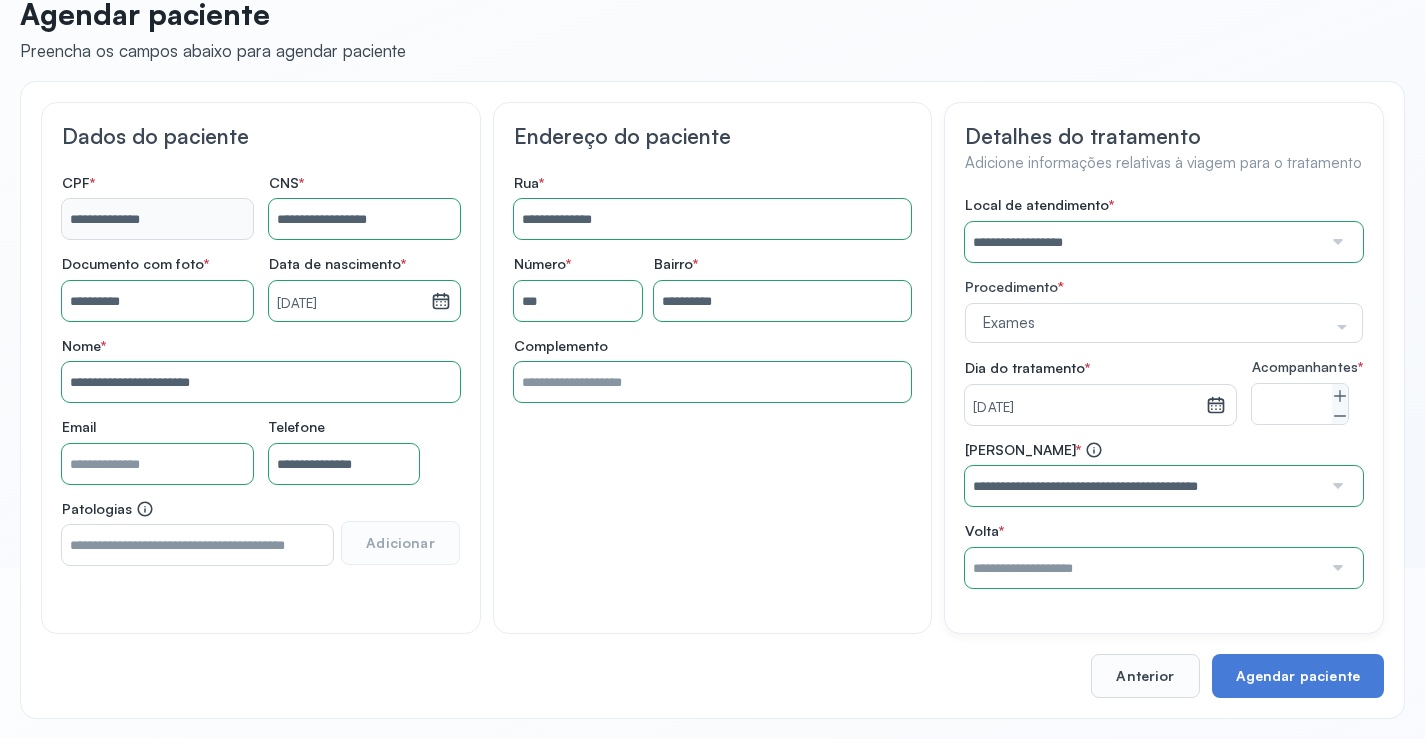 type on "**********" 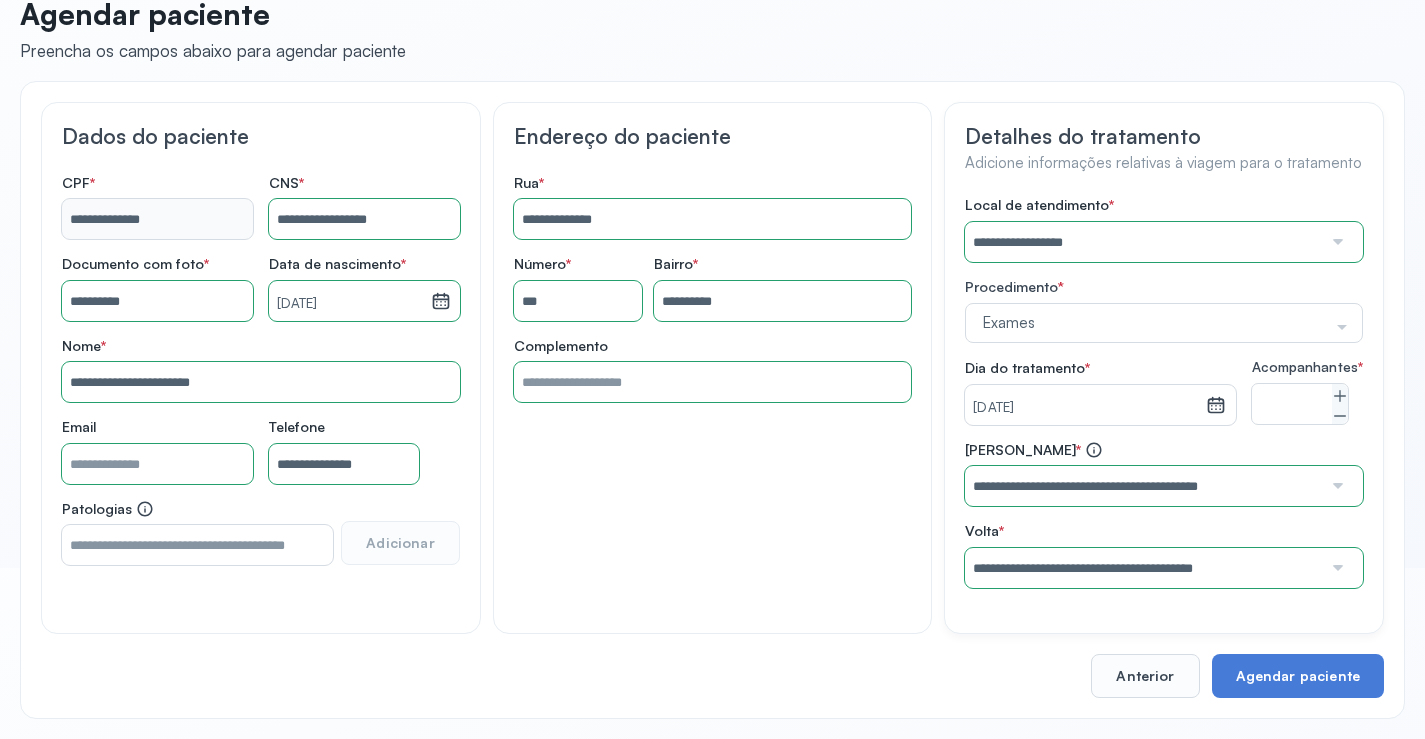 click on "**********" at bounding box center [1164, 392] 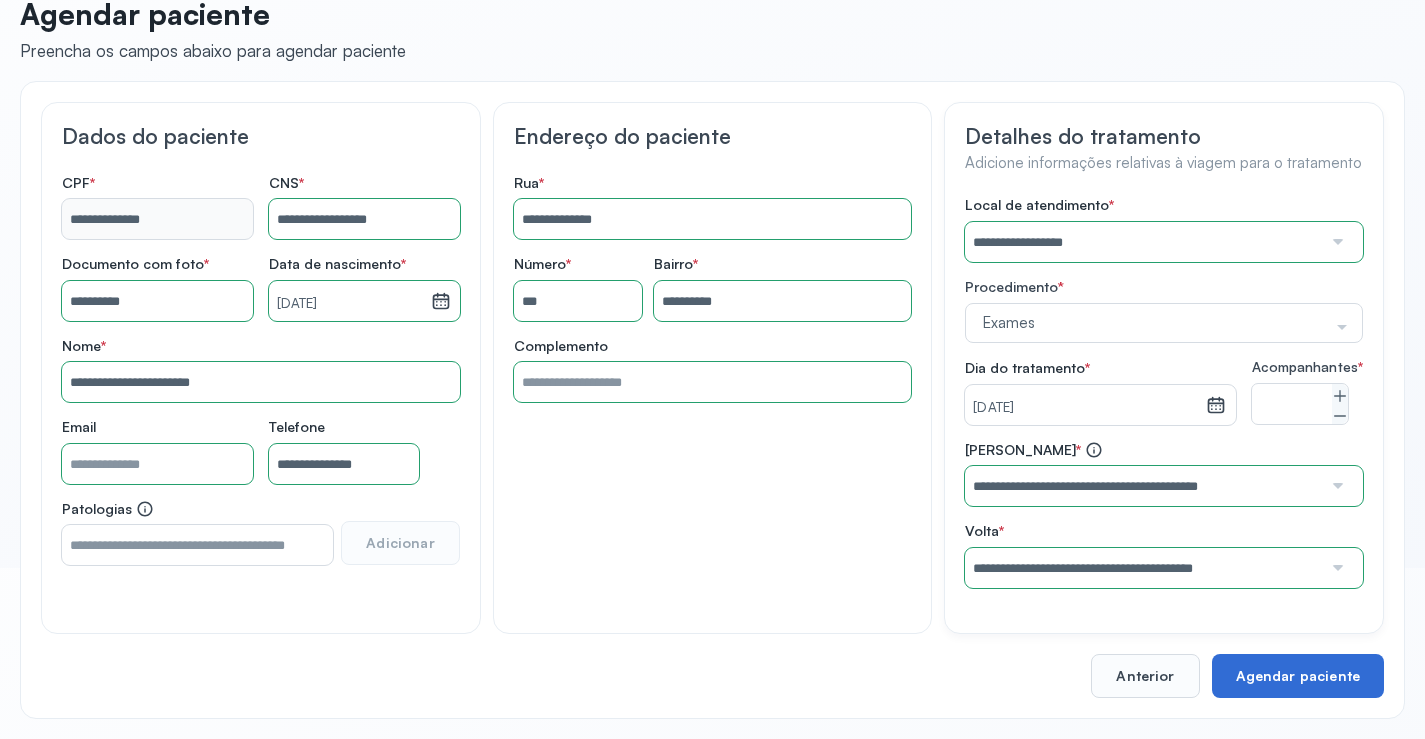 click on "Agendar paciente" at bounding box center (1298, 676) 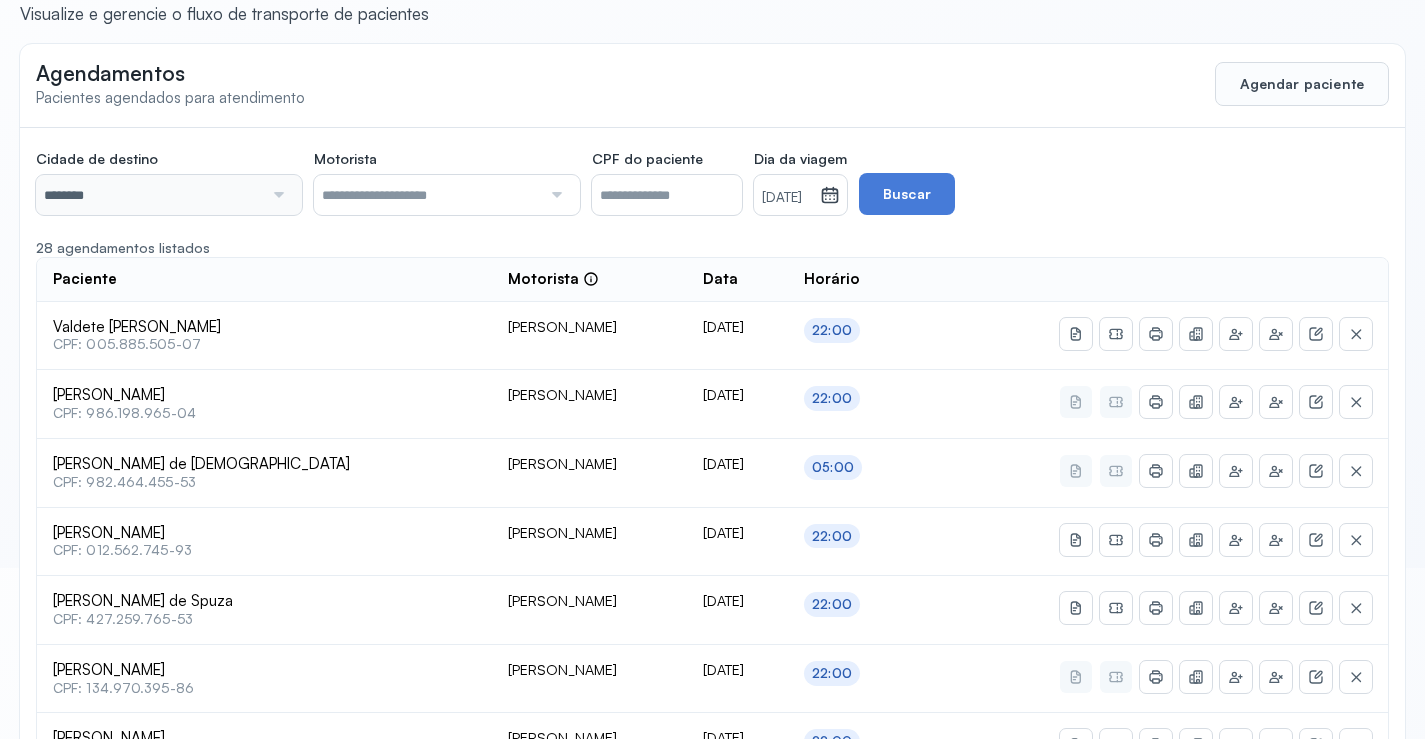 scroll, scrollTop: 46, scrollLeft: 0, axis: vertical 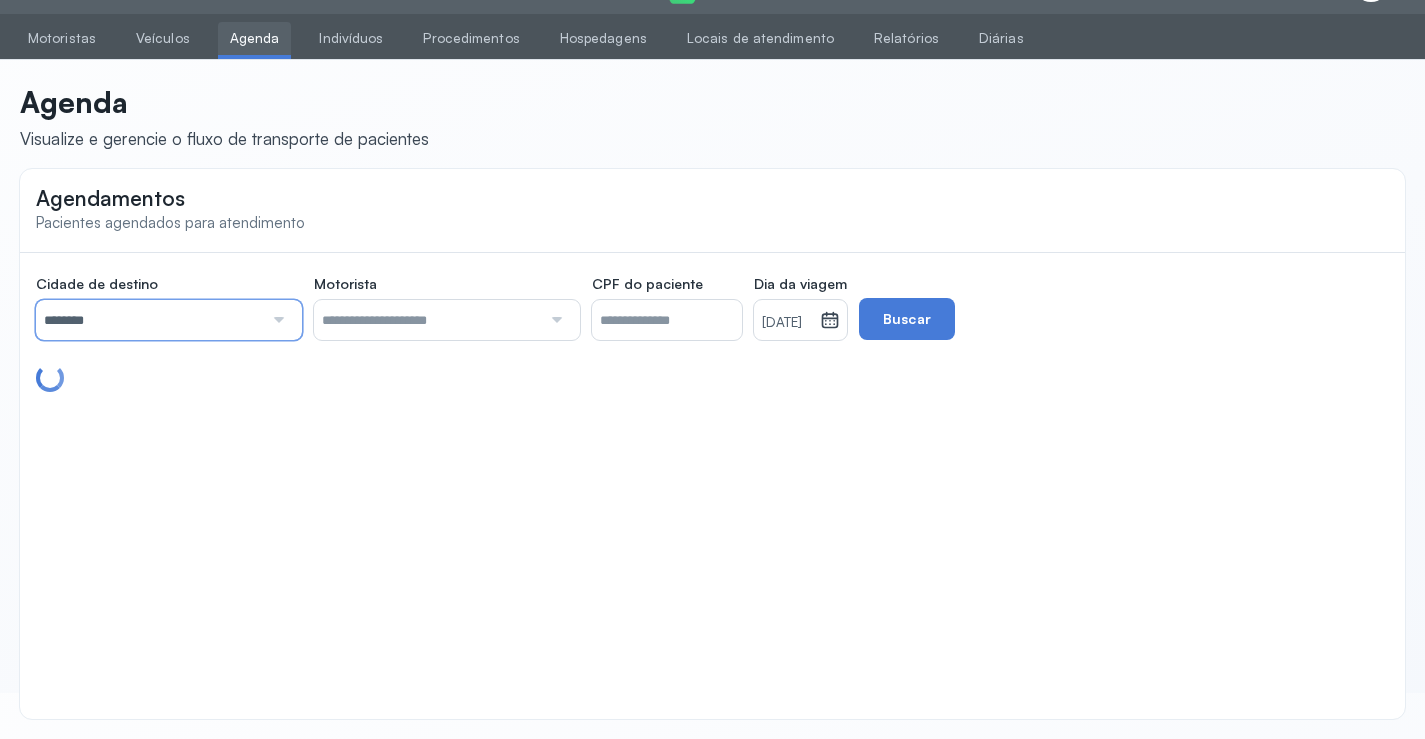 click on "********" at bounding box center [149, 320] 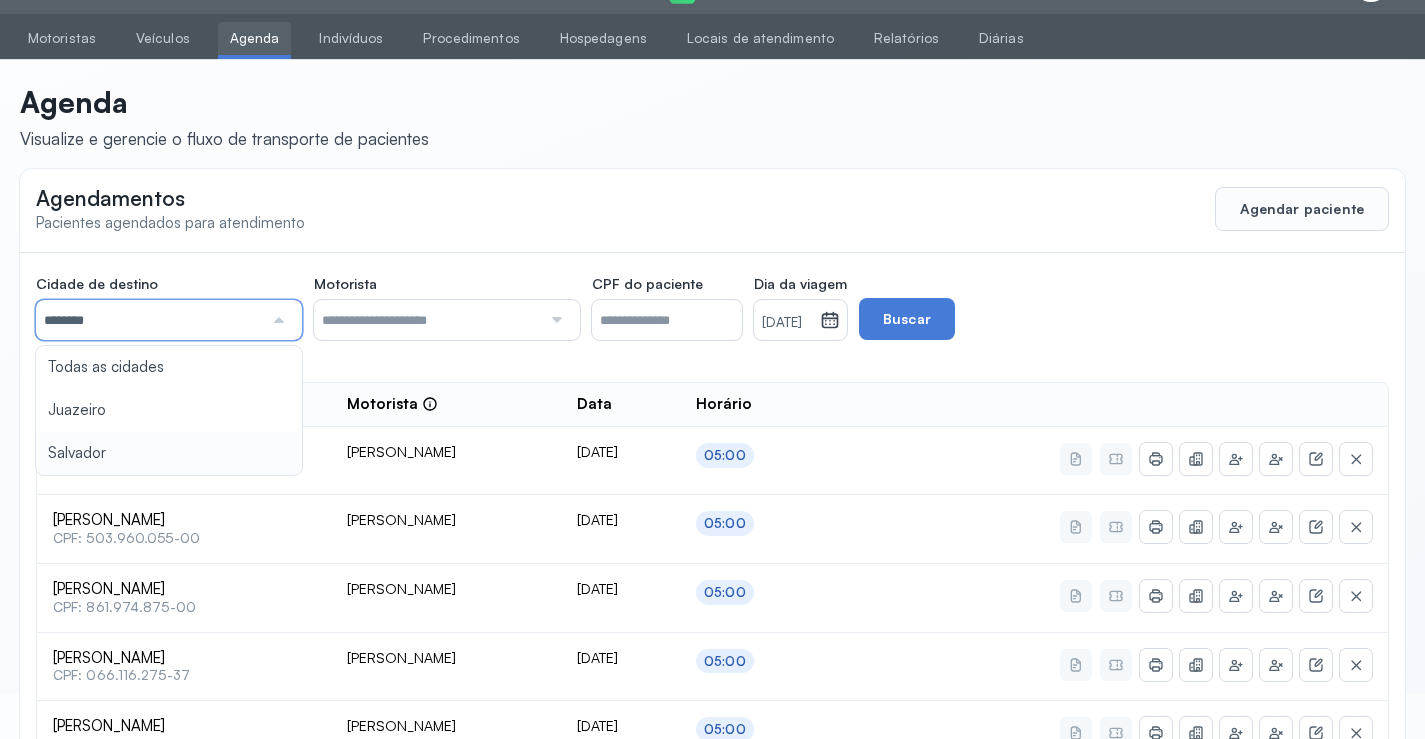 type on "********" 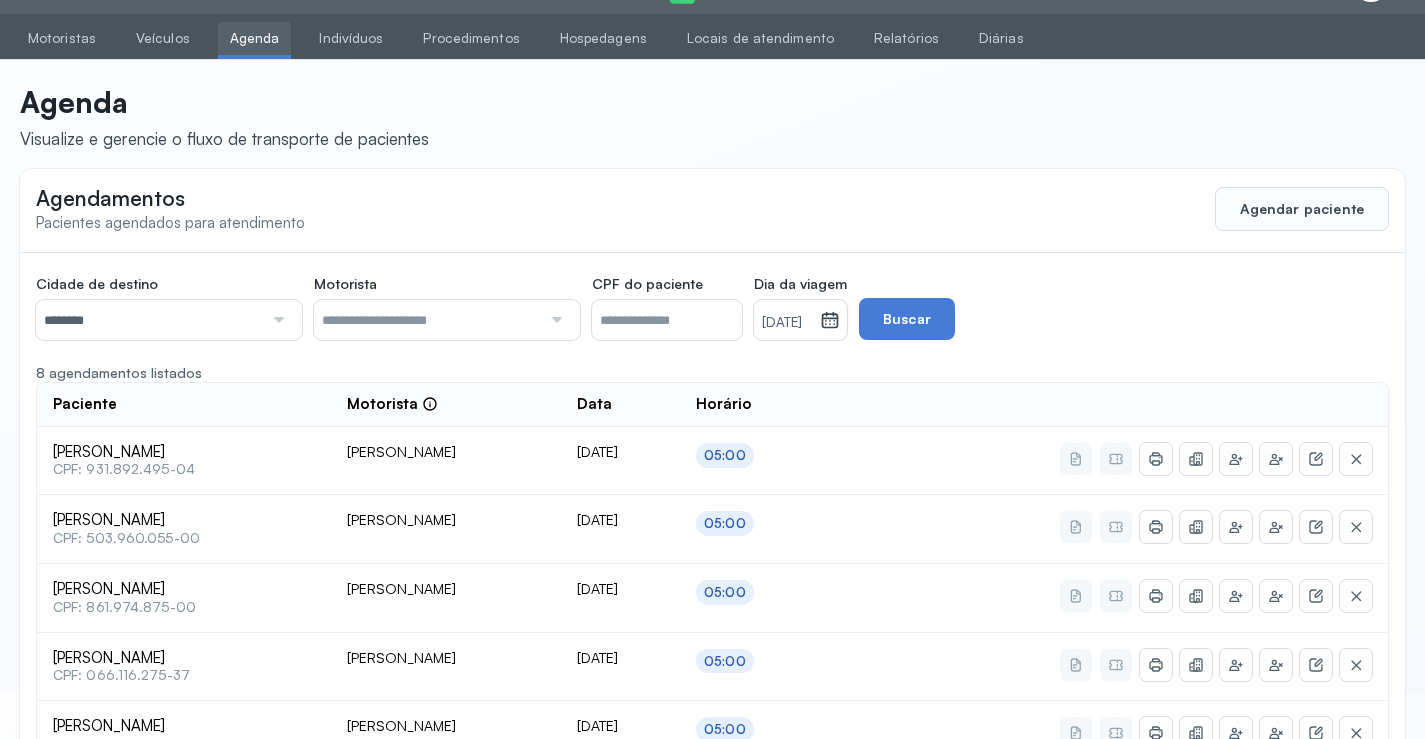 click on "Cidade de destino  ******** Todas as cidades [GEOGRAPHIC_DATA] Salvador Motorista  Todos os motoristas [PERSON_NAME] [PERSON_NAME] [PERSON_NAME] CPF do paciente  Dia da viagem  [DATE] [DATE] S T Q Q S S D 1 2 3 4 5 6 7 8 9 10 11 12 13 14 15 16 17 18 19 20 21 22 23 24 25 26 27 28 29 30 [DATE][PERSON_NAME] mar abr maio jun [DATE] ago set out nov [DATE] 2019 2020 2021 2022 2023 2024 2025 2026 2027 2028 2029  Buscar  8 agendamentos listados Paciente  Motorista  Data [PERSON_NAME]  CPF: 931.892.495-04 [PERSON_NAME] [DATE] 05:00 [PERSON_NAME]  CPF: 503.960.055-00 [PERSON_NAME] [DATE] 05:00 [PERSON_NAME]  CPF: 861.974.875-00 [PERSON_NAME] [DATE] 05:00 [PERSON_NAME]  CPF: 066.116.275-37 [PERSON_NAME] [DATE] 05:00 [PERSON_NAME]  CPF: 638.232.685-20 [PERSON_NAME] 1" 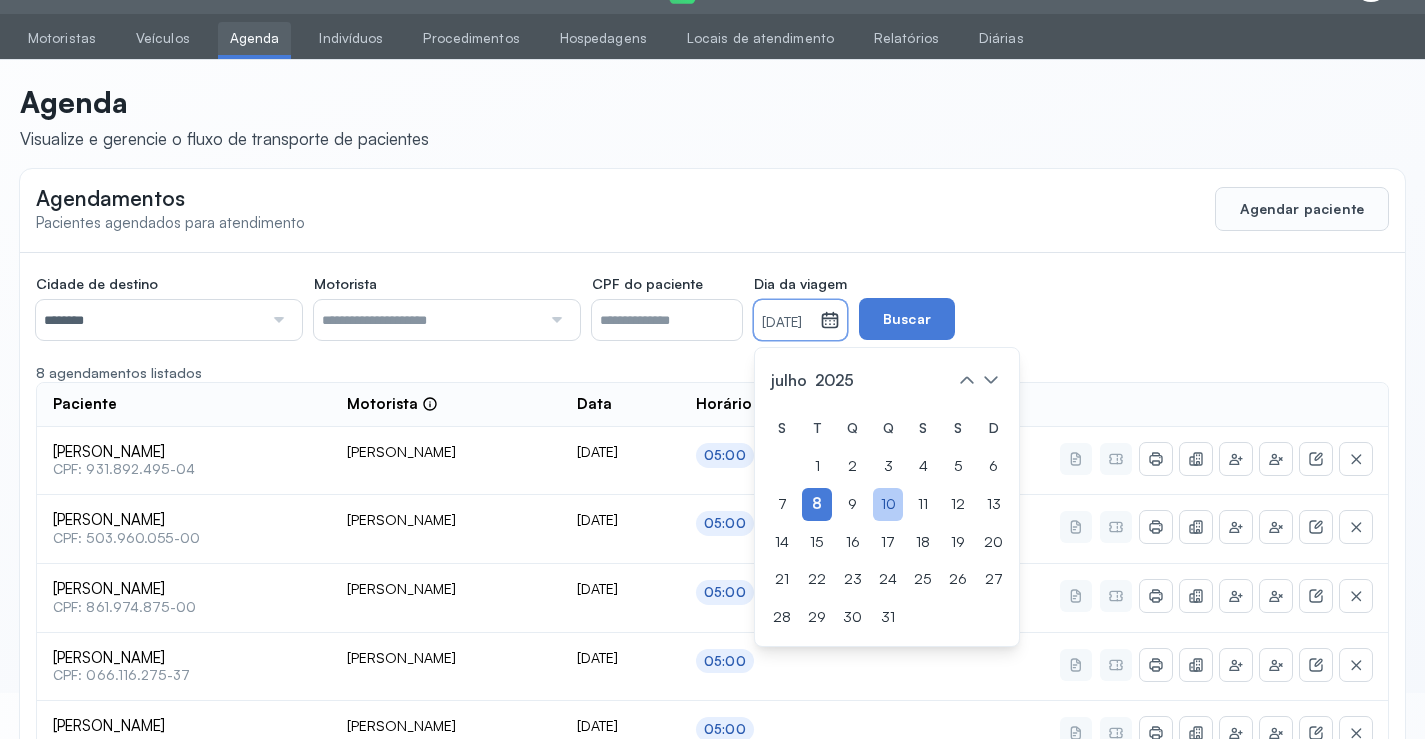 click on "10" 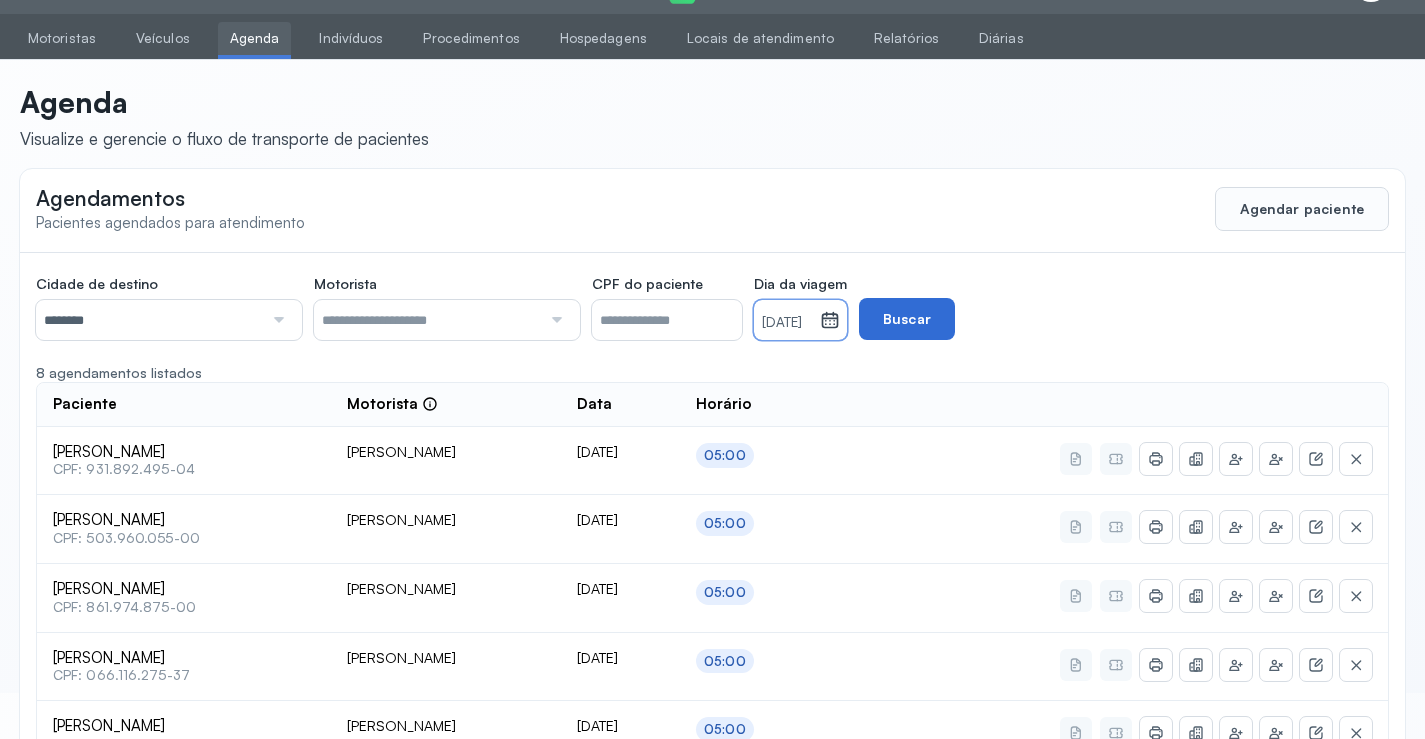 click on "Buscar" at bounding box center [907, 319] 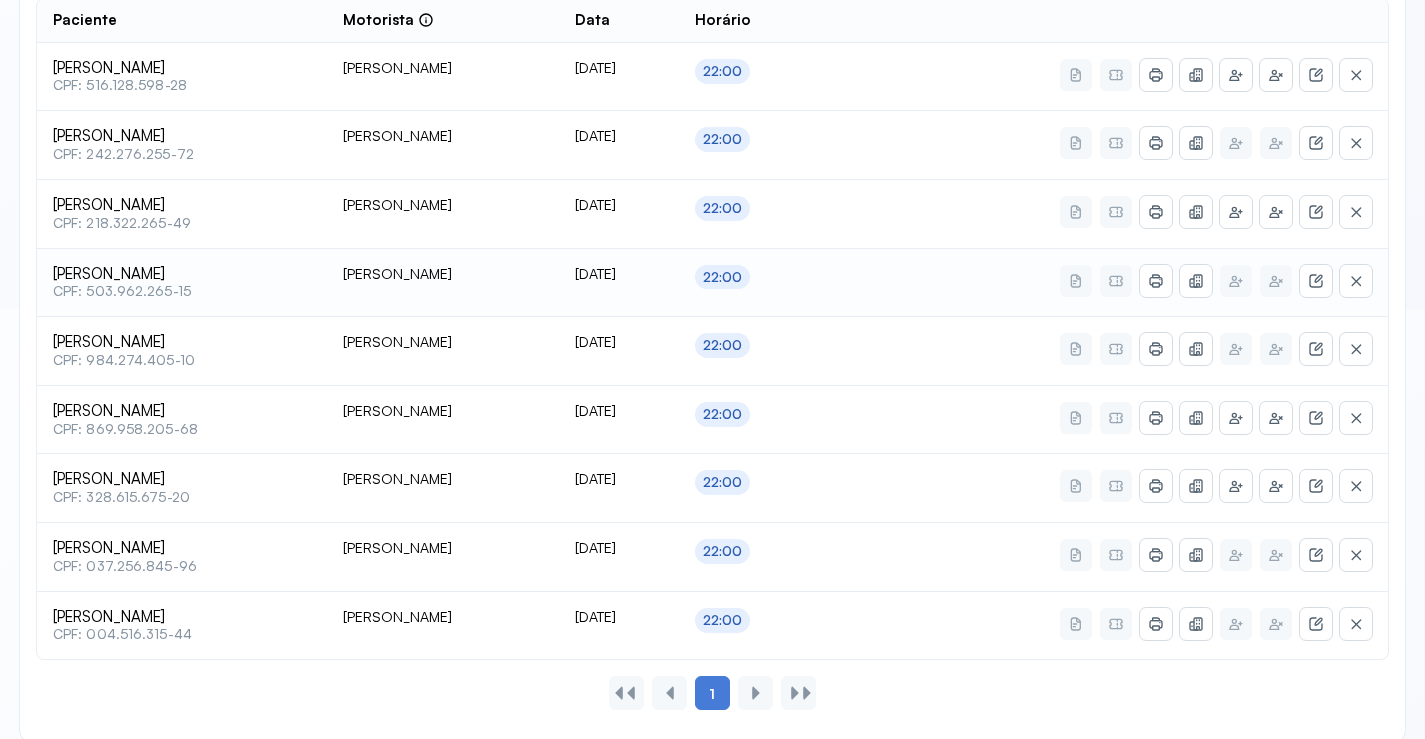 scroll, scrollTop: 446, scrollLeft: 0, axis: vertical 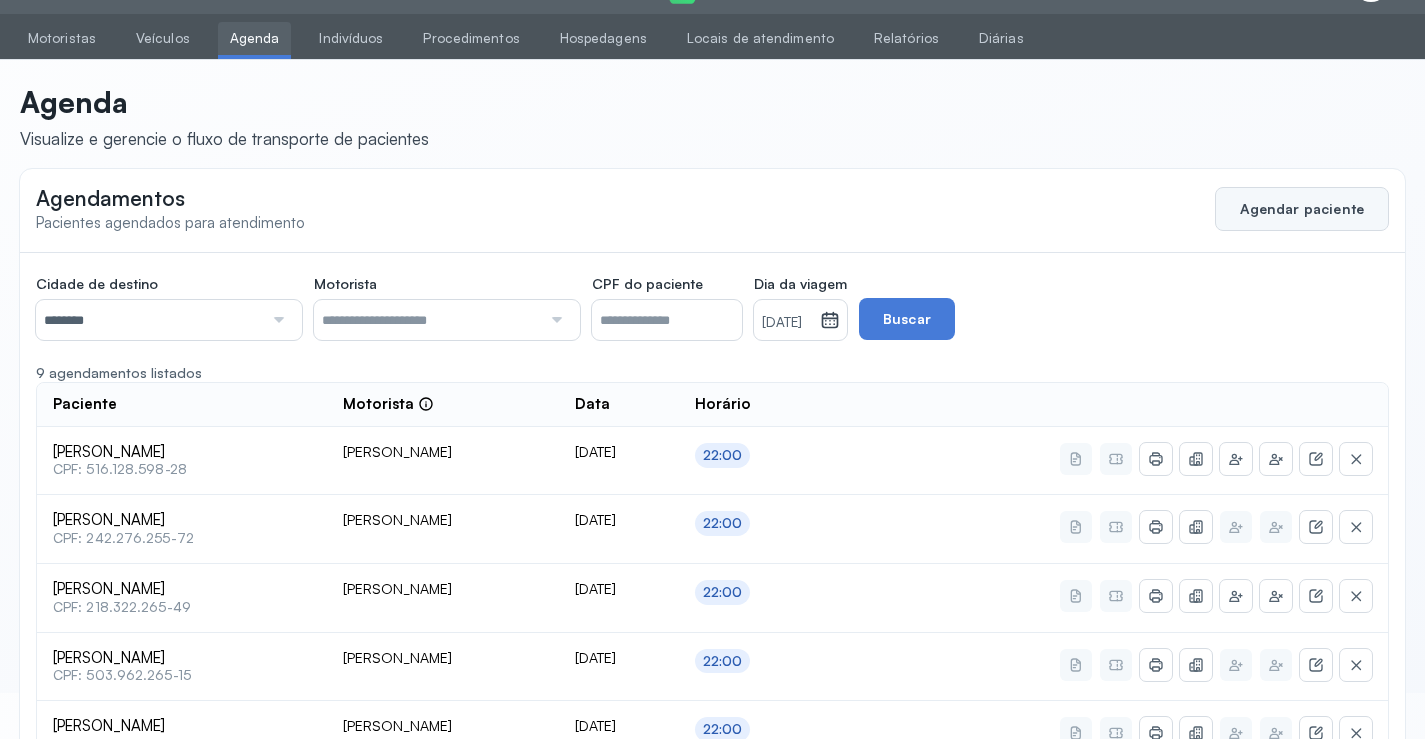 click on "Agendar paciente" 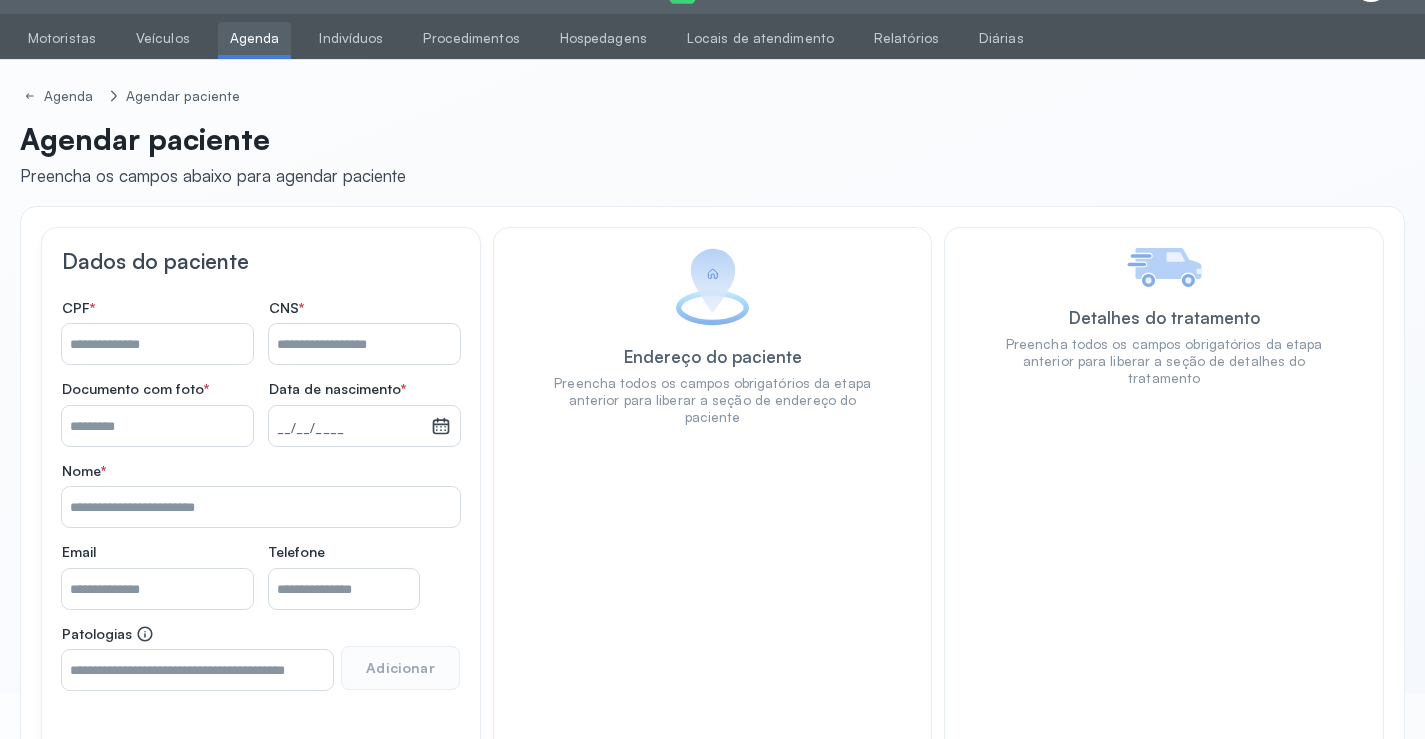 click on "Nome   *" at bounding box center (364, 344) 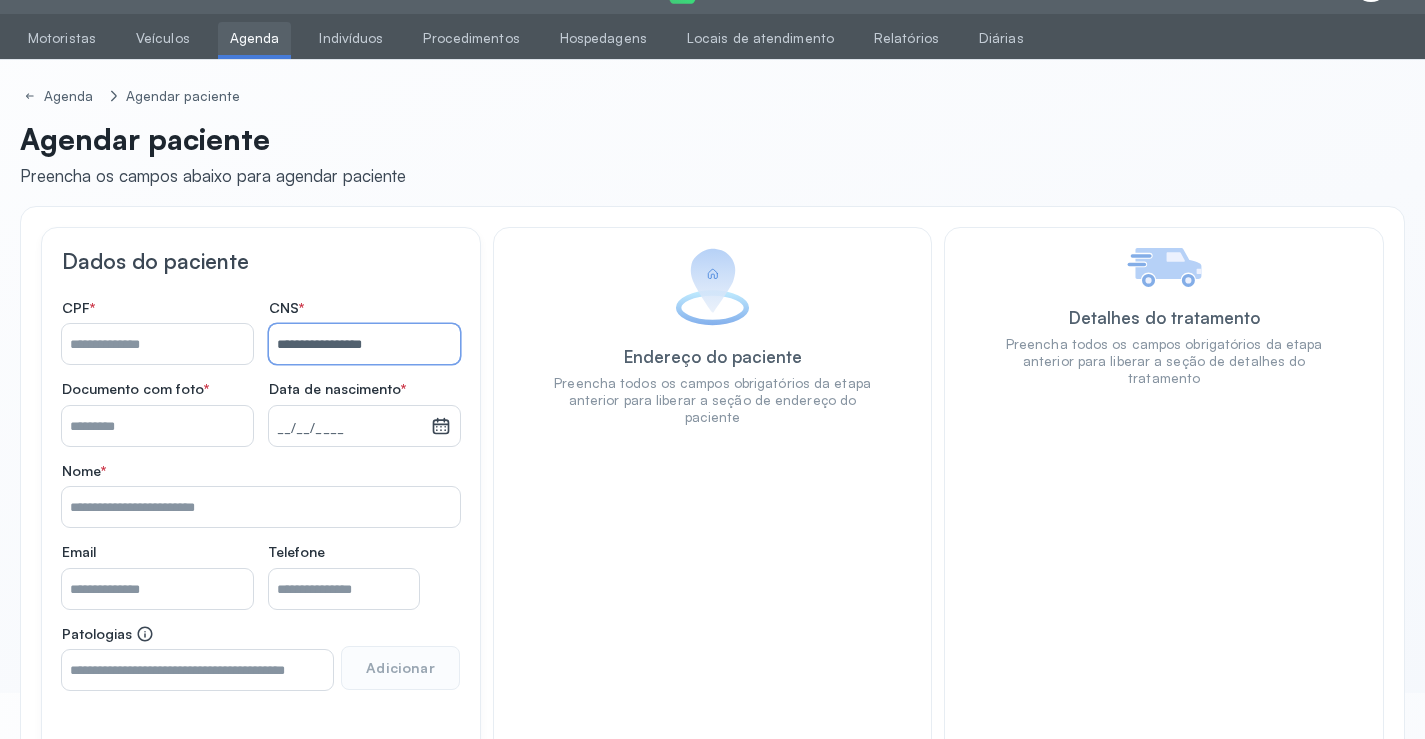 type on "**********" 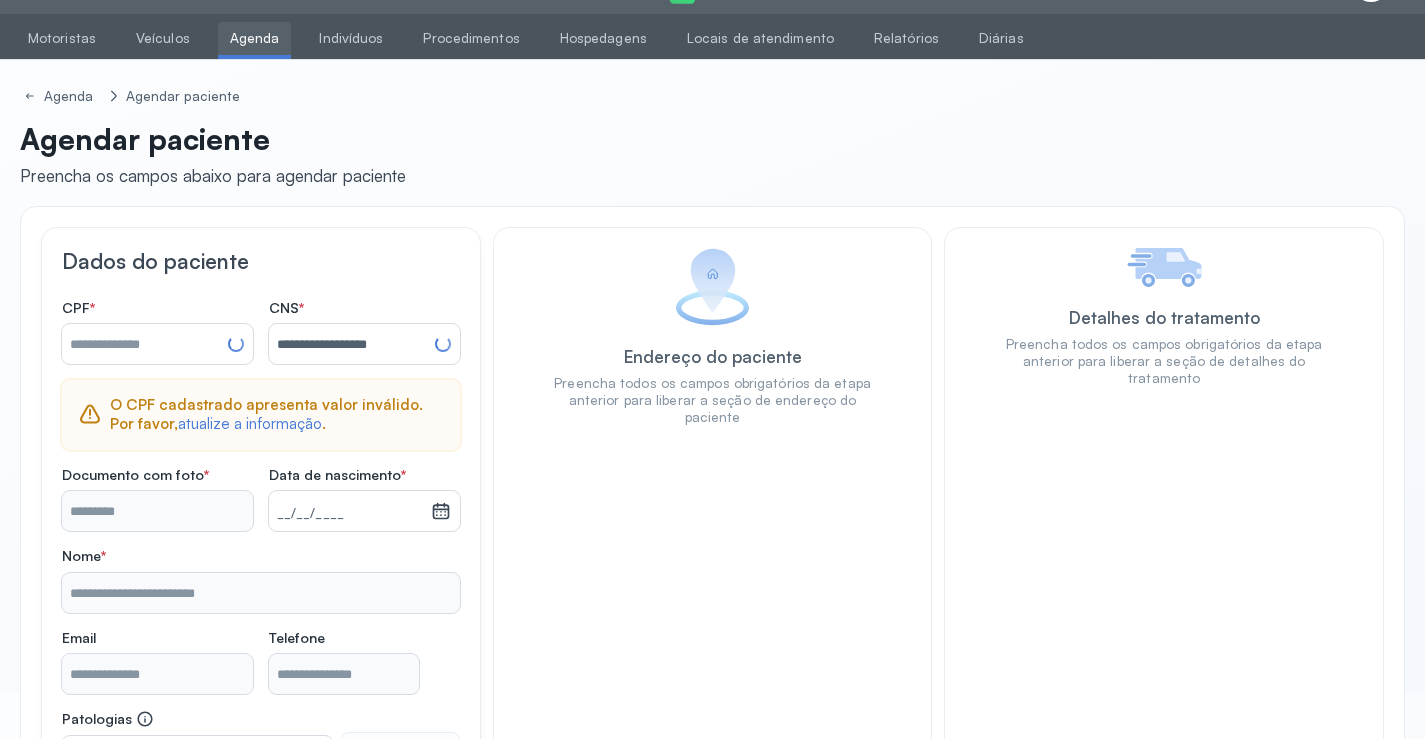 type on "**********" 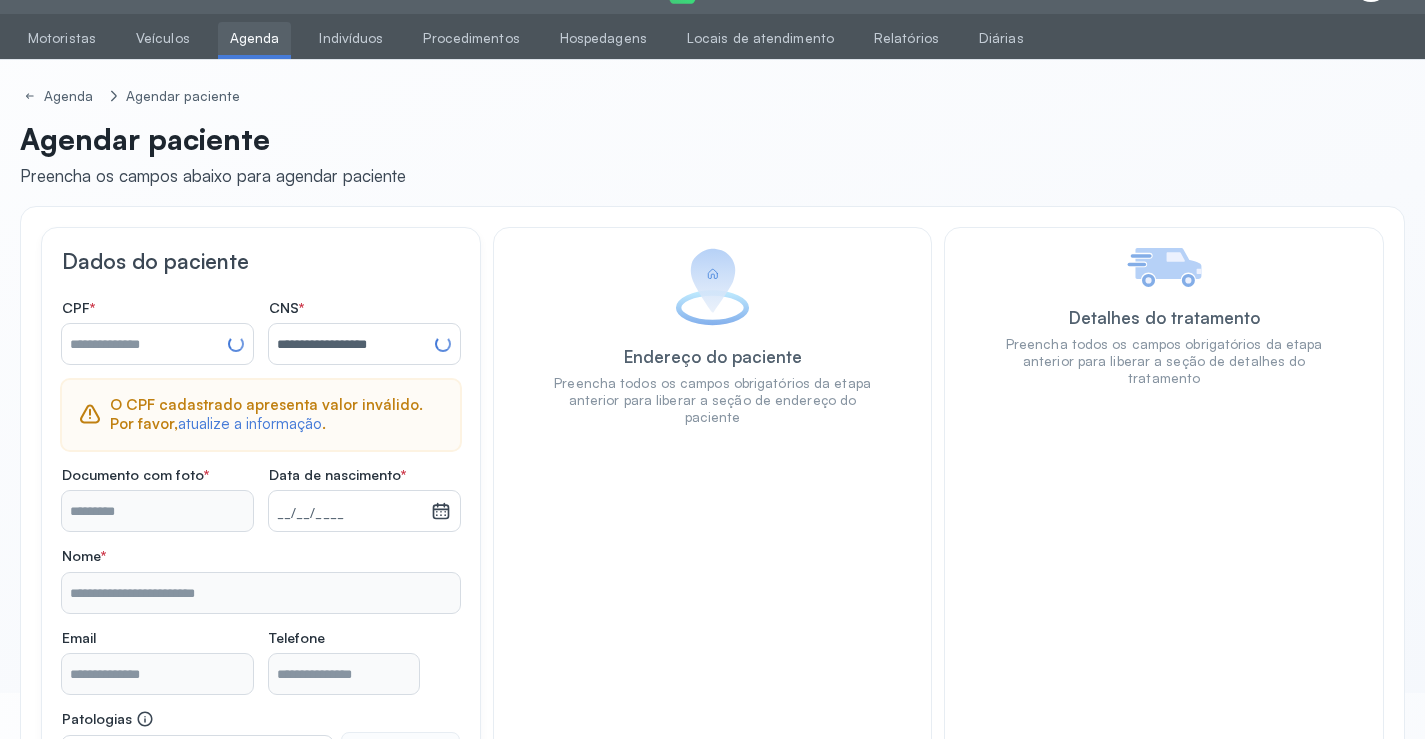 type on "**********" 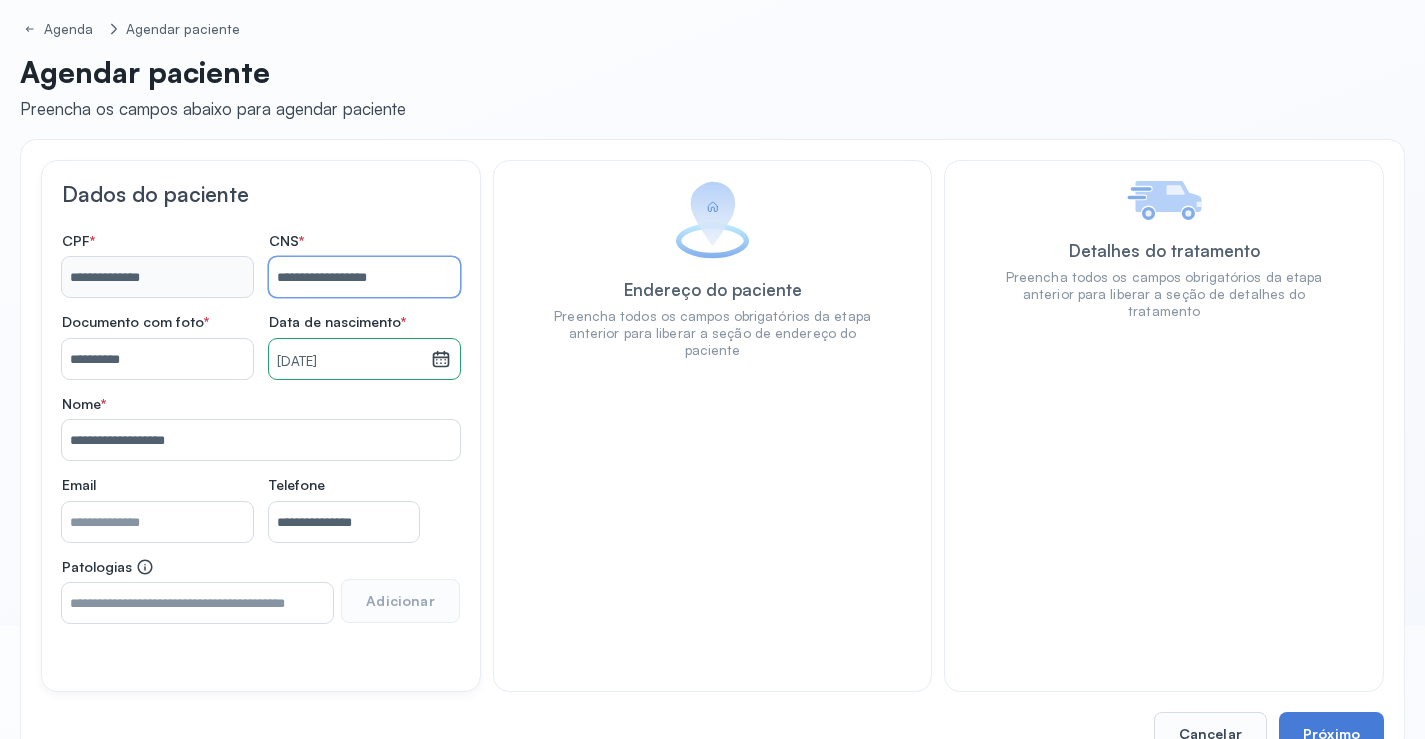 scroll, scrollTop: 171, scrollLeft: 0, axis: vertical 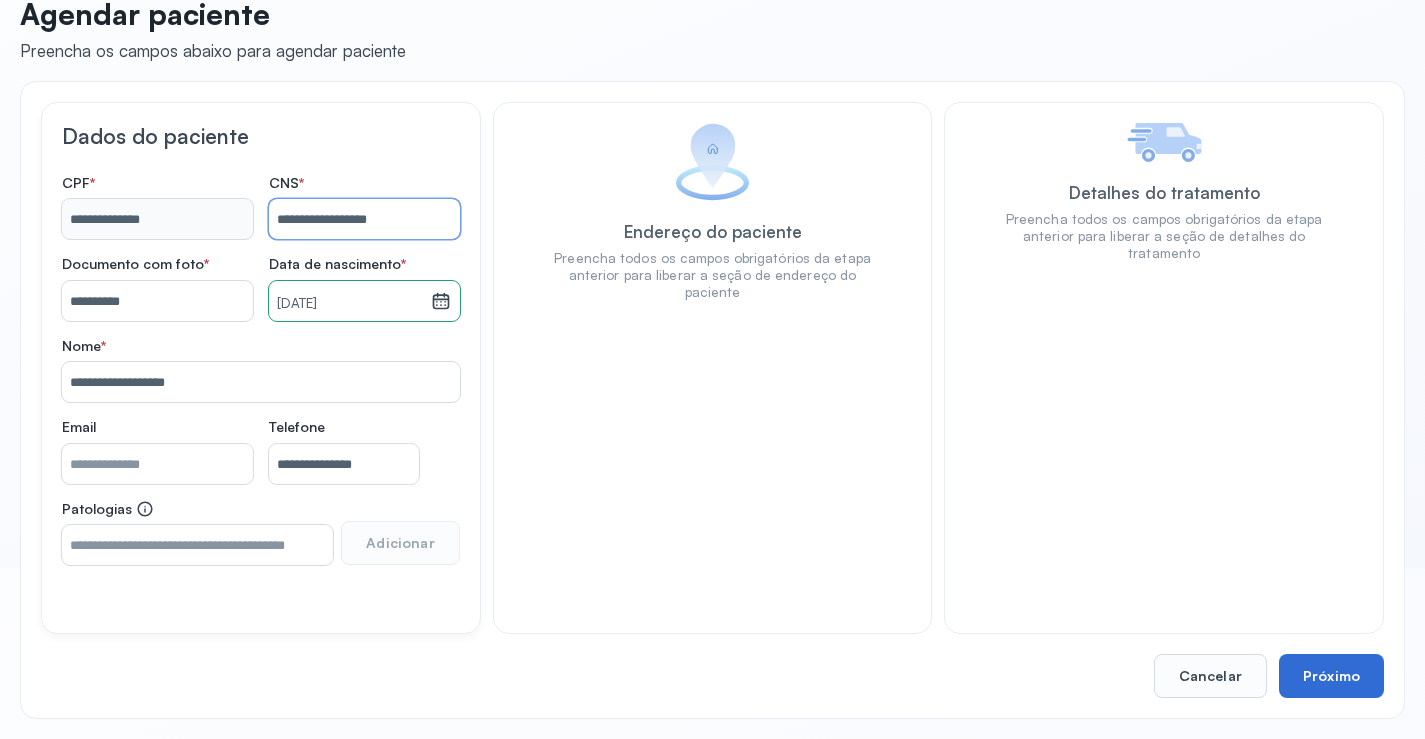 type on "**********" 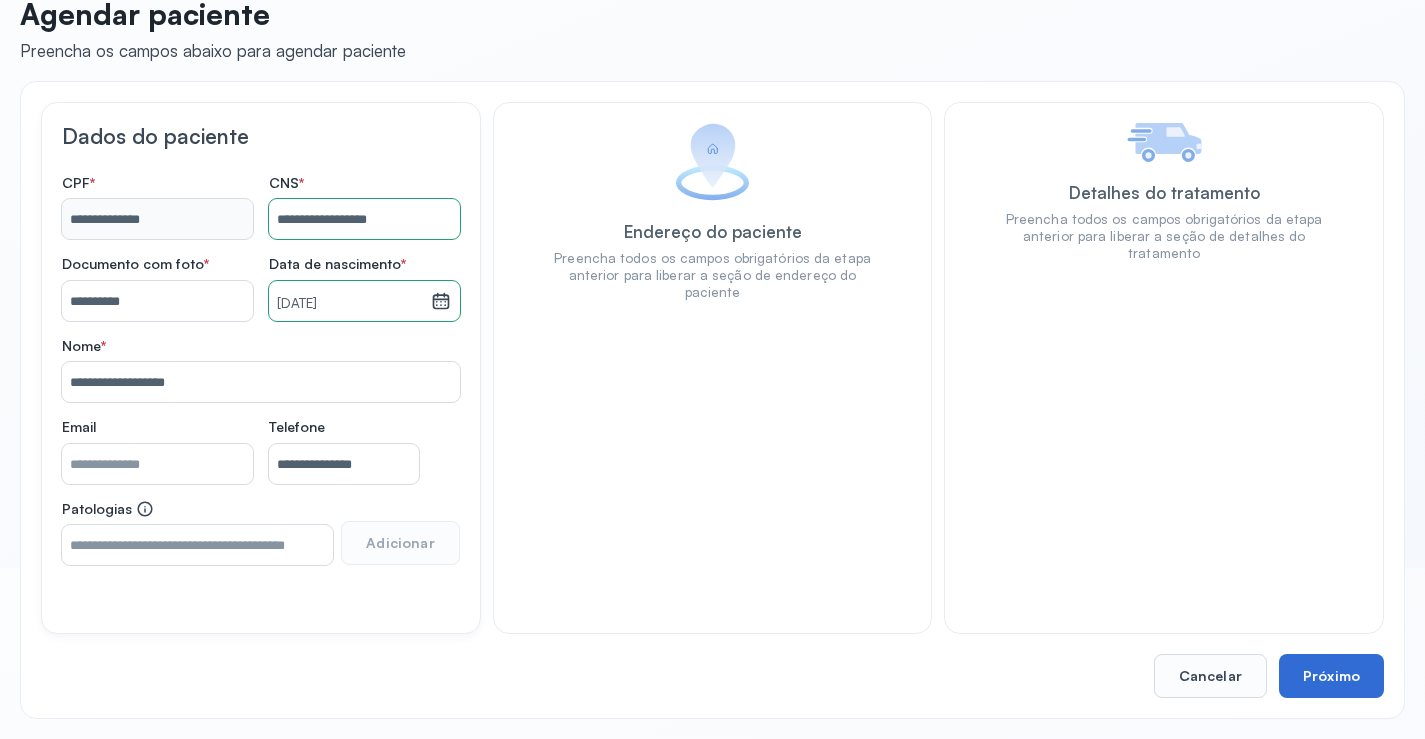 click on "Próximo" at bounding box center (1331, 676) 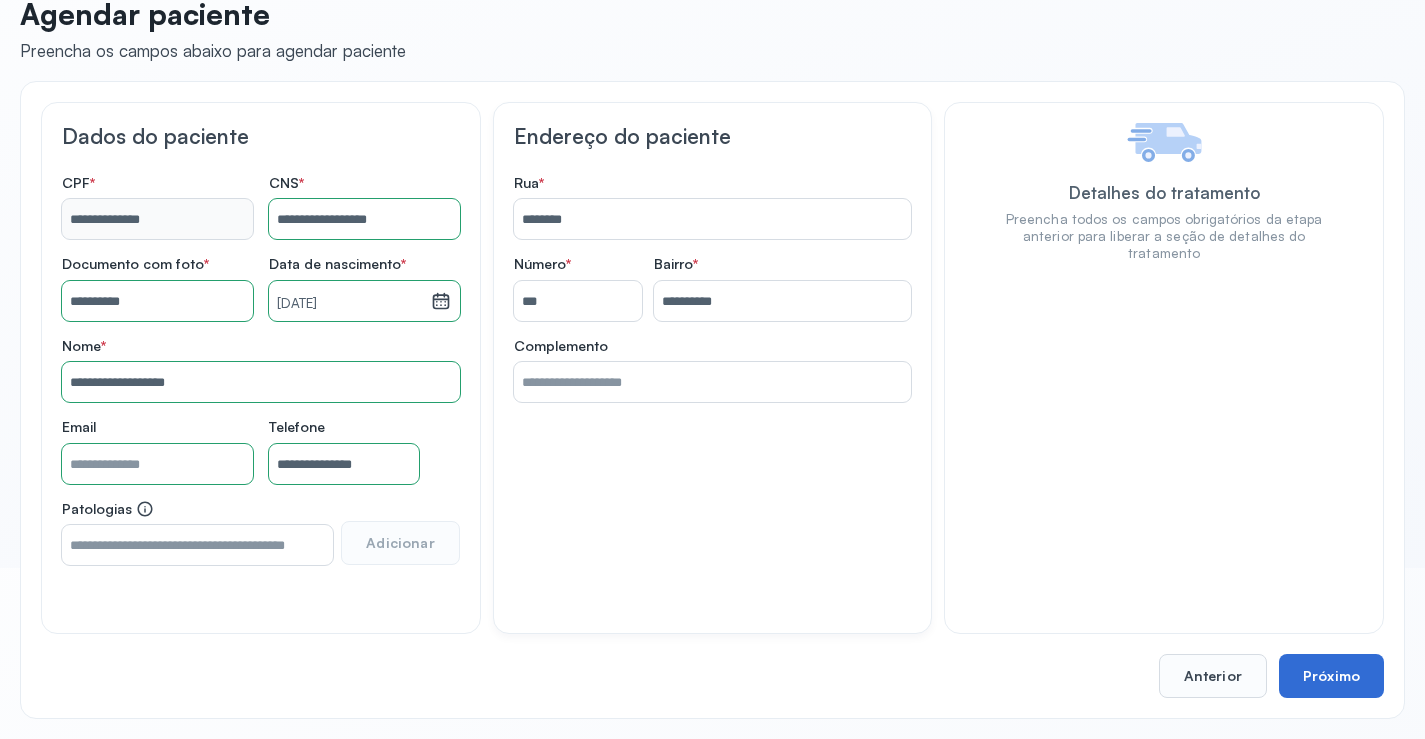click on "Próximo" at bounding box center [1331, 676] 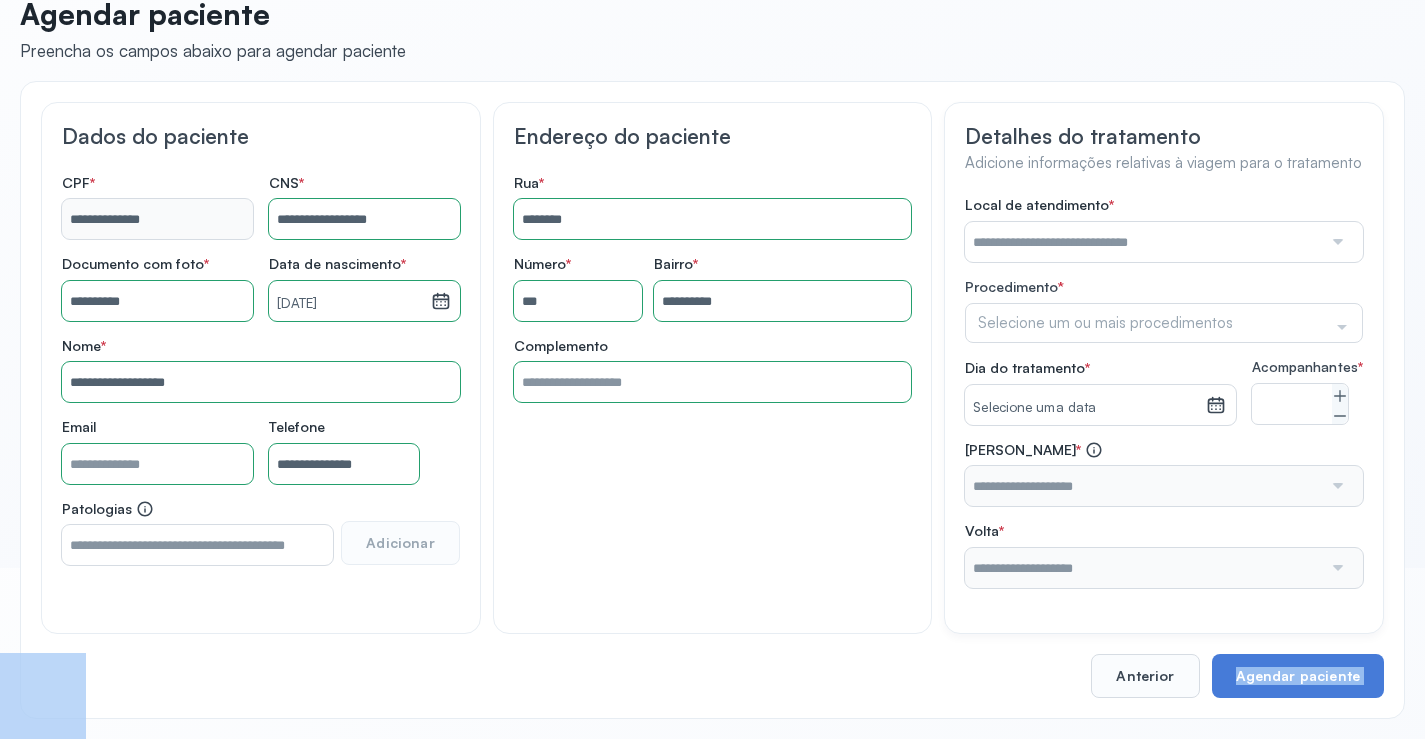 drag, startPoint x: 1323, startPoint y: 663, endPoint x: 1291, endPoint y: 500, distance: 166.1114 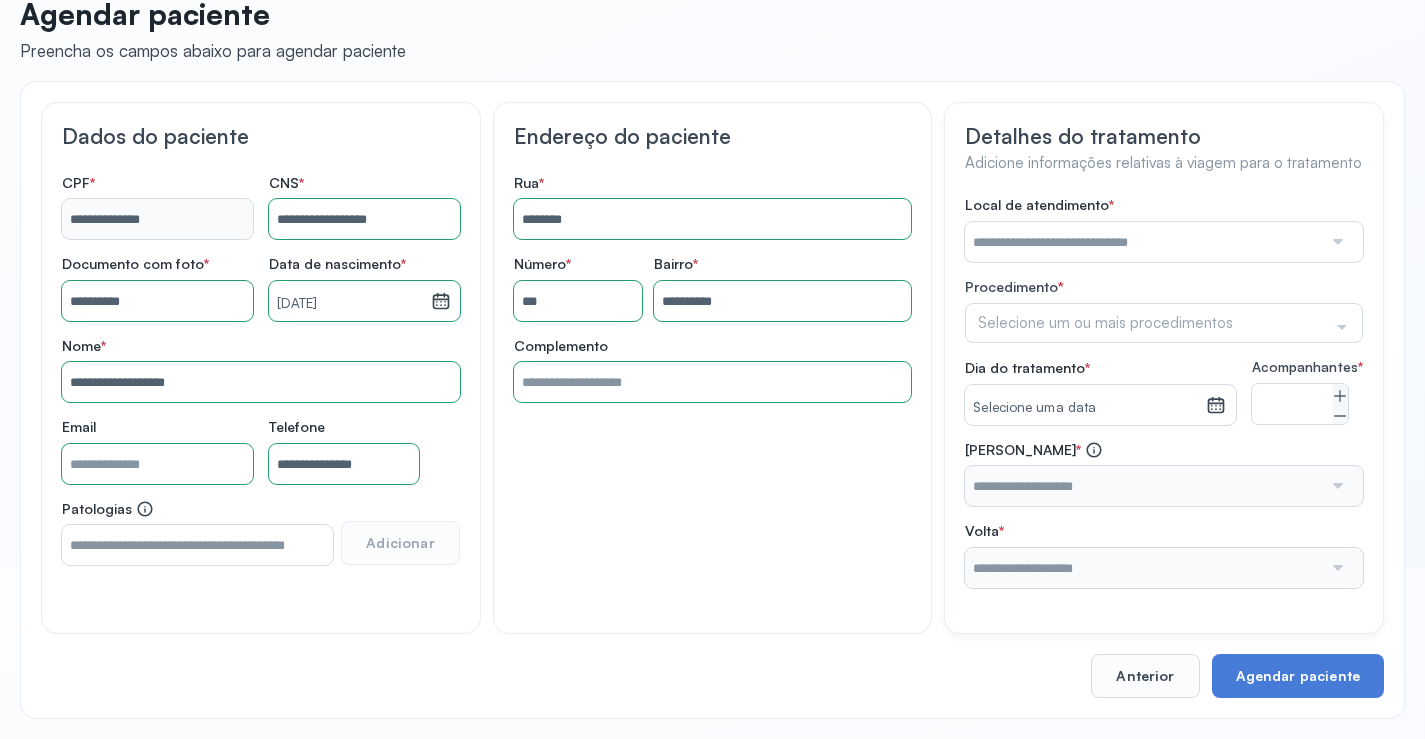 click at bounding box center (1143, 242) 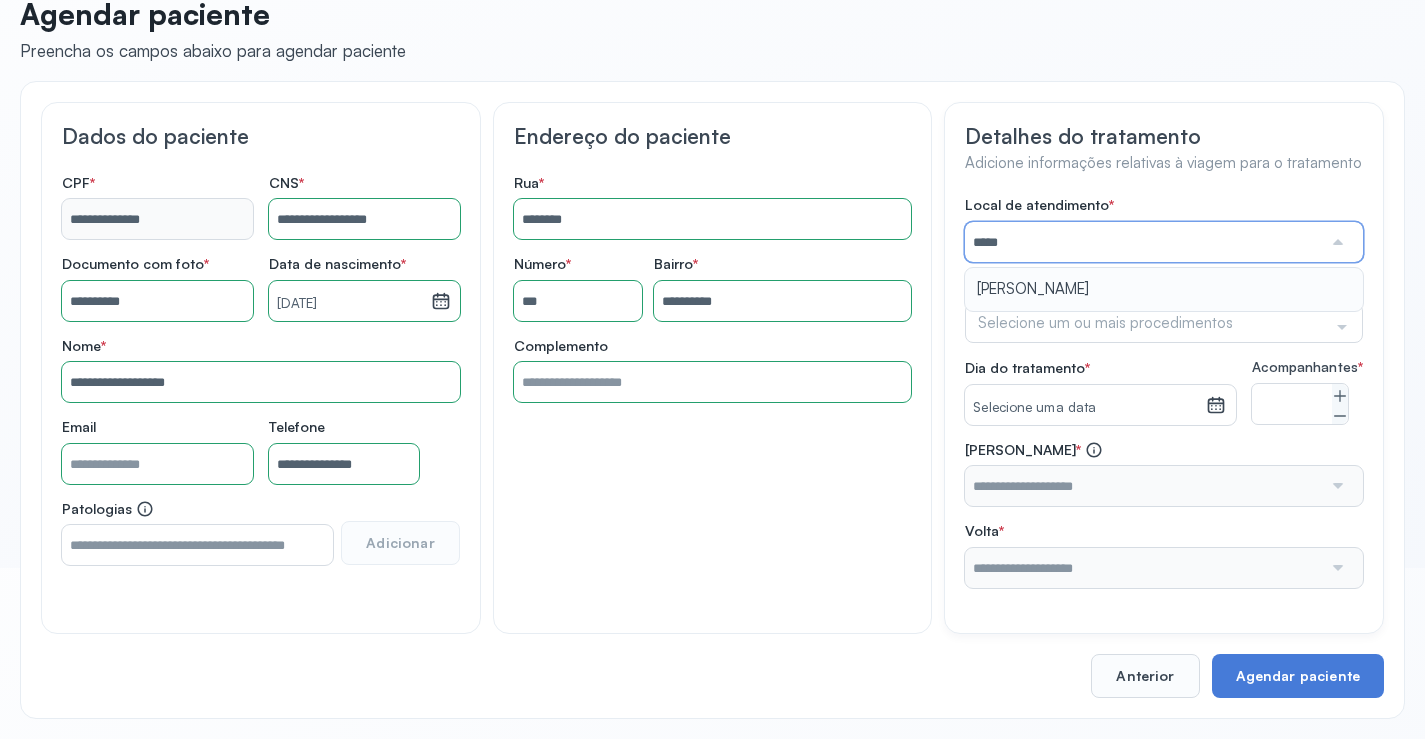 type on "*********" 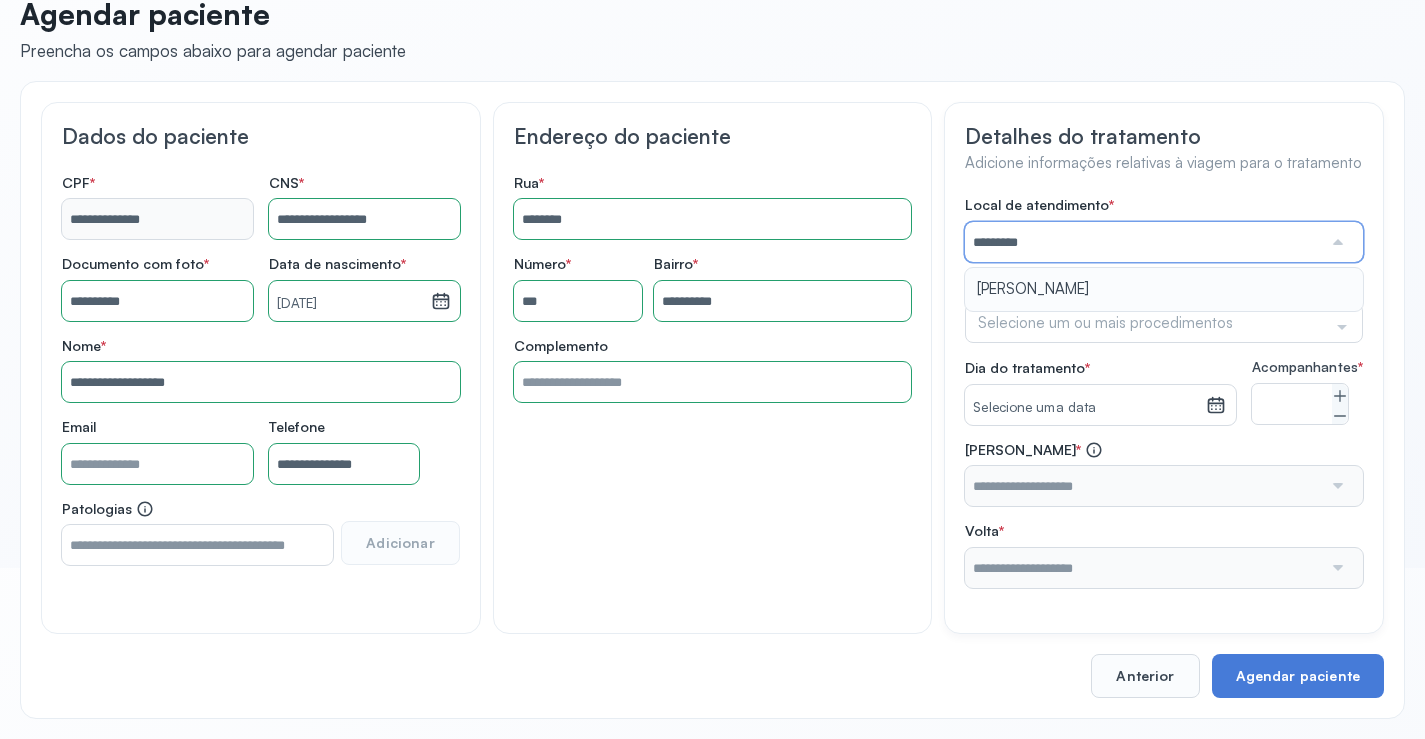 click on "Local de atendimento   *  ********* ARISTIDES Procedimento  *  Selecione um ou mais procedimentos Selecionar todos Acompanhante Alergologista [MEDICAL_DATA][PERSON_NAME] Anestesista Angiologista Angiotomografia Auditivo Biopsia Bucomaxilo Cardio Cateterismo Cardio Cintilografia Ossea Cirurgia Cirurgia De Catarata Cirurgia [PERSON_NAME] Cirurgiao Cabeça Pescoço Colonoscopia Coloproctologista Dermatologista Diabete E Hormonio Ecocardiograma Eletroneuromiografia Endocrinilogista Endoscopia Escanometria Esclerose Esconometria Estudo Urodinamico Exame Pcr Exames Fisioterapia Gastroentereologista Genetica Ginecologista [MEDICAL_DATA] Hematologista Hepatologista [PERSON_NAME] Hpv Labiolamporine Litotripsia Lupos Marcar Cirurgia Mastologista Nefrologista Neurologia Pediatrica Neurologista Odontologia Oftalmologista Oncologia Ortopedia Ortopedista Oscilometria Otorrino Pediatra Pegar Medicamento Pentacam Perícia Médica Pneumologista Pneumologista Pré Cirurgico Psiquiatra Queimaduras Ressonancia Resultado De Biopsia Retorno Cirurgia S" at bounding box center (1164, 392) 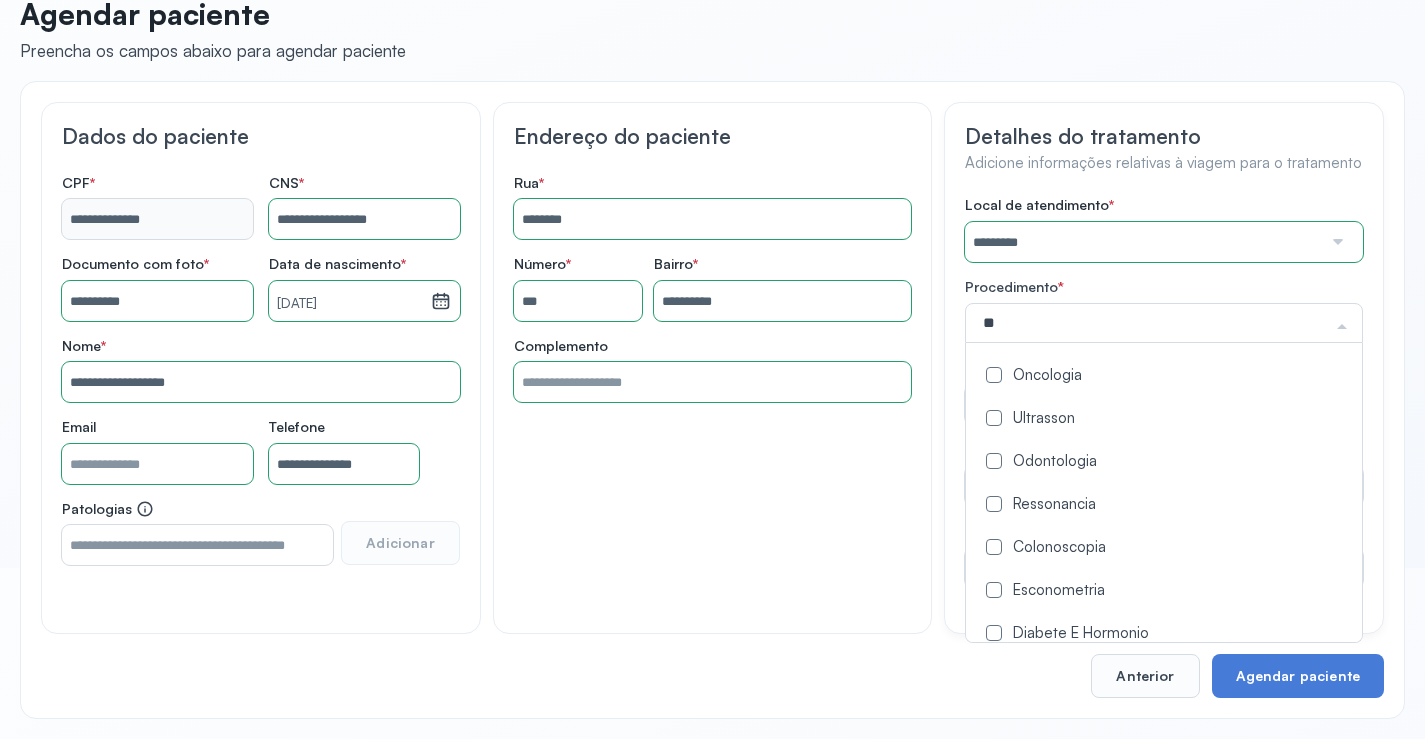 type on "***" 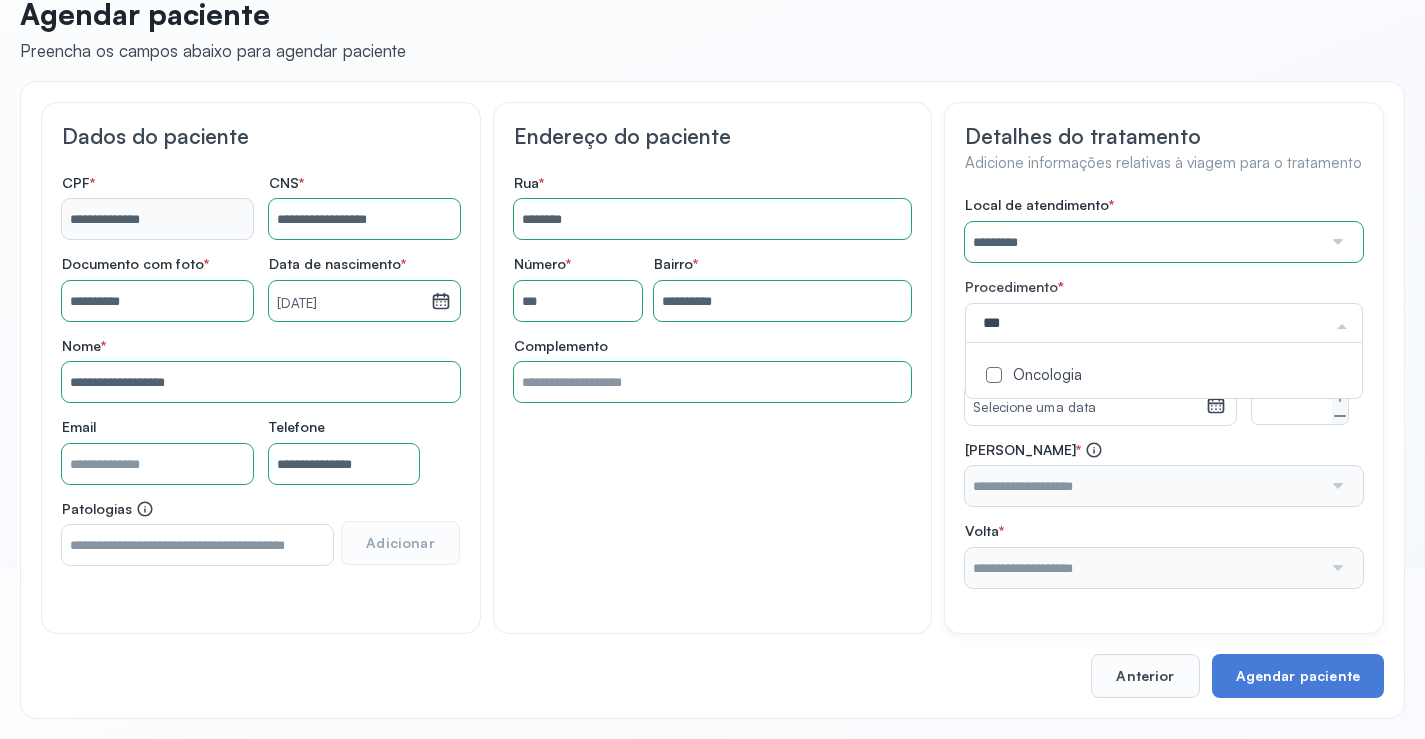 click on "Oncologia" 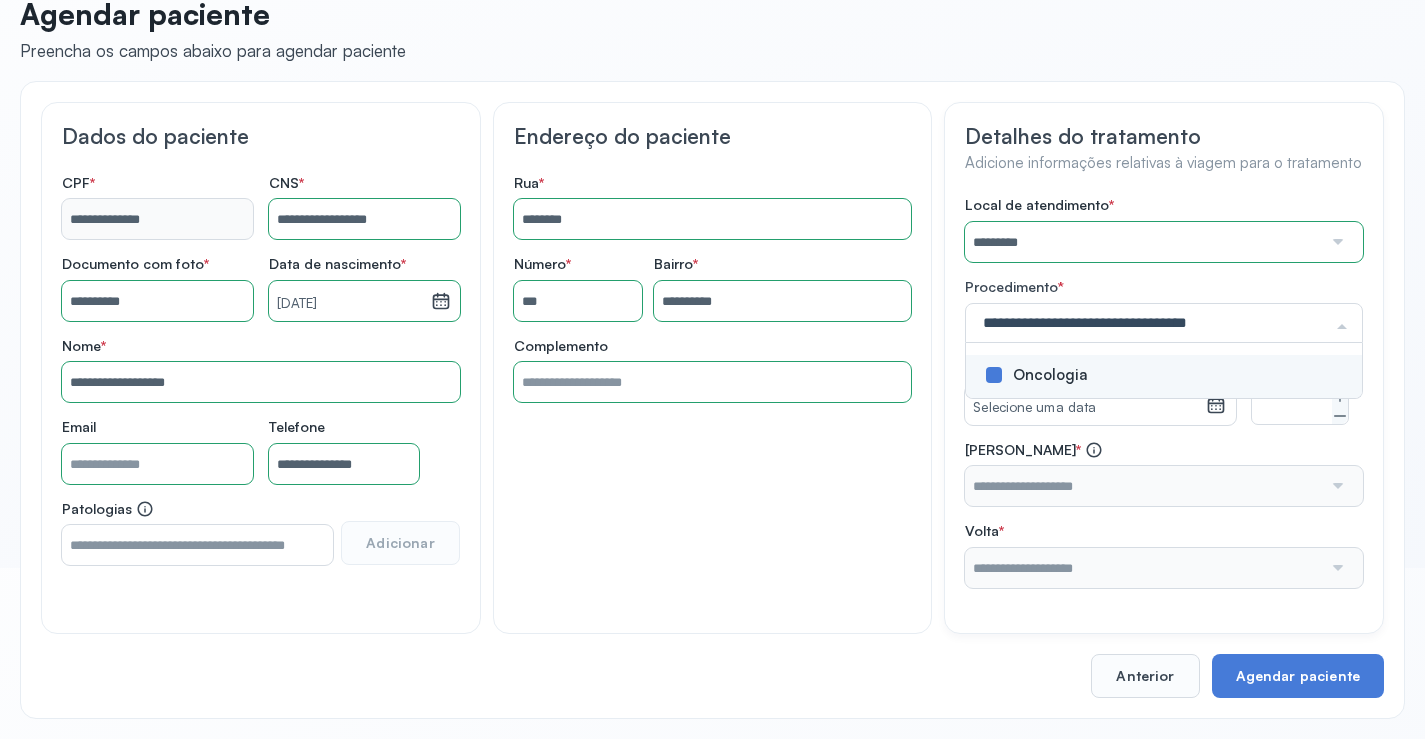 click on "Detalhes do tratamento Adicione informações relativas à viagem para o tratamento Local de atendimento   *  ********* A CLINICA DA MULHER ABO AMOR SAUDE ANACON ANDRE PRINCIPE ANGIO CLINICA APAE APAME DE PETROLINA APAMI PETROLINA ARISTIDES AUDIBEM AUDIBEM AUDICENTRO AUDIFON PETROLINA AZZO SAUDE PETROLINA BRINCARE CABULA CALIPER ESCOLA DE IMAGEM CAPS CDI CDTO CEDAP CEDEBA CENTRO BAIANO DE ESTUDOS CENTRO DE APOIO A AUDIÇAO CENTRO DE MEDICINA NUCLEAR DE PETROLINA CENTRO DE SAUDE CLEMENTINO FRAGA CENTRO INTEGRADO DA COLUNA VERTEBRAL CENTRO MEDICO [PERSON_NAME] CENTRO OFTALMOLOGICO [GEOGRAPHIC_DATA] CEPARH CEPRED CEPRIS CERPRIS CIDI CIMED CLIMED CLINATA CLINEFRO CLINICA  AFETUS PETROLINA CLINICA  ALFA CLINICA  ALFA CENTRO MÉDICO CLINICA  SHOPPING DA BAHIA CLINICA  [PERSON_NAME] FILHO CLINICA AGEUS CLINICA AMO CLINICA AMOR A SAUDE CLINICA AMOR E SAUDE PETROLINA CLINICA ANGICLIN CLINICA BIOCHEK UP CLINICA CAM CLINICA CARDIO PULMONAR CLINICA CASA GERIATRICA DE PETROLINA CLINICA [GEOGRAPHIC_DATA] CDTO CLINIMAX" 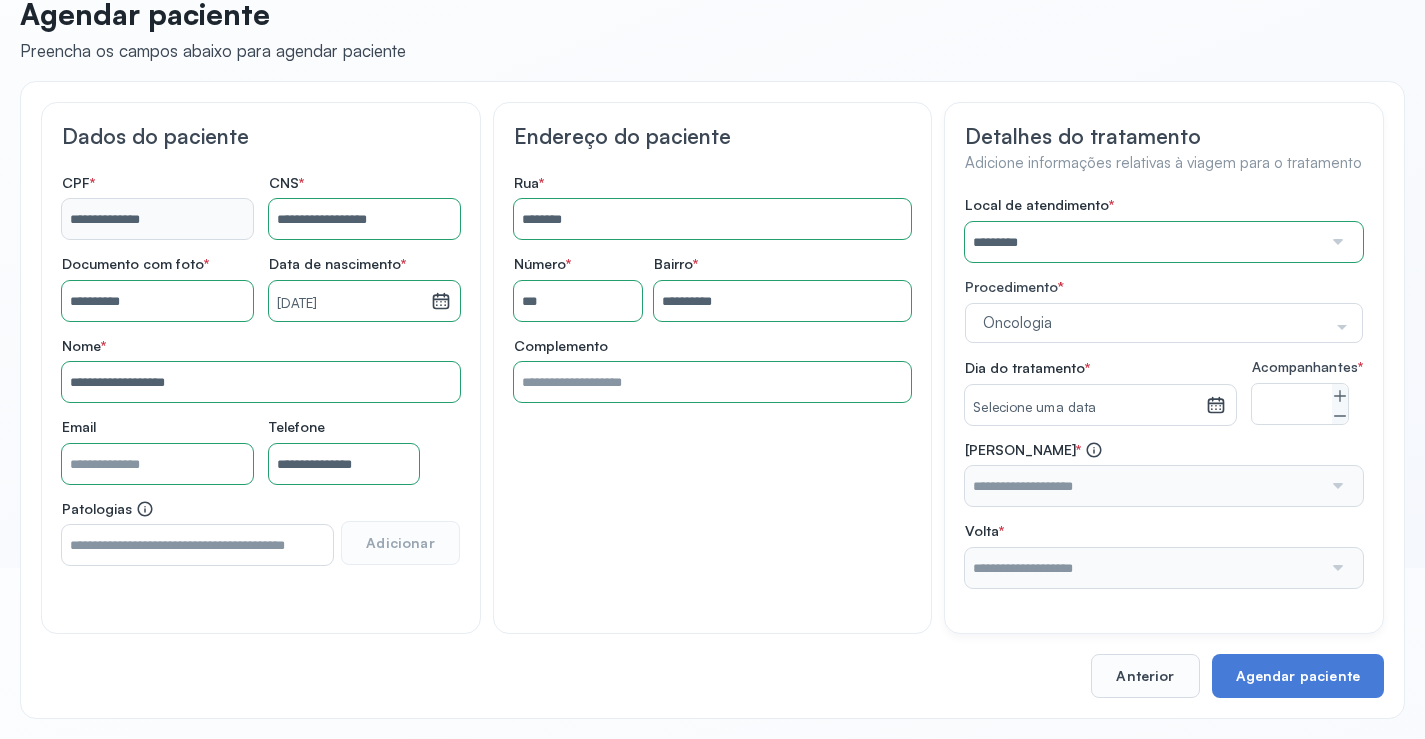 click on "Selecione uma data" at bounding box center (1085, 408) 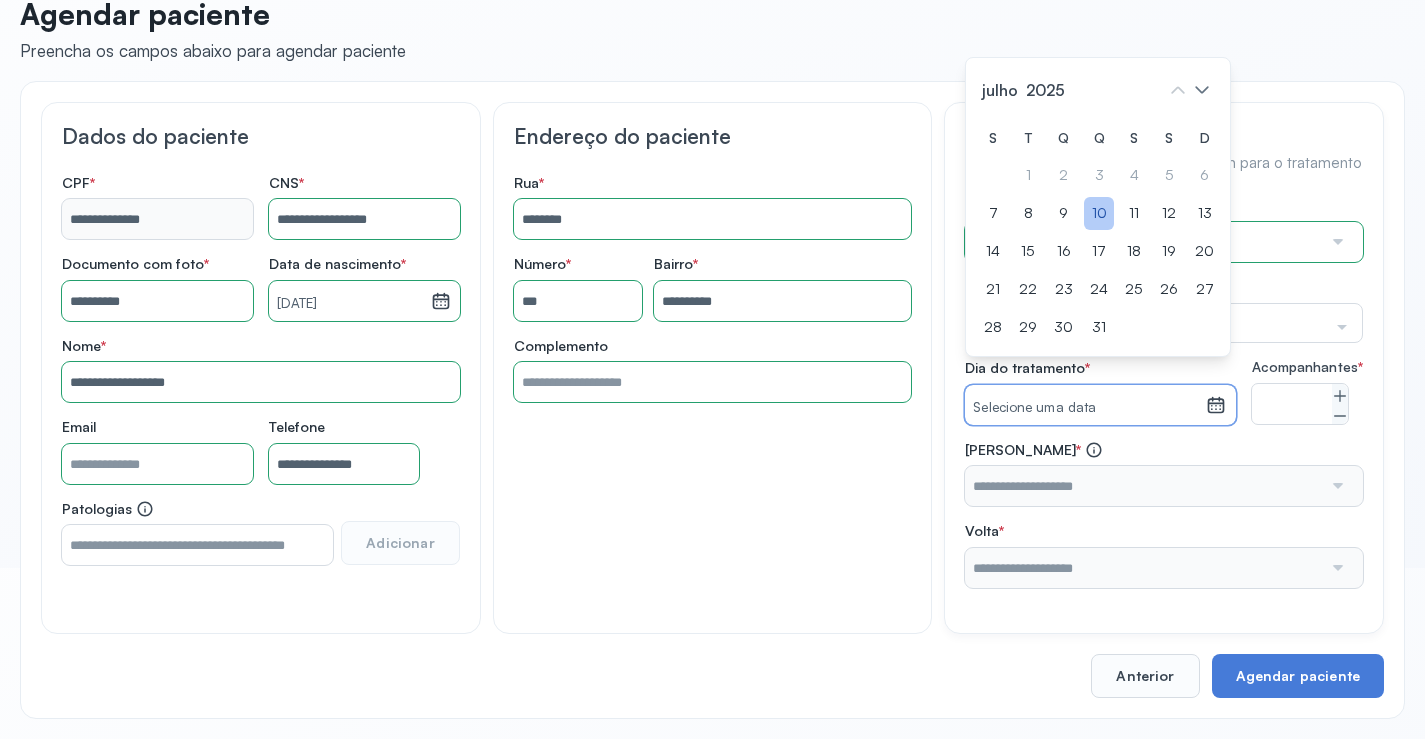 click on "10" 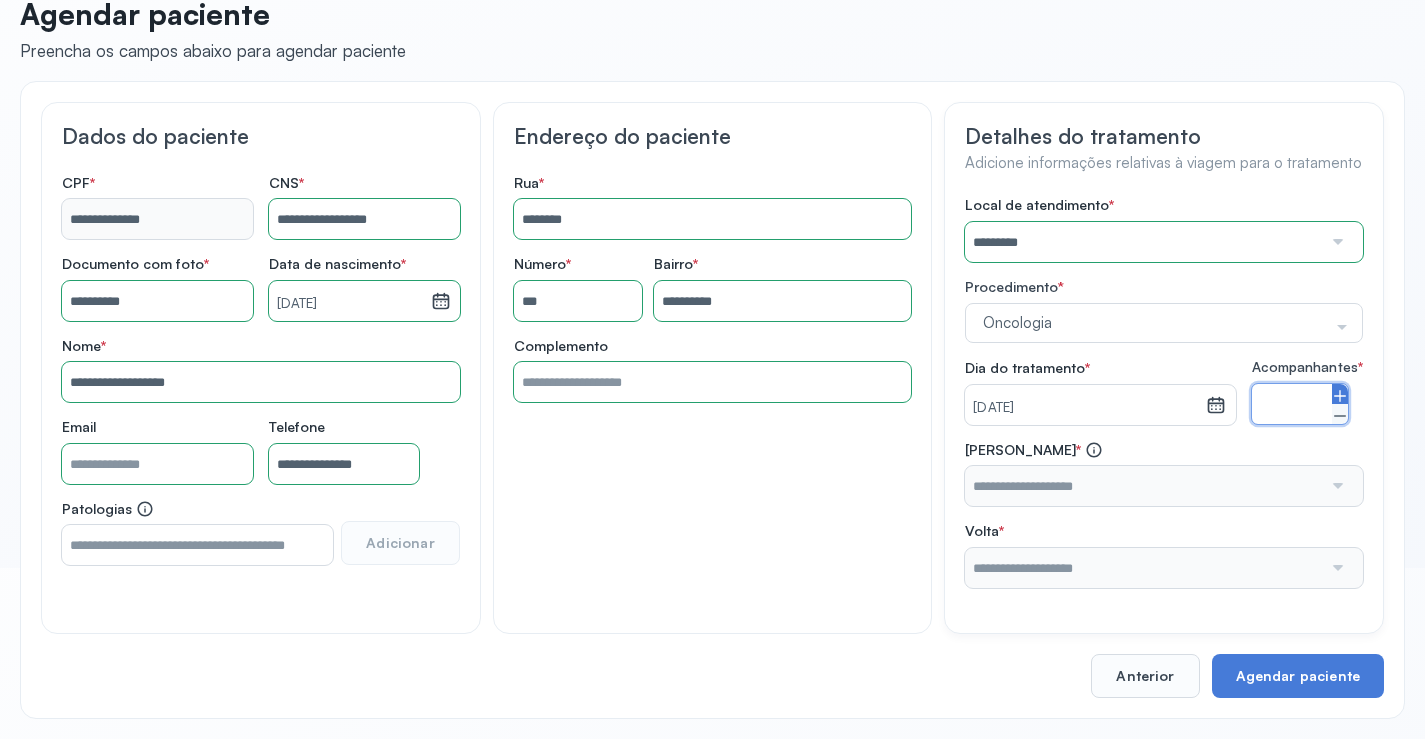 click 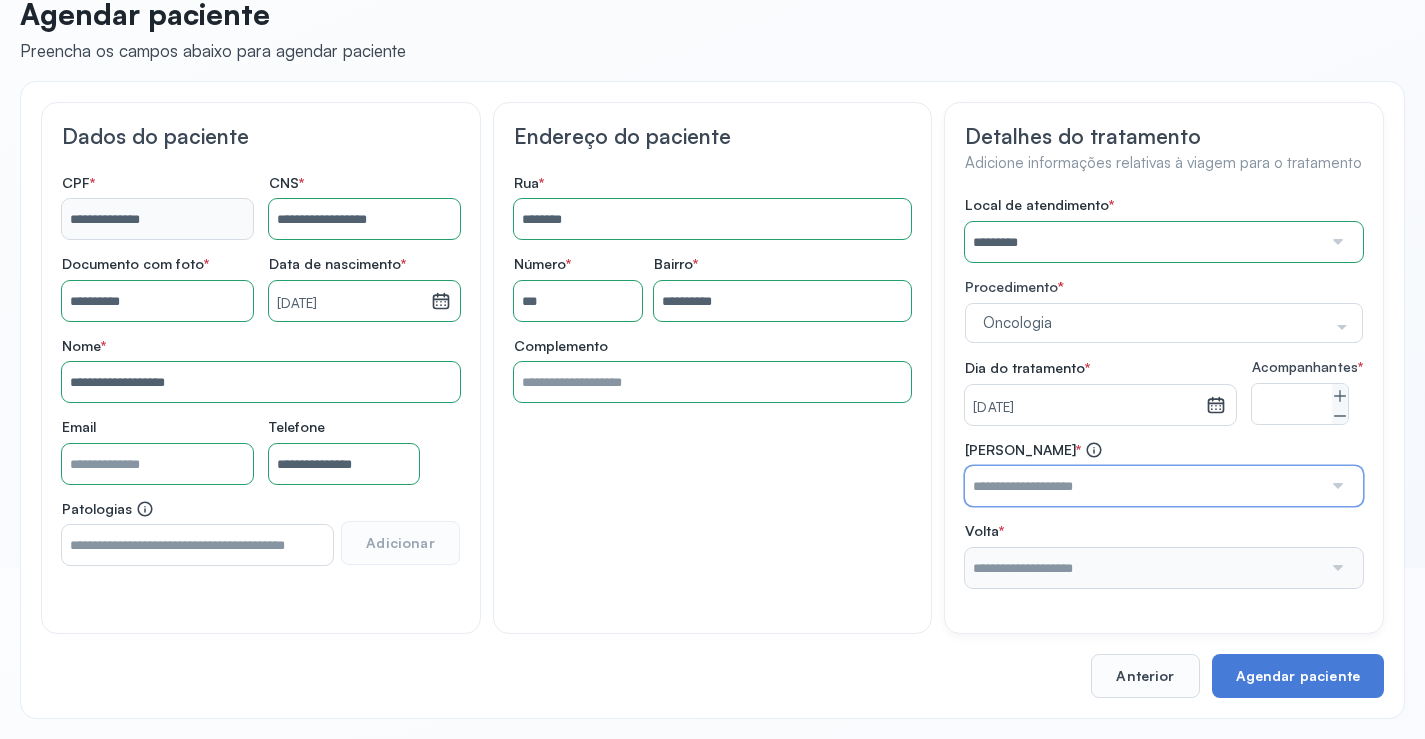 click at bounding box center [1143, 486] 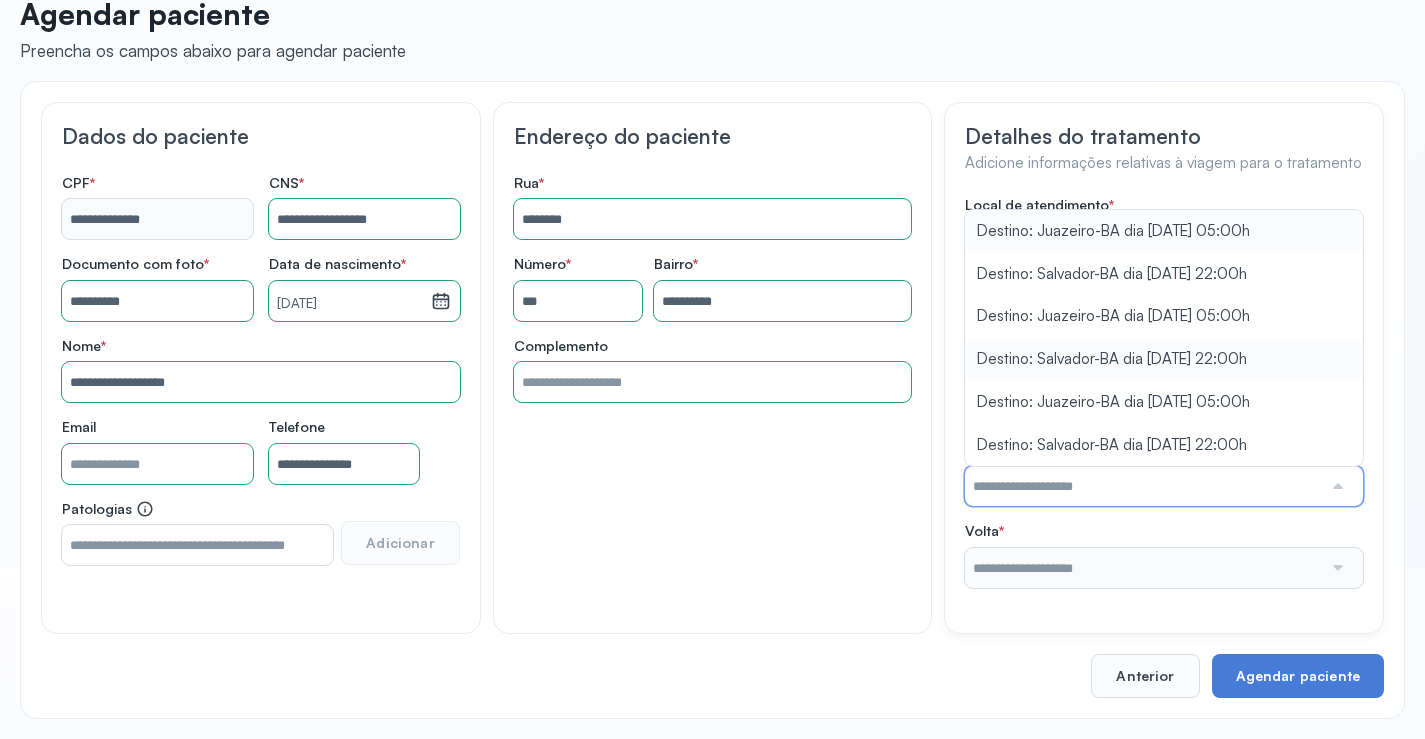 type on "**********" 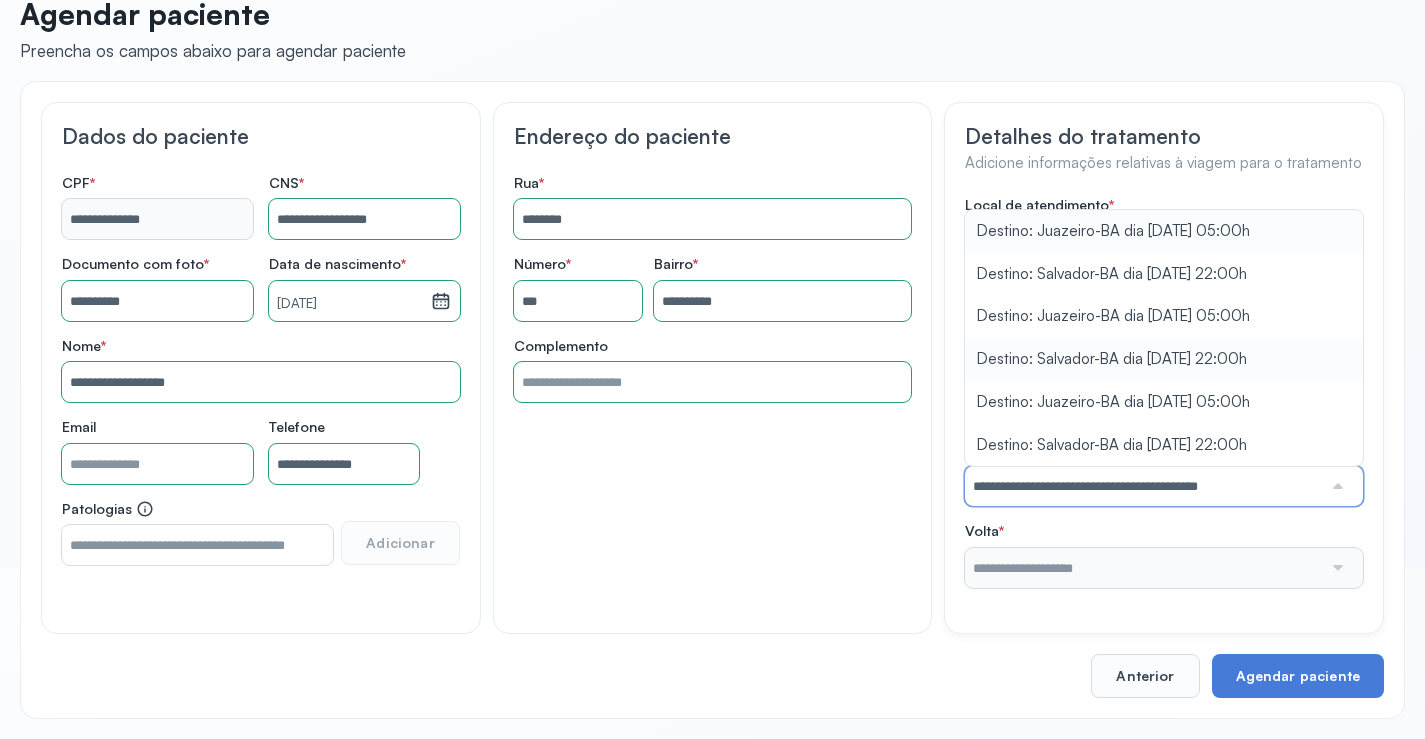 click on "Local de atendimento   *  ********* A CLINICA DA MULHER ABO AMOR SAUDE ANACON ANDRE PRINCIPE ANGIO CLINICA APAE APAME DE PETROLINA APAMI PETROLINA ARISTIDES AUDIBEM AUDIBEM AUDICENTRO AUDIFON PETROLINA AZZO SAUDE PETROLINA BRINCARE CABULA CALIPER ESCOLA DE IMAGEM CAPS CDI CDTO CEDAP CEDEBA CENTRO BAIANO DE ESTUDOS CENTRO DE APOIO A AUDIÇAO CENTRO DE MEDICINA NUCLEAR DE PETROLINA CENTRO DE SAUDE CLEMENTINO FRAGA CENTRO INTEGRADO DA COLUNA VERTEBRAL CENTRO MEDICO [PERSON_NAME] CENTRO OFTALMOLOGICO [GEOGRAPHIC_DATA] CEPARH CEPRED CEPRIS CERPRIS CIDI CIMED CLIMED CLINATA CLINEFRO CLINICA  AFETUS PETROLINA CLINICA  ALFA CLINICA  ALFA CENTRO MÉDICO CLINICA  SHOPPING DA BAHIA CLINICA  [PERSON_NAME] FILHO CLINICA AGEUS CLINICA AMO CLINICA AMOR A SAUDE CLINICA AMOR E SAUDE PETROLINA CLINICA ANGICLIN CLINICA BIOCHEK UP CLINICA CAM CLINICA CARDIO PULMONAR CLINICA CASA GERIATRICA DE PETROLINA CLINICA [GEOGRAPHIC_DATA] CENTRO MEDICO VITRAUX CLINICA CINTILO PETROLINA CLINICA CLIMED BRASIL CLINICA COLP S" at bounding box center [1164, 392] 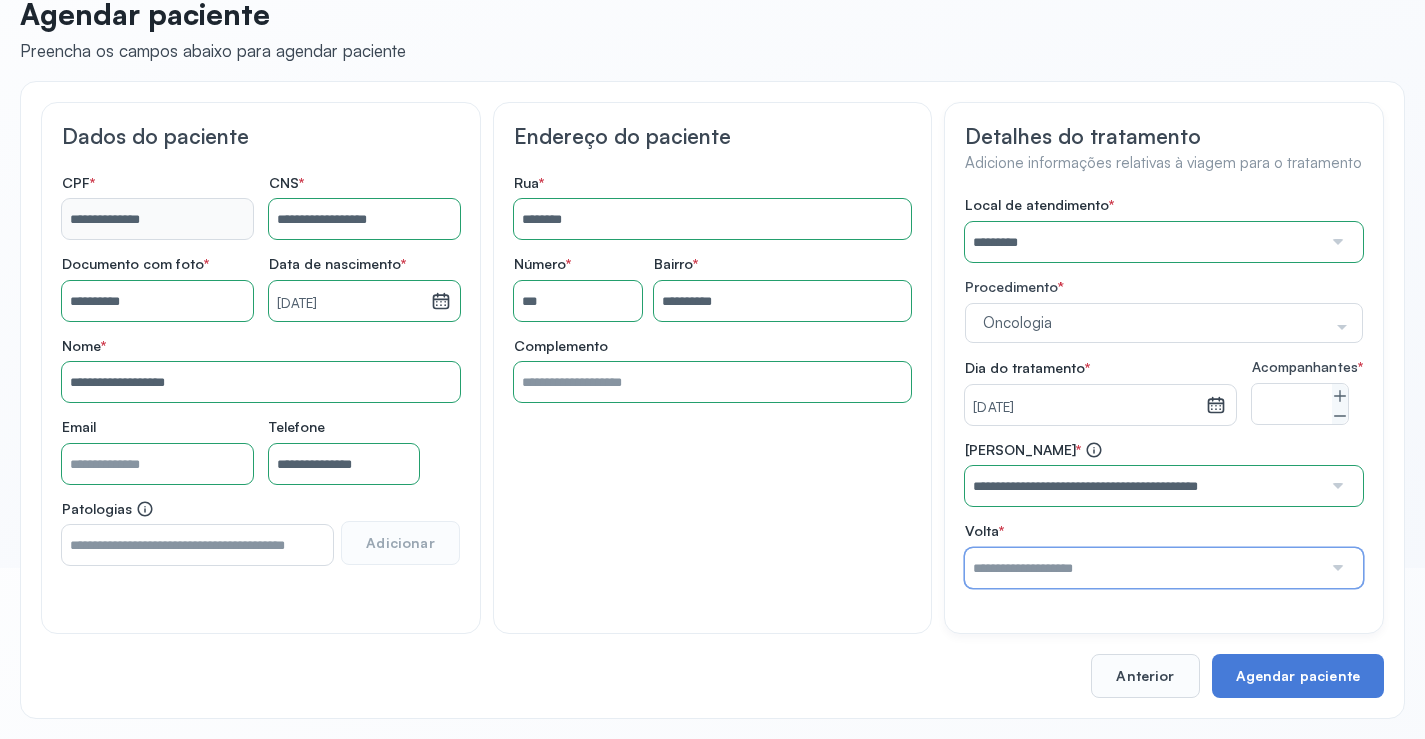 click at bounding box center [1143, 568] 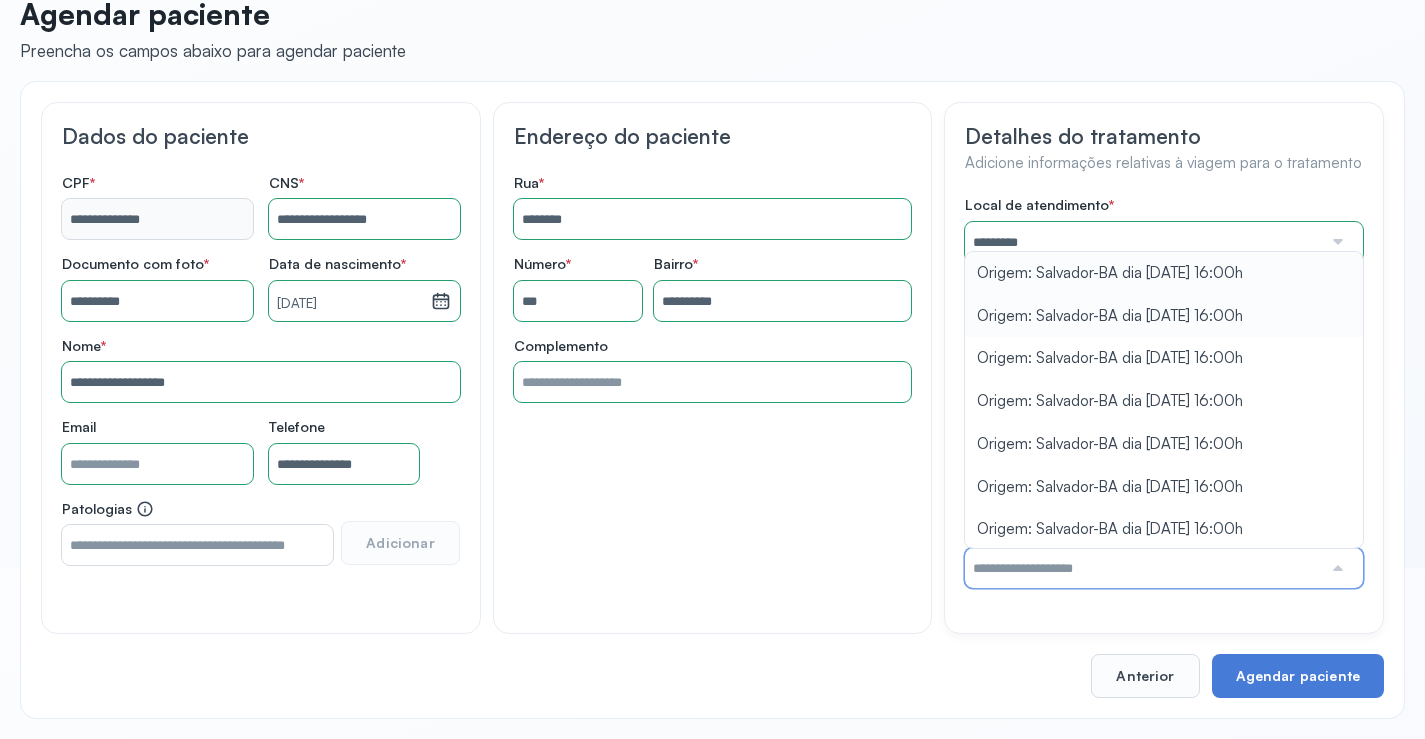 type on "**********" 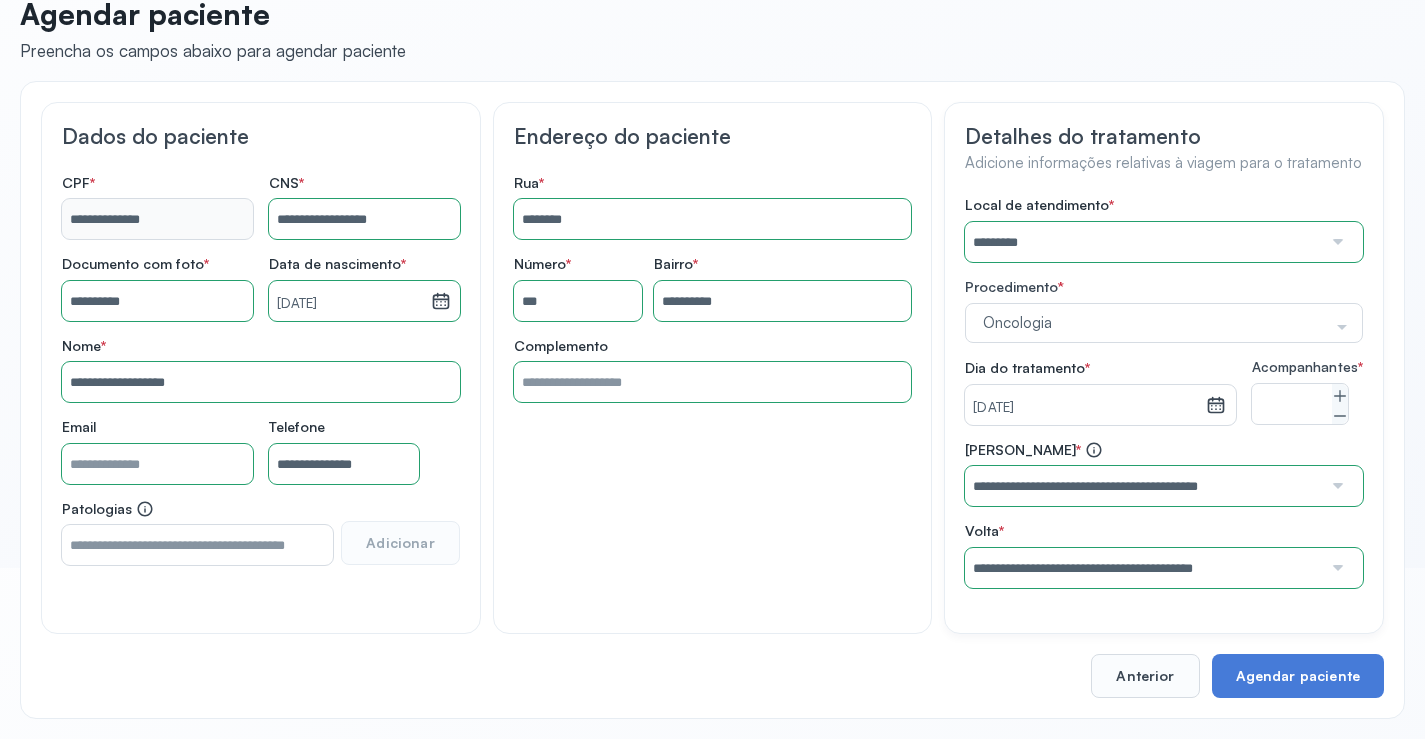click on "Local de atendimento   *  ********* A CLINICA DA MULHER ABO AMOR SAUDE ANACON ANDRE PRINCIPE ANGIO CLINICA APAE APAME DE PETROLINA APAMI PETROLINA ARISTIDES AUDIBEM AUDIBEM AUDICENTRO AUDIFON PETROLINA AZZO SAUDE PETROLINA BRINCARE CABULA CALIPER ESCOLA DE IMAGEM CAPS CDI CDTO CEDAP CEDEBA CENTRO BAIANO DE ESTUDOS CENTRO DE APOIO A AUDIÇAO CENTRO DE MEDICINA NUCLEAR DE PETROLINA CENTRO DE SAUDE CLEMENTINO FRAGA CENTRO INTEGRADO DA COLUNA VERTEBRAL CENTRO MEDICO [PERSON_NAME] CENTRO OFTALMOLOGICO [GEOGRAPHIC_DATA] CEPARH CEPRED CEPRIS CERPRIS CIDI CIMED CLIMED CLINATA CLINEFRO CLINICA  AFETUS PETROLINA CLINICA  ALFA CLINICA  ALFA CENTRO MÉDICO CLINICA  SHOPPING DA BAHIA CLINICA  [PERSON_NAME] FILHO CLINICA AGEUS CLINICA AMO CLINICA AMOR A SAUDE CLINICA AMOR E SAUDE PETROLINA CLINICA ANGICLIN CLINICA BIOCHEK UP CLINICA CAM CLINICA CARDIO PULMONAR CLINICA CASA GERIATRICA DE PETROLINA CLINICA [GEOGRAPHIC_DATA] CENTRO MEDICO VITRAUX CLINICA CINTILO PETROLINA CLINICA CLIMED BRASIL CLINICA COLP S" at bounding box center (1164, 392) 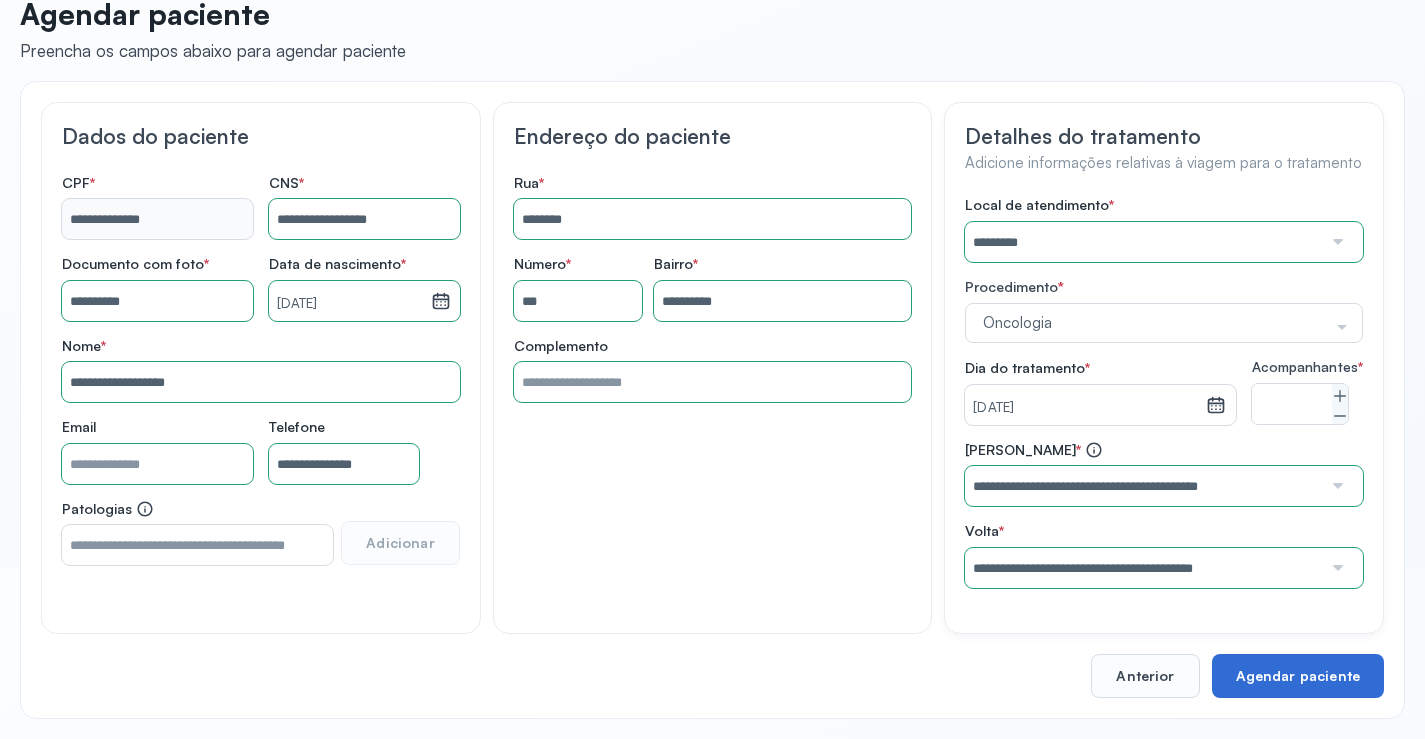 click on "Agendar paciente" at bounding box center [1298, 676] 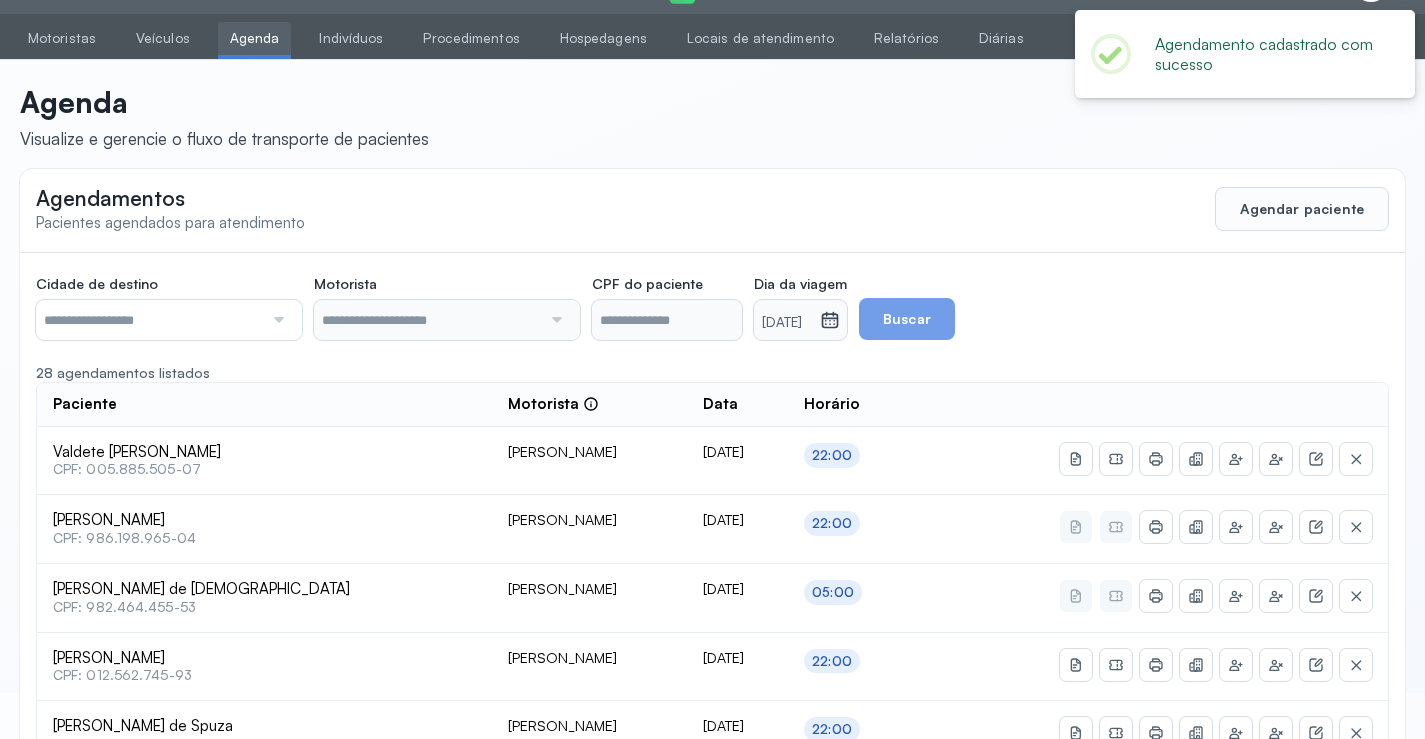 scroll, scrollTop: 186, scrollLeft: 0, axis: vertical 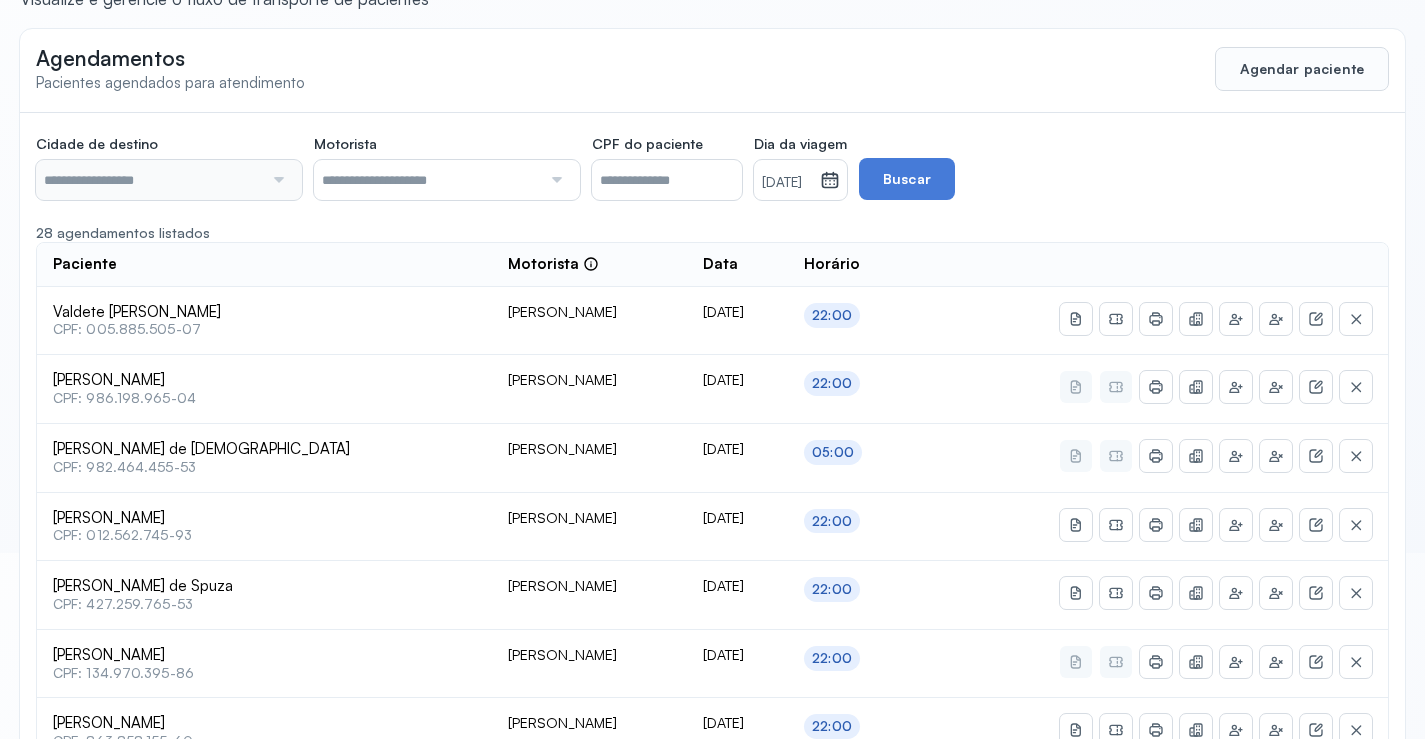 type on "********" 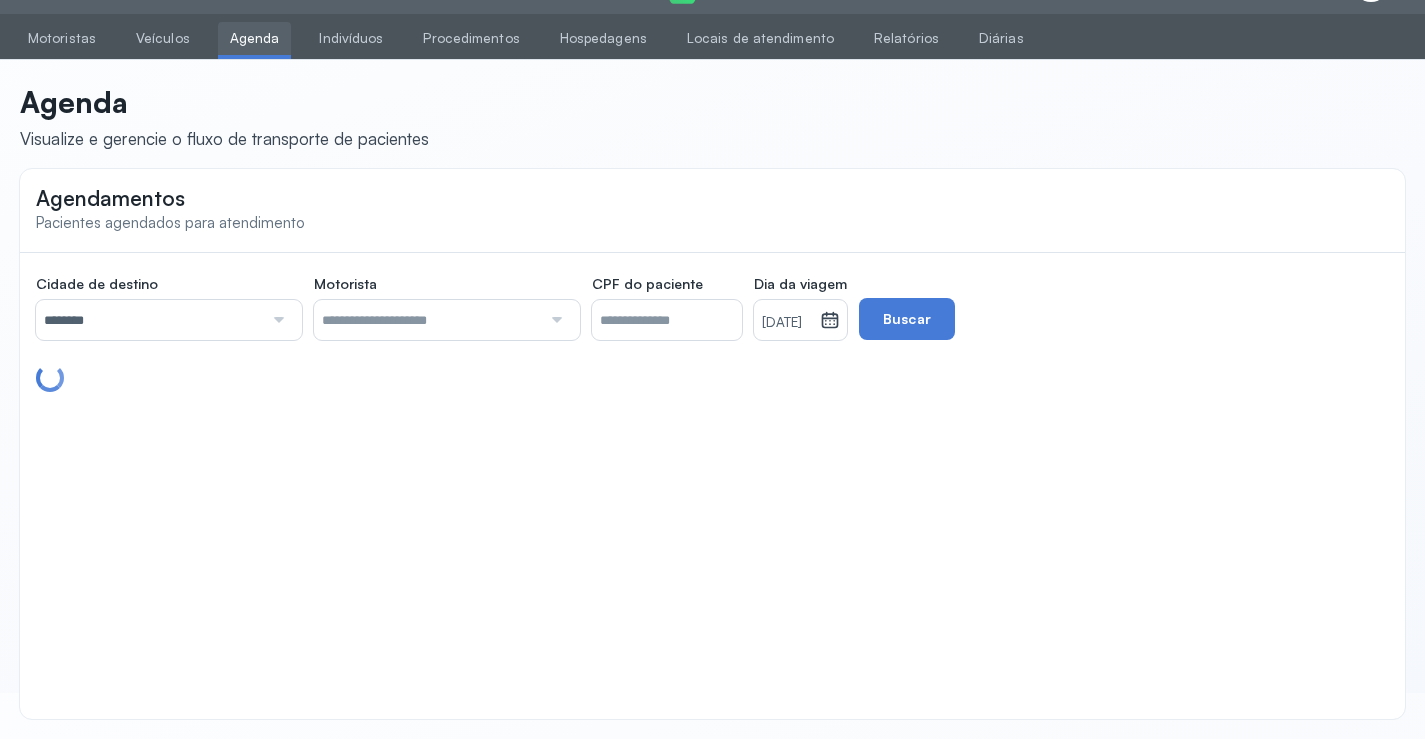 scroll, scrollTop: 46, scrollLeft: 0, axis: vertical 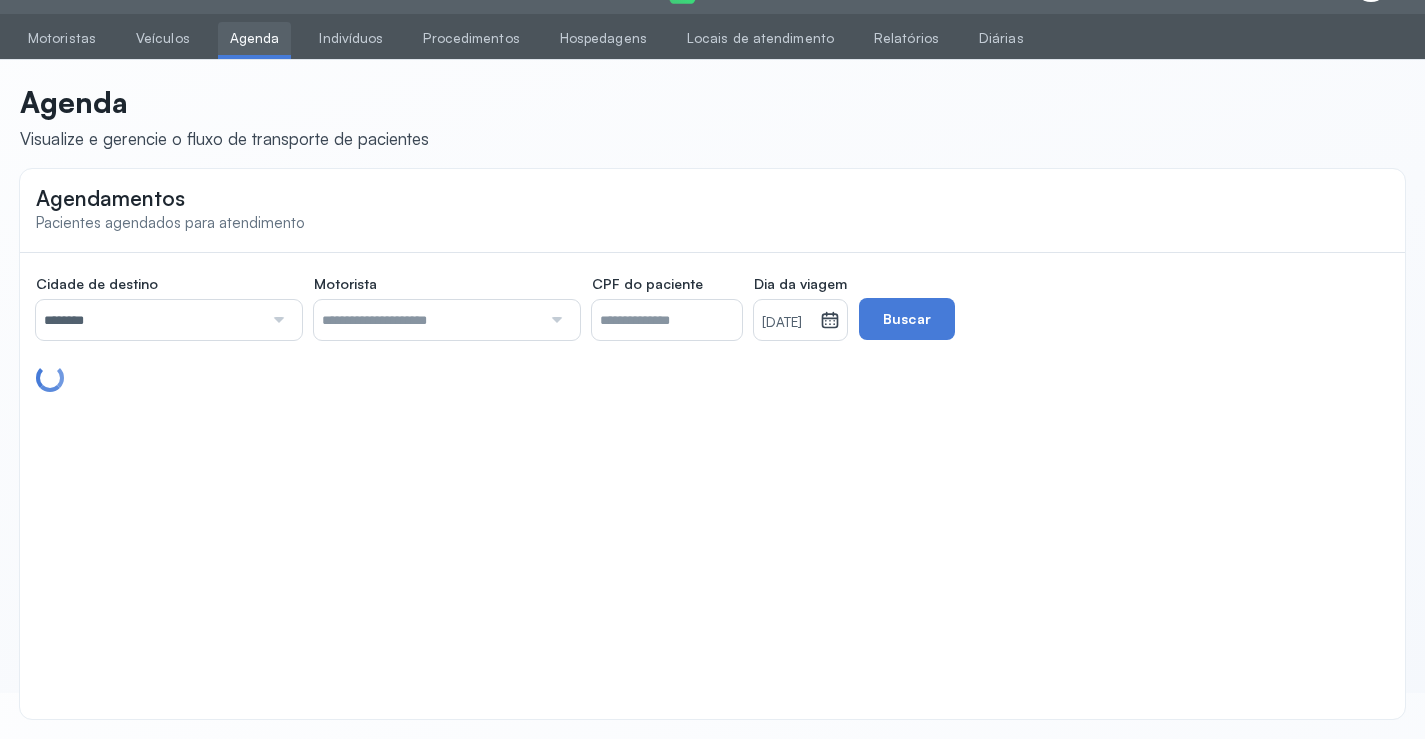 click on "Cidade de destino" 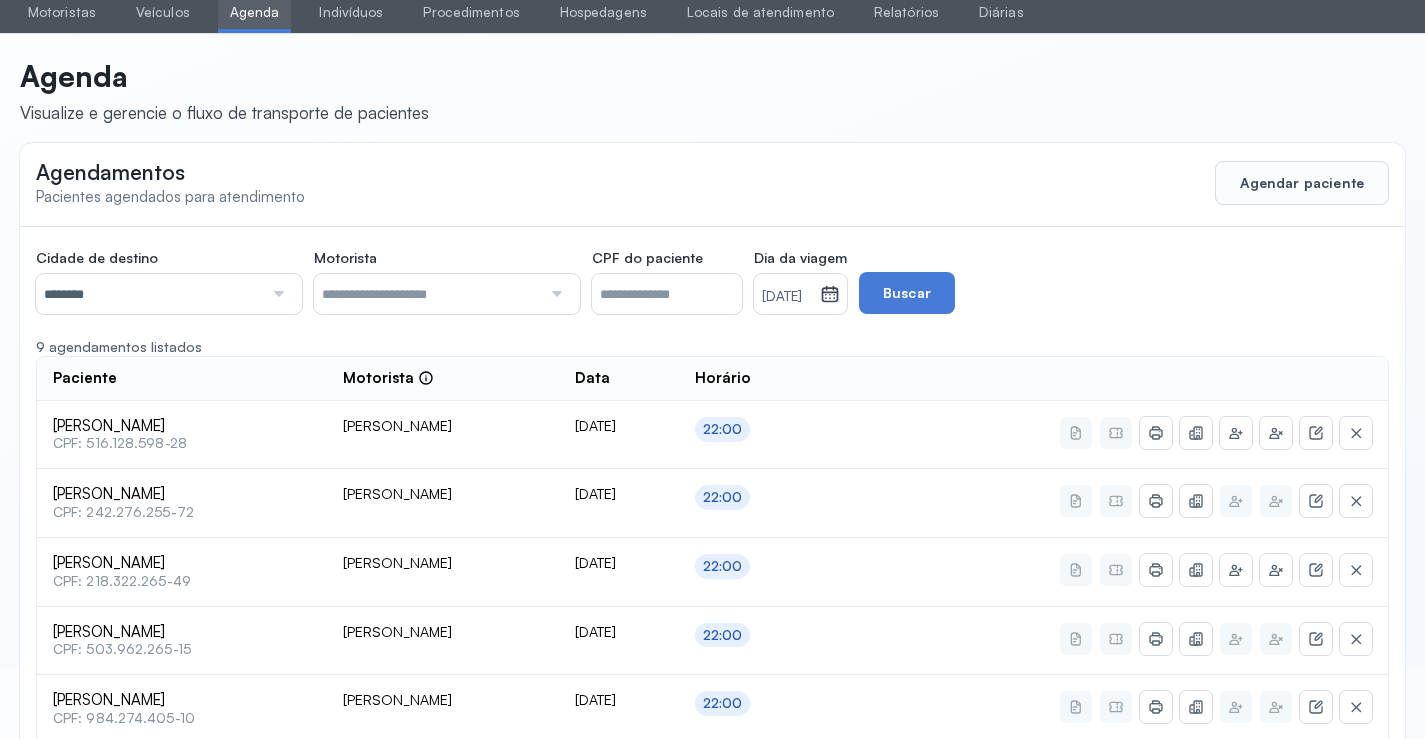 scroll, scrollTop: 0, scrollLeft: 0, axis: both 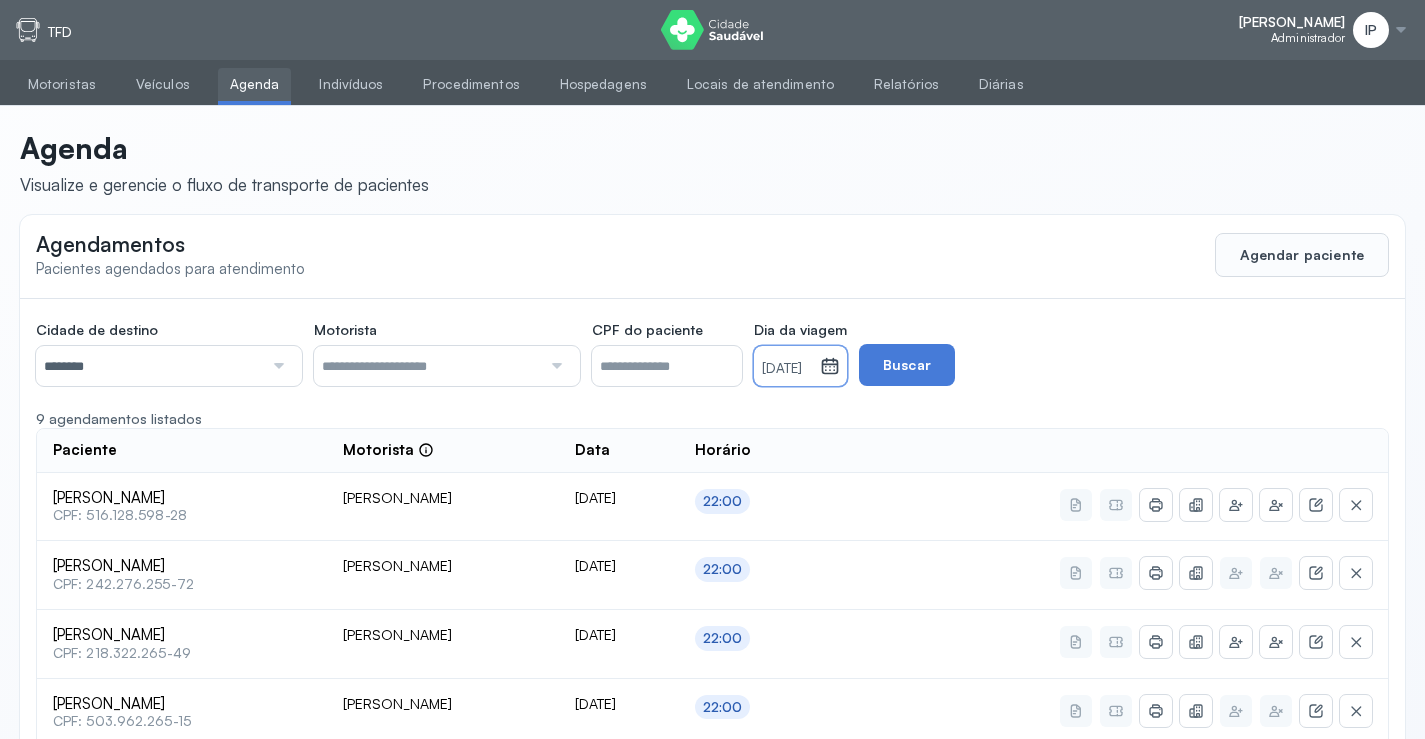 click on "[DATE]" at bounding box center [787, 369] 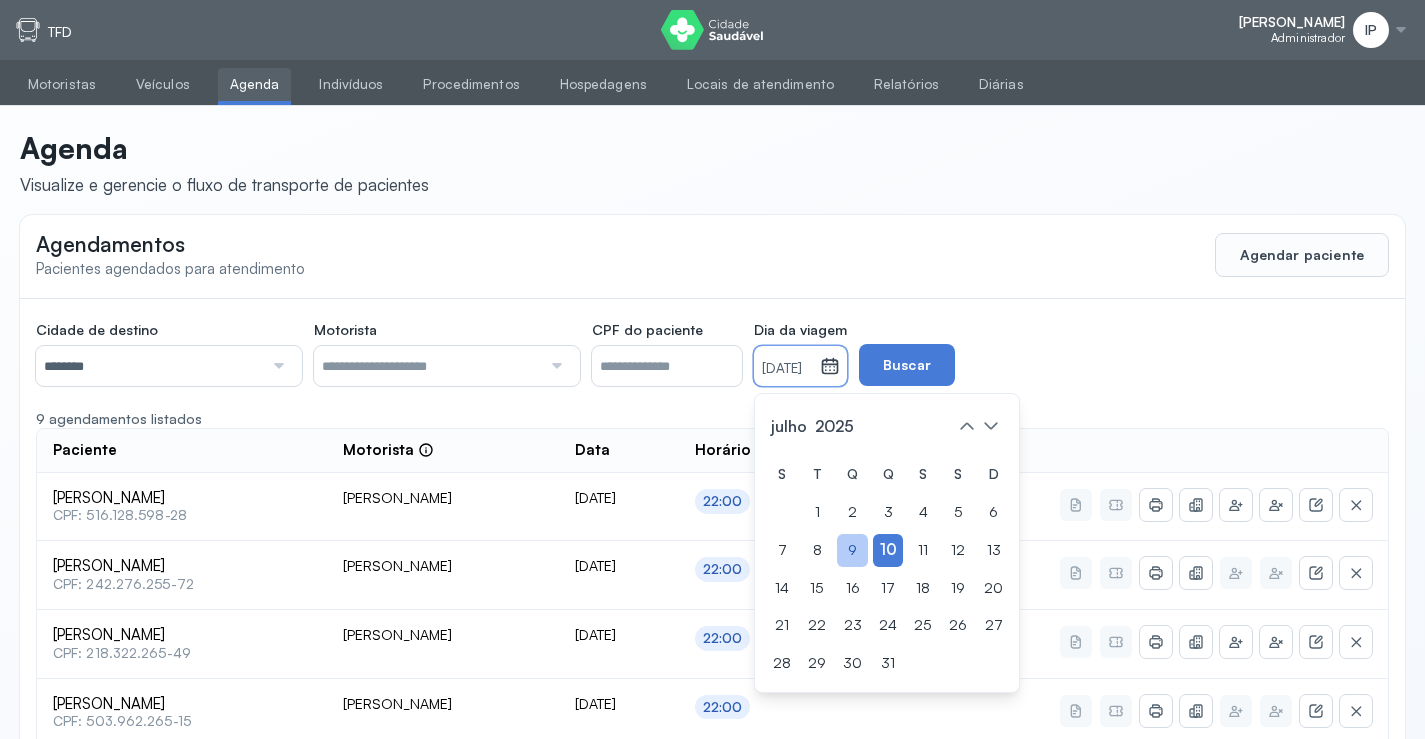 click on "9" 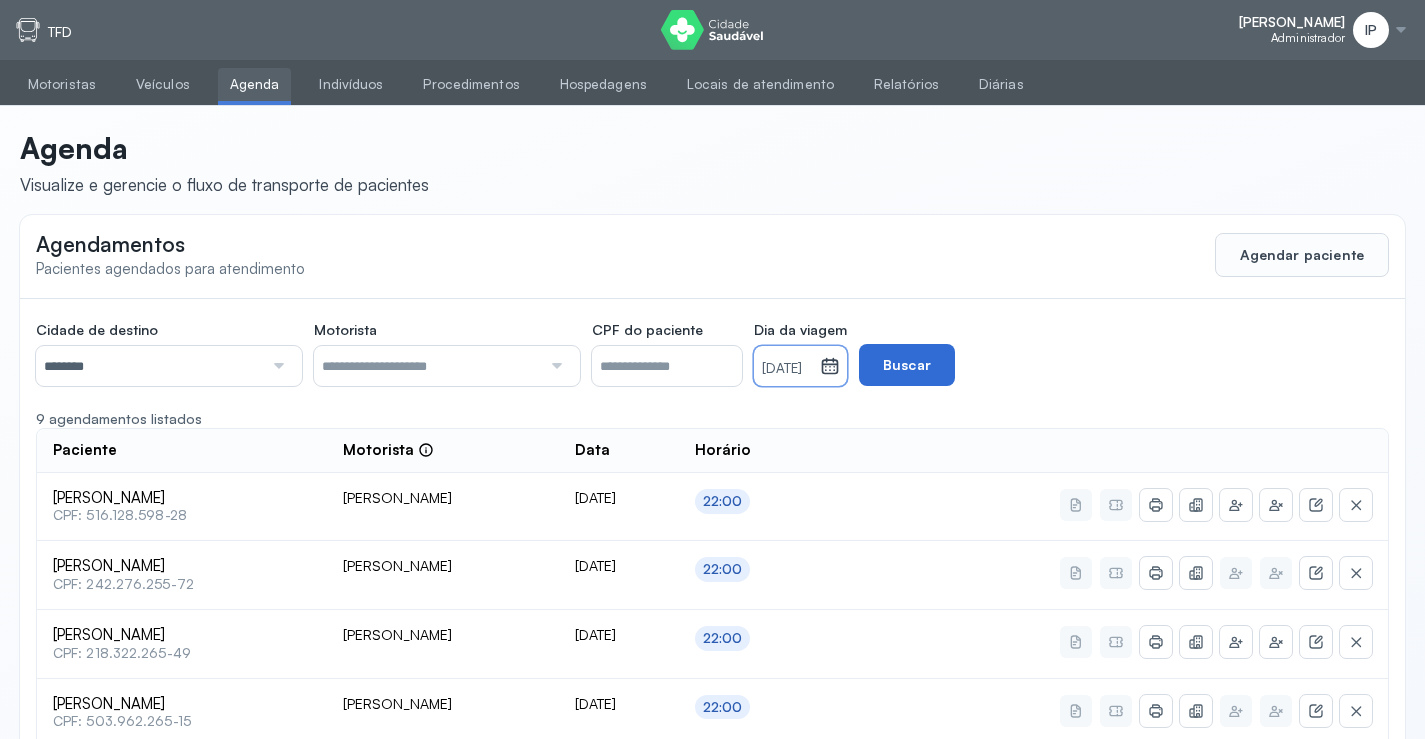 click on "Buscar" at bounding box center [907, 365] 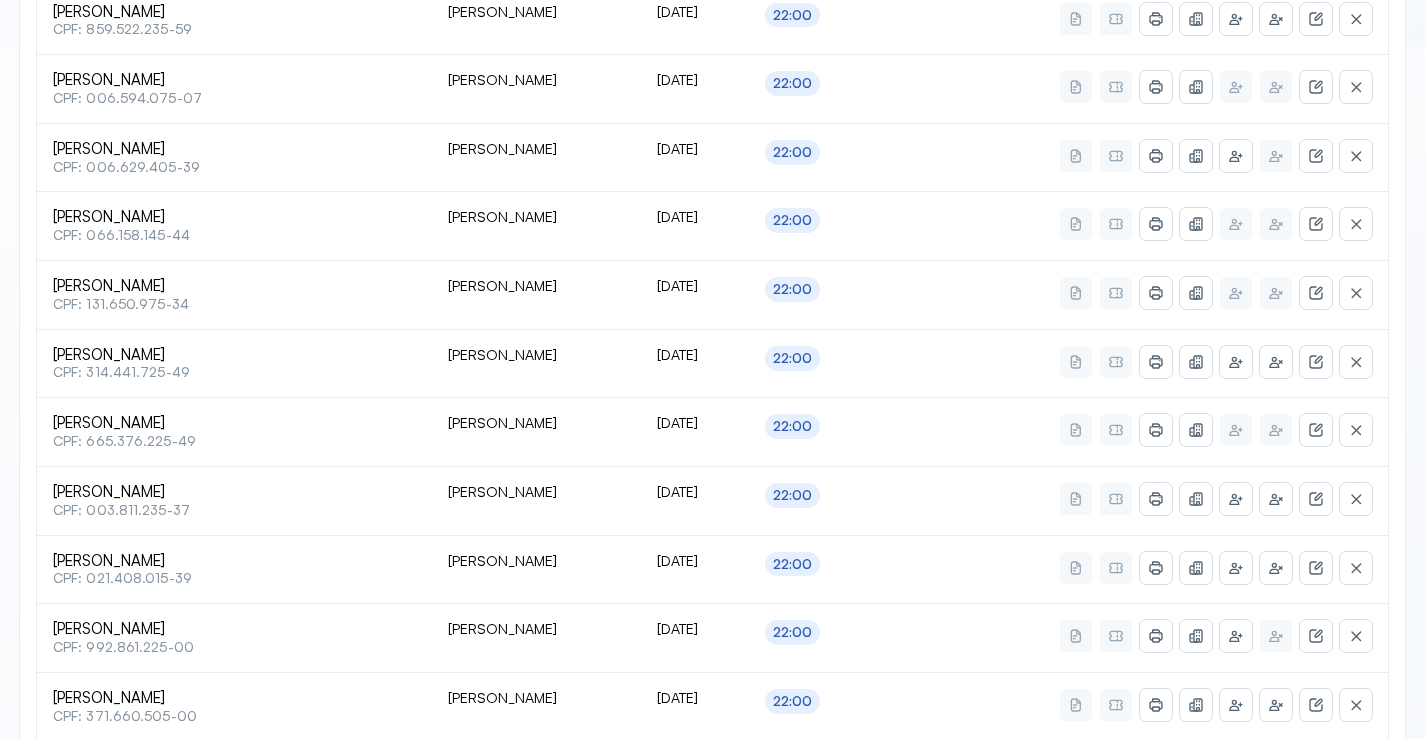 scroll, scrollTop: 865, scrollLeft: 0, axis: vertical 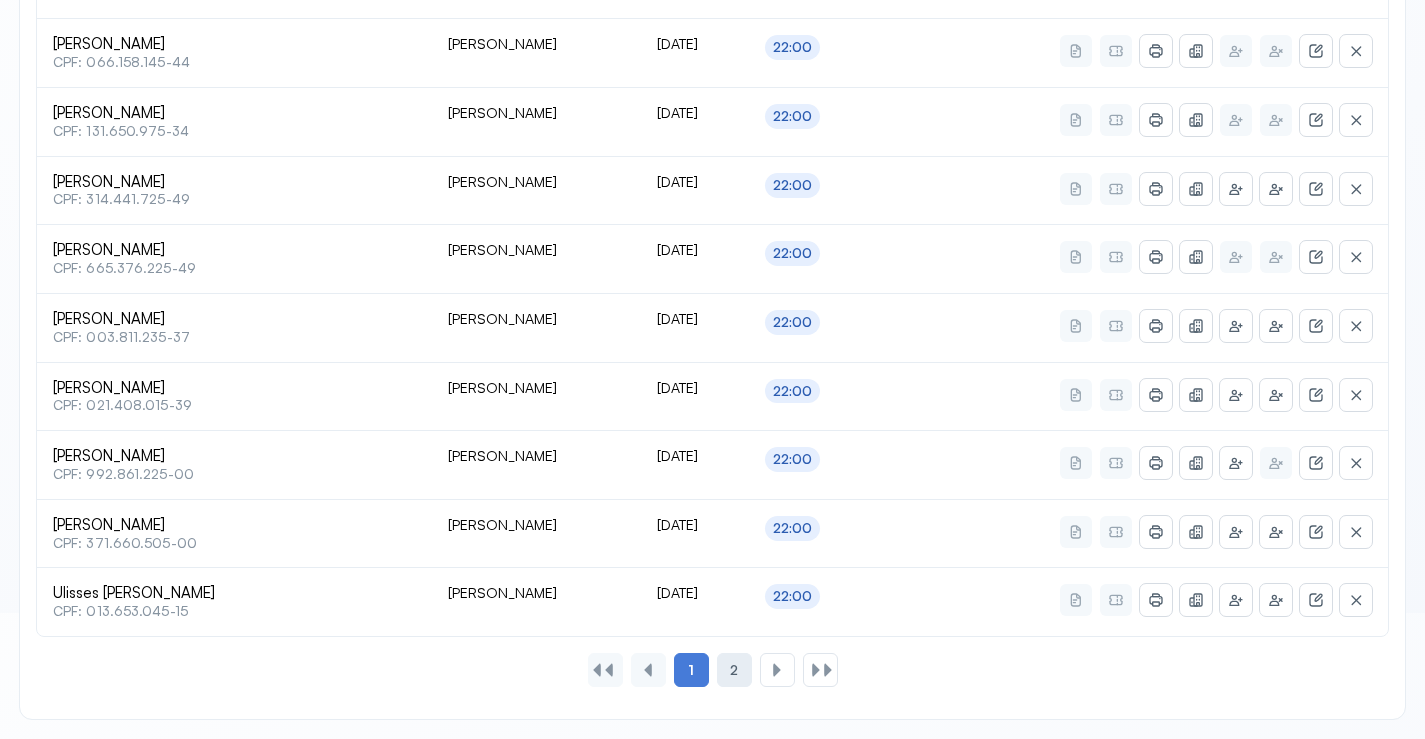 click on "2" 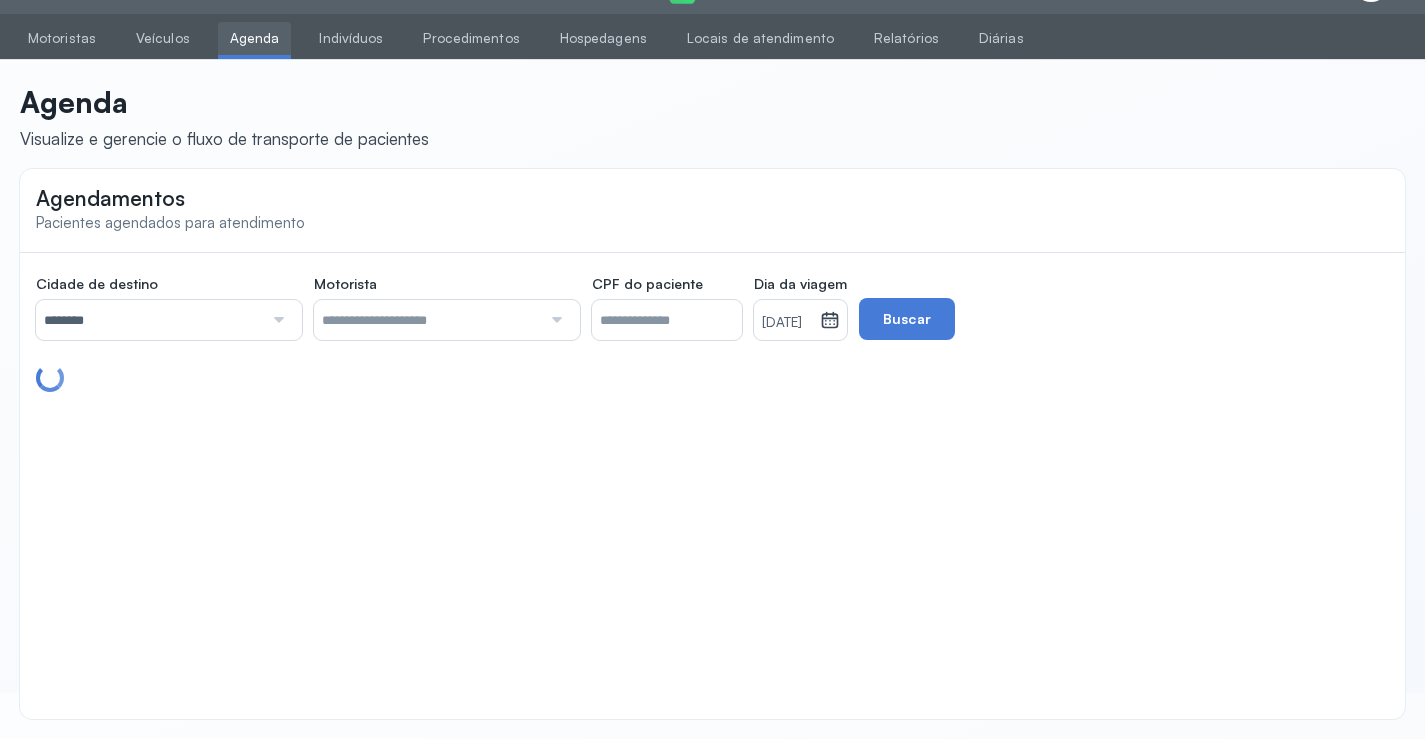 scroll, scrollTop: 46, scrollLeft: 0, axis: vertical 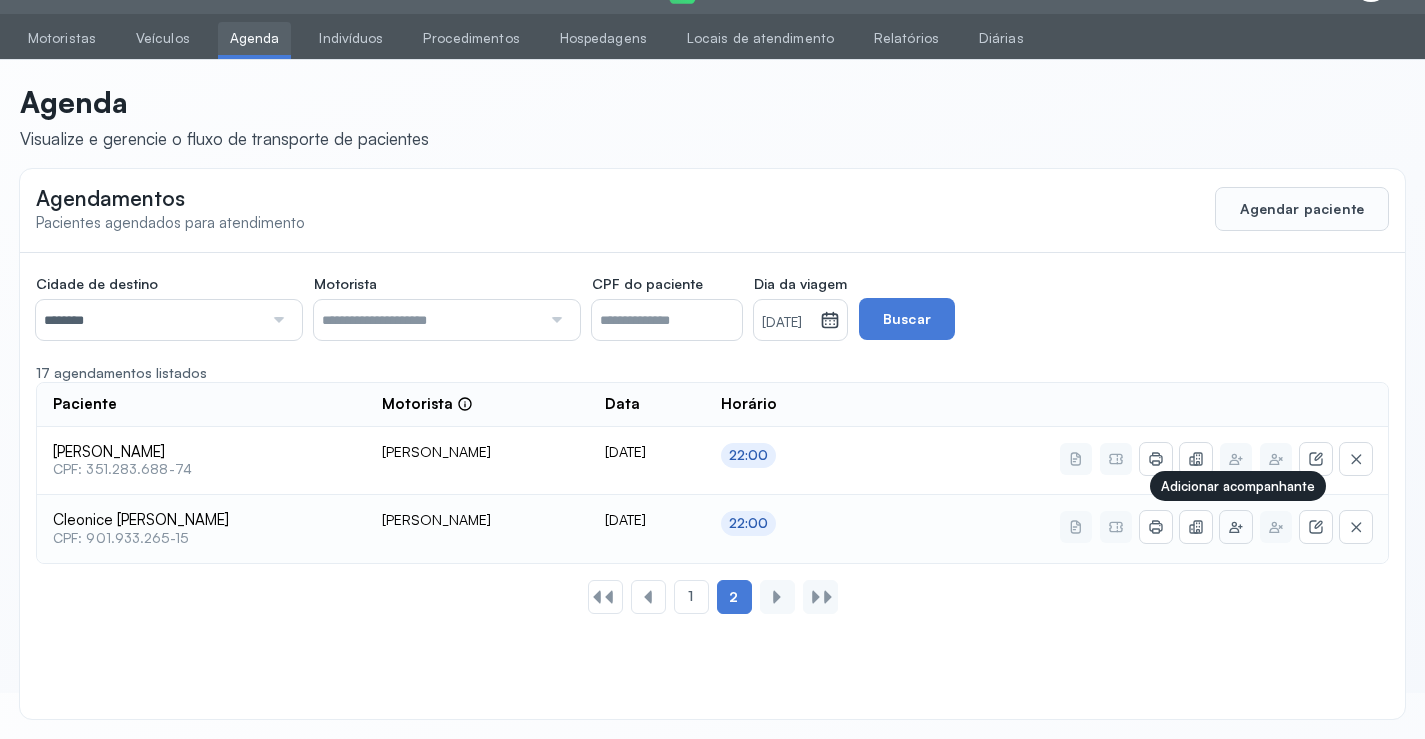 click 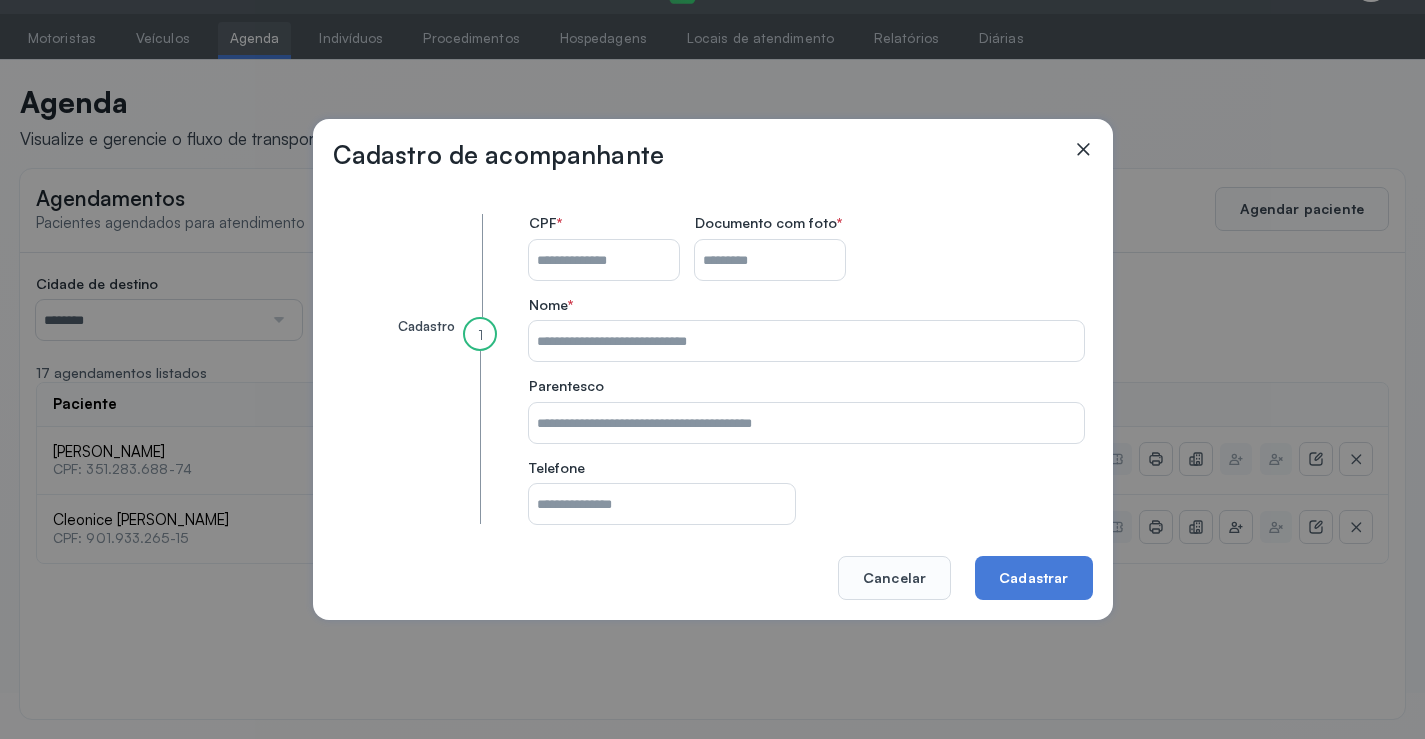 click on "CPF do paciente" at bounding box center (604, 260) 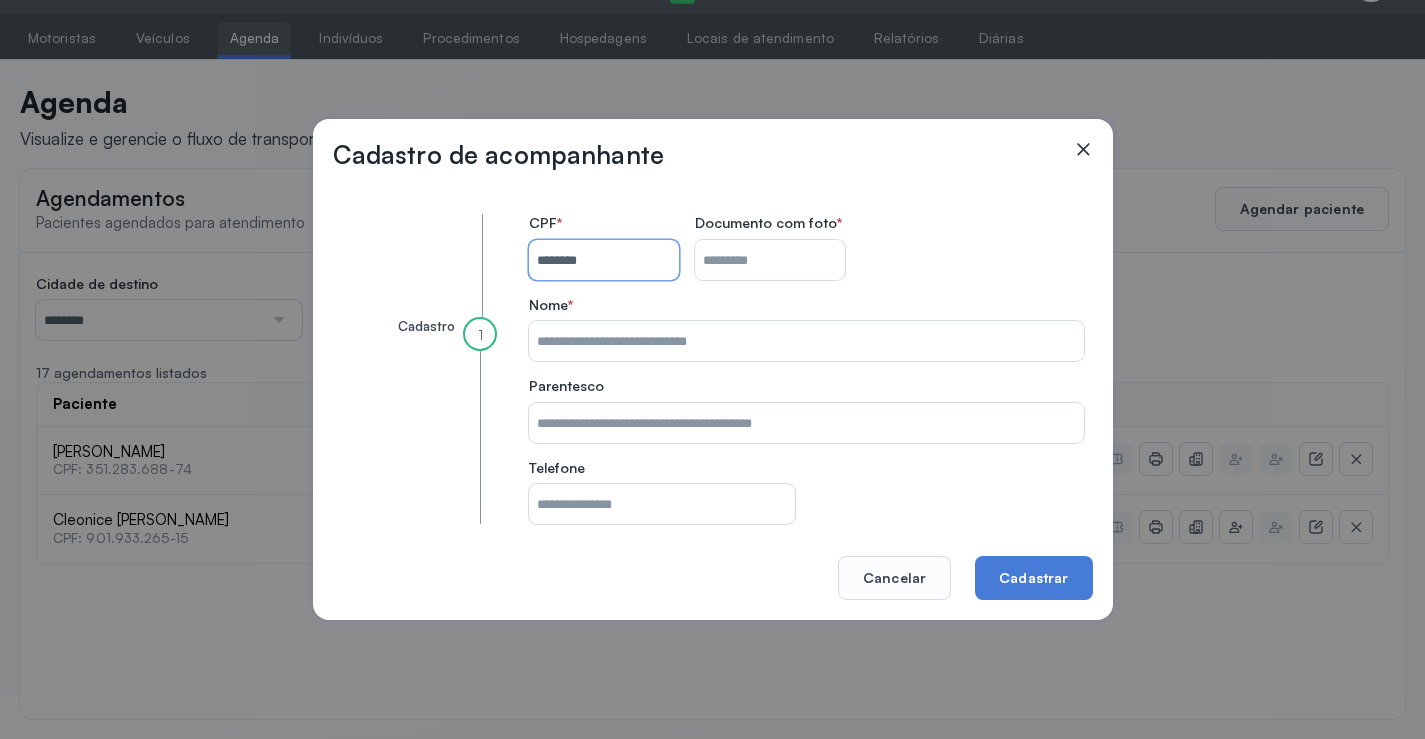 type on "**********" 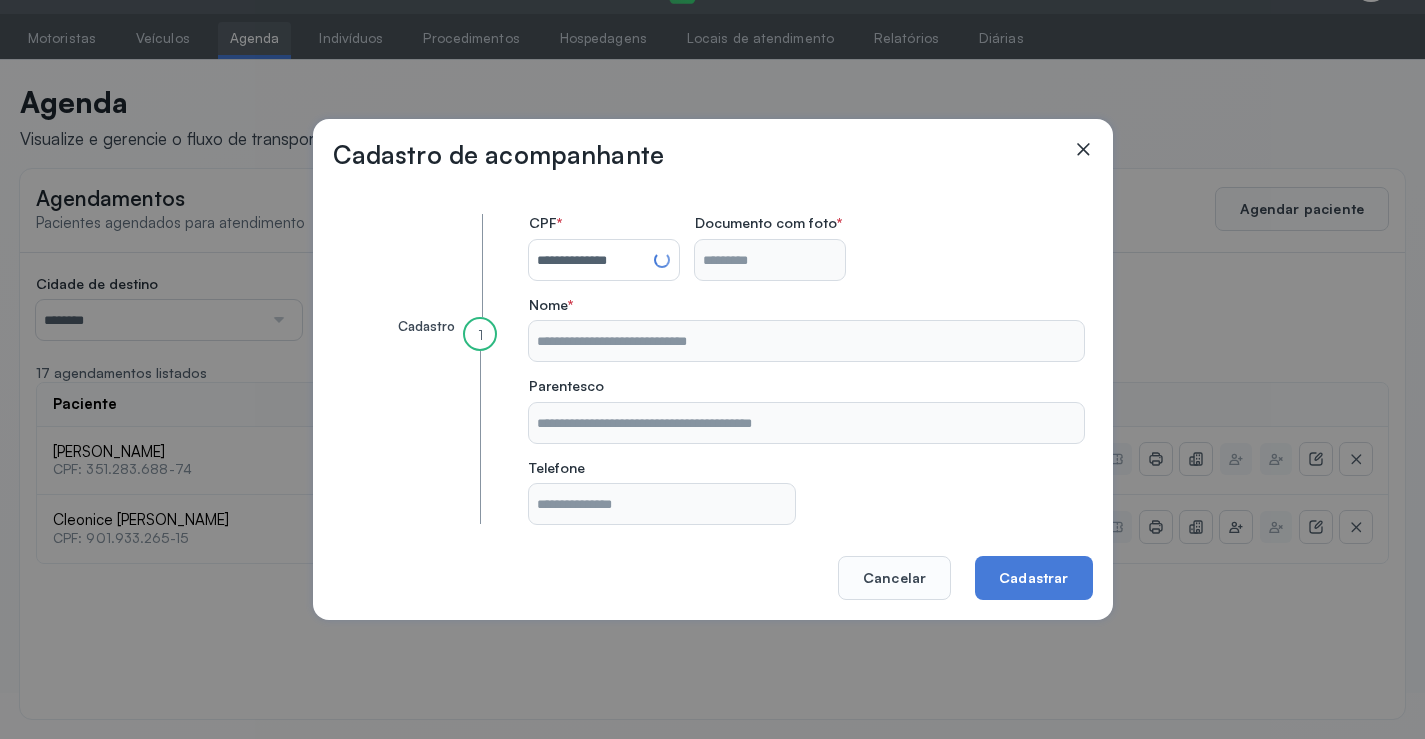 type on "**********" 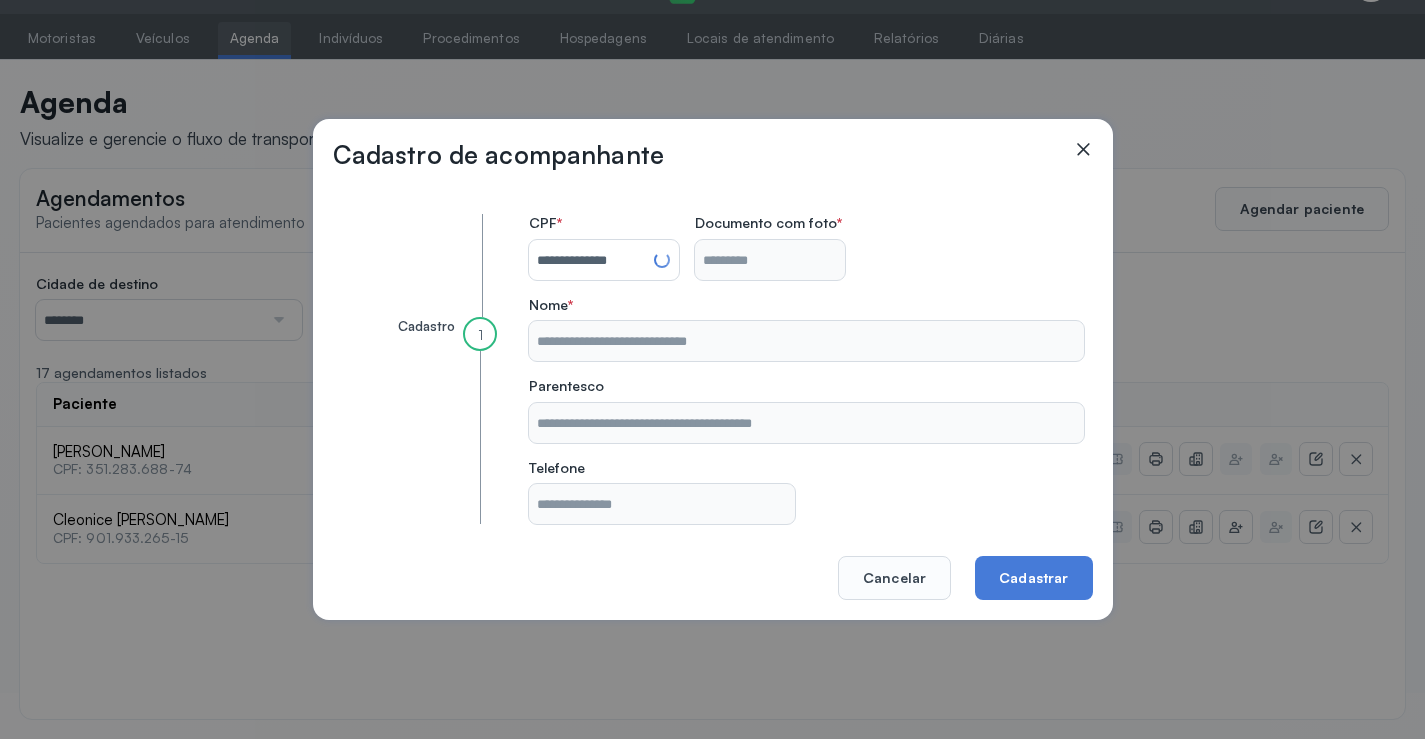 type on "**********" 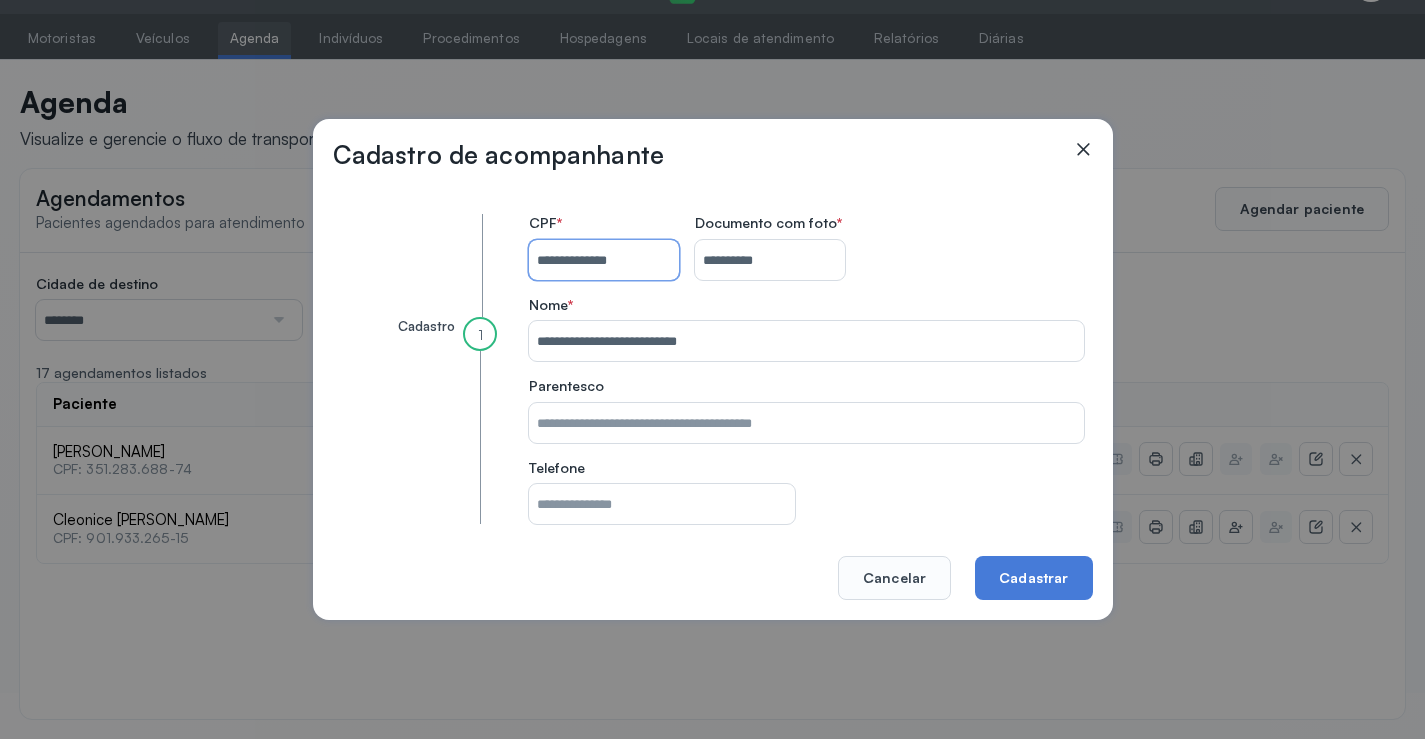 type 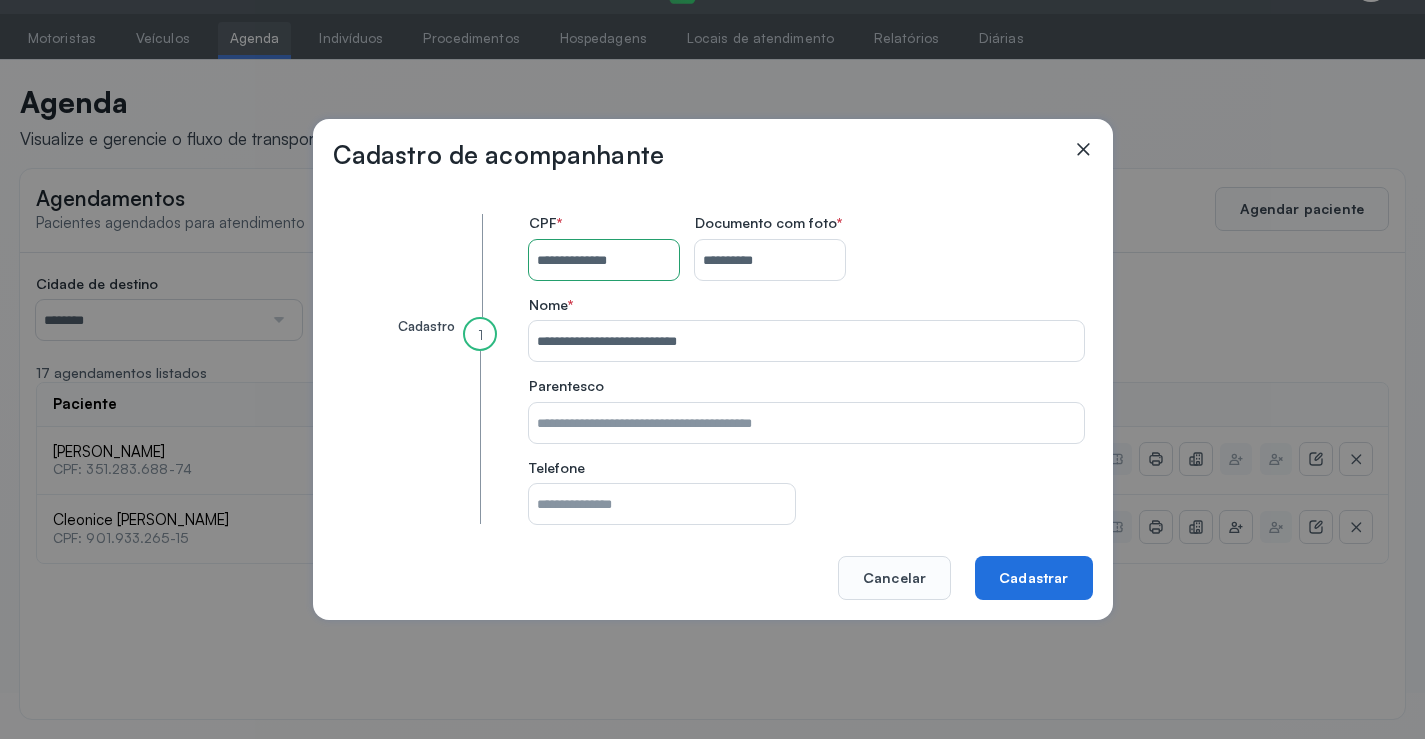 click on "Cadastrar" 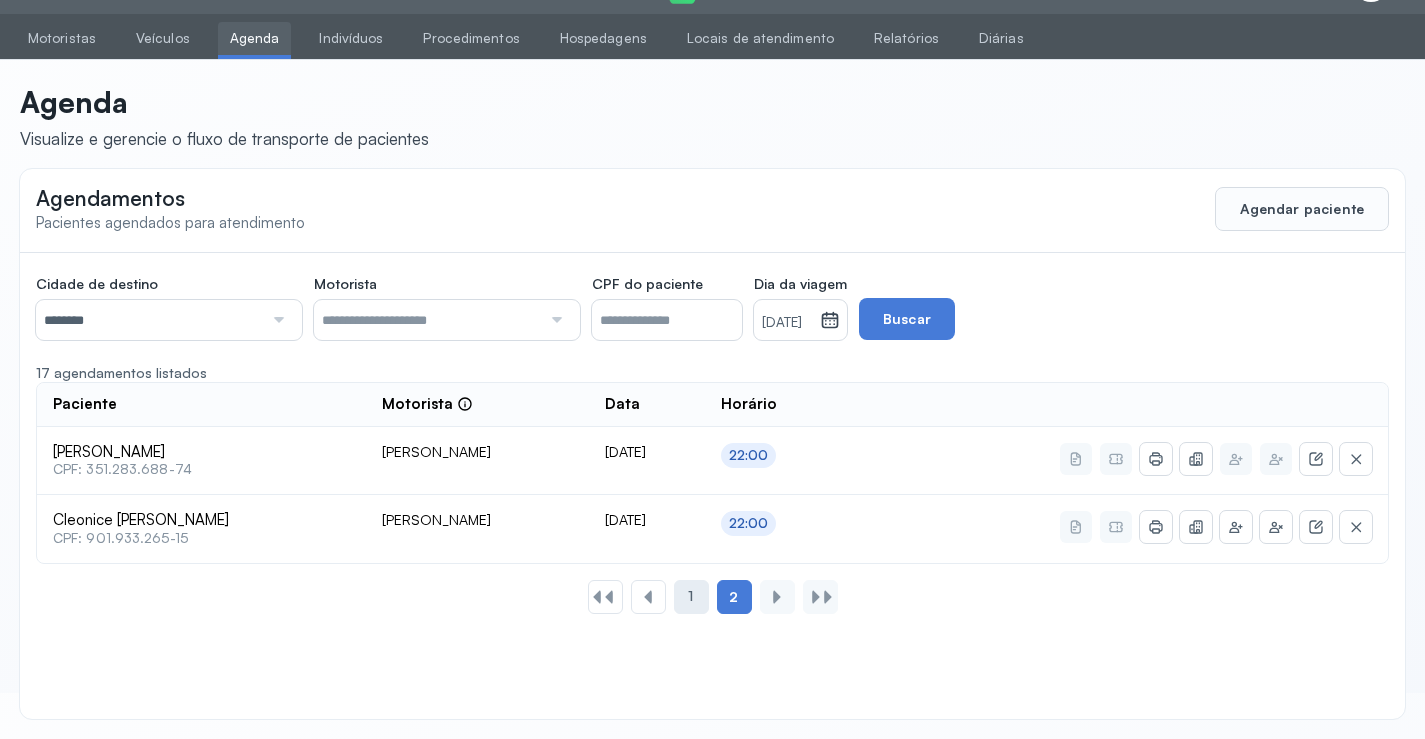 click on "1" at bounding box center [690, 596] 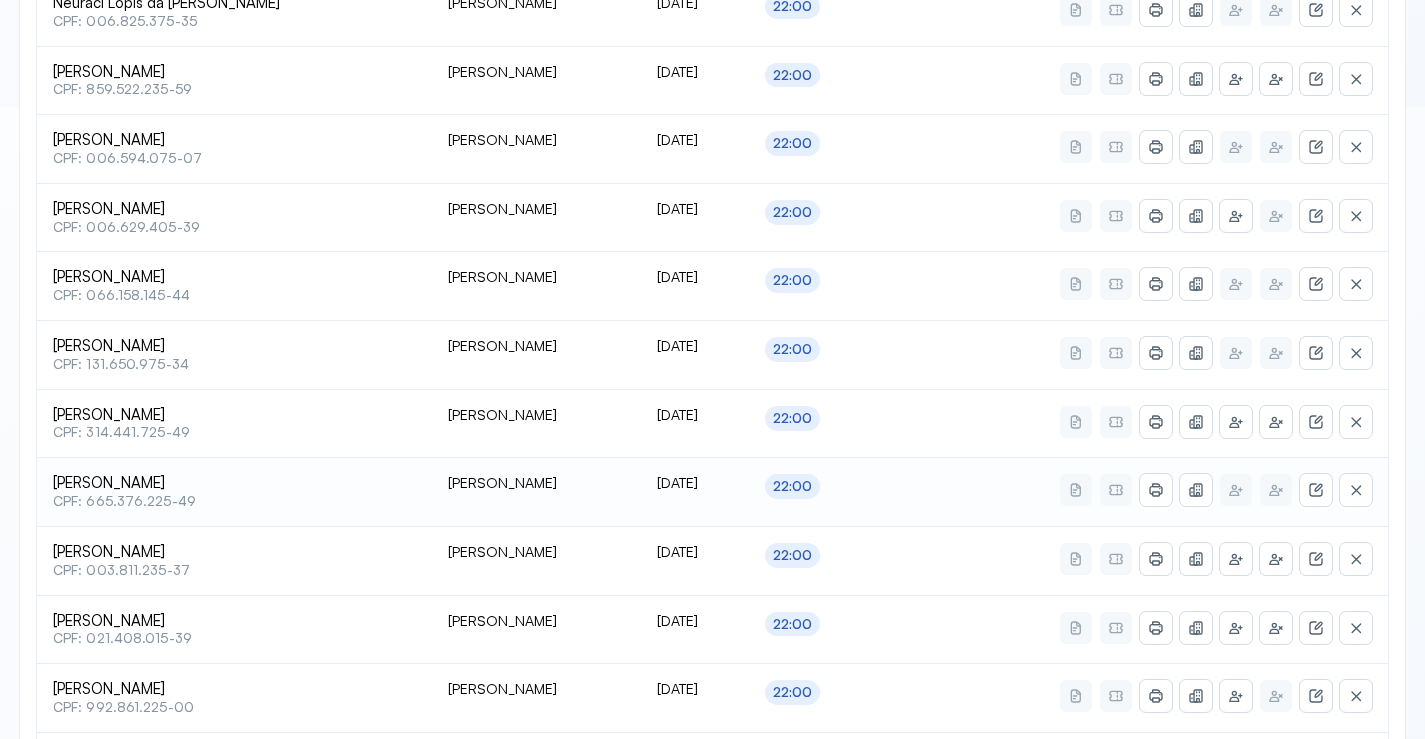 scroll, scrollTop: 646, scrollLeft: 0, axis: vertical 